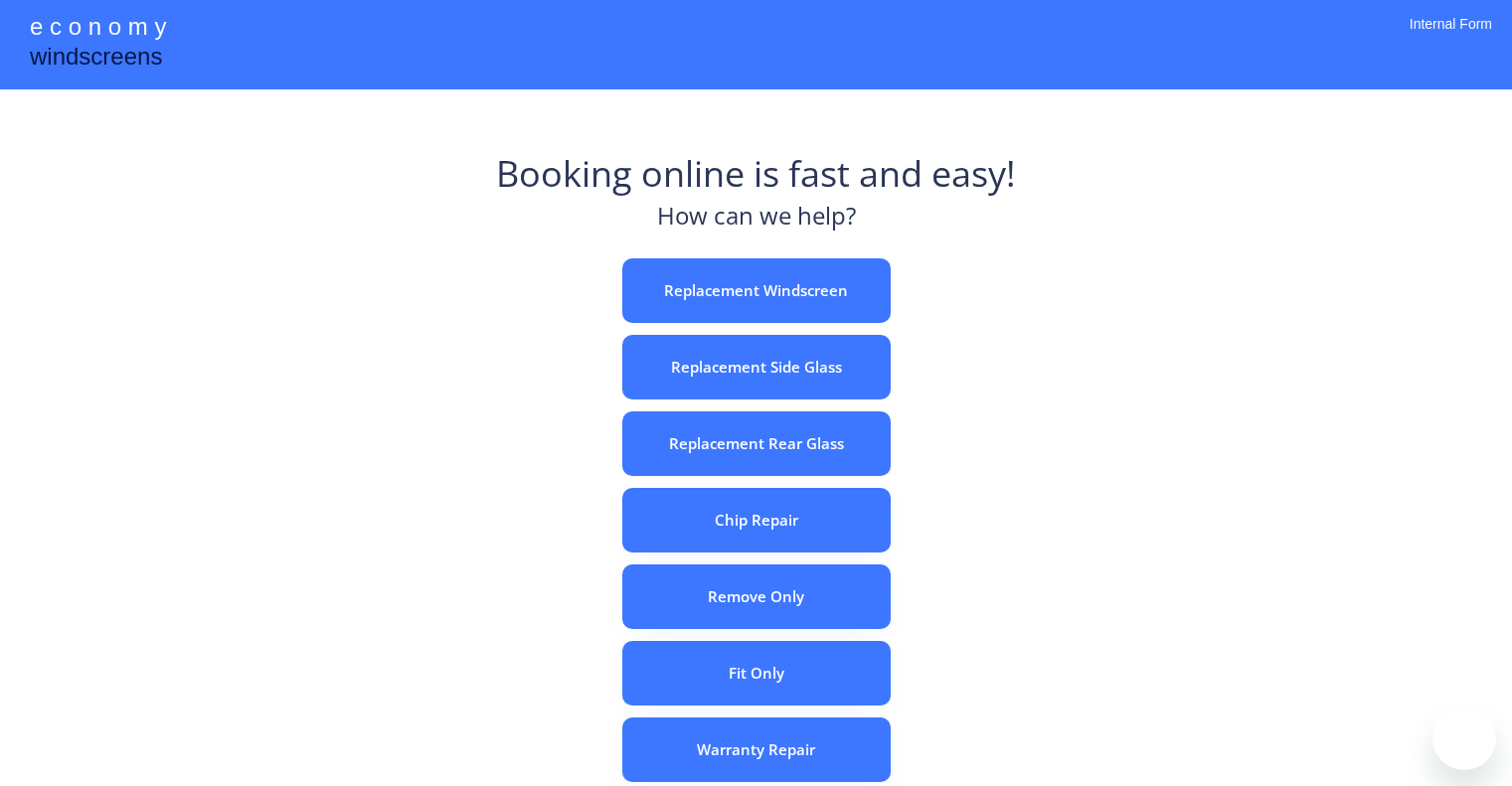 scroll, scrollTop: 0, scrollLeft: 0, axis: both 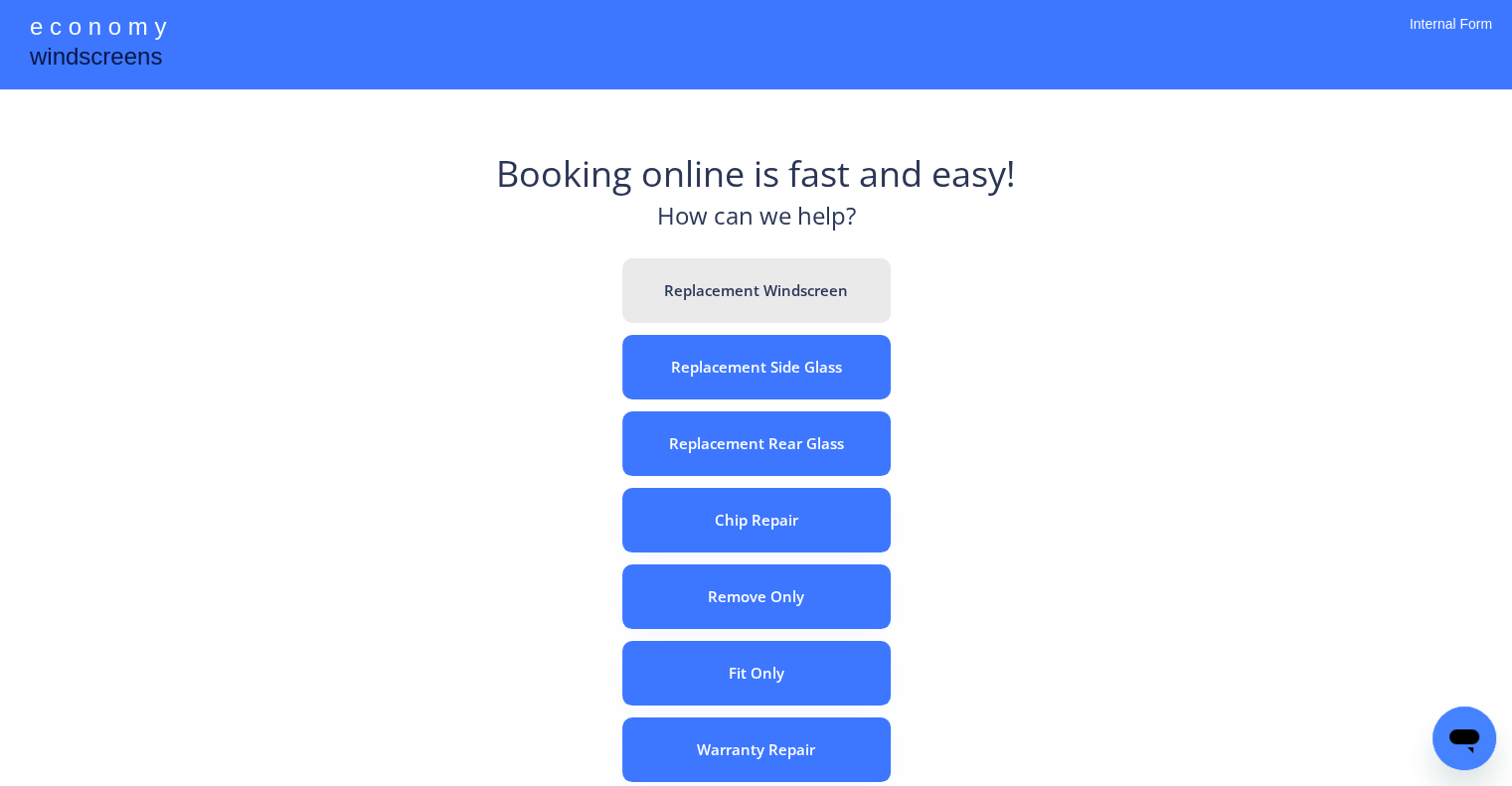 click on "Replacement Windscreen" at bounding box center [756, 290] 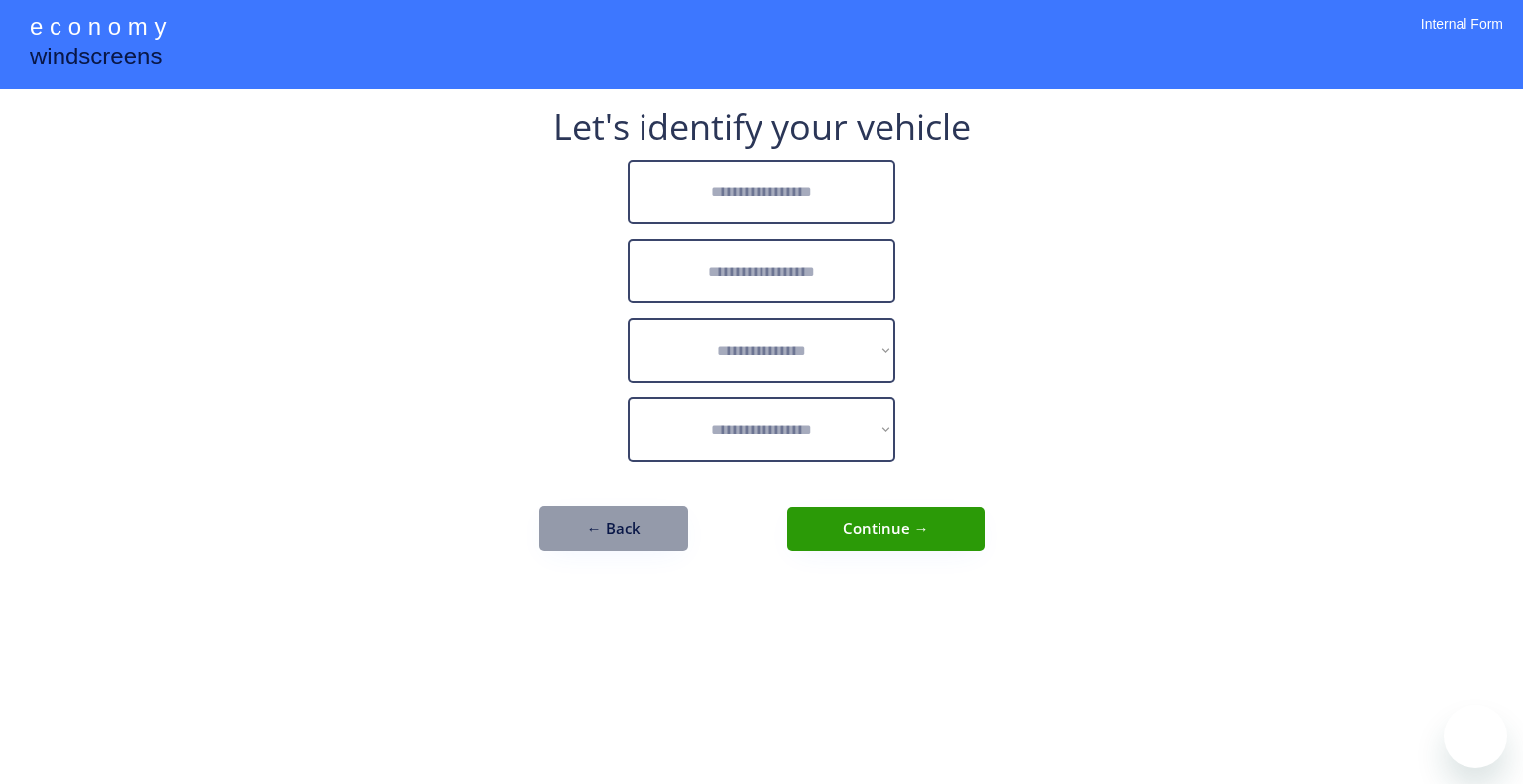 click at bounding box center (762, 191) 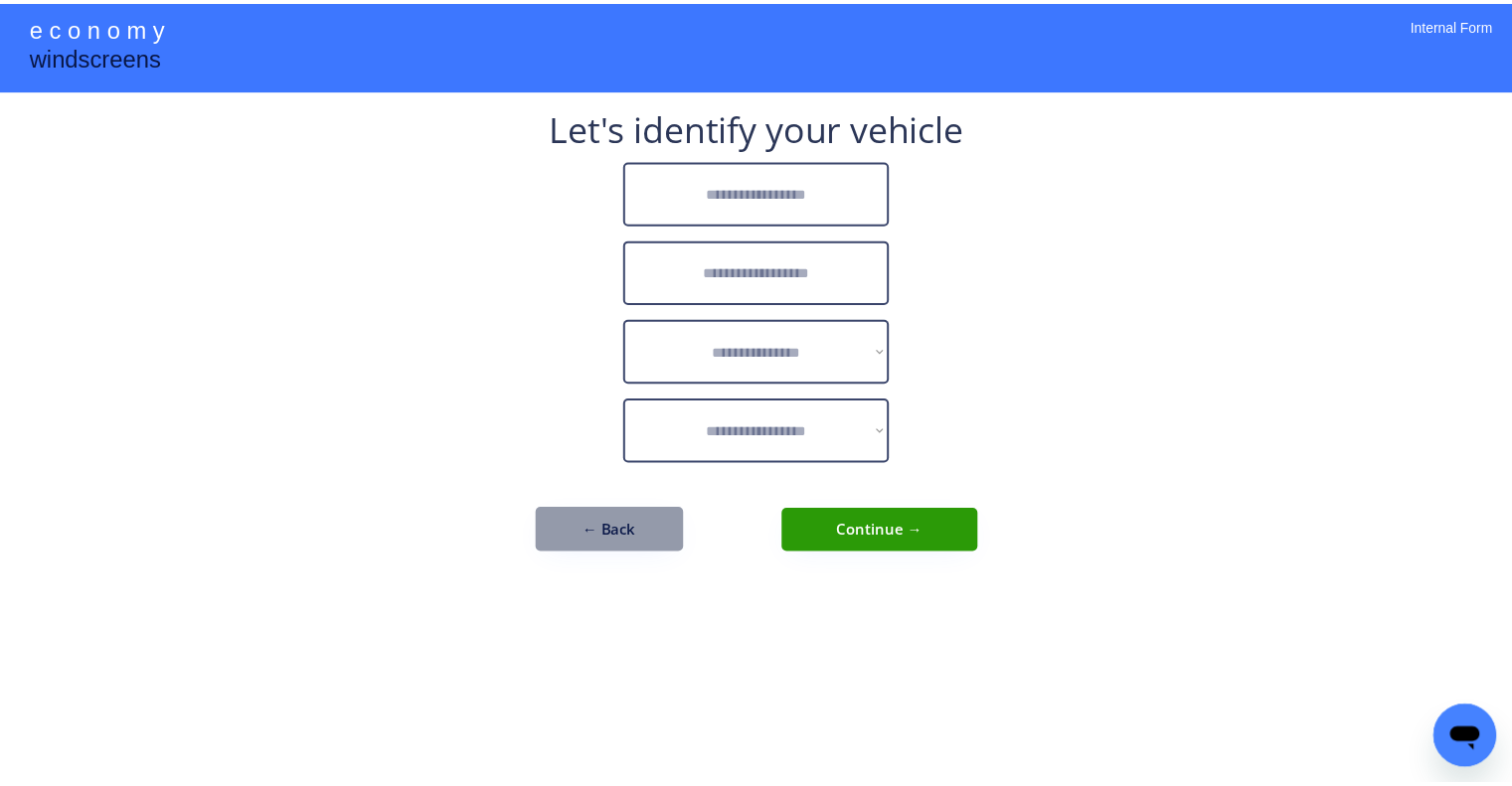 scroll, scrollTop: 0, scrollLeft: 0, axis: both 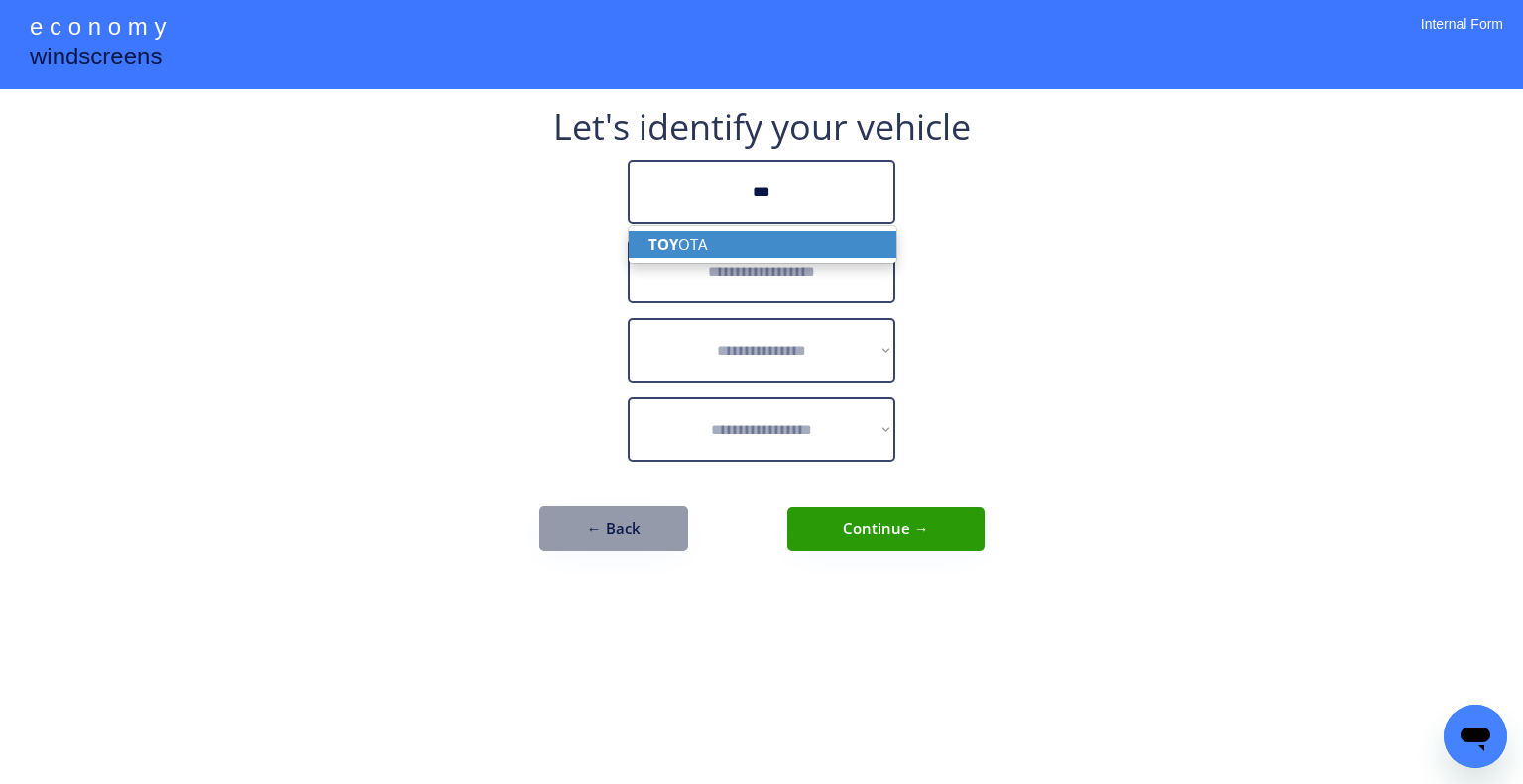 click on "TOY OTA" at bounding box center (762, 244) 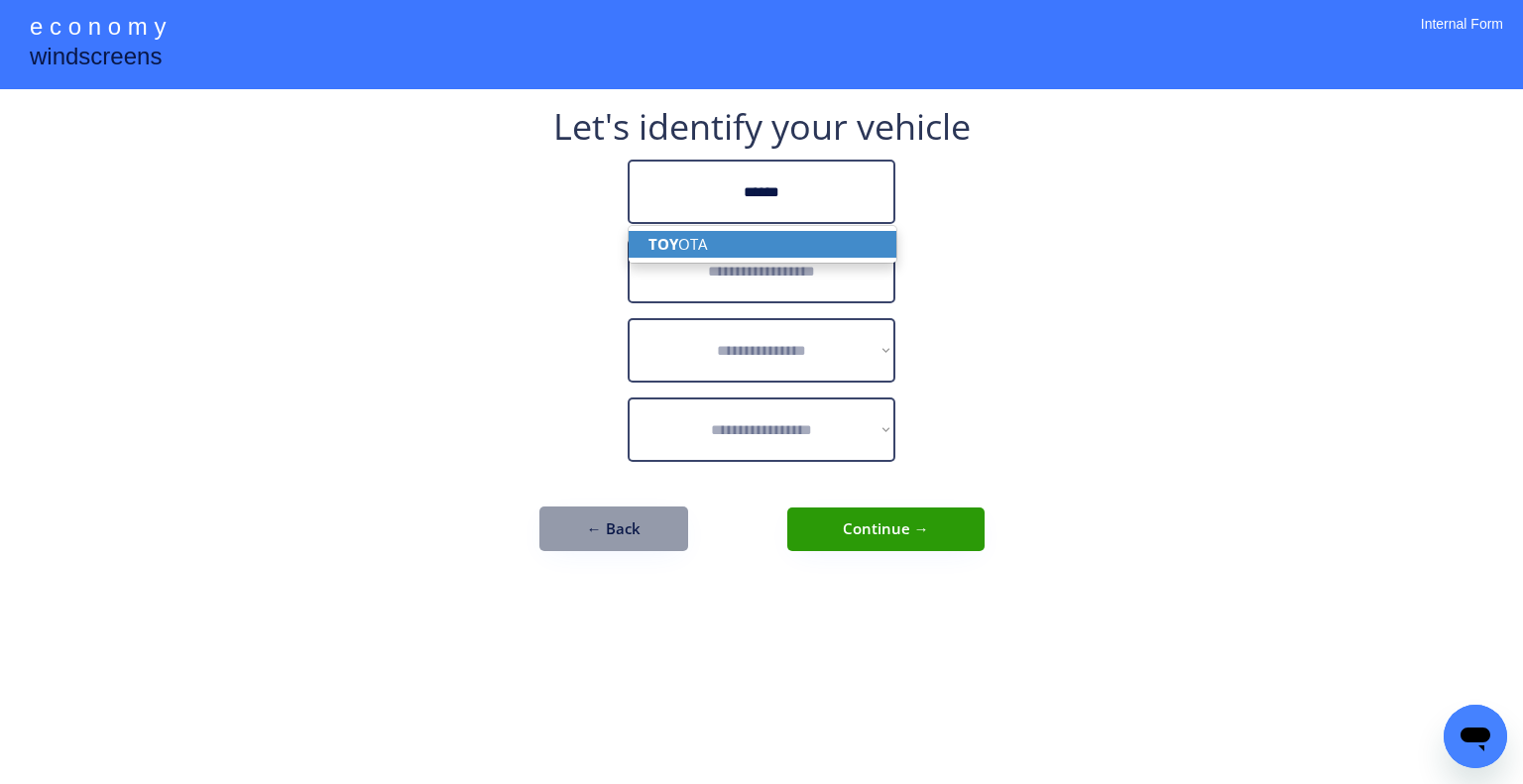 type on "******" 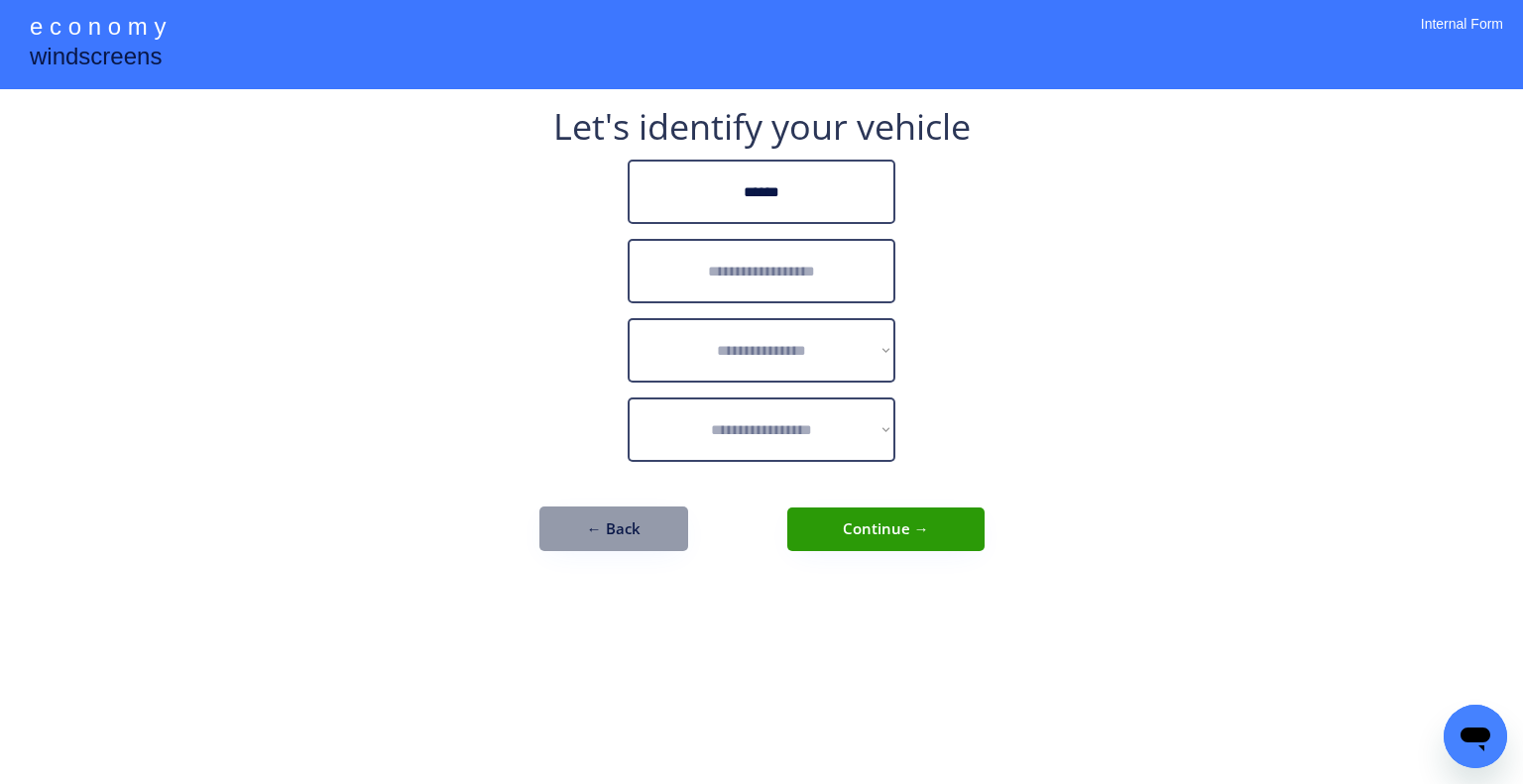 drag, startPoint x: 1107, startPoint y: 221, endPoint x: 838, endPoint y: 288, distance: 277.21833 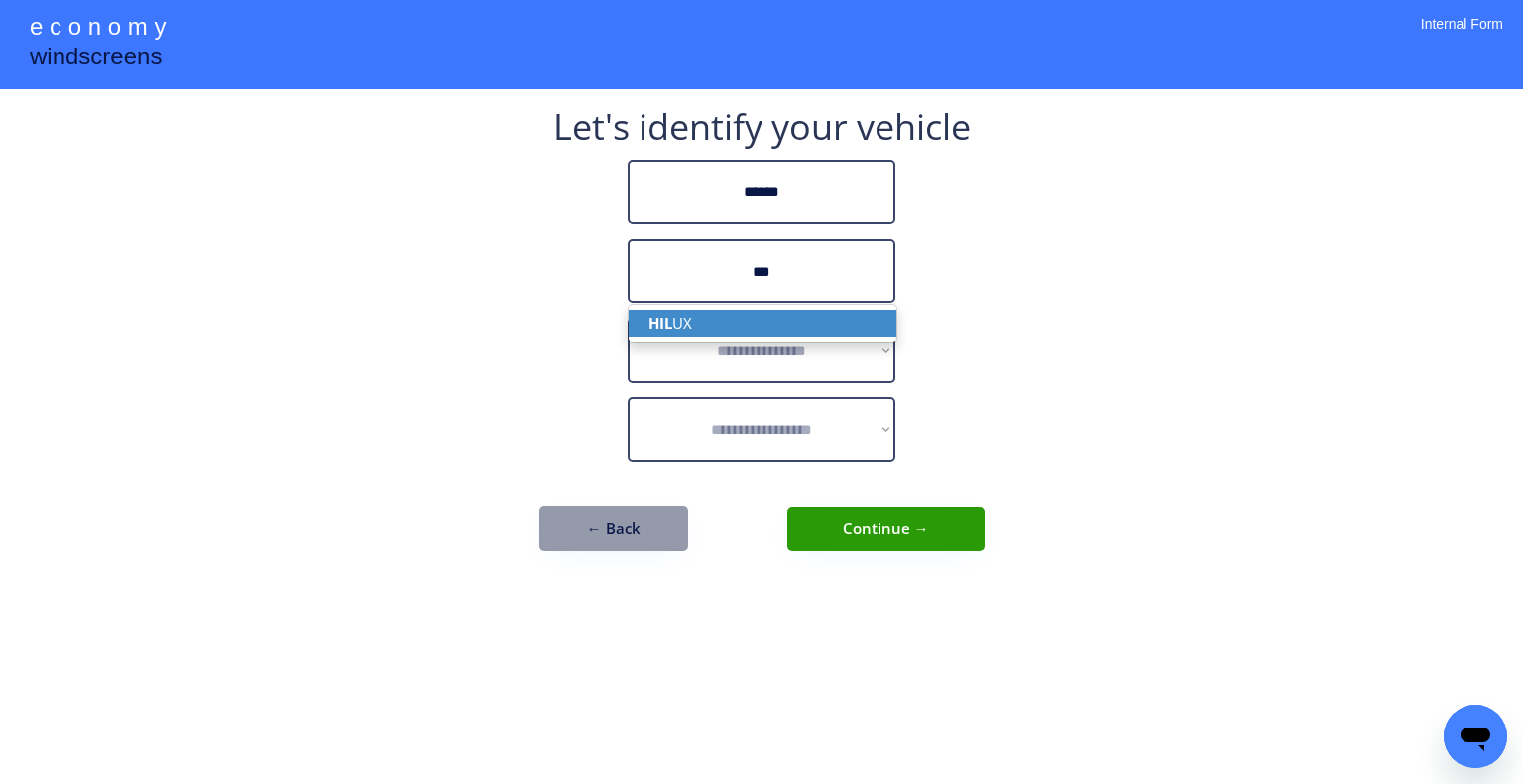 click on "HIL UX" at bounding box center [762, 323] 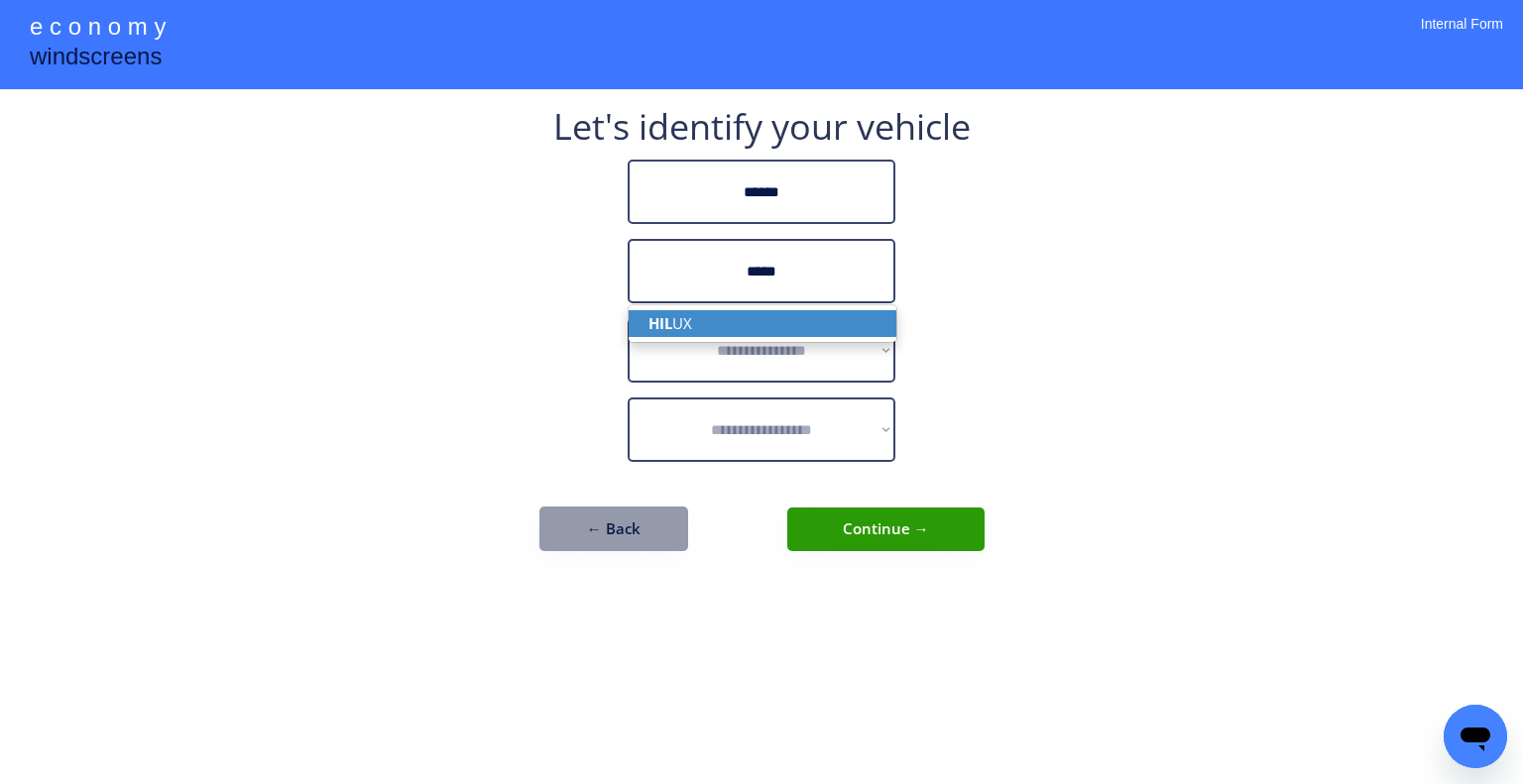 type on "*****" 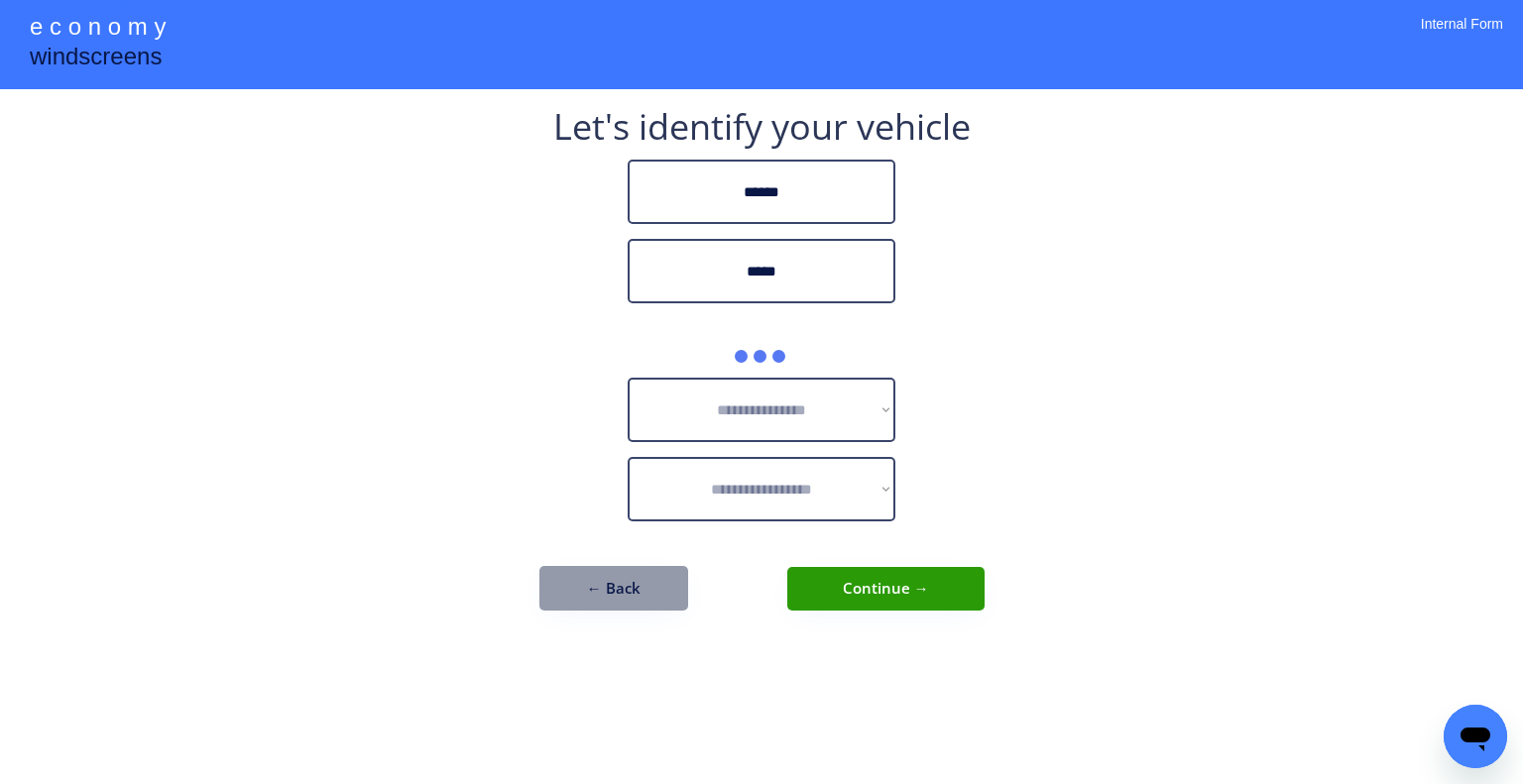 click on "**********" at bounding box center [762, 392] 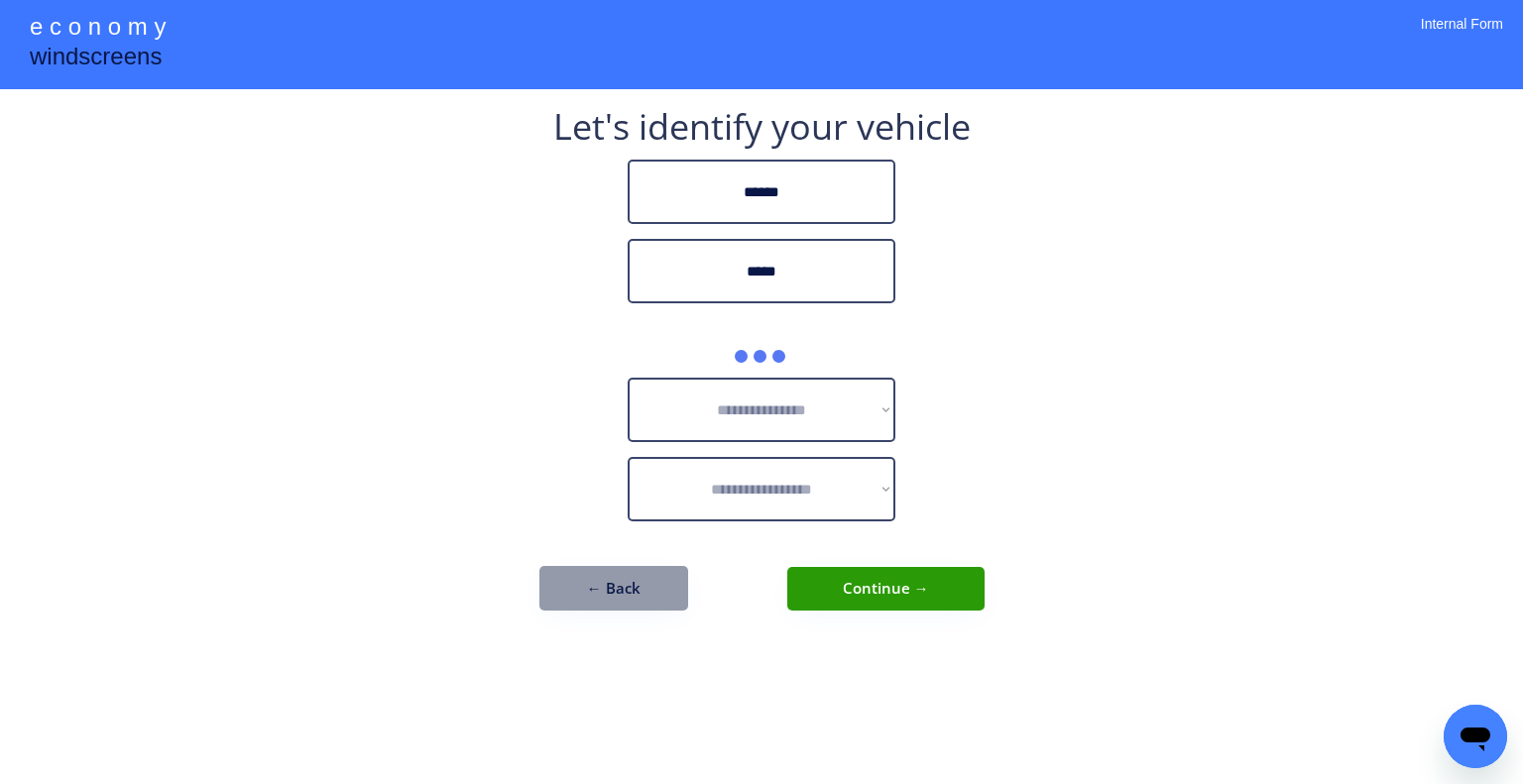 click on "**********" at bounding box center [762, 392] 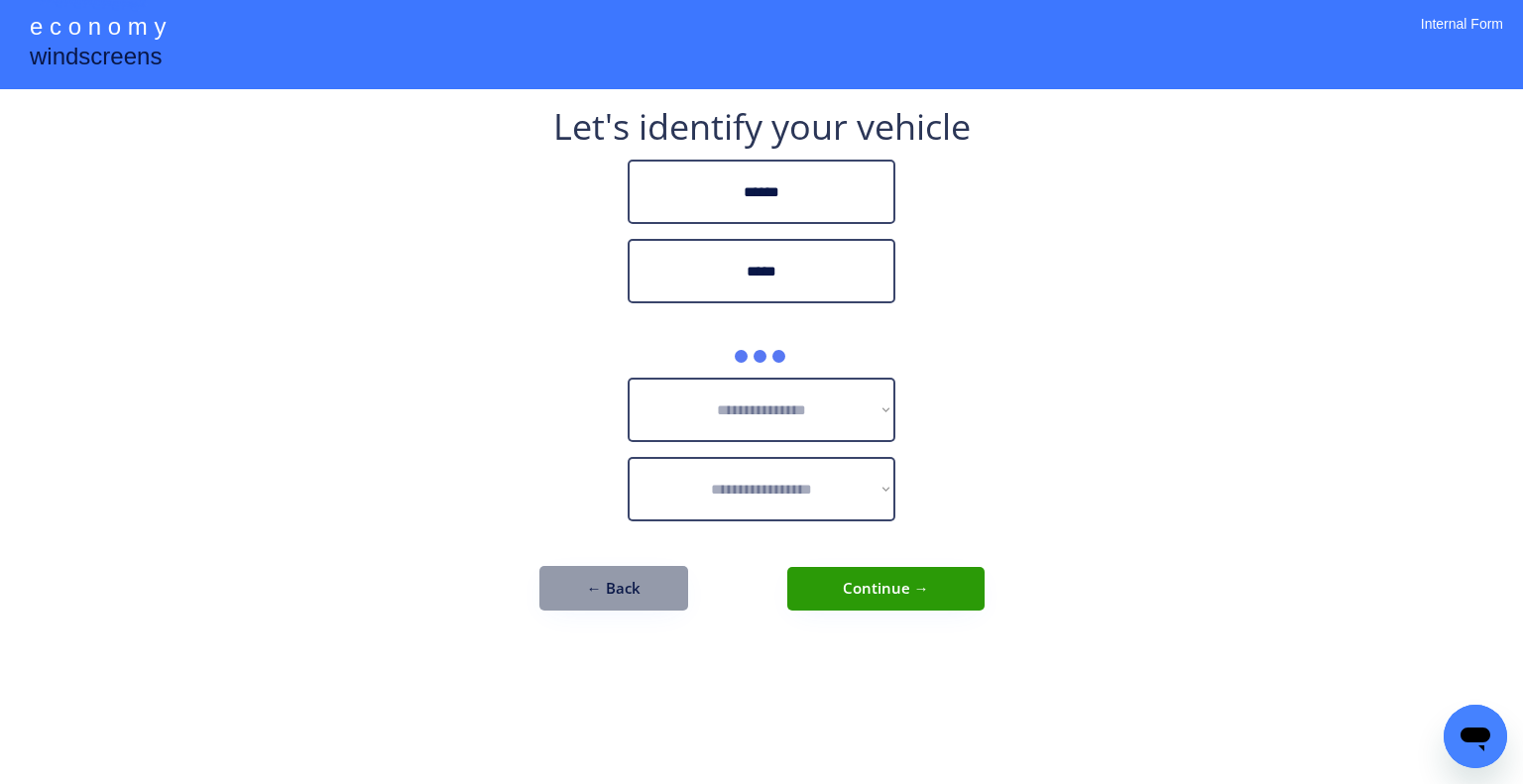 click on "**********" at bounding box center (762, 392) 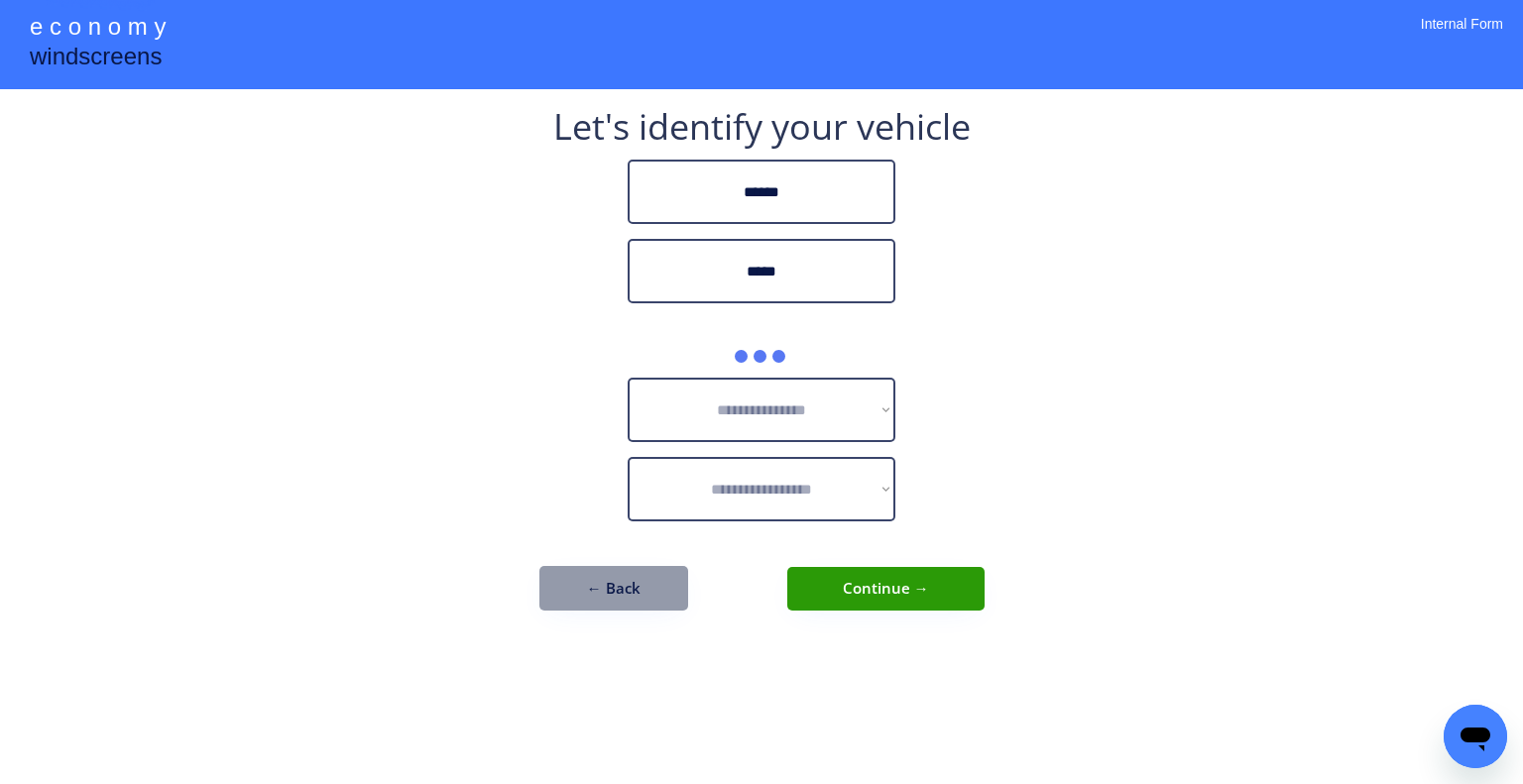 drag, startPoint x: 1135, startPoint y: 286, endPoint x: 942, endPoint y: 222, distance: 203.3347 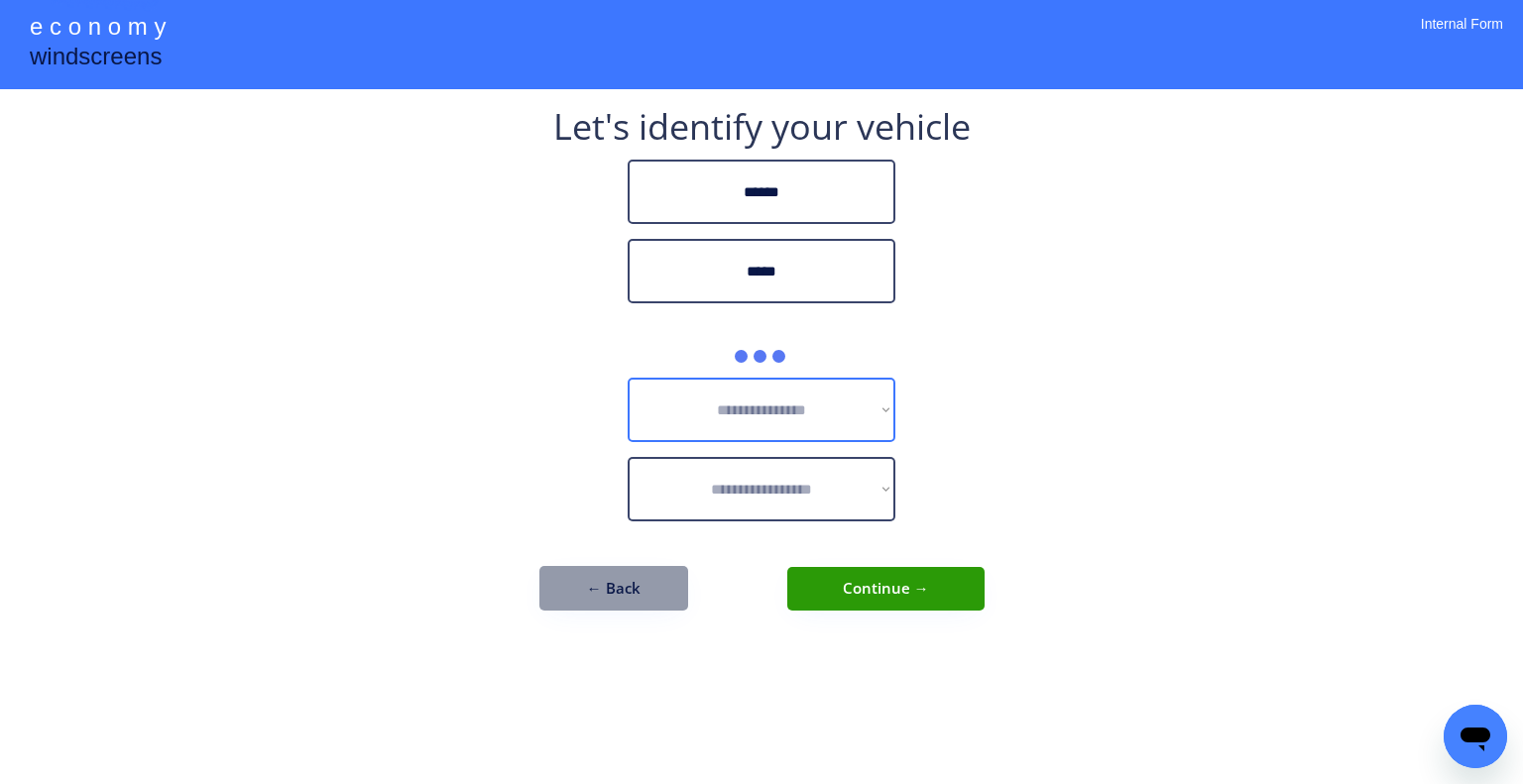 drag, startPoint x: 803, startPoint y: 388, endPoint x: 998, endPoint y: 320, distance: 206.51634 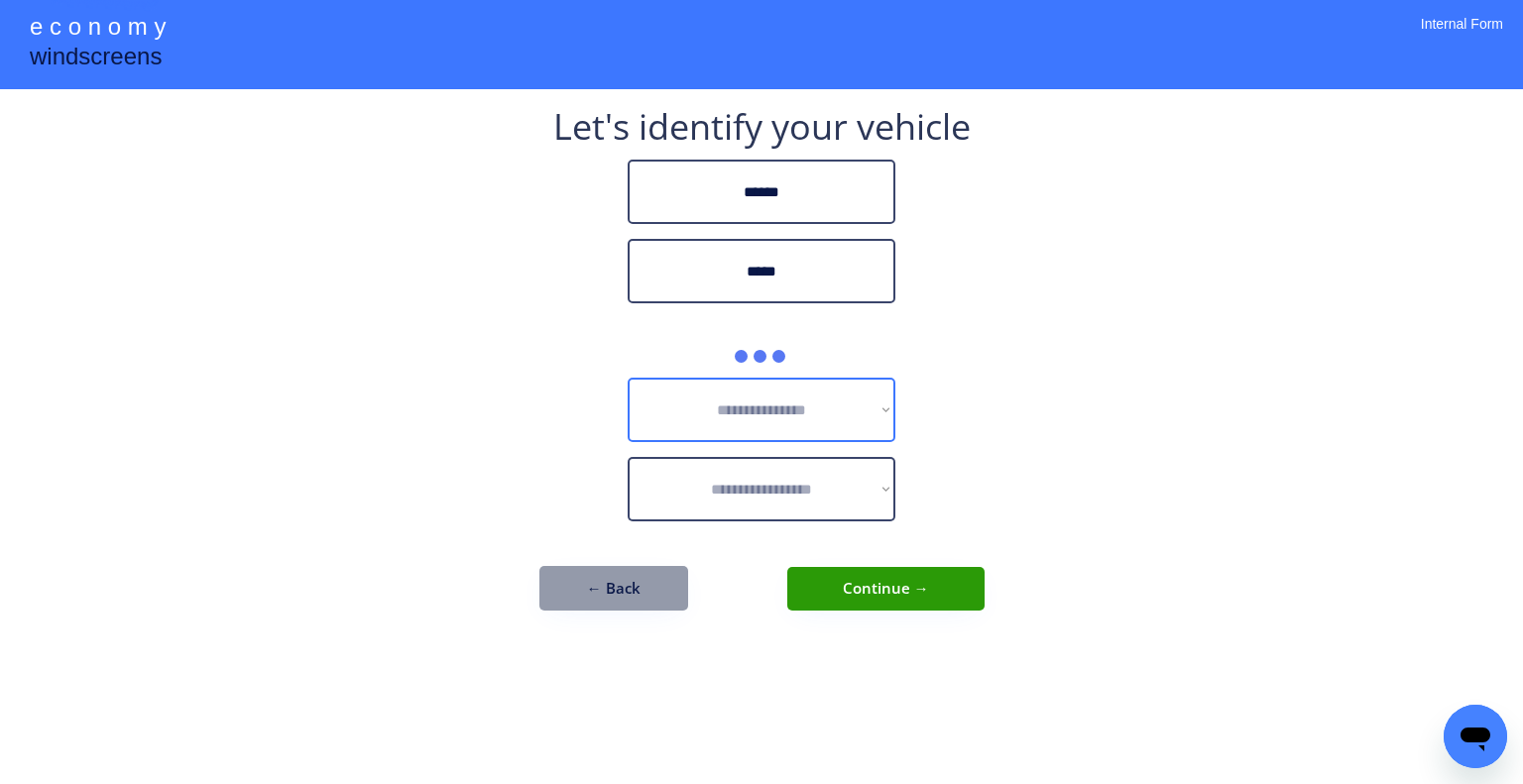 click on "**********" at bounding box center [762, 392] 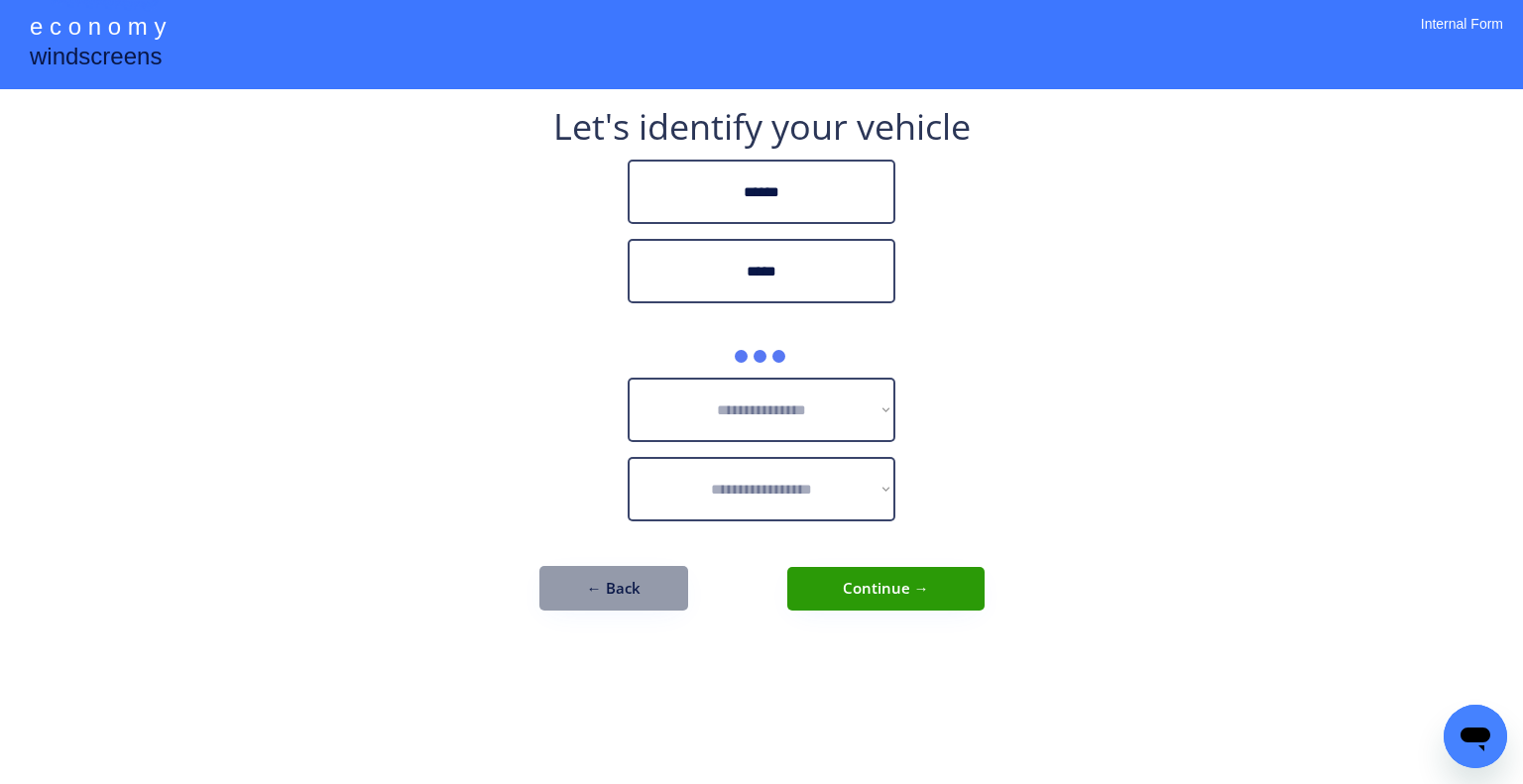click on "**********" at bounding box center (762, 392) 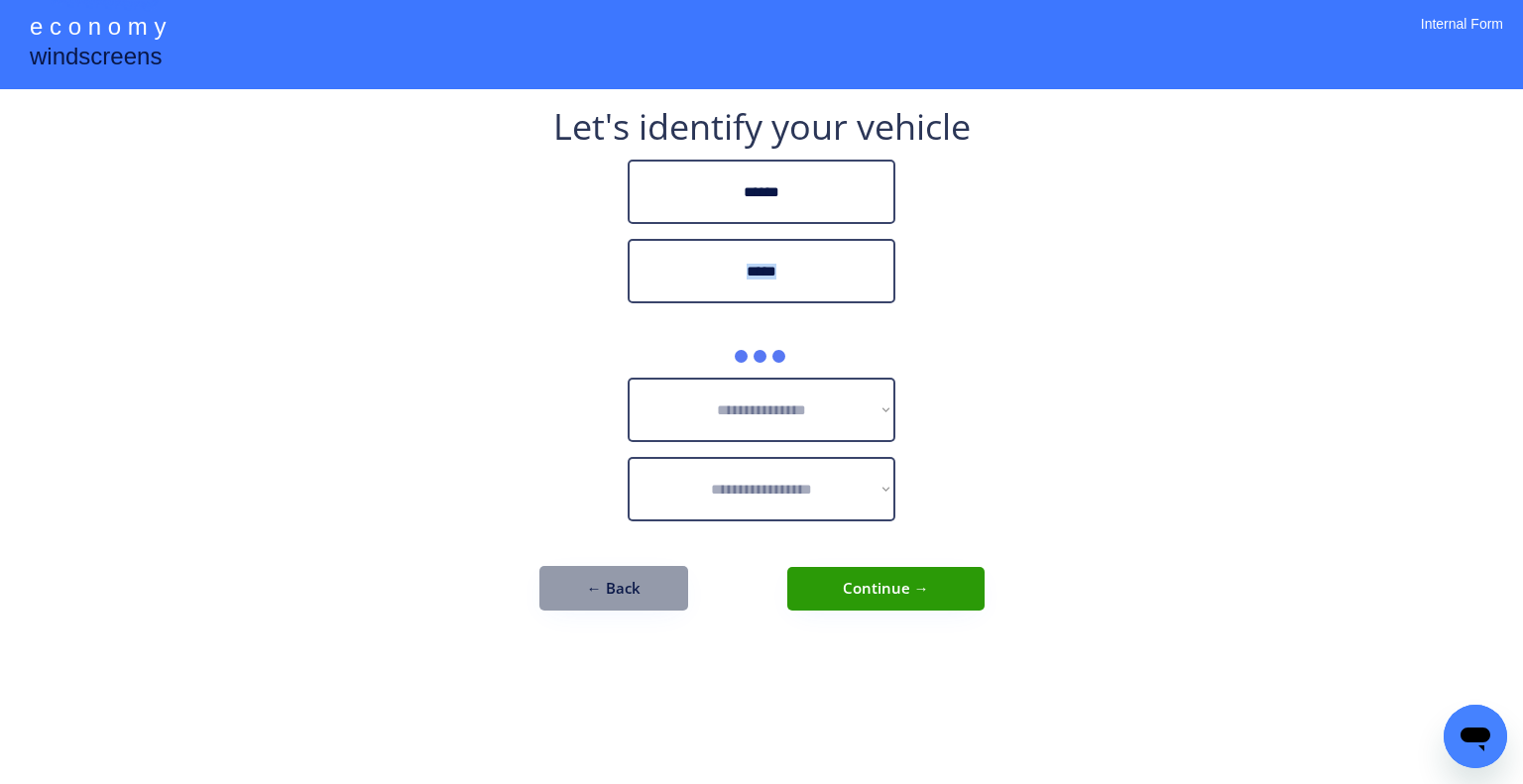 click on "**********" at bounding box center (762, 392) 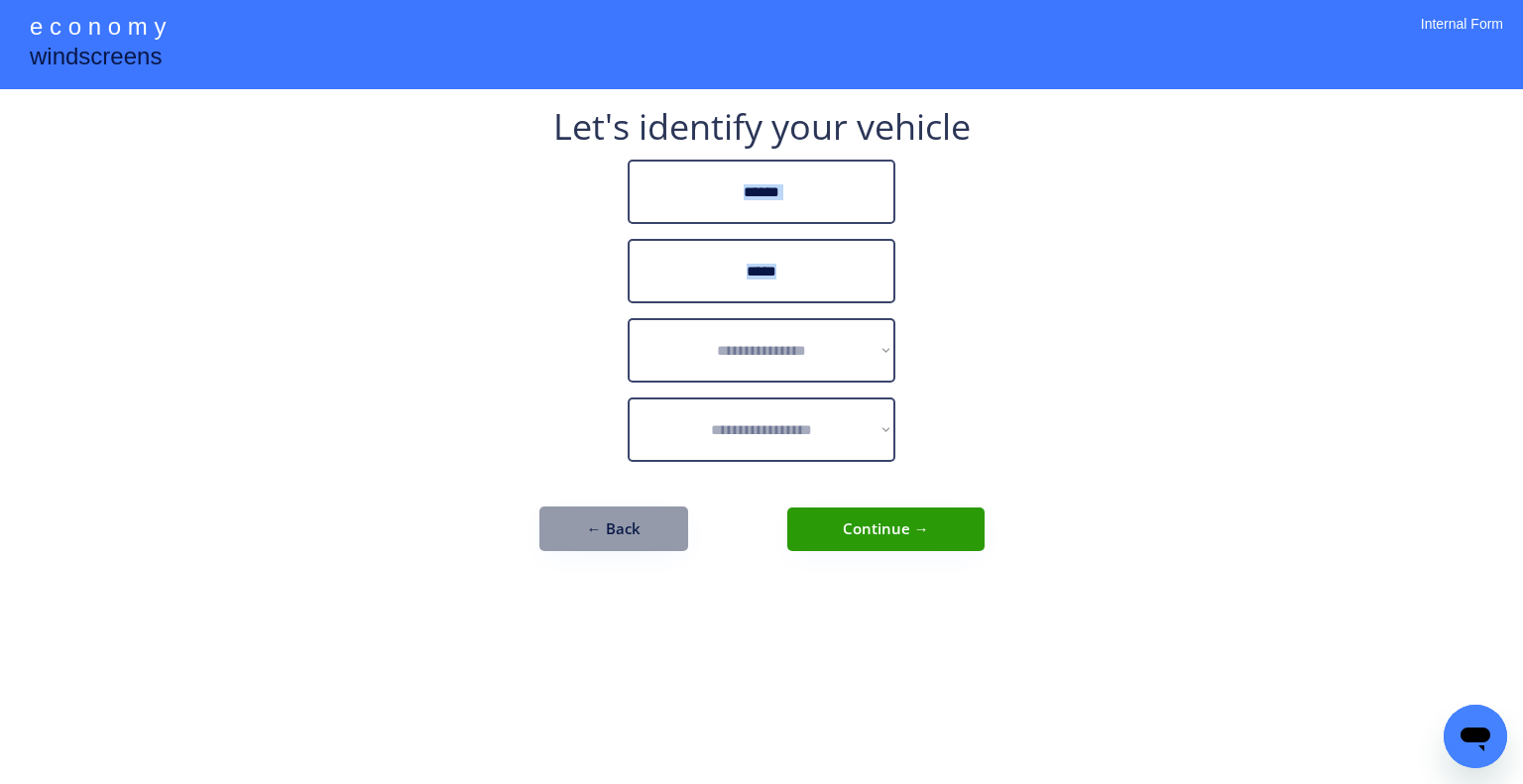 click on "**********" at bounding box center [762, 392] 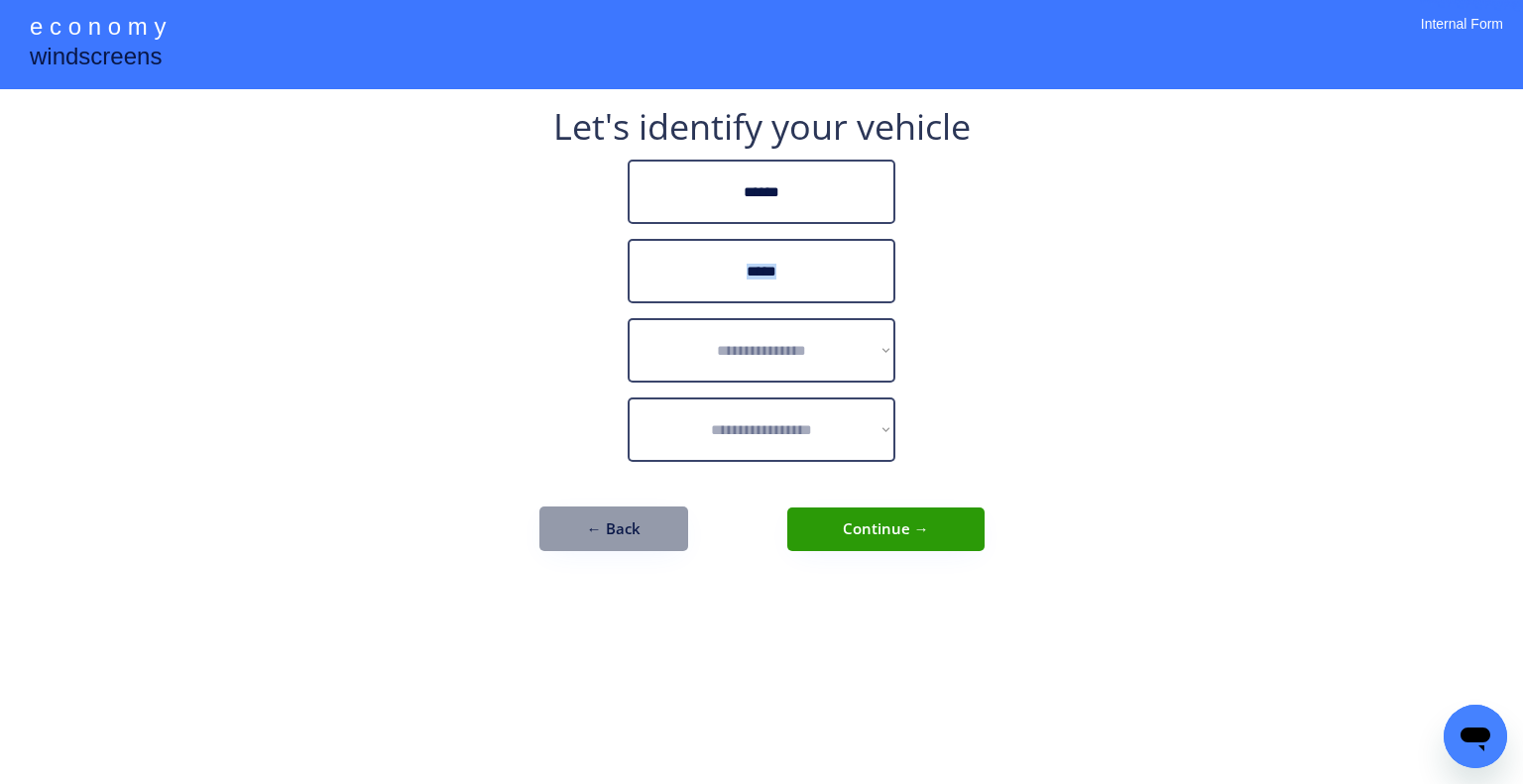 click on "**********" at bounding box center (762, 392) 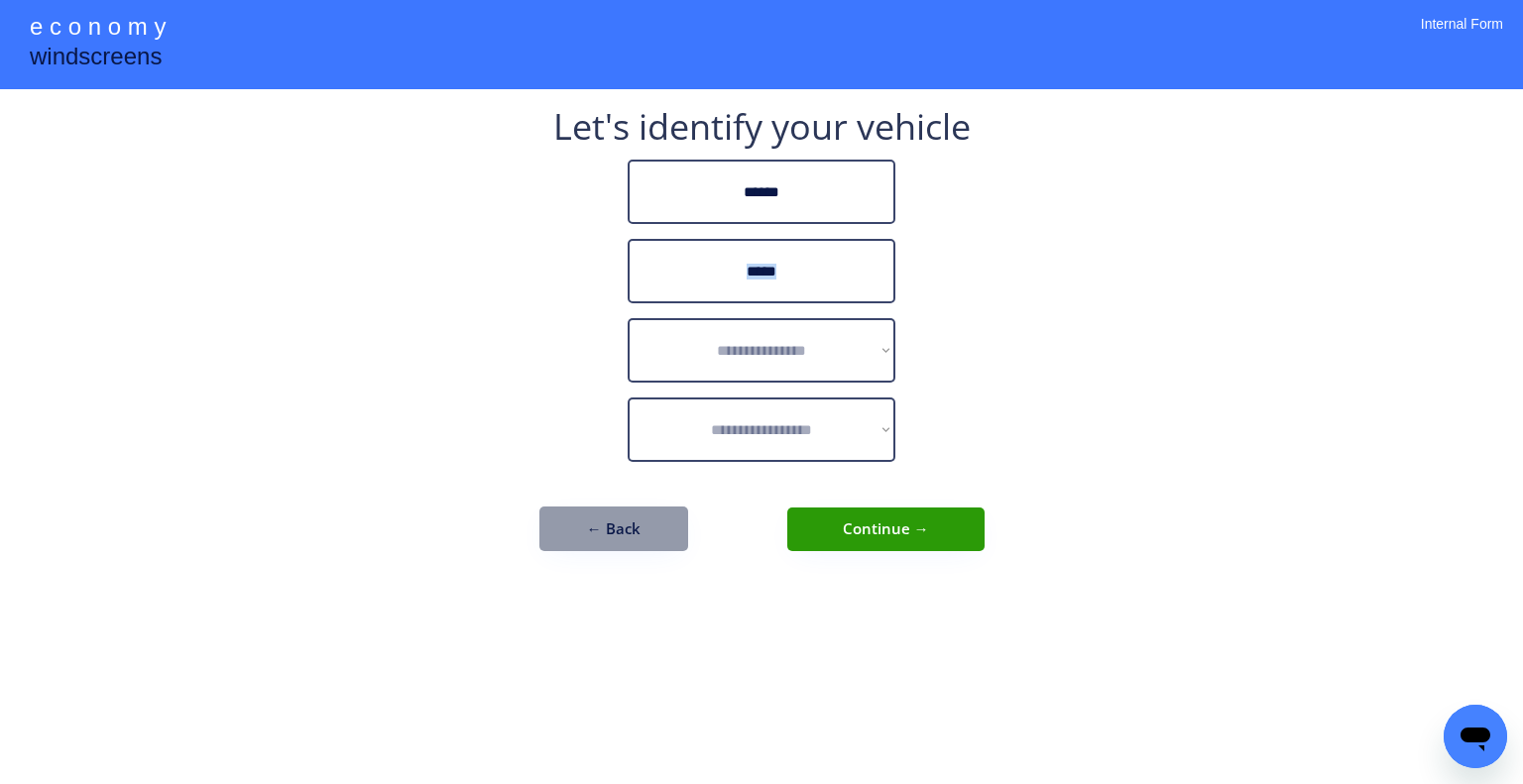 click on "**********" at bounding box center [762, 350] 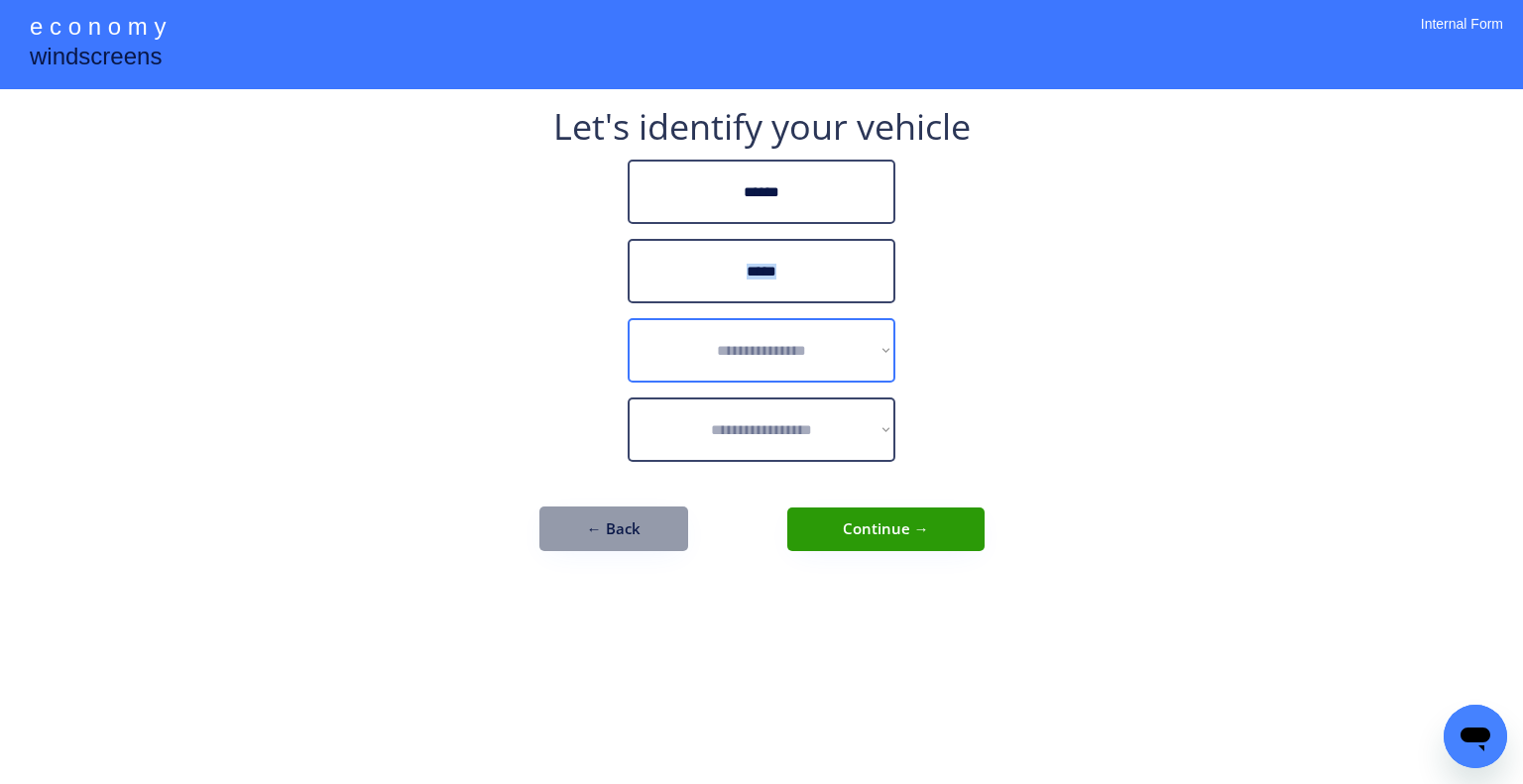 select on "******" 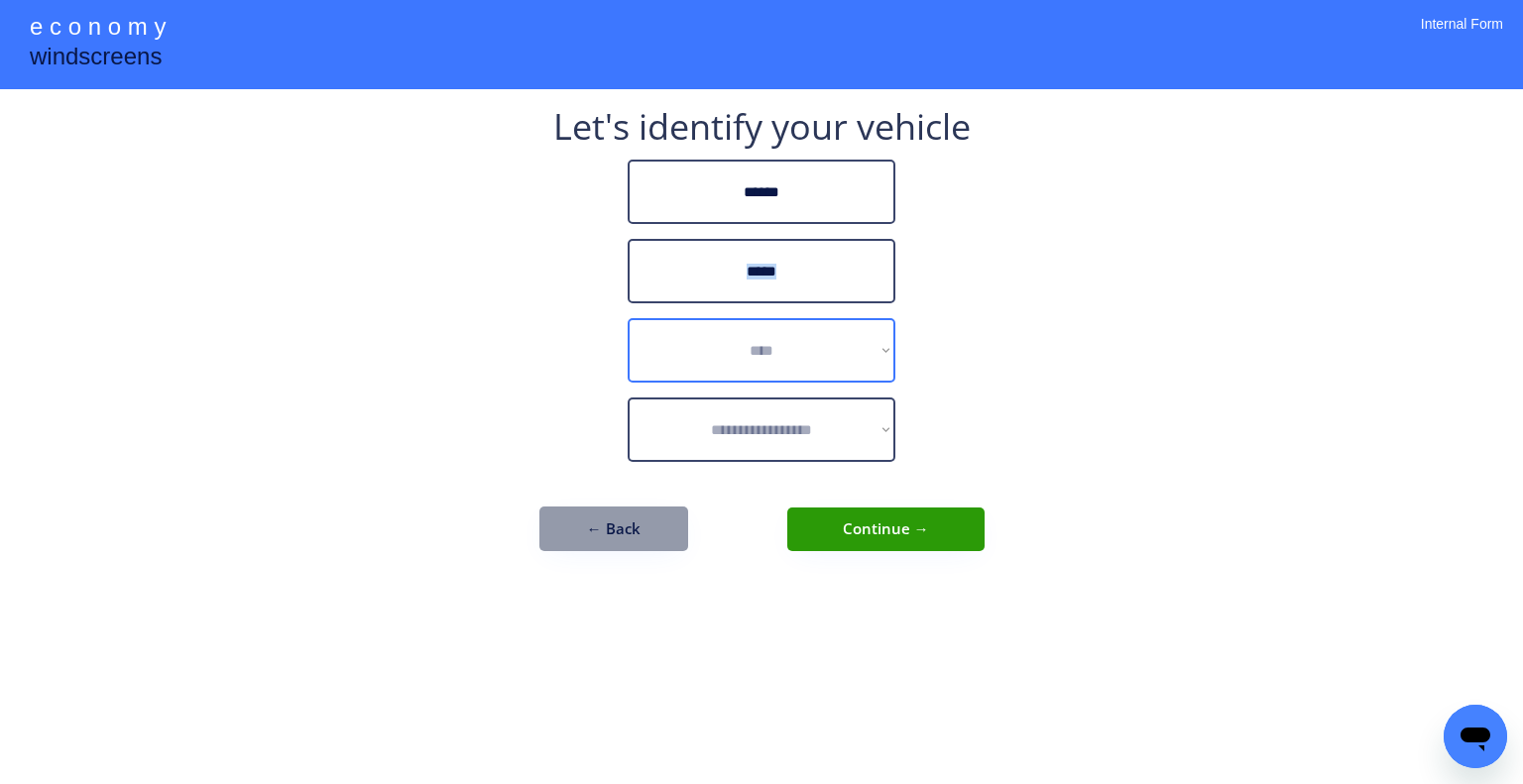 click on "**********" at bounding box center [762, 350] 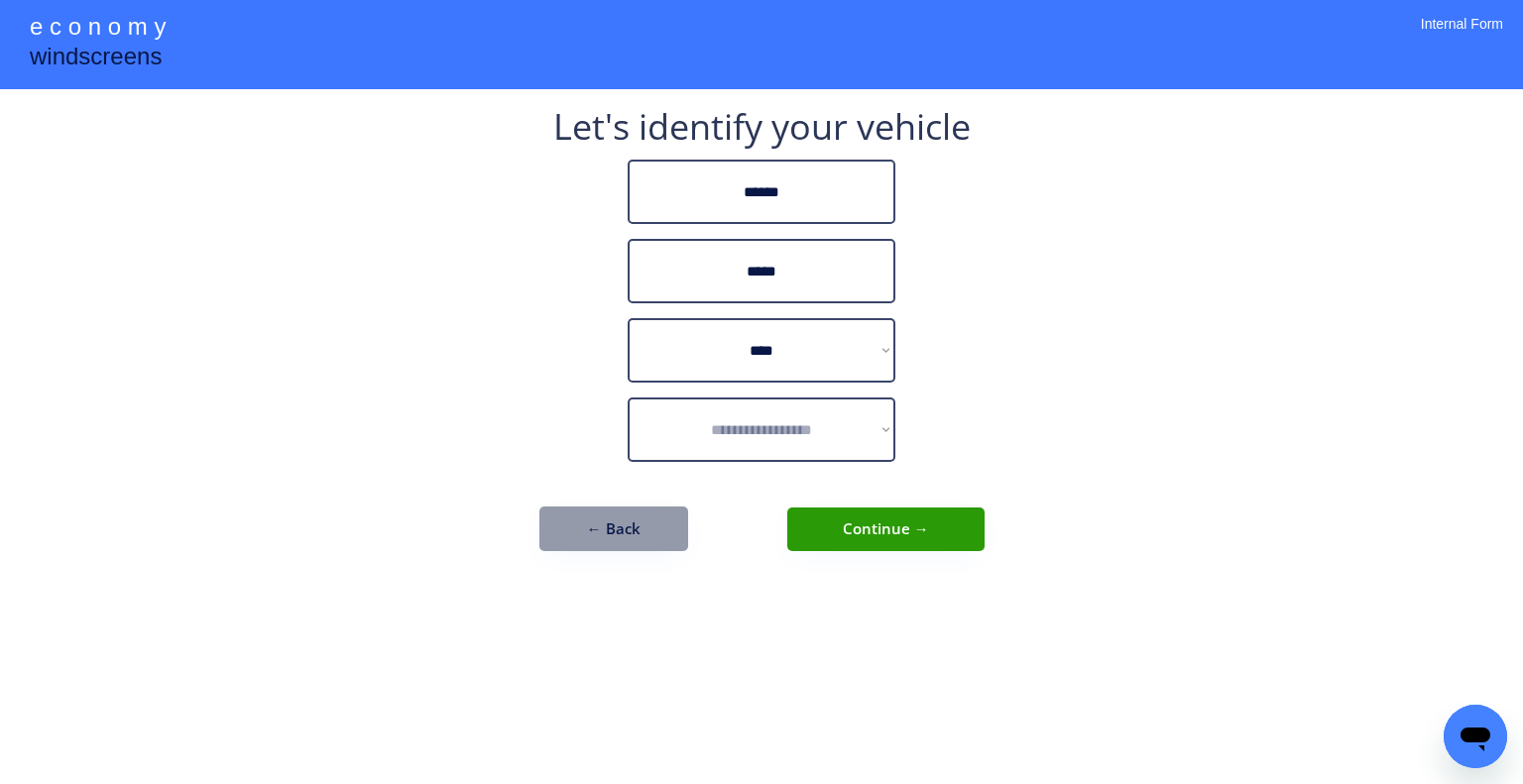 click on "**********" at bounding box center (762, 392) 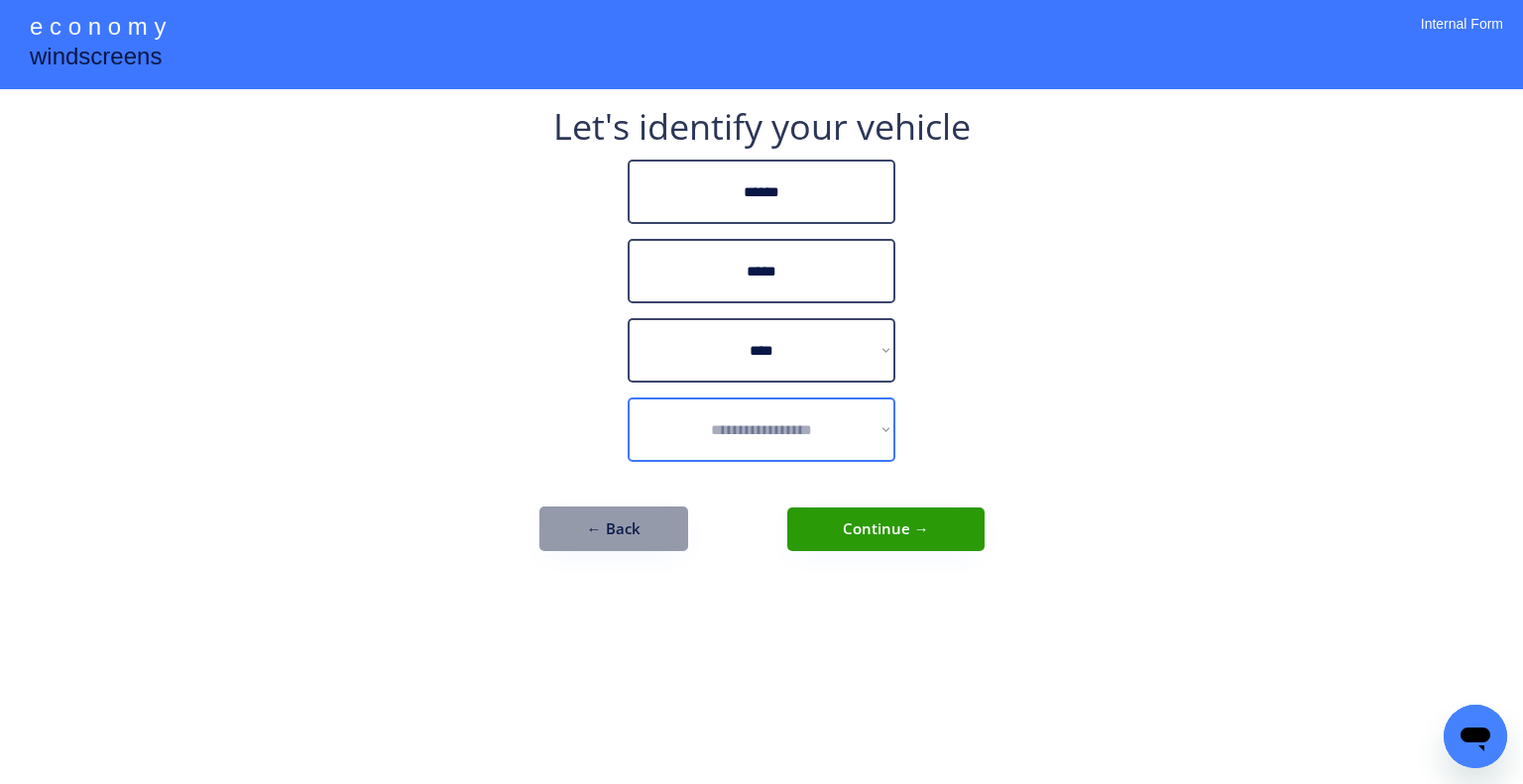 click on "**********" at bounding box center [762, 429] 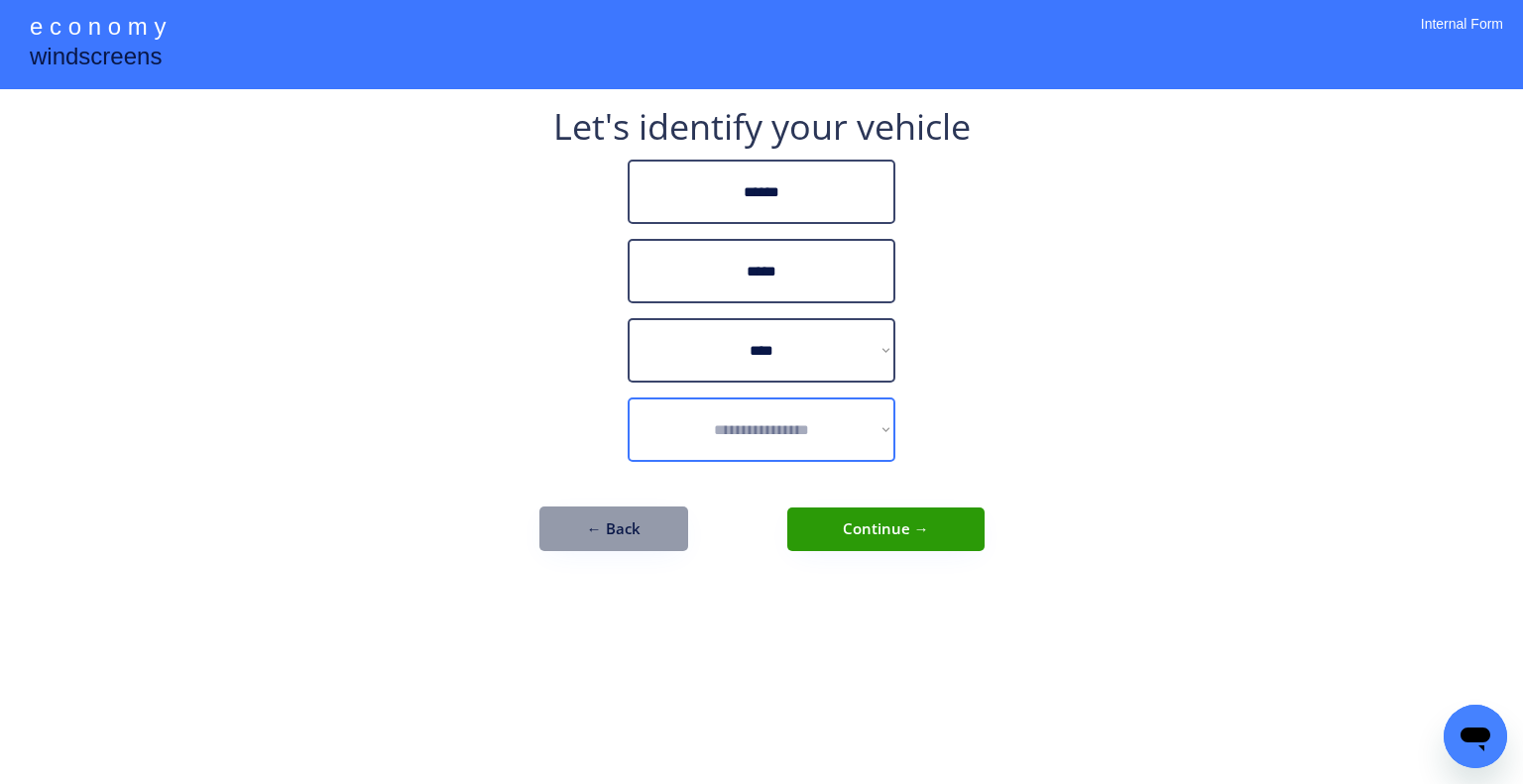click on "**********" at bounding box center (762, 429) 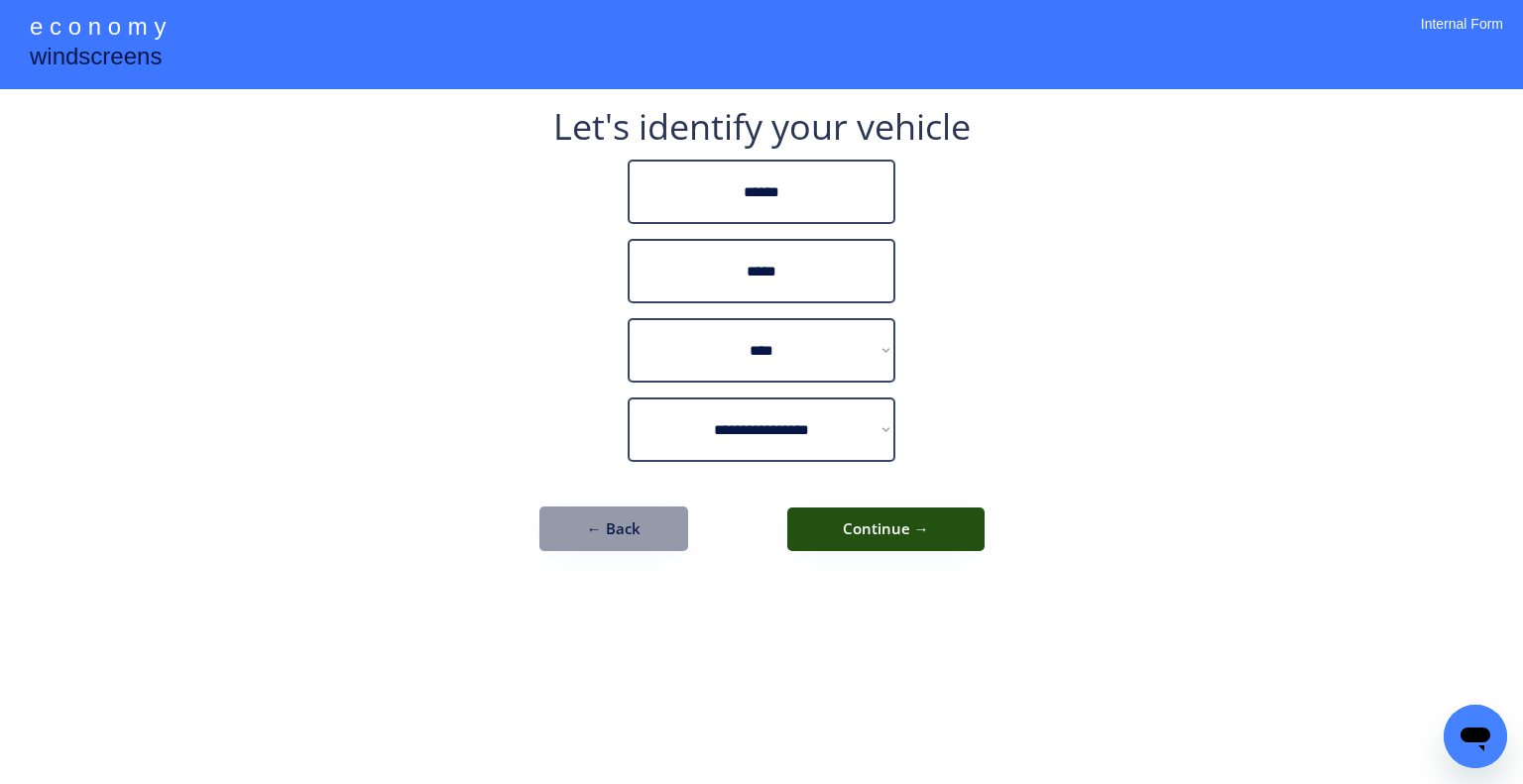 click on "Continue    →" at bounding box center (885, 529) 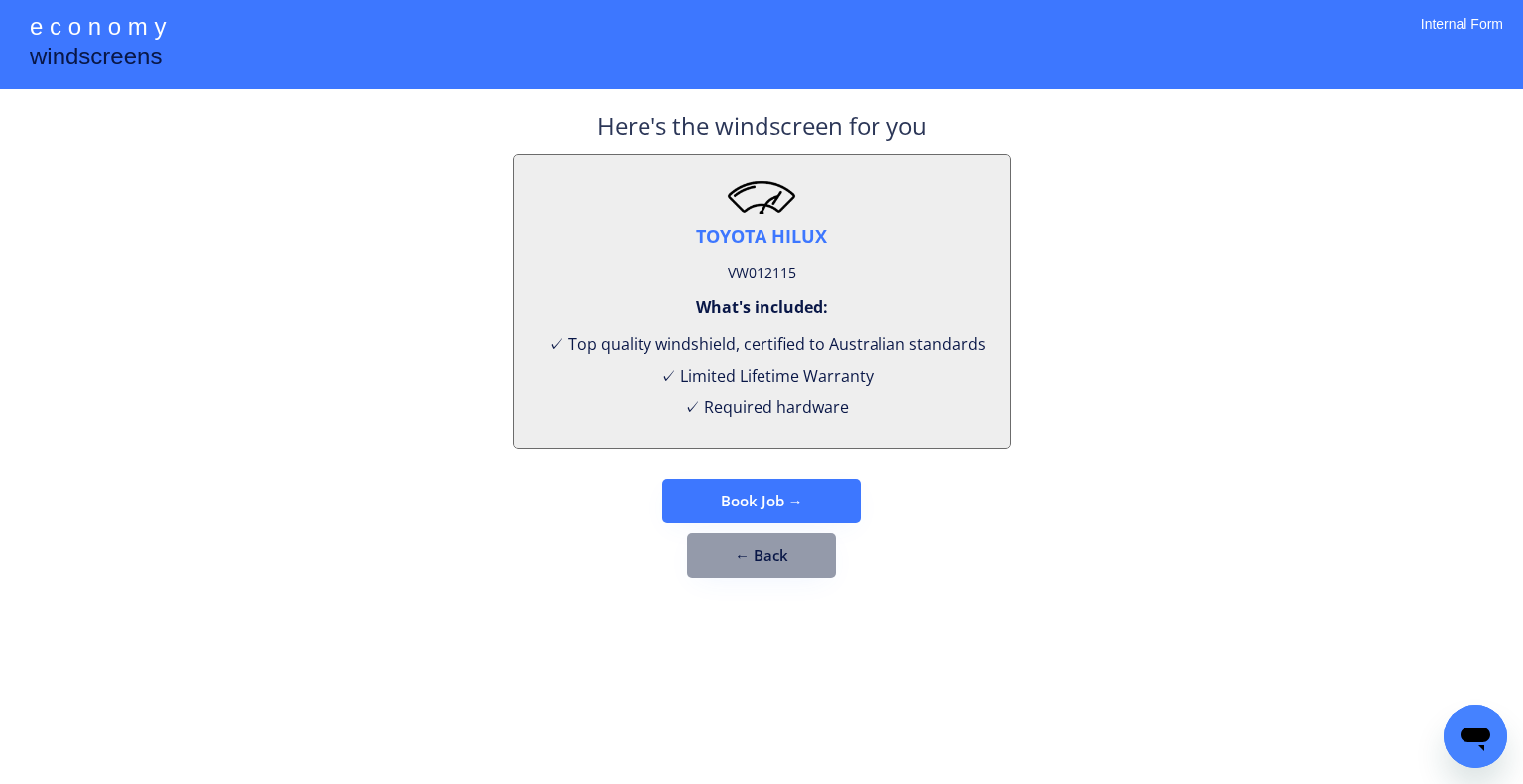 click on "TOYOTA HILUX VW012115 What's included: ✓ Top quality windshield, certified to Australian standards
✓ Limited Lifetime Warranty ✓ Required hardware" at bounding box center (762, 301) 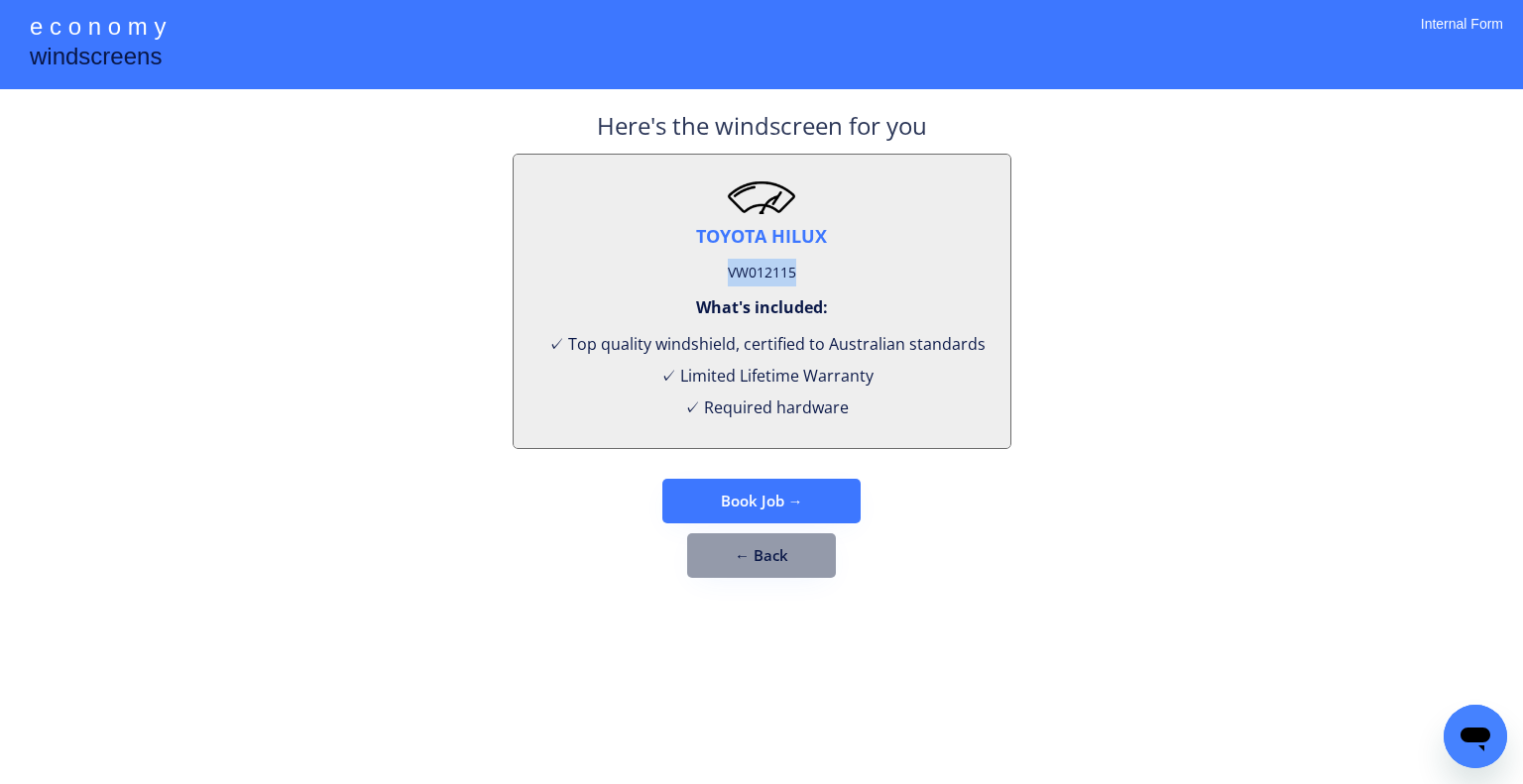 click on "VW012115" at bounding box center [762, 273] 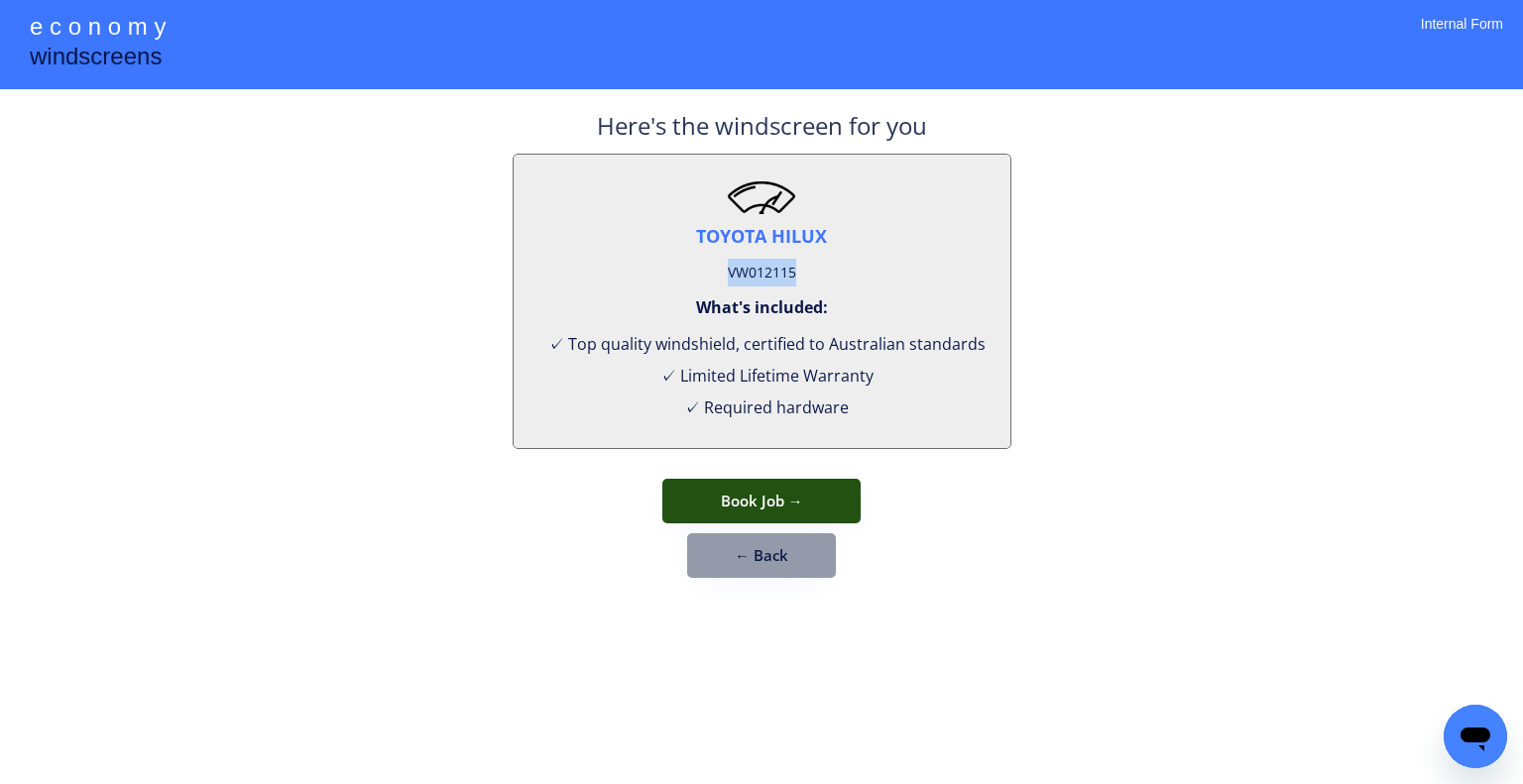 click on "Book Job    →" at bounding box center [762, 501] 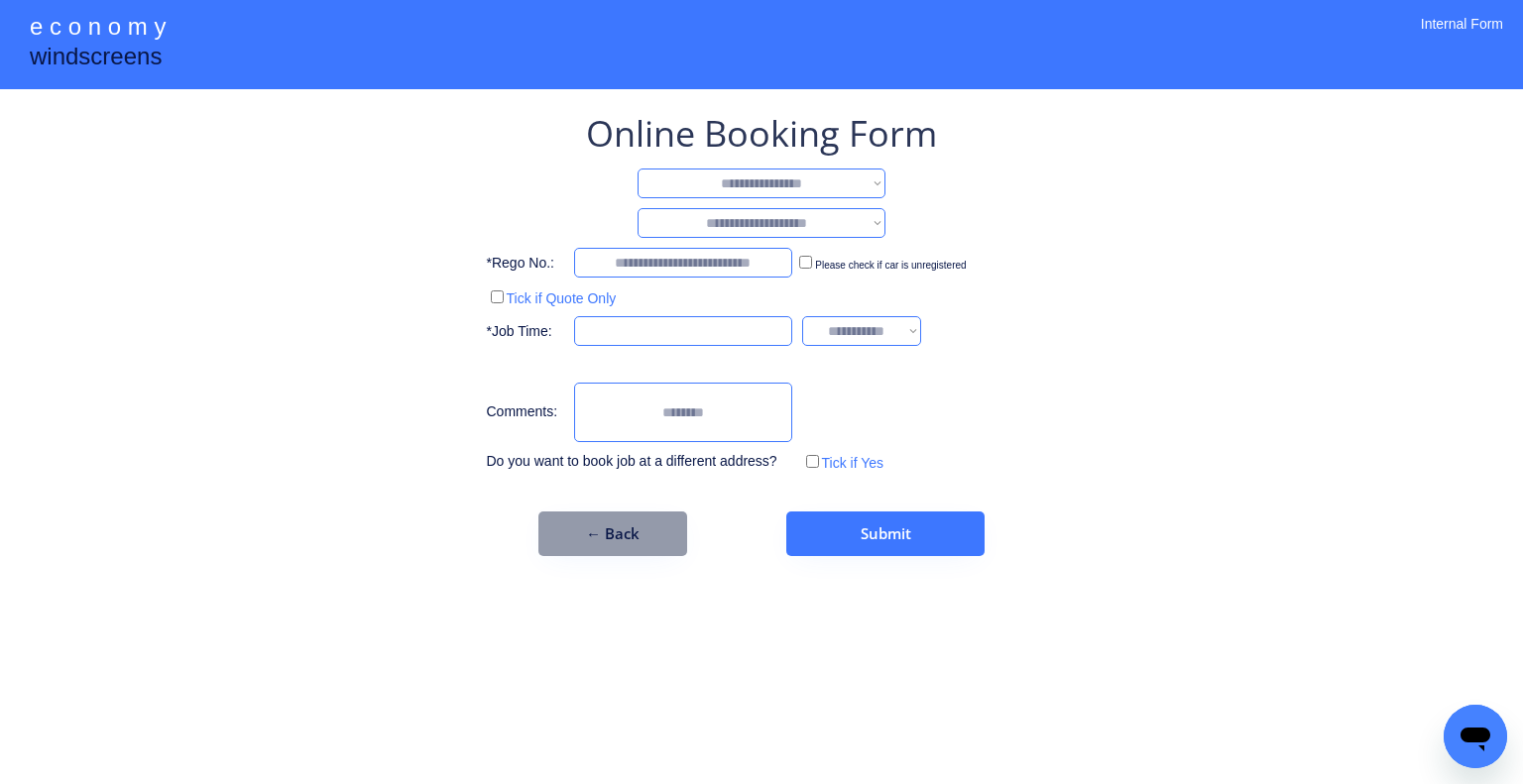 click on "**********" at bounding box center (762, 183) 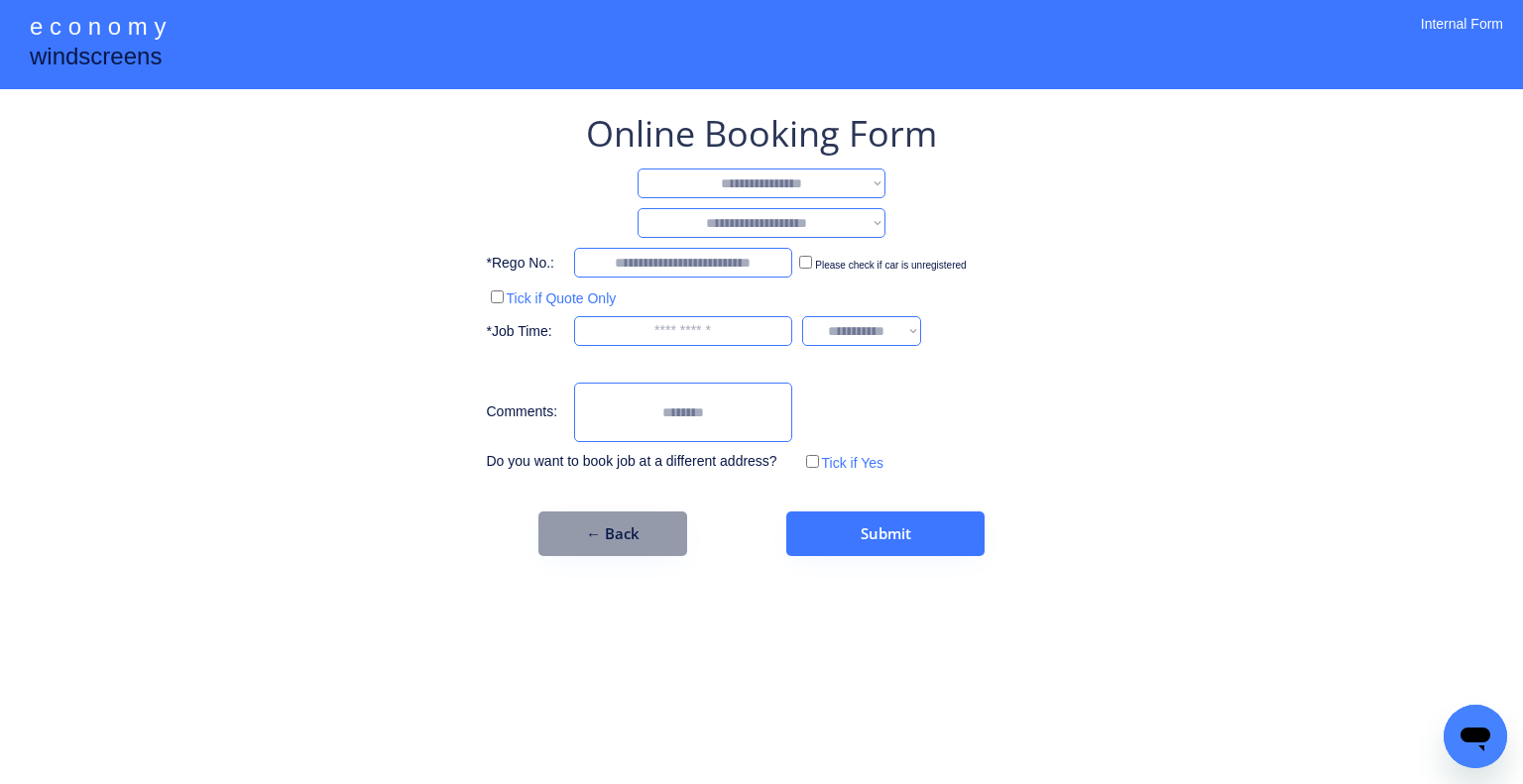 select on "**********" 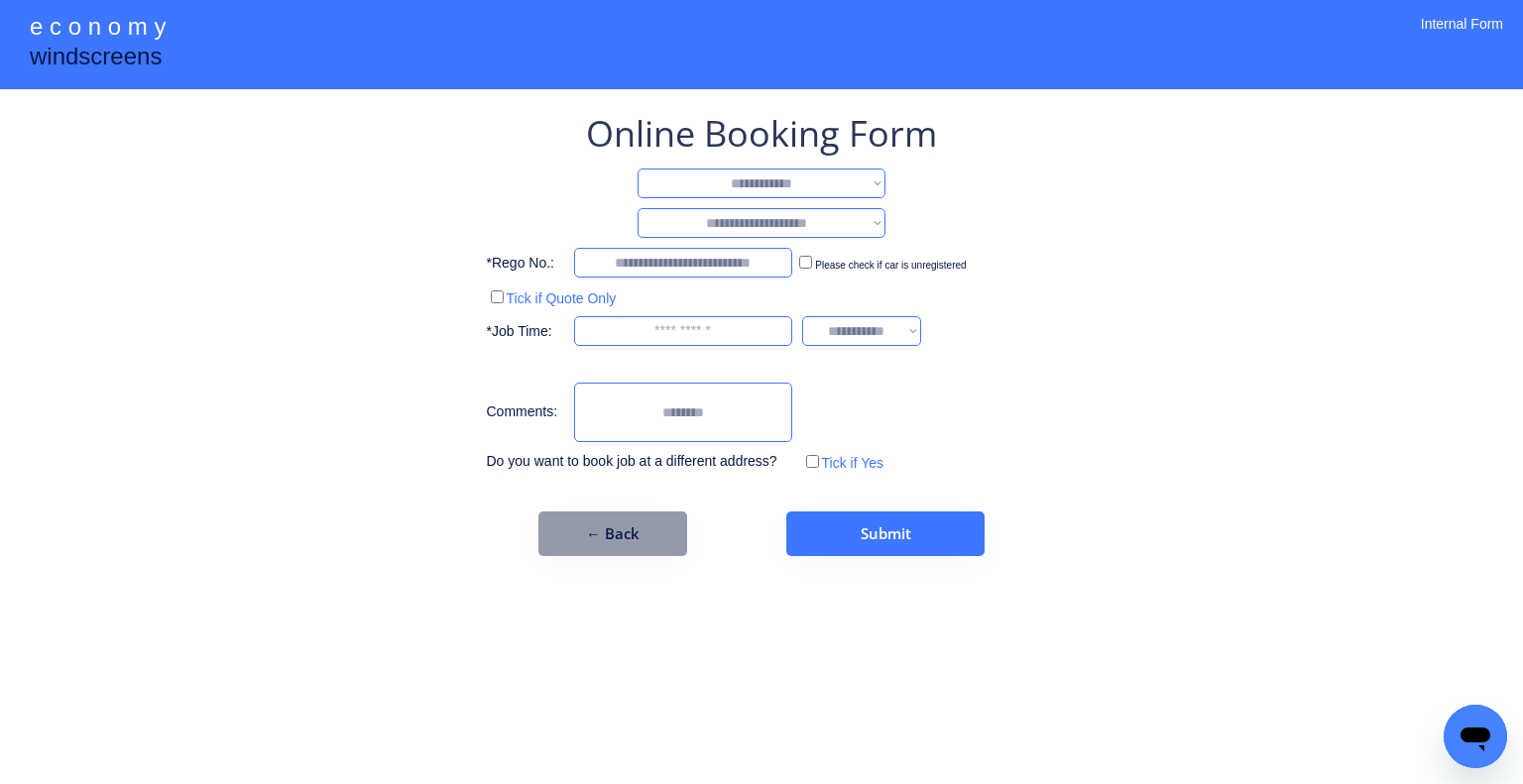 click on "**********" at bounding box center (762, 183) 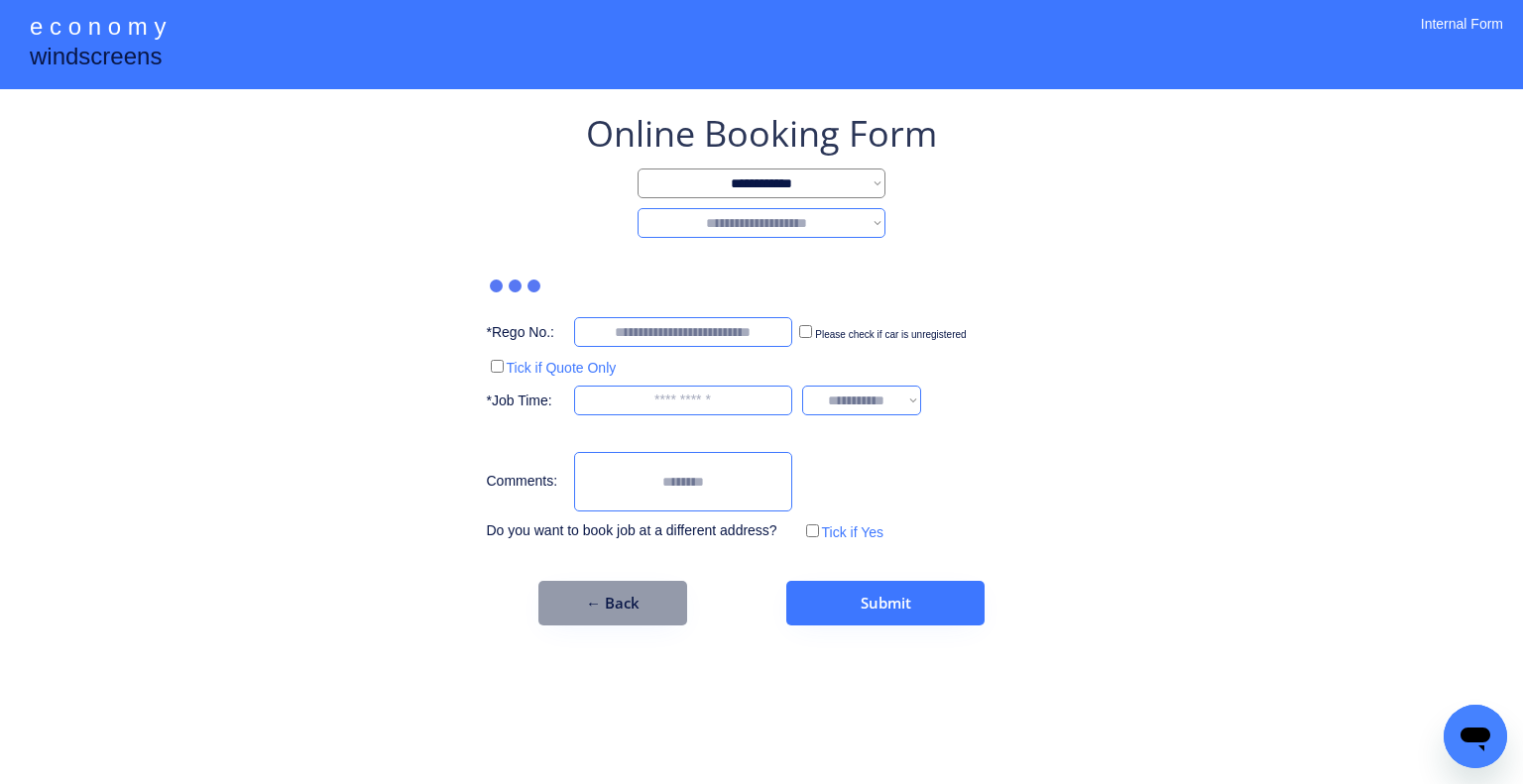 click on "**********" at bounding box center (762, 223) 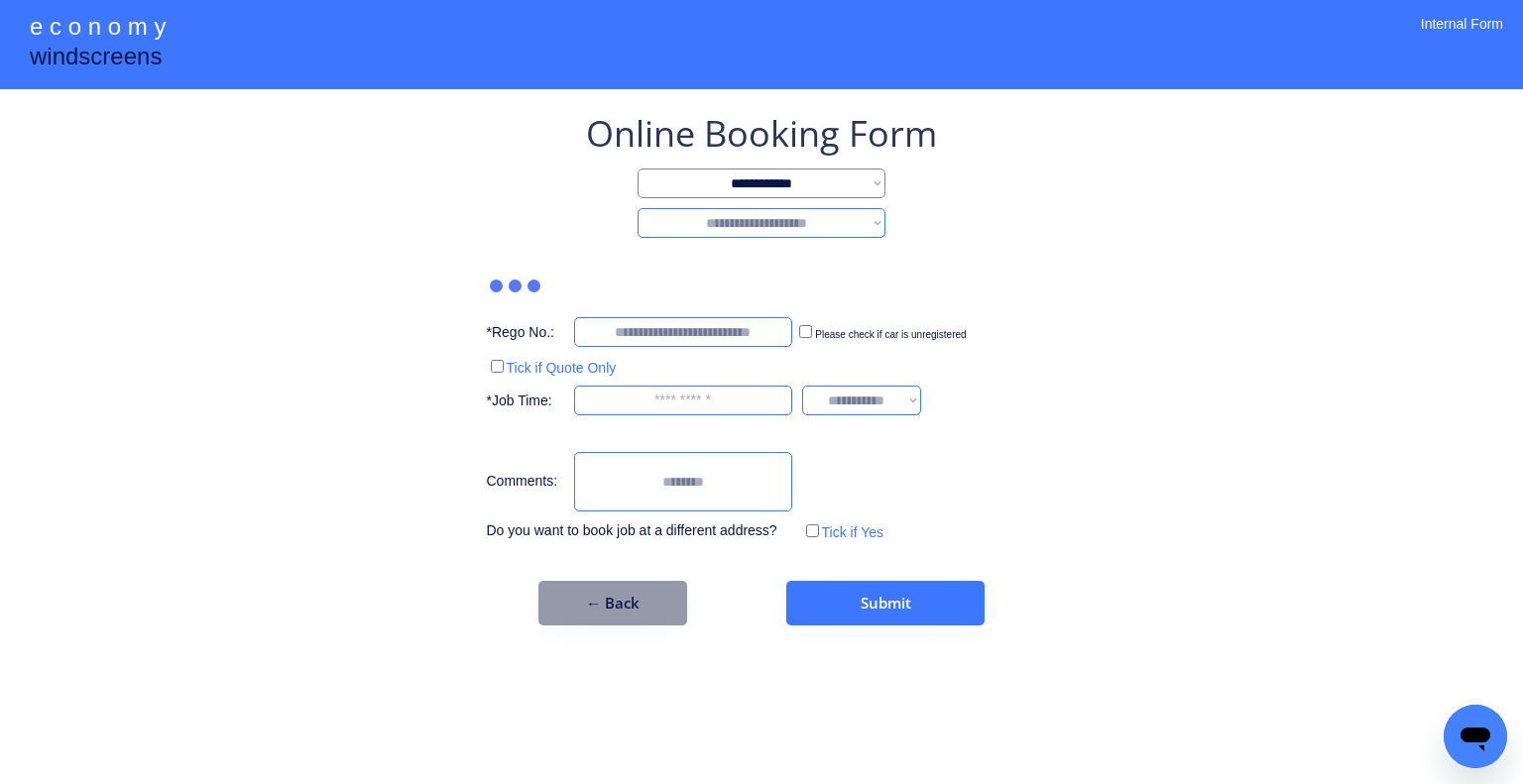 select on "********" 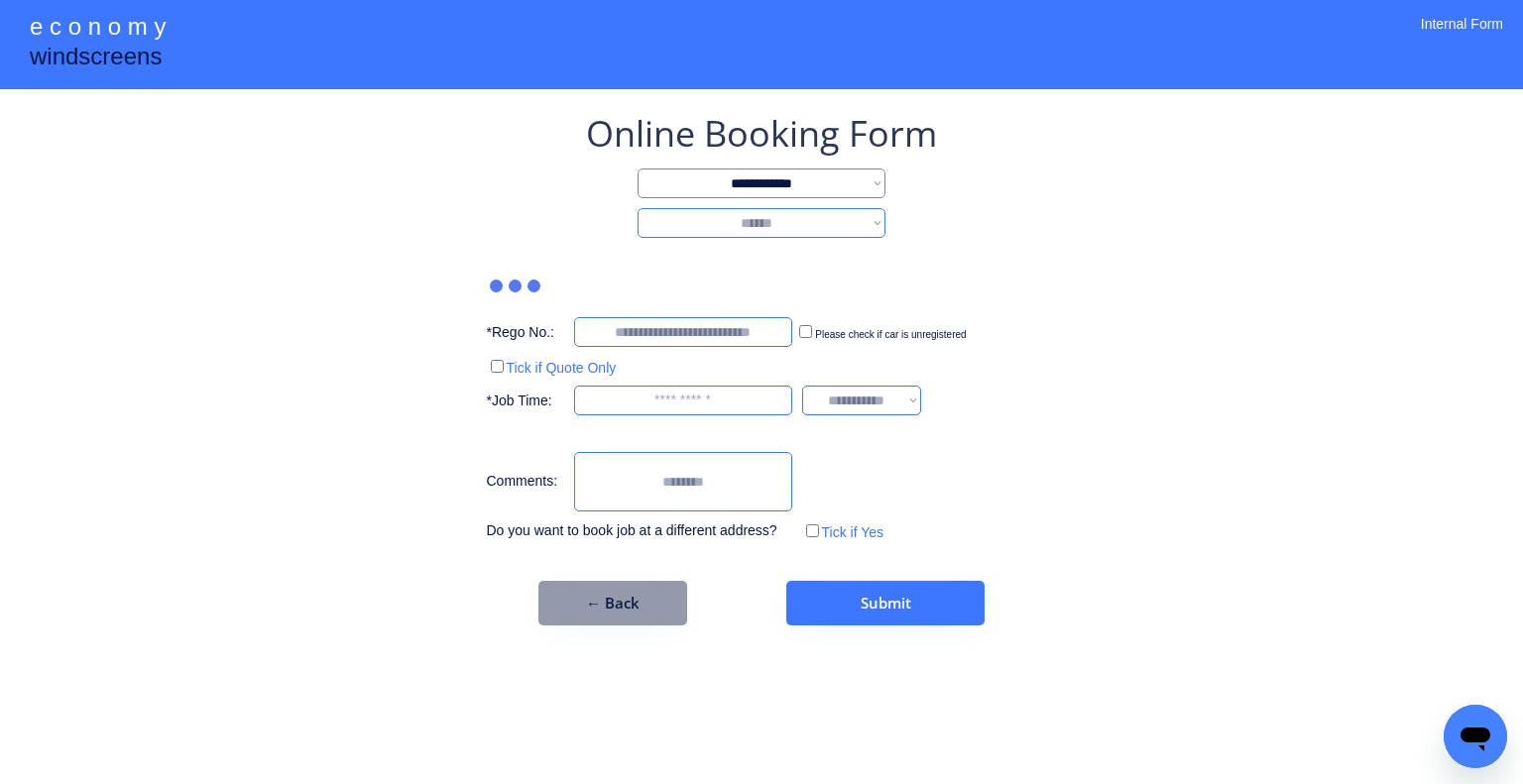 click on "**********" at bounding box center [762, 223] 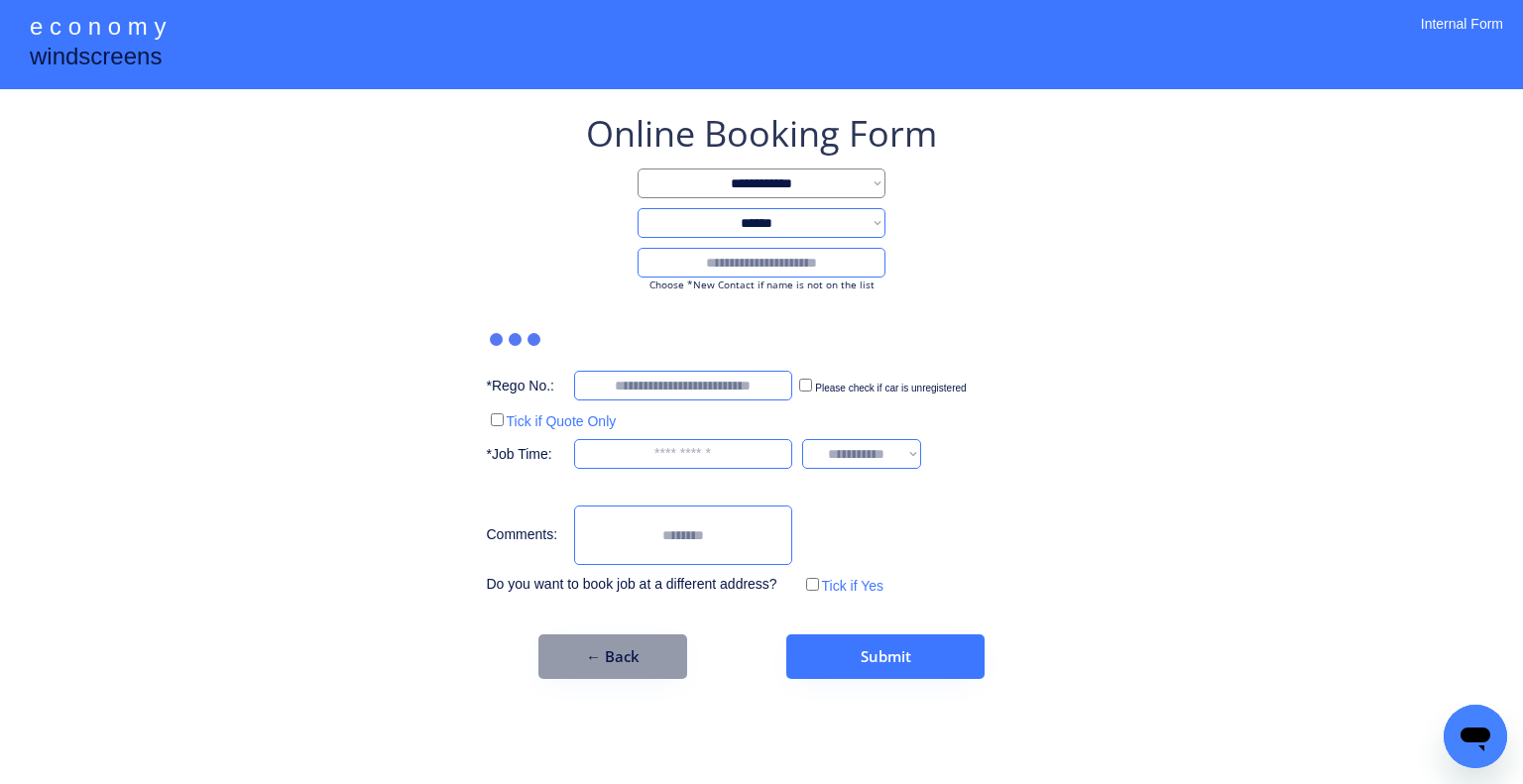 click on "**********" at bounding box center [762, 393] 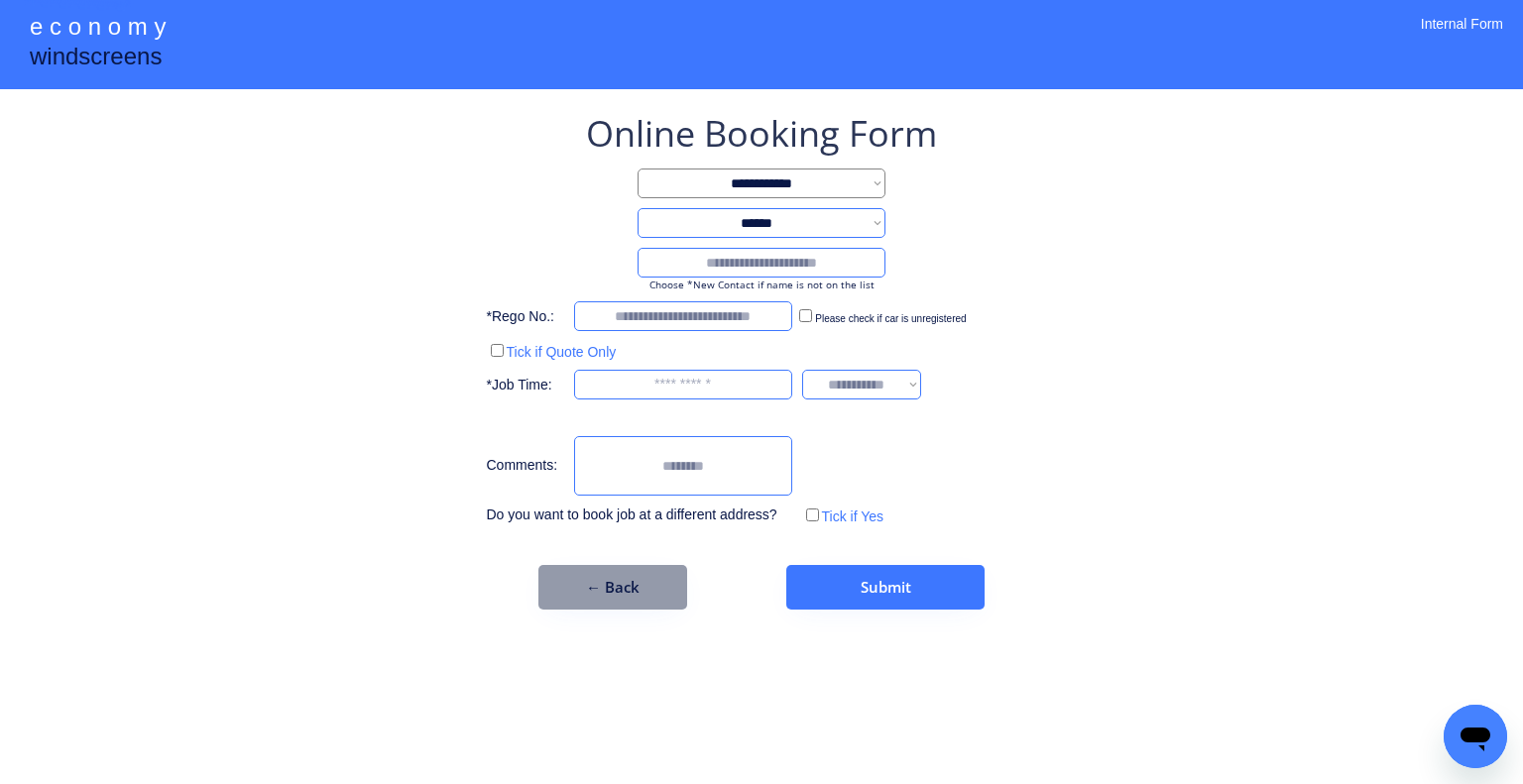 click at bounding box center [762, 263] 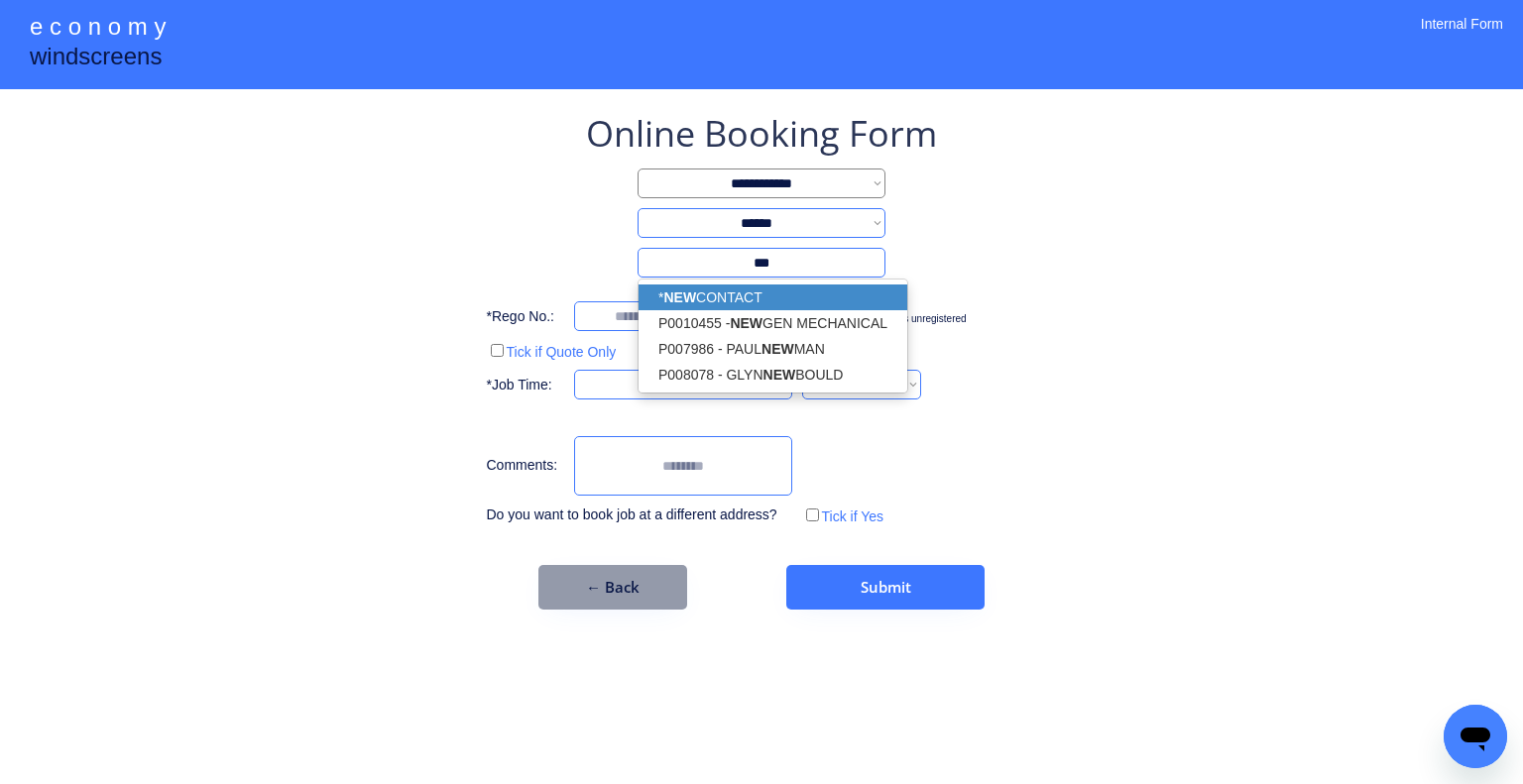 click on "* NEW  CONTACT" at bounding box center (772, 297) 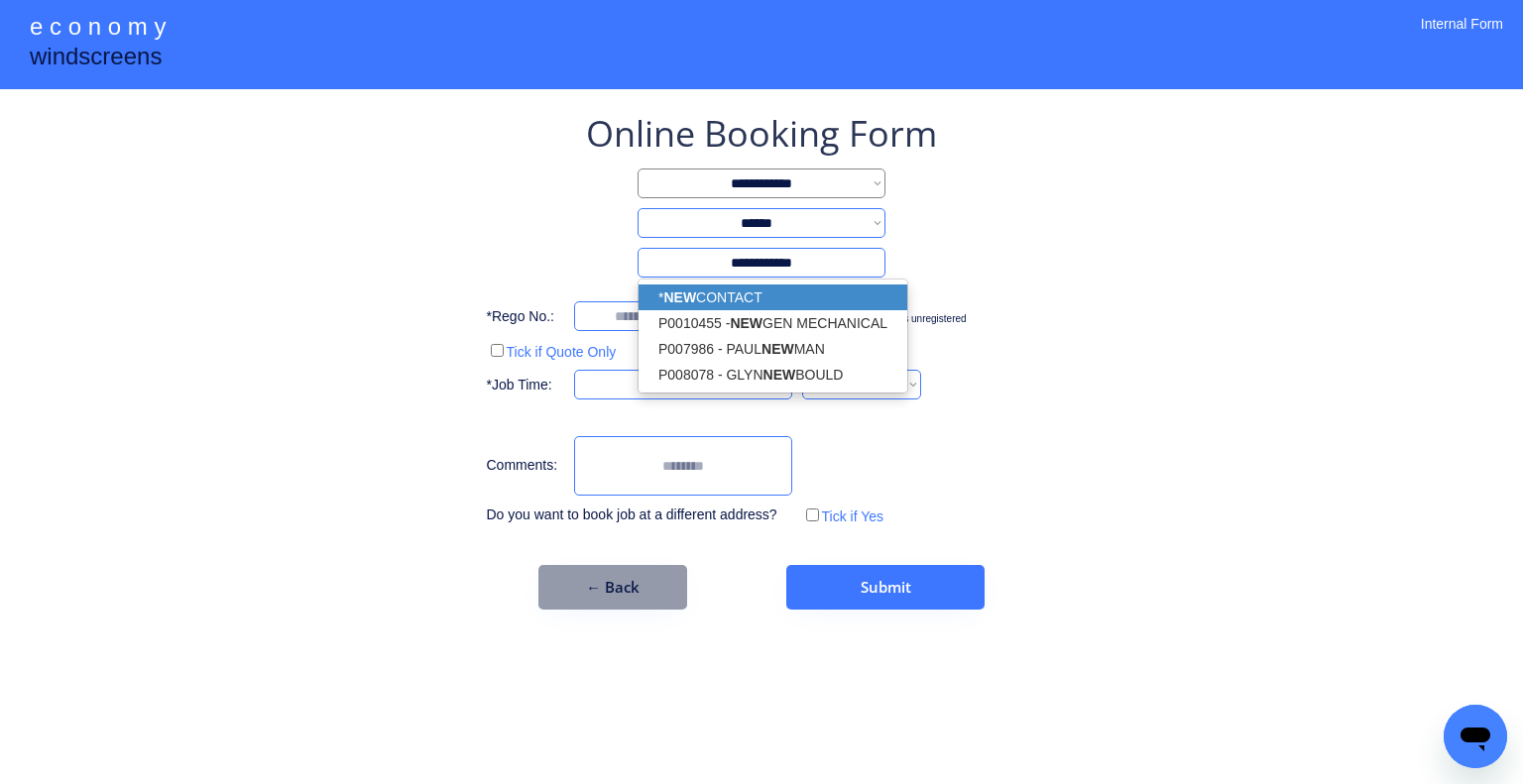type on "**********" 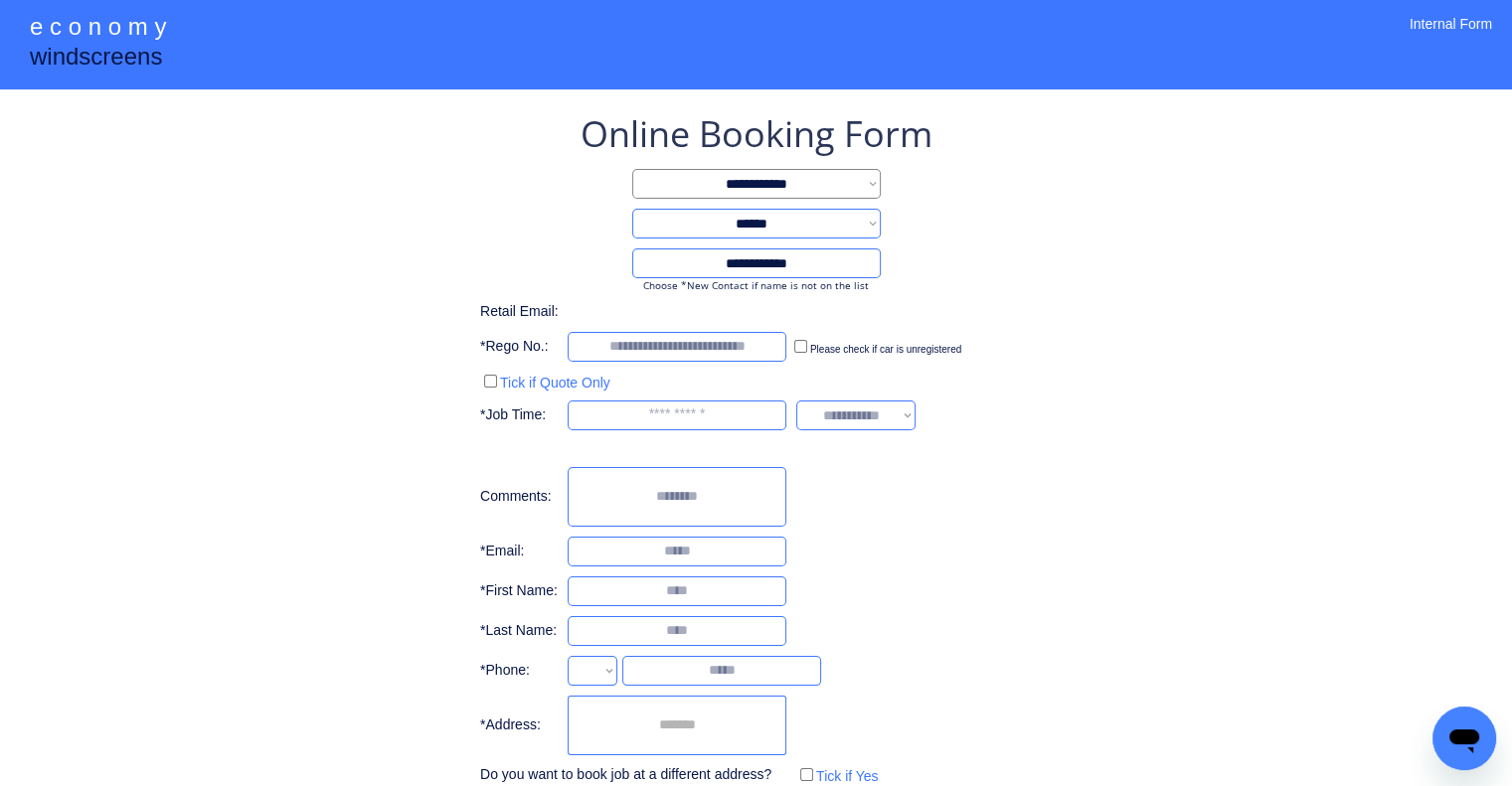 click on "**********" at bounding box center [756, 449] 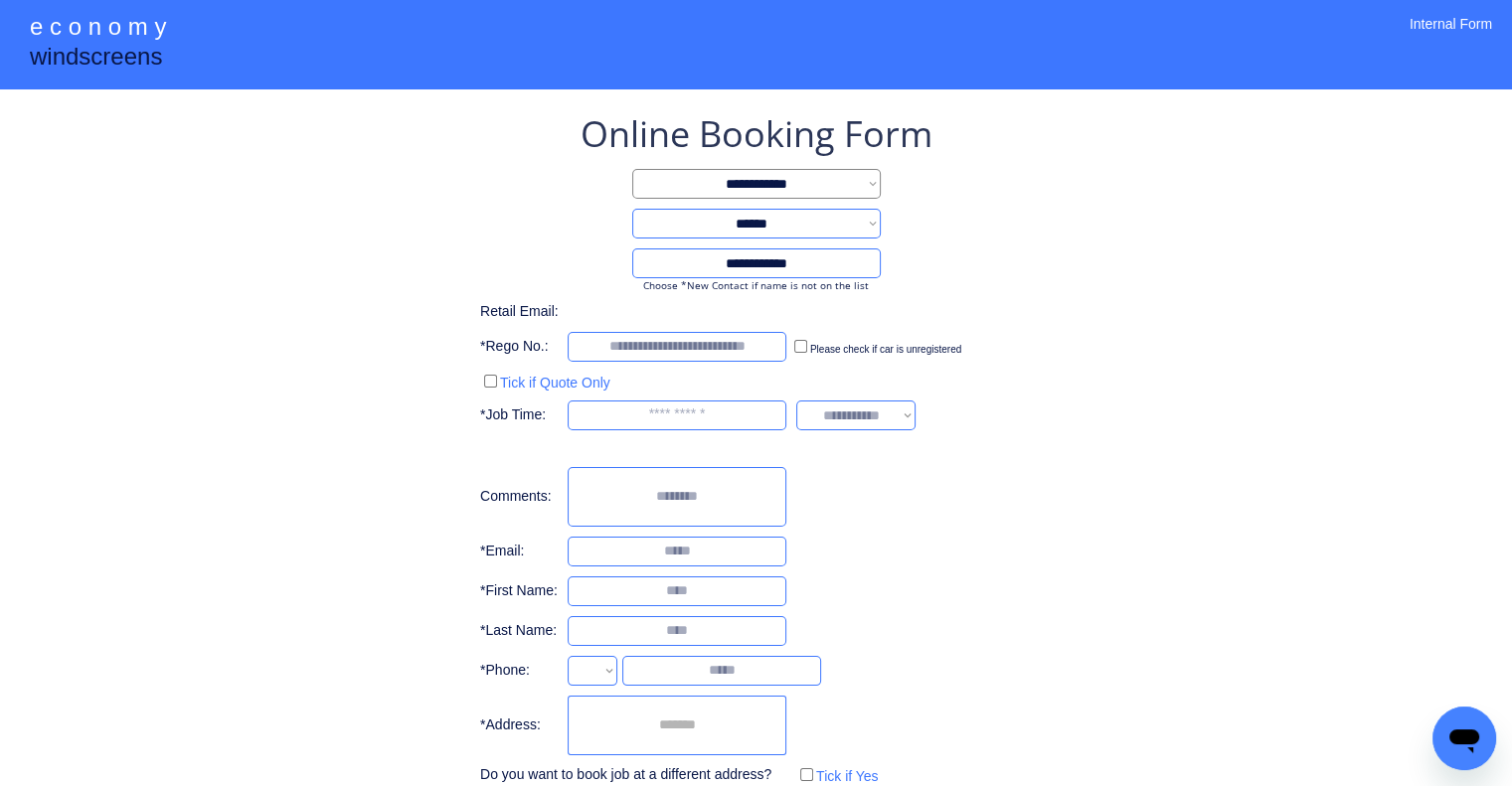 select on "**********" 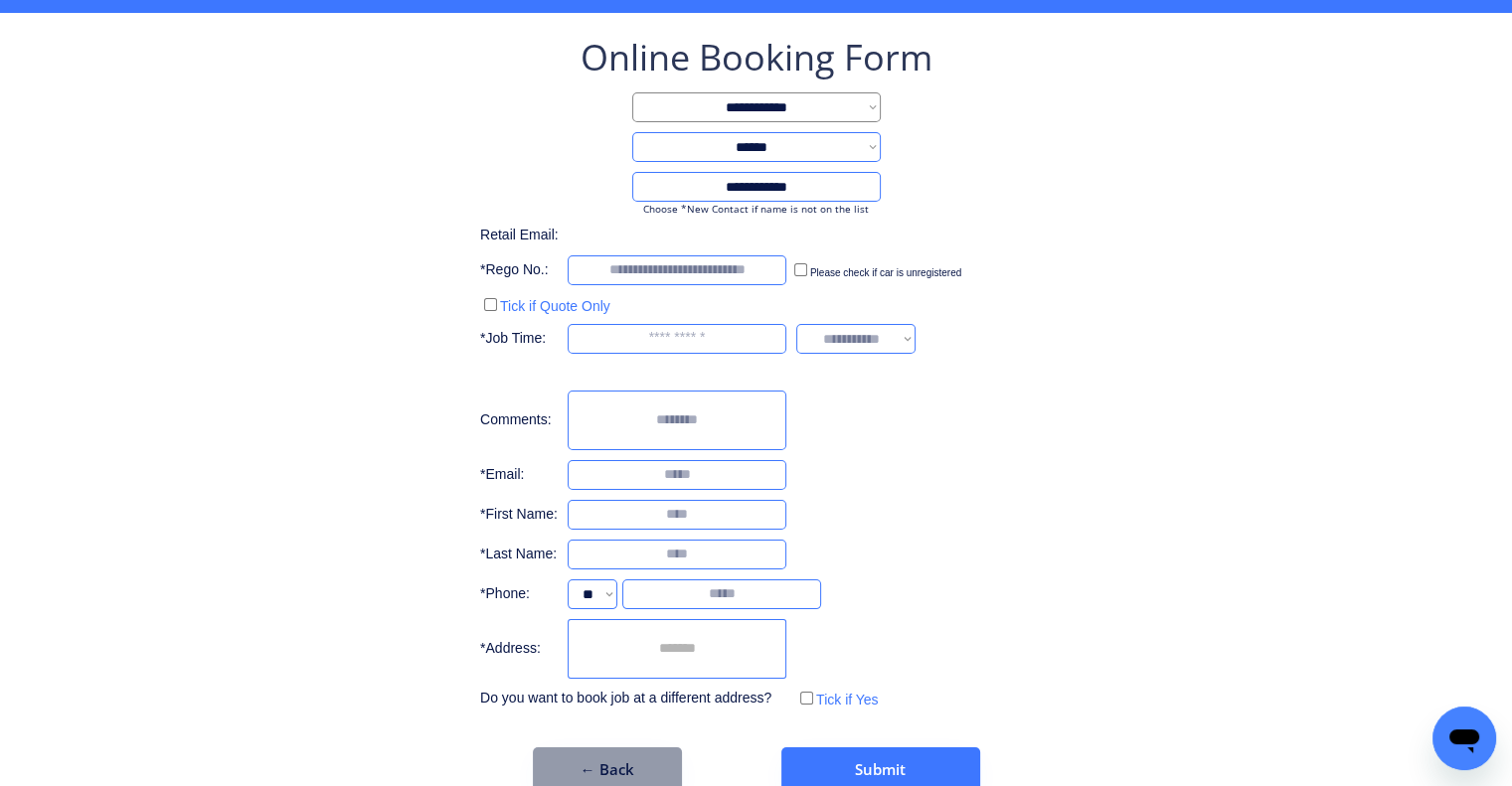 scroll, scrollTop: 112, scrollLeft: 0, axis: vertical 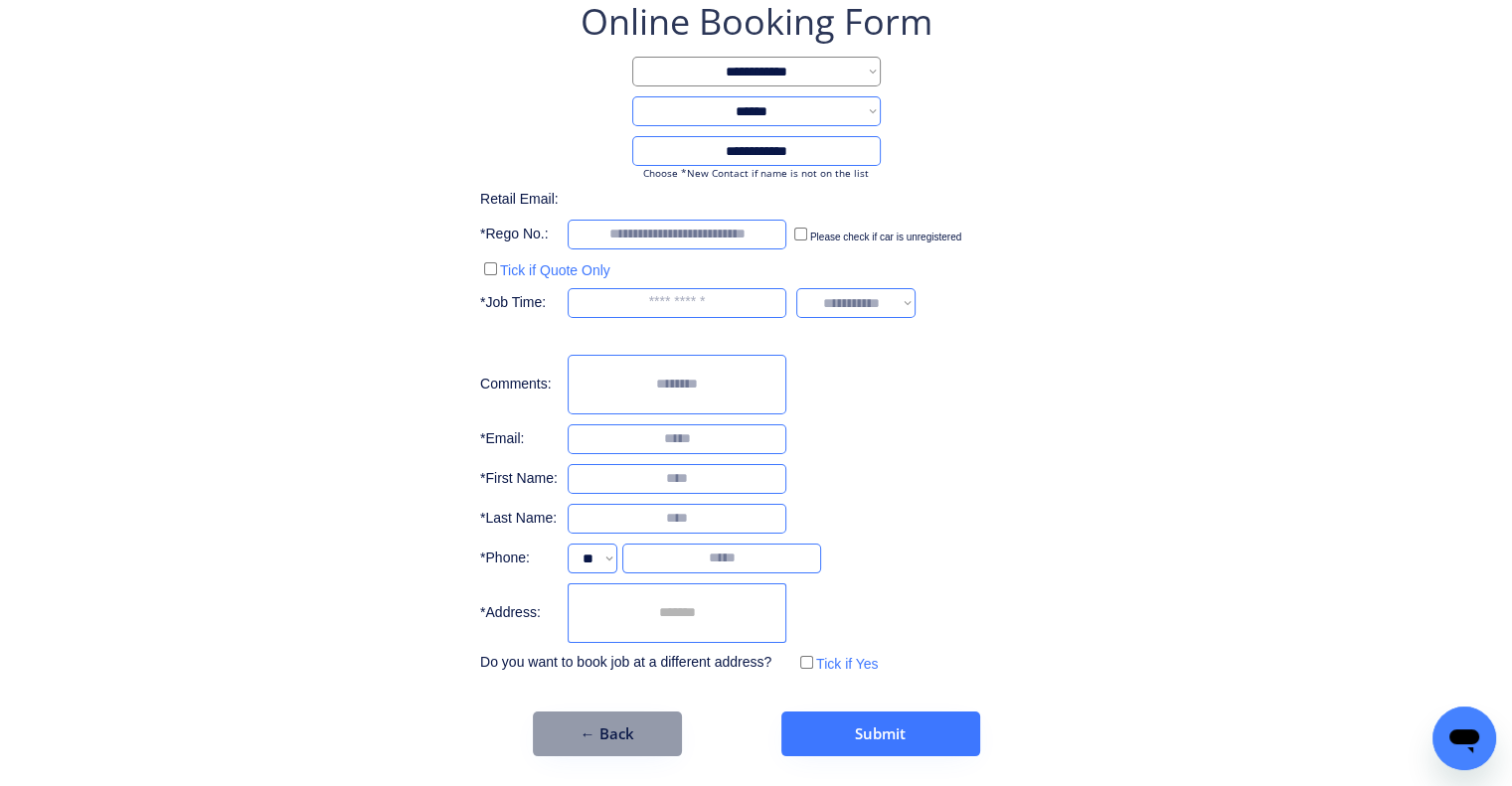 click at bounding box center (677, 613) 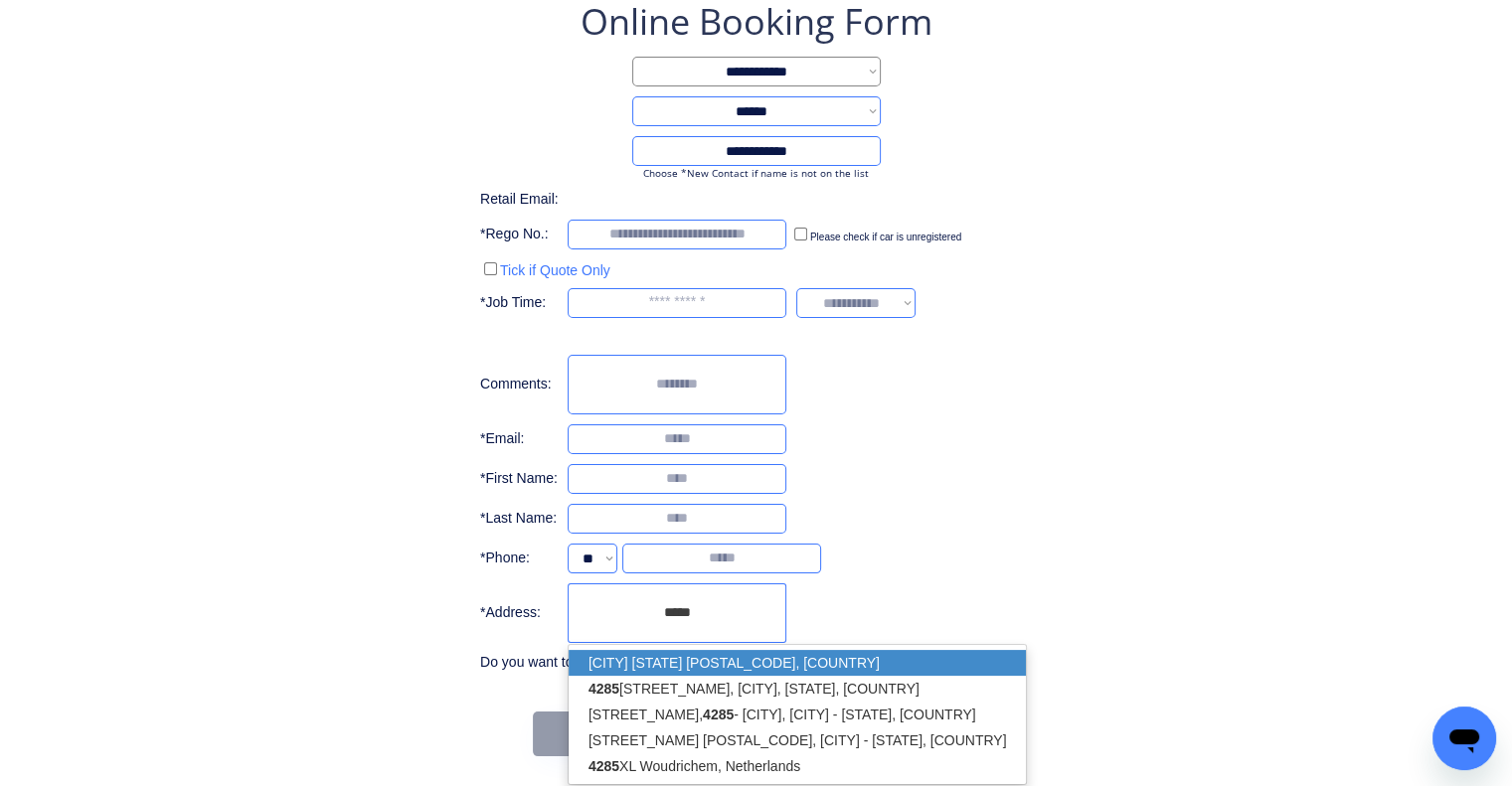 click on "Chinghee Creek QLD 4285, Australia" at bounding box center [797, 663] 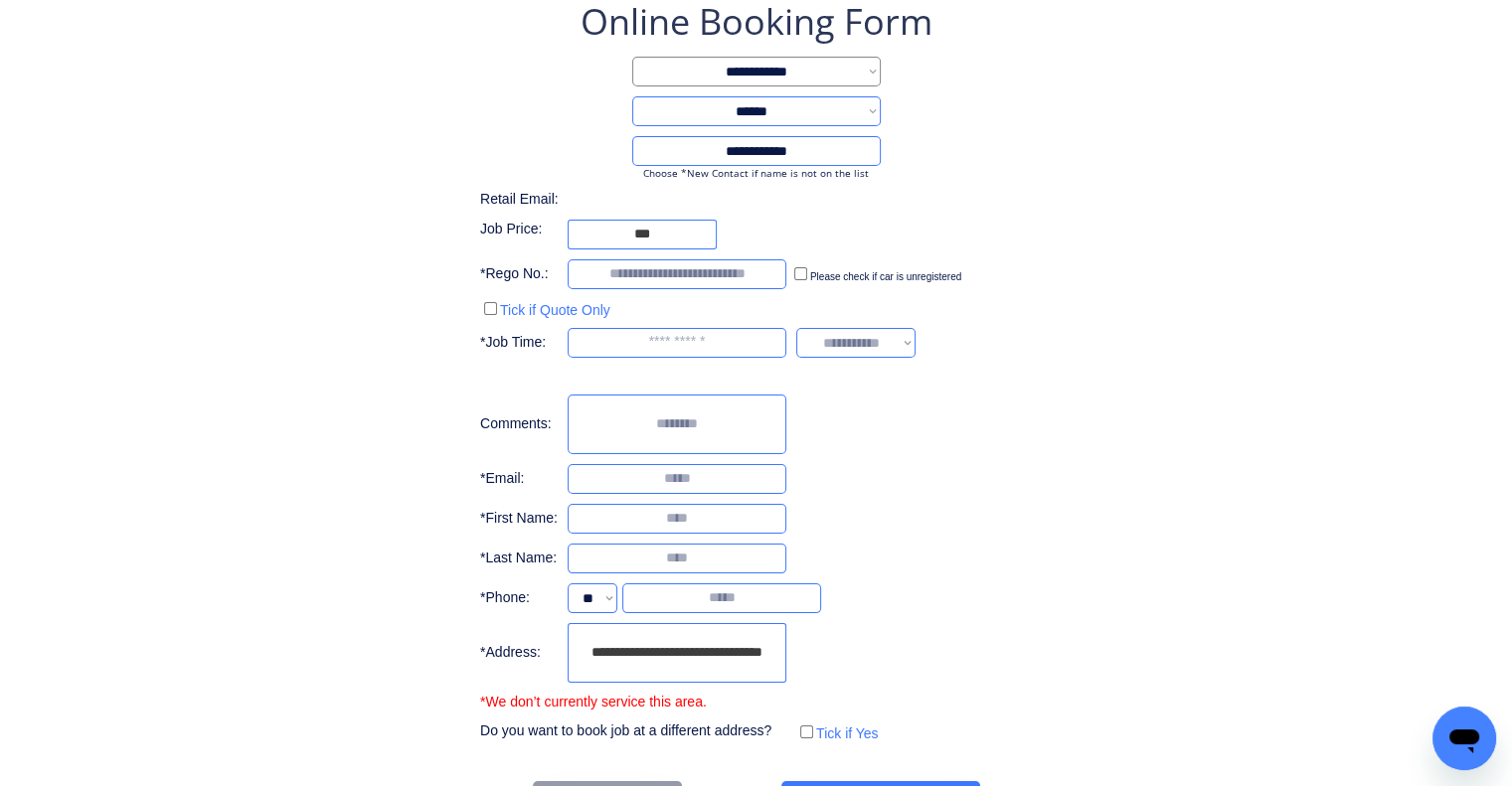 click on "**********" at bounding box center (677, 653) 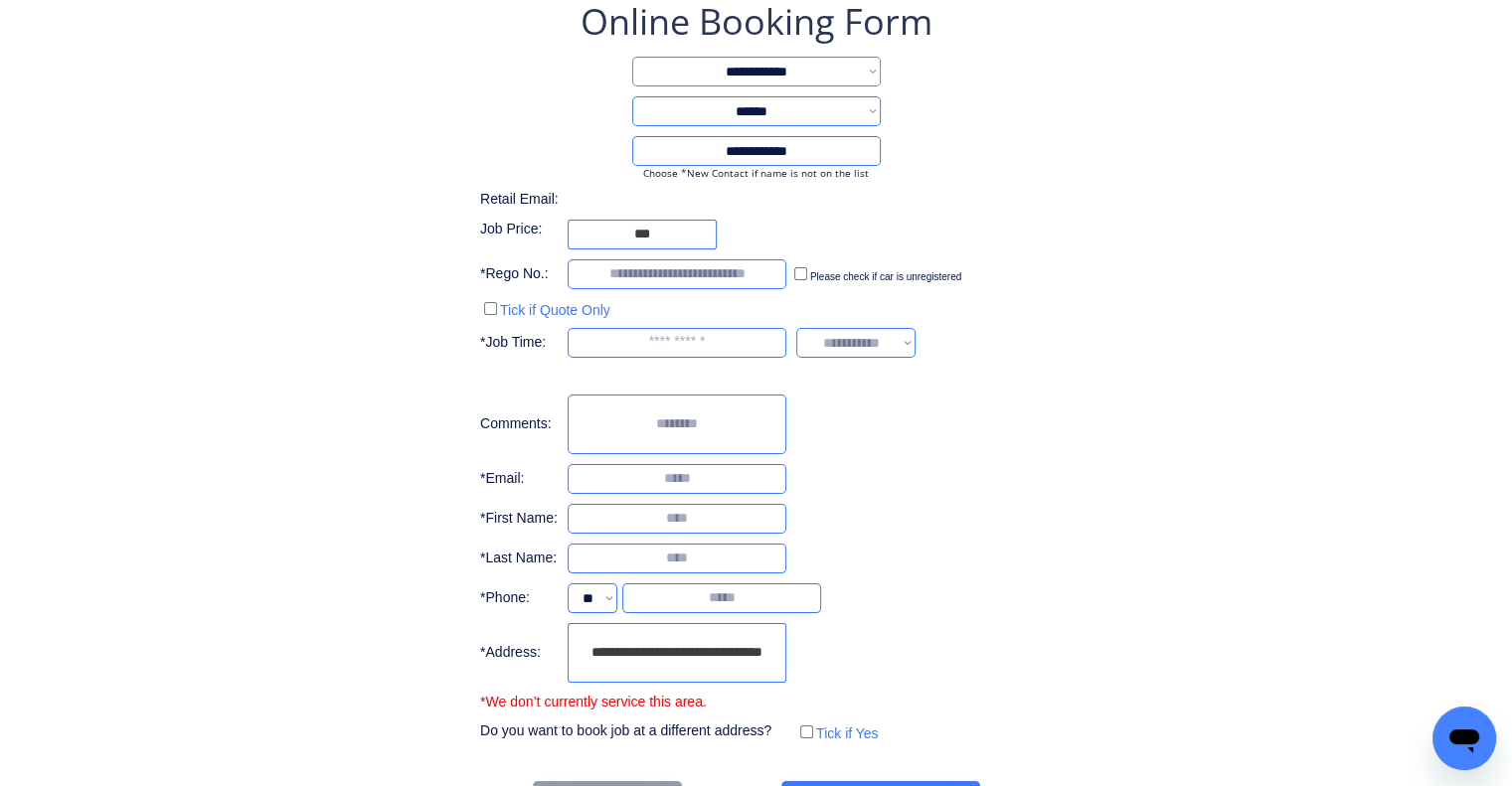 click on "**********" at bounding box center (756, 372) 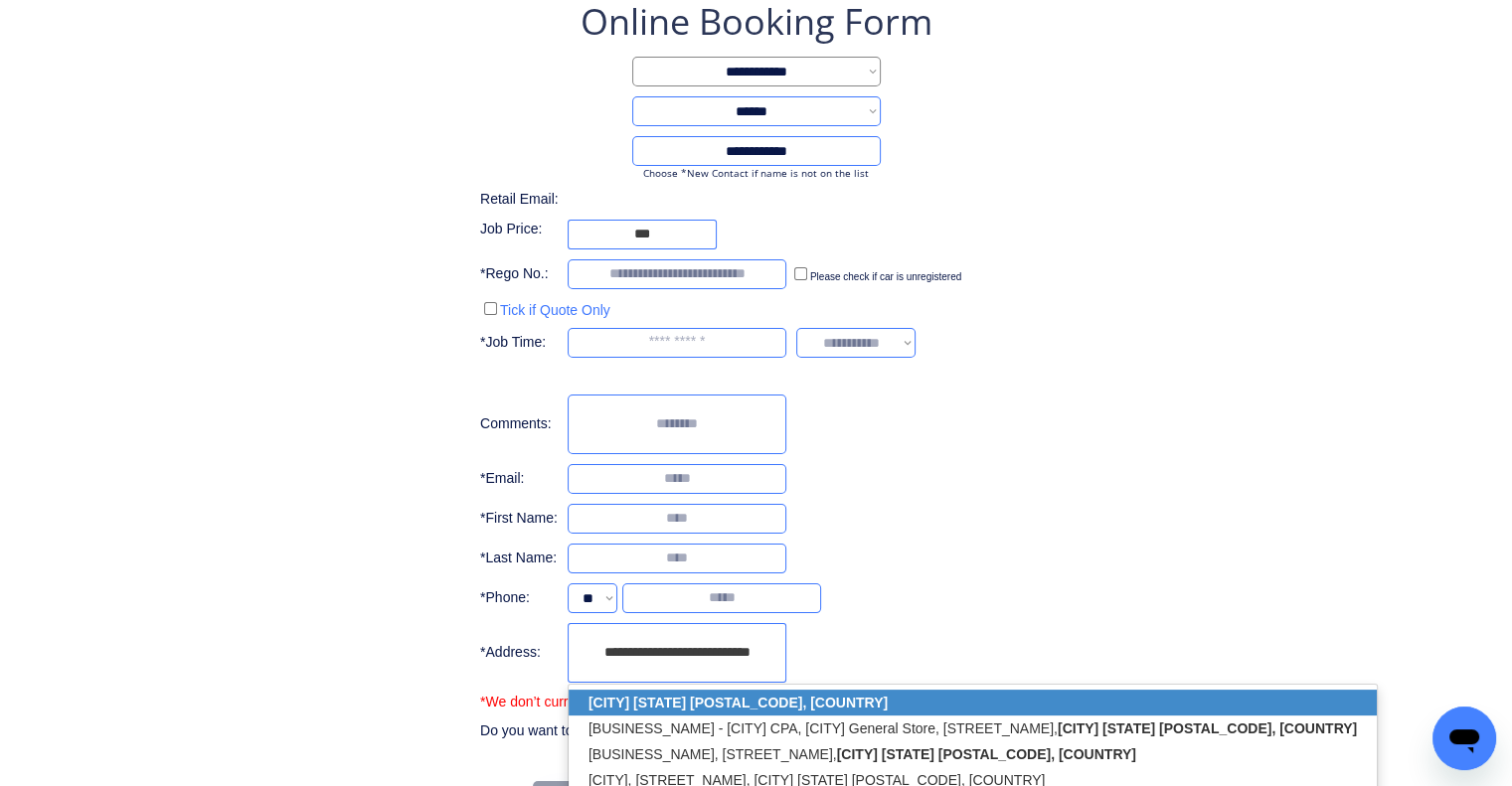 click on "Kooralbyn QLD 4285, Australia" at bounding box center [972, 703] 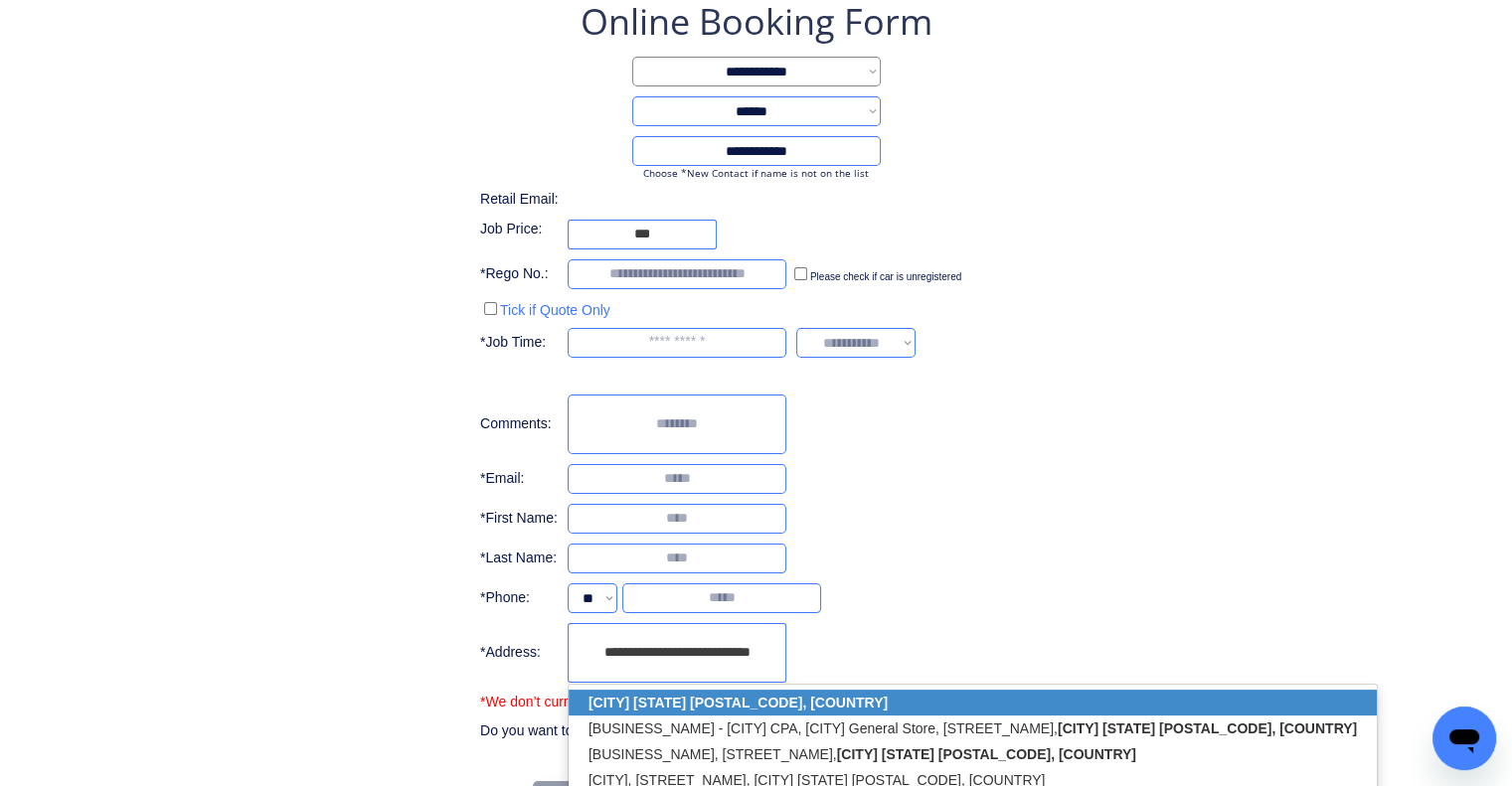 type on "**********" 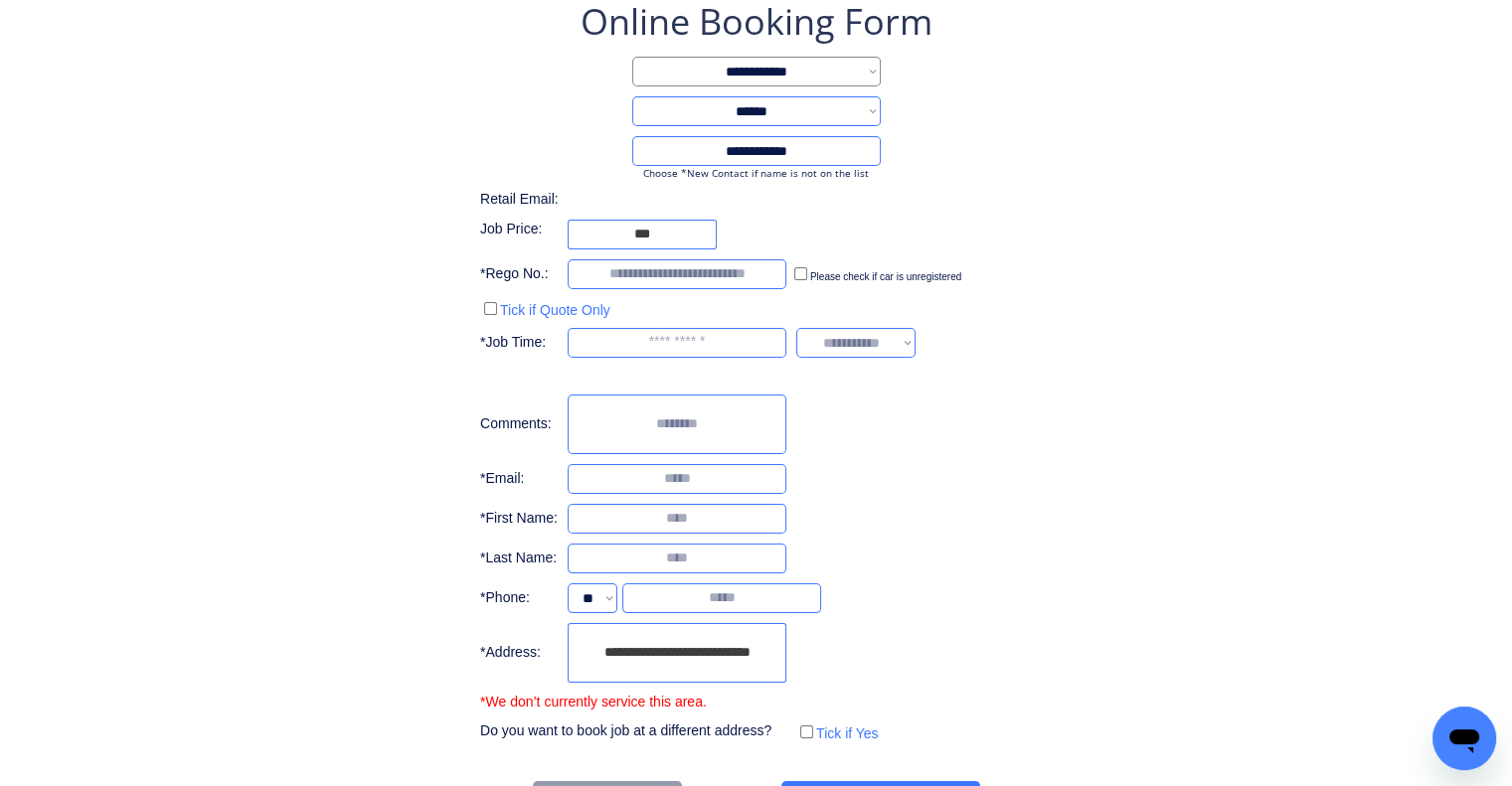 click on "**********" at bounding box center (756, 372) 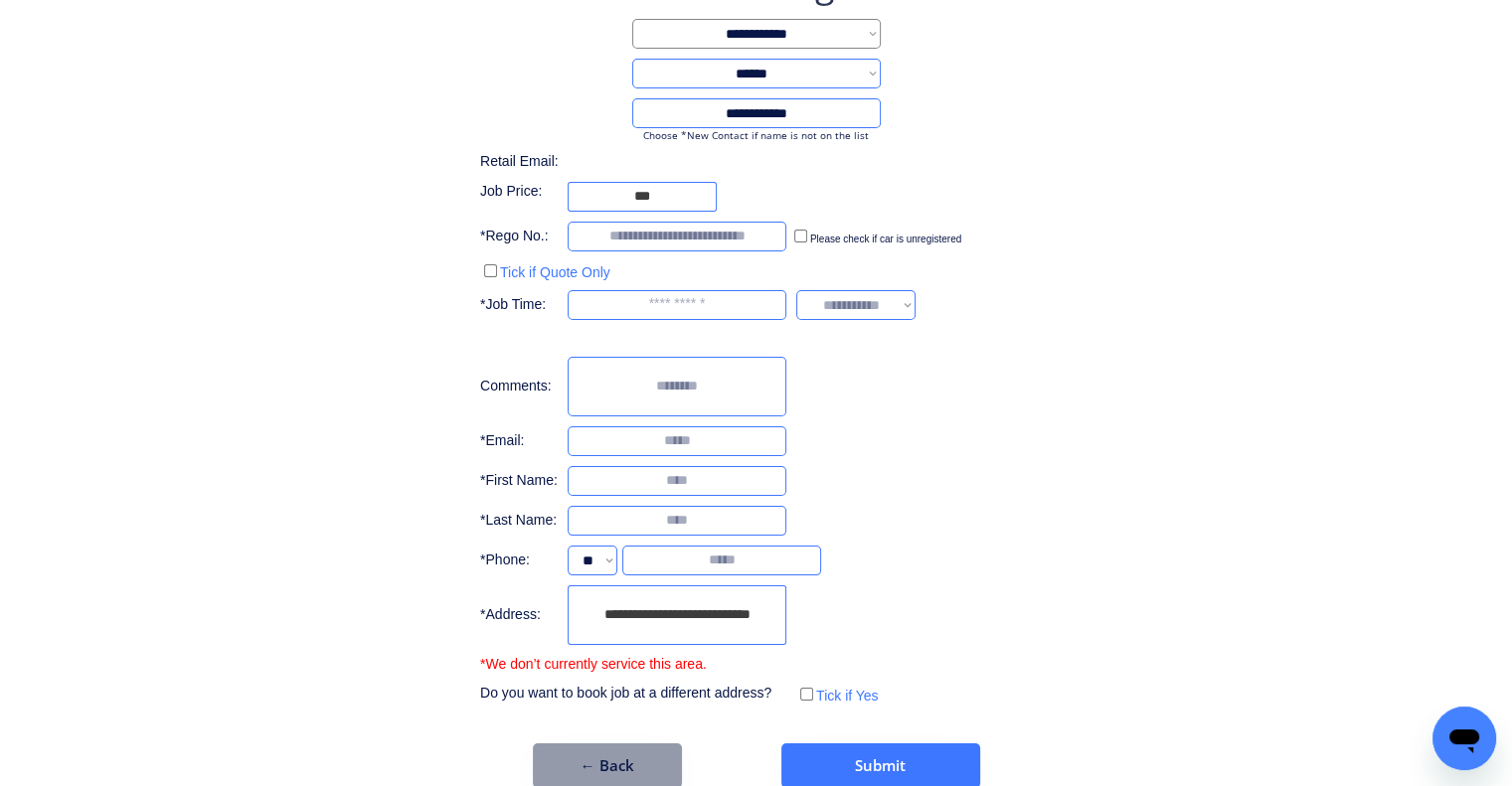 scroll, scrollTop: 182, scrollLeft: 0, axis: vertical 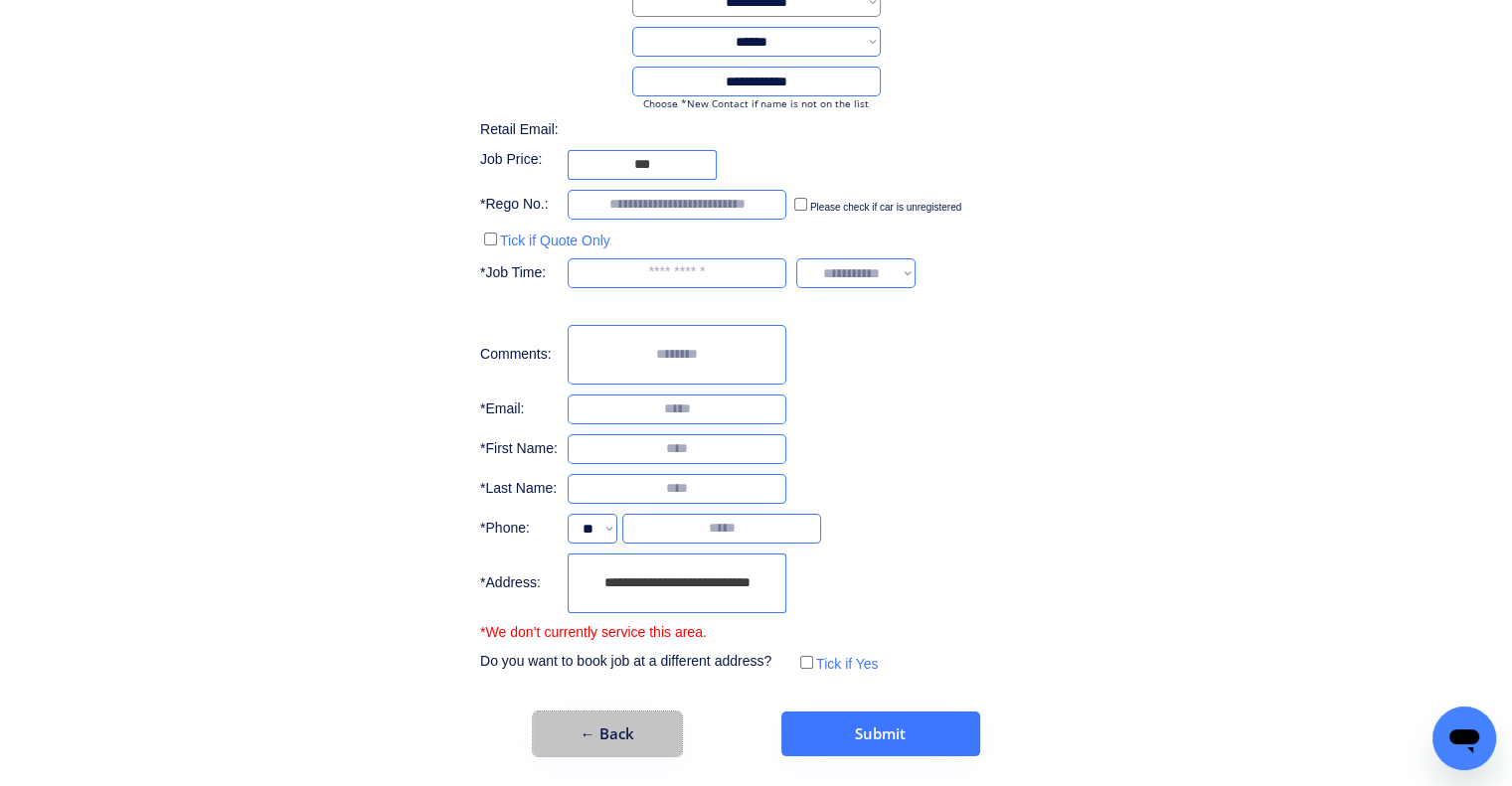 click on "←   Back" at bounding box center (607, 733) 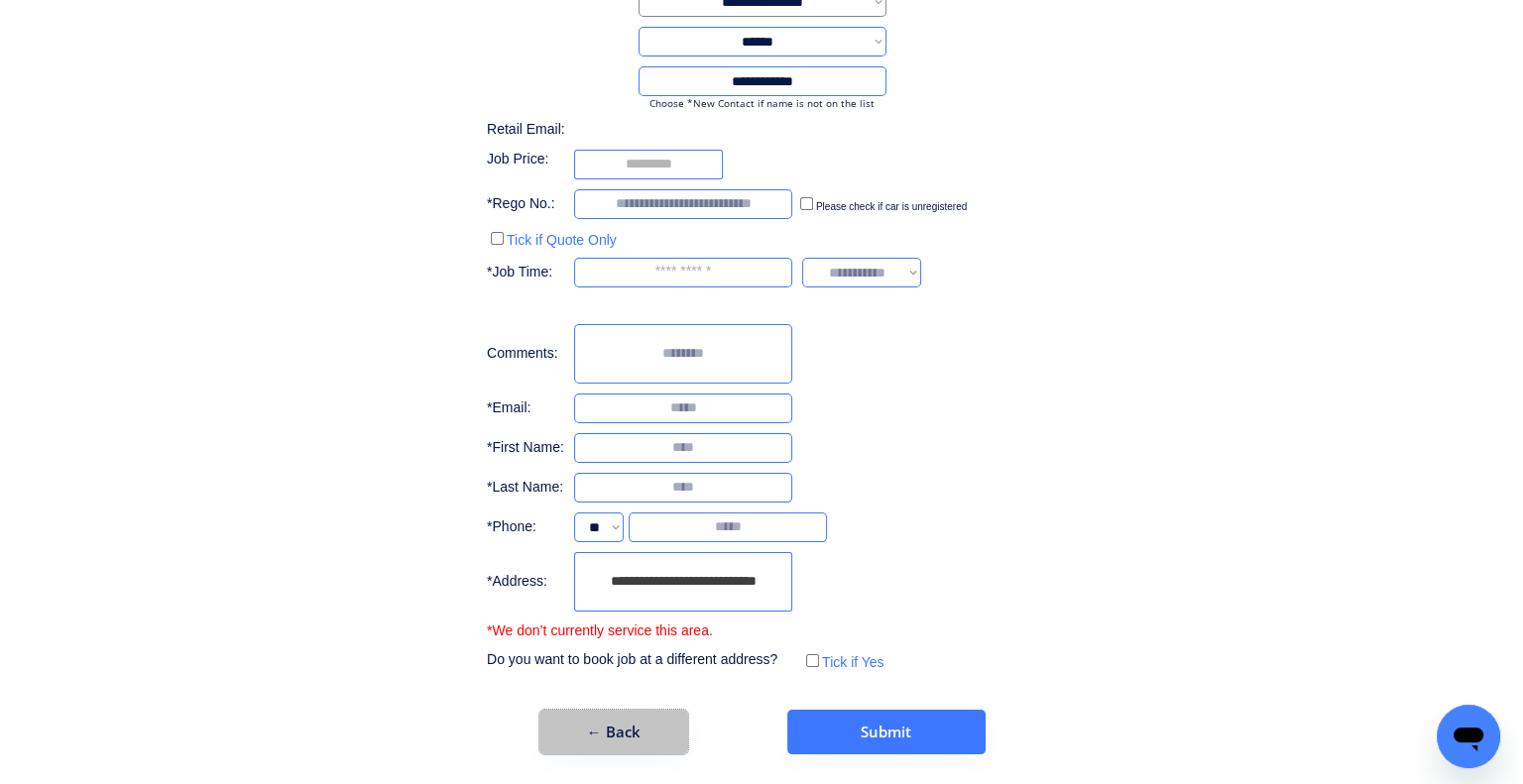 scroll, scrollTop: 0, scrollLeft: 0, axis: both 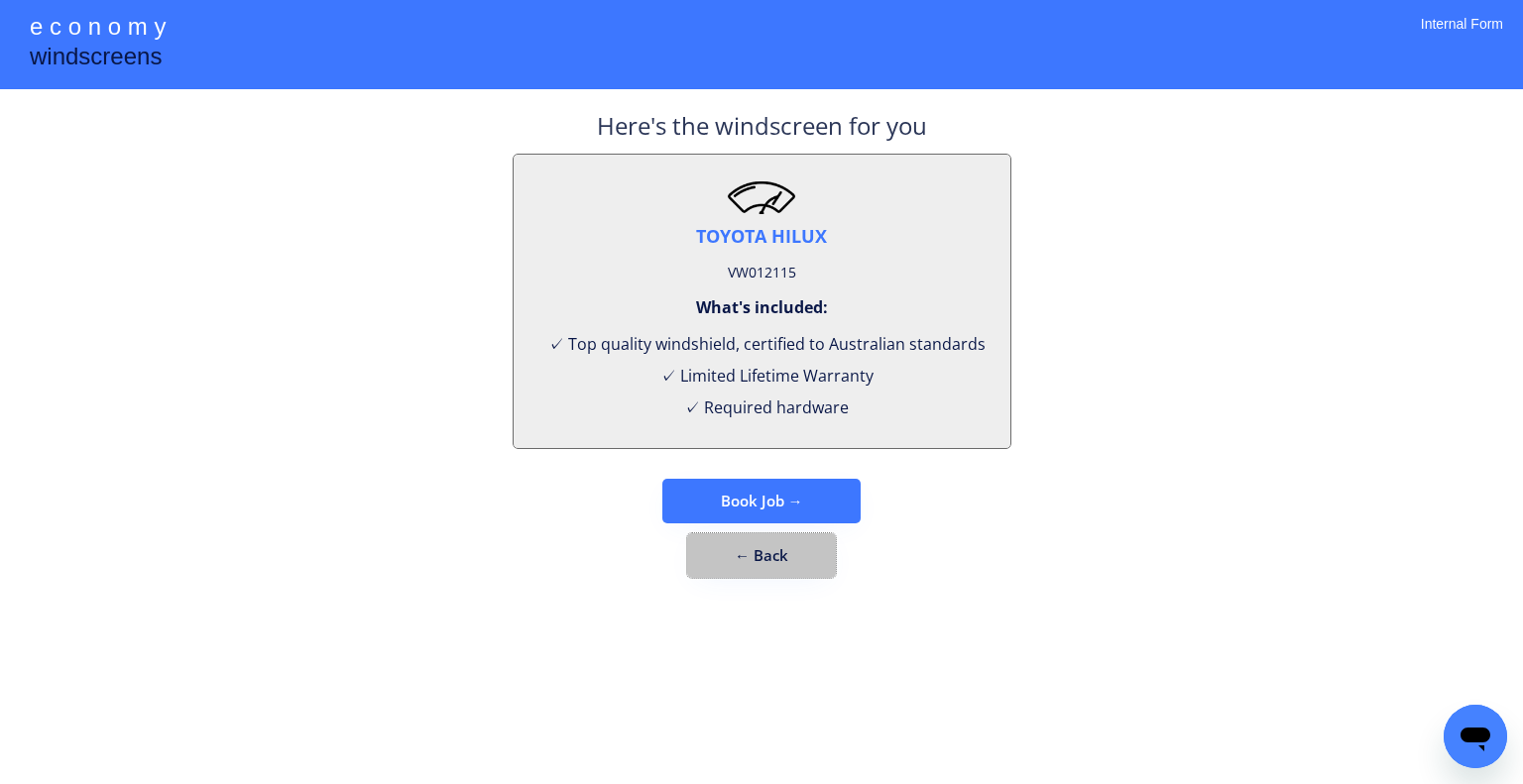 click on "←   Back" at bounding box center [762, 555] 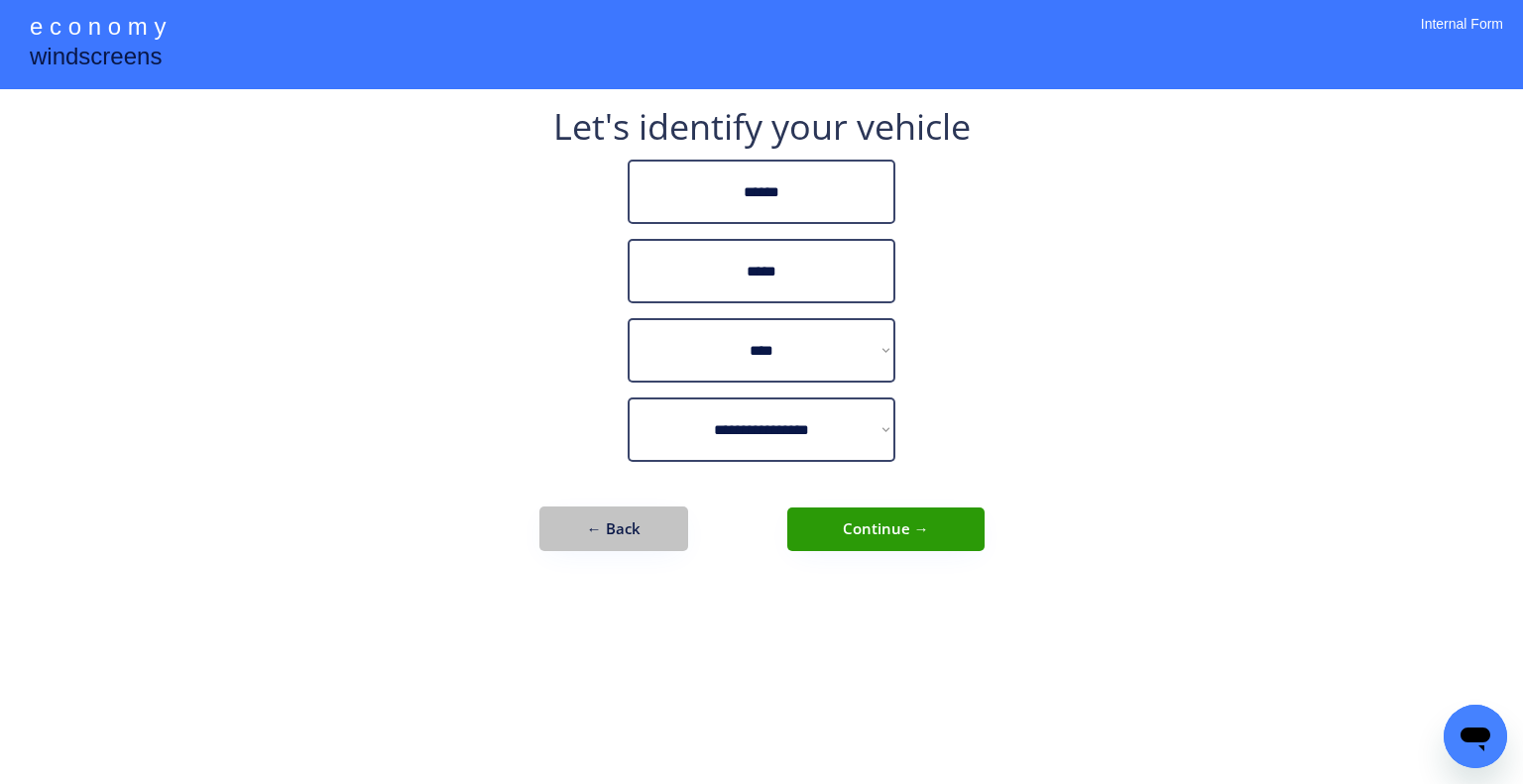 click on "←   Back" at bounding box center [614, 528] 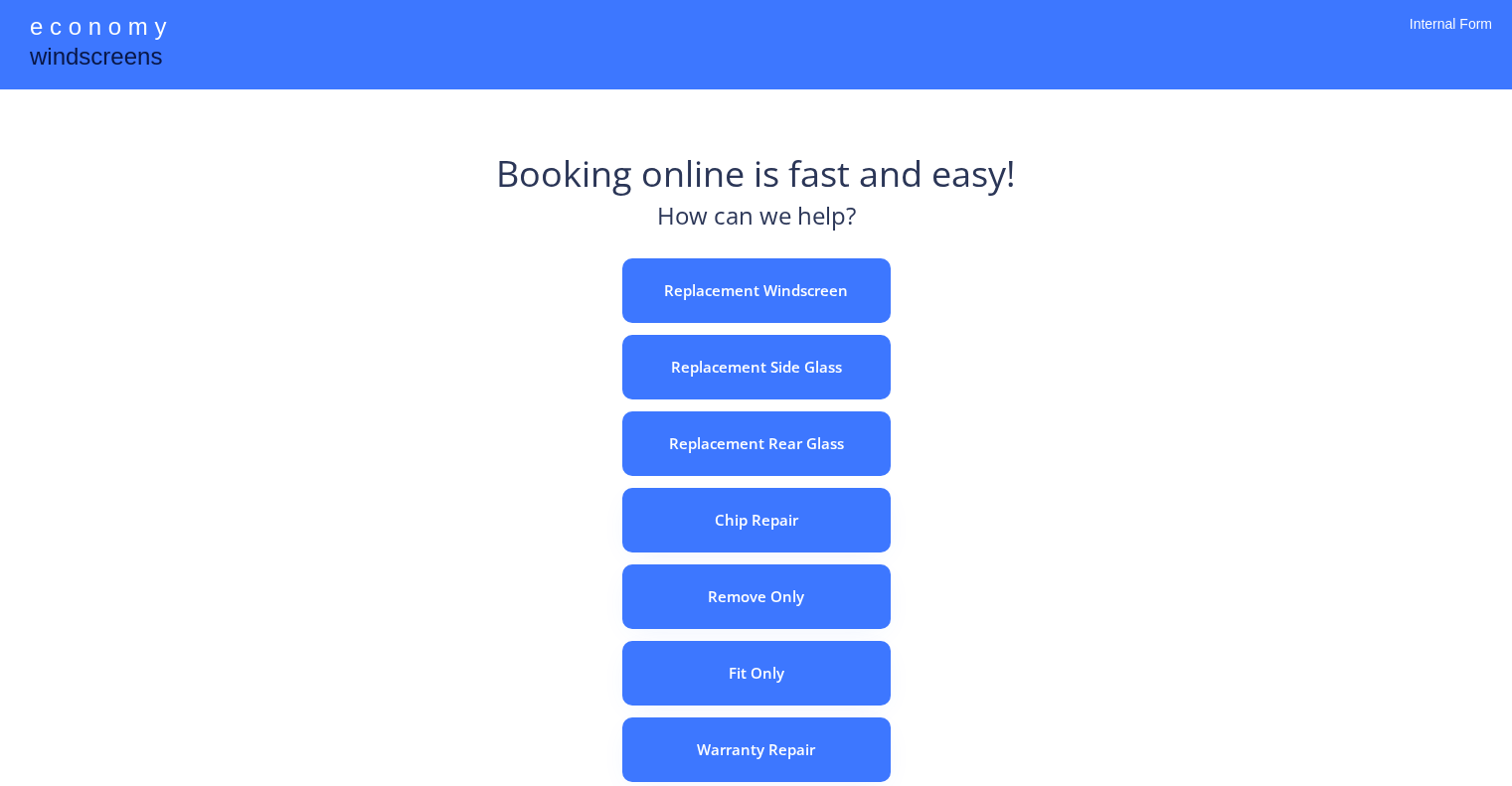 scroll, scrollTop: 0, scrollLeft: 0, axis: both 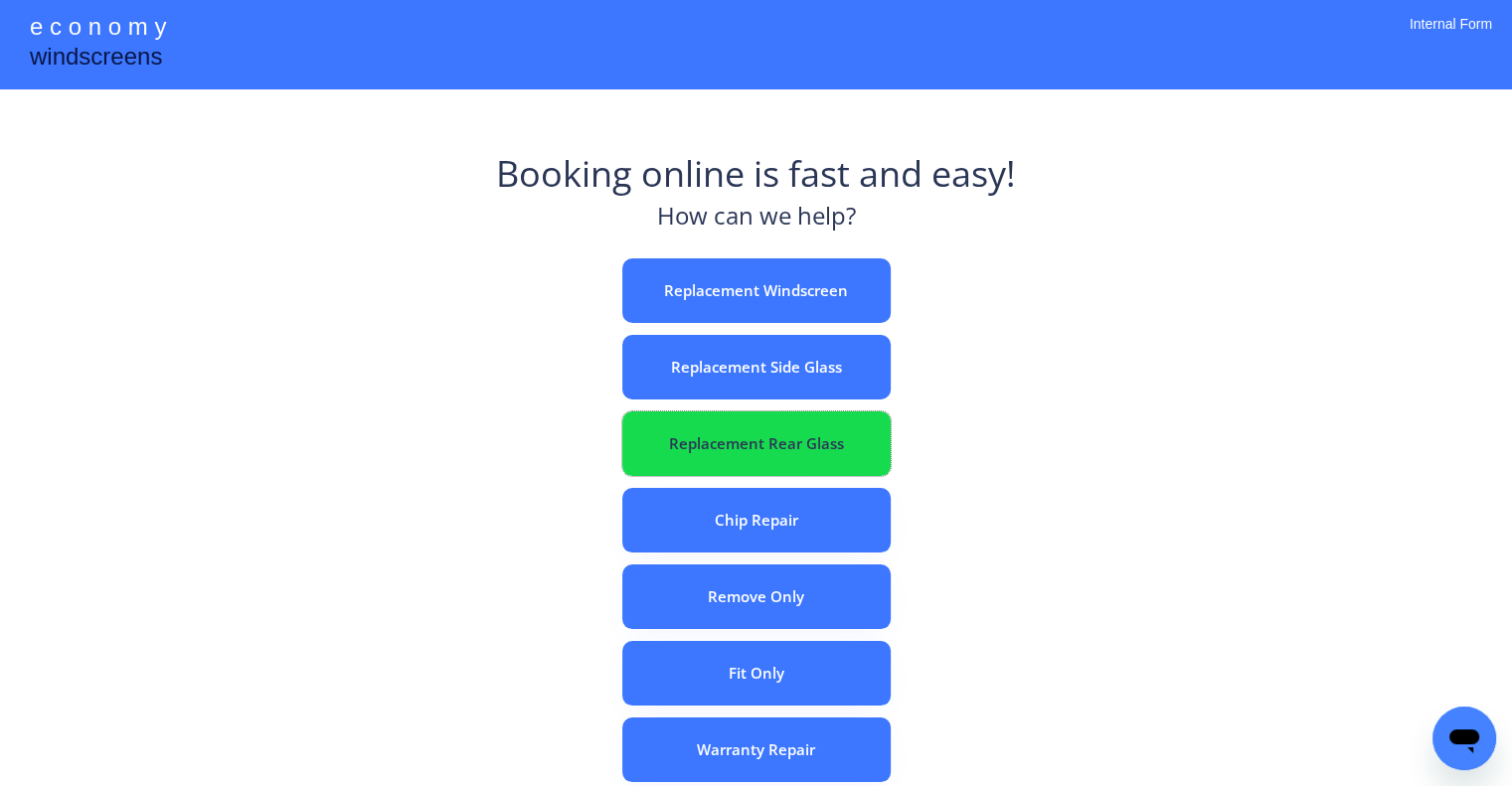 click on "Replacement Rear Glass" at bounding box center [756, 443] 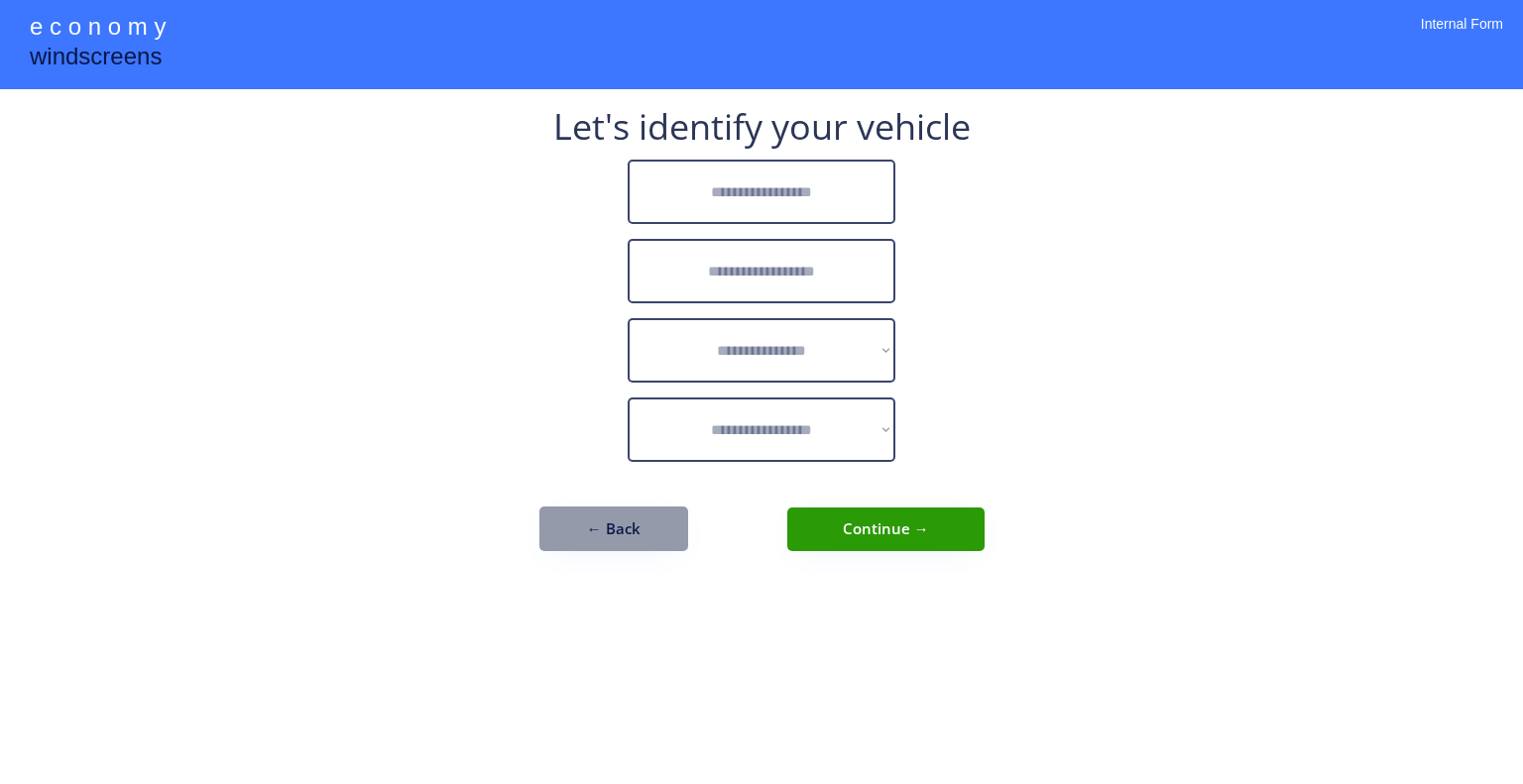 scroll, scrollTop: 0, scrollLeft: 0, axis: both 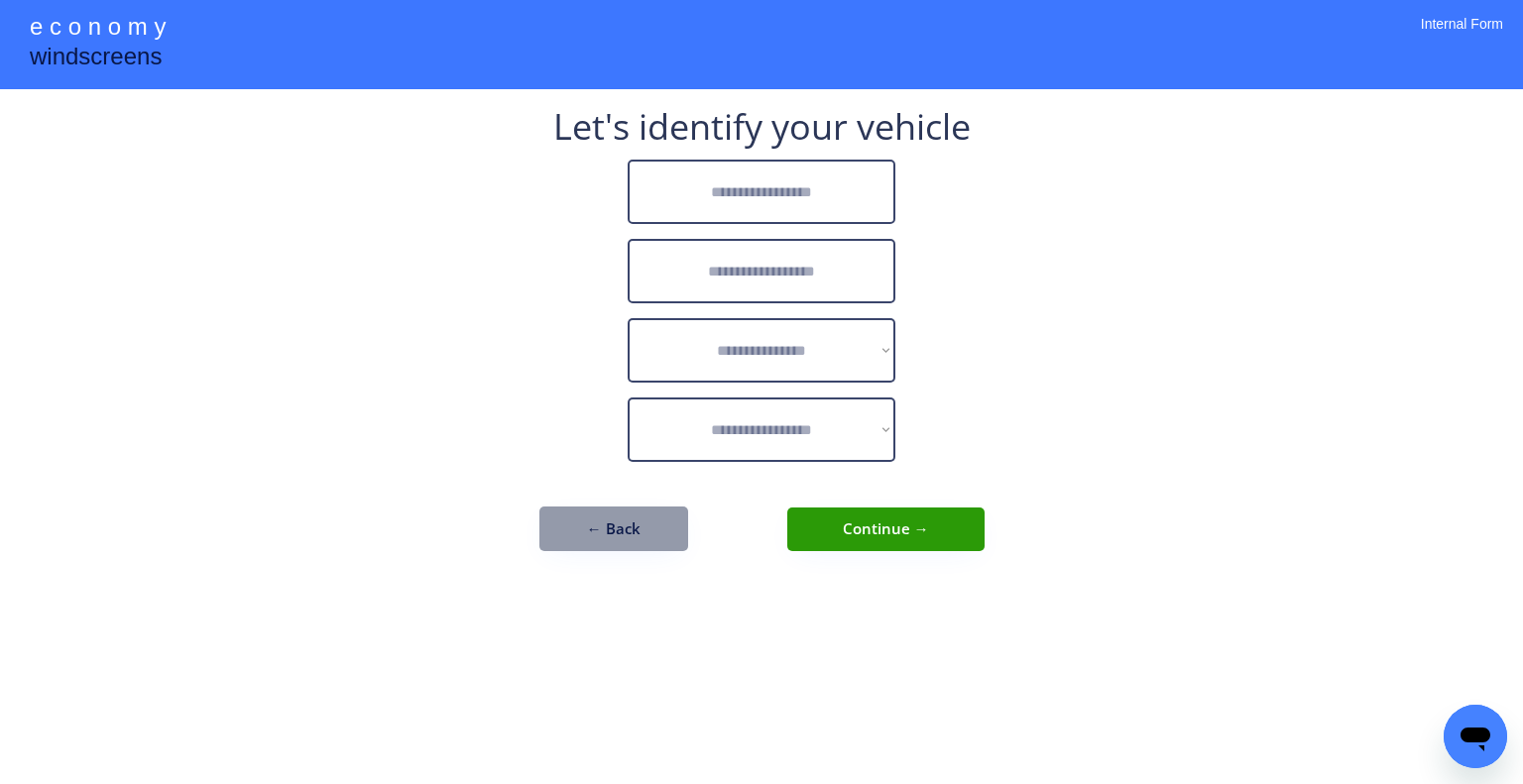 click at bounding box center [762, 191] 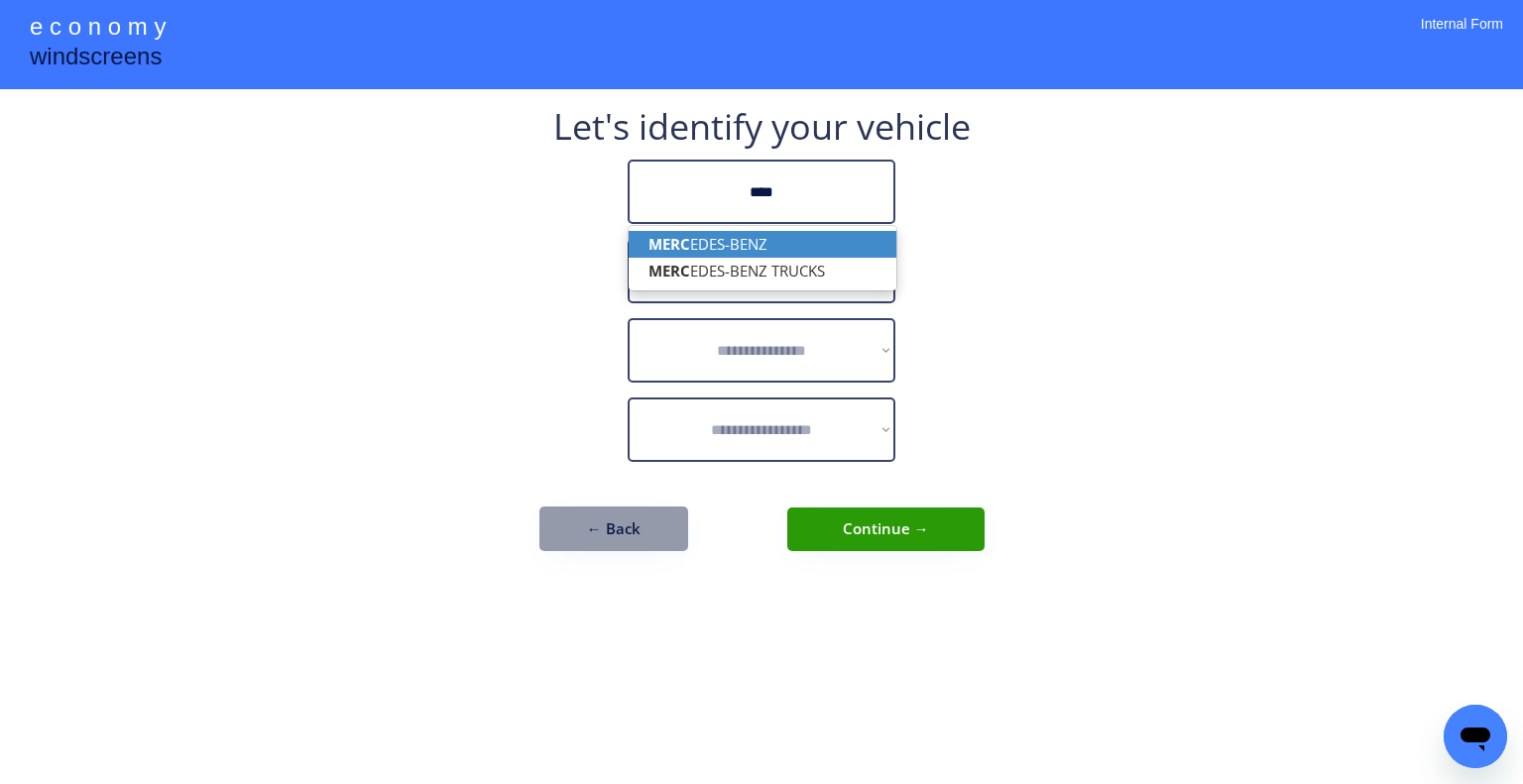 click on "MERC EDES-BENZ" at bounding box center [762, 244] 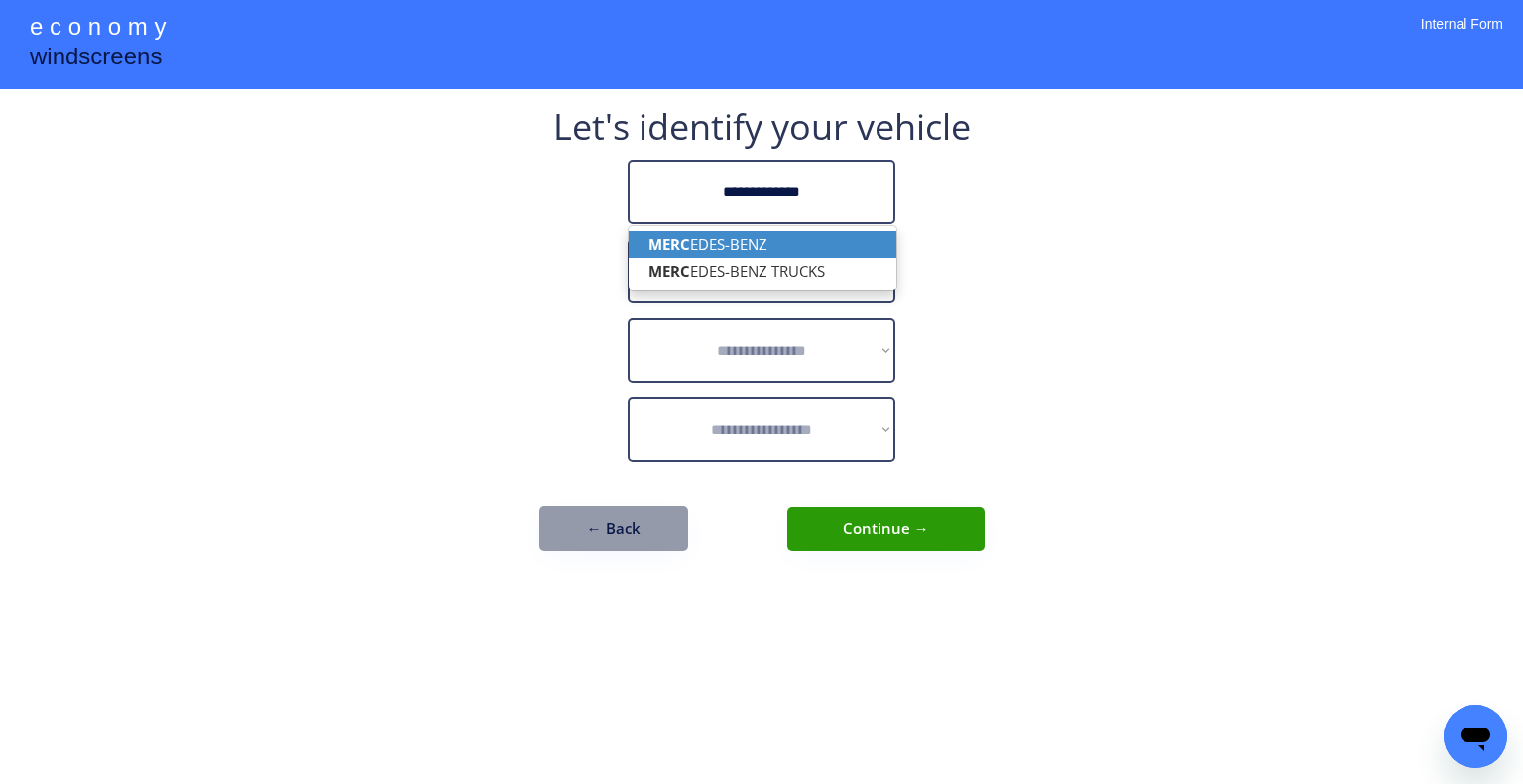 type on "**********" 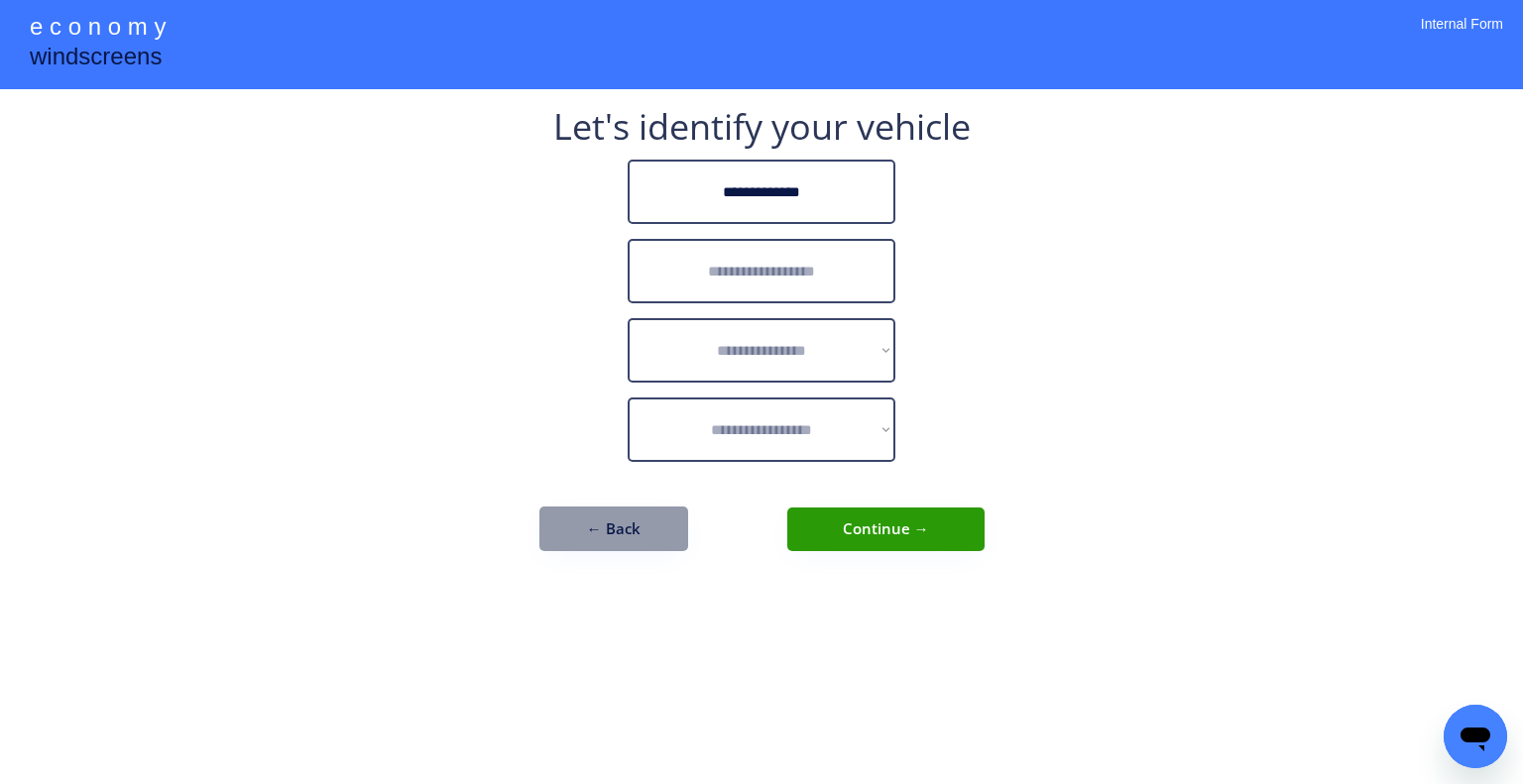 click at bounding box center (762, 271) 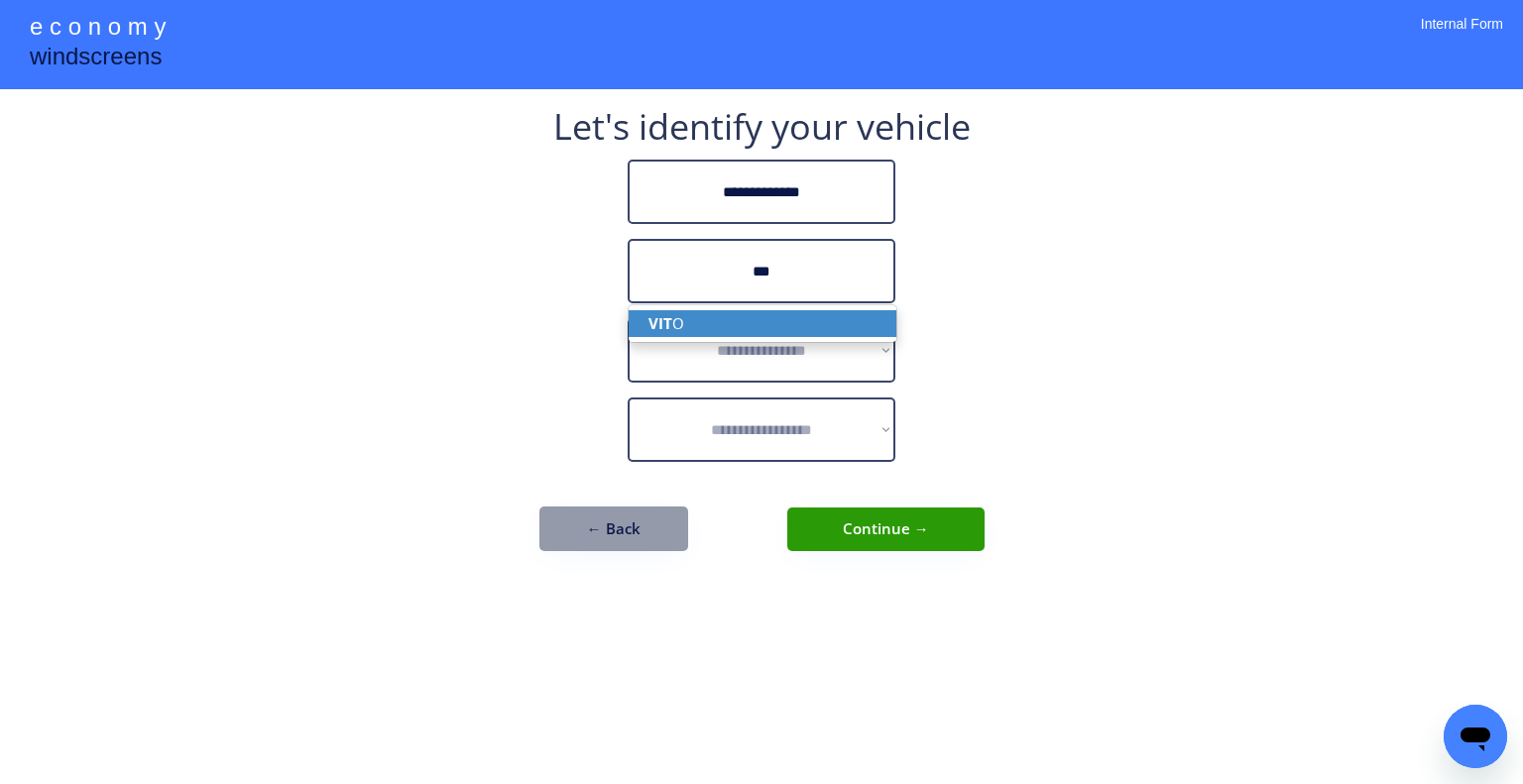 click on "VIT O" at bounding box center [762, 323] 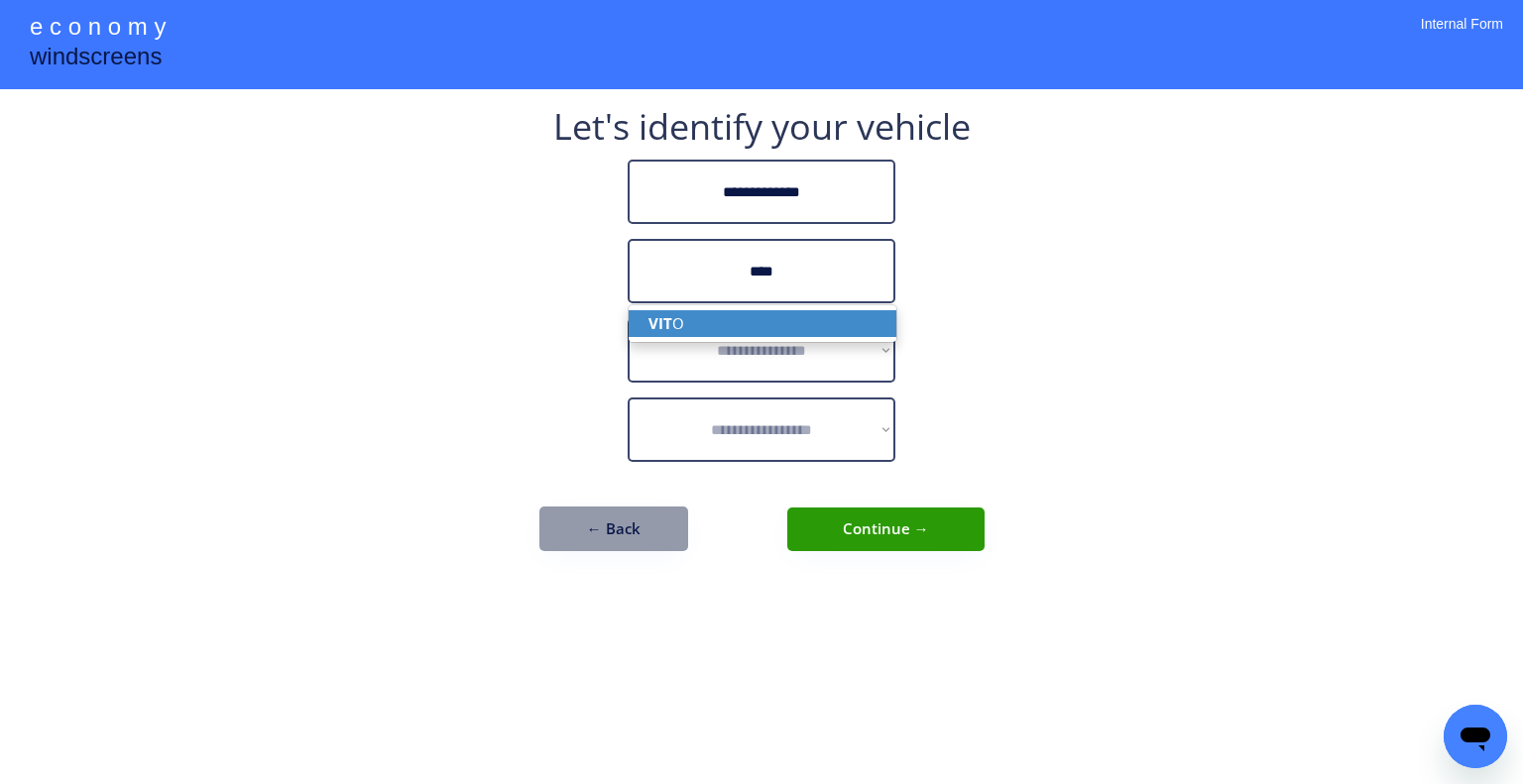 type on "****" 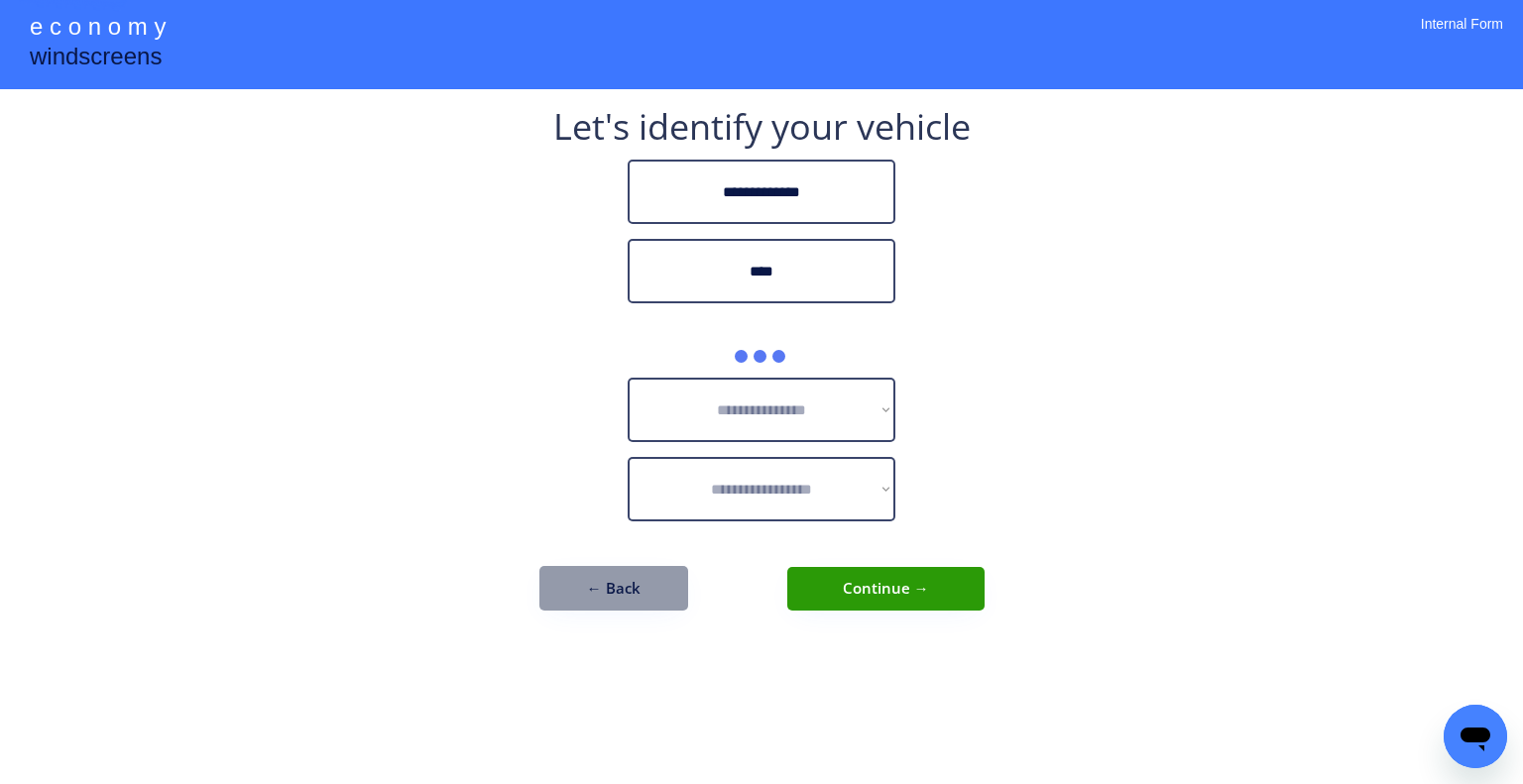 click on "**********" at bounding box center [762, 392] 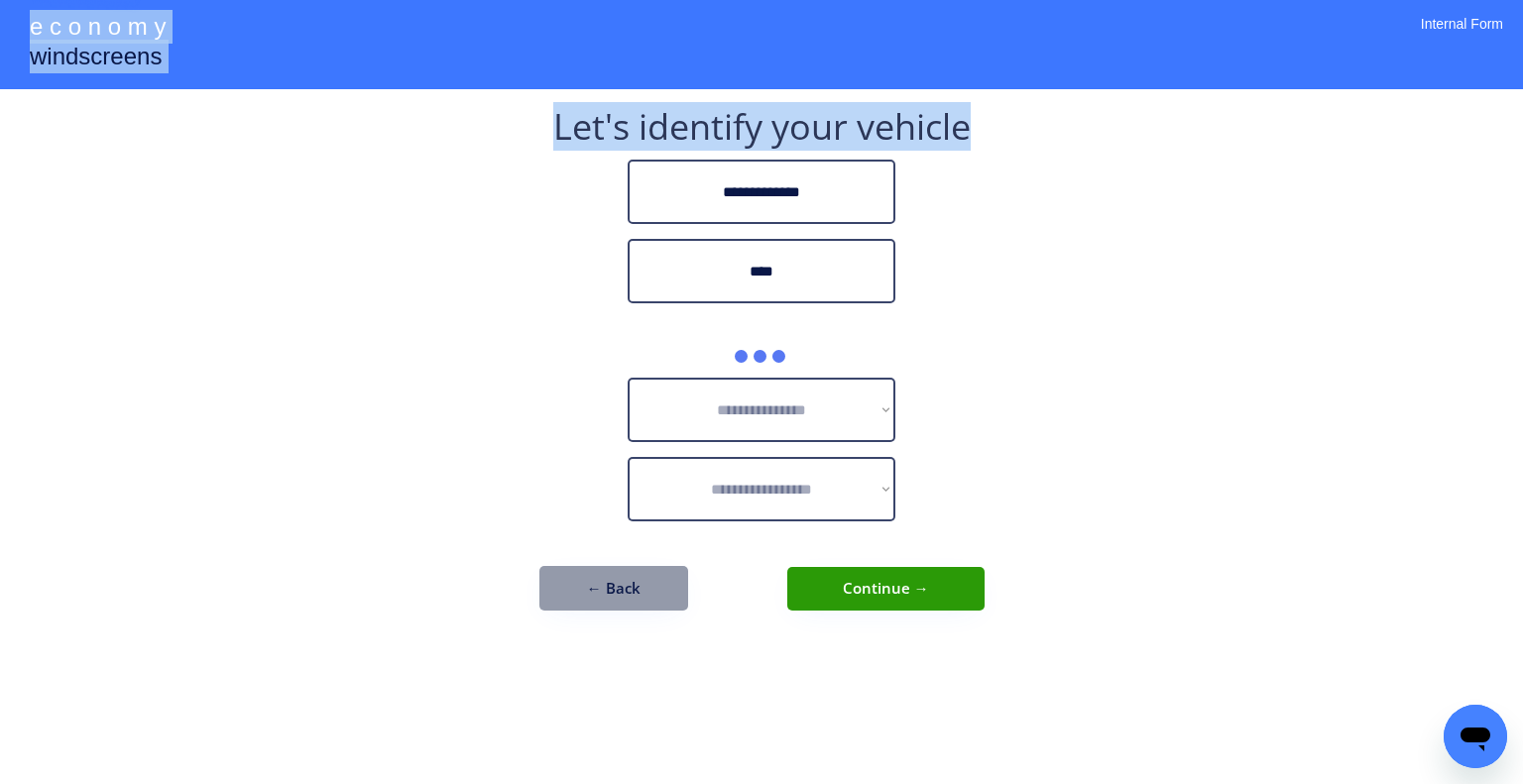 click on "**********" at bounding box center [762, 392] 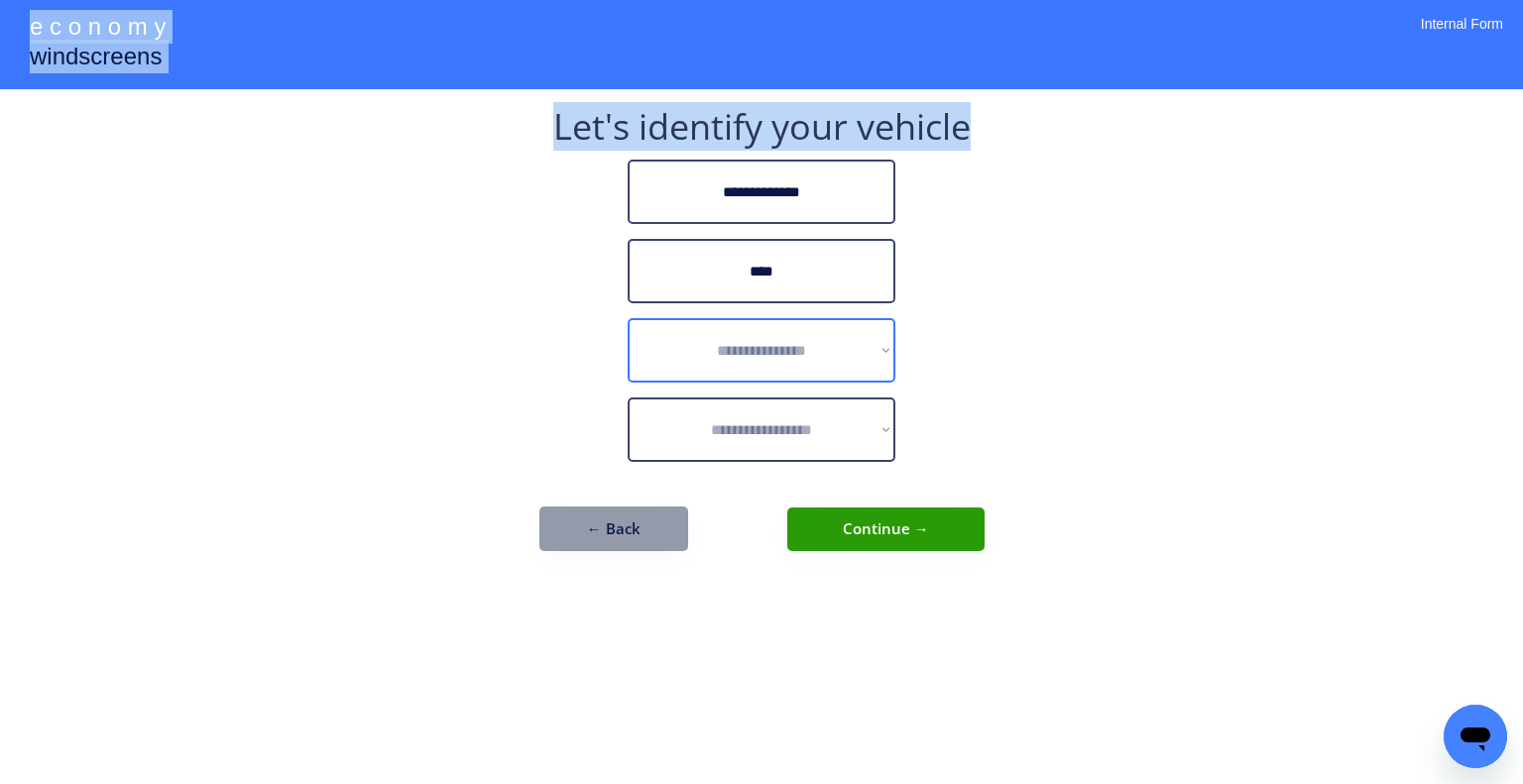 drag, startPoint x: 804, startPoint y: 369, endPoint x: 823, endPoint y: 356, distance: 23.021729 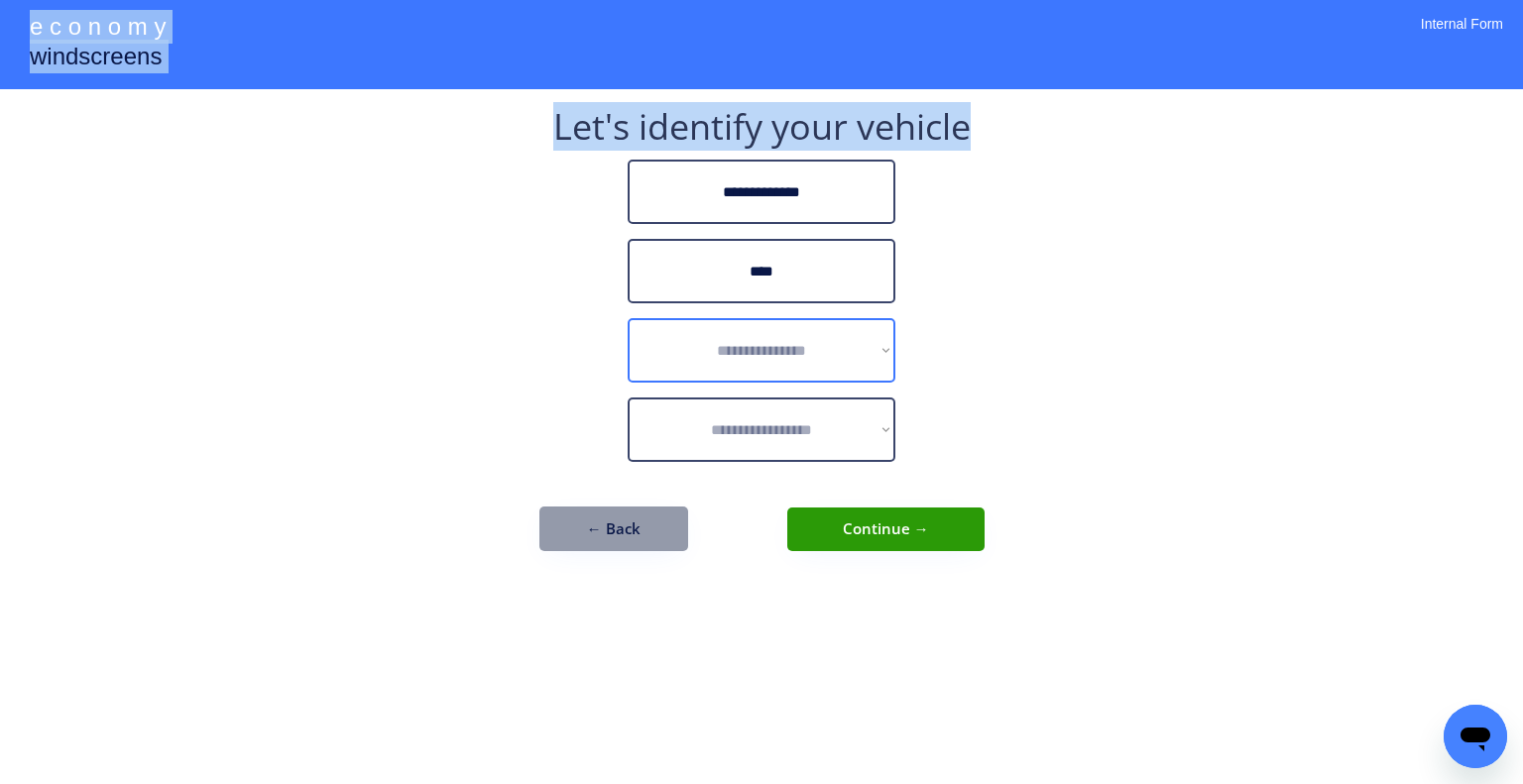 select on "******" 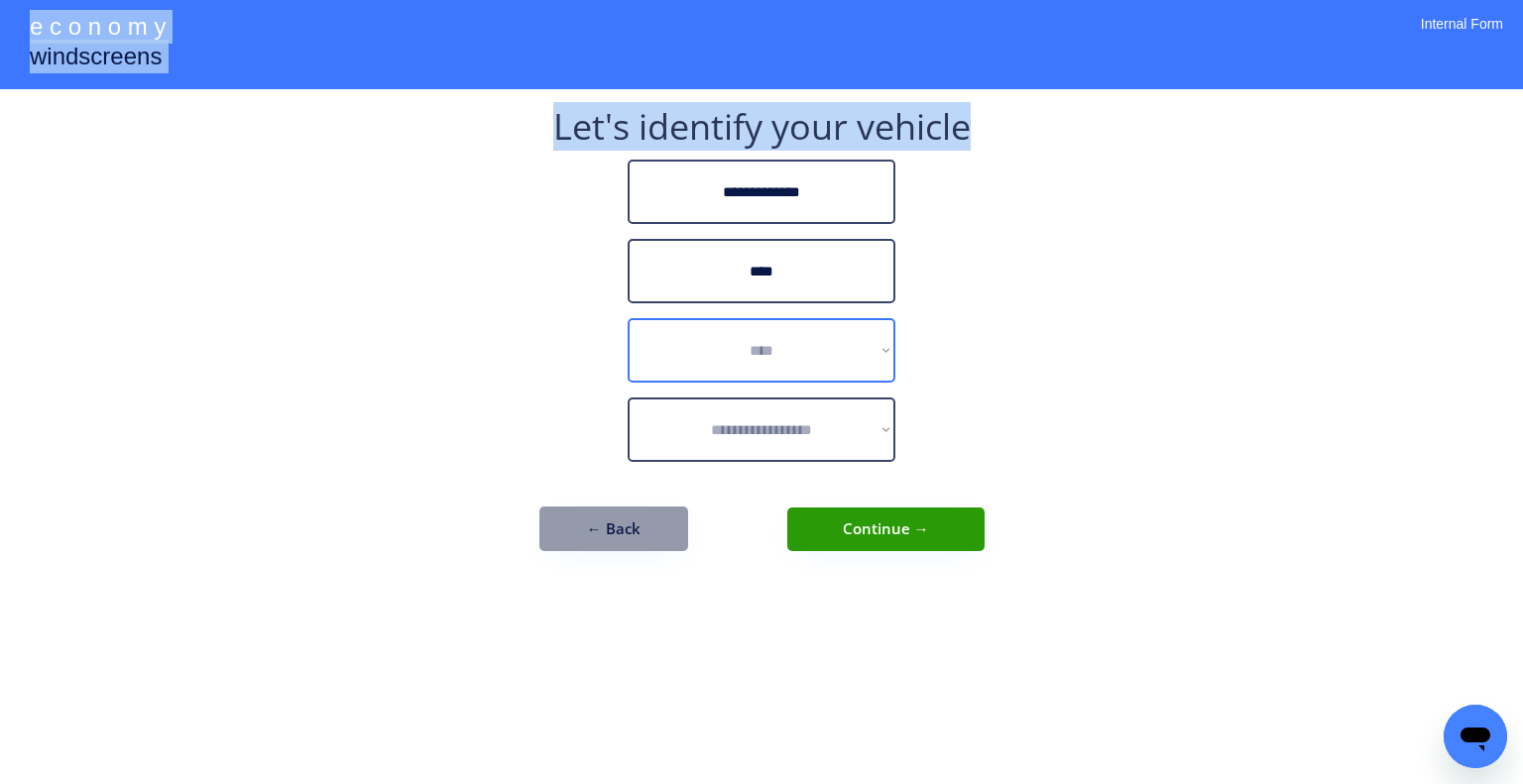 click on "**********" at bounding box center (762, 350) 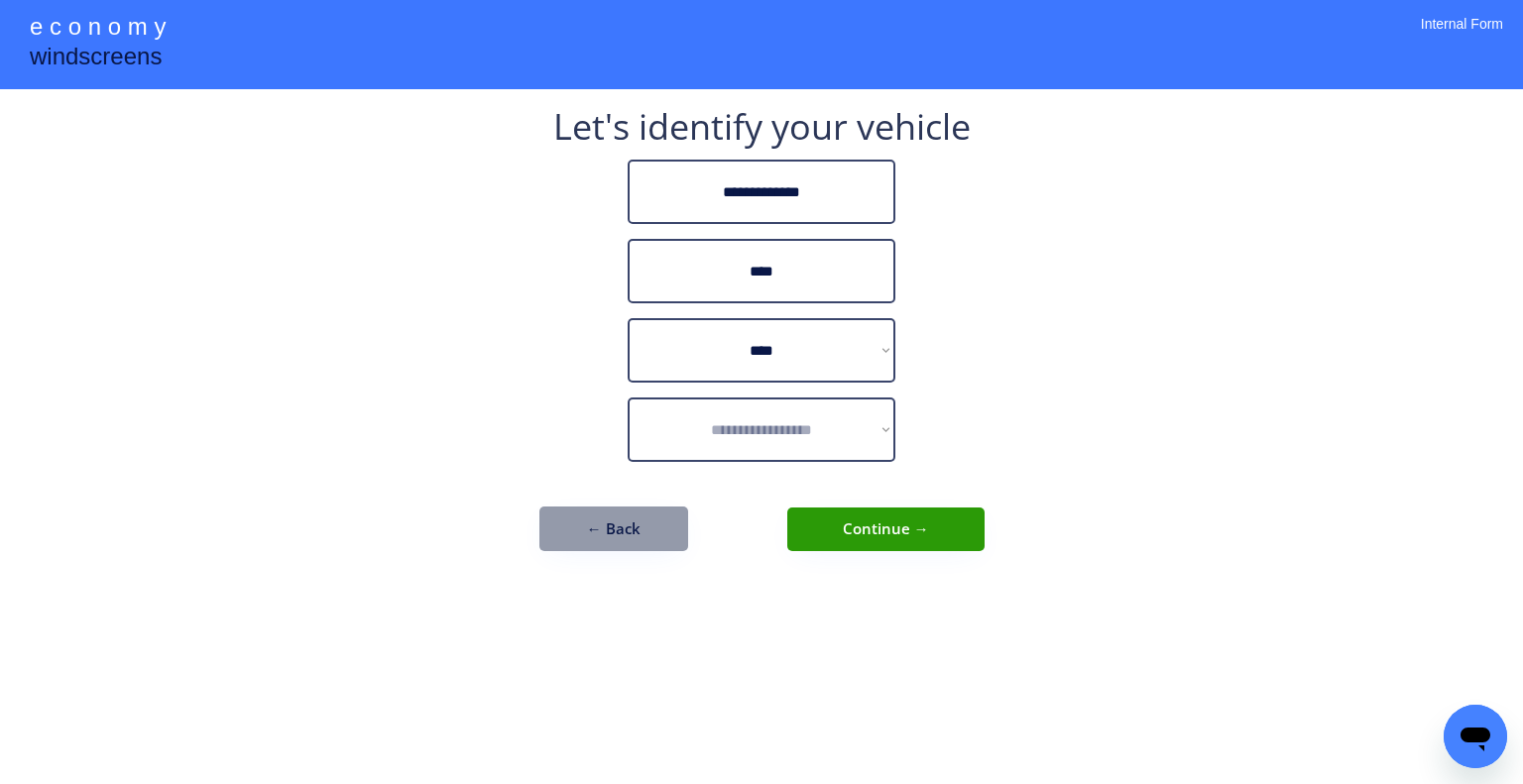 click on "**********" at bounding box center [762, 392] 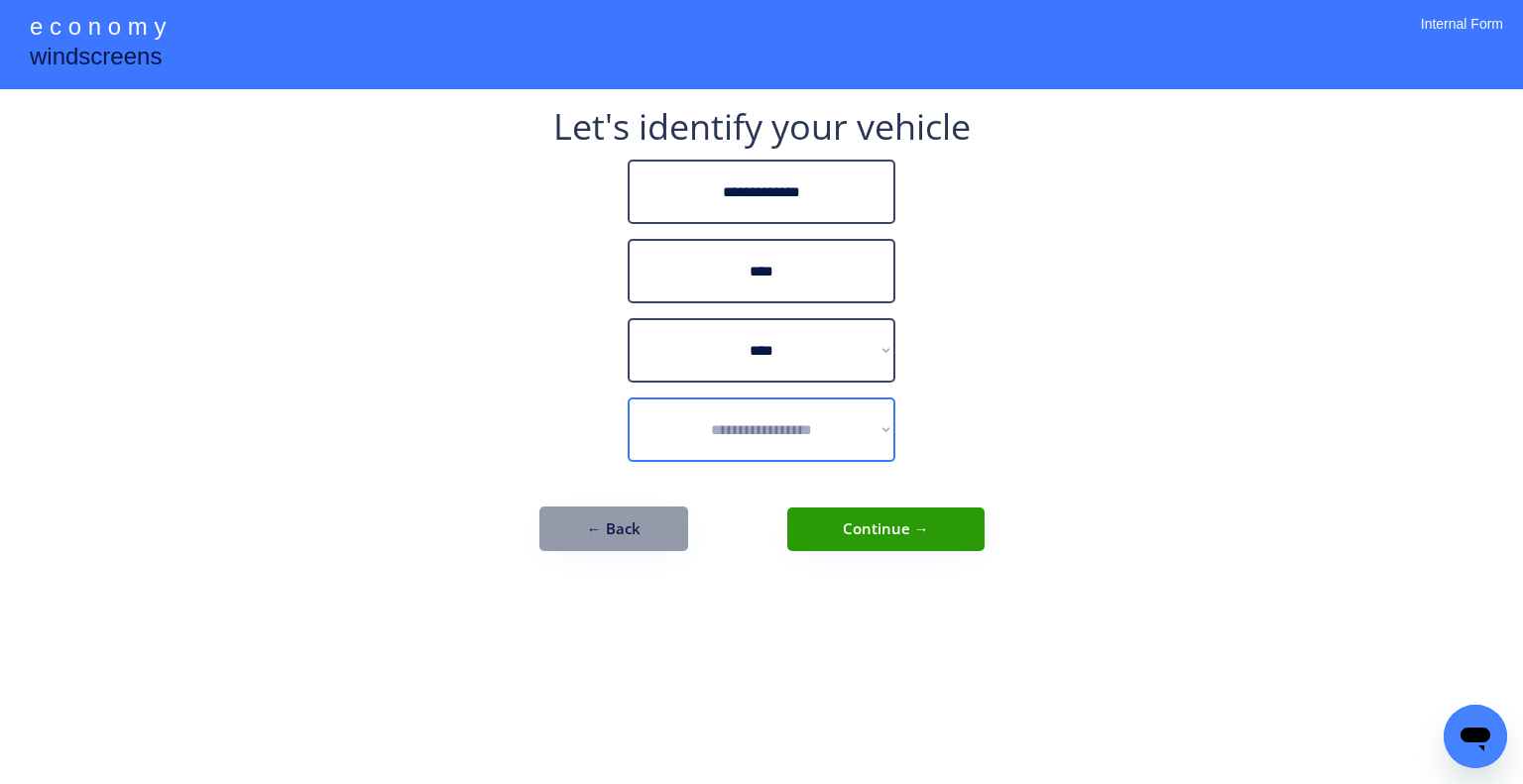 click on "**********" at bounding box center [762, 429] 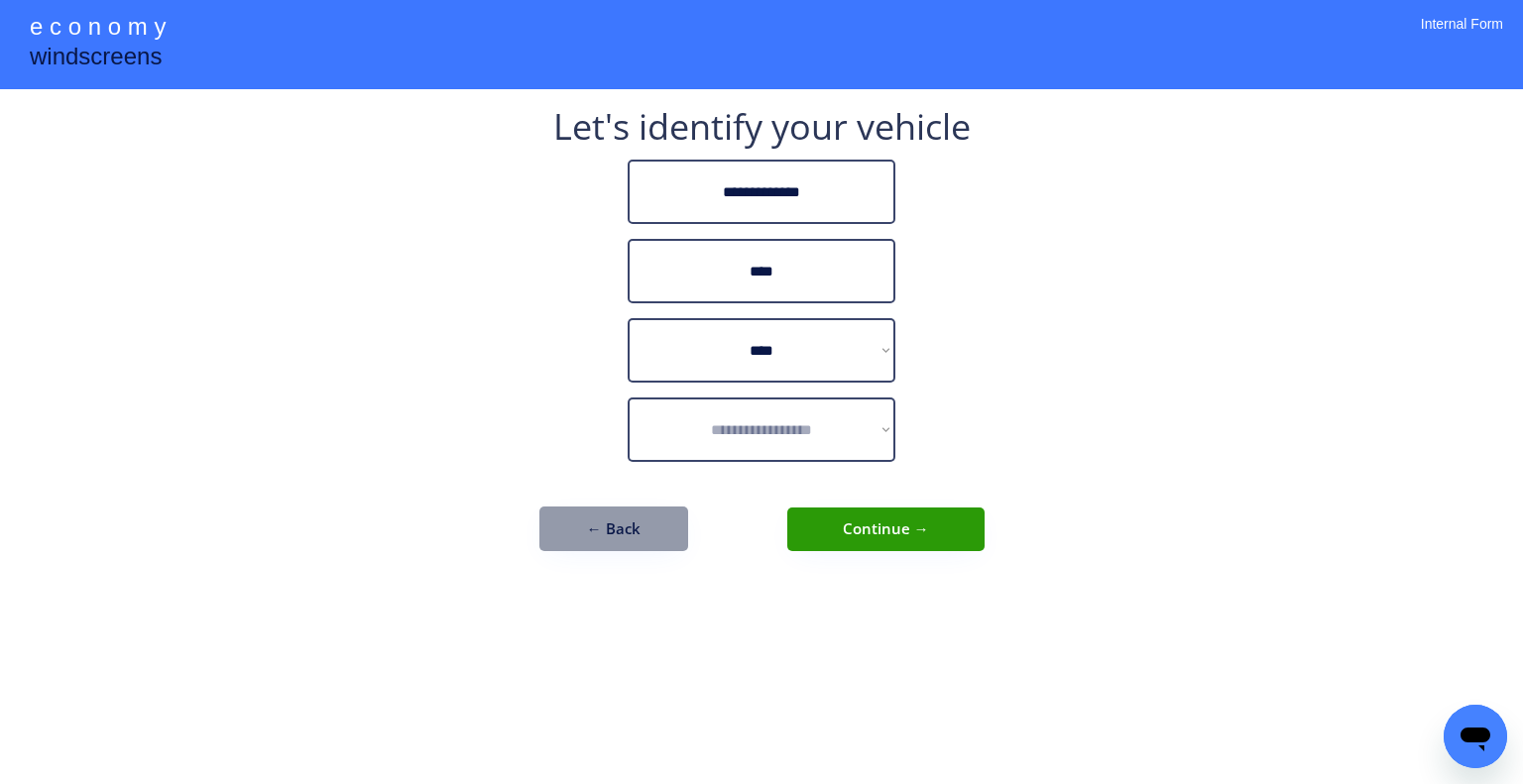 drag, startPoint x: 1058, startPoint y: 409, endPoint x: 955, endPoint y: 411, distance: 103.019416 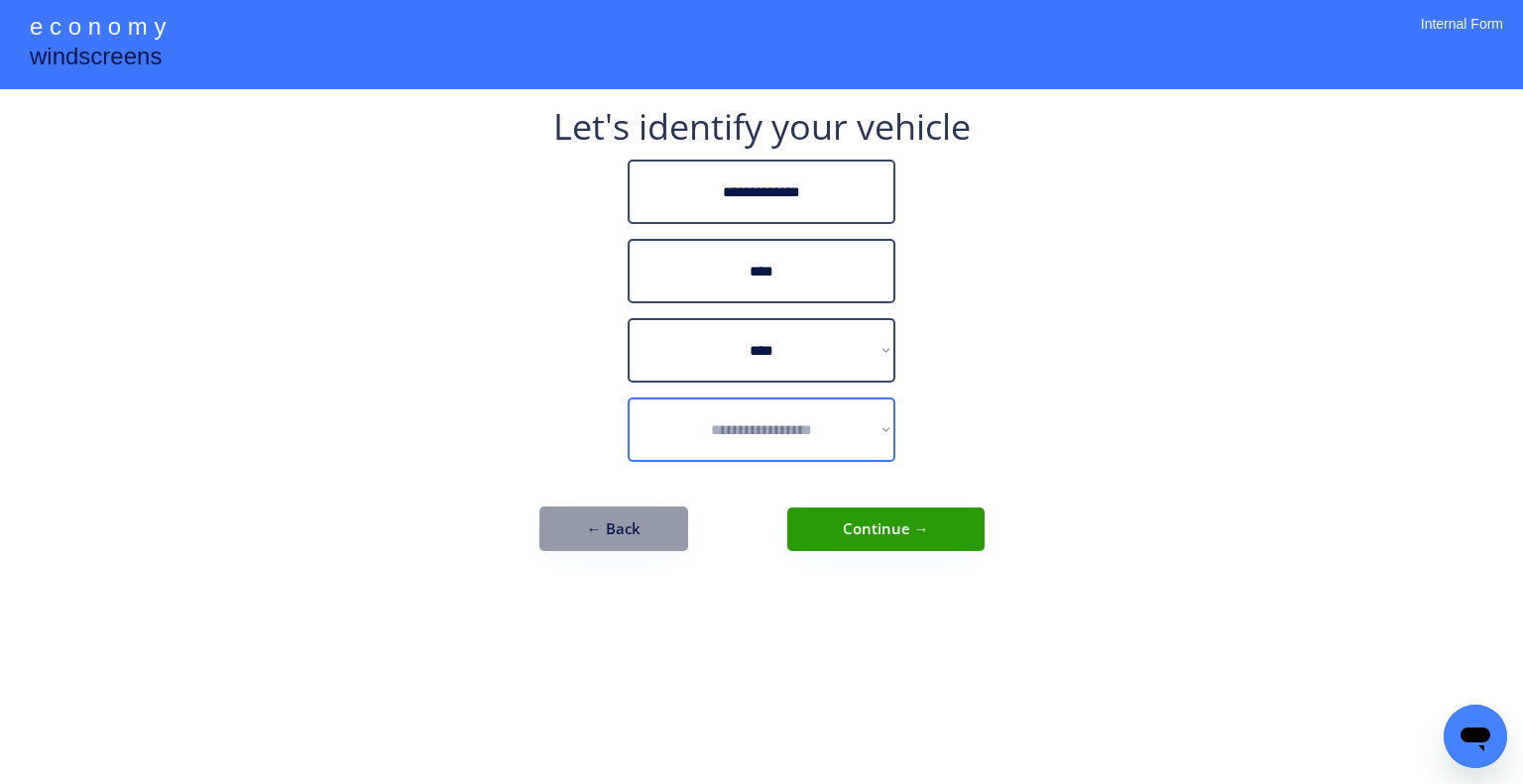 click on "**********" at bounding box center [762, 429] 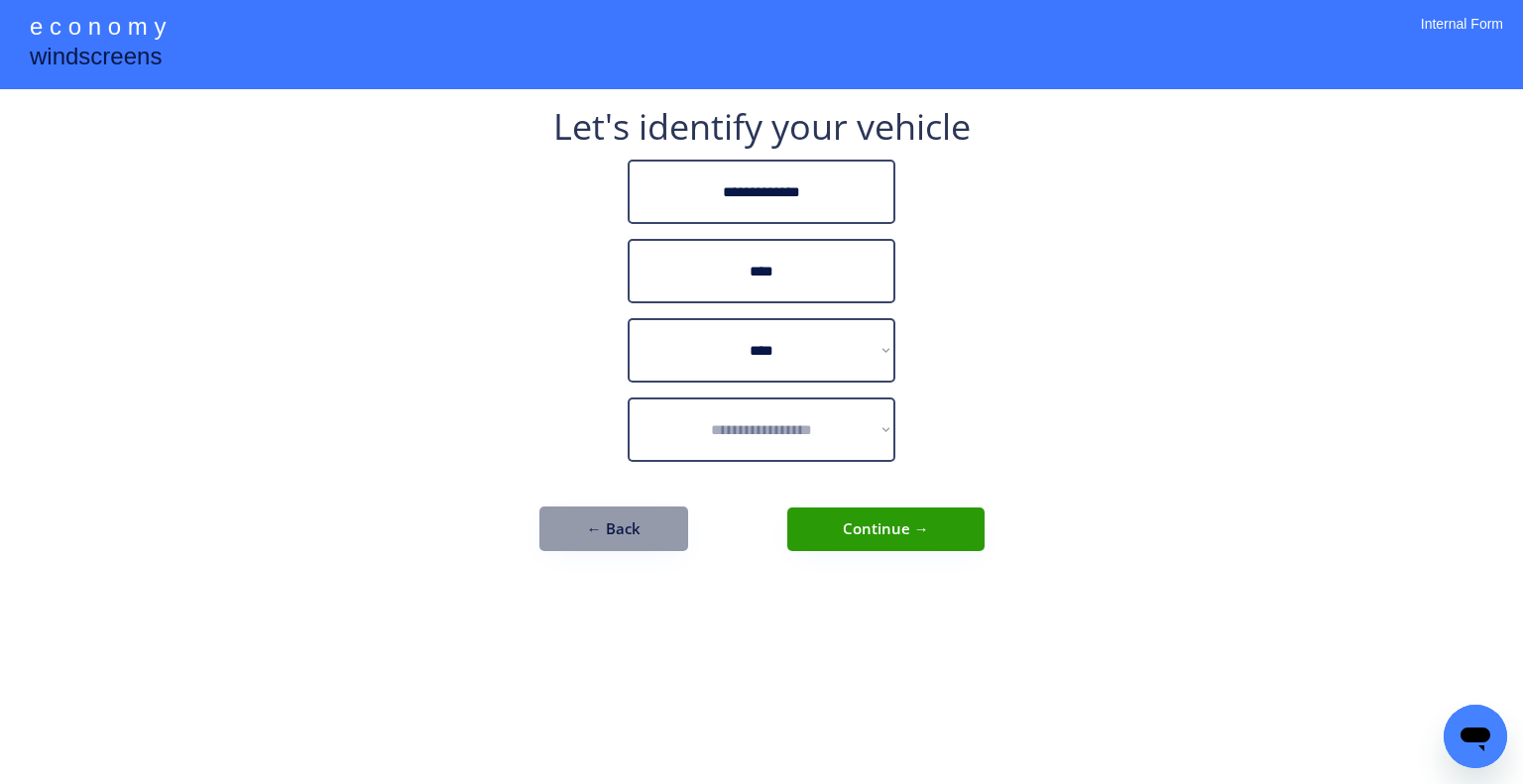 drag, startPoint x: 1264, startPoint y: 423, endPoint x: 1253, endPoint y: 424, distance: 11.045361 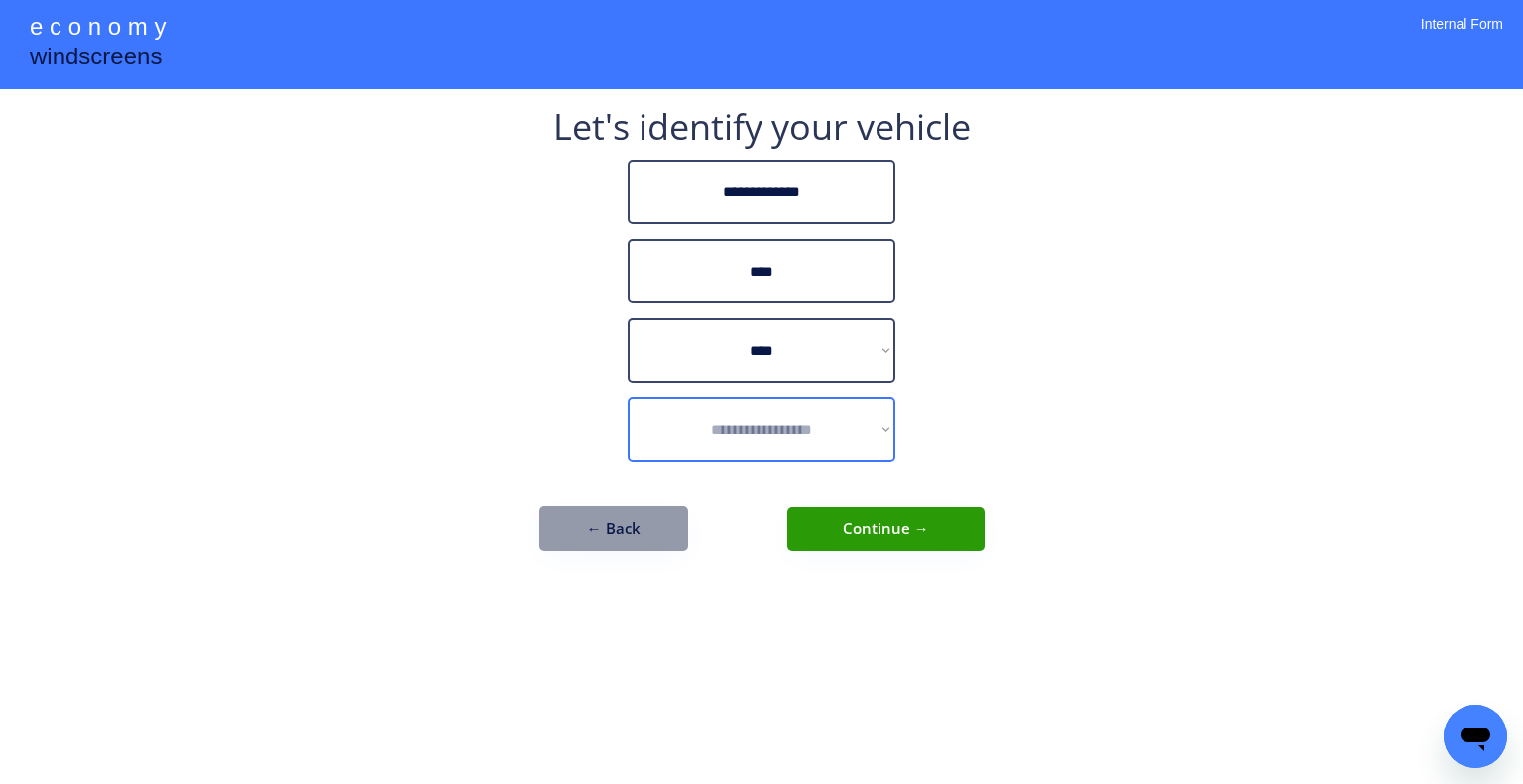 click on "**********" at bounding box center (762, 429) 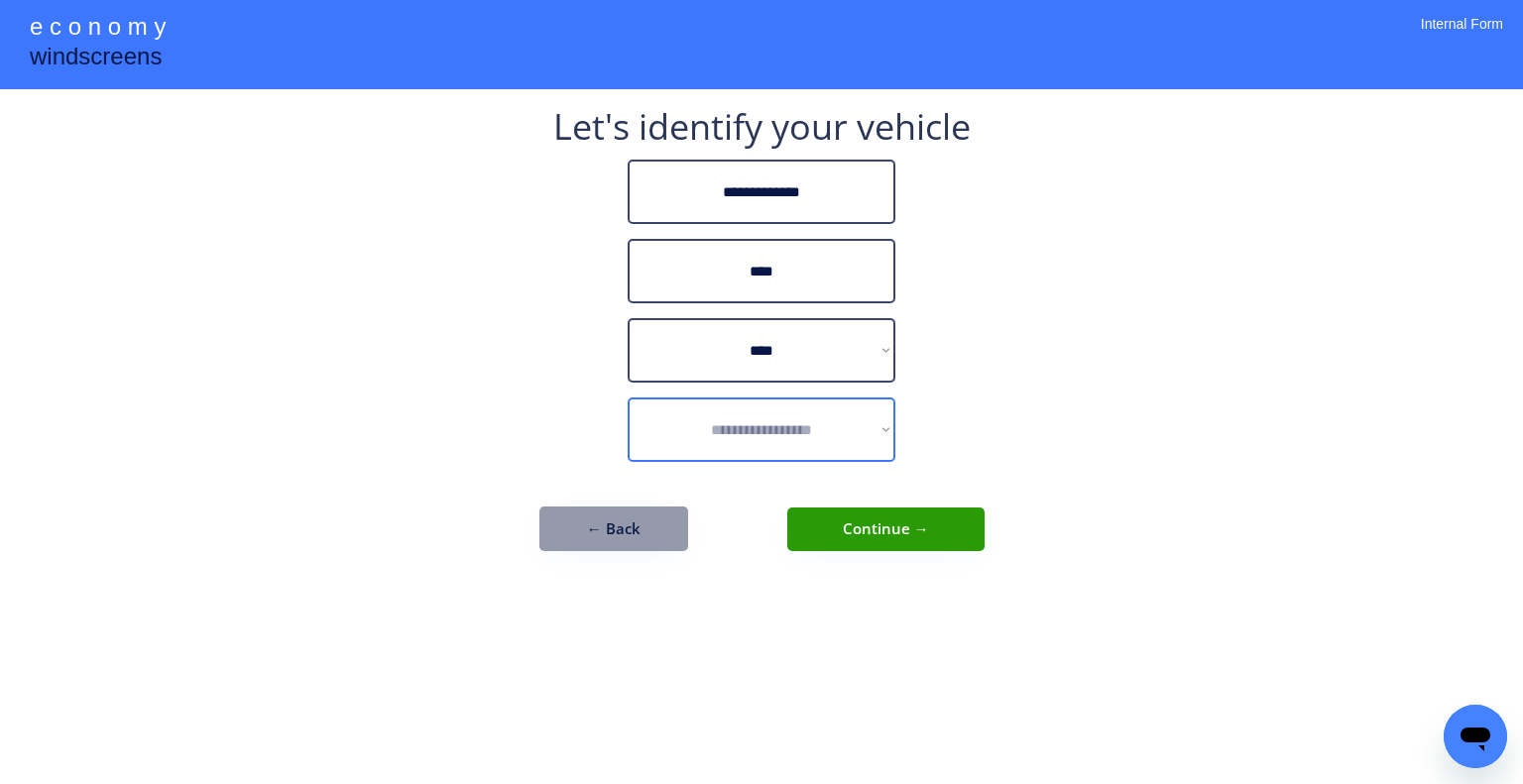 select on "*****" 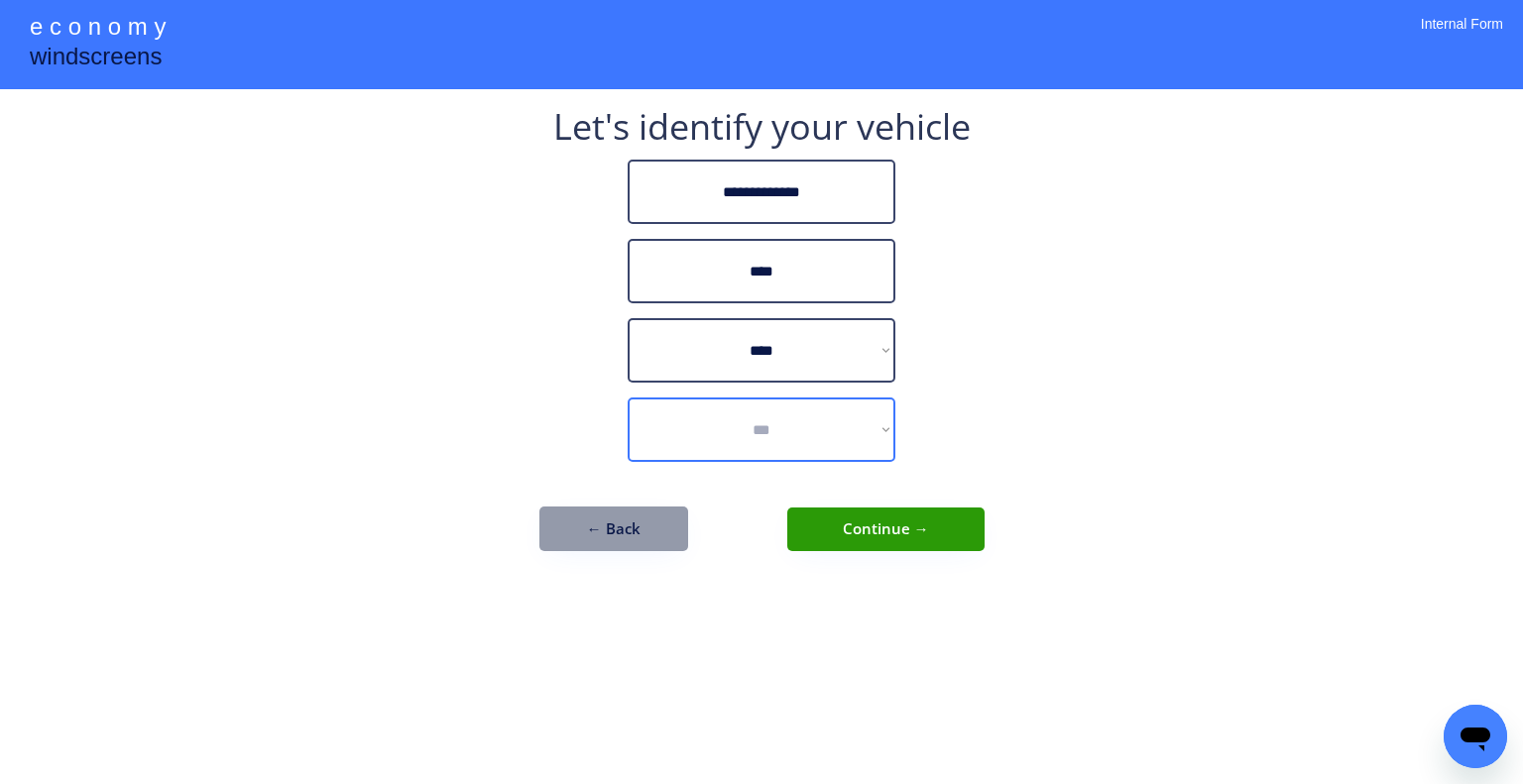 click on "**********" at bounding box center [762, 429] 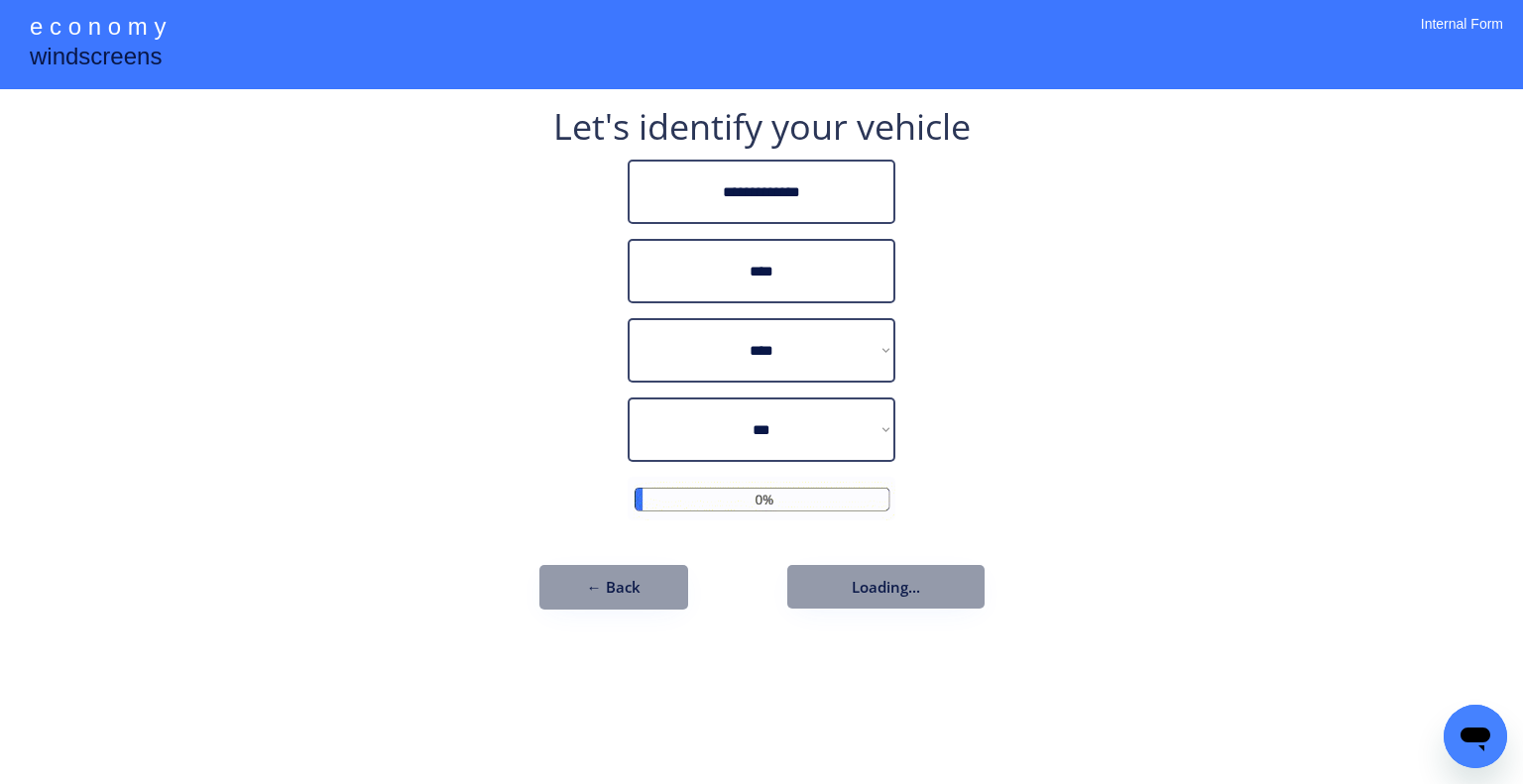 click on "**********" at bounding box center (762, 392) 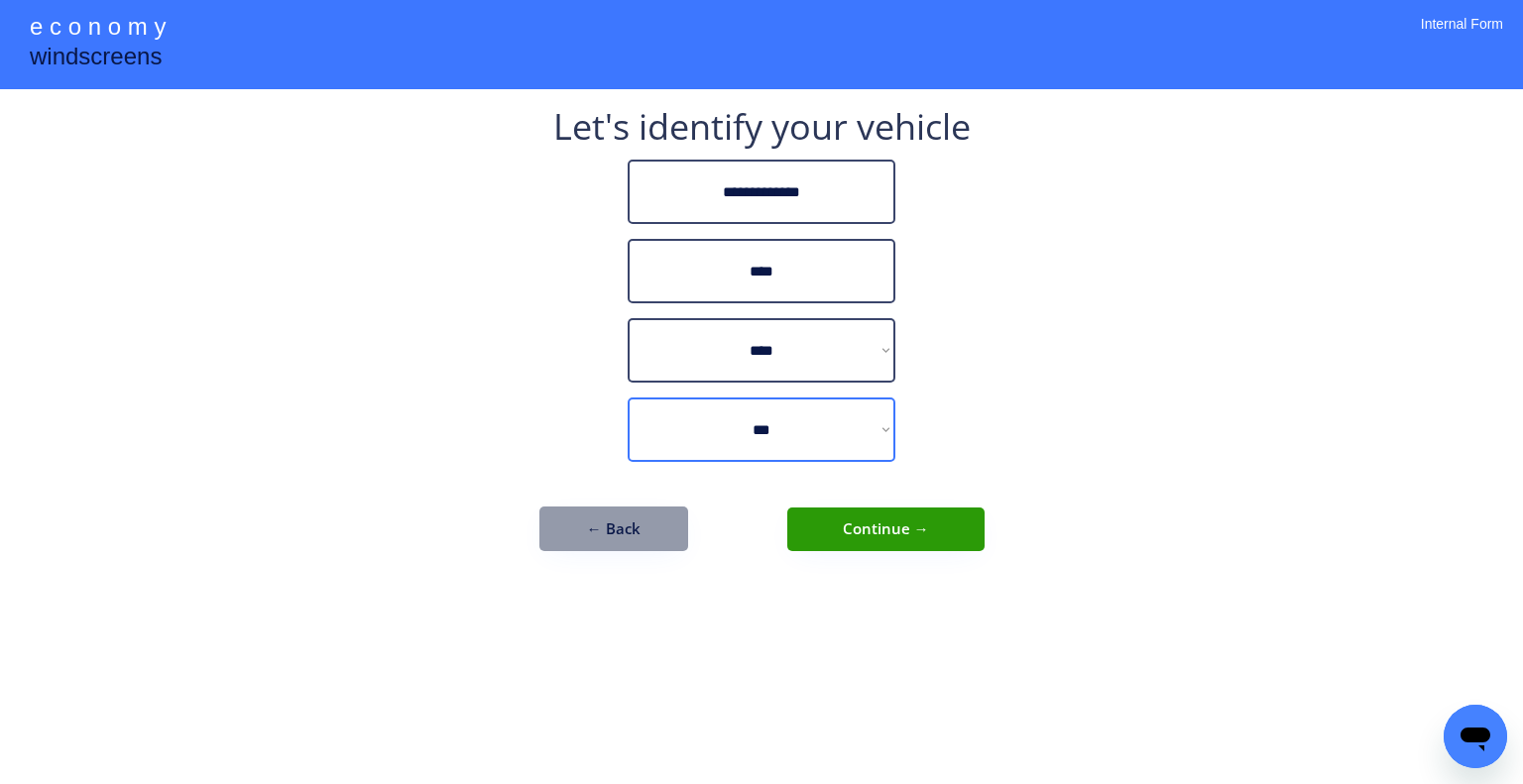 click on "**********" at bounding box center [762, 429] 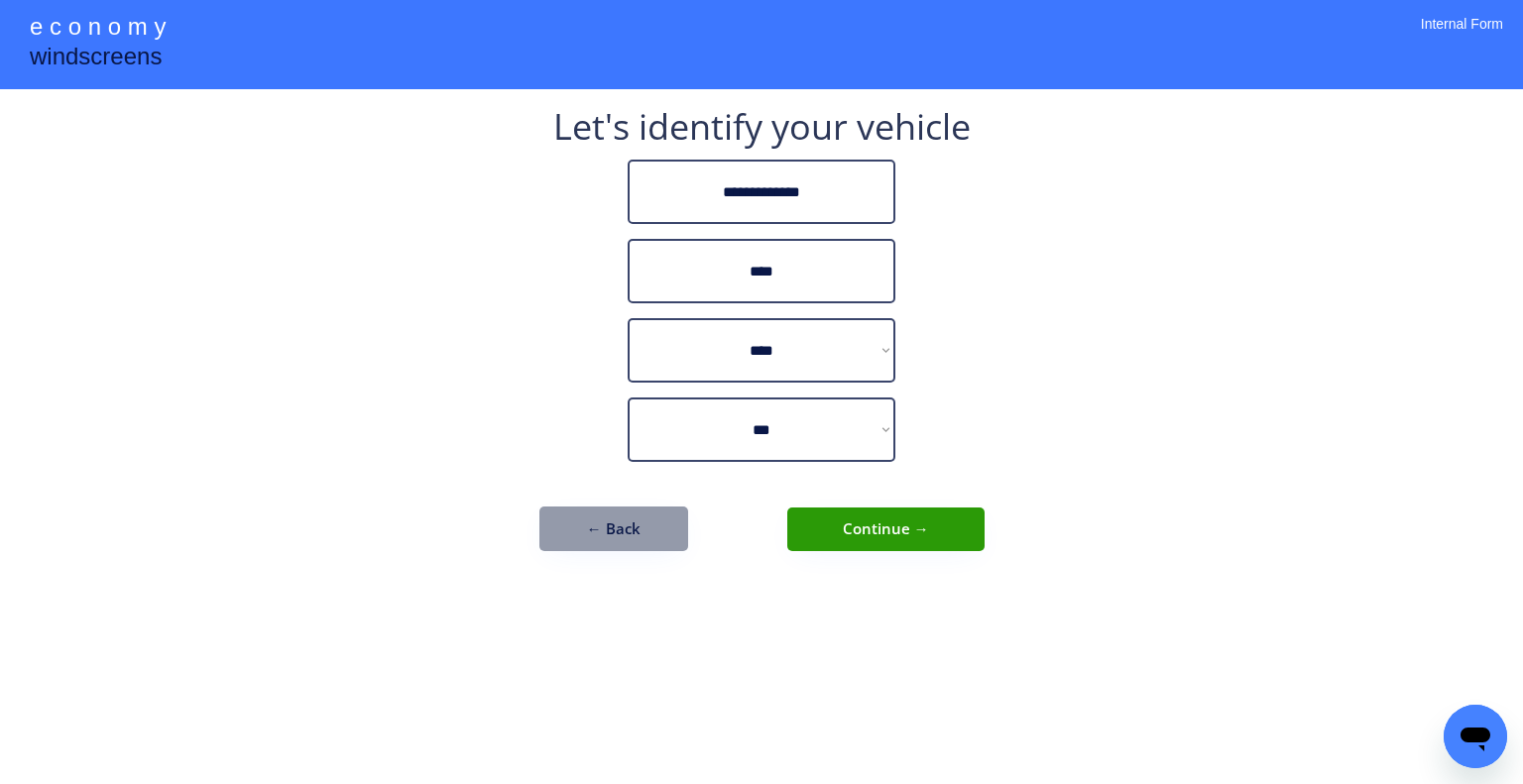 click on "**********" at bounding box center [762, 340] 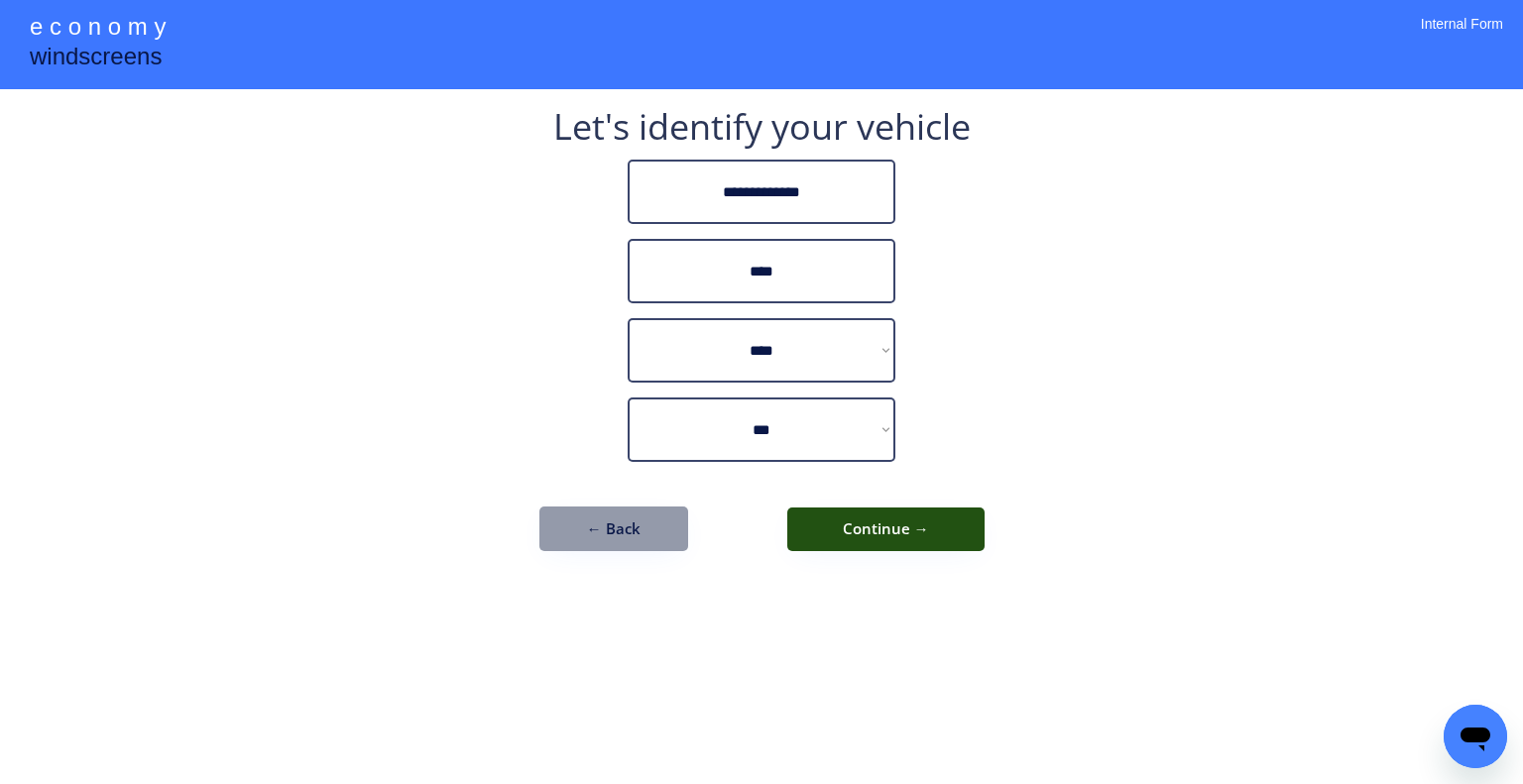 click on "Continue    →" at bounding box center [885, 529] 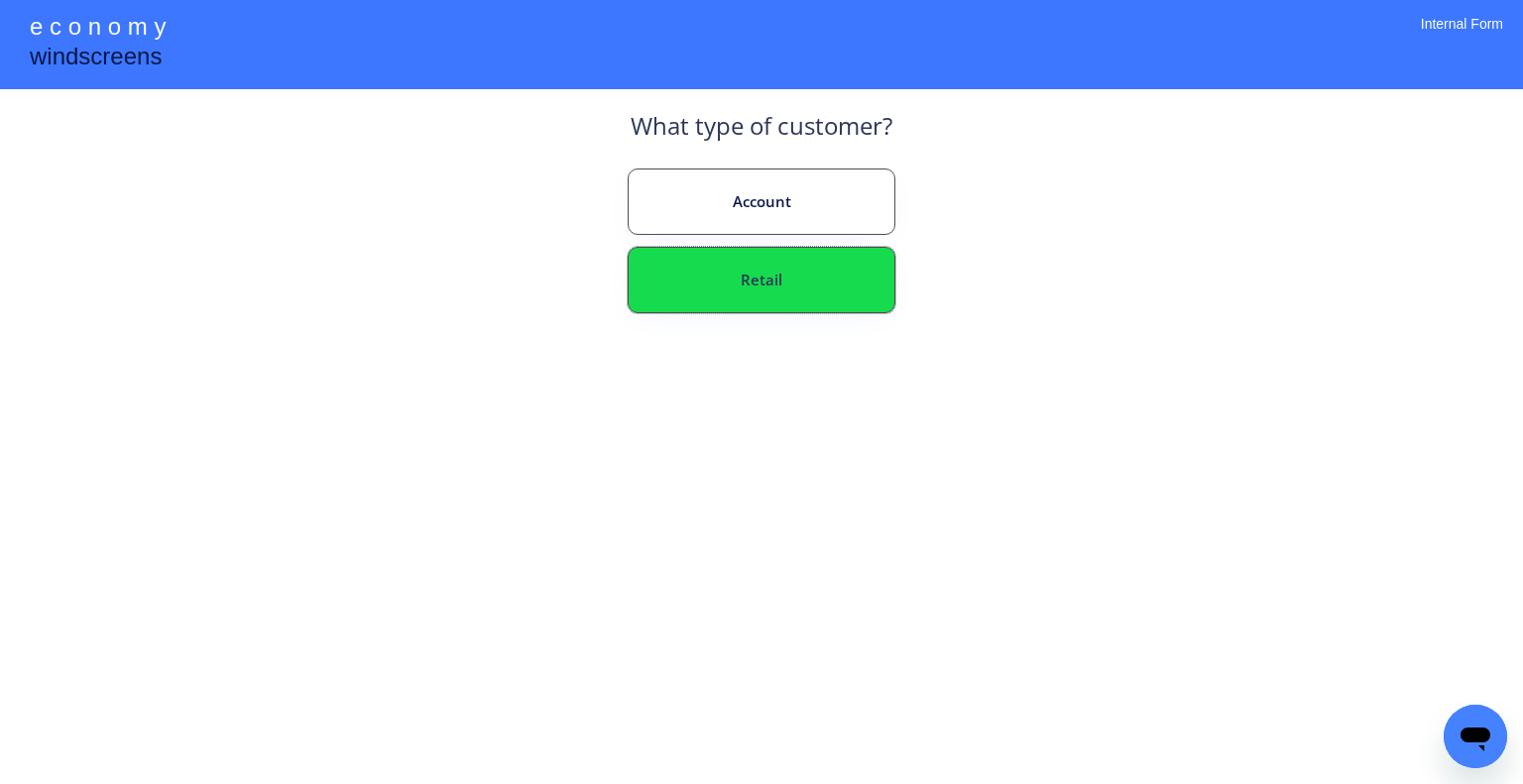 click on "Retail" at bounding box center [762, 280] 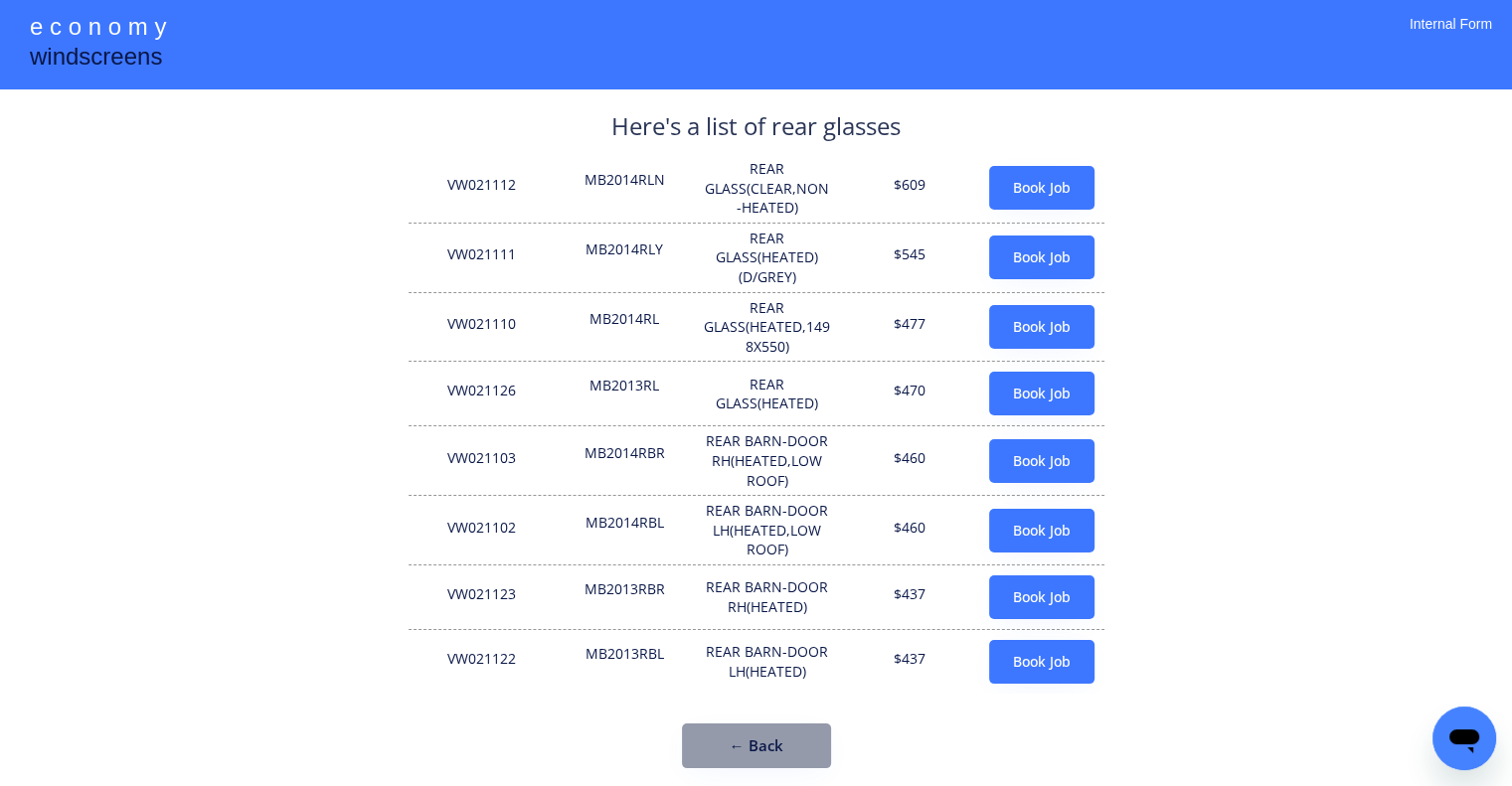 click on "**********" at bounding box center [756, 403] 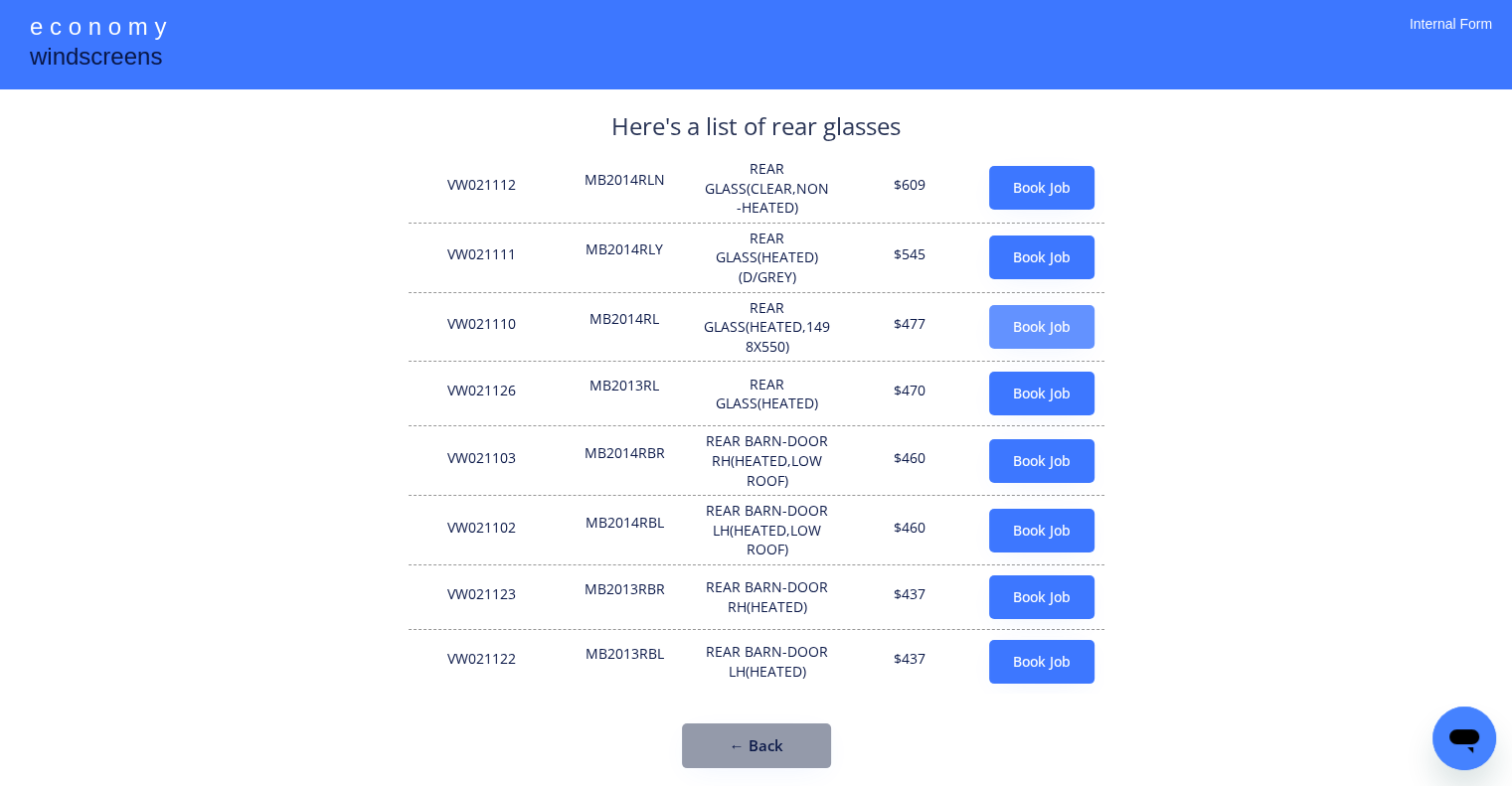 click on "Book Job" at bounding box center (1042, 327) 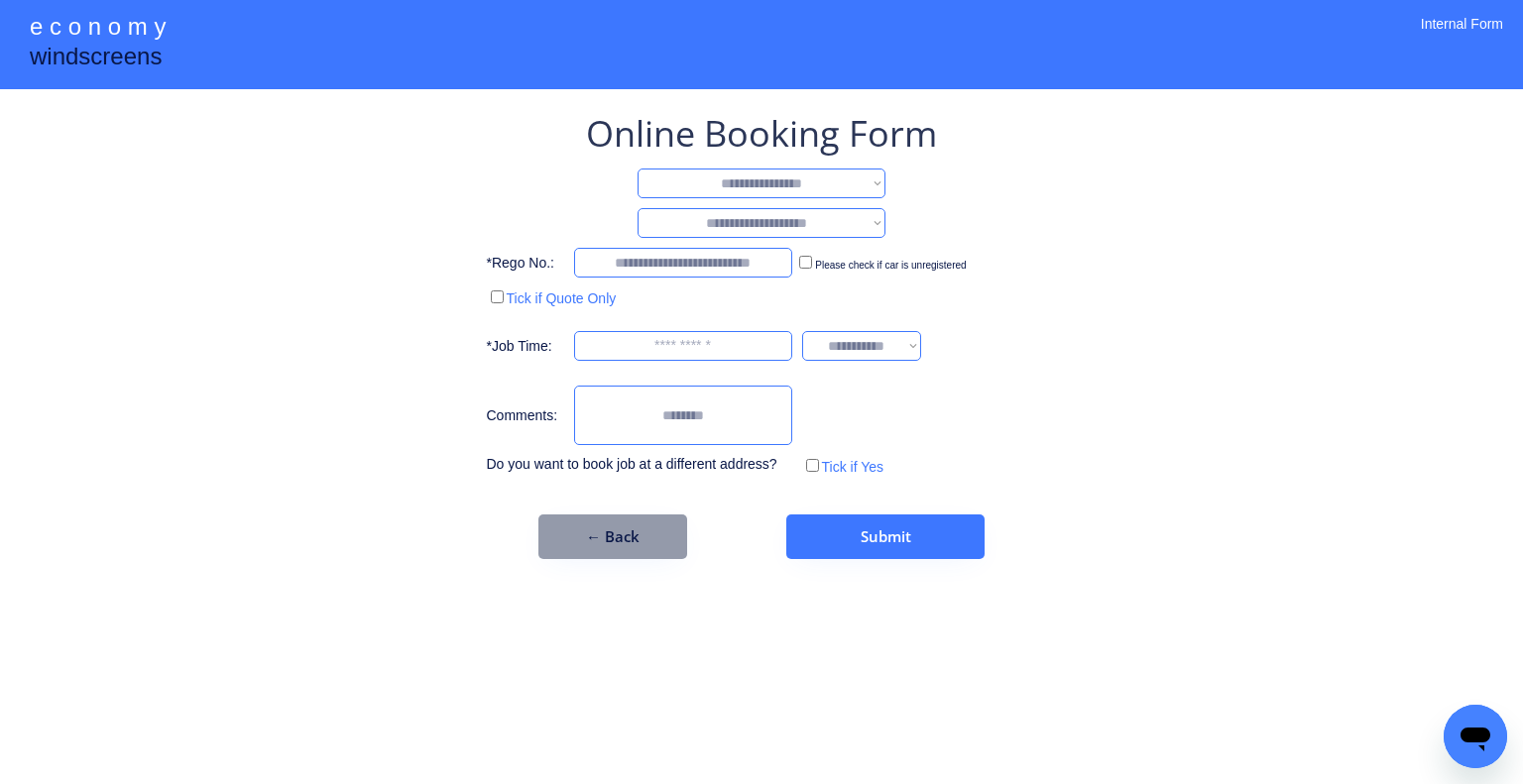 click on "**********" at bounding box center (762, 183) 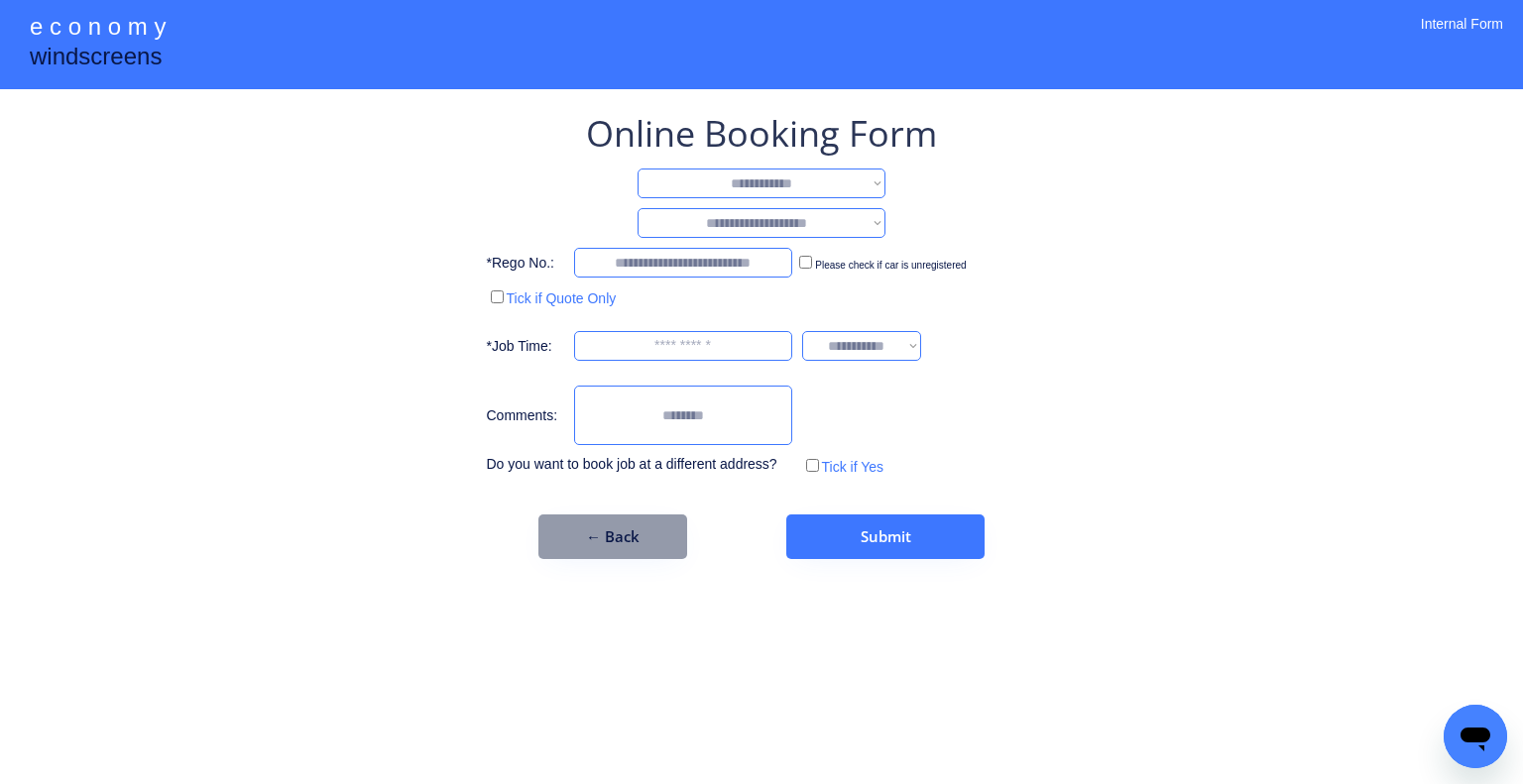 click on "**********" at bounding box center [762, 183] 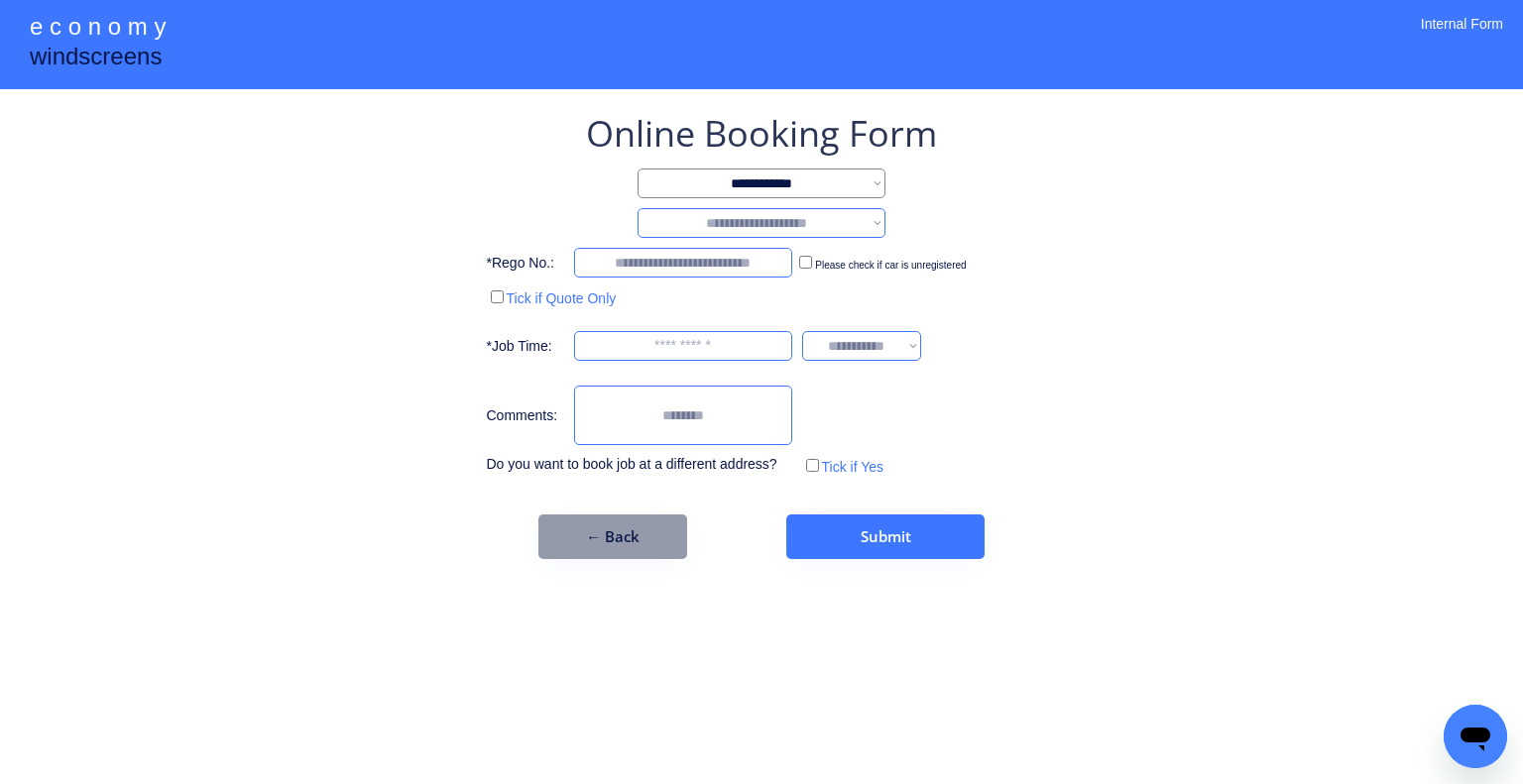 click on "**********" at bounding box center (762, 223) 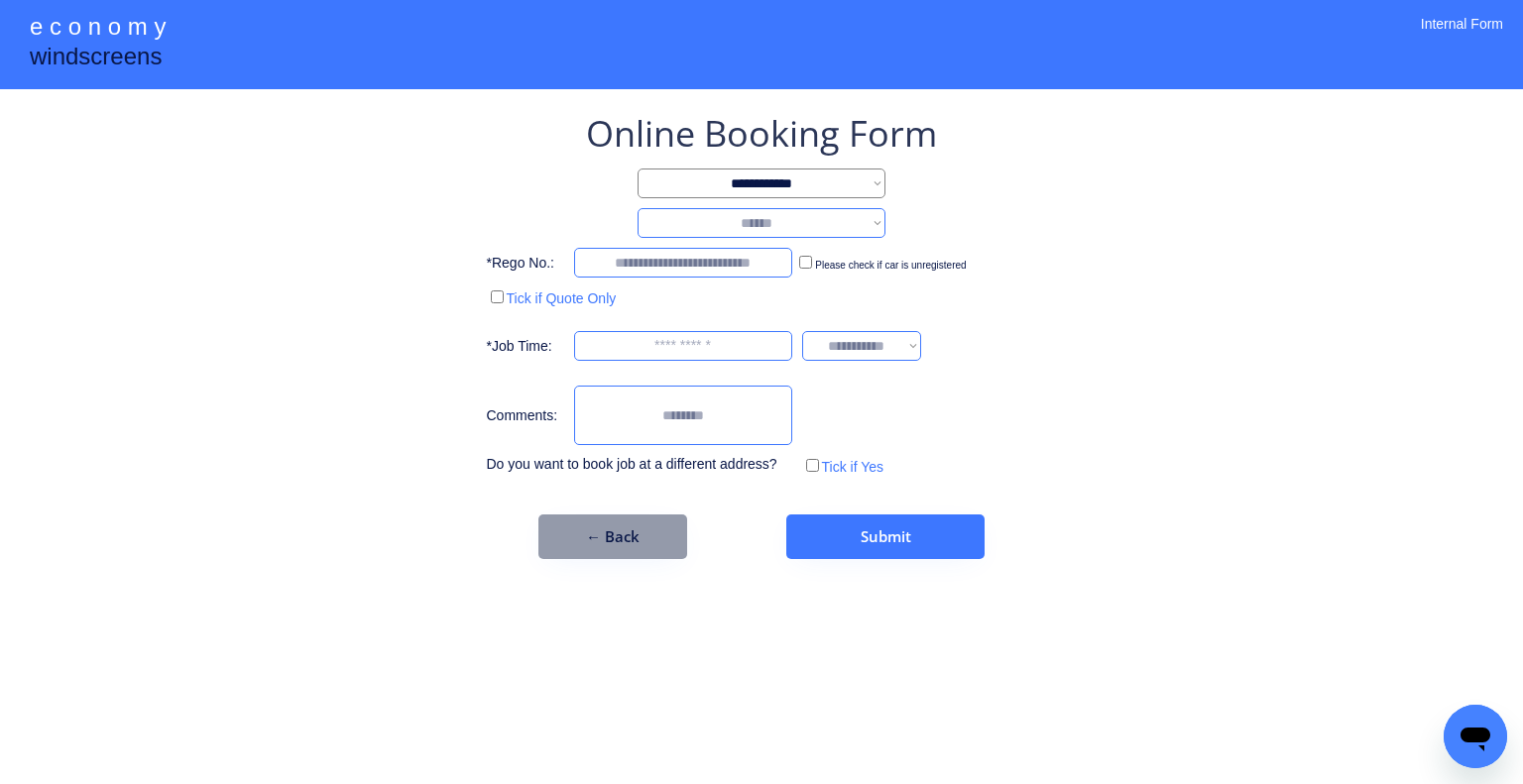click on "**********" at bounding box center [762, 223] 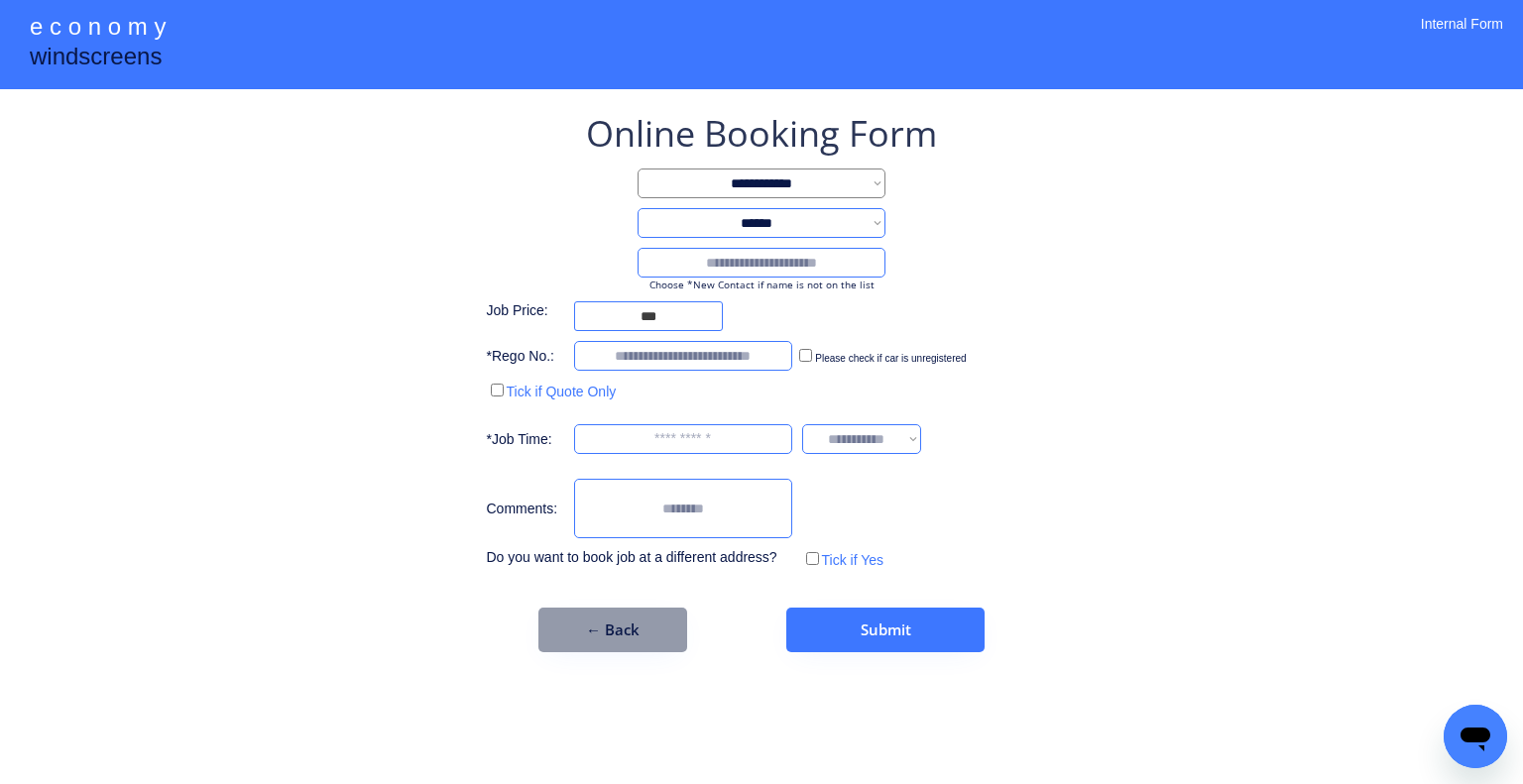 click at bounding box center [762, 263] 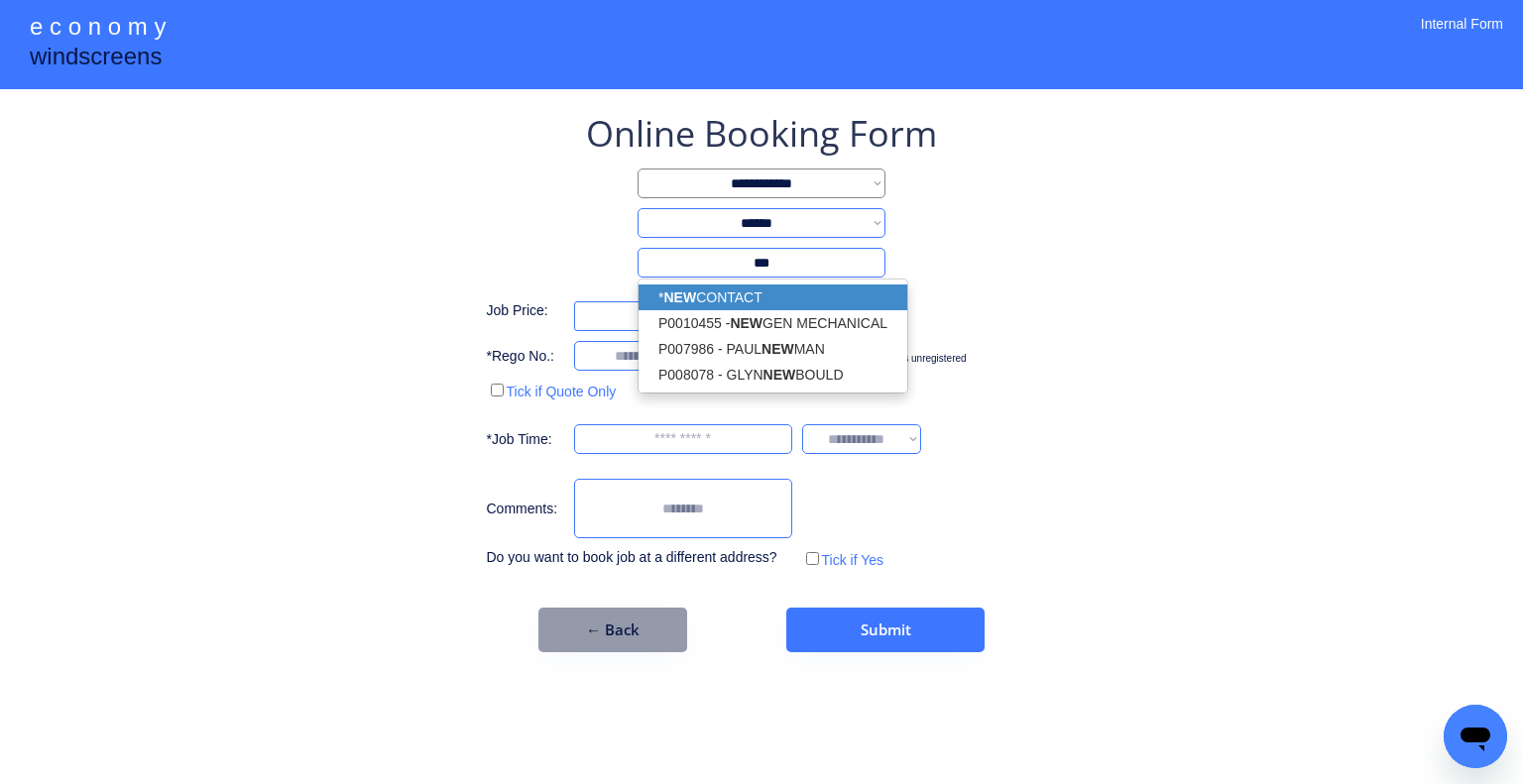 click on "* NEW  CONTACT" at bounding box center [772, 297] 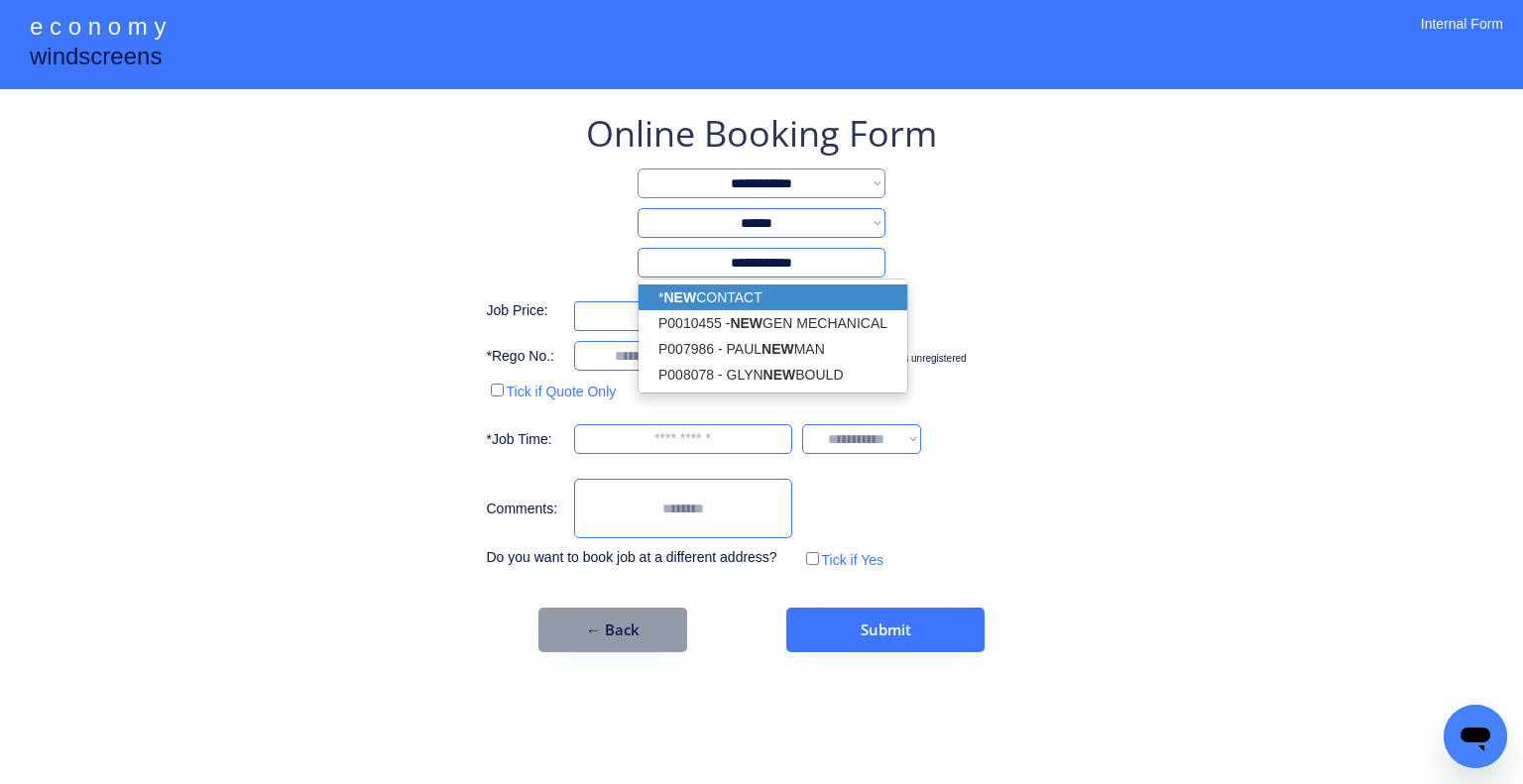 type on "**********" 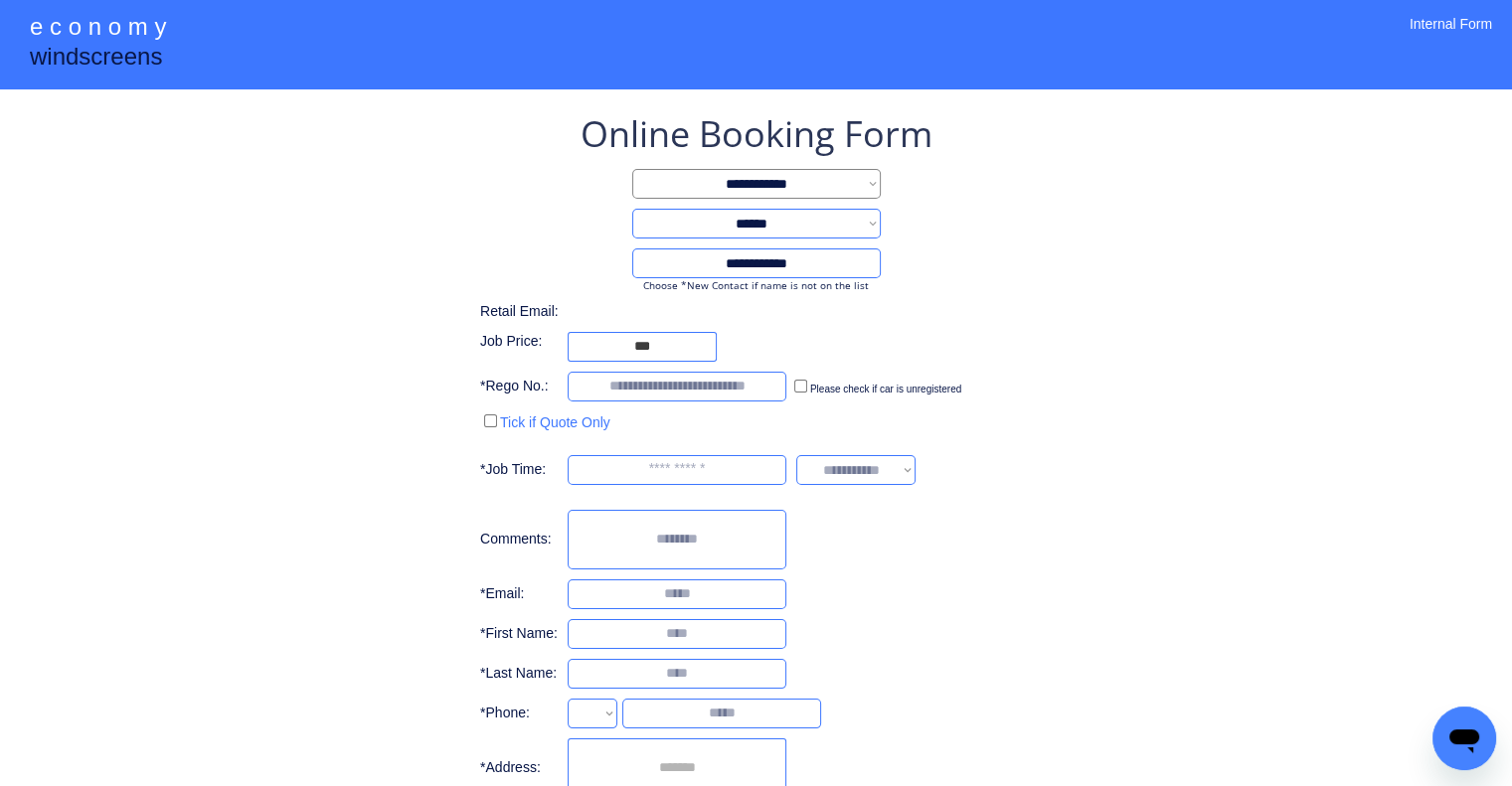 click on "**********" at bounding box center (756, 471) 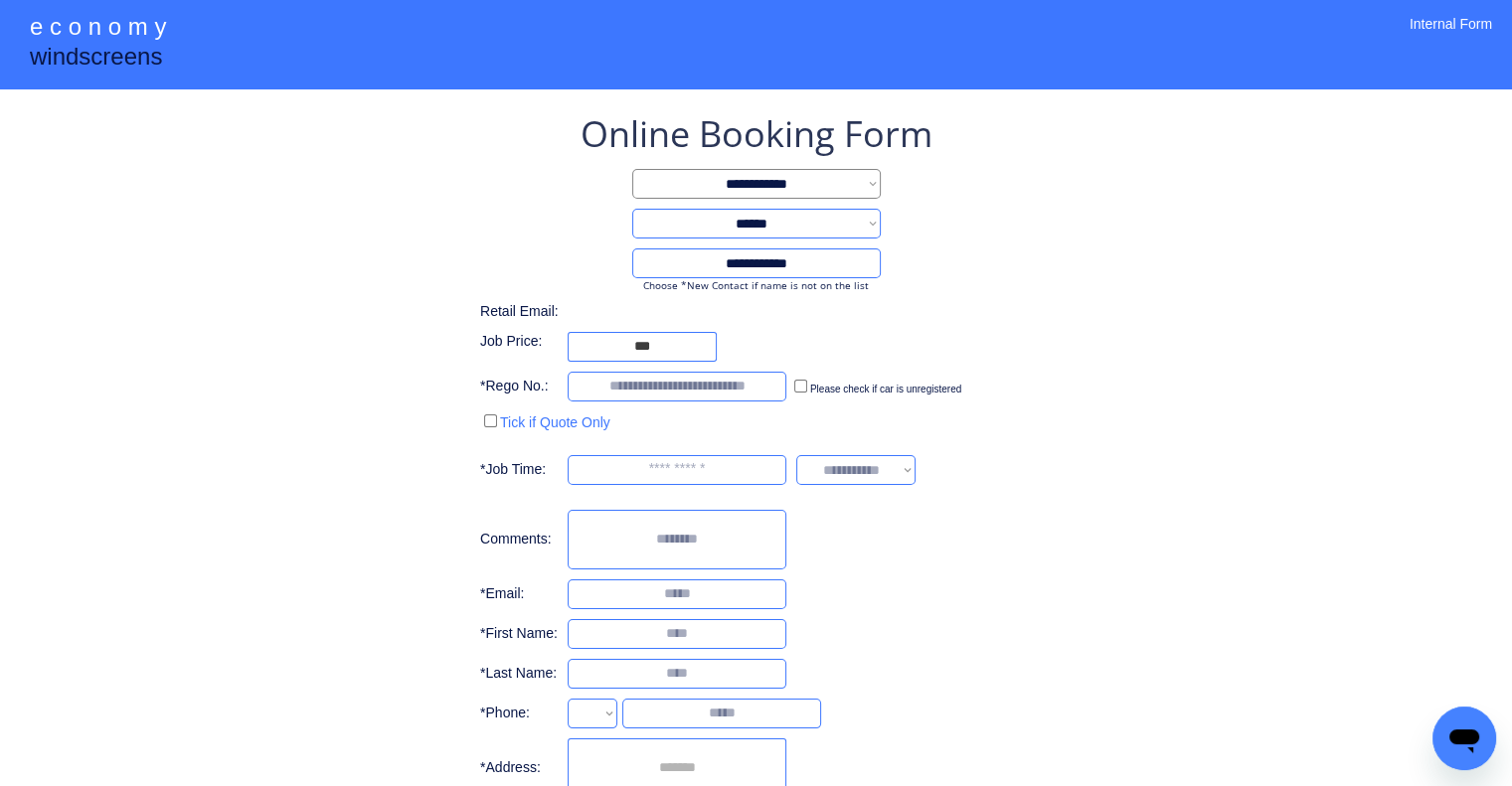 select on "**********" 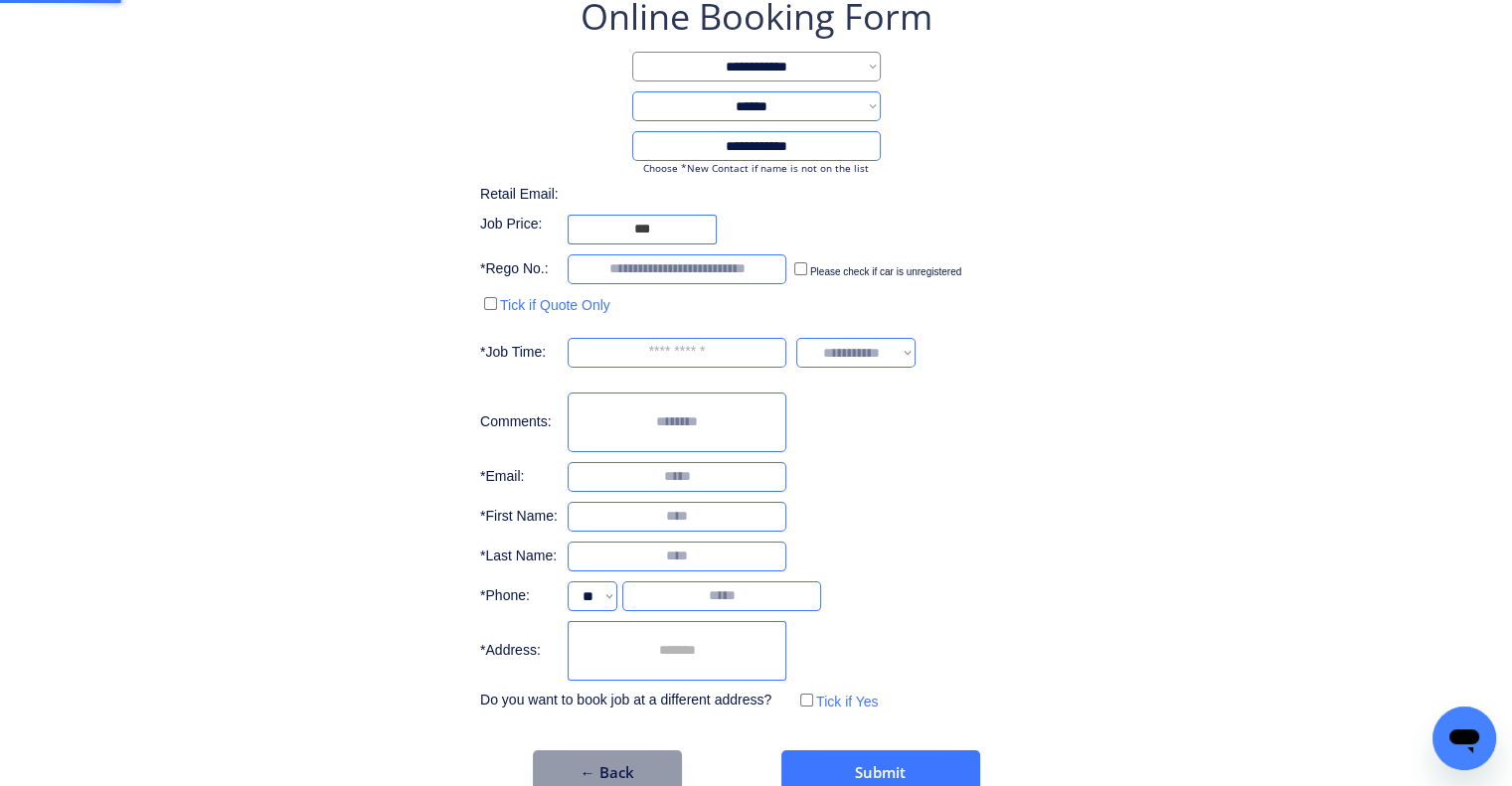 scroll, scrollTop: 155, scrollLeft: 0, axis: vertical 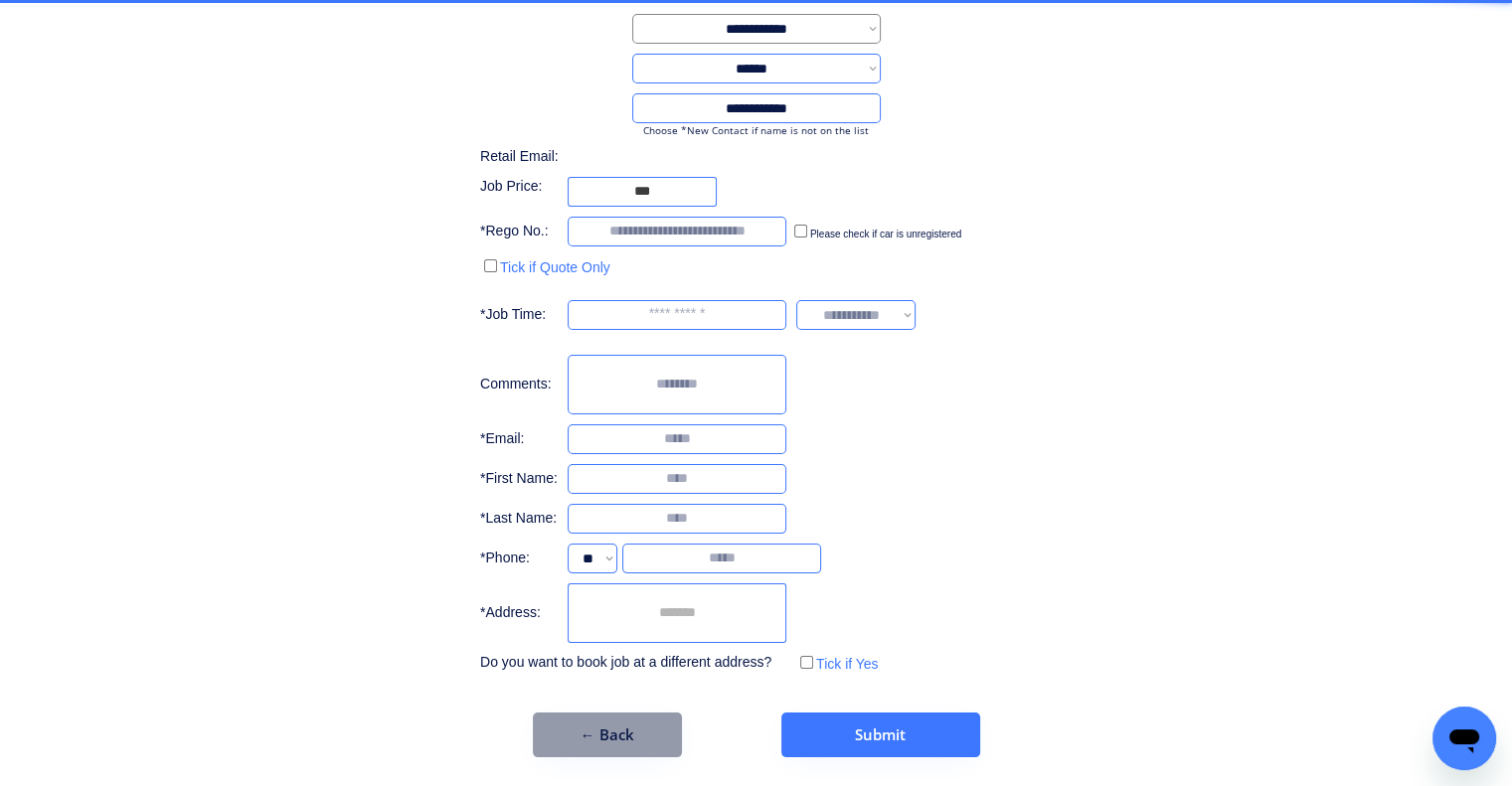click at bounding box center (677, 613) 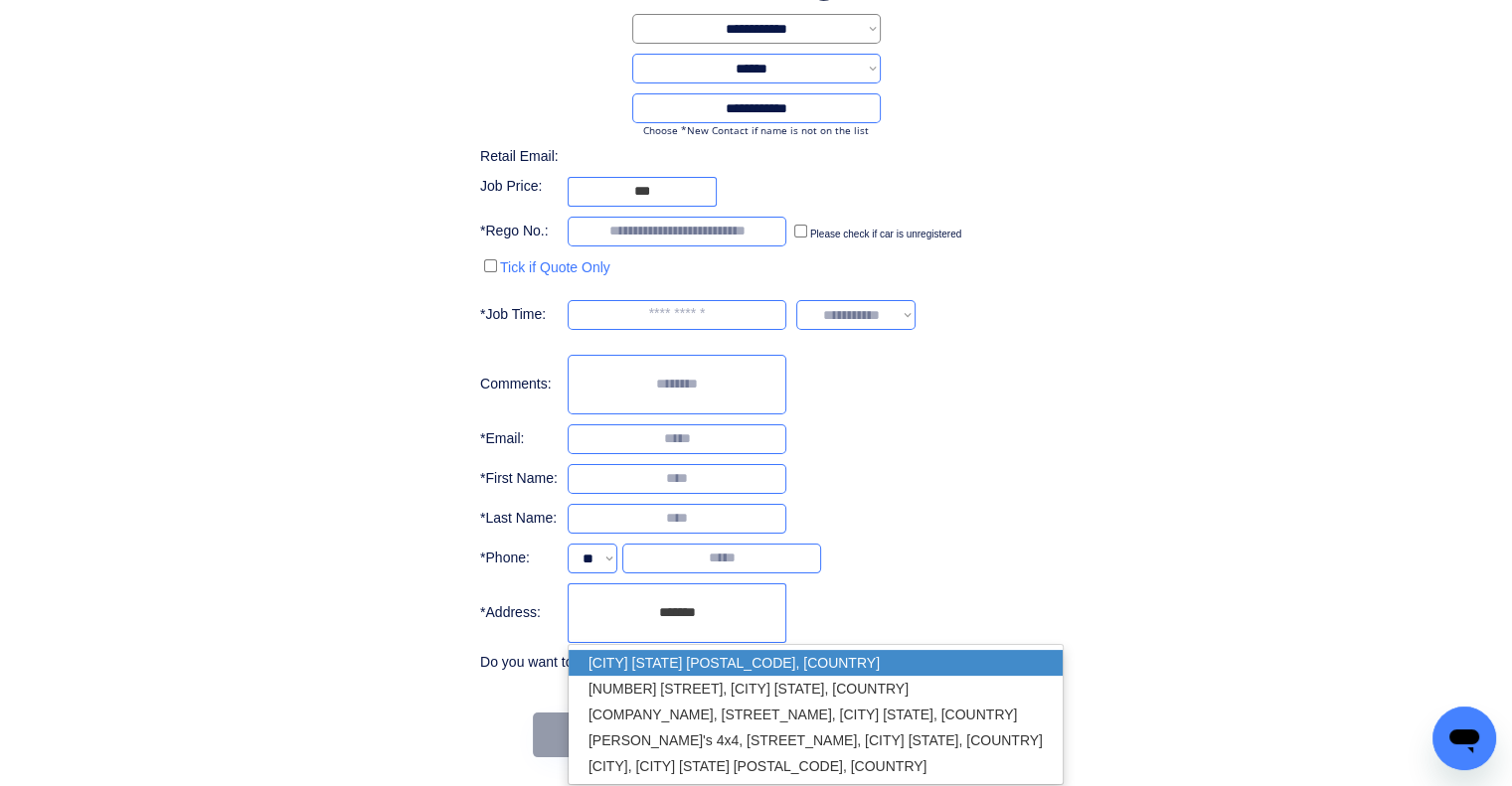click on "Wacol QLD 4076, Australia" at bounding box center [815, 663] 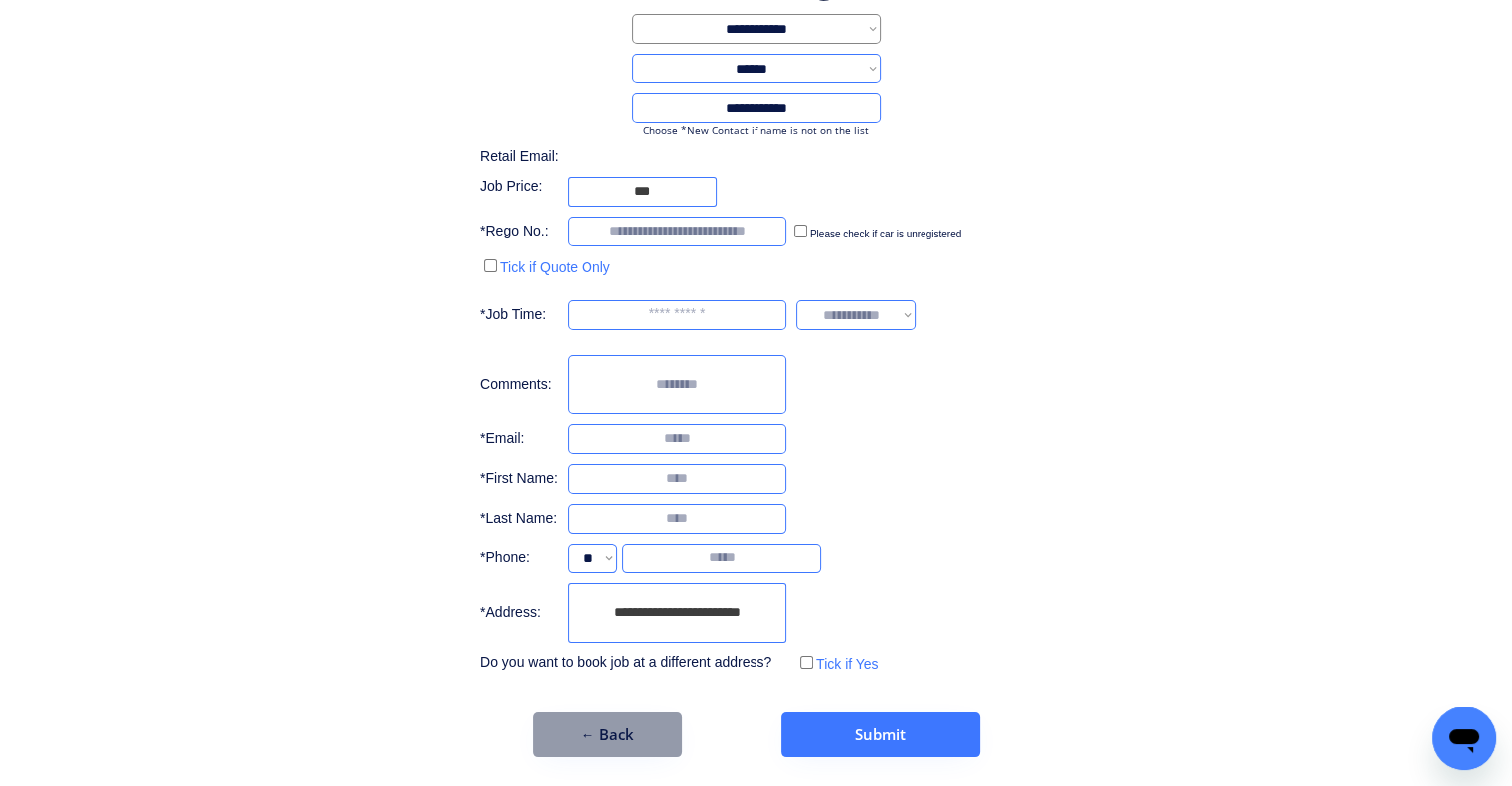 type on "**********" 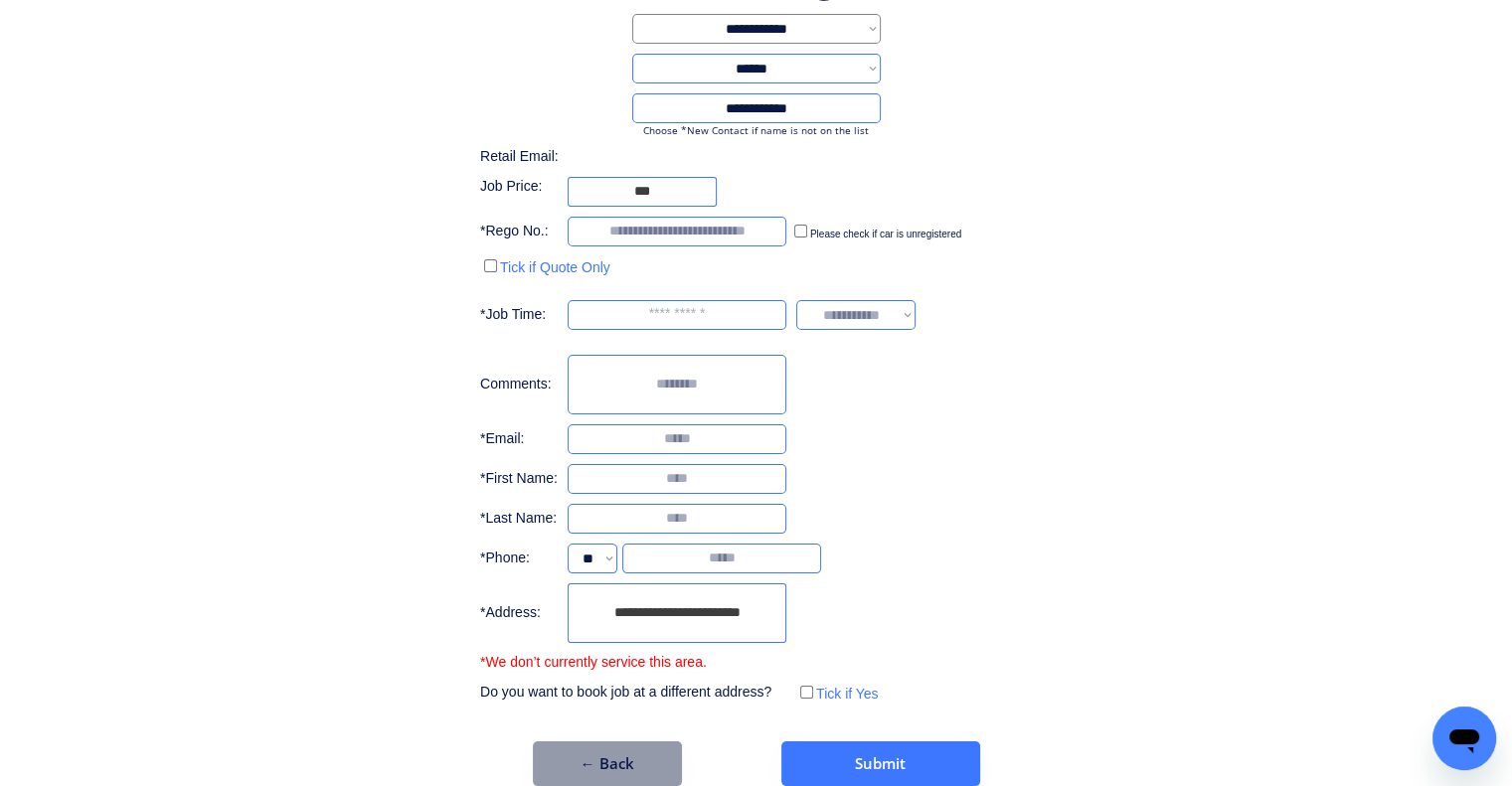 click on "**********" at bounding box center [756, 330] 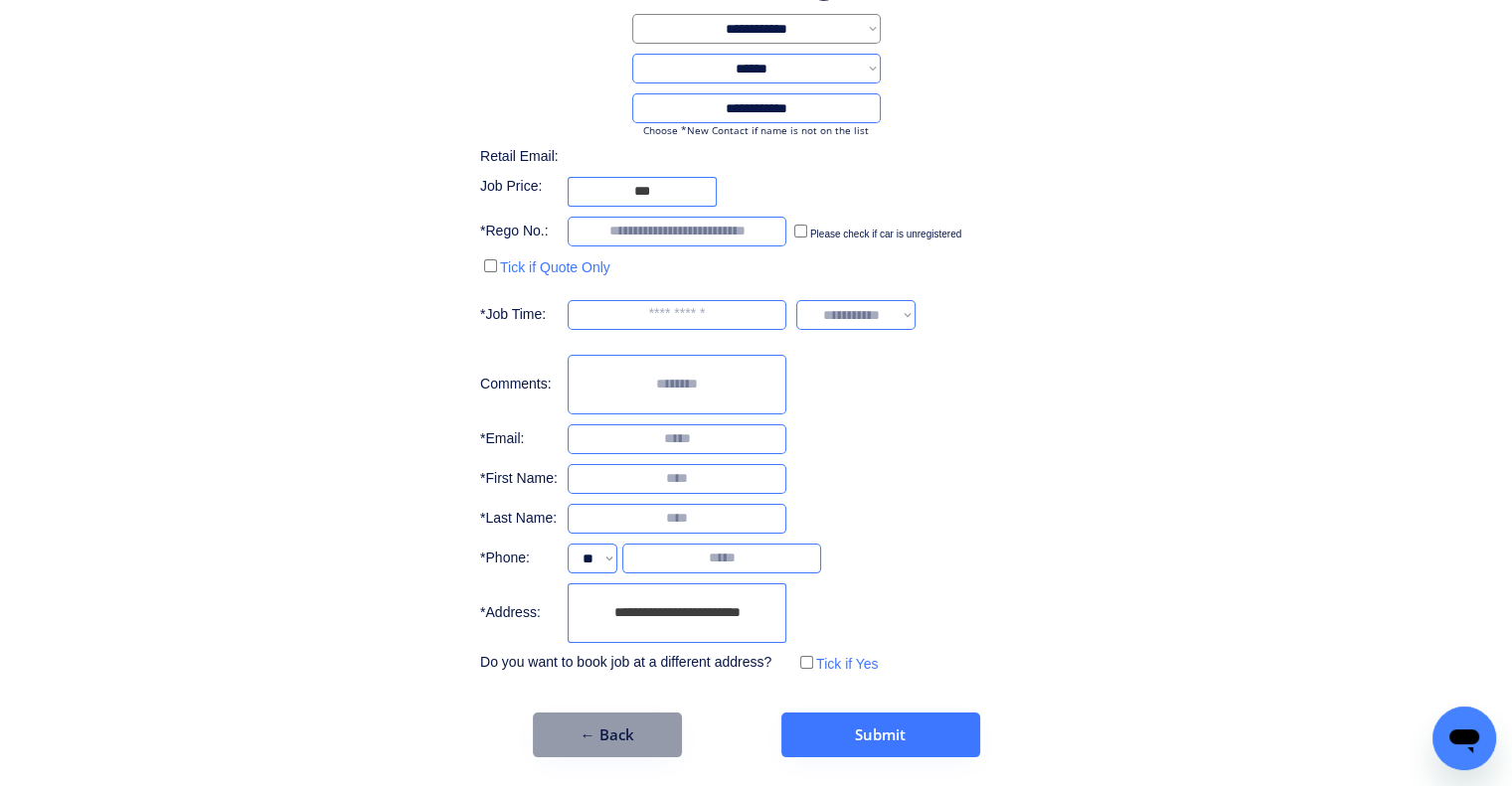 click on "**********" at bounding box center (677, 613) 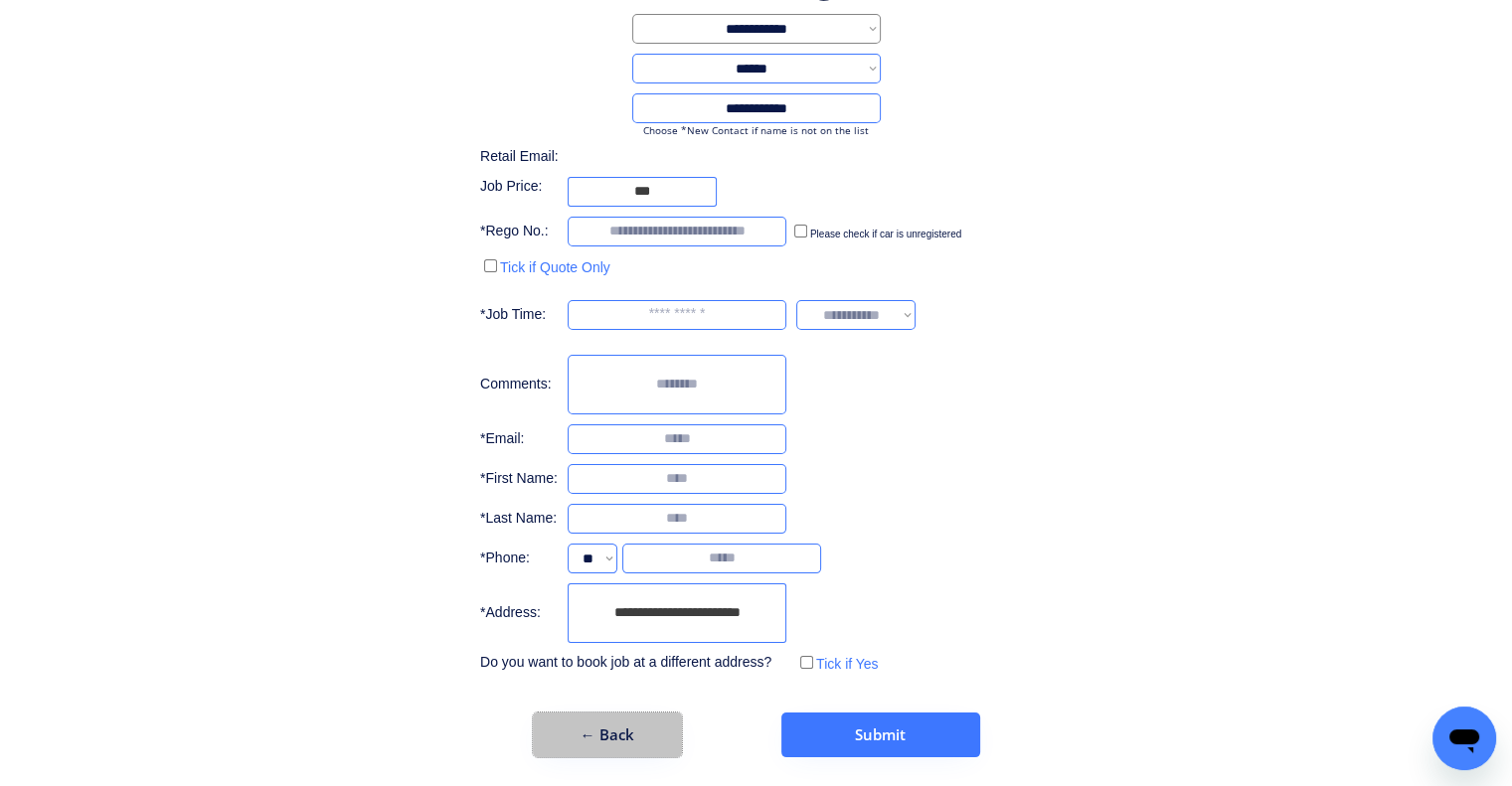 click on "←   Back" at bounding box center (607, 734) 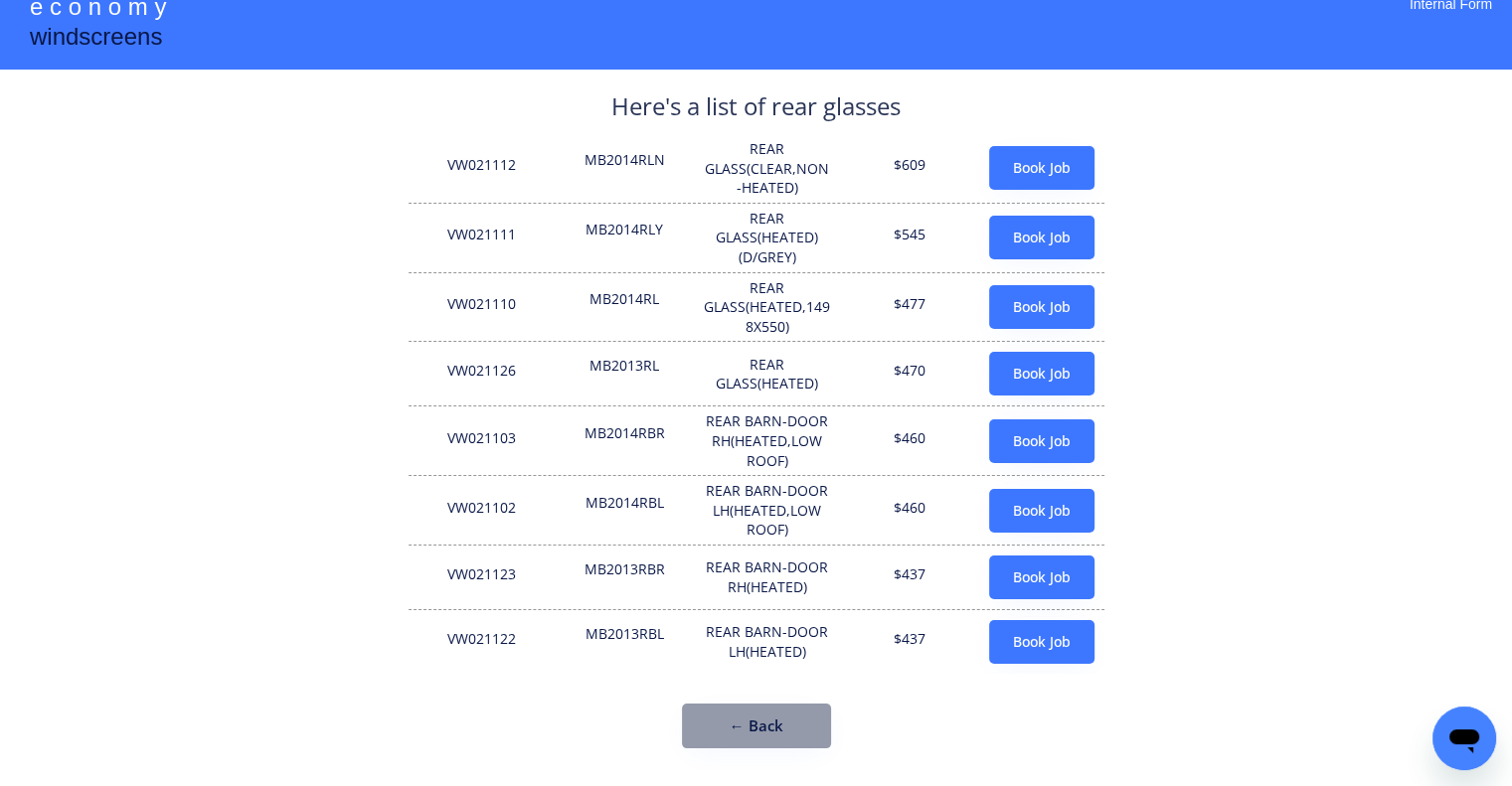 click on "MB2014RL" at bounding box center [624, 307] 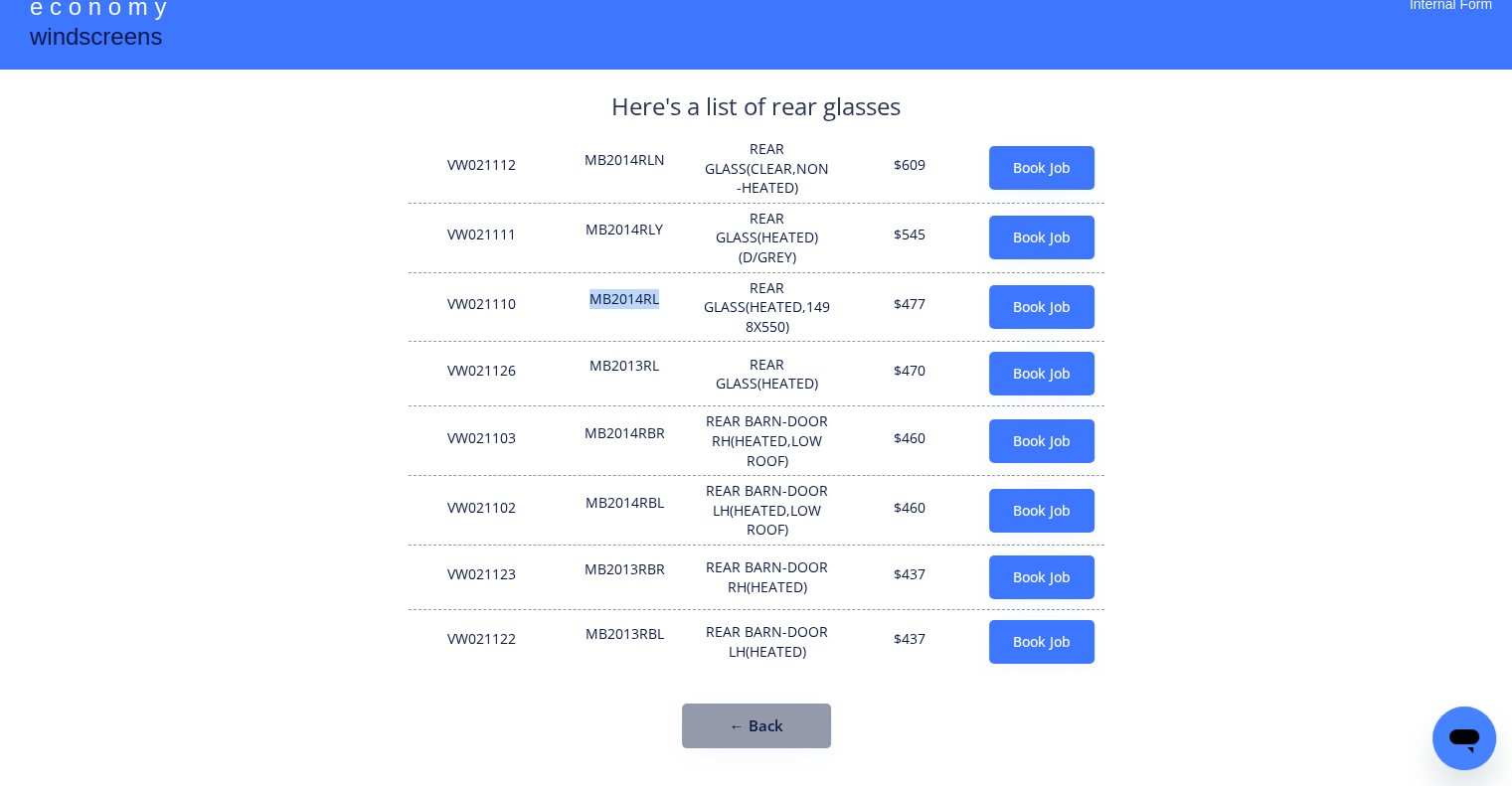 click on "MB2014RL" at bounding box center (624, 307) 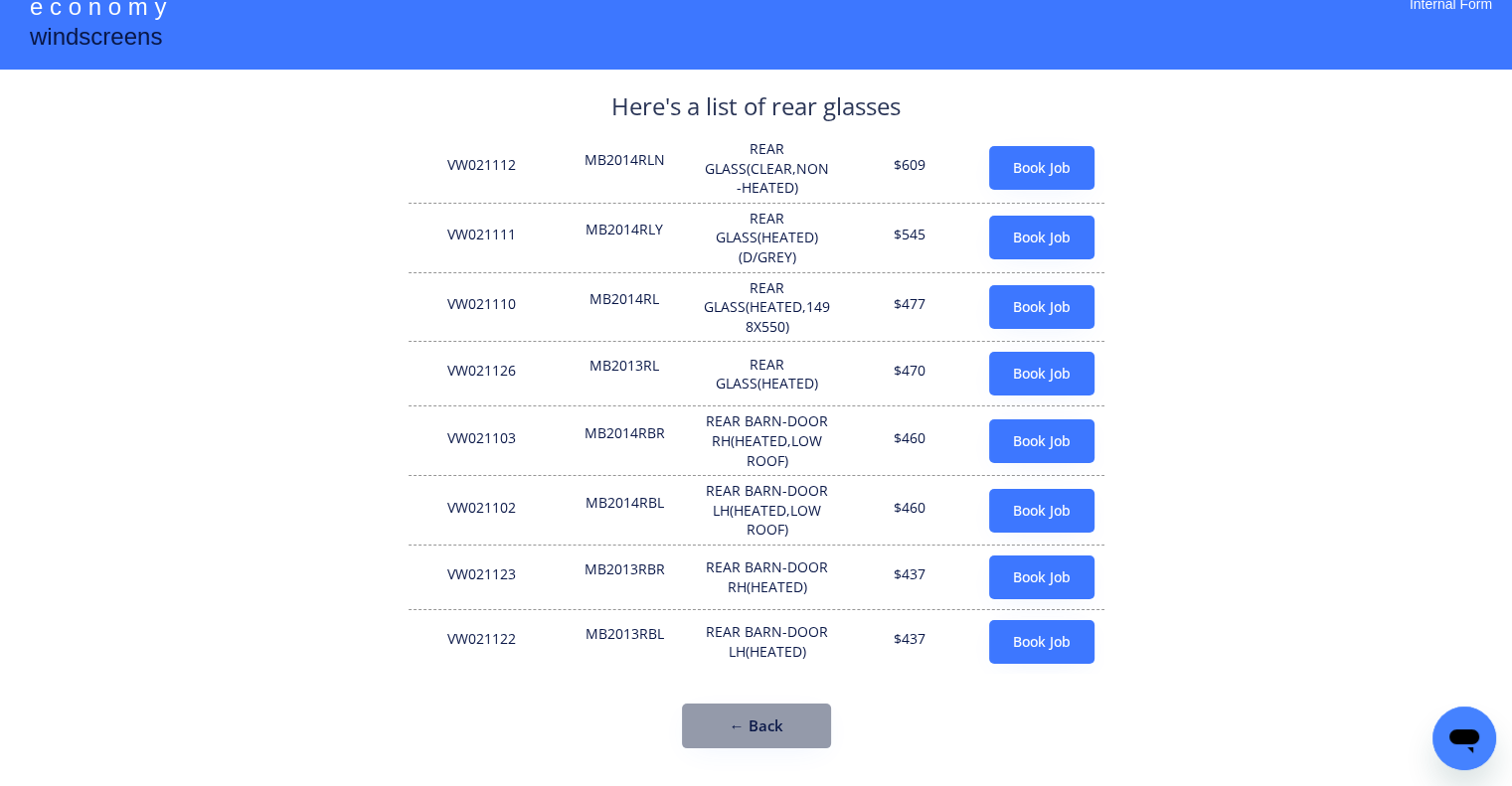click on "REAR GLASS(HEATED)" at bounding box center (767, 374) 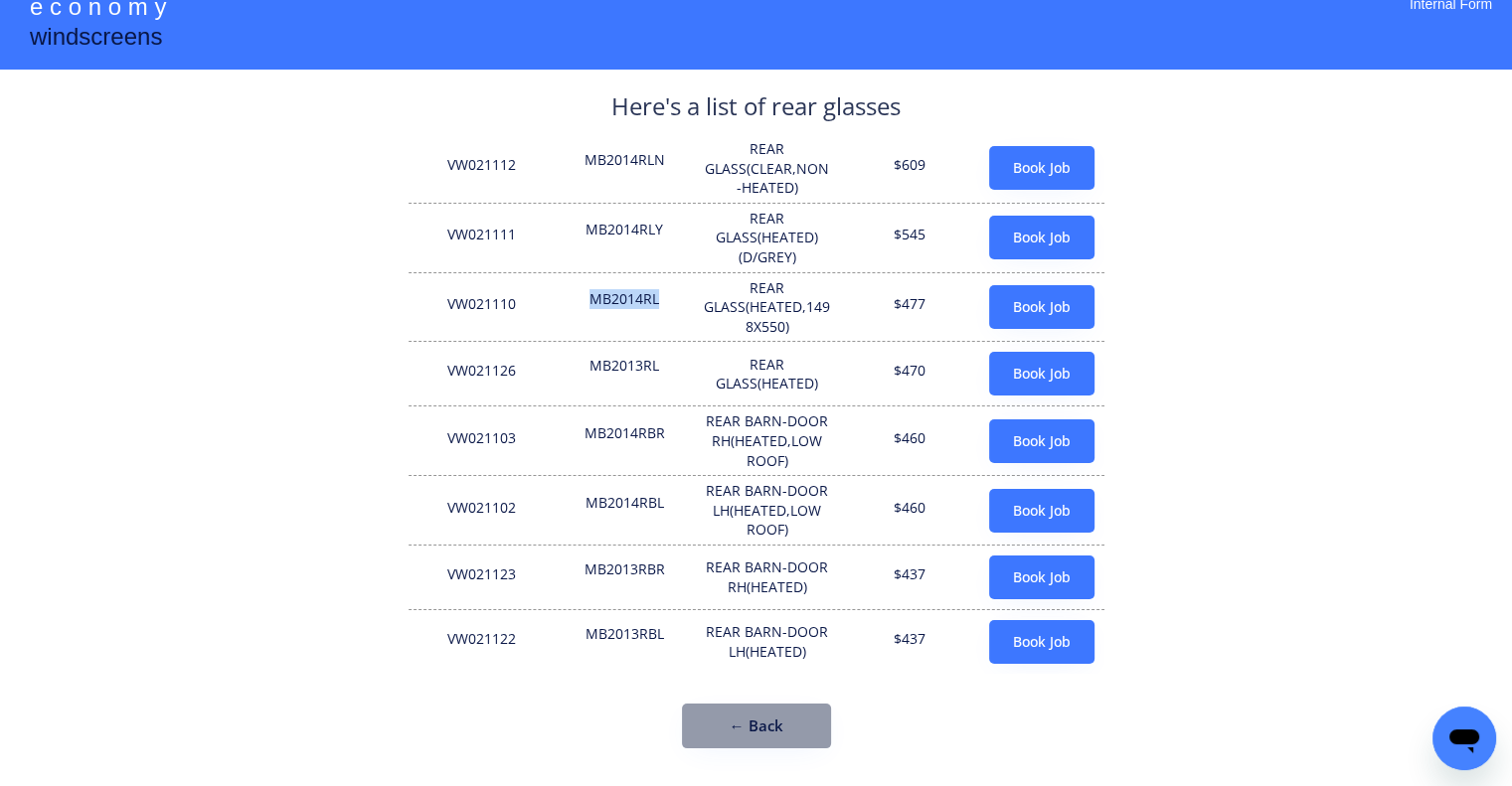click on "MB2014RL" at bounding box center (624, 307) 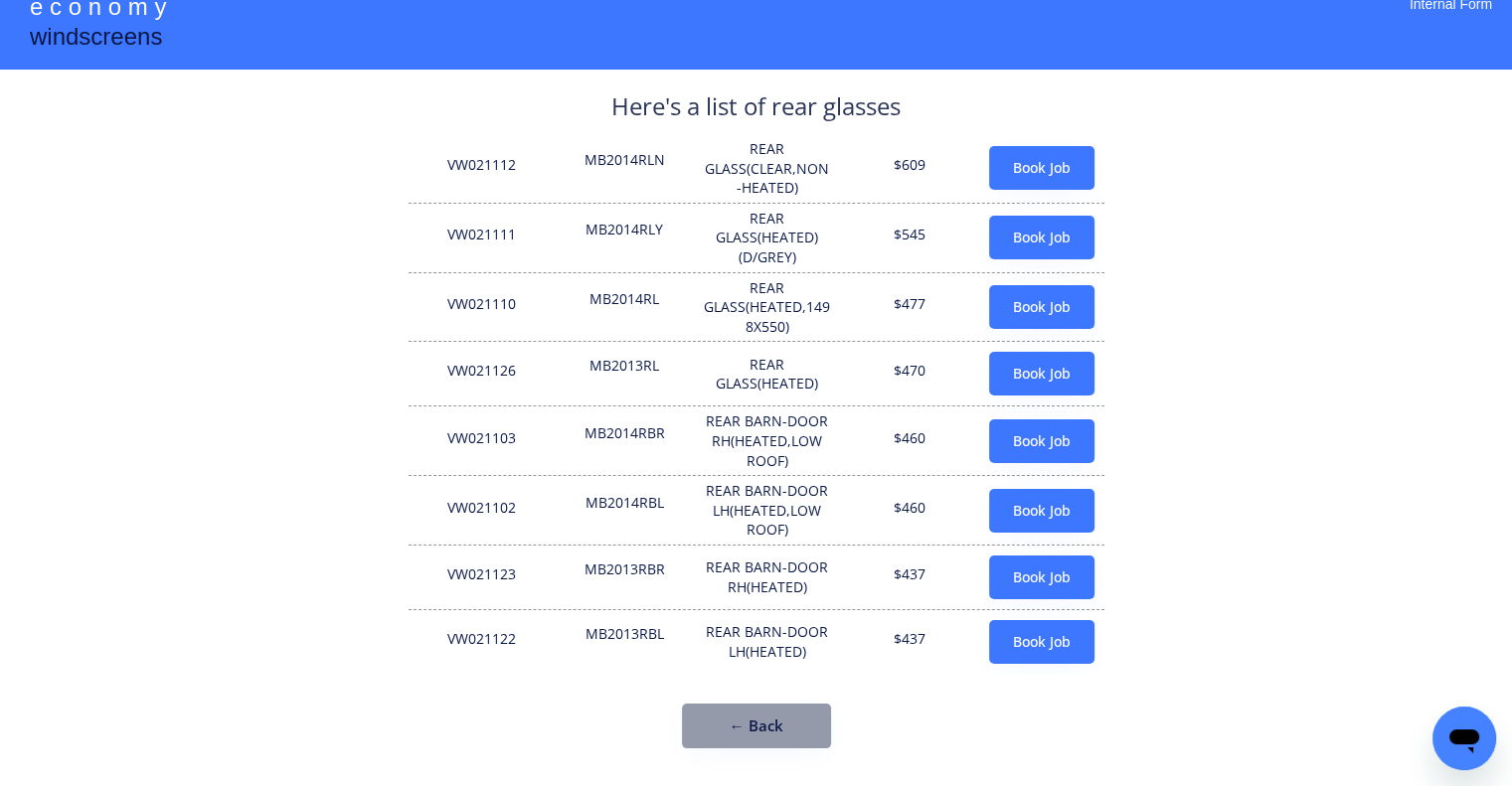 click on "VW021111 MB2014RLY REAR GLASS(HEATED)(D/GREY) $545 Book Job" at bounding box center (756, 237) 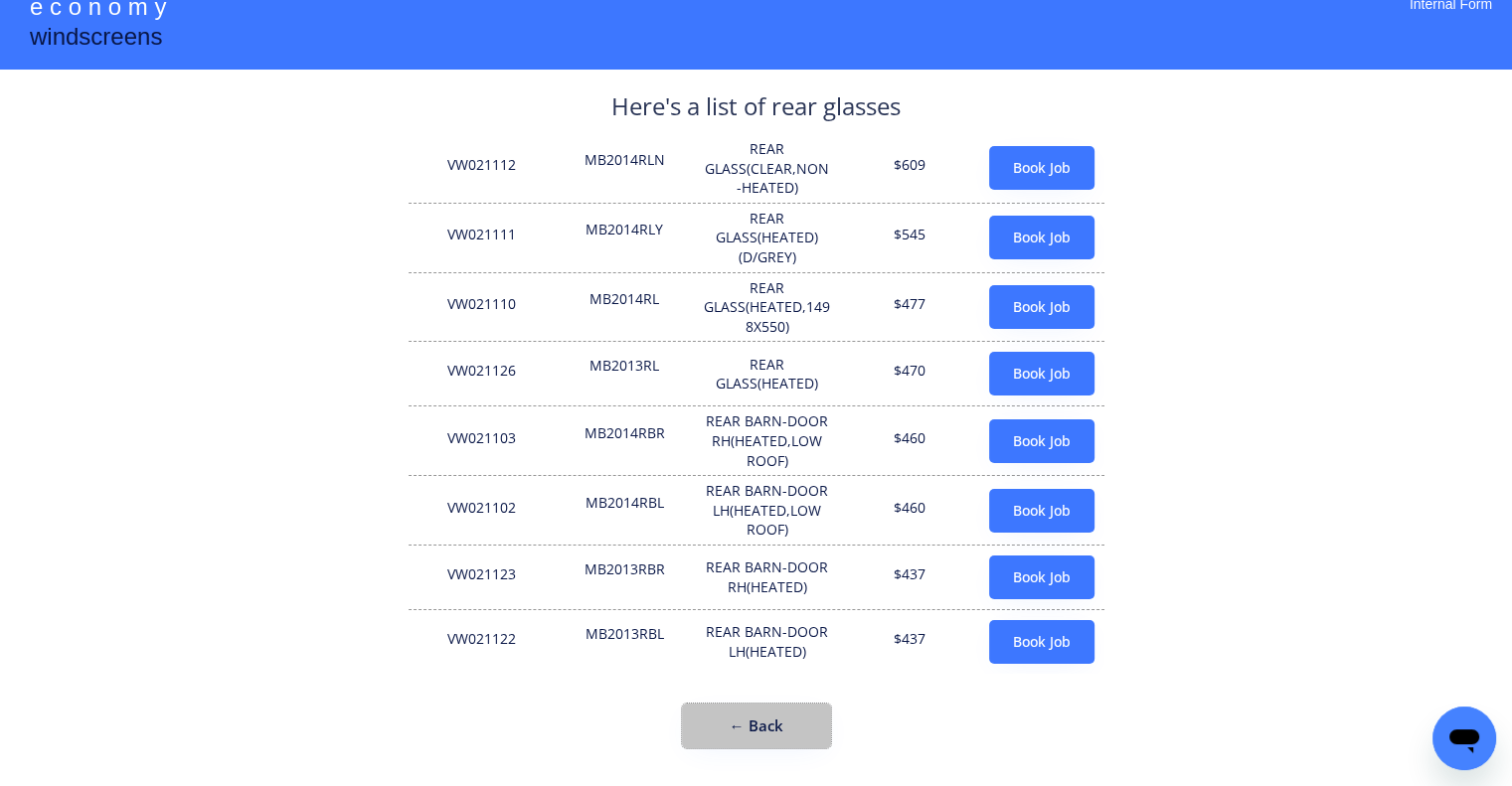click on "←   Back" at bounding box center (756, 725) 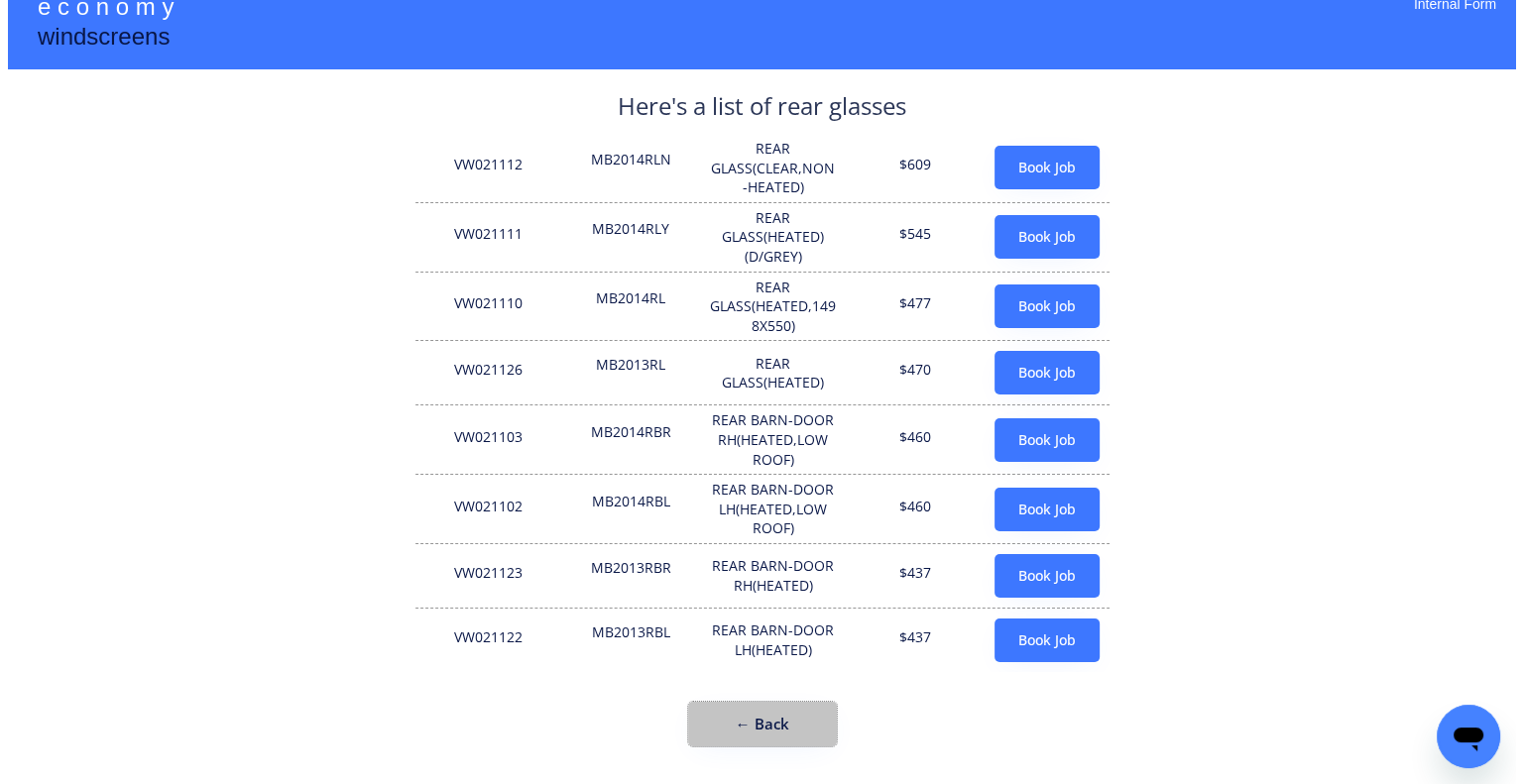 scroll, scrollTop: 0, scrollLeft: 0, axis: both 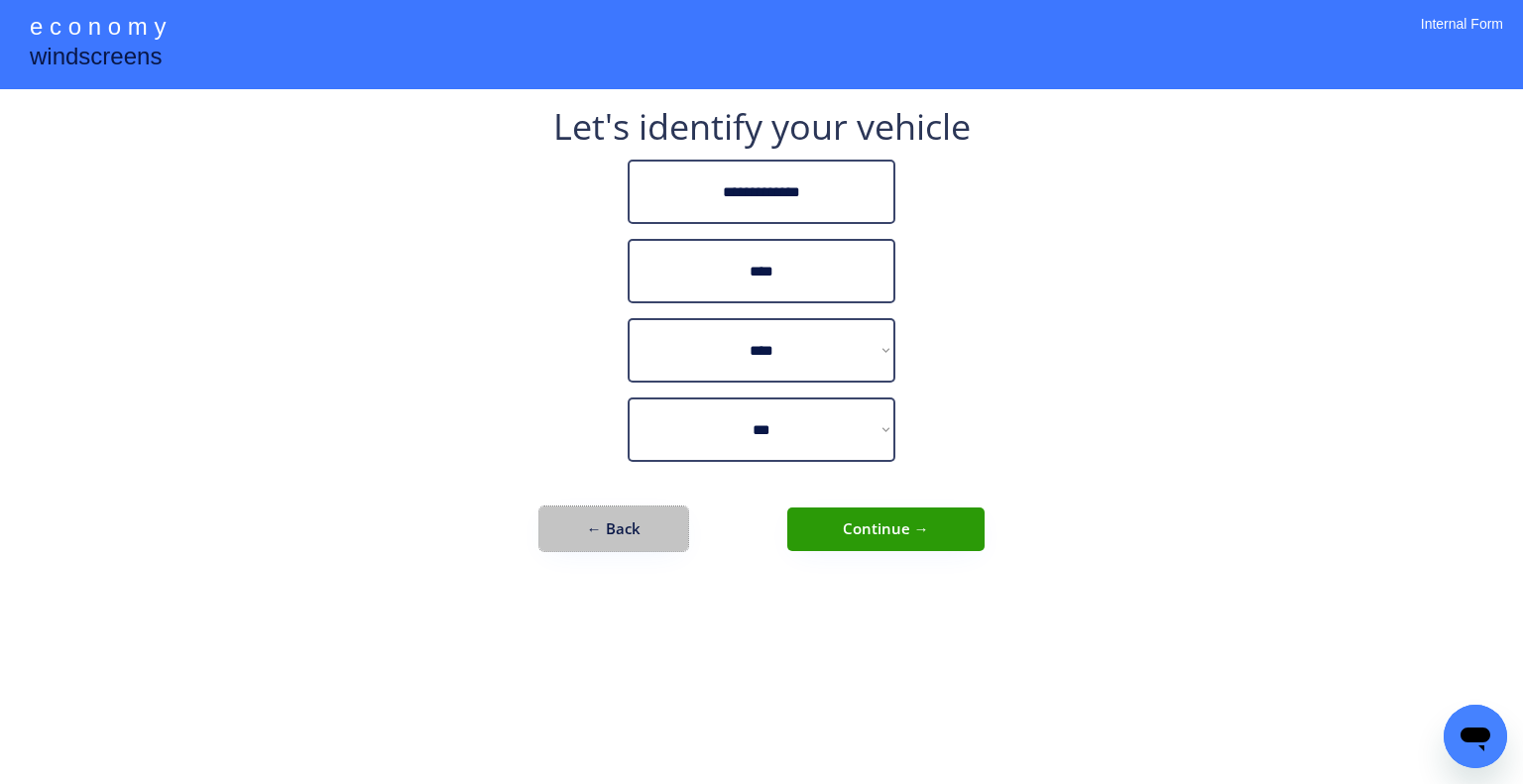 click on "←   Back" at bounding box center (614, 528) 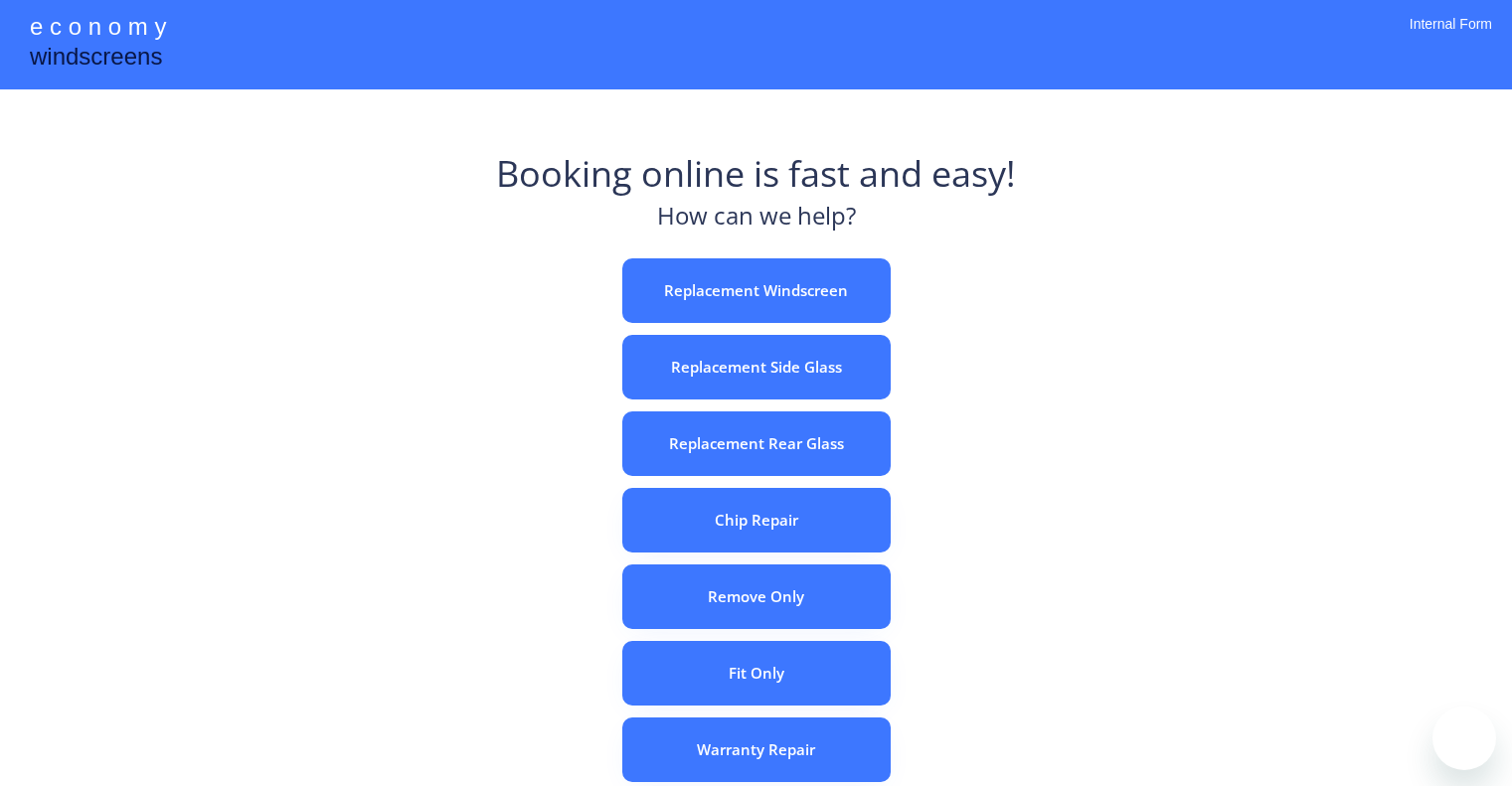 scroll, scrollTop: 0, scrollLeft: 0, axis: both 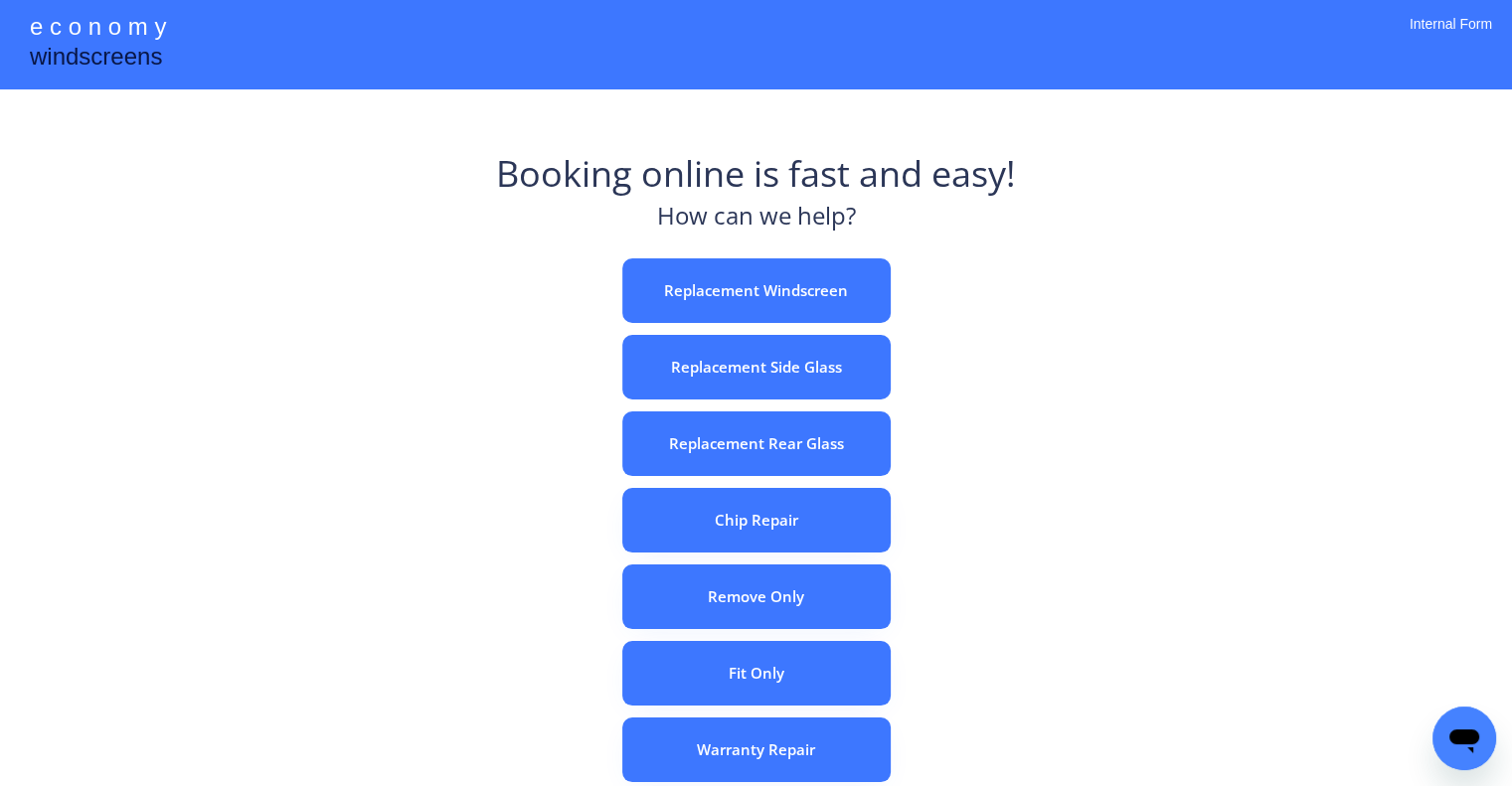 click on "e c o n o m y windscreens Booking online is fast and easy! How can we help? Replacement Windscreen Replacement Side Glass Replacement Rear Glass Chip Repair Remove Only Fit Only Warranty Repair ADAS Recalibration Only Rebook a Job Confirm Quotes Manual Booking Internal Form" at bounding box center (756, 553) 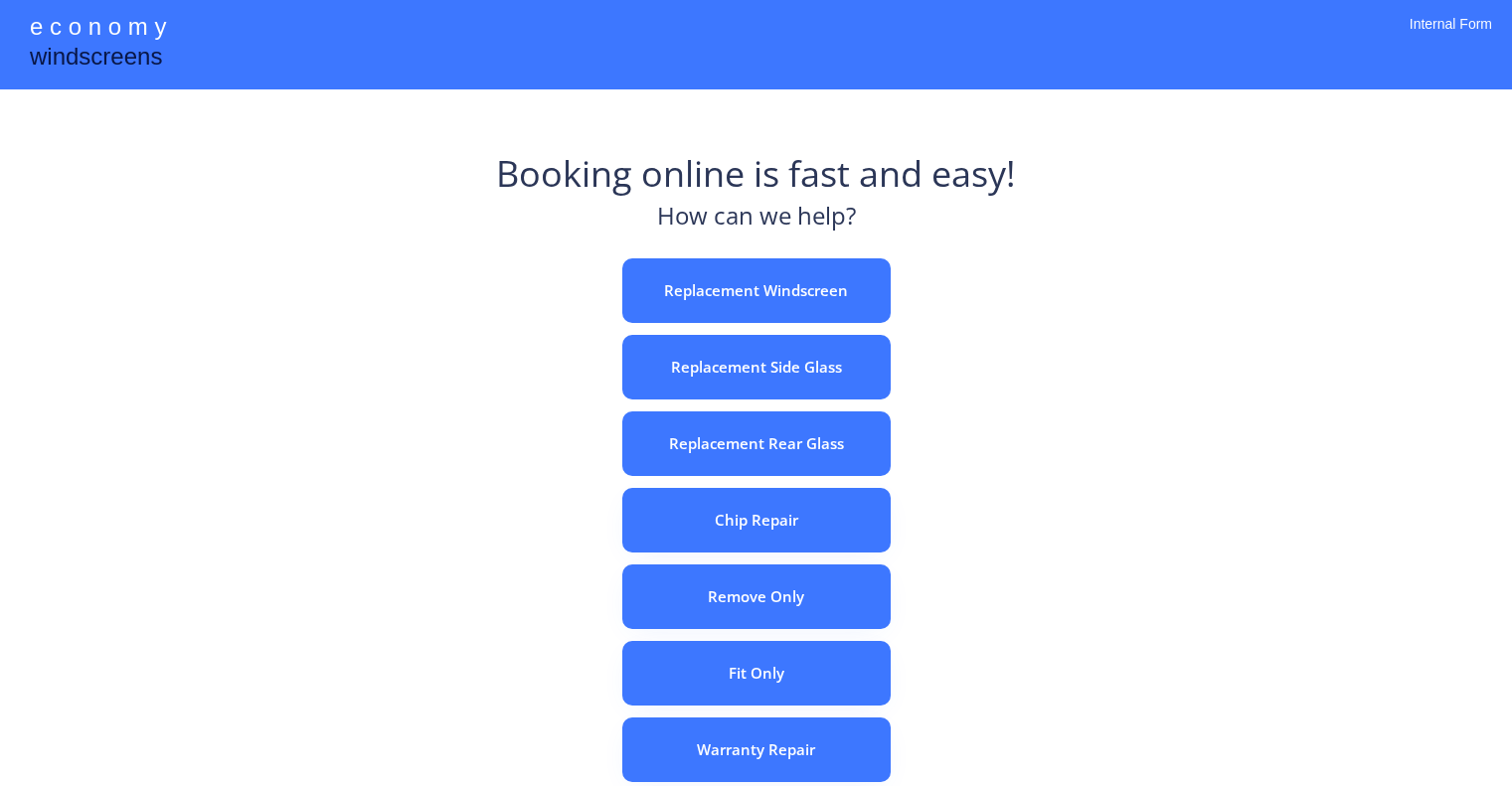 scroll, scrollTop: 0, scrollLeft: 0, axis: both 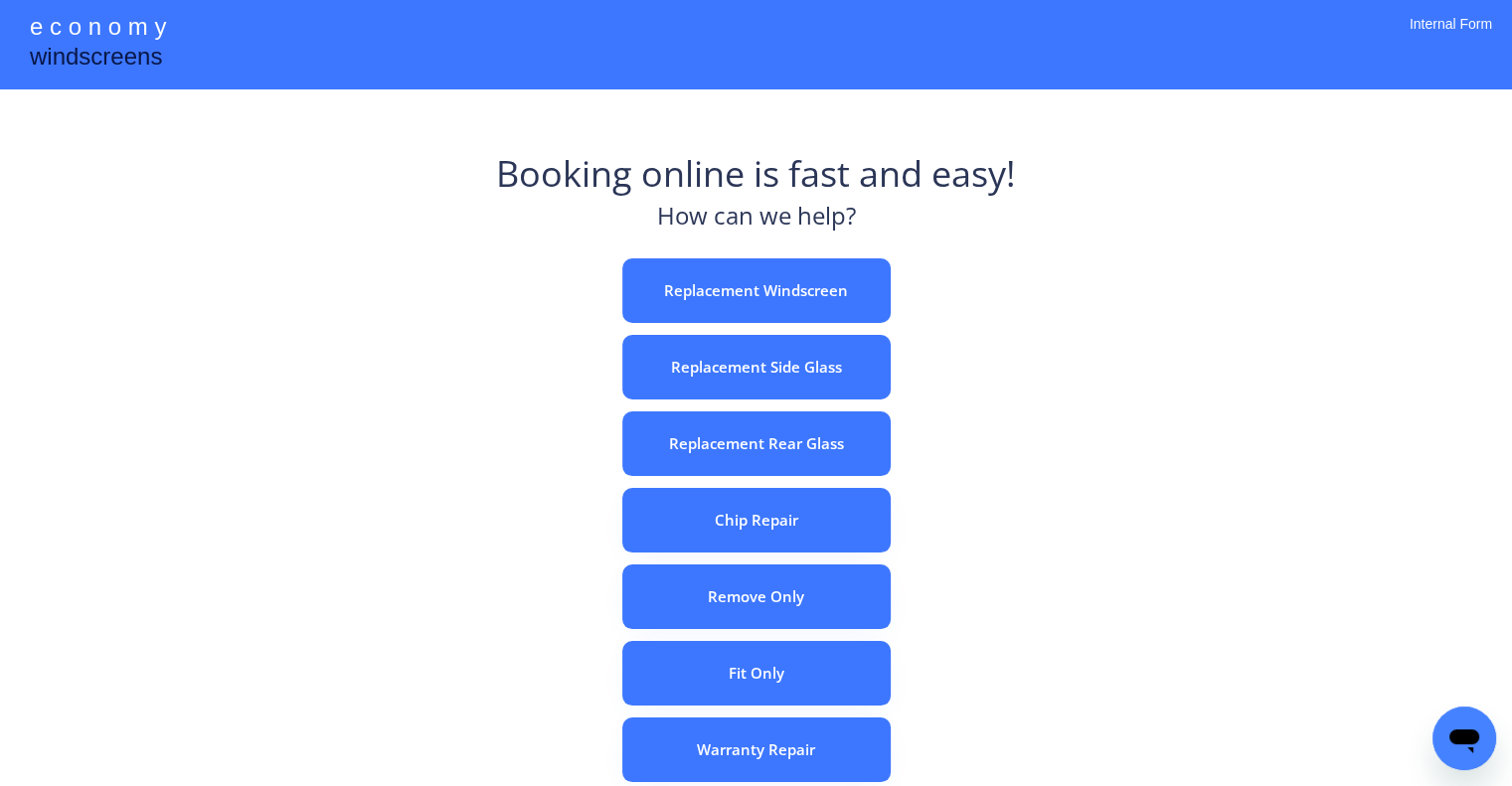 click on "e c o n o m y windscreens Booking online is fast and easy! How can we help? Replacement Windscreen Replacement Side Glass Replacement Rear Glass Chip Repair Remove Only Fit Only Warranty Repair ADAS Recalibration Only Rebook a Job Confirm Quotes Manual Booking Internal Form" at bounding box center (756, 553) 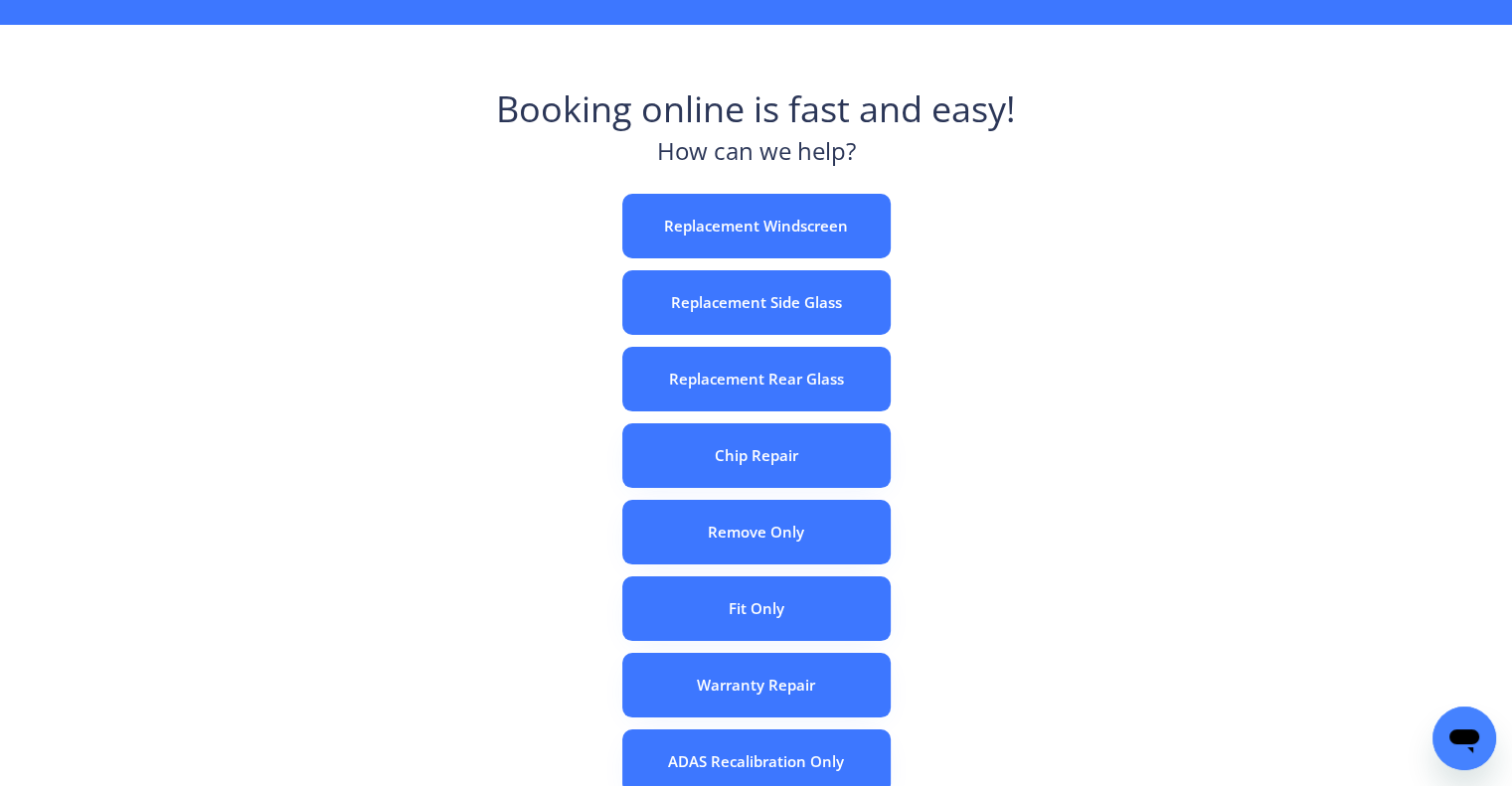 scroll, scrollTop: 99, scrollLeft: 0, axis: vertical 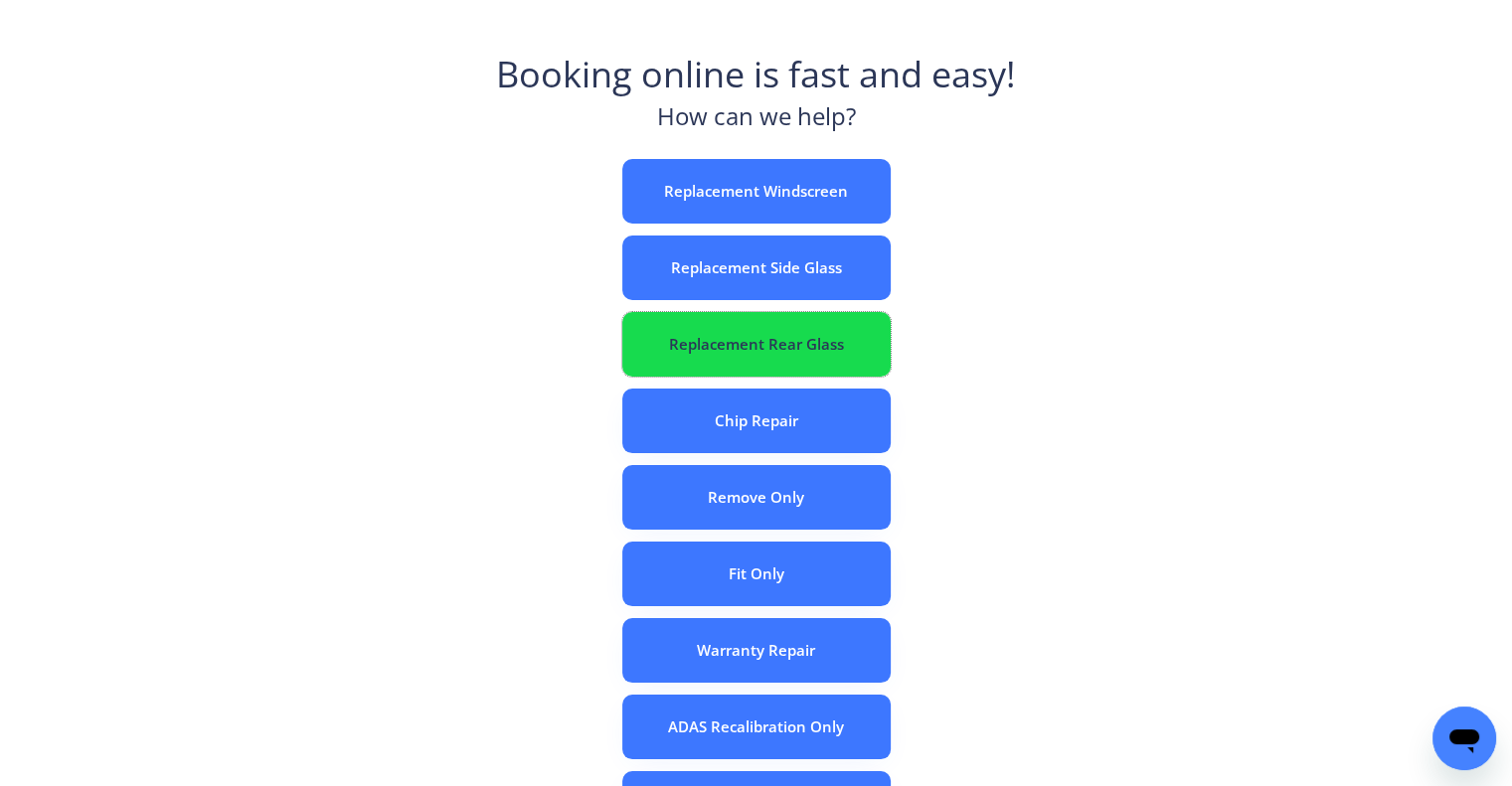 click on "Replacement Rear Glass" at bounding box center [756, 344] 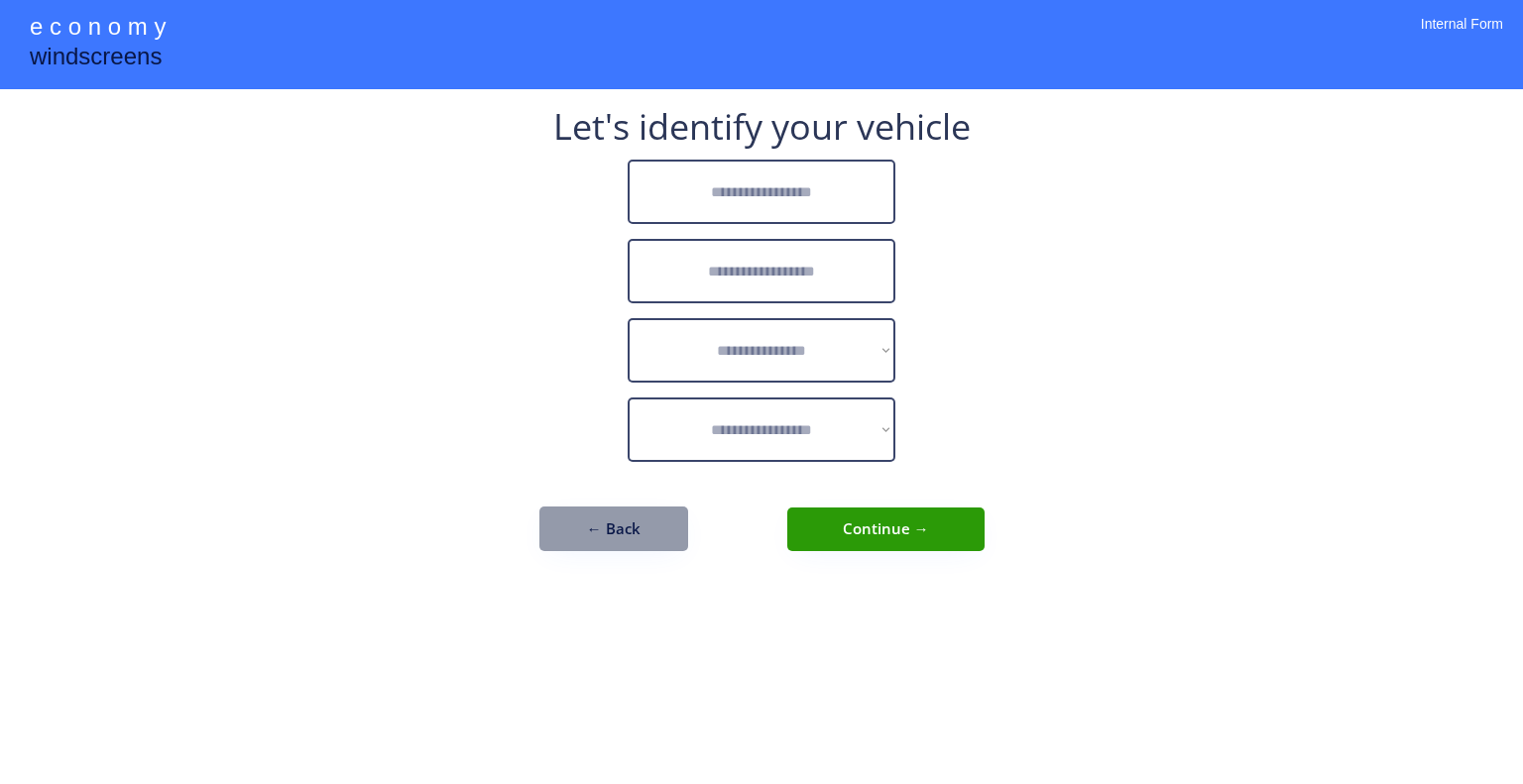 scroll, scrollTop: 0, scrollLeft: 0, axis: both 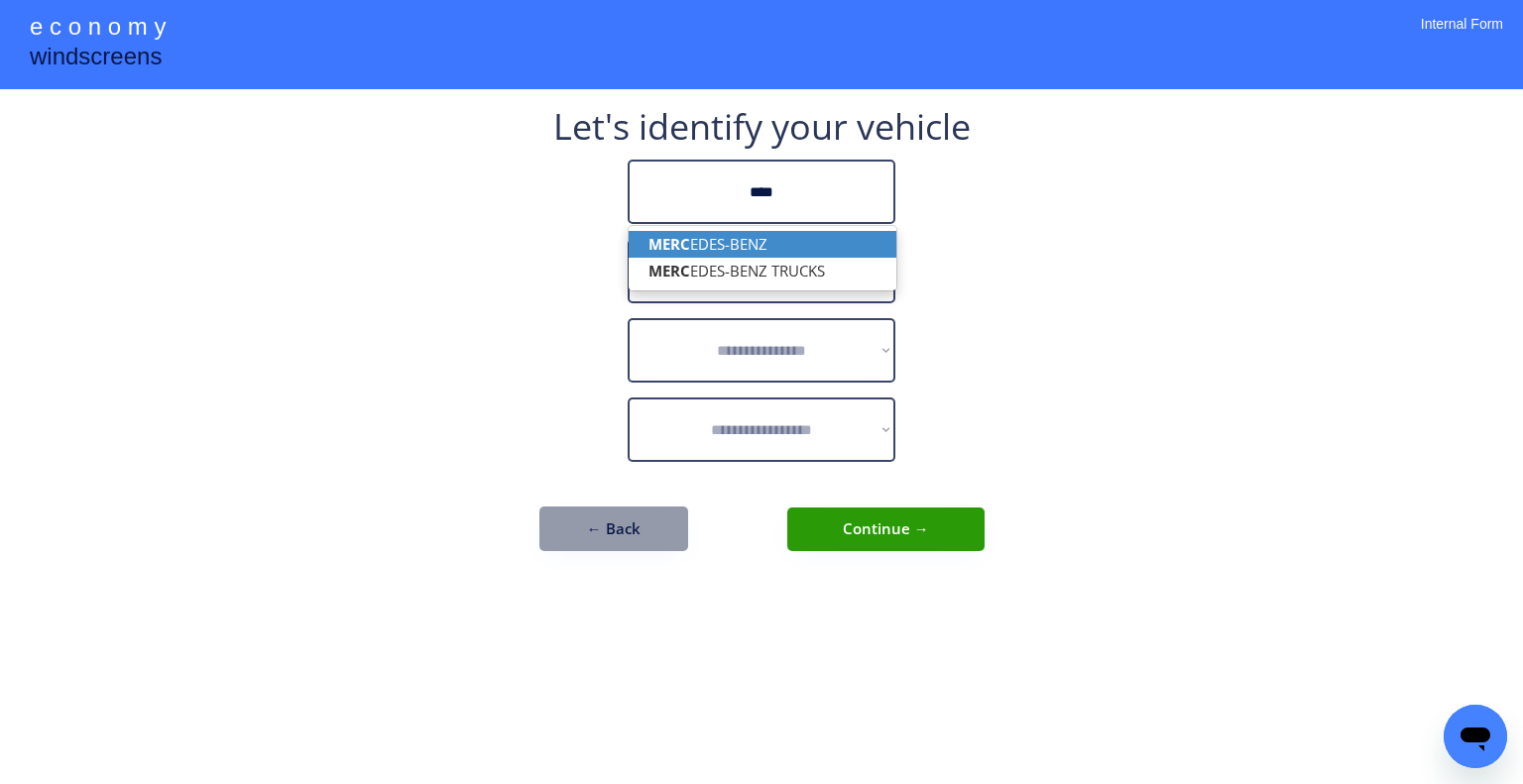click on "MERC EDES-BENZ" at bounding box center (762, 244) 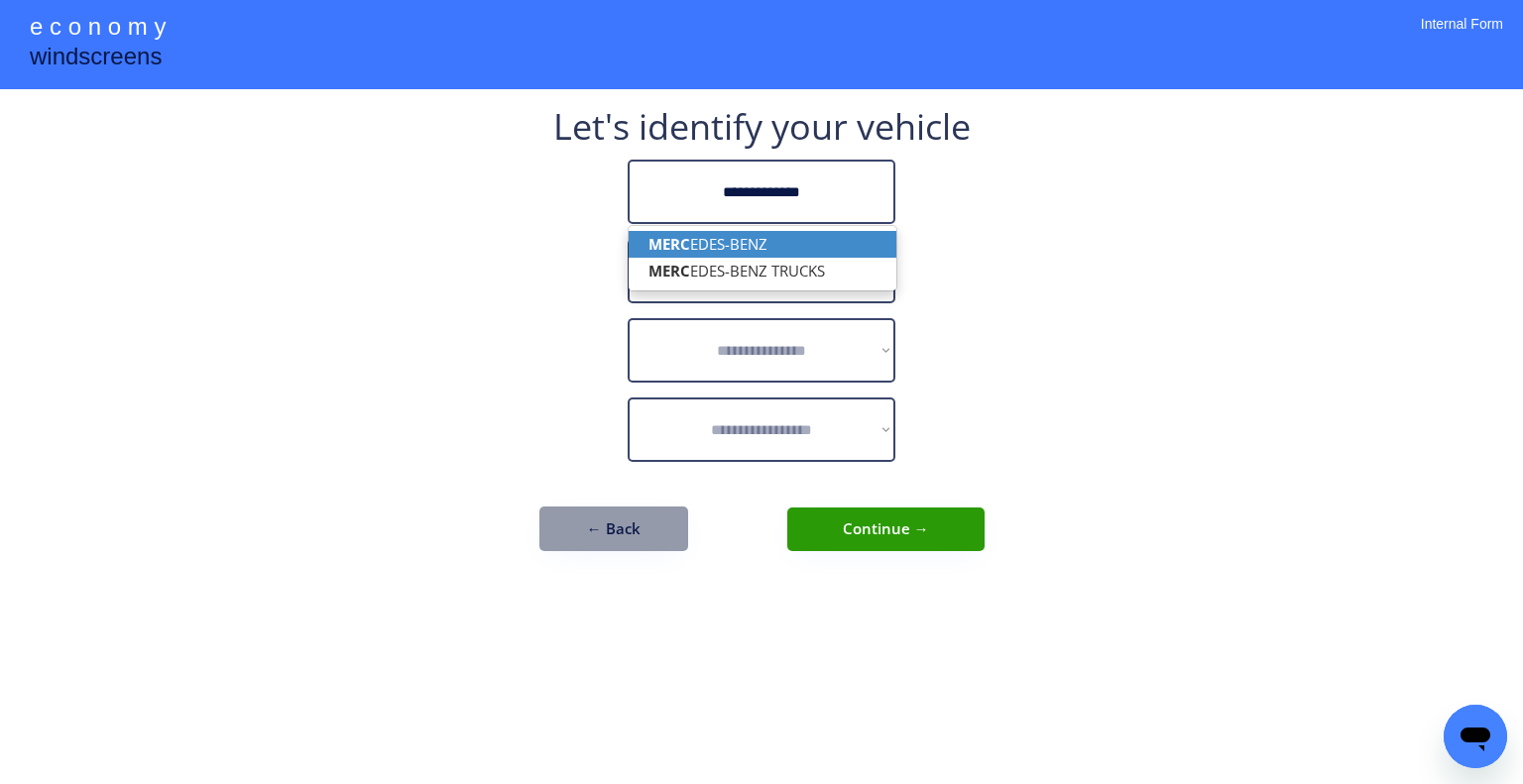 type on "**********" 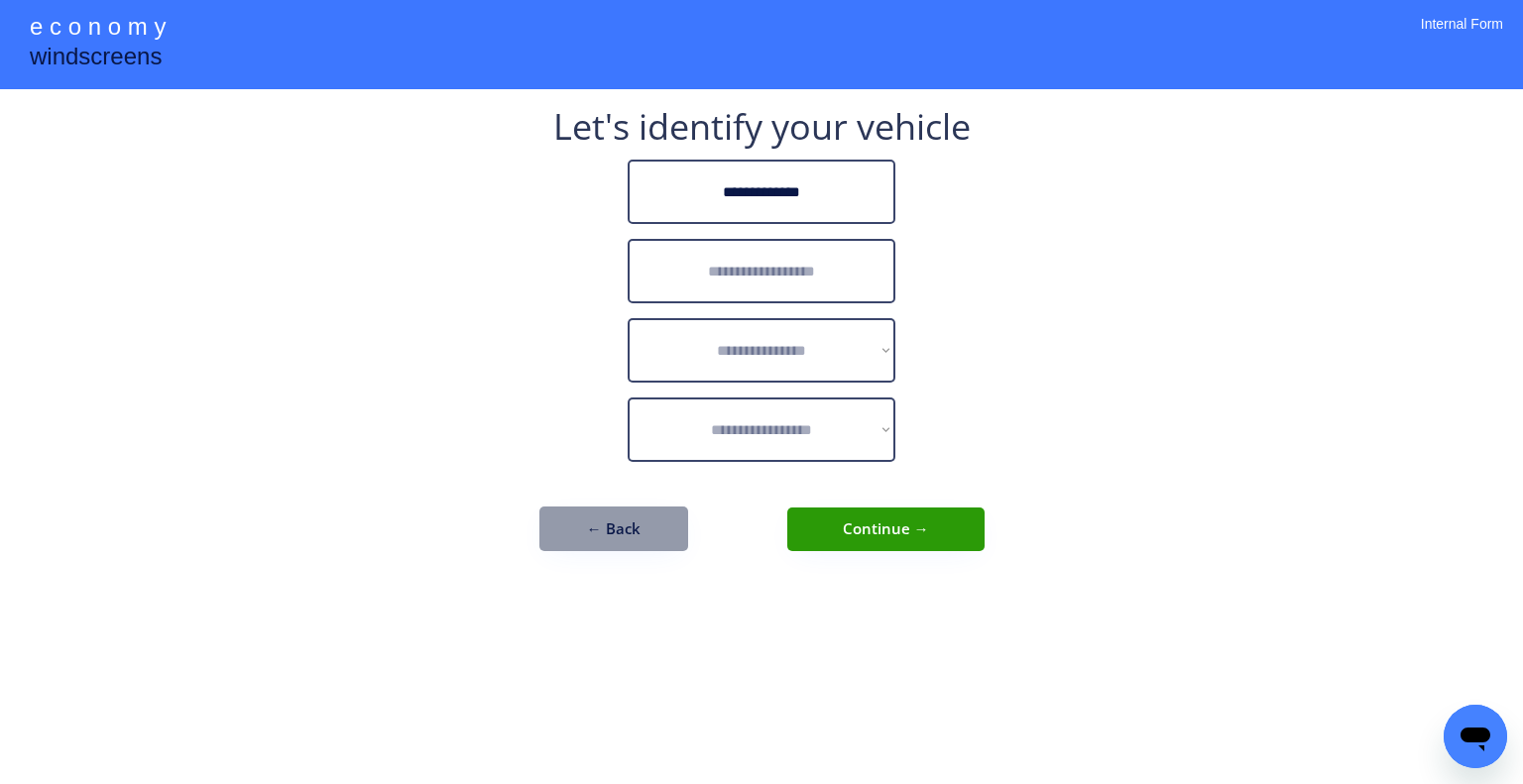 click at bounding box center (762, 271) 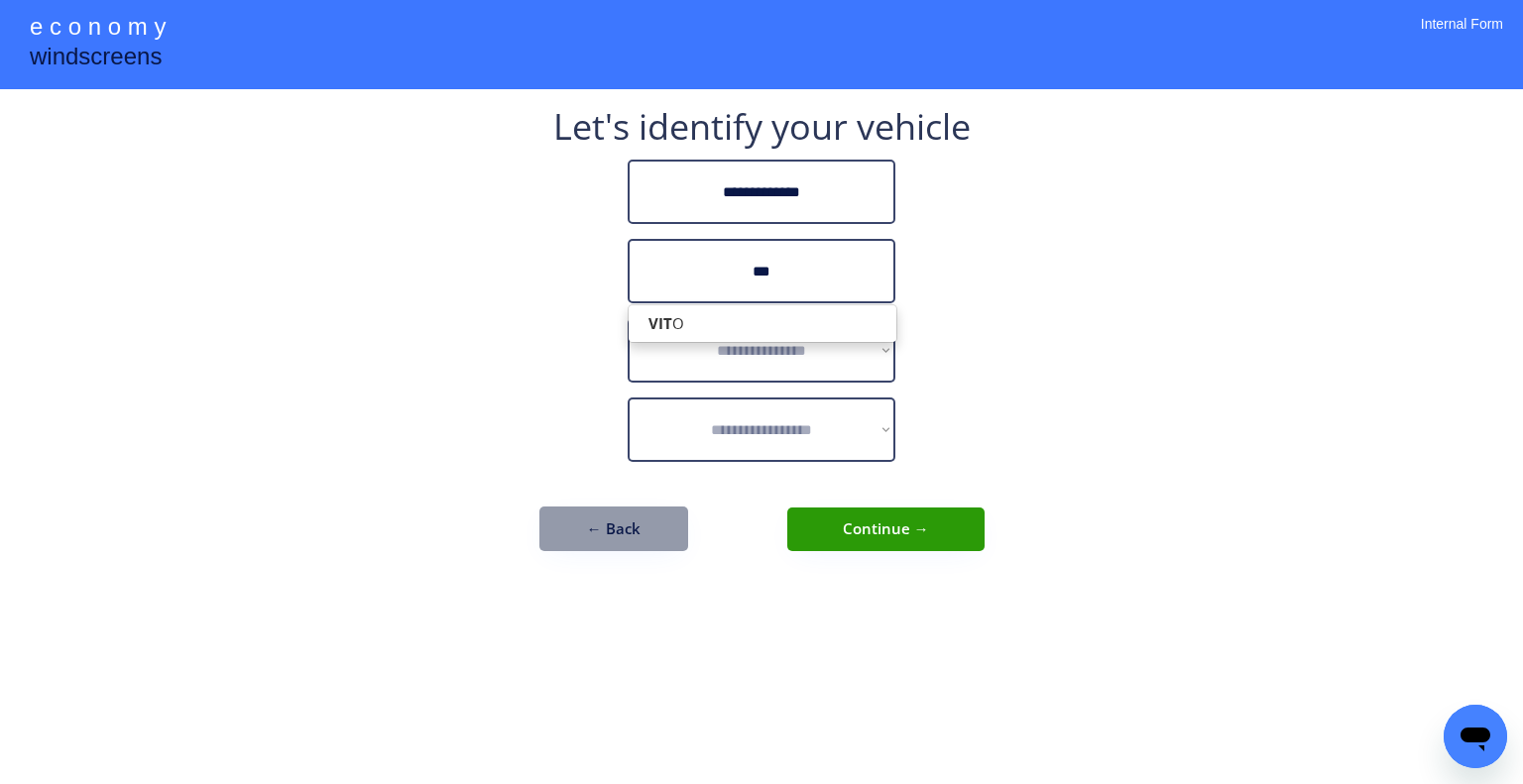 click on "VIT O" at bounding box center (762, 323) 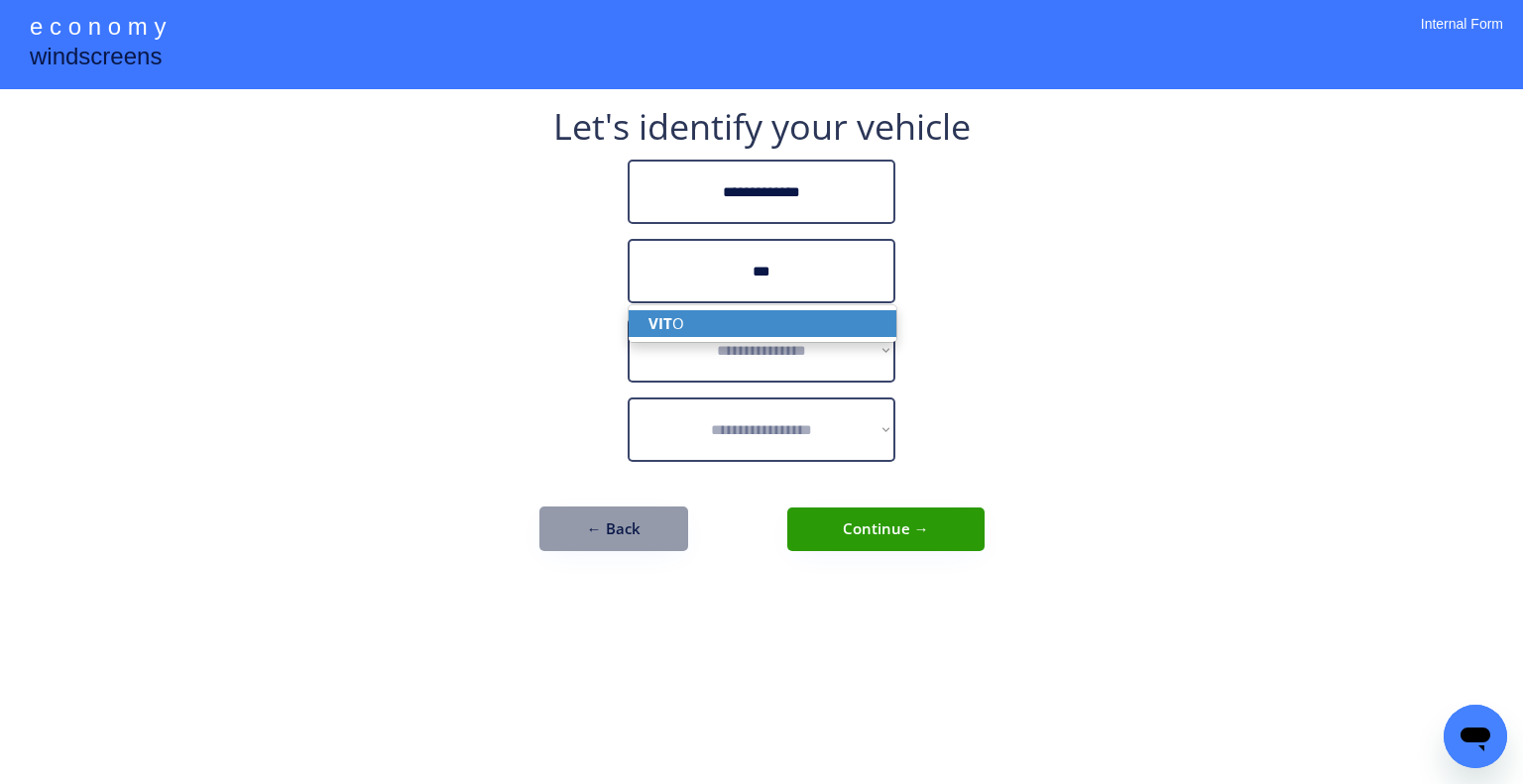 click on "VIT O" at bounding box center (762, 323) 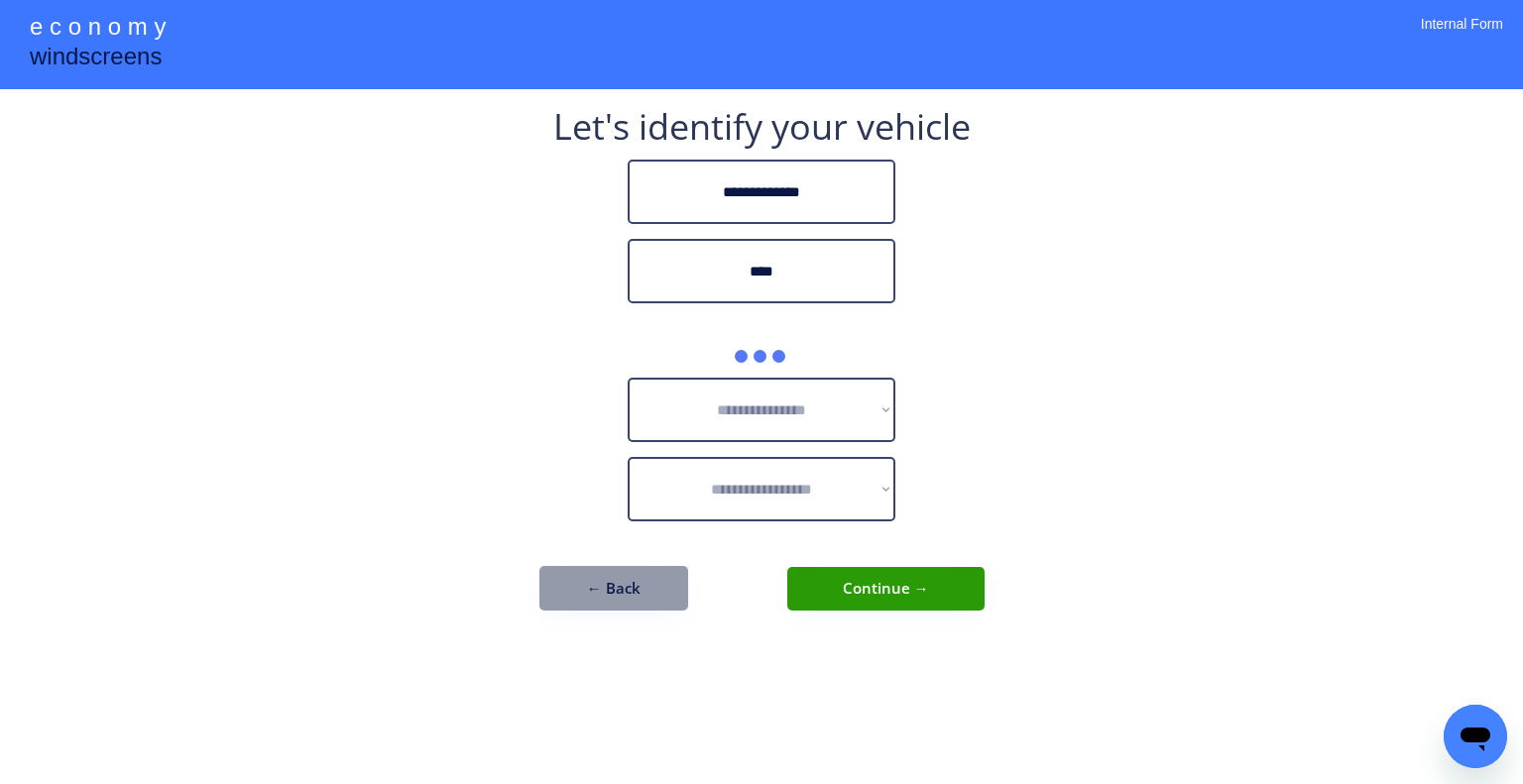 type on "****" 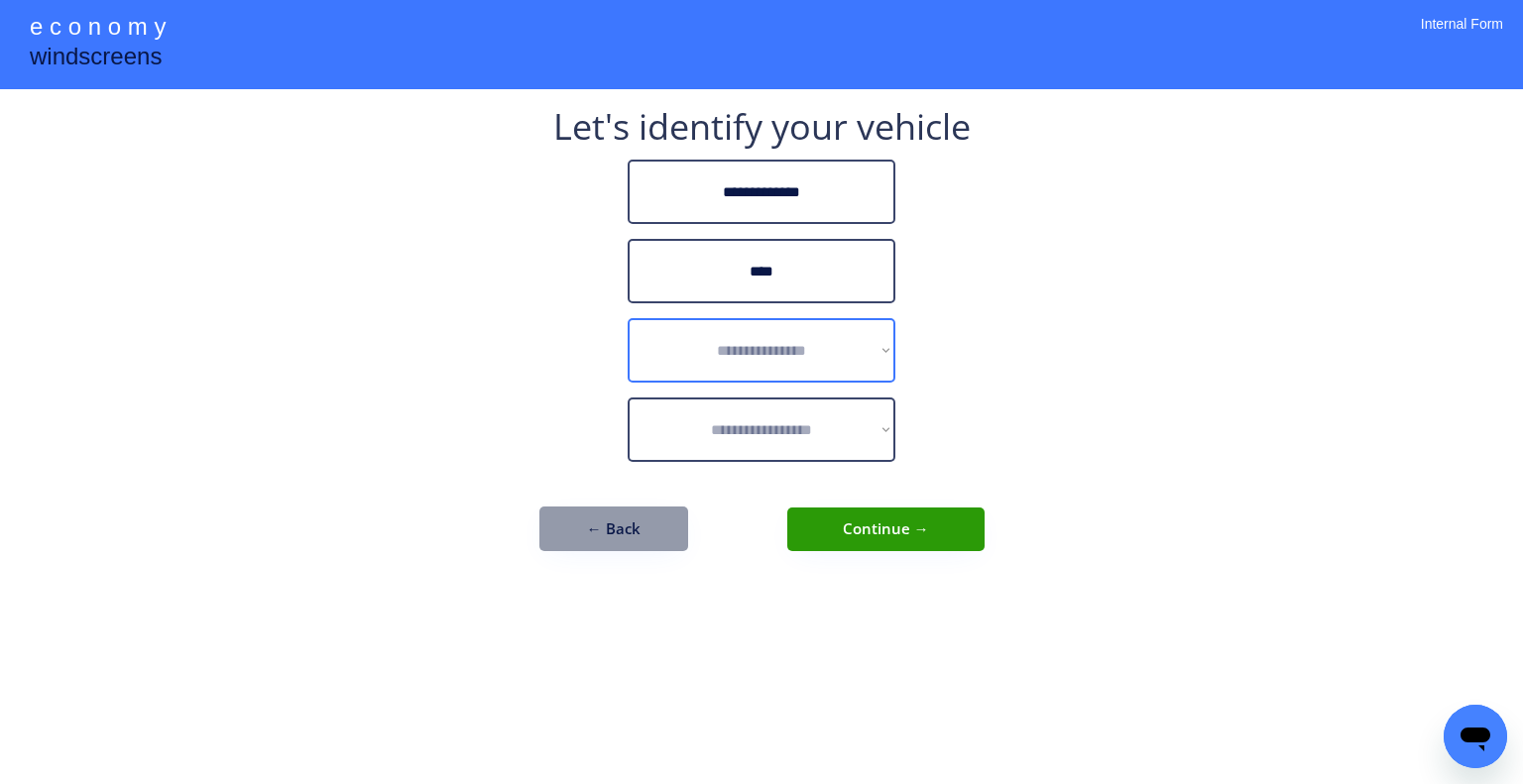 drag, startPoint x: 792, startPoint y: 370, endPoint x: 842, endPoint y: 324, distance: 67.941151 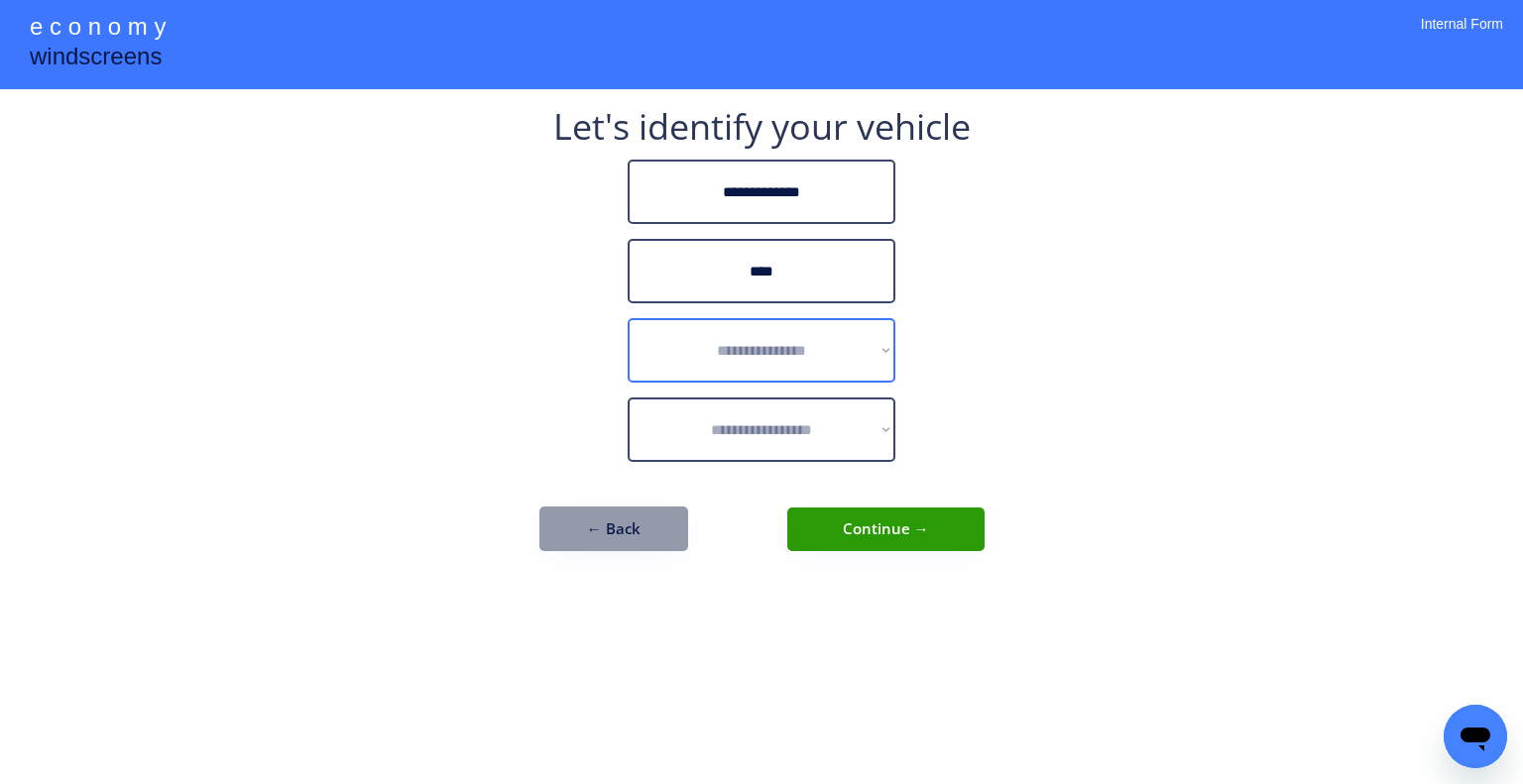 select on "******" 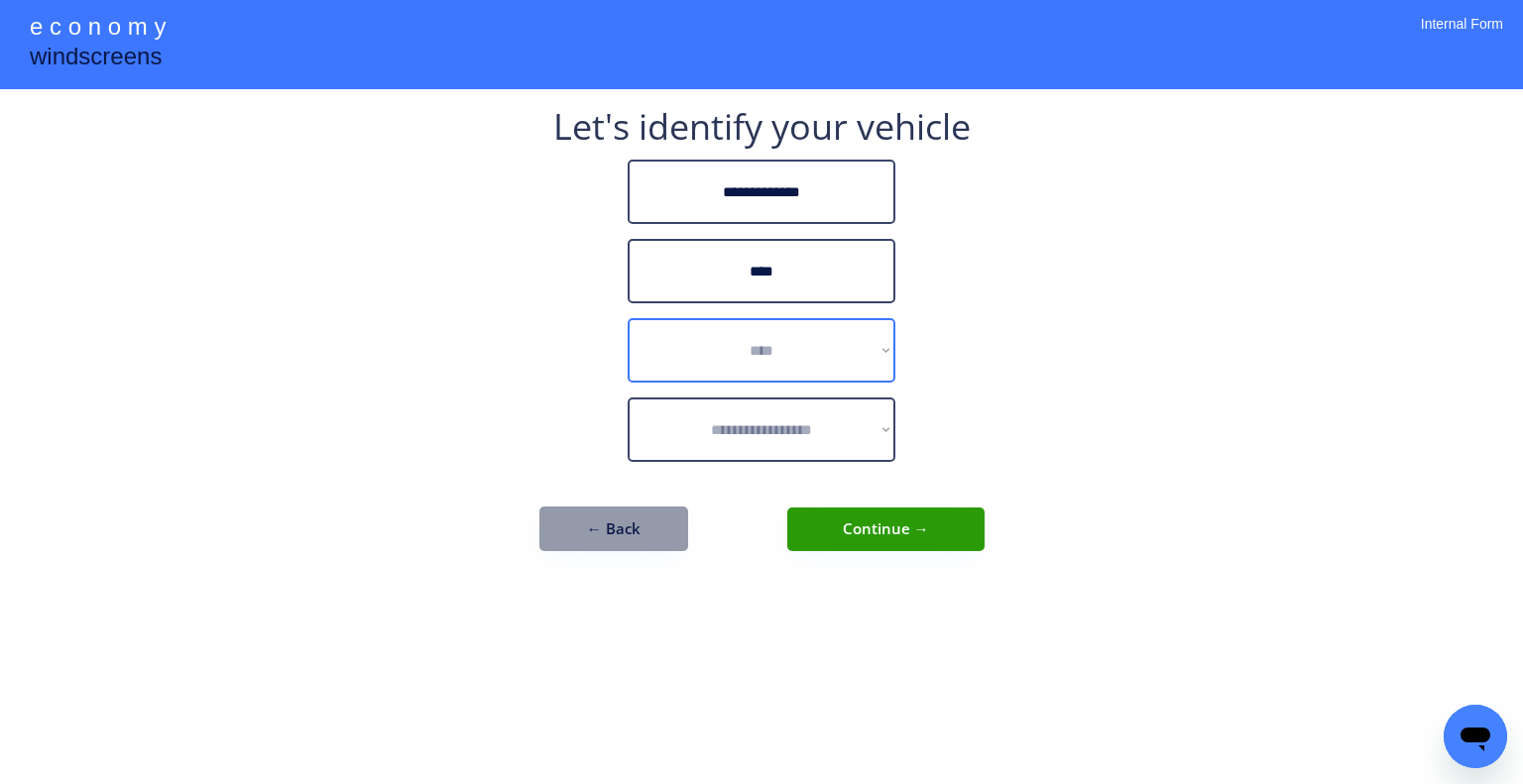 click on "**********" at bounding box center [762, 350] 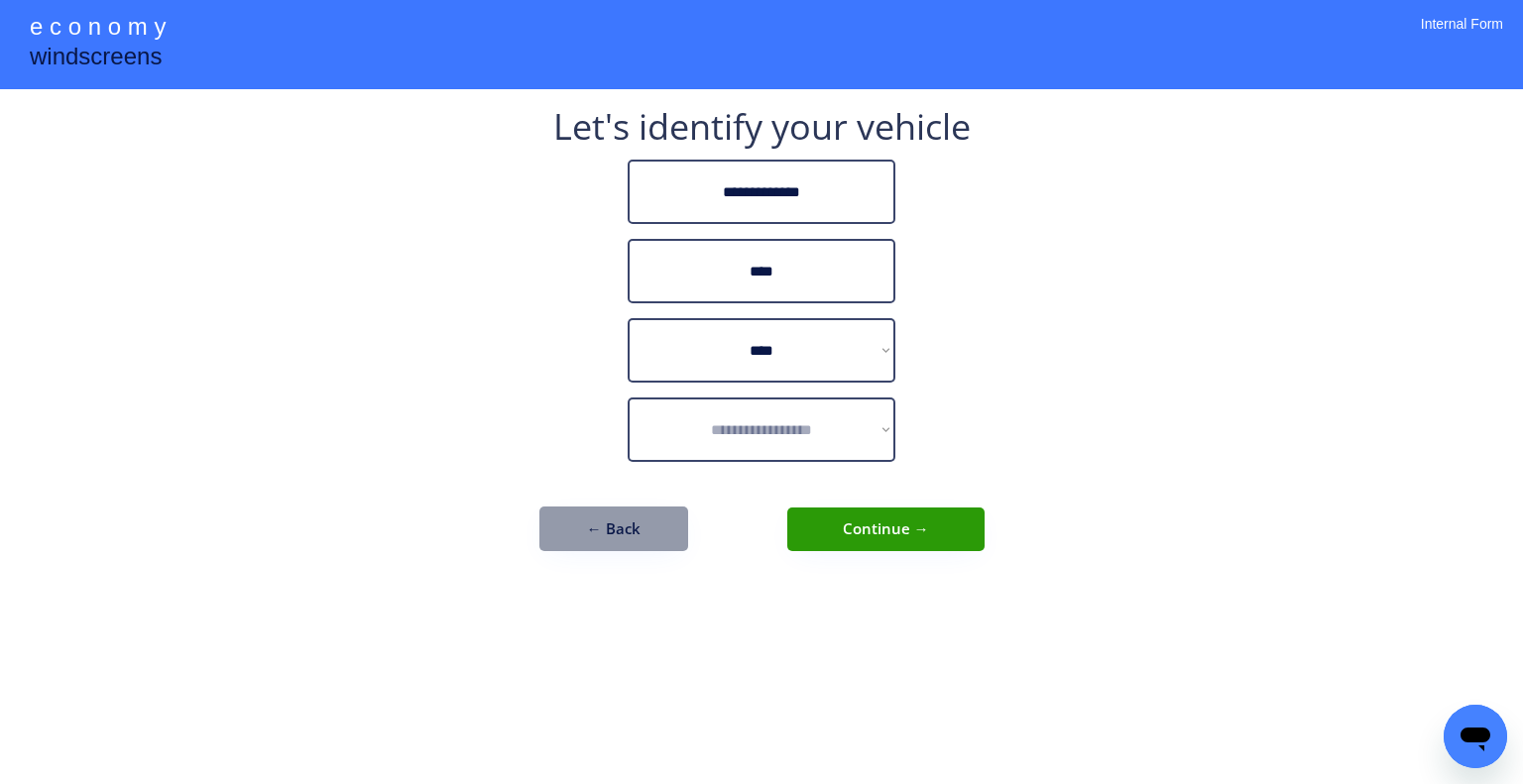 click on "**********" at bounding box center (762, 340) 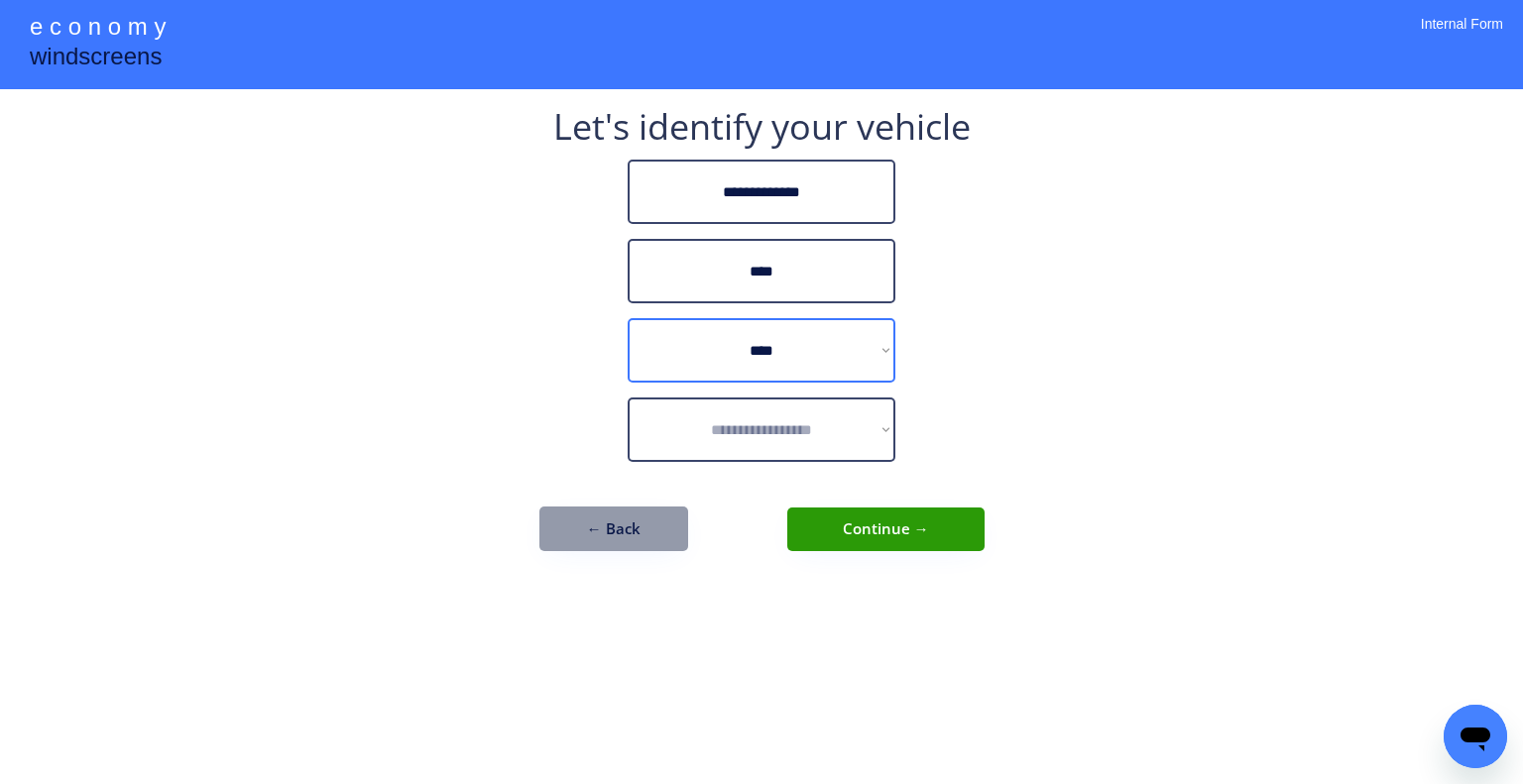 click on "**********" at bounding box center [762, 340] 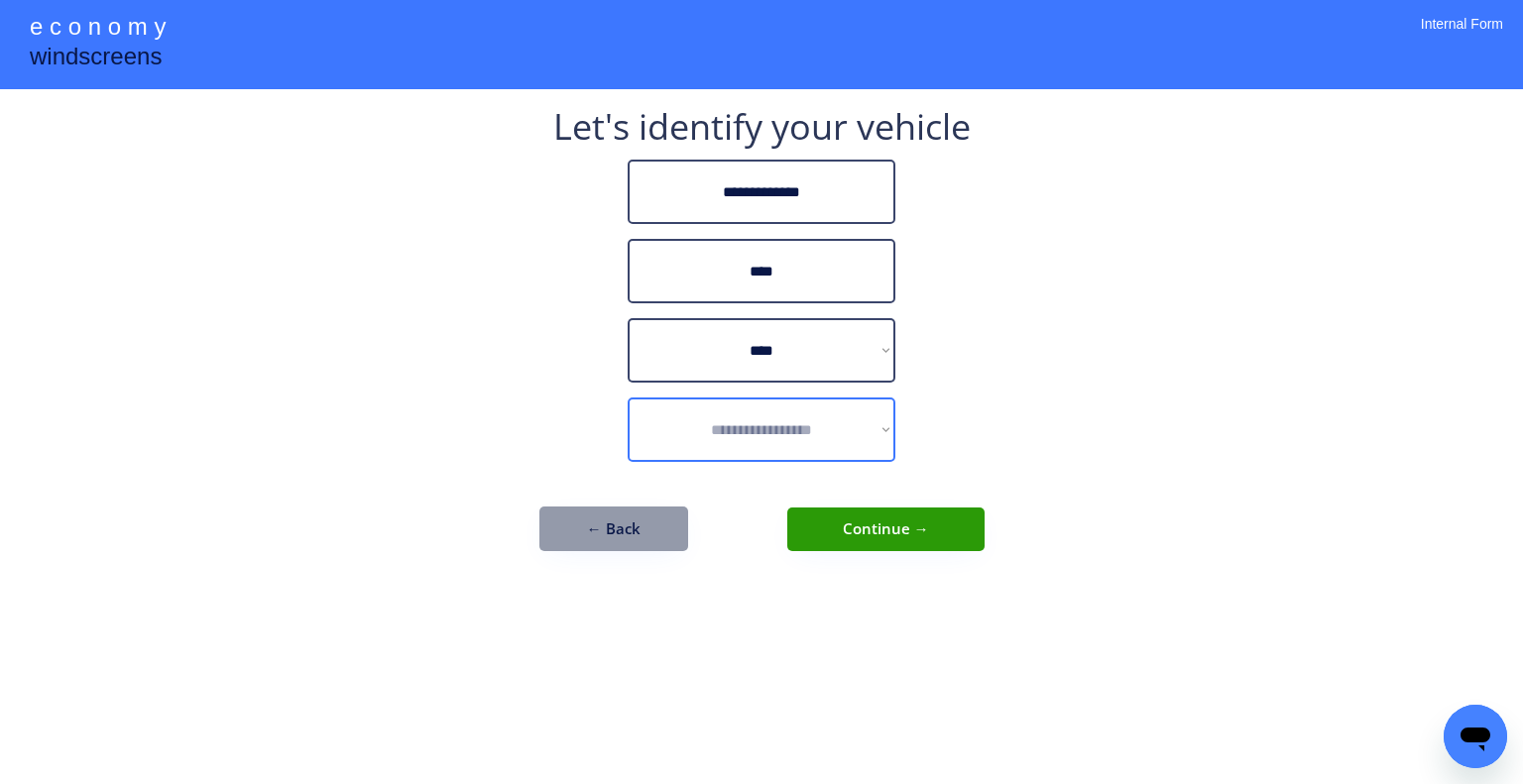 click on "**********" at bounding box center (762, 429) 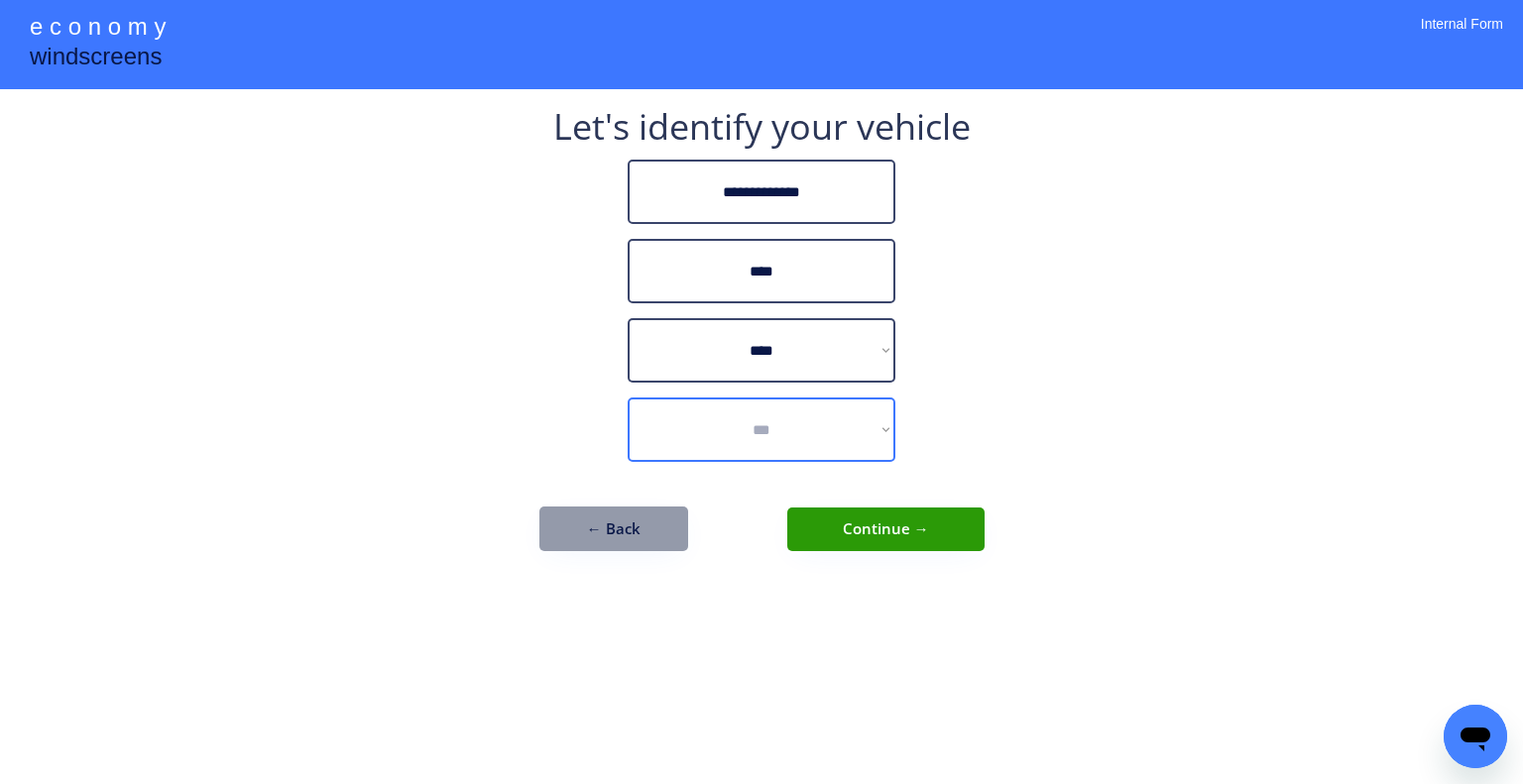 click on "**********" at bounding box center [762, 429] 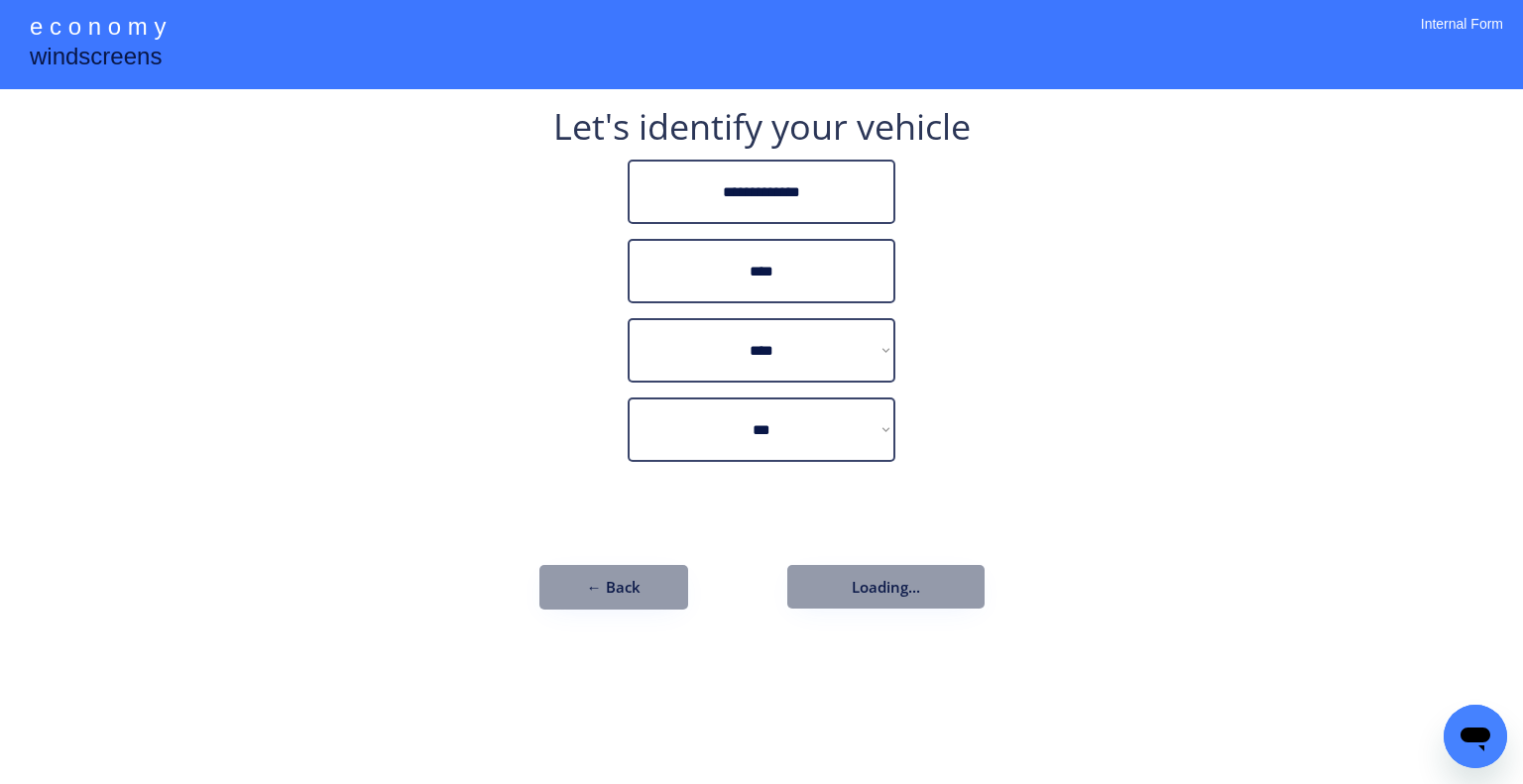 click on "**********" at bounding box center (762, 392) 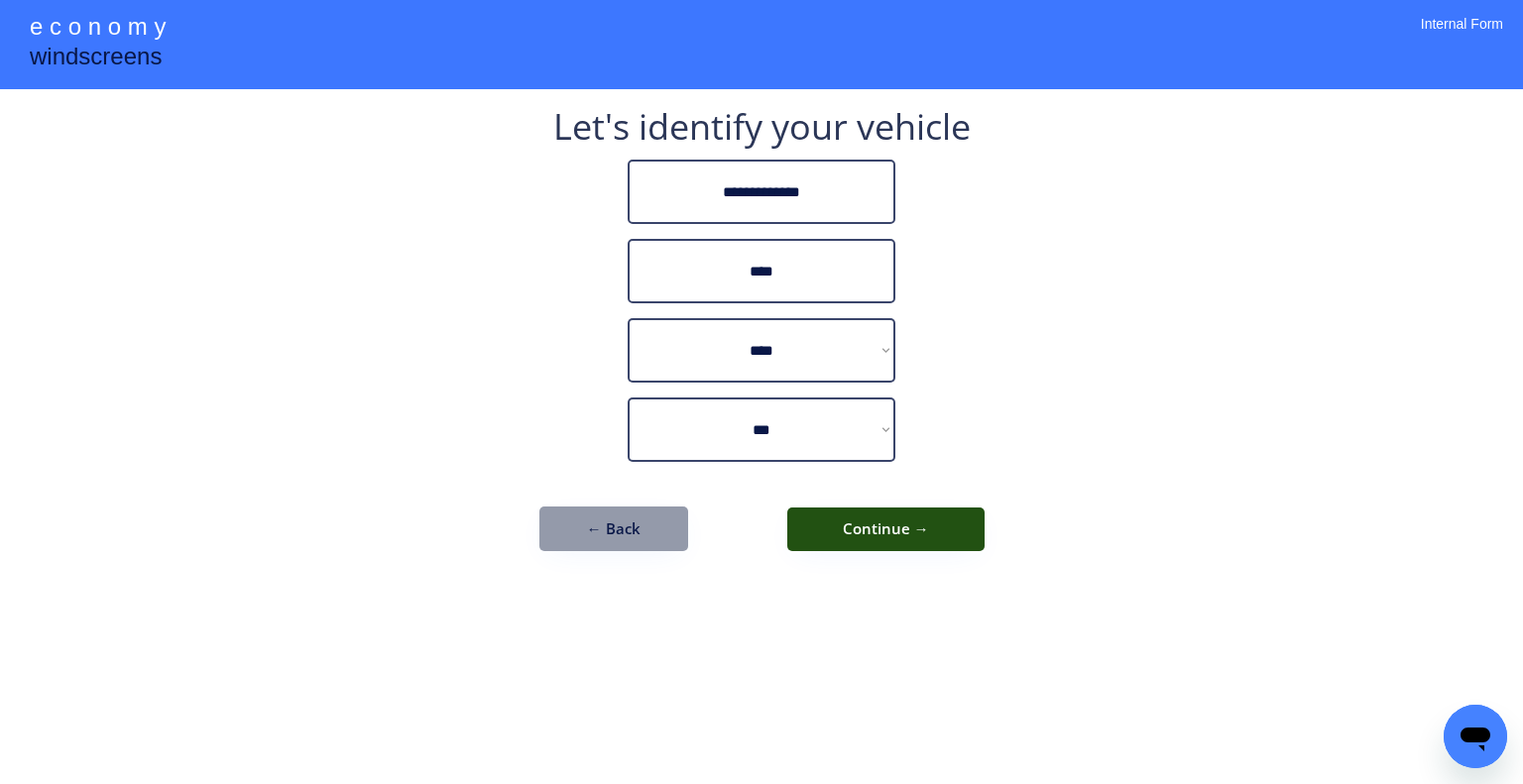 click on "Continue    →" at bounding box center (885, 529) 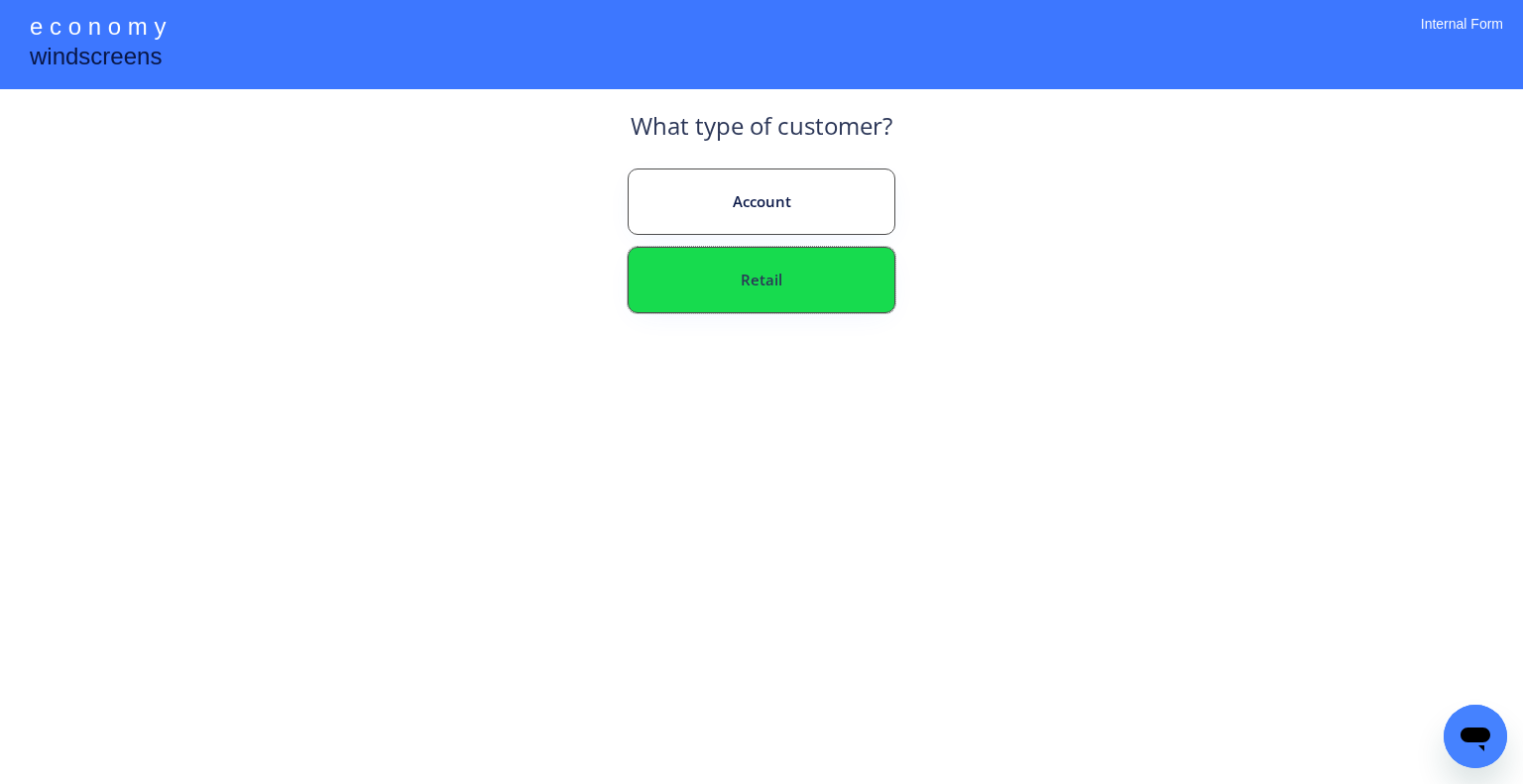 click on "Retail" at bounding box center (762, 280) 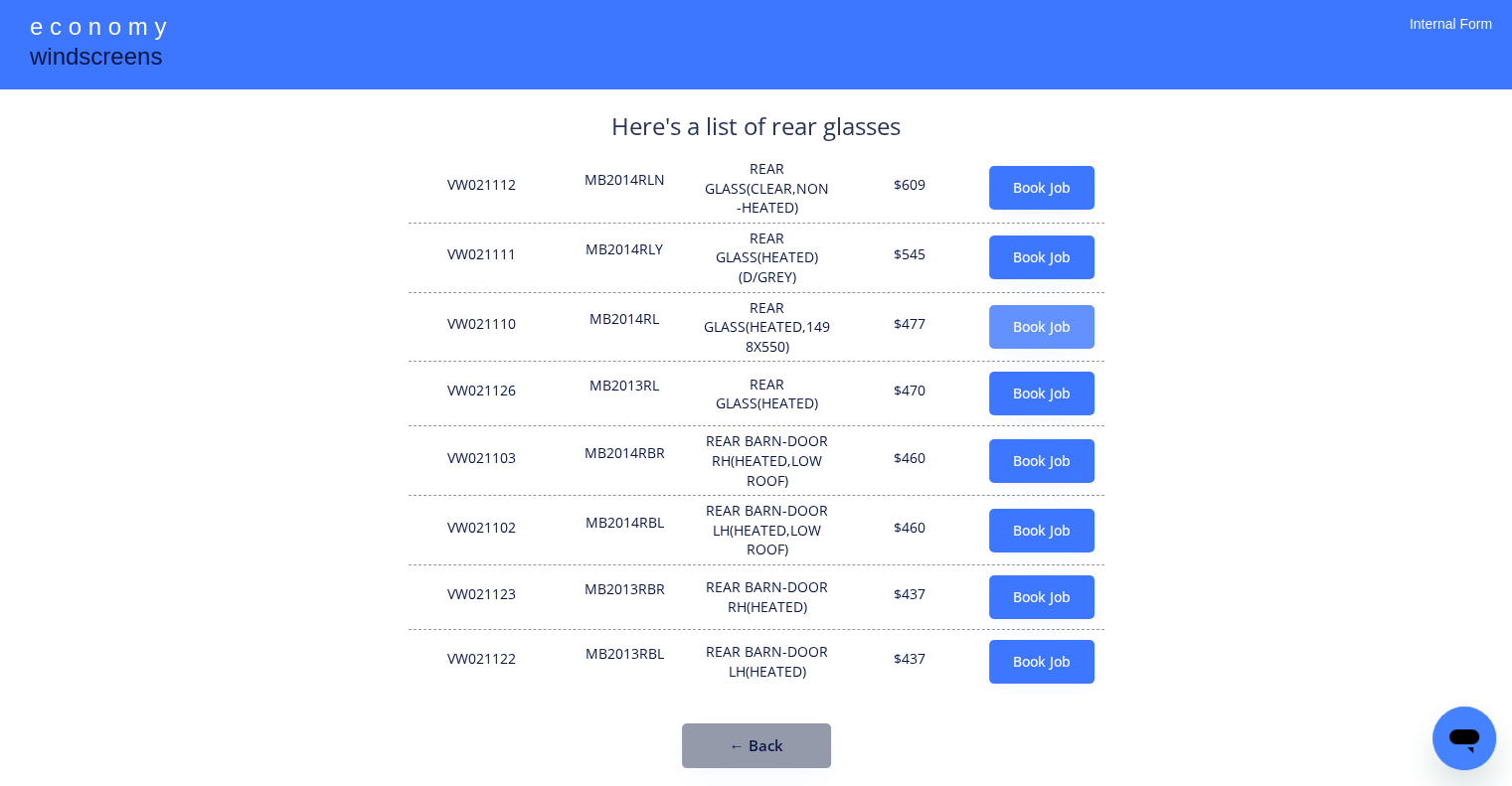 click on "Book Job" at bounding box center [1042, 327] 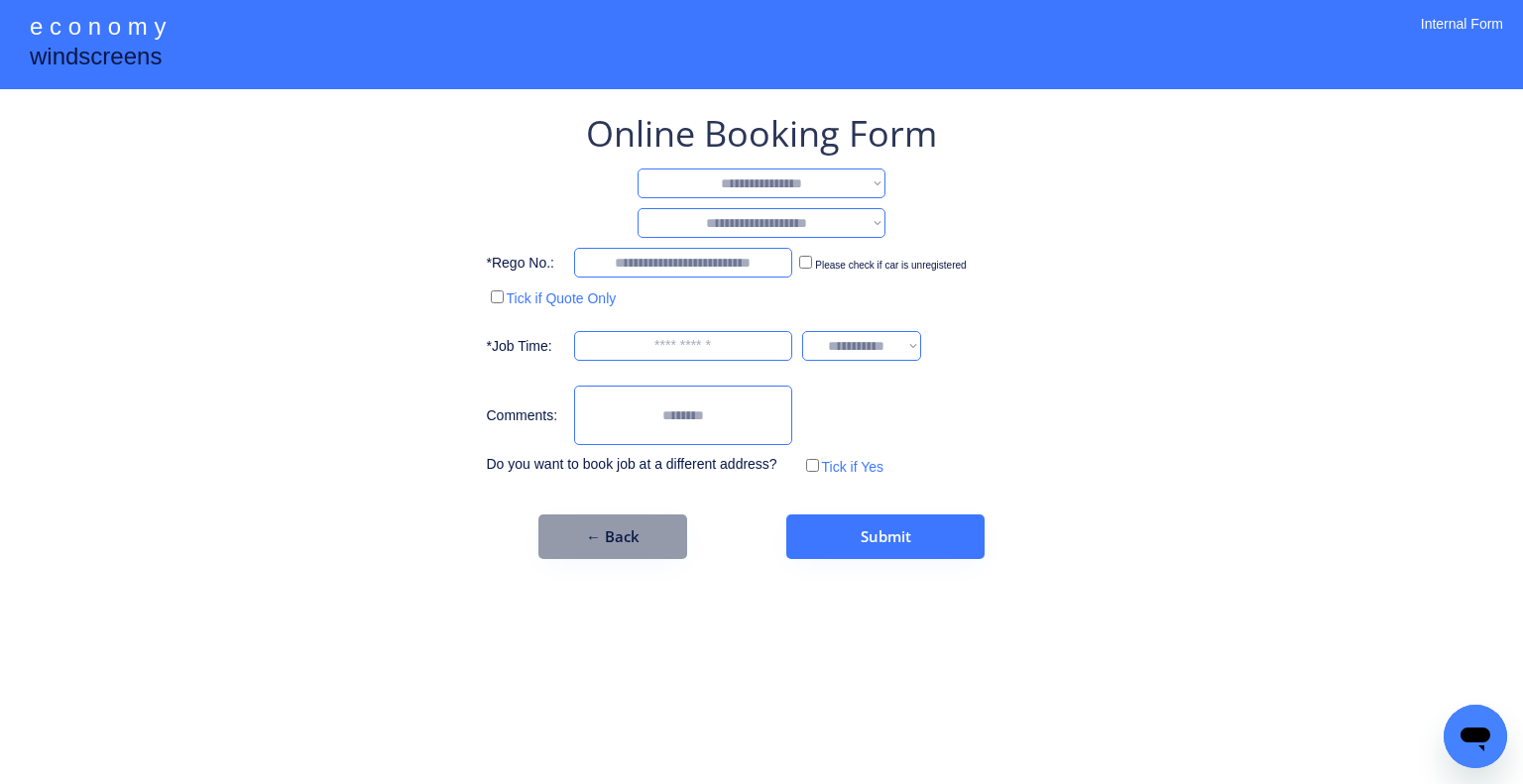 click on "**********" at bounding box center [762, 183] 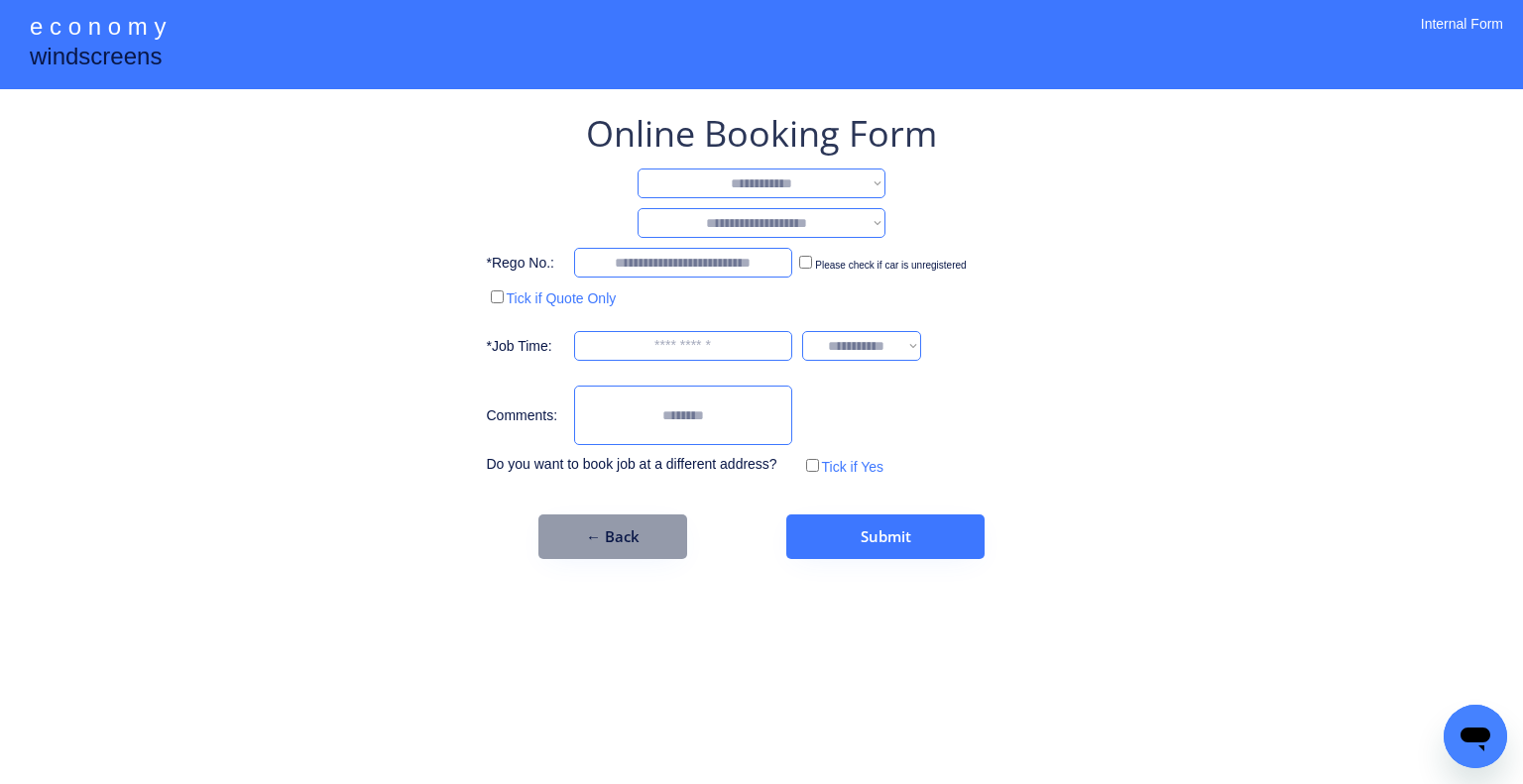 click on "**********" at bounding box center [762, 183] 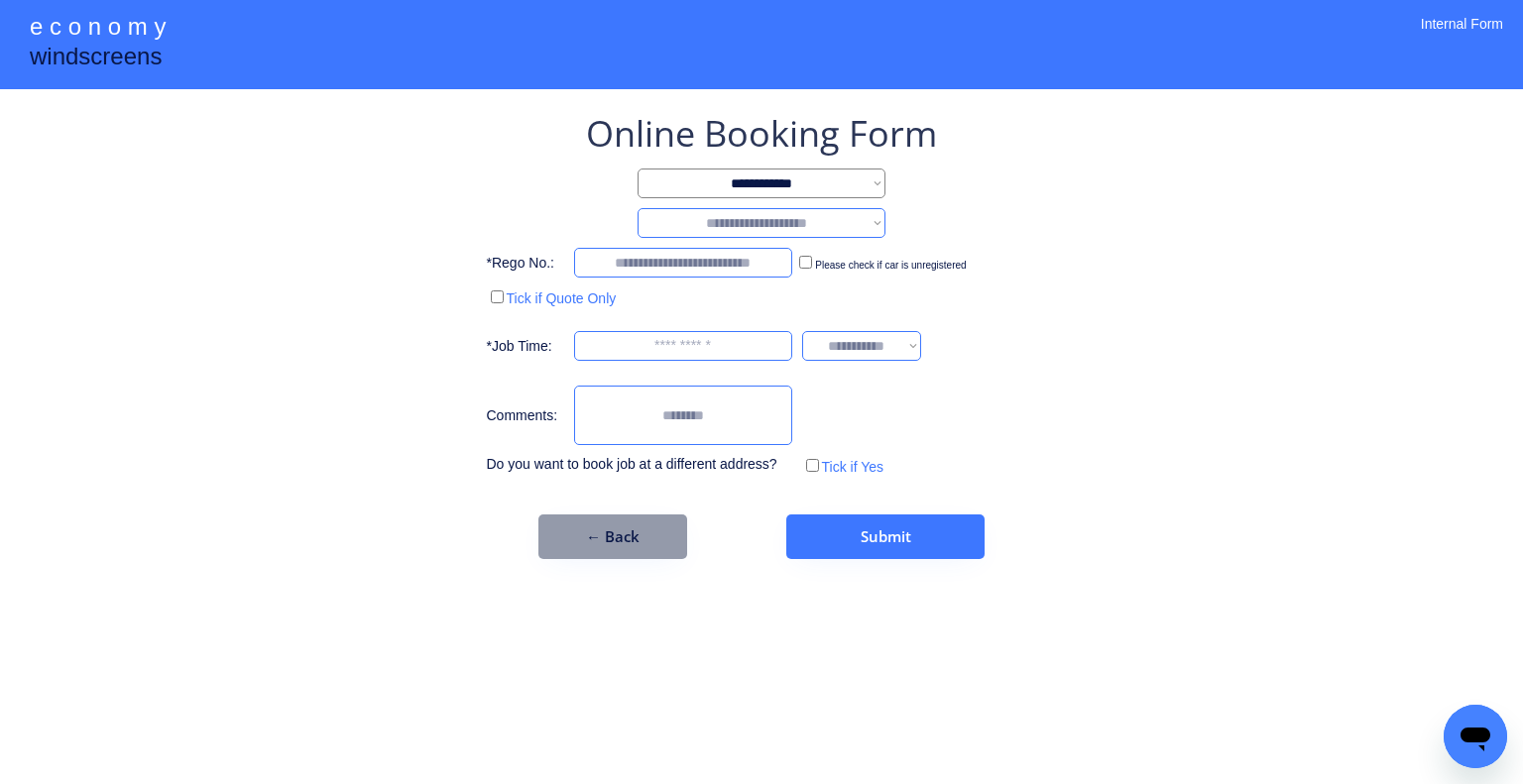 drag, startPoint x: 1250, startPoint y: 227, endPoint x: 1039, endPoint y: 216, distance: 211.28654 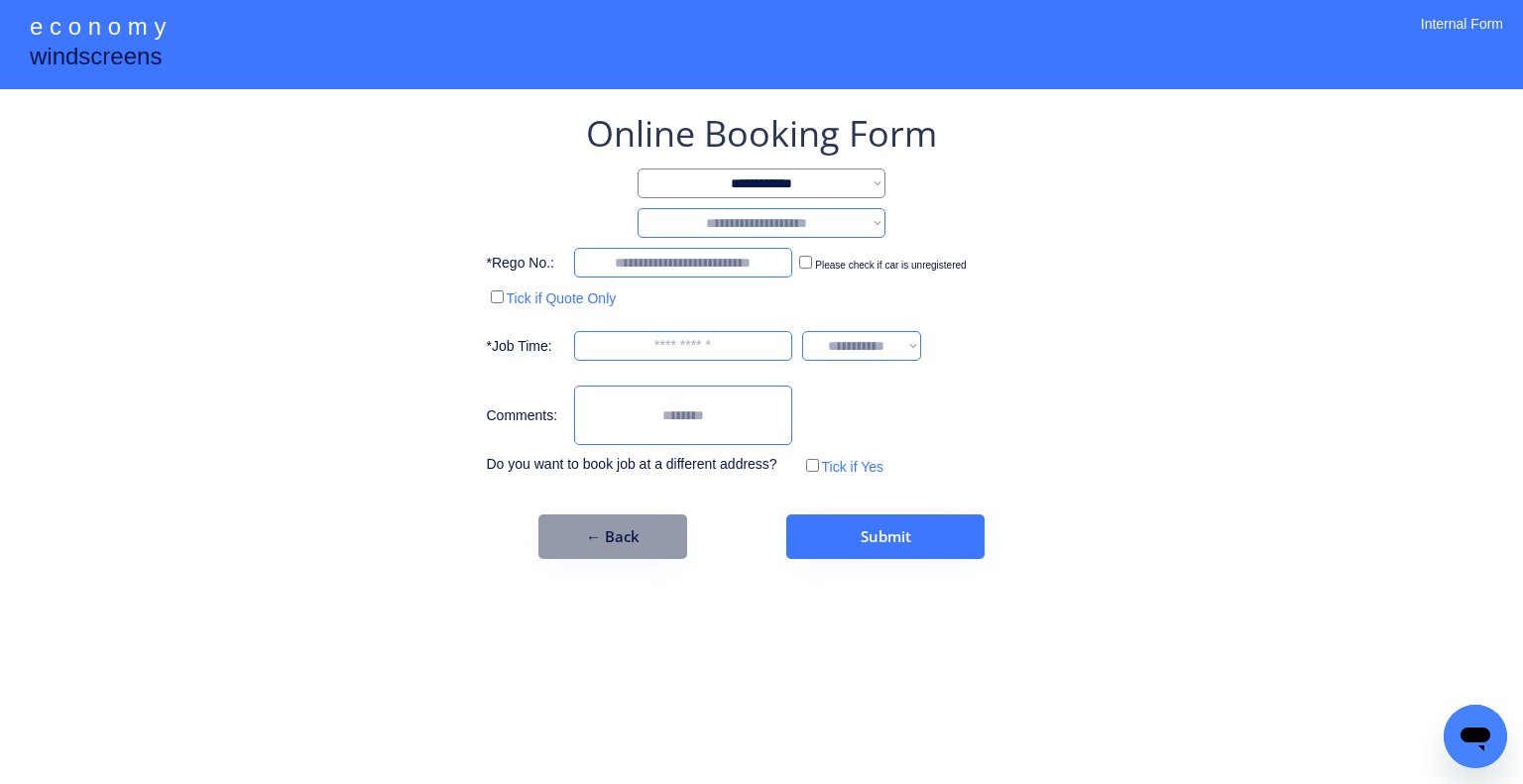 click on "**********" at bounding box center (762, 223) 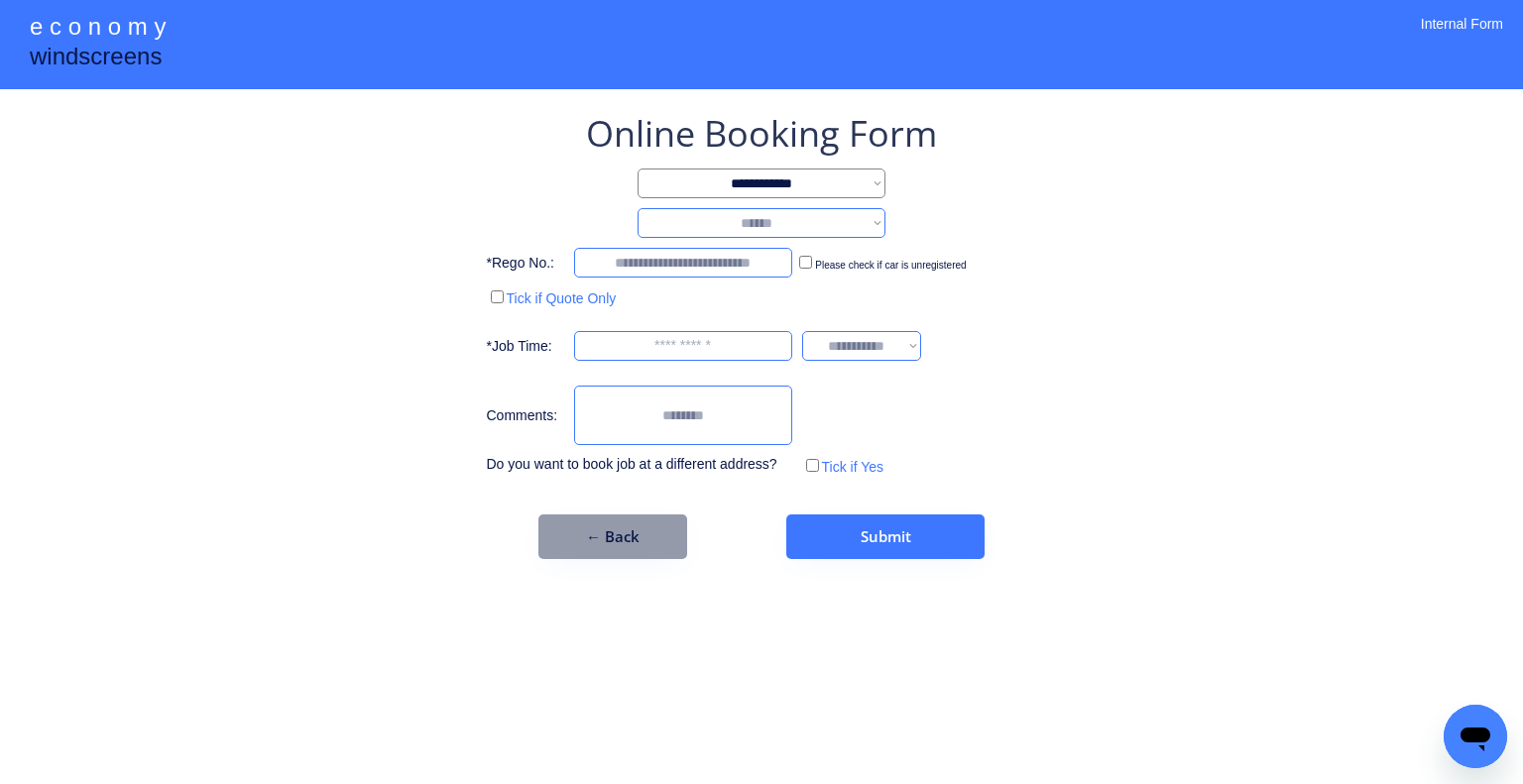 click on "**********" at bounding box center (762, 223) 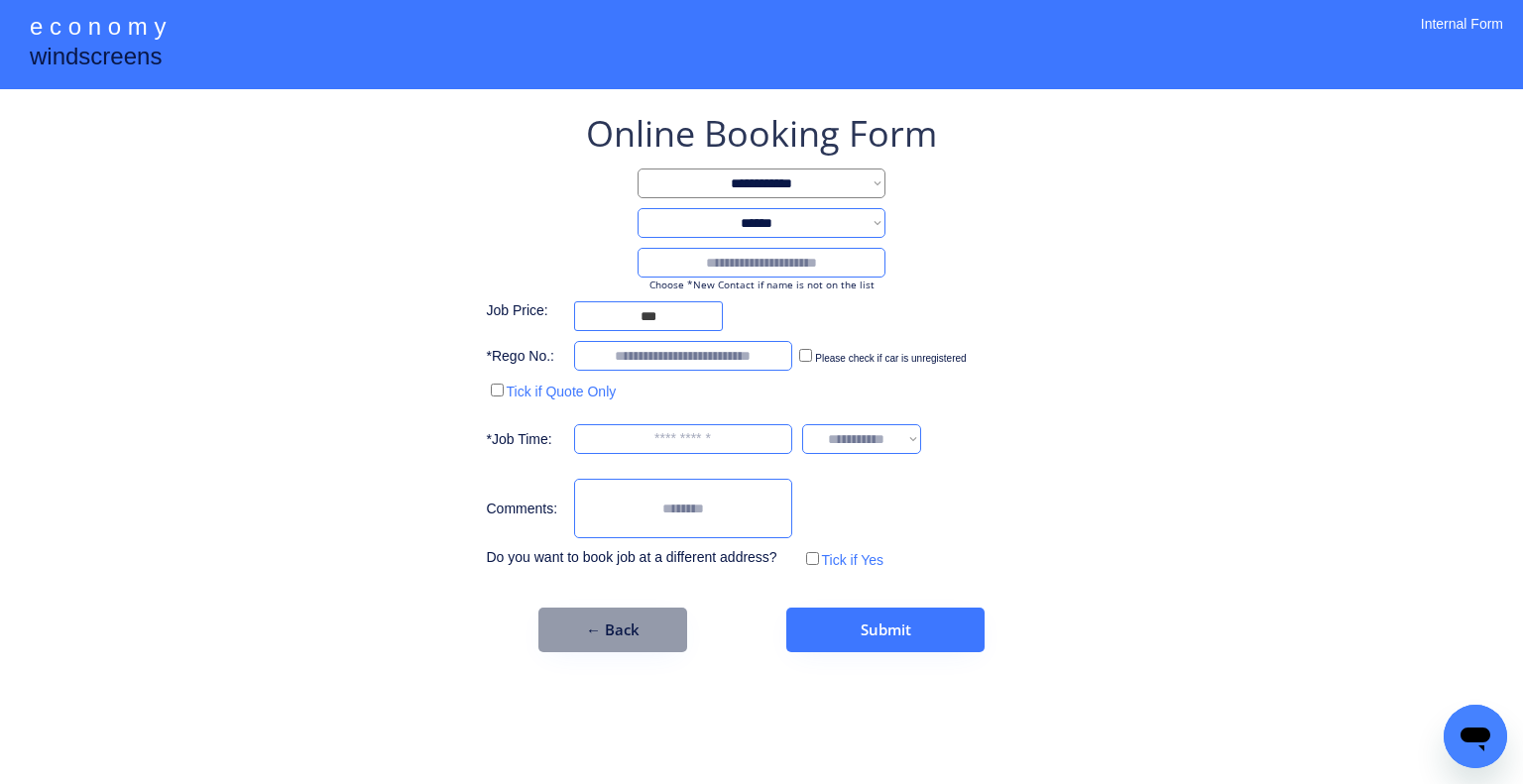 click at bounding box center (762, 263) 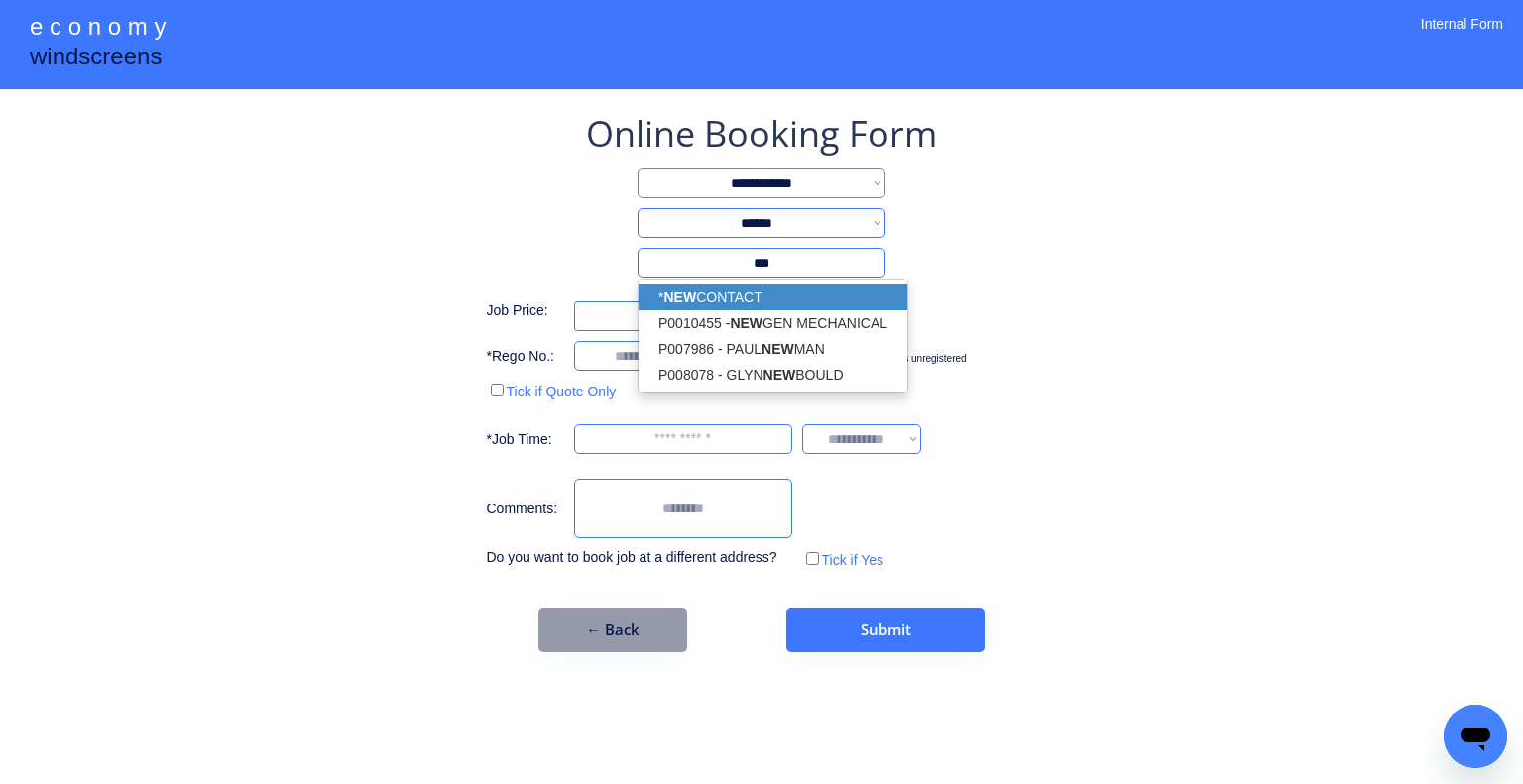 click on "* NEW  CONTACT" at bounding box center (772, 297) 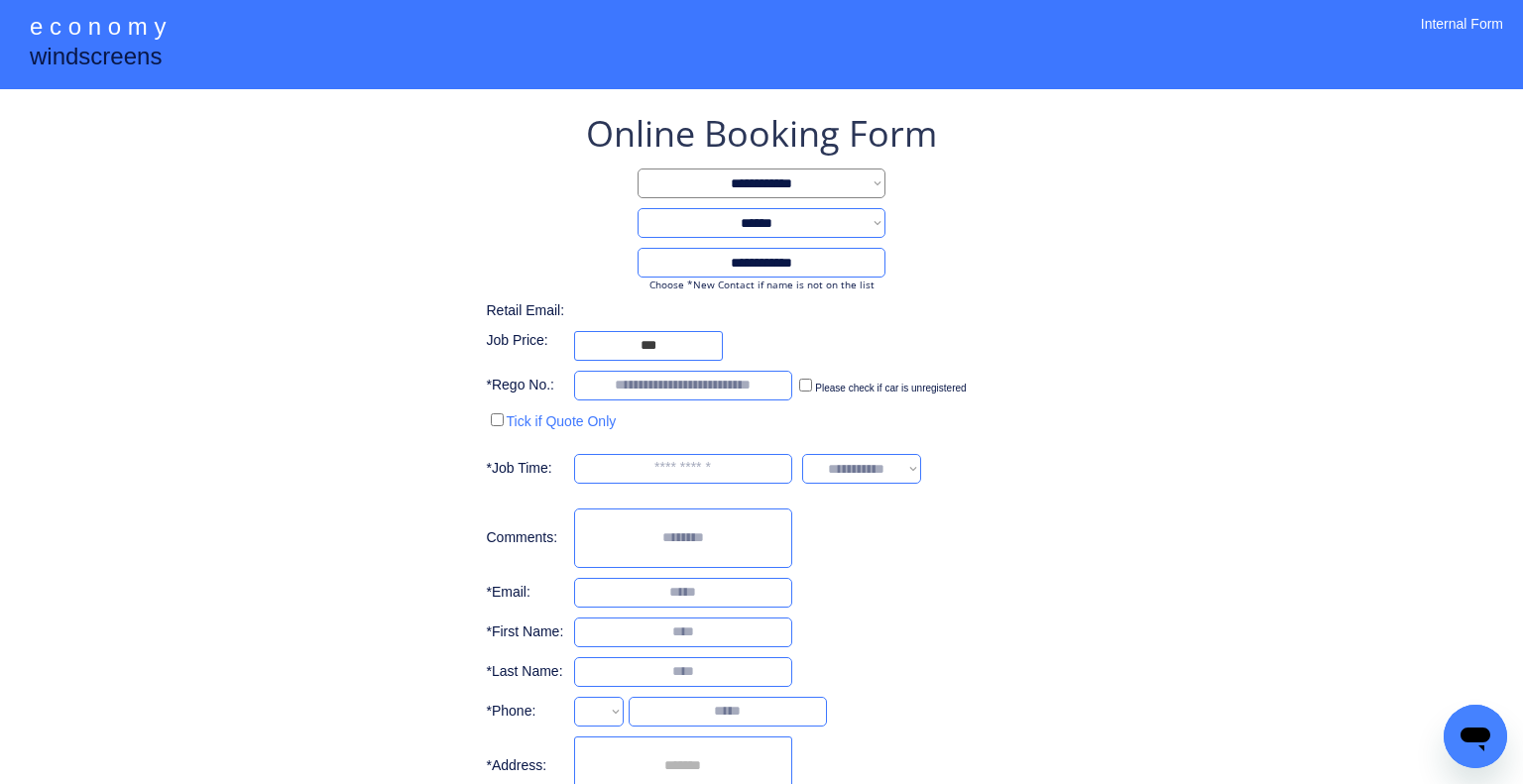 type on "**********" 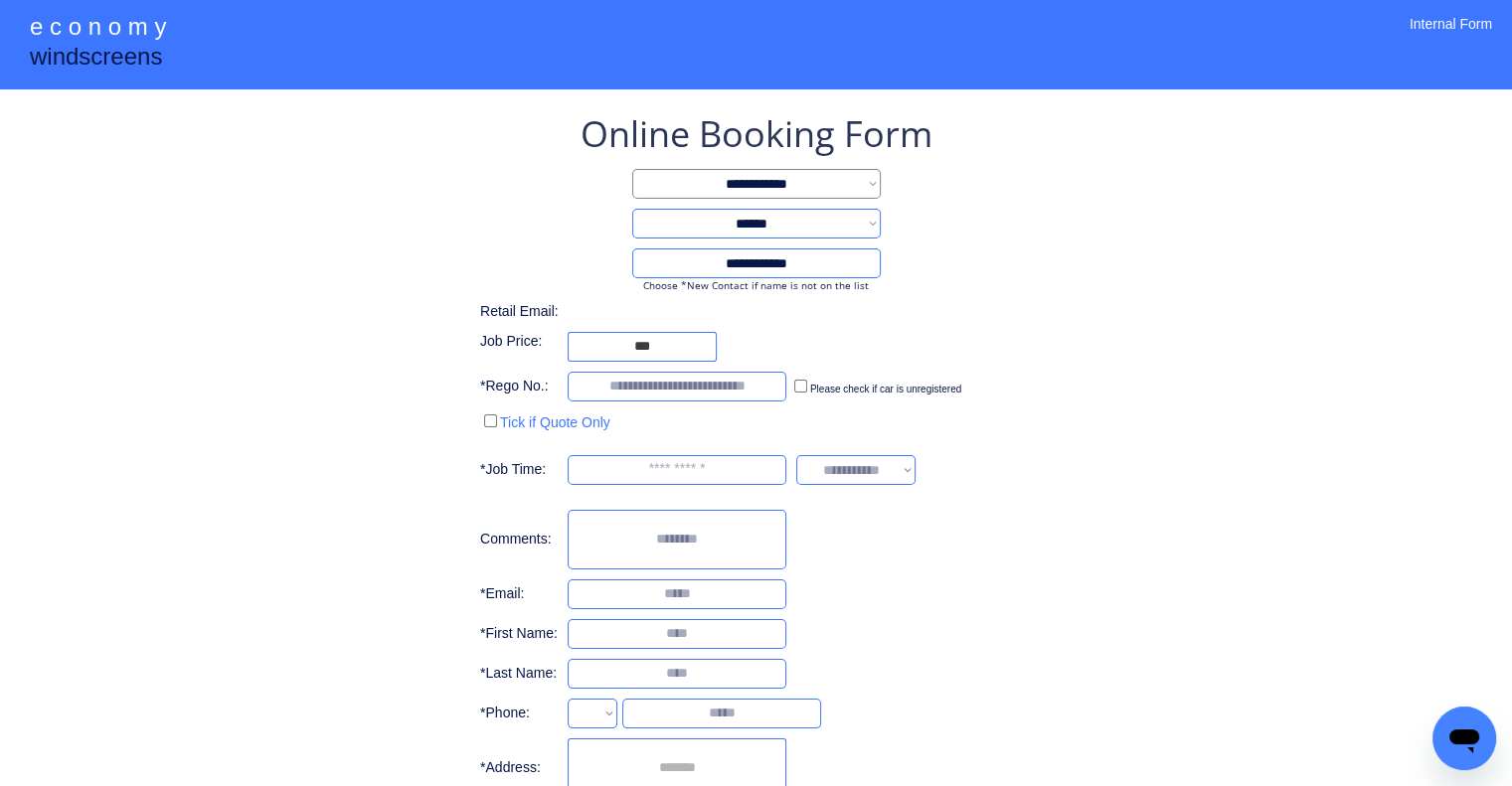 click on "**********" at bounding box center [756, 471] 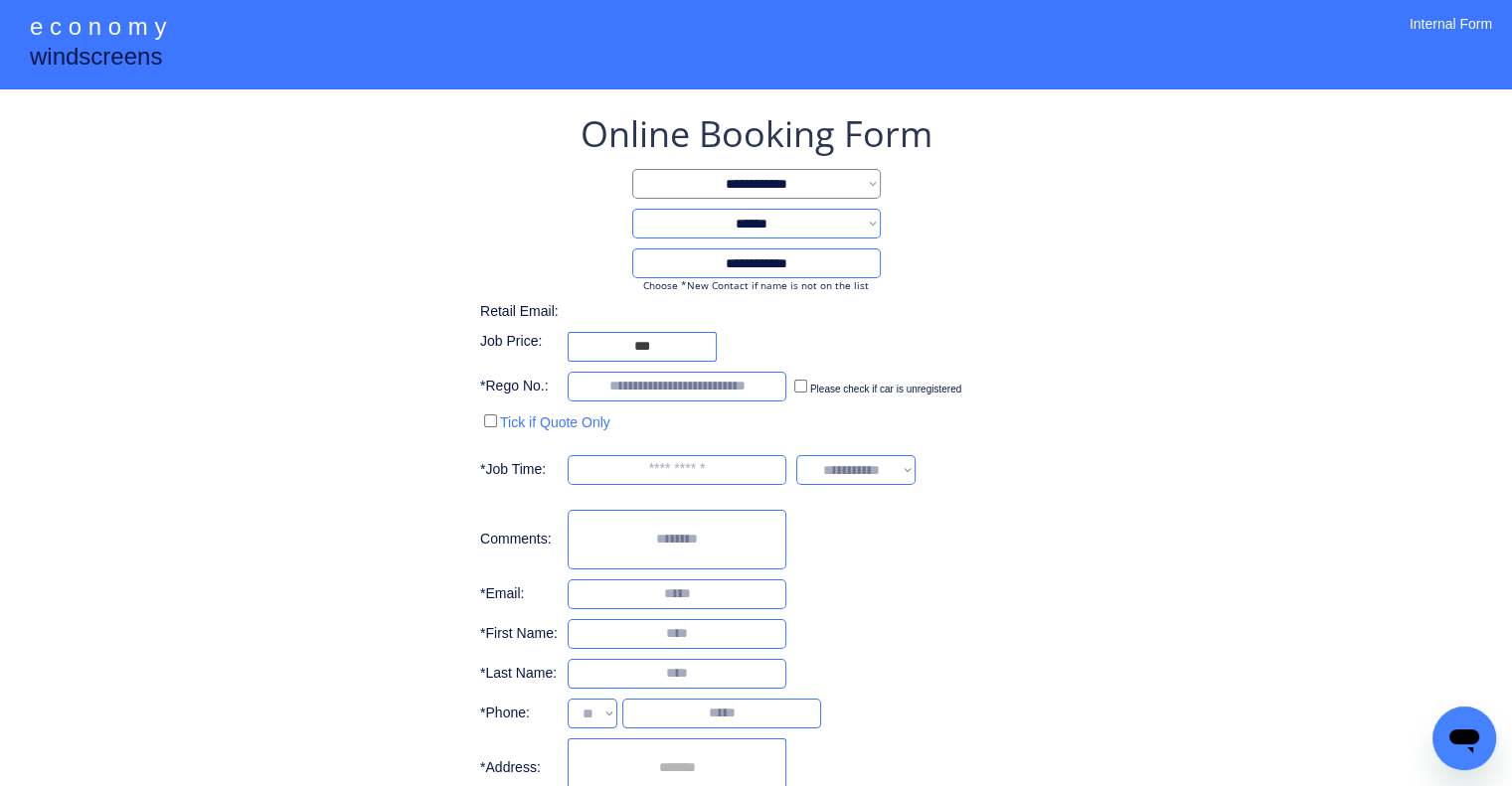 select on "**********" 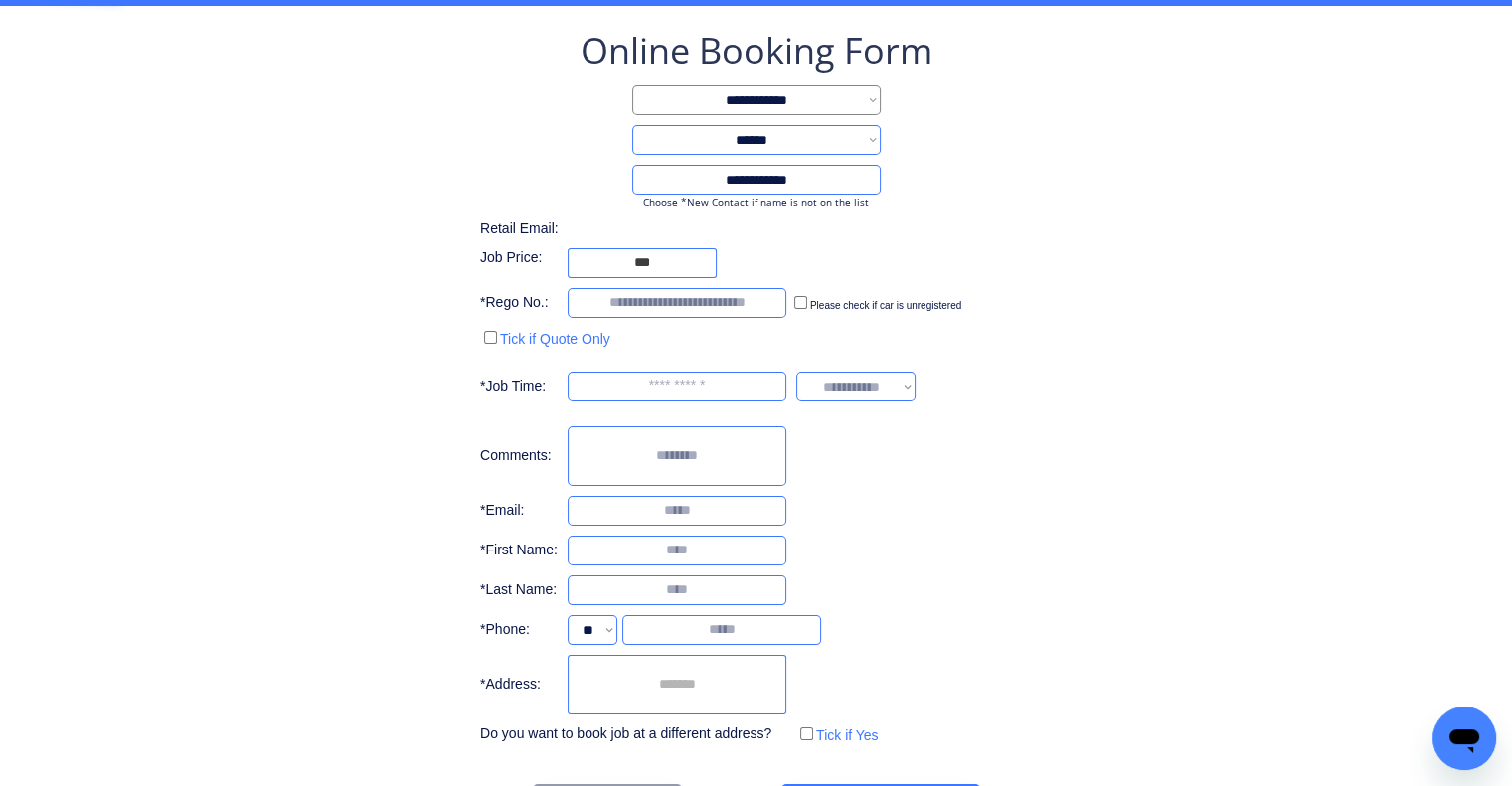 scroll, scrollTop: 155, scrollLeft: 0, axis: vertical 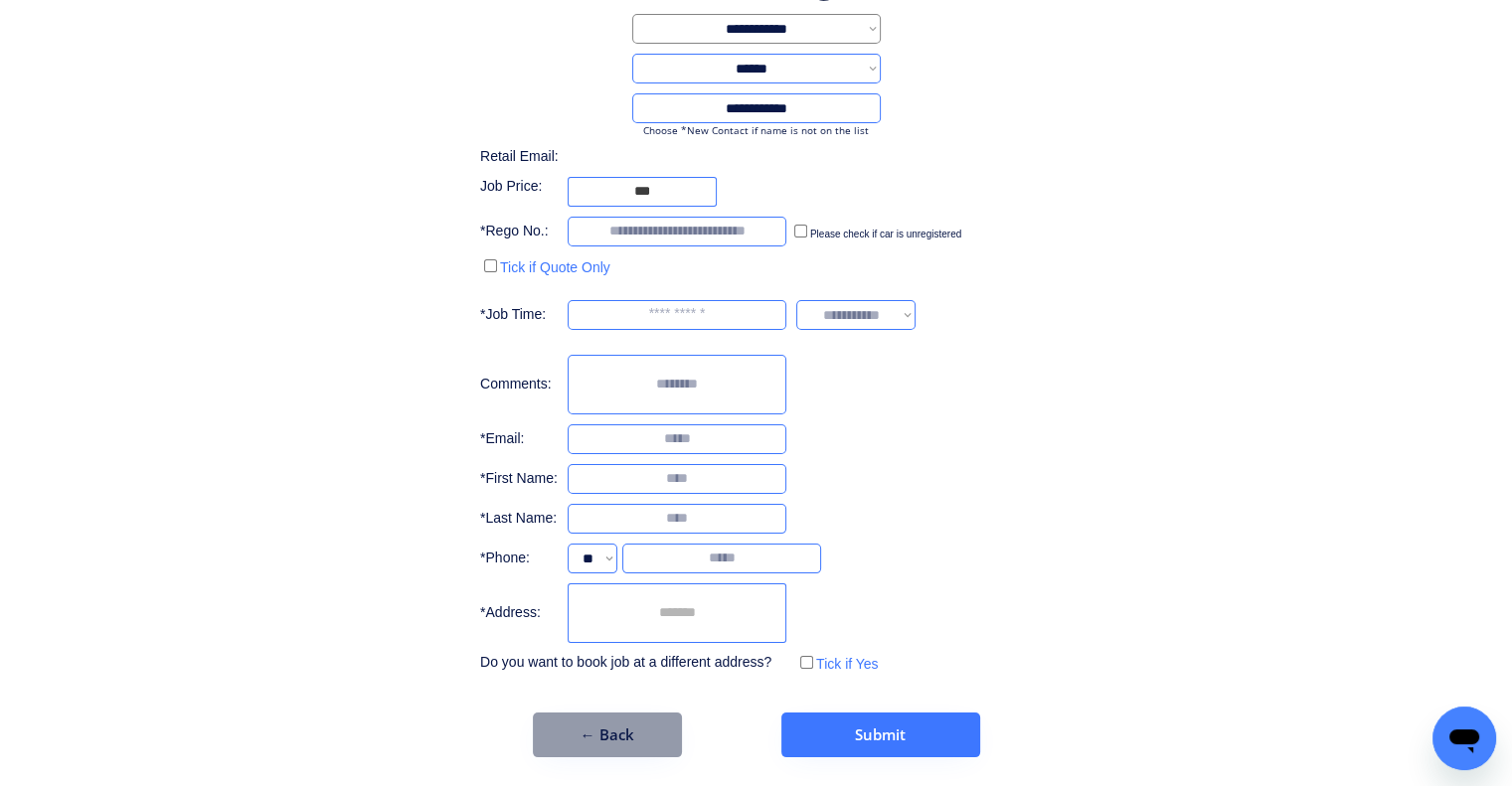 click on "**********" at bounding box center (756, 316) 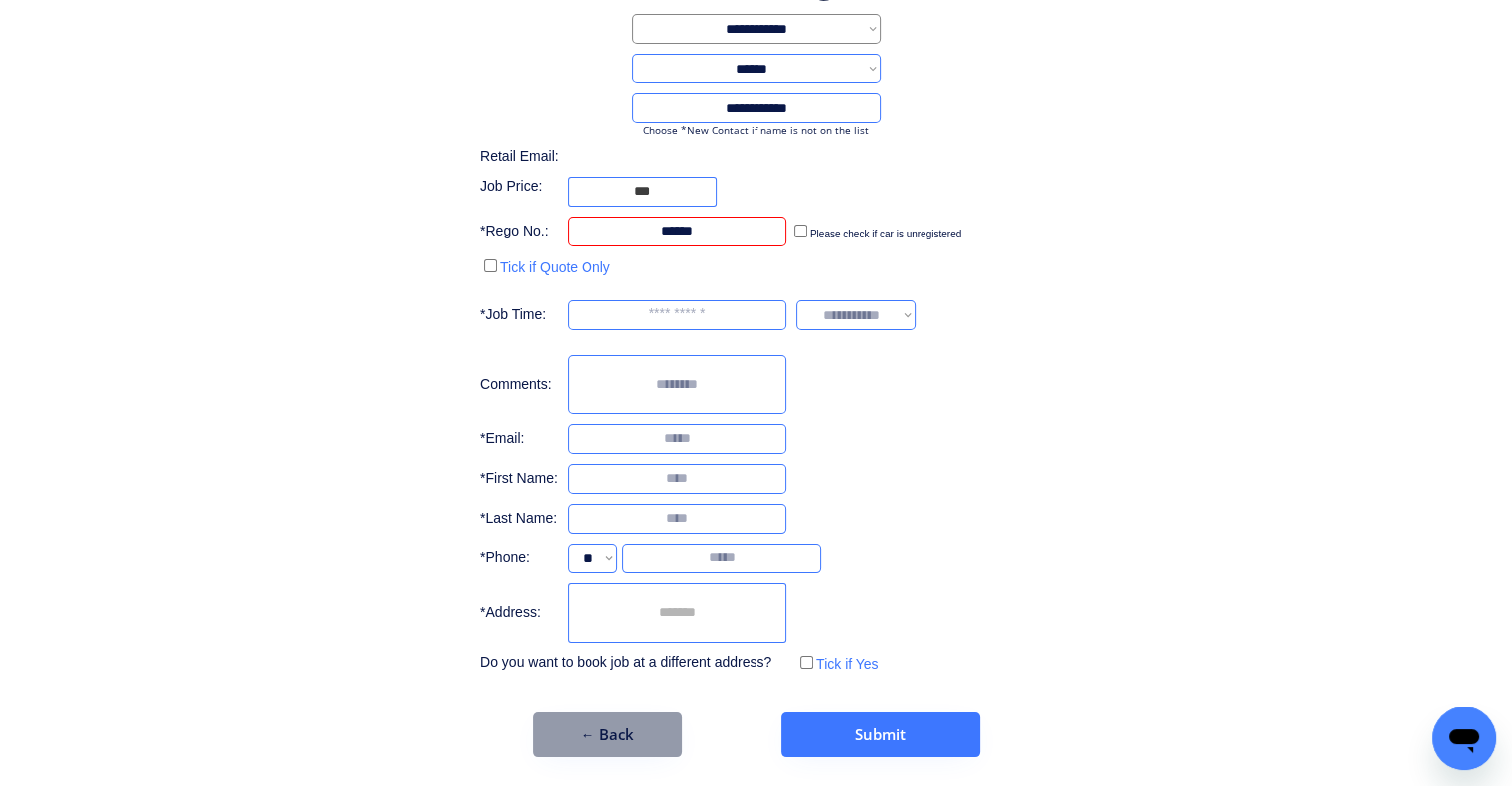 type on "******" 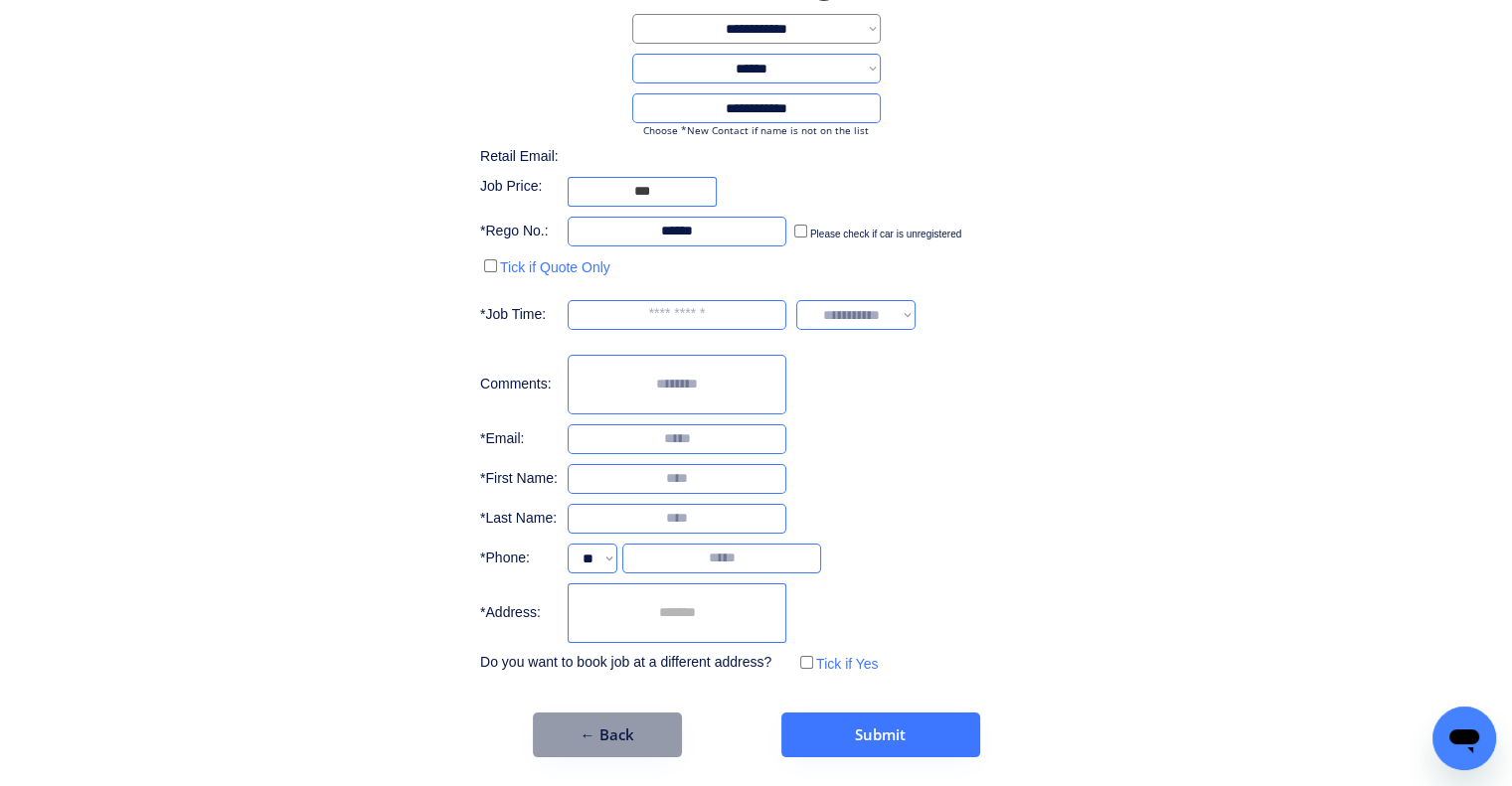 click at bounding box center (677, 479) 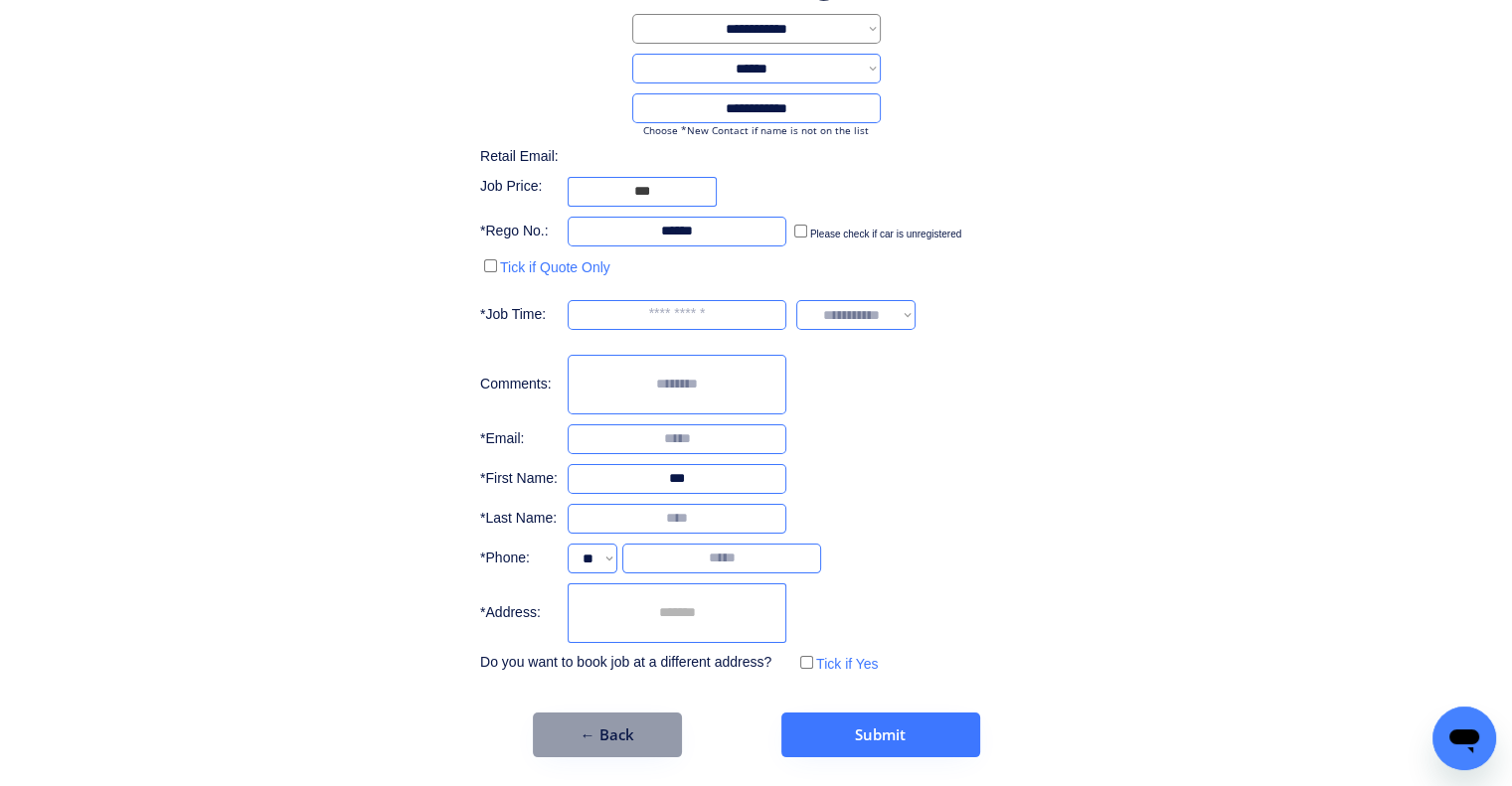 type on "***" 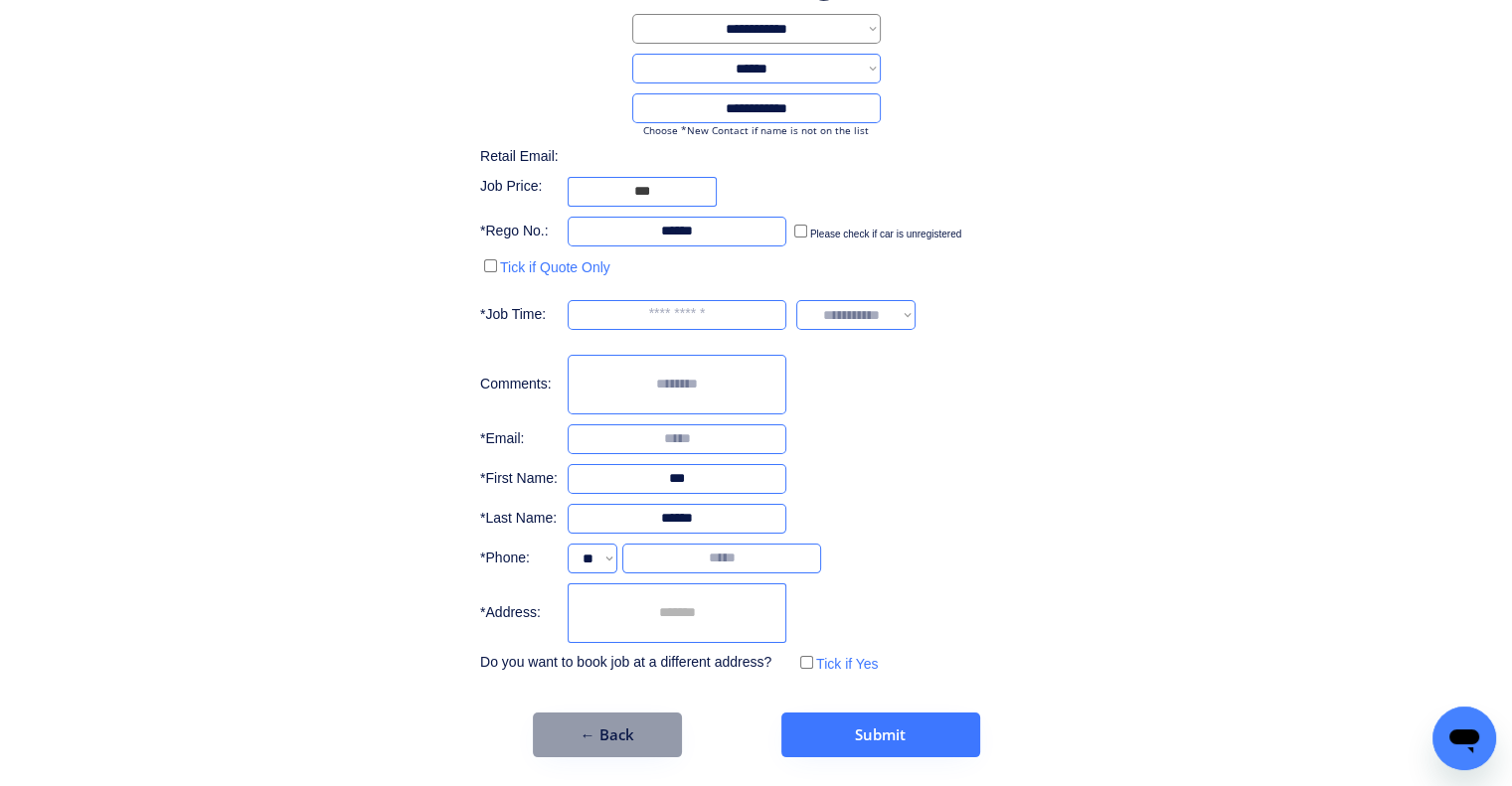 type on "******" 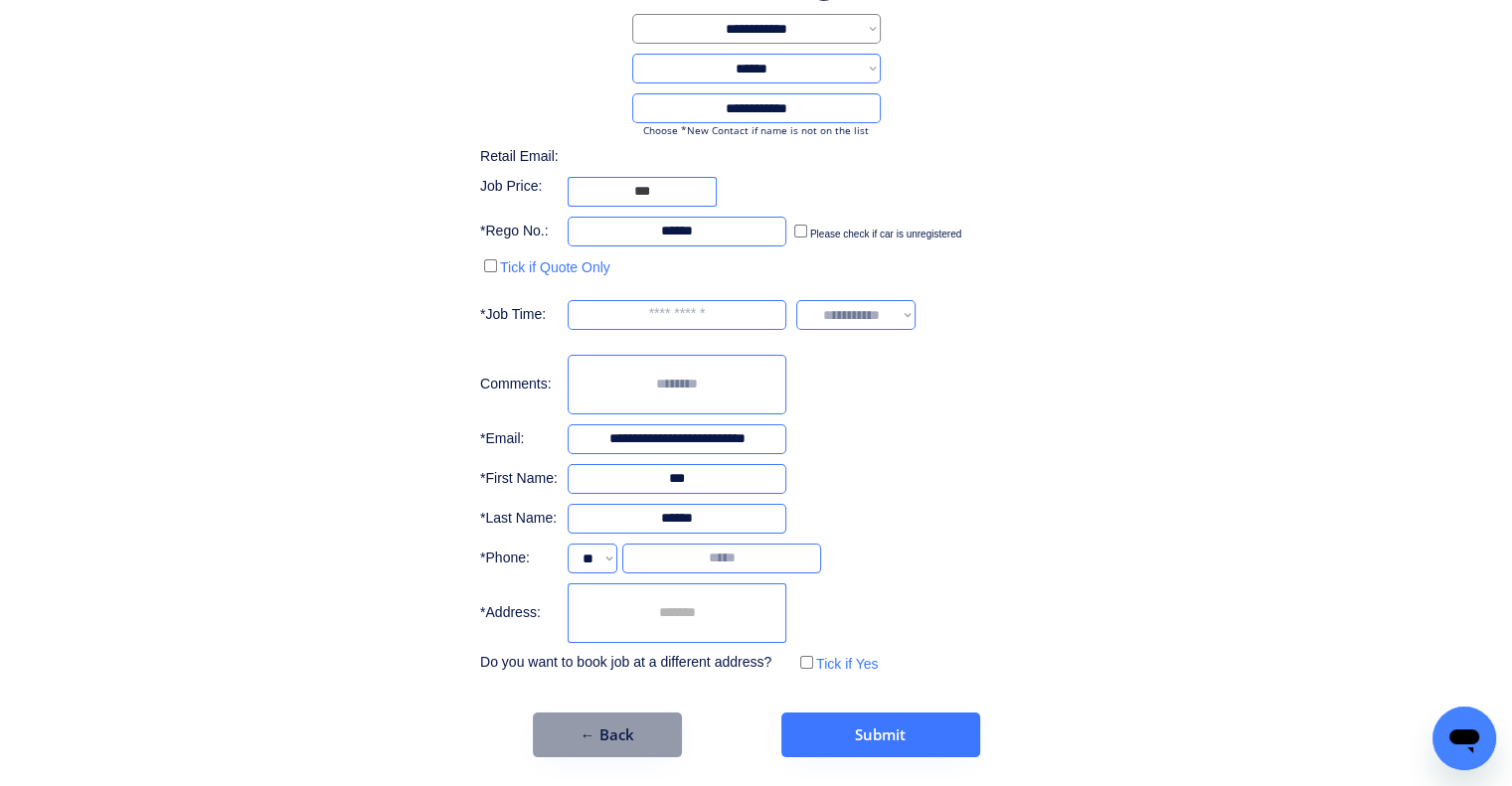 click on "**********" at bounding box center (677, 439) 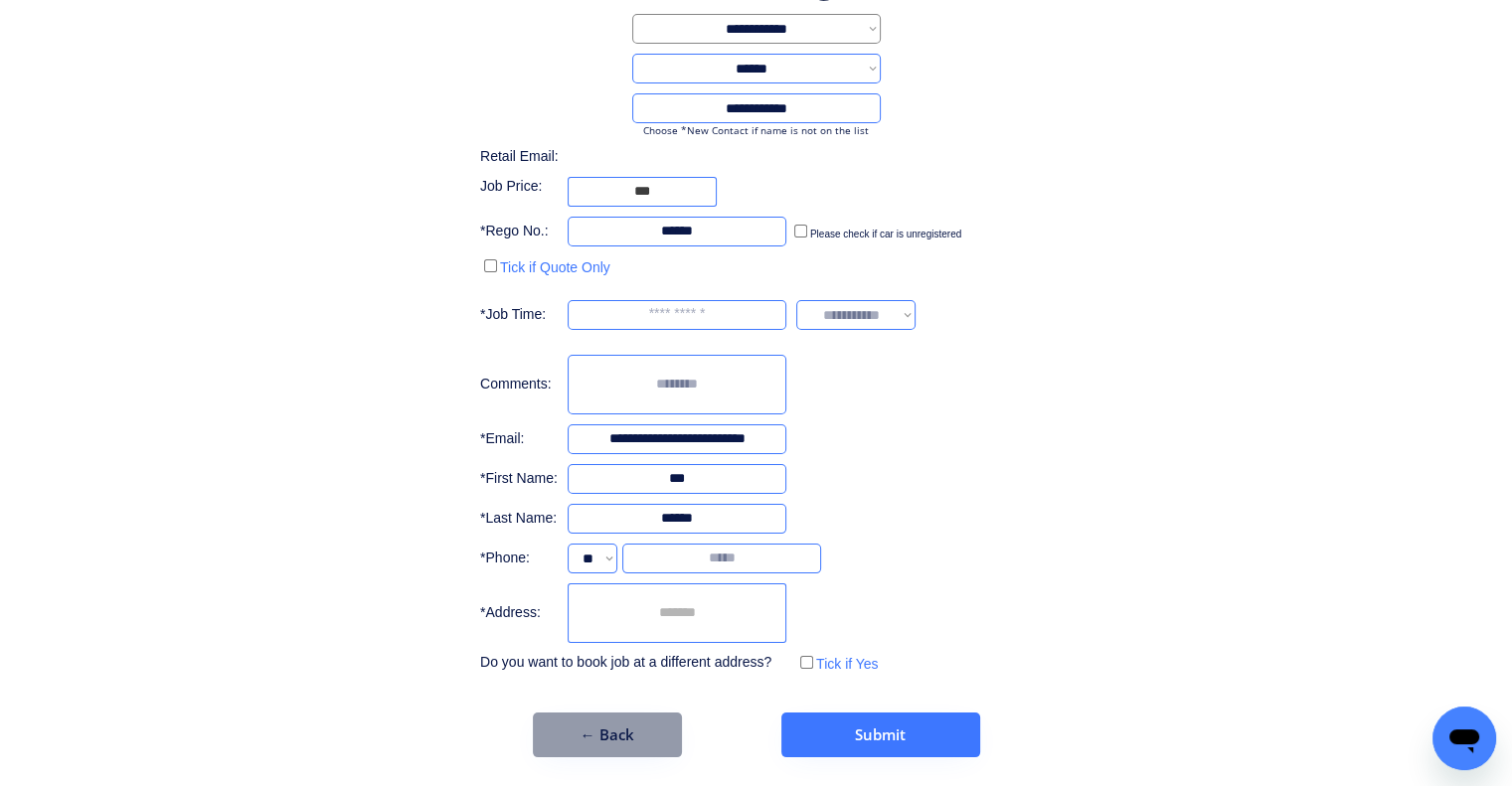 drag, startPoint x: 618, startPoint y: 439, endPoint x: 721, endPoint y: 440, distance: 103.00485 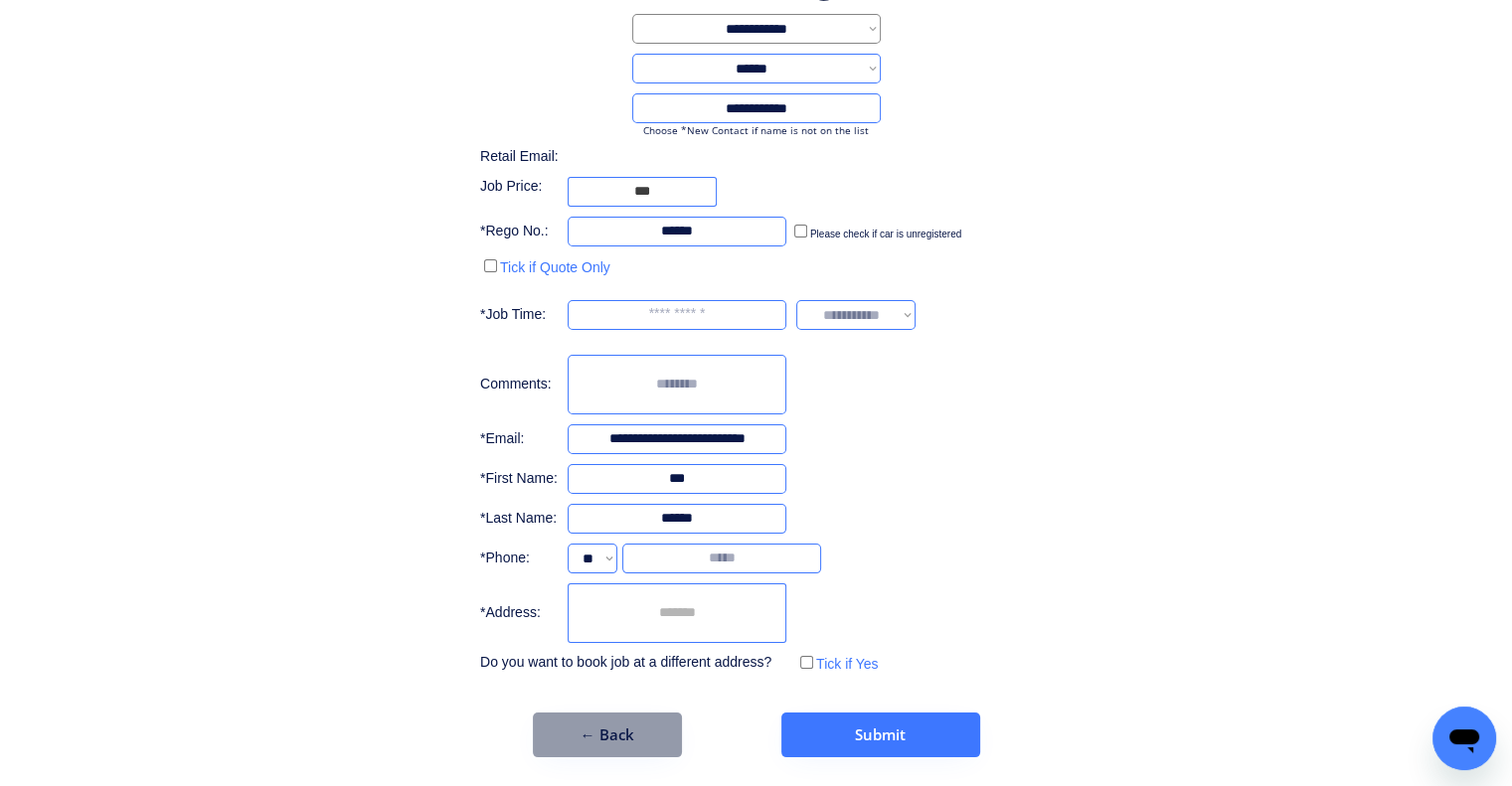 click on "**********" at bounding box center [677, 439] 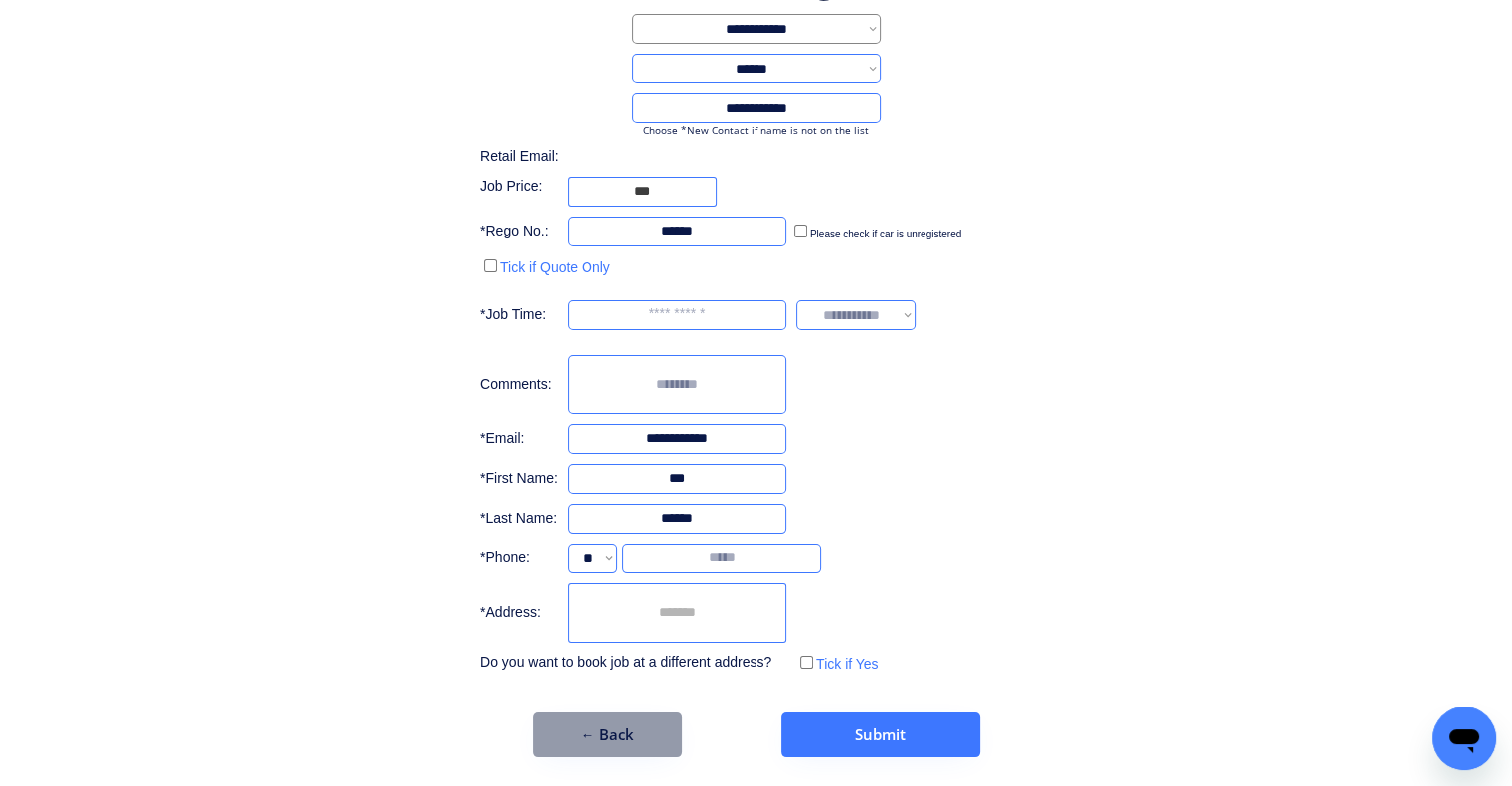 type on "**********" 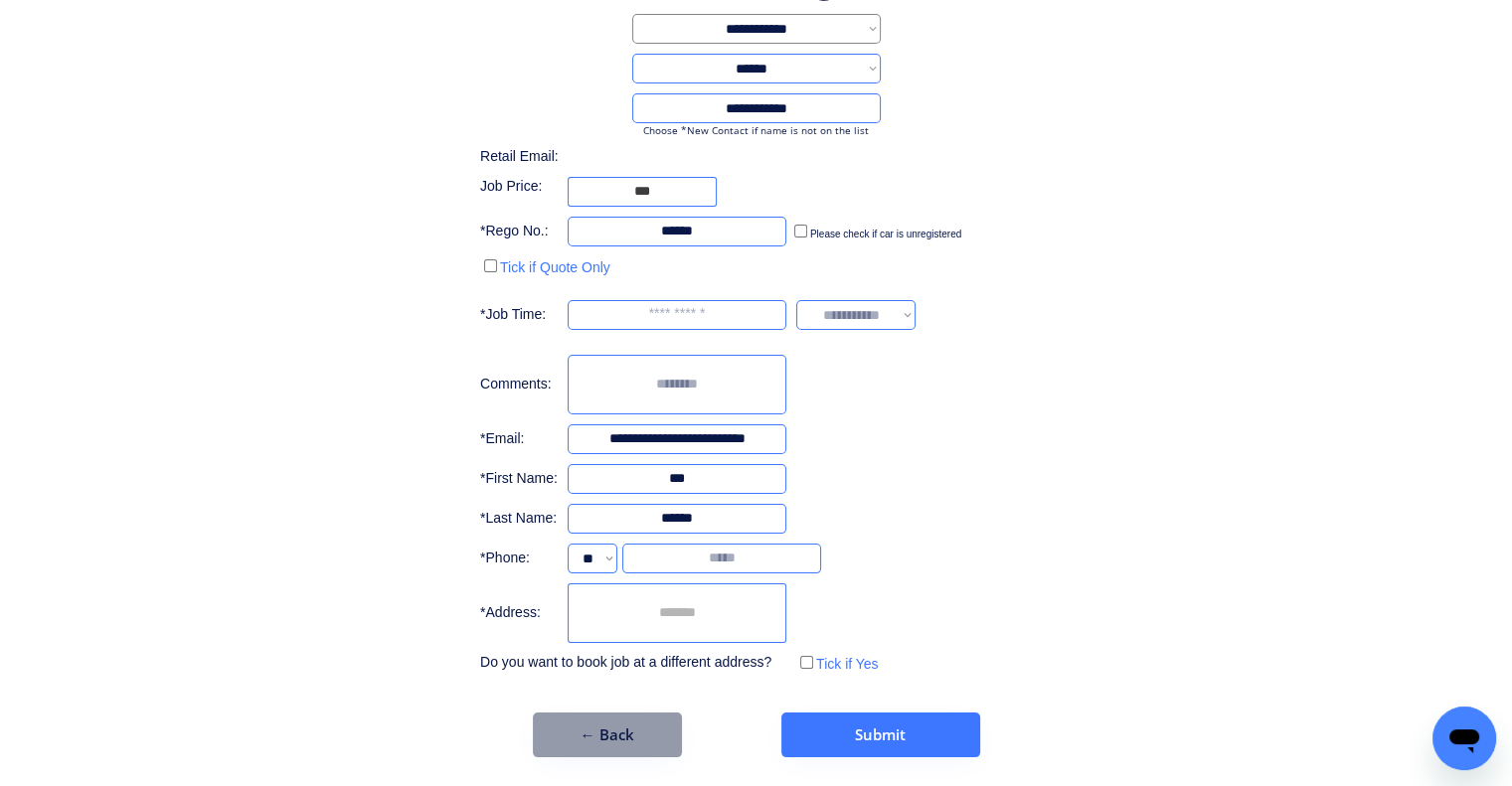 click at bounding box center (677, 385) 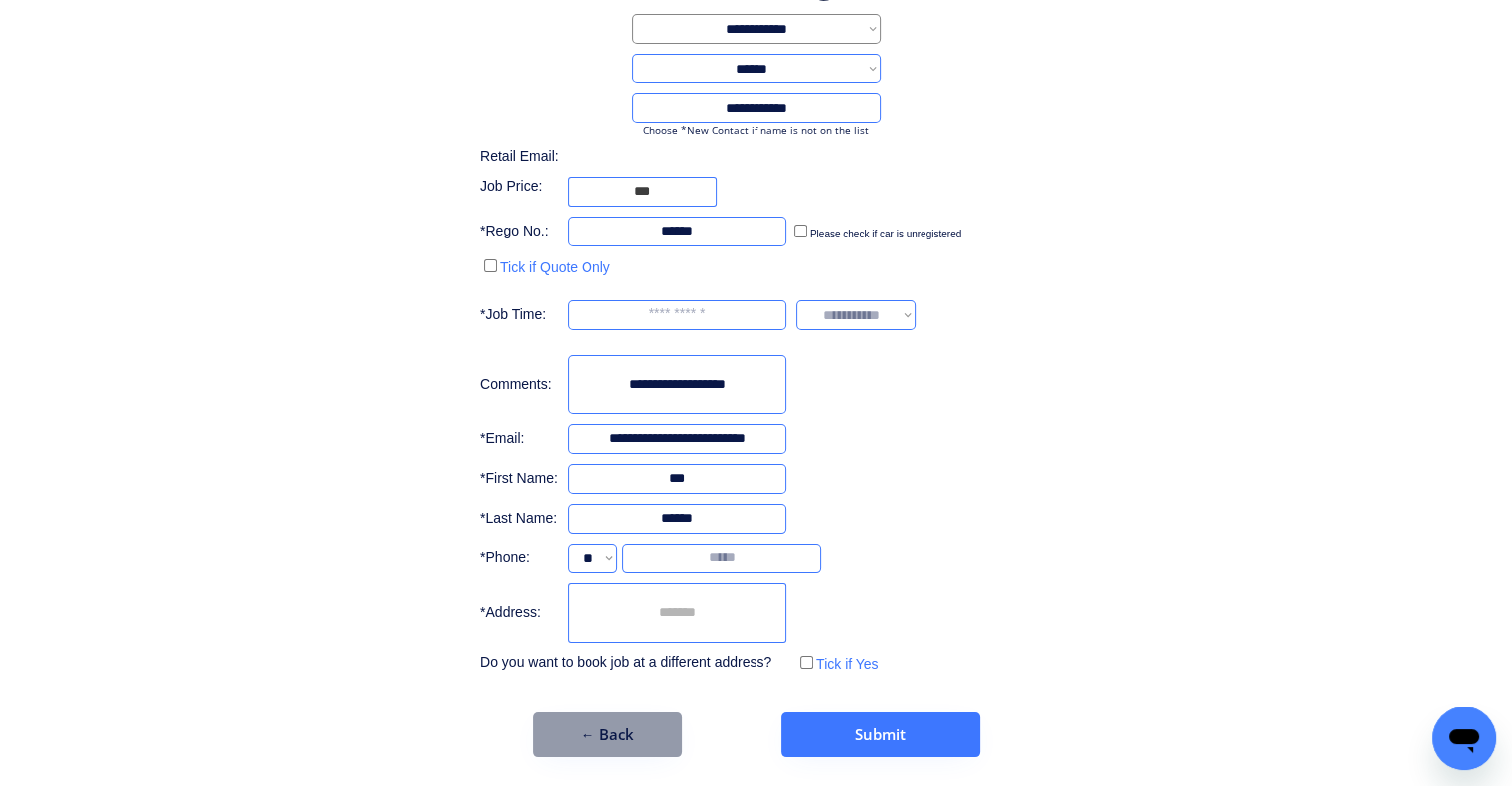 type on "**********" 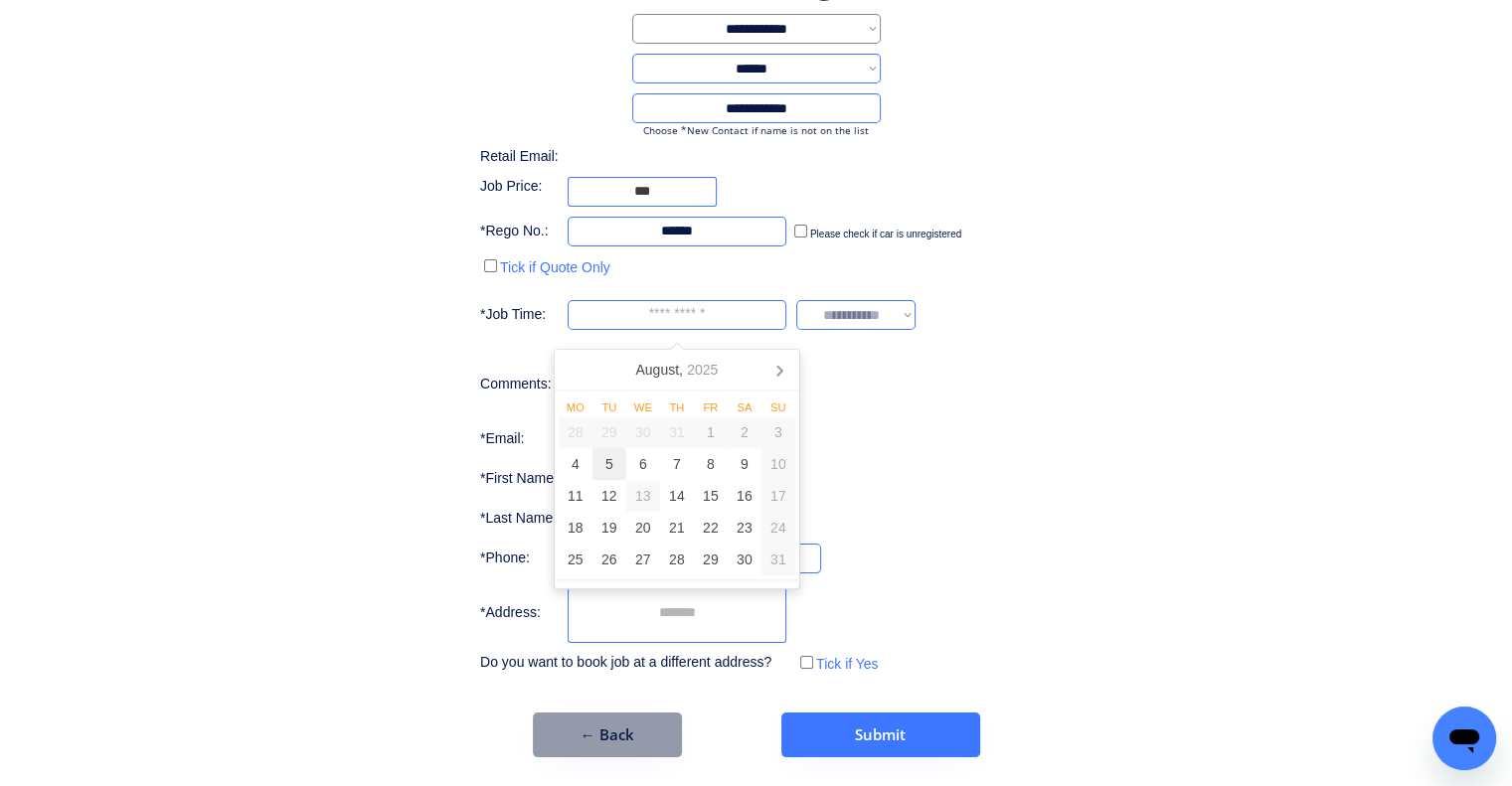 click on "5" at bounding box center [609, 464] 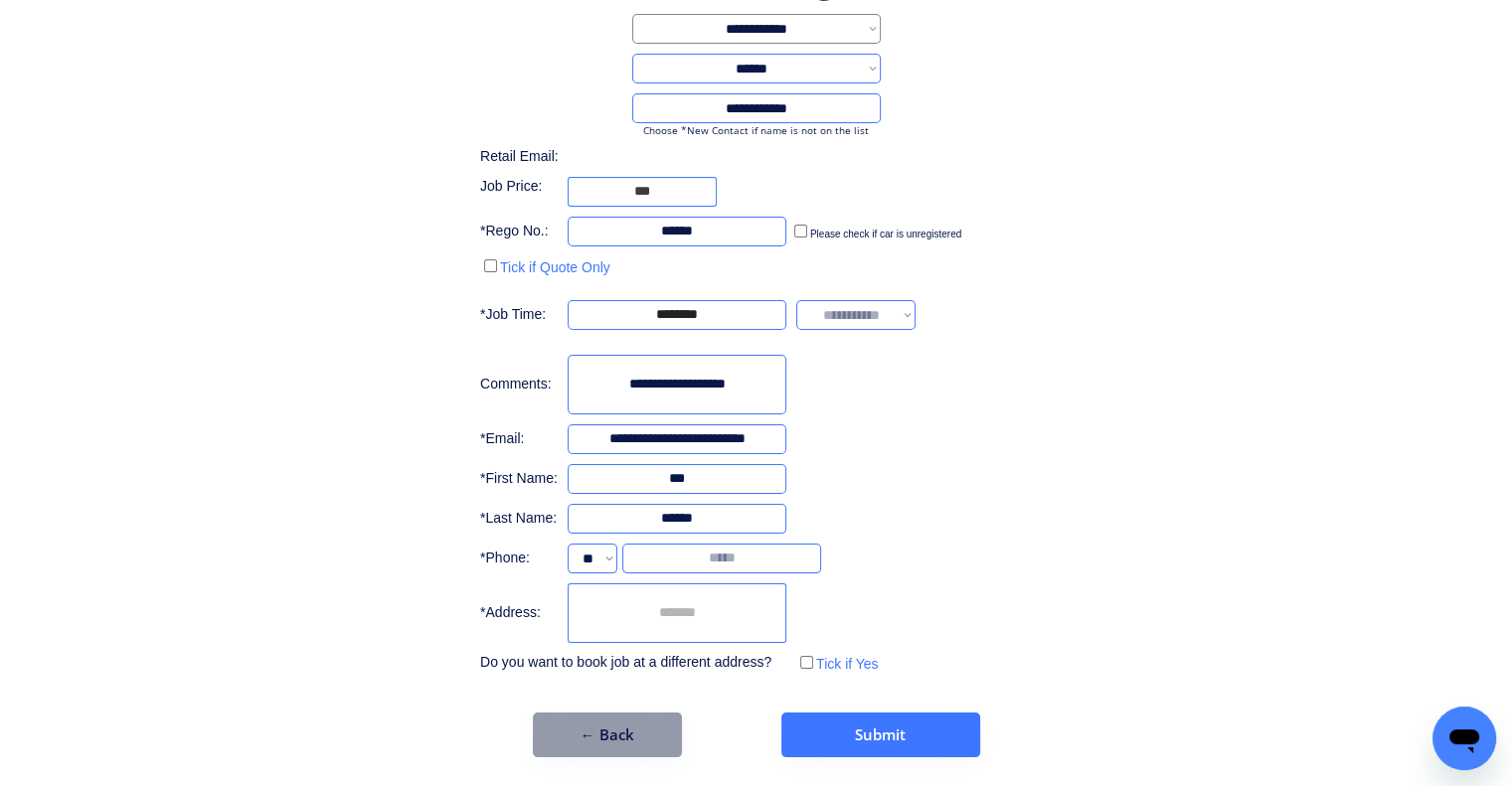 click on "**********" at bounding box center [756, 356] 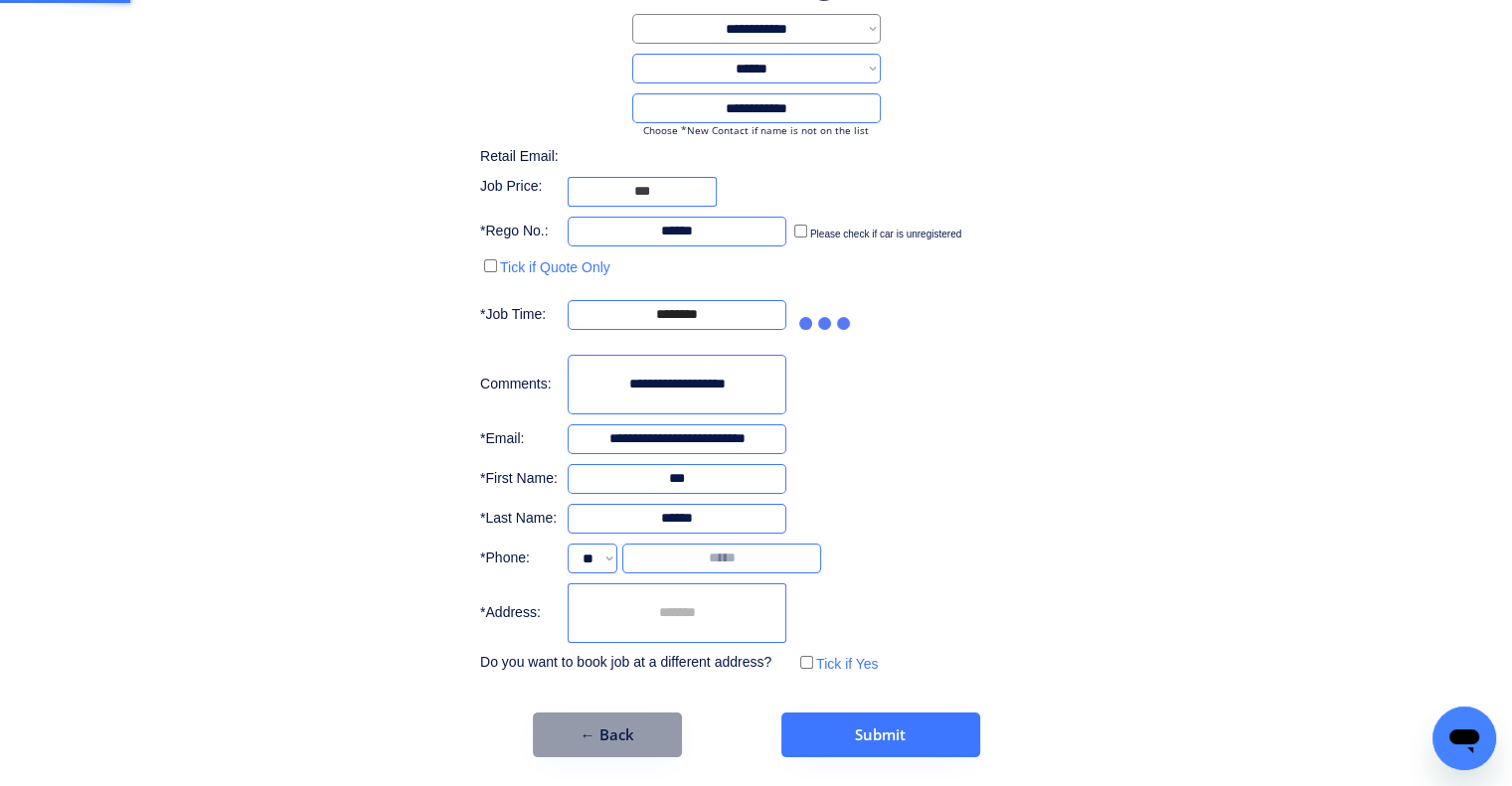 click at bounding box center (677, 613) 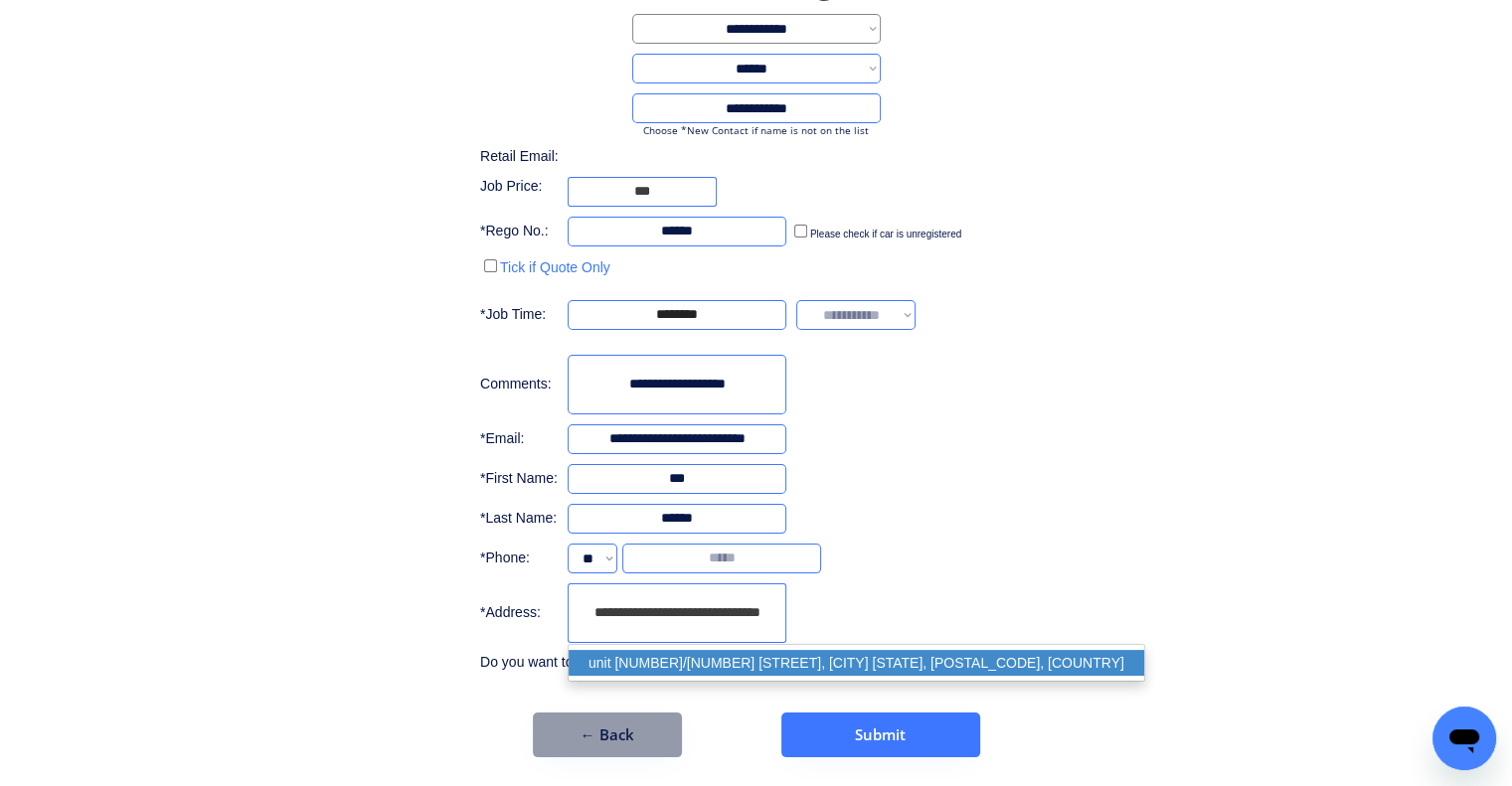 drag, startPoint x: 684, startPoint y: 665, endPoint x: 1078, endPoint y: 477, distance: 436.55469 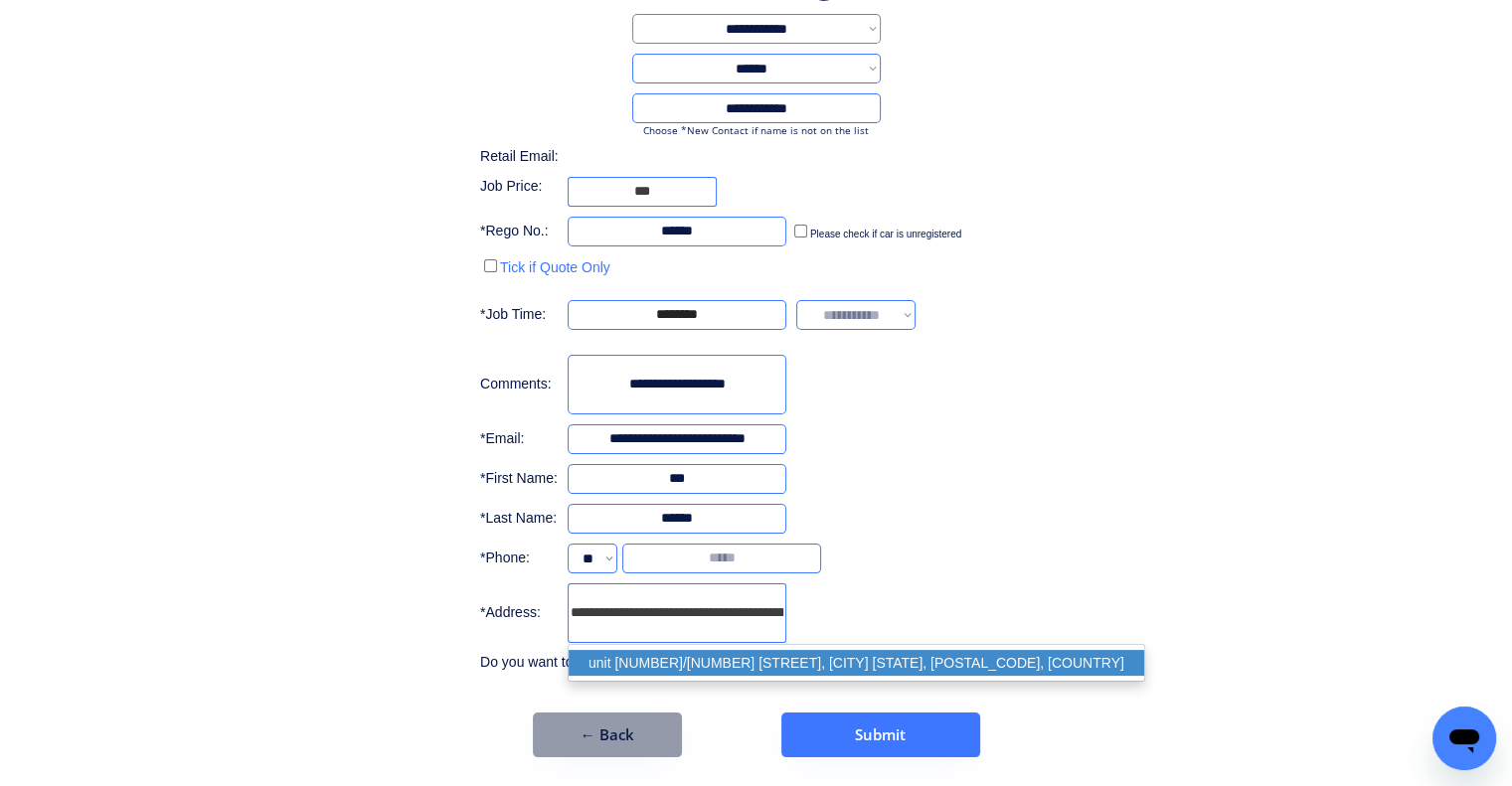 type on "**********" 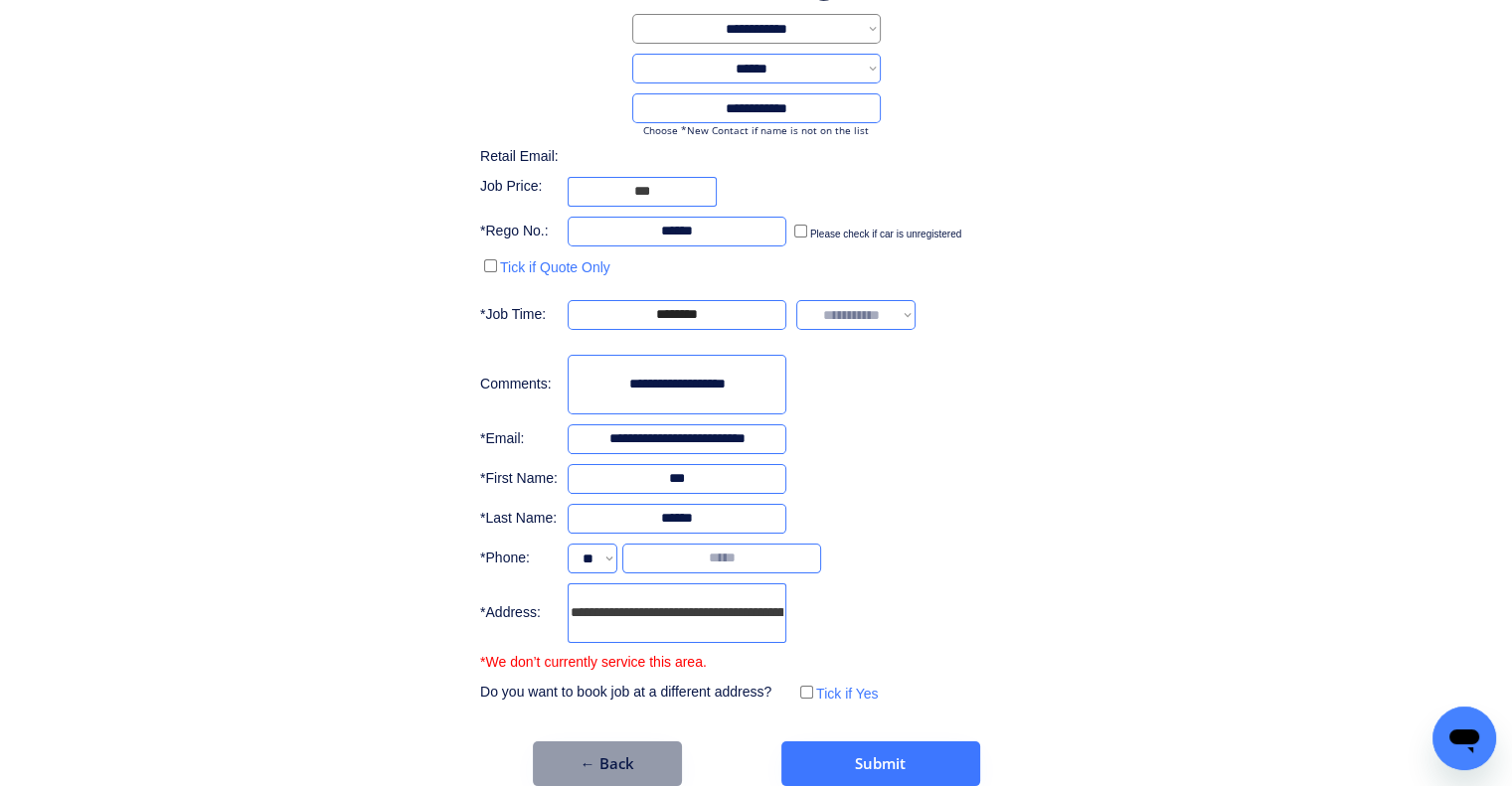 click on "**********" at bounding box center (756, 330) 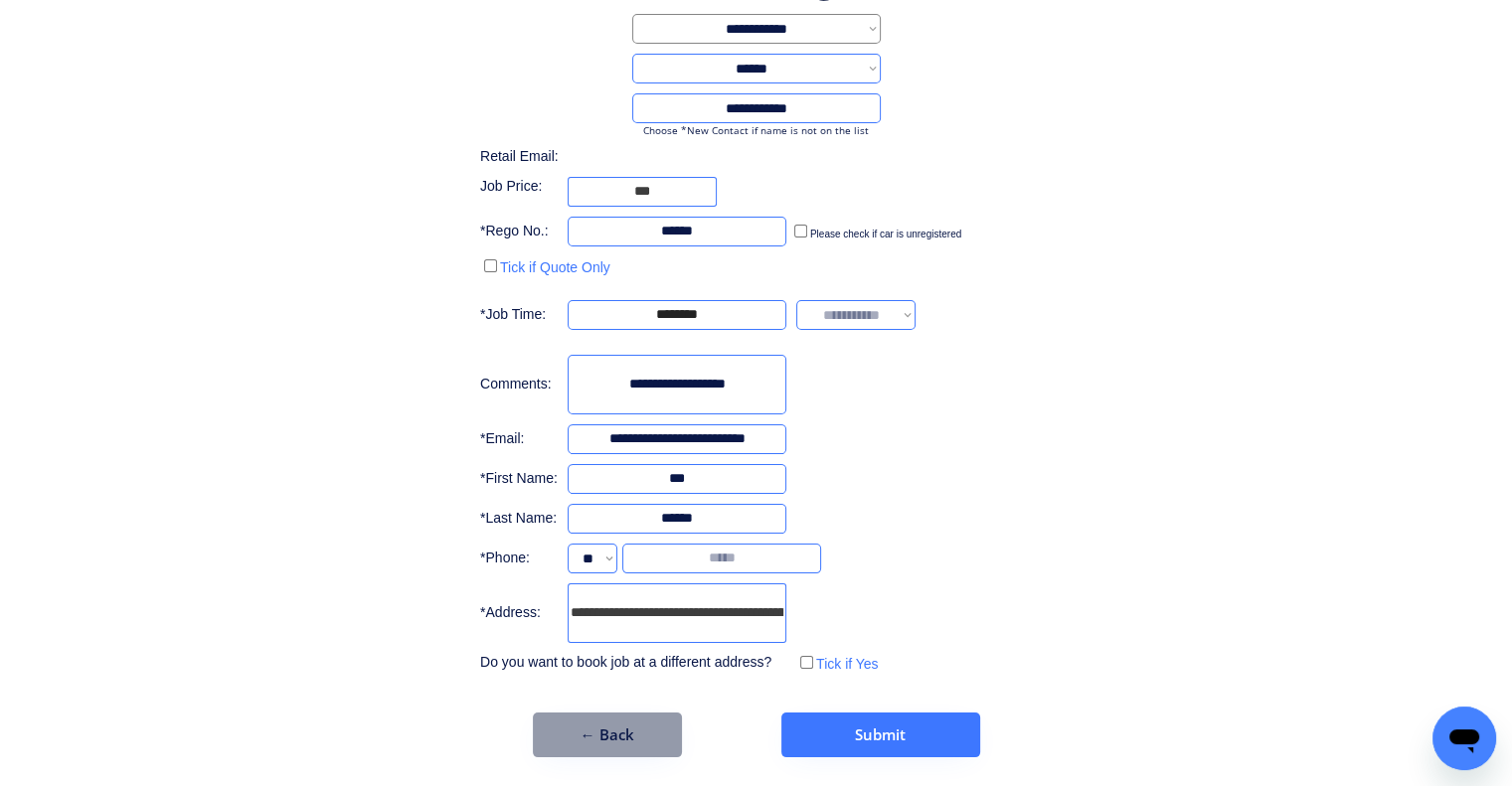 click on "**********" at bounding box center [756, 316] 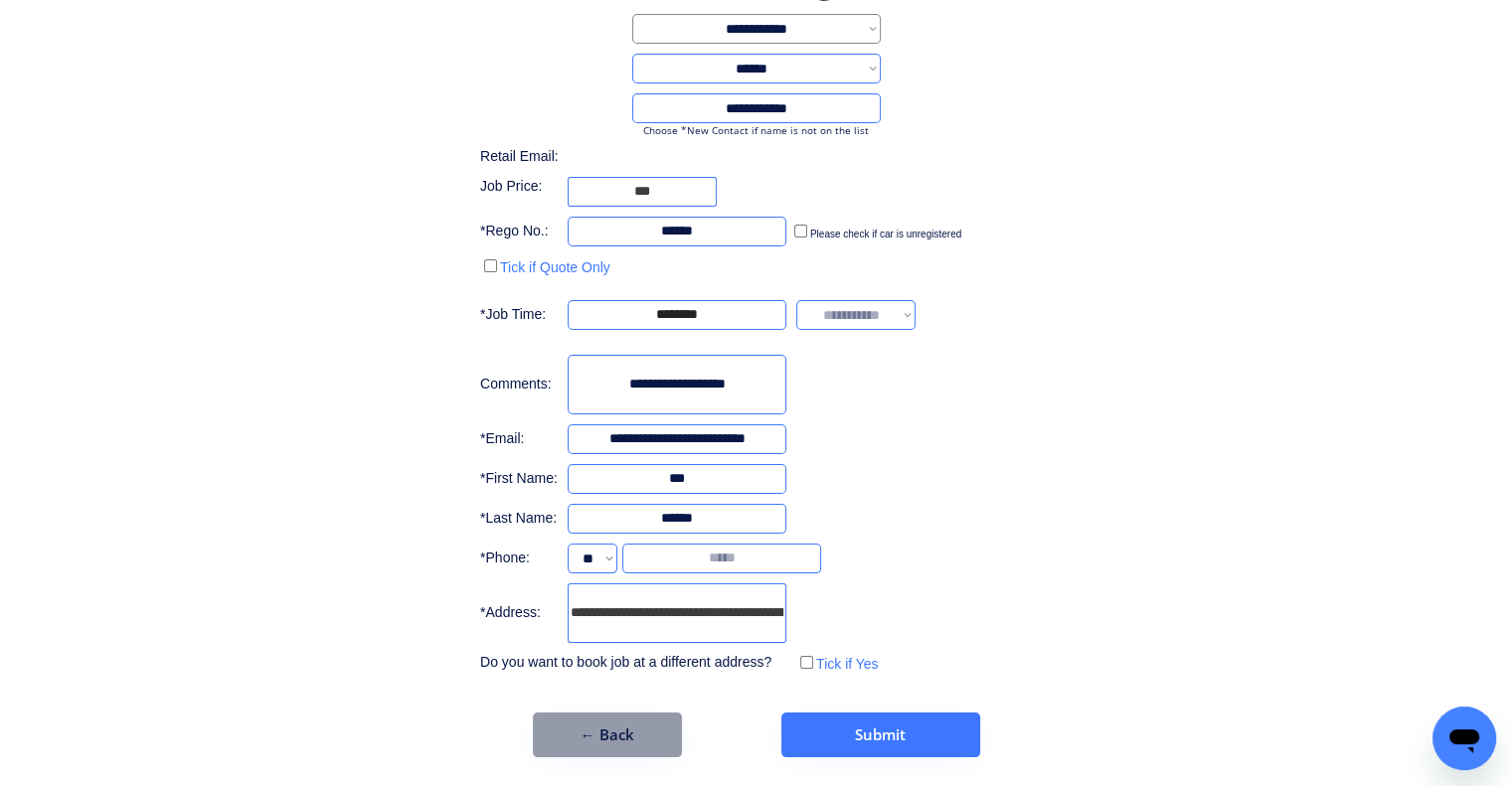 click on "**********" at bounding box center [756, 316] 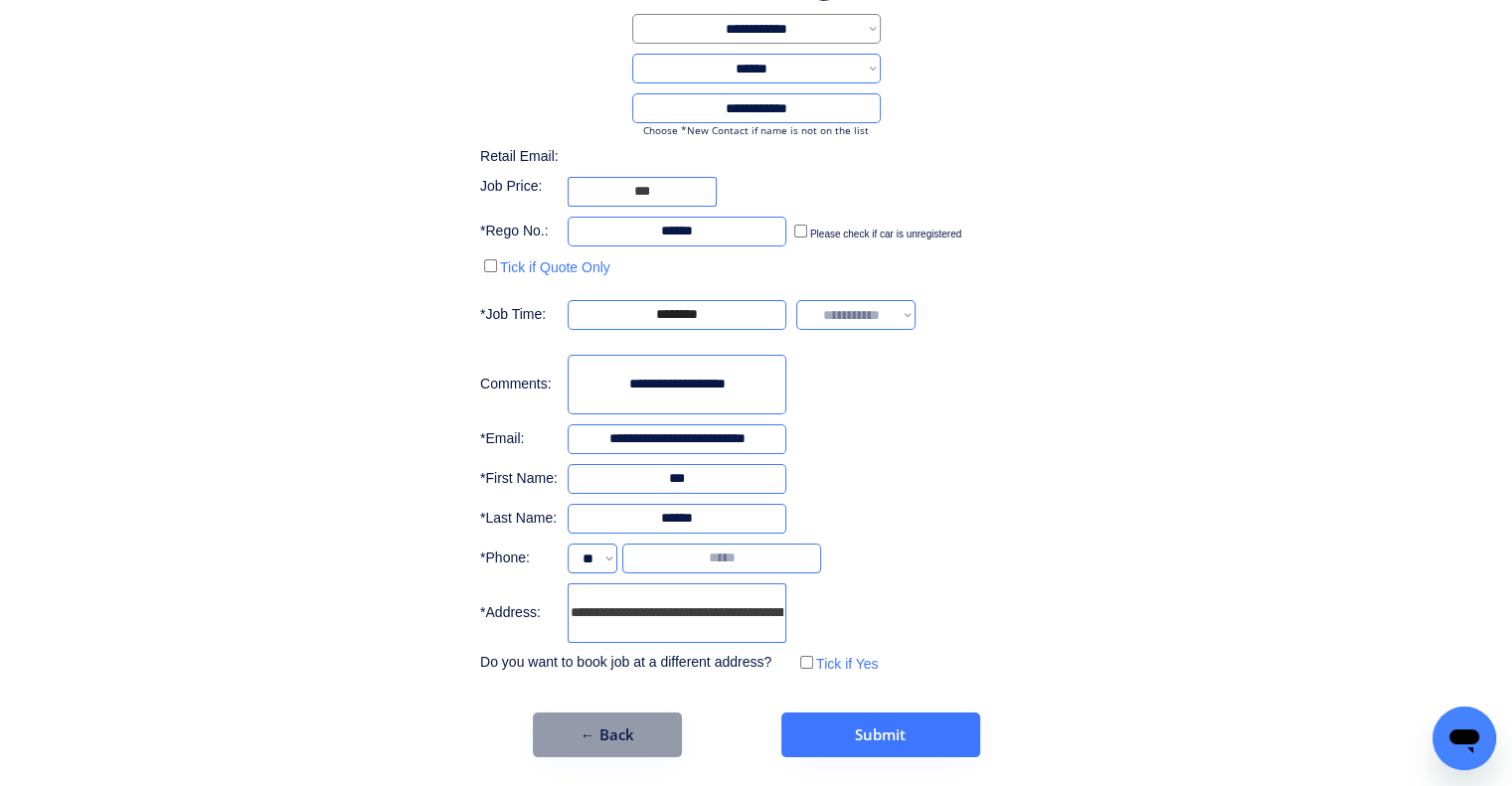 scroll, scrollTop: 0, scrollLeft: 110, axis: horizontal 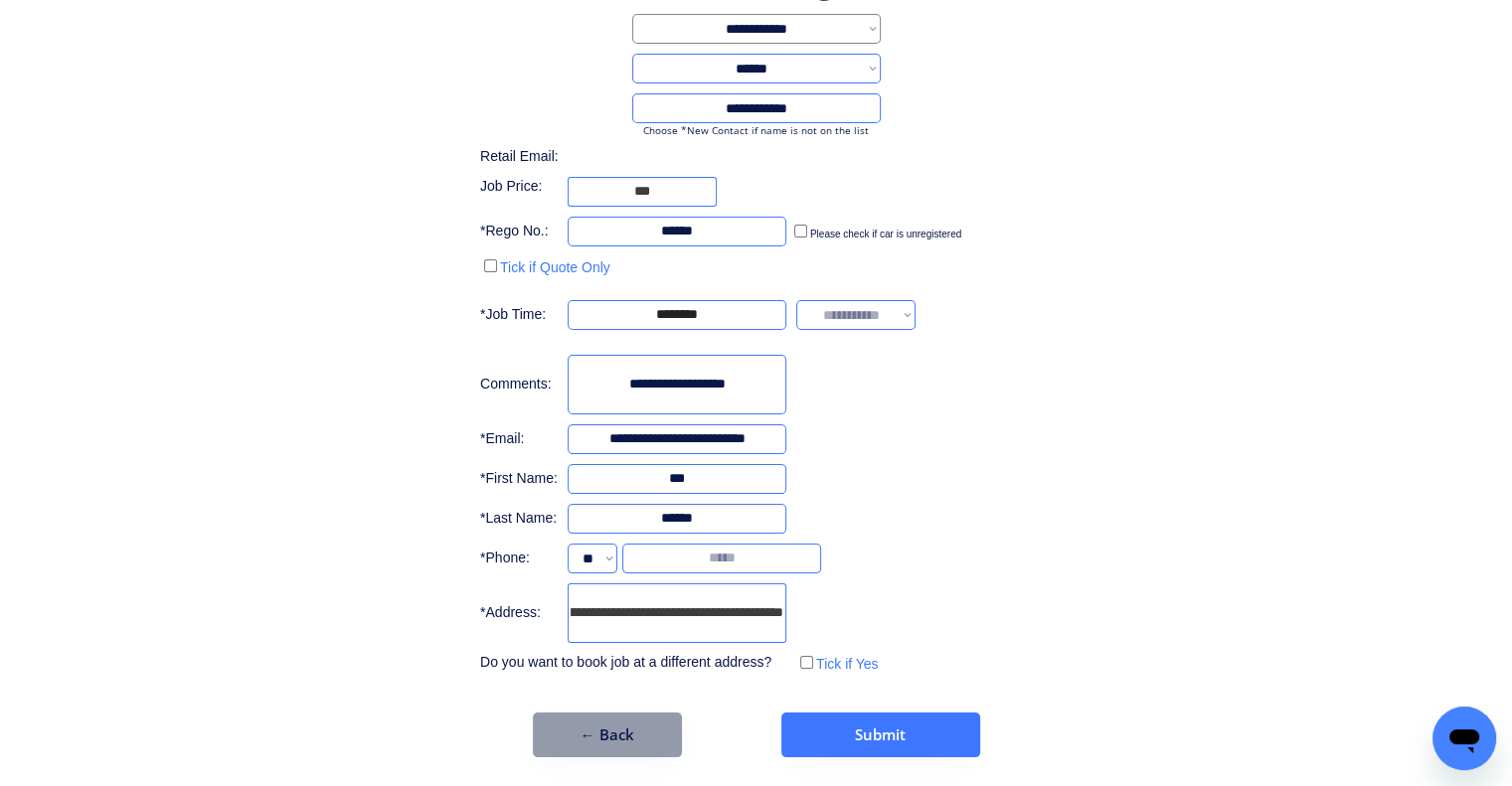 drag, startPoint x: 690, startPoint y: 612, endPoint x: 882, endPoint y: 603, distance: 192.21082 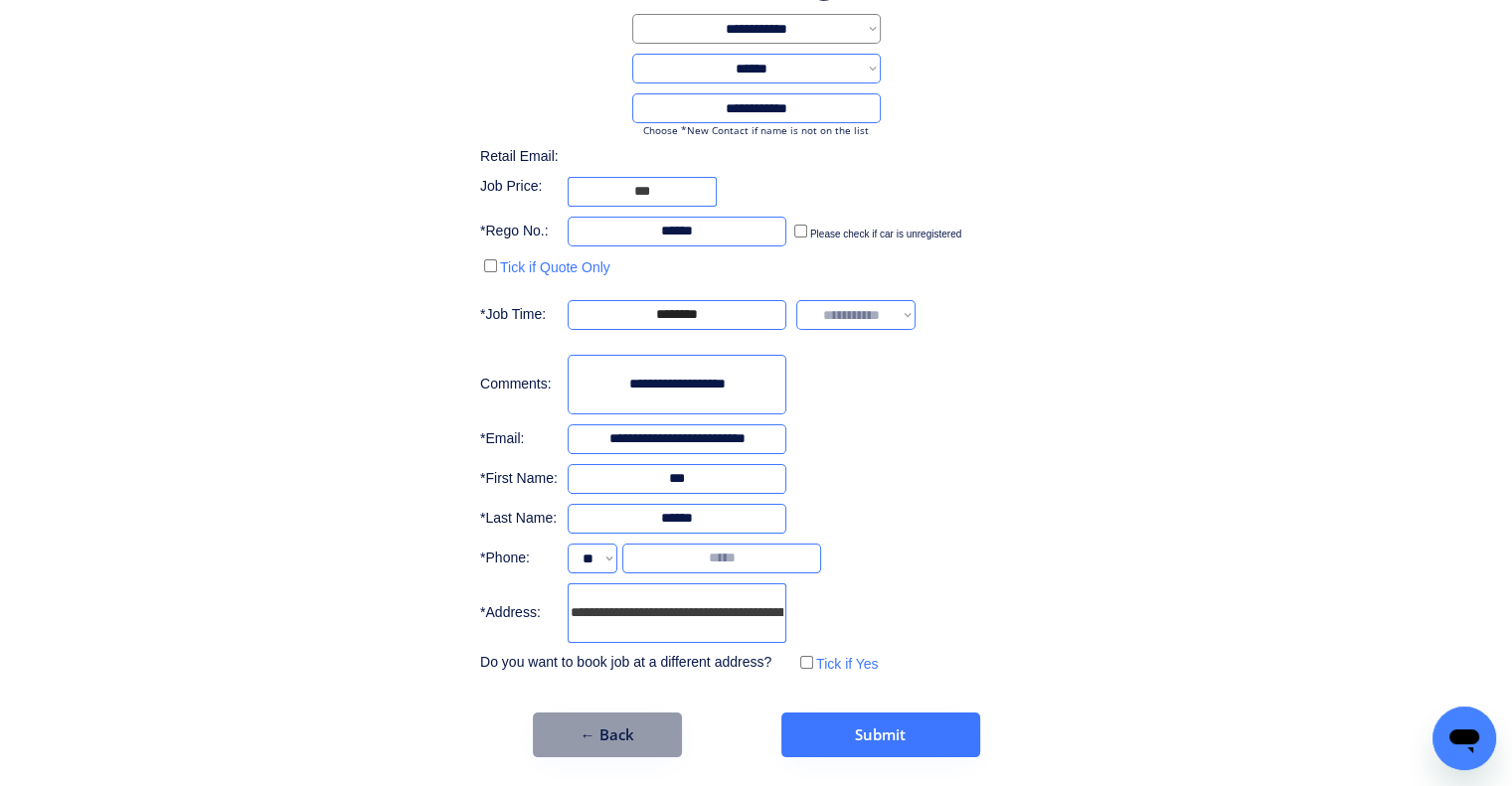 click on "**********" at bounding box center [856, 315] 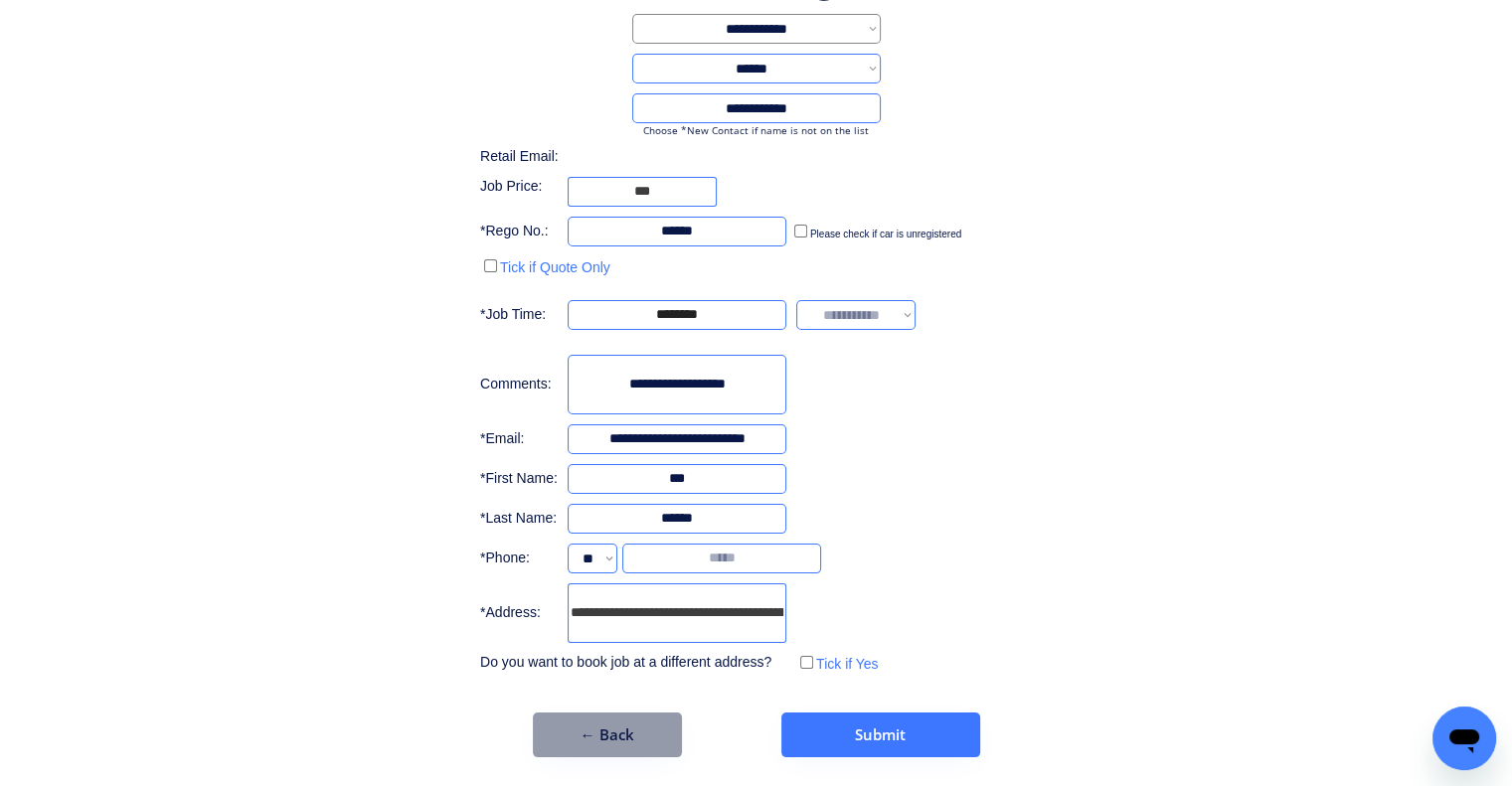 select on "*******" 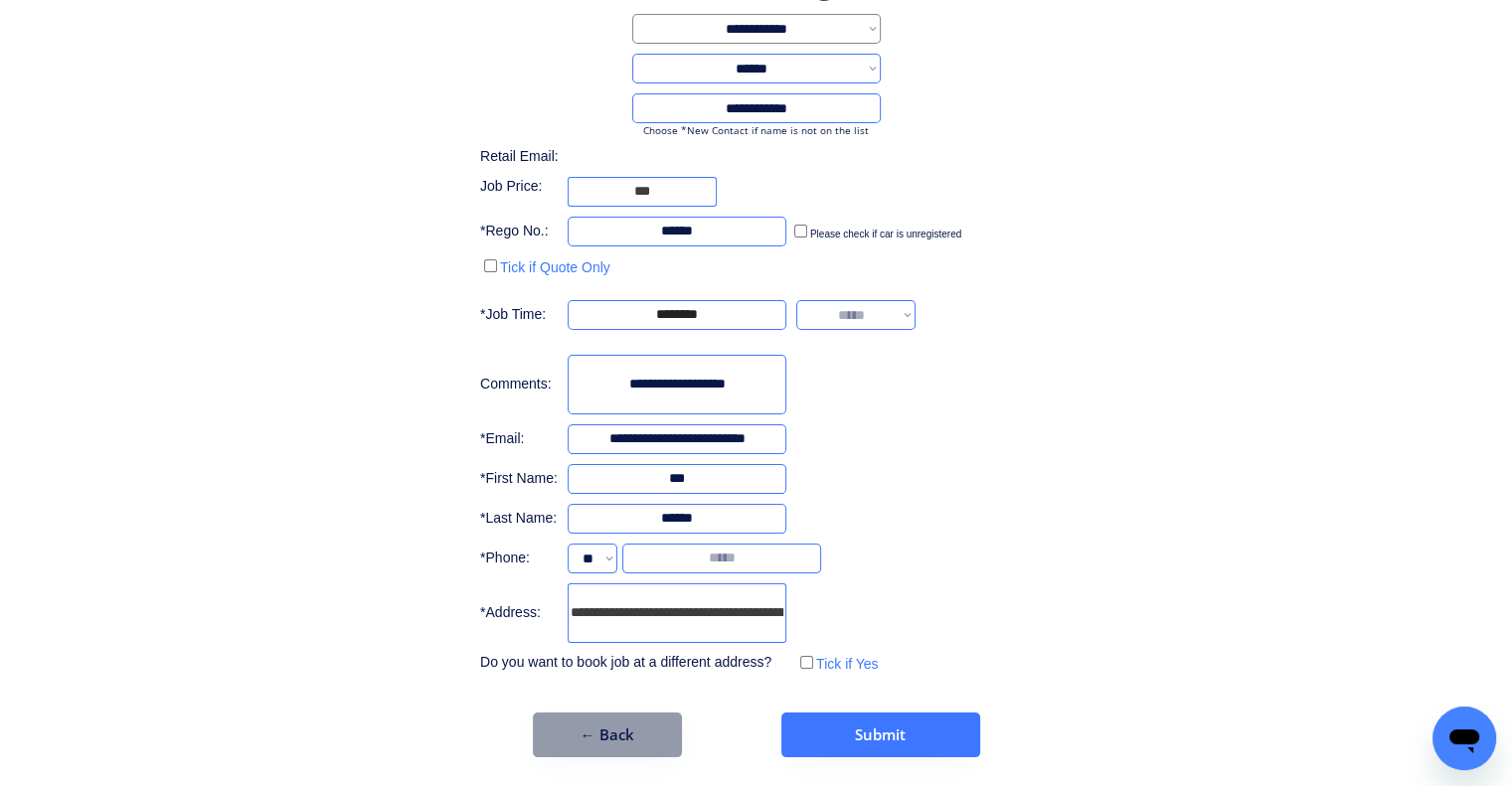 click on "**********" at bounding box center [856, 315] 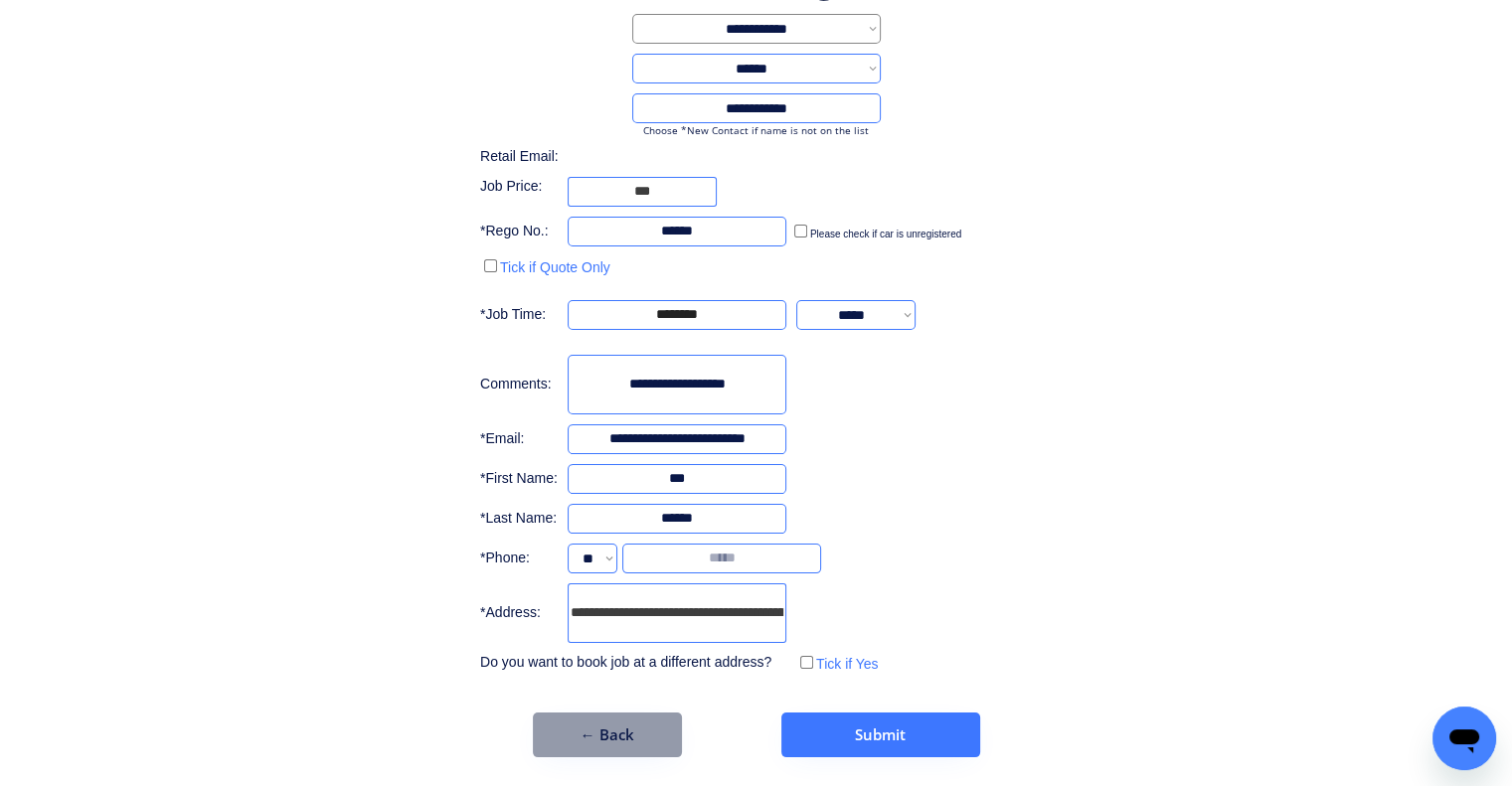 click on "**********" at bounding box center [756, 316] 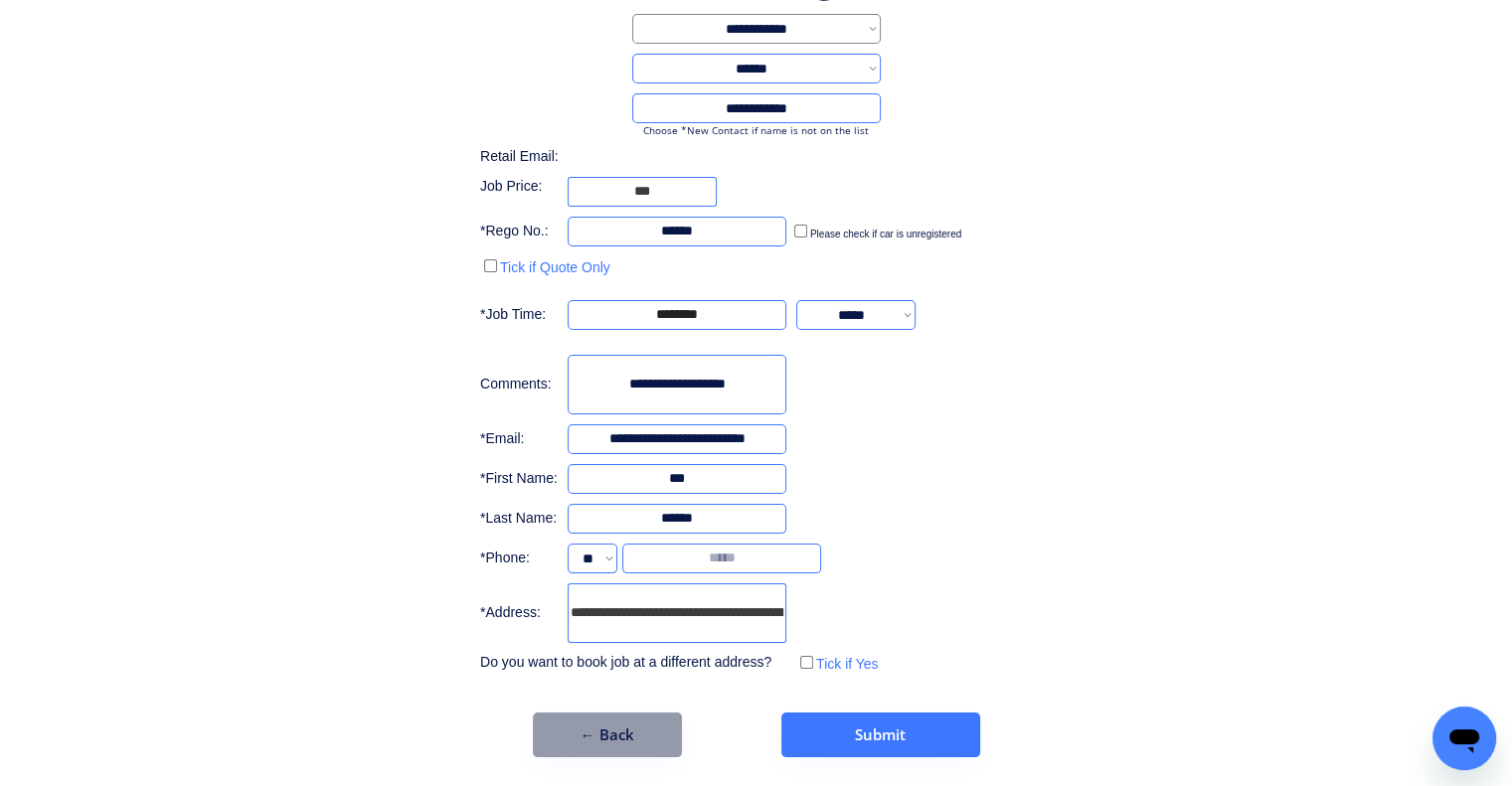 click on "**********" at bounding box center (756, 356) 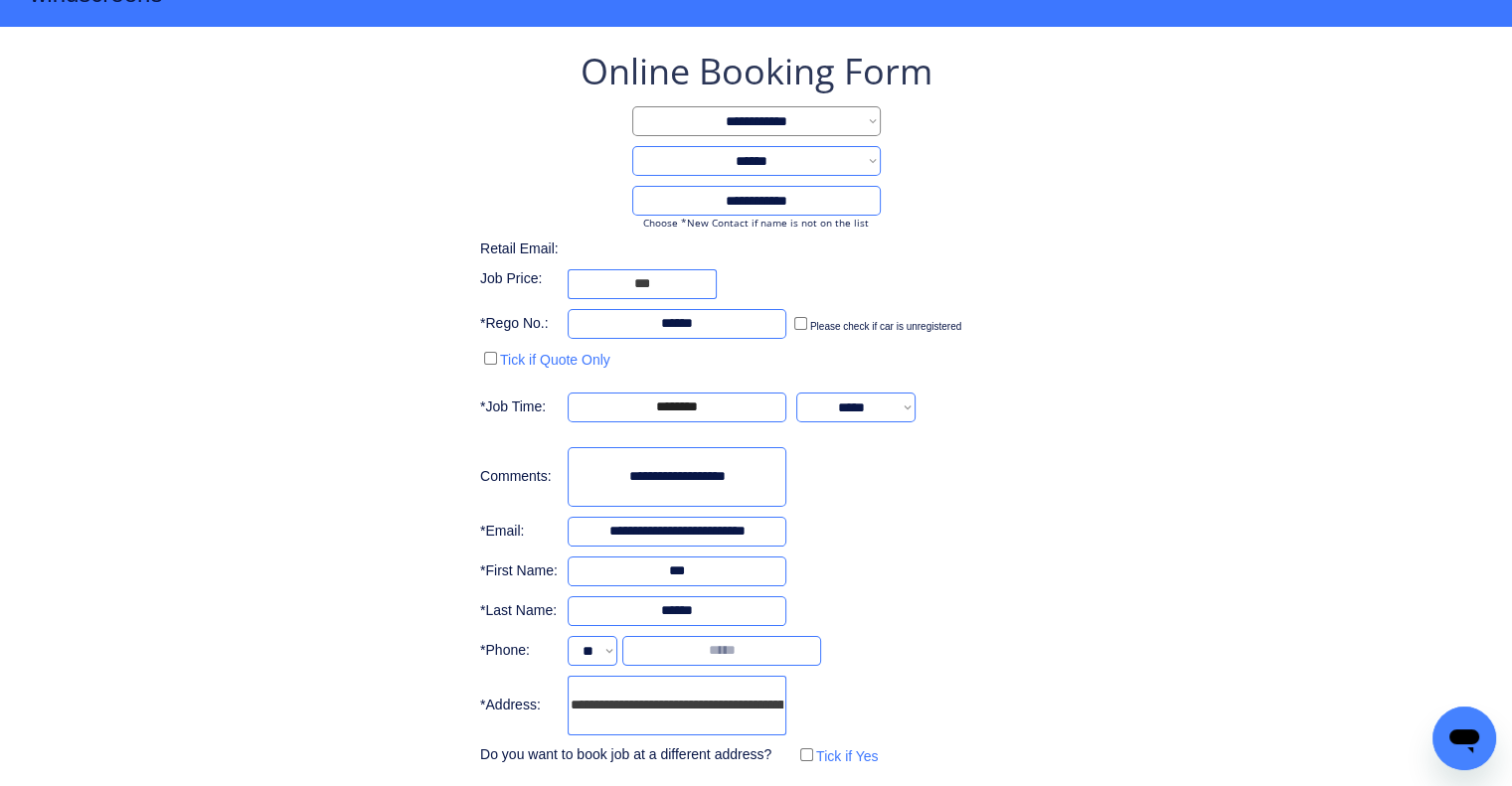scroll, scrollTop: 0, scrollLeft: 0, axis: both 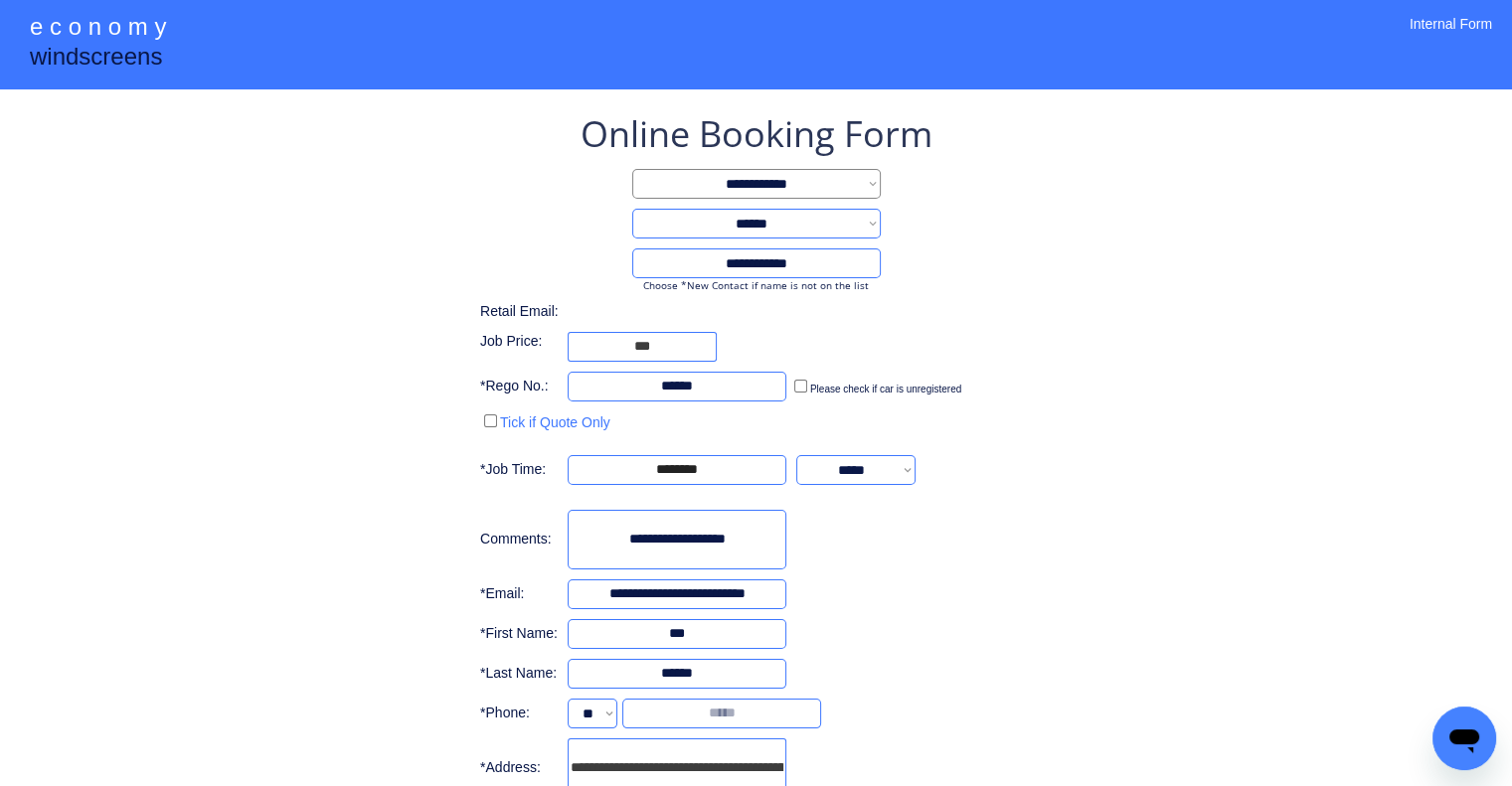 click on "**********" at bounding box center [756, 471] 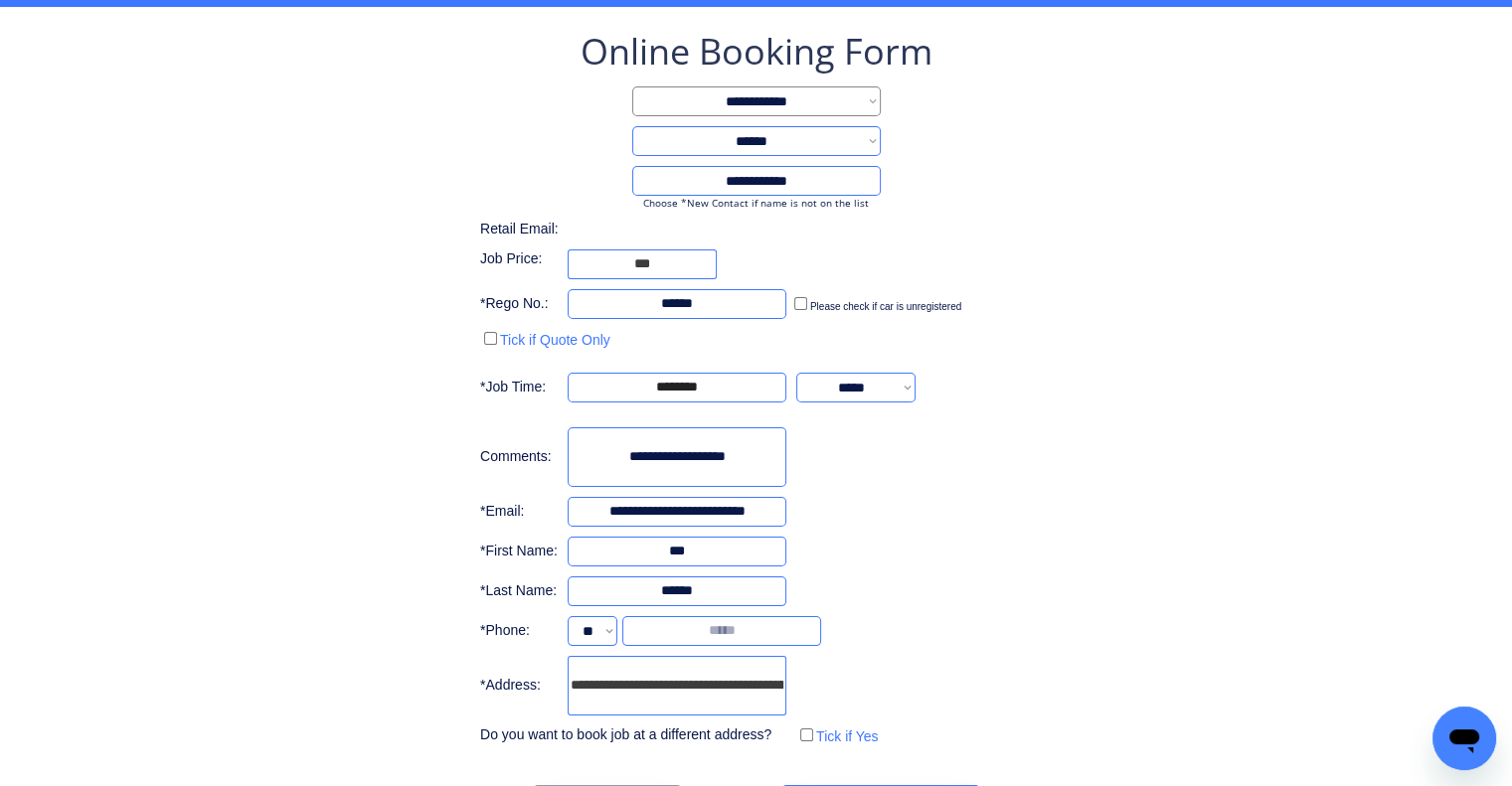 scroll, scrollTop: 155, scrollLeft: 0, axis: vertical 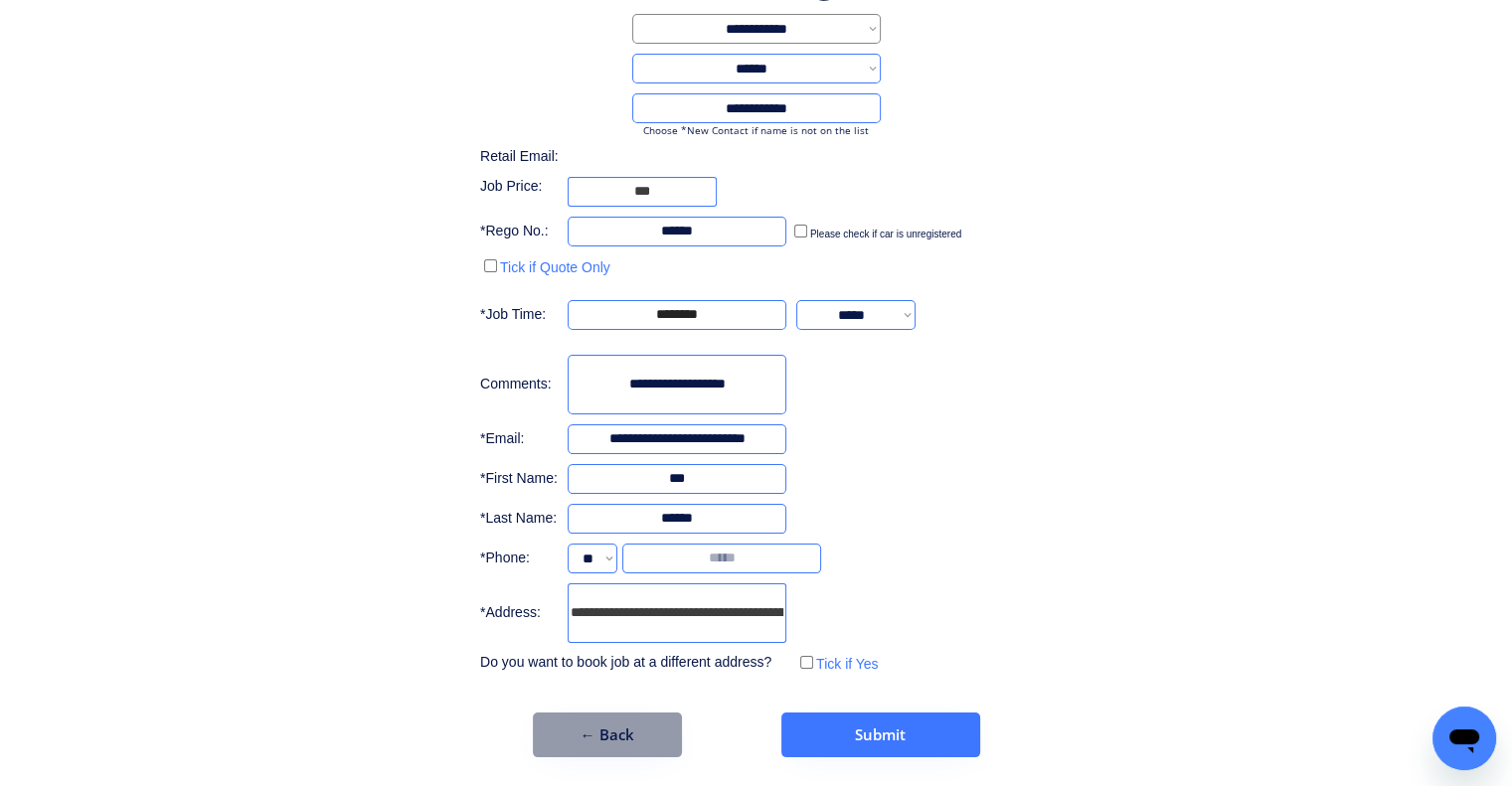 click on "**********" at bounding box center (756, 356) 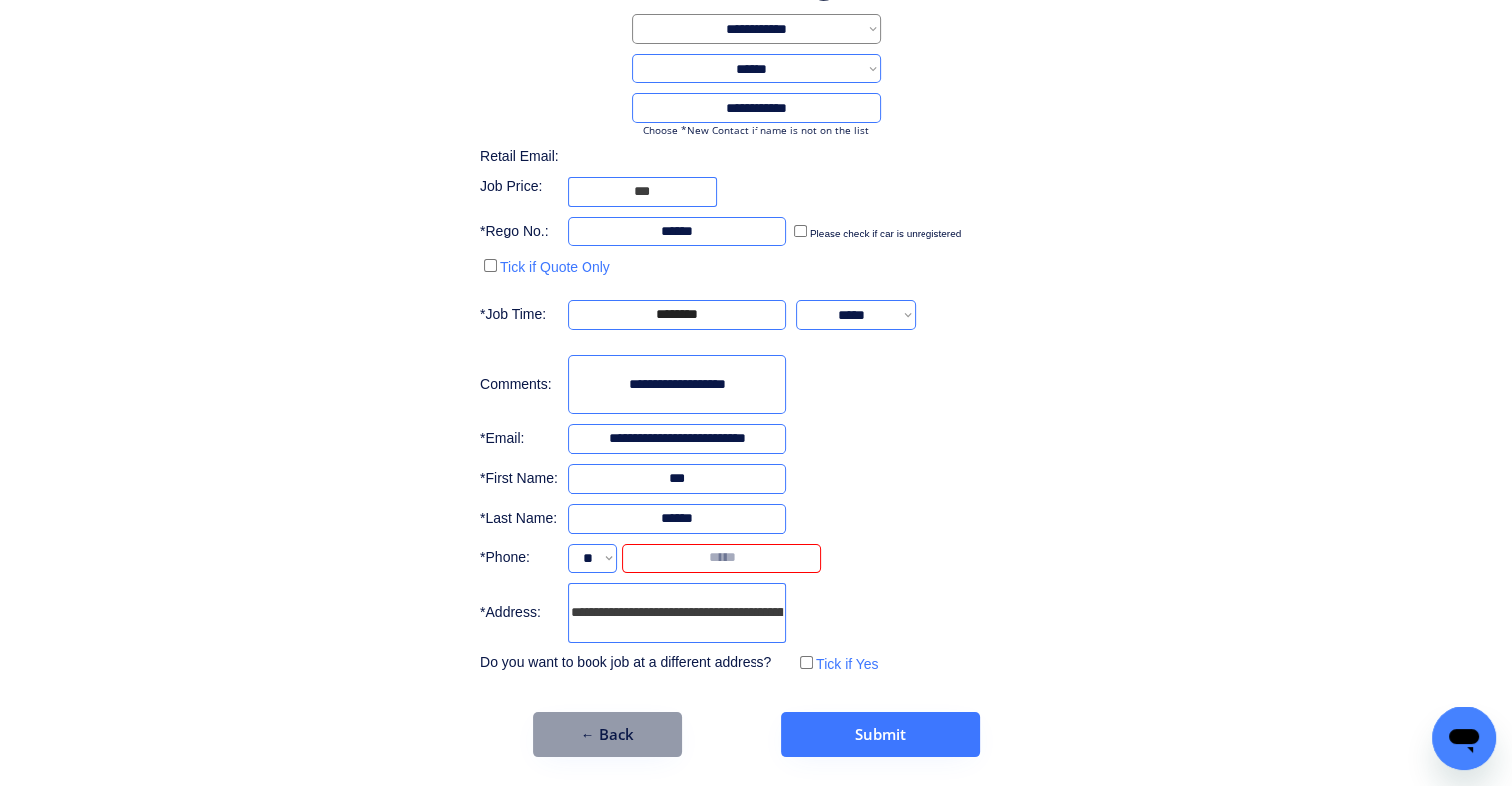 click at bounding box center [722, 558] 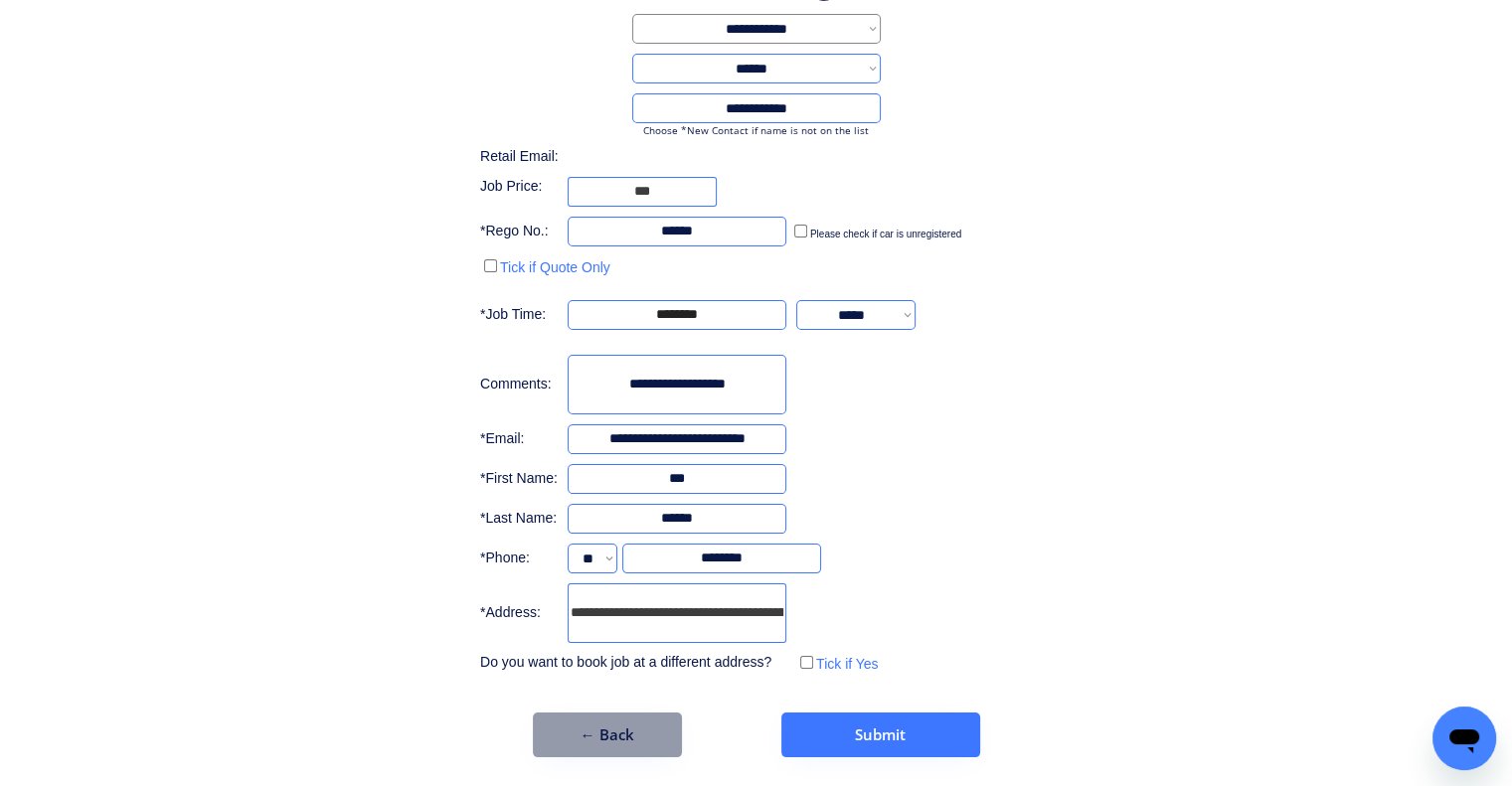 click on "**********" at bounding box center (756, 316) 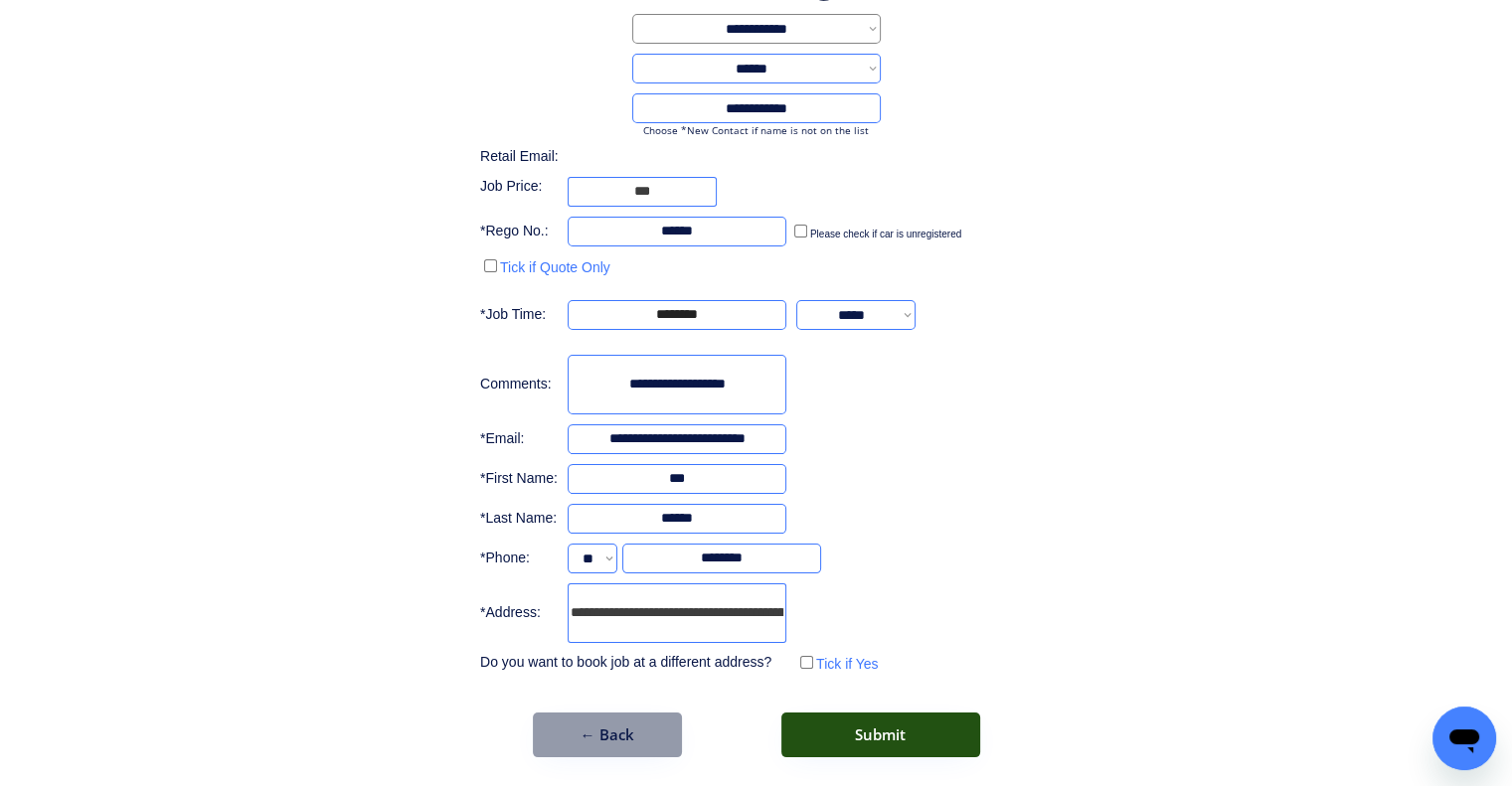 click on "Submit" at bounding box center (881, 734) 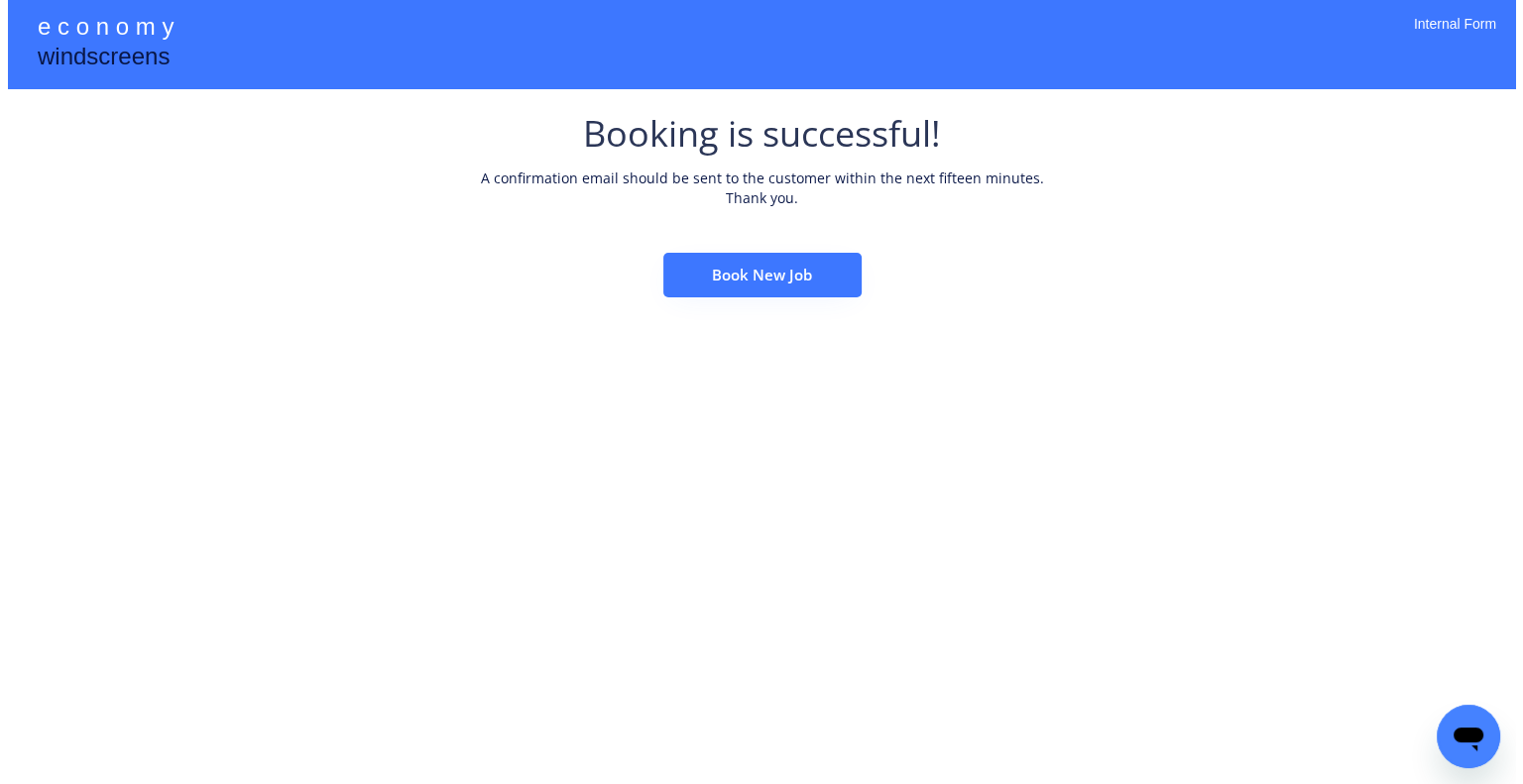 scroll, scrollTop: 0, scrollLeft: 0, axis: both 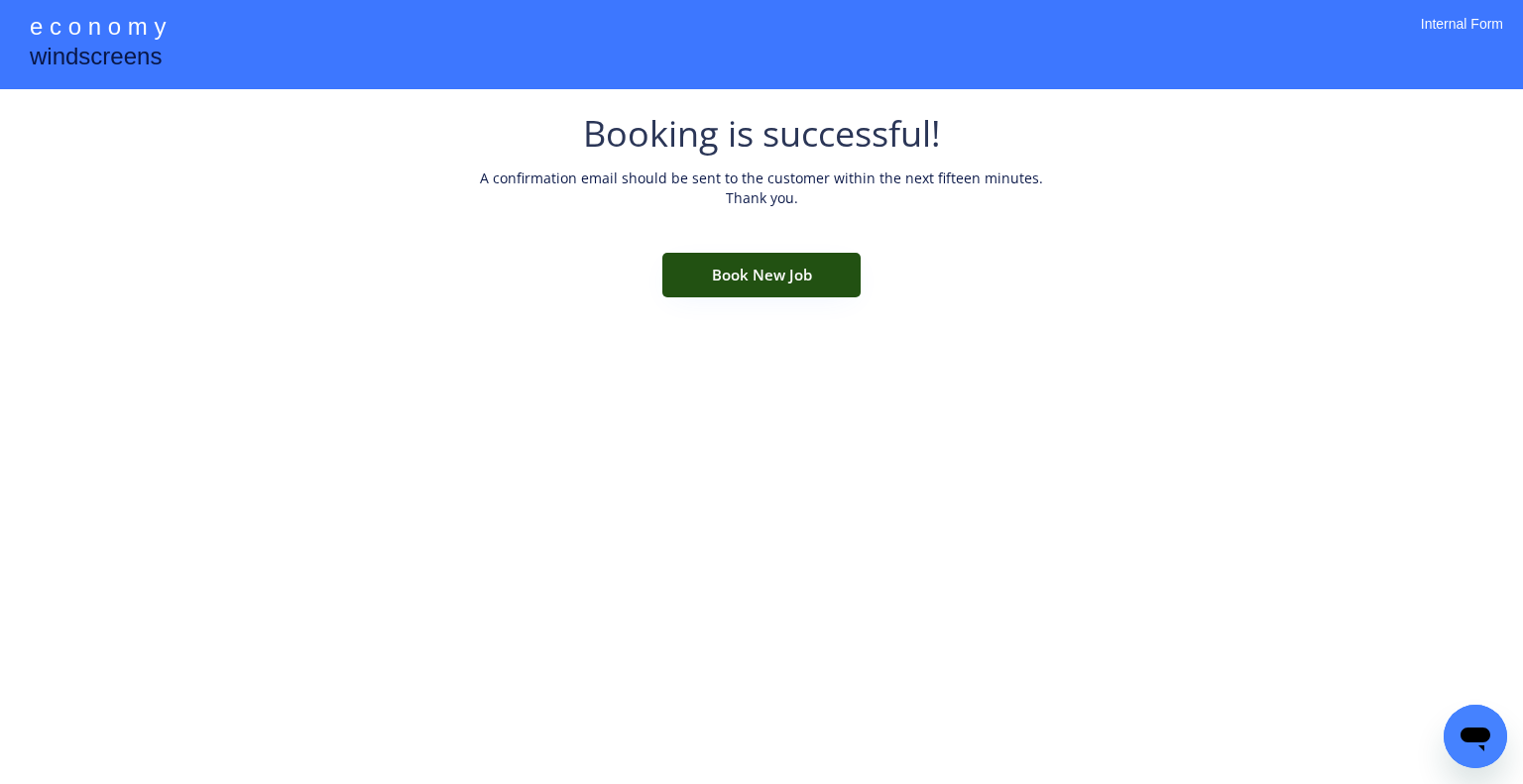 click on "Book New Job" at bounding box center [762, 275] 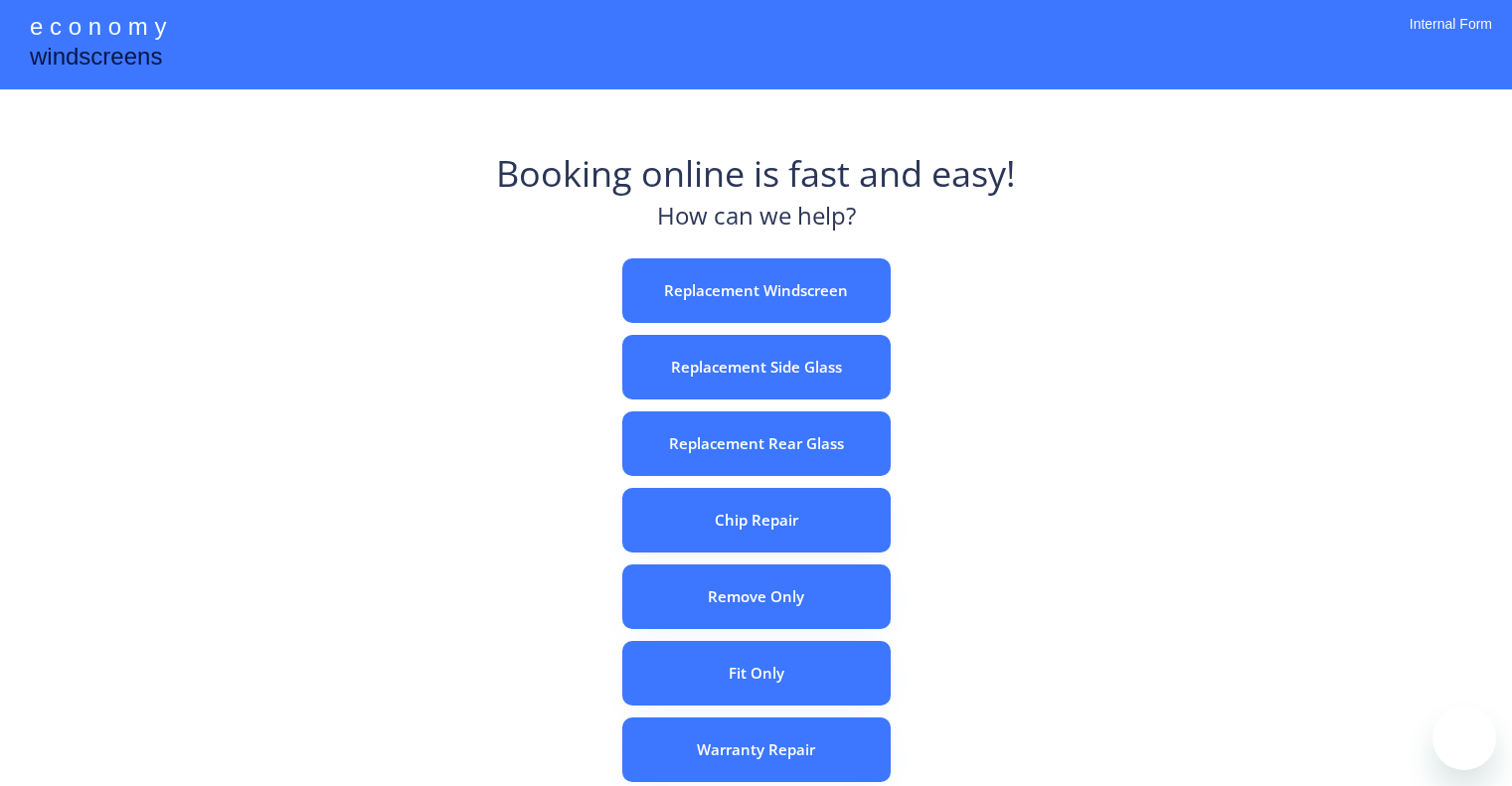 scroll, scrollTop: 0, scrollLeft: 0, axis: both 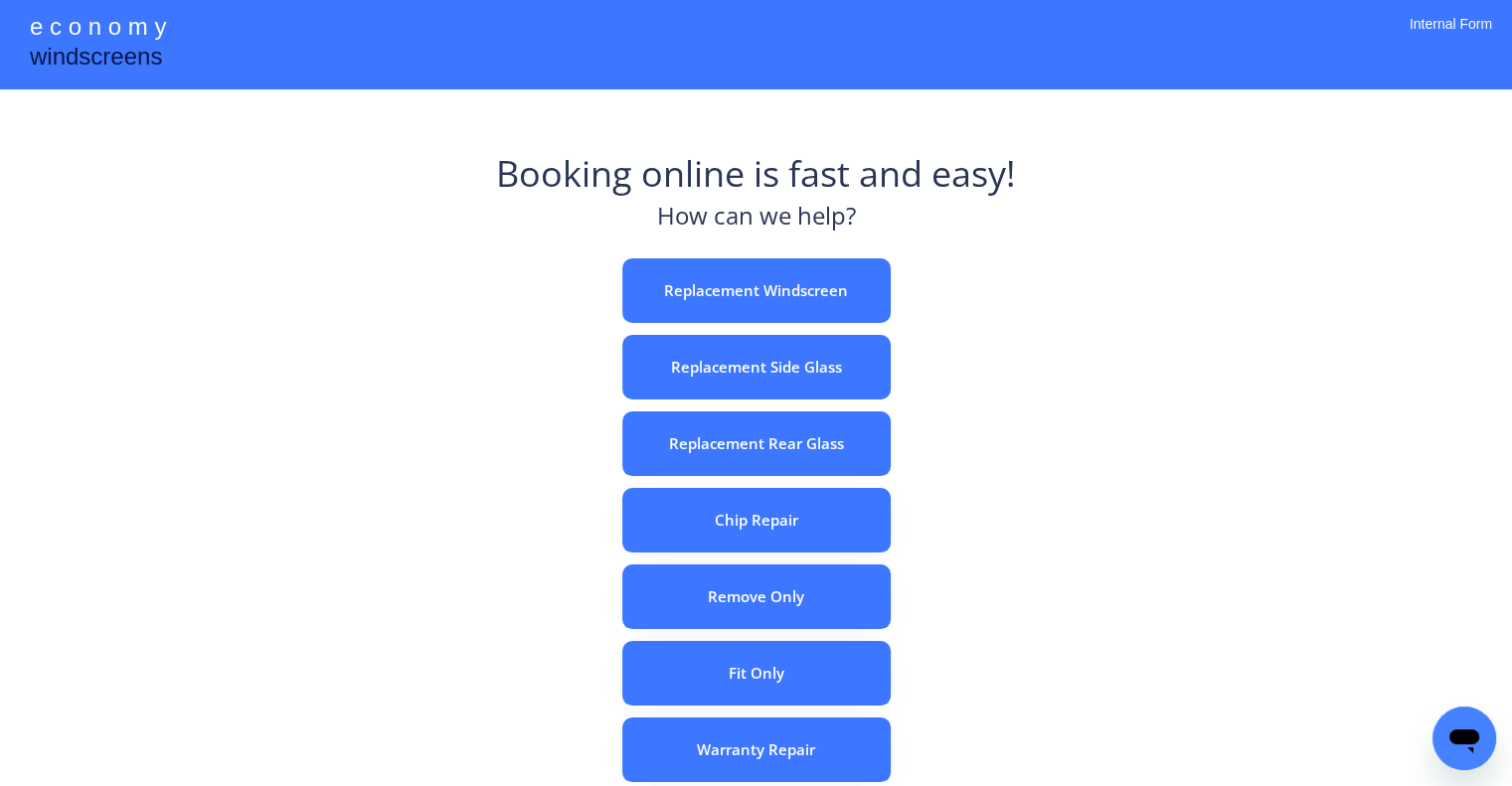 click on "e c o n o m y windscreens Booking online is fast and easy! How can we help? Replacement Windscreen Replacement Side Glass Replacement Rear Glass Chip Repair Remove Only Fit Only Warranty Repair ADAS Recalibration Only Rebook a Job Confirm Quotes Manual Booking Internal Form" at bounding box center (756, 553) 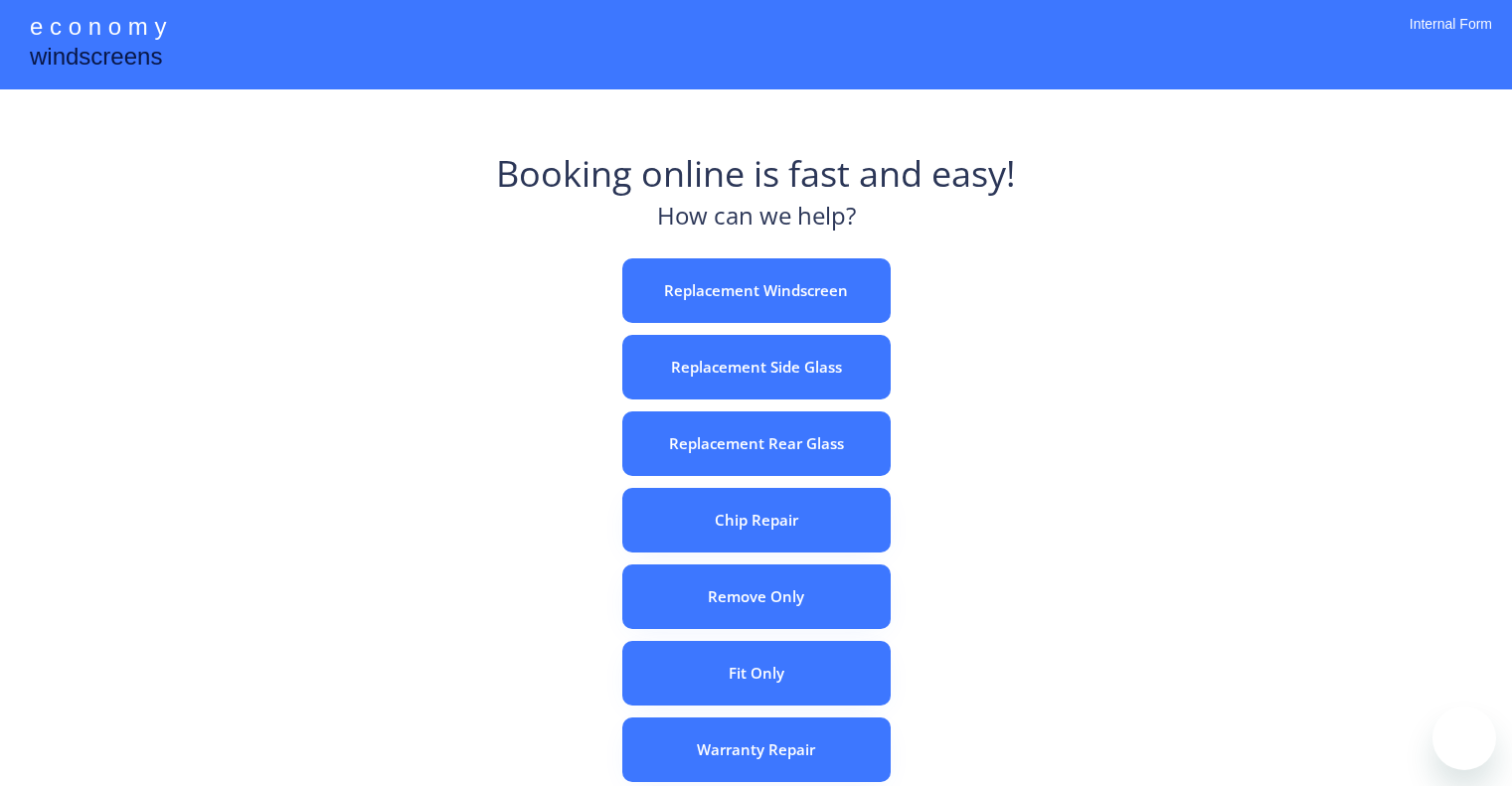 scroll, scrollTop: 0, scrollLeft: 0, axis: both 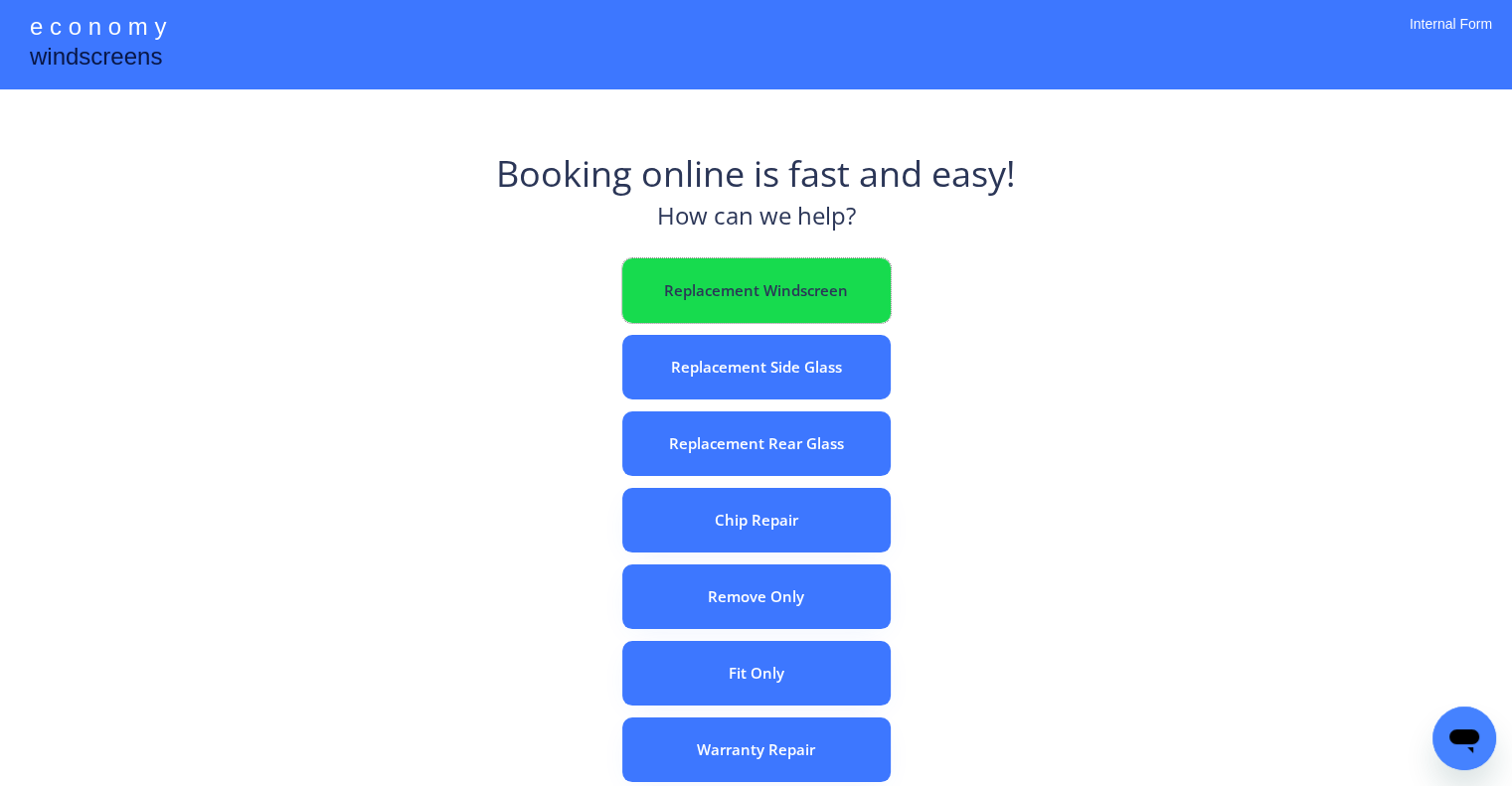 click on "Replacement Windscreen" at bounding box center [756, 290] 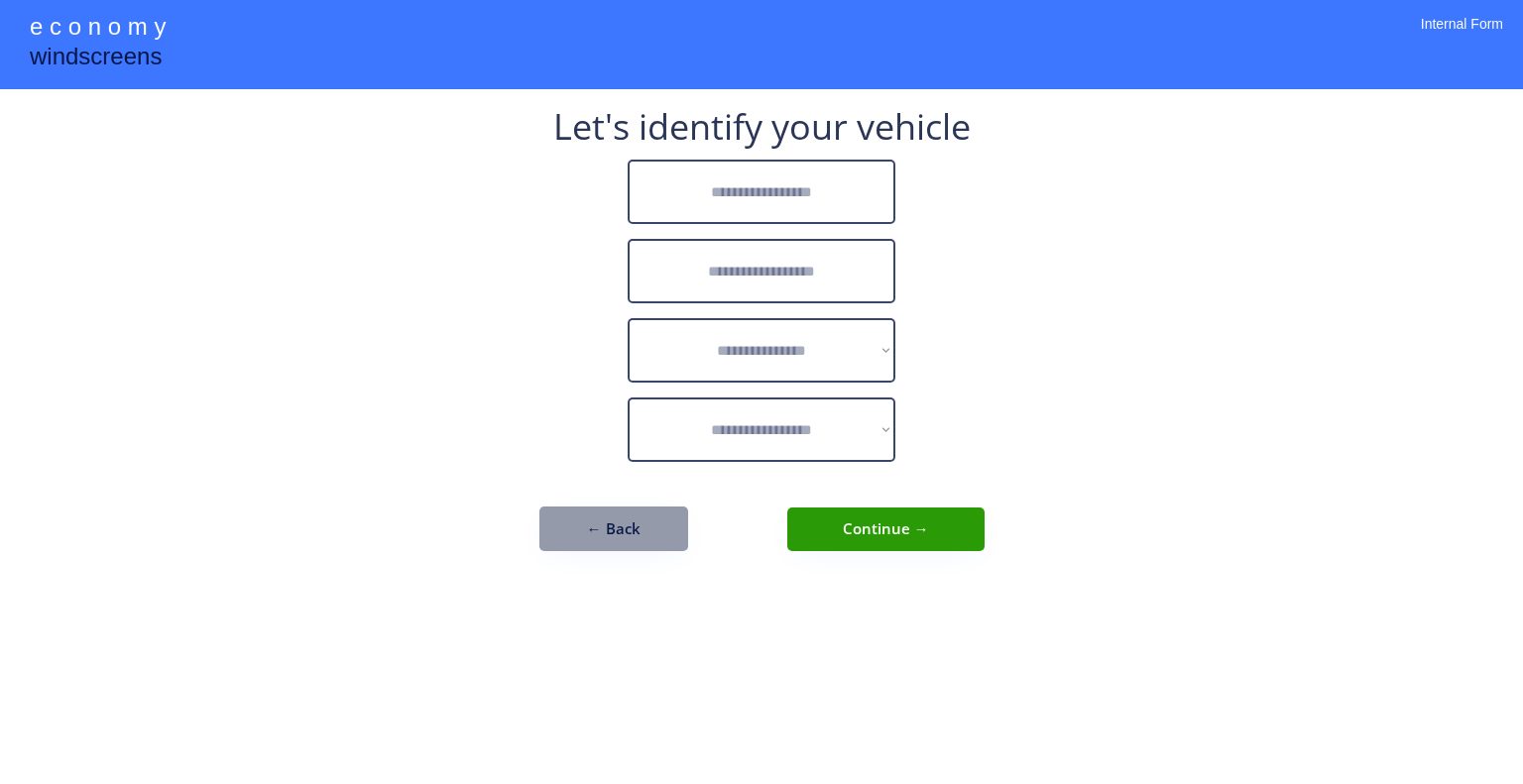 scroll, scrollTop: 0, scrollLeft: 0, axis: both 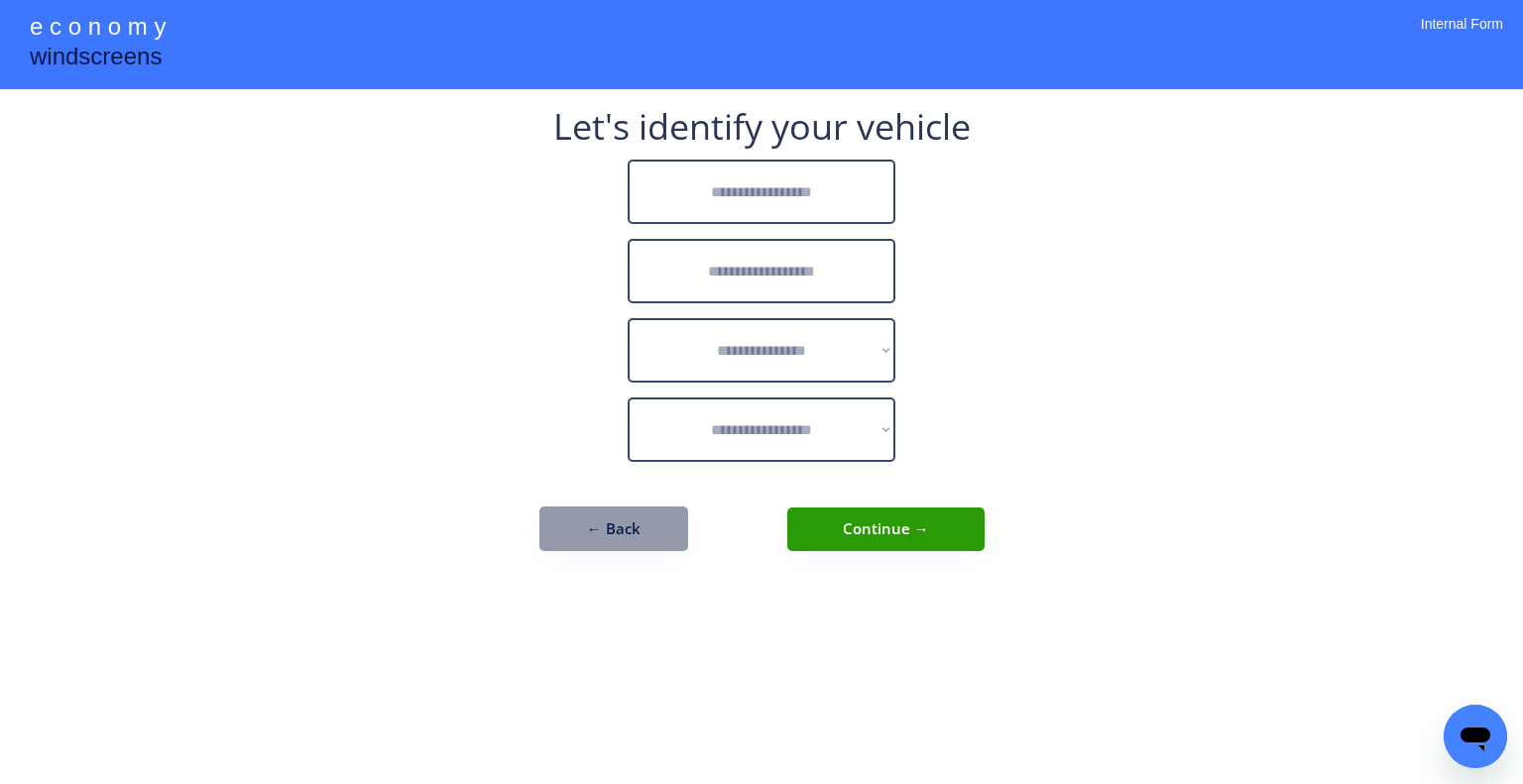 click at bounding box center (762, 191) 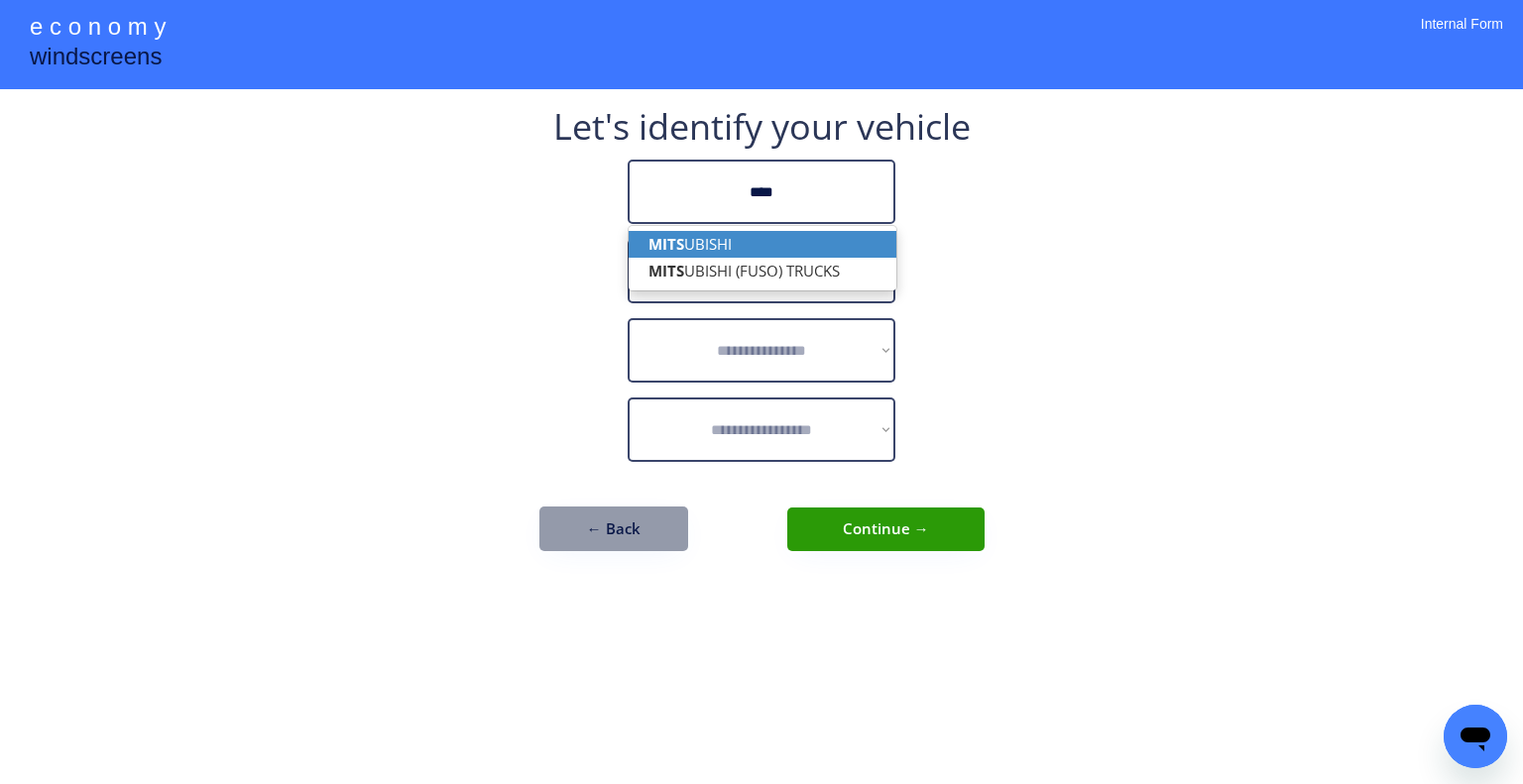 click on "MITS UBISHI" at bounding box center [762, 244] 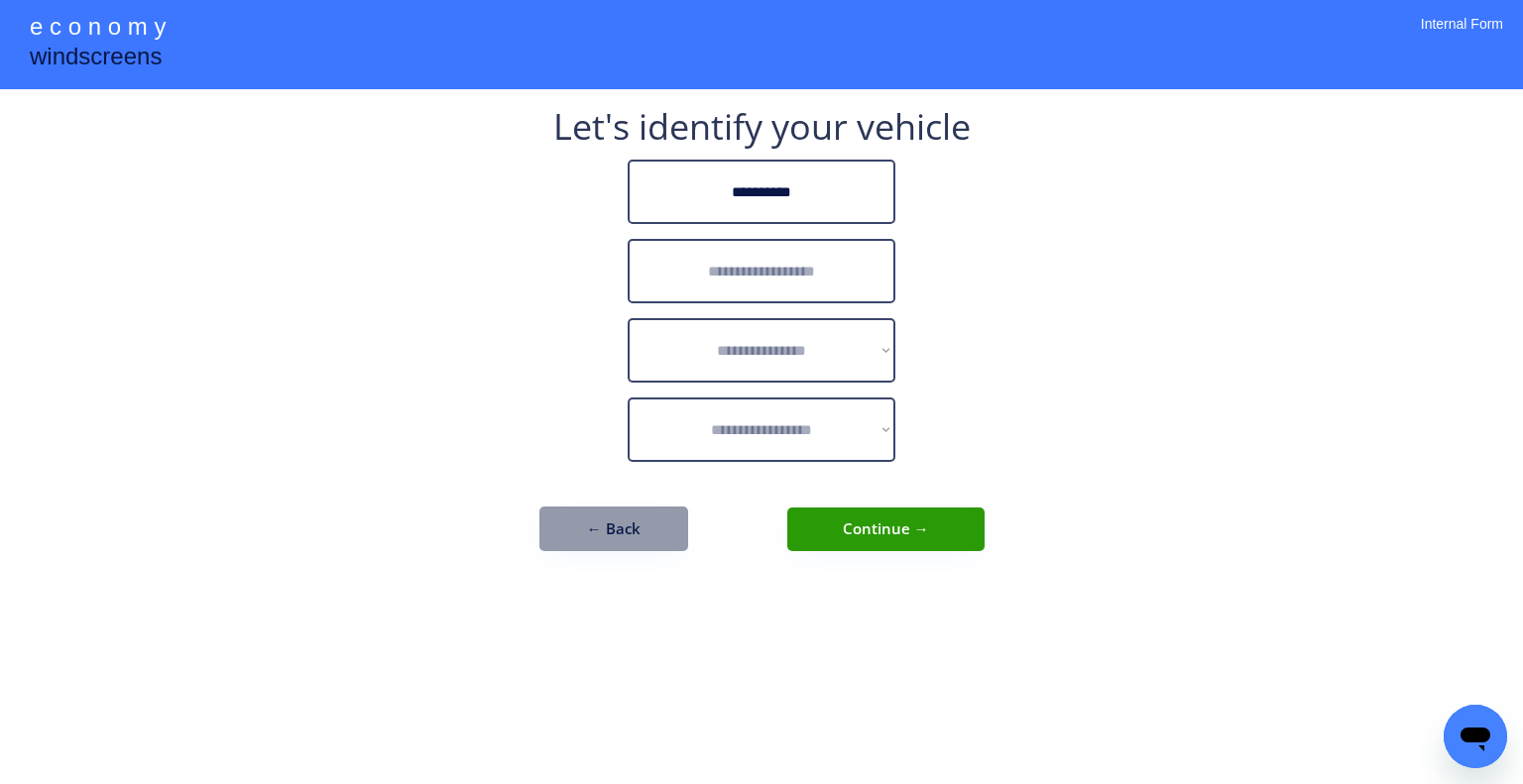 click on "**********" at bounding box center [762, 191] 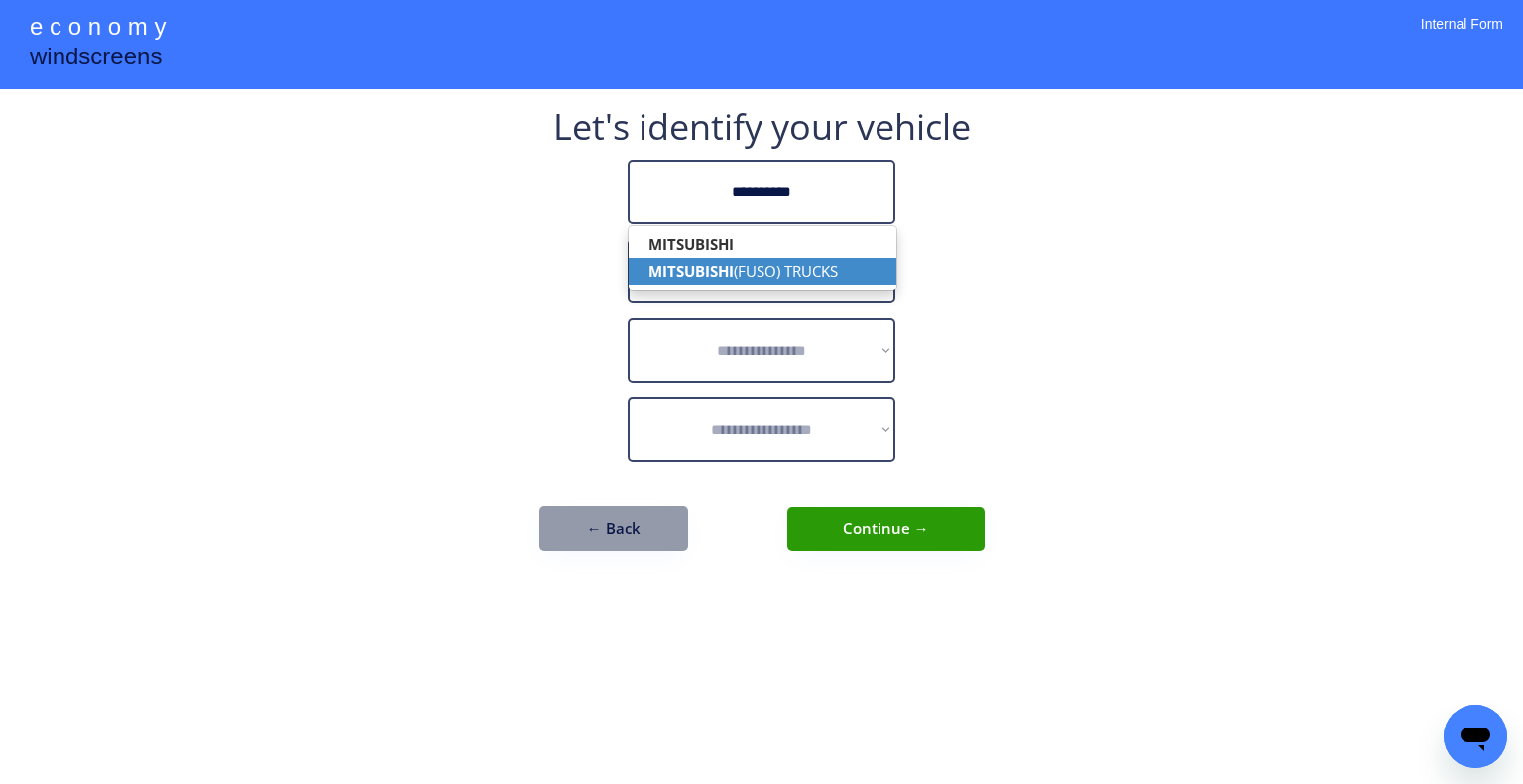 click on "MITSUBISHI  (FUSO) TRUCKS" at bounding box center (762, 271) 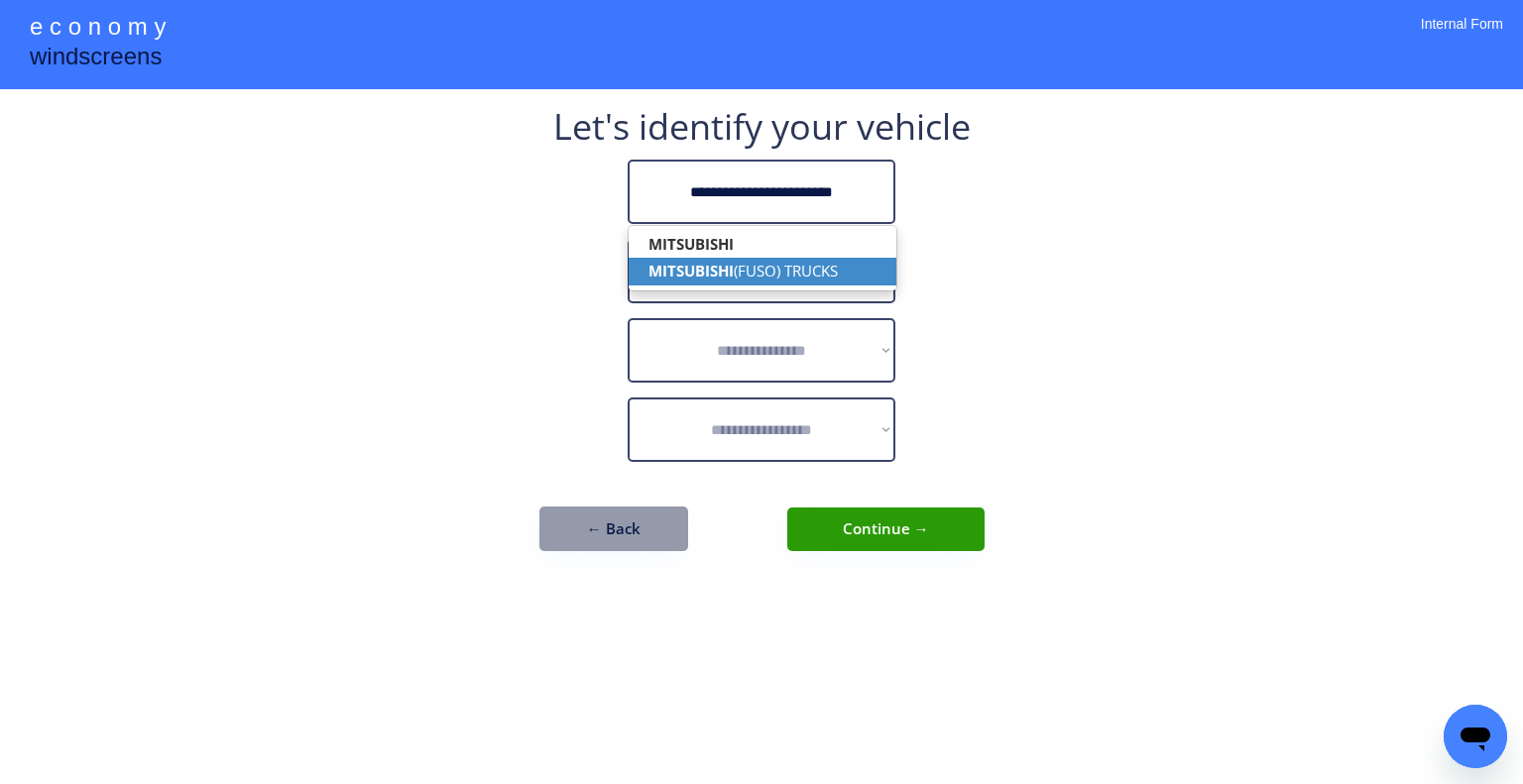 type on "**********" 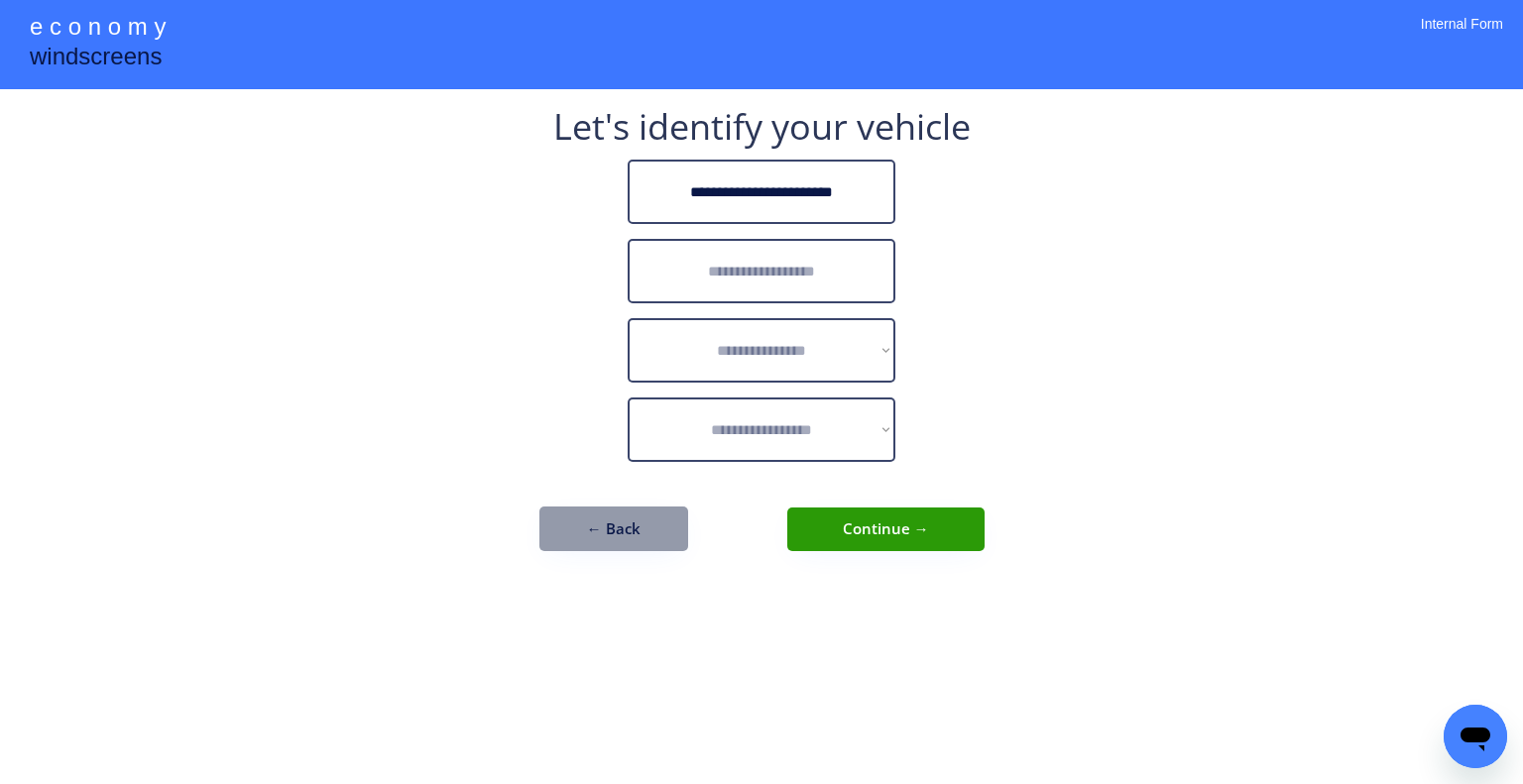 click at bounding box center (762, 271) 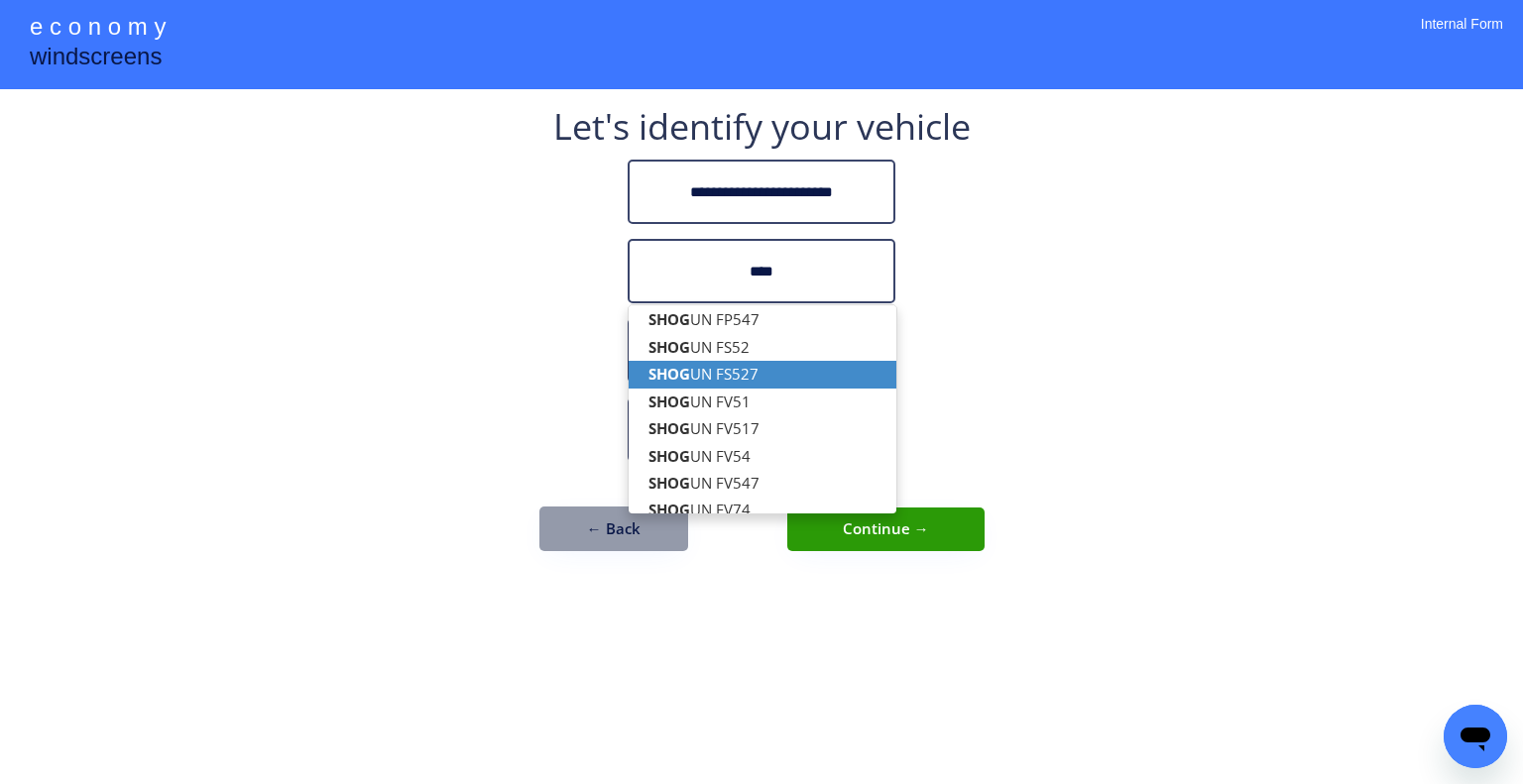 scroll, scrollTop: 46, scrollLeft: 0, axis: vertical 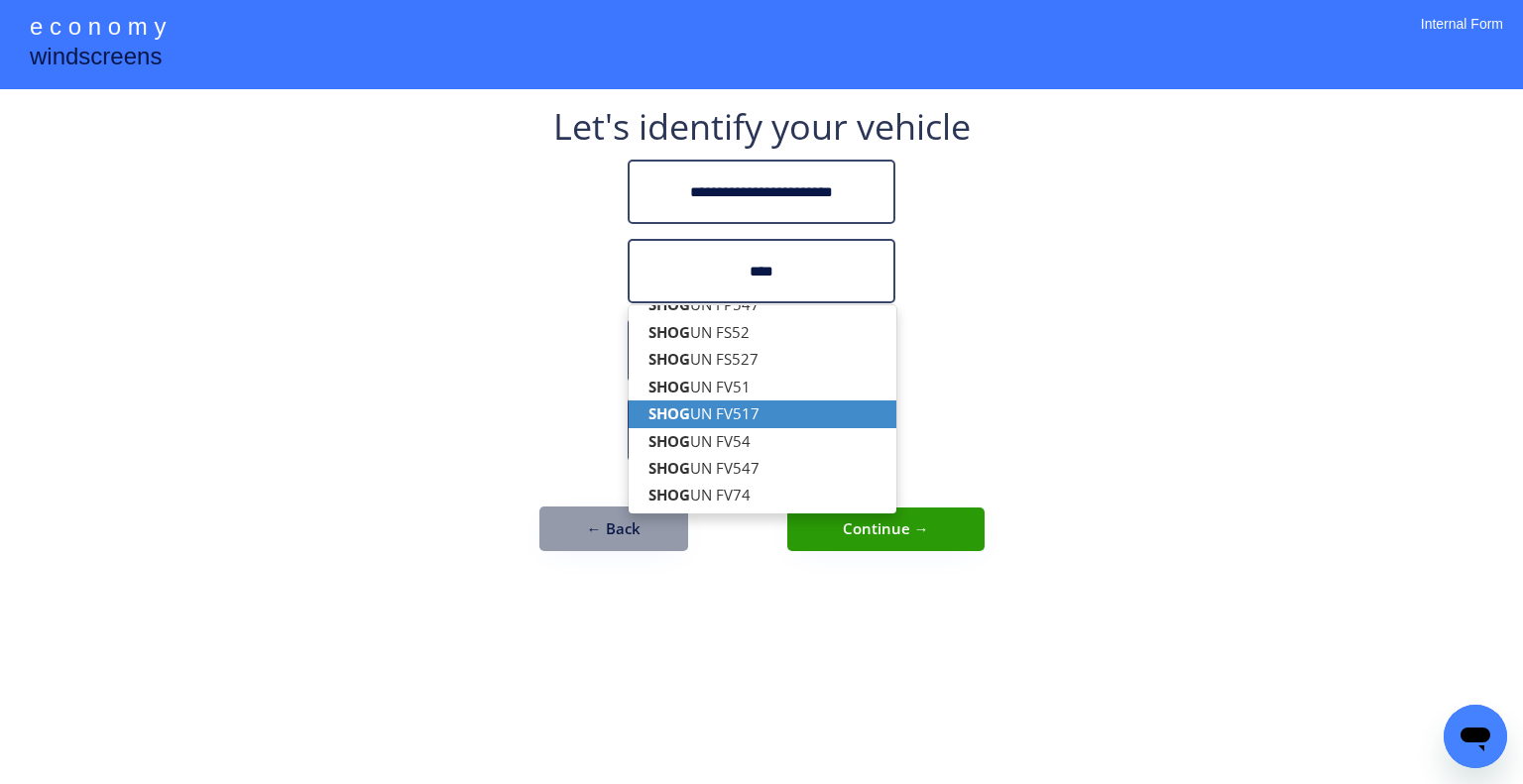 click on "SHOG UN FV517" at bounding box center (762, 413) 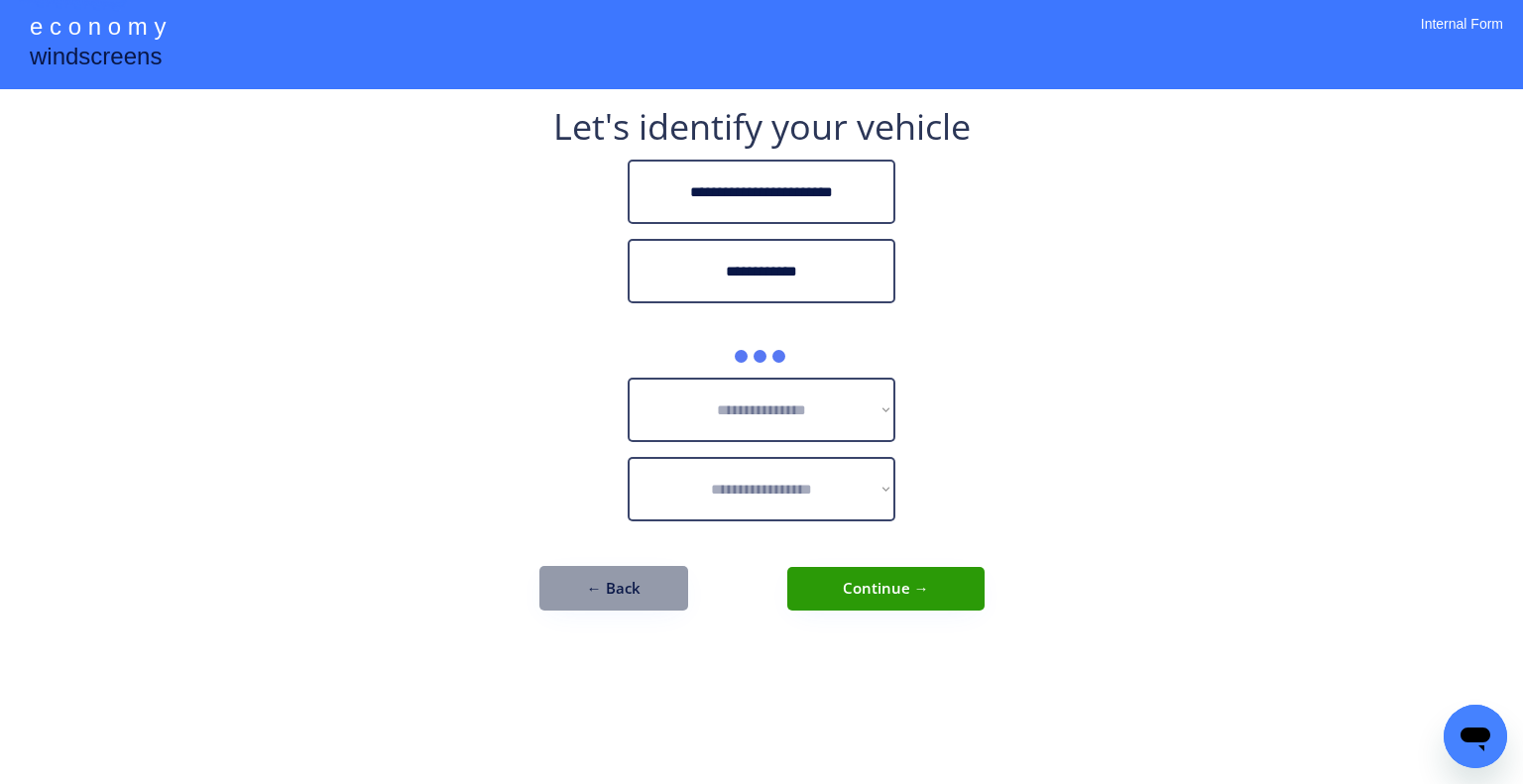 drag, startPoint x: 1030, startPoint y: 202, endPoint x: 888, endPoint y: 16, distance: 234.00855 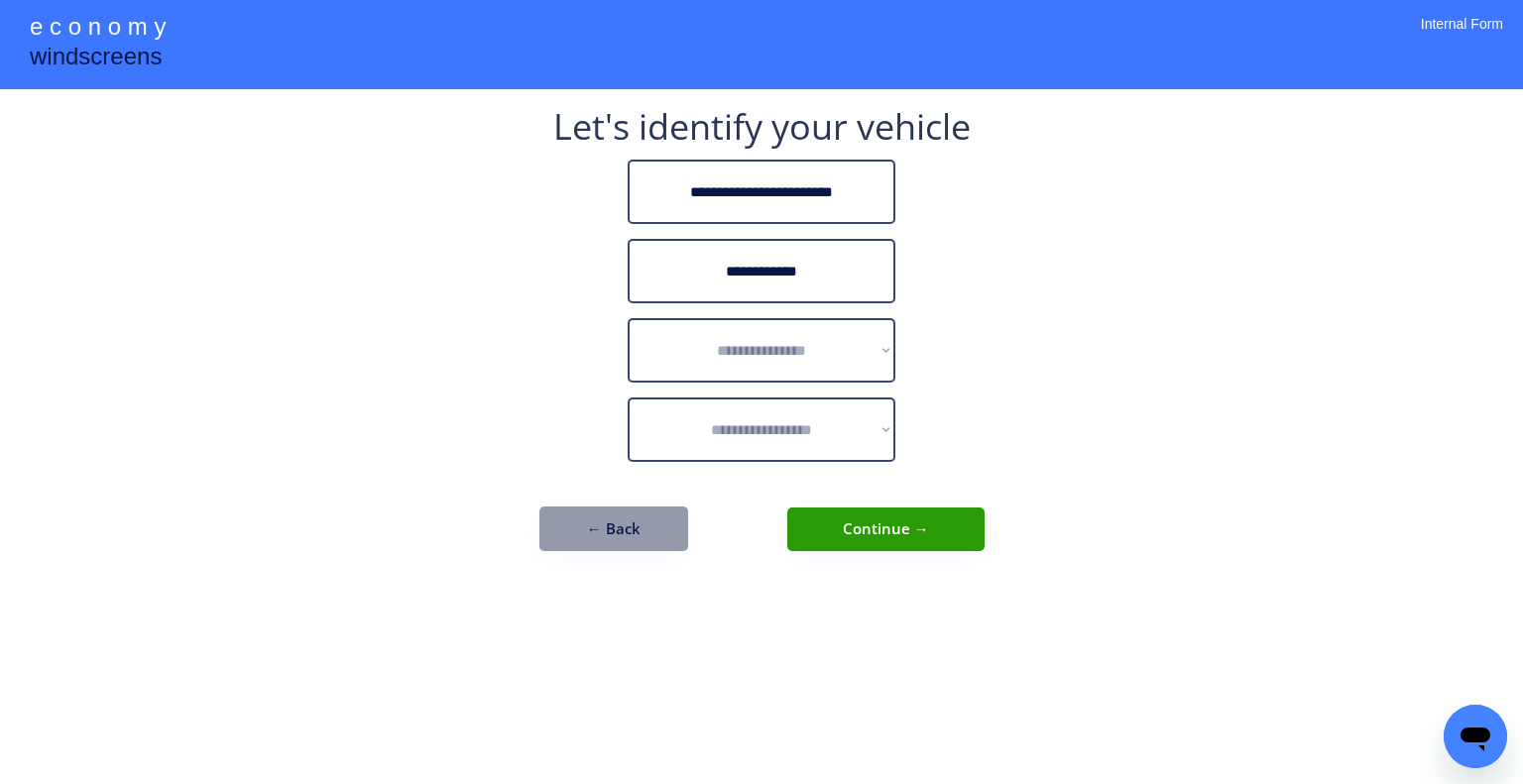 click on "**********" at bounding box center [762, 271] 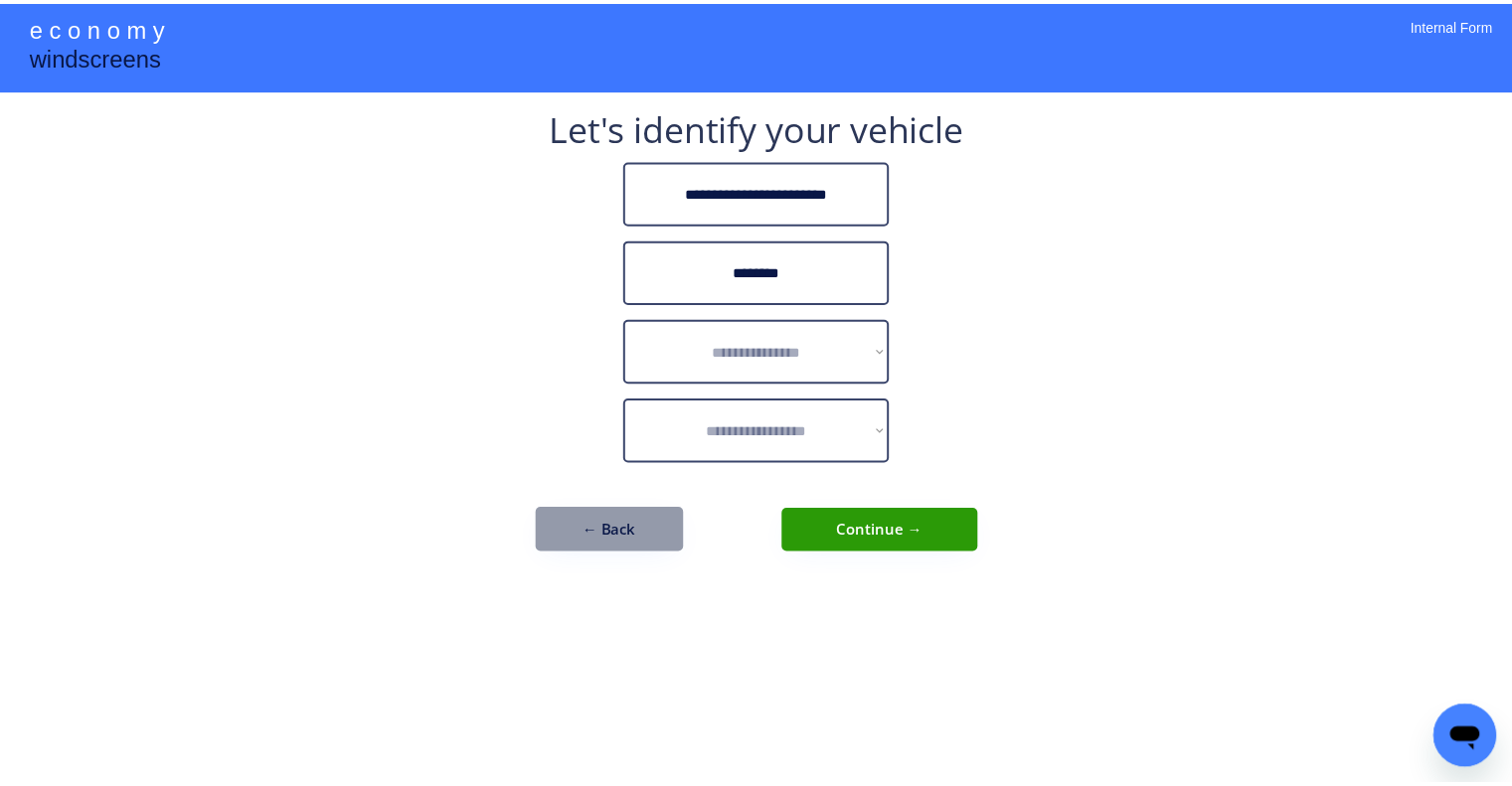 scroll, scrollTop: 0, scrollLeft: 0, axis: both 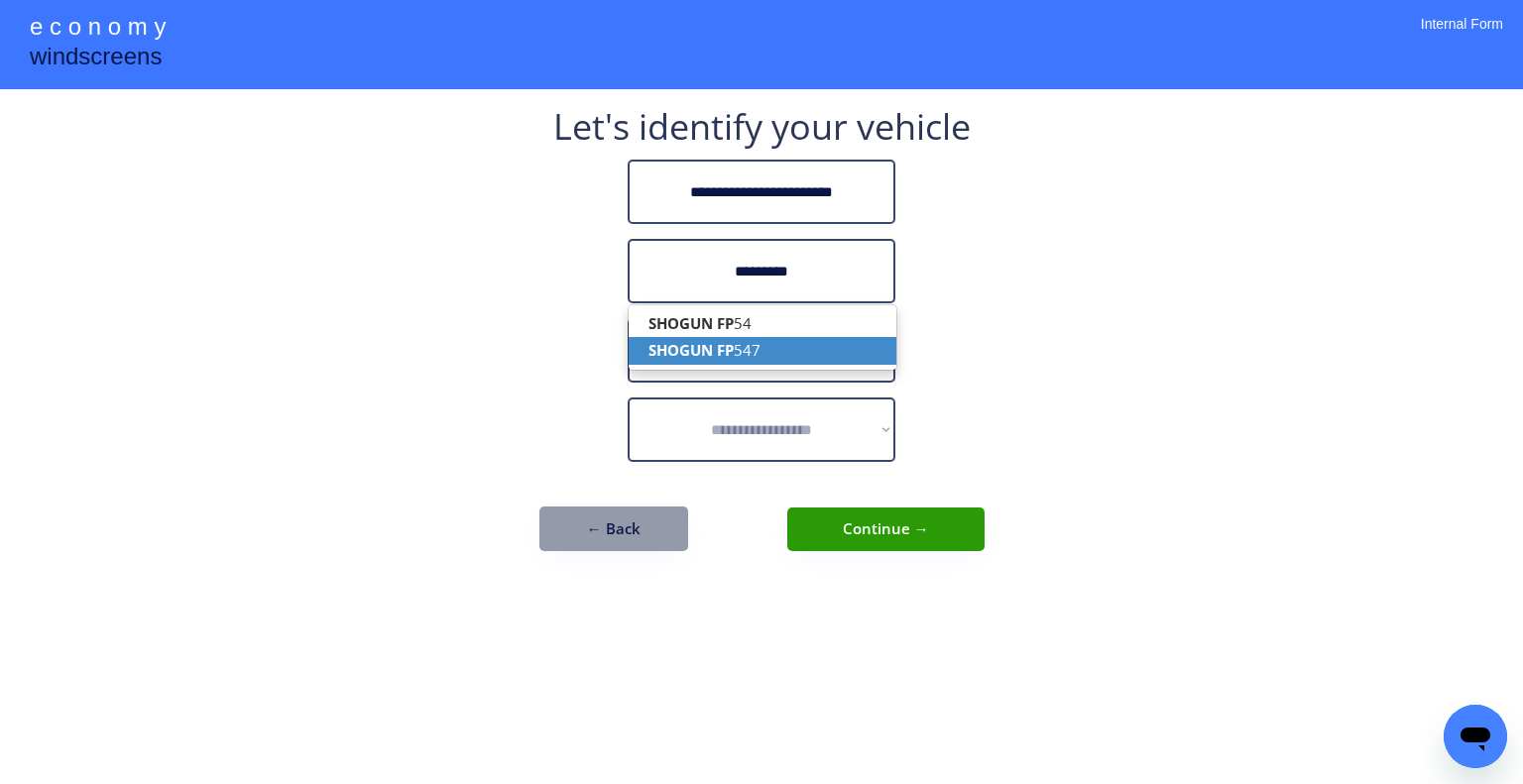 click on "SHOGUN FP 547" at bounding box center (762, 350) 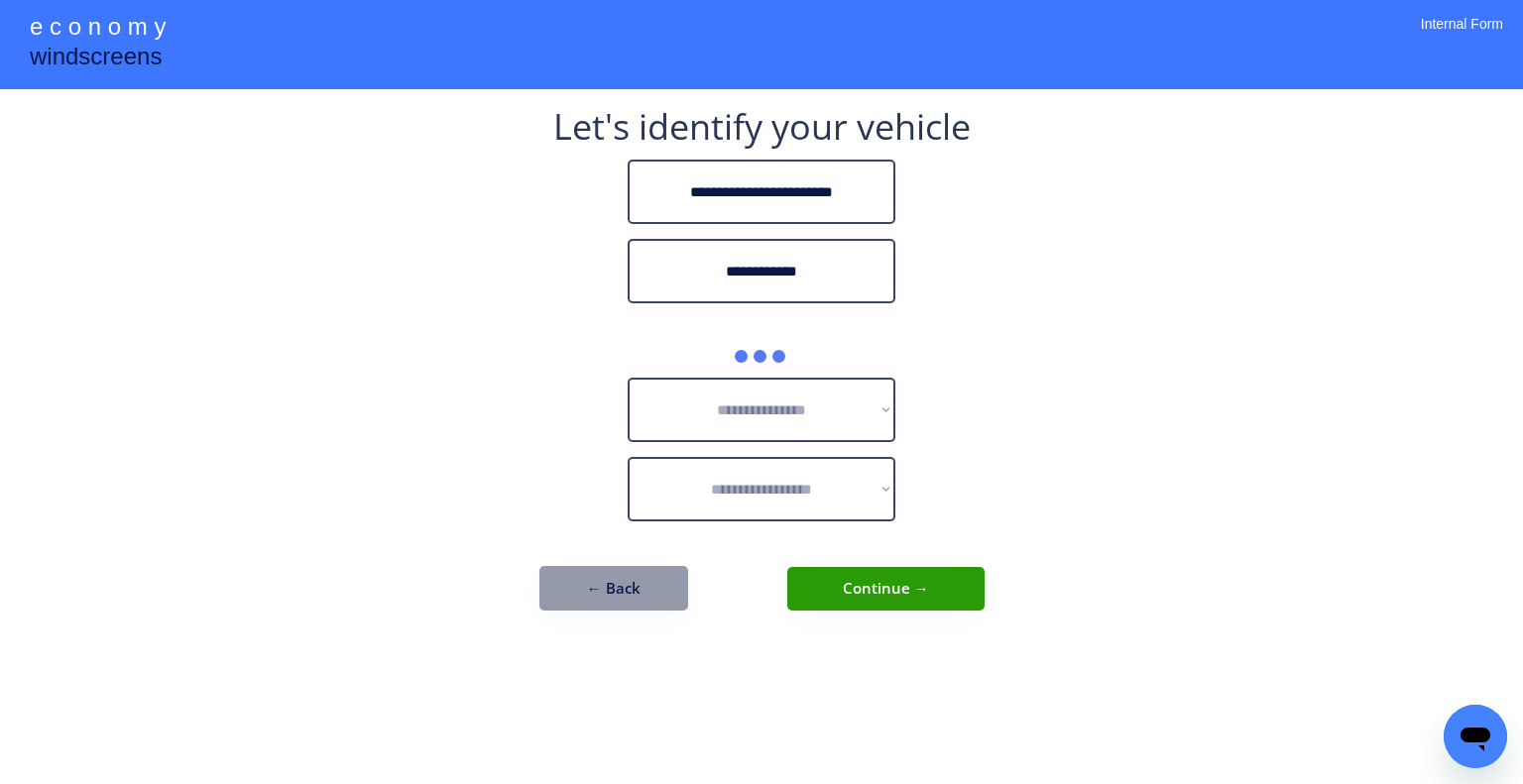 type on "**********" 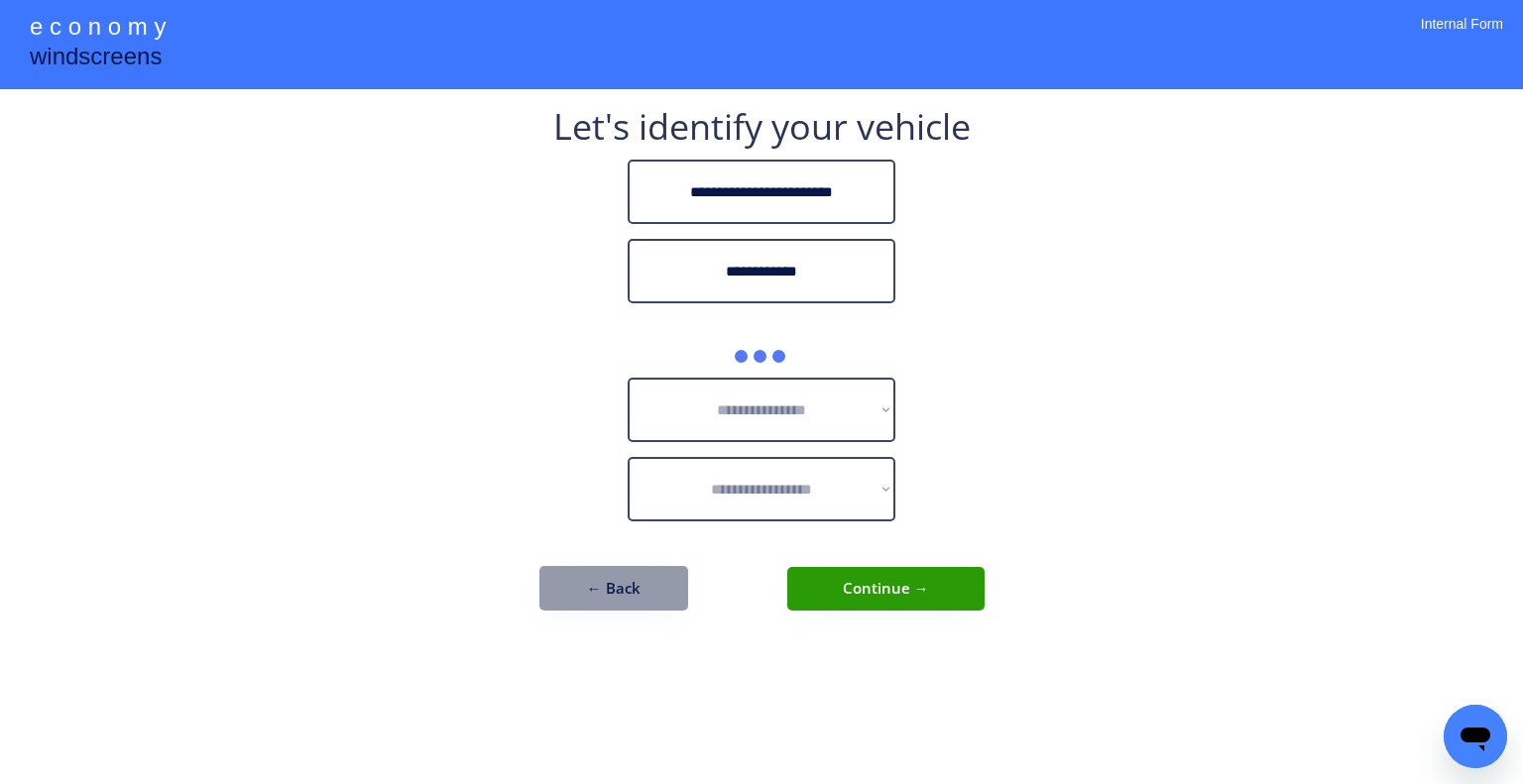 click on "**********" at bounding box center (762, 370) 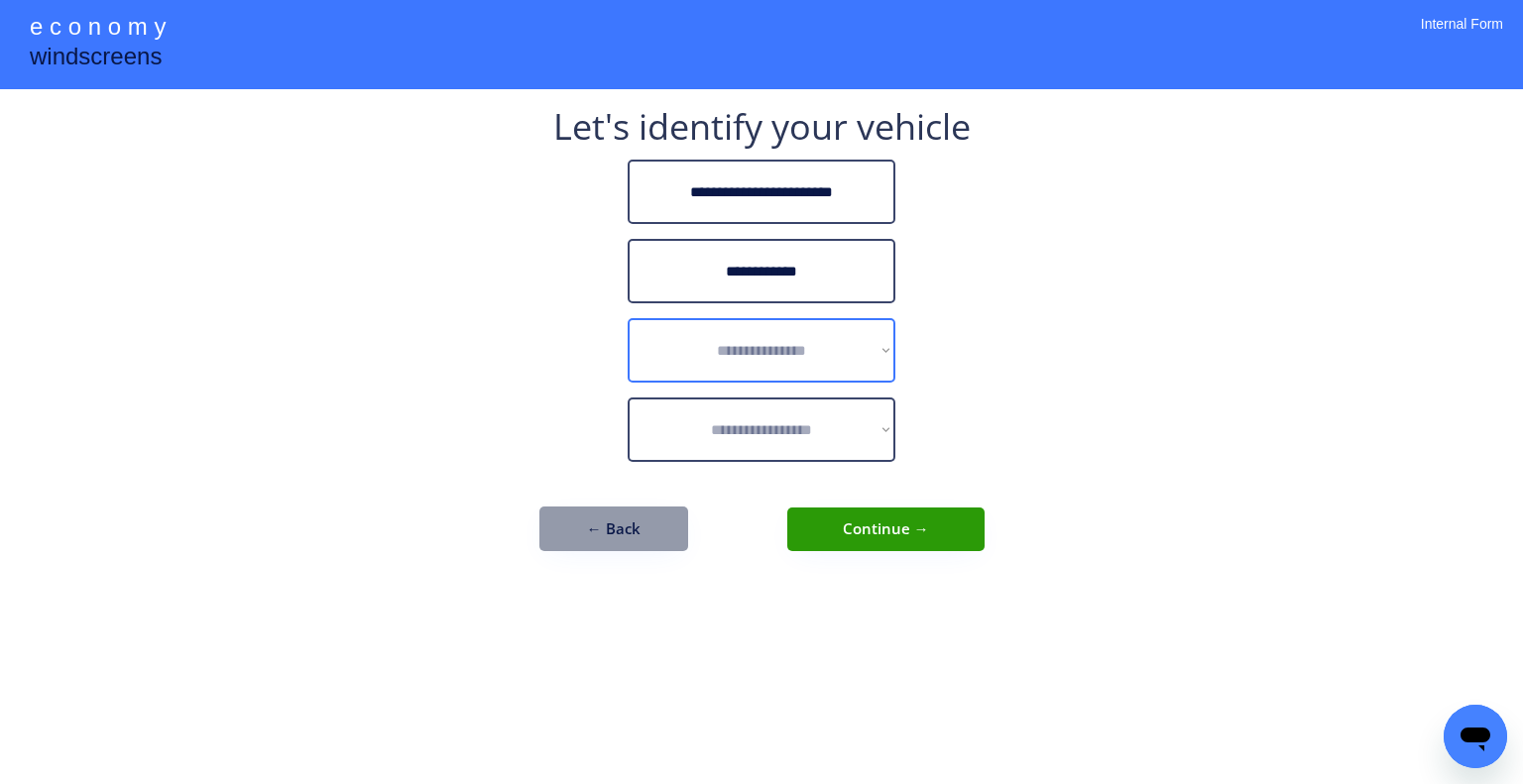 click on "**********" at bounding box center [762, 350] 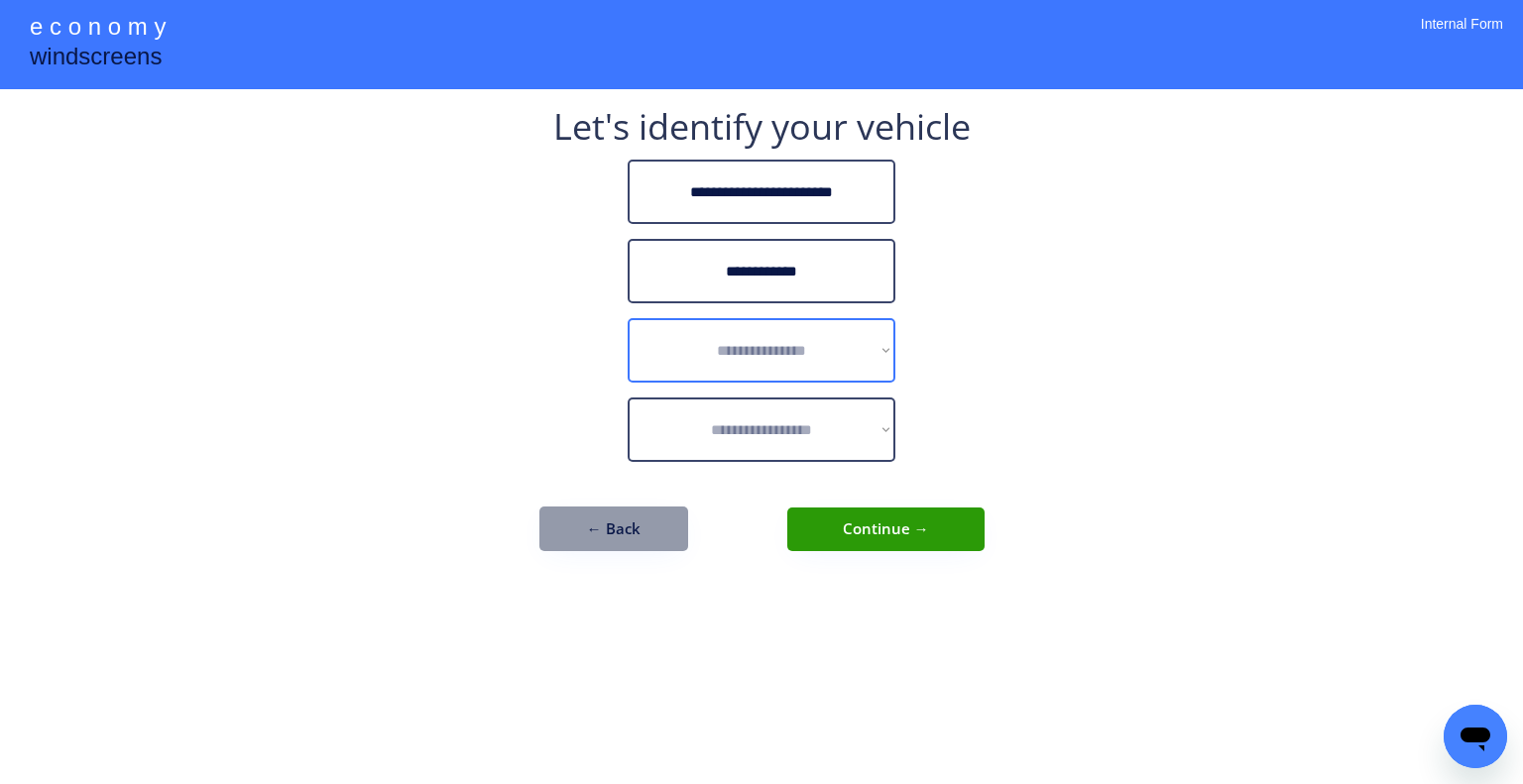 select on "******" 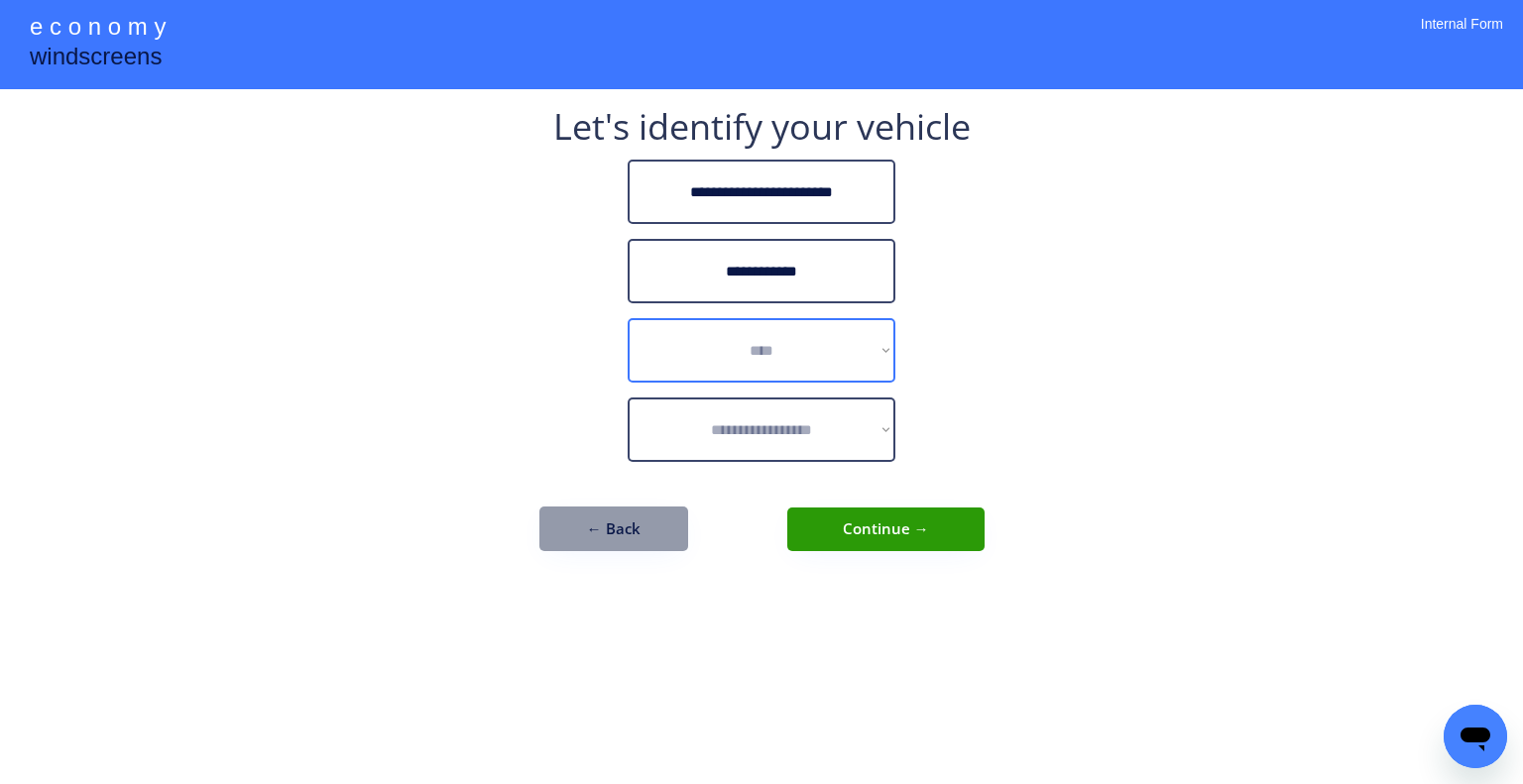 click on "**********" at bounding box center [762, 350] 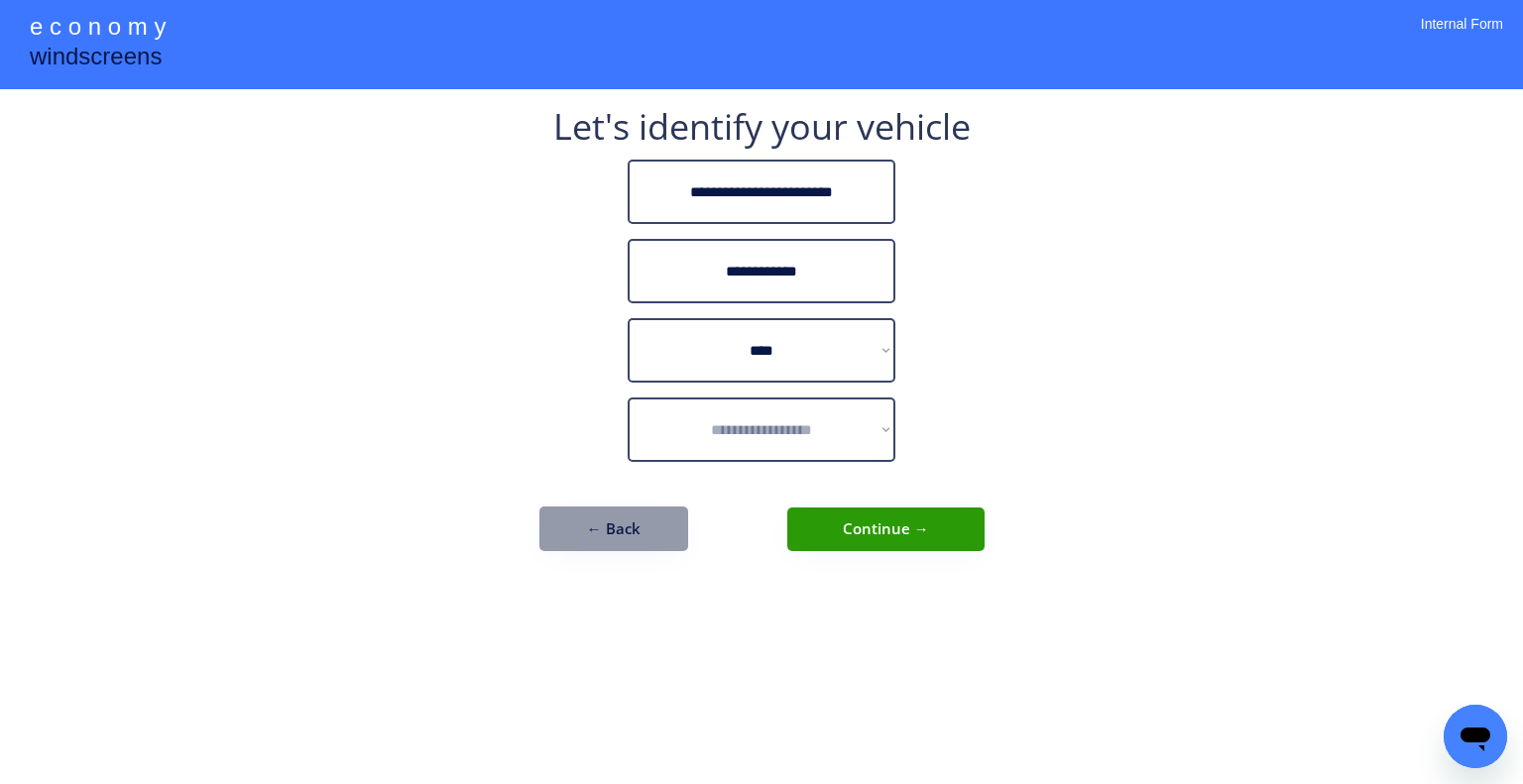 click on "**********" at bounding box center [762, 392] 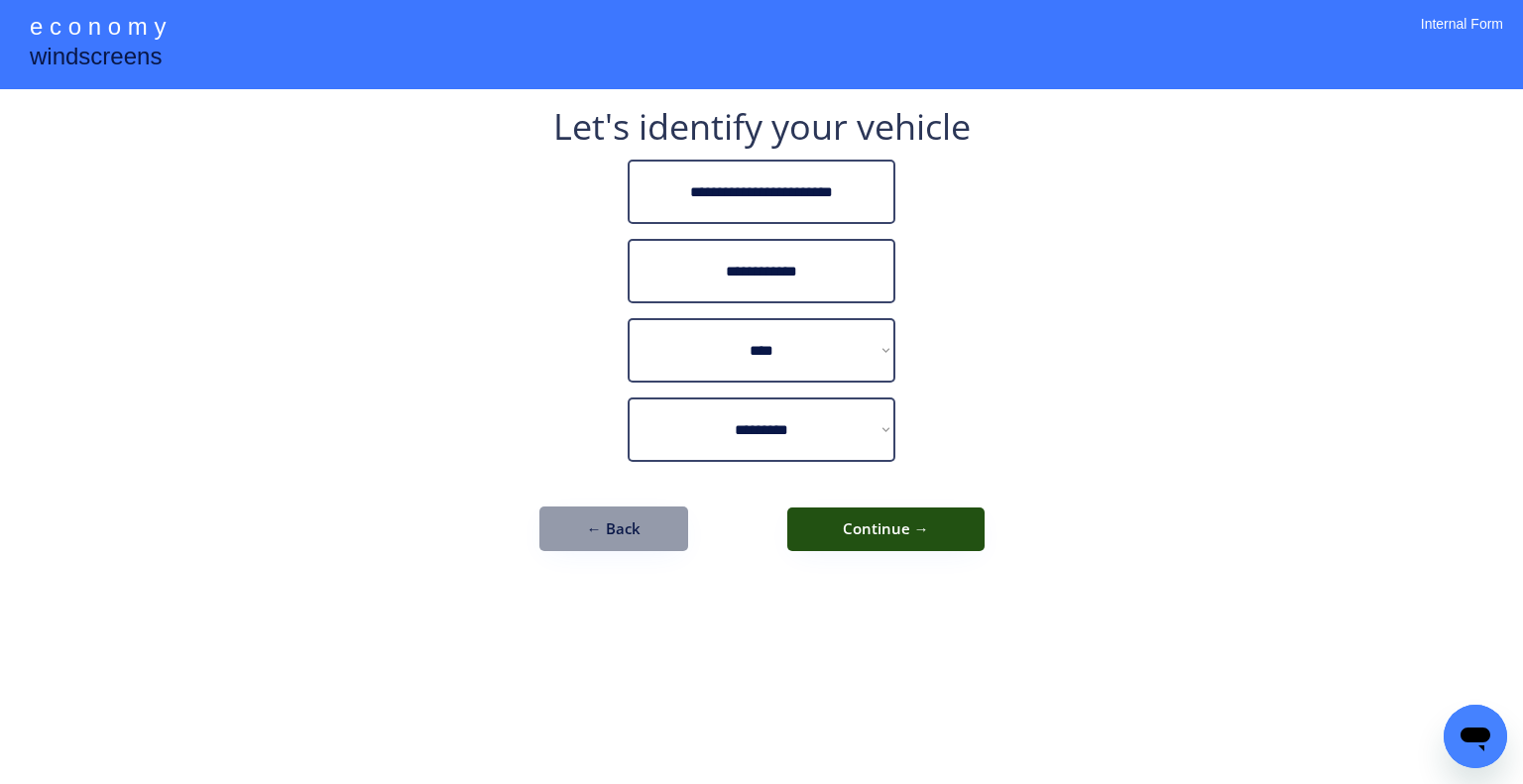 click on "Continue    →" at bounding box center [885, 529] 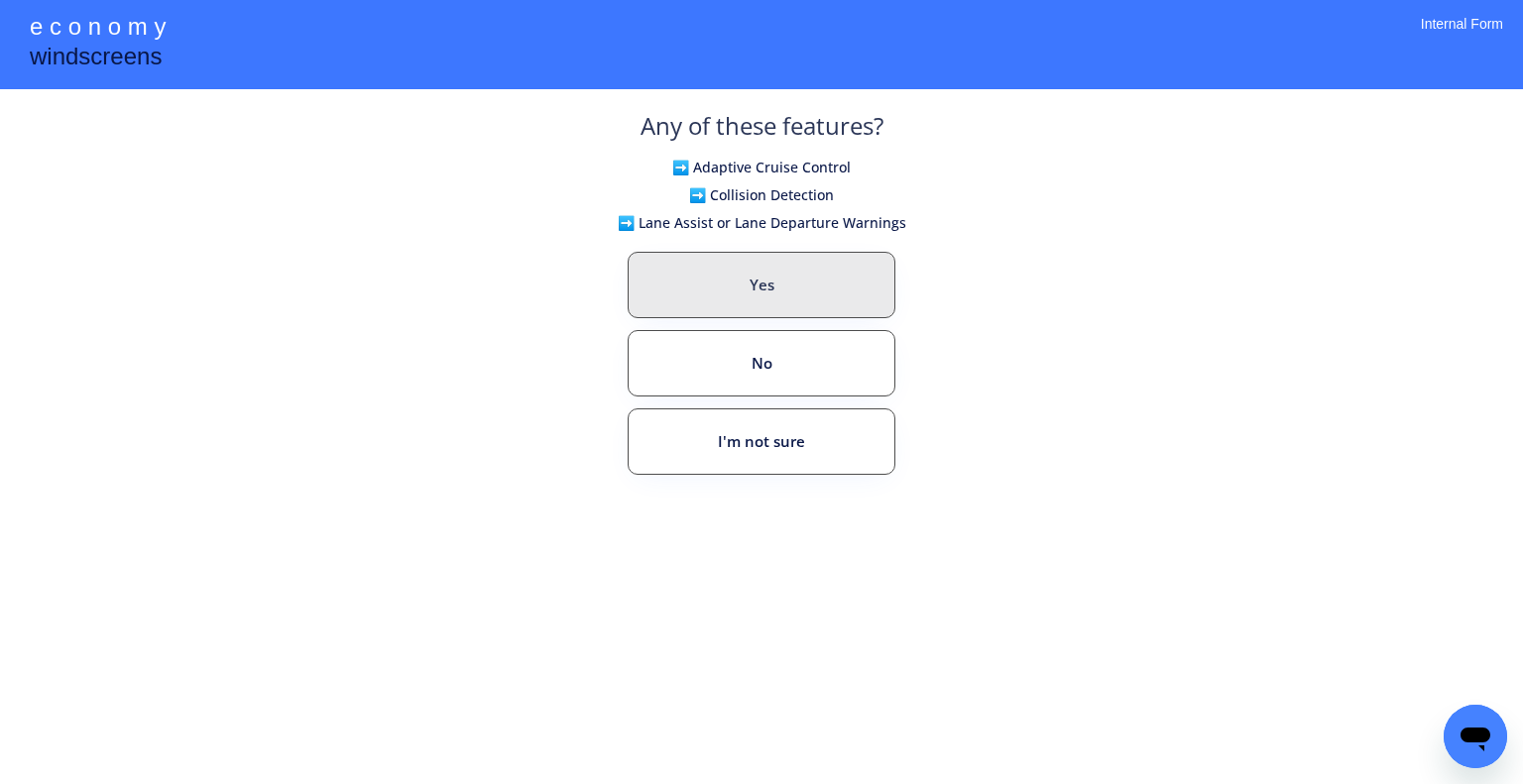 click on "Yes" at bounding box center [762, 284] 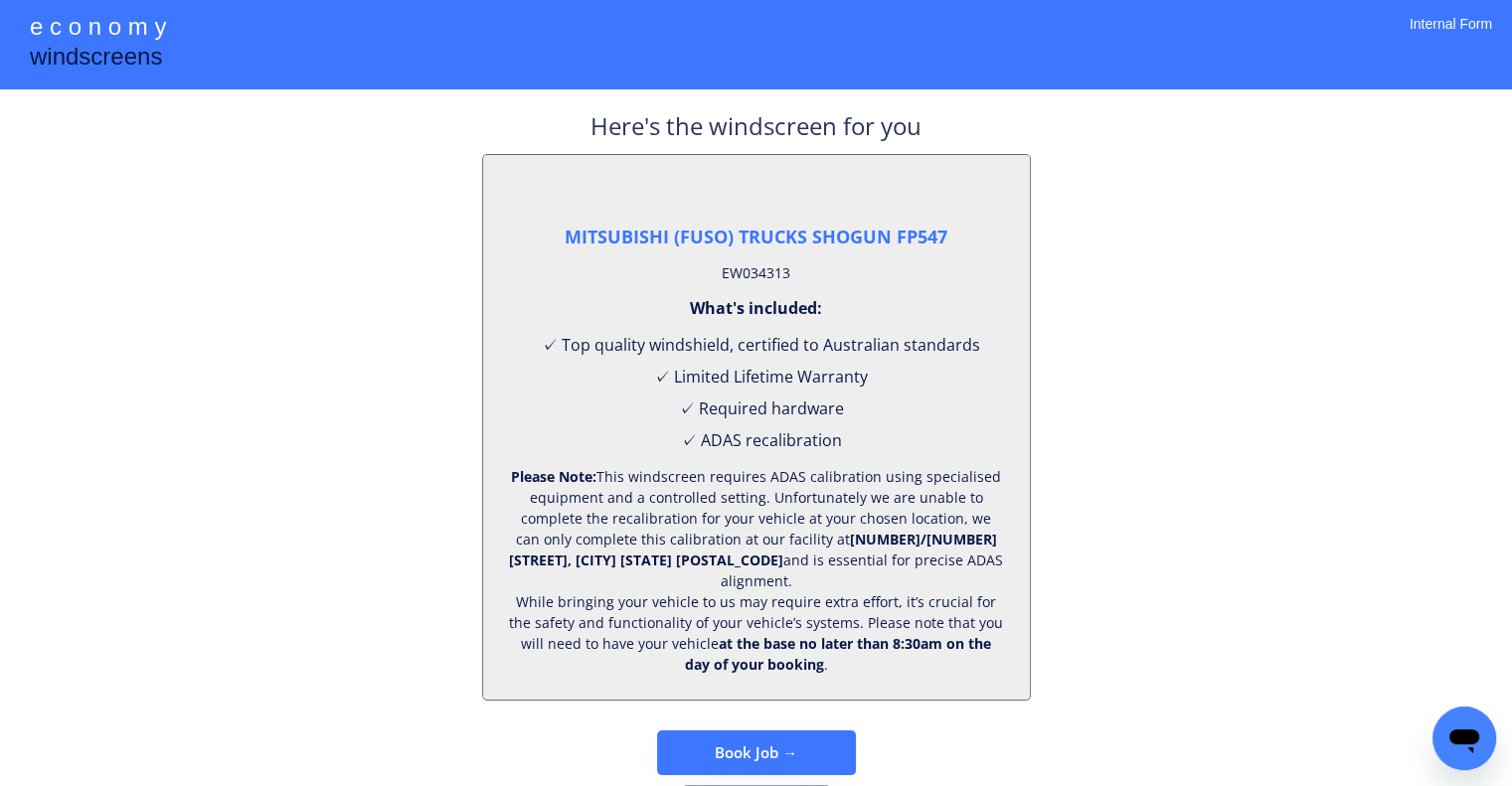 click on "EW034313" at bounding box center (756, 273) 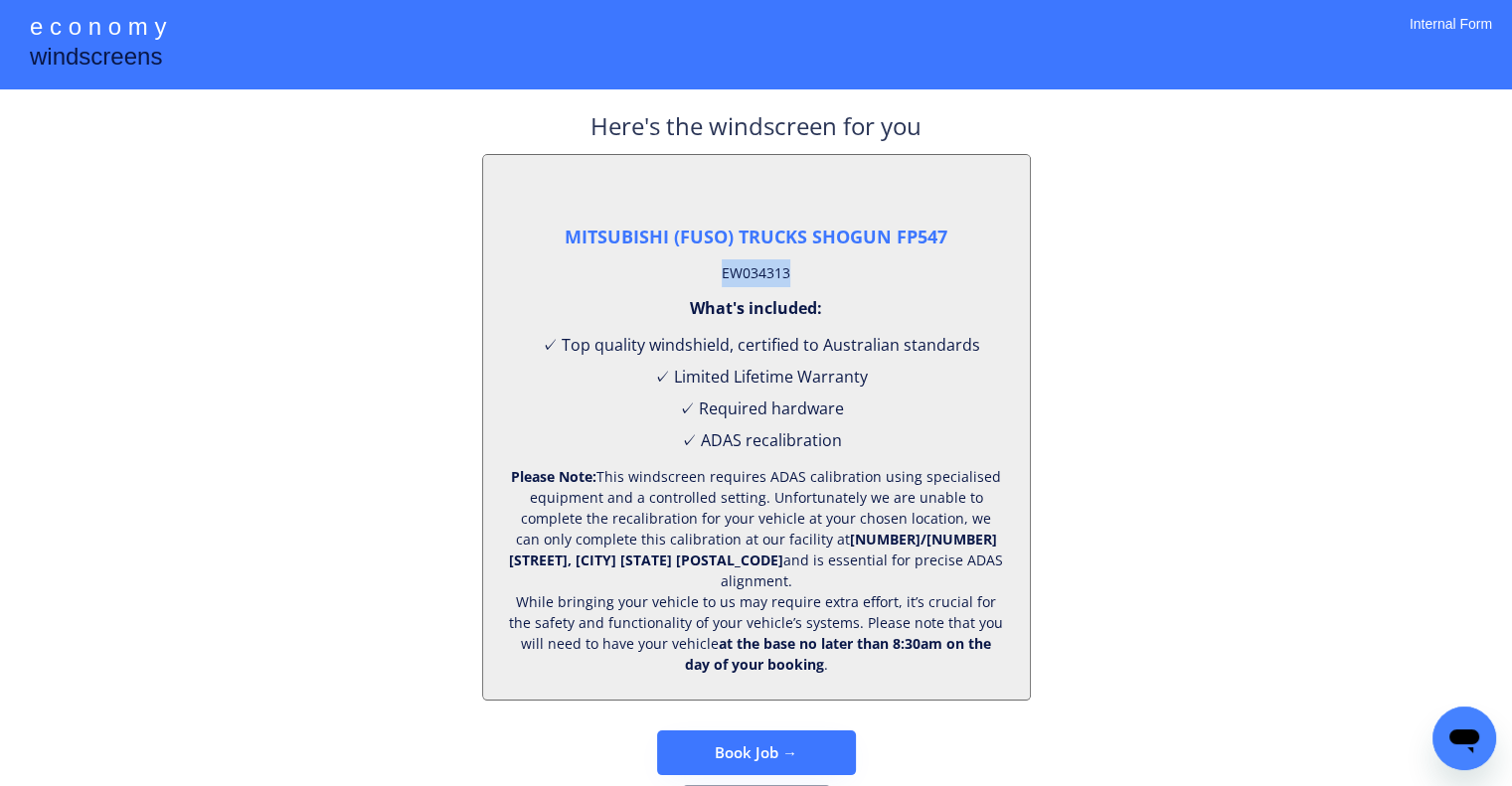 click on "EW034313" at bounding box center (756, 273) 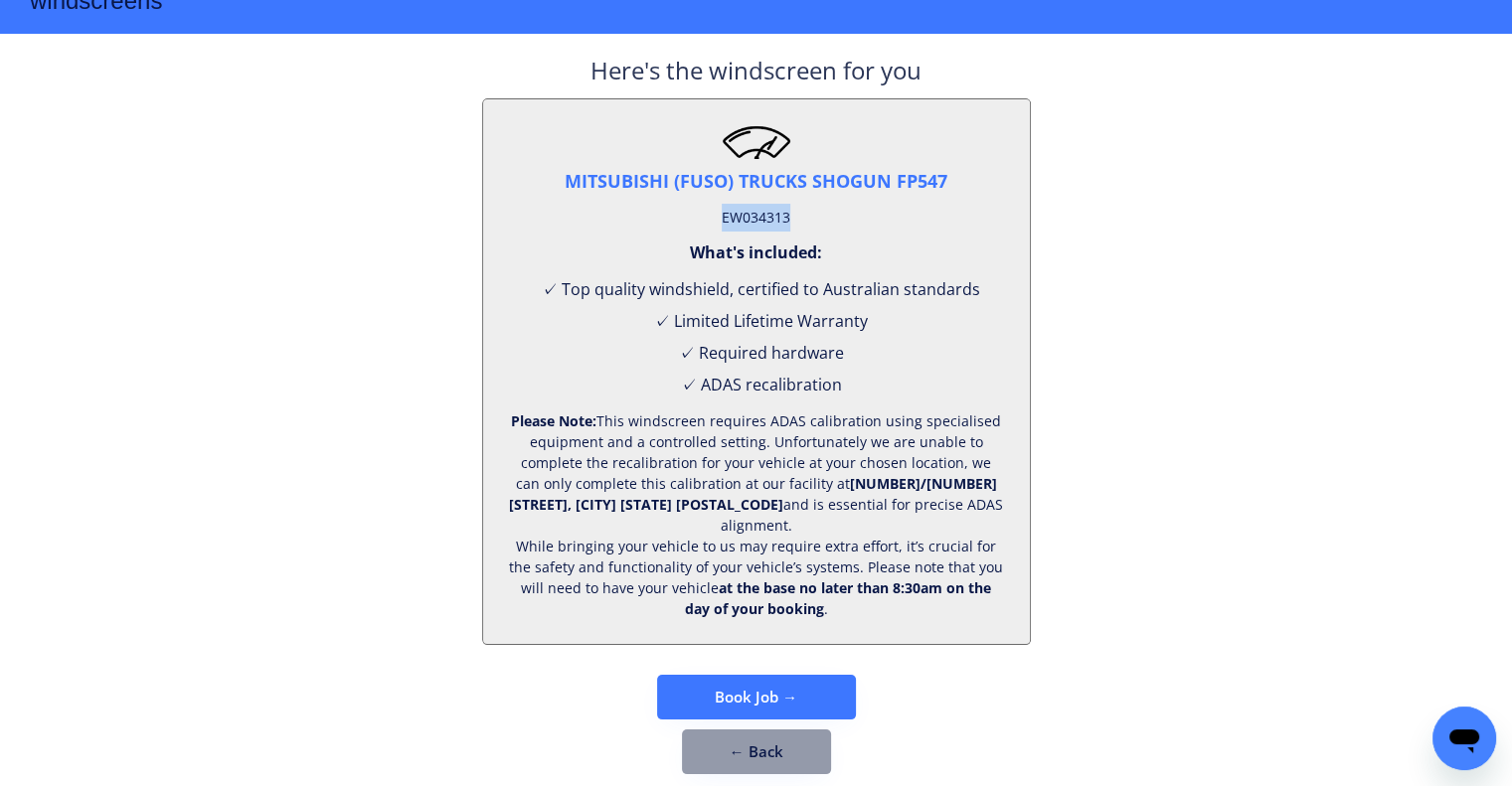 scroll, scrollTop: 82, scrollLeft: 0, axis: vertical 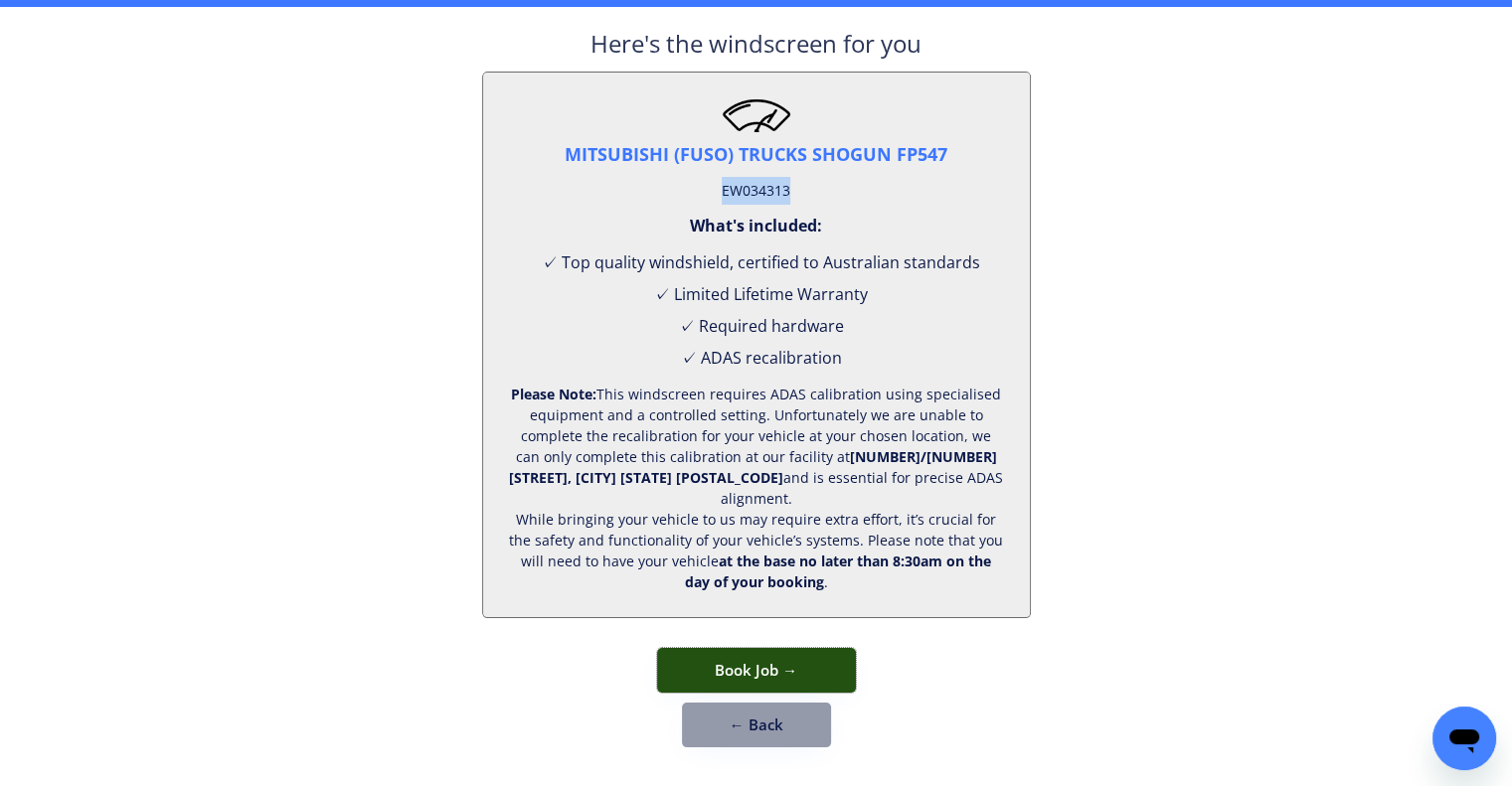 click on "Book Job    →" at bounding box center [756, 670] 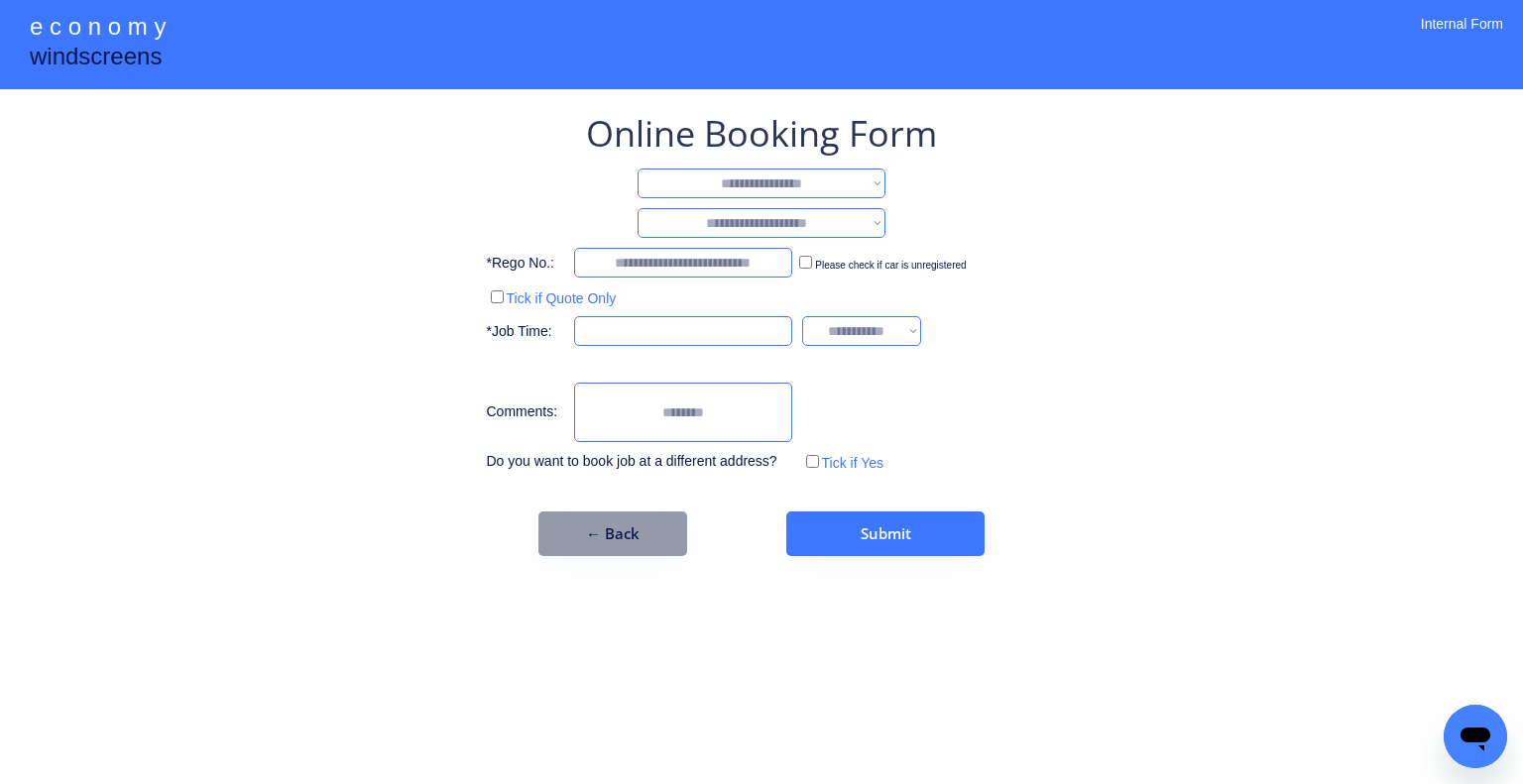 click on "**********" at bounding box center [762, 392] 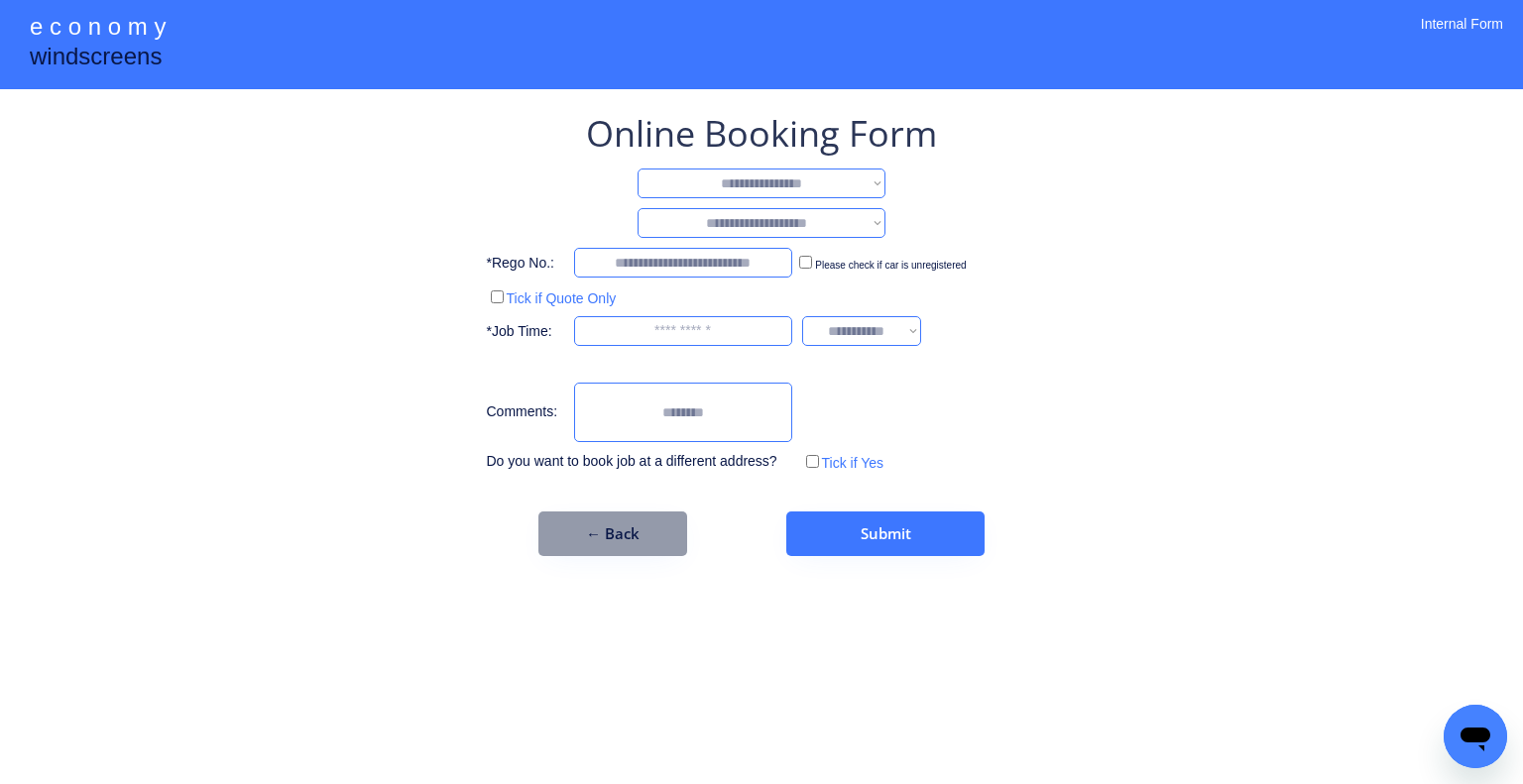 click on "**********" at bounding box center (762, 183) 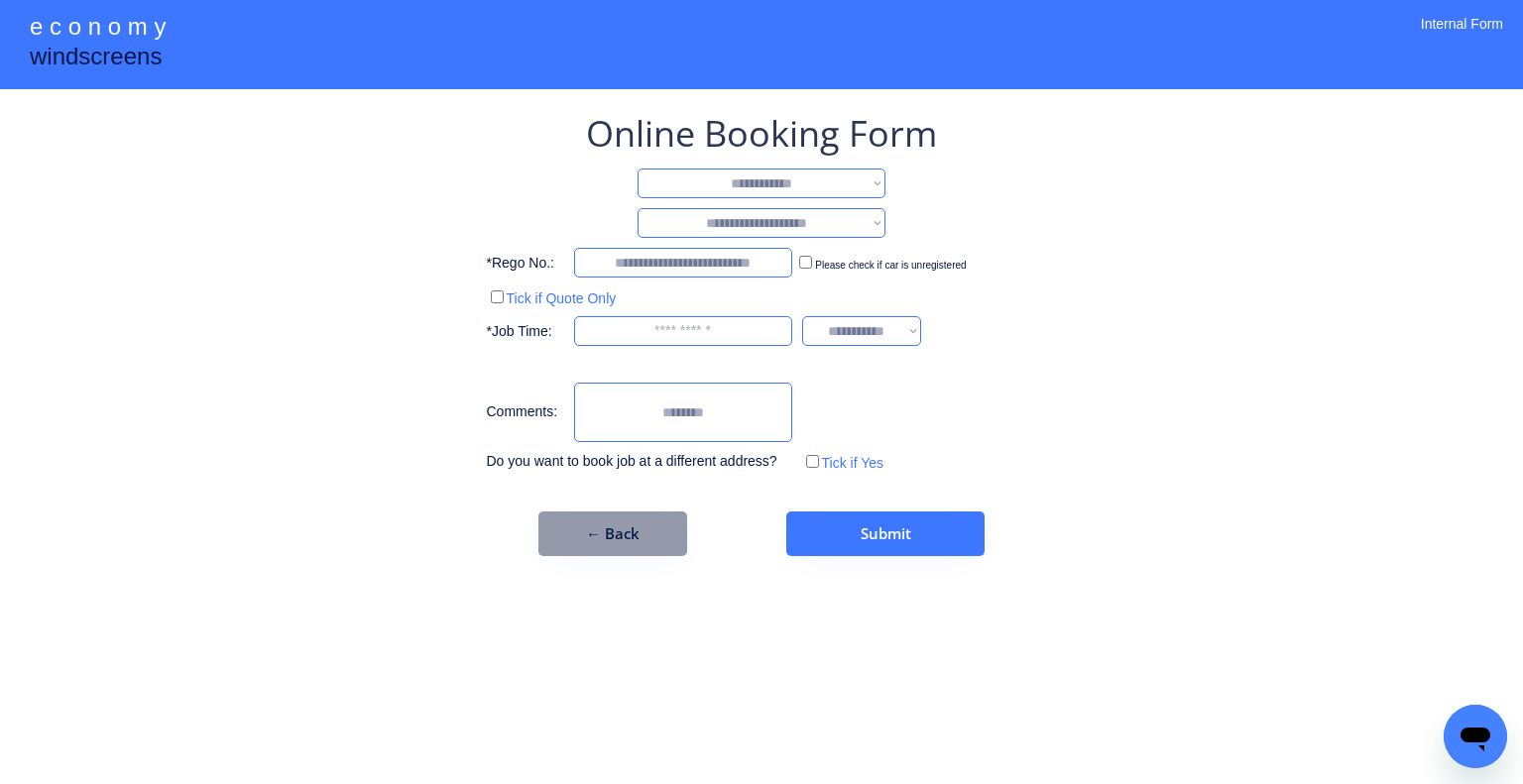 click on "**********" at bounding box center (762, 183) 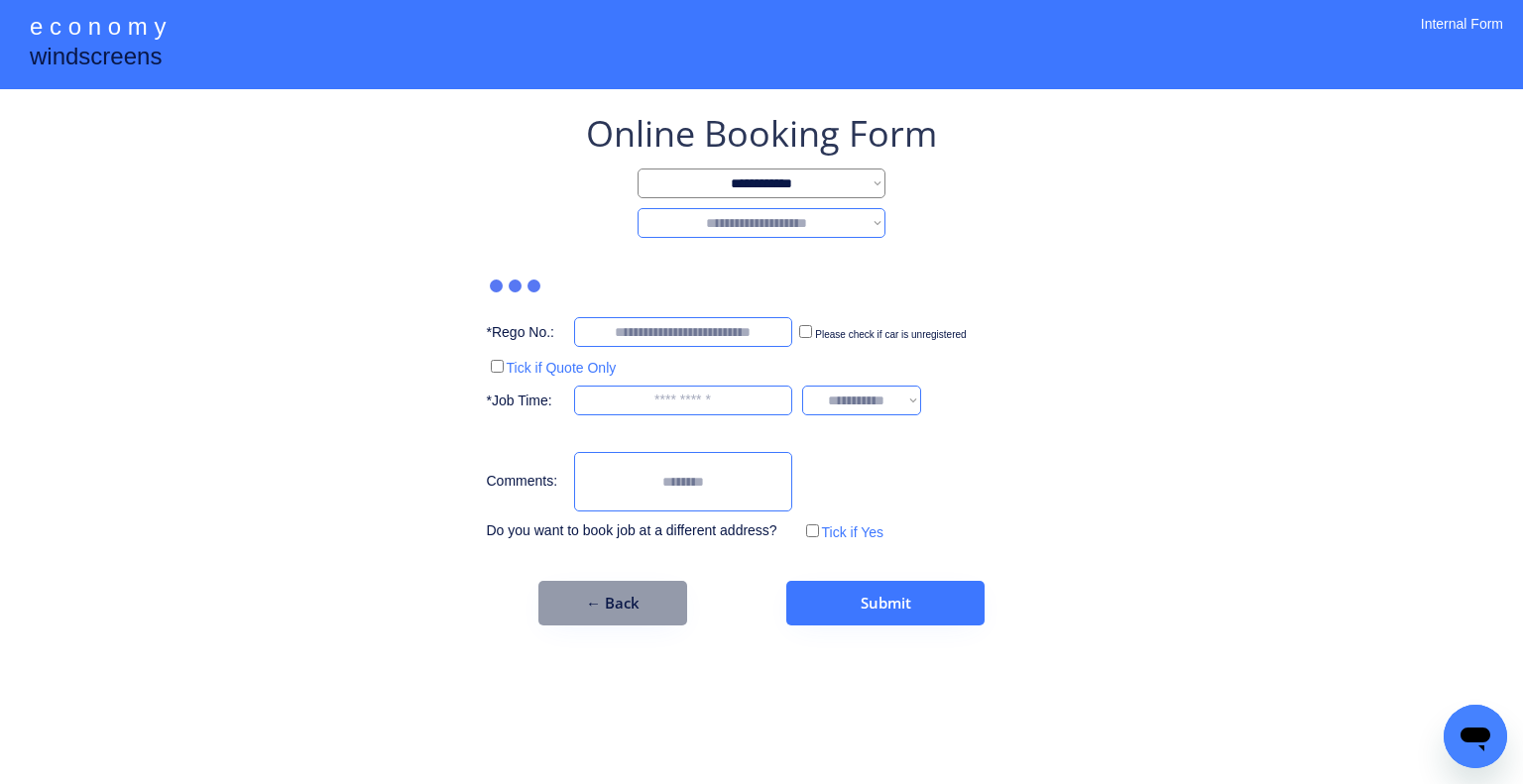 click on "**********" at bounding box center (762, 223) 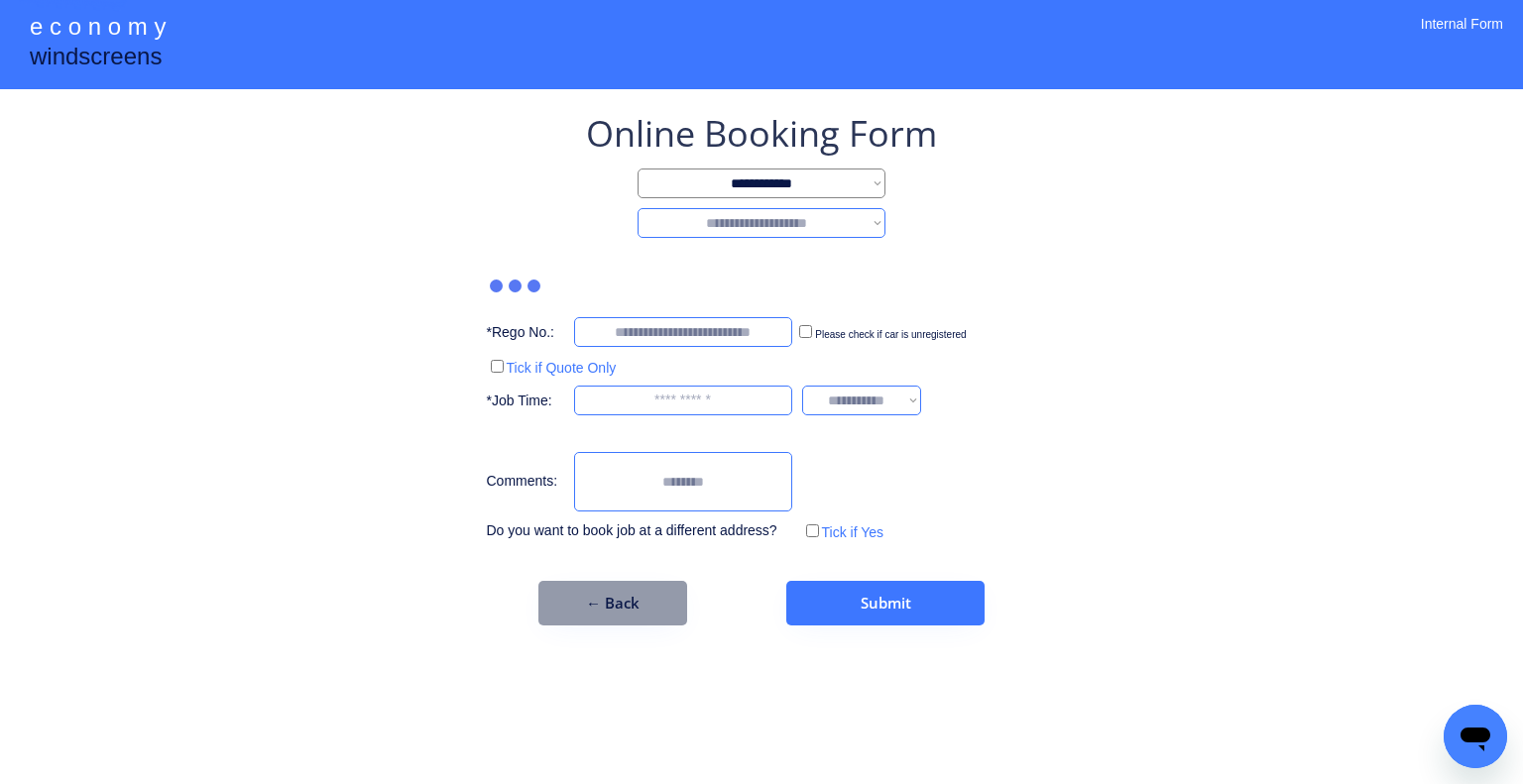 select on "********" 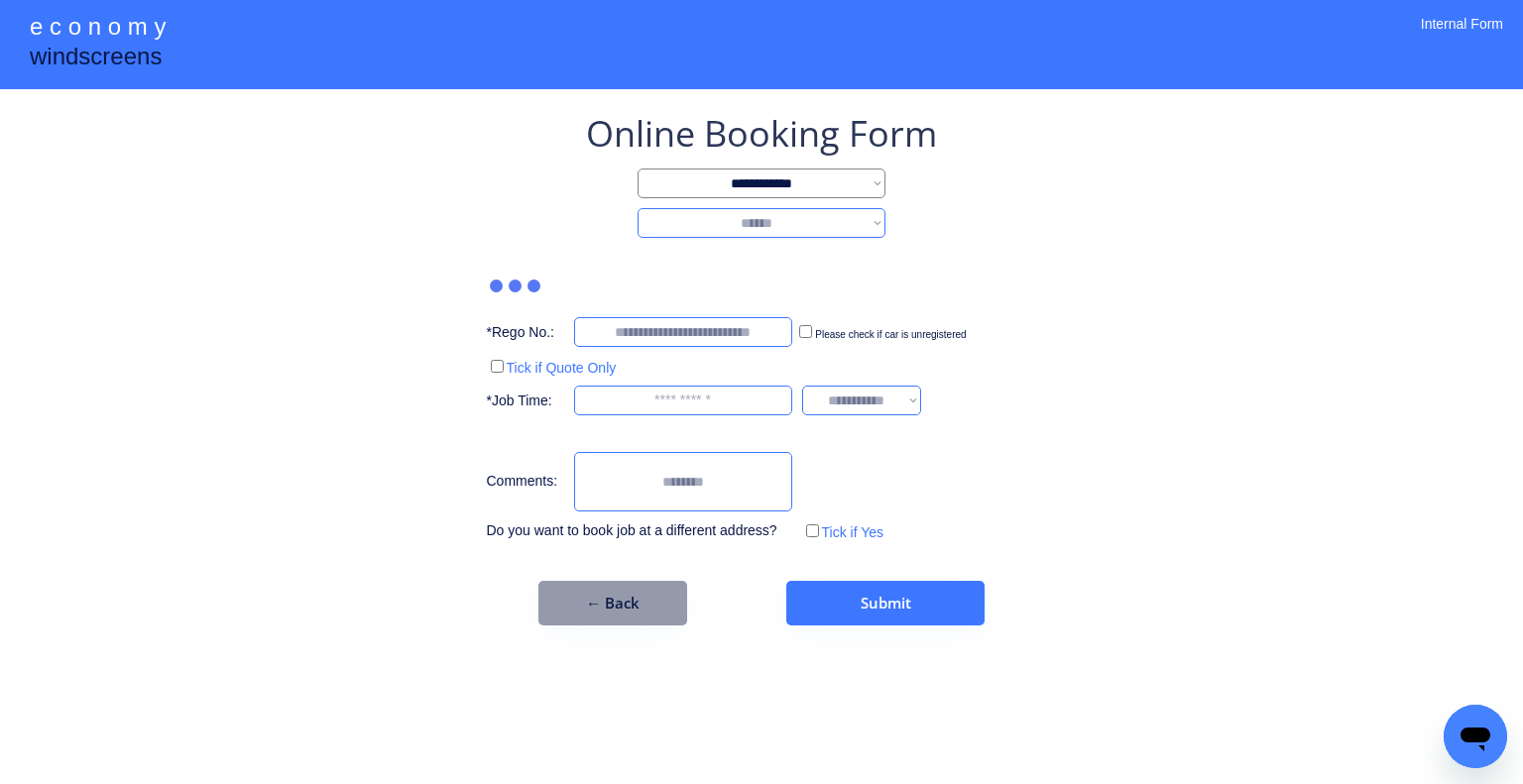 click on "**********" at bounding box center [762, 223] 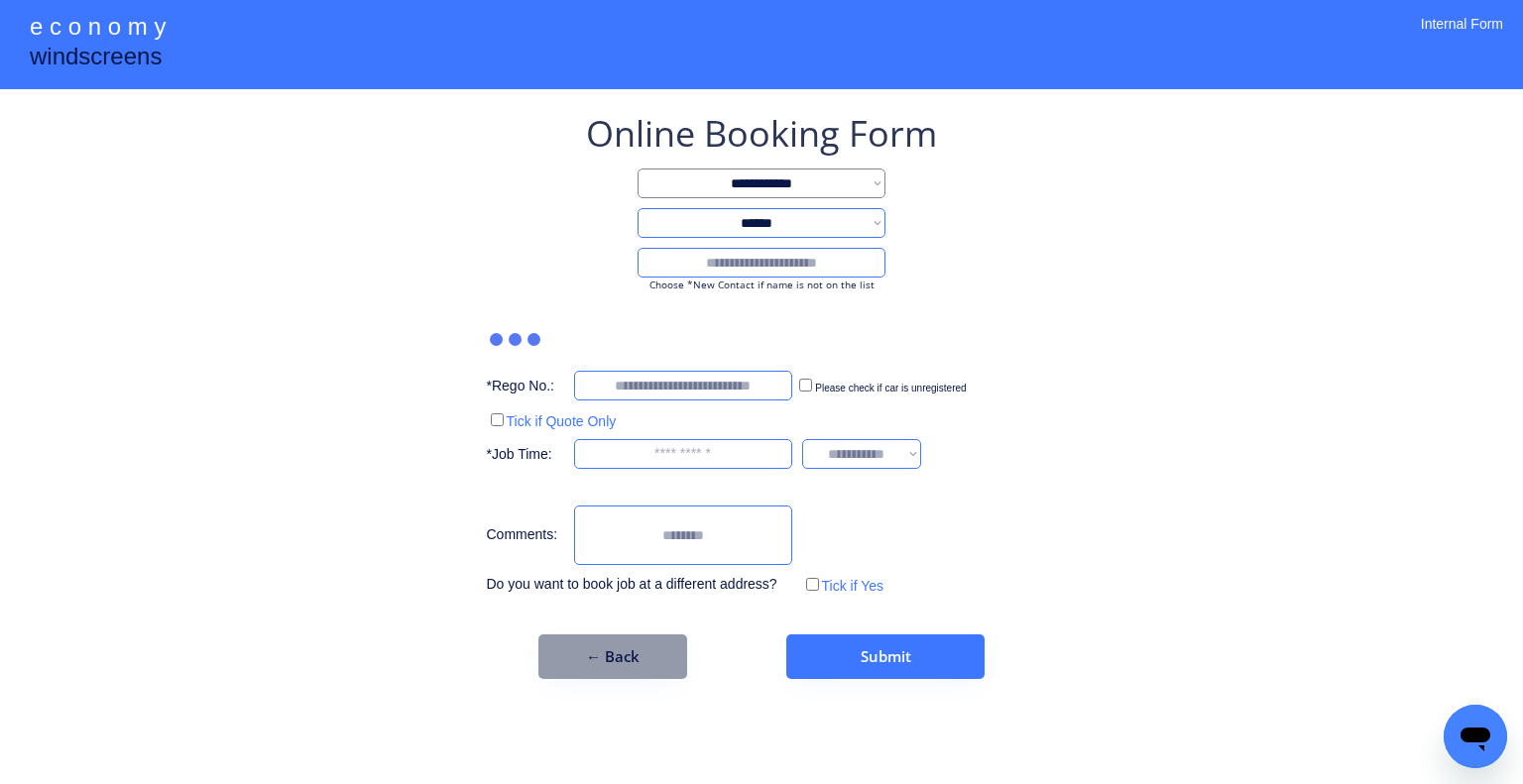 click at bounding box center [762, 263] 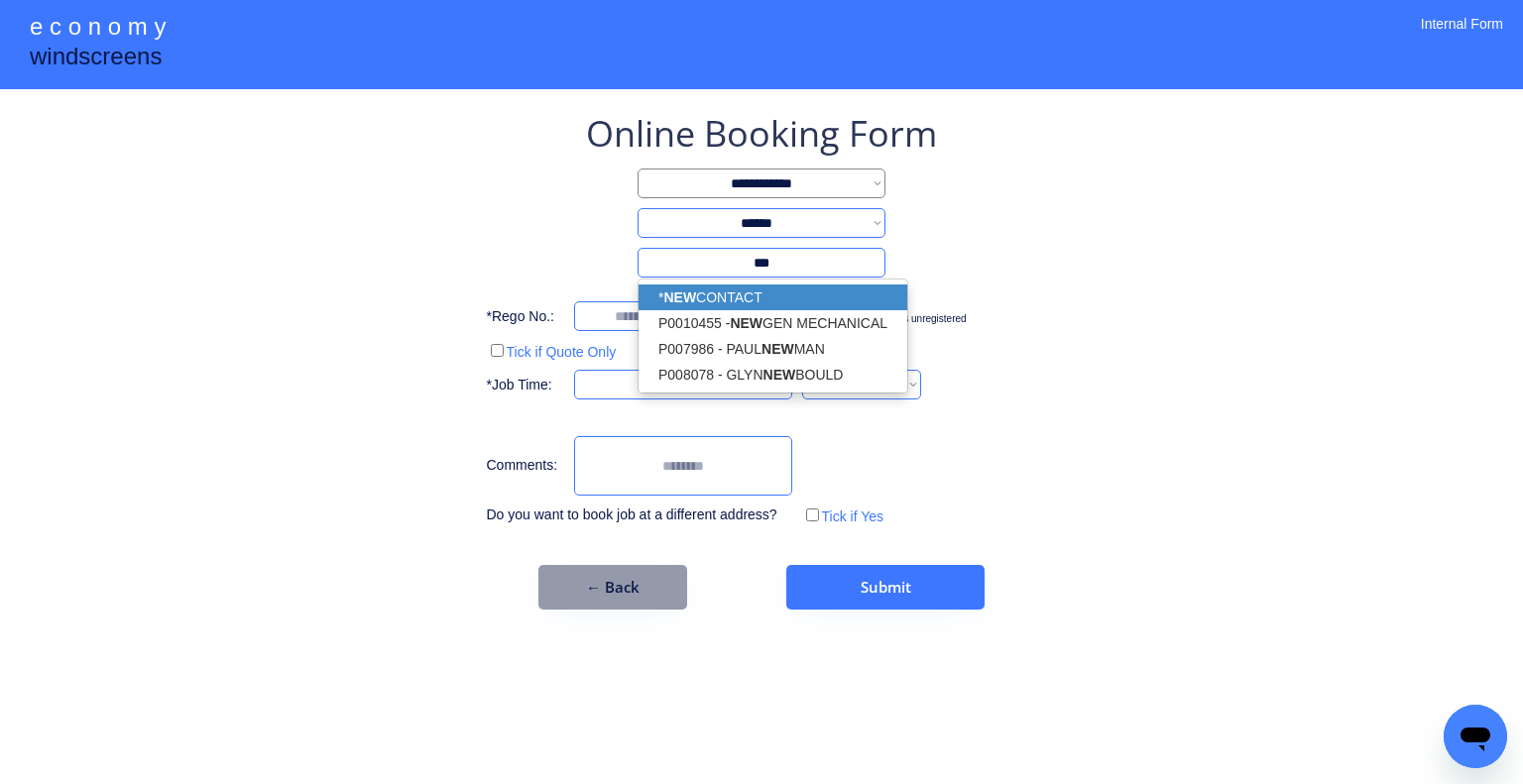 click on "* NEW  CONTACT" at bounding box center [772, 297] 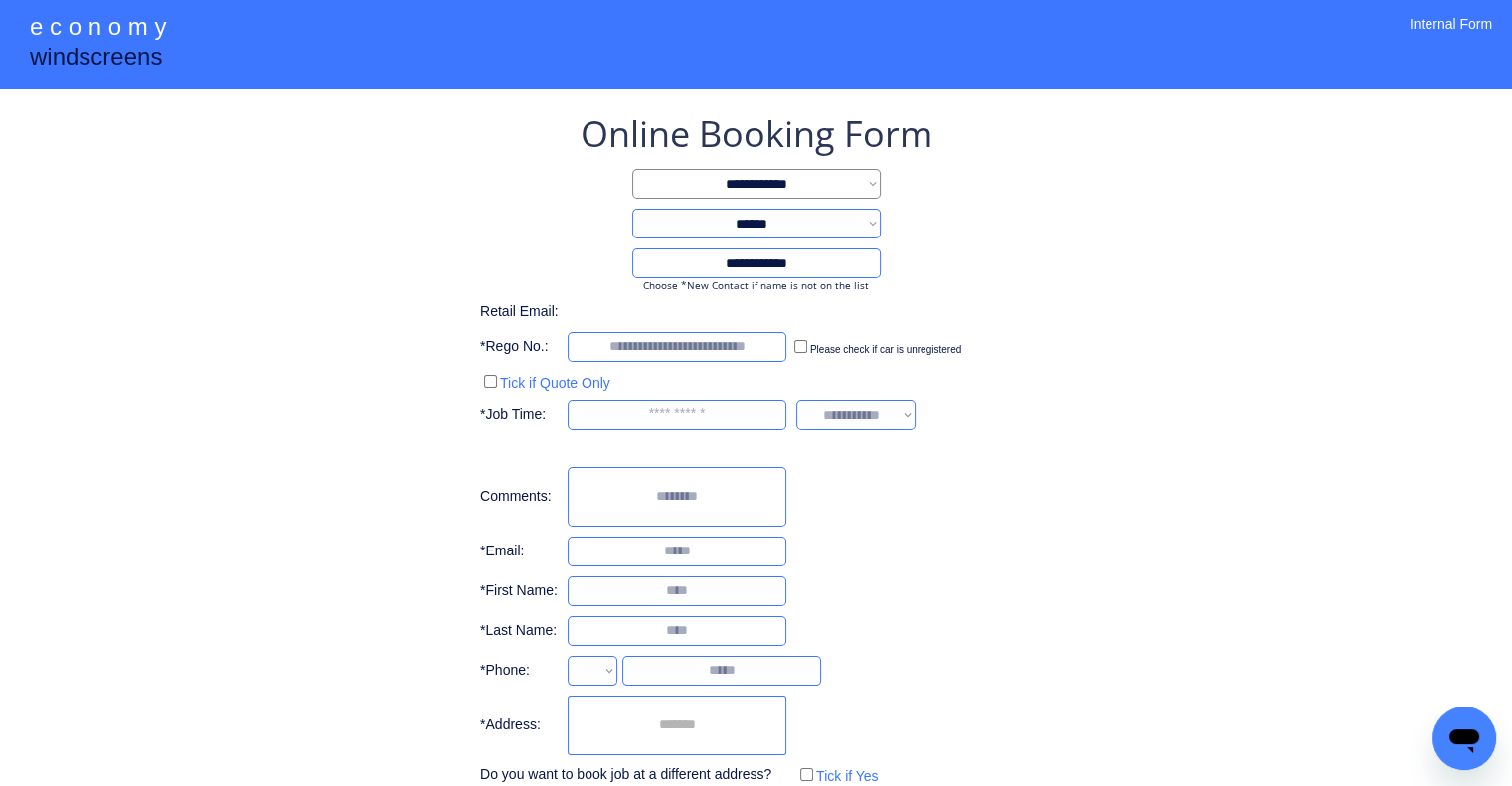type on "**********" 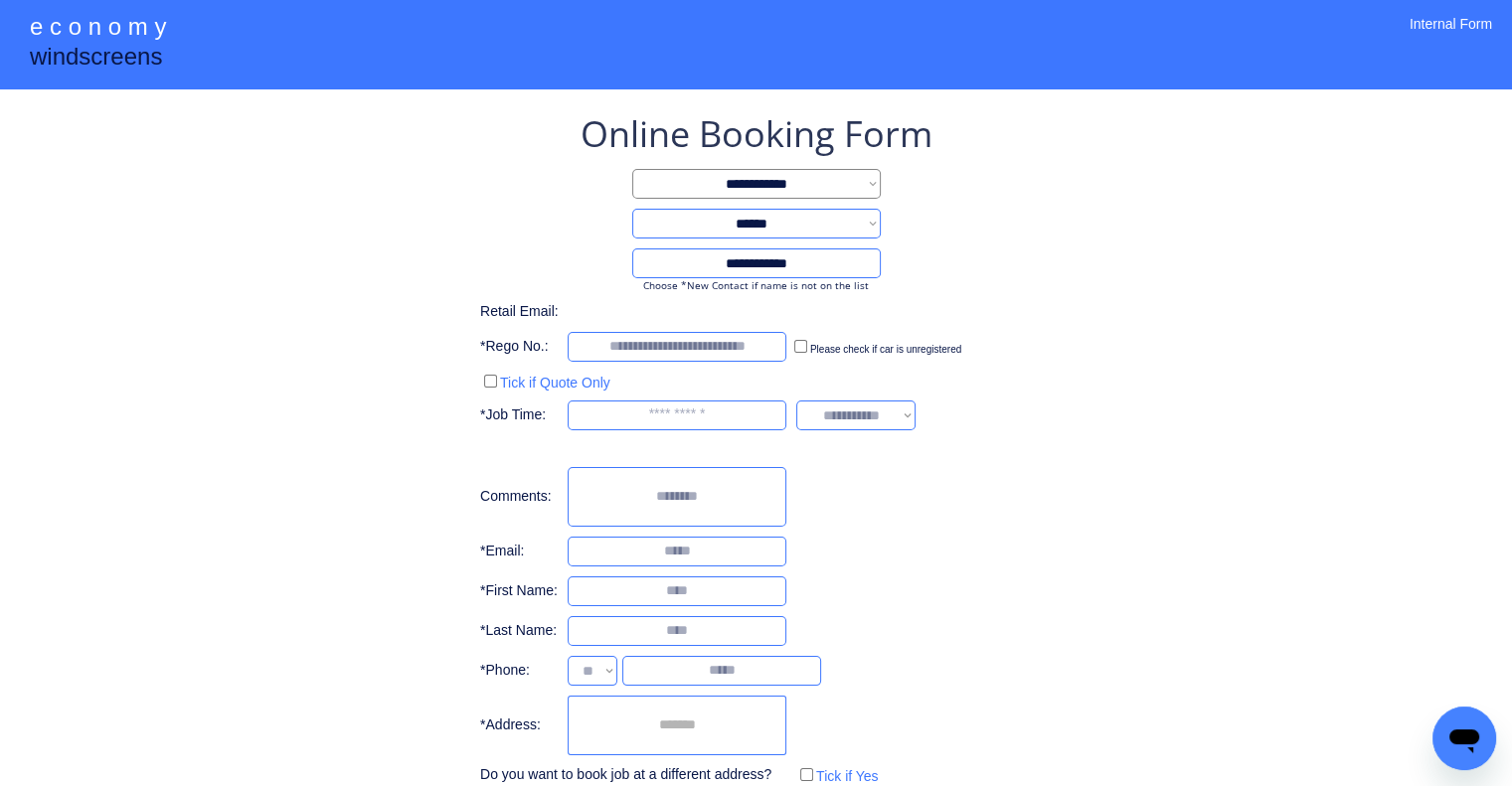 select on "**********" 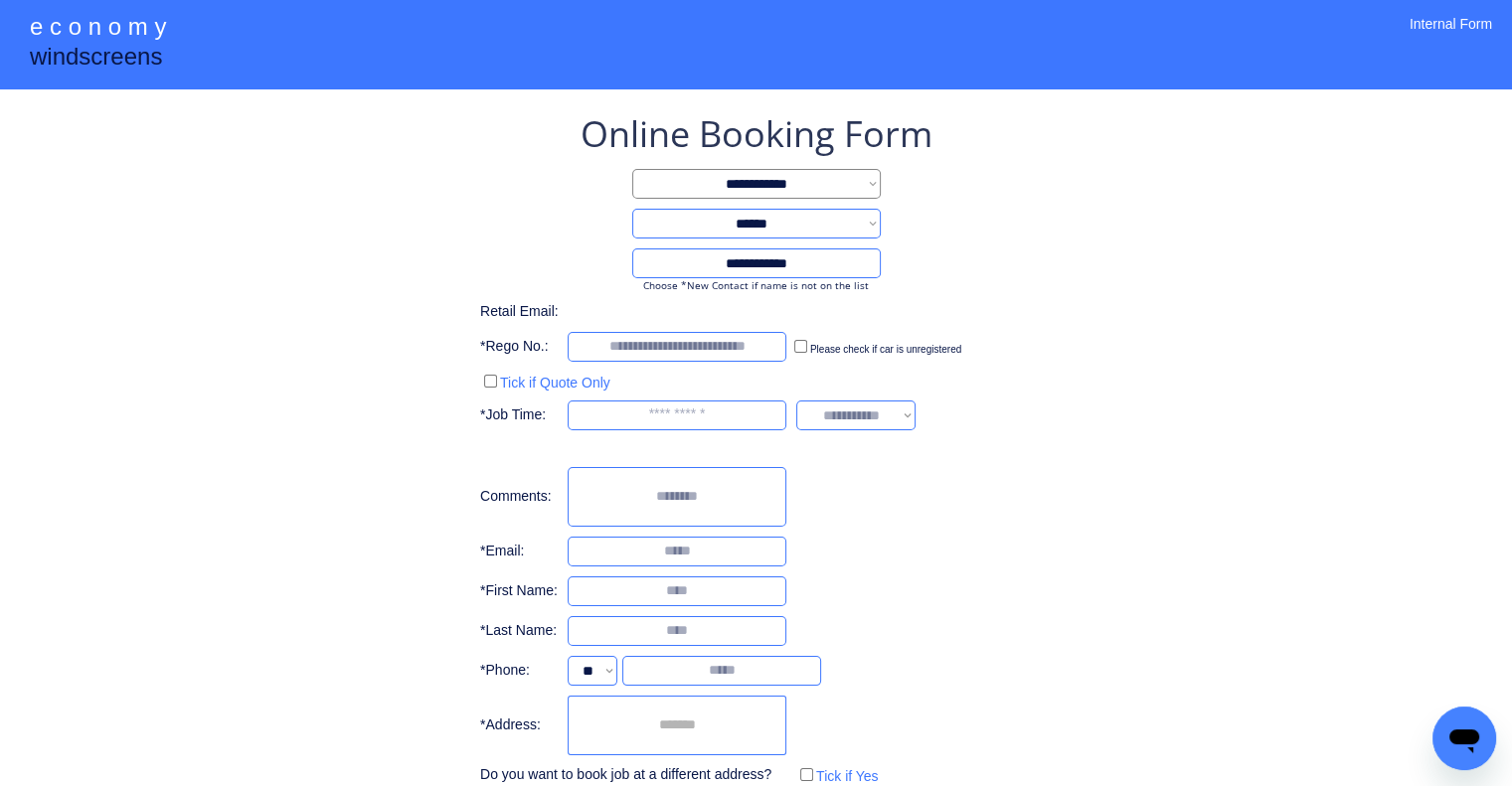 click at bounding box center [677, 725] 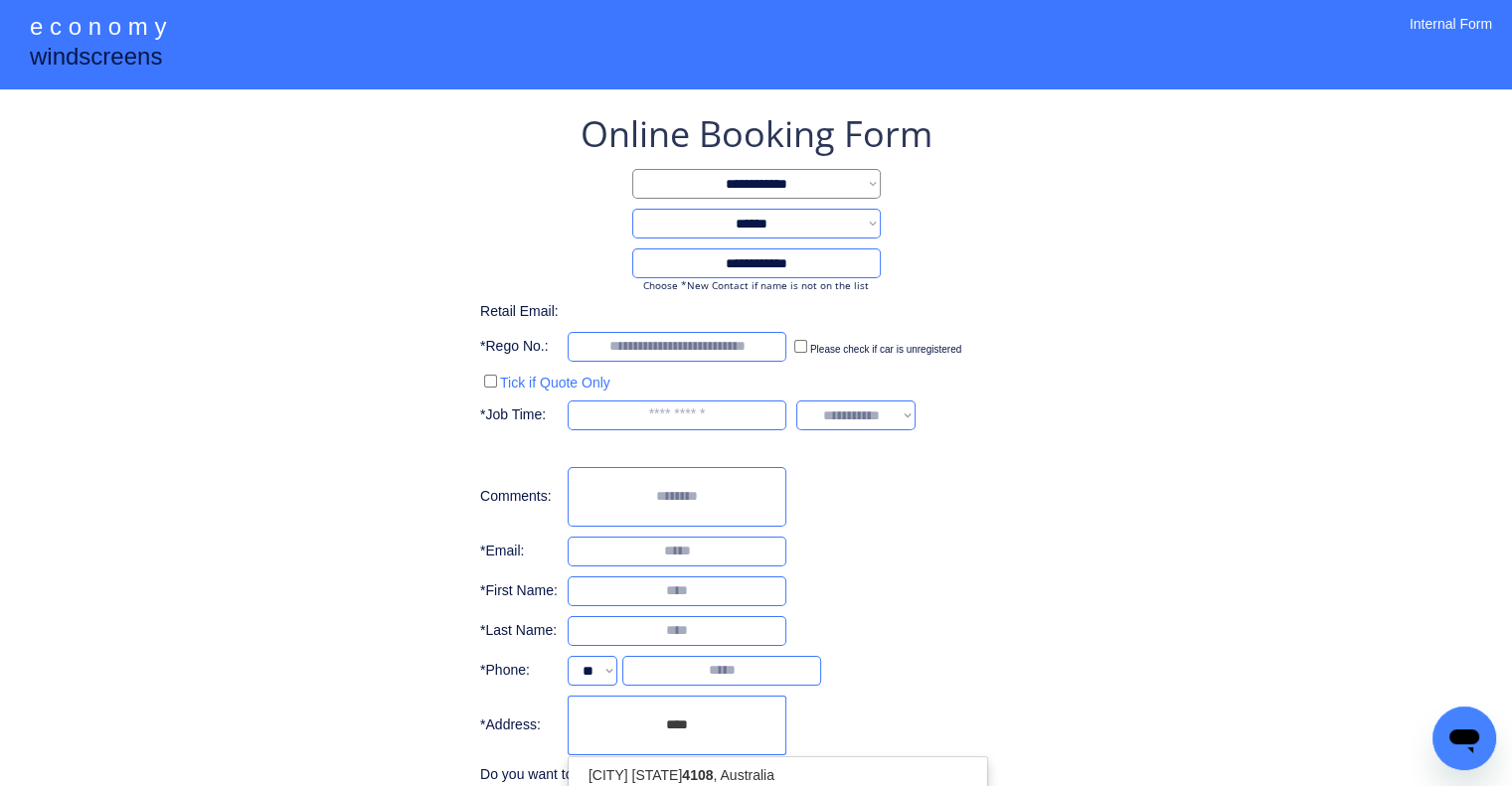 click on "Coopers Plains QLD  4108 , Australia" at bounding box center [777, 775] 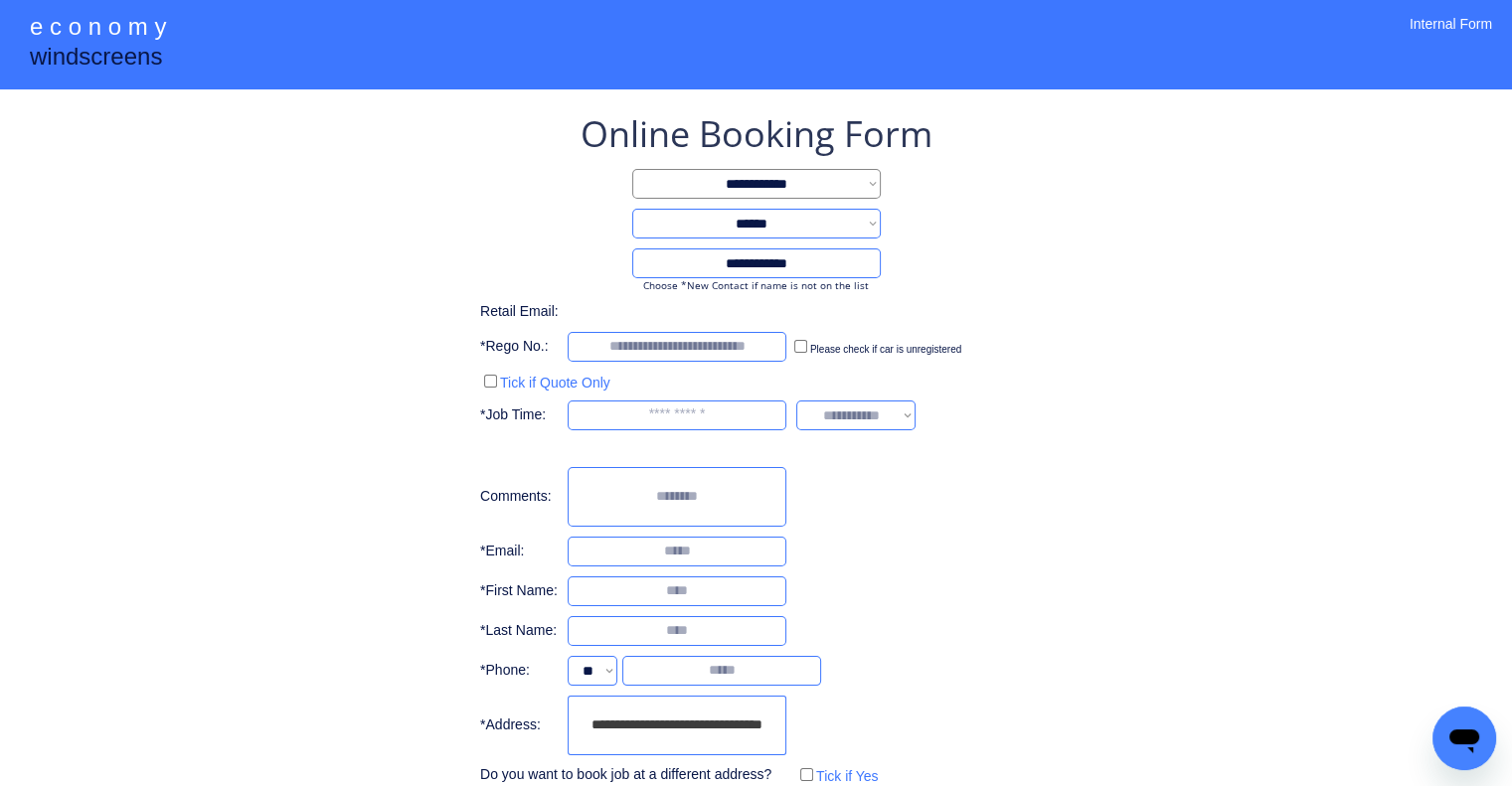 type on "**********" 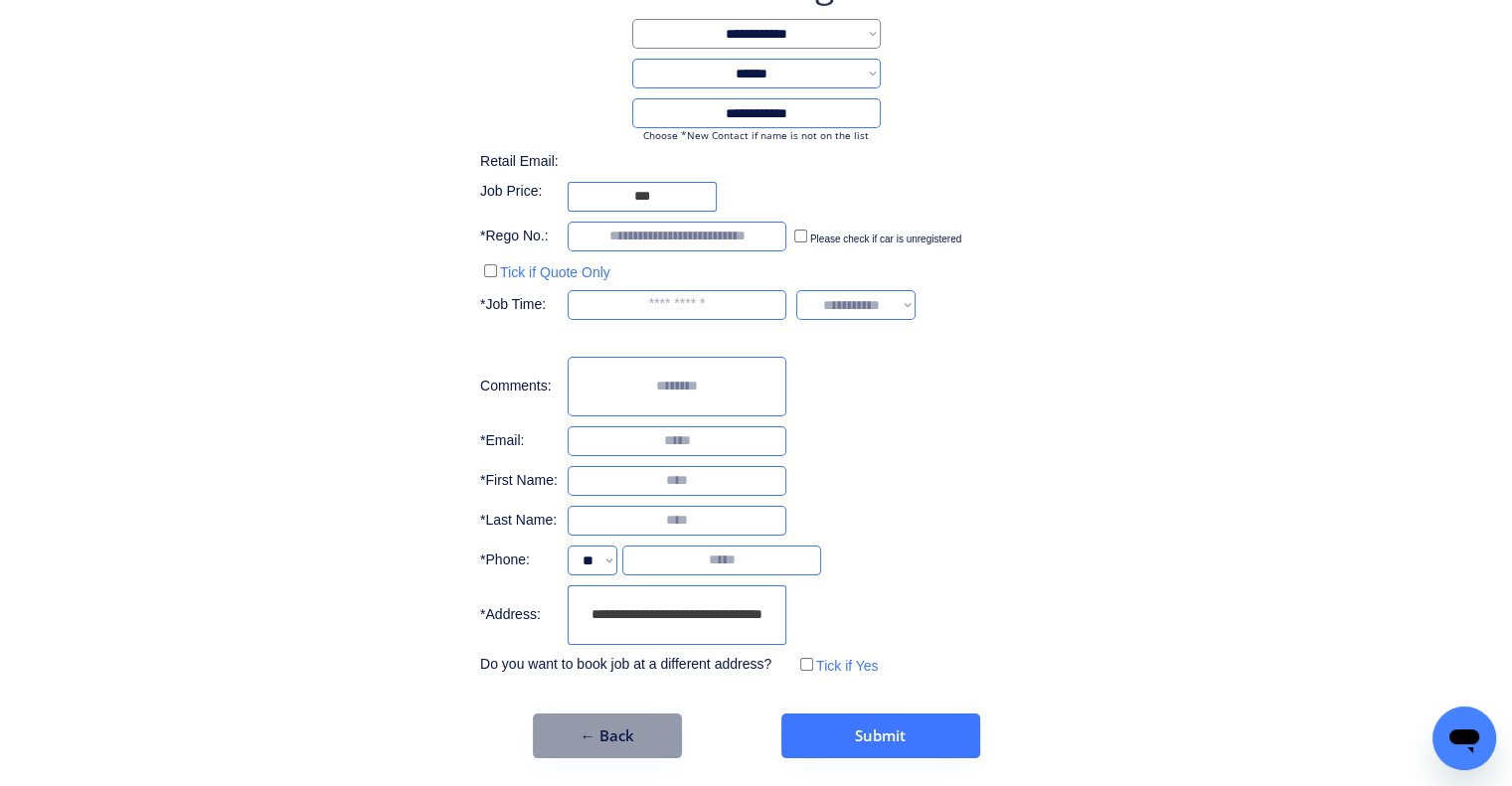 scroll, scrollTop: 152, scrollLeft: 0, axis: vertical 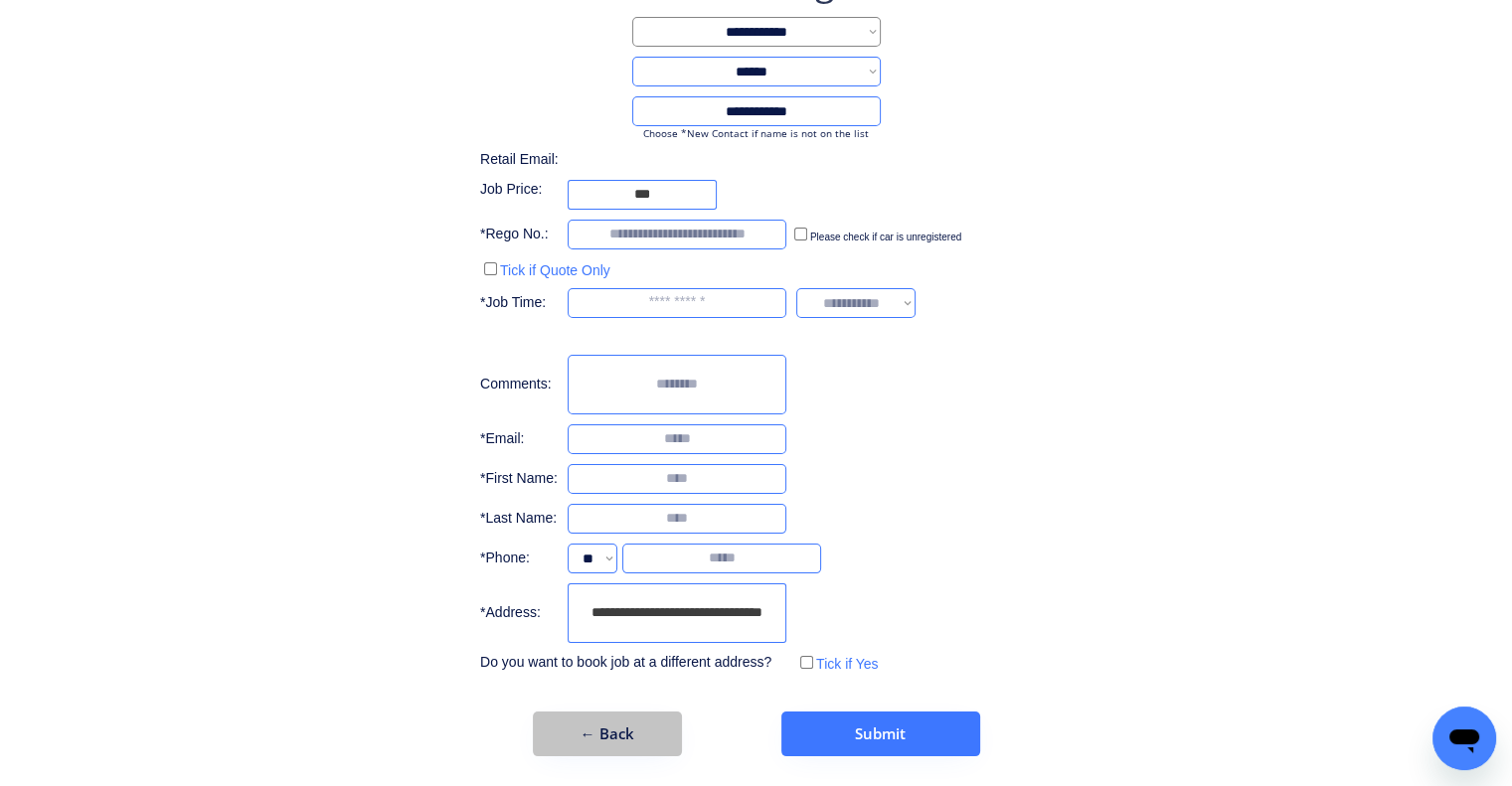 click on "←   Back" at bounding box center (607, 733) 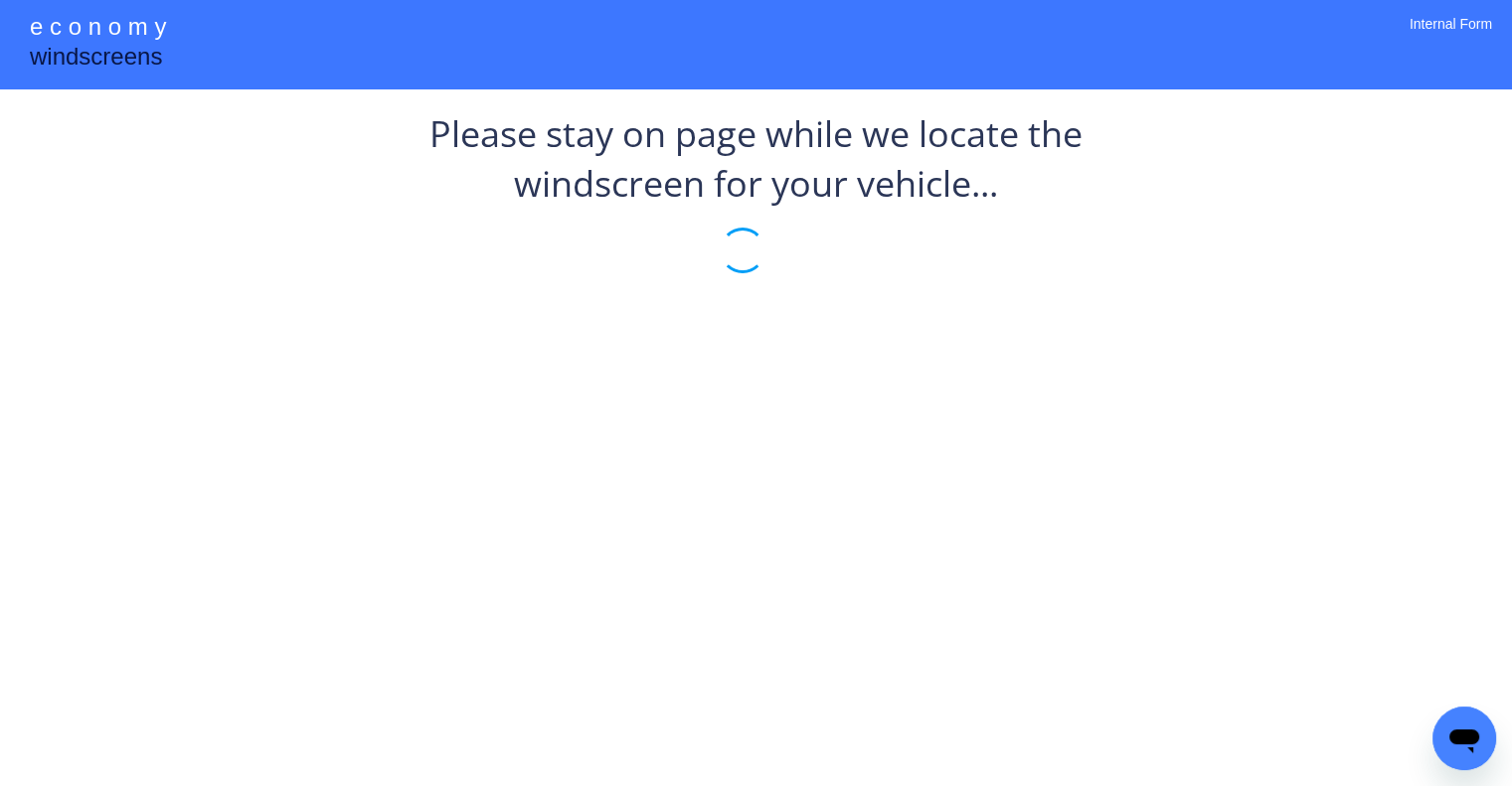 scroll, scrollTop: 0, scrollLeft: 0, axis: both 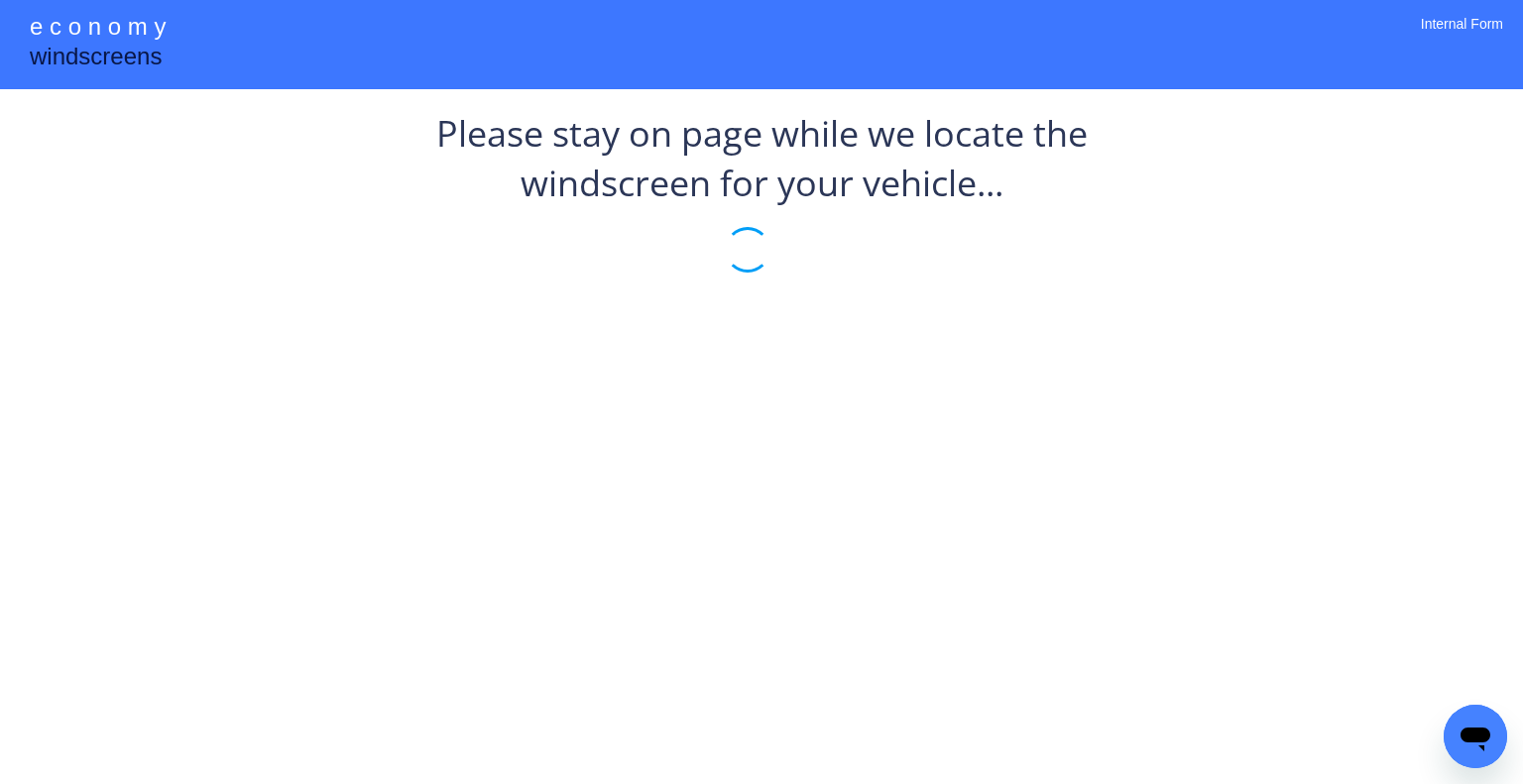 click on "**********" at bounding box center [762, 223] 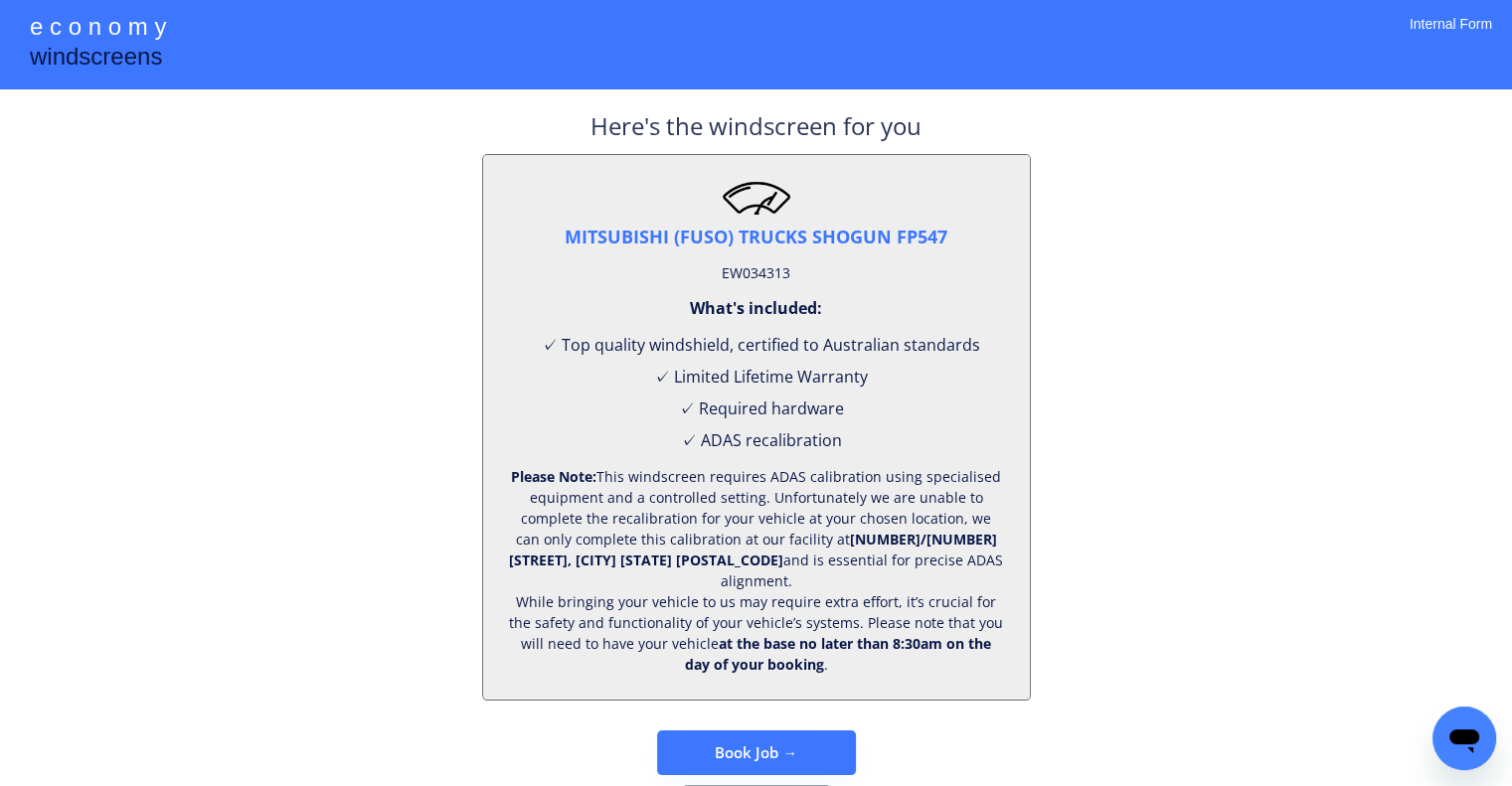 click on "EW034313" at bounding box center (756, 273) 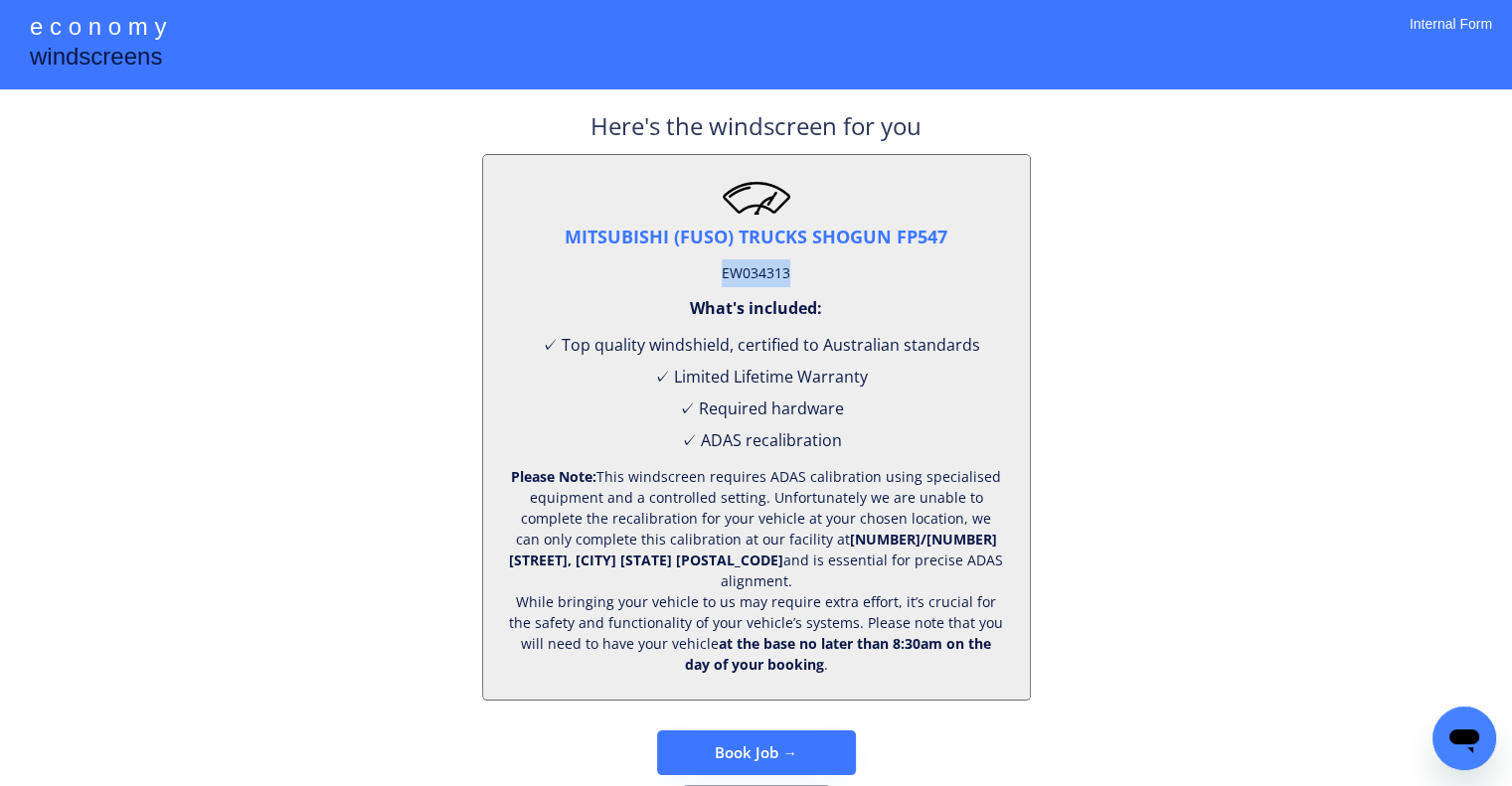 click on "EW034313" at bounding box center (756, 273) 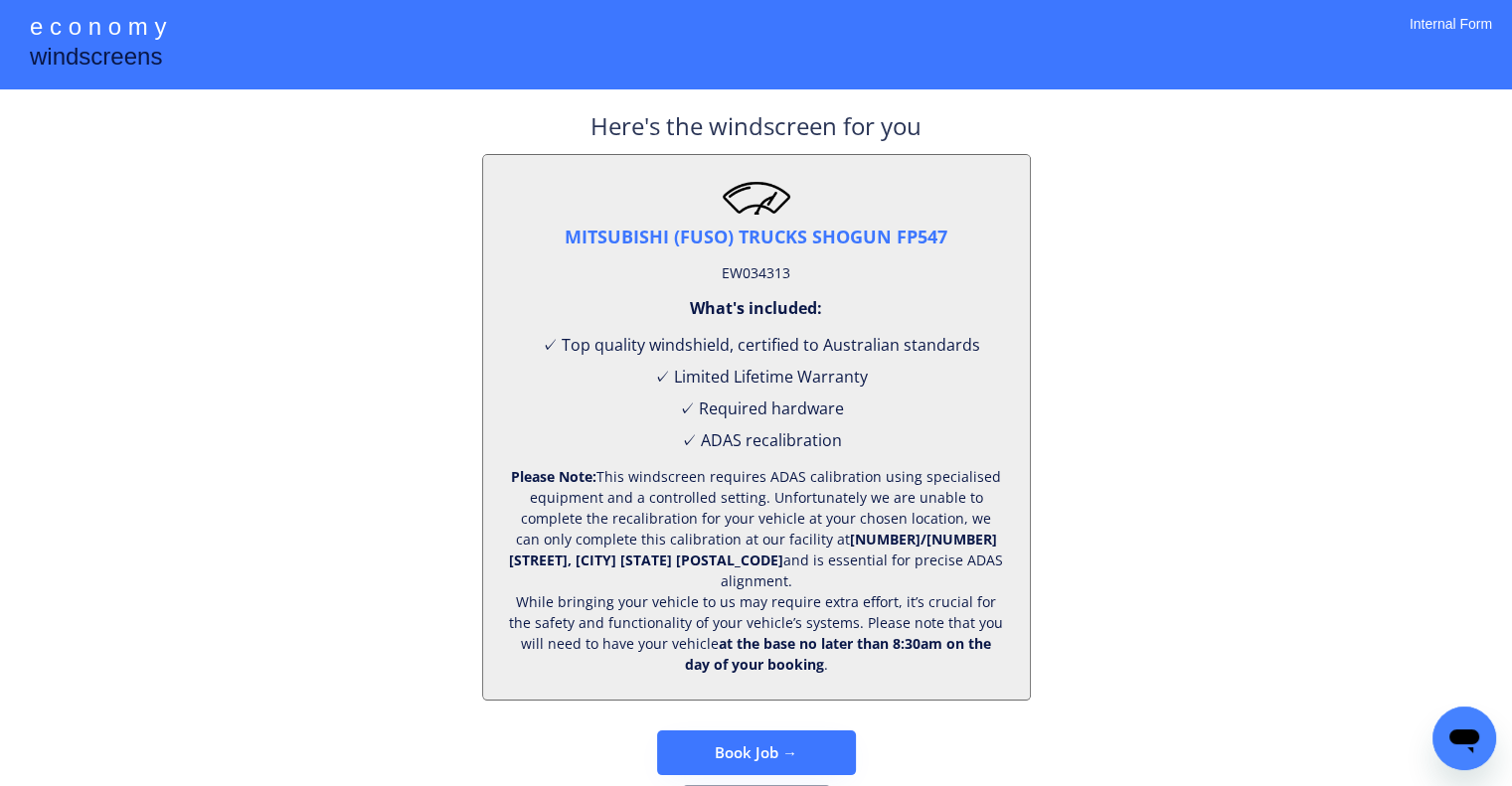 click on "**********" at bounding box center [756, 434] 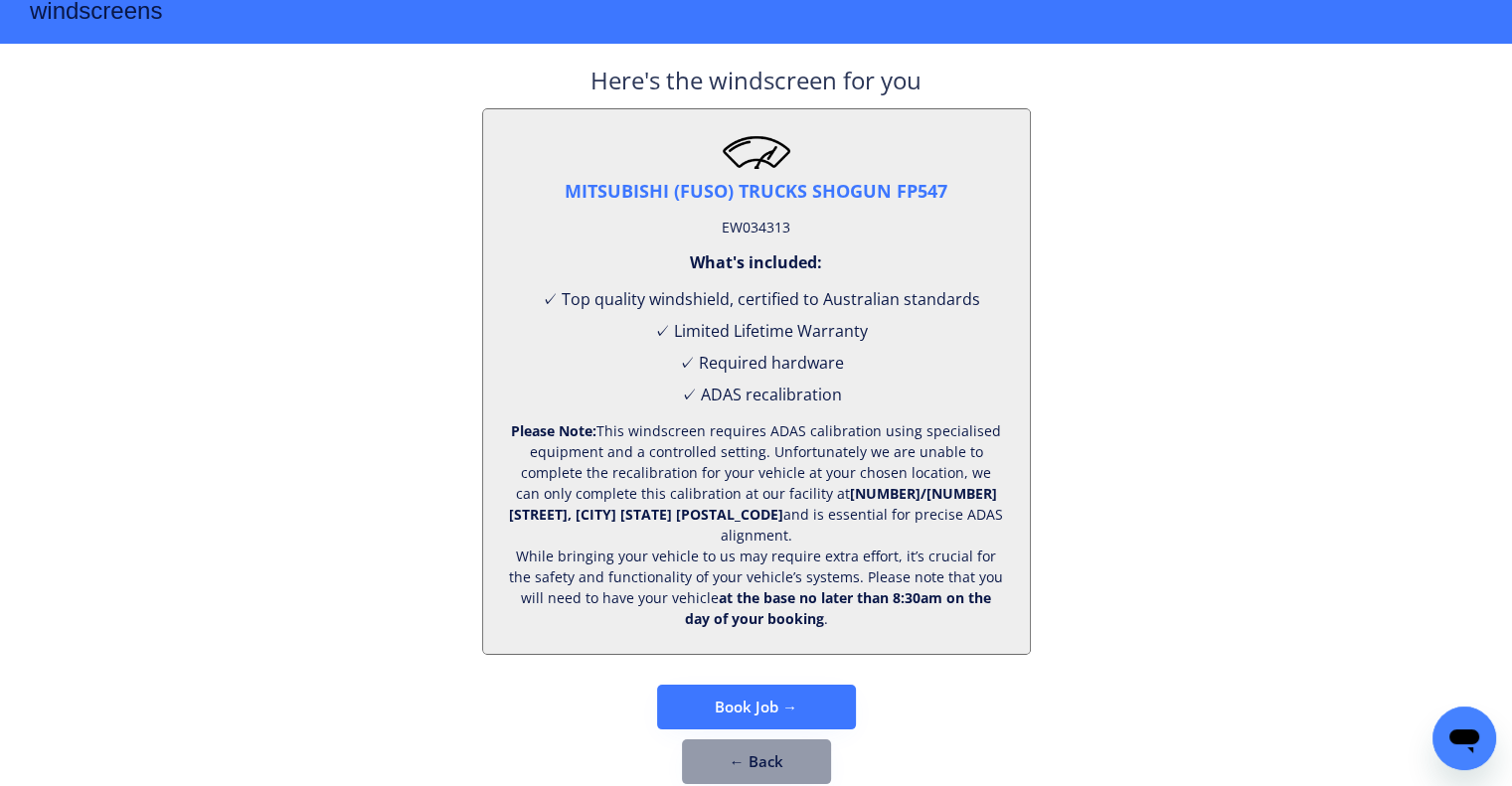 scroll, scrollTop: 82, scrollLeft: 0, axis: vertical 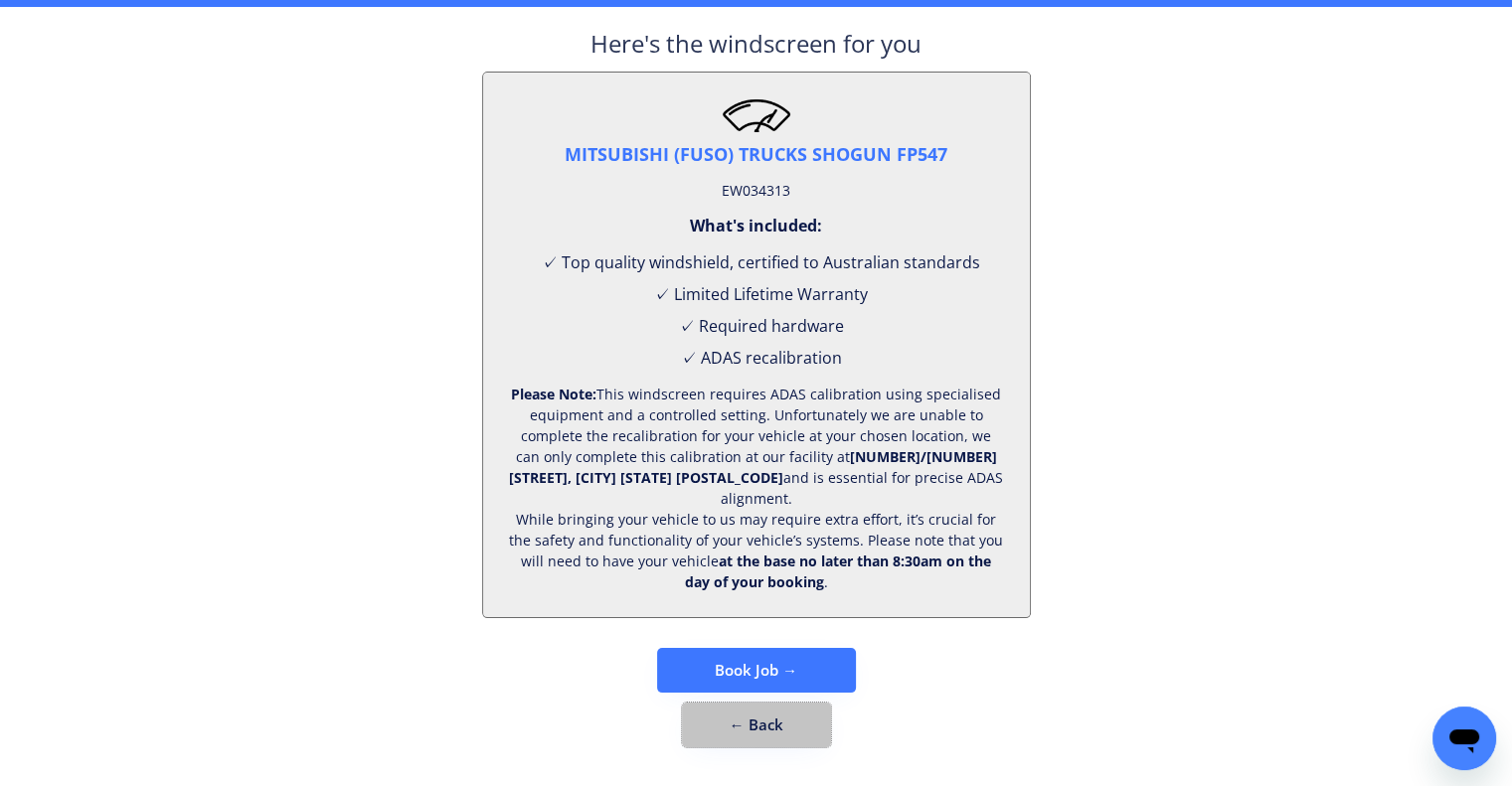 click on "←   Back" at bounding box center (756, 724) 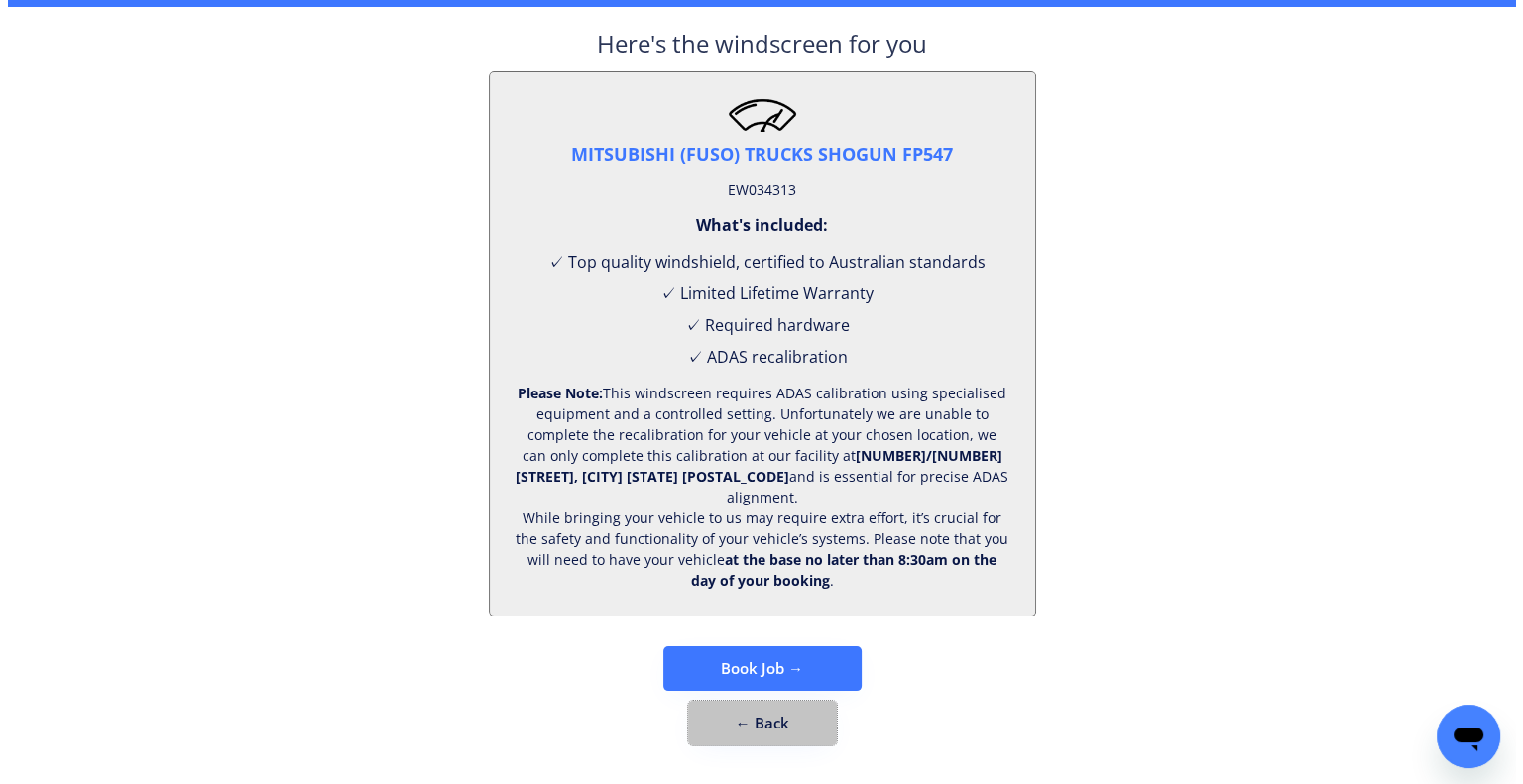 scroll, scrollTop: 0, scrollLeft: 0, axis: both 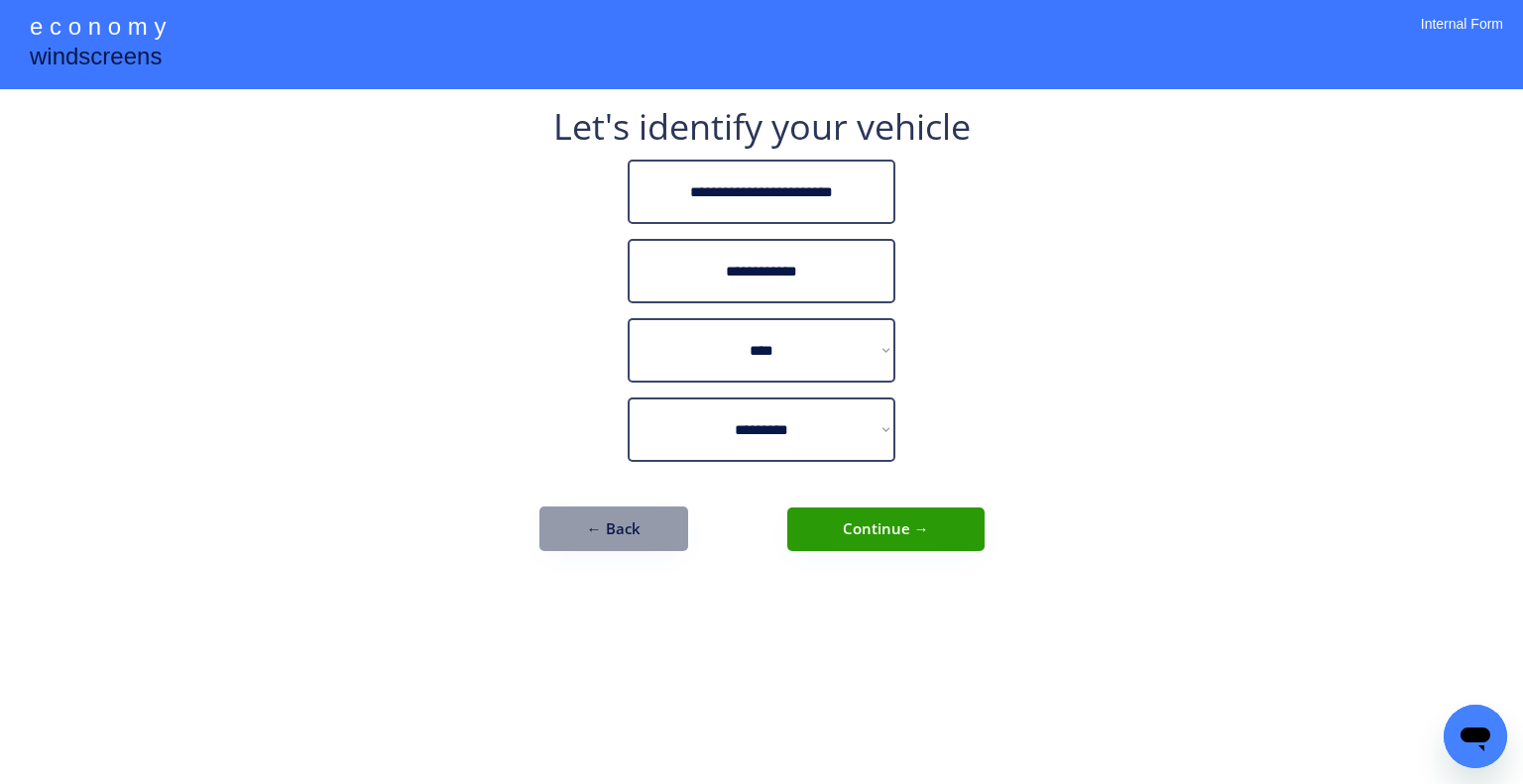 click on "**********" at bounding box center [762, 340] 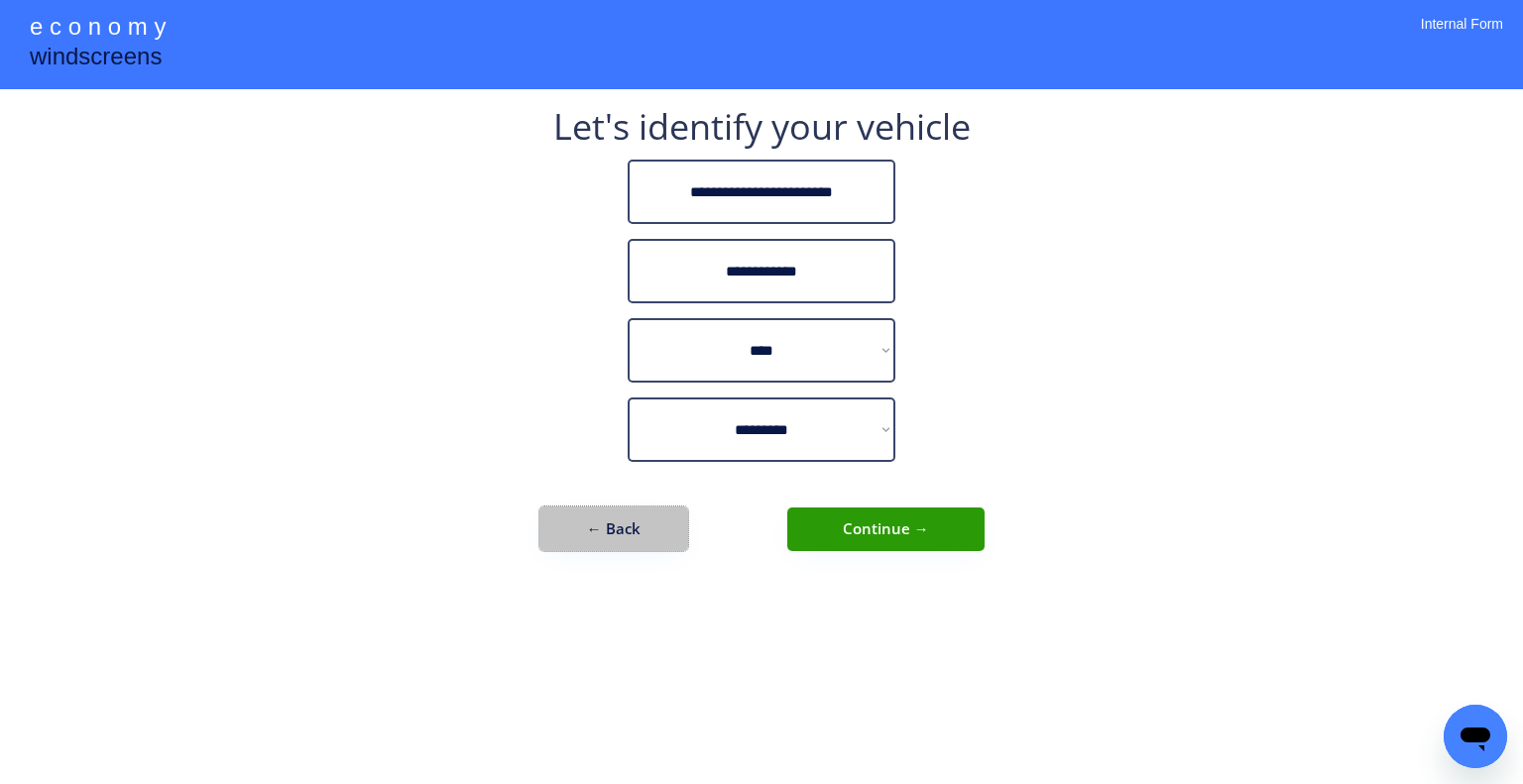 click on "←   Back" at bounding box center [614, 528] 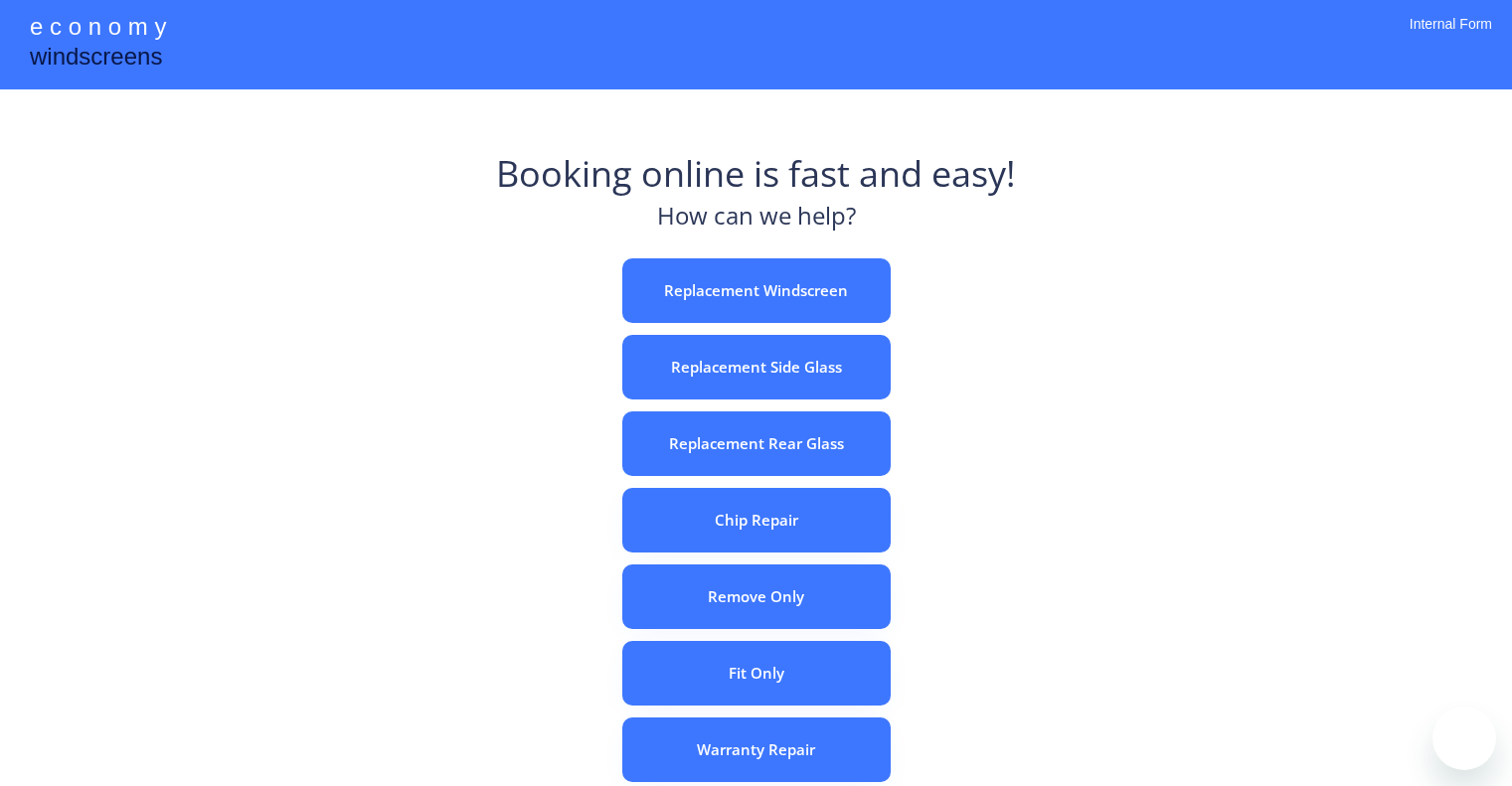 scroll, scrollTop: 0, scrollLeft: 0, axis: both 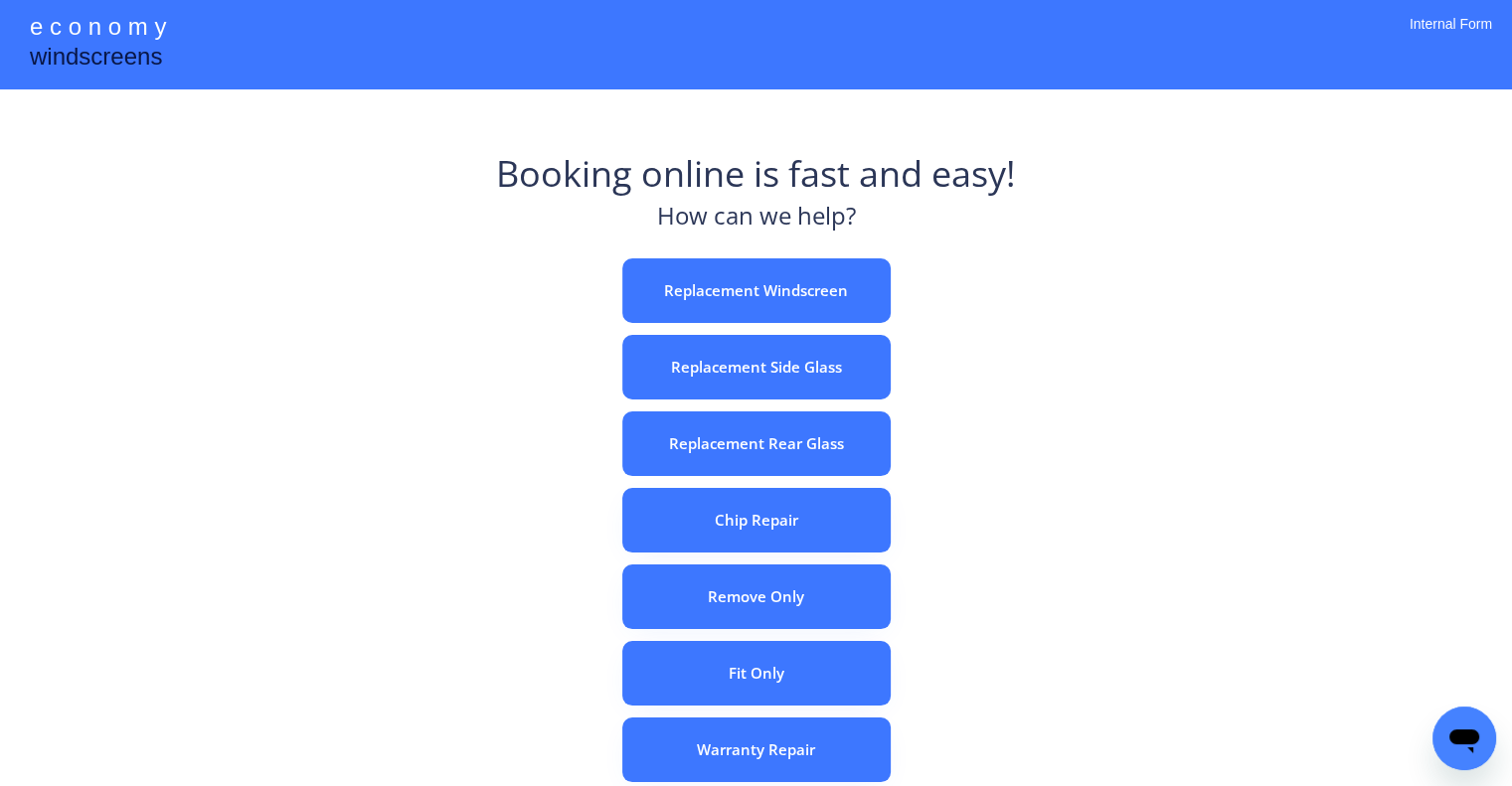 drag, startPoint x: 1048, startPoint y: 363, endPoint x: 761, endPoint y: 27, distance: 441.88799 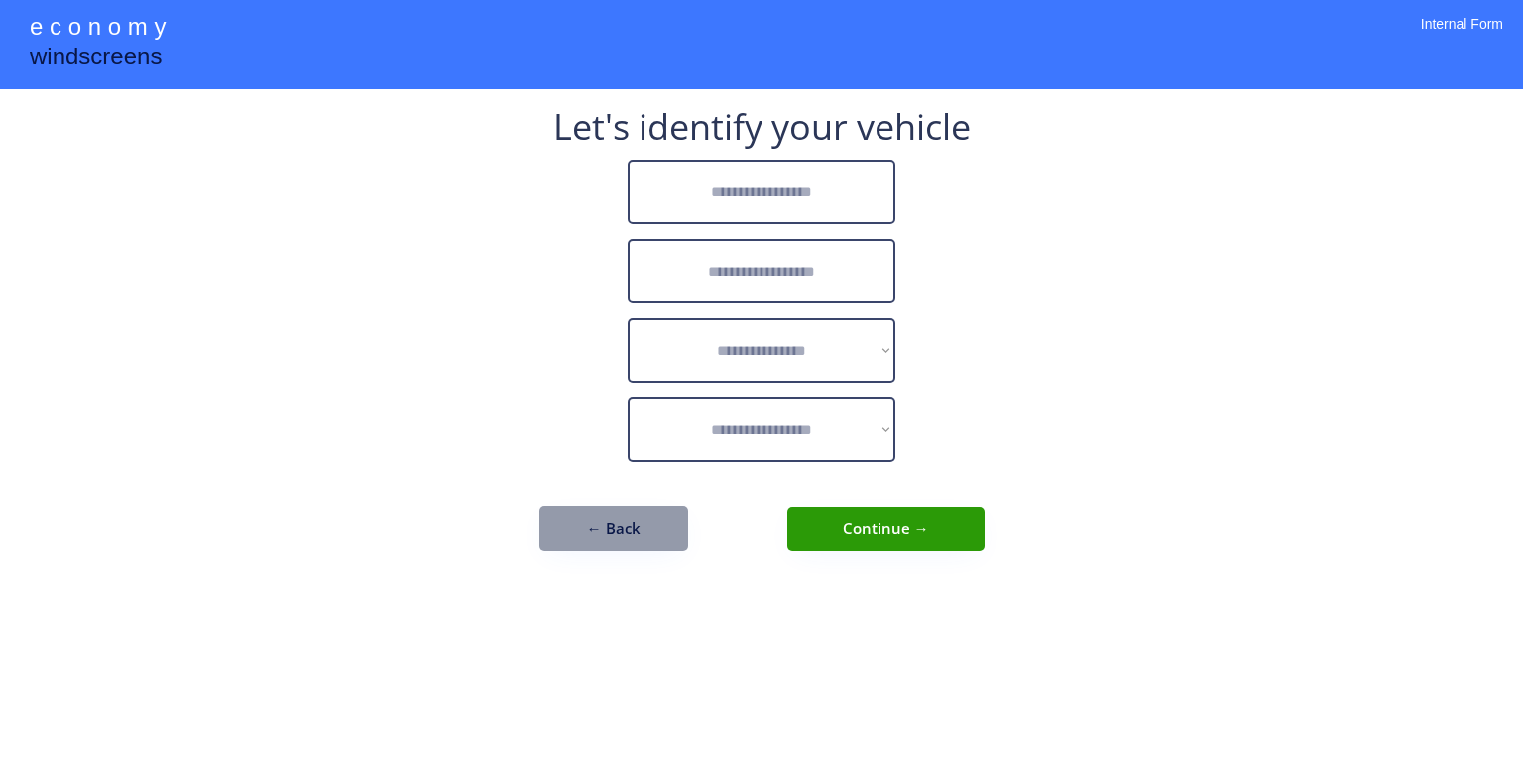 scroll, scrollTop: 0, scrollLeft: 0, axis: both 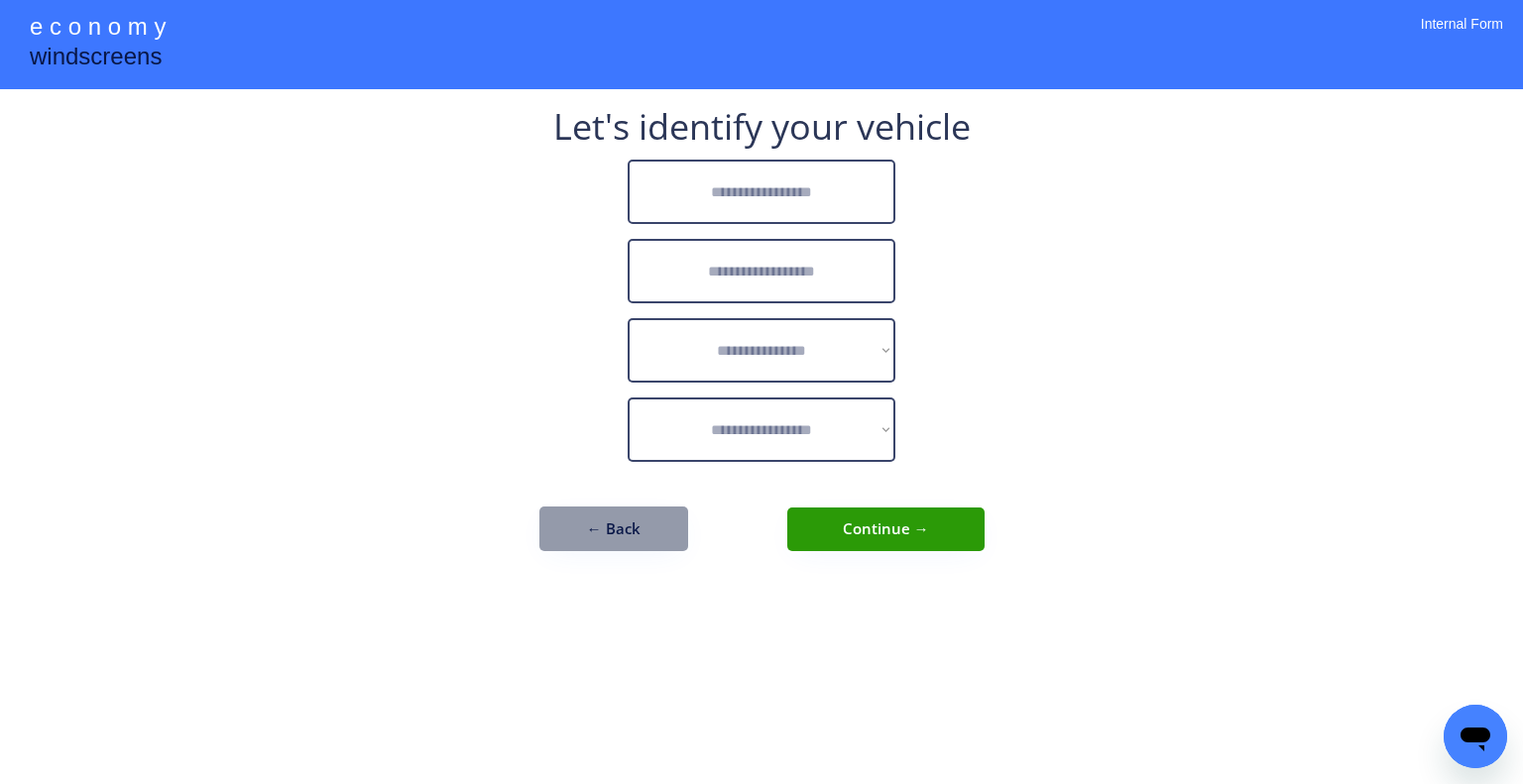 click at bounding box center (762, 191) 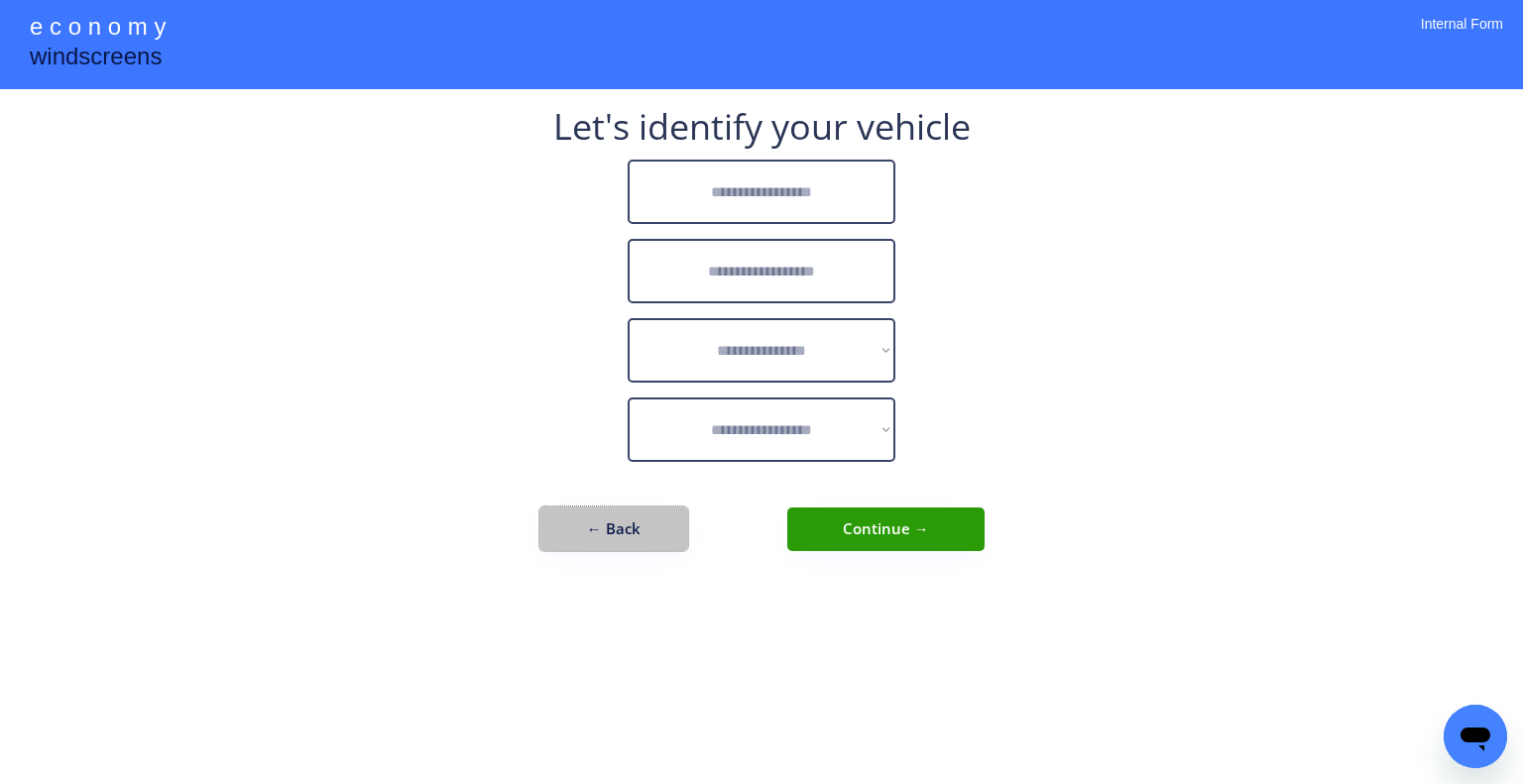 drag, startPoint x: 628, startPoint y: 537, endPoint x: 1004, endPoint y: 480, distance: 380.29594 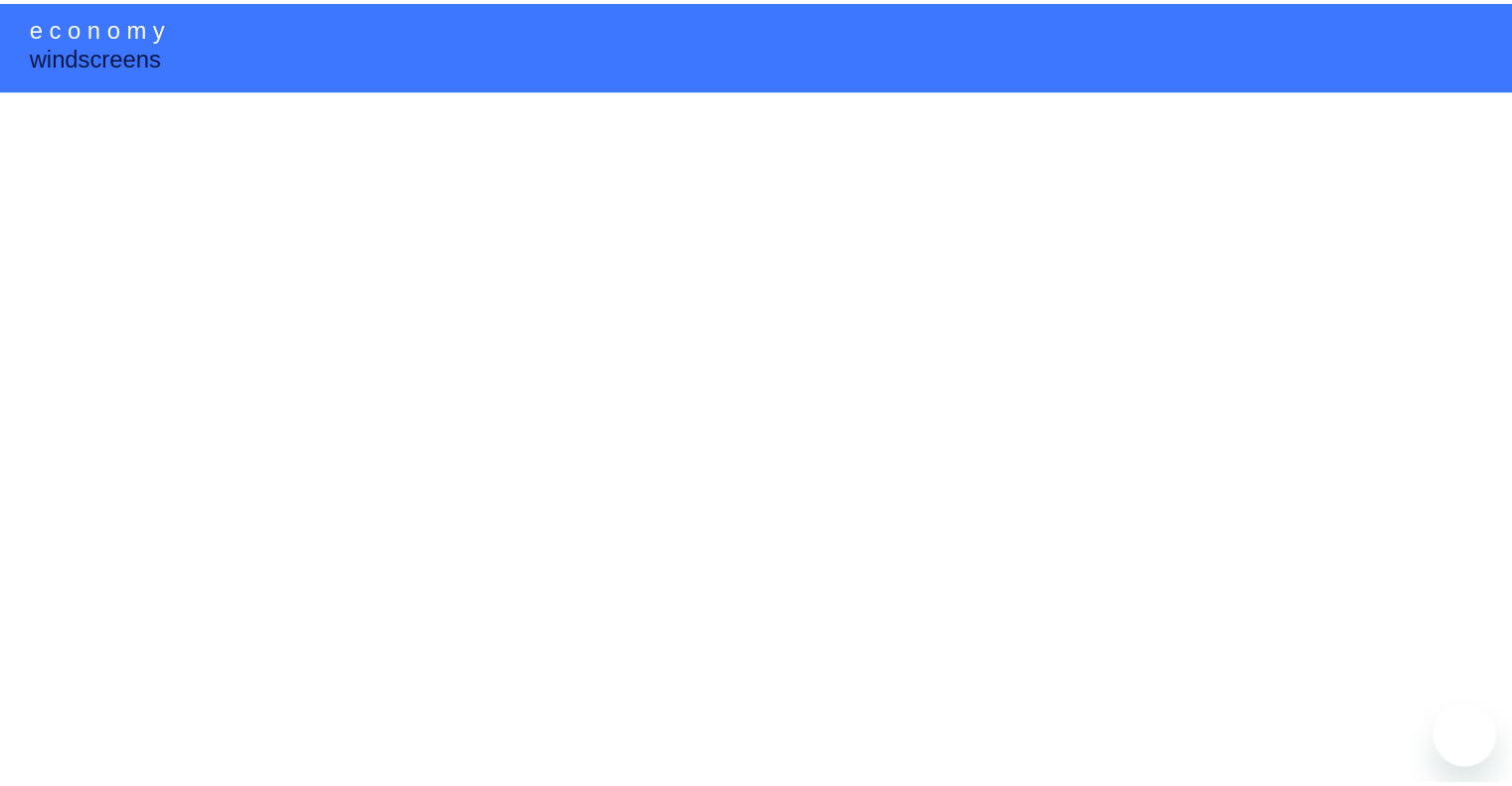 scroll, scrollTop: 0, scrollLeft: 0, axis: both 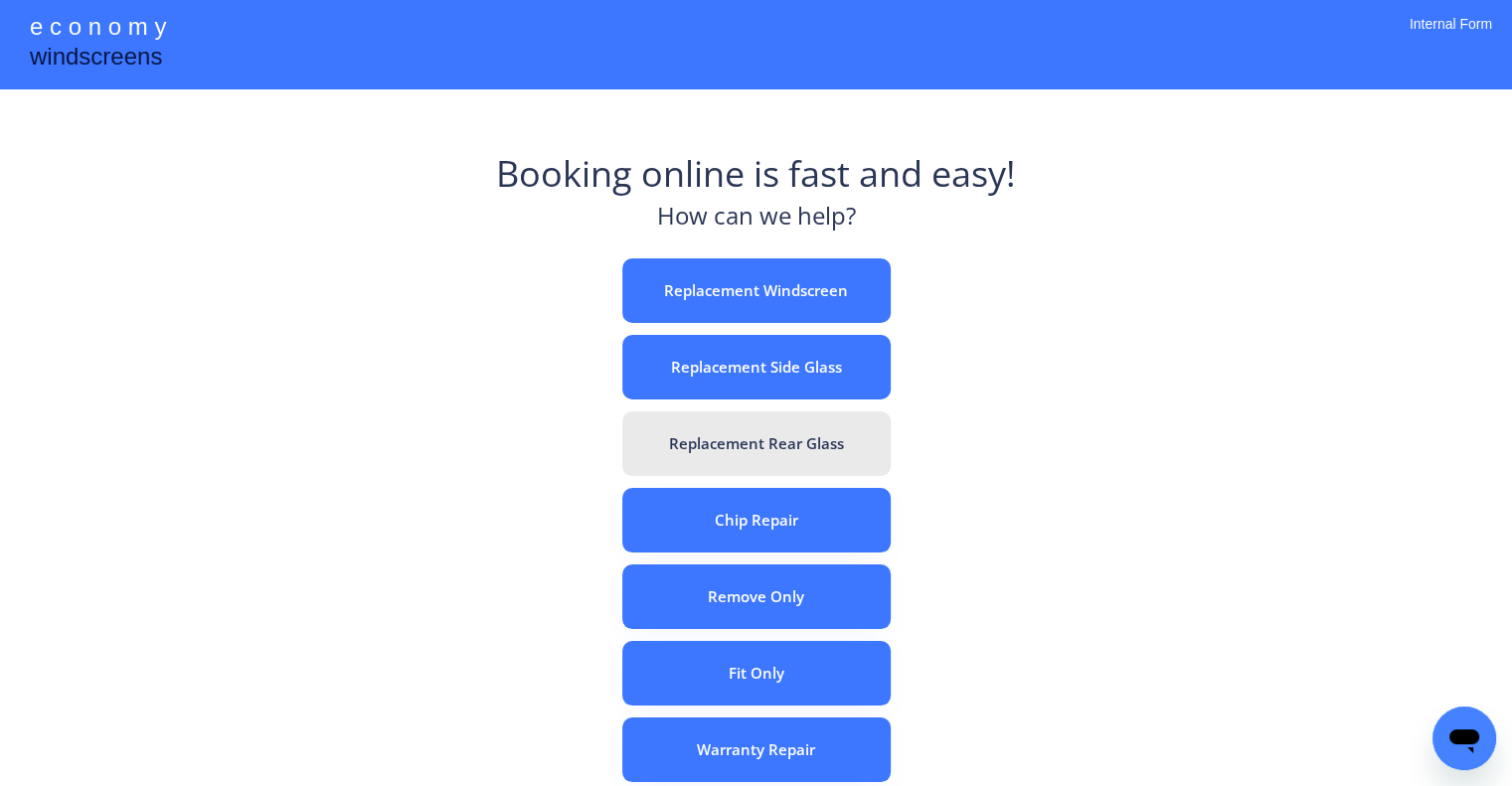 click on "Replacement Rear Glass" at bounding box center [756, 443] 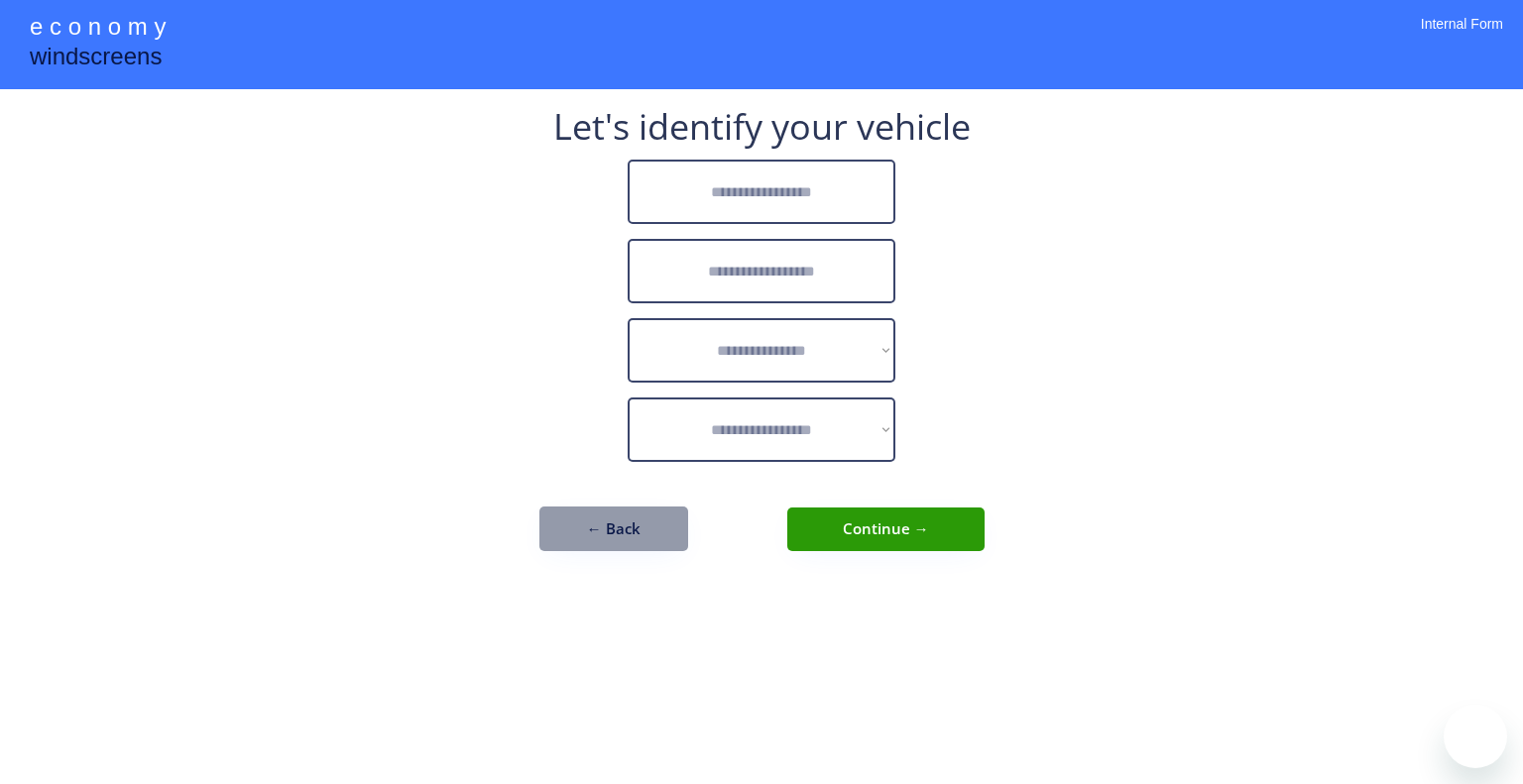 scroll, scrollTop: 0, scrollLeft: 0, axis: both 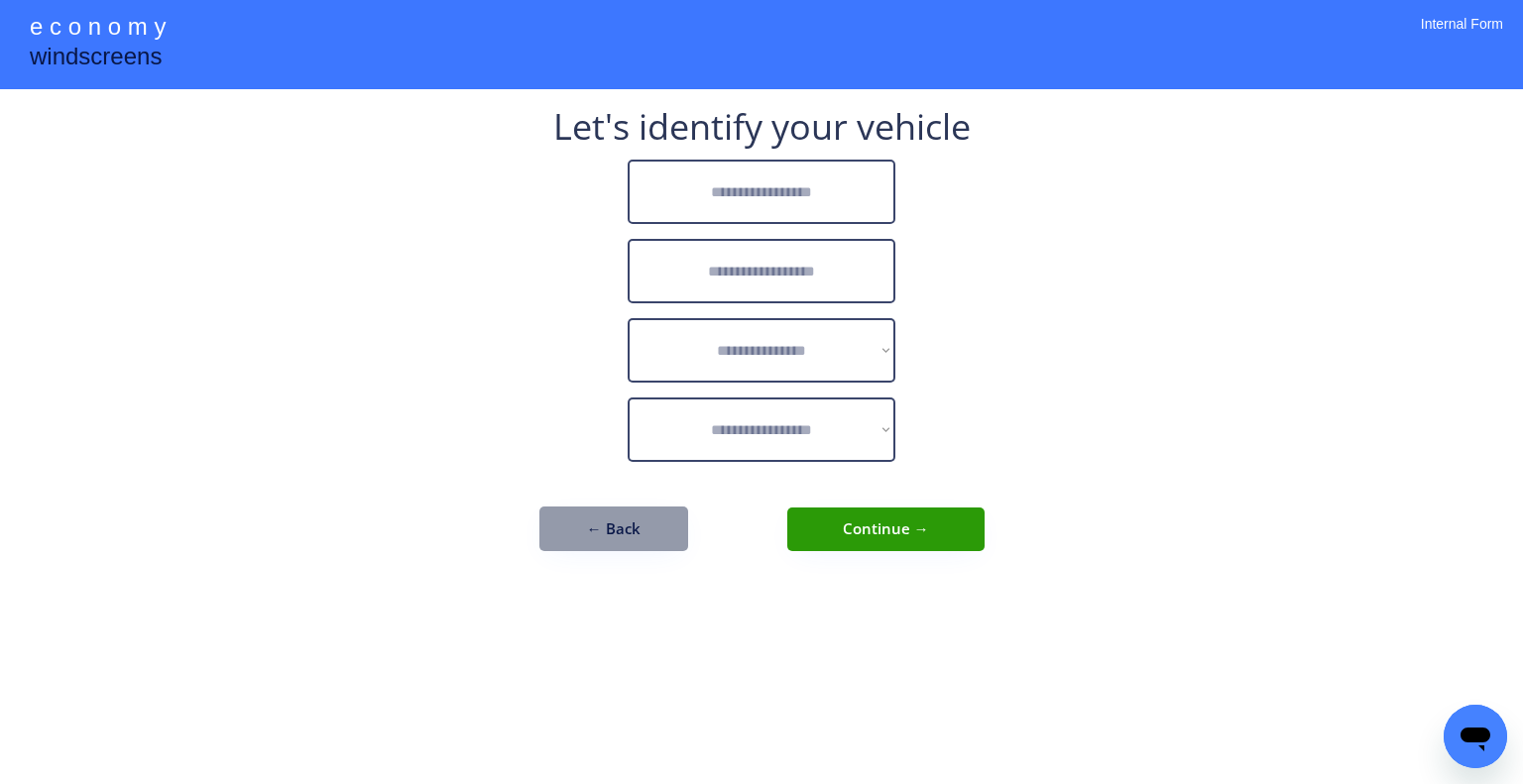 click at bounding box center [762, 191] 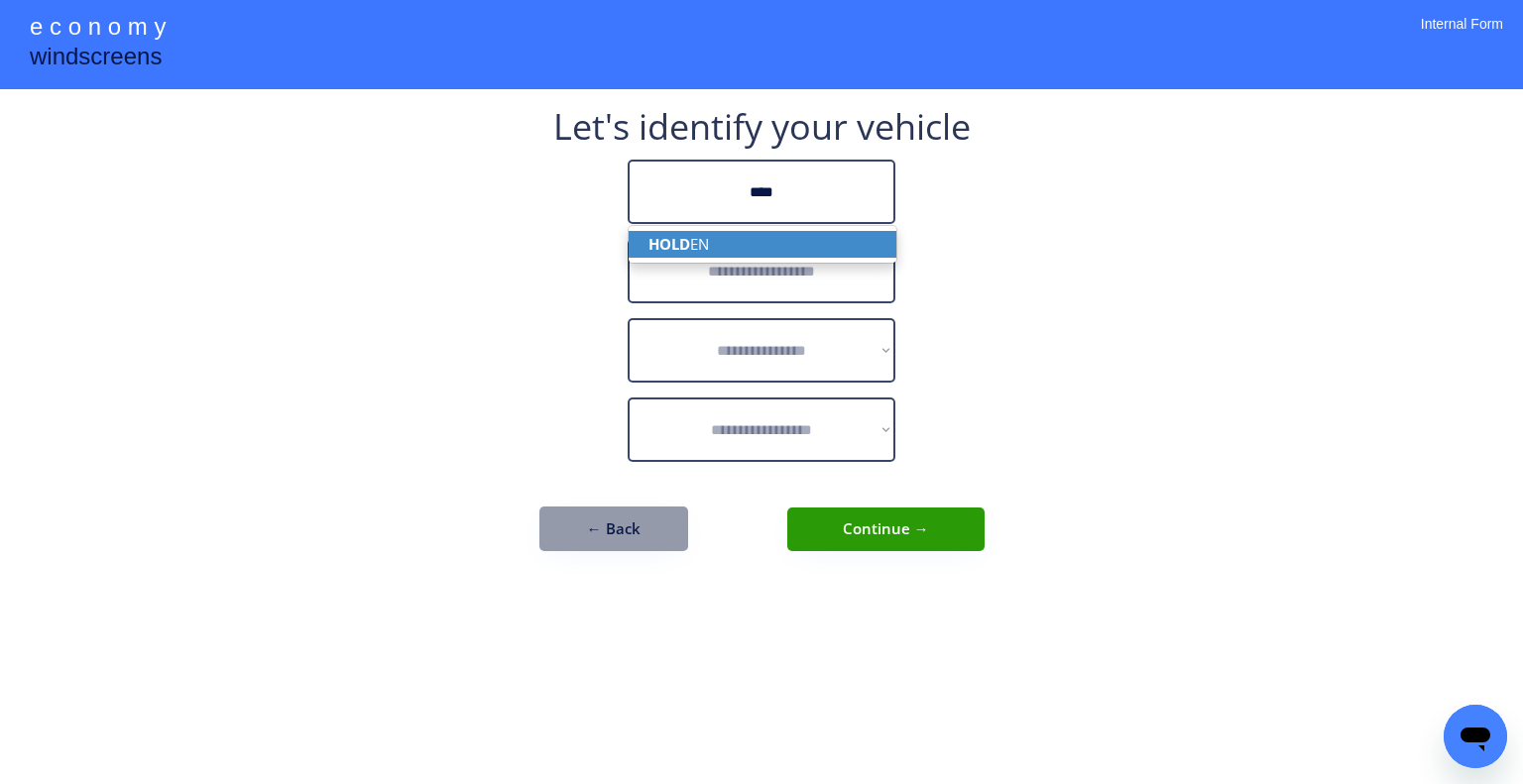 drag, startPoint x: 820, startPoint y: 237, endPoint x: 827, endPoint y: 276, distance: 39.623226 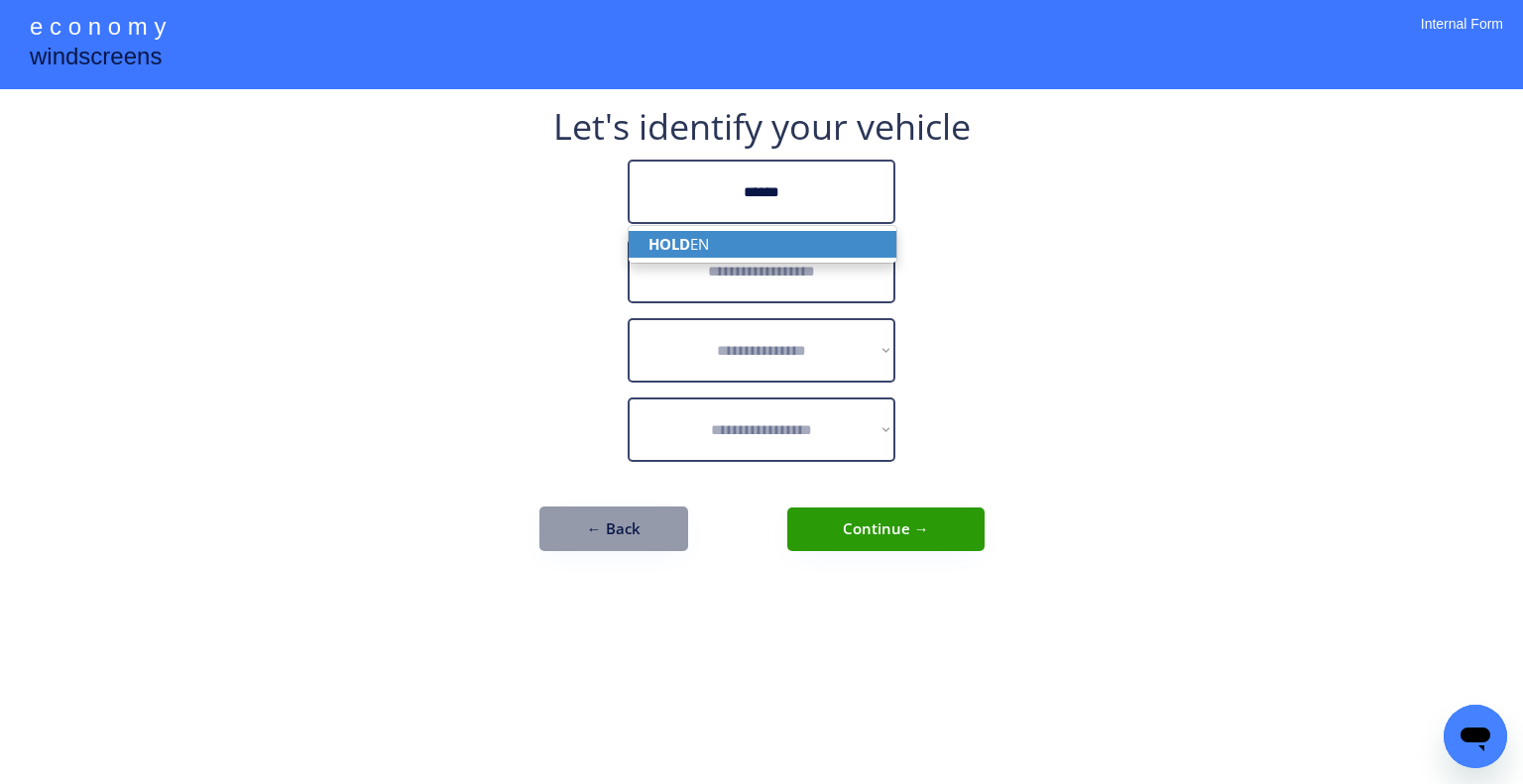 type on "******" 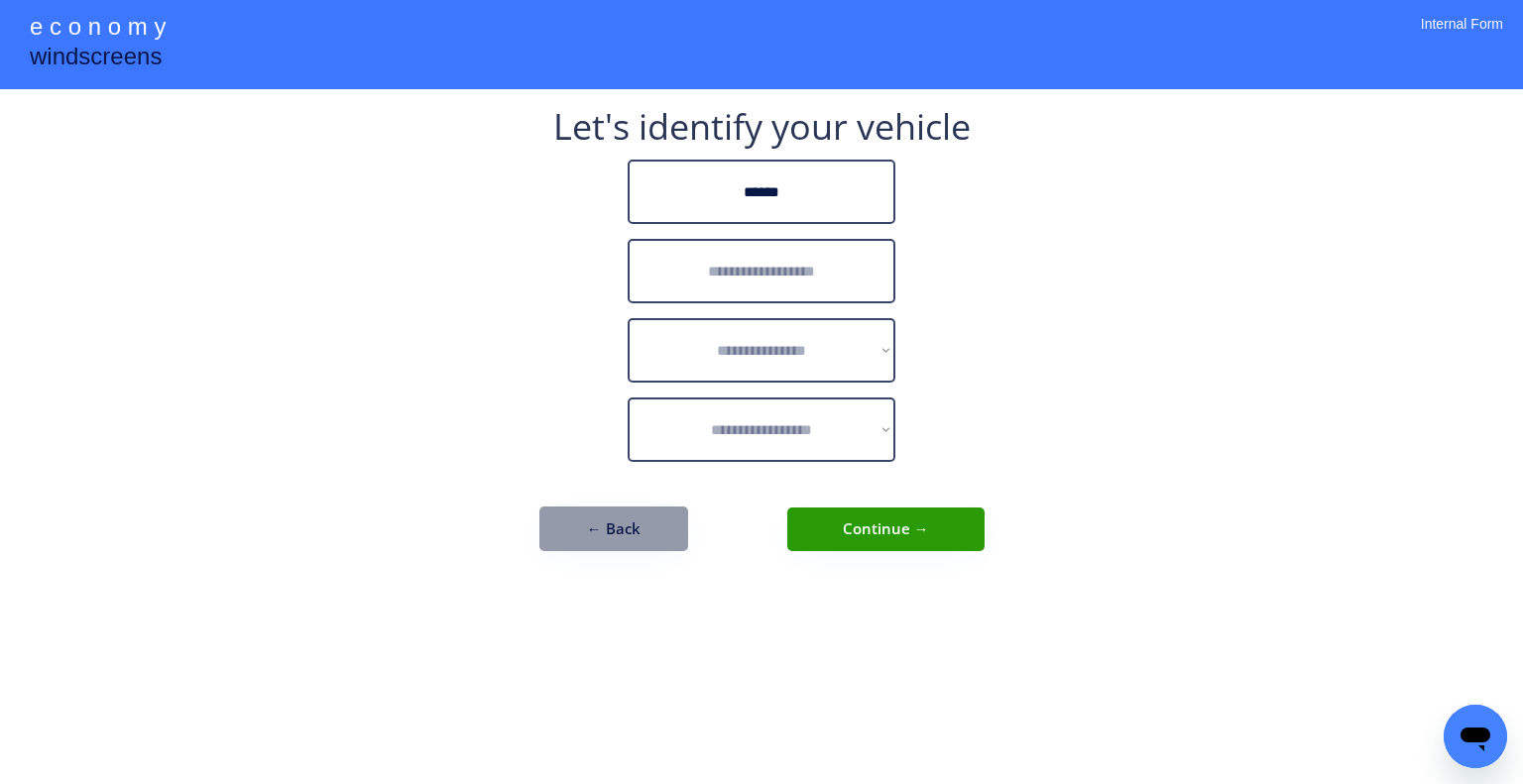 click at bounding box center (762, 271) 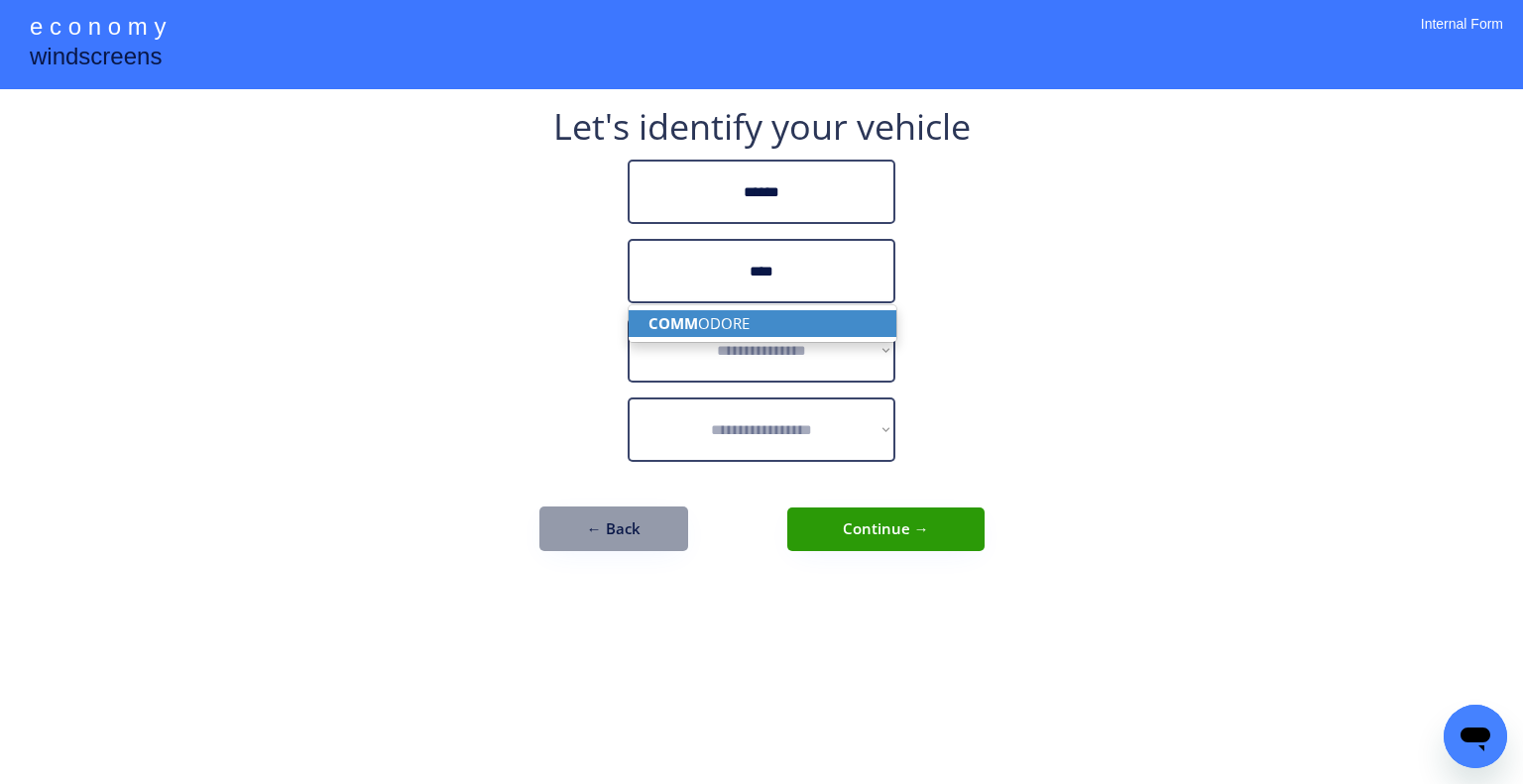 click on "COMM ODORE" at bounding box center (762, 323) 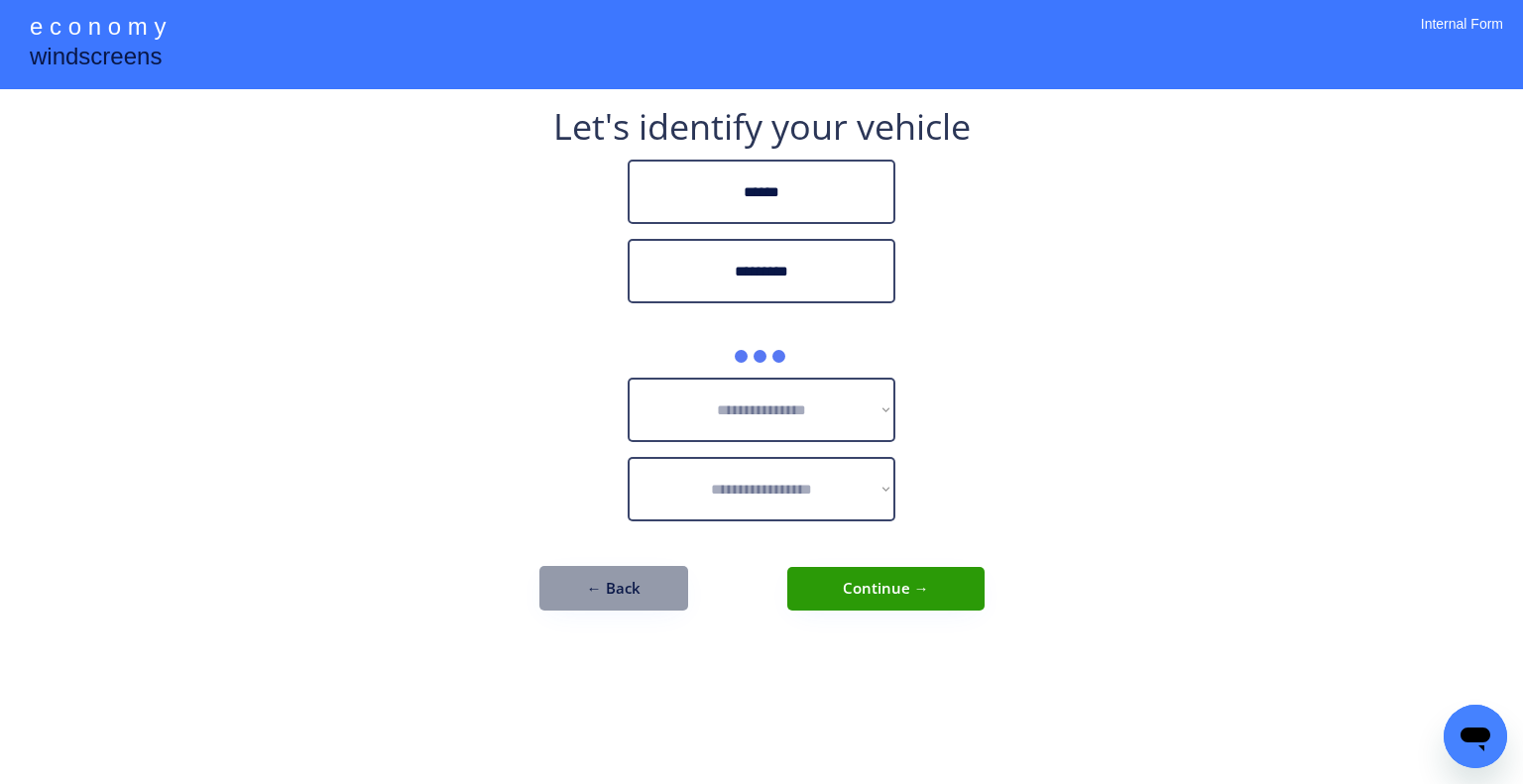 type on "*********" 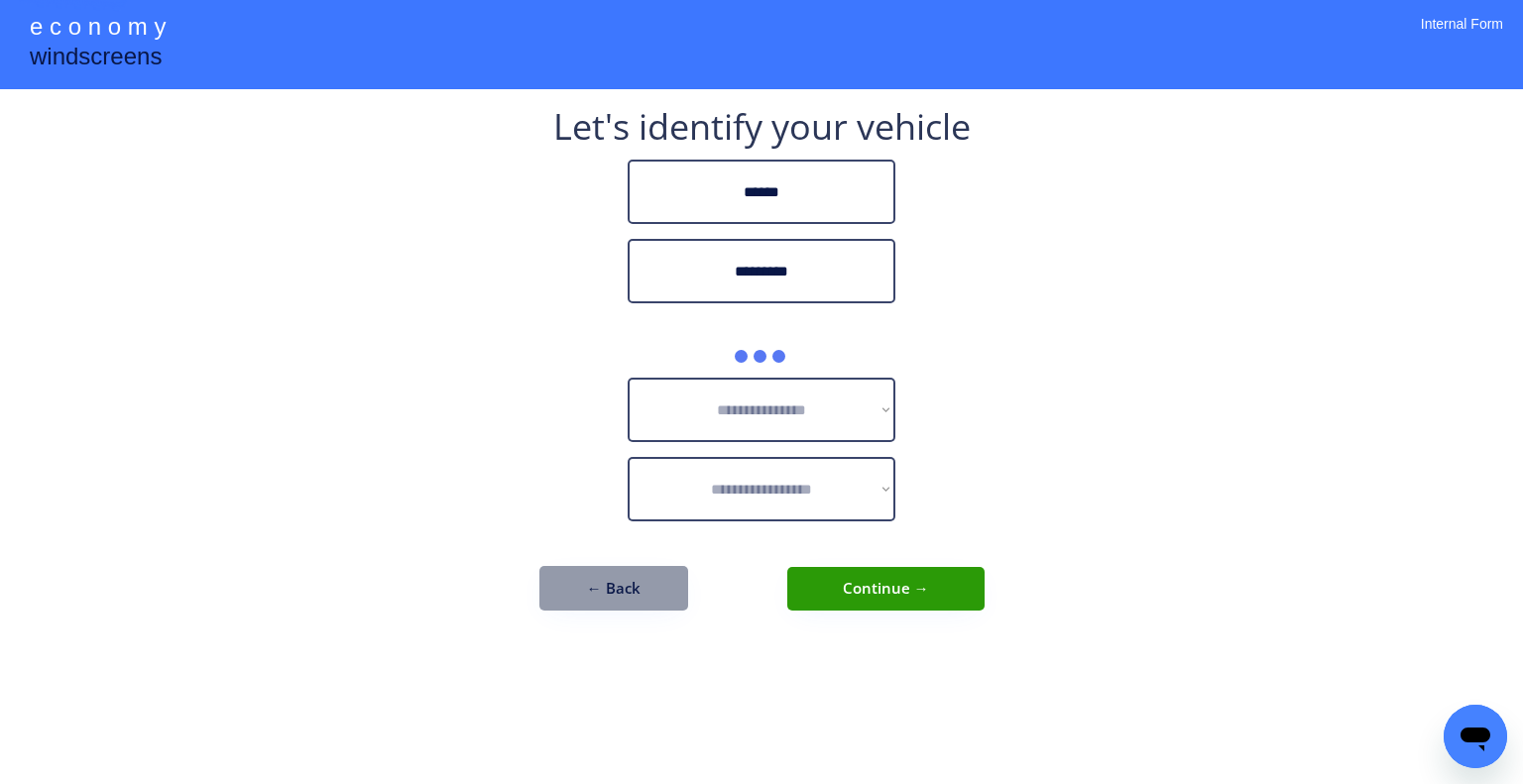 click on "**********" at bounding box center [762, 370] 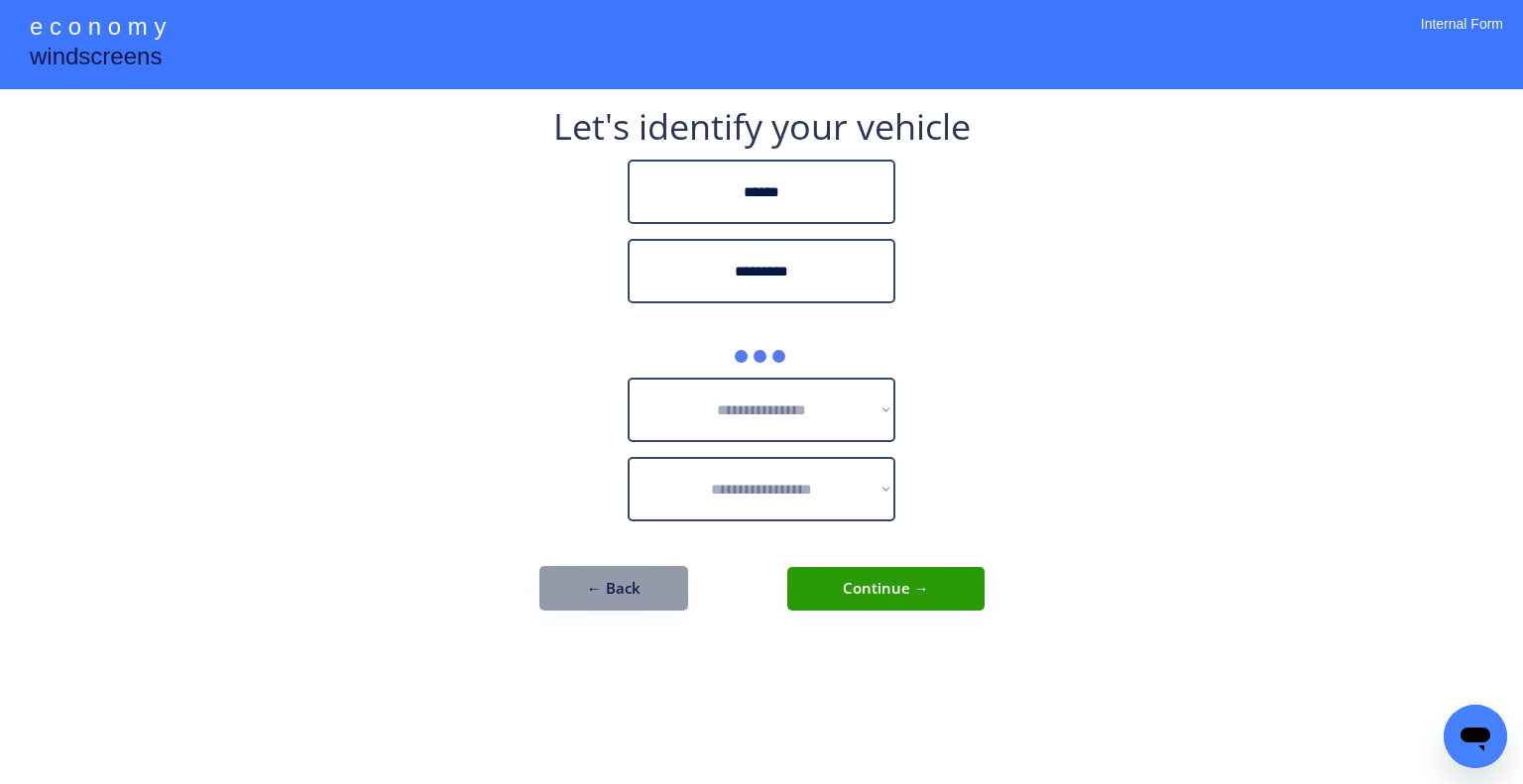 click on "**********" at bounding box center (762, 392) 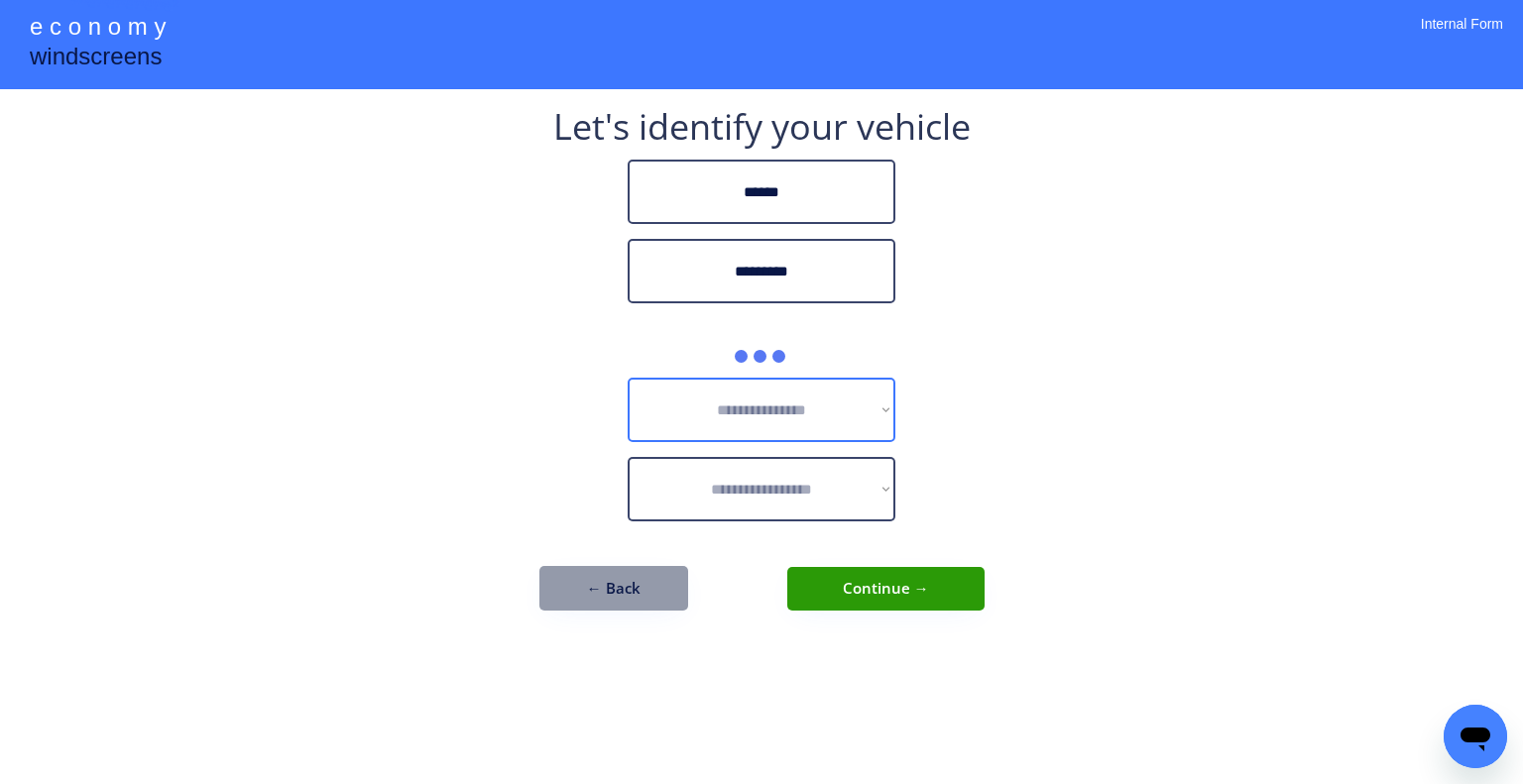 click on "**********" at bounding box center (762, 409) 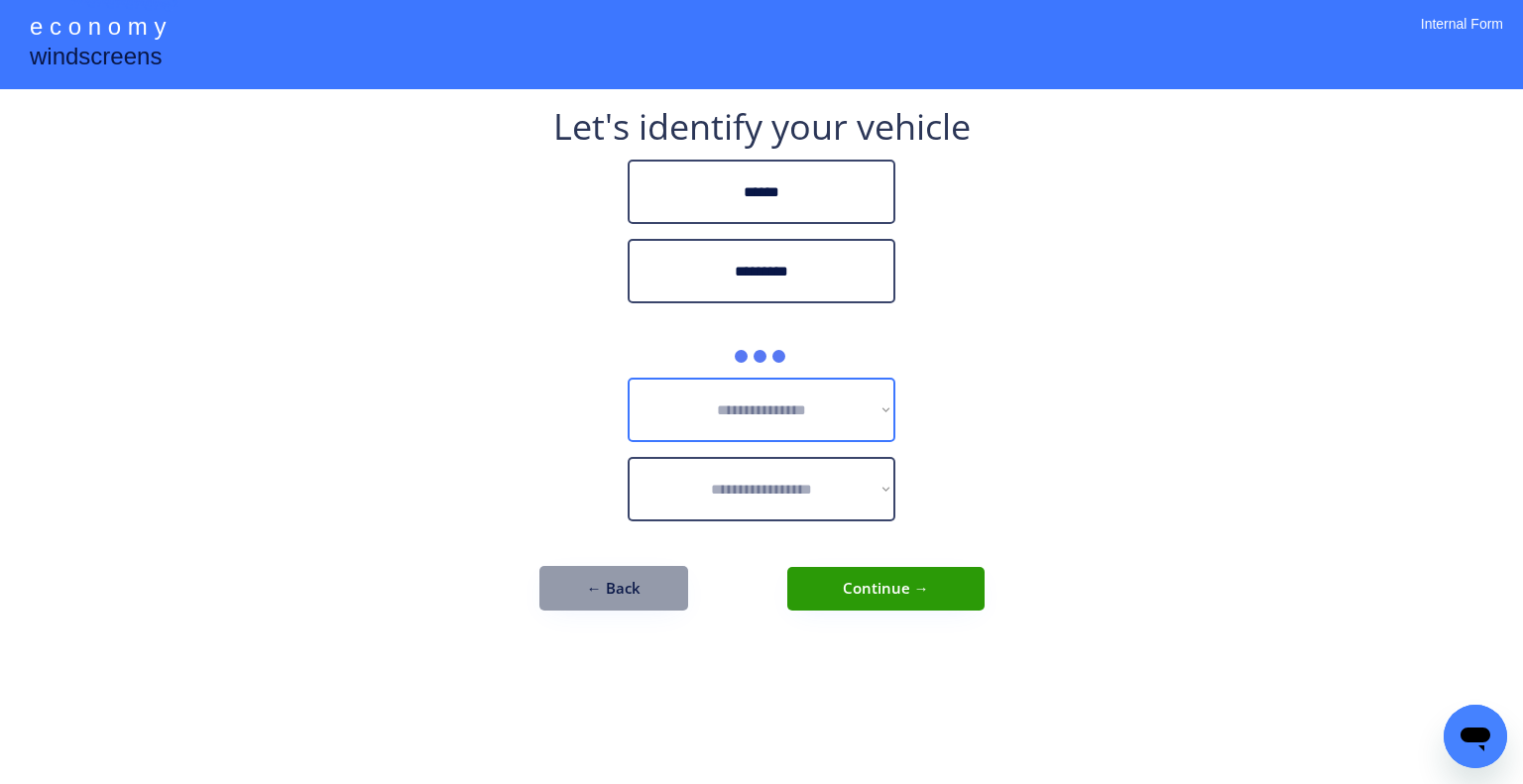click on "**********" at bounding box center (762, 392) 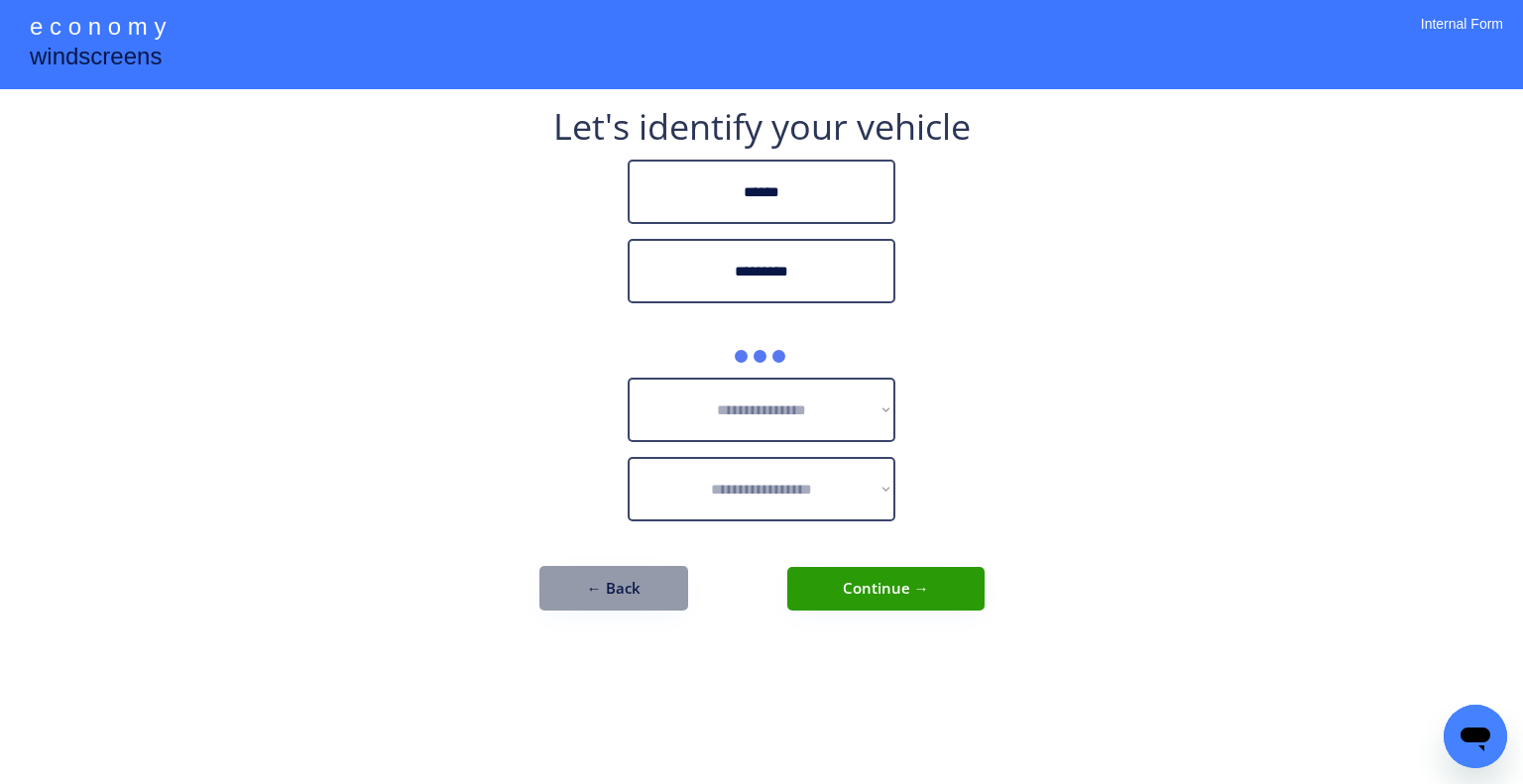click on "**********" at bounding box center [762, 392] 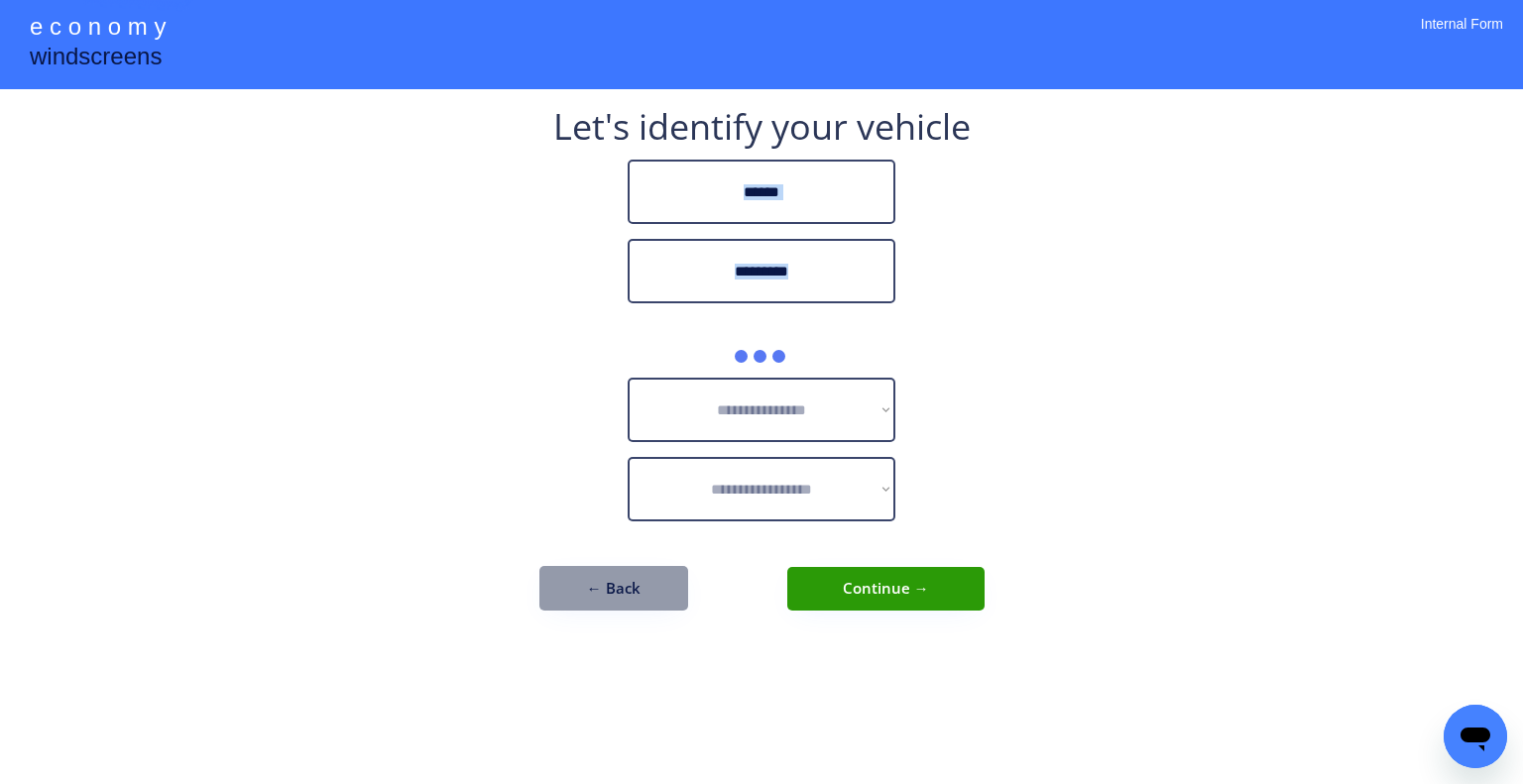 click on "**********" at bounding box center [762, 392] 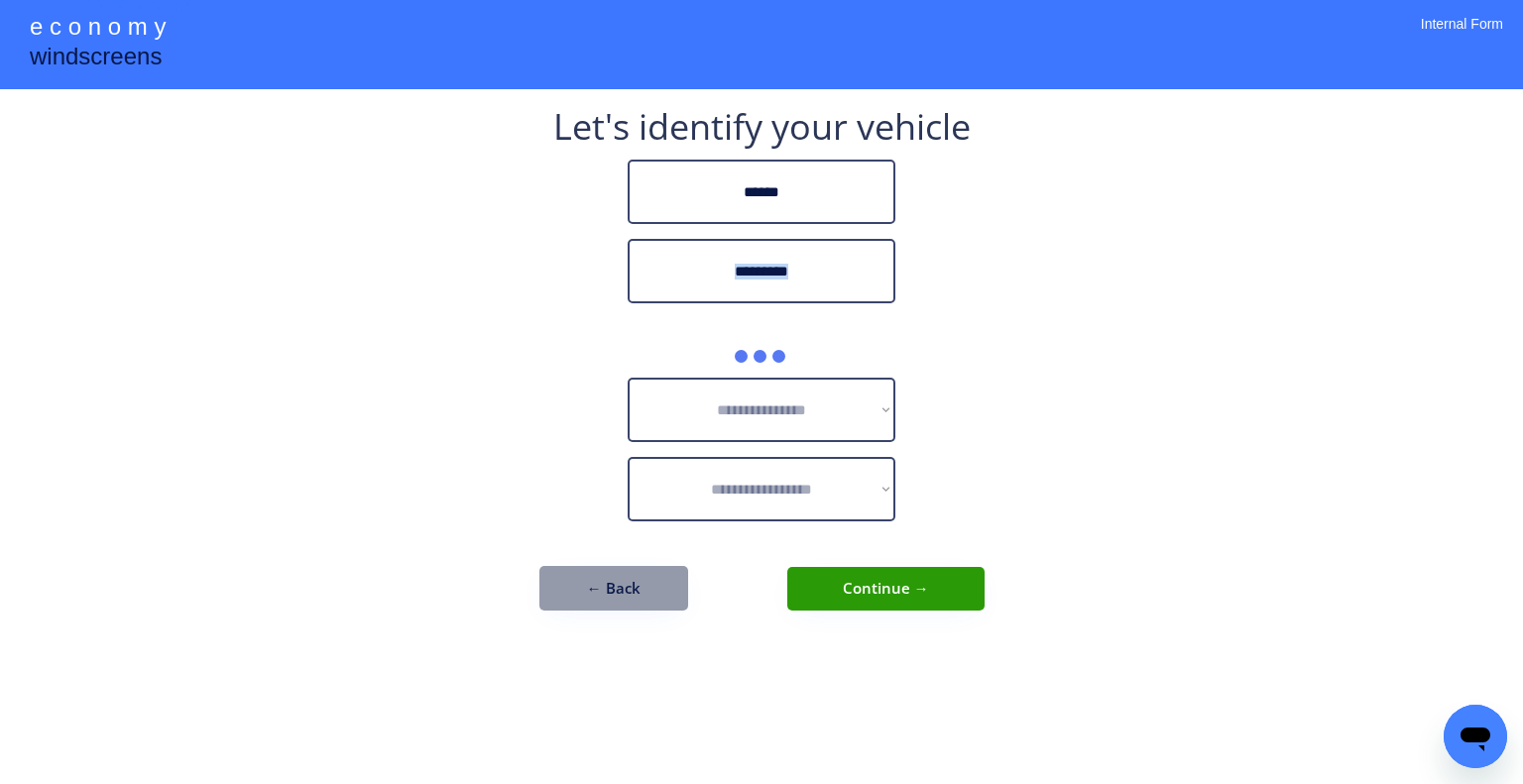 click on "**********" at bounding box center (762, 392) 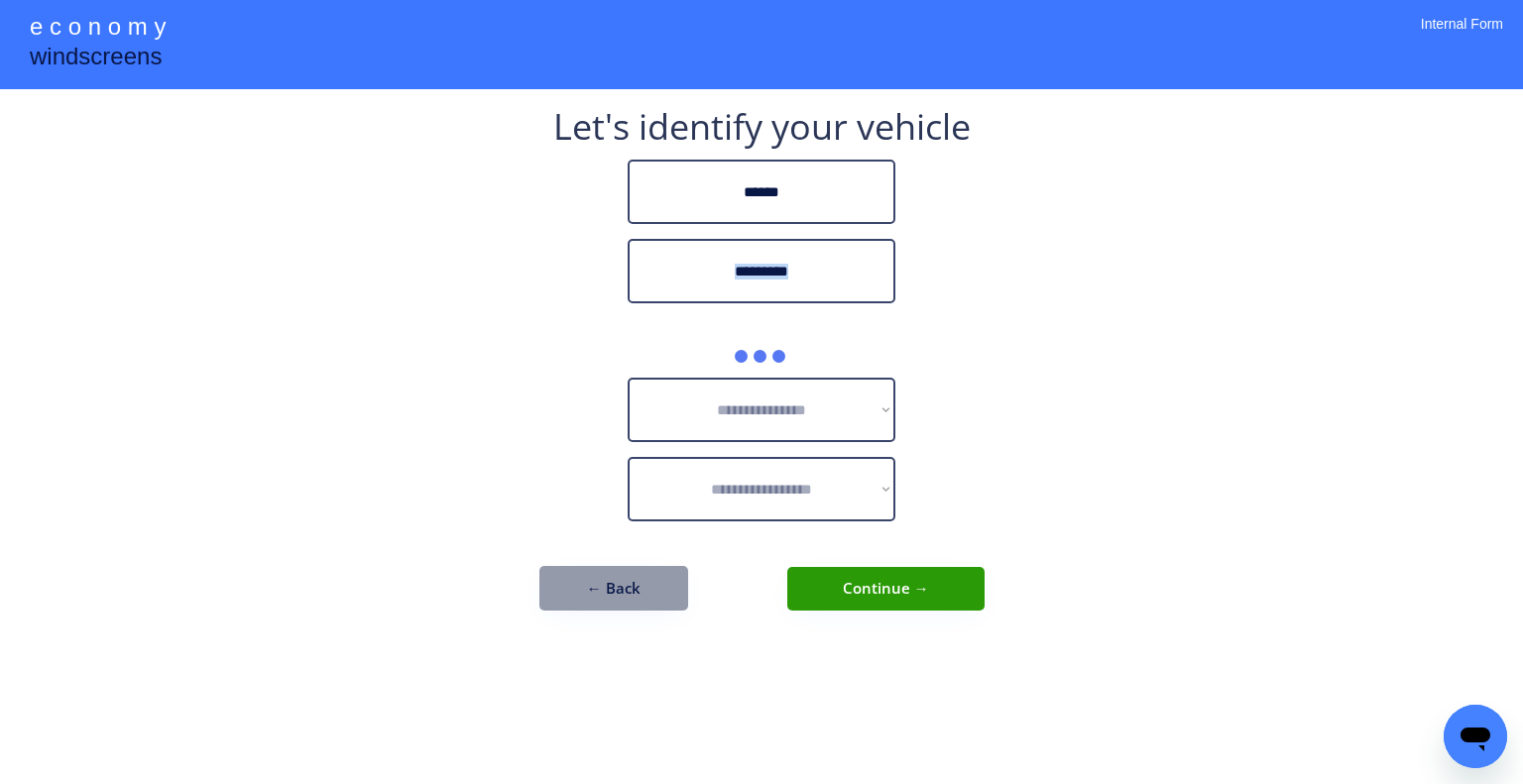 click on "**********" at bounding box center (762, 392) 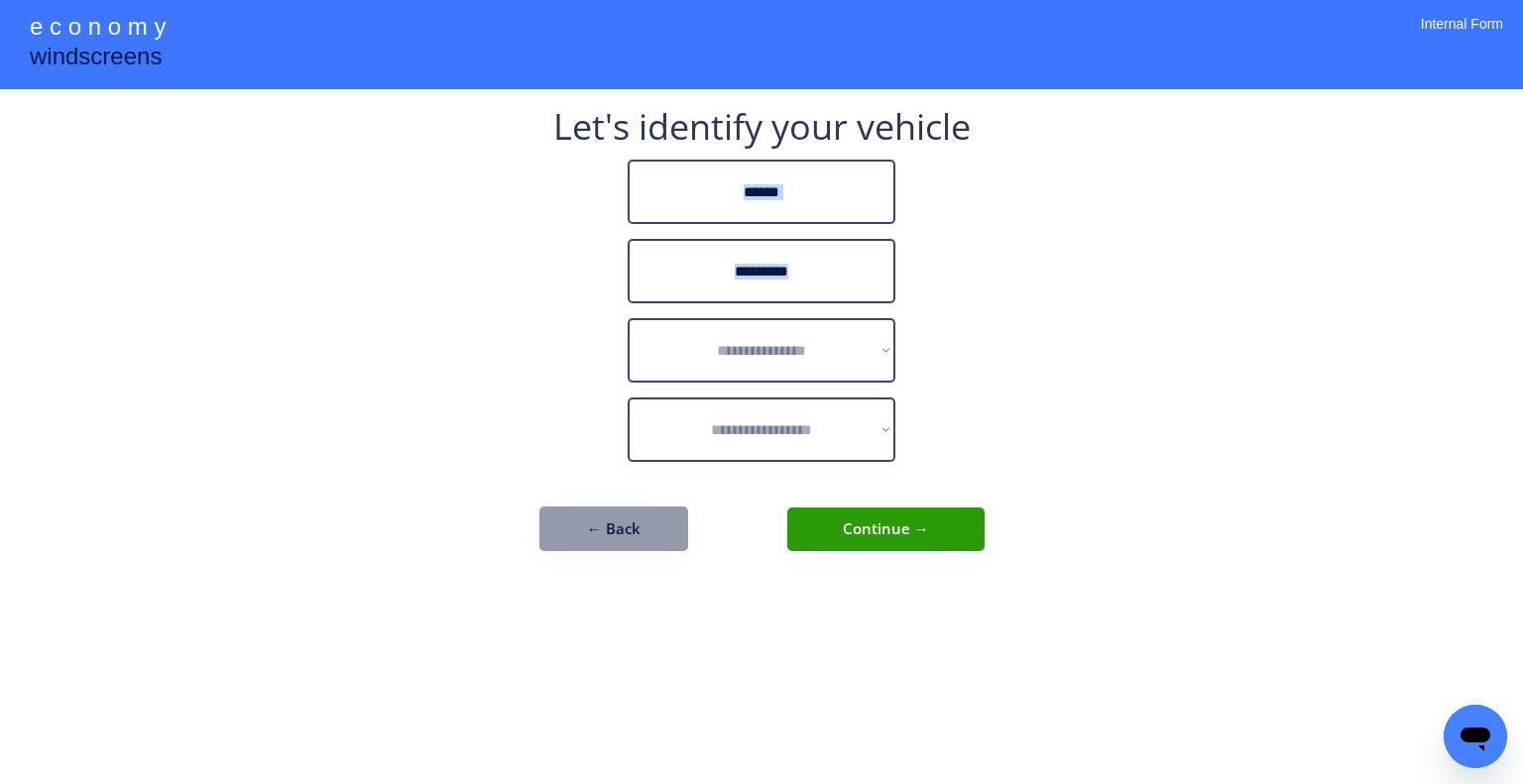 click on "**********" at bounding box center [762, 392] 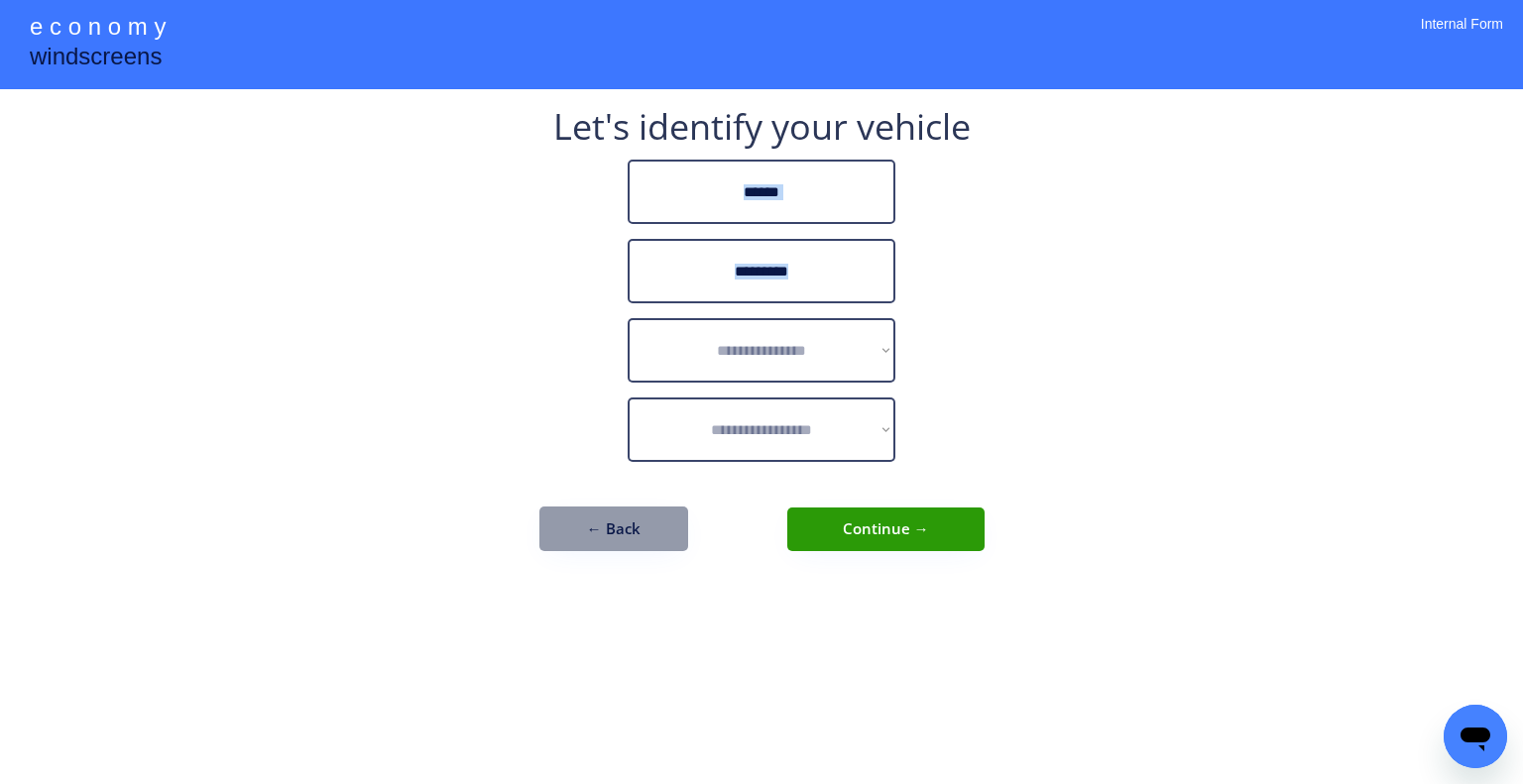 click on "**********" at bounding box center (762, 392) 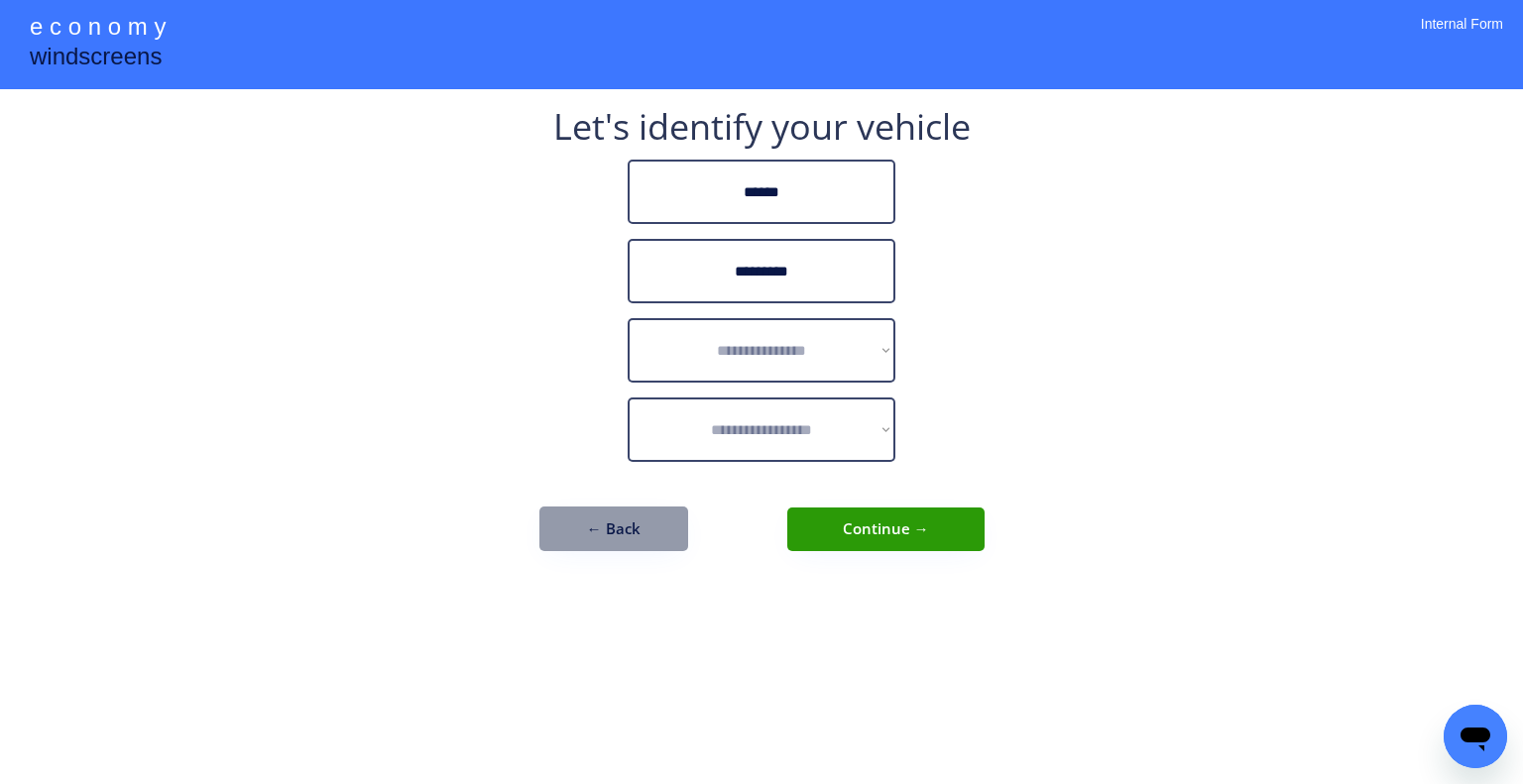 click on "**********" at bounding box center [762, 340] 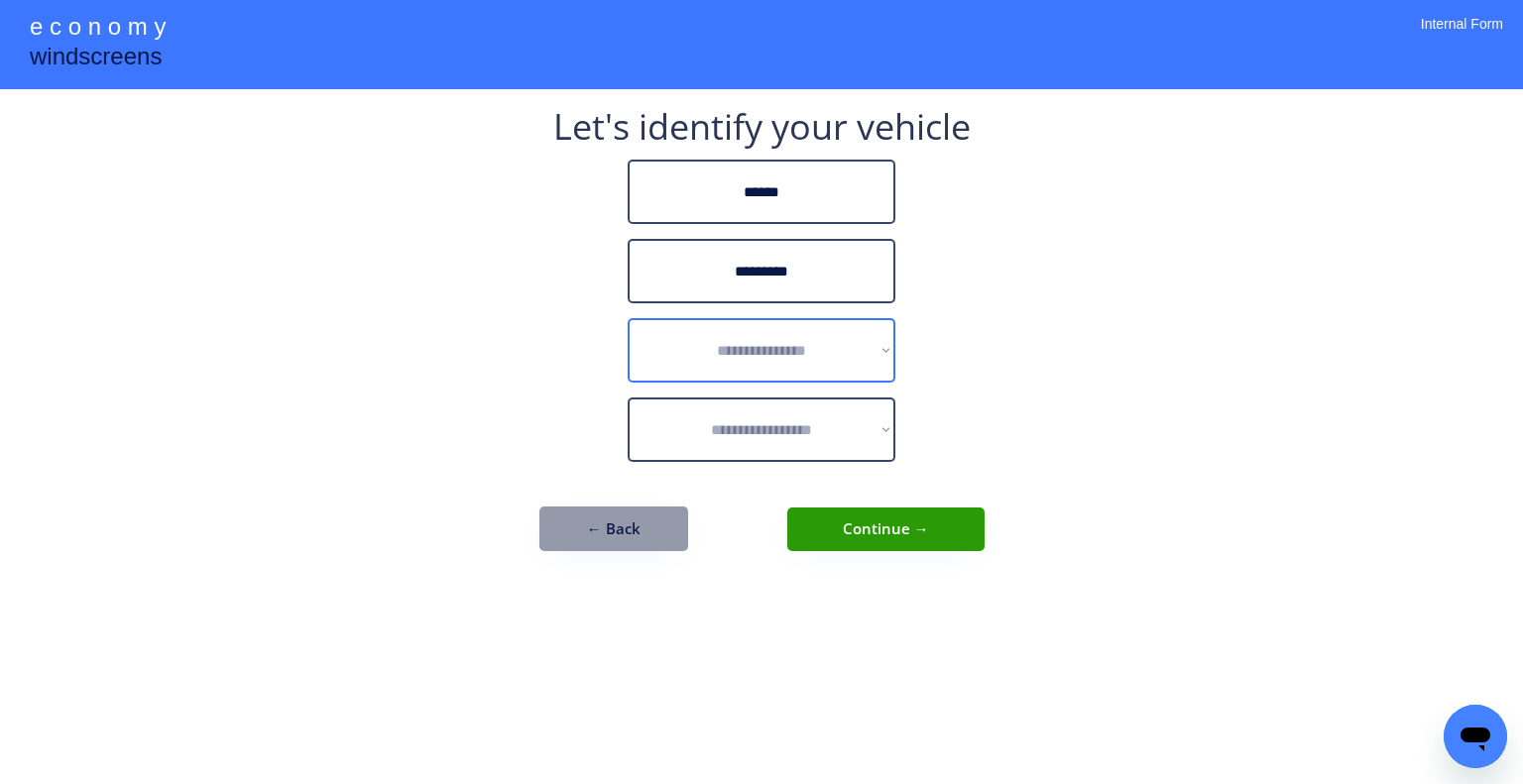 click on "**********" at bounding box center [762, 350] 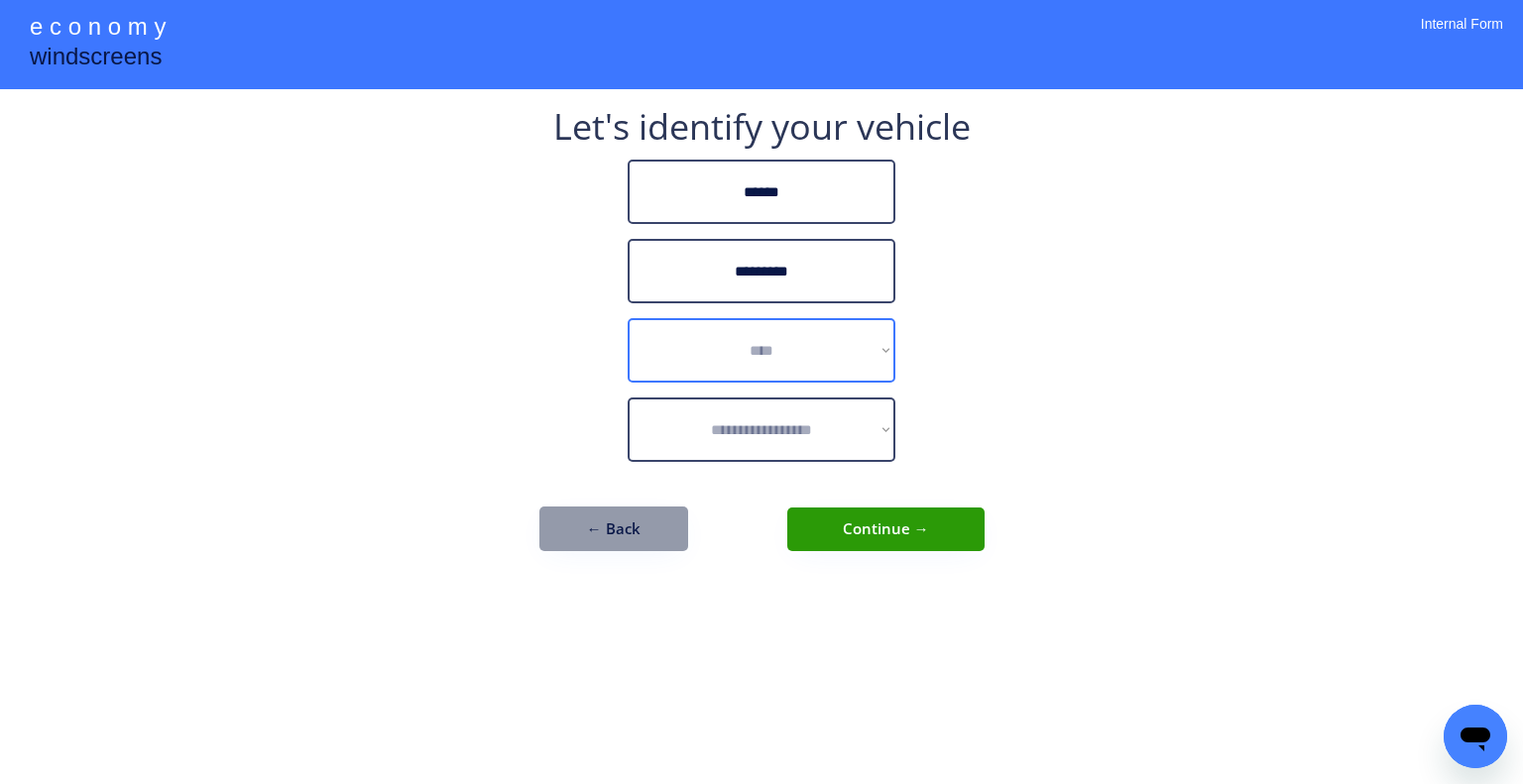 click on "**********" at bounding box center (762, 350) 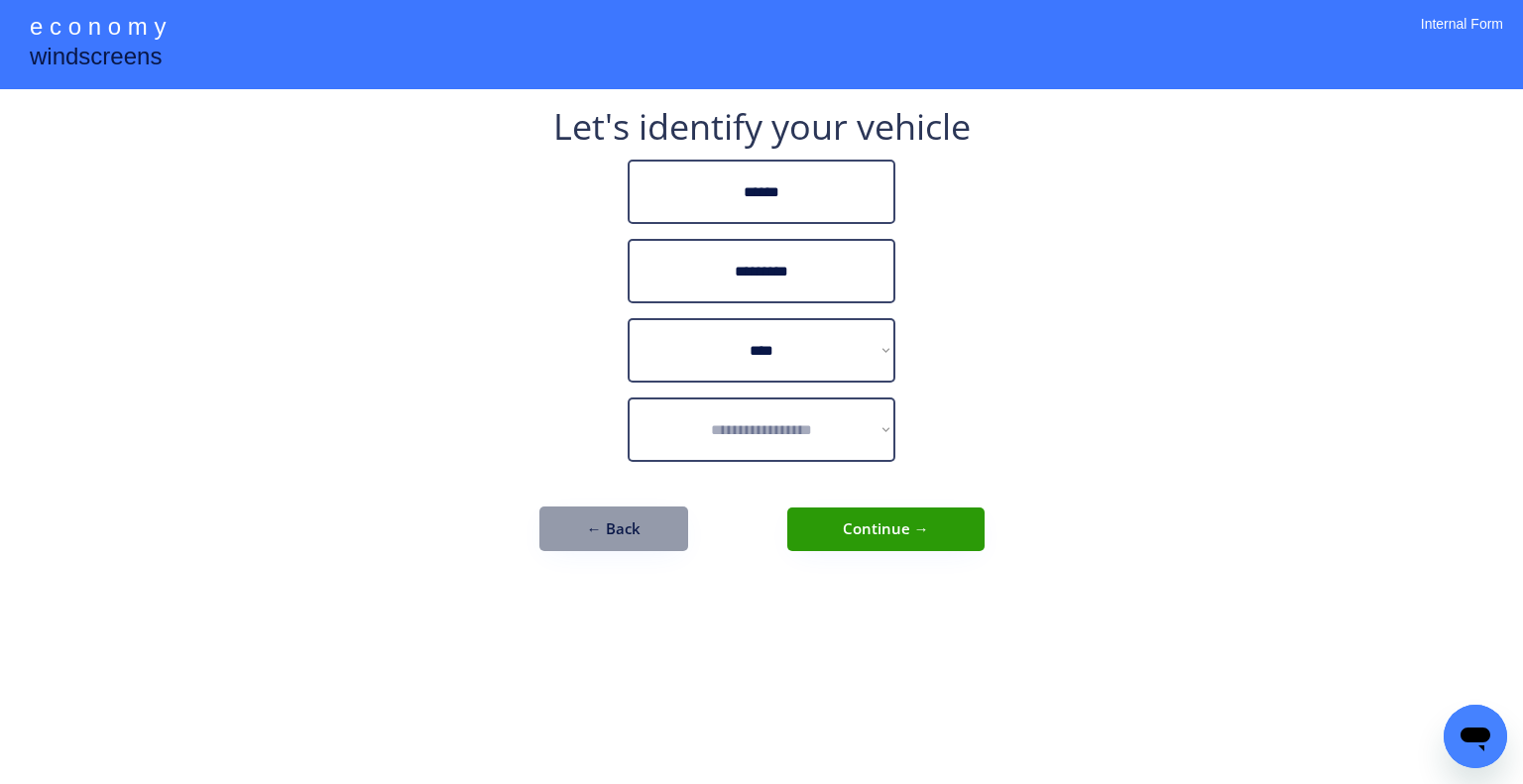 click on "**********" at bounding box center (762, 392) 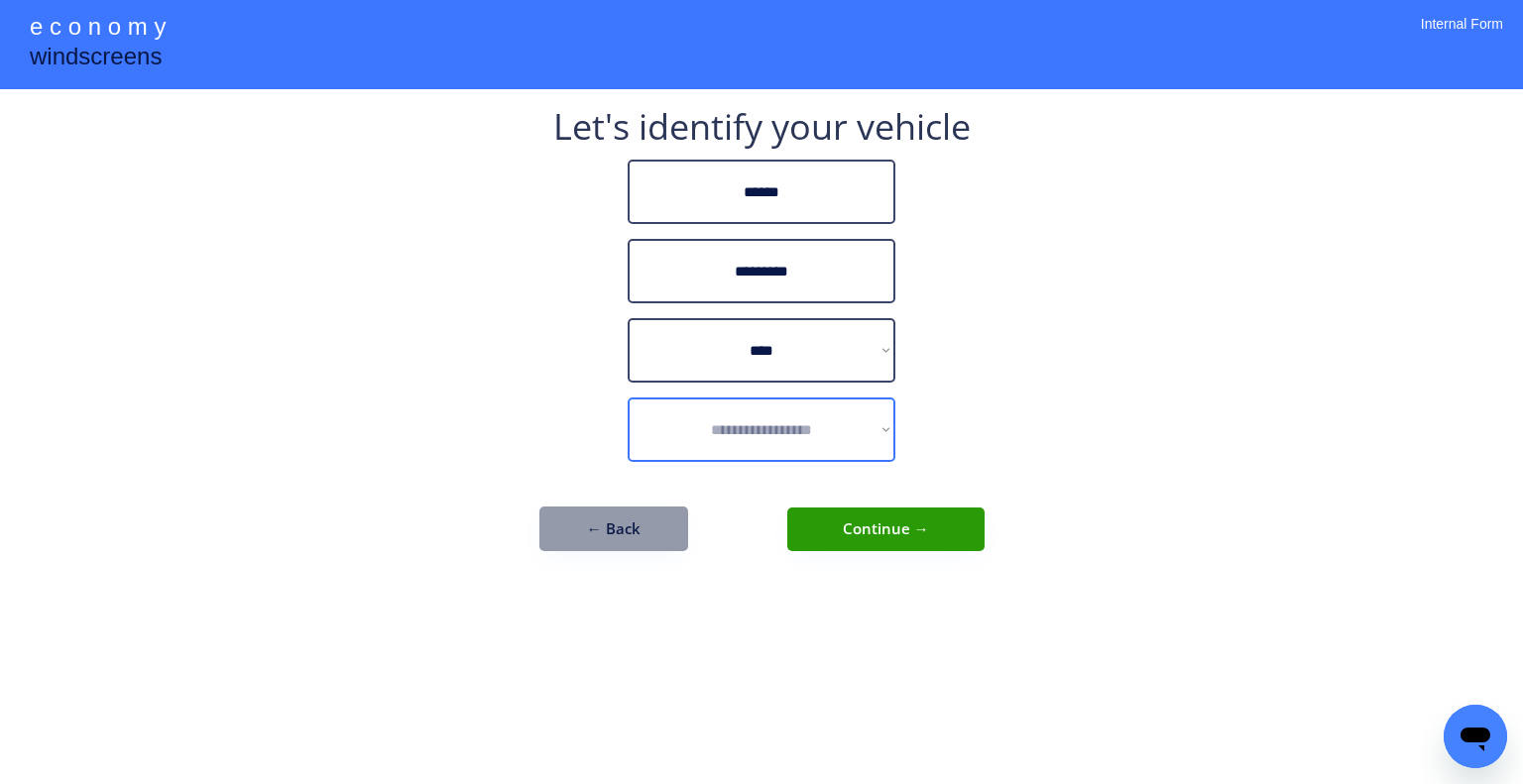 select on "**********" 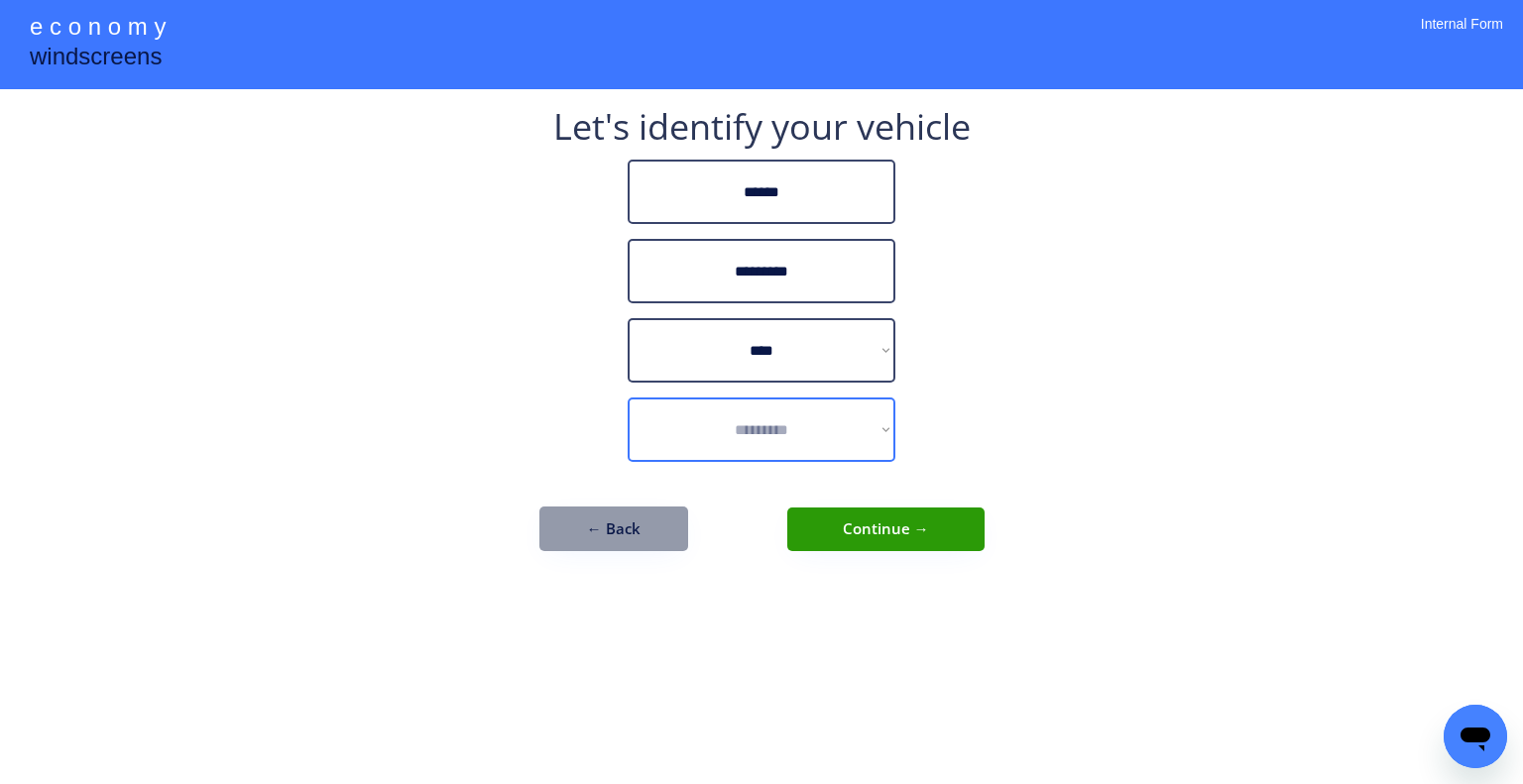 click on "**********" at bounding box center (762, 429) 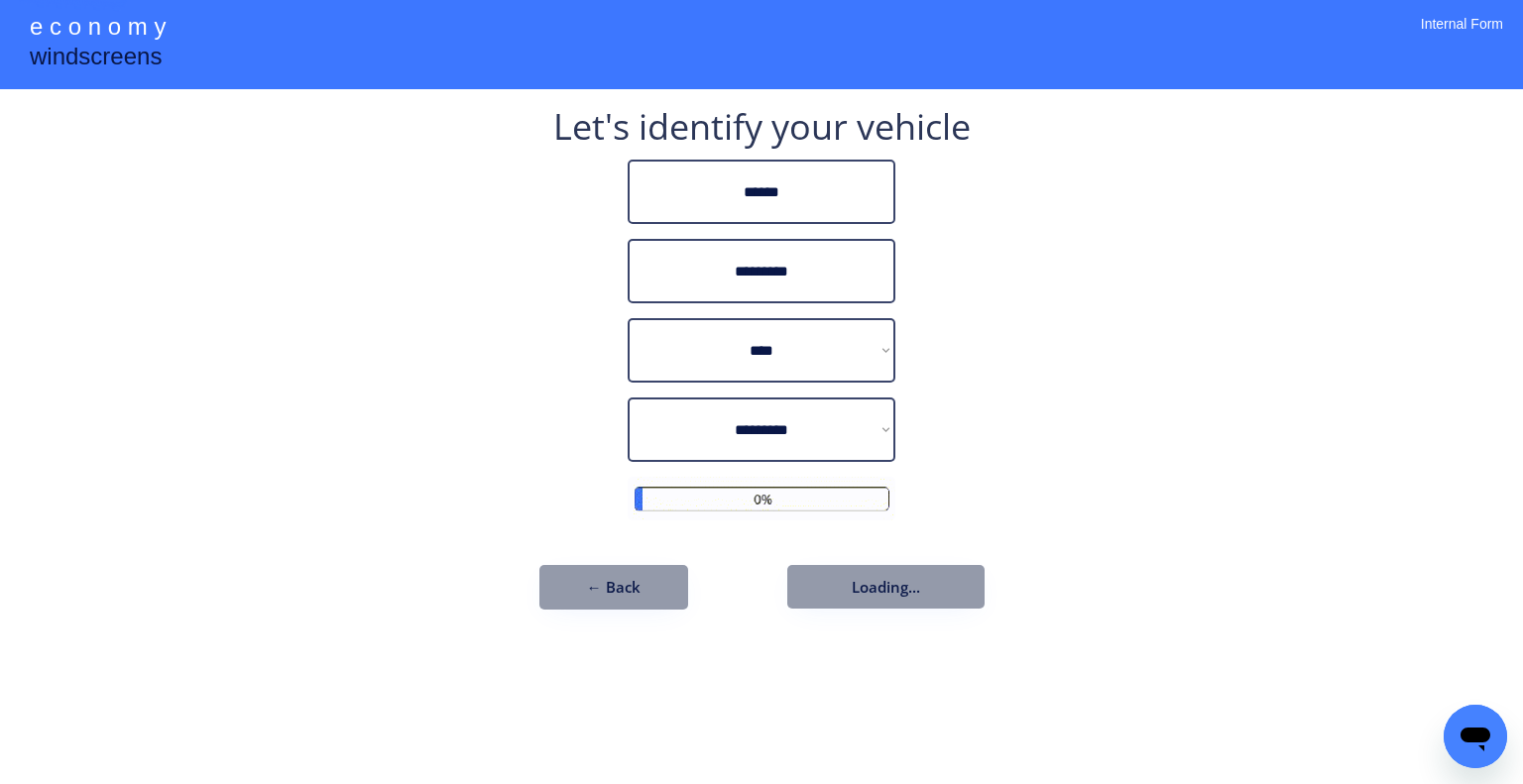 click on "**********" at bounding box center [762, 369] 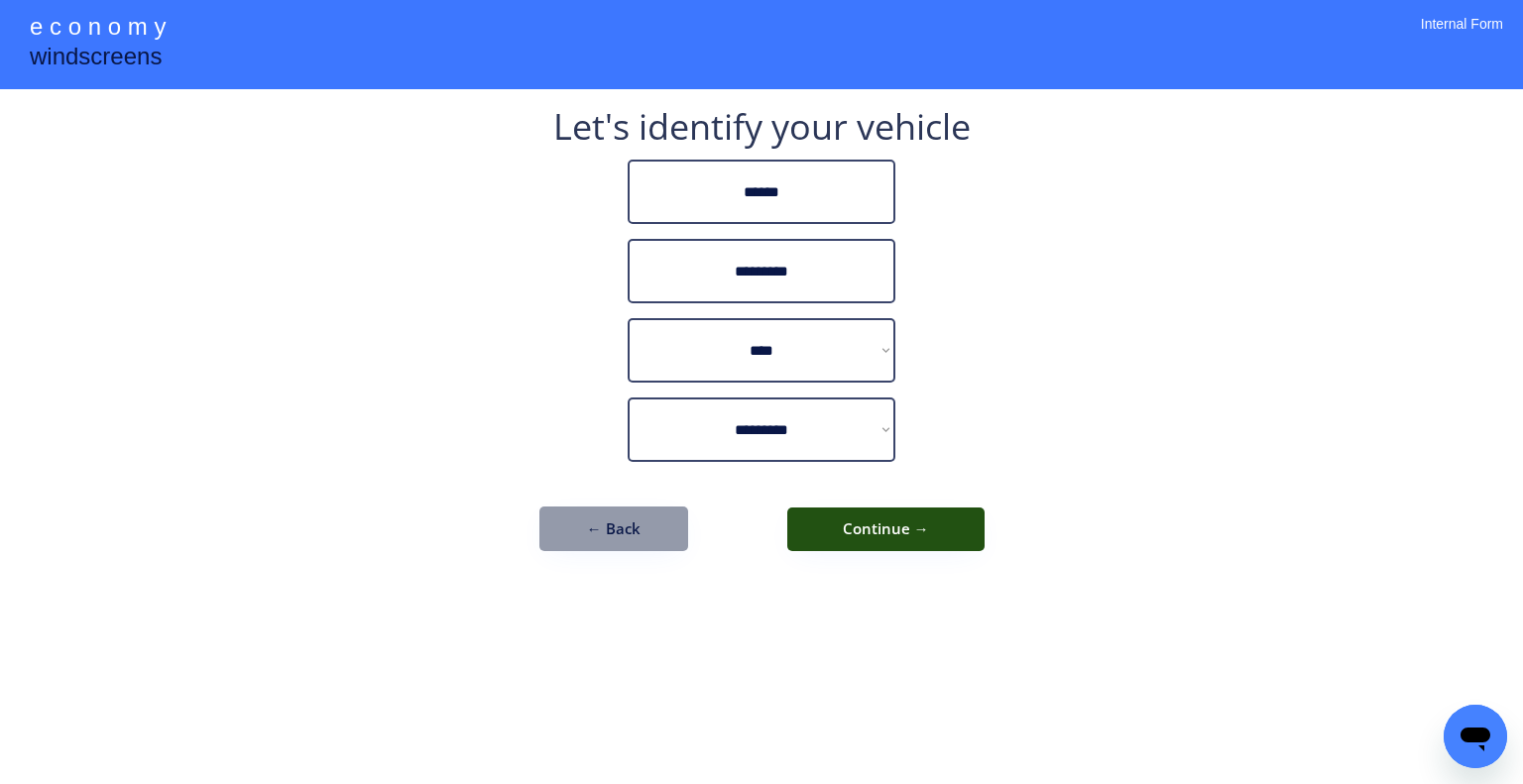click on "Continue    →" at bounding box center (885, 529) 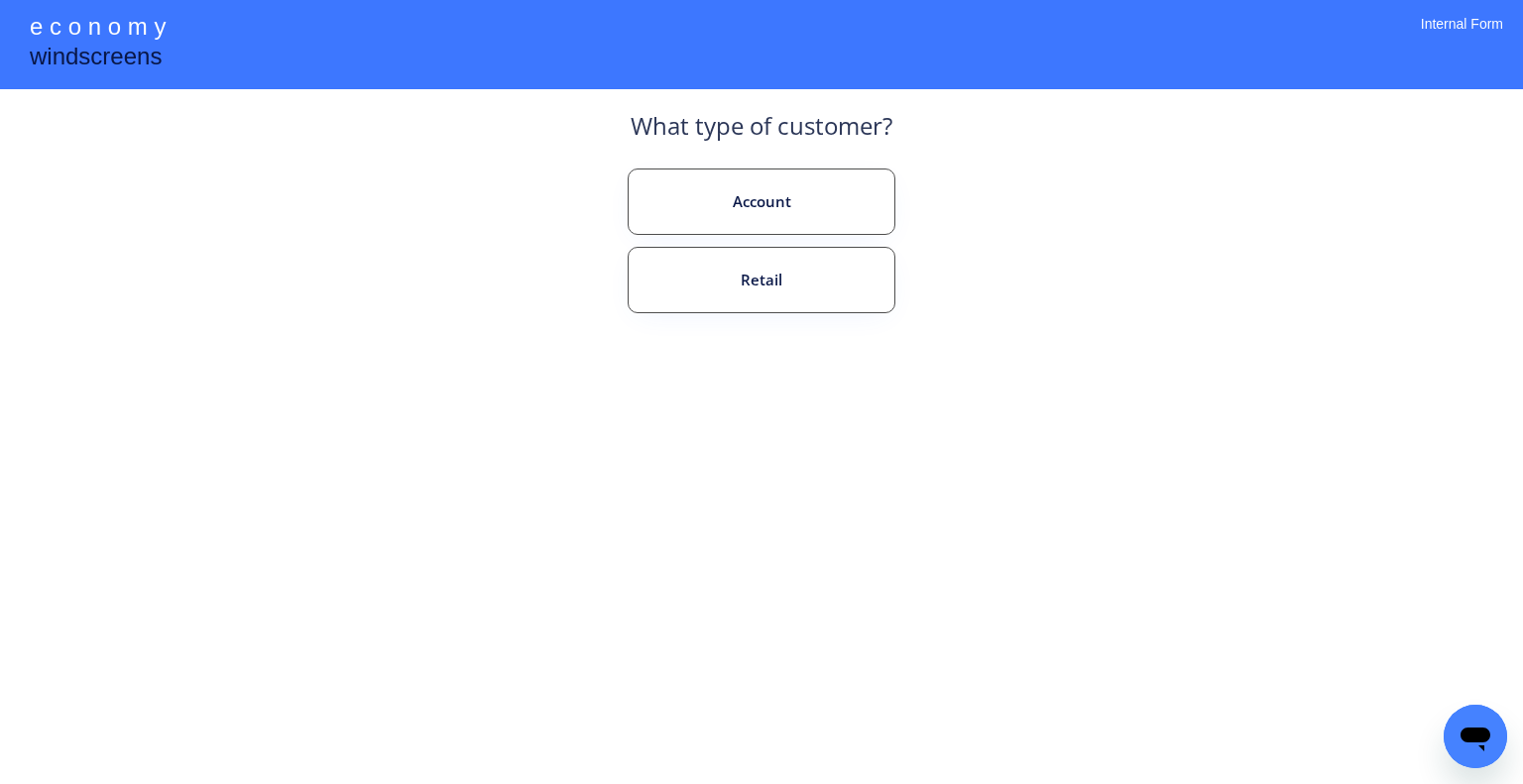 drag, startPoint x: 801, startPoint y: 316, endPoint x: 925, endPoint y: 305, distance: 124.48695 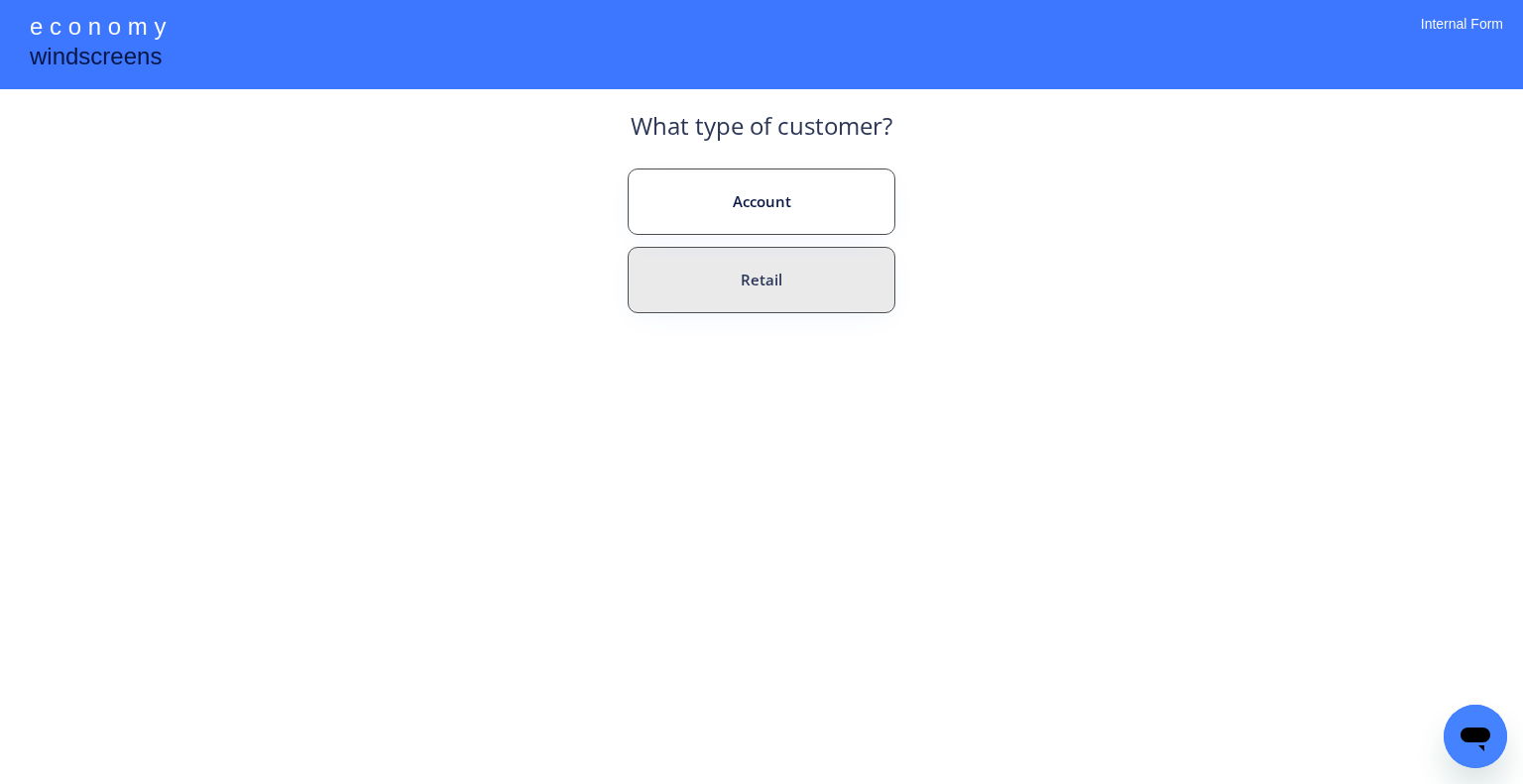 click on "Retail" at bounding box center [762, 280] 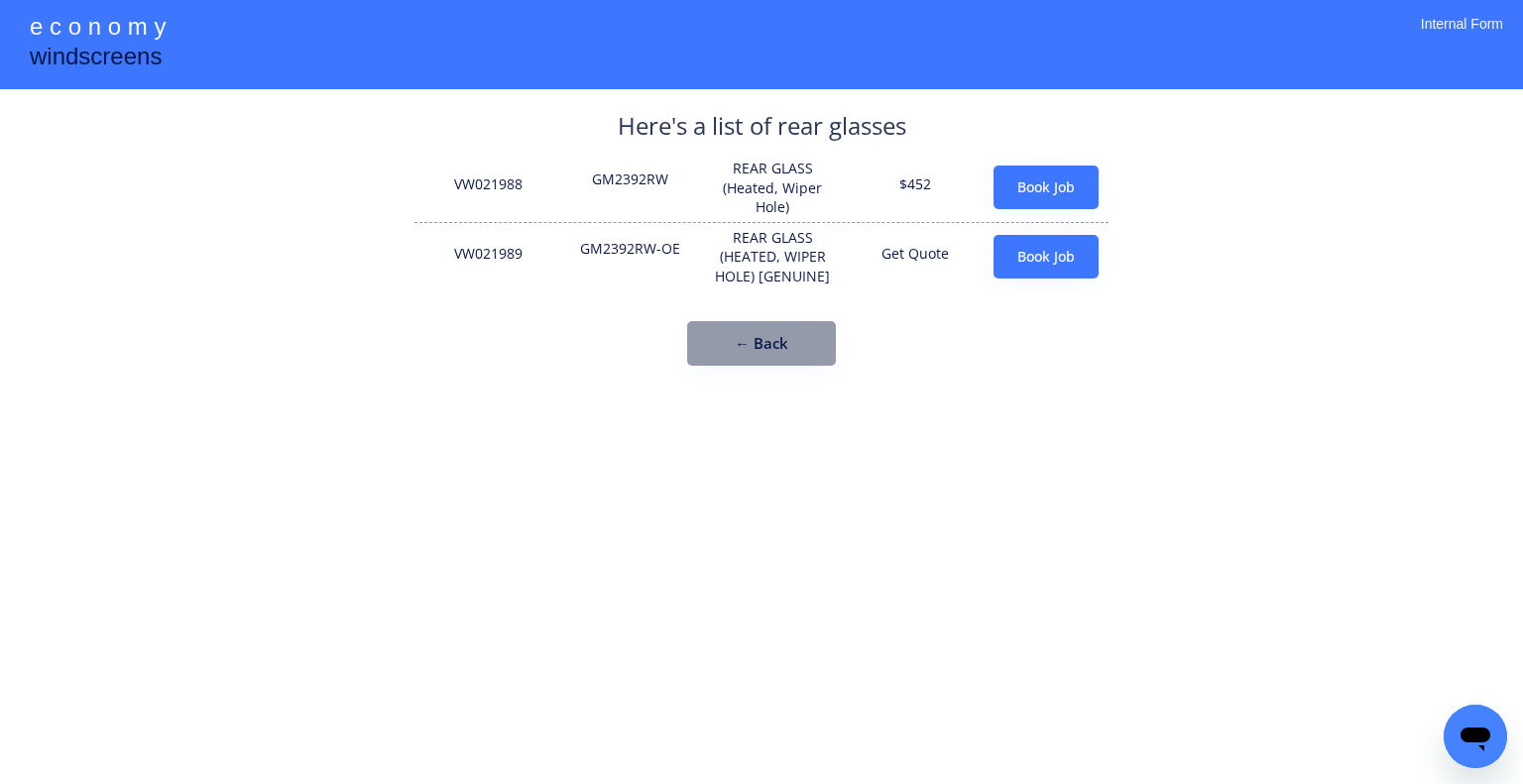 click on "Here's a list of rear glasses VW021988 GM2392RW REAR GLASS (Heated, Wiper Hole)  $452 Book Job VW021989 GM2392RW-OE REAR GLASS (HEATED, WIPER HOLE) [GENUINE] Get Quote Book Job  ←   Back" at bounding box center (762, 237) 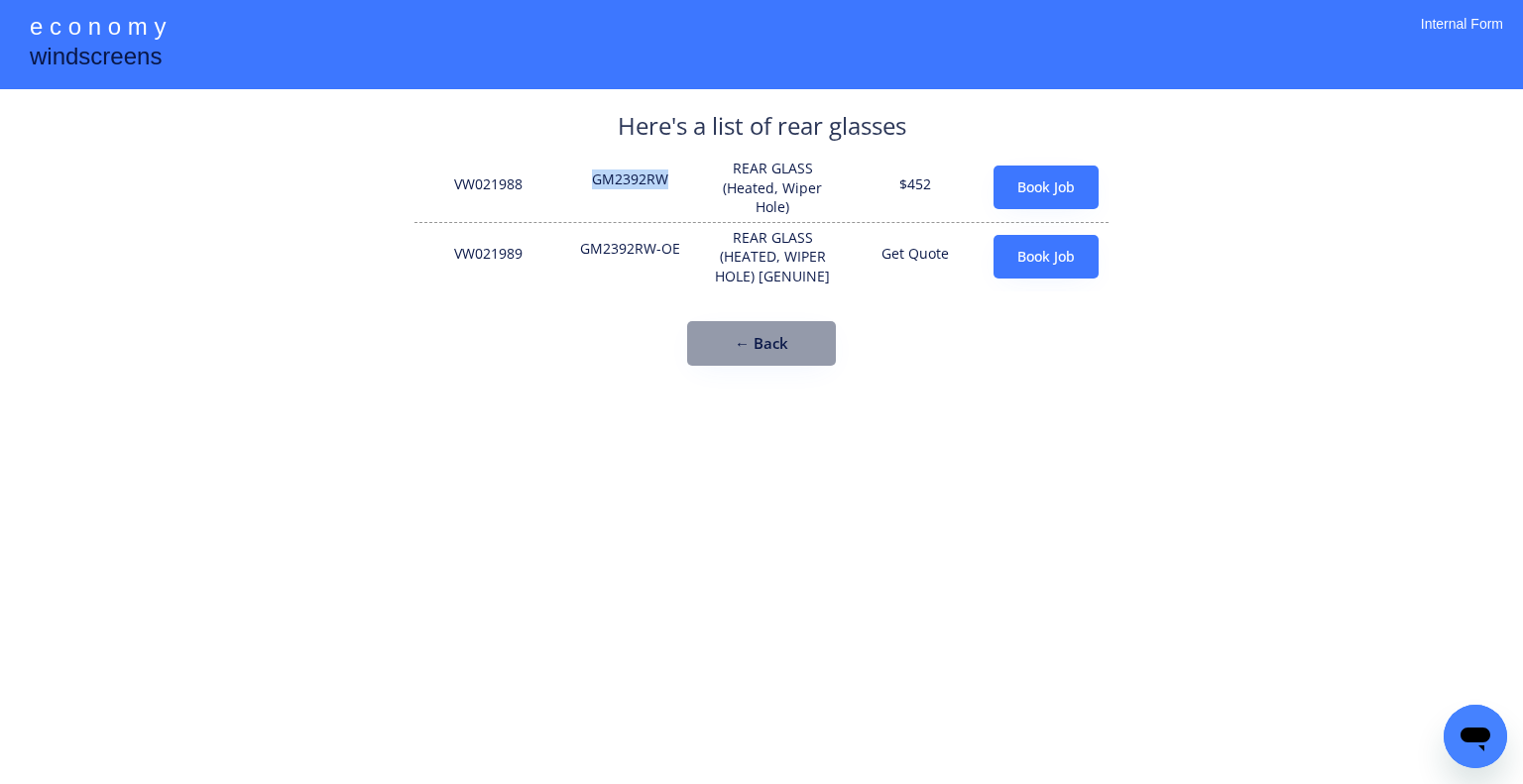 click on "GM2392RW" at bounding box center (631, 187) 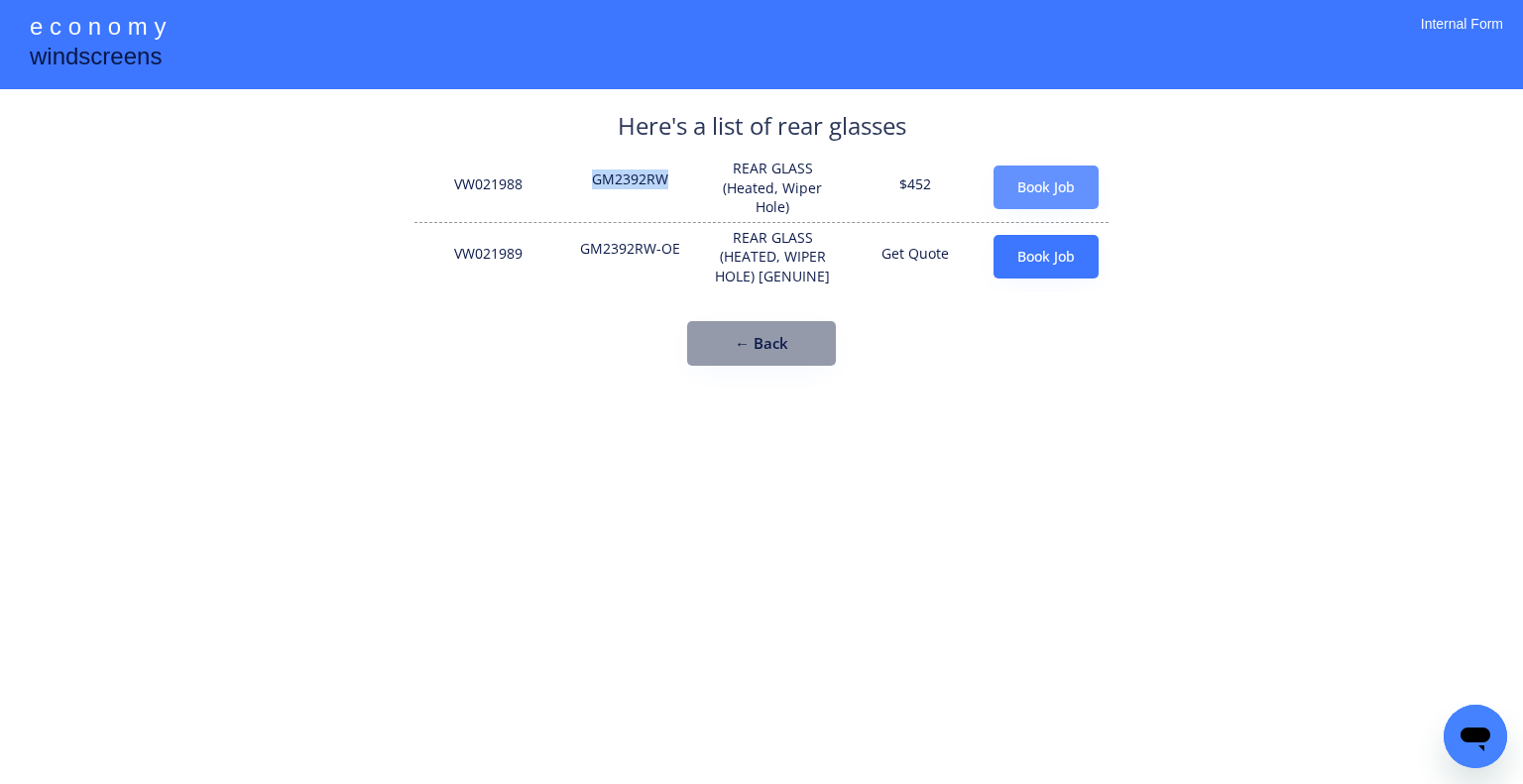 click on "Book Job" at bounding box center (1046, 187) 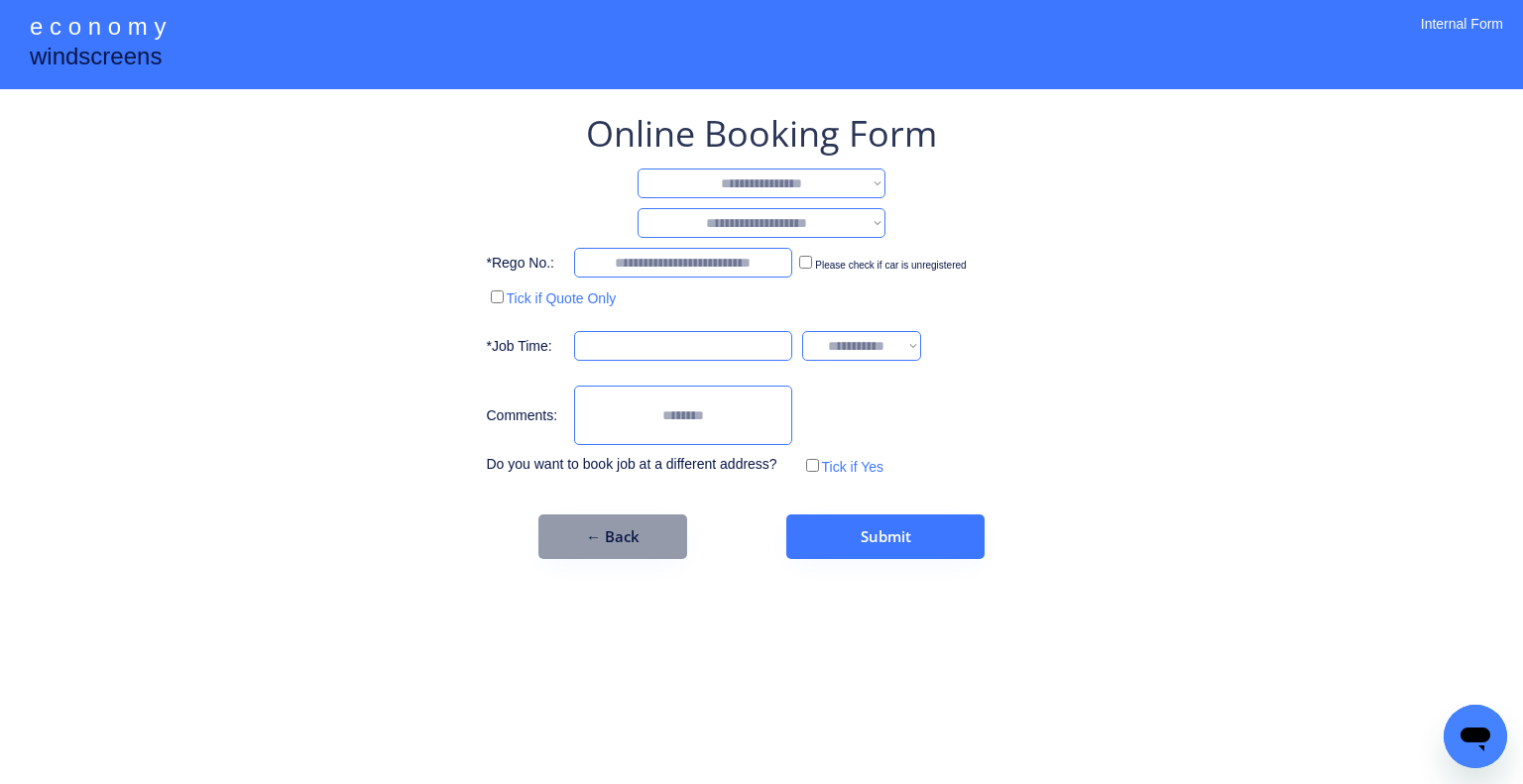 click on "**********" at bounding box center [762, 183] 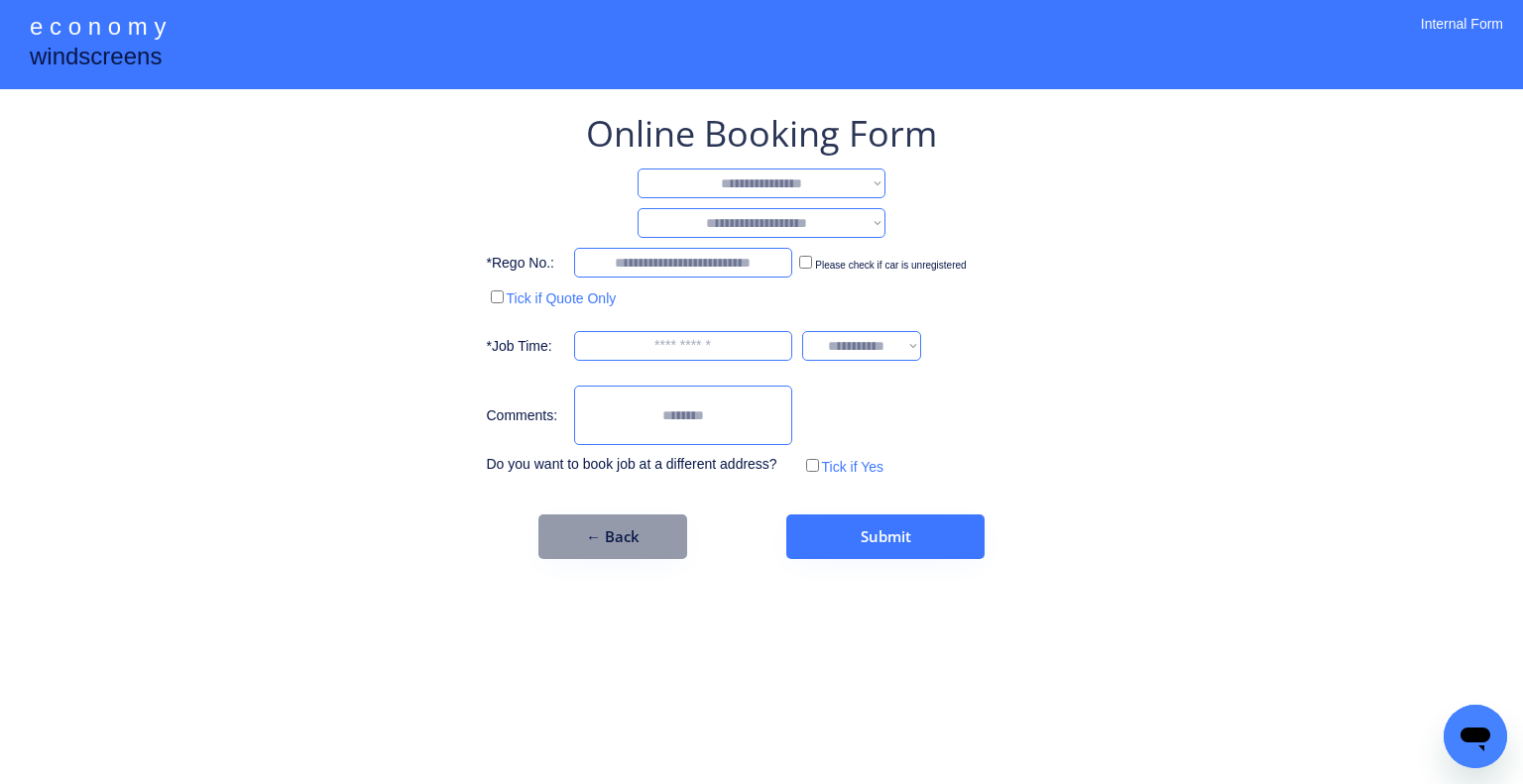 select on "**********" 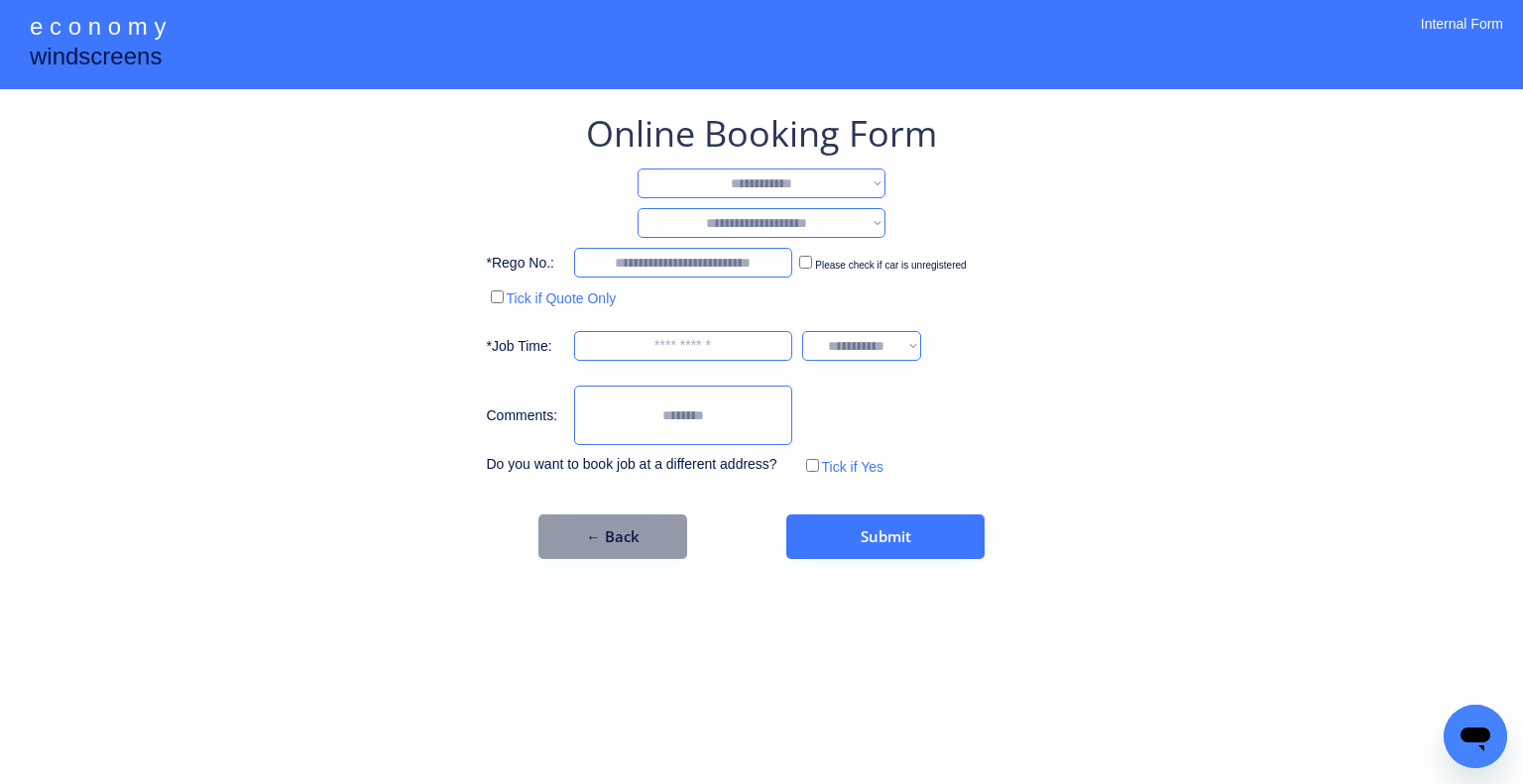 click on "**********" at bounding box center (762, 183) 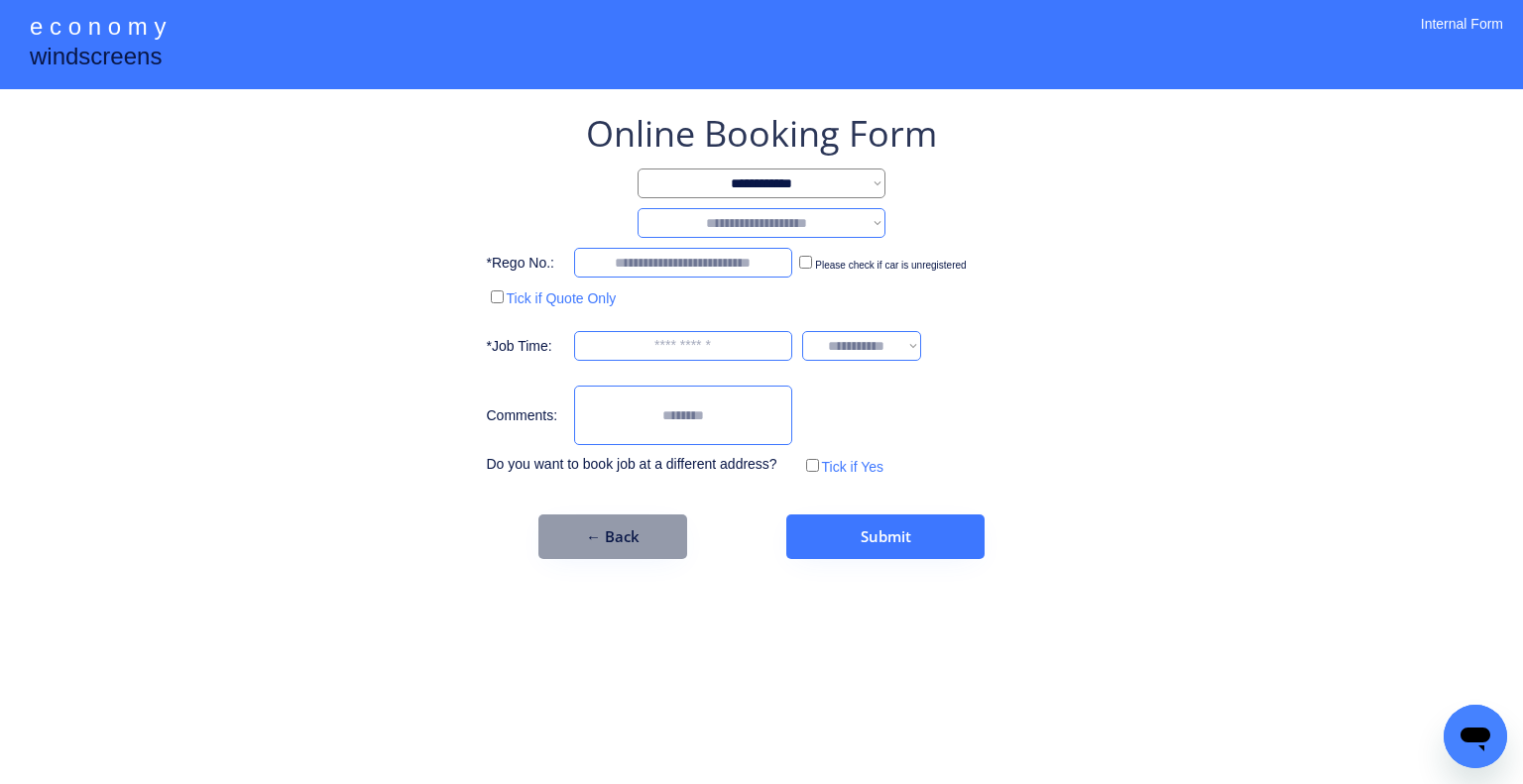 click on "**********" at bounding box center (762, 223) 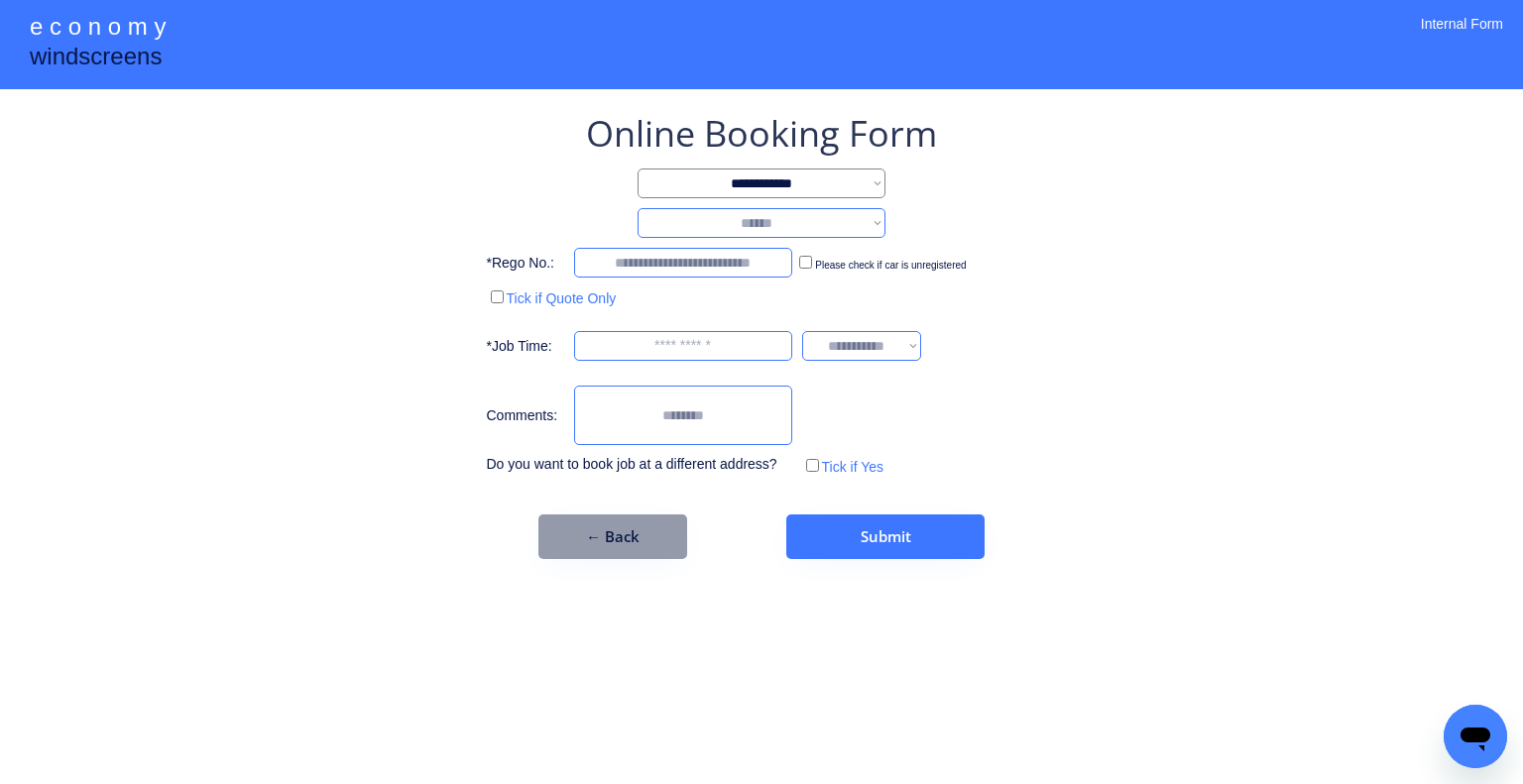 click on "**********" at bounding box center [762, 223] 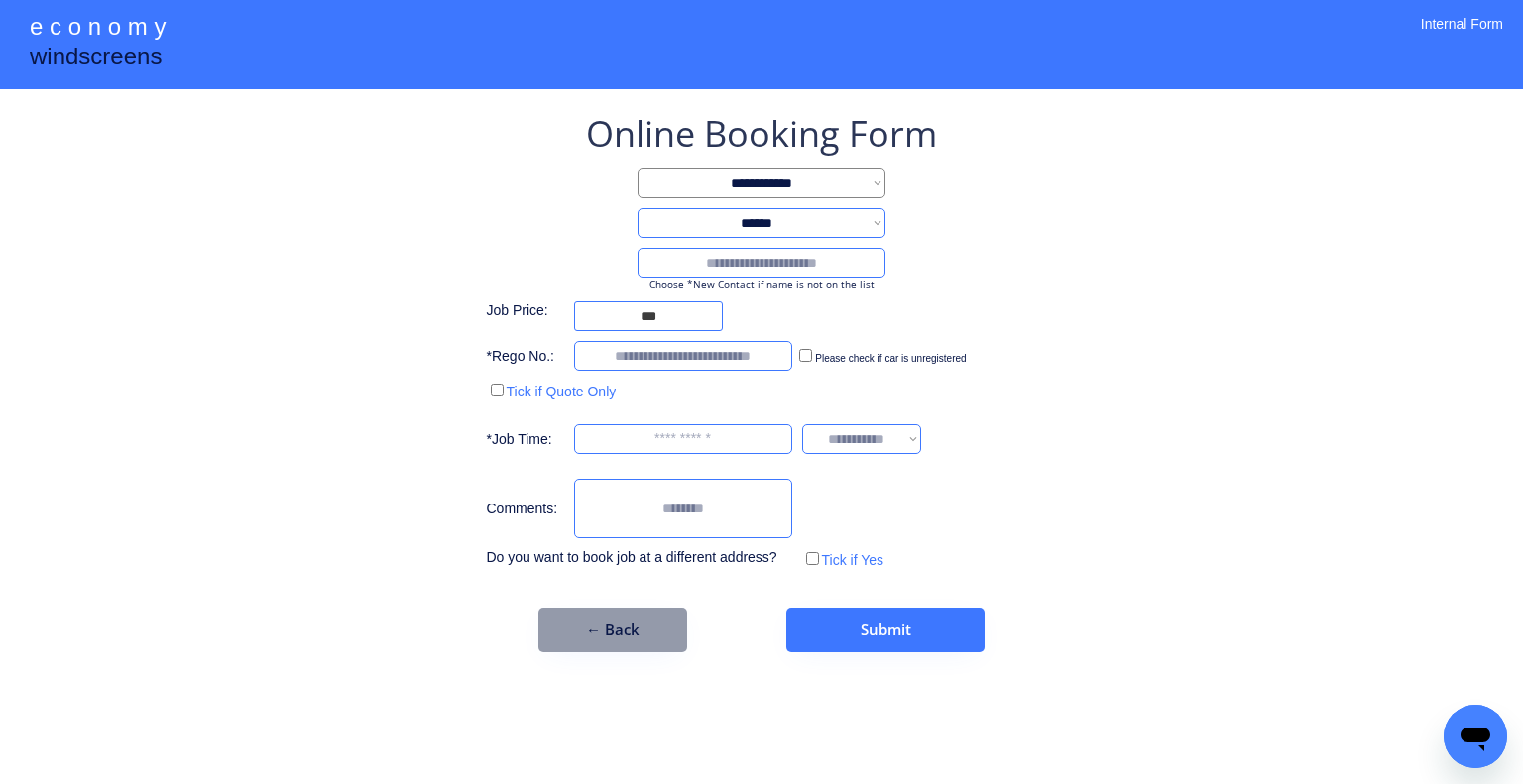 click at bounding box center (762, 263) 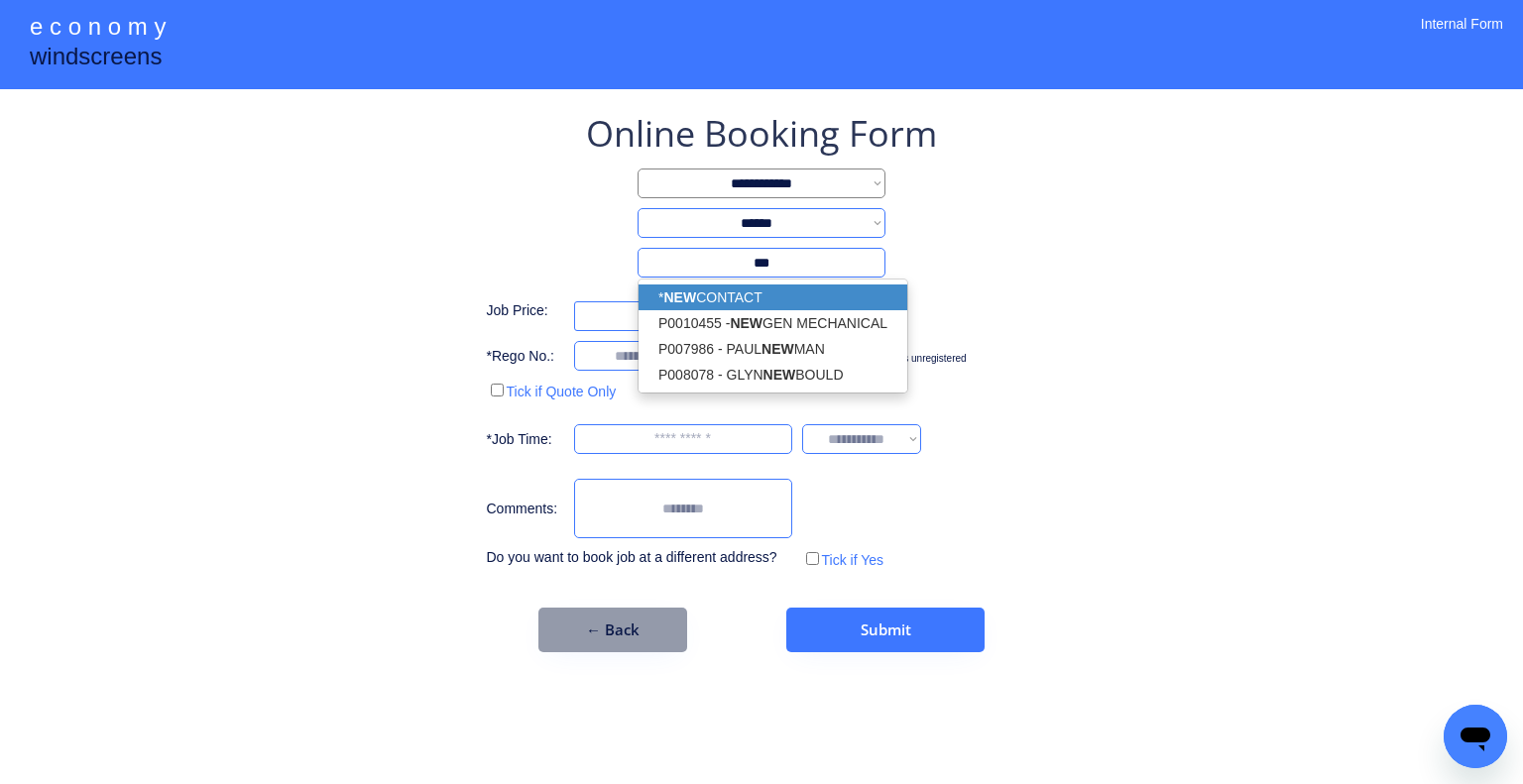 drag, startPoint x: 830, startPoint y: 282, endPoint x: 880, endPoint y: 279, distance: 50.089919 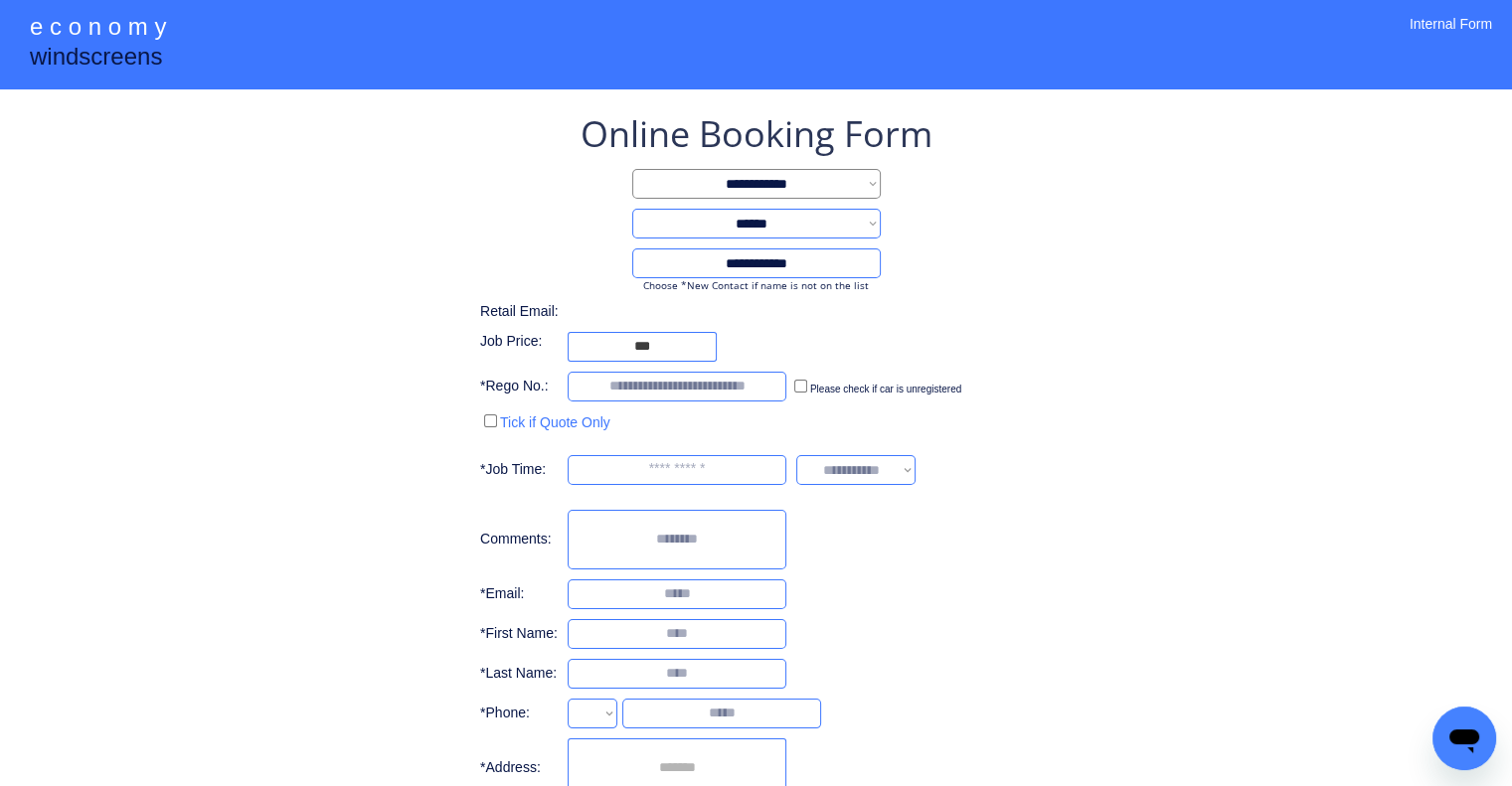 type on "**********" 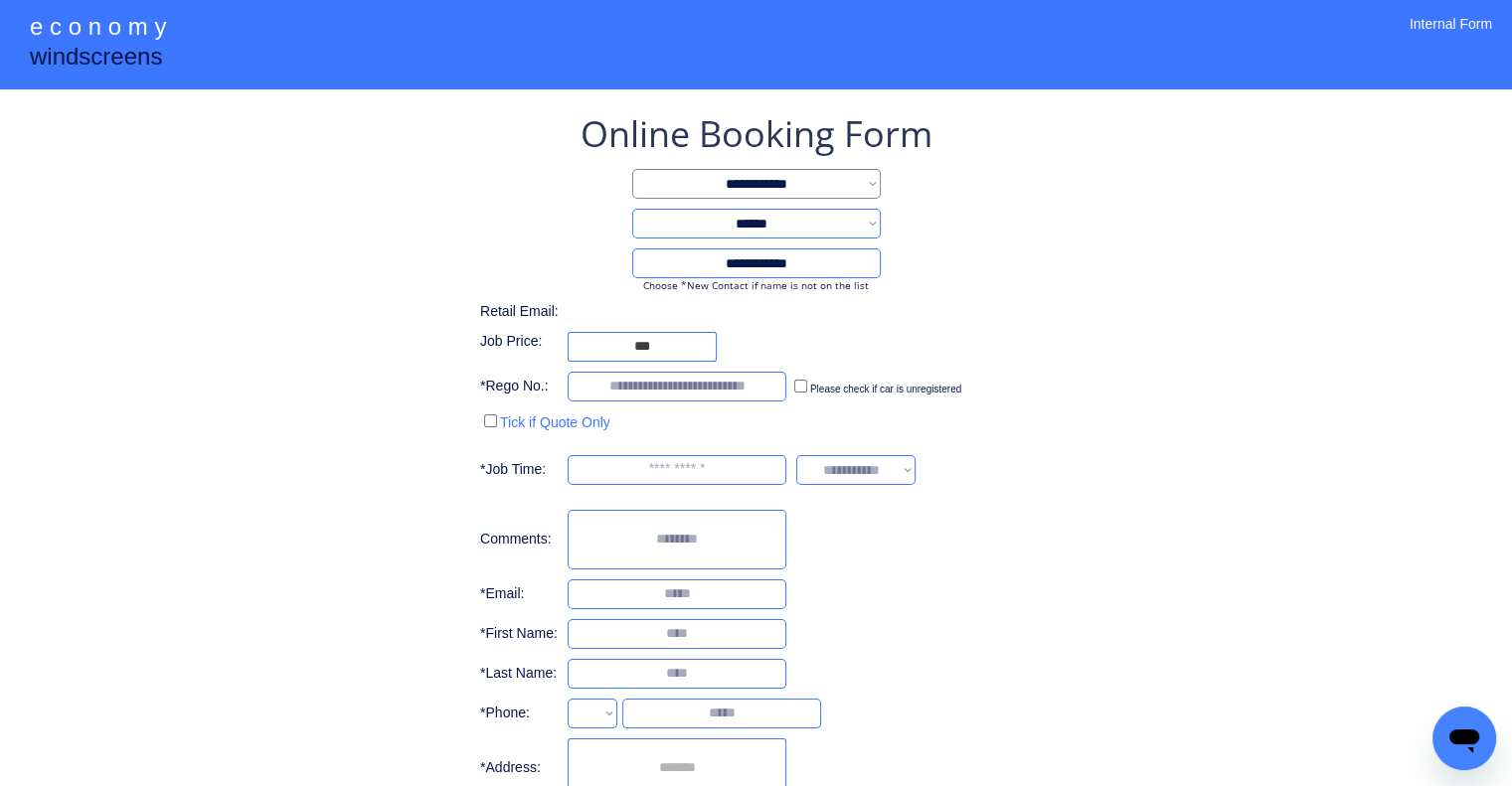 click on "**********" at bounding box center (756, 471) 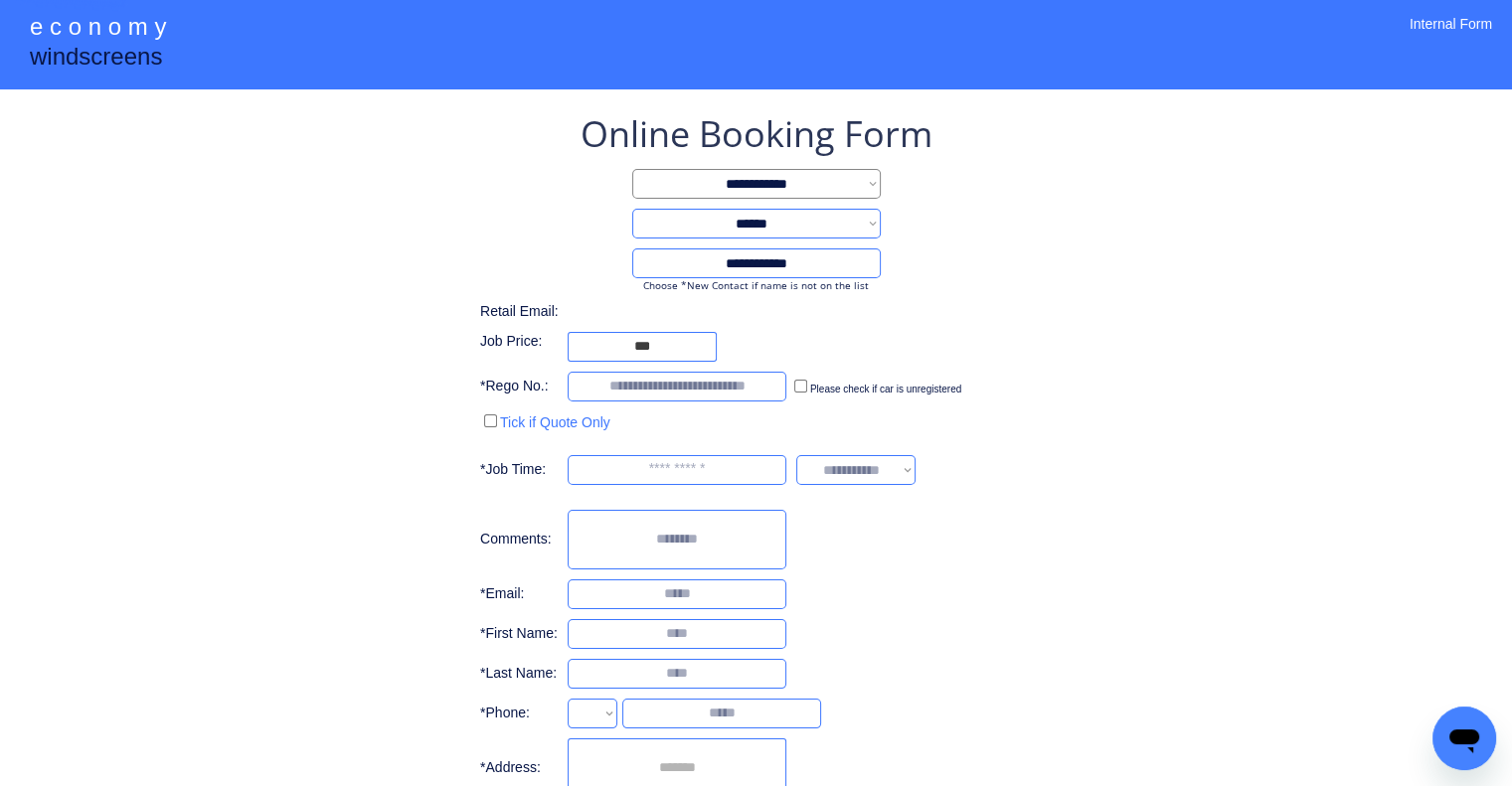 select on "**********" 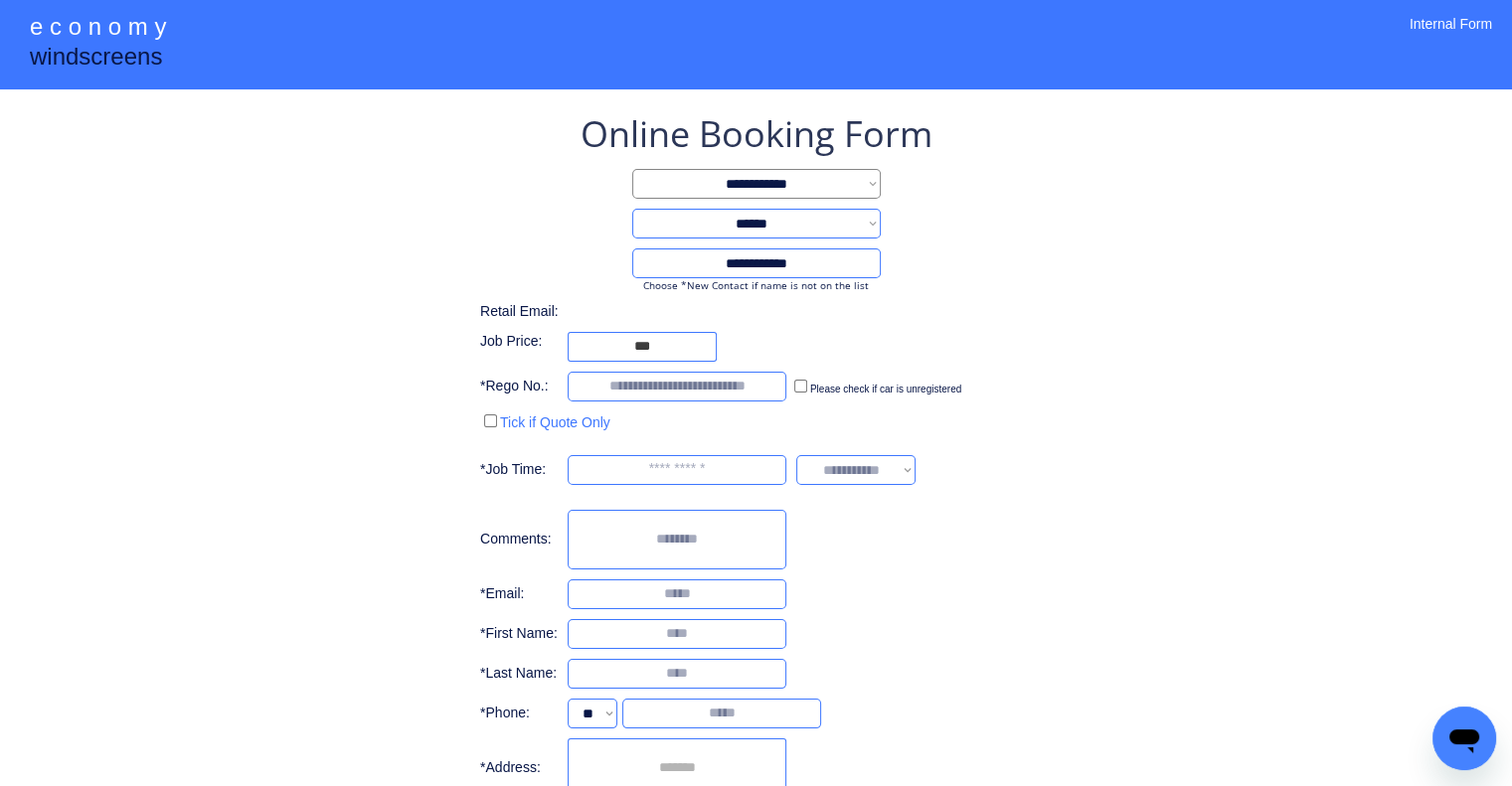click at bounding box center (677, 768) 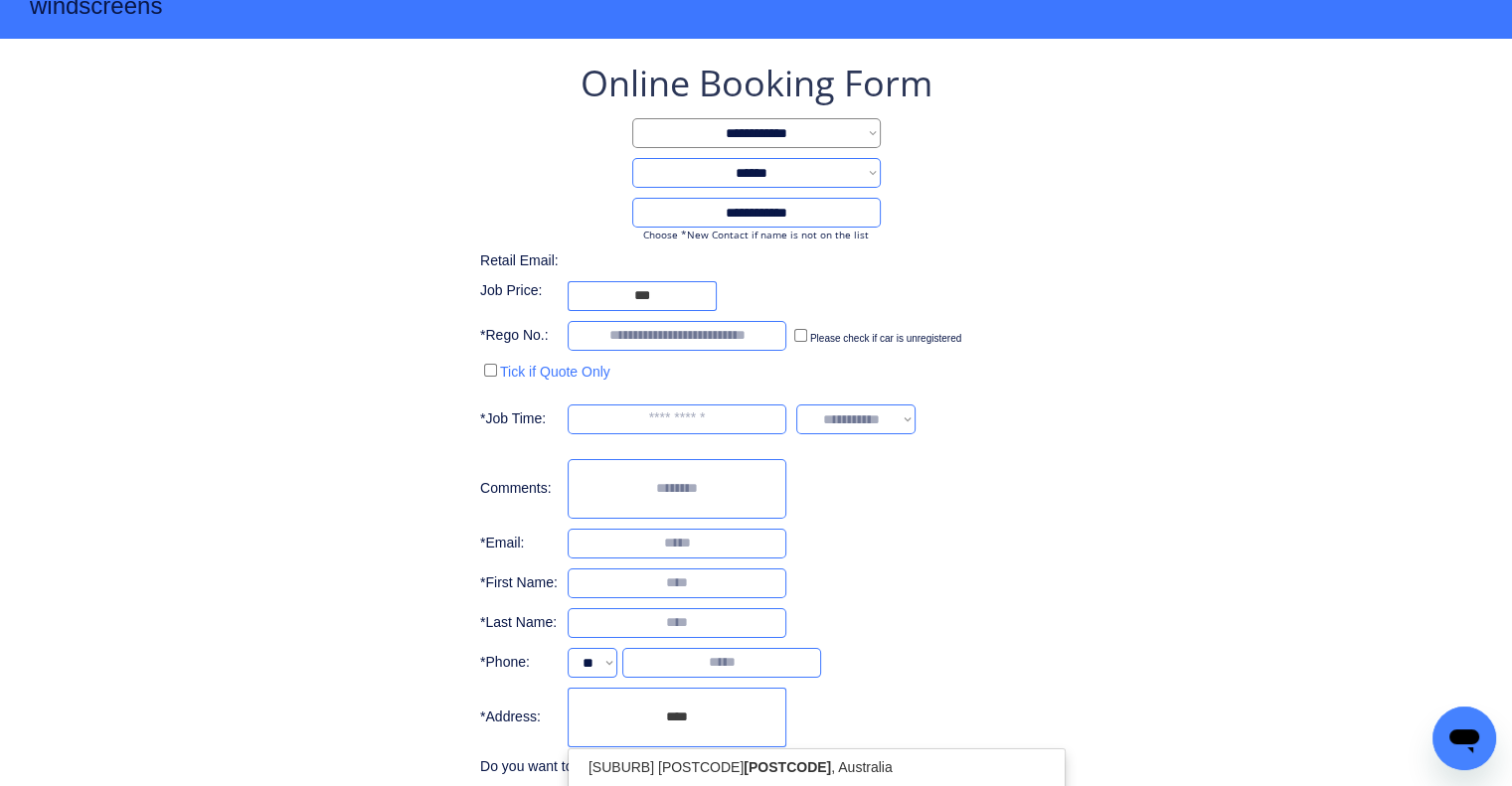 scroll, scrollTop: 99, scrollLeft: 0, axis: vertical 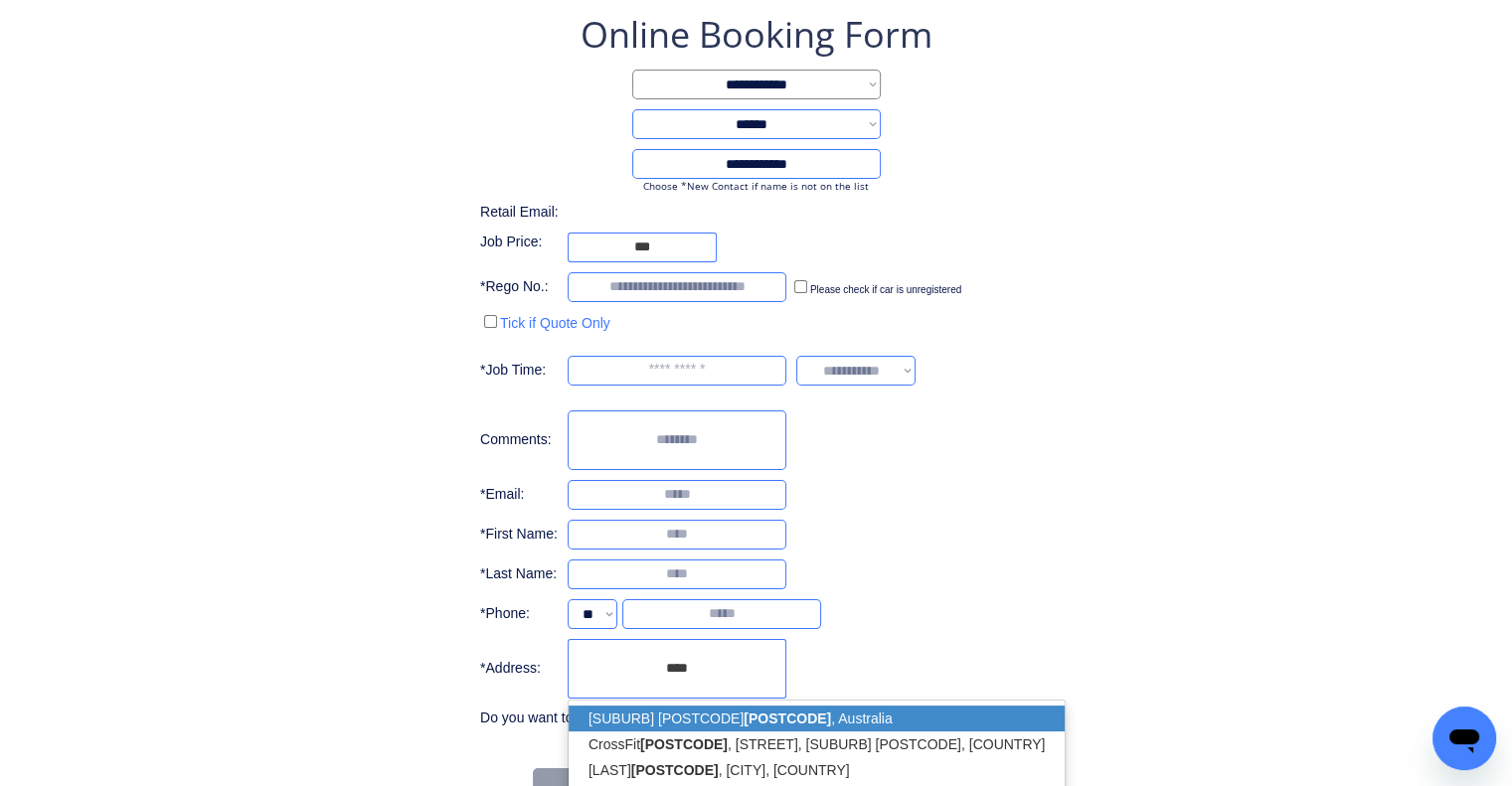 click on "Algester QLD  4115 , Australia" at bounding box center [816, 718] 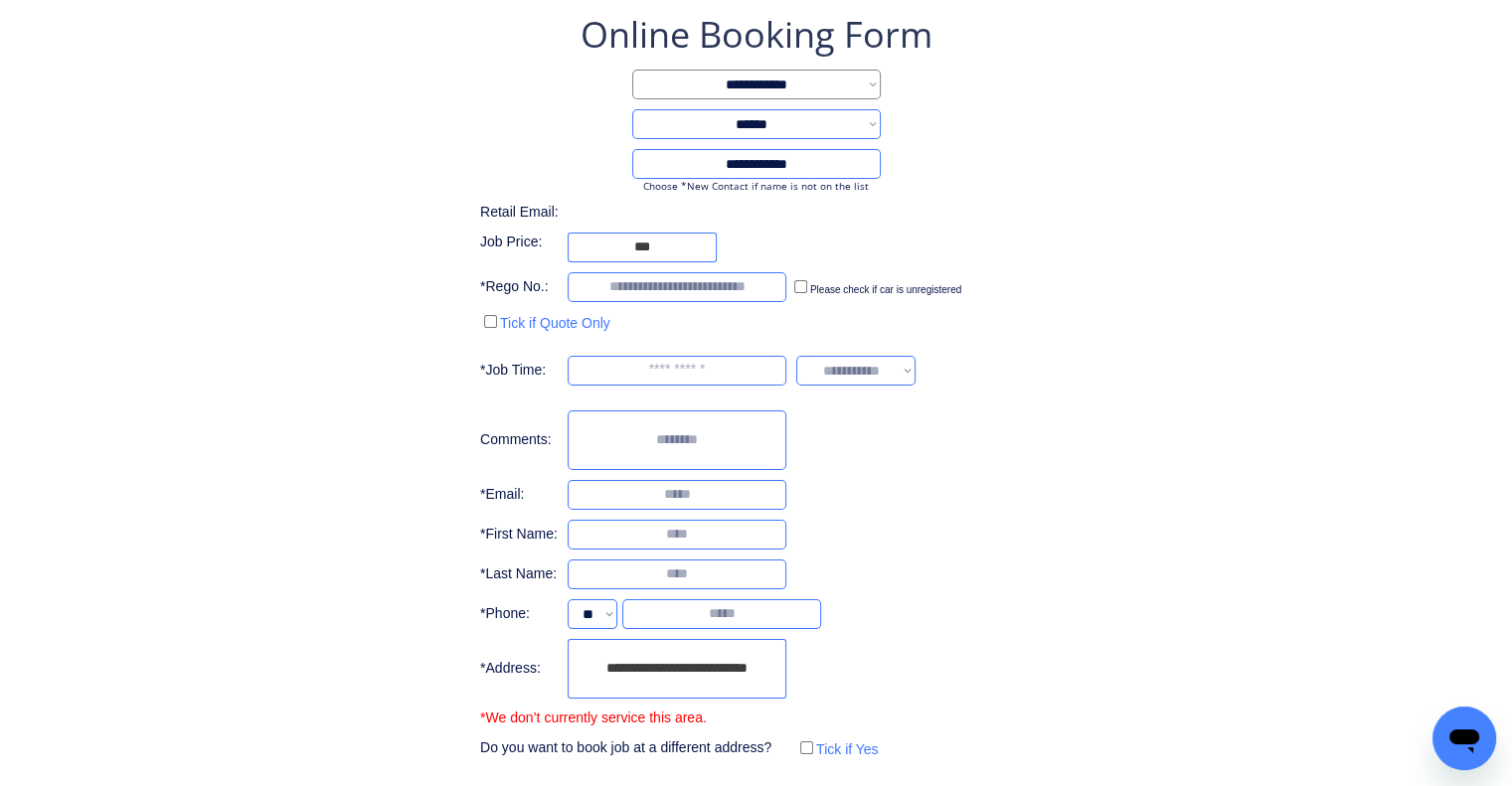 click on "**********" at bounding box center [756, 386] 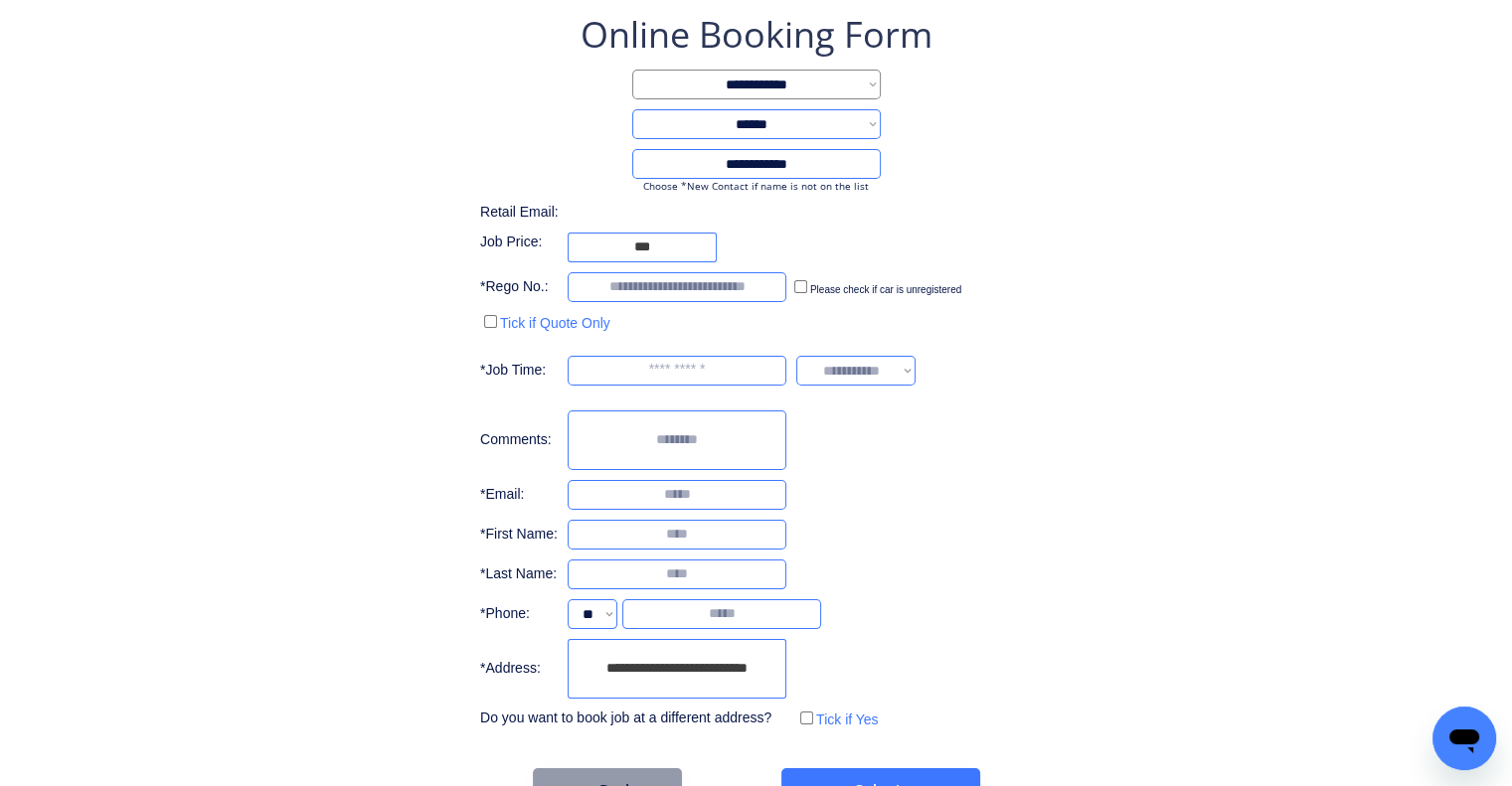 click on "**********" at bounding box center [756, 372] 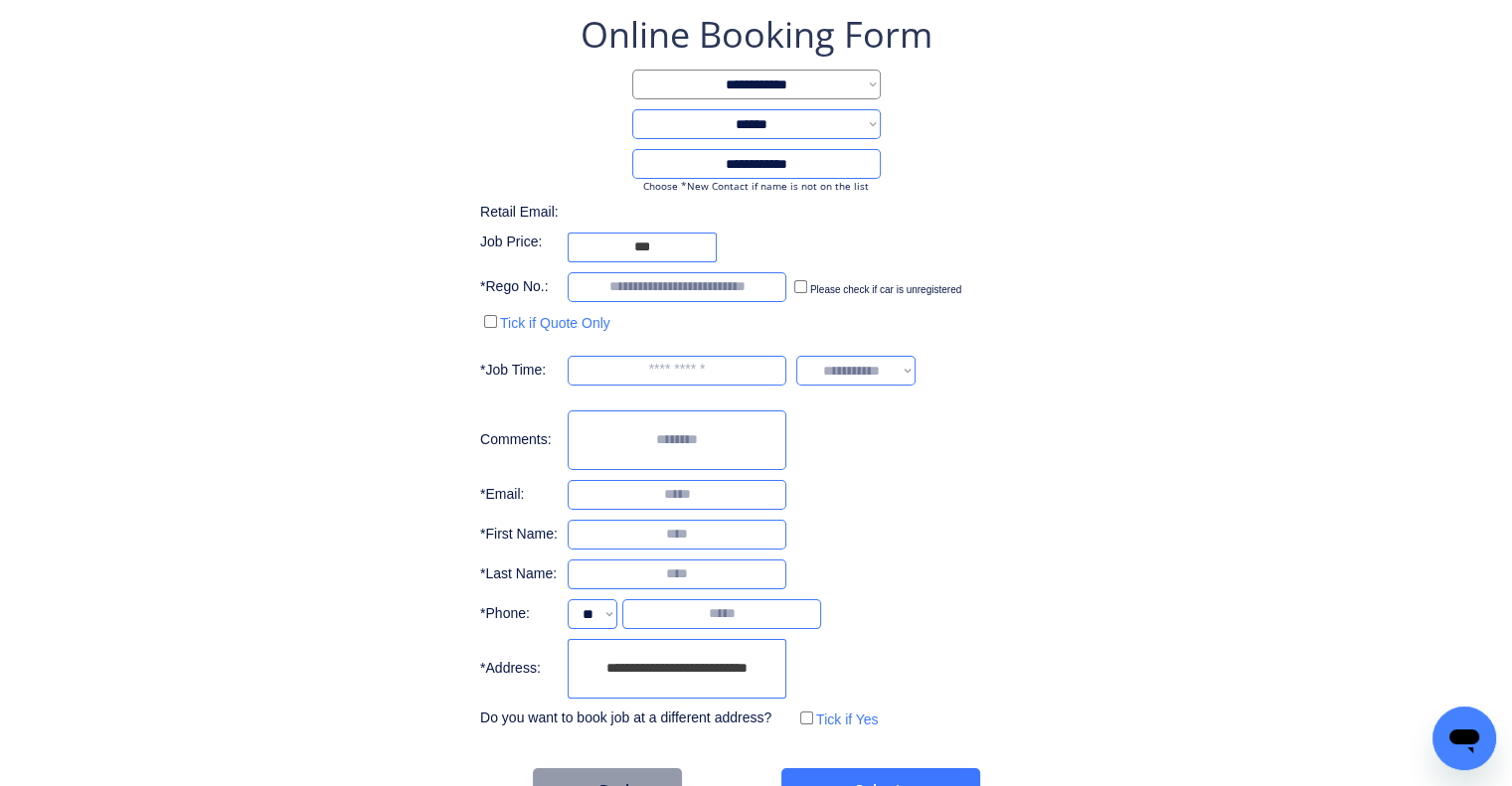 drag, startPoint x: 640, startPoint y: 672, endPoint x: 445, endPoint y: 660, distance: 195.369 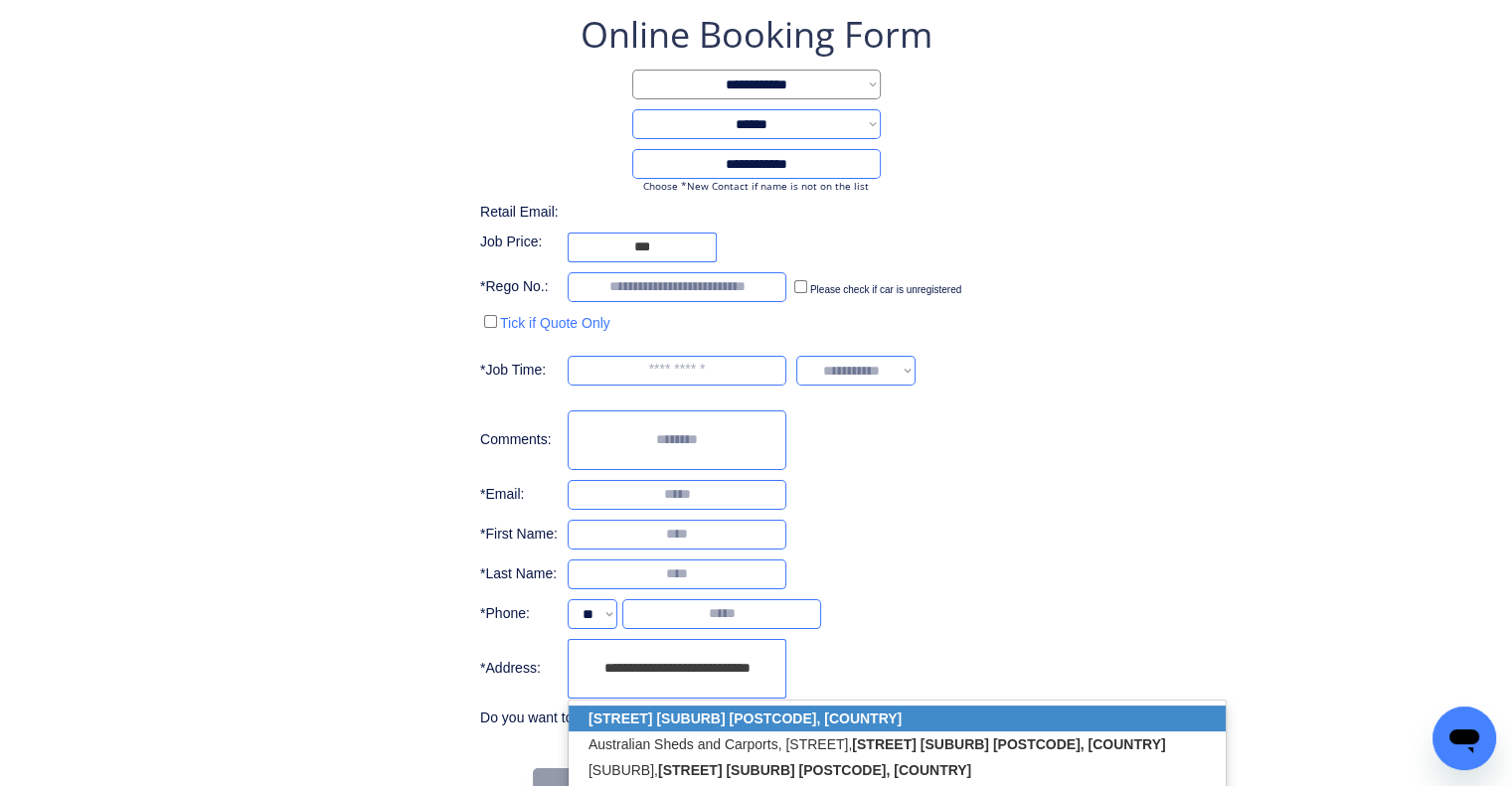 click on "Parkinson QLD 4115, Australia" 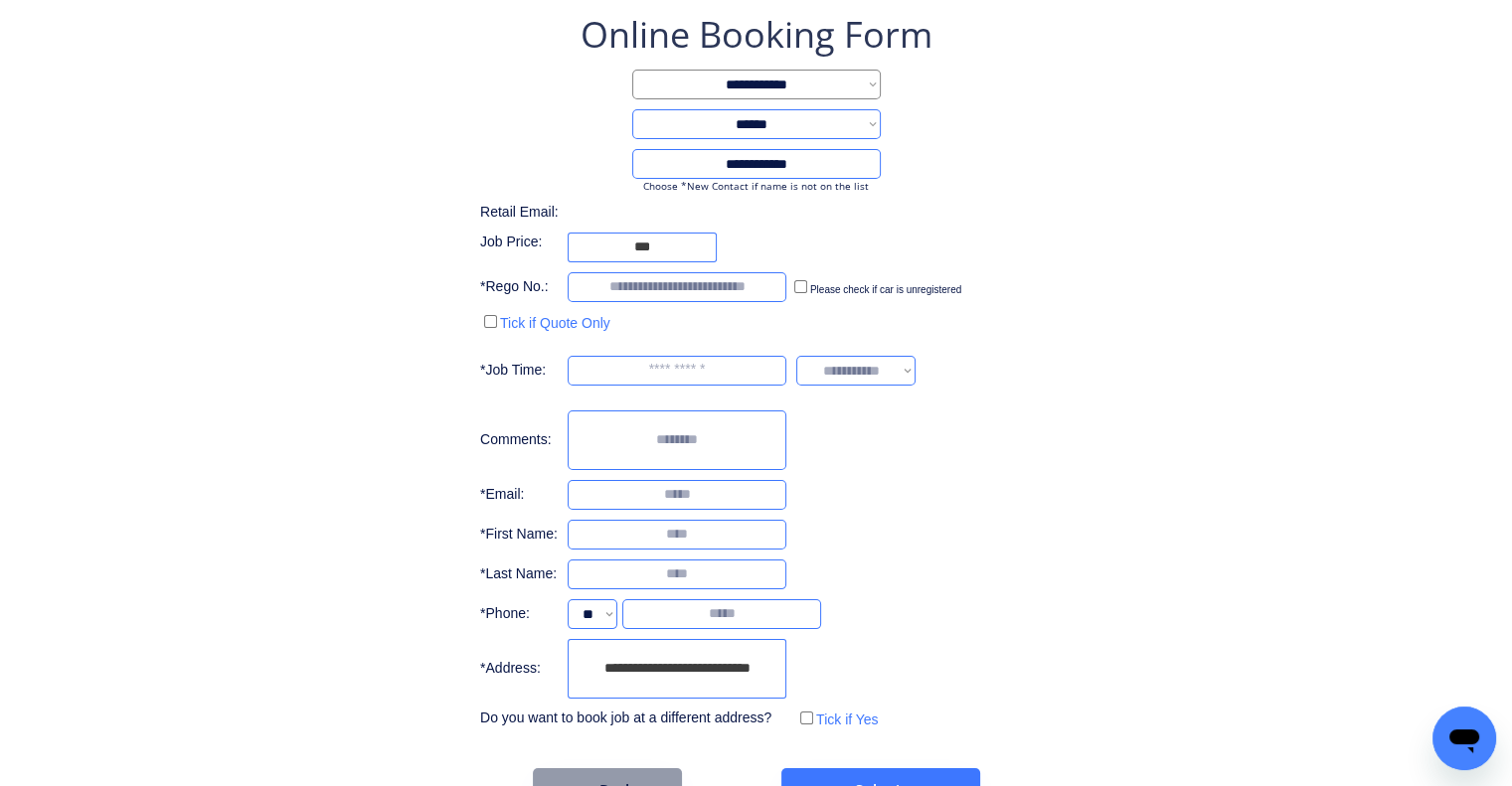 type on "**********" 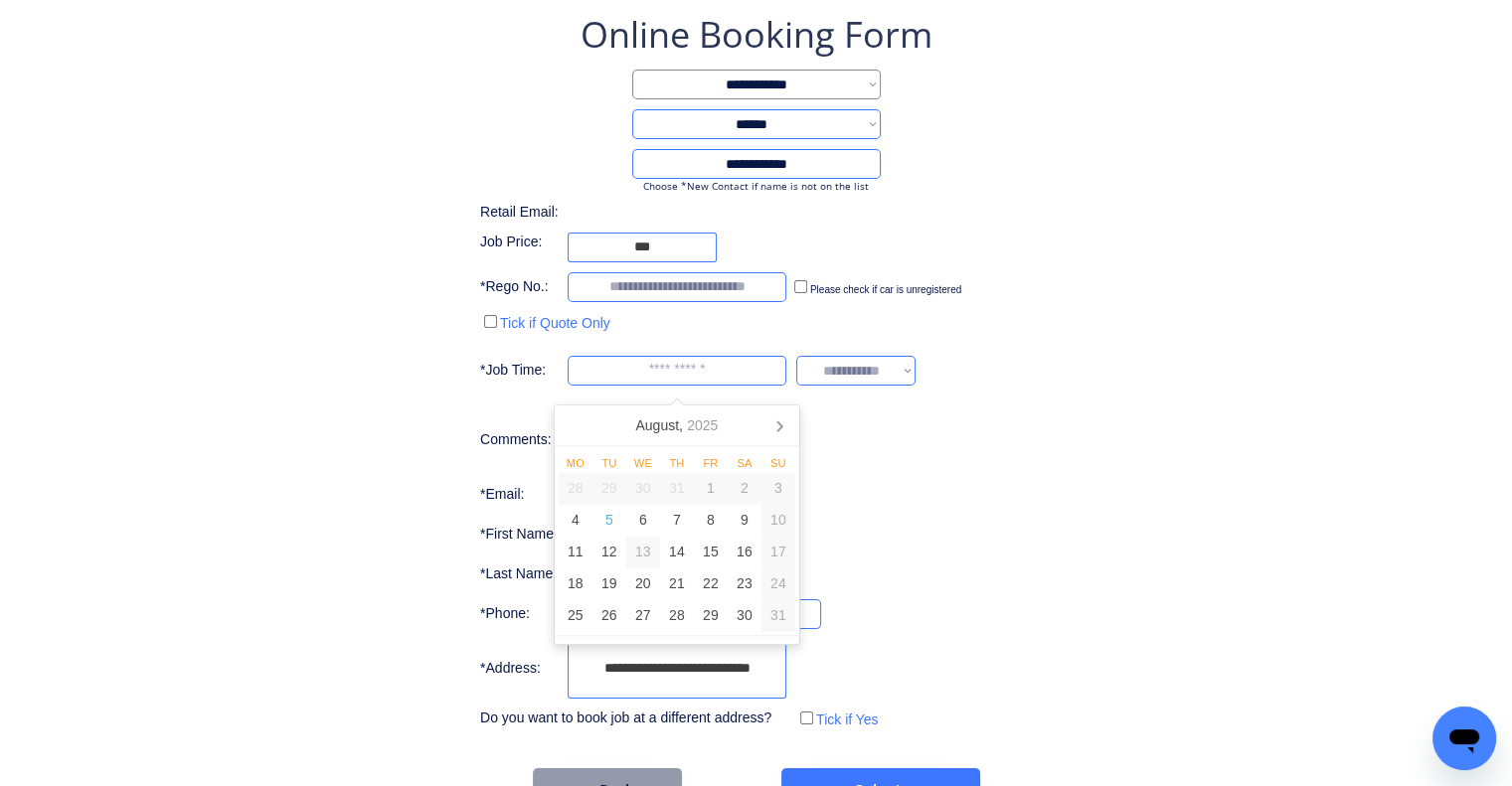 click at bounding box center [677, 371] 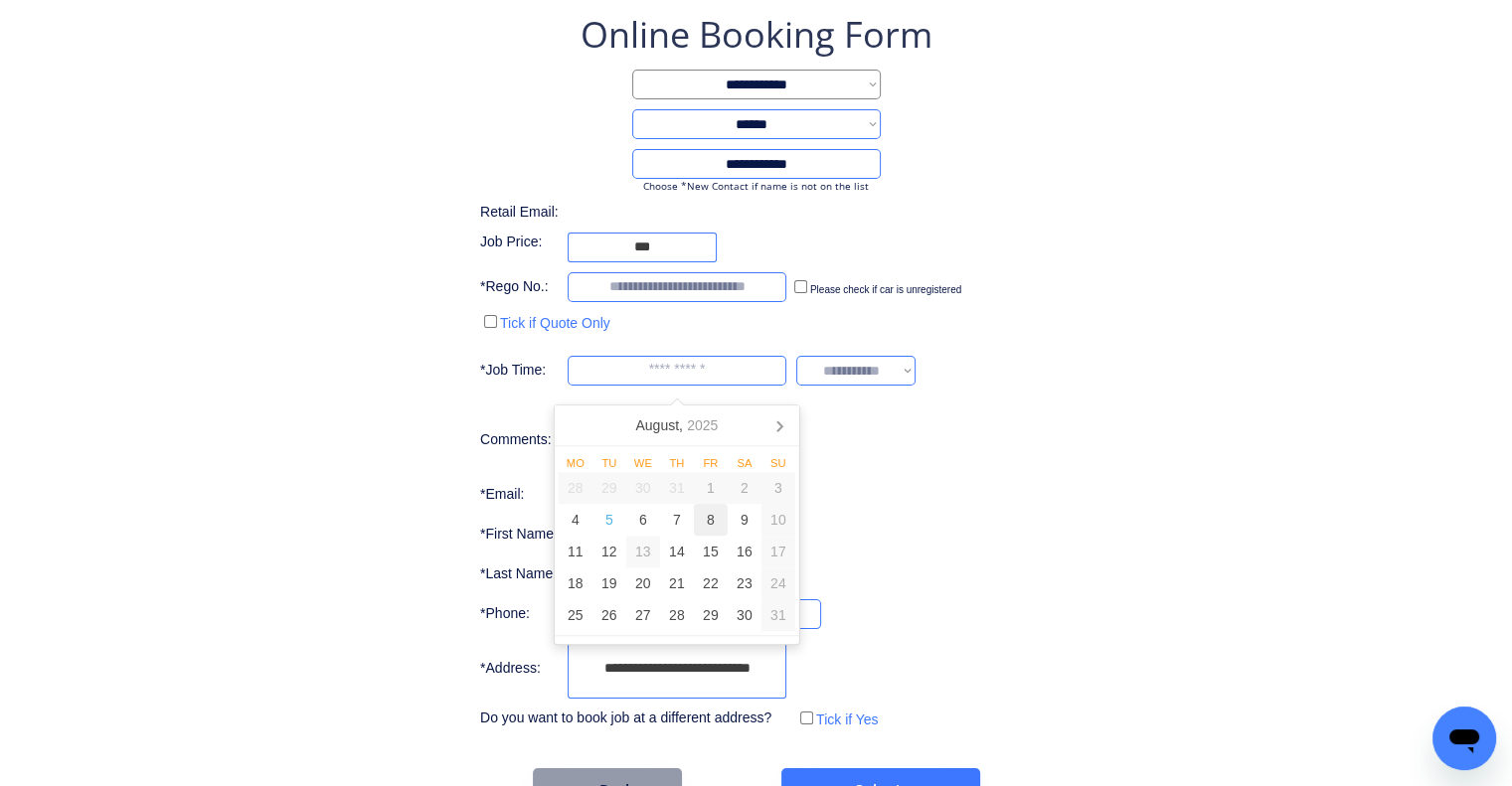 drag, startPoint x: 717, startPoint y: 522, endPoint x: 978, endPoint y: 519, distance: 261.01724 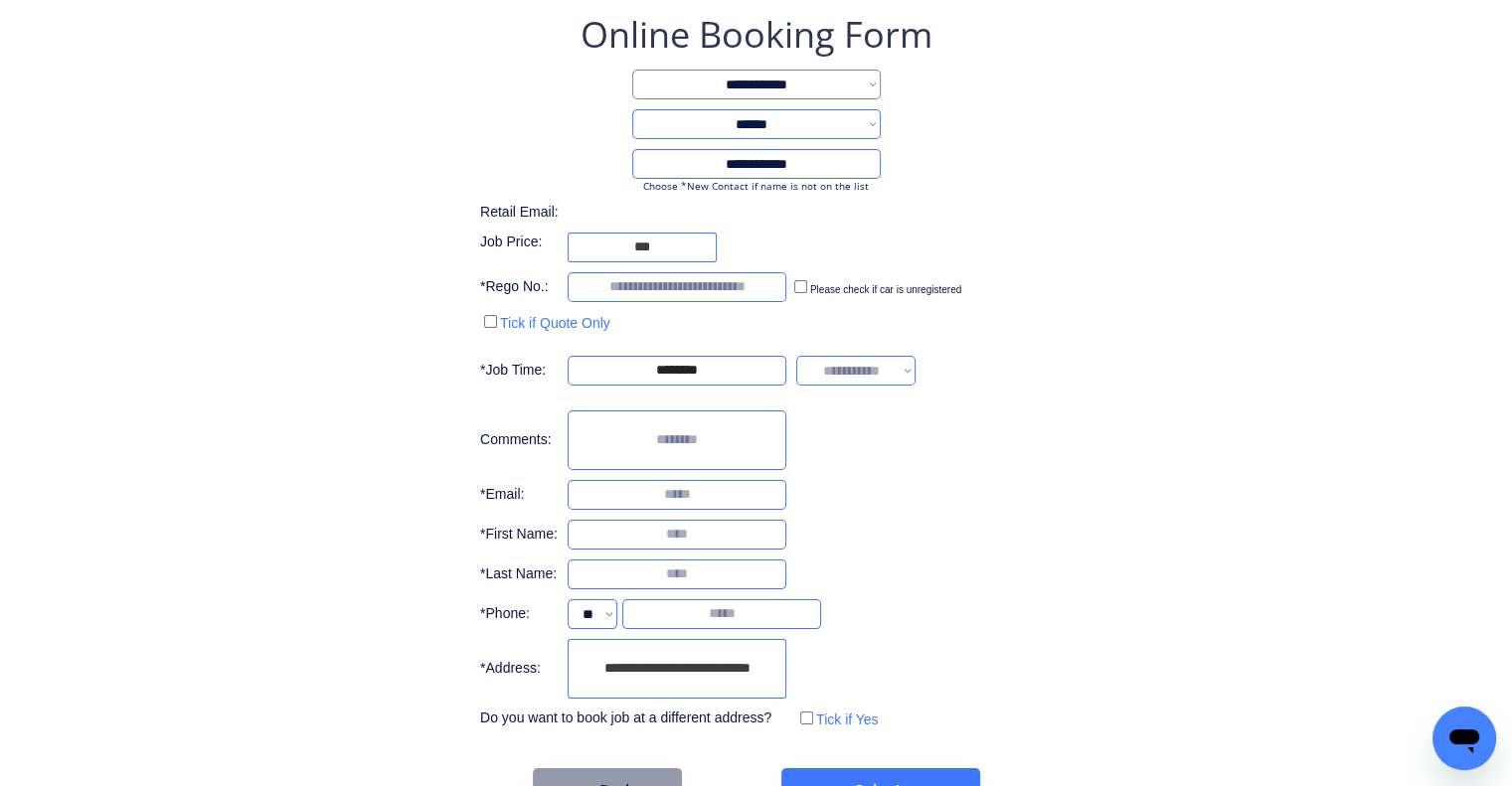 click on "**********" at bounding box center (756, 372) 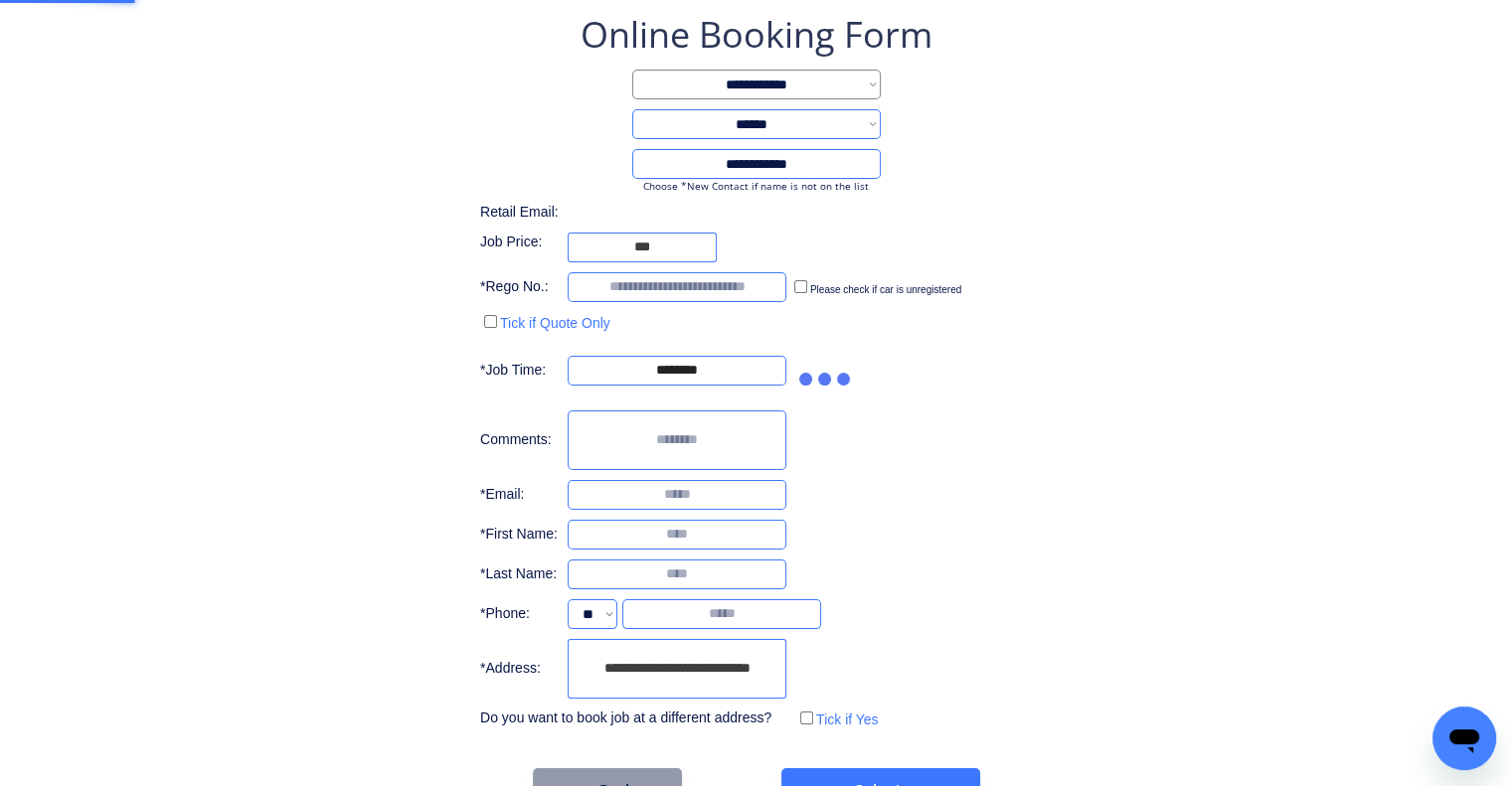 click on "**********" at bounding box center (756, 411) 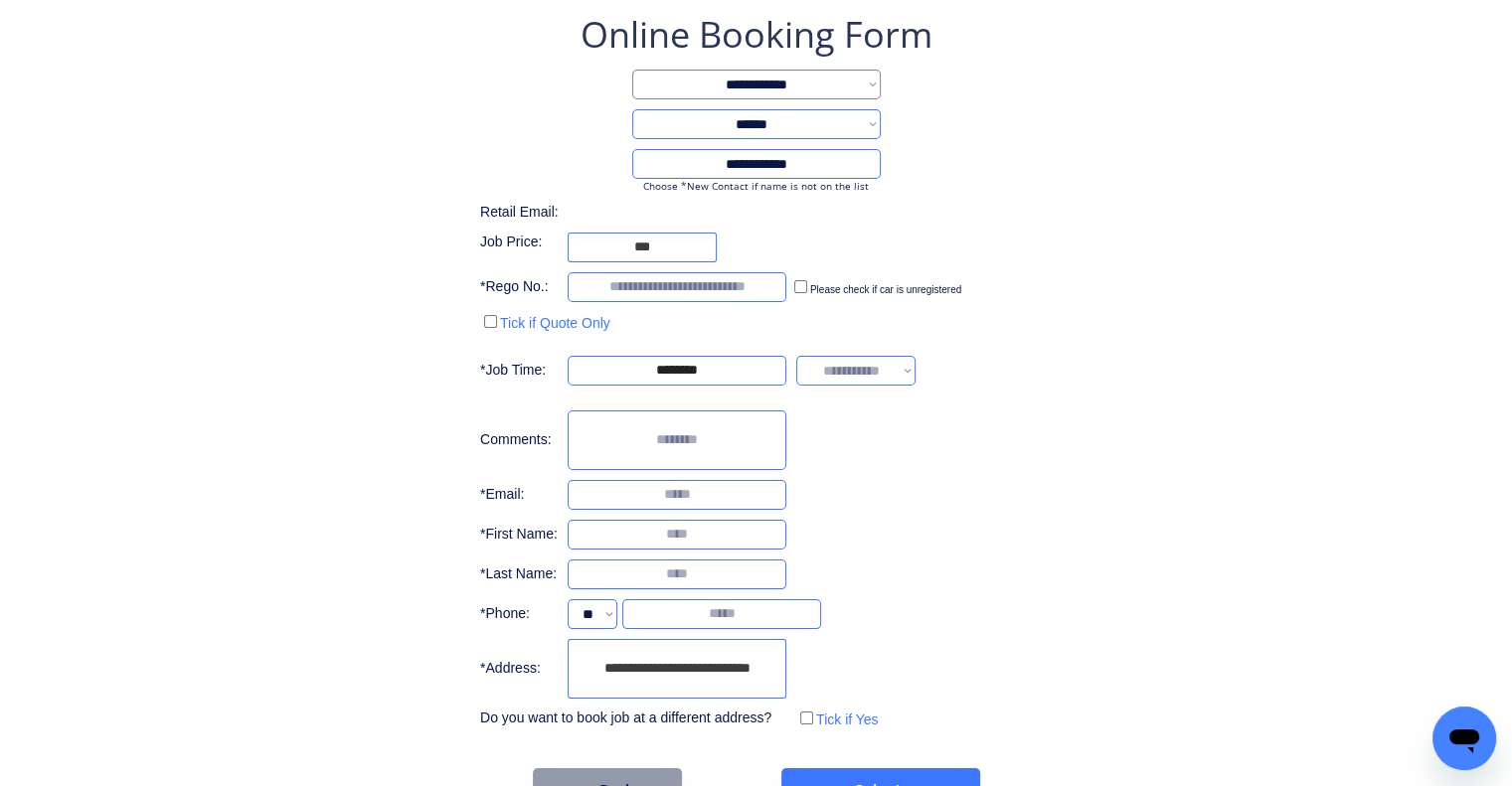 click on "**********" at bounding box center [856, 371] 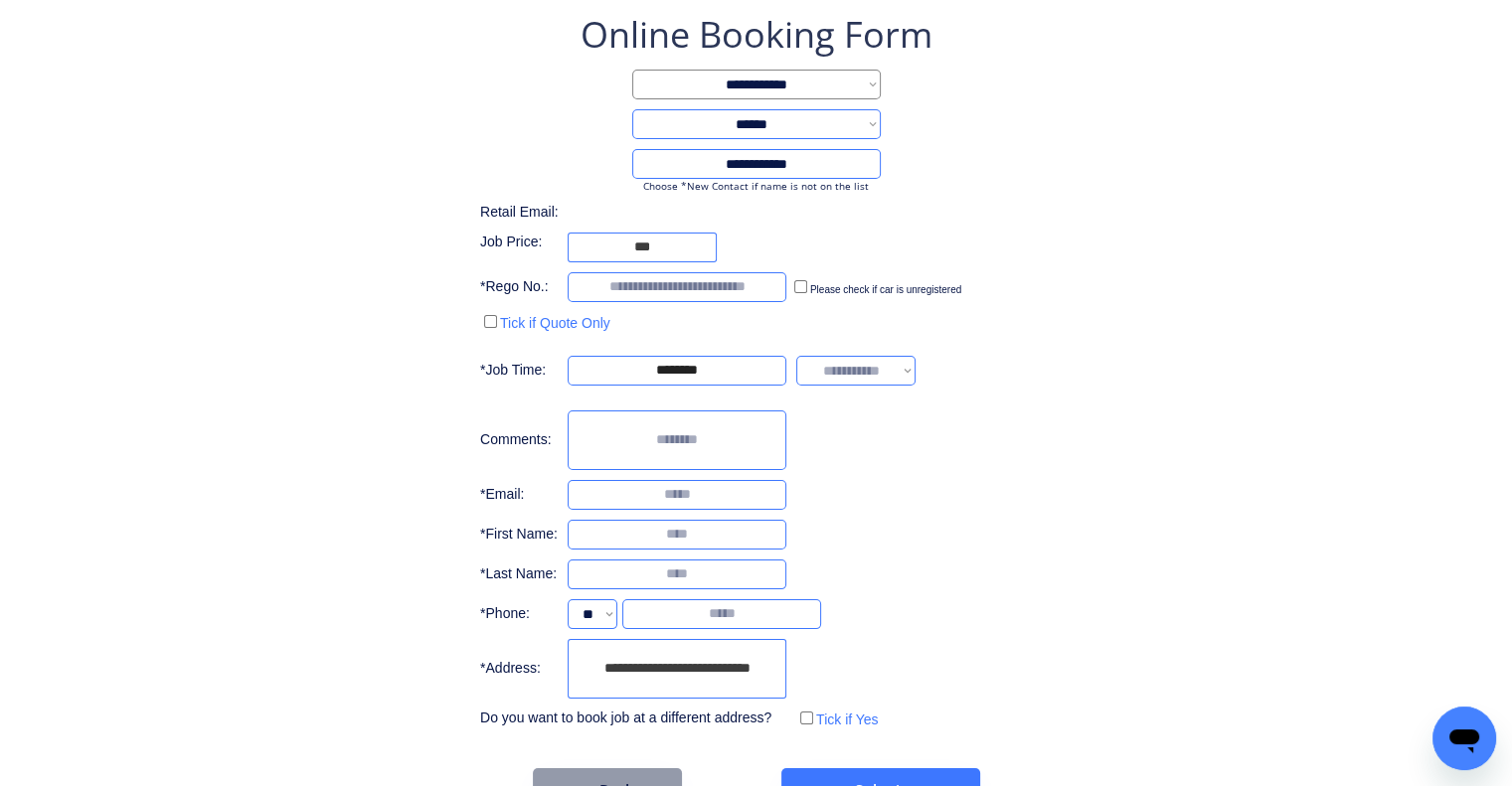 select on "*******" 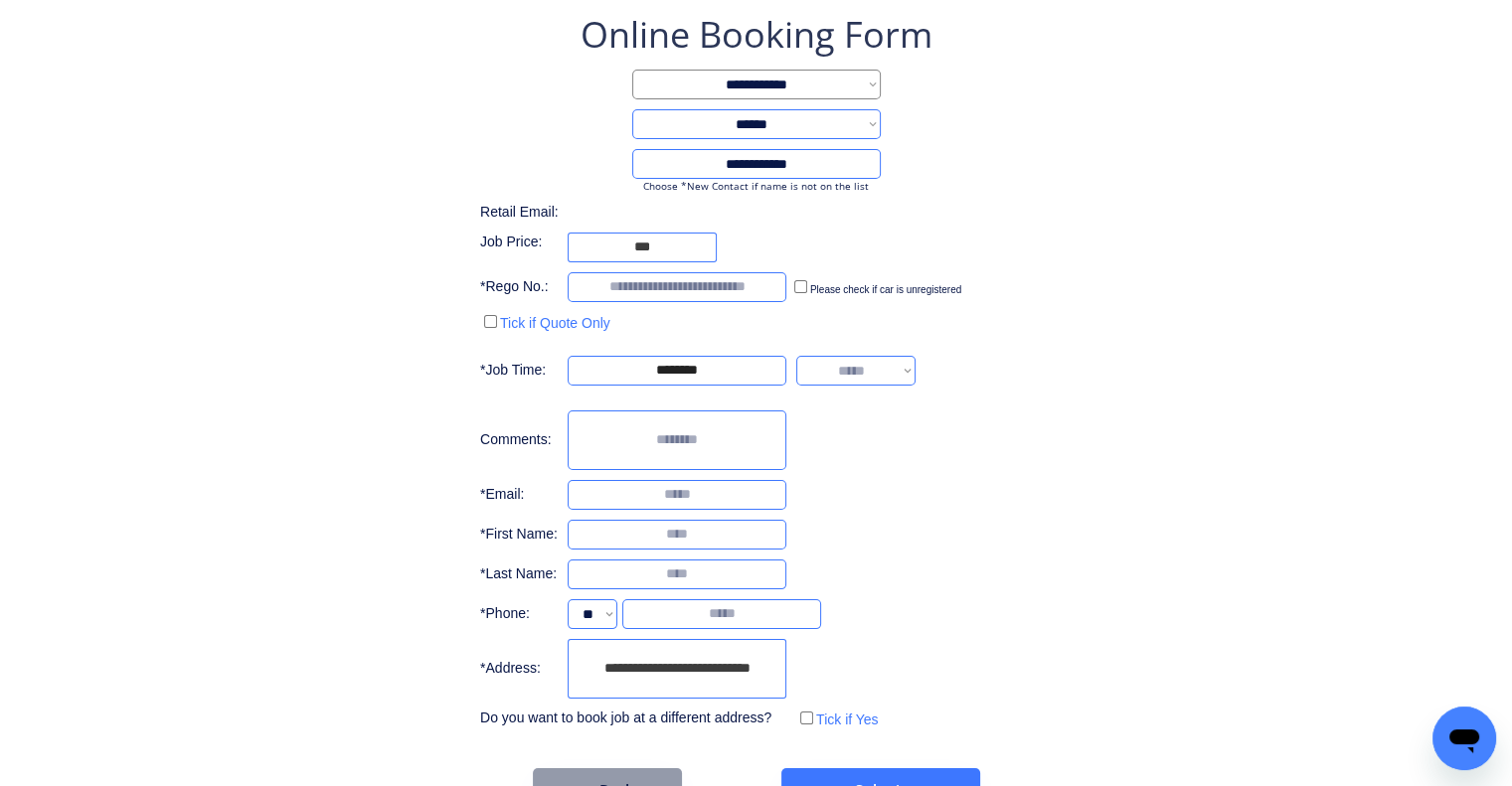 click on "**********" at bounding box center [856, 371] 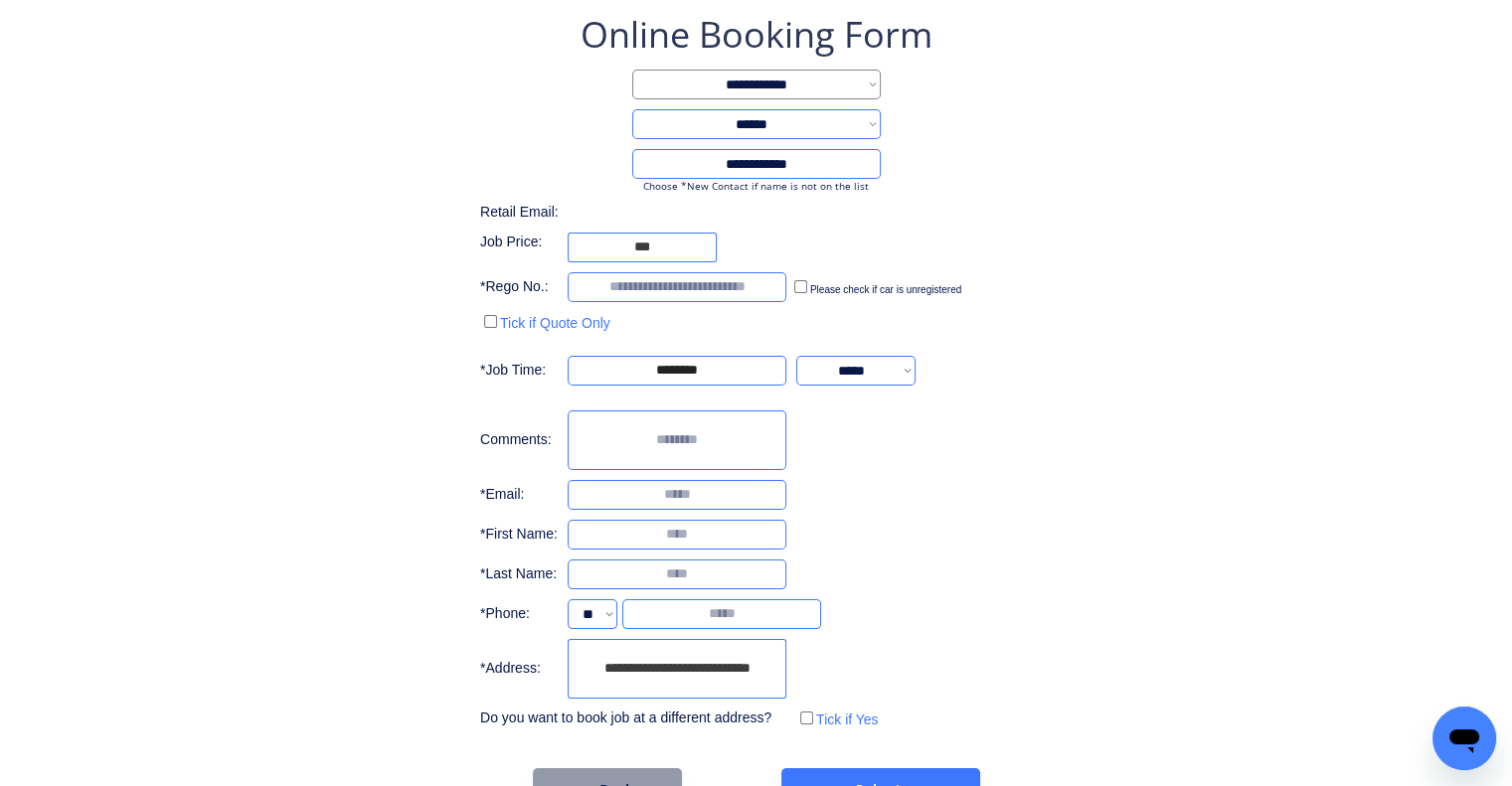 click on "**********" at bounding box center [756, 372] 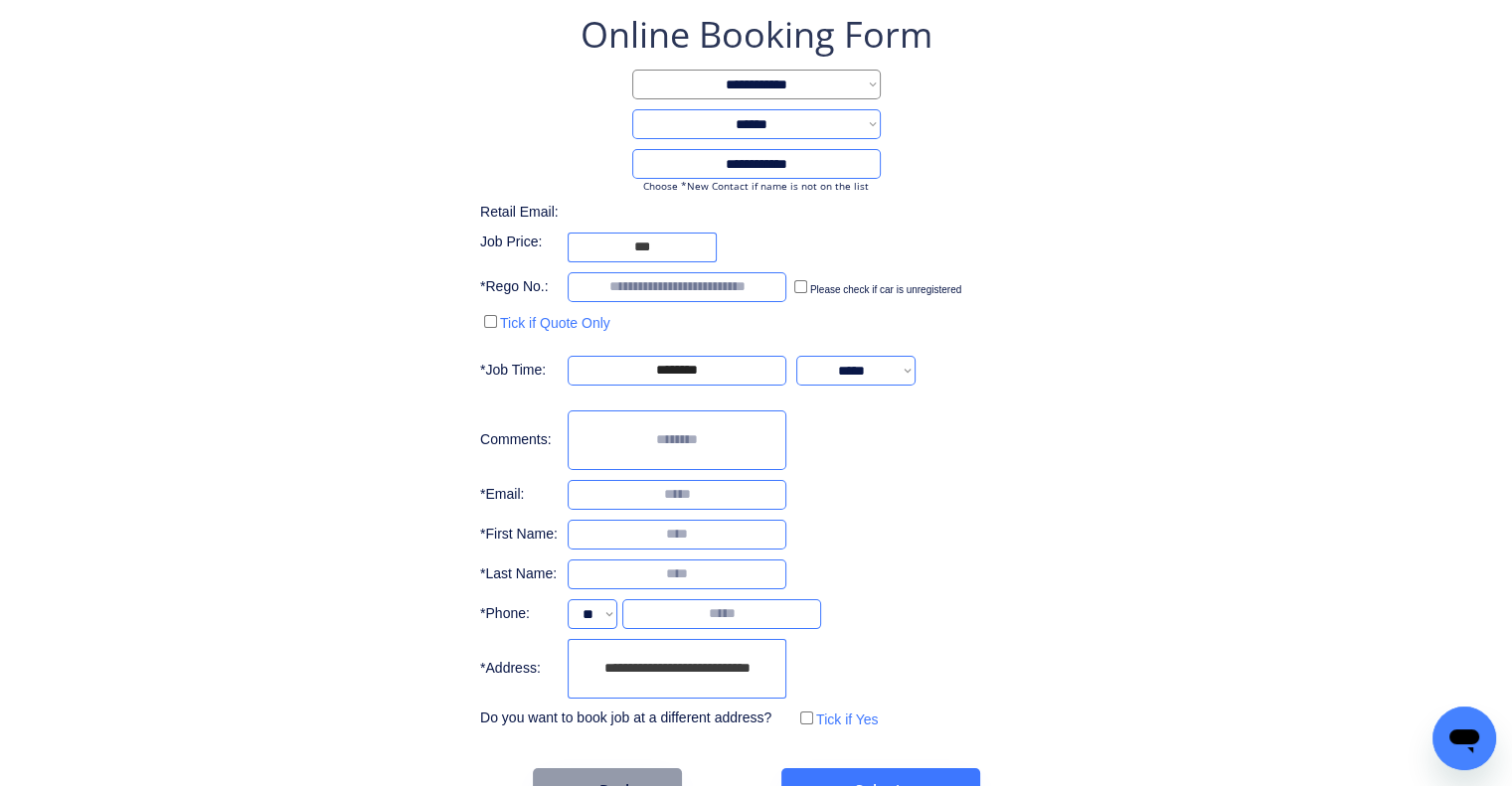 click at bounding box center (677, 535) 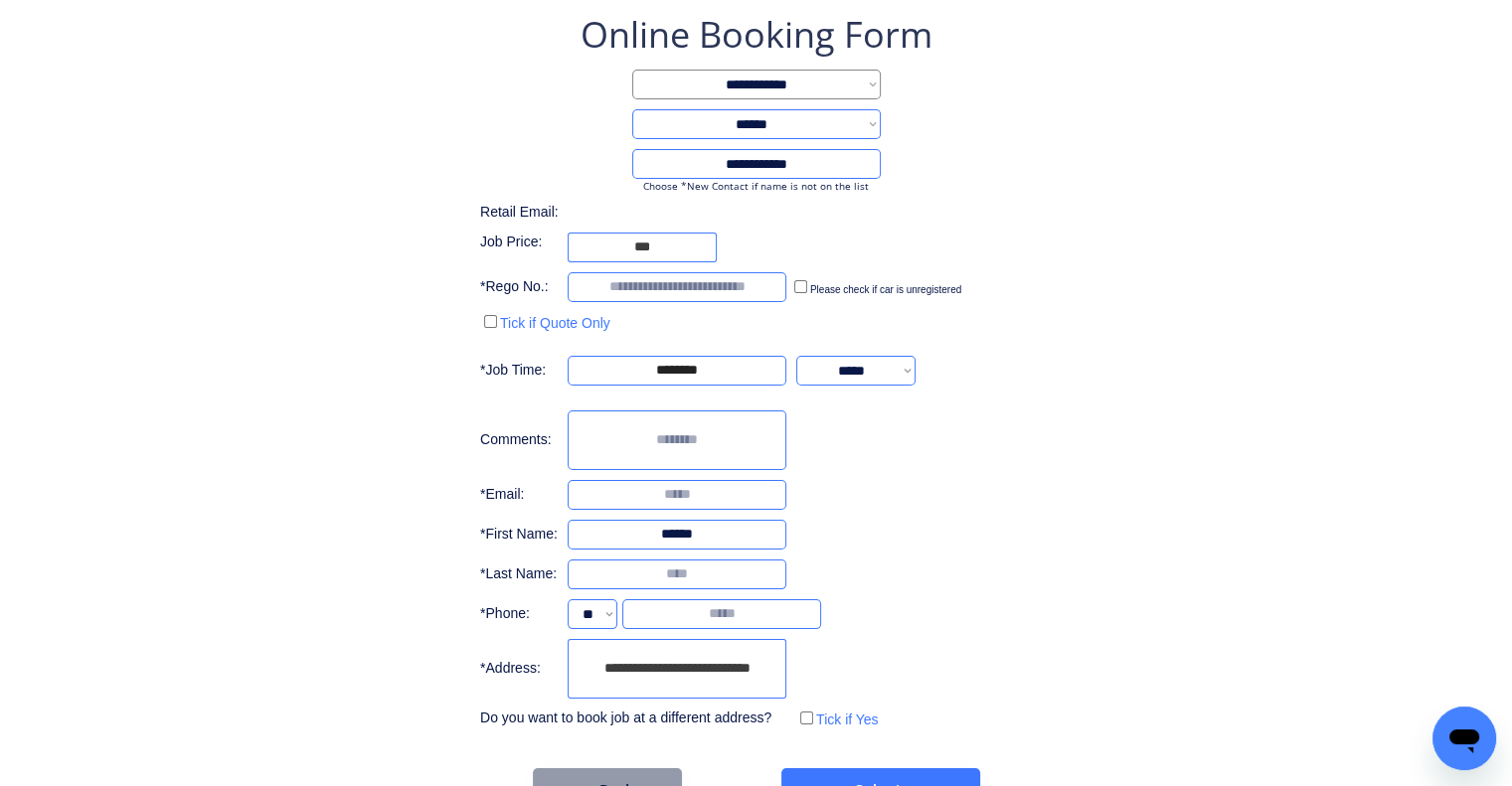 type on "******" 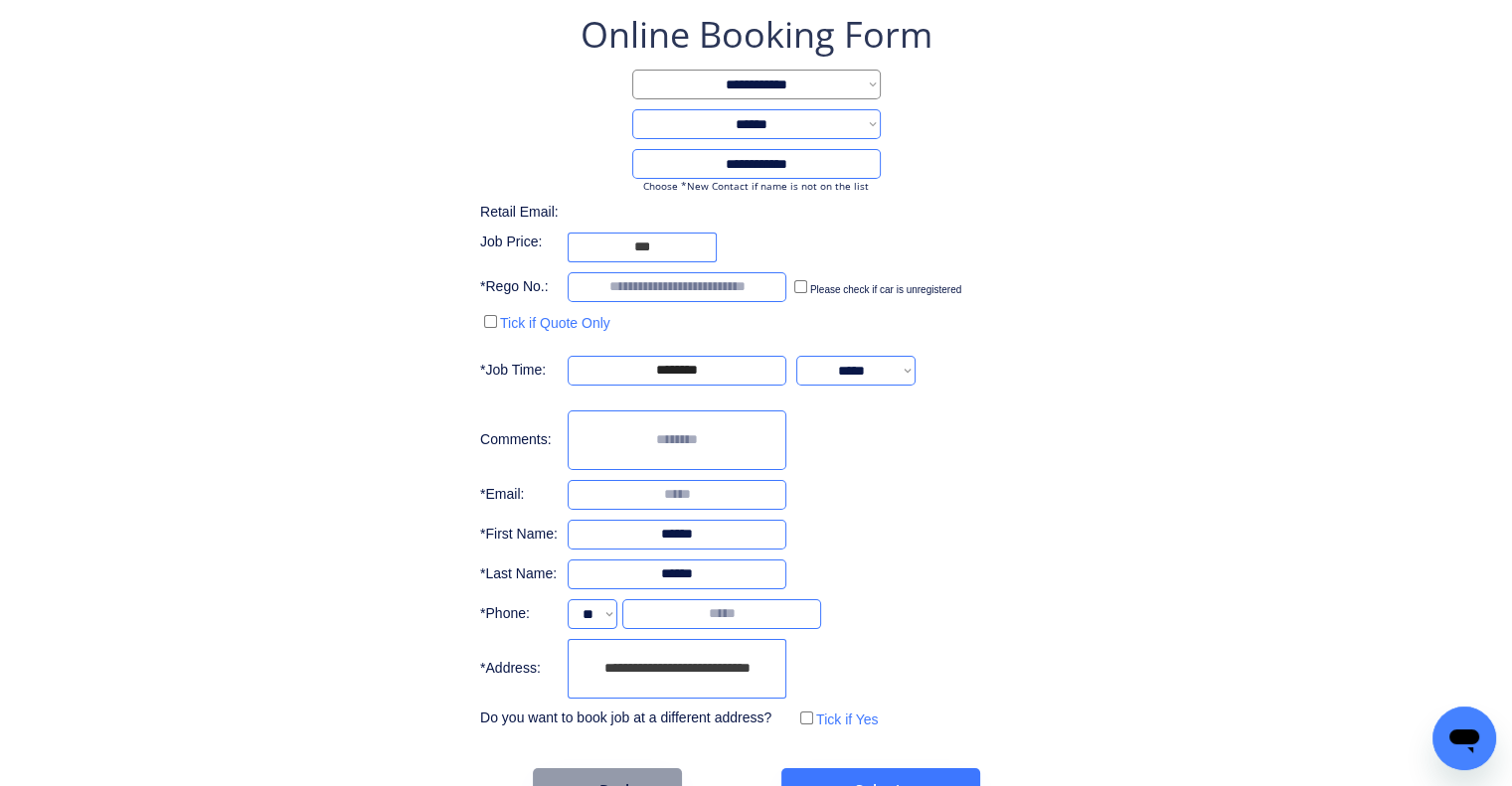 click on "**********" at bounding box center (756, 411) 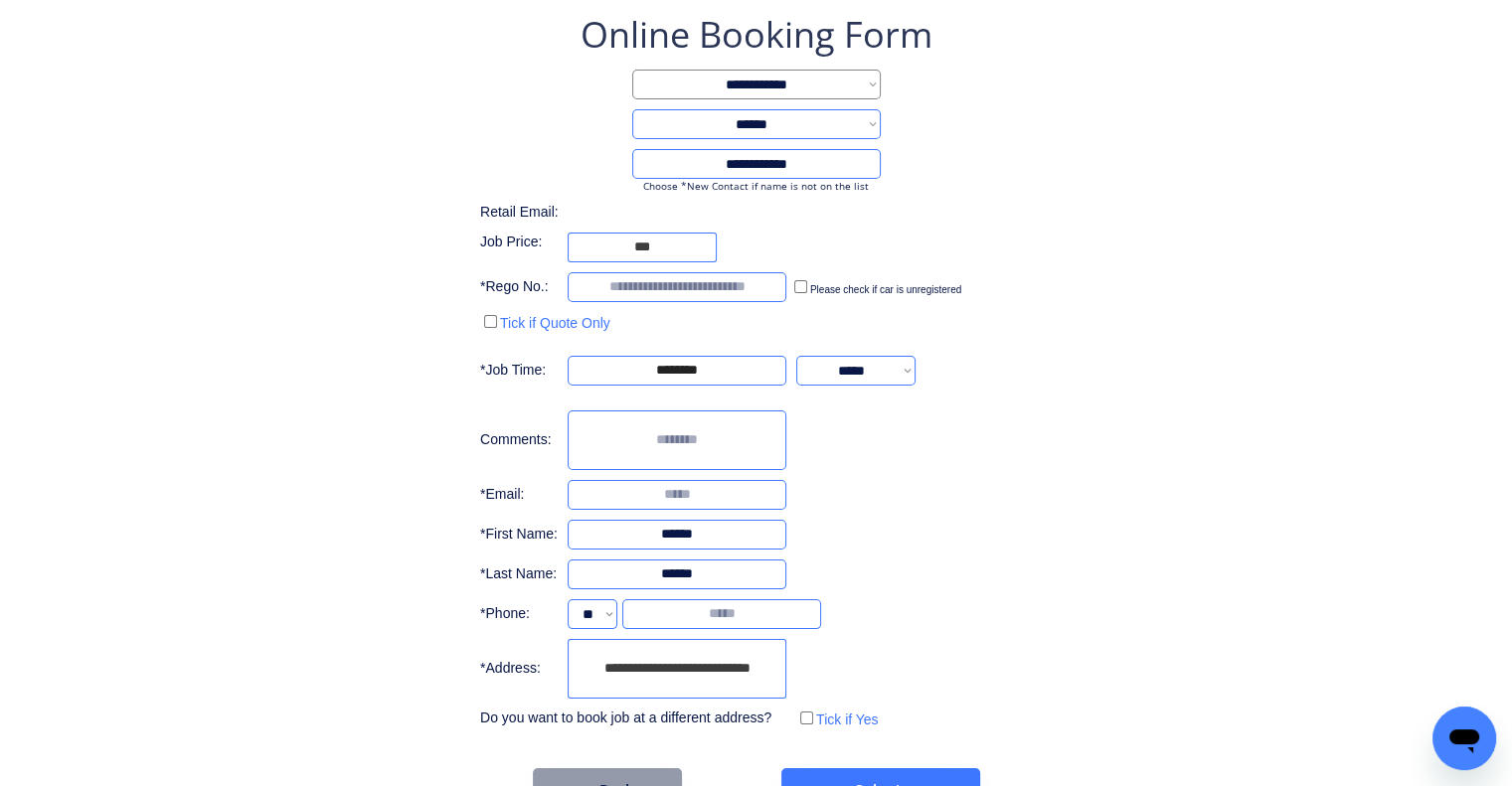 click on "**********" at bounding box center (756, 411) 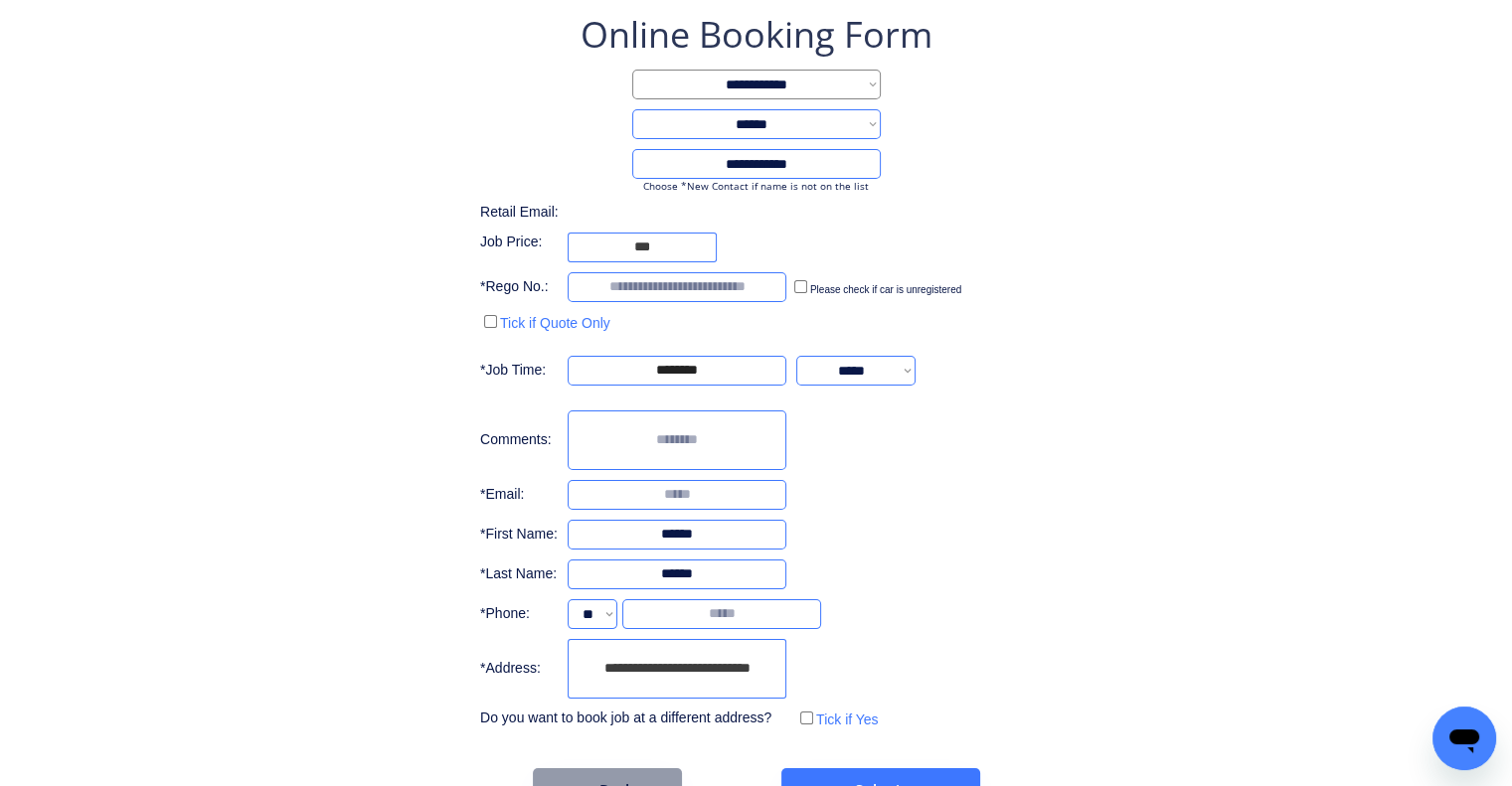 click at bounding box center [677, 574] 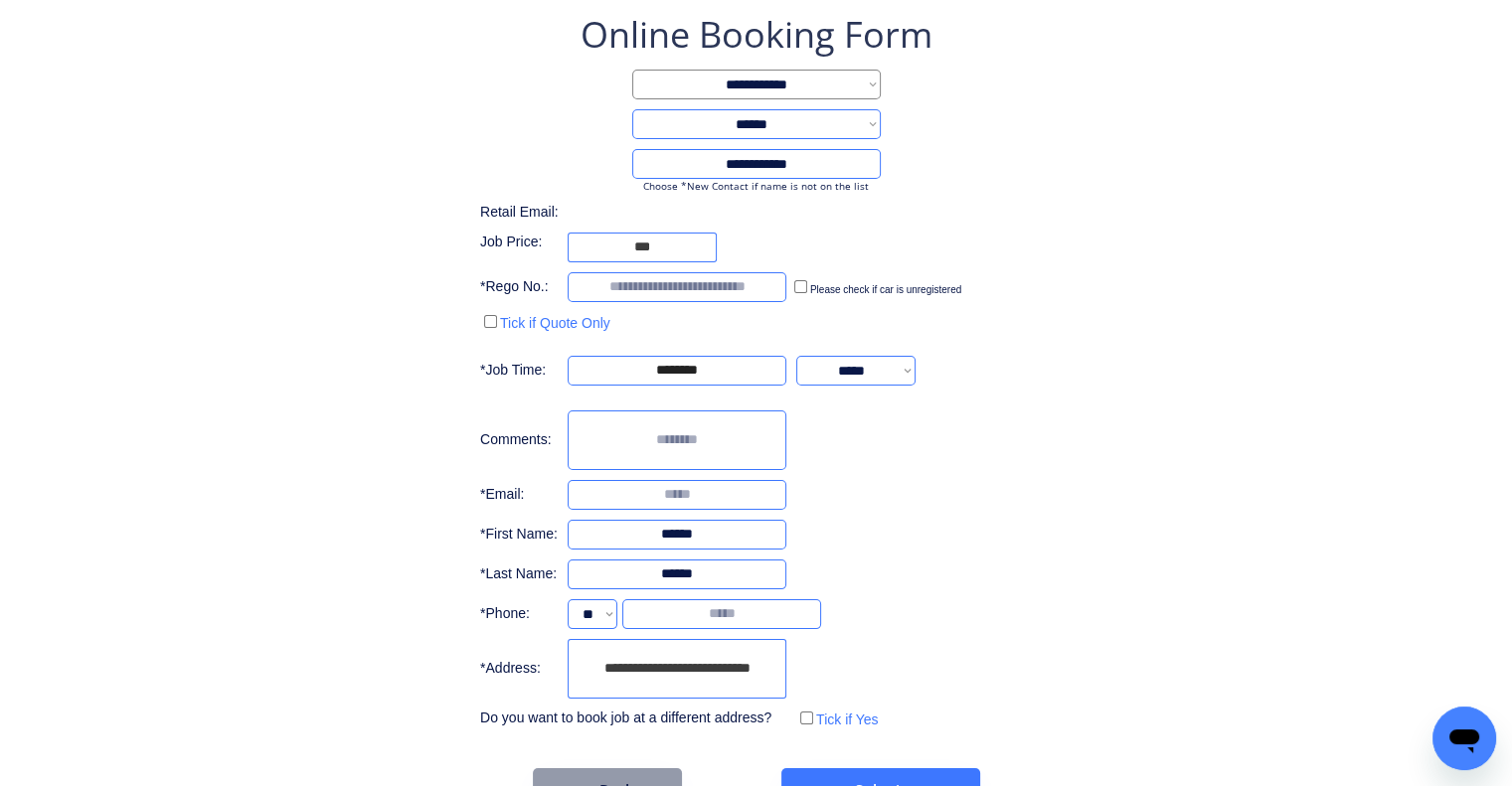 type on "******" 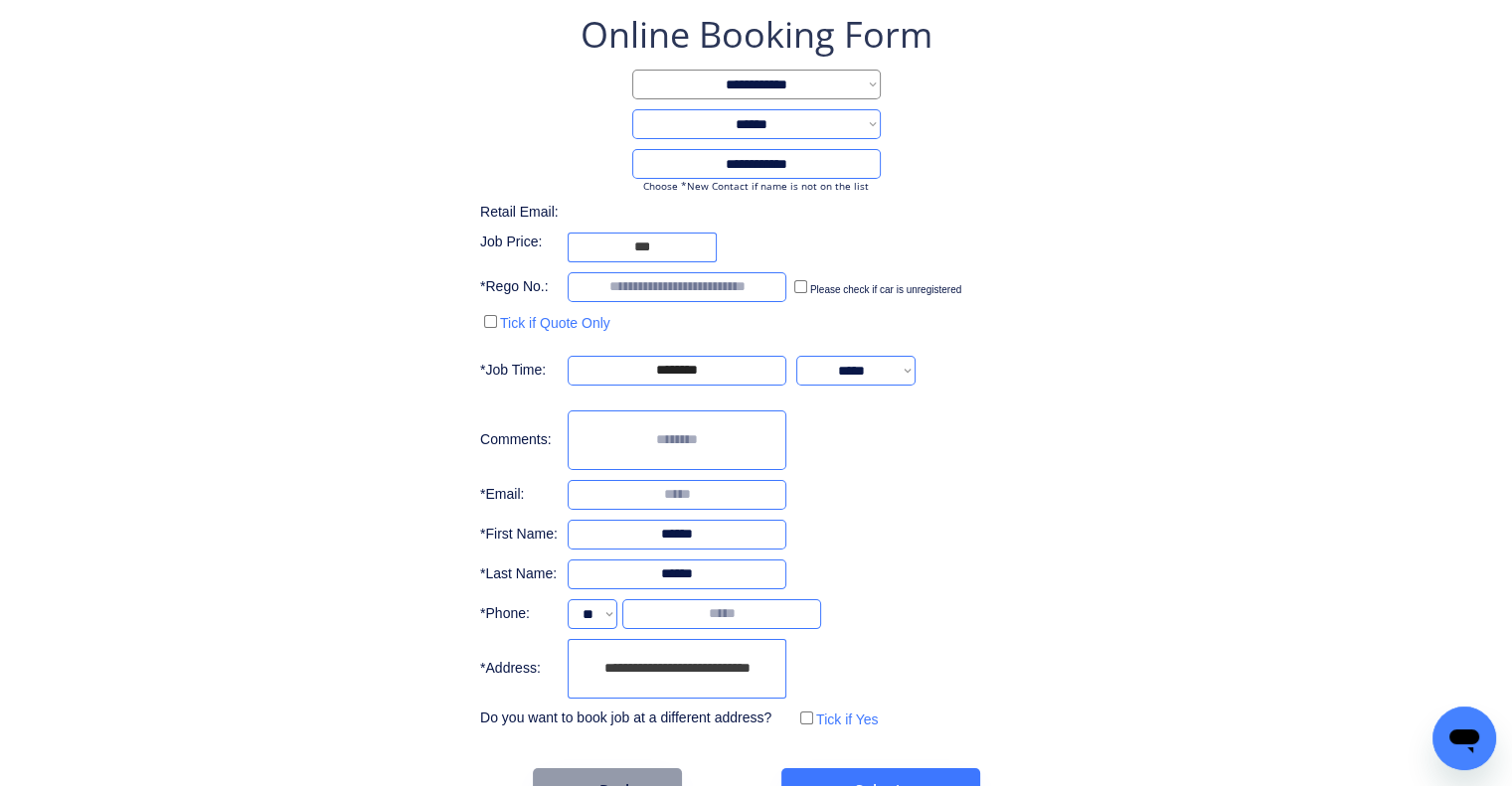 click on "**********" at bounding box center (756, 411) 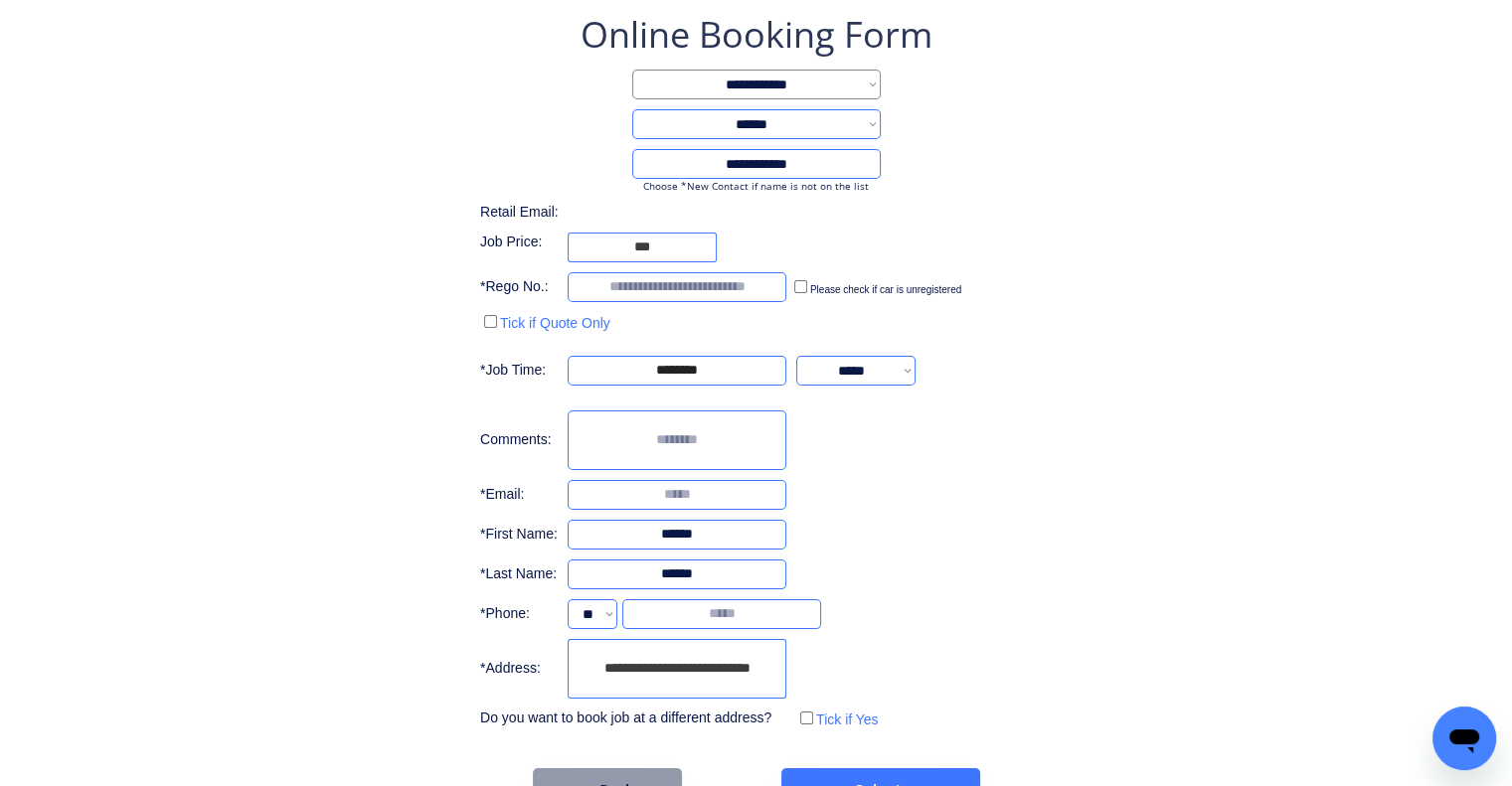 click on "**********" at bounding box center [756, 372] 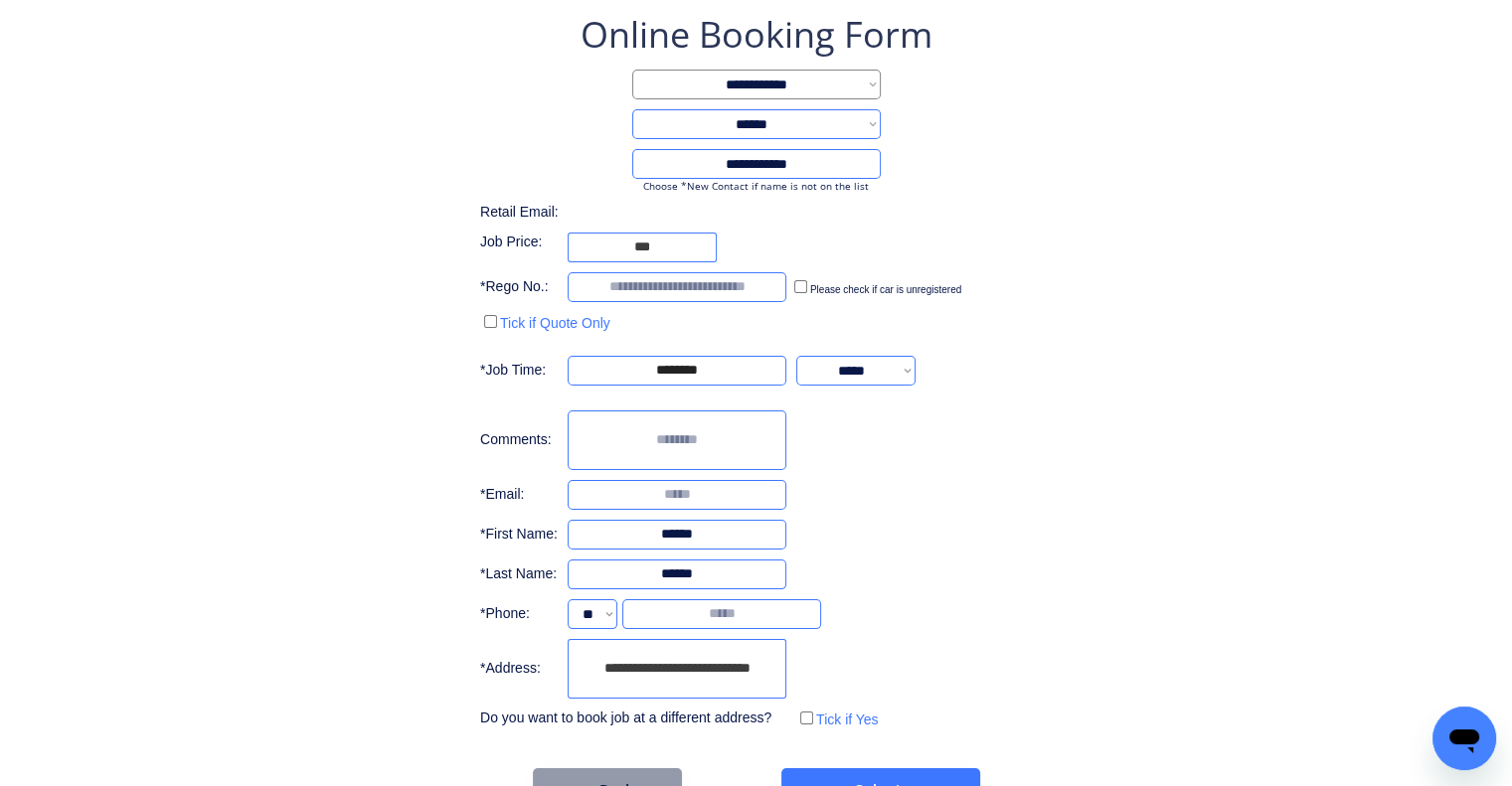 click at bounding box center [677, 495] 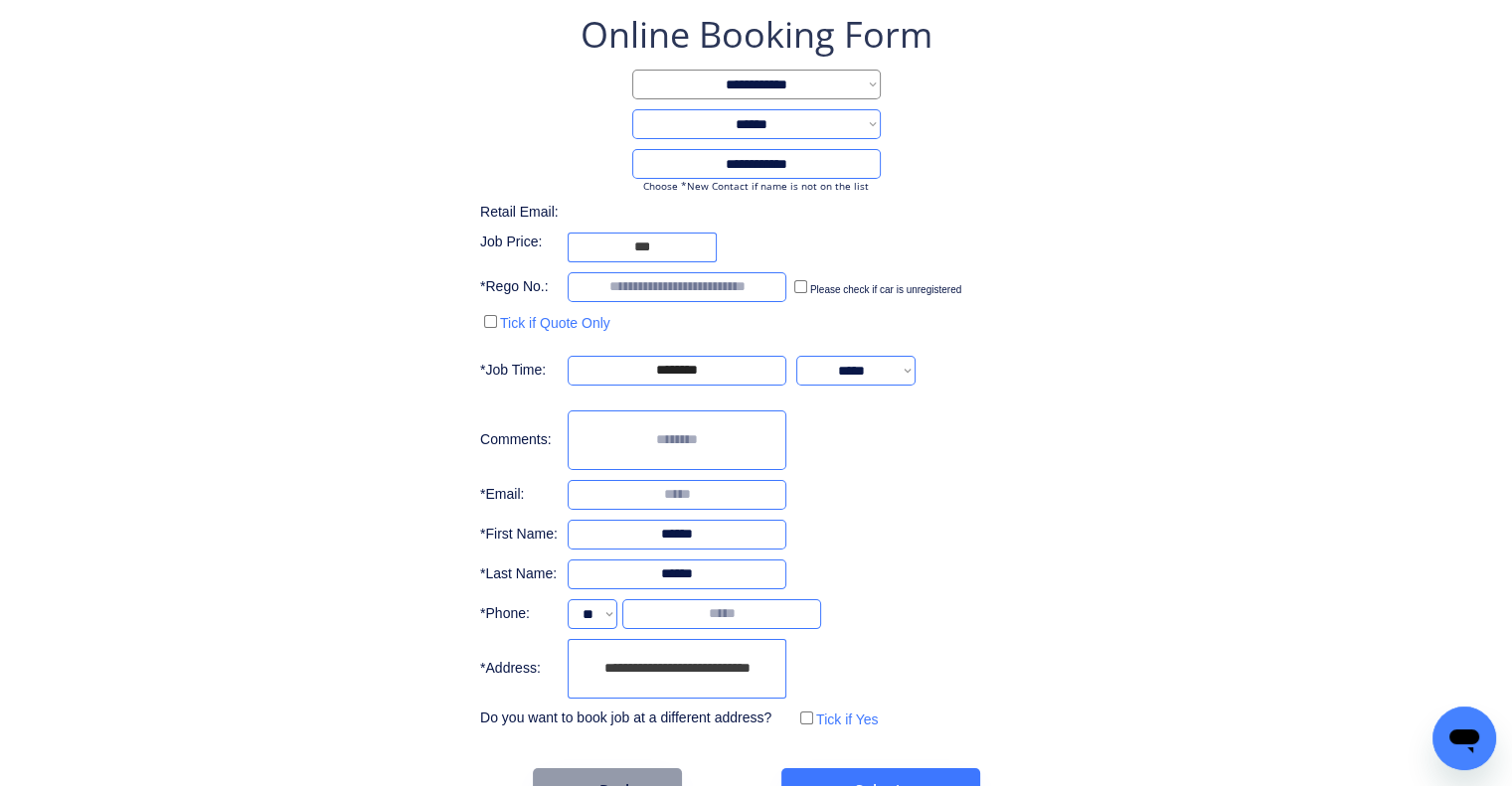 click at bounding box center [677, 495] 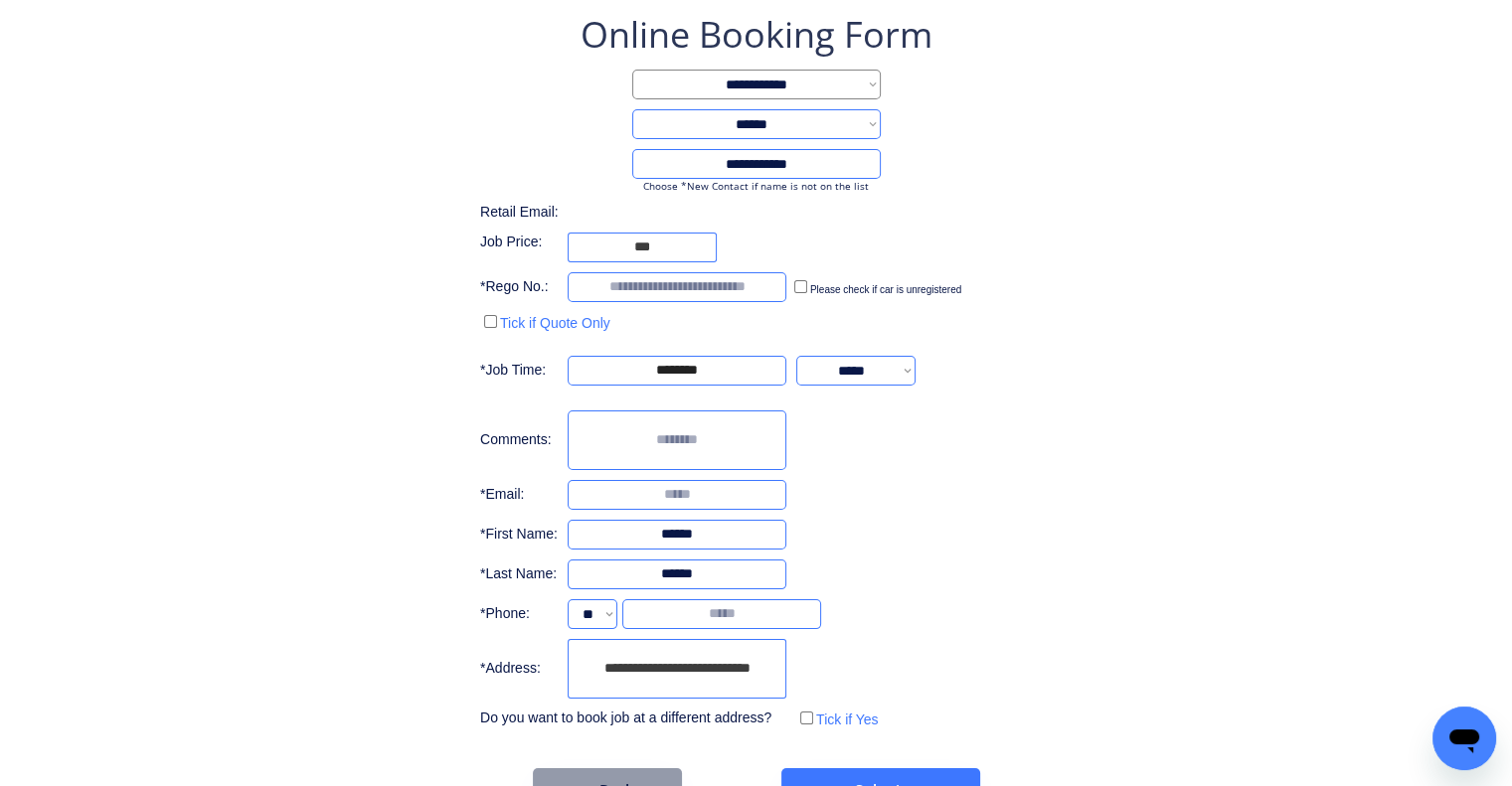 type on "*" 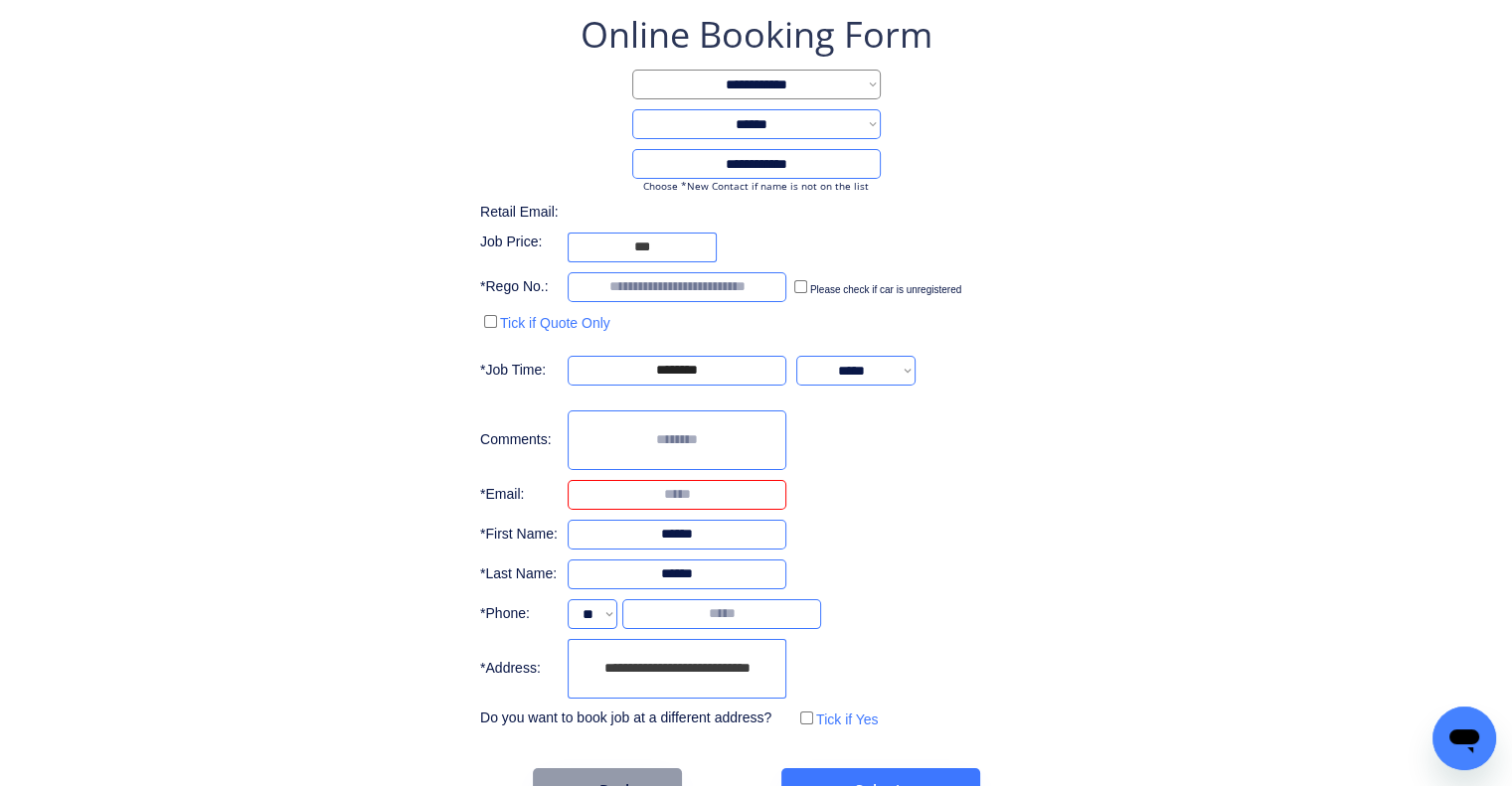 type on "*" 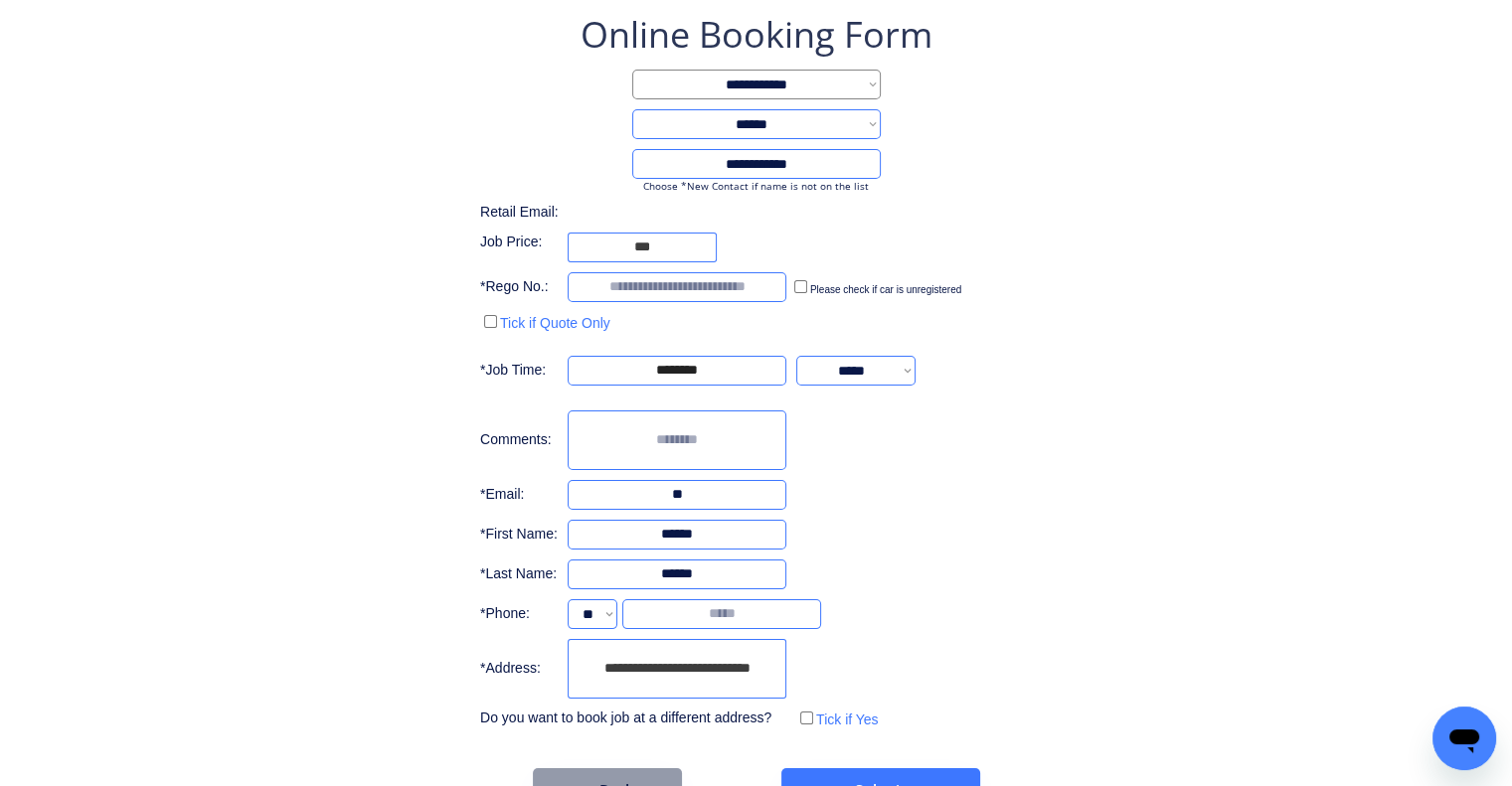 type on "*" 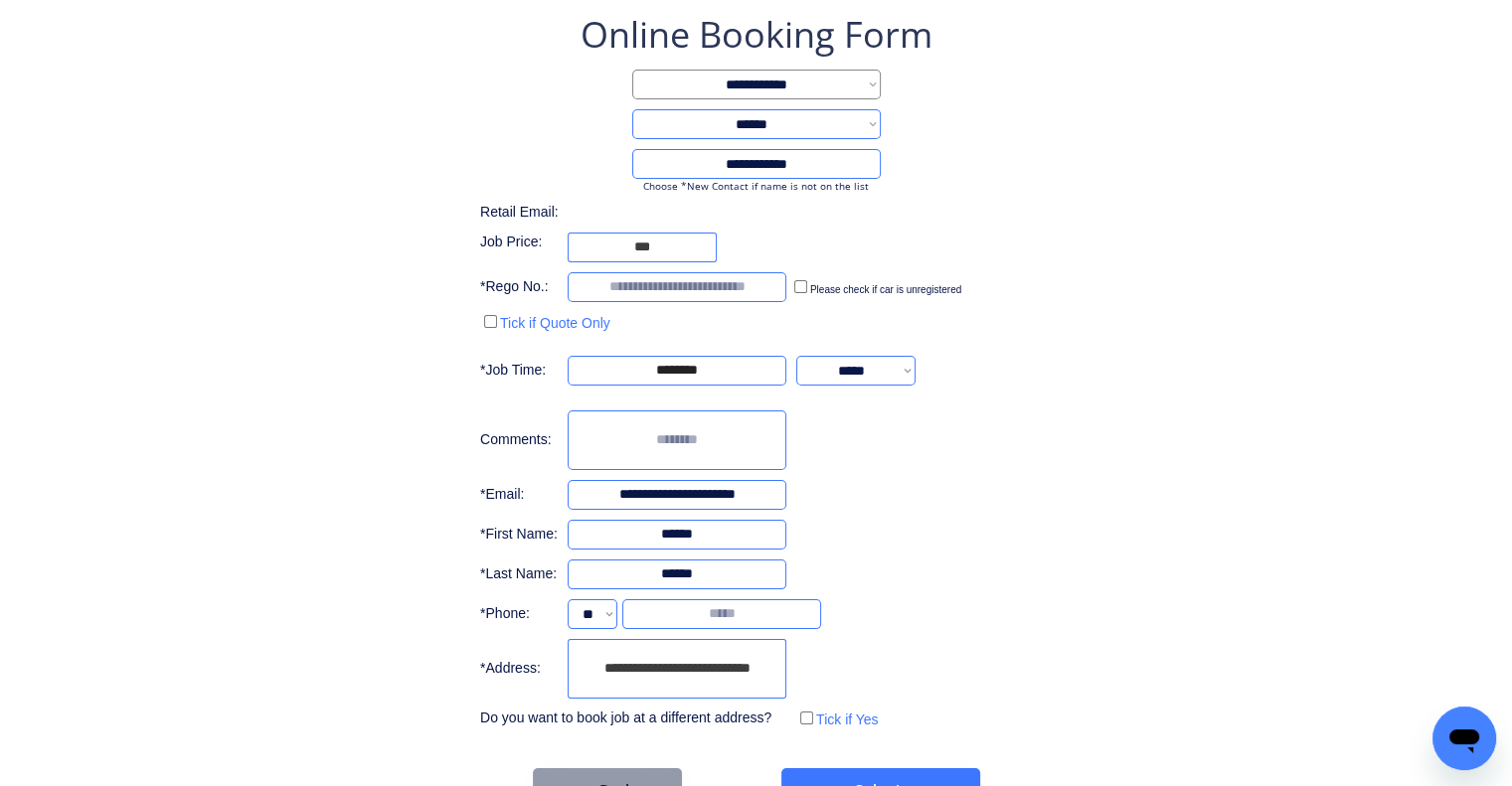 type on "**********" 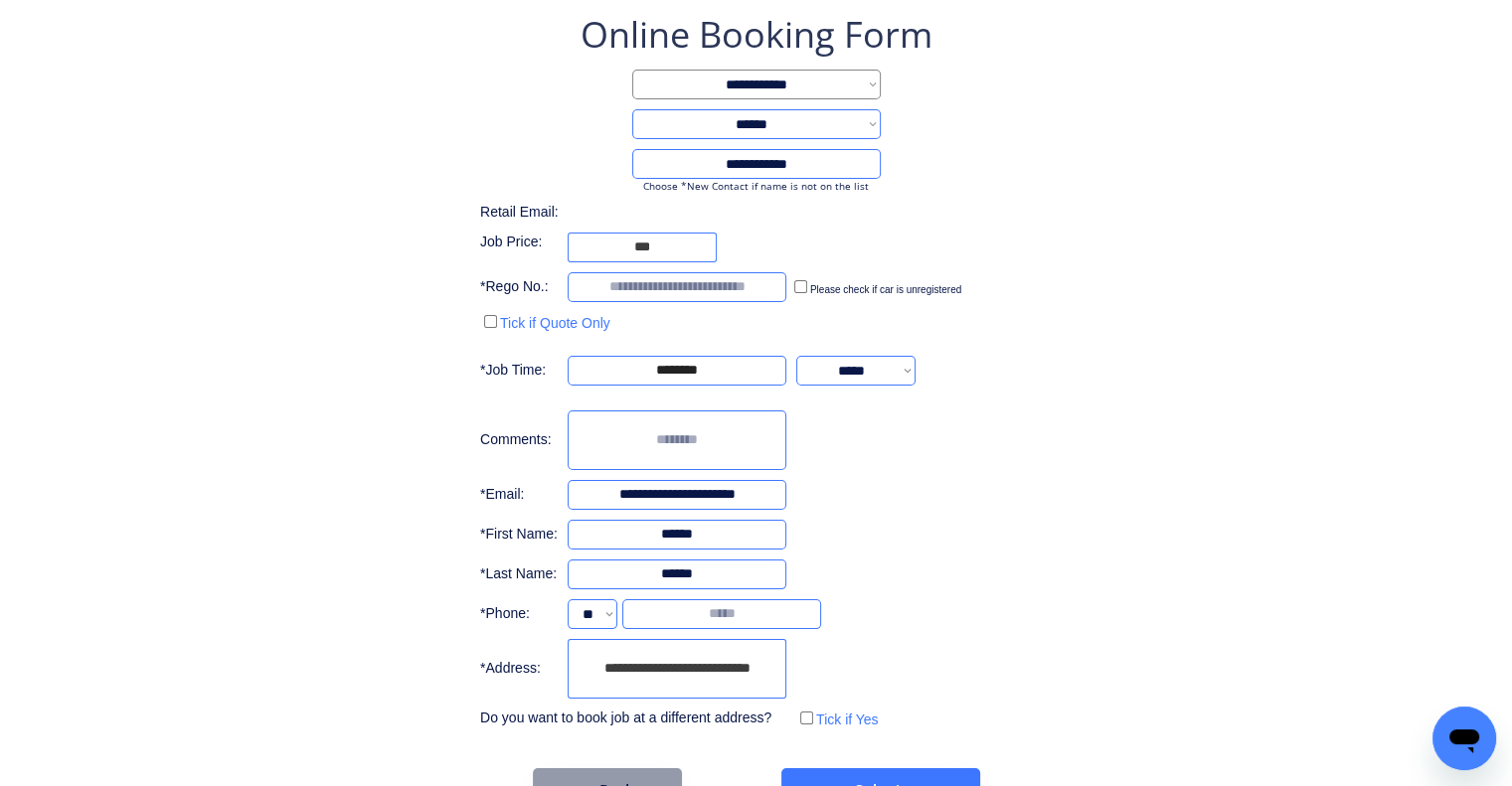 click on "**********" at bounding box center [756, 411] 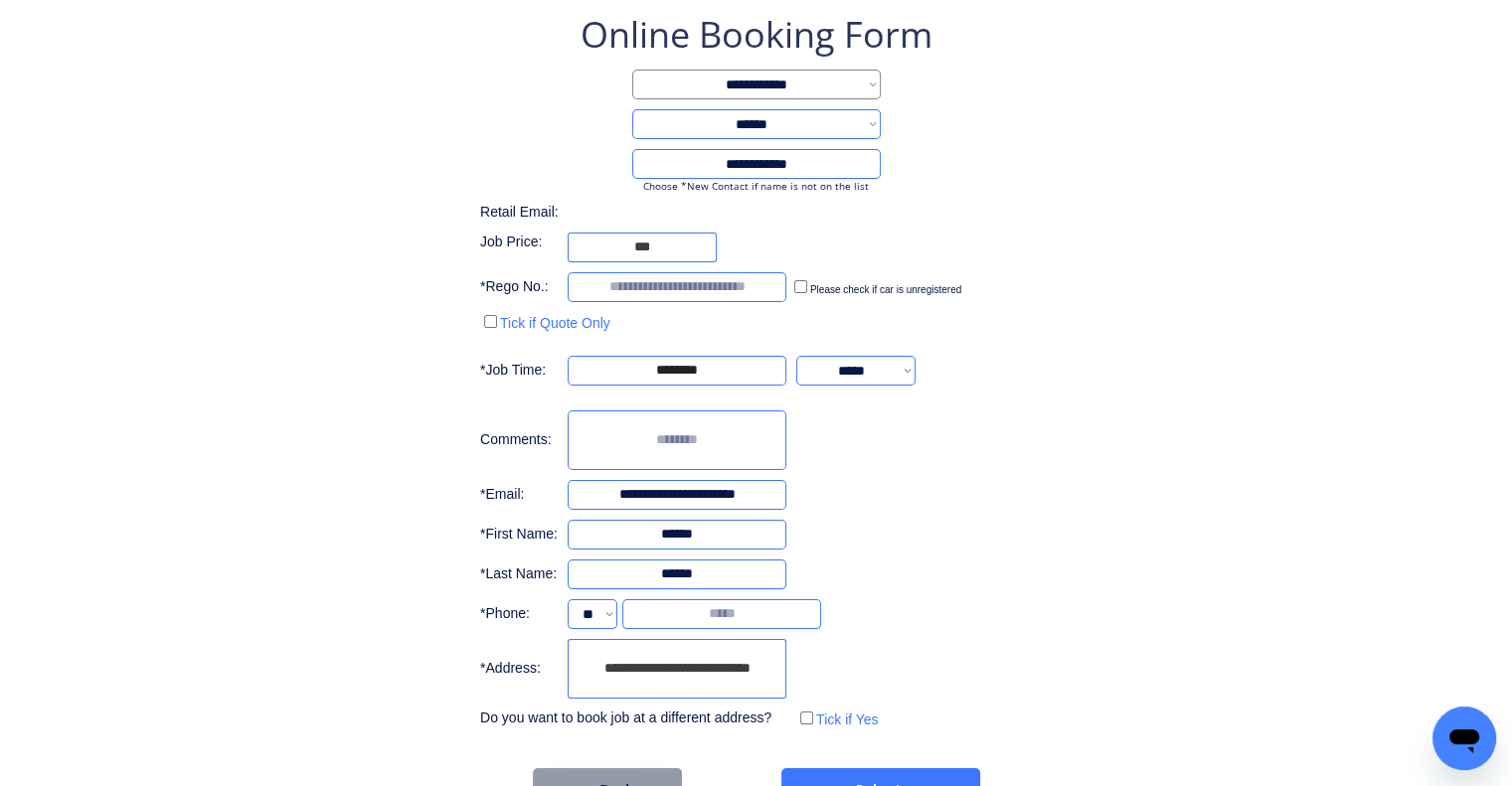 click at bounding box center (677, 287) 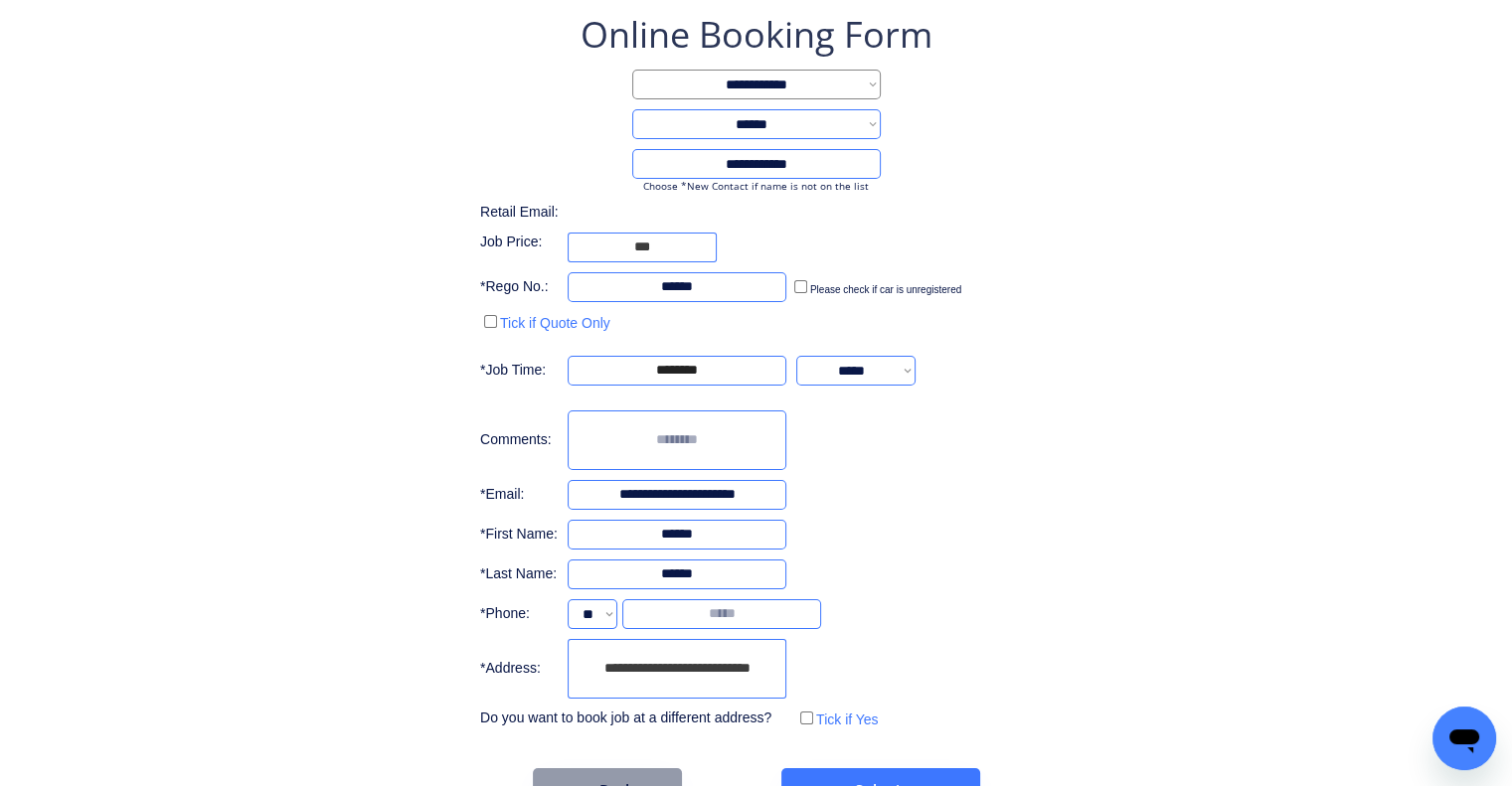 type on "******" 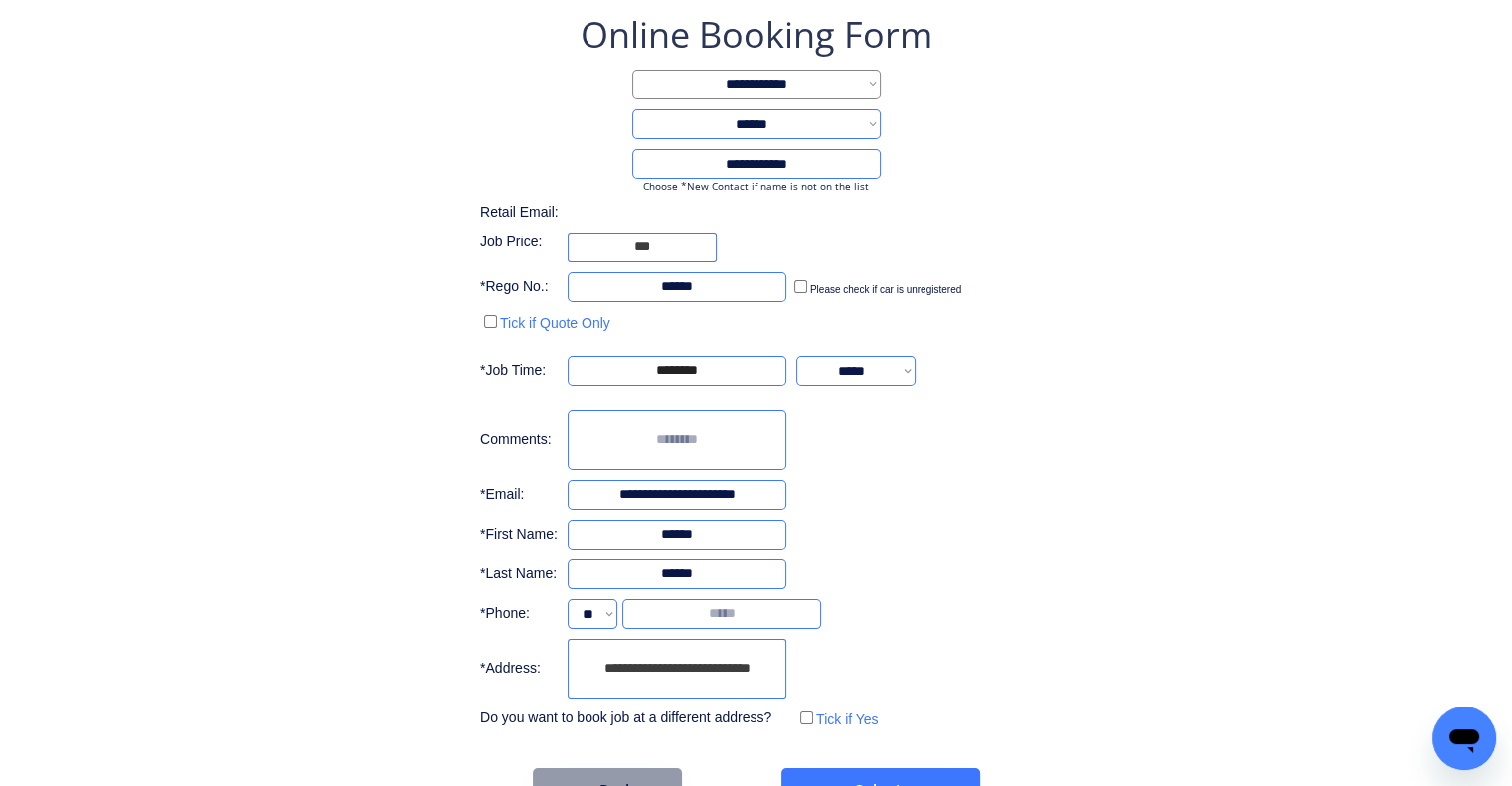 click on "**********" at bounding box center [756, 372] 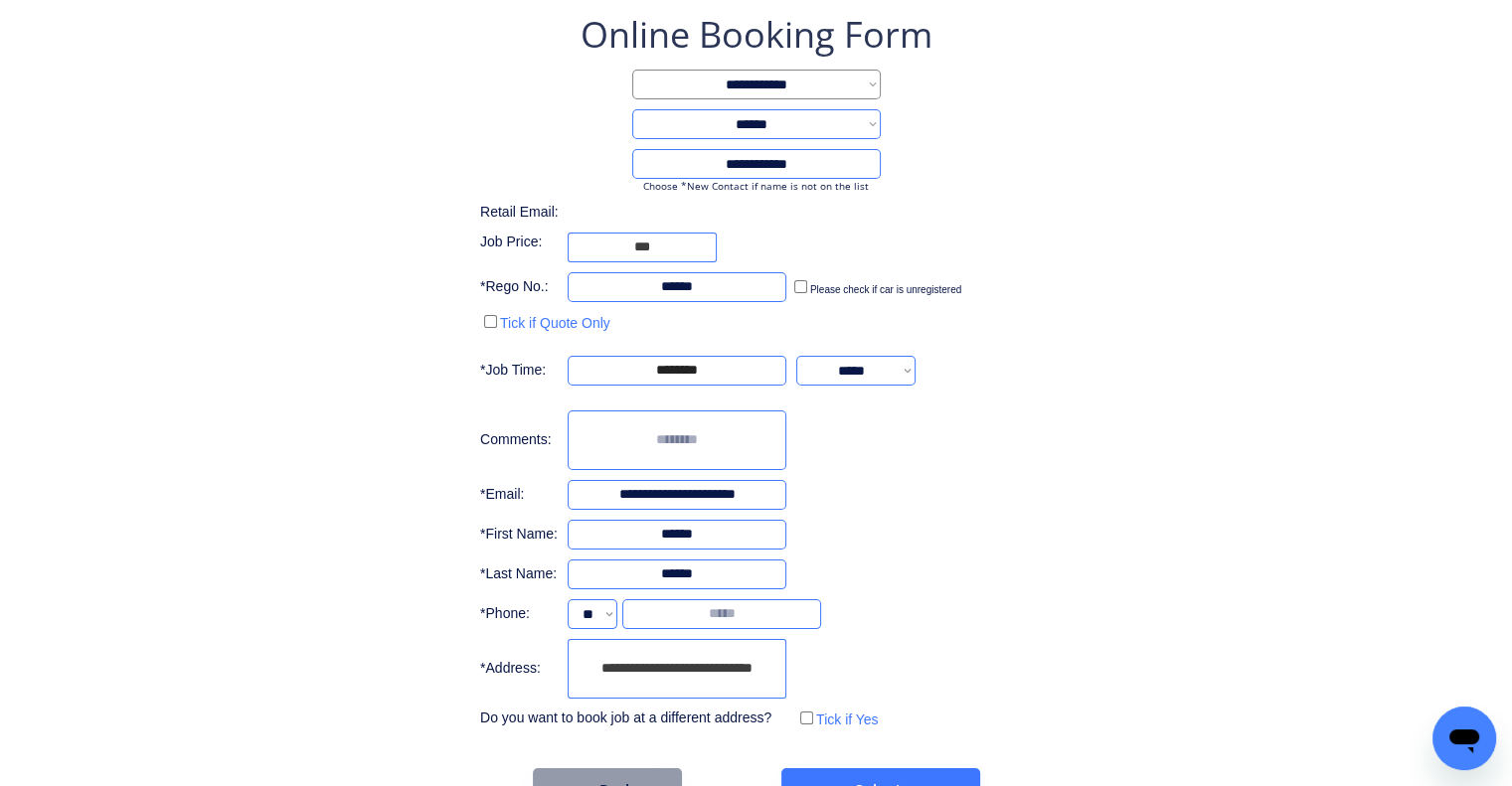 click at bounding box center [722, 614] 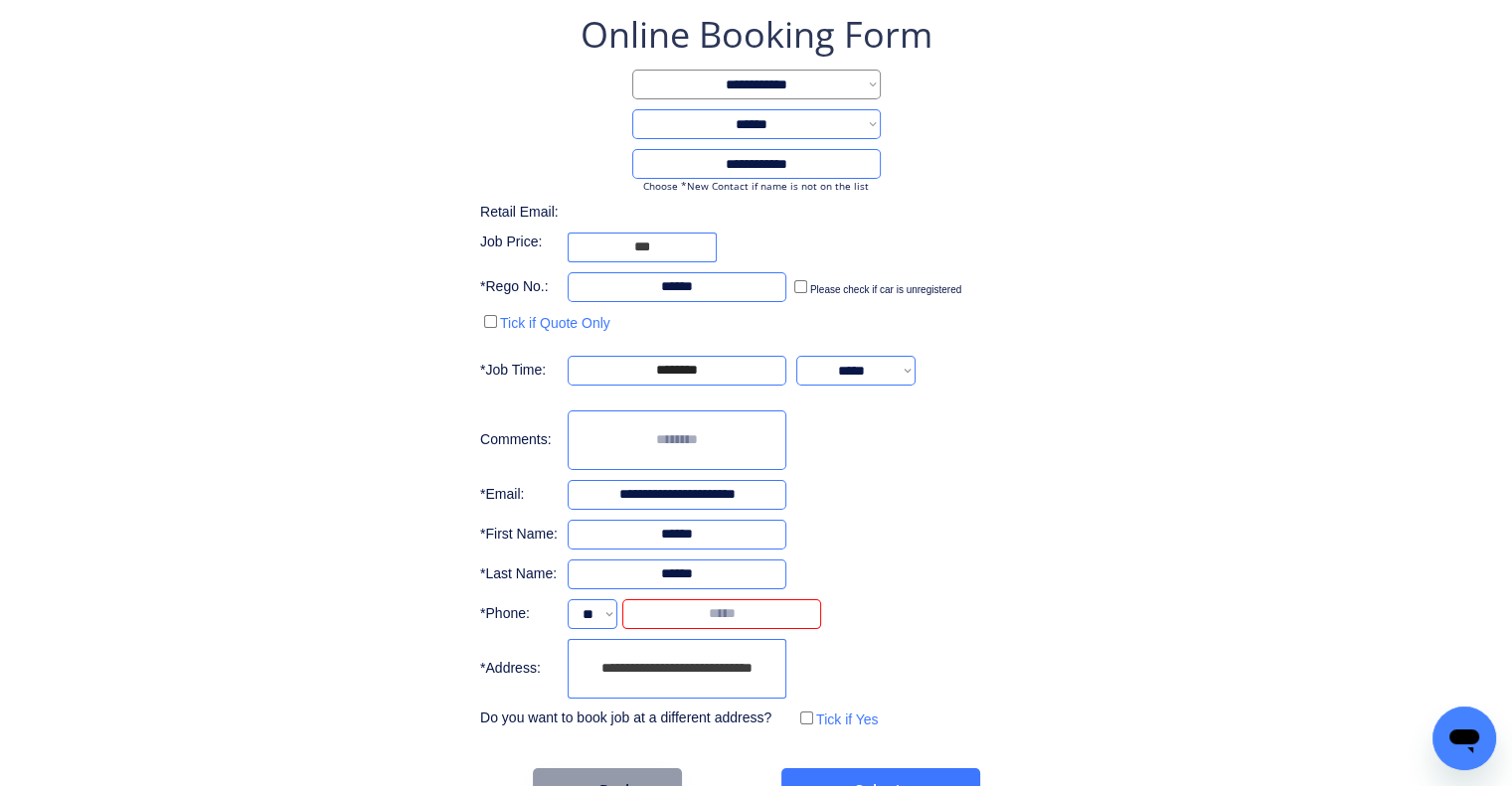 click on "**********" at bounding box center (677, 669) 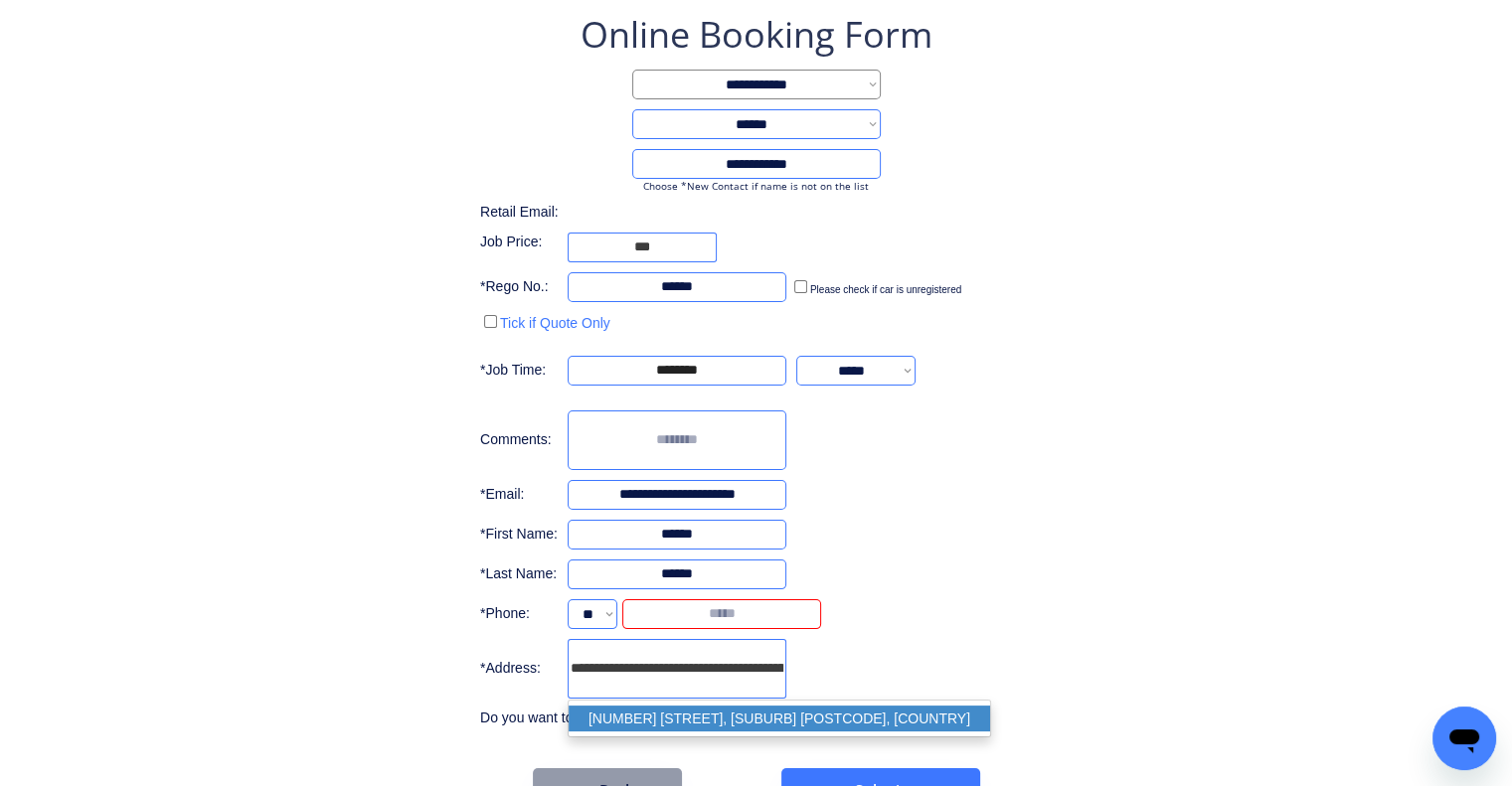 click on "15 Michigan Crescent, Parkinson QLD 4115, Australia" at bounding box center [779, 718] 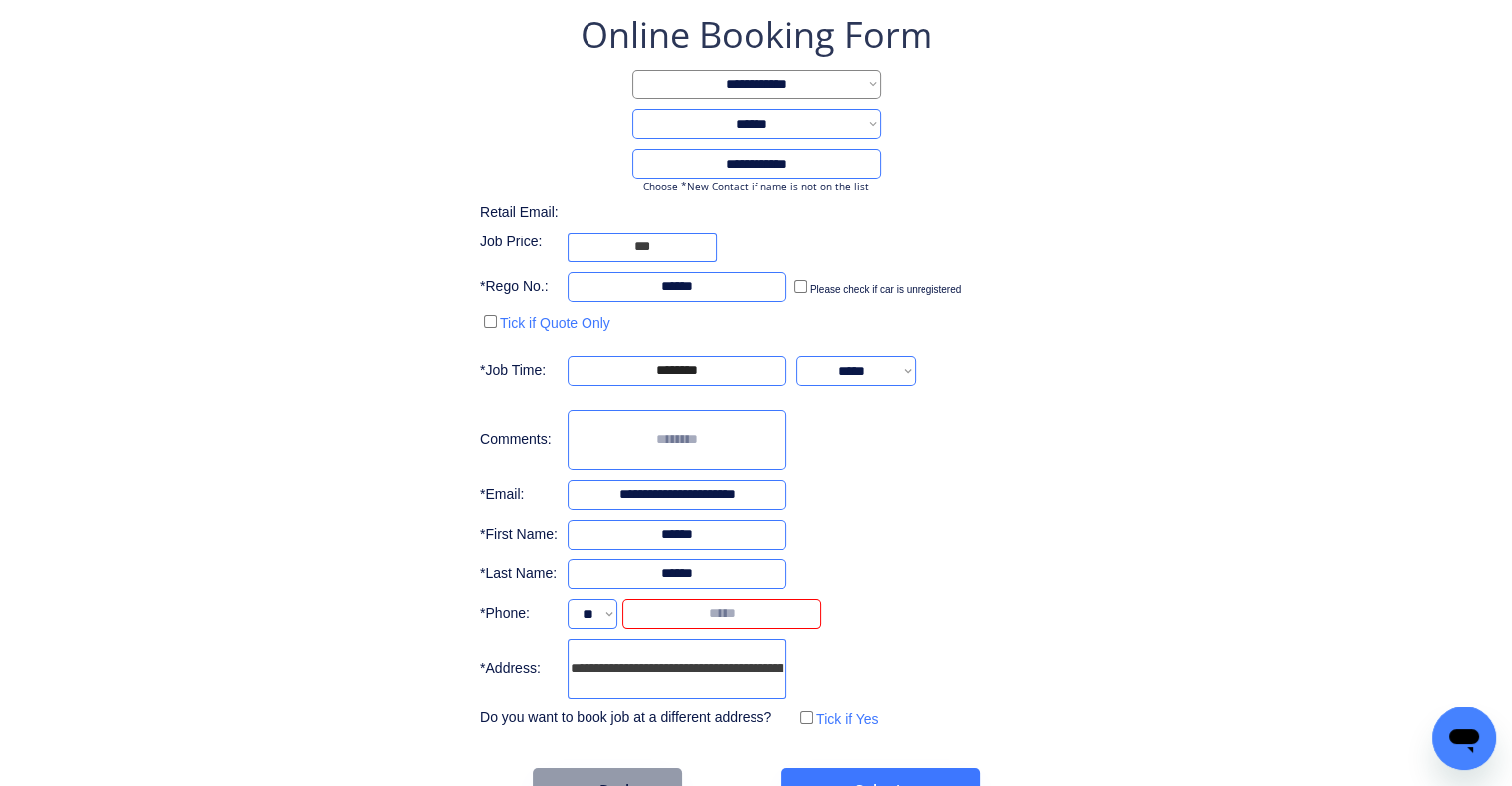 type on "**********" 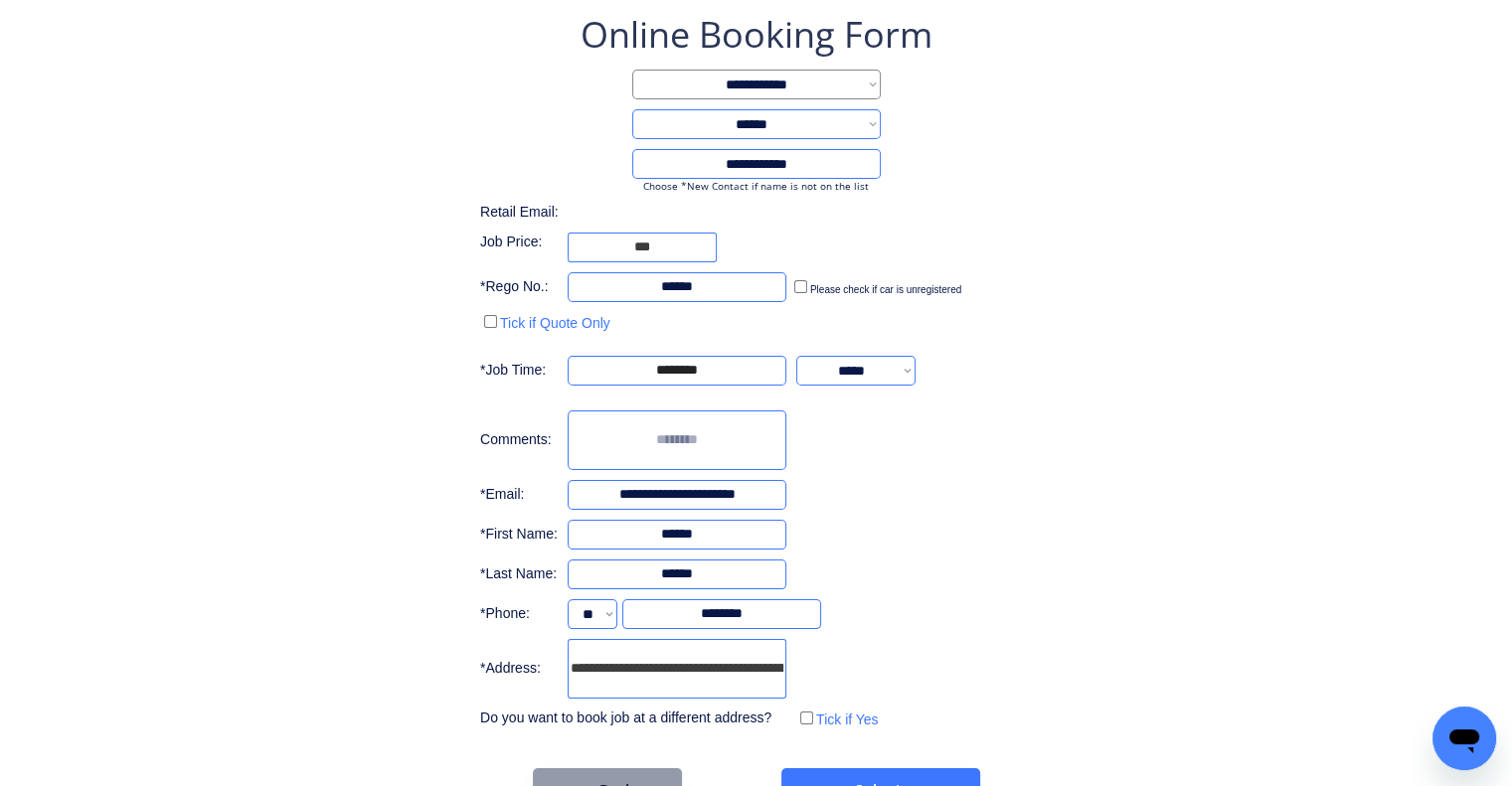 click at bounding box center [722, 614] 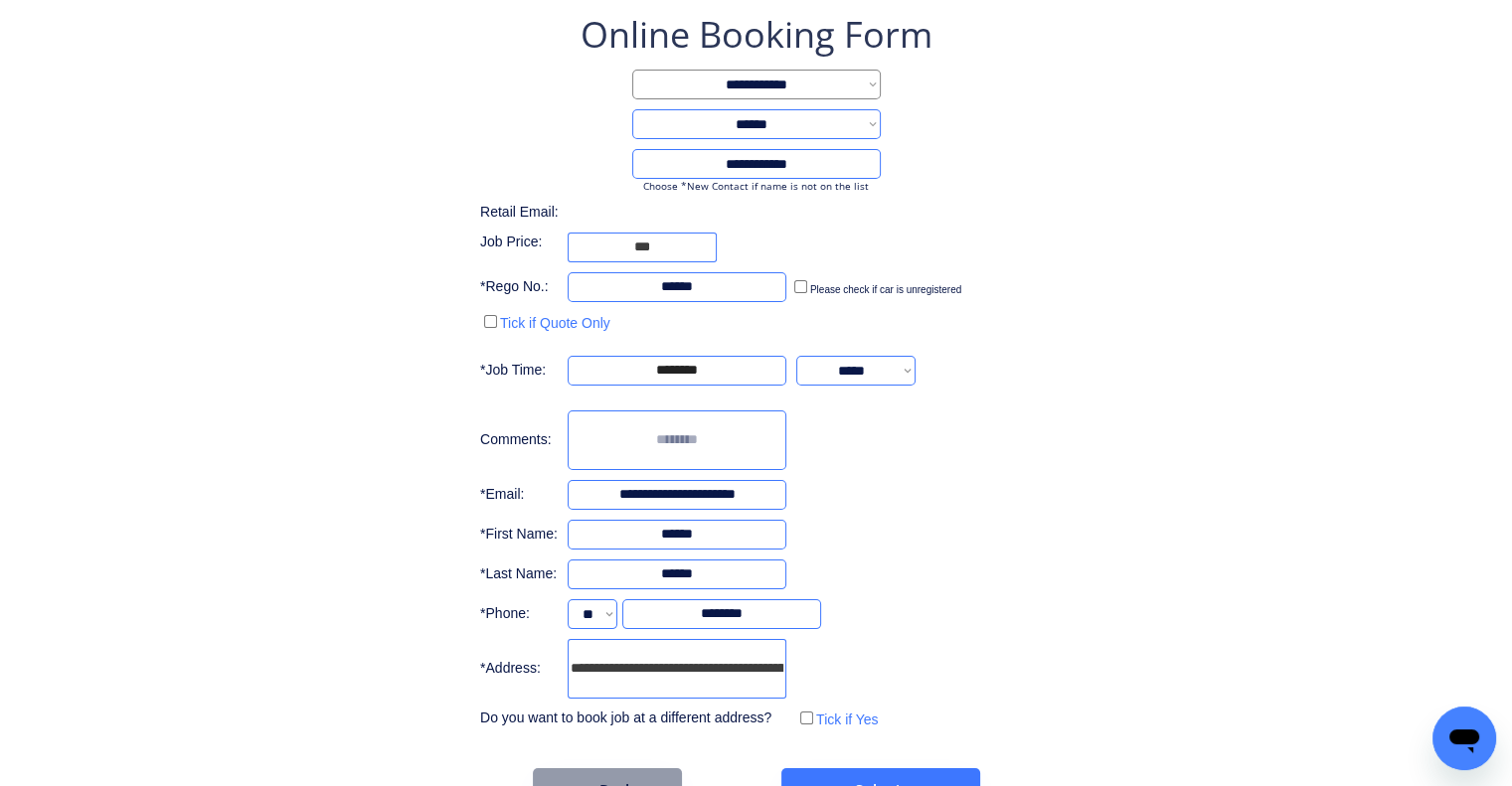 click on "**********" at bounding box center (756, 411) 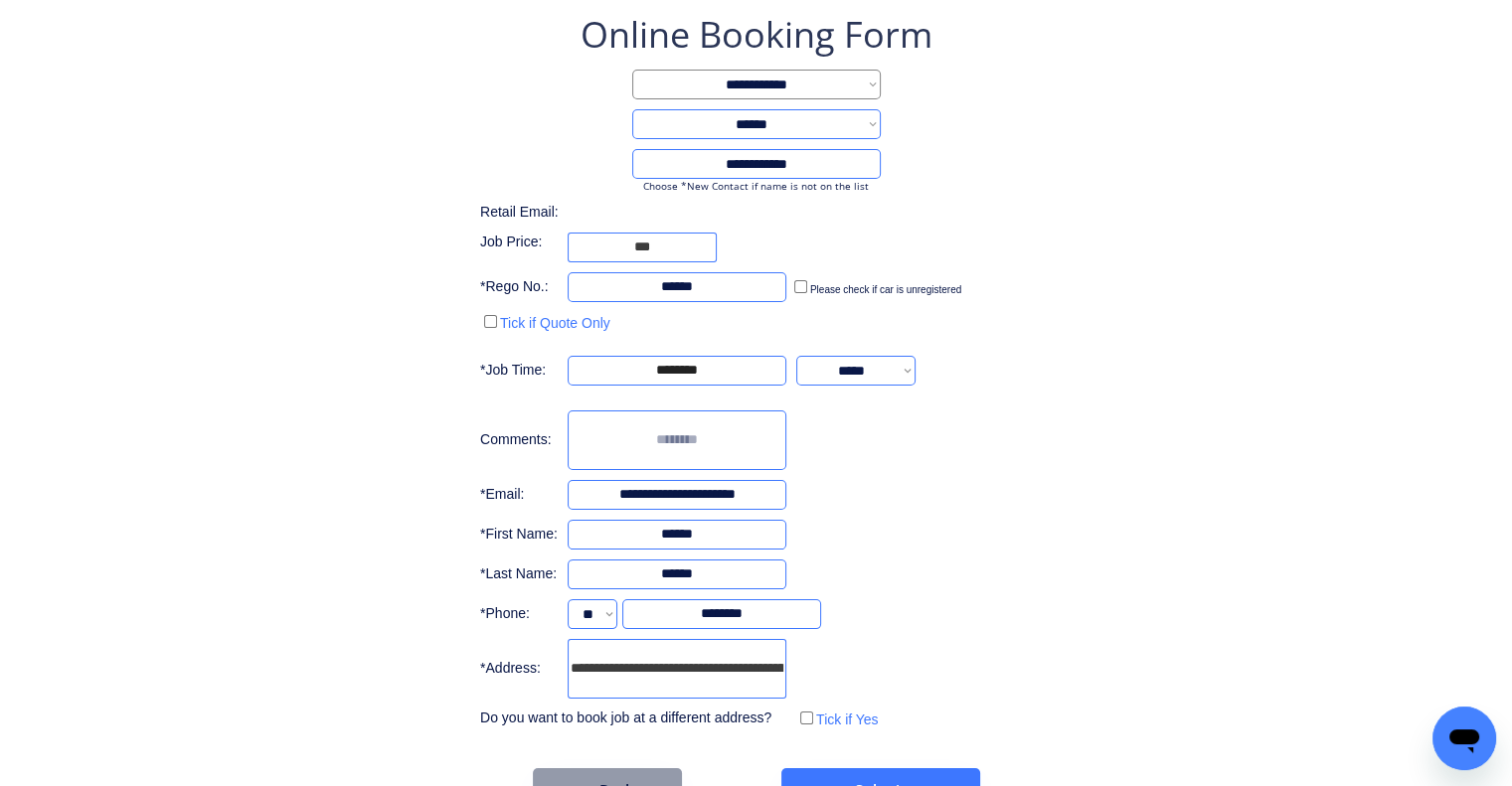 click at bounding box center (677, 574) 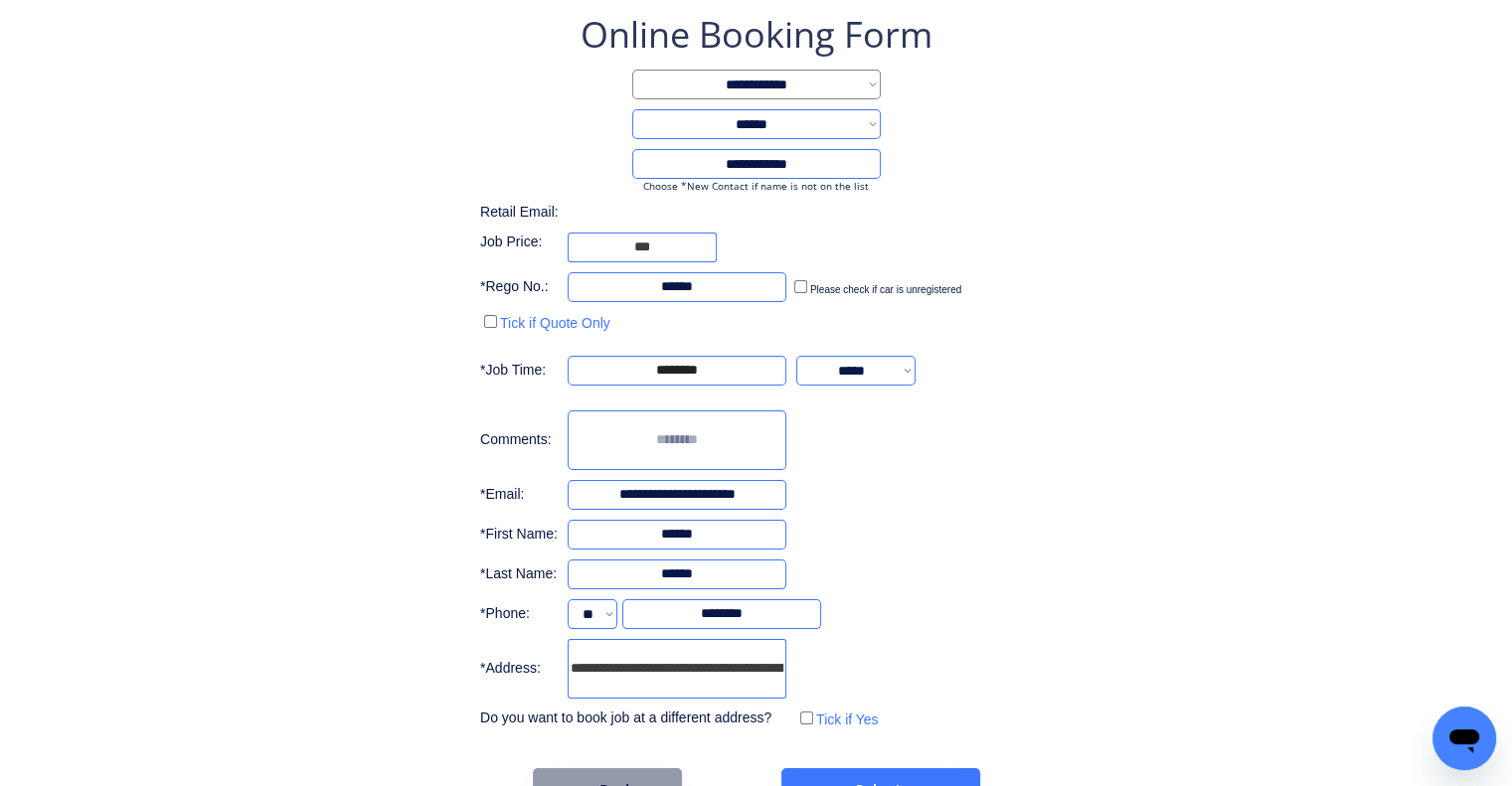 click on "**********" at bounding box center (756, 372) 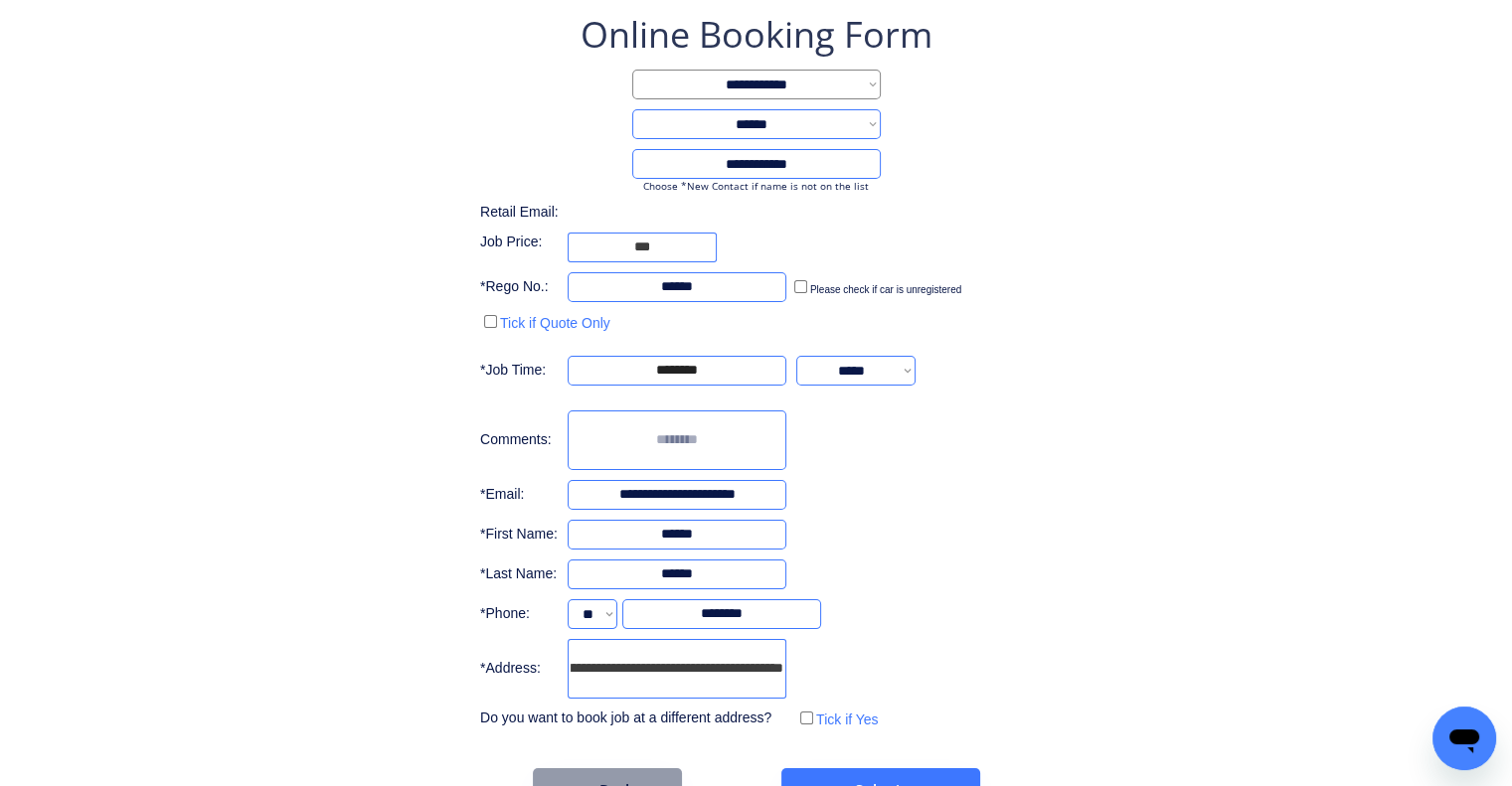 scroll, scrollTop: 0, scrollLeft: 118, axis: horizontal 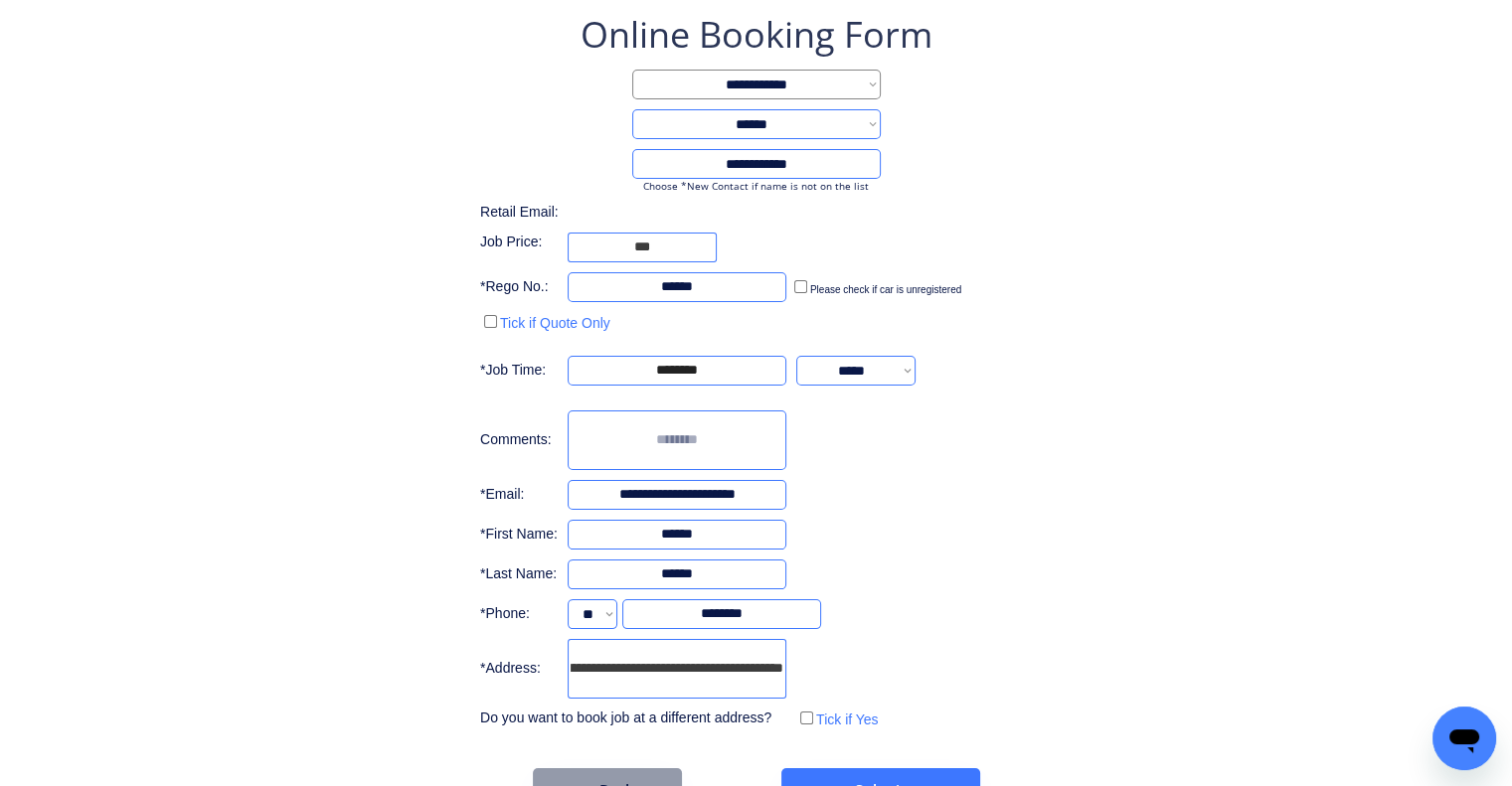 drag, startPoint x: 600, startPoint y: 668, endPoint x: 1252, endPoint y: 488, distance: 676.3904 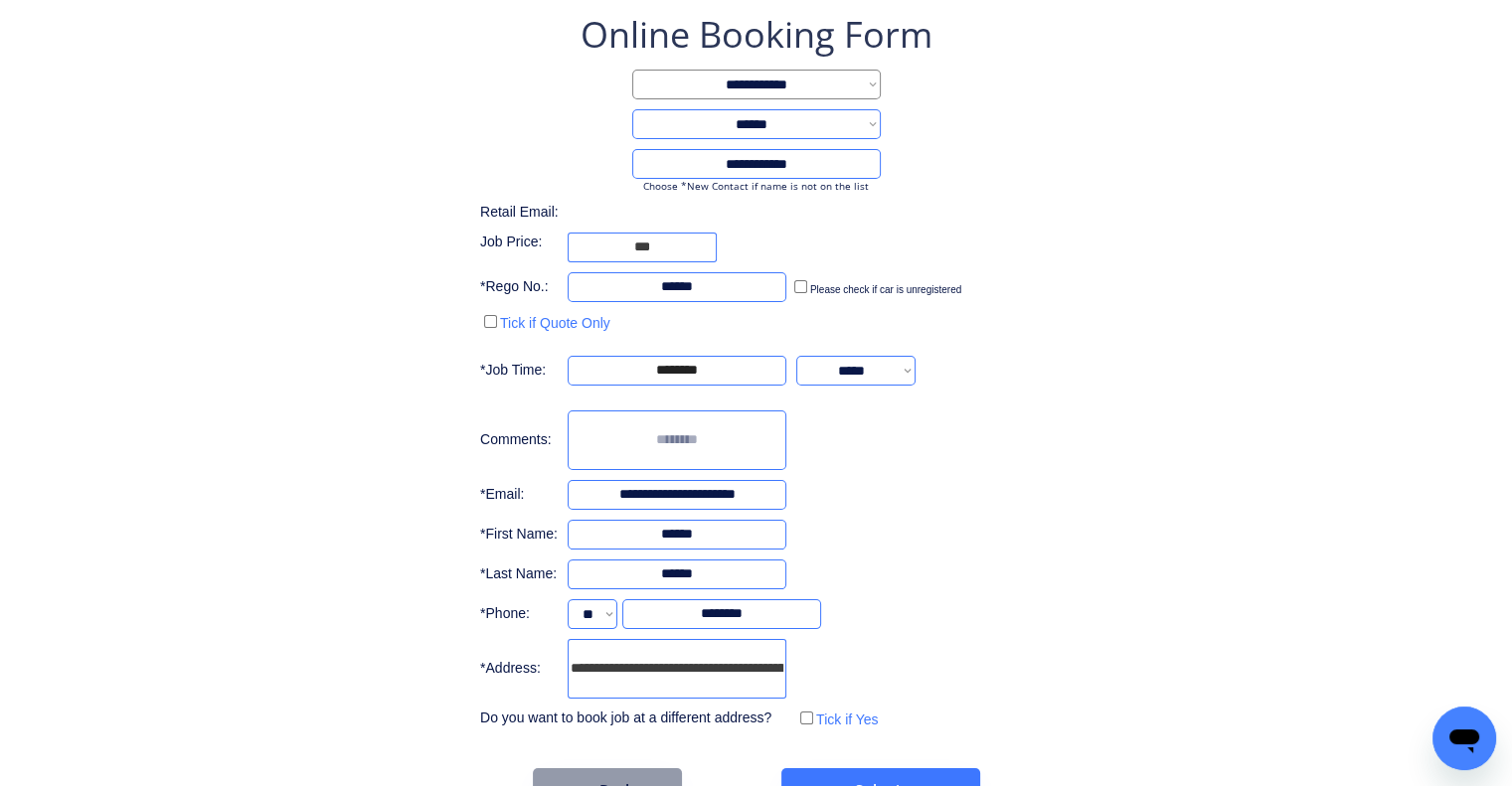click on "**********" at bounding box center (756, 372) 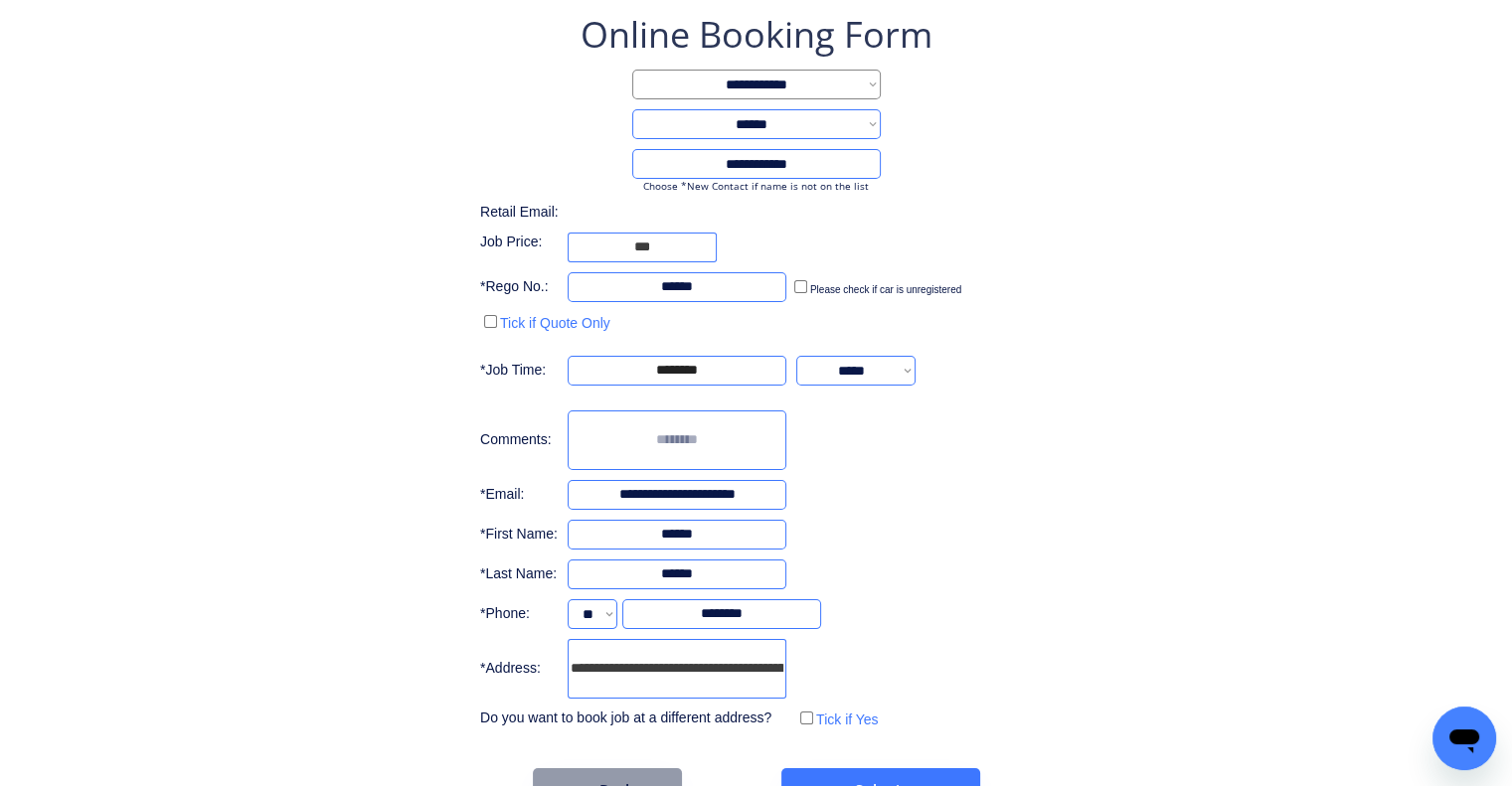 click on "**********" at bounding box center (756, 372) 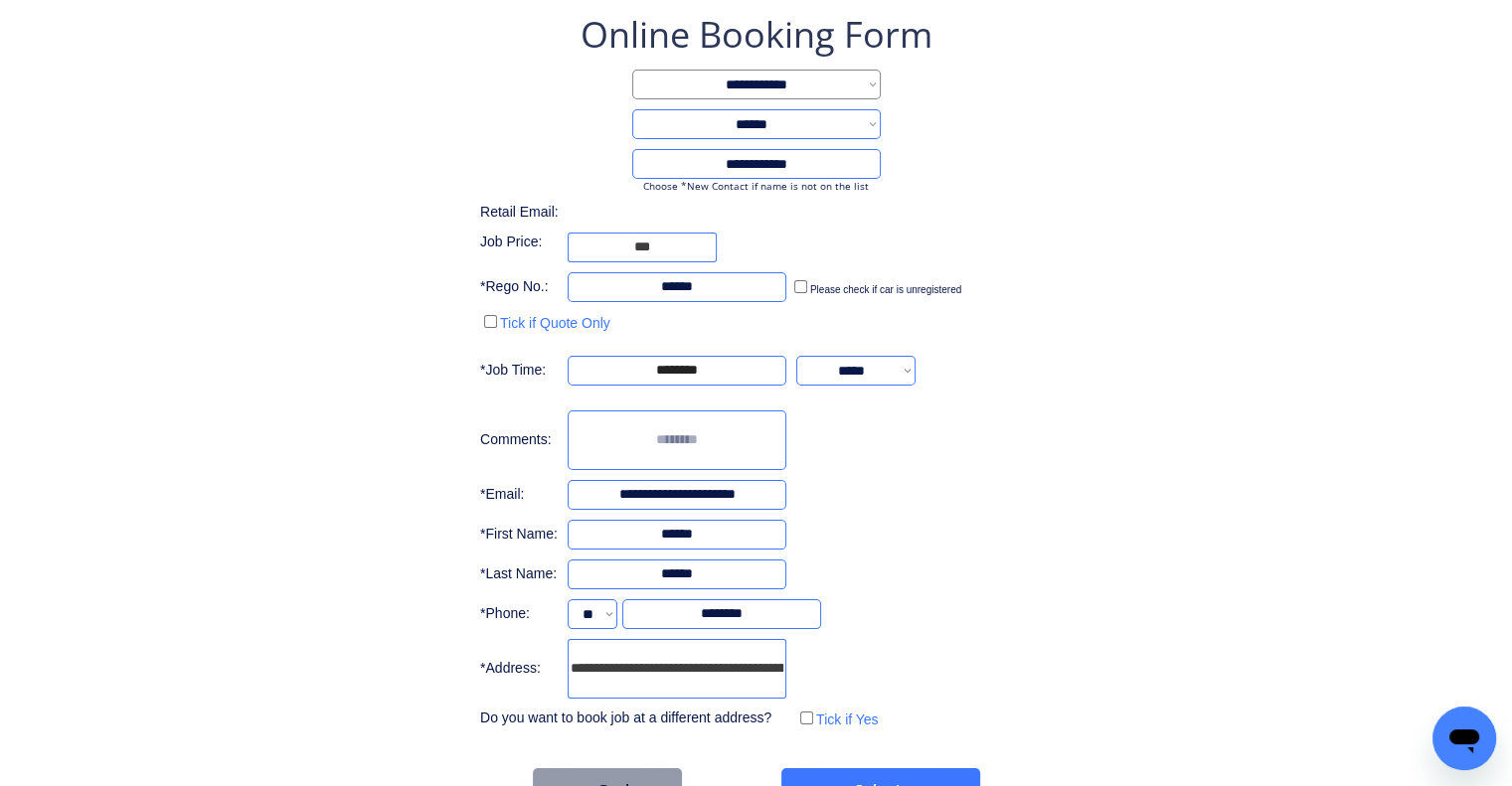 click on "**********" at bounding box center (756, 372) 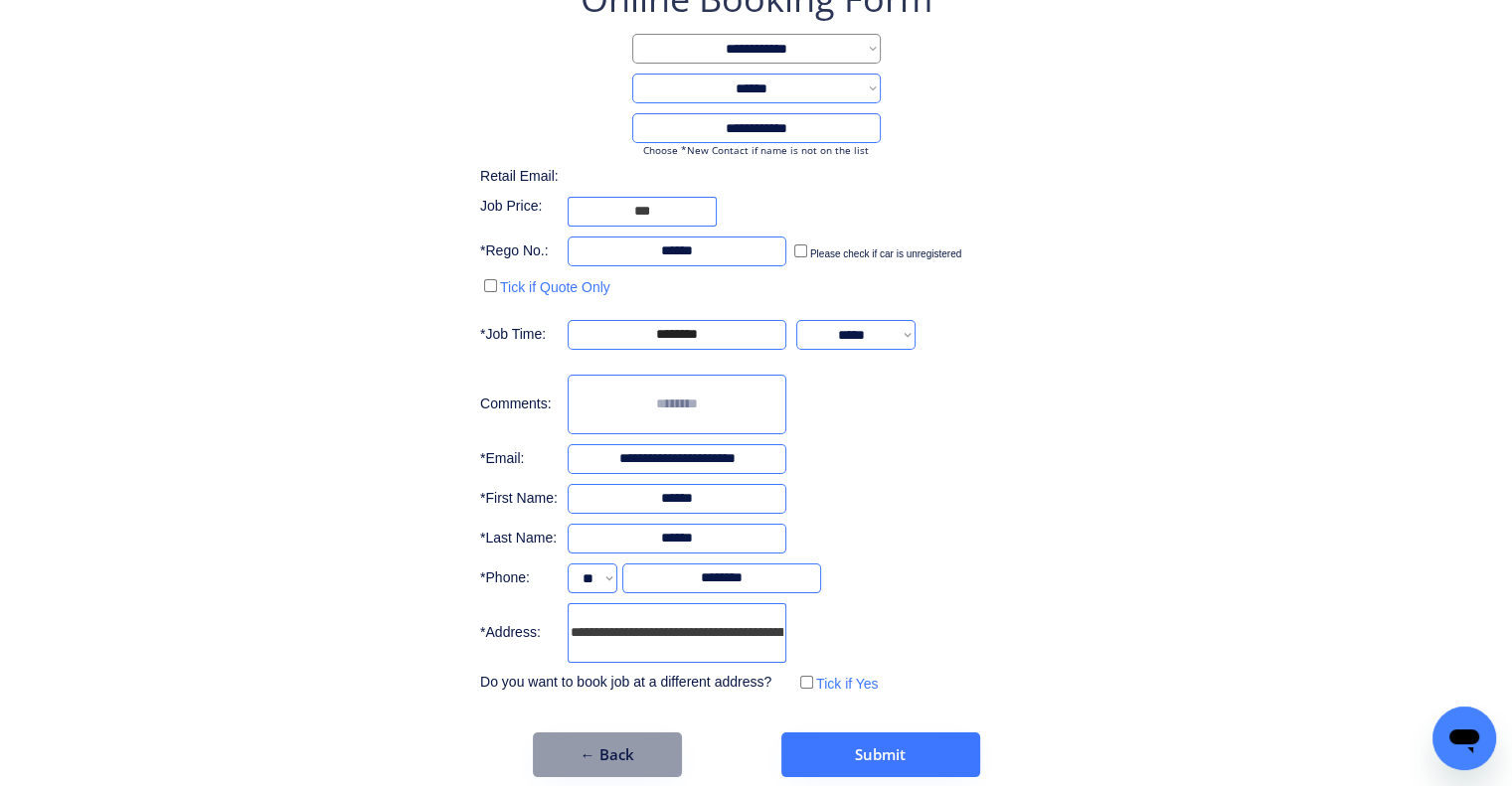 scroll, scrollTop: 155, scrollLeft: 0, axis: vertical 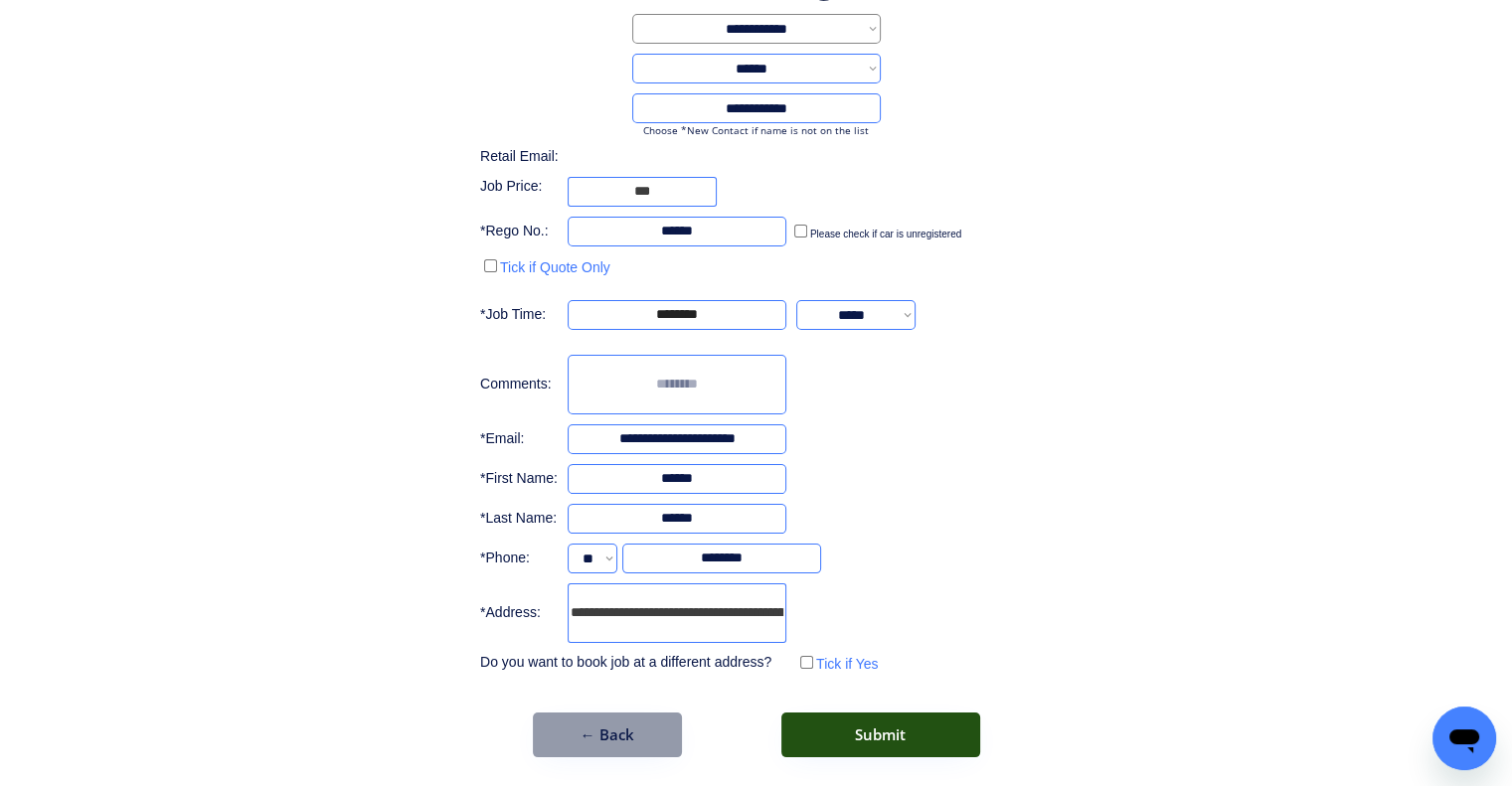 click on "Submit" at bounding box center (881, 734) 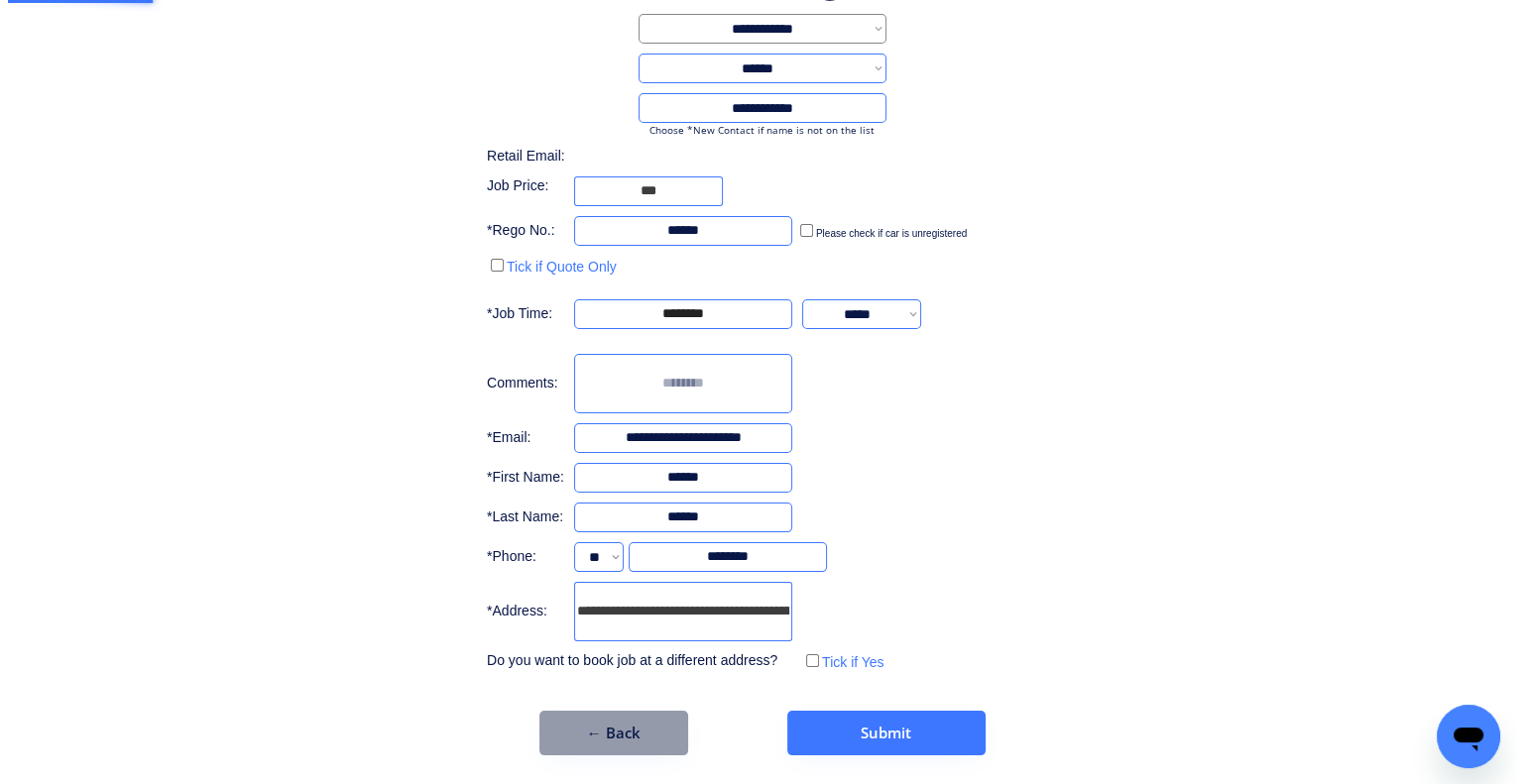 scroll, scrollTop: 0, scrollLeft: 0, axis: both 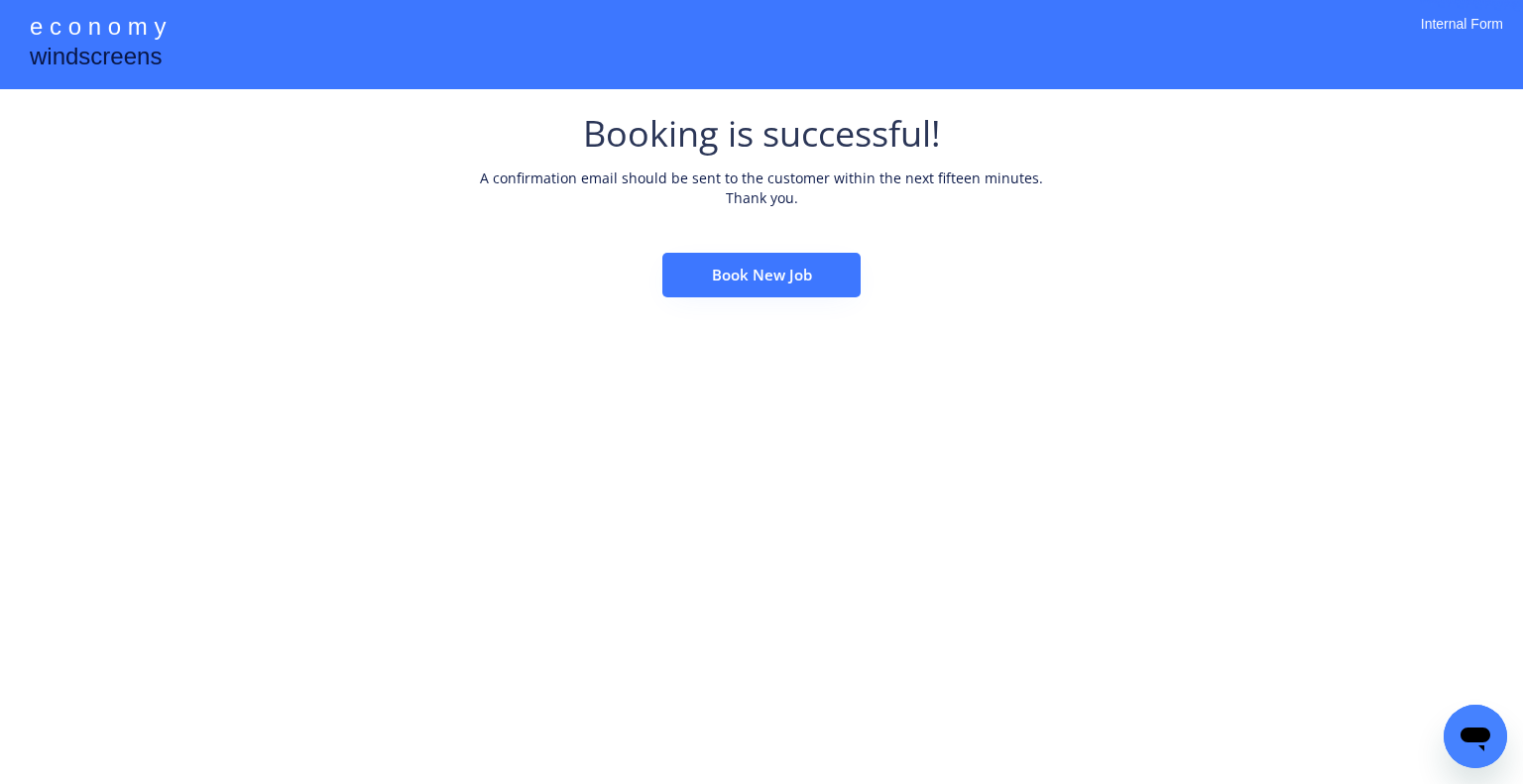 click on "**********" at bounding box center [762, 218] 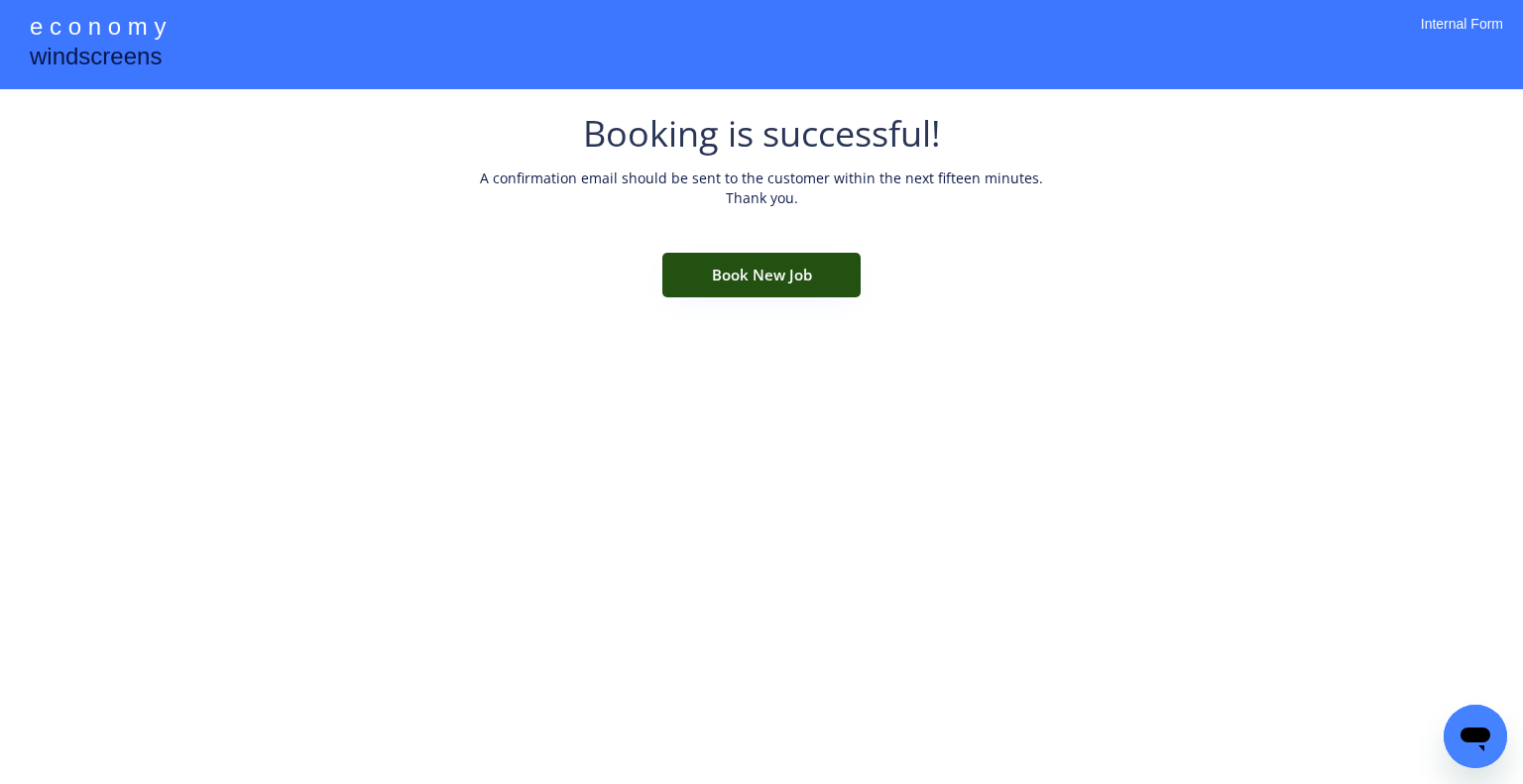 click on "Book New Job" at bounding box center [762, 275] 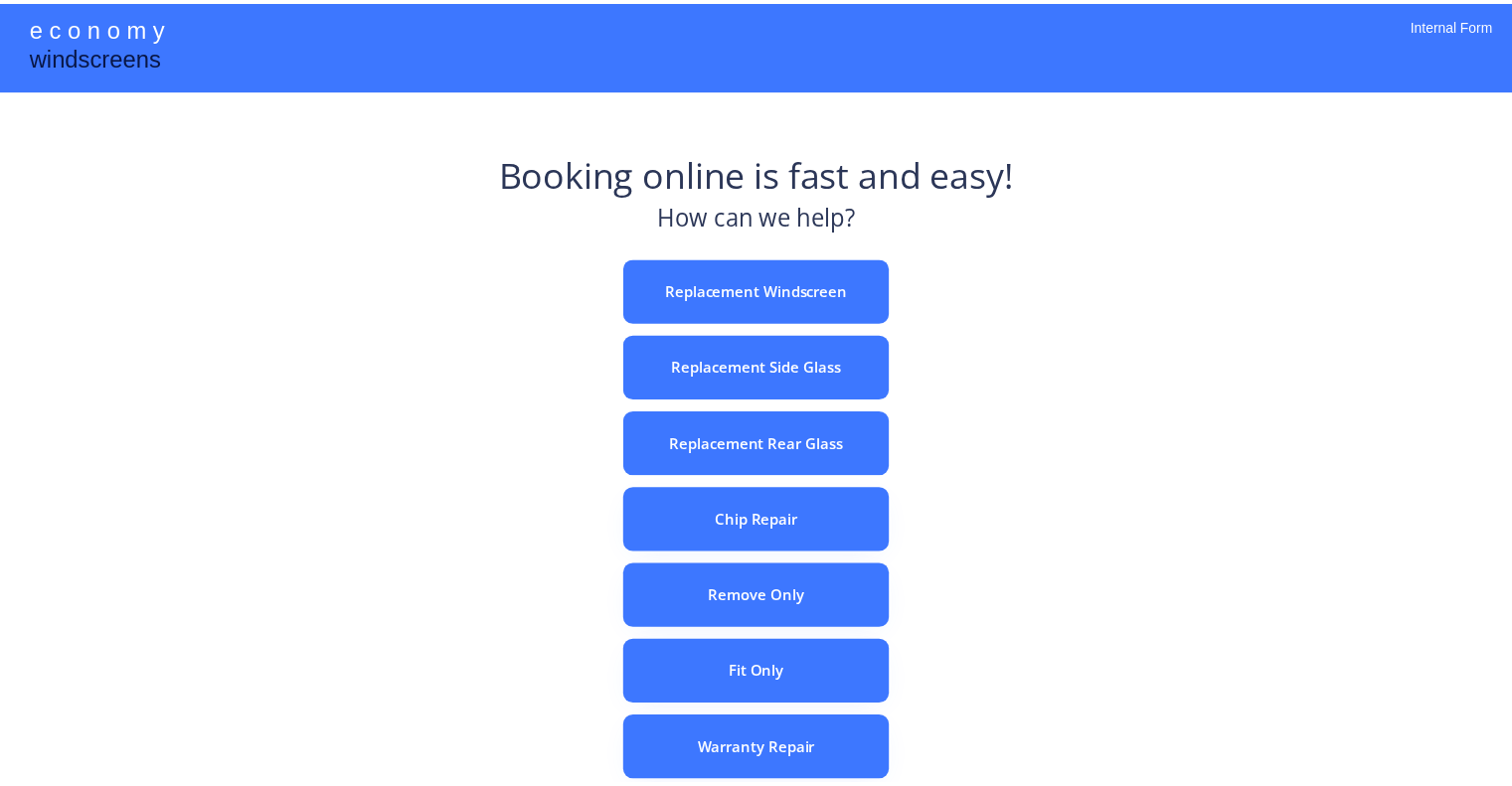 scroll, scrollTop: 0, scrollLeft: 0, axis: both 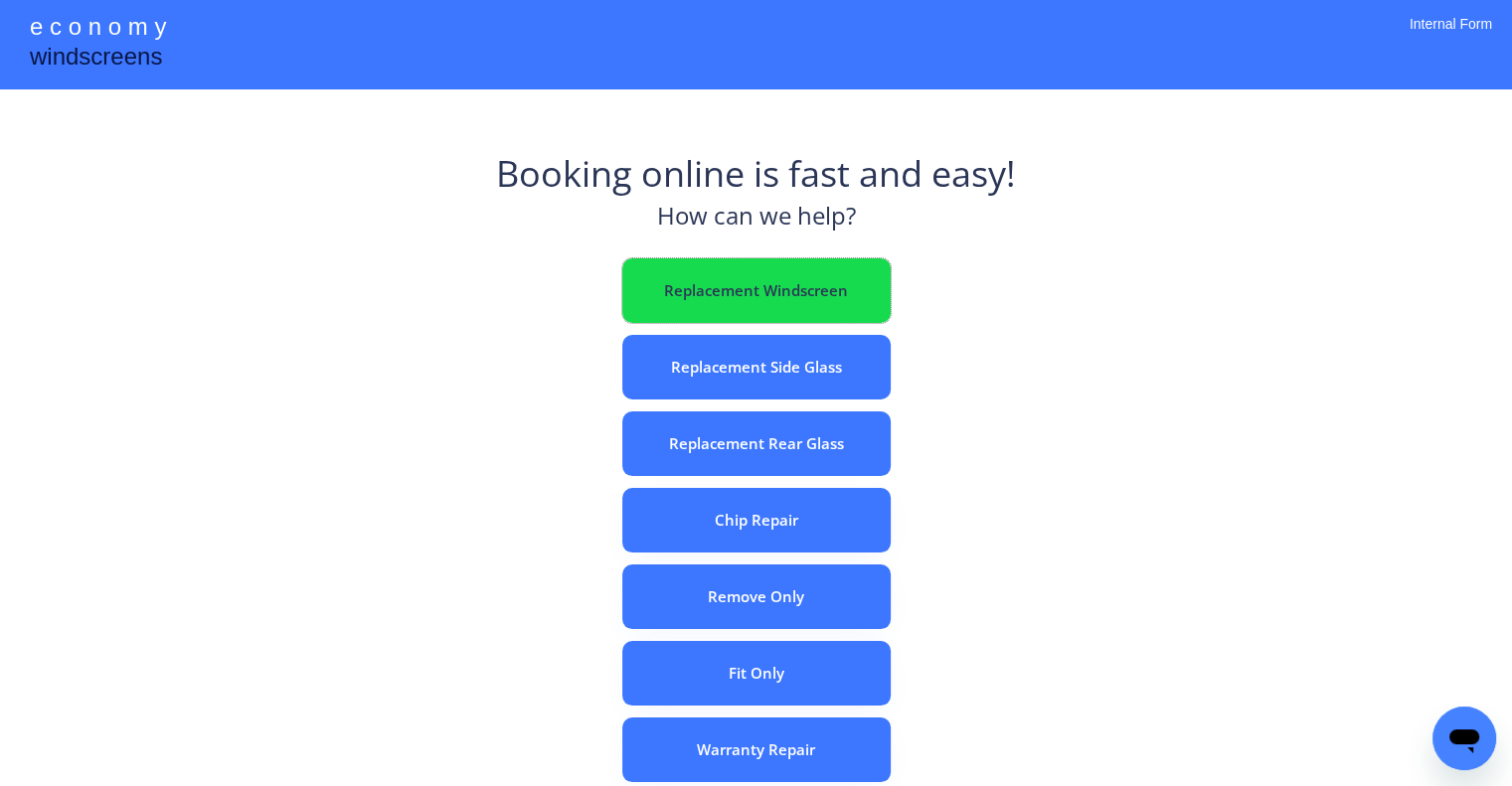 click on "Replacement Windscreen" at bounding box center [756, 290] 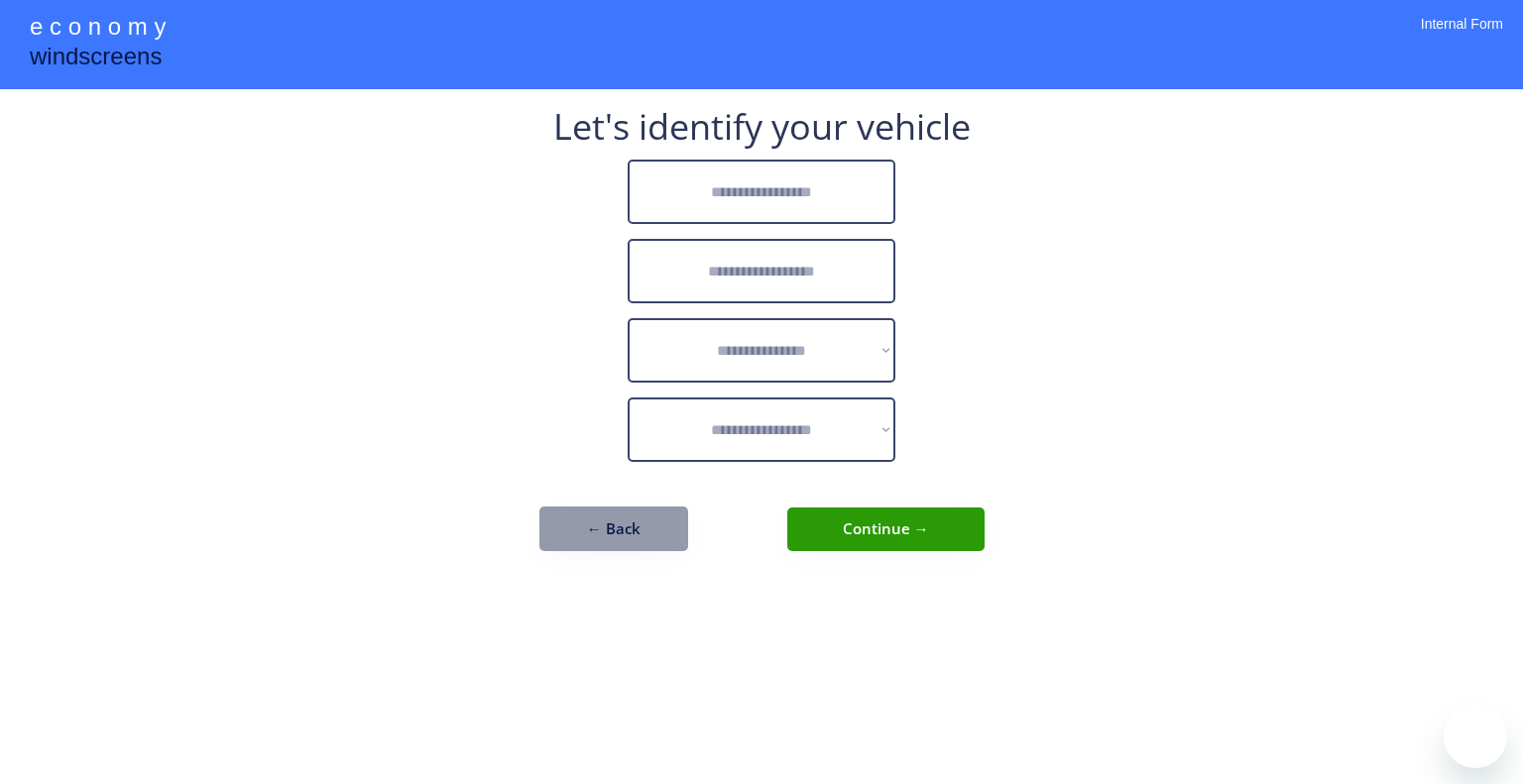 scroll, scrollTop: 0, scrollLeft: 0, axis: both 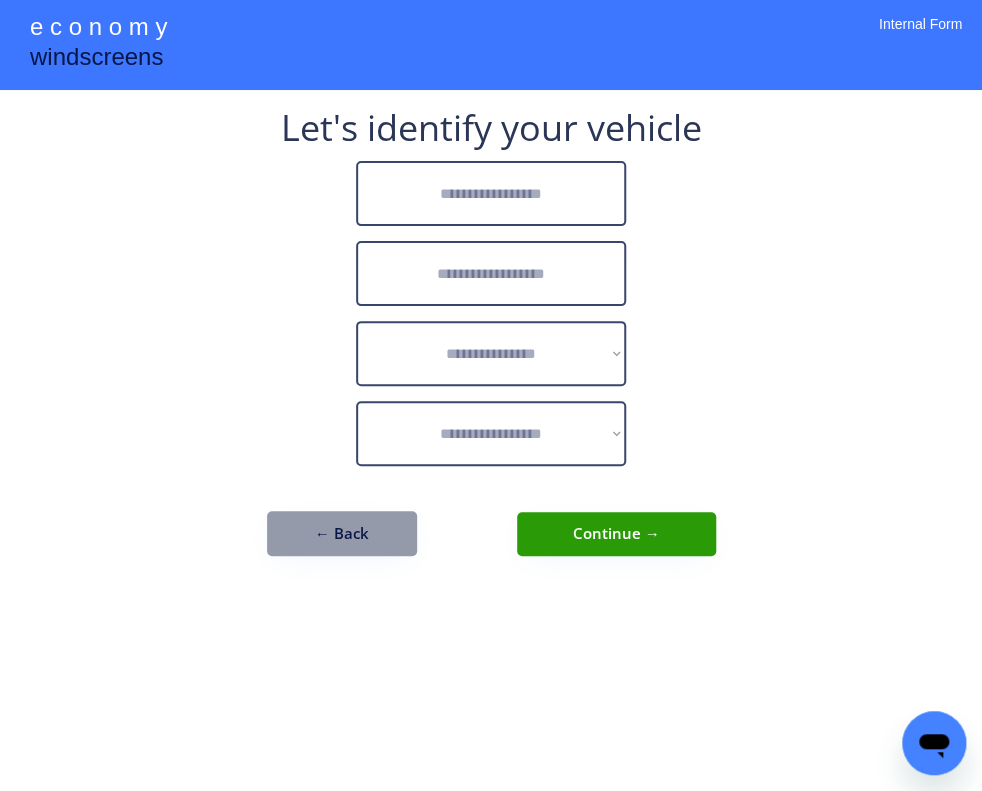 click on "**********" at bounding box center (491, 395) 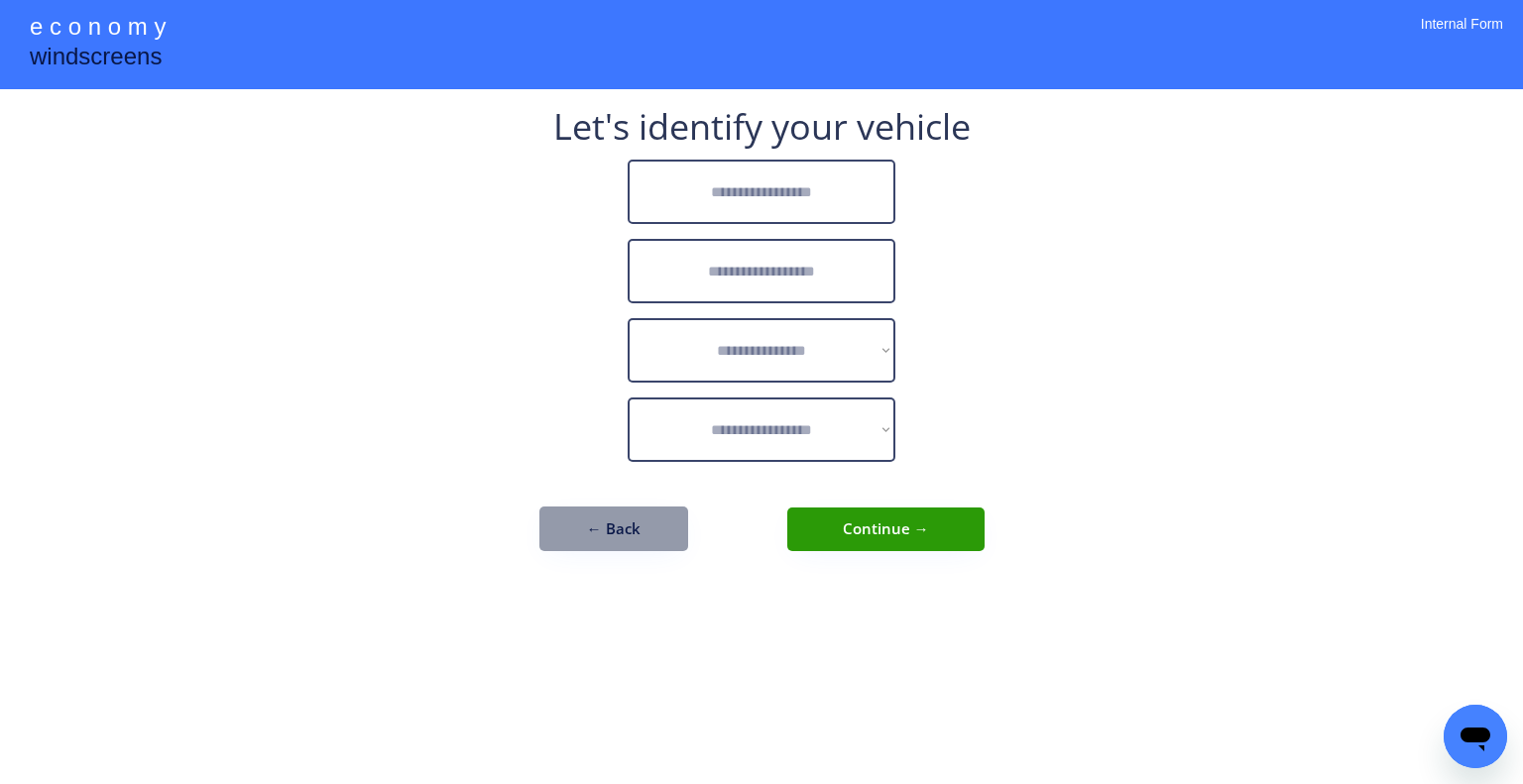 click at bounding box center (762, 191) 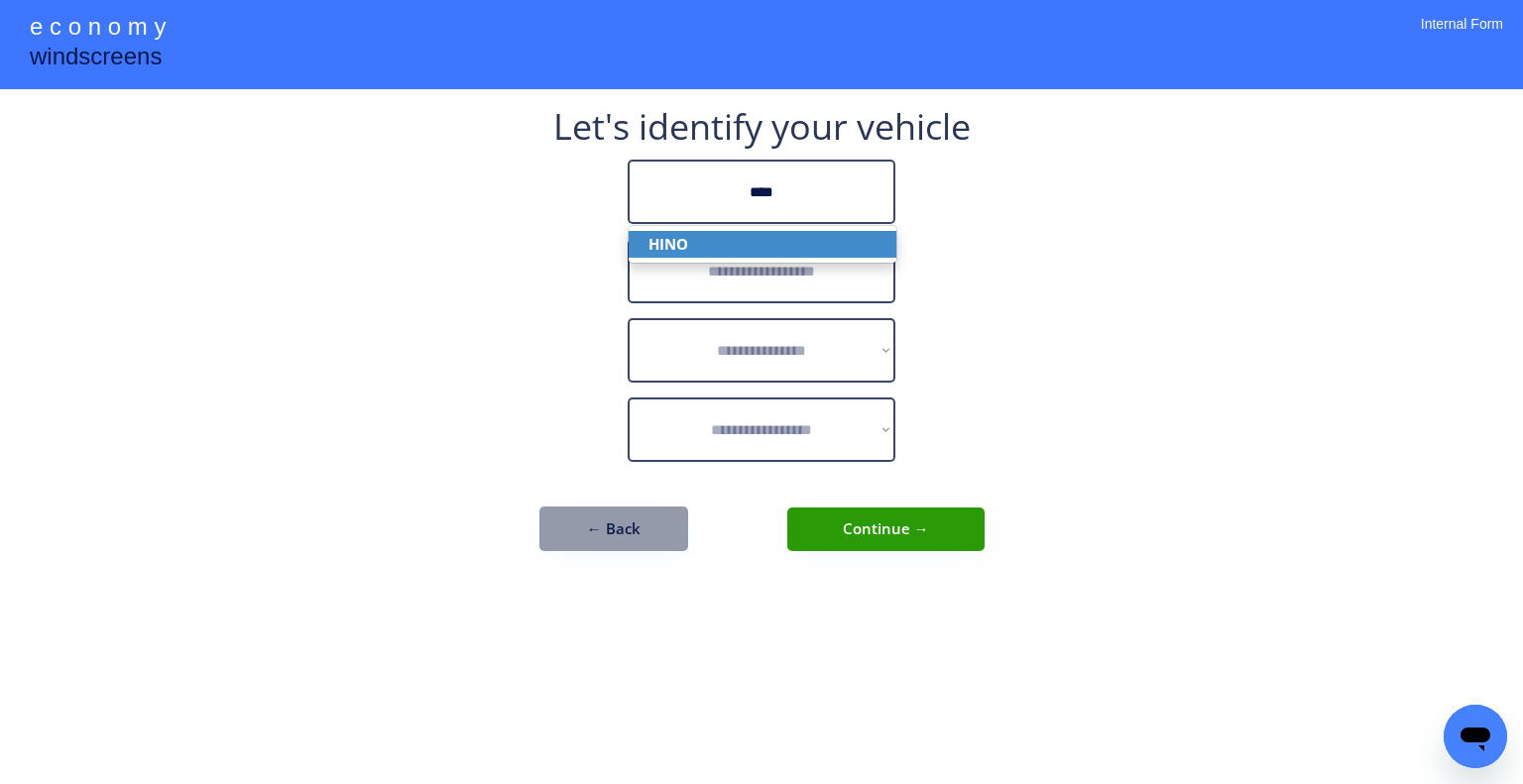 click on "HINO" at bounding box center (762, 244) 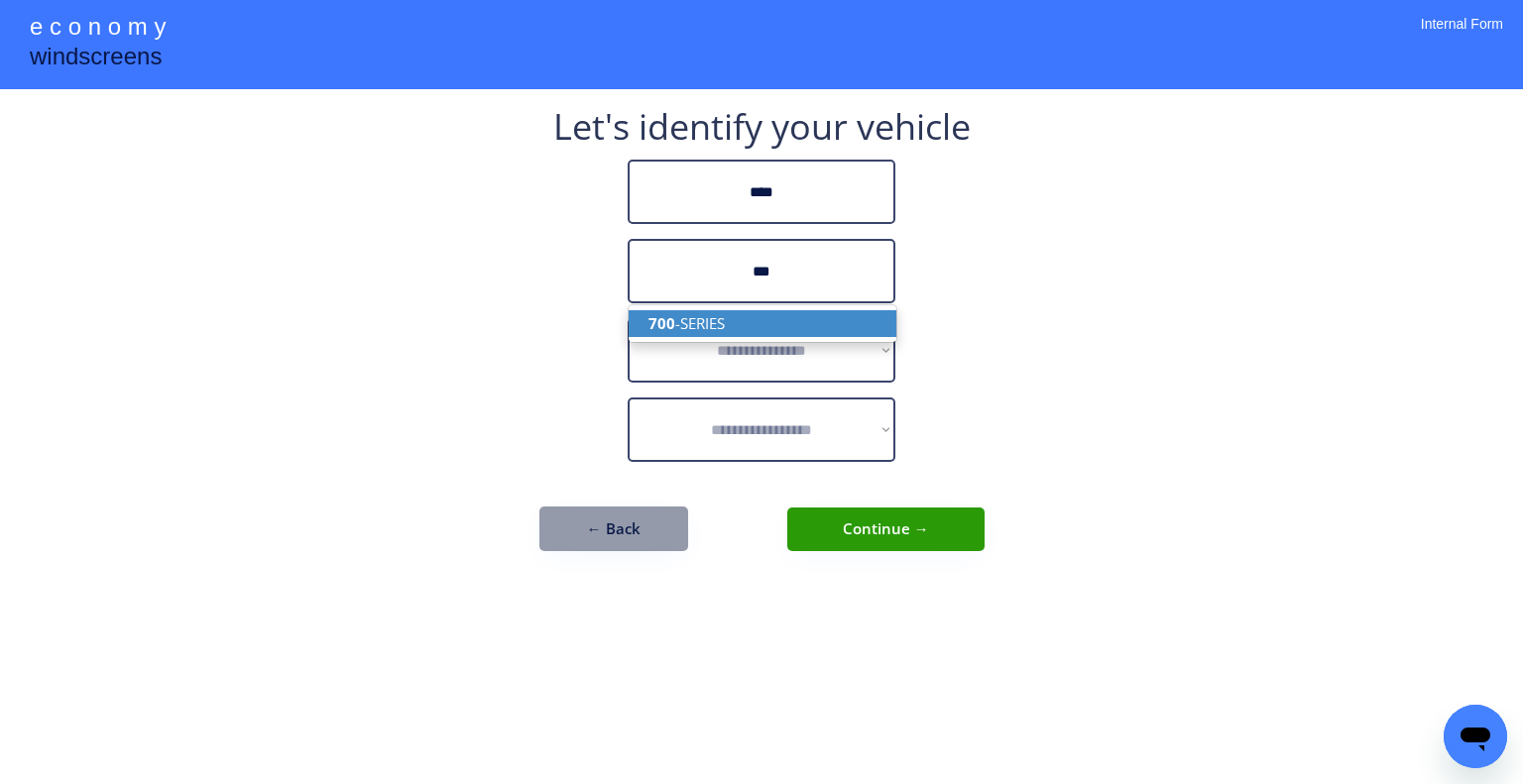click on "700 -SERIES" at bounding box center [762, 323] 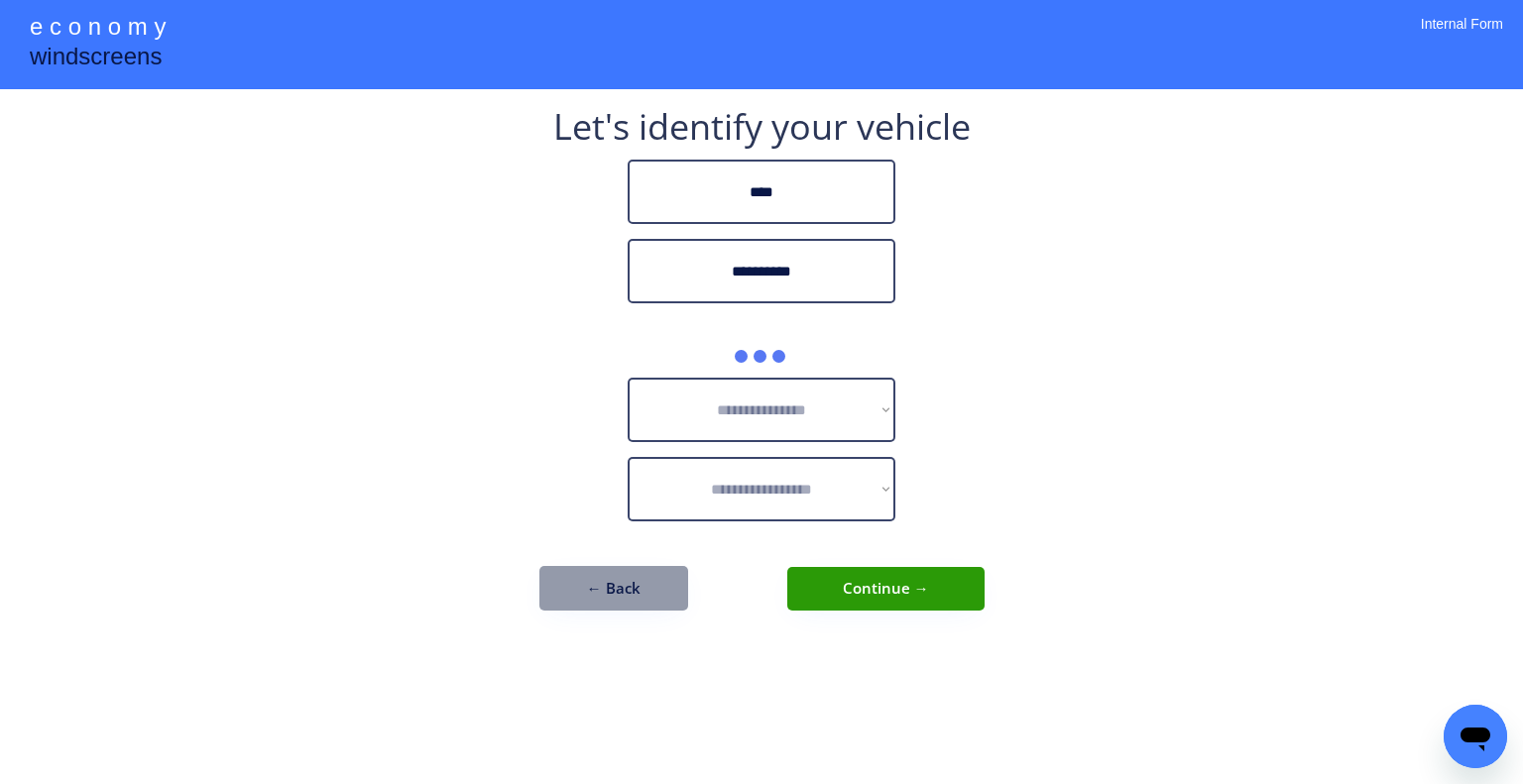 type on "**********" 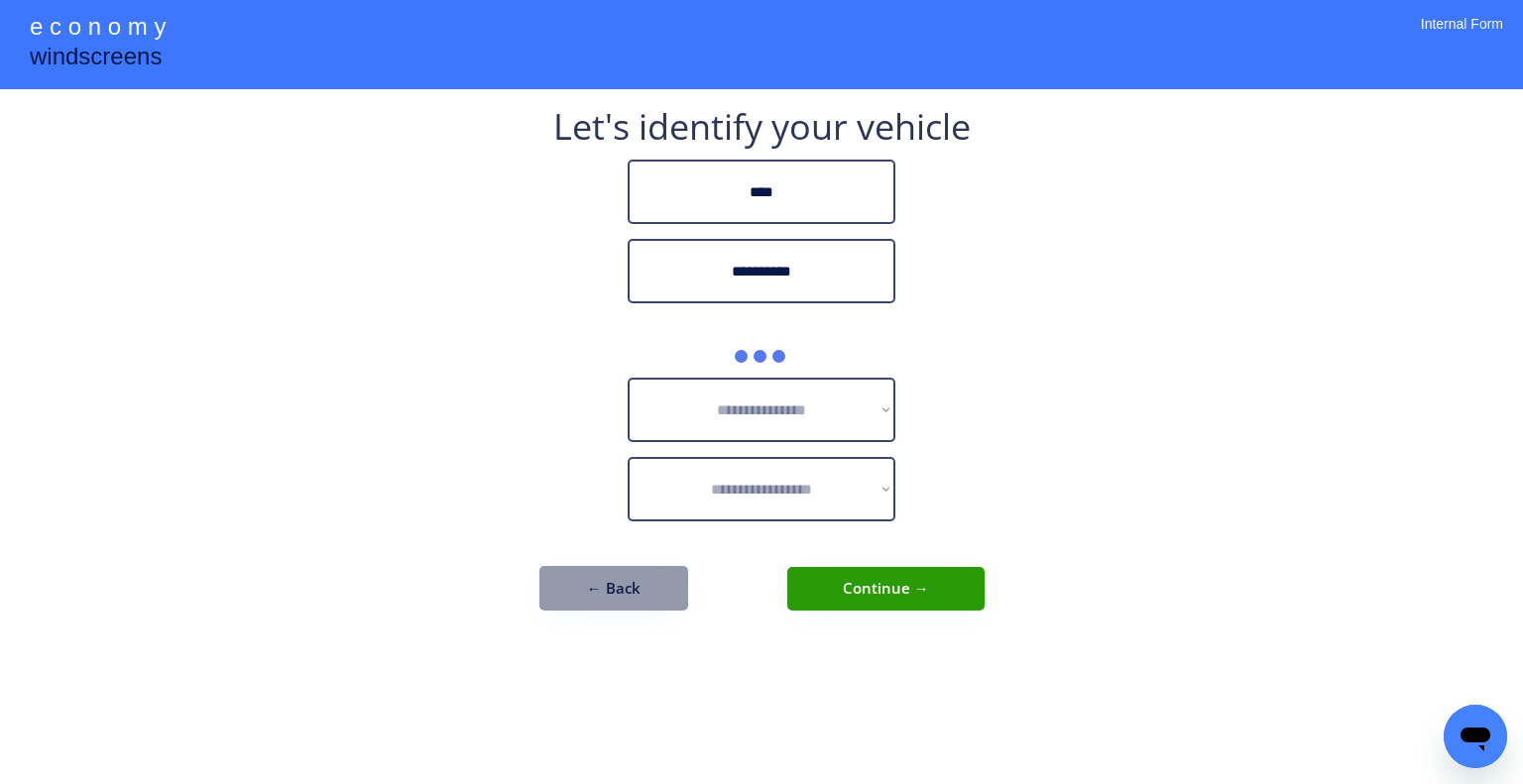 click on "**********" at bounding box center [762, 392] 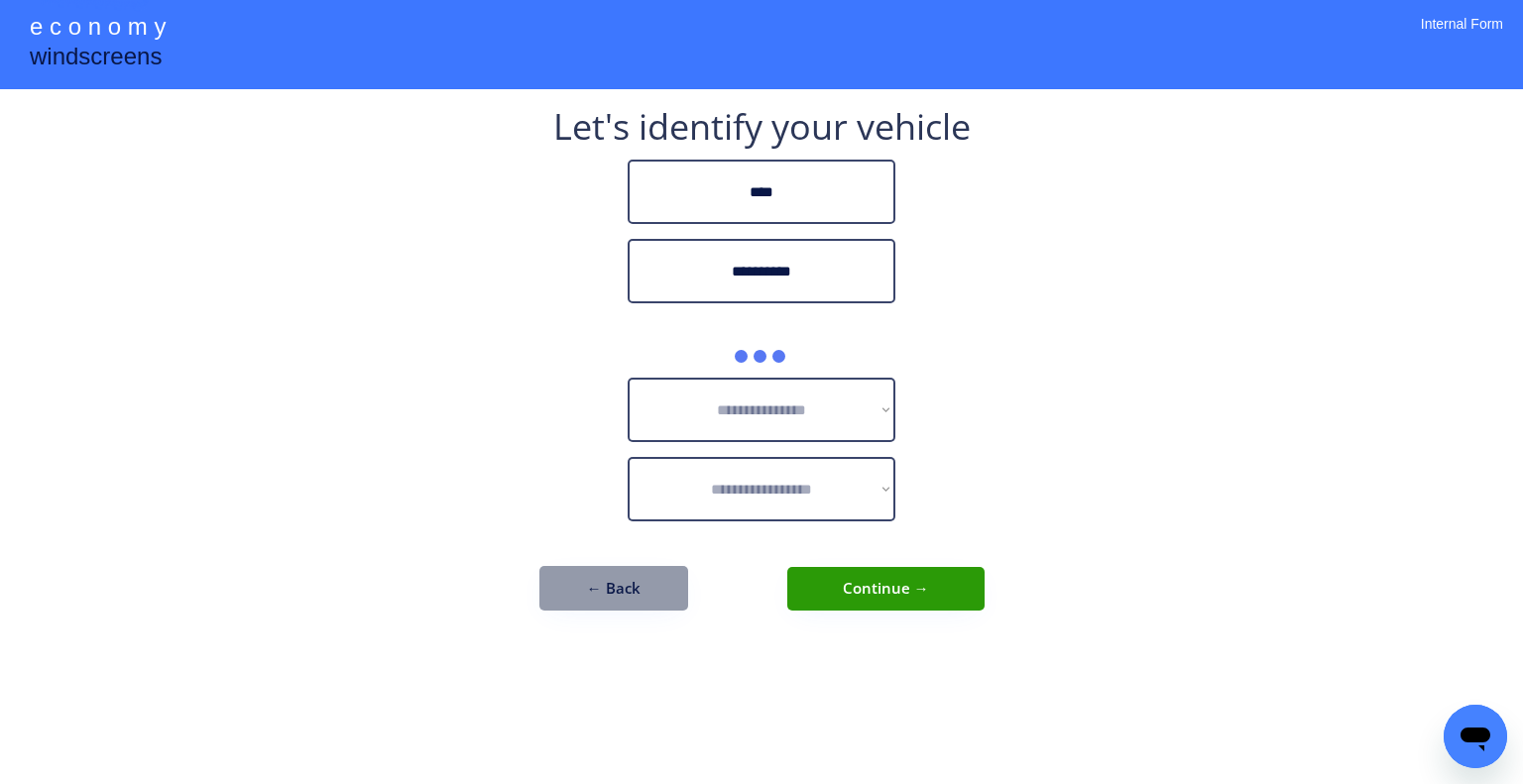 click on "**********" at bounding box center [762, 392] 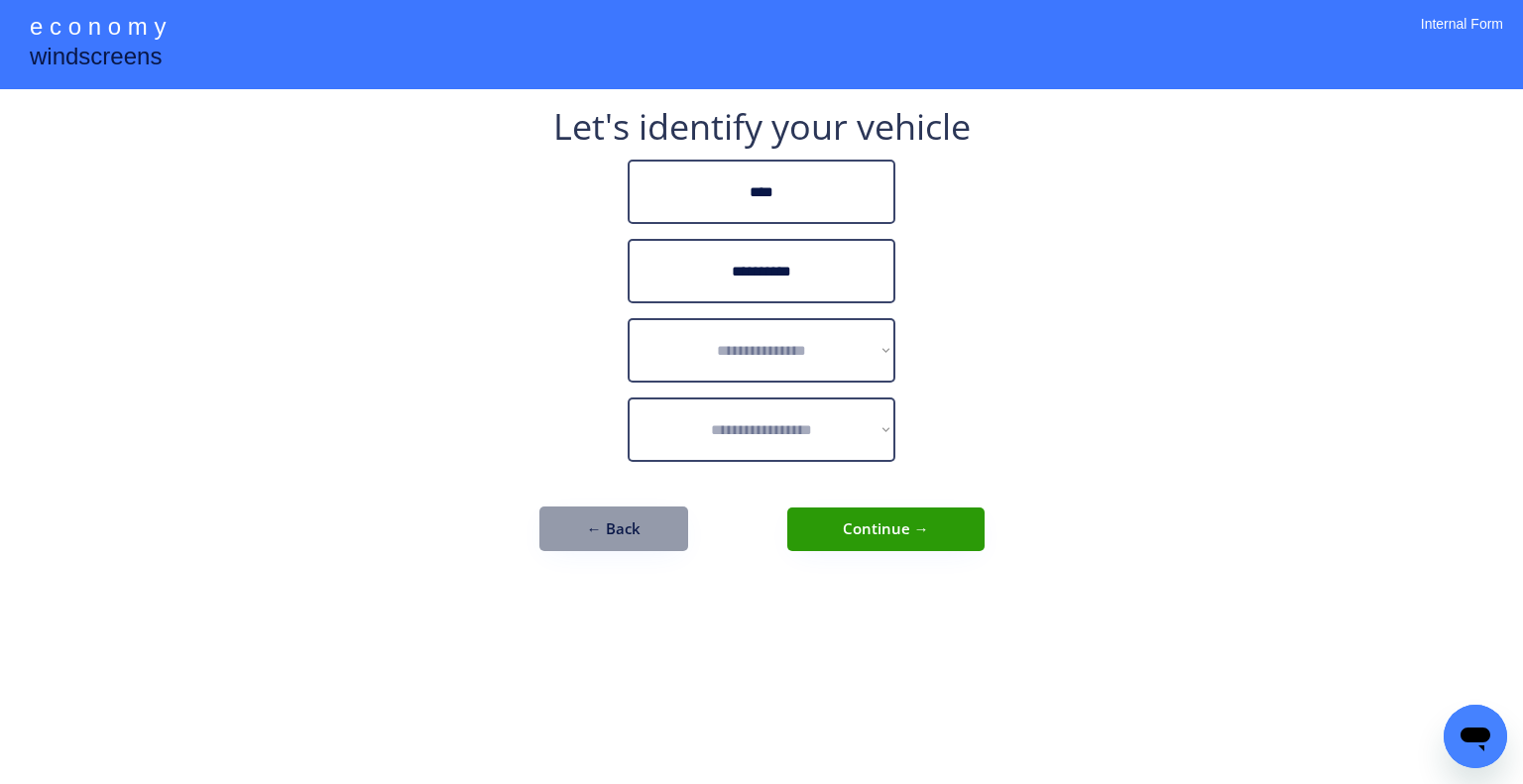 click on "**********" at bounding box center [762, 392] 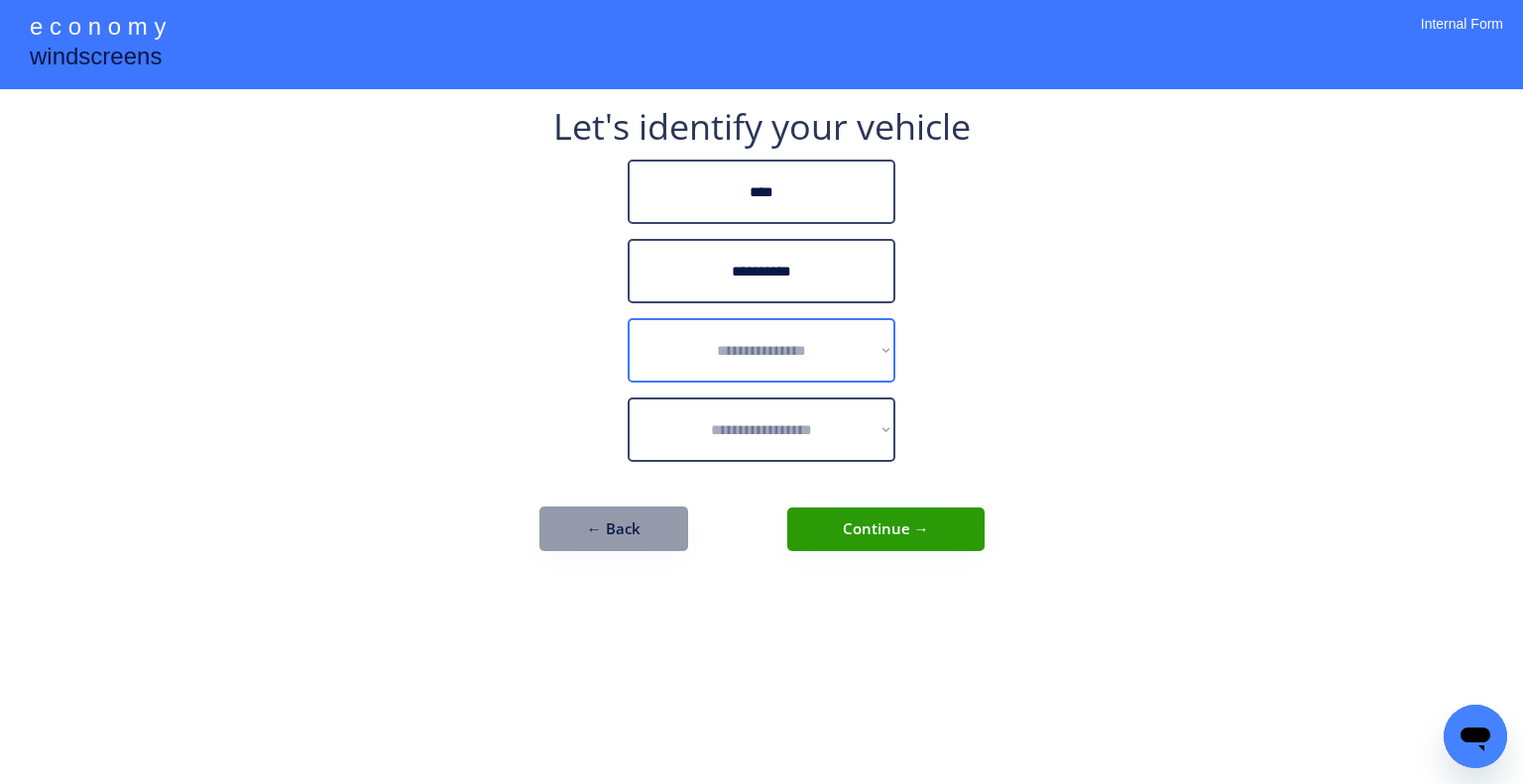 drag, startPoint x: 776, startPoint y: 338, endPoint x: 815, endPoint y: 336, distance: 39.051248 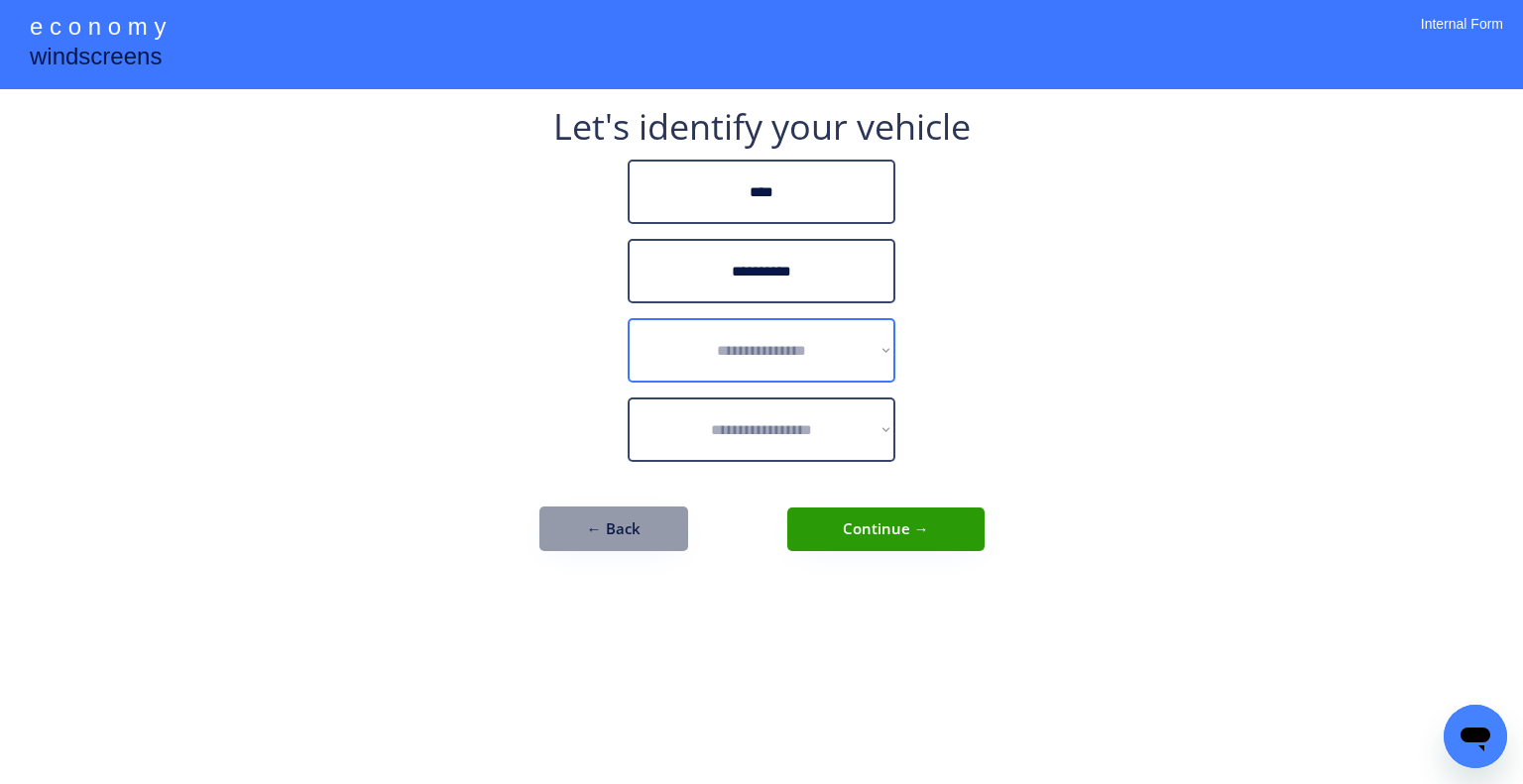 select on "******" 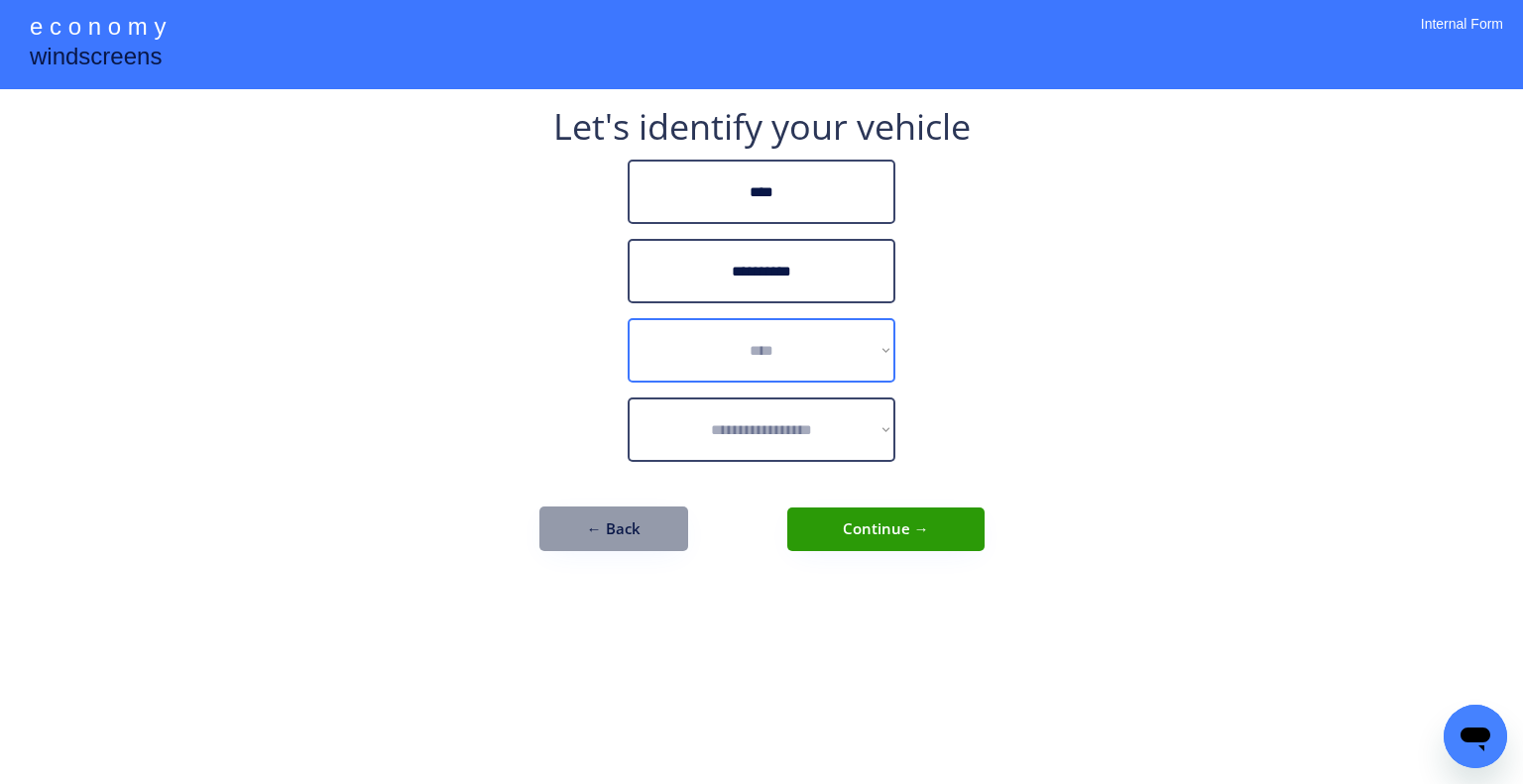 click on "**********" at bounding box center [762, 350] 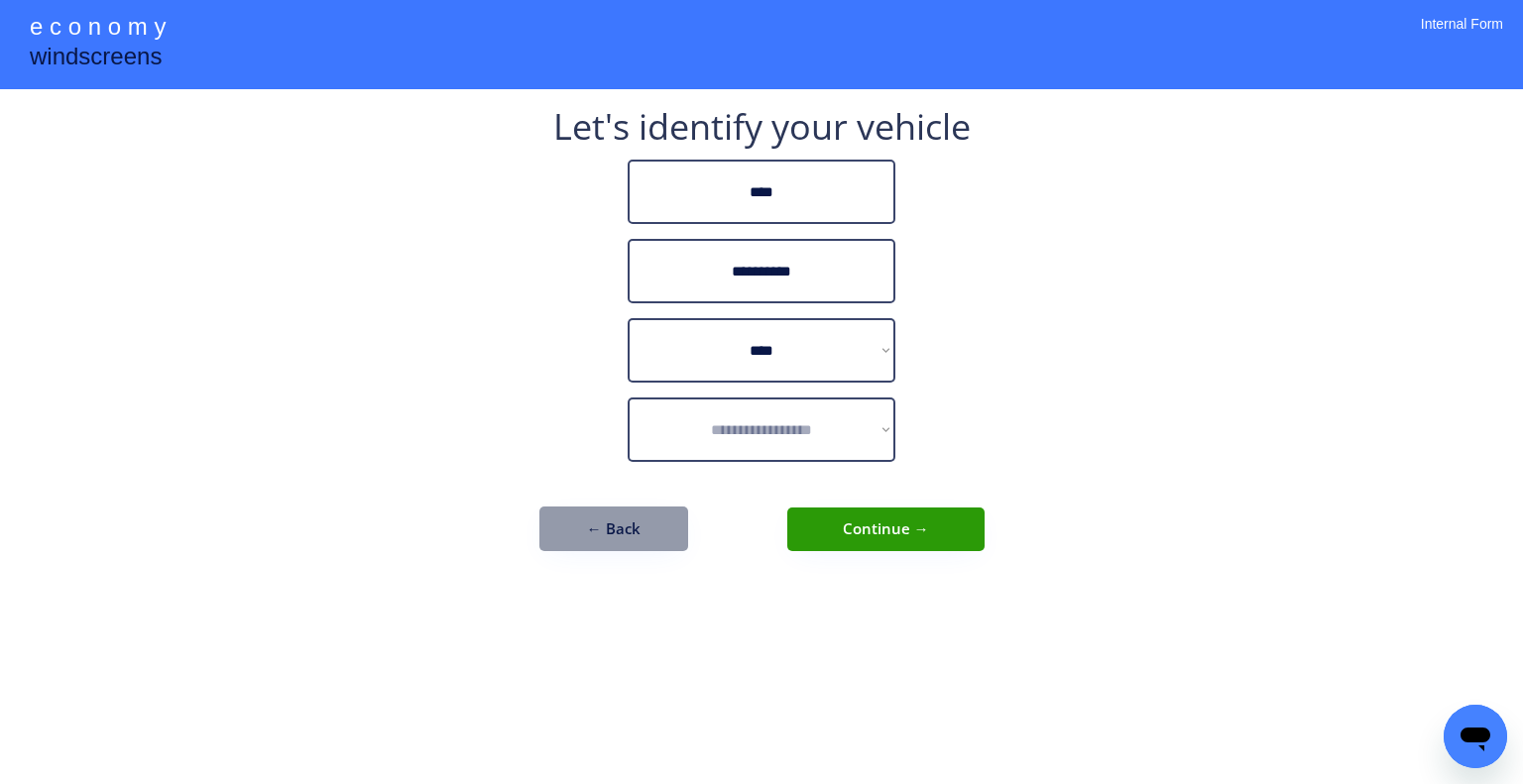 drag, startPoint x: 1232, startPoint y: 438, endPoint x: 1150, endPoint y: 466, distance: 86.648716 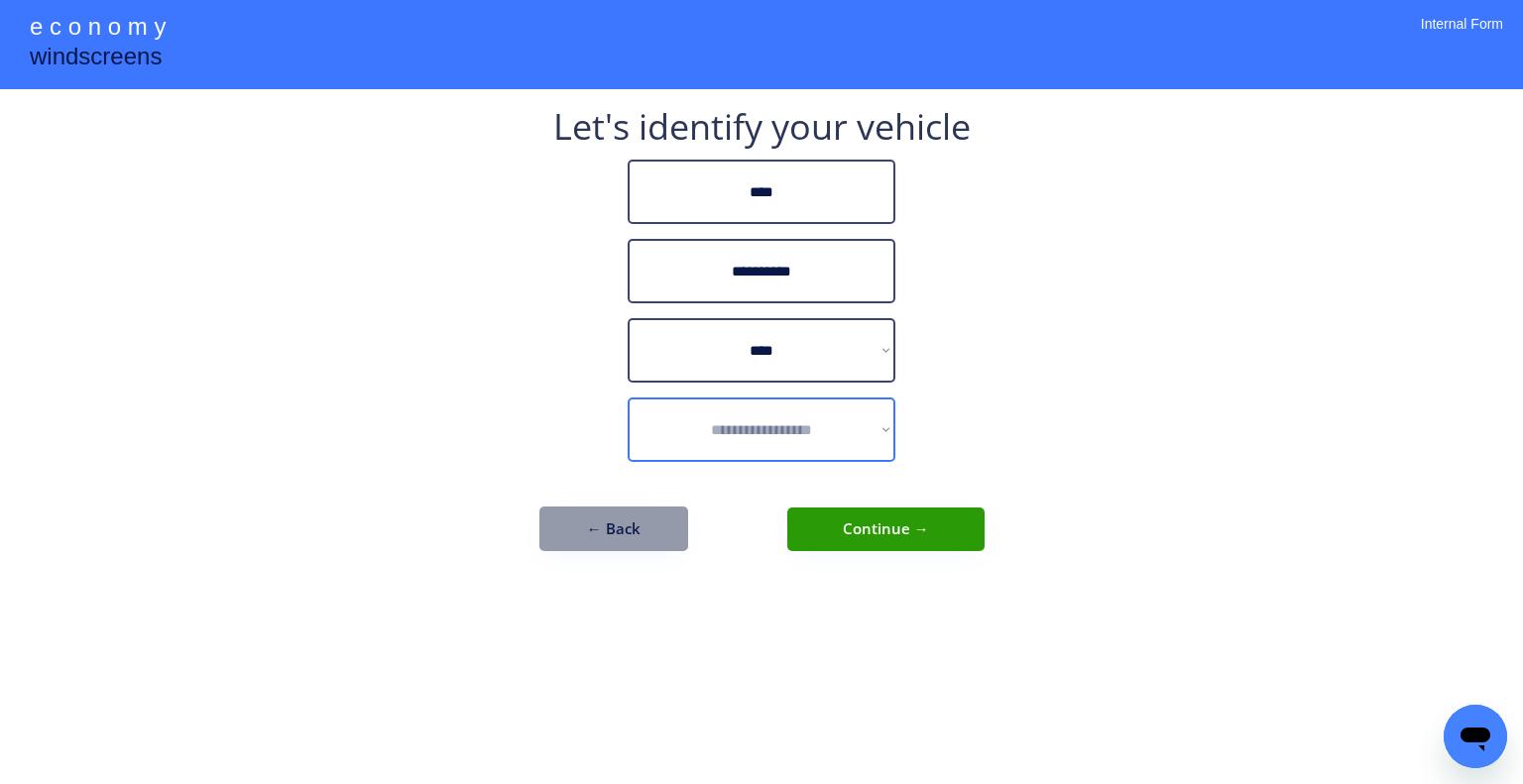 drag, startPoint x: 851, startPoint y: 435, endPoint x: 875, endPoint y: 451, distance: 28.84441 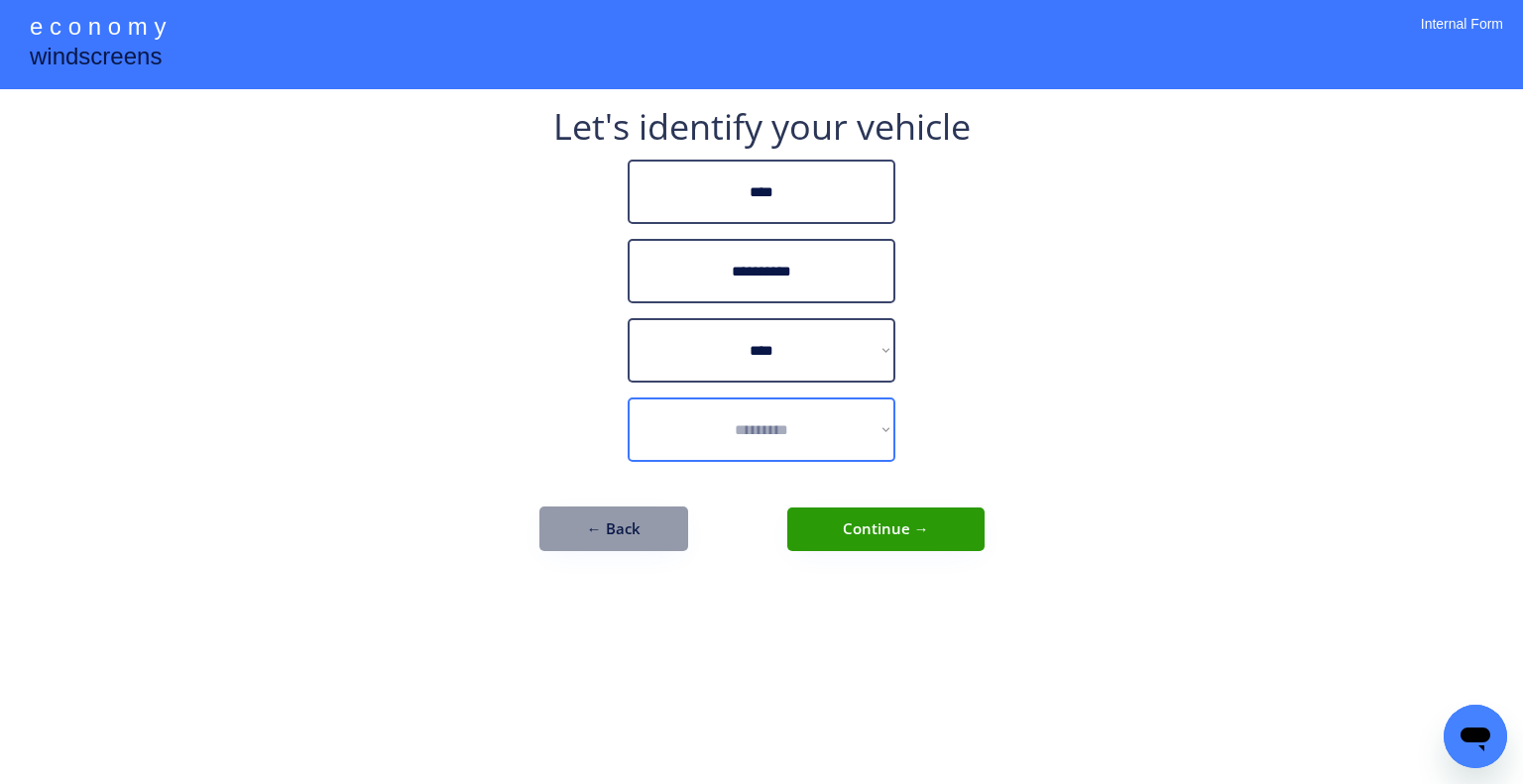 click on "**********" at bounding box center (762, 429) 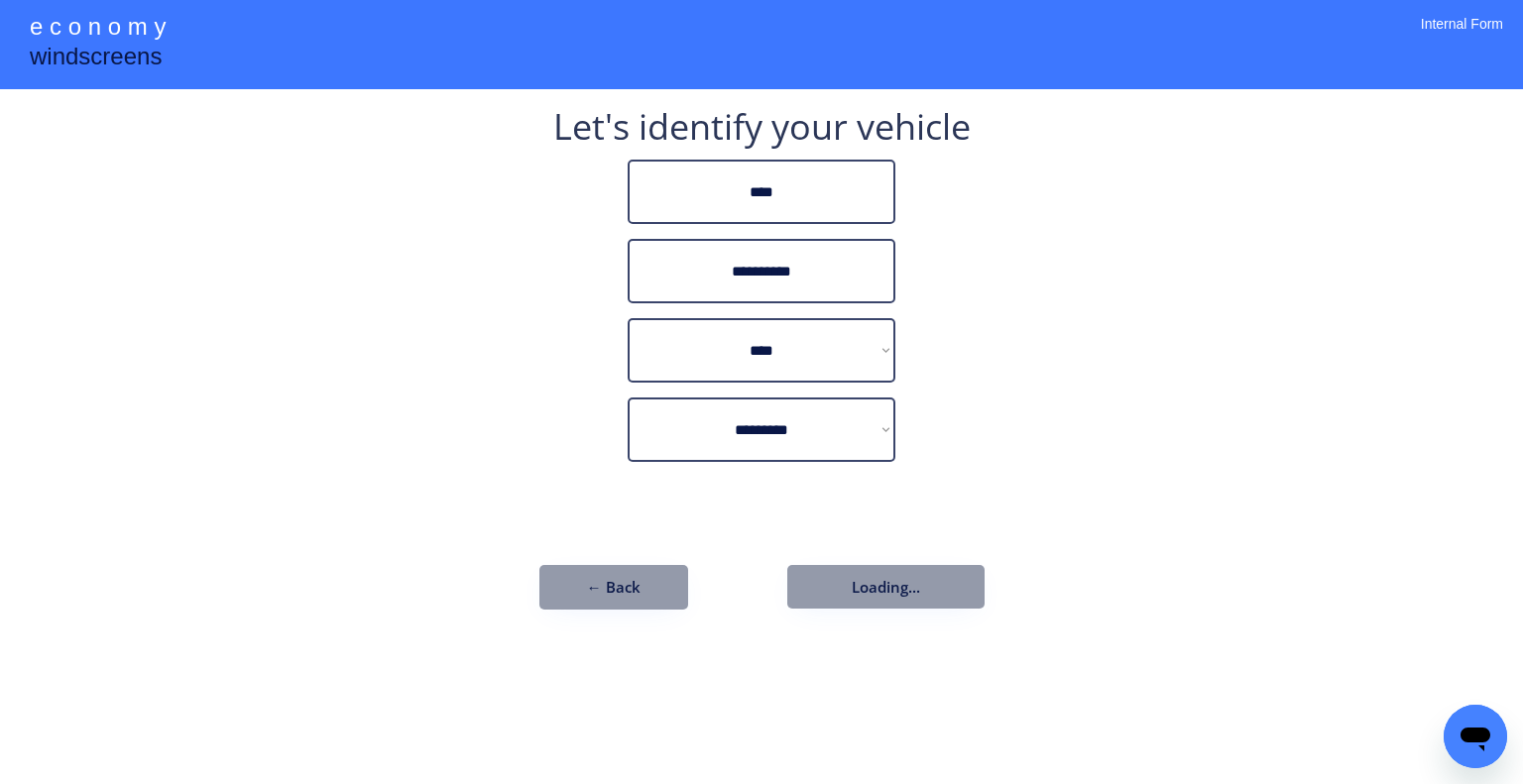 click on "**********" at bounding box center [762, 392] 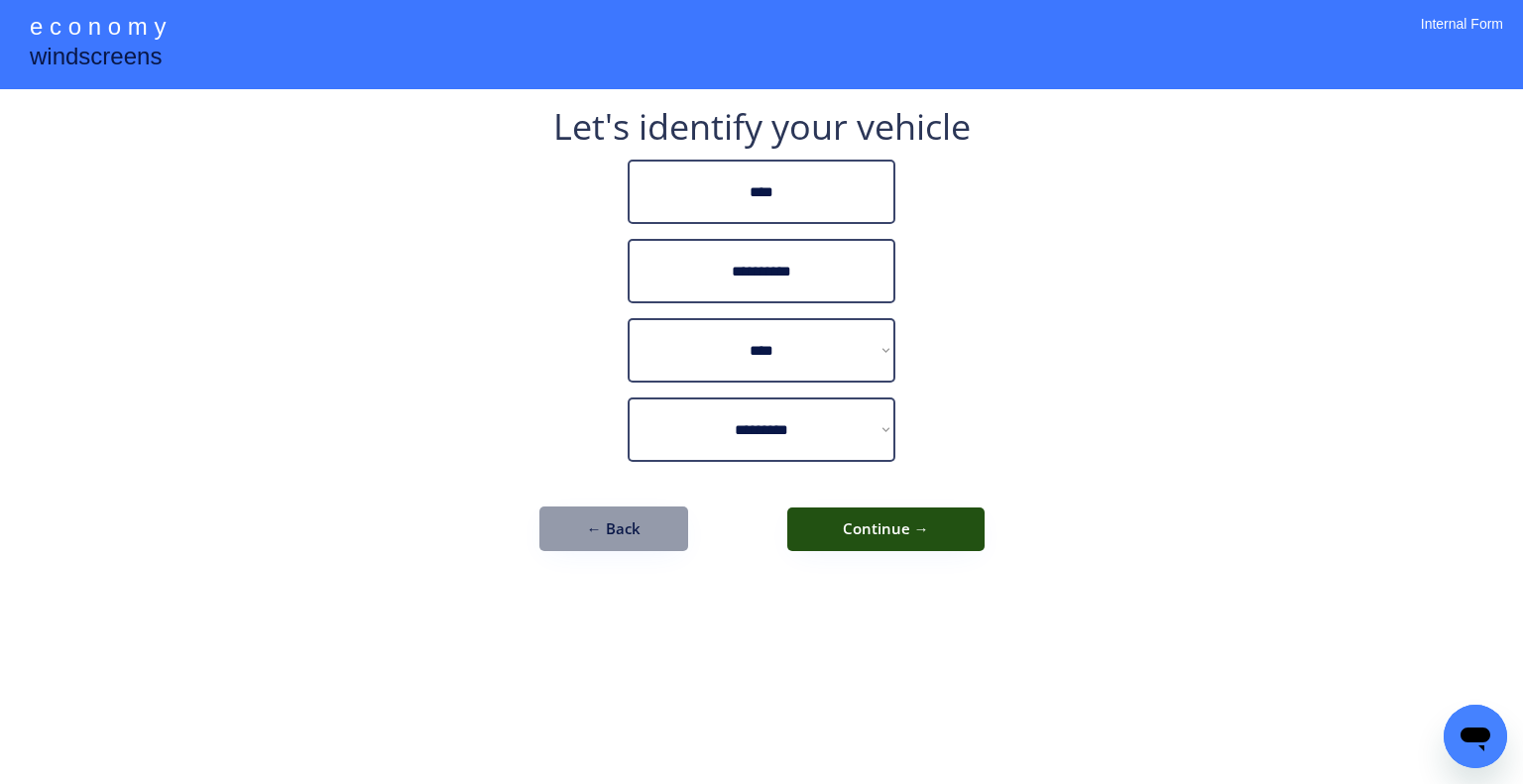 click on "Continue    →" at bounding box center [885, 529] 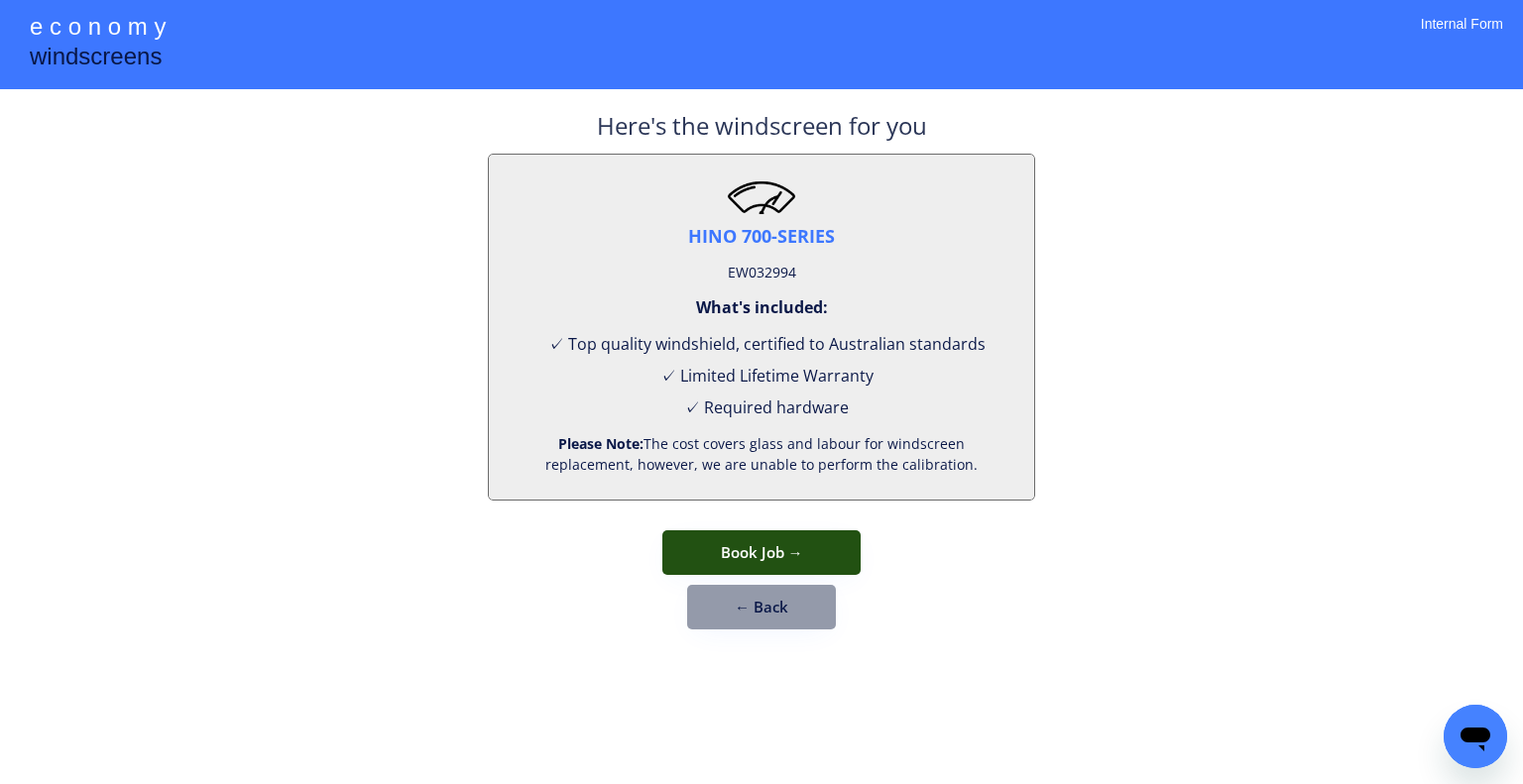 click on "Book Job    →" at bounding box center (762, 552) 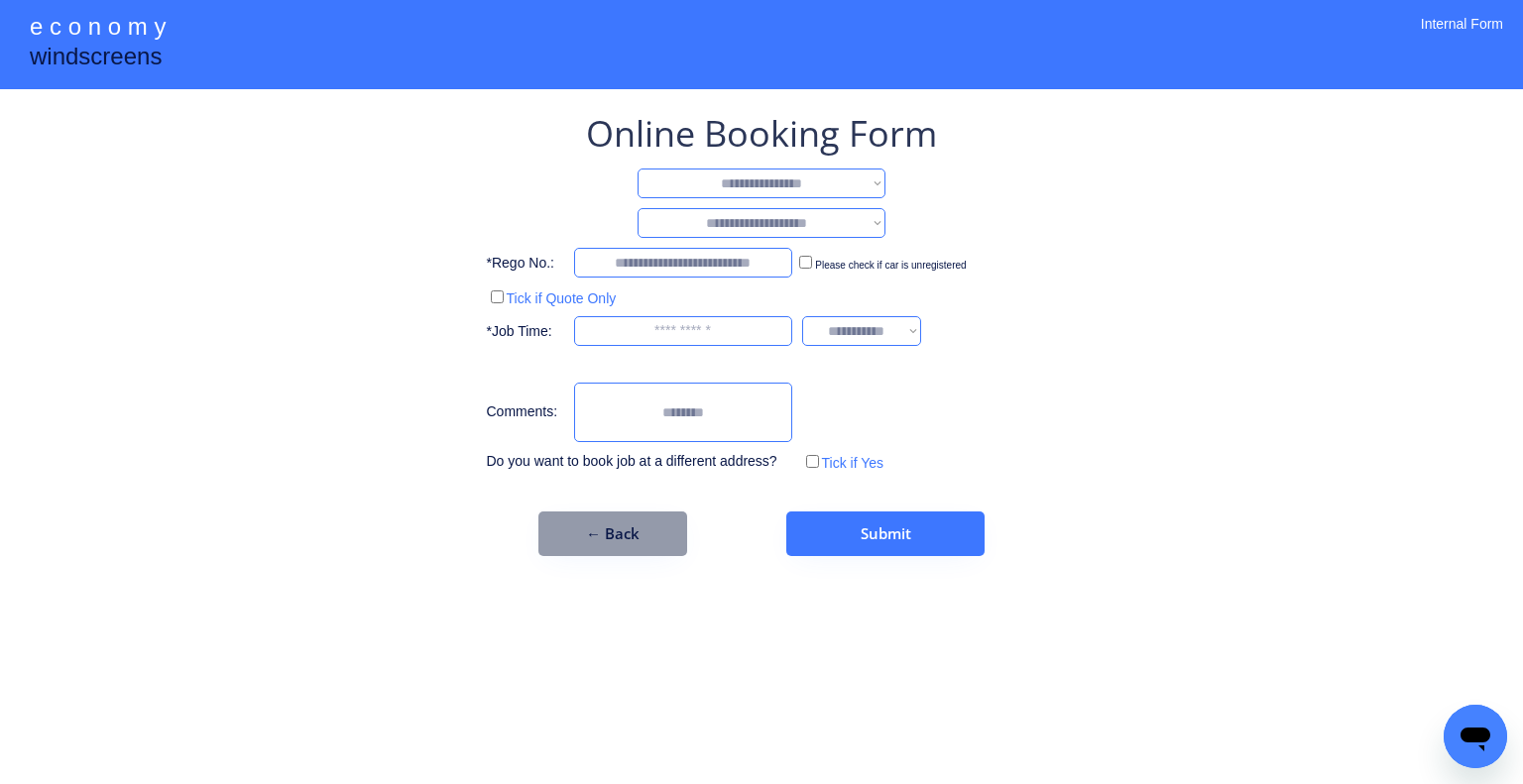 click on "←   Back" at bounding box center [613, 533] 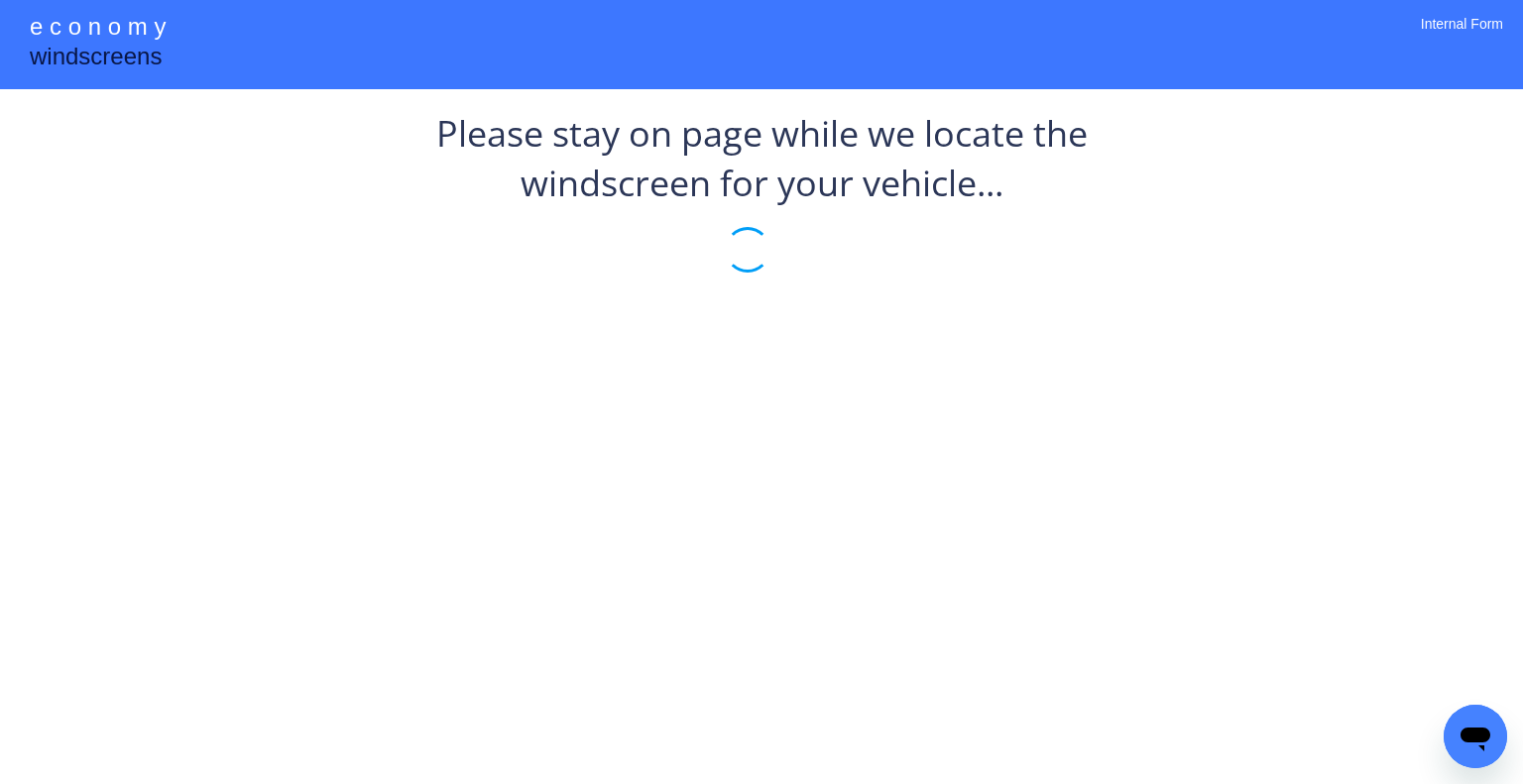 click at bounding box center [762, 264] 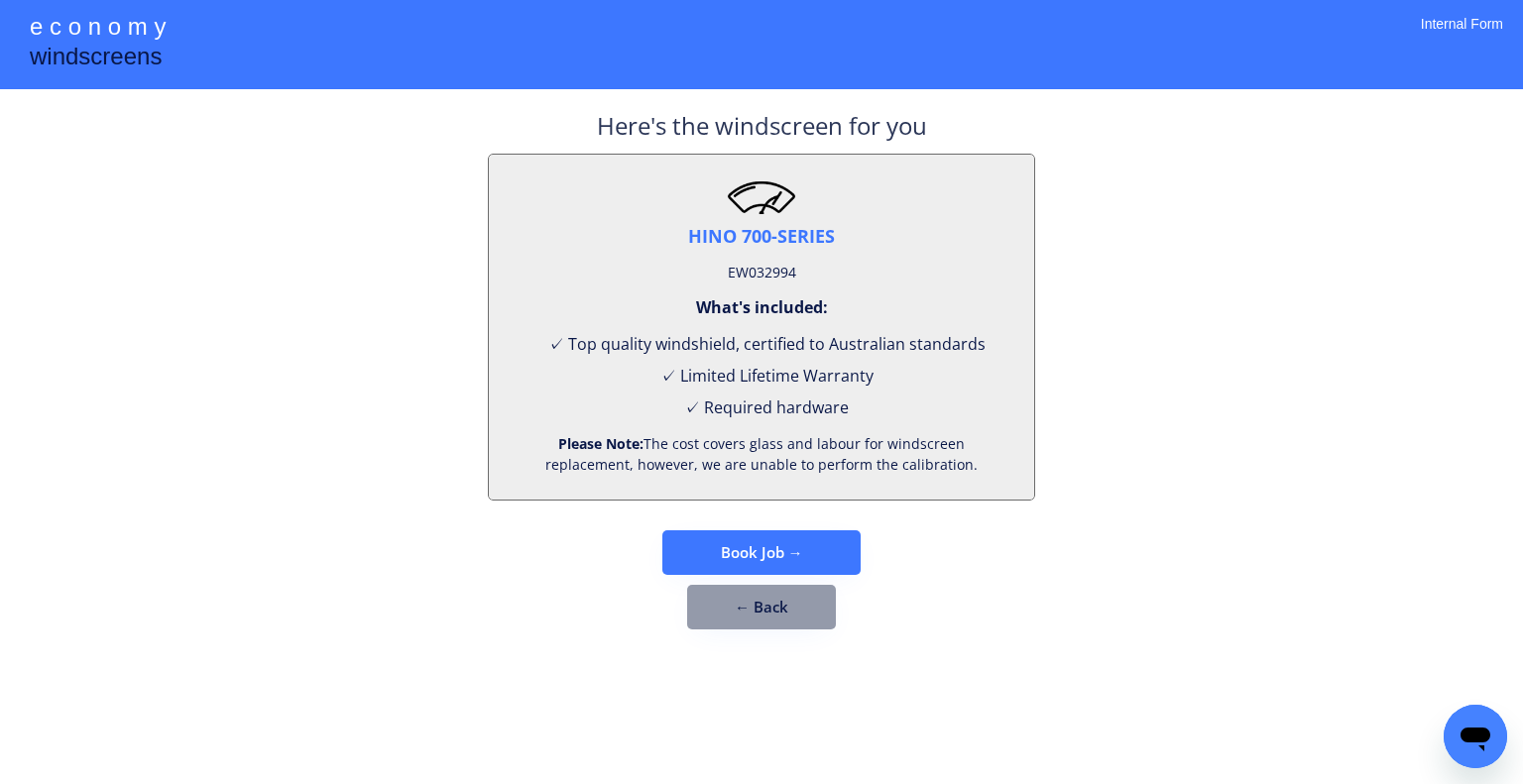 click on "EW032994" at bounding box center (762, 273) 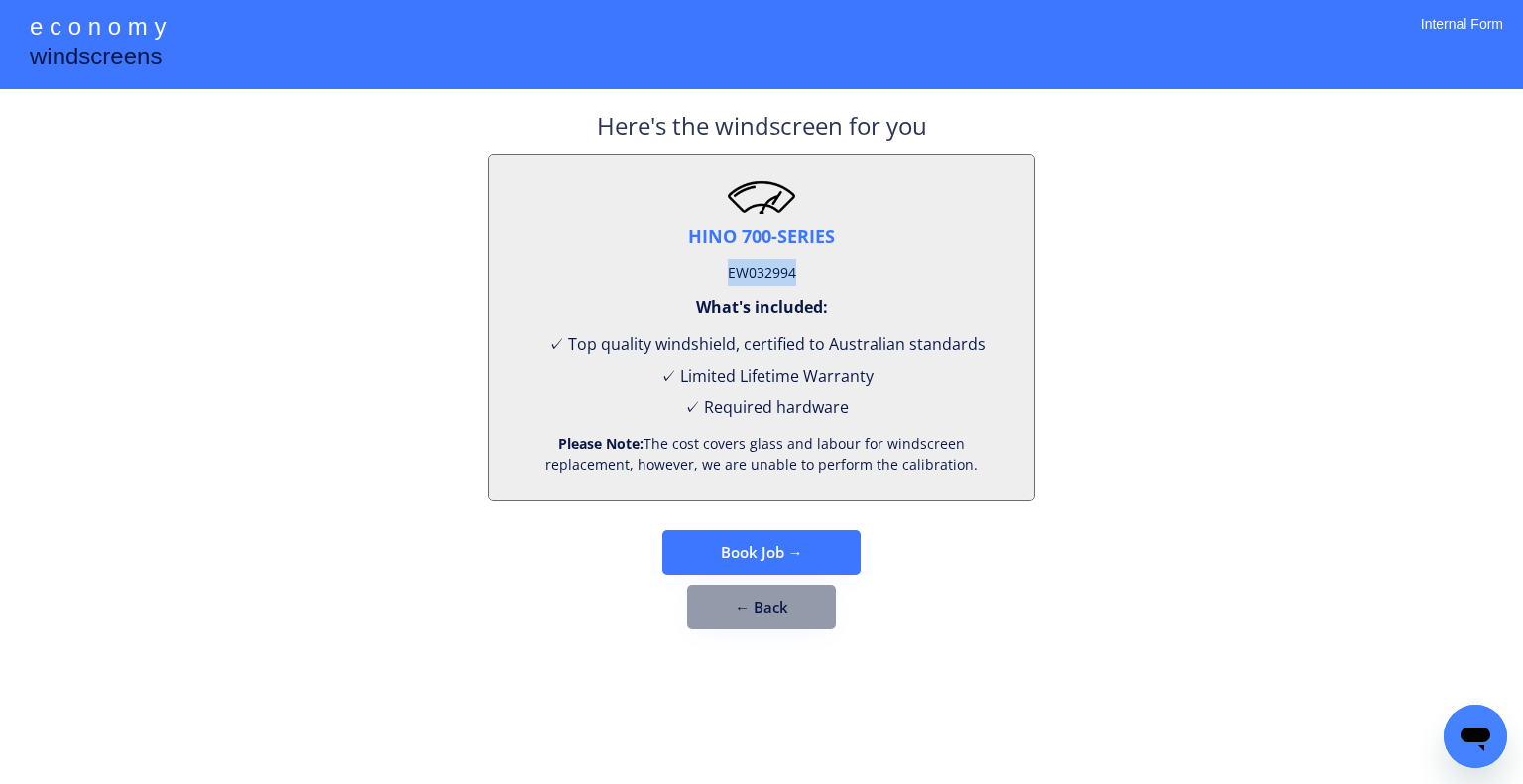 click on "EW032994" at bounding box center (762, 273) 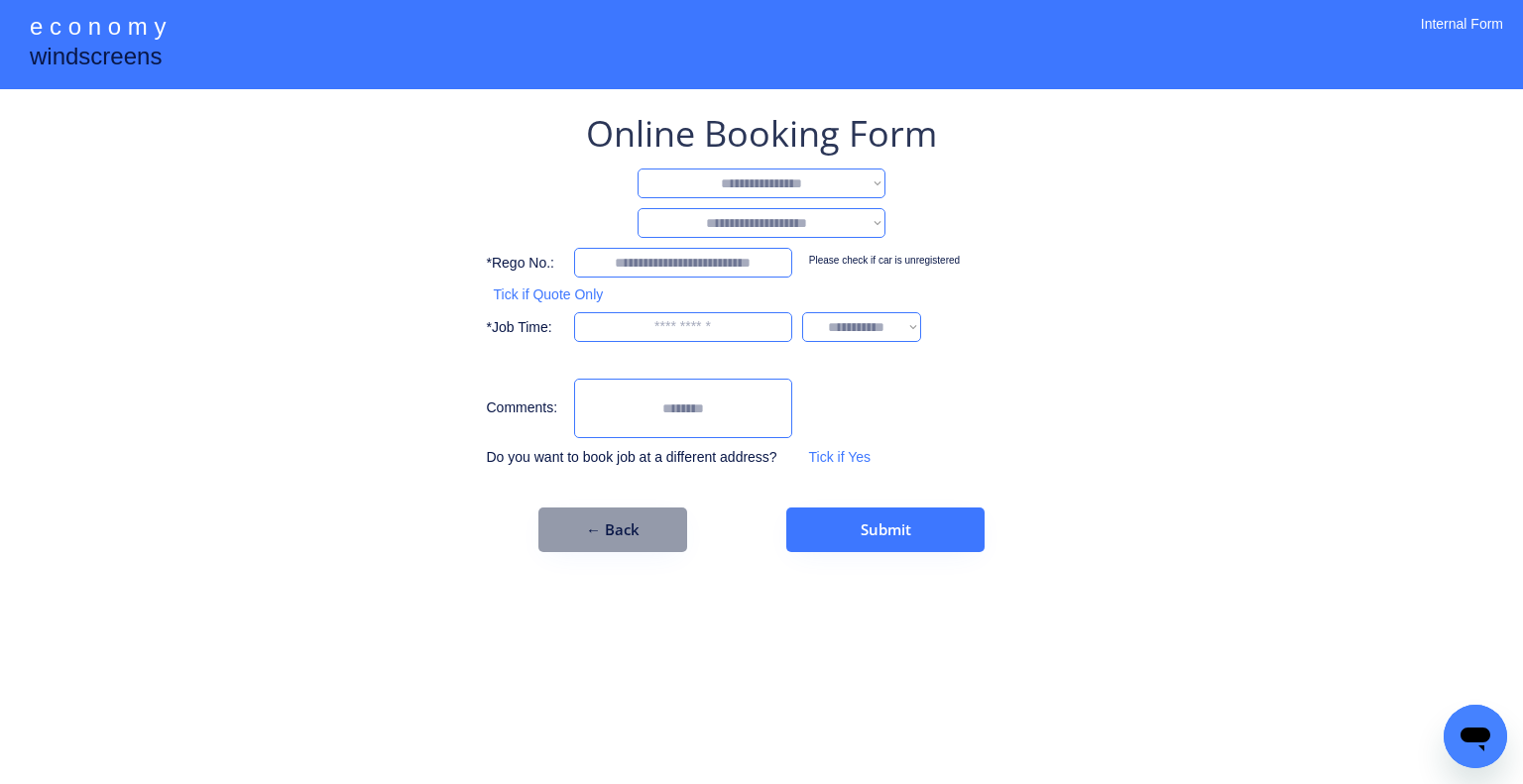 click on "**********" at bounding box center (762, 330) 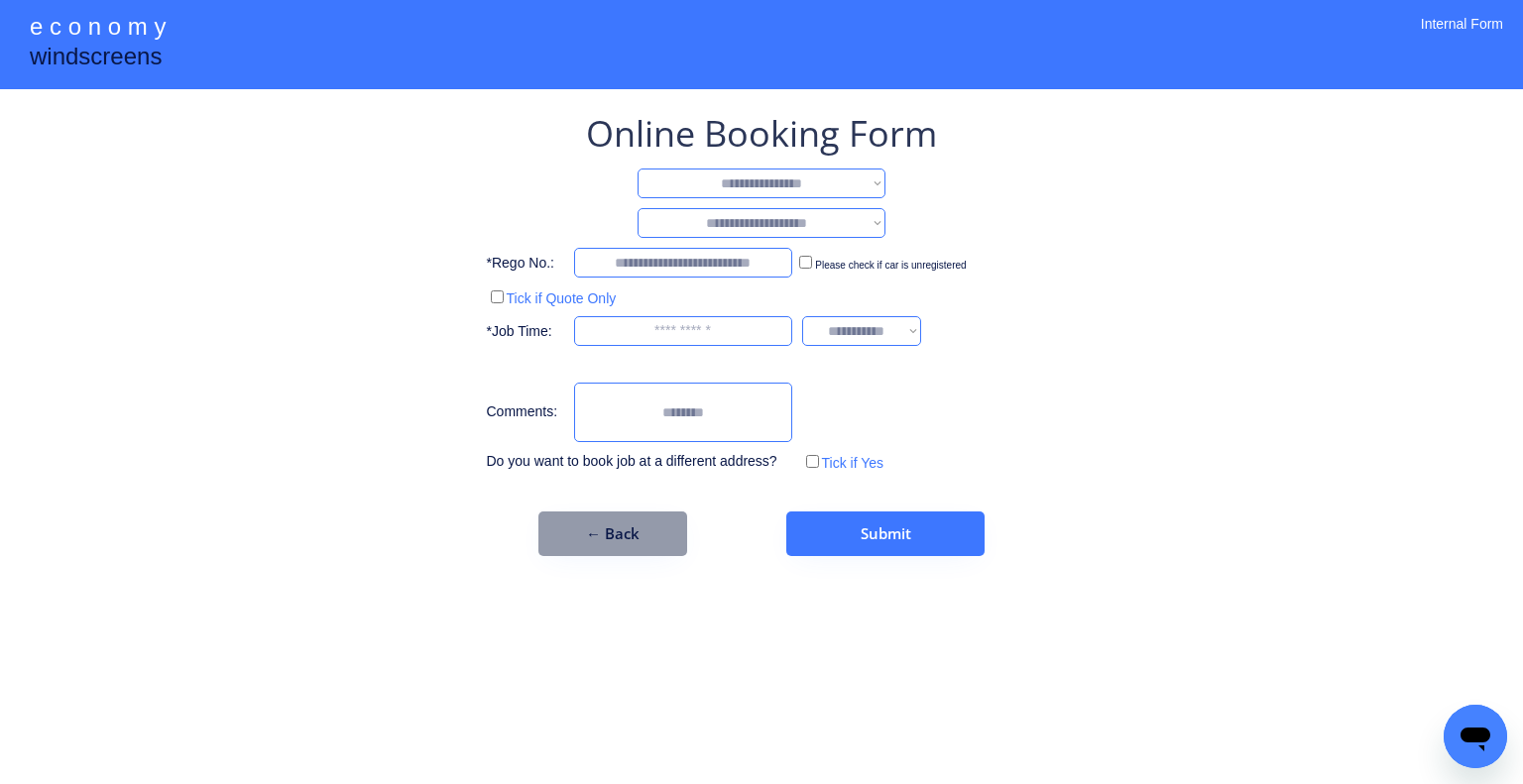 click on "**********" at bounding box center [762, 183] 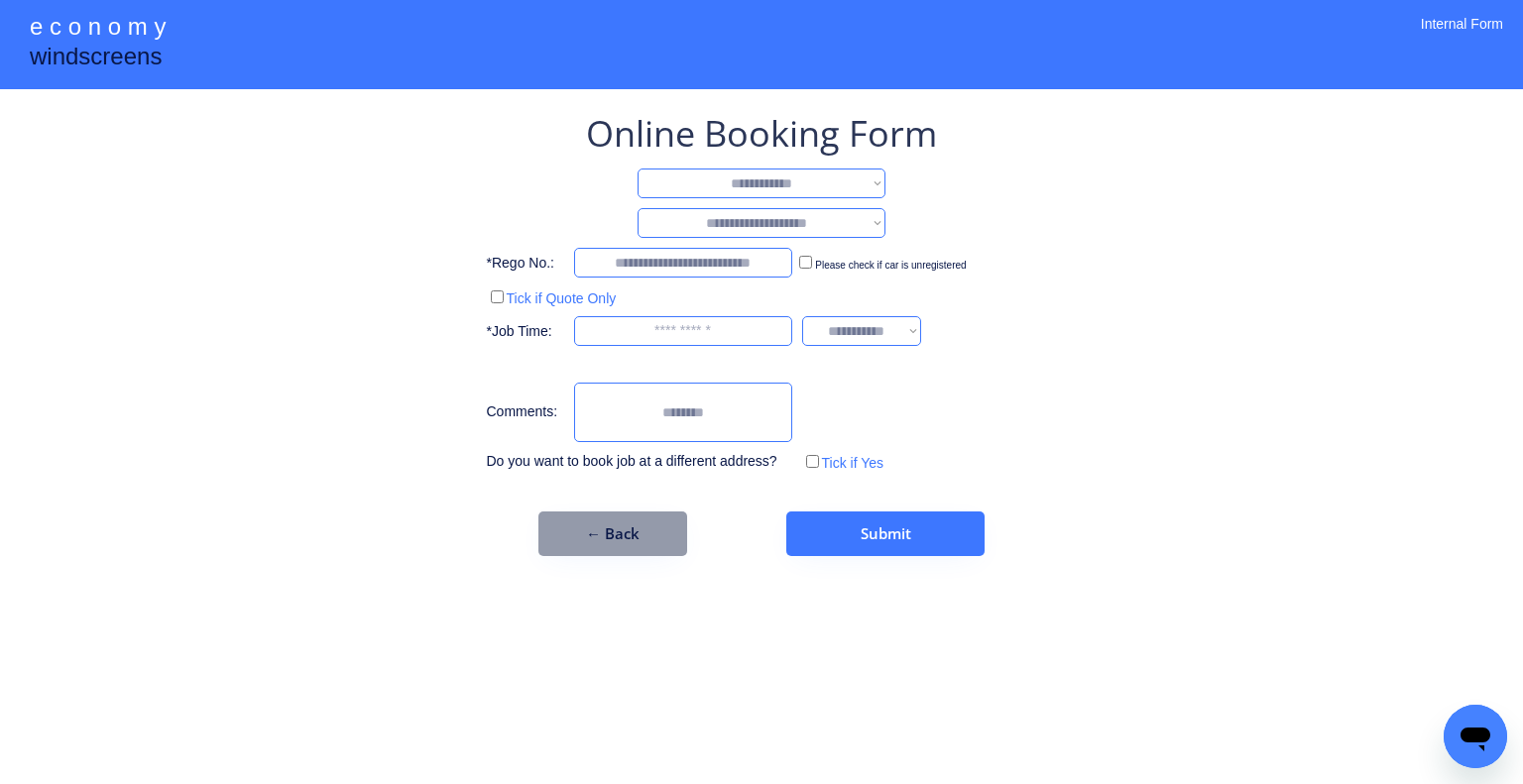 click on "**********" at bounding box center (762, 183) 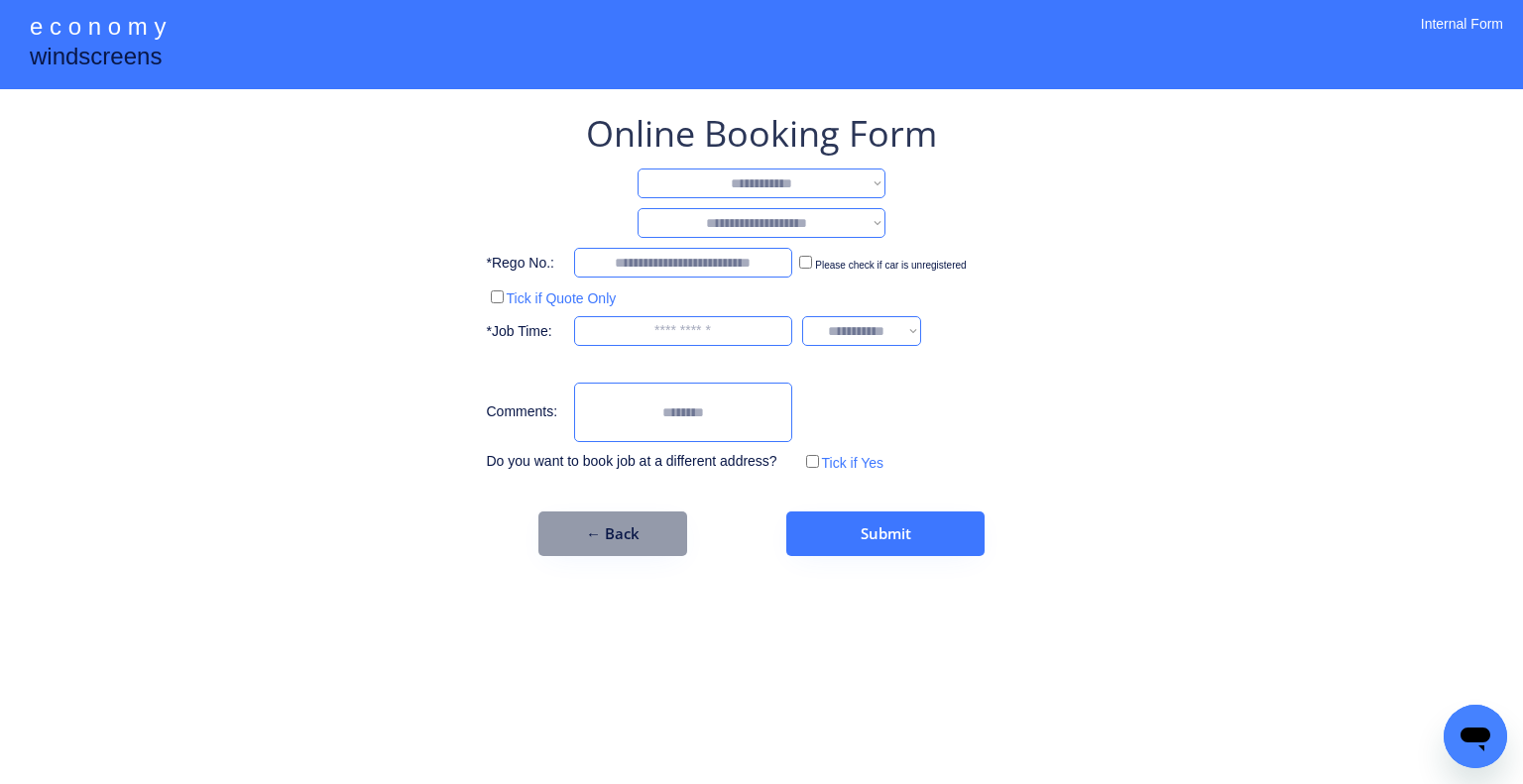 click on "**********" at bounding box center (762, 223) 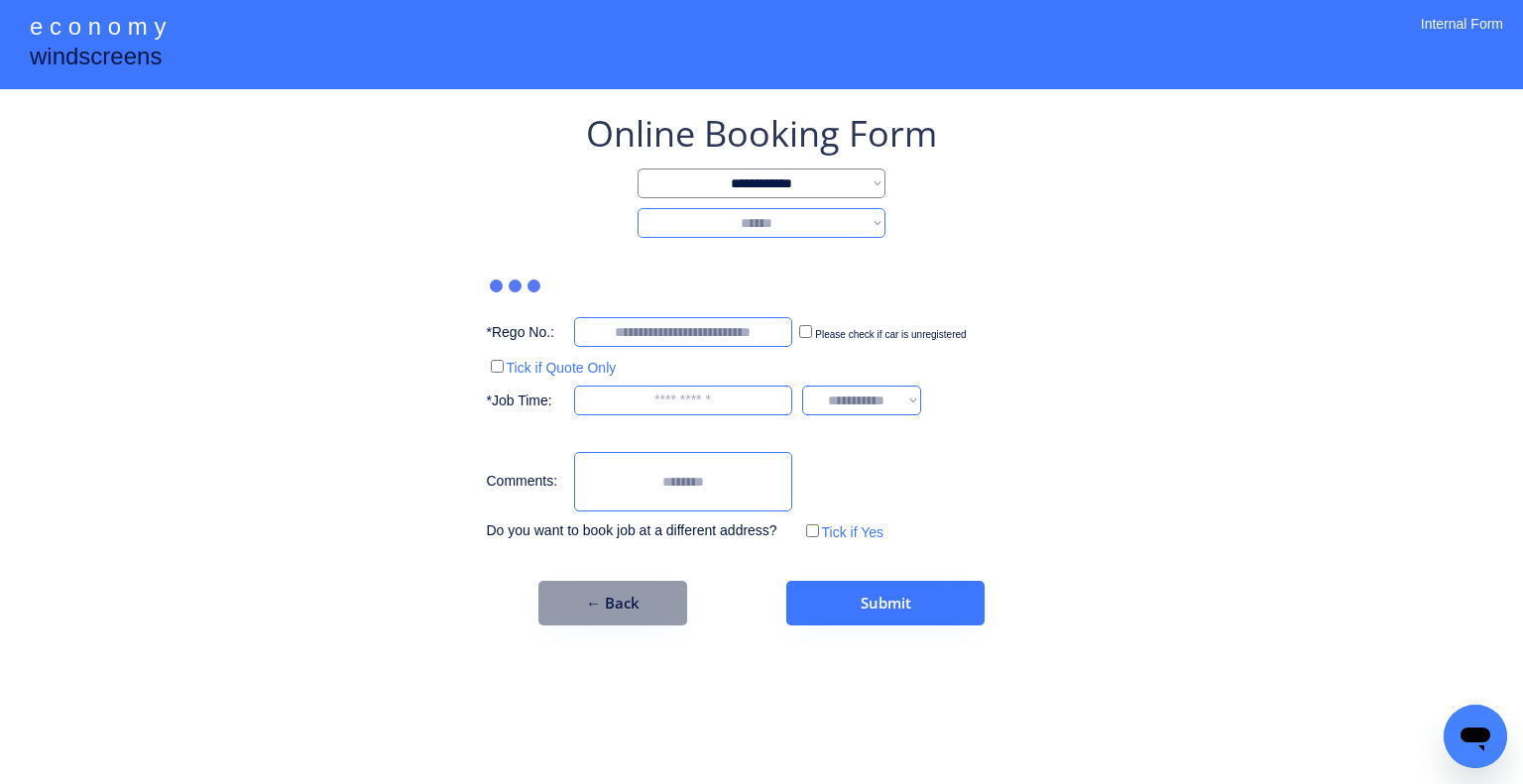 click on "**********" at bounding box center [762, 223] 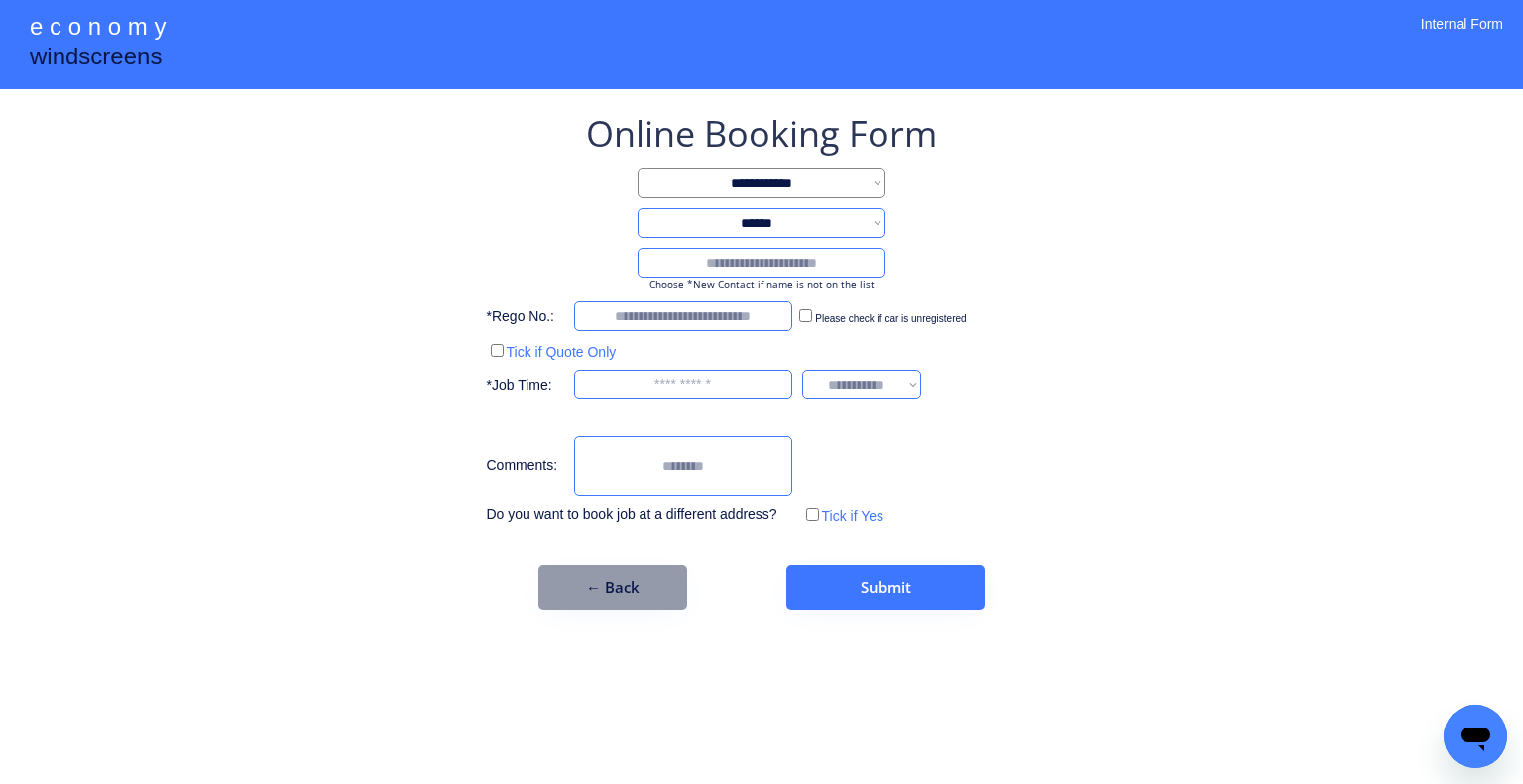 click on "**********" at bounding box center (762, 223) 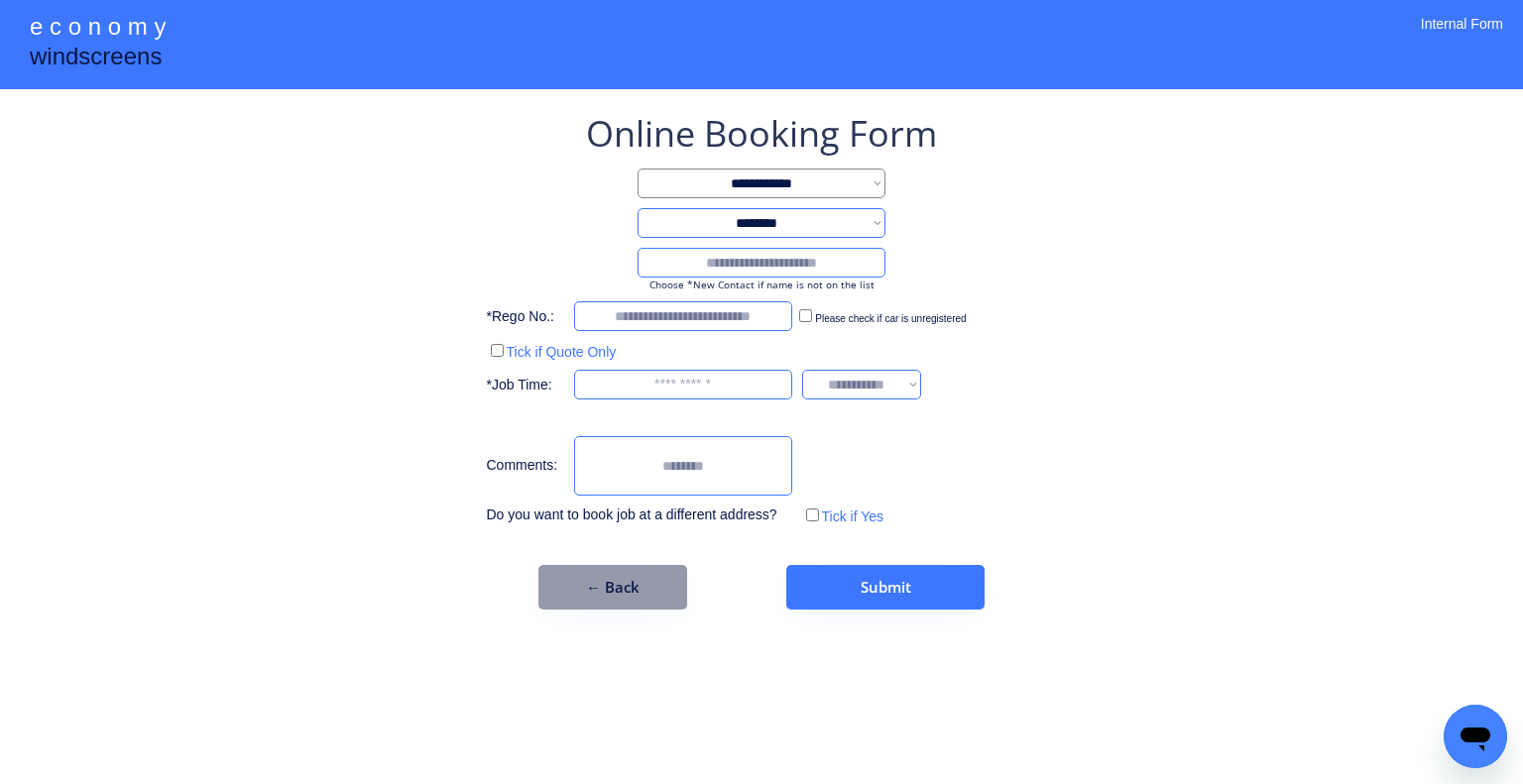 click on "**********" at bounding box center [762, 223] 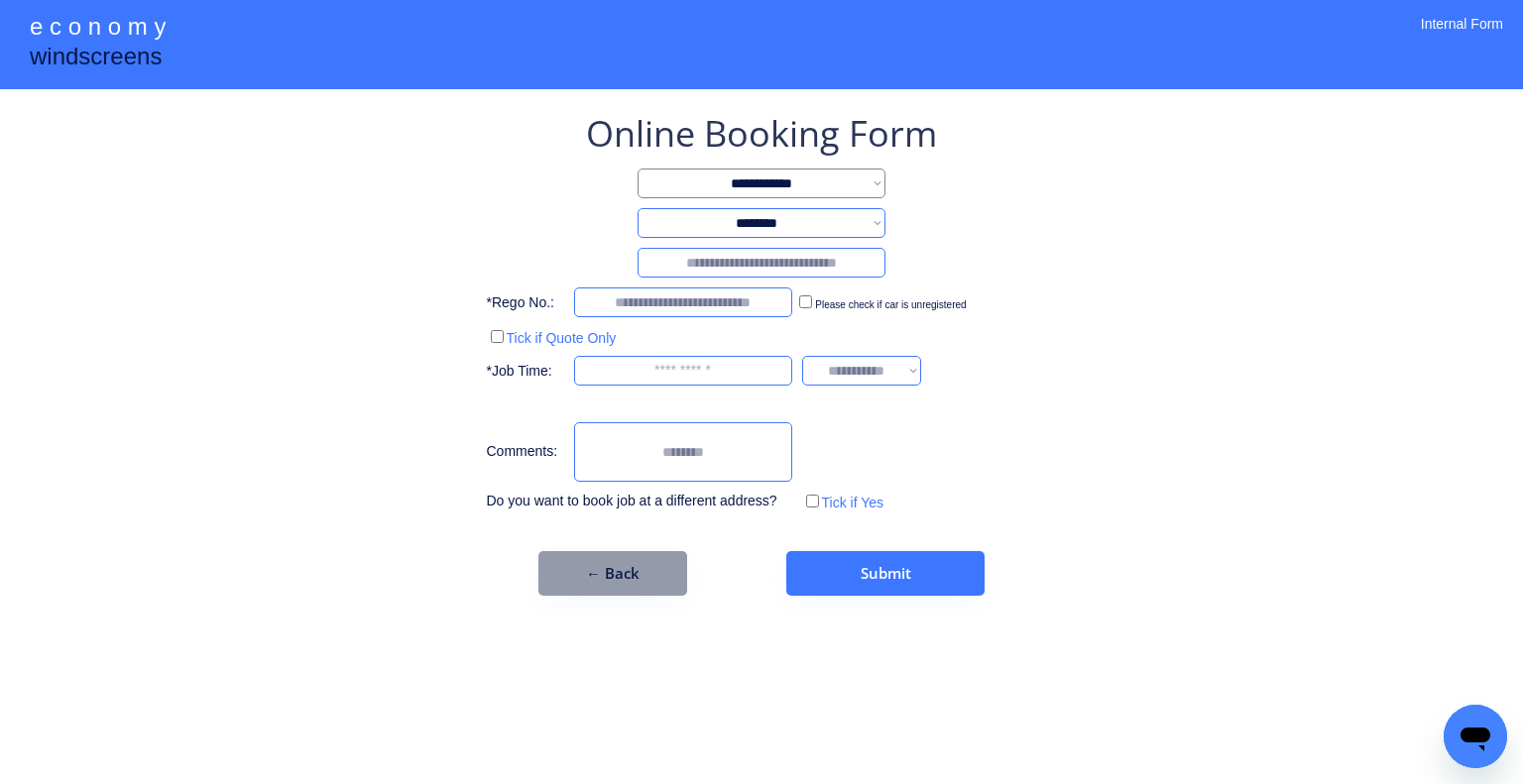 click on "**********" at bounding box center (762, 352) 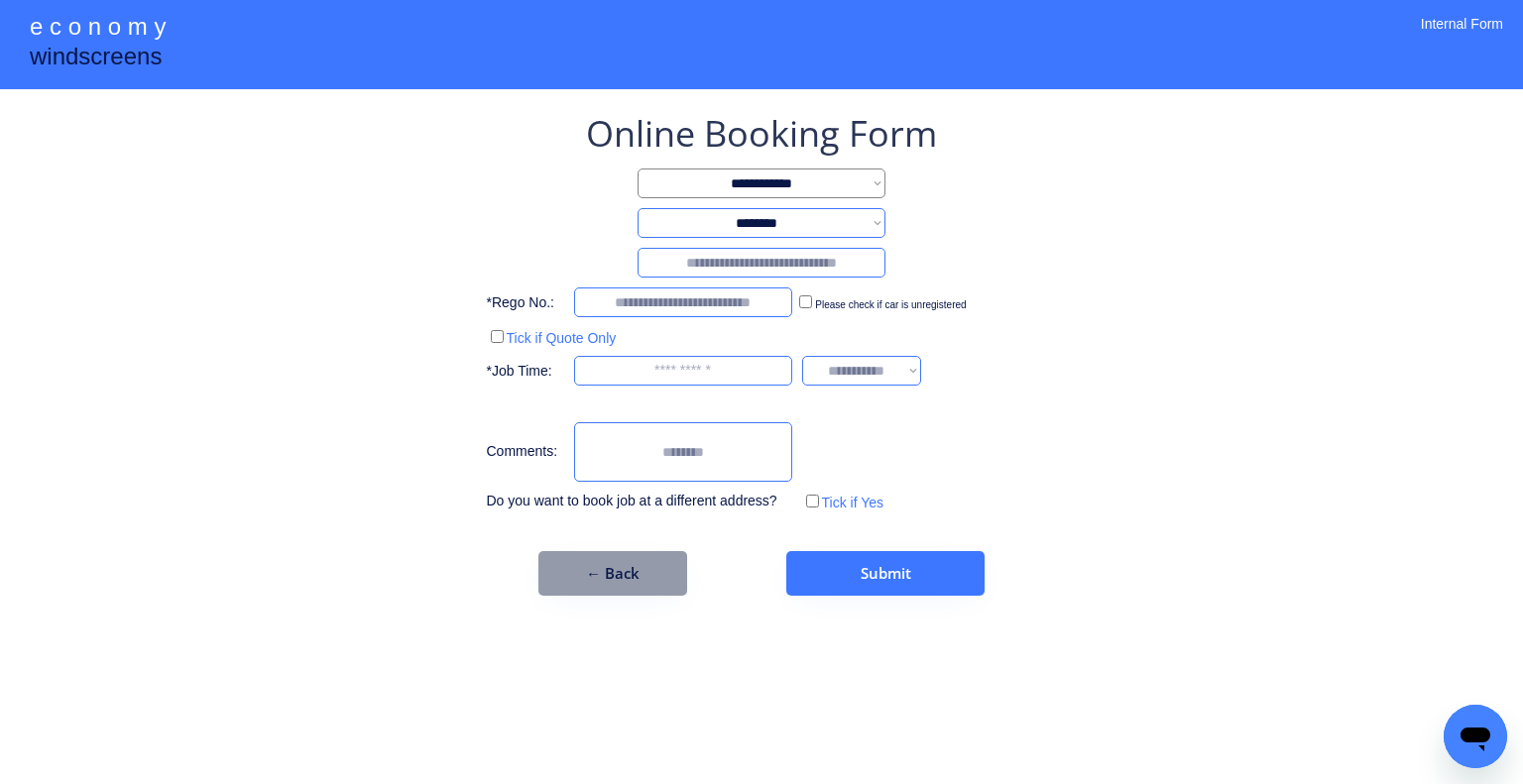 click on "**********" at bounding box center [762, 223] 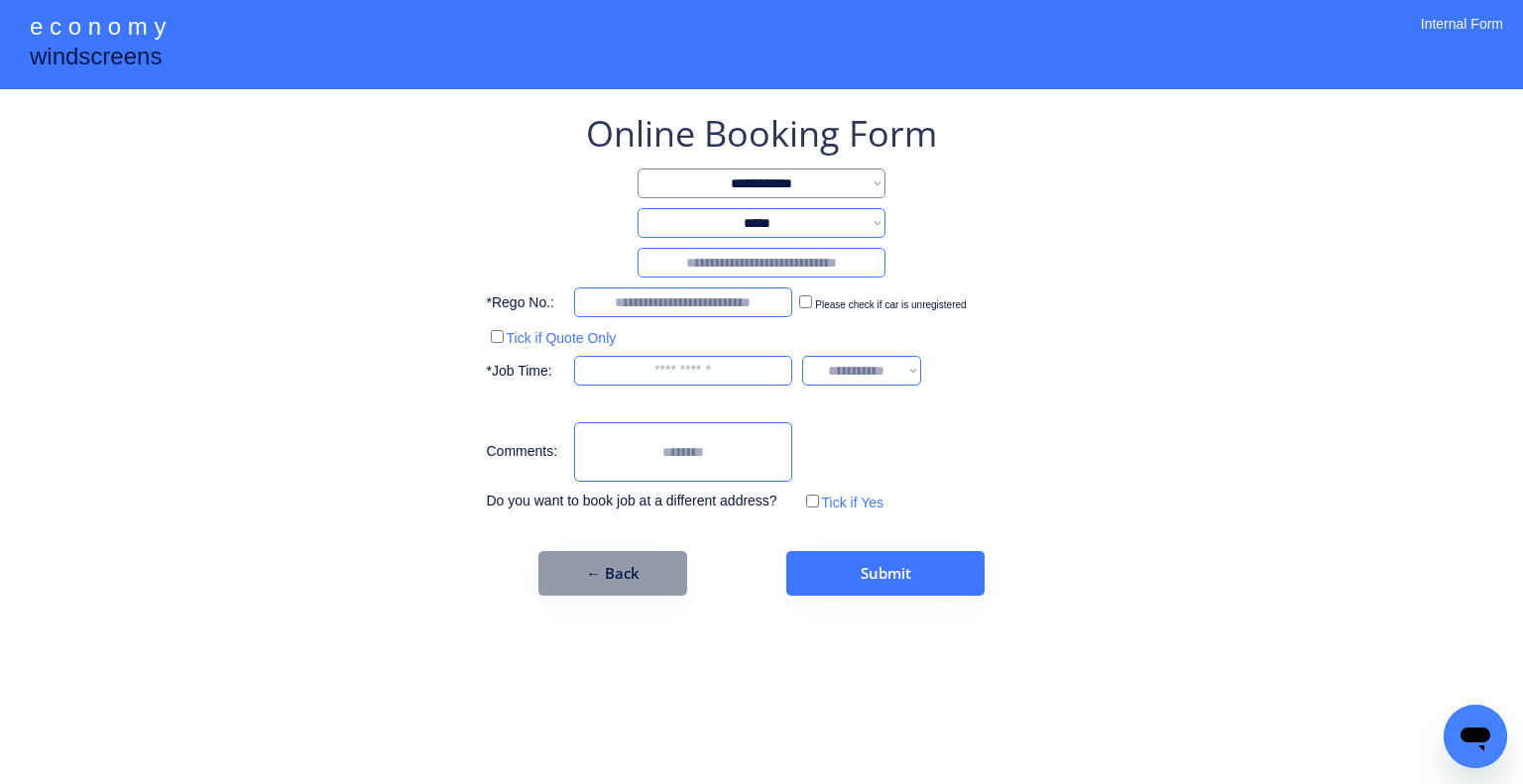 click on "**********" at bounding box center [762, 223] 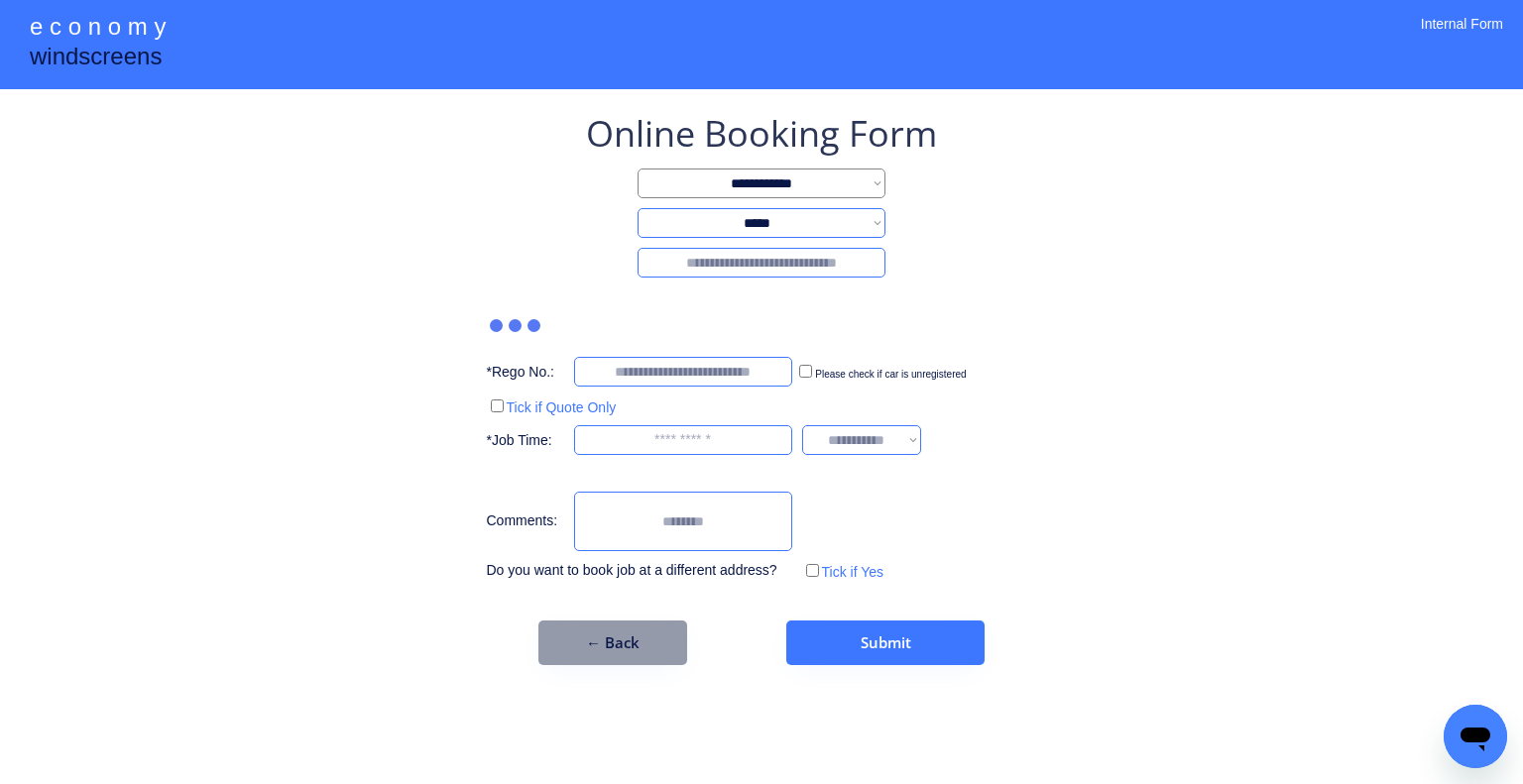 click at bounding box center (762, 263) 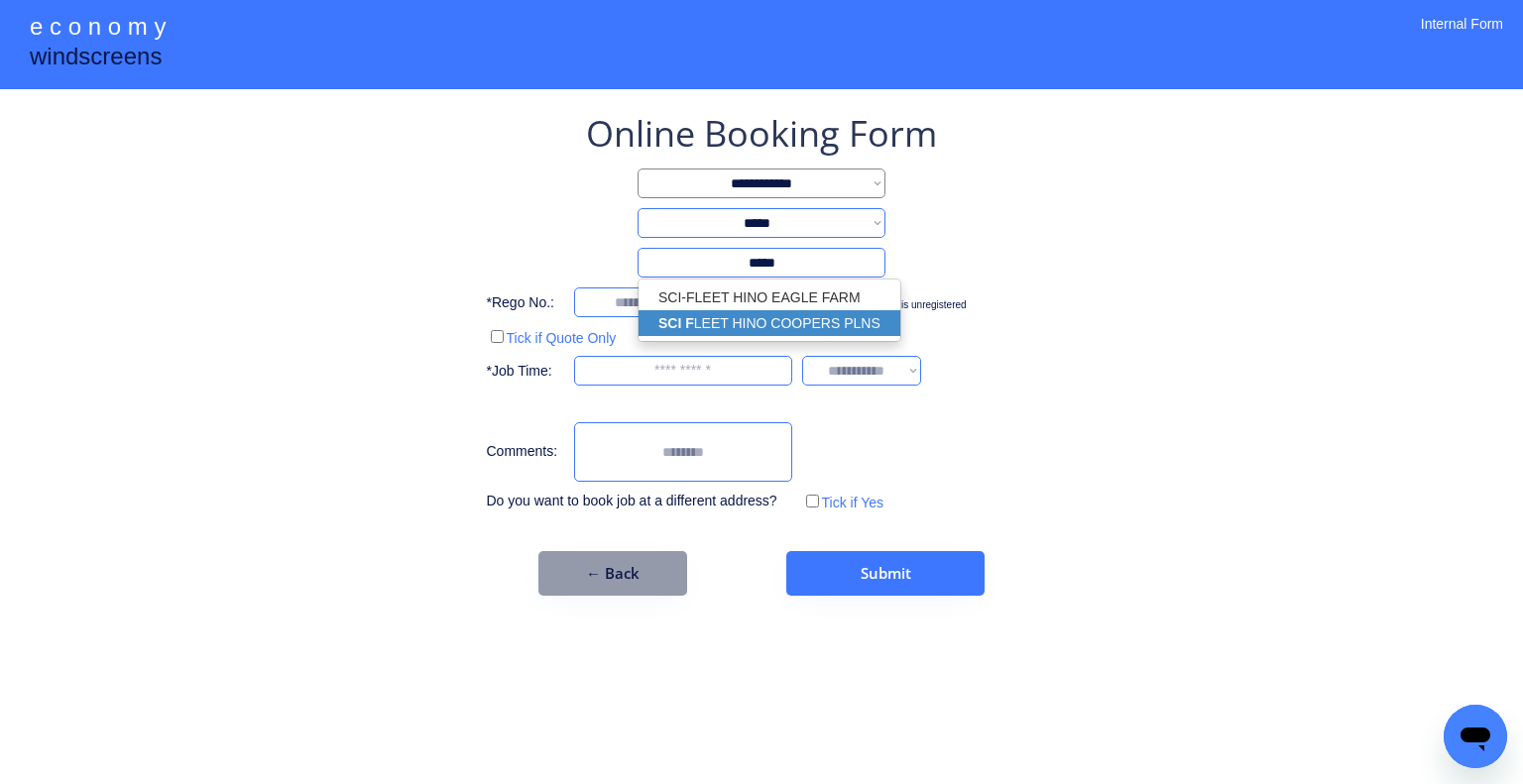 click on "SCI F LEET HINO COOPERS PLNS" at bounding box center (769, 323) 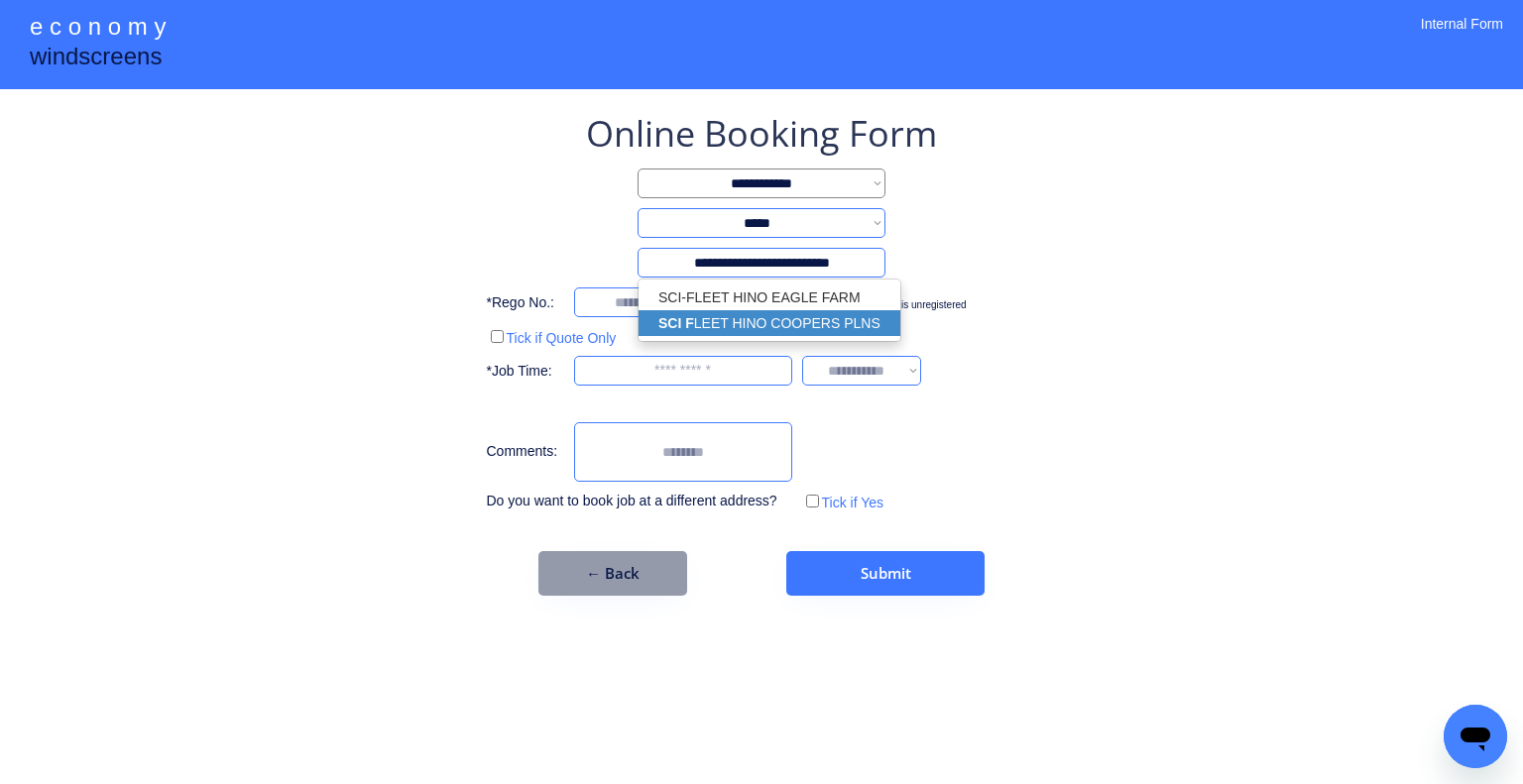 select on "*********" 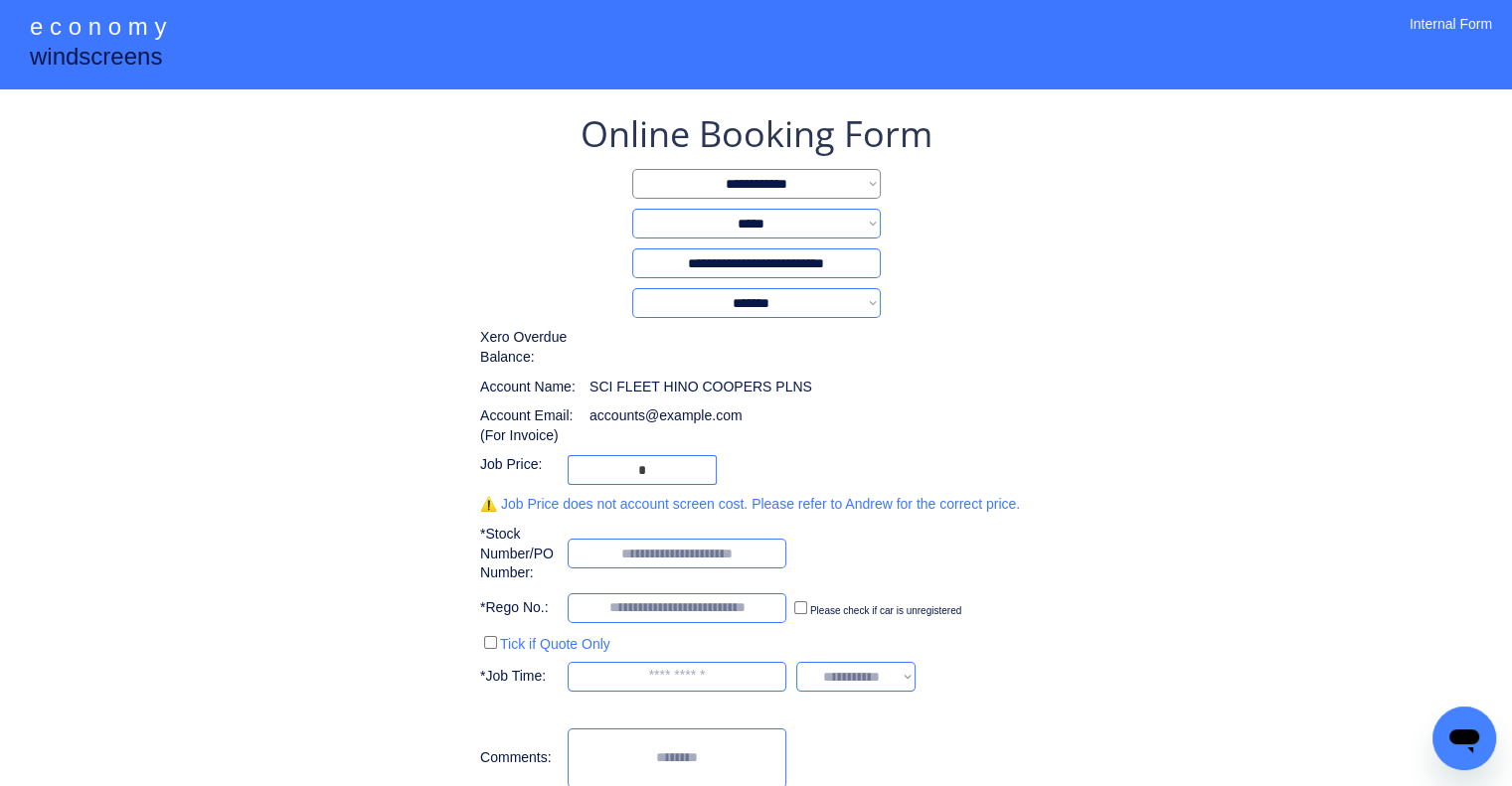 type on "**********" 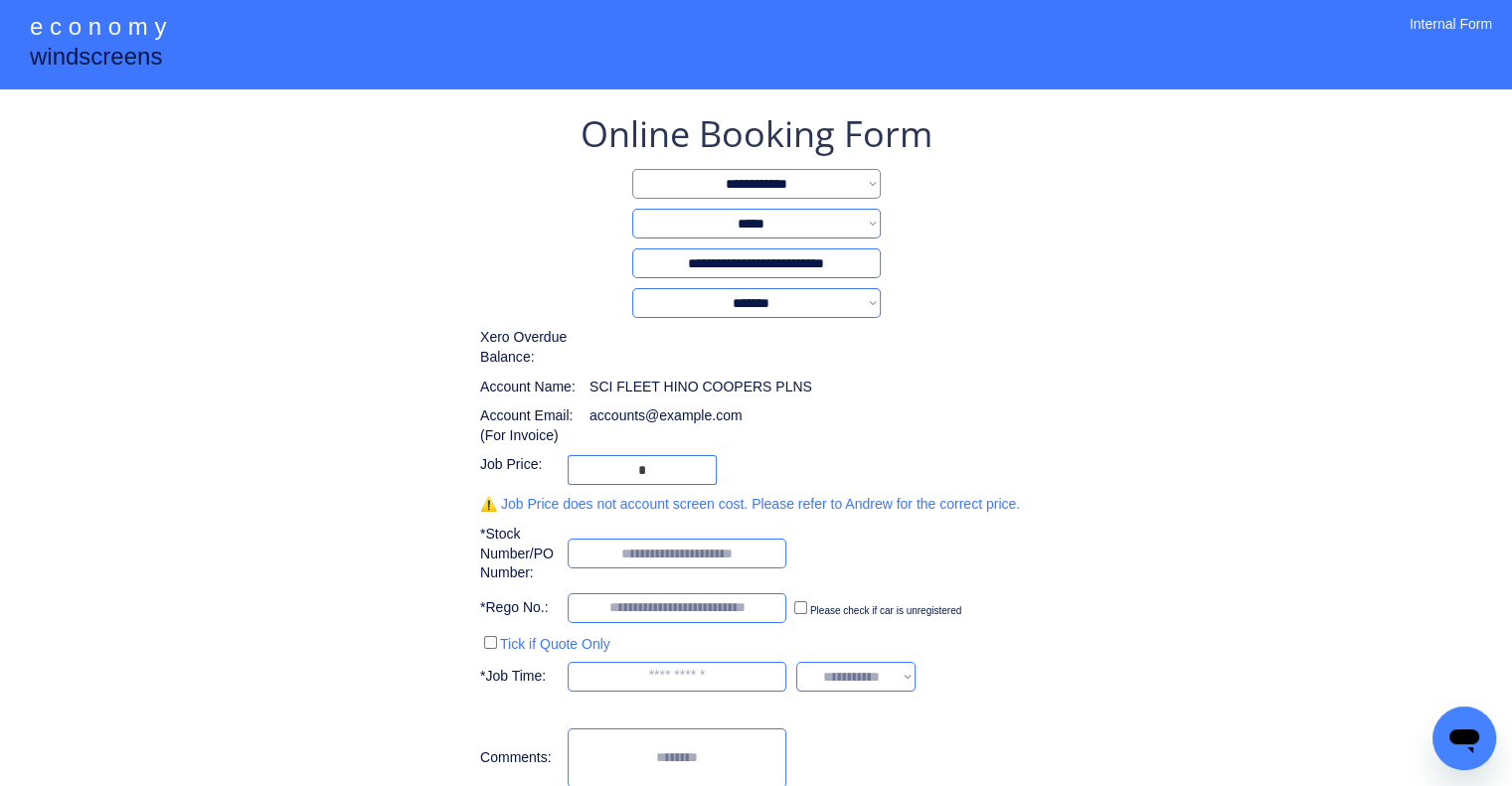 click on "**********" at bounding box center (756, 520) 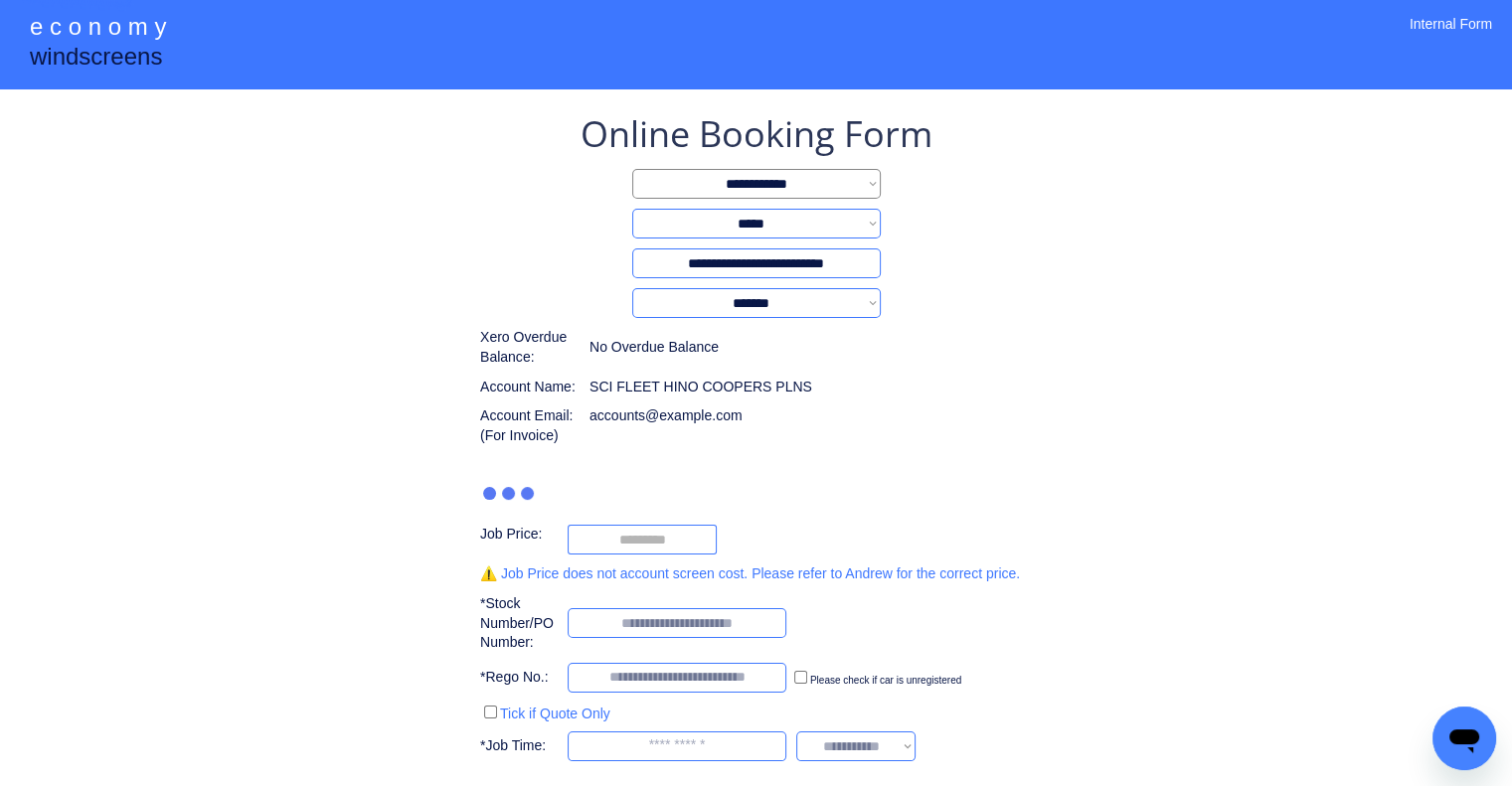 type on "***" 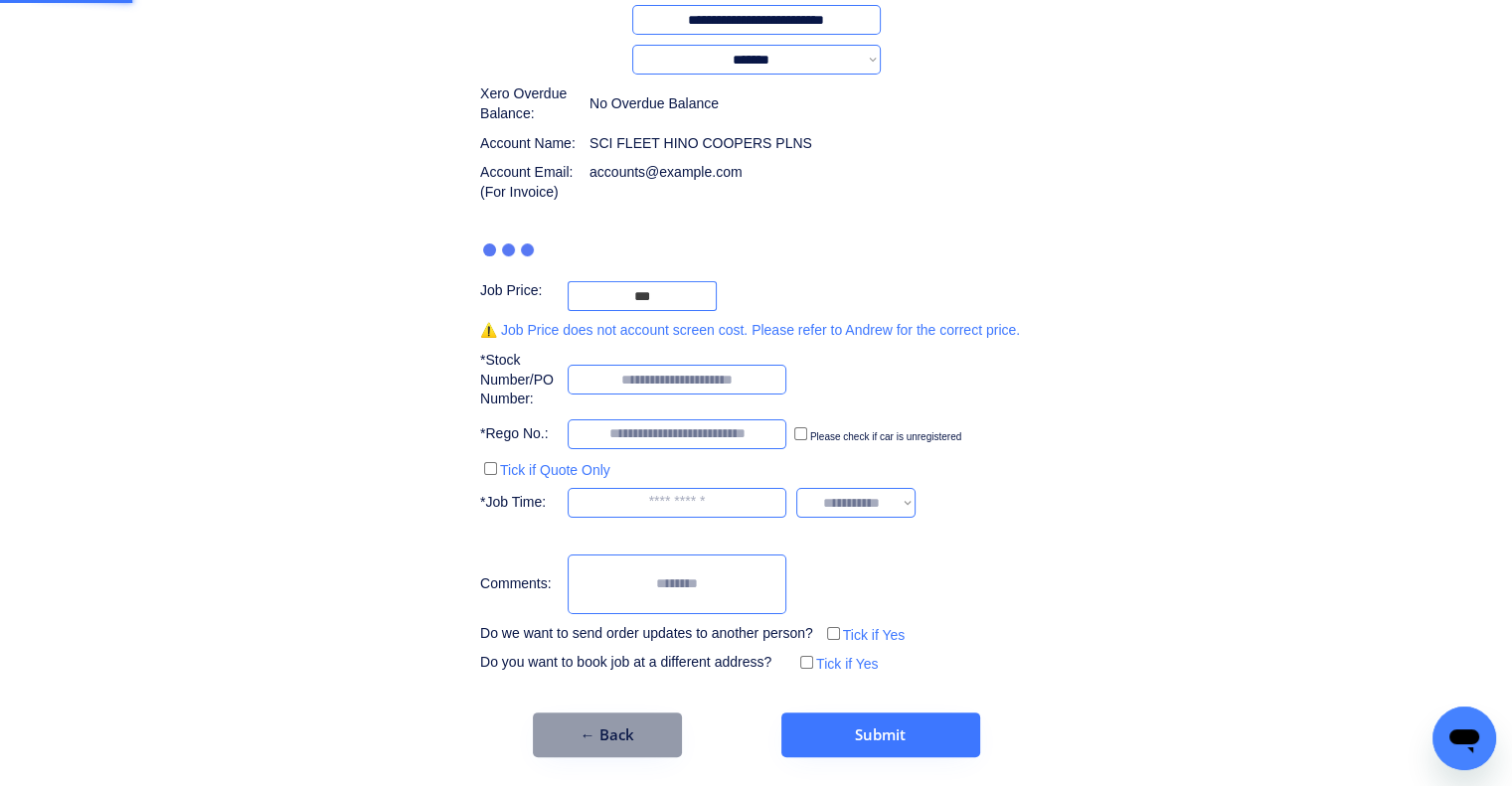 scroll, scrollTop: 175, scrollLeft: 0, axis: vertical 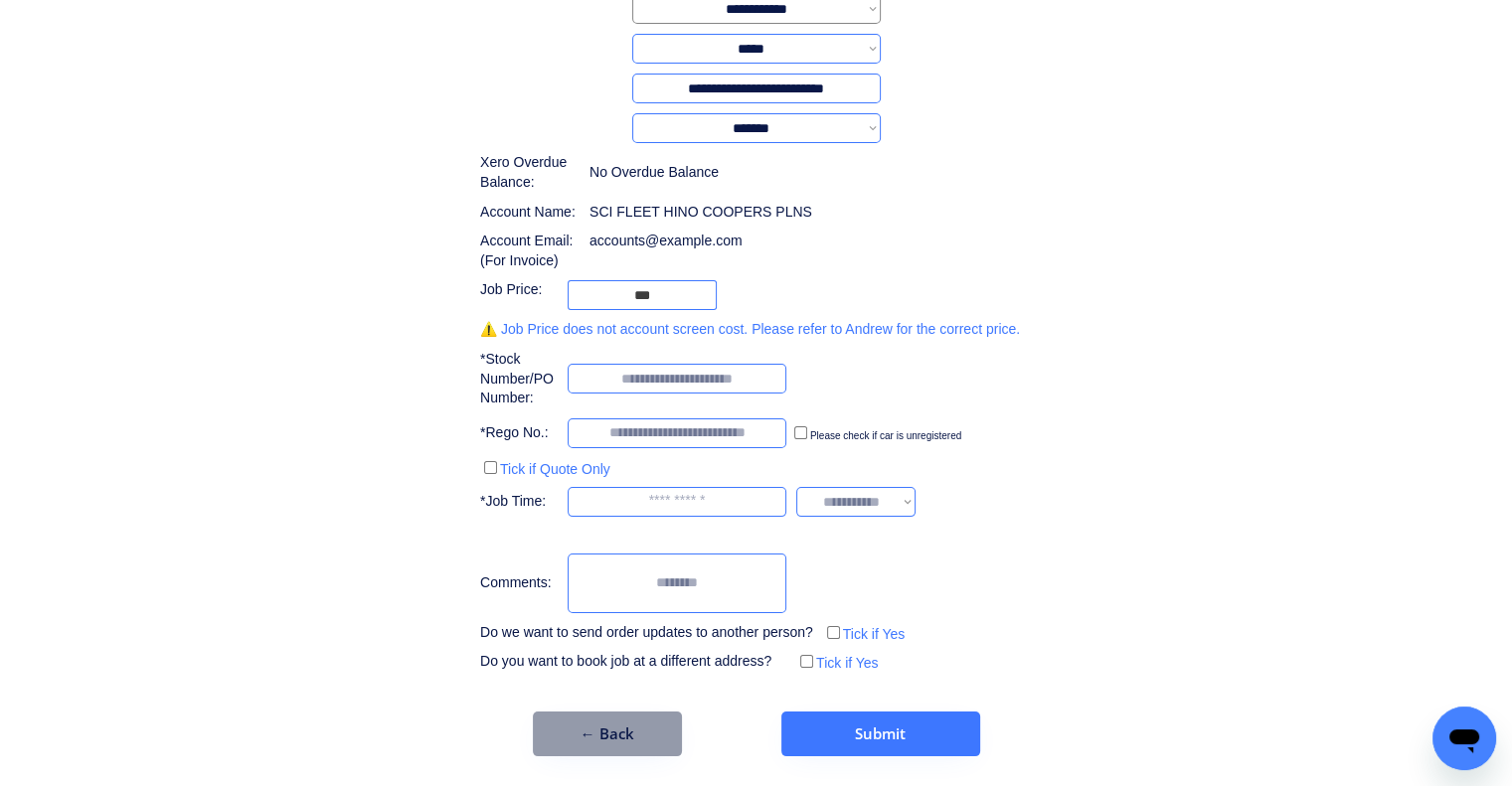 click on "**********" at bounding box center [756, 49] 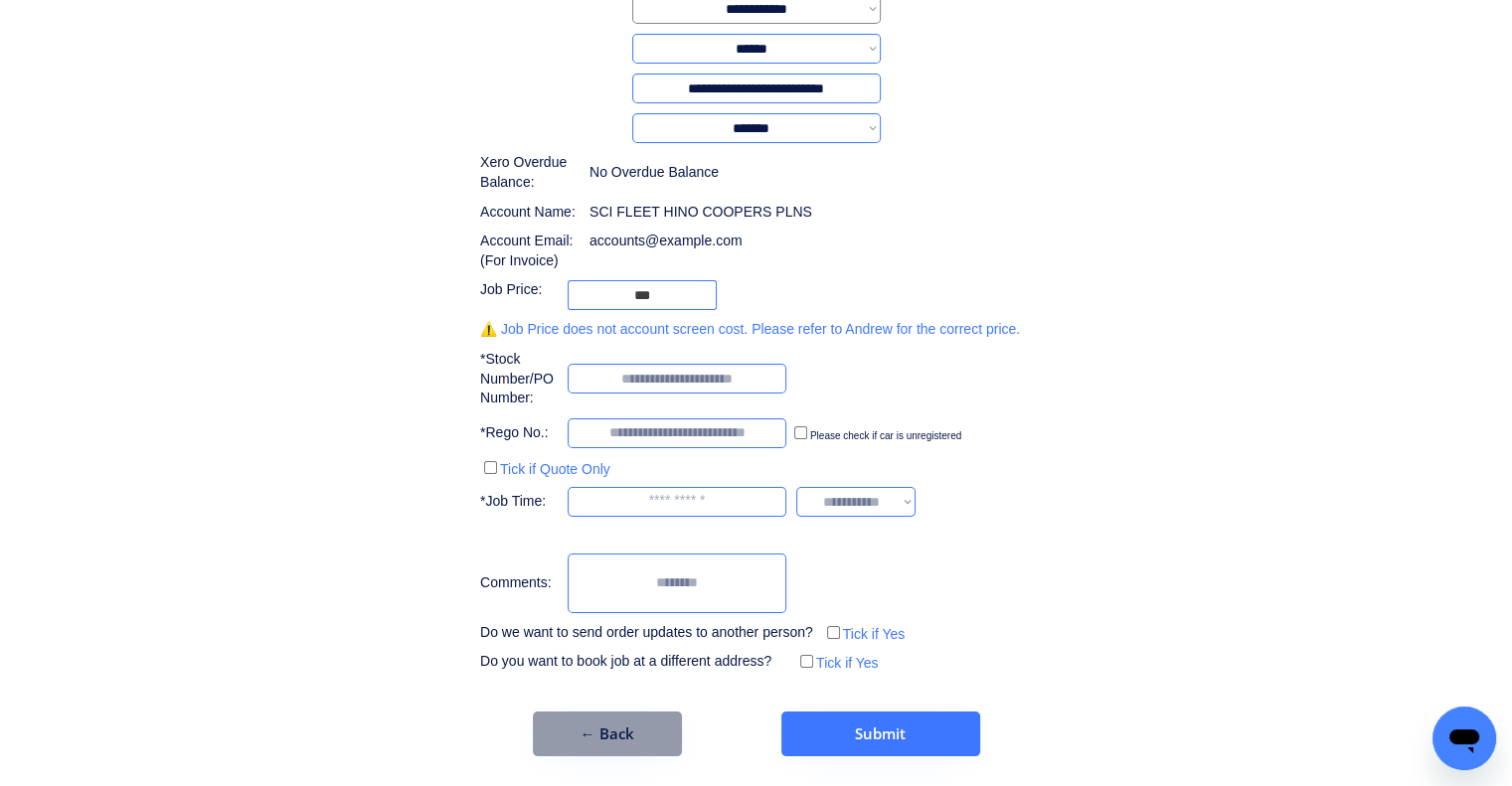 click on "**********" at bounding box center (756, 49) 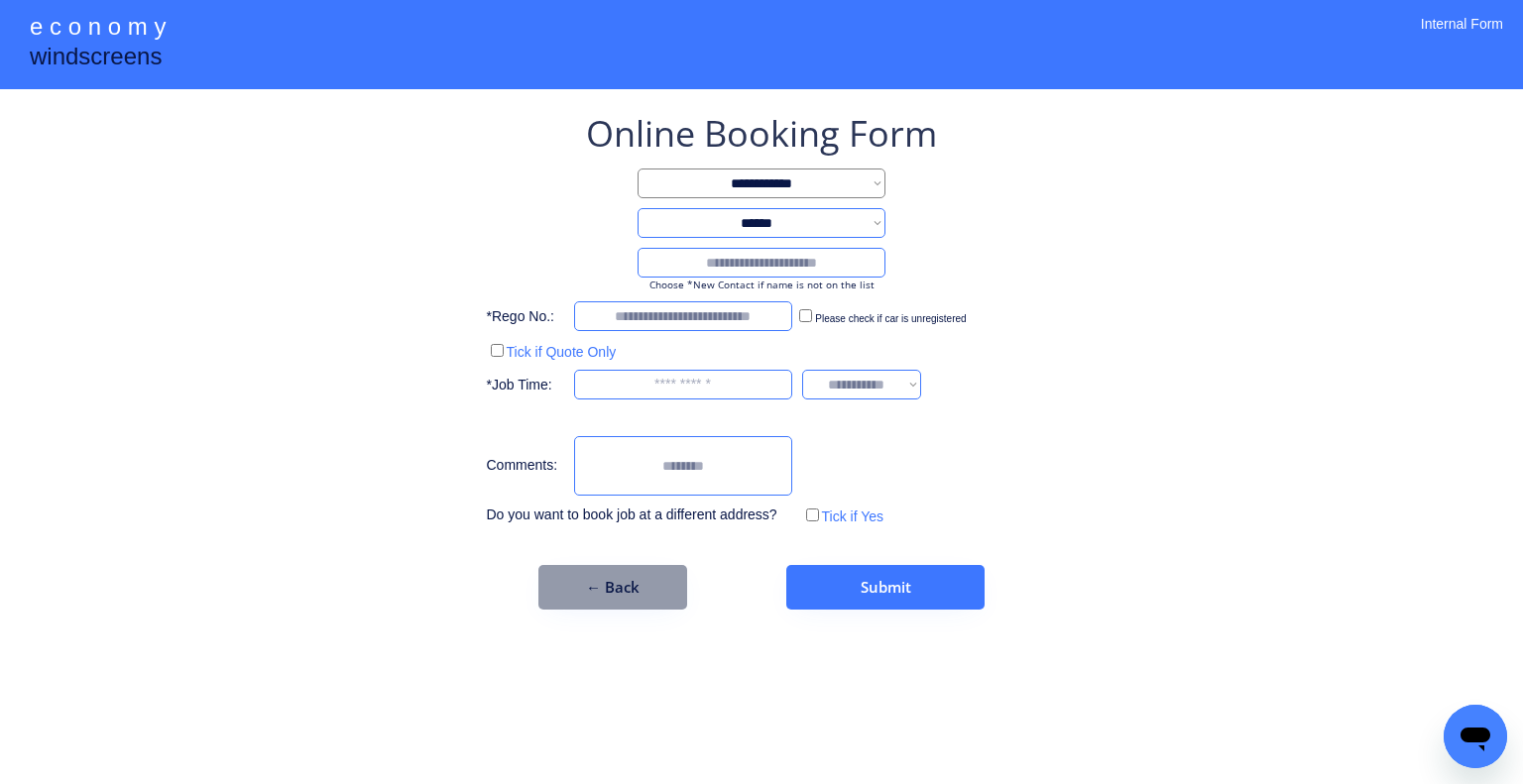 click at bounding box center [762, 263] 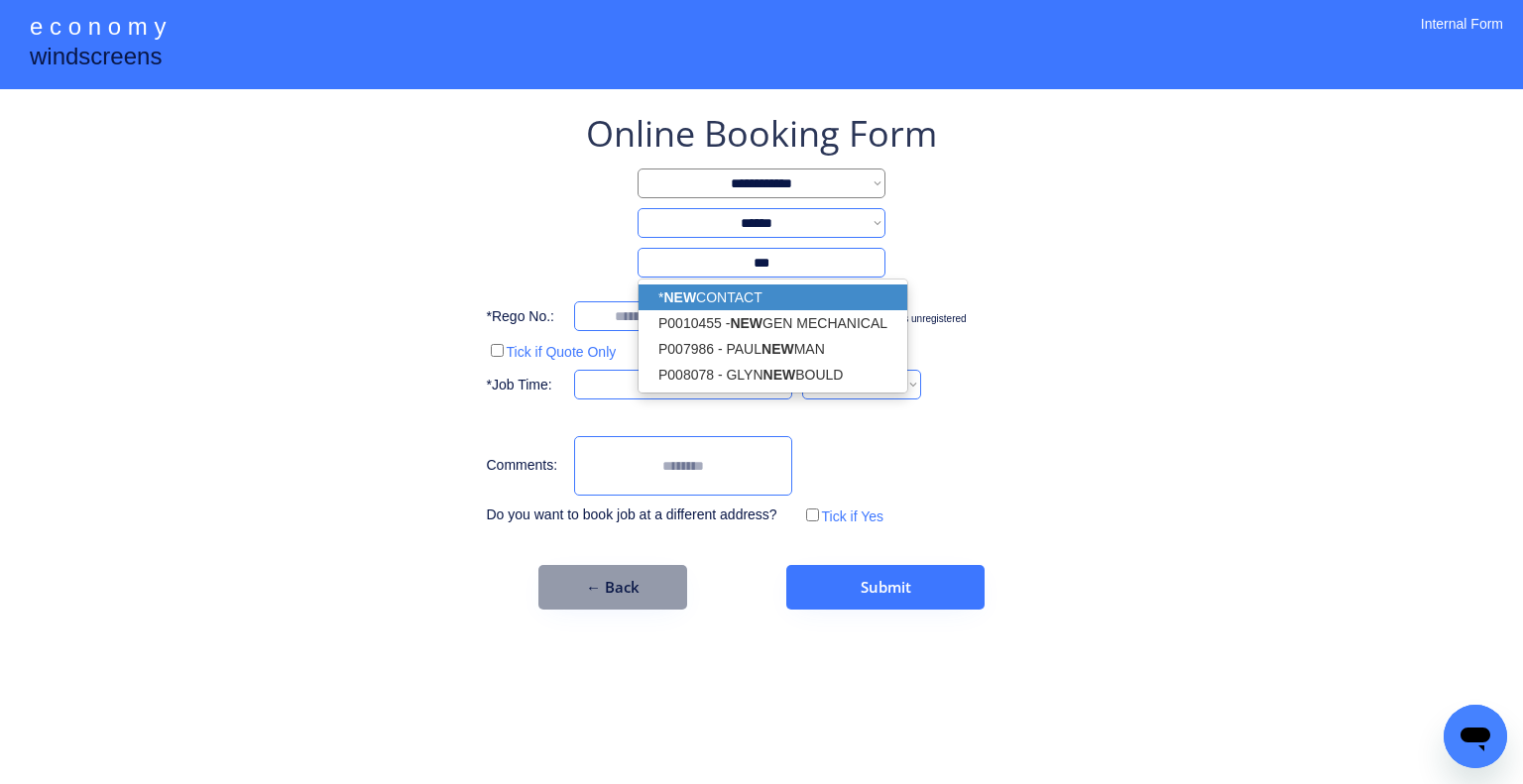 click on "* NEW  CONTACT" at bounding box center [772, 297] 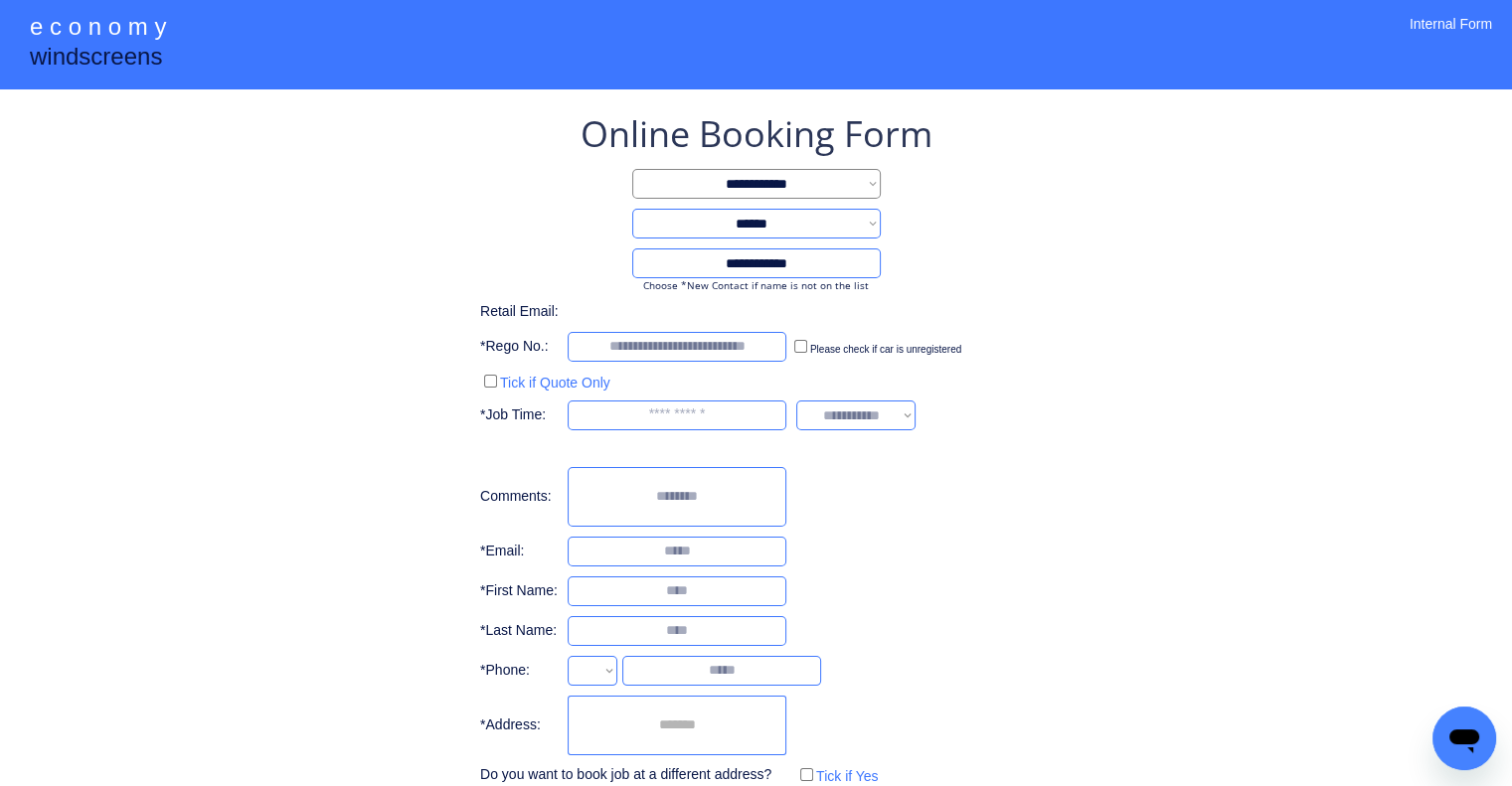 type on "**********" 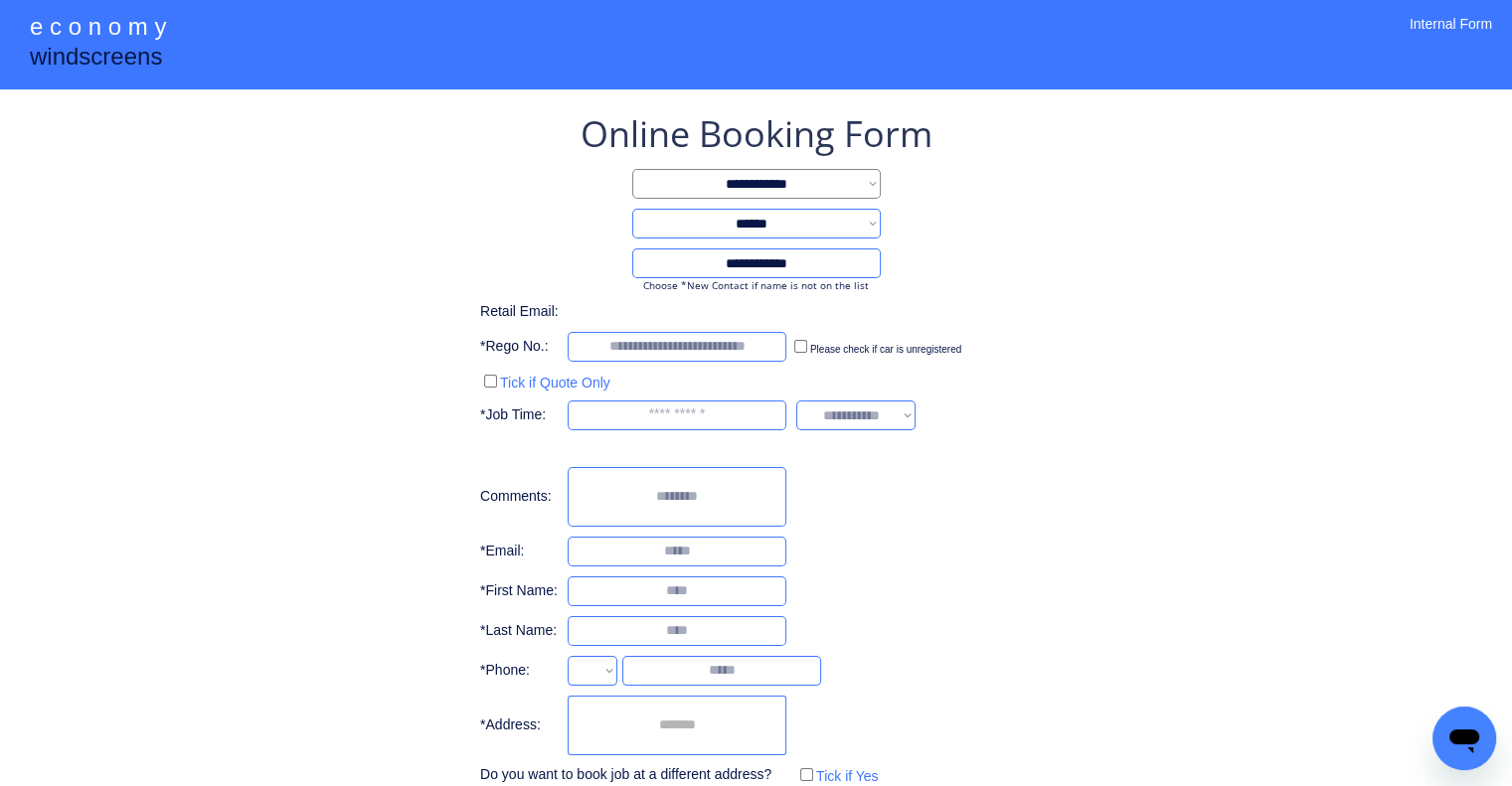 click on "**********" at bounding box center (756, 449) 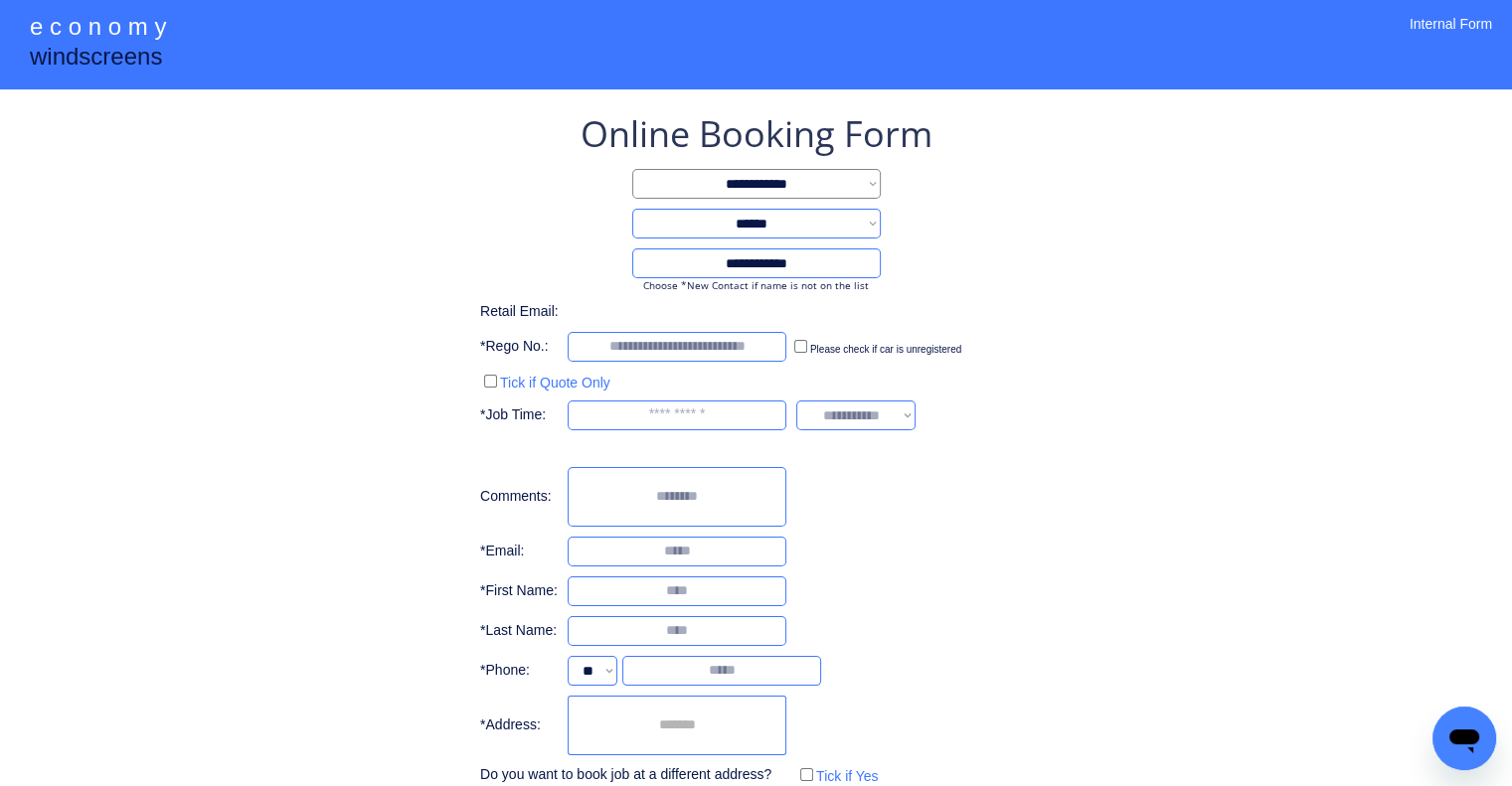 click at bounding box center (677, 725) 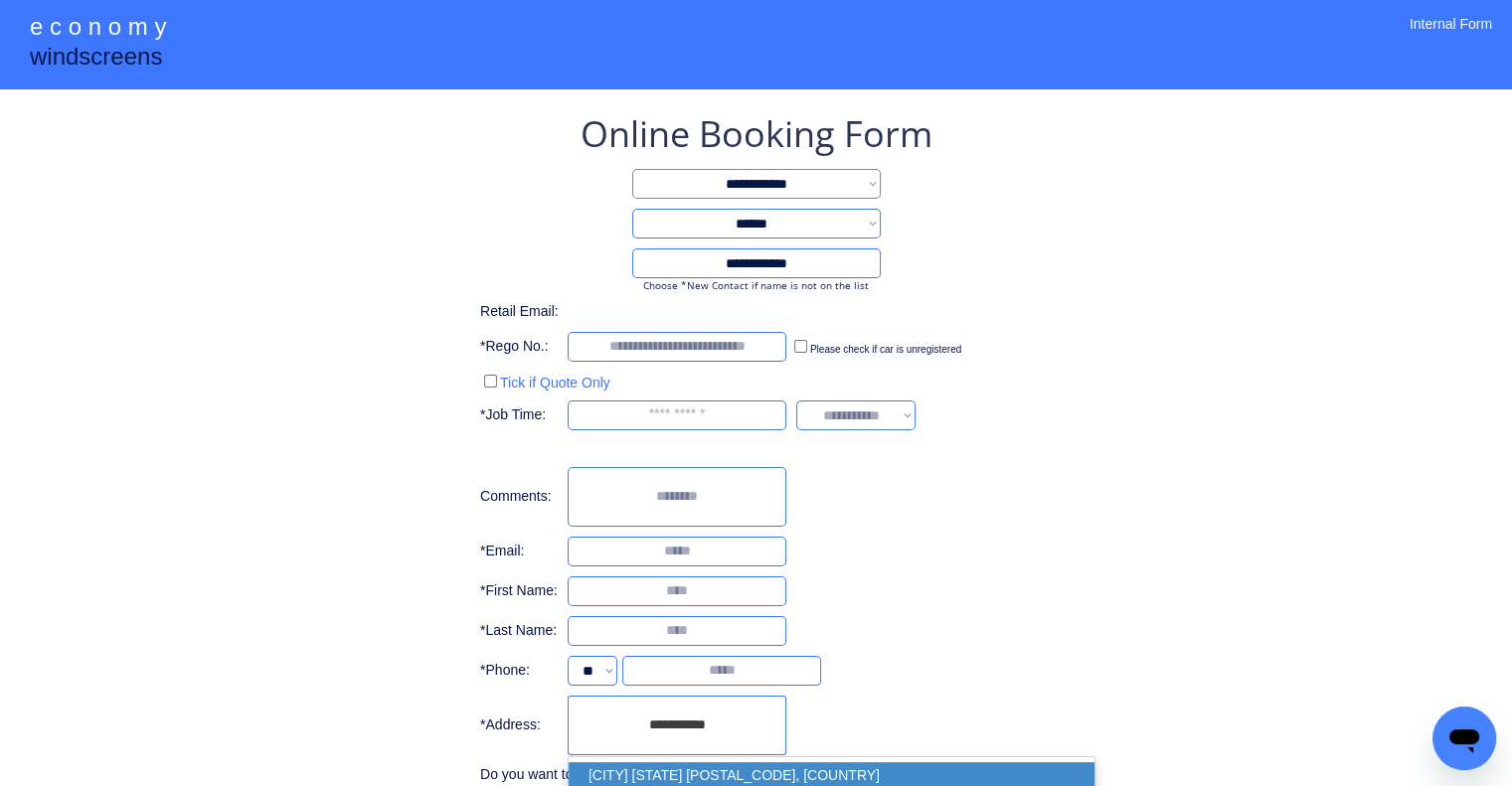 click on "Beenleigh QLD 4207, Australia" at bounding box center [832, 775] 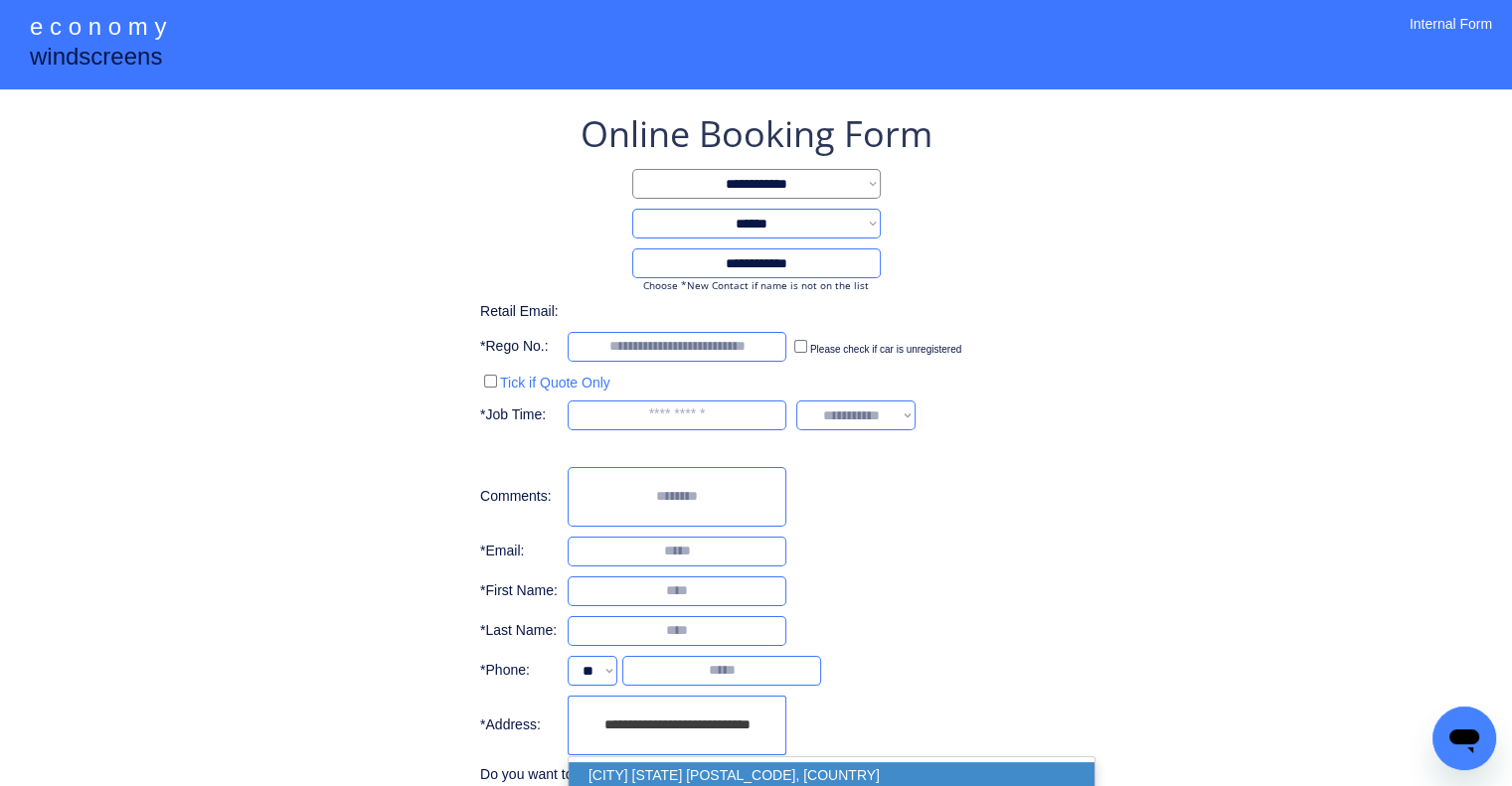 type on "**********" 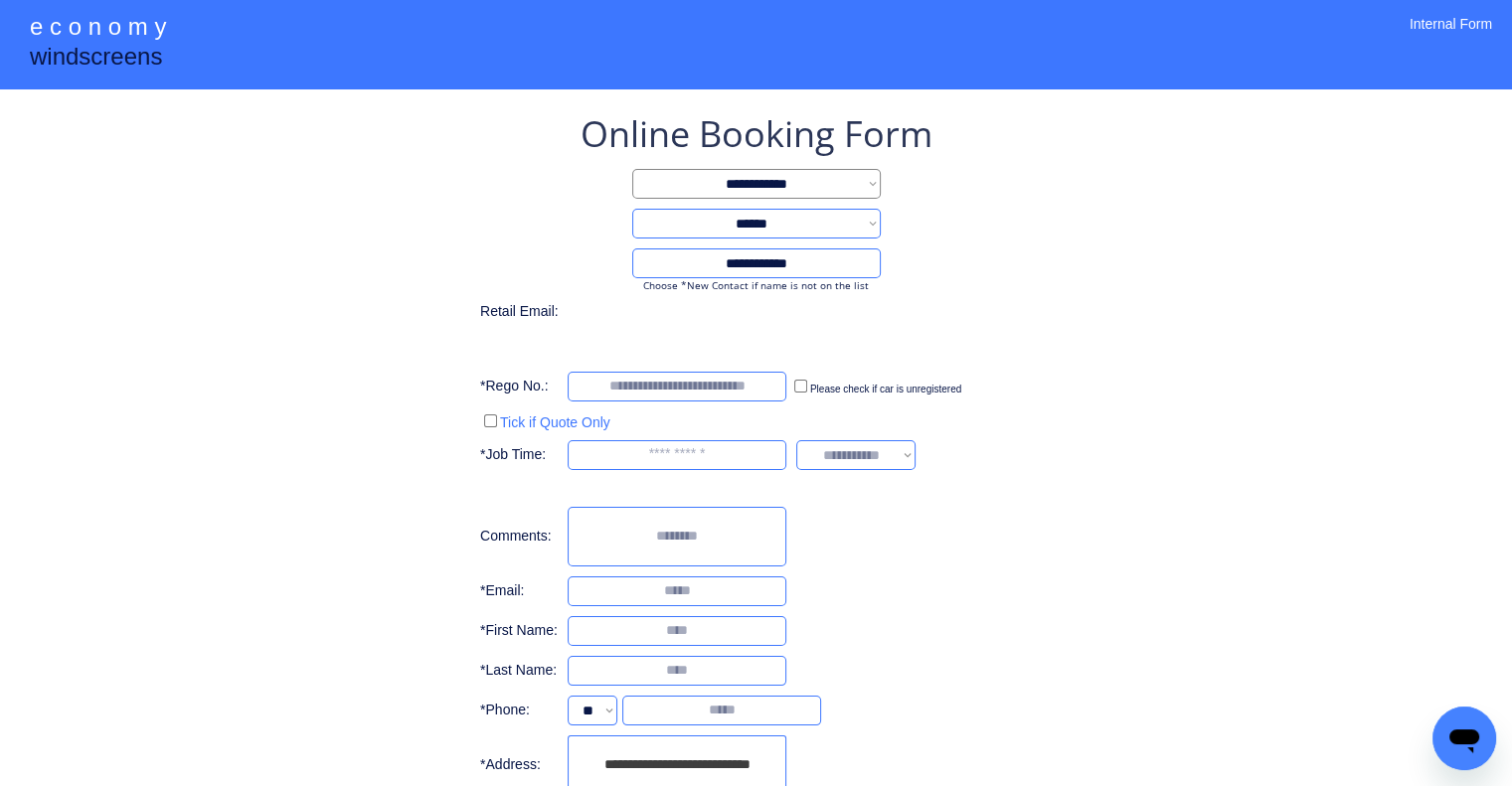 type on "***" 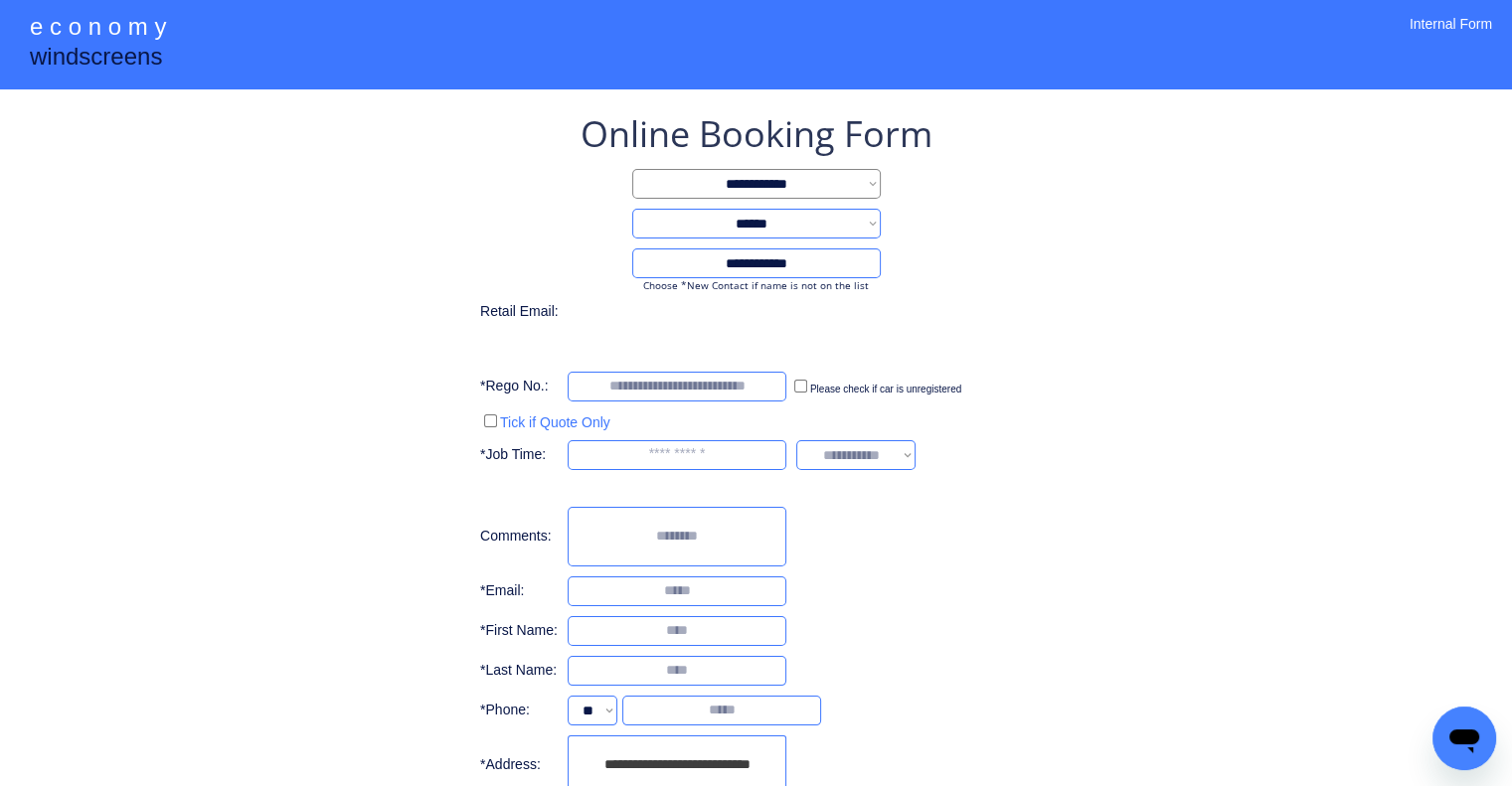 click on "**********" at bounding box center [756, 469] 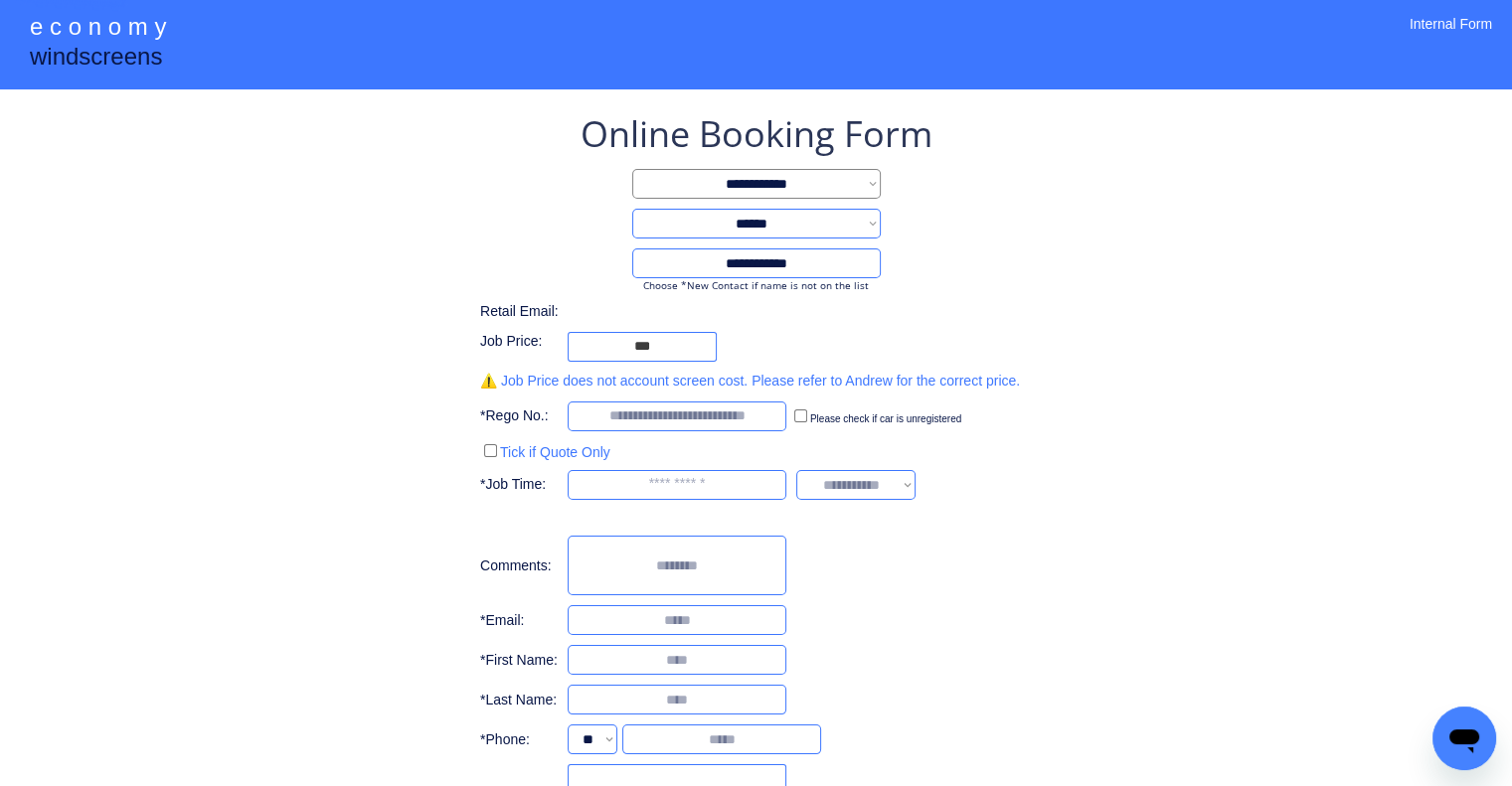 click on "**********" at bounding box center [756, 499] 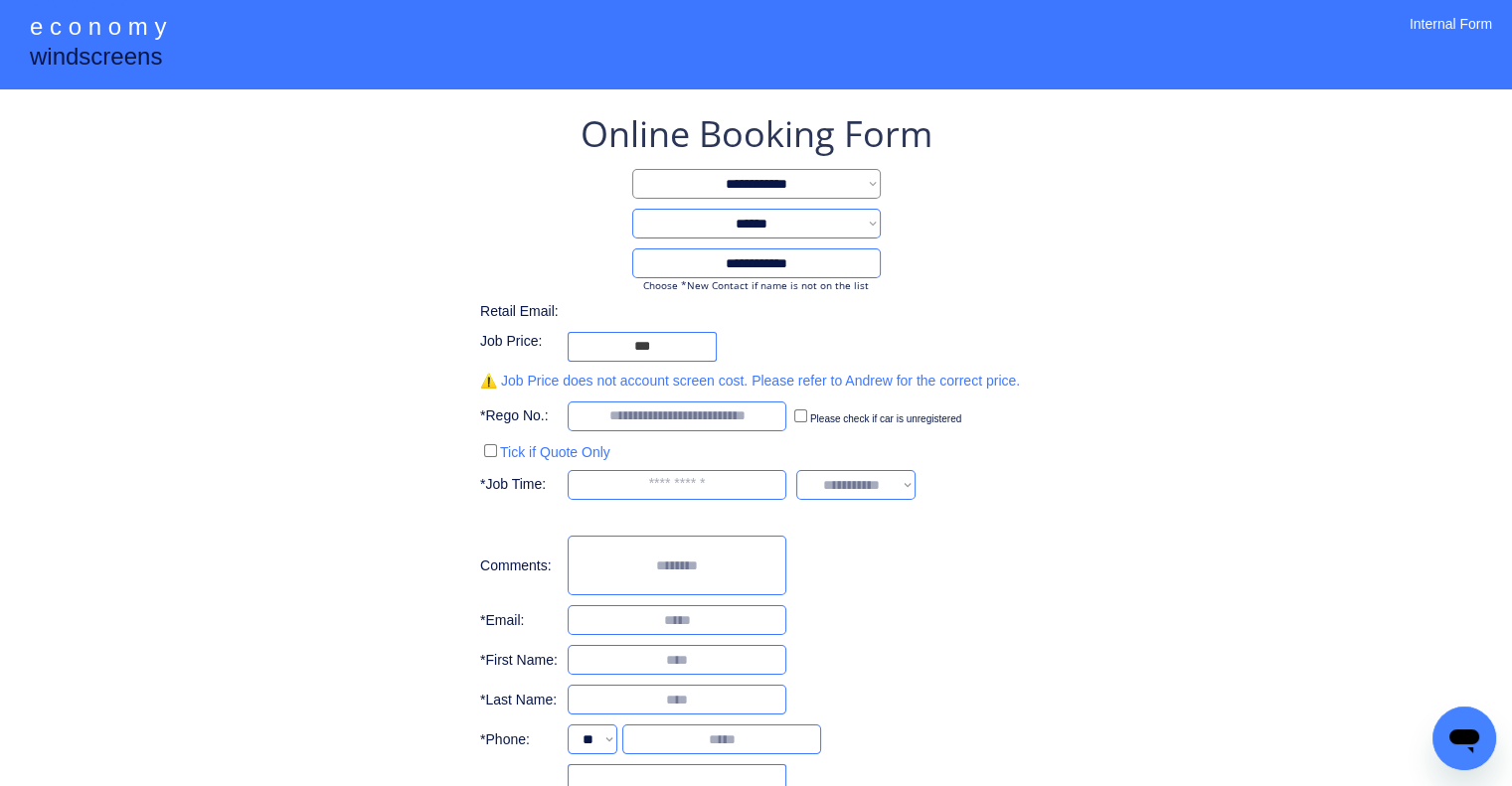 type 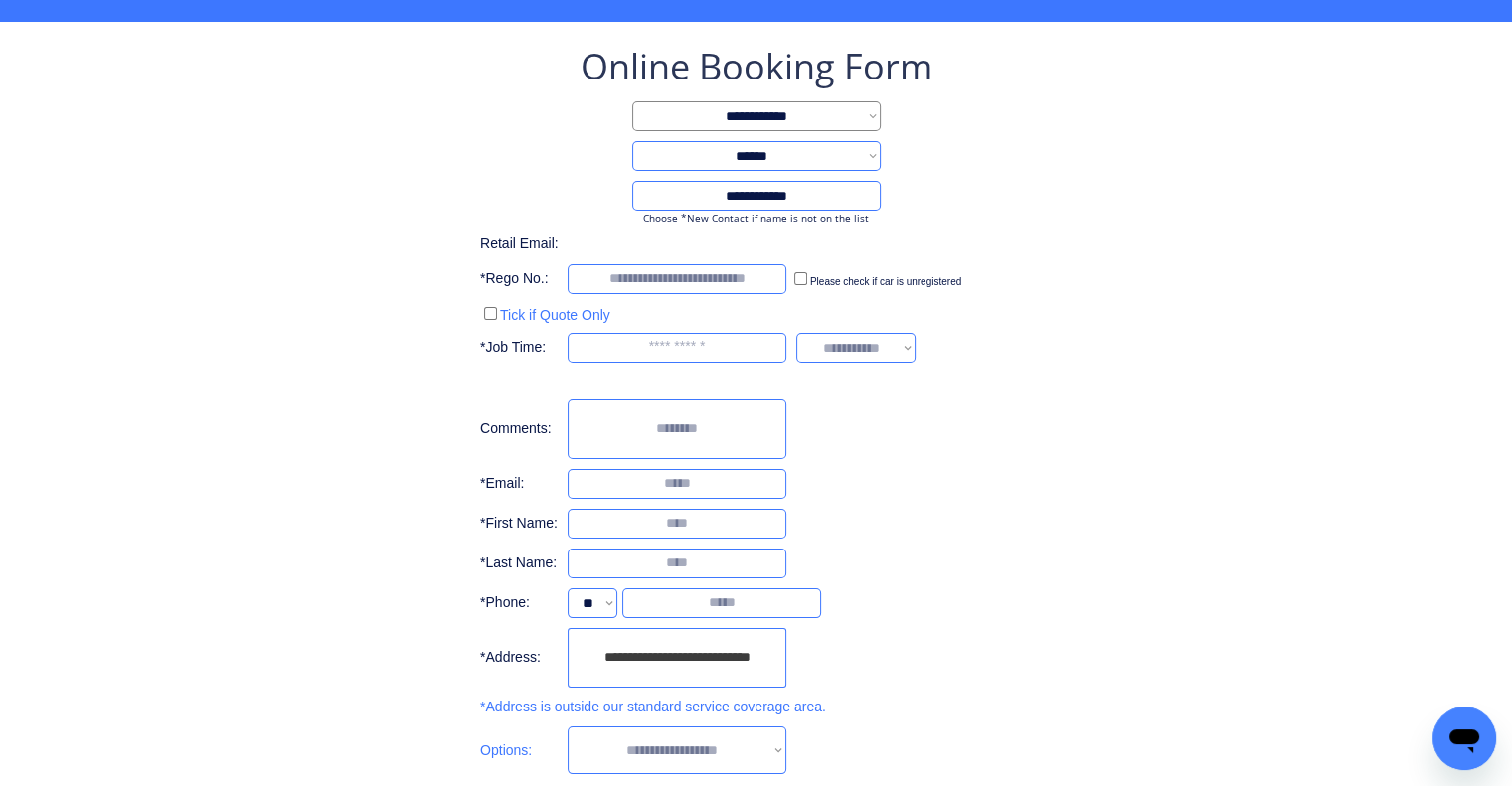 scroll, scrollTop: 199, scrollLeft: 0, axis: vertical 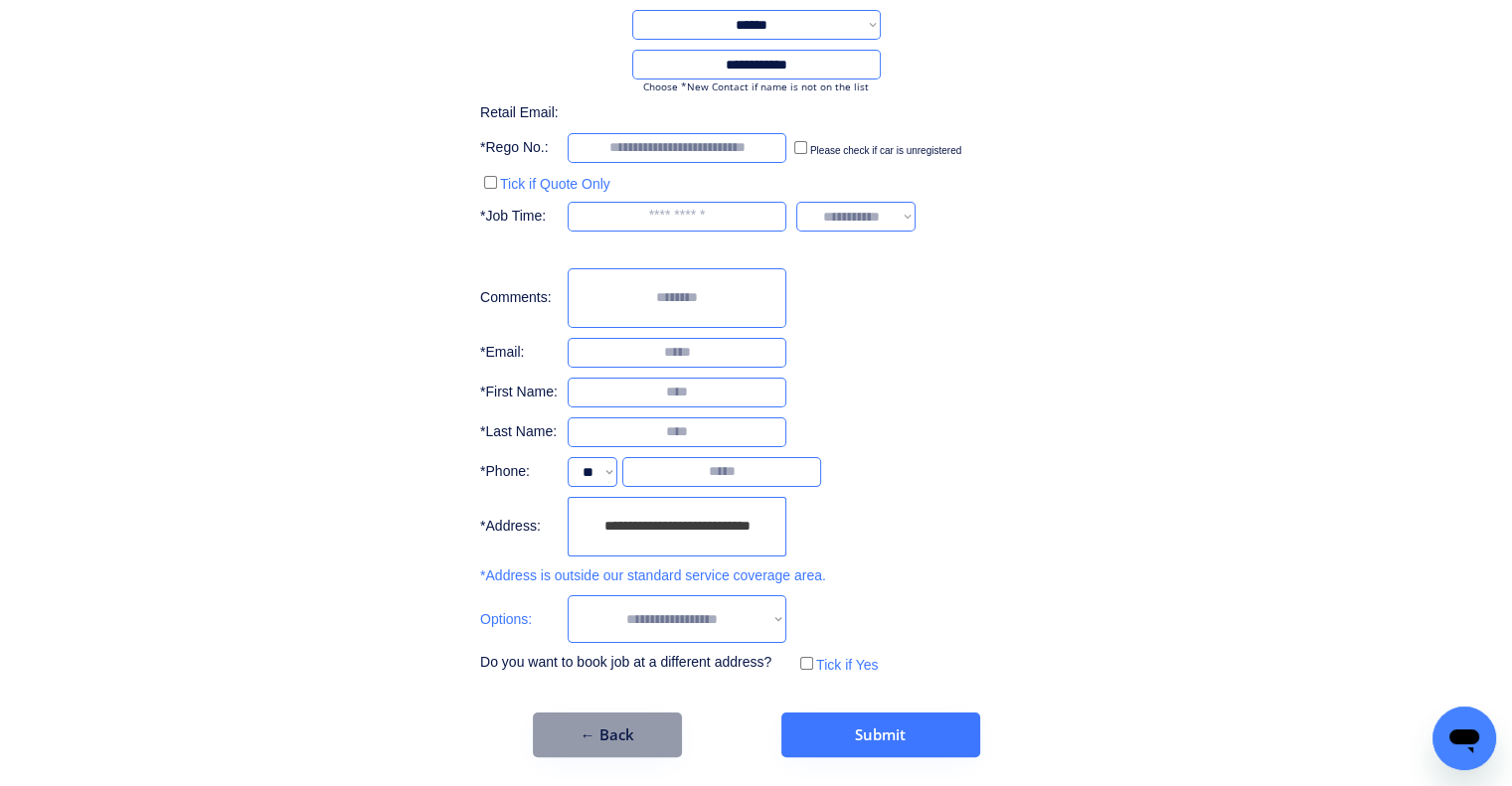 click on "**********" at bounding box center (677, 619) 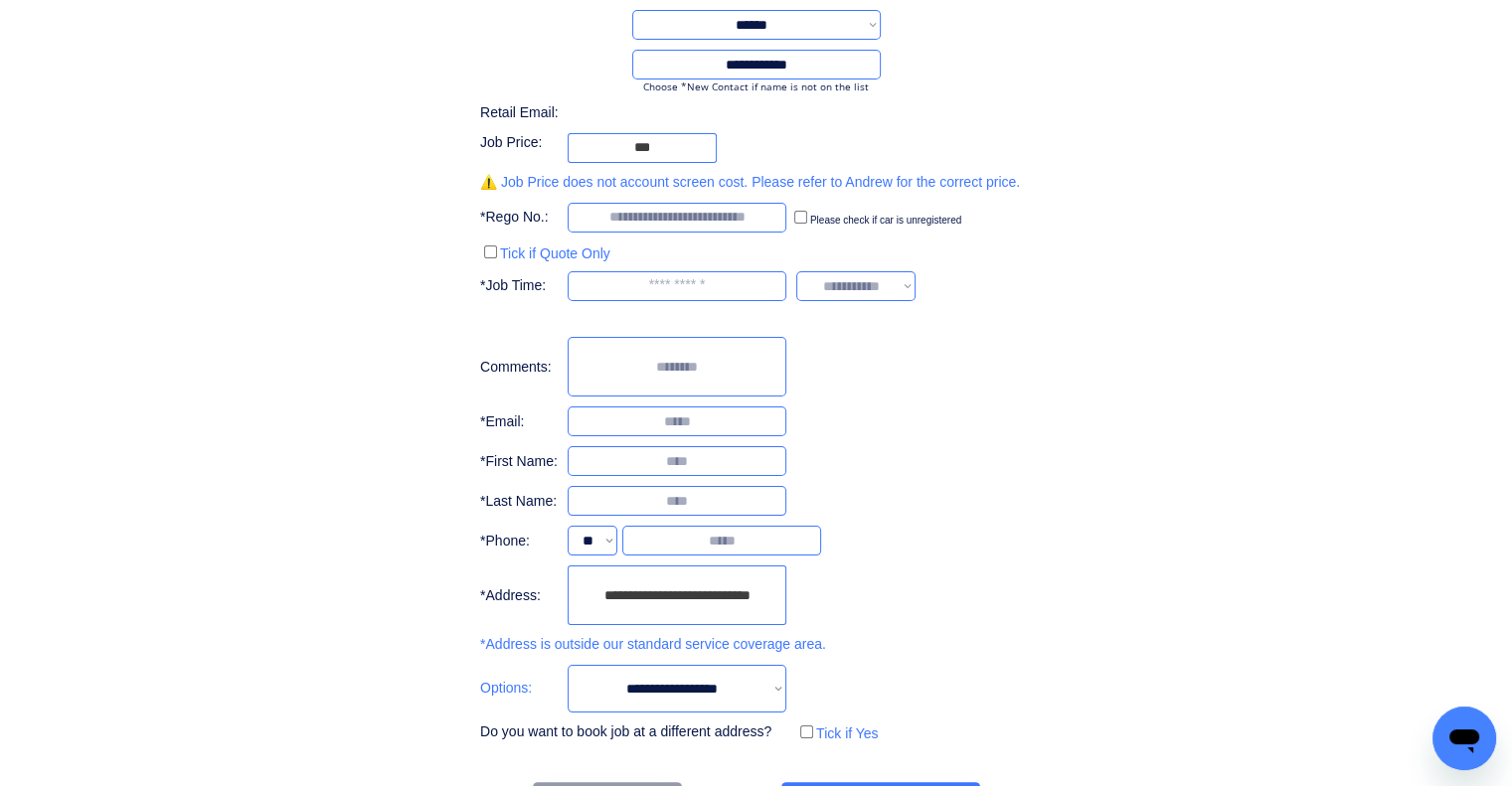 click on "**********" at bounding box center [756, 329] 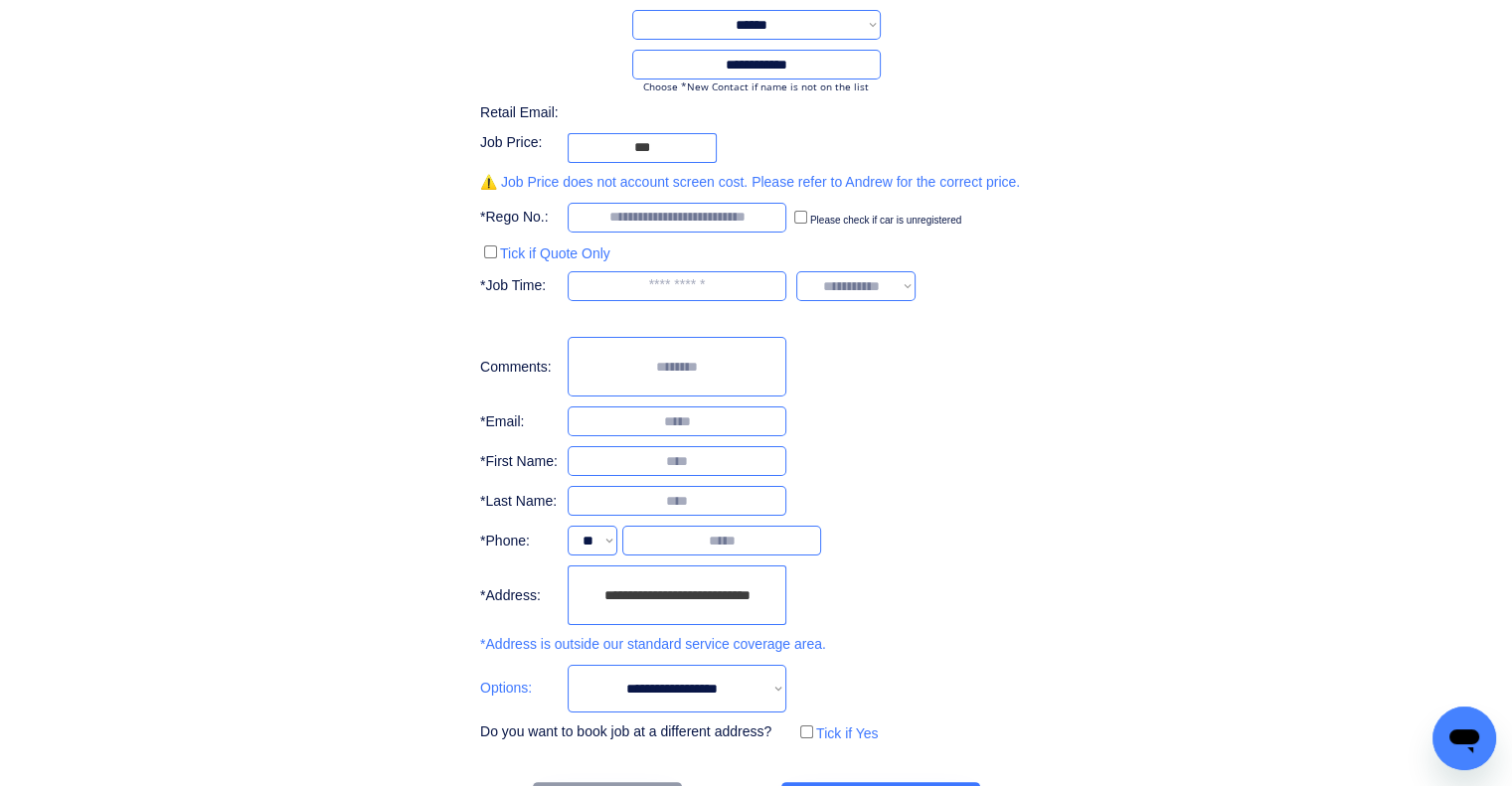 click on "**********" at bounding box center (756, 329) 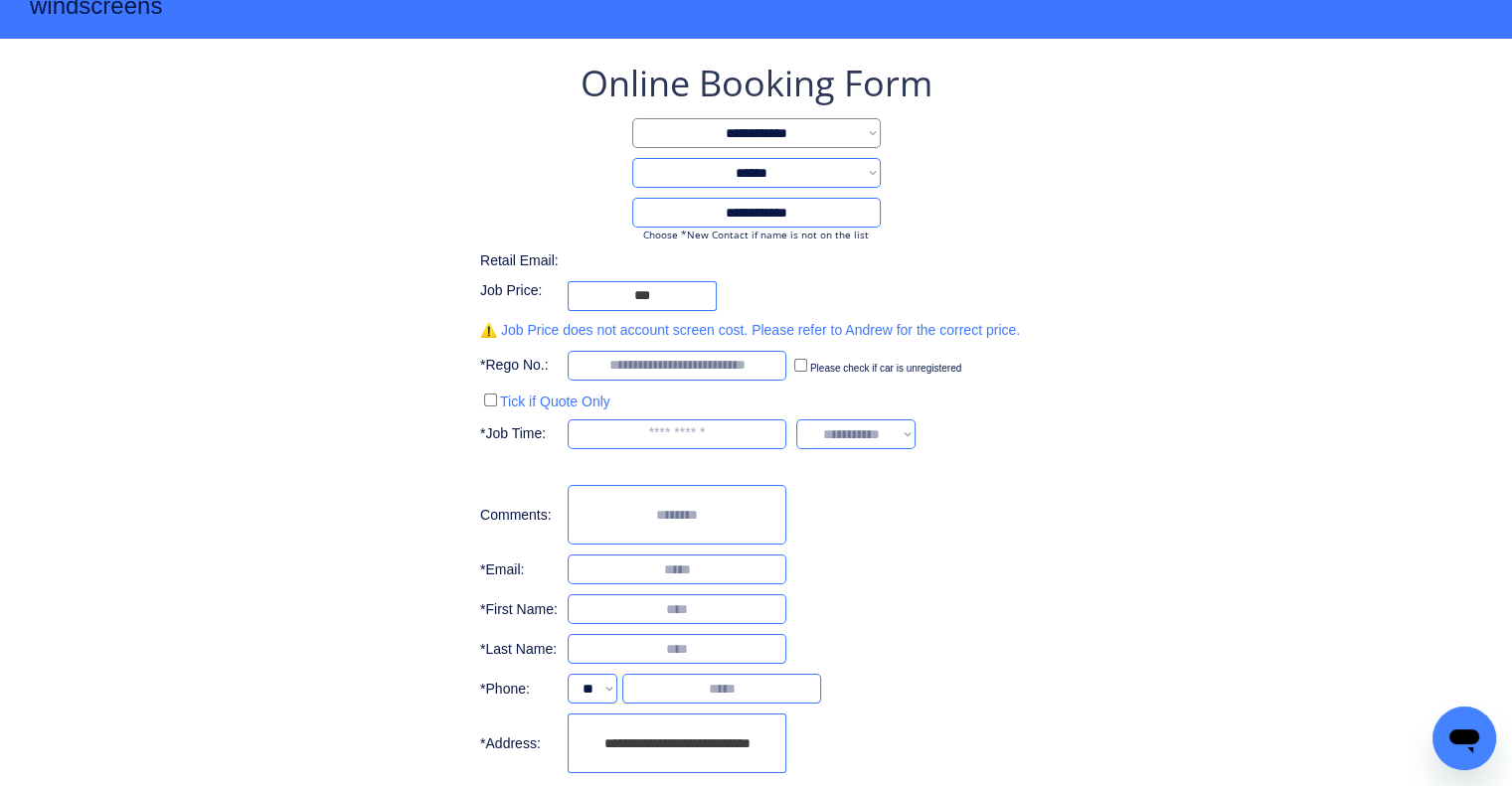 scroll, scrollTop: 0, scrollLeft: 0, axis: both 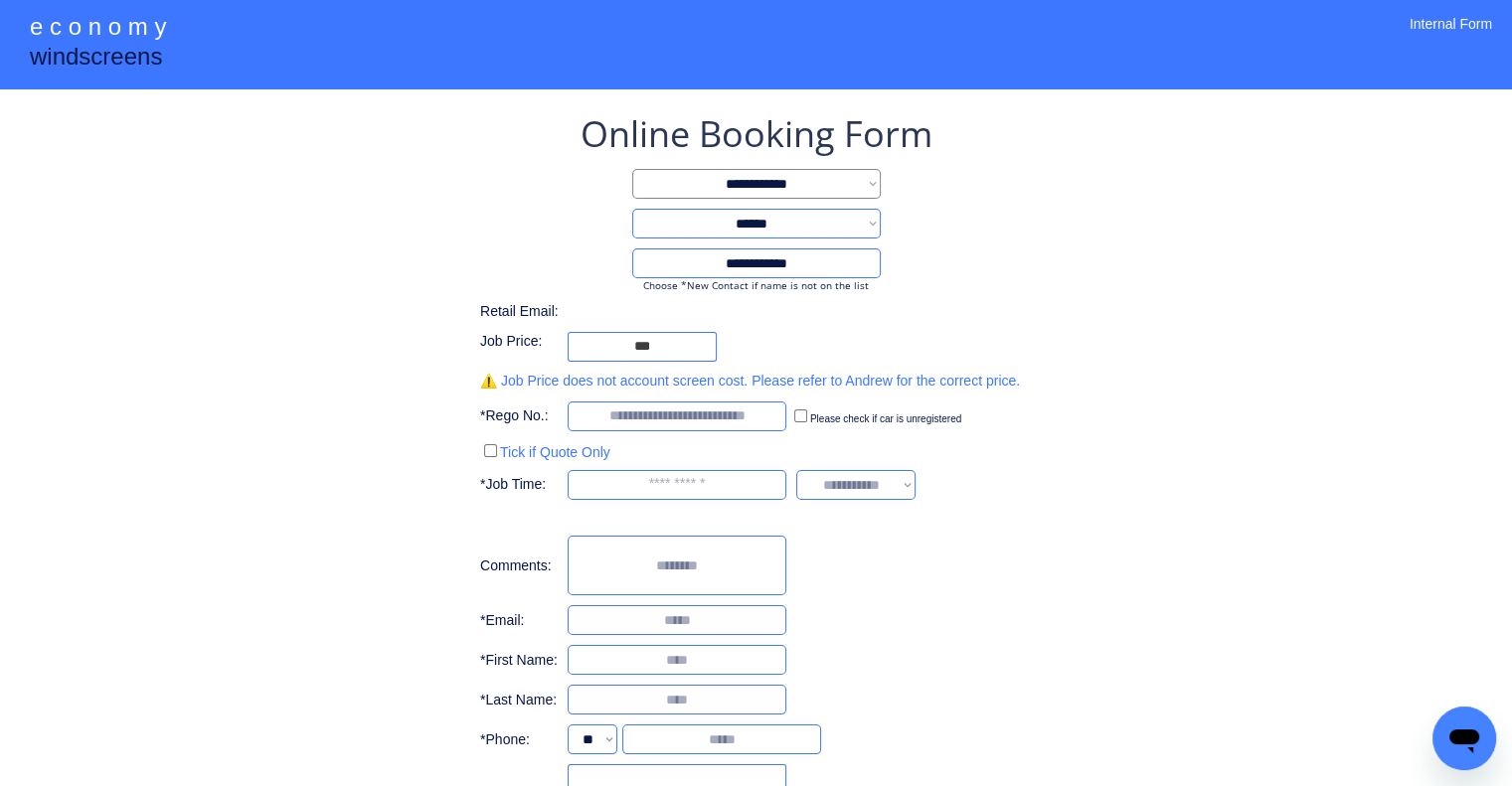 click on "**********" at bounding box center [756, 528] 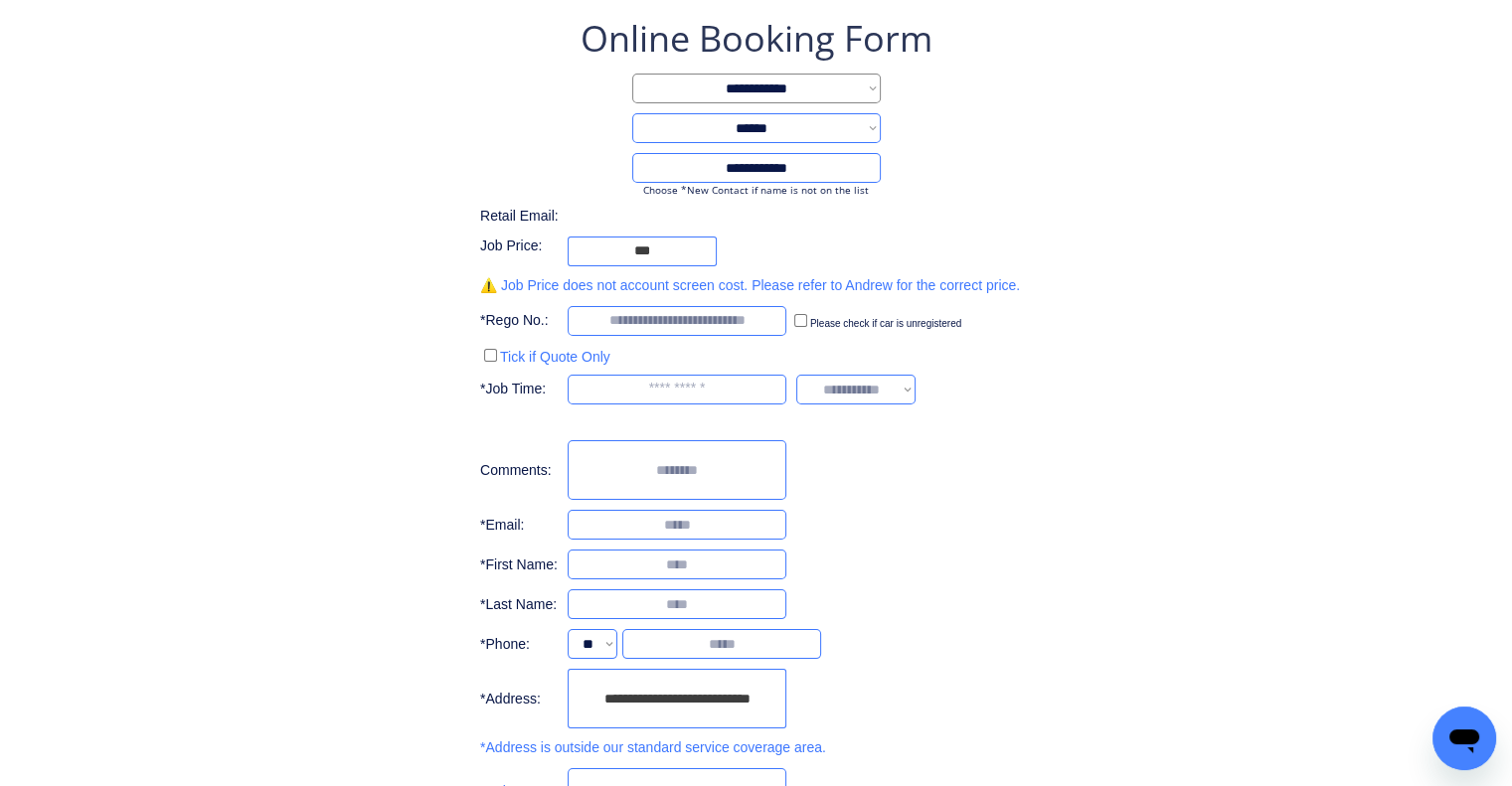 scroll, scrollTop: 0, scrollLeft: 0, axis: both 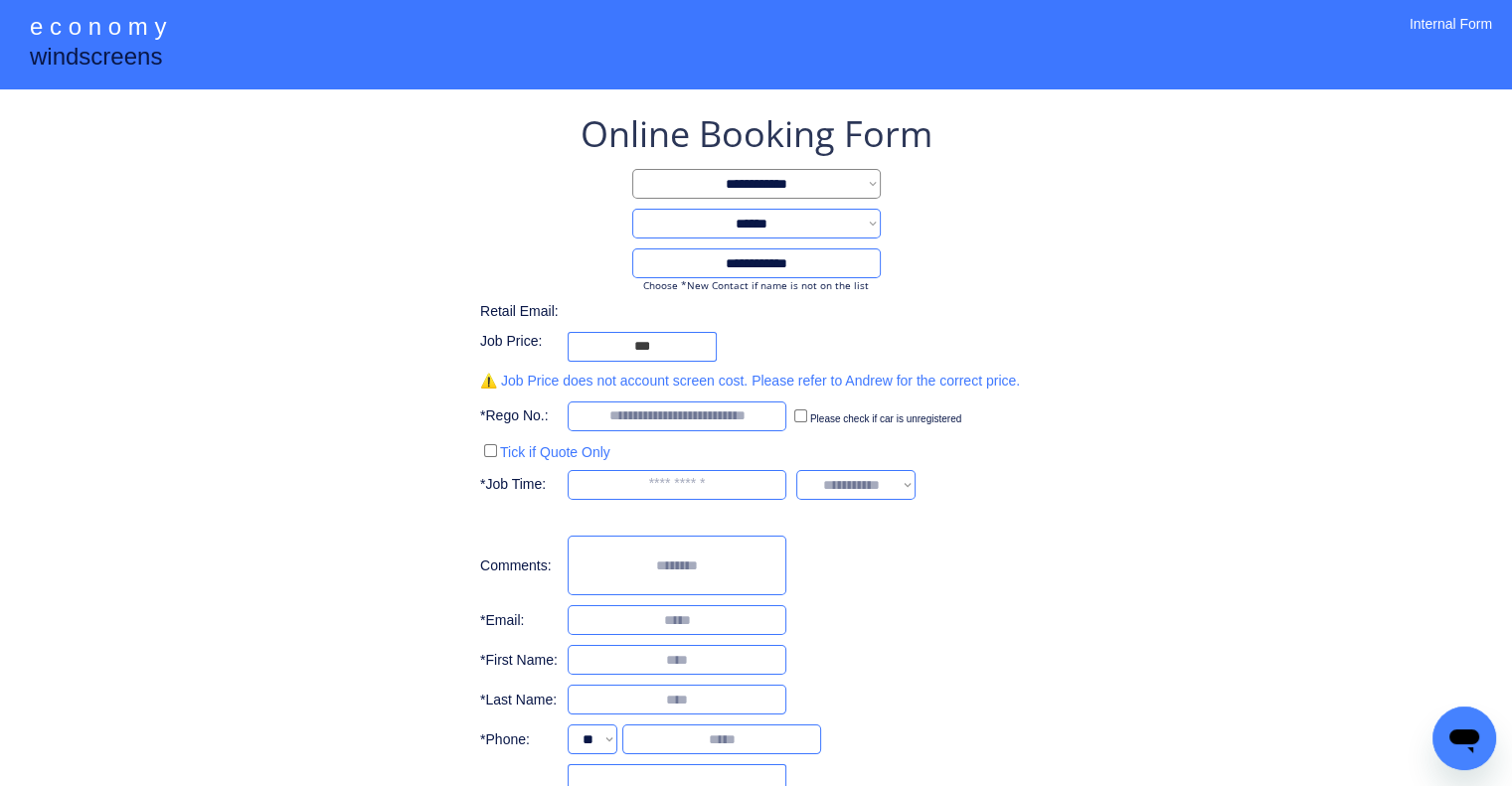 click on "**********" at bounding box center [756, 567] 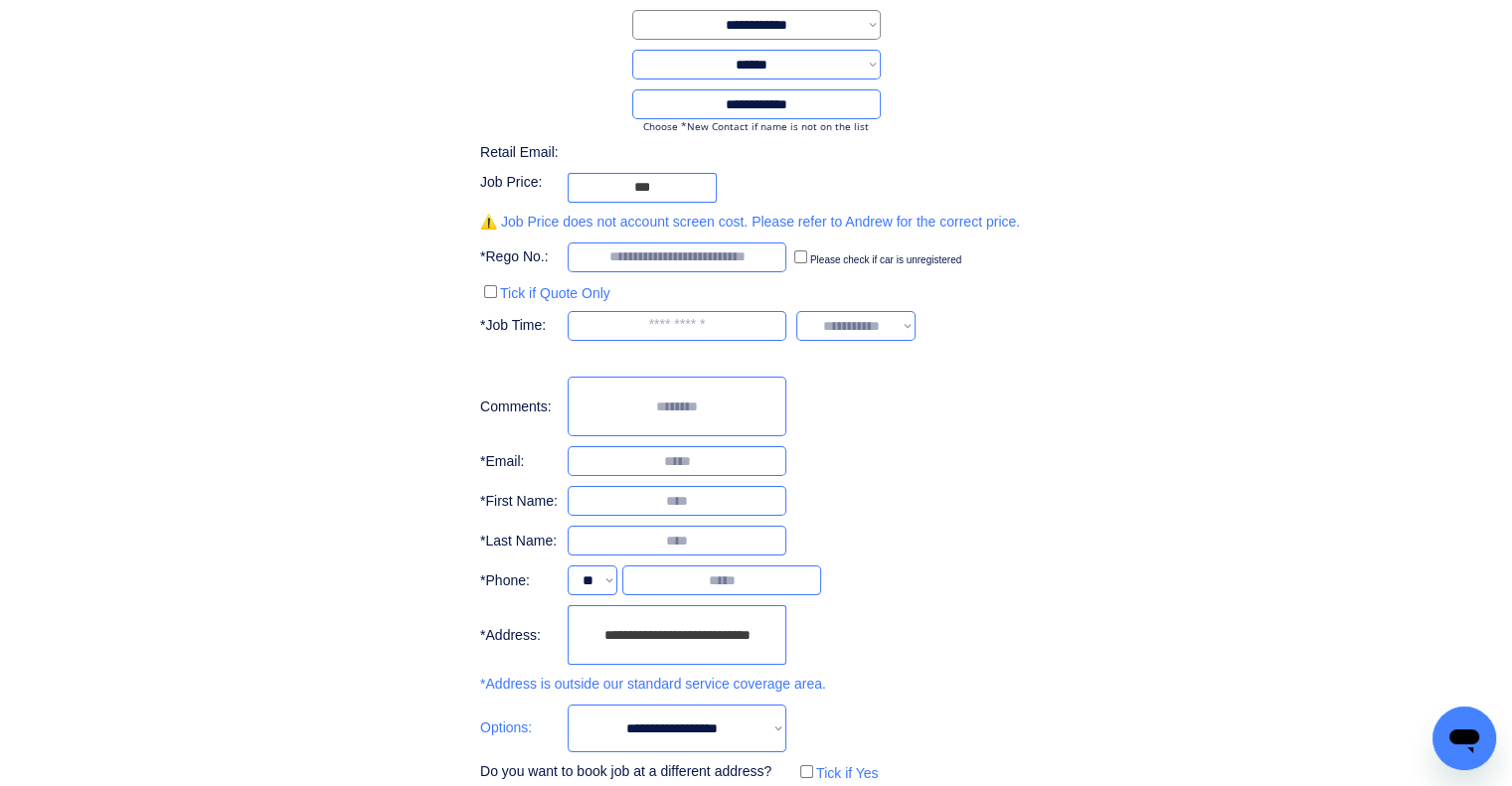 scroll, scrollTop: 268, scrollLeft: 0, axis: vertical 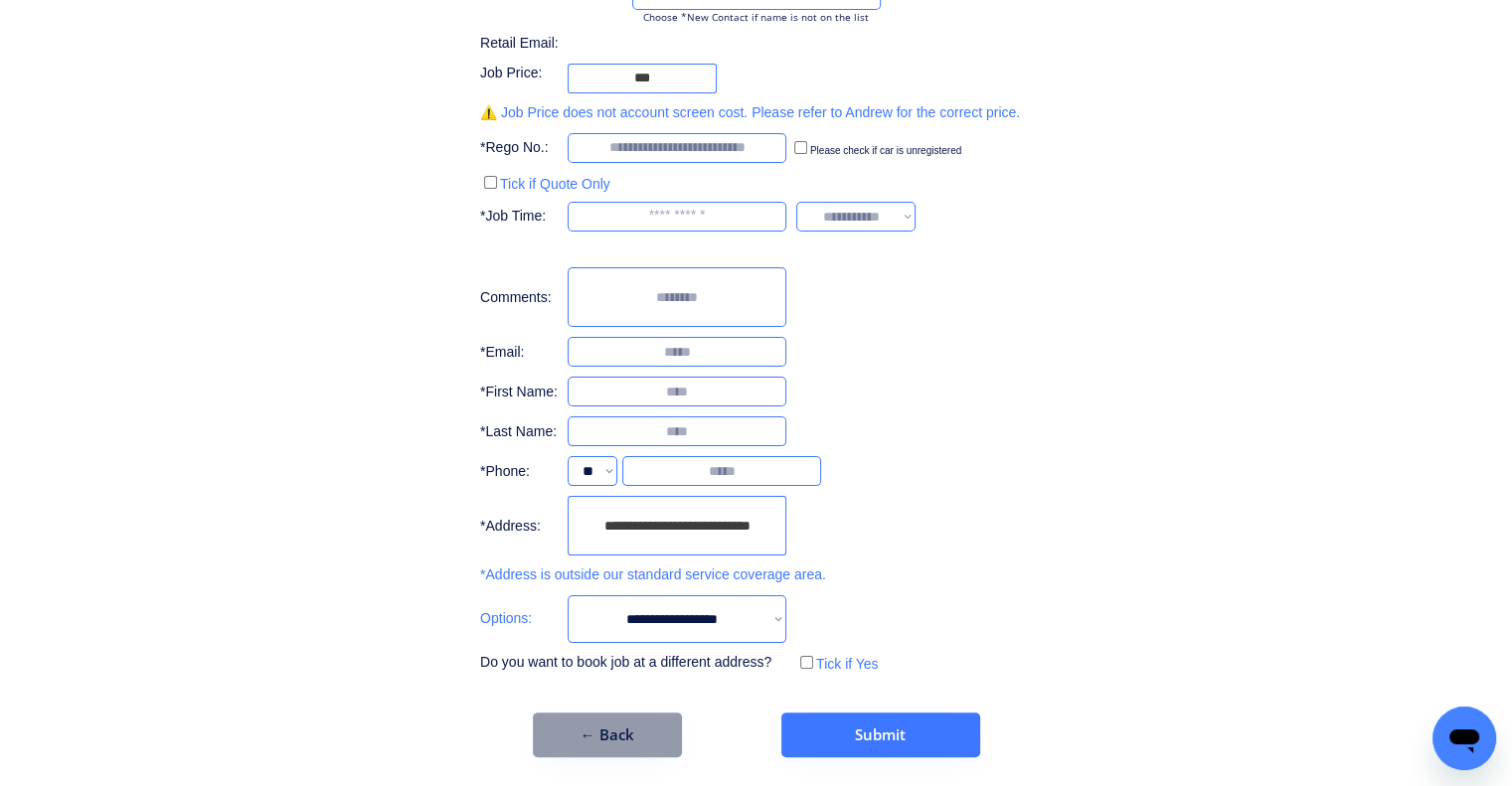 click on "**********" at bounding box center (756, 299) 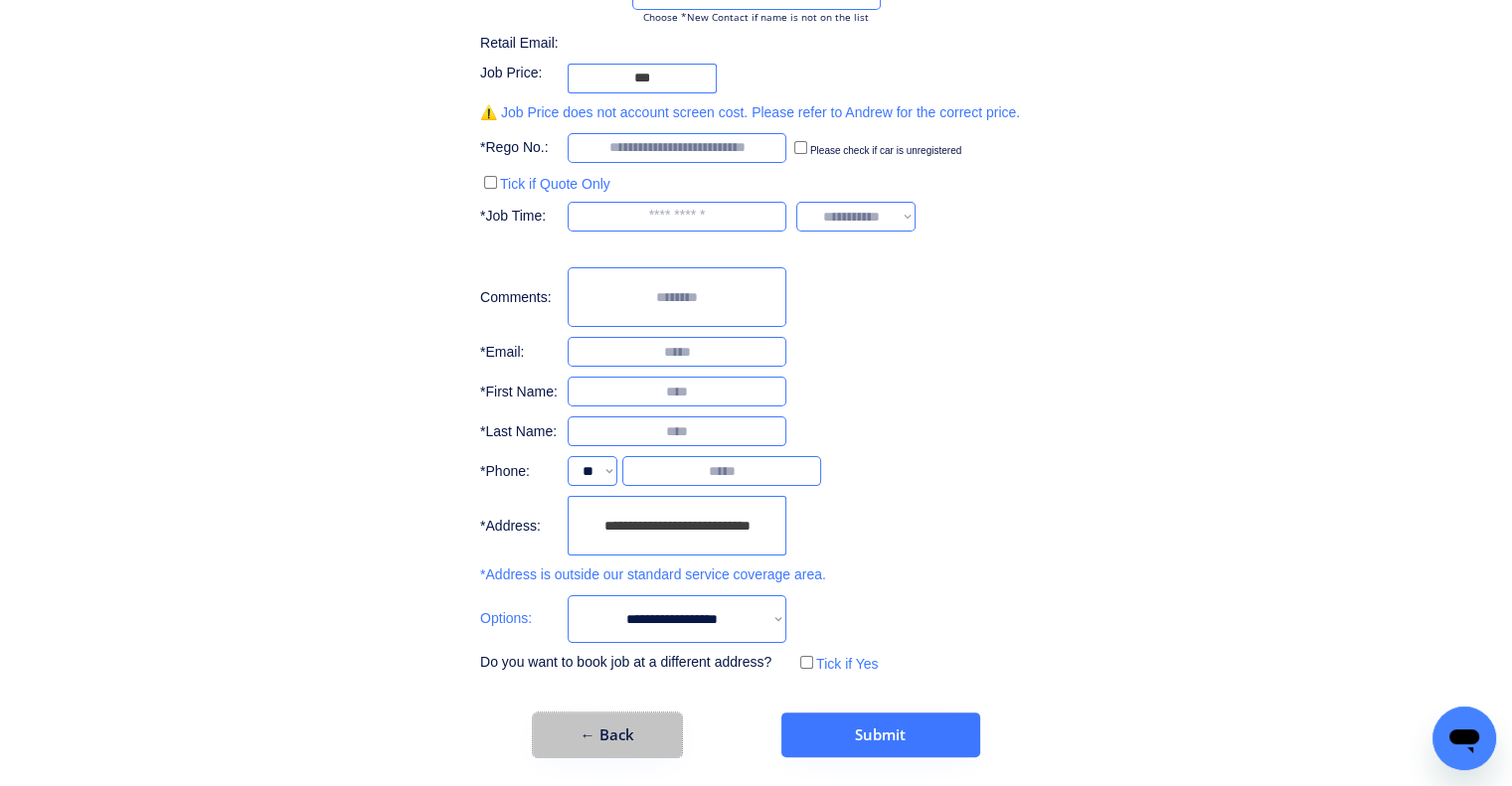 click on "←   Back" at bounding box center [607, 734] 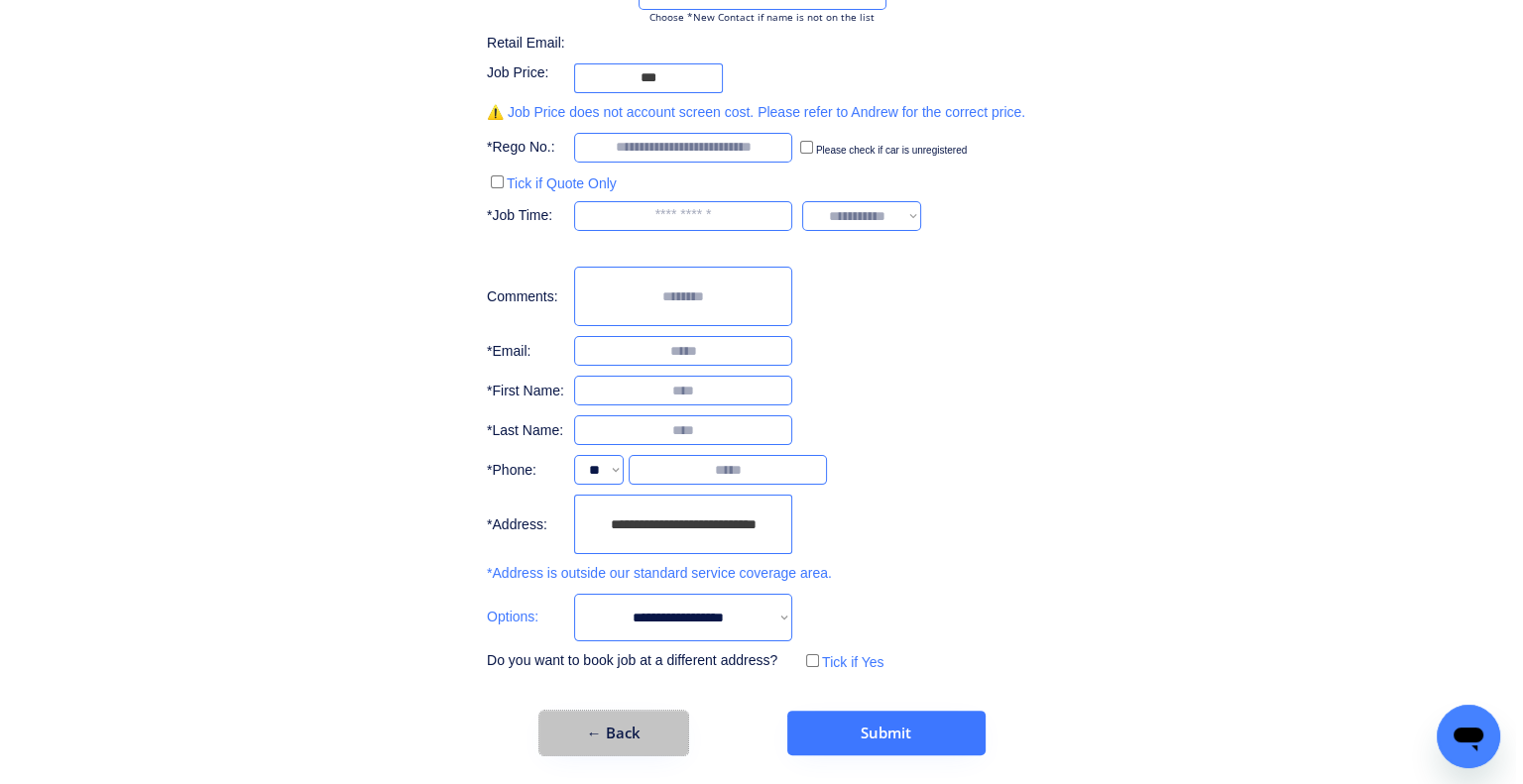 scroll, scrollTop: 0, scrollLeft: 0, axis: both 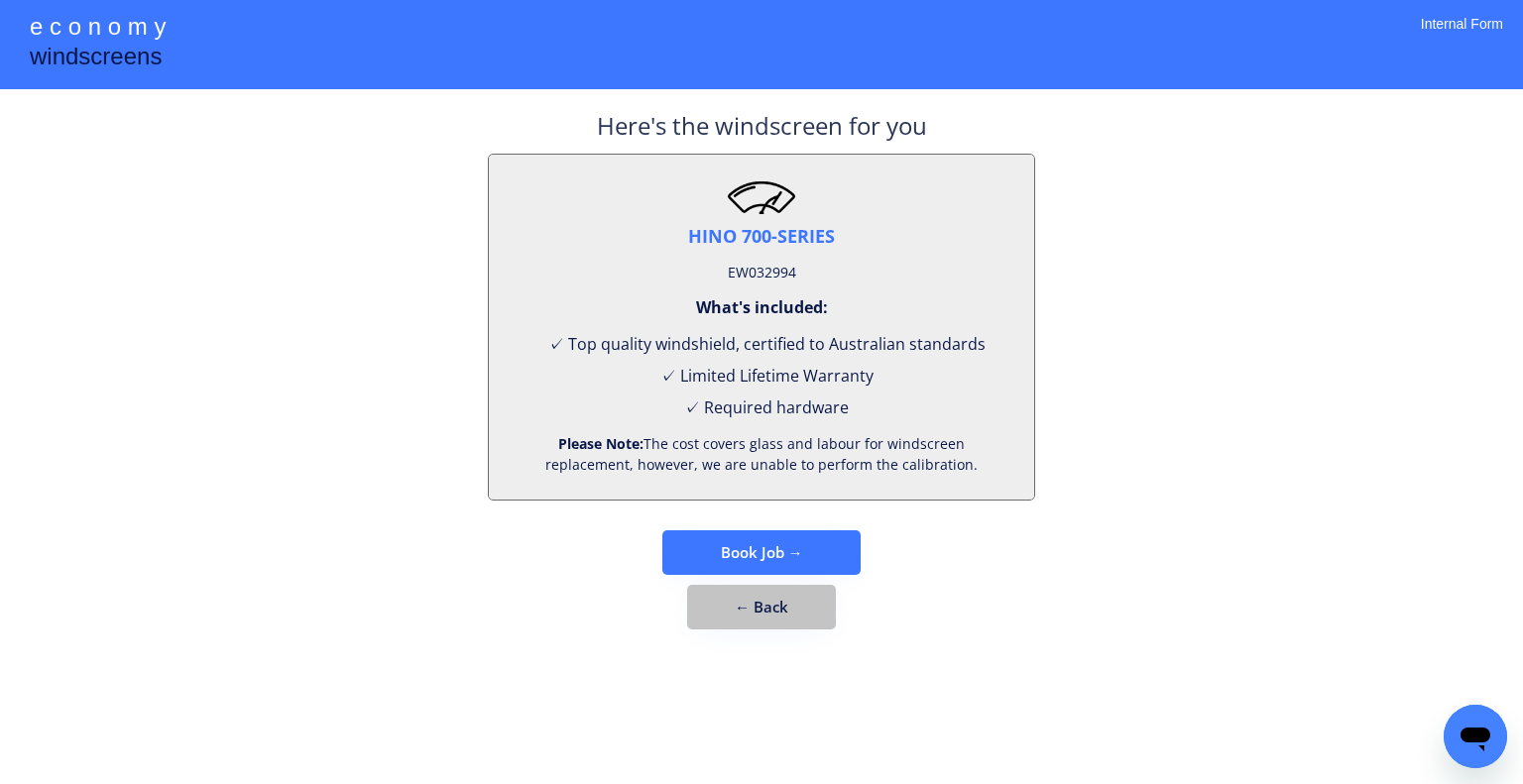 drag, startPoint x: 756, startPoint y: 598, endPoint x: 783, endPoint y: 637, distance: 47.43416 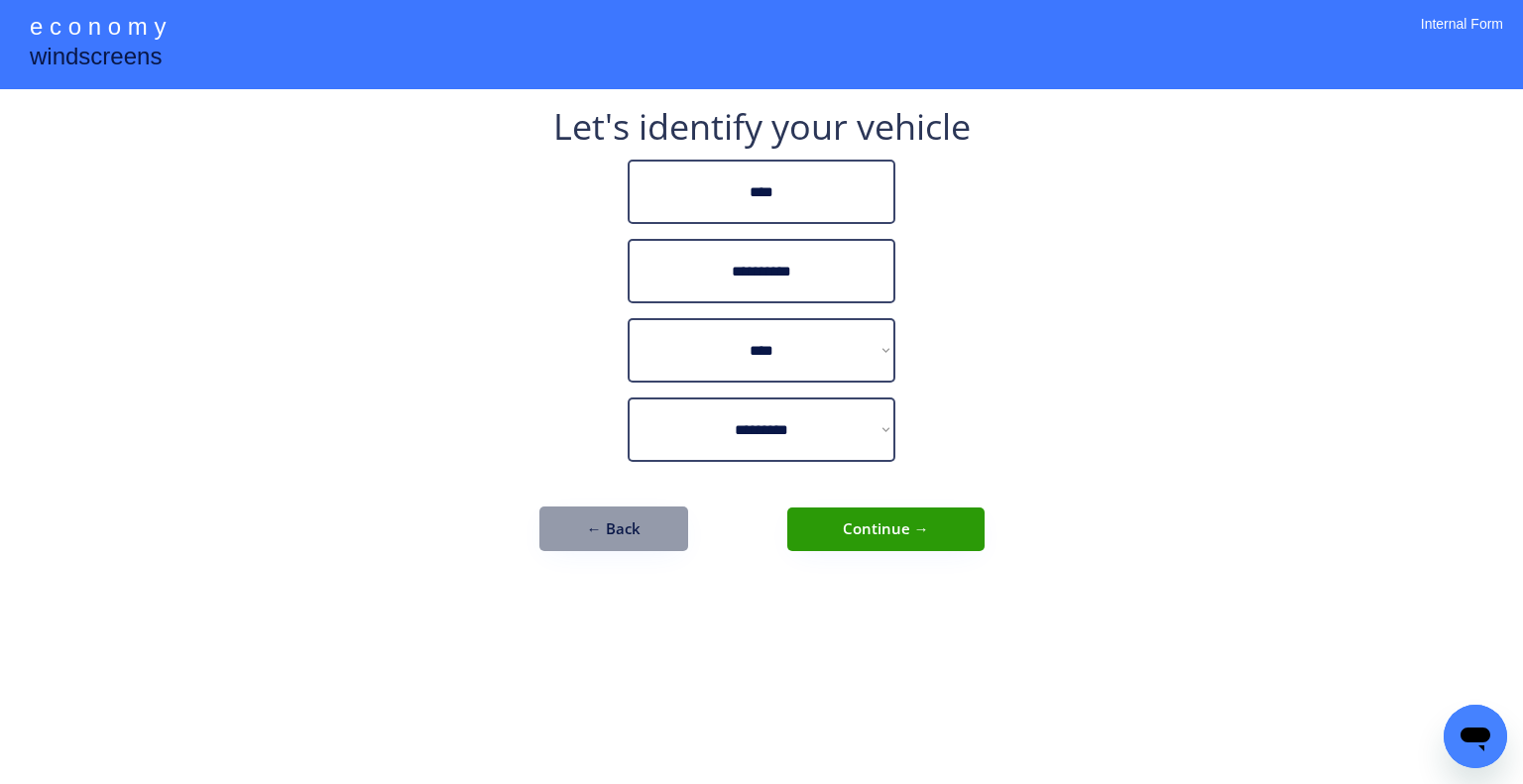 click on "←   Back" at bounding box center (614, 528) 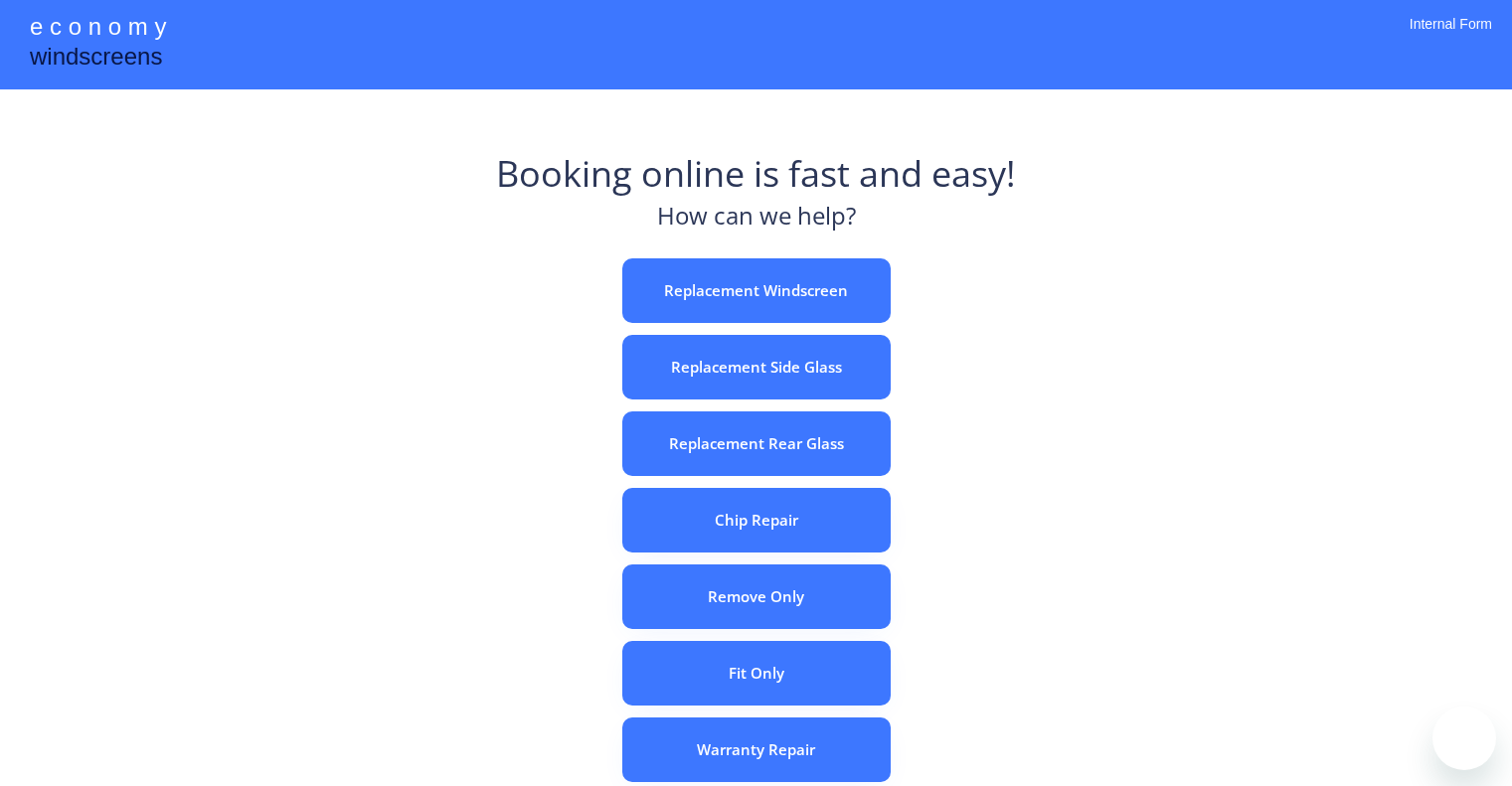 scroll, scrollTop: 0, scrollLeft: 0, axis: both 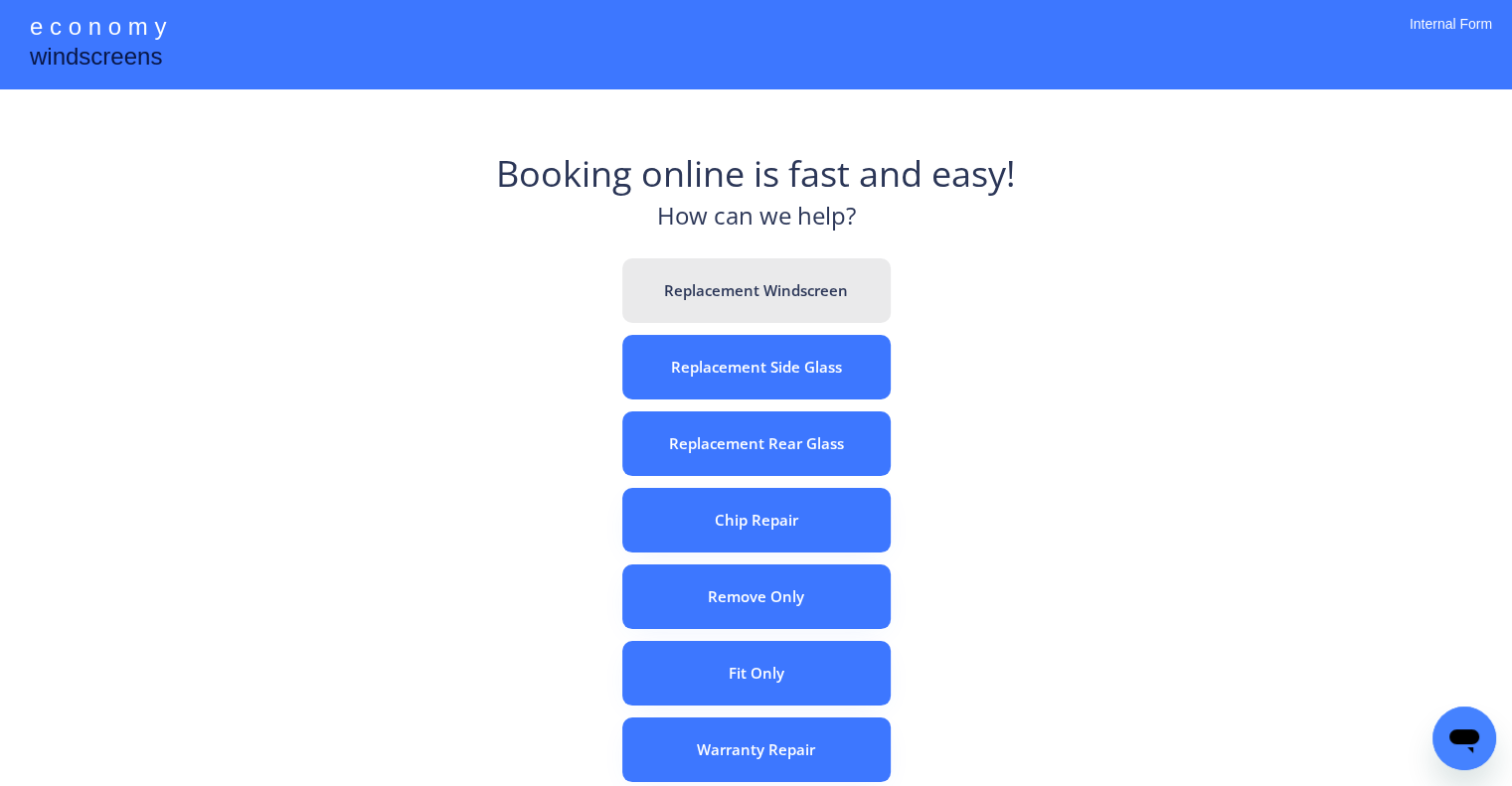 click on "Replacement Windscreen" at bounding box center [756, 290] 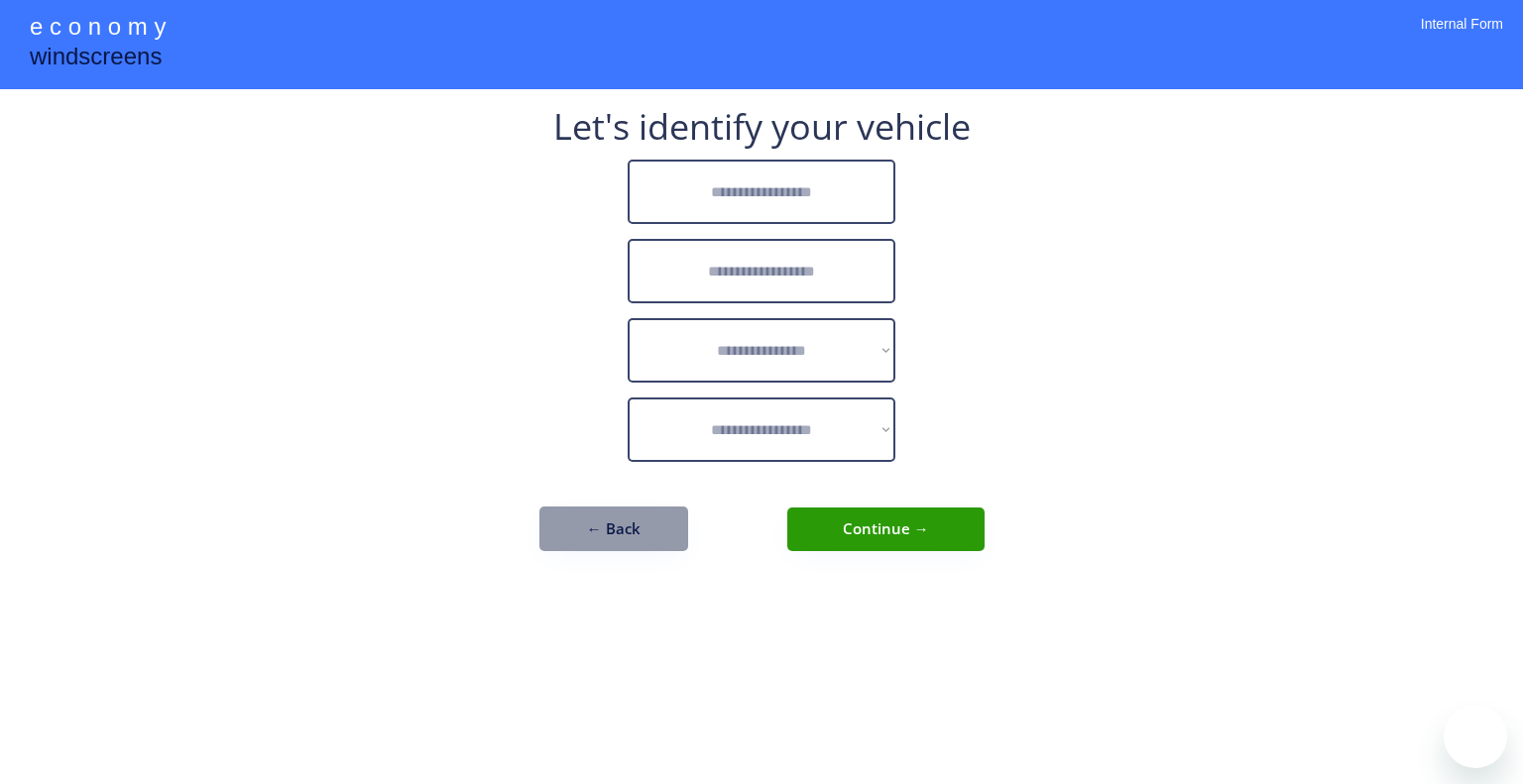 scroll, scrollTop: 0, scrollLeft: 0, axis: both 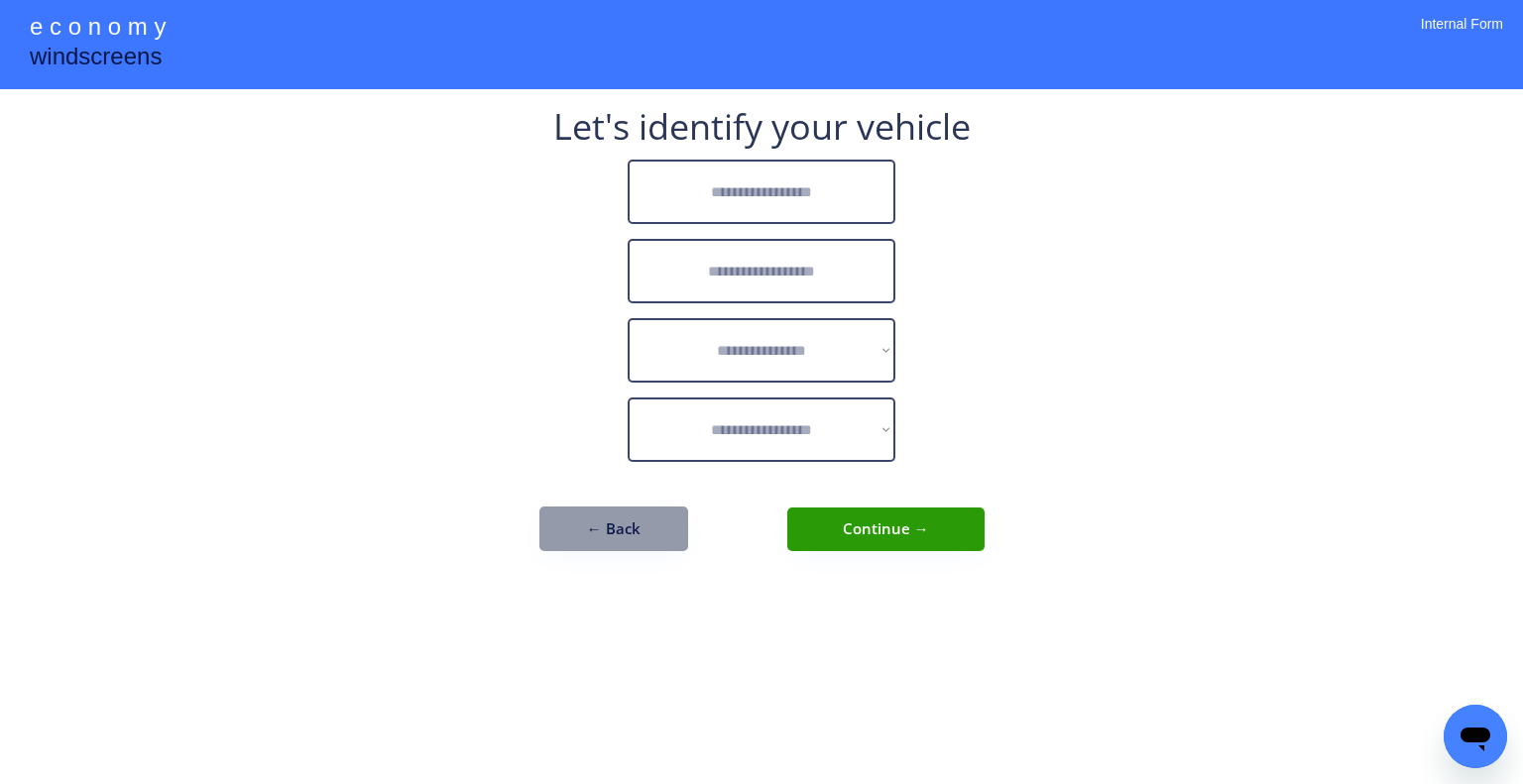 click at bounding box center [762, 191] 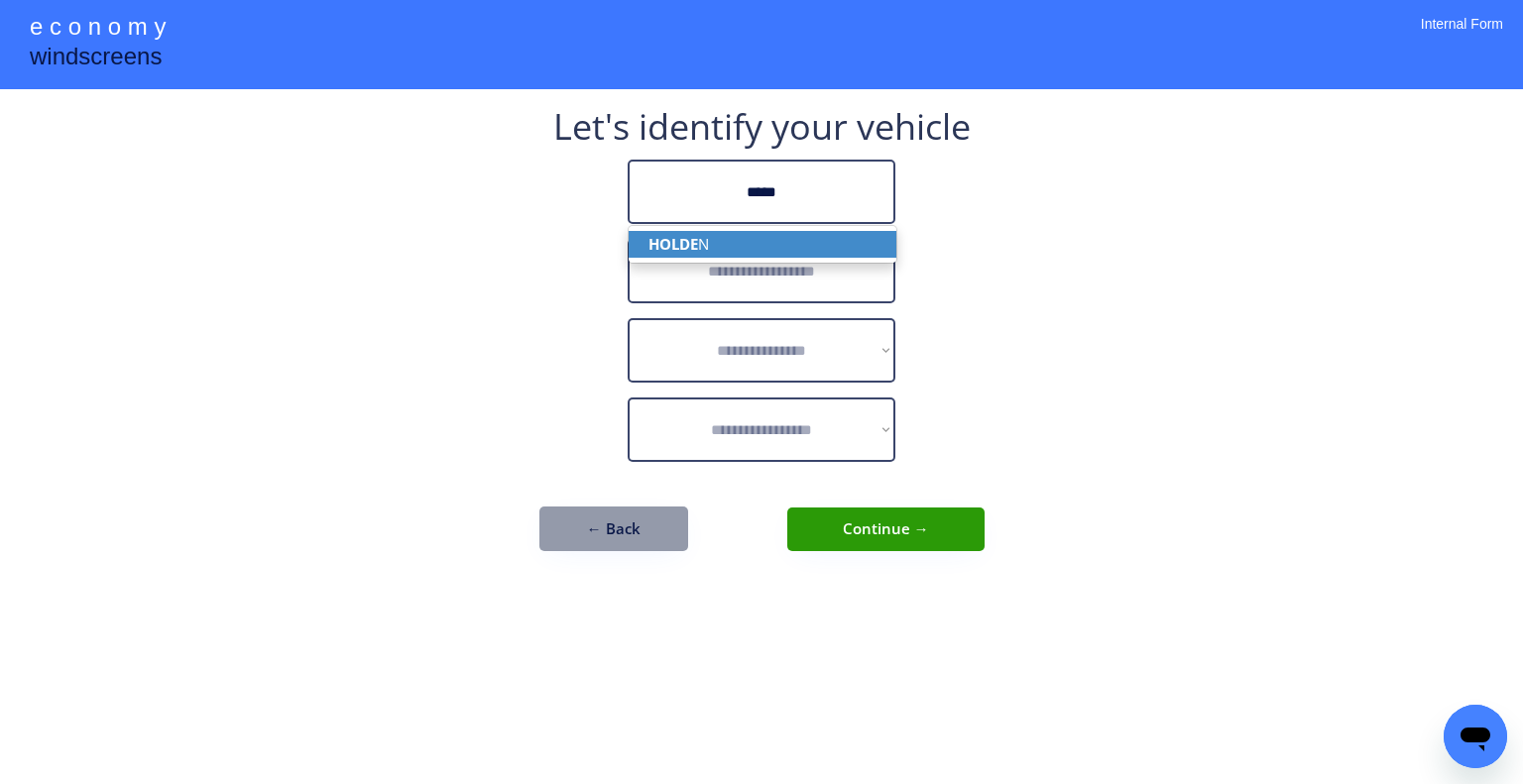 click on "HOLDE N" at bounding box center [762, 244] 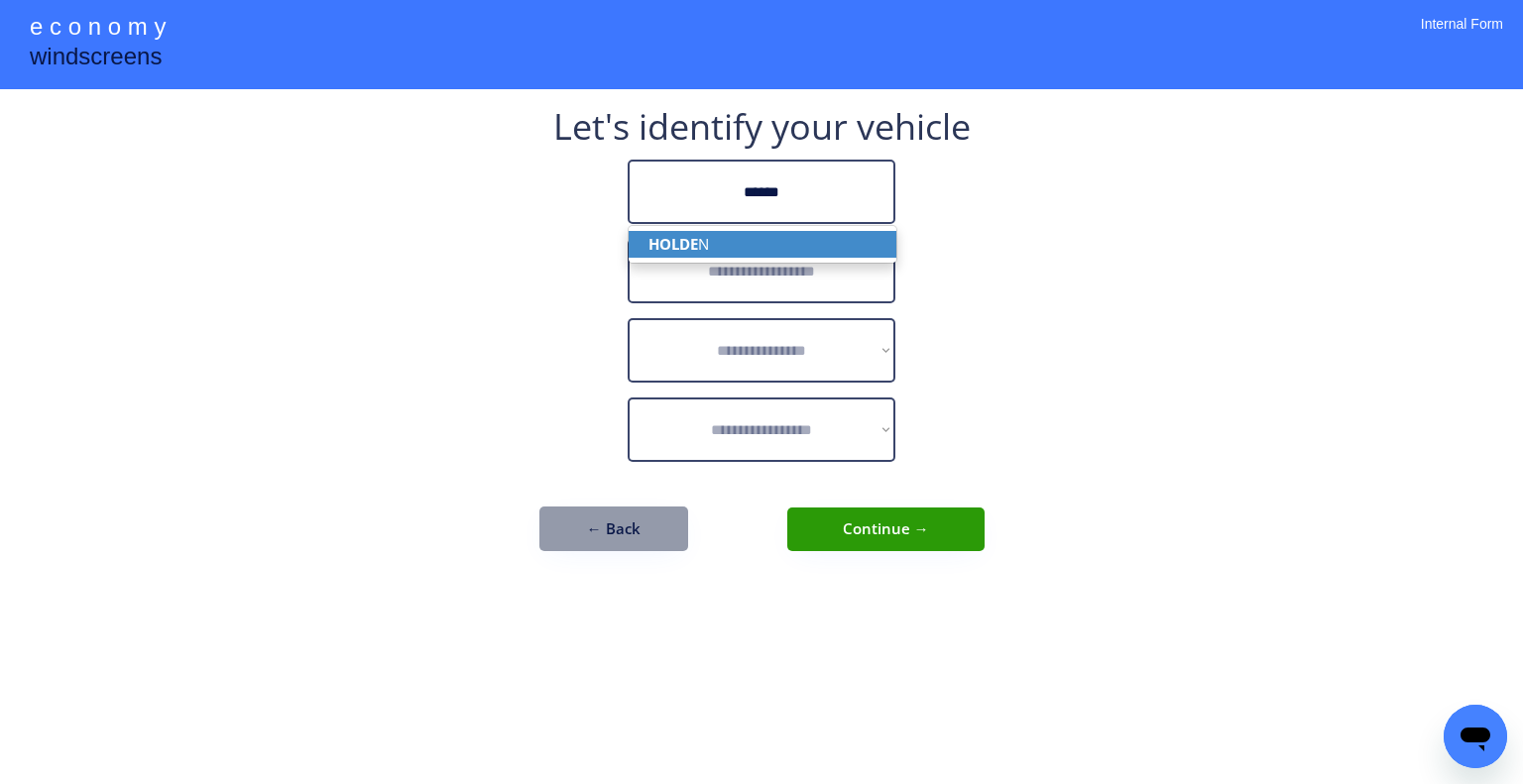 type on "******" 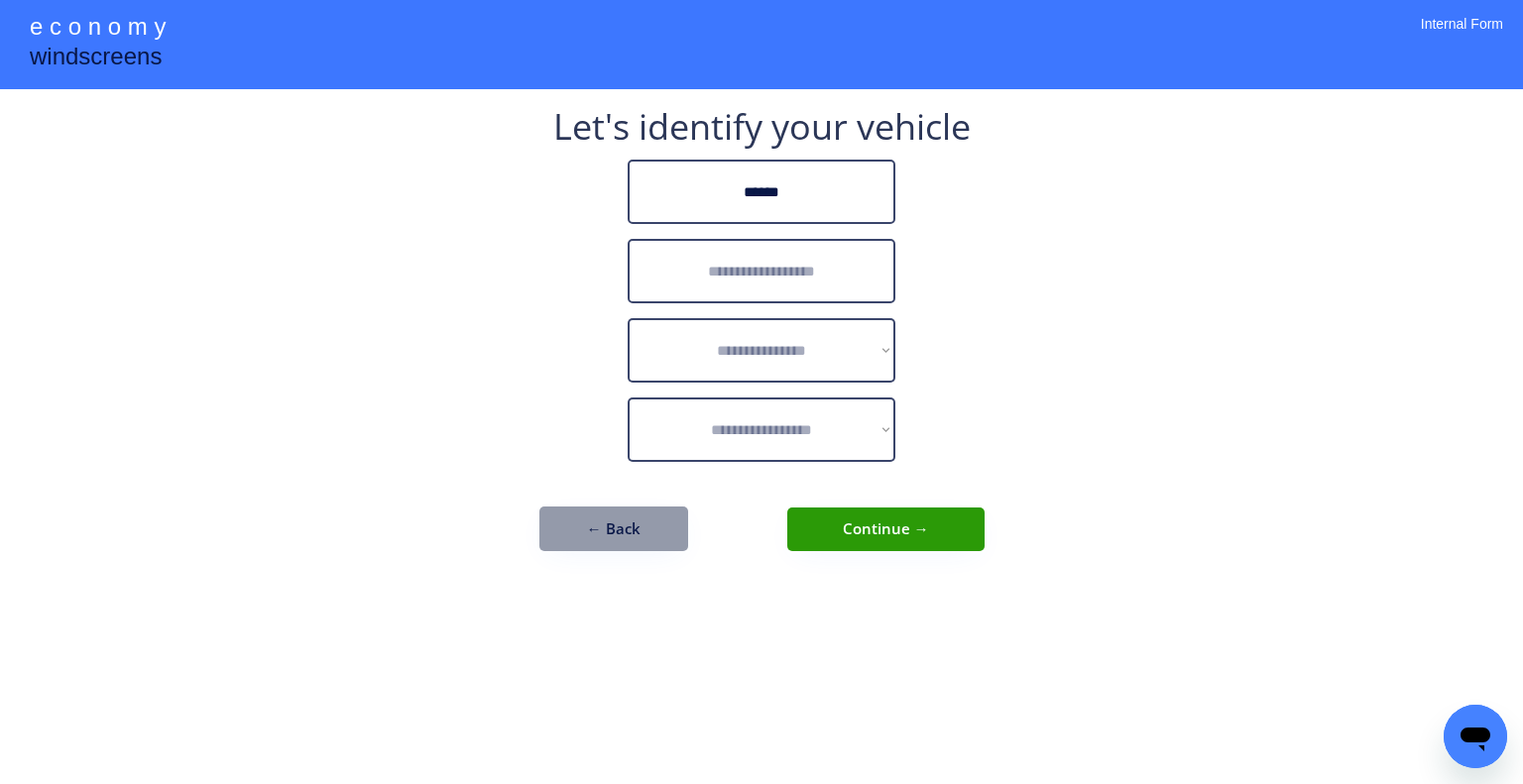 click at bounding box center [762, 271] 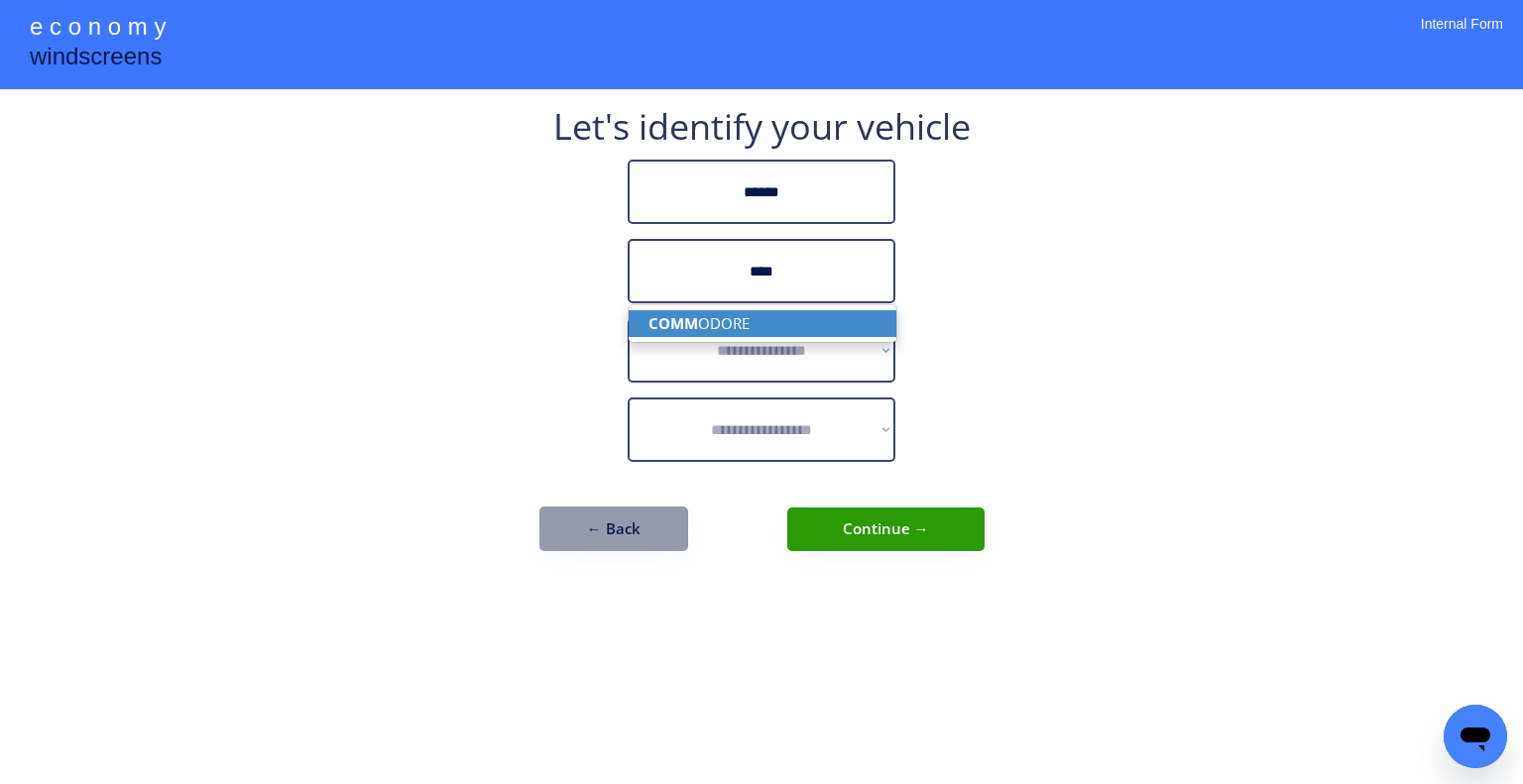 click on "COMM ODORE" at bounding box center (762, 323) 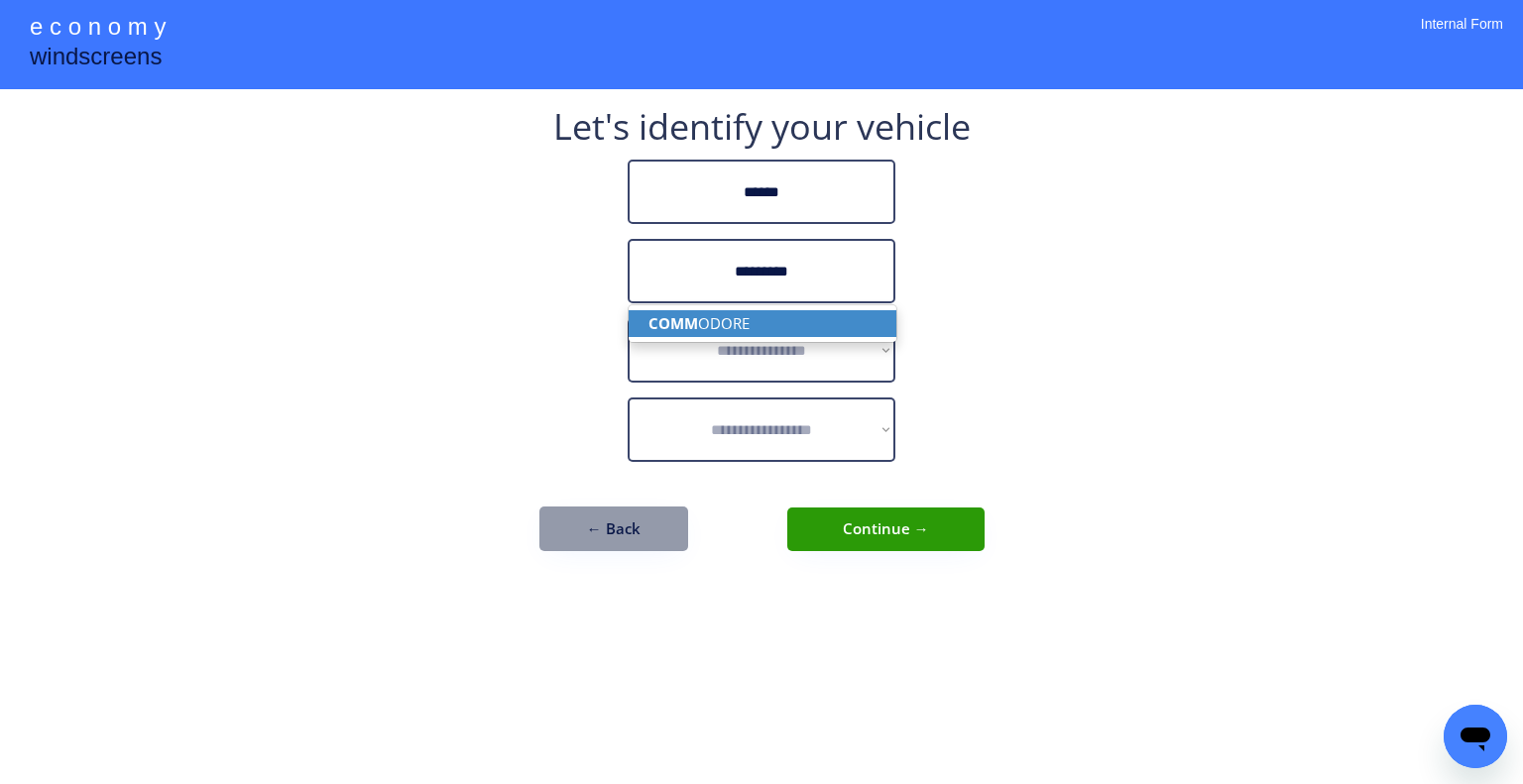 type on "*********" 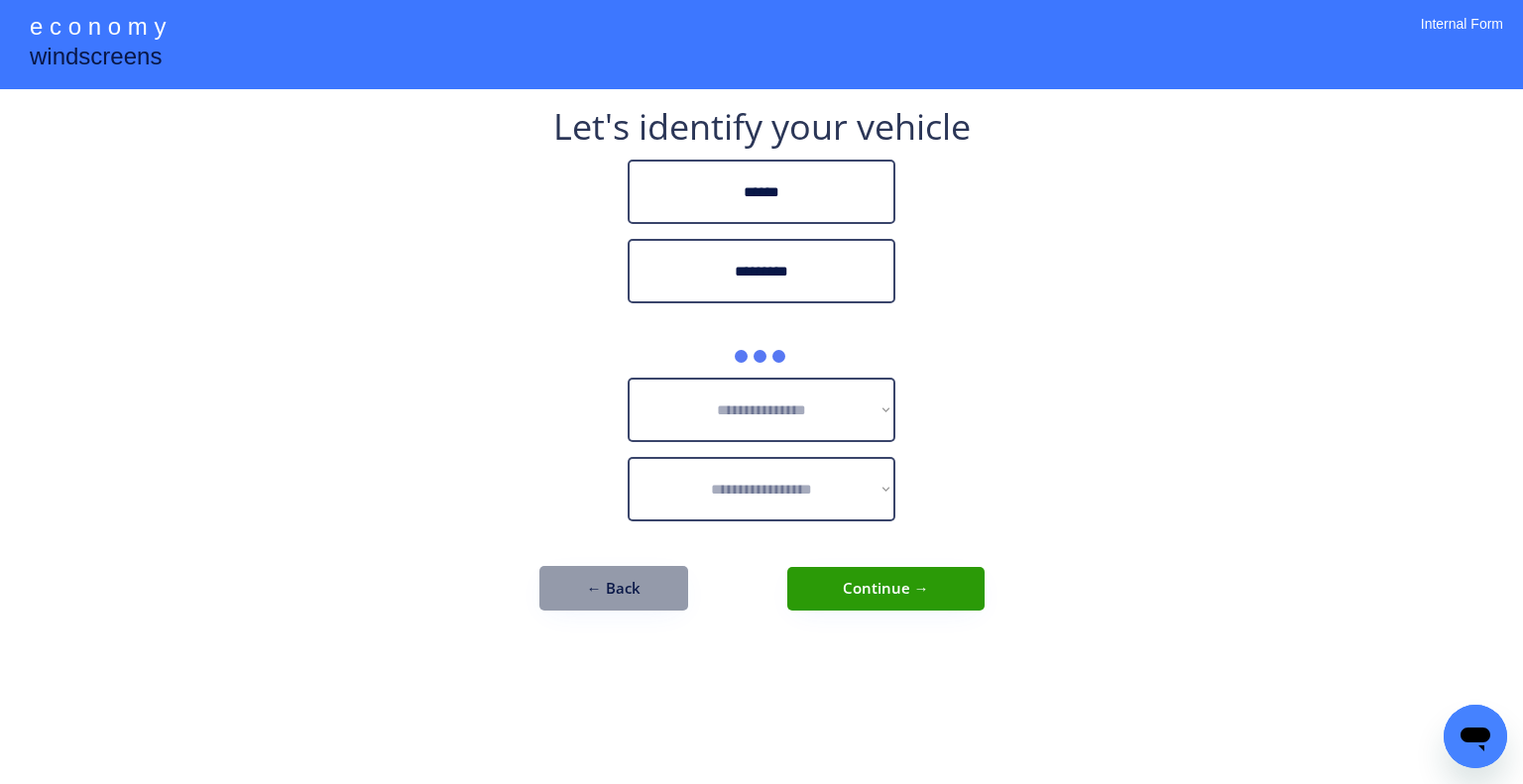 drag, startPoint x: 1133, startPoint y: 280, endPoint x: 774, endPoint y: 11, distance: 448.60004 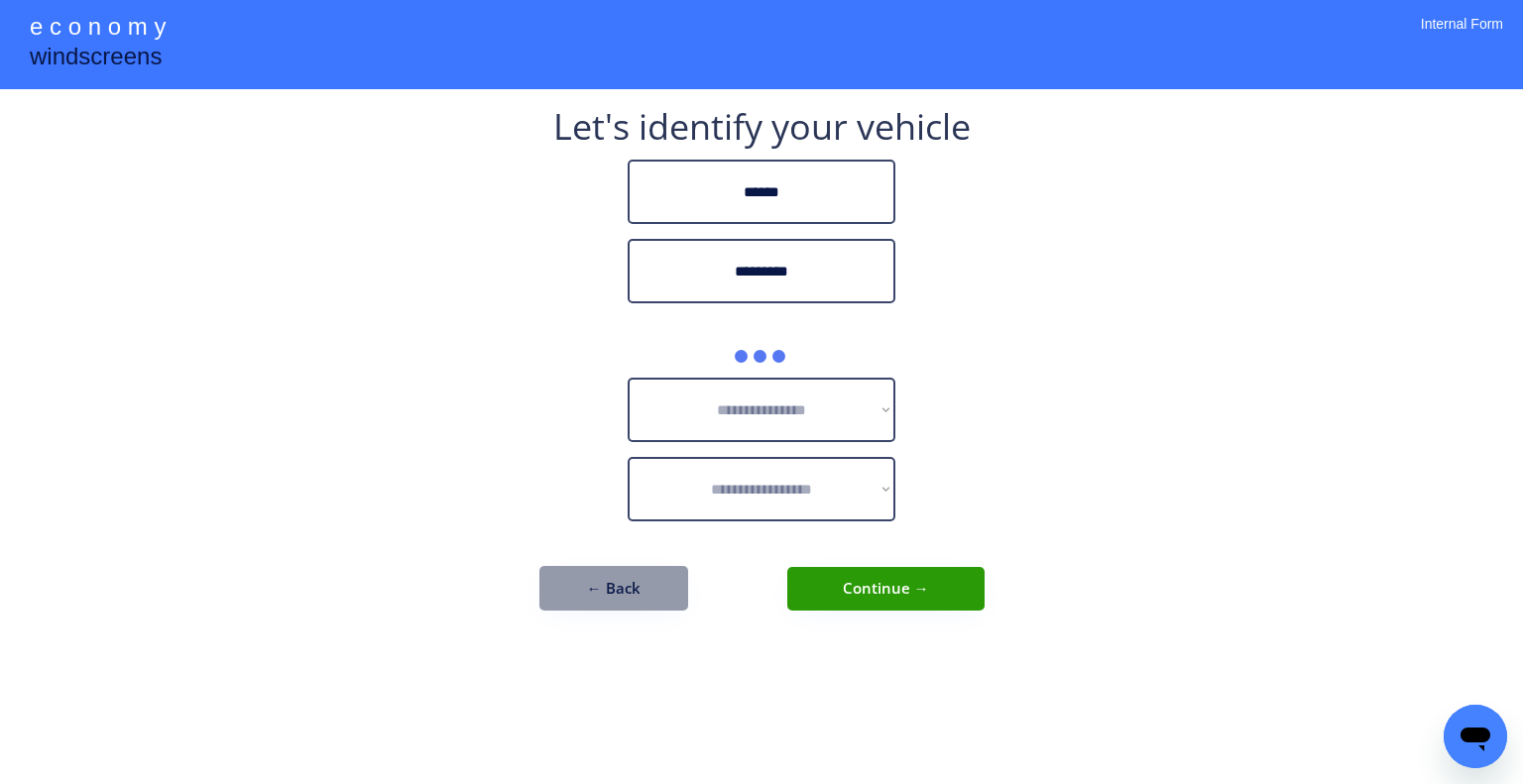 click on "**********" at bounding box center (762, 392) 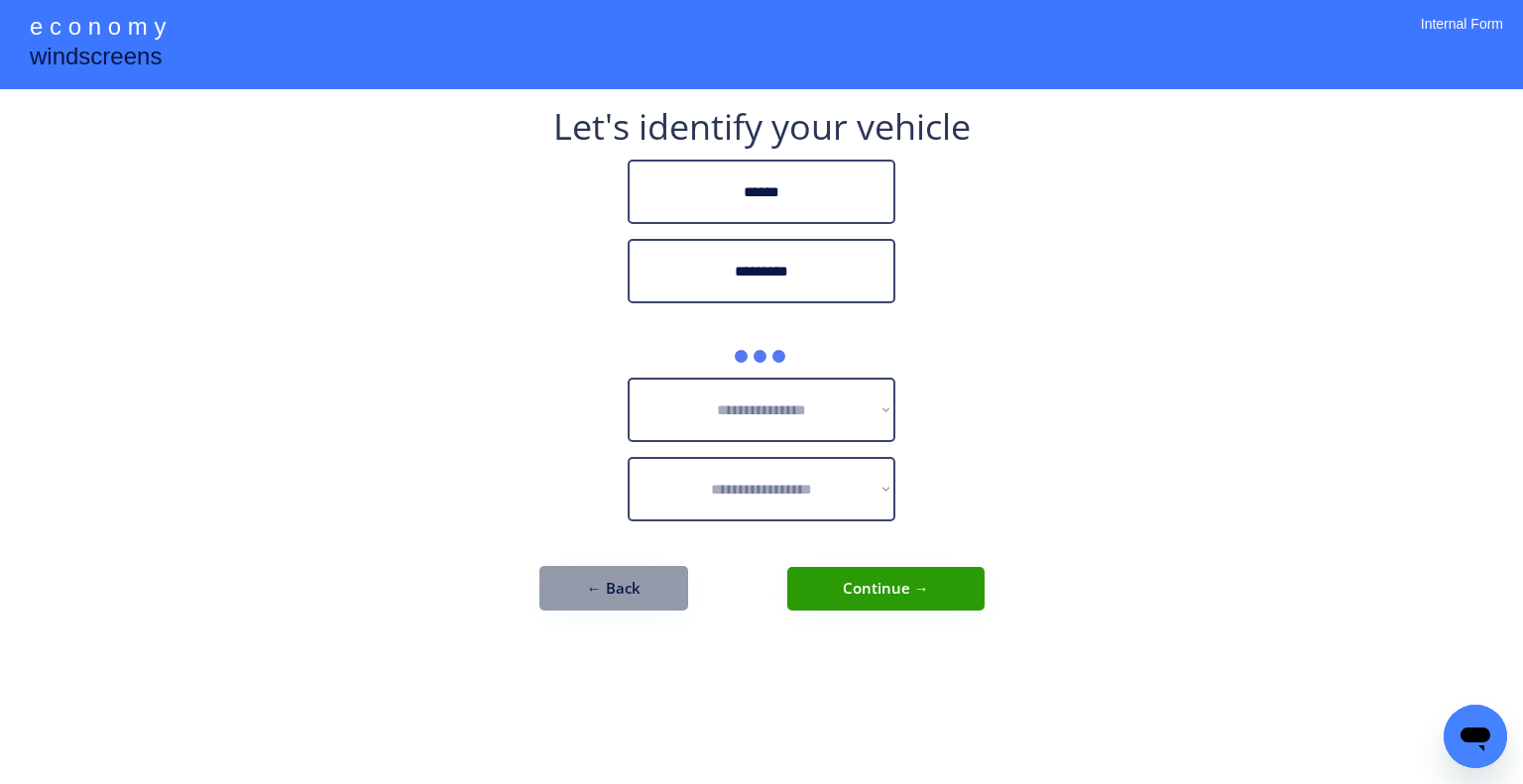 click on "**********" at bounding box center (762, 370) 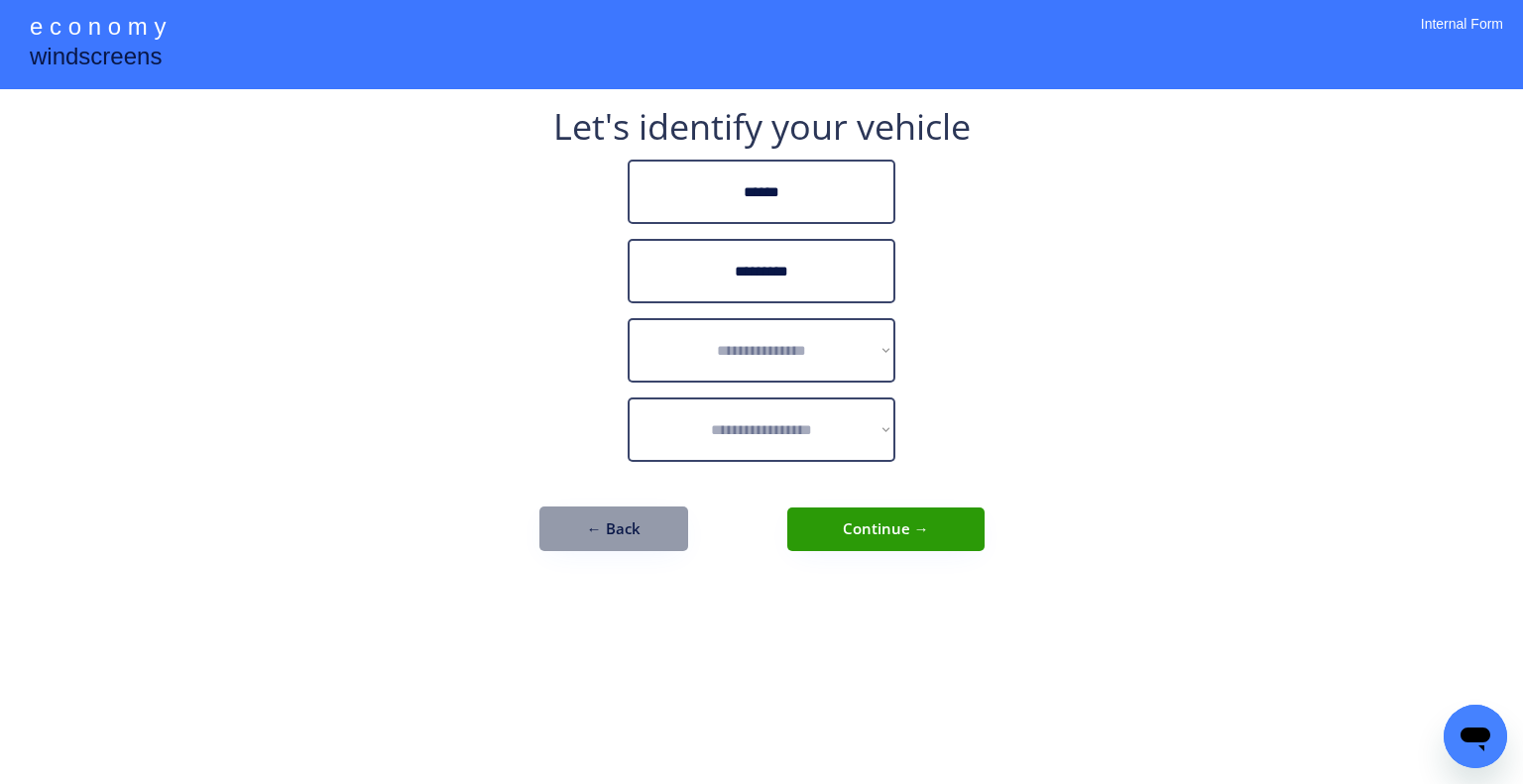 click on "**********" at bounding box center (762, 392) 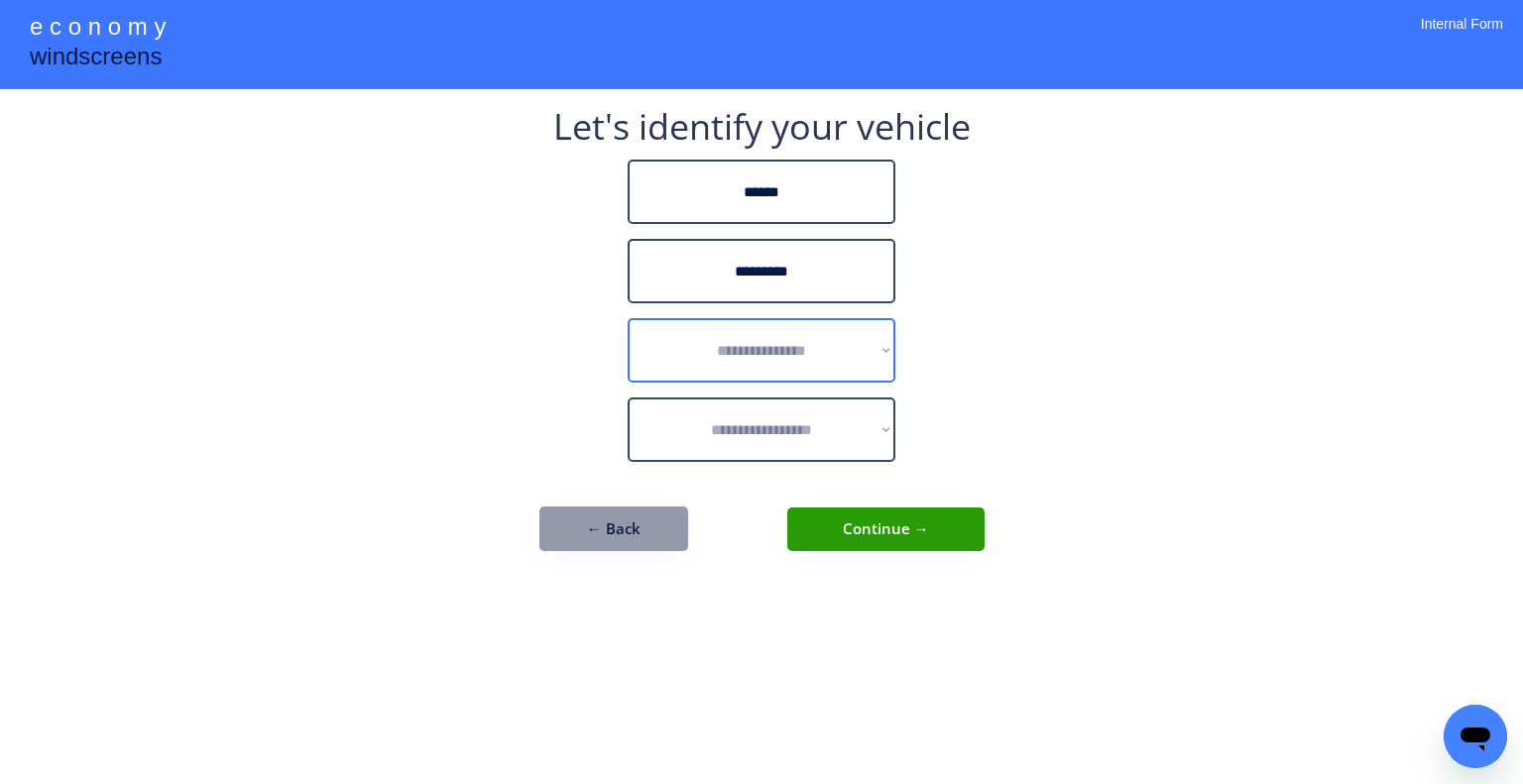 drag, startPoint x: 1163, startPoint y: 397, endPoint x: 931, endPoint y: 368, distance: 233.80547 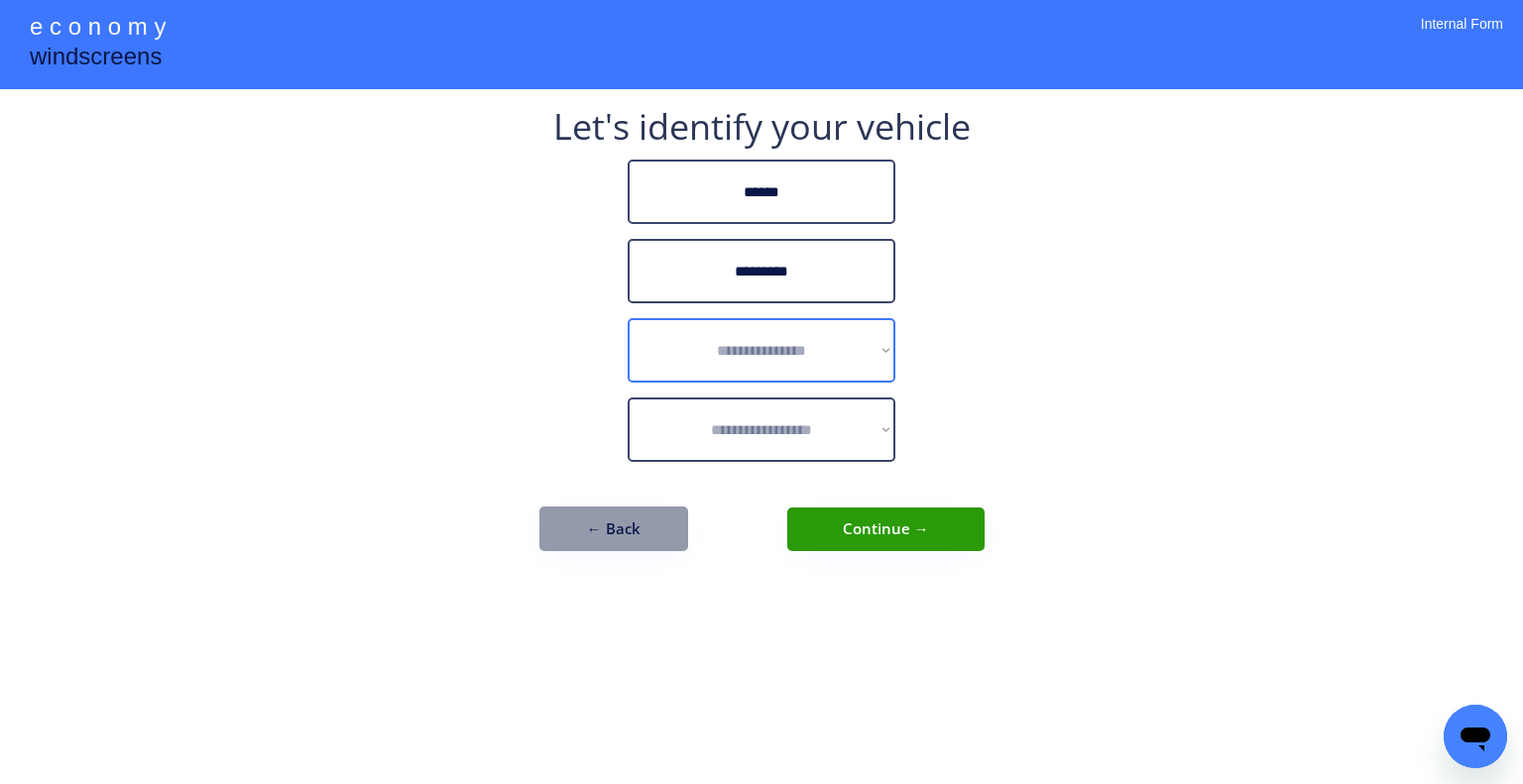 select on "******" 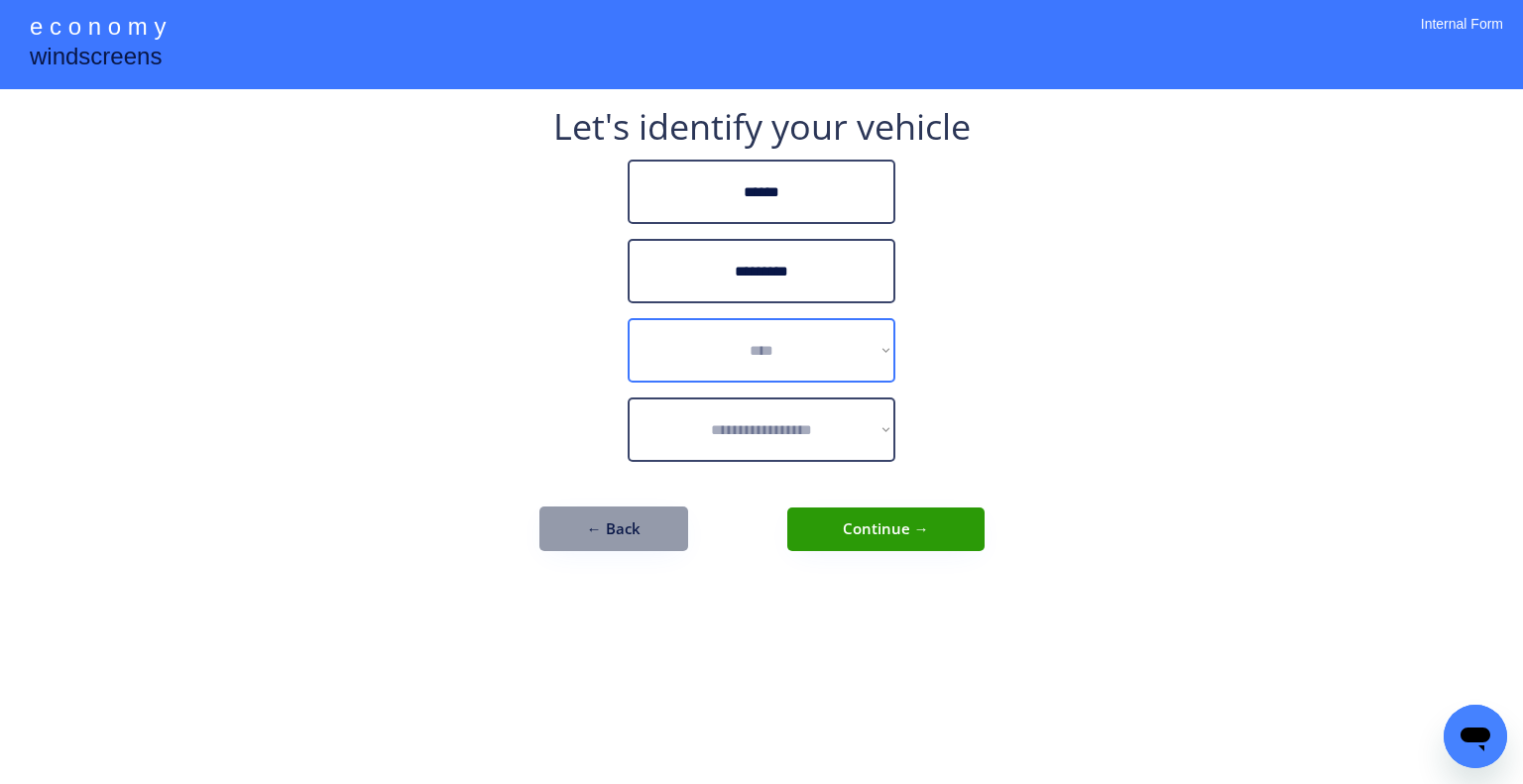 click on "**********" at bounding box center (762, 350) 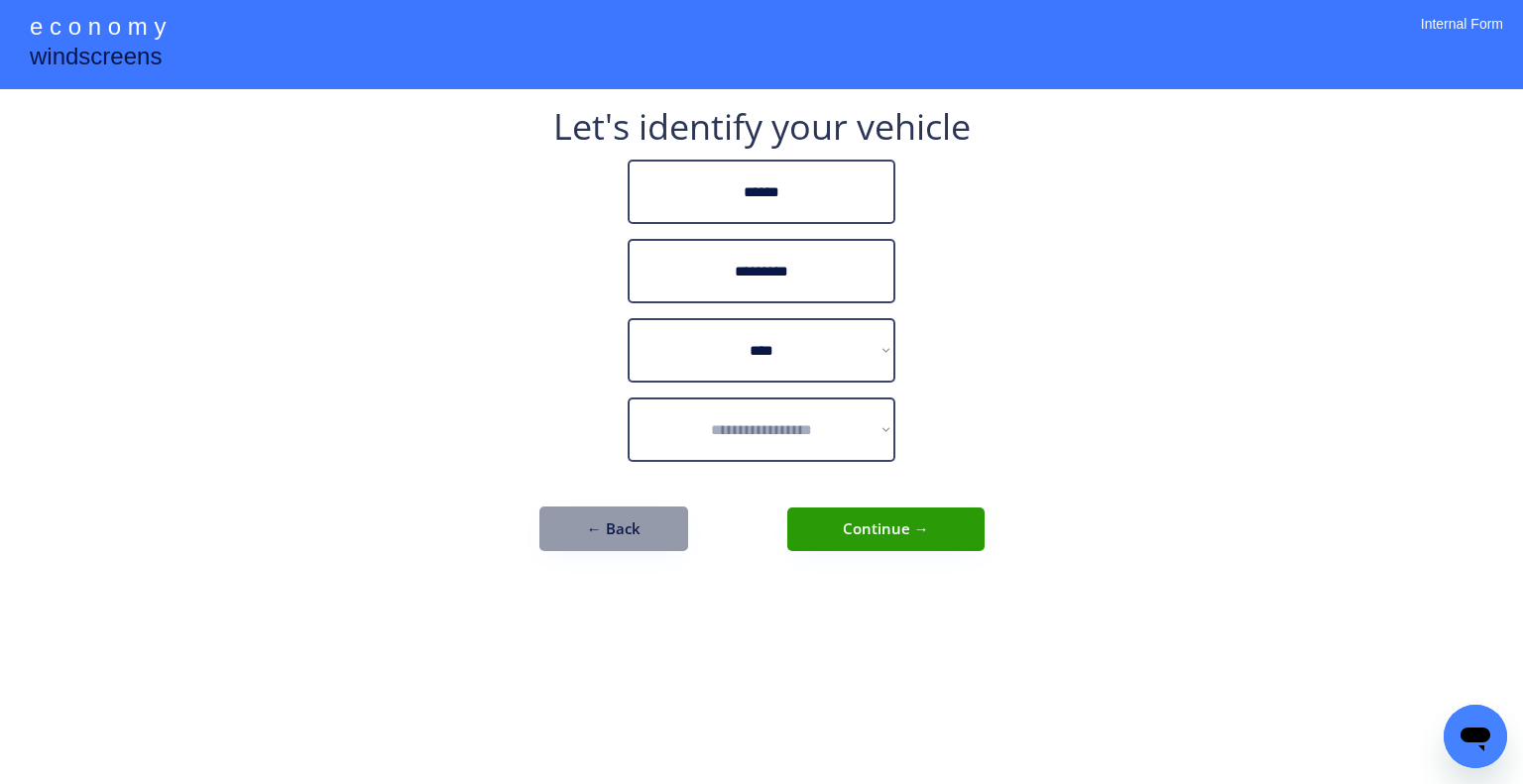 click on "**********" at bounding box center [762, 392] 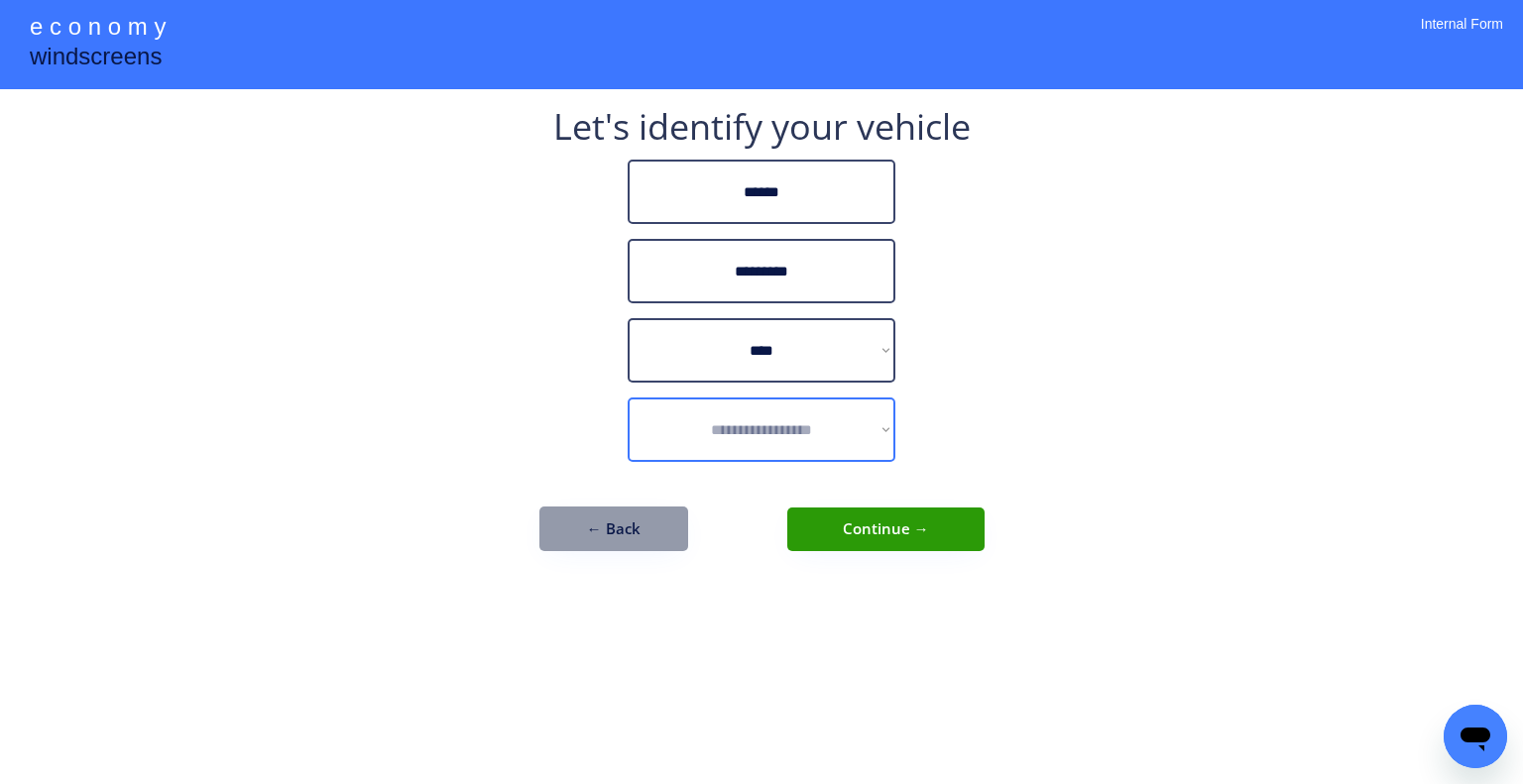drag, startPoint x: 813, startPoint y: 416, endPoint x: 827, endPoint y: 458, distance: 44.27189 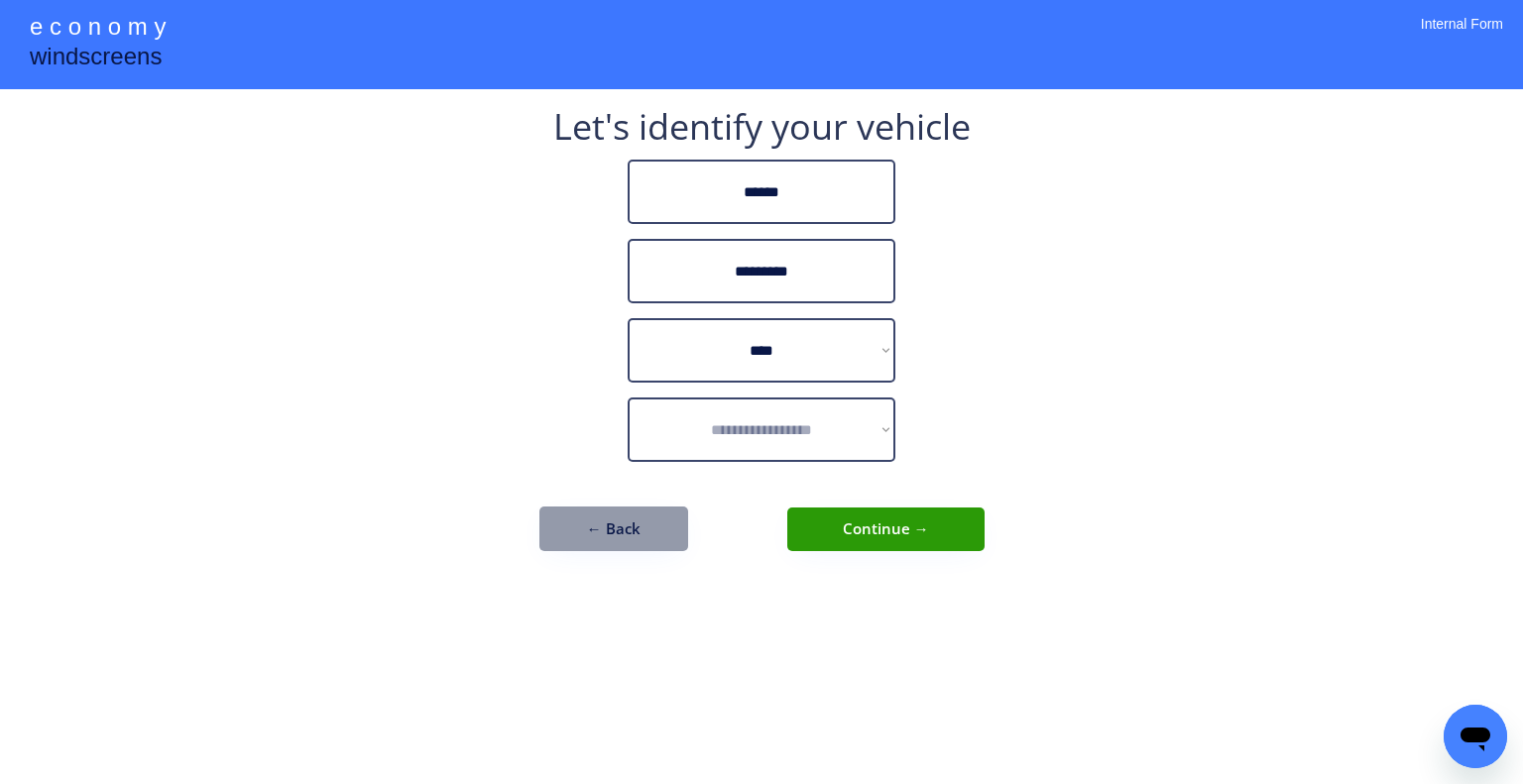 click on "**********" at bounding box center (762, 392) 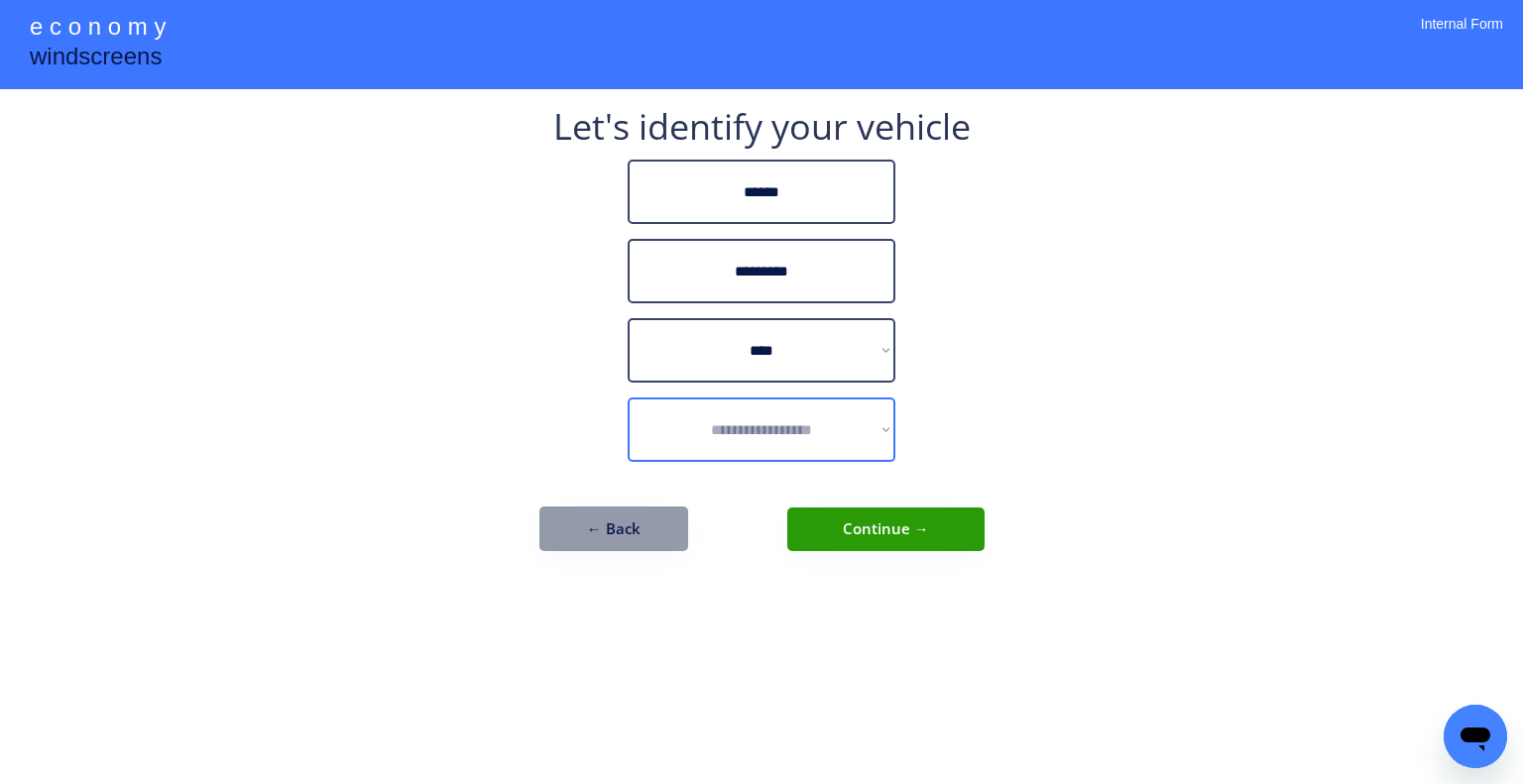 click on "**********" at bounding box center [762, 429] 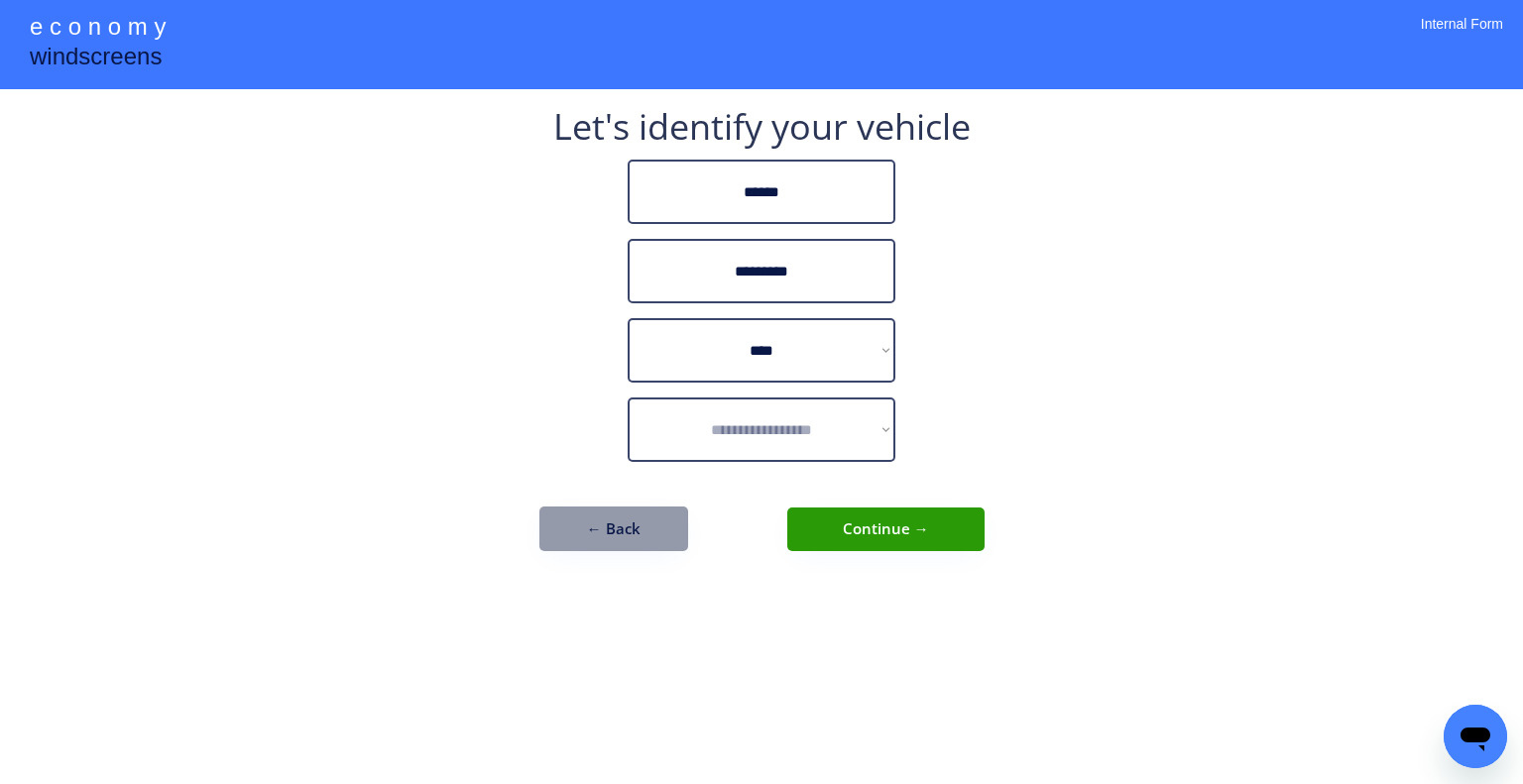 click on "**********" at bounding box center (762, 392) 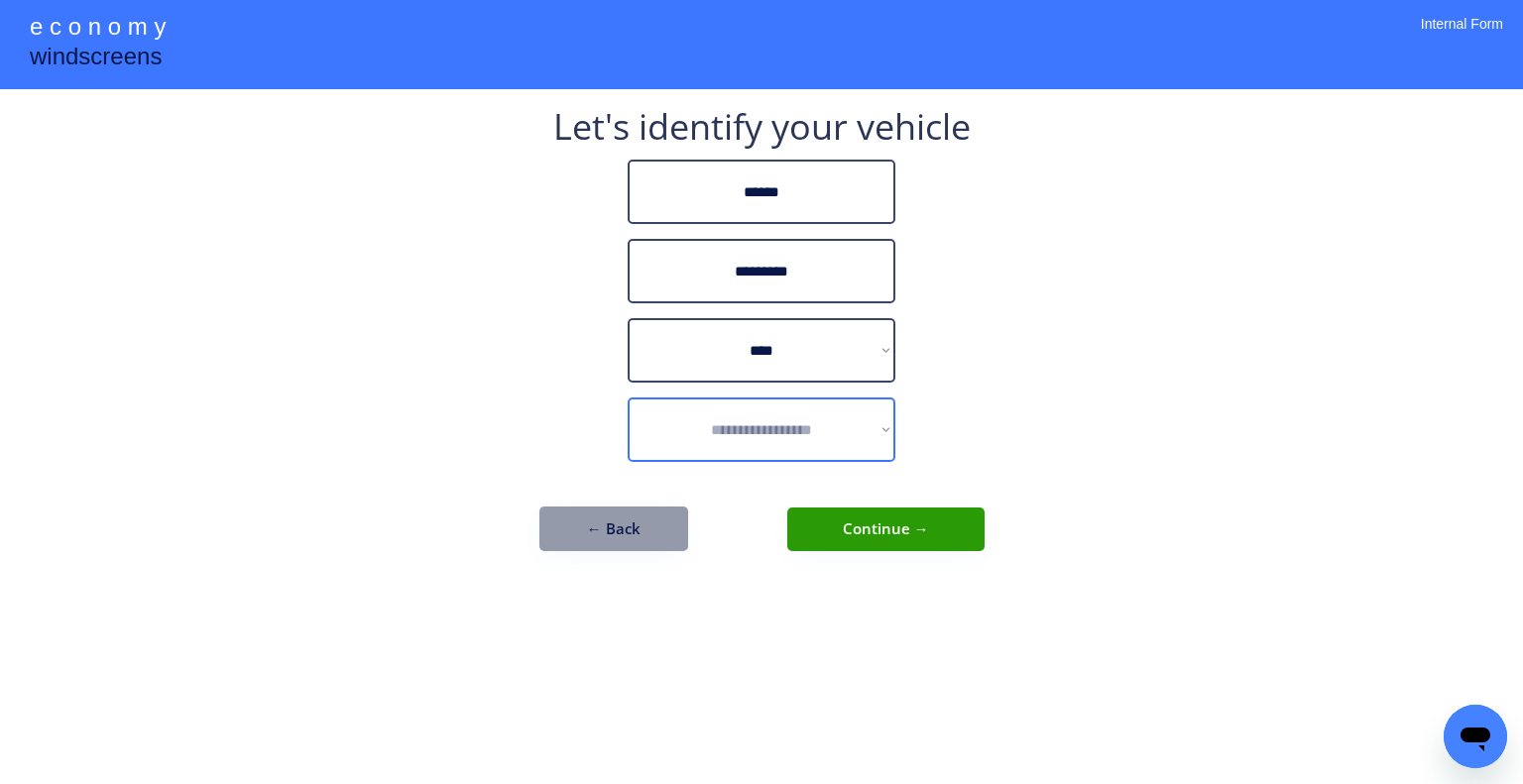 click on "**********" at bounding box center (762, 429) 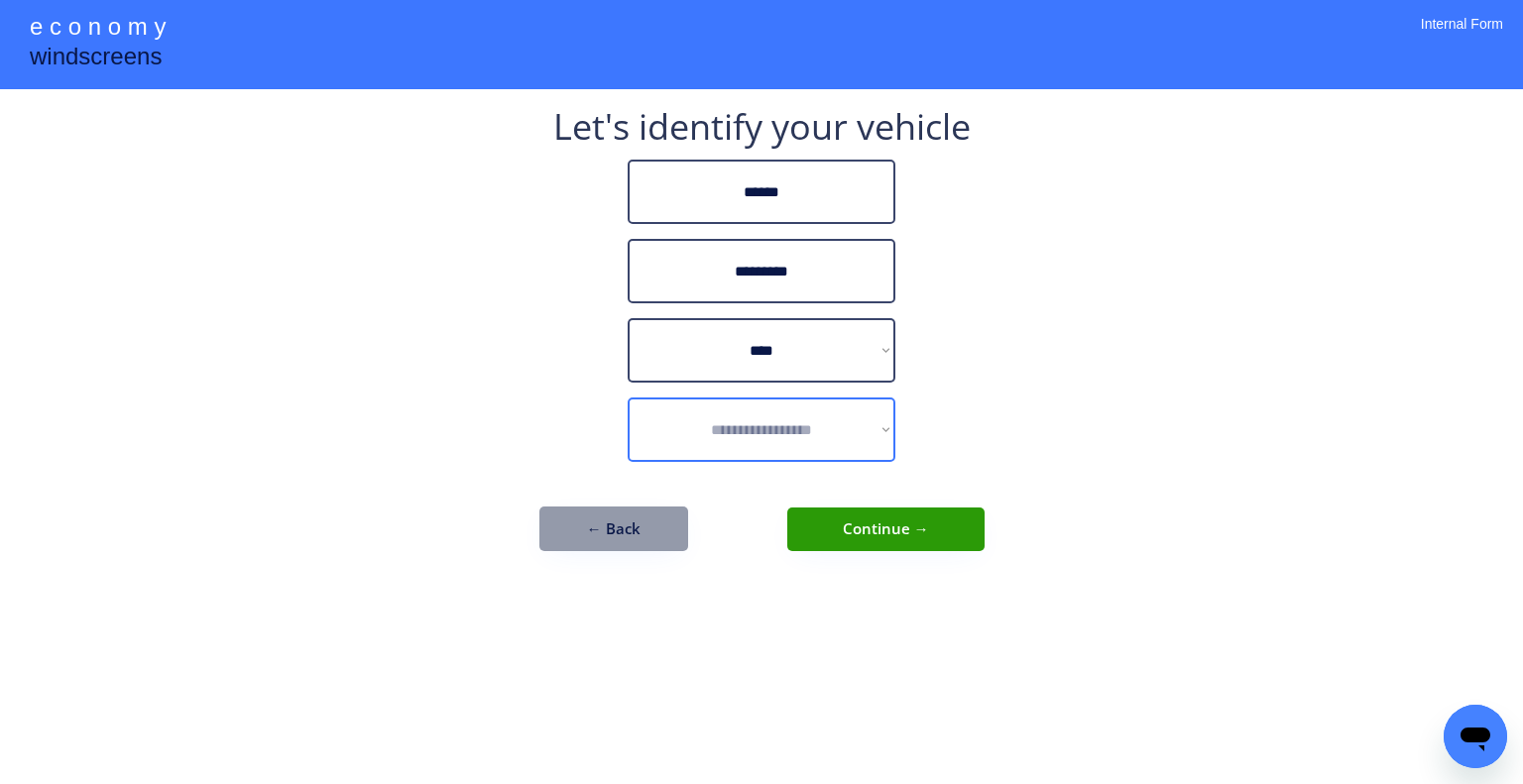 select on "**********" 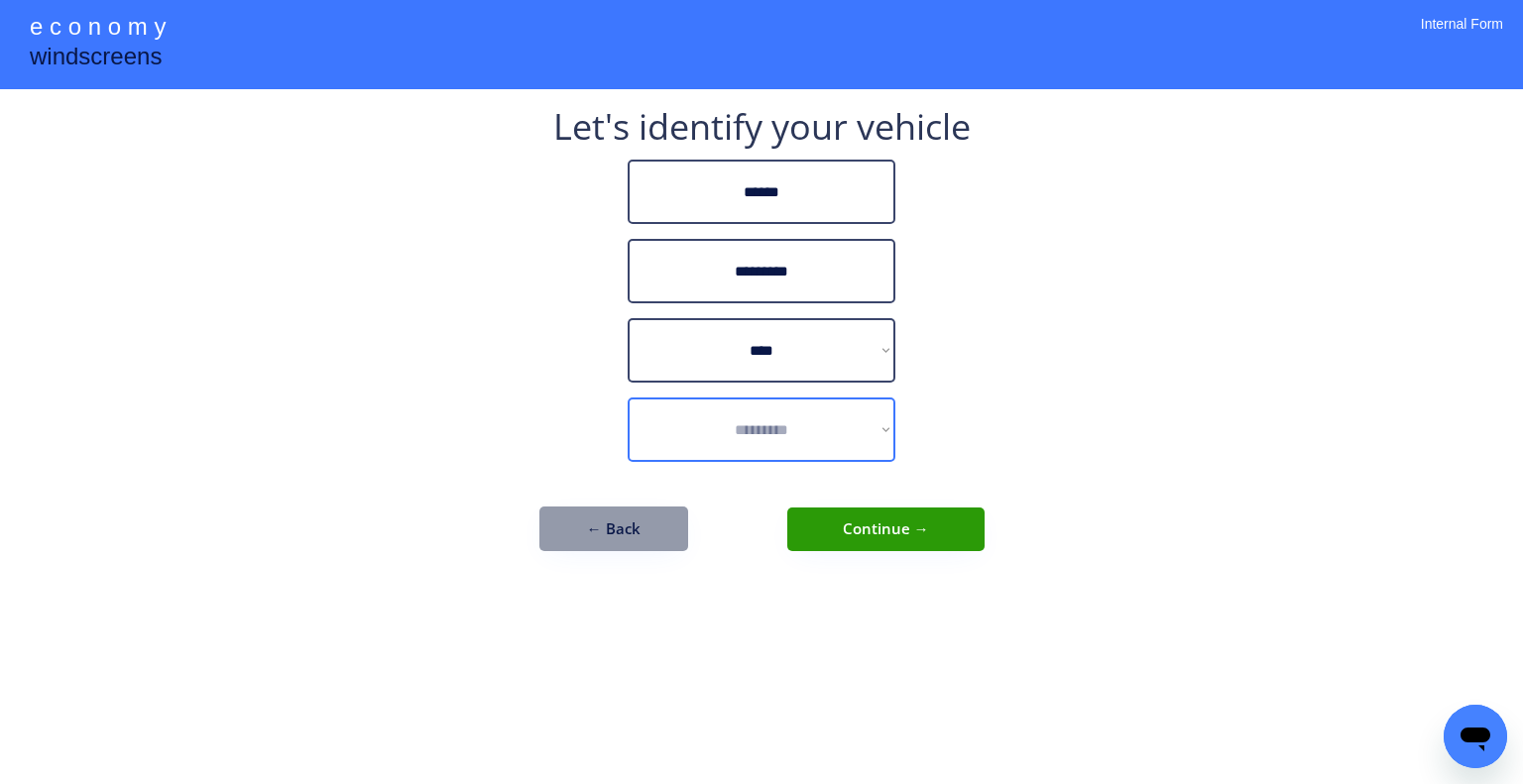 click on "**********" at bounding box center (762, 429) 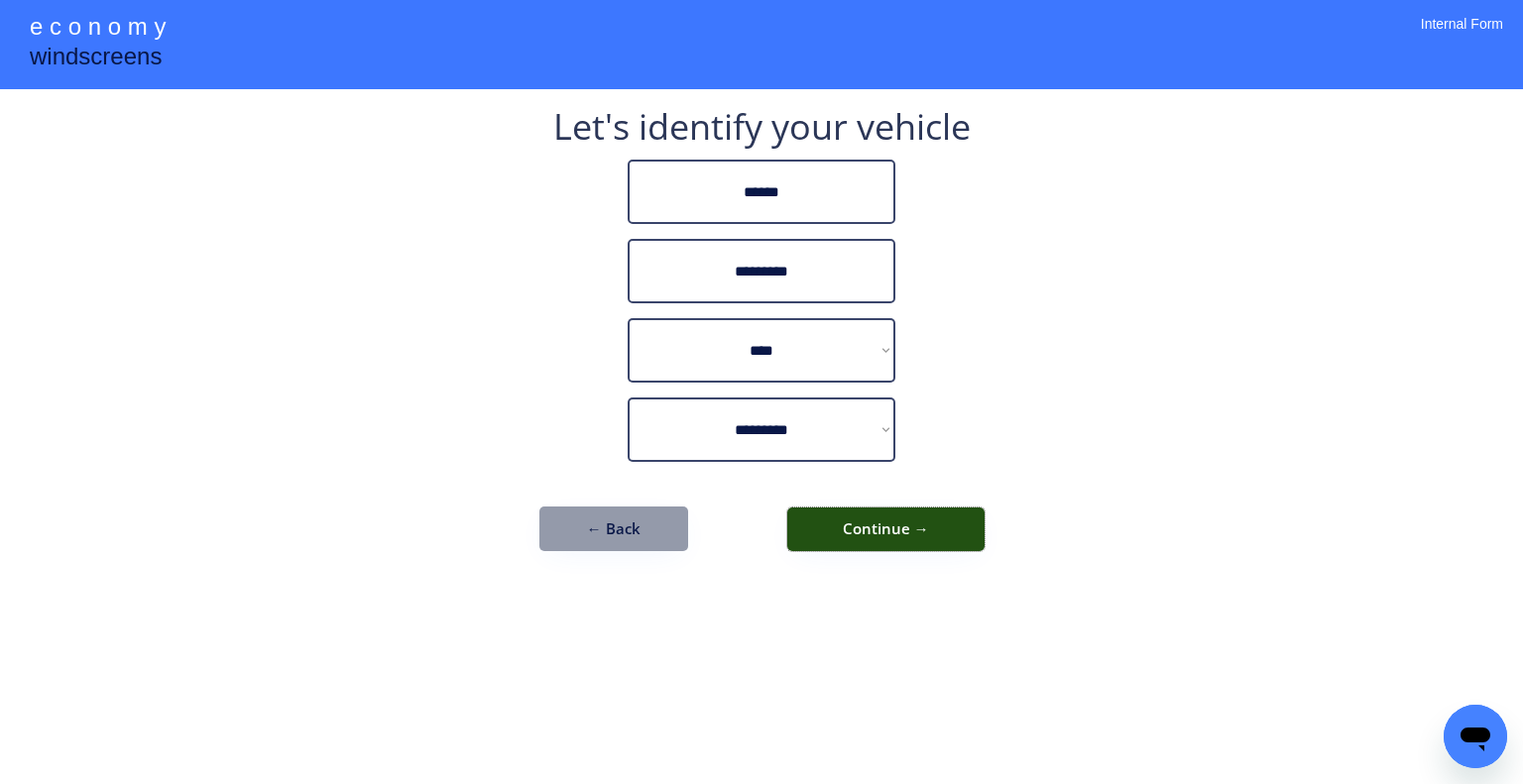 click on "Continue    →" at bounding box center [885, 529] 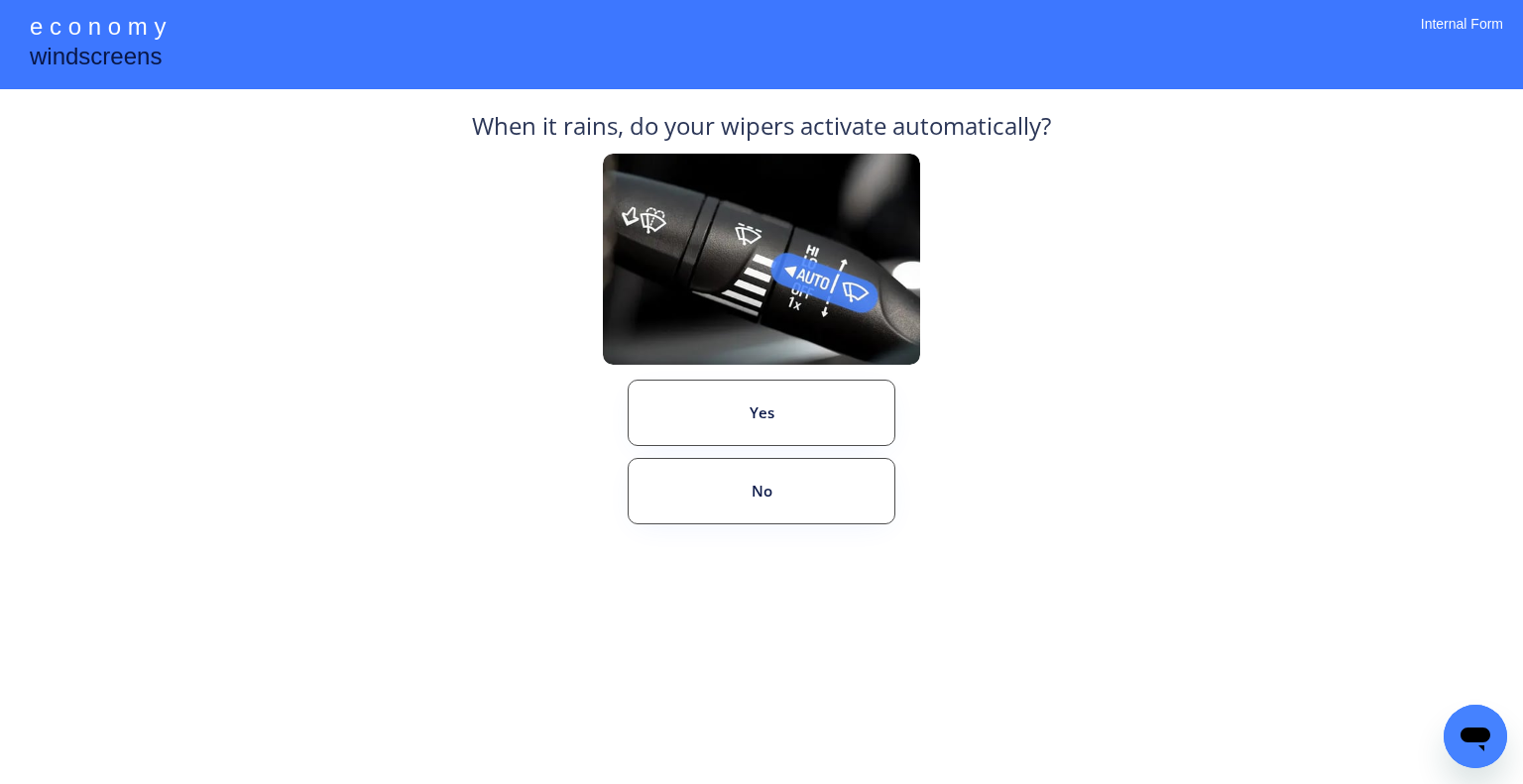 drag, startPoint x: 1198, startPoint y: 399, endPoint x: 835, endPoint y: 503, distance: 377.60429 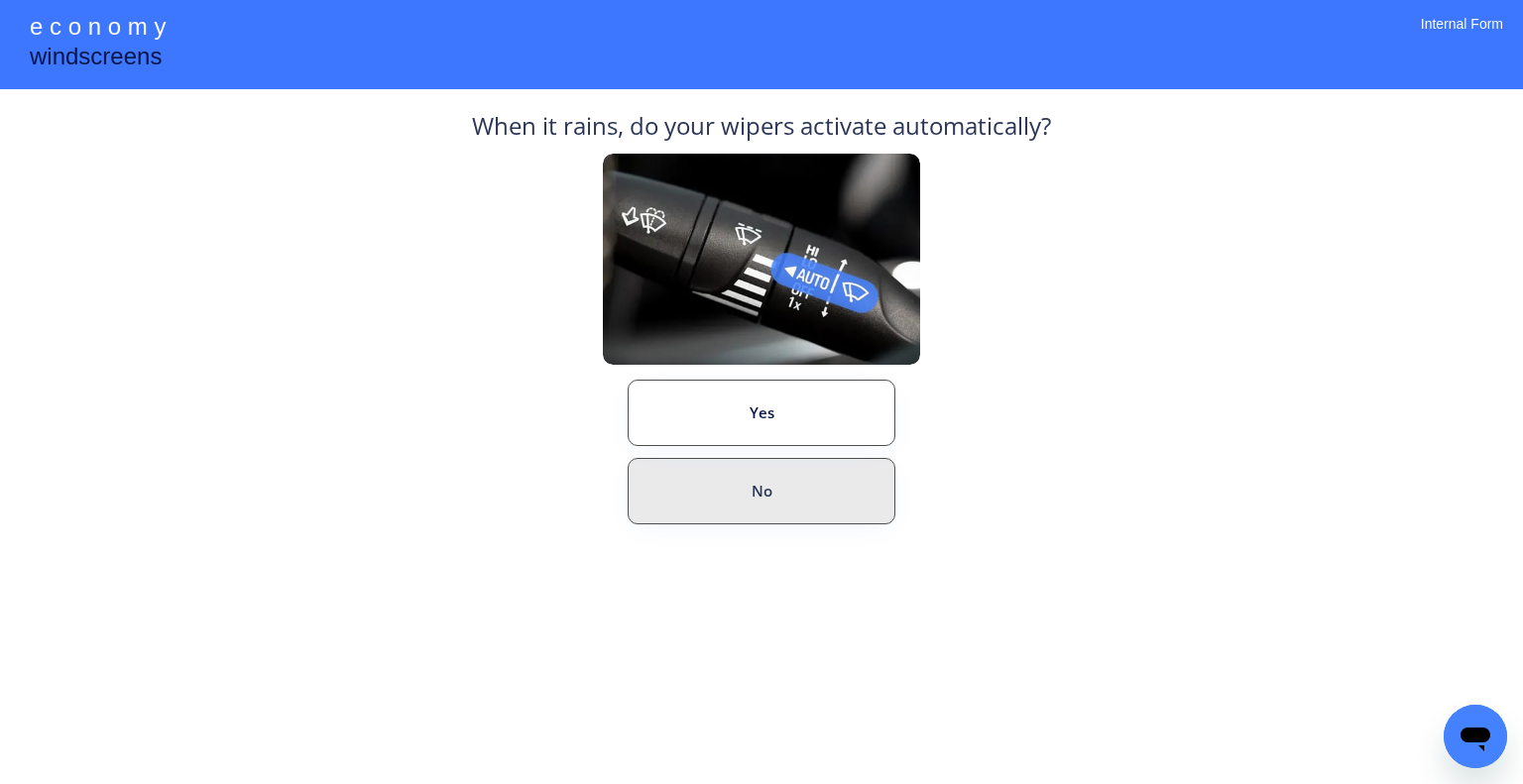 click on "No" at bounding box center (762, 491) 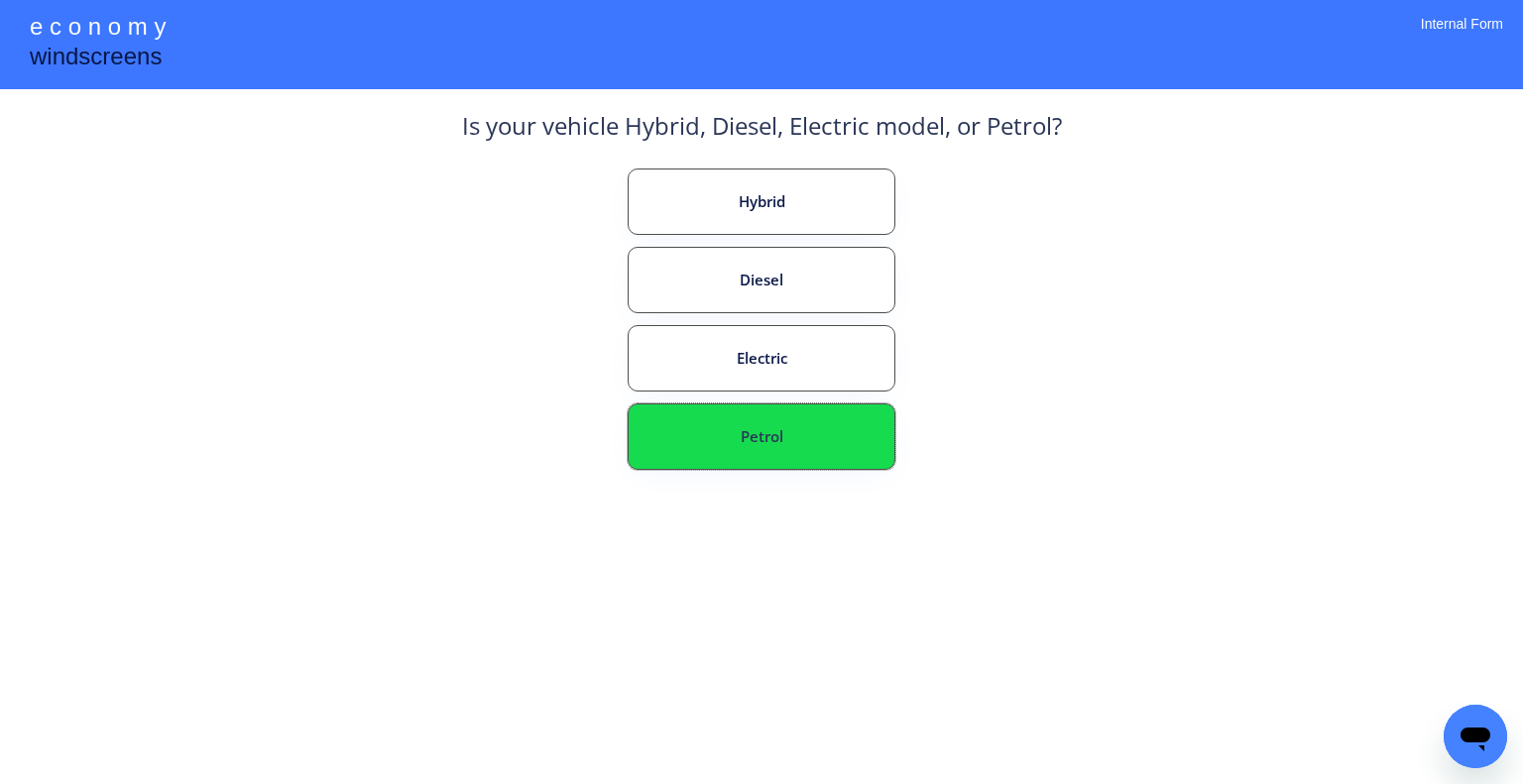 click on "Petrol" at bounding box center [762, 436] 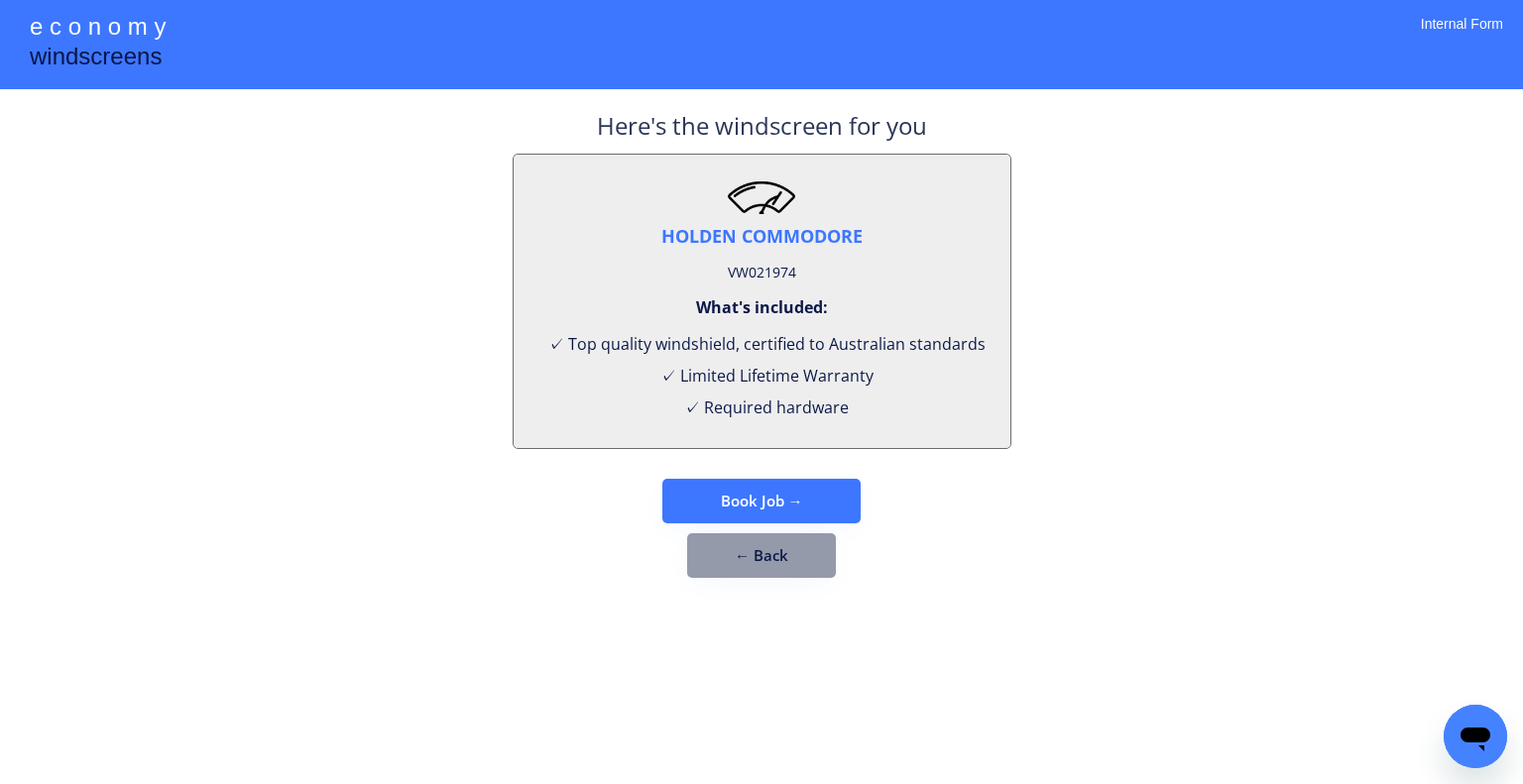 click on "VW021974" at bounding box center [762, 273] 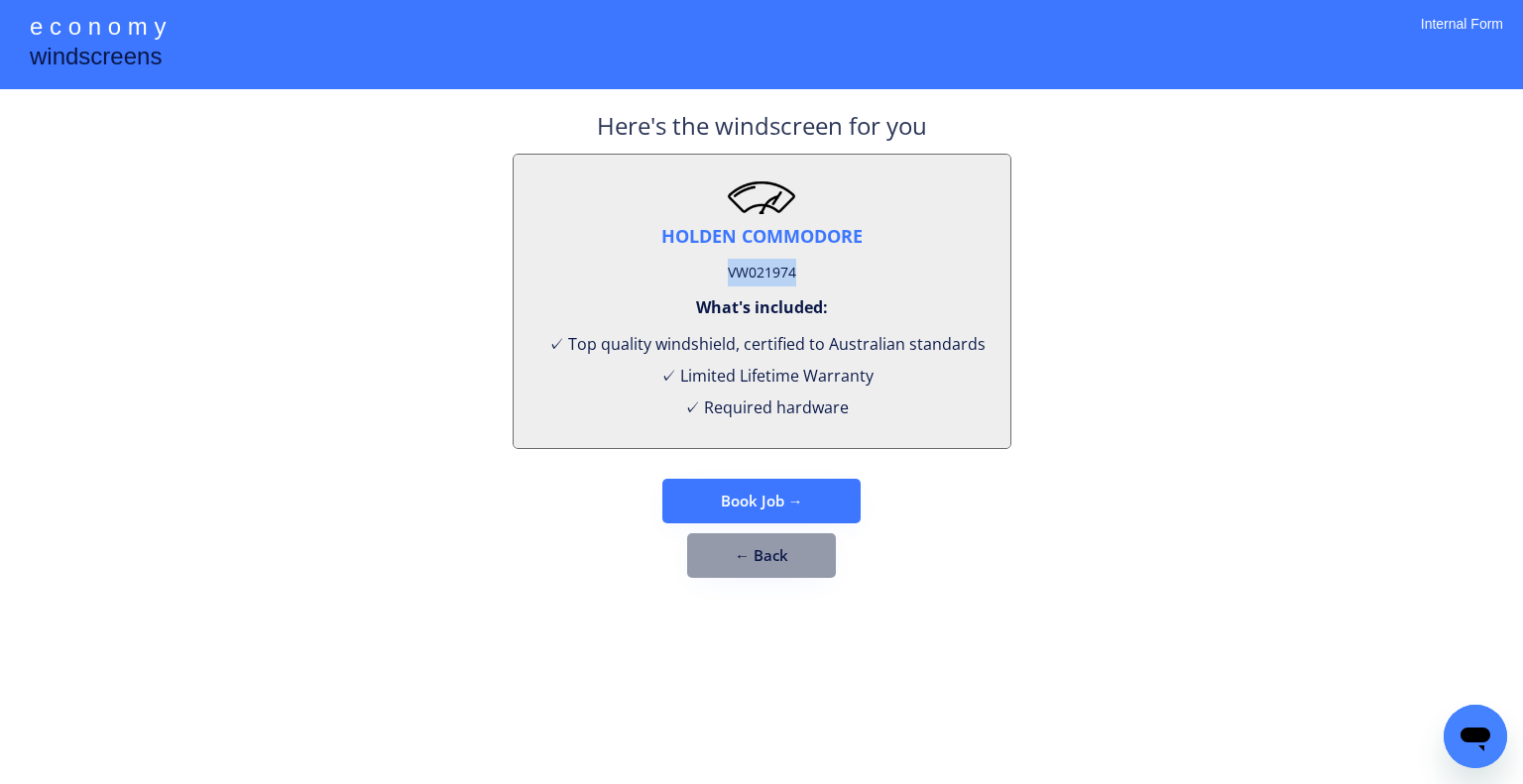 click on "VW021974" at bounding box center [762, 273] 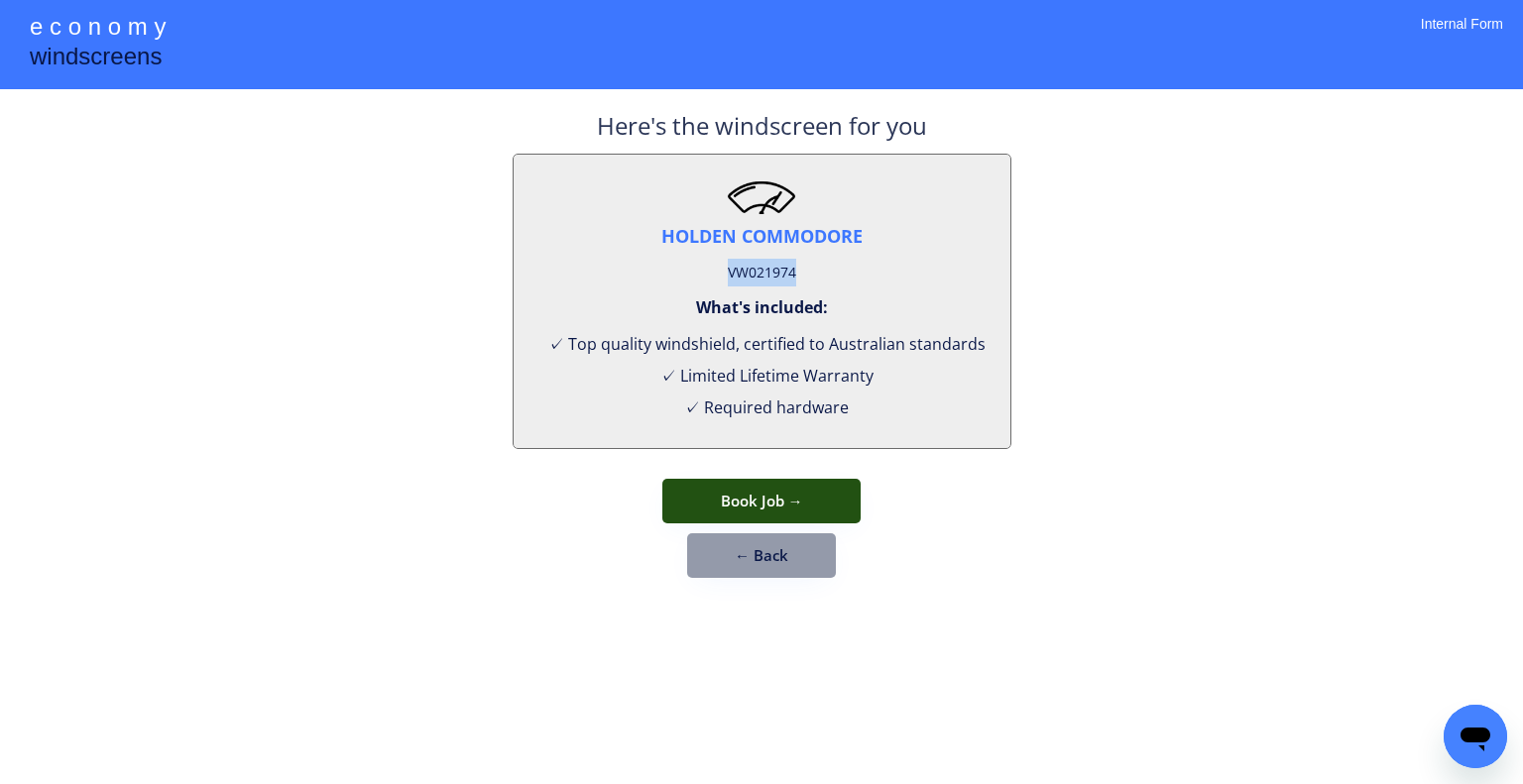 click on "Book Job    →" at bounding box center [762, 501] 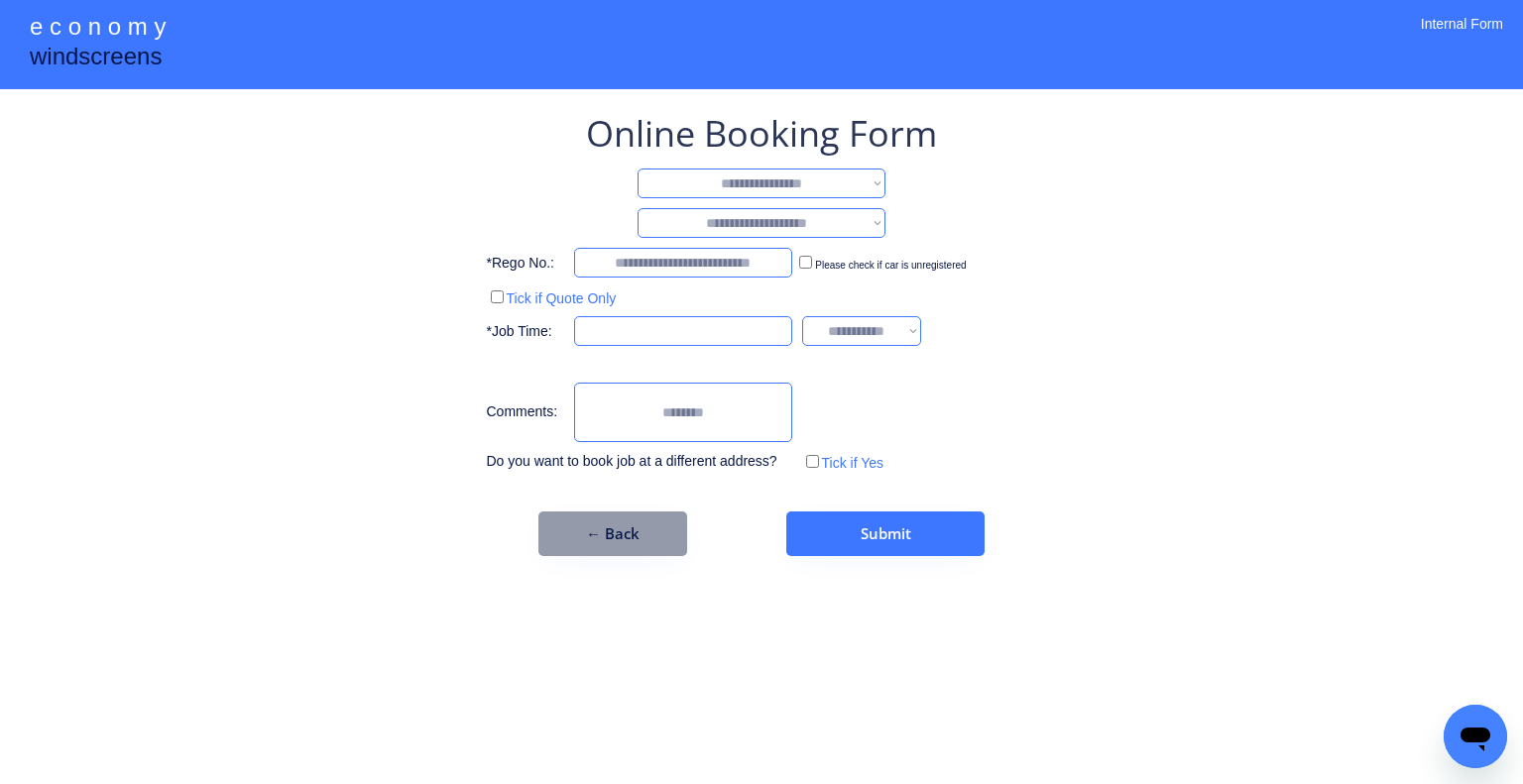 click on "**********" at bounding box center [762, 392] 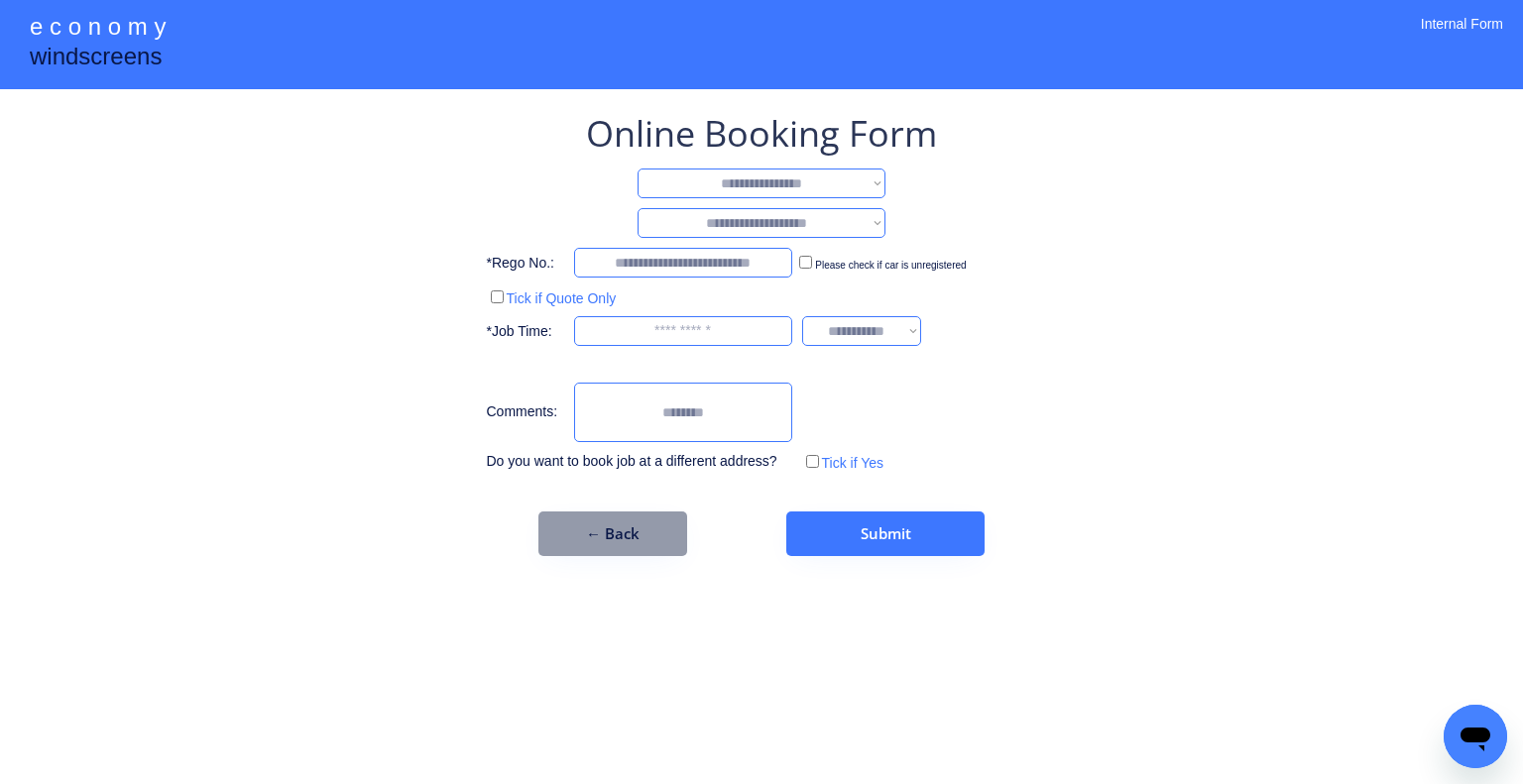 click on "**********" at bounding box center (762, 332) 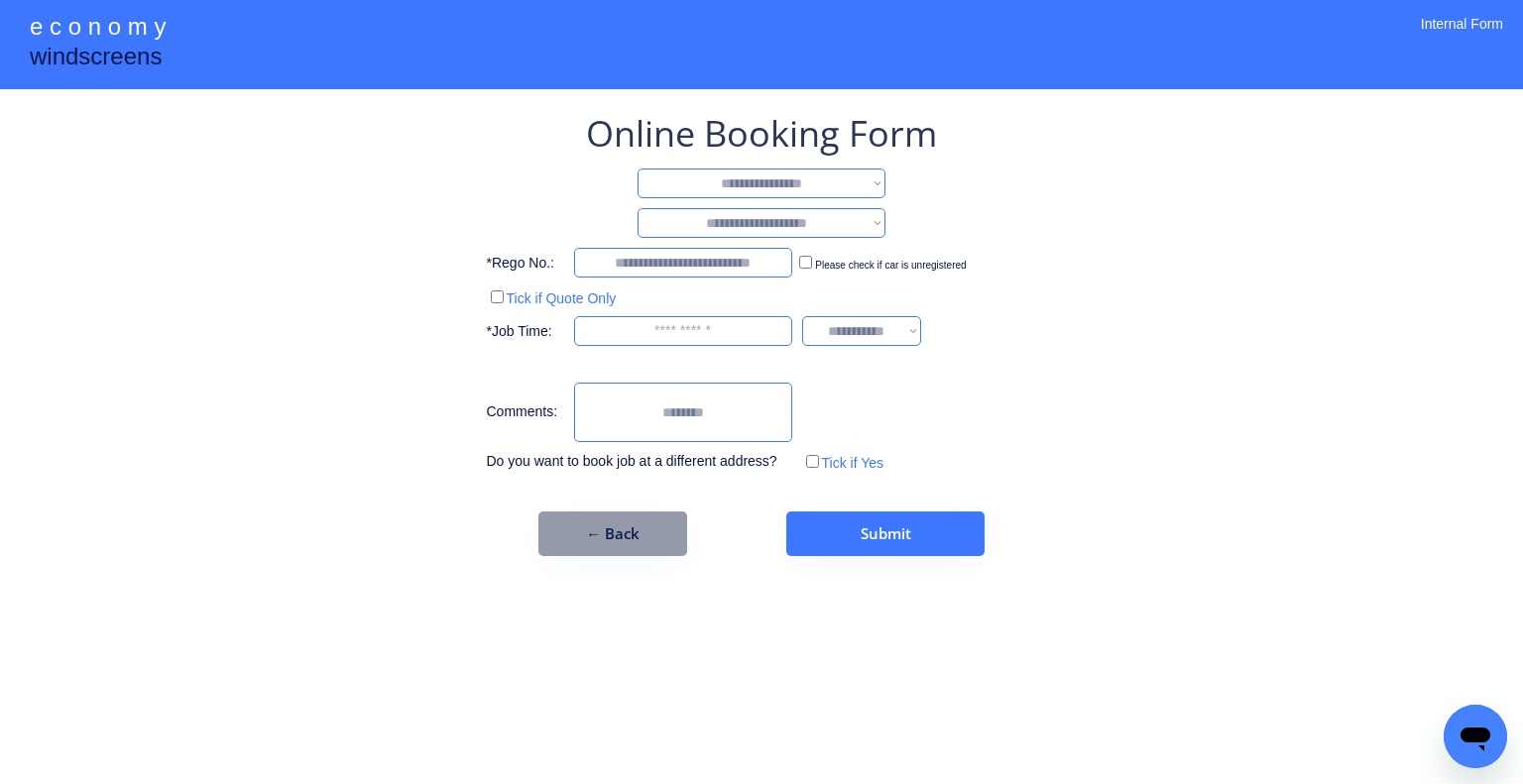 click on "**********" at bounding box center [762, 183] 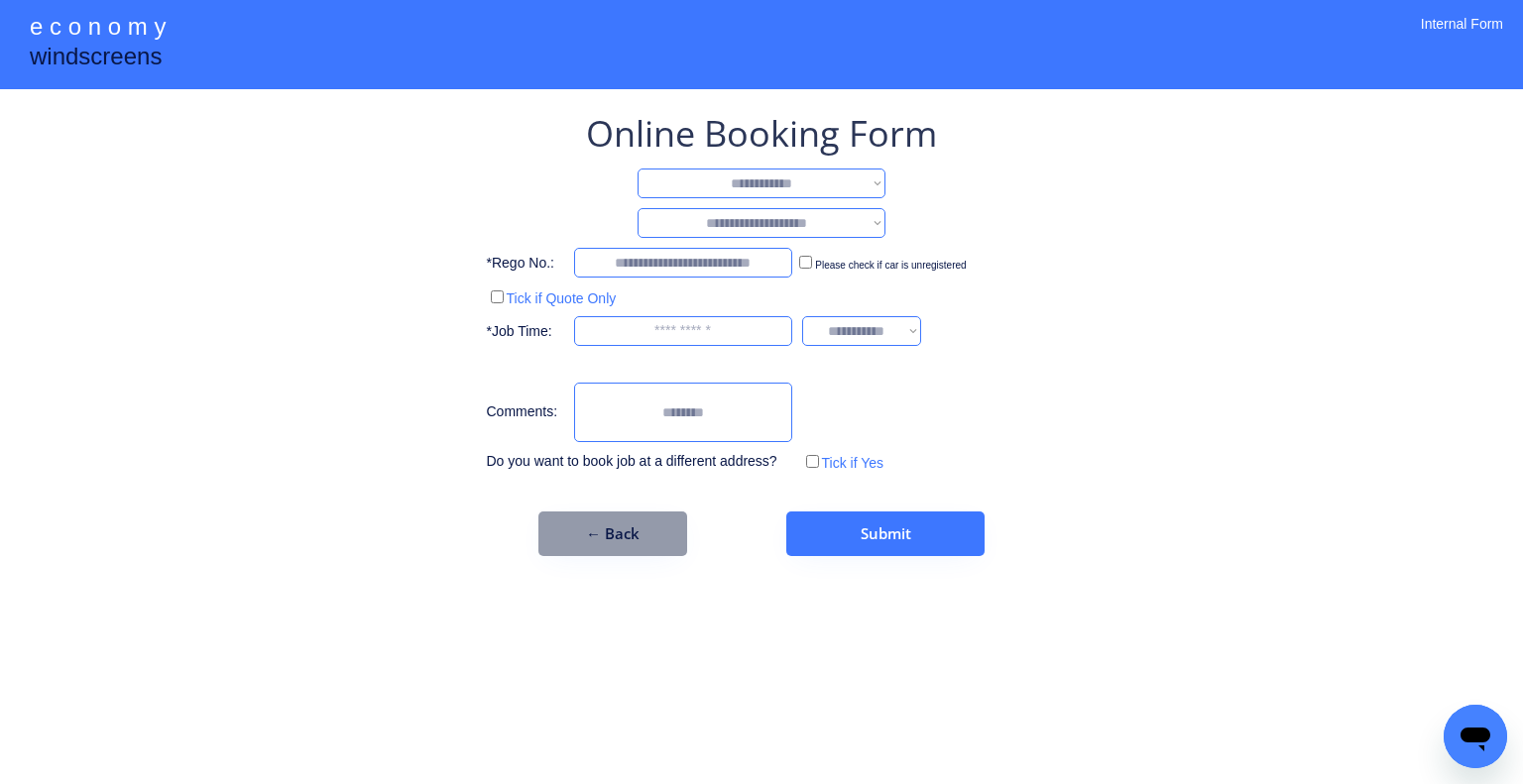 click on "**********" at bounding box center [762, 183] 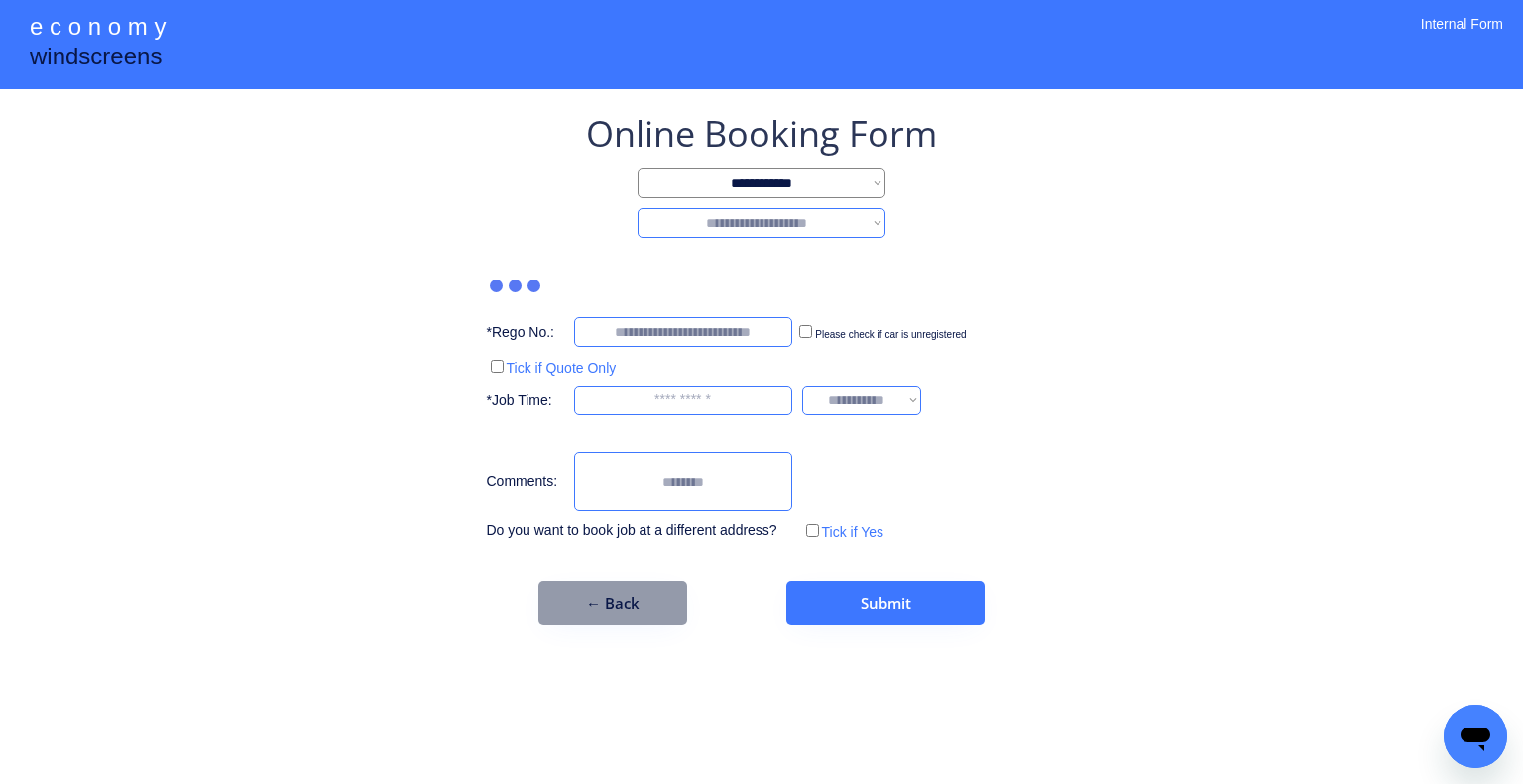 click on "**********" at bounding box center (762, 367) 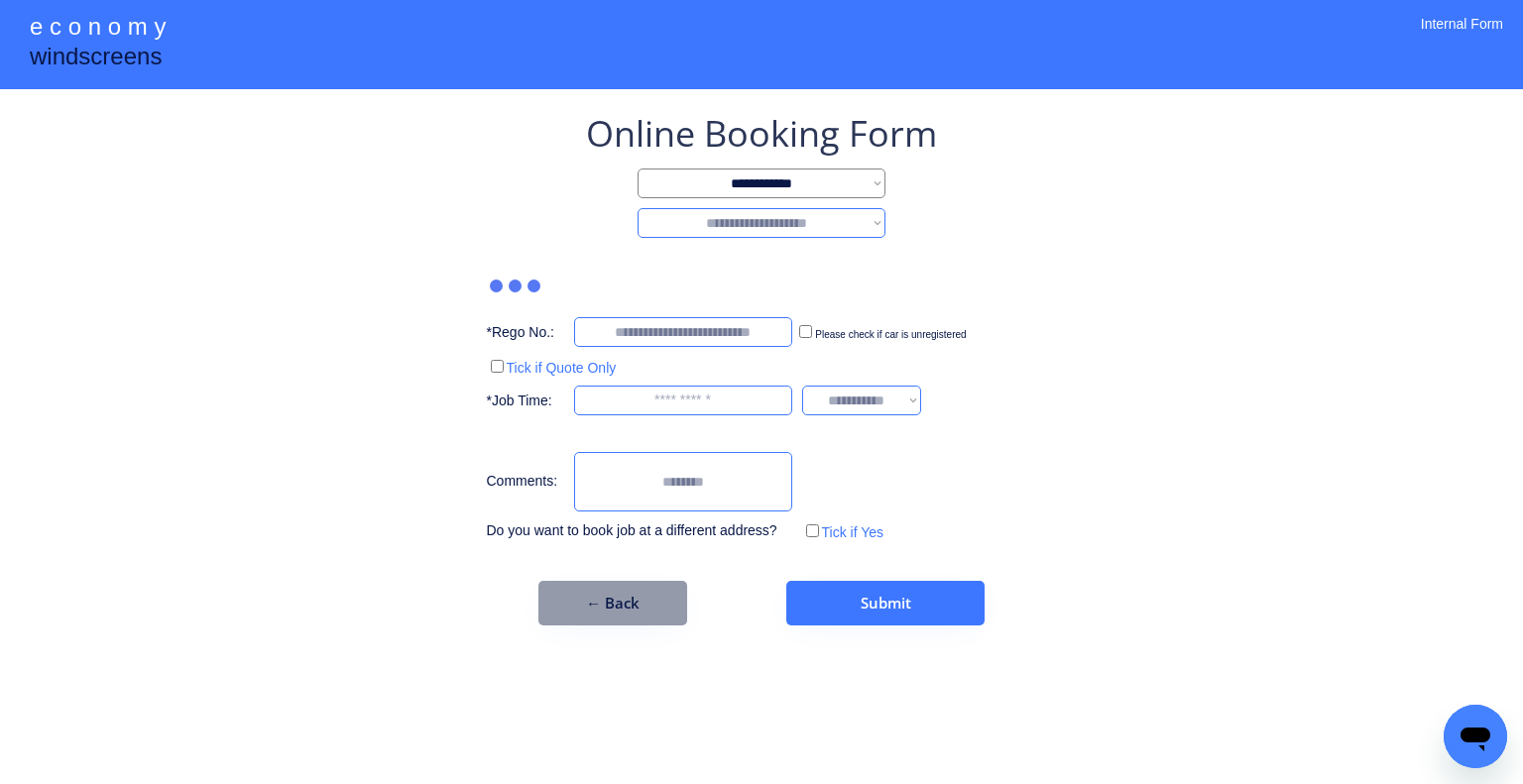 click on "**********" at bounding box center (762, 223) 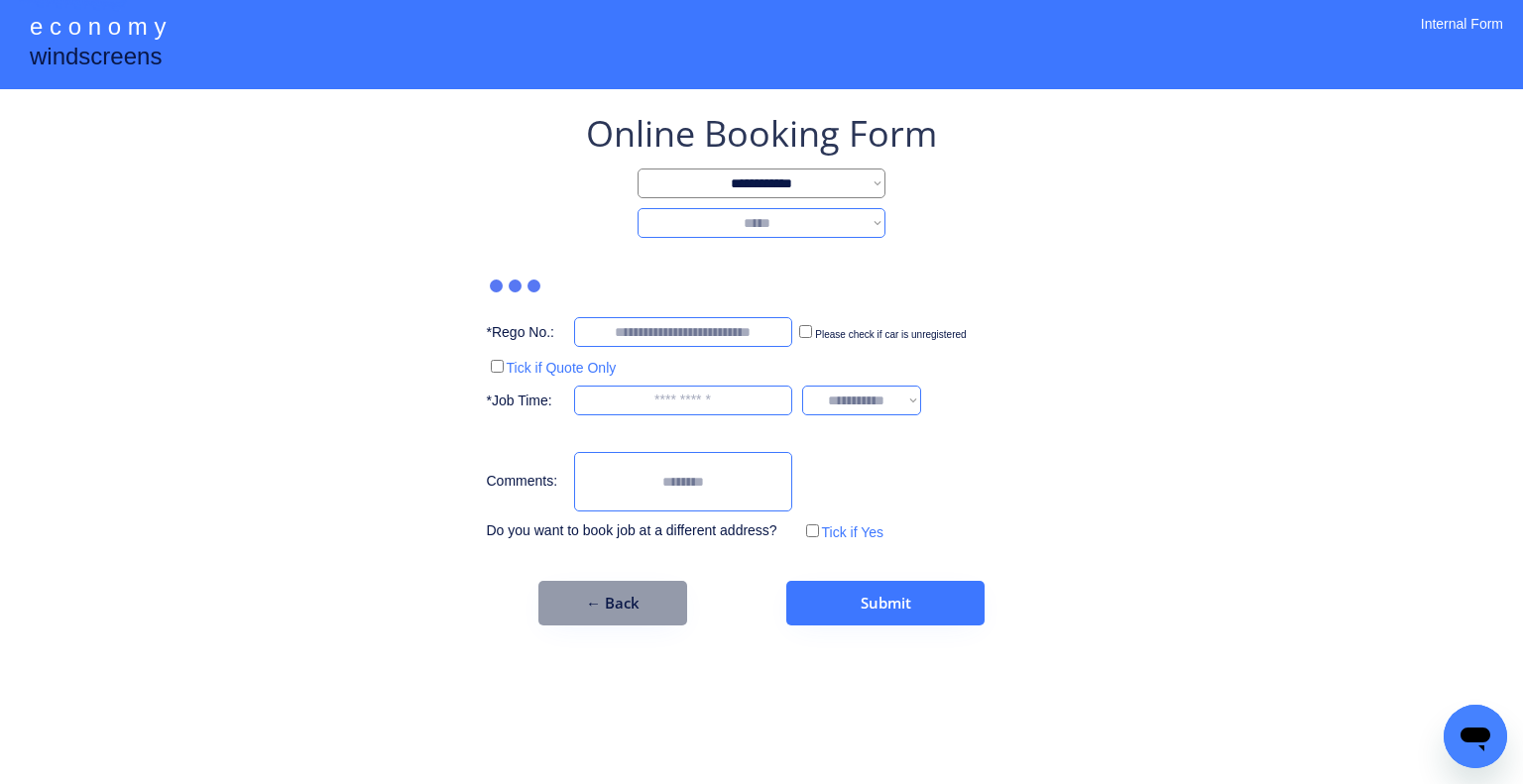 click on "**********" at bounding box center [762, 223] 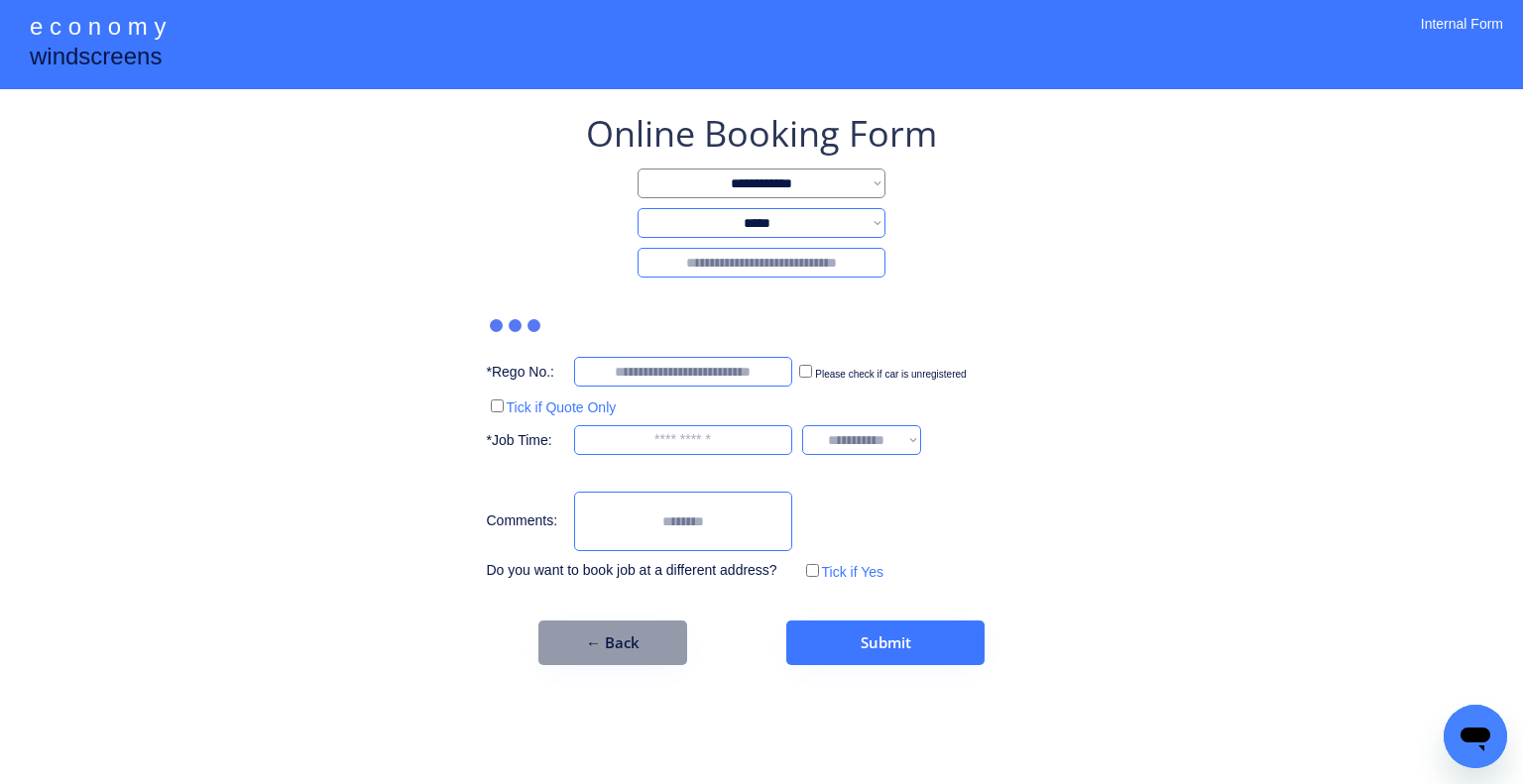 drag, startPoint x: 835, startPoint y: 253, endPoint x: 839, endPoint y: 233, distance: 20.396078 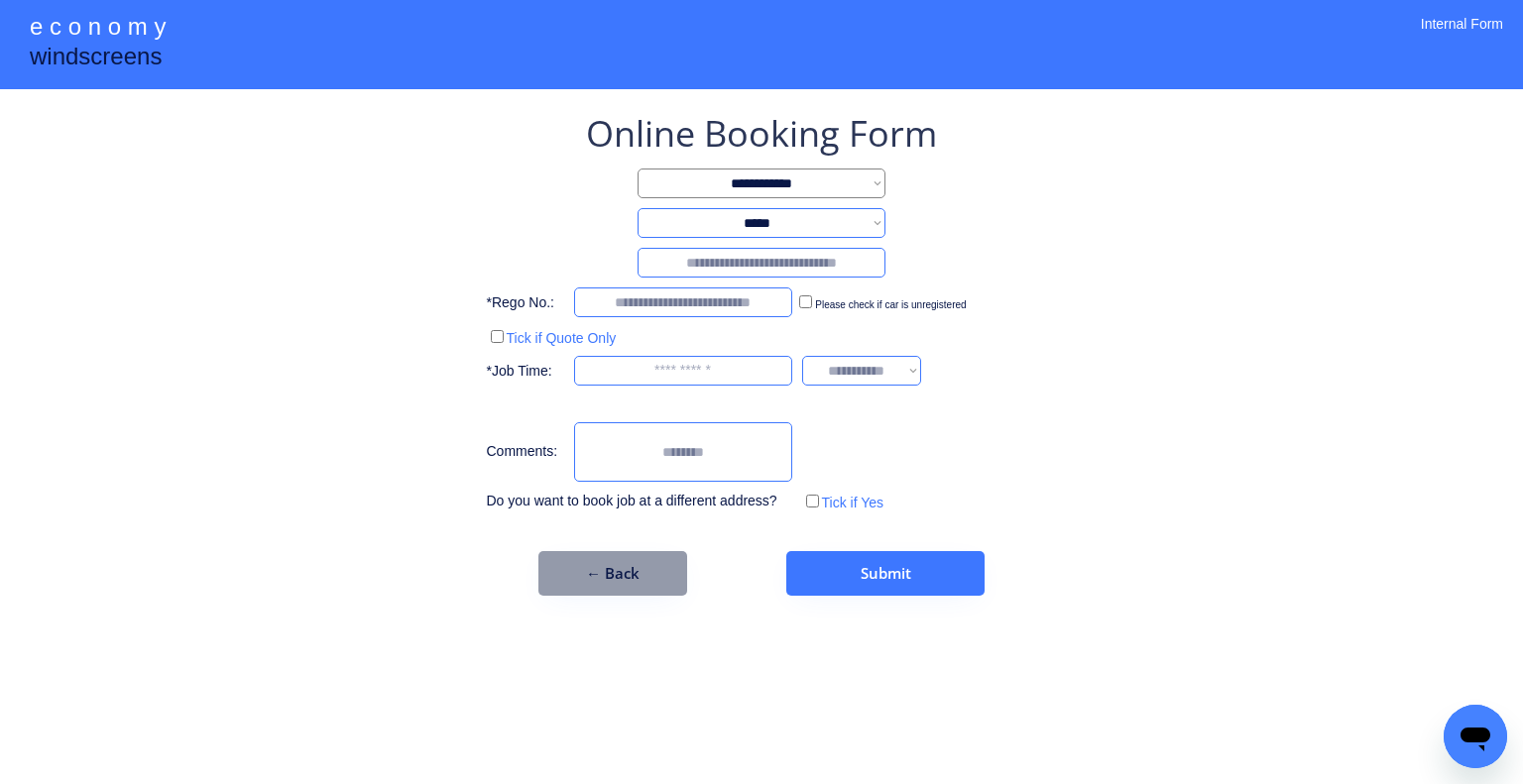select on "********" 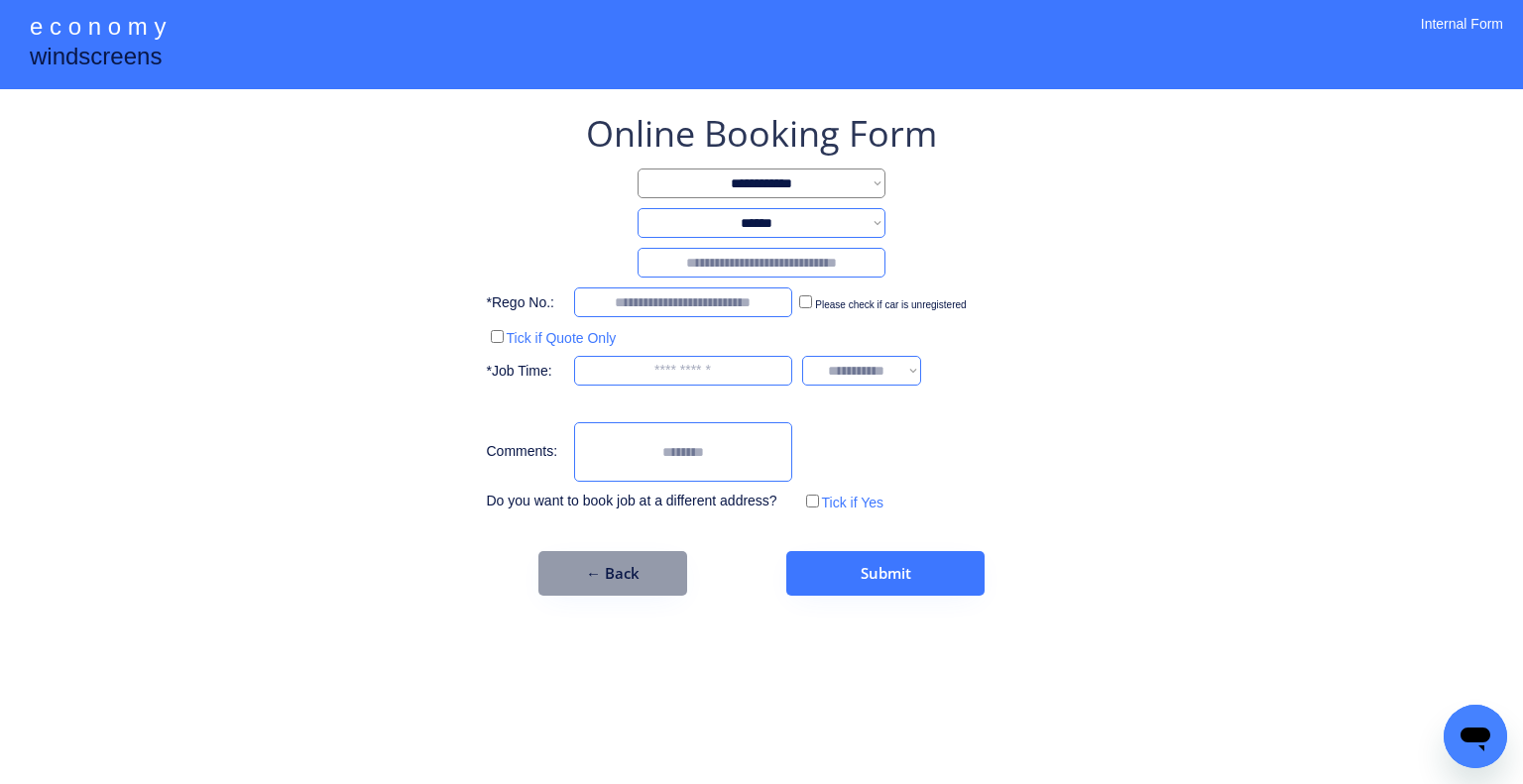 click on "**********" at bounding box center (762, 223) 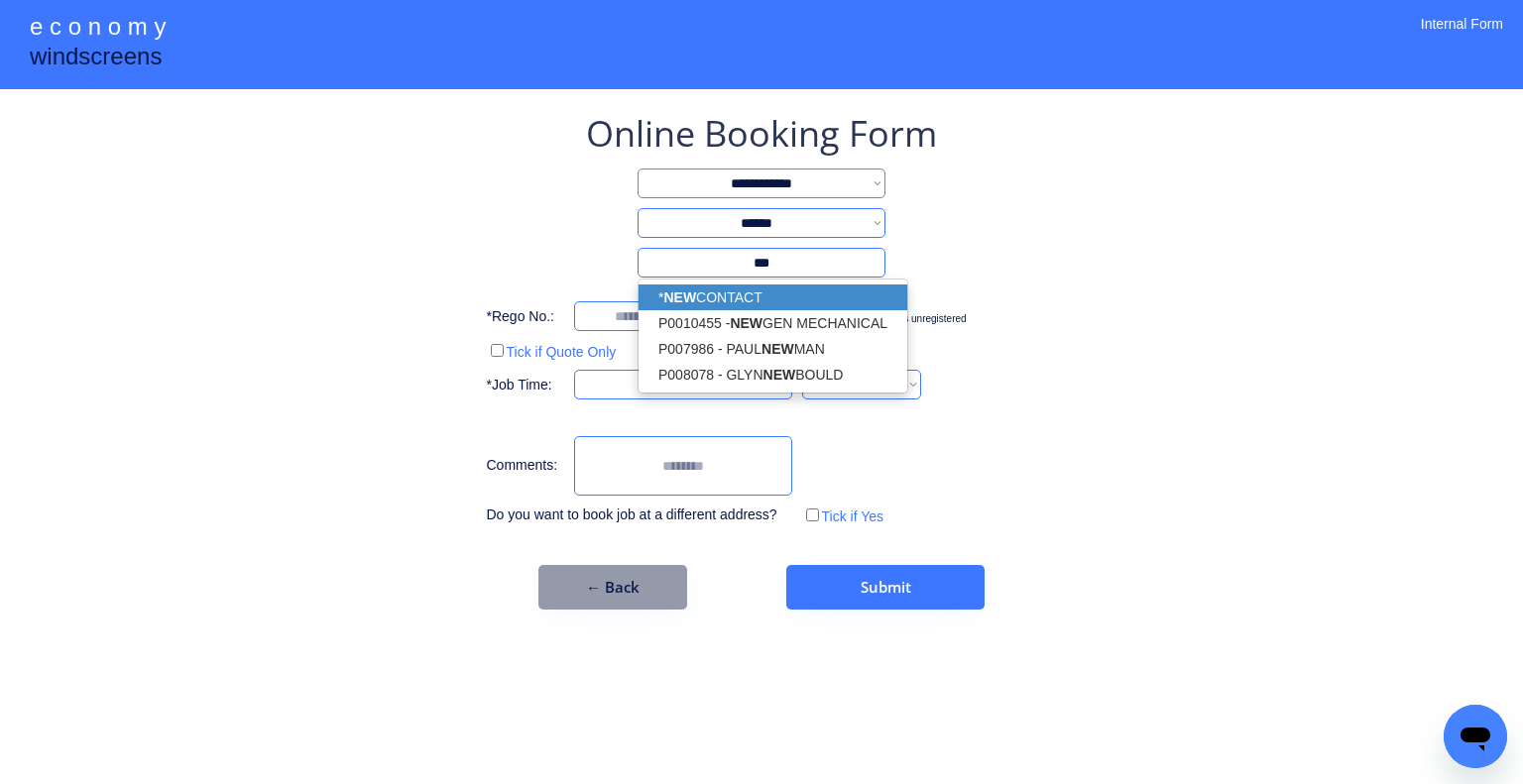 click on "* NEW  CONTACT" at bounding box center [772, 297] 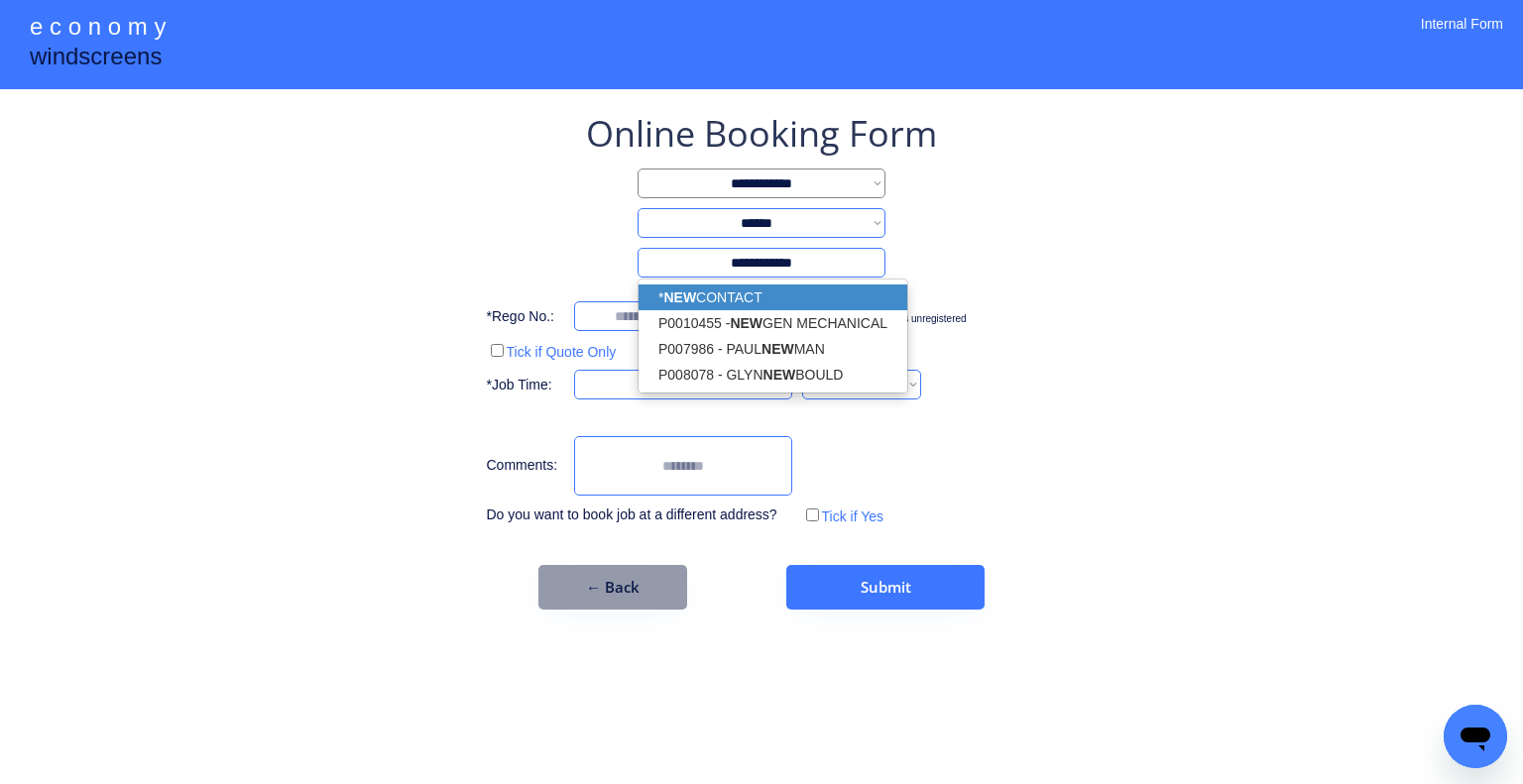 type on "**********" 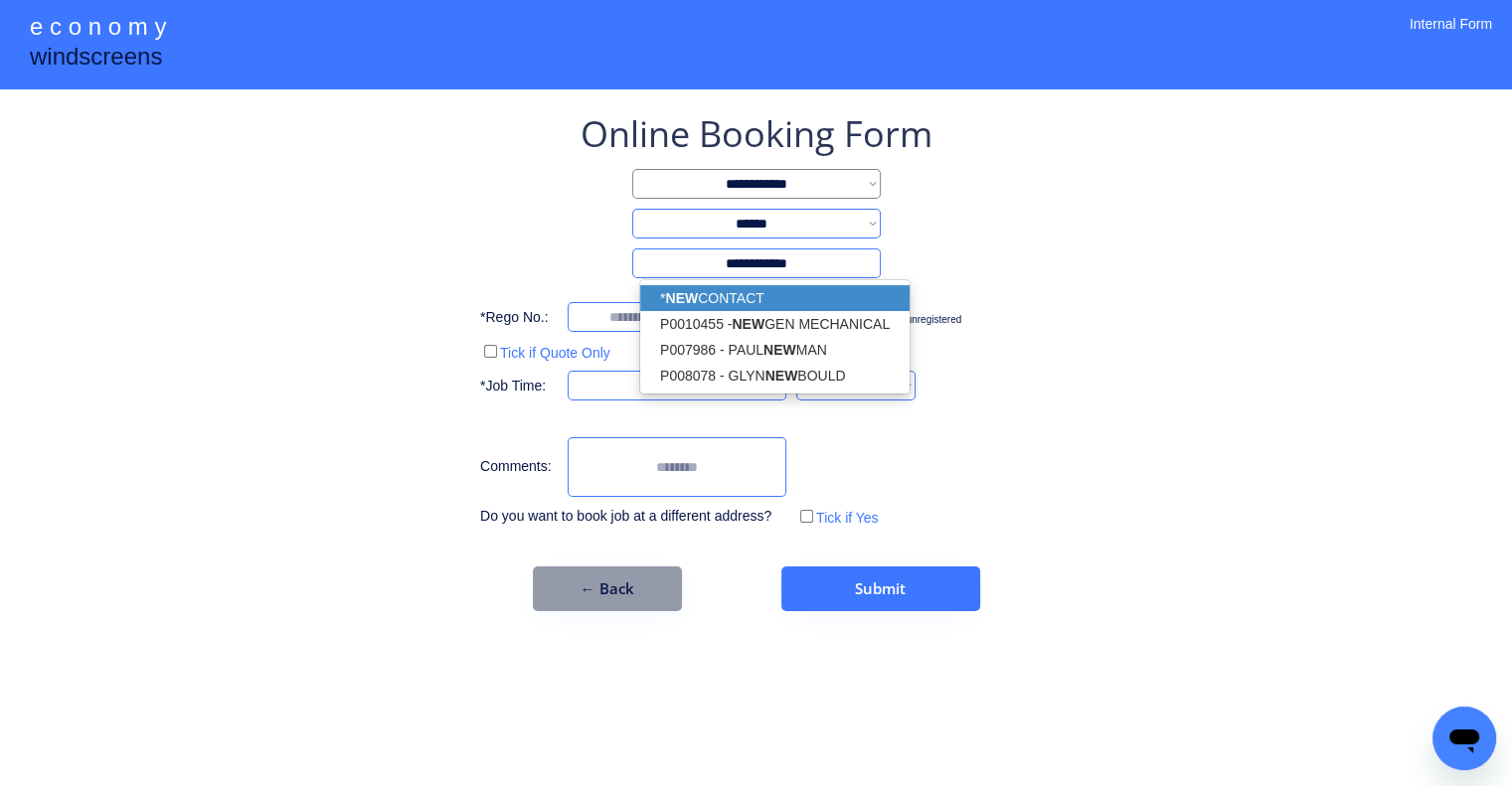 click on "**********" at bounding box center (756, 393) 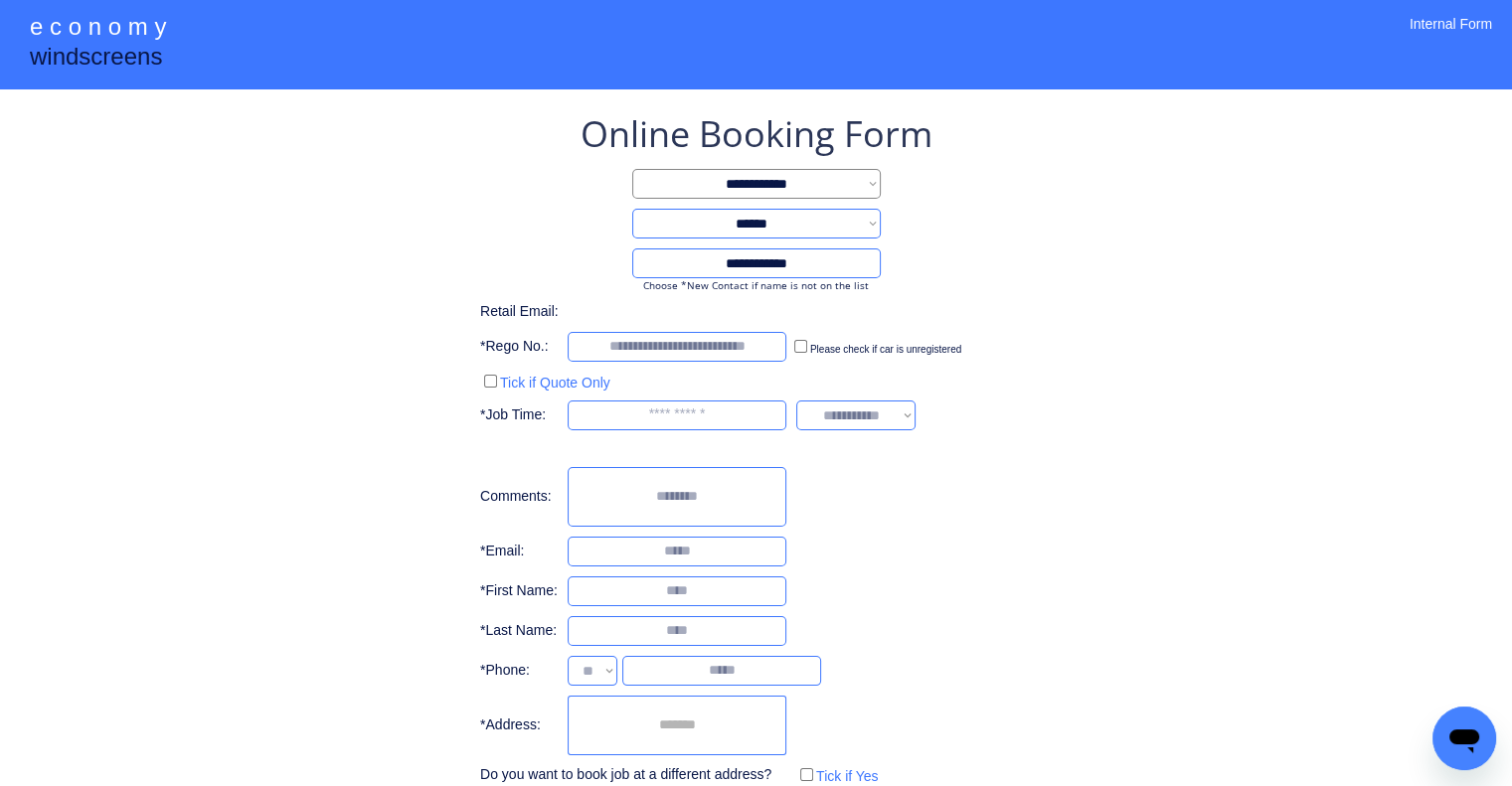select on "**********" 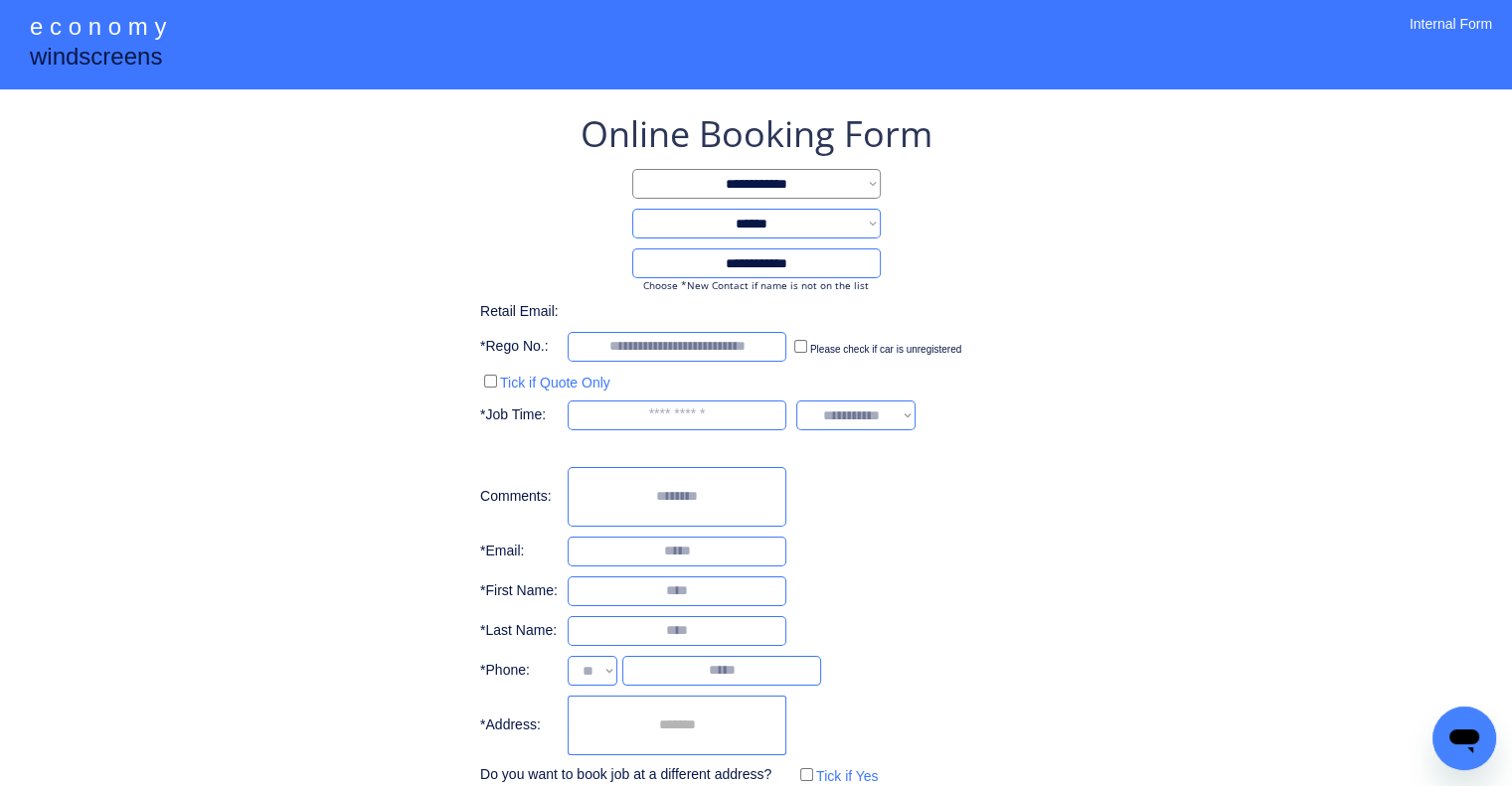 click at bounding box center (677, 725) 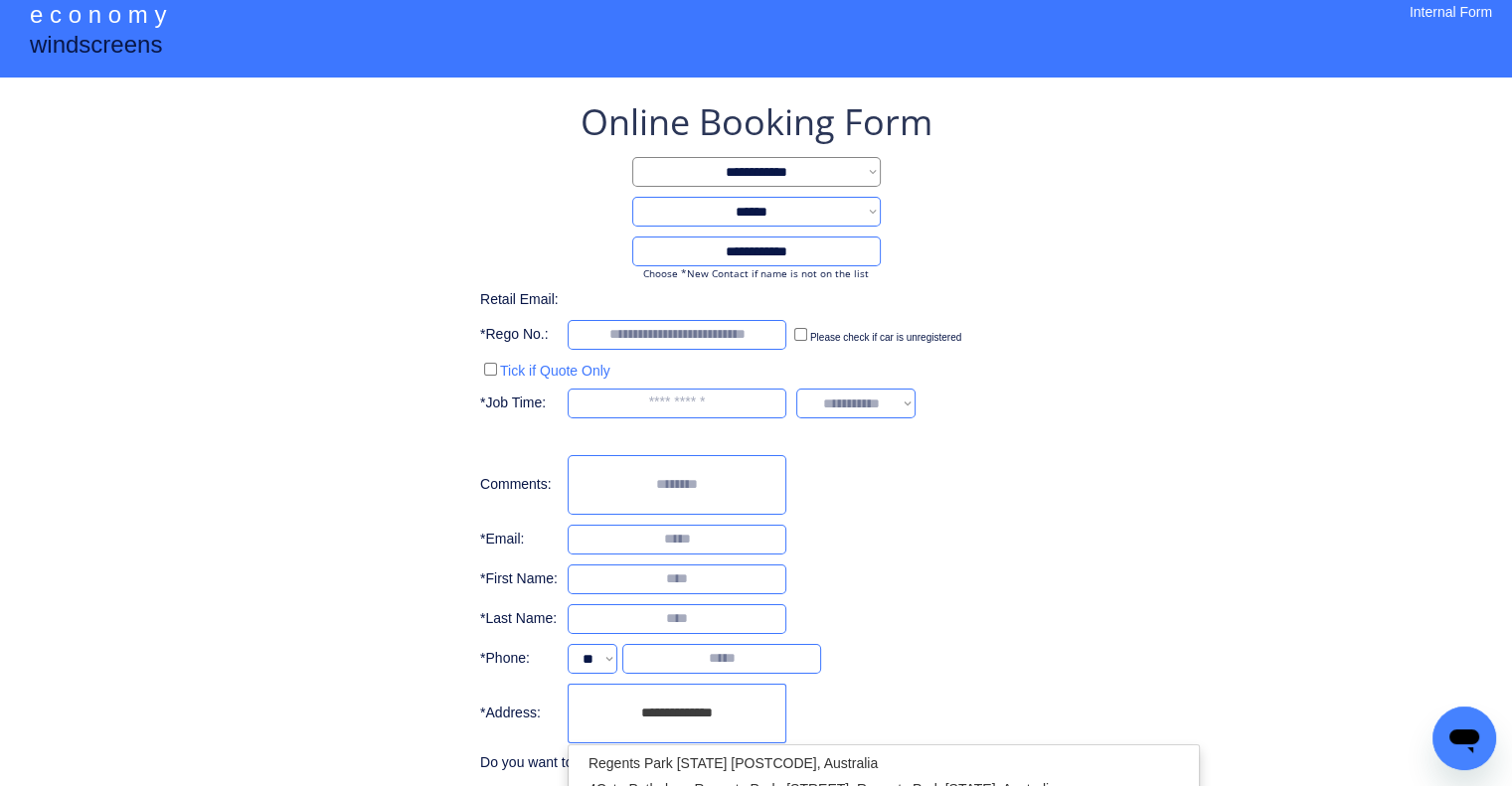 scroll, scrollTop: 112, scrollLeft: 0, axis: vertical 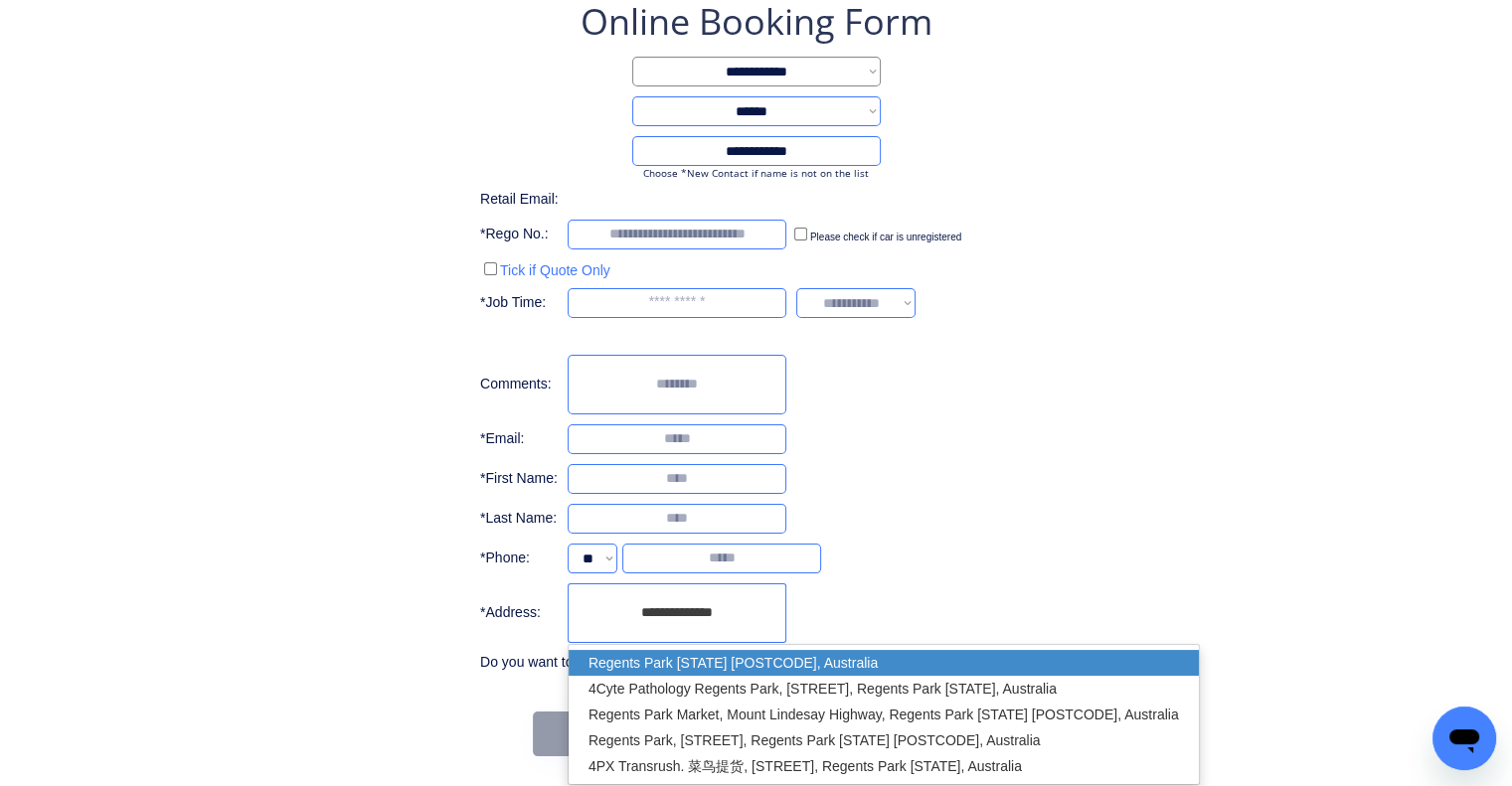 click on "Regents Park QLD 4118, Australia" at bounding box center [884, 663] 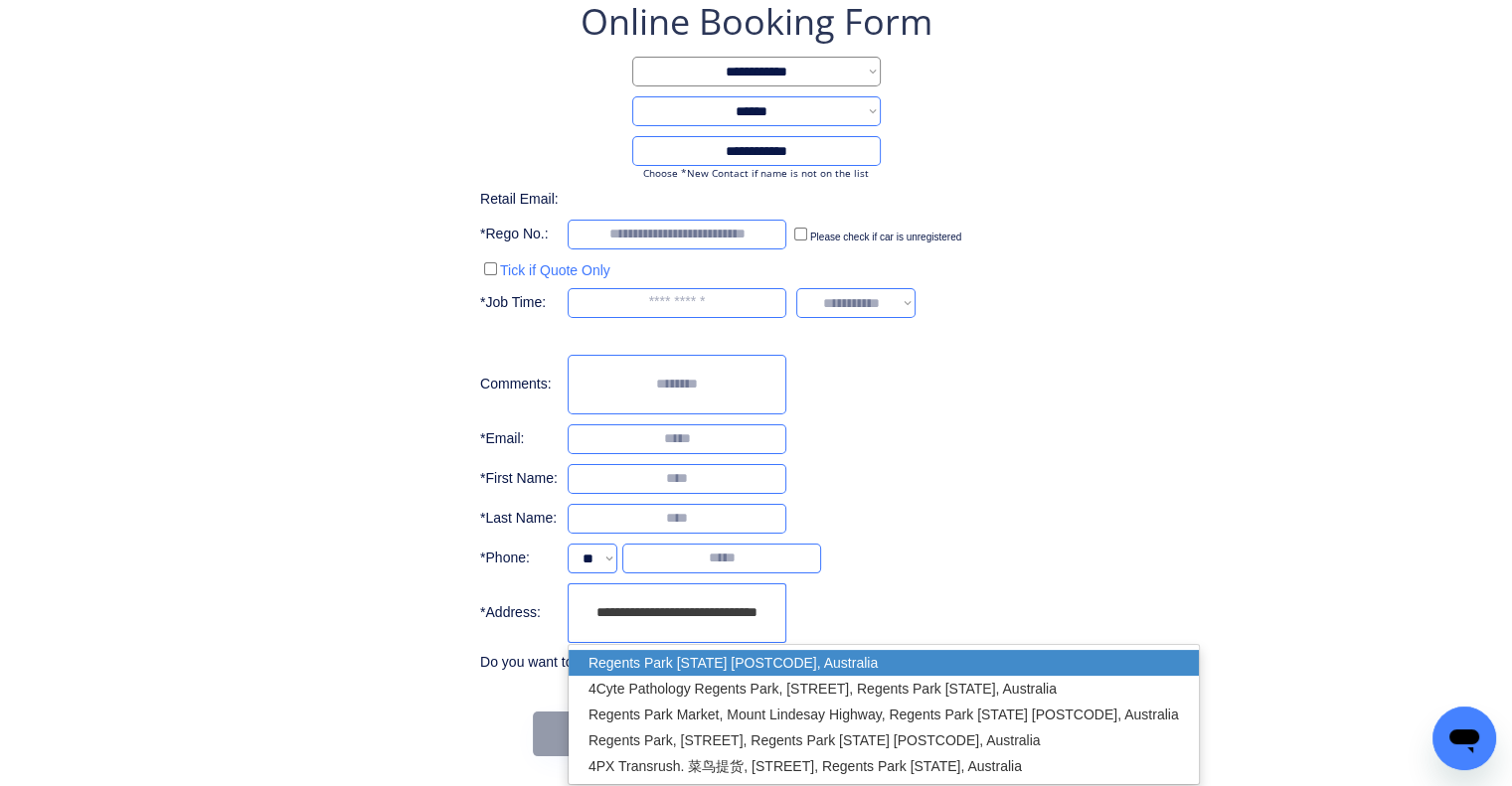 type on "**********" 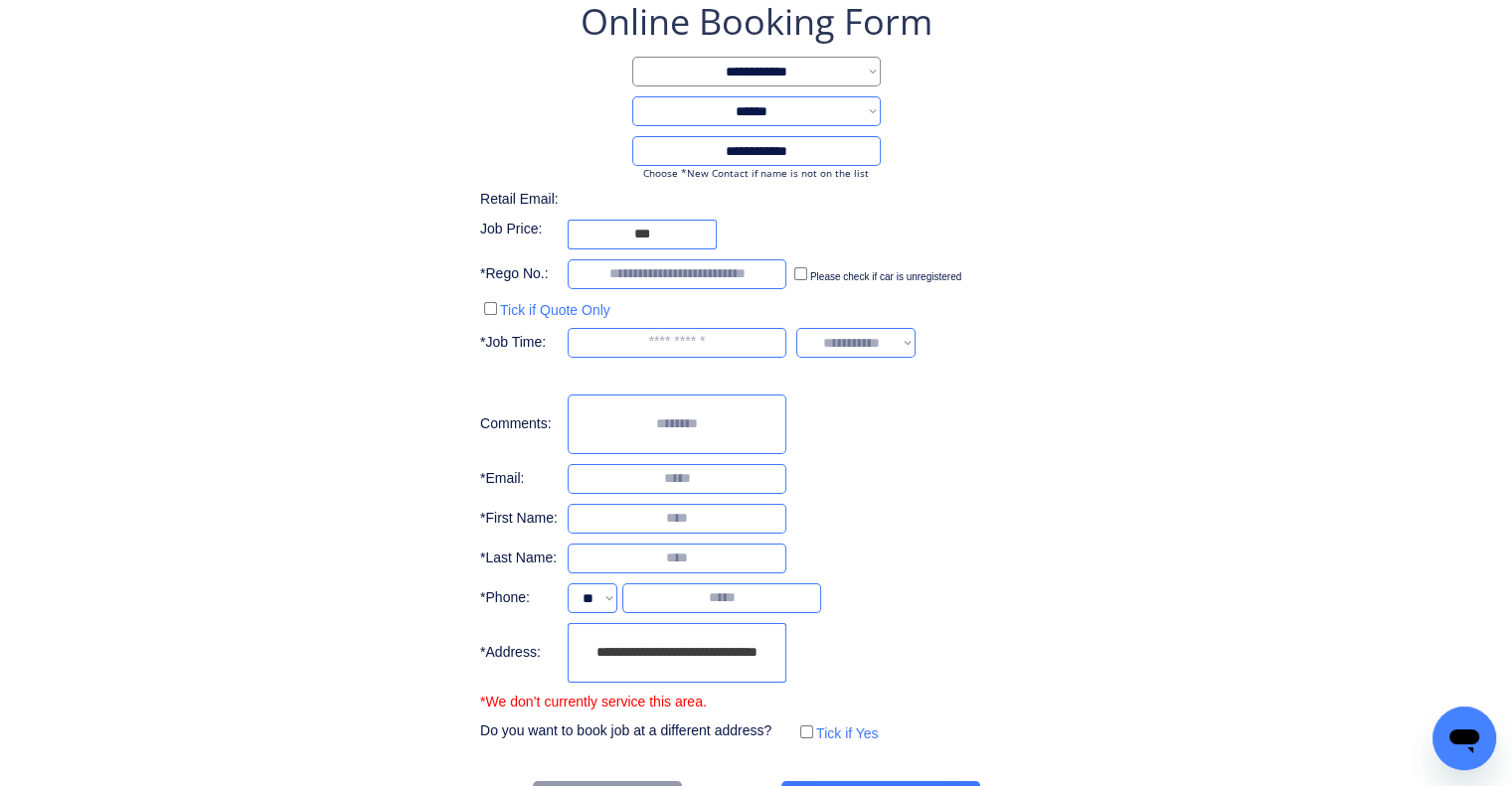 click on "**********" at bounding box center [756, 411] 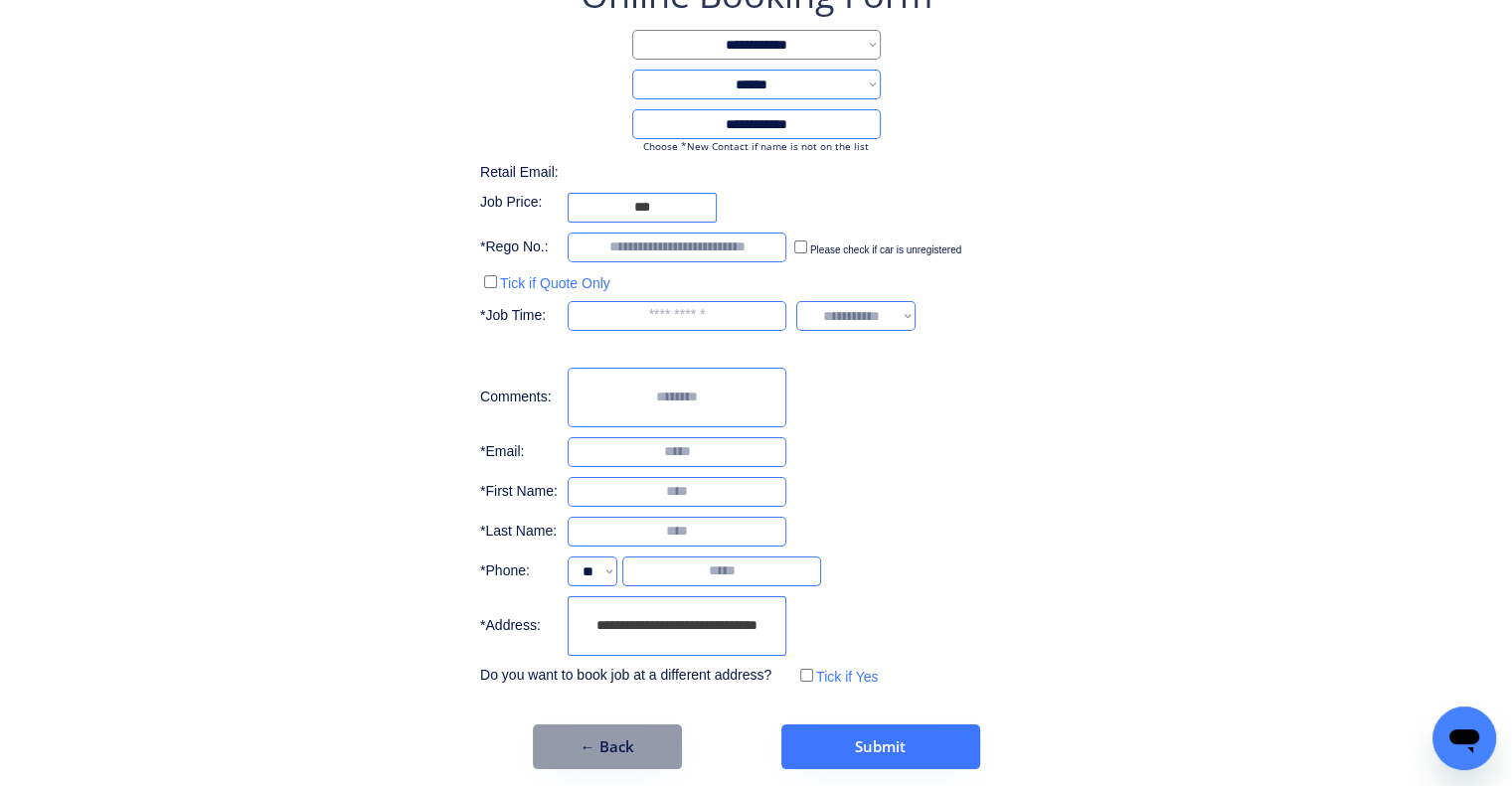 scroll, scrollTop: 152, scrollLeft: 0, axis: vertical 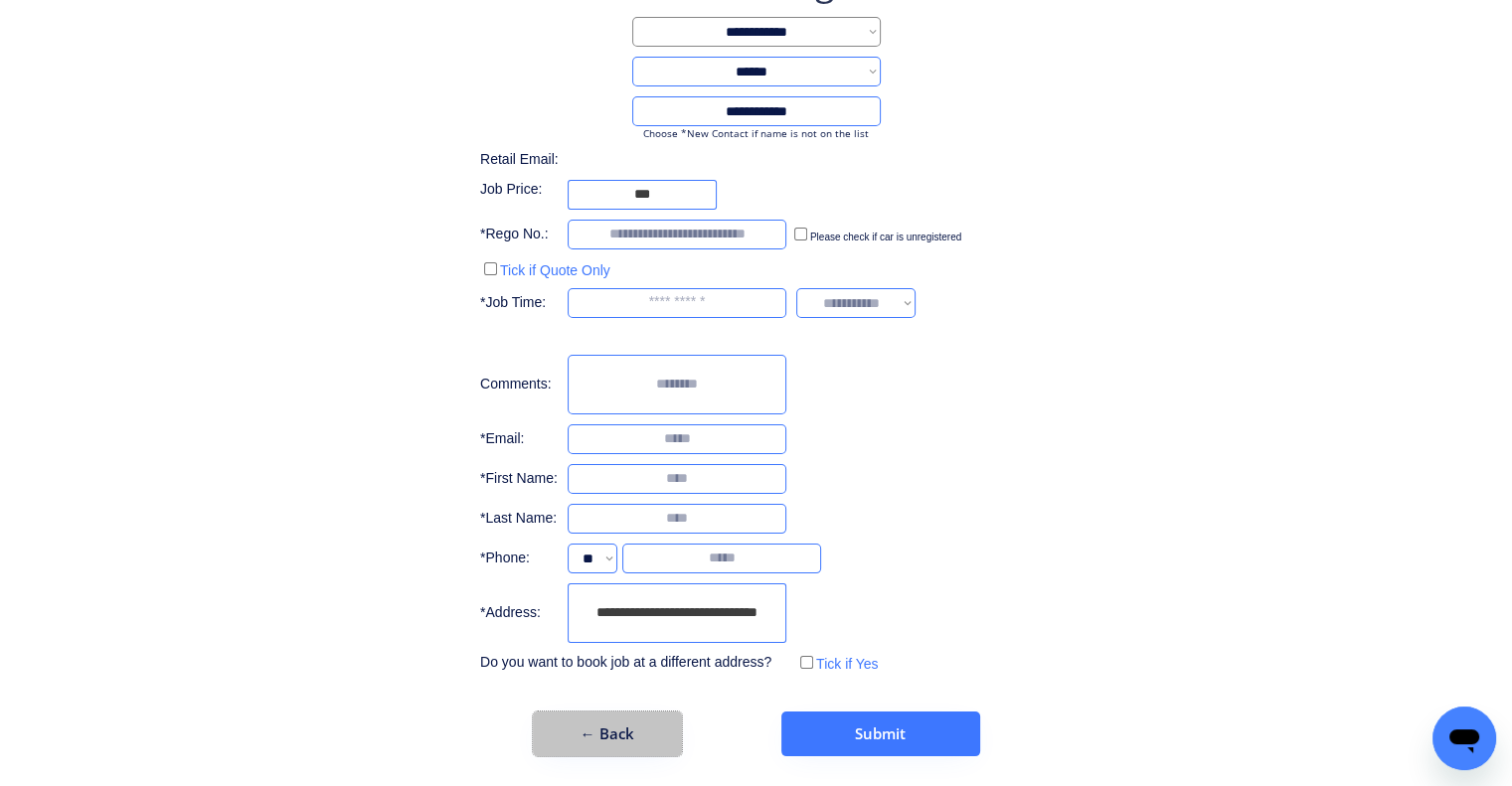click on "←   Back" at bounding box center (607, 733) 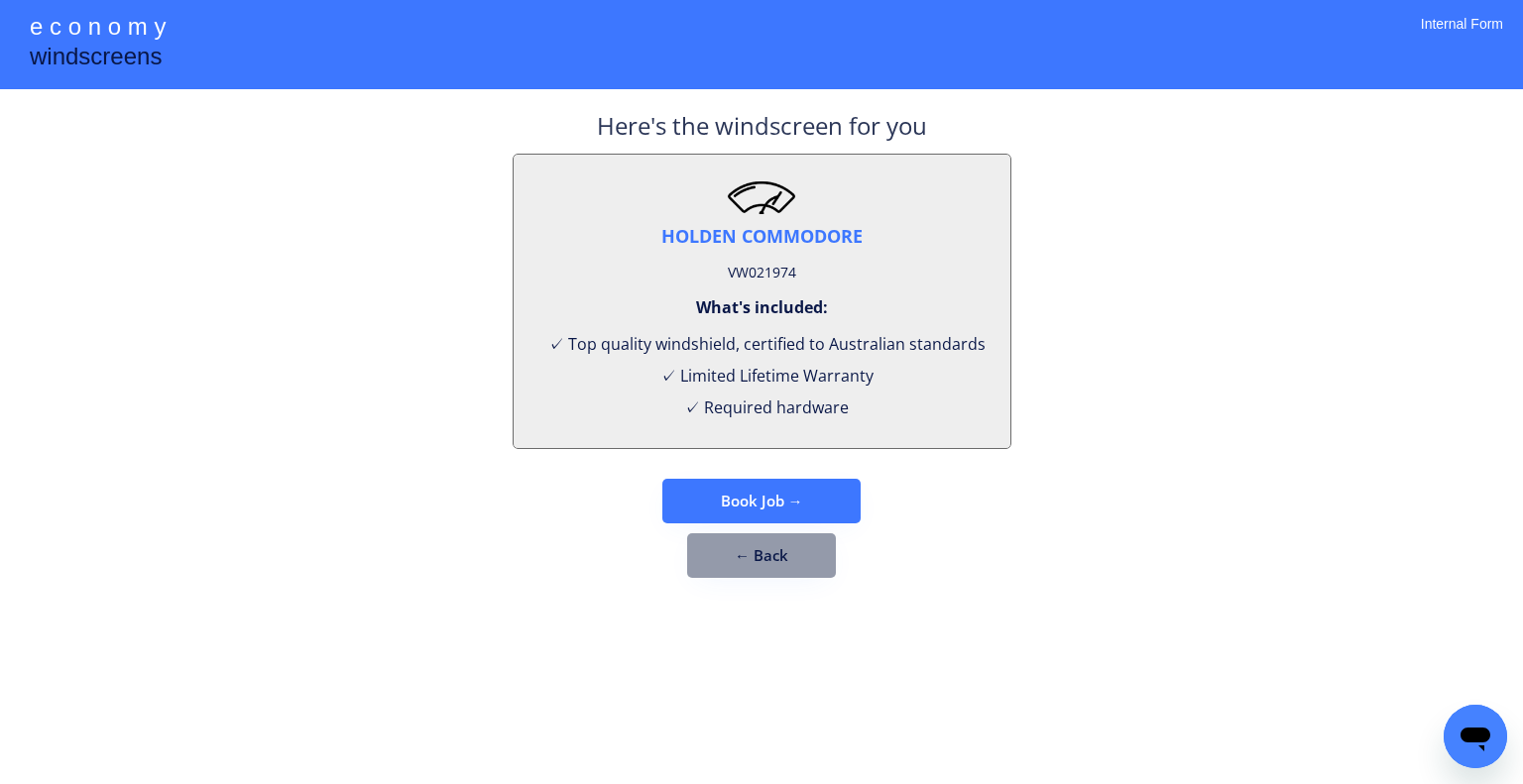click on "**********" at bounding box center (762, 392) 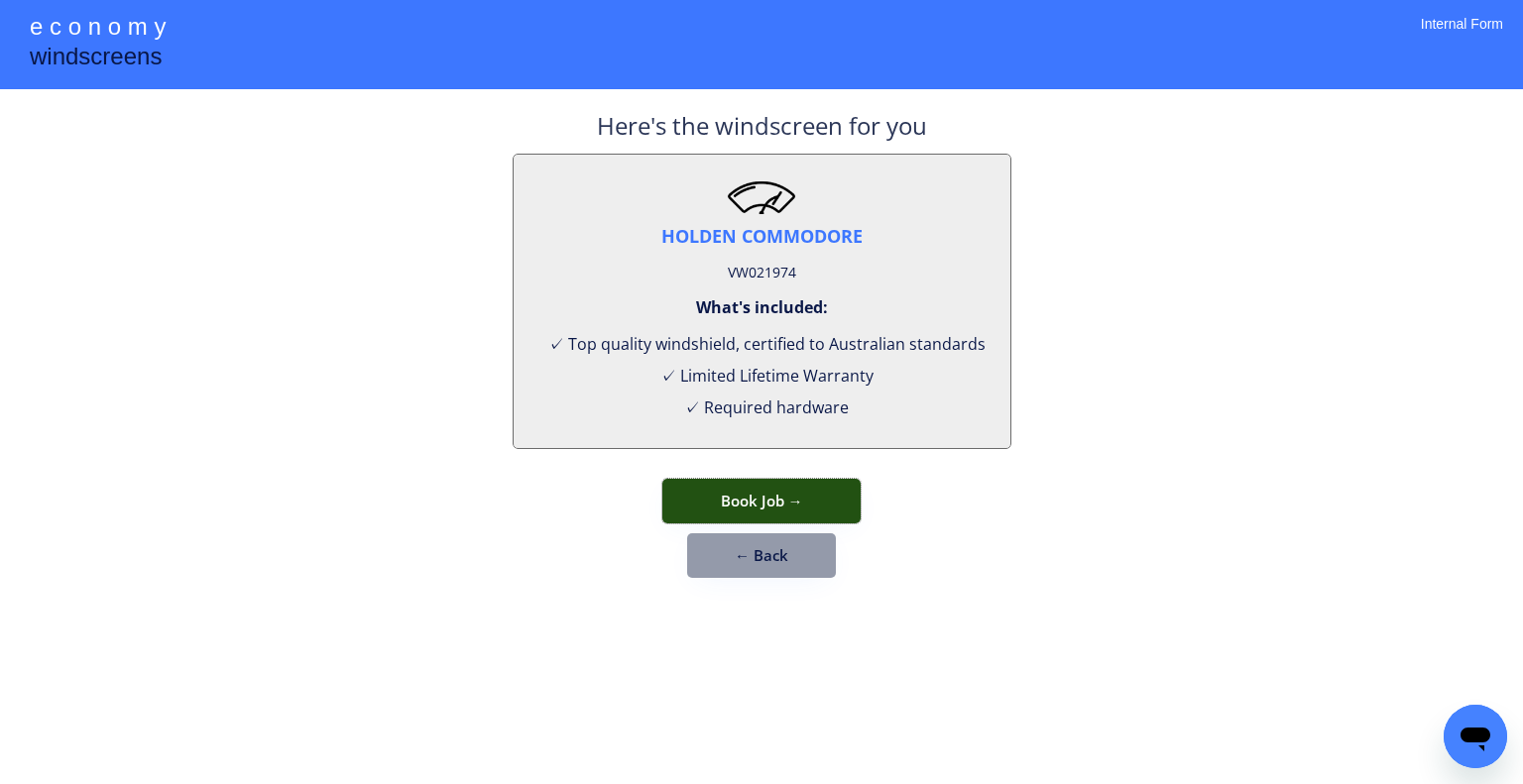 click on "Book Job    →" at bounding box center [762, 501] 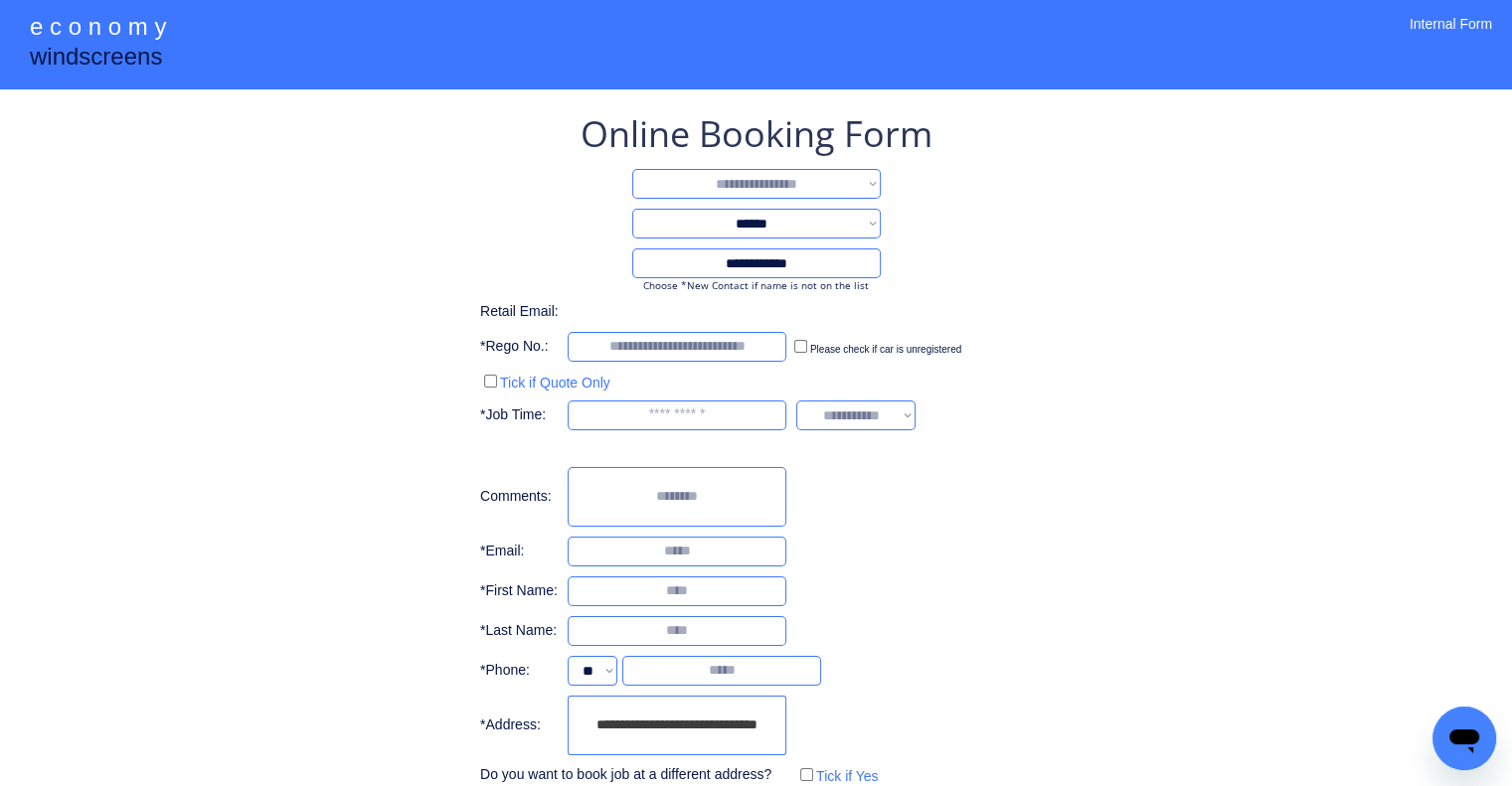 click on "**********" at bounding box center [756, 184] 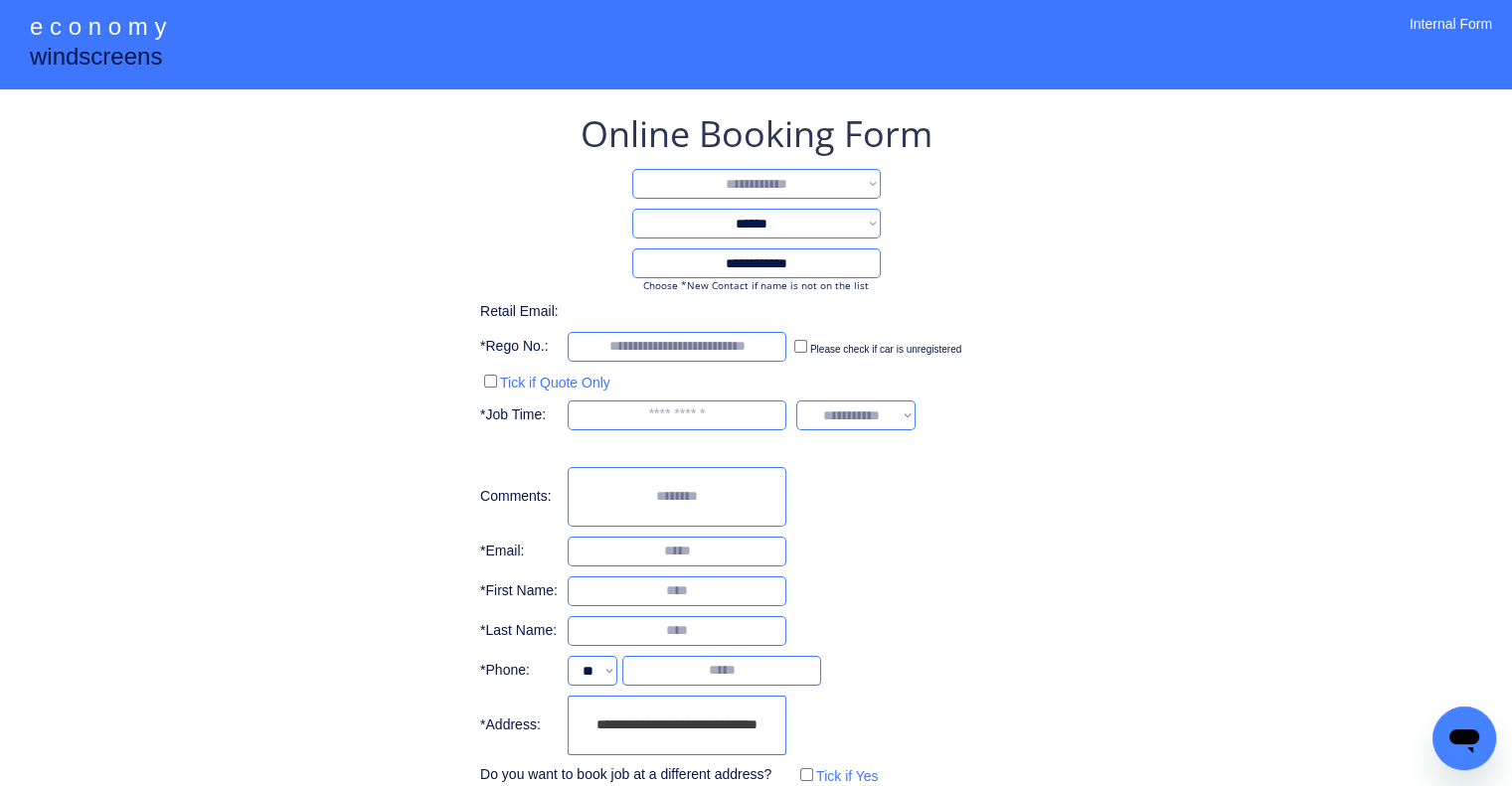 click on "**********" at bounding box center [756, 184] 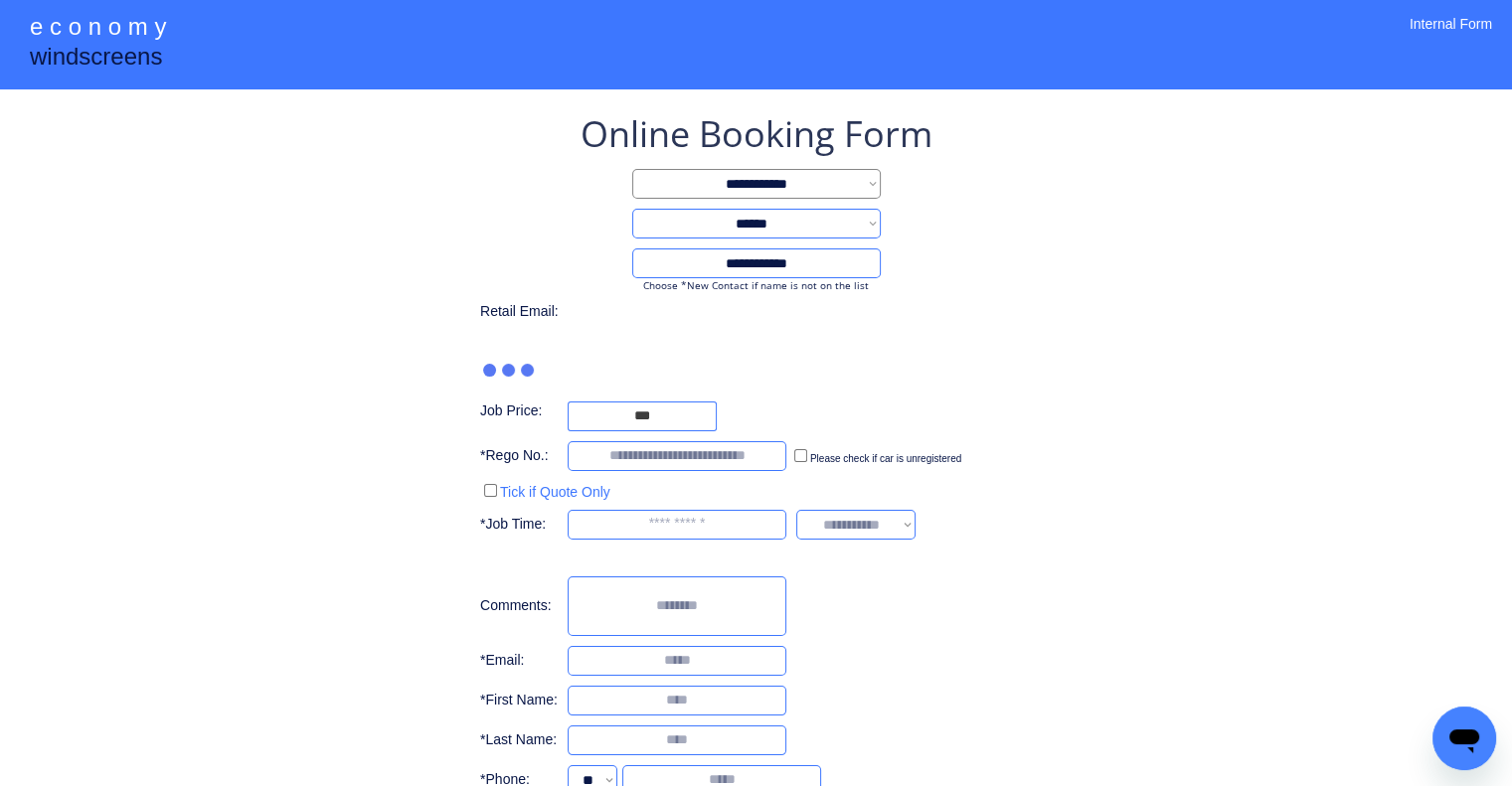 click on "**********" at bounding box center [756, 504] 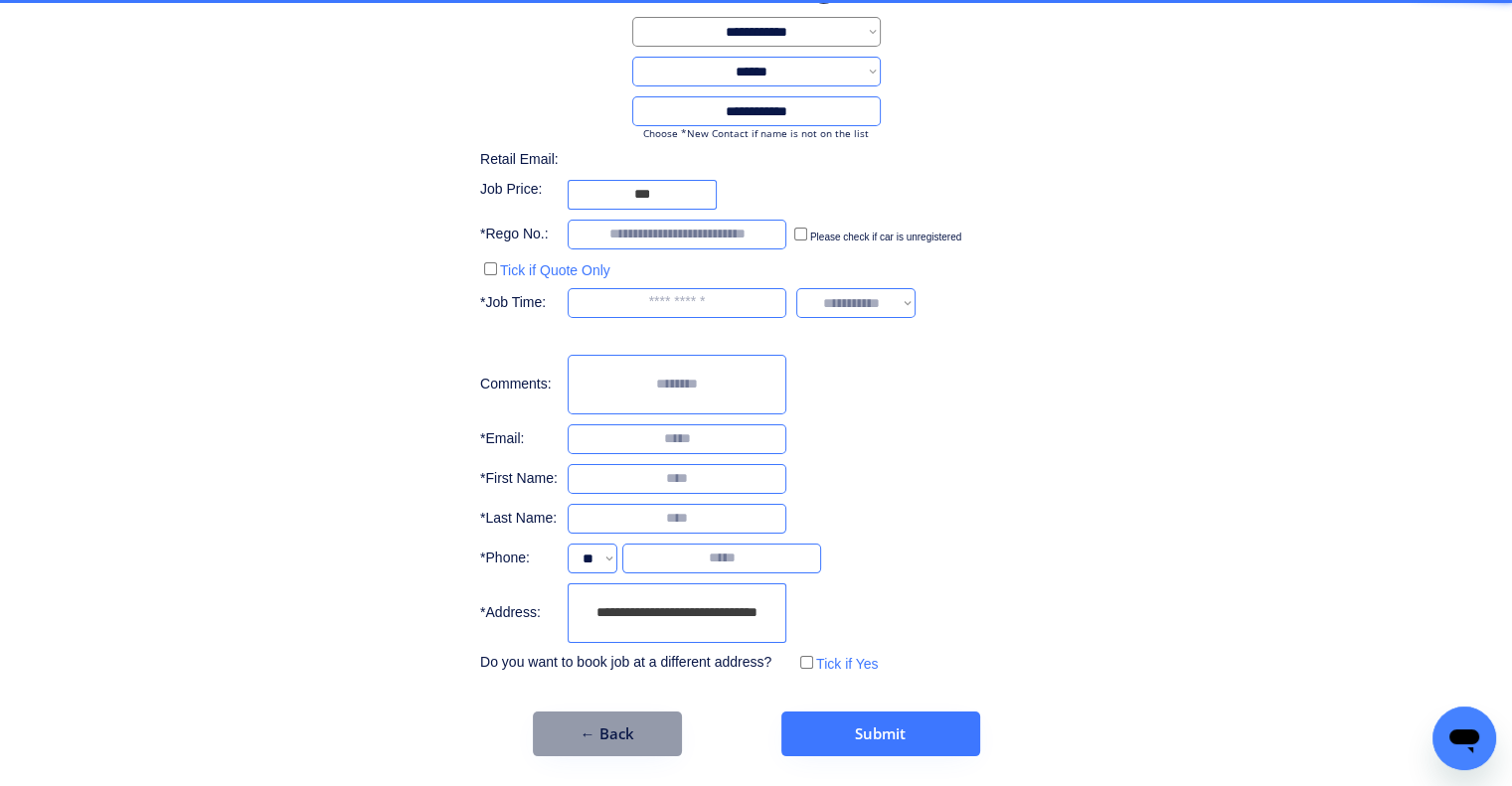 scroll, scrollTop: 152, scrollLeft: 0, axis: vertical 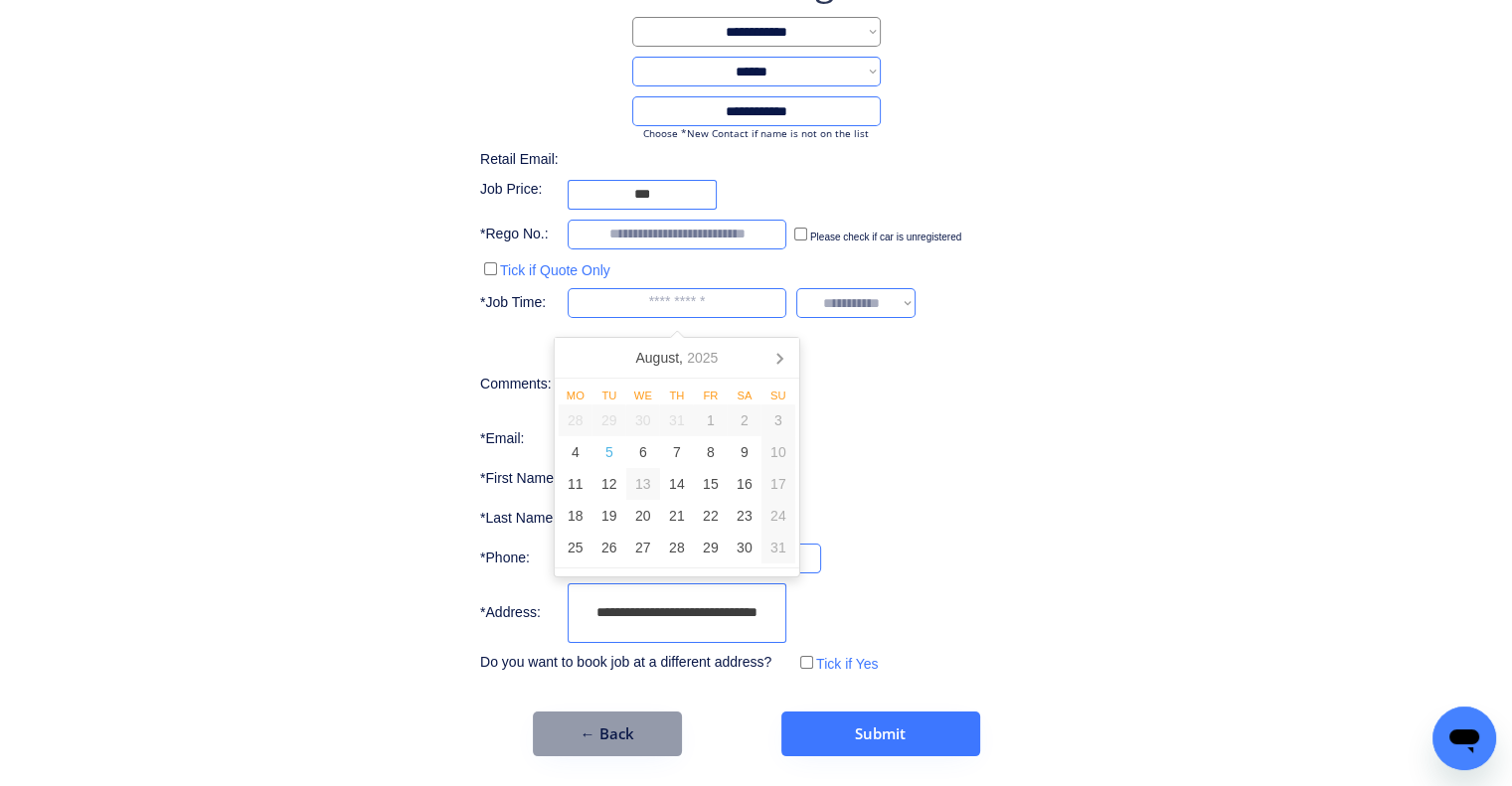 click at bounding box center (677, 303) 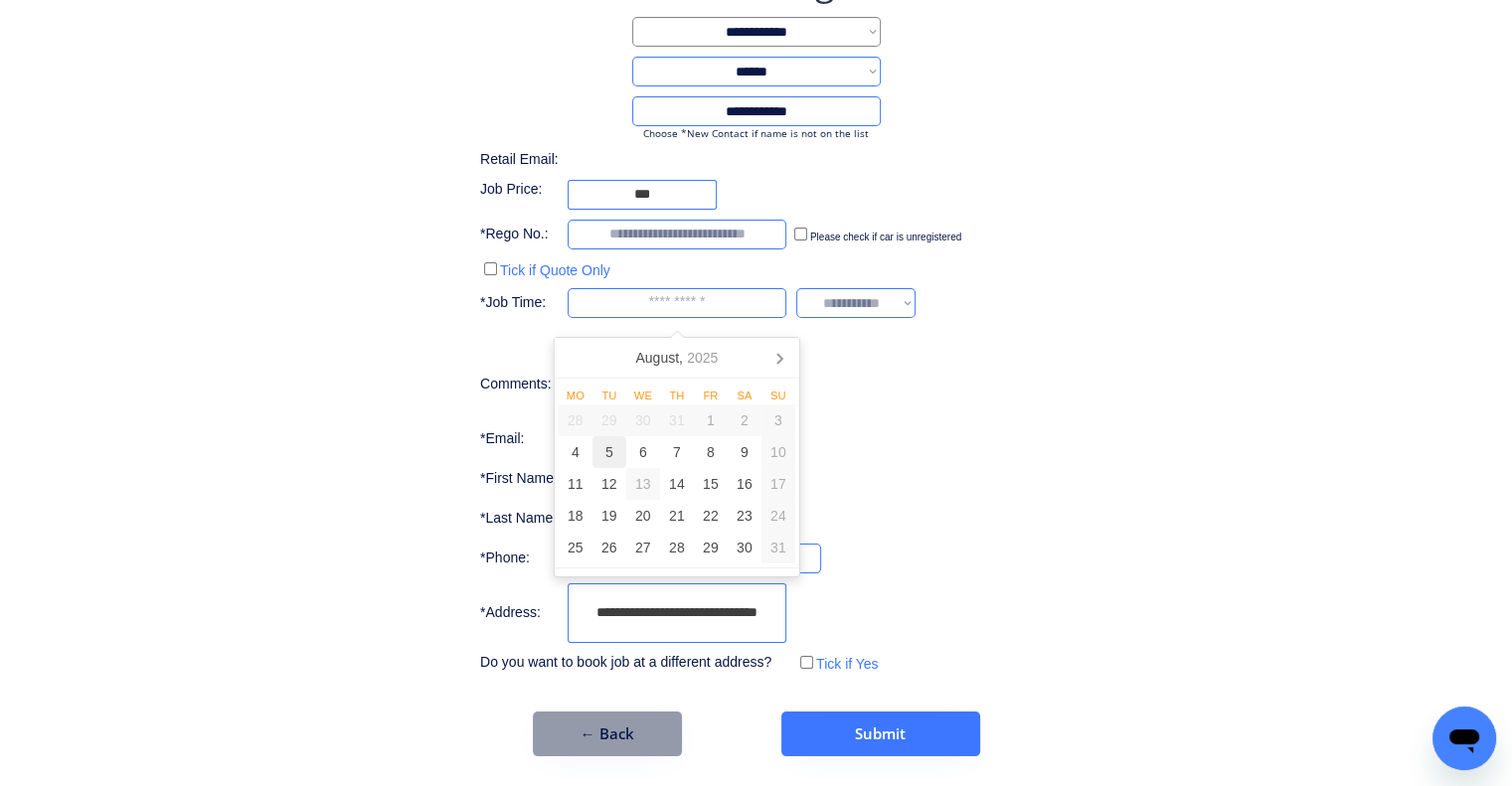 click on "5" at bounding box center (609, 452) 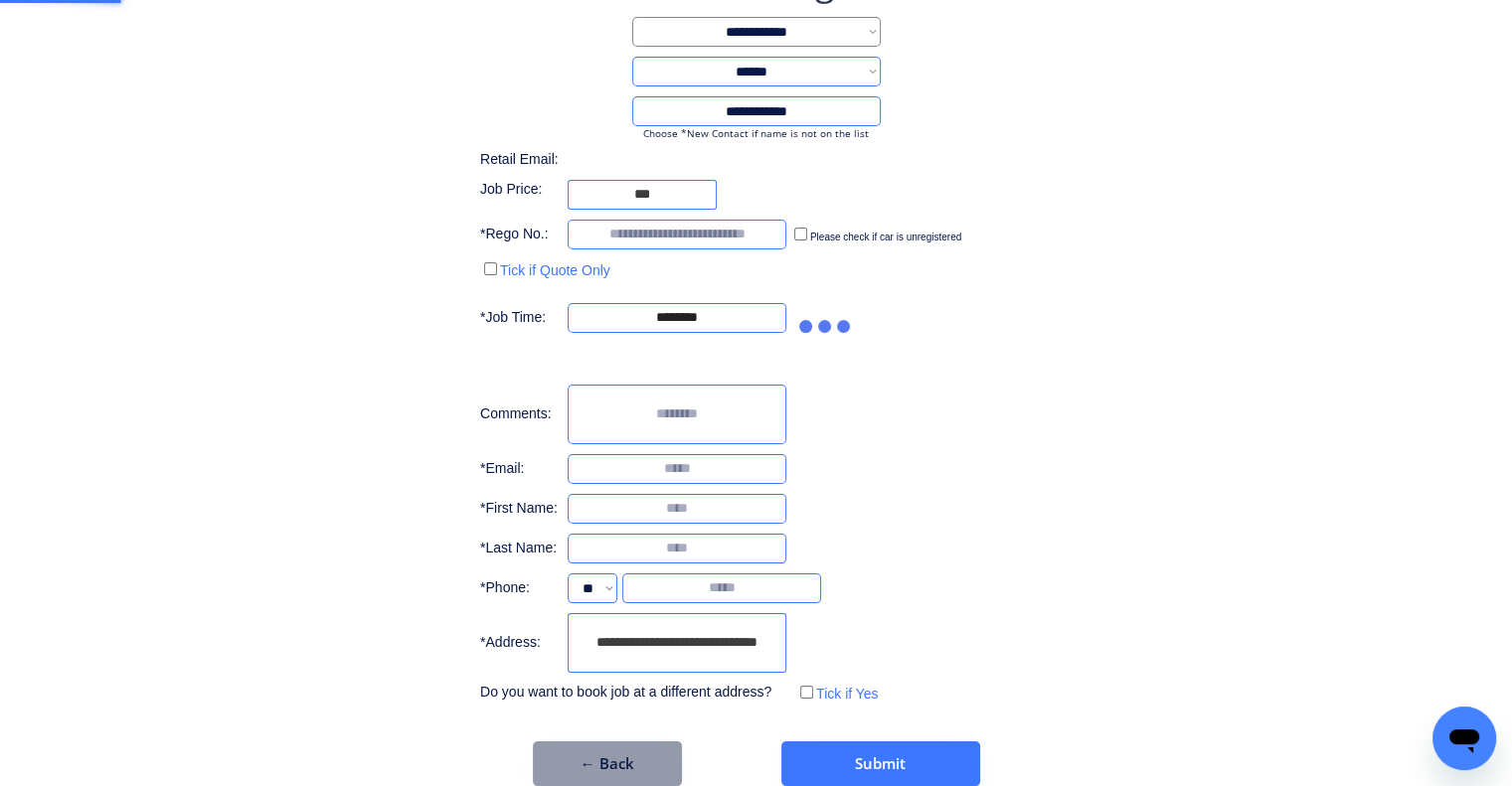 click on "**********" at bounding box center (756, 332) 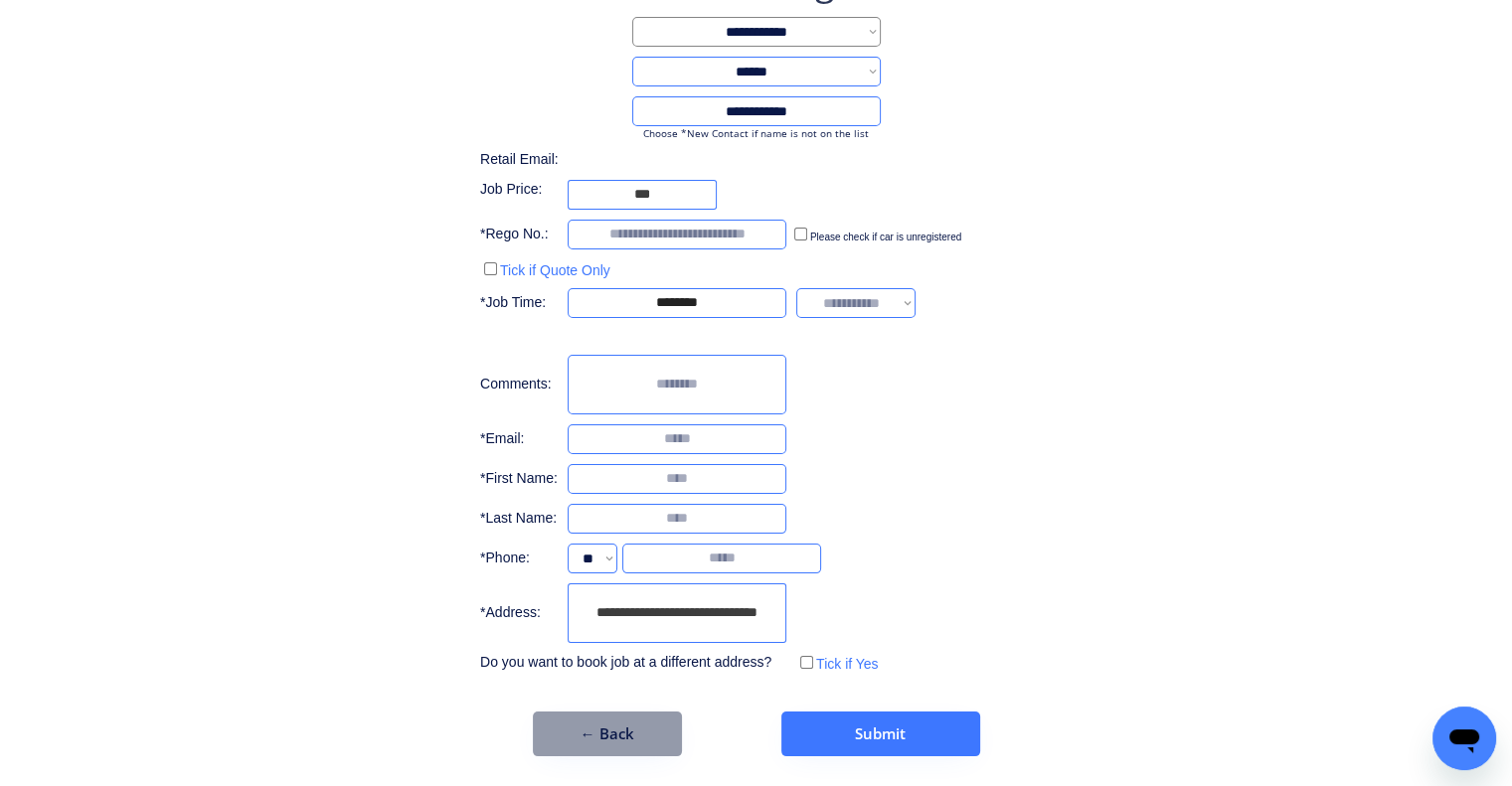 click on "**********" at bounding box center [856, 303] 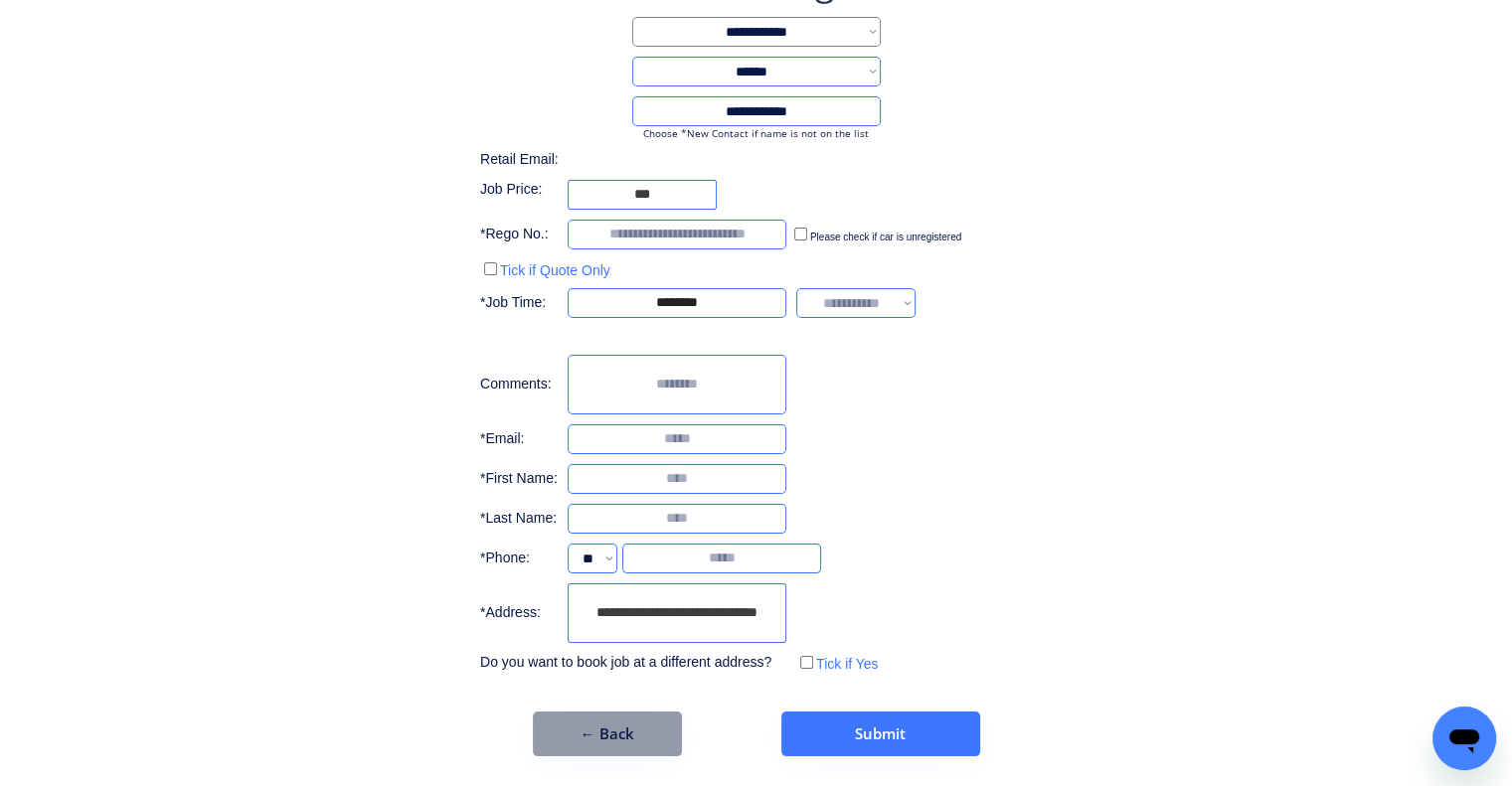 drag, startPoint x: 901, startPoint y: 309, endPoint x: 934, endPoint y: 436, distance: 131.21738 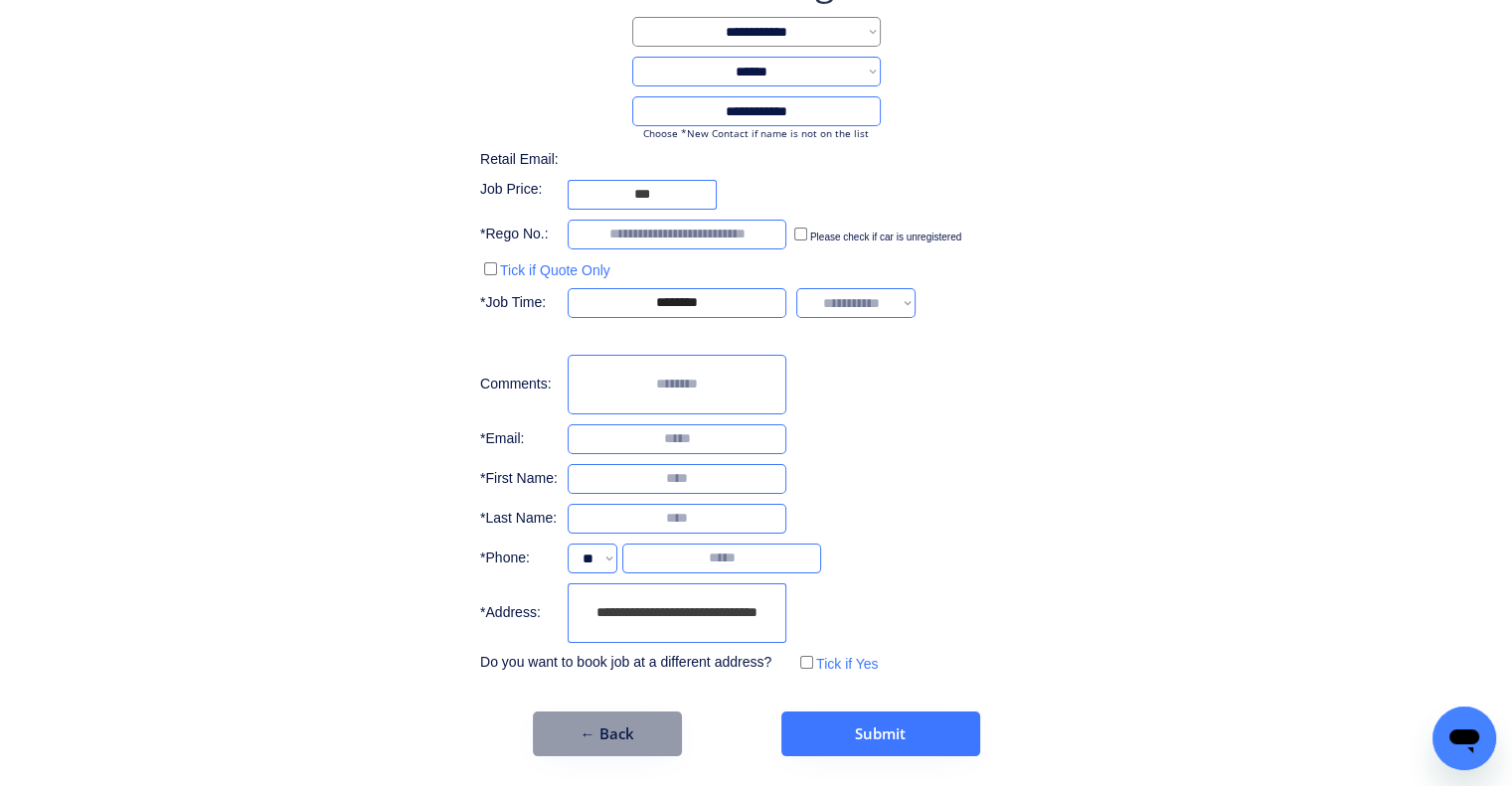 select on "*******" 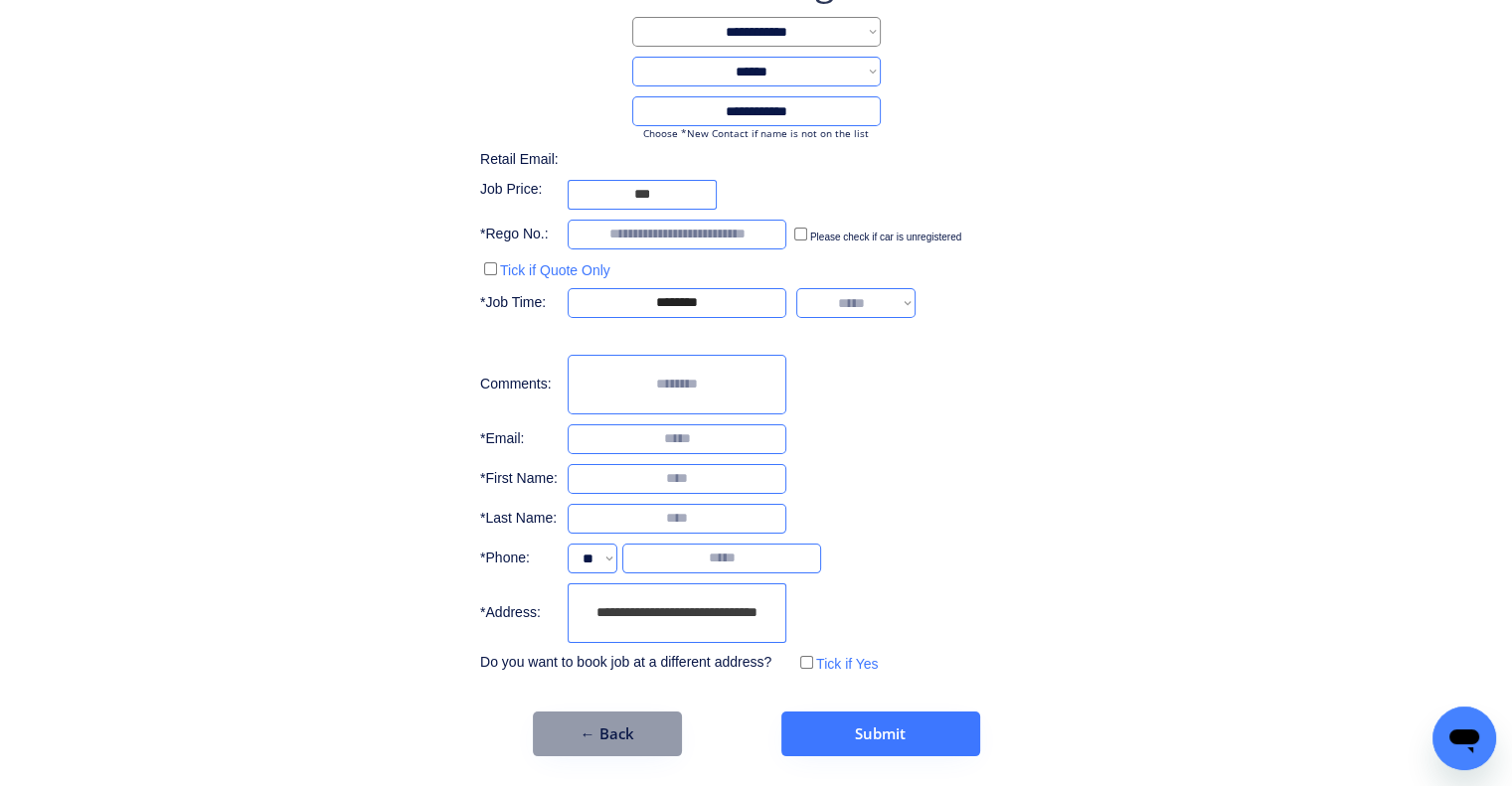 click on "**********" at bounding box center (856, 303) 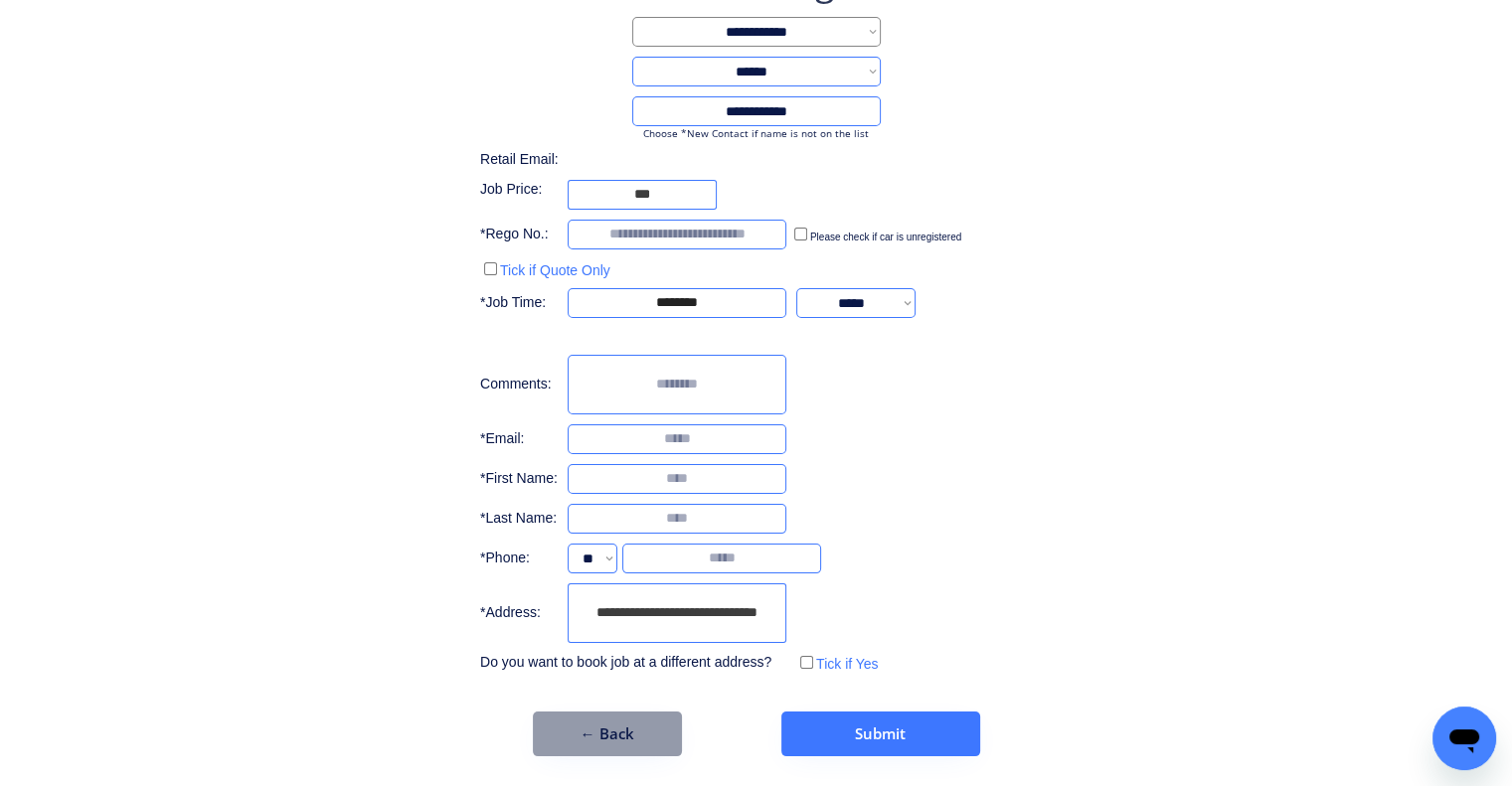 drag, startPoint x: 1132, startPoint y: 454, endPoint x: 1074, endPoint y: 413, distance: 71.02816 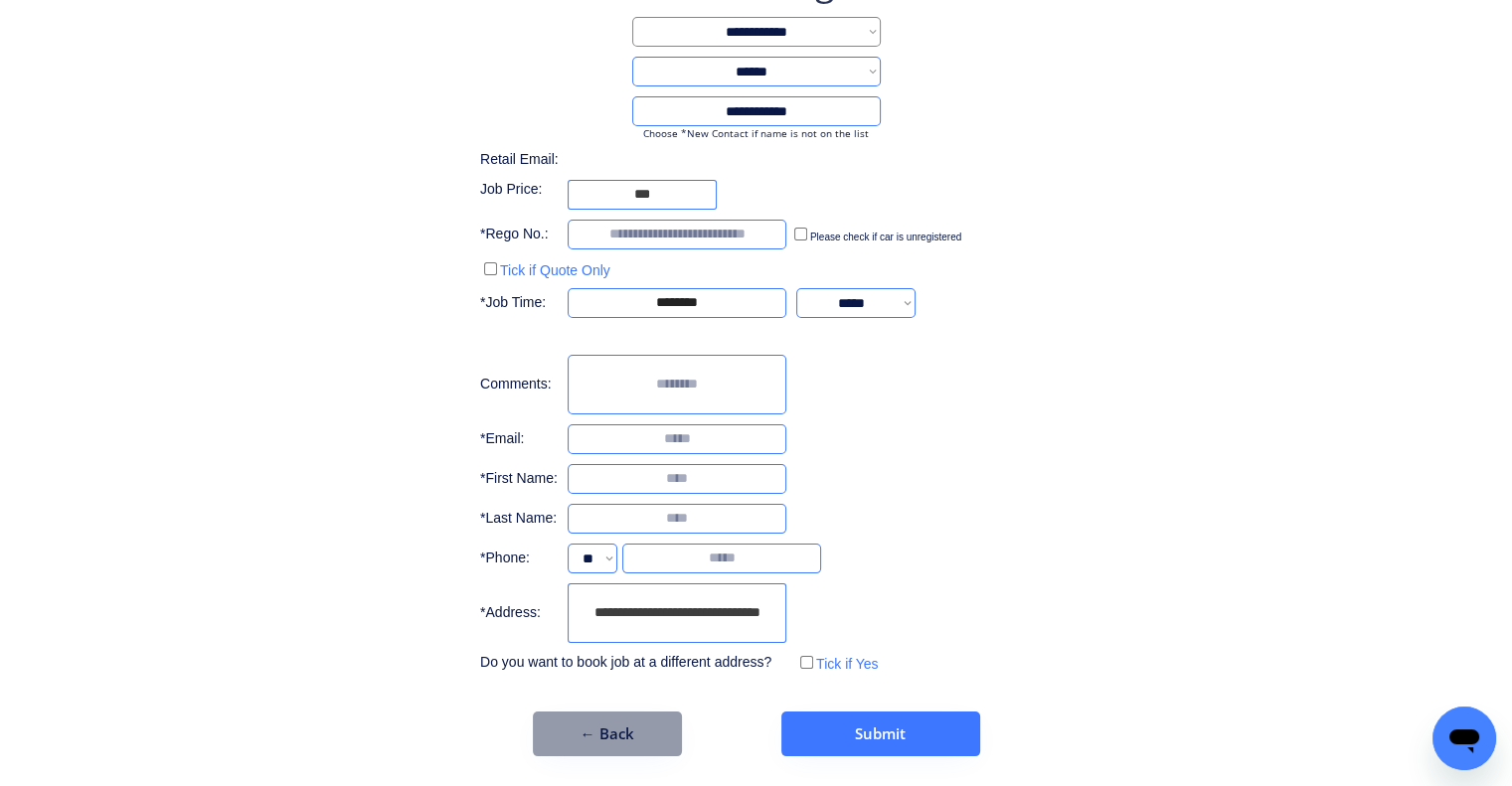 type on "**********" 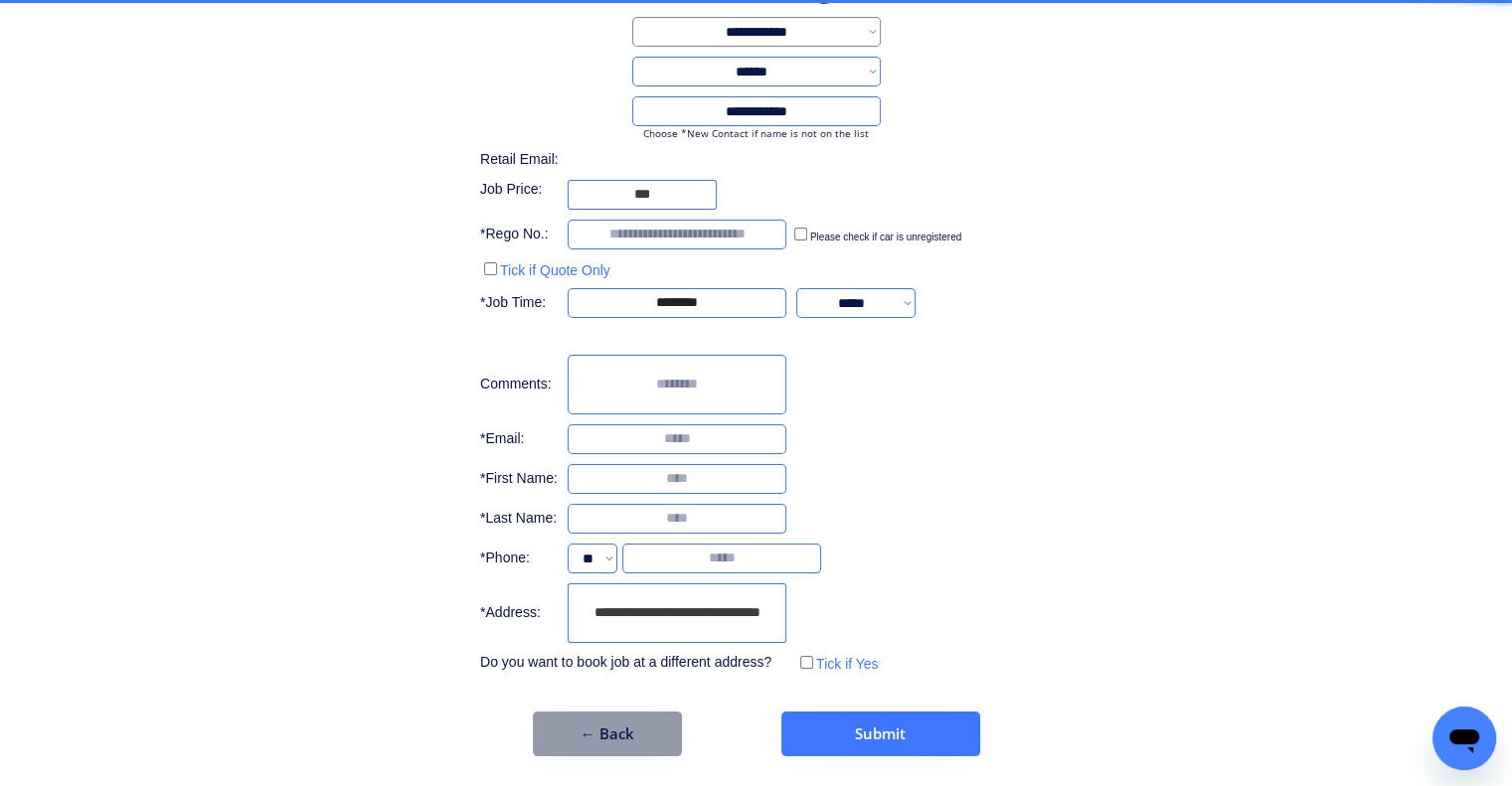 click on "**********" at bounding box center (756, 317) 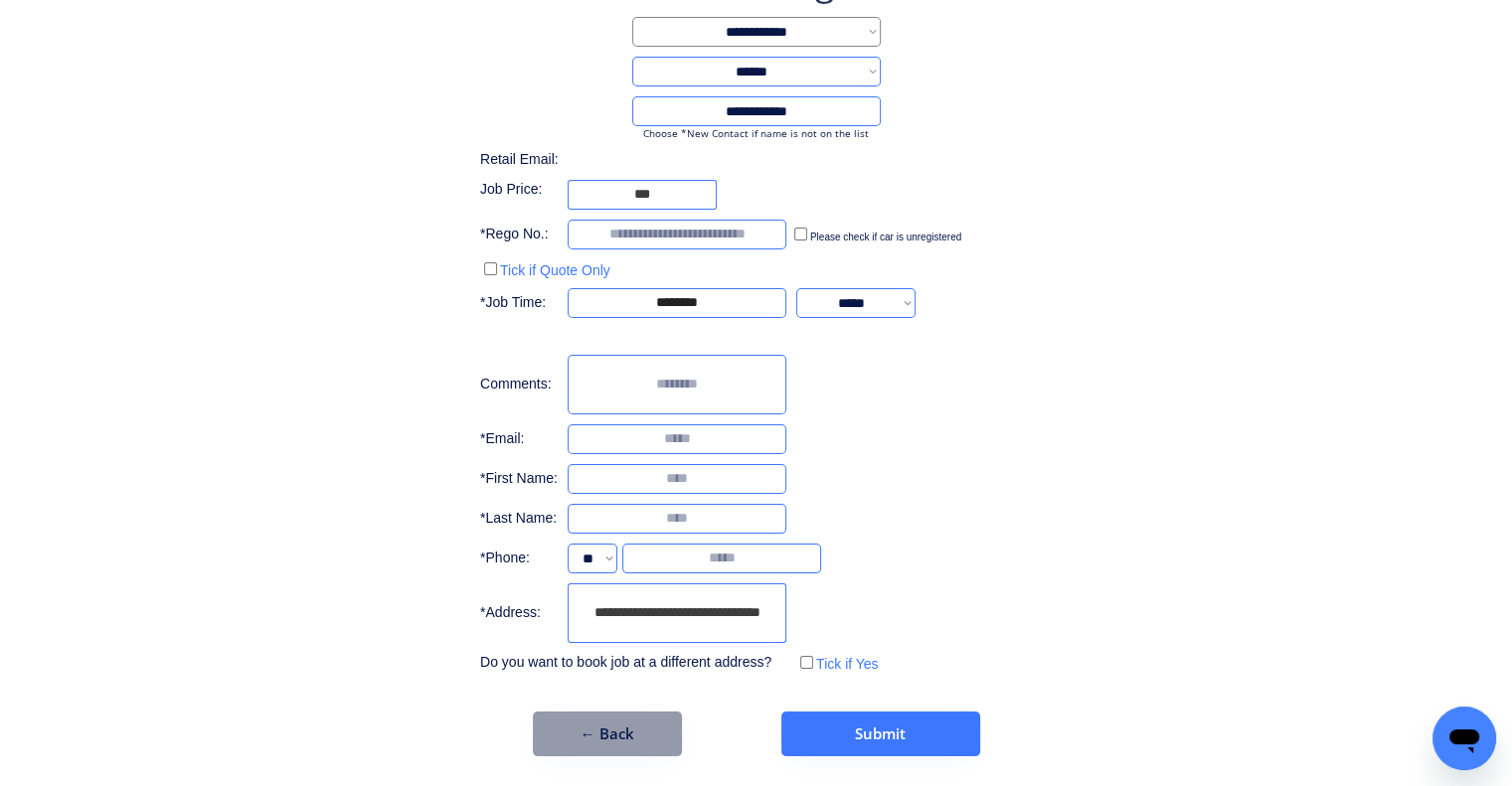click at bounding box center [677, 235] 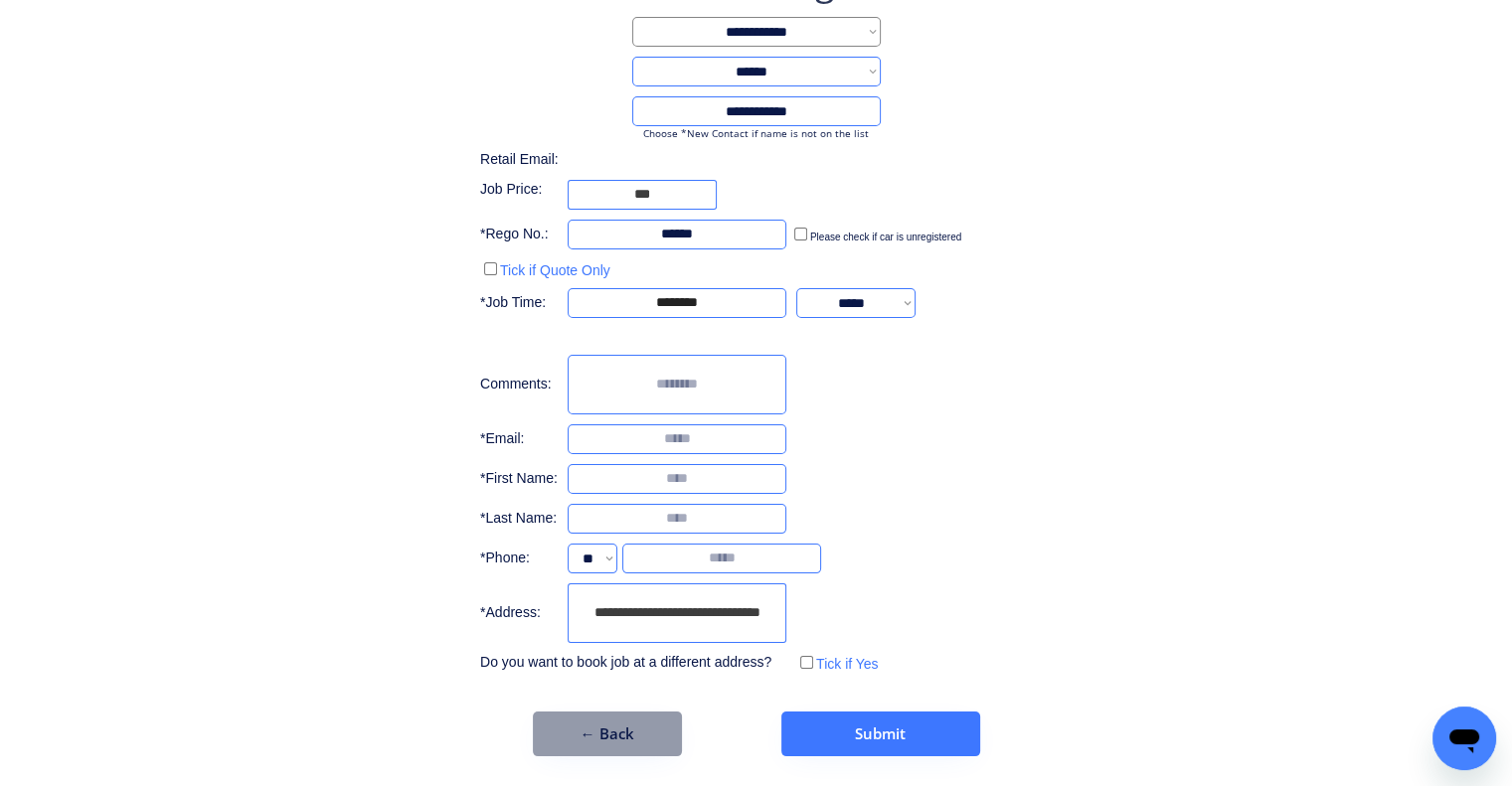 type on "******" 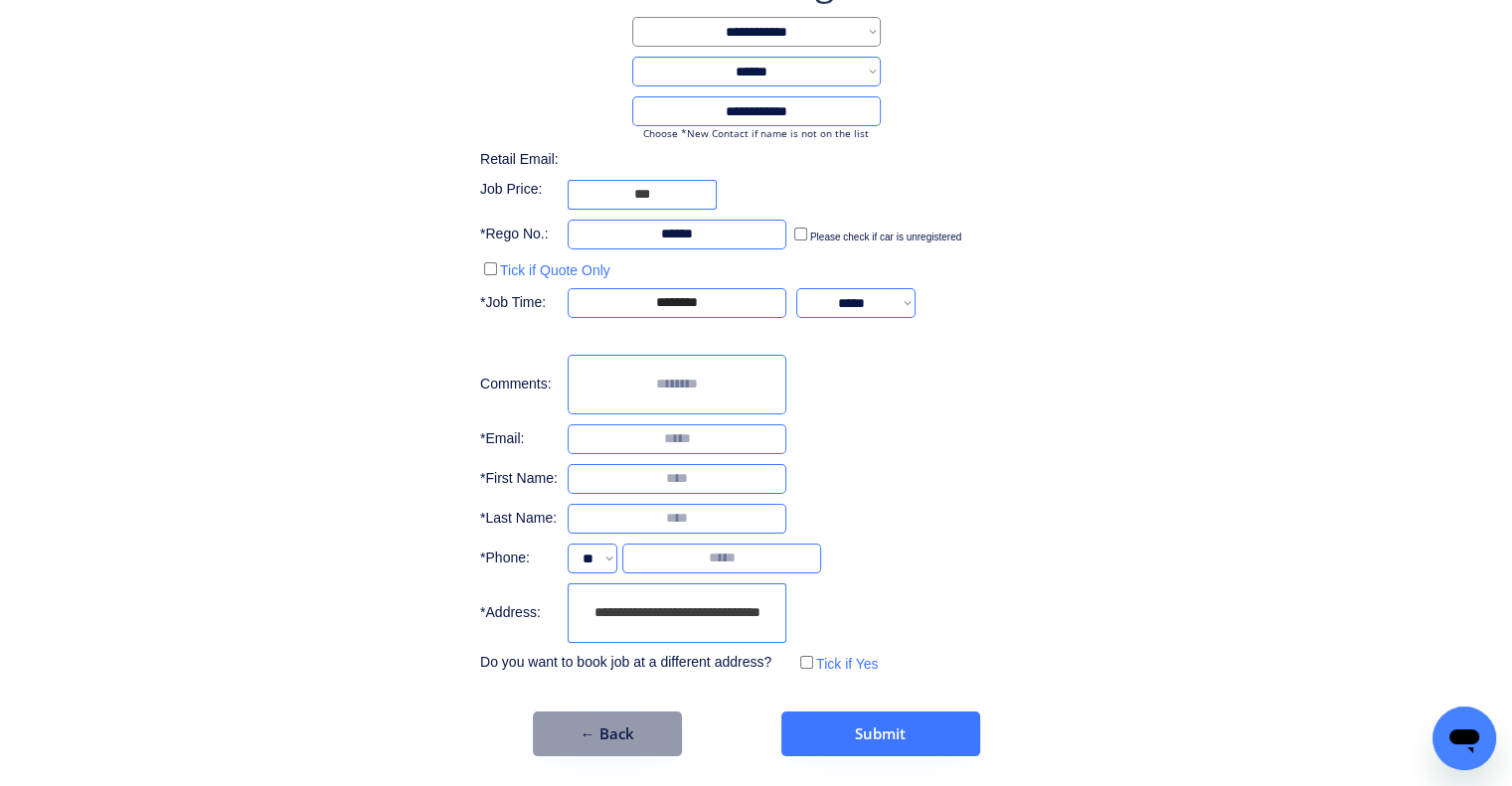 click at bounding box center (677, 479) 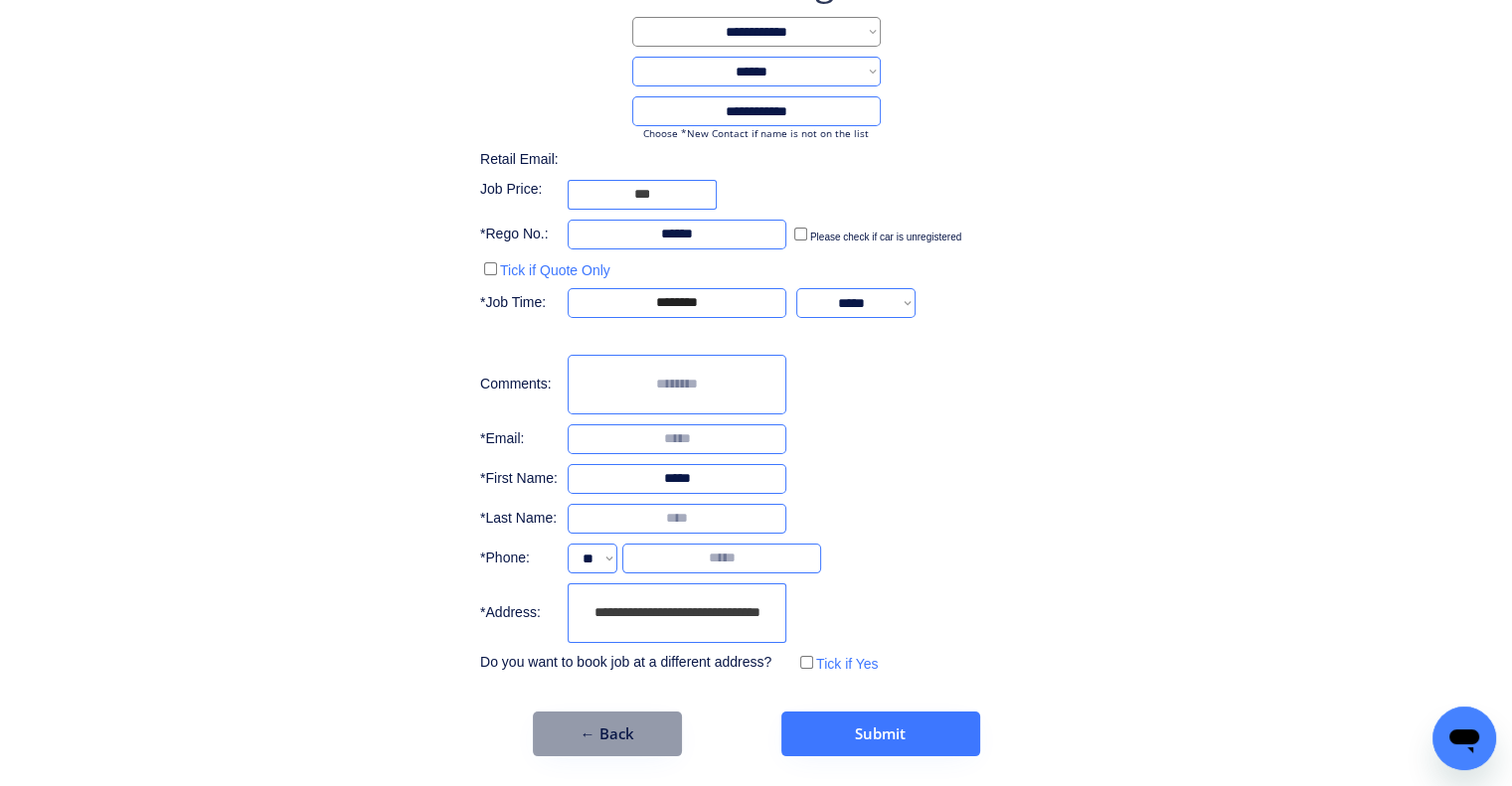 type on "*****" 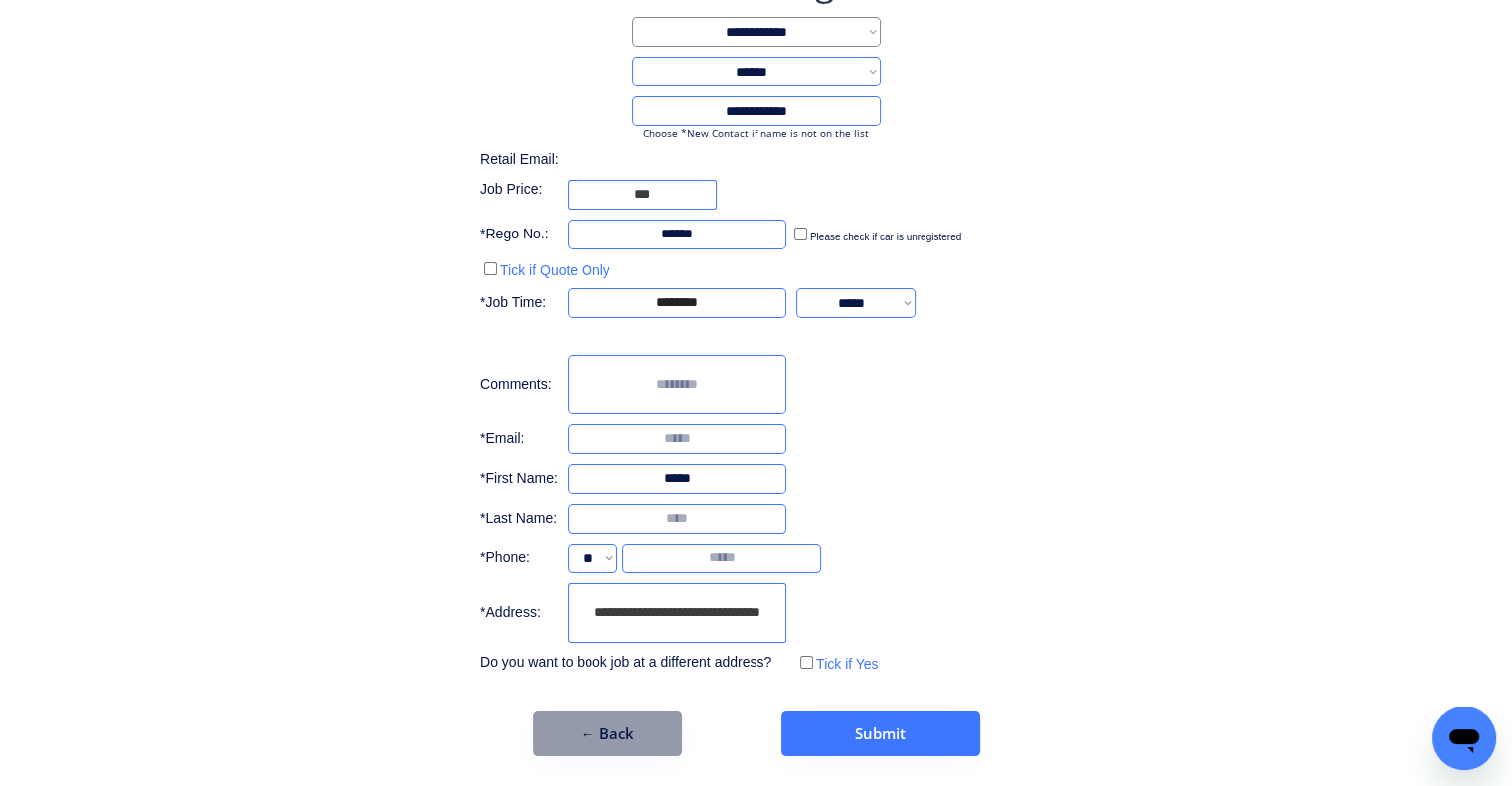 click at bounding box center [677, 519] 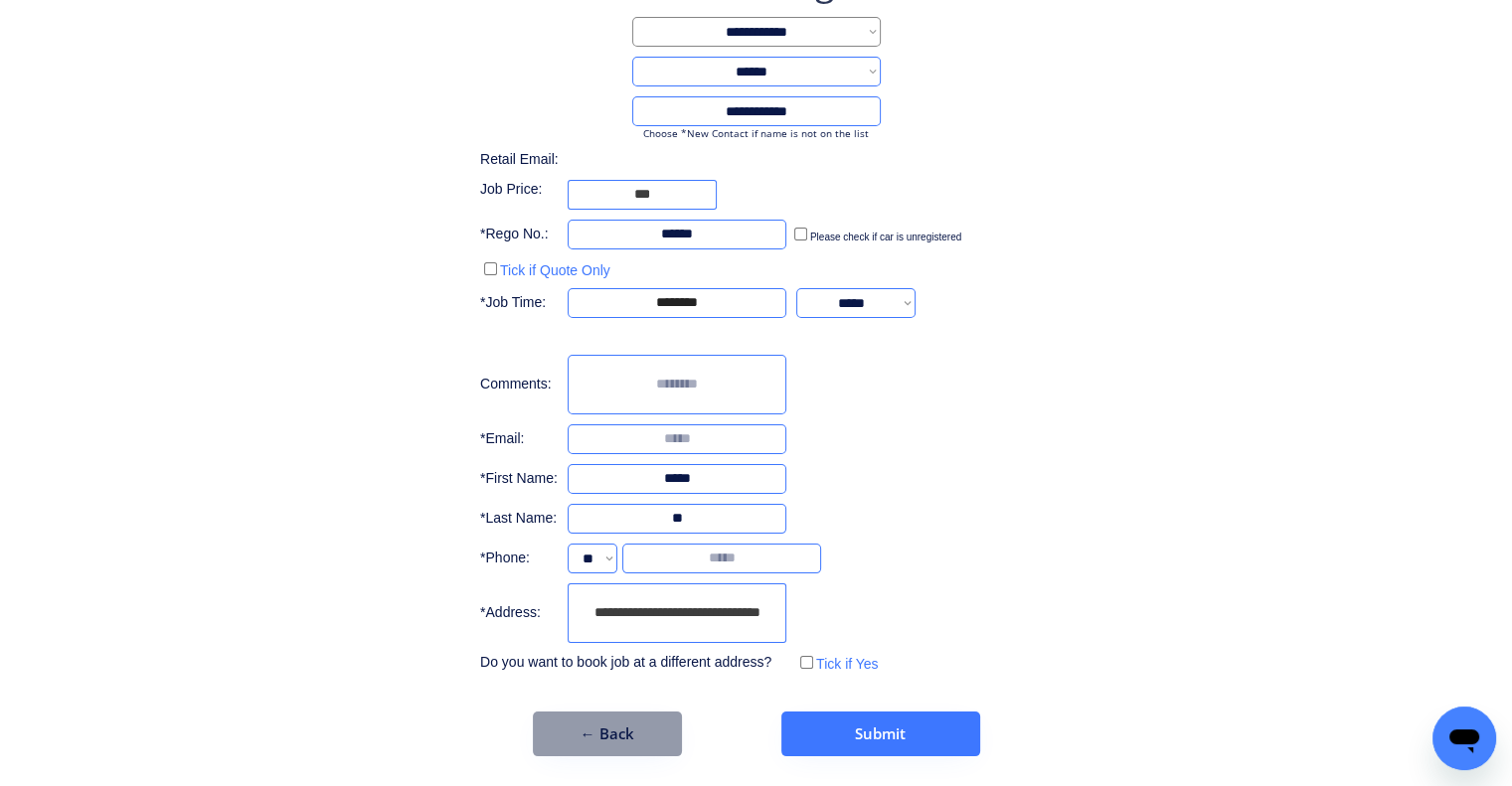 type on "*" 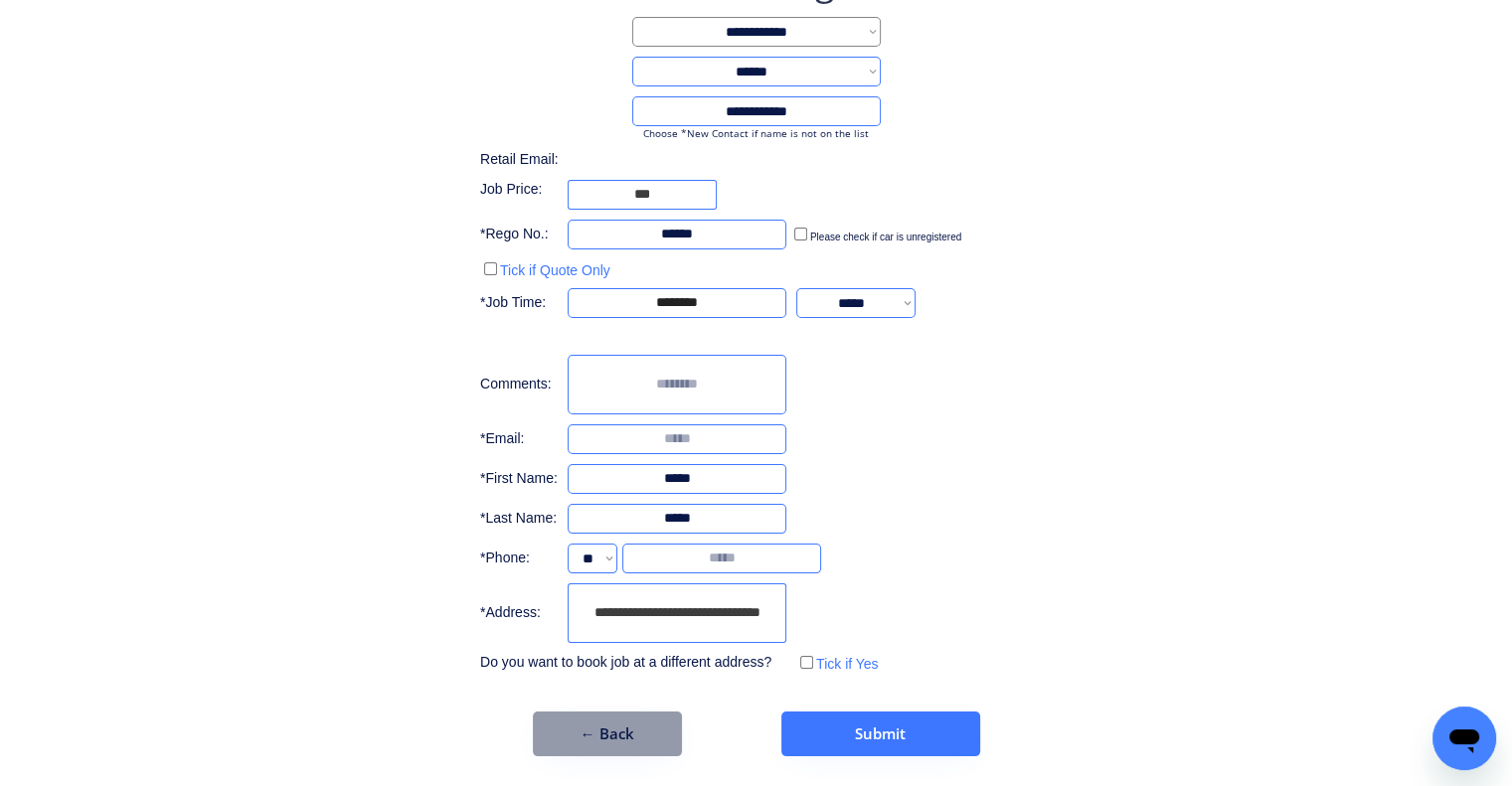 type on "*****" 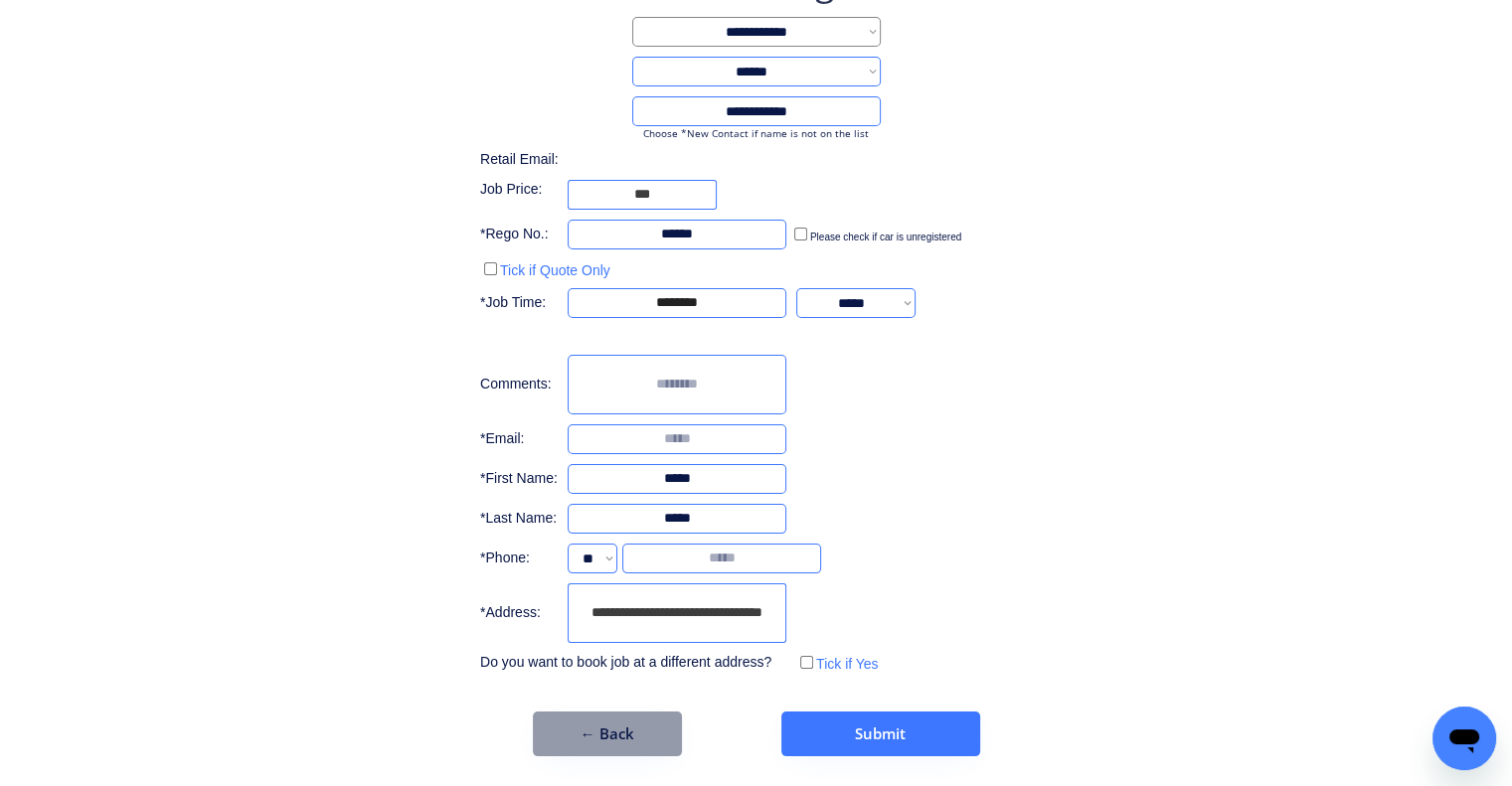 type on "**********" 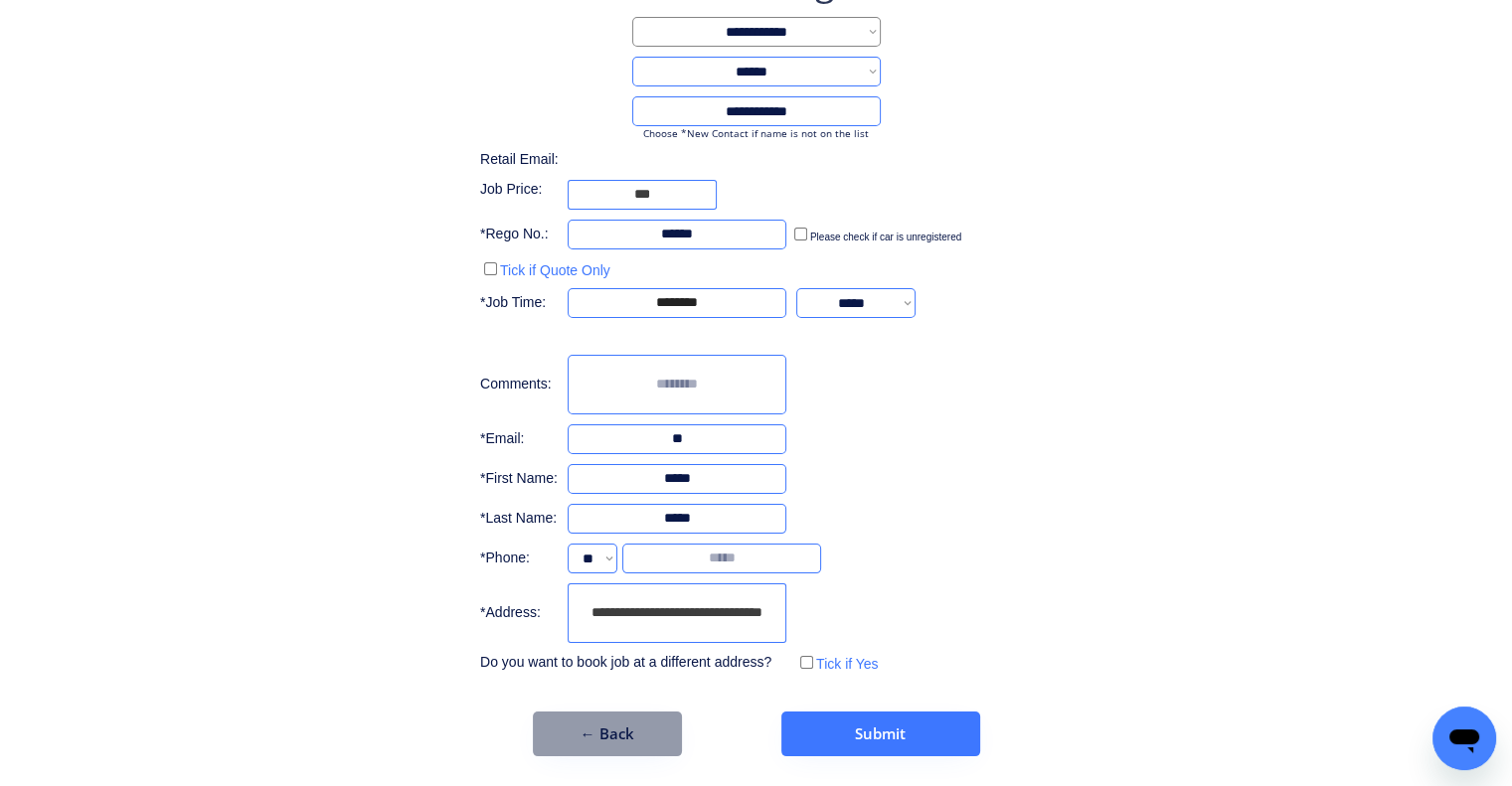 type on "*" 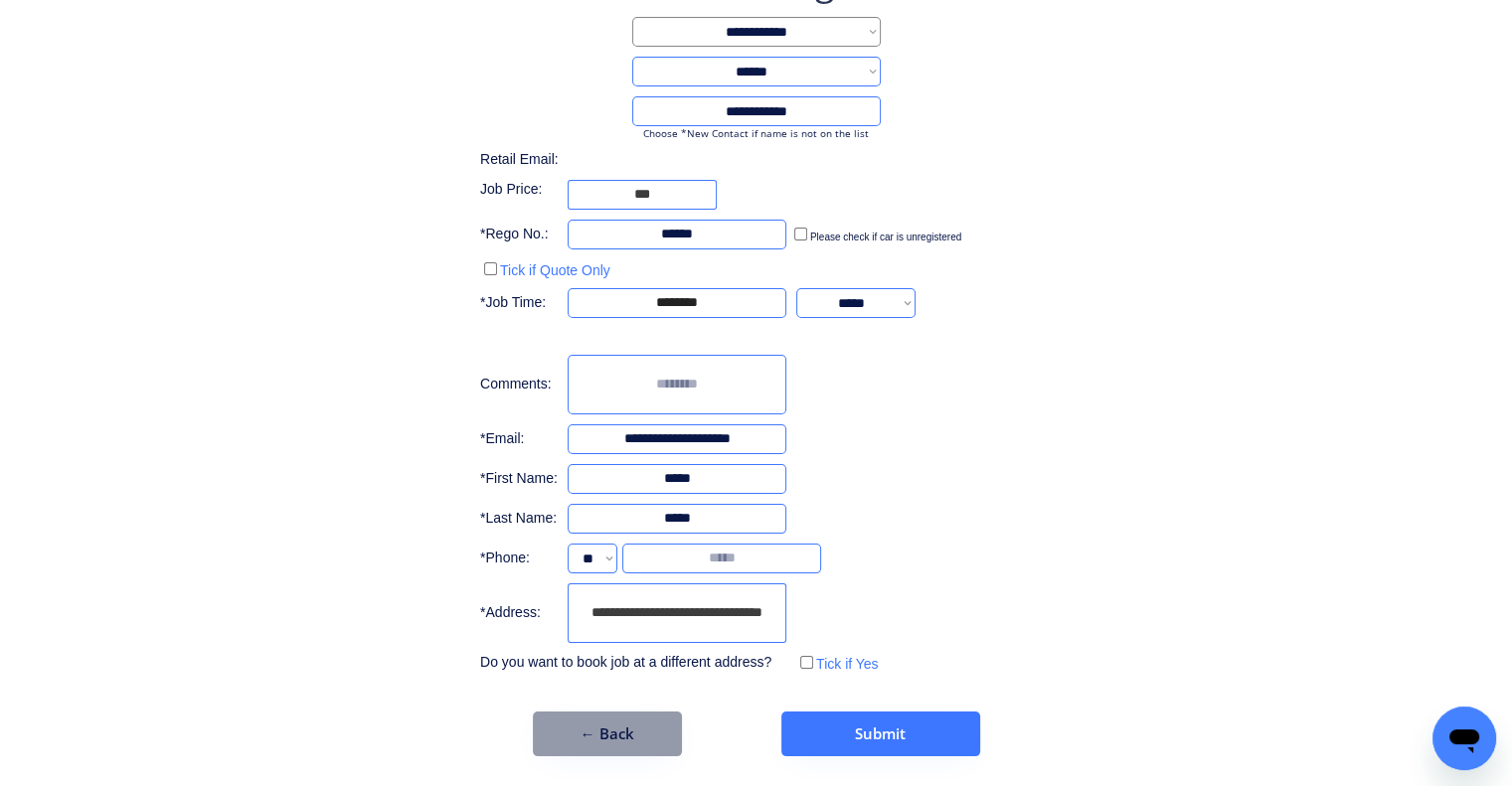 type on "**********" 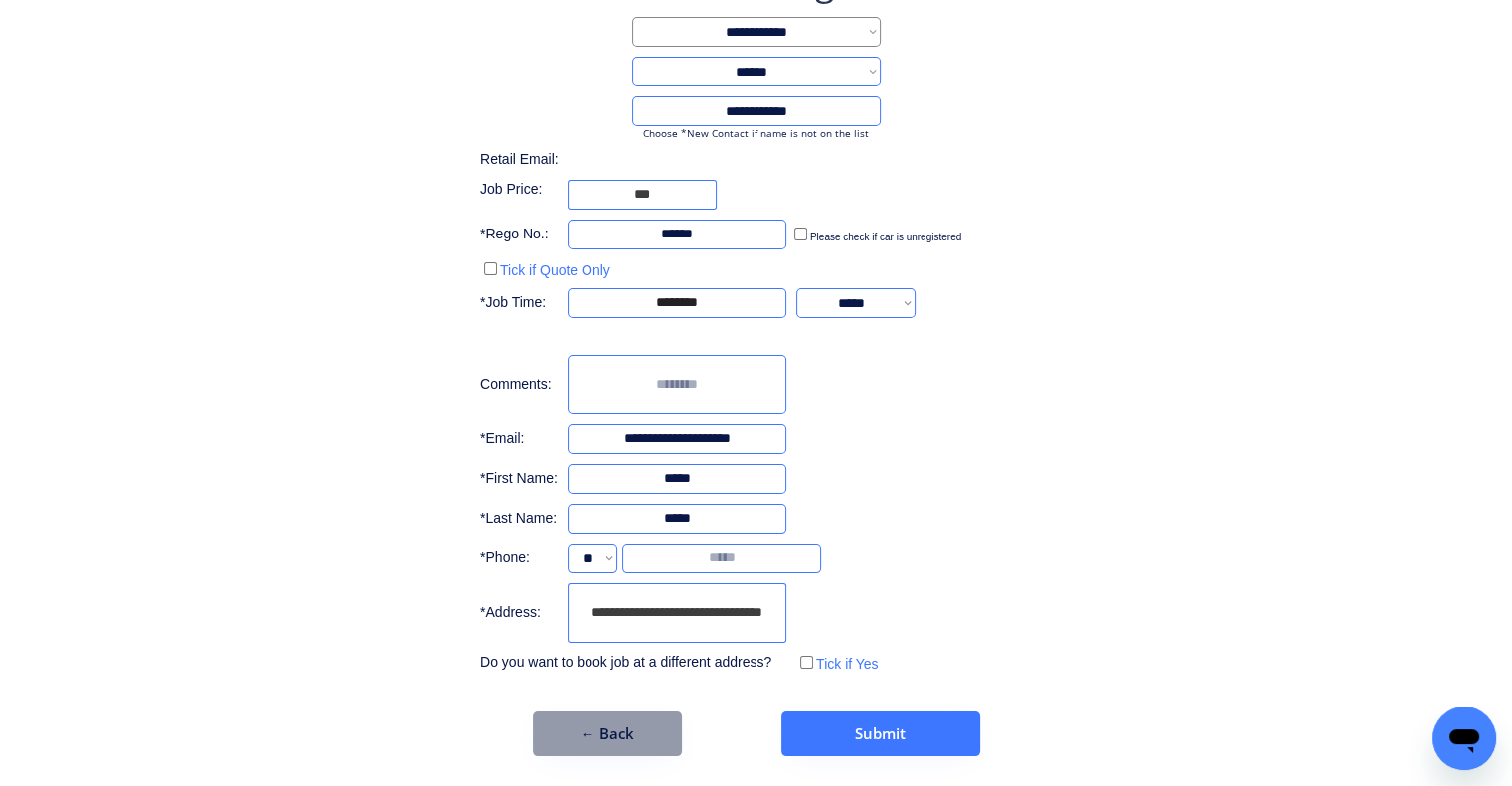 click on "**********" at bounding box center (756, 357) 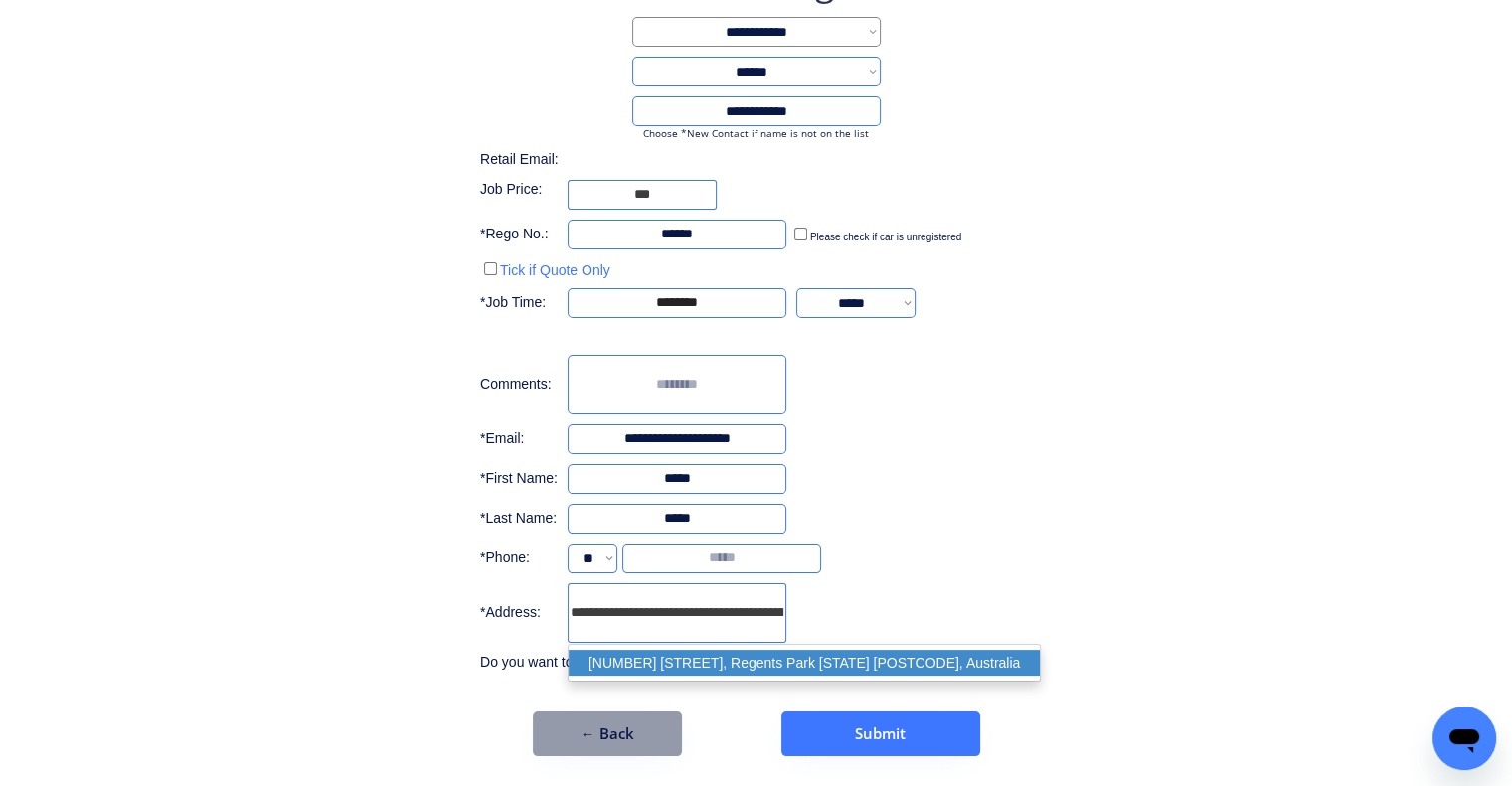 click on "33 Solandra Circuit, Regents Park QLD 4118, Australia" at bounding box center [804, 663] 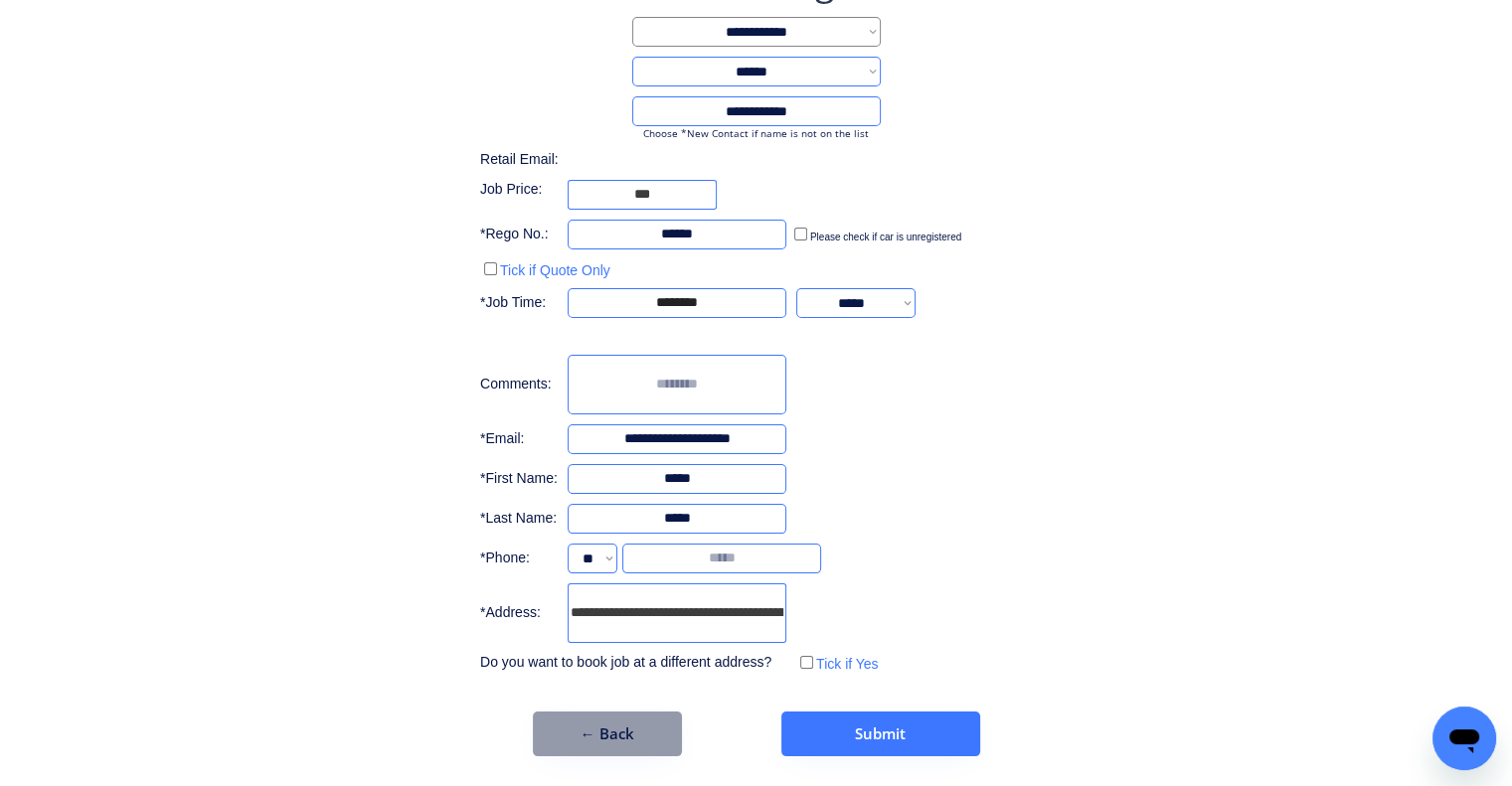 type on "**********" 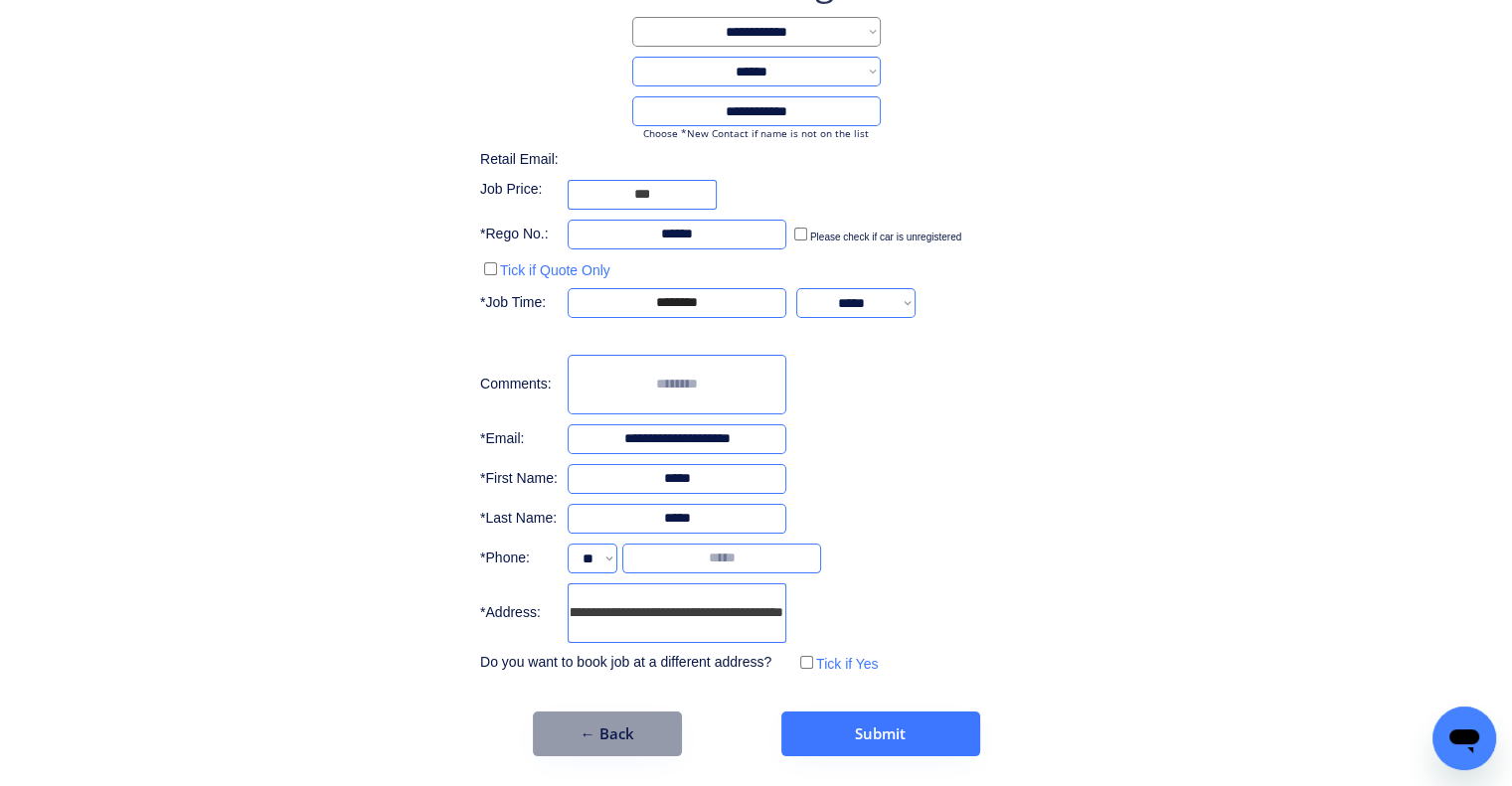 drag, startPoint x: 670, startPoint y: 622, endPoint x: 1055, endPoint y: 563, distance: 389.4945 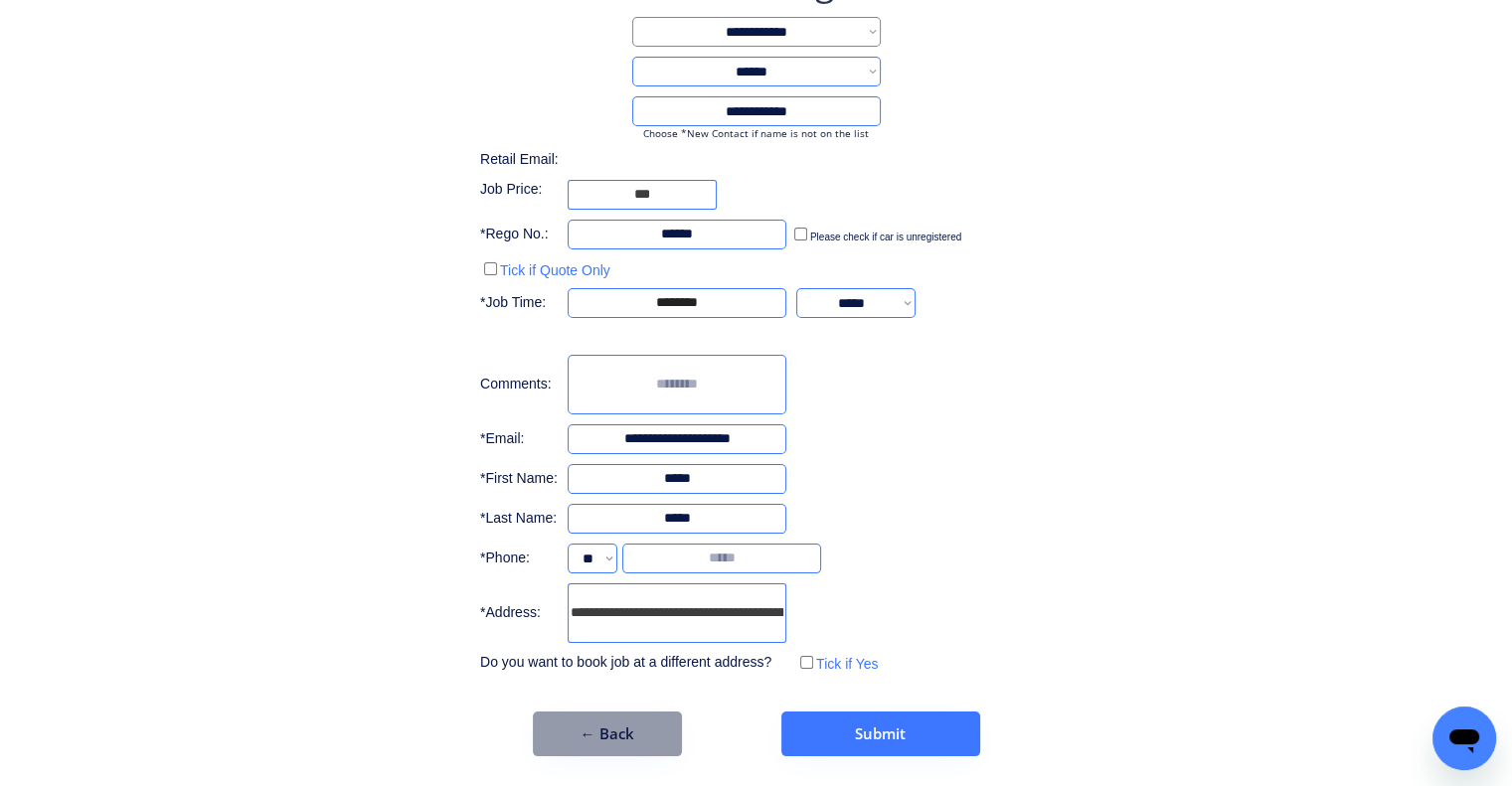 click on "**********" at bounding box center (756, 357) 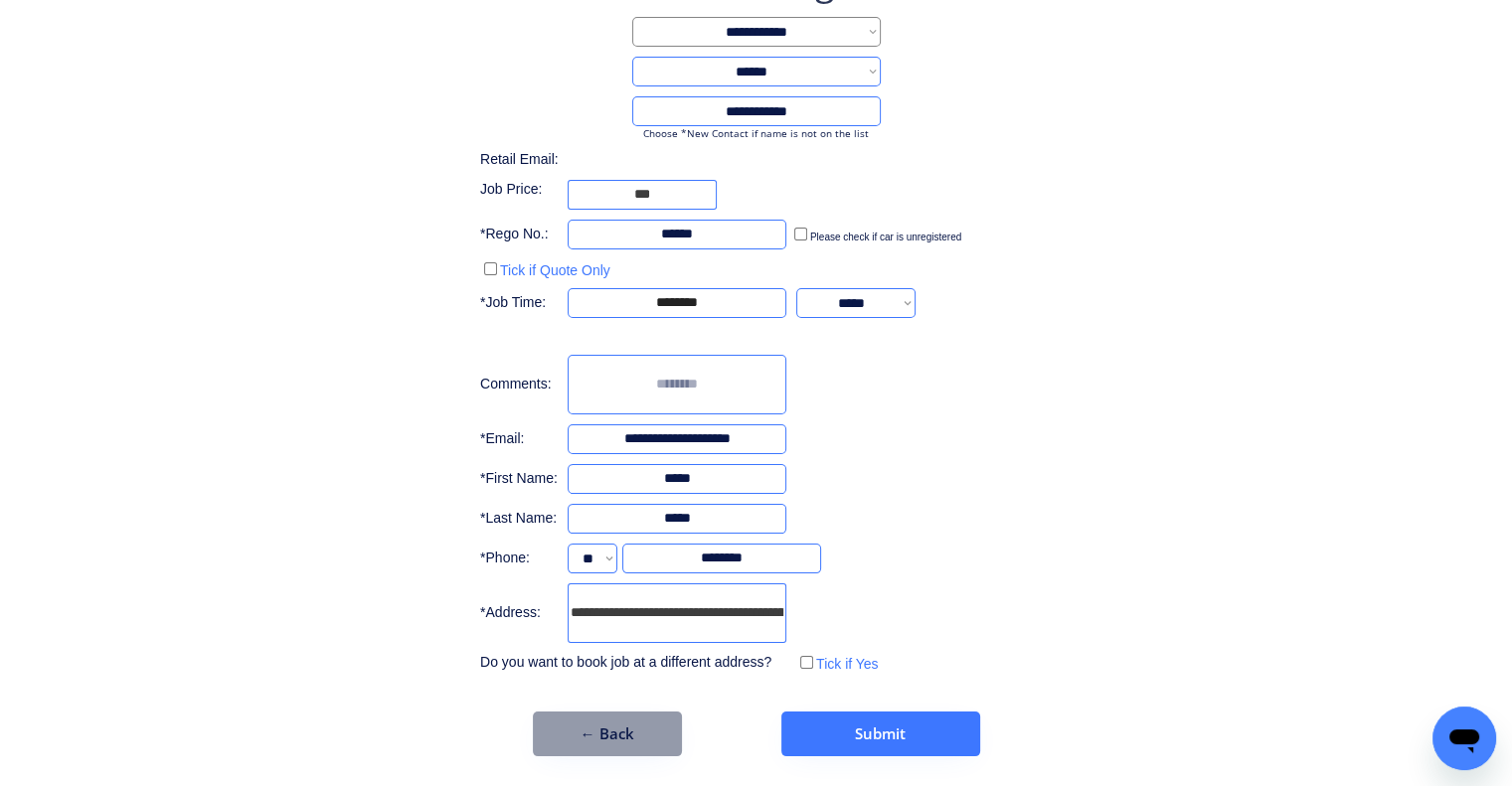 click on "**********" at bounding box center (756, 357) 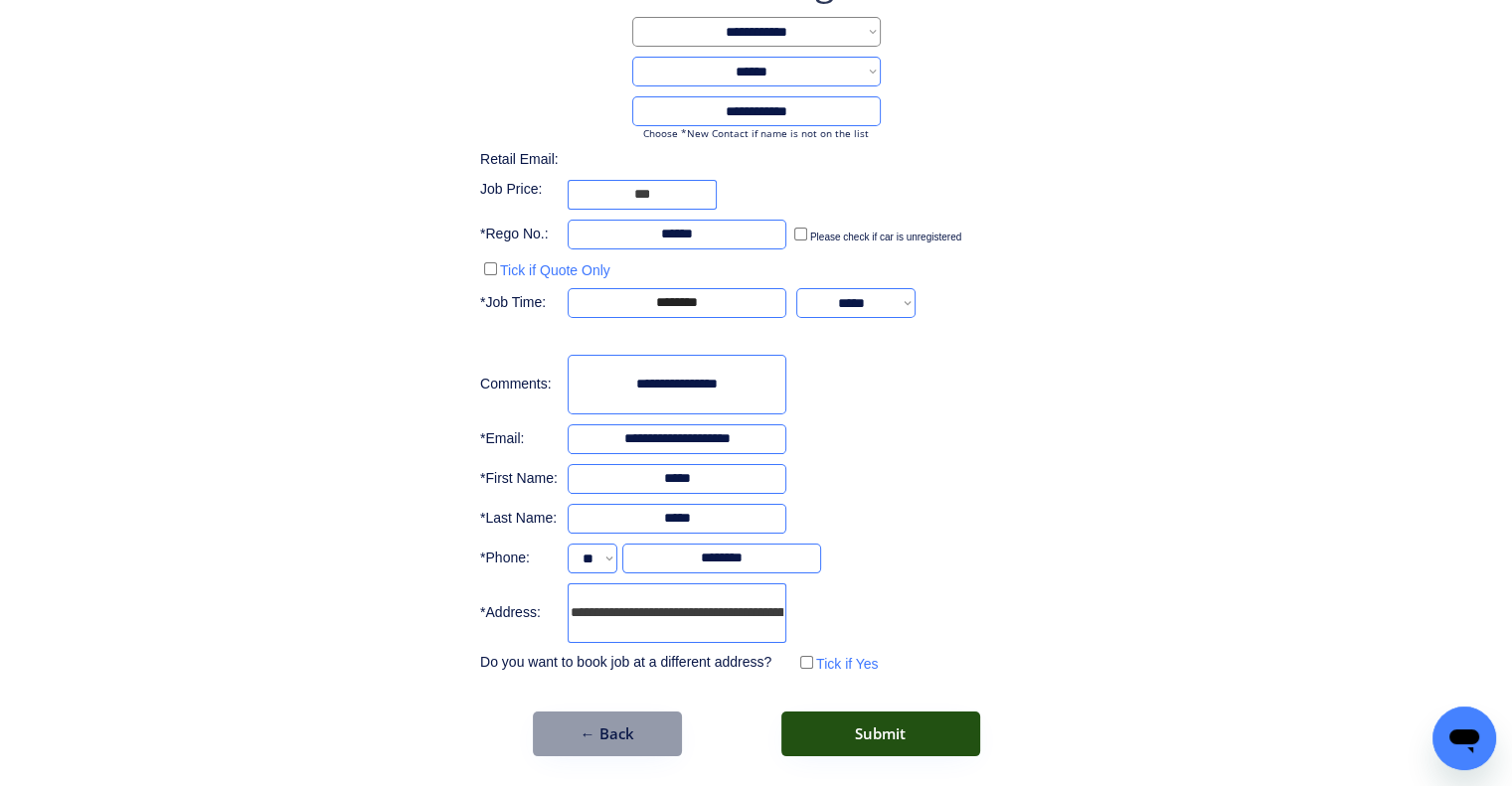 type on "**********" 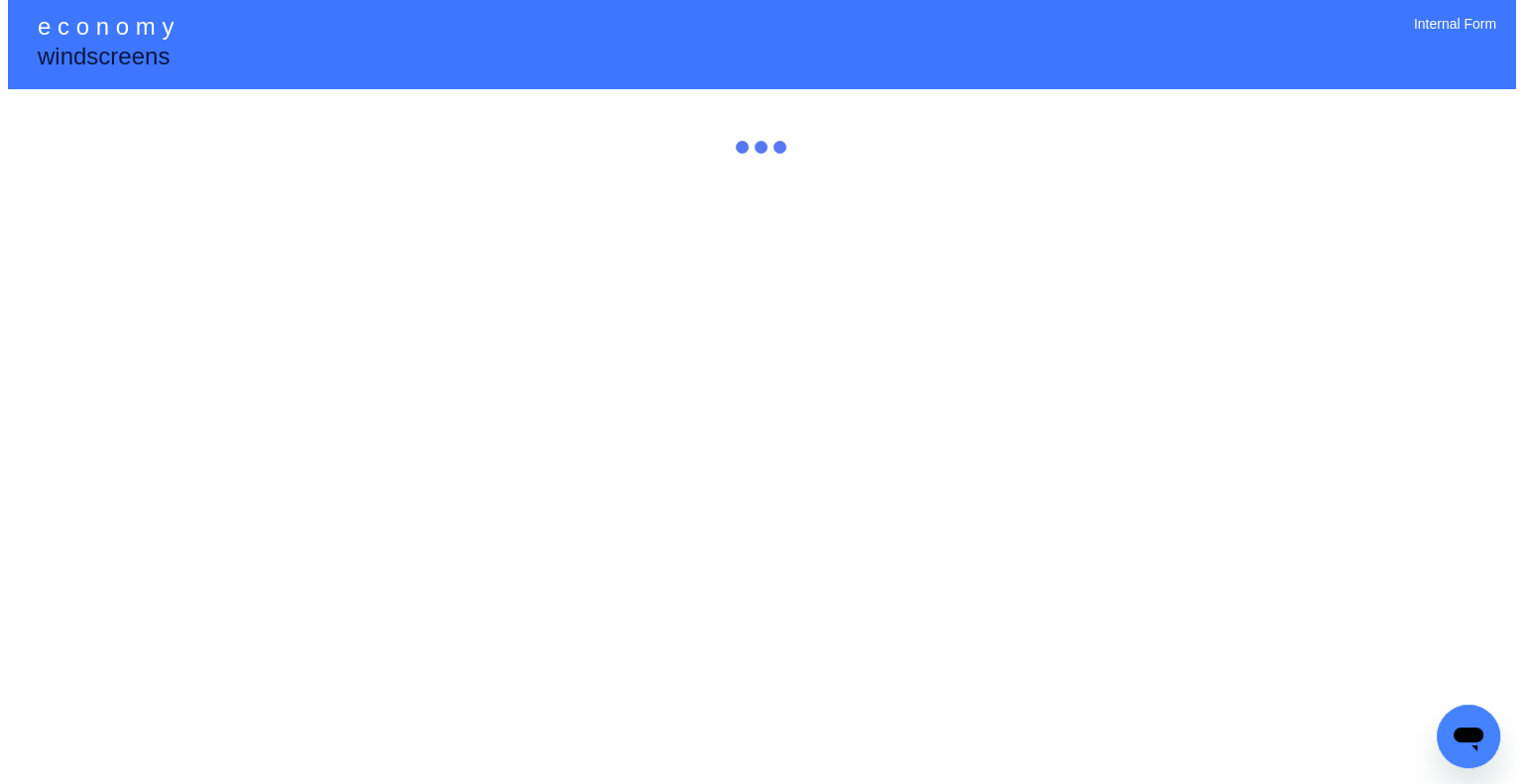 scroll, scrollTop: 0, scrollLeft: 0, axis: both 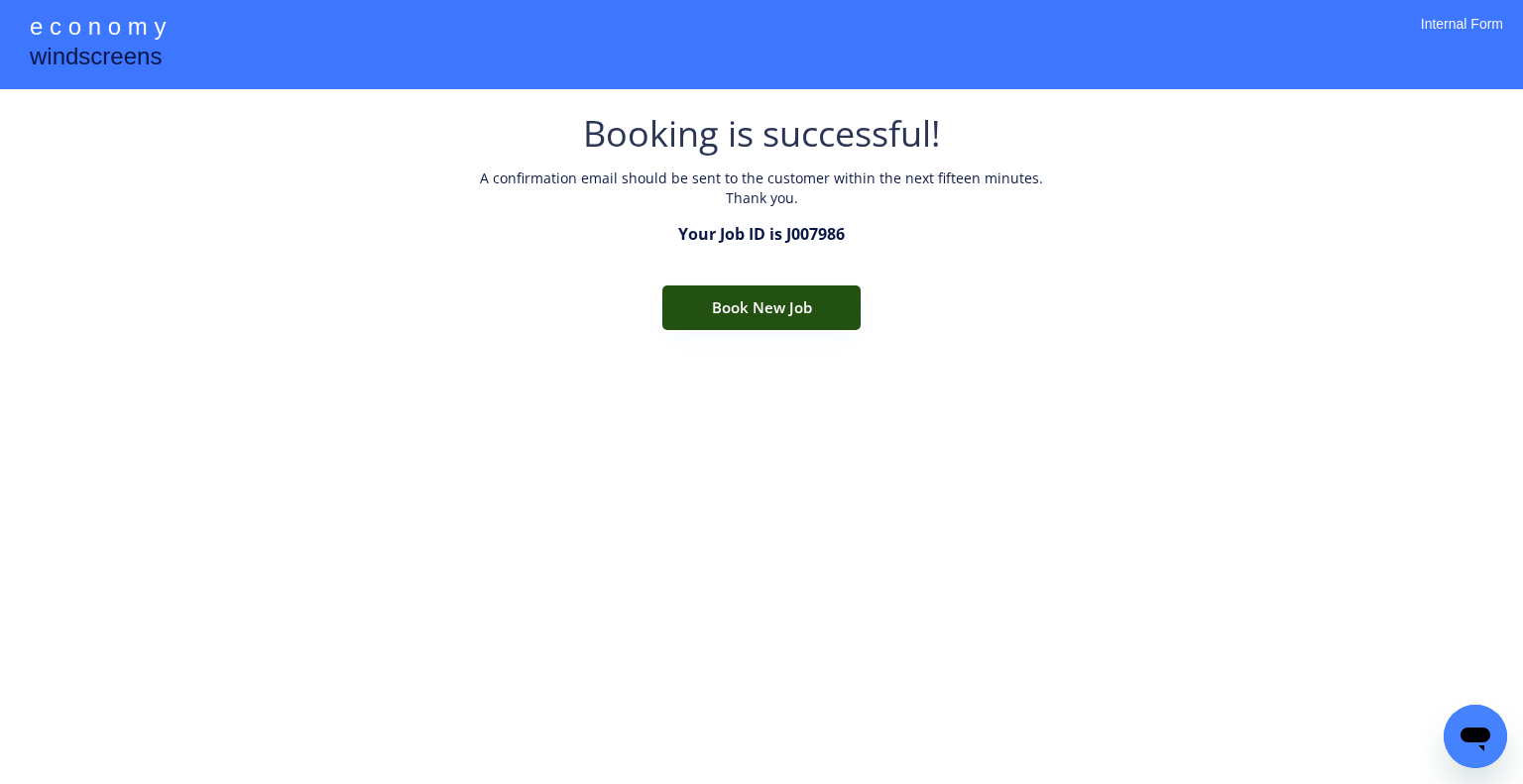 click on "Book New Job" at bounding box center [762, 307] 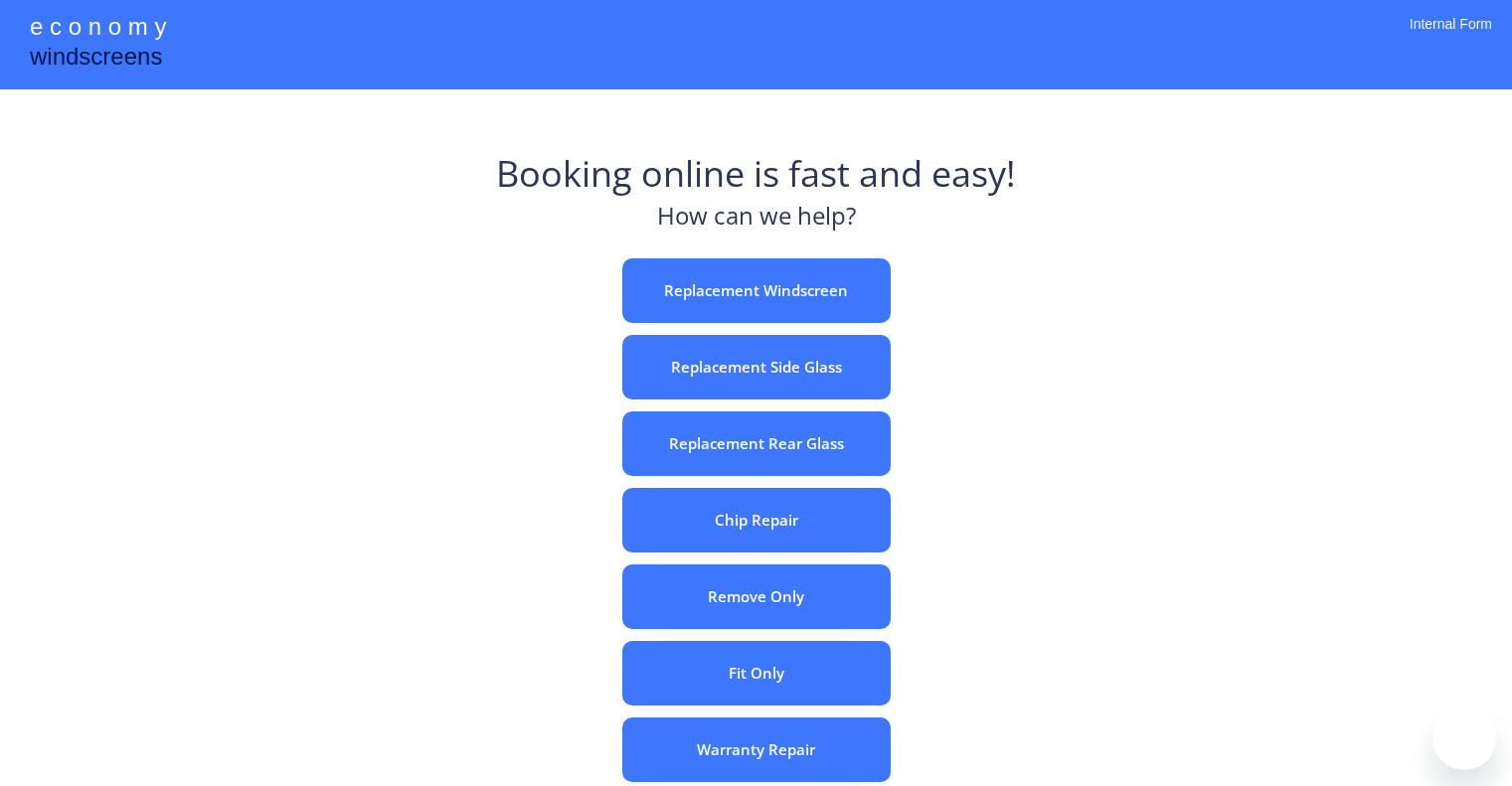 scroll, scrollTop: 0, scrollLeft: 0, axis: both 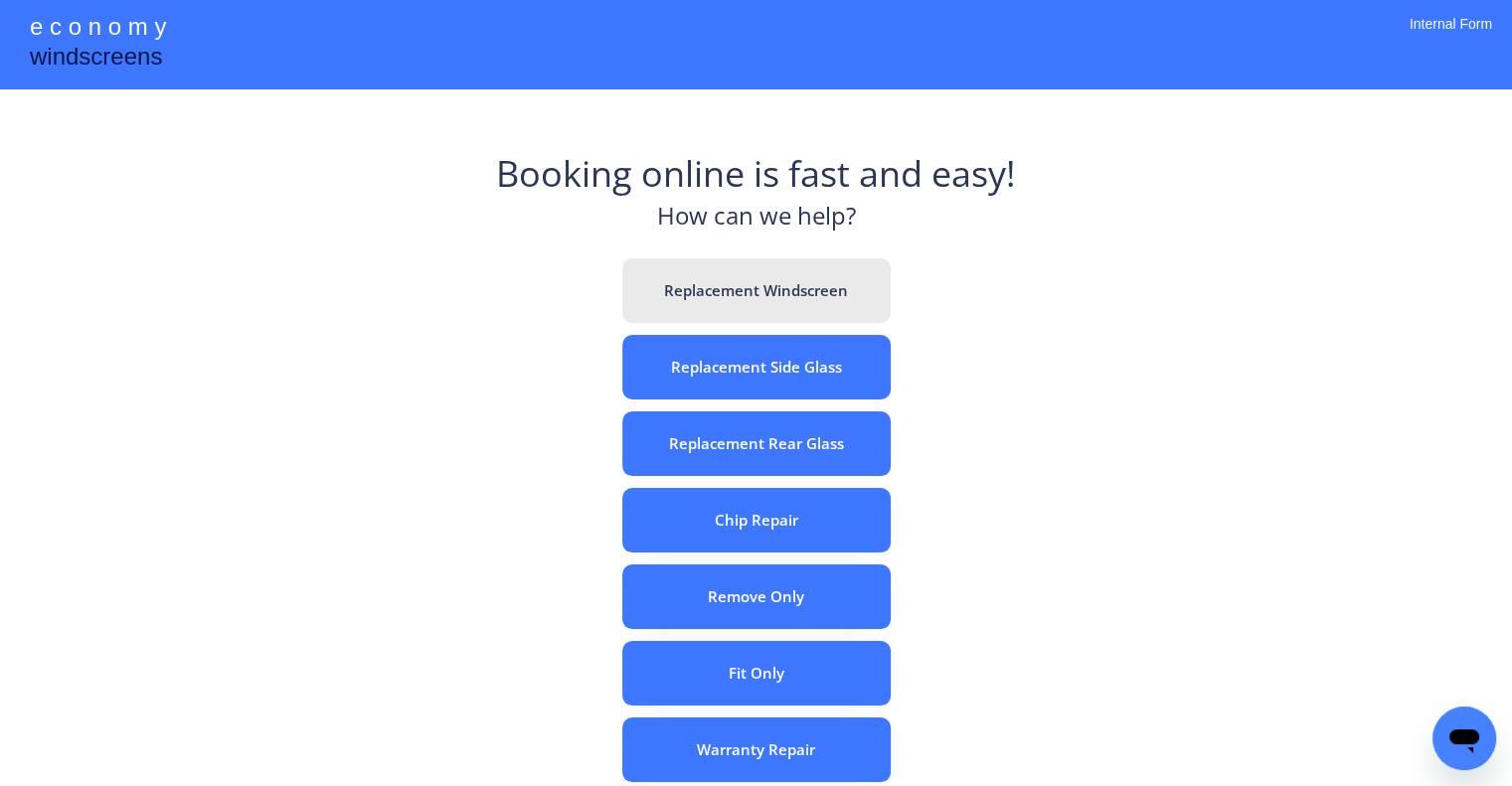 click on "Replacement Windscreen" at bounding box center [756, 290] 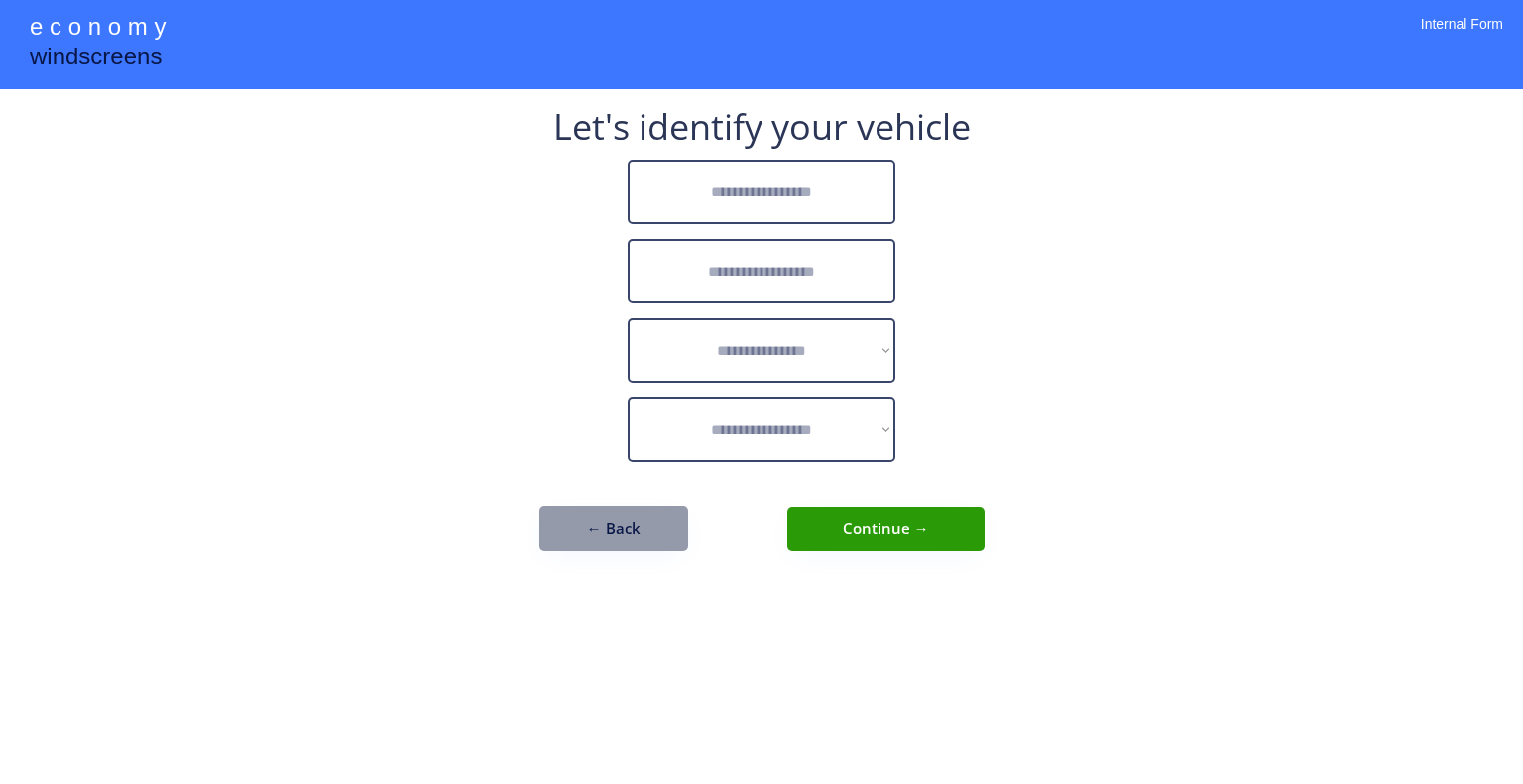 scroll, scrollTop: 0, scrollLeft: 0, axis: both 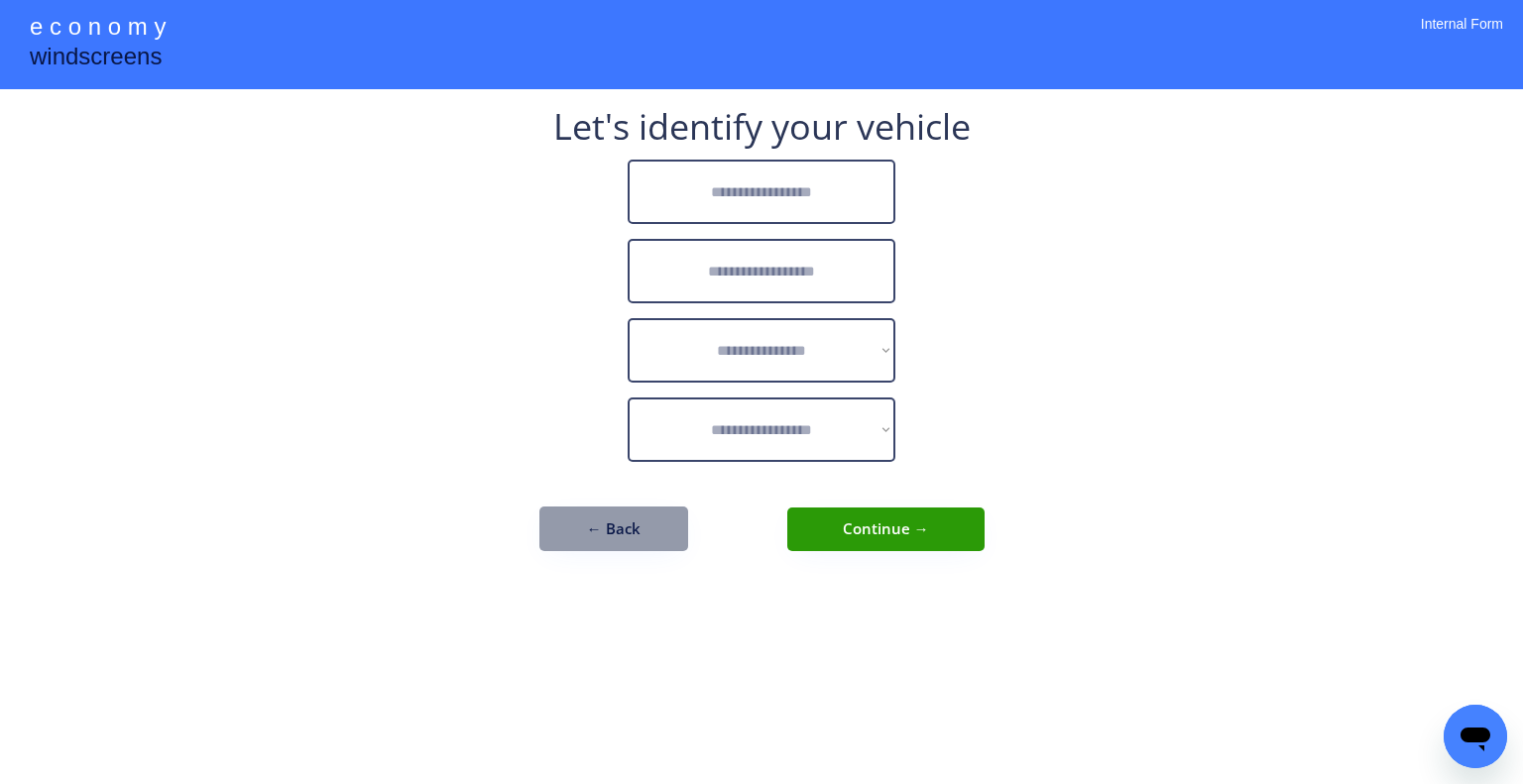 click at bounding box center [762, 191] 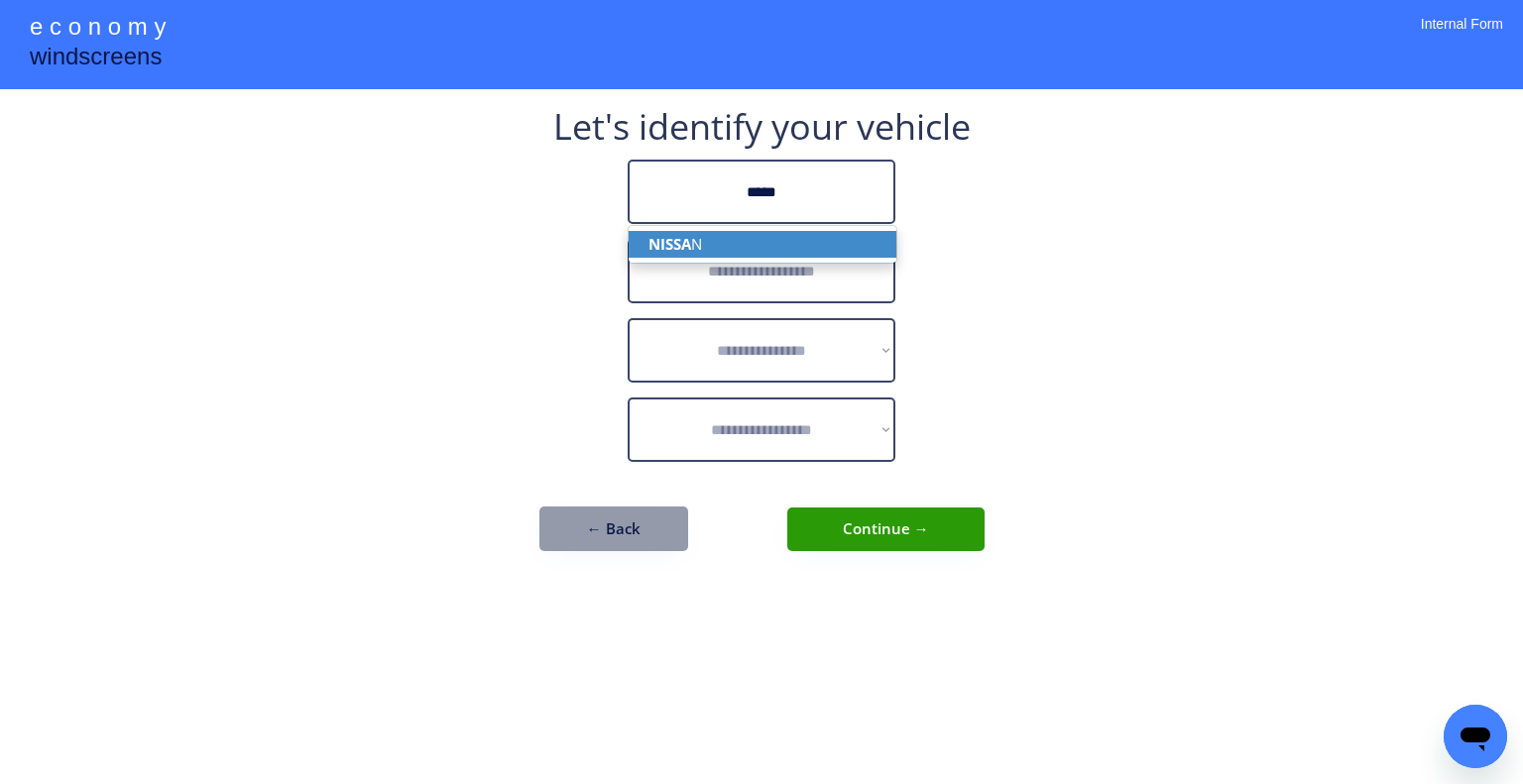 click on "NISSA N" at bounding box center [762, 244] 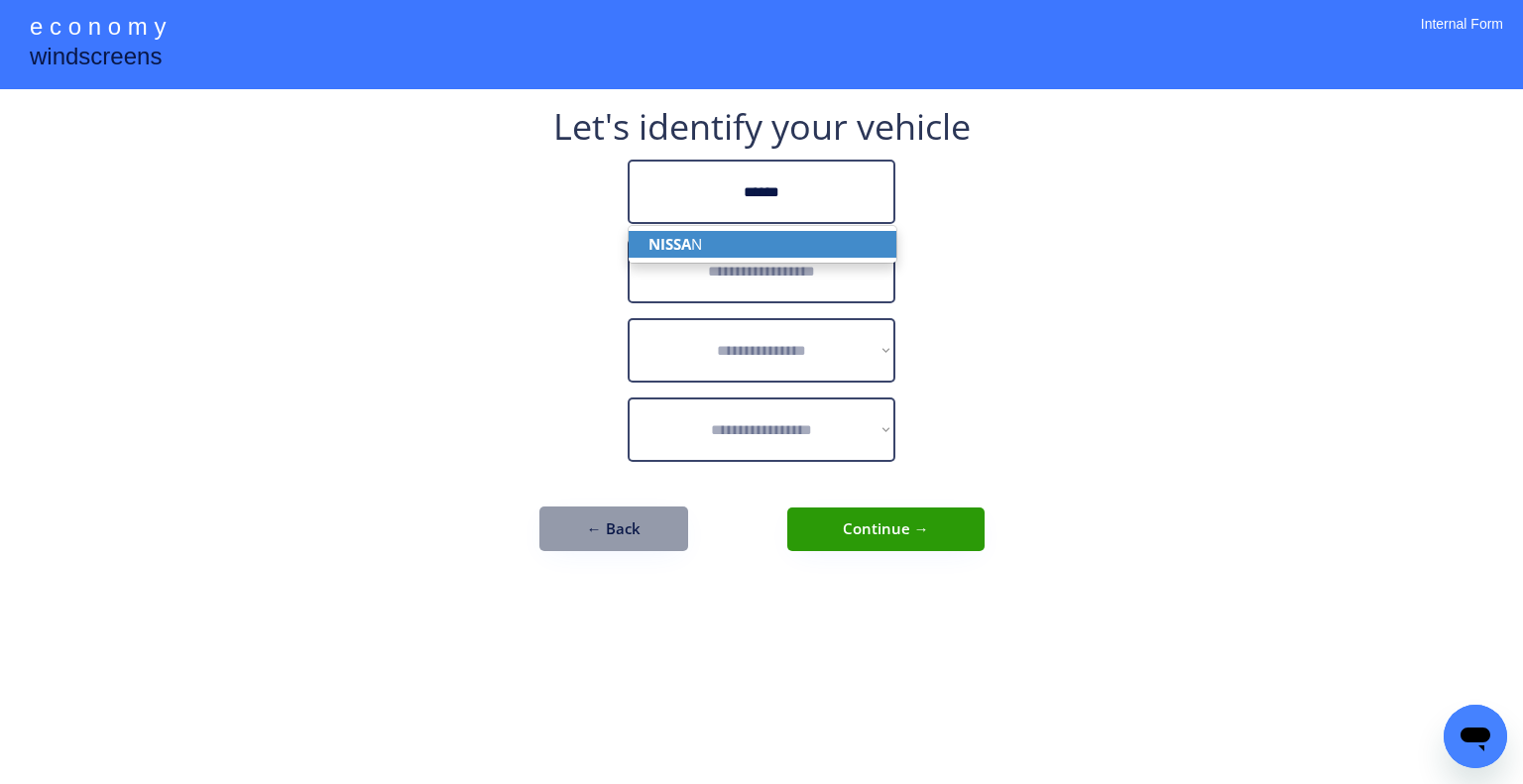 type on "******" 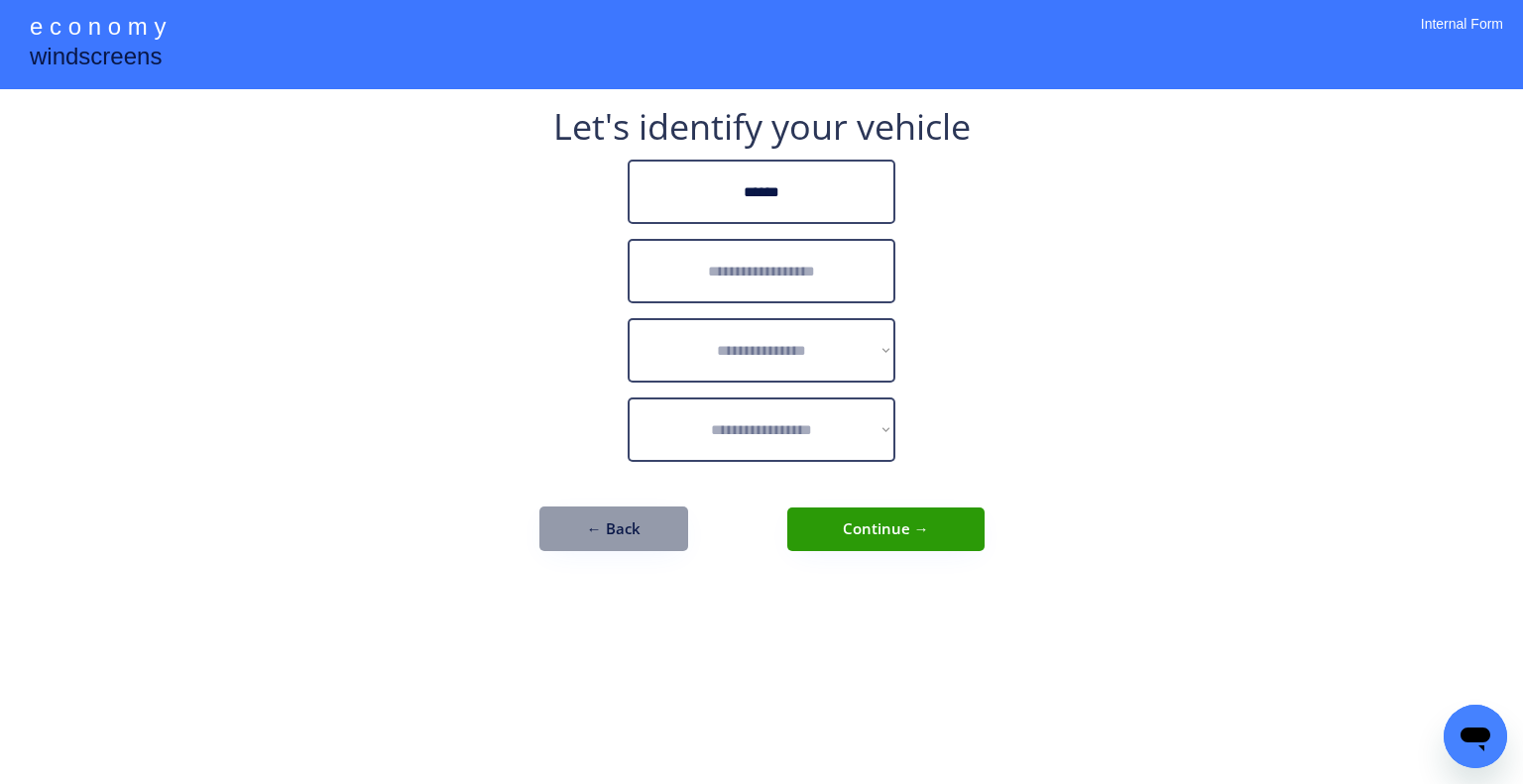 click at bounding box center (762, 271) 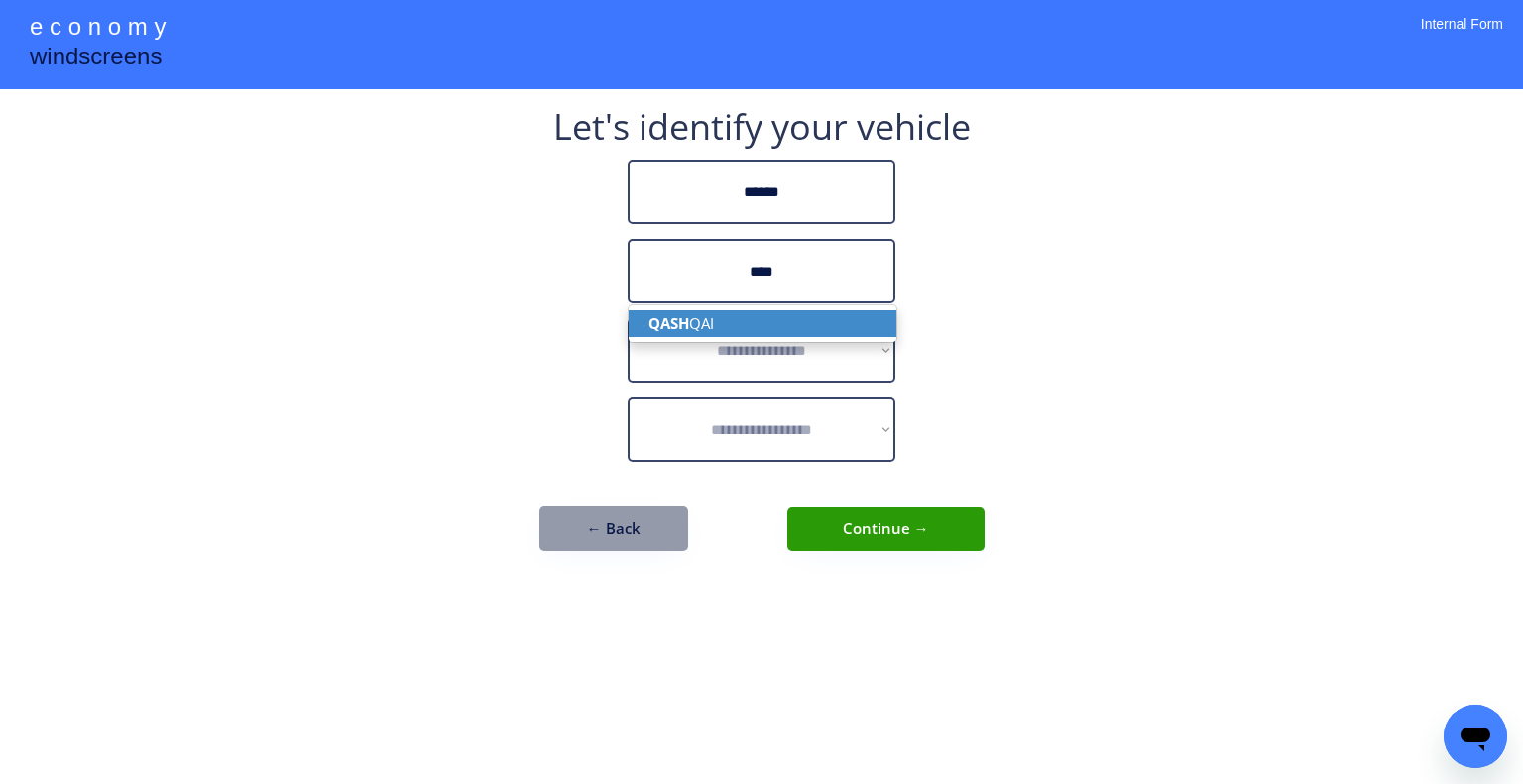 click on "QASH QAI" at bounding box center (762, 323) 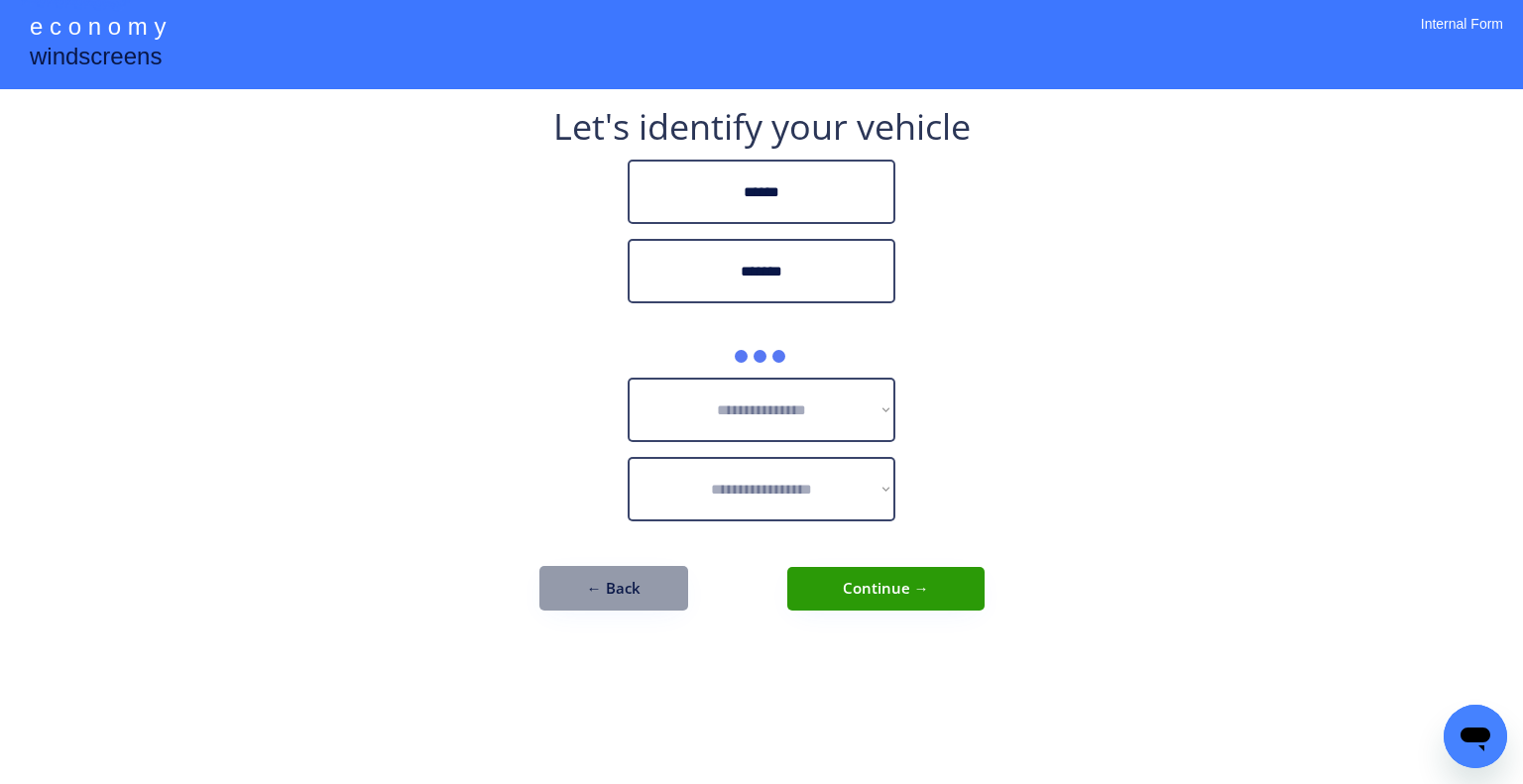 type on "*******" 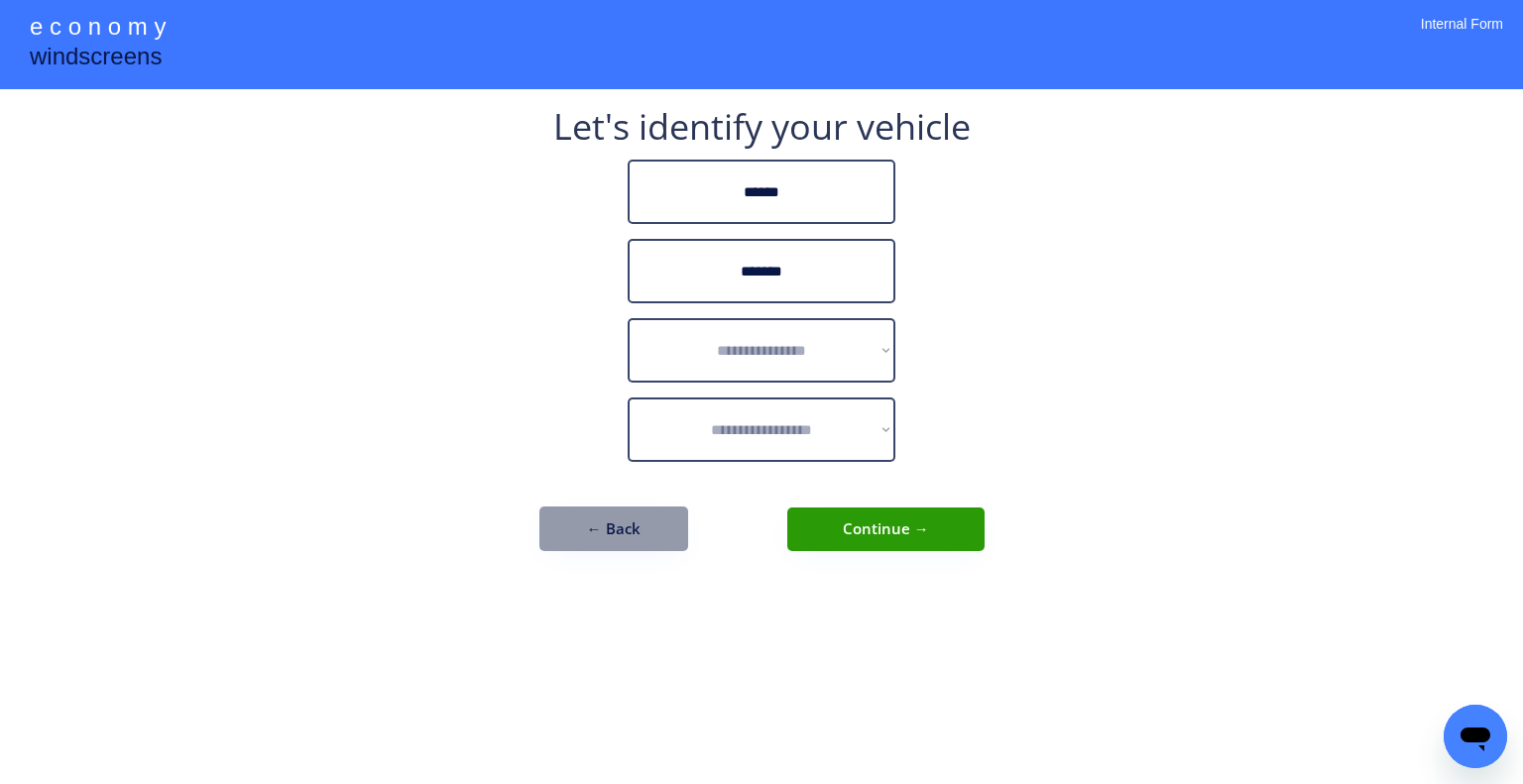 click on "**********" at bounding box center (762, 392) 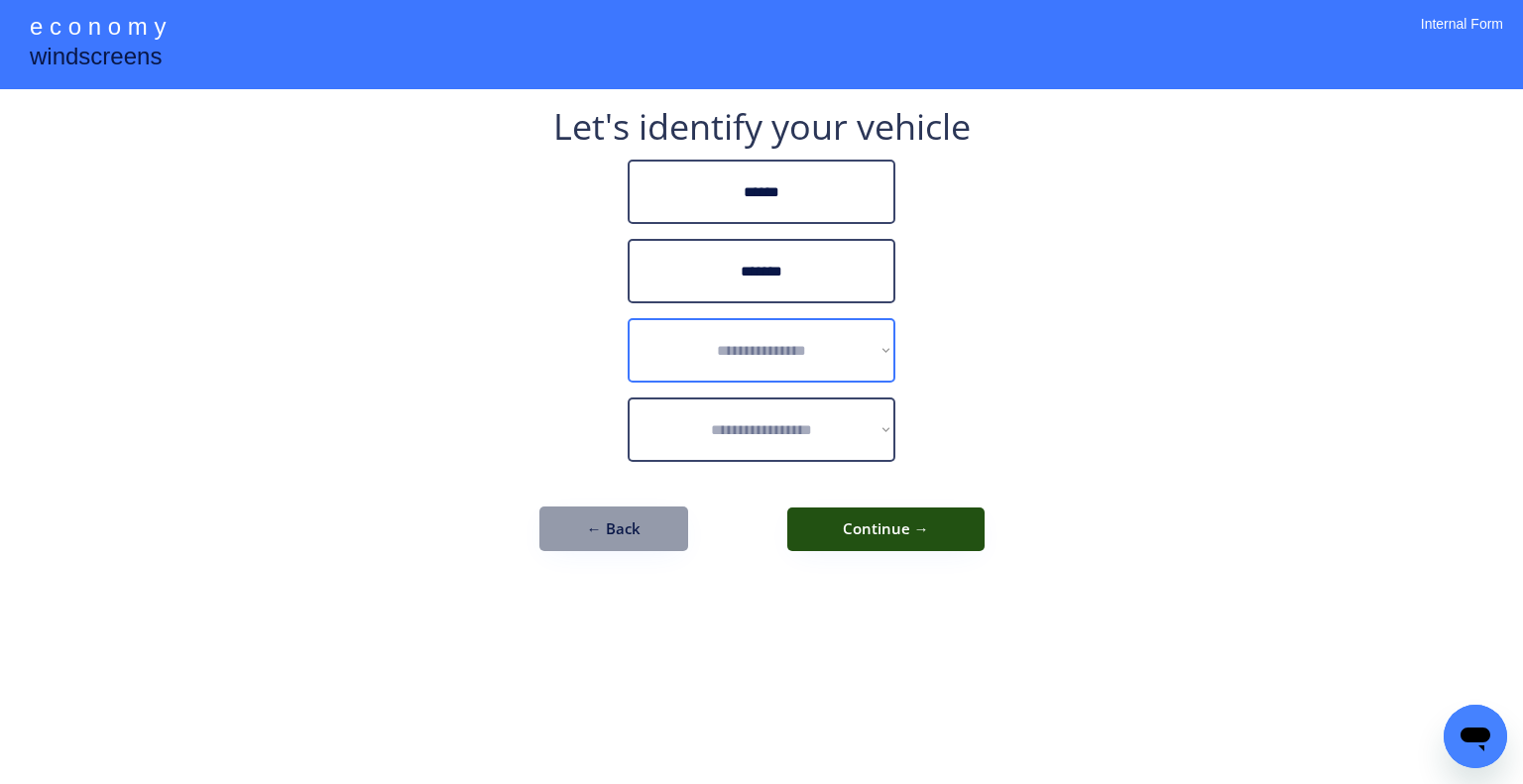 select on "******" 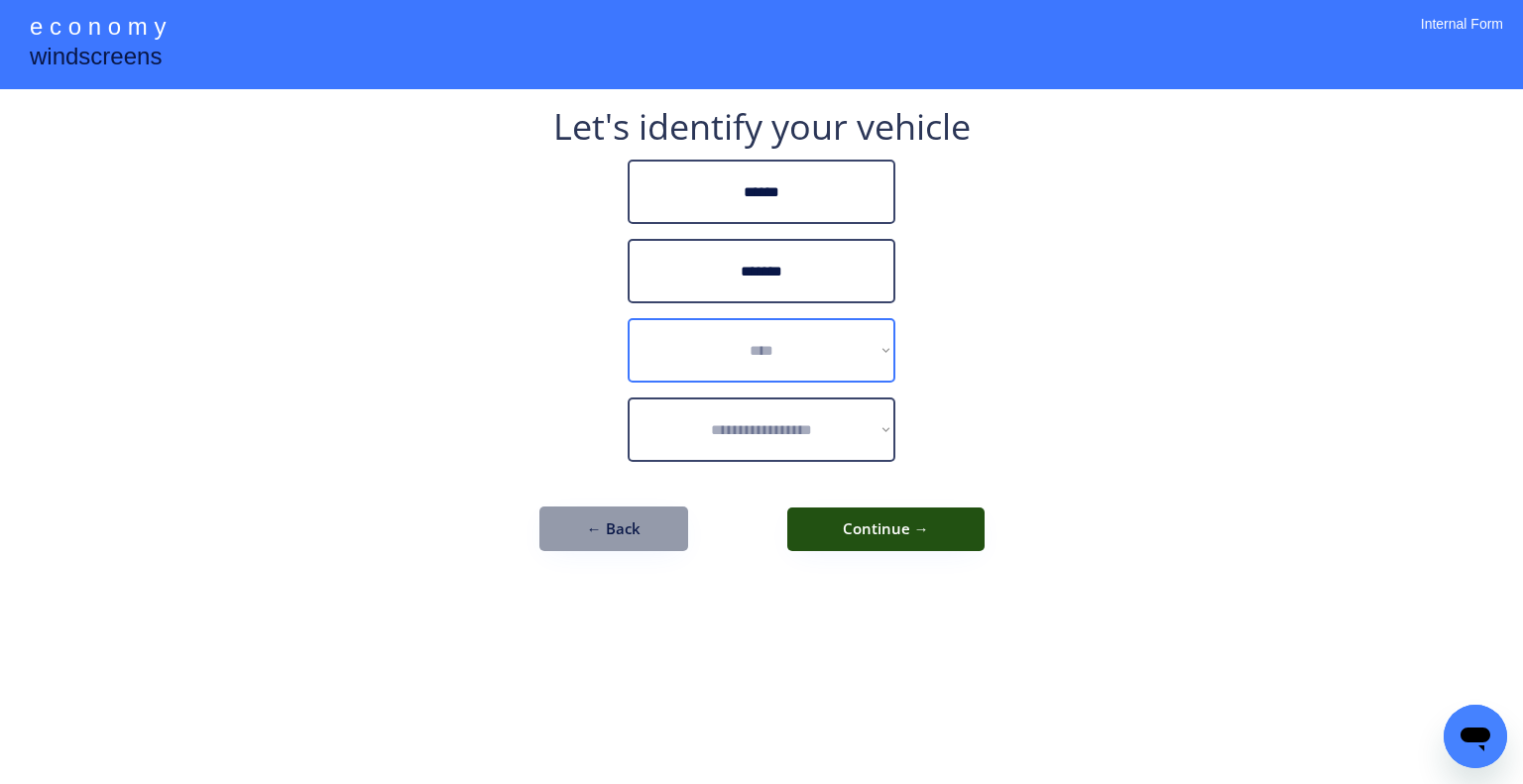 click on "**********" at bounding box center [762, 350] 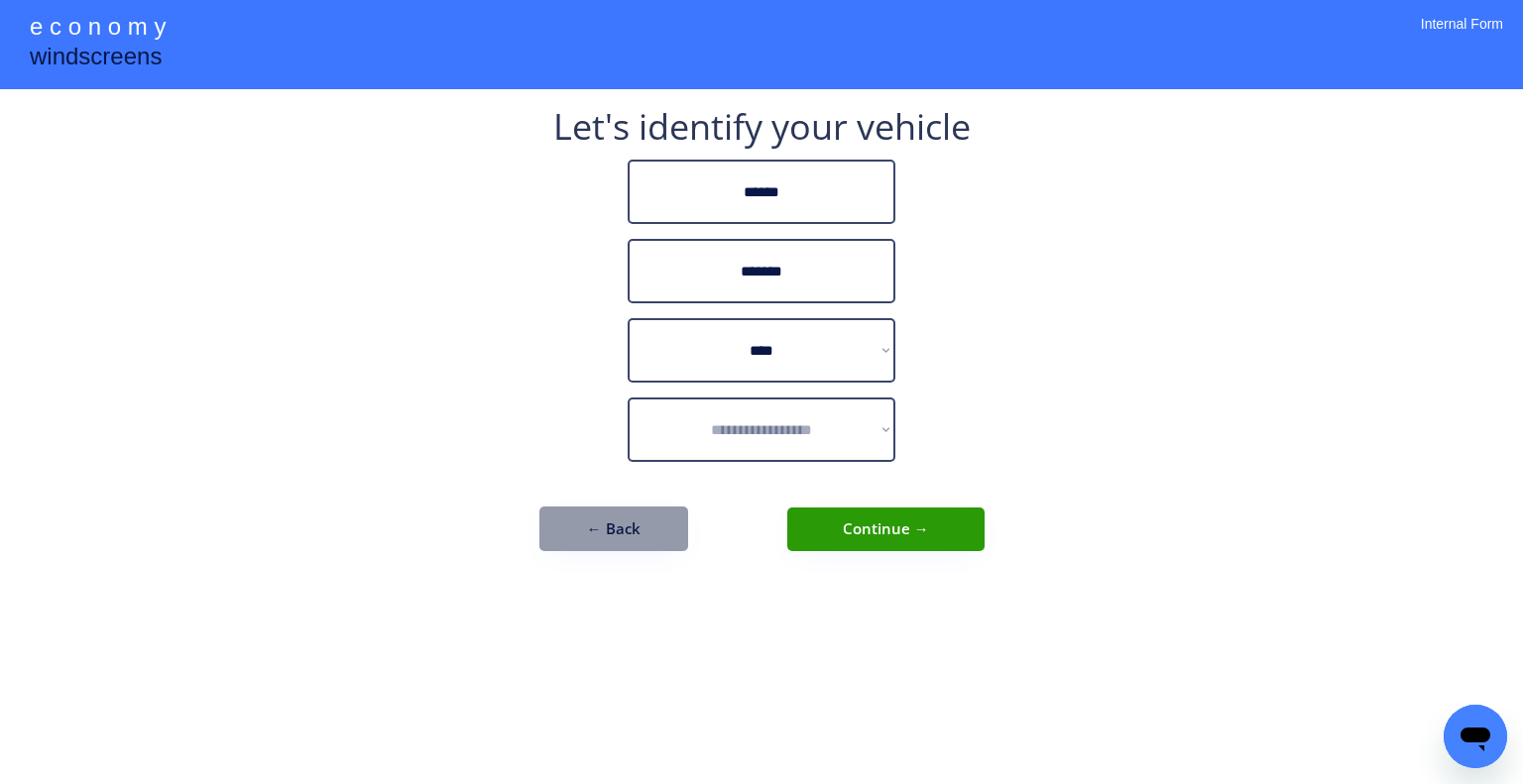select on "*********" 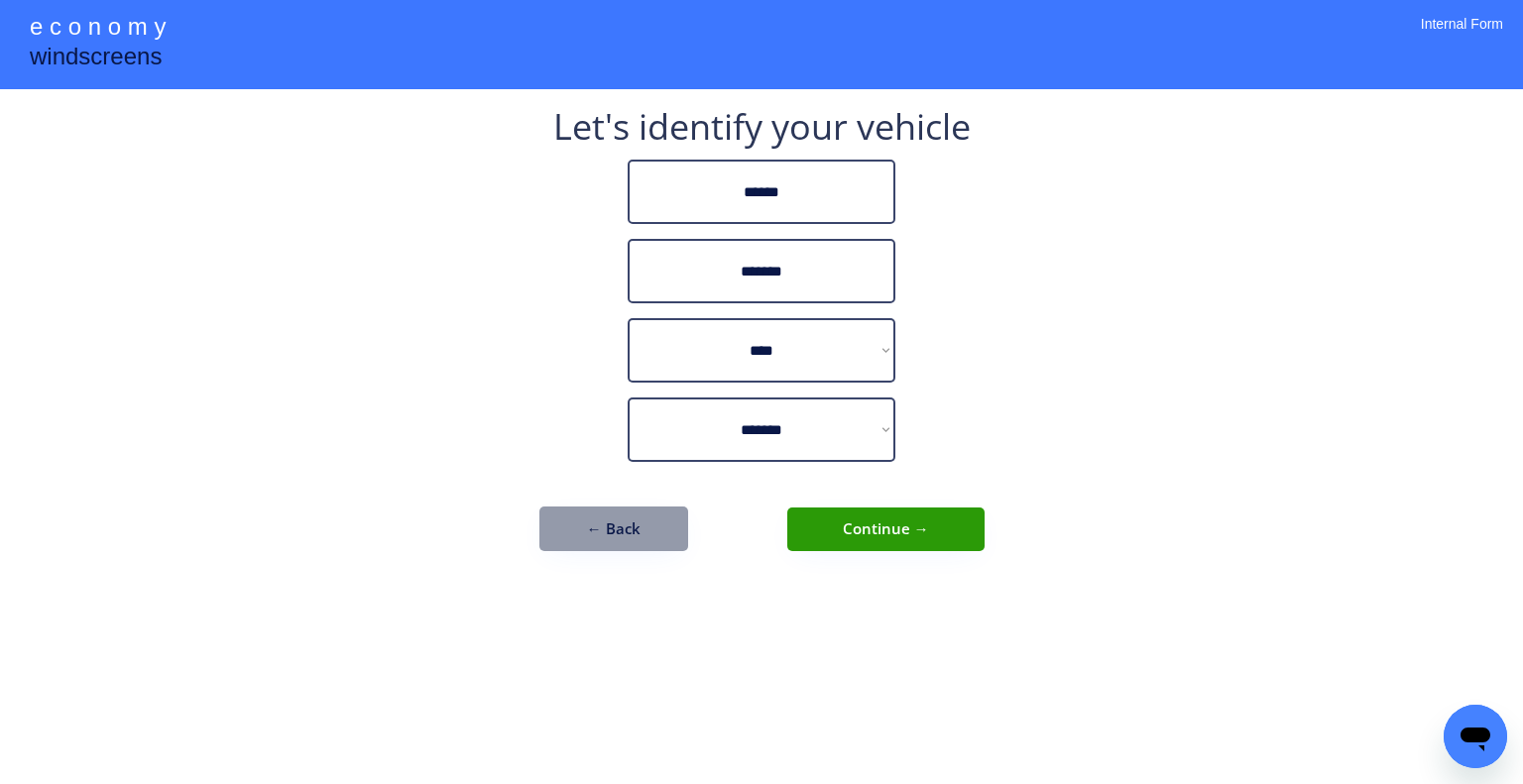 click on "**********" at bounding box center [762, 392] 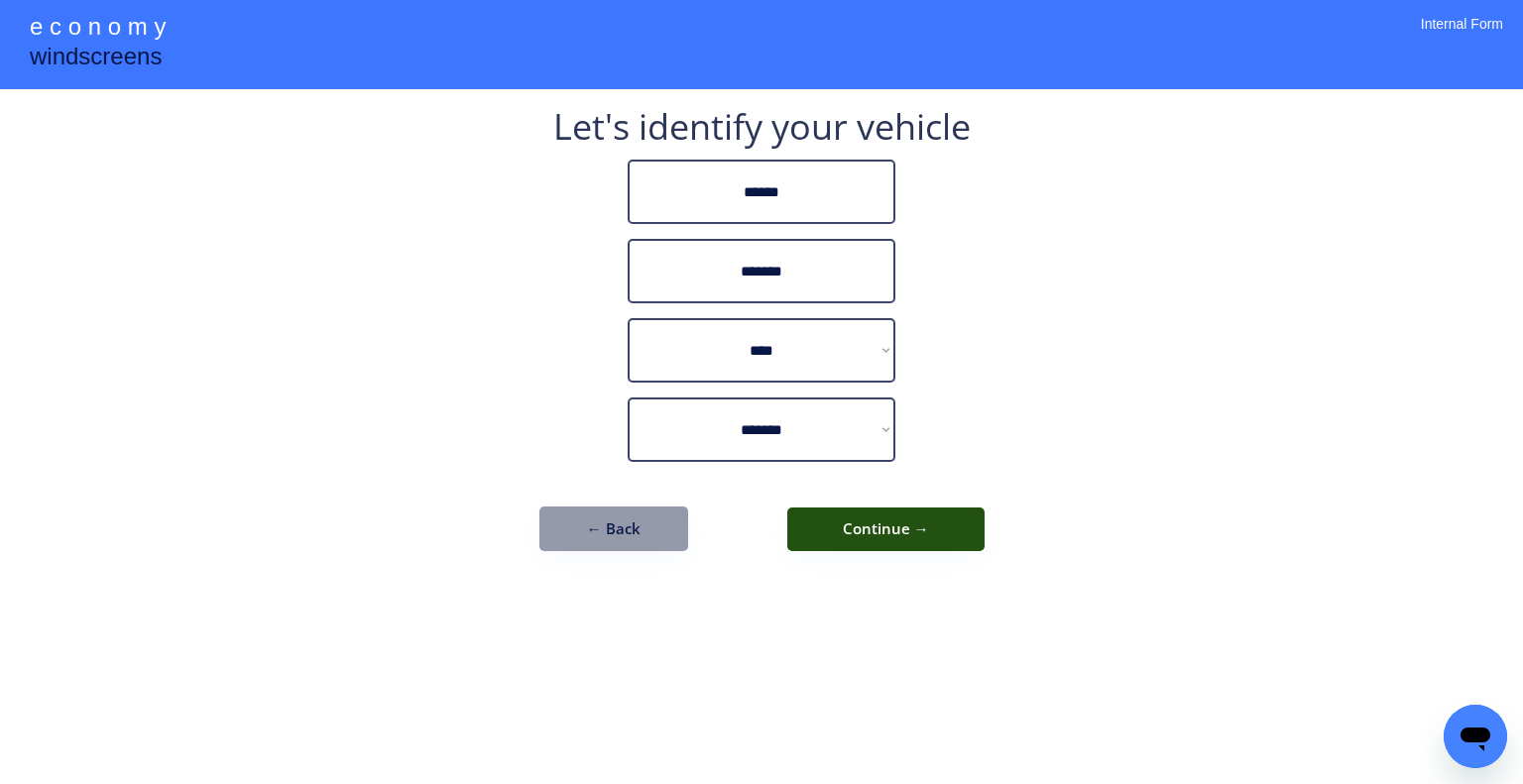 click on "Continue    →" at bounding box center (885, 529) 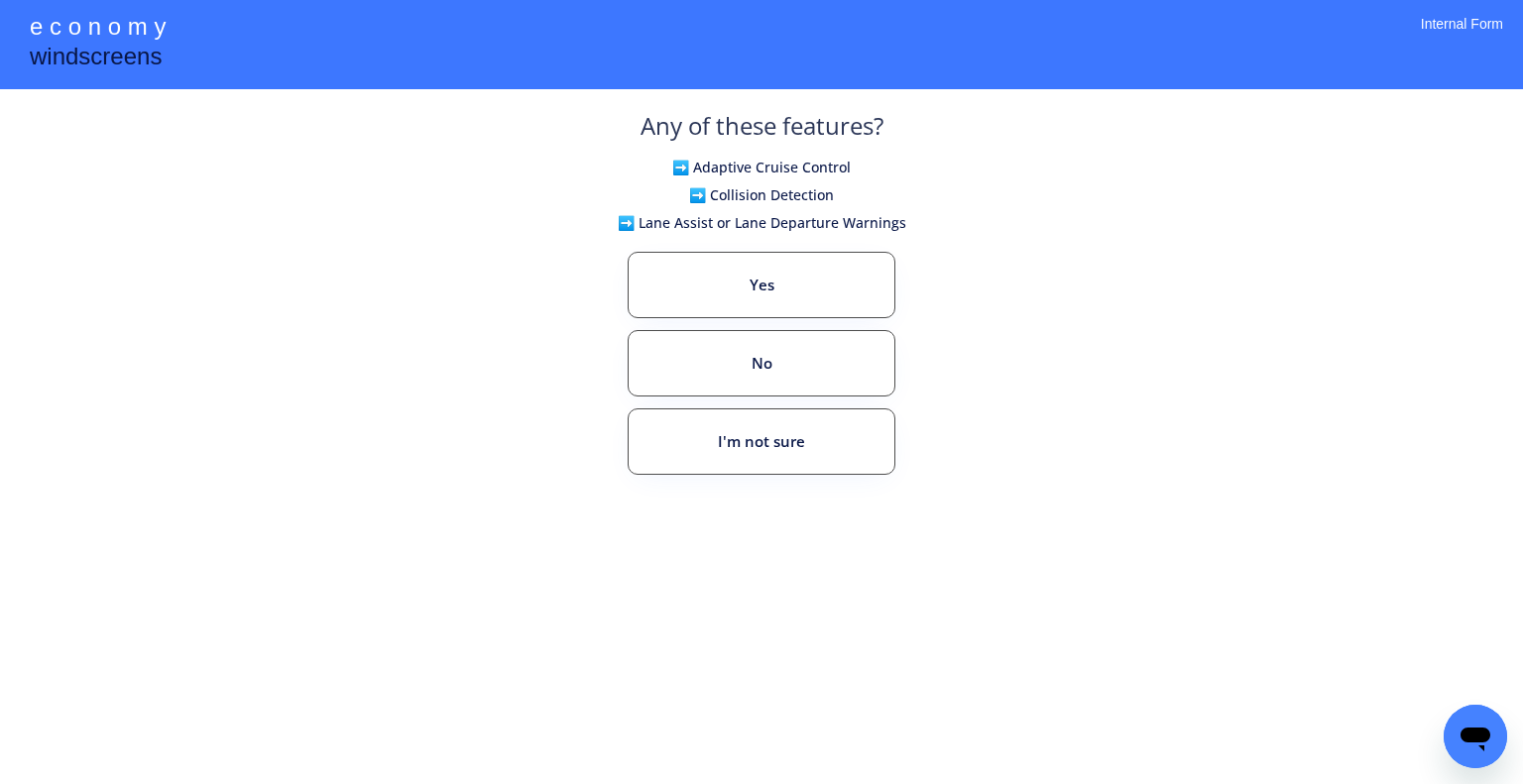 click on "**********" at bounding box center (762, 392) 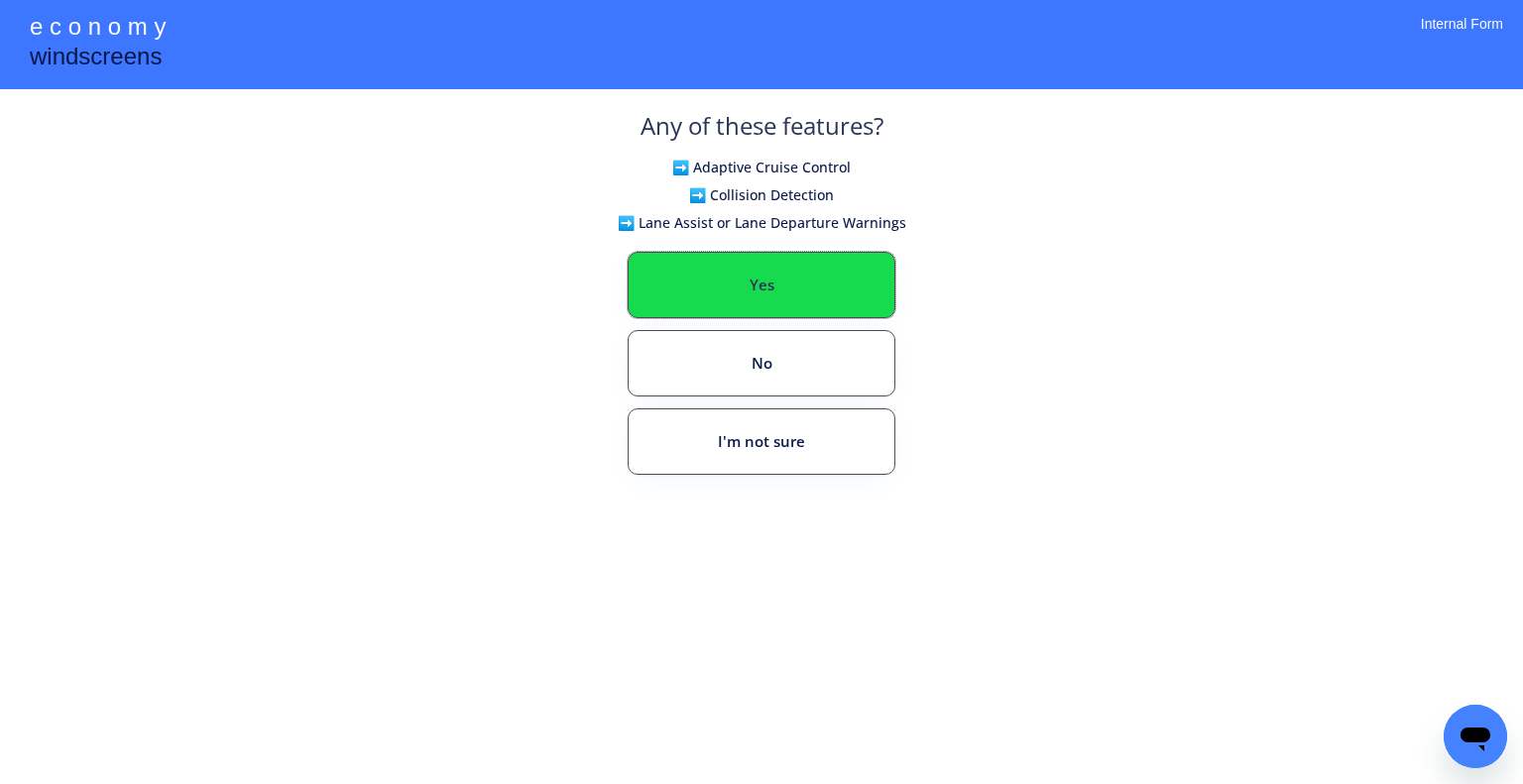 click on "Yes" at bounding box center [762, 284] 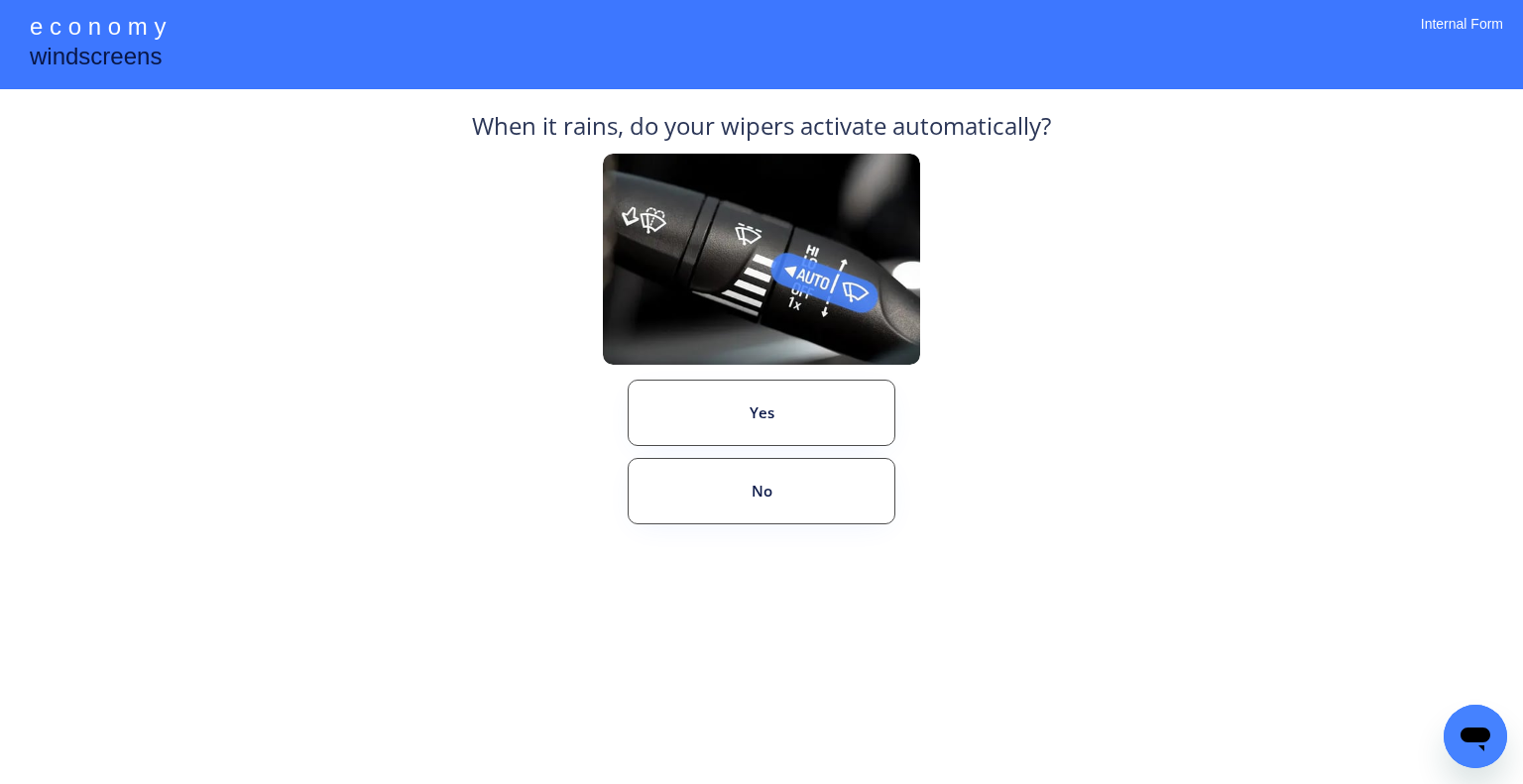 click on "**********" at bounding box center [762, 392] 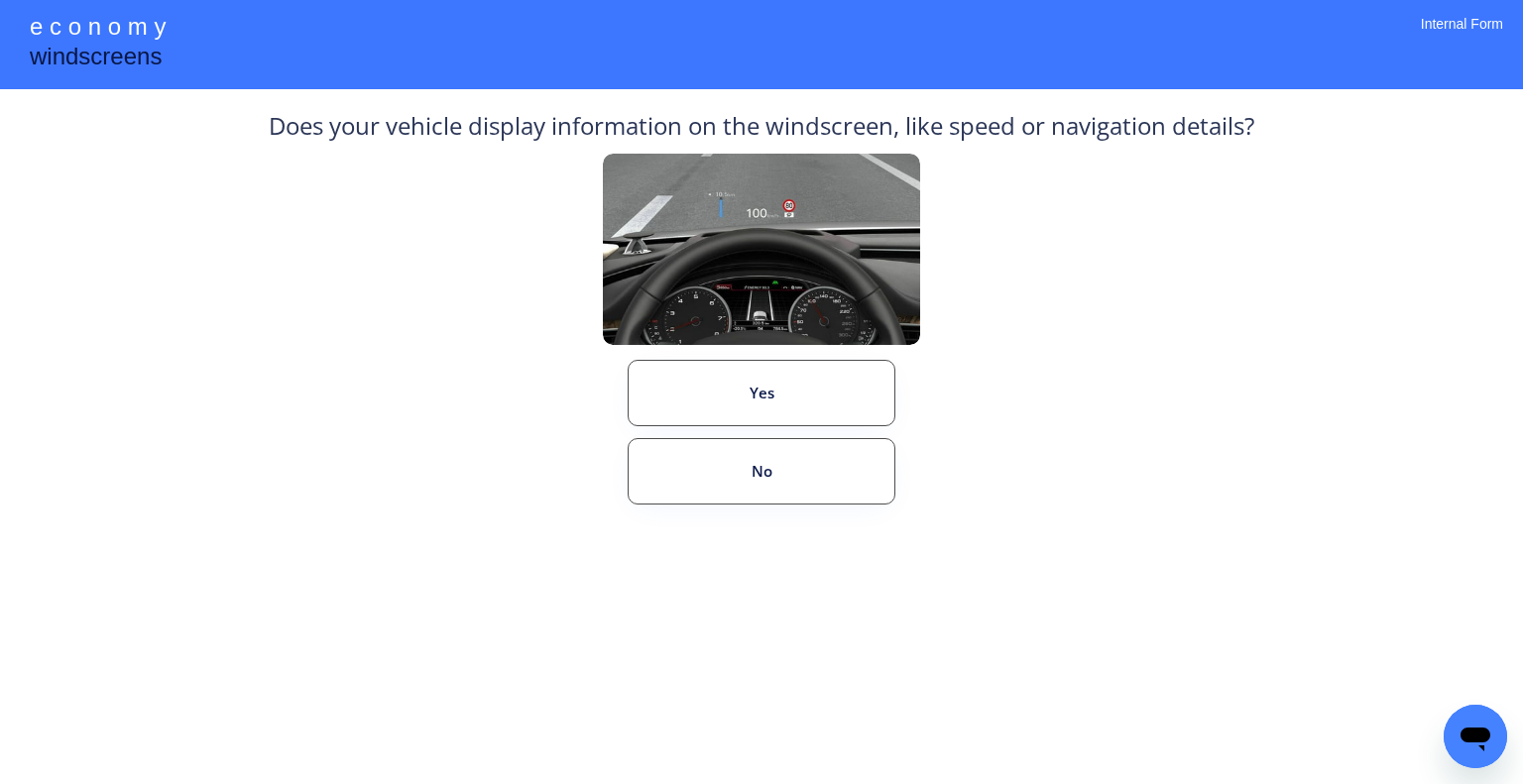click on "Does your vehicle display information on the windscreen, like speed or navigation details? Yes No  ←   Back" at bounding box center (762, 350) 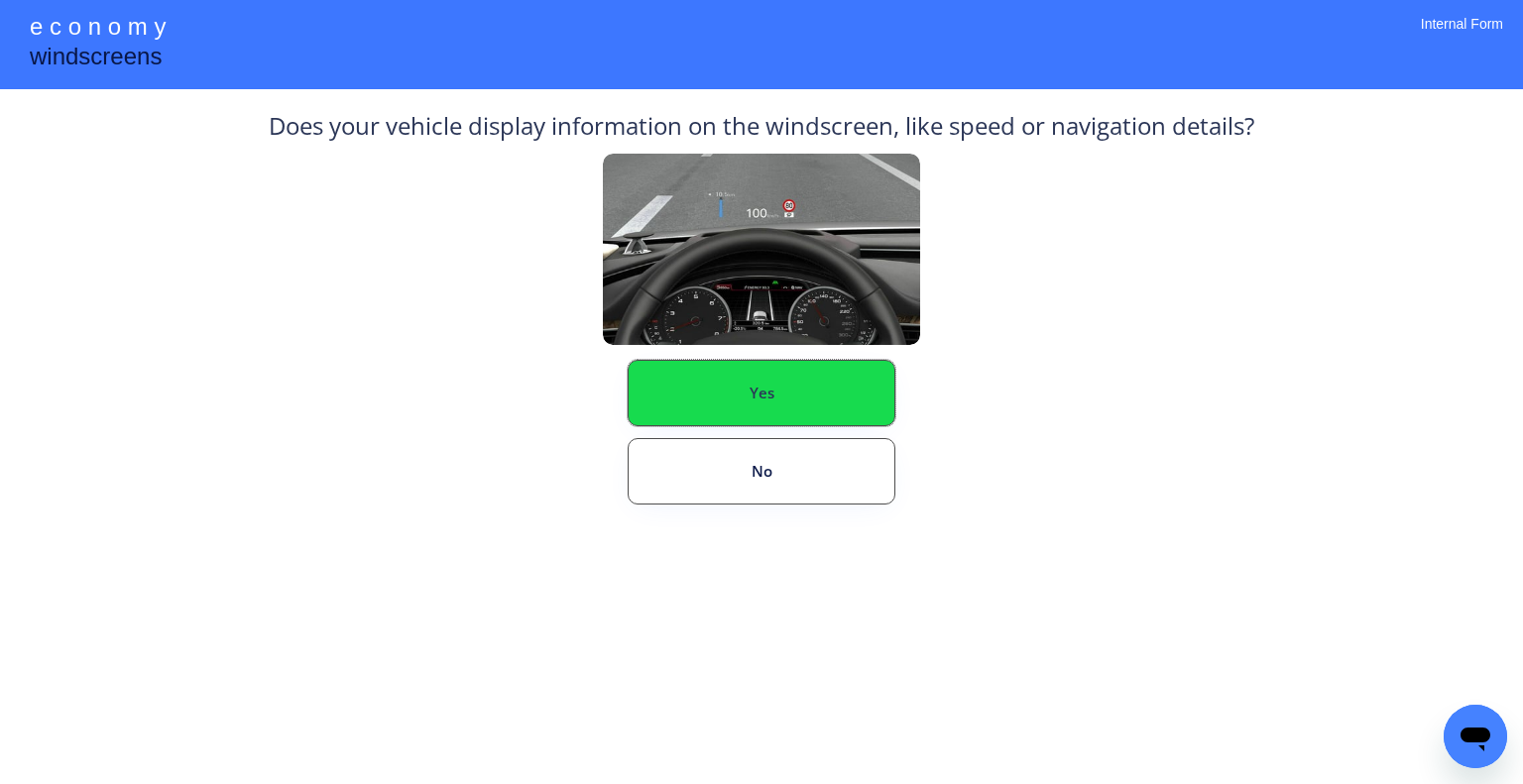 click on "Yes" at bounding box center [762, 392] 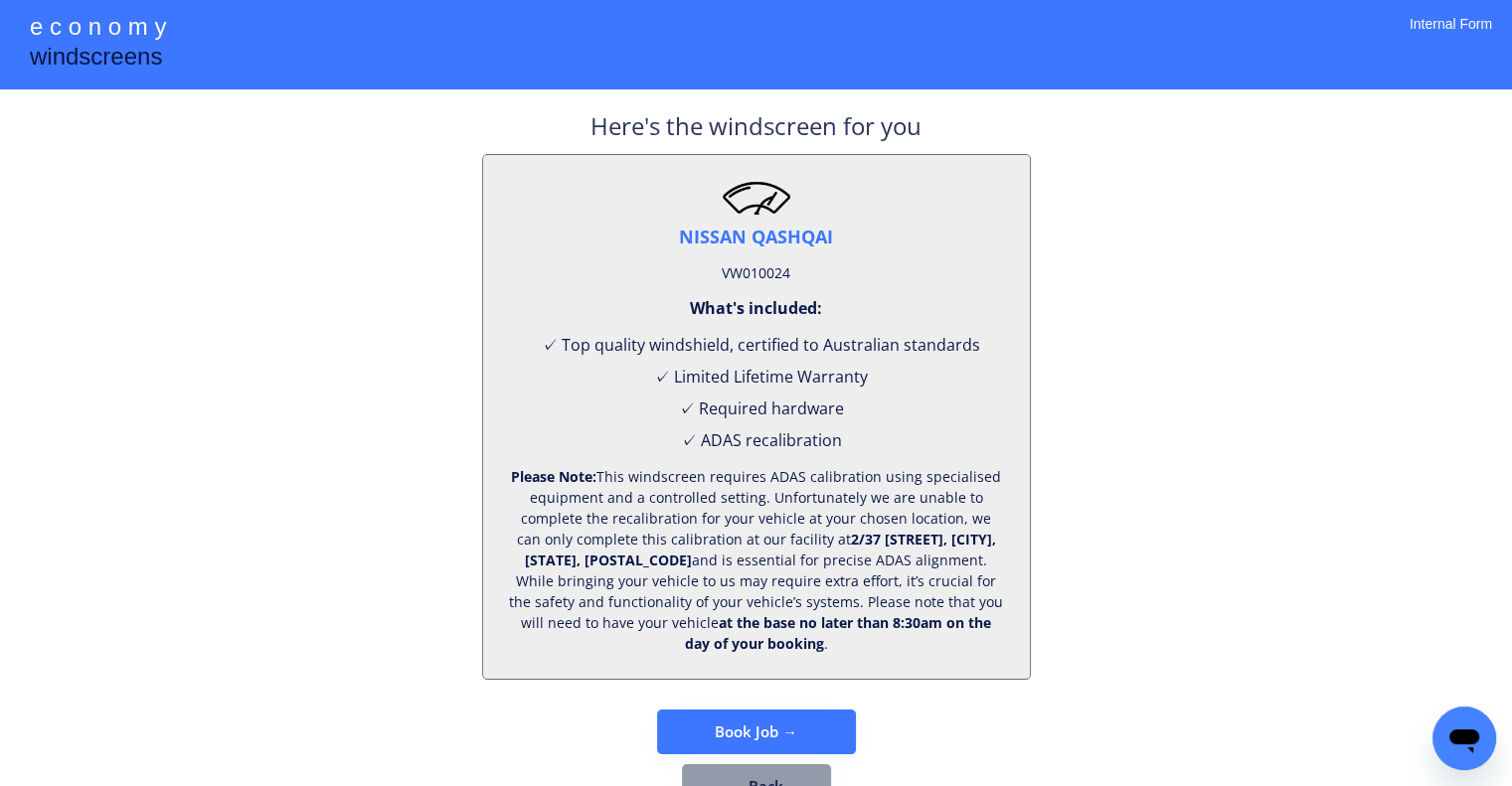click on "VW010024" at bounding box center (756, 273) 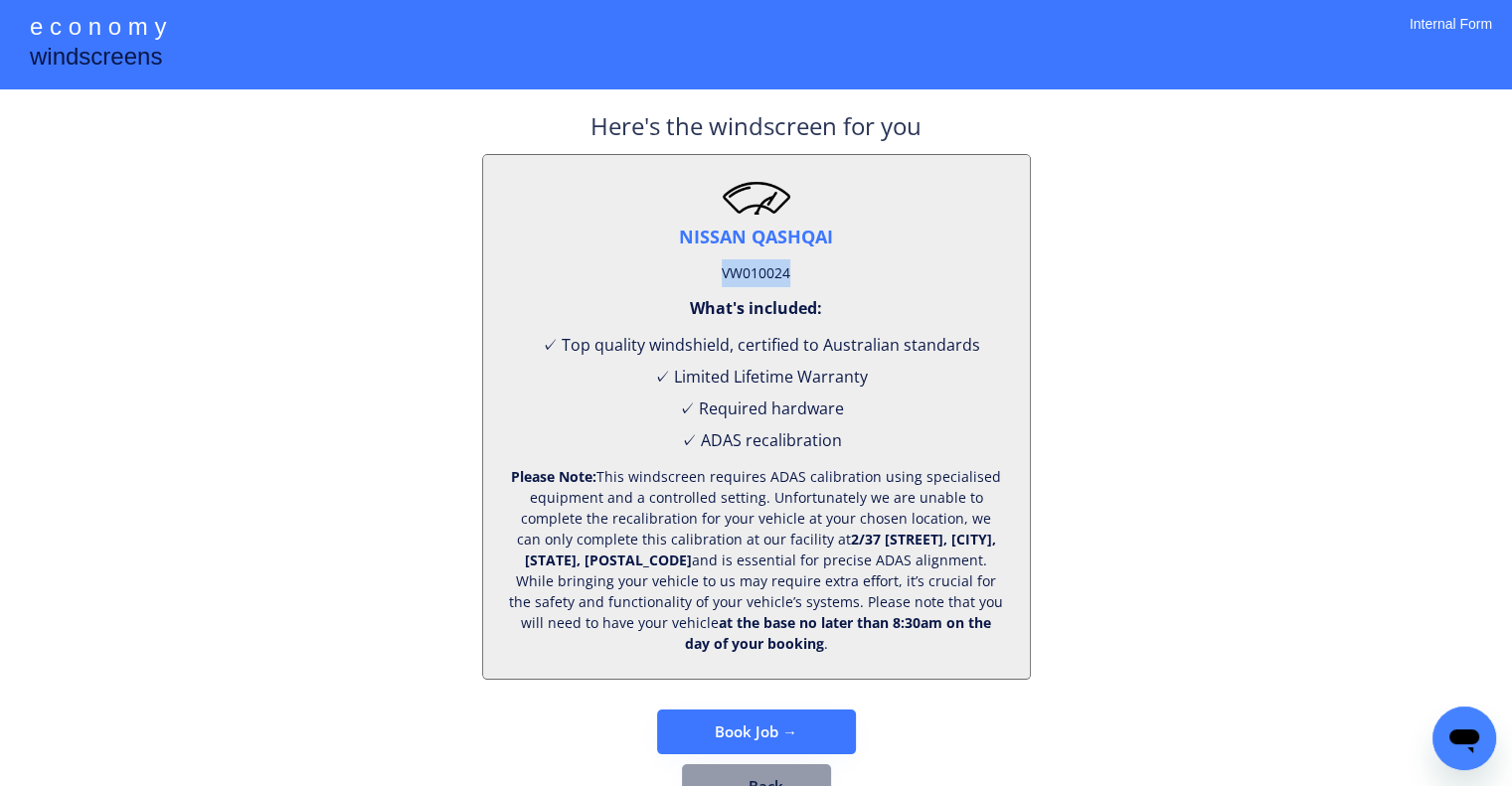 click on "VW010024" at bounding box center [756, 273] 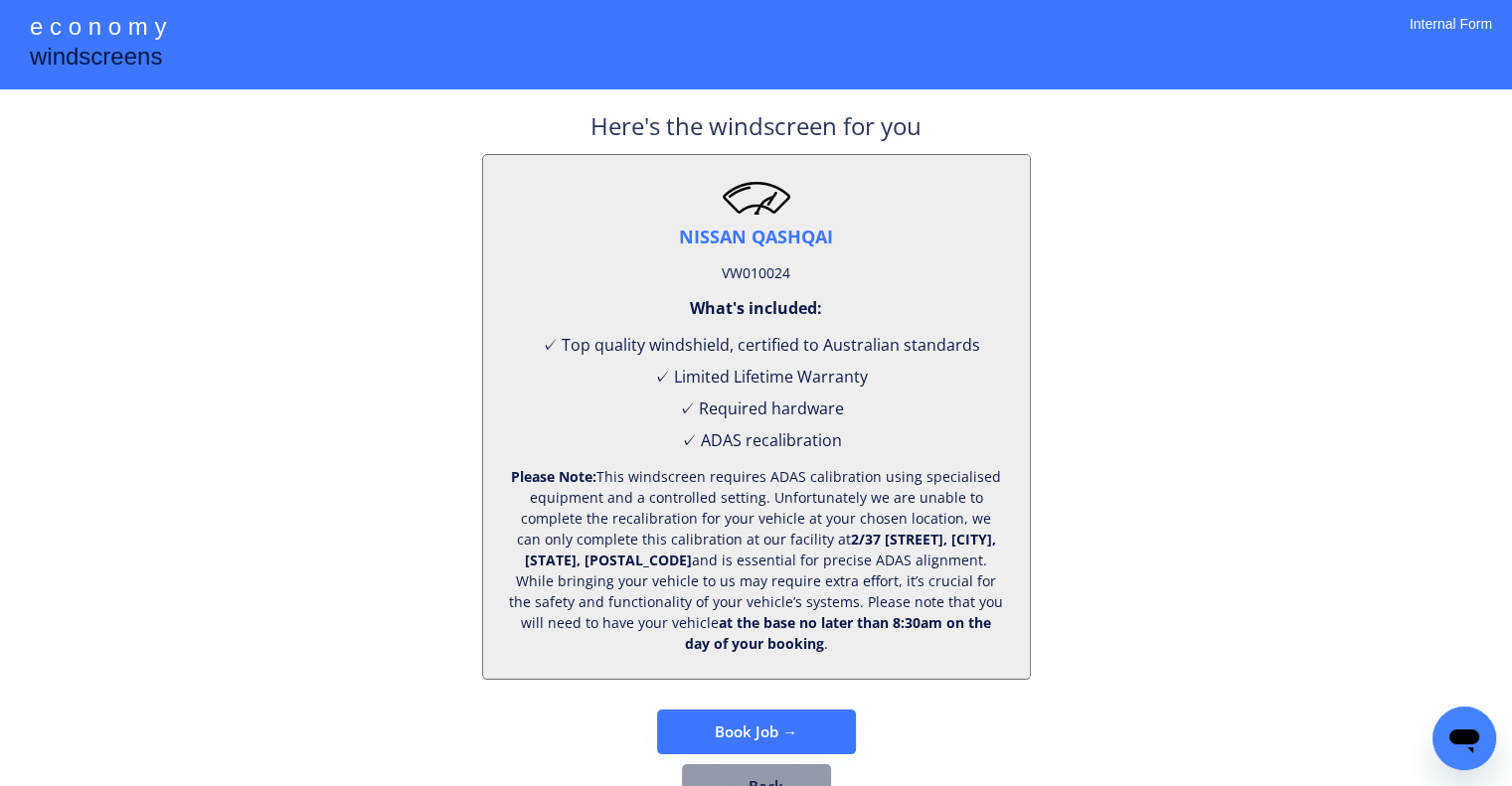 click on "Here's the windscreen for you NISSAN QASHQAI VW010024 What's included: ✓ Top quality windshield, certified to Australian standards
✓ Limited Lifetime Warranty ✓ Required hardware ✓ ADAS recalibration Please Note:  This windscreen requires ADAS calibration using specialised equipment and a controlled setting. Unfortunately we are unable to complete the recalibration for your vehicle at your chosen location, we can only complete this calibration at our facility at  2/37 Ada St, Coopers Plains QLD 4108  and is essential for precise ADAS alignment.
While bringing your vehicle to us may require extra effort, it’s crucial for the safety and functionality of your vehicle’s systems. Please note that you will need to have your vehicle  at the base no later than 8:30am on the day of your booking . Book Job    →   ←   Back" at bounding box center [756, 459] 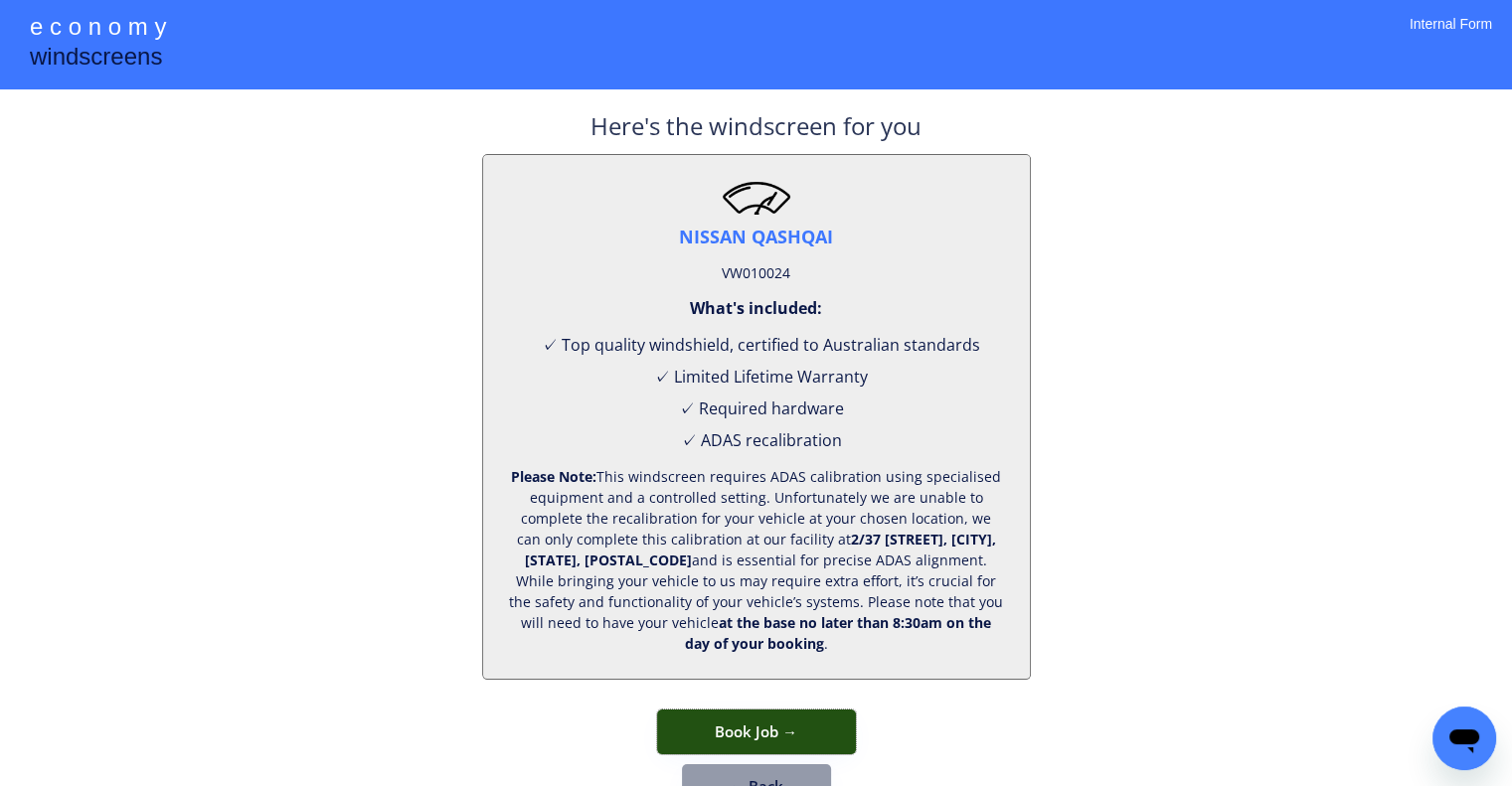 click on "Book Job    →" at bounding box center (756, 731) 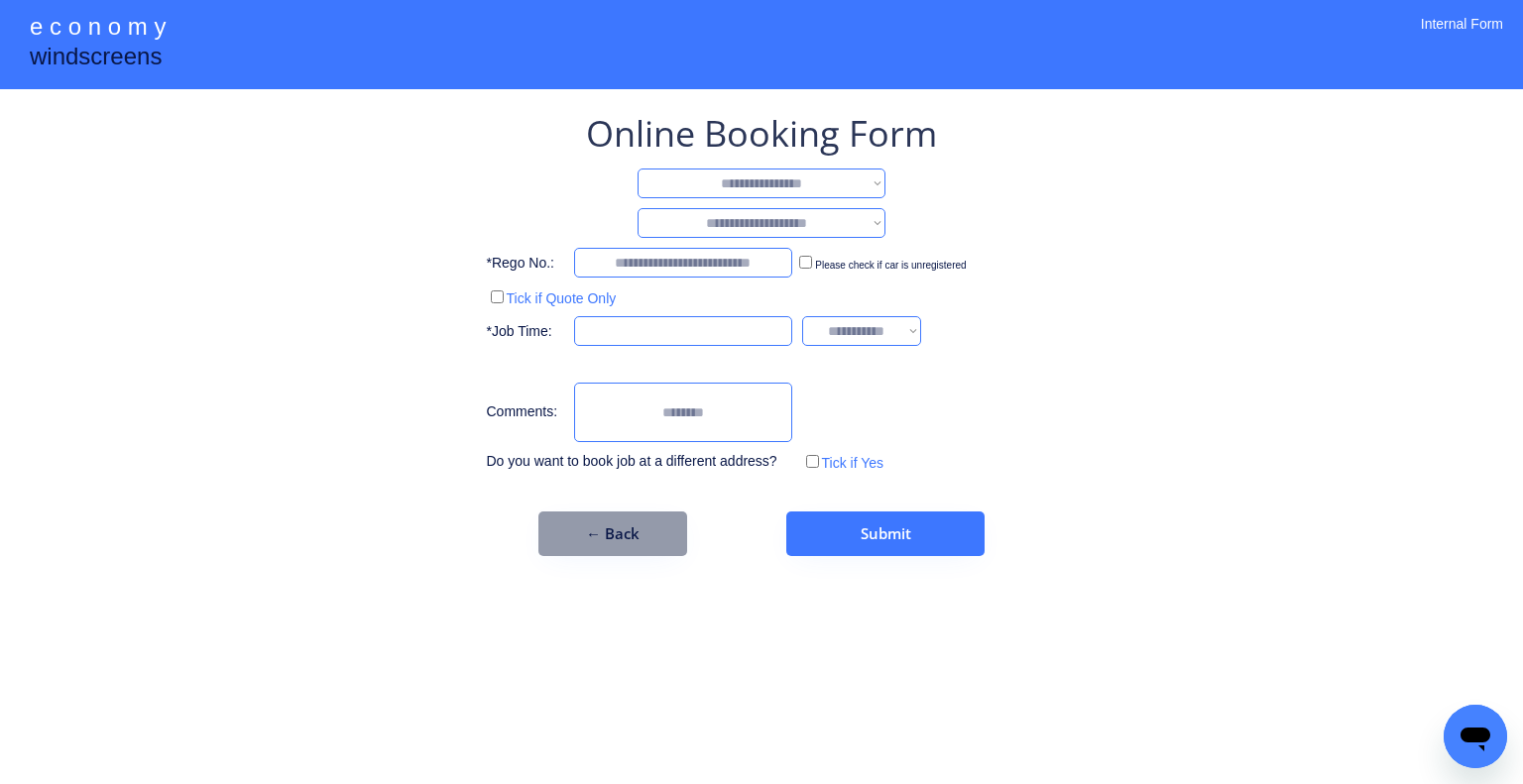 click on "**********" at bounding box center (762, 332) 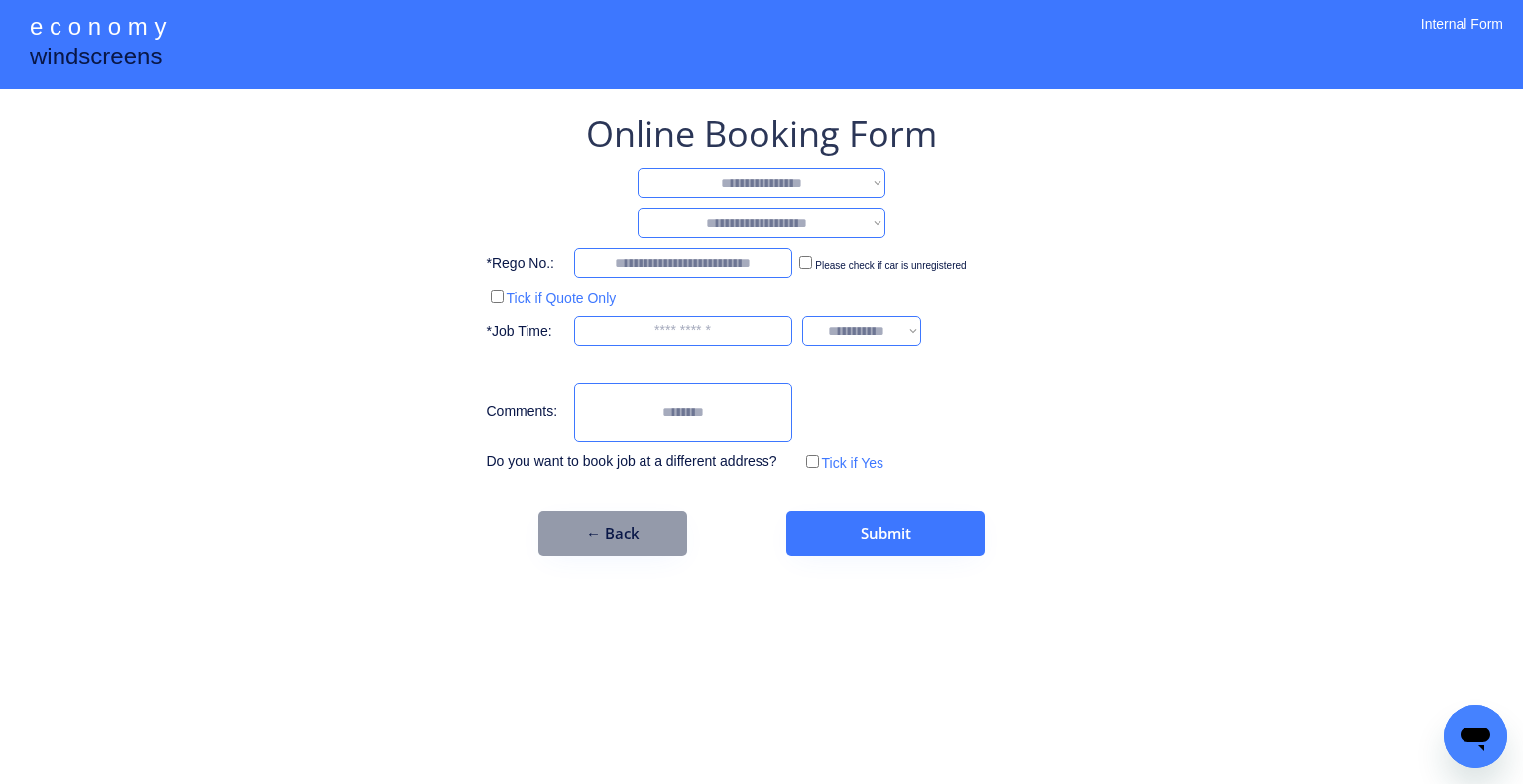 drag, startPoint x: 828, startPoint y: 177, endPoint x: 828, endPoint y: 189, distance: 12 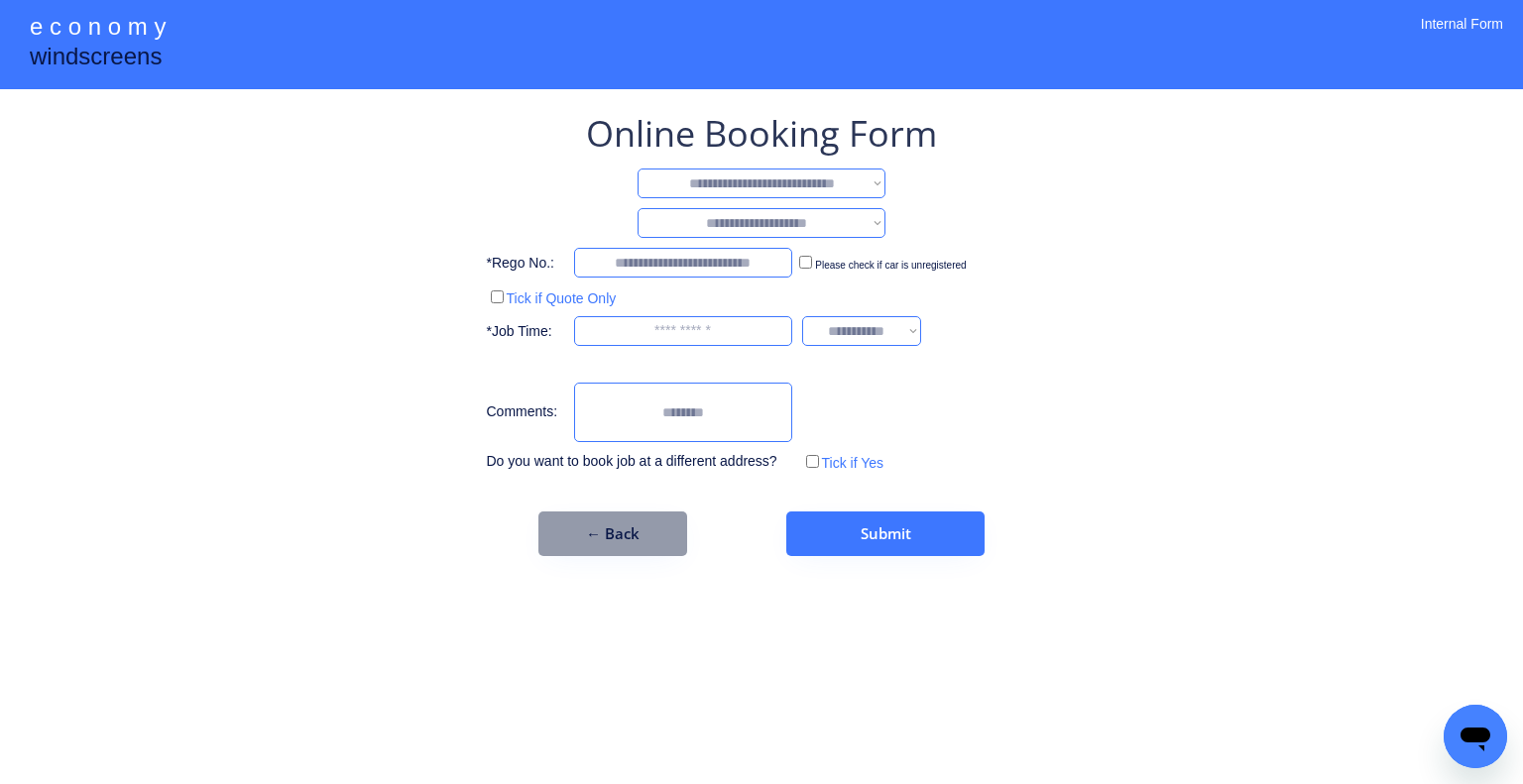 click on "**********" at bounding box center [762, 183] 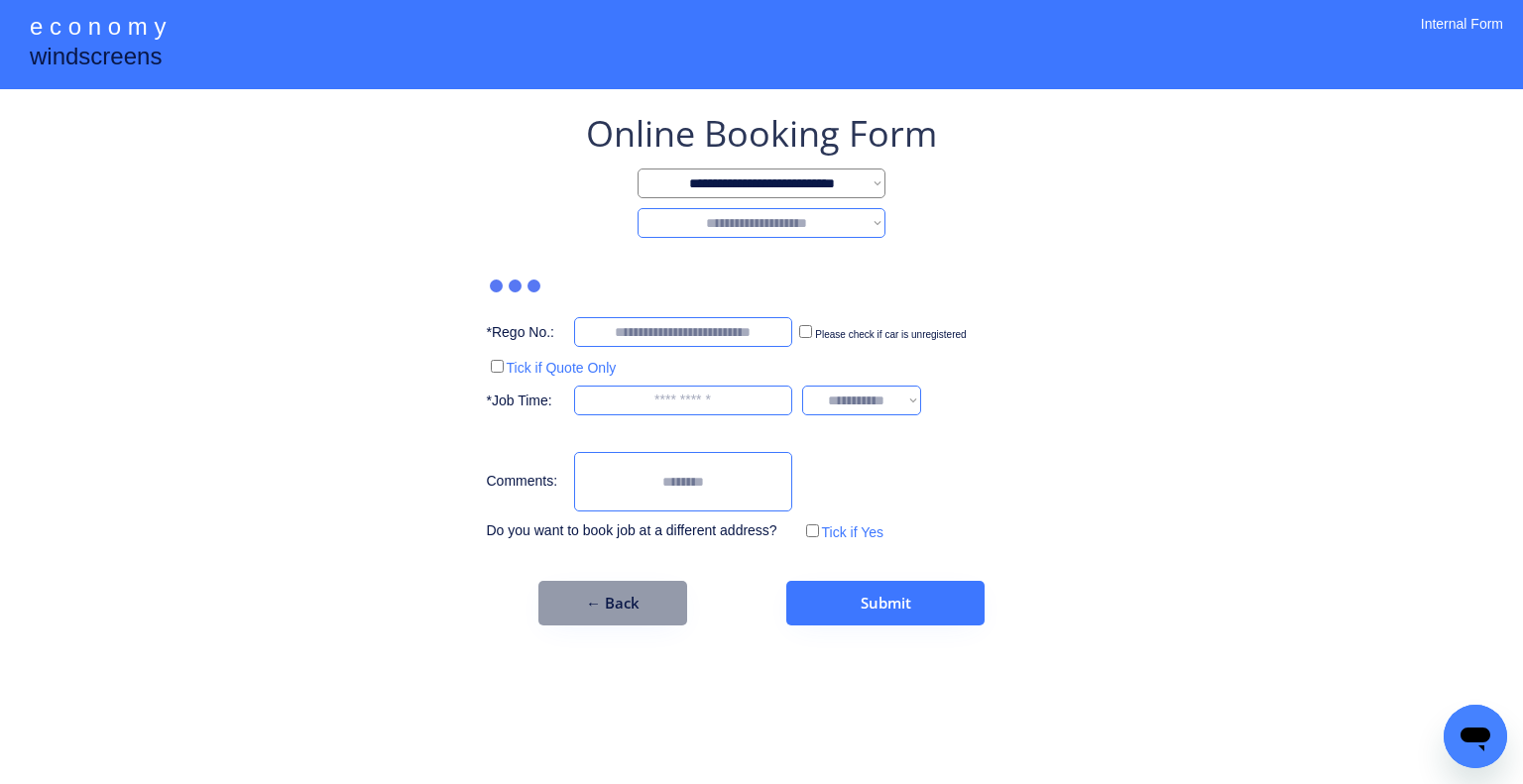drag, startPoint x: 847, startPoint y: 210, endPoint x: 837, endPoint y: 229, distance: 21.470911 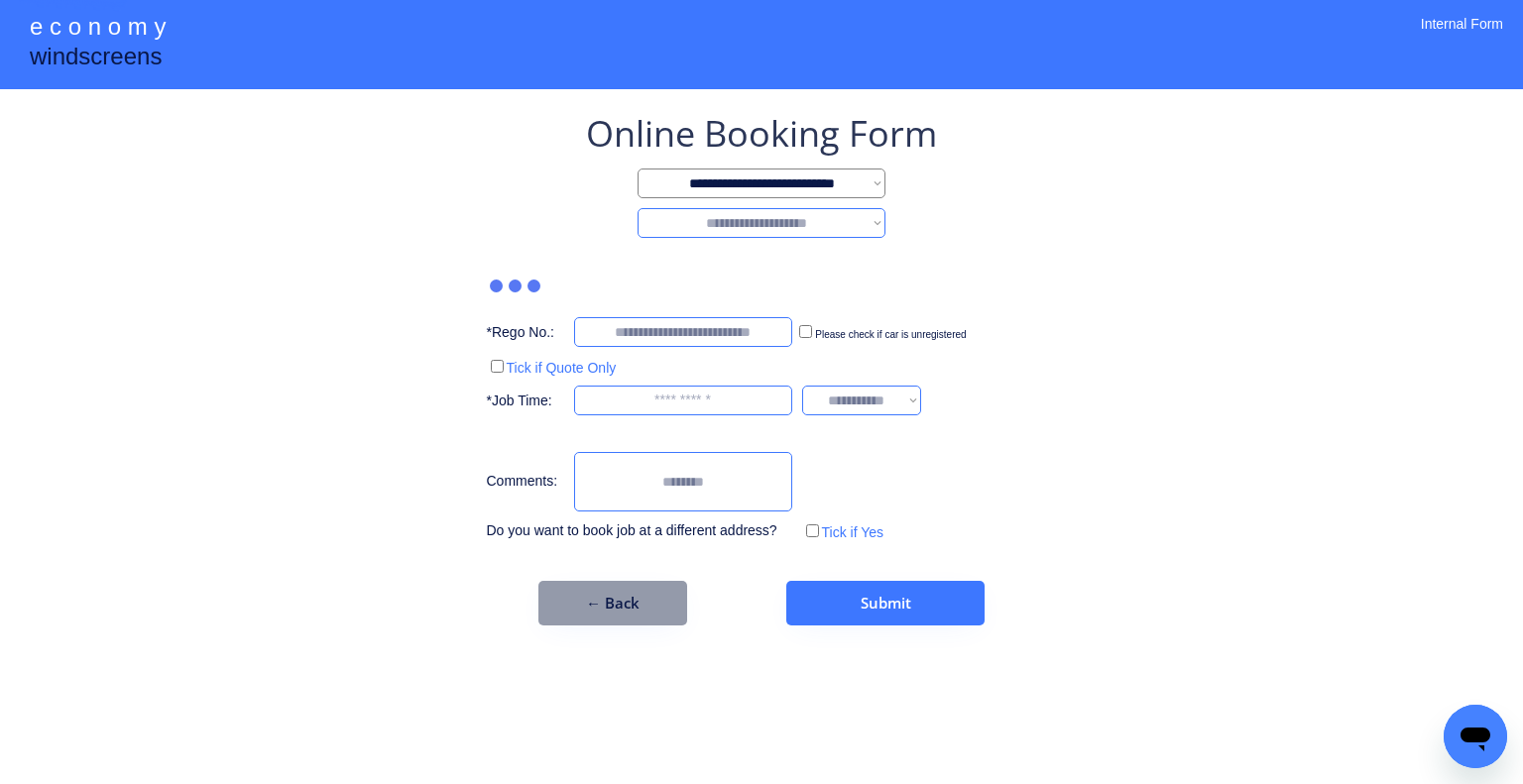 select on "********" 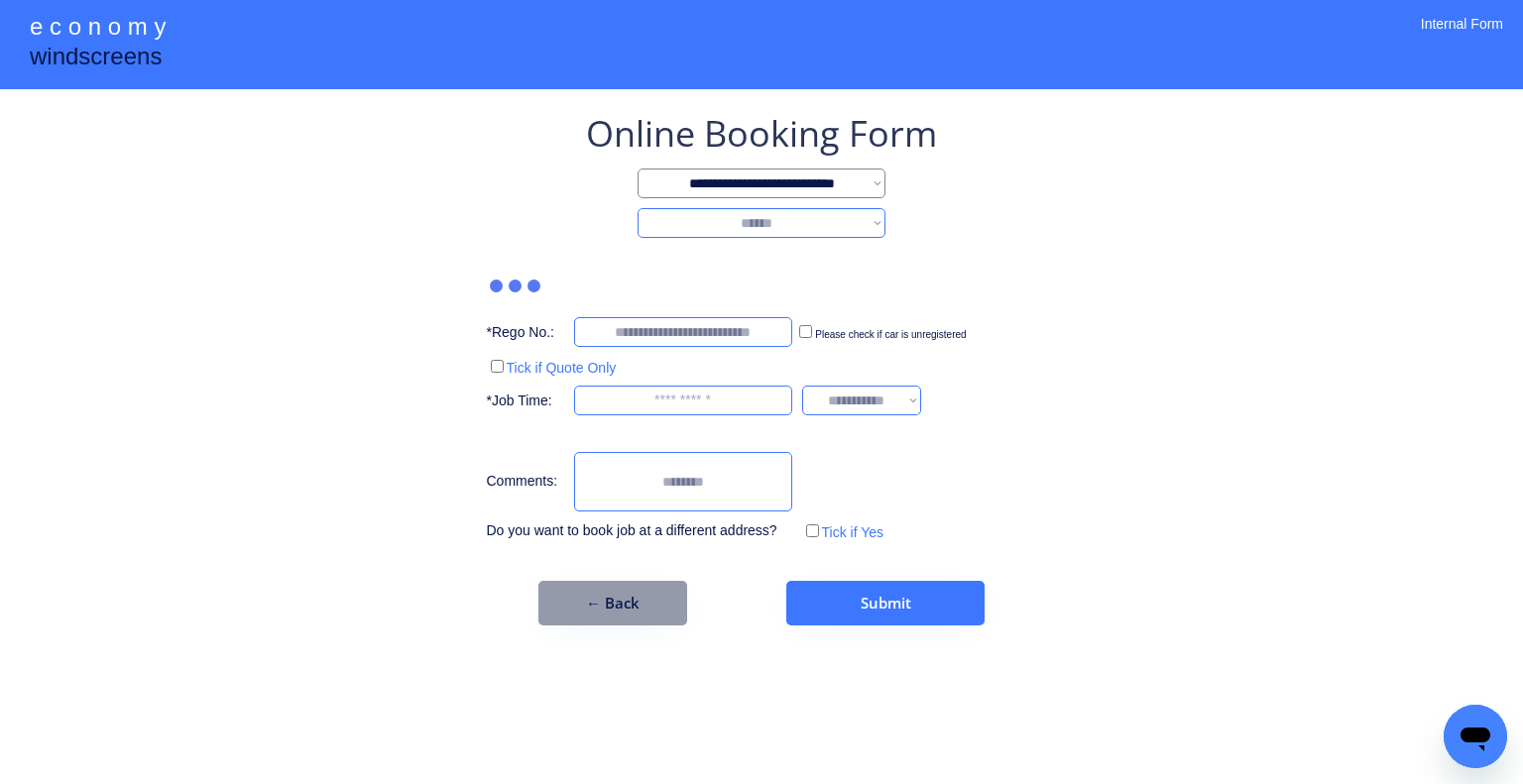 click on "**********" at bounding box center [762, 223] 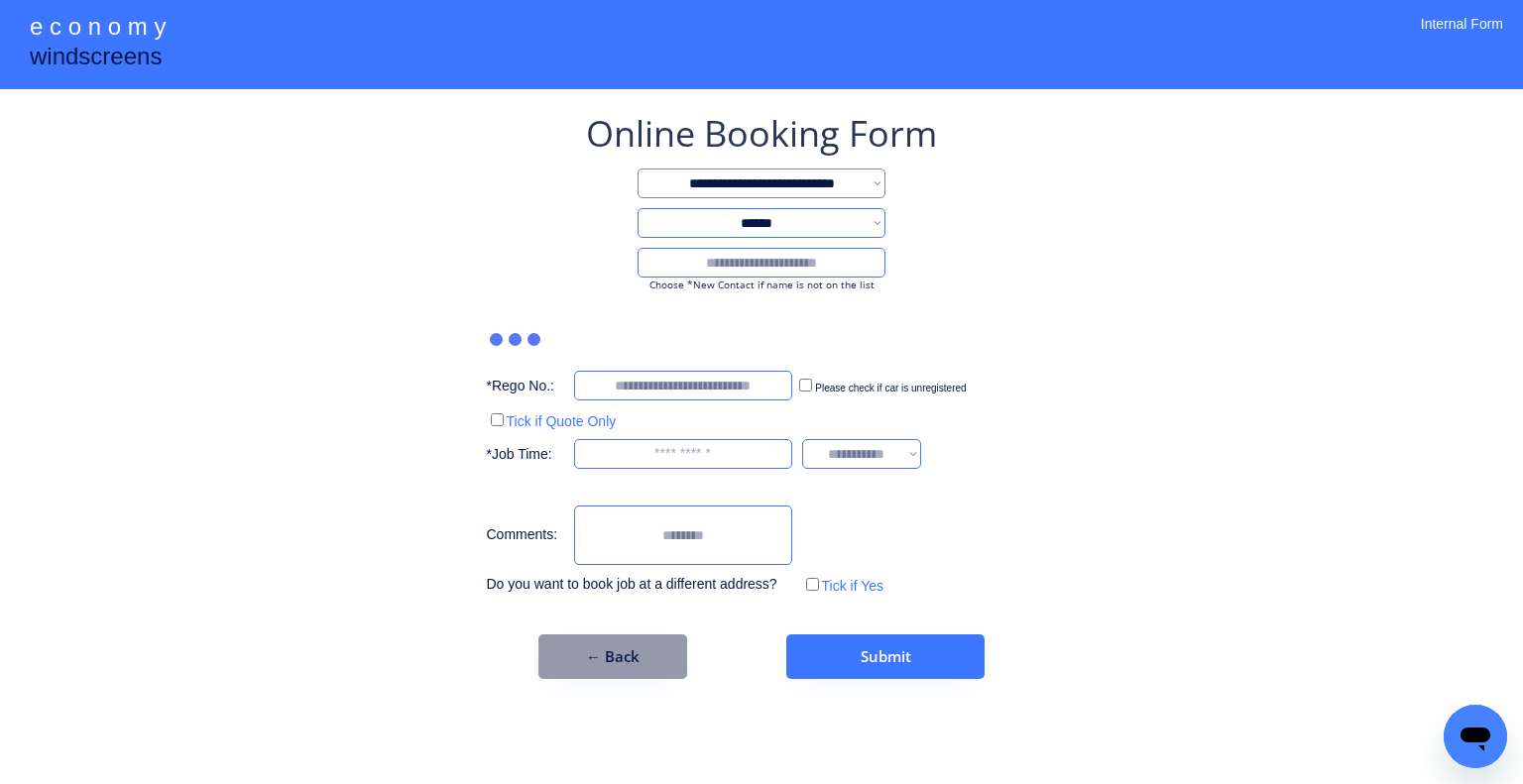 click at bounding box center [762, 263] 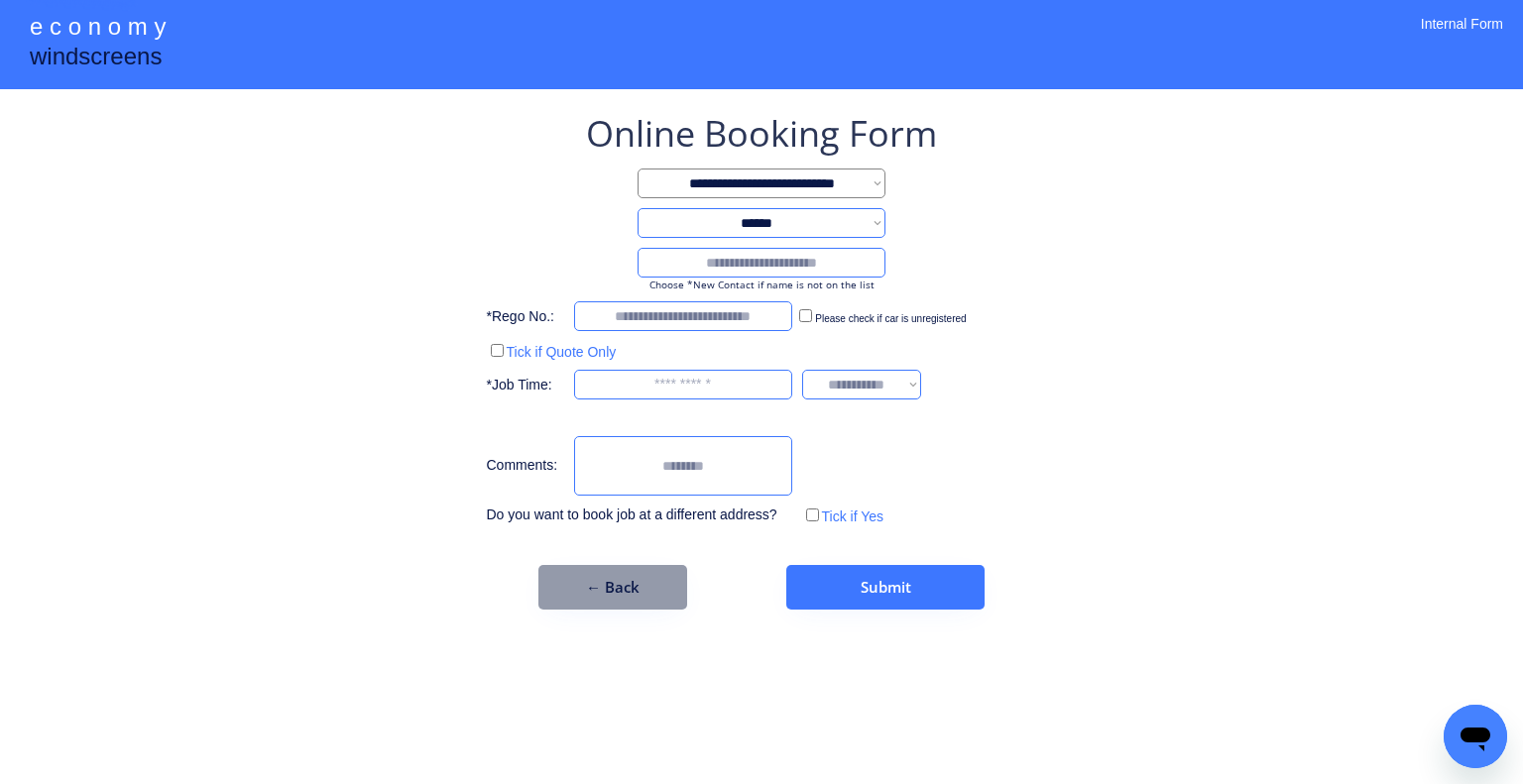 click at bounding box center [762, 263] 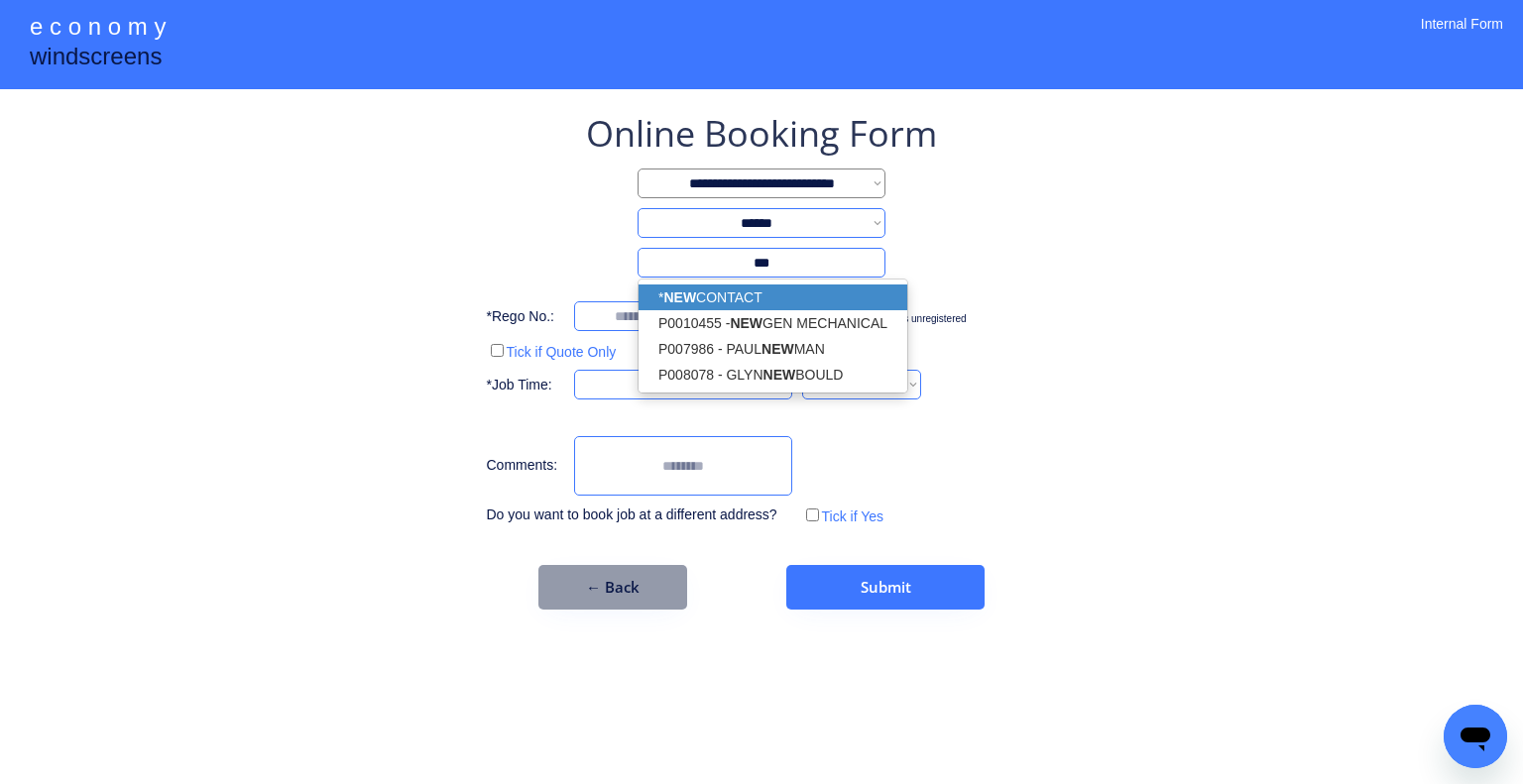 click on "* NEW  CONTACT" at bounding box center (772, 297) 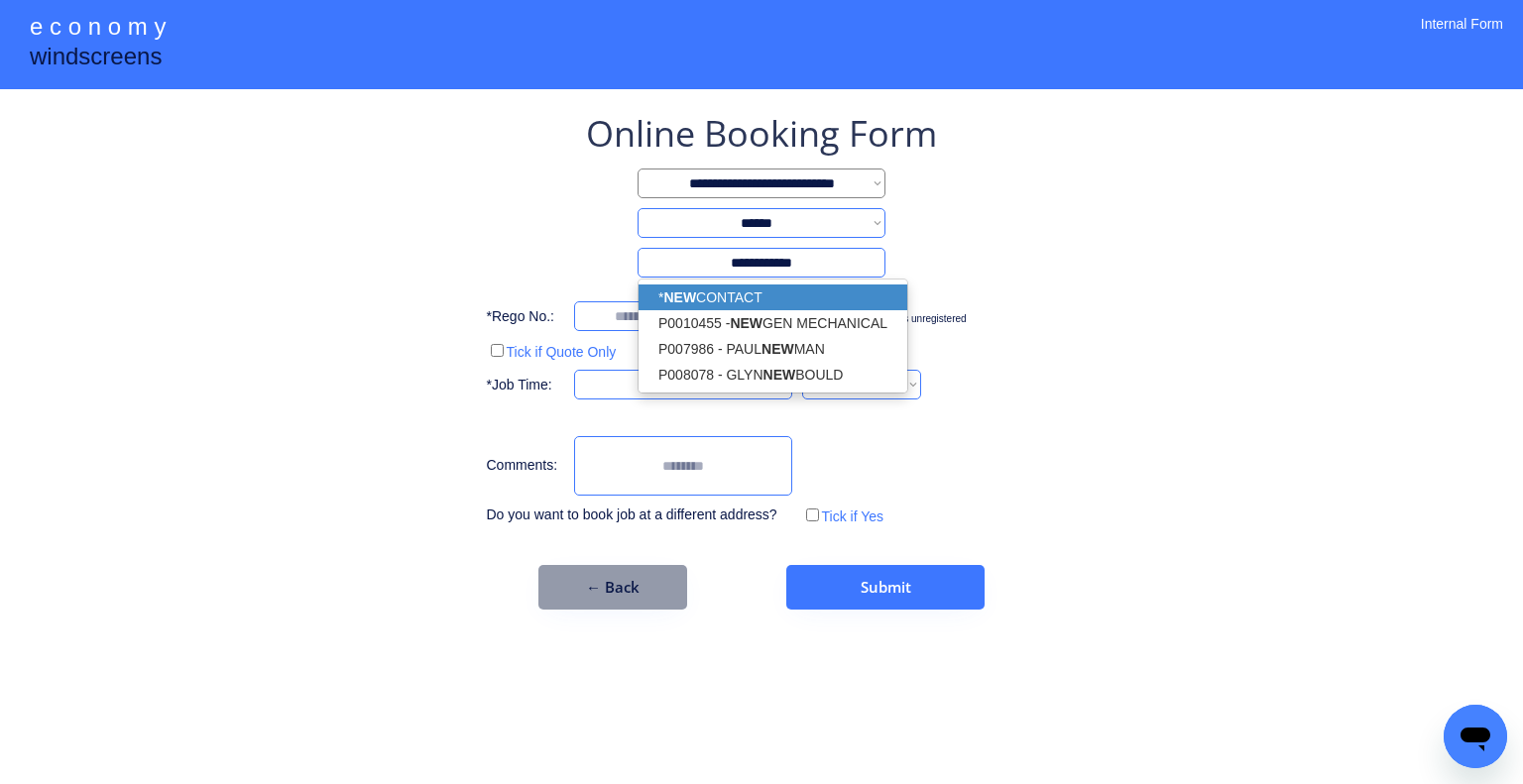 type on "**********" 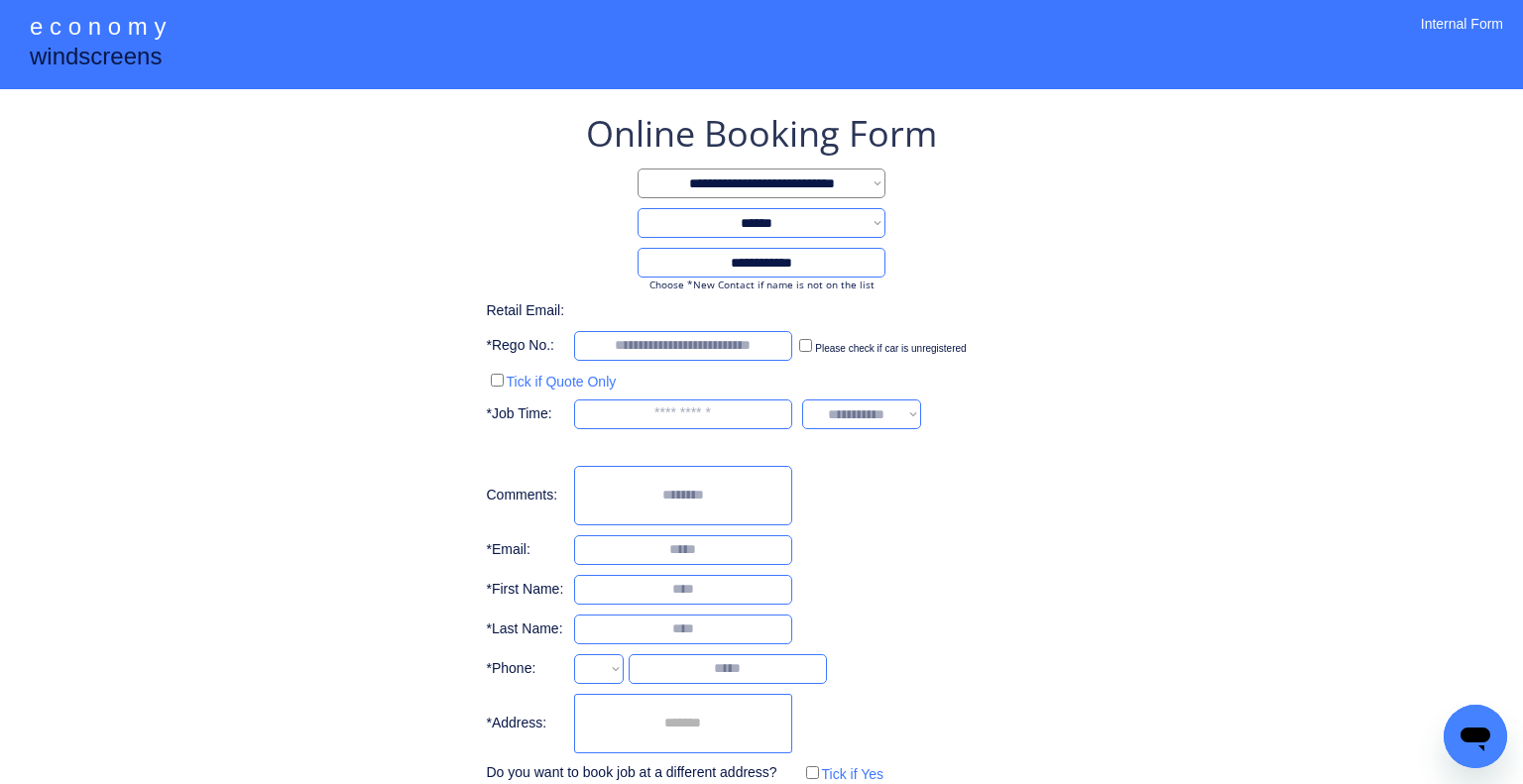 click on "**********" at bounding box center [762, 448] 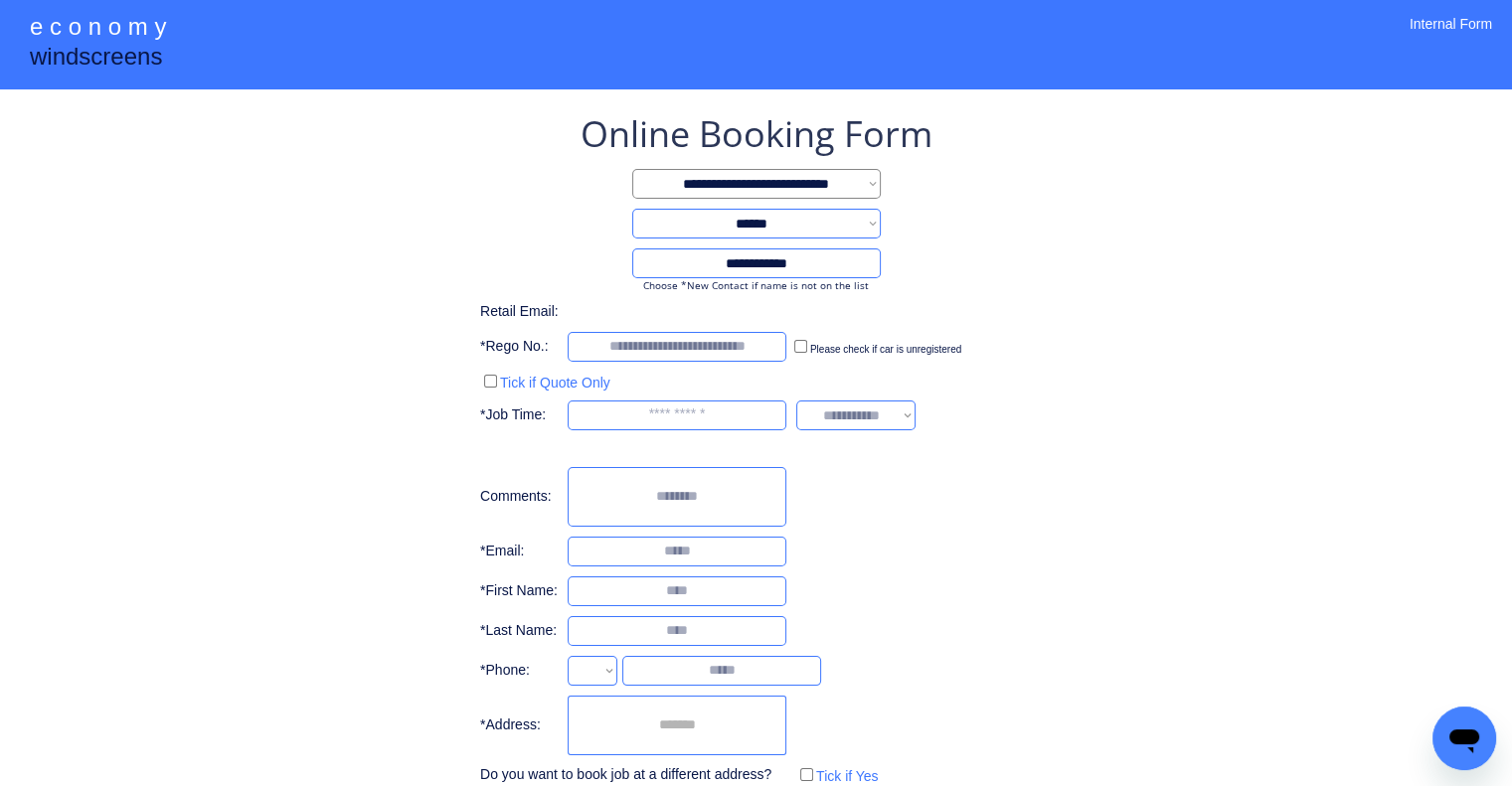 select on "**********" 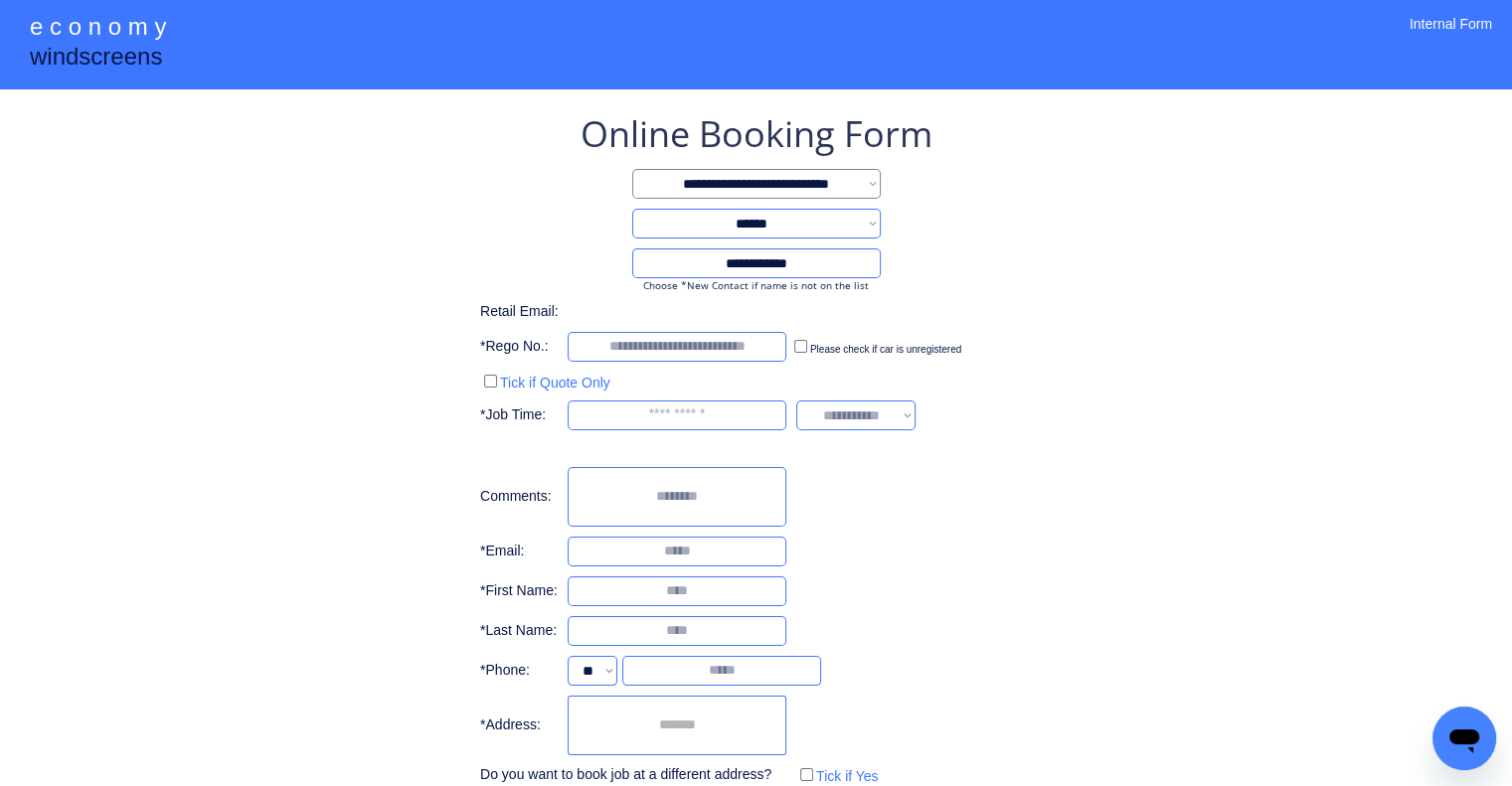 click at bounding box center [677, 725] 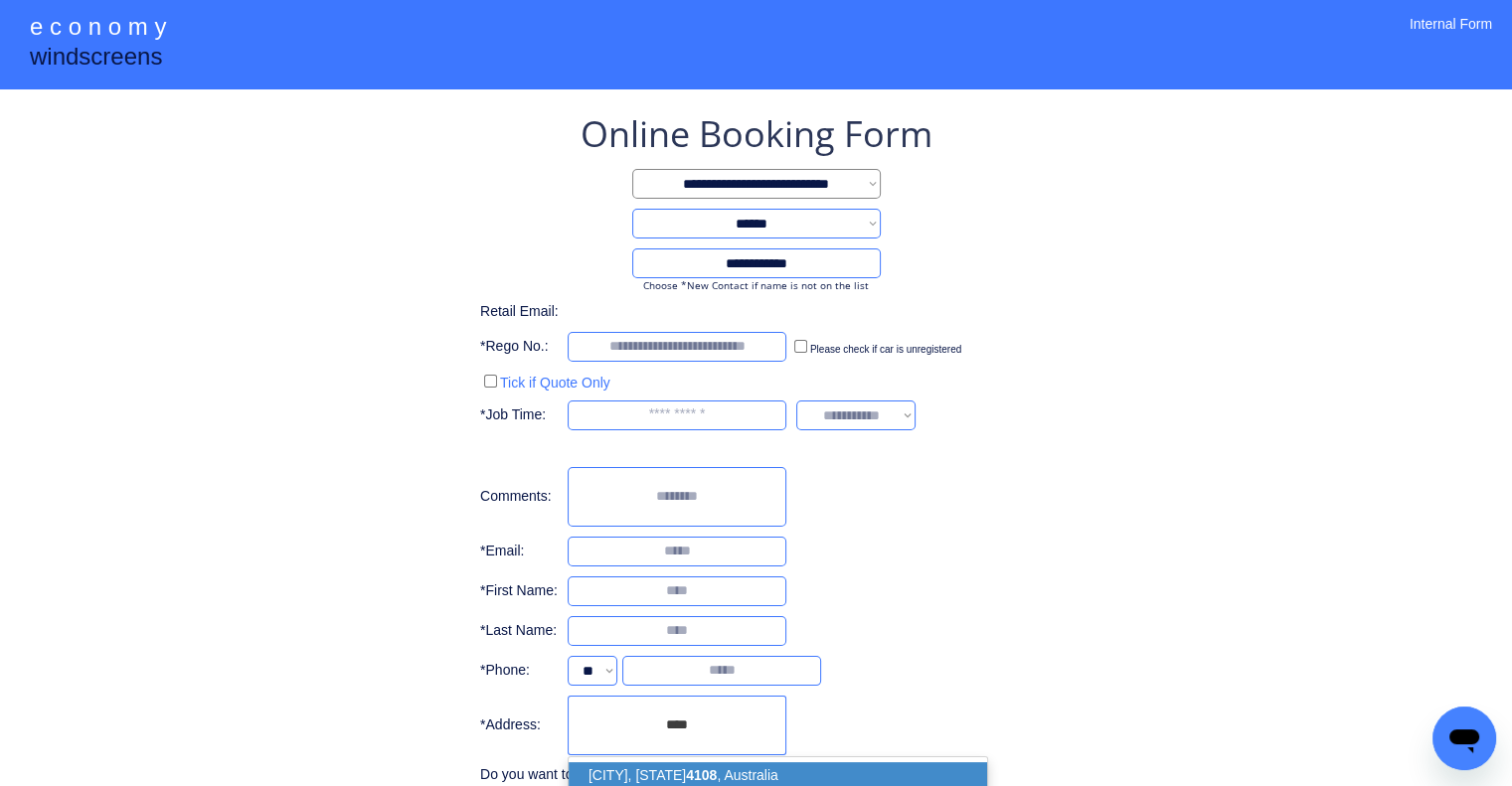 click on "4108" at bounding box center (701, 775) 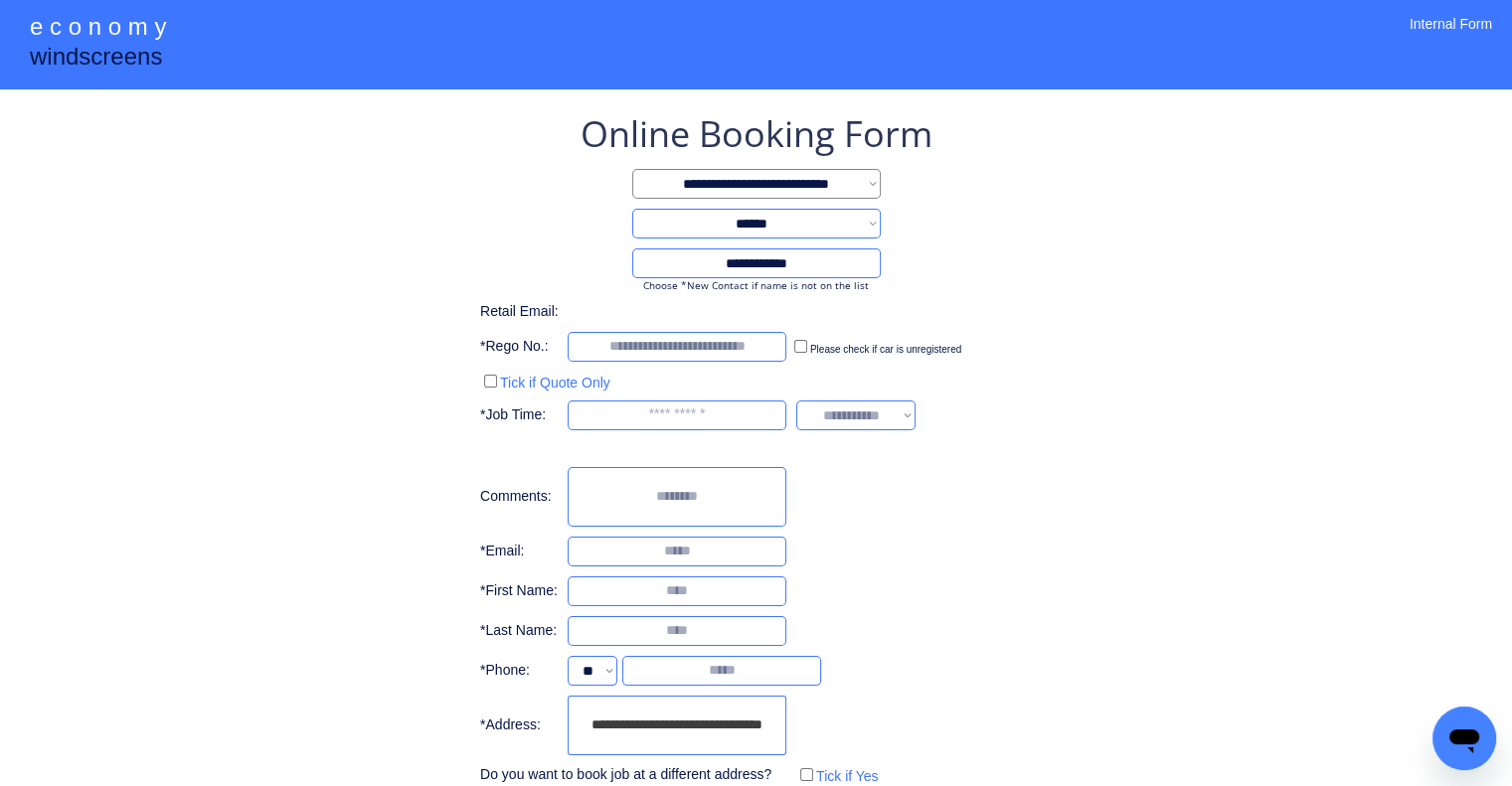 type on "**********" 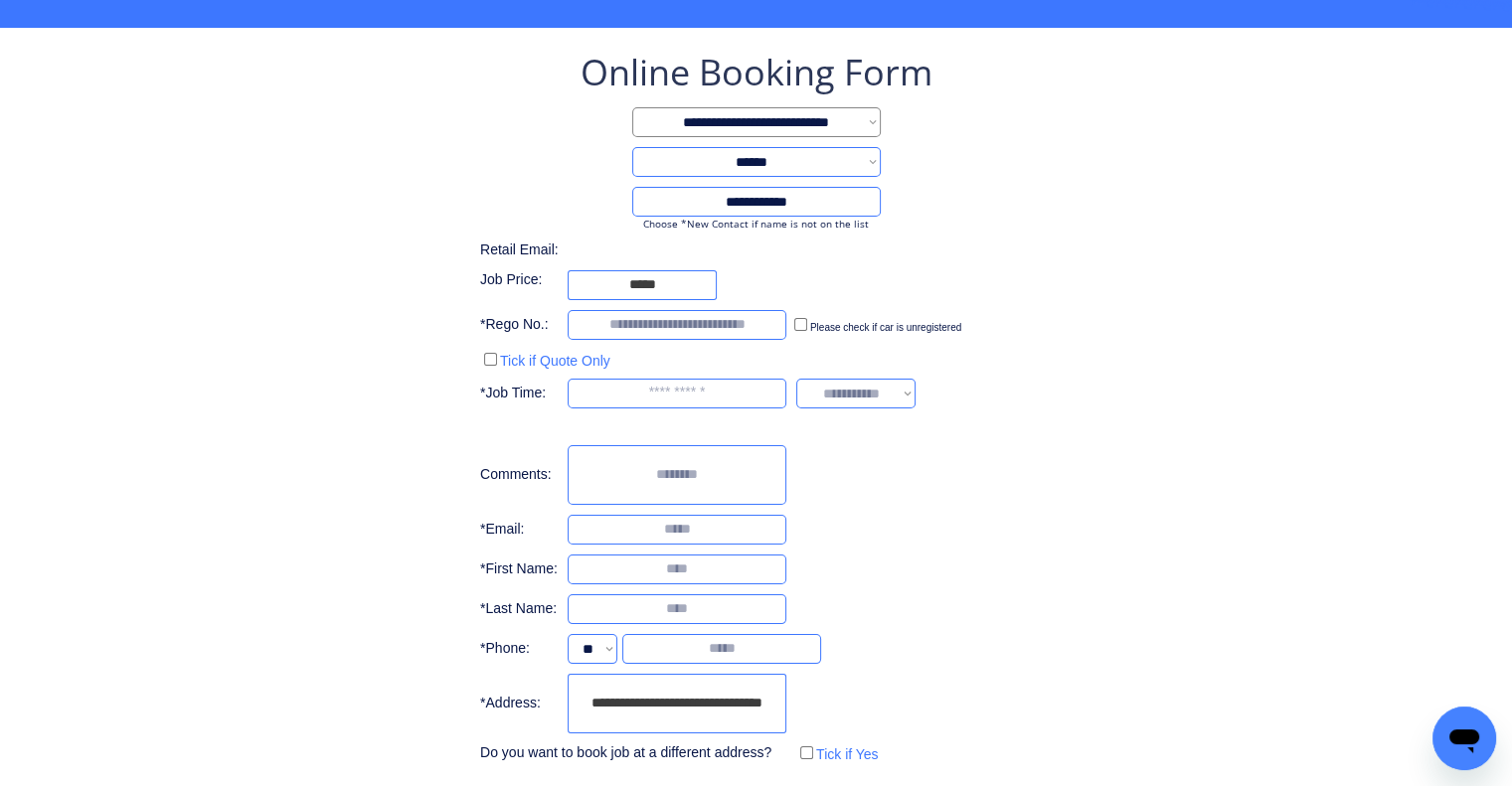 scroll, scrollTop: 152, scrollLeft: 0, axis: vertical 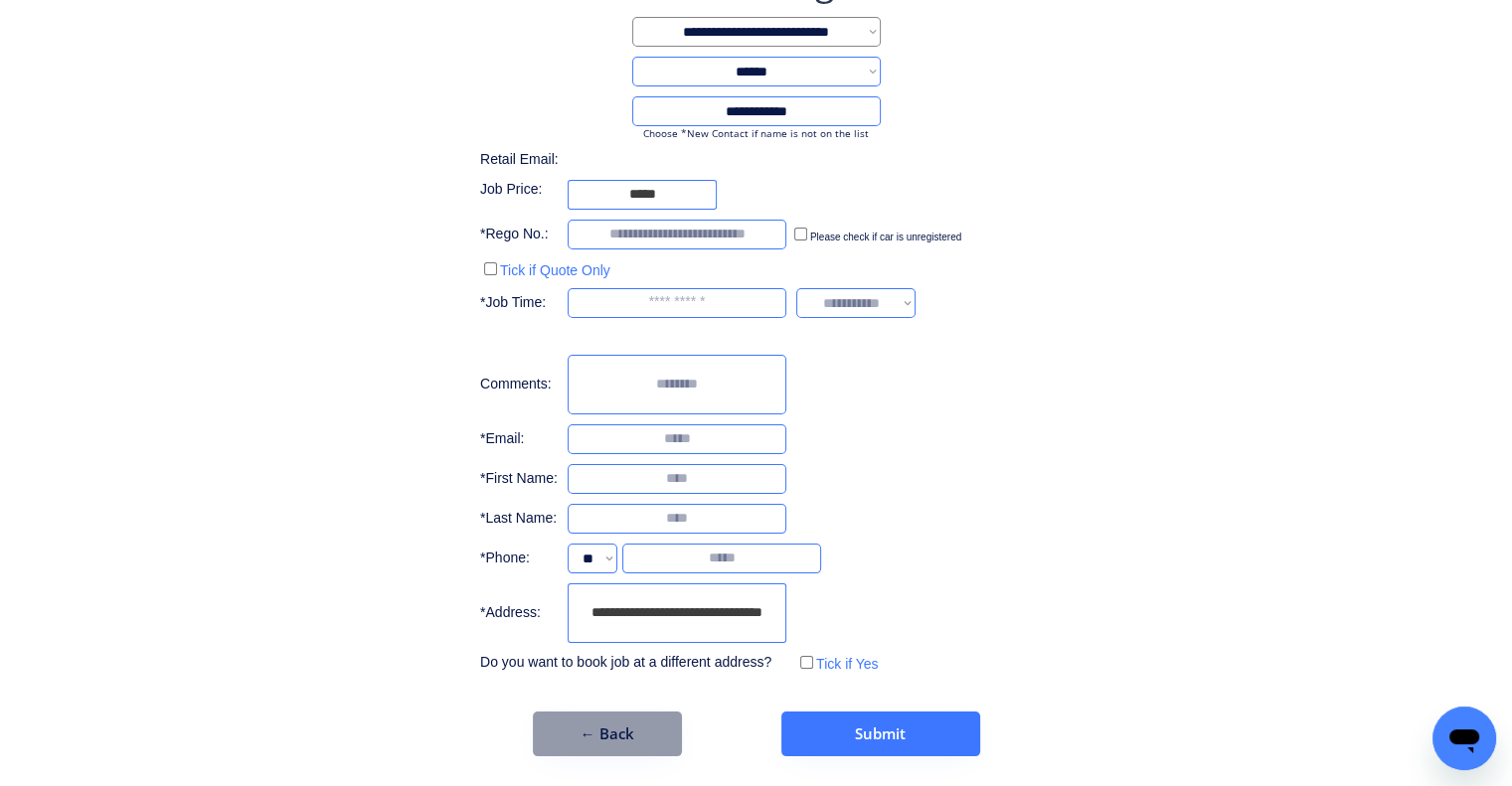click on "**********" at bounding box center [756, 317] 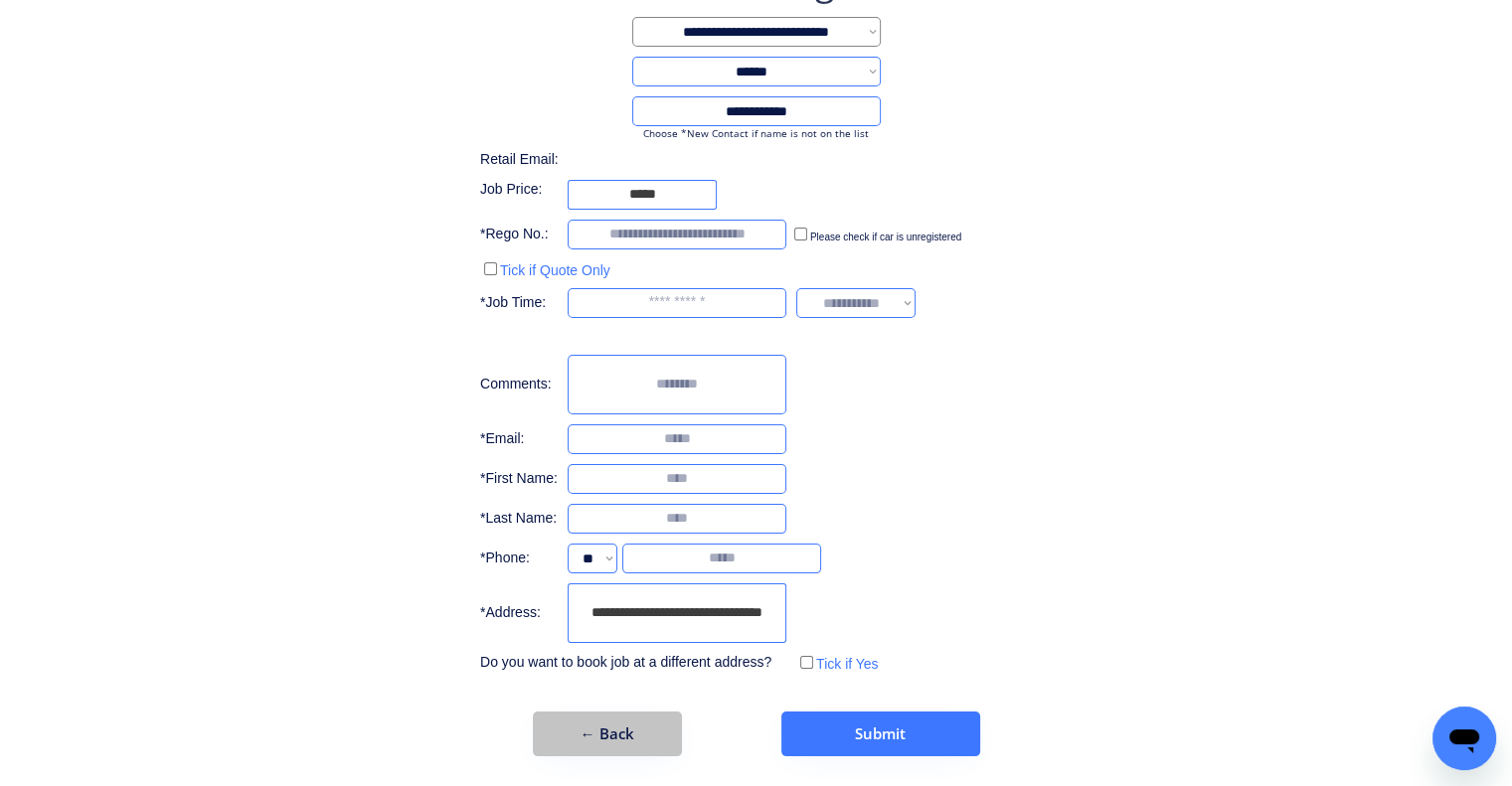 click on "←   Back" at bounding box center (607, 733) 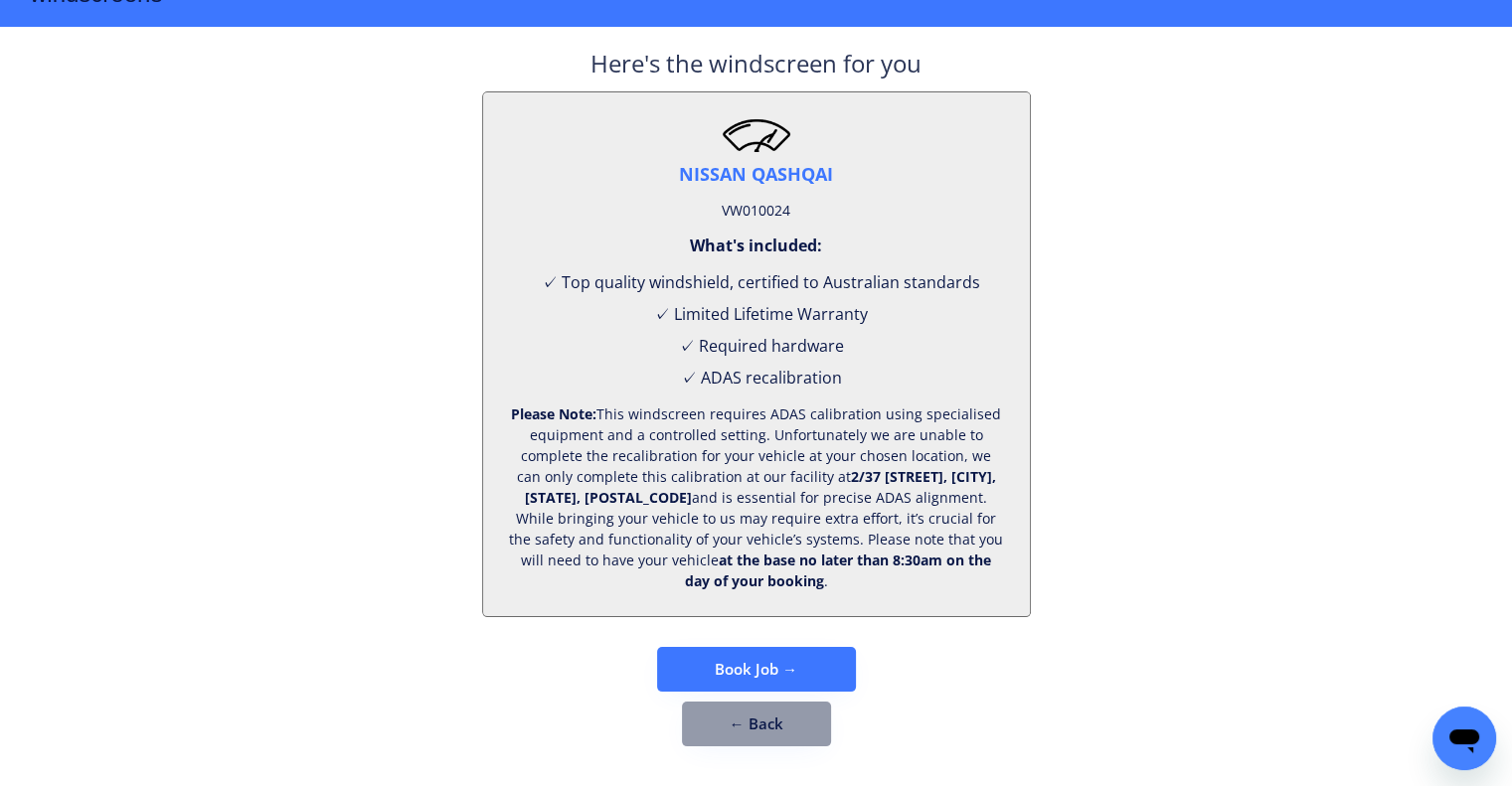 scroll, scrollTop: 82, scrollLeft: 0, axis: vertical 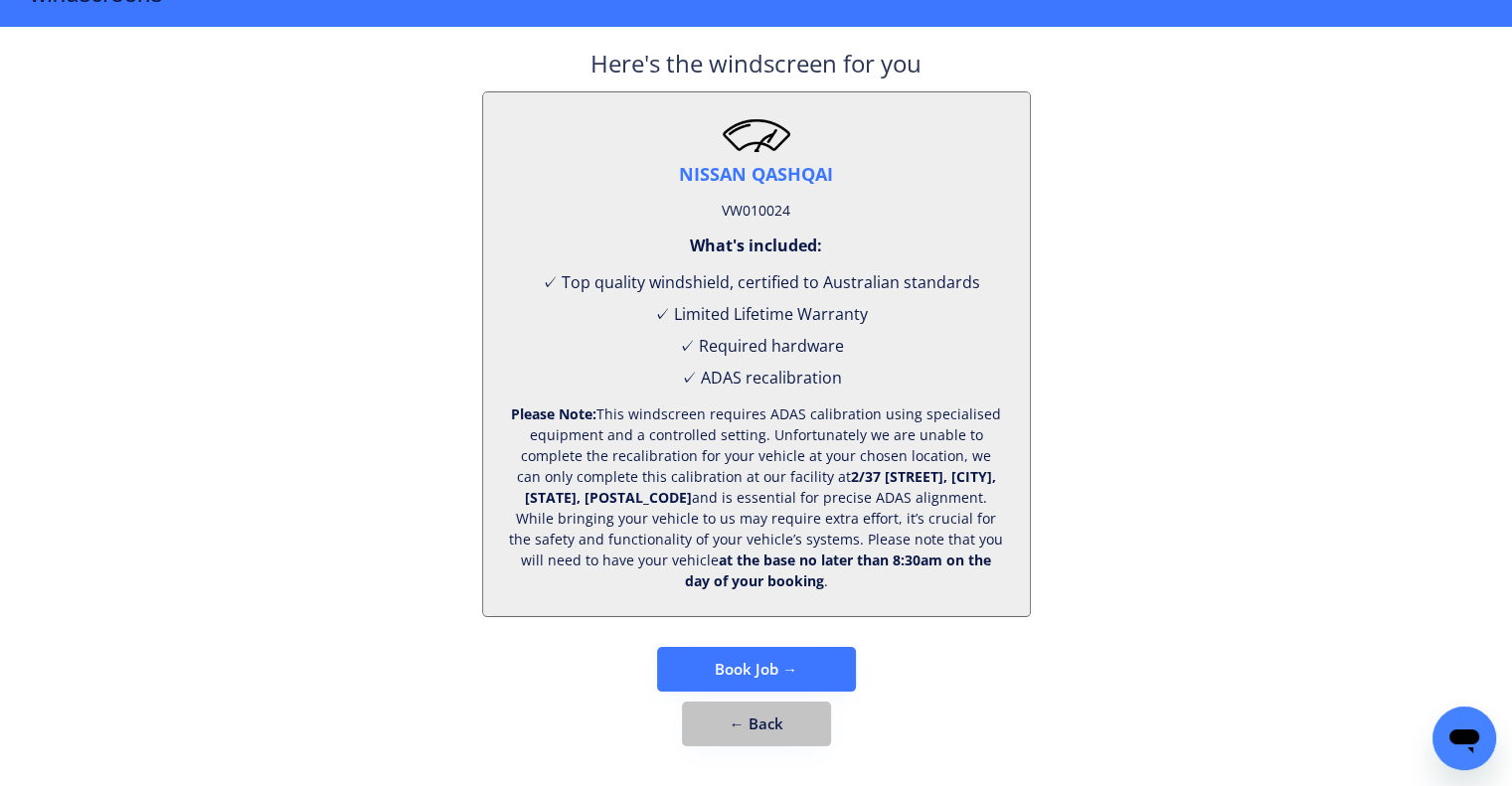 click on "Here's the windscreen for you NISSAN QASHQAI VW010024 What's included: ✓ Top quality windshield, certified to Australian standards
✓ Limited Lifetime Warranty ✓ Required hardware ✓ ADAS recalibration Please Note:  This windscreen requires ADAS calibration using specialised equipment and a controlled setting. Unfortunately we are unable to complete the recalibration for your vehicle at your chosen location, we can only complete this calibration at our facility at  2/37 Ada St, Coopers Plains QLD 4108  and is essential for precise ADAS alignment.
While bringing your vehicle to us may require extra effort, it’s crucial for the safety and functionality of your vehicle’s systems. Please note that you will need to have your vehicle  at the base no later than 8:30am on the day of your booking . Book Job    →   ←   Back" at bounding box center (756, 406) 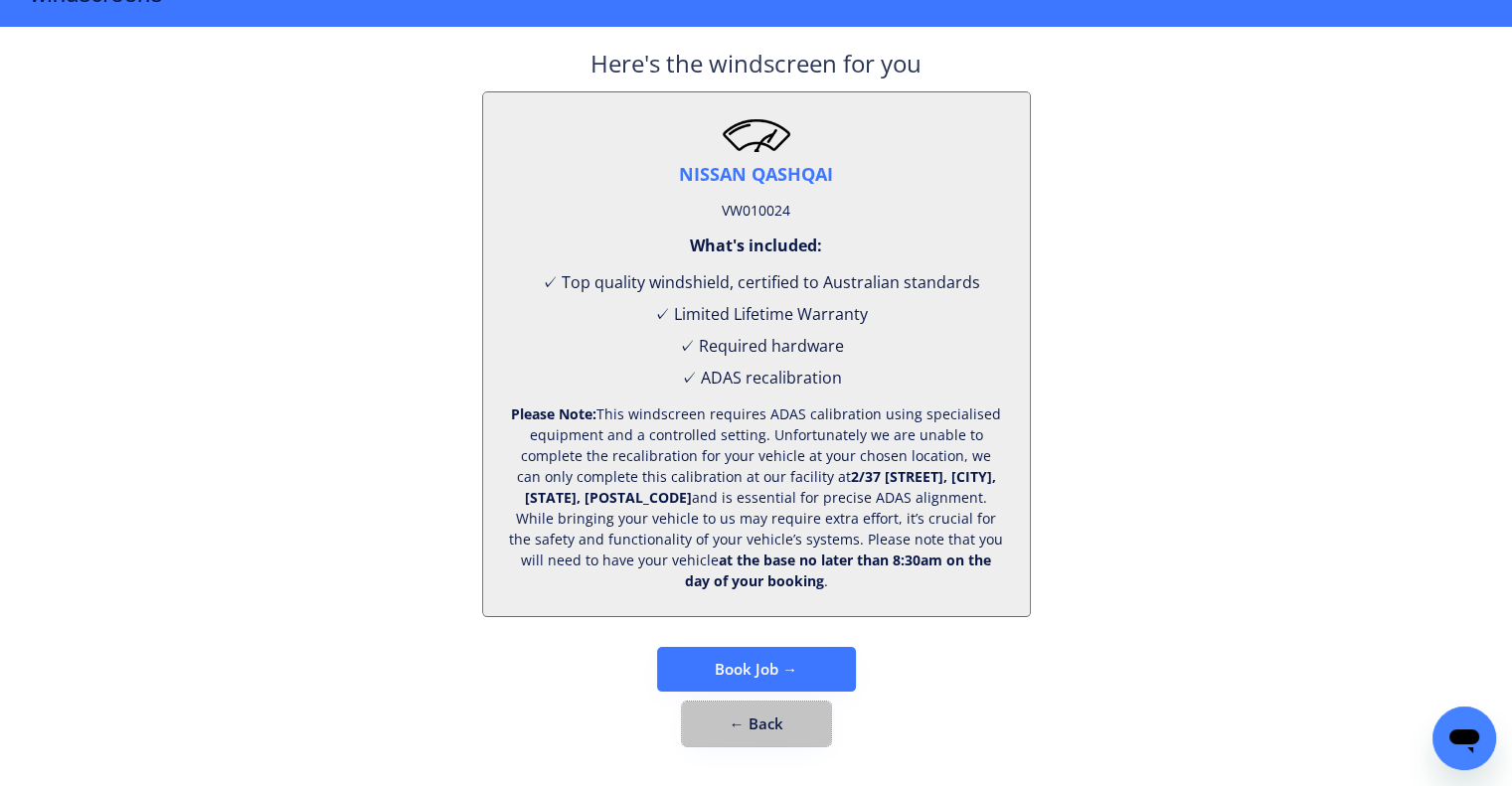 drag, startPoint x: 772, startPoint y: 739, endPoint x: 842, endPoint y: 753, distance: 71.38627 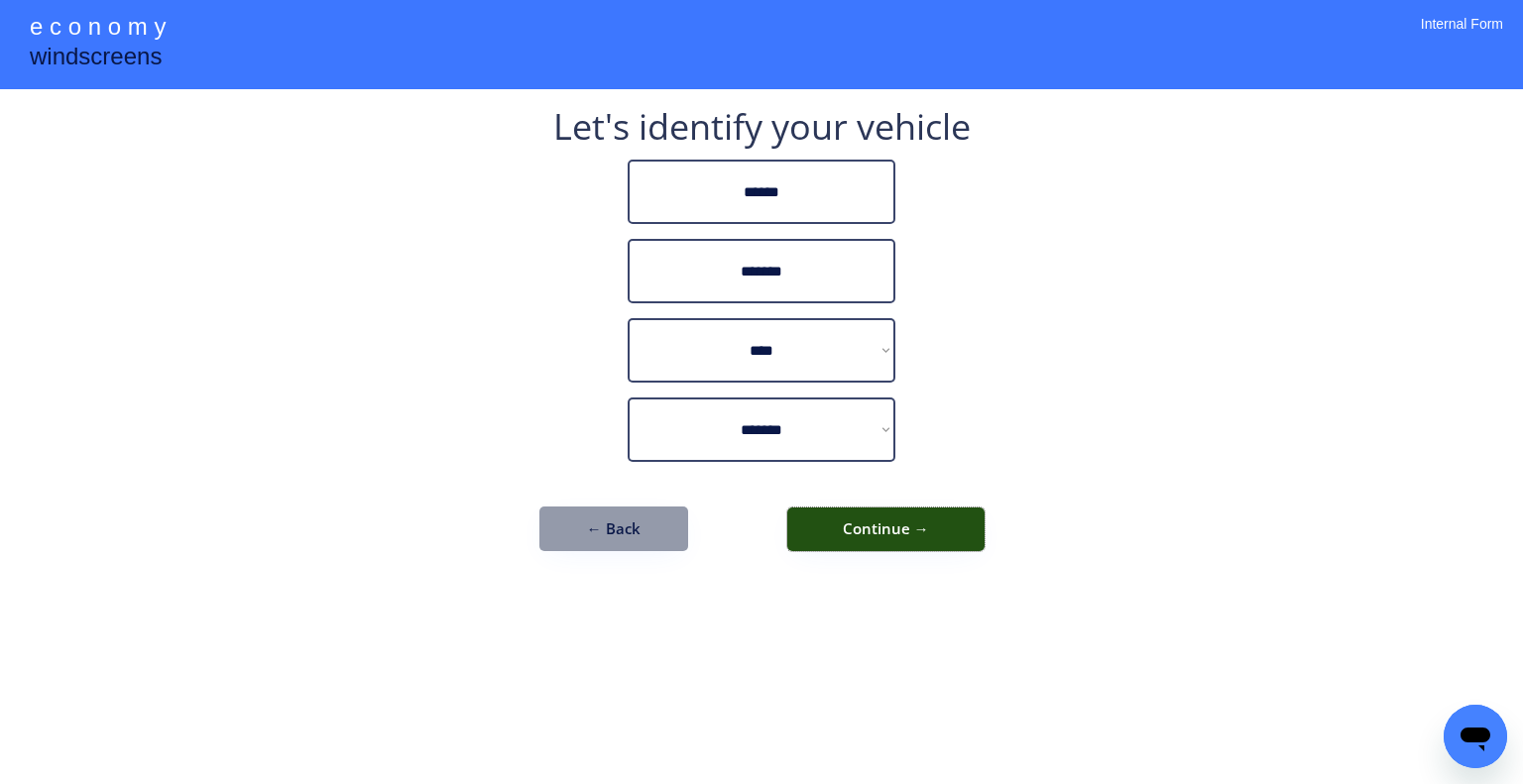 click on "Continue    →" at bounding box center (885, 529) 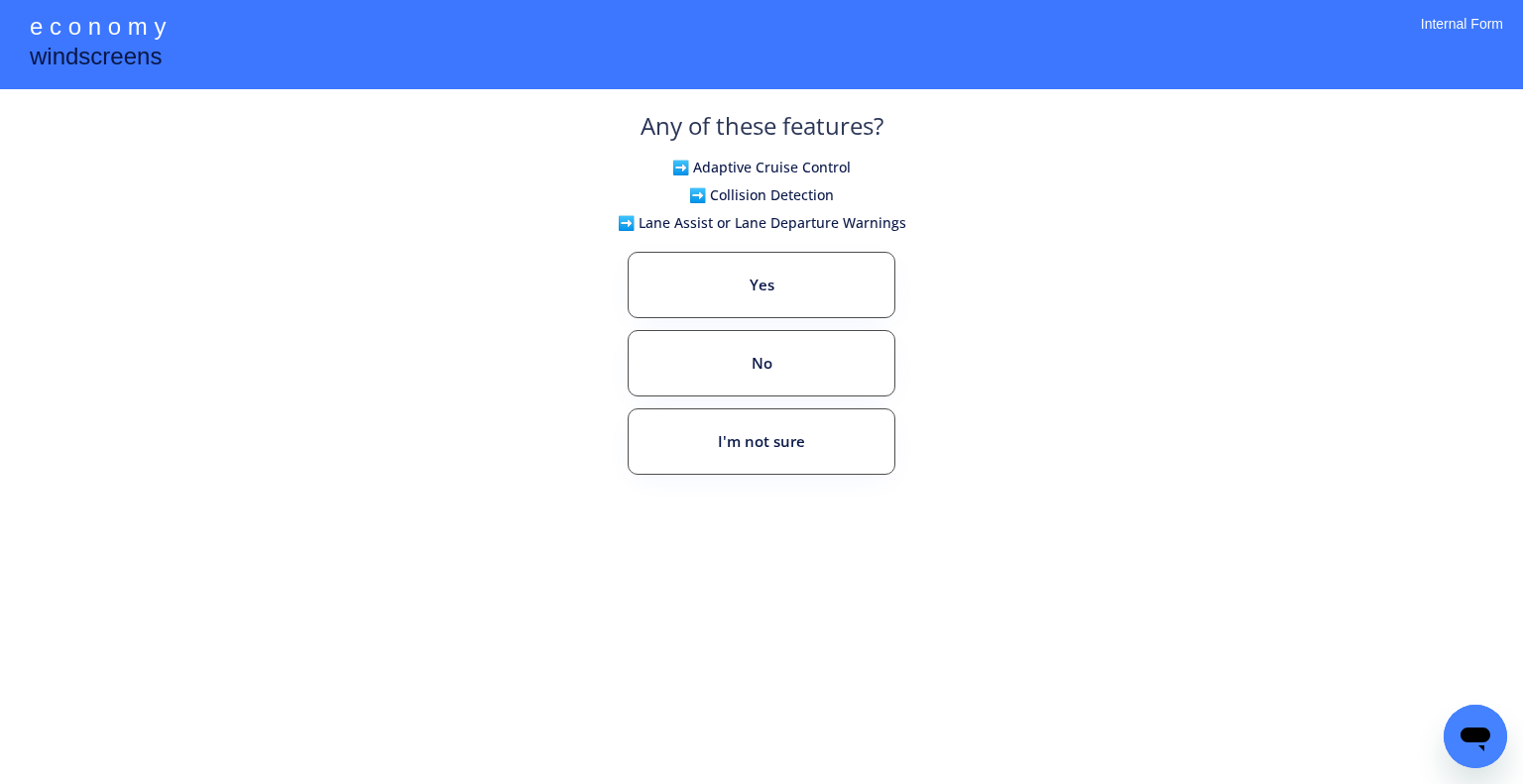 click on "Yes" at bounding box center [762, 284] 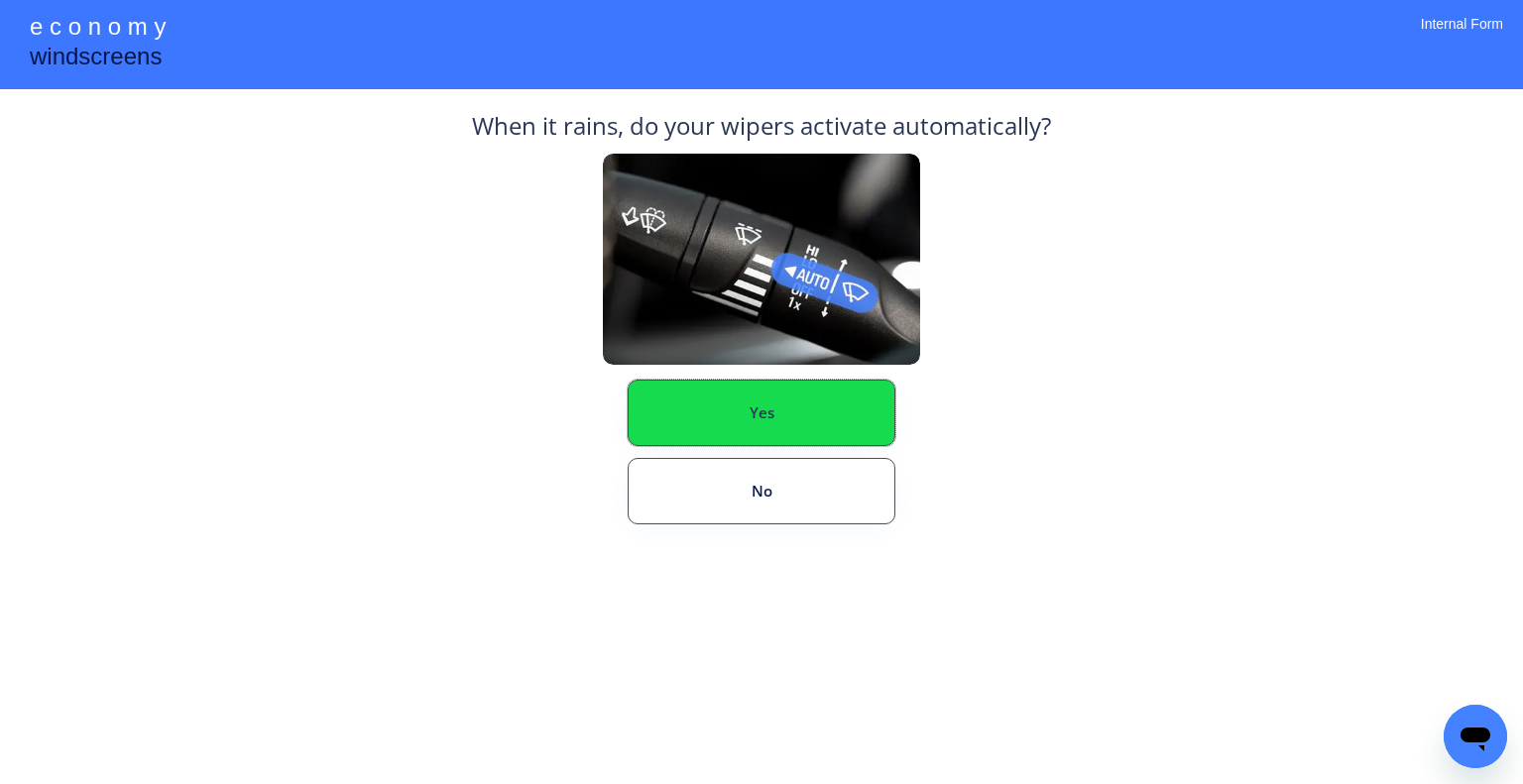 drag, startPoint x: 801, startPoint y: 411, endPoint x: 984, endPoint y: 287, distance: 221.05429 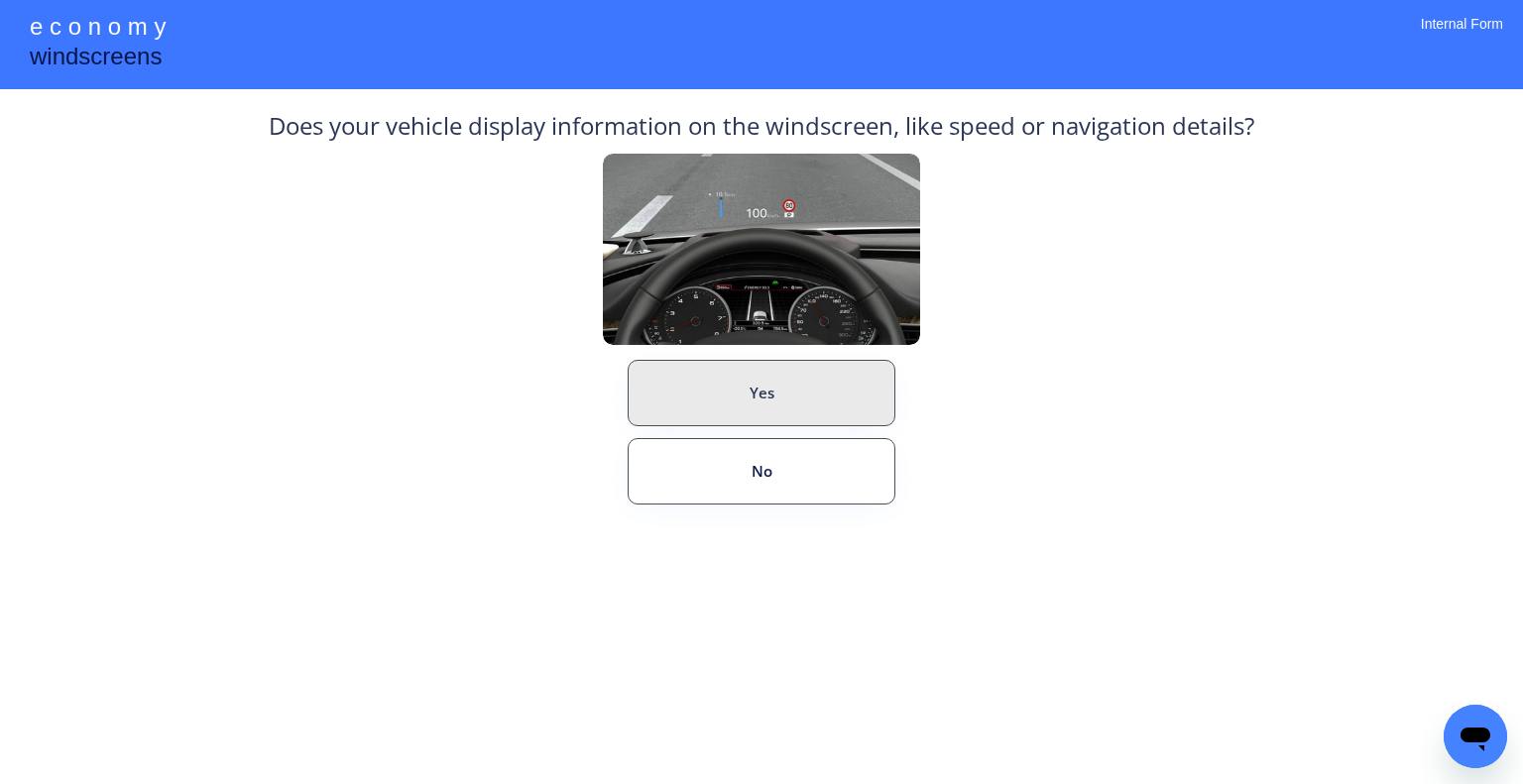click on "No" at bounding box center (762, 471) 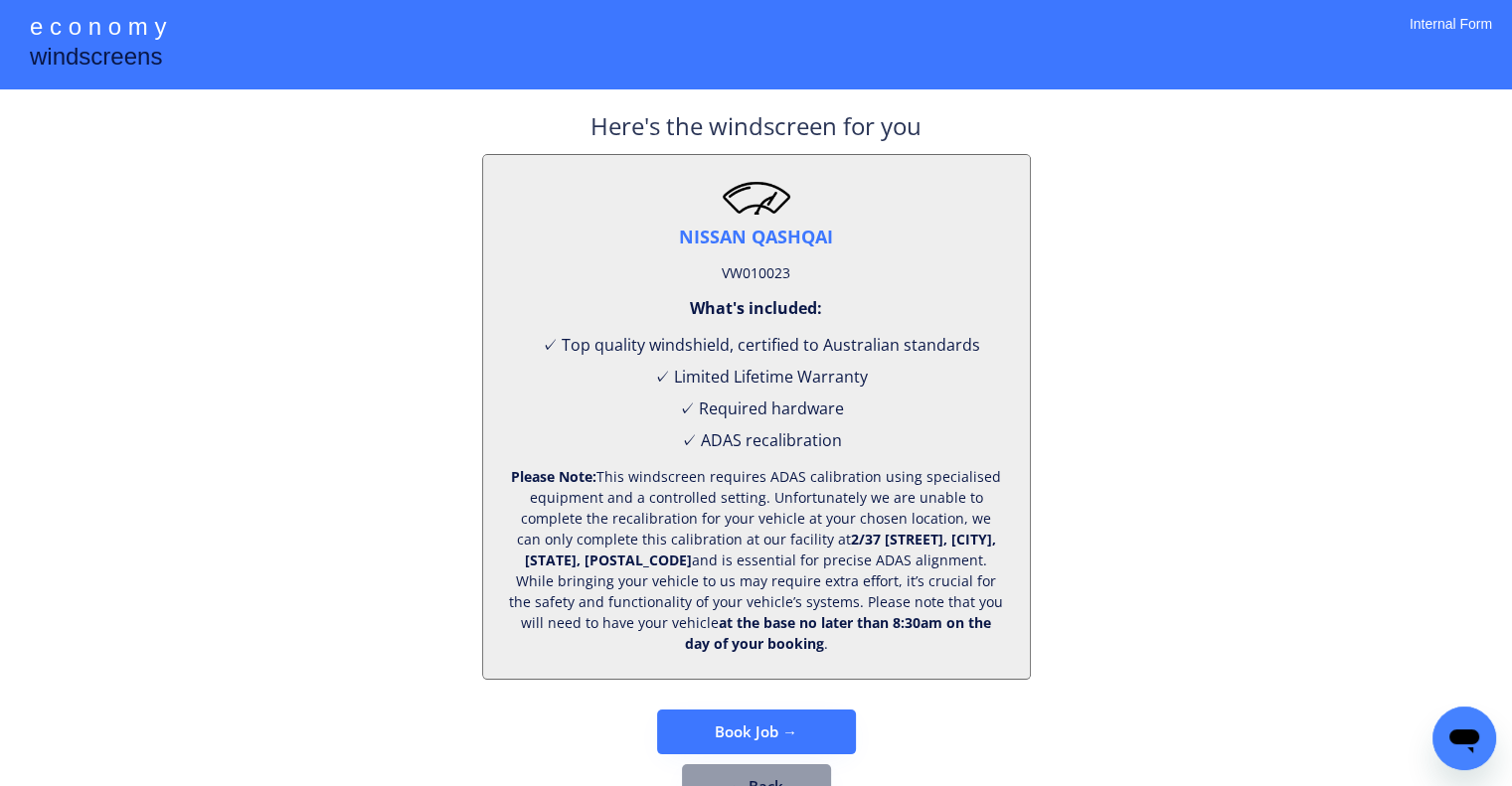 click on "VW010023" at bounding box center [756, 273] 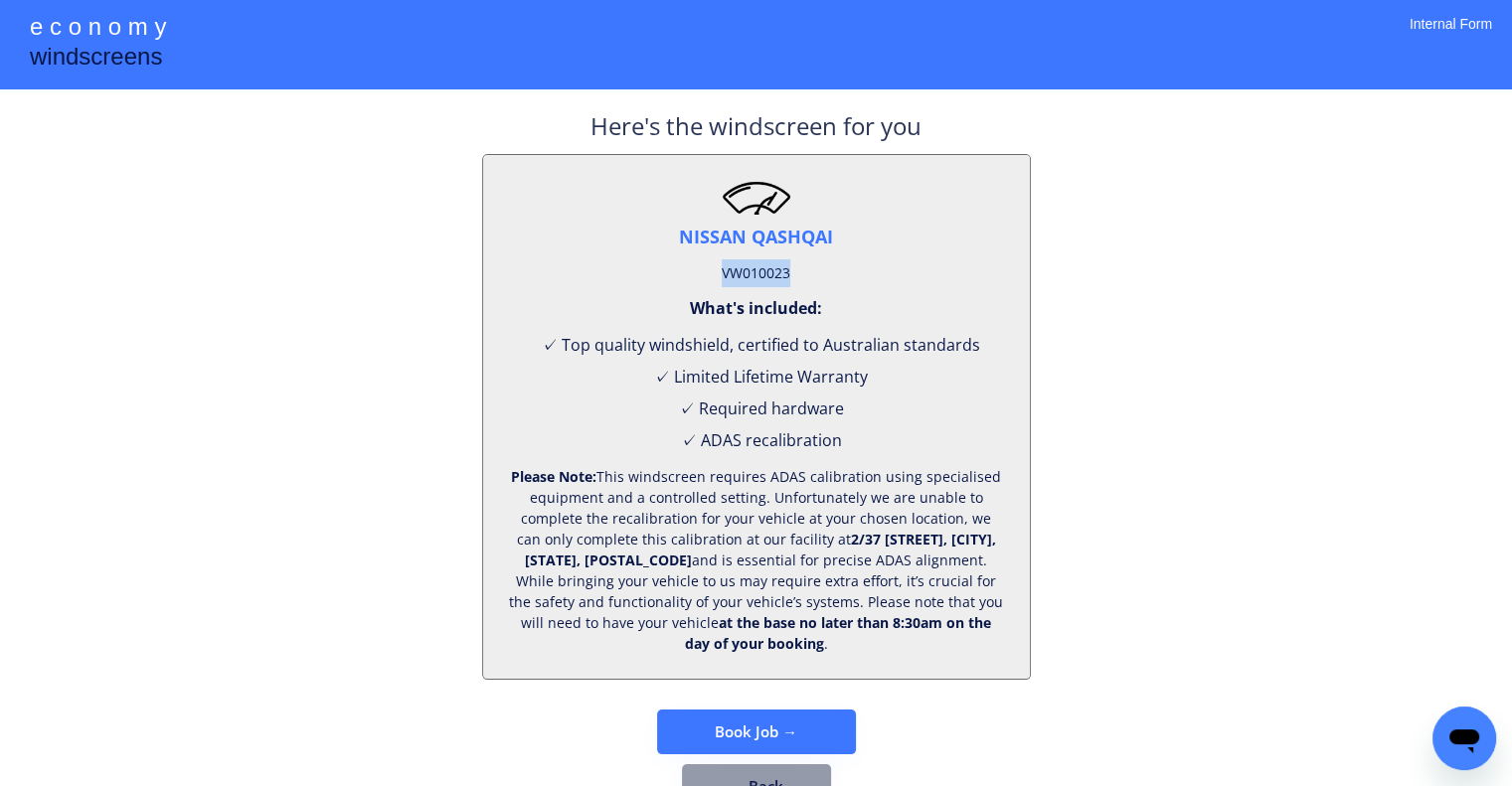 click on "VW010023" at bounding box center (756, 273) 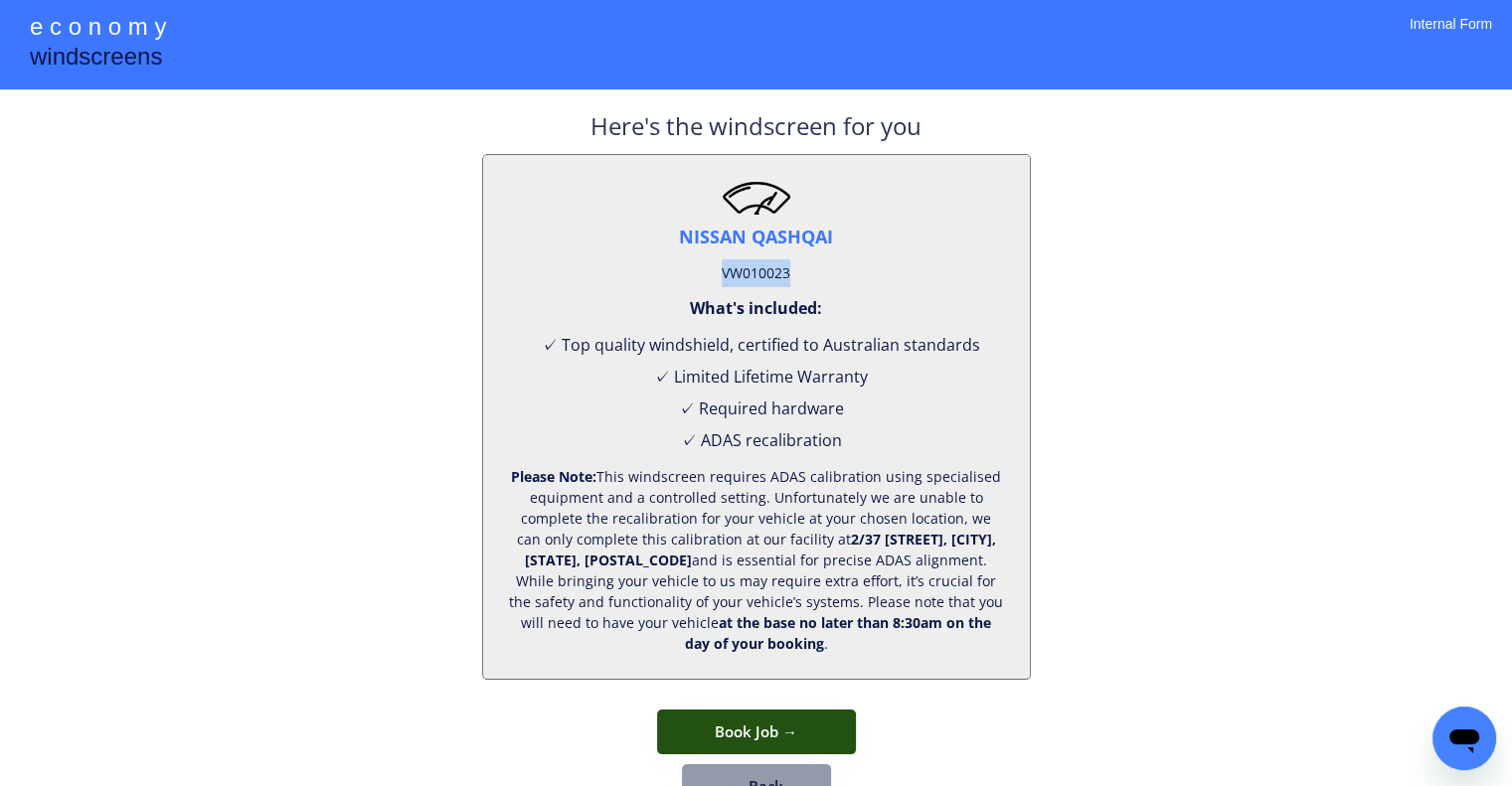 drag, startPoint x: 803, startPoint y: 749, endPoint x: 907, endPoint y: 357, distance: 405.56134 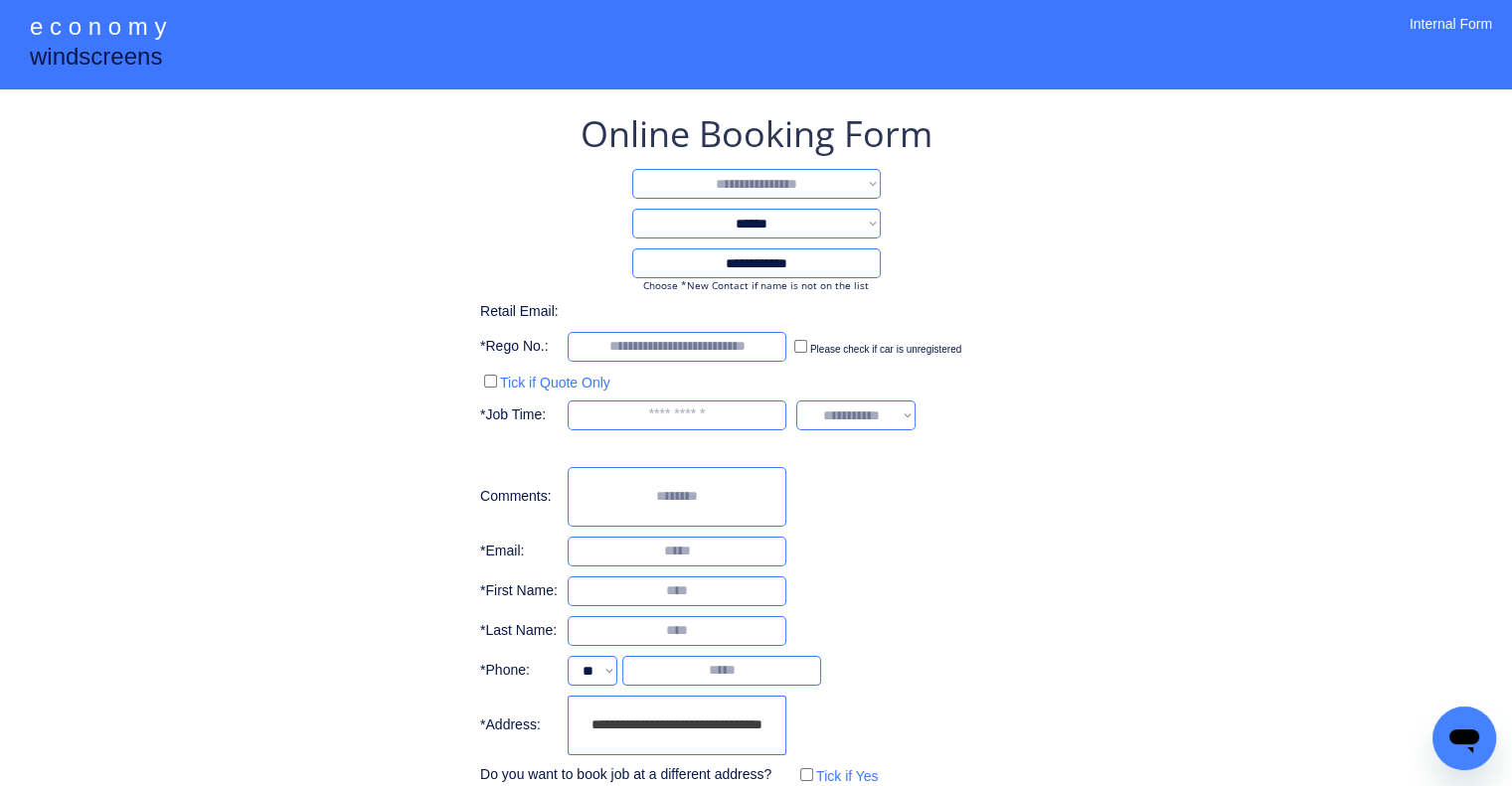 click on "**********" at bounding box center [756, 184] 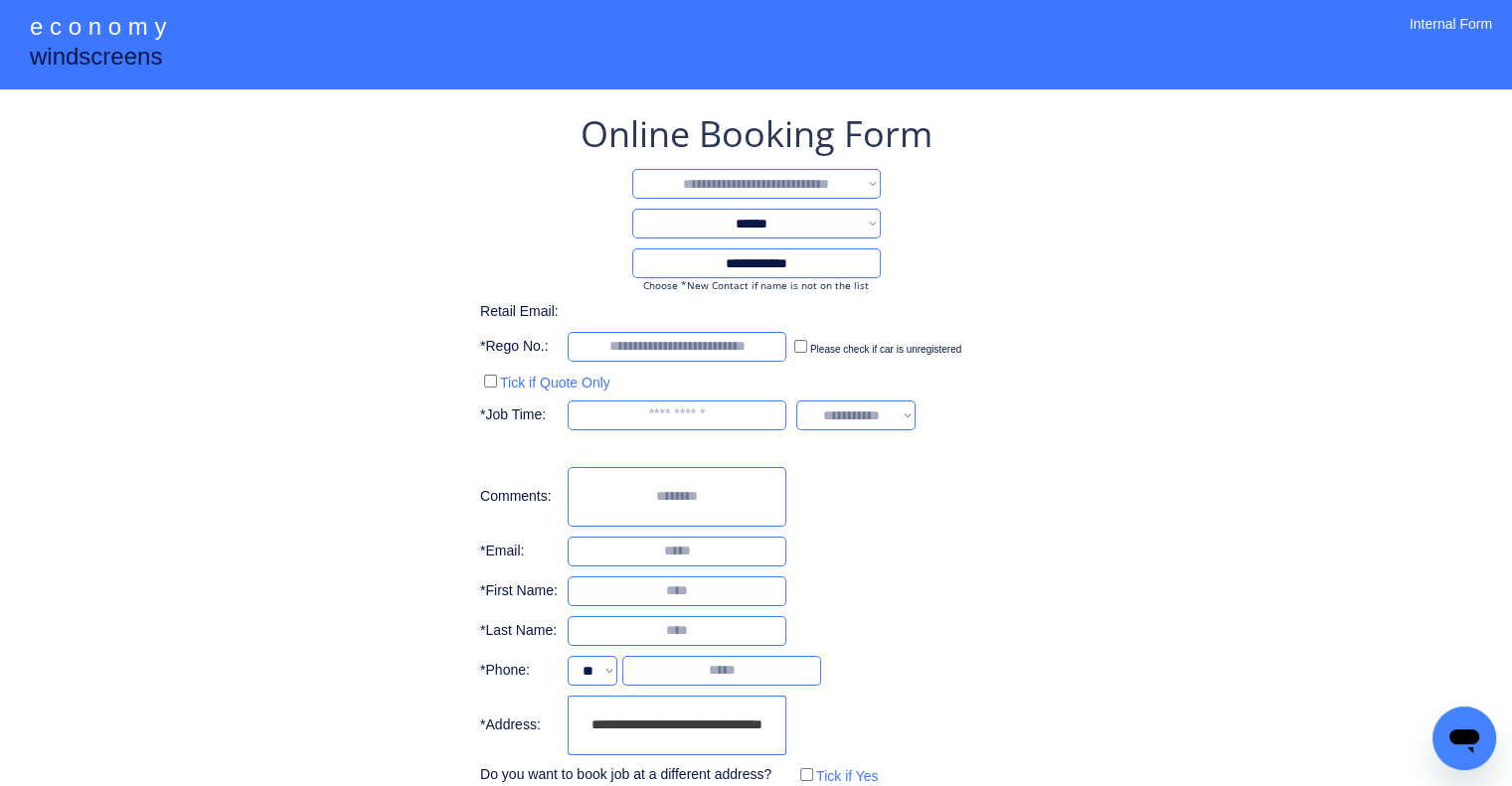 click on "**********" at bounding box center (756, 184) 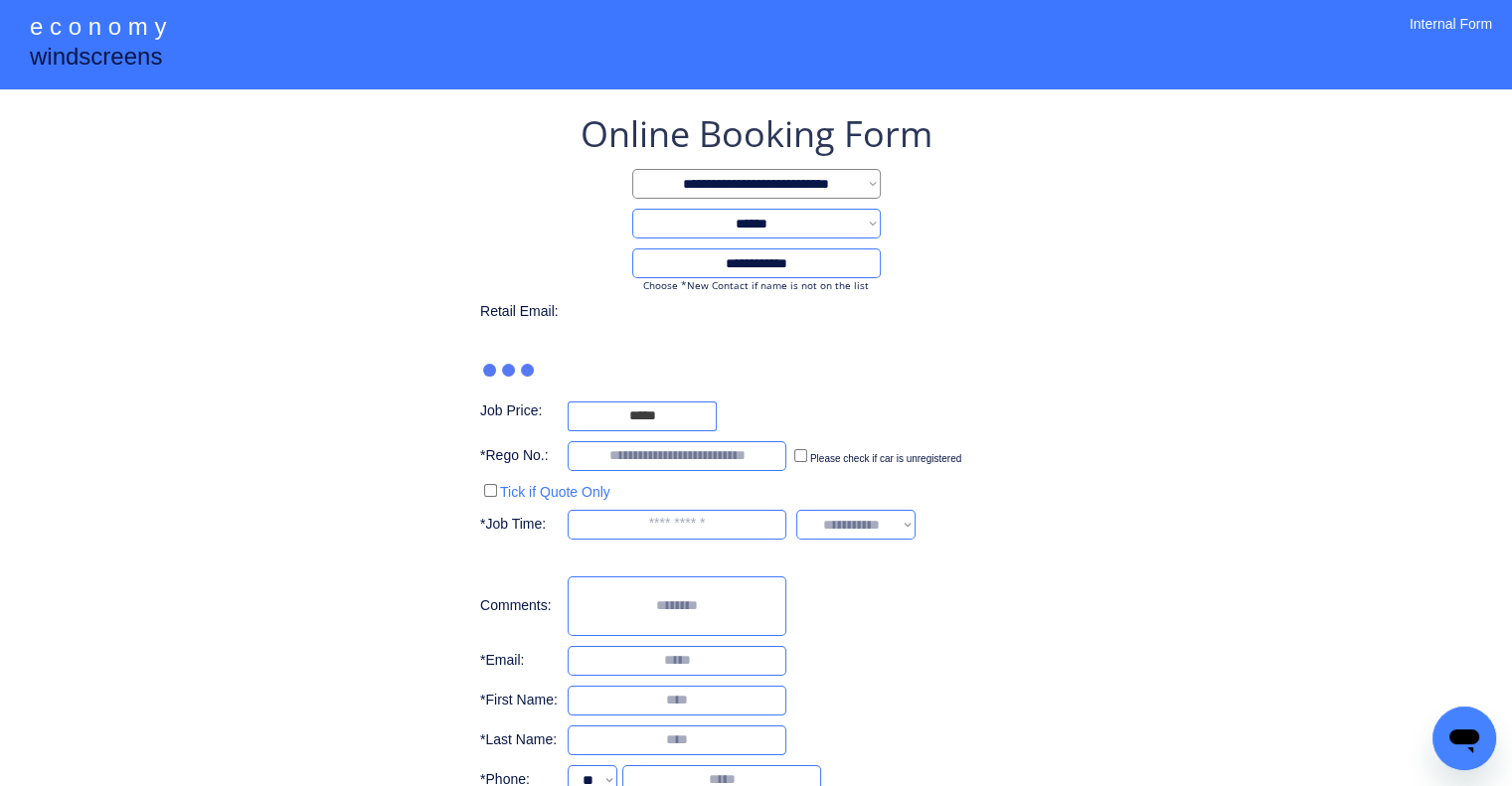 drag, startPoint x: 1200, startPoint y: 309, endPoint x: 1026, endPoint y: 433, distance: 213.66329 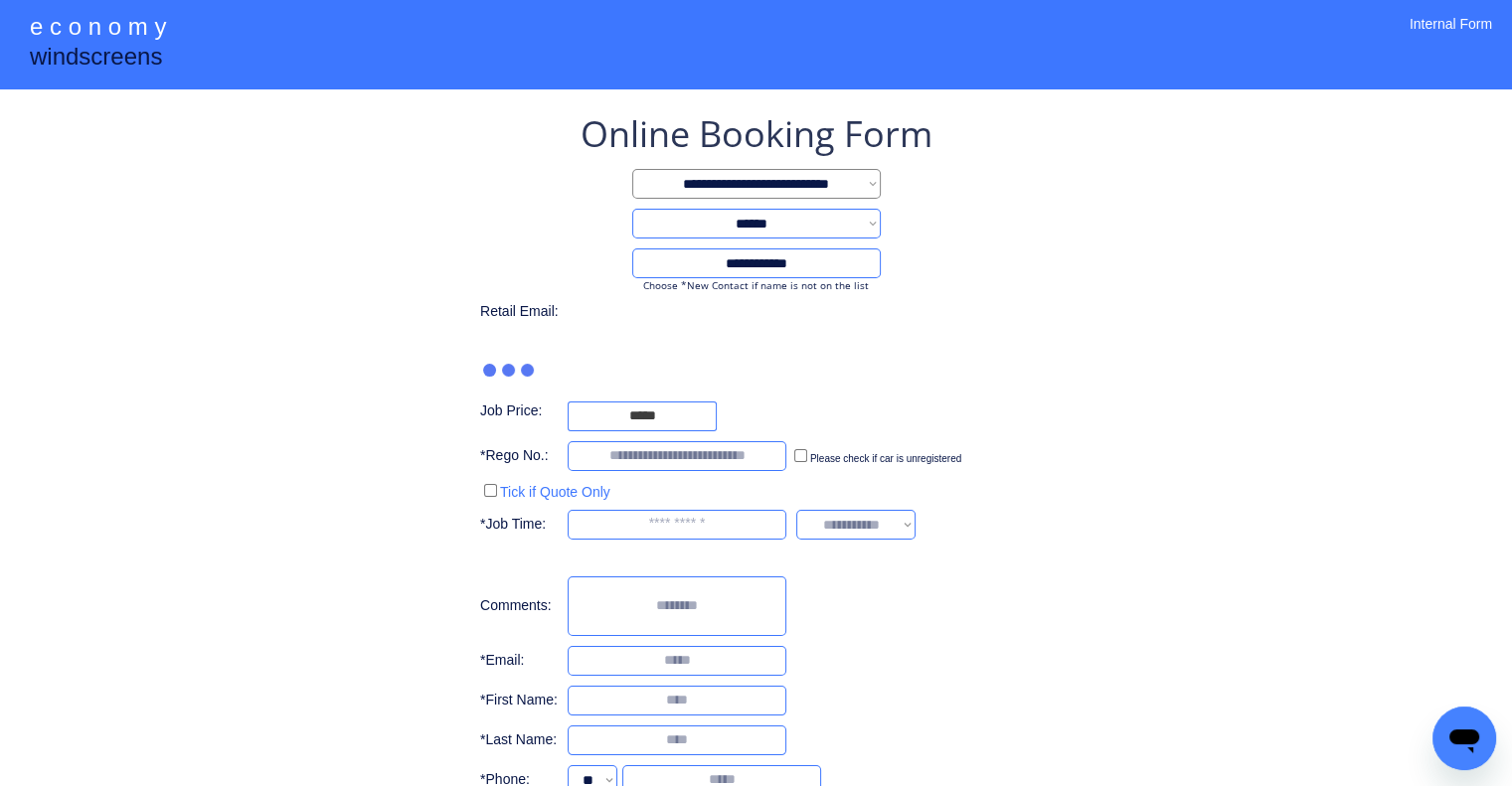 click on "**********" at bounding box center [756, 504] 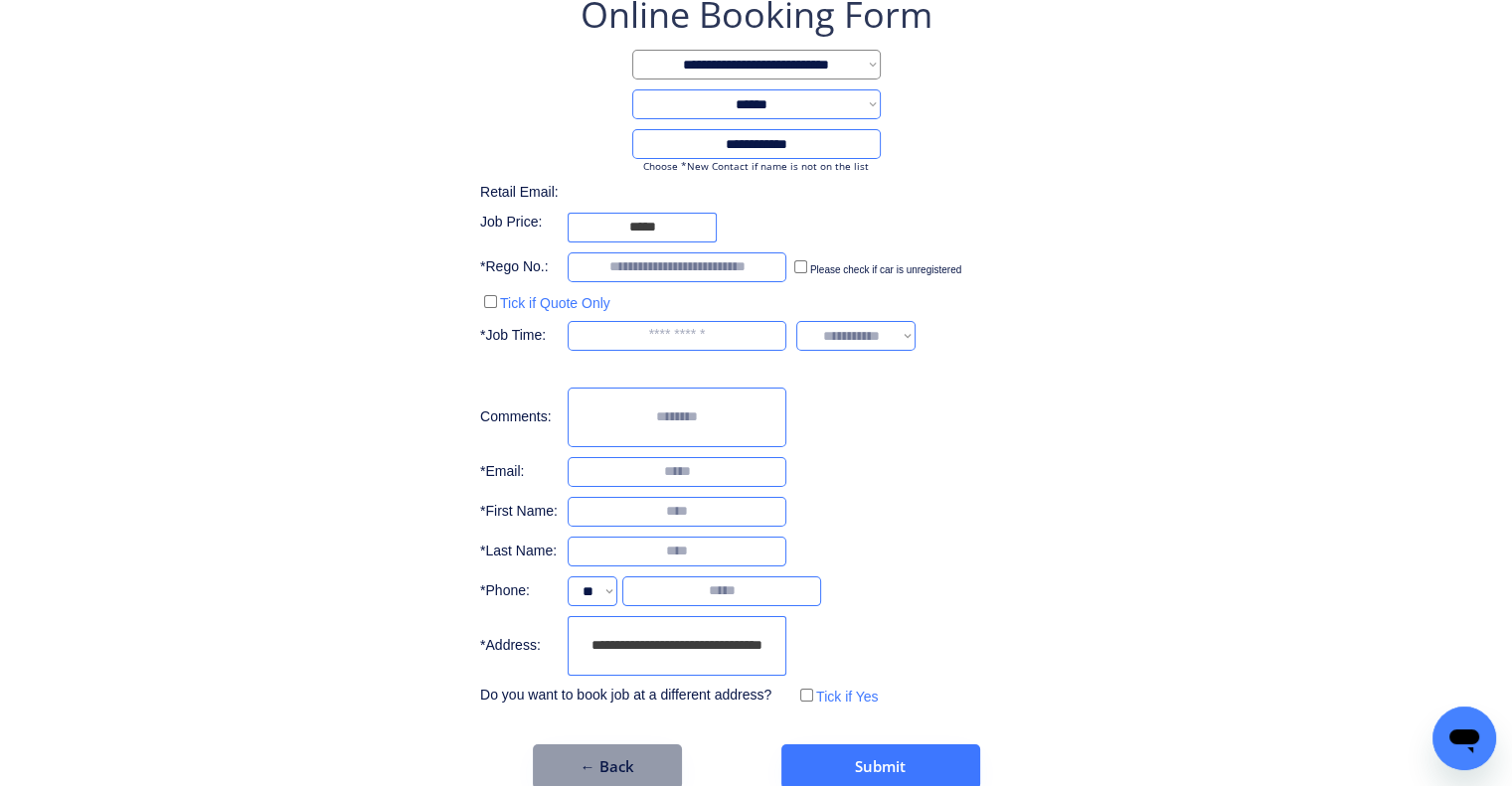 scroll, scrollTop: 152, scrollLeft: 0, axis: vertical 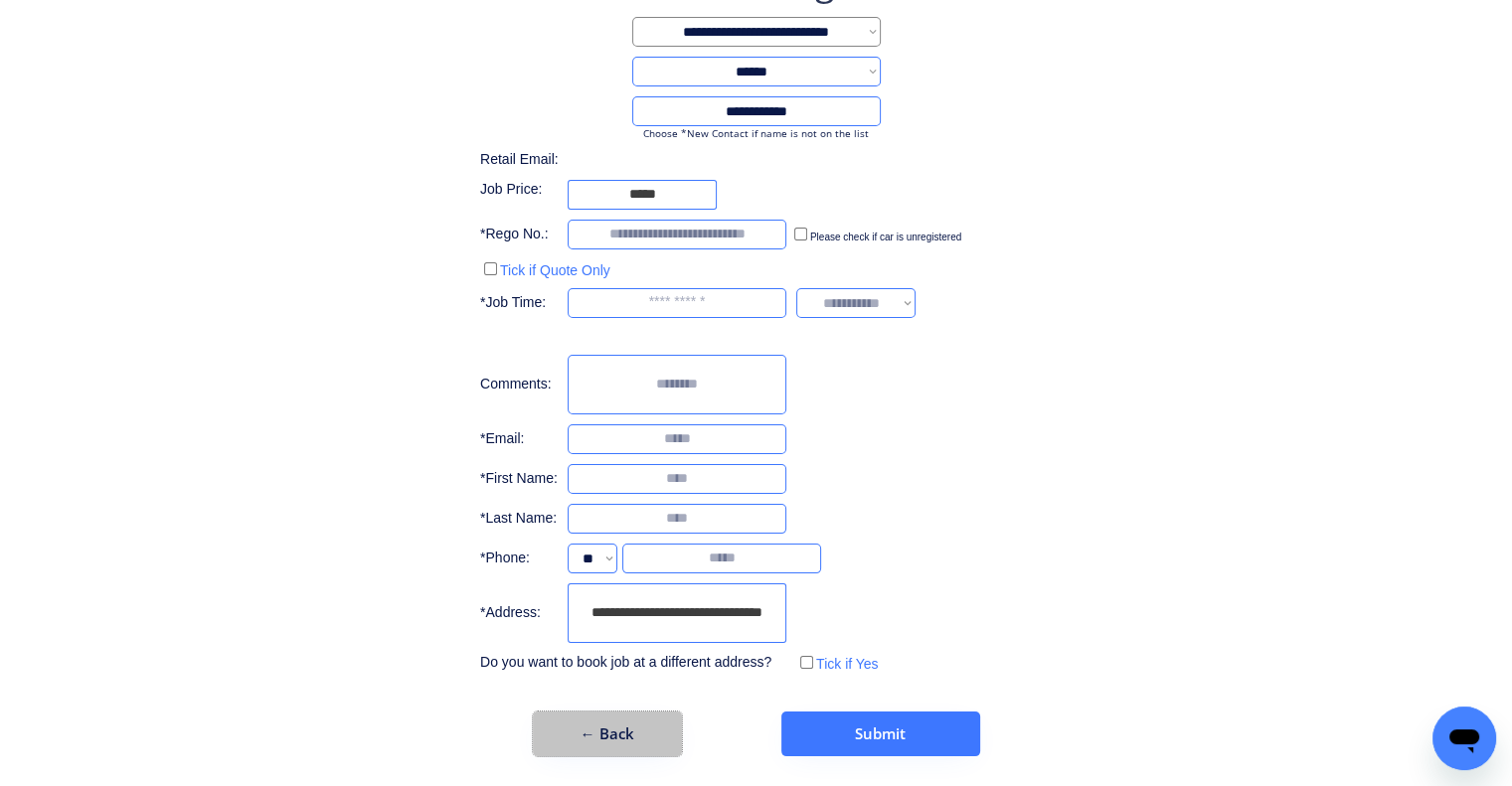 click on "←   Back" at bounding box center [607, 733] 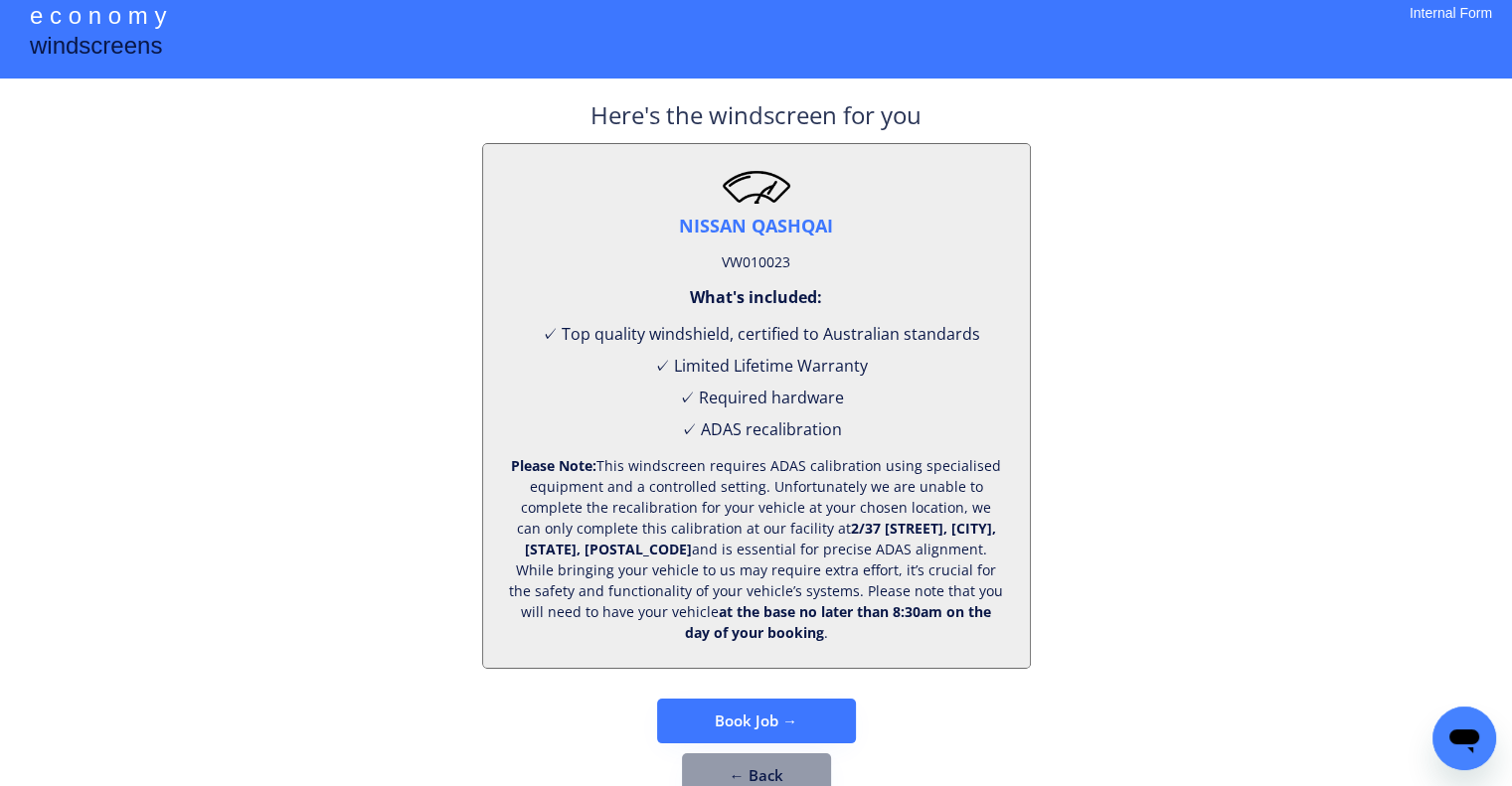 scroll, scrollTop: 82, scrollLeft: 0, axis: vertical 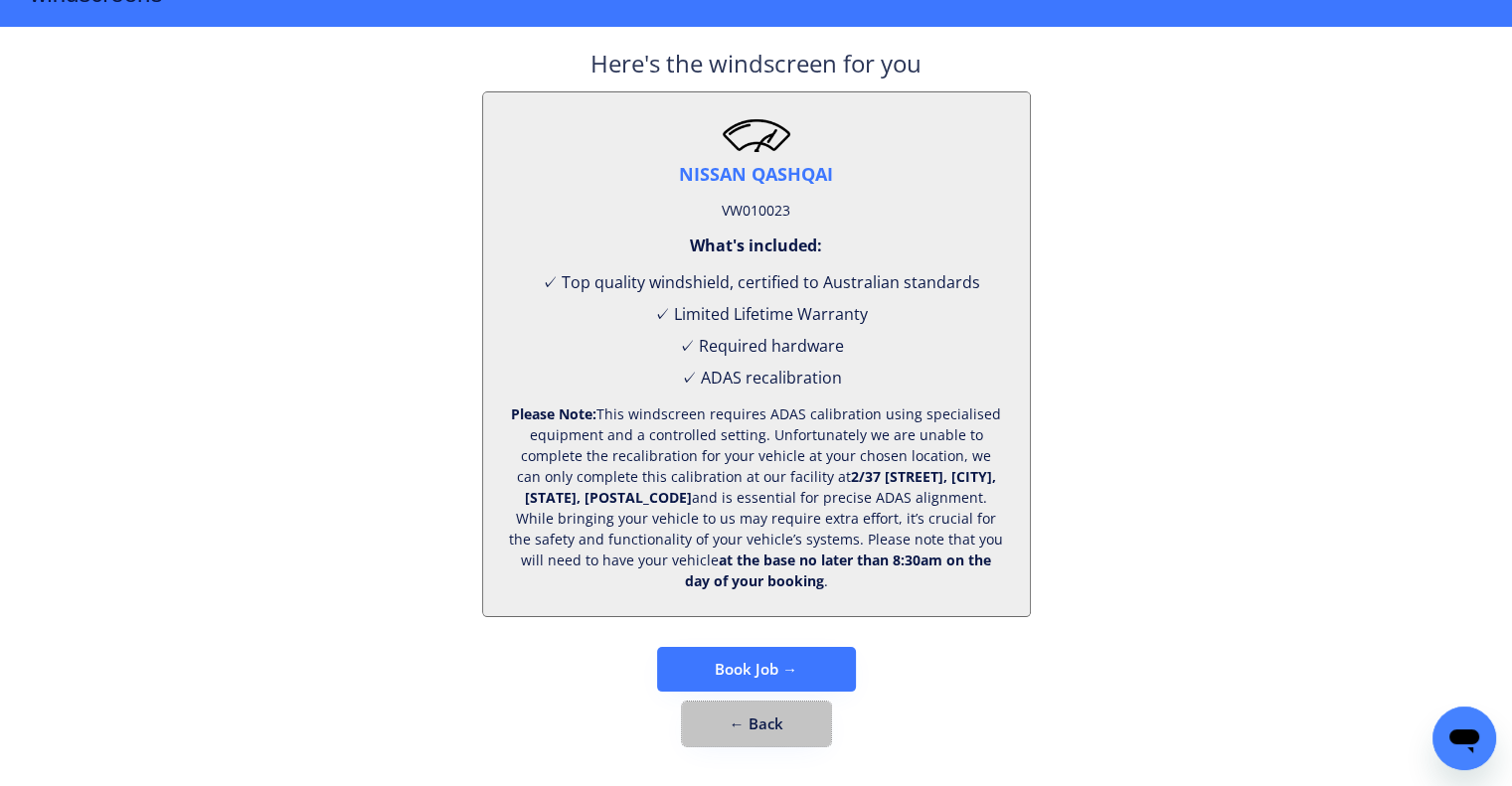 click on "←   Back" at bounding box center [756, 723] 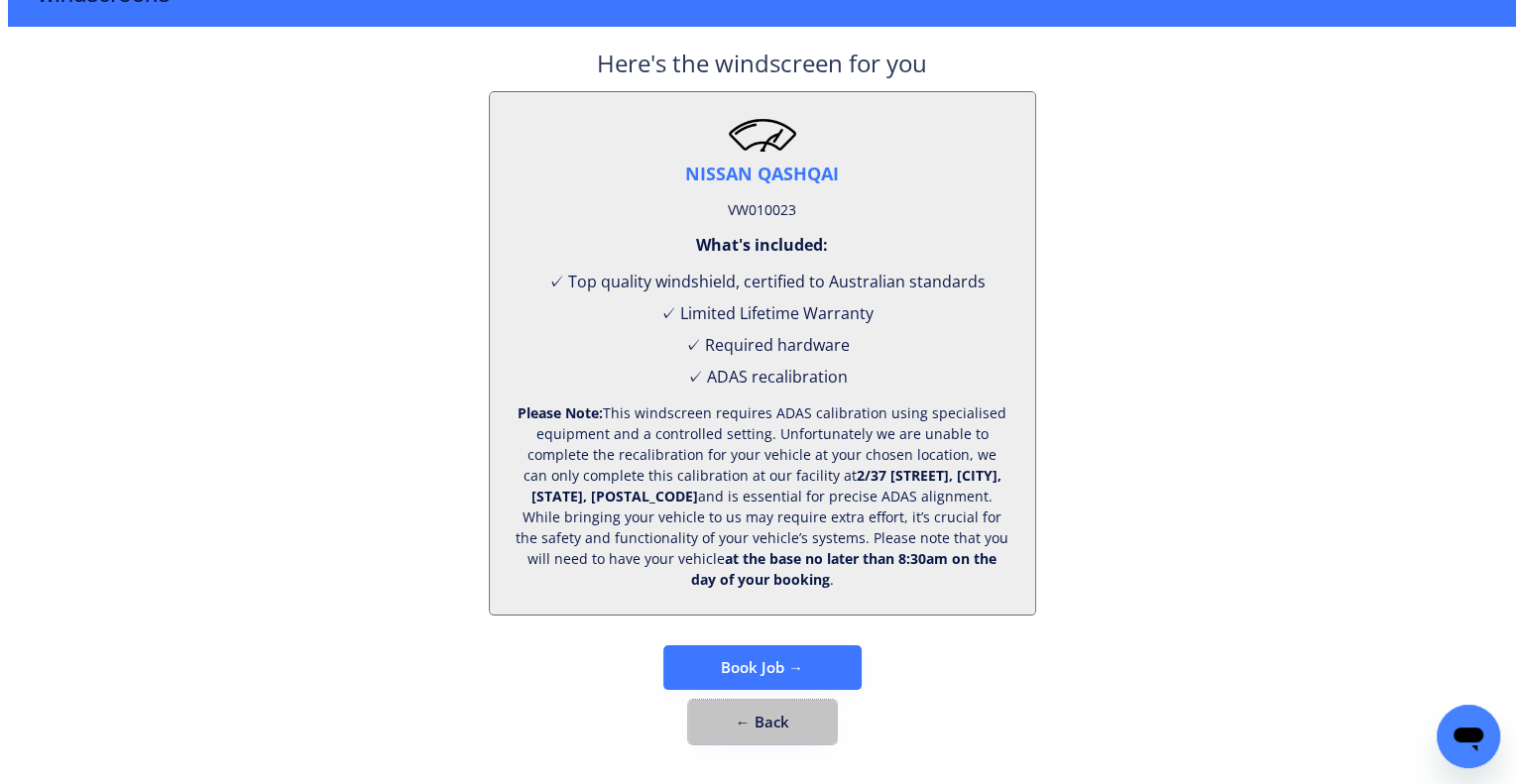 scroll, scrollTop: 0, scrollLeft: 0, axis: both 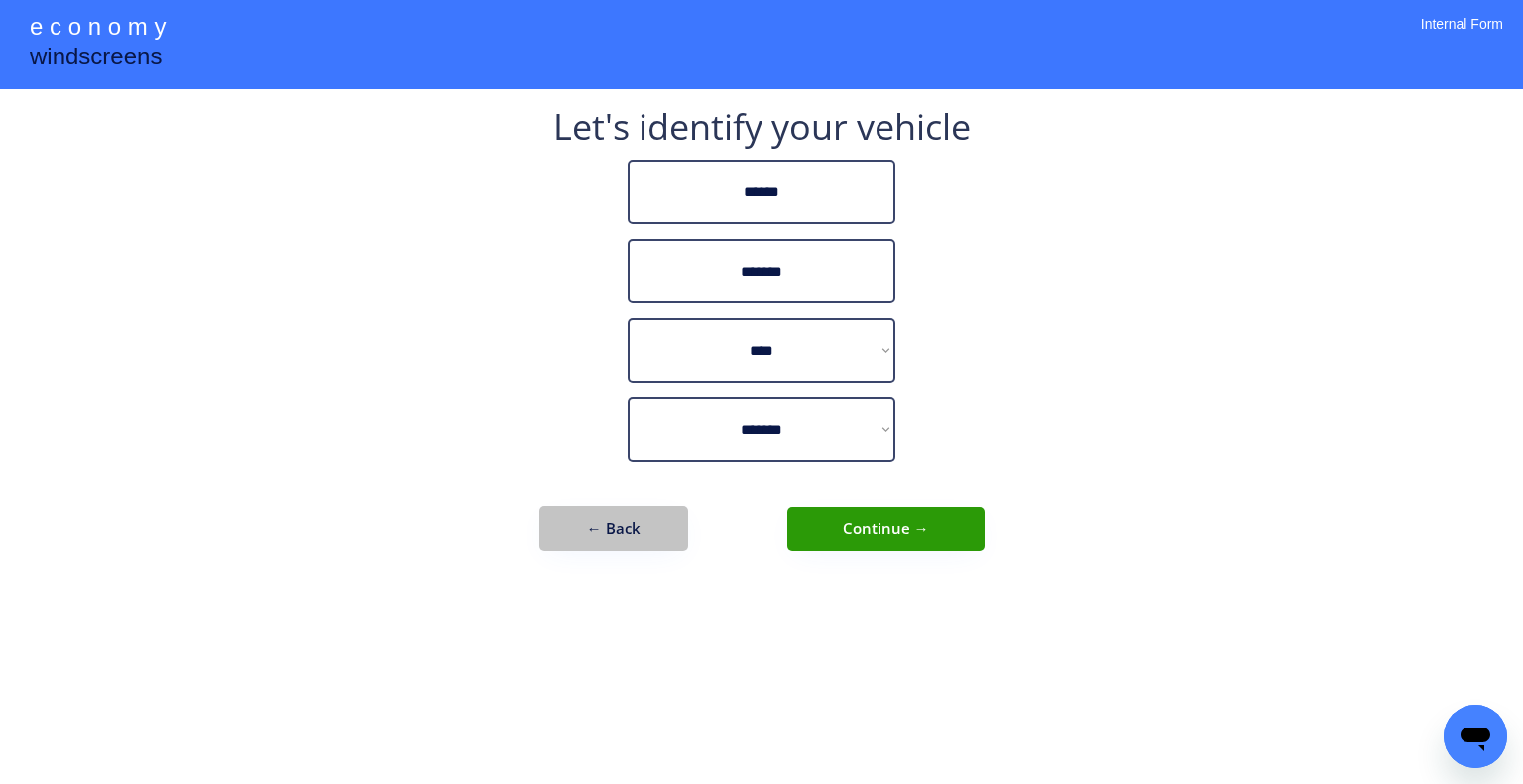 click on "←   Back" at bounding box center [614, 528] 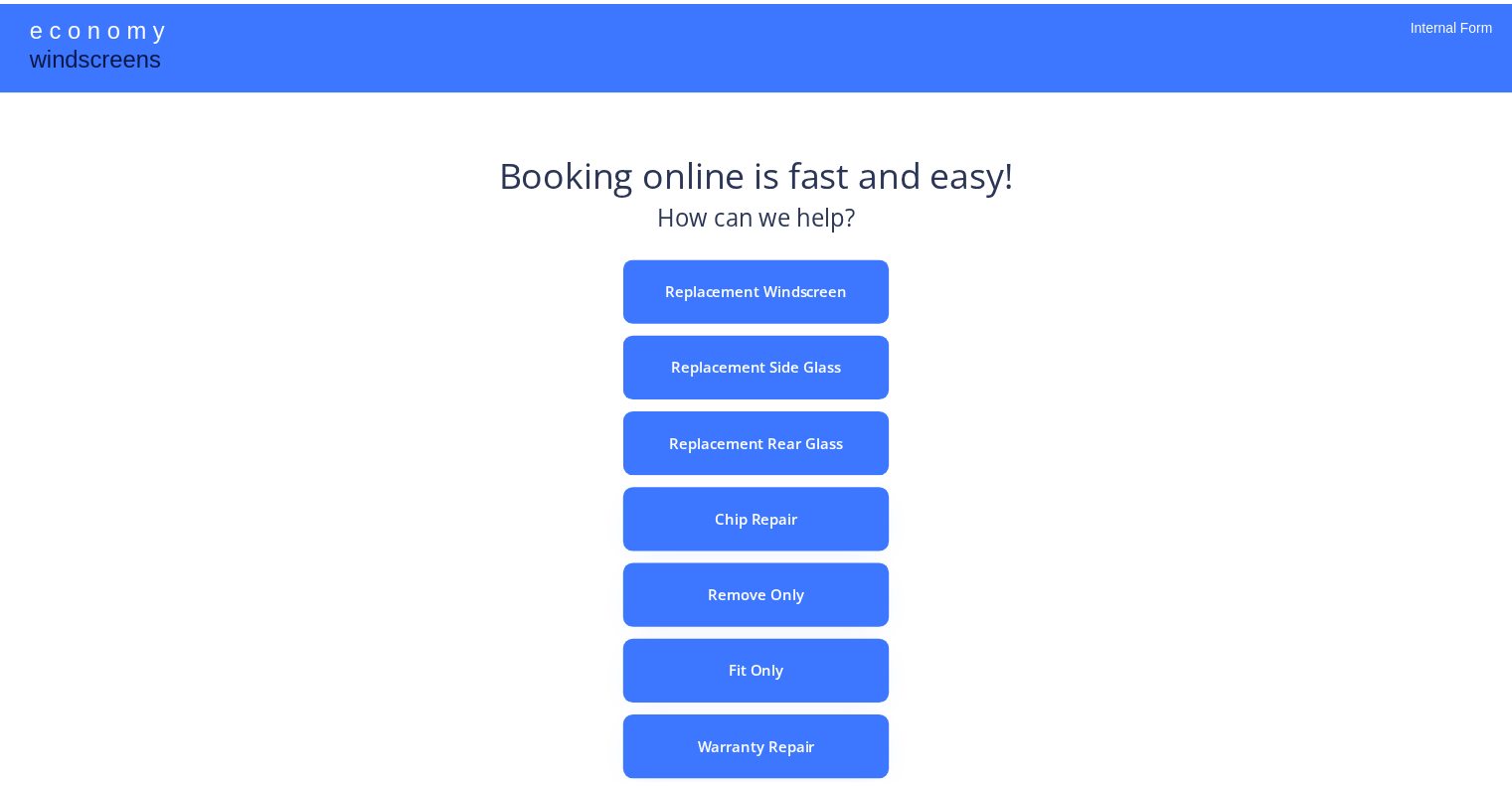scroll, scrollTop: 0, scrollLeft: 0, axis: both 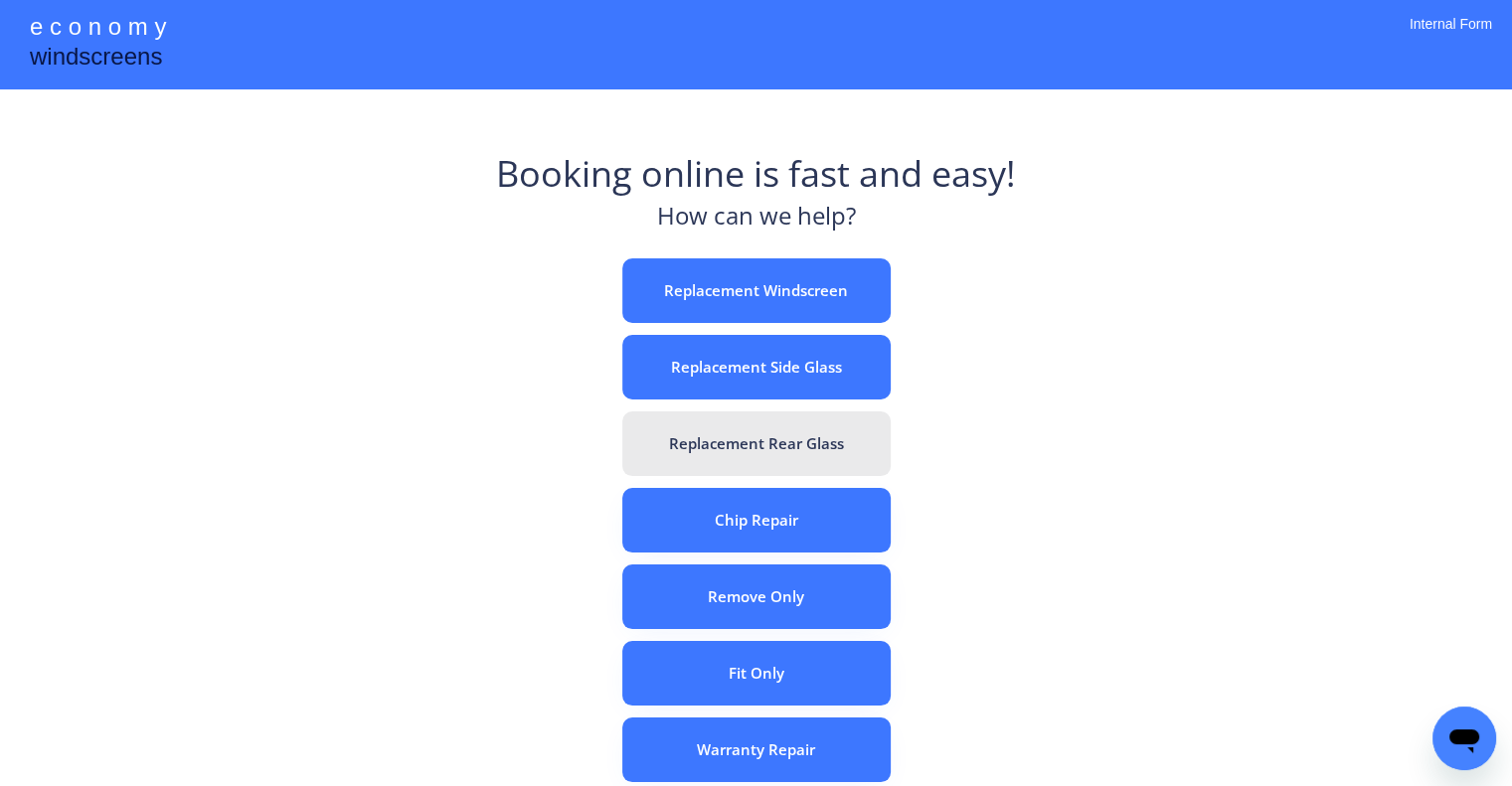 click on "Replacement Rear Glass" at bounding box center (756, 443) 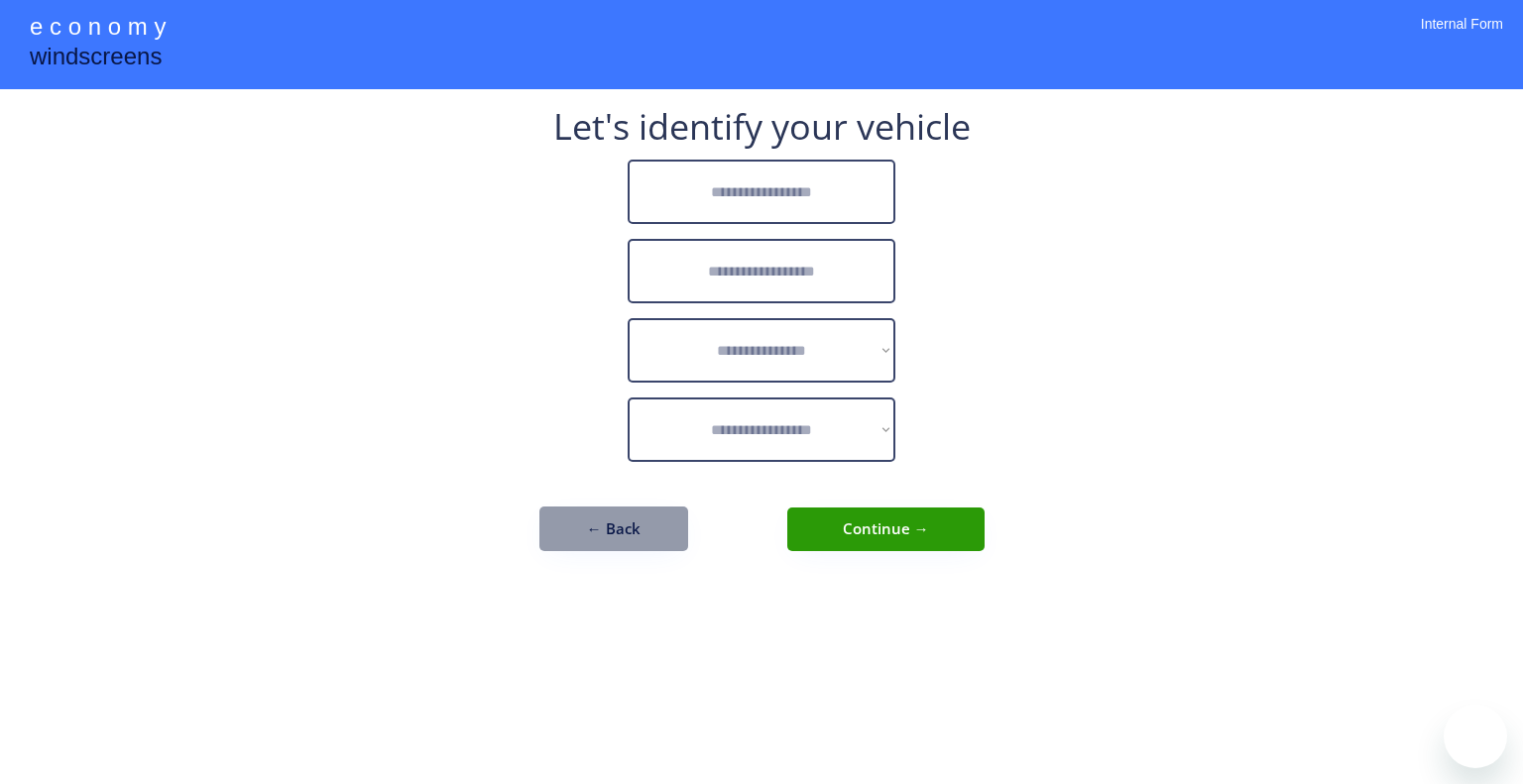 scroll, scrollTop: 0, scrollLeft: 0, axis: both 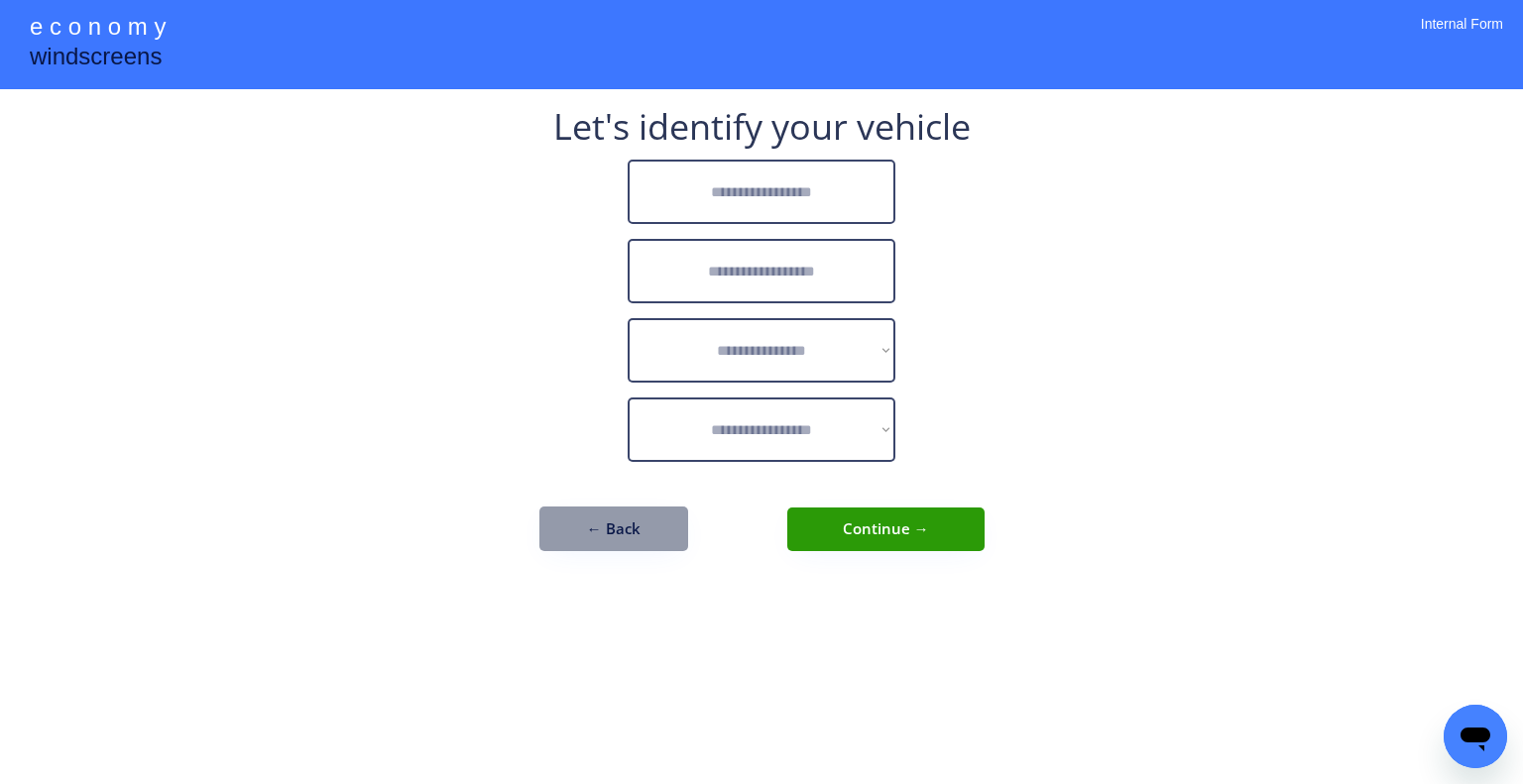 click at bounding box center [762, 191] 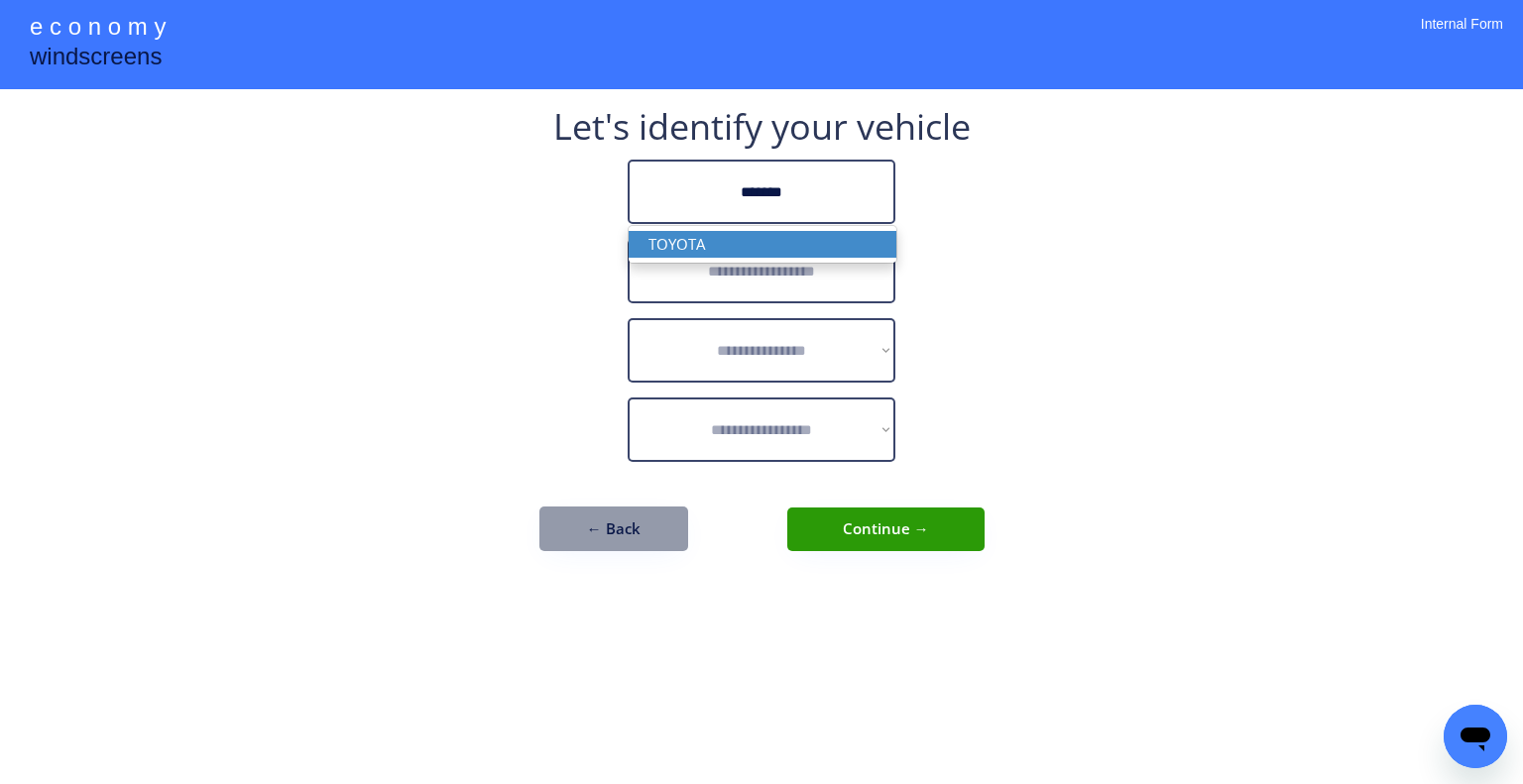 click on "TOYOTA" at bounding box center [762, 244] 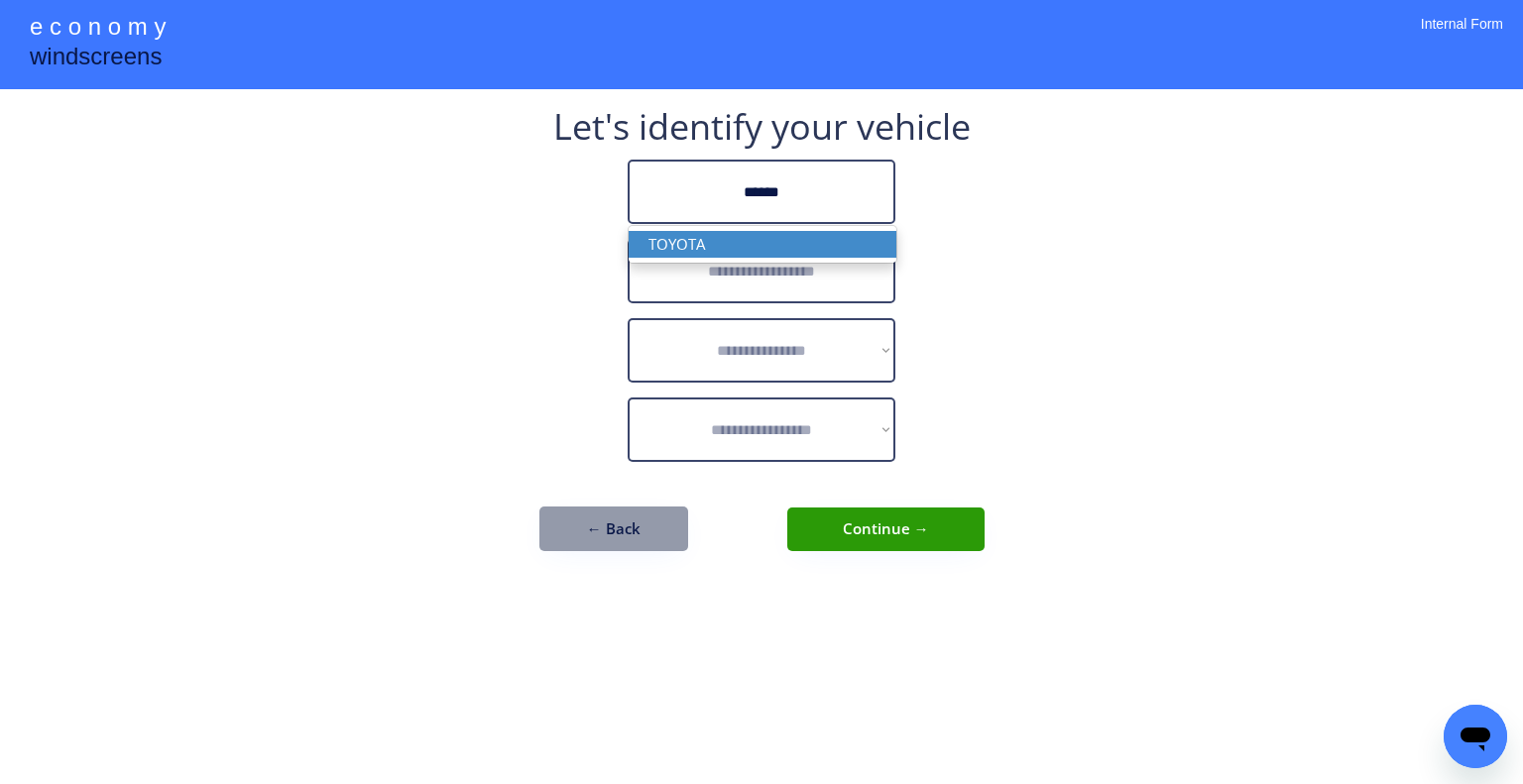 type on "******" 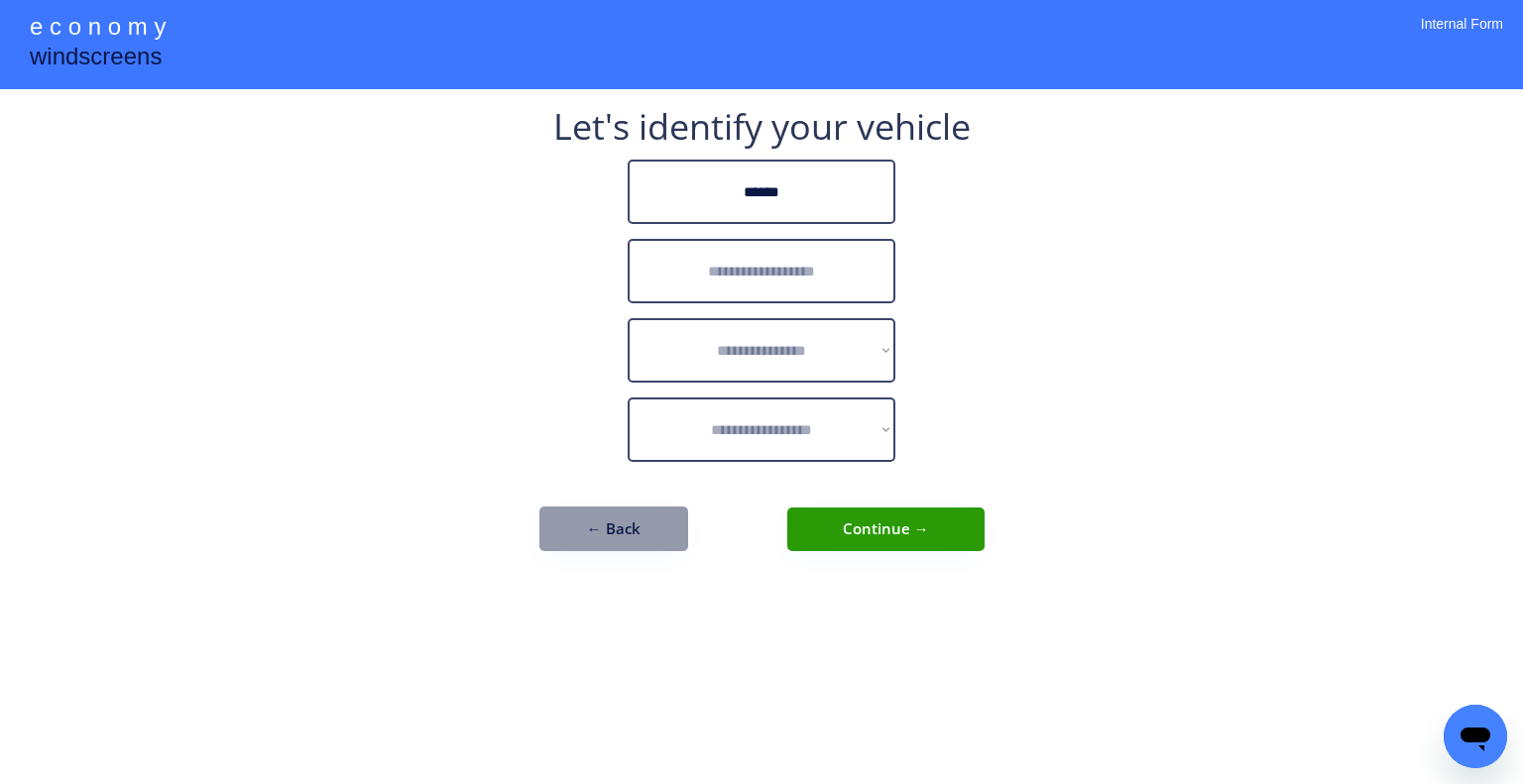 click at bounding box center (762, 271) 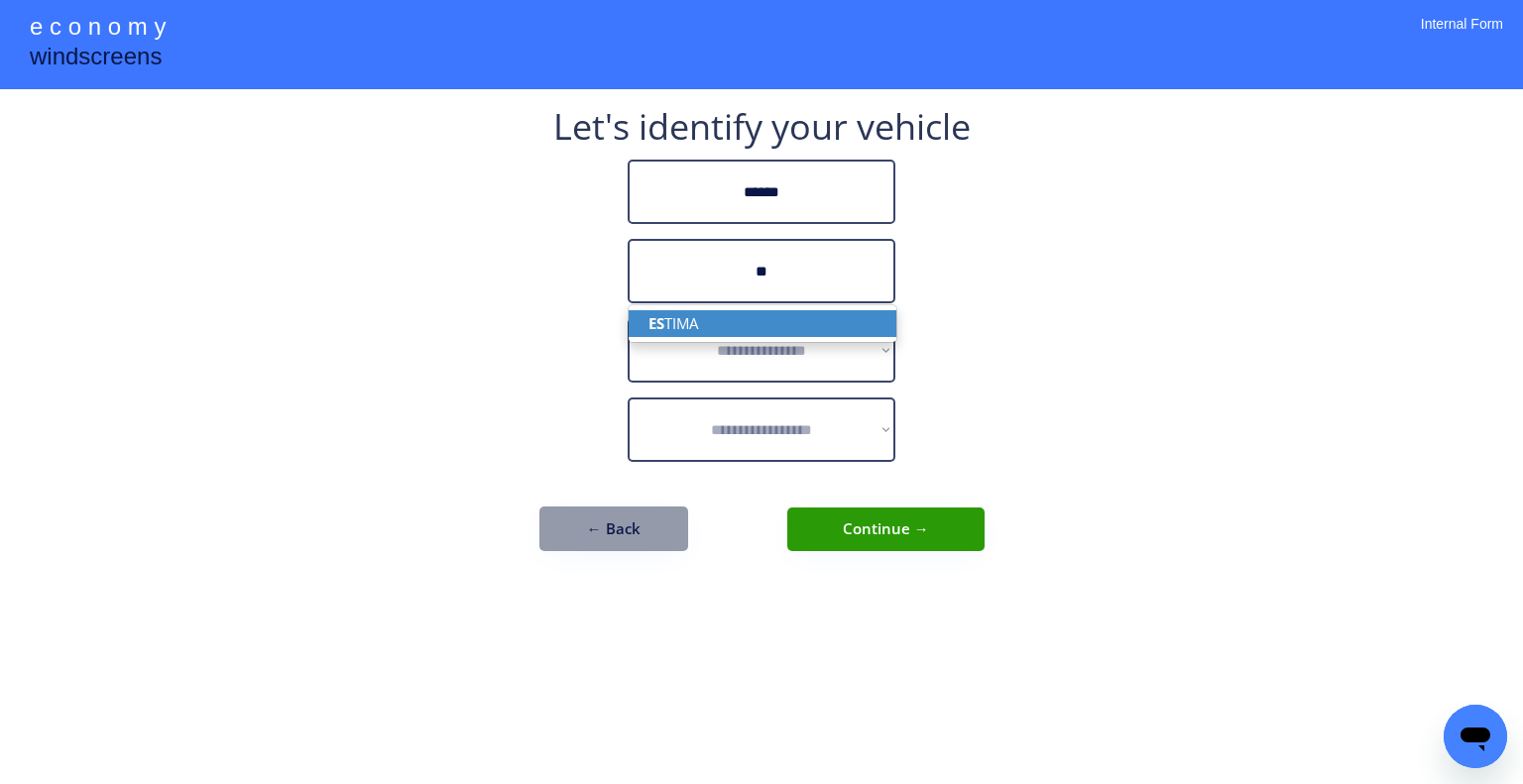 click on "ES TIMA" at bounding box center [762, 323] 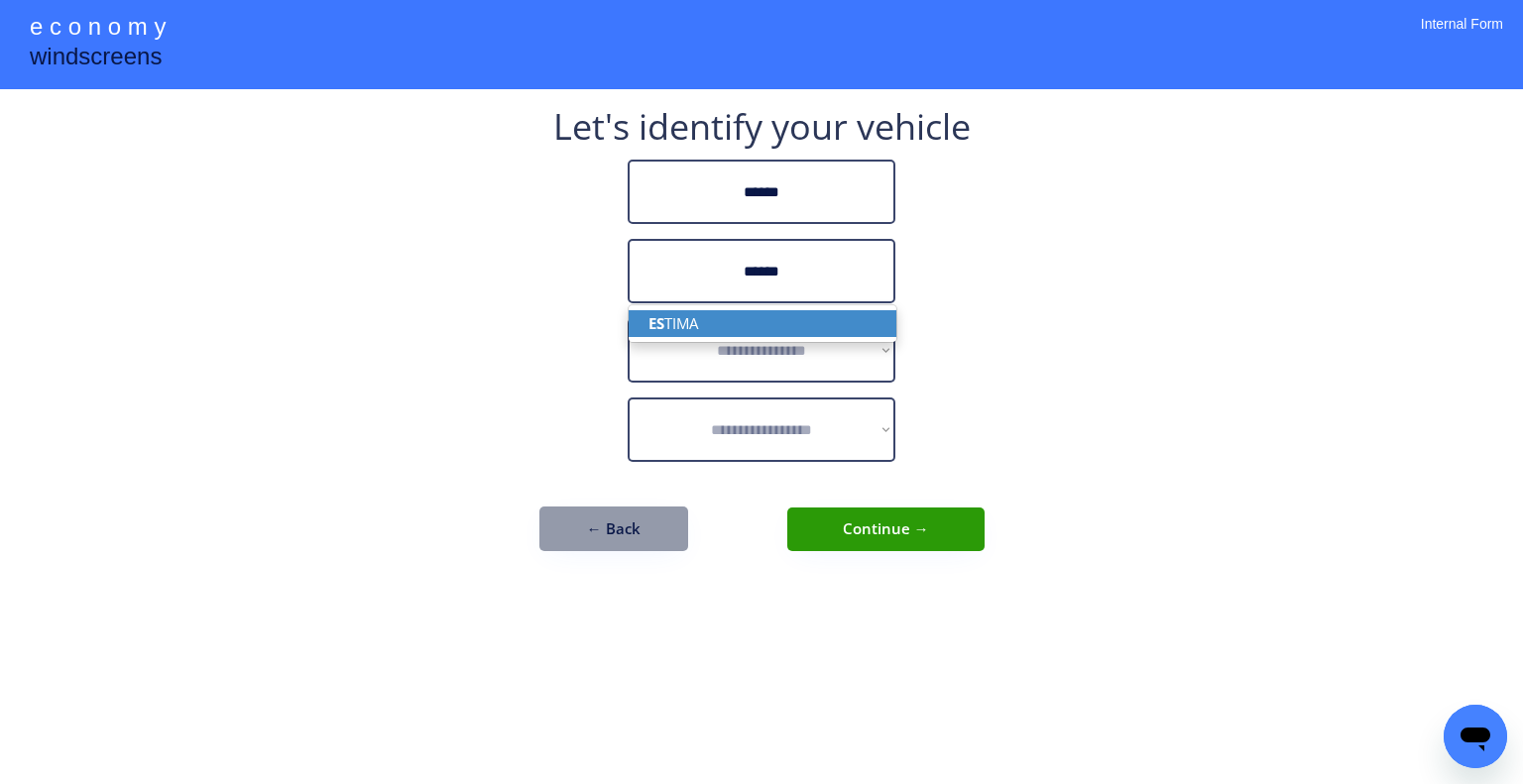 type on "******" 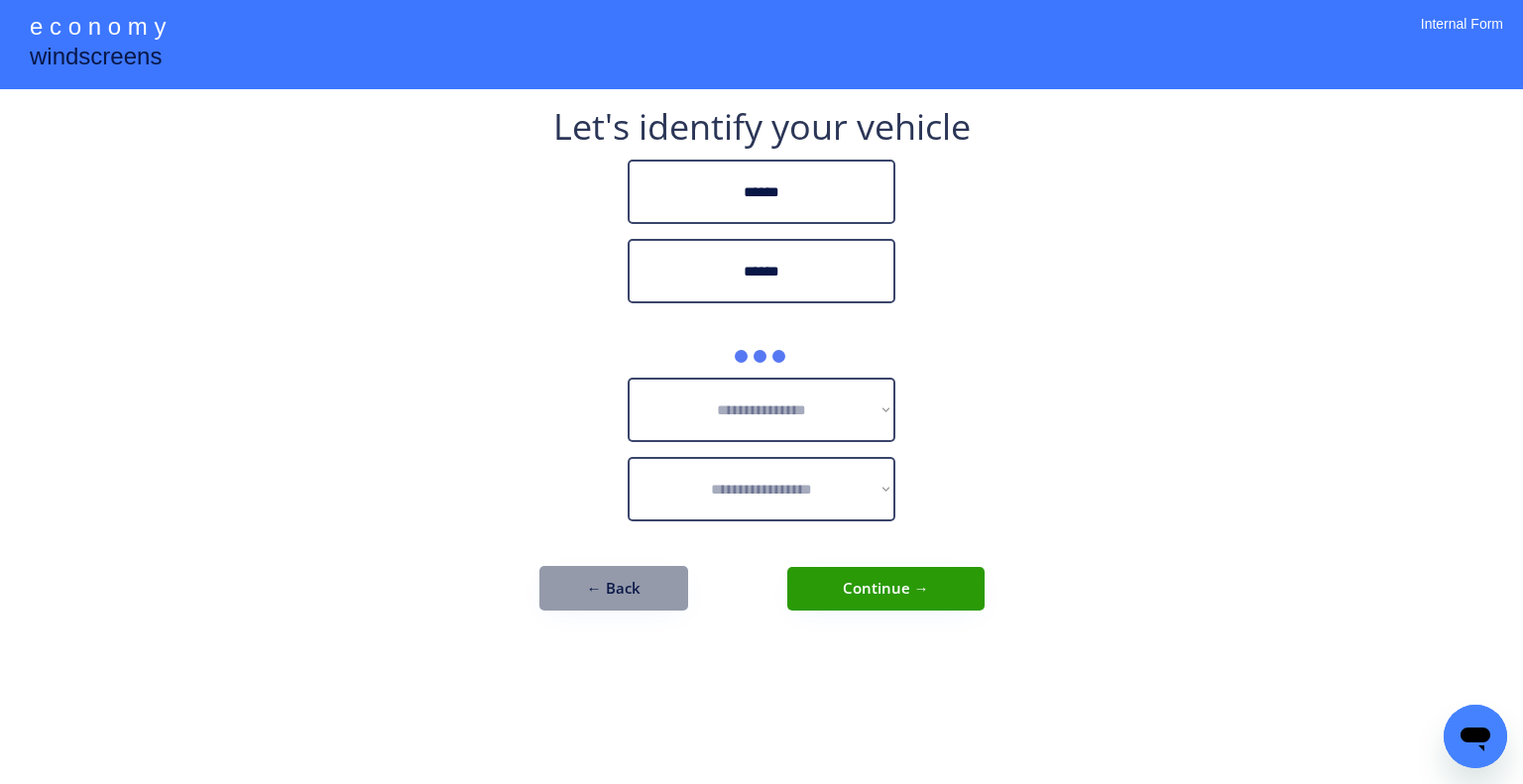 click on "**********" at bounding box center [762, 392] 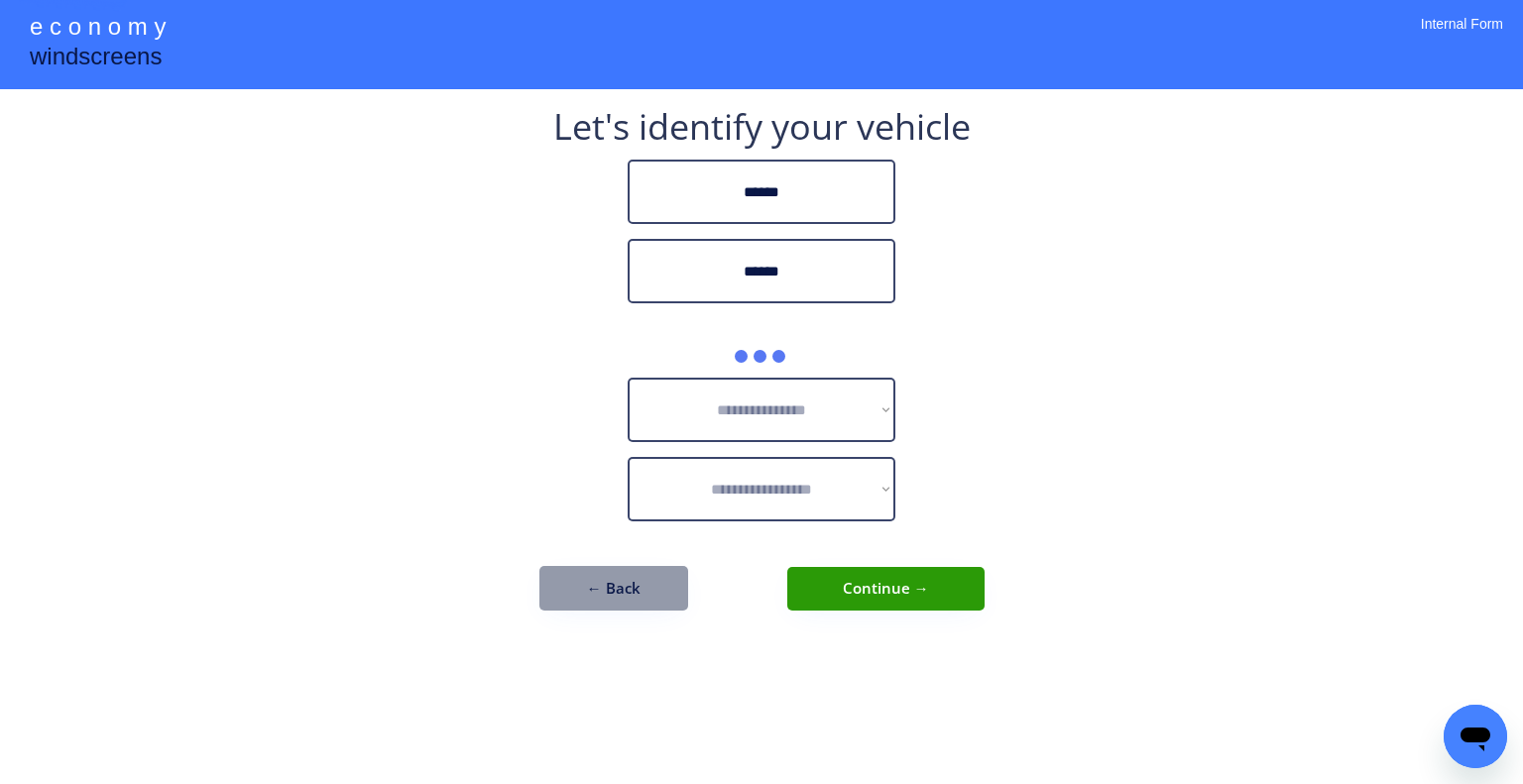 click on "**********" at bounding box center (762, 392) 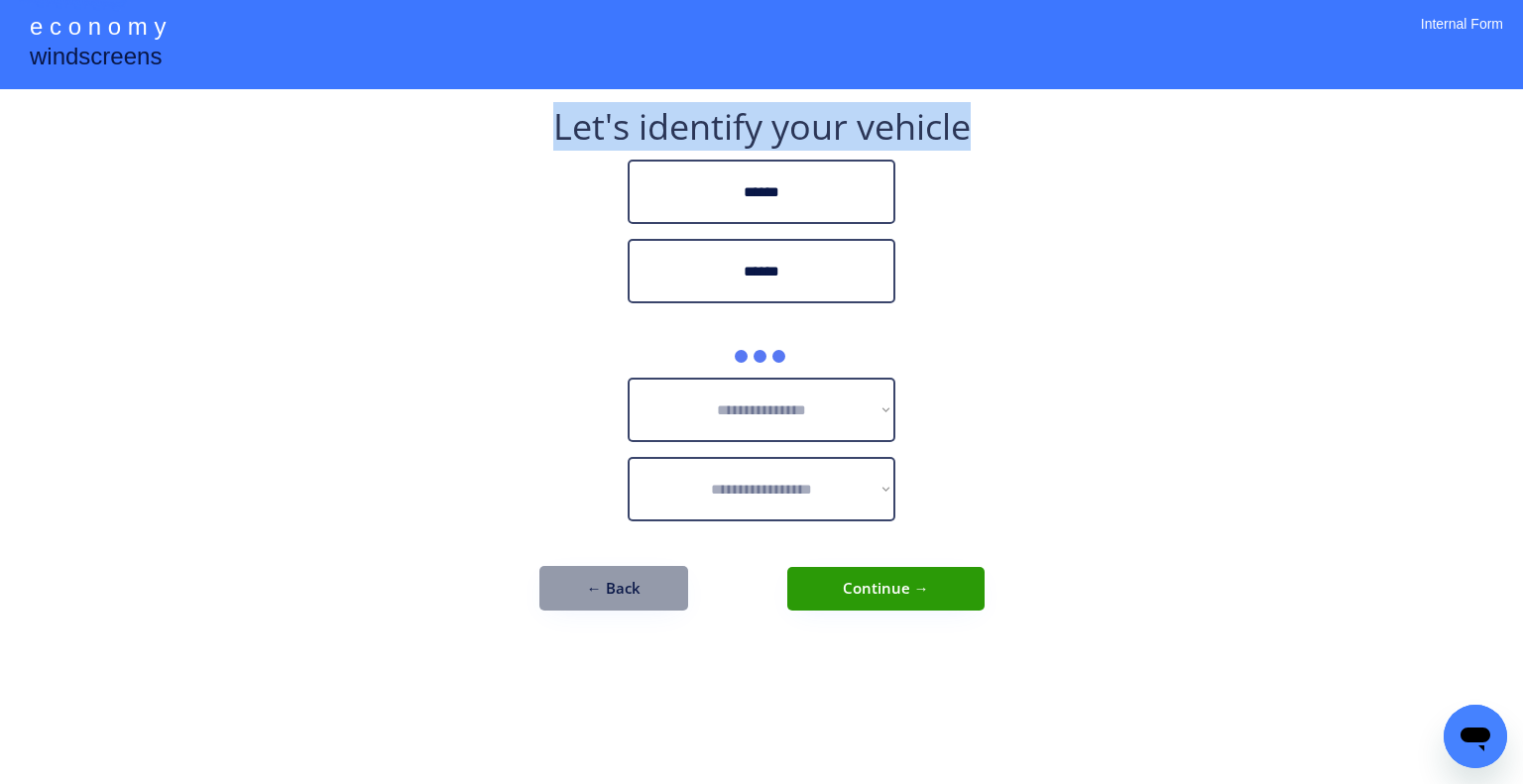 click on "**********" at bounding box center (762, 392) 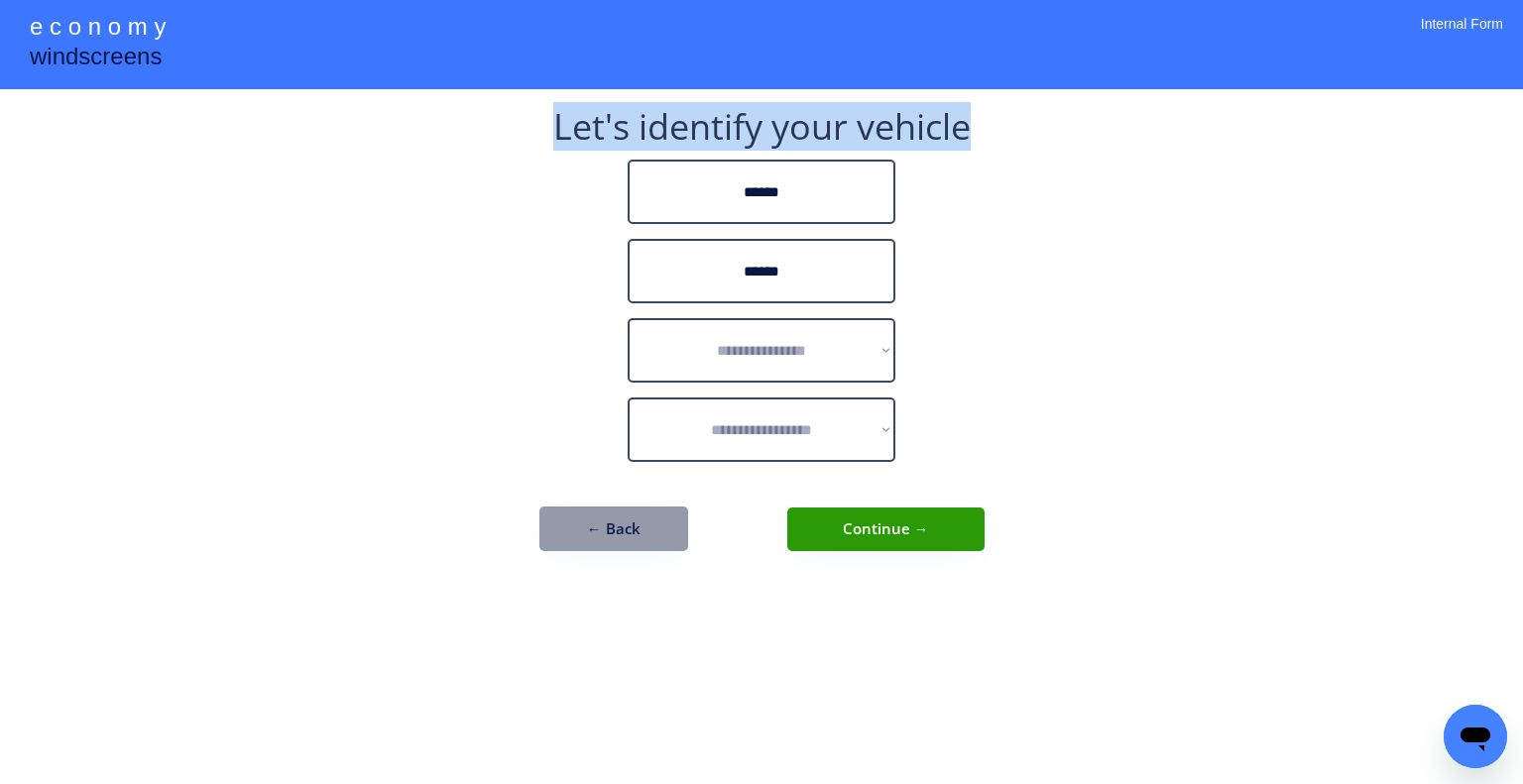 click on "**********" at bounding box center (762, 392) 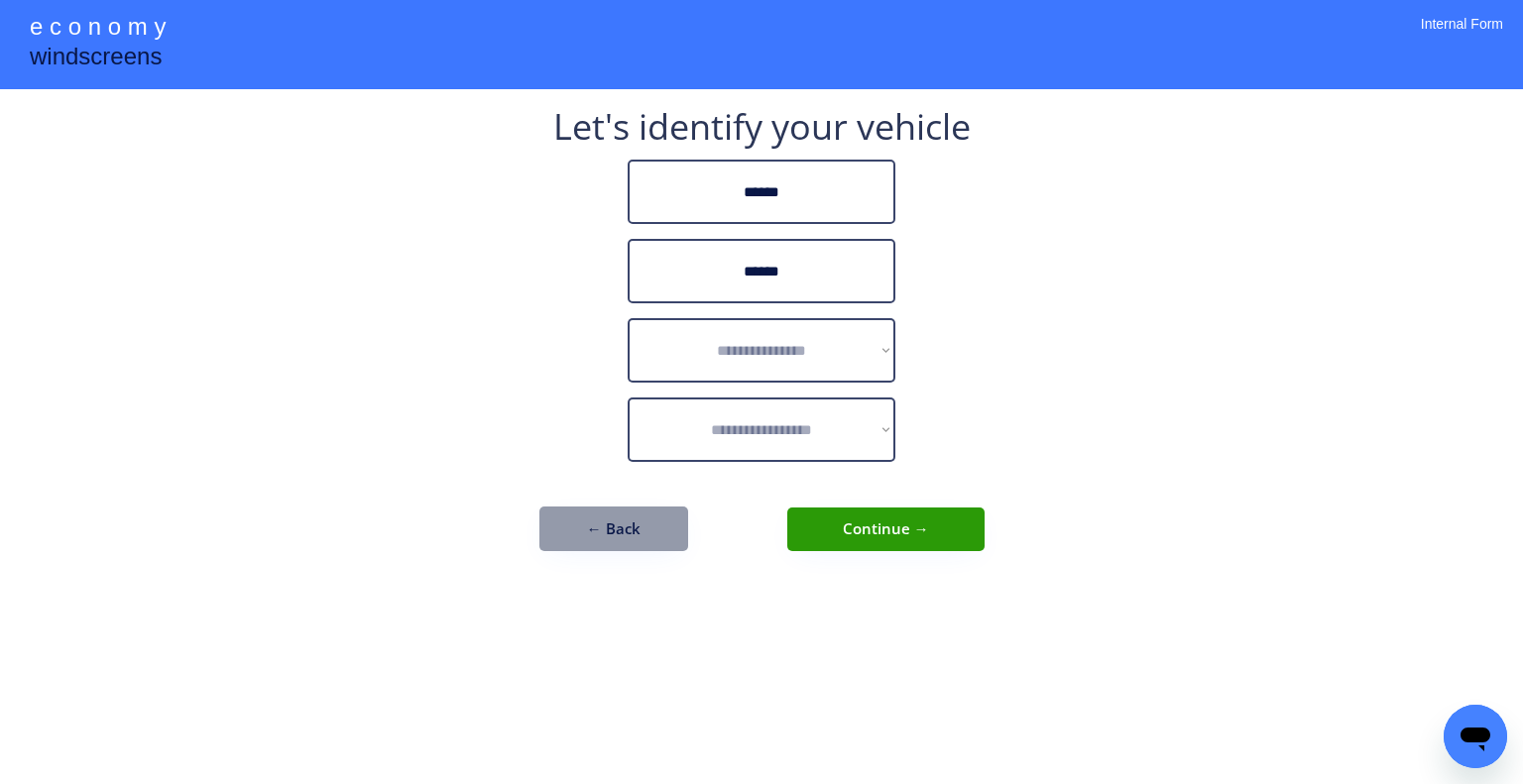 click on "**********" at bounding box center (762, 350) 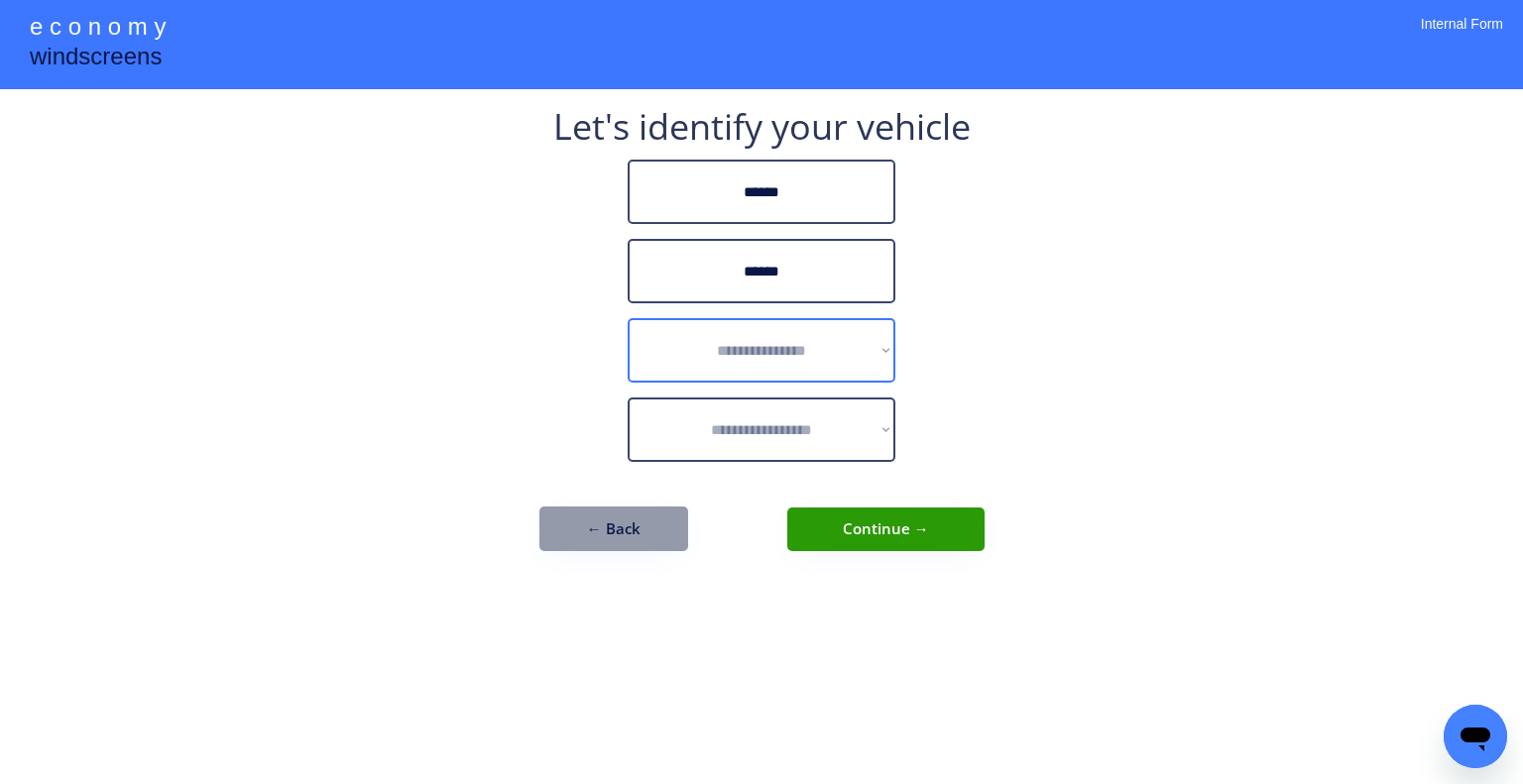 select on "******" 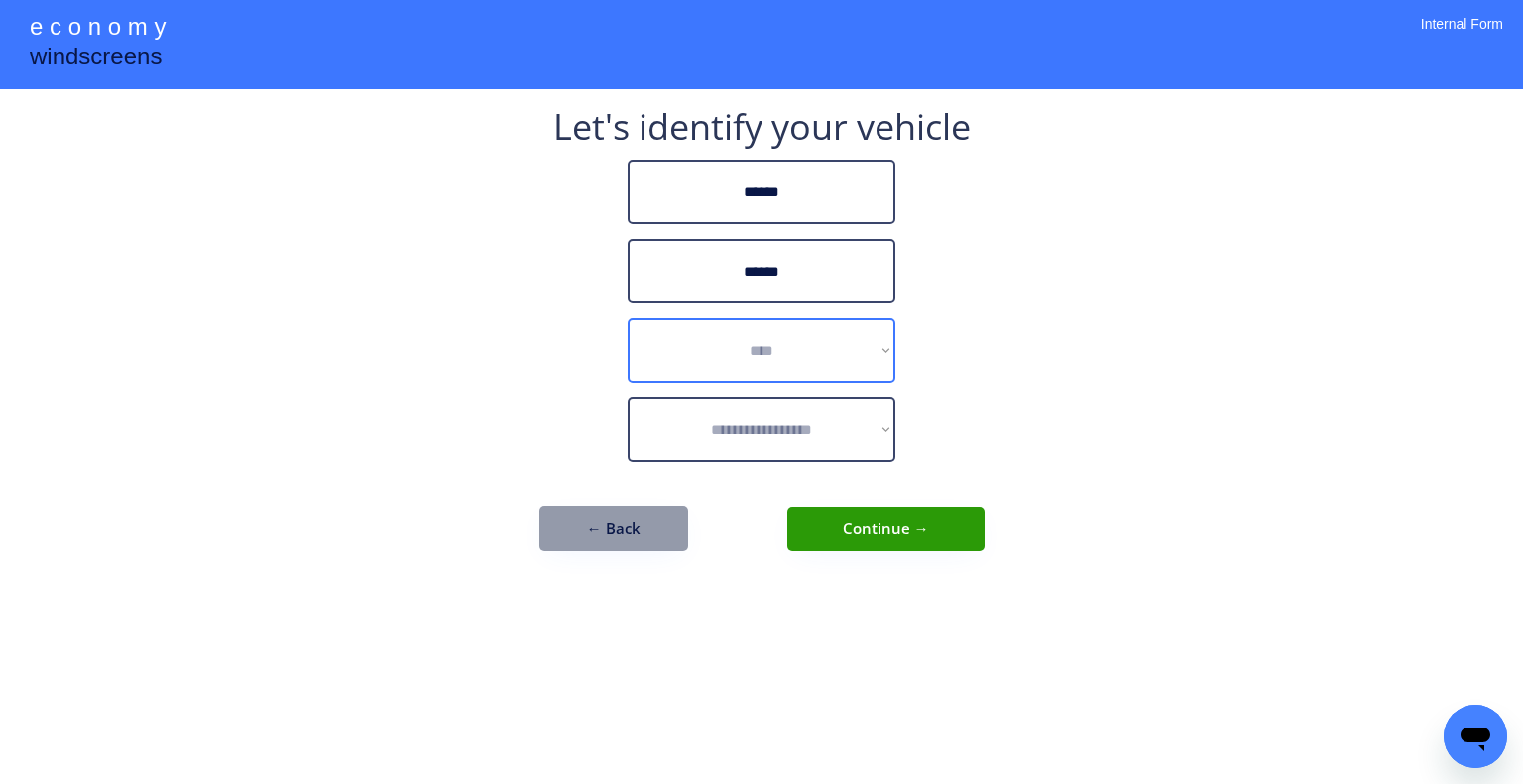 click on "**********" at bounding box center (762, 350) 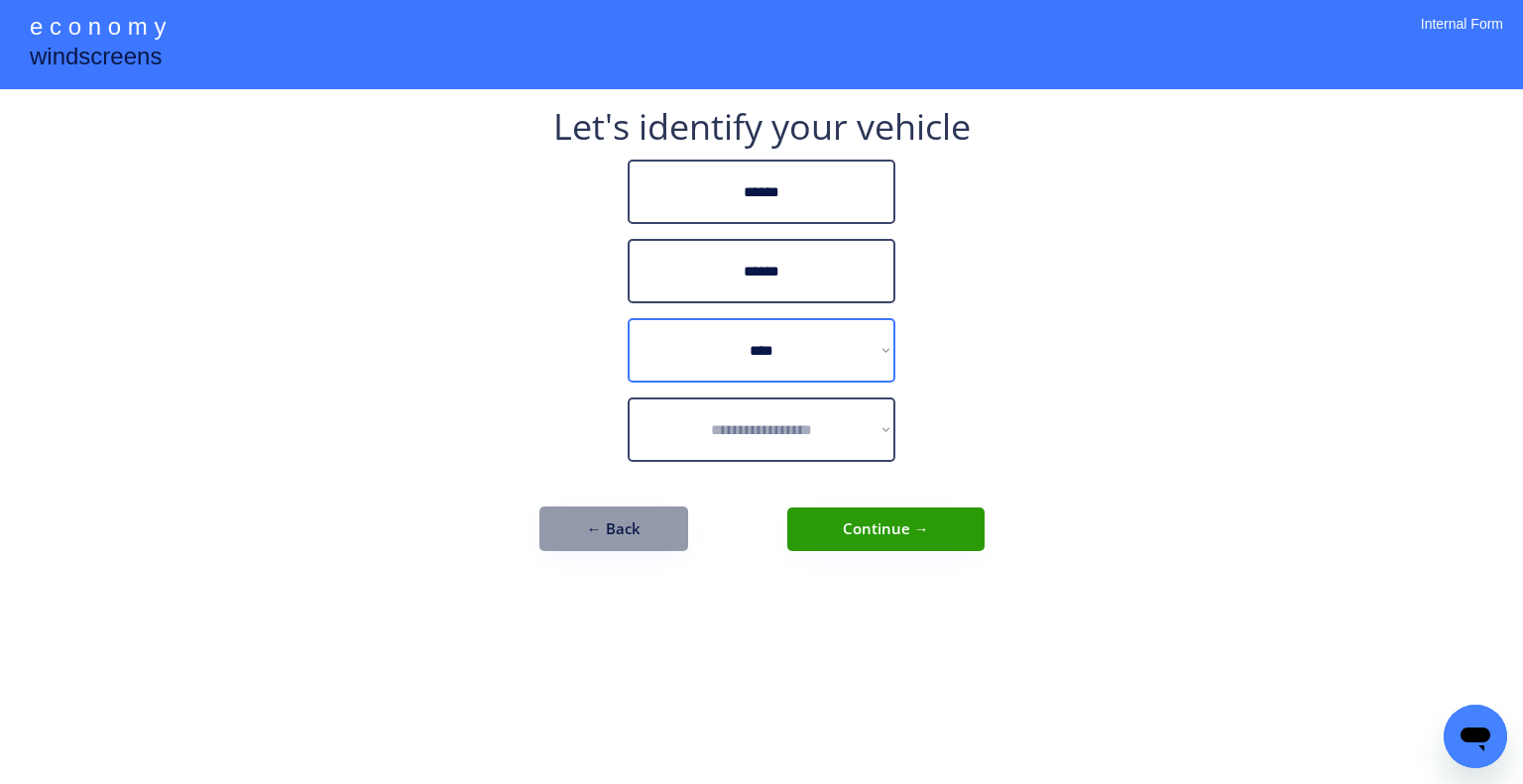 select on "**********" 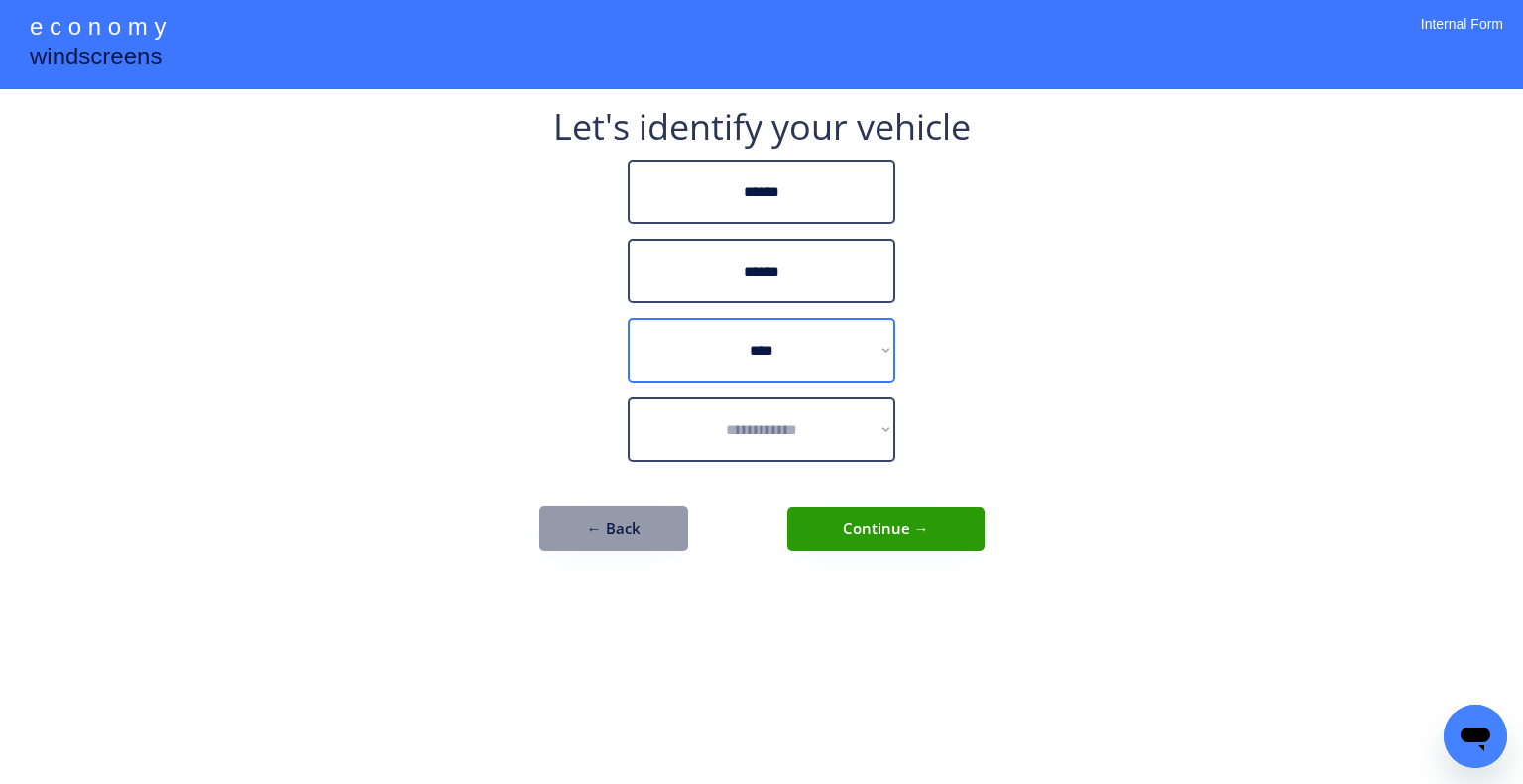 click on "**********" at bounding box center (762, 392) 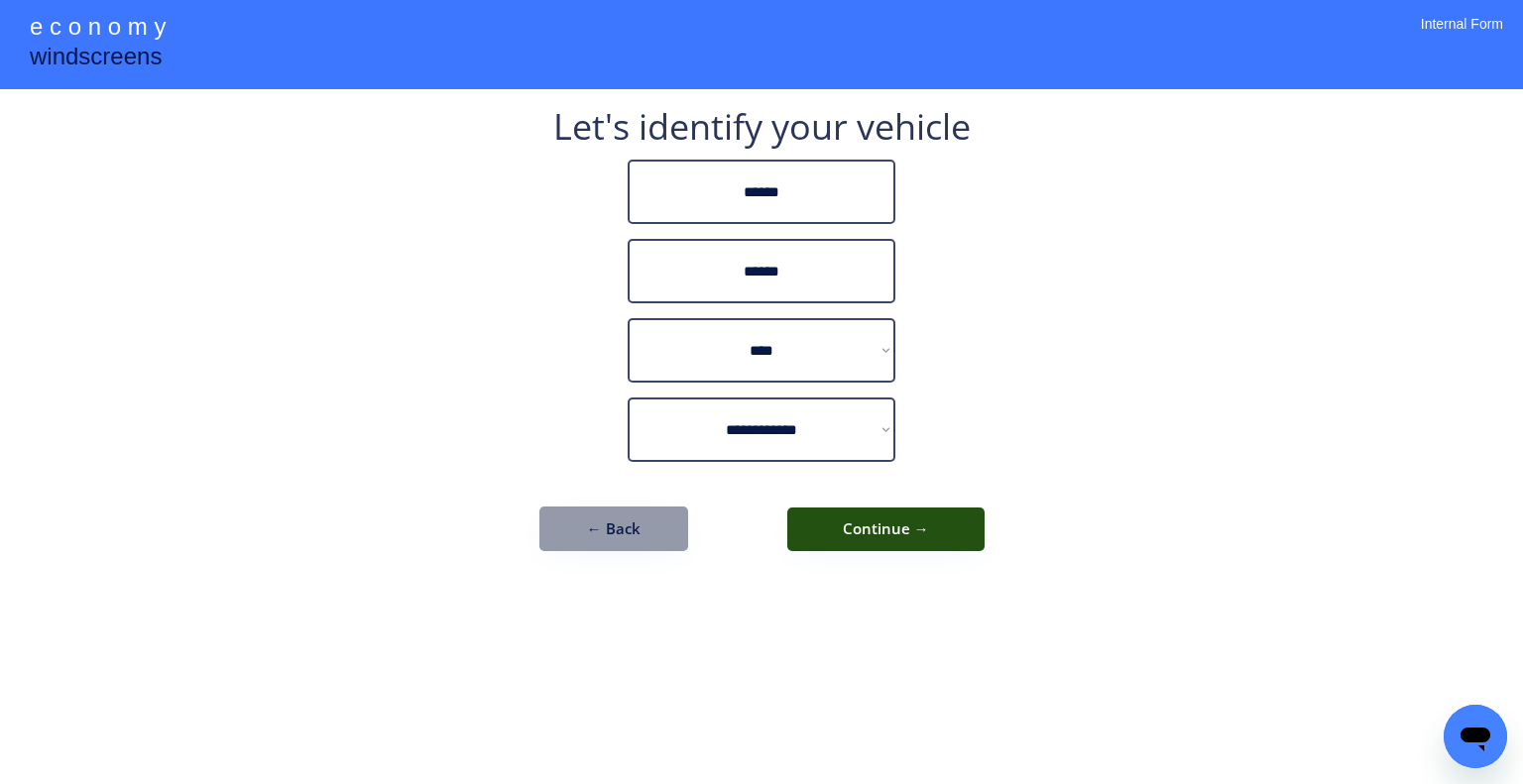 click on "Continue    →" at bounding box center [885, 529] 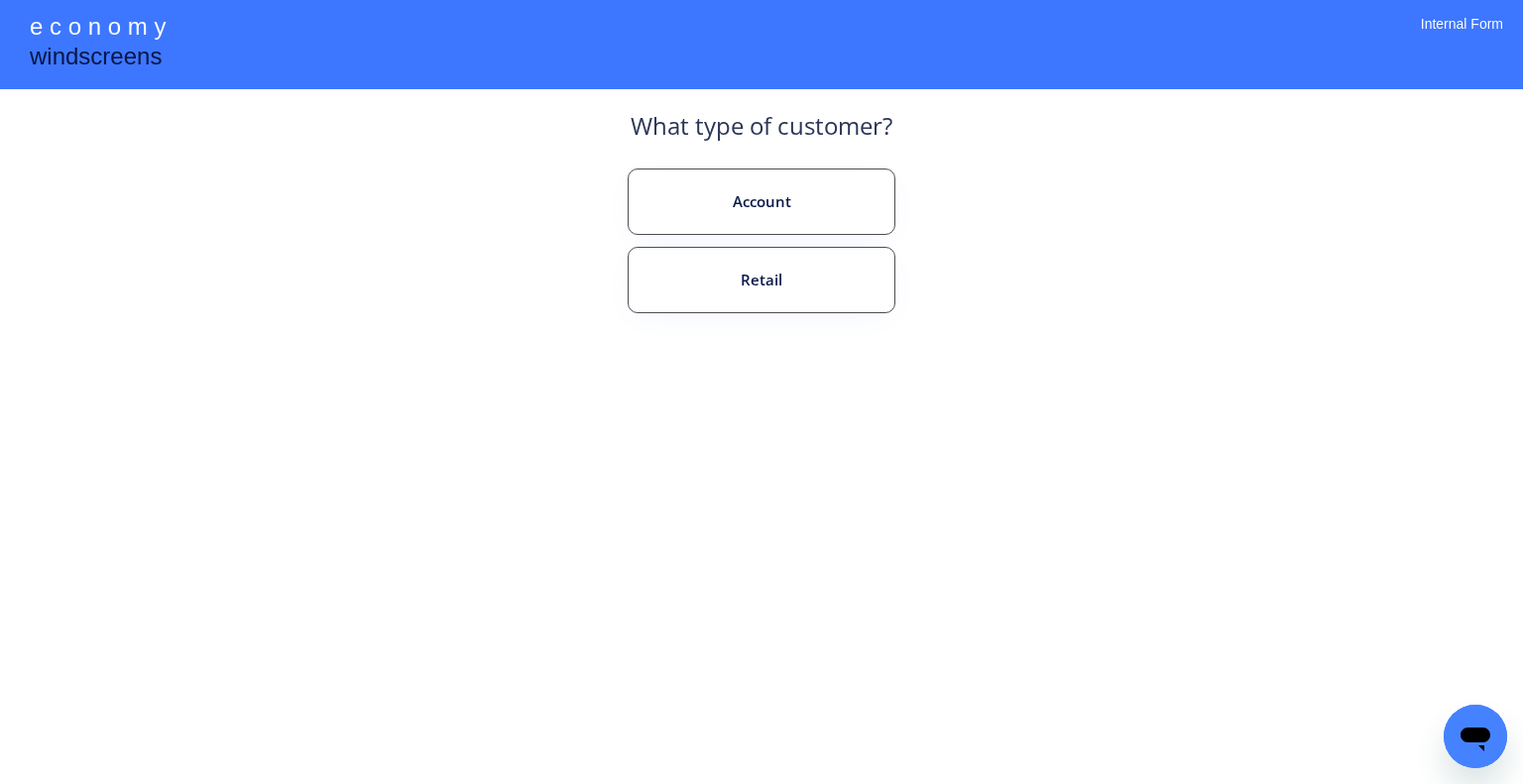 click on "**********" at bounding box center [762, 392] 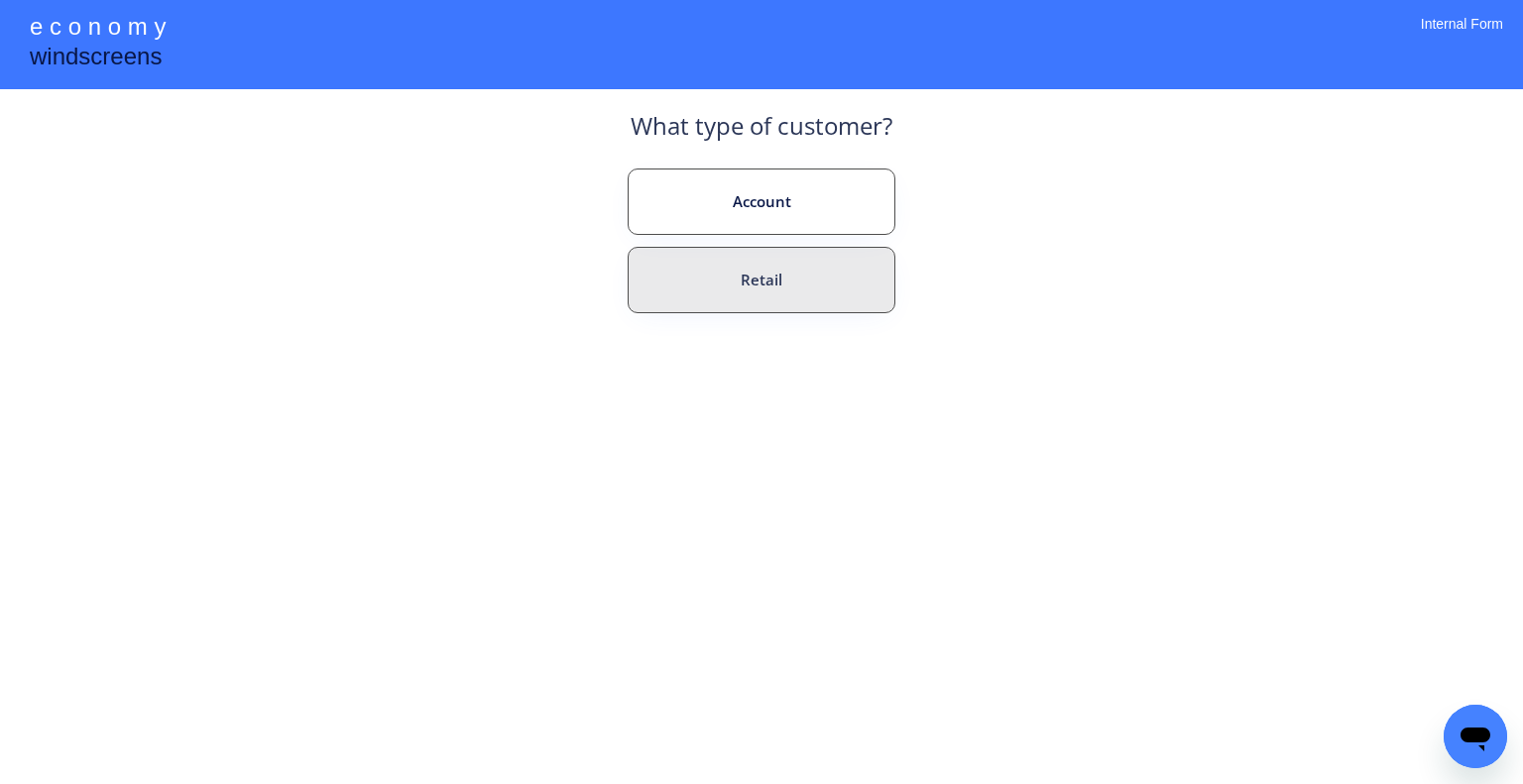 click on "What type of customer? Account Retail  ←   Back" at bounding box center (762, 254) 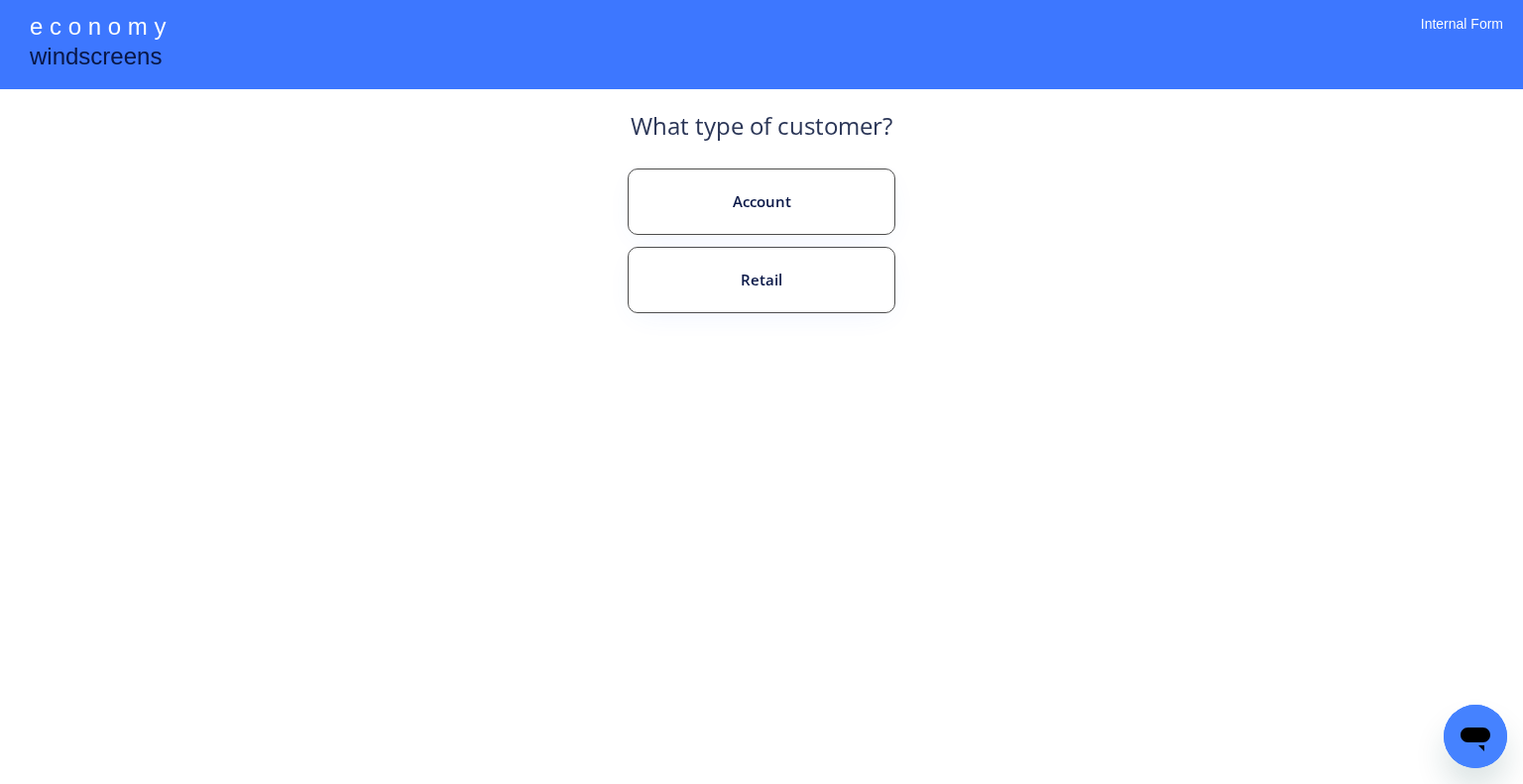 click on "Account Retail  ←   Back" at bounding box center [762, 283] 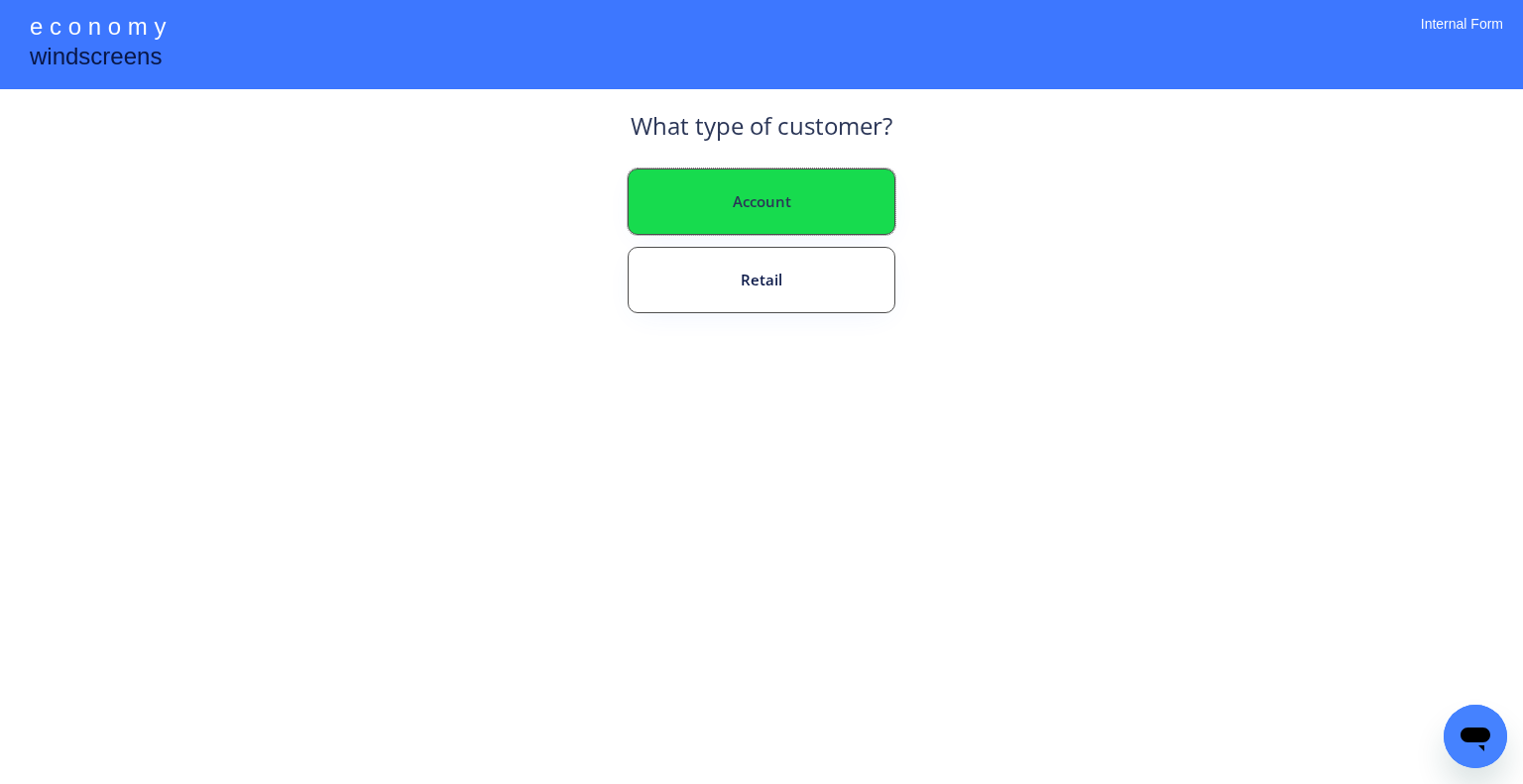 click on "Account" at bounding box center (762, 201) 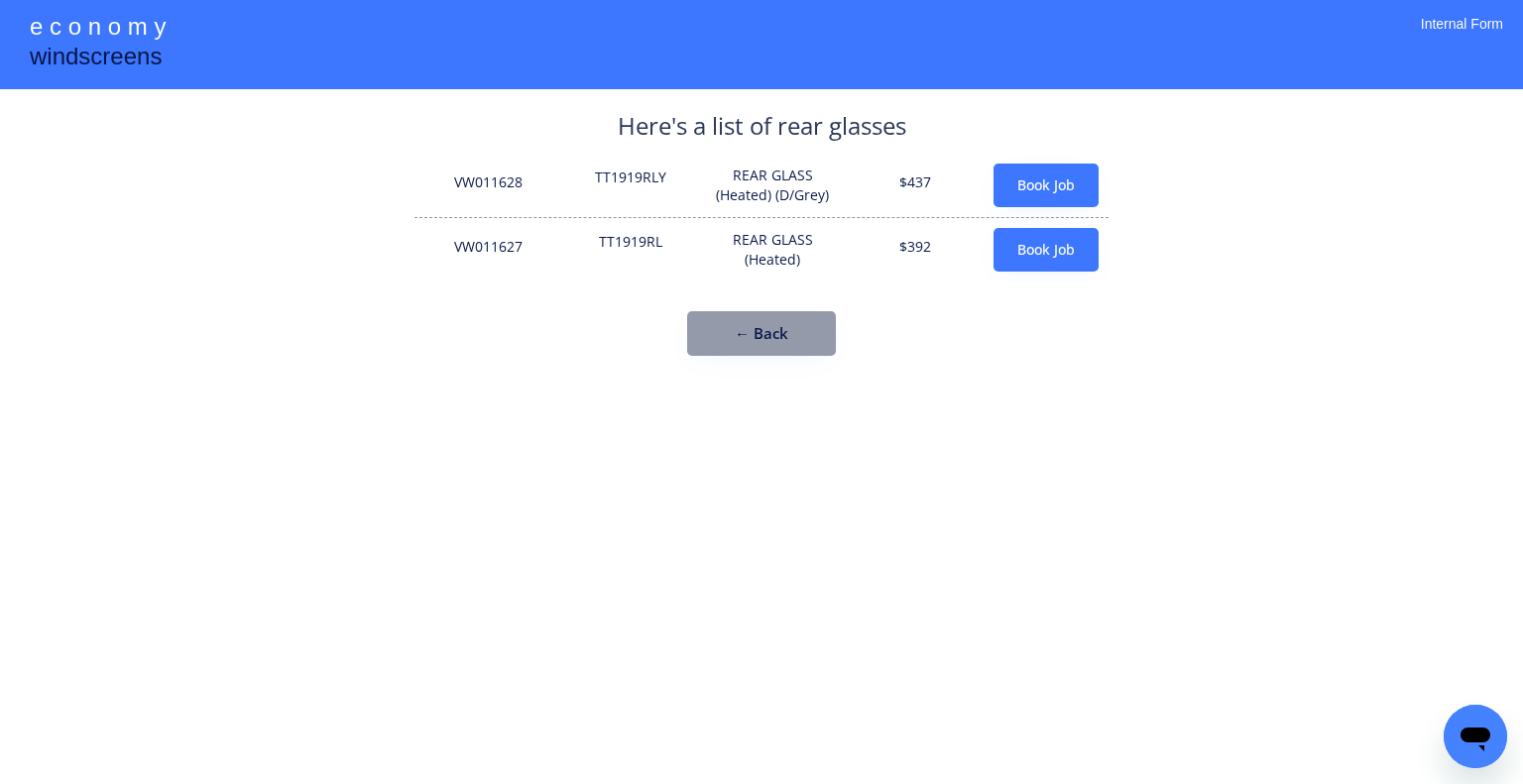 drag, startPoint x: 740, startPoint y: 435, endPoint x: 948, endPoint y: 395, distance: 211.81124 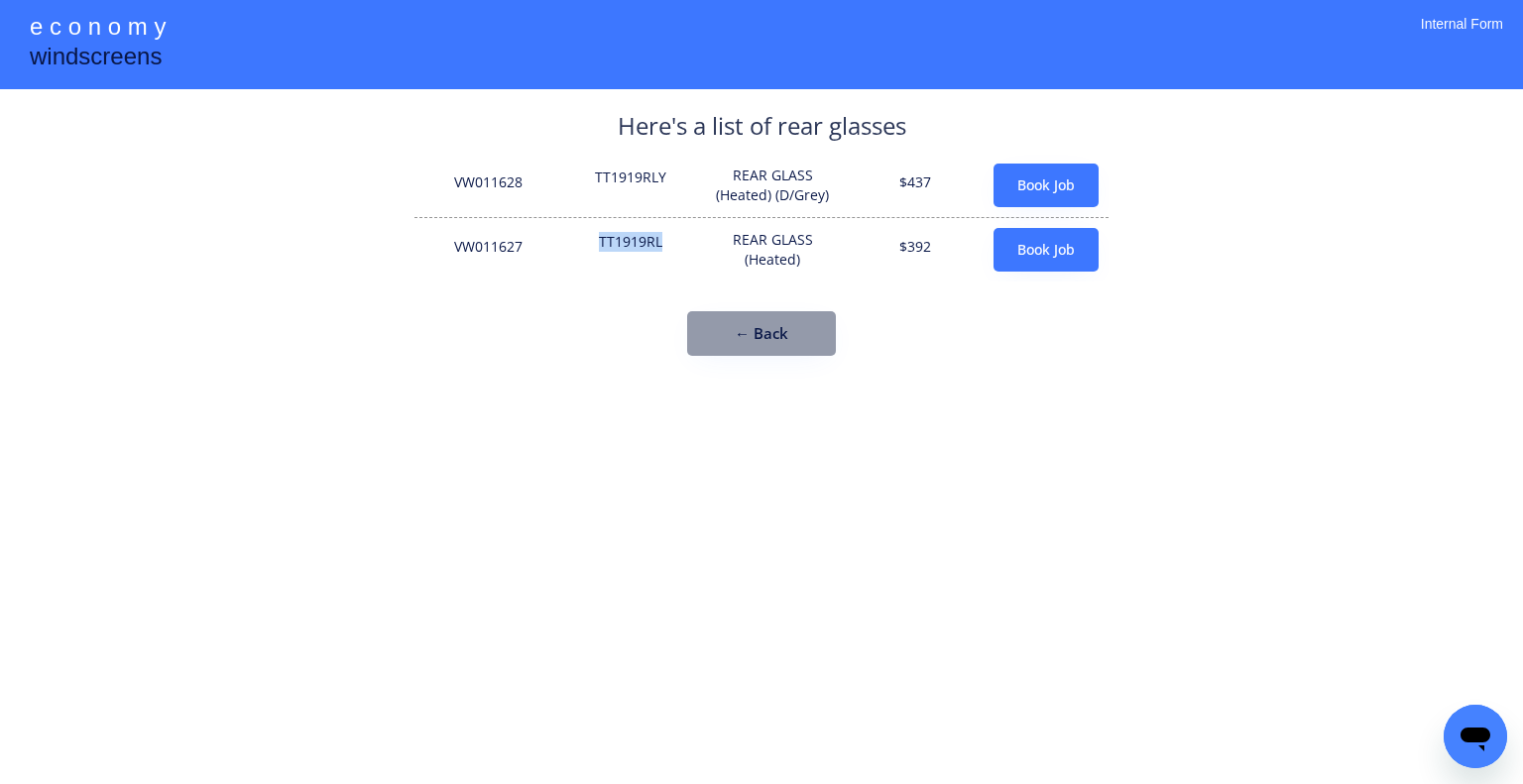 click on "TT1919RL" at bounding box center [631, 250] 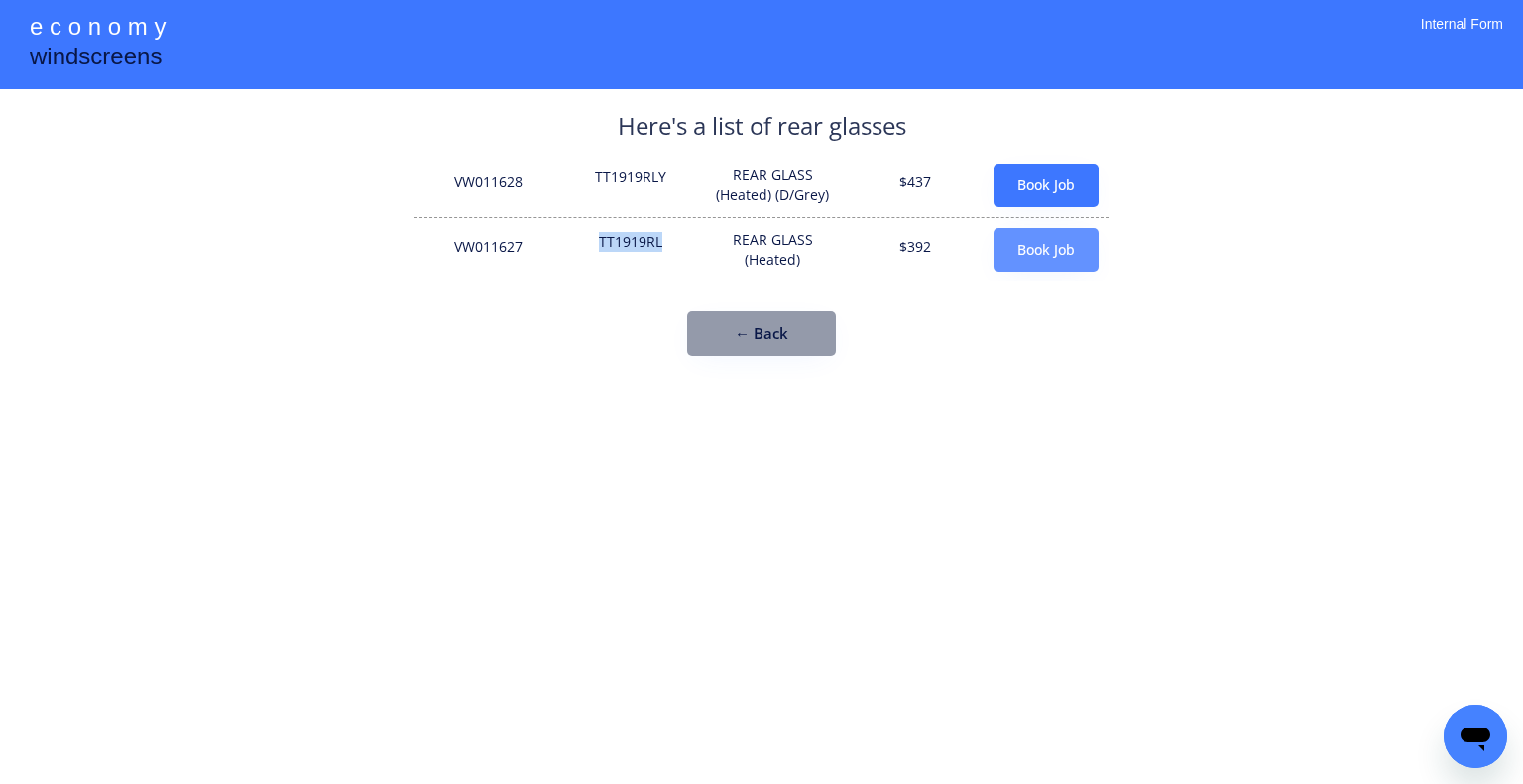 click on "Book Job" at bounding box center [1046, 250] 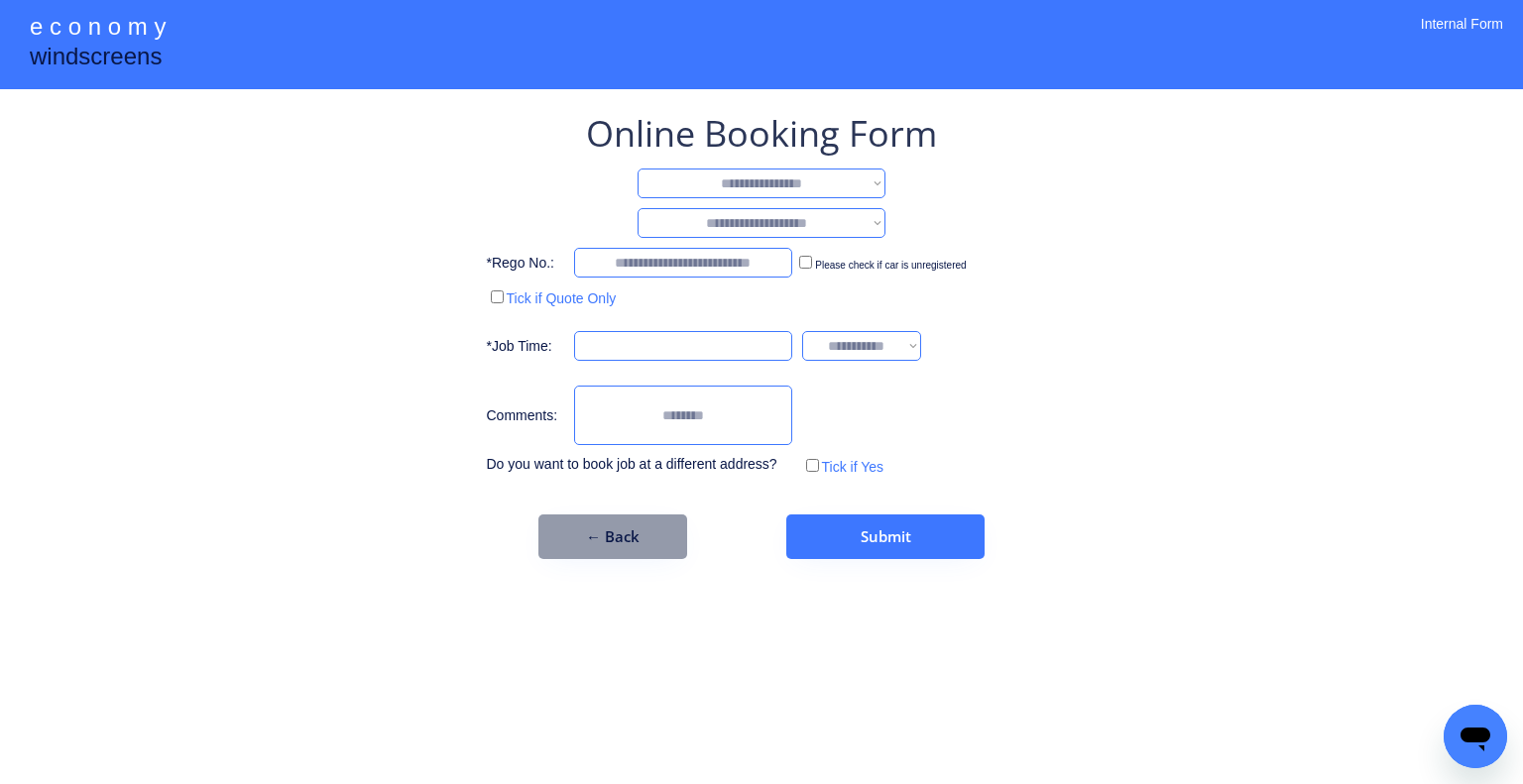 drag, startPoint x: 787, startPoint y: 174, endPoint x: 798, endPoint y: 194, distance: 22.825424 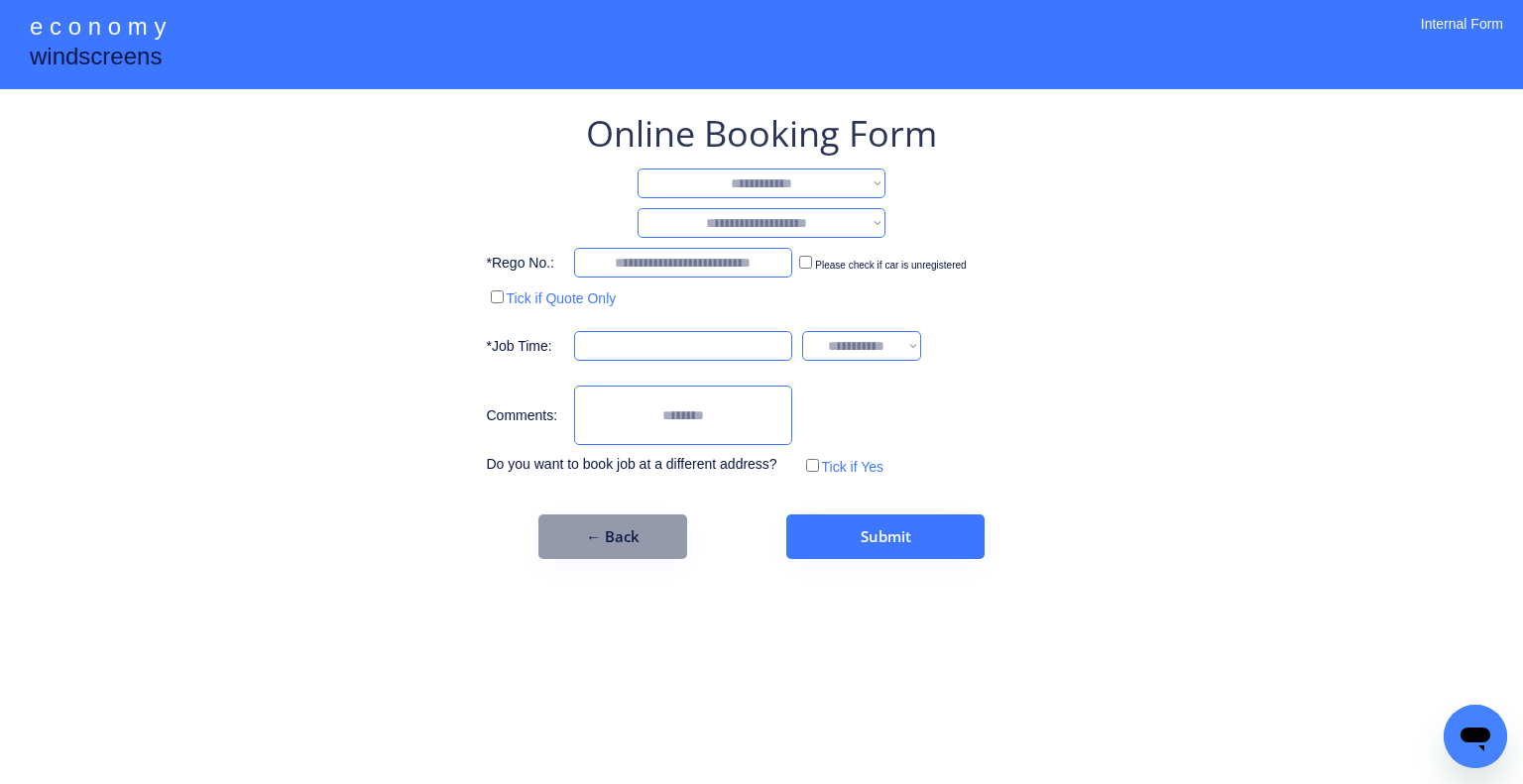 click on "**********" at bounding box center [762, 183] 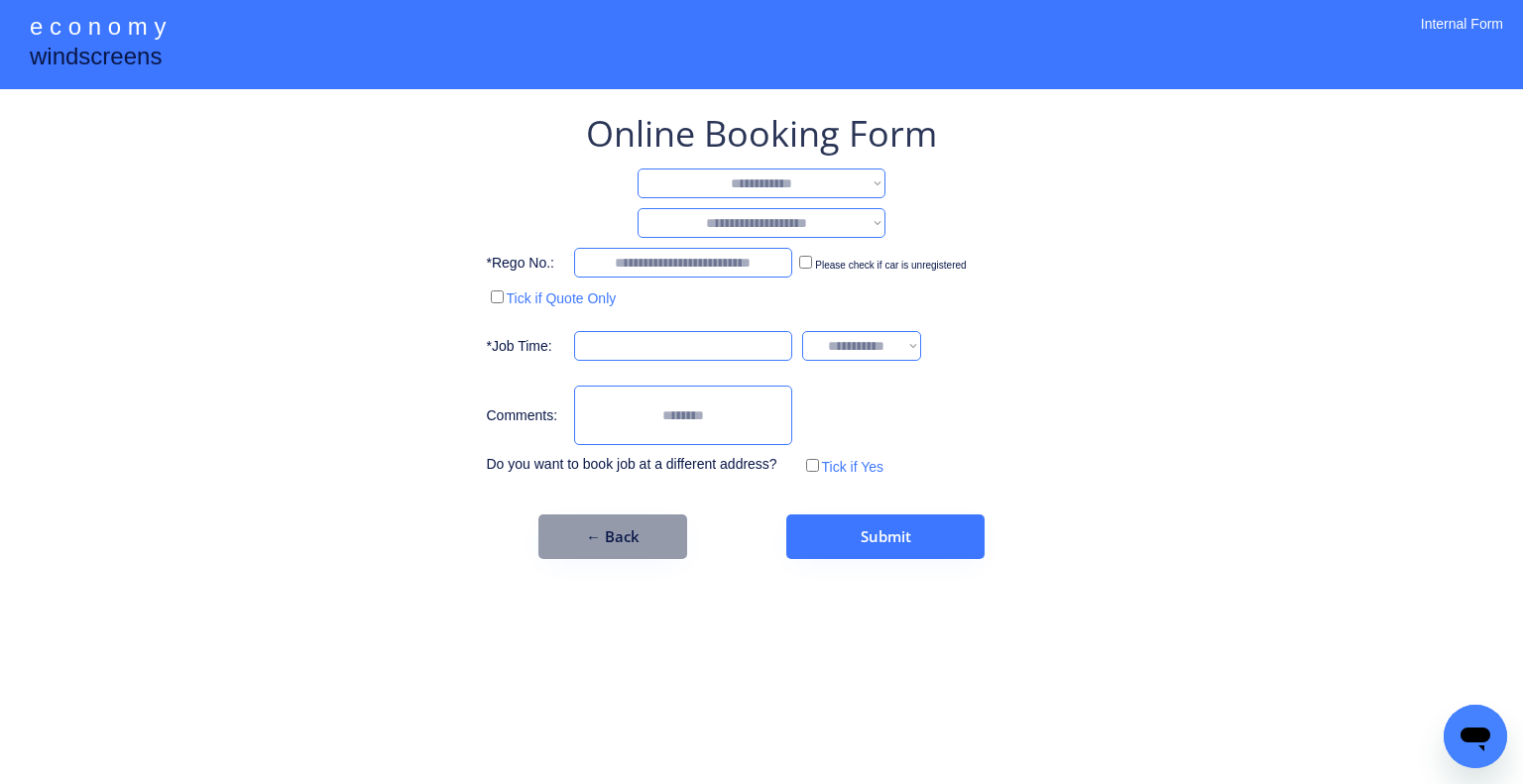 click on "**********" at bounding box center [762, 223] 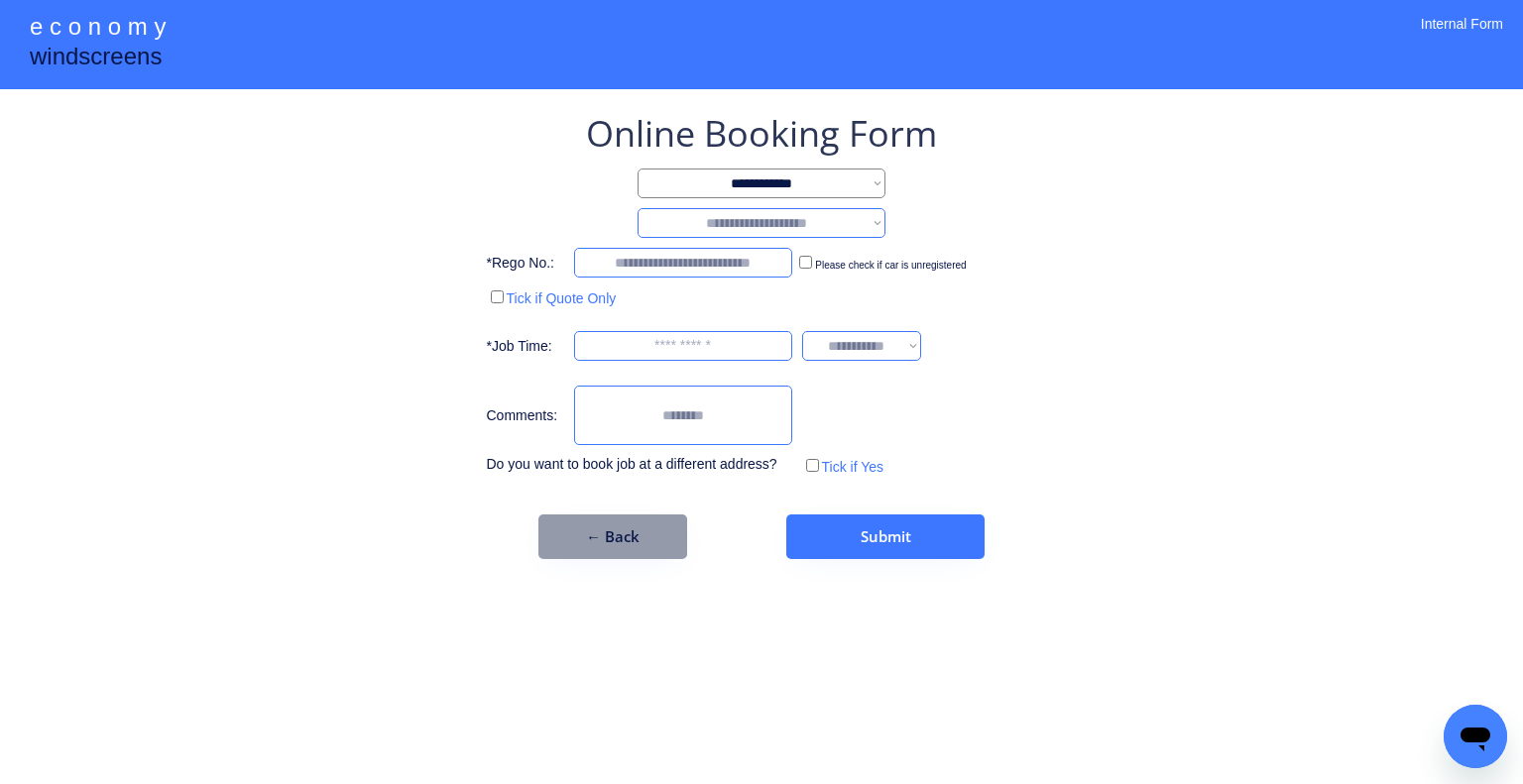 select on "*******" 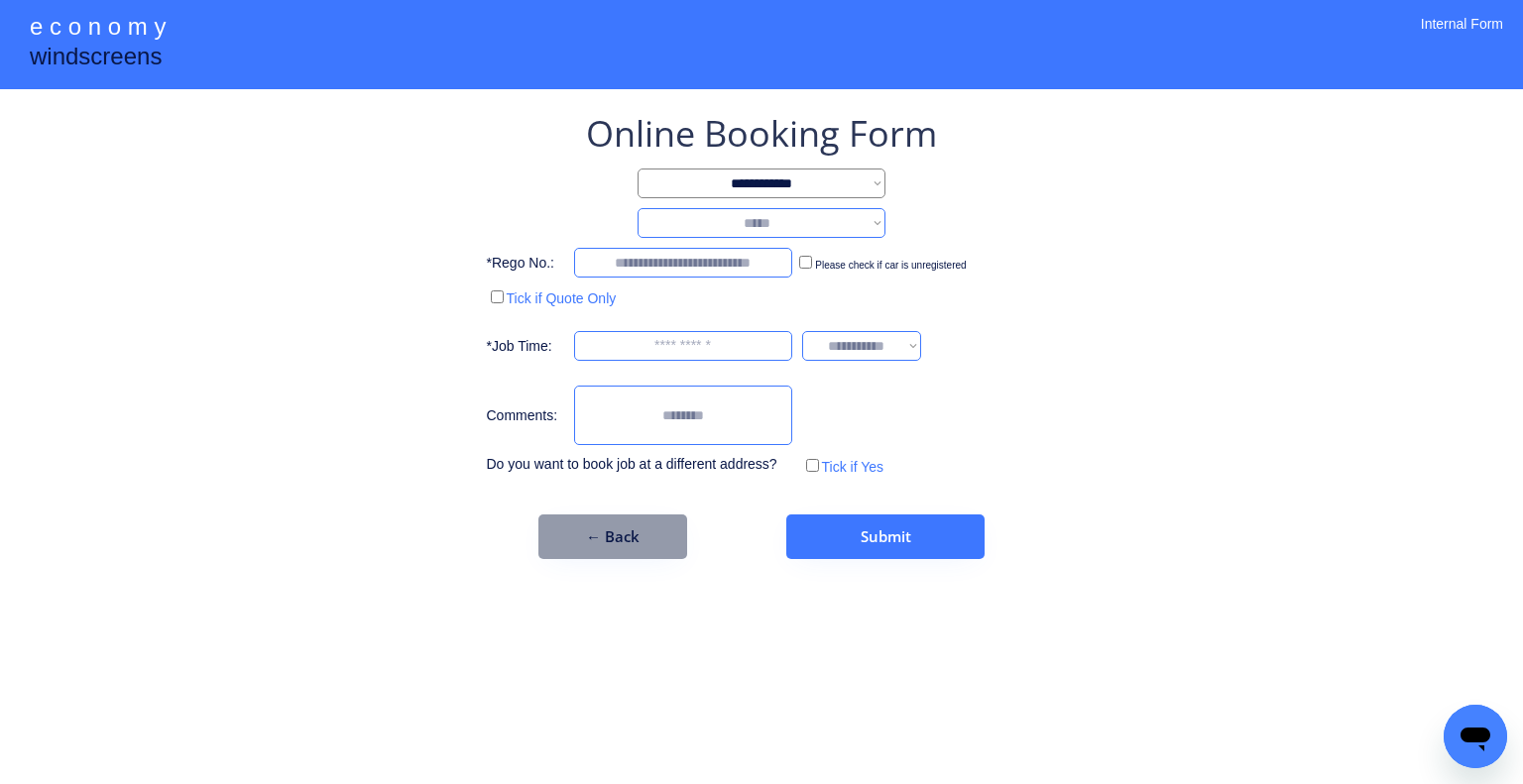 click on "**********" at bounding box center (762, 223) 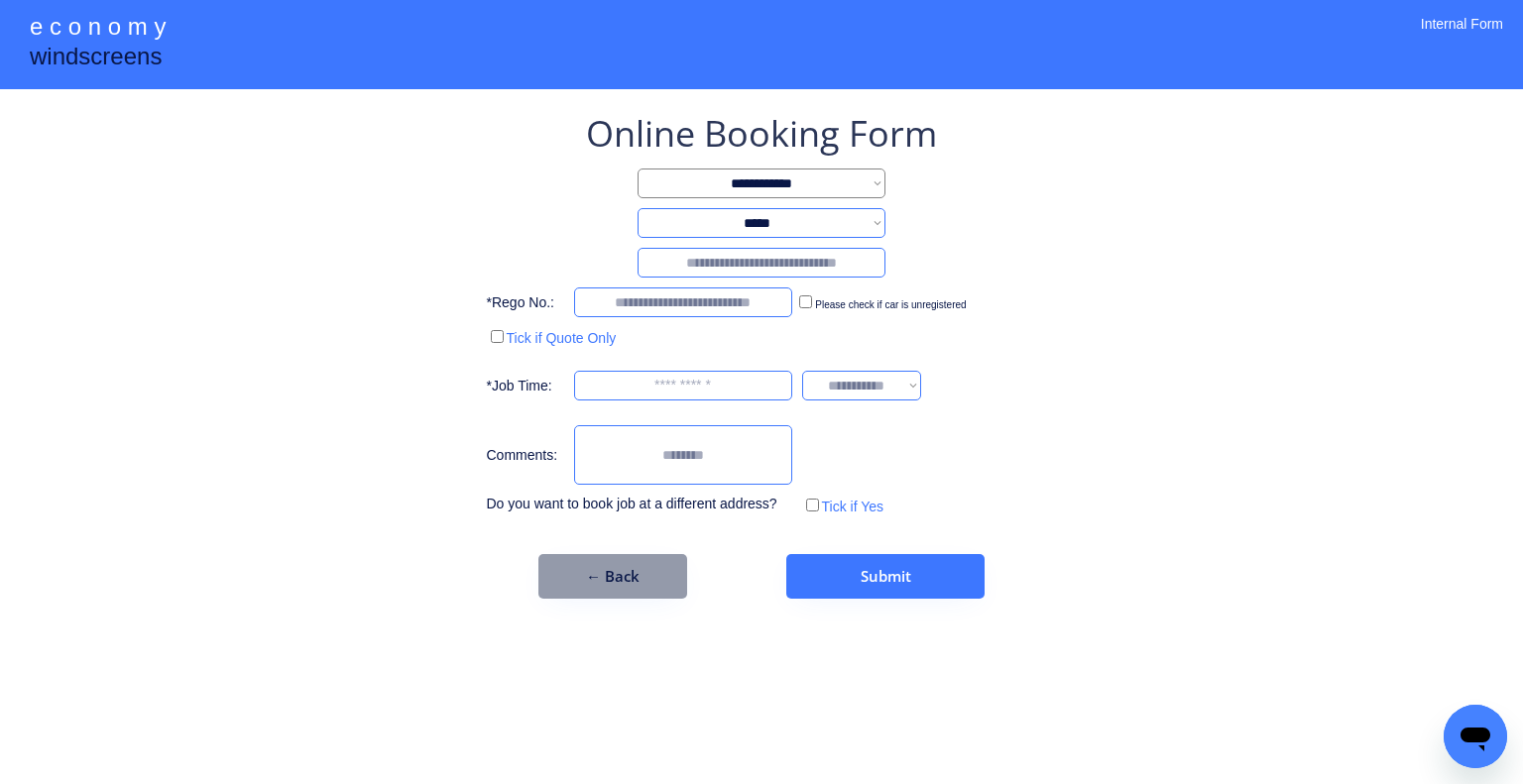 click at bounding box center [762, 263] 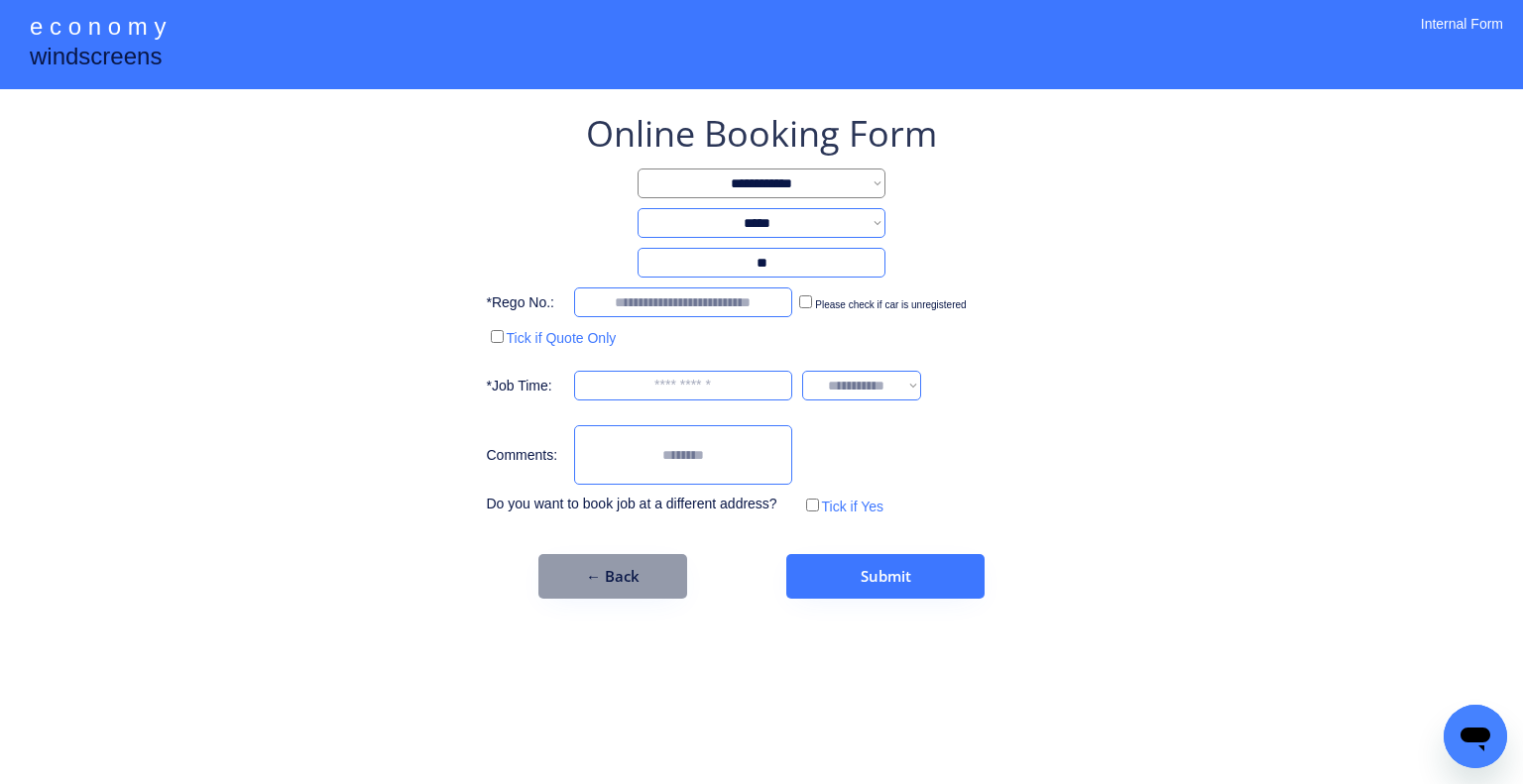 type on "*" 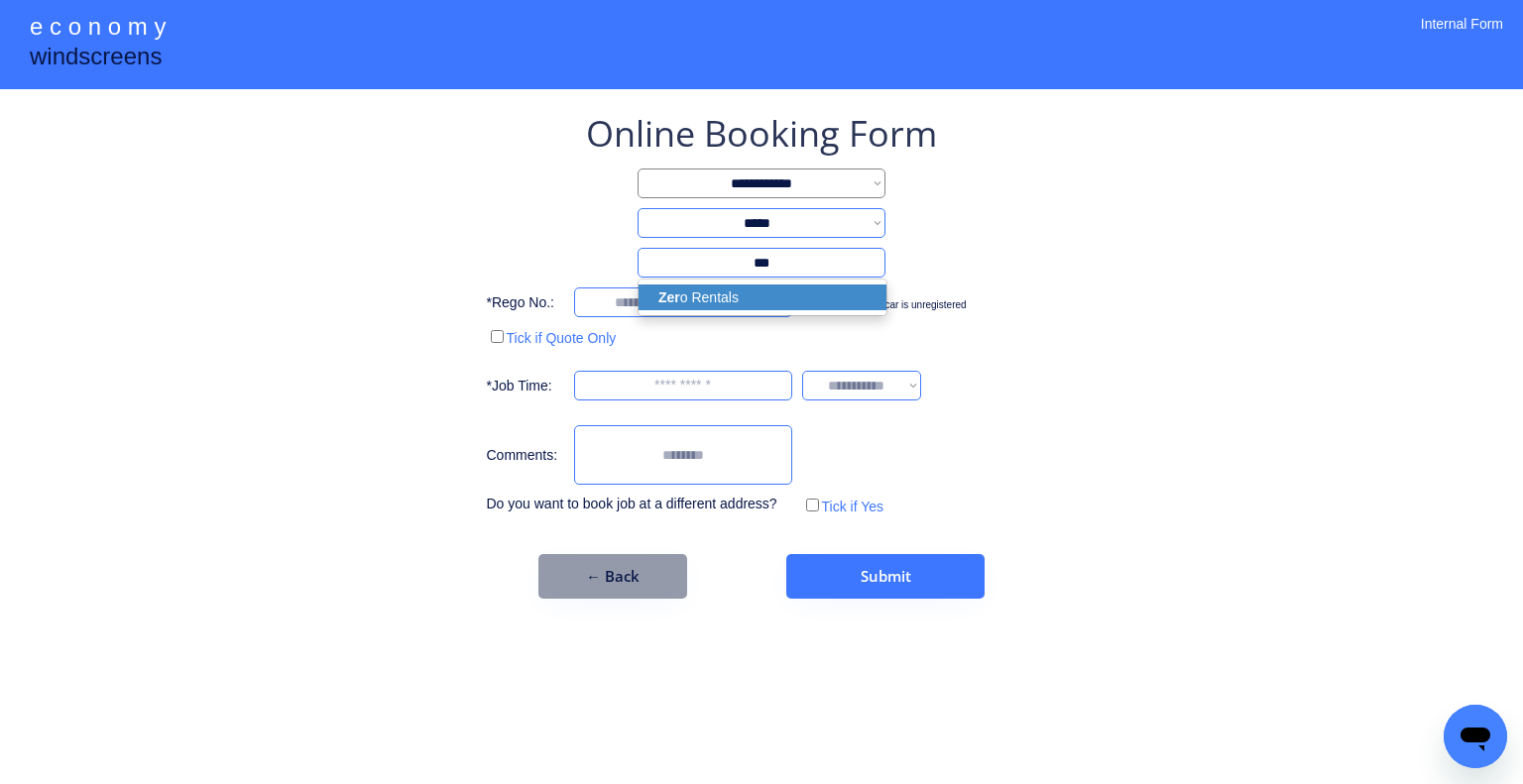 click on "Zer o Rentals" at bounding box center [762, 297] 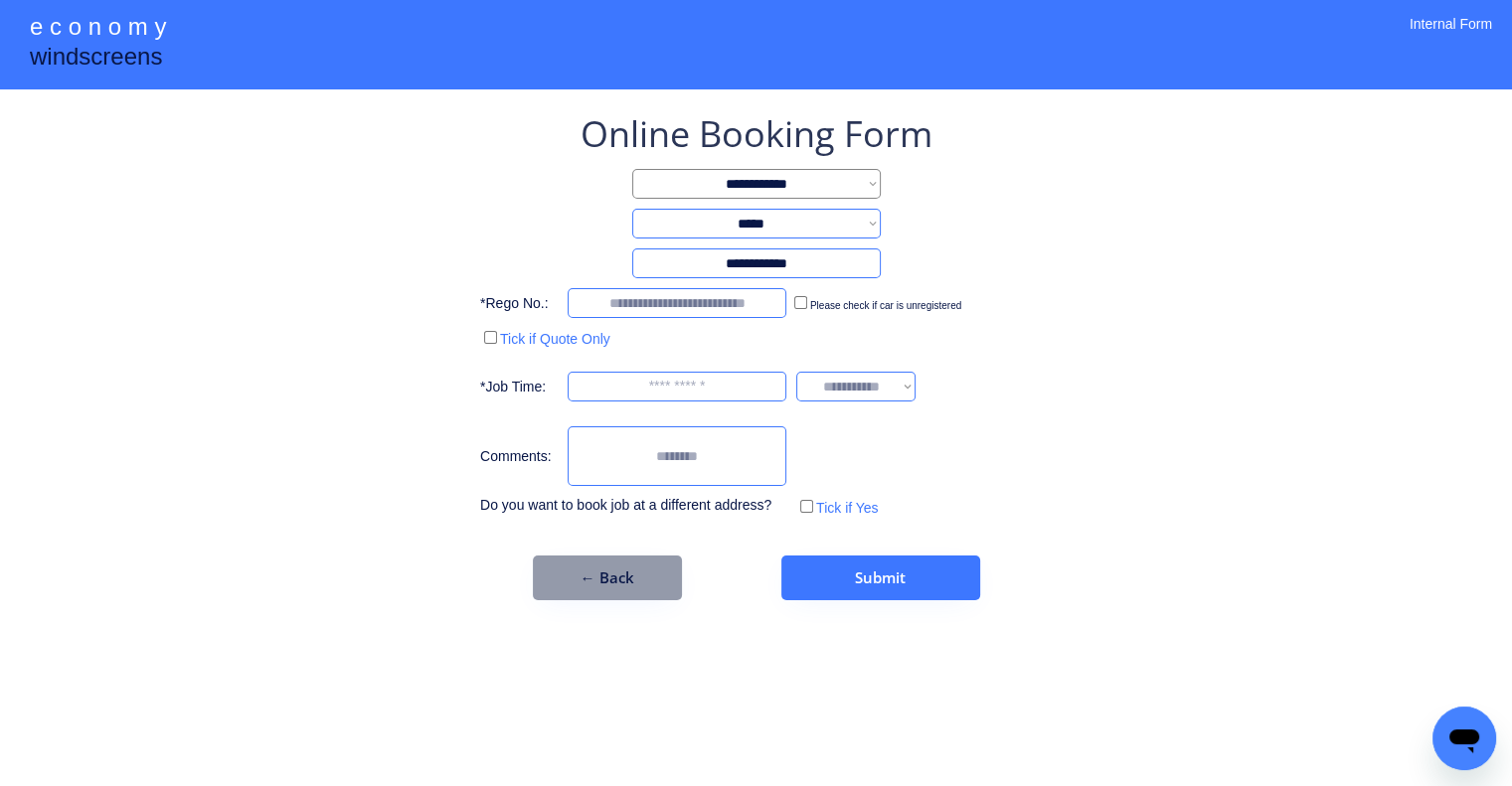 type on "**********" 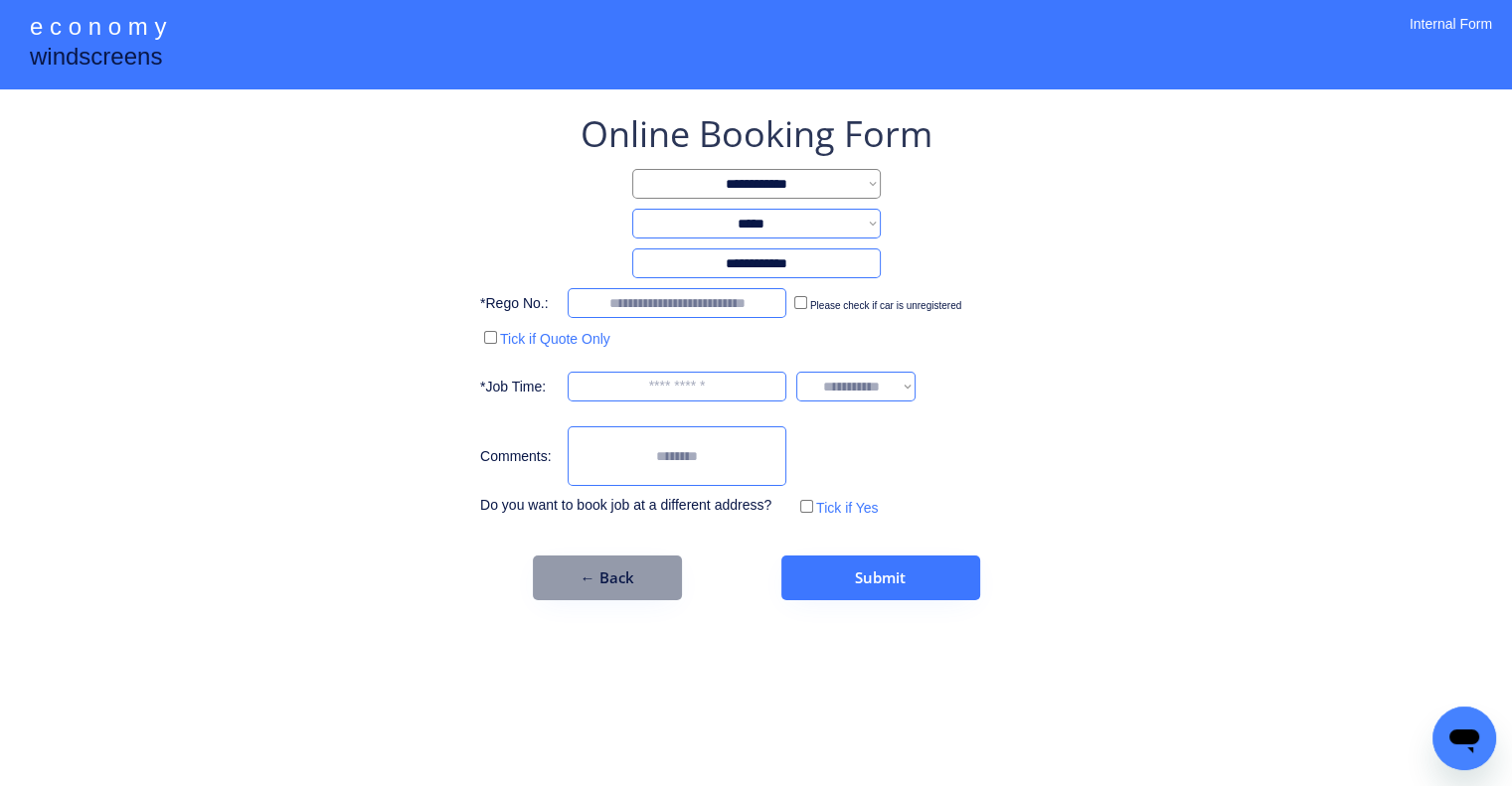 click on "**********" at bounding box center (756, 393) 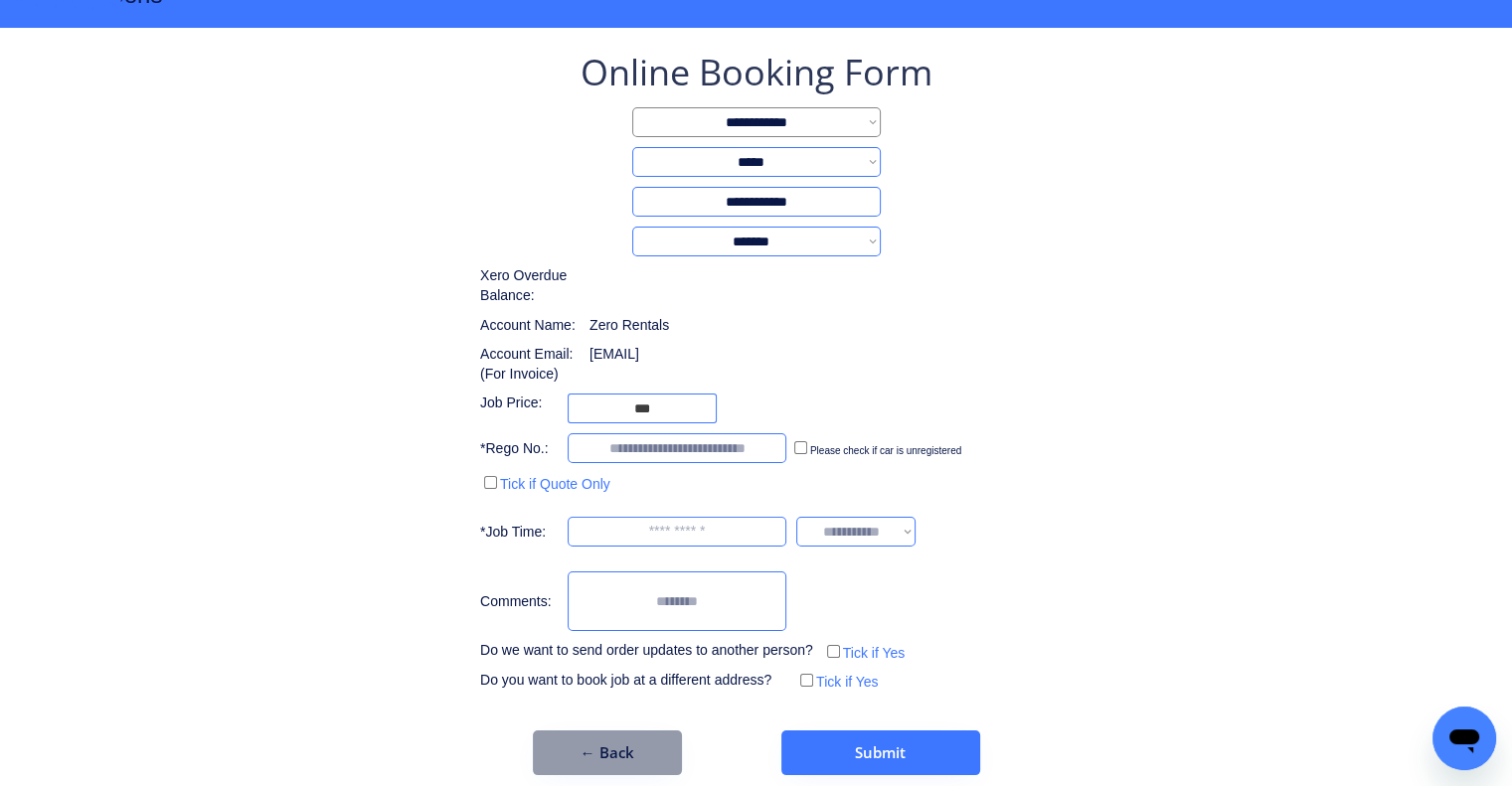 scroll, scrollTop: 79, scrollLeft: 0, axis: vertical 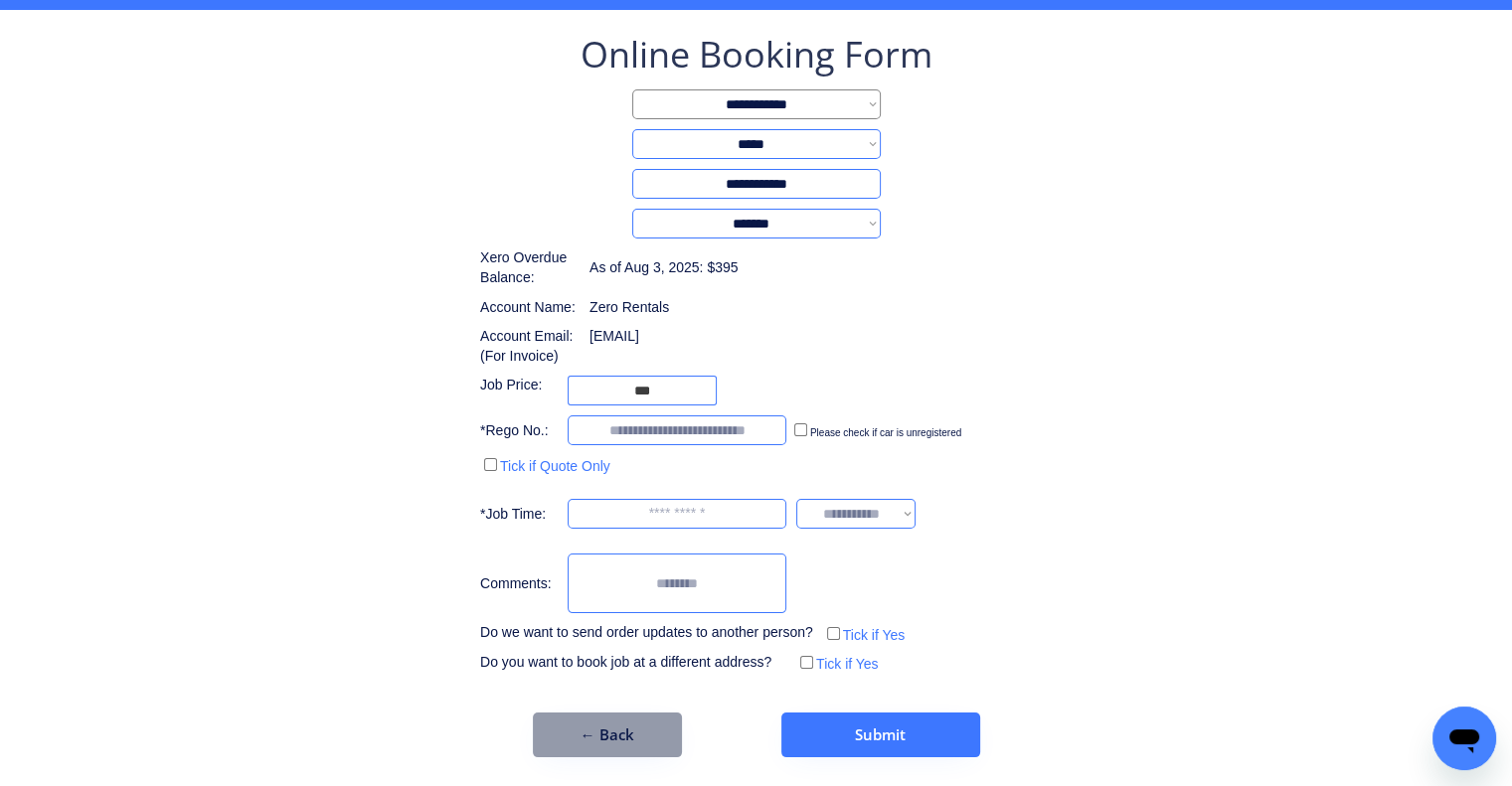 click on "**********" at bounding box center (756, 354) 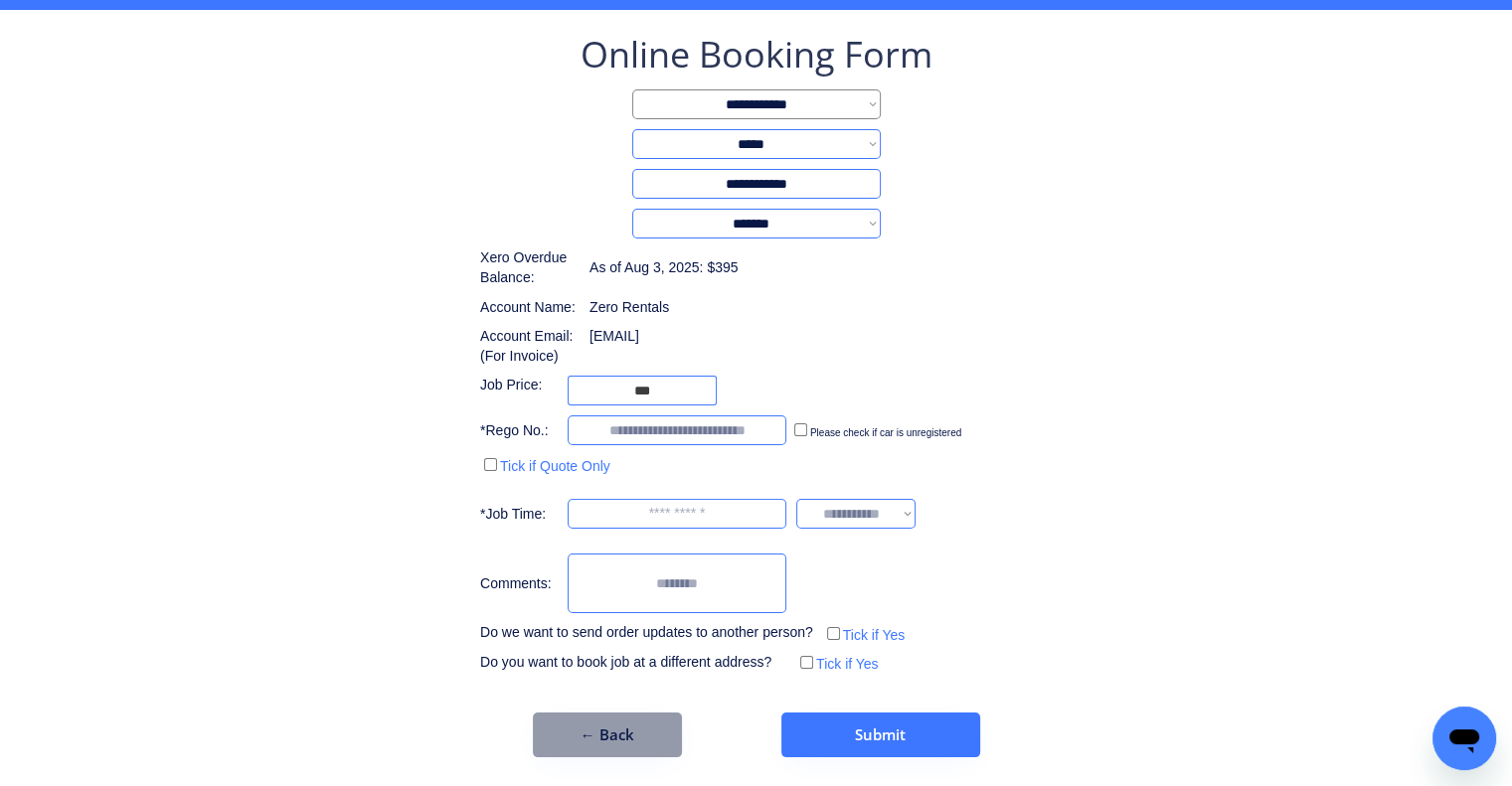 click on "**********" at bounding box center (756, 393) 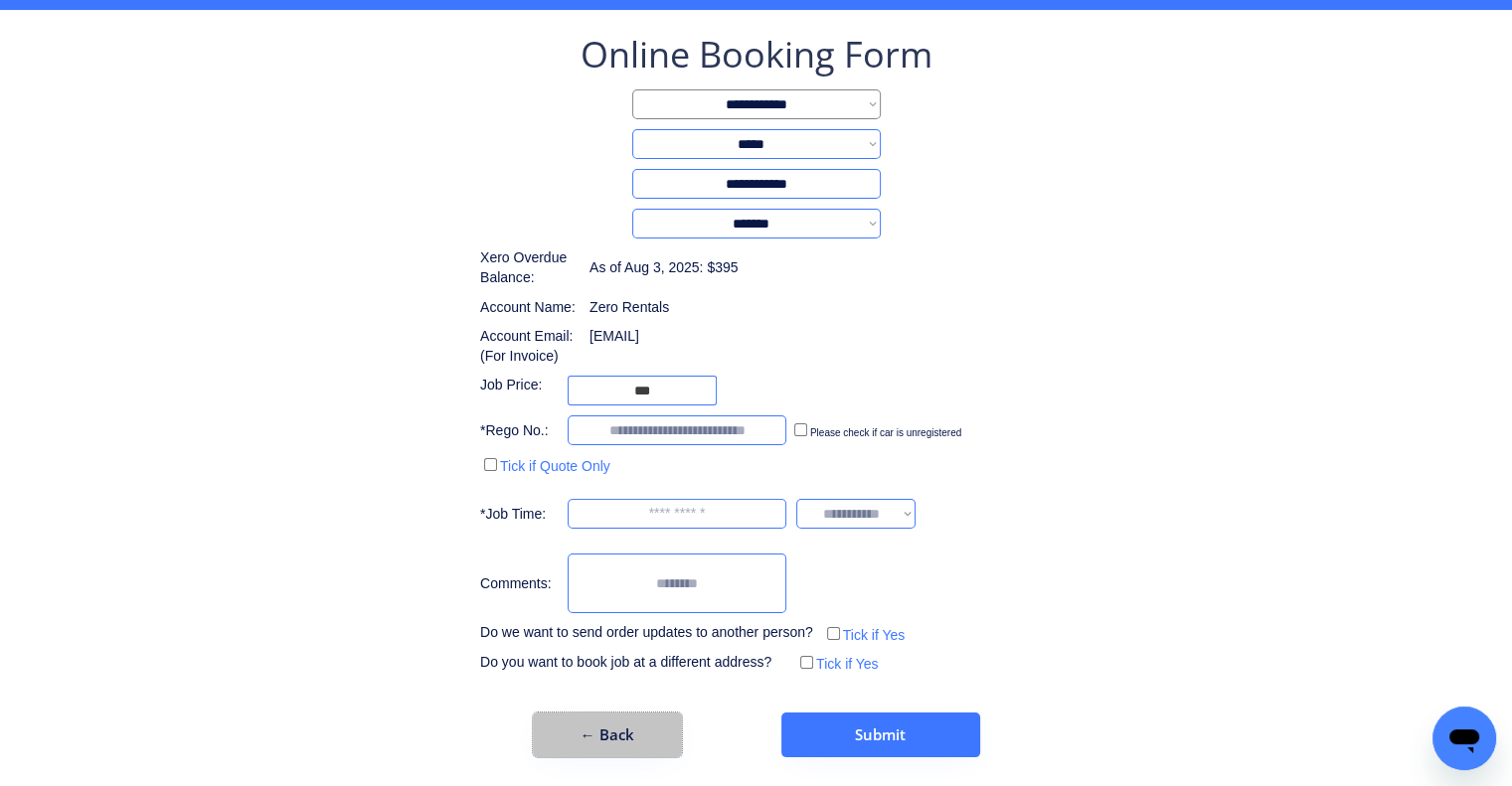 drag, startPoint x: 612, startPoint y: 725, endPoint x: 990, endPoint y: 218, distance: 632.4026 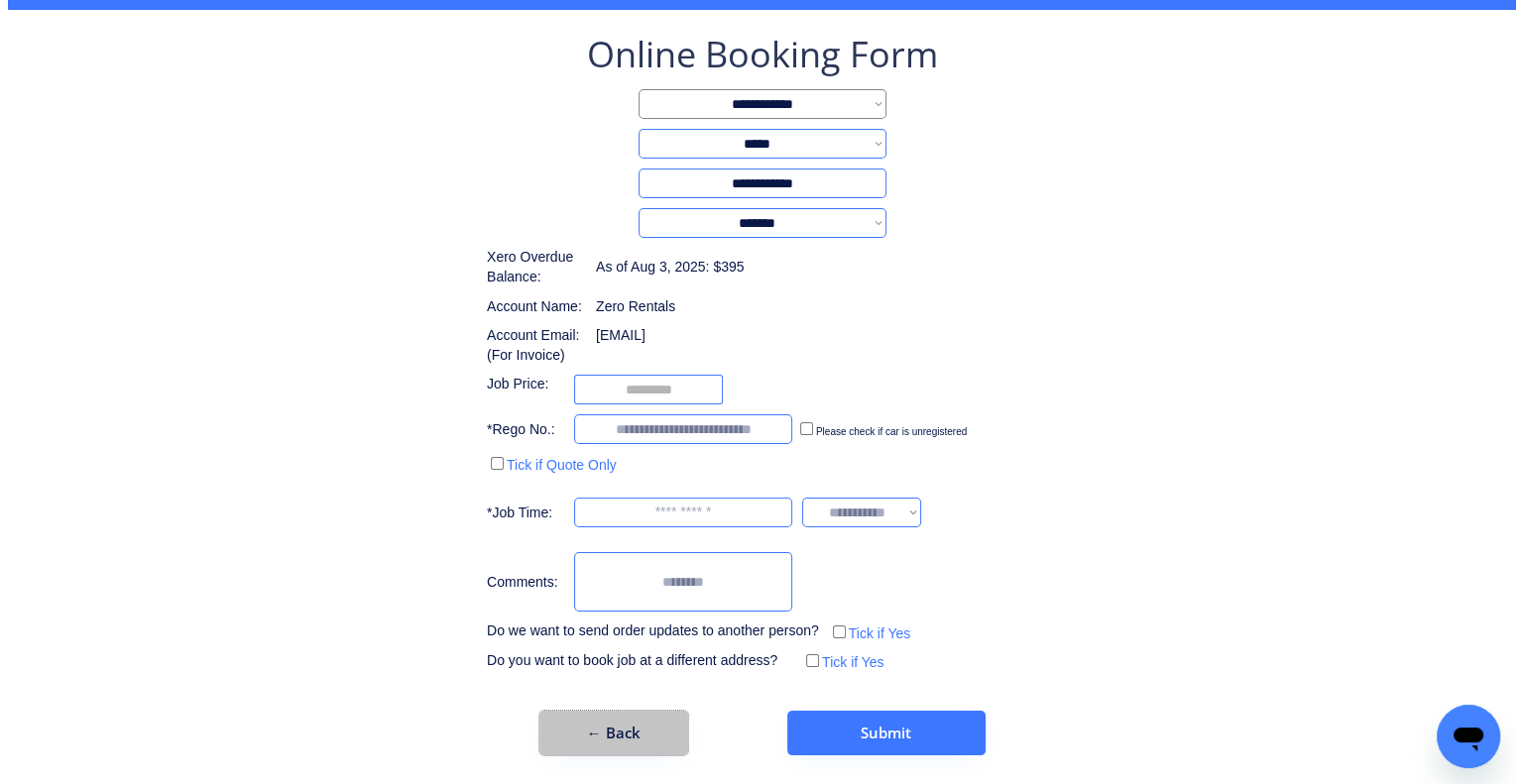 scroll, scrollTop: 0, scrollLeft: 0, axis: both 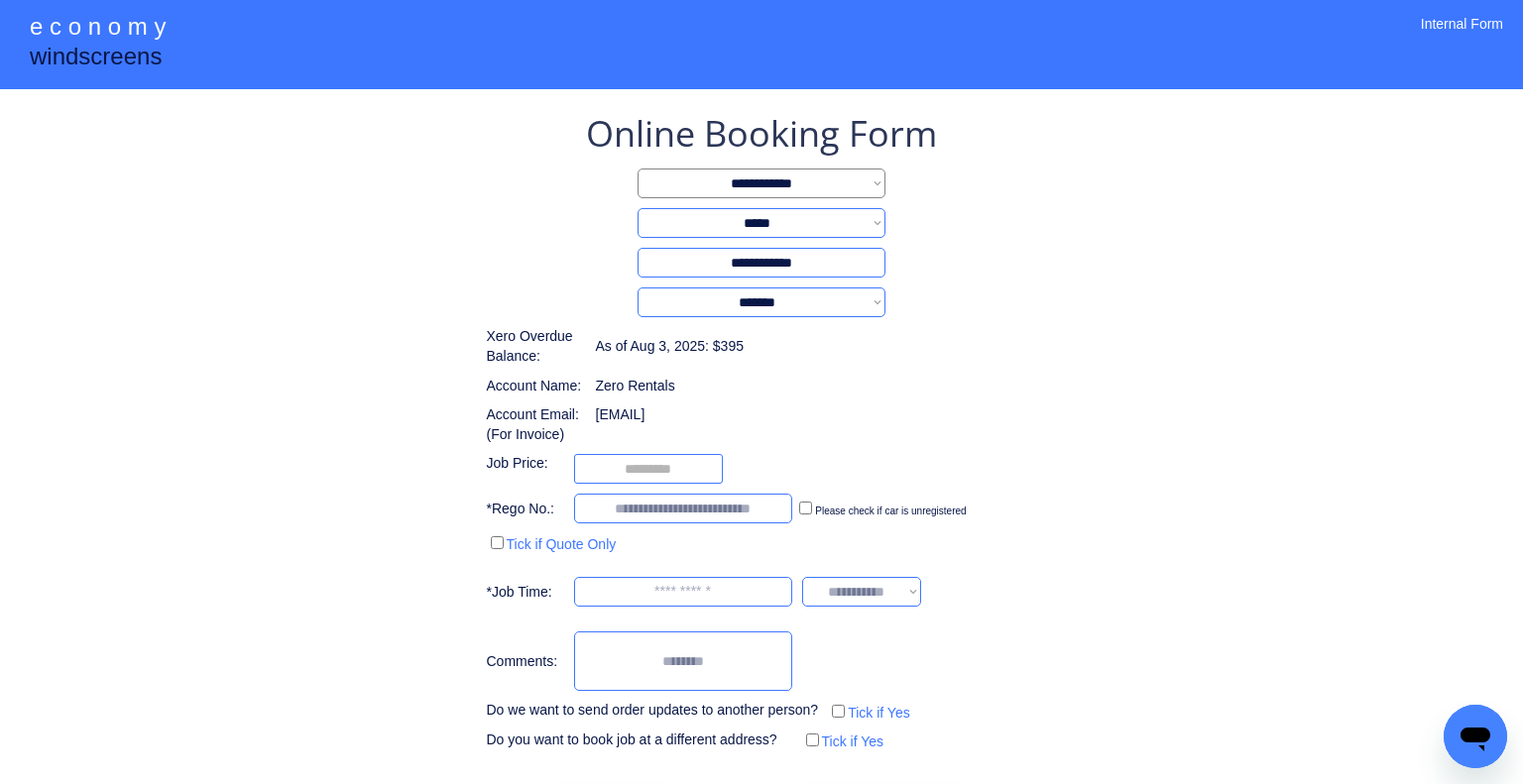 click on "VW011627 TT1919RL REAR GLASS (Heated) $392 Book Job" at bounding box center (0, 0) 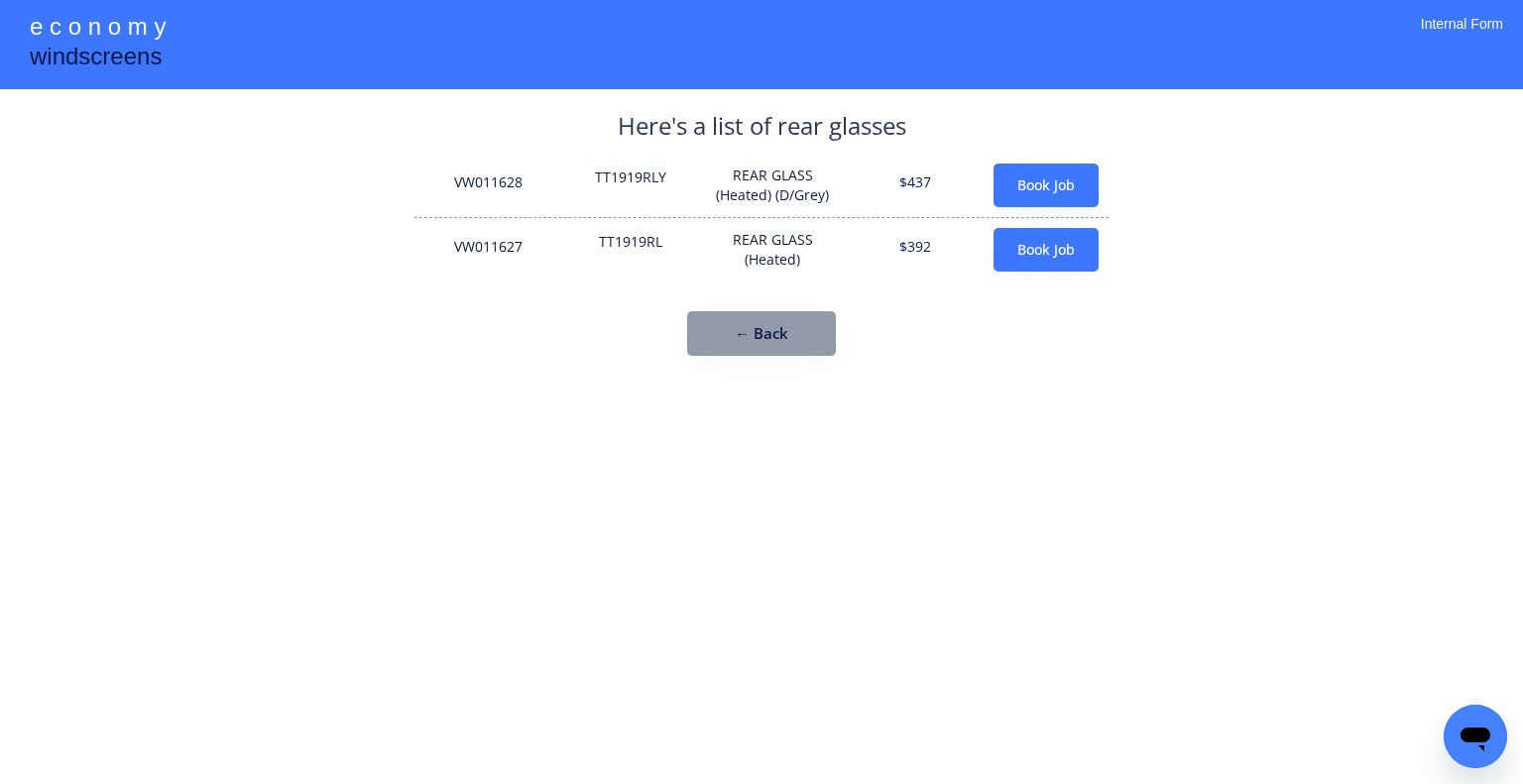 click on "TT1919RL" at bounding box center (631, 250) 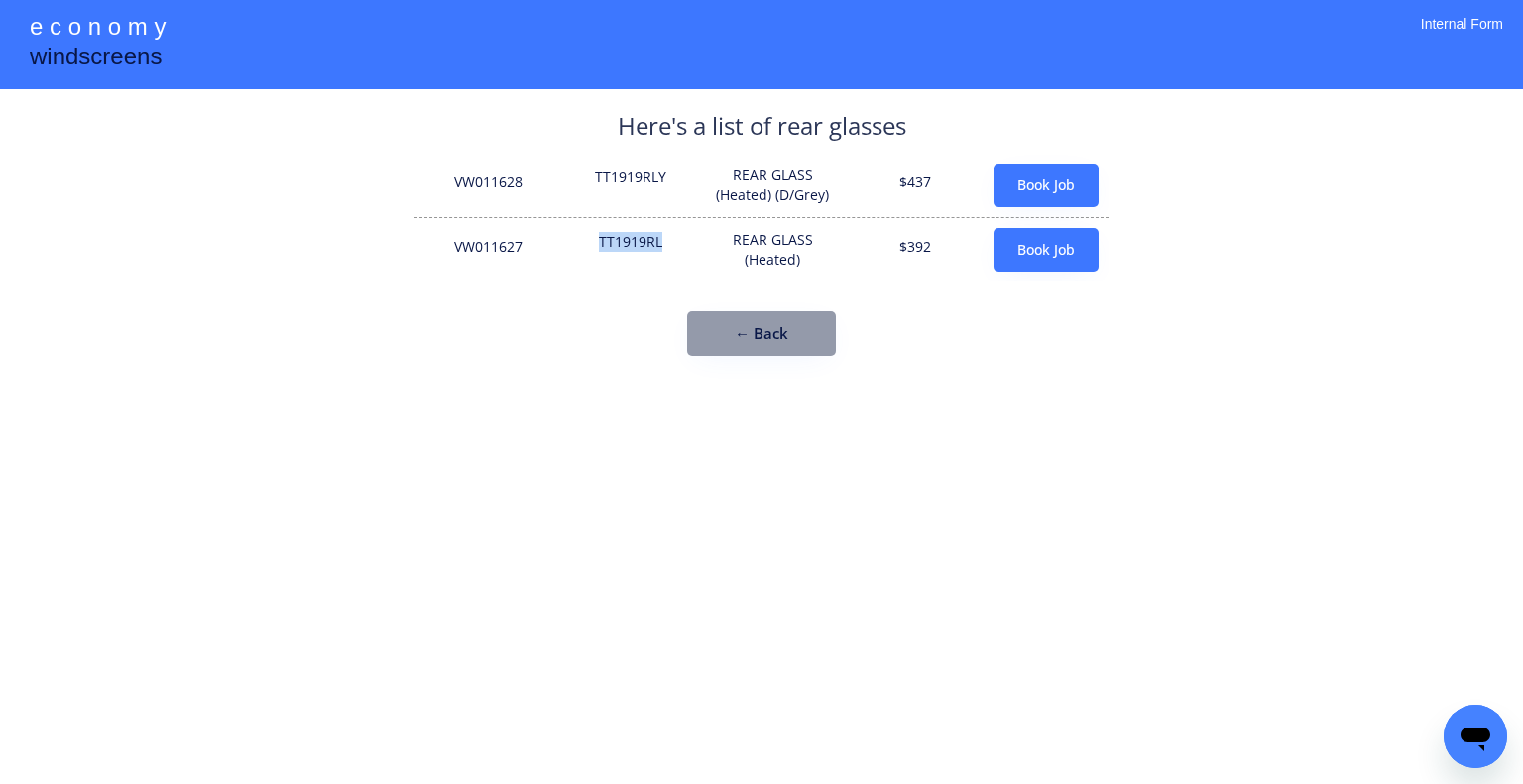 click on "TT1919RL" at bounding box center [631, 250] 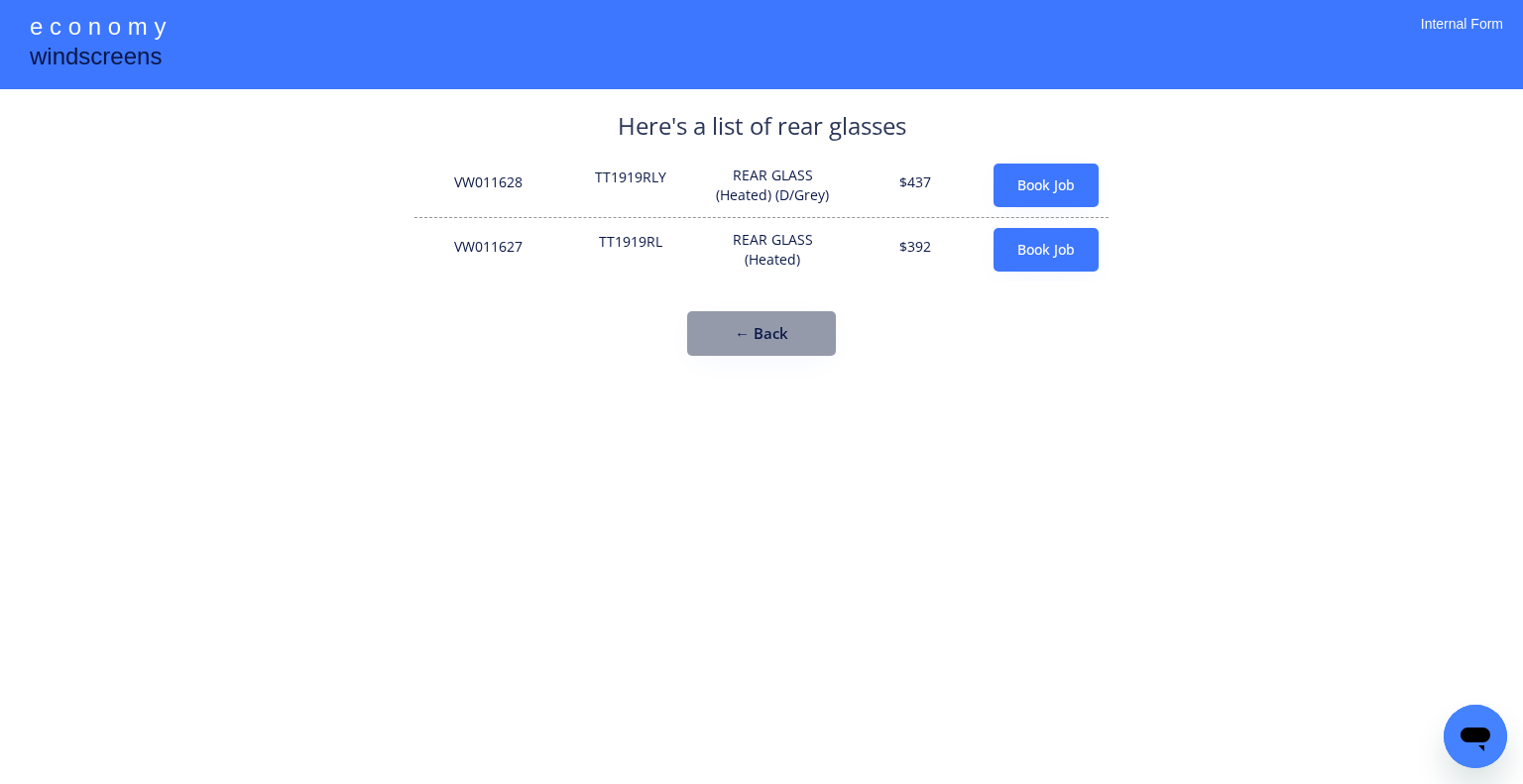 click on "**********" at bounding box center [762, 392] 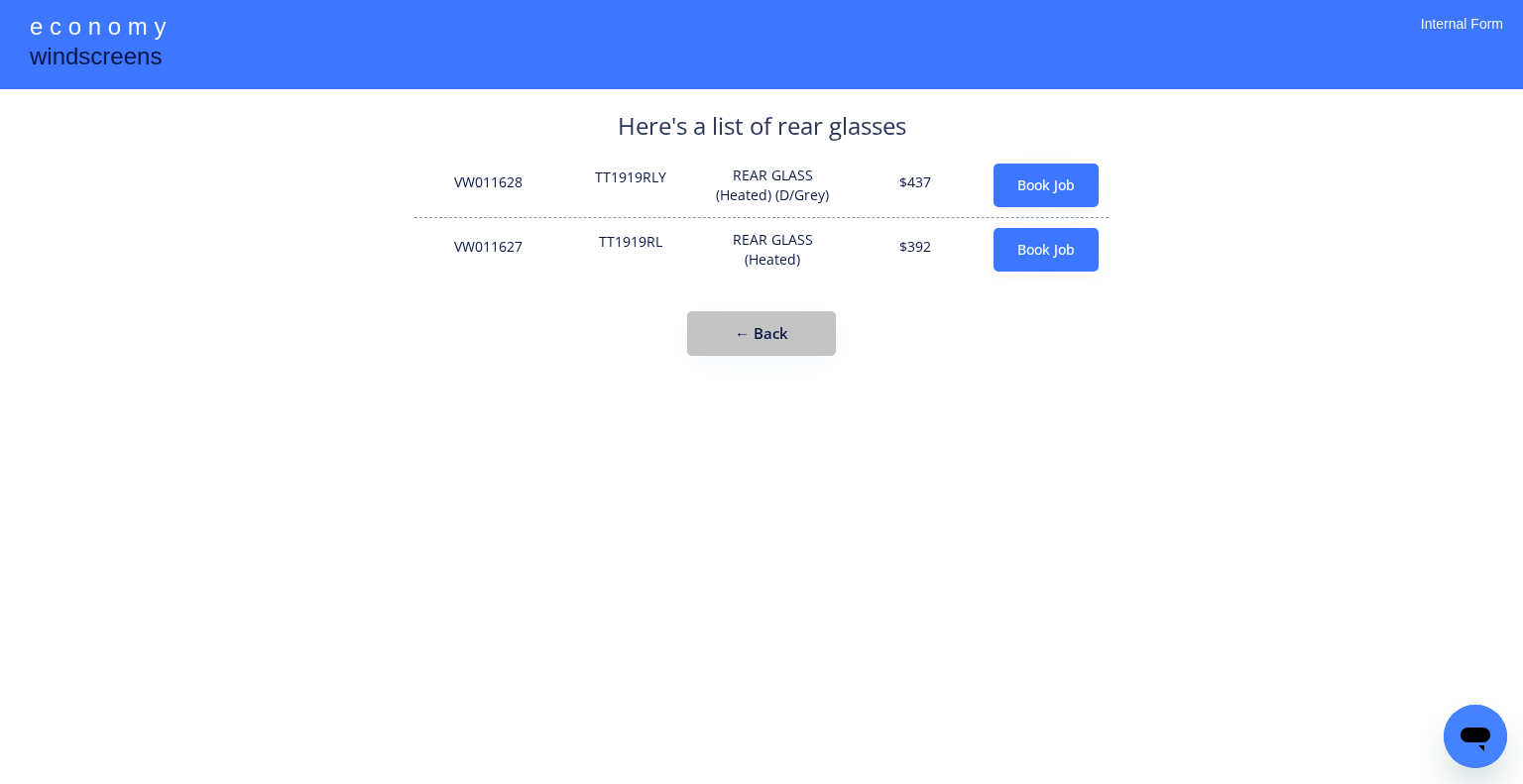 click on "←   Back" at bounding box center (762, 333) 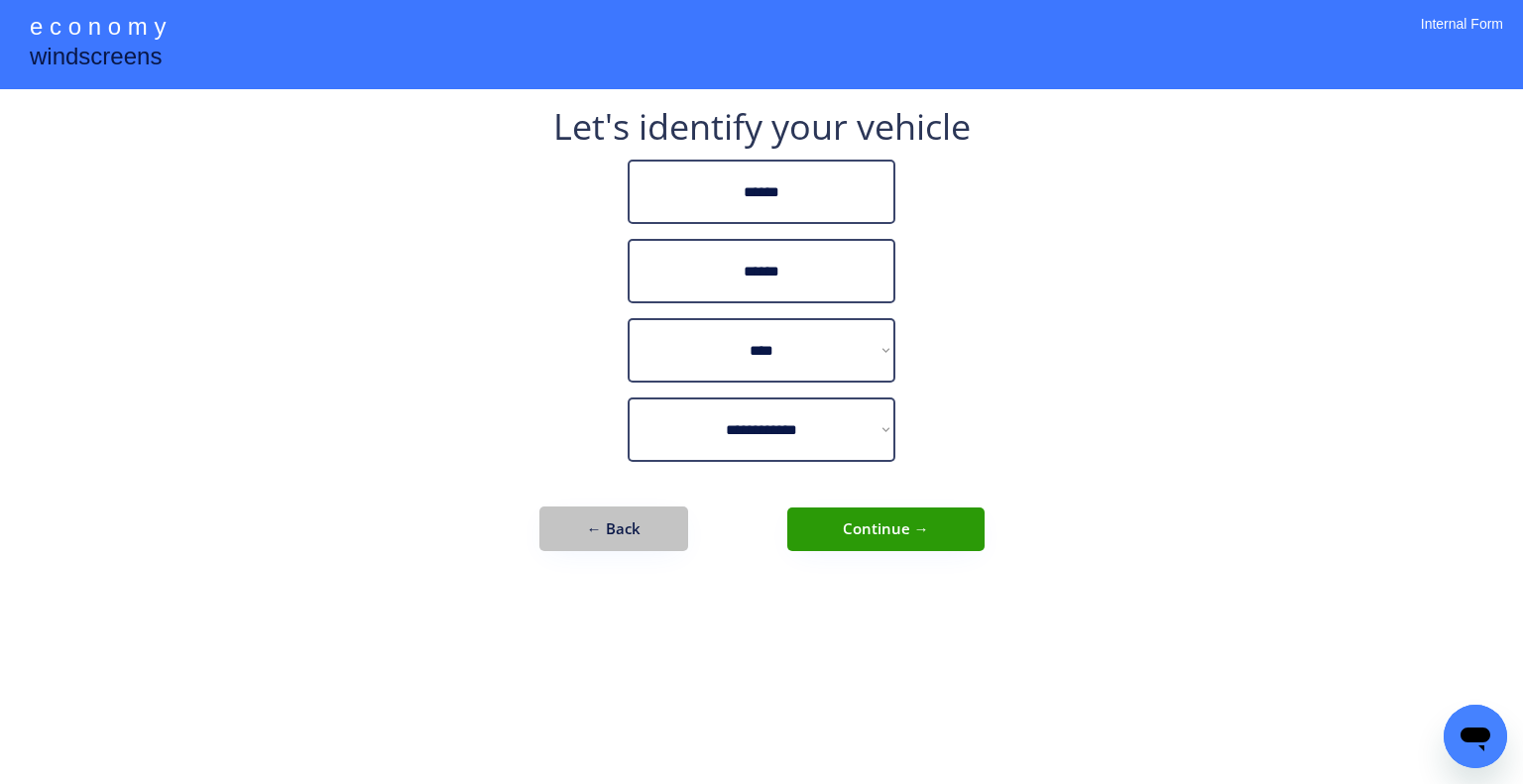 click on "←   Back" at bounding box center (614, 528) 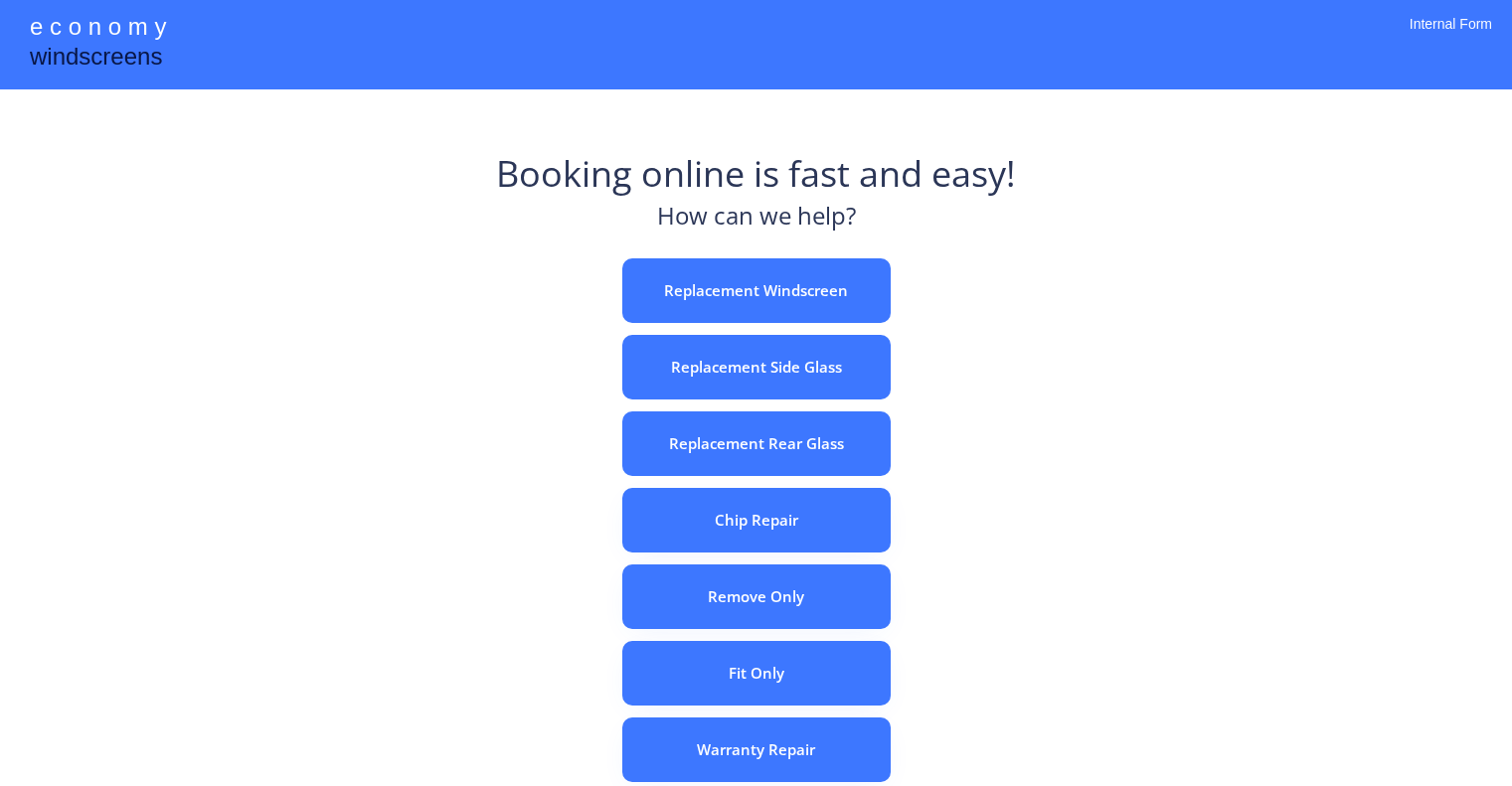 scroll, scrollTop: 0, scrollLeft: 0, axis: both 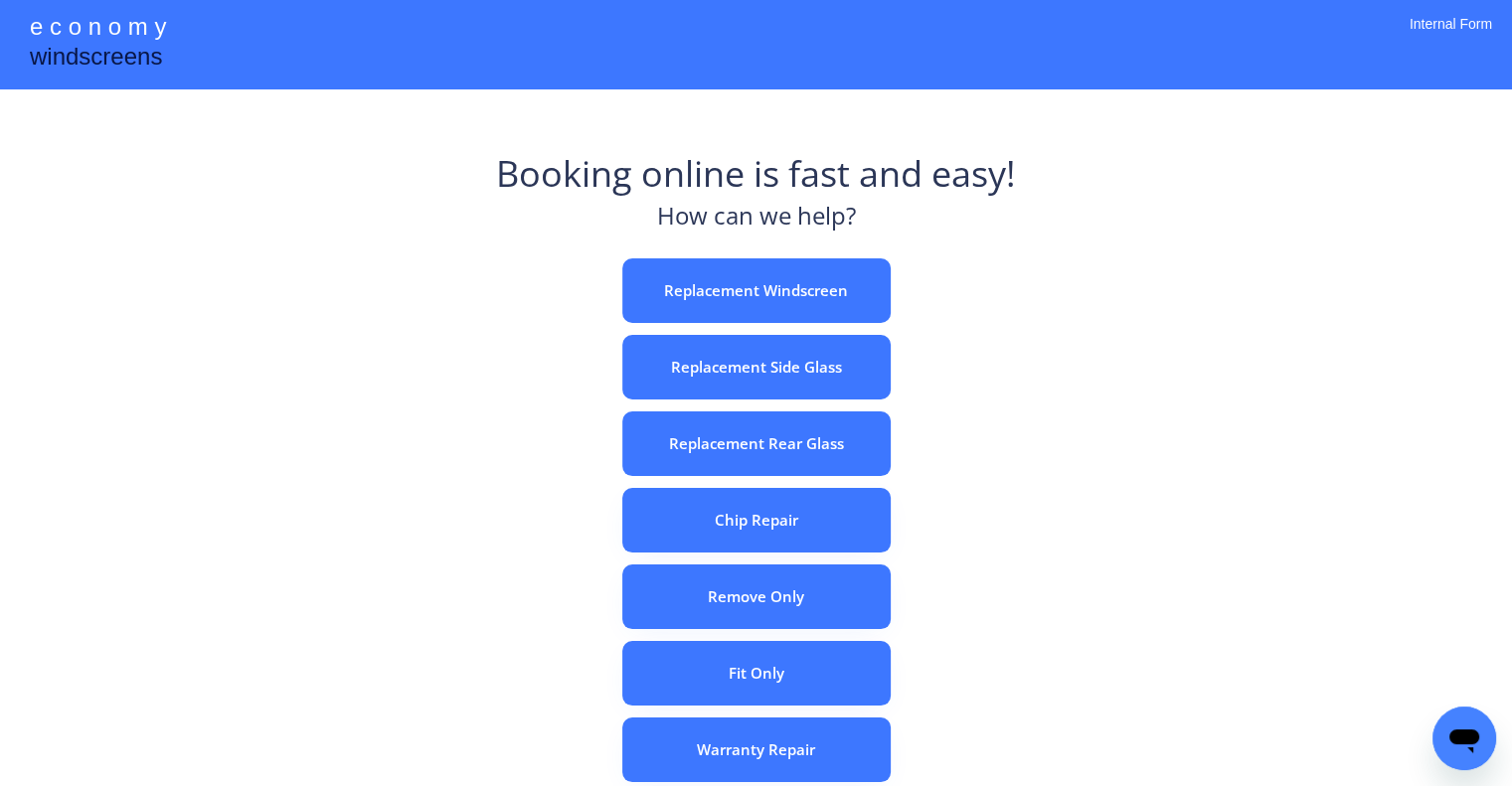 click on "Replacement Windscreen" at bounding box center (756, 290) 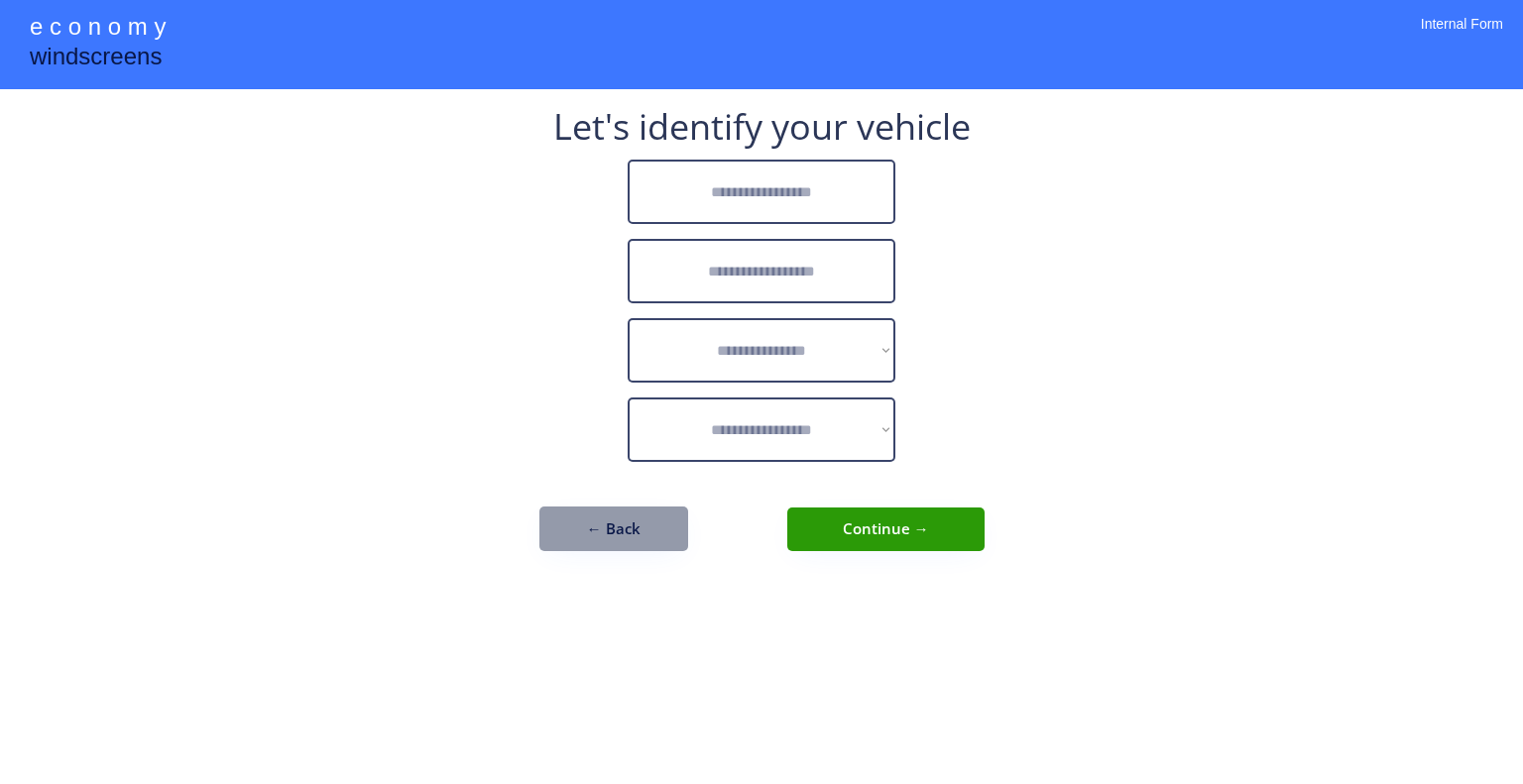 scroll, scrollTop: 0, scrollLeft: 0, axis: both 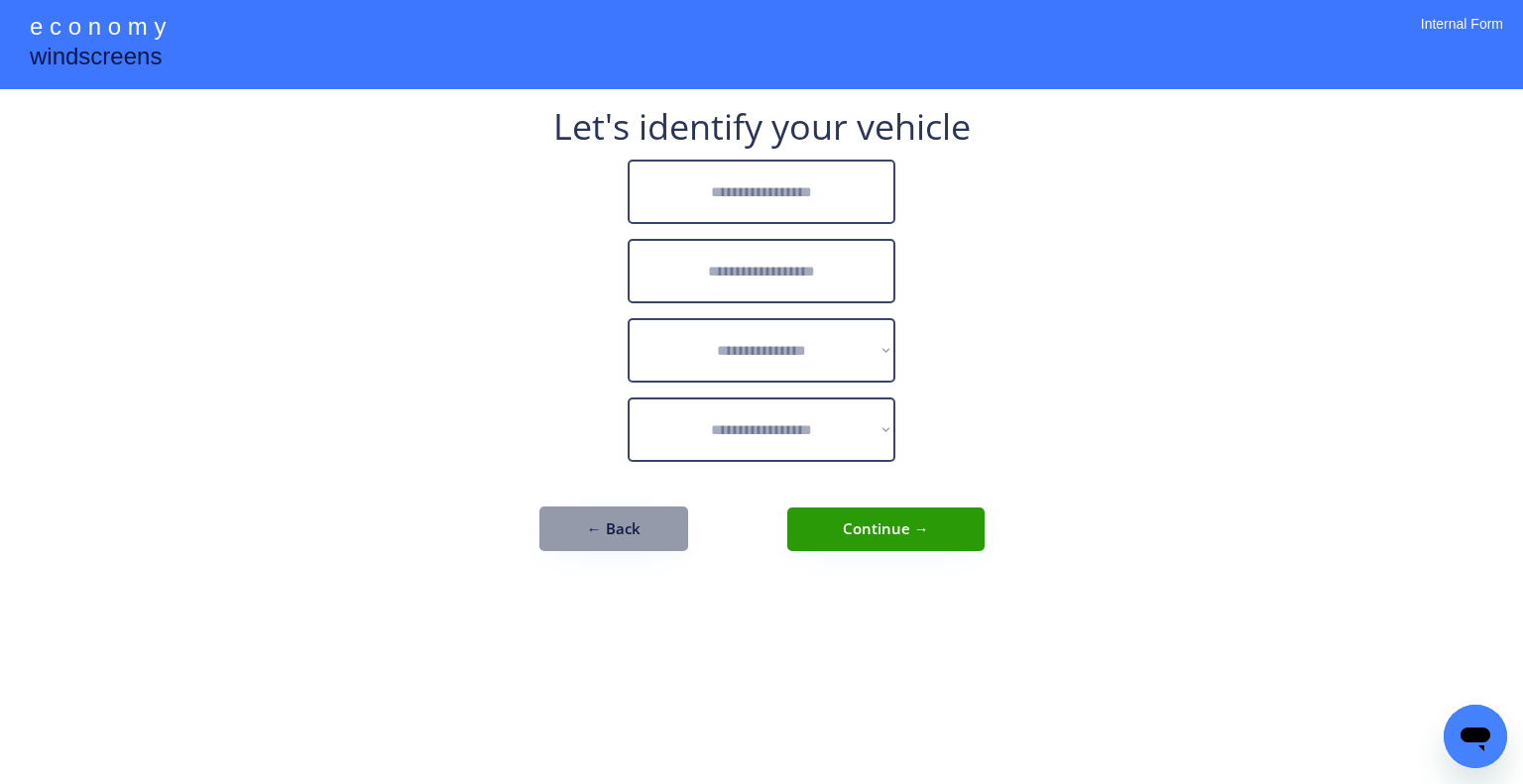 click at bounding box center (762, 191) 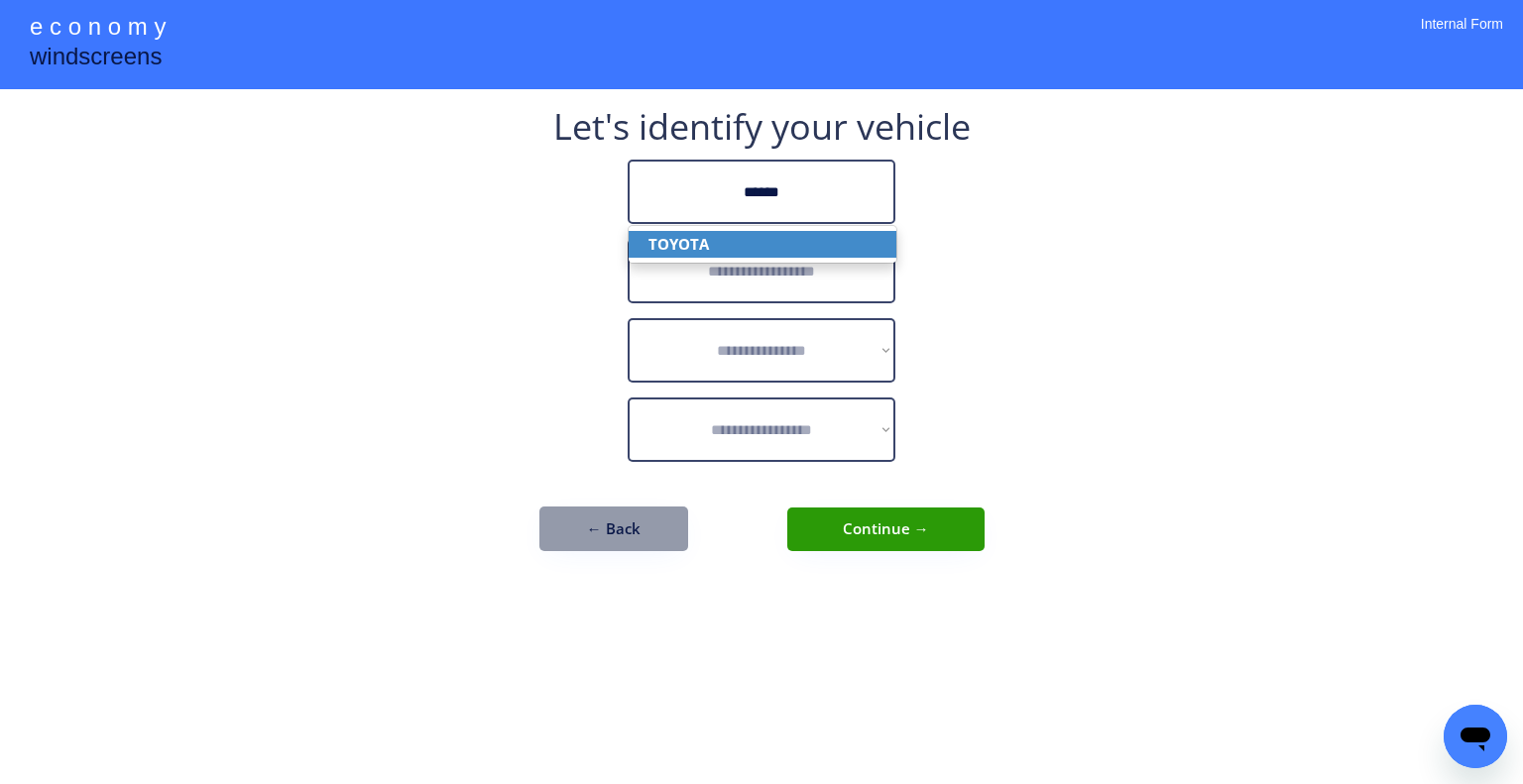 click on "TOYOTA" at bounding box center (762, 244) 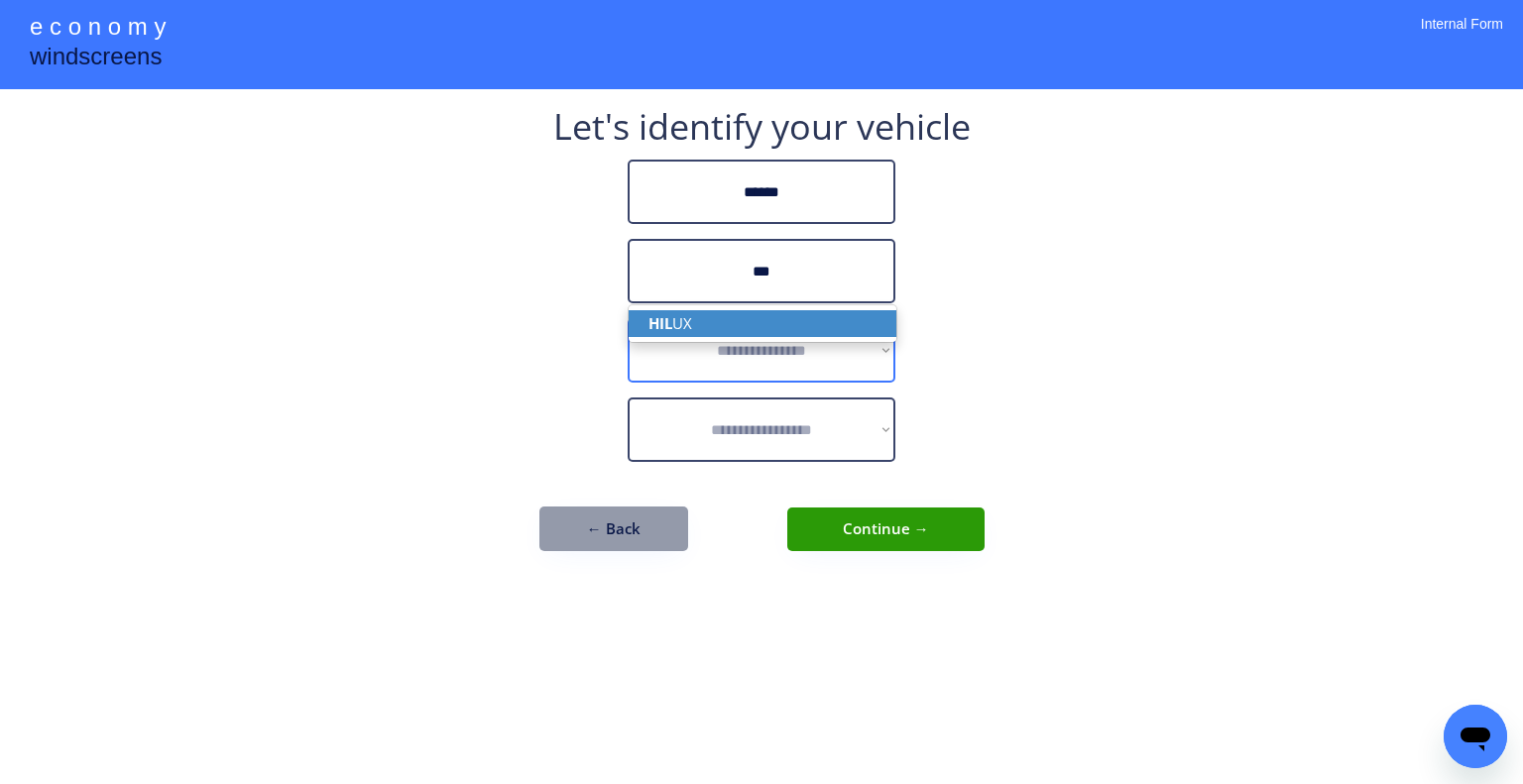 click on "HIL UX" at bounding box center [762, 323] 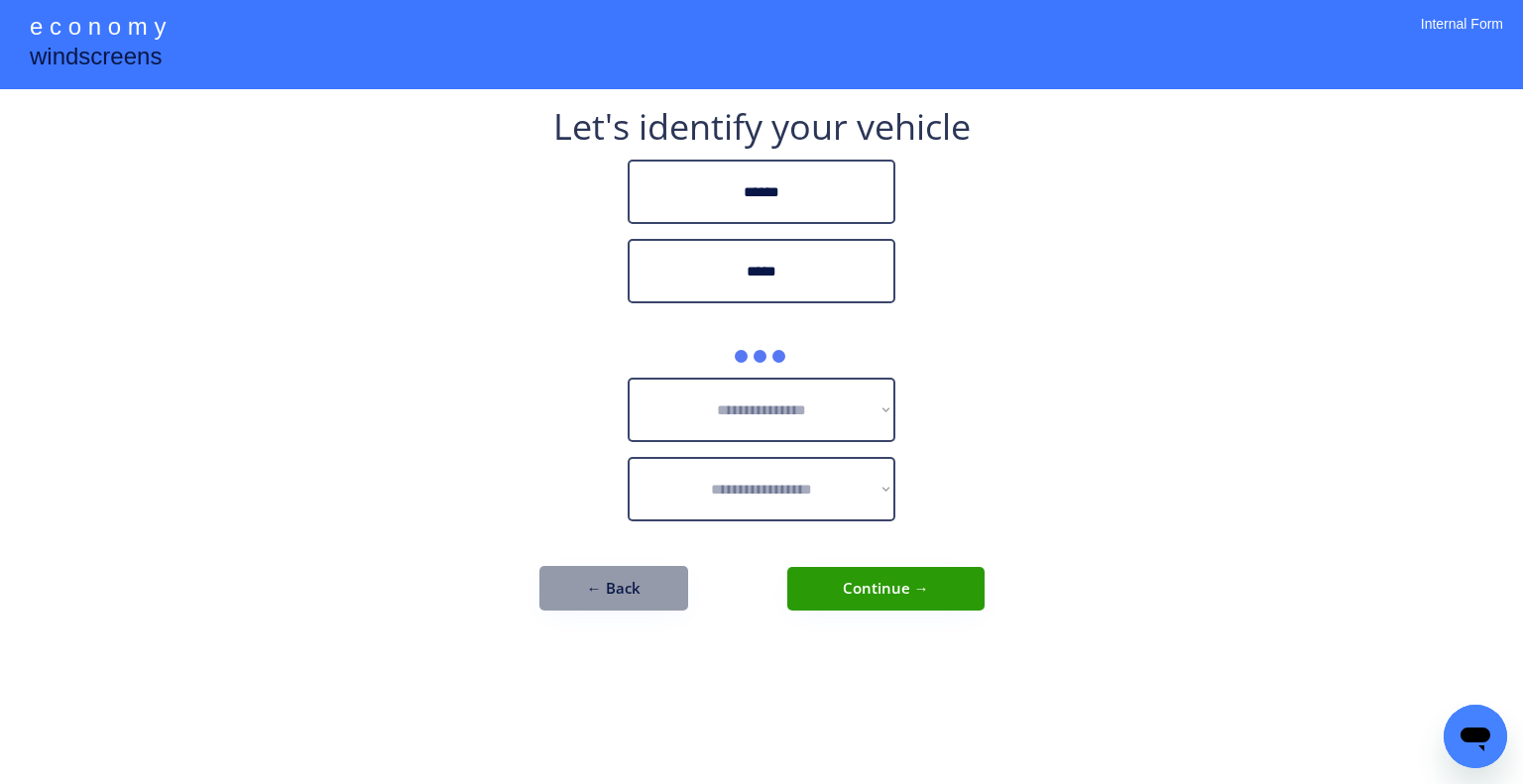 type on "*****" 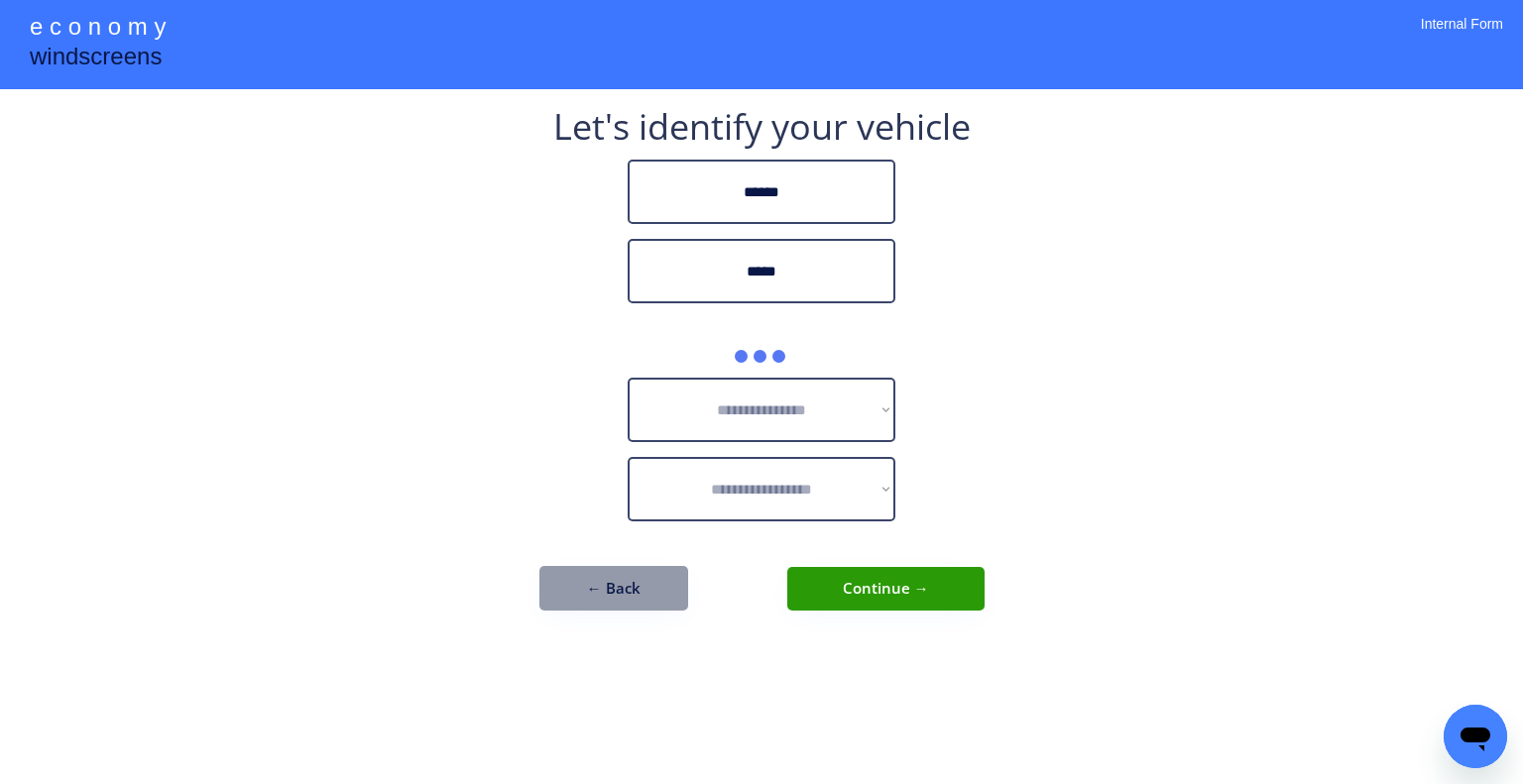 click on "**********" at bounding box center (762, 392) 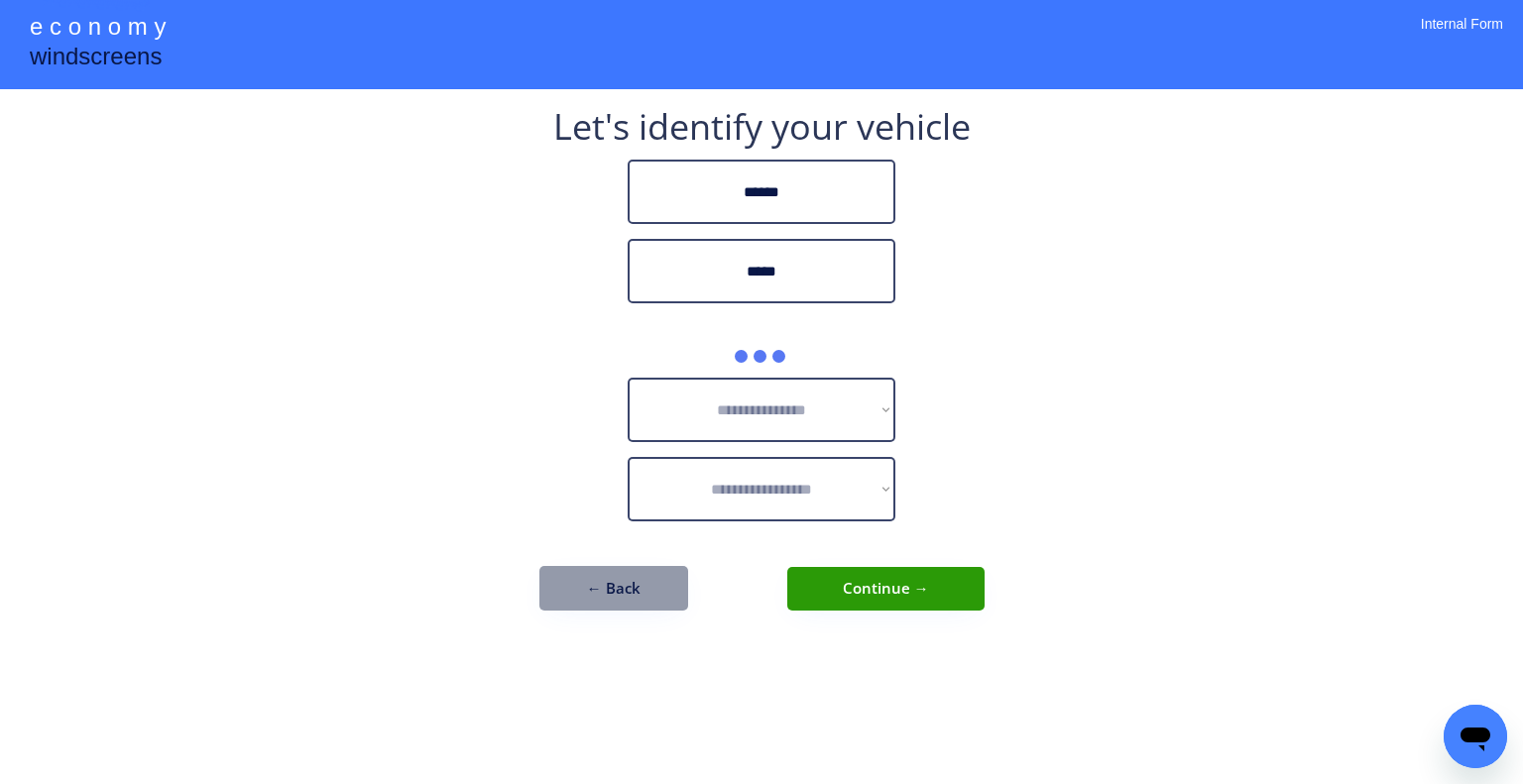 click on "**********" at bounding box center [762, 392] 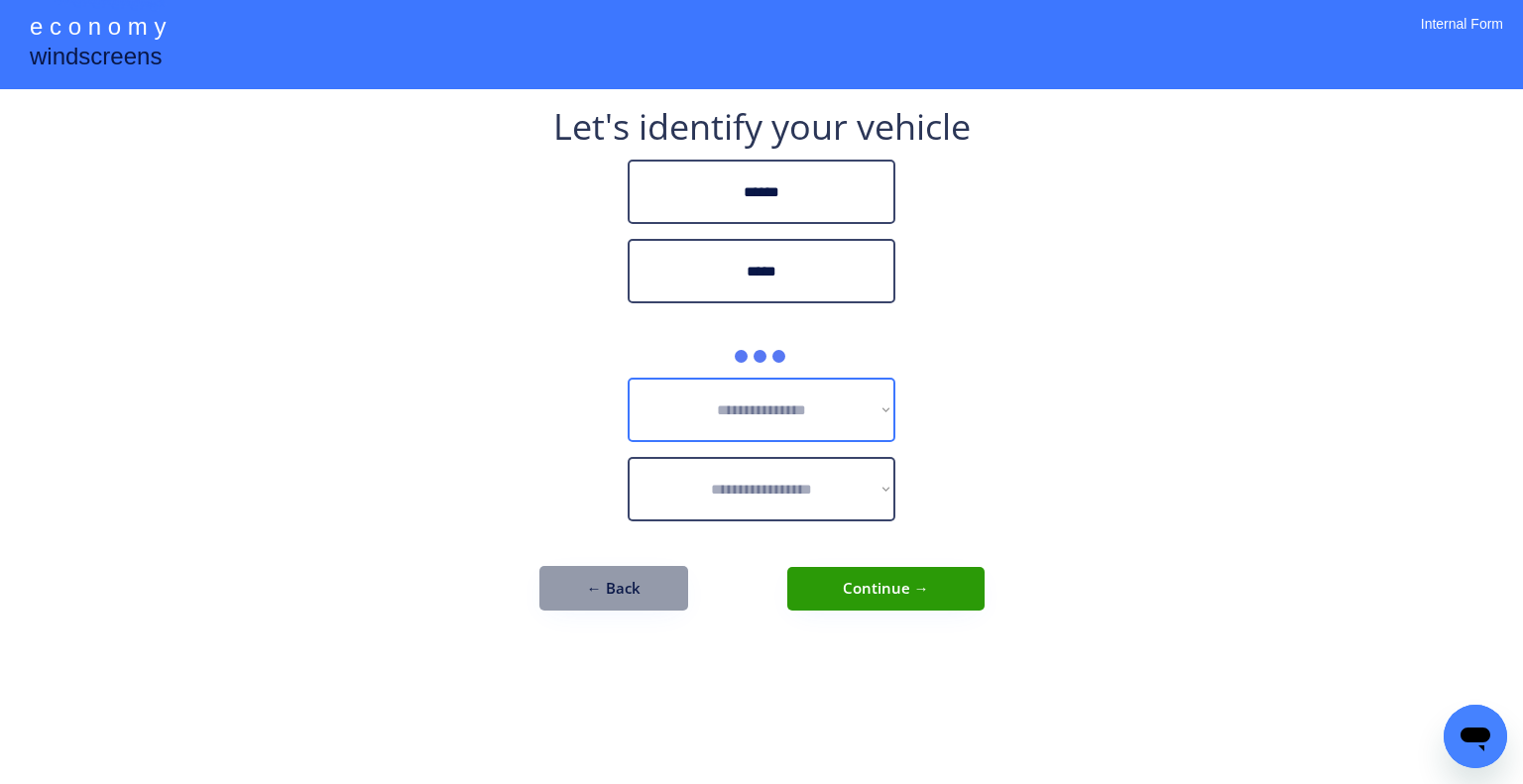 click on "**********" at bounding box center (762, 409) 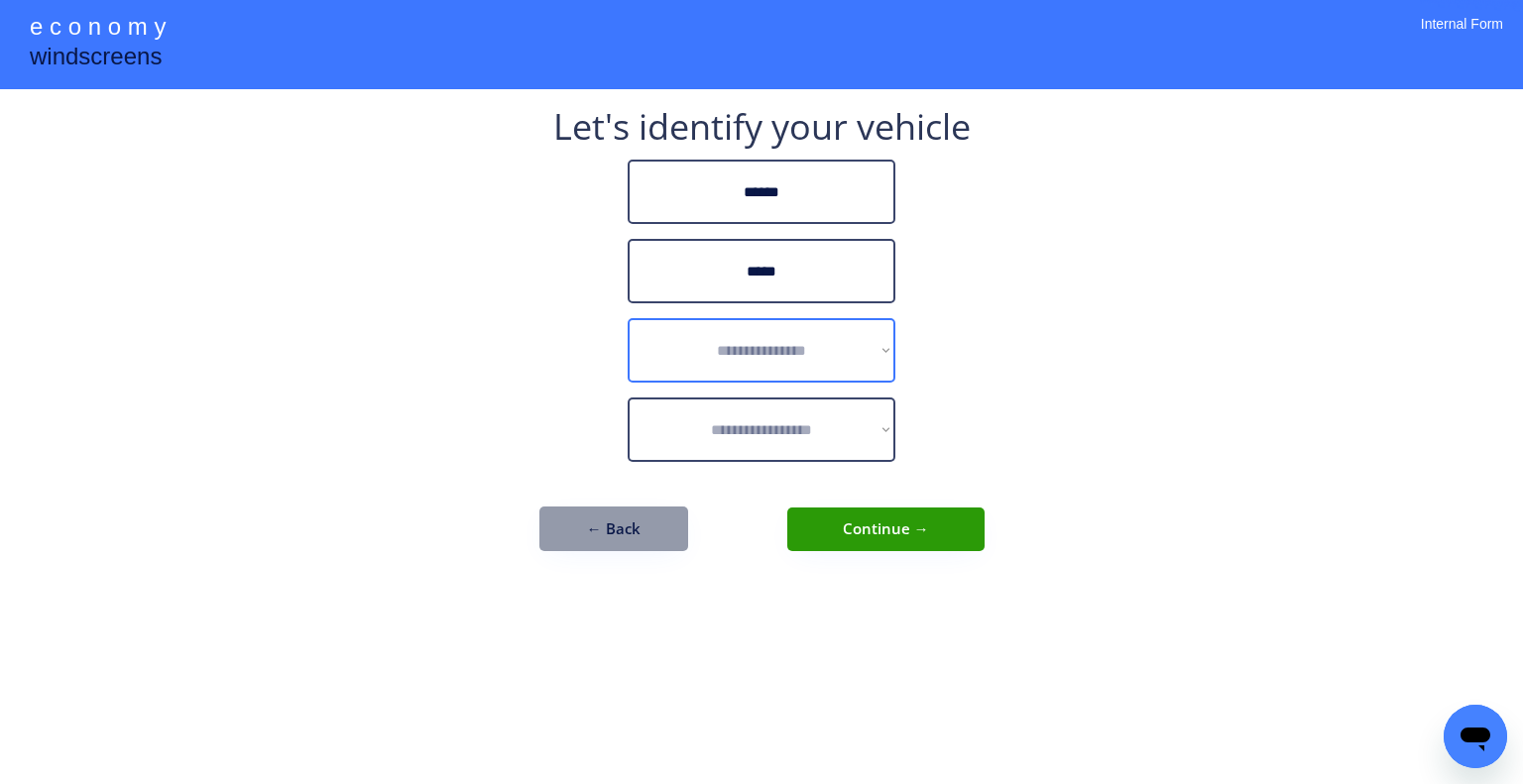 click on "**********" at bounding box center [762, 392] 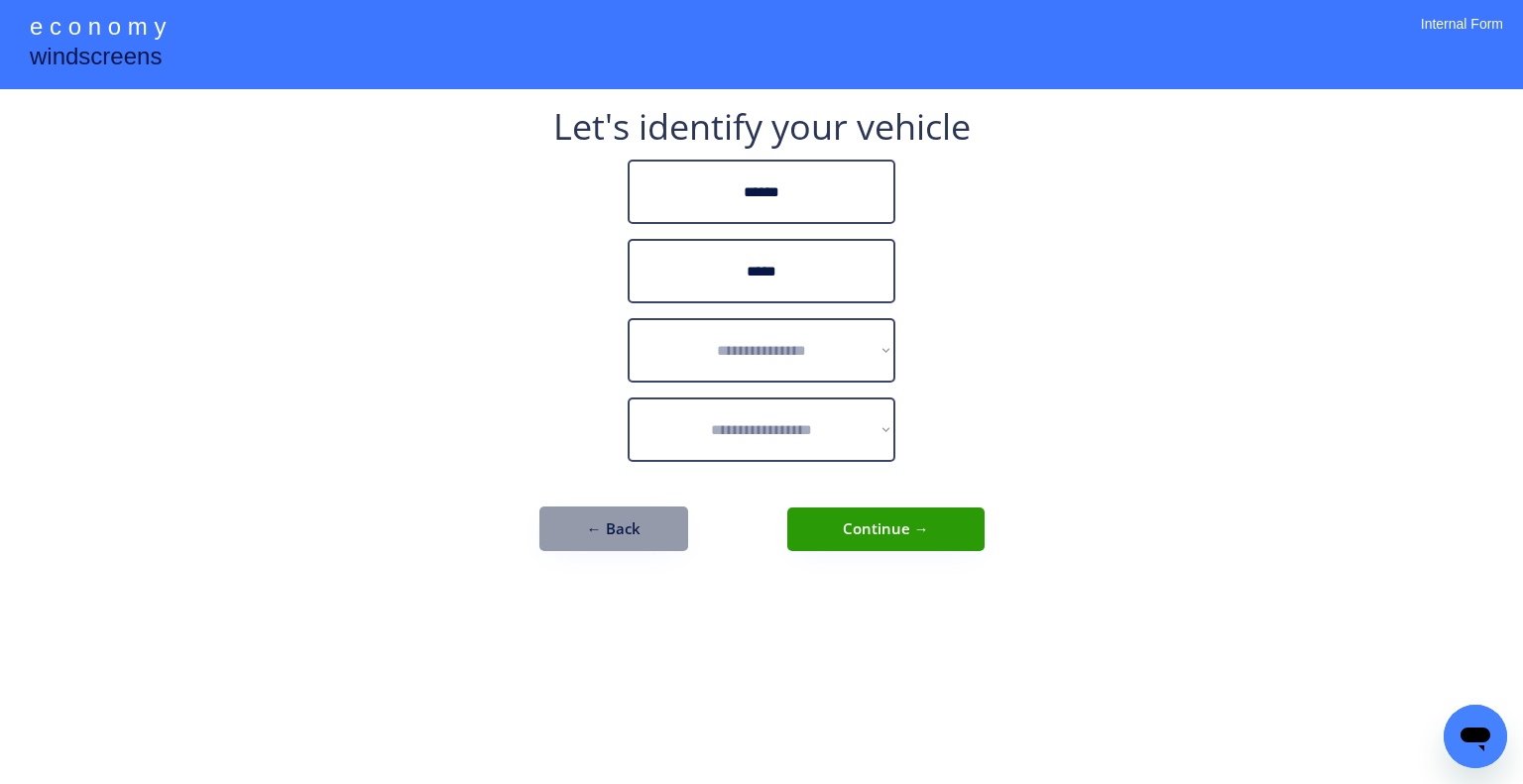 click on "**********" at bounding box center [762, 392] 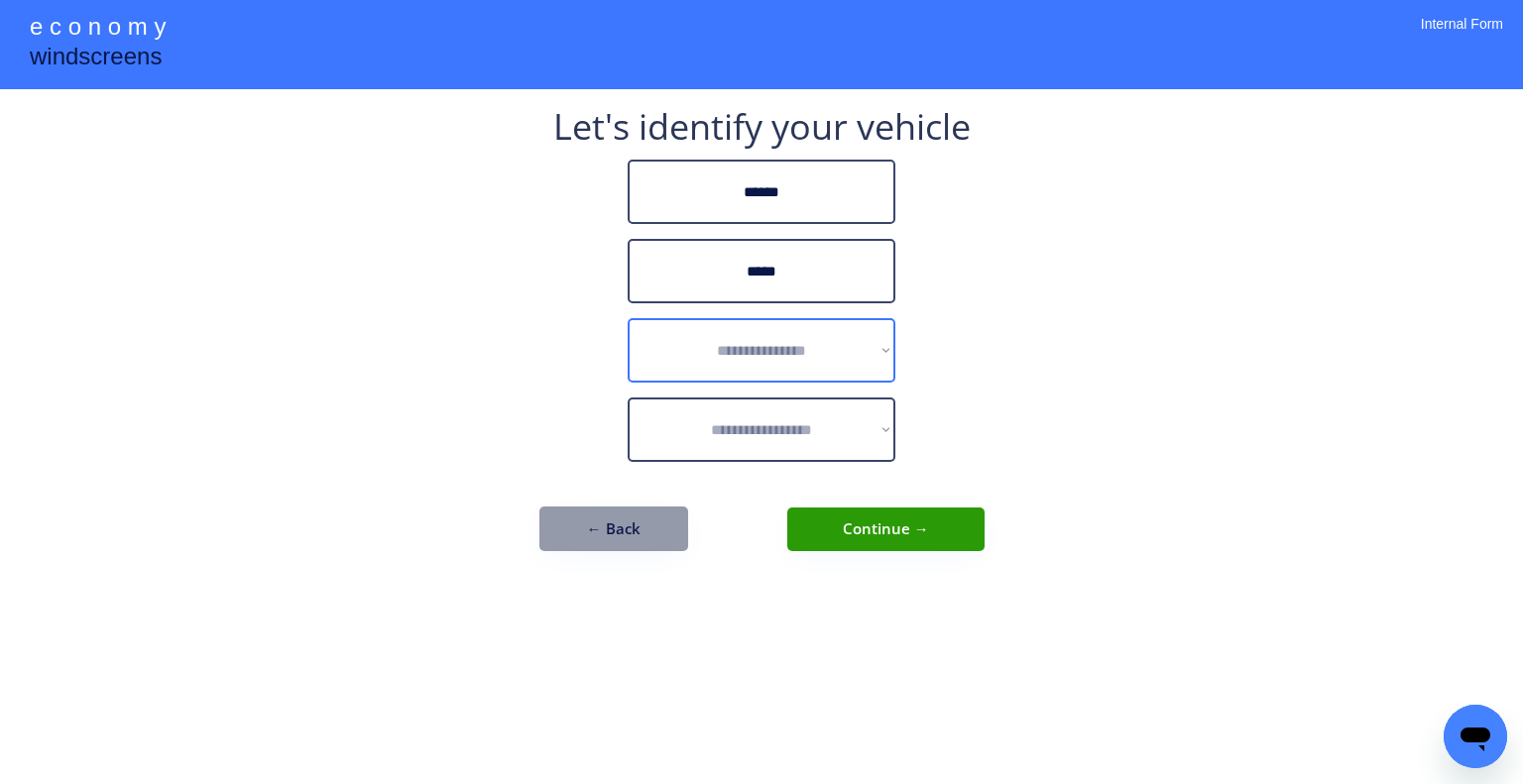 drag, startPoint x: 781, startPoint y: 381, endPoint x: 801, endPoint y: 371, distance: 22.36068 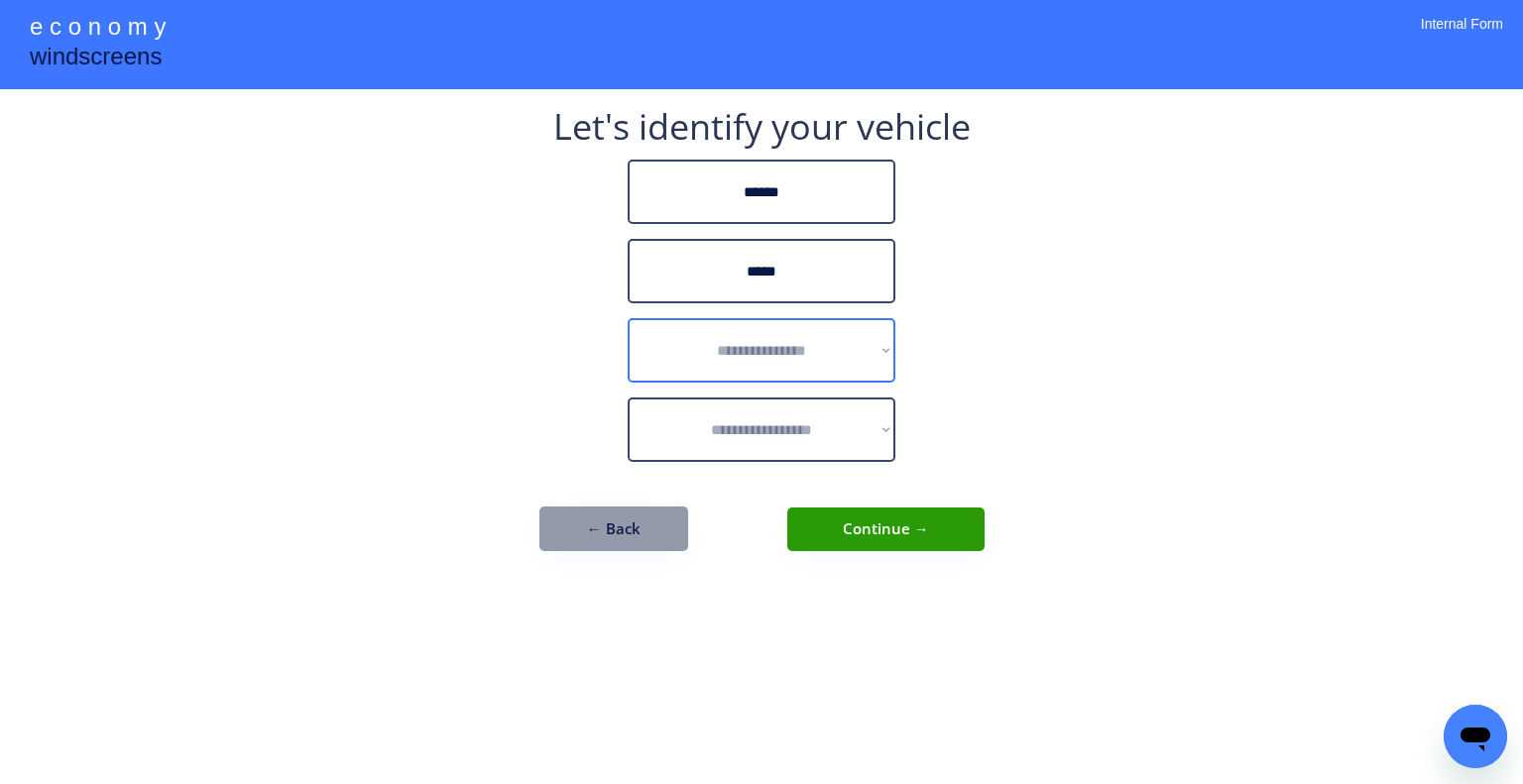 select on "******" 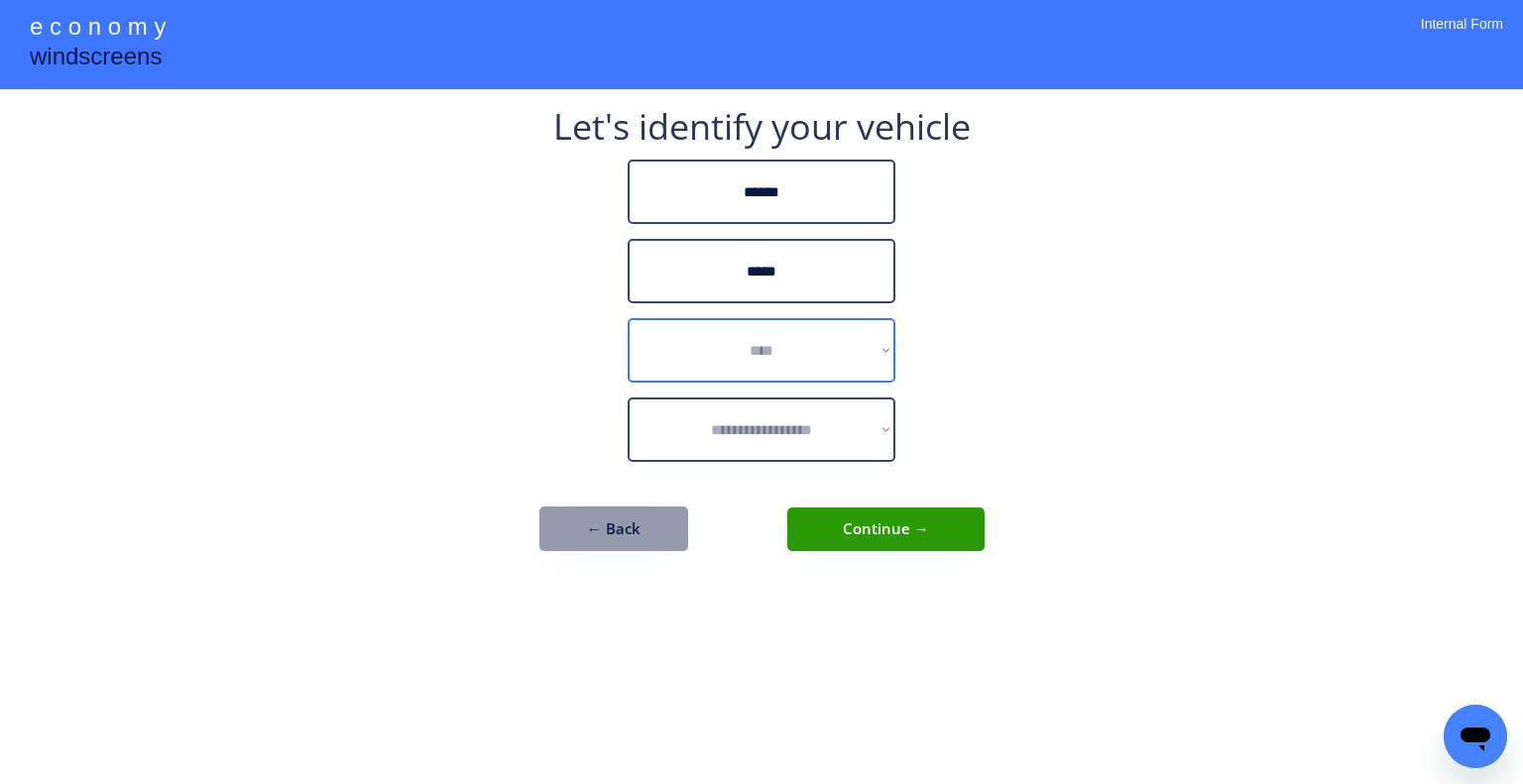 click on "**********" at bounding box center (762, 350) 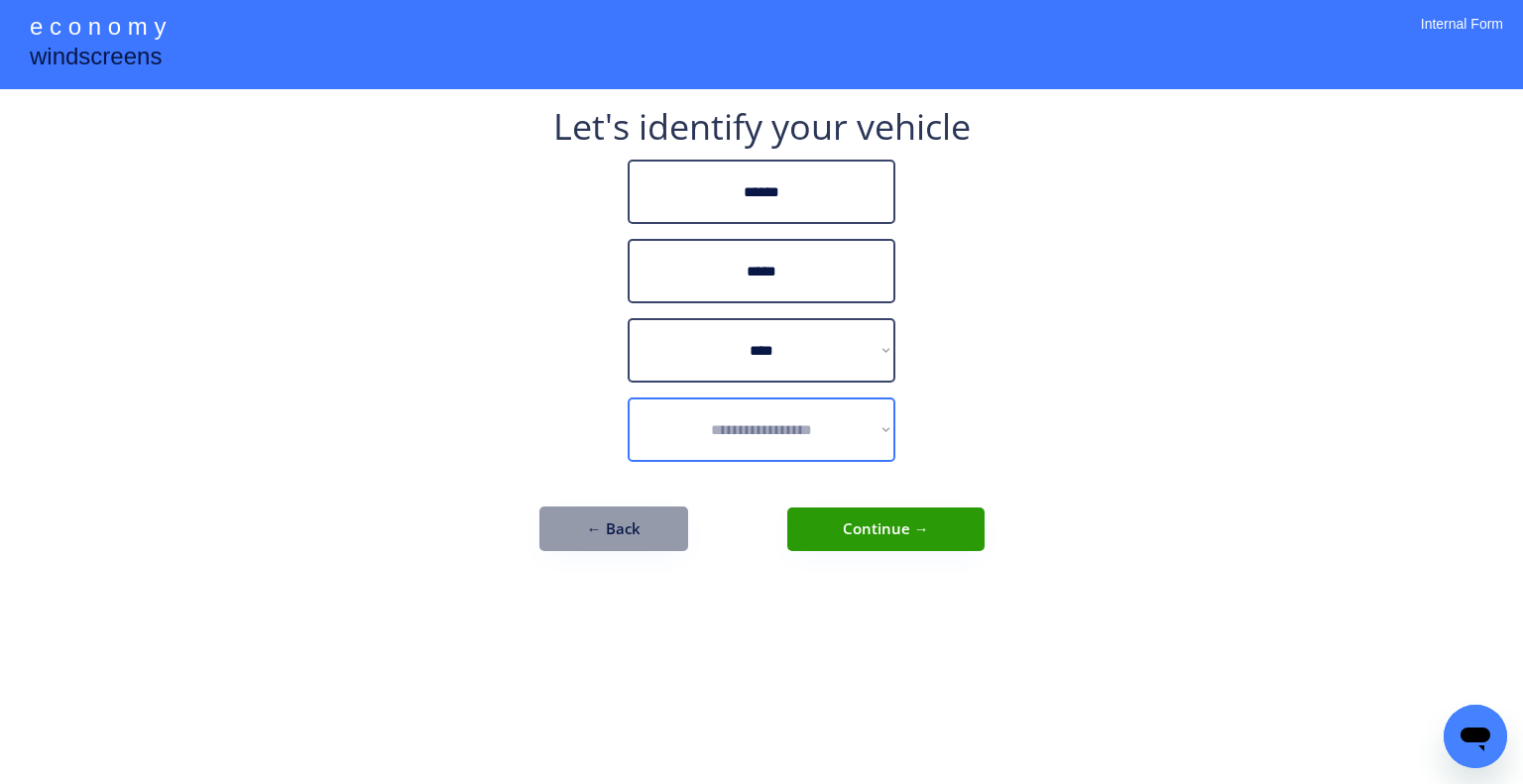 click on "**********" at bounding box center (762, 429) 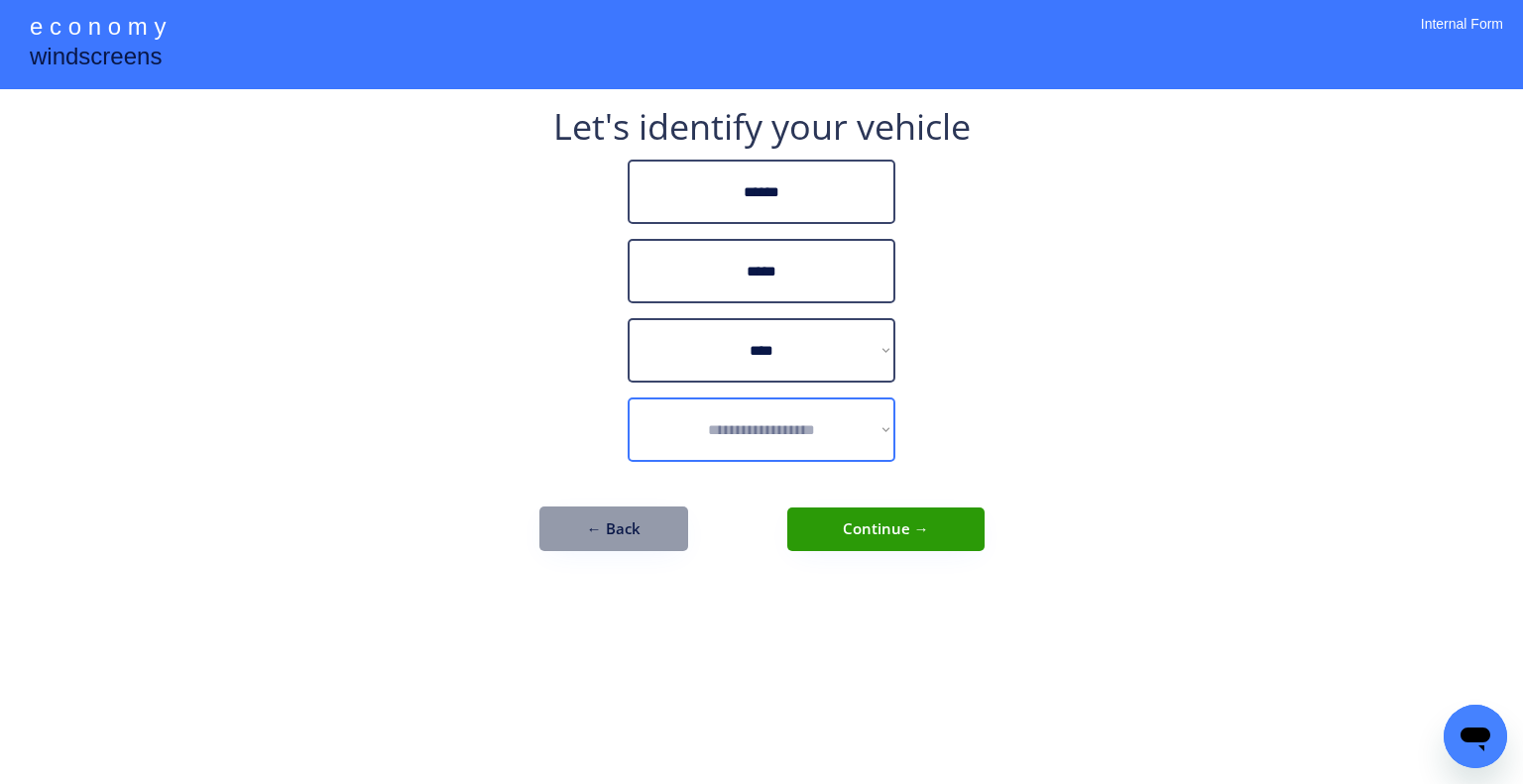 click on "**********" at bounding box center [762, 429] 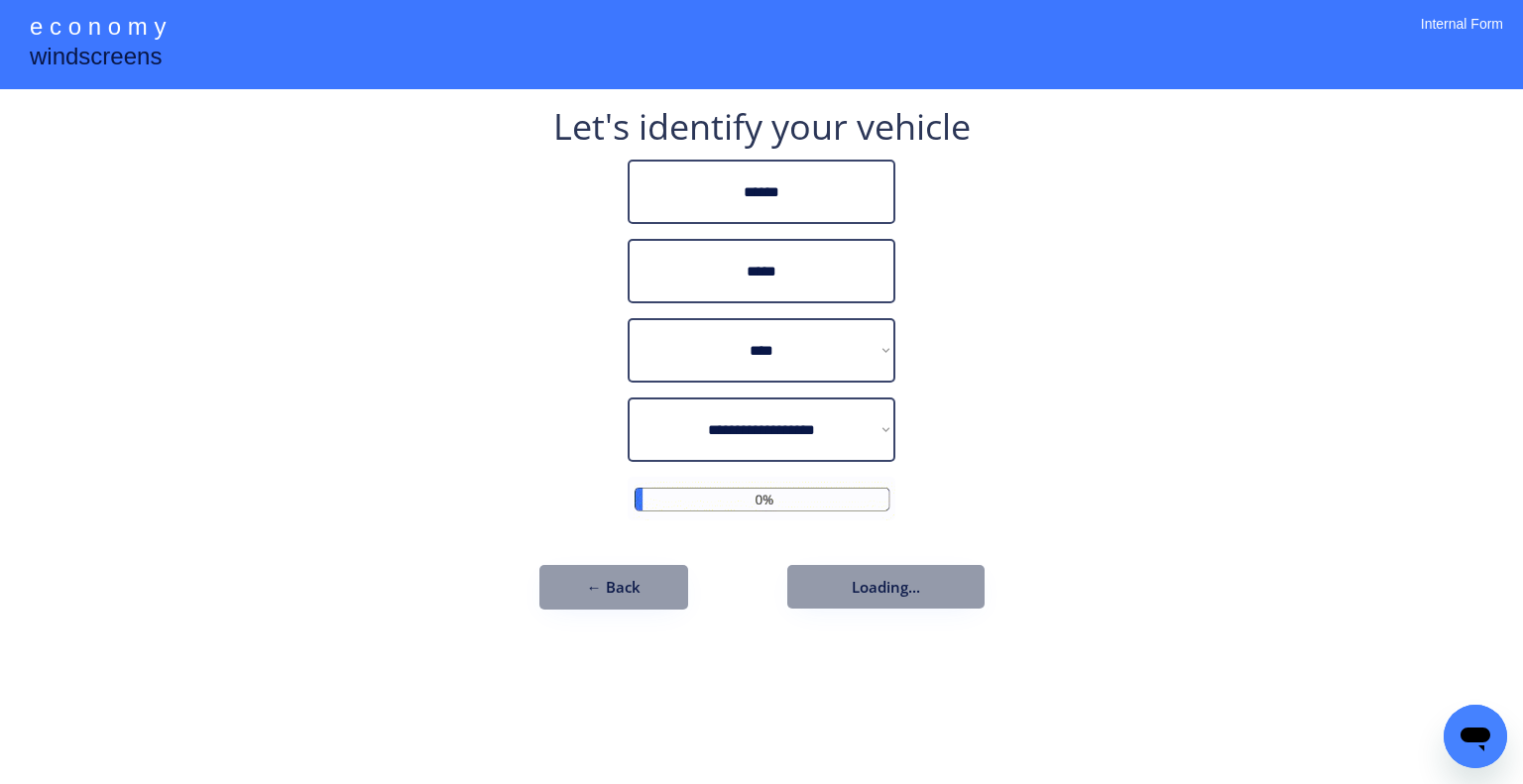 click on "**********" at bounding box center (762, 392) 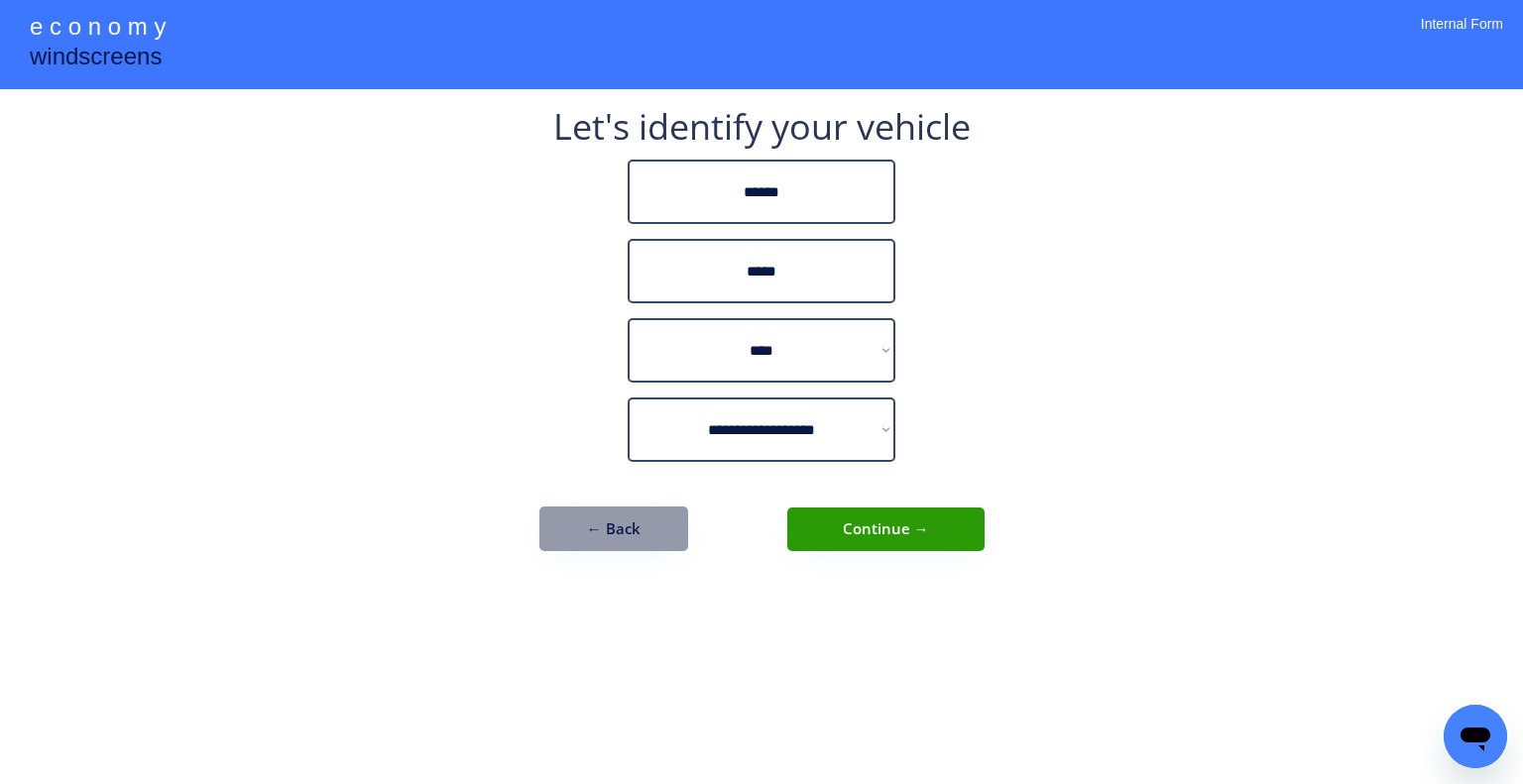 drag, startPoint x: 943, startPoint y: 543, endPoint x: 1096, endPoint y: 582, distance: 157.89237 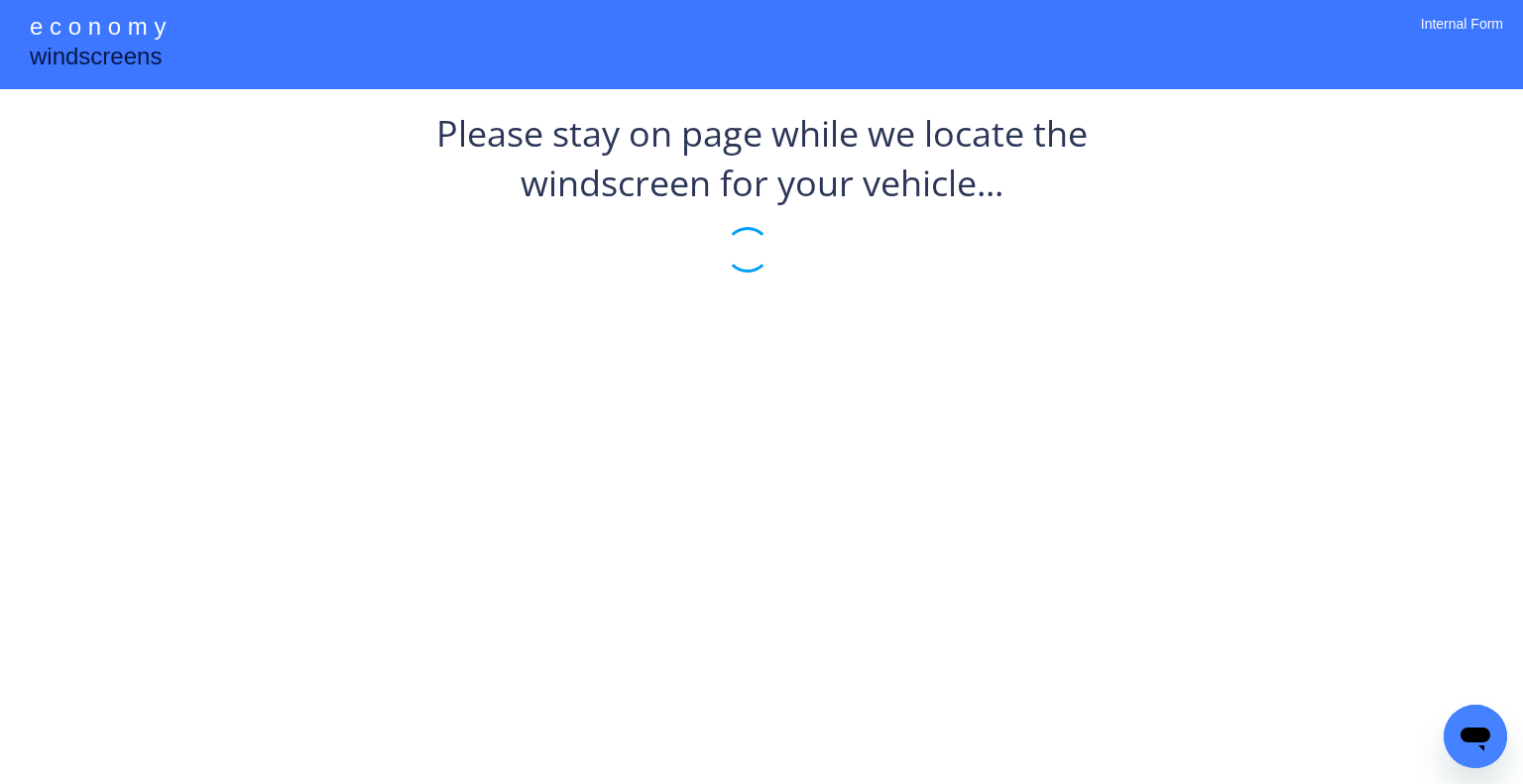 drag, startPoint x: 1080, startPoint y: 396, endPoint x: 1044, endPoint y: 374, distance: 42.19005 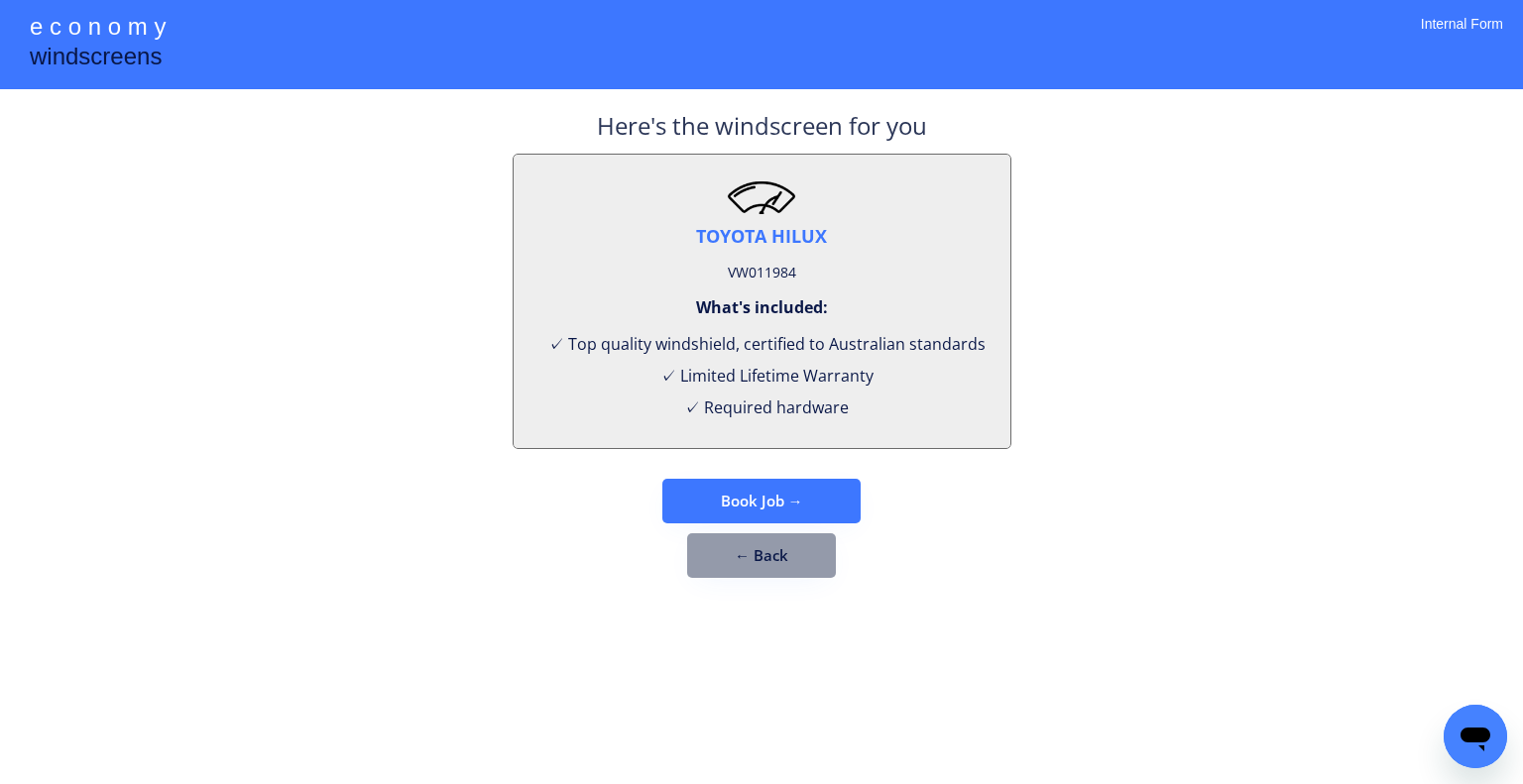 click on "VW011984" at bounding box center (762, 273) 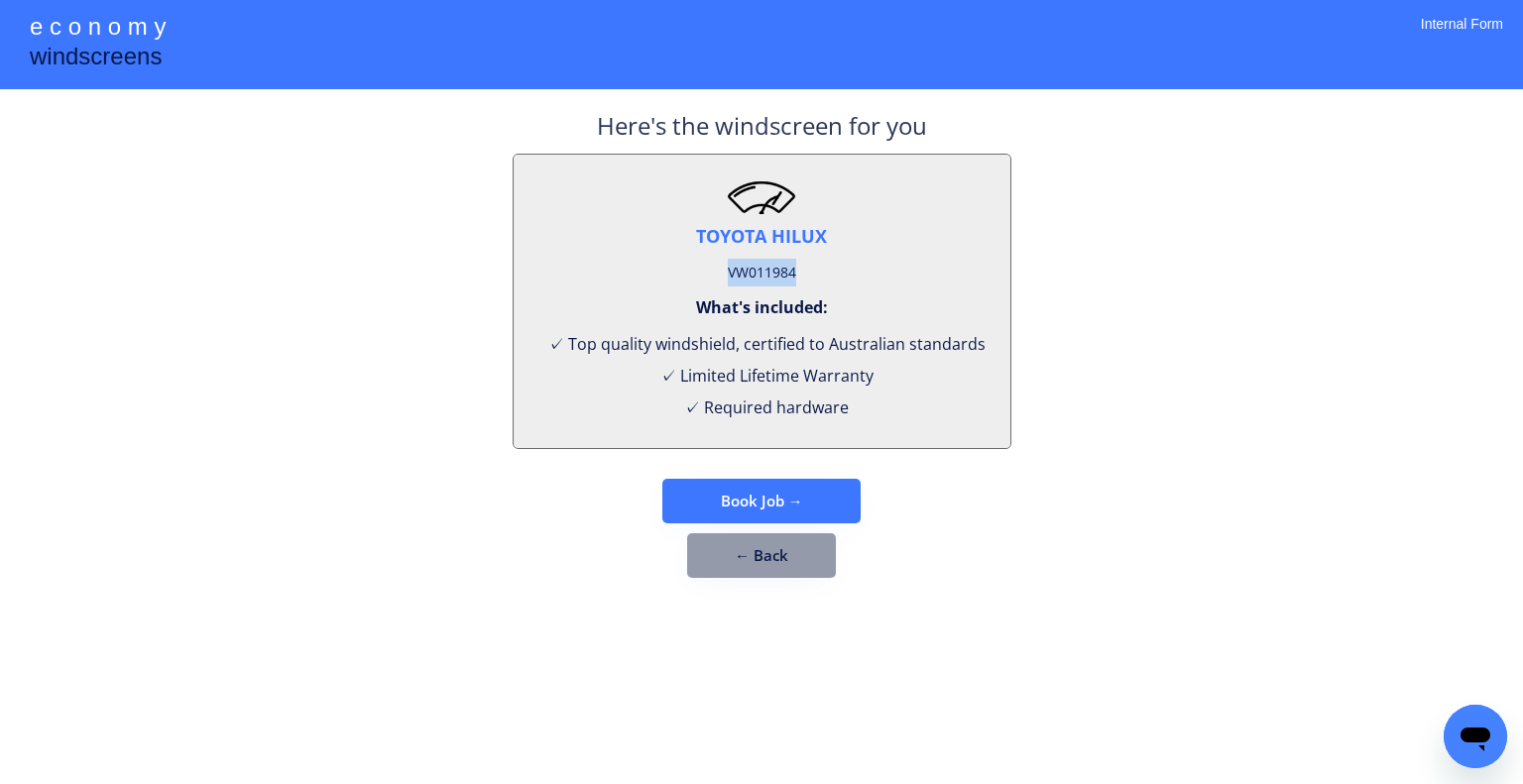 click on "VW011984" at bounding box center [762, 273] 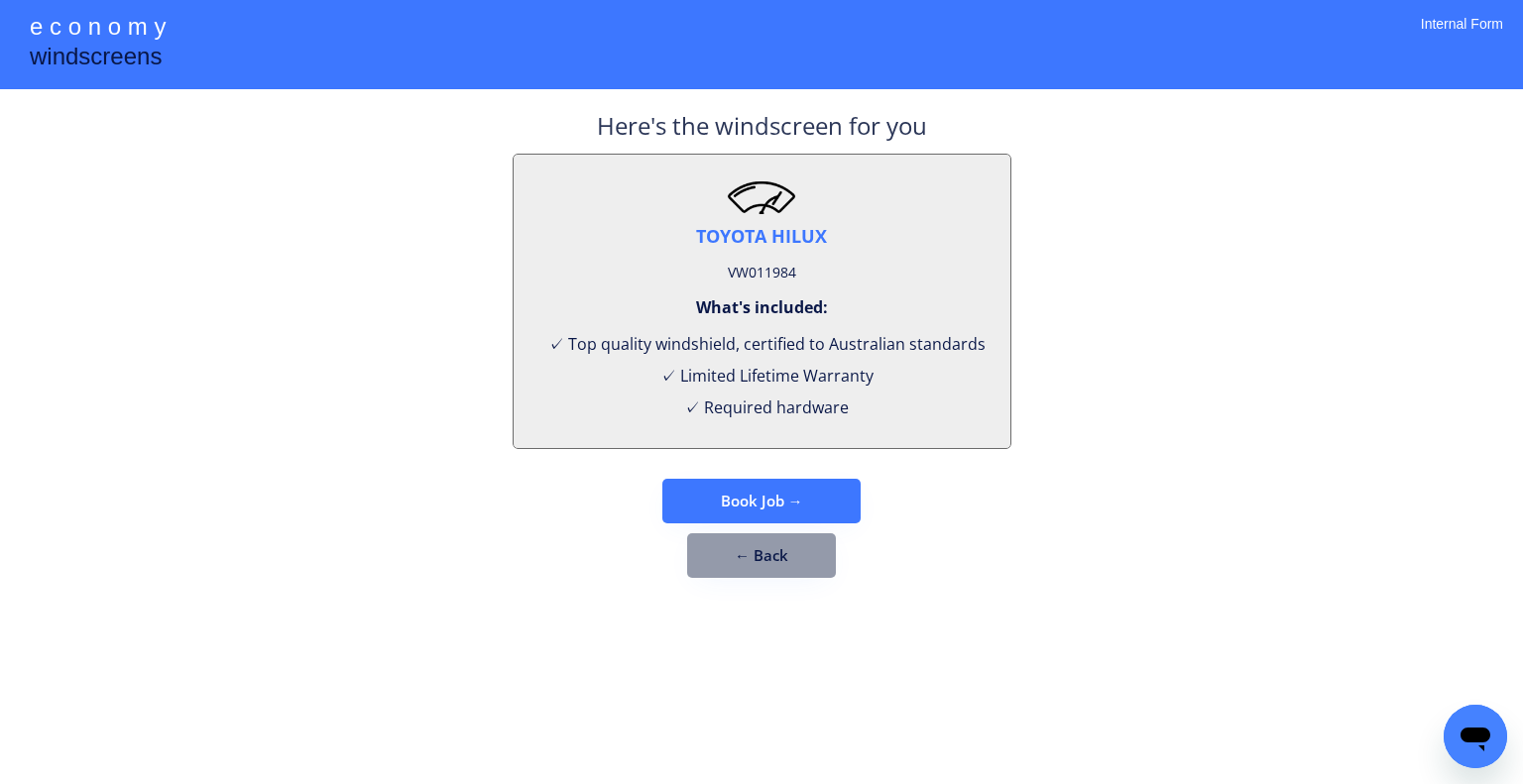click on "Here's the windscreen for you TOYOTA HILUX VW011984 What's included: ✓ Top quality windshield, certified to Australian standards
✓ Limited Lifetime Warranty ✓ Required hardware Book Job    →   ←   Back" at bounding box center [762, 343] 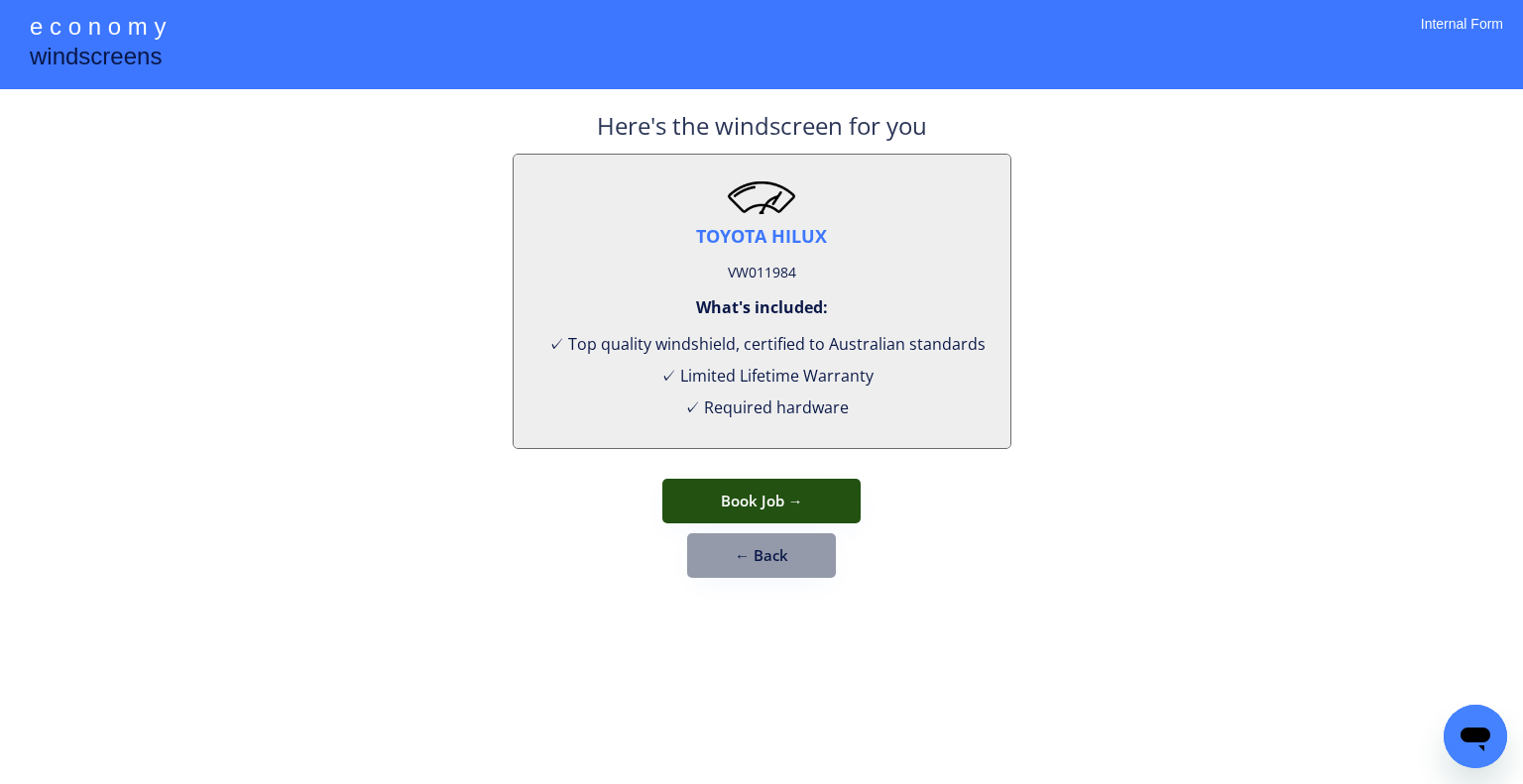 click on "Book Job    →" at bounding box center [762, 501] 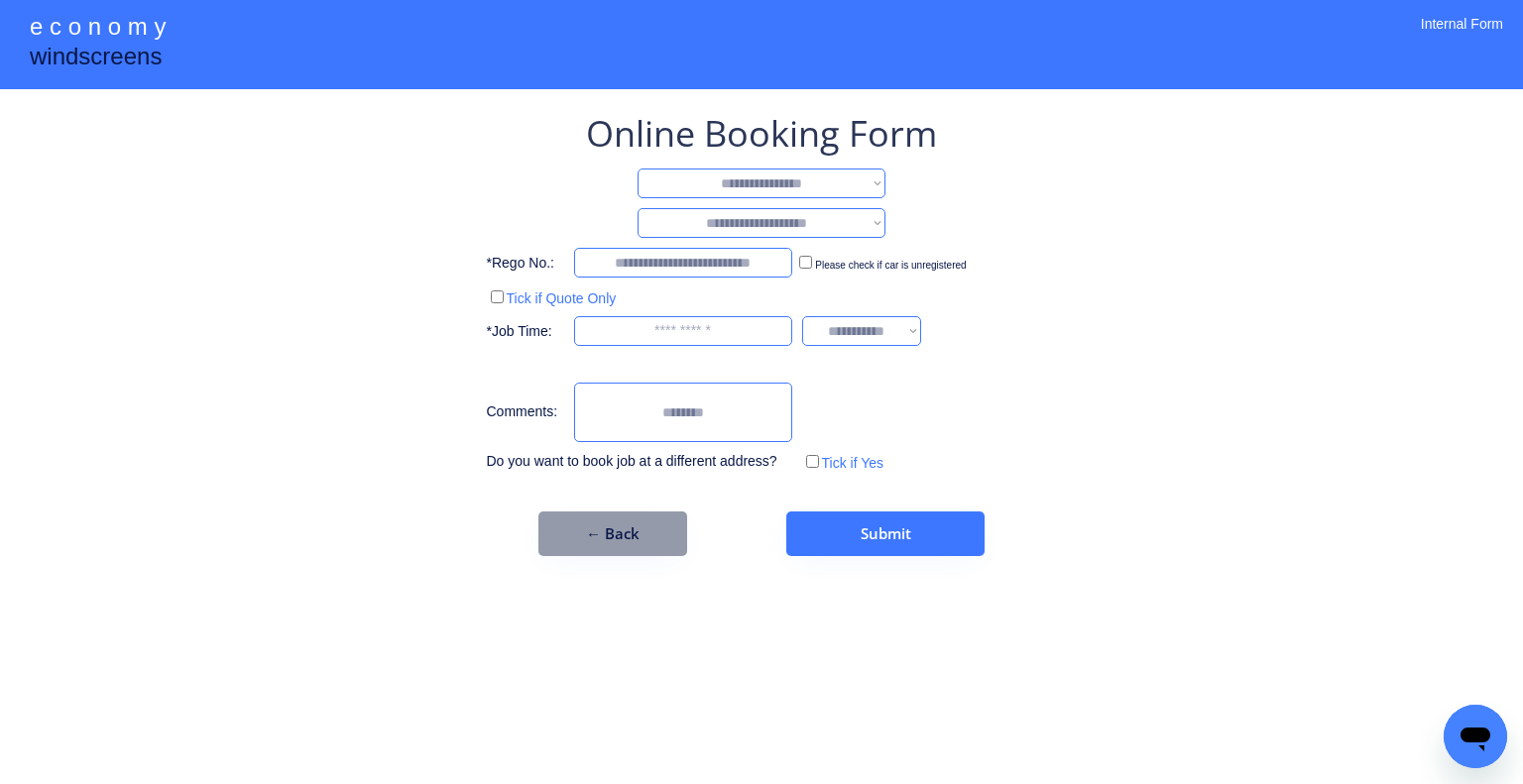 click on "**********" at bounding box center (762, 183) 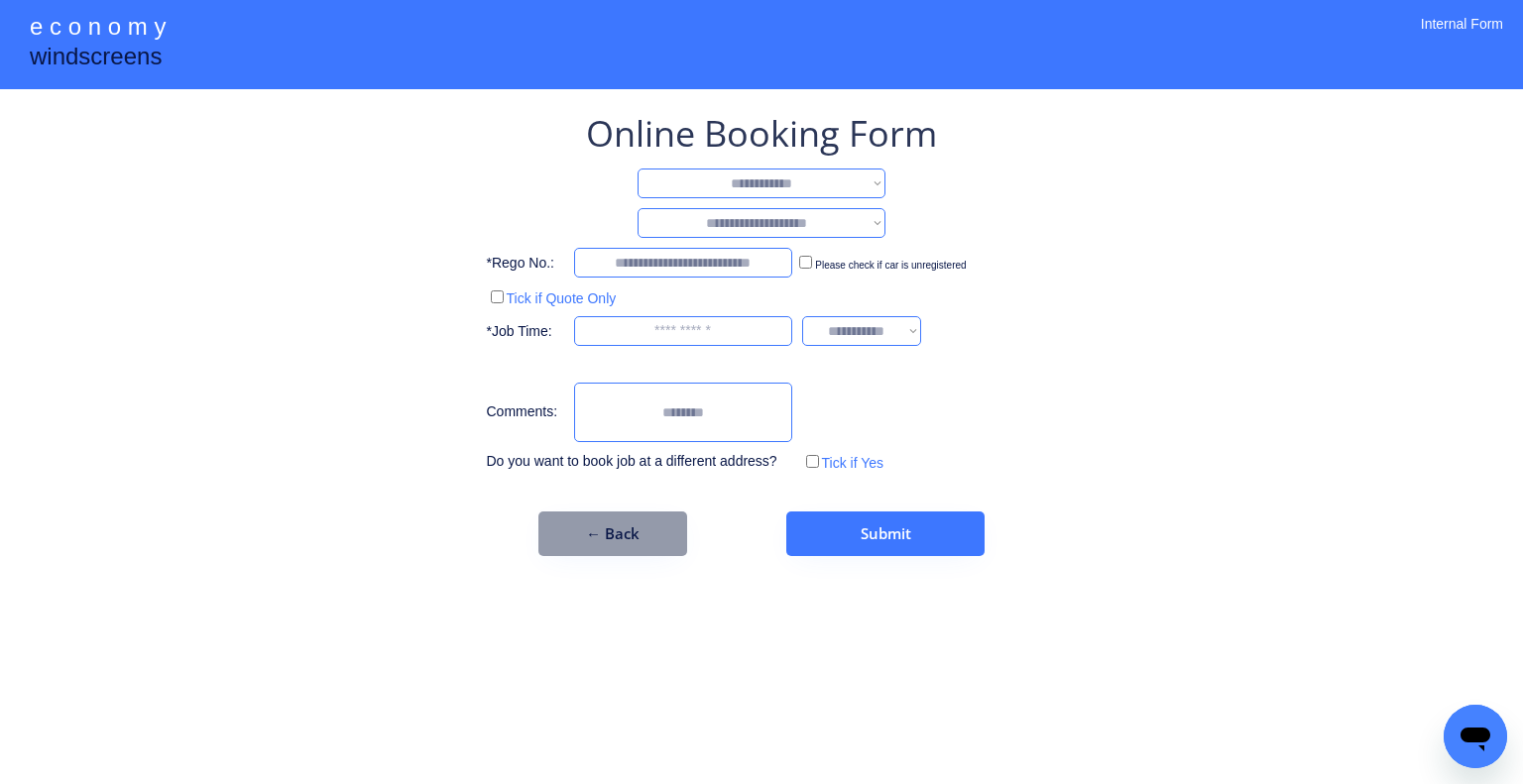 click on "**********" at bounding box center [762, 183] 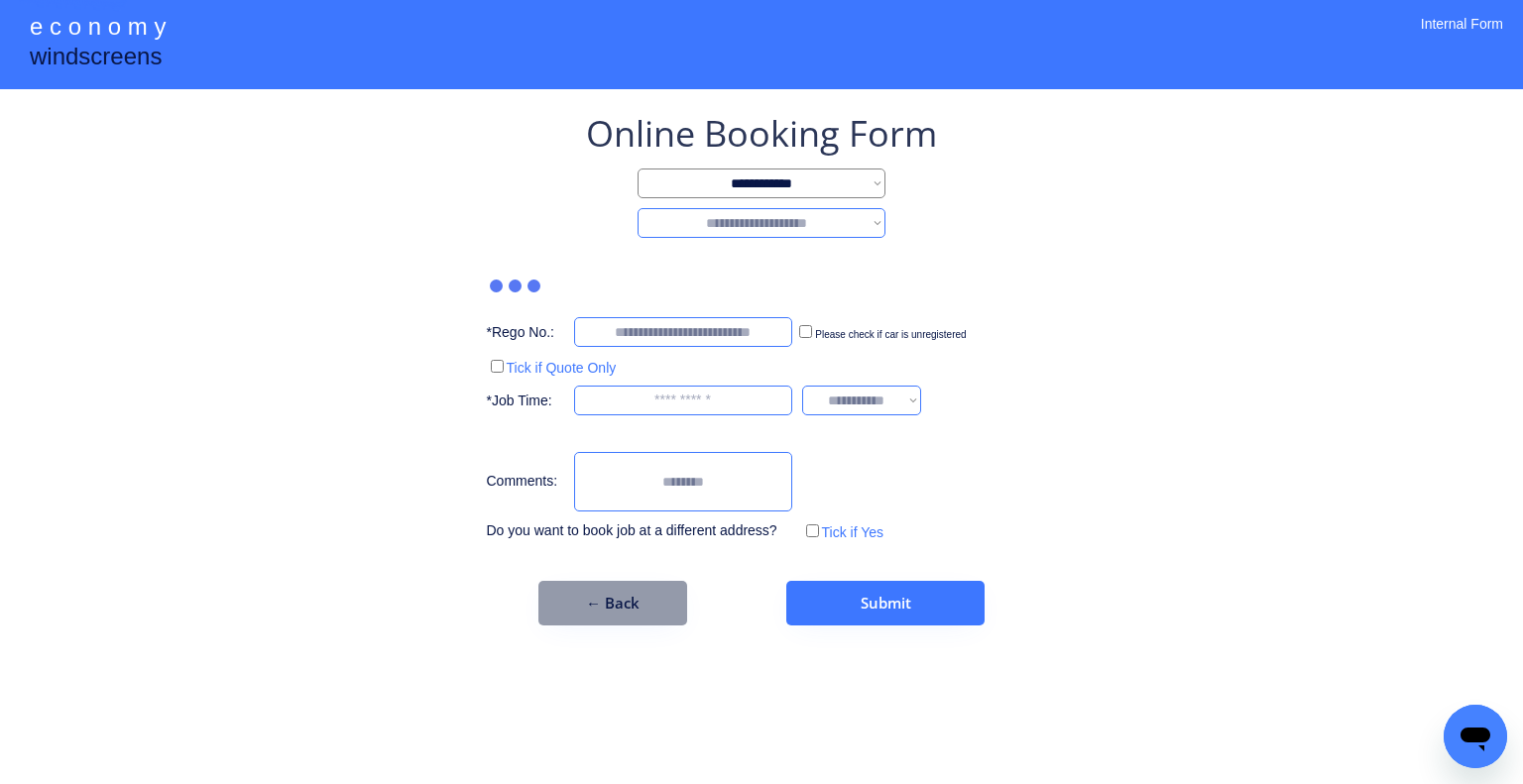 click on "**********" at bounding box center [762, 223] 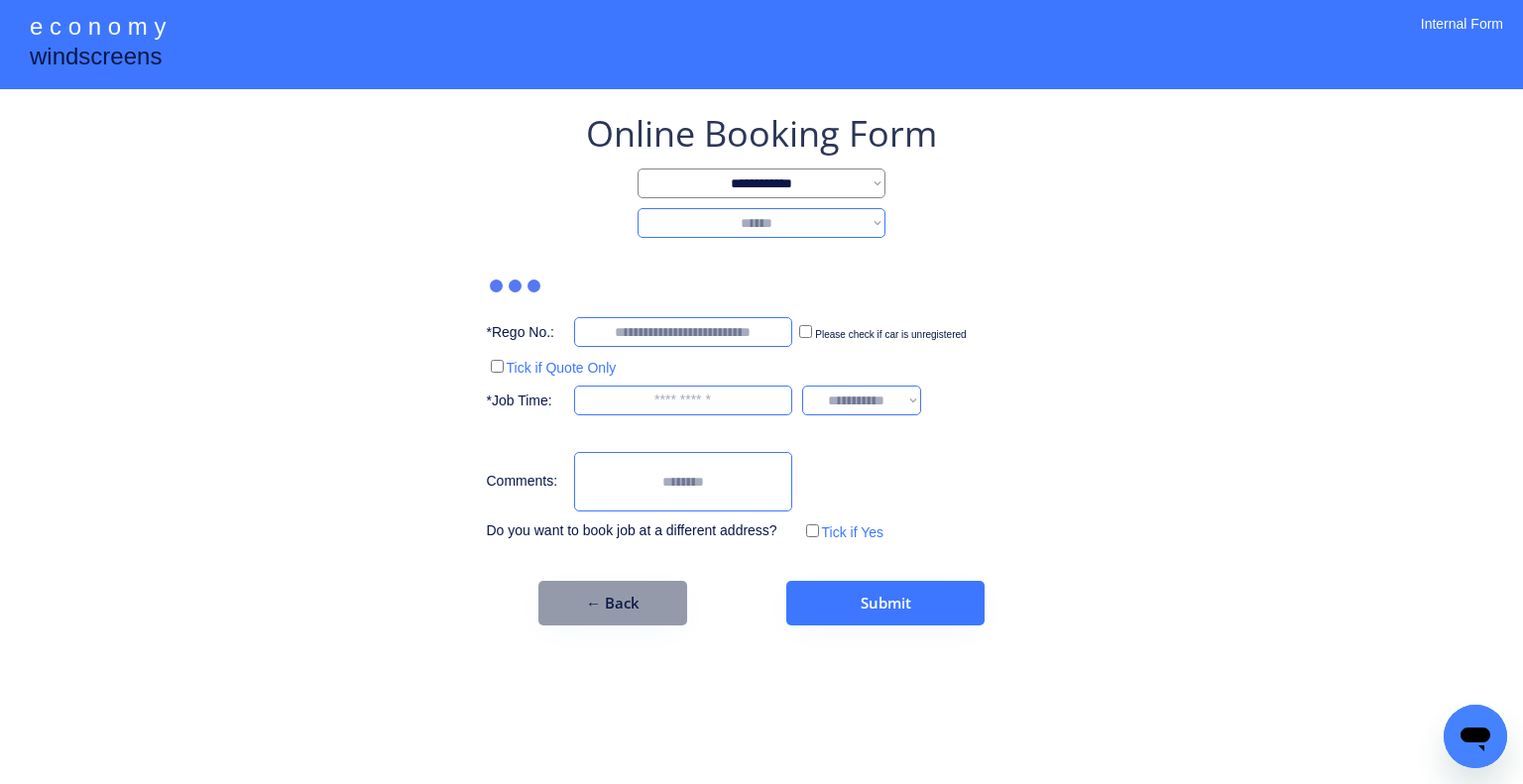 click on "**********" at bounding box center [762, 223] 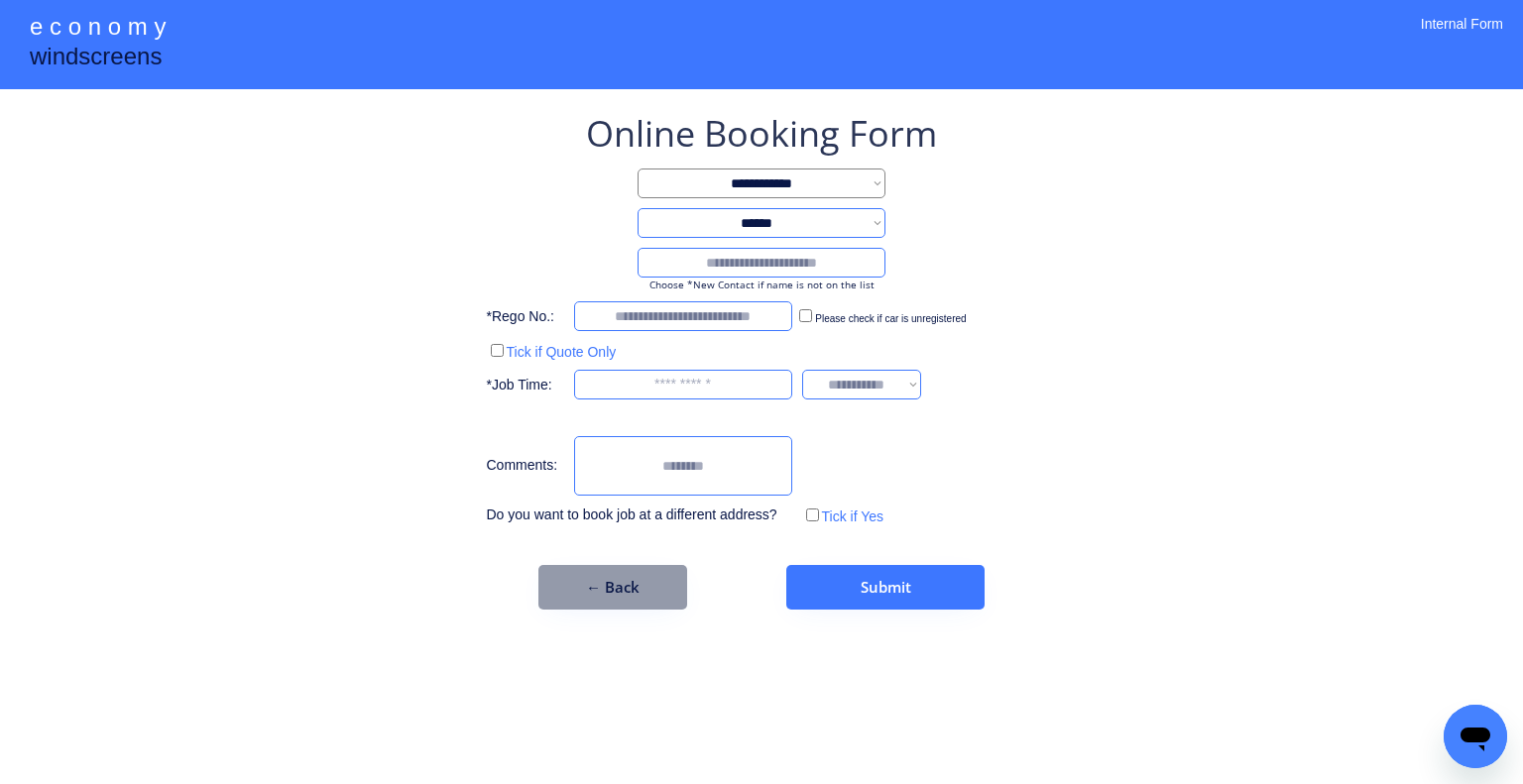 click at bounding box center (762, 263) 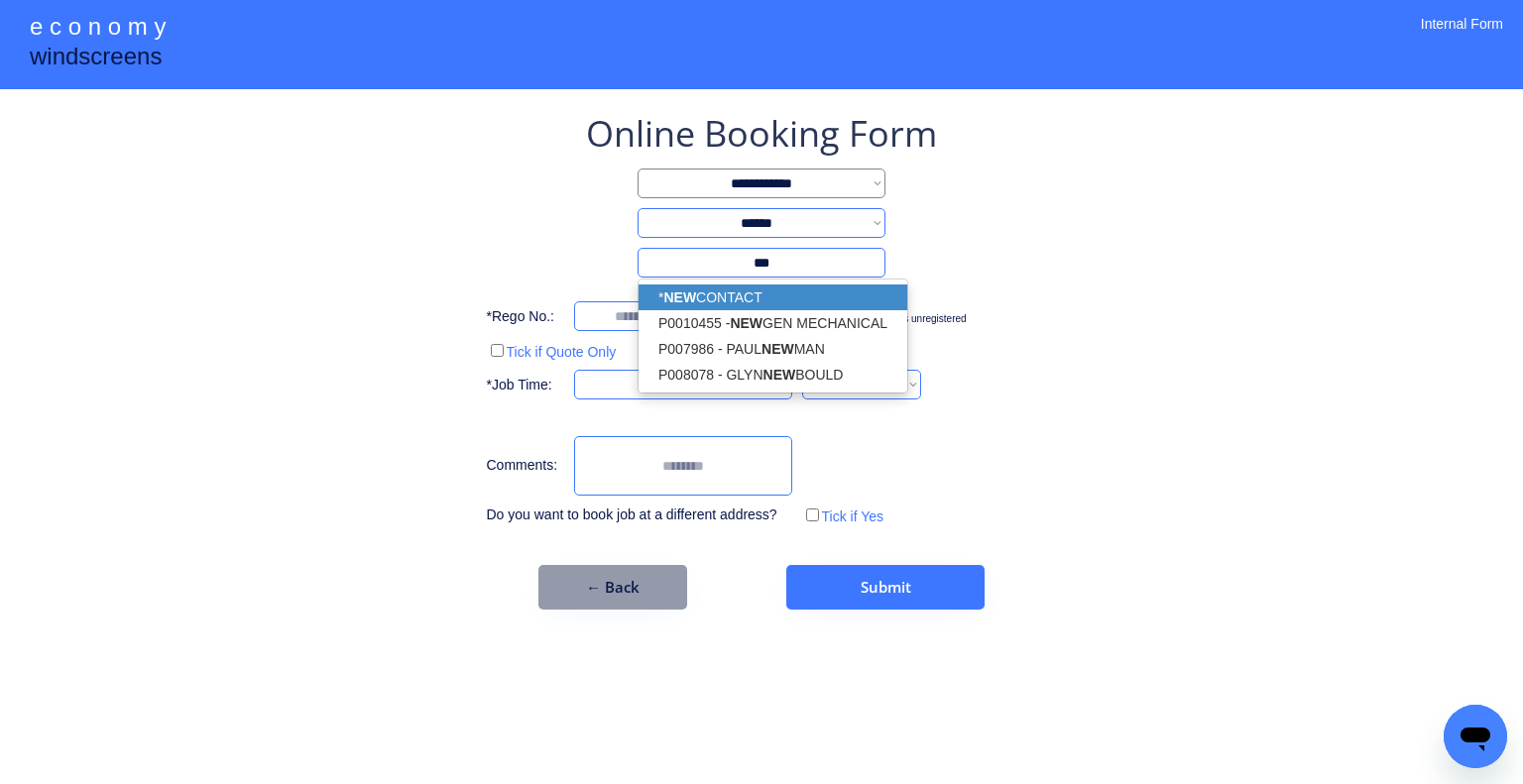 drag, startPoint x: 816, startPoint y: 292, endPoint x: 1150, endPoint y: 348, distance: 338.66207 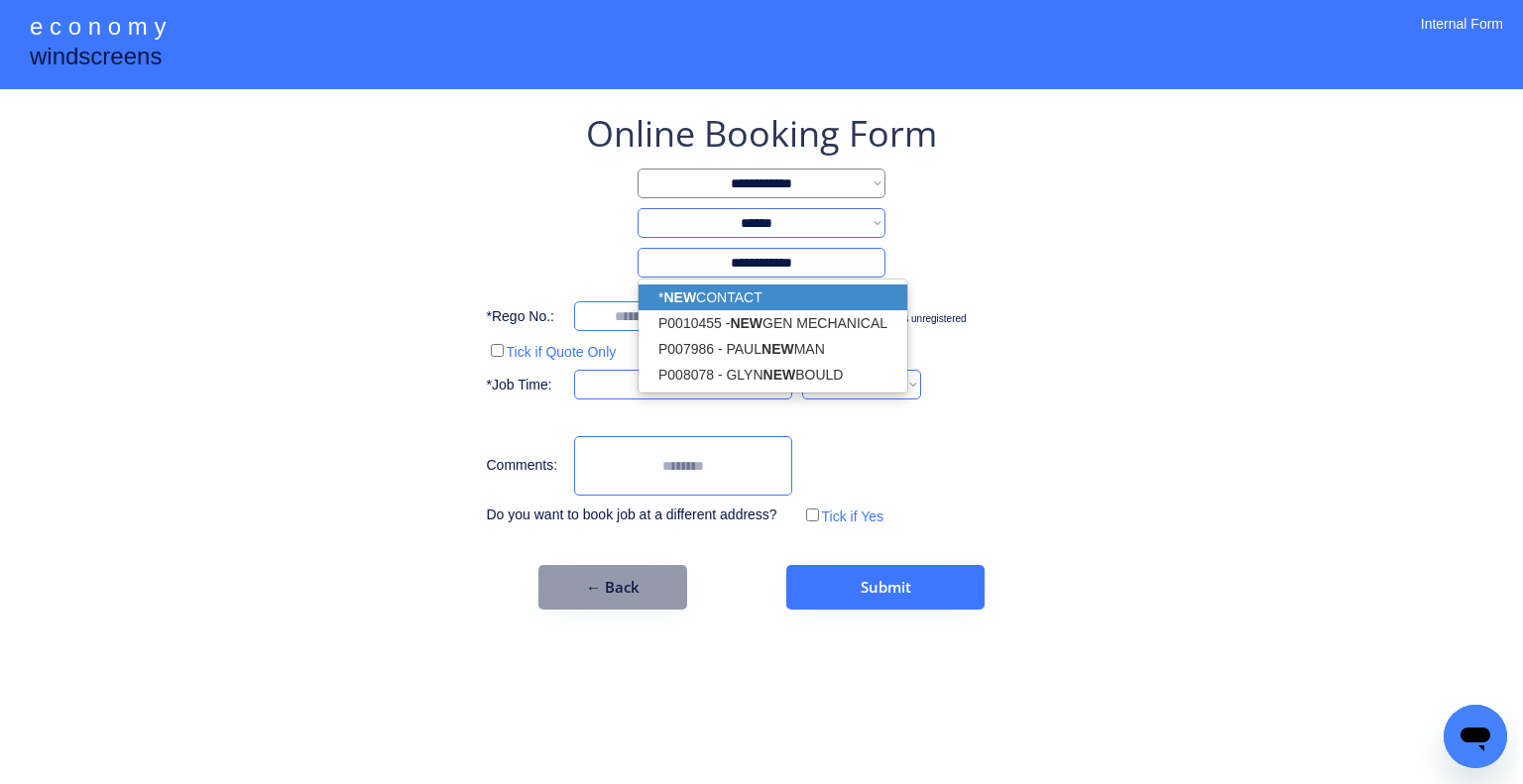 type on "**********" 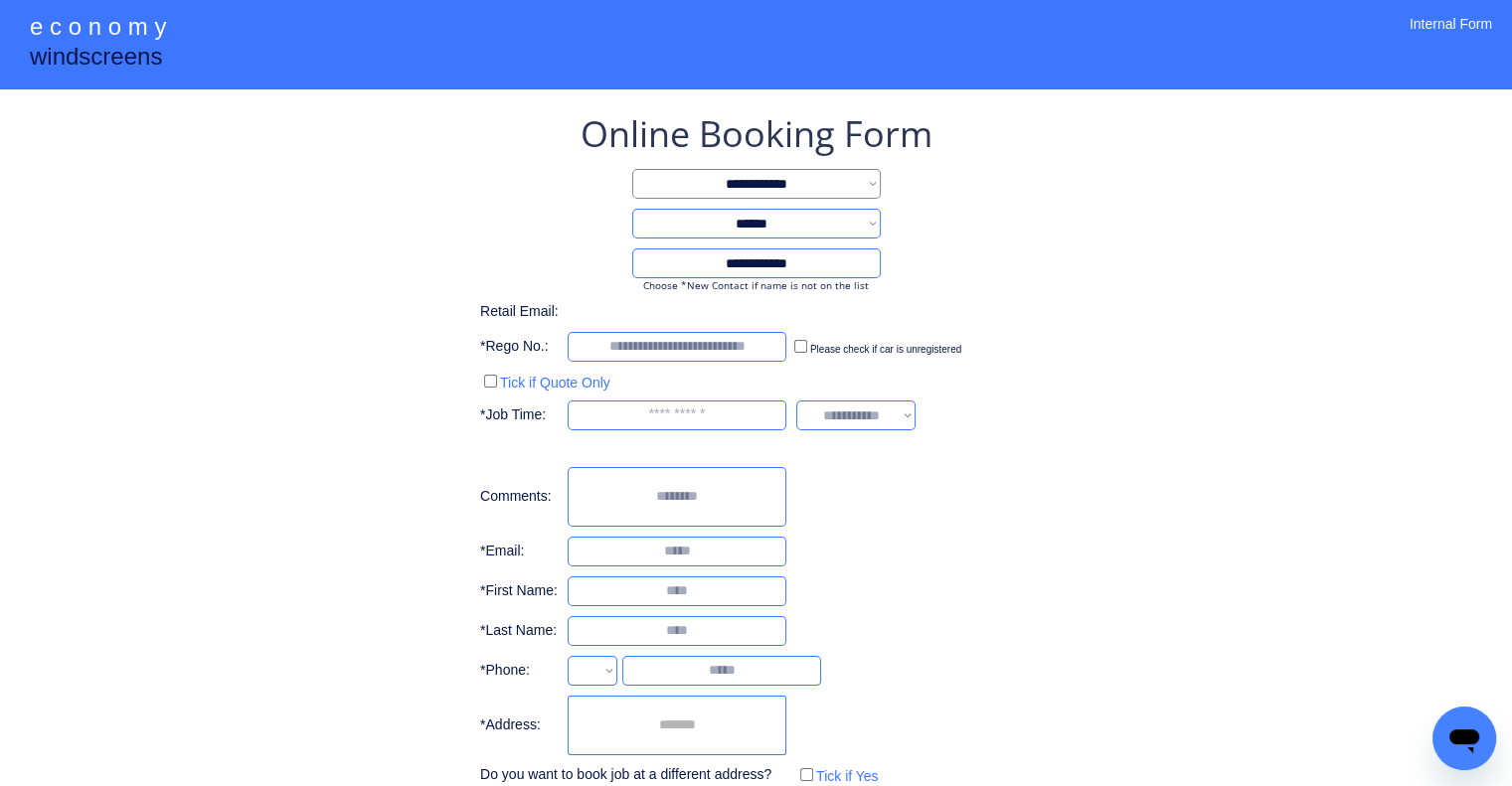 click on "**********" at bounding box center [756, 449] 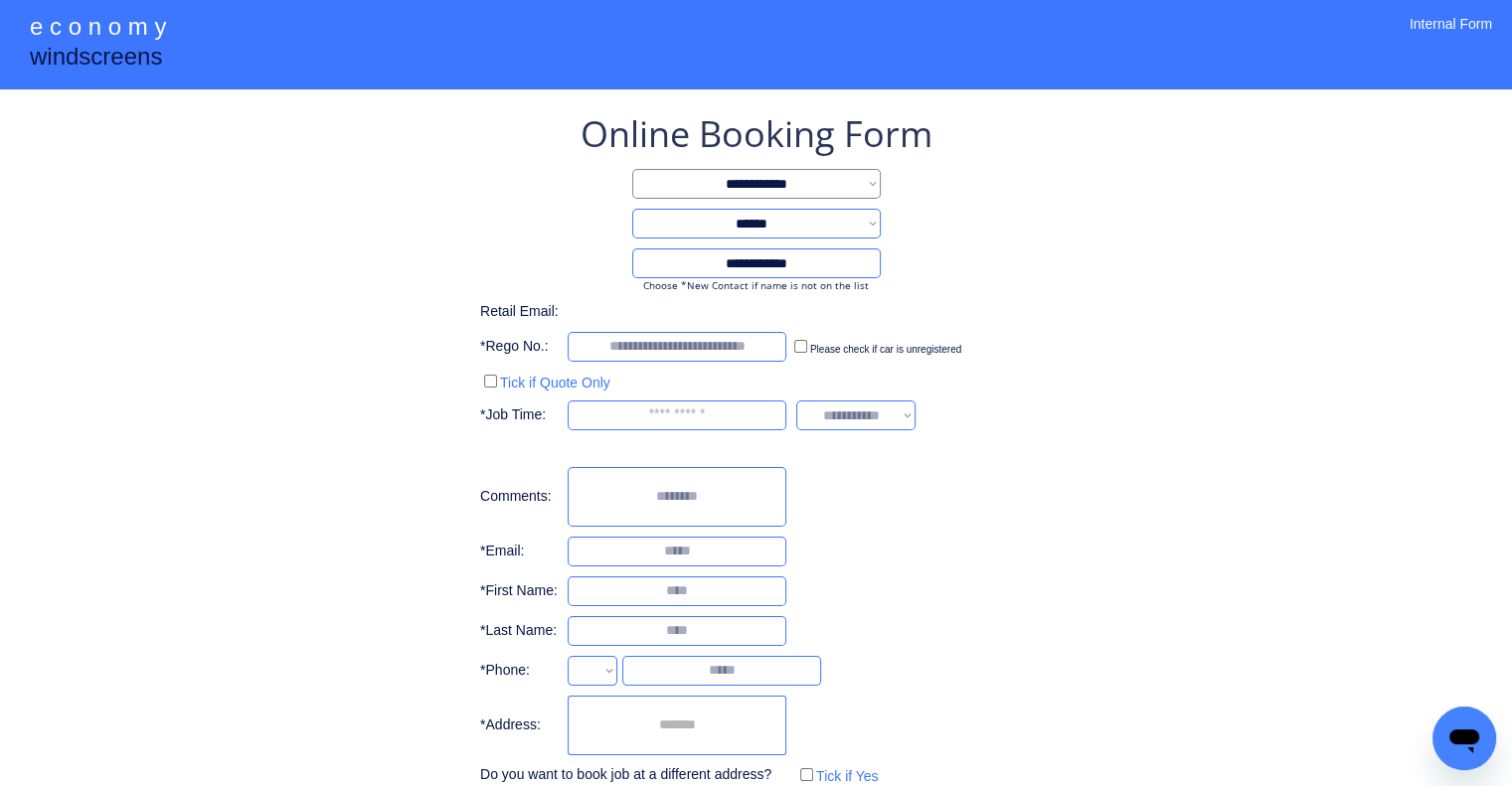 select on "**********" 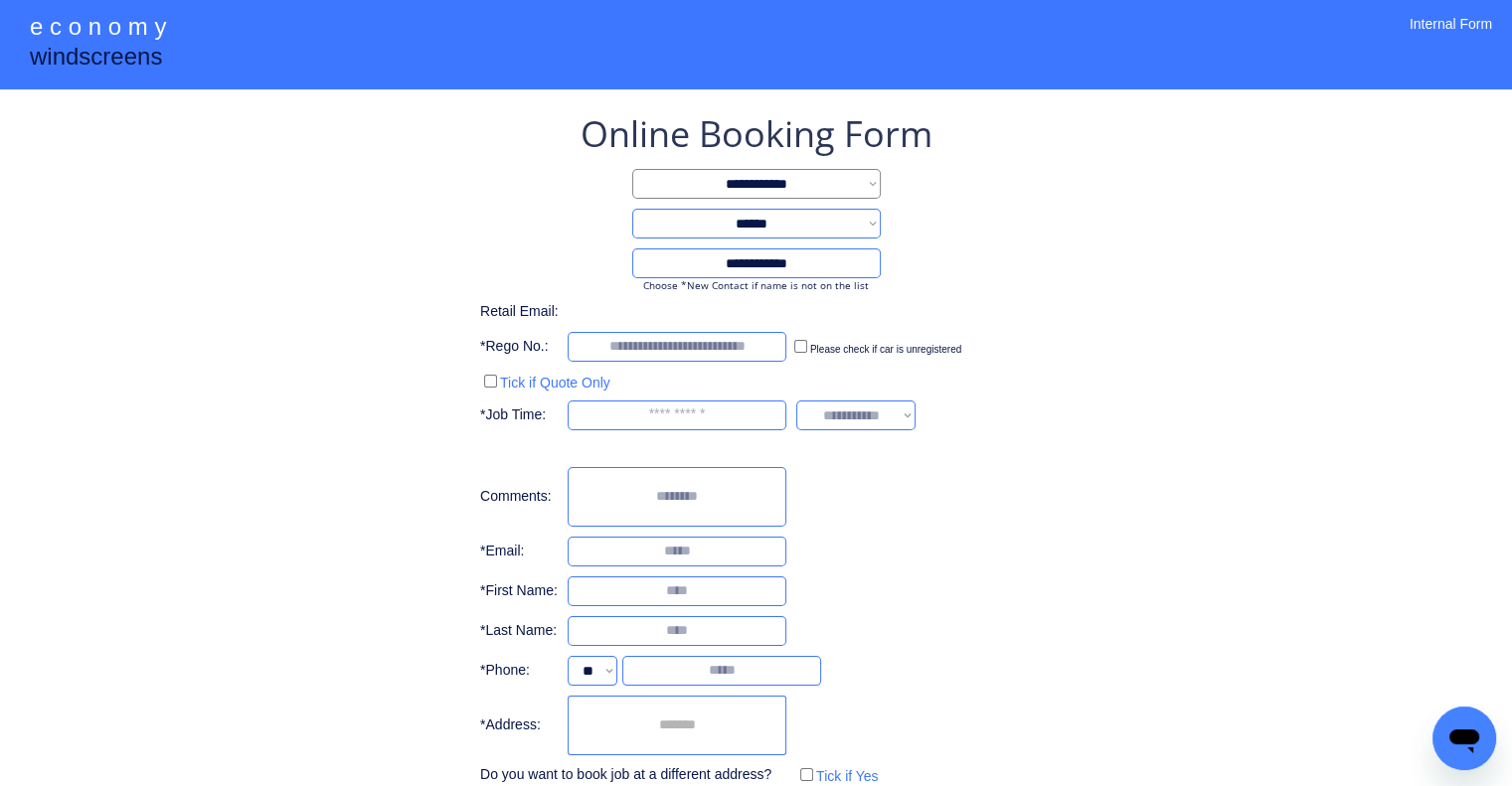 click at bounding box center [677, 725] 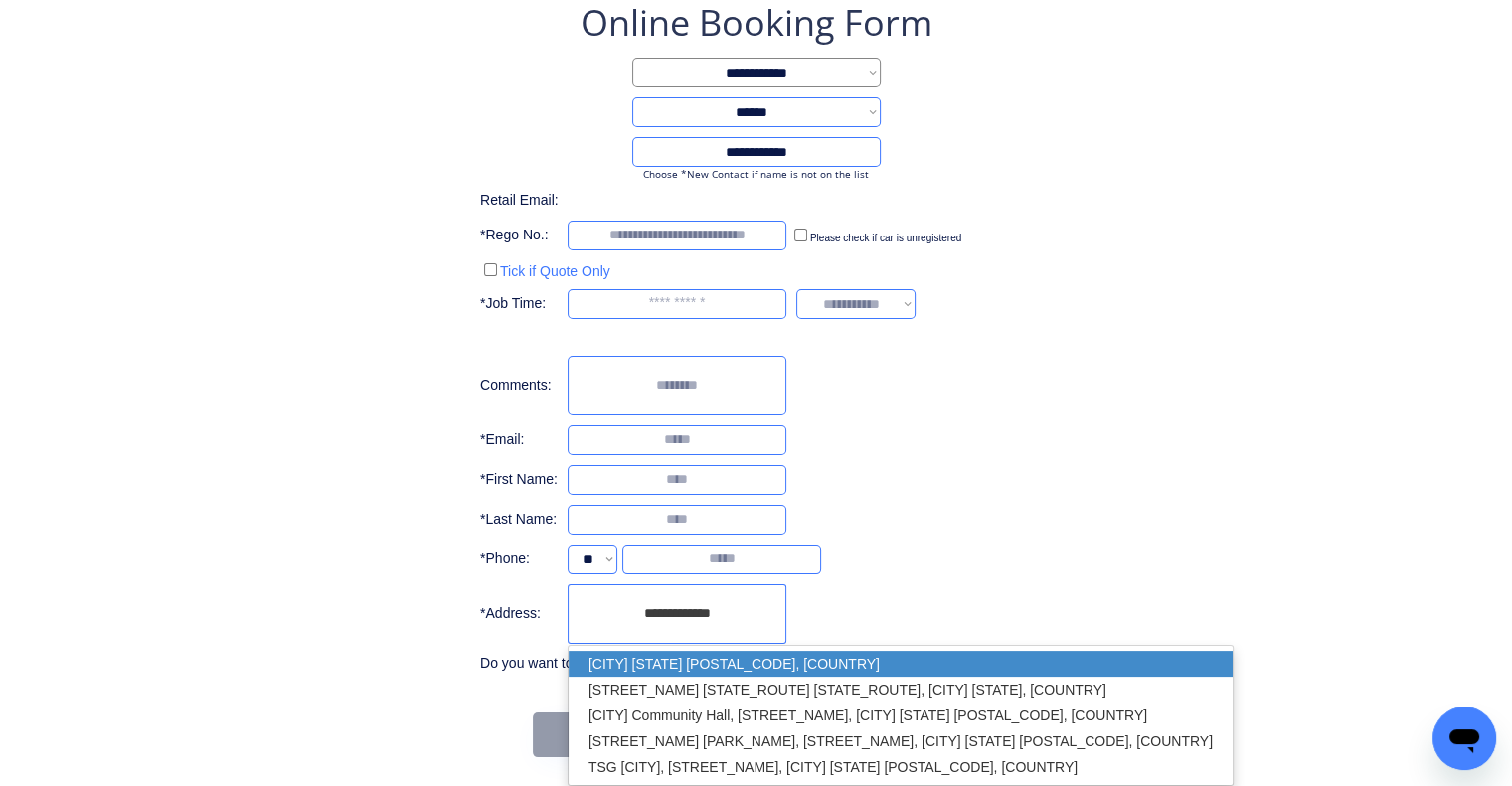 scroll, scrollTop: 112, scrollLeft: 0, axis: vertical 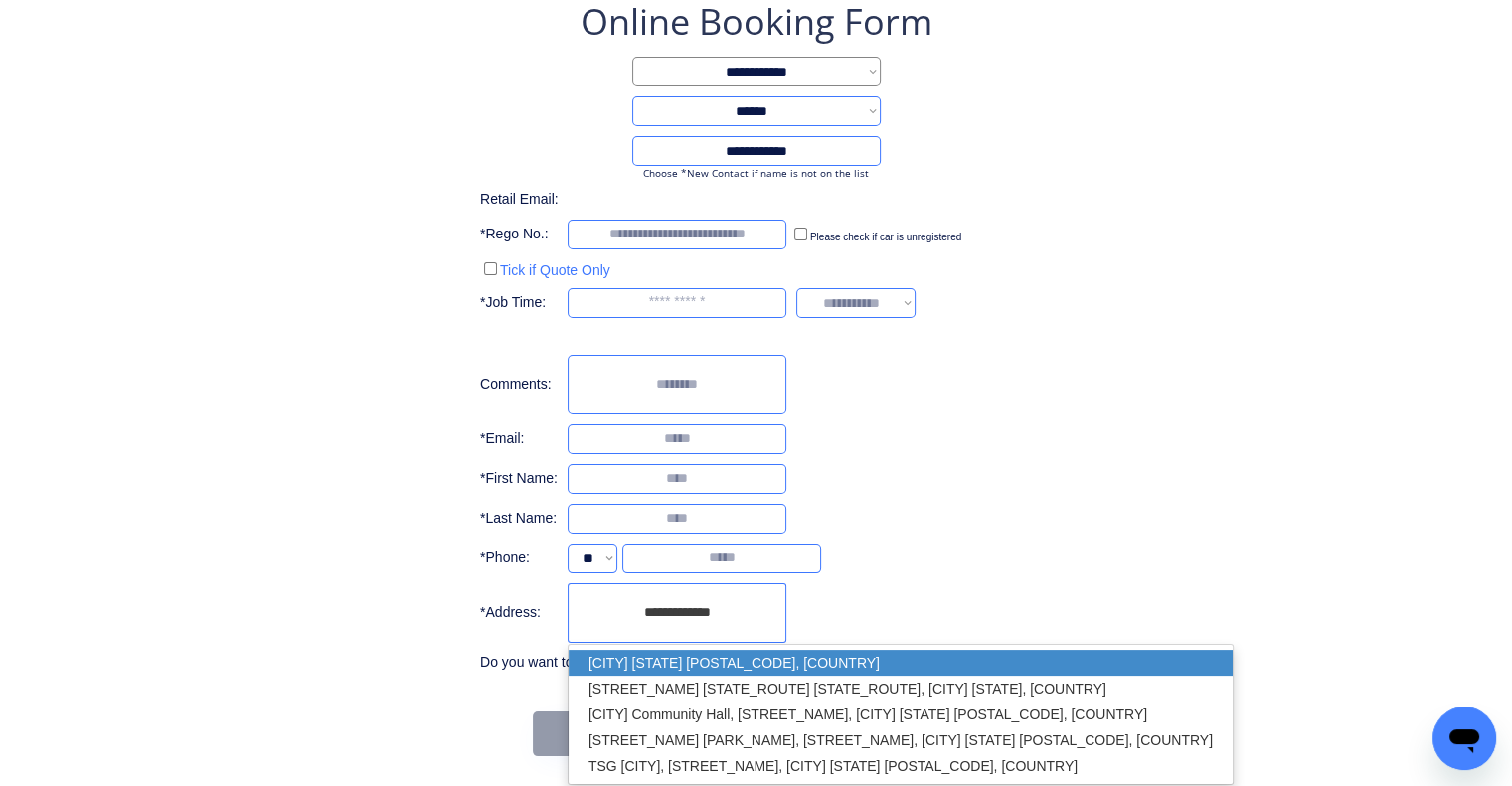 click on "Redland Bay QLD 4165, Australia" at bounding box center (901, 663) 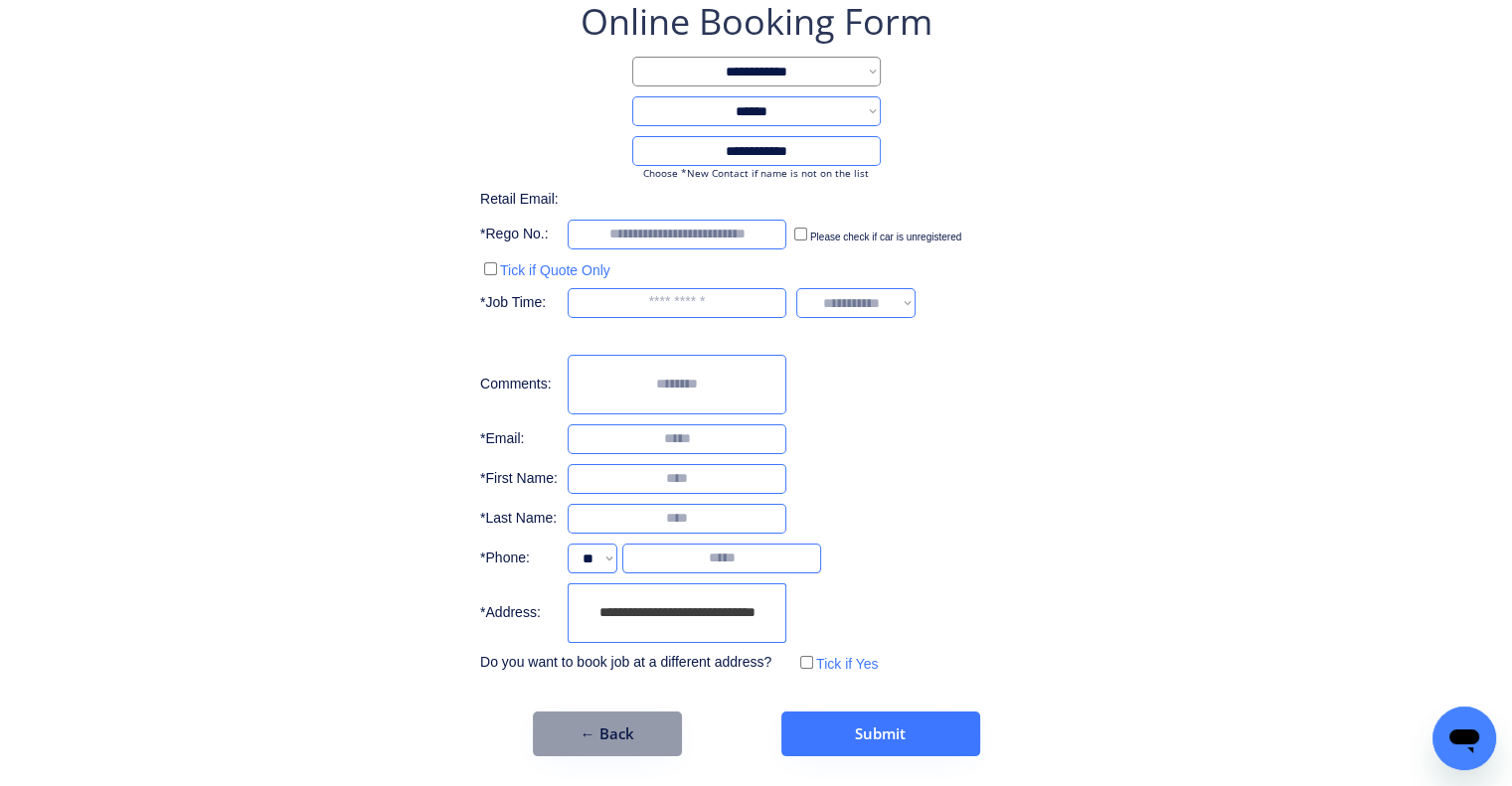 type on "**********" 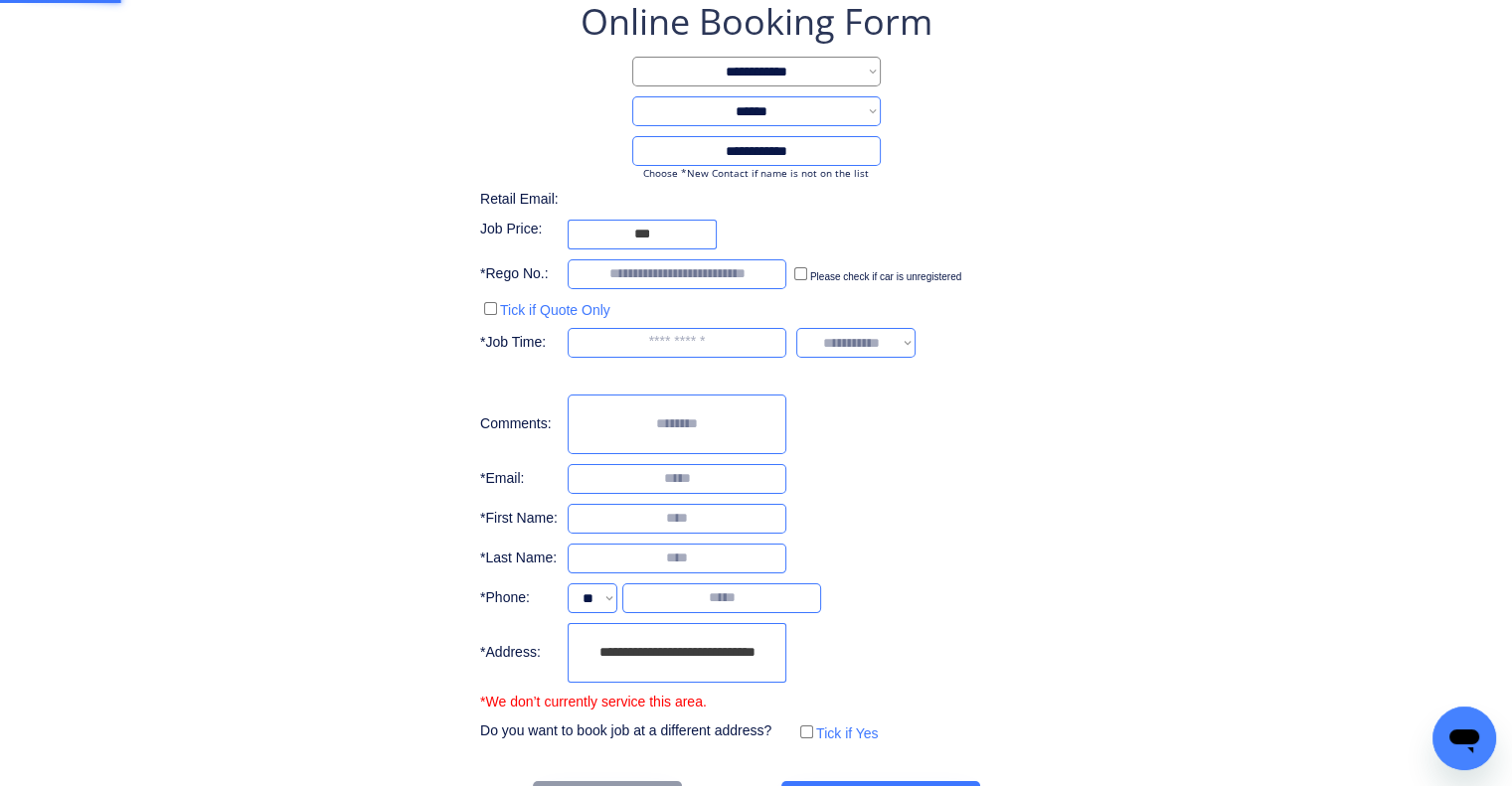 click on "**********" at bounding box center (756, 372) 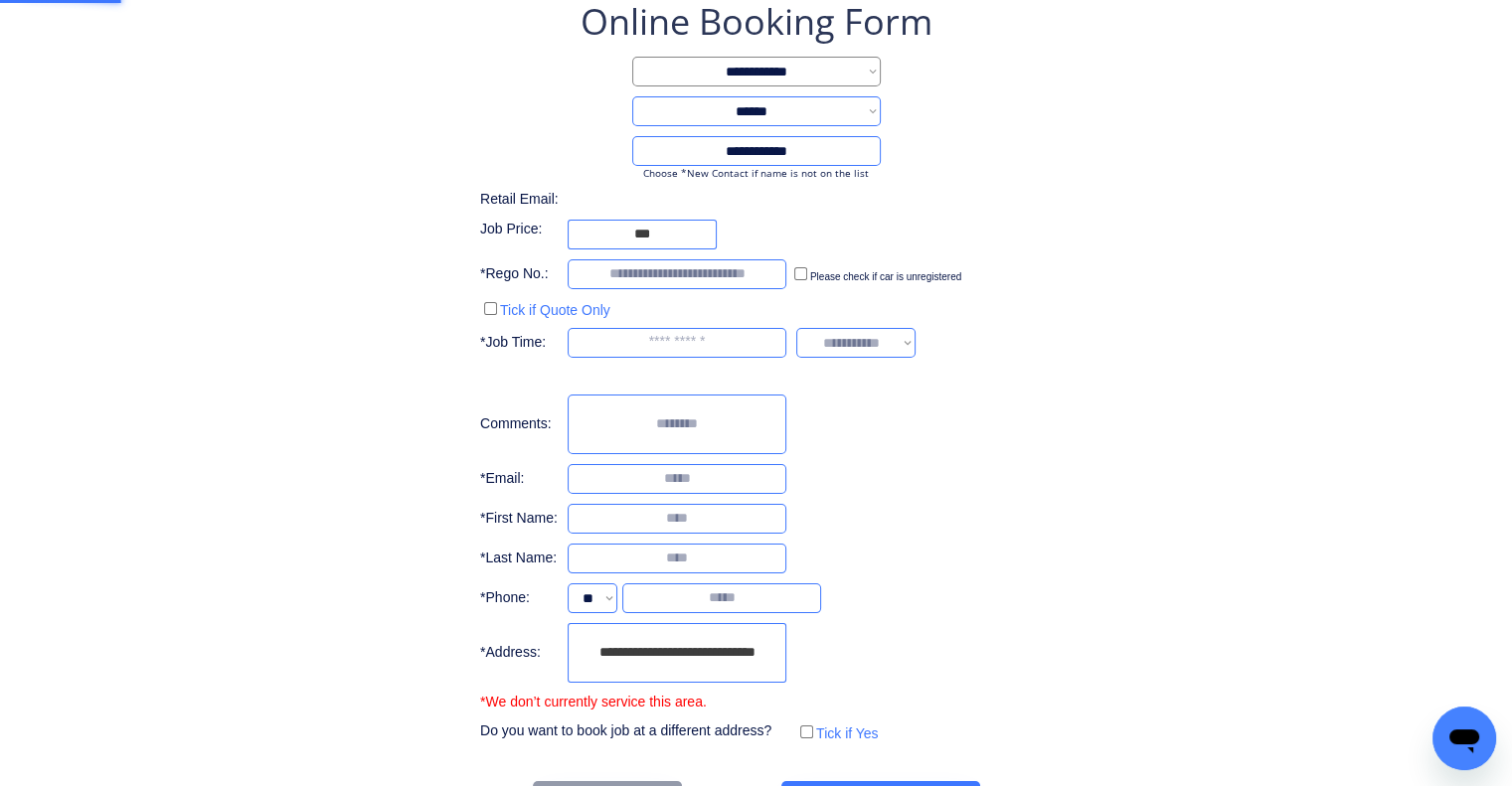 type 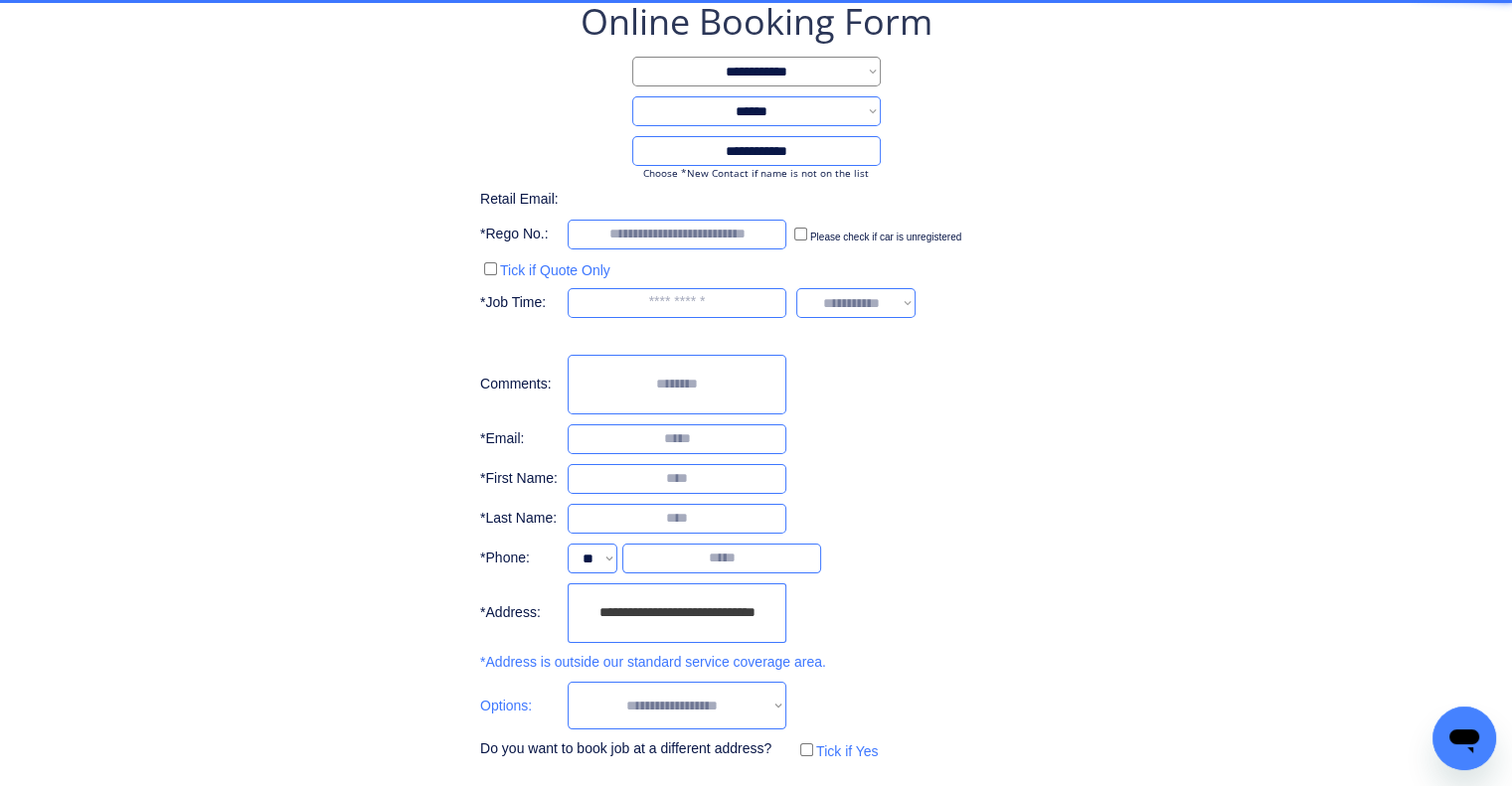 scroll, scrollTop: 199, scrollLeft: 0, axis: vertical 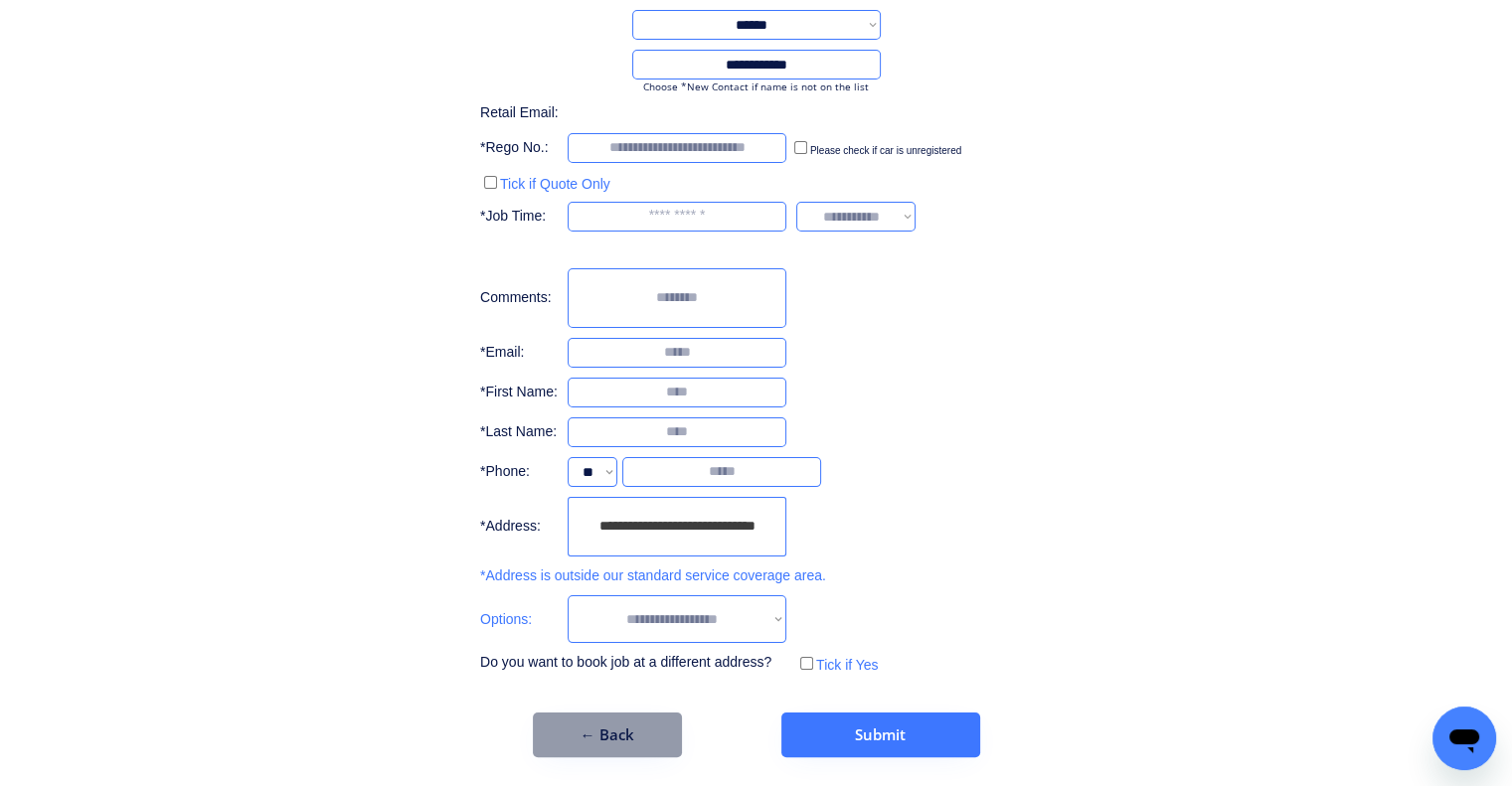 click on "**********" at bounding box center (756, 294) 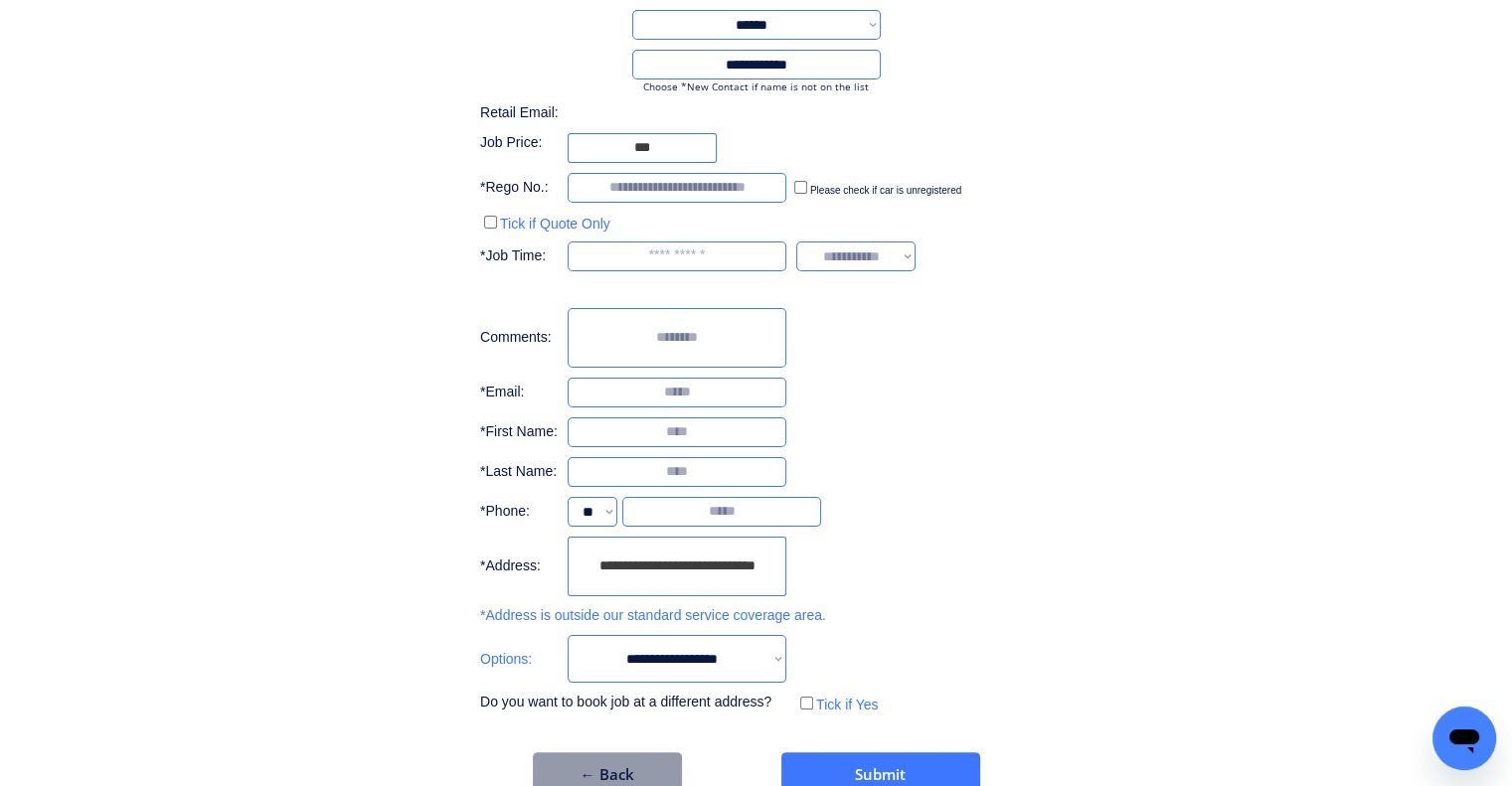click on "**********" at bounding box center [756, 354] 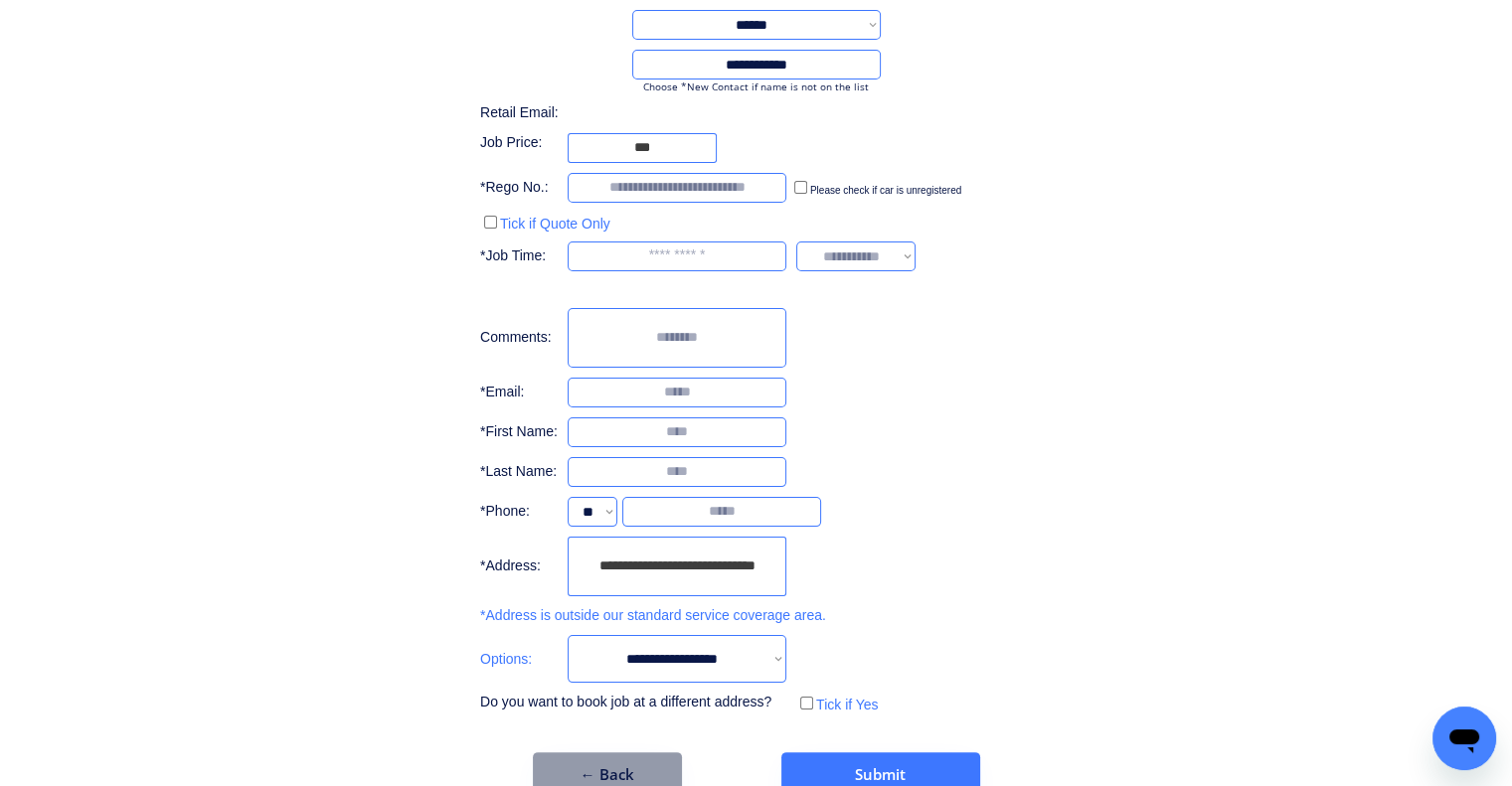 click on "**********" at bounding box center [677, 659] 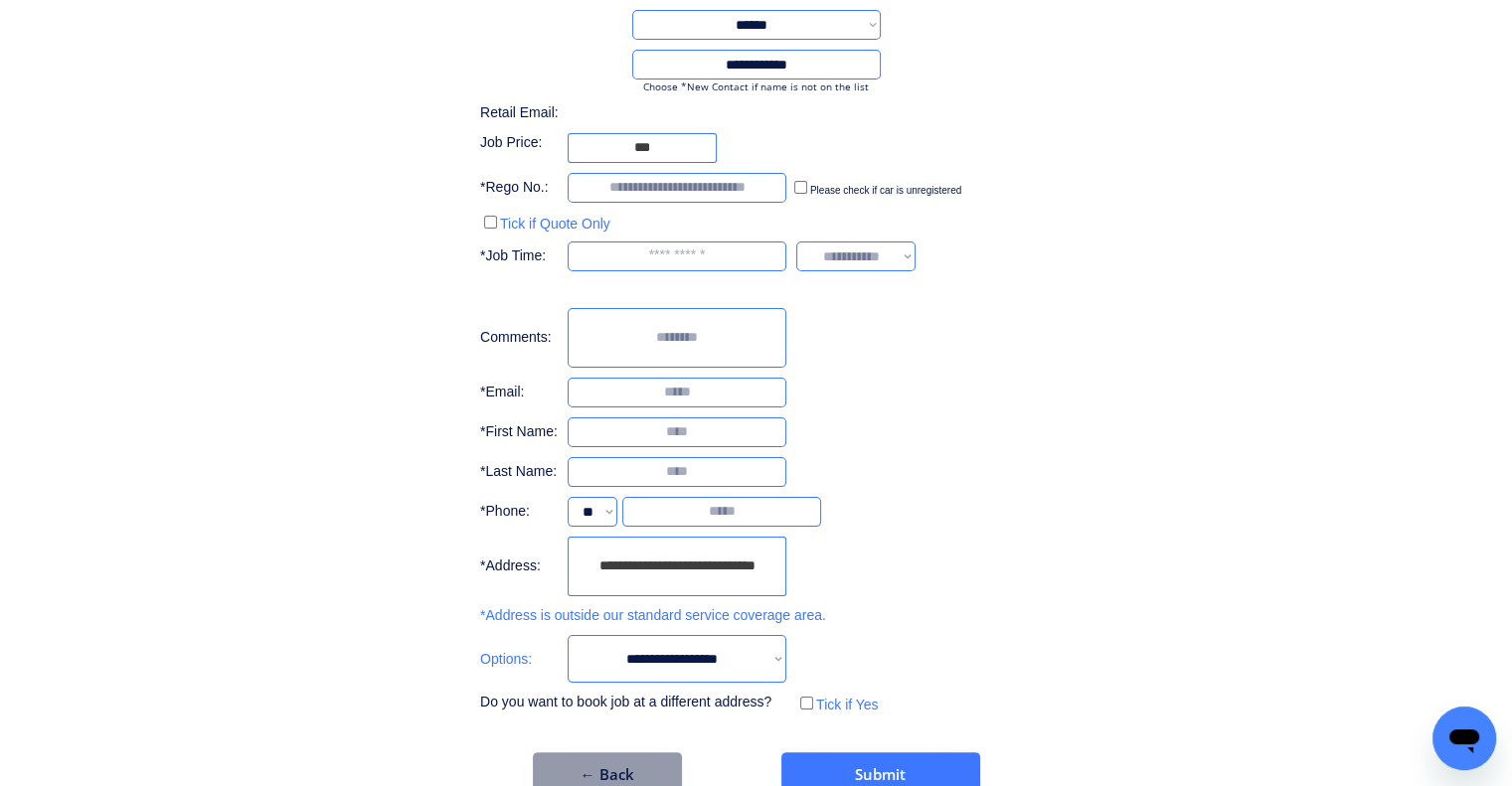 select on "**********" 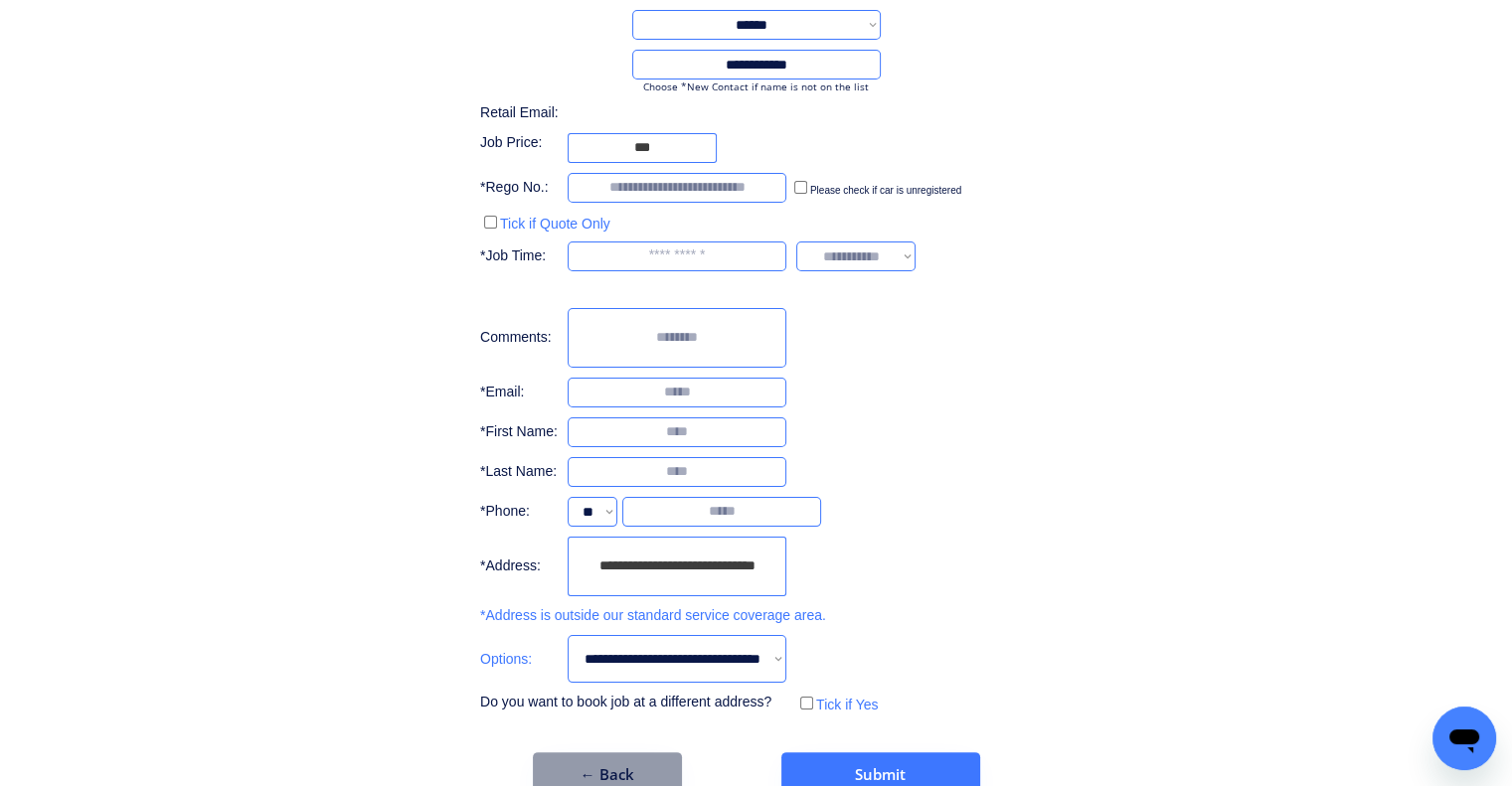 click on "**********" at bounding box center [677, 659] 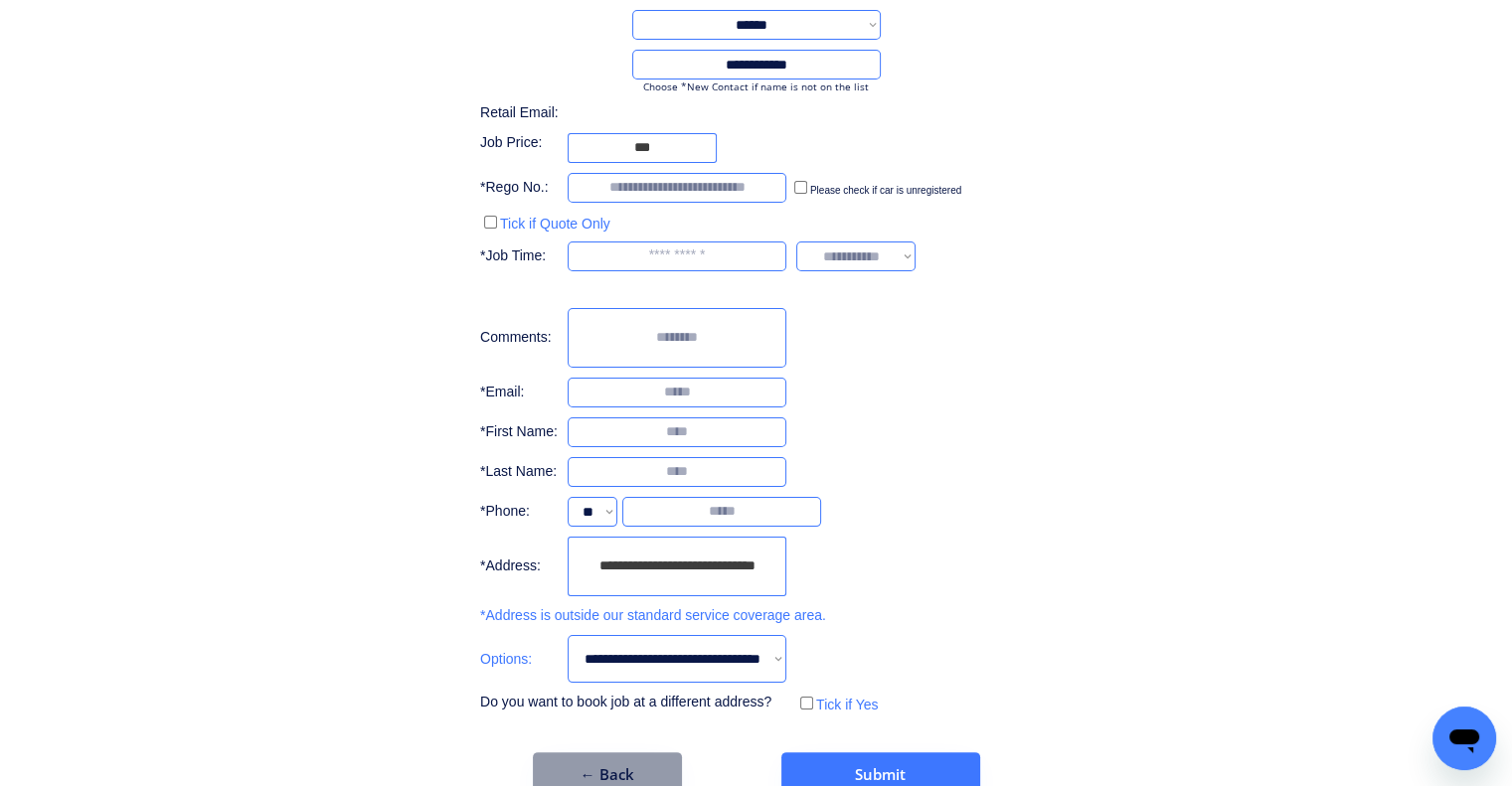 select on "**********" 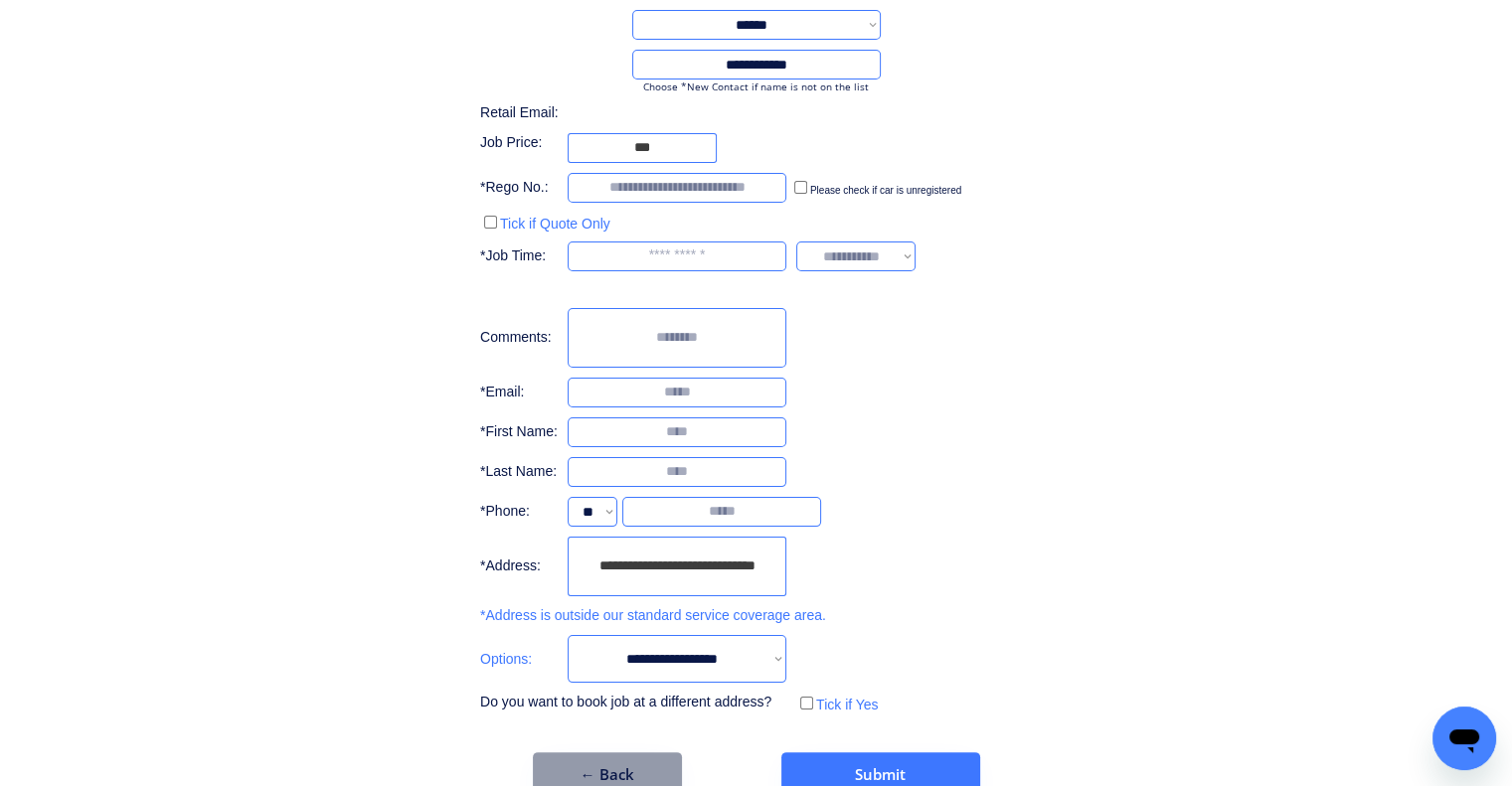 click on "**********" at bounding box center (677, 659) 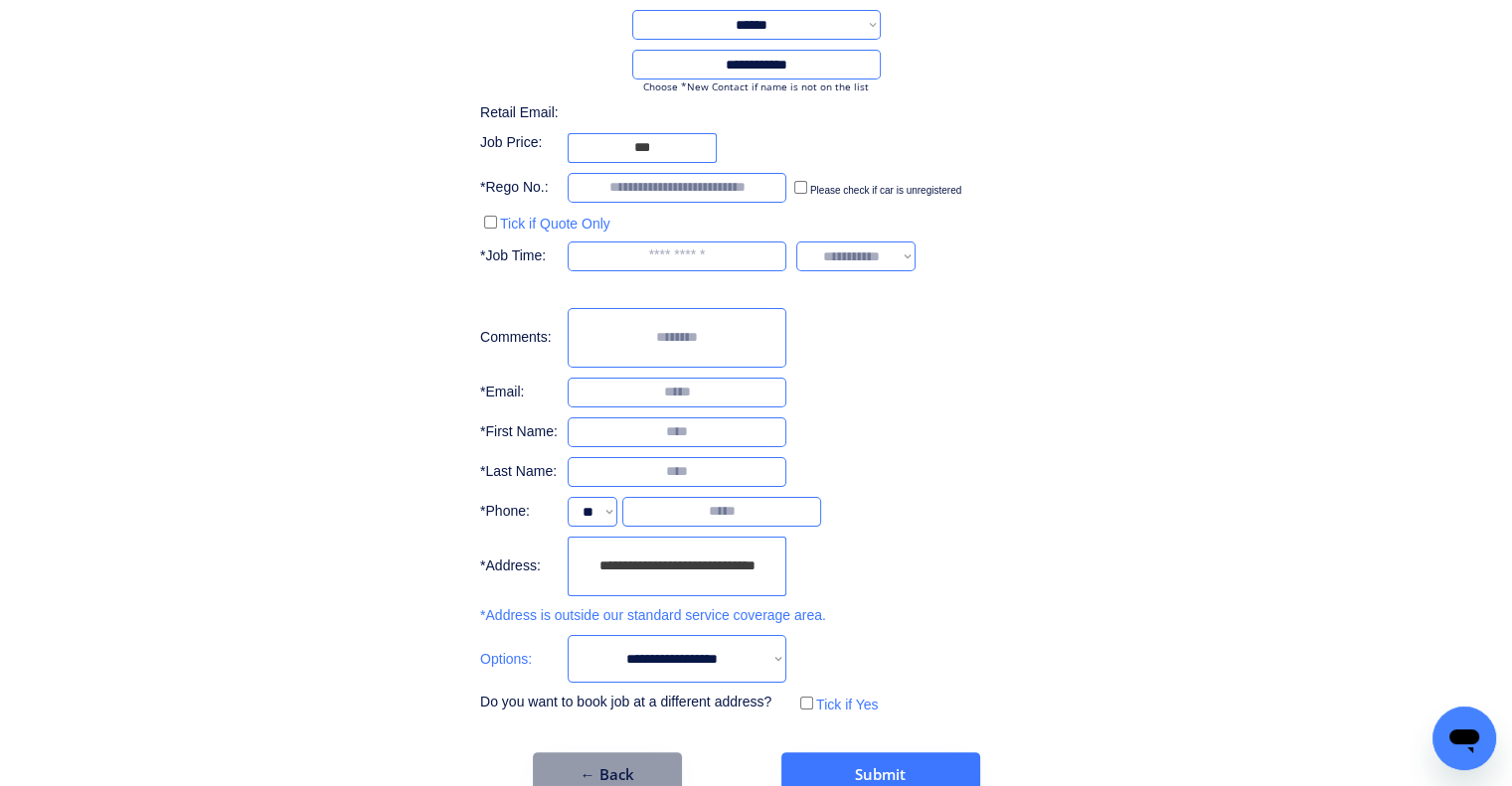 click on "**********" at bounding box center (756, 354) 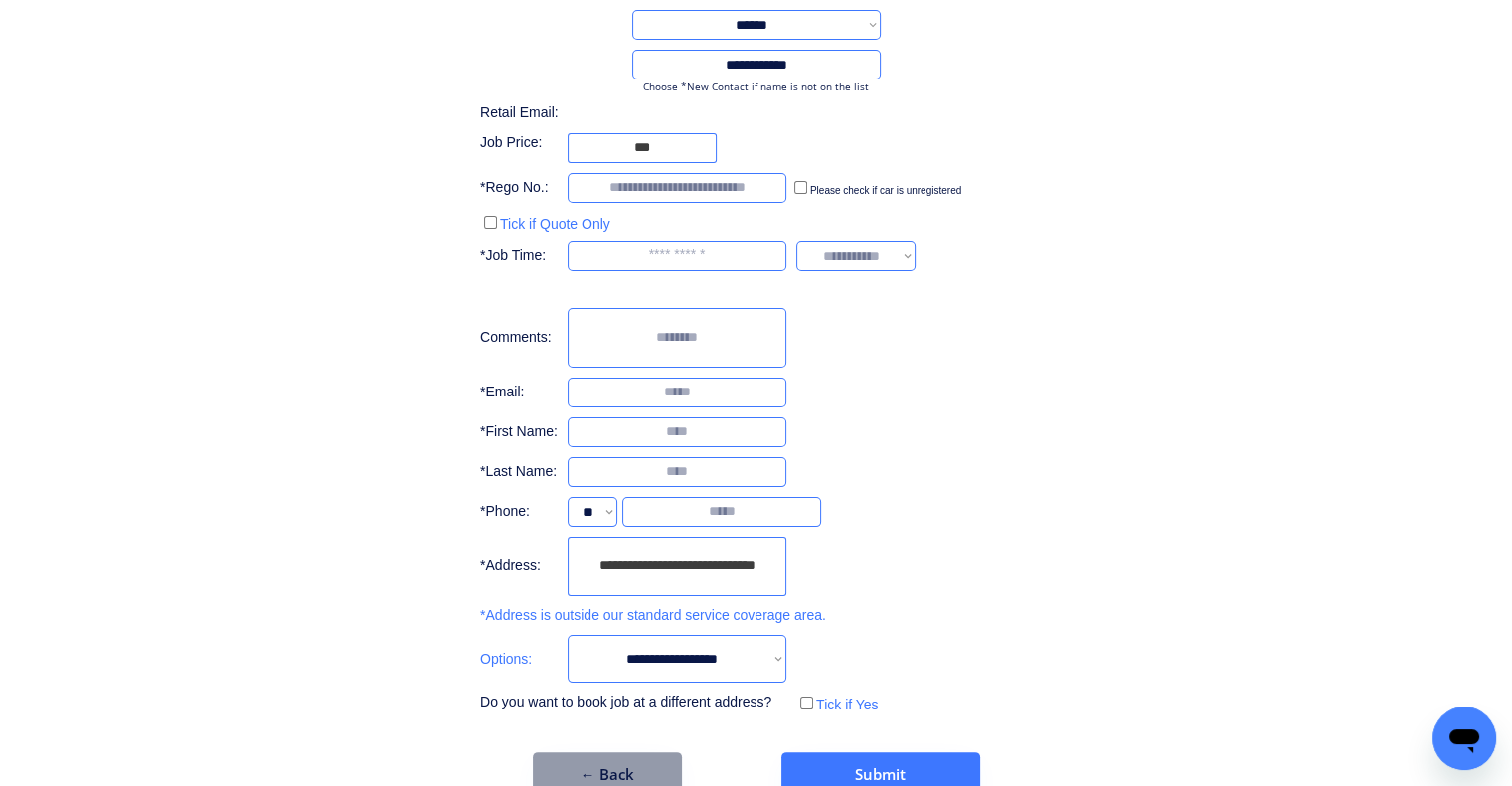 click on "**********" at bounding box center [756, 314] 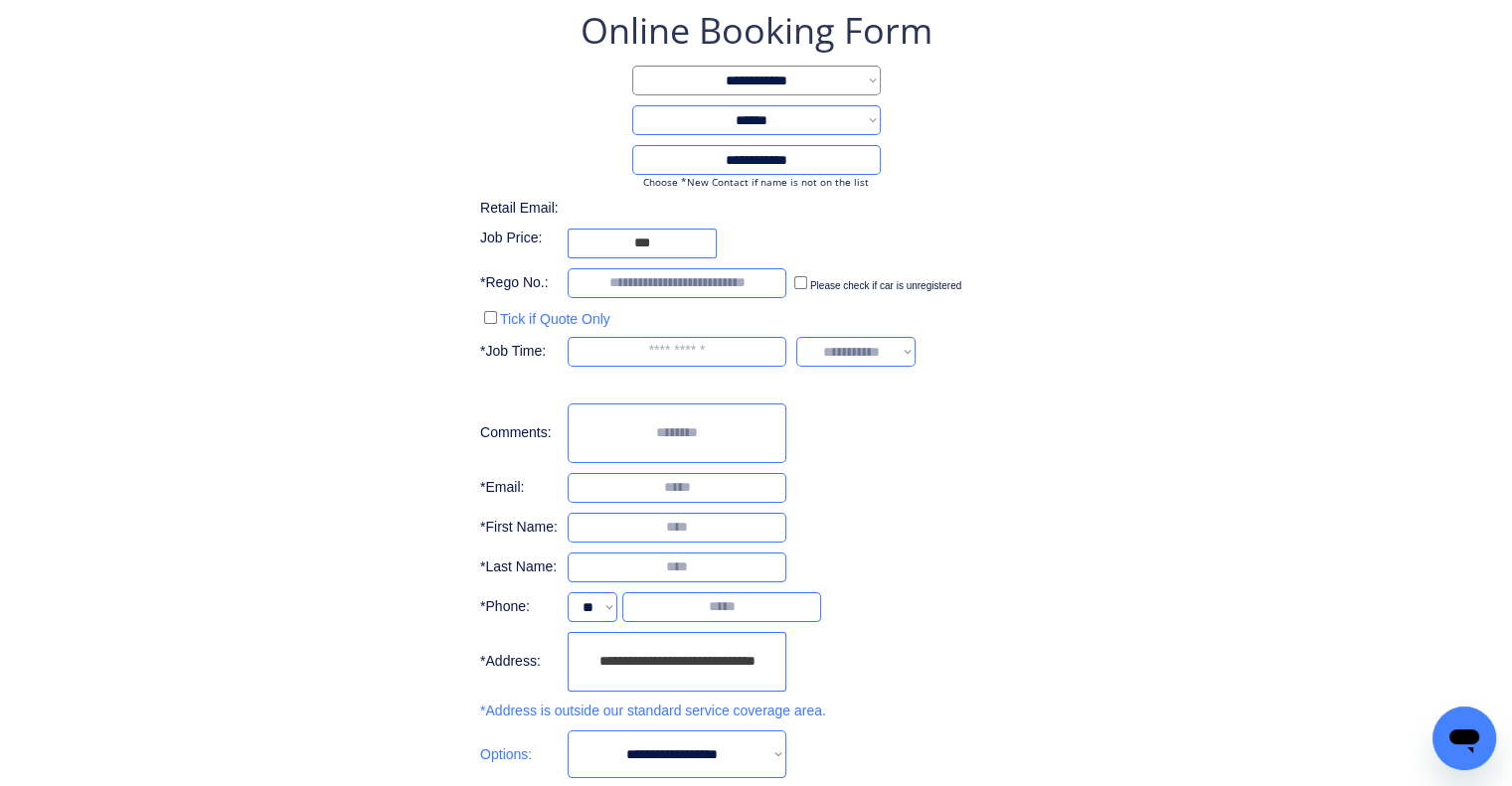 scroll, scrollTop: 238, scrollLeft: 0, axis: vertical 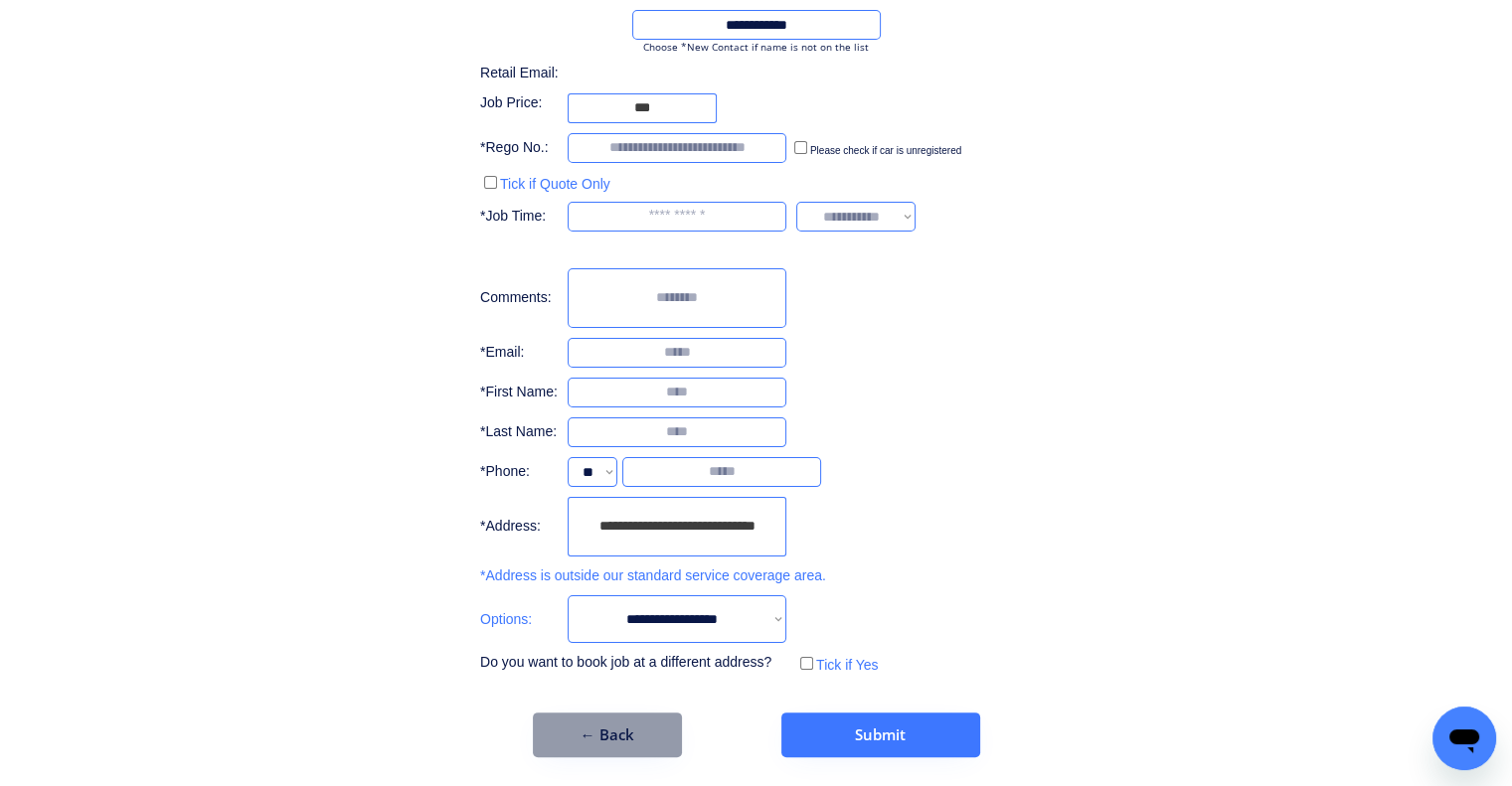 click on "**********" at bounding box center [756, 274] 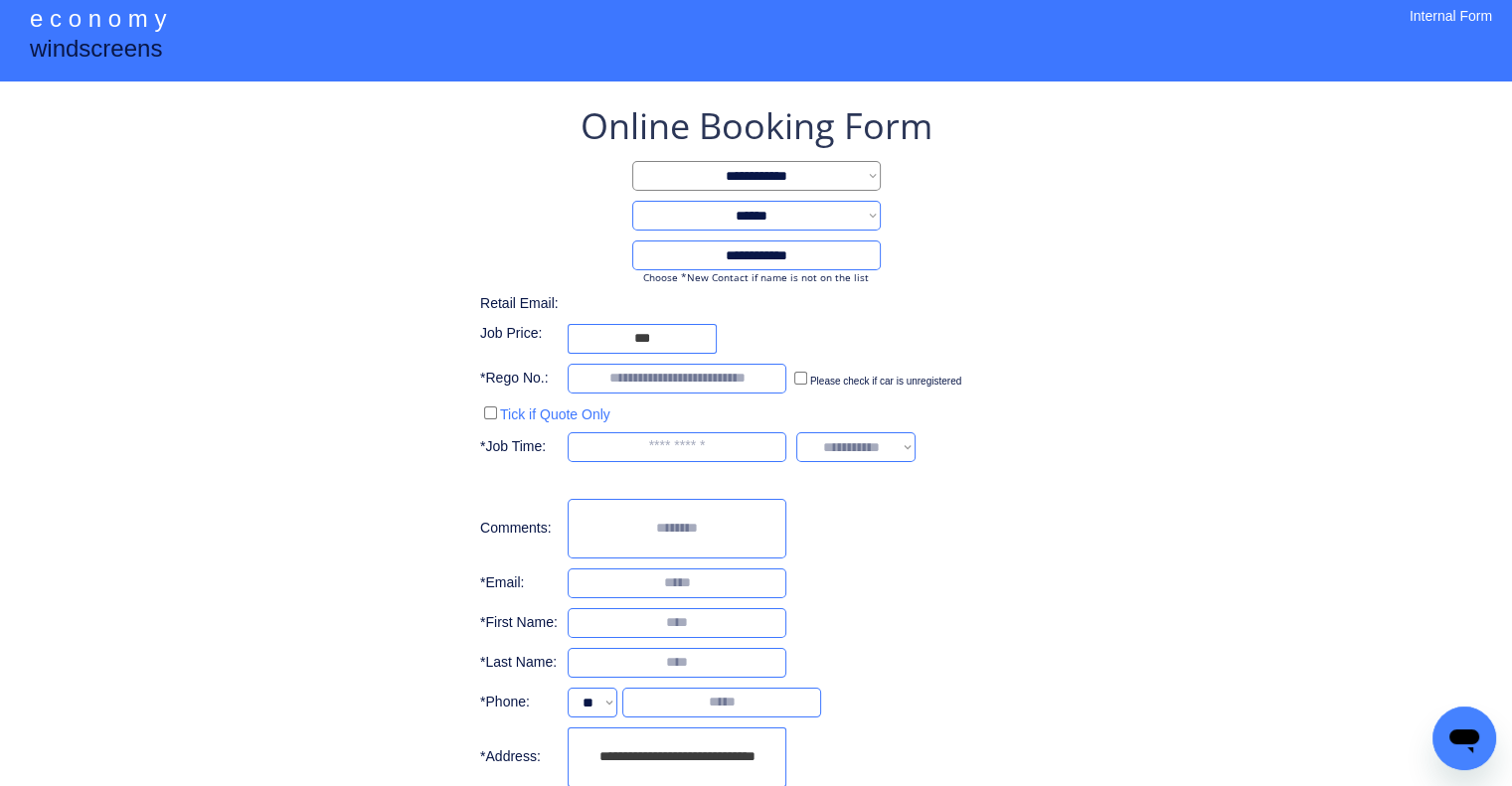 scroll, scrollTop: 0, scrollLeft: 0, axis: both 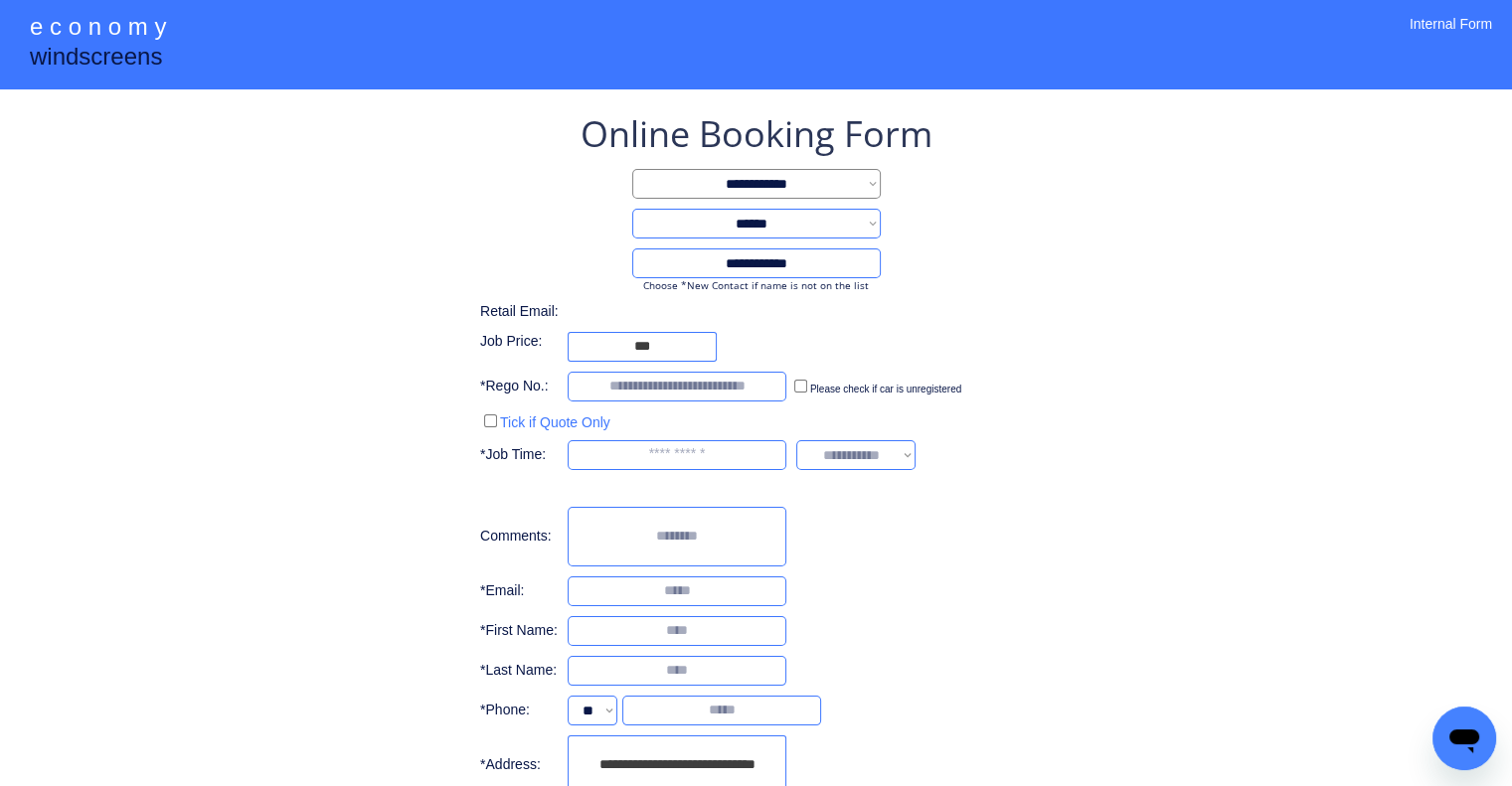 click on "**********" at bounding box center [756, 513] 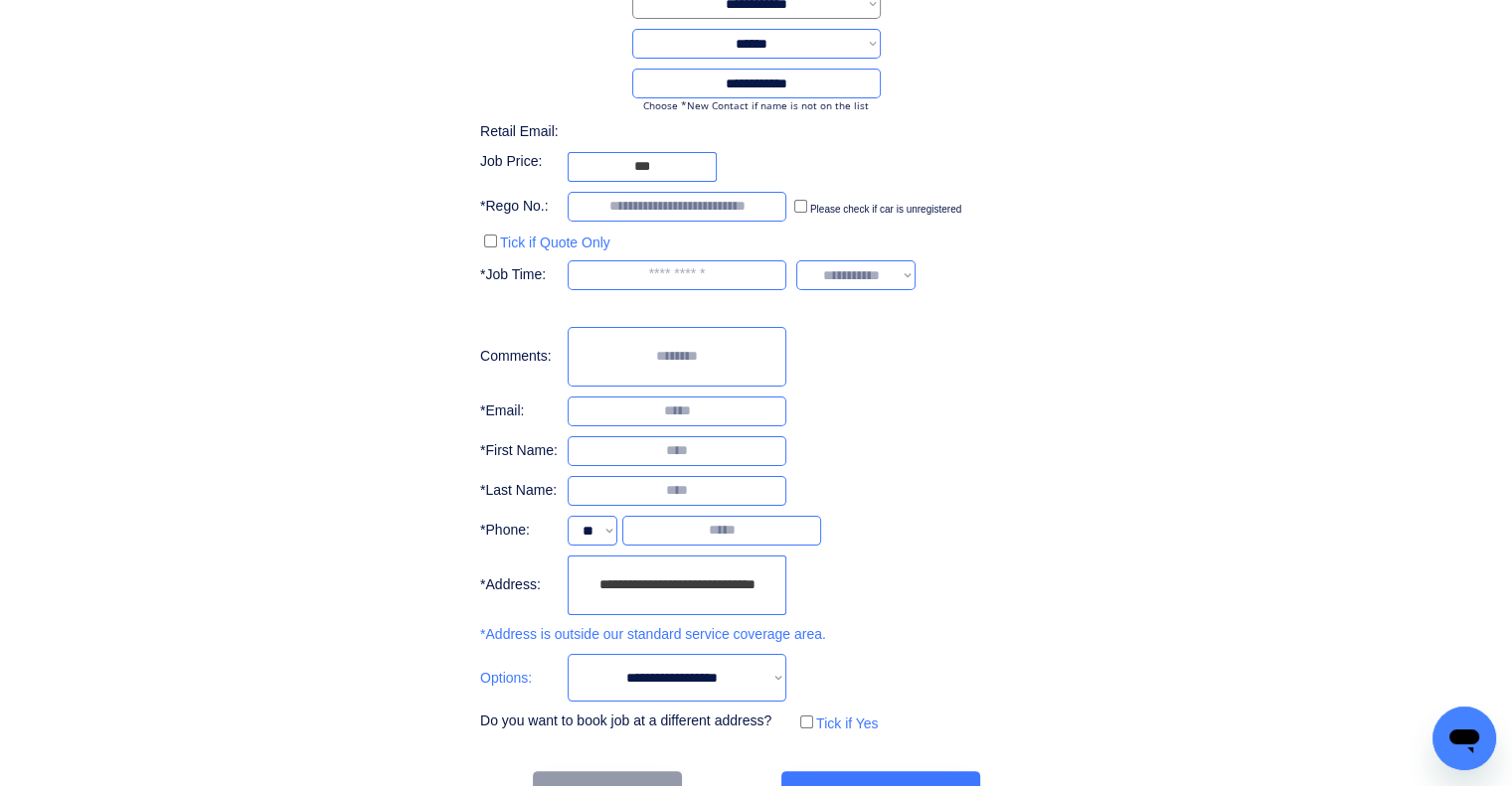 scroll, scrollTop: 238, scrollLeft: 0, axis: vertical 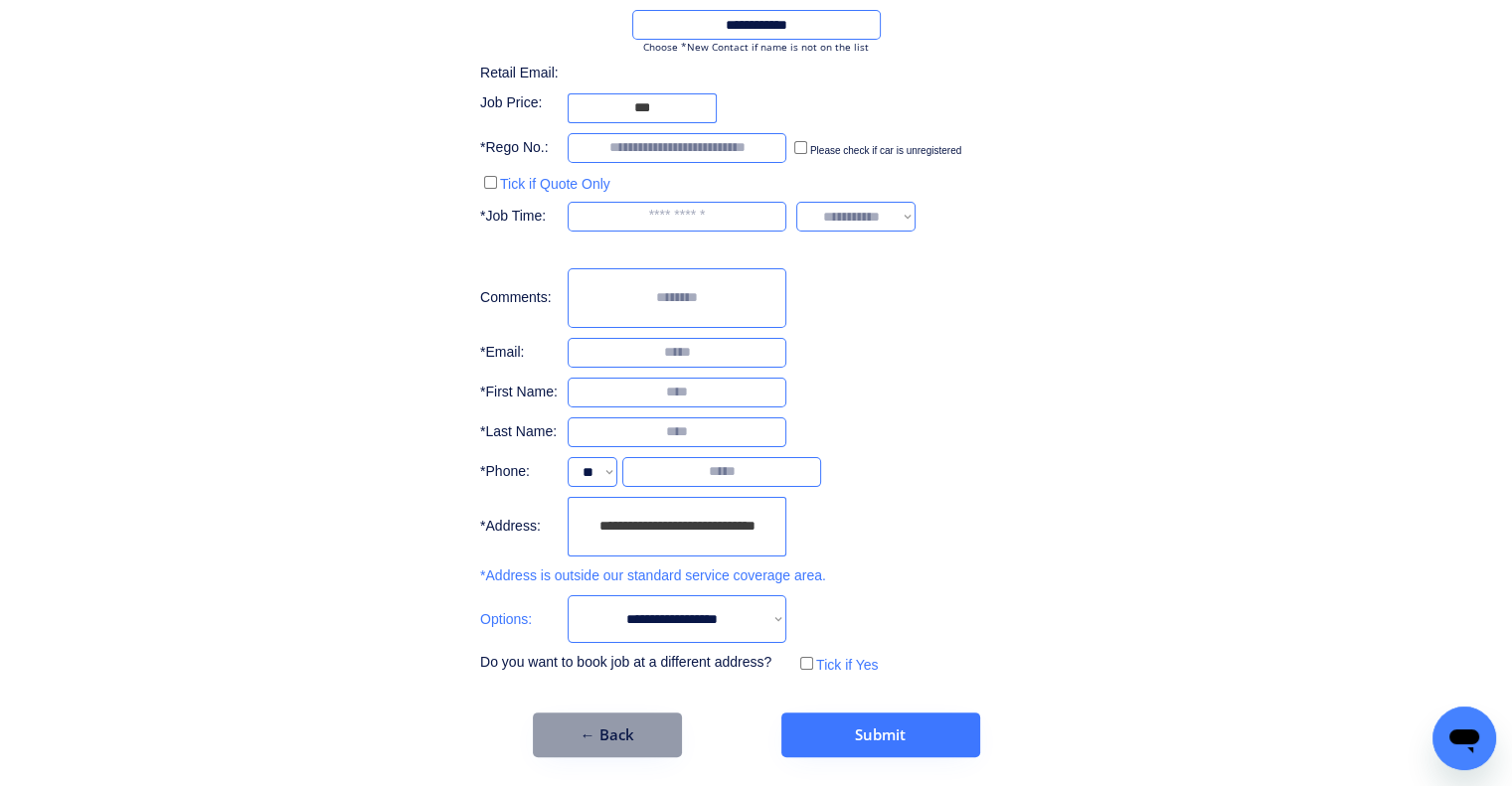 click on "**********" at bounding box center (677, 619) 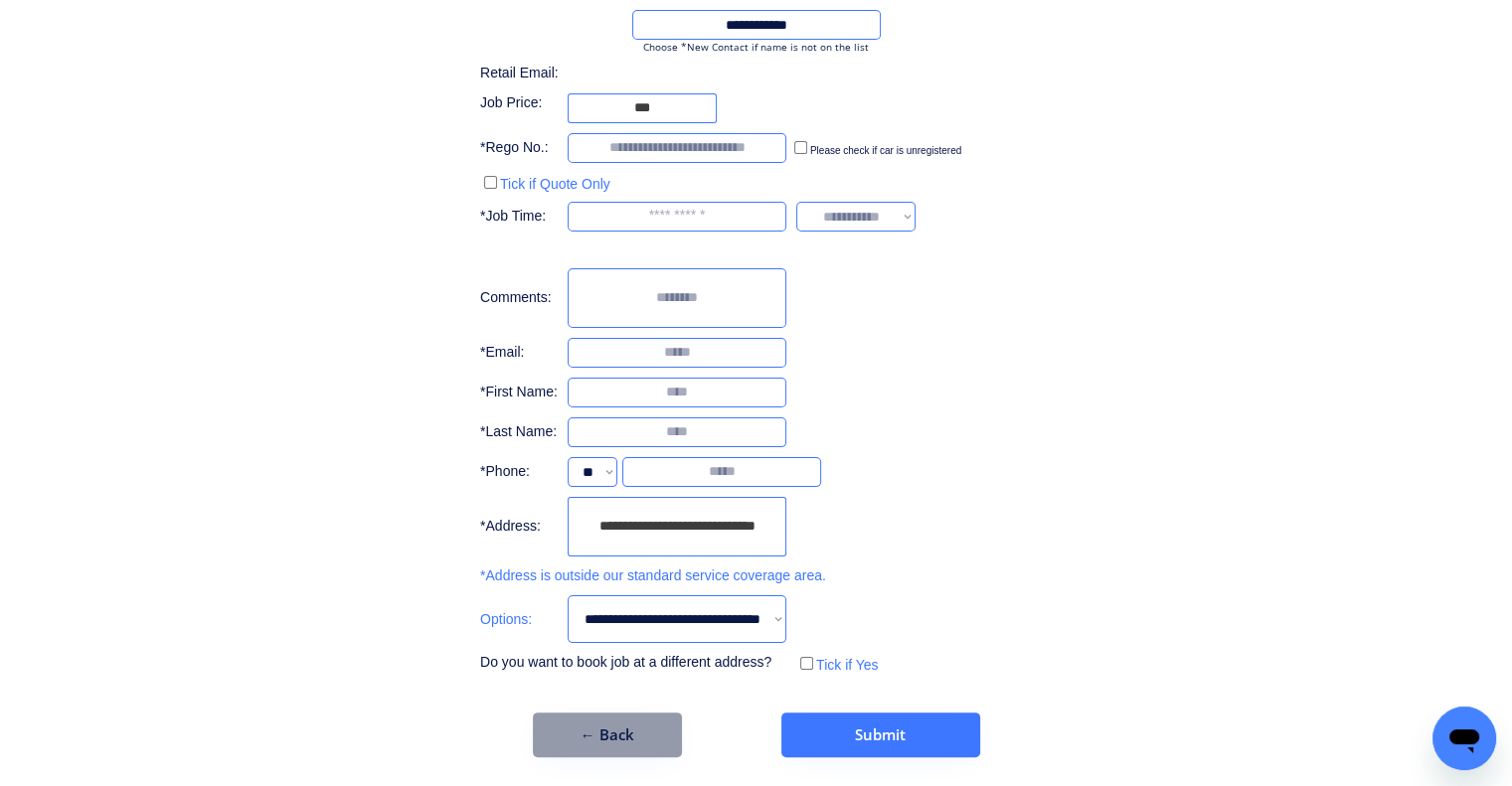 click on "**********" at bounding box center [677, 619] 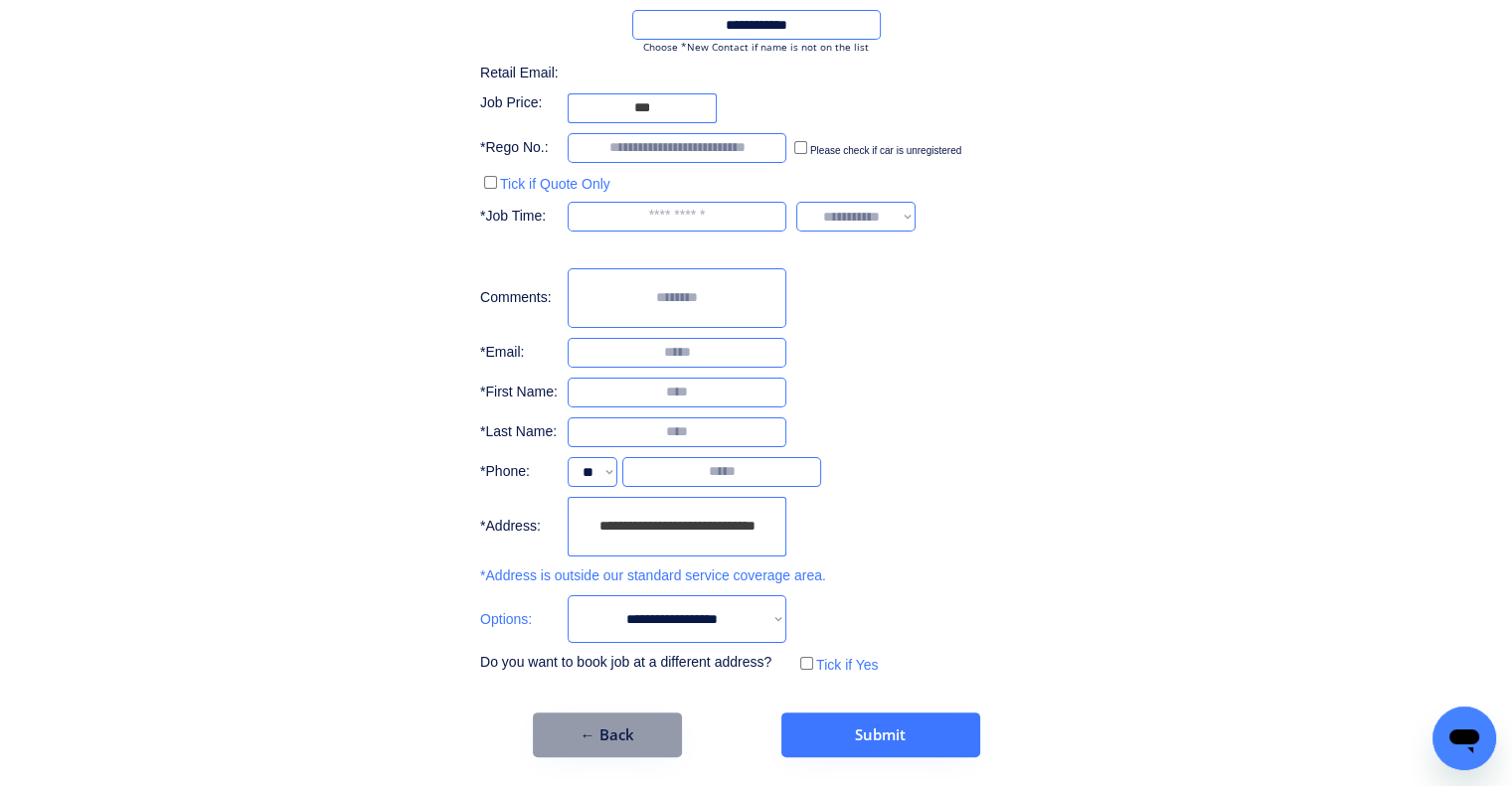 click on "**********" at bounding box center (677, 619) 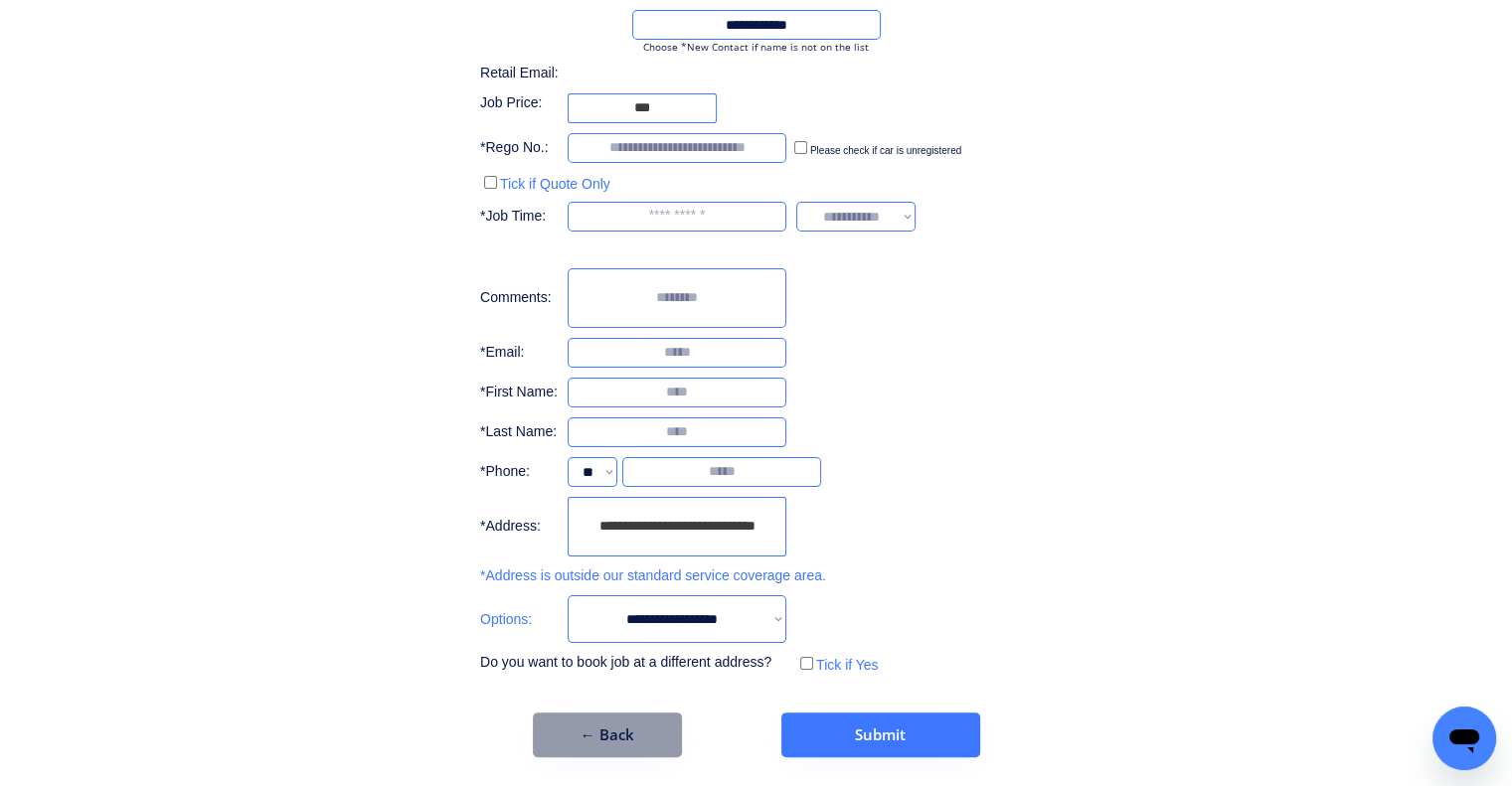 click on "**********" at bounding box center [756, 314] 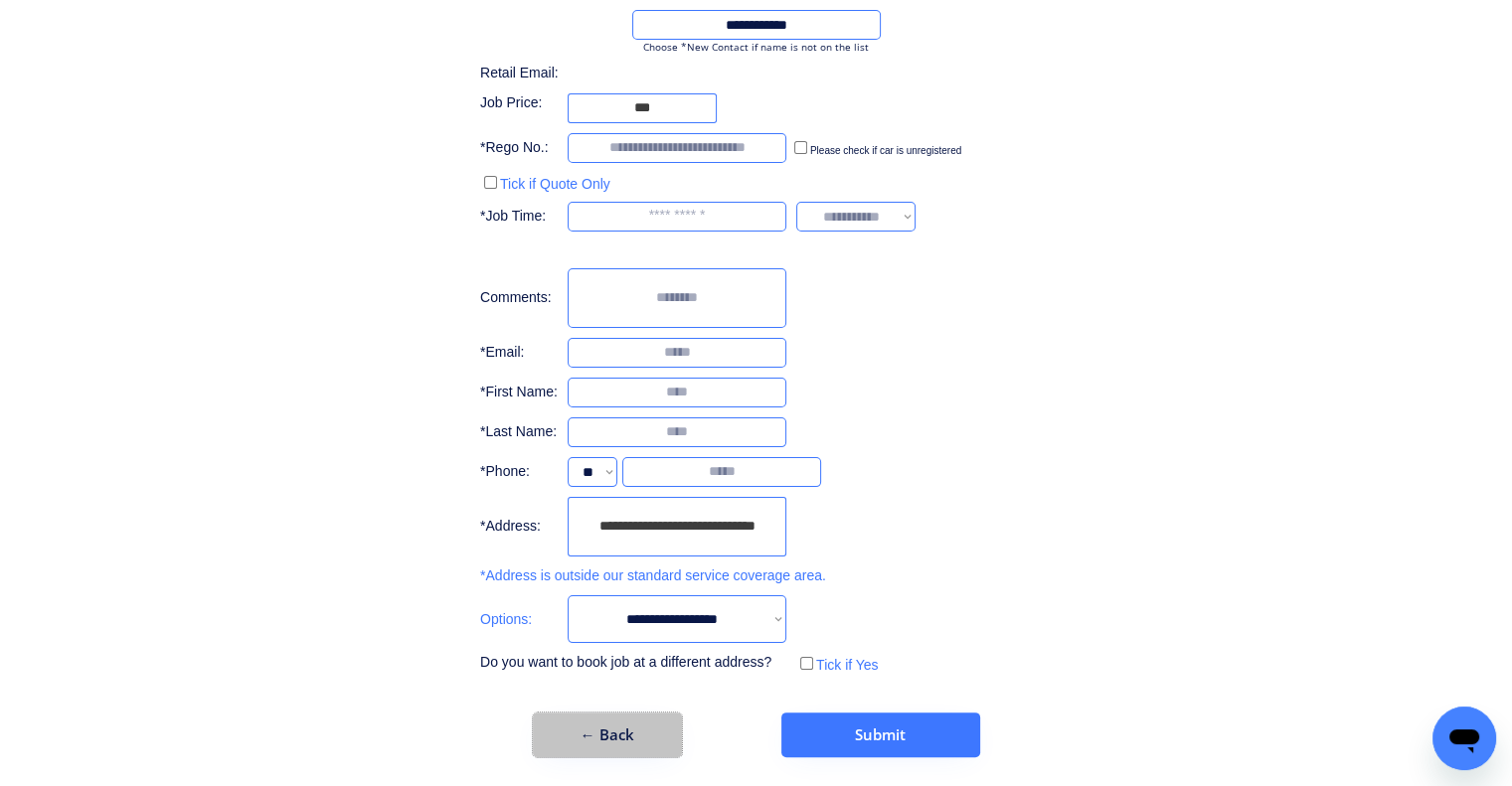 drag, startPoint x: 642, startPoint y: 717, endPoint x: 903, endPoint y: 215, distance: 565.796 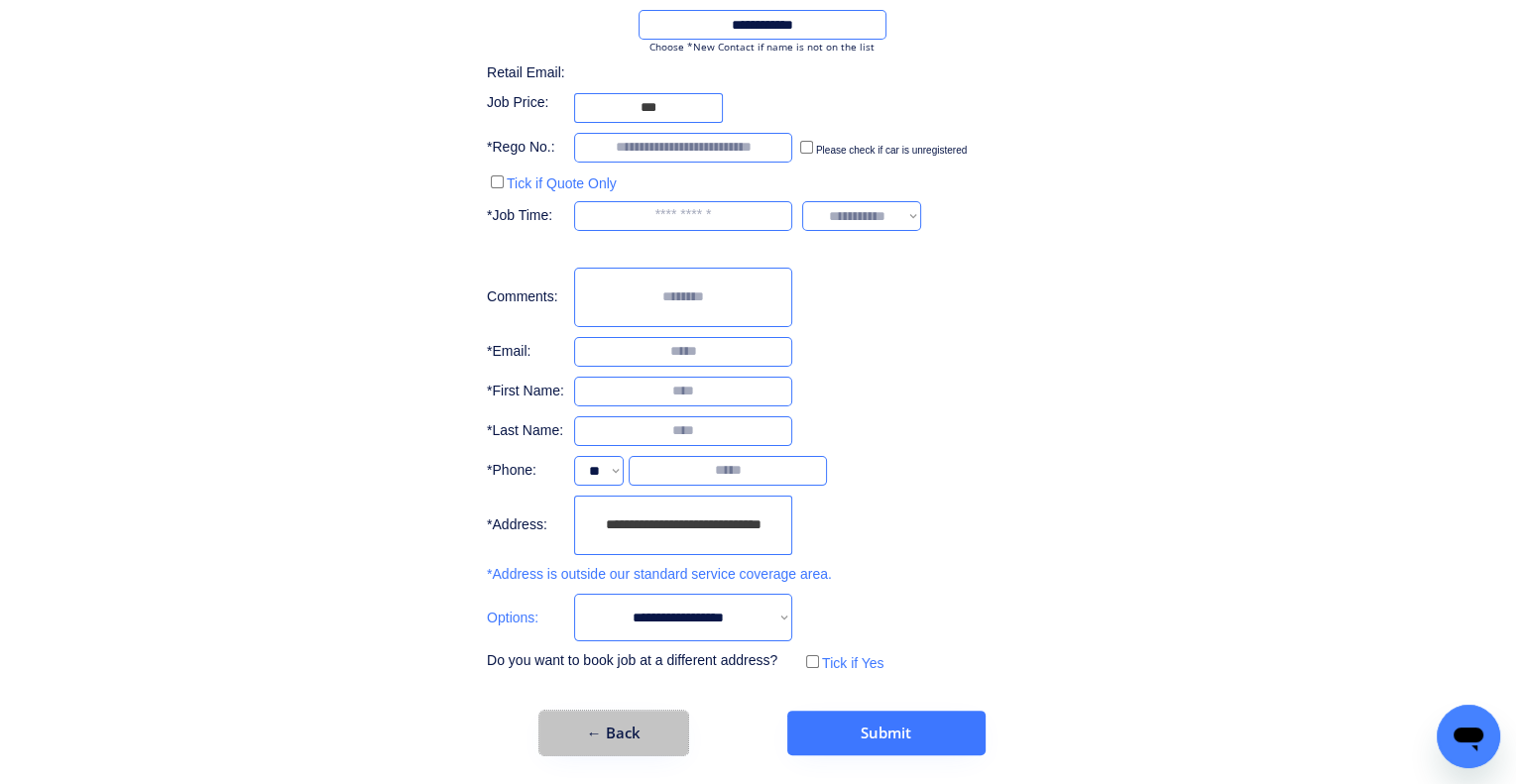 scroll, scrollTop: 0, scrollLeft: 0, axis: both 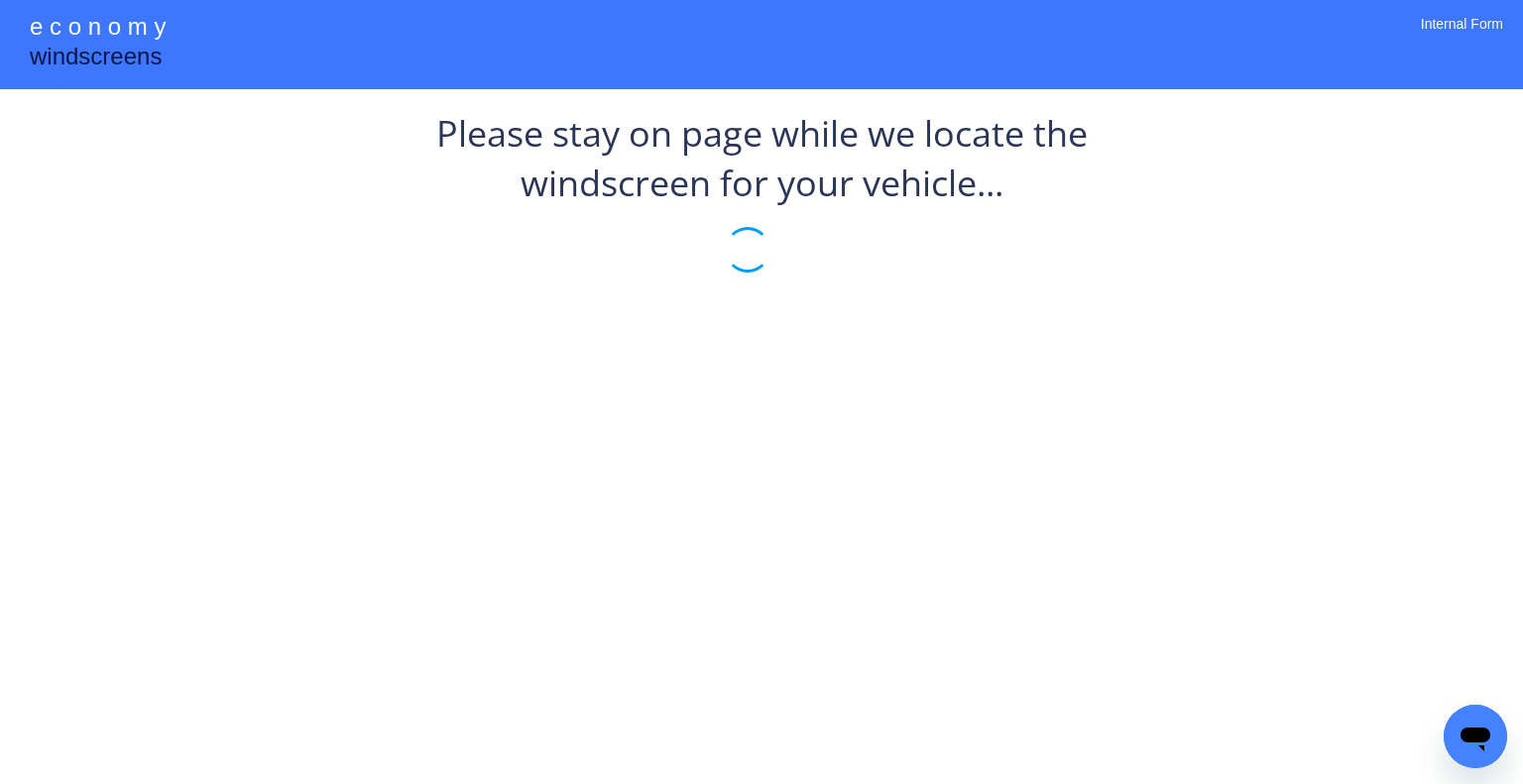 click on "Please stay on page while we locate the windscreen for your vehicle..." at bounding box center (762, 208) 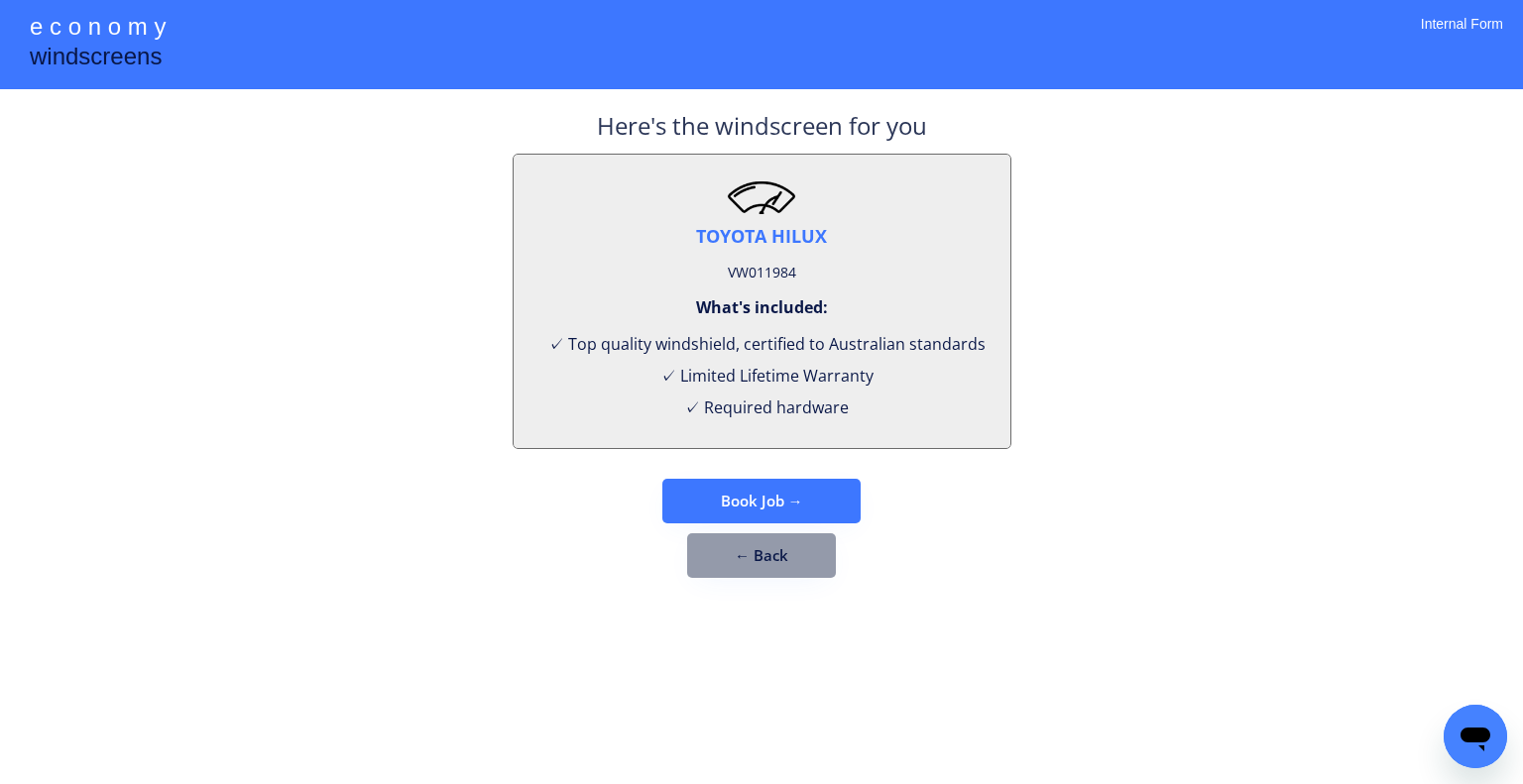 click on "VW011984" at bounding box center [762, 273] 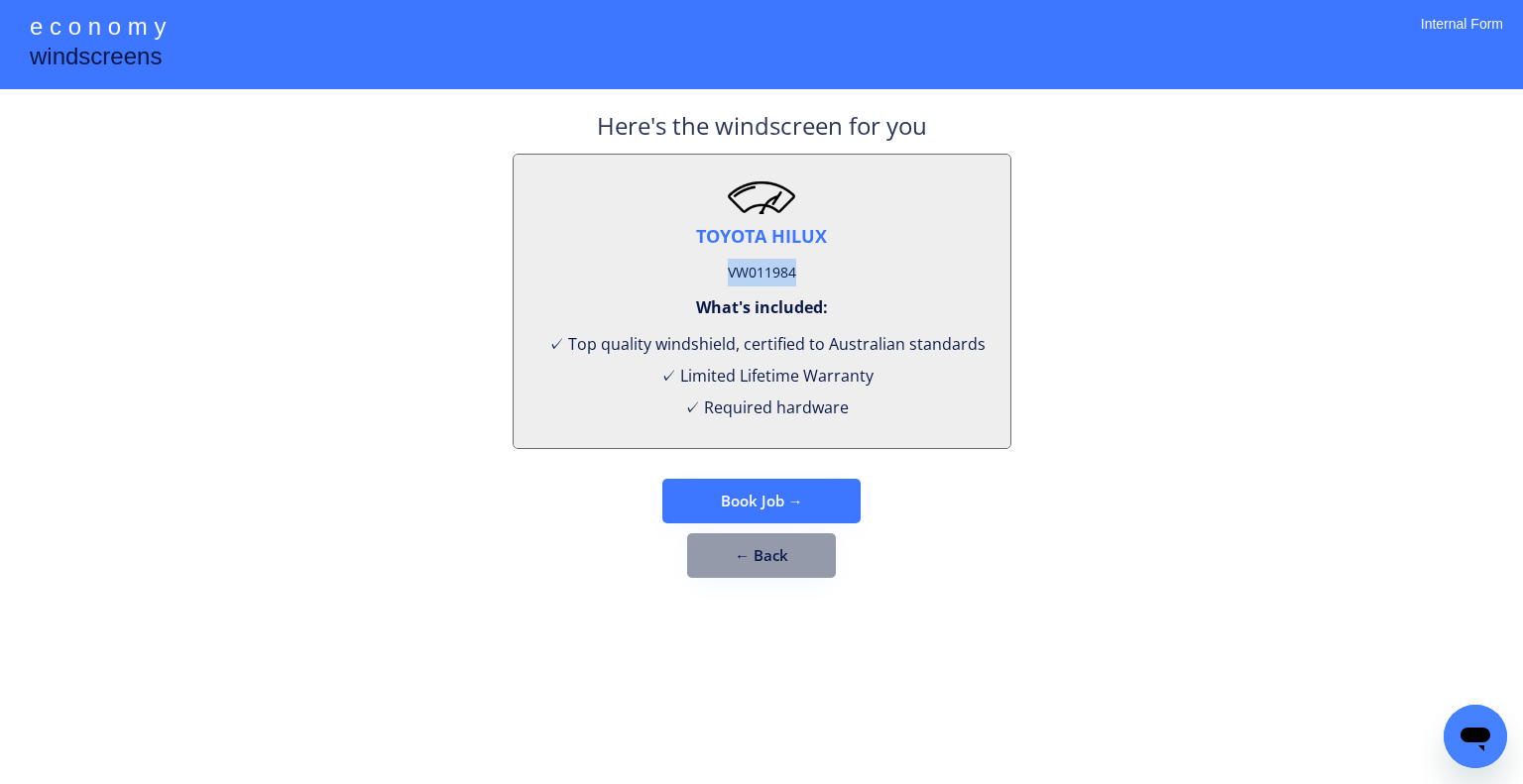 click on "VW011984" at bounding box center (762, 273) 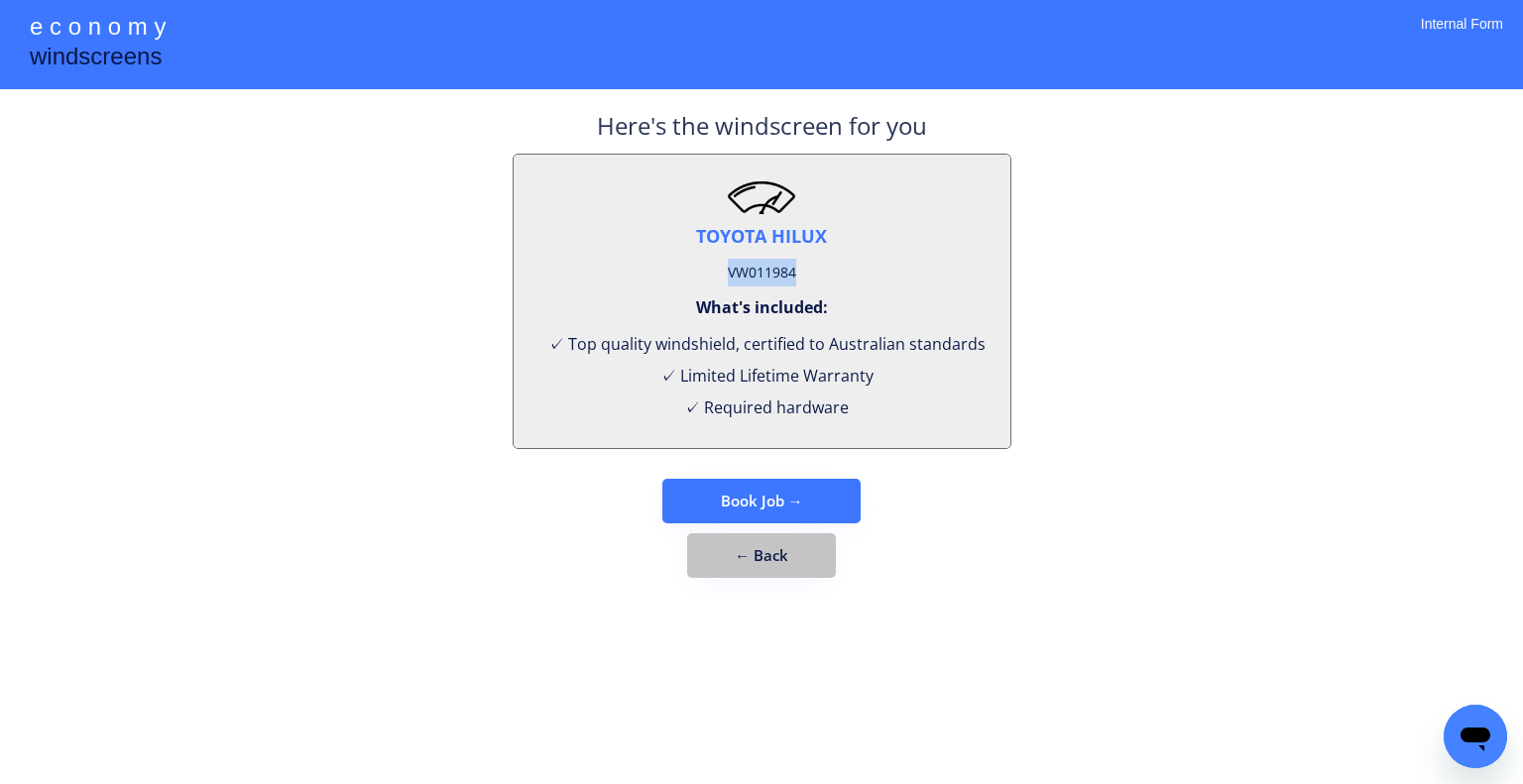 click on "←   Back" at bounding box center [762, 555] 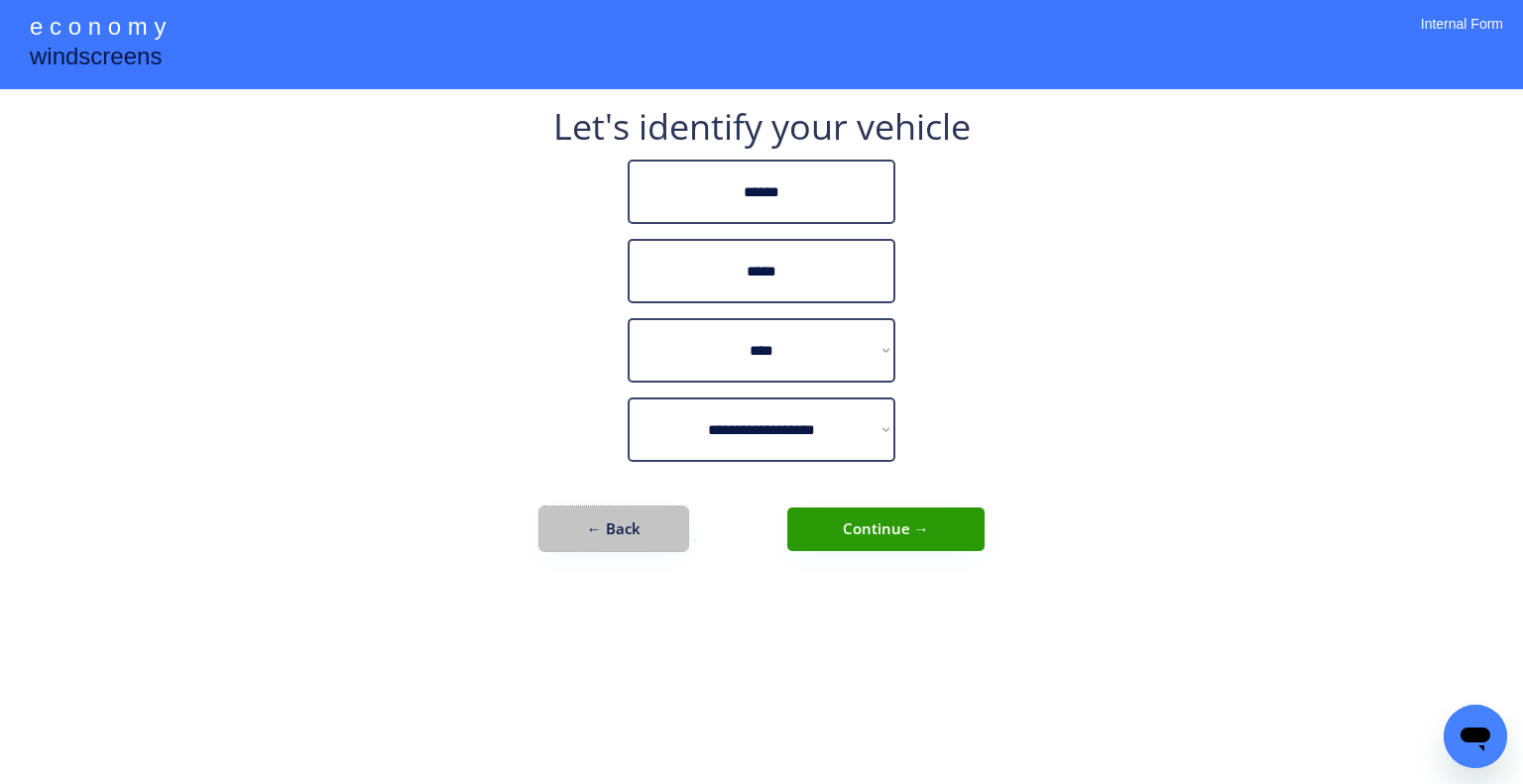 click on "←   Back" at bounding box center [614, 528] 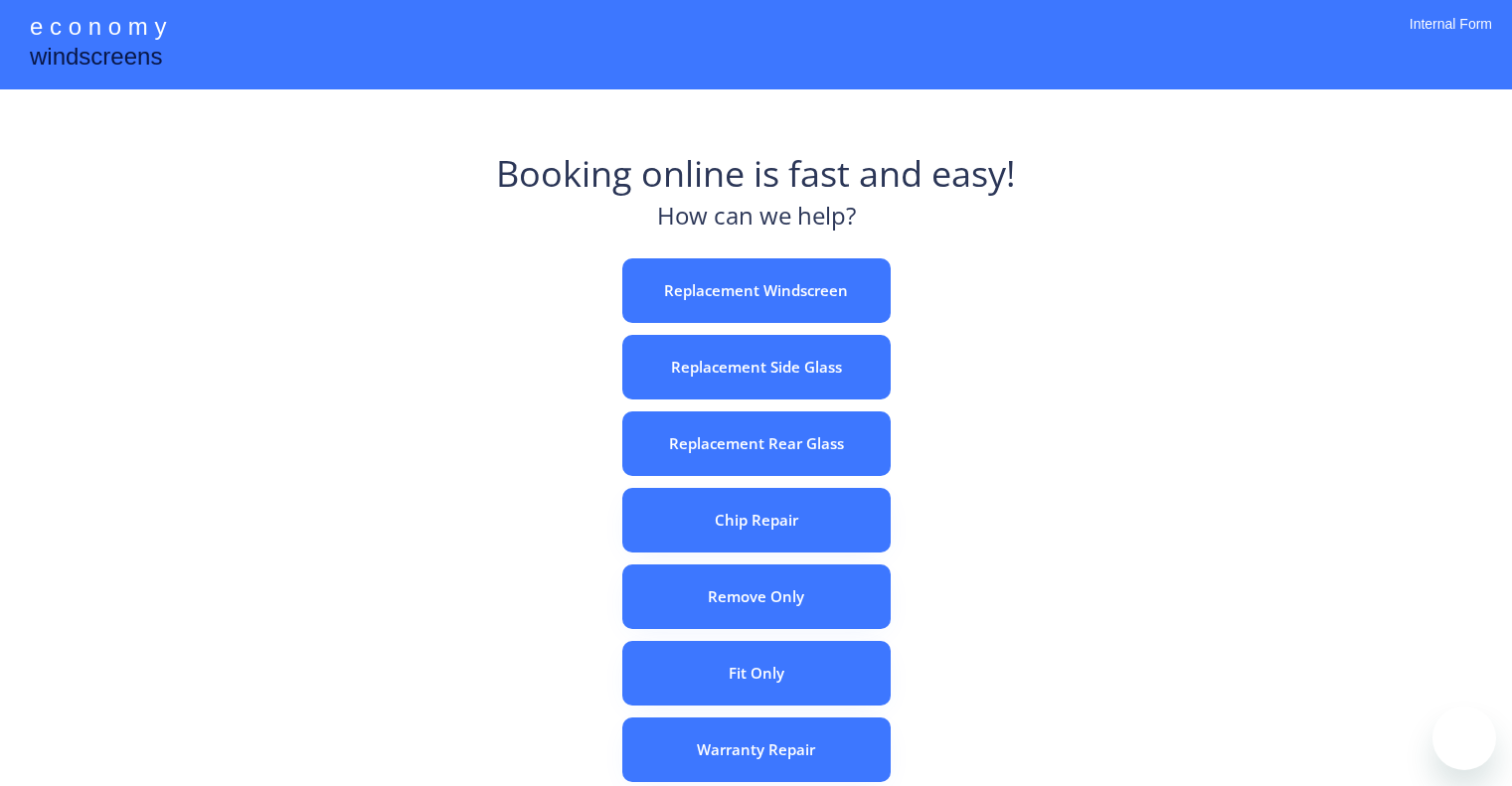 scroll, scrollTop: 0, scrollLeft: 0, axis: both 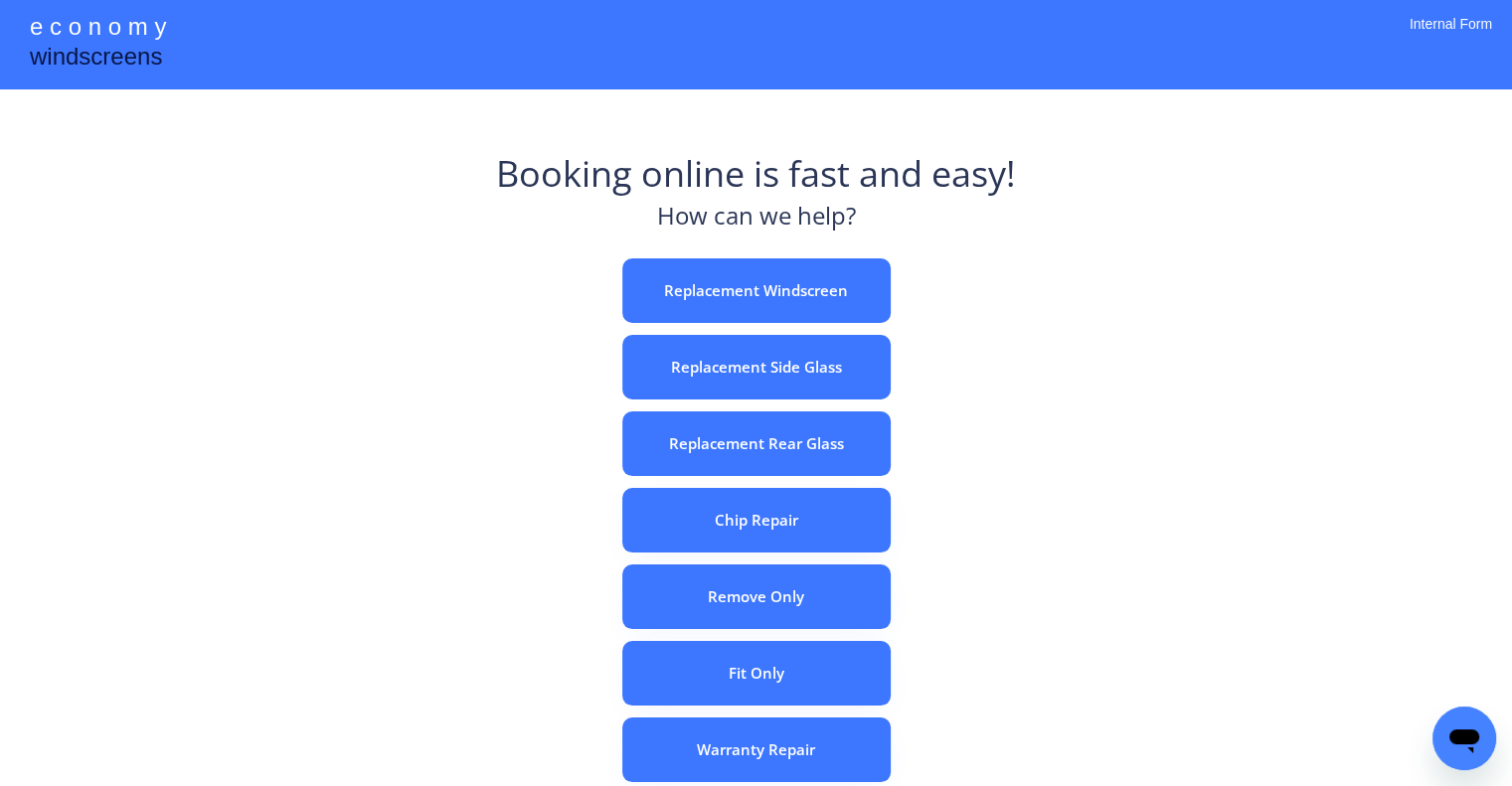 click on "Booking online is fast and easy! How can we help? Replacement Windscreen Replacement Side Glass Replacement Rear Glass Chip Repair Remove Only Fit Only Warranty Repair ADAS Recalibration Only Rebook a Job Confirm Quotes Manual Booking" at bounding box center (756, 618) 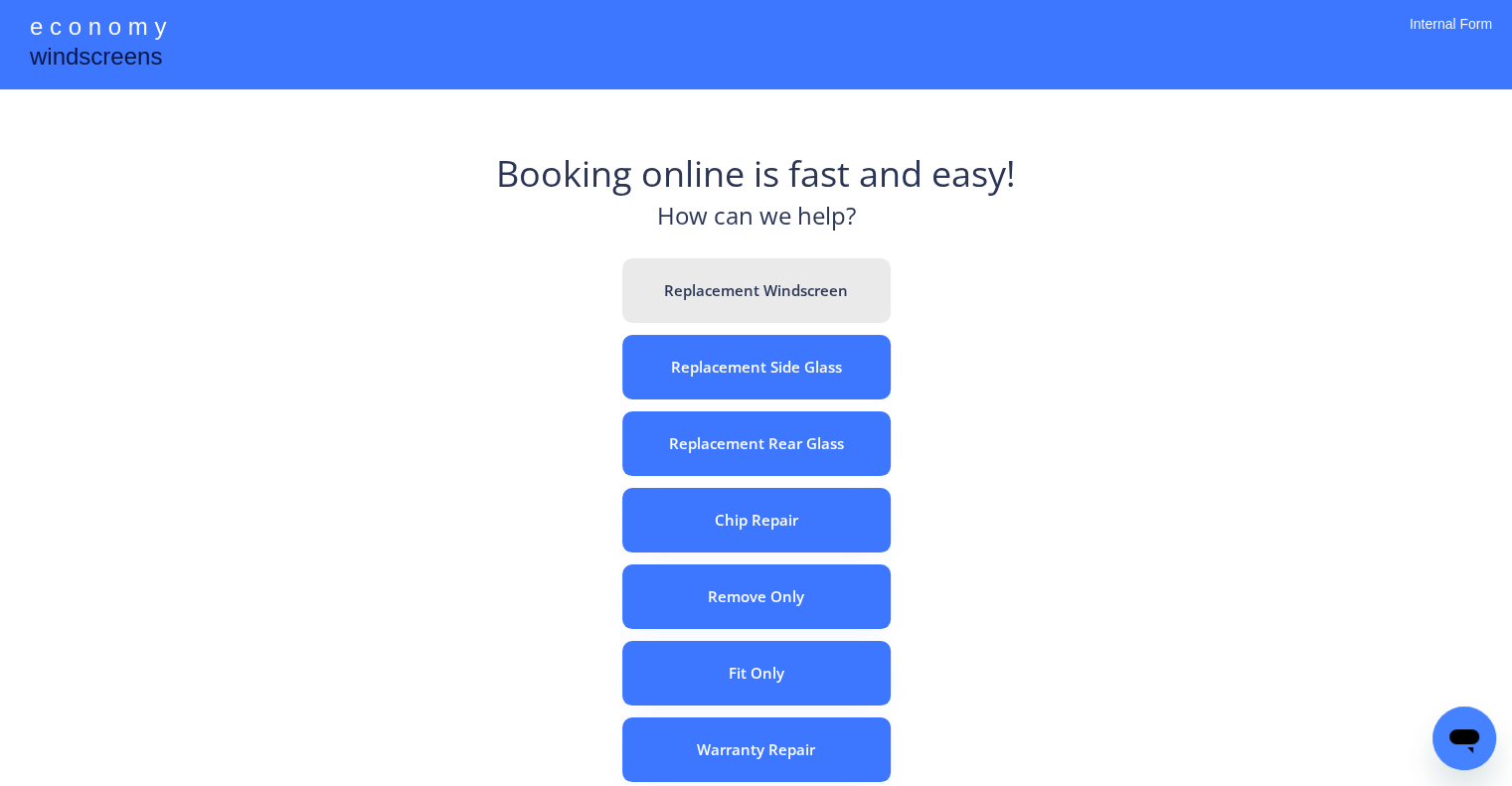 click on "Replacement Windscreen" at bounding box center [756, 290] 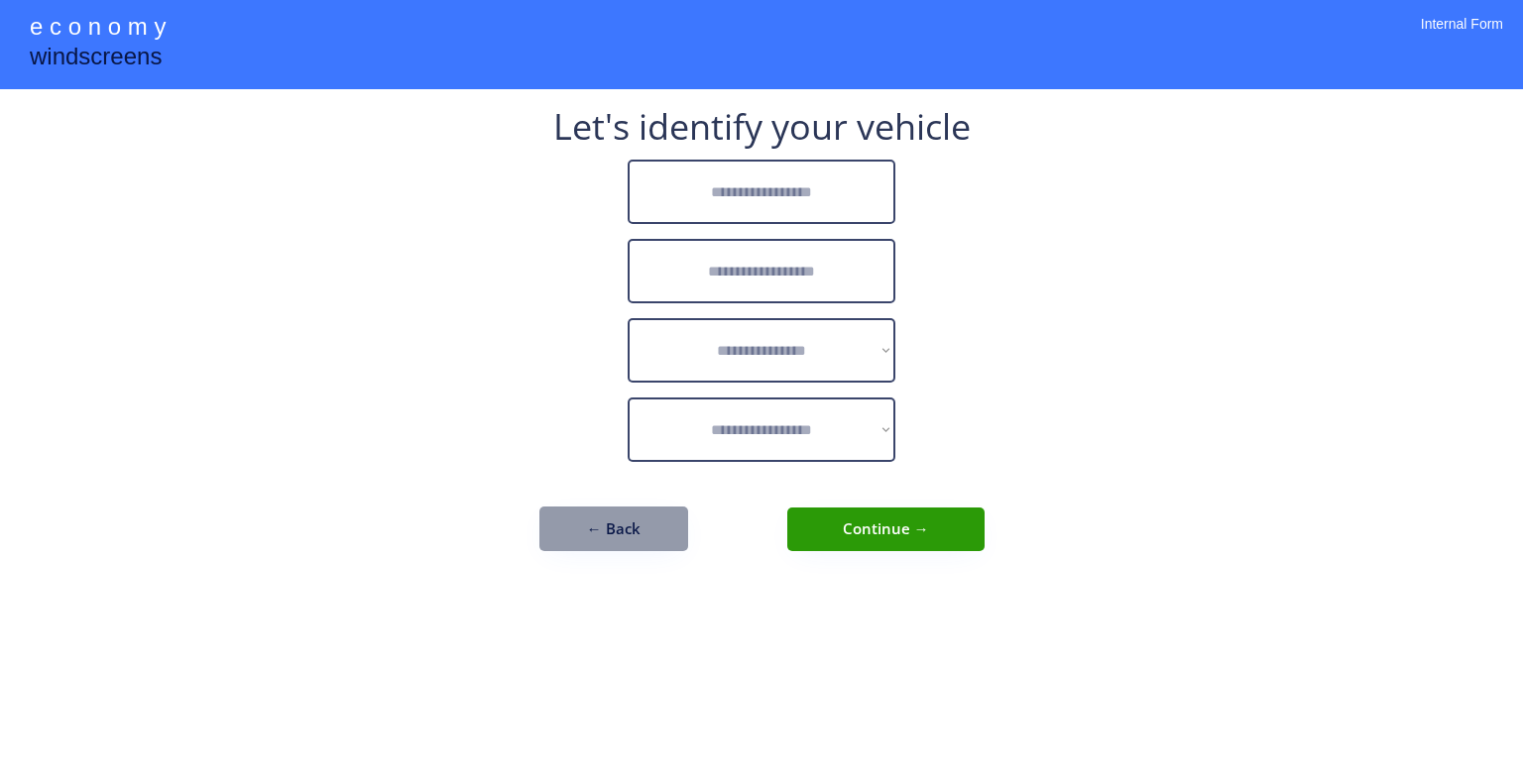 scroll, scrollTop: 0, scrollLeft: 0, axis: both 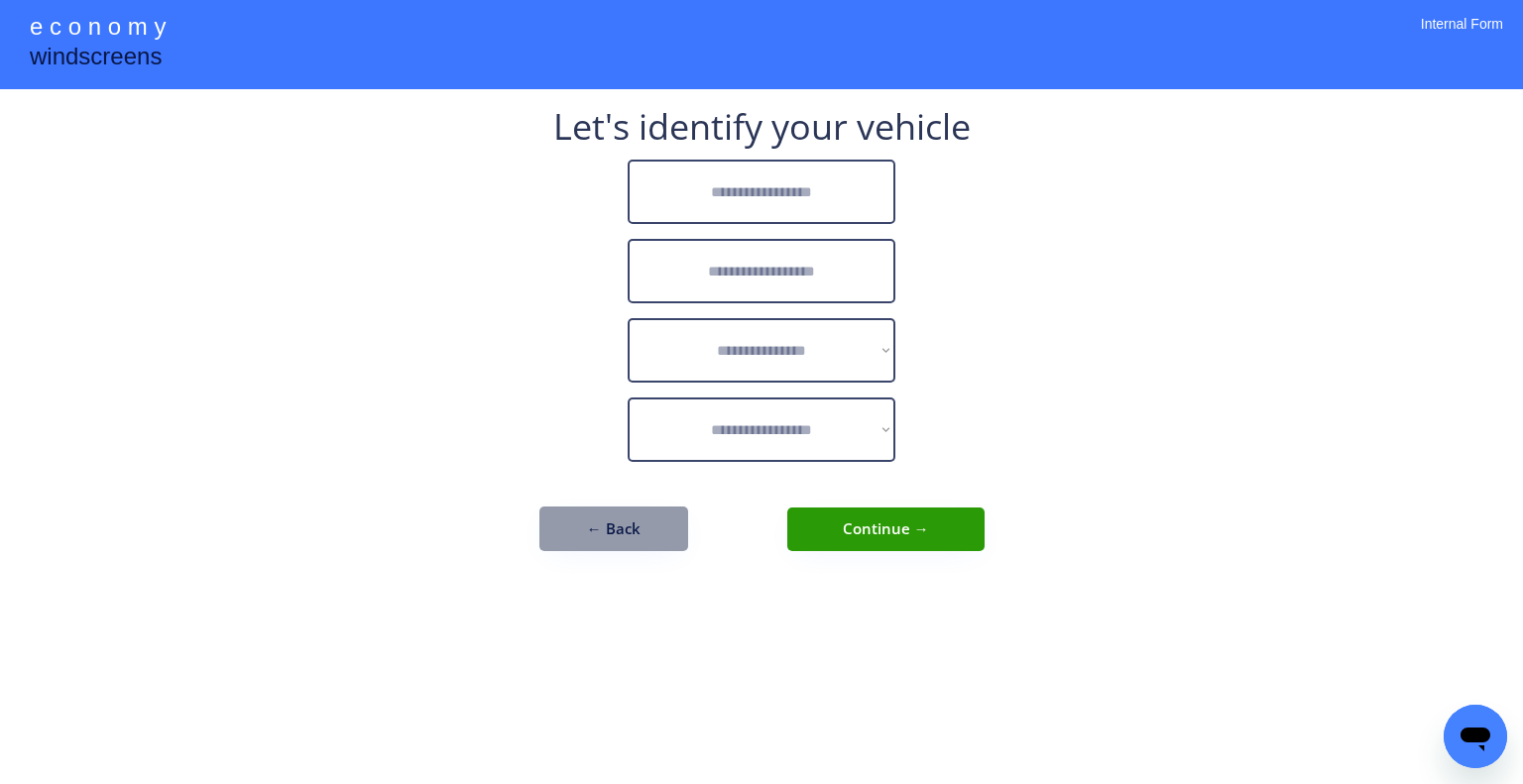 click at bounding box center (762, 191) 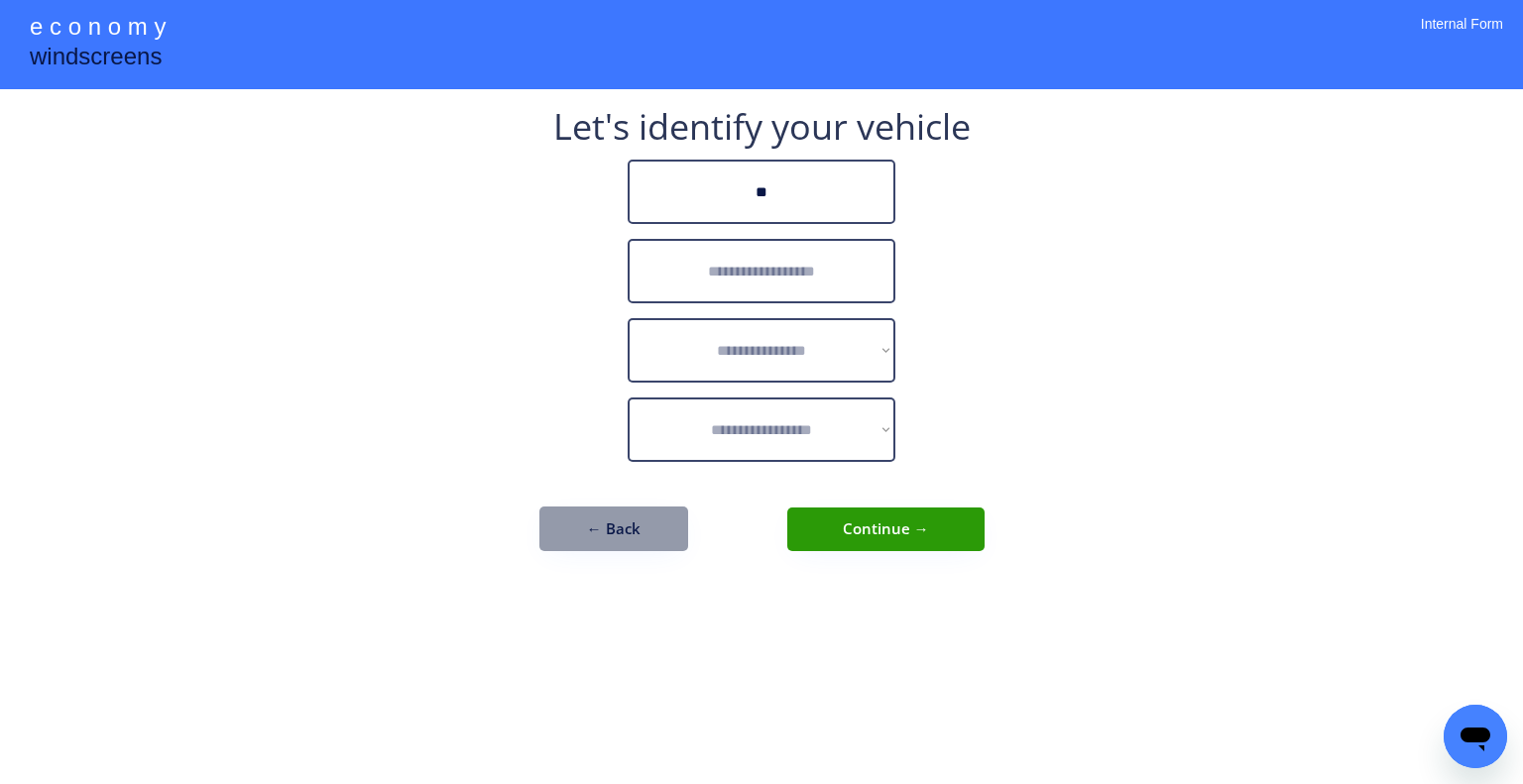 type on "*" 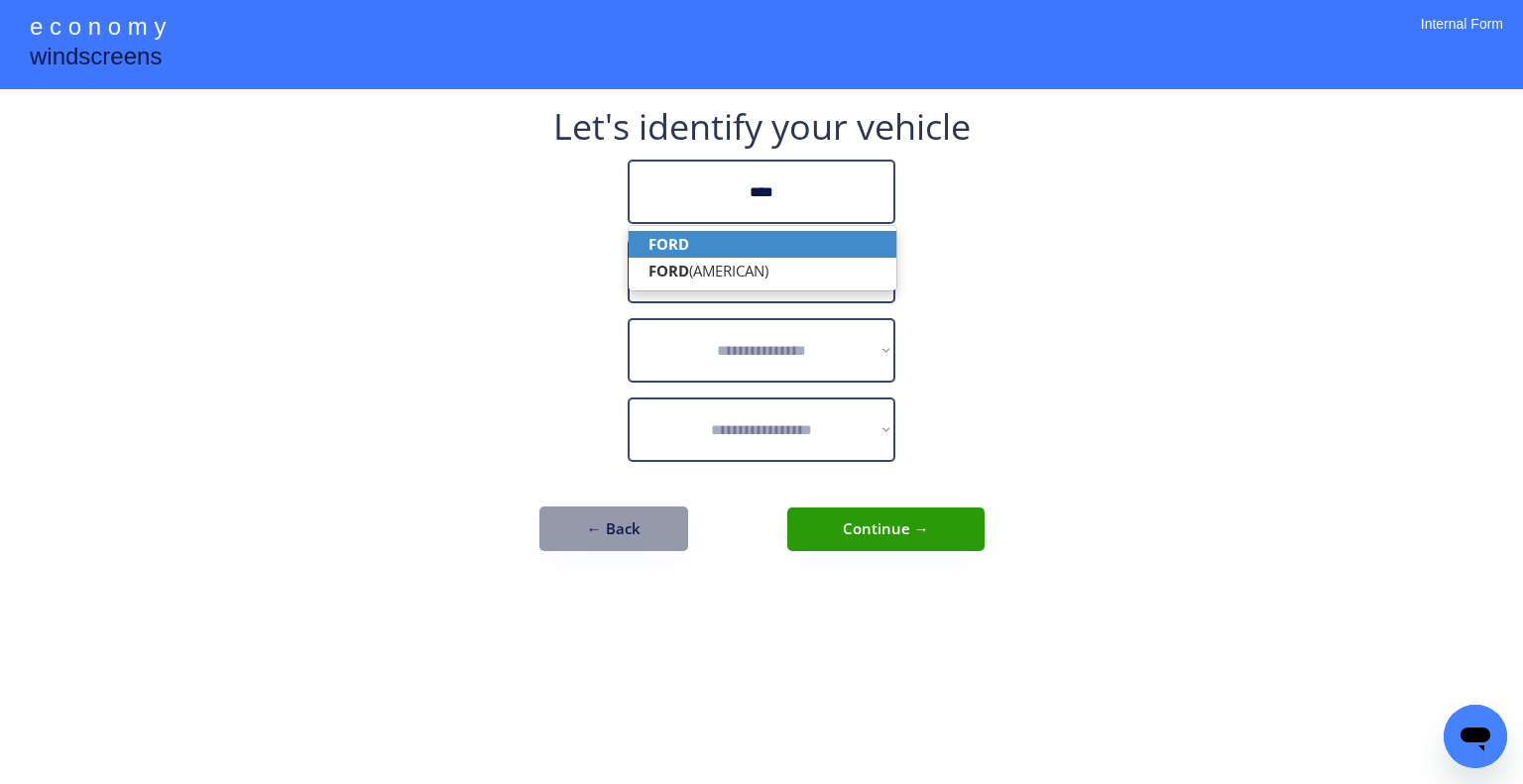 click on "FORD" at bounding box center (762, 244) 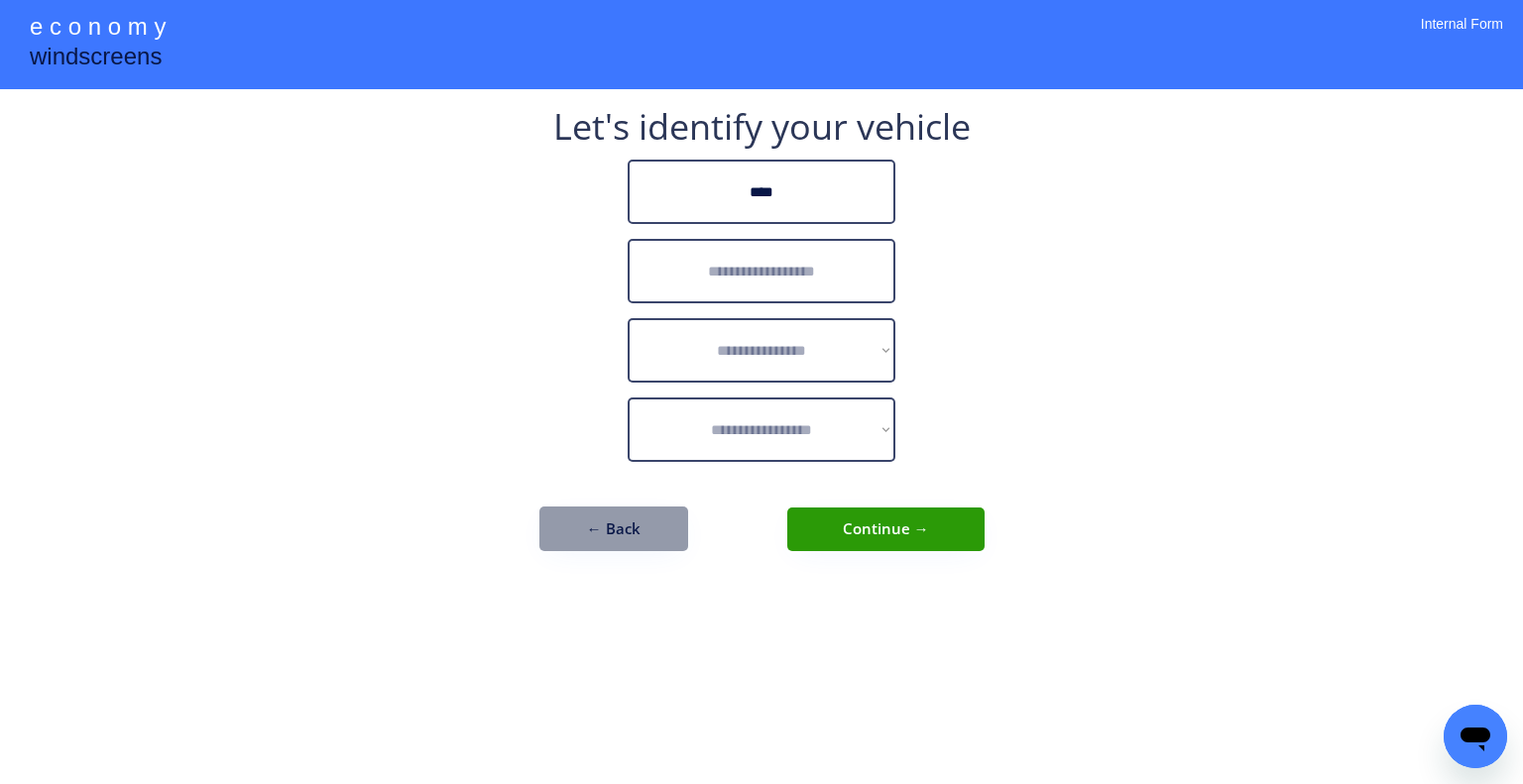 click on "**********" at bounding box center [762, 392] 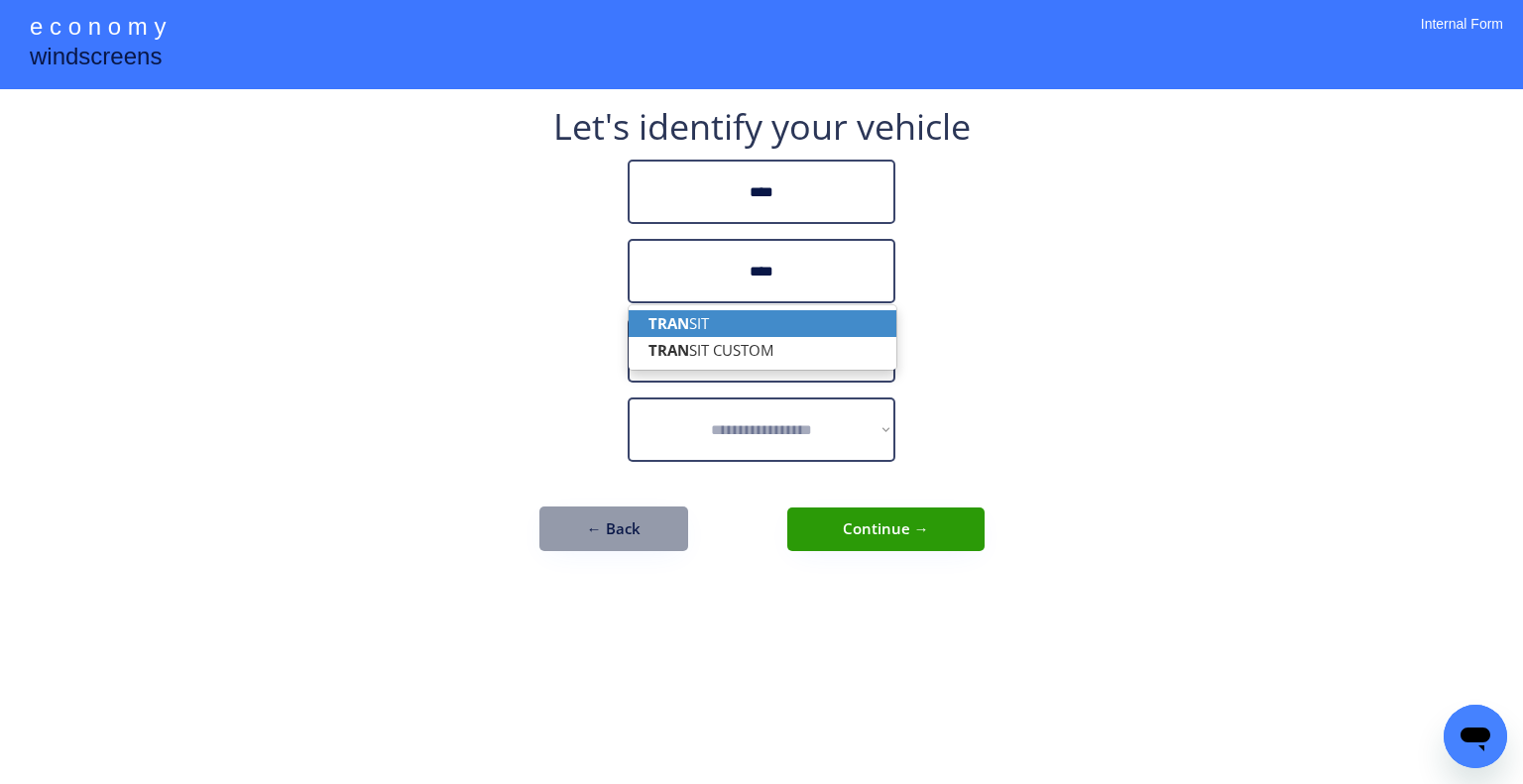 click on "TRAN SIT" at bounding box center [762, 323] 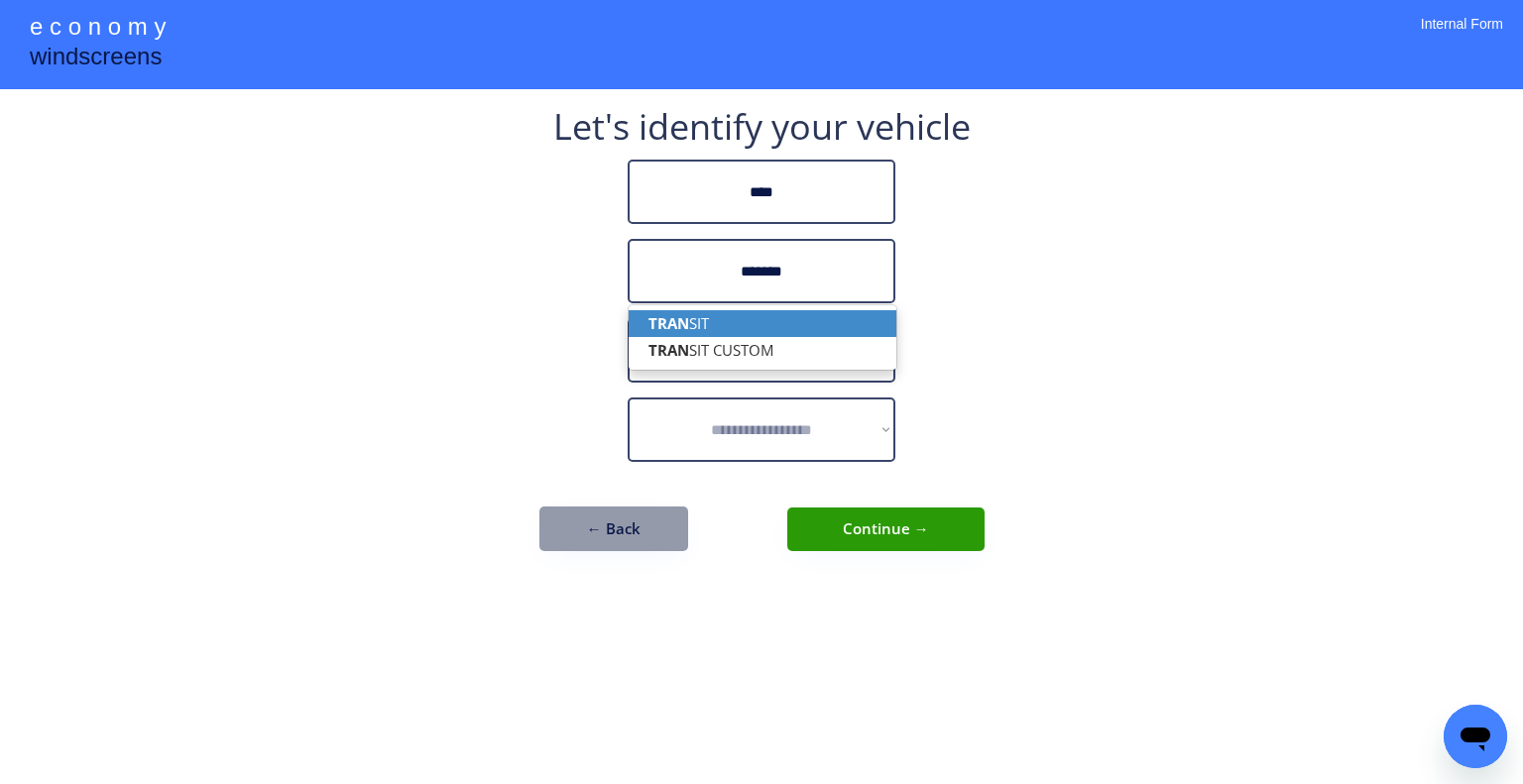 type on "*******" 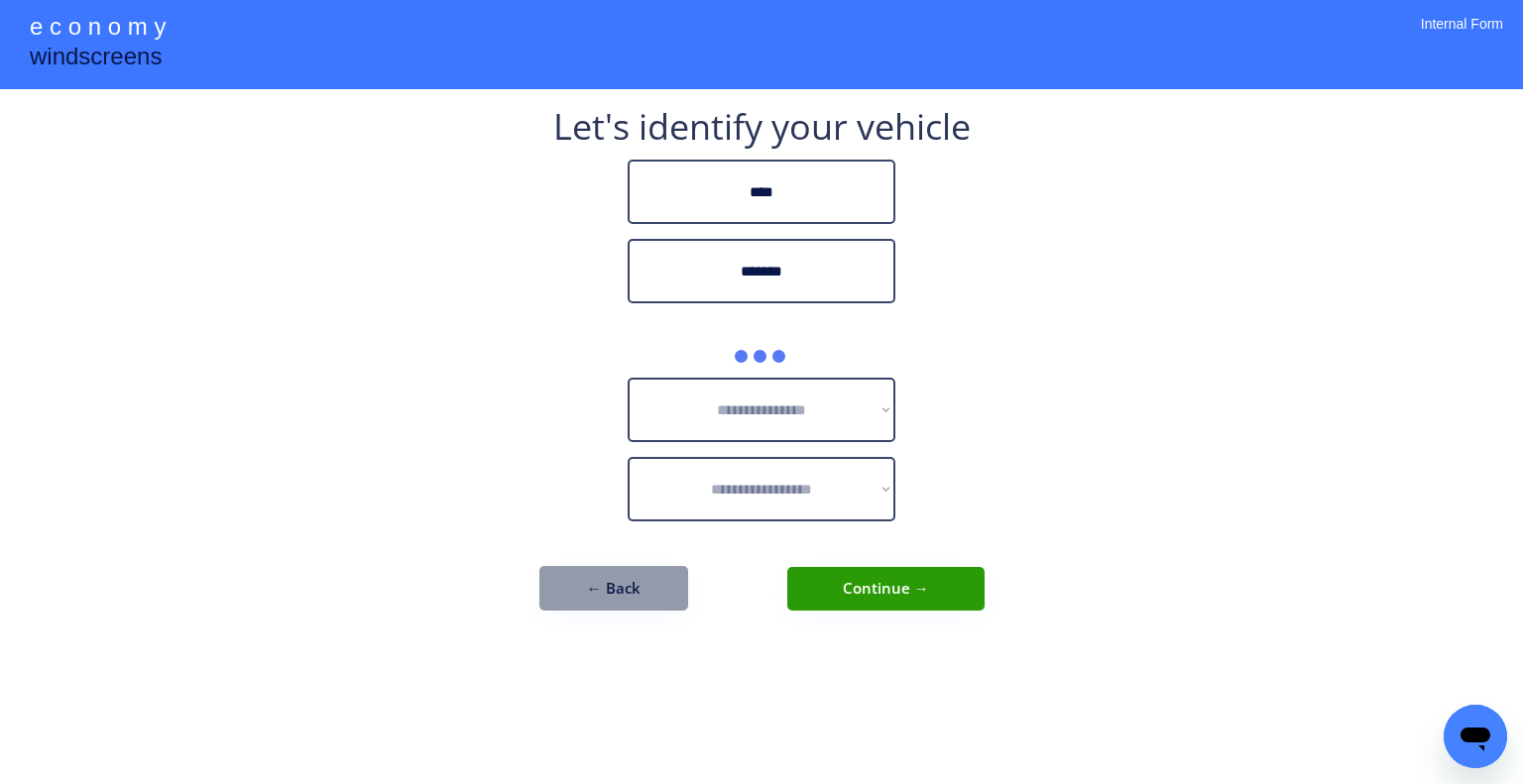 click on "**********" at bounding box center (762, 392) 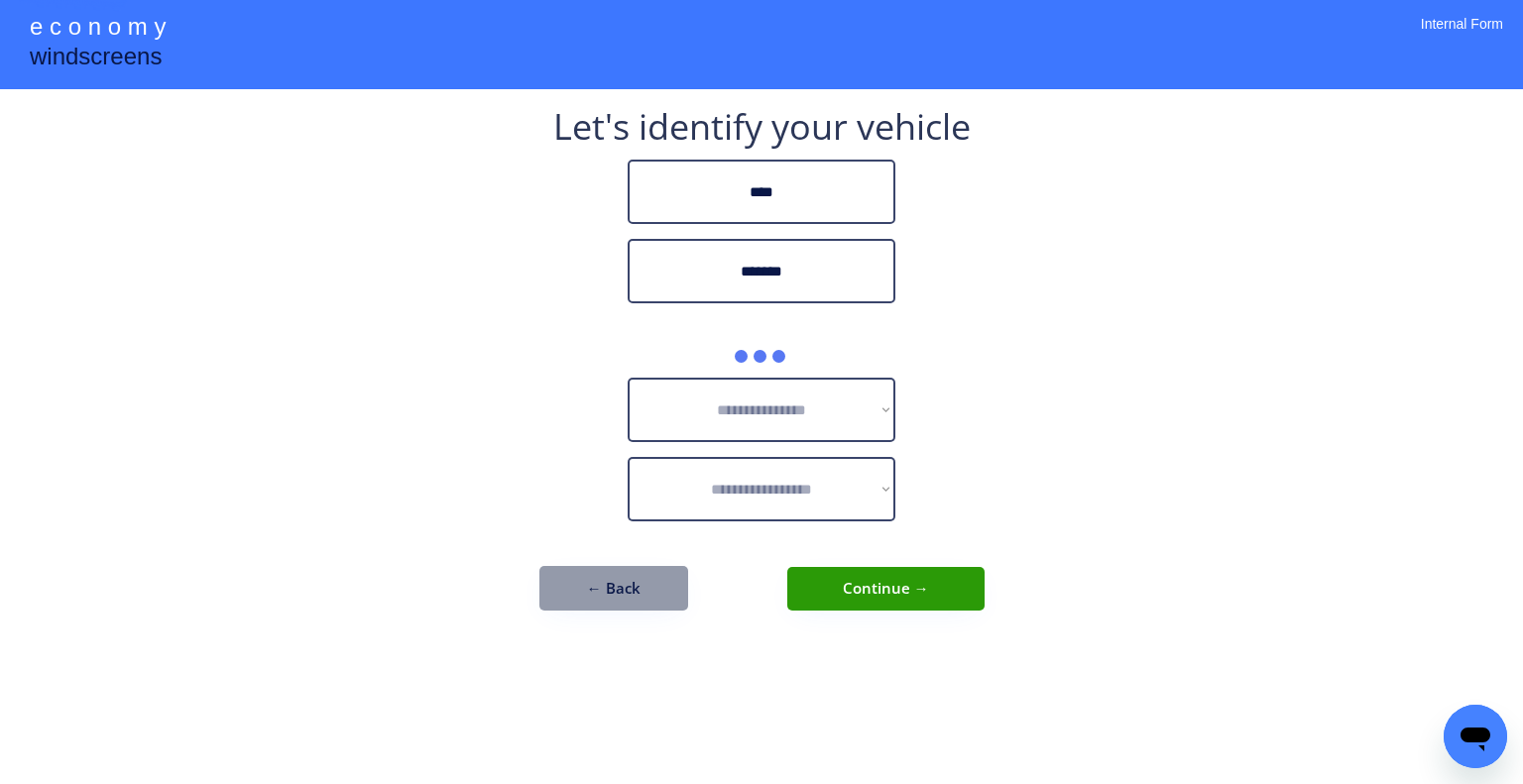 click on "**********" at bounding box center (762, 392) 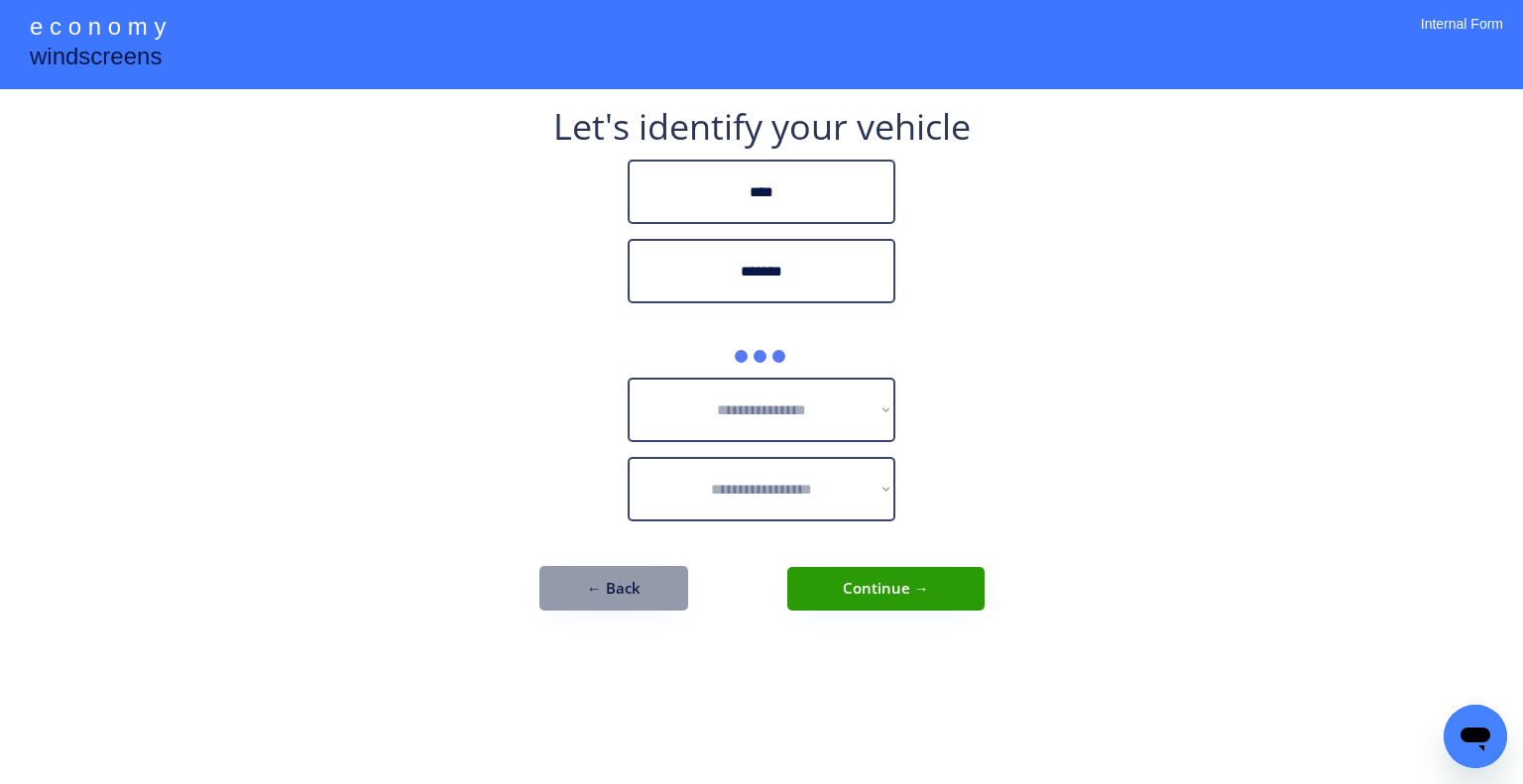 click on "**********" at bounding box center (762, 392) 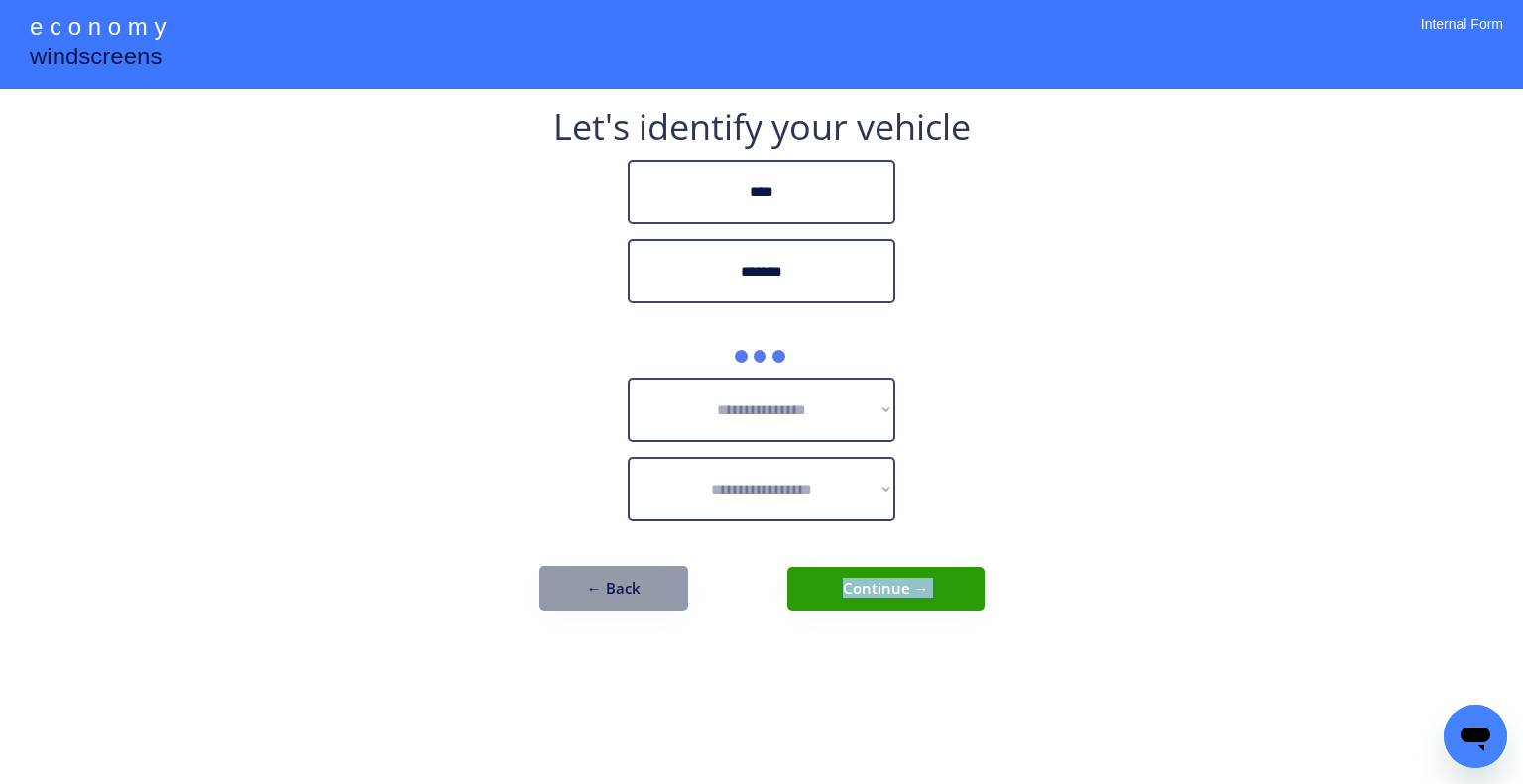 click on "**********" at bounding box center (762, 392) 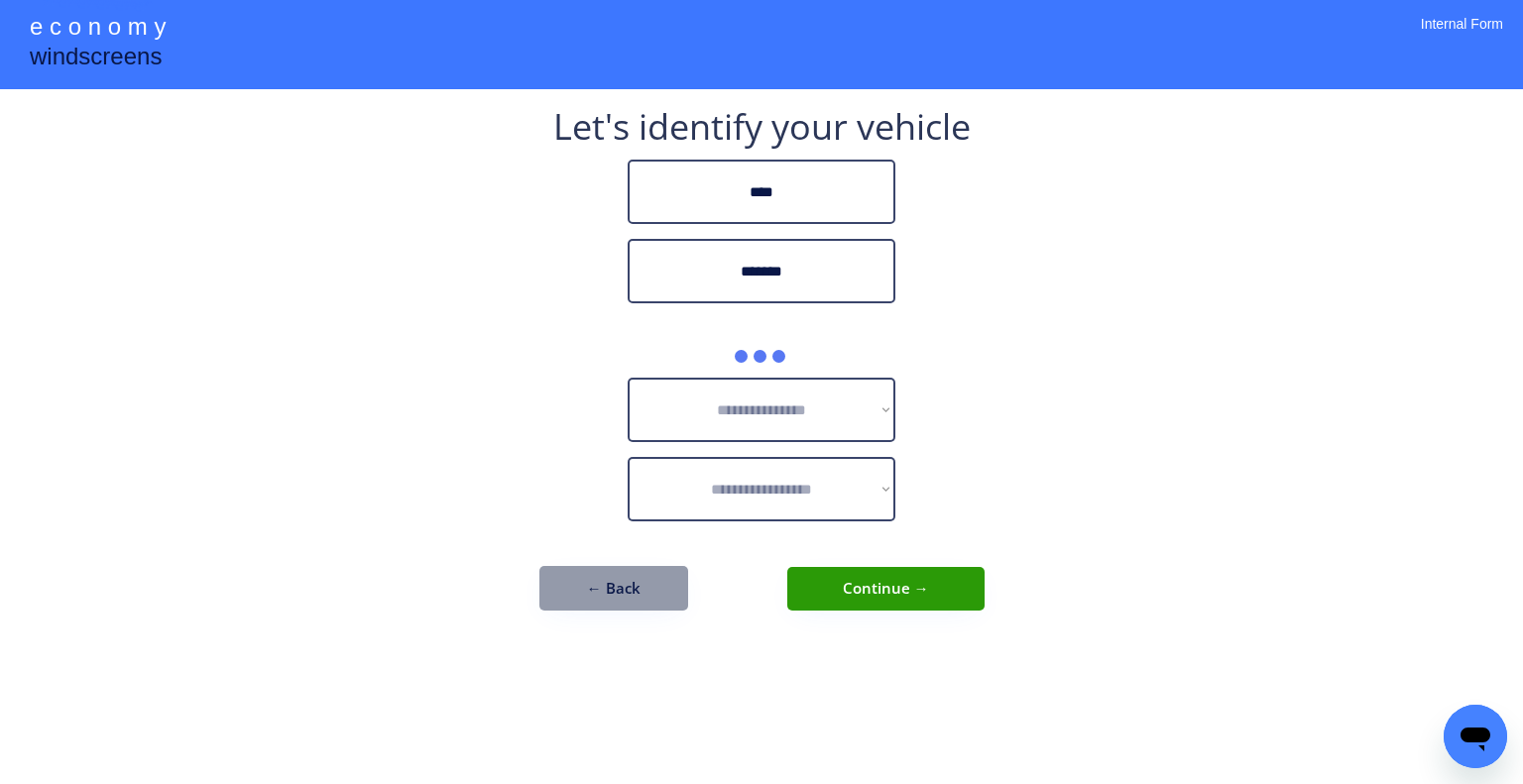 click on "**********" at bounding box center [762, 392] 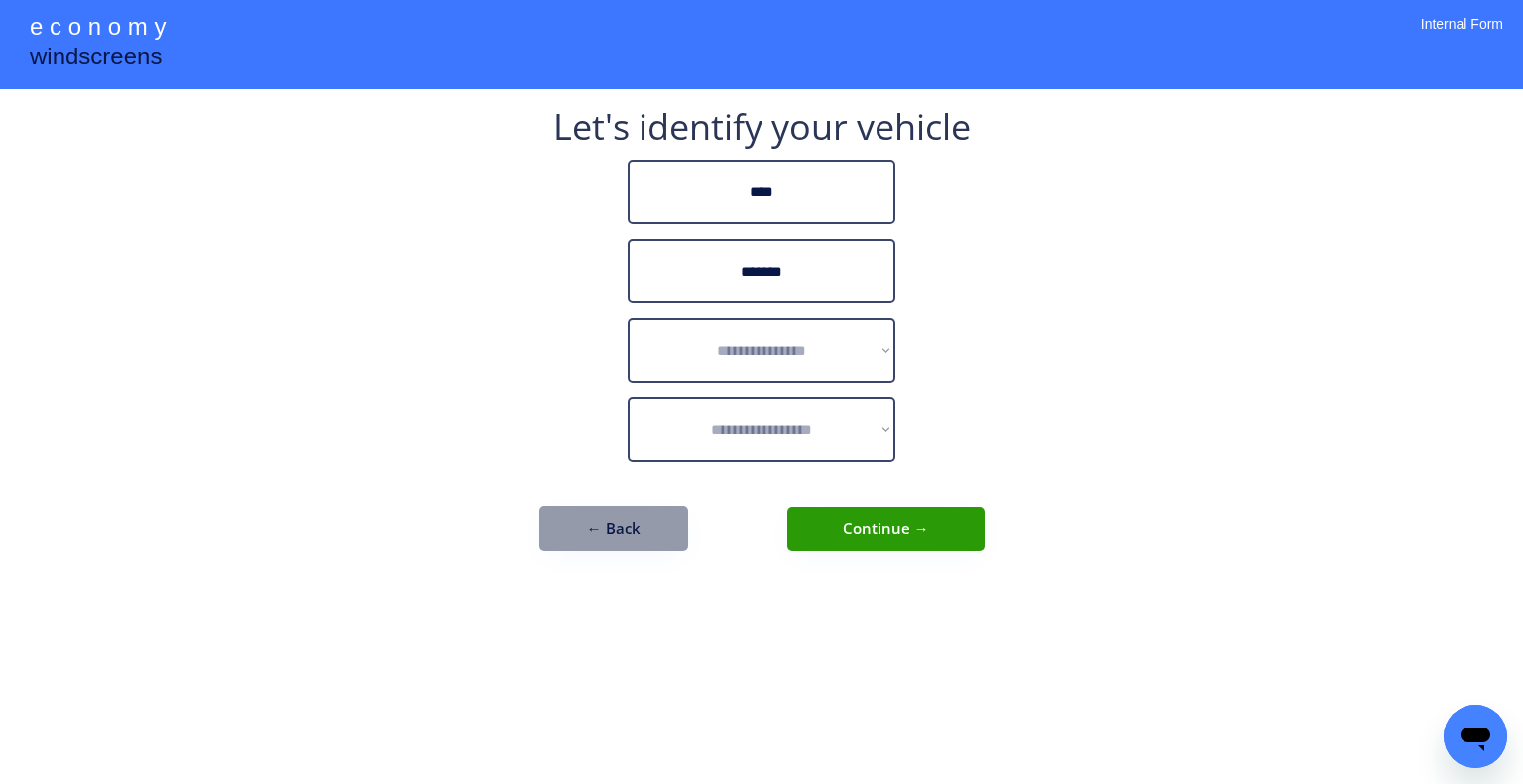 click on "**********" at bounding box center [762, 392] 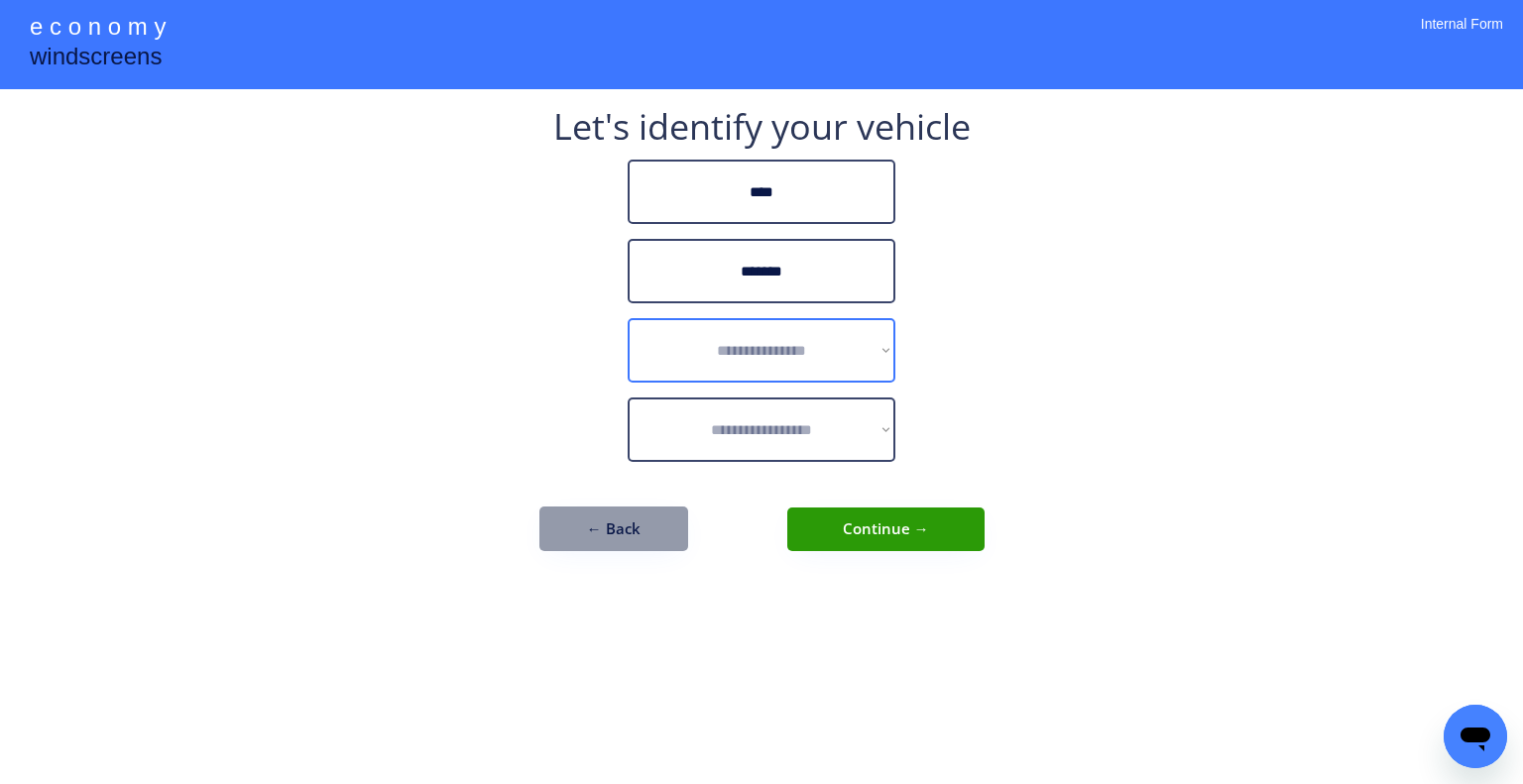 drag, startPoint x: 842, startPoint y: 357, endPoint x: 1103, endPoint y: 466, distance: 282.84625 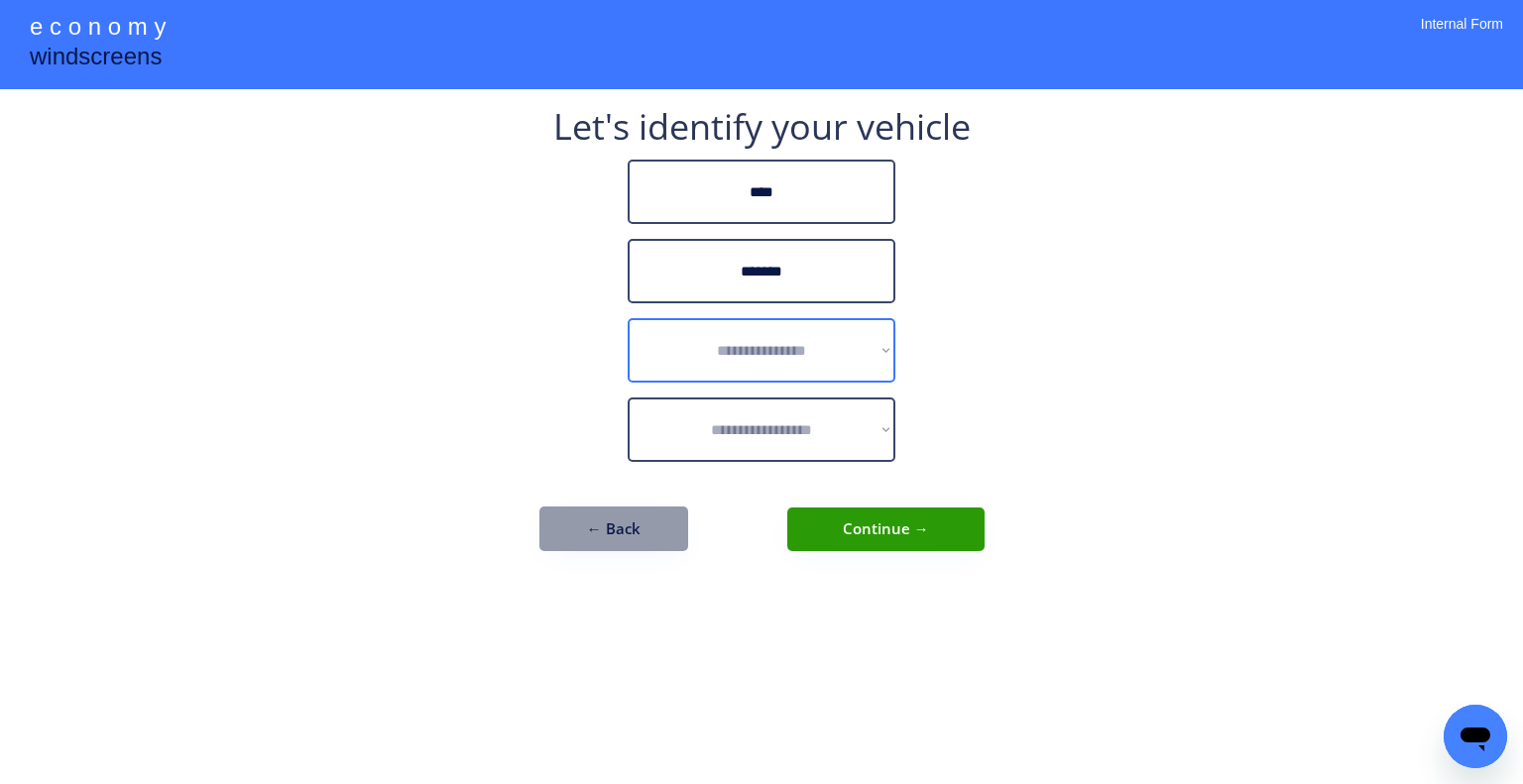 click on "**********" at bounding box center (762, 350) 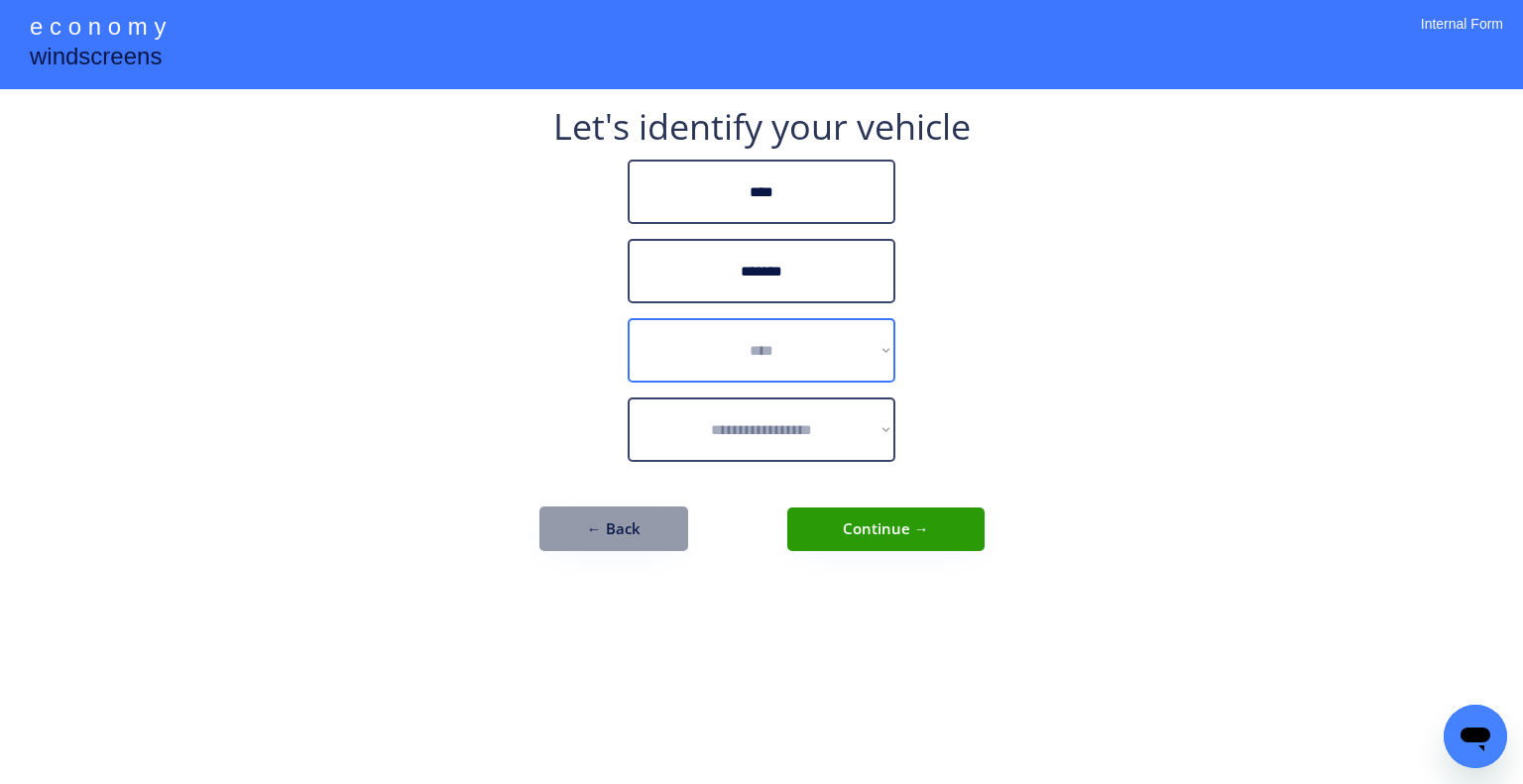 click on "**********" at bounding box center [762, 350] 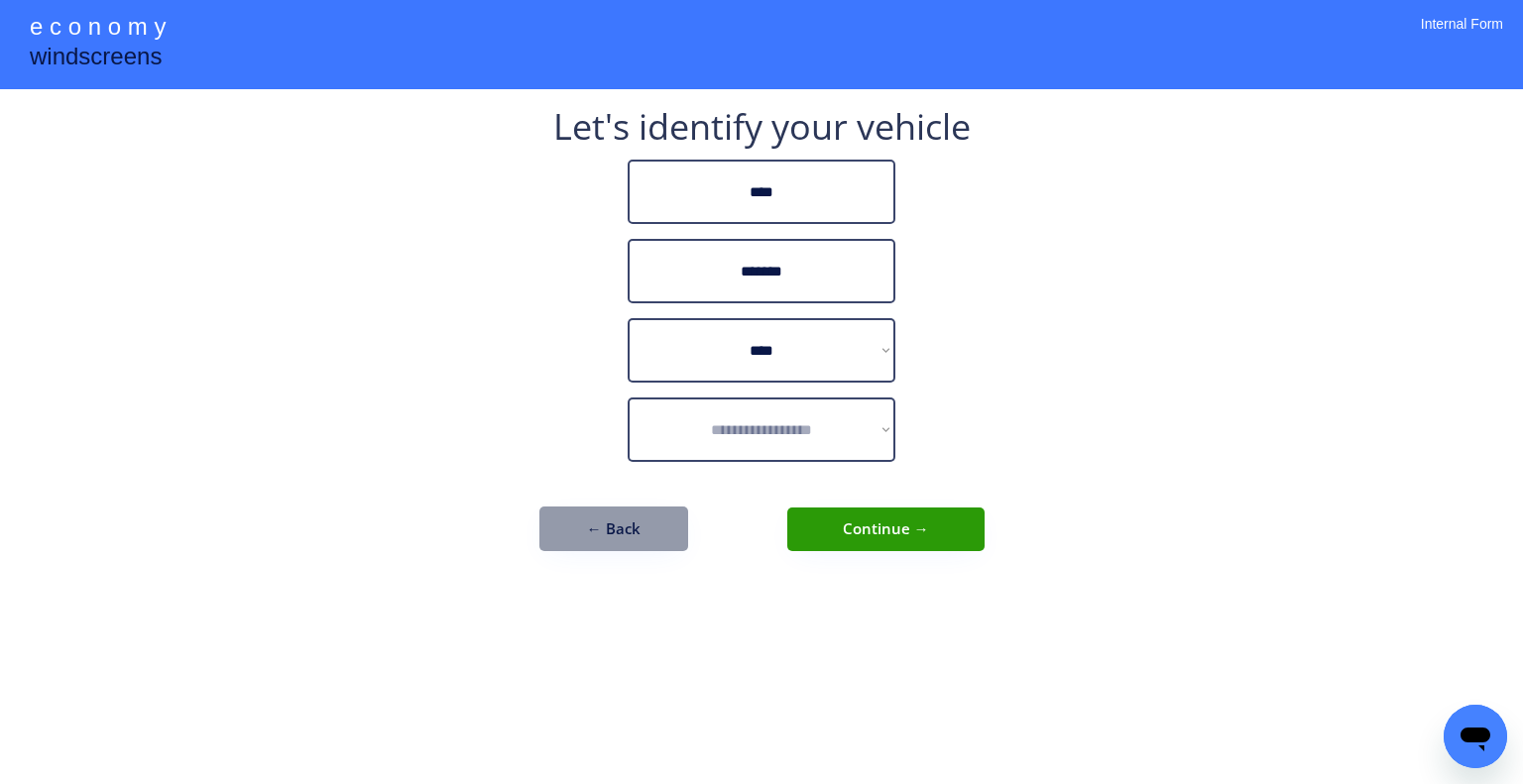 click on "**********" at bounding box center [762, 392] 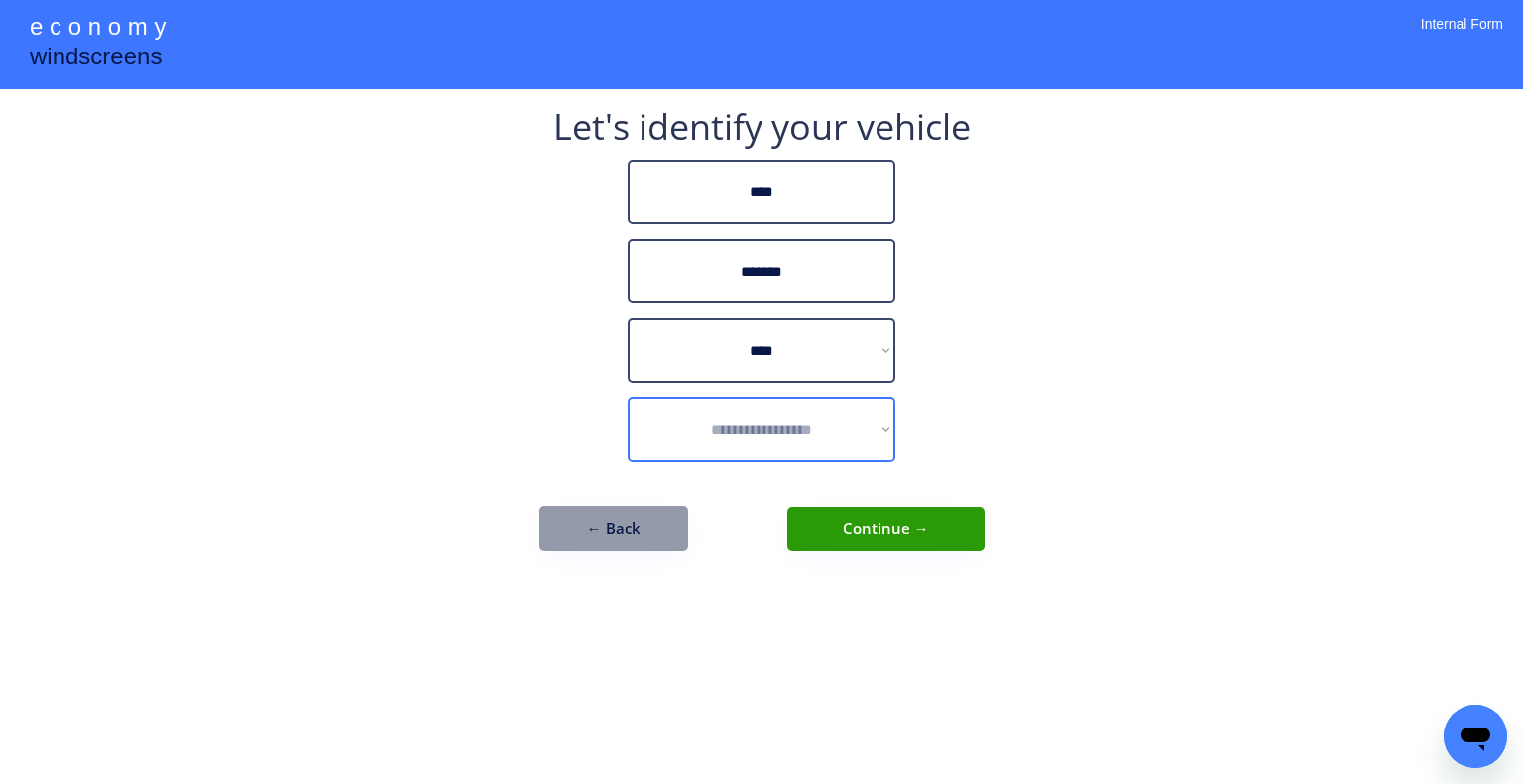 click on "**********" at bounding box center [762, 429] 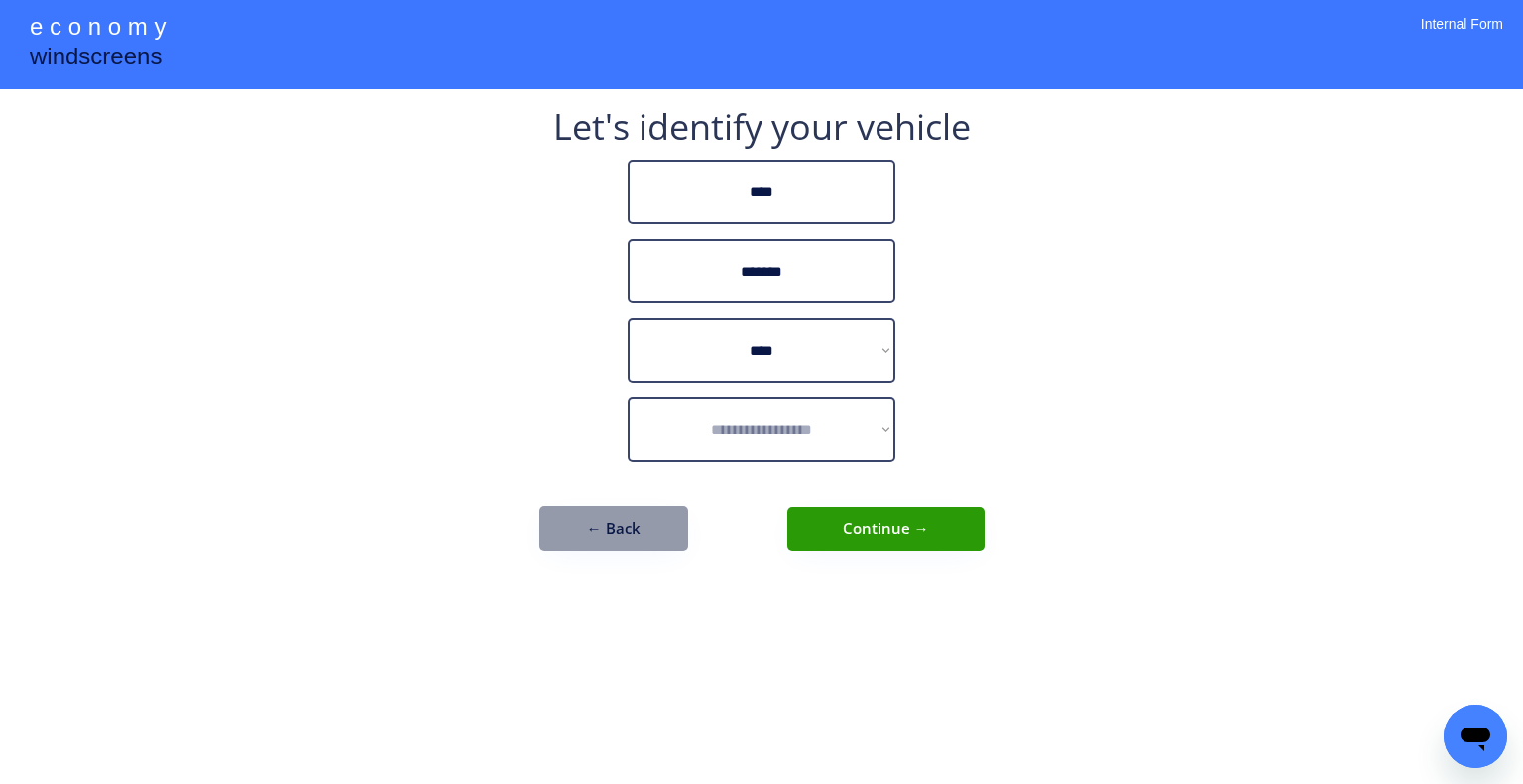 click on "**********" at bounding box center [762, 429] 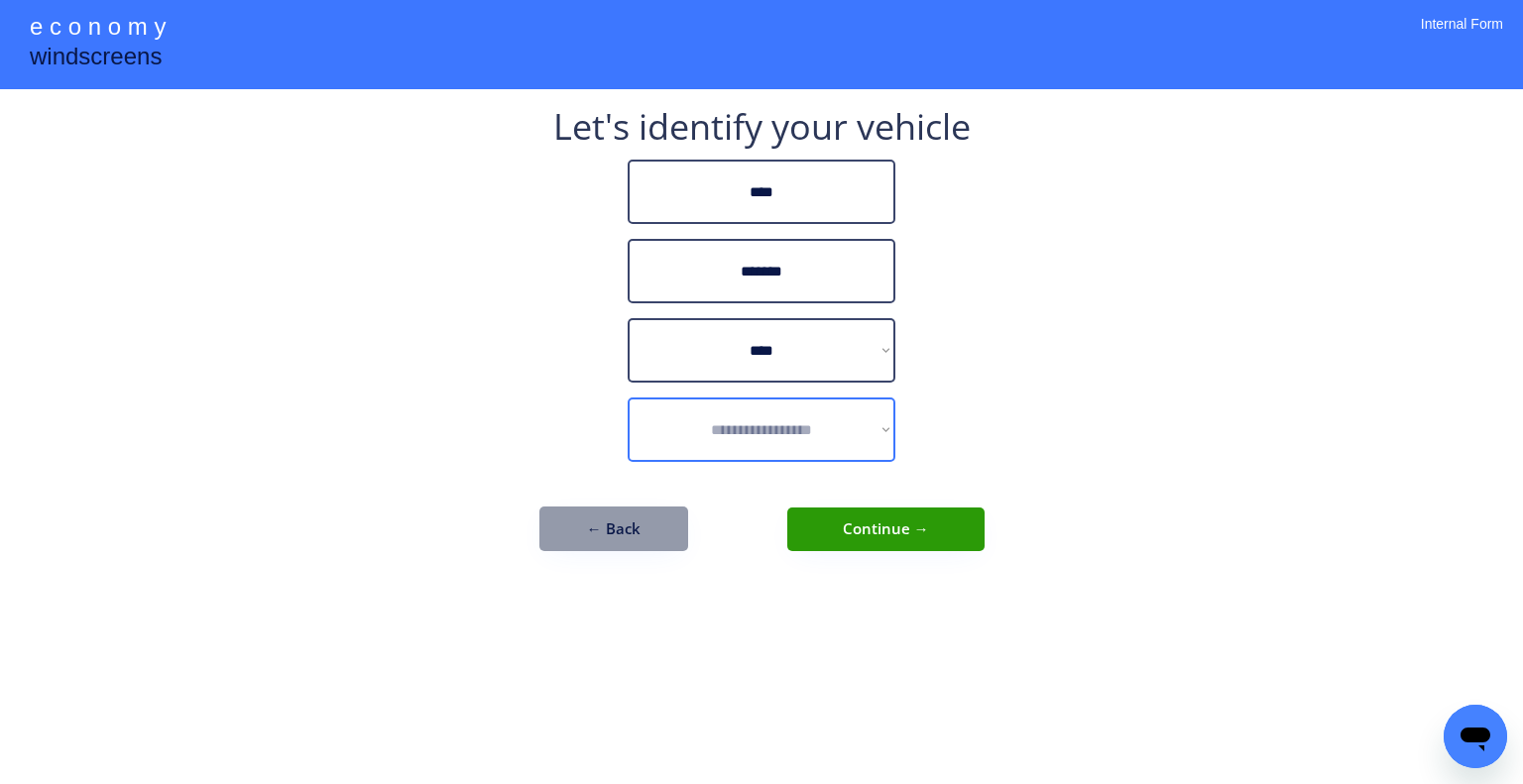 click on "**********" at bounding box center [762, 340] 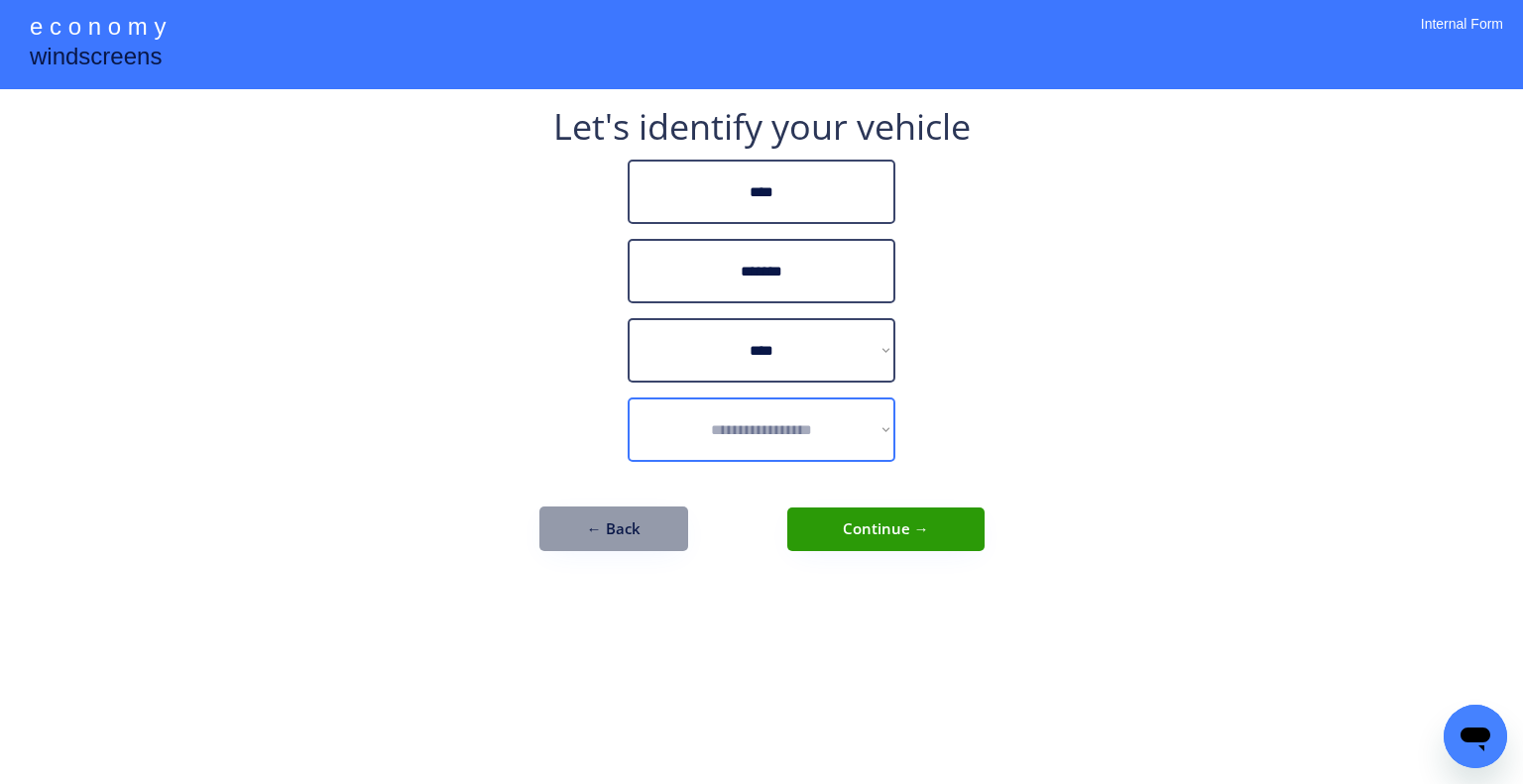 click on "**********" at bounding box center [762, 429] 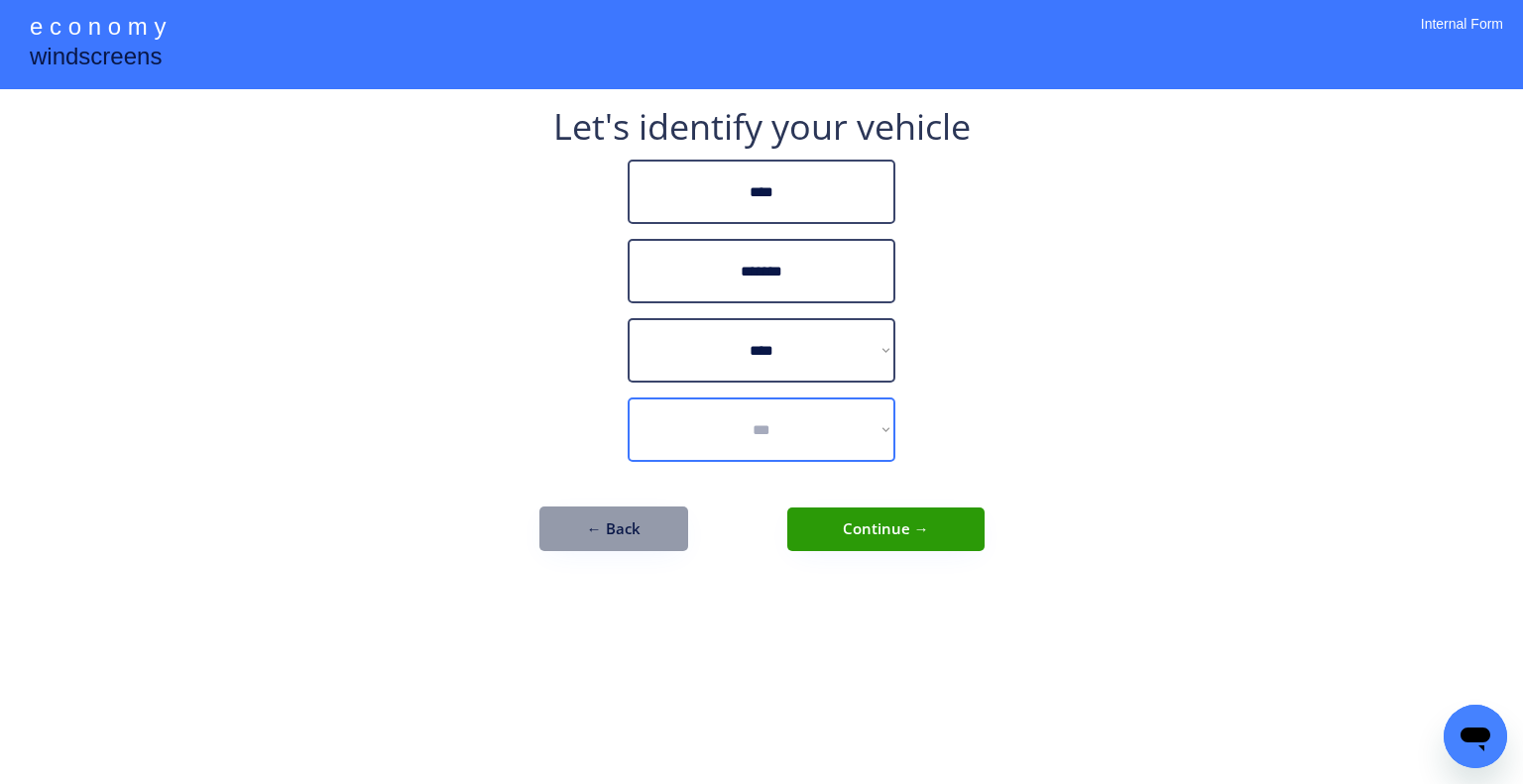 click on "**********" at bounding box center [762, 429] 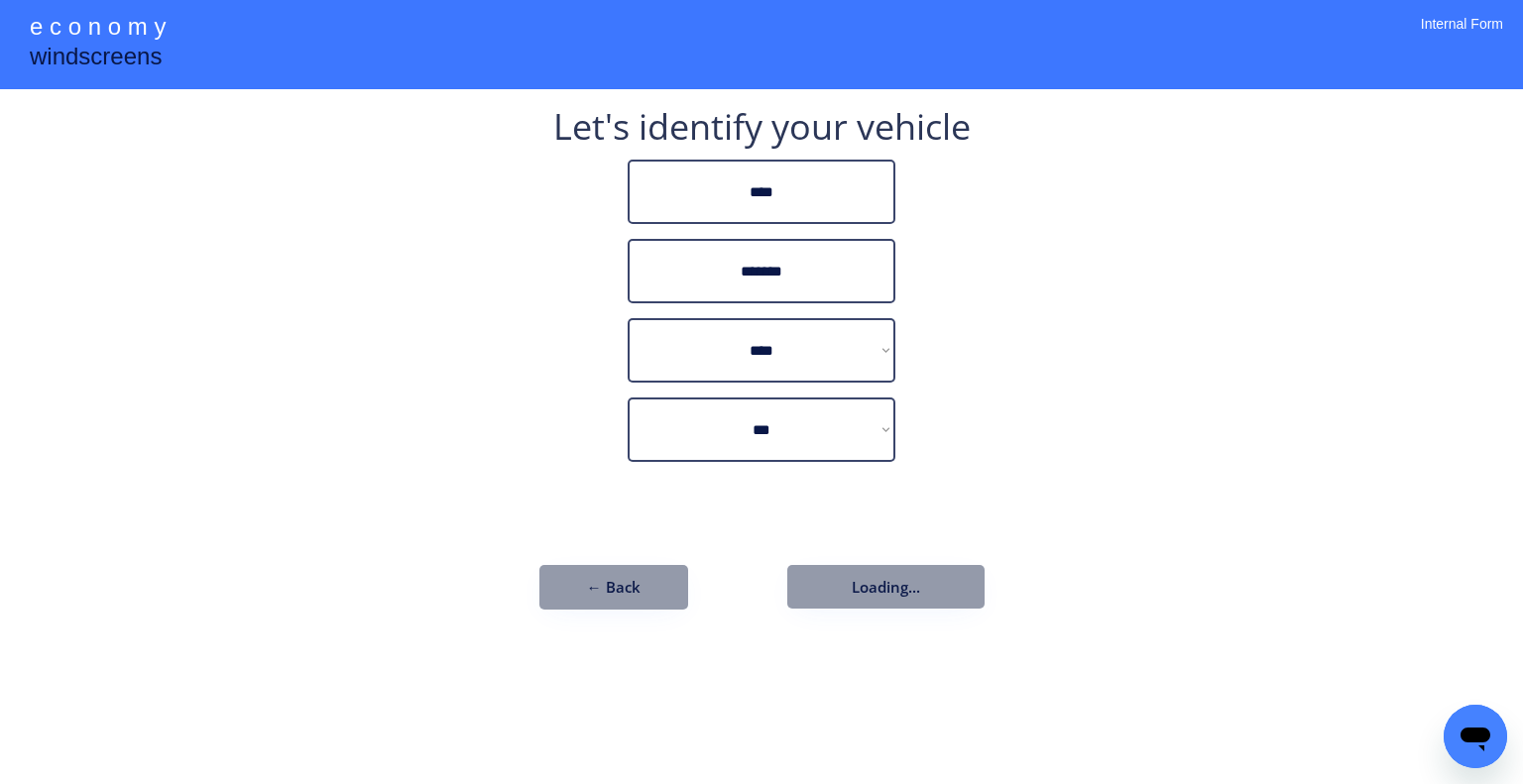drag, startPoint x: 1027, startPoint y: 304, endPoint x: 1024, endPoint y: 320, distance: 16.27882 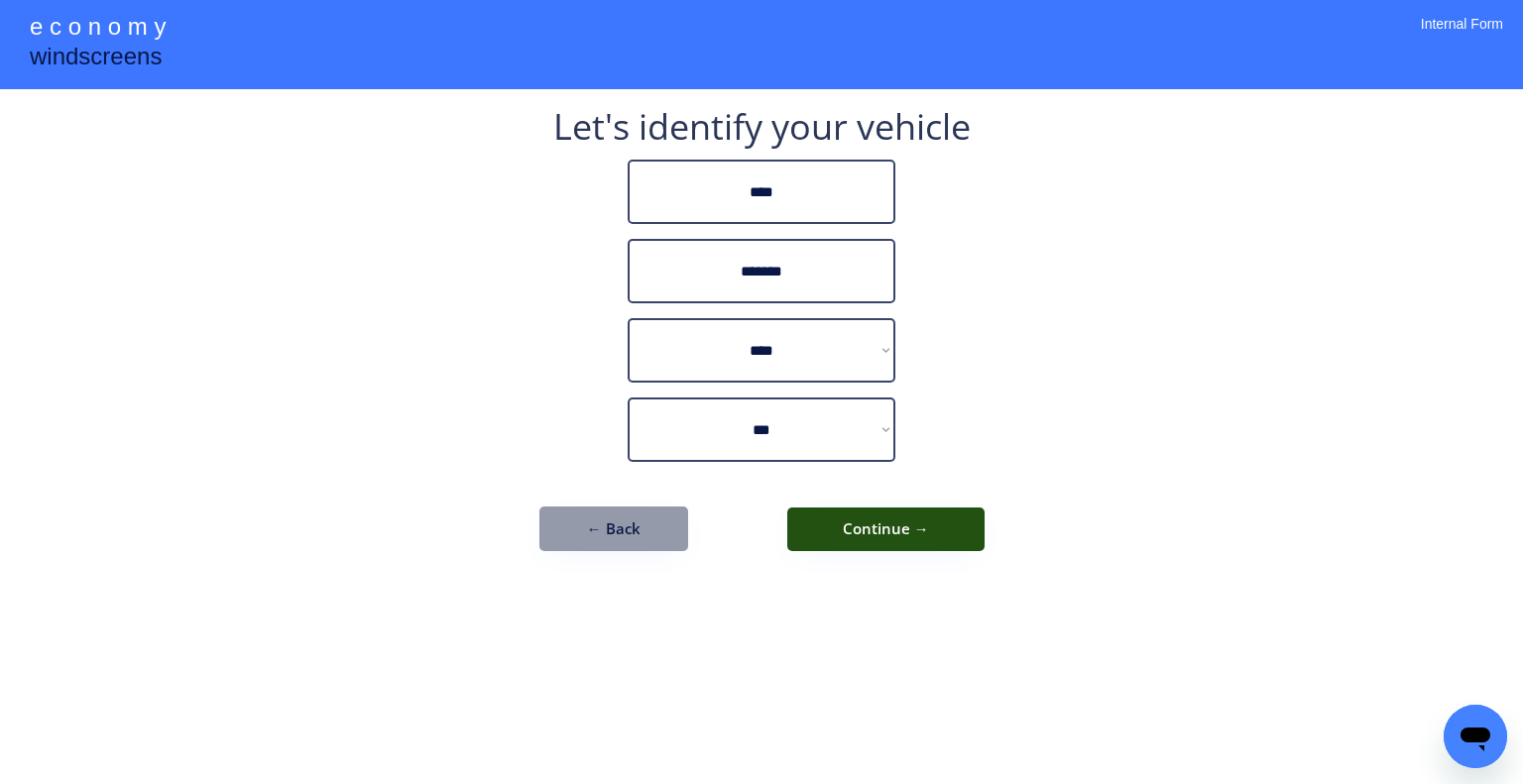 click on "Continue    →" at bounding box center (885, 529) 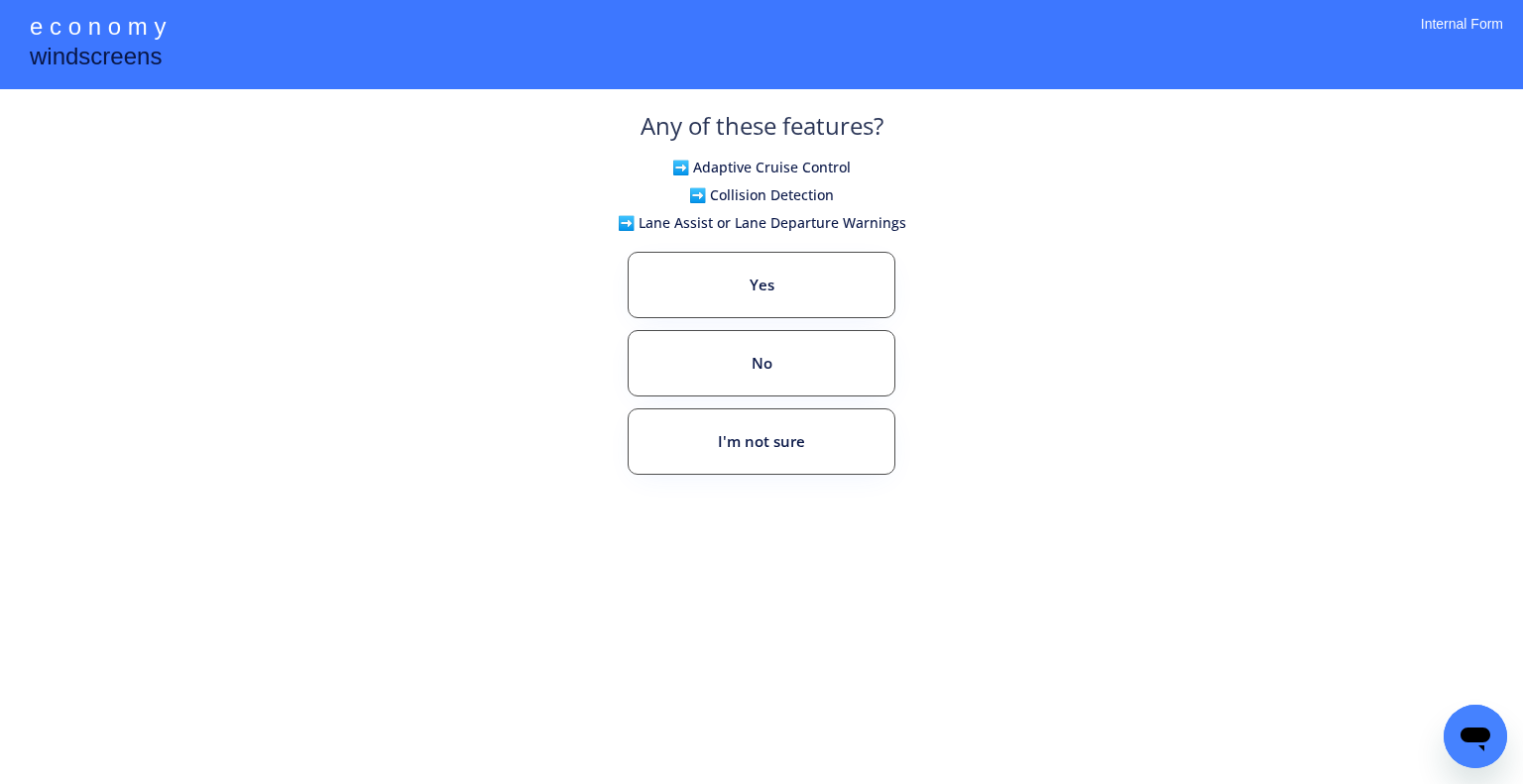 click on "**********" at bounding box center (762, 392) 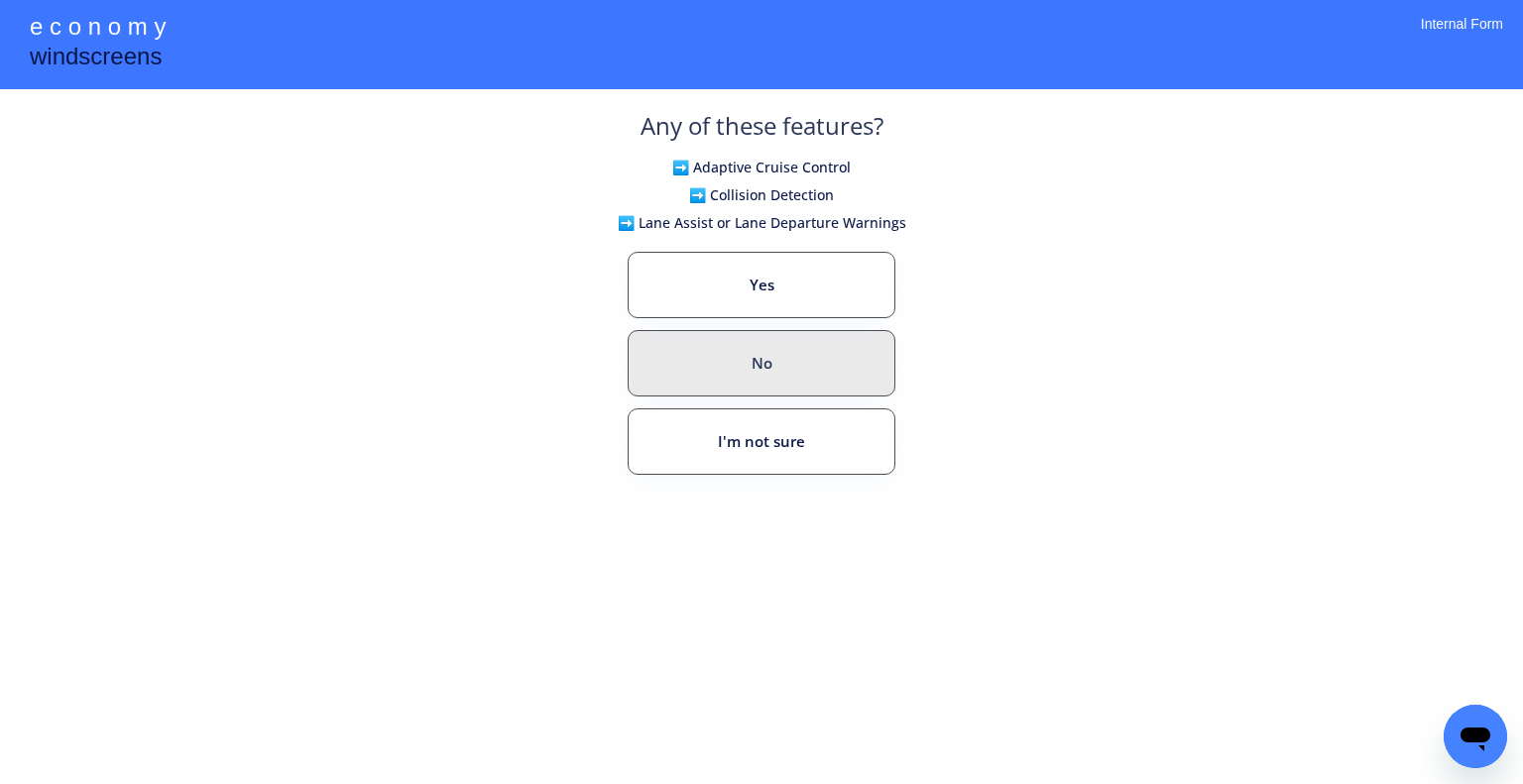 drag, startPoint x: 668, startPoint y: 352, endPoint x: 762, endPoint y: 435, distance: 125.39936 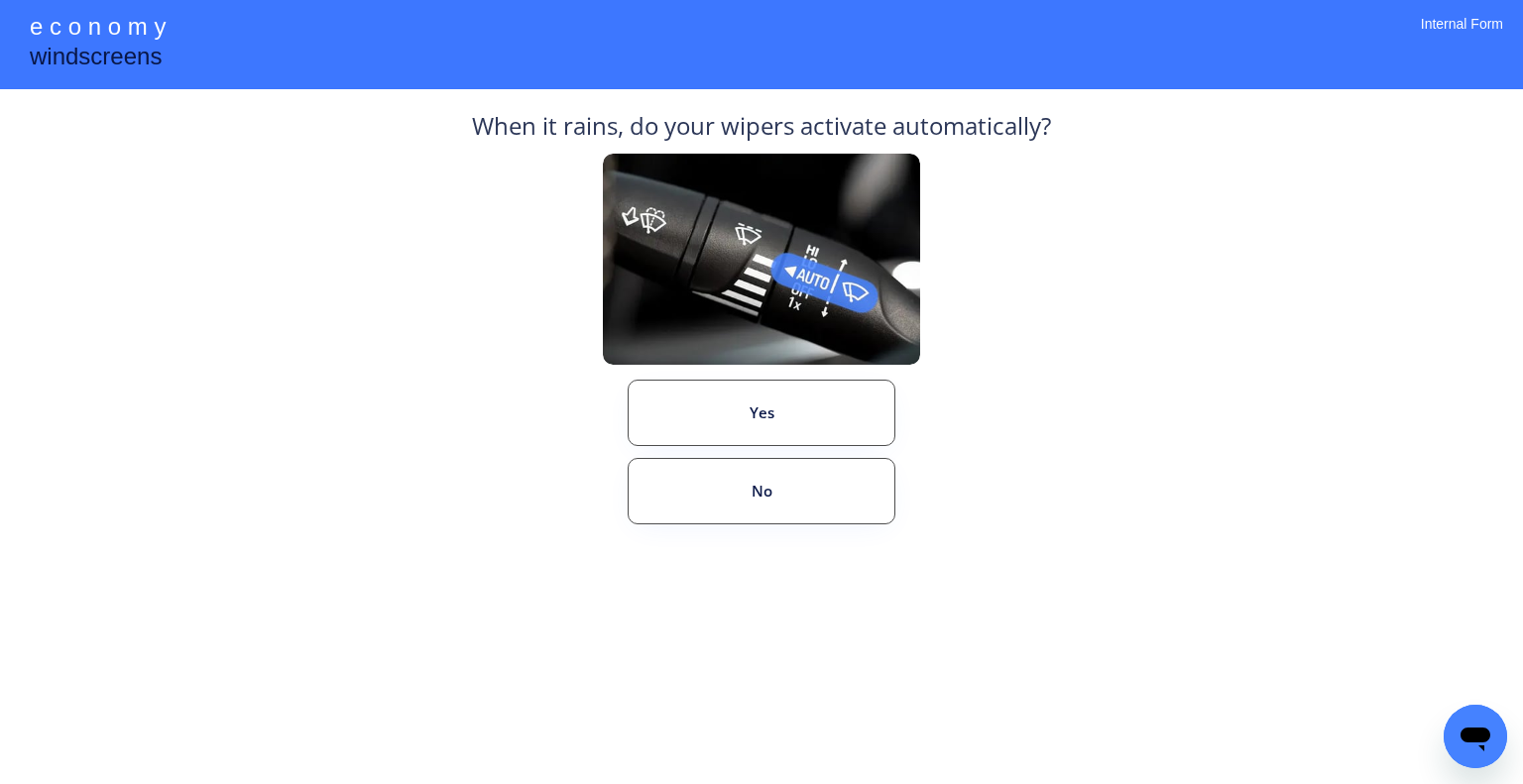 drag, startPoint x: 1107, startPoint y: 244, endPoint x: 822, endPoint y: 24, distance: 360.03472 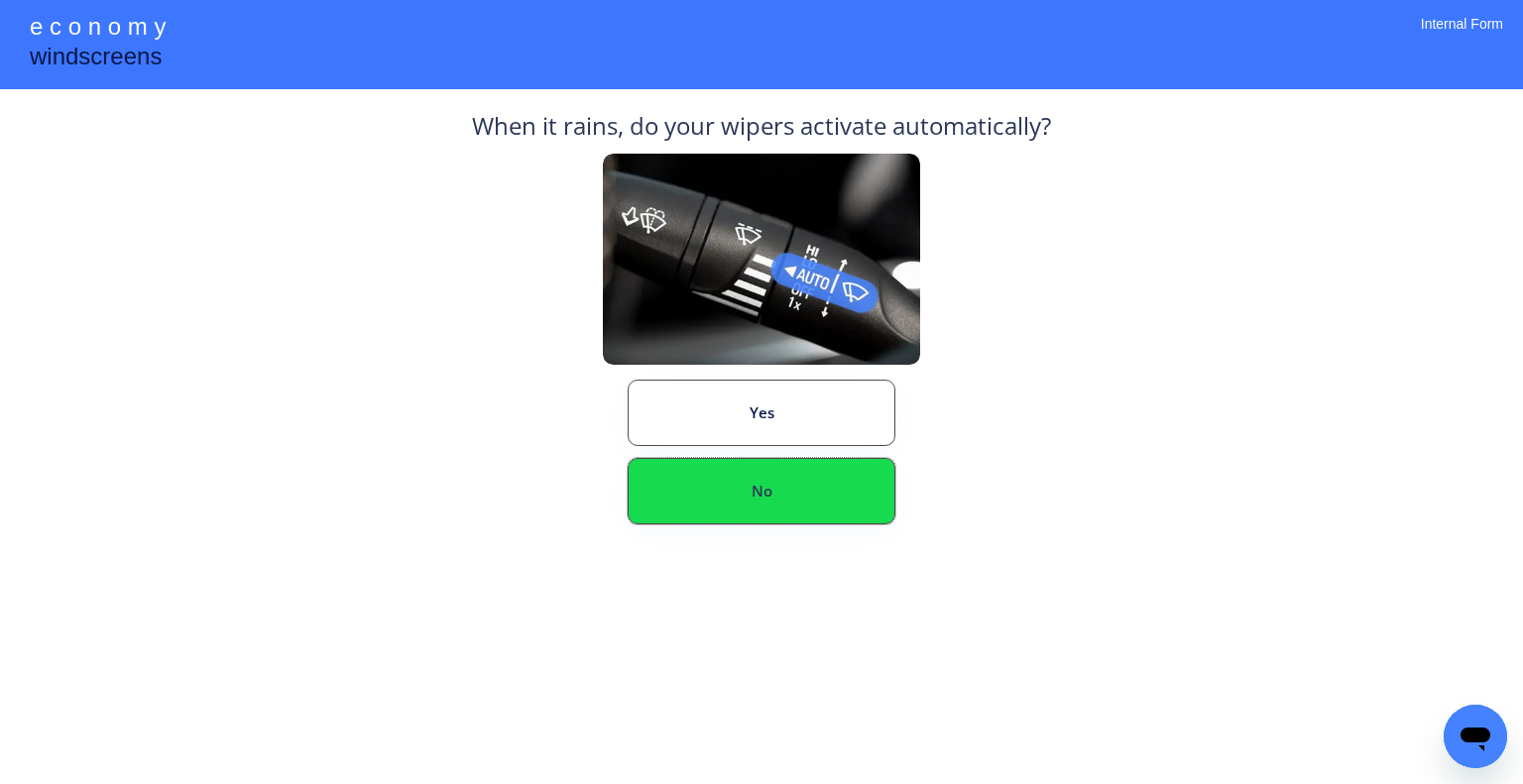 click on "No" at bounding box center (762, 491) 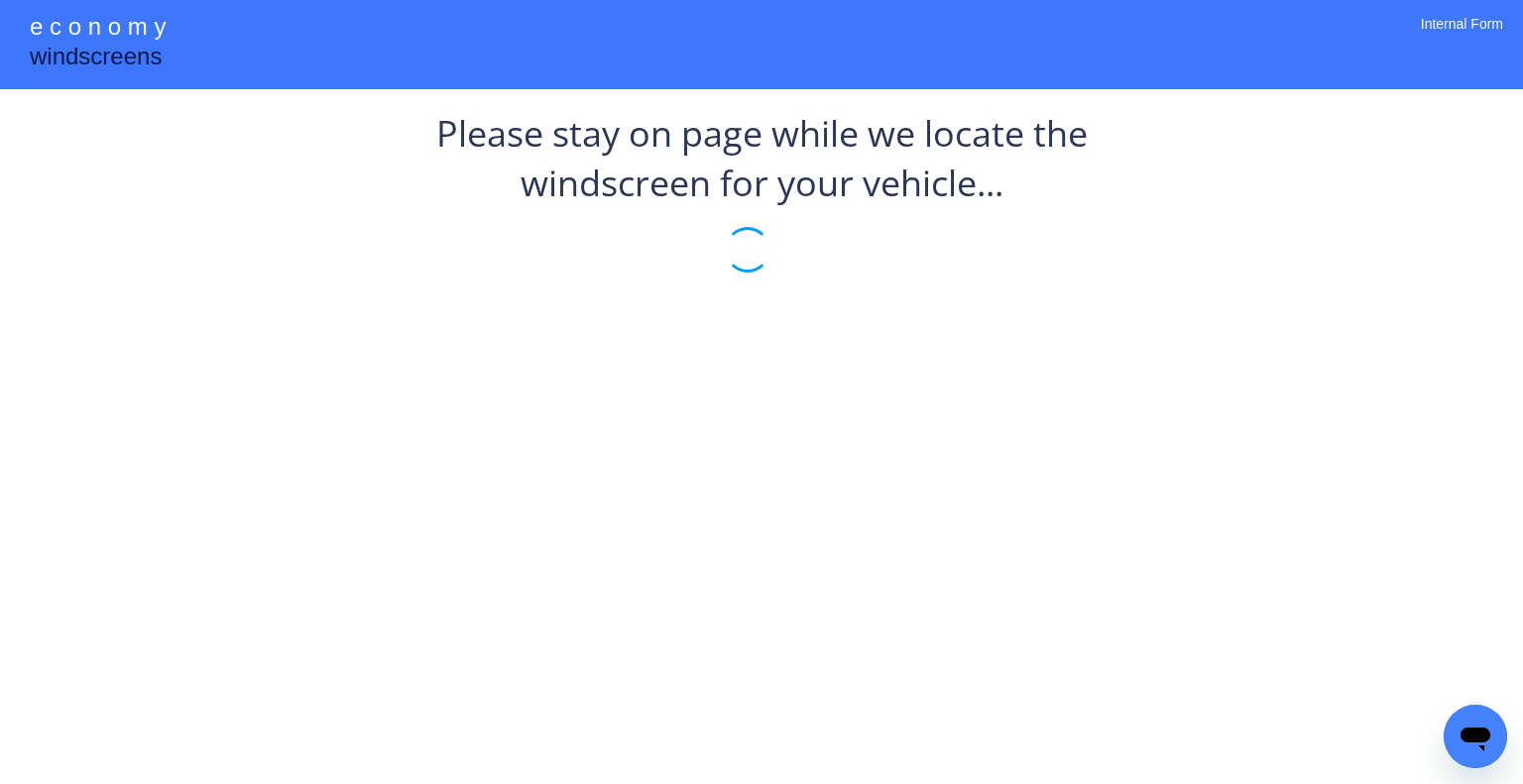 click on "**********" at bounding box center (762, 392) 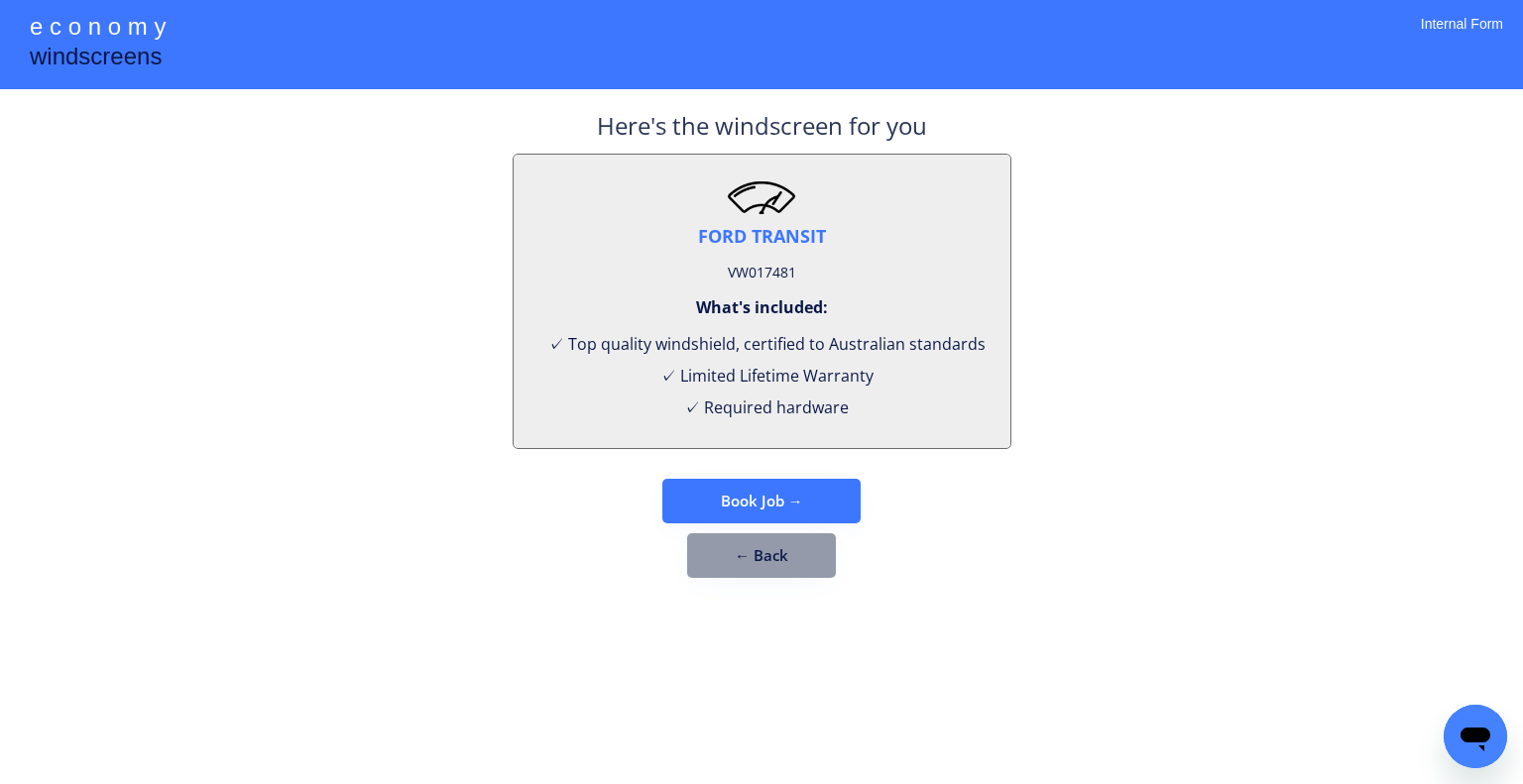 click on "VW017481" at bounding box center [762, 273] 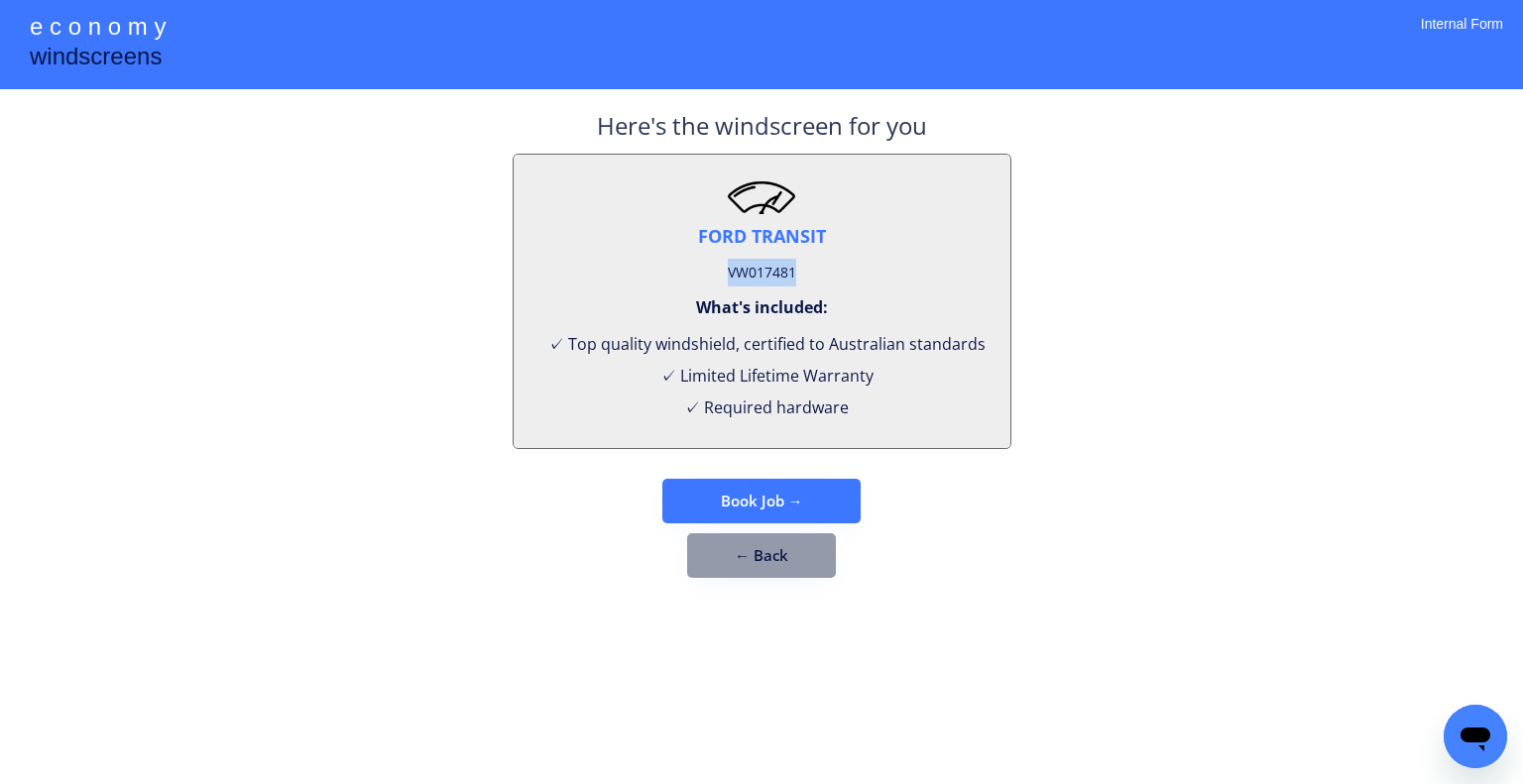 drag, startPoint x: 766, startPoint y: 274, endPoint x: 1103, endPoint y: 335, distance: 342.476 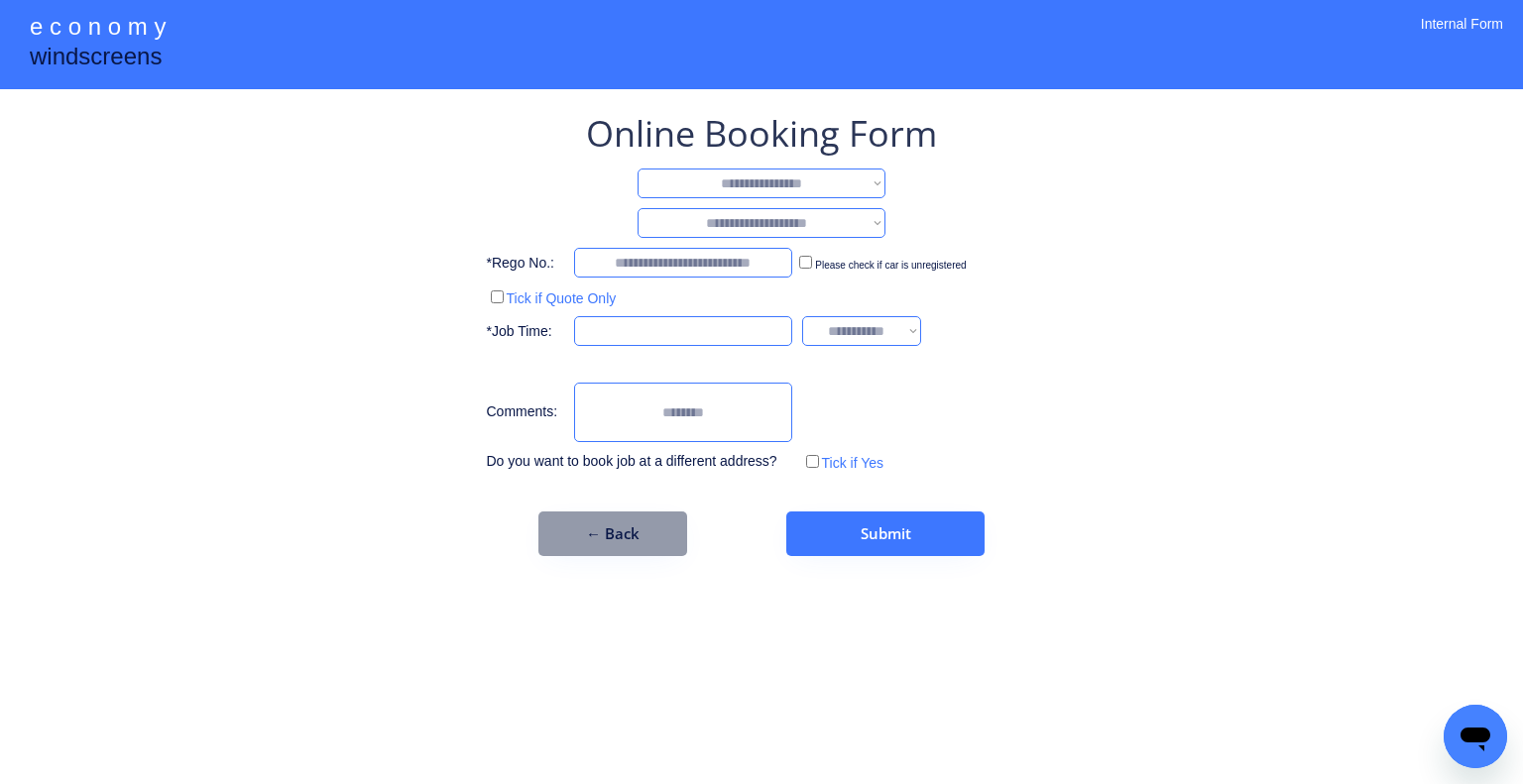 click on "**********" at bounding box center (762, 183) 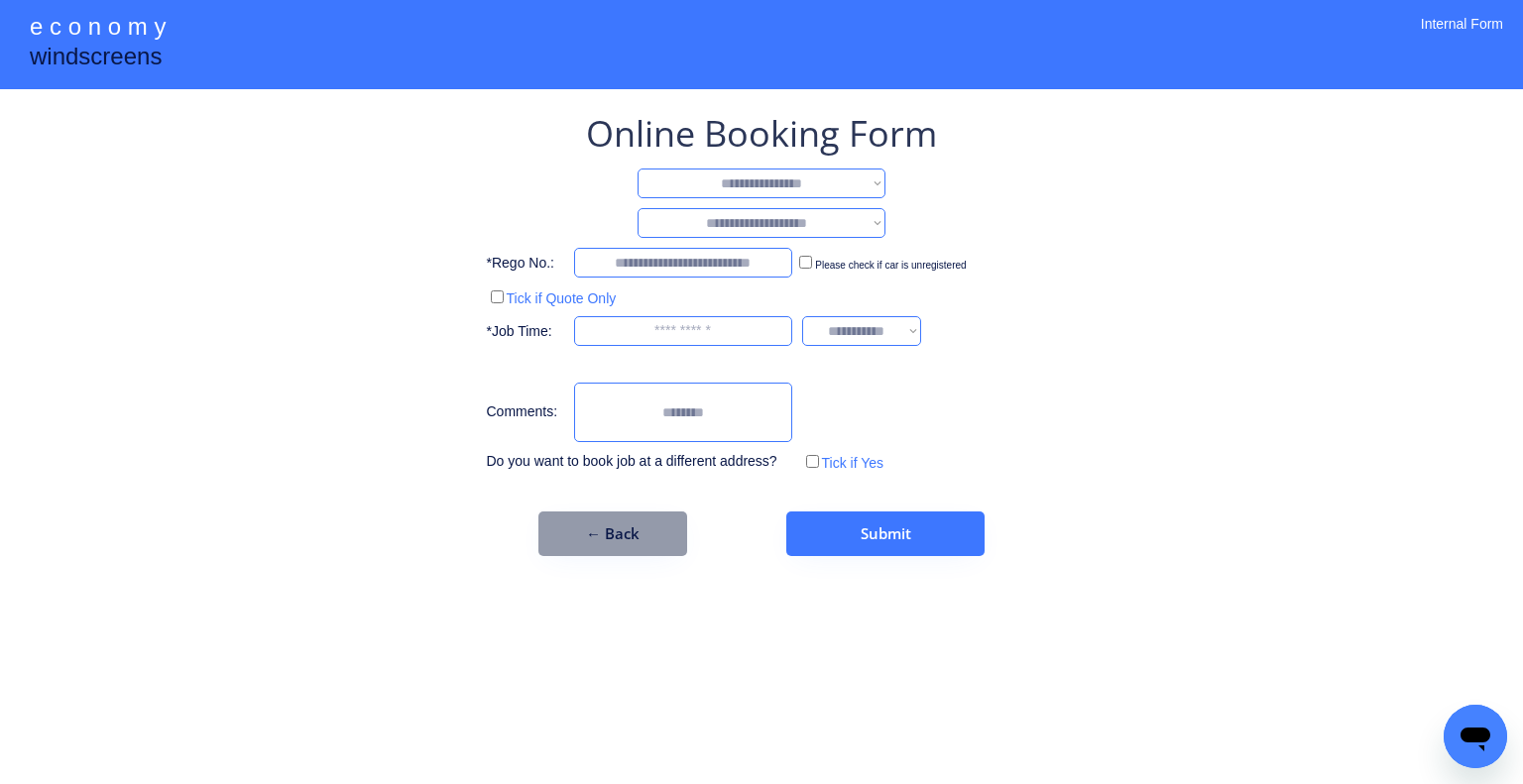 select on "**********" 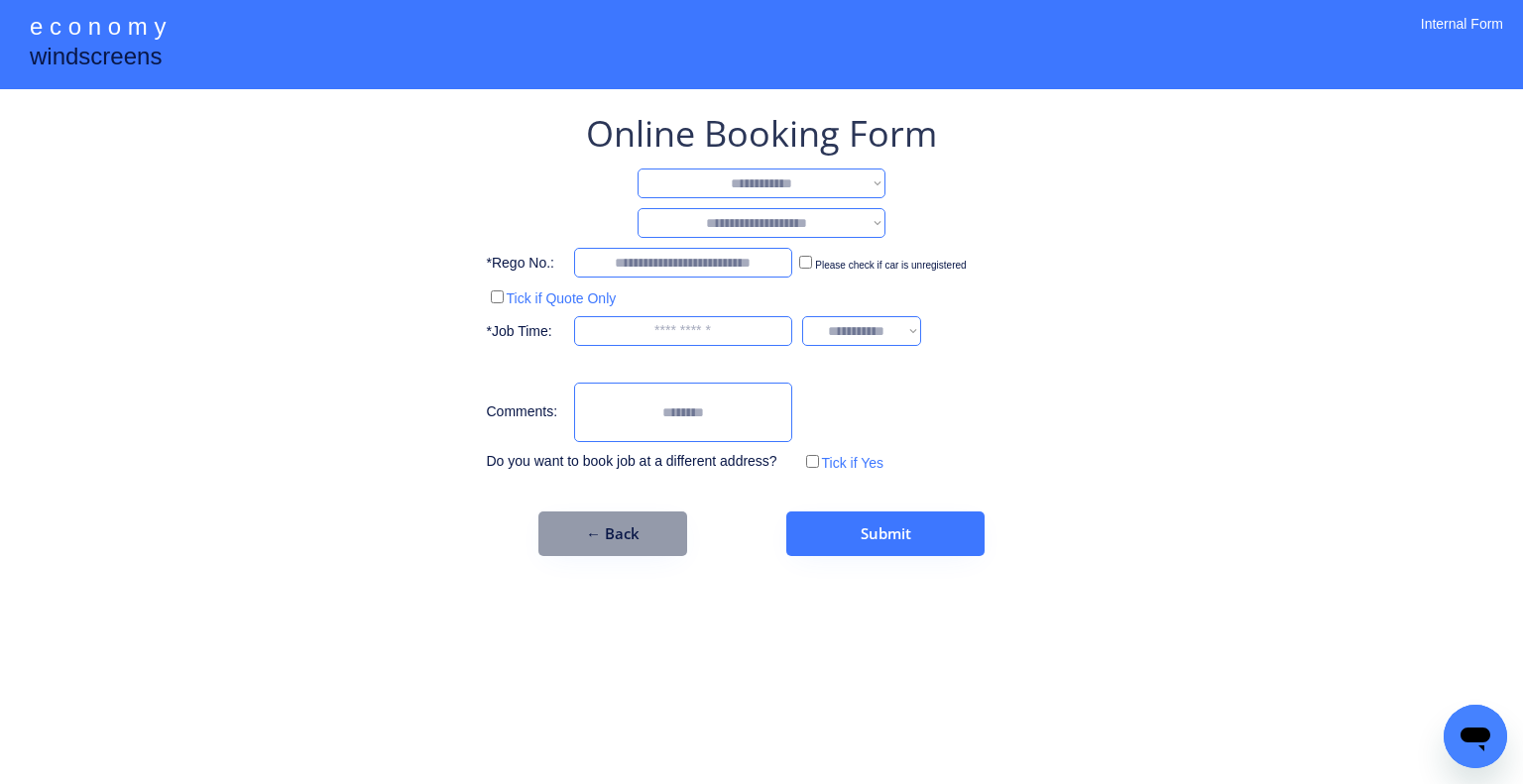 click on "**********" at bounding box center (762, 183) 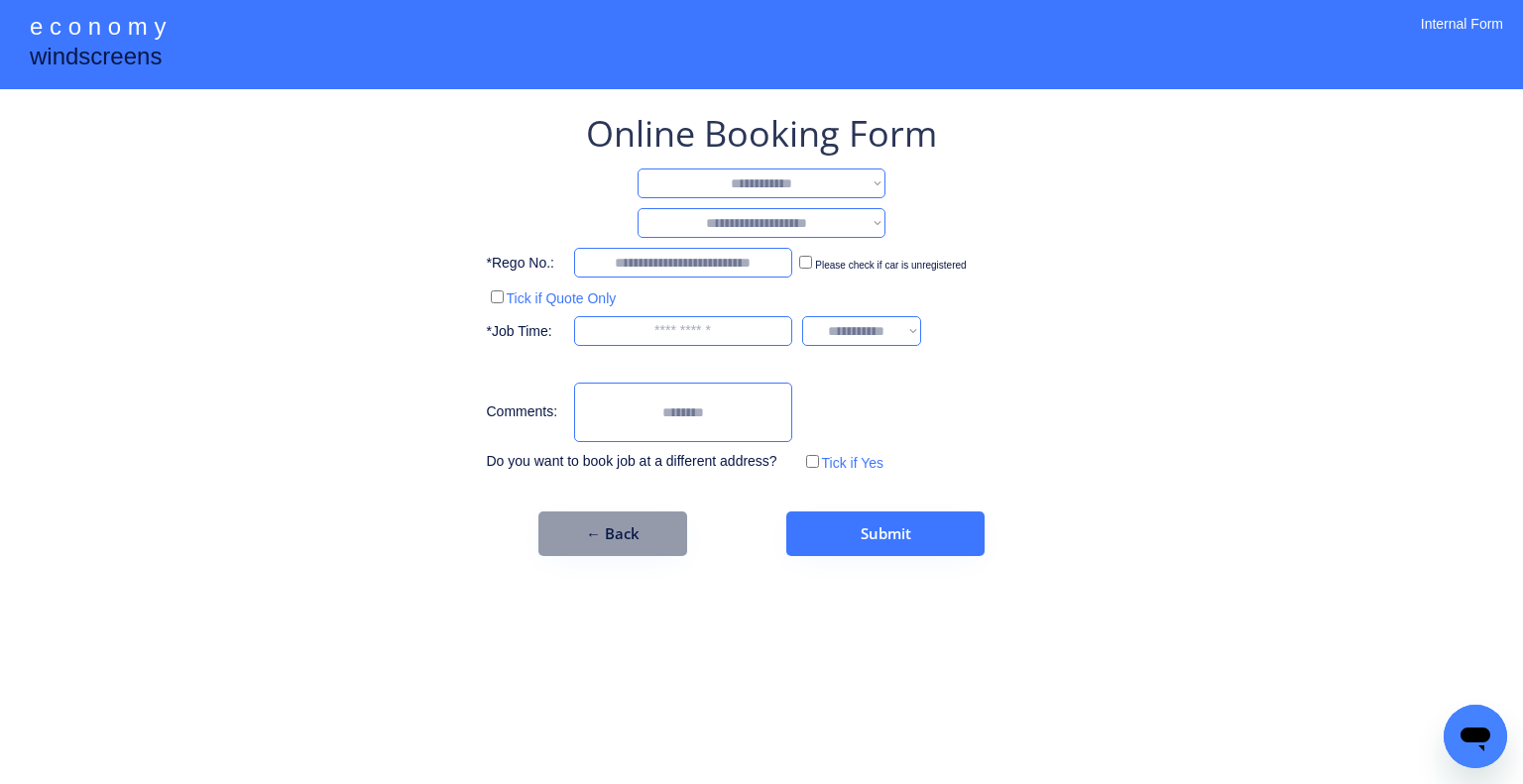click on "**********" at bounding box center [762, 223] 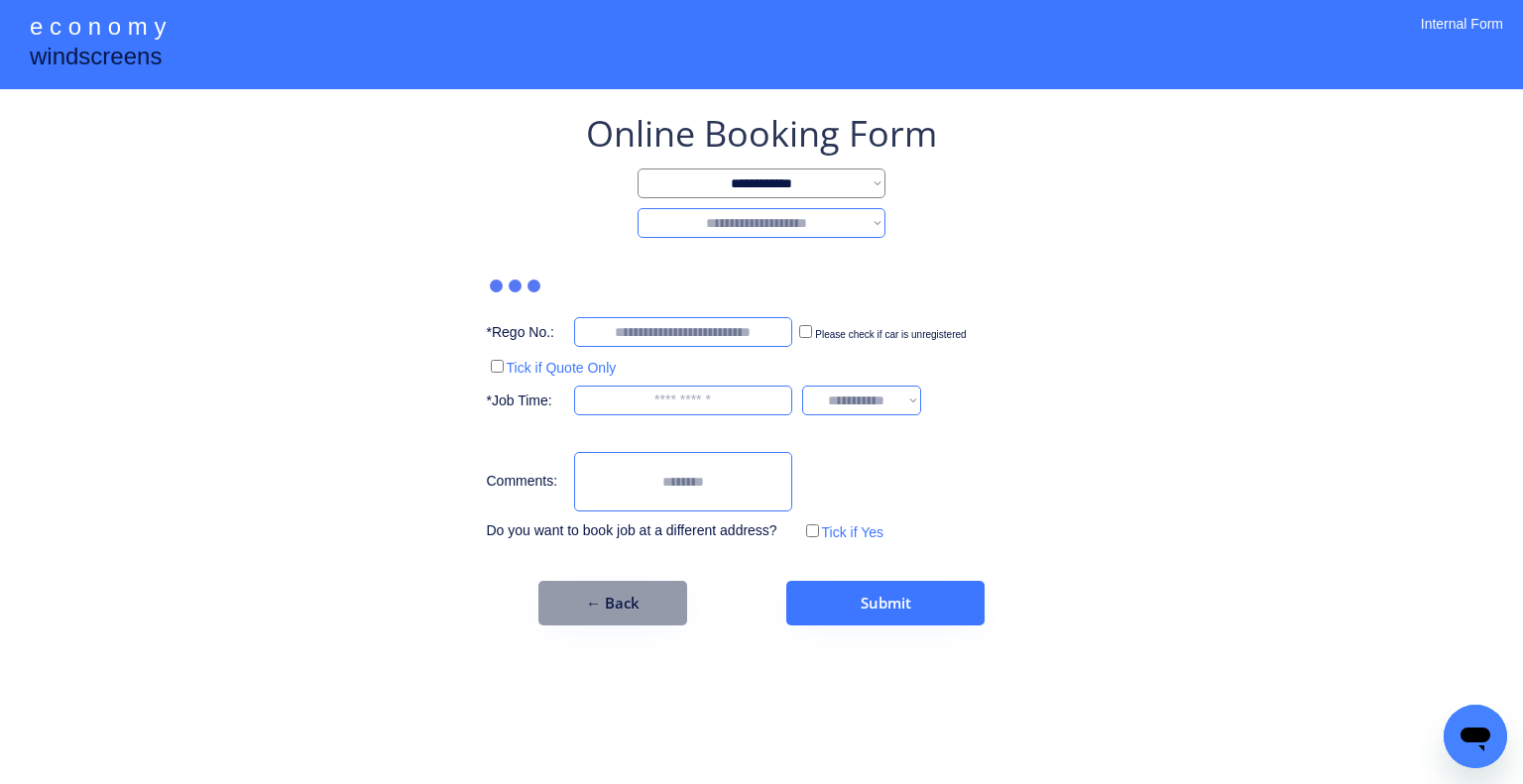select on "*******" 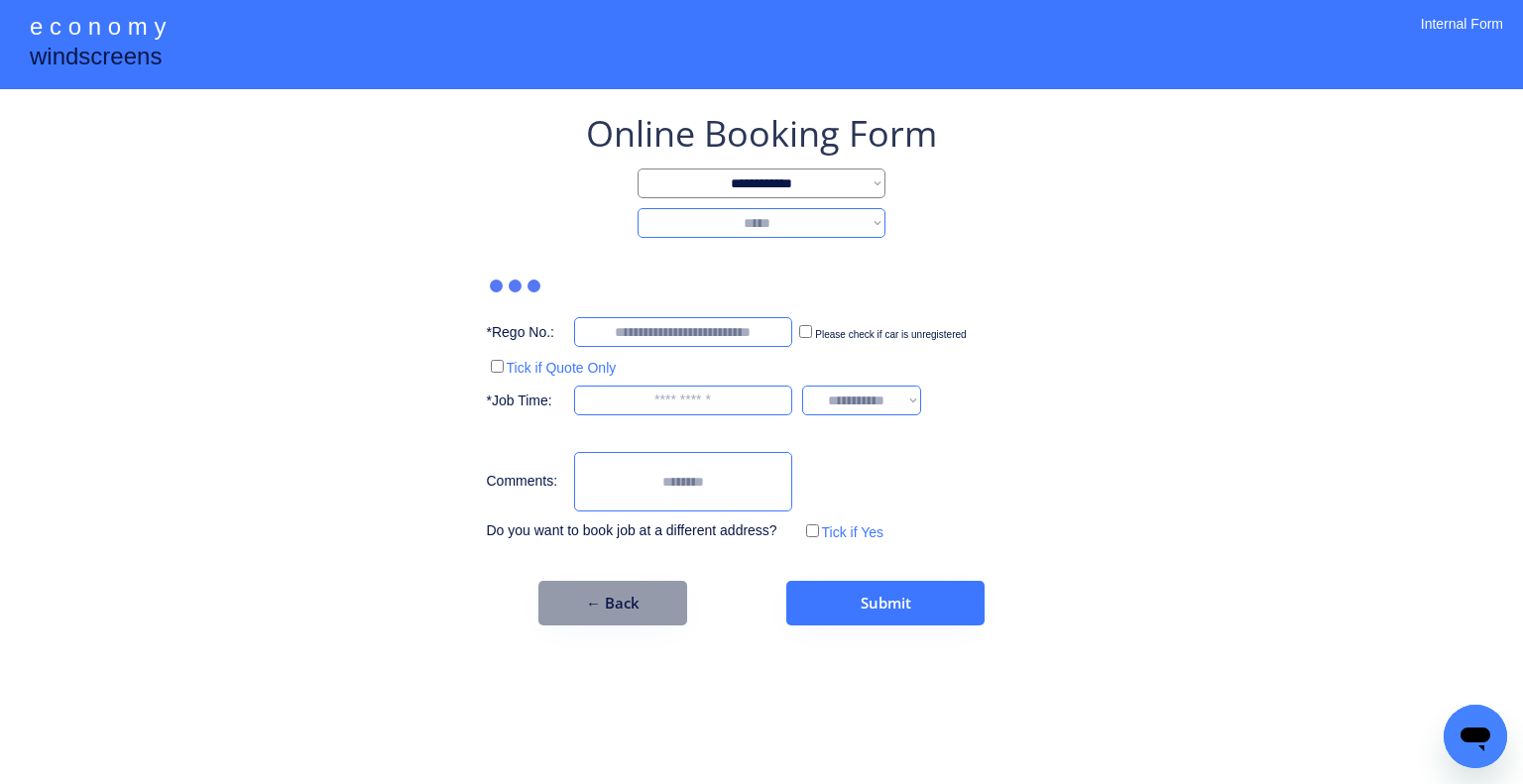 click on "**********" at bounding box center (762, 223) 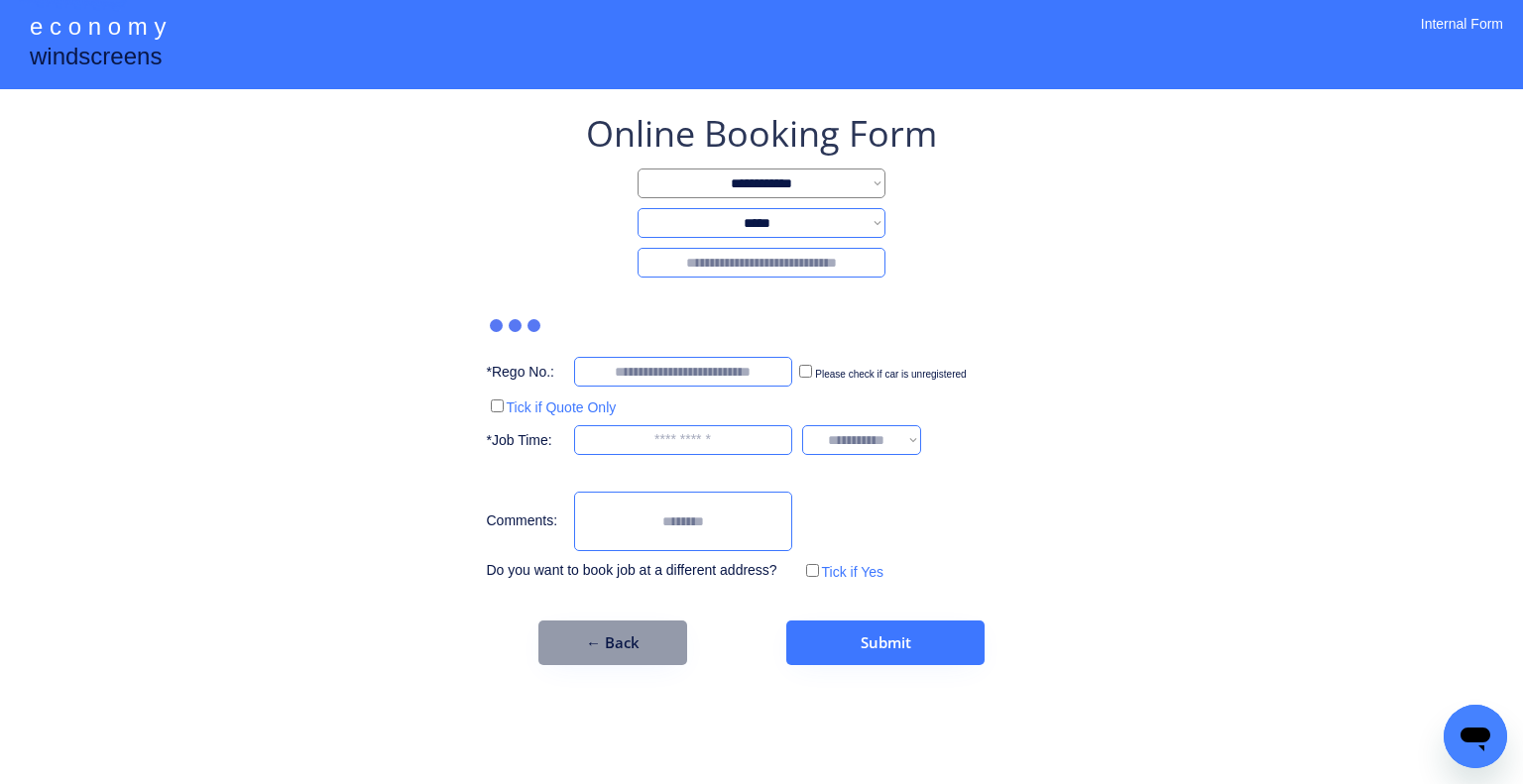 click at bounding box center [762, 263] 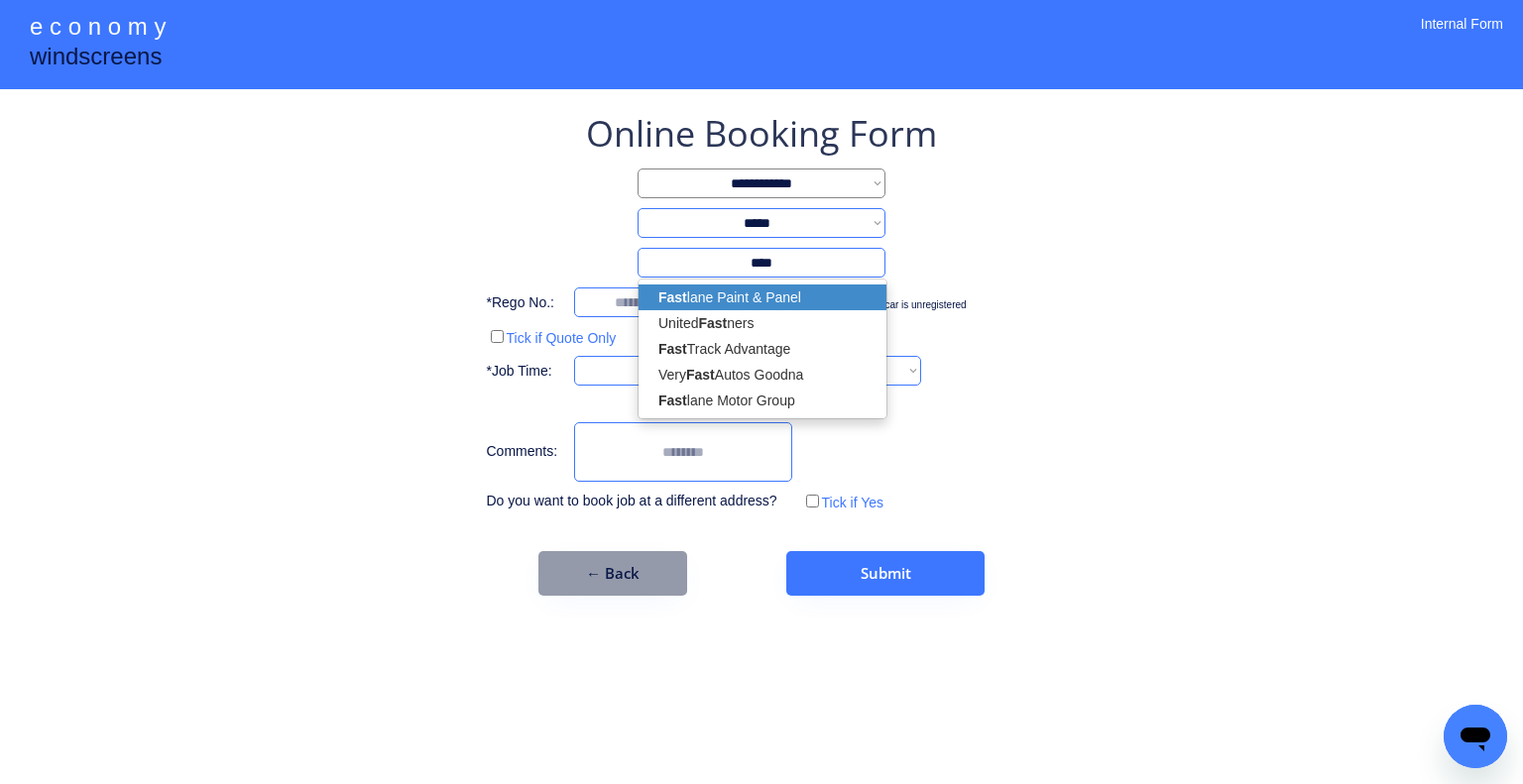 click on "Fast lane Paint & Panel" at bounding box center (762, 297) 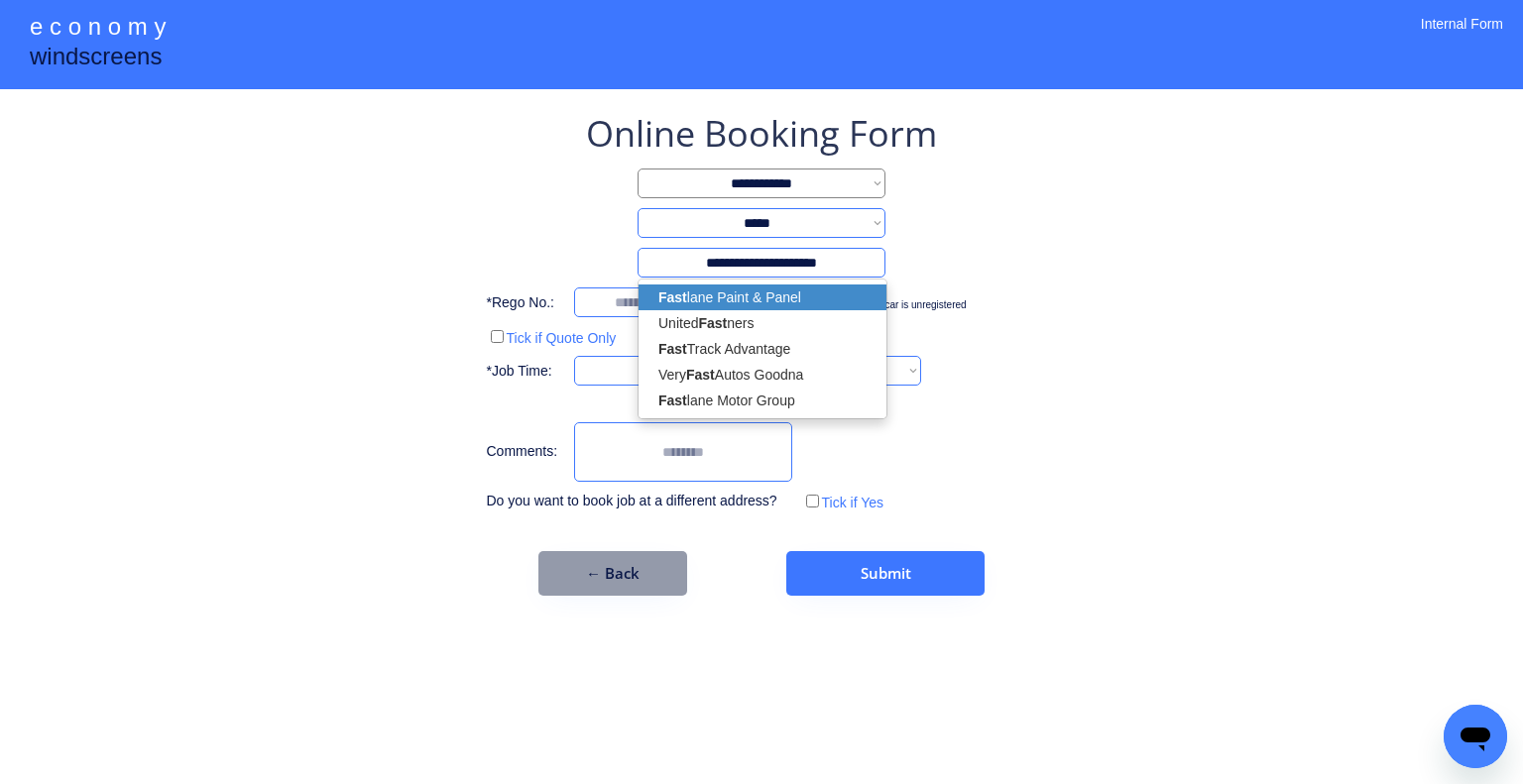 select on "*********" 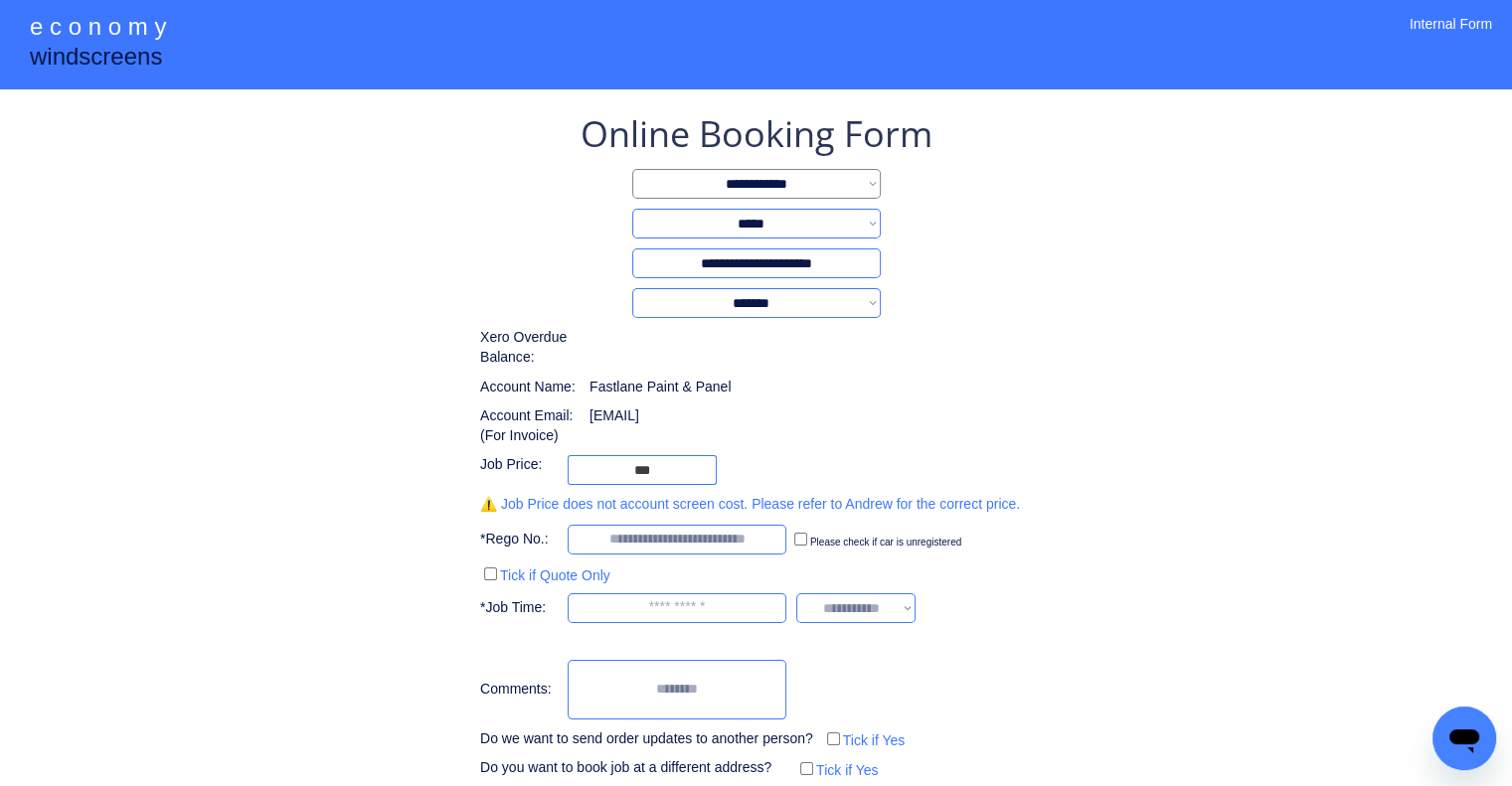 type on "**********" 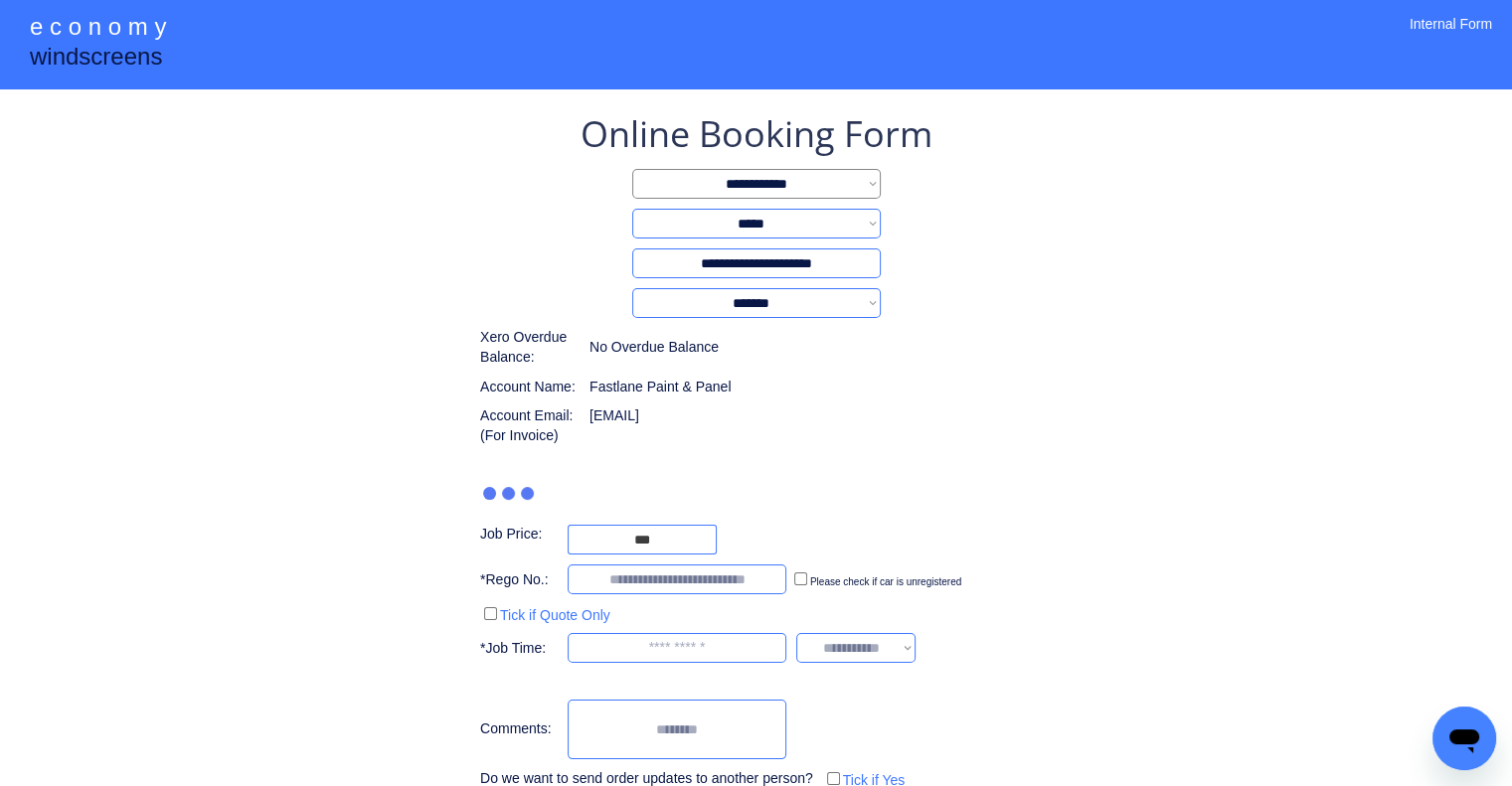 type on "***" 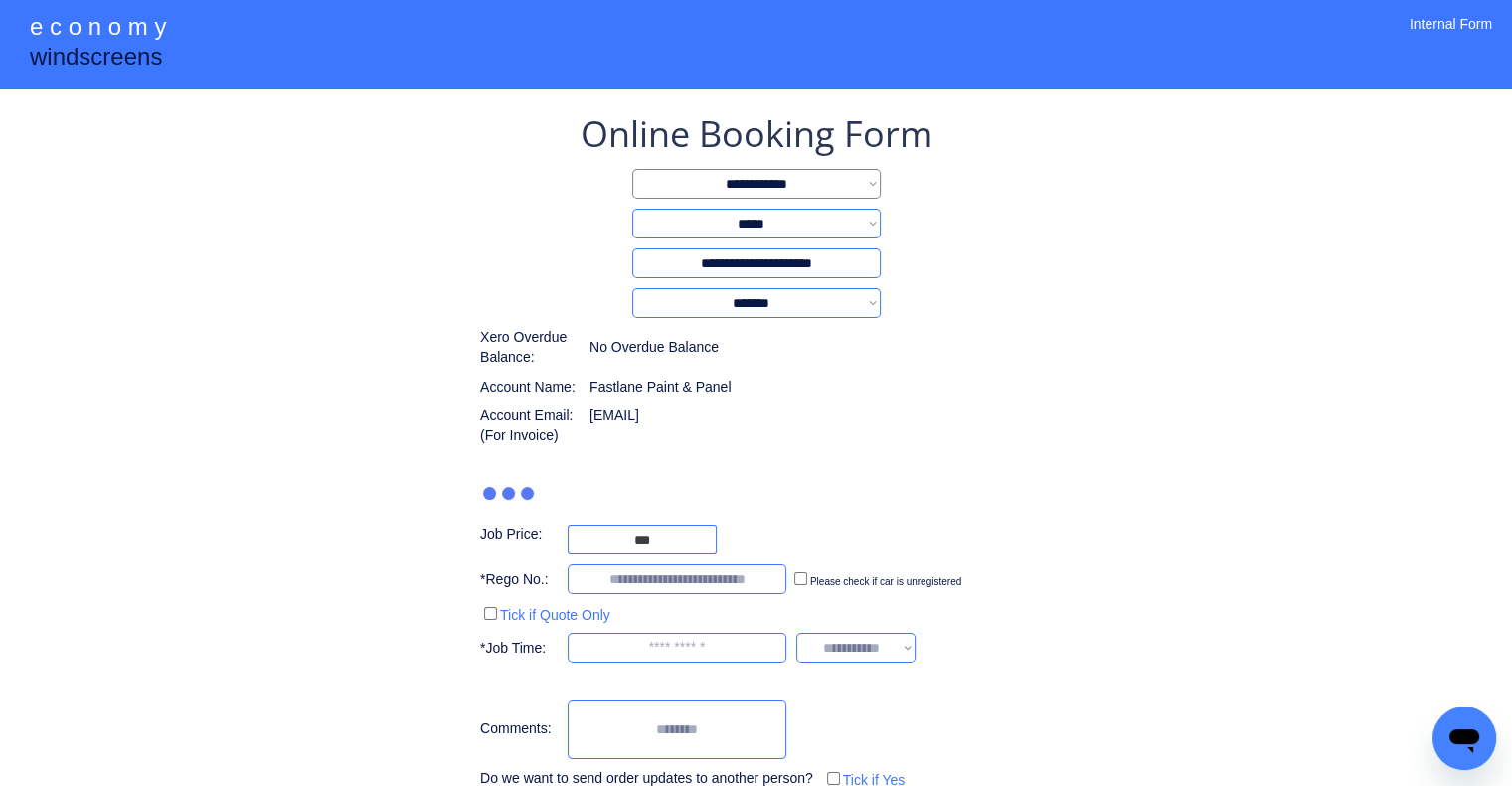 drag, startPoint x: 849, startPoint y: 257, endPoint x: 738, endPoint y: 261, distance: 111.072 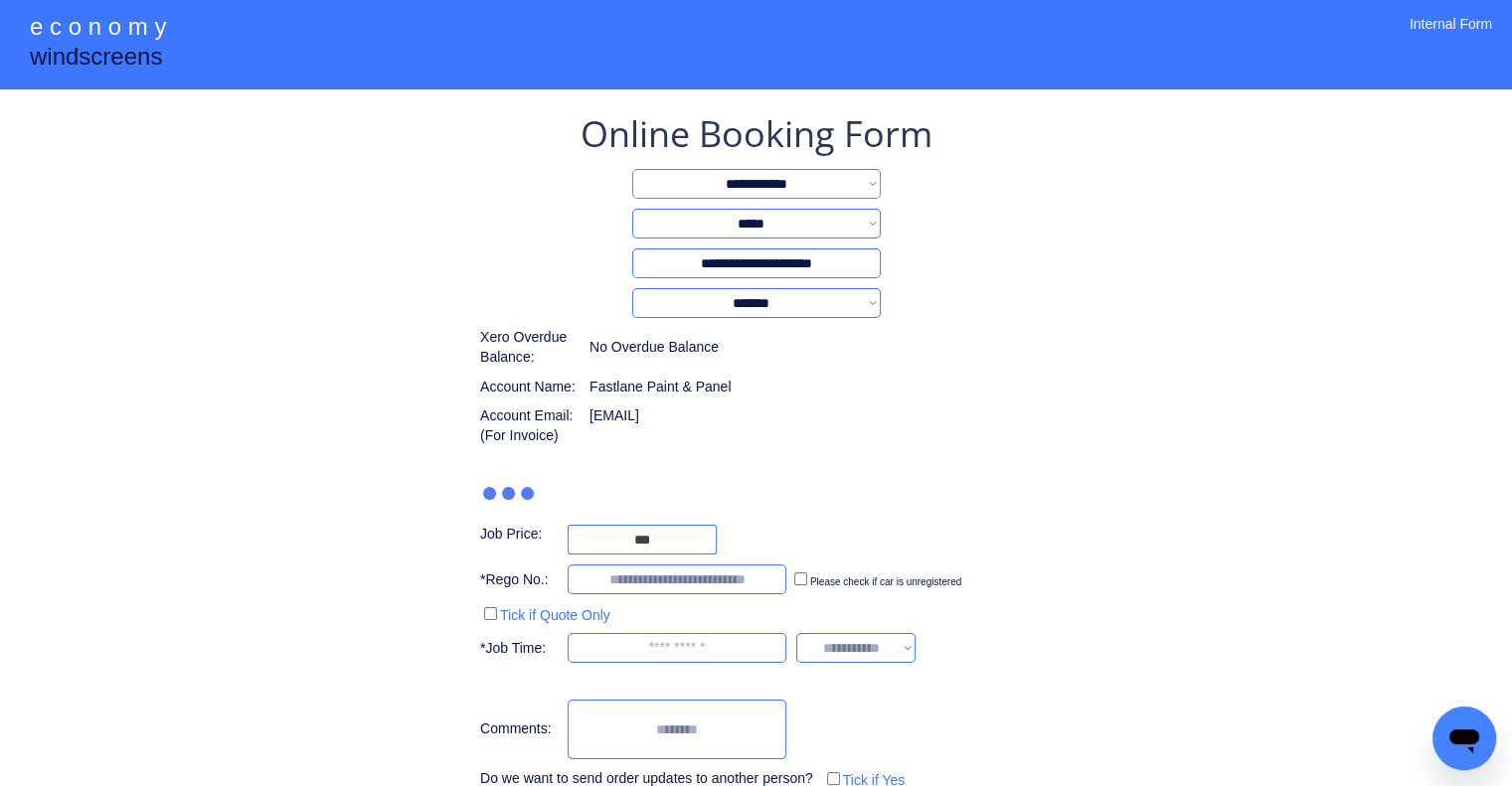 click on "**********" at bounding box center [756, 263] 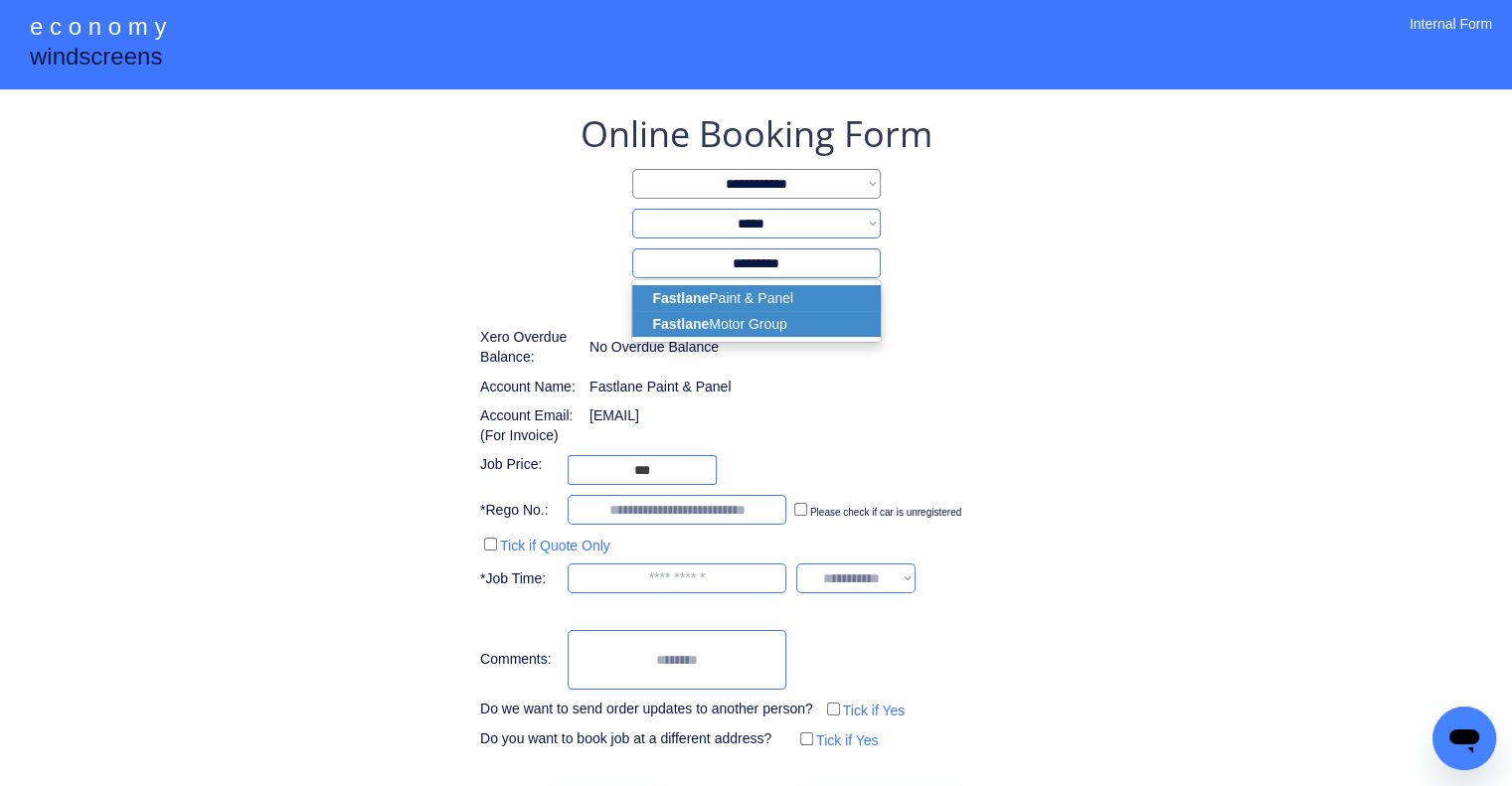 click on "Fastlane  Motor Group" at bounding box center (756, 324) 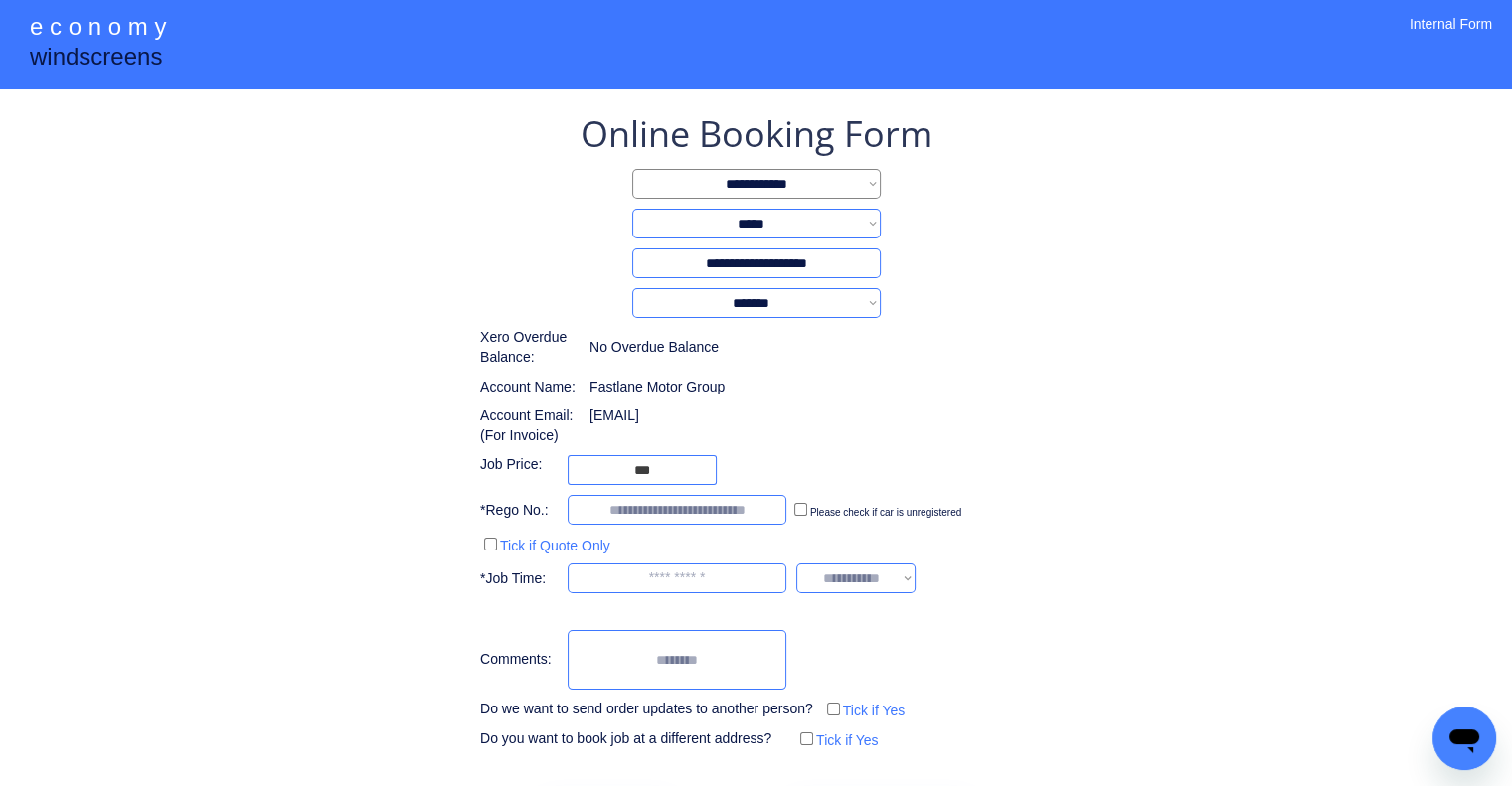 type on "**********" 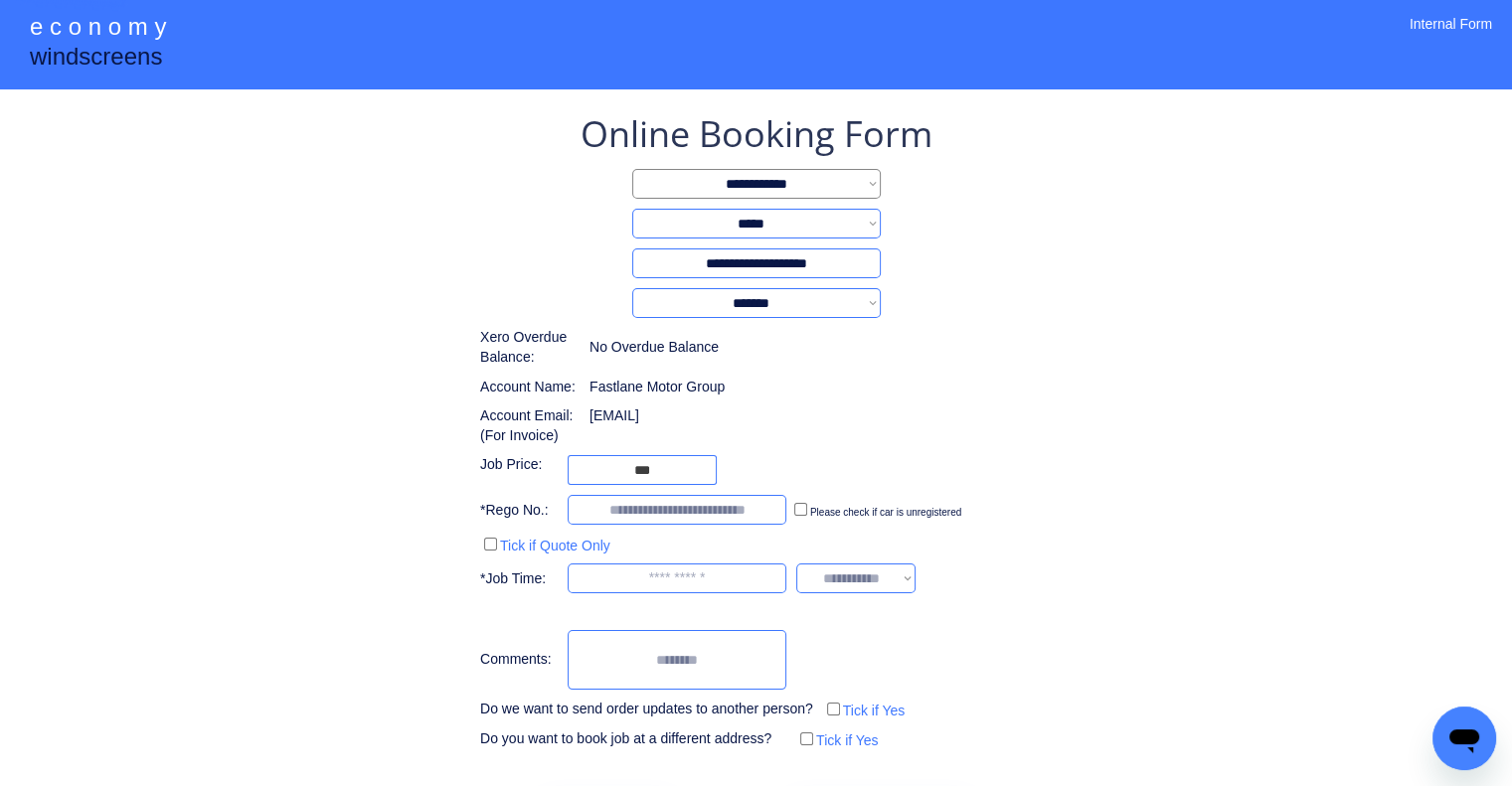 click on "**********" at bounding box center [756, 431] 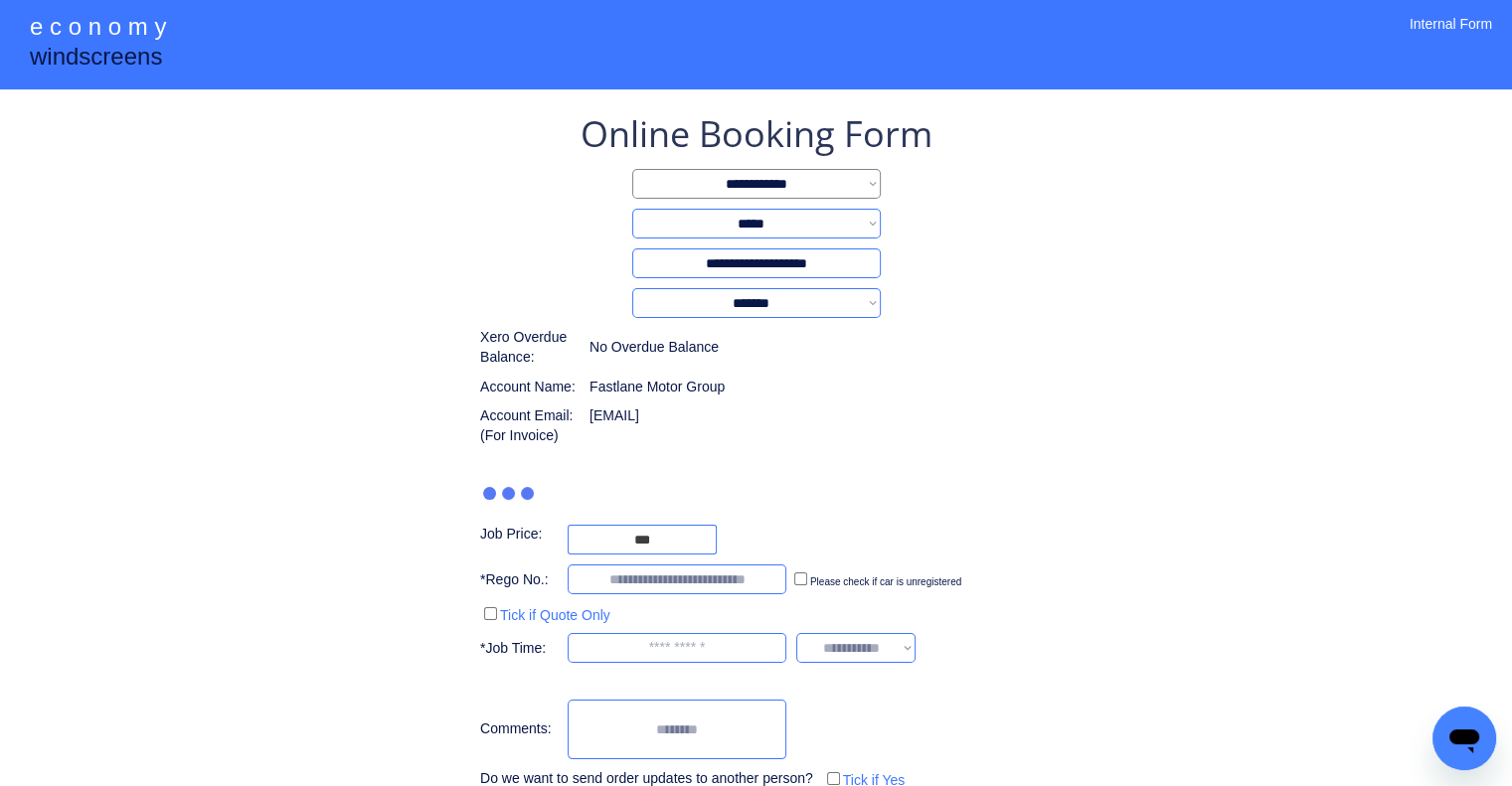 type on "***" 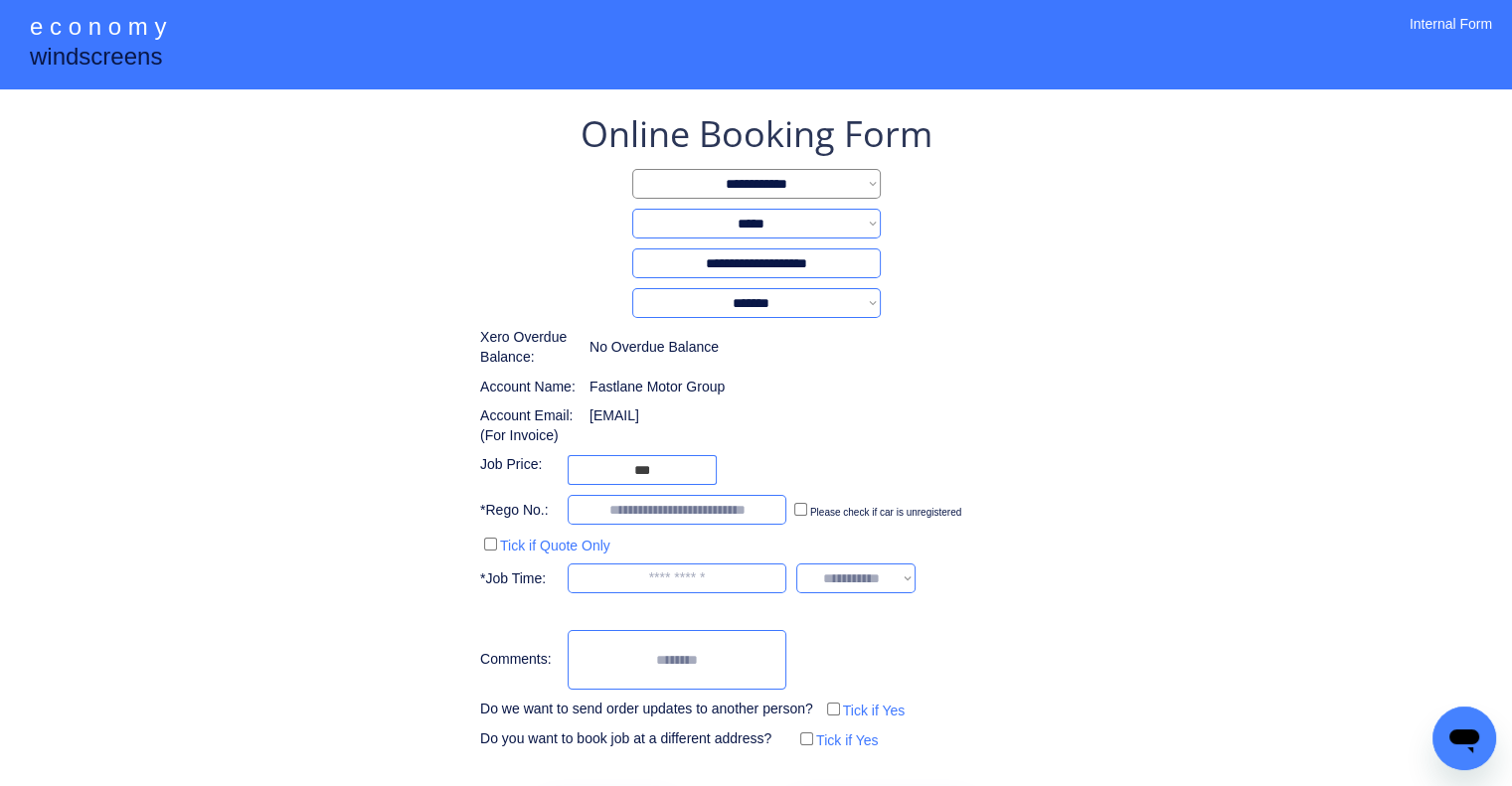 click on "**********" at bounding box center (756, 471) 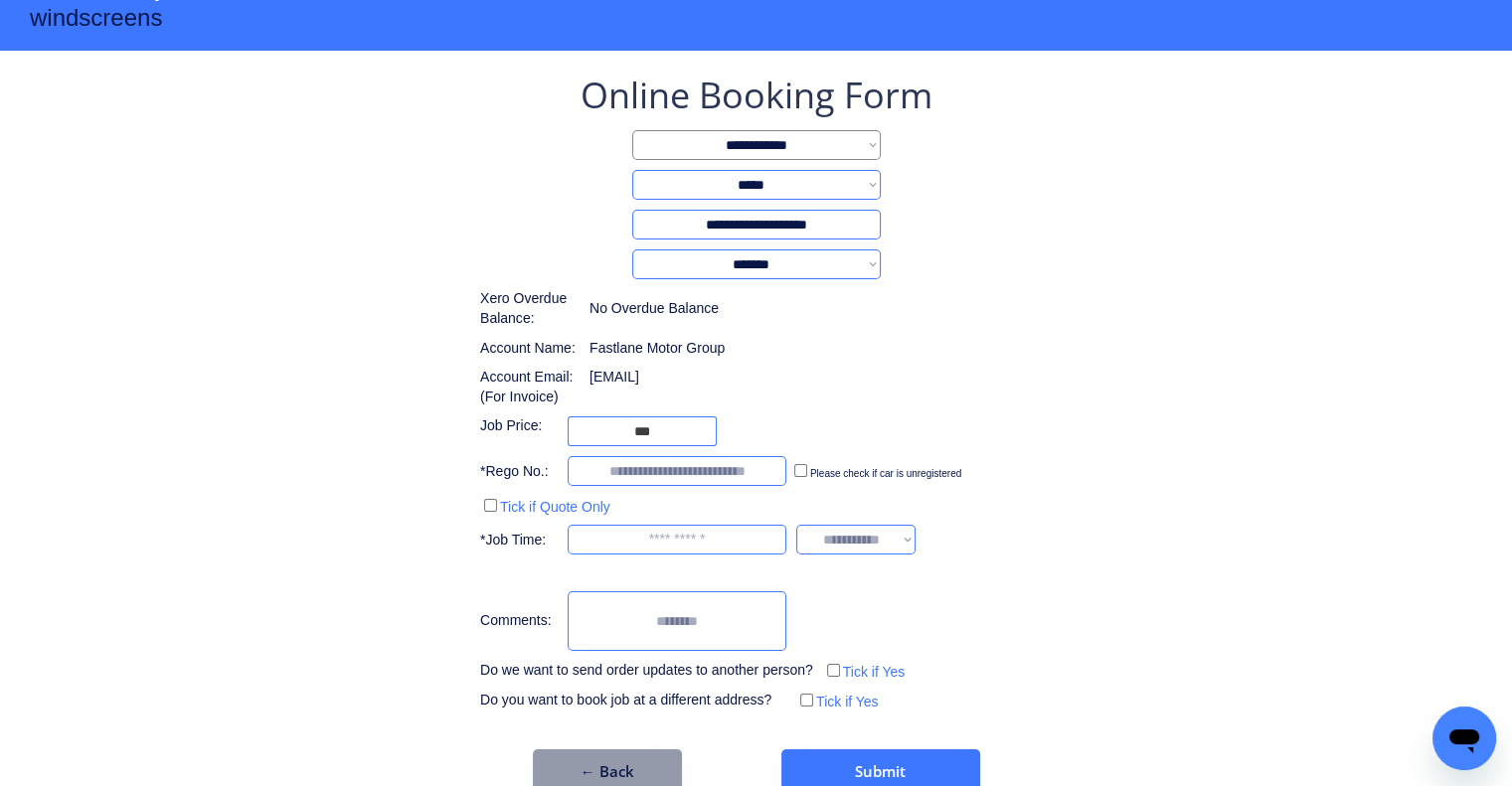 scroll, scrollTop: 77, scrollLeft: 0, axis: vertical 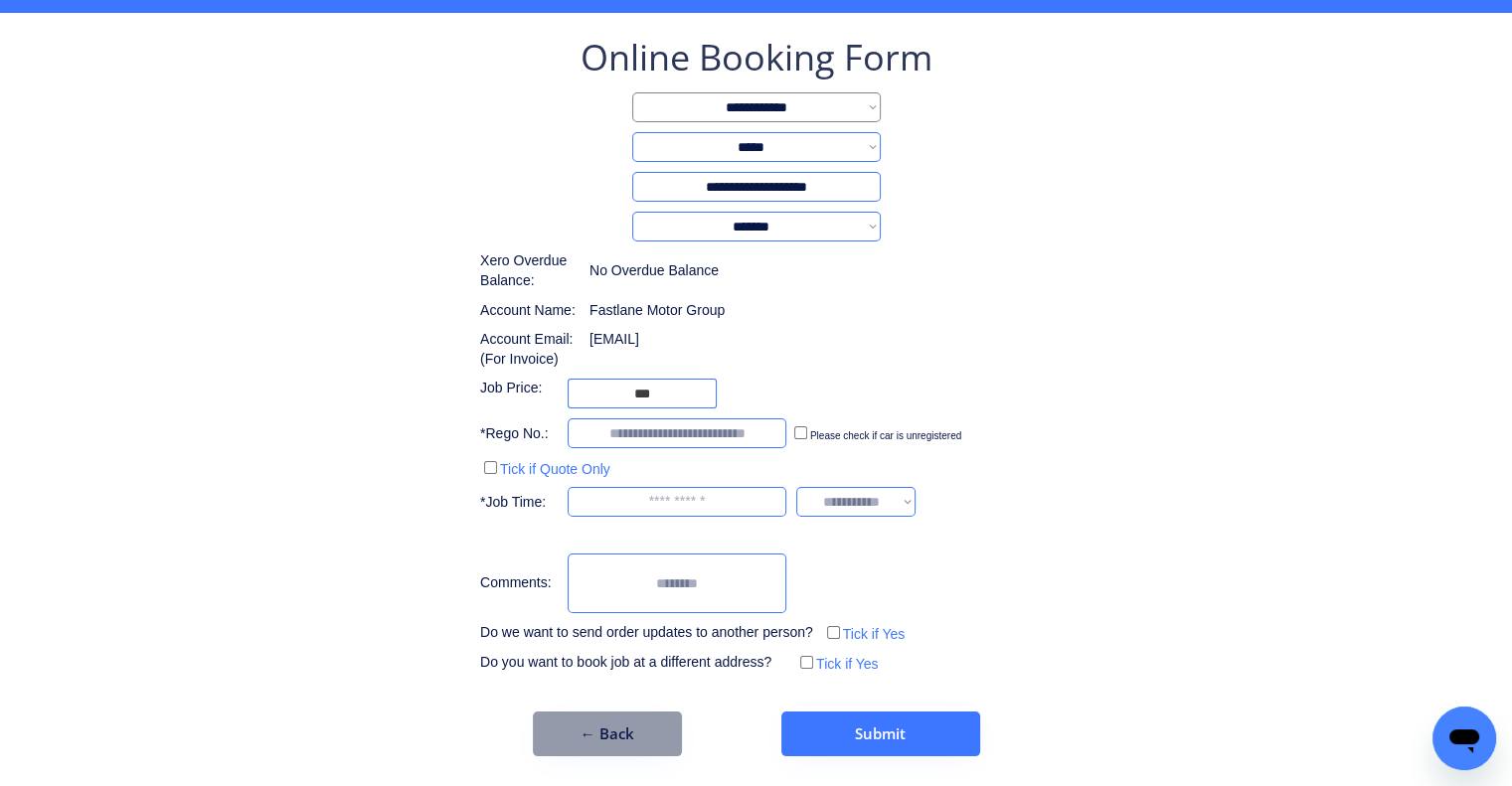 click on "←   Back" at bounding box center (607, 733) 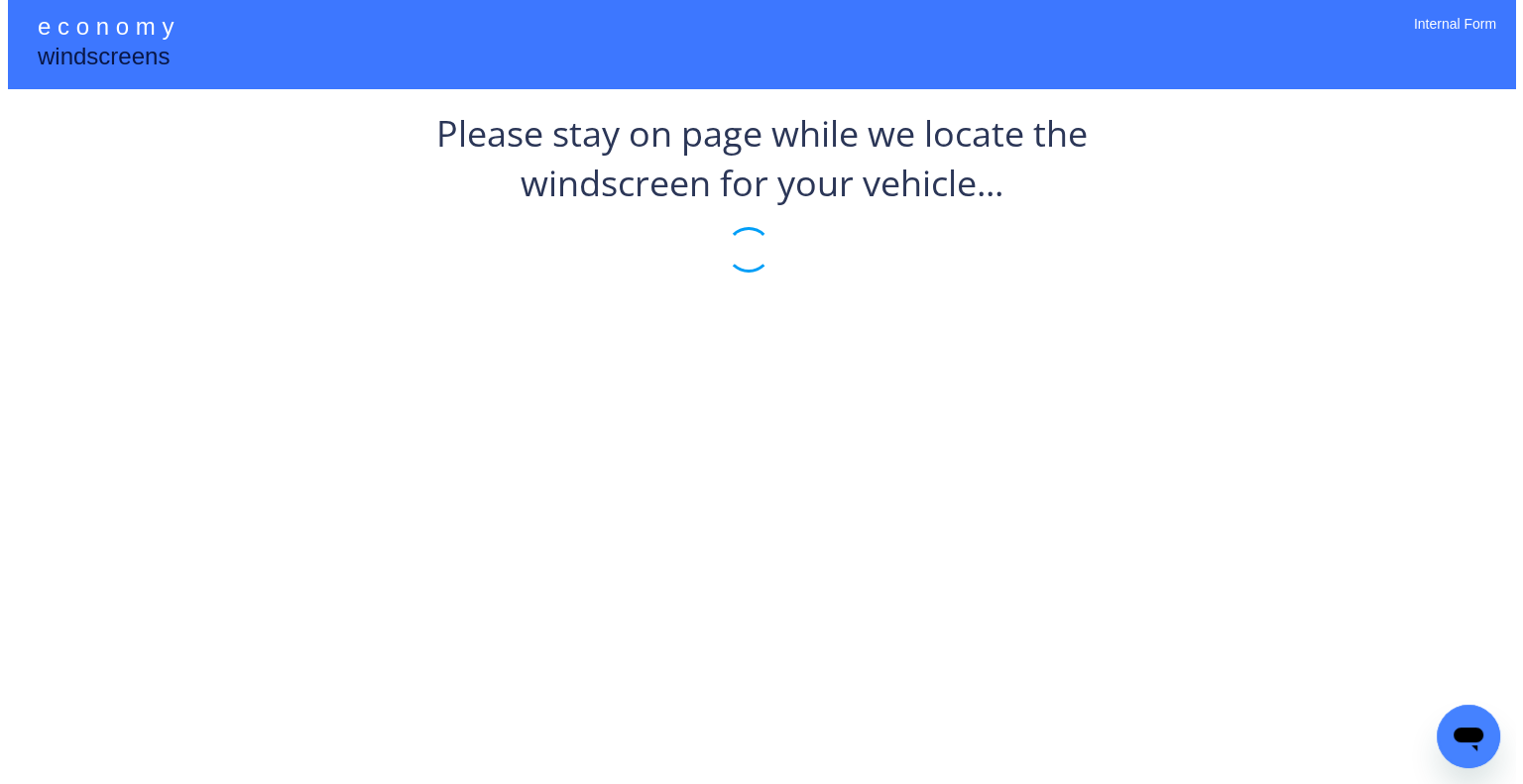 scroll, scrollTop: 0, scrollLeft: 0, axis: both 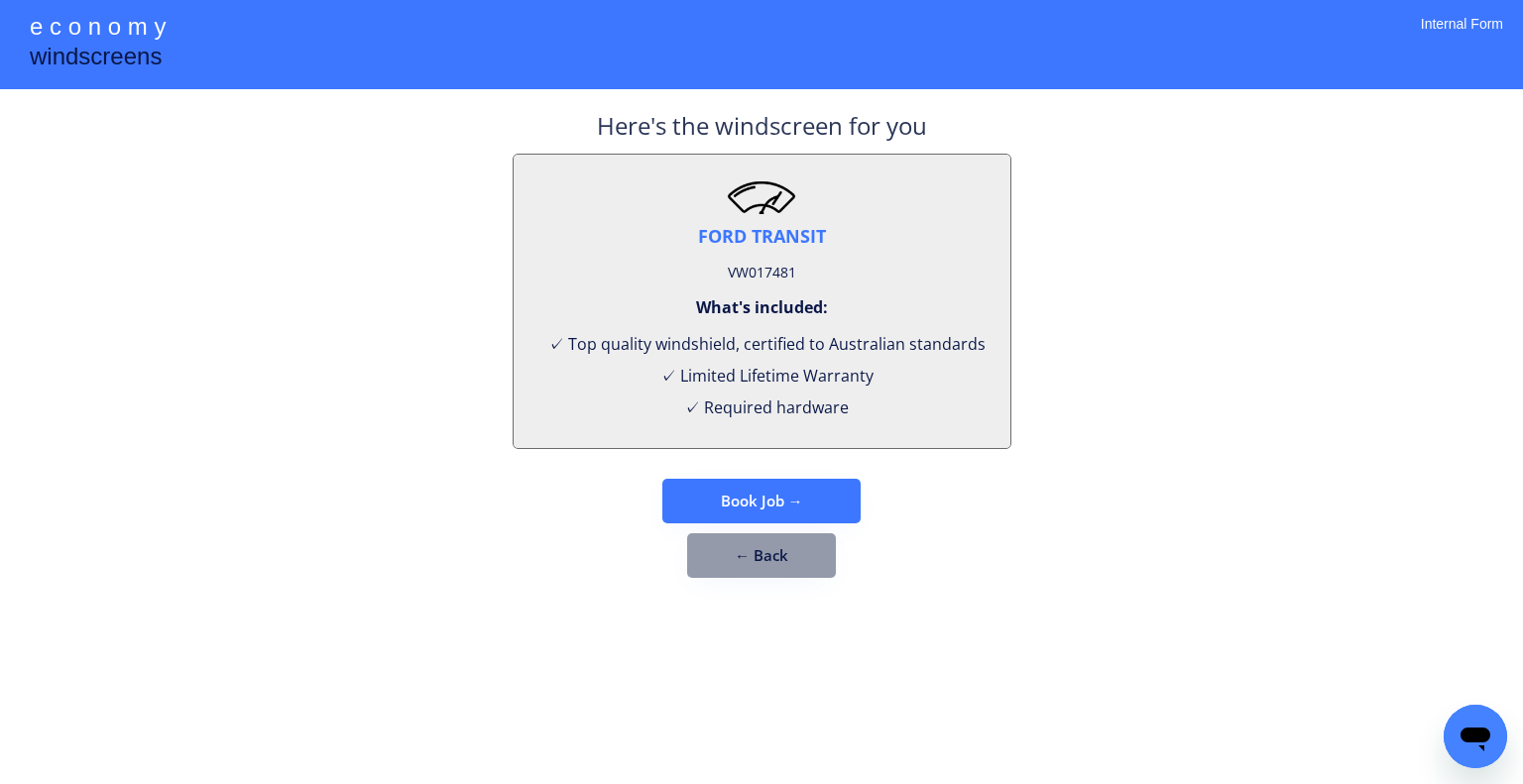 click on "←   Back" at bounding box center (762, 555) 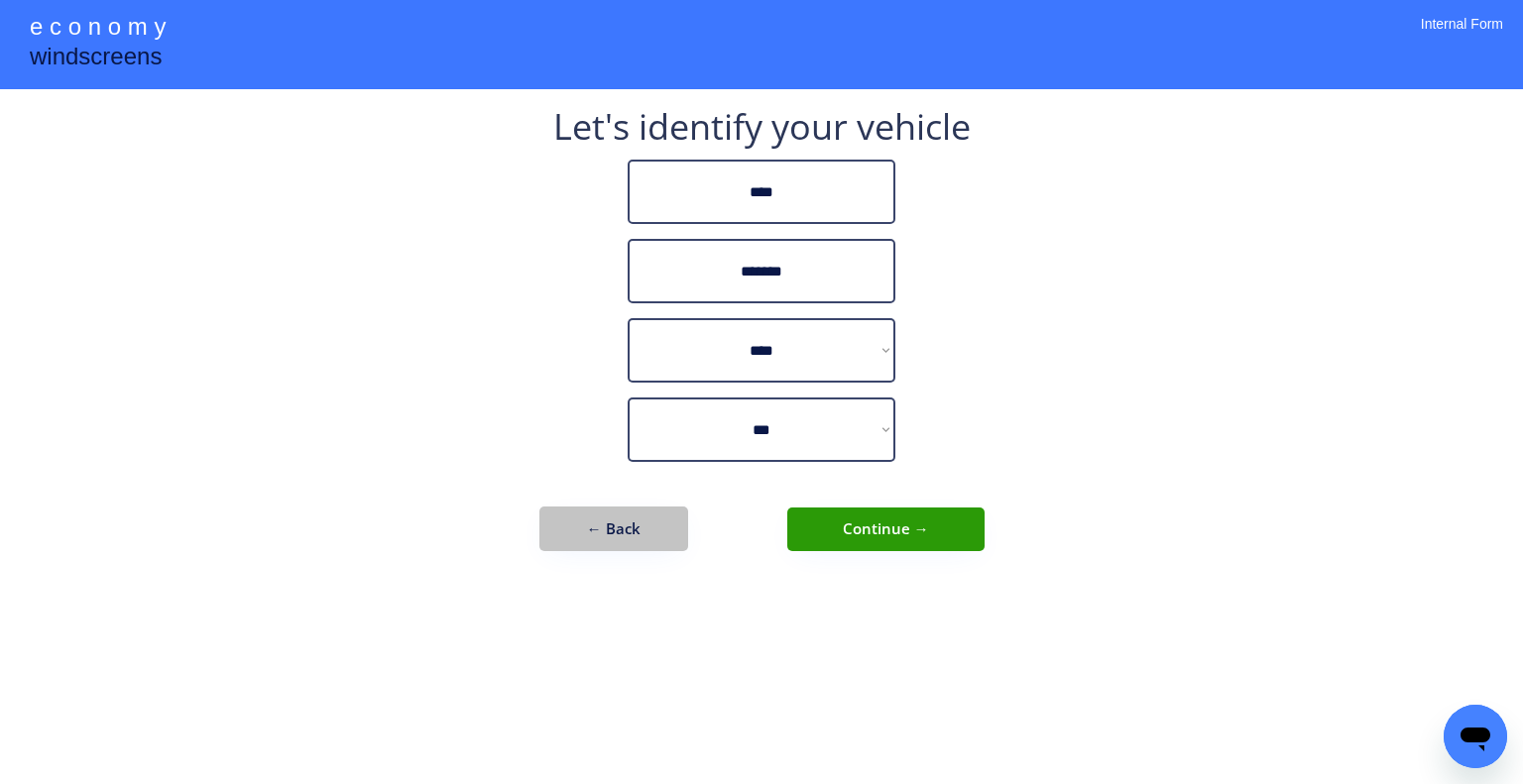 drag, startPoint x: 647, startPoint y: 534, endPoint x: 719, endPoint y: 389, distance: 161.89194 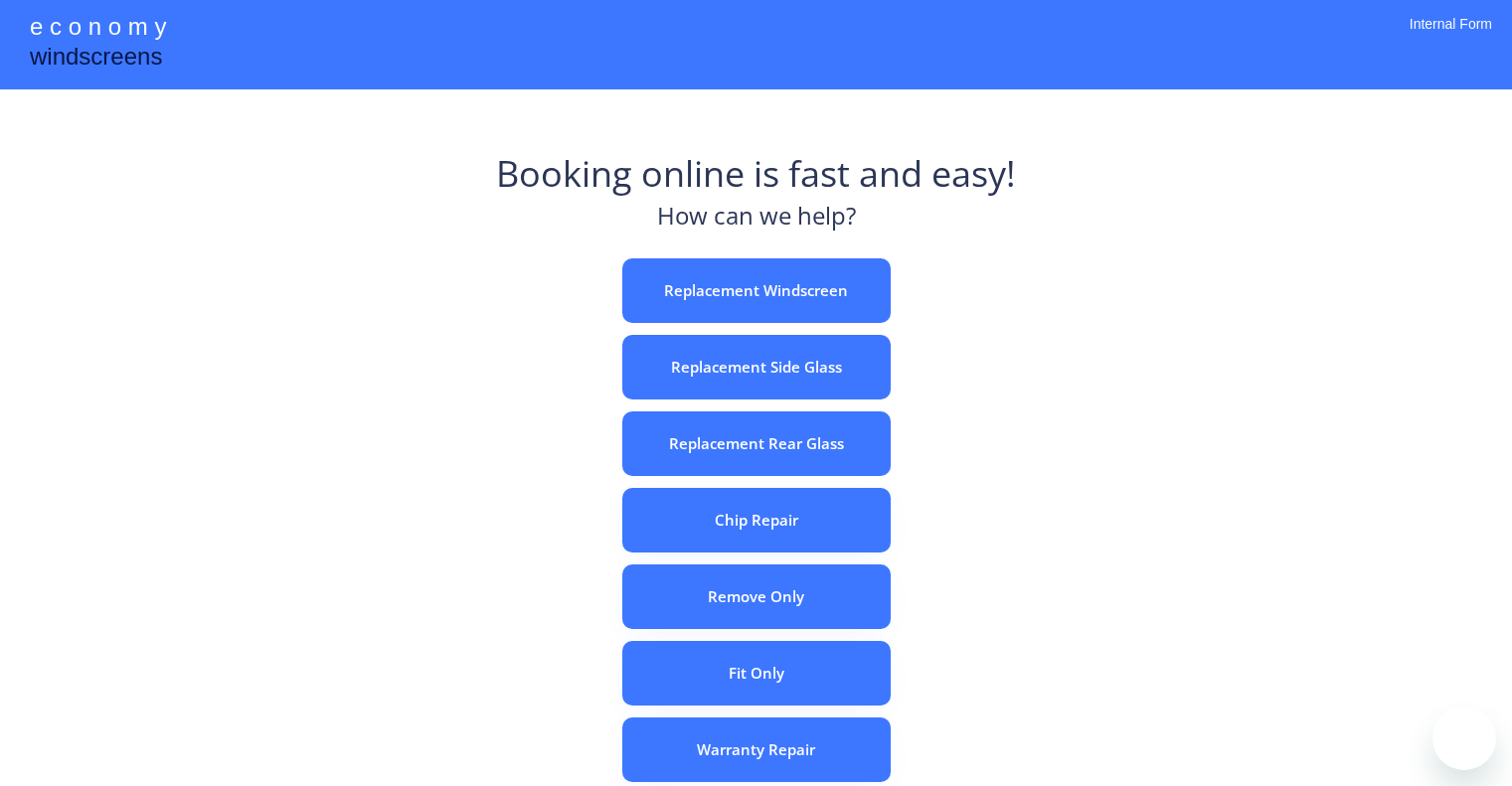scroll, scrollTop: 0, scrollLeft: 0, axis: both 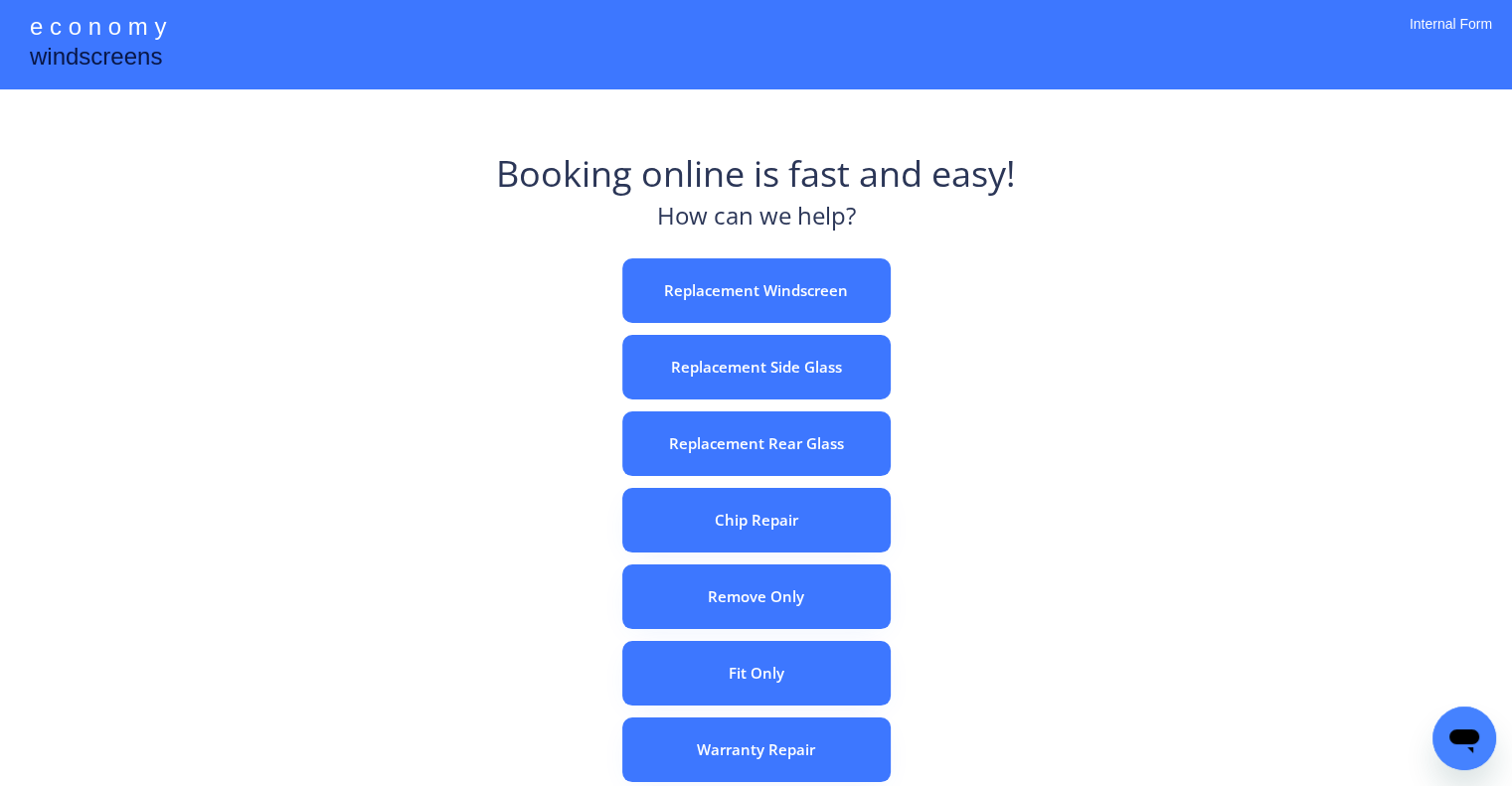 click on "e c o n o m y windscreens Booking online is fast and easy! How can we help? Replacement Windscreen Replacement Side Glass Replacement Rear Glass Chip Repair Remove Only Fit Only Warranty Repair ADAS Recalibration Only Rebook a Job Confirm Quotes Manual Booking Internal Form" at bounding box center (756, 553) 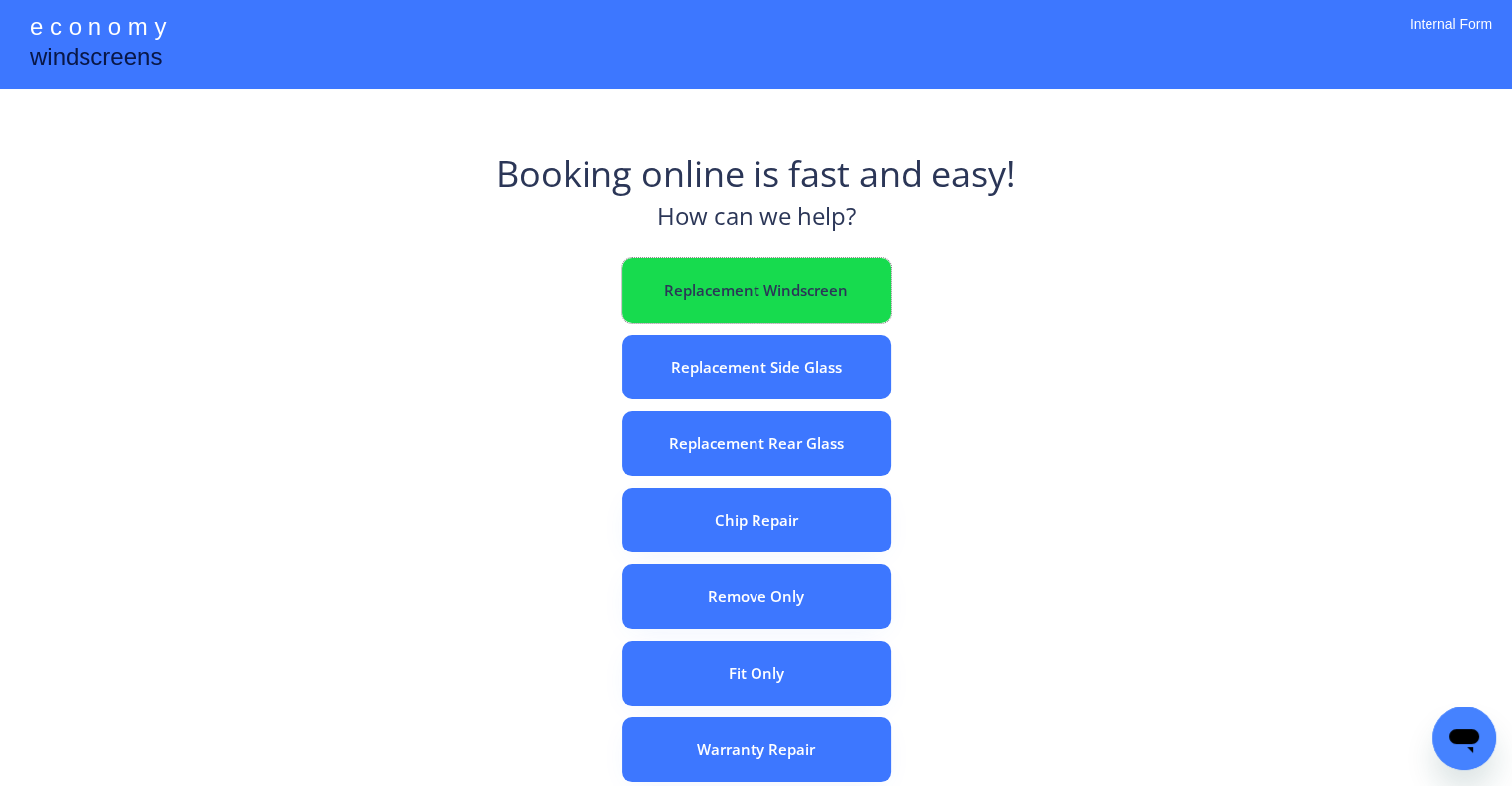 click on "Replacement Windscreen" at bounding box center [756, 290] 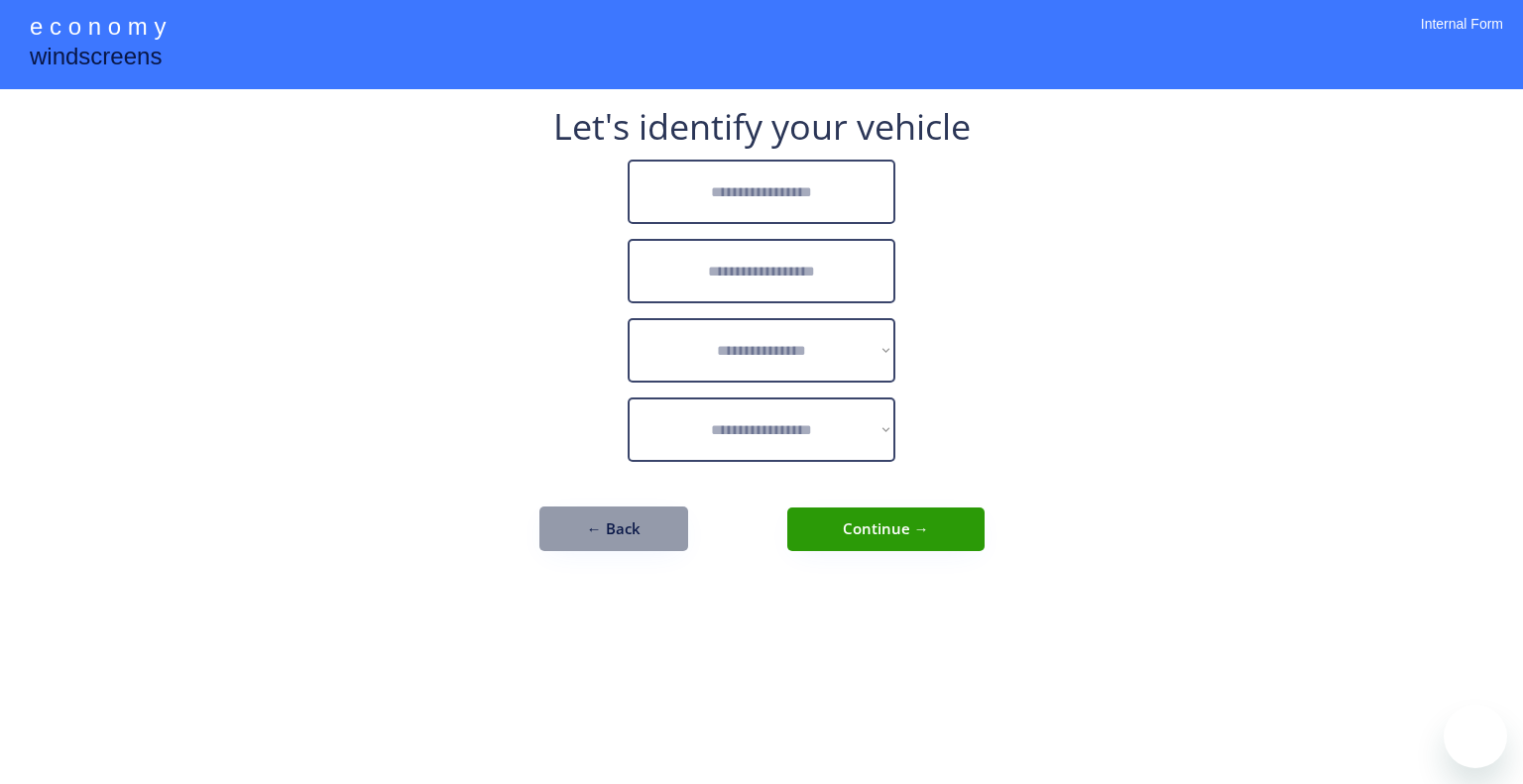 scroll, scrollTop: 0, scrollLeft: 0, axis: both 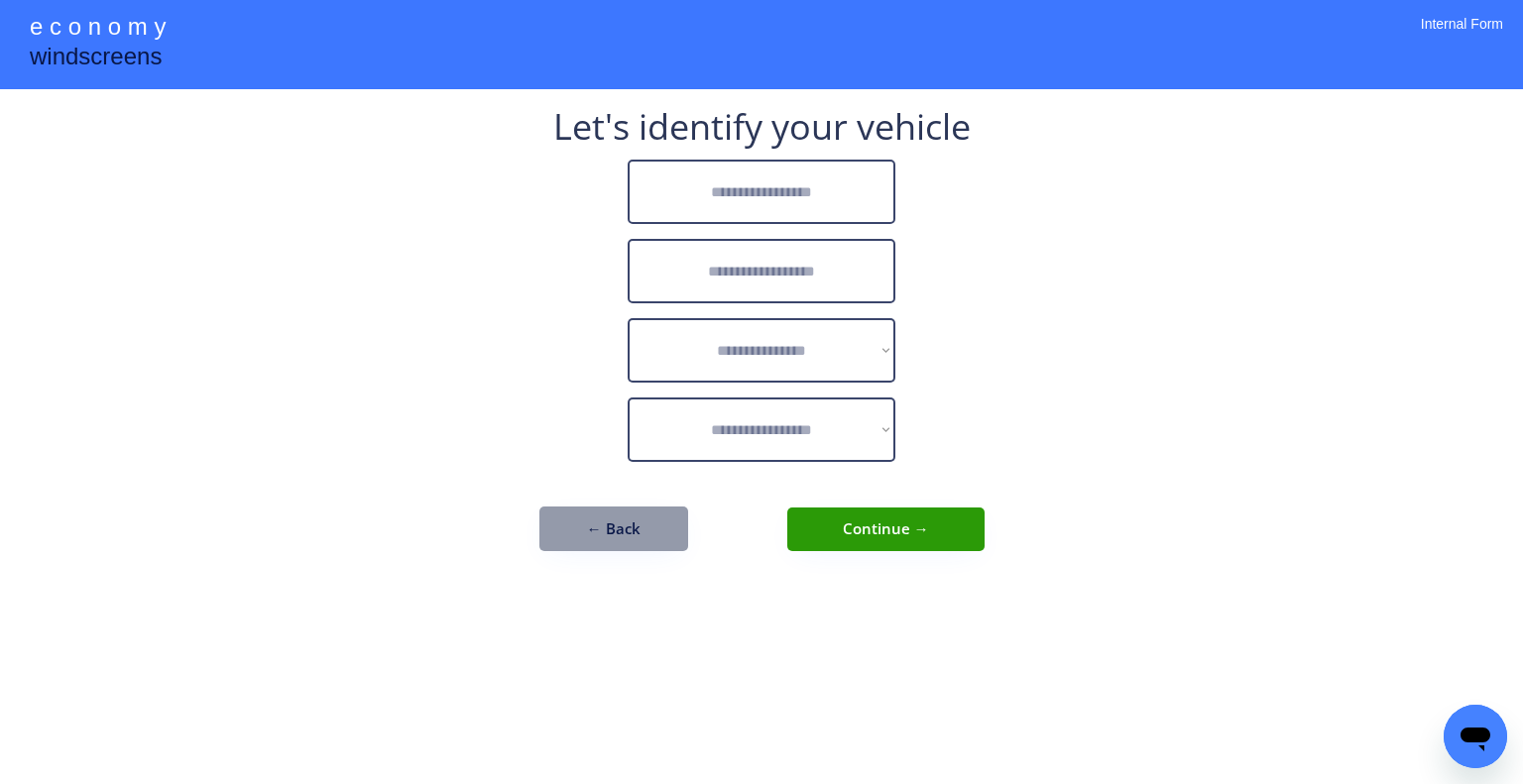 click on "**********" at bounding box center [762, 392] 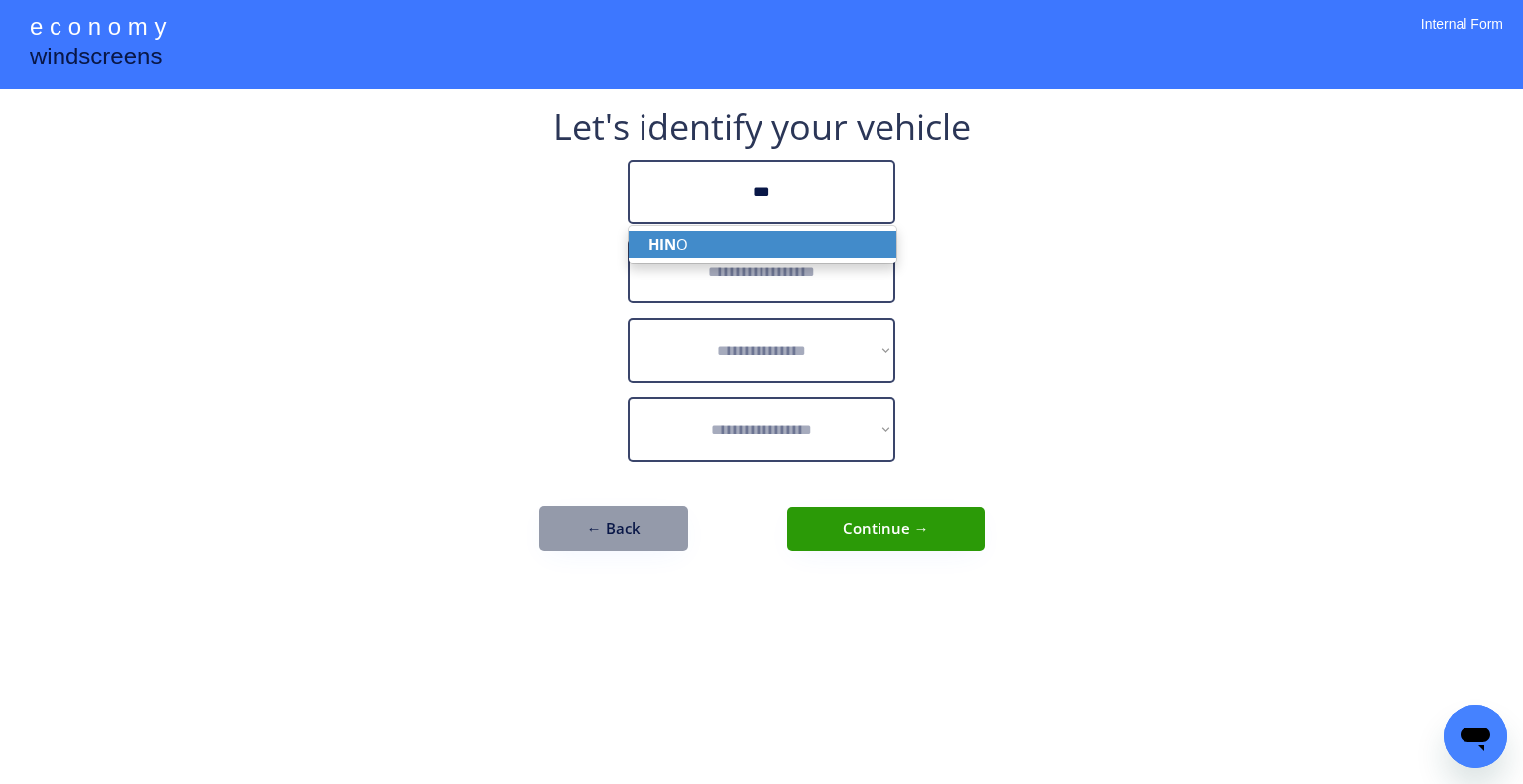 click on "HIN O" at bounding box center (762, 244) 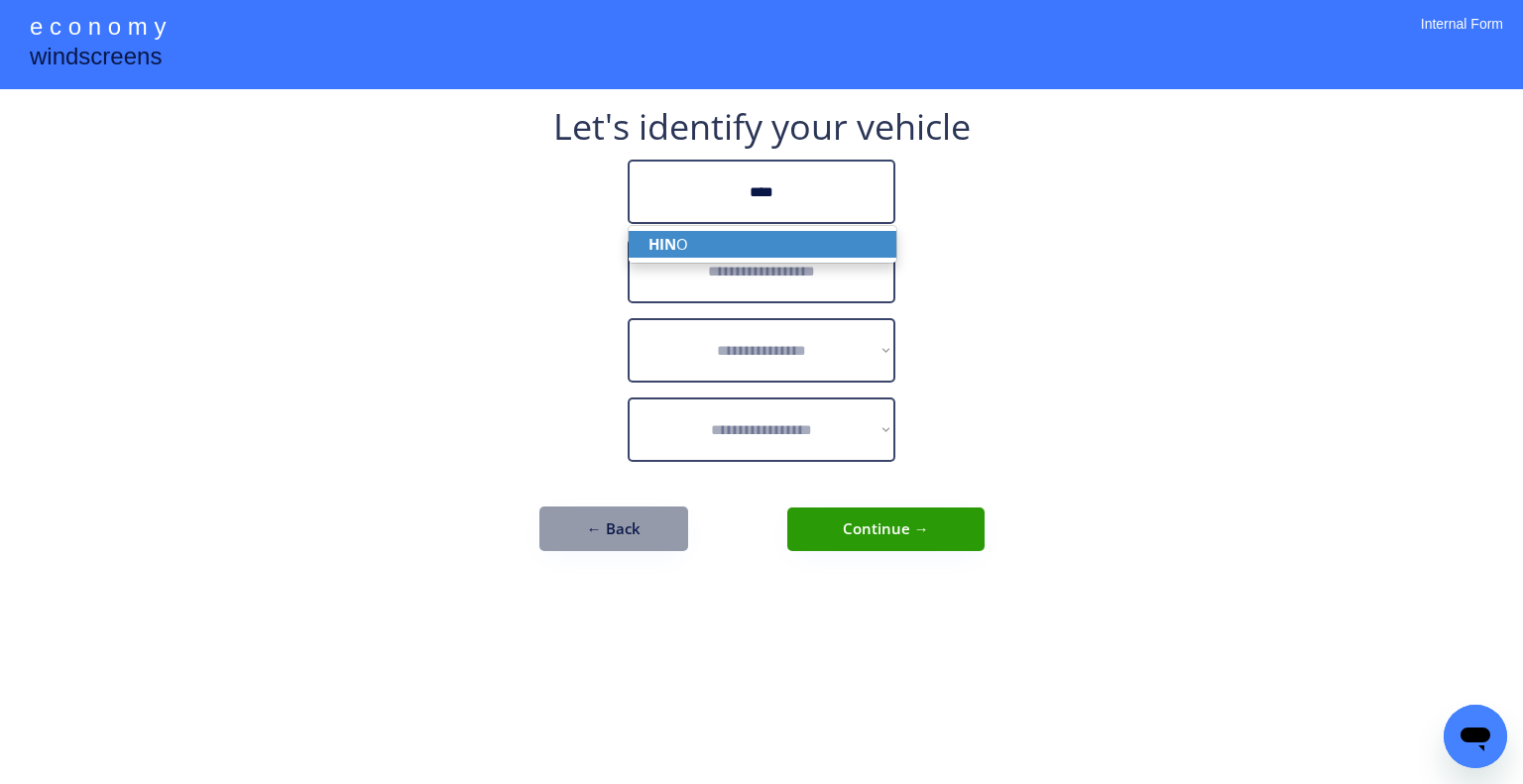 type on "****" 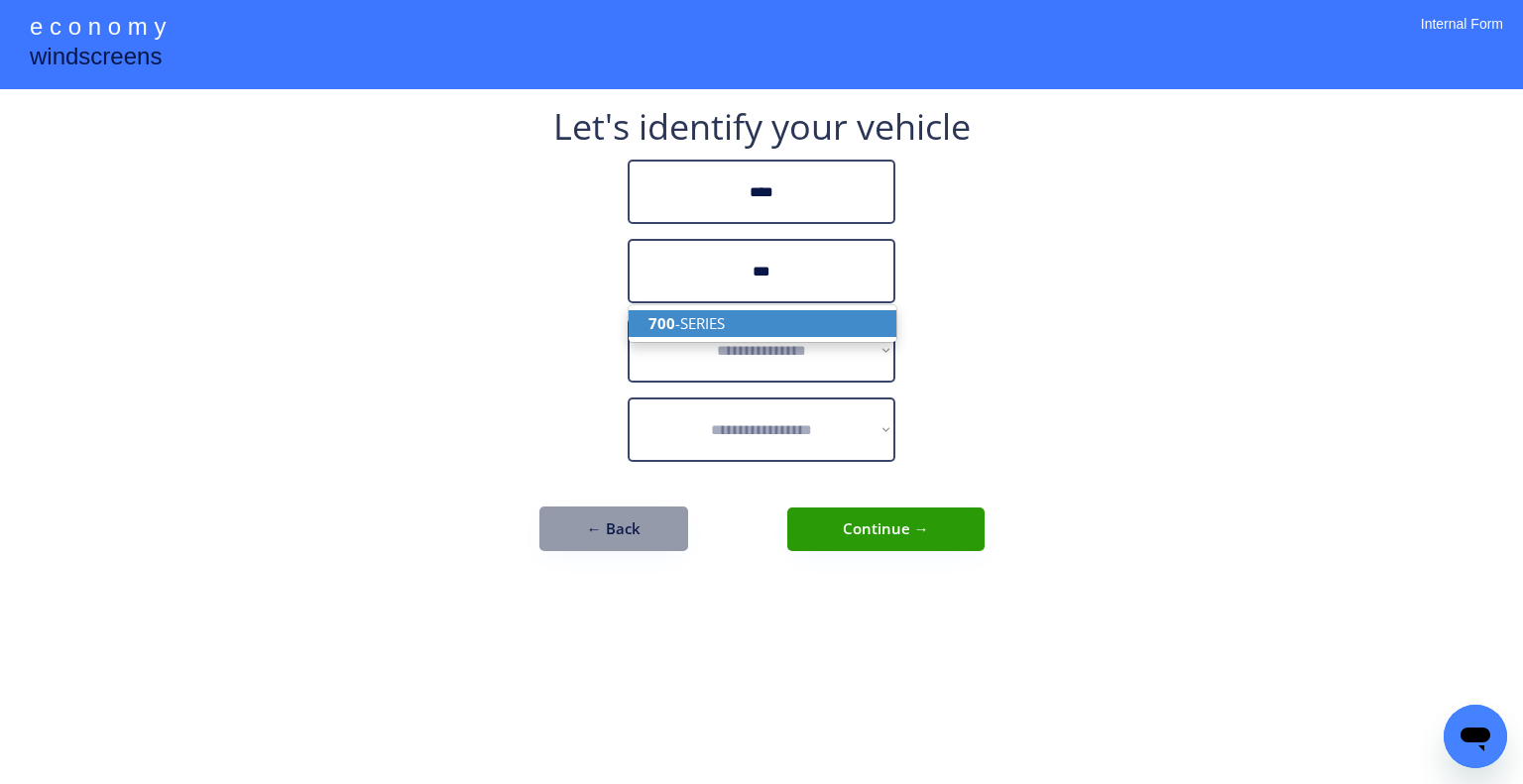 click on "700 -SERIES" at bounding box center (762, 323) 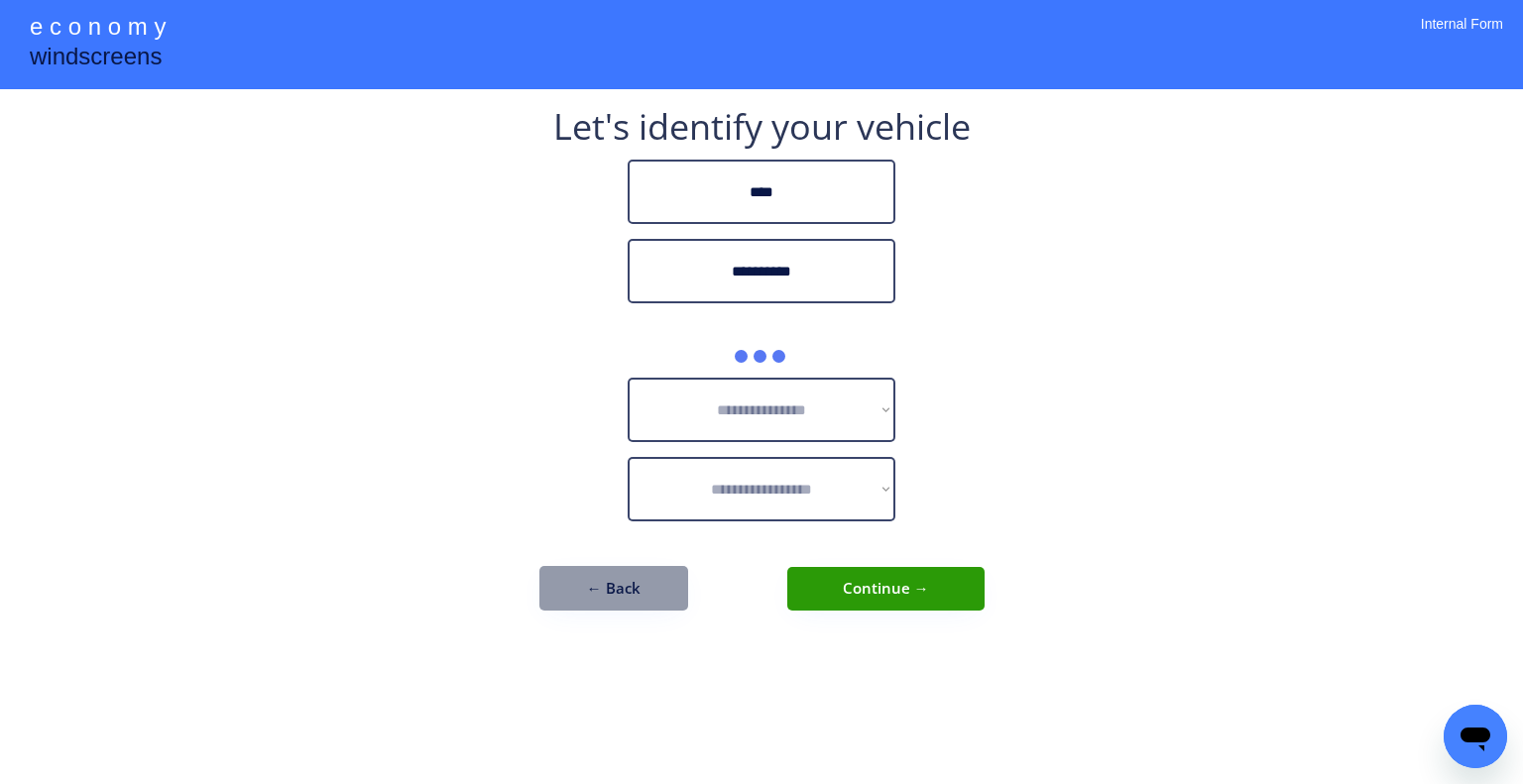 type on "**********" 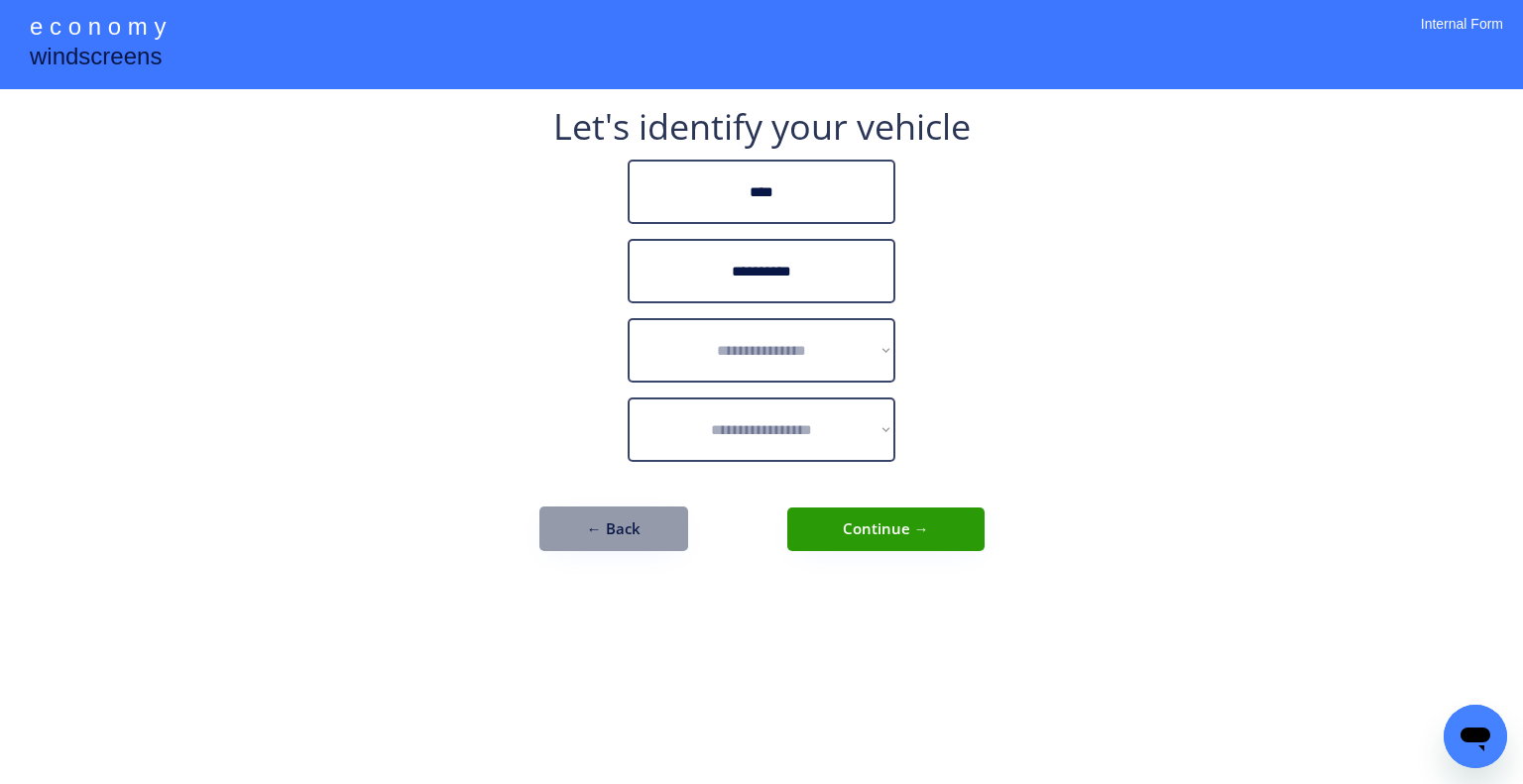 click on "**********" at bounding box center (762, 392) 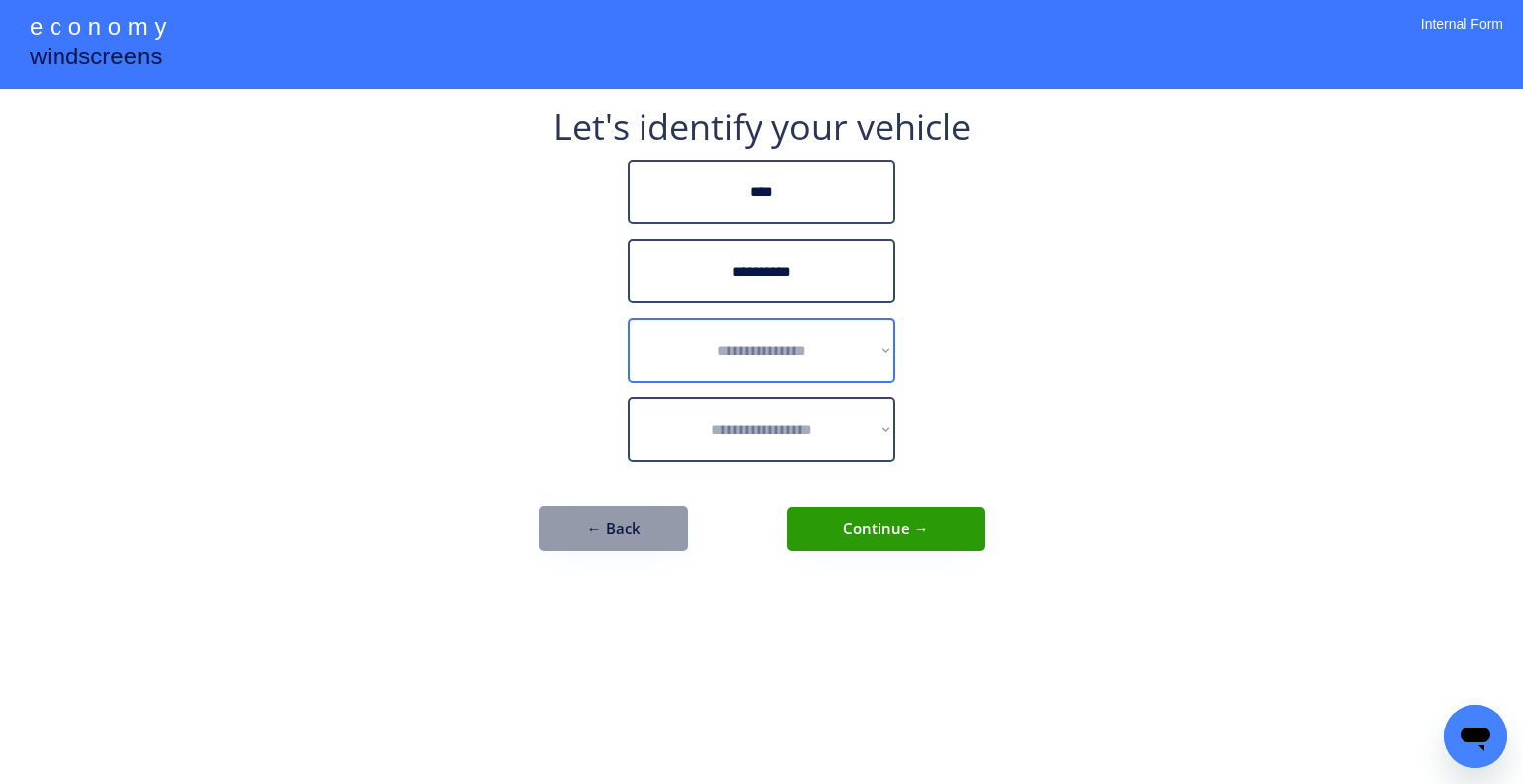 click on "**********" at bounding box center [762, 350] 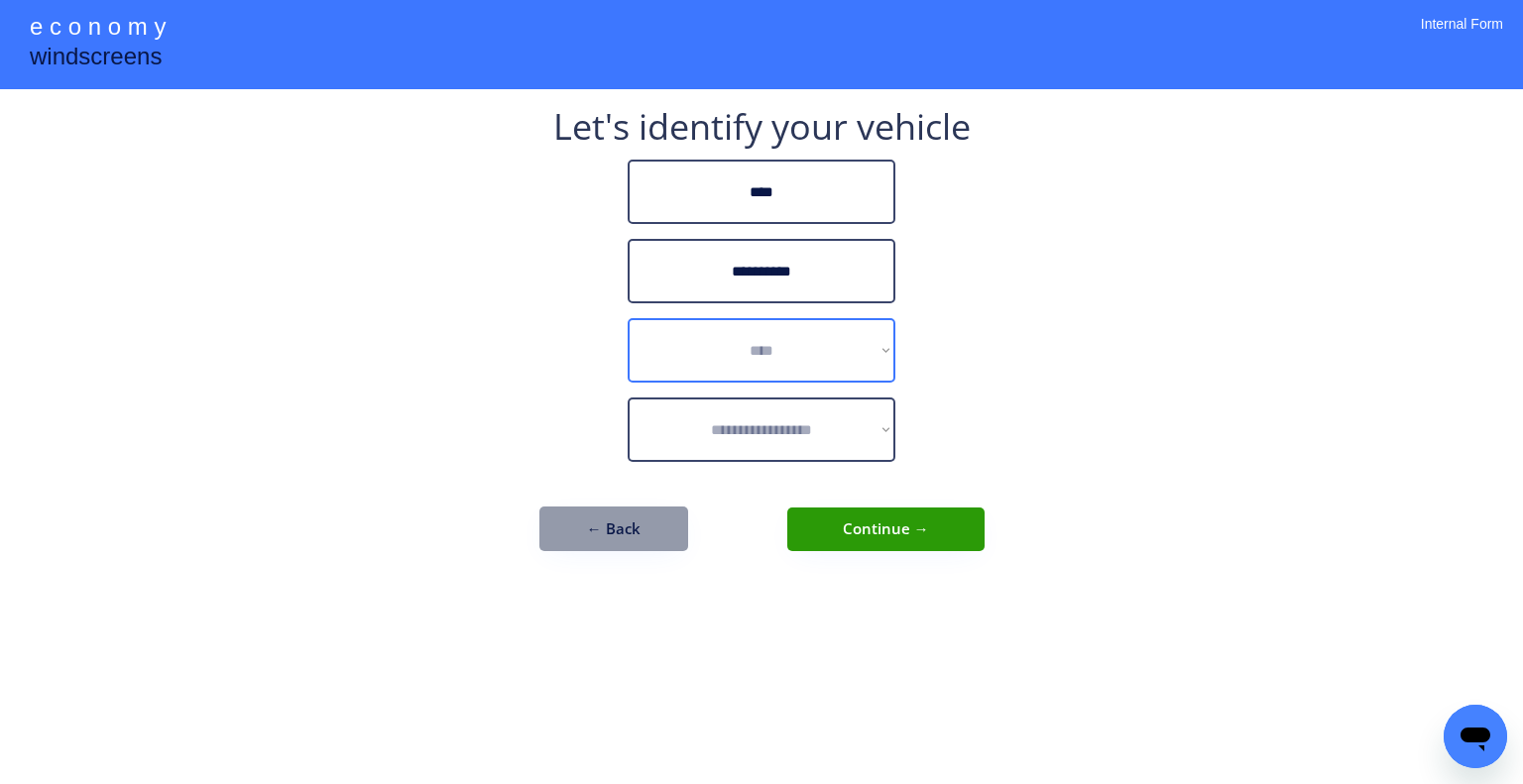 click on "**********" at bounding box center [762, 350] 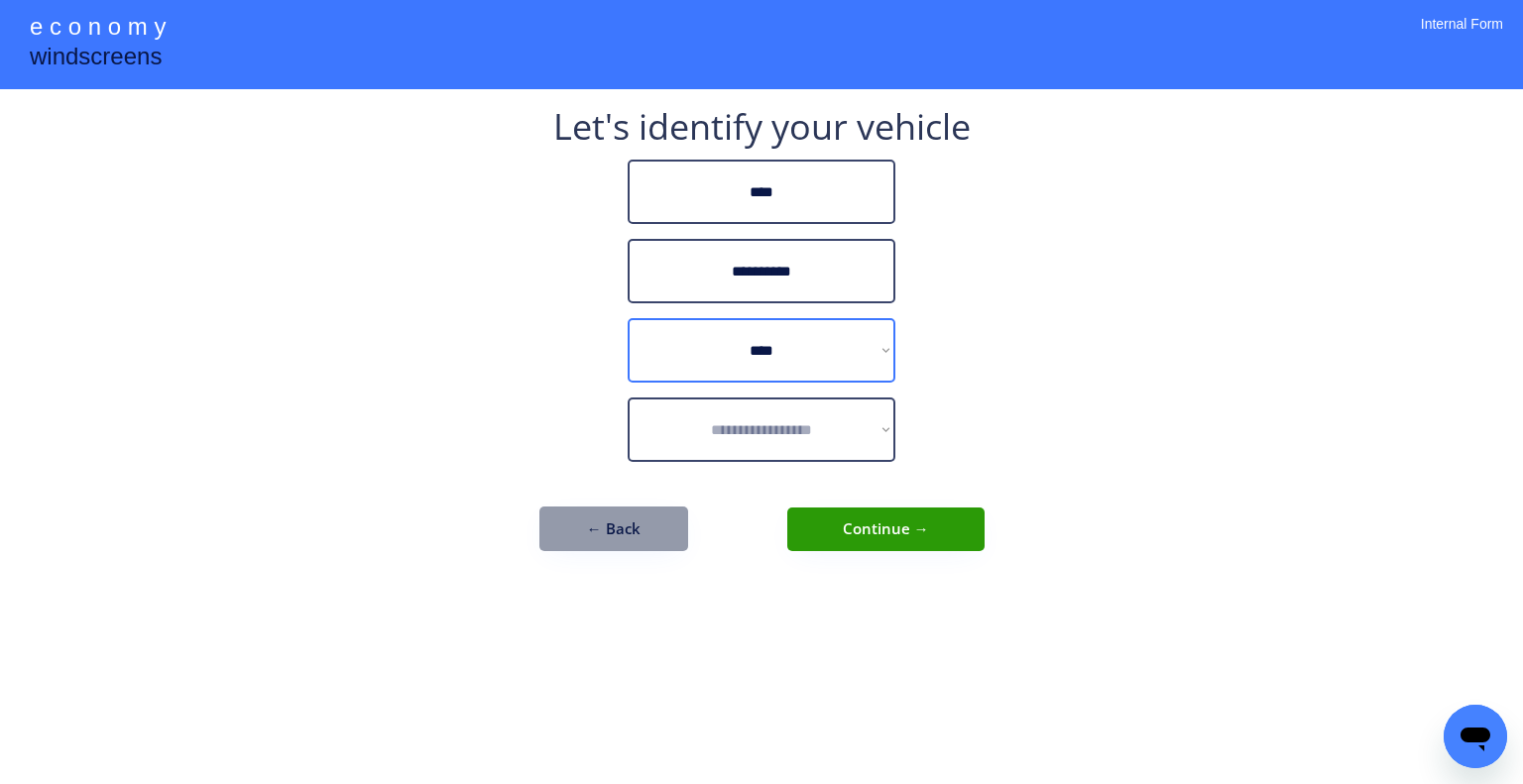 click on "**********" at bounding box center [762, 350] 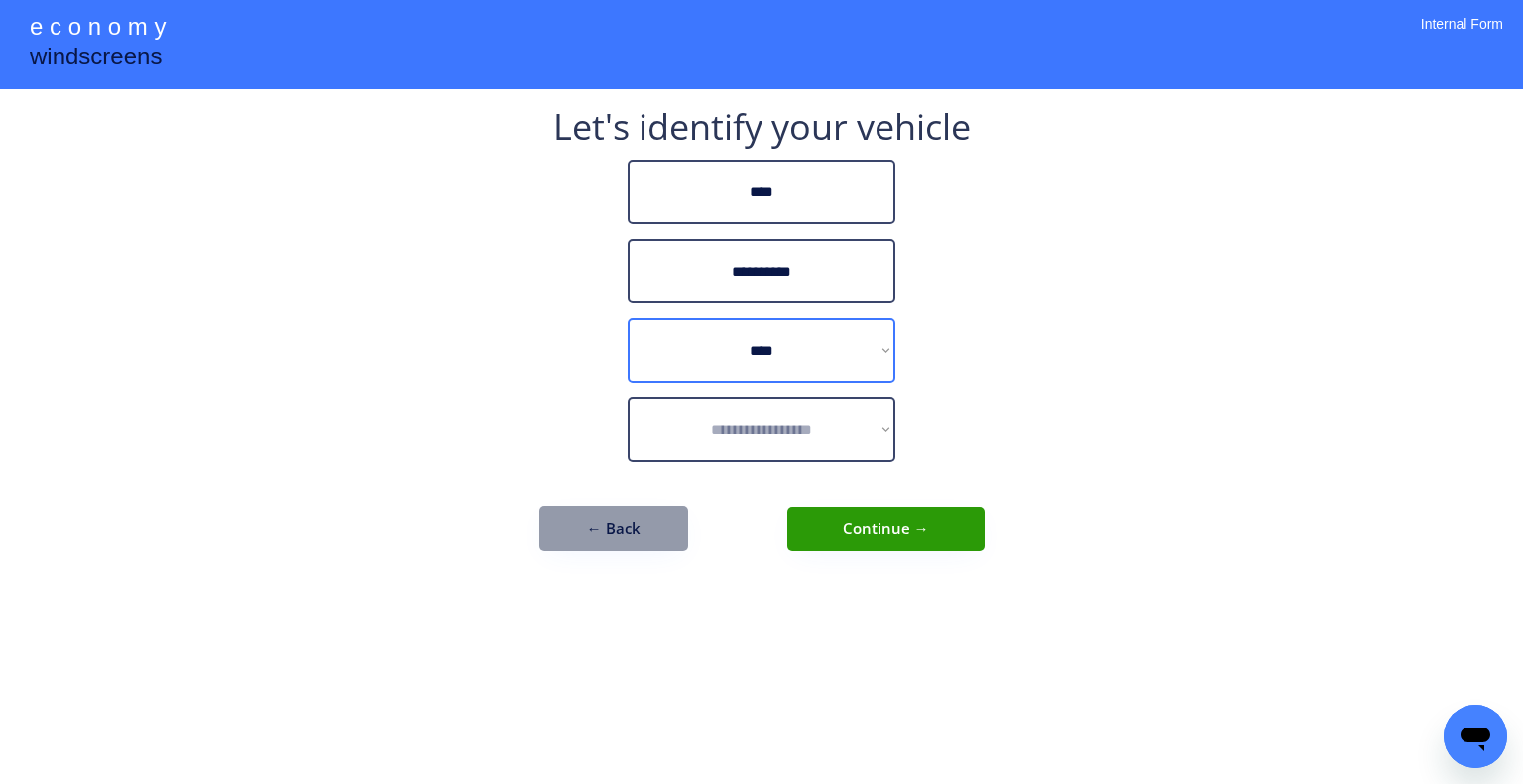 select on "******" 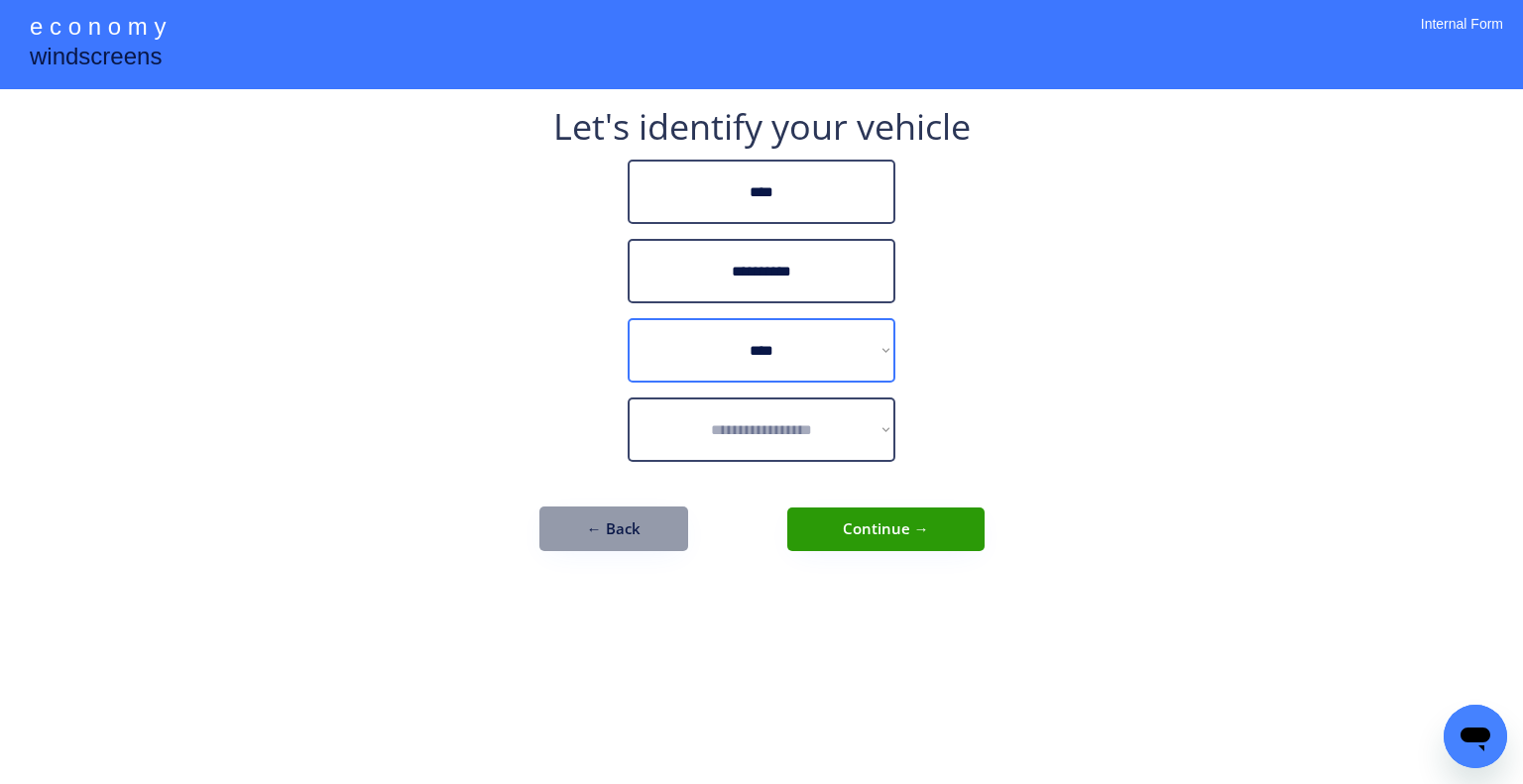 click on "**********" at bounding box center [762, 350] 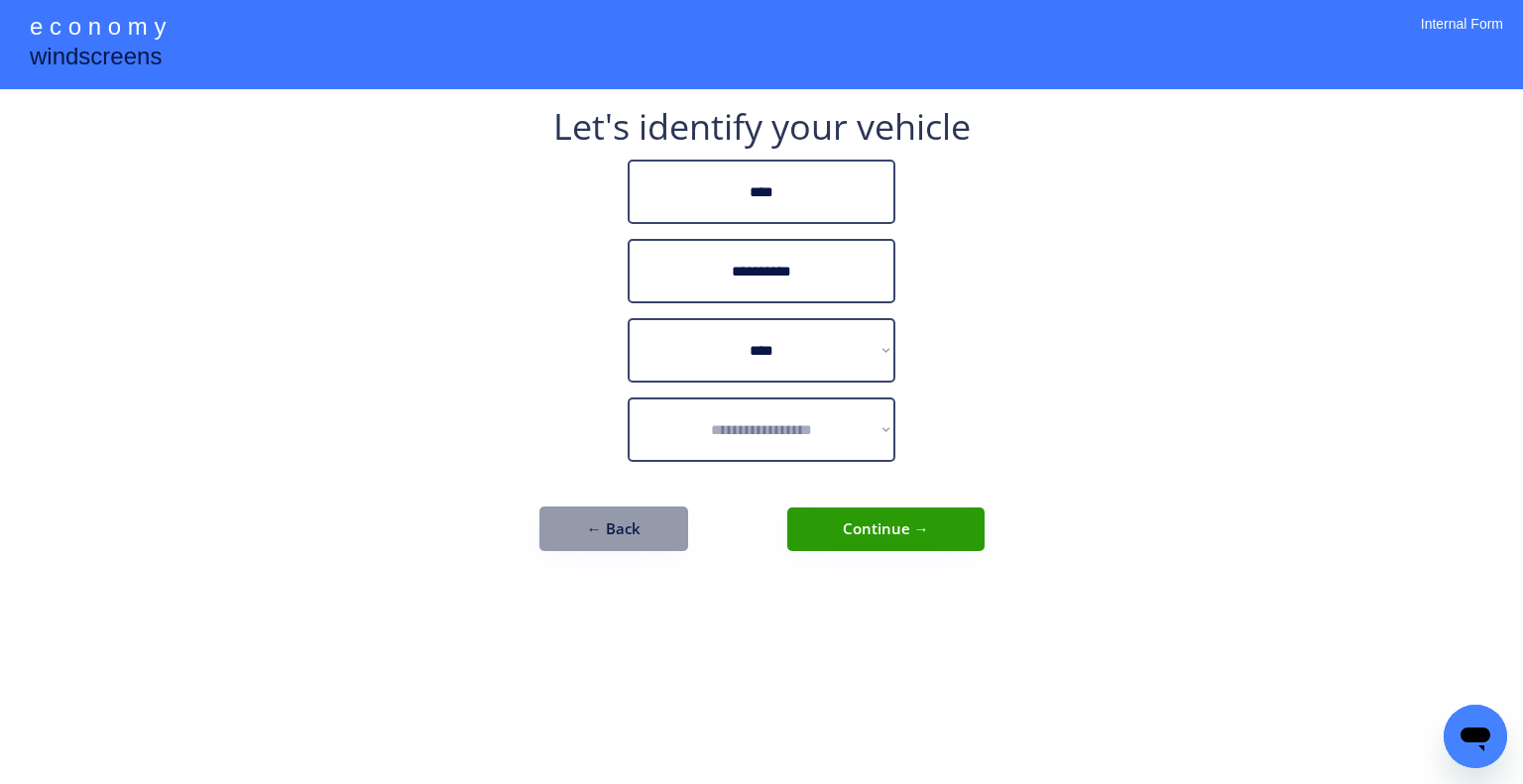 click on "**********" at bounding box center [762, 392] 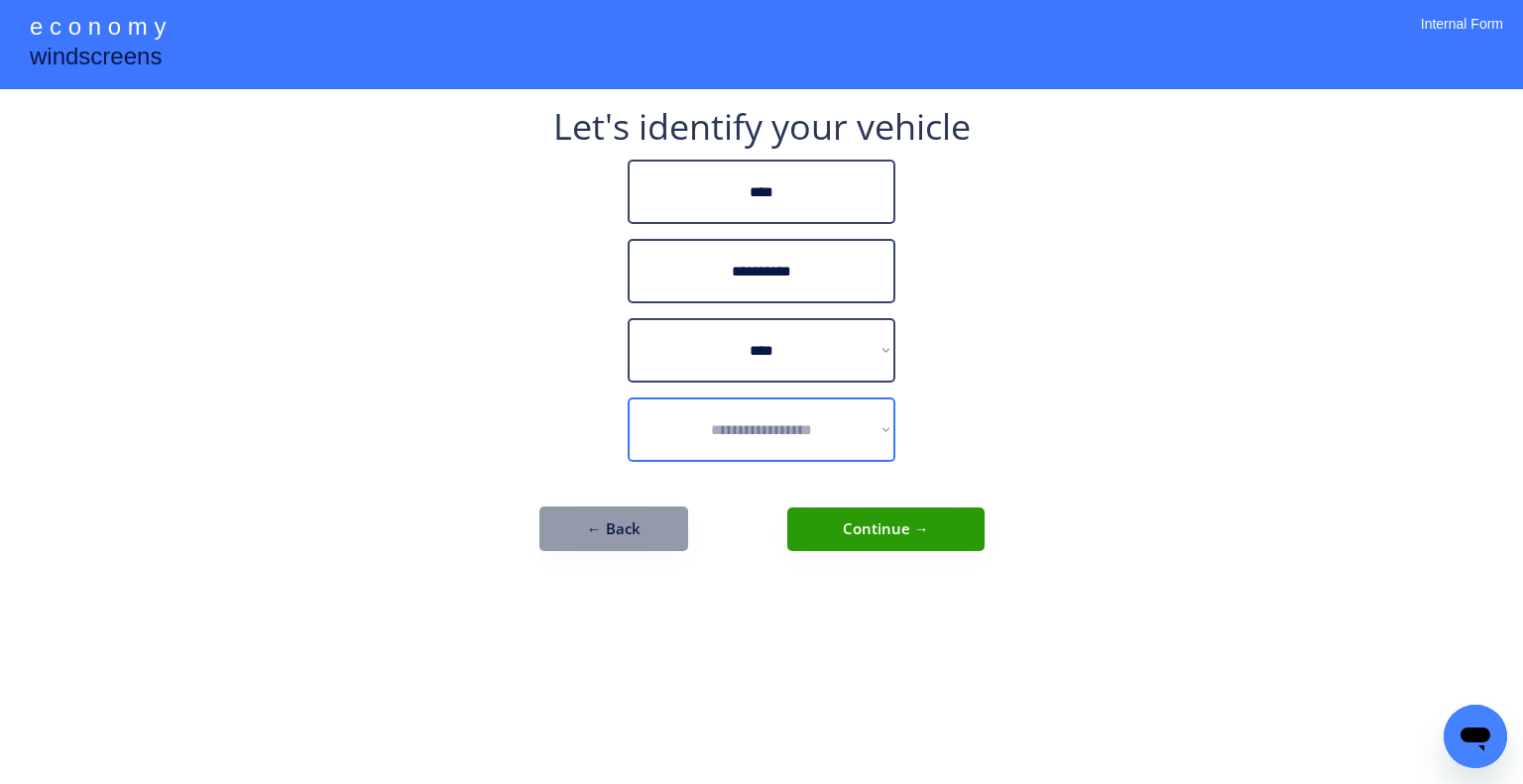 select on "**********" 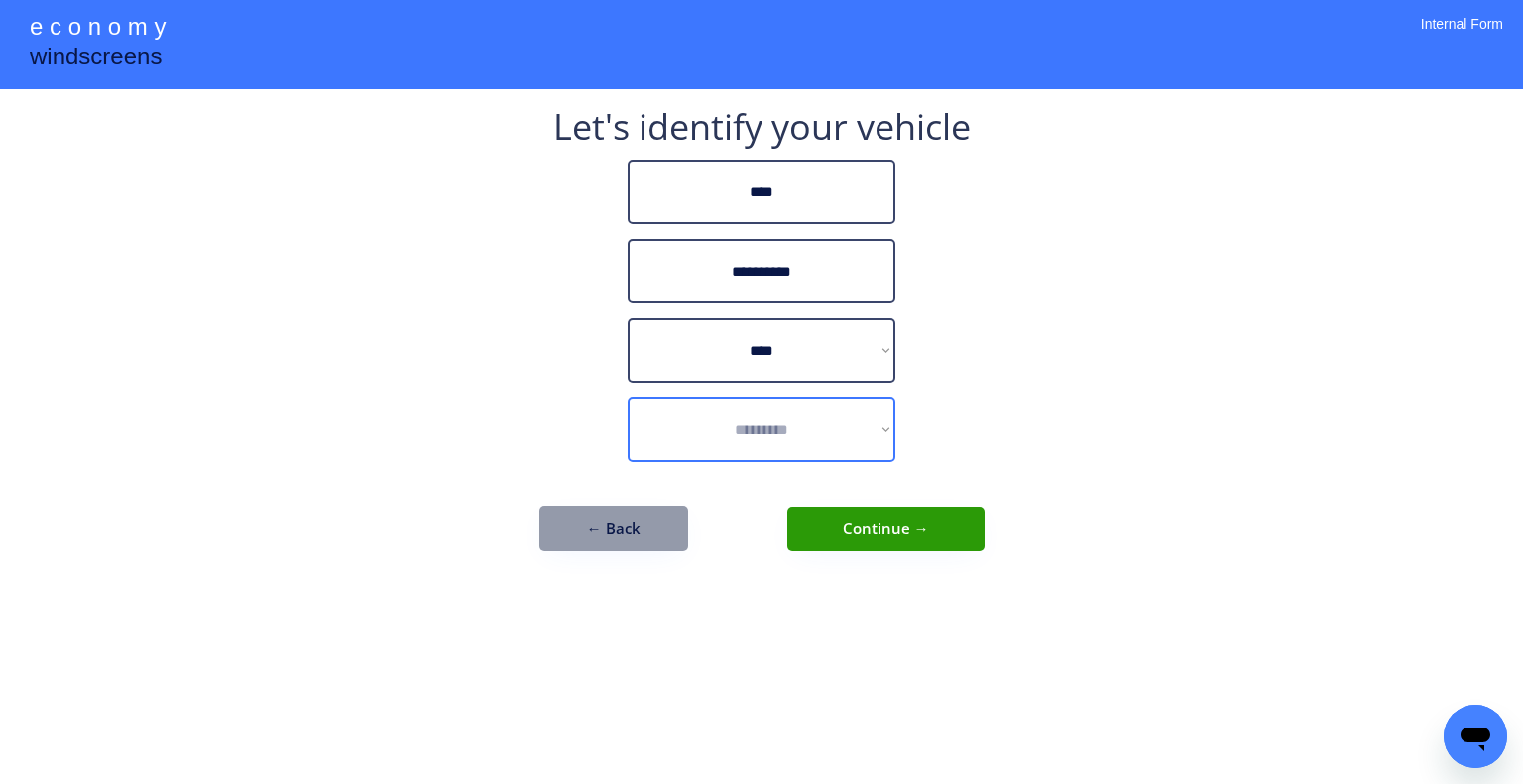 click on "**********" at bounding box center (762, 429) 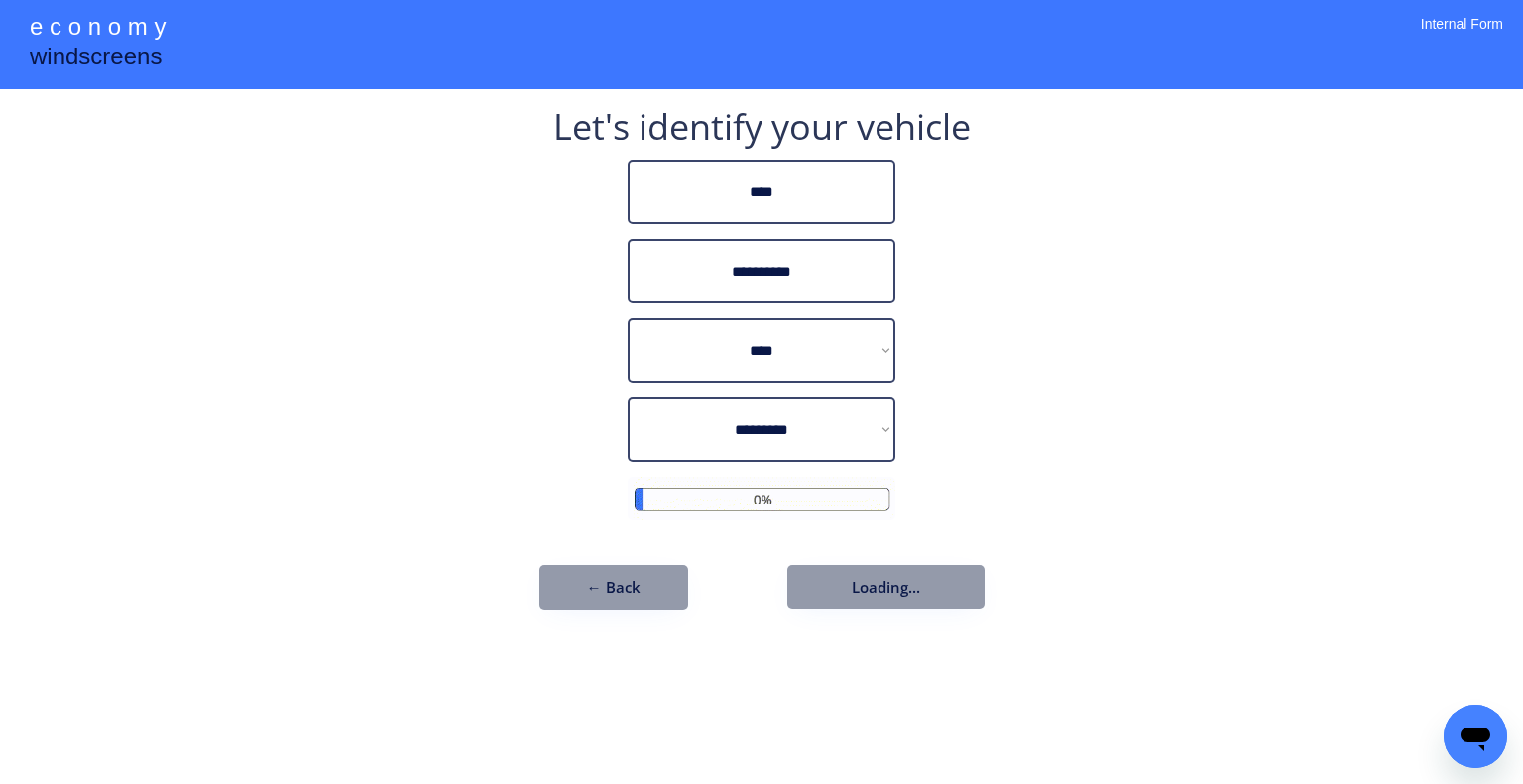 click on "**********" at bounding box center (762, 392) 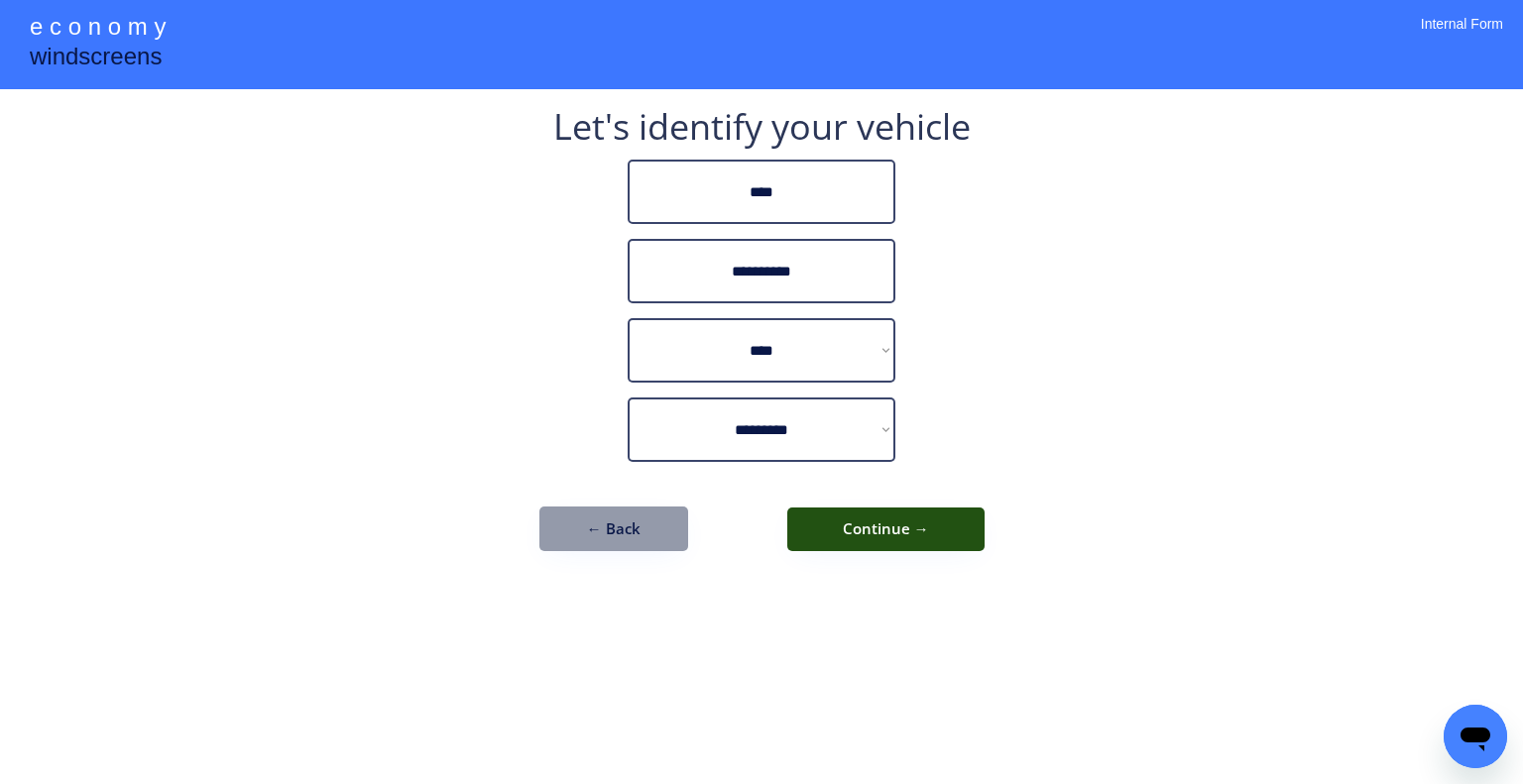 click on "Continue    →" at bounding box center (885, 529) 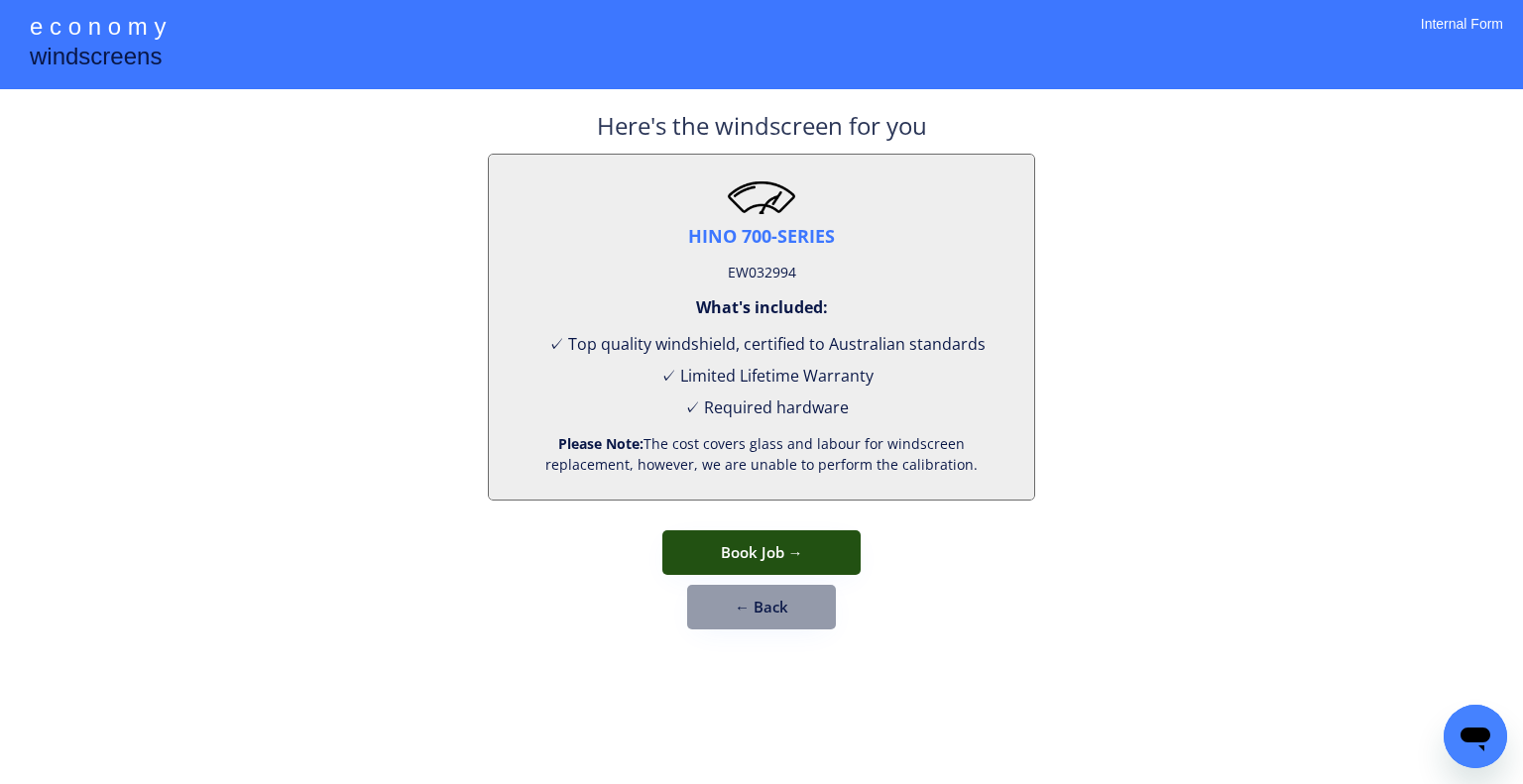 drag, startPoint x: 791, startPoint y: 542, endPoint x: 964, endPoint y: 343, distance: 263.68542 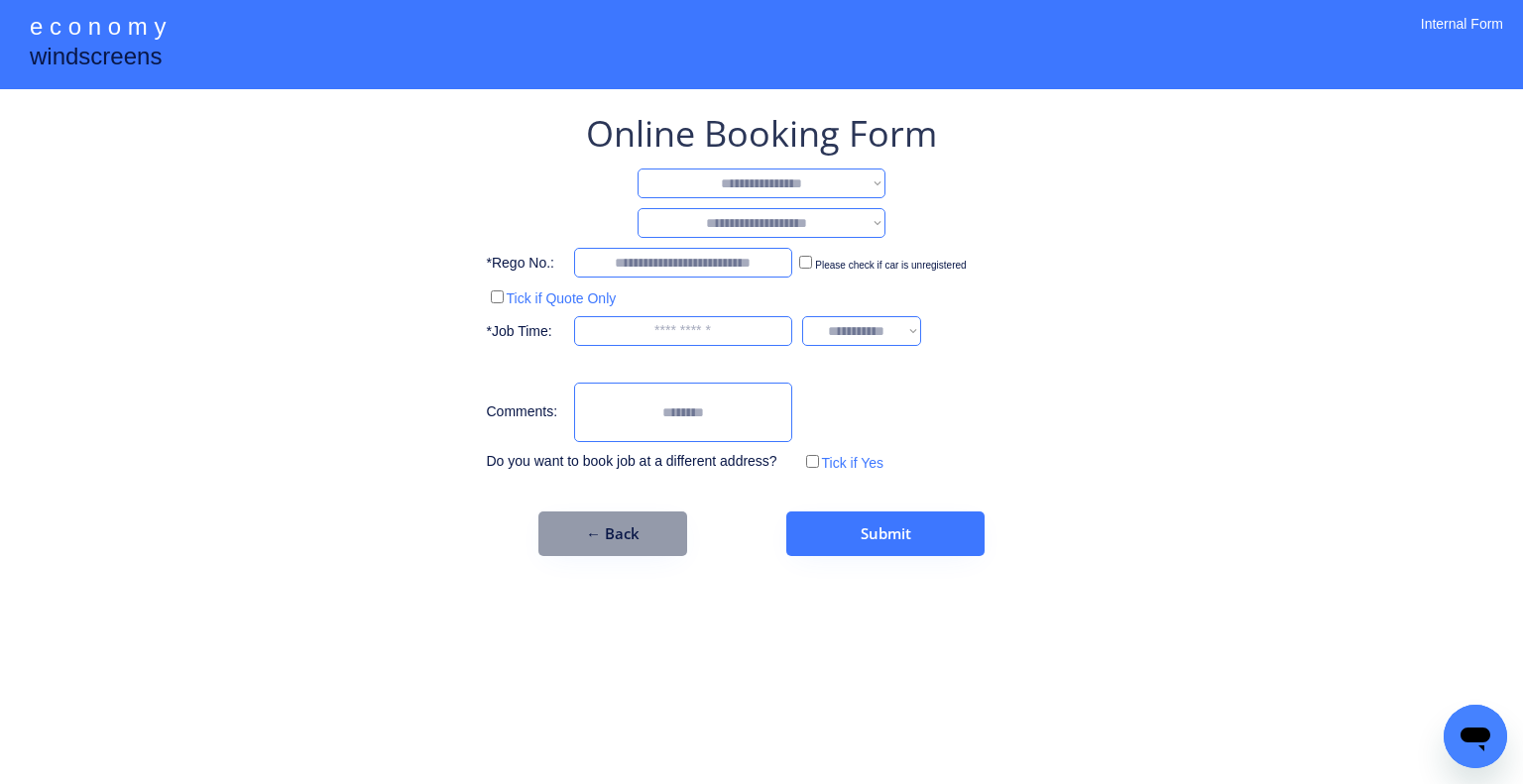 click on "**********" at bounding box center (762, 183) 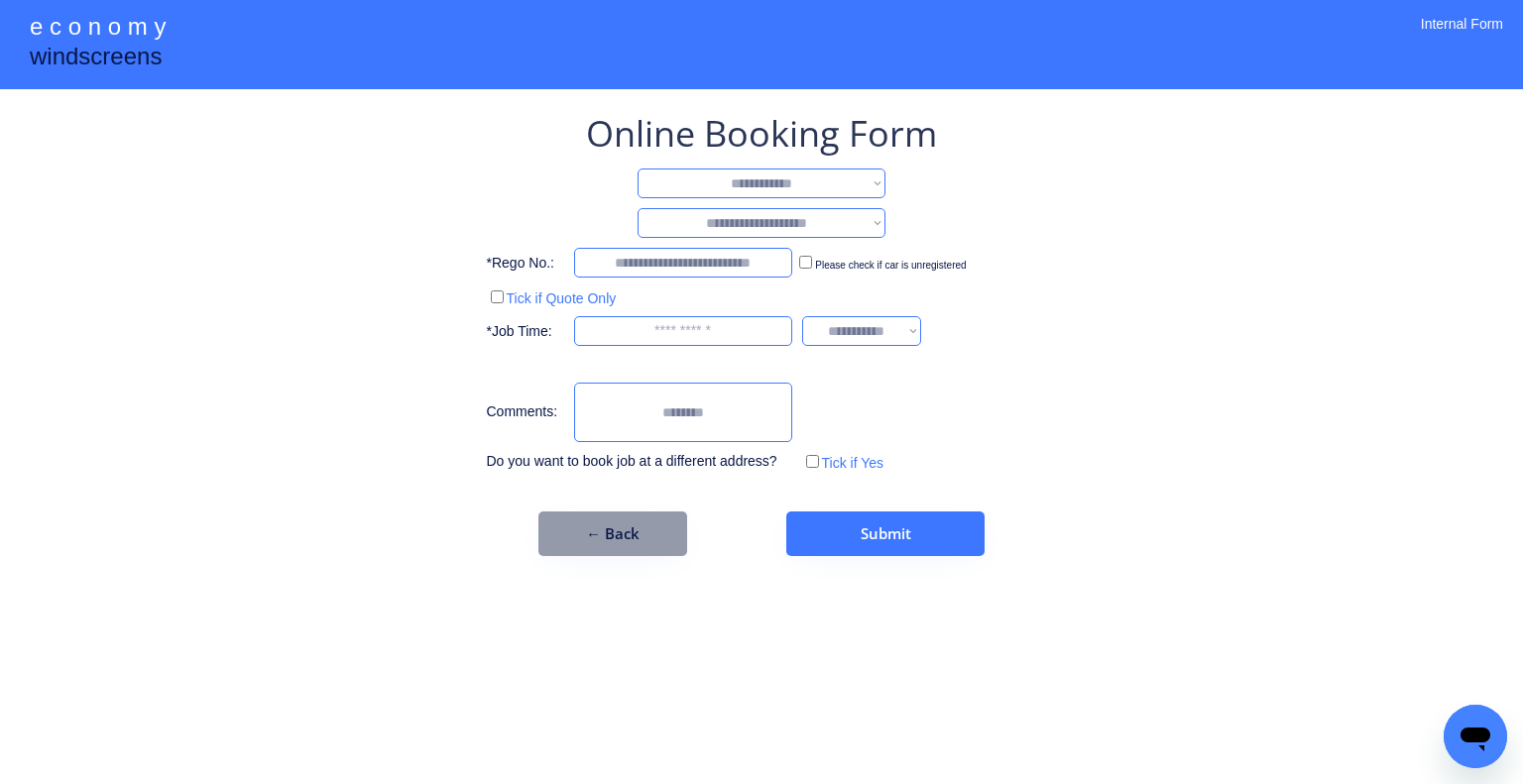 click on "**********" at bounding box center [762, 183] 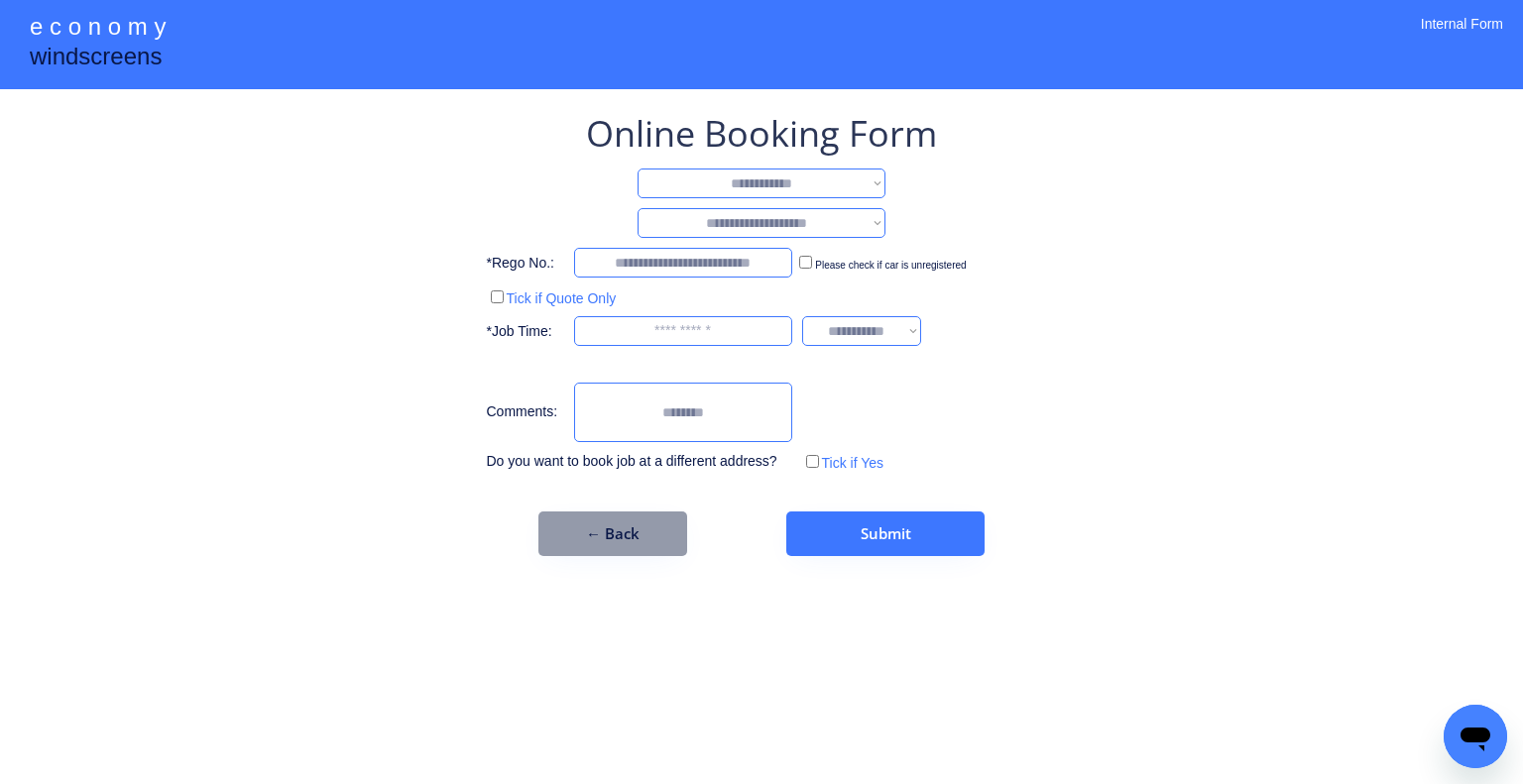 click on "**********" at bounding box center [762, 223] 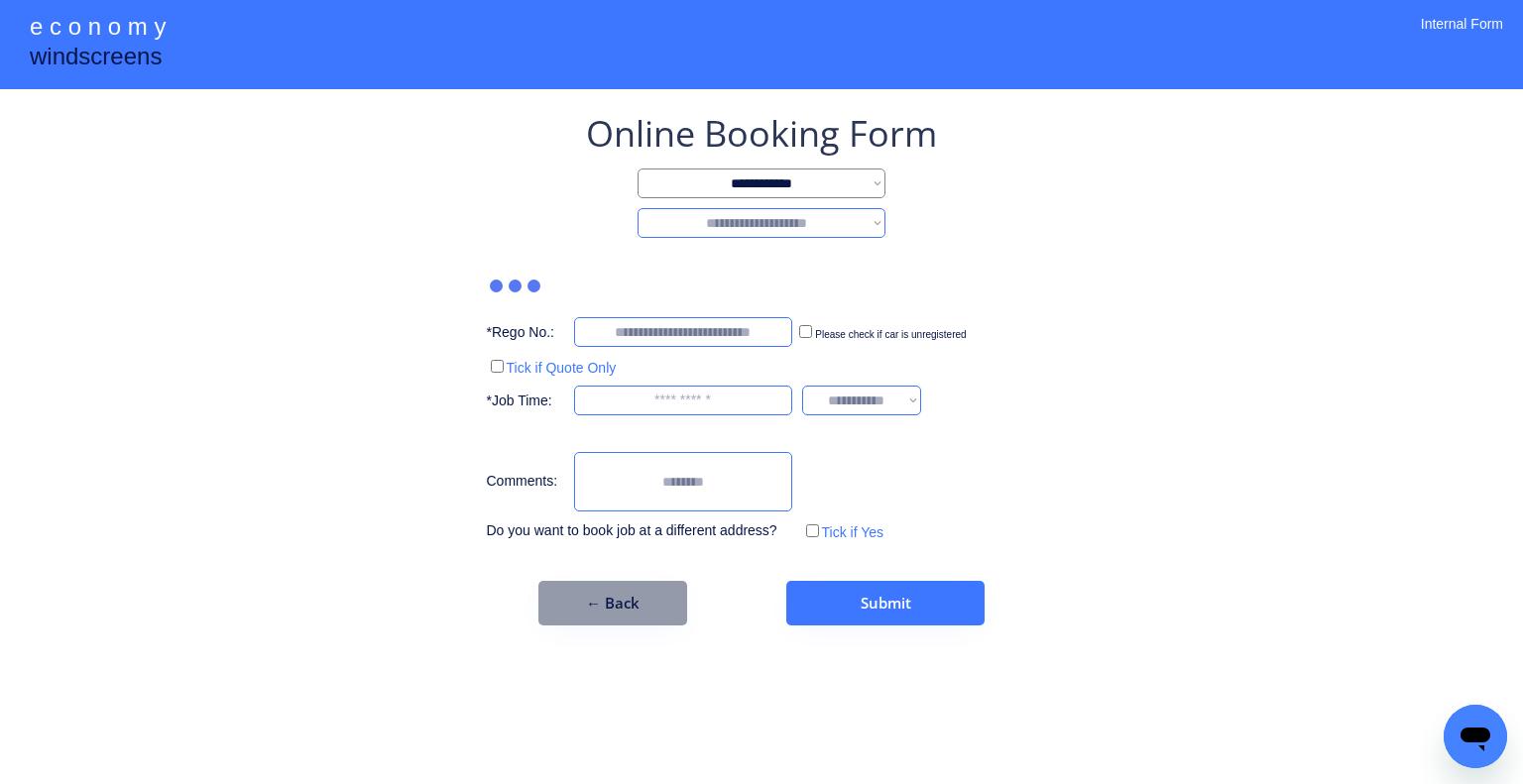 select on "********" 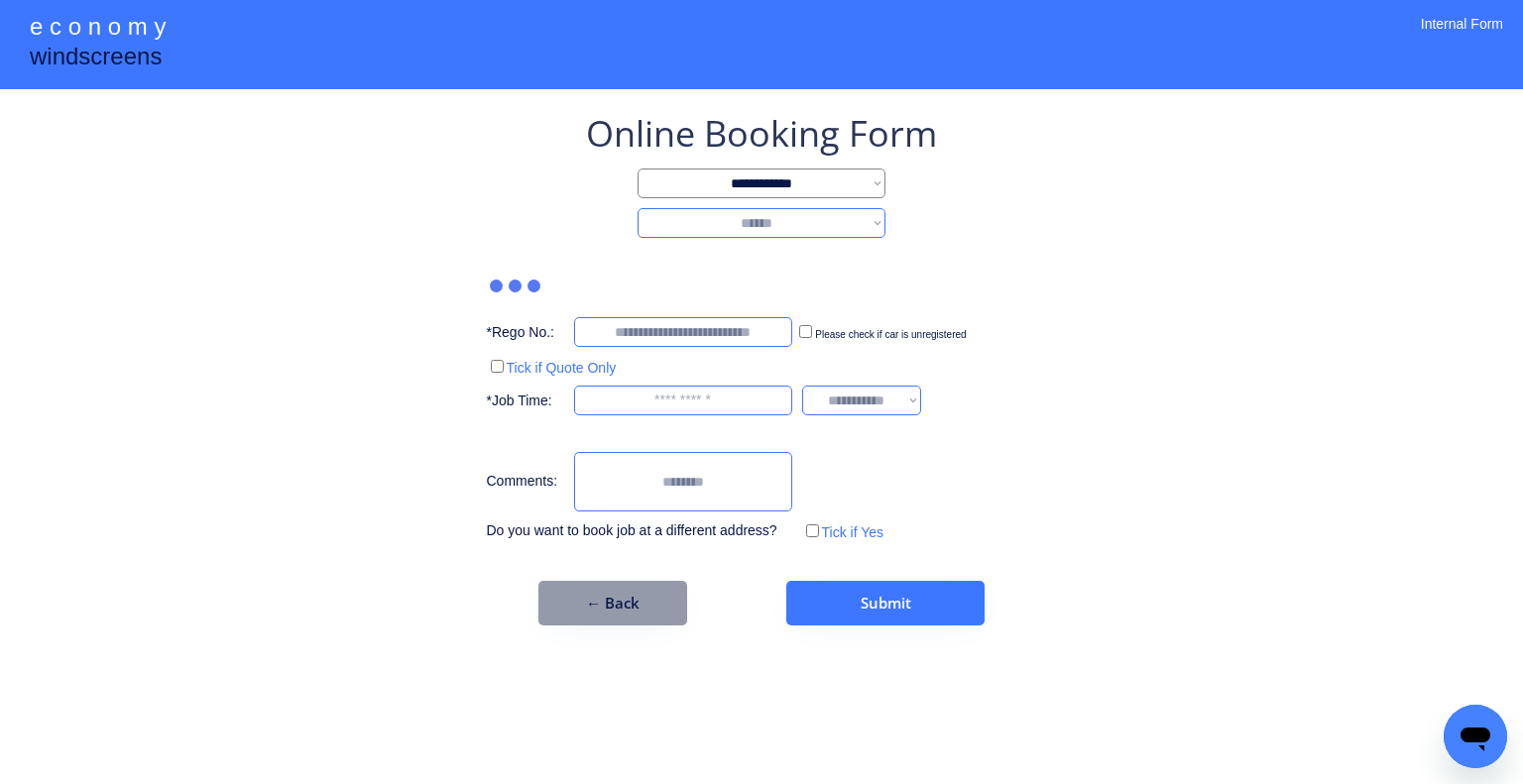 click on "**********" at bounding box center (762, 223) 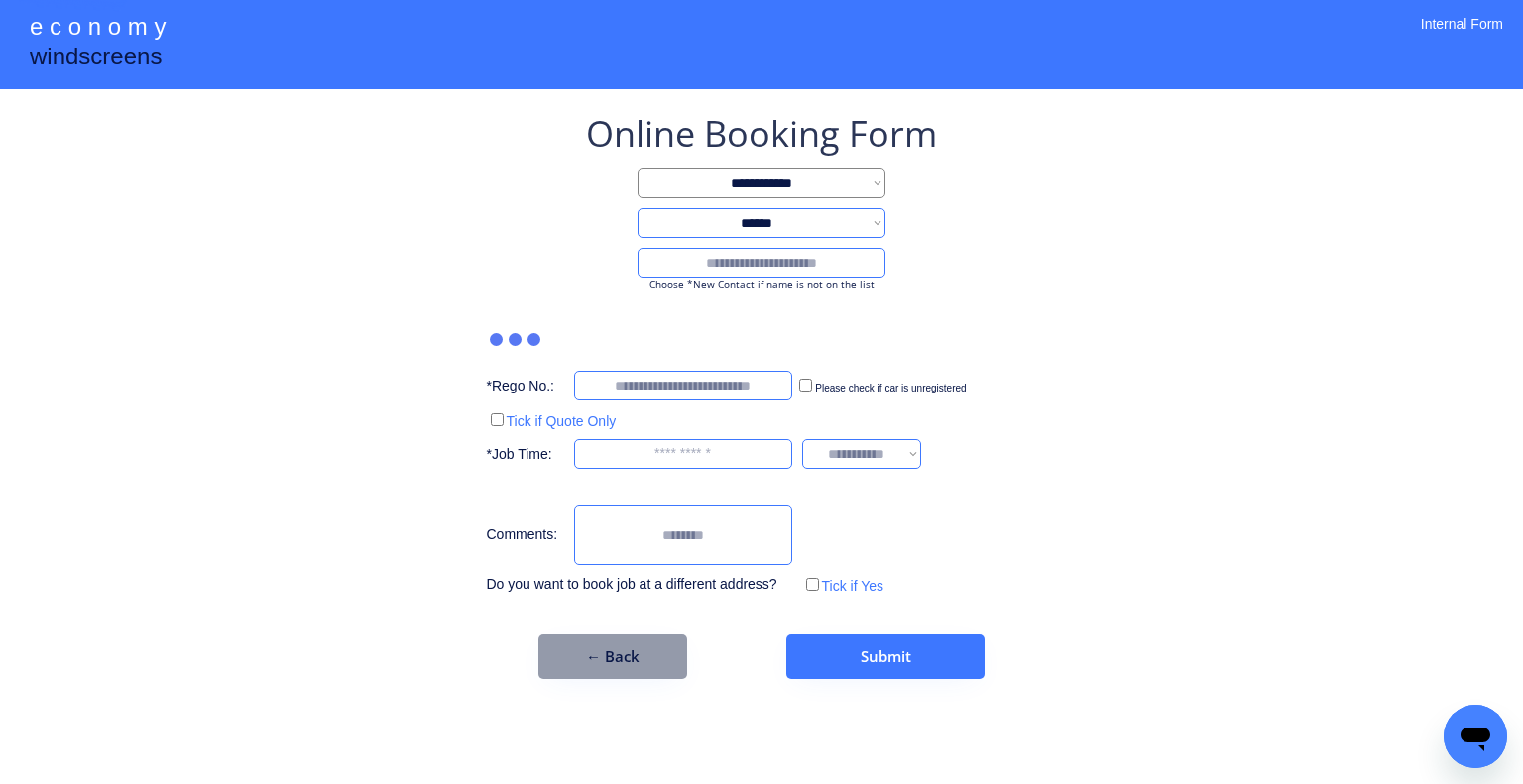 click at bounding box center [762, 263] 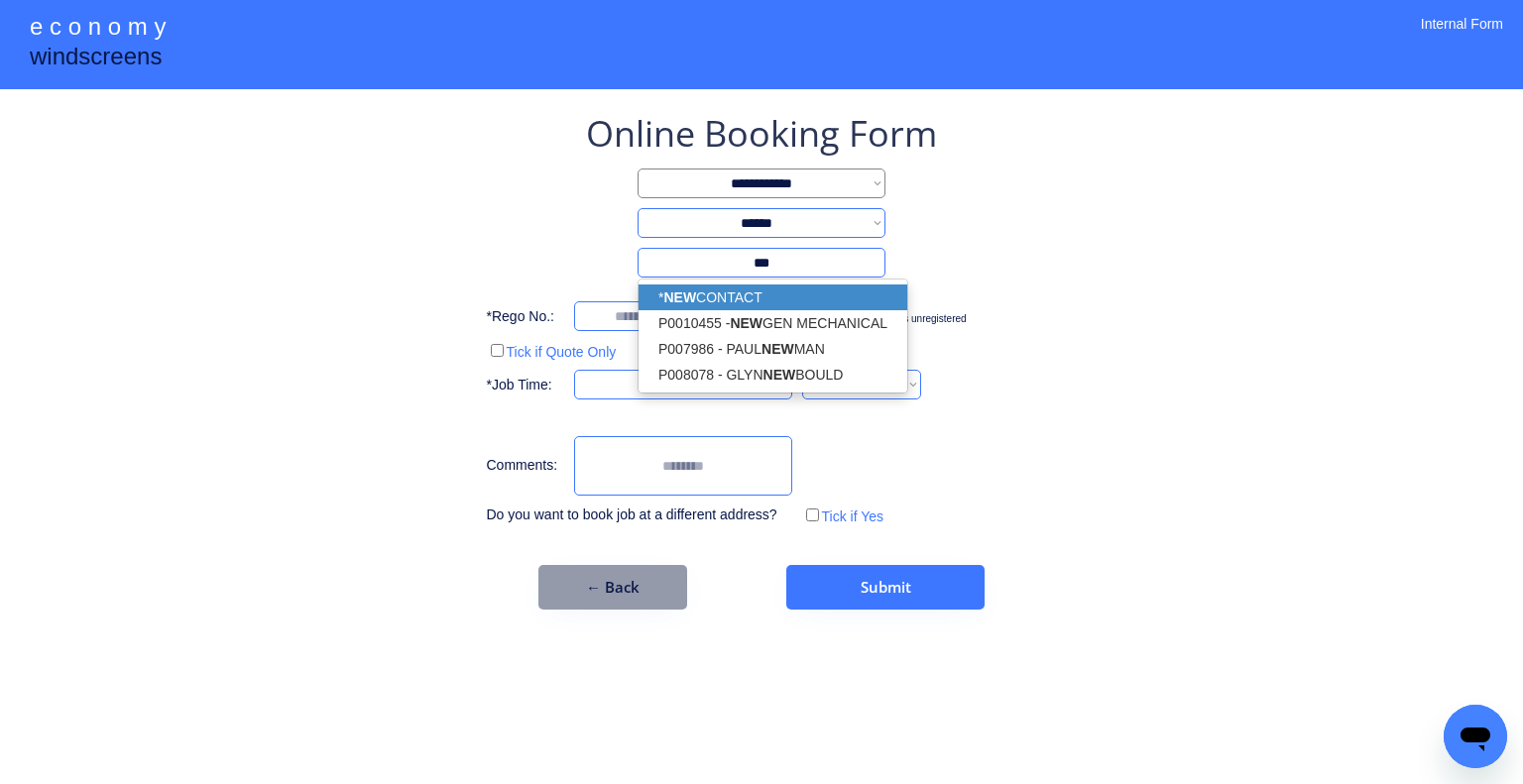 drag, startPoint x: 799, startPoint y: 288, endPoint x: 1016, endPoint y: 262, distance: 218.55205 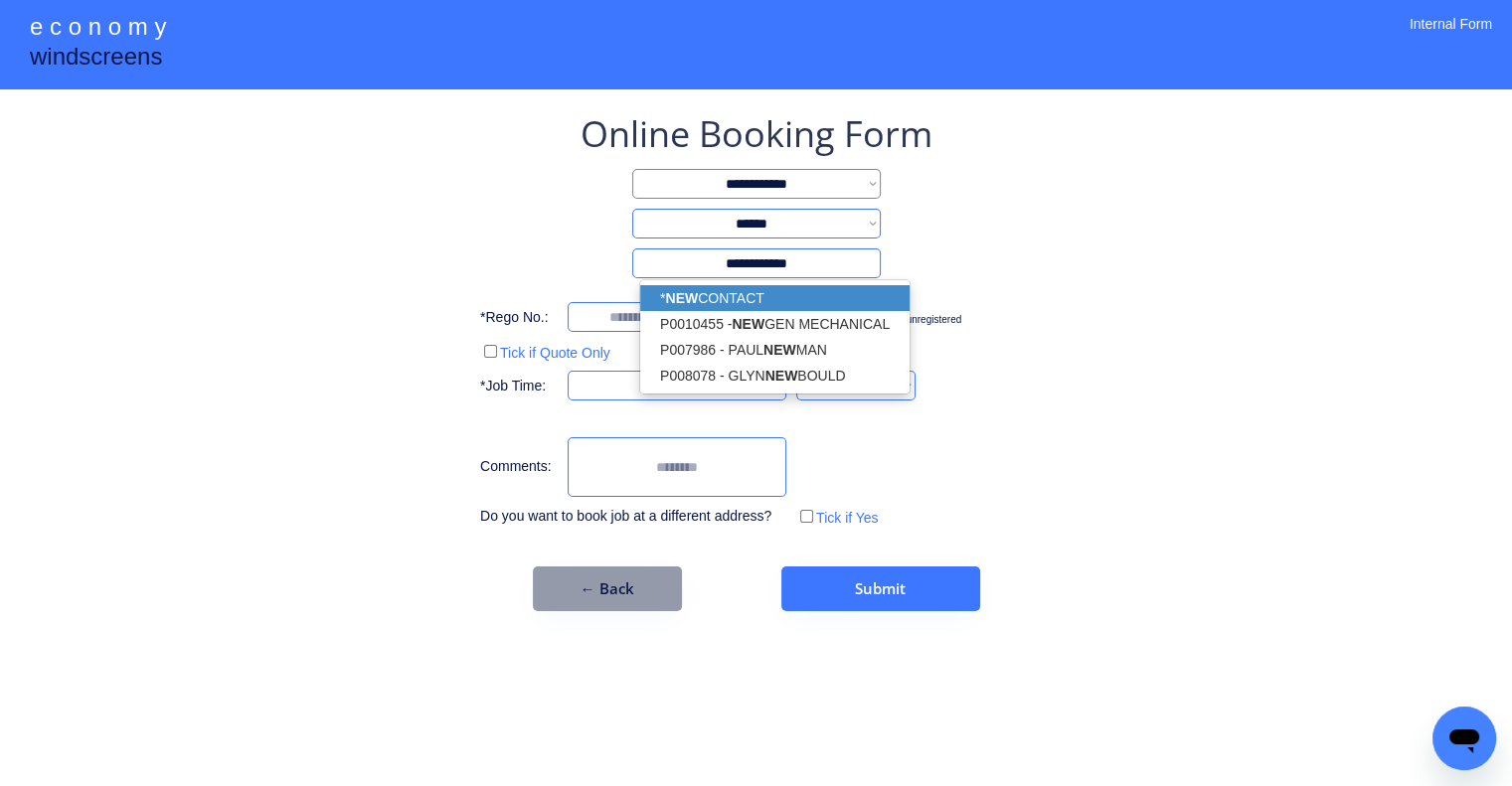 type on "**********" 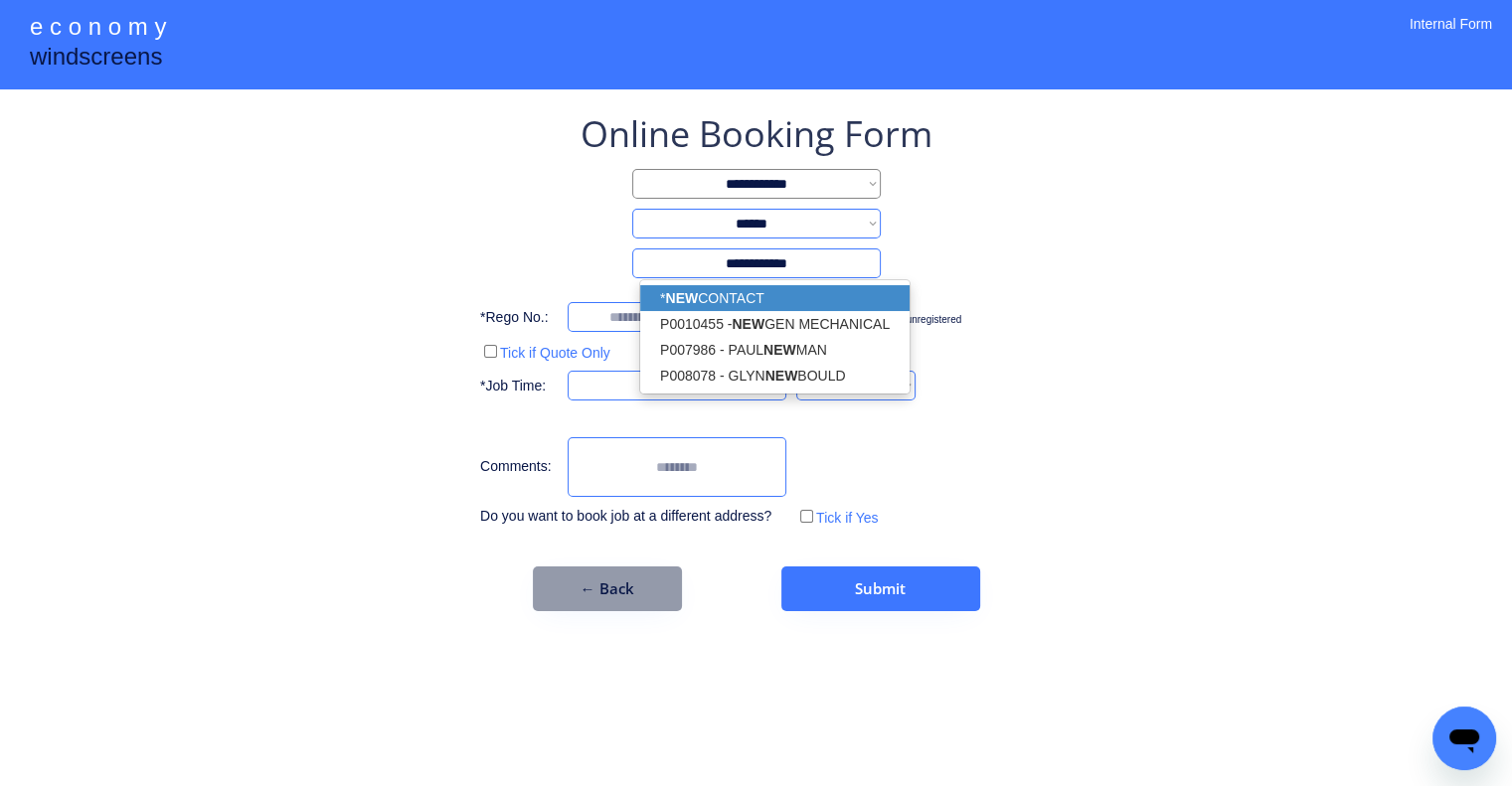 click on "**********" at bounding box center [756, 360] 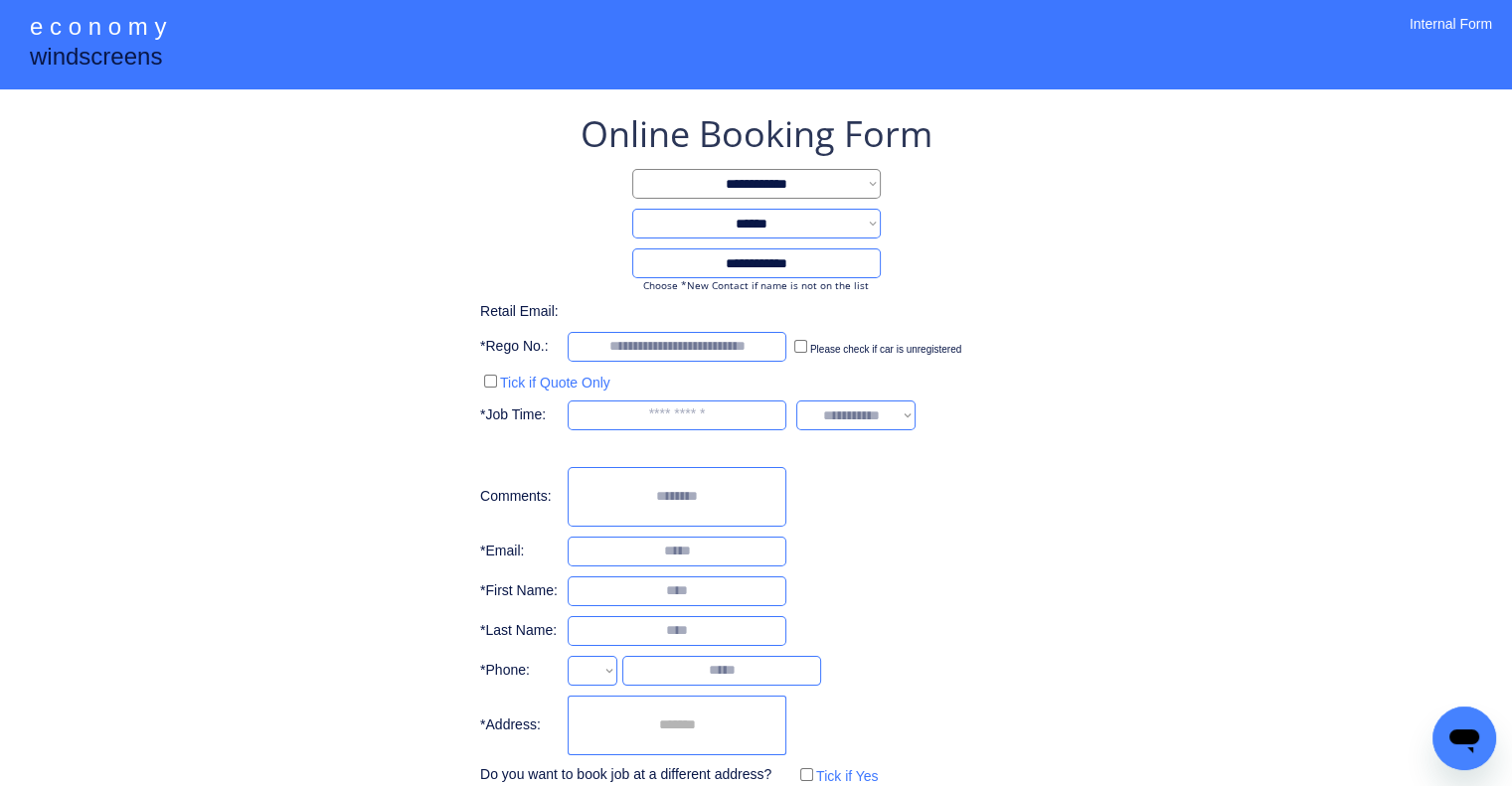 select on "**********" 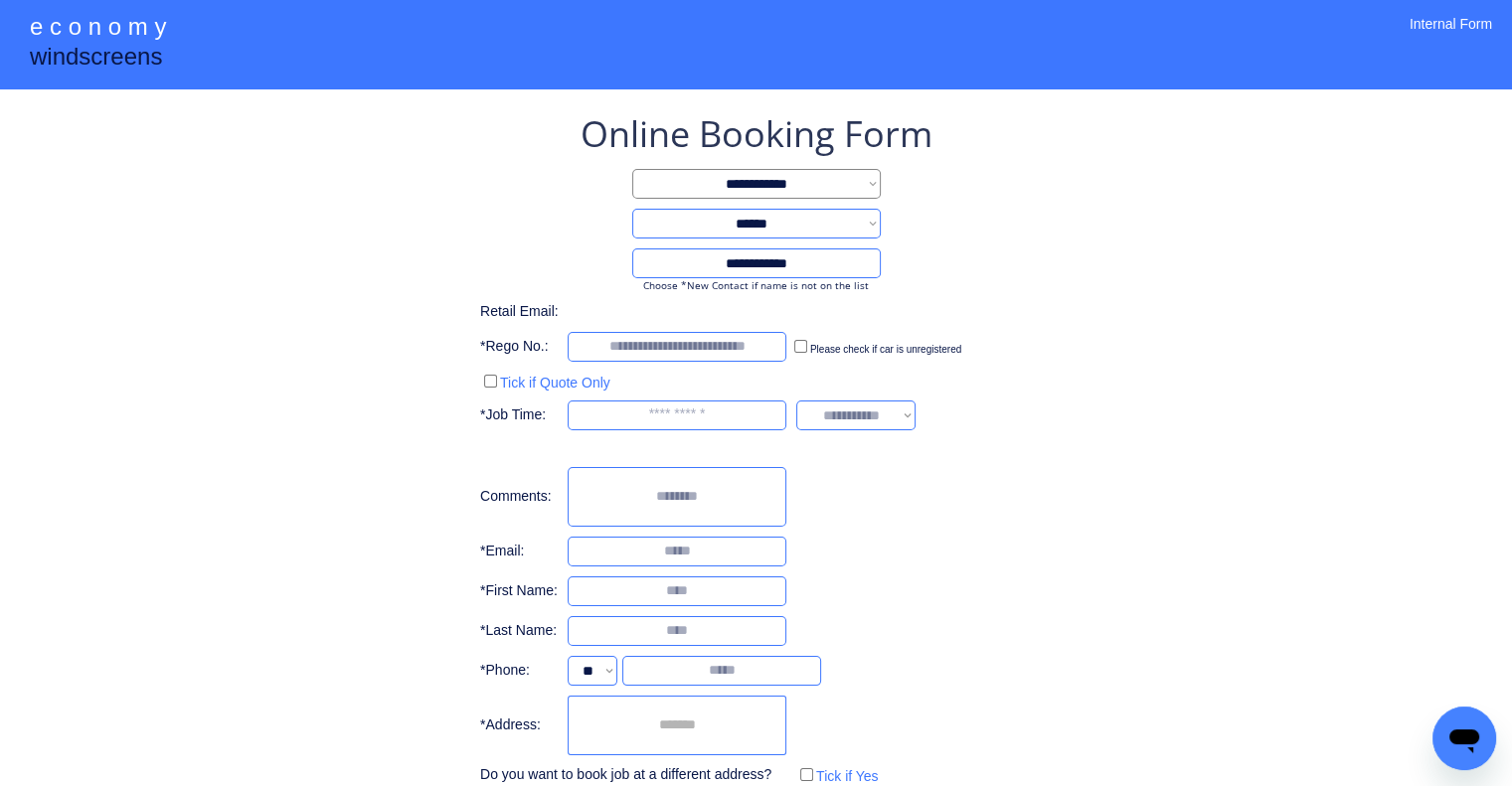 drag, startPoint x: 1042, startPoint y: 312, endPoint x: 693, endPoint y: 3, distance: 466.13517 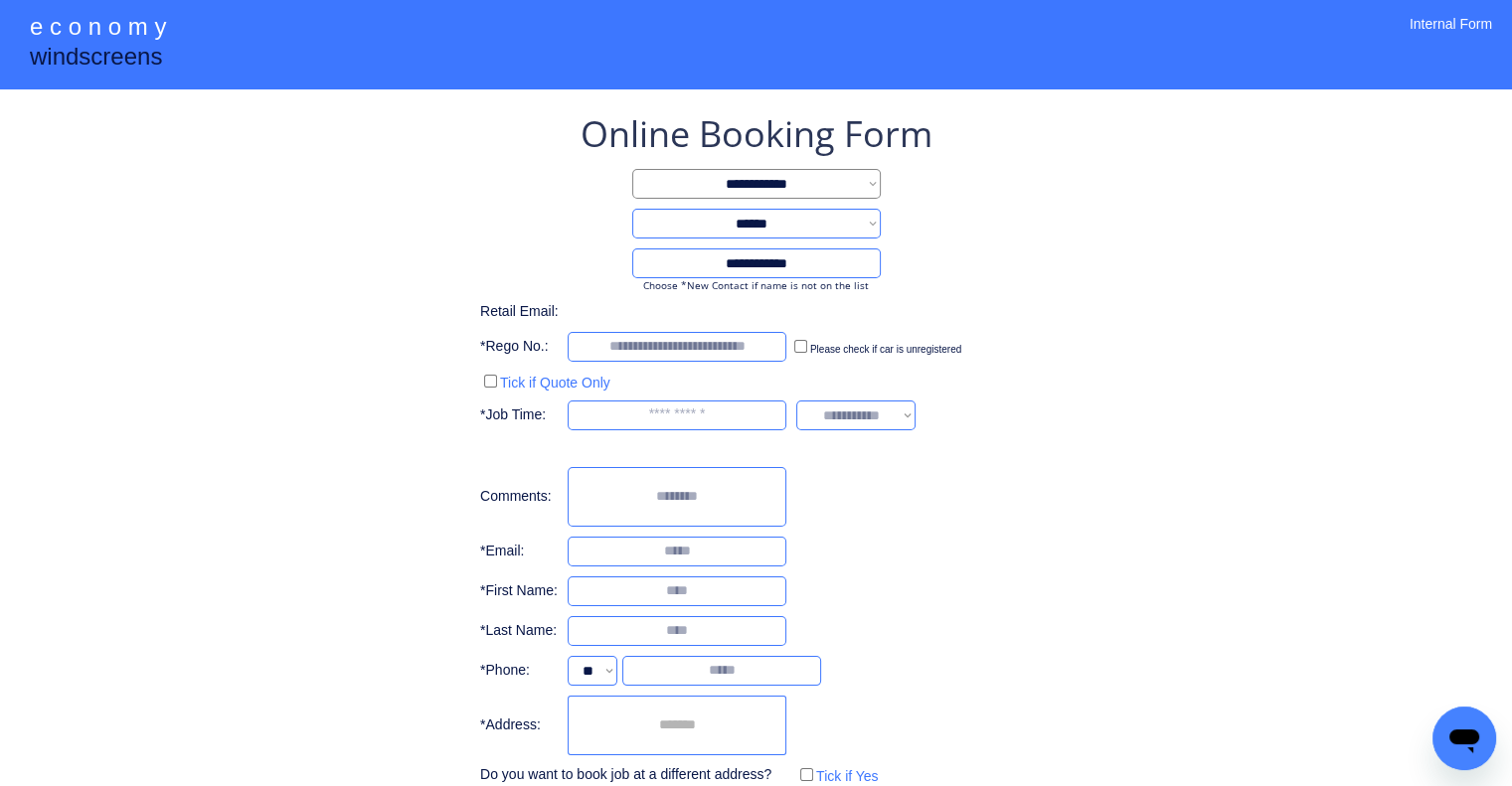 click on "**********" at bounding box center [756, 449] 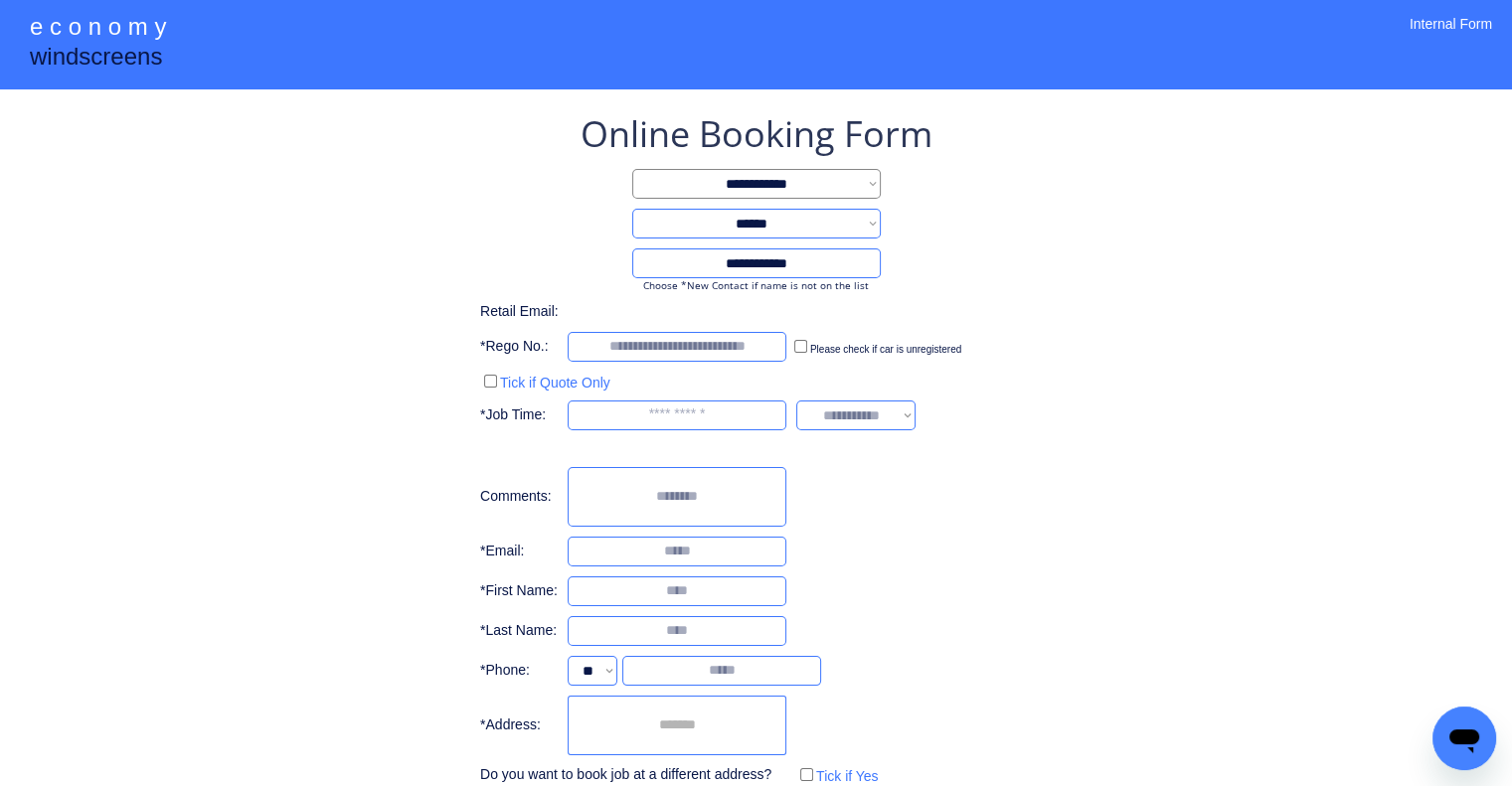 click on "**********" at bounding box center [756, 449] 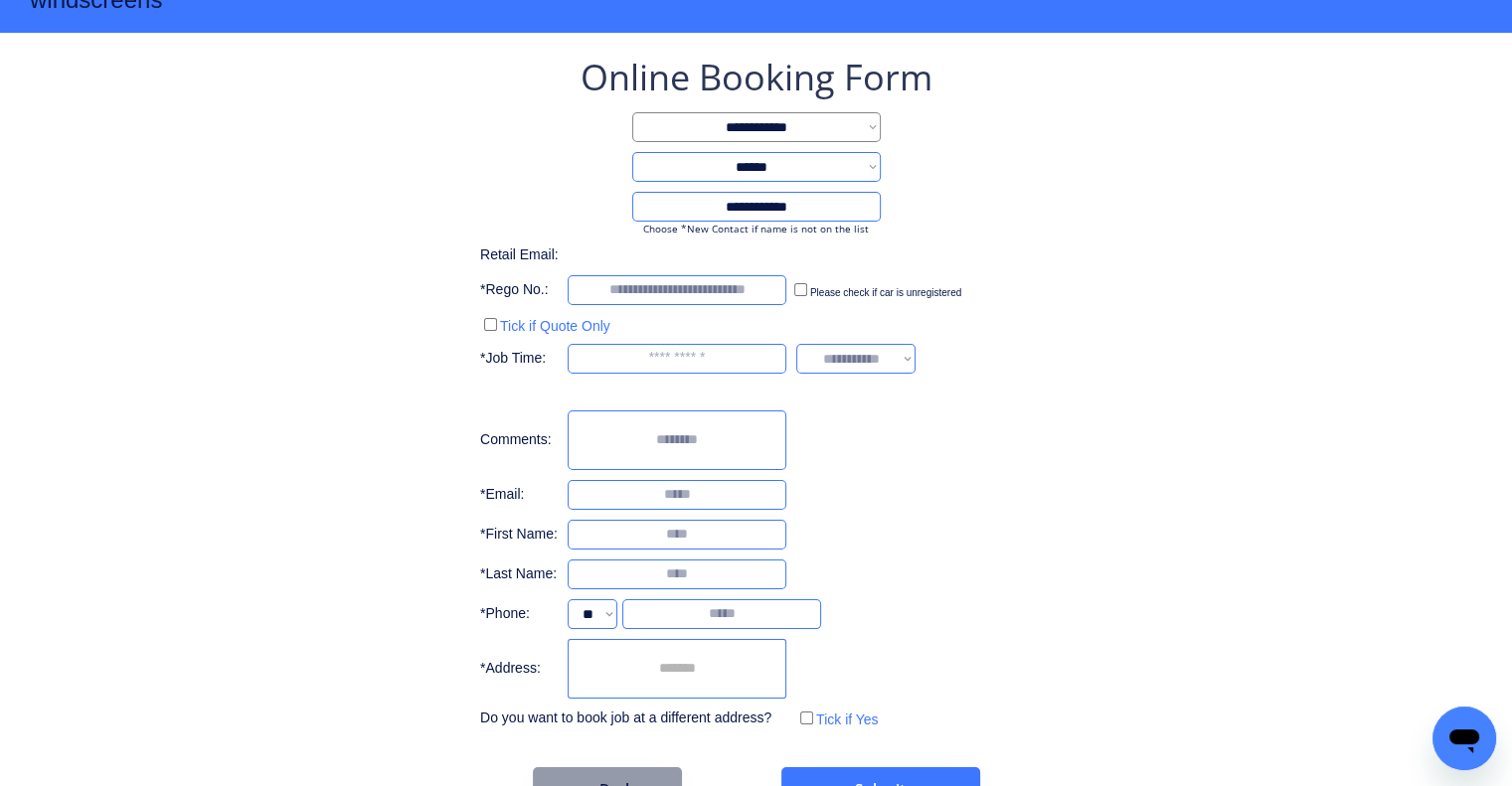scroll, scrollTop: 112, scrollLeft: 0, axis: vertical 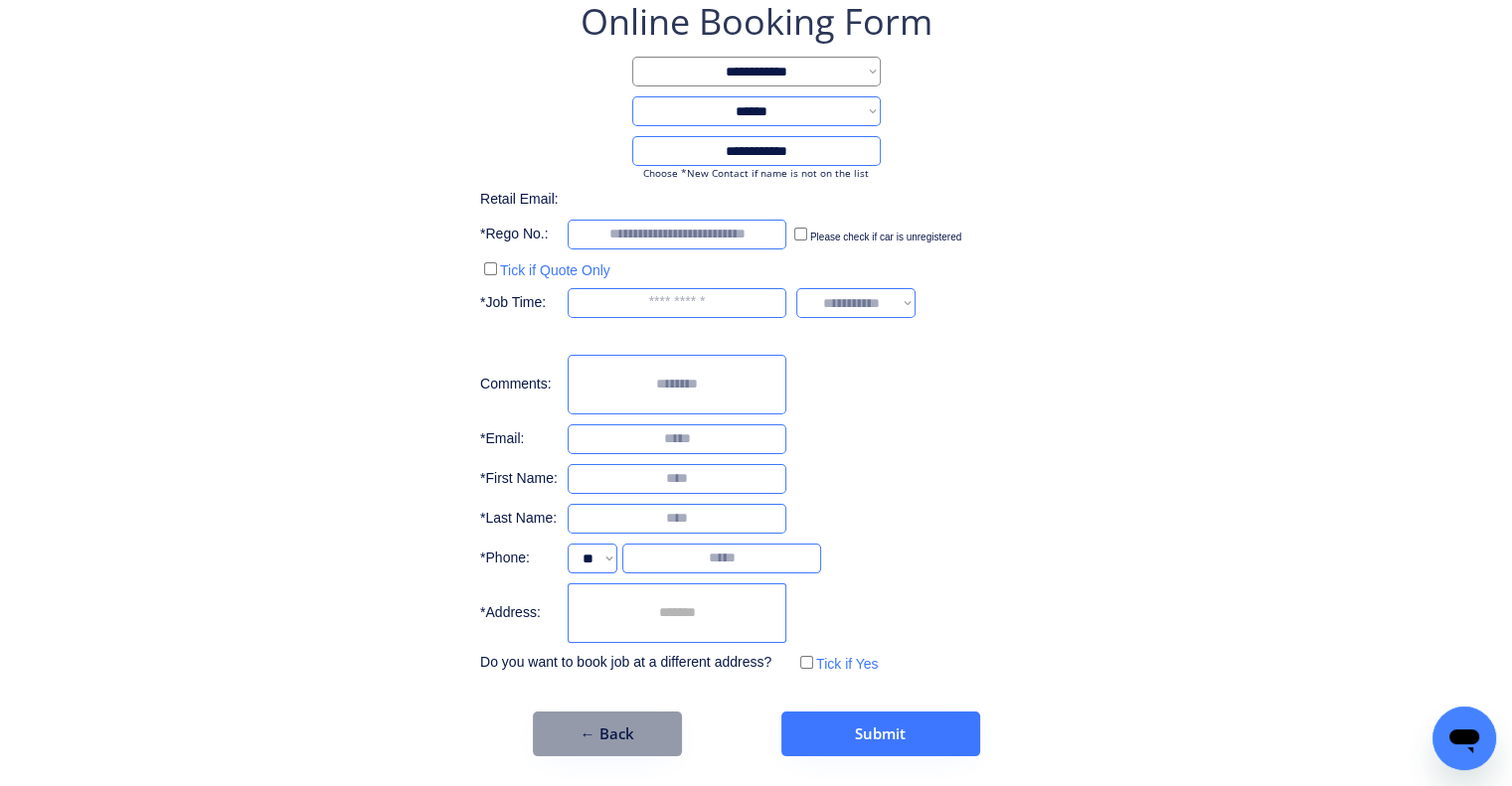 click at bounding box center [677, 235] 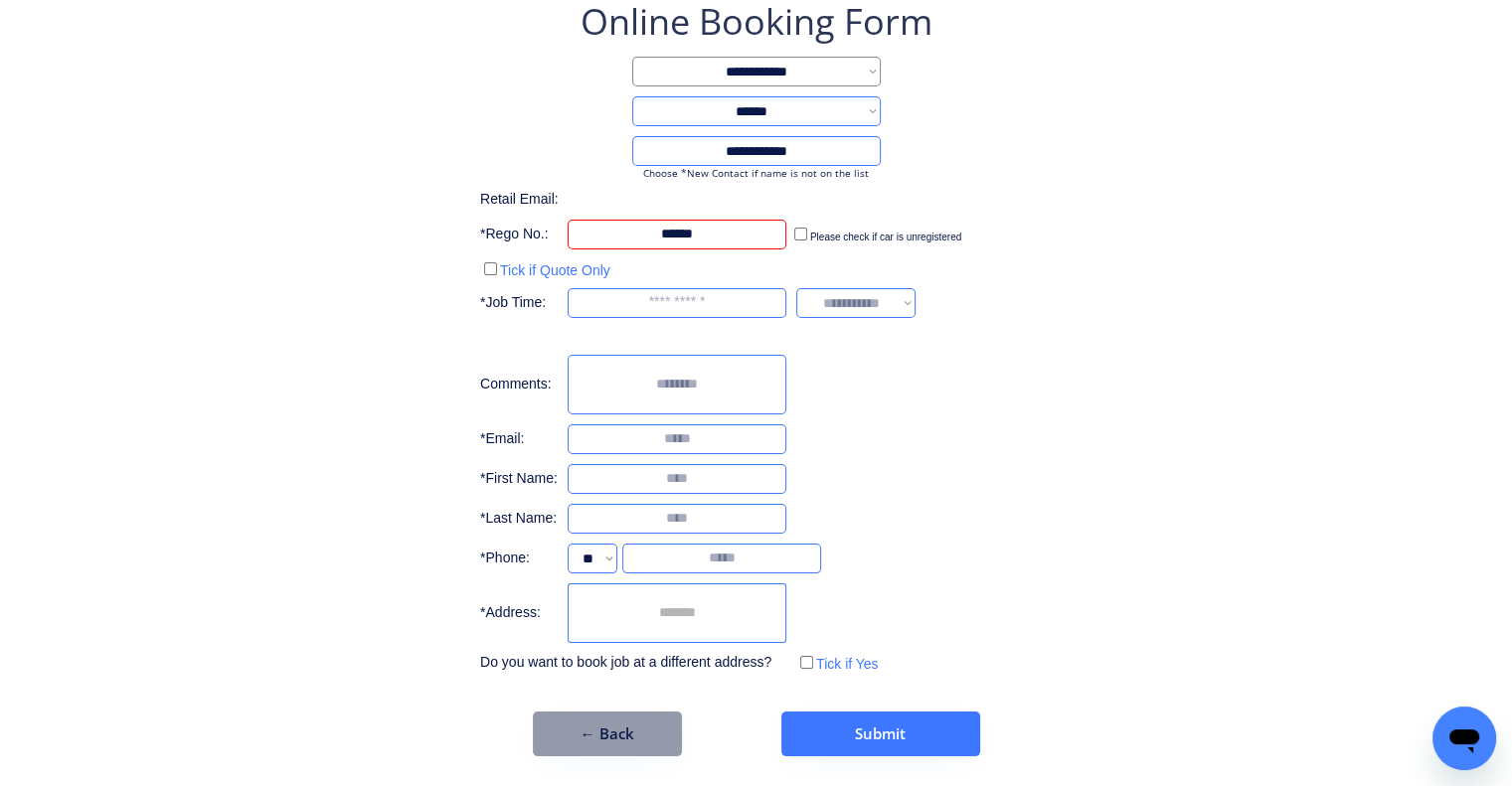 type on "******" 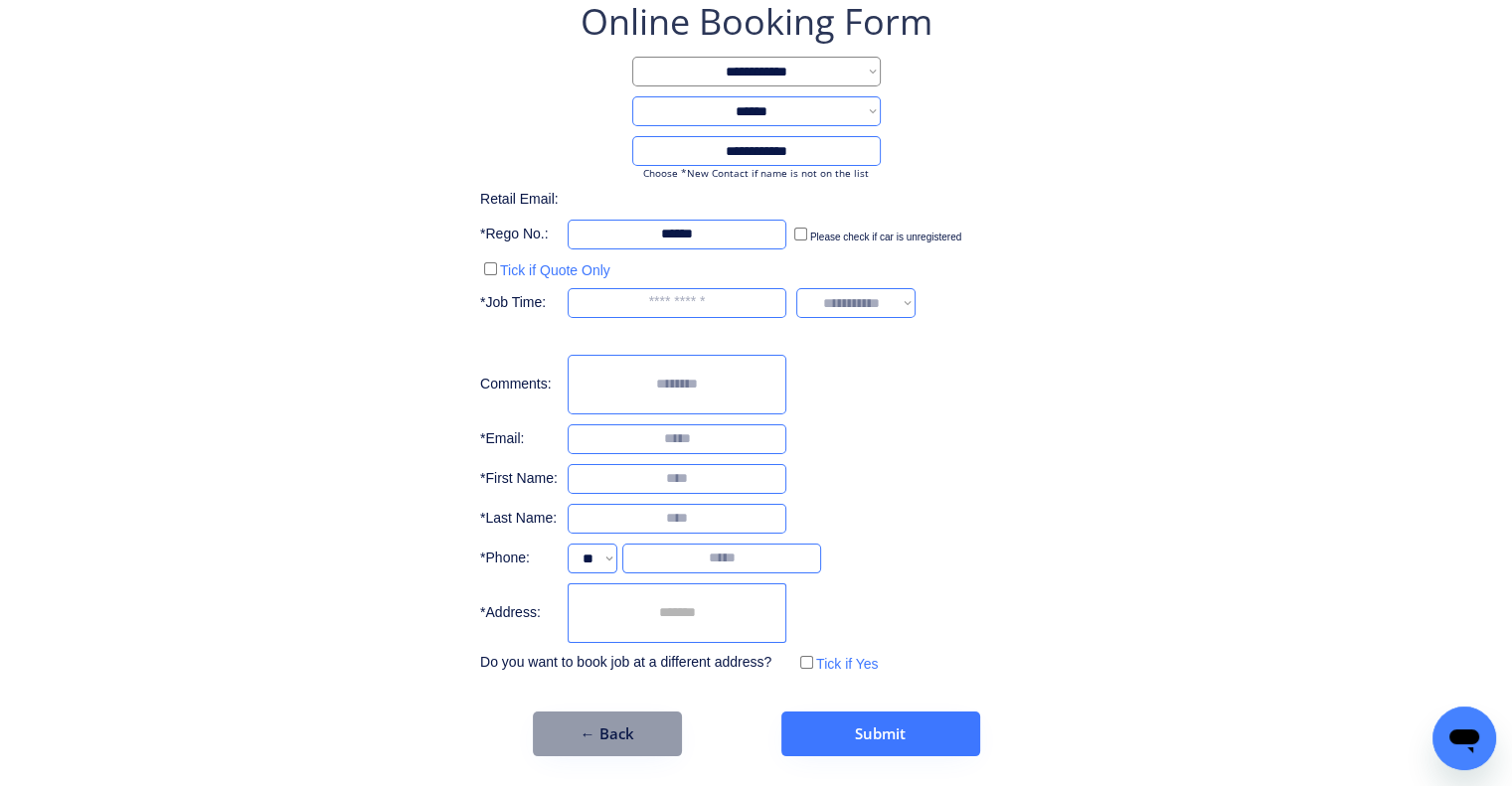 click at bounding box center (677, 303) 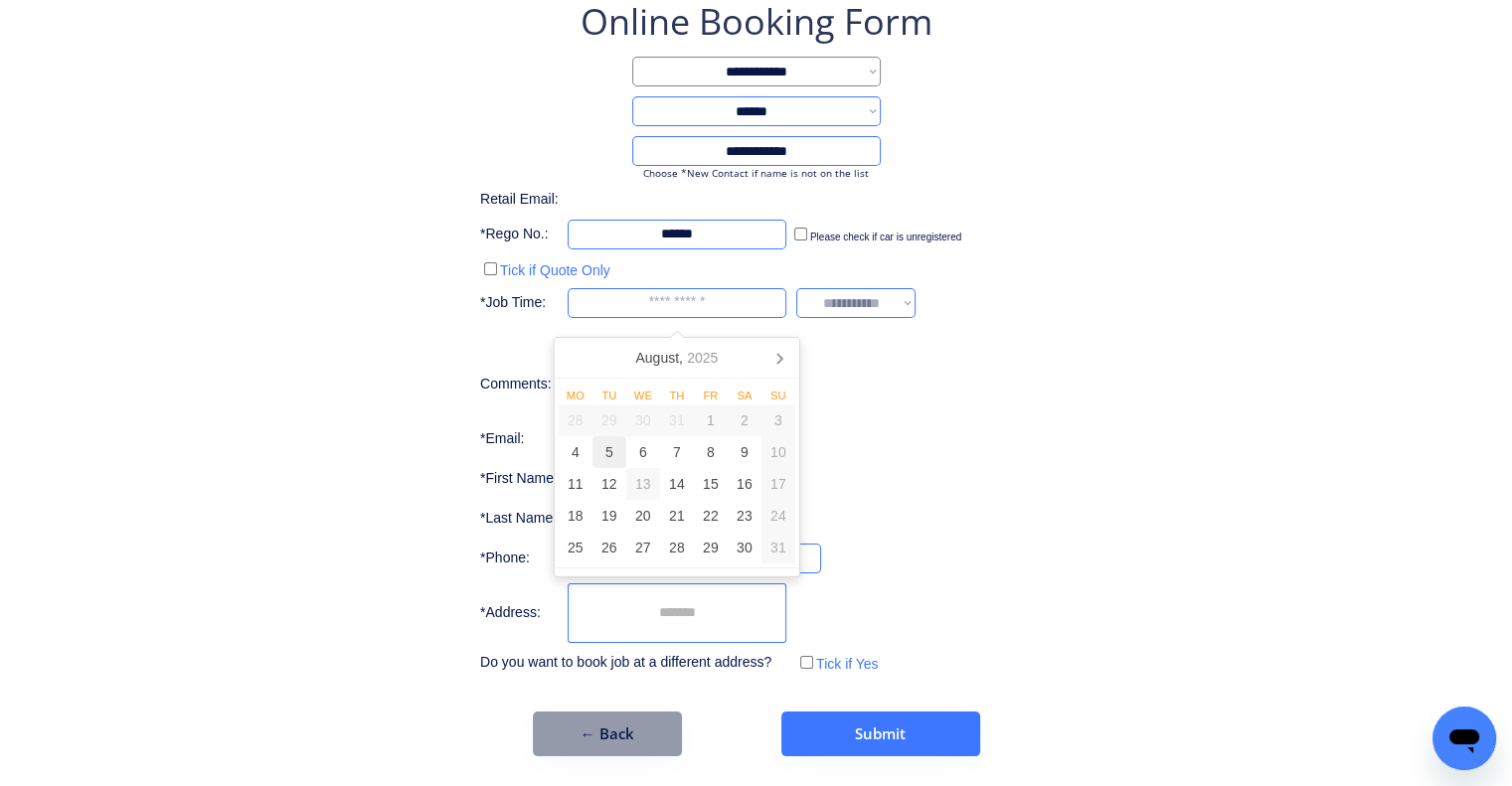 click on "6" at bounding box center (643, 452) 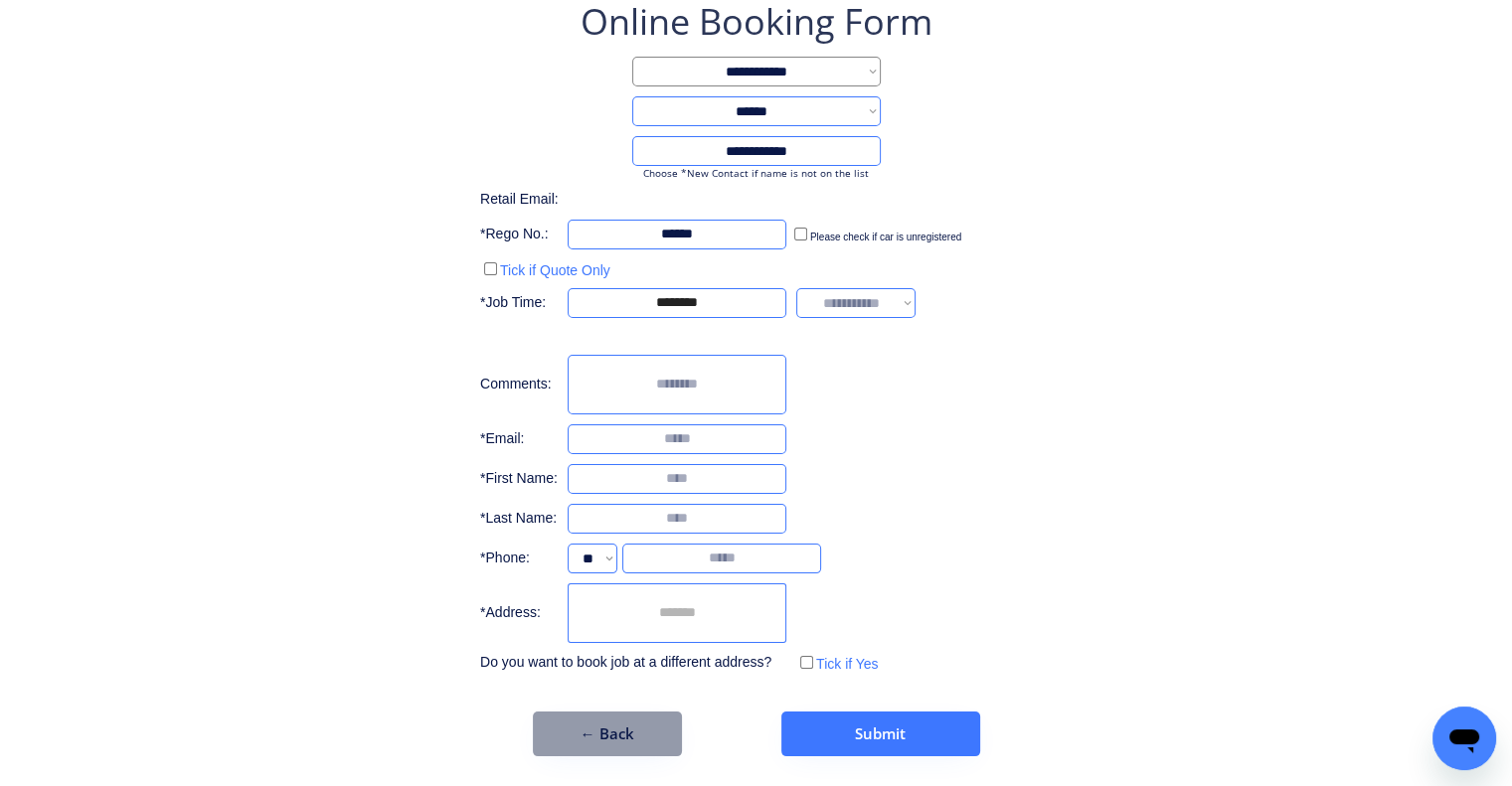click on "**********" at bounding box center [756, 337] 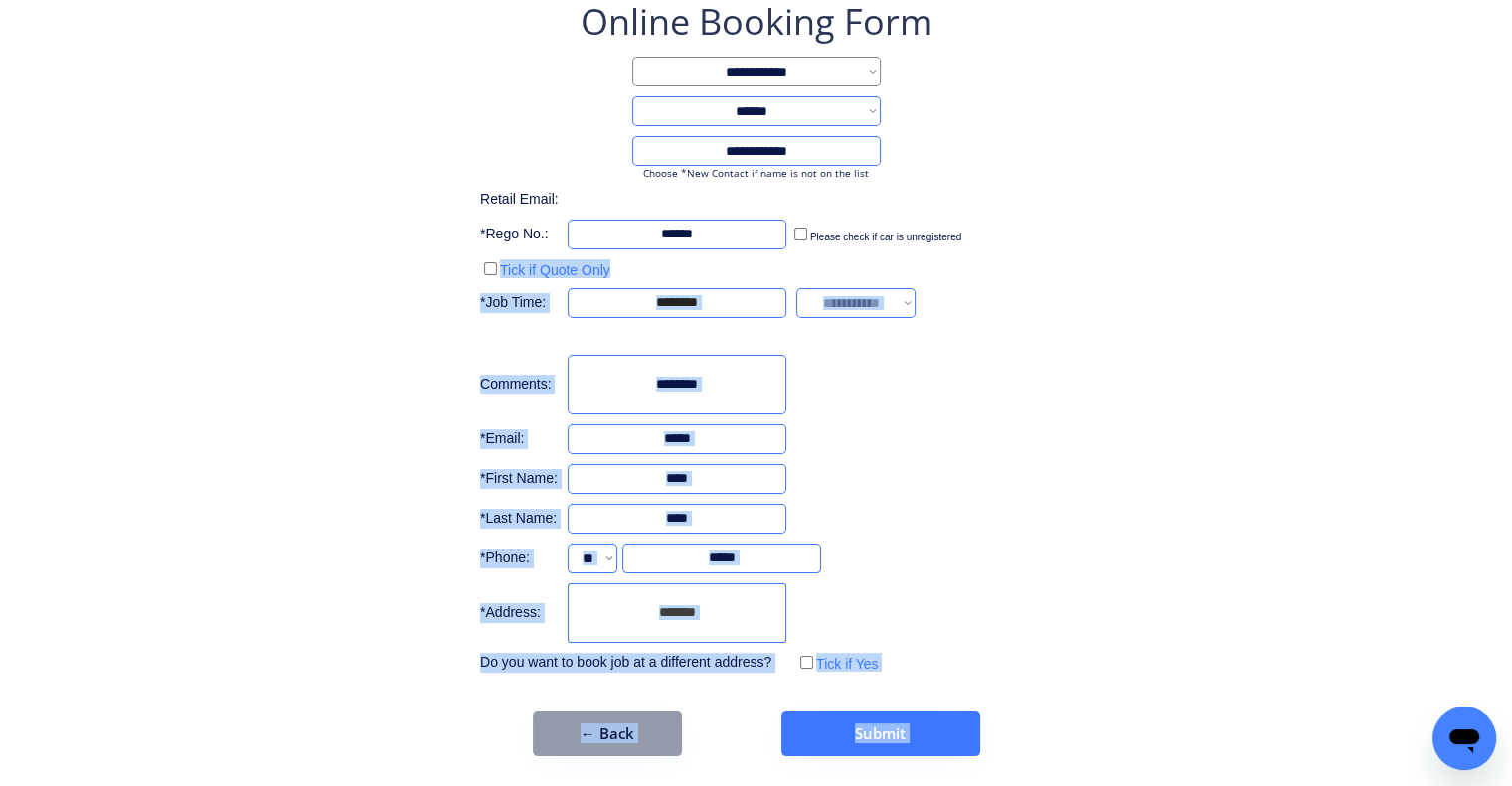 click on "**********" at bounding box center [756, 337] 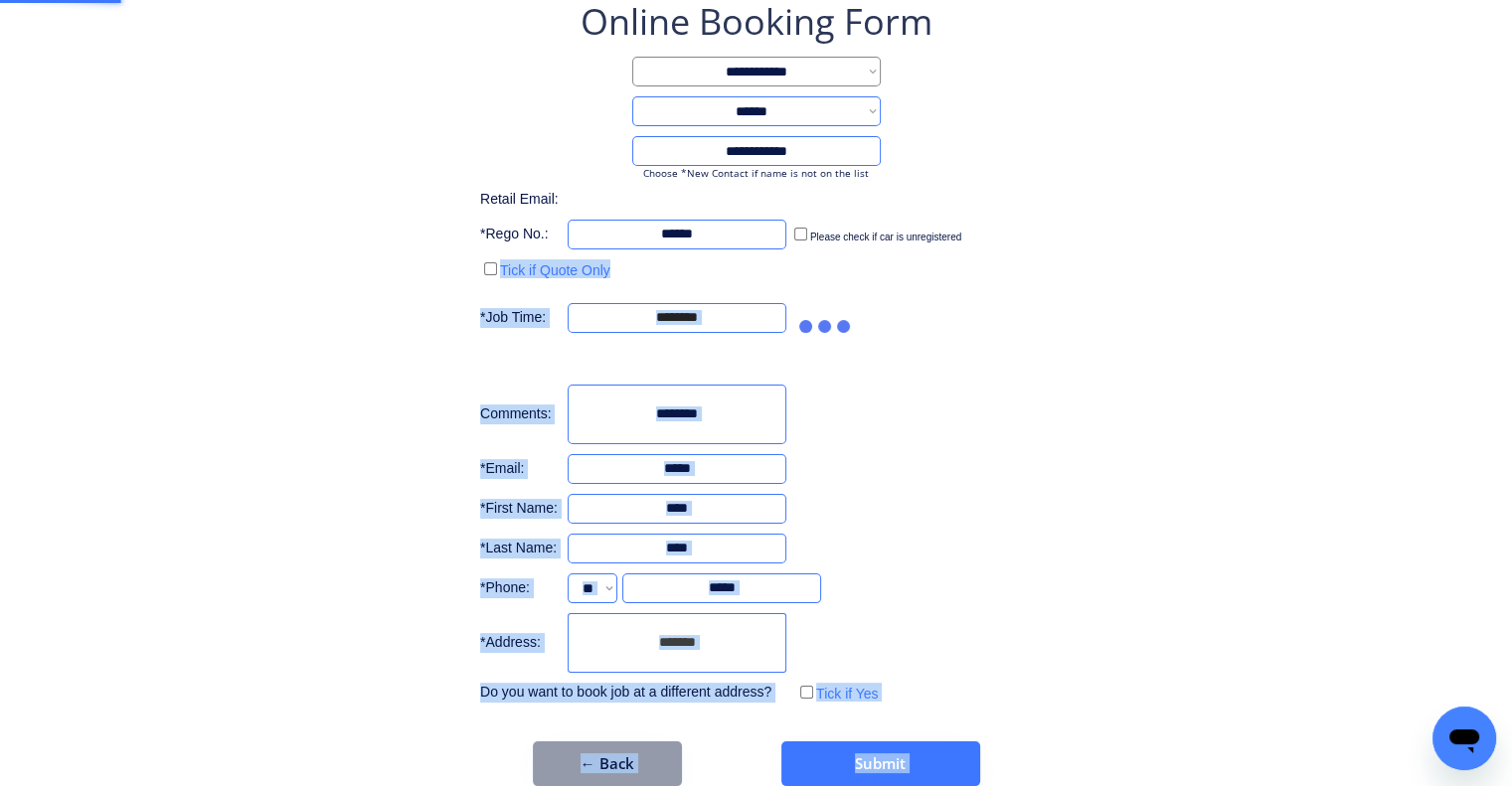 click on "**********" at bounding box center (756, 352) 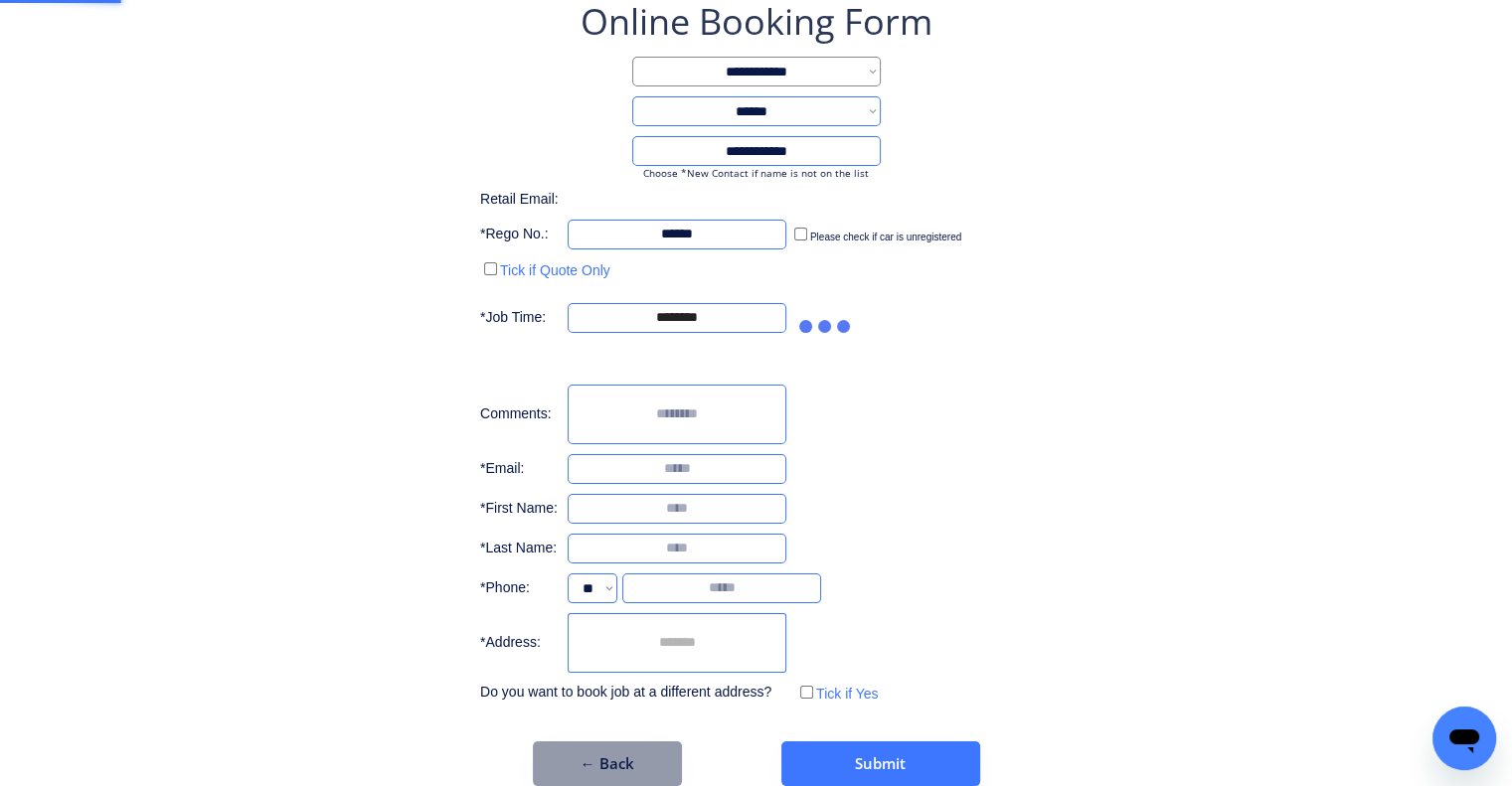click on "**********" at bounding box center [756, 352] 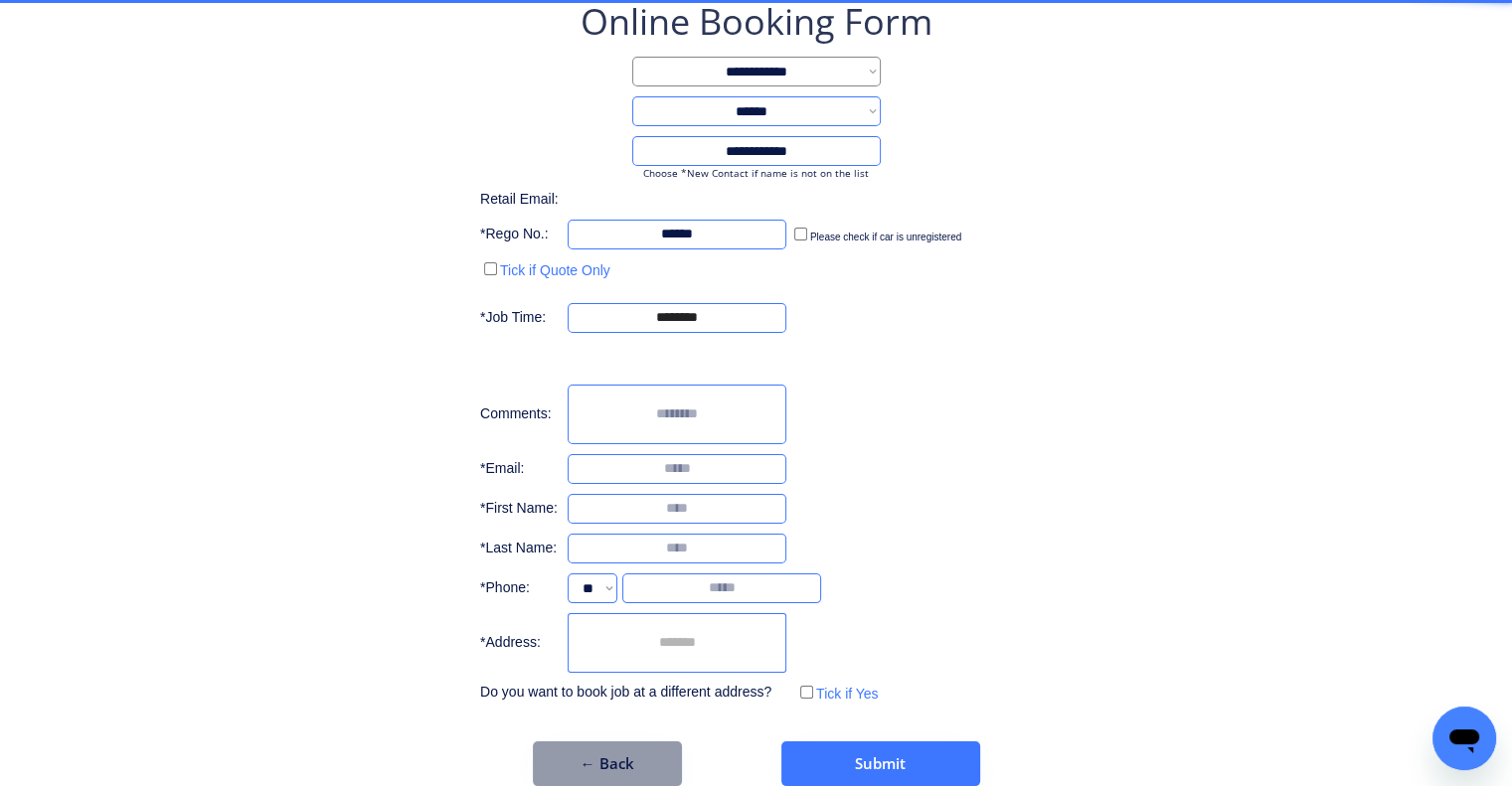 click on "**********" at bounding box center (756, 352) 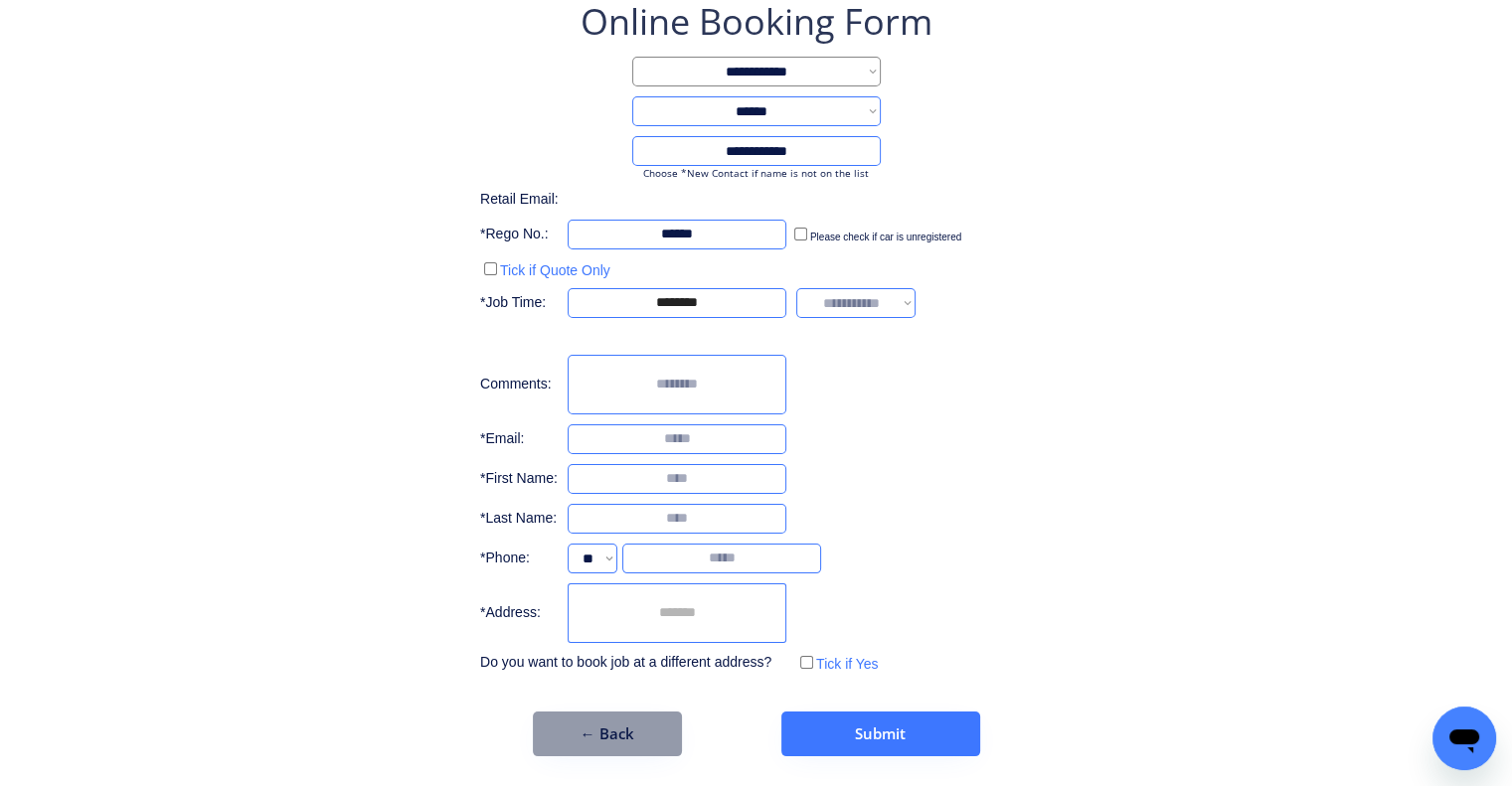 click on "**********" at bounding box center (856, 303) 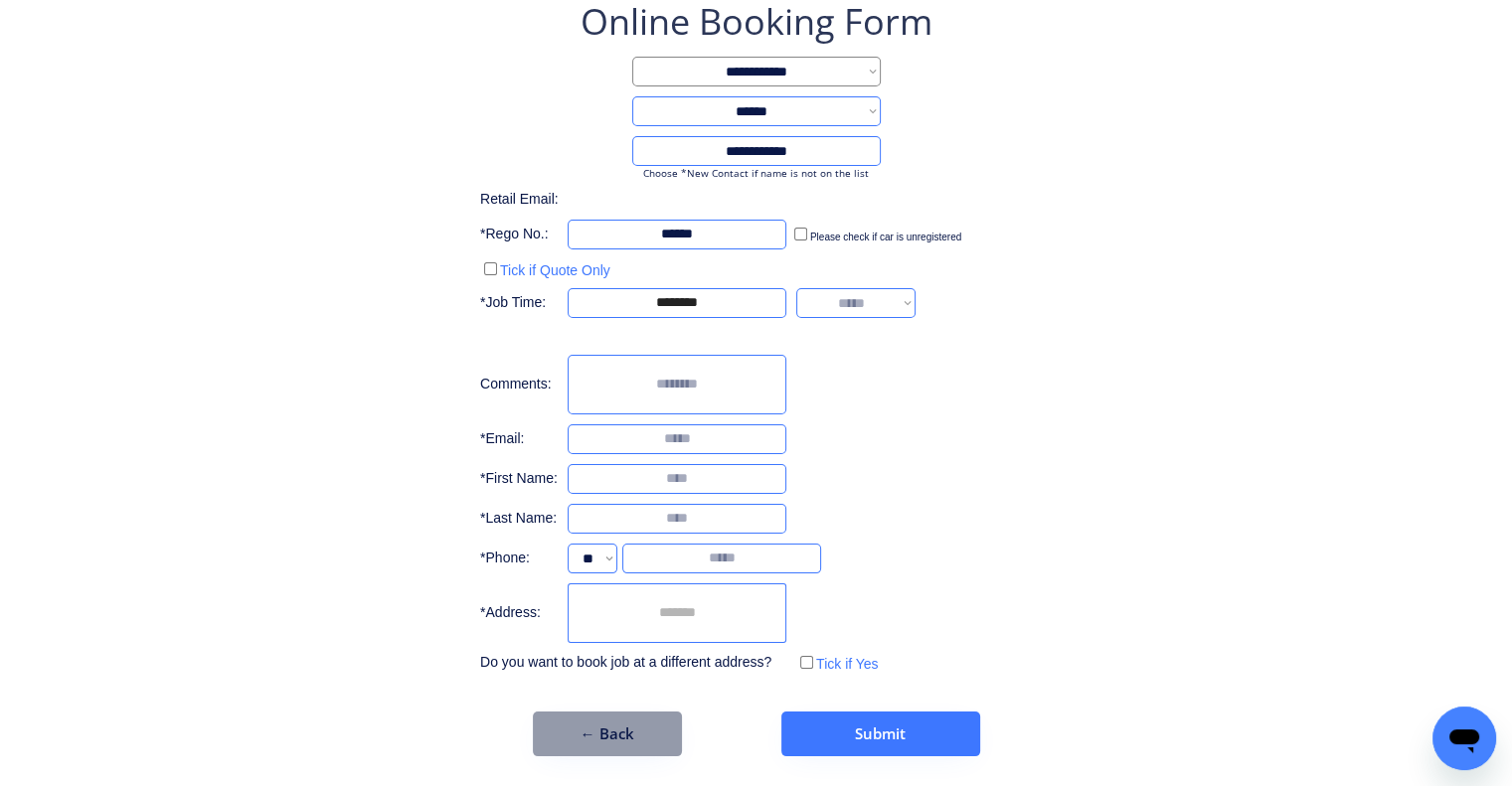 click on "**********" at bounding box center (856, 303) 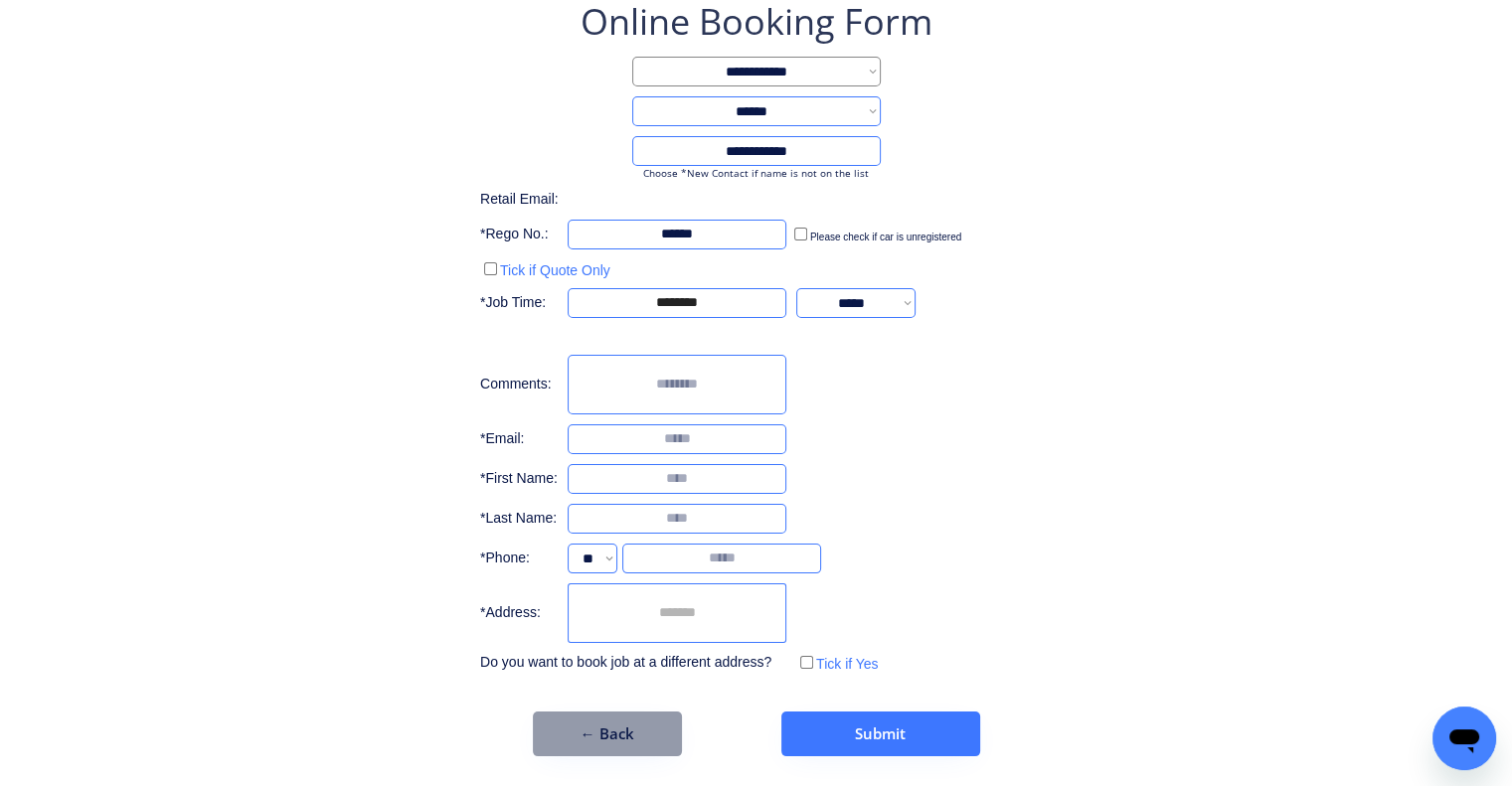 click at bounding box center (677, 439) 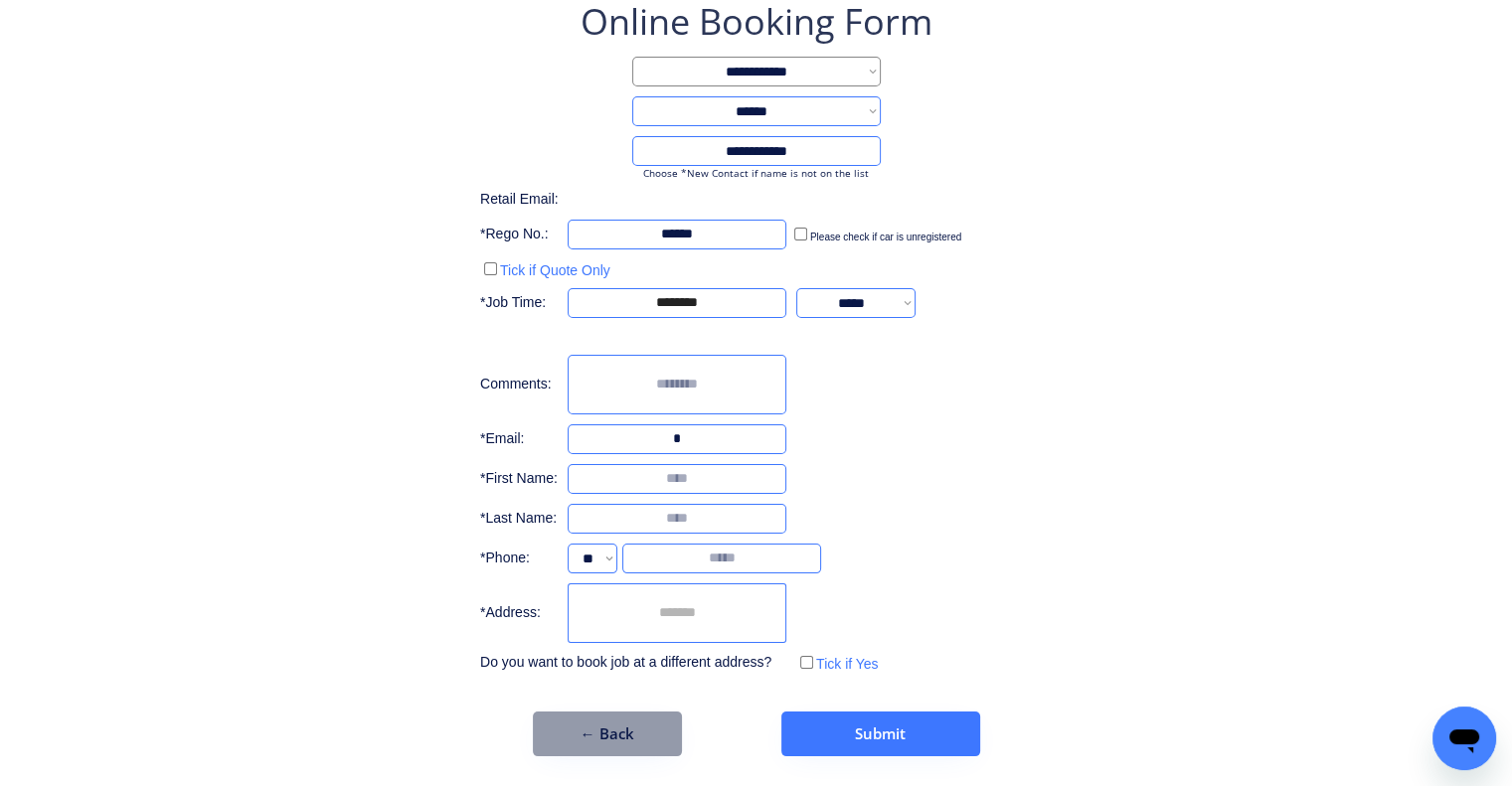 type on "*" 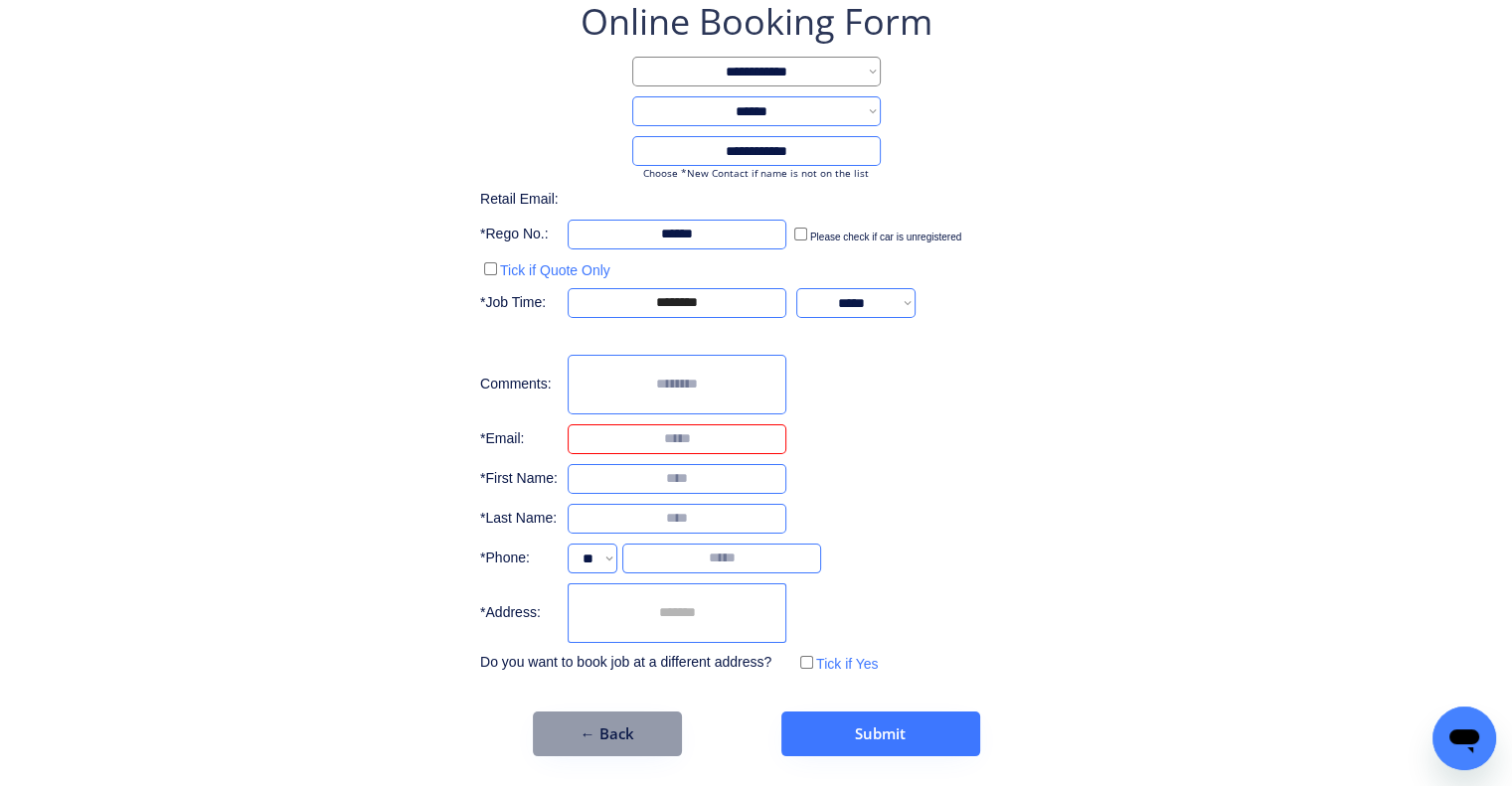 paste on "**********" 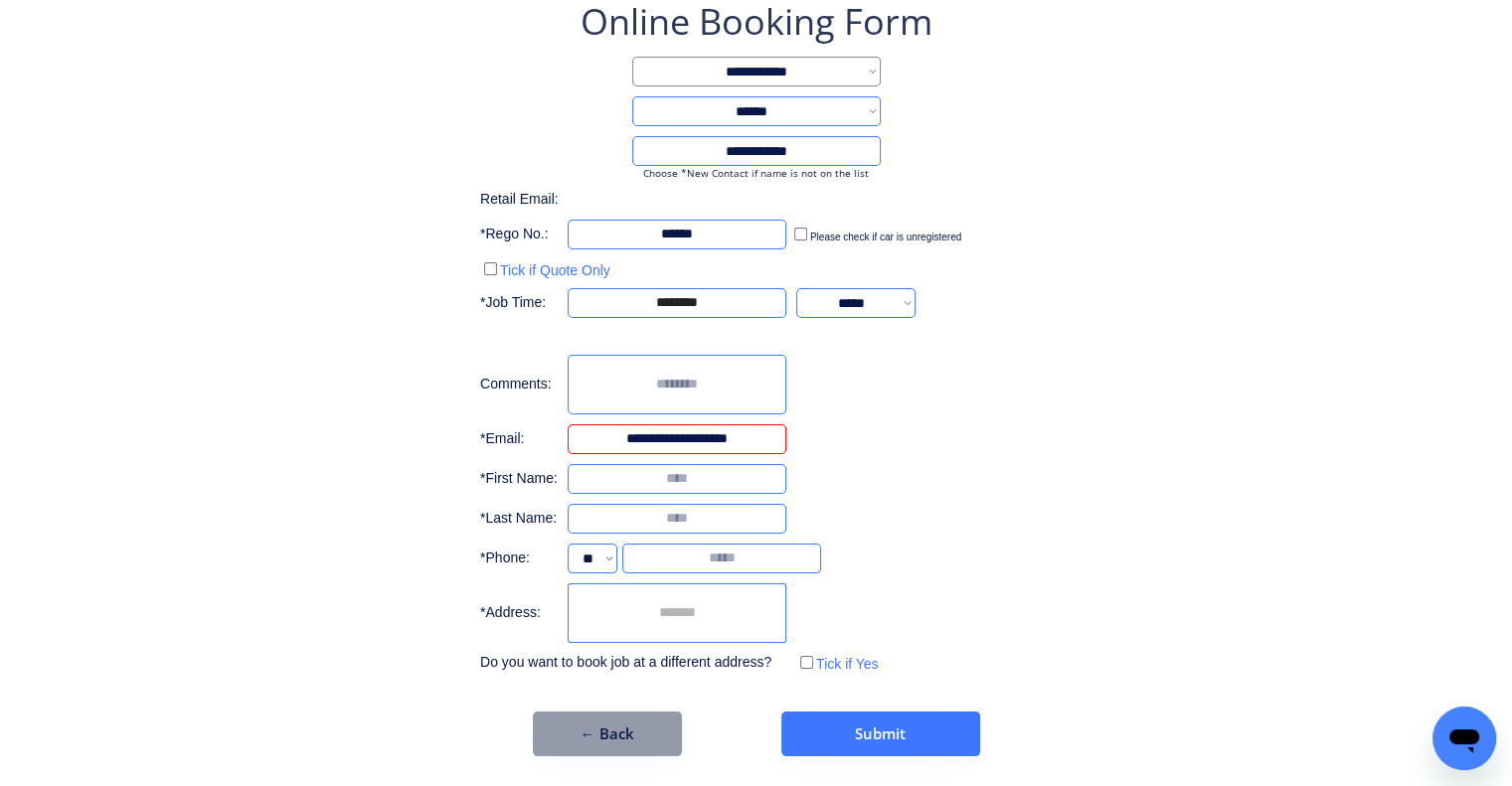 type on "**********" 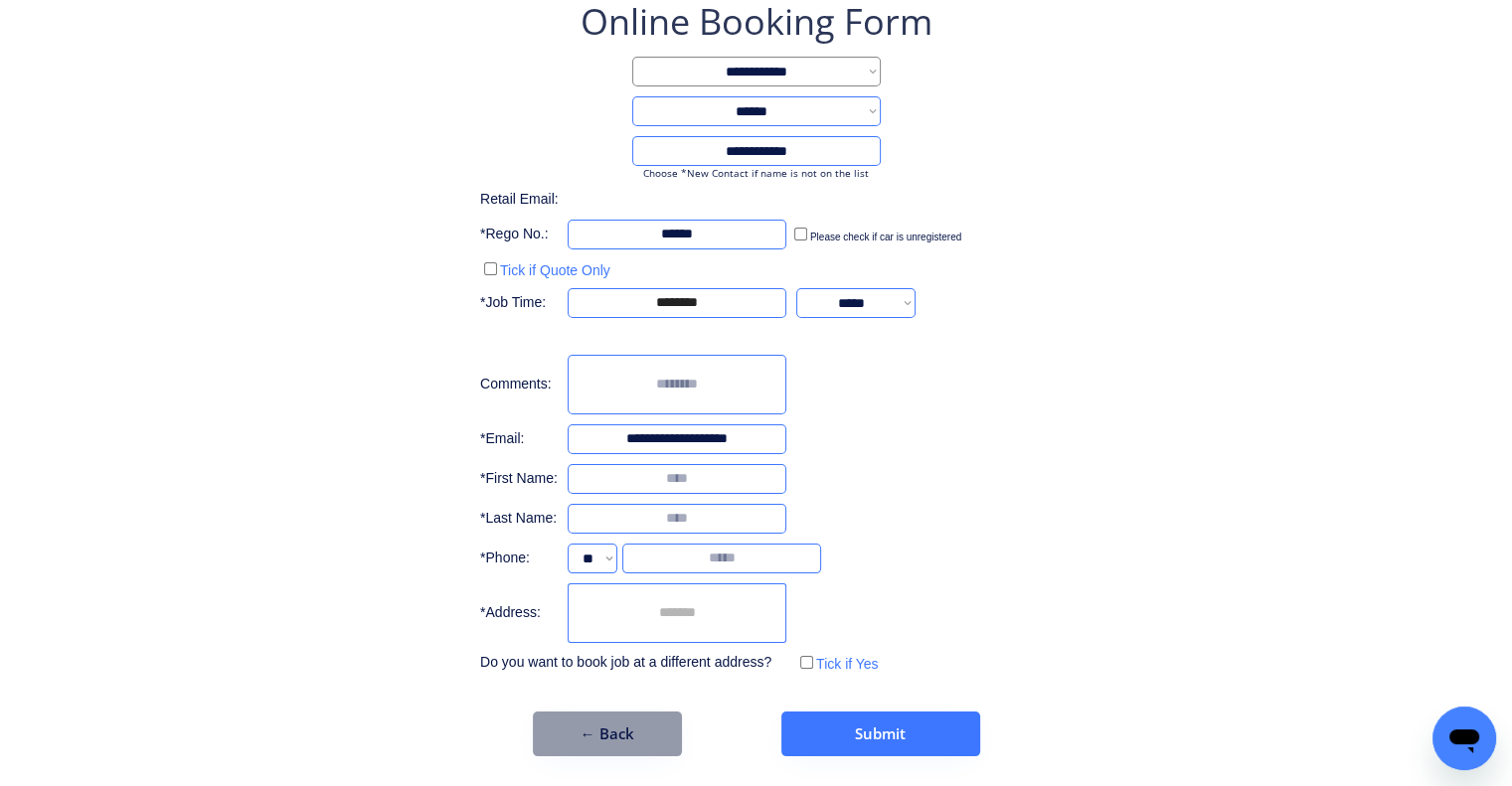 click at bounding box center (677, 479) 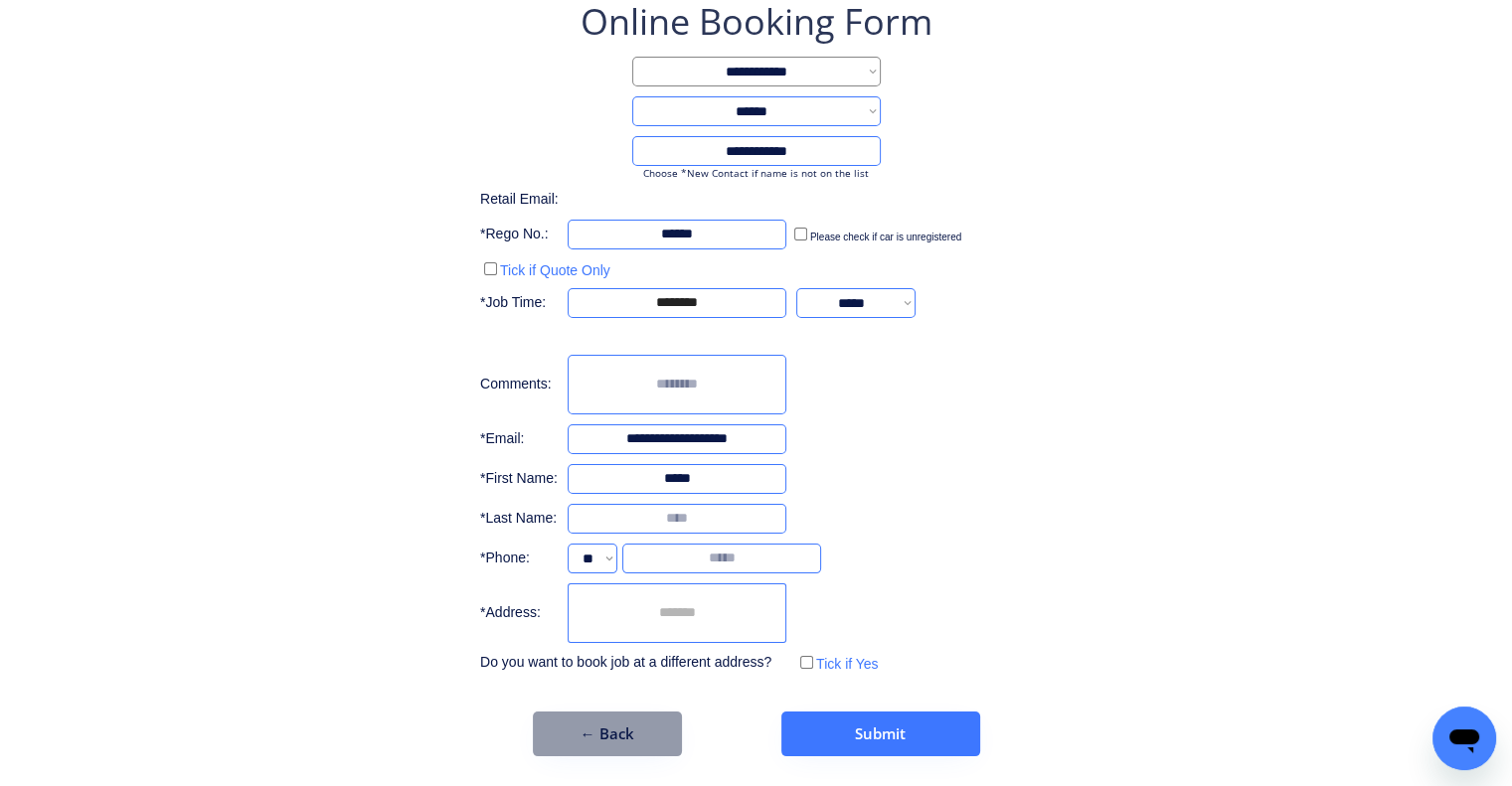 type on "*****" 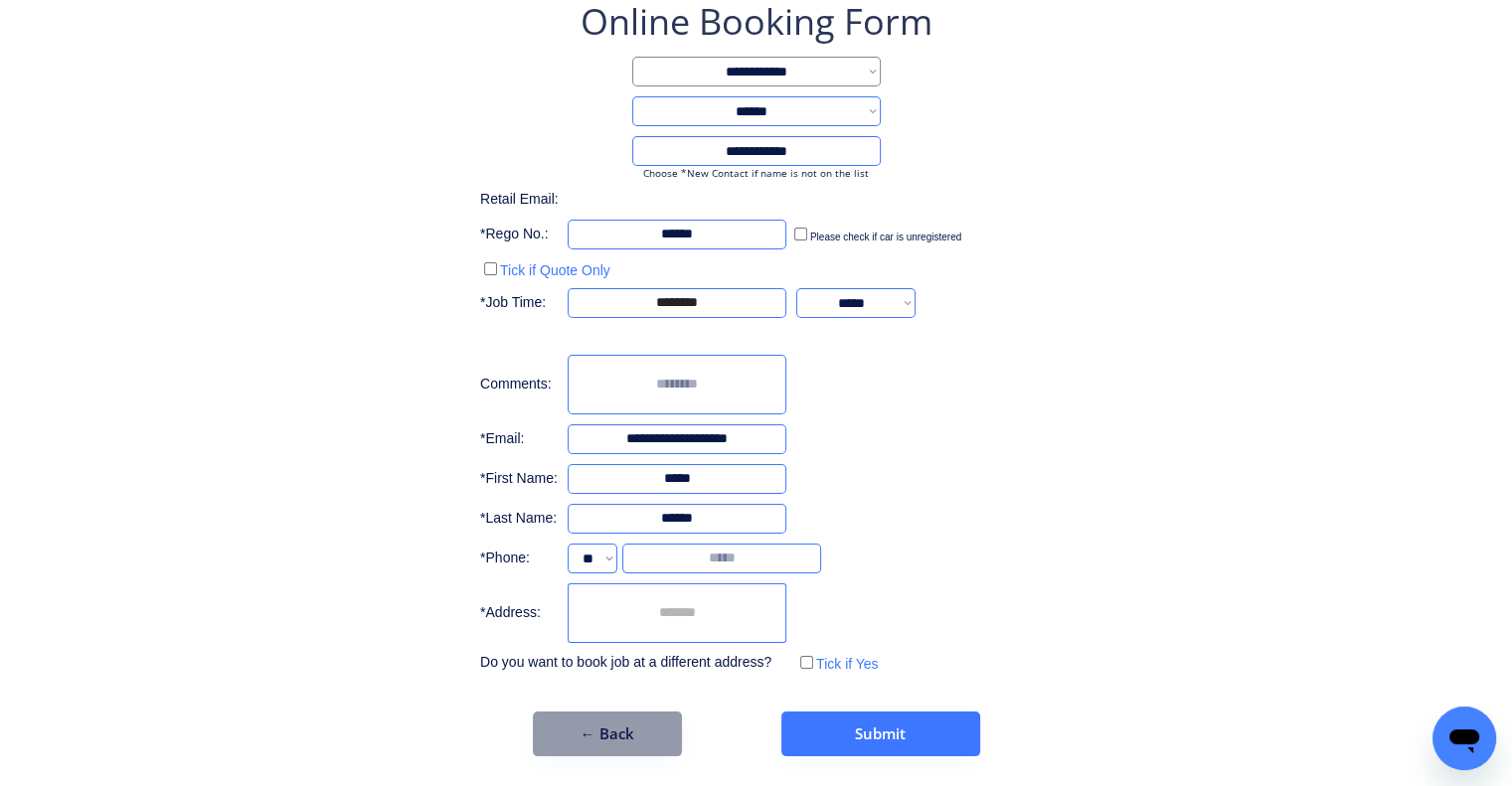 type on "******" 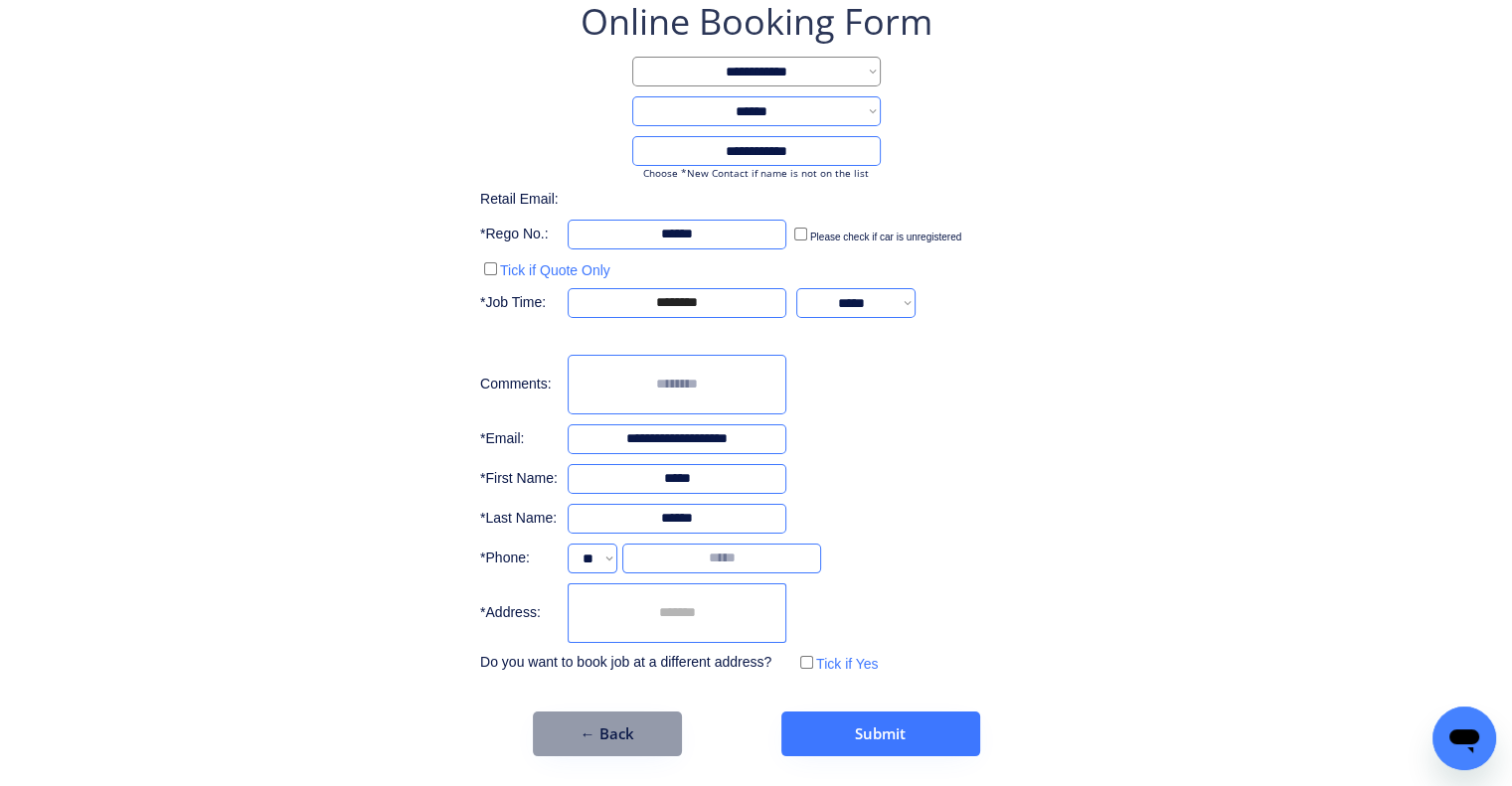 click at bounding box center (722, 558) 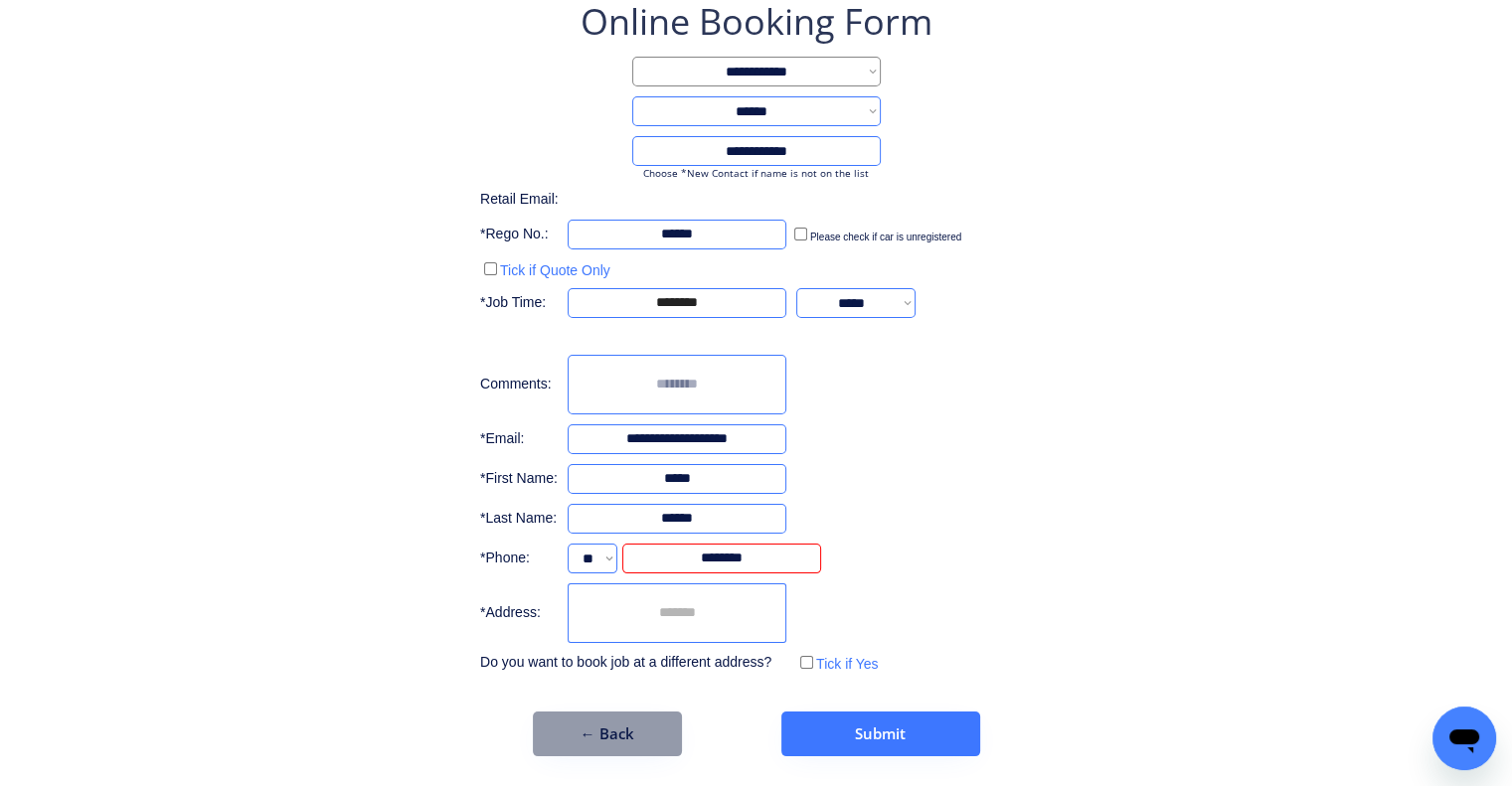 drag, startPoint x: 986, startPoint y: 460, endPoint x: 753, endPoint y: 36, distance: 483.8026 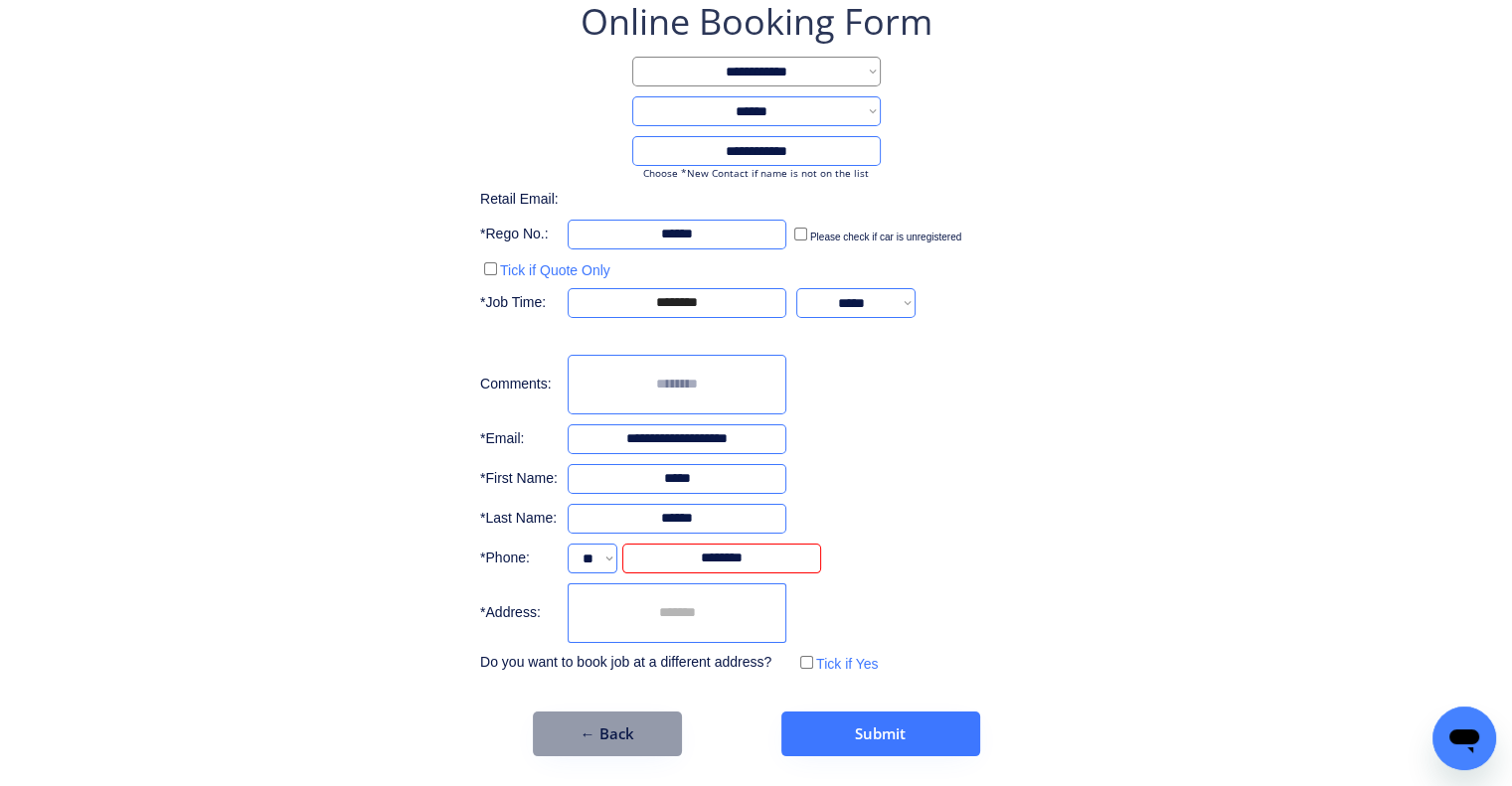 click on "**********" at bounding box center (756, 377) 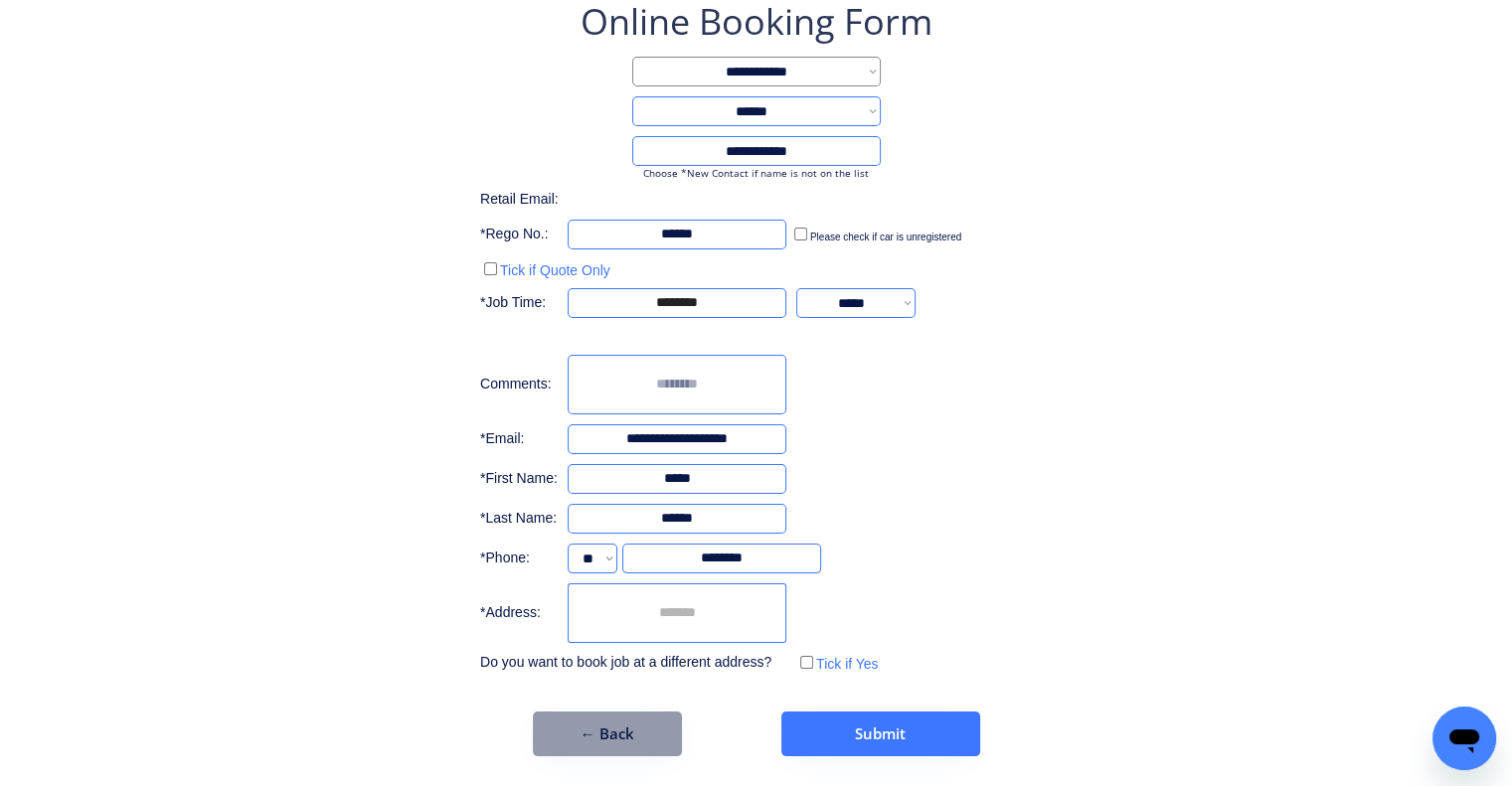 click on "**********" at bounding box center [756, 337] 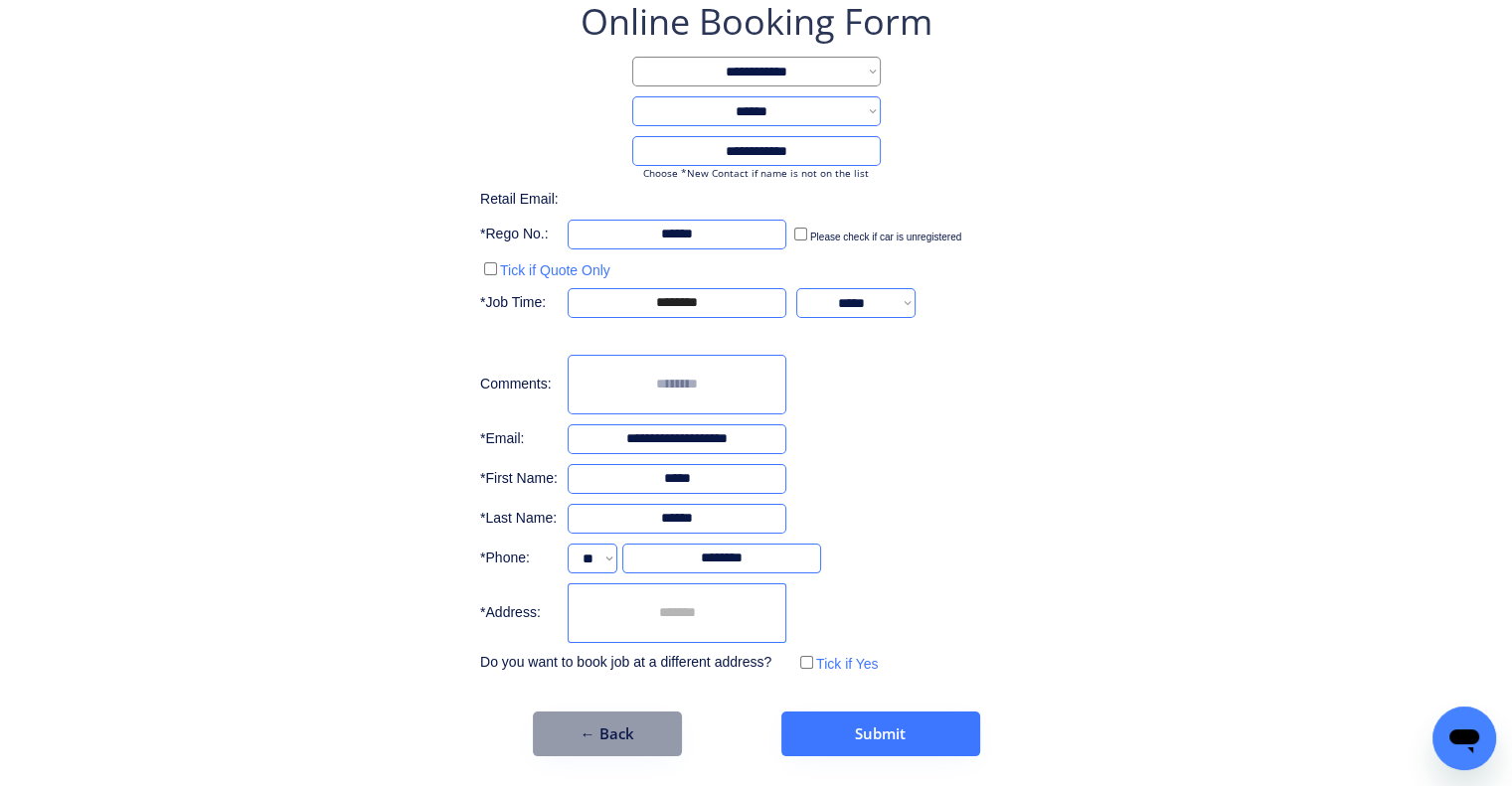 click at bounding box center [677, 613] 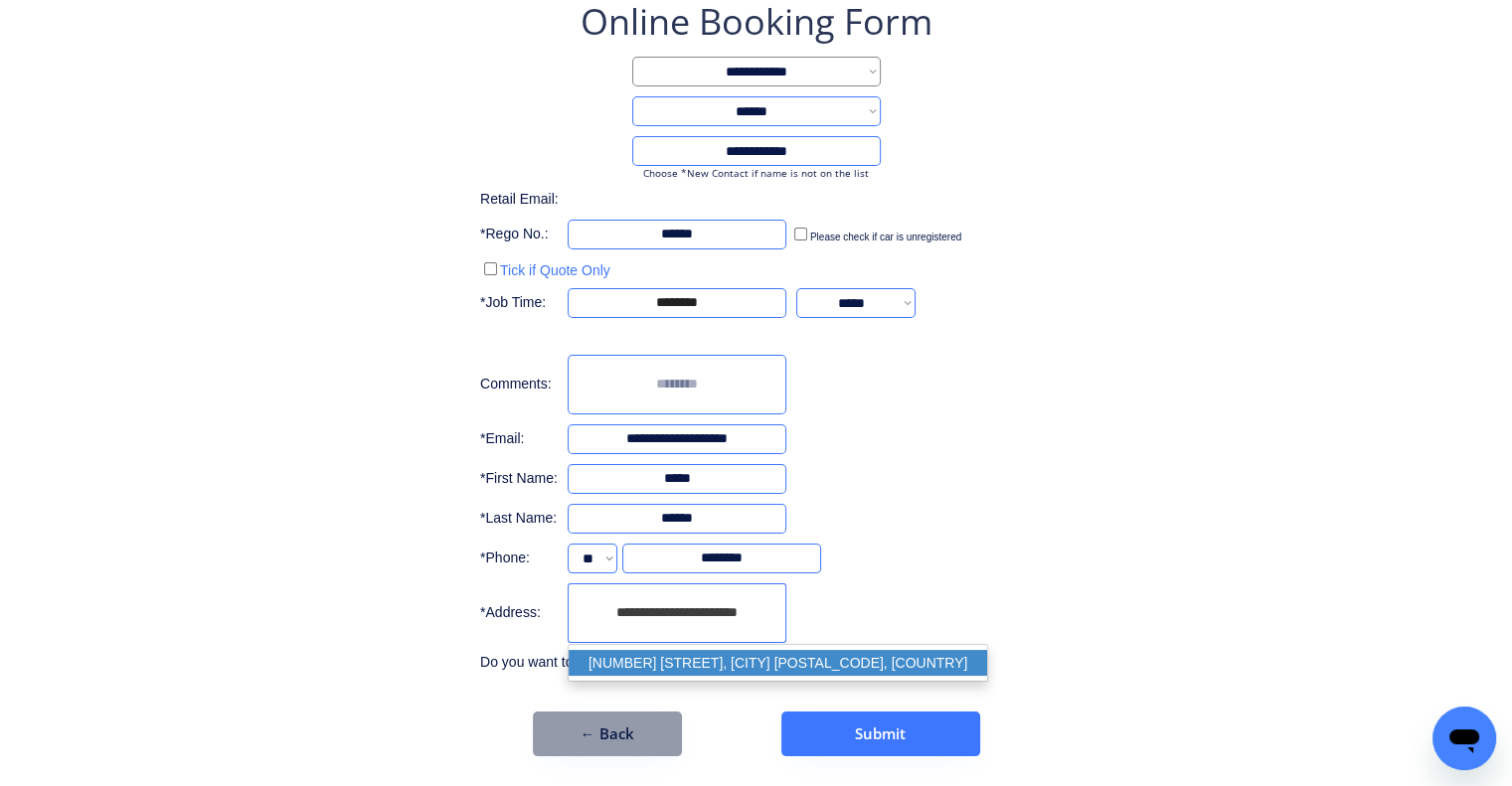 drag, startPoint x: 740, startPoint y: 667, endPoint x: 1070, endPoint y: 470, distance: 384.32929 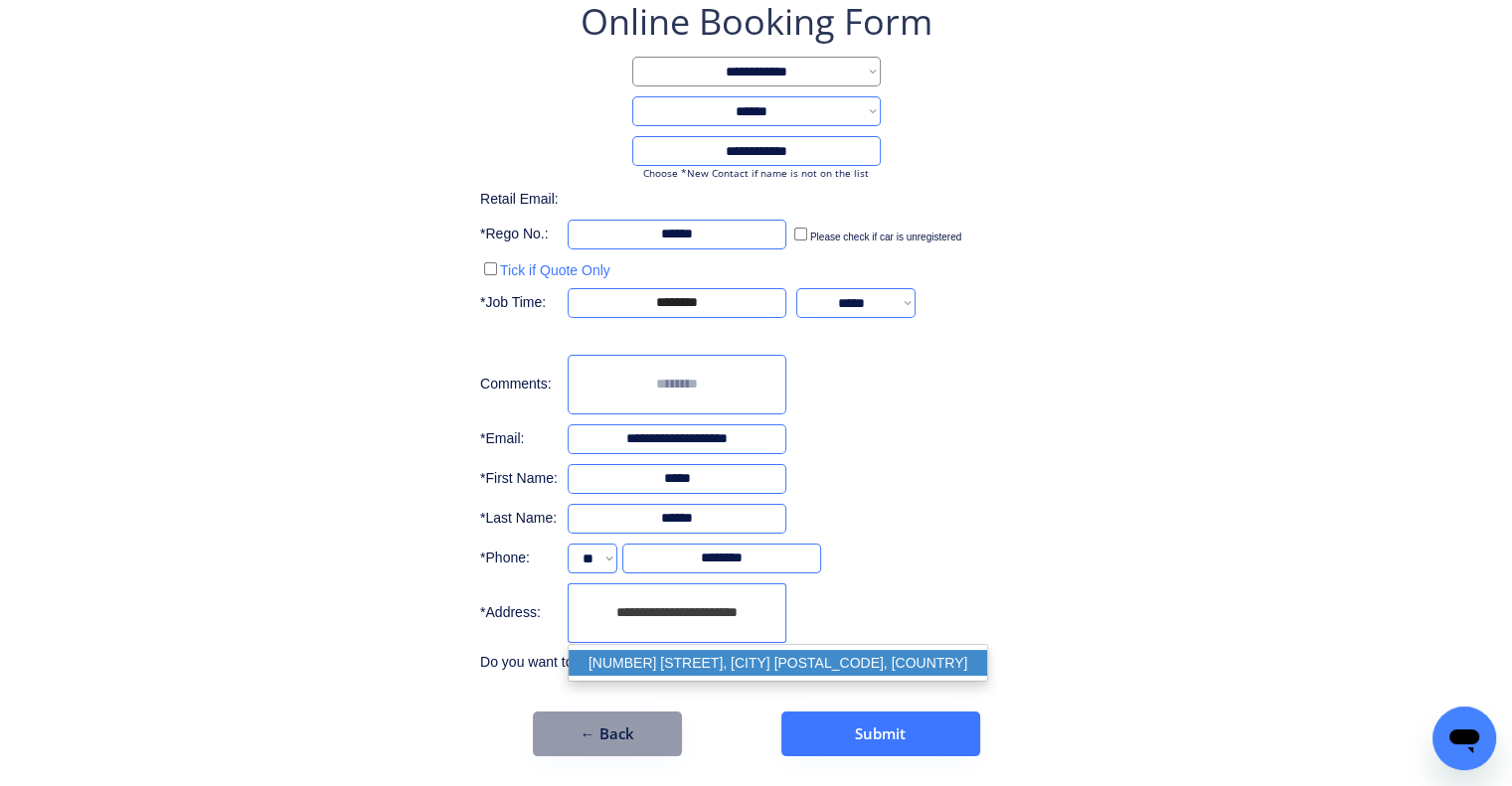 click on "20 High Road, Bethania QLD 4205, Australia" at bounding box center (777, 663) 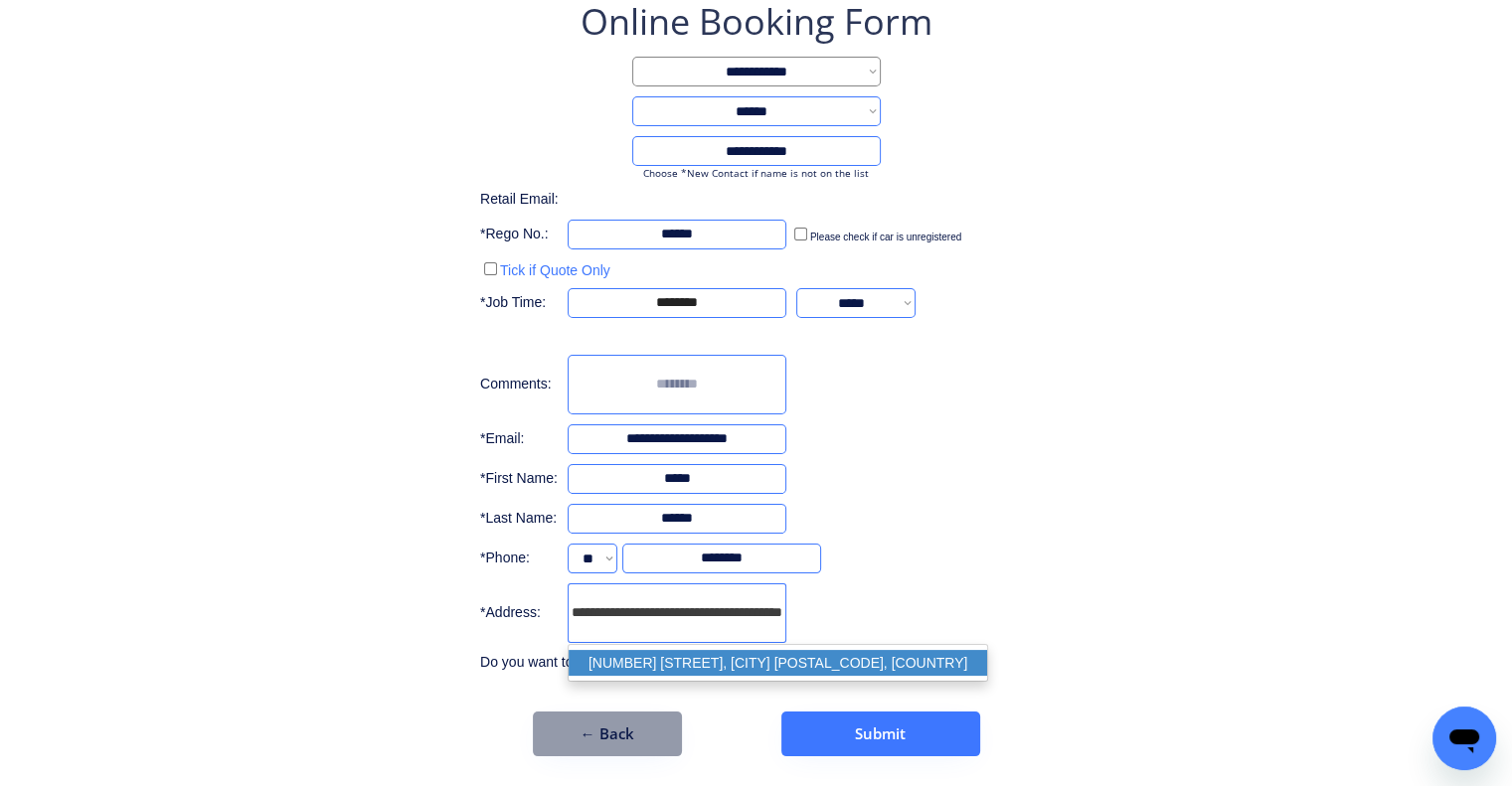 type on "**********" 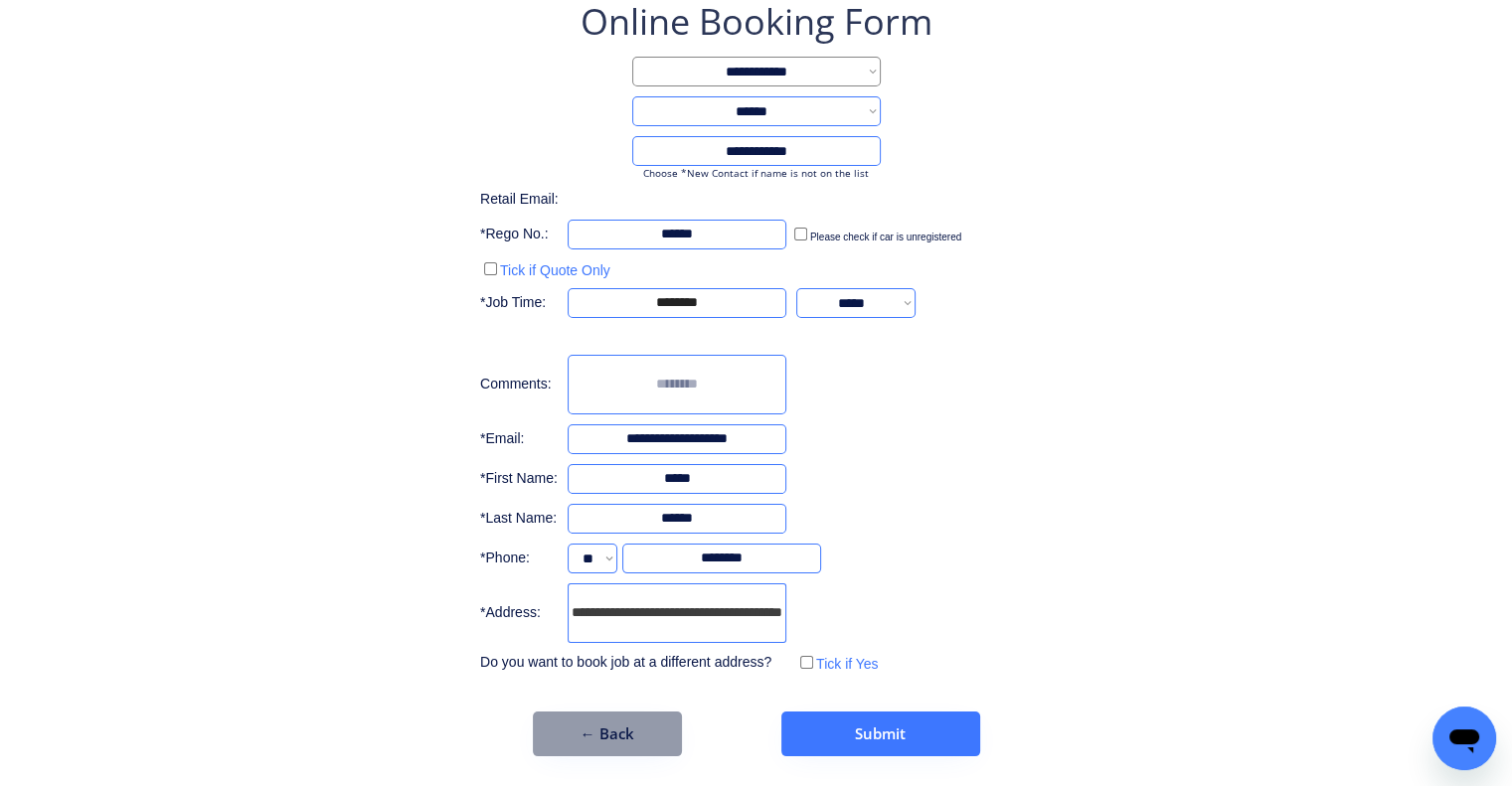 click on "**********" at bounding box center [756, 337] 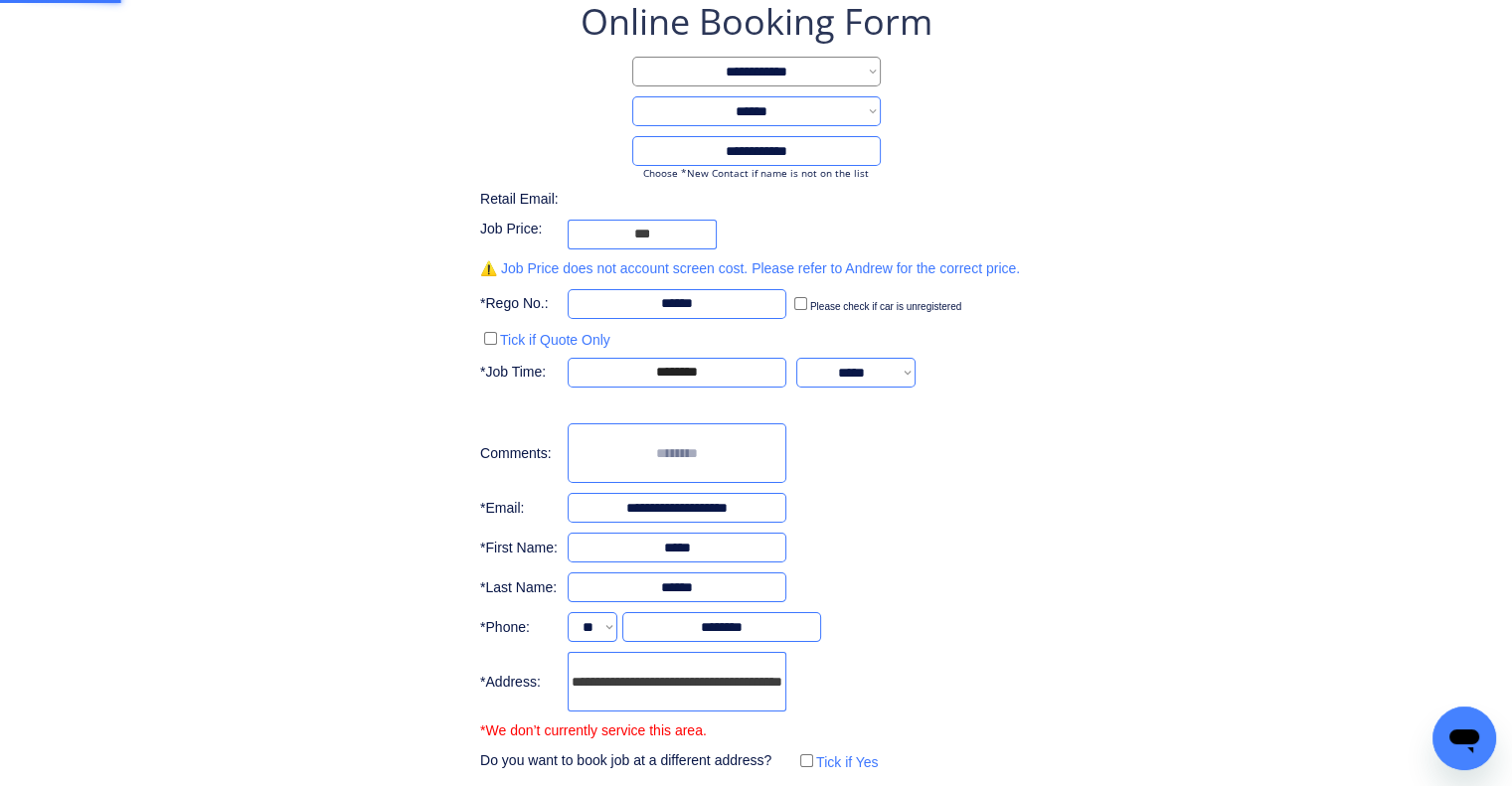 click on "**********" at bounding box center (756, 387) 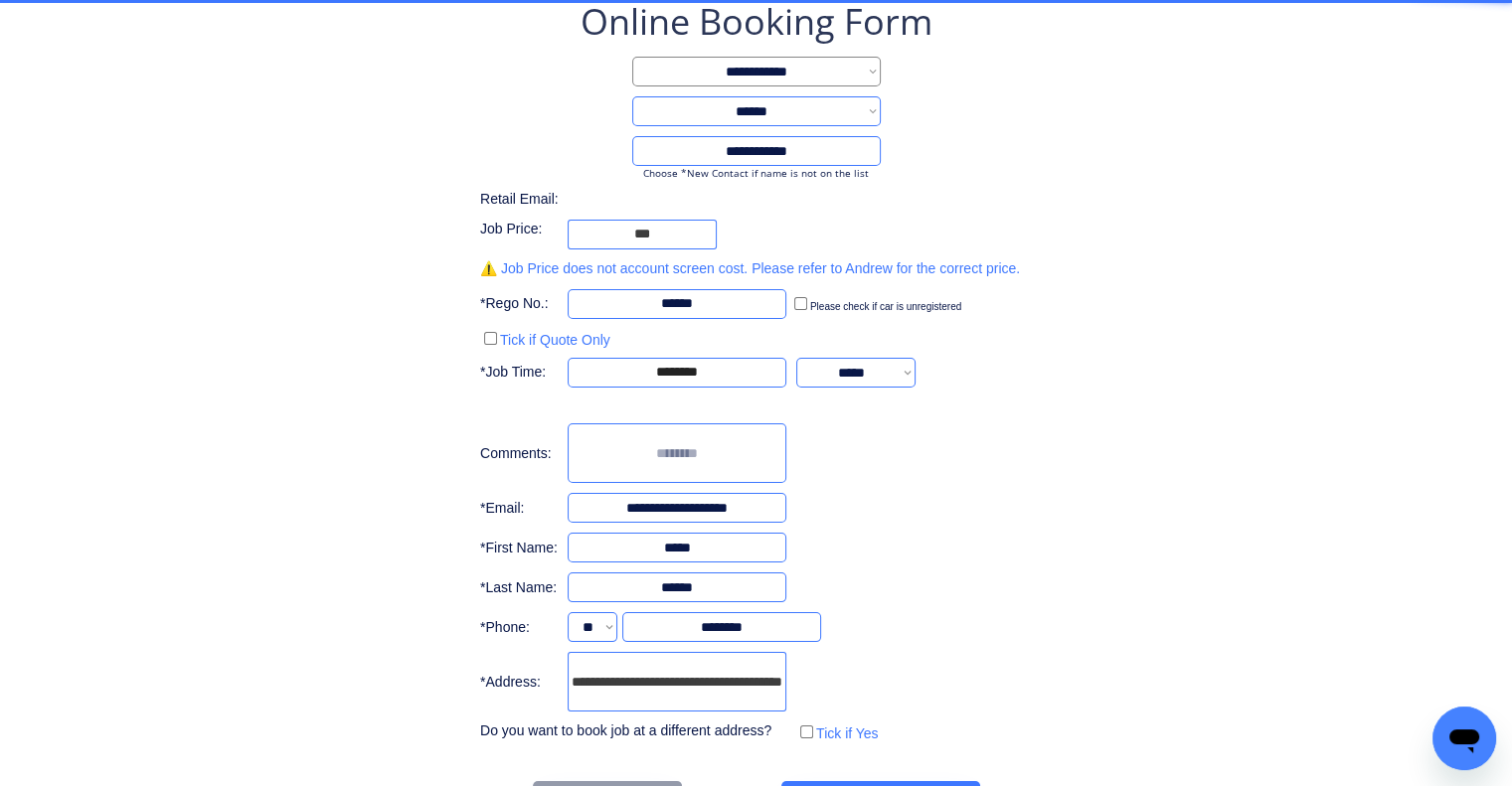 click on "**********" at bounding box center (756, 372) 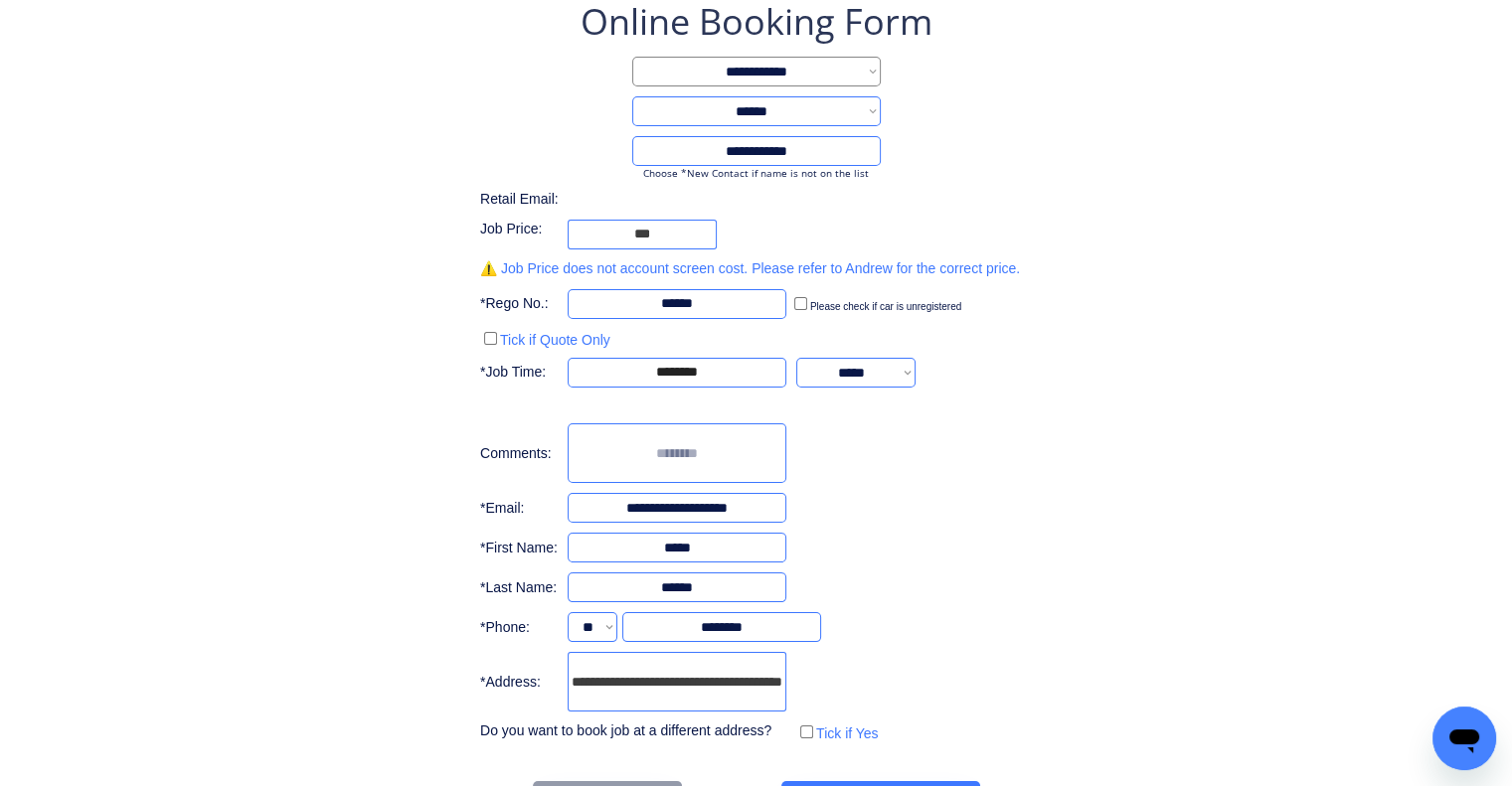 click on "**********" at bounding box center (756, 372) 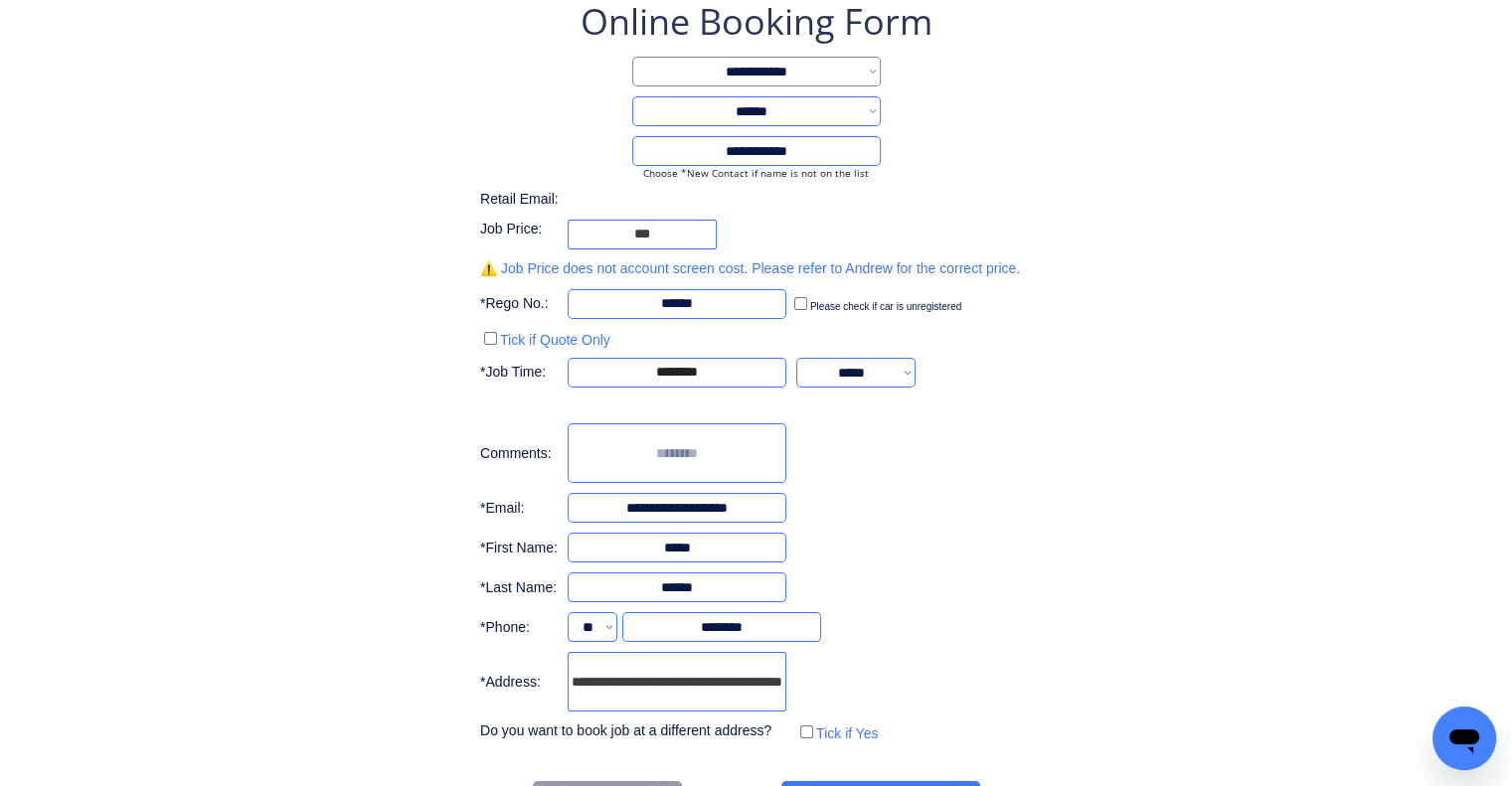 type on "***" 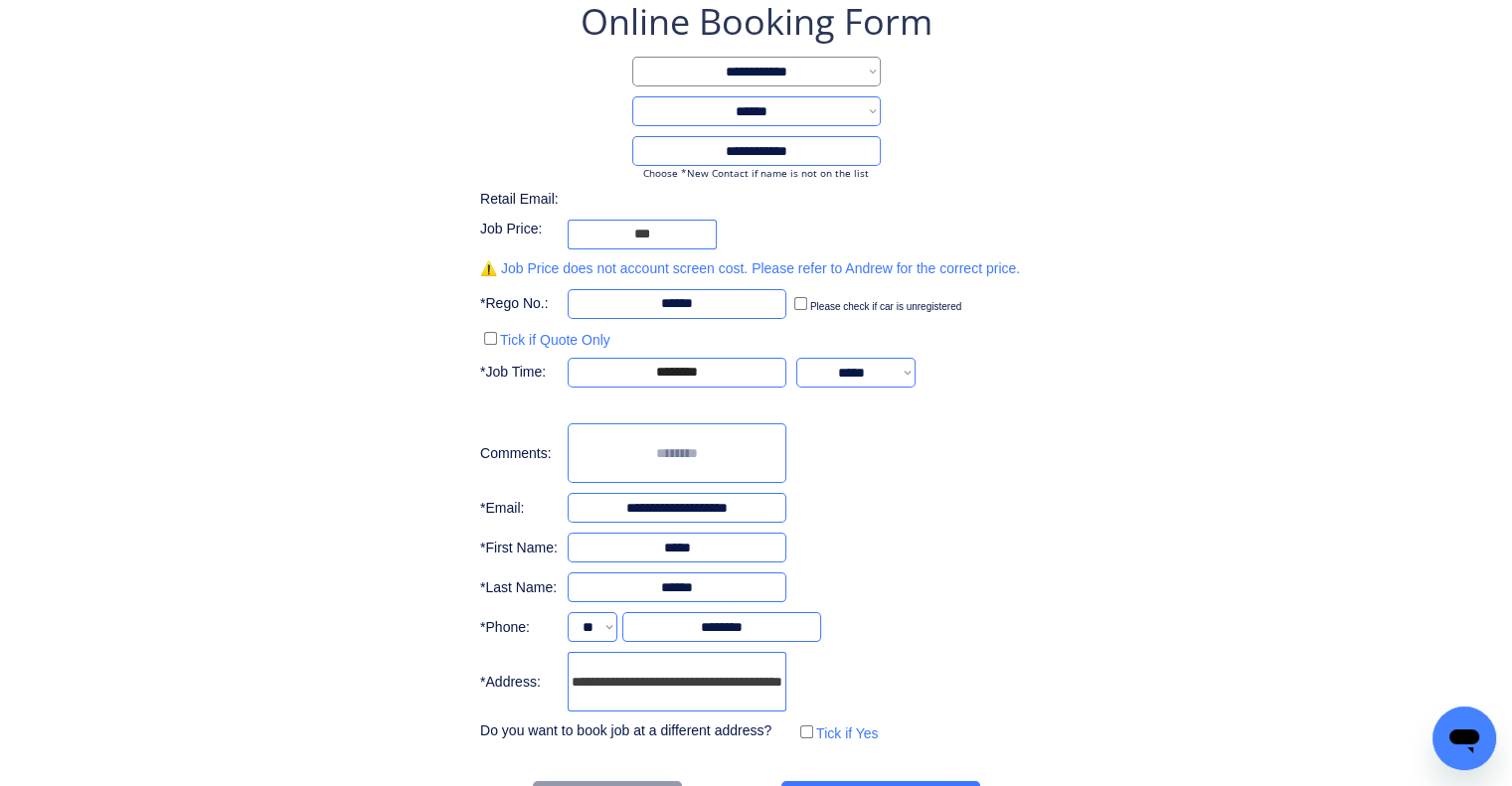 click on "**********" at bounding box center [756, 372] 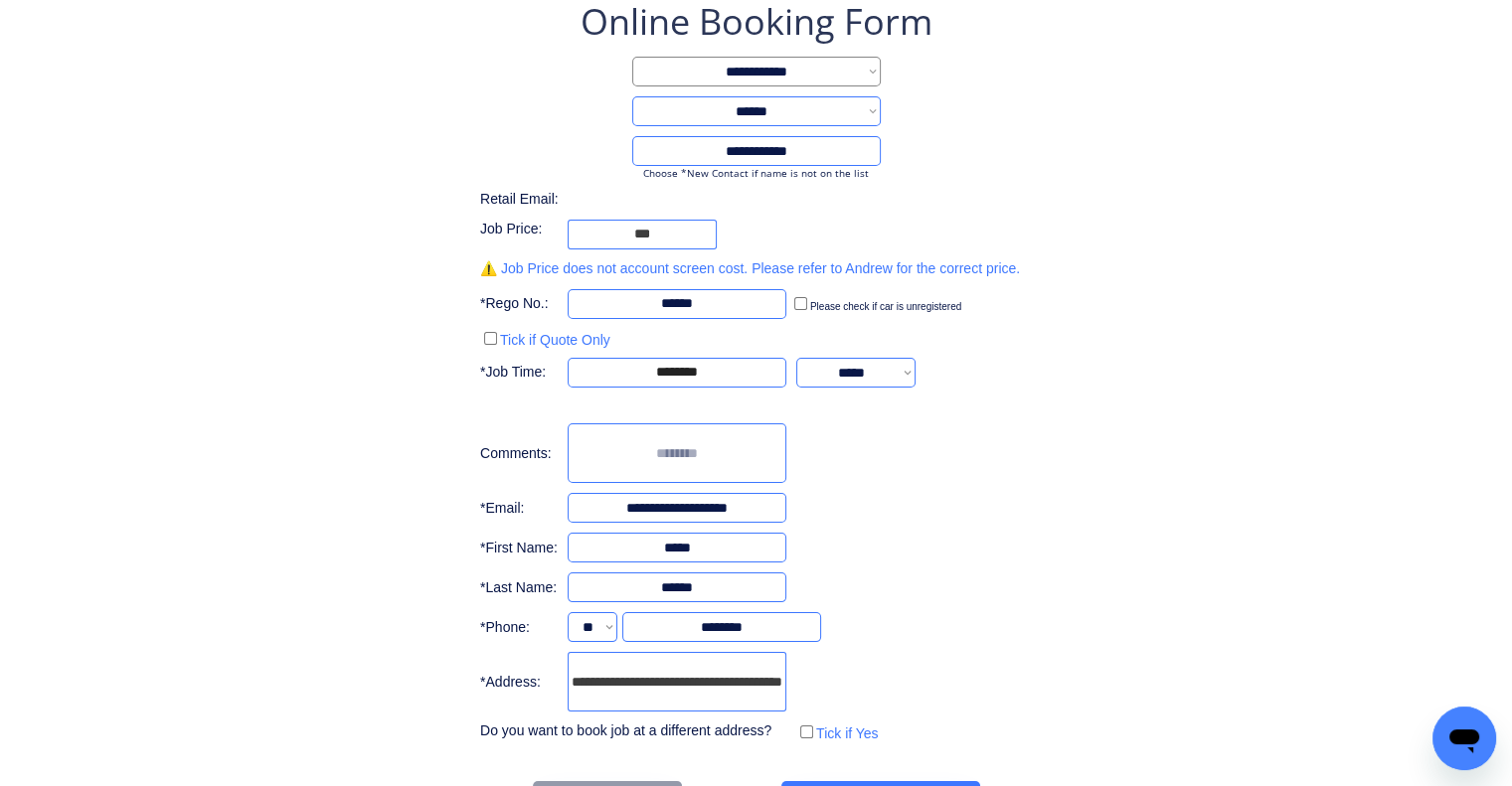 click on "**********" at bounding box center [756, 411] 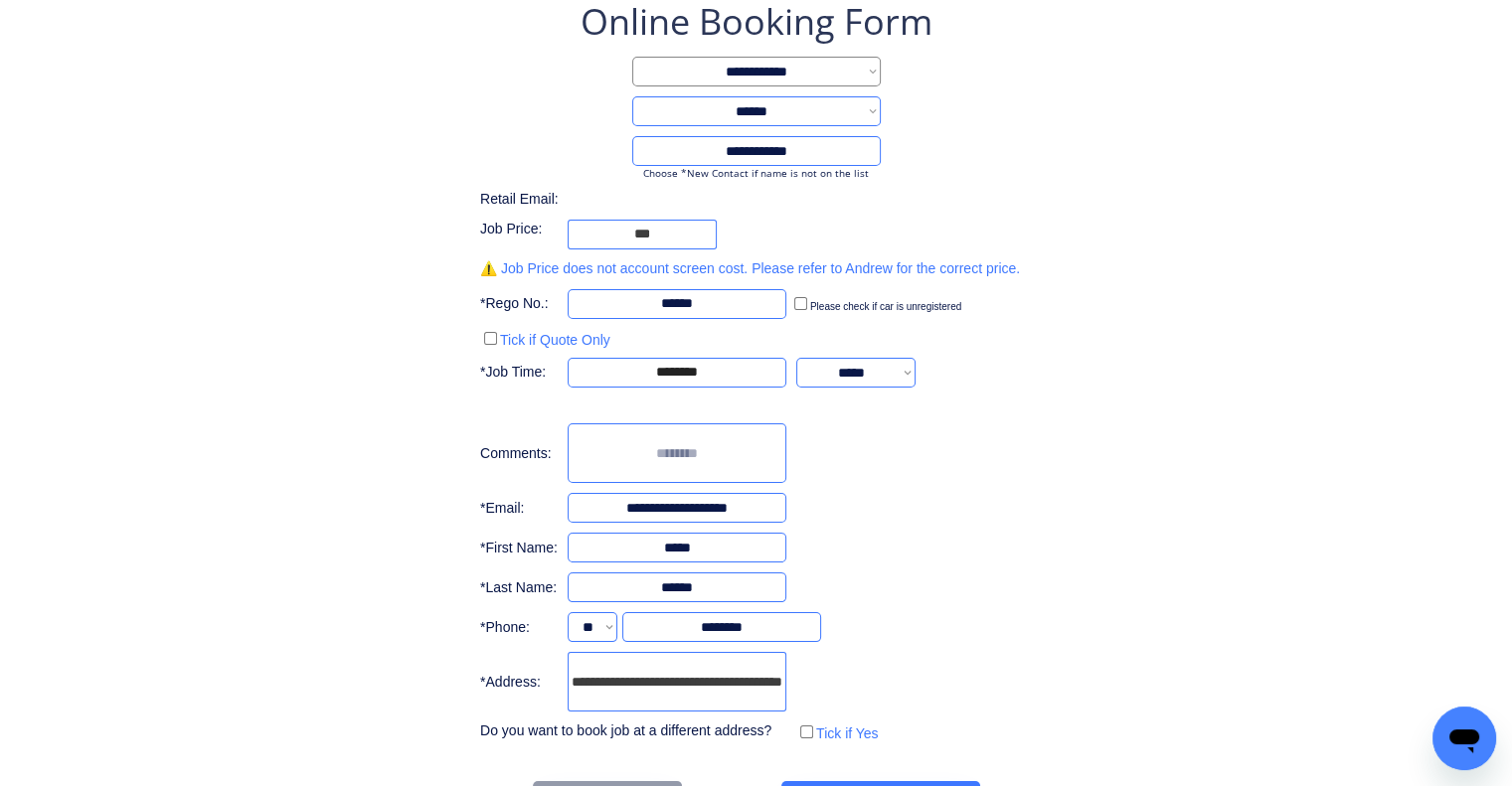 scroll, scrollTop: 182, scrollLeft: 0, axis: vertical 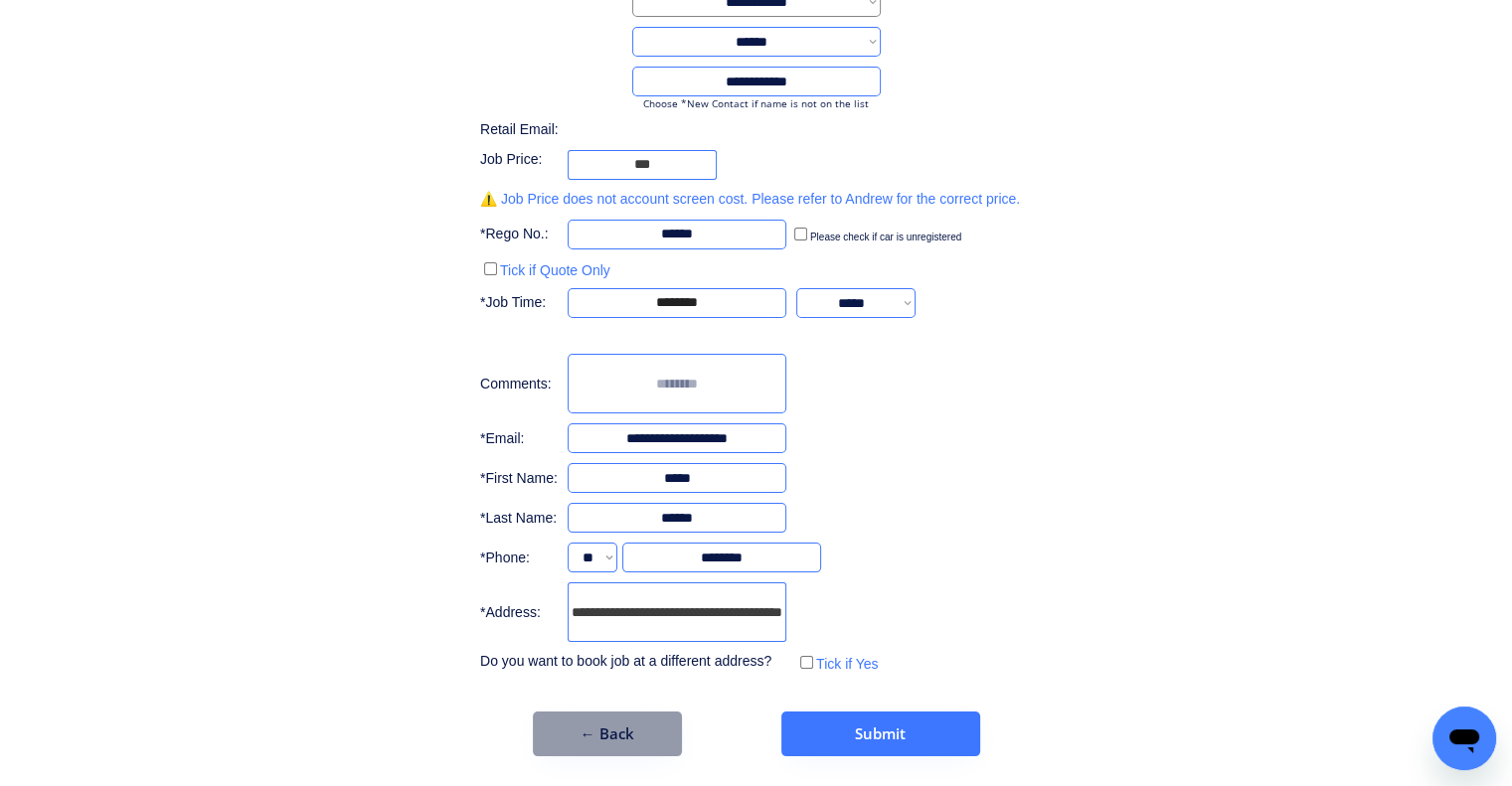 click on "**********" at bounding box center (756, 342) 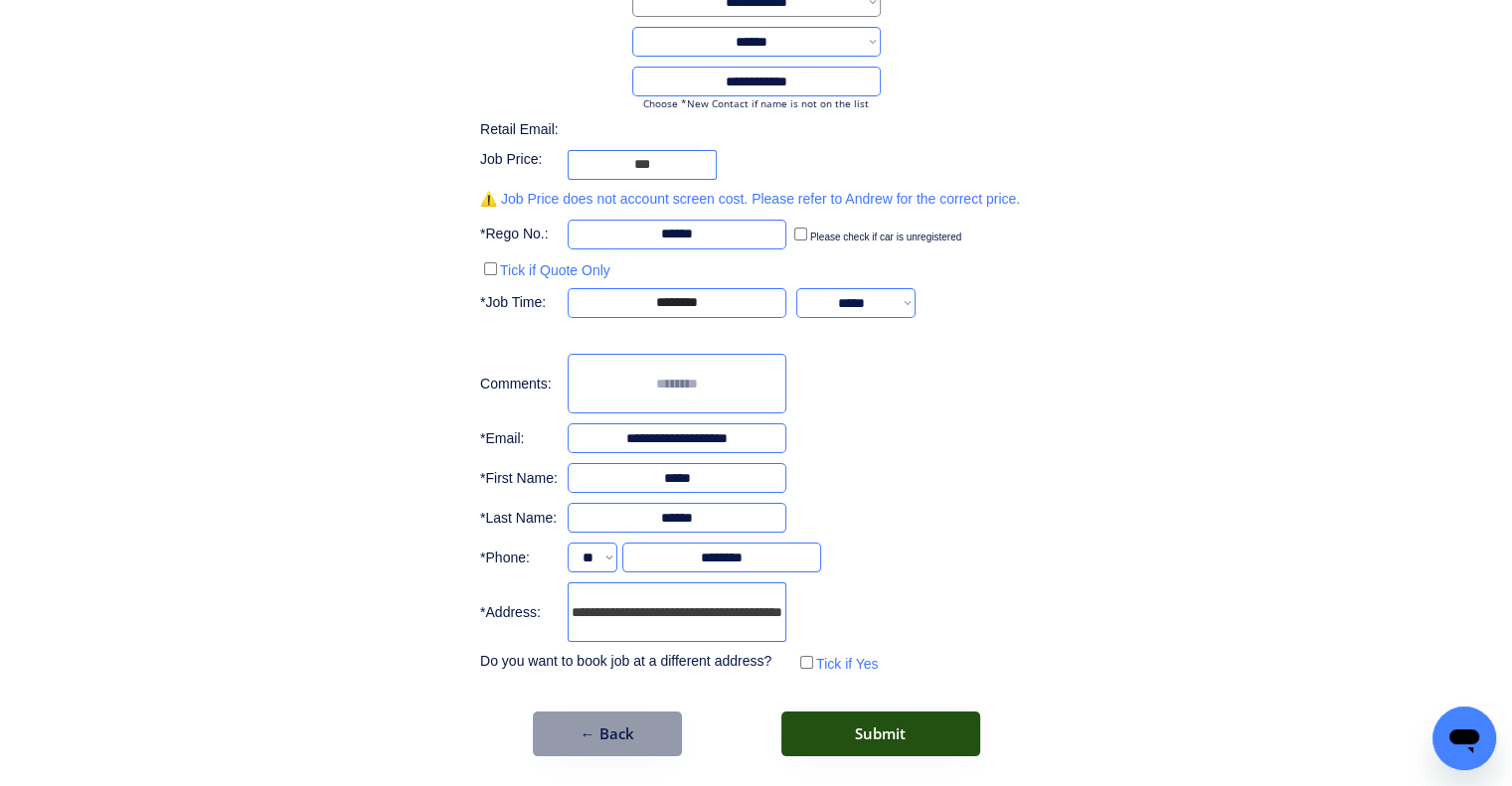 drag, startPoint x: 961, startPoint y: 734, endPoint x: 1167, endPoint y: 783, distance: 211.74749 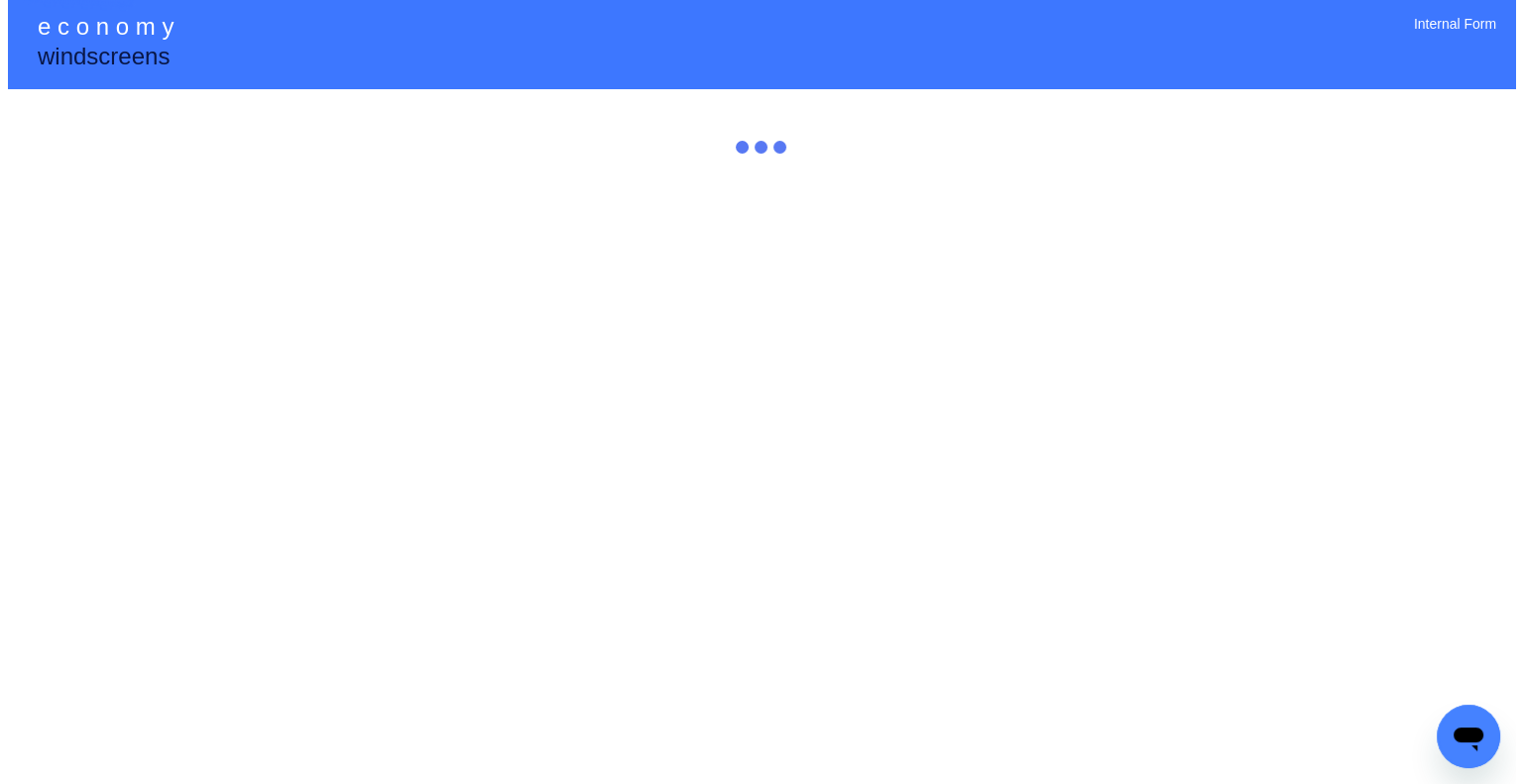 scroll, scrollTop: 0, scrollLeft: 0, axis: both 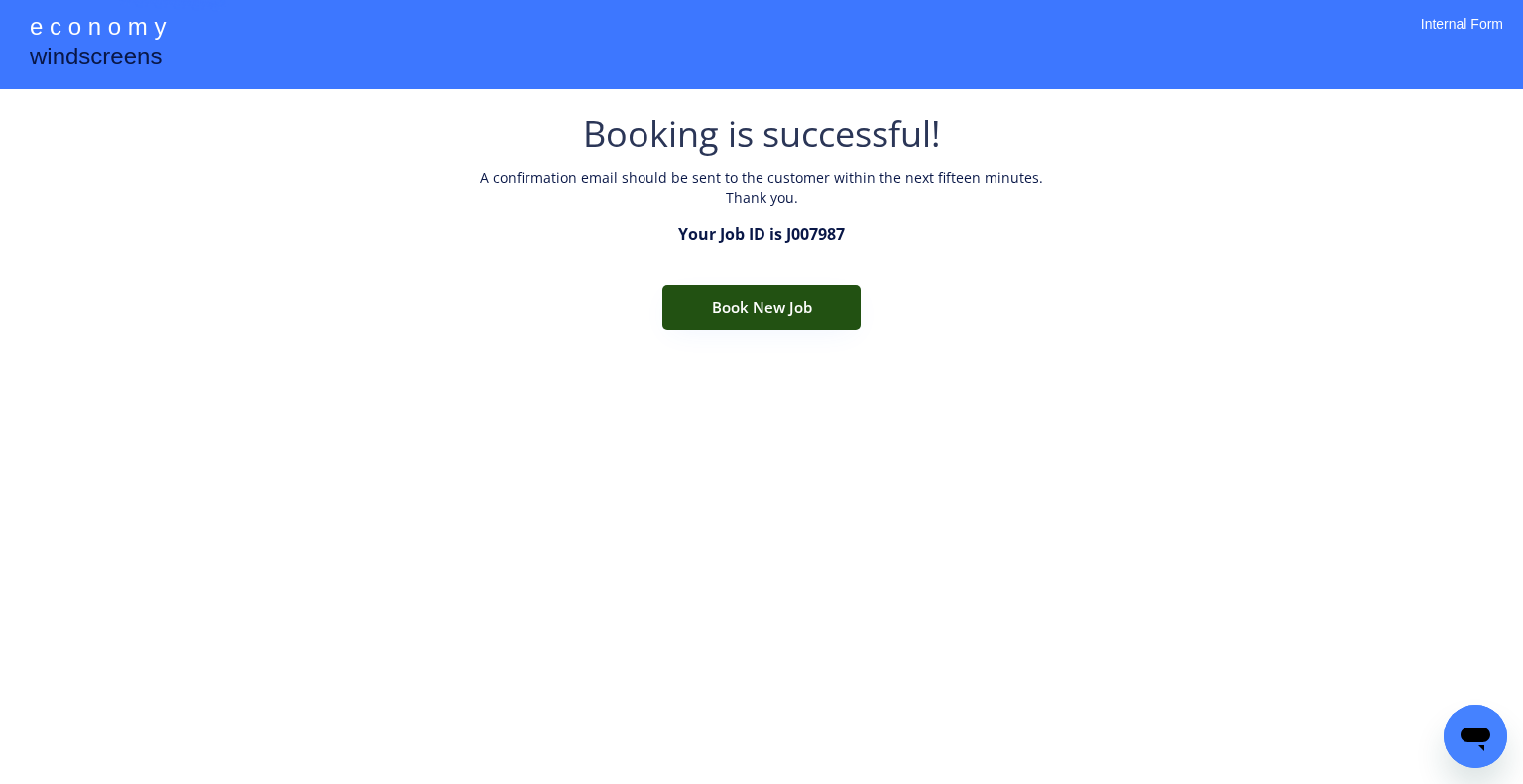 click on "Book New Job" at bounding box center [762, 307] 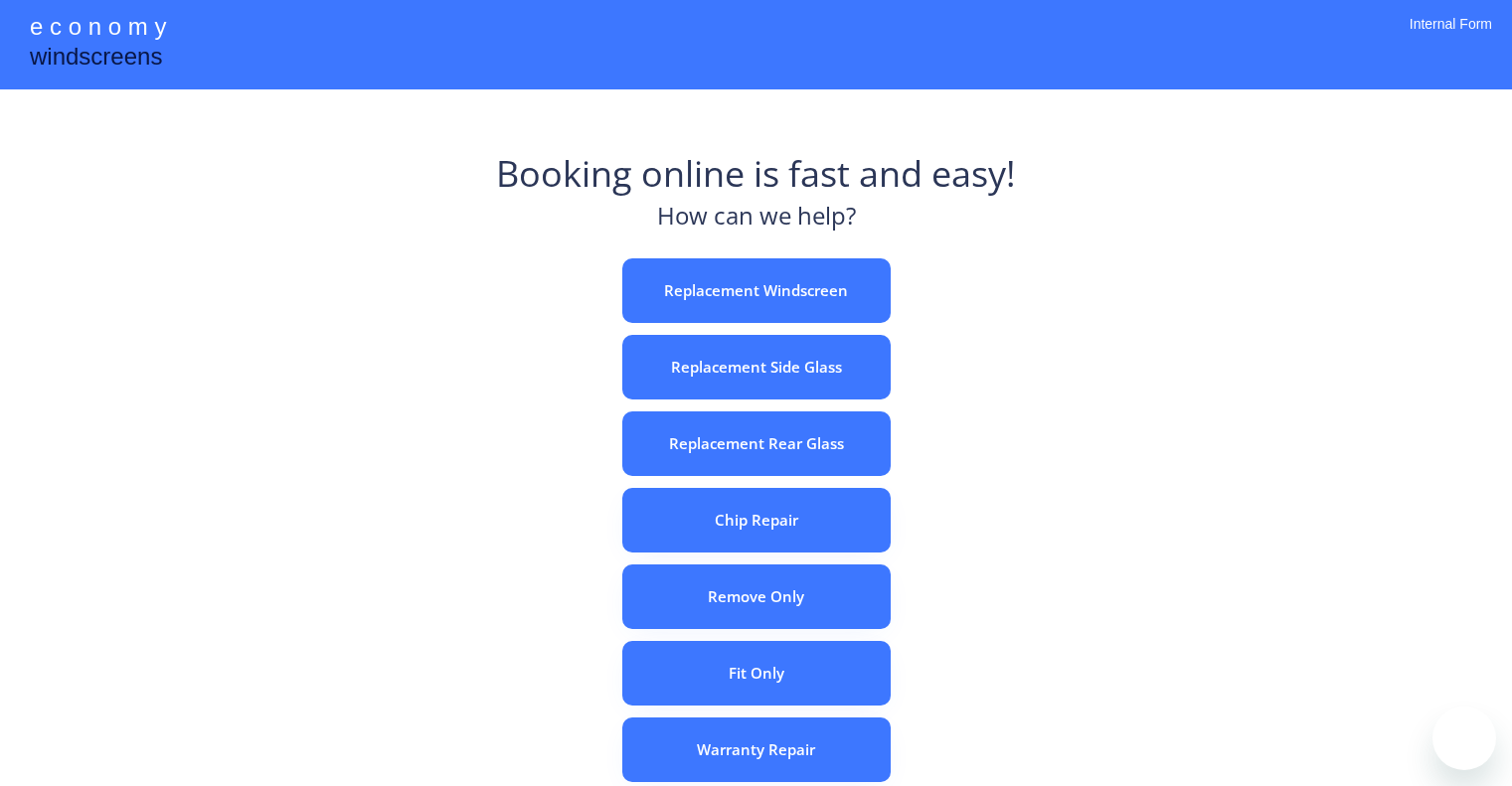 scroll, scrollTop: 0, scrollLeft: 0, axis: both 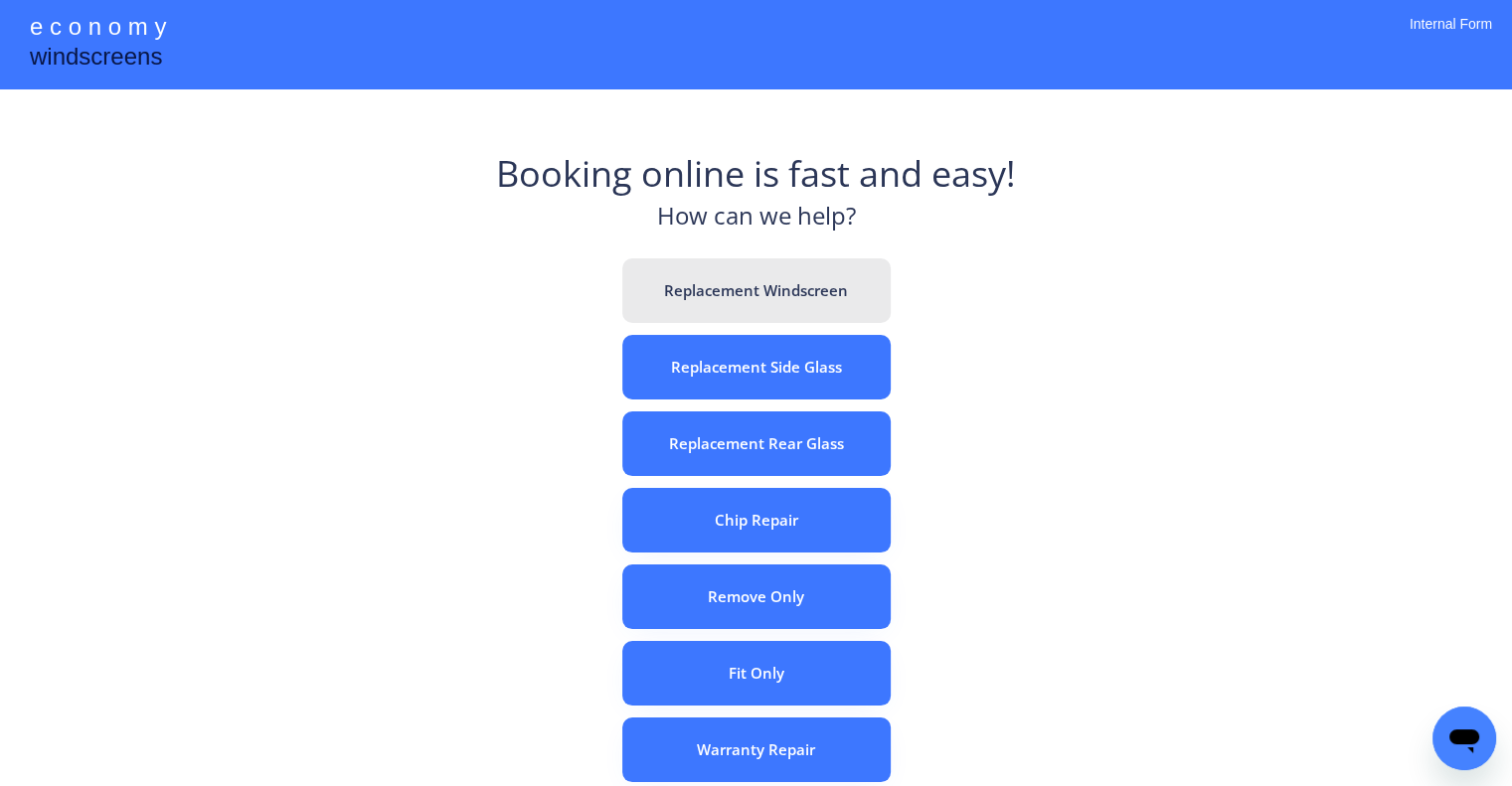 click on "Replacement Windscreen" at bounding box center [756, 290] 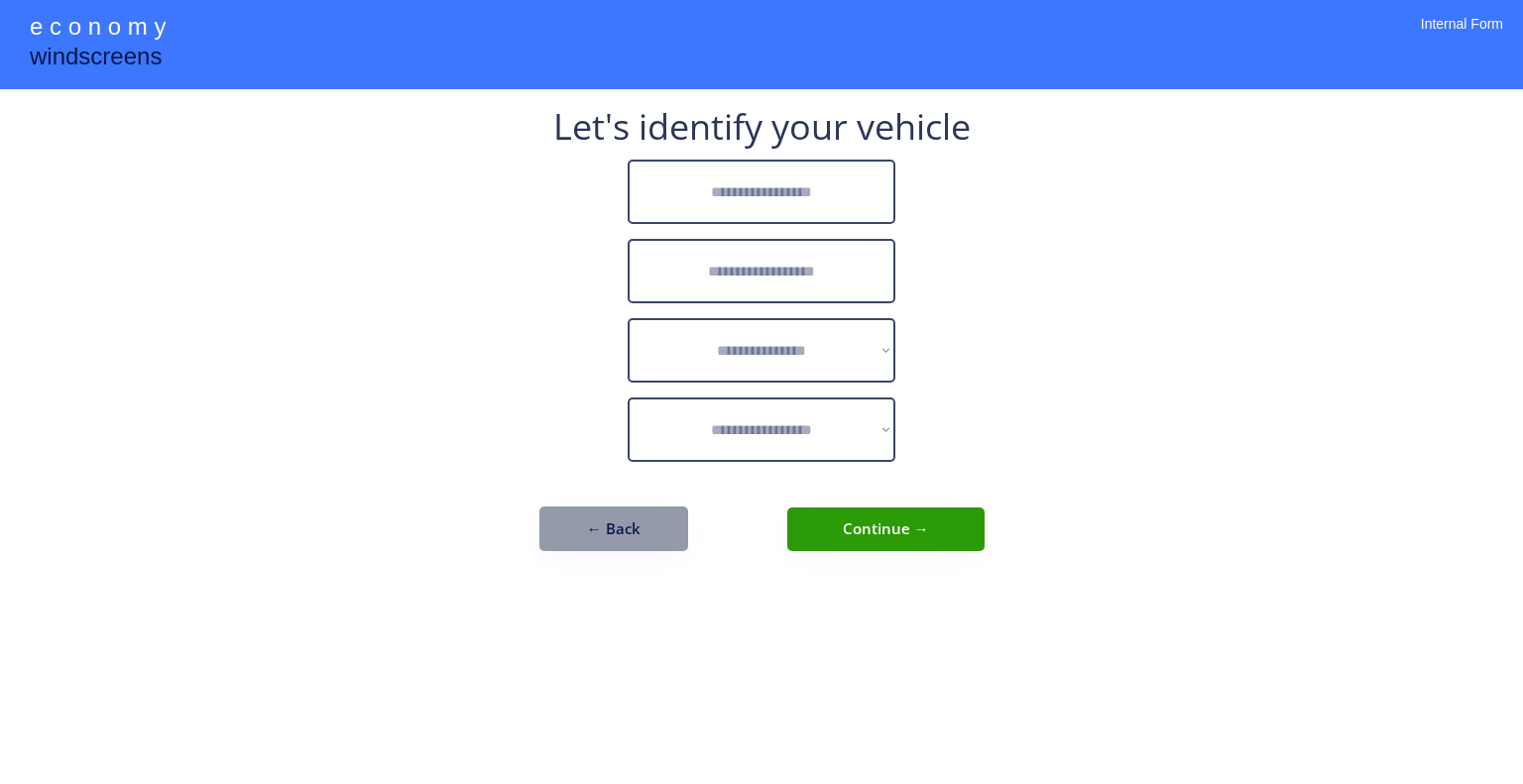 scroll, scrollTop: 0, scrollLeft: 0, axis: both 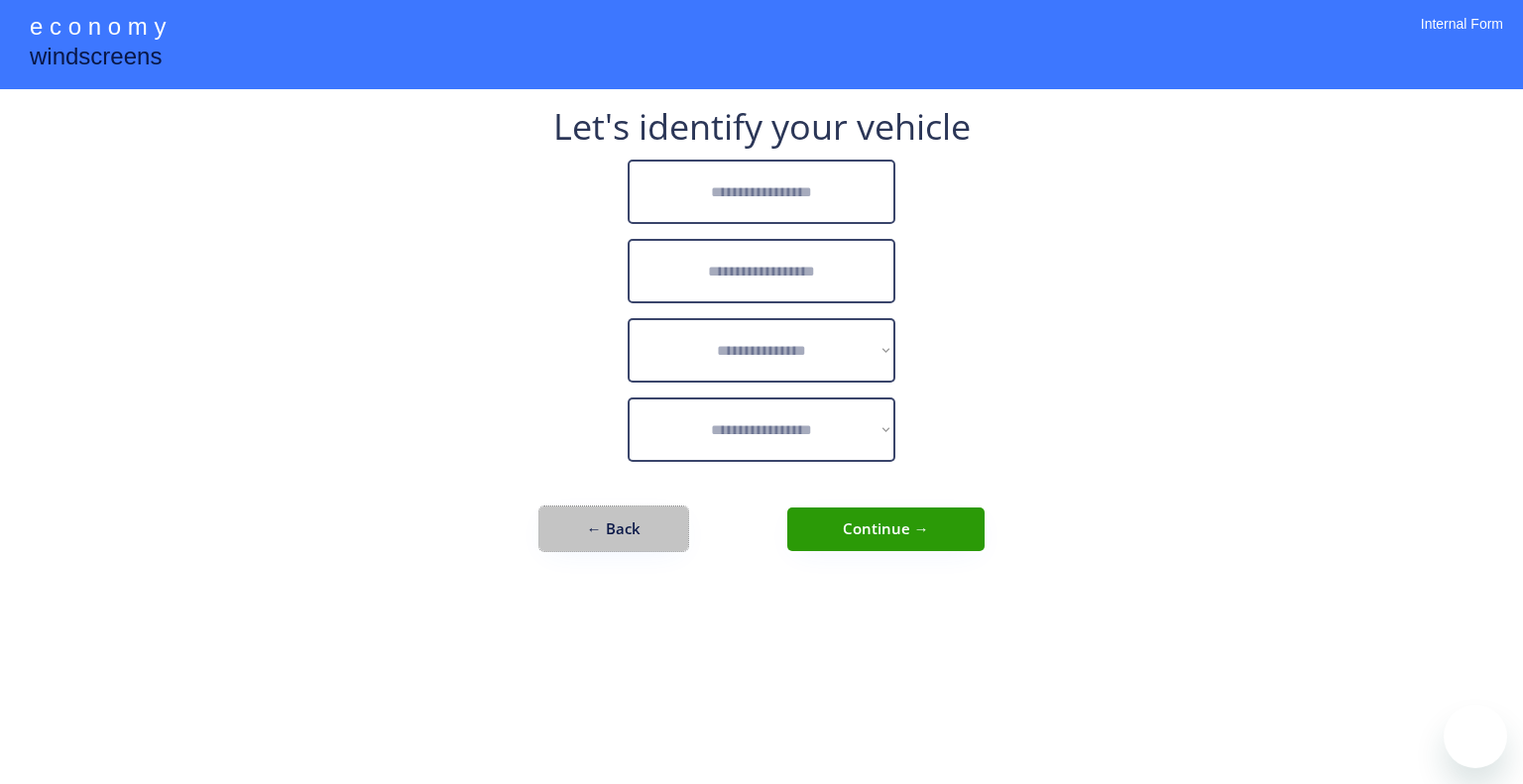 click on "←   Back" at bounding box center [614, 528] 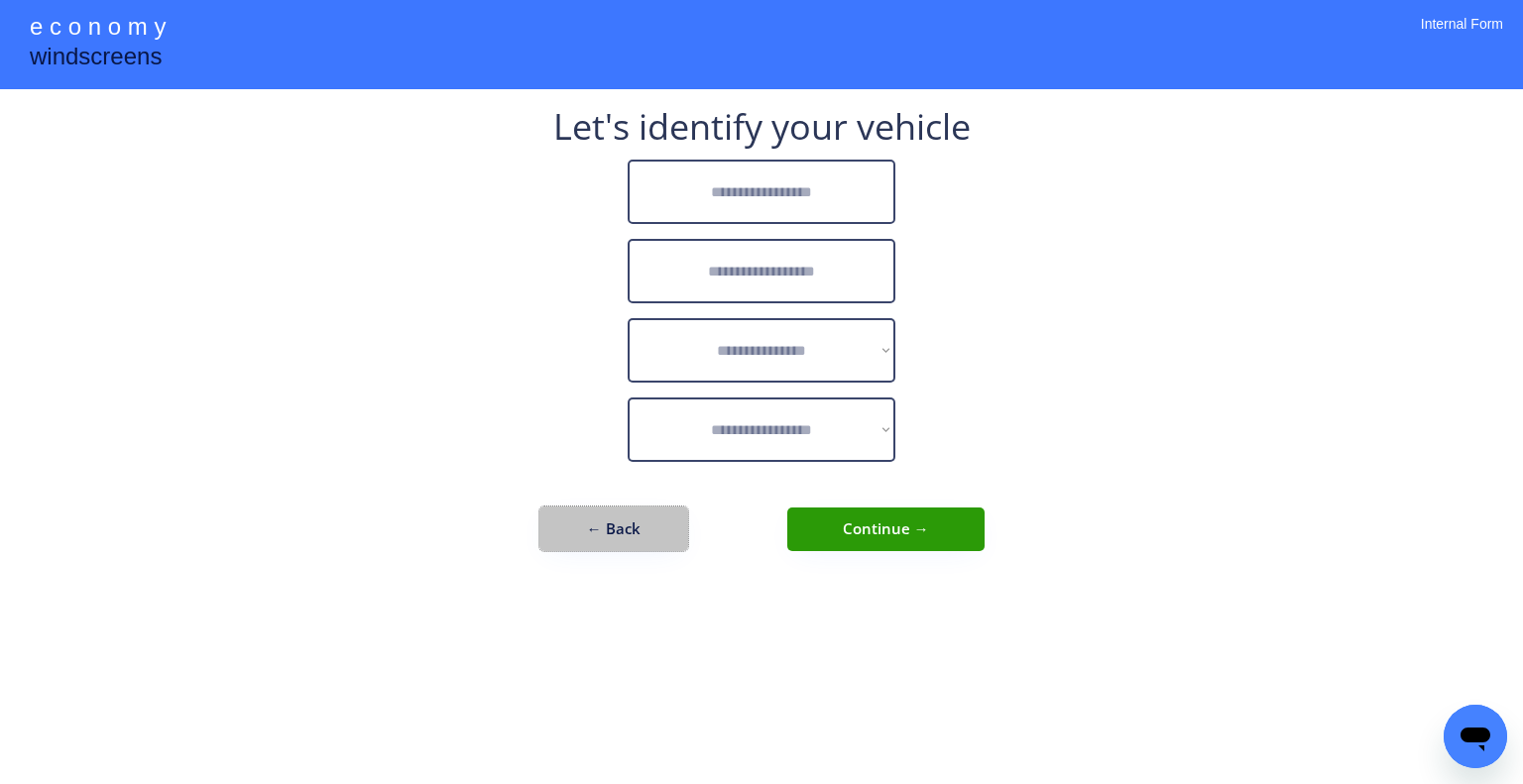 scroll, scrollTop: 0, scrollLeft: 0, axis: both 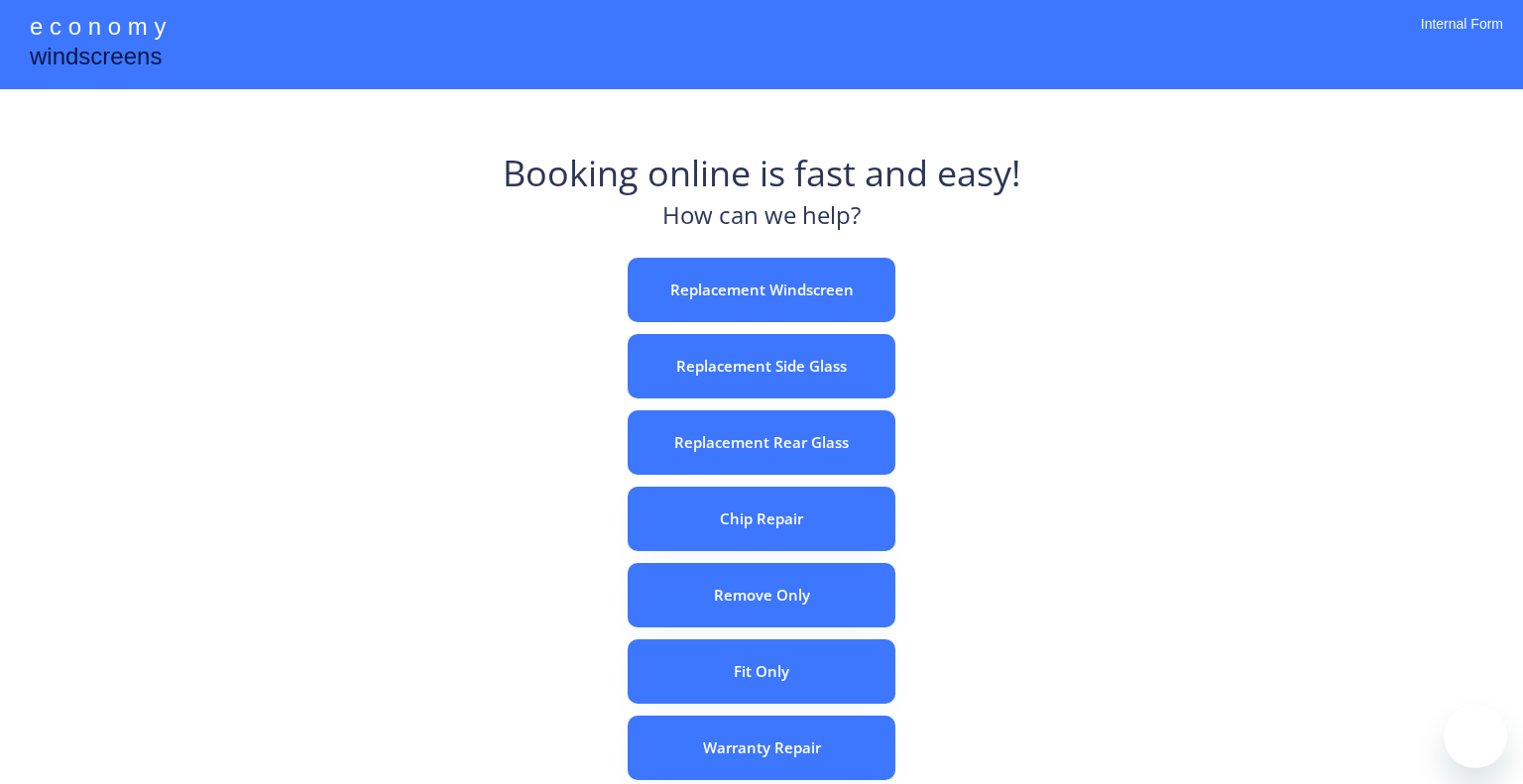 click on "e c o n o m y windscreens Booking online is fast and easy! How can we help? Replacement Windscreen Replacement Side Glass Replacement Rear Glass Chip Repair Remove Only Fit Only Warranty Repair ADAS Recalibration Only Rebook a Job Confirm Quotes Manual Booking Internal Form" at bounding box center [762, 552] 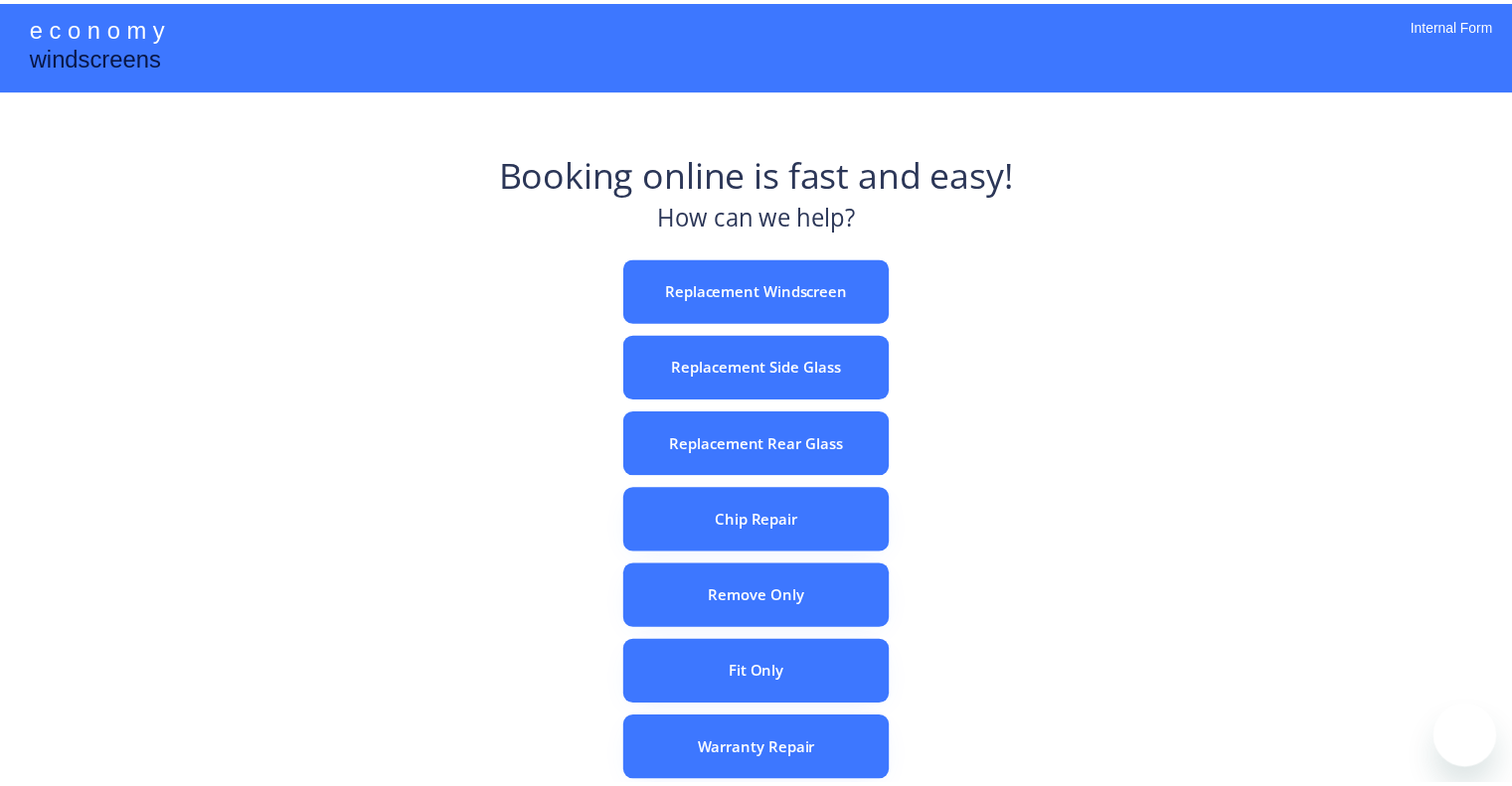 scroll, scrollTop: 0, scrollLeft: 0, axis: both 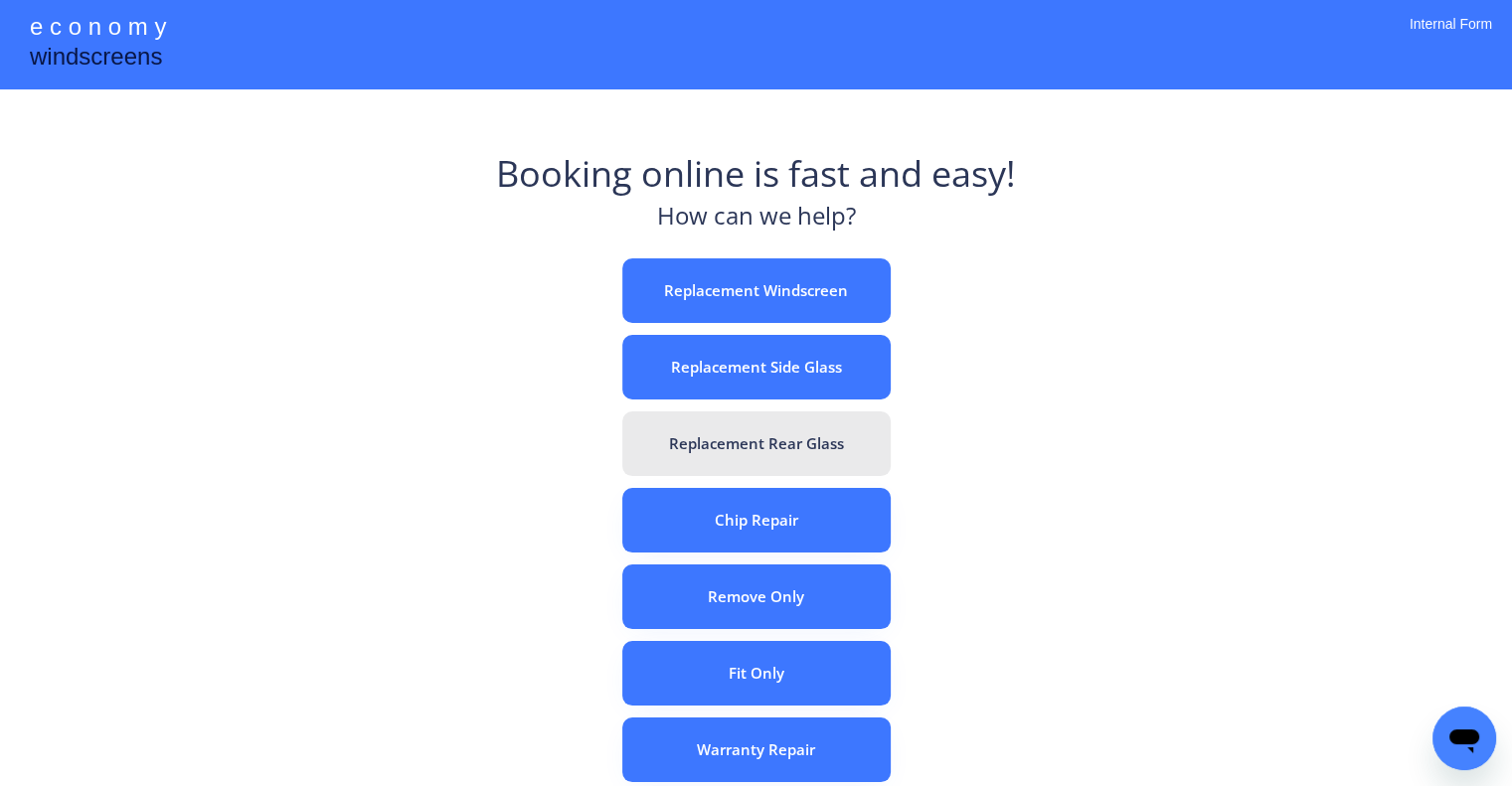 click on "Replacement Rear Glass" at bounding box center (756, 443) 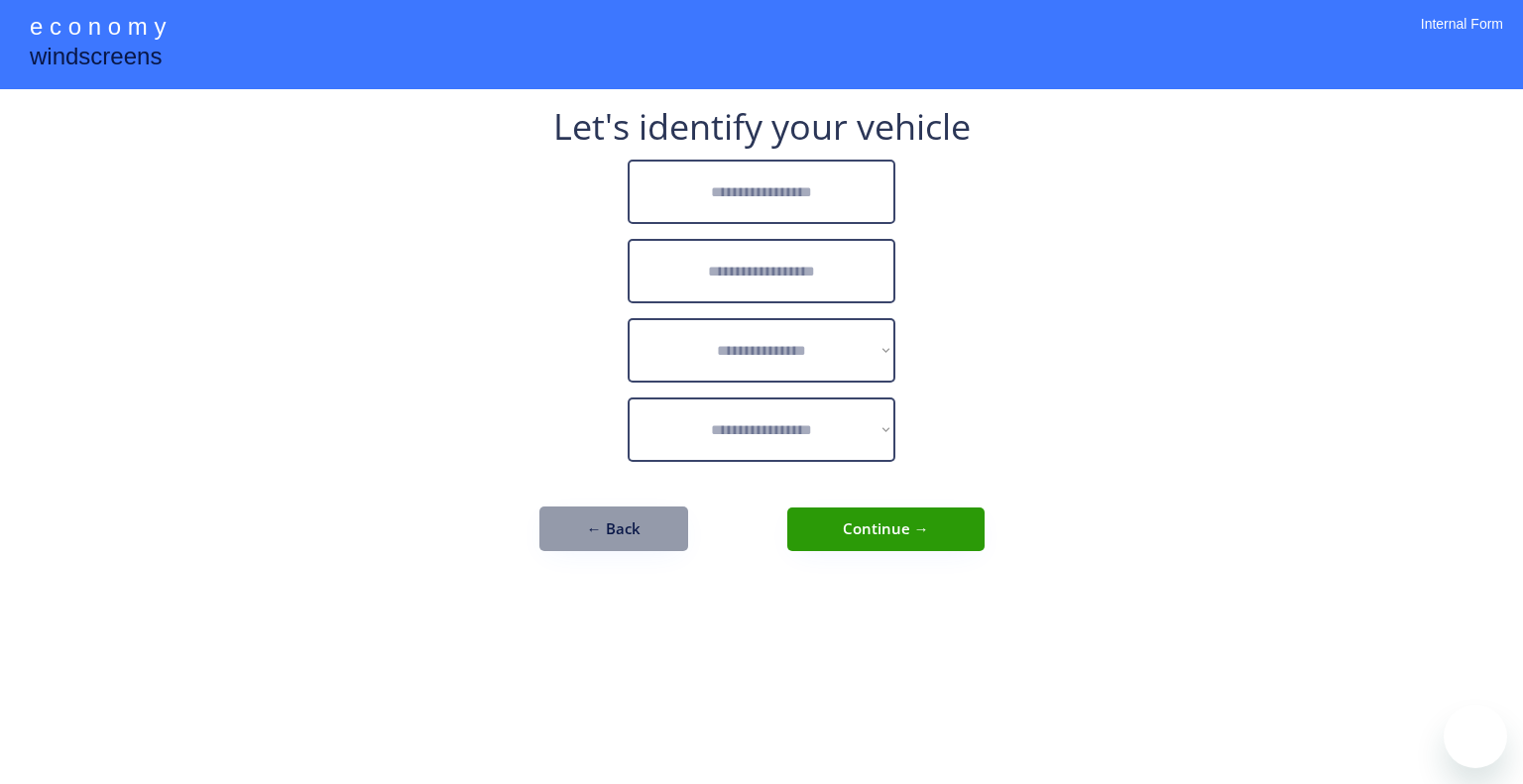 scroll, scrollTop: 0, scrollLeft: 0, axis: both 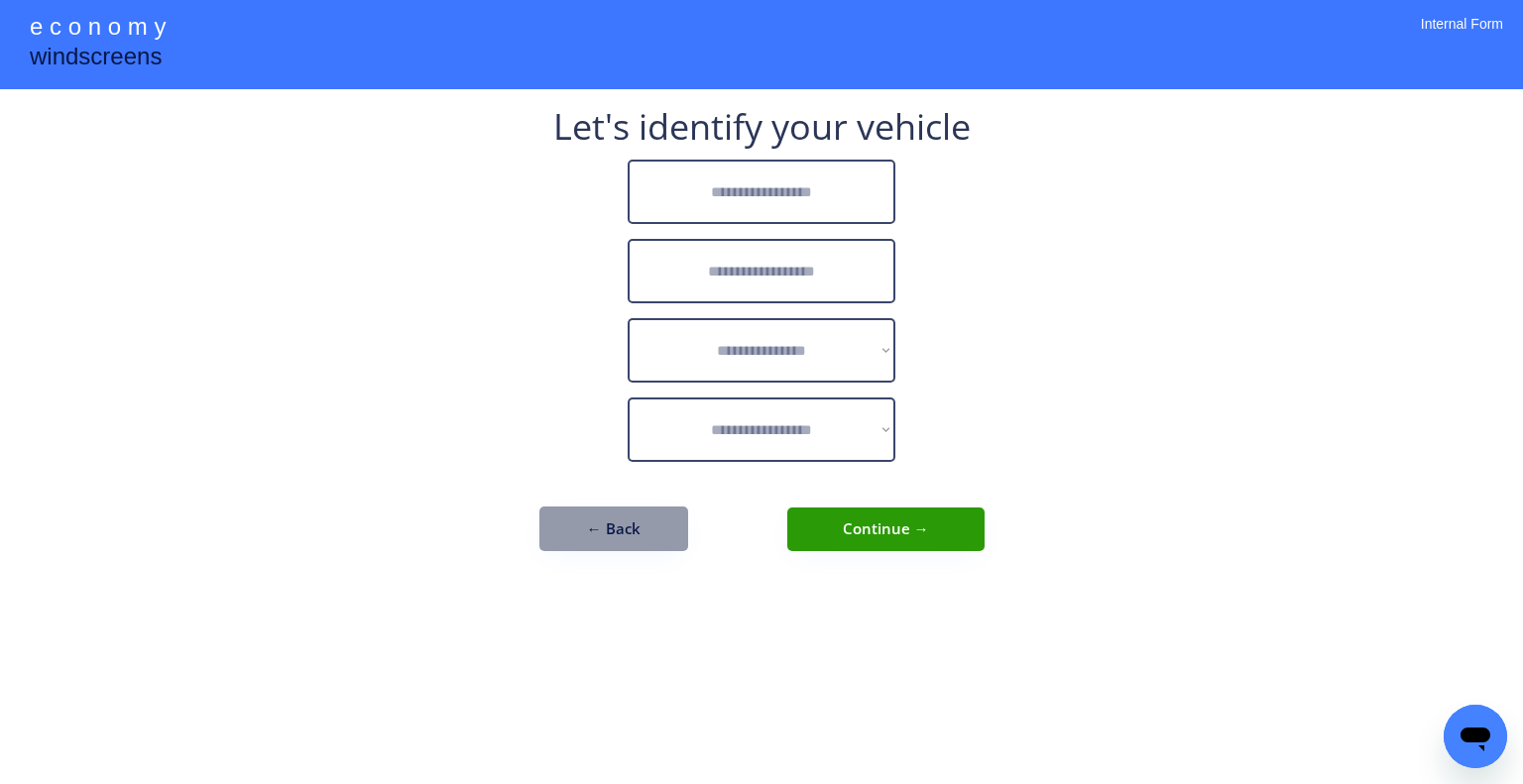 click at bounding box center (762, 191) 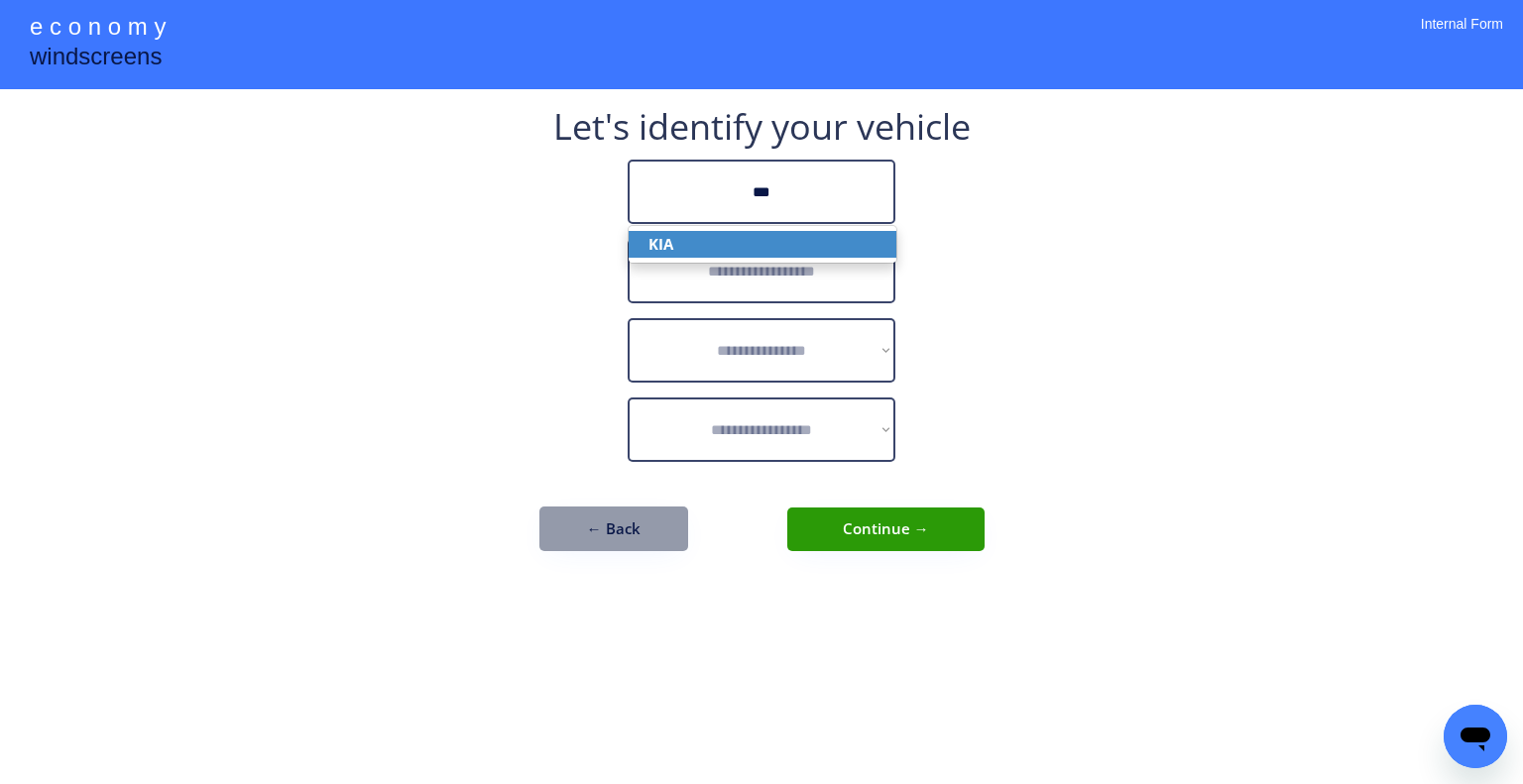 click on "KIA" at bounding box center [762, 244] 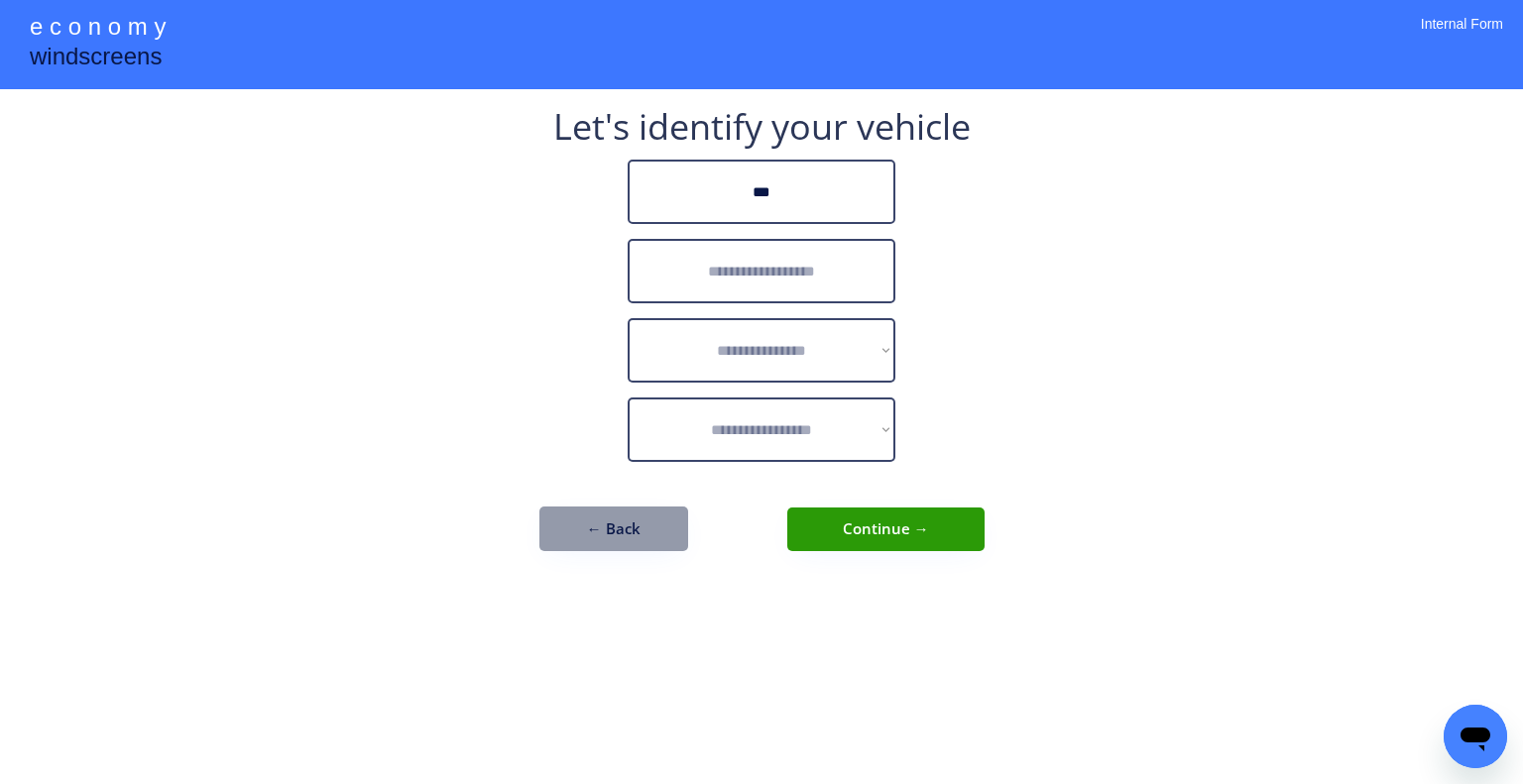 click at bounding box center (762, 271) 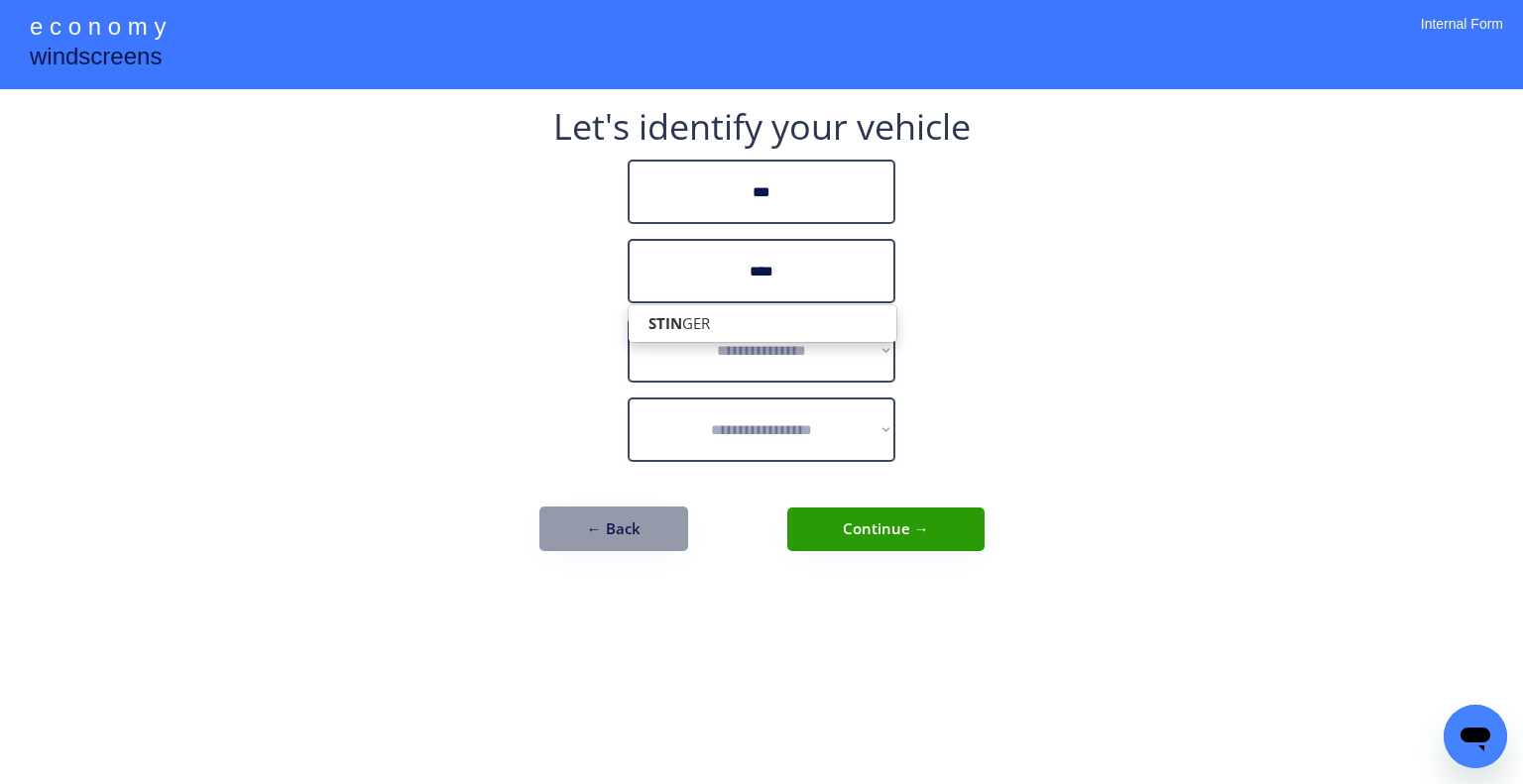 click on "STIN GER" at bounding box center [762, 323] 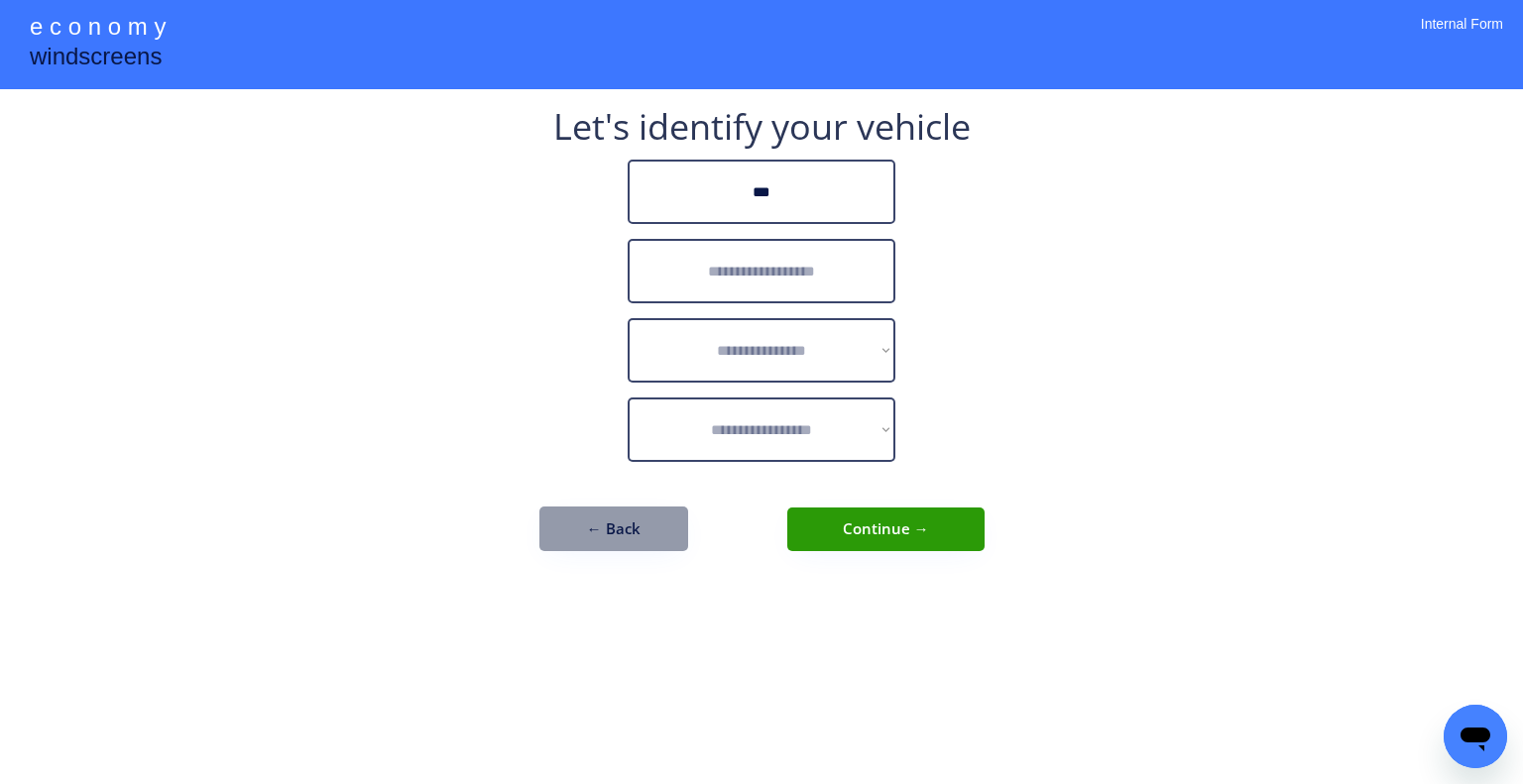 click on "**********" at bounding box center (762, 340) 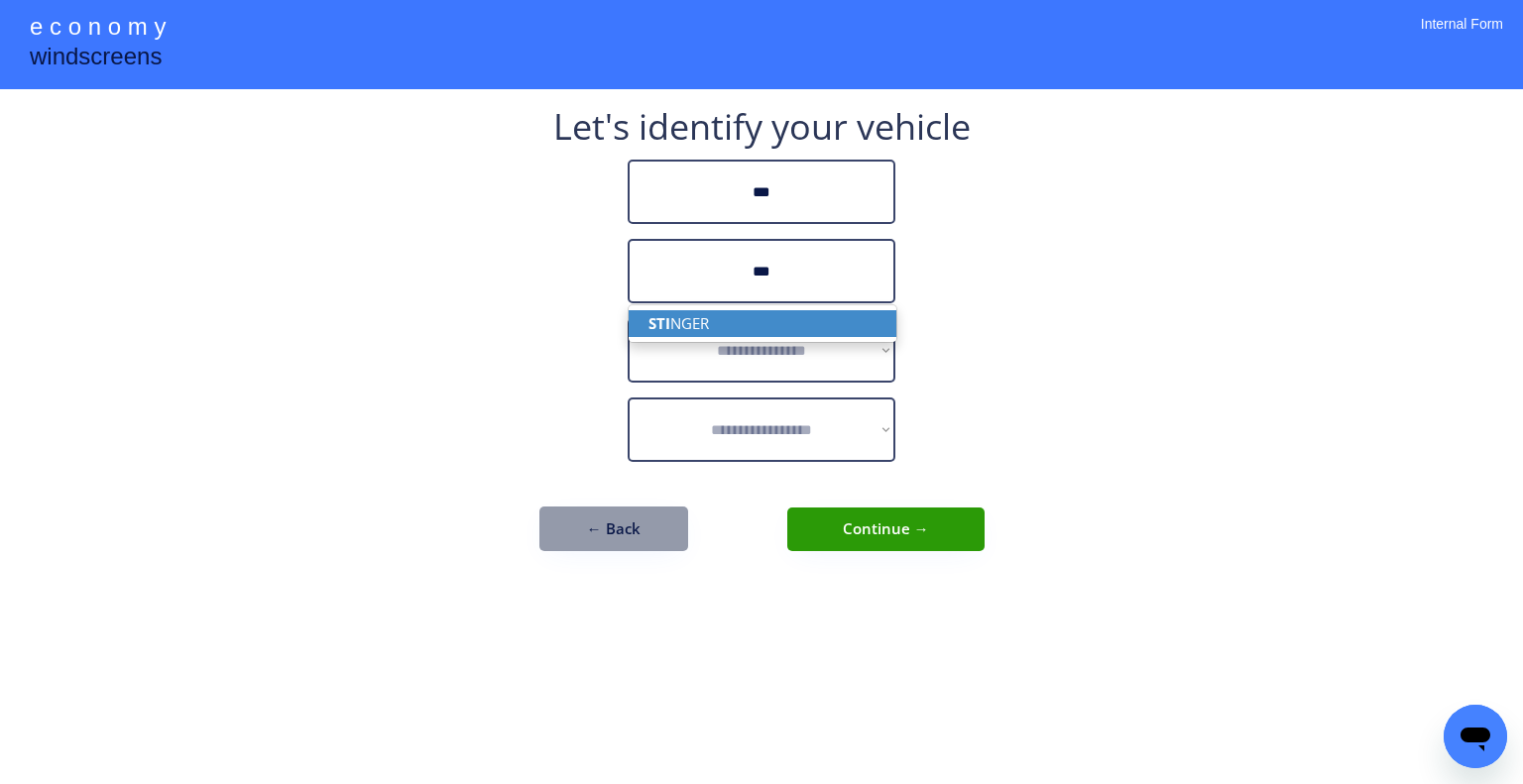 drag, startPoint x: 787, startPoint y: 334, endPoint x: 974, endPoint y: 295, distance: 191.02356 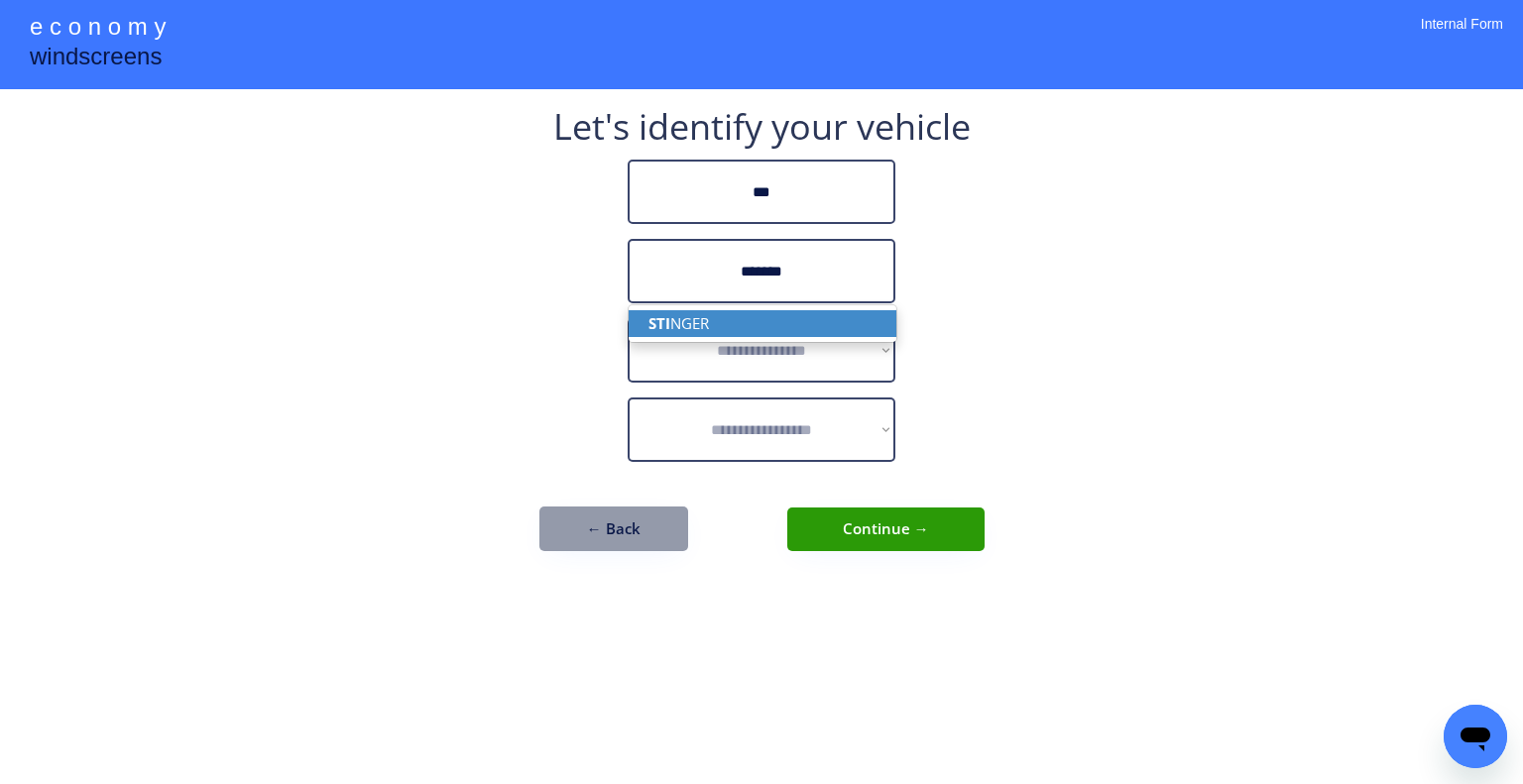 type on "*******" 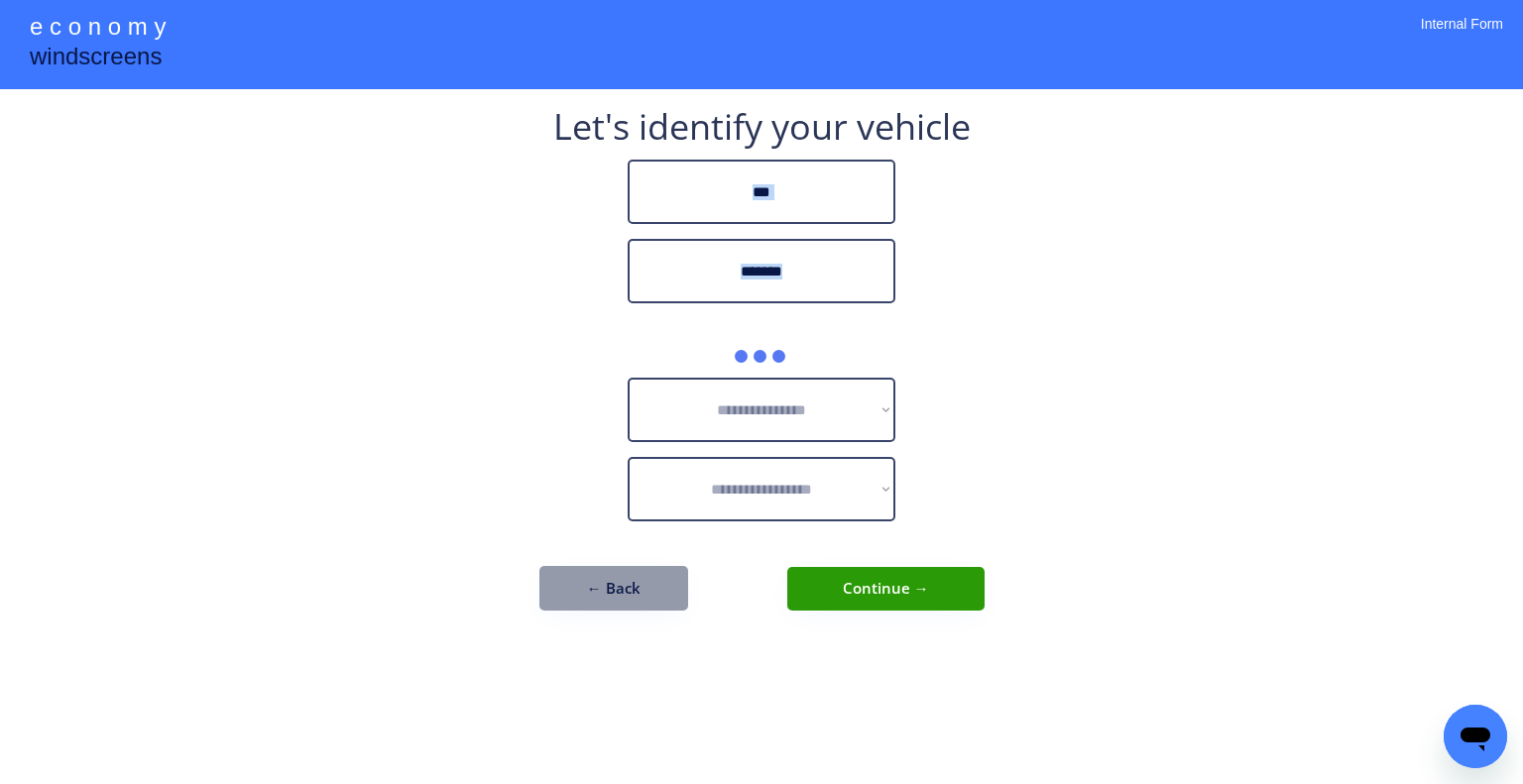 click on "**********" at bounding box center [762, 370] 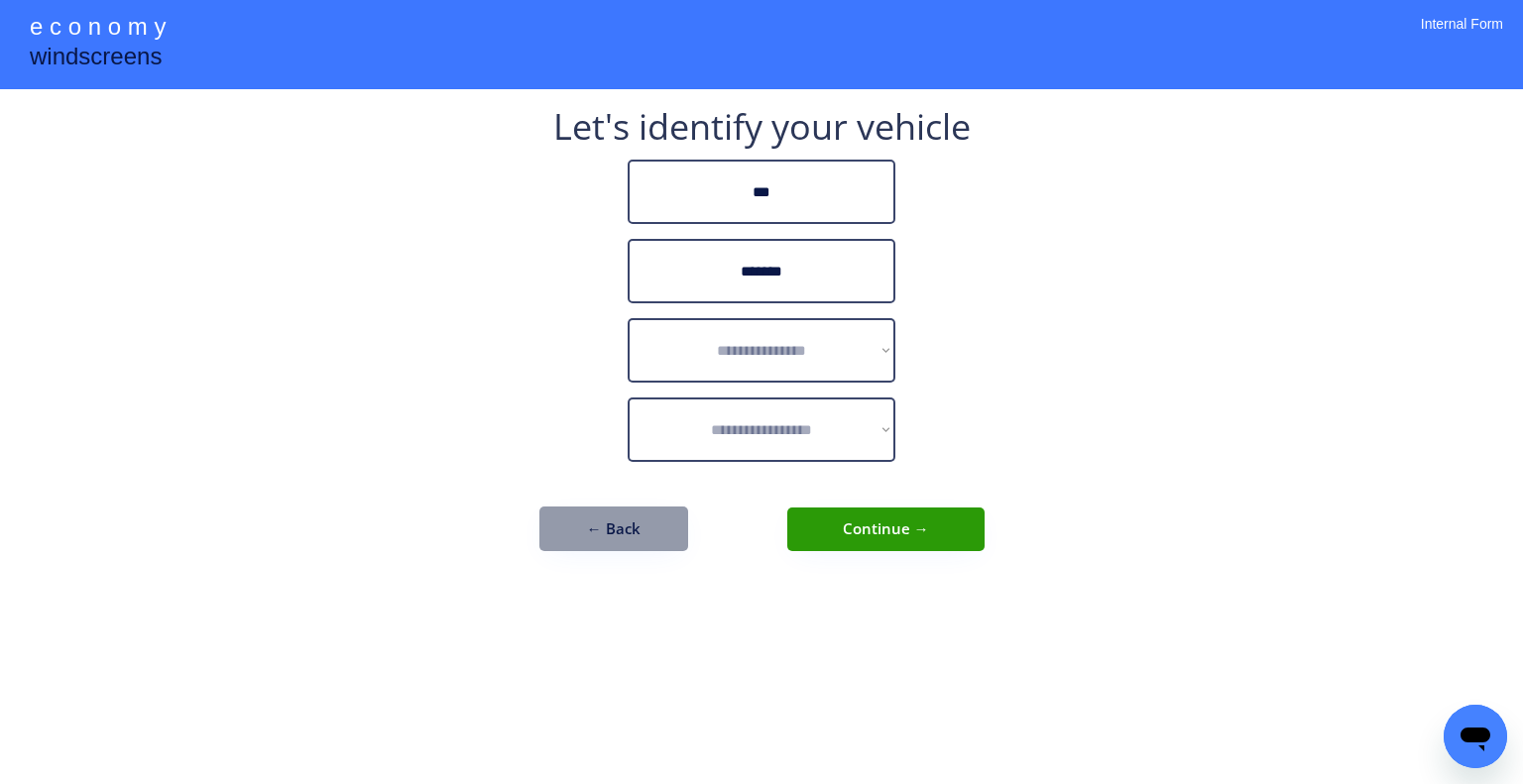 click on "**********" at bounding box center [762, 392] 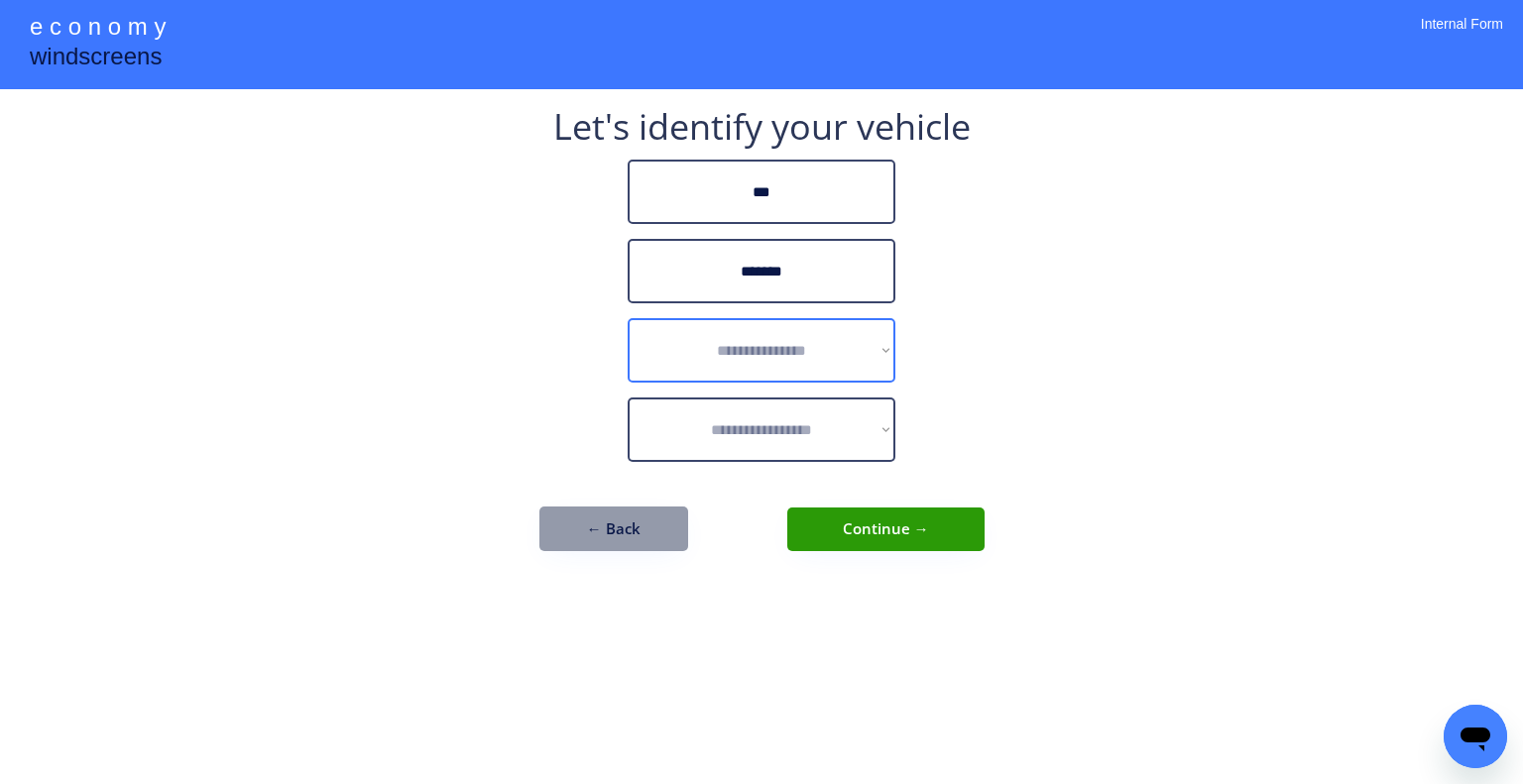 click on "**********" at bounding box center [762, 350] 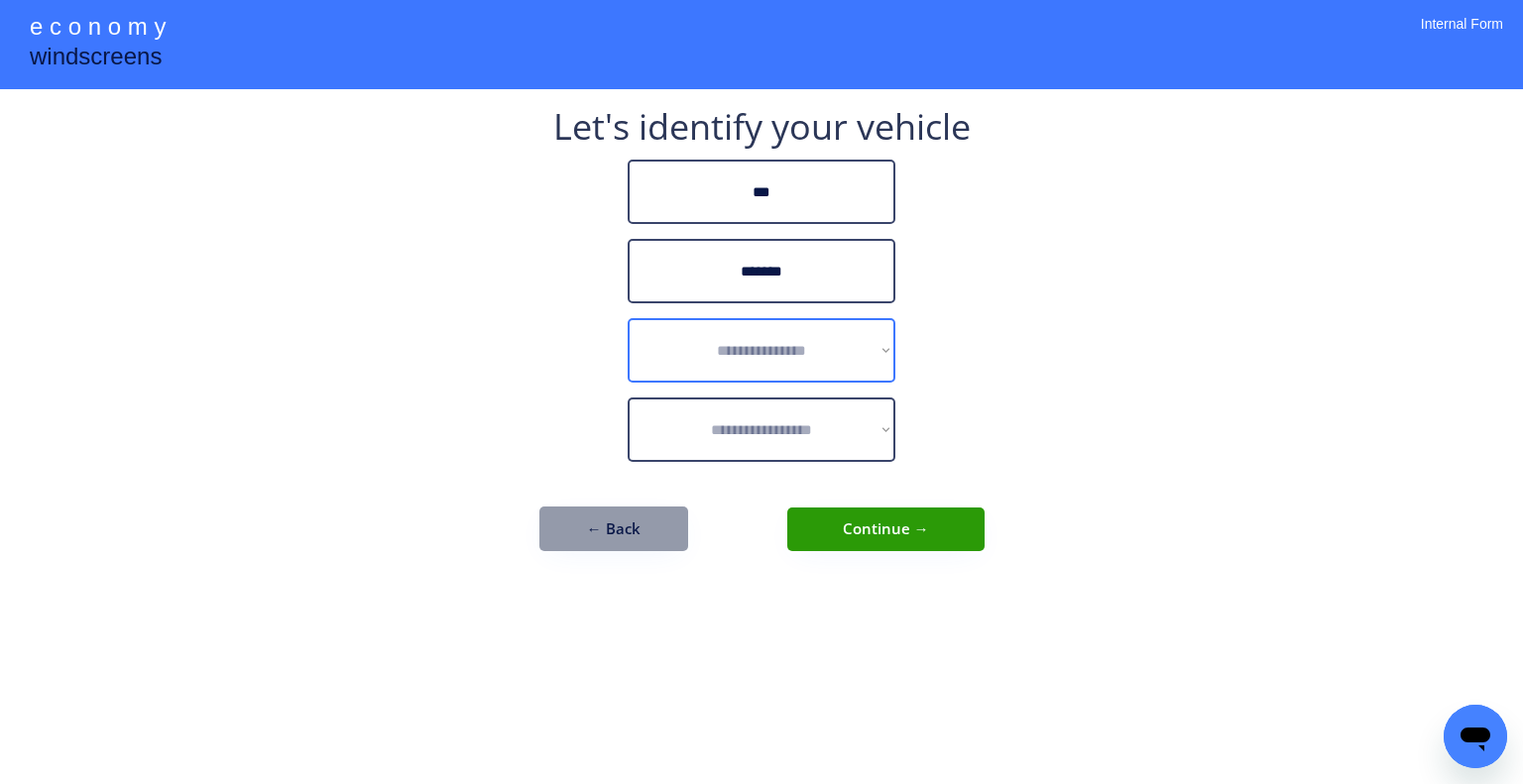 select on "******" 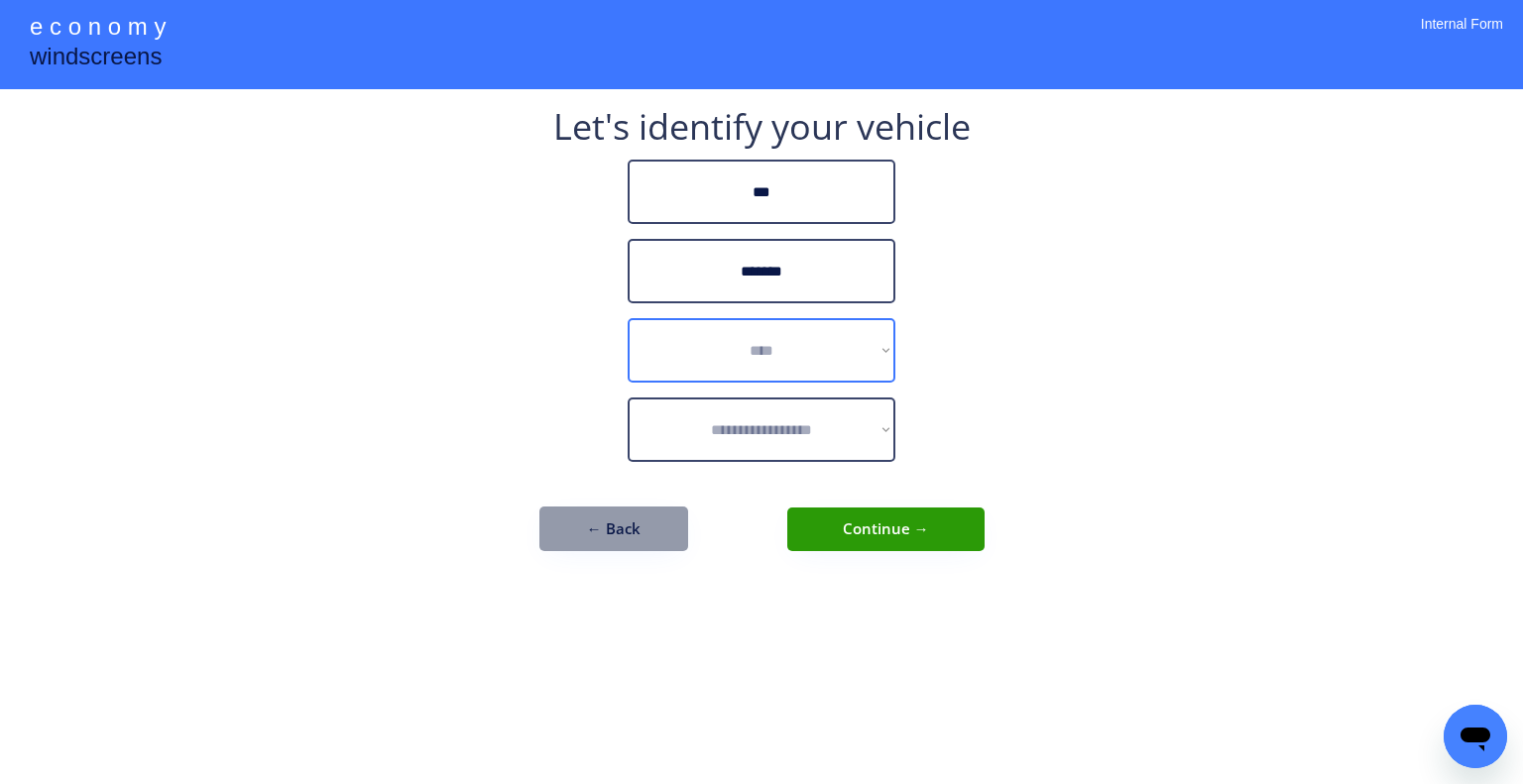 click on "**********" at bounding box center [762, 350] 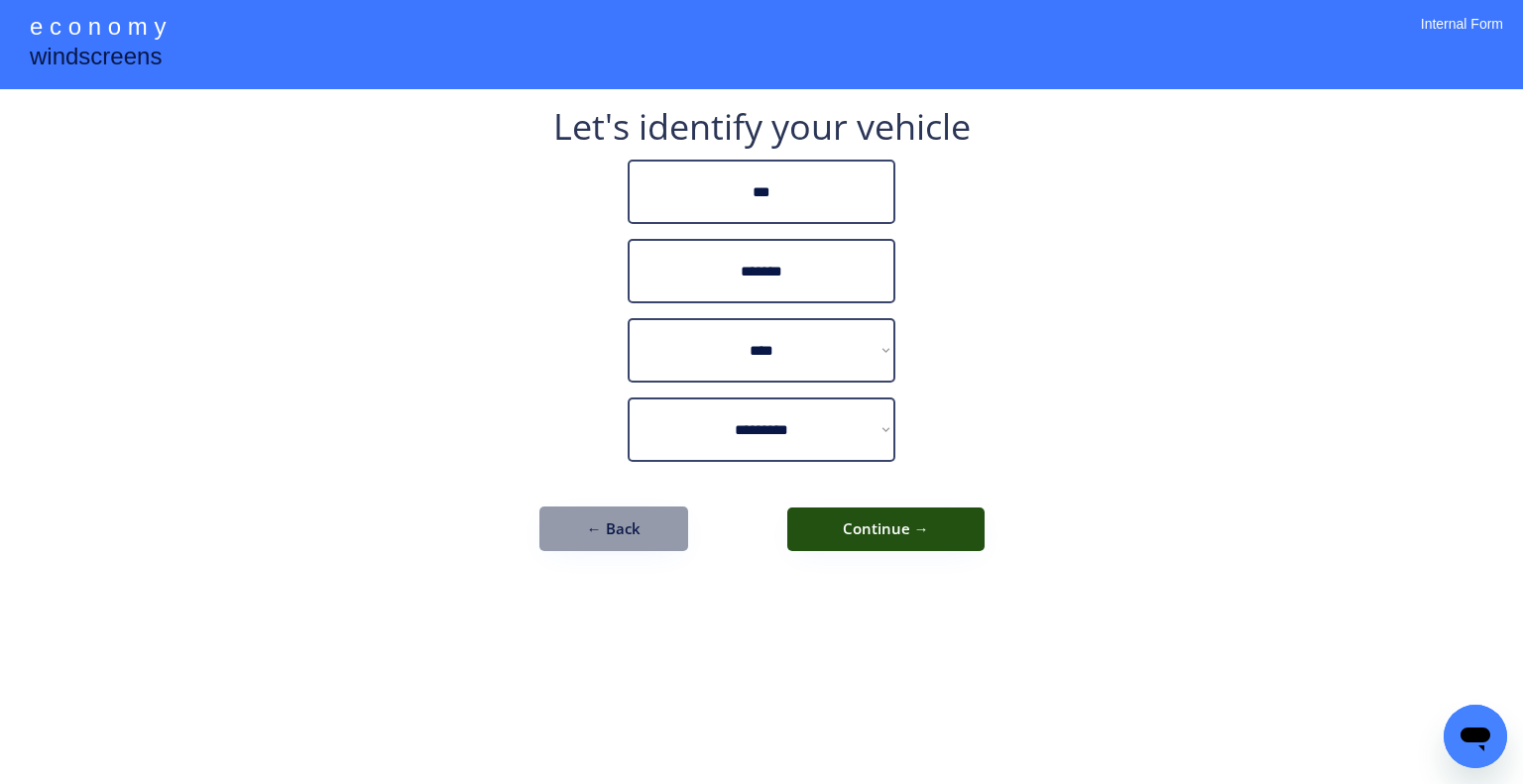 drag, startPoint x: 900, startPoint y: 530, endPoint x: 1039, endPoint y: 542, distance: 139.51702 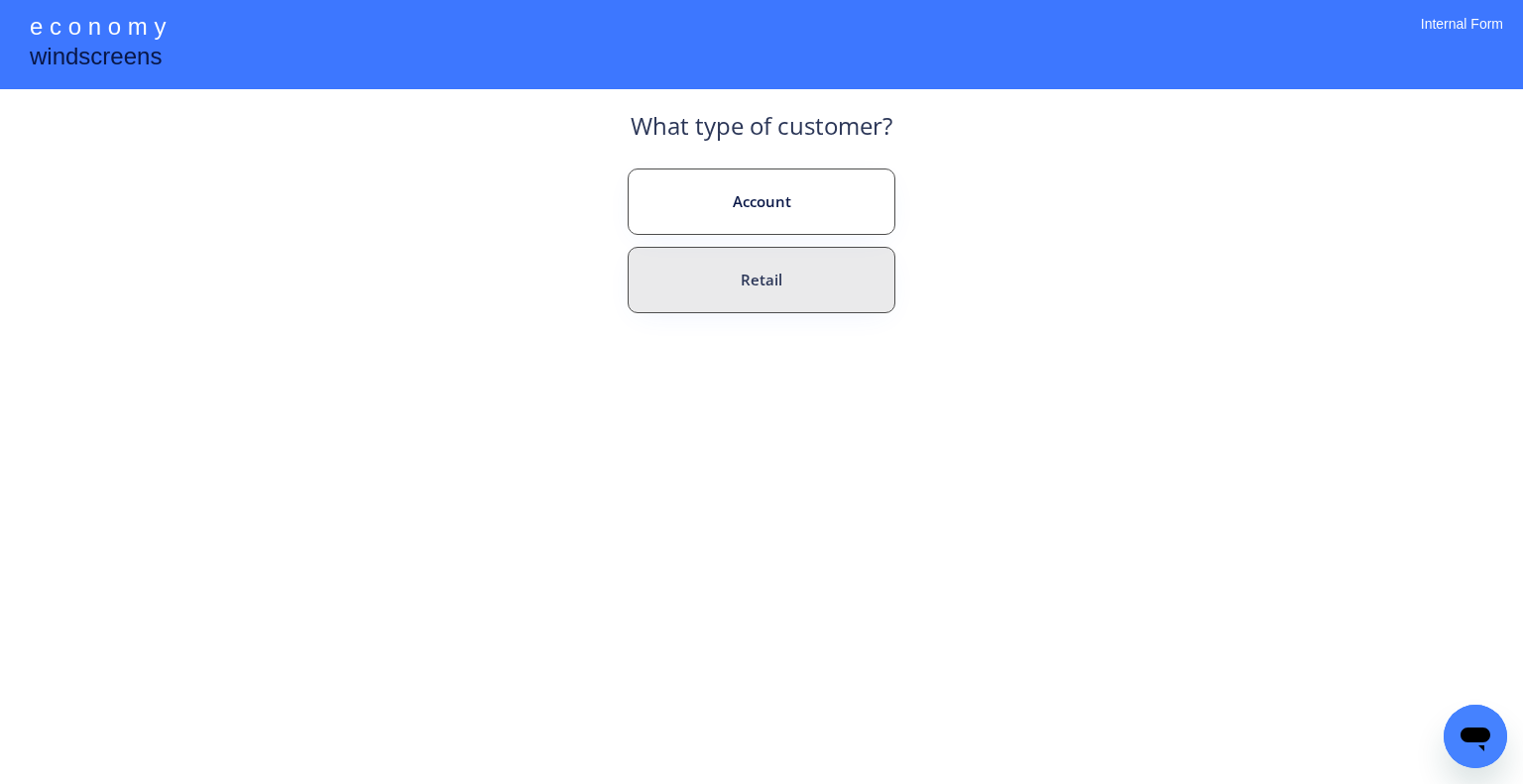 click on "Retail" at bounding box center (762, 280) 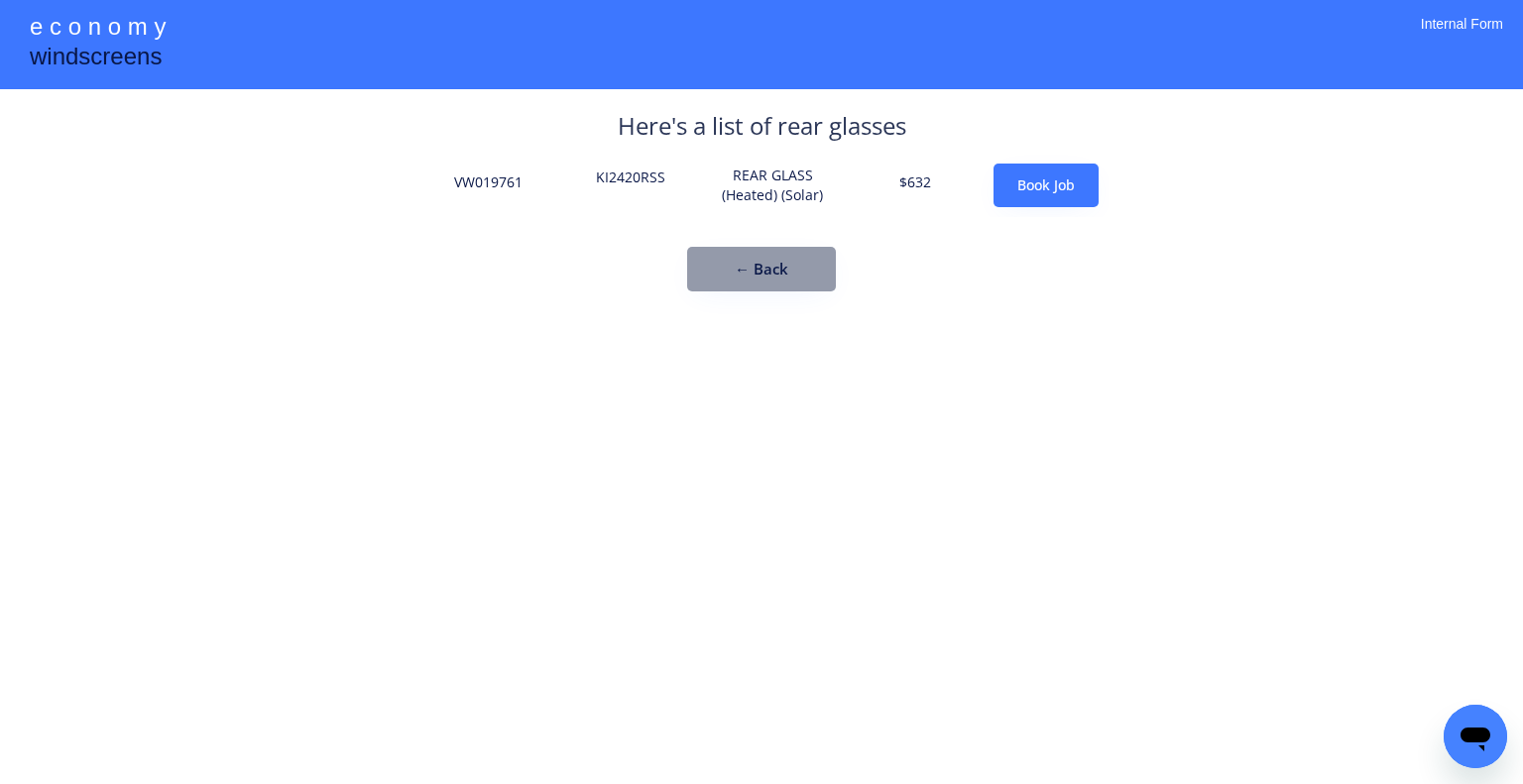 drag, startPoint x: 888, startPoint y: 344, endPoint x: 647, endPoint y: 190, distance: 286.00175 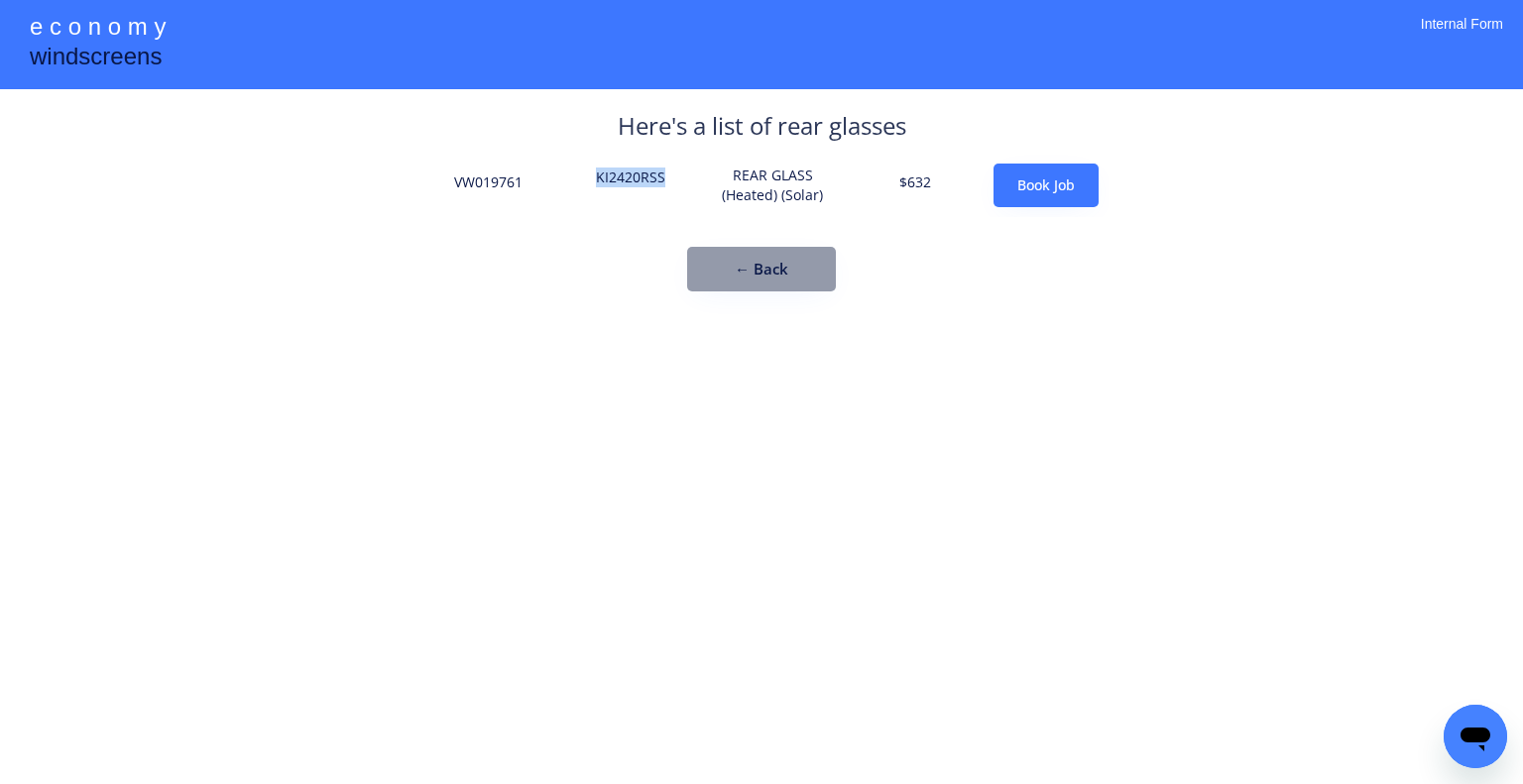click on "KI2420RSS" at bounding box center [631, 185] 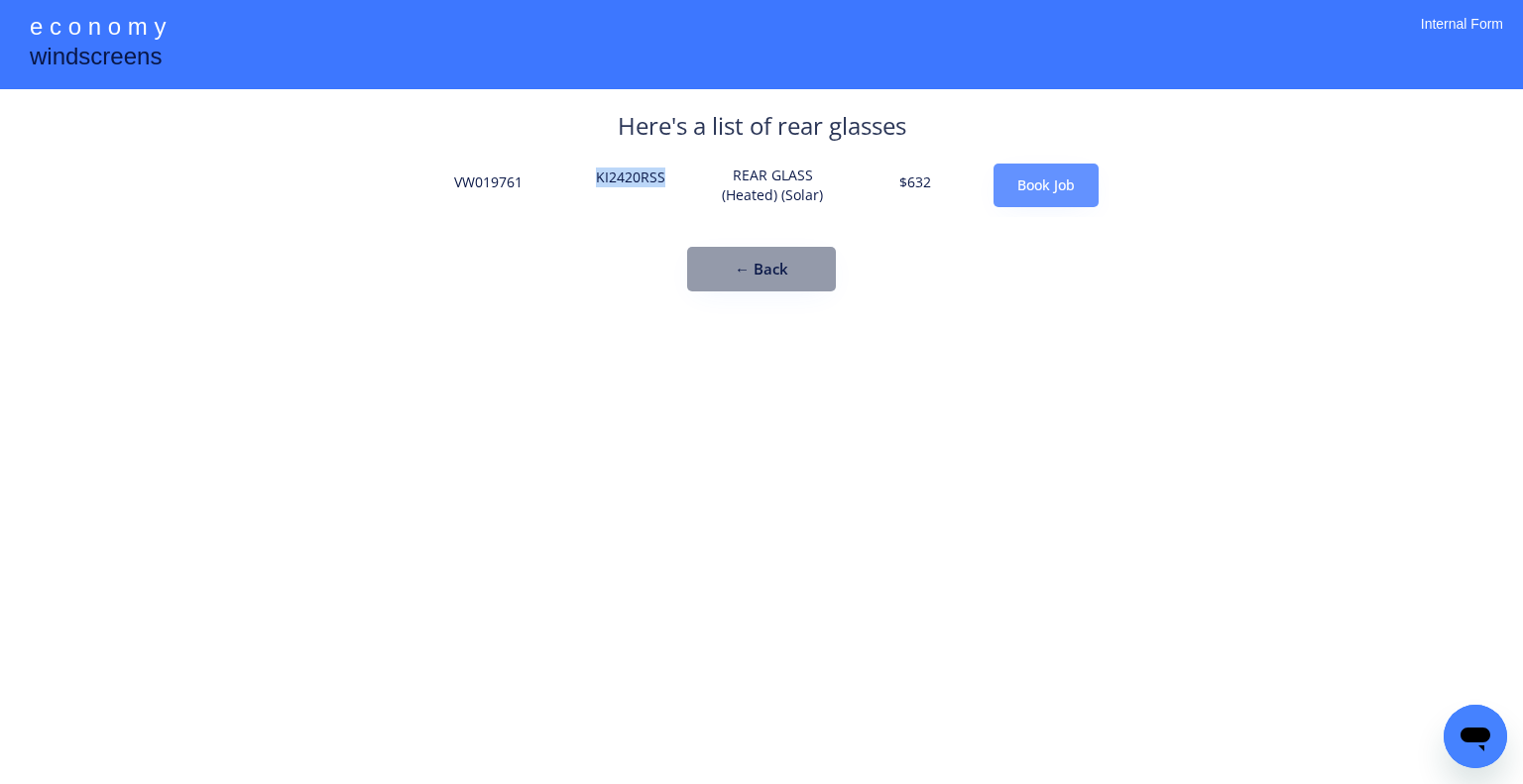click on "Book Job" at bounding box center (1046, 185) 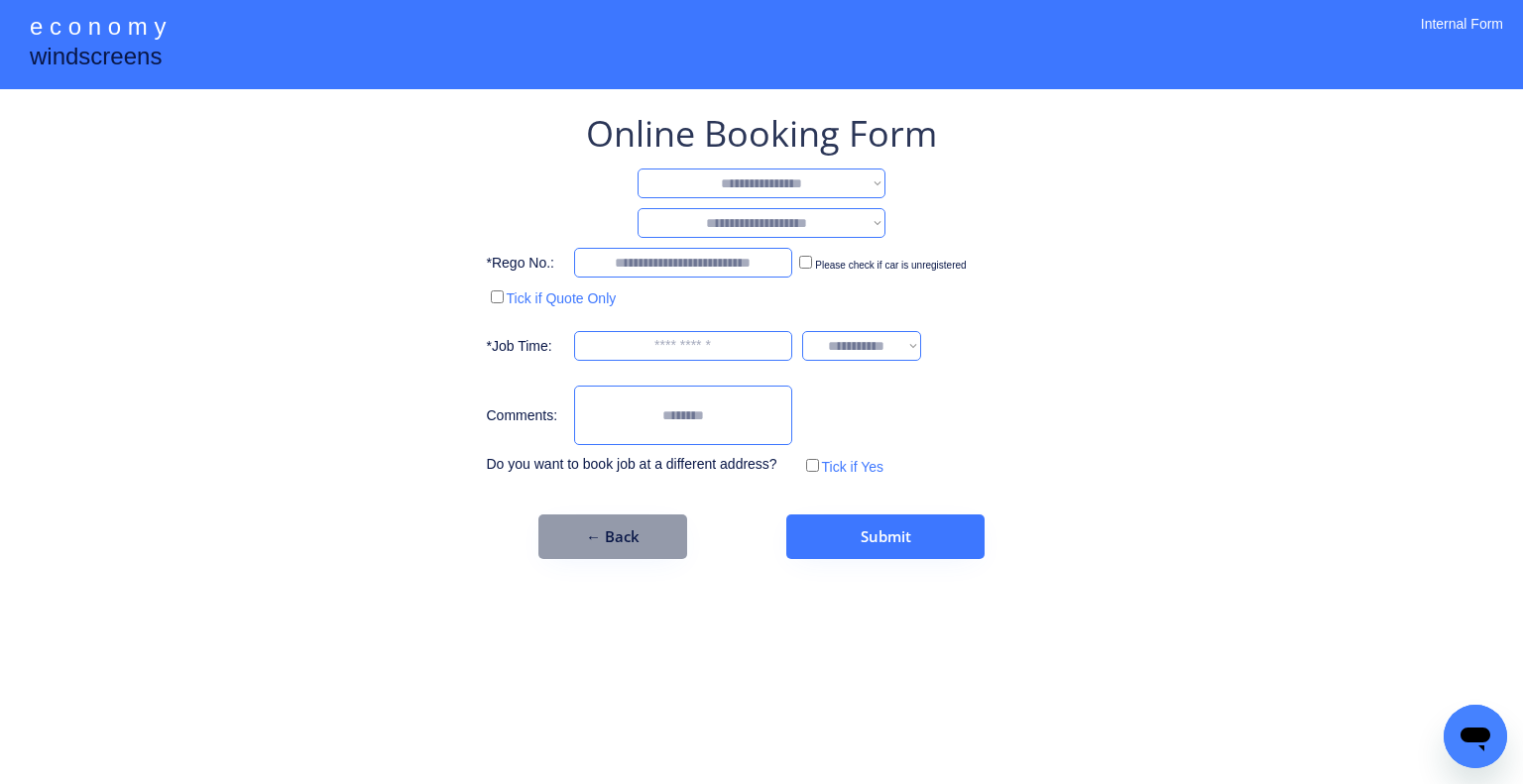 click on "**********" at bounding box center [762, 183] 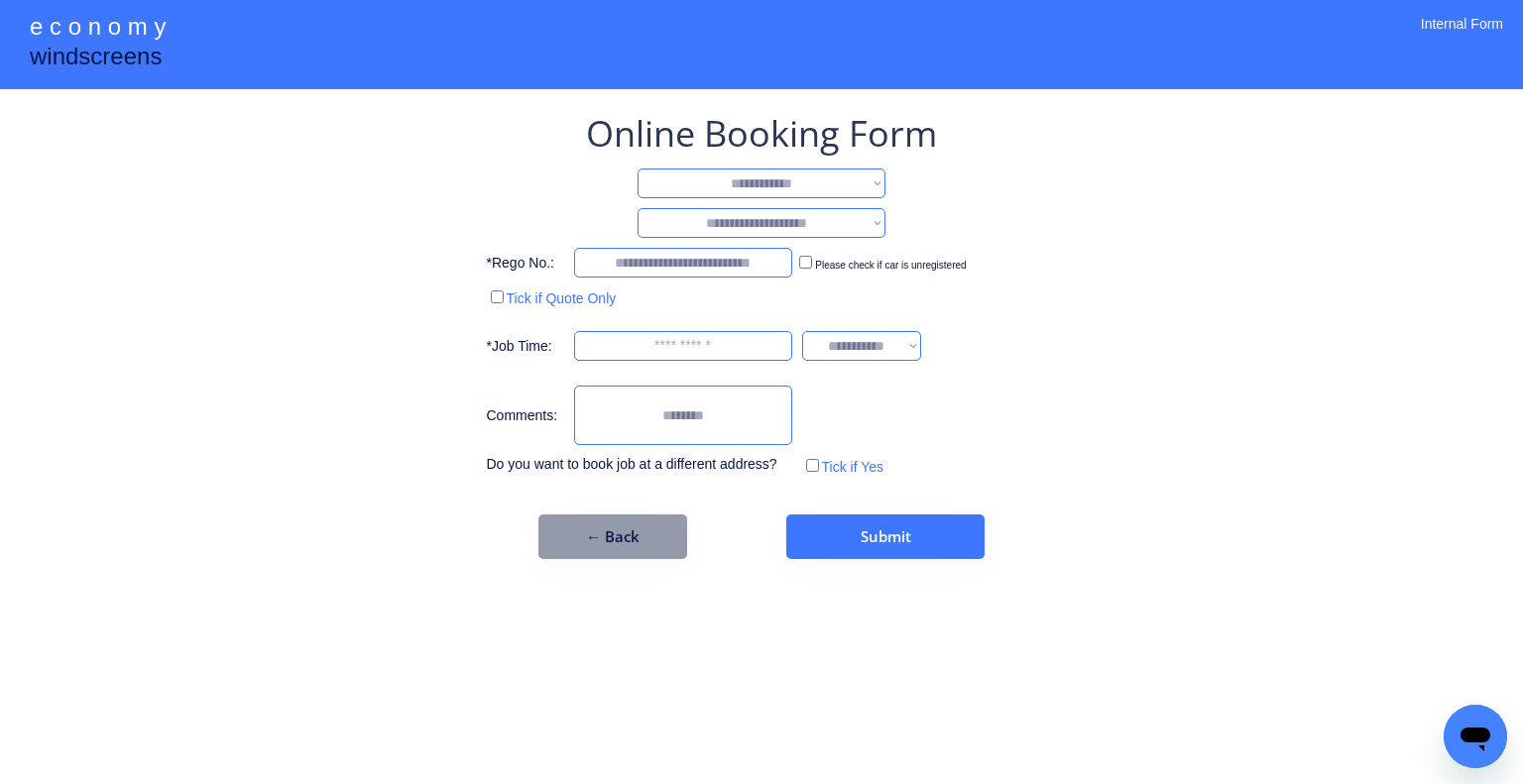 click on "**********" at bounding box center (762, 183) 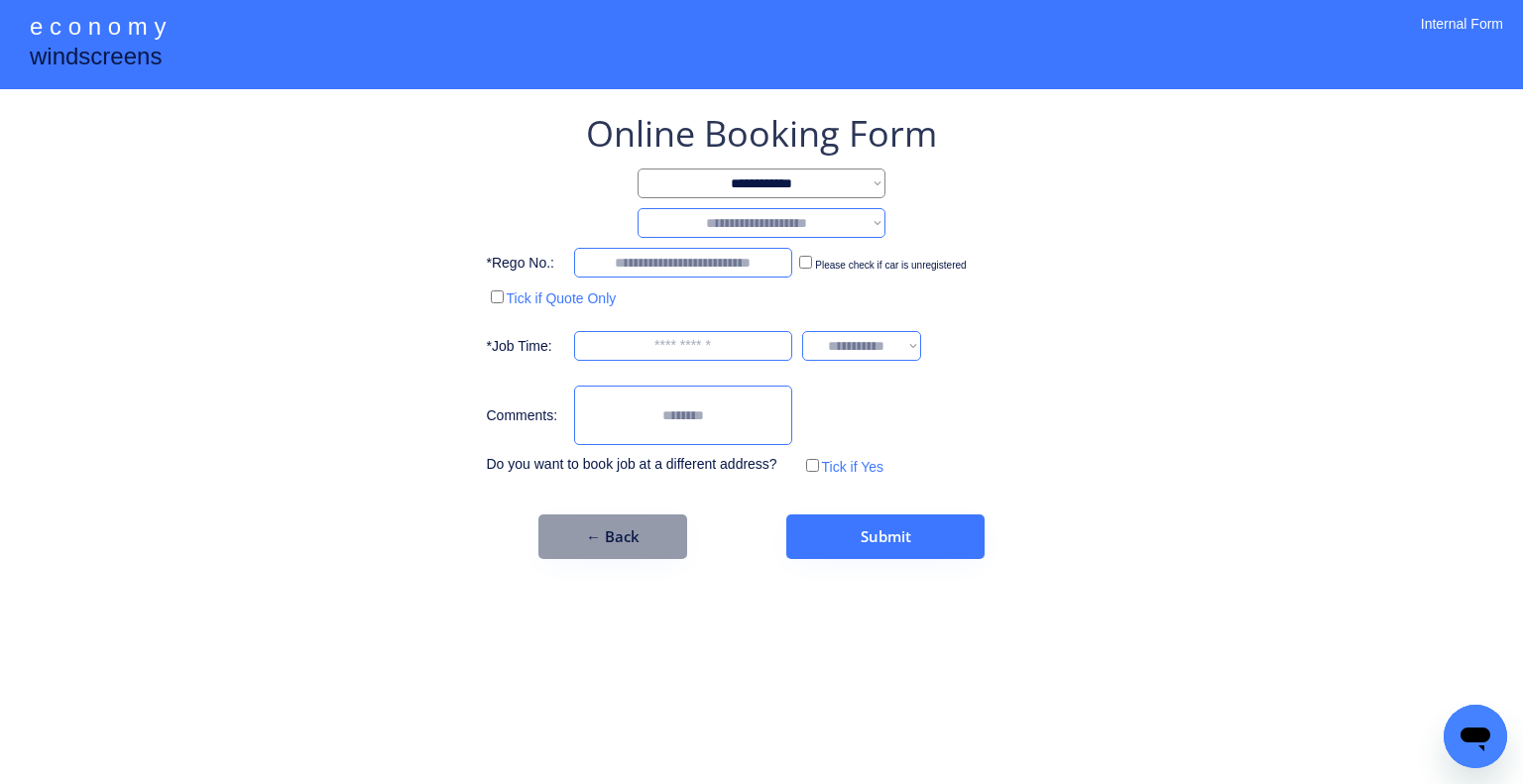 click on "**********" at bounding box center [762, 223] 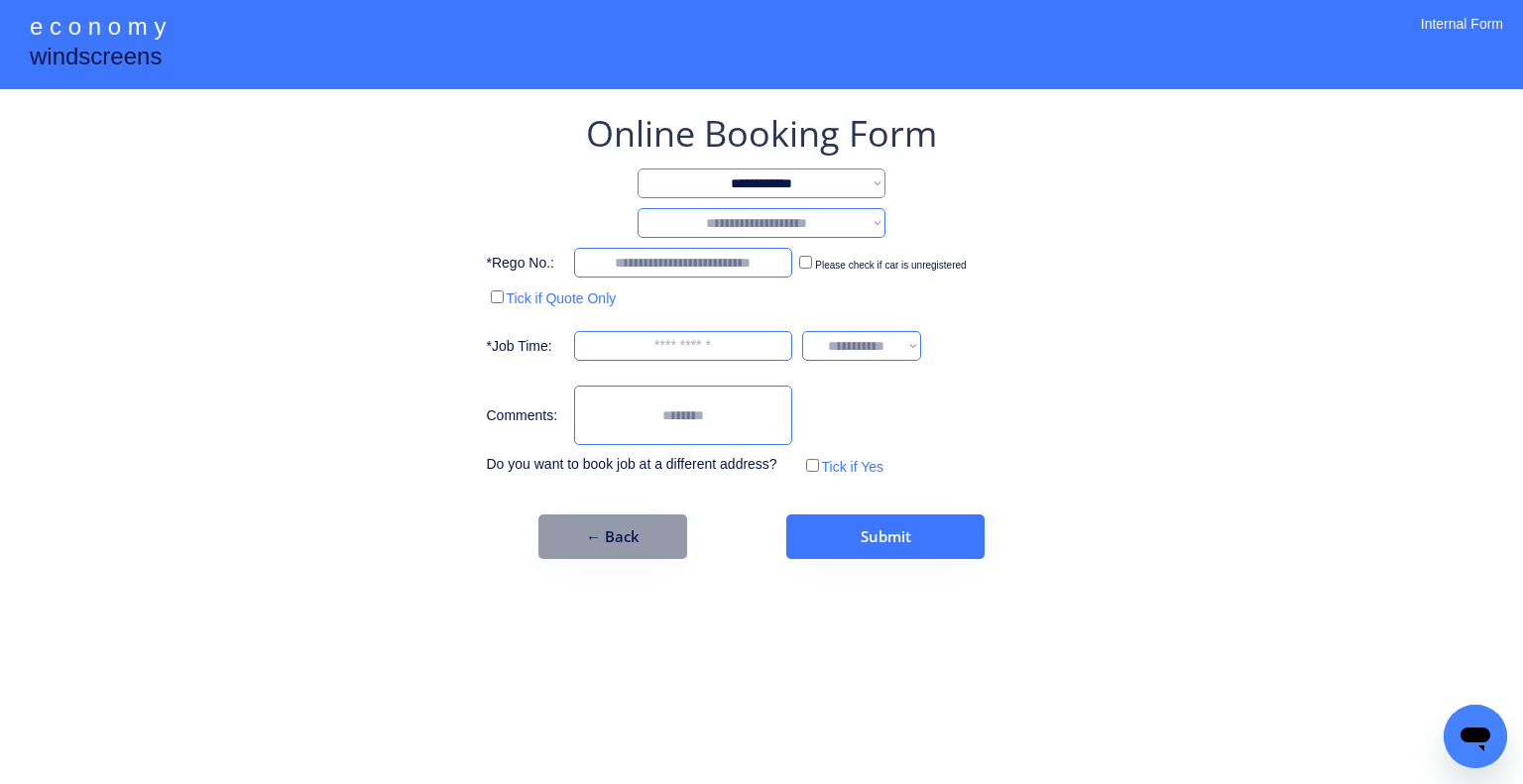 select on "********" 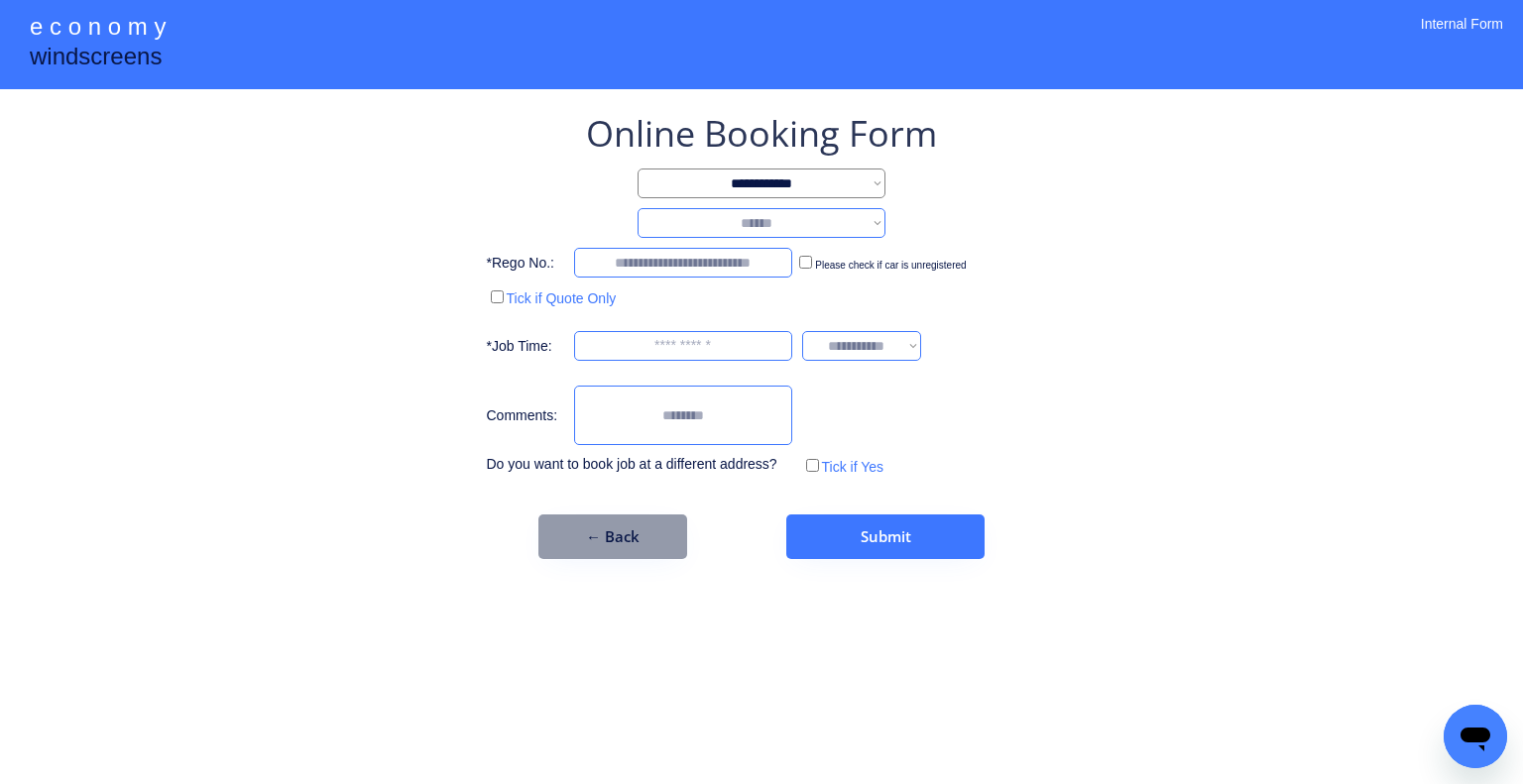 click on "**********" at bounding box center [762, 223] 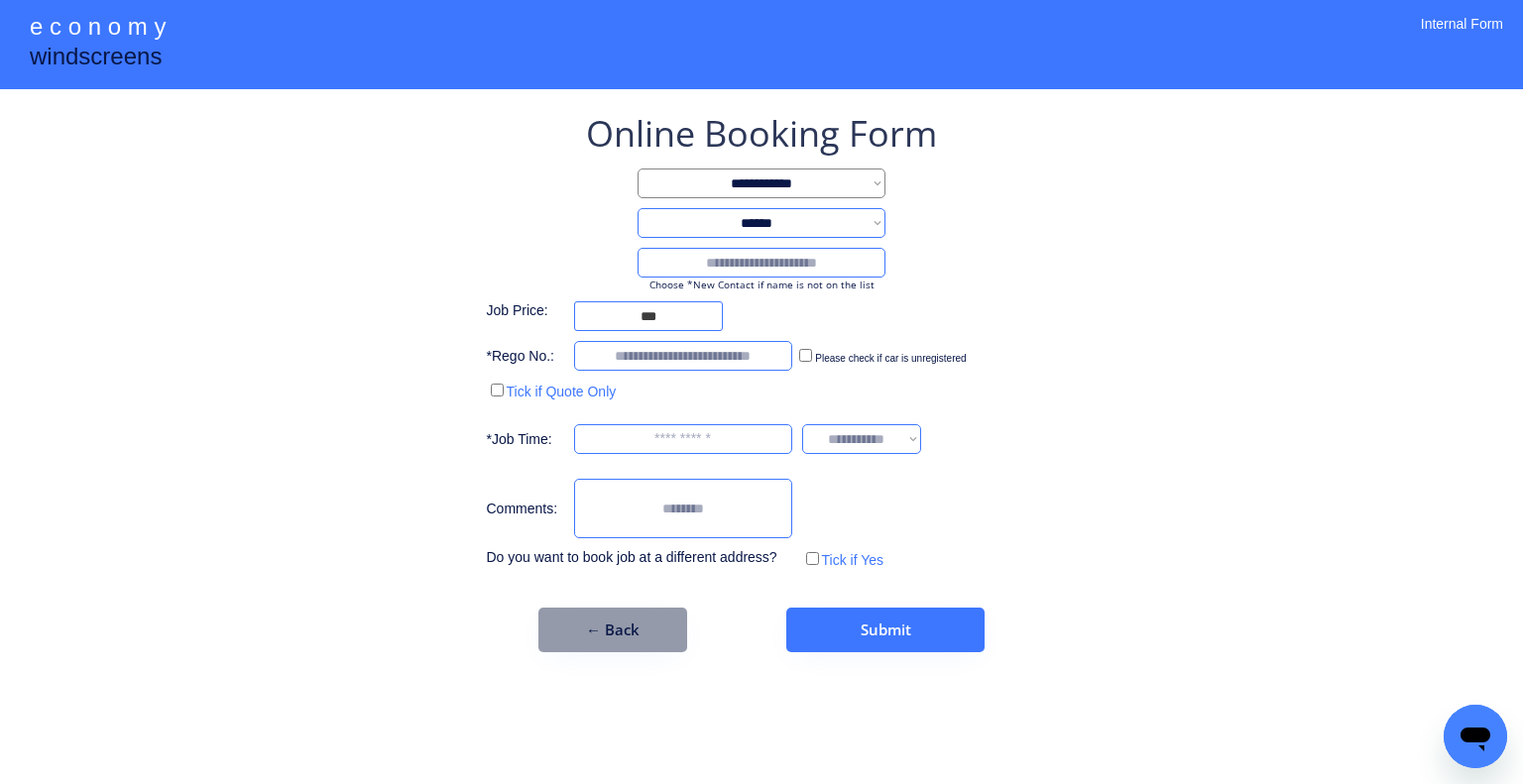 click at bounding box center [762, 263] 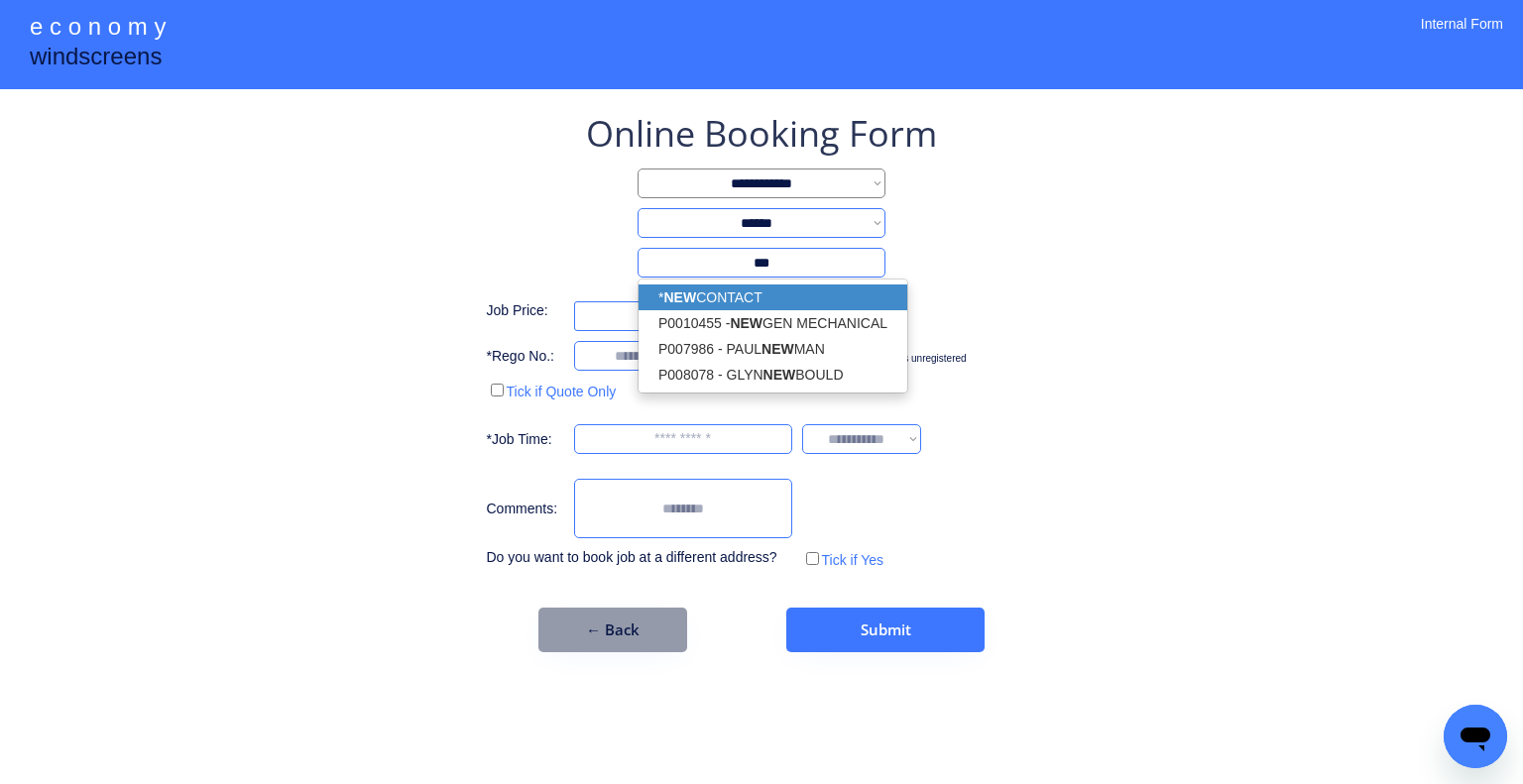 click on "* NEW  CONTACT" at bounding box center (772, 297) 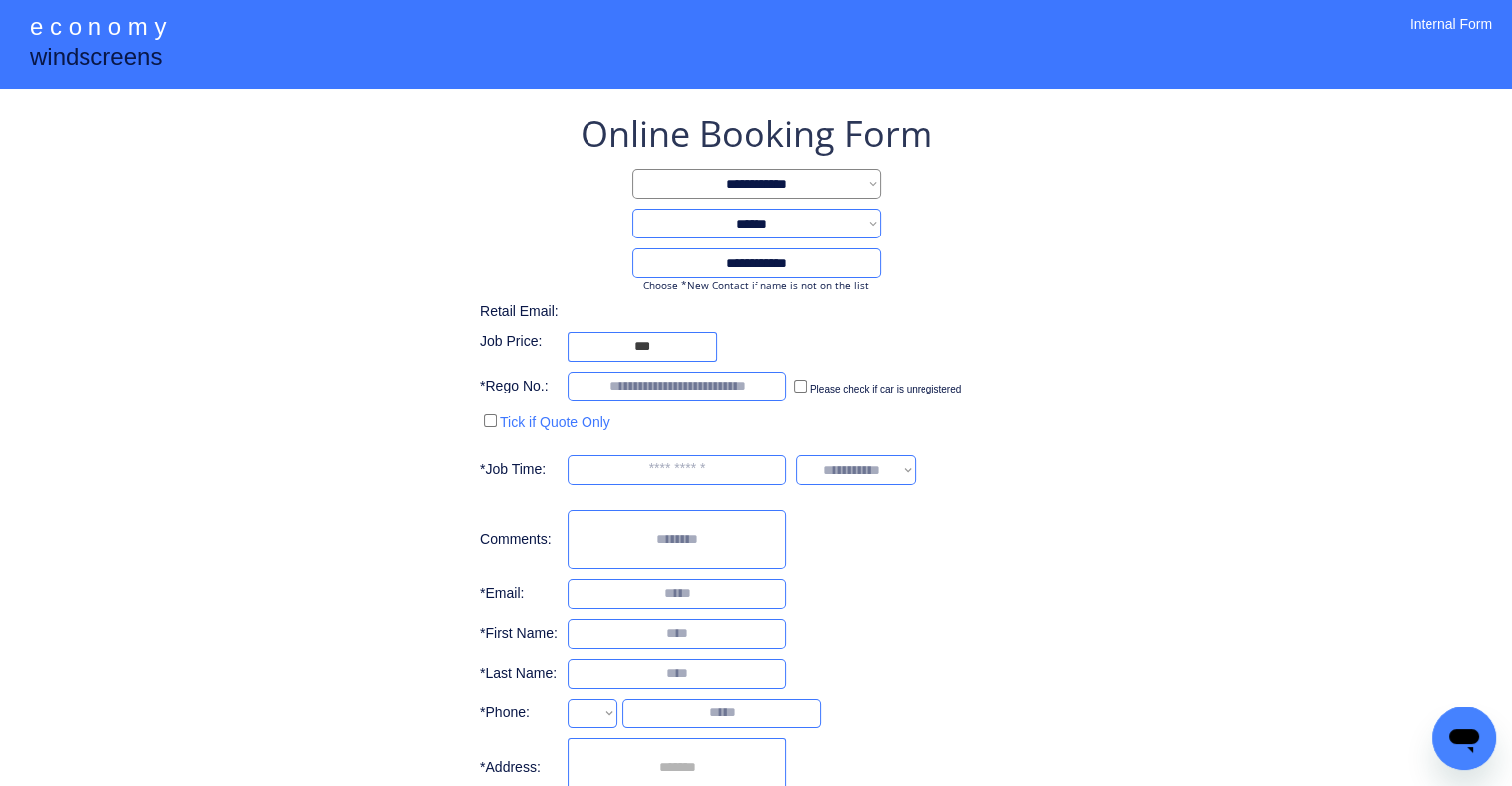 type on "**********" 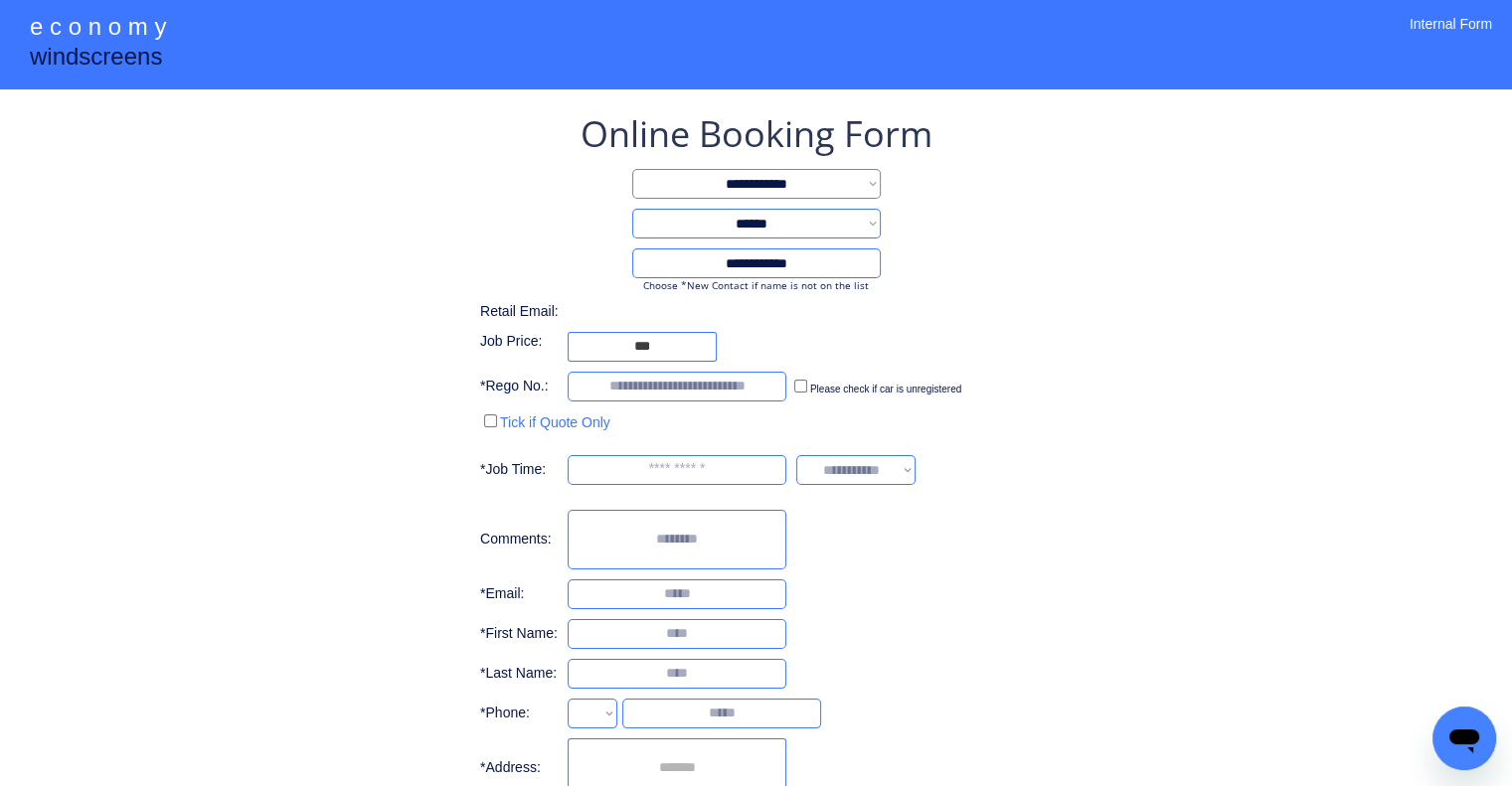 click on "**********" at bounding box center (756, 471) 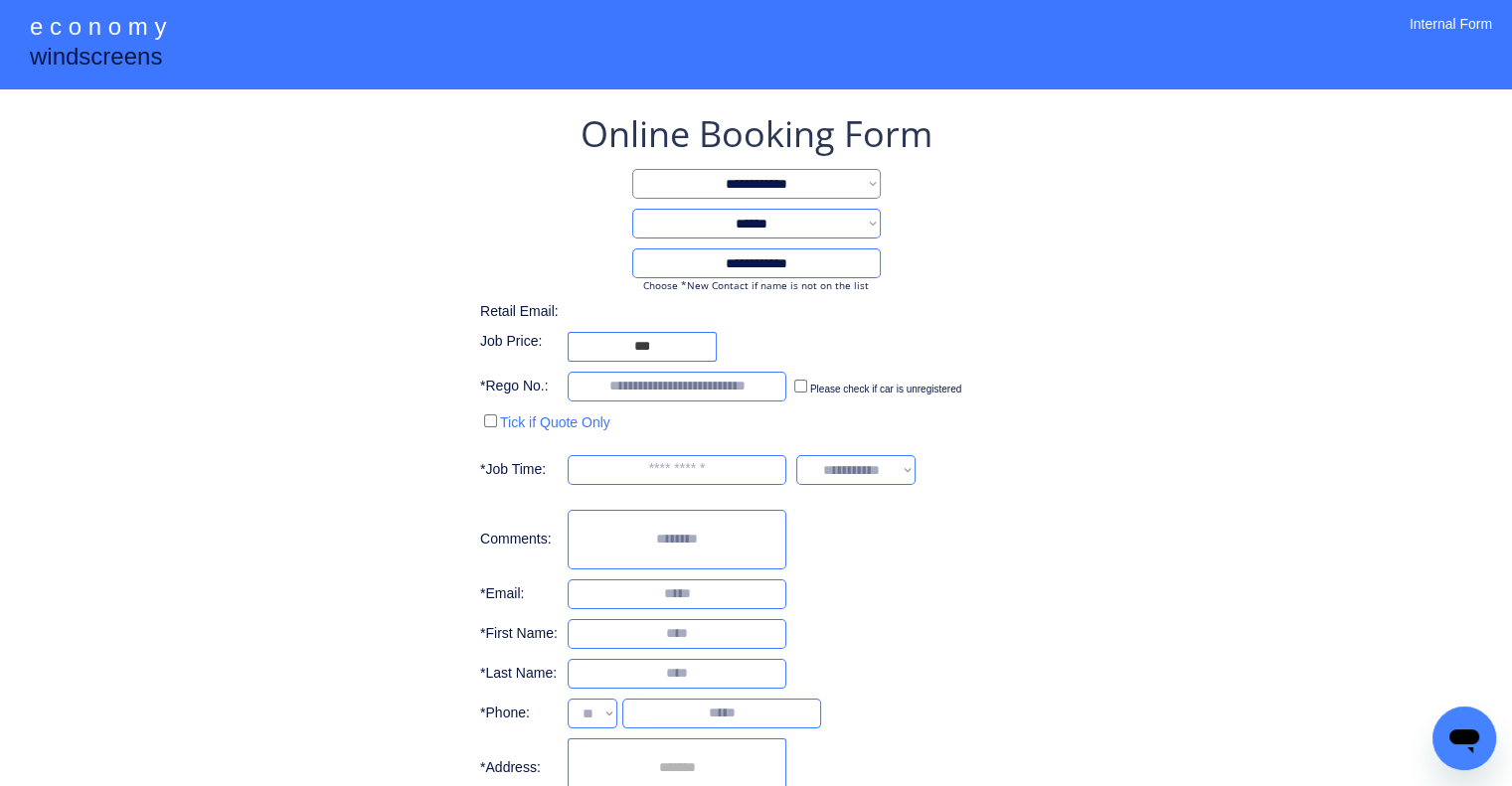 select on "**********" 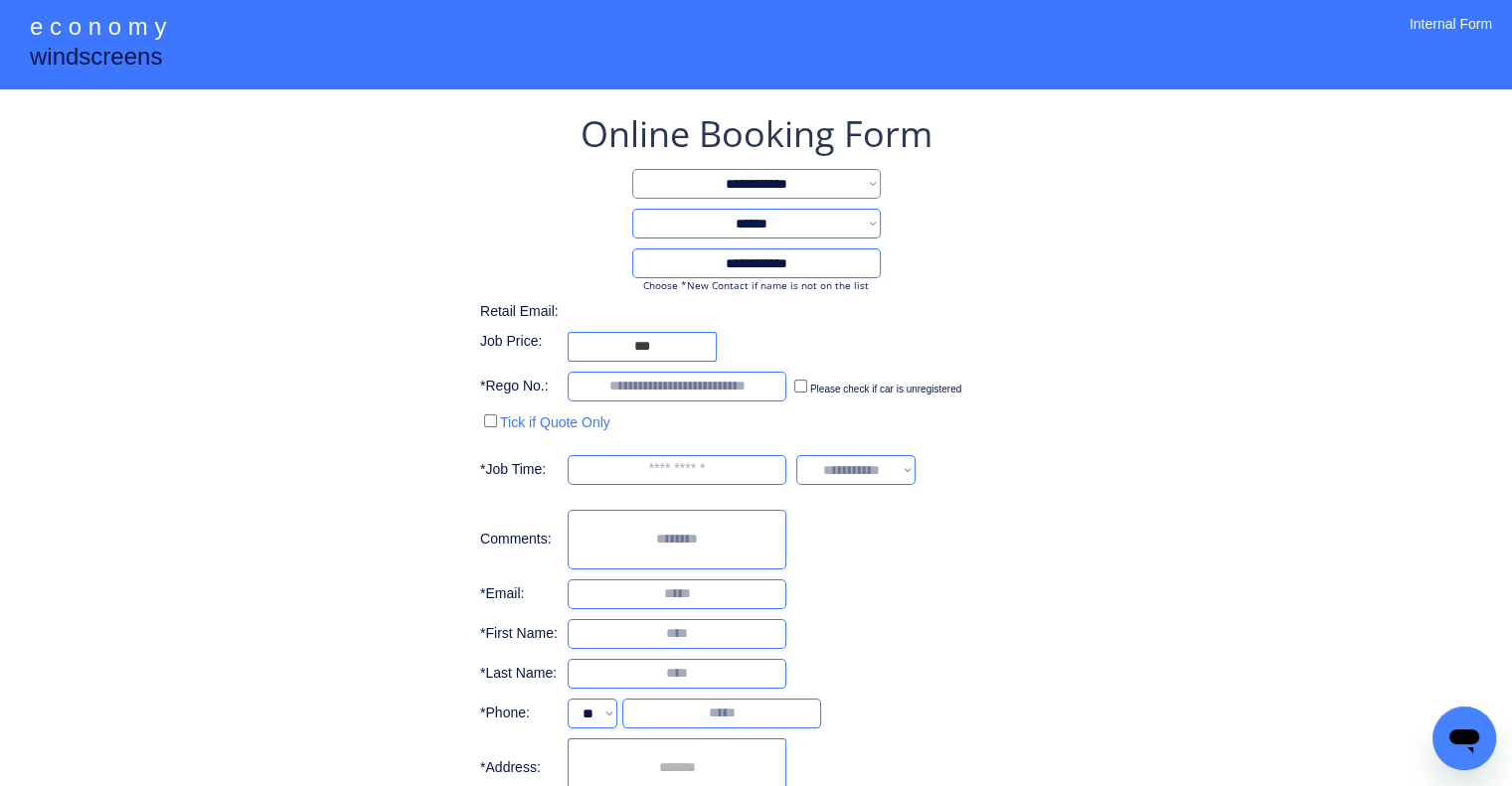 scroll, scrollTop: 155, scrollLeft: 0, axis: vertical 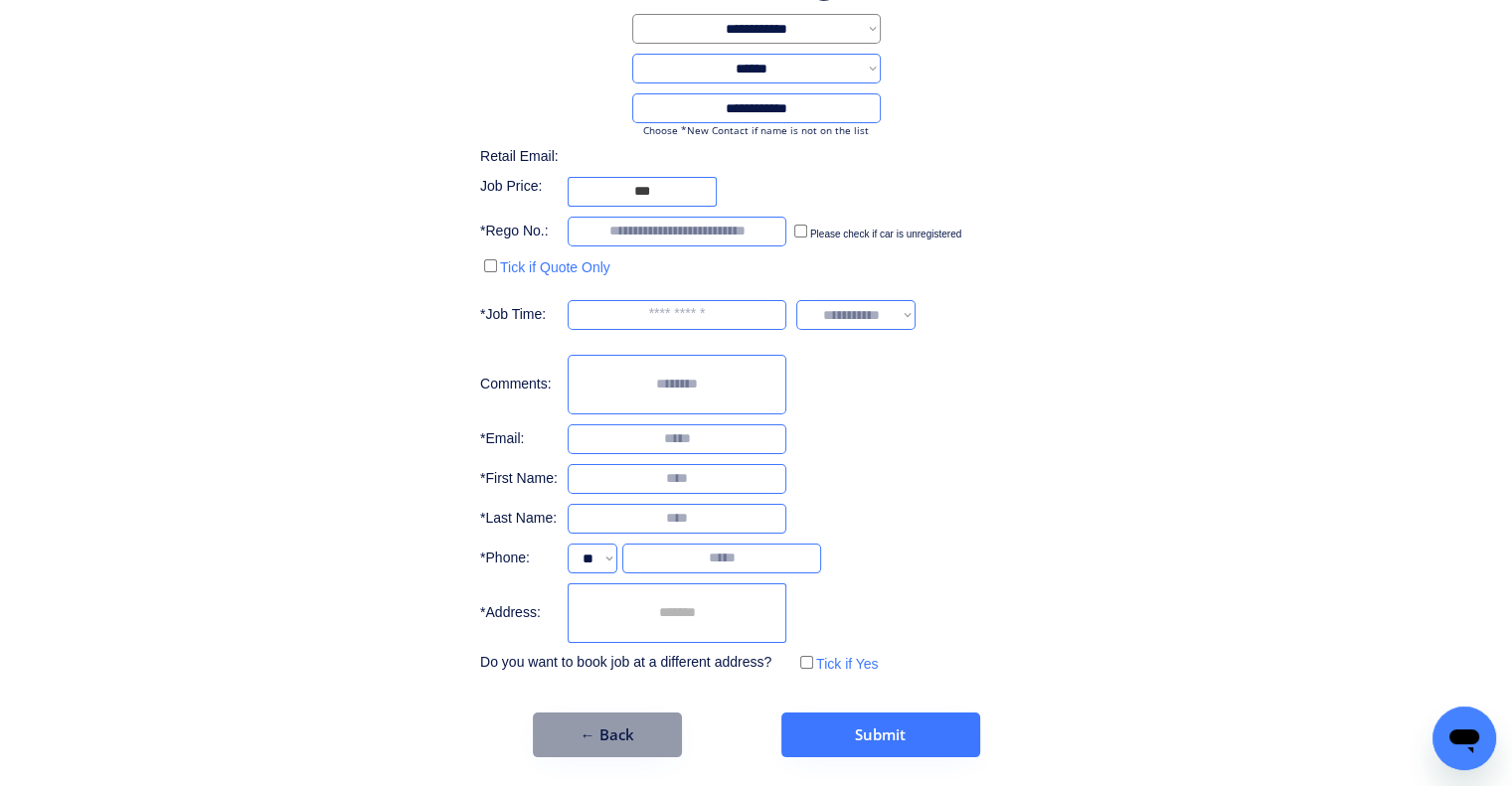 click on "**********" at bounding box center [756, 316] 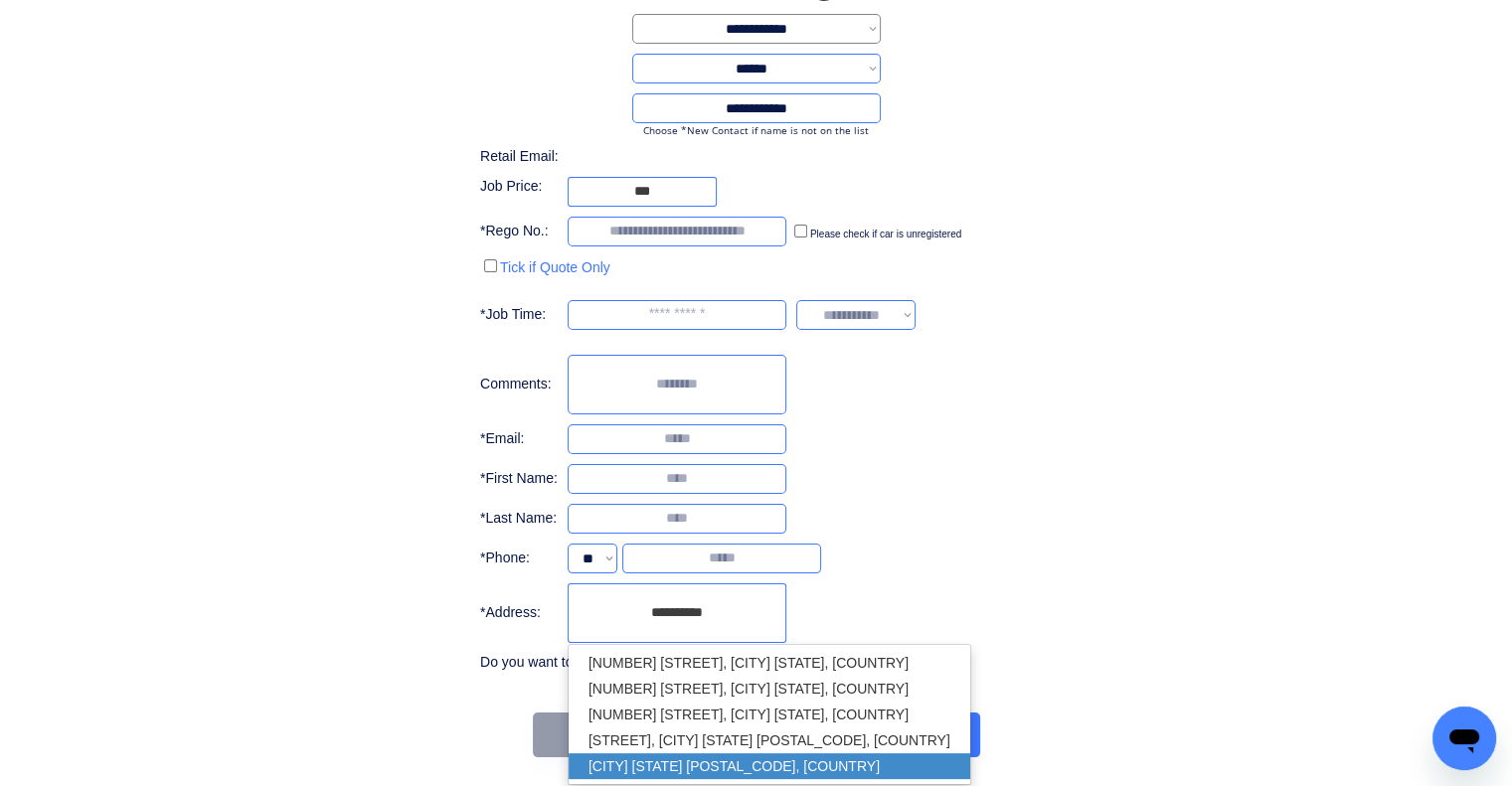 drag, startPoint x: 749, startPoint y: 756, endPoint x: 1043, endPoint y: 496, distance: 392.4742 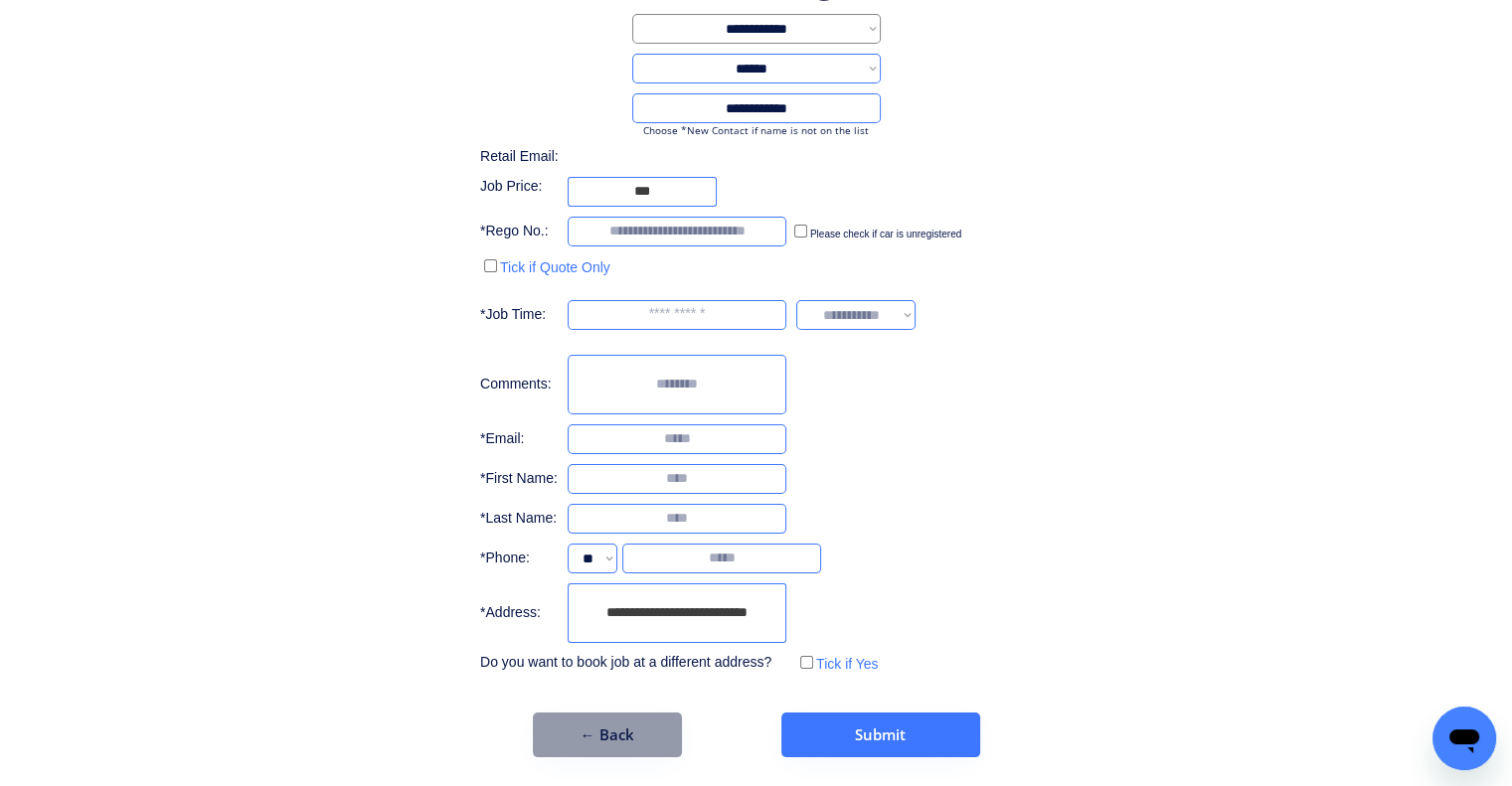click on "**********" at bounding box center (756, 316) 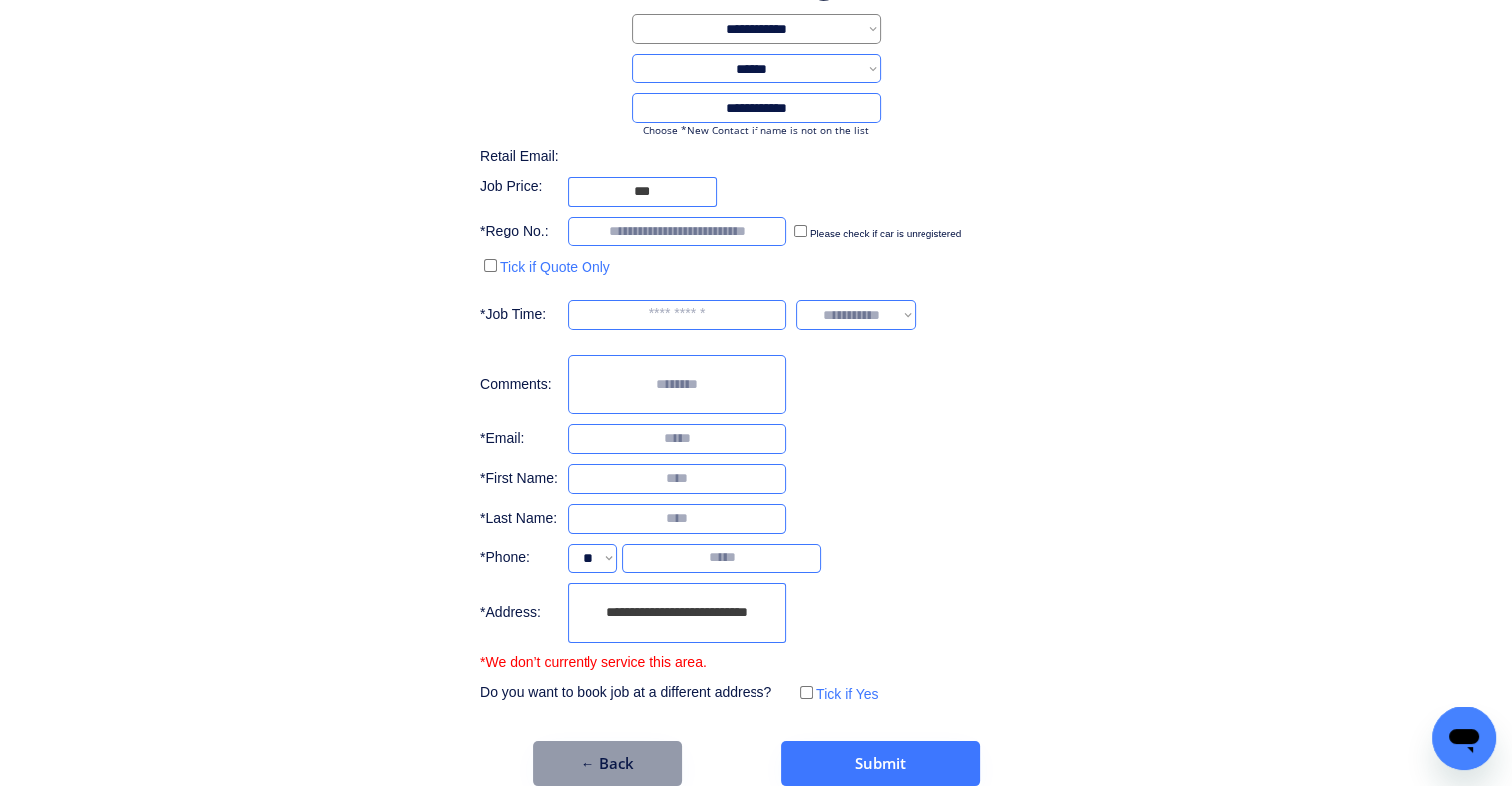 click on "**********" at bounding box center [756, 330] 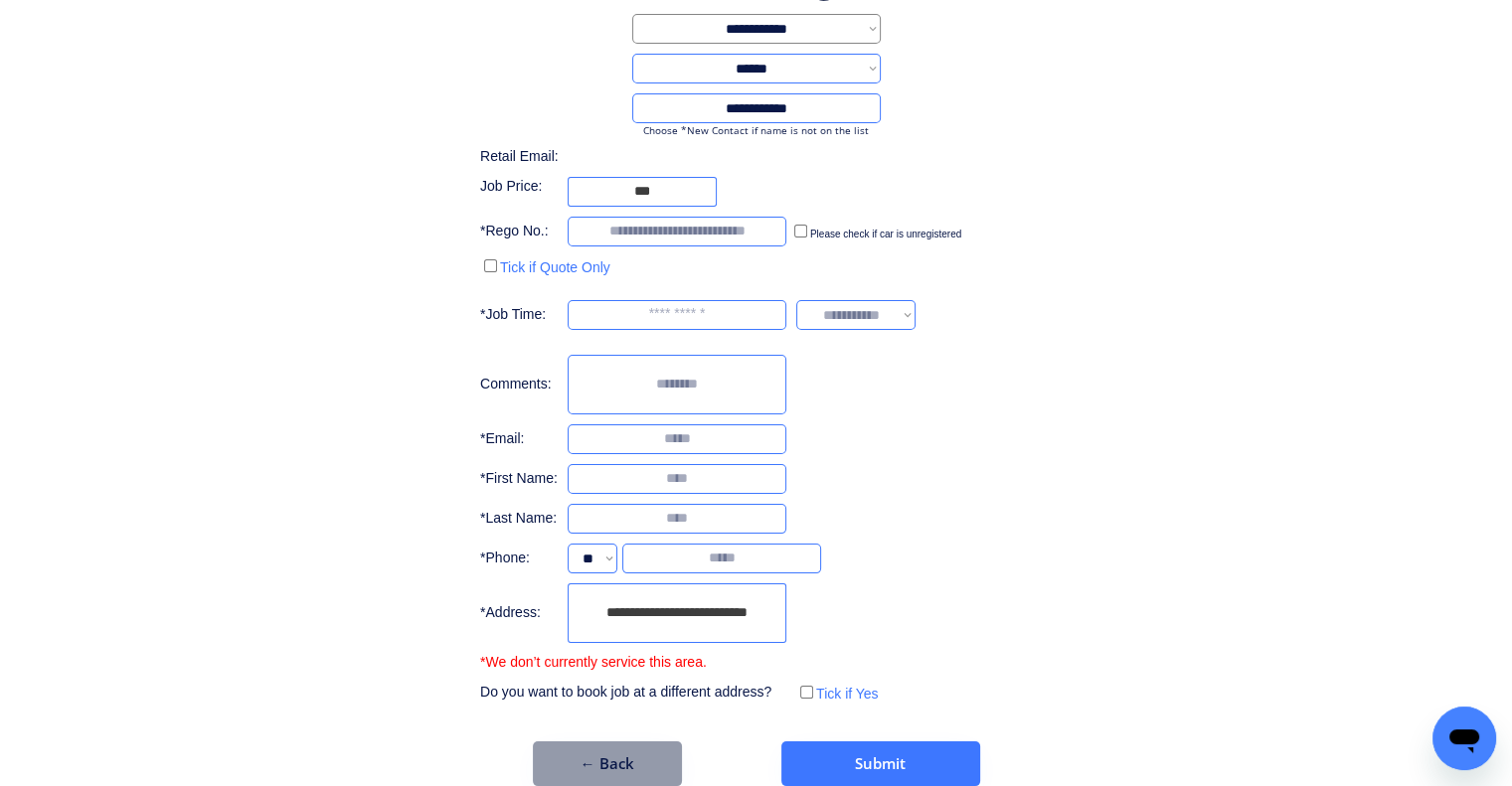 click on "**********" at bounding box center [756, 330] 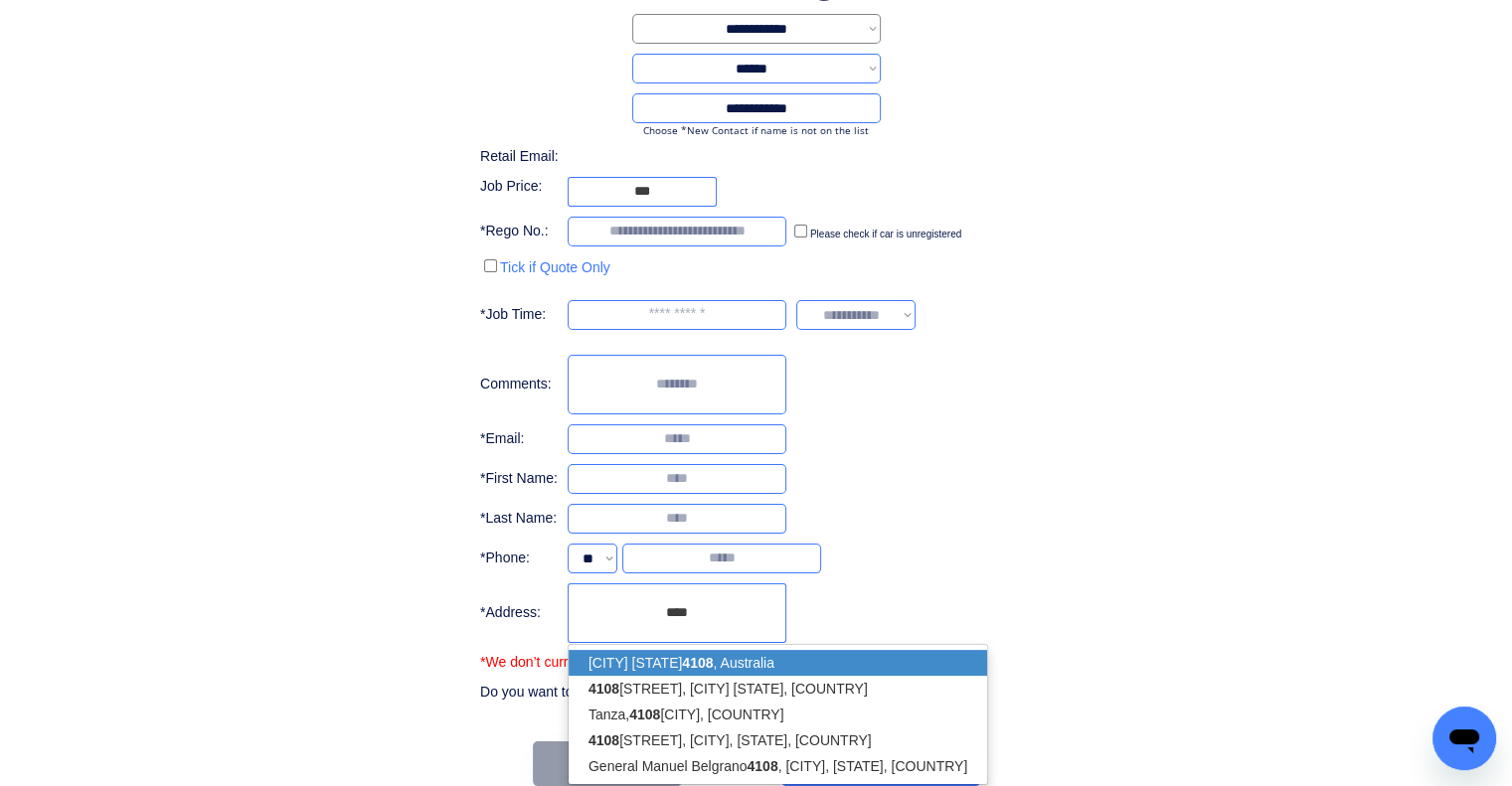 click on "4108" at bounding box center [697, 663] 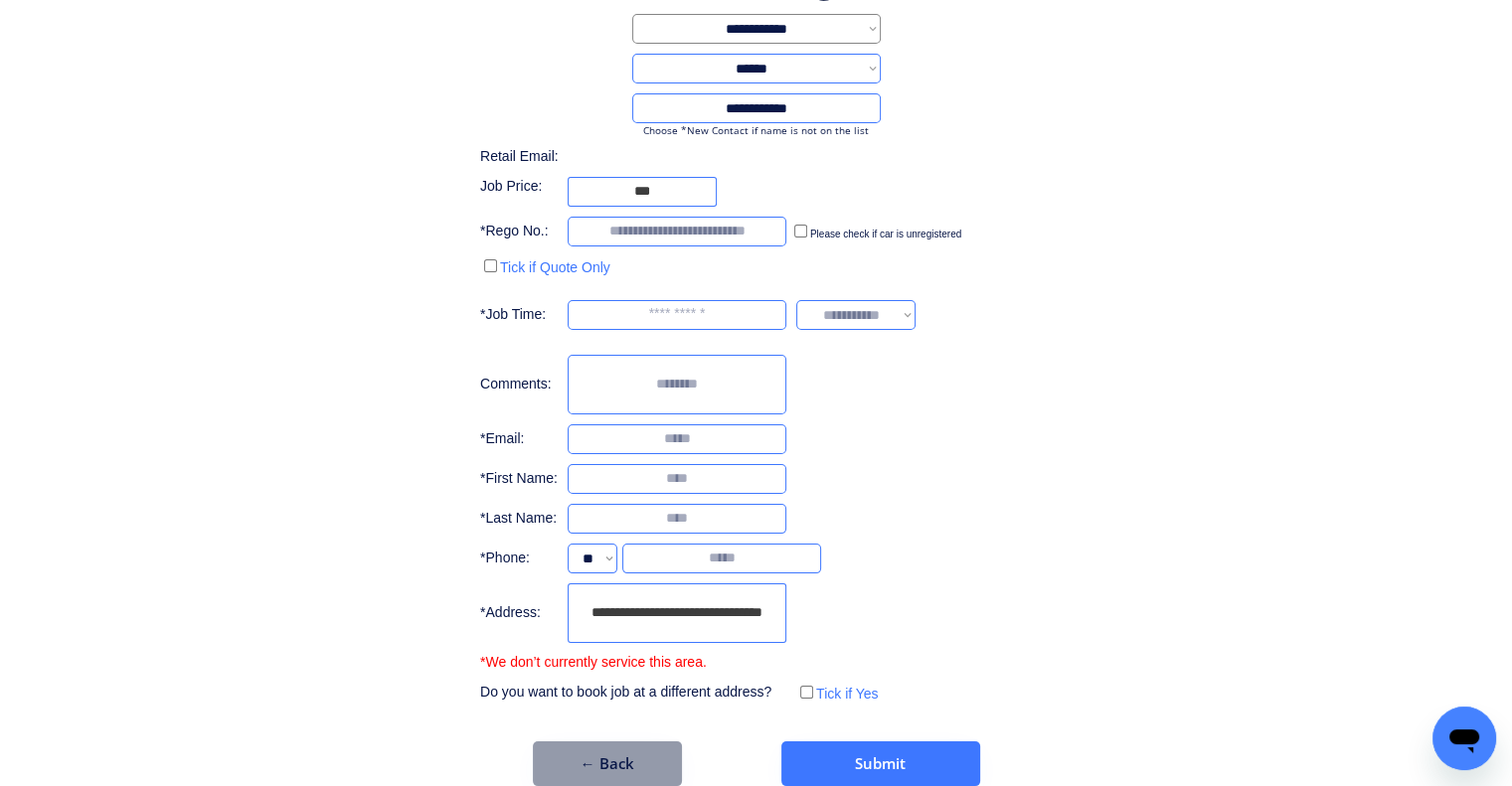 type on "**********" 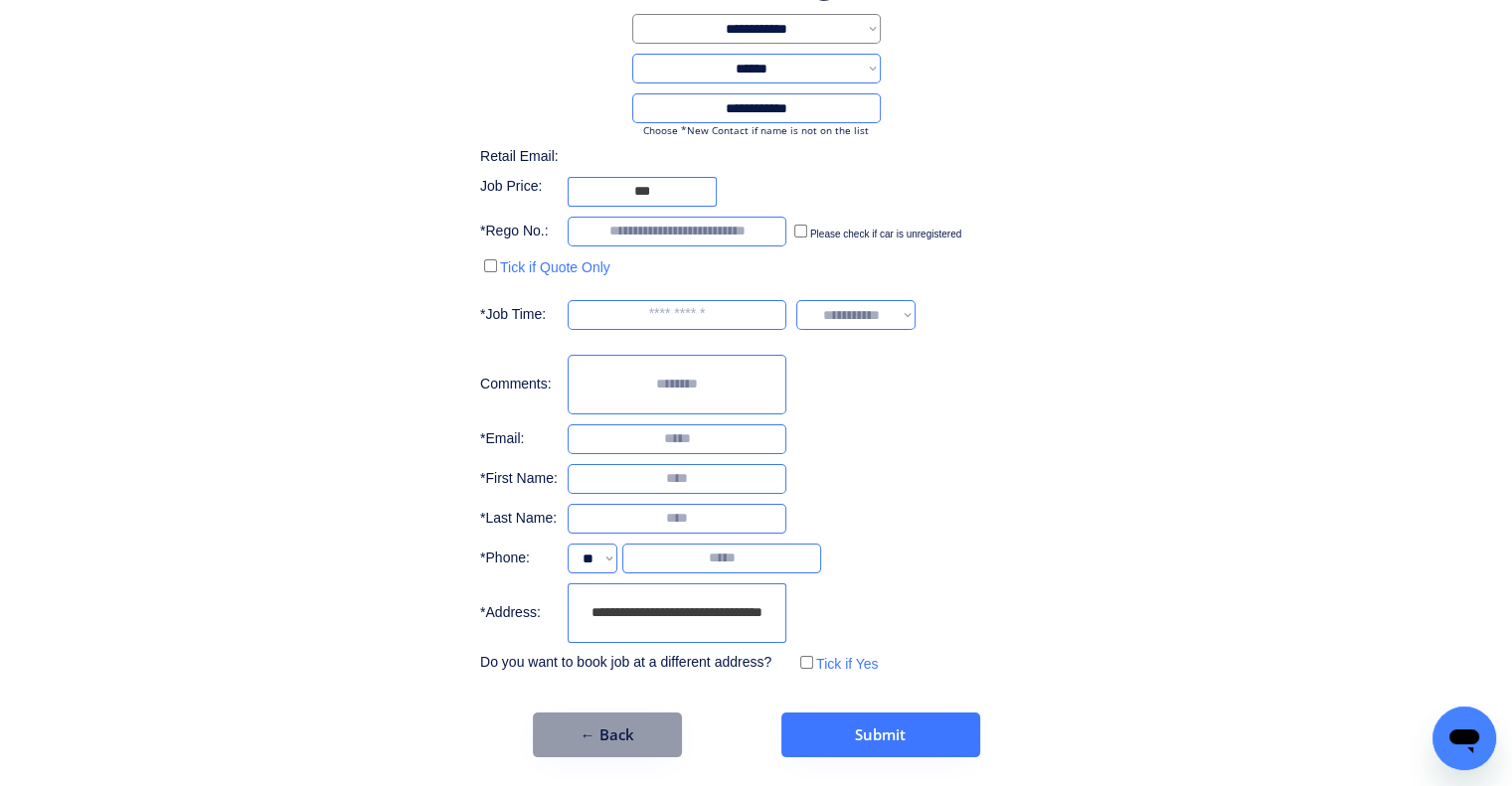 drag, startPoint x: 1037, startPoint y: 285, endPoint x: 1006, endPoint y: 247, distance: 49.0408 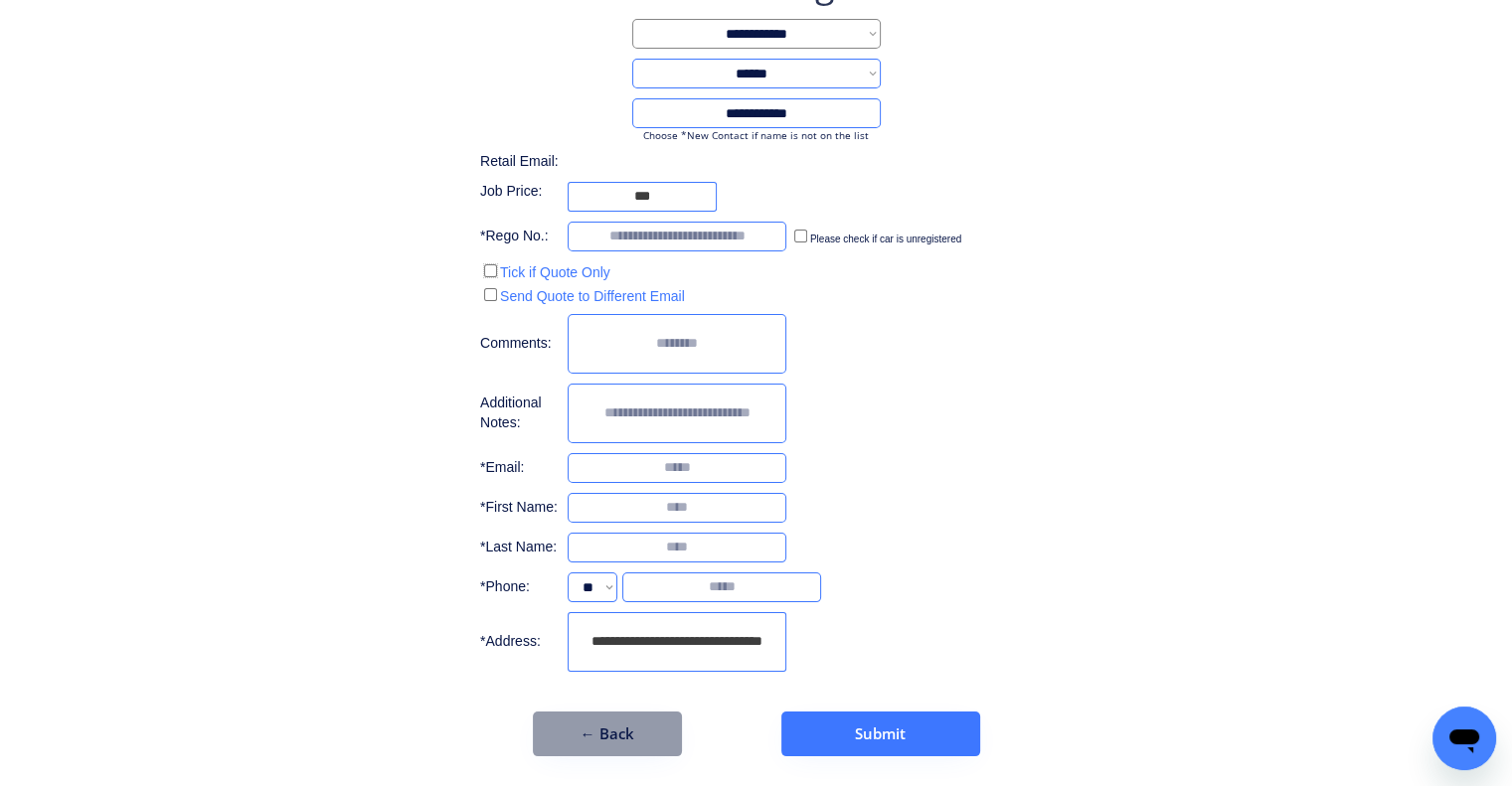 scroll, scrollTop: 150, scrollLeft: 0, axis: vertical 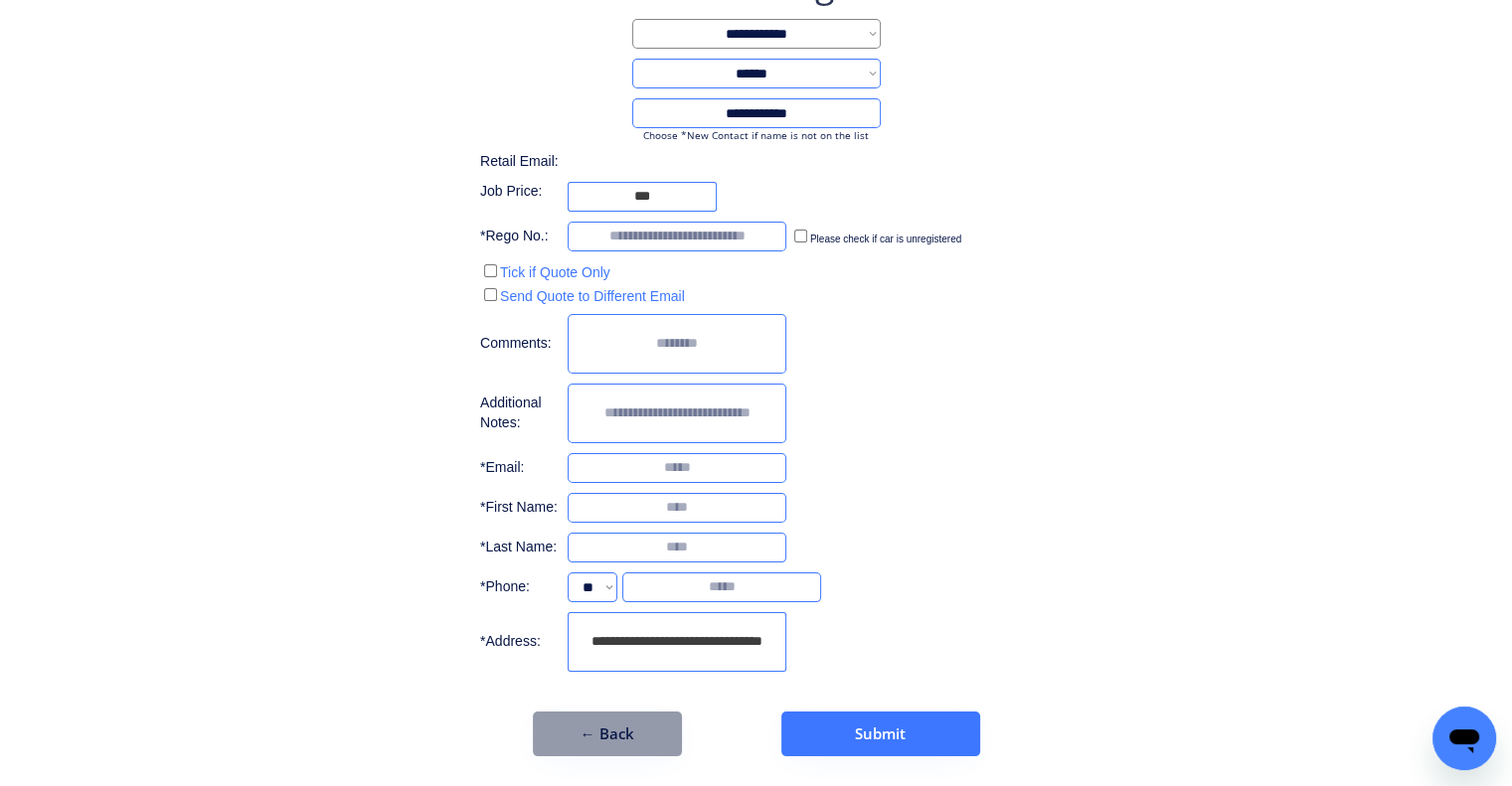 click at bounding box center (677, 468) 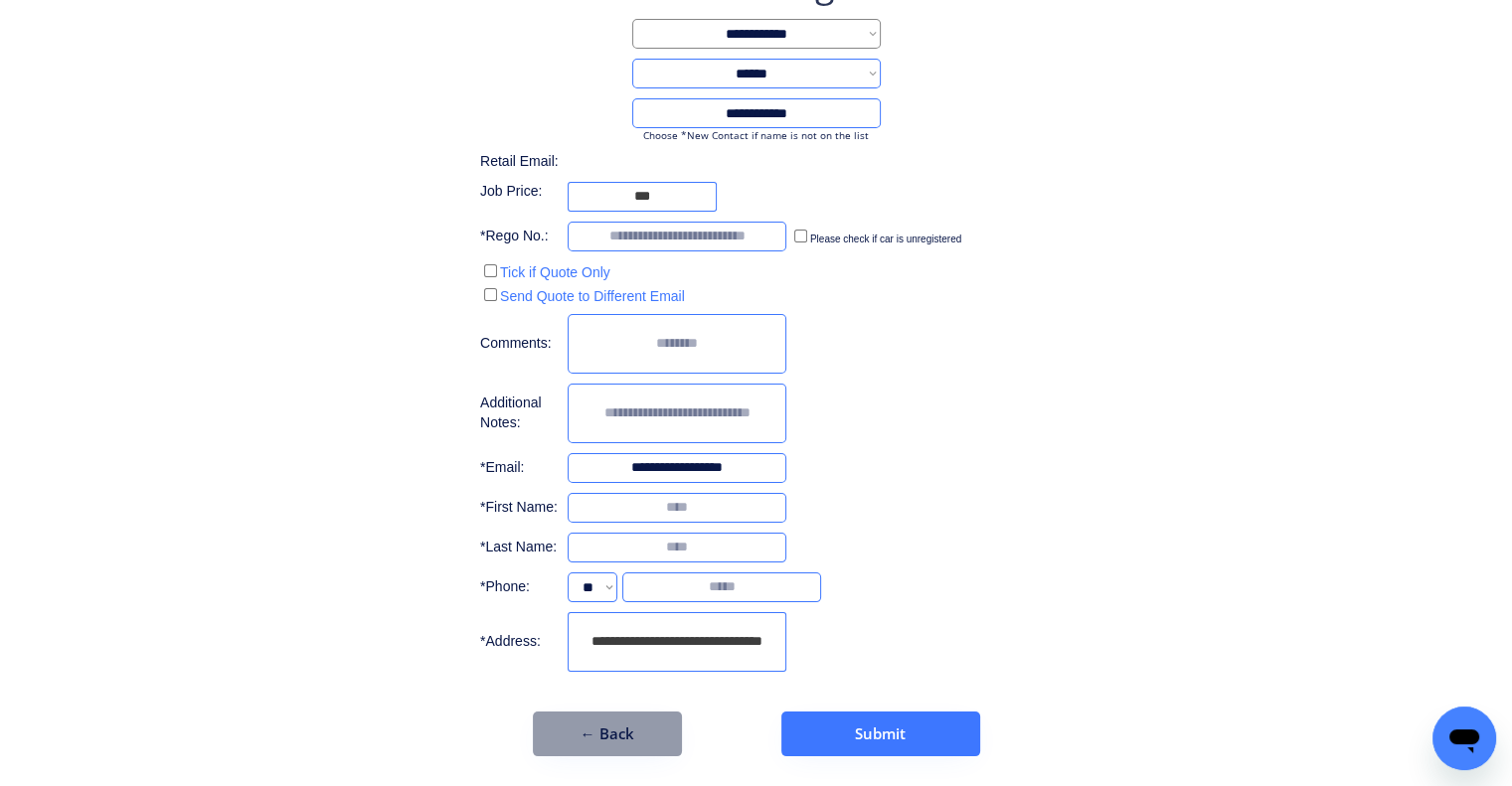 type on "**********" 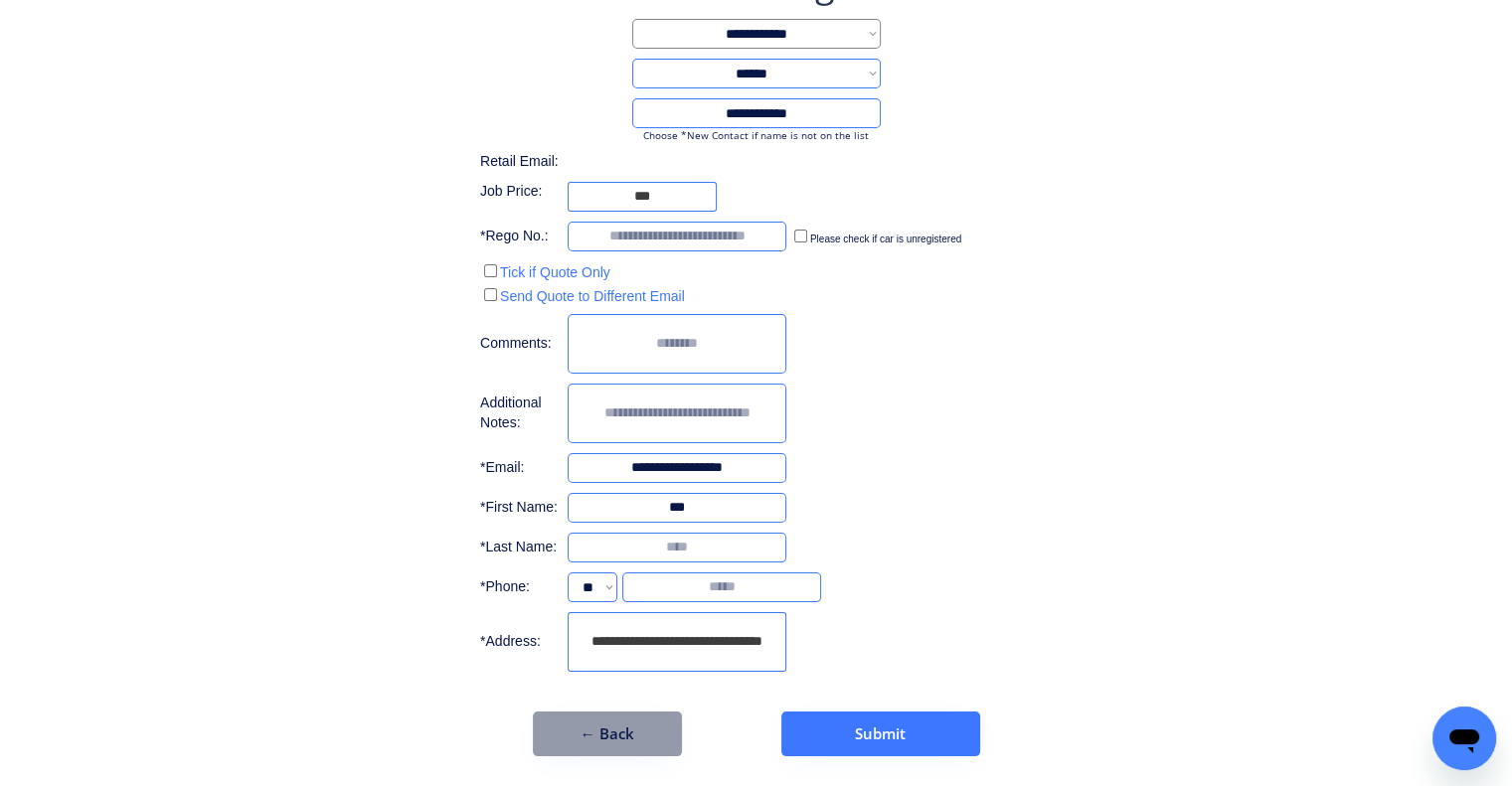 type on "***" 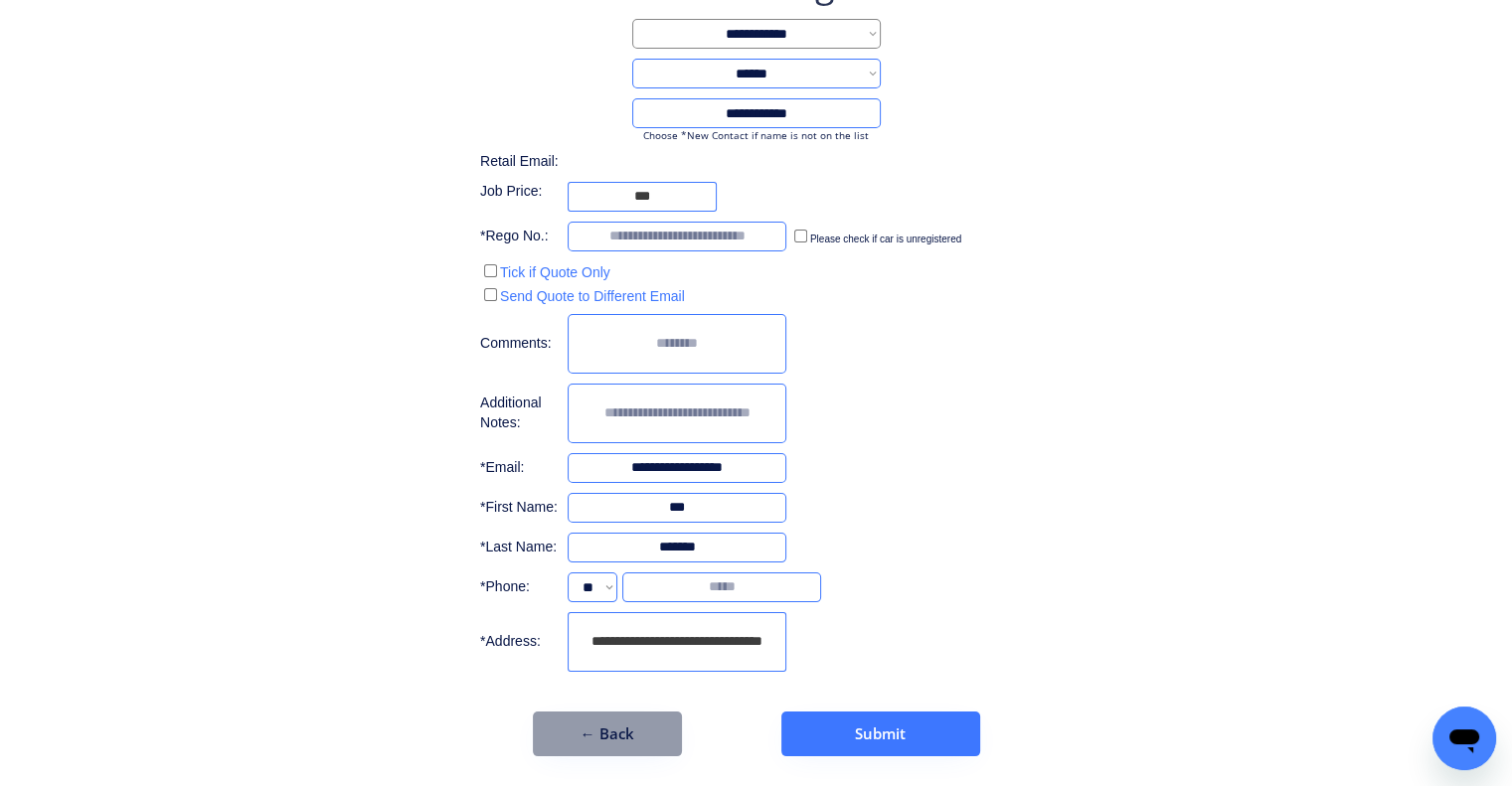 type on "*******" 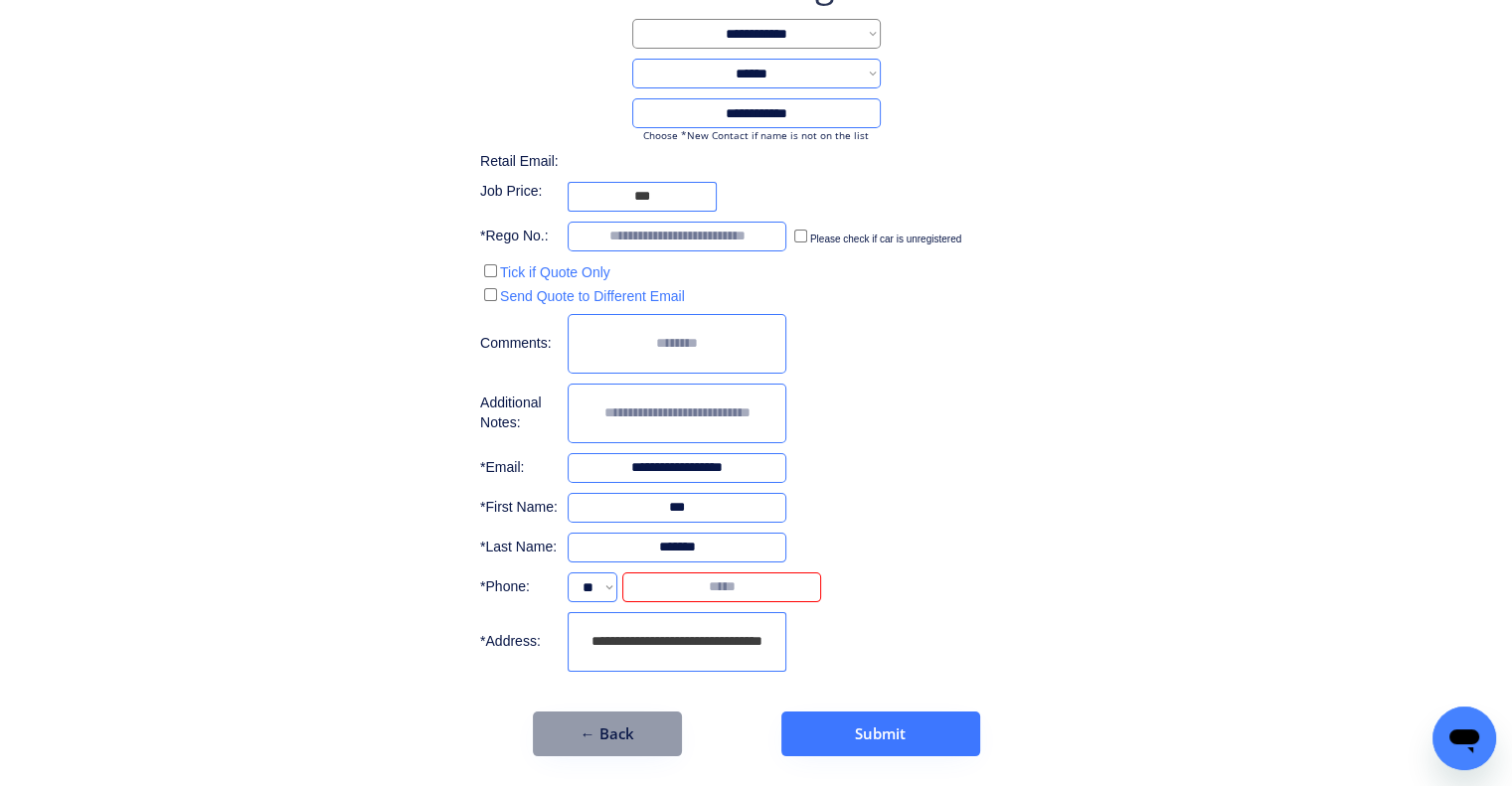 type on "********" 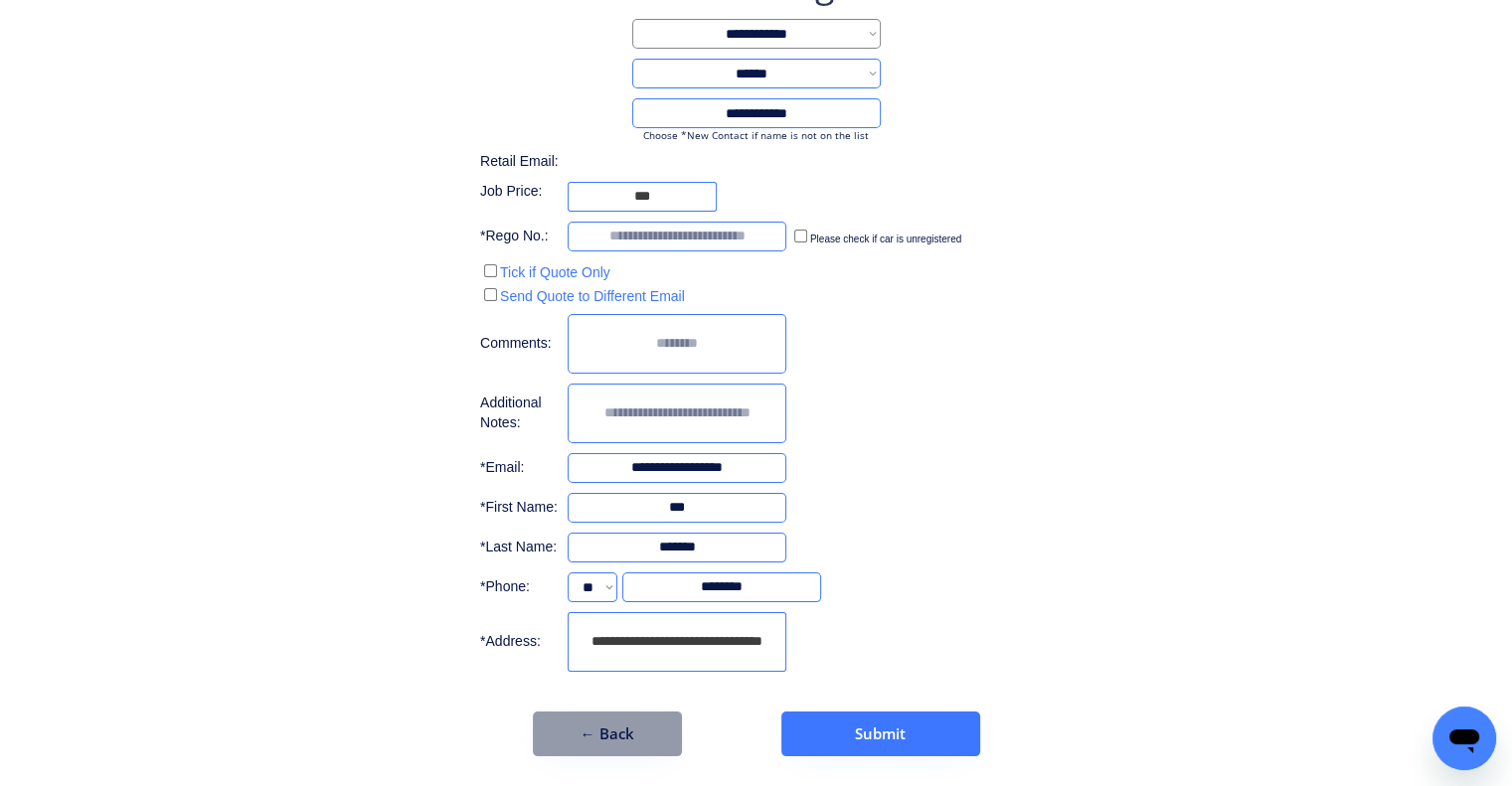 click on "**********" at bounding box center (756, 358) 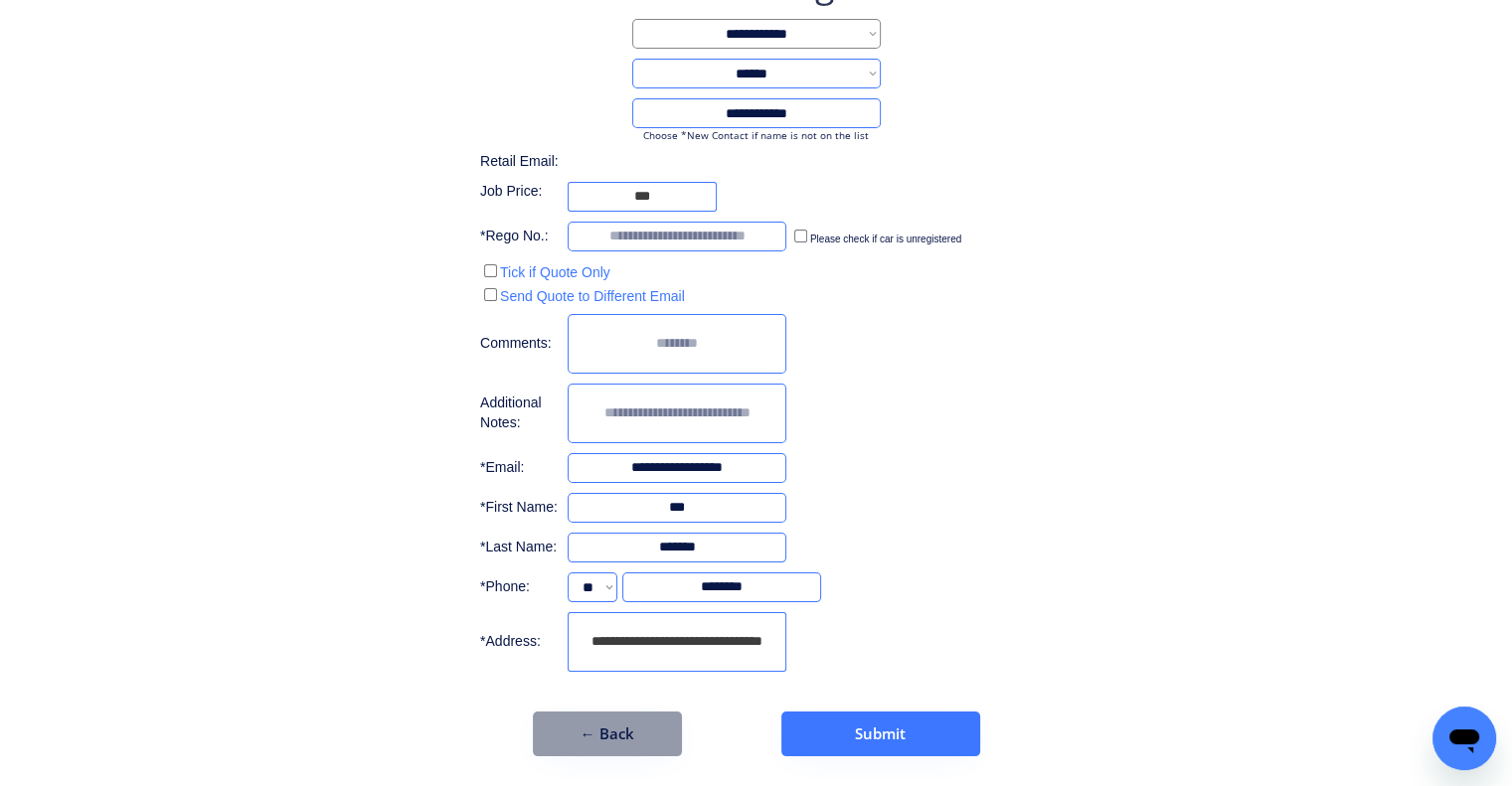 click at bounding box center [677, 236] 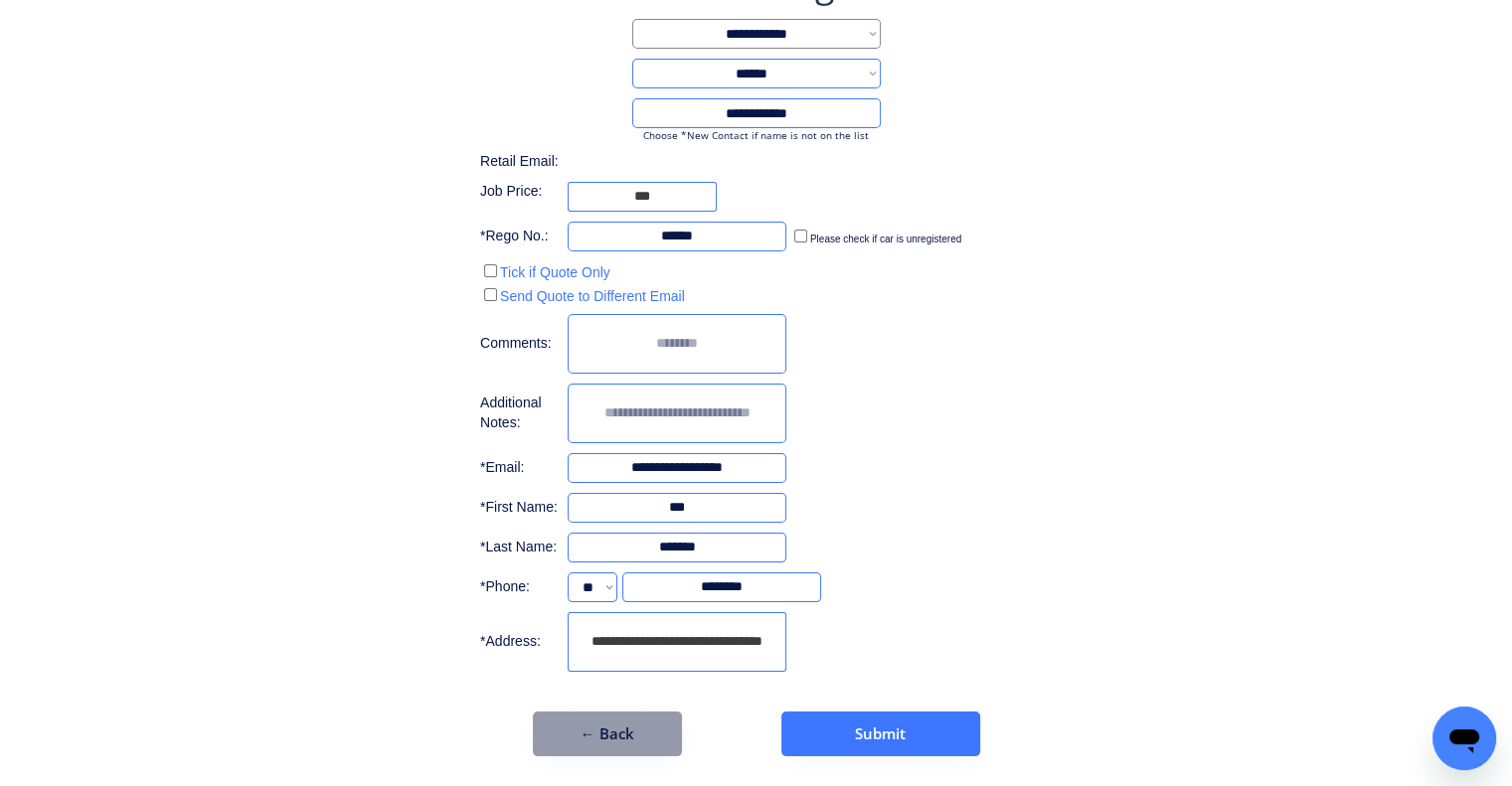 type on "******" 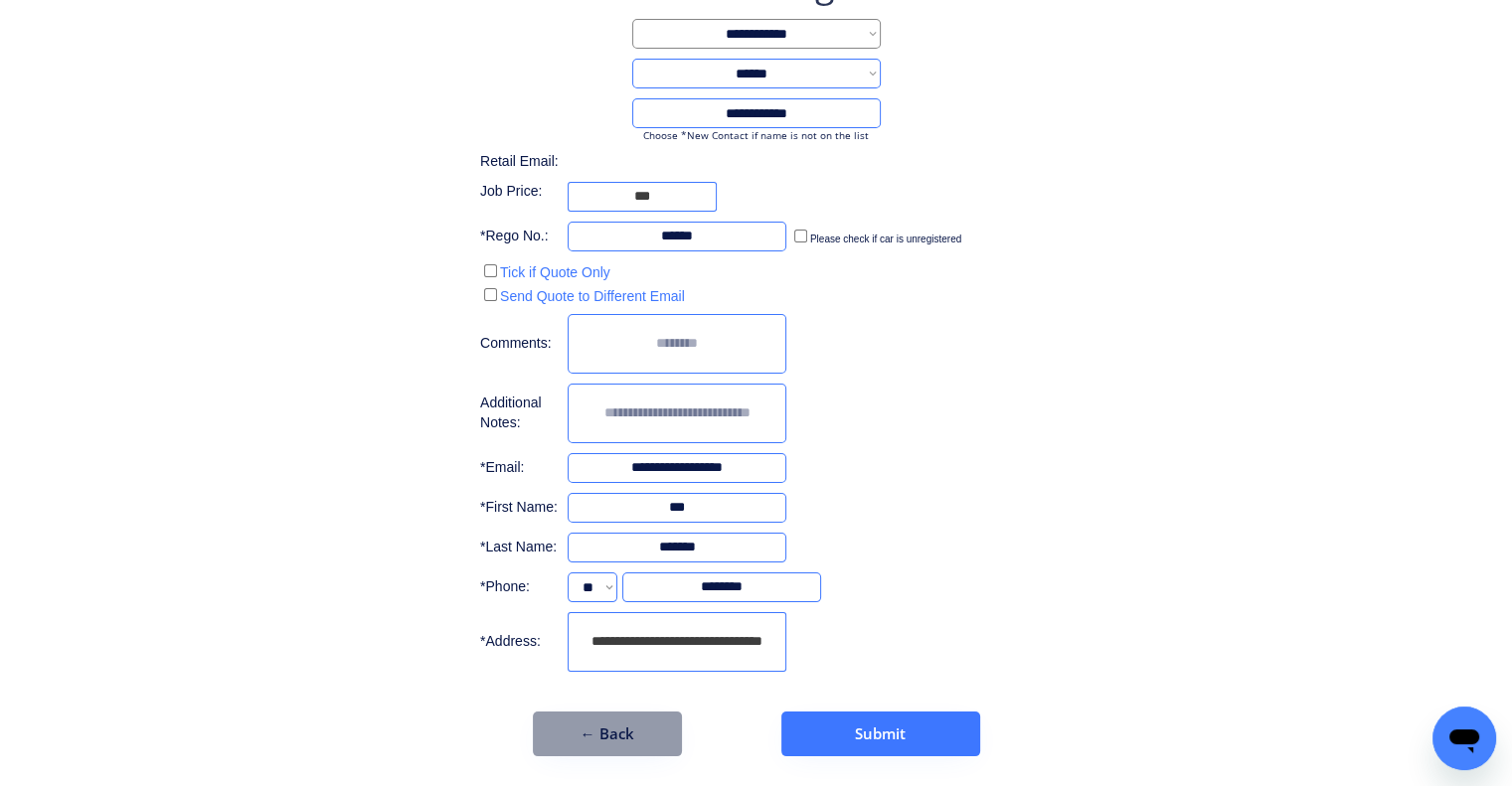 click on "**********" at bounding box center [756, 358] 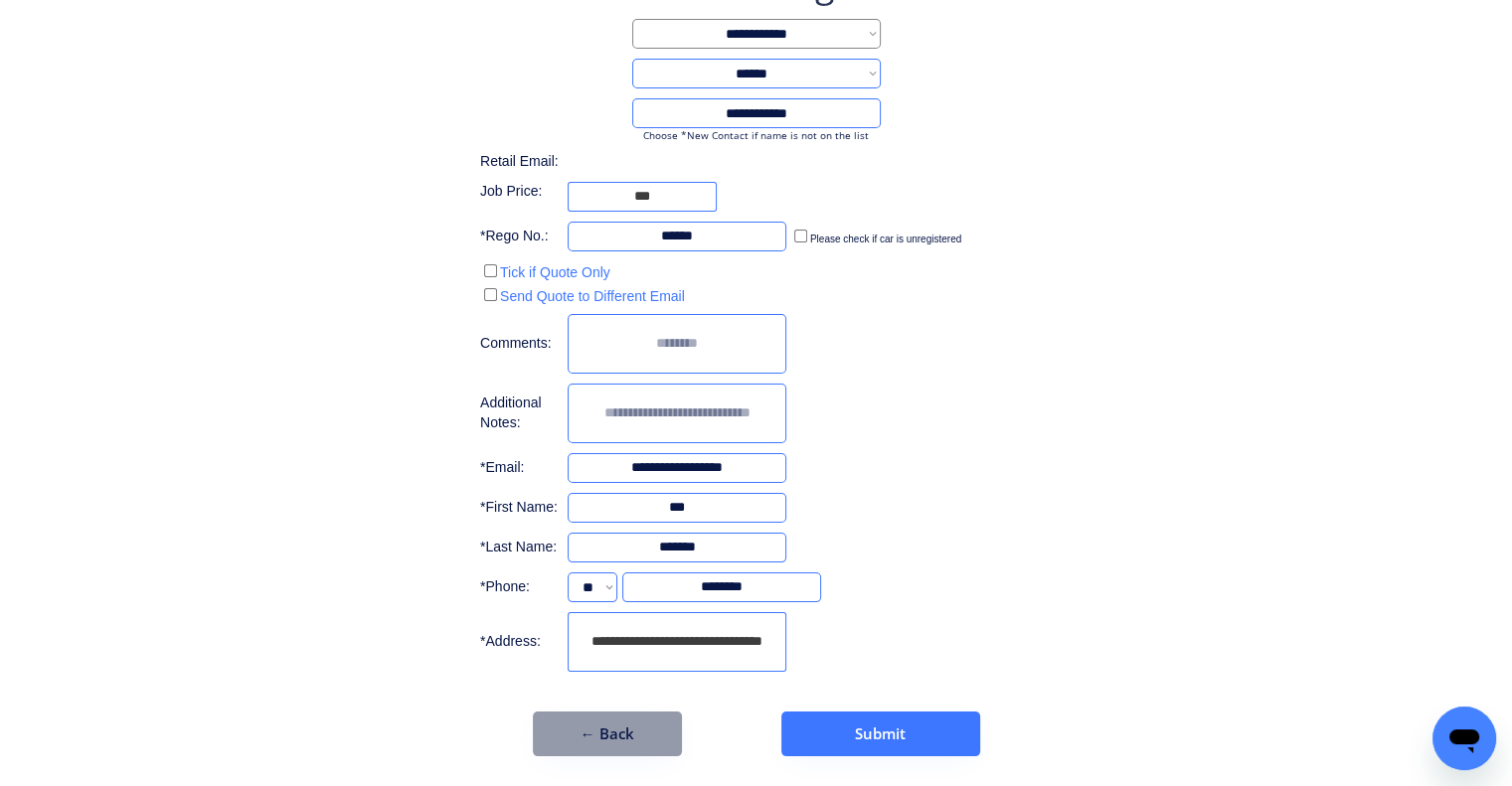 drag, startPoint x: 970, startPoint y: 319, endPoint x: 963, endPoint y: 298, distance: 22.135944 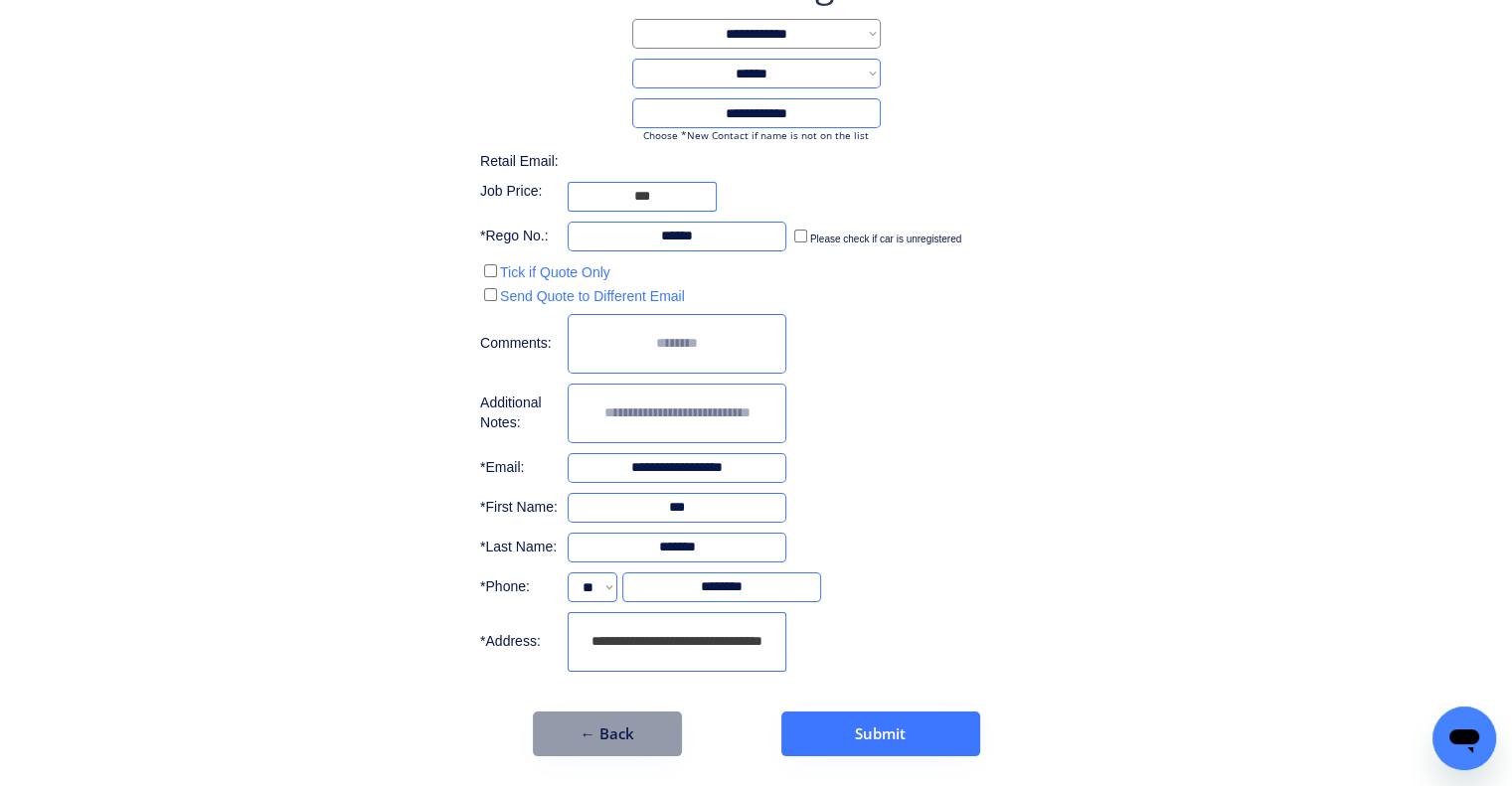 click on "**********" at bounding box center (756, 358) 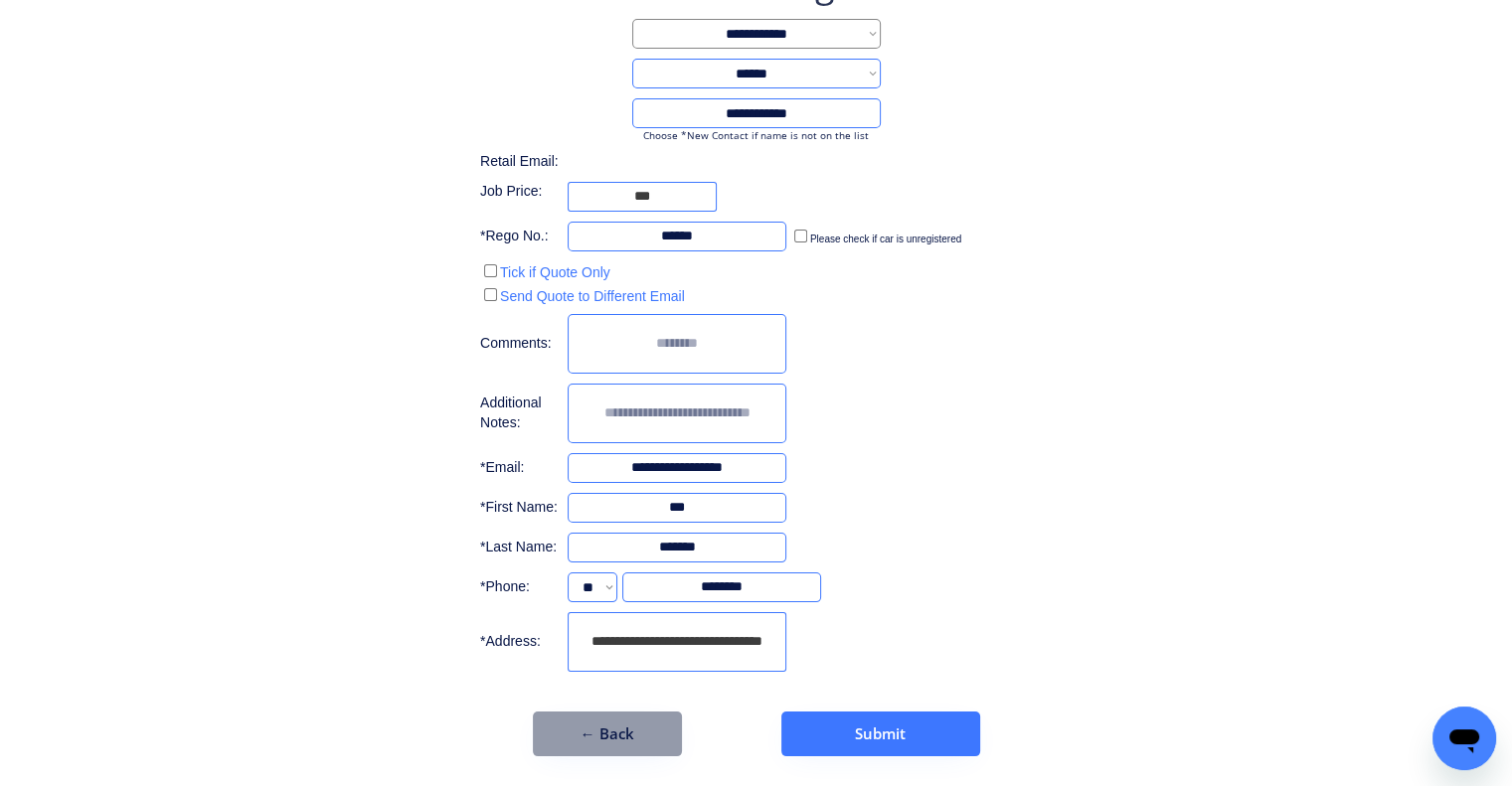 click on "**********" at bounding box center (756, 358) 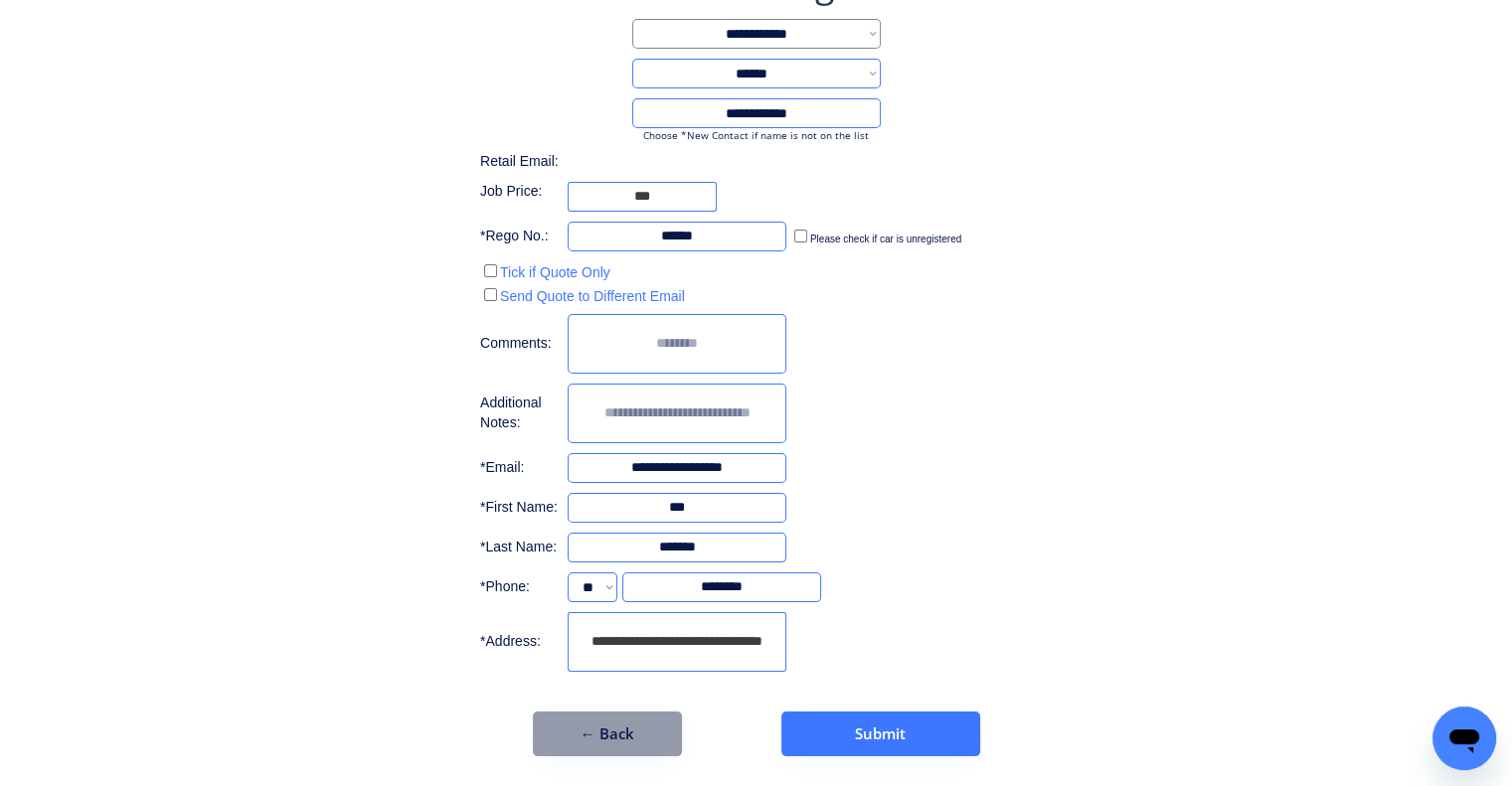 click on "**********" at bounding box center [677, 642] 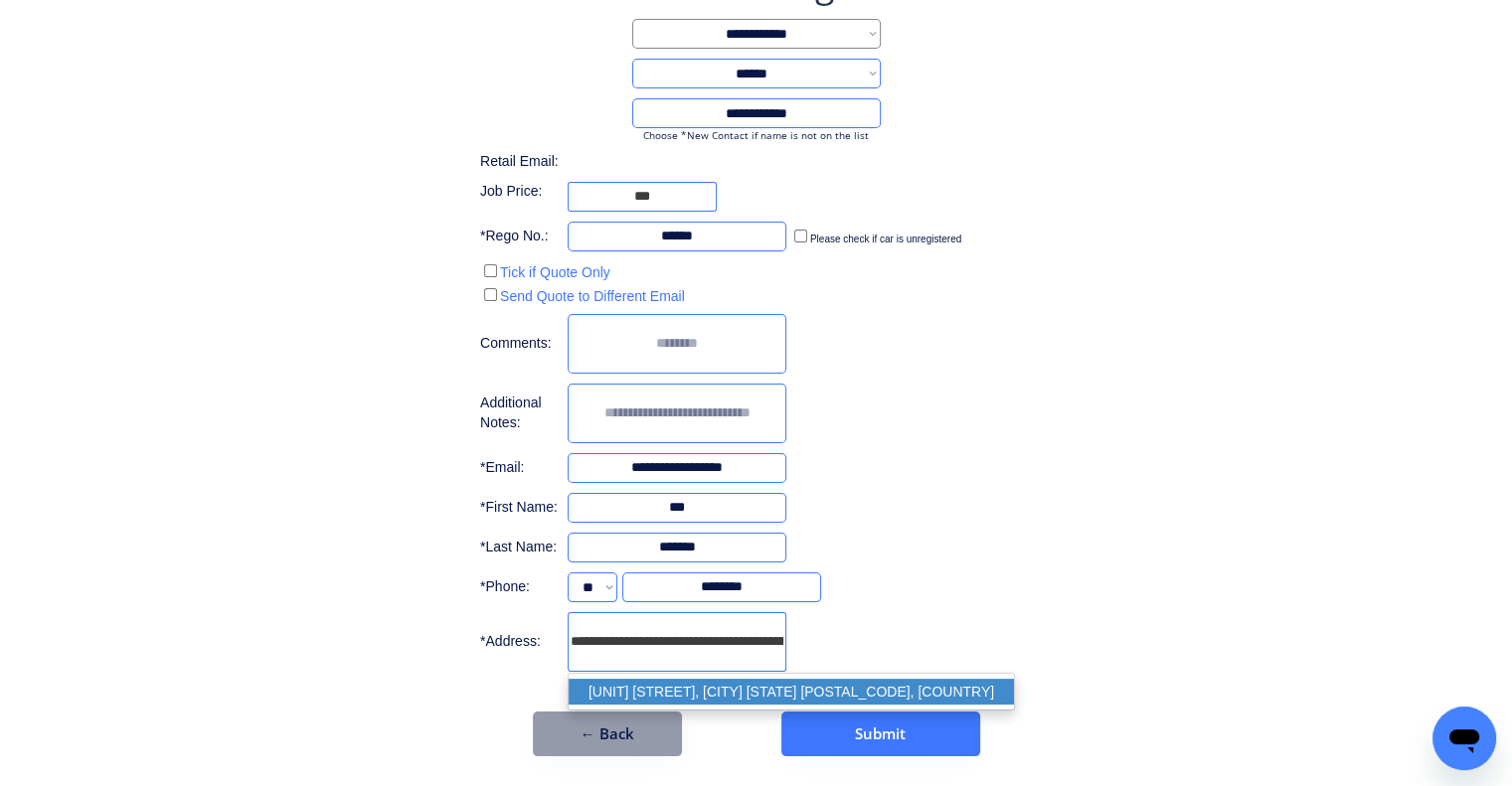 click on "unit [NUMBER]/[NUMBER] [STREET], [CITY] [STATE] [POSTAL_CODE], [COUNTRY]" at bounding box center [791, 692] 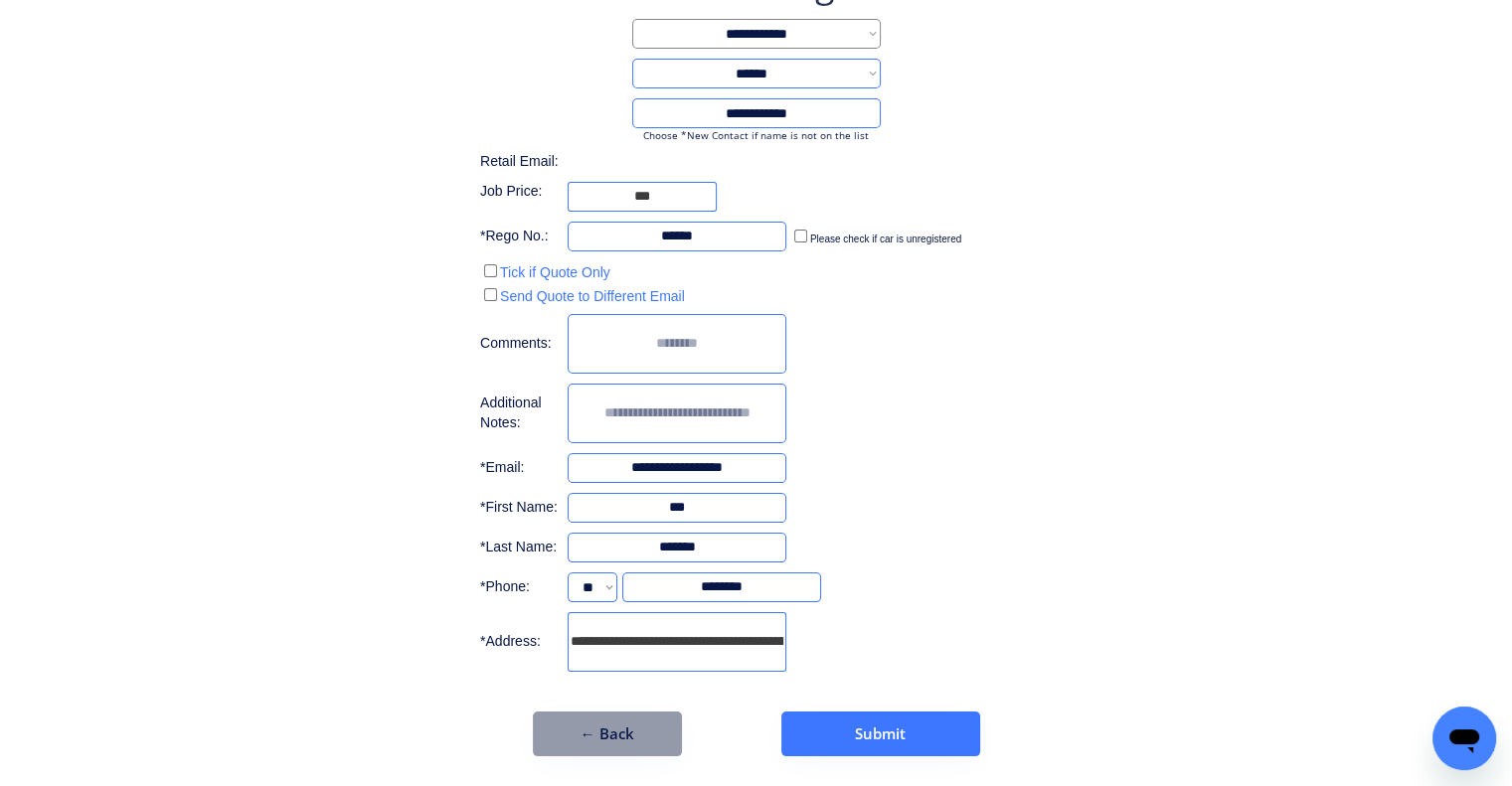 type on "**********" 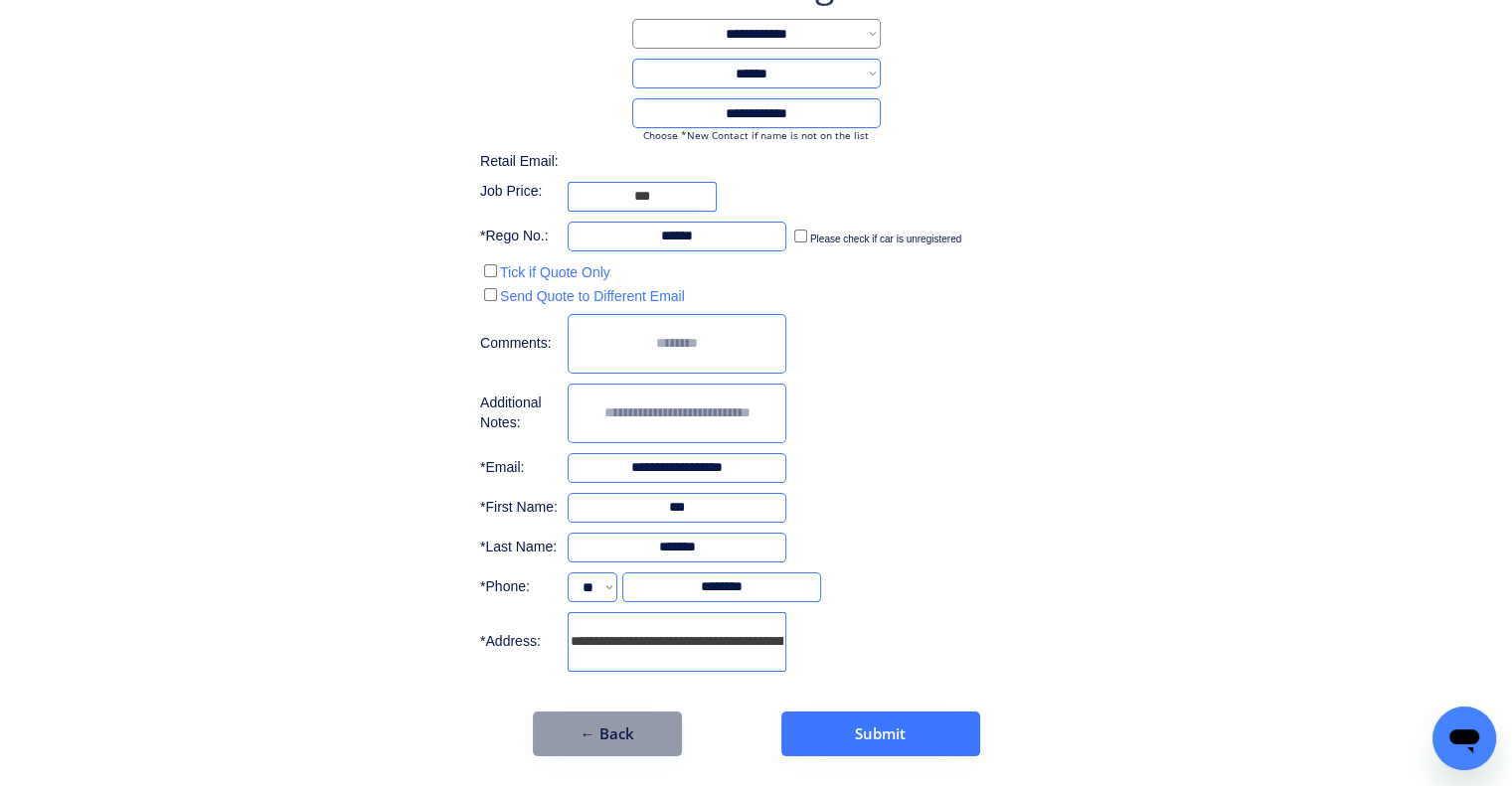 click on "**********" at bounding box center (756, 358) 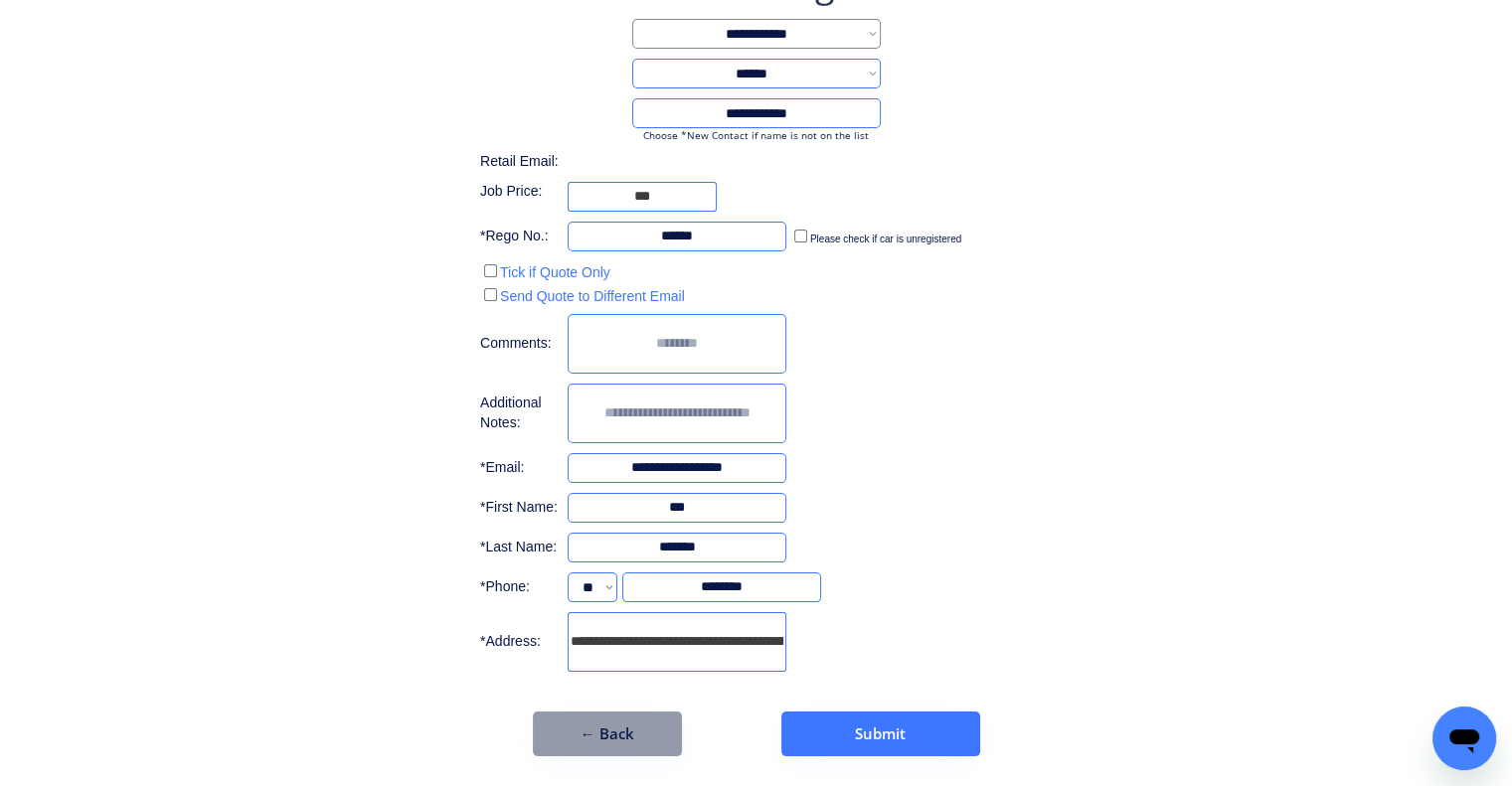 click on "**********" at bounding box center [677, 468] 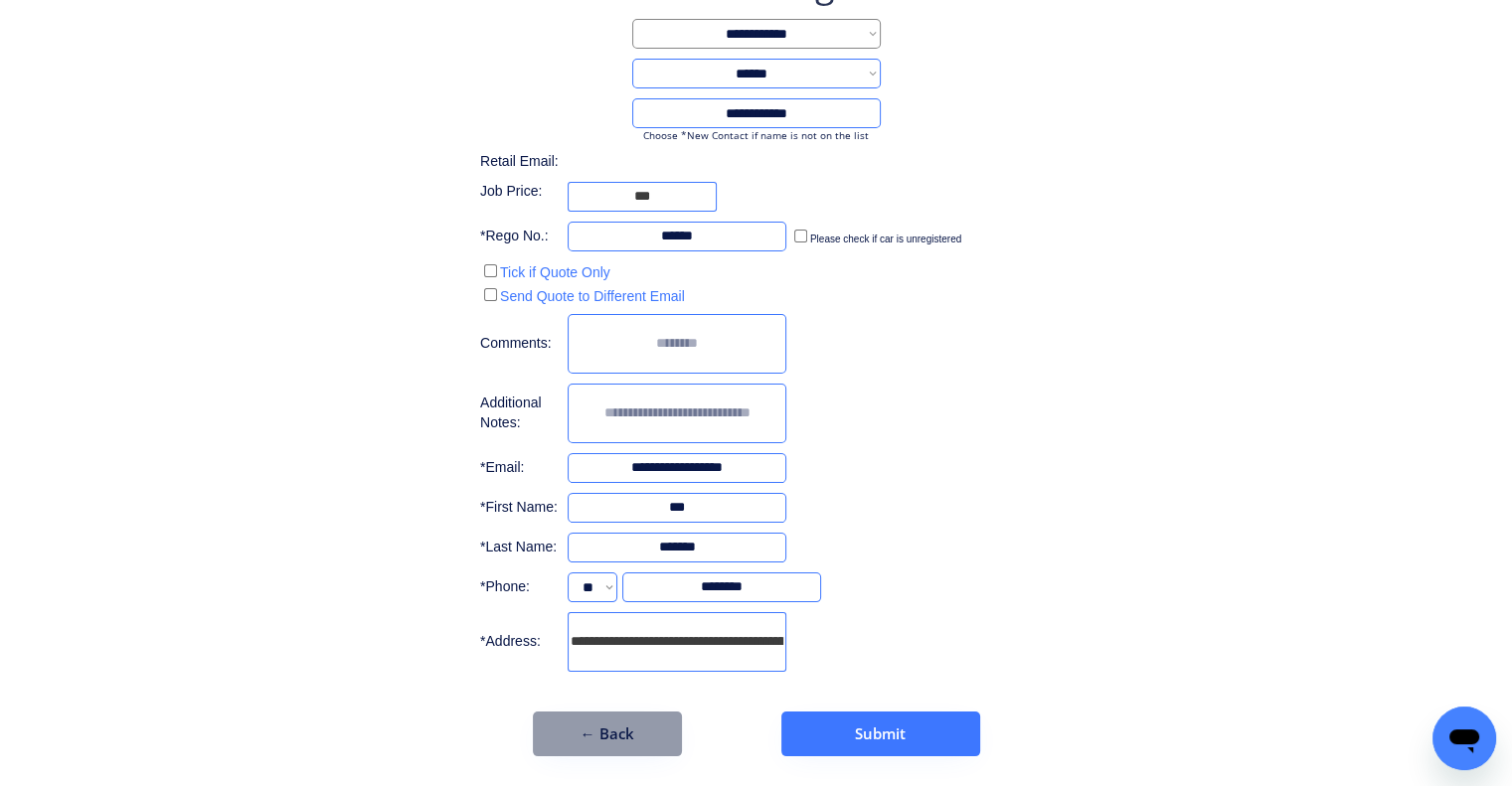 click on "**********" at bounding box center [677, 468] 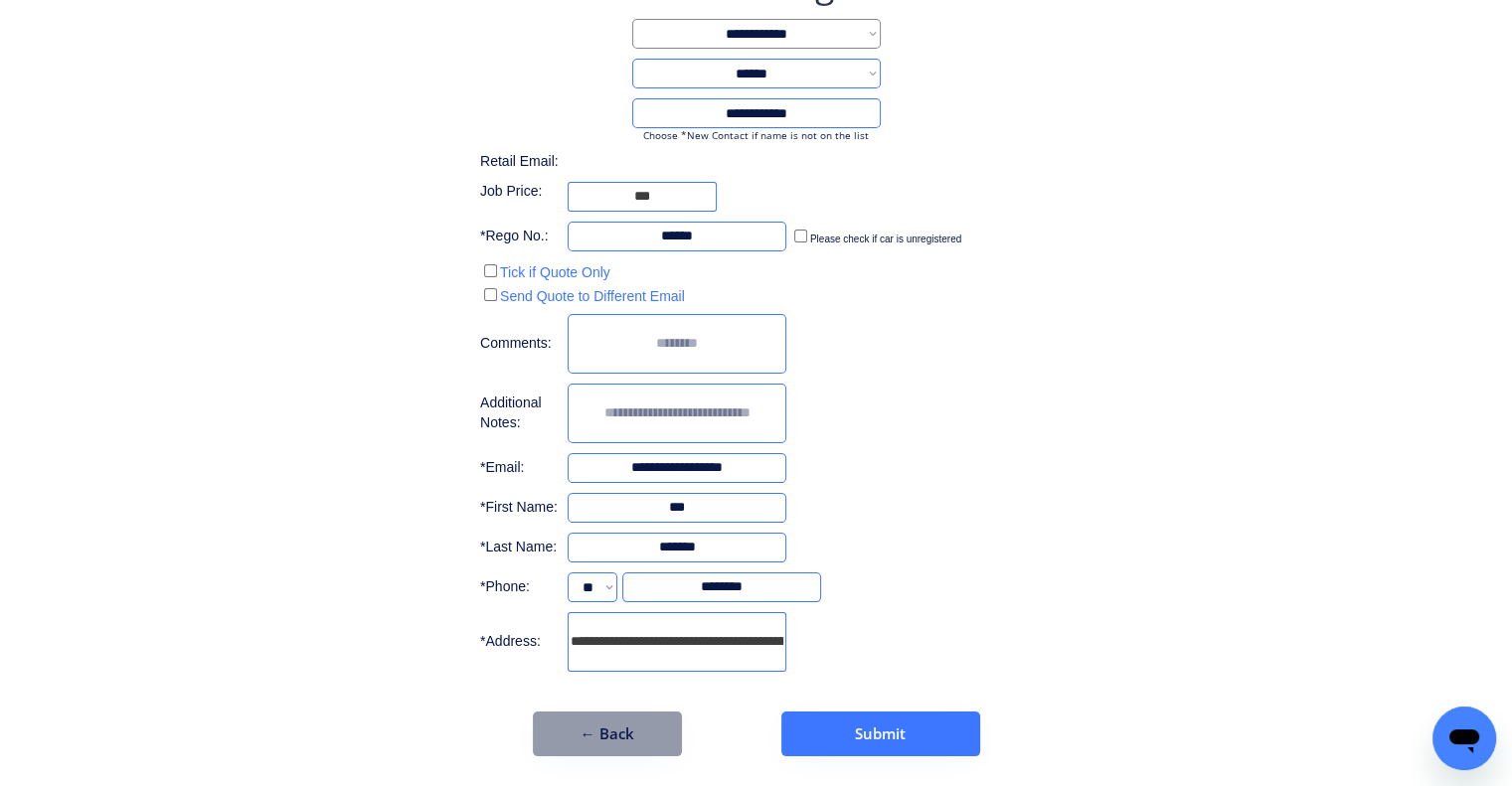click at bounding box center (677, 236) 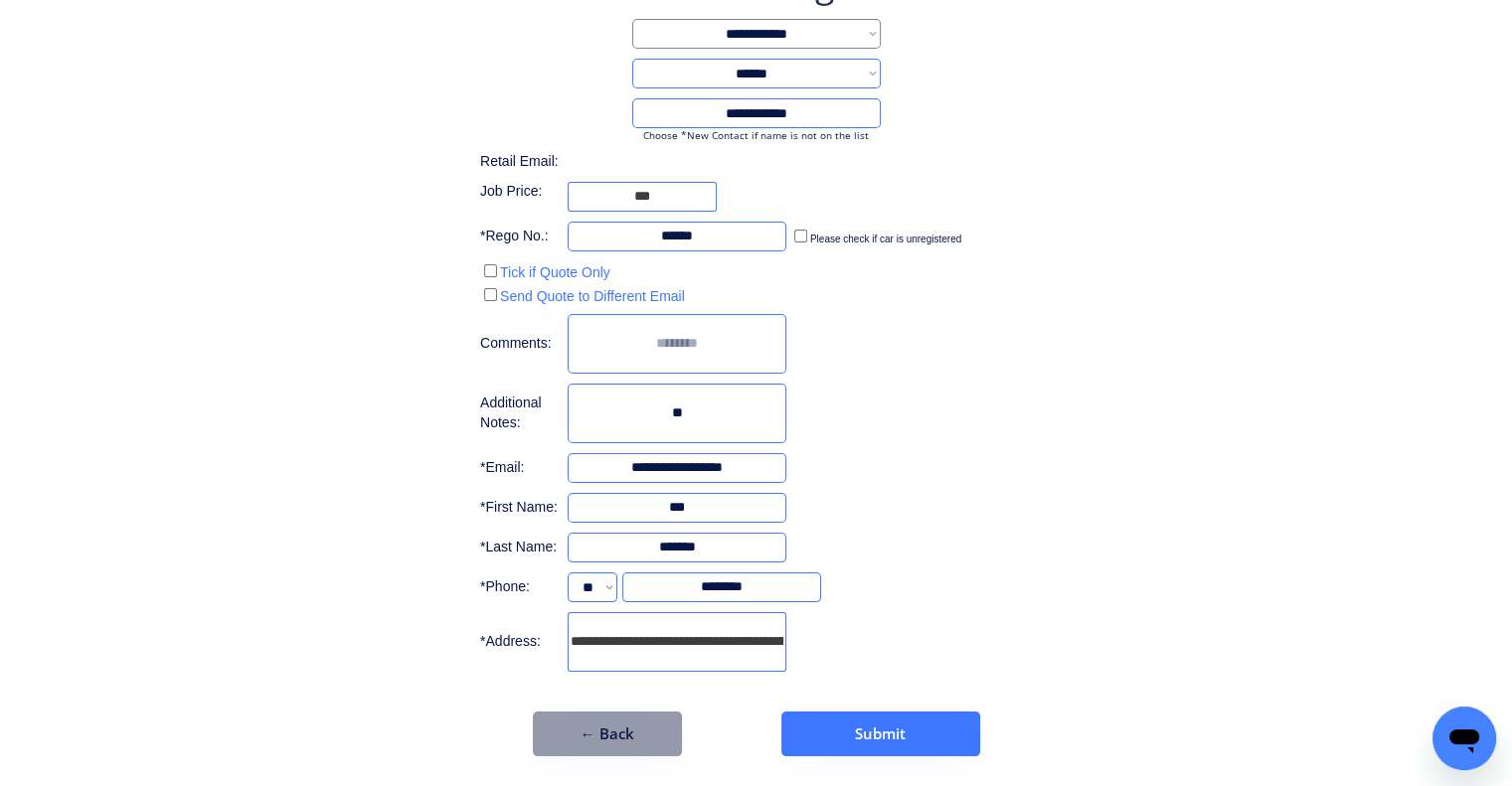 type on "*" 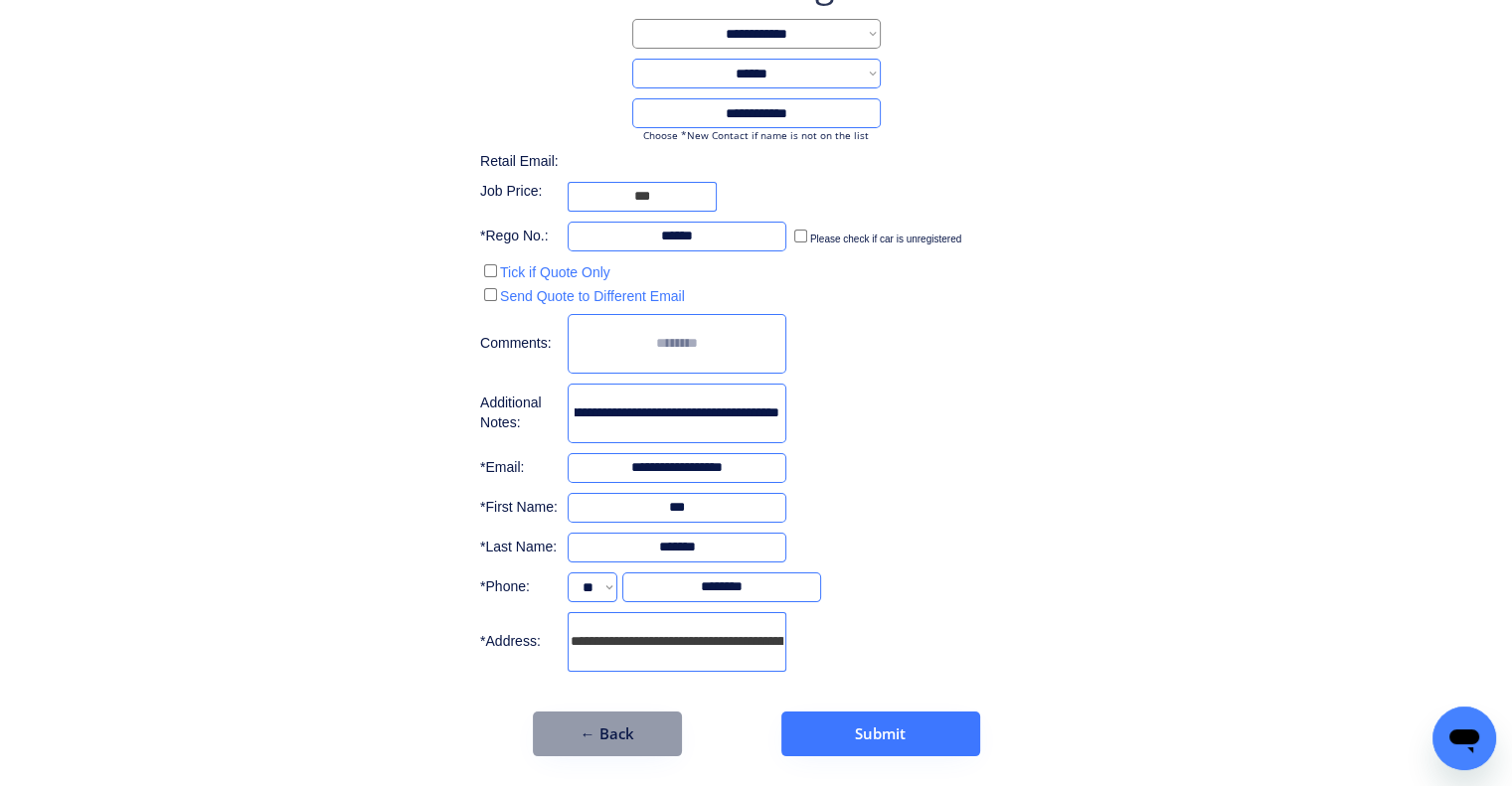 scroll, scrollTop: 0, scrollLeft: 481, axis: horizontal 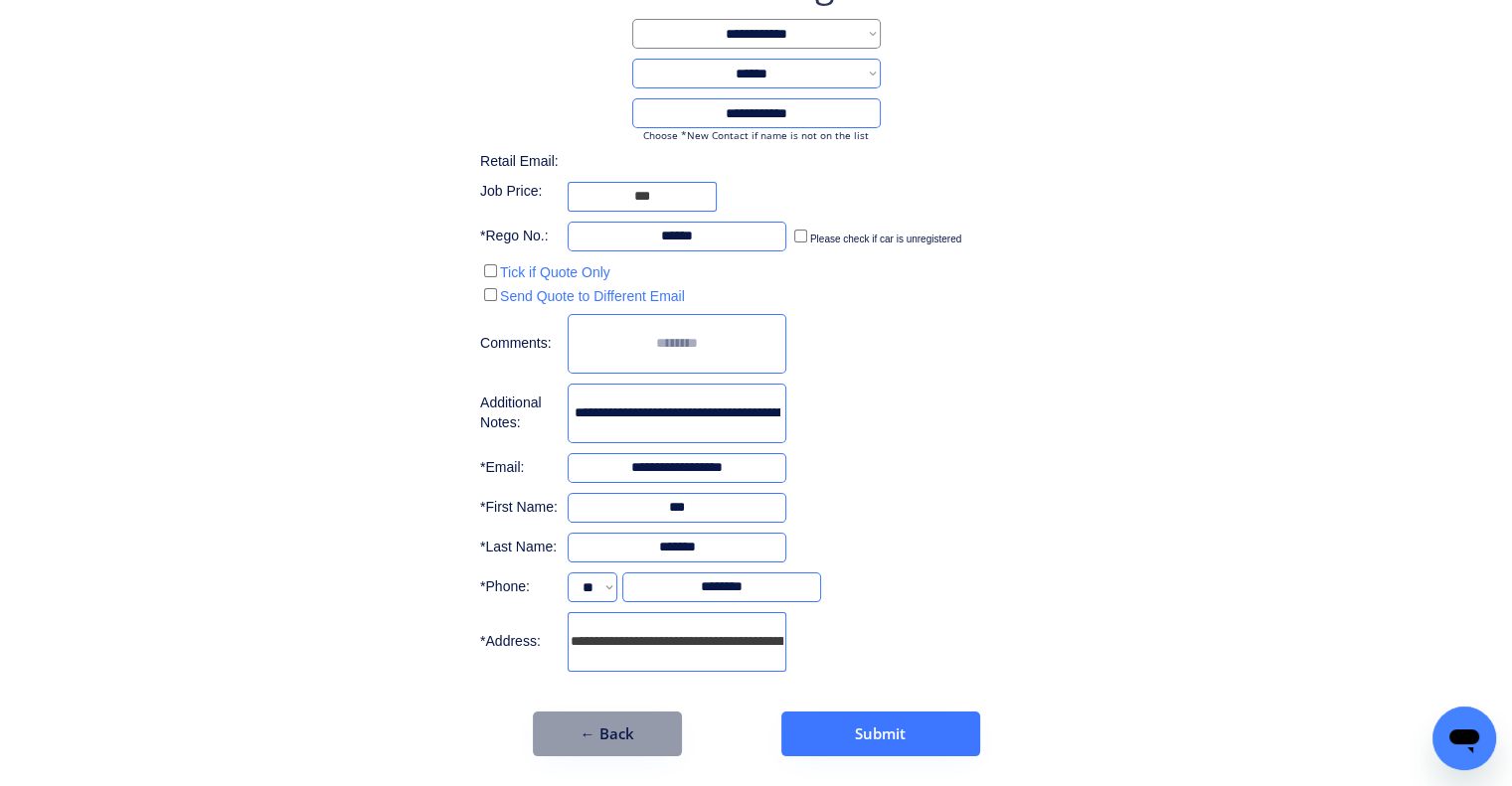 drag, startPoint x: 752, startPoint y: 415, endPoint x: 502, endPoint y: 421, distance: 250.072 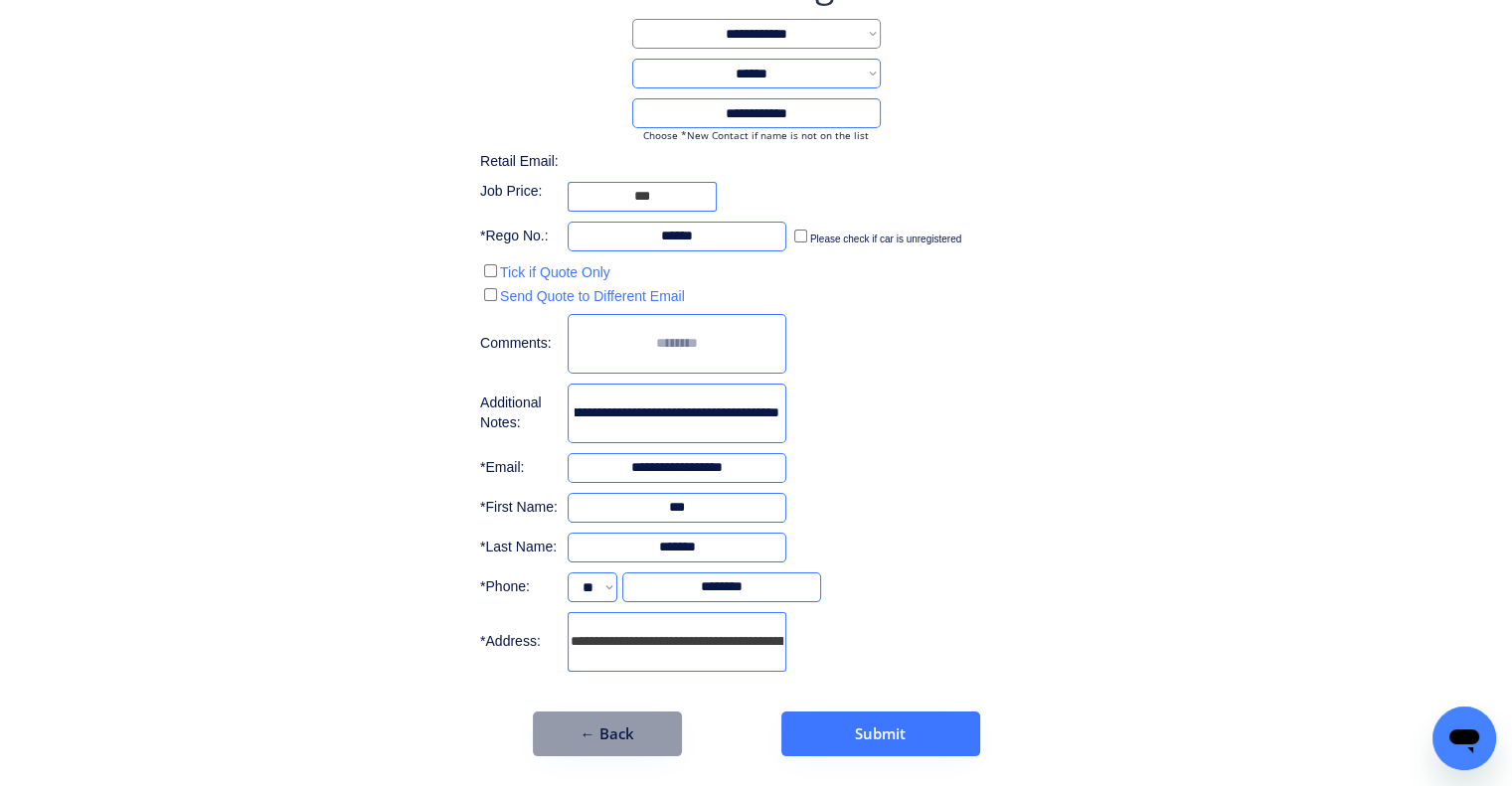 drag, startPoint x: 667, startPoint y: 419, endPoint x: 945, endPoint y: 404, distance: 278.4044 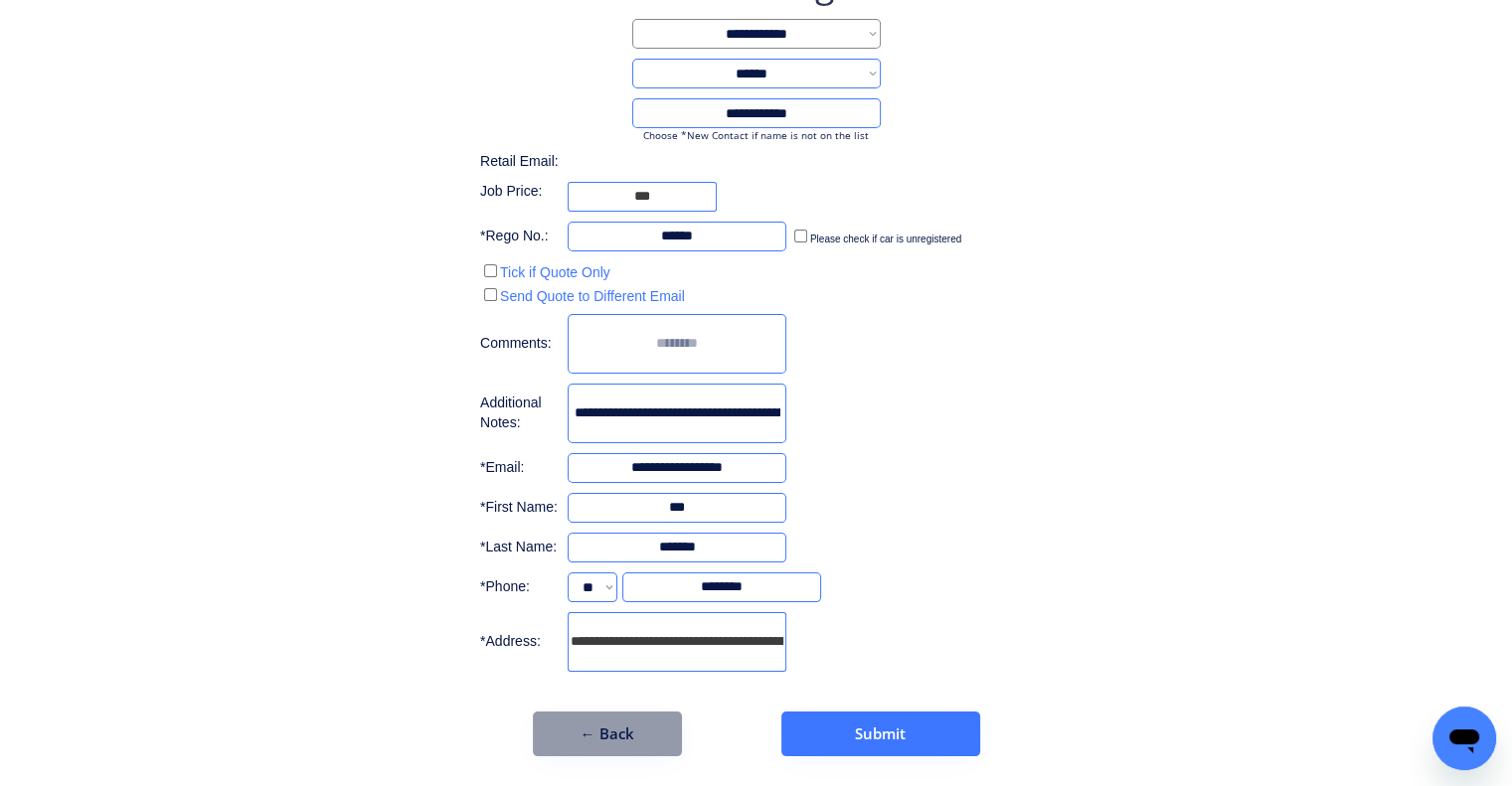 click at bounding box center (677, 413) 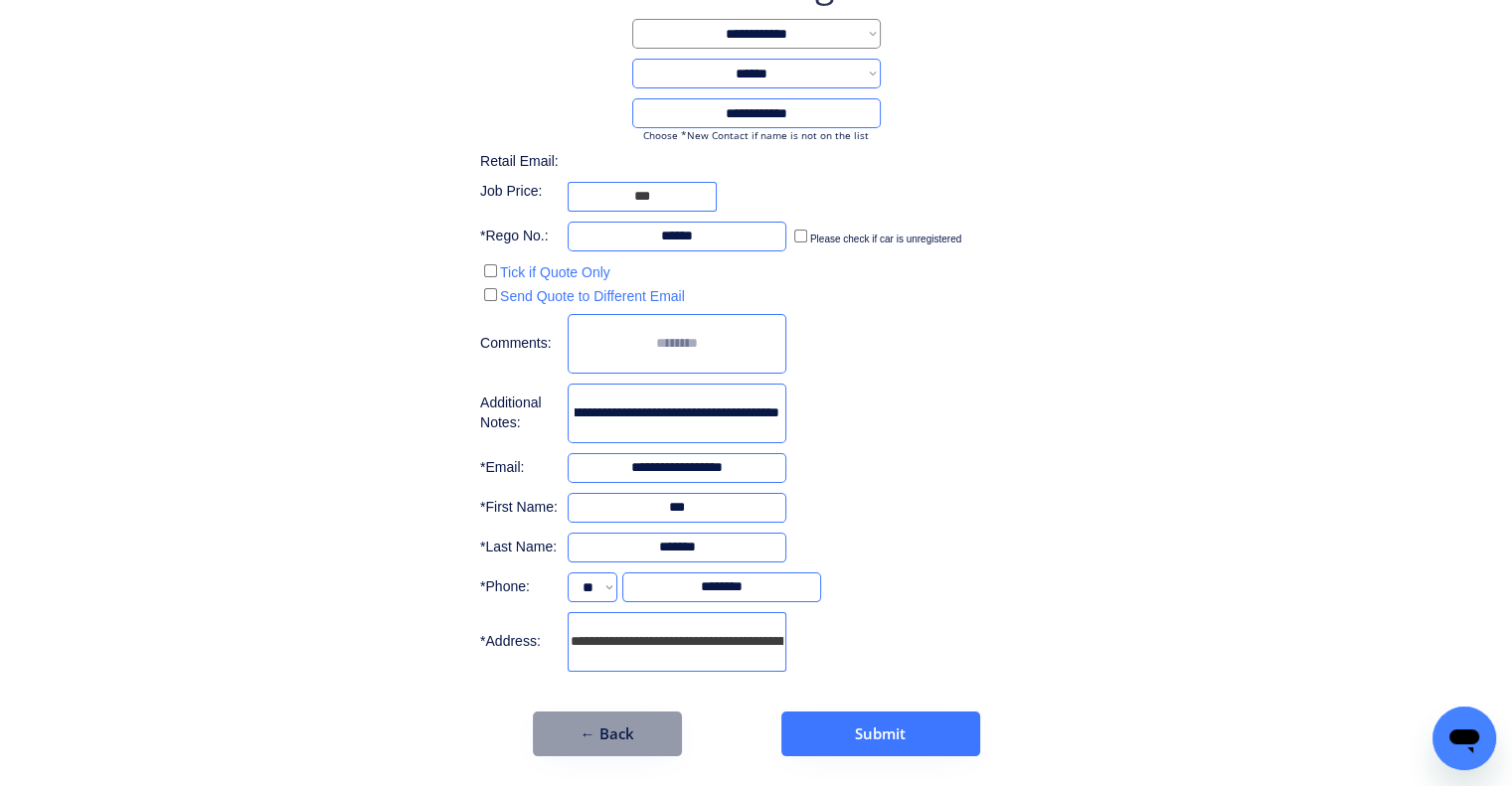 drag, startPoint x: 761, startPoint y: 415, endPoint x: 848, endPoint y: 411, distance: 87.0919 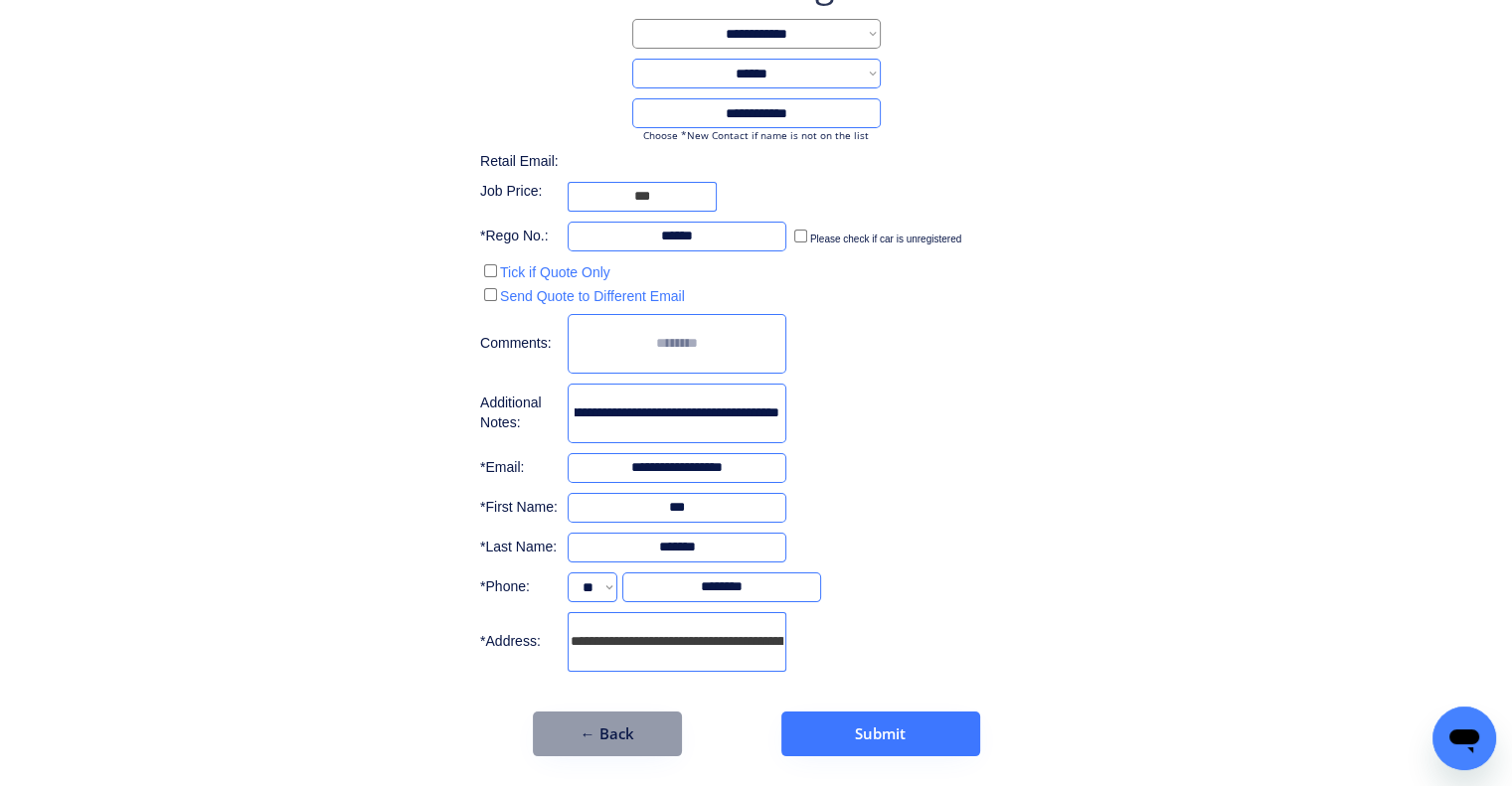 scroll, scrollTop: 0, scrollLeft: 555, axis: horizontal 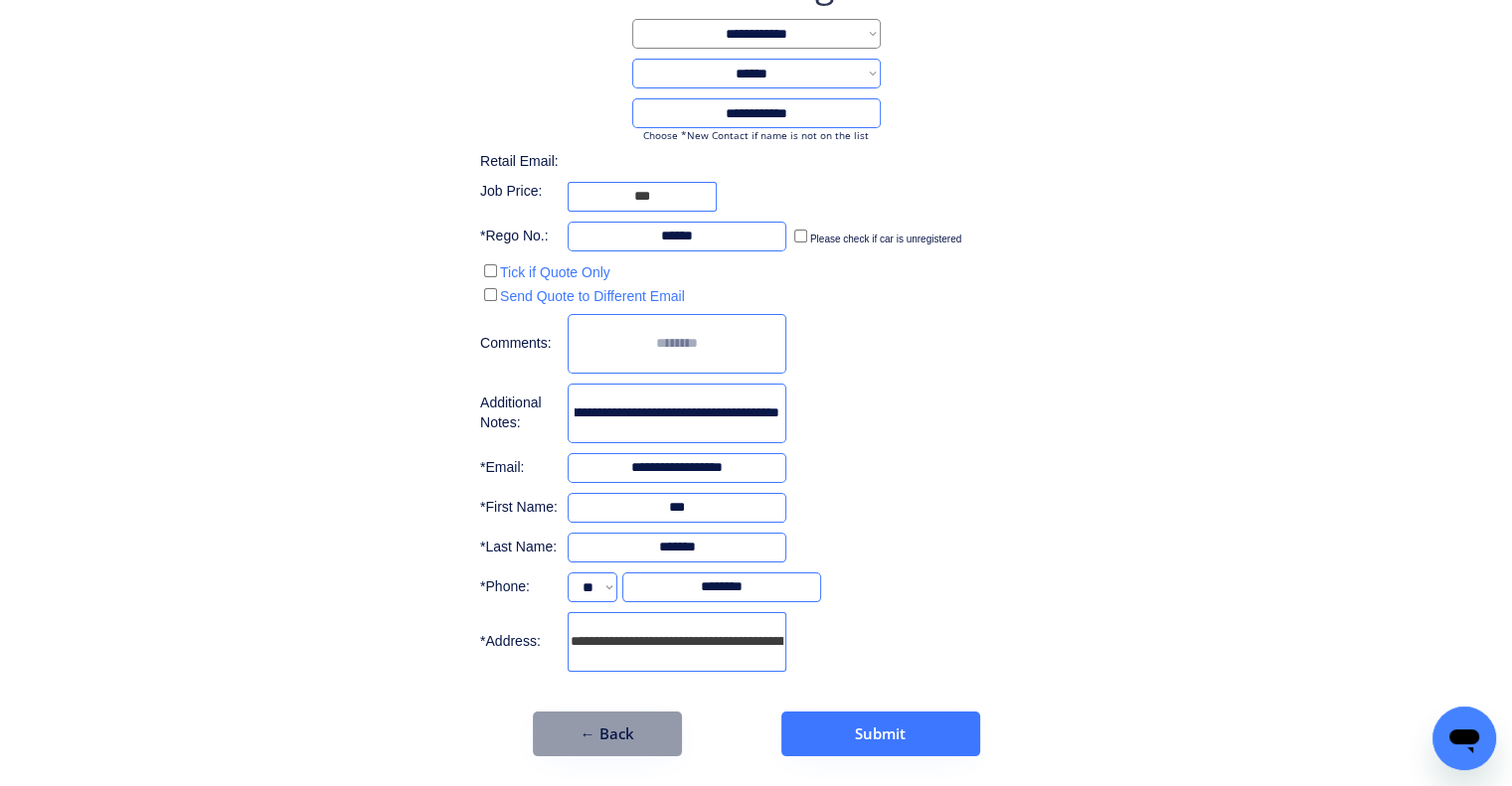 type on "**********" 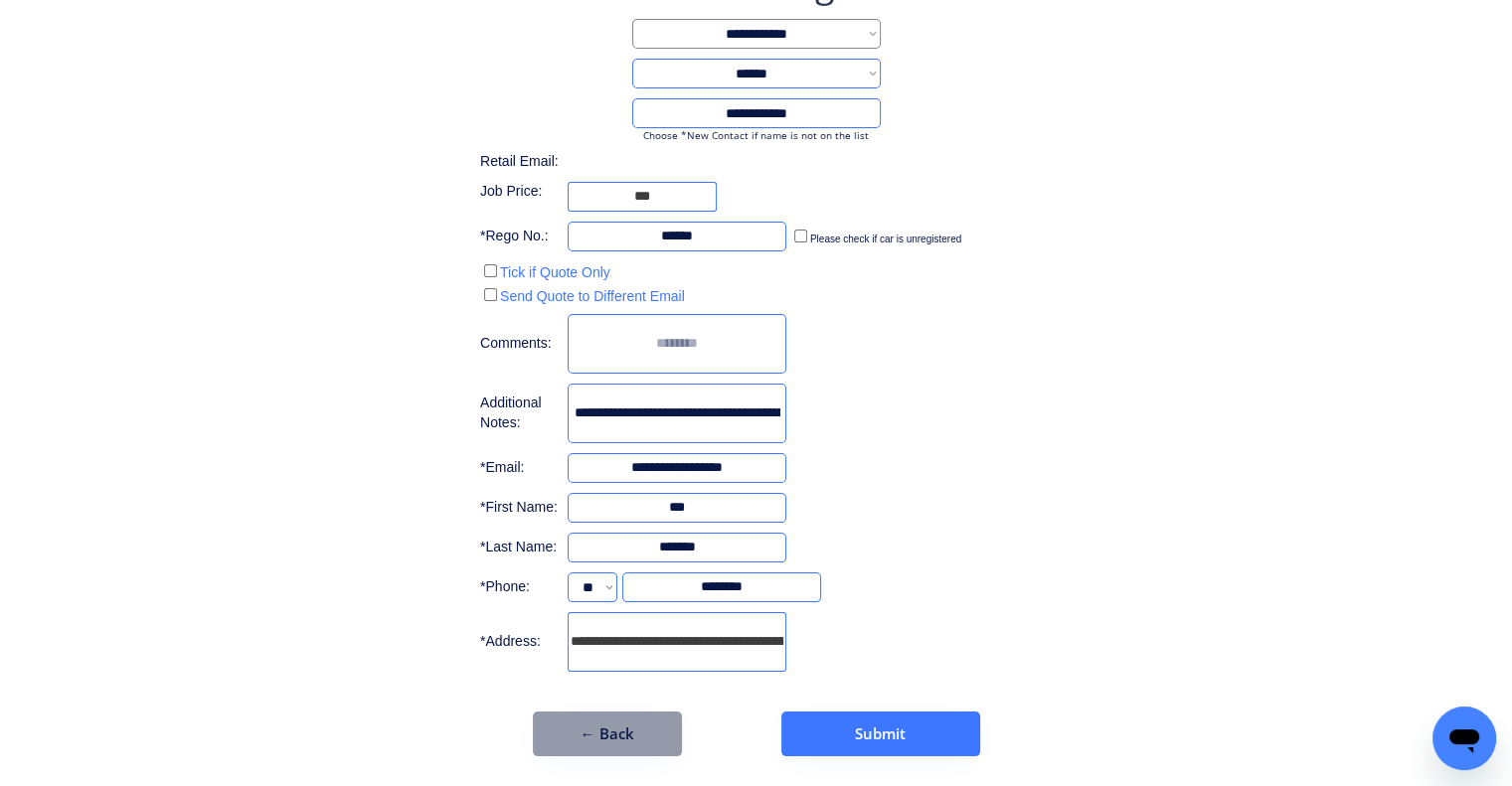 click on "**********" at bounding box center [756, 318] 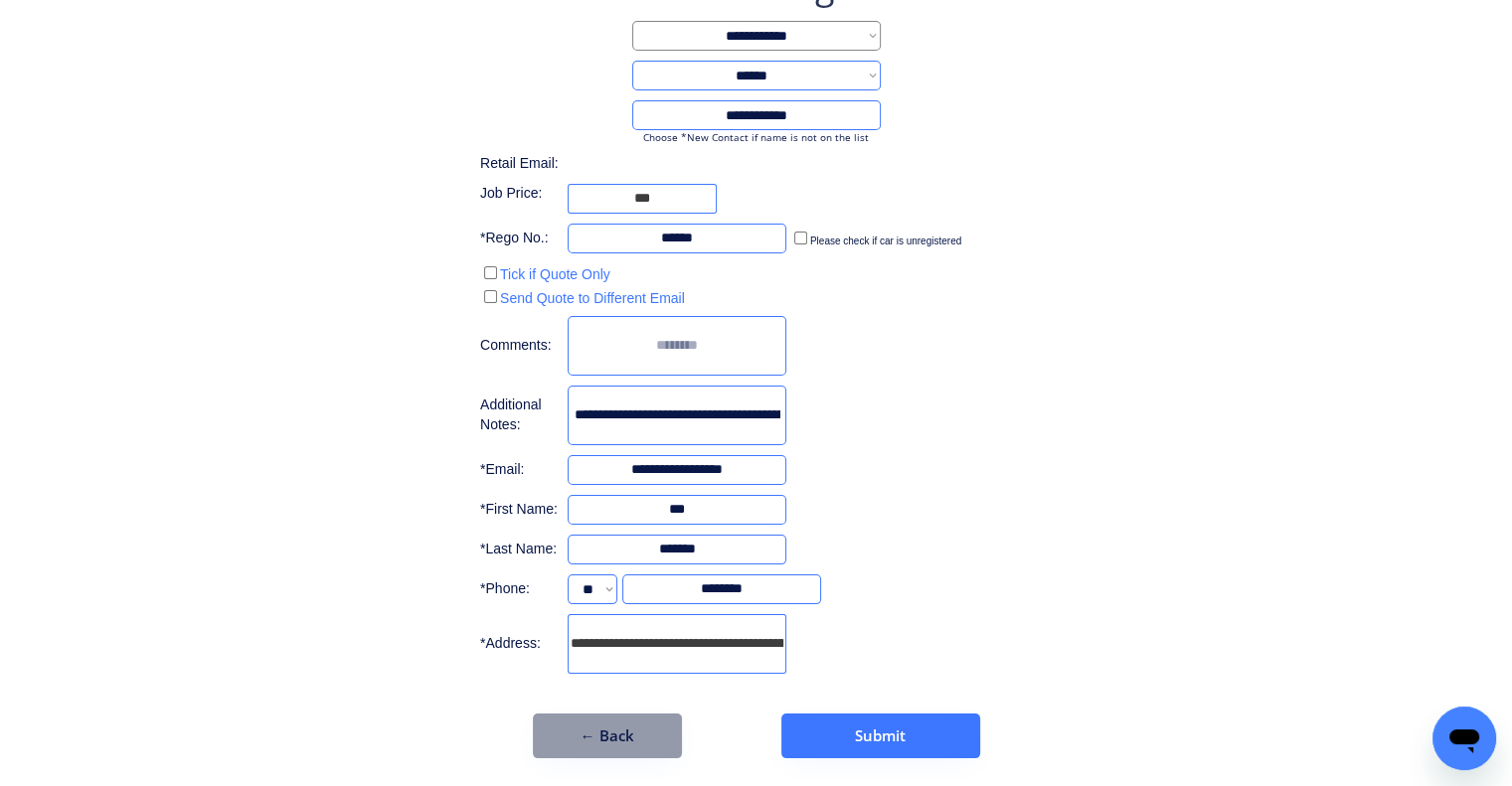 scroll, scrollTop: 150, scrollLeft: 0, axis: vertical 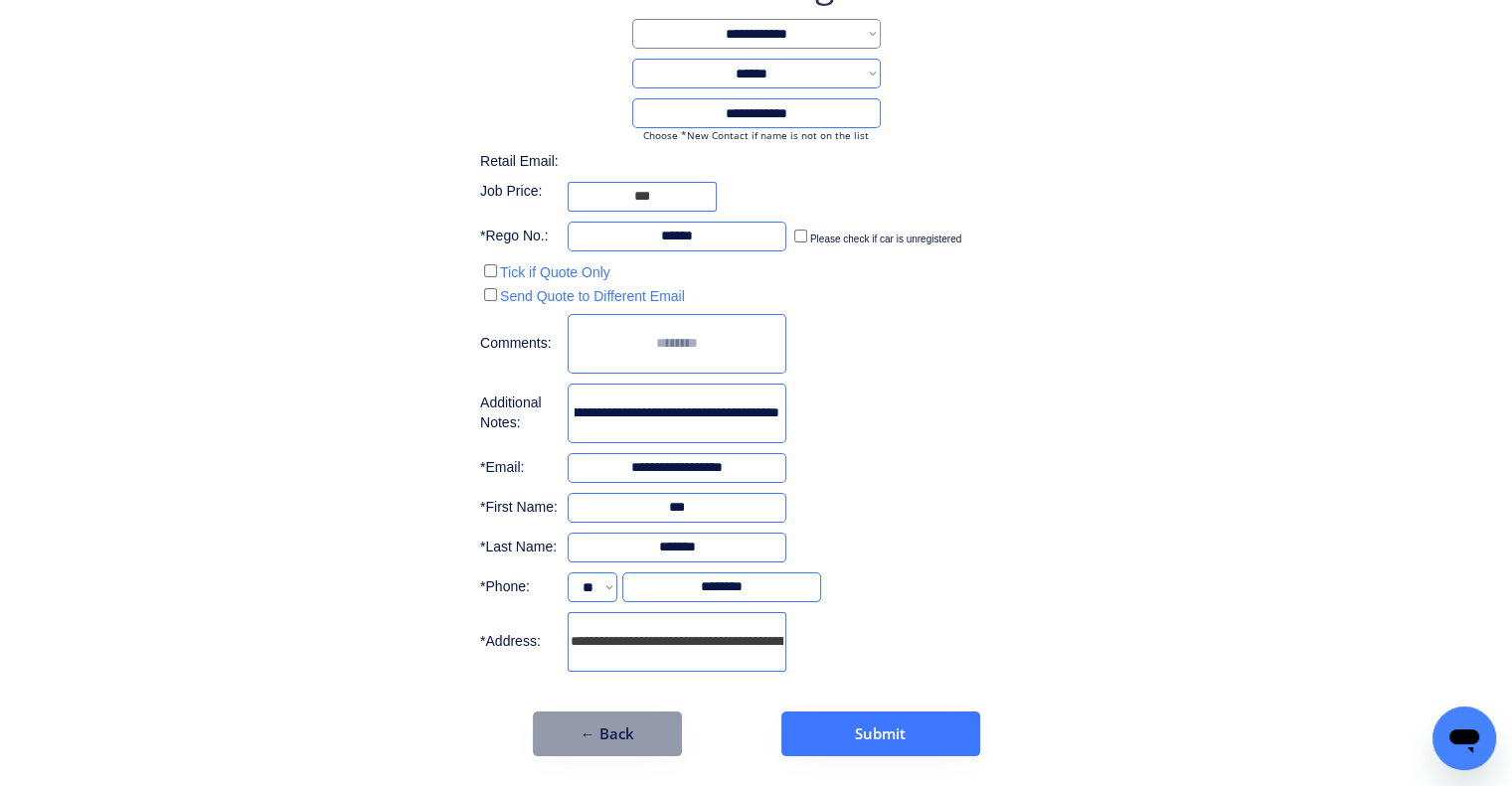 drag, startPoint x: 694, startPoint y: 411, endPoint x: 945, endPoint y: 420, distance: 251.1613 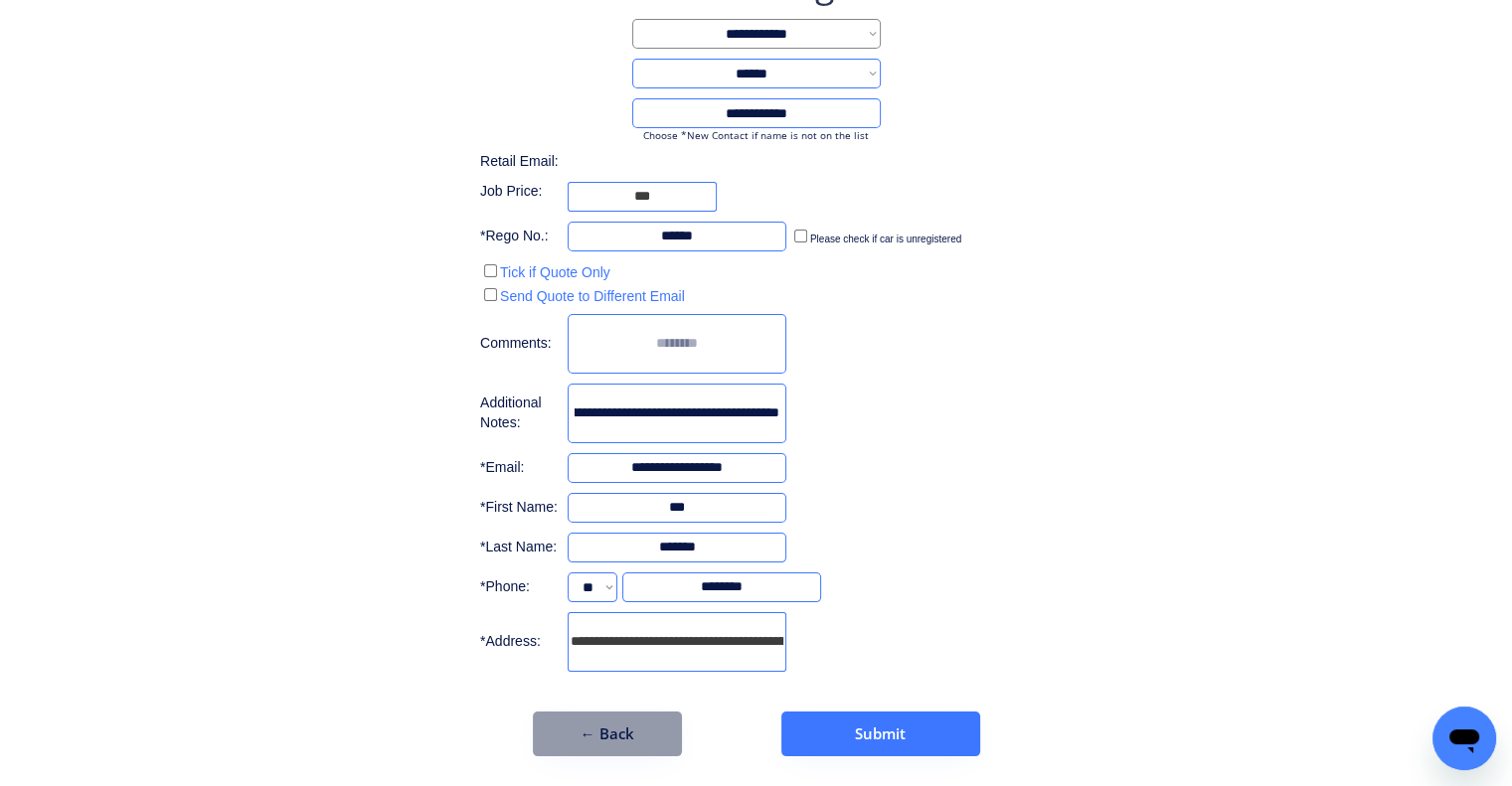 click at bounding box center (677, 413) 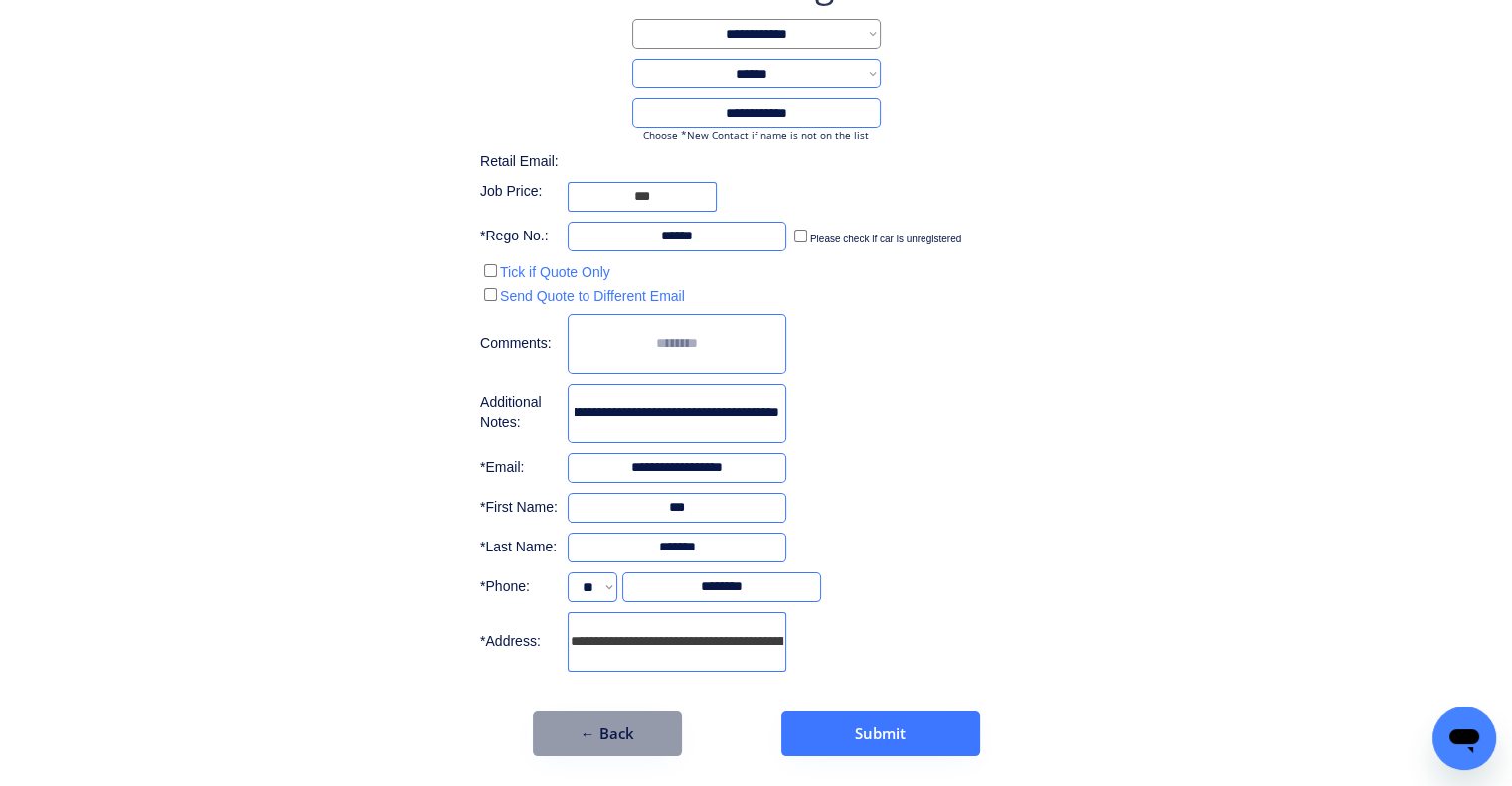 scroll, scrollTop: 0, scrollLeft: 0, axis: both 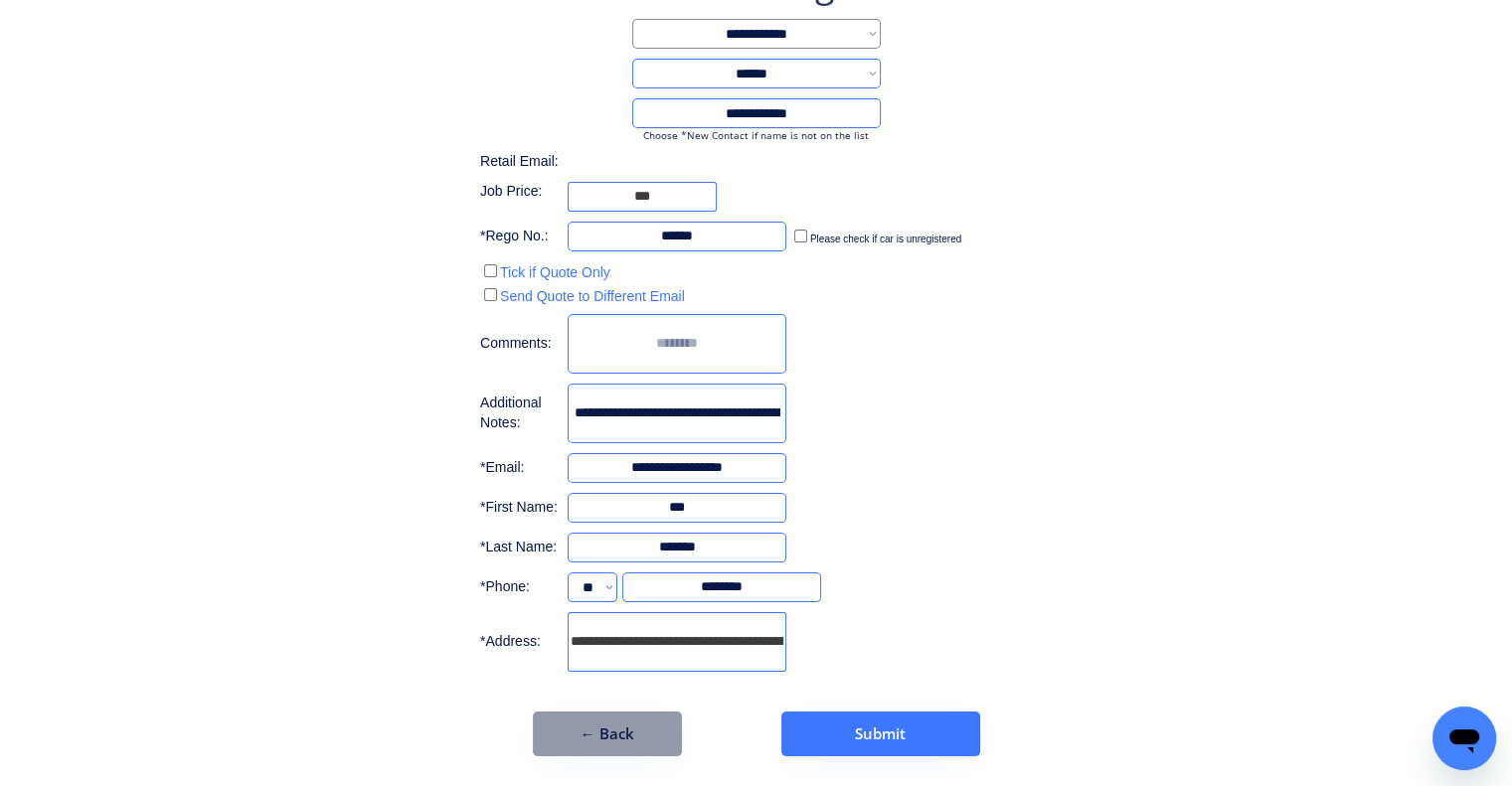drag, startPoint x: 625, startPoint y: 406, endPoint x: 398, endPoint y: 402, distance: 227.03524 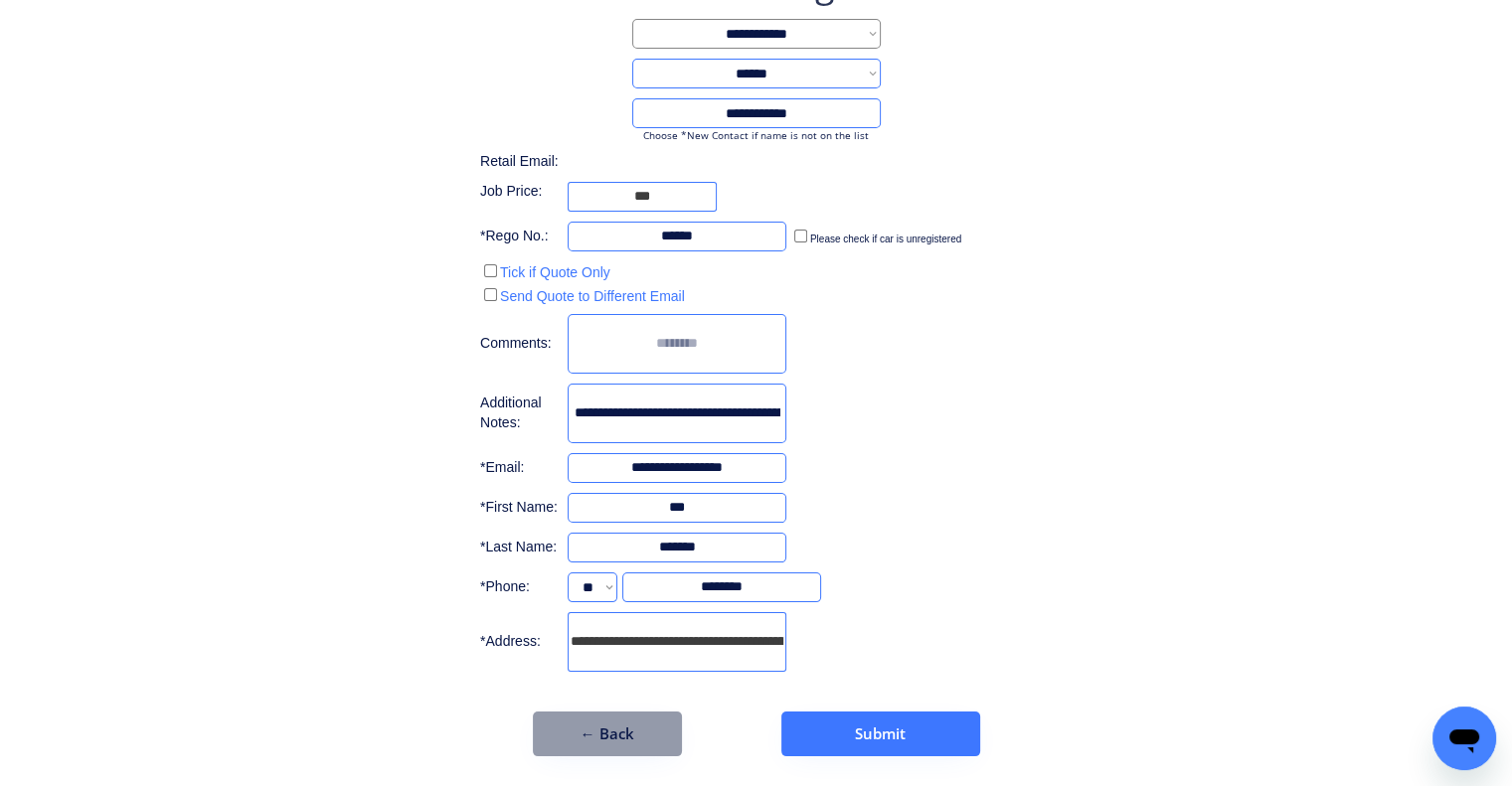 click on "**********" at bounding box center [756, 358] 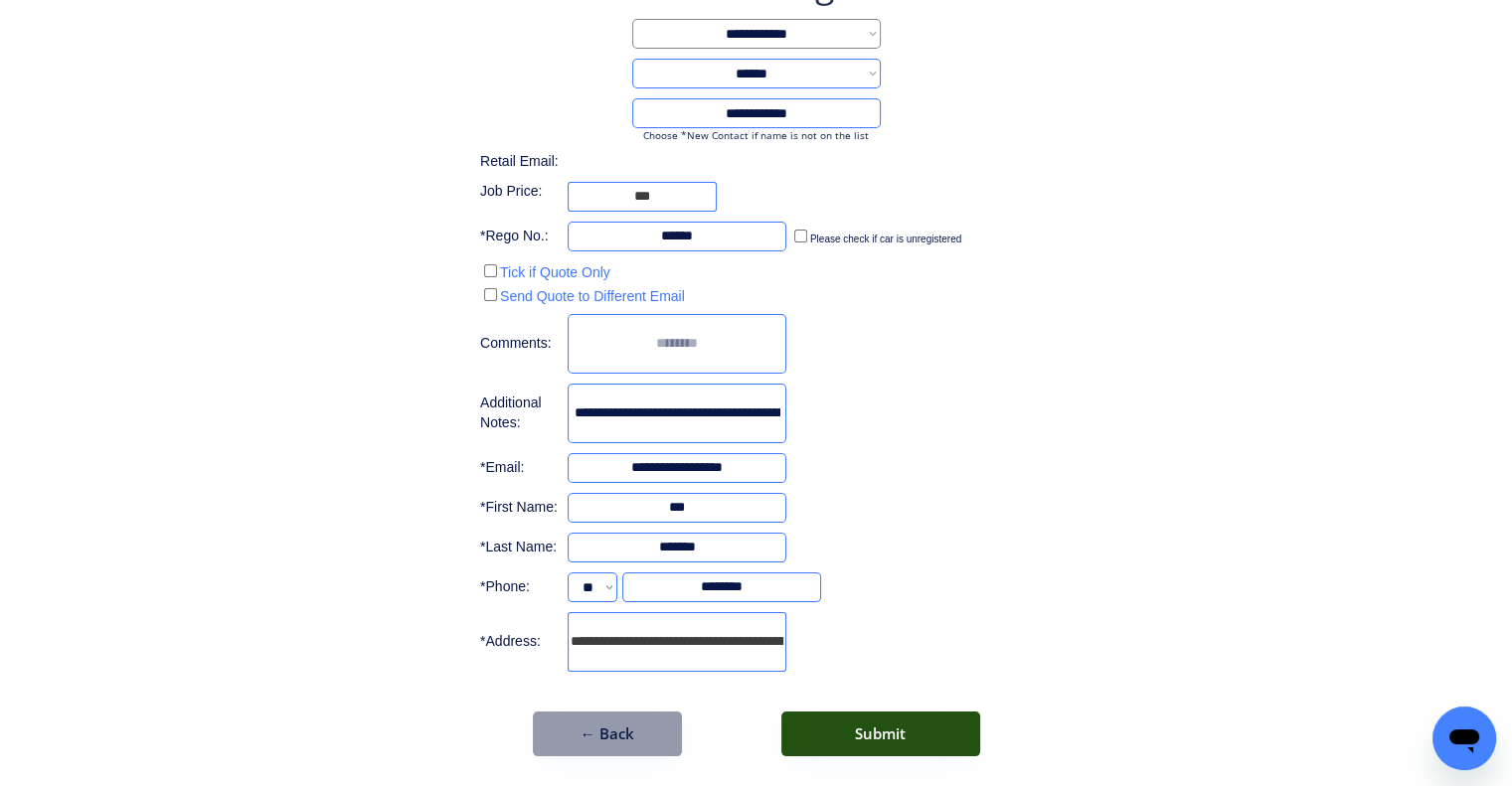 click on "Submit" at bounding box center (881, 733) 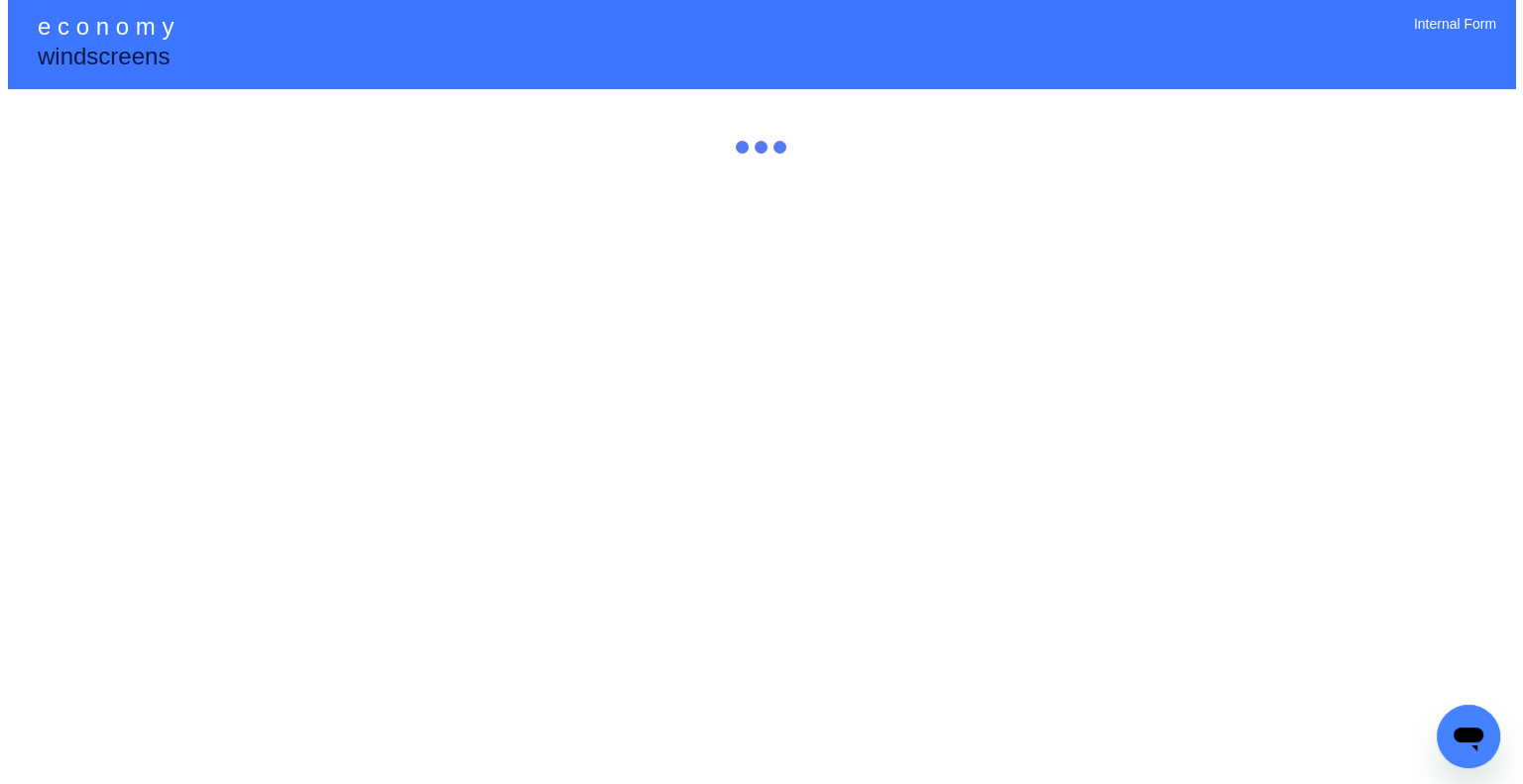 scroll, scrollTop: 0, scrollLeft: 0, axis: both 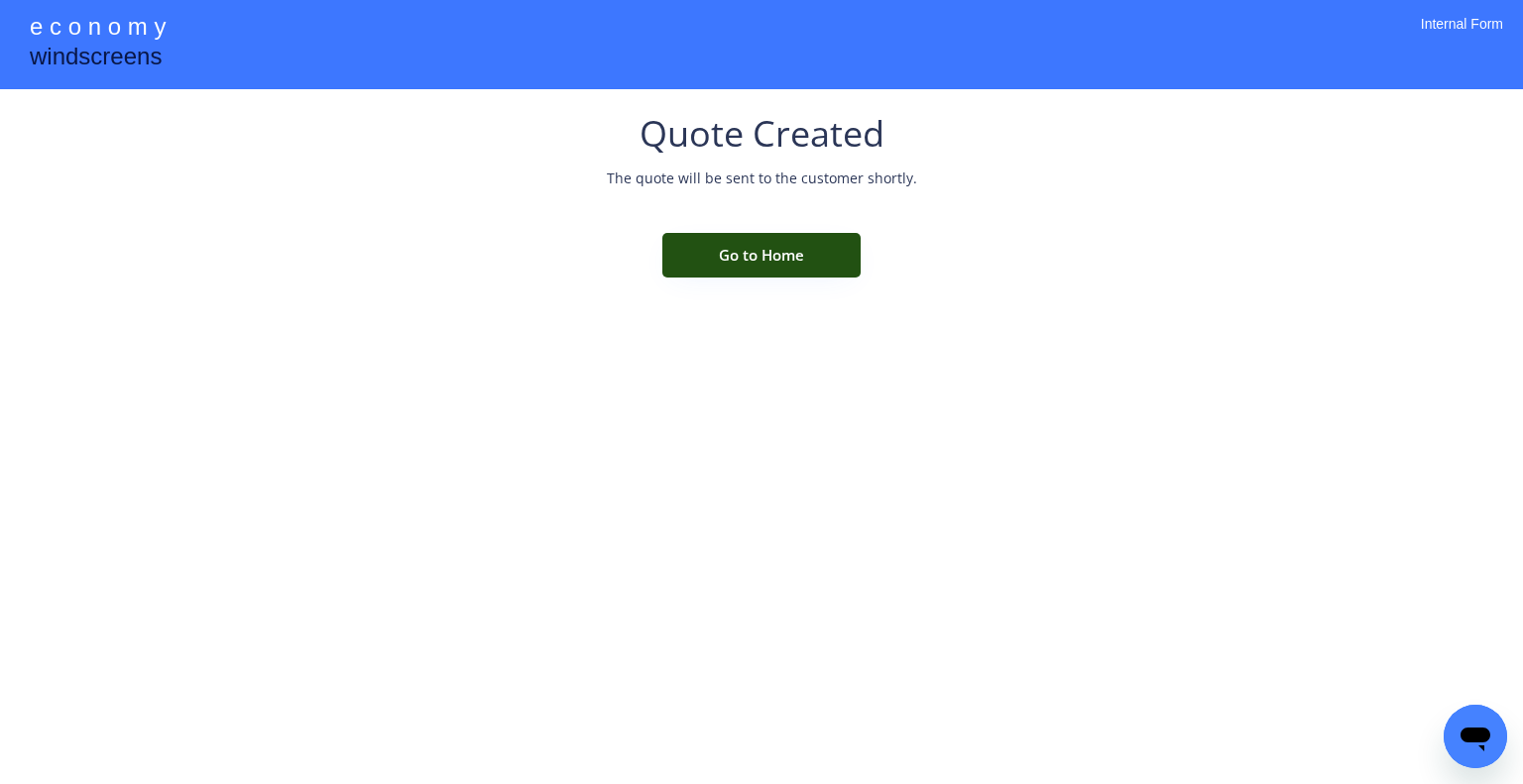 drag, startPoint x: 857, startPoint y: 272, endPoint x: 829, endPoint y: 275, distance: 28.160256 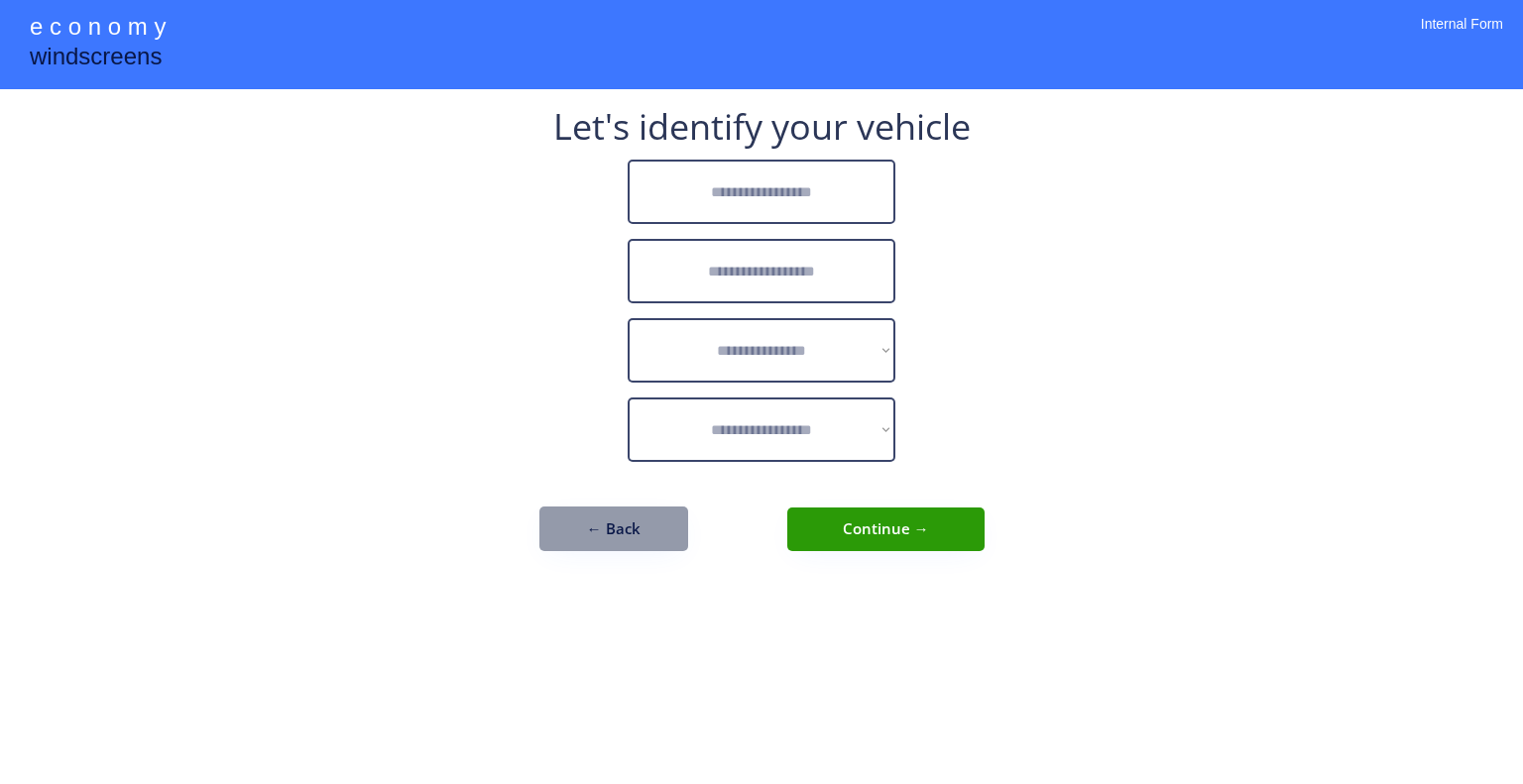 scroll, scrollTop: 0, scrollLeft: 0, axis: both 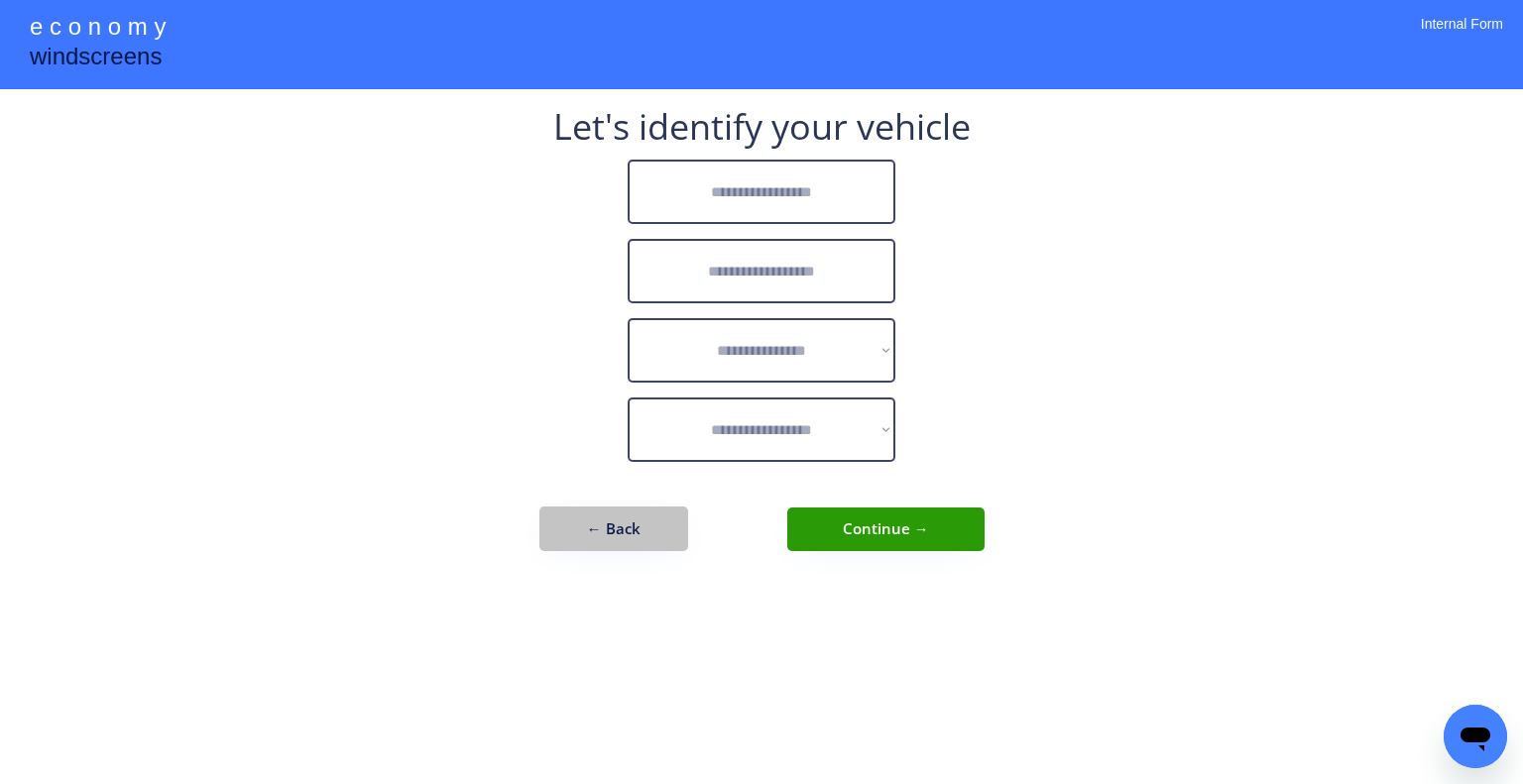 click on "←   Back" at bounding box center [614, 528] 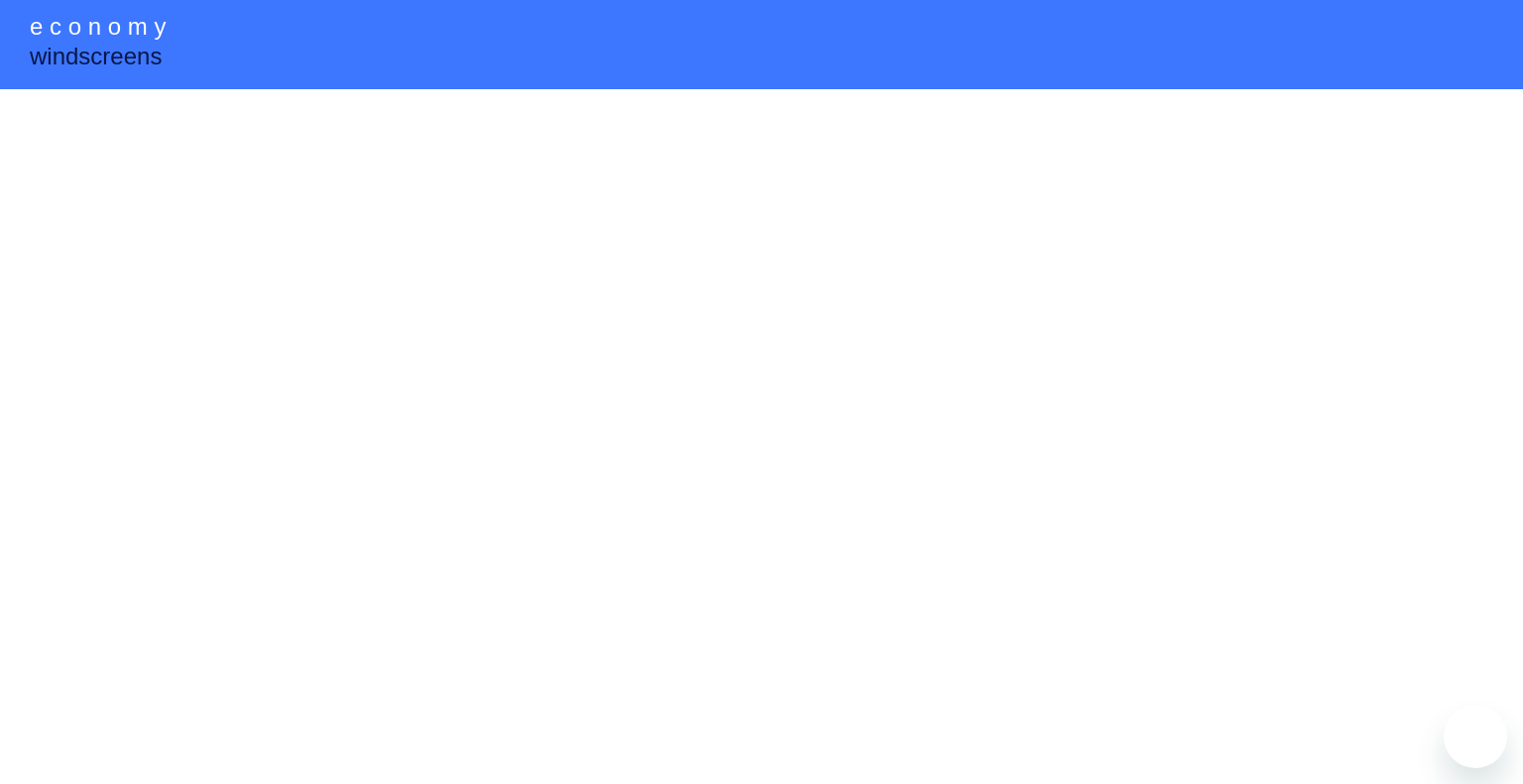 scroll, scrollTop: 0, scrollLeft: 0, axis: both 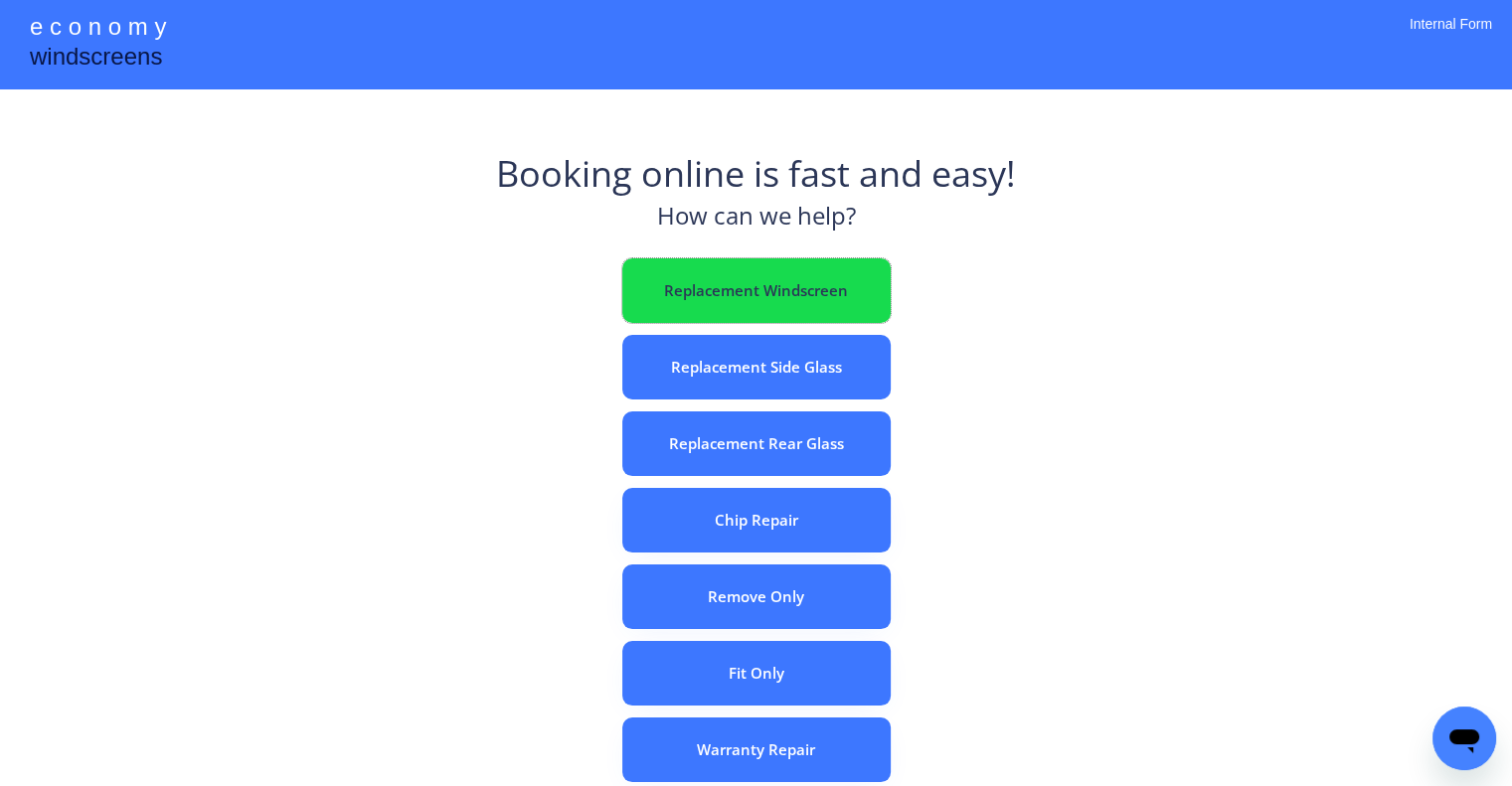 click on "Replacement Windscreen" at bounding box center (756, 290) 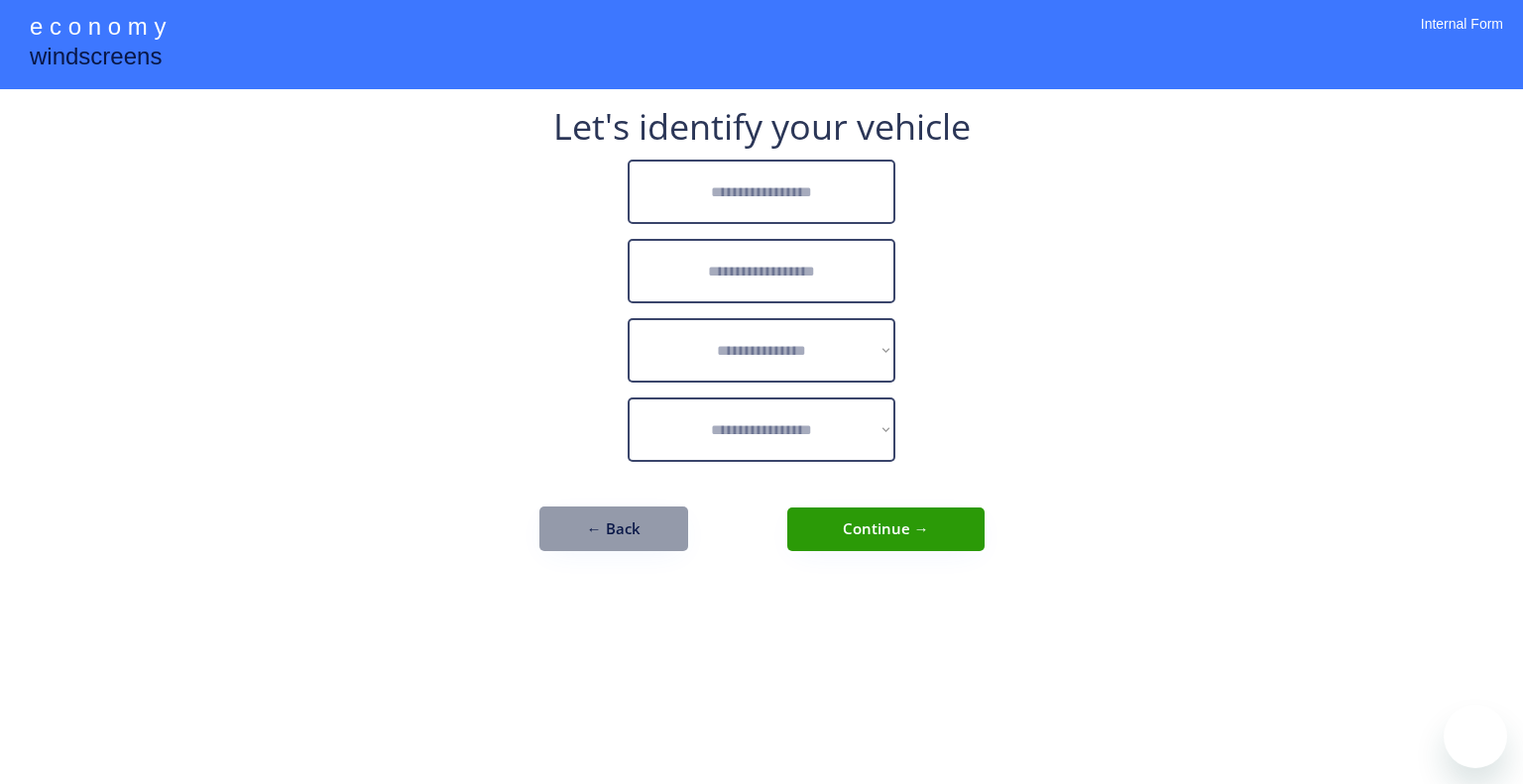 scroll, scrollTop: 0, scrollLeft: 0, axis: both 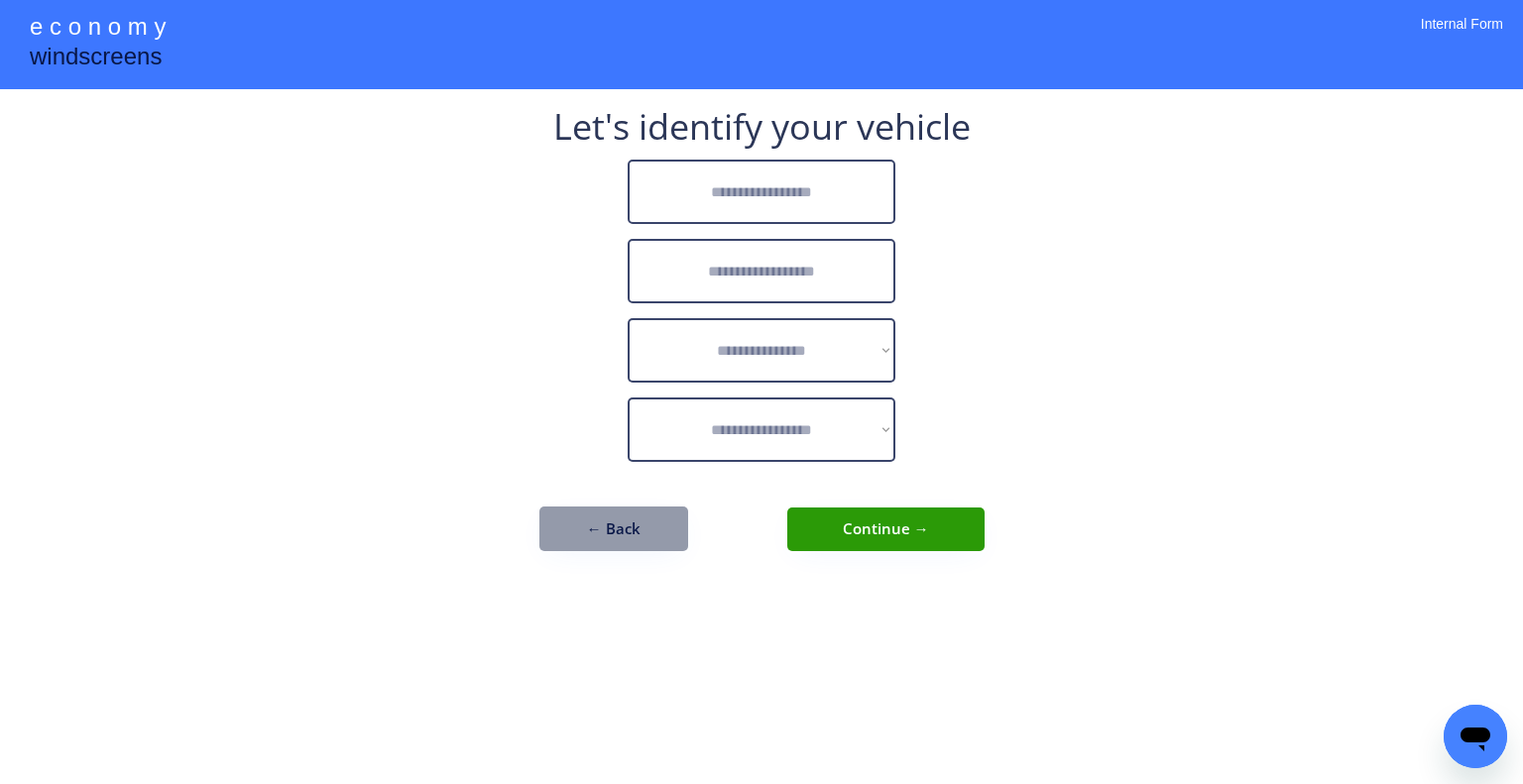 click on "←   Back" at bounding box center [614, 528] 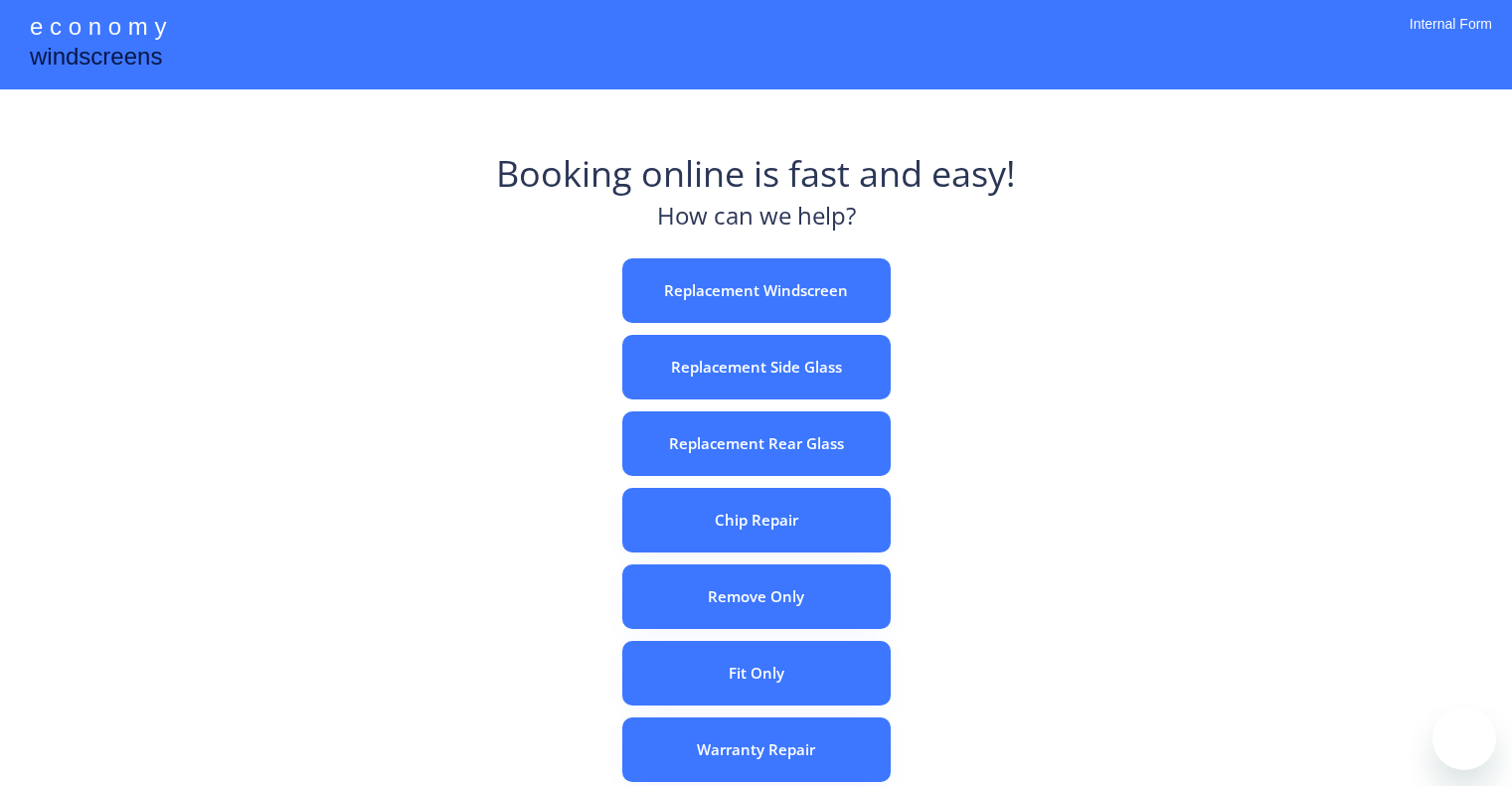 scroll, scrollTop: 0, scrollLeft: 0, axis: both 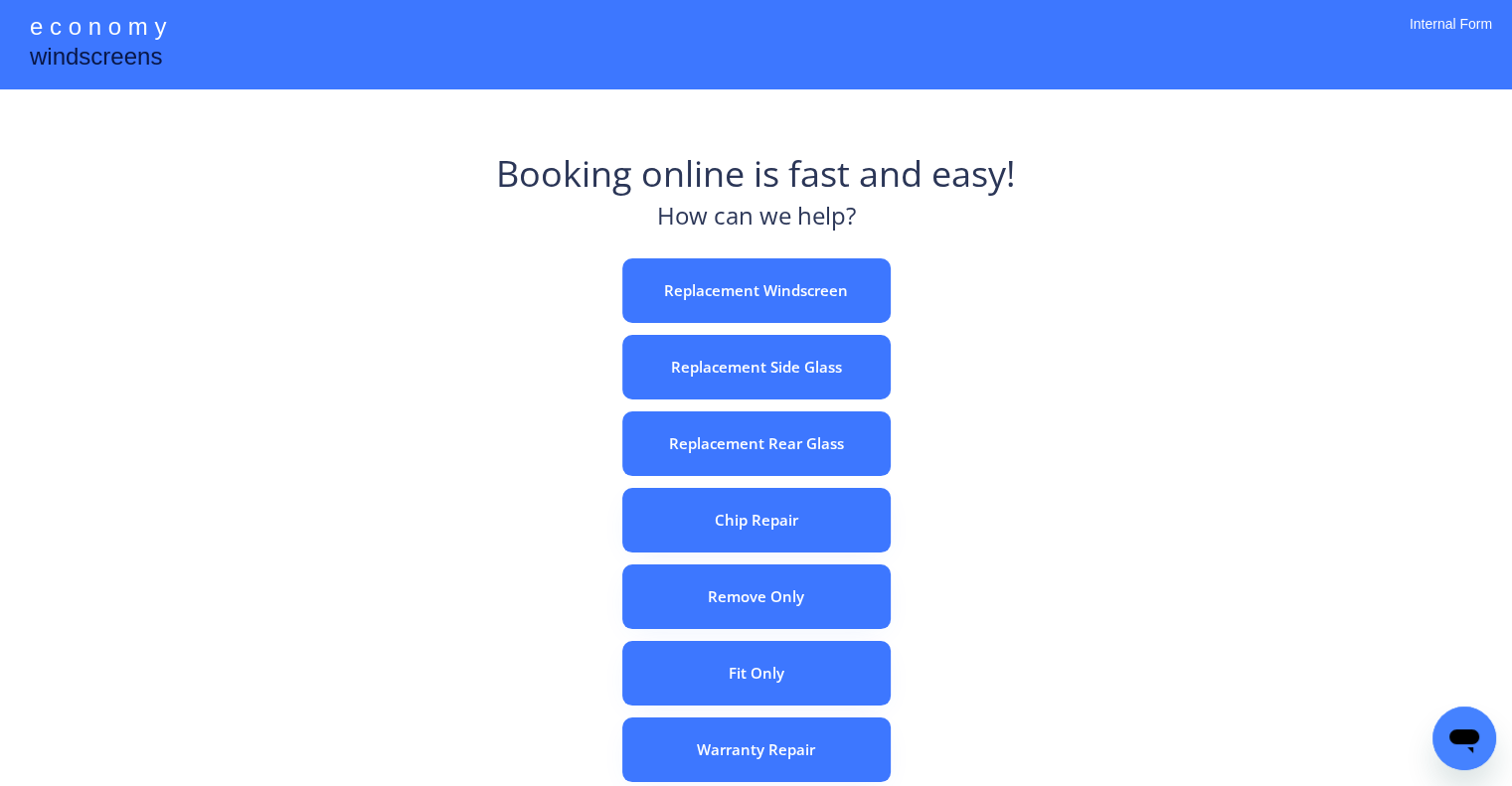 click on "e c o n o m y windscreens Booking online is fast and easy! How can we help? Replacement Windscreen Replacement Side Glass Replacement Rear Glass Chip Repair Remove Only Fit Only Warranty Repair ADAS Recalibration Only Rebook a Job Confirm Quotes Manual Booking Internal Form" at bounding box center (756, 553) 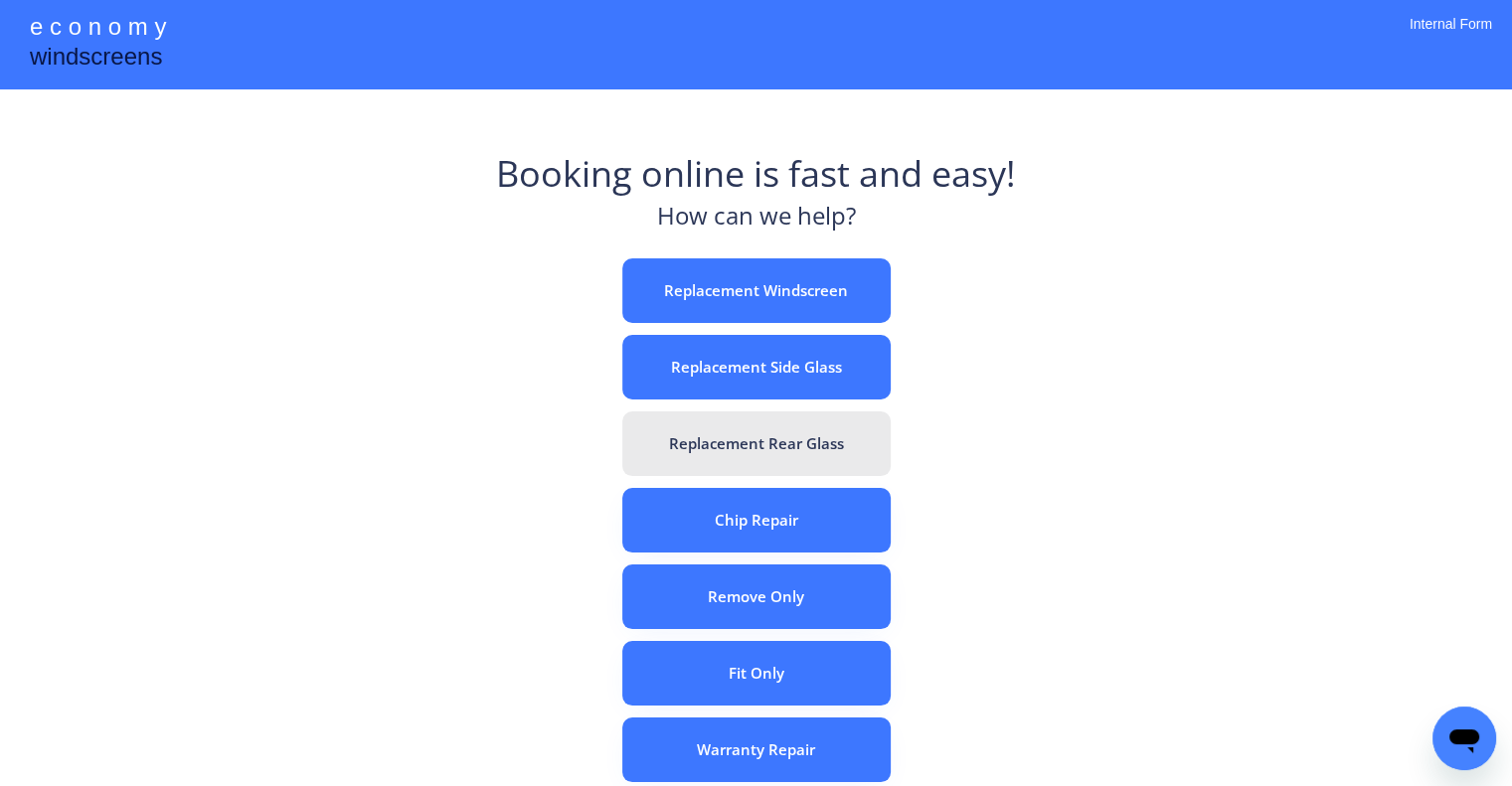 click on "Replacement Rear Glass" at bounding box center (756, 443) 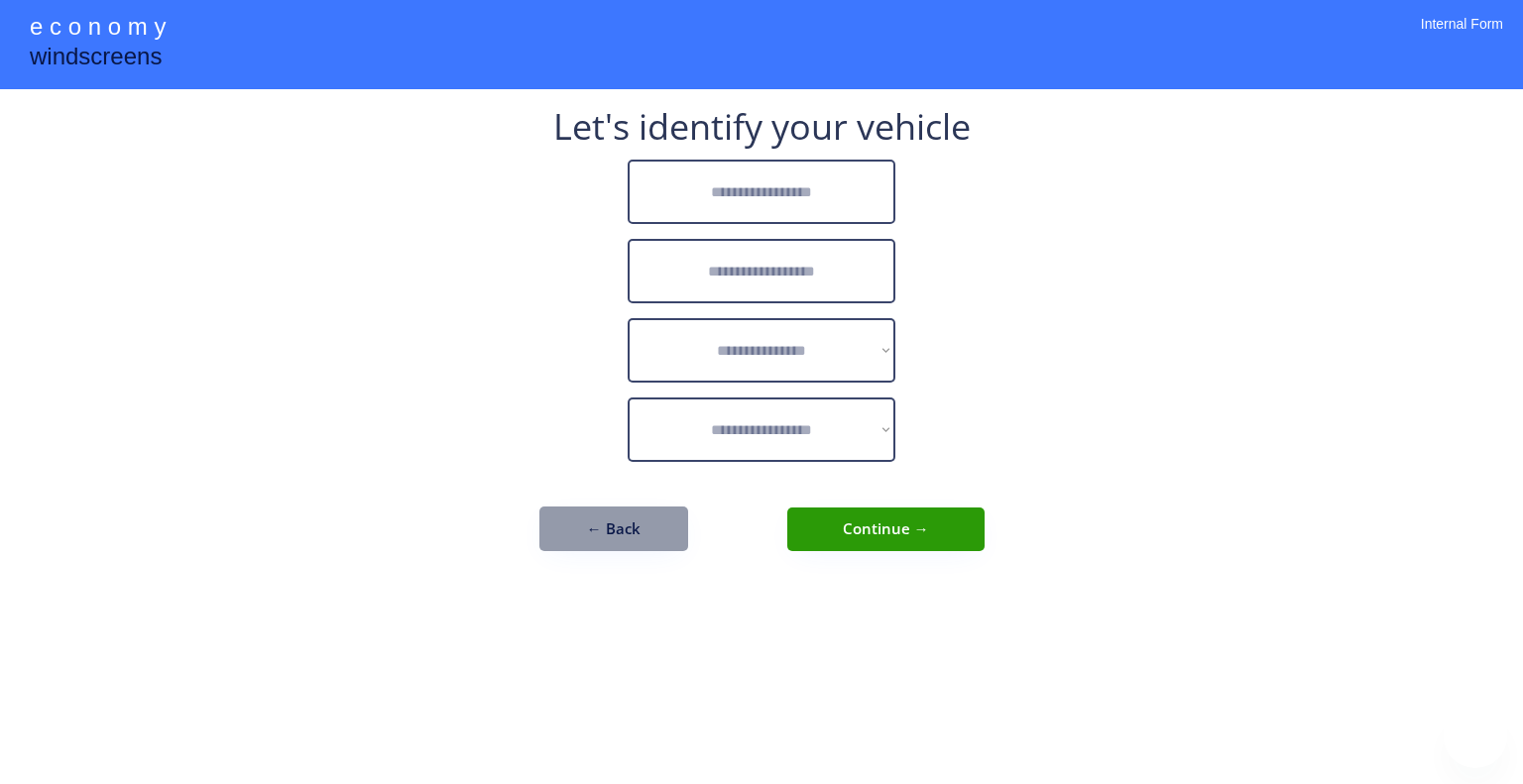 scroll, scrollTop: 0, scrollLeft: 0, axis: both 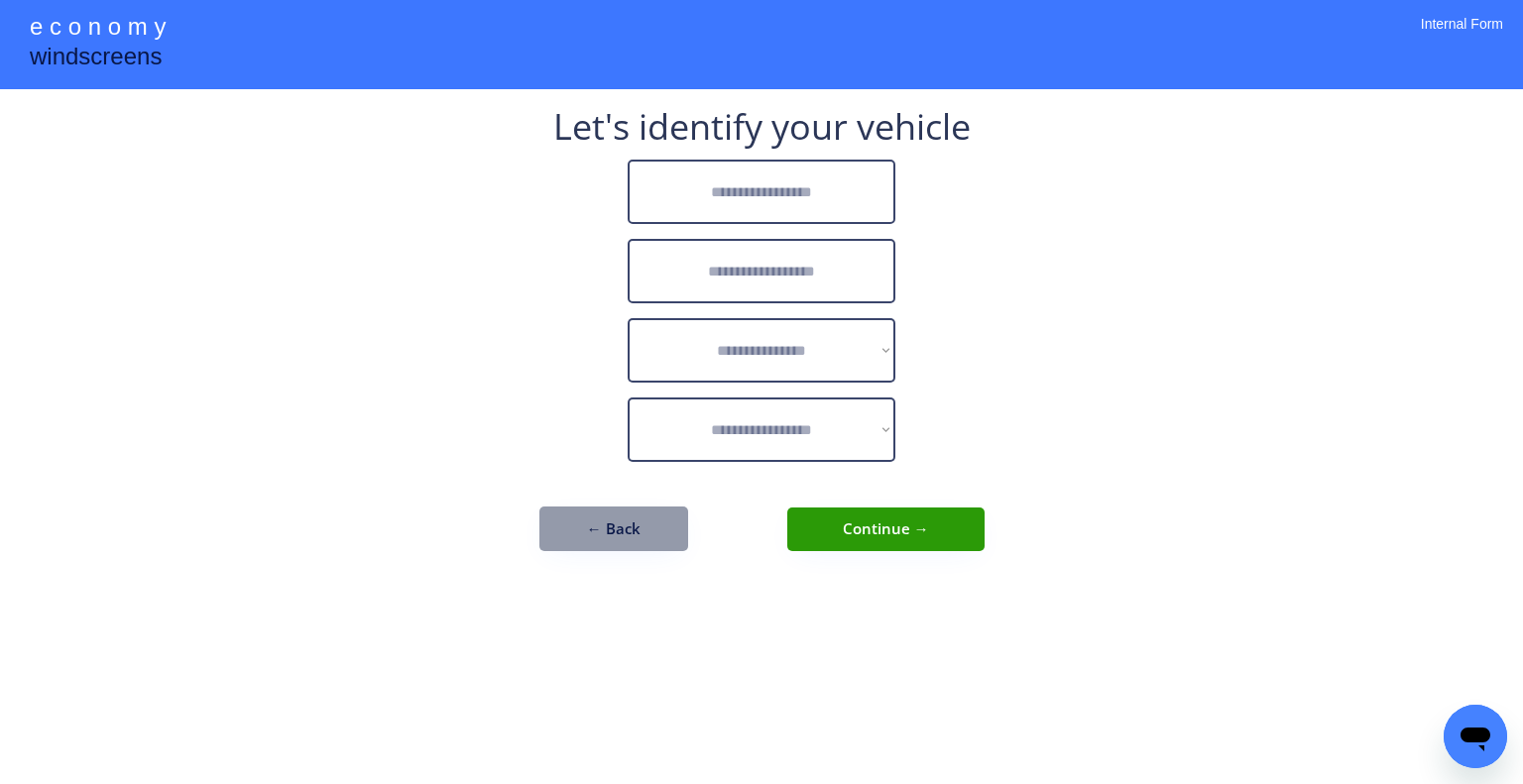 click on "**********" at bounding box center (762, 392) 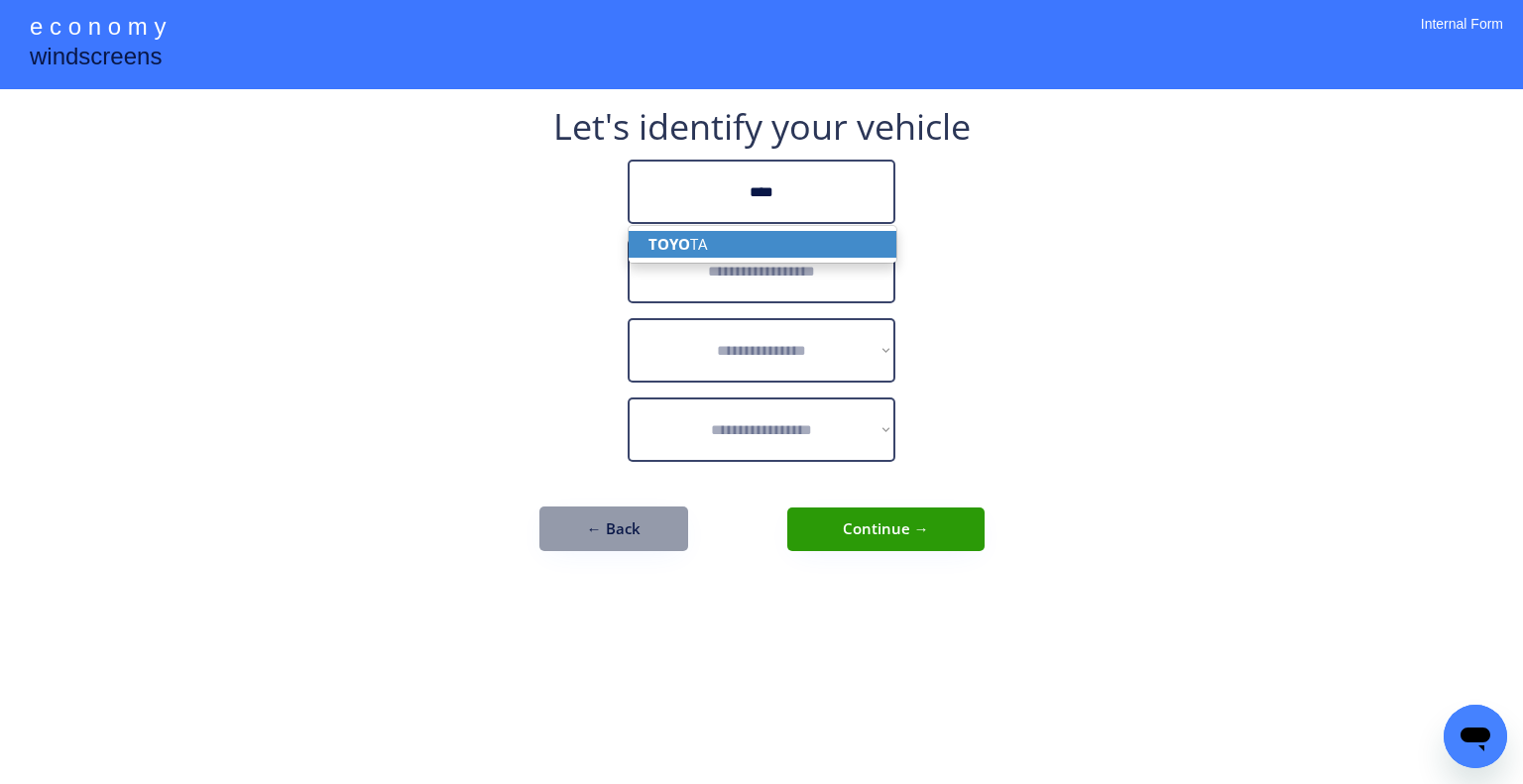 click on "TOYO TA" at bounding box center (762, 244) 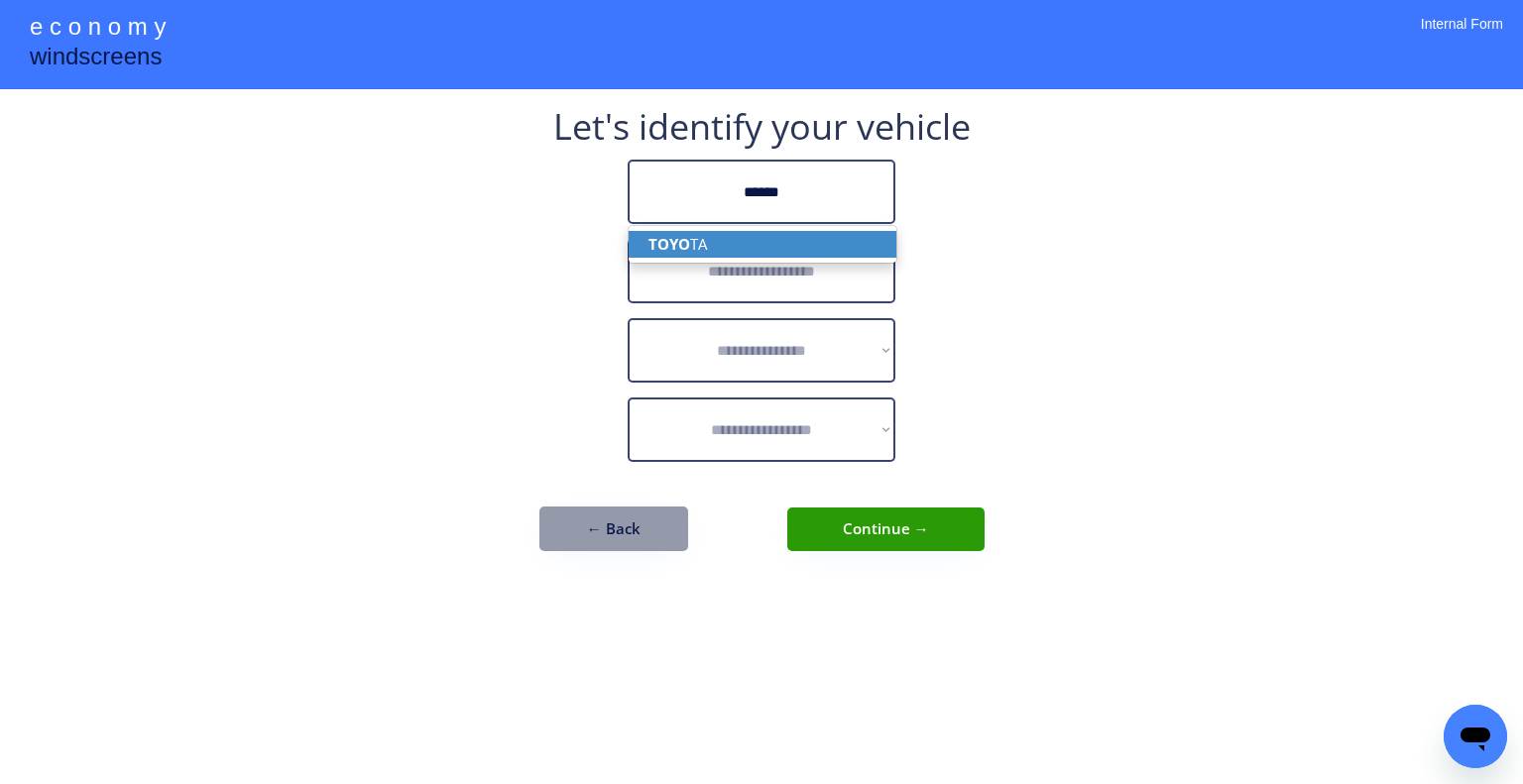 type on "******" 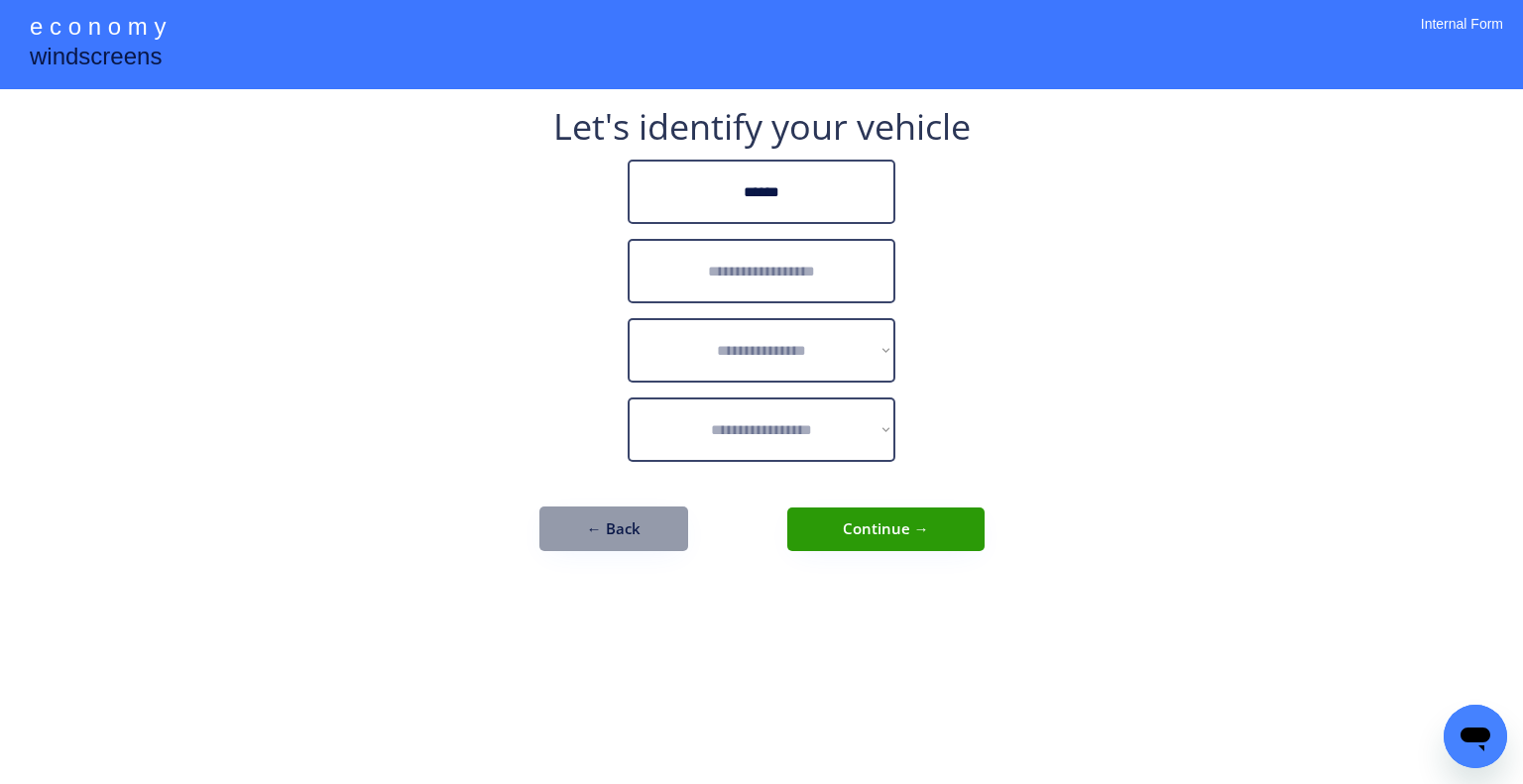 click at bounding box center (762, 271) 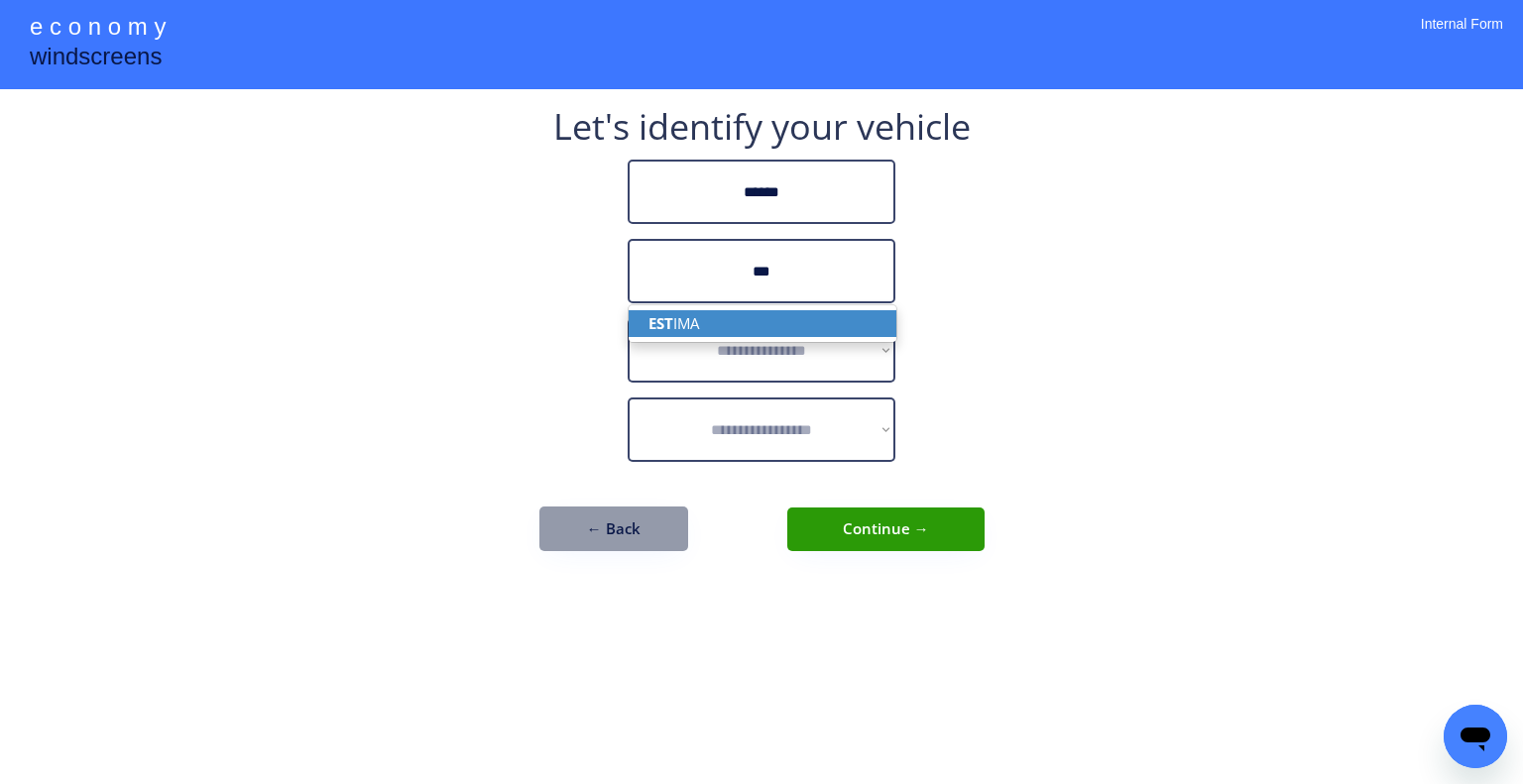 drag, startPoint x: 825, startPoint y: 328, endPoint x: 847, endPoint y: 324, distance: 22.36068 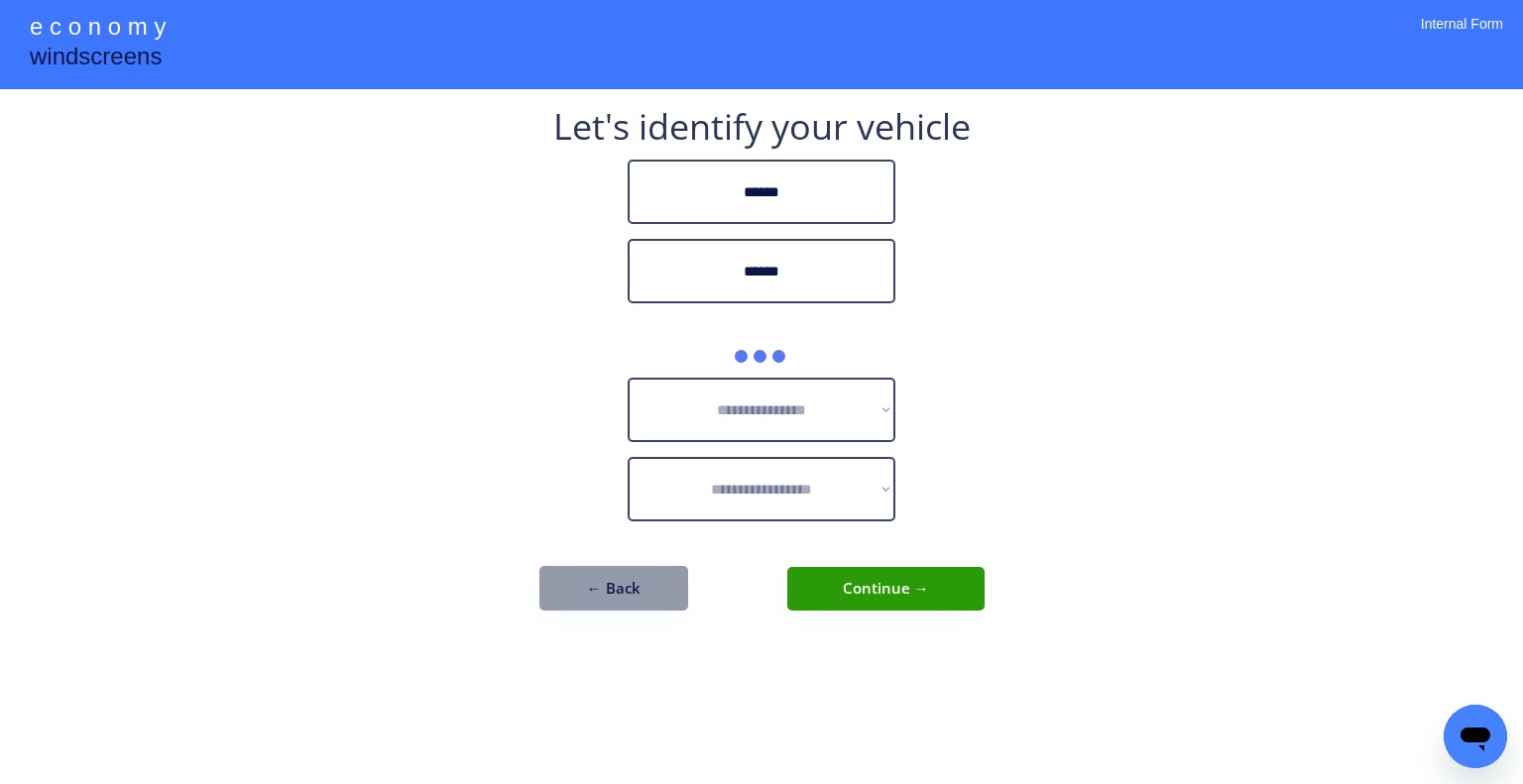 type on "******" 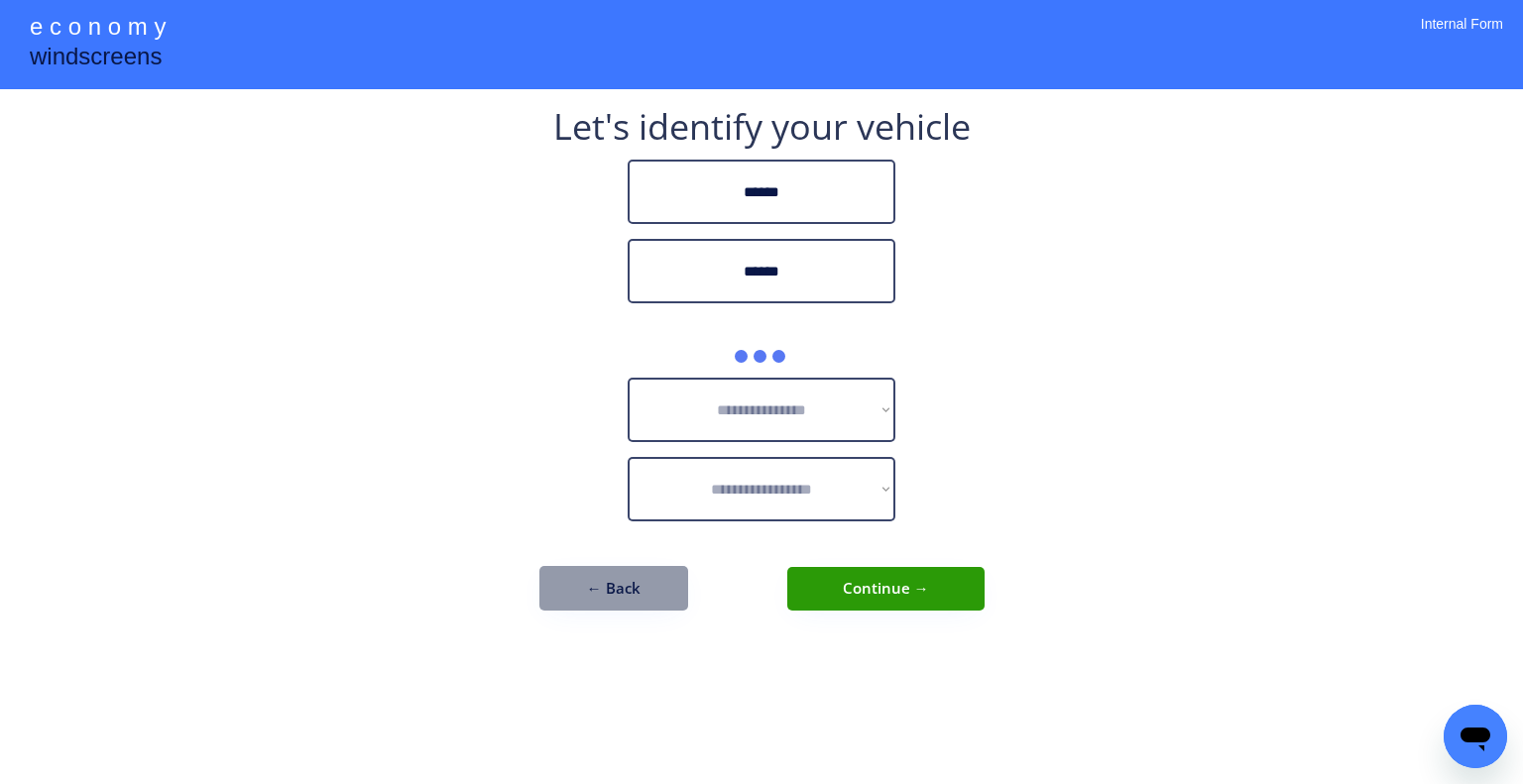 click on "**********" at bounding box center (762, 392) 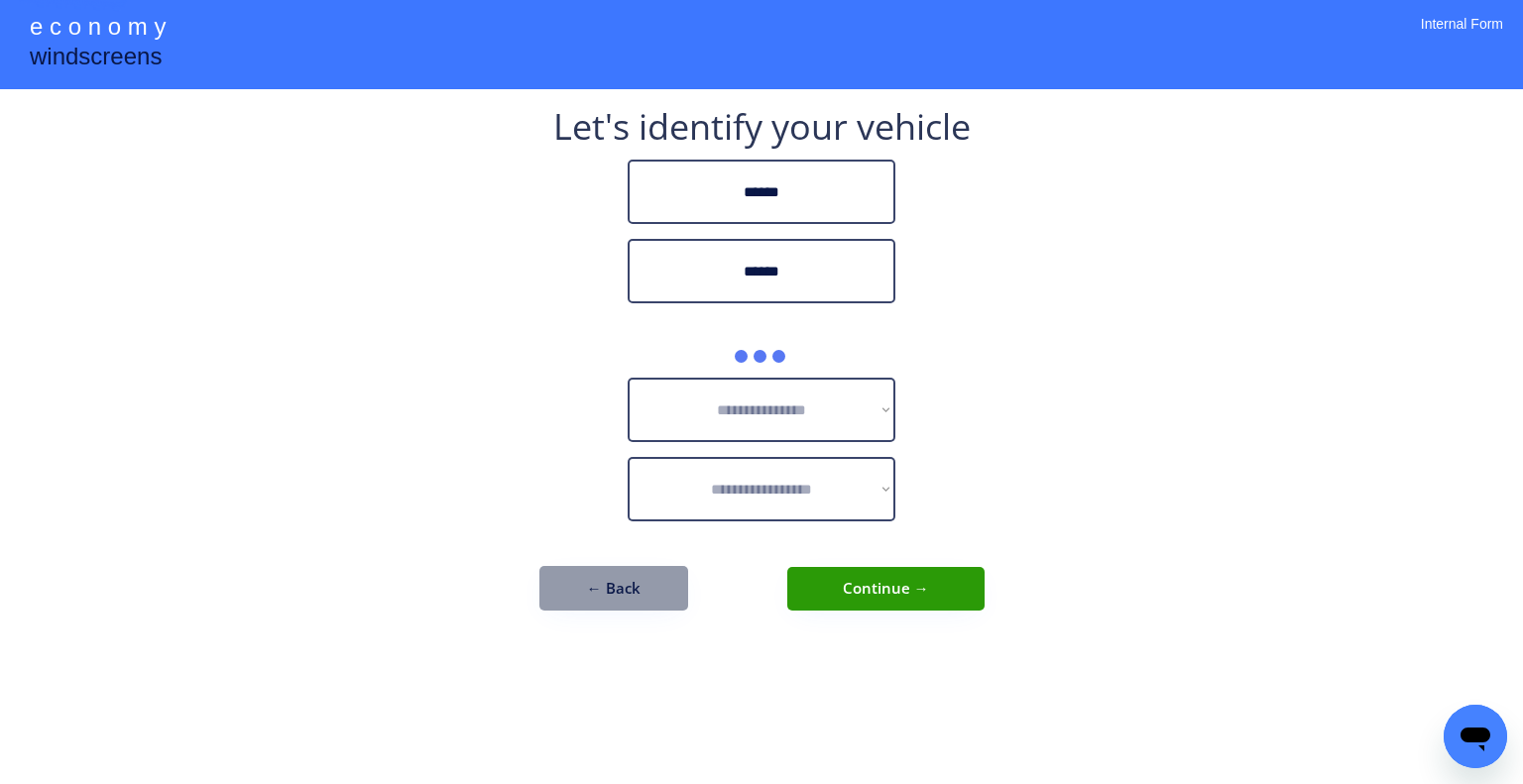 click on "**********" at bounding box center (762, 392) 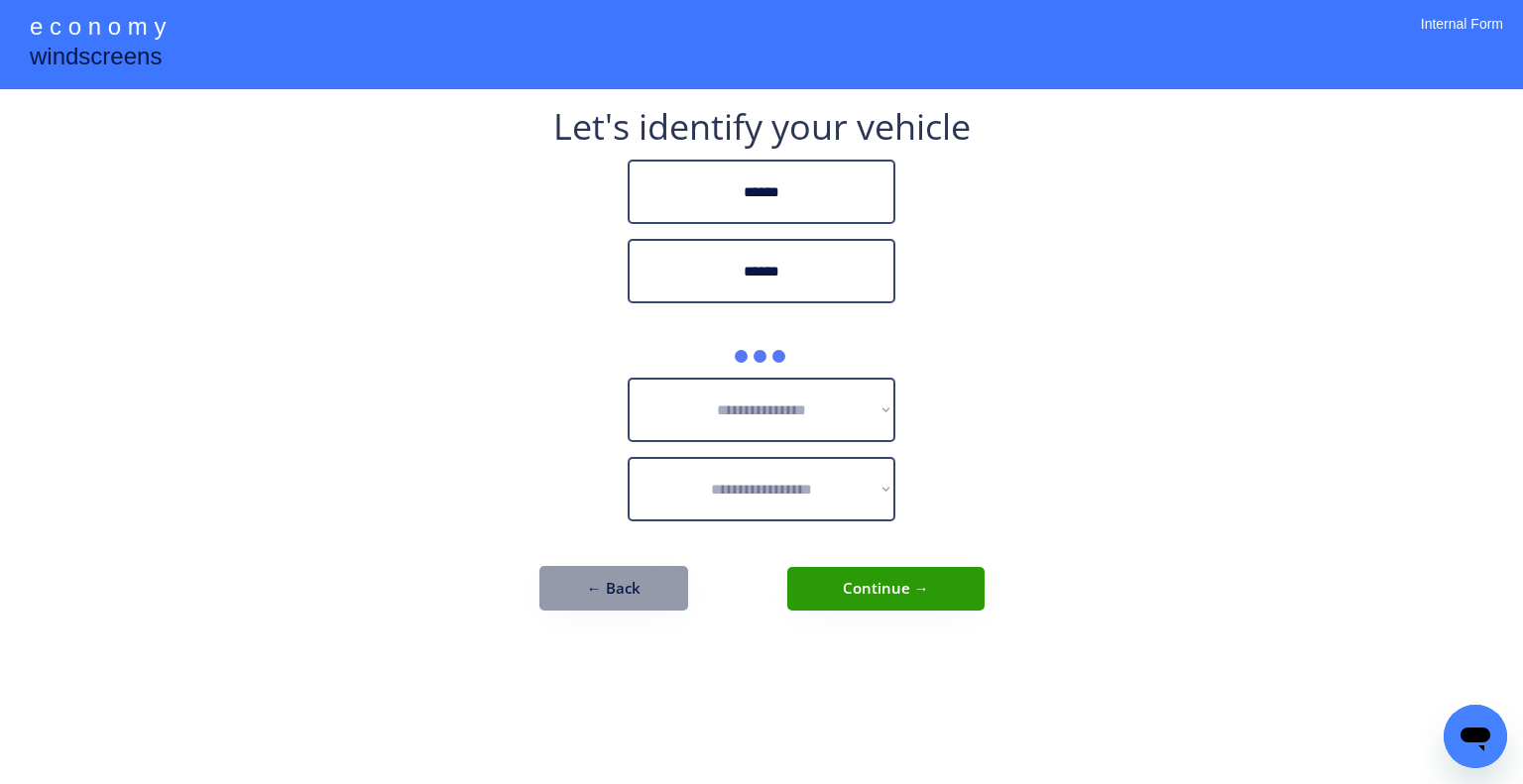 click on "**********" at bounding box center [762, 392] 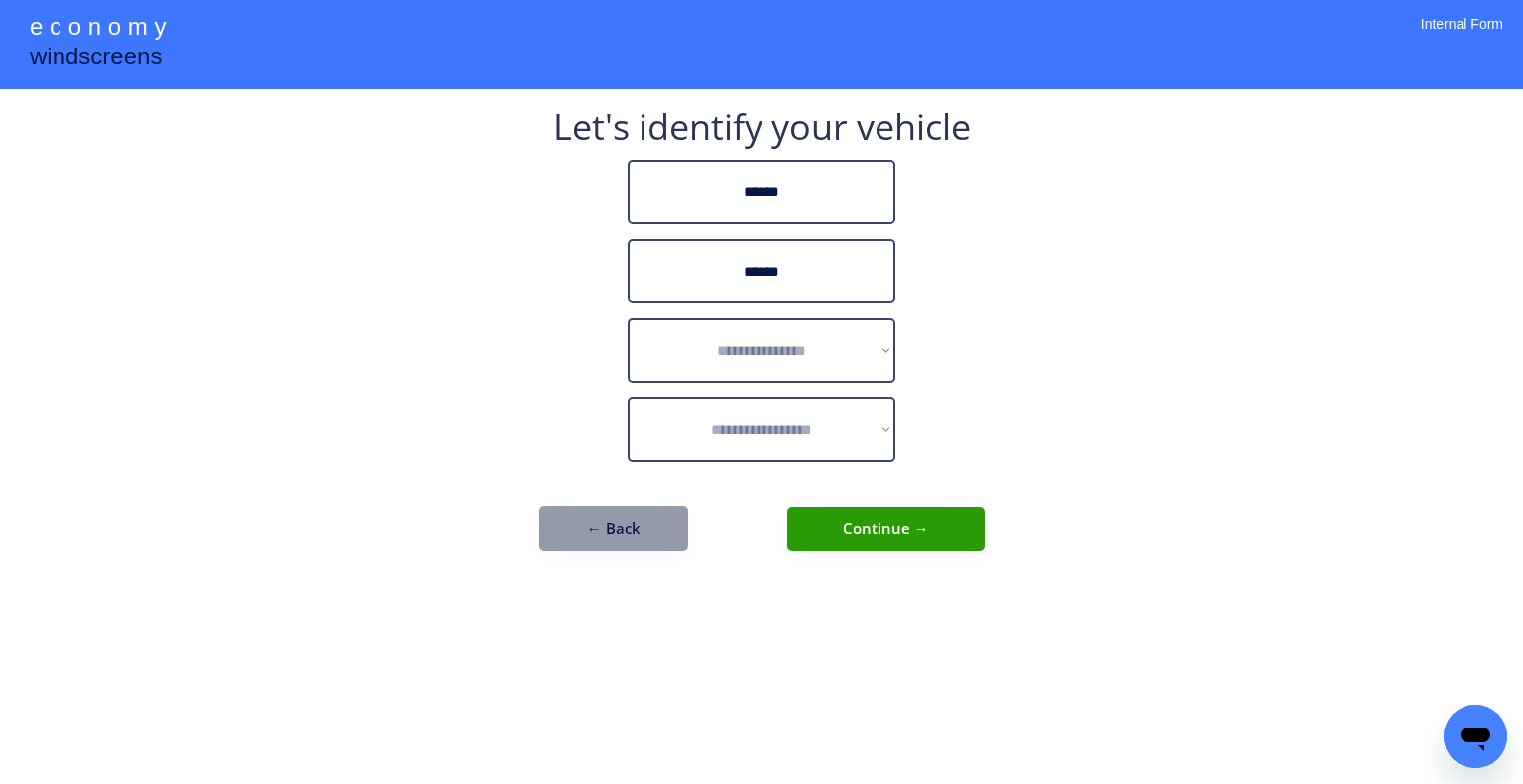 click on "**********" at bounding box center (762, 392) 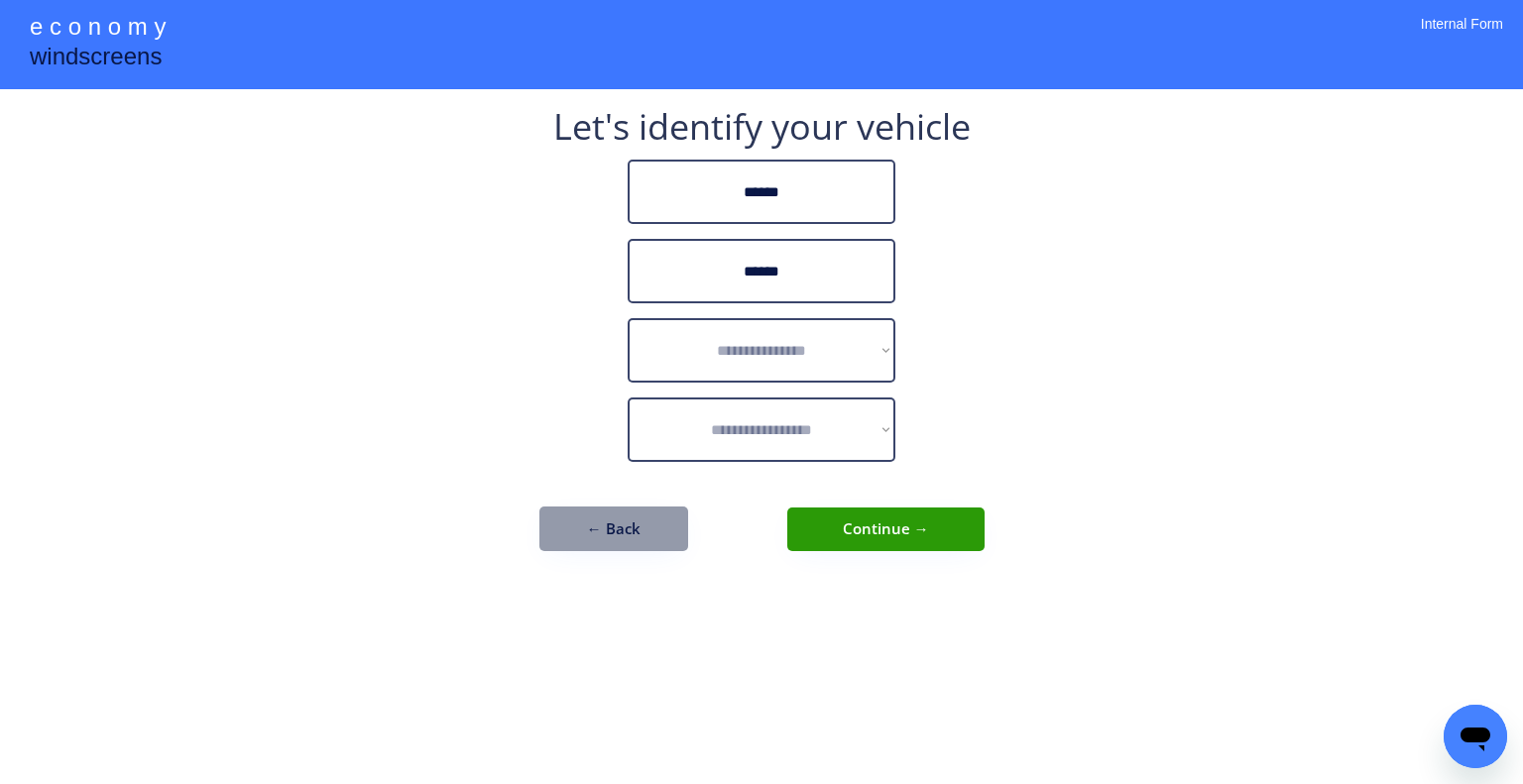drag, startPoint x: 1345, startPoint y: 436, endPoint x: 892, endPoint y: 362, distance: 459.00436 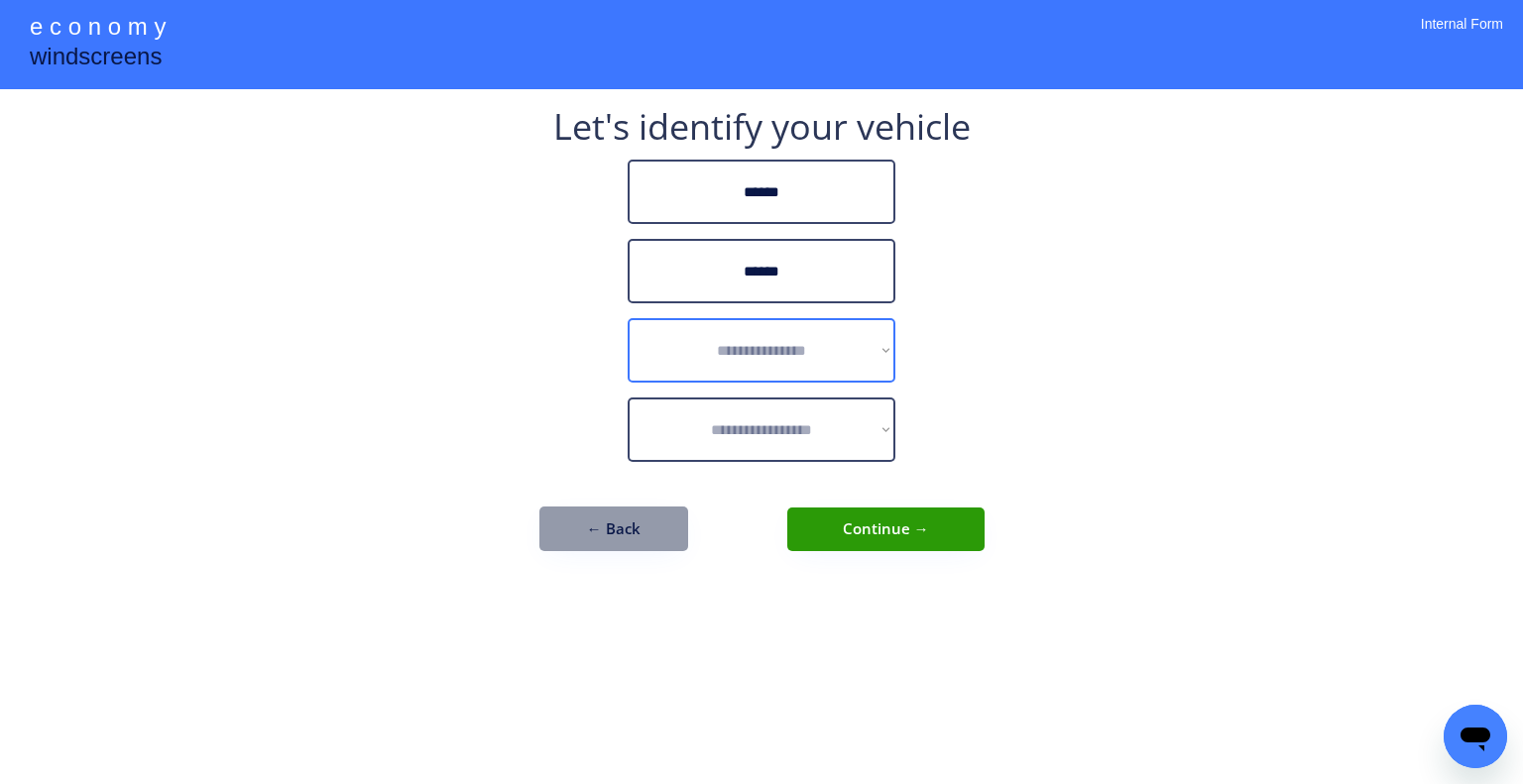 click on "**********" at bounding box center [762, 350] 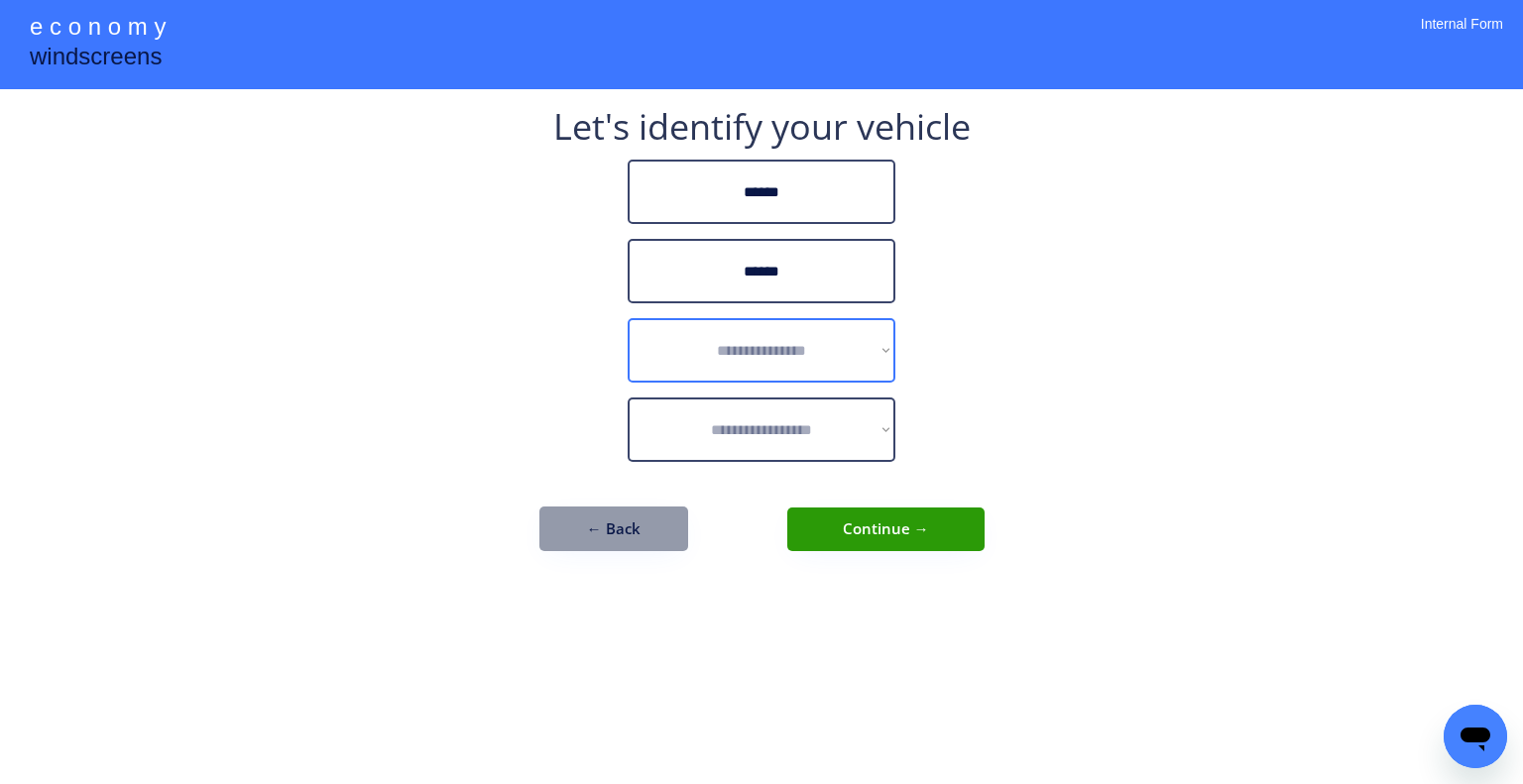 select on "******" 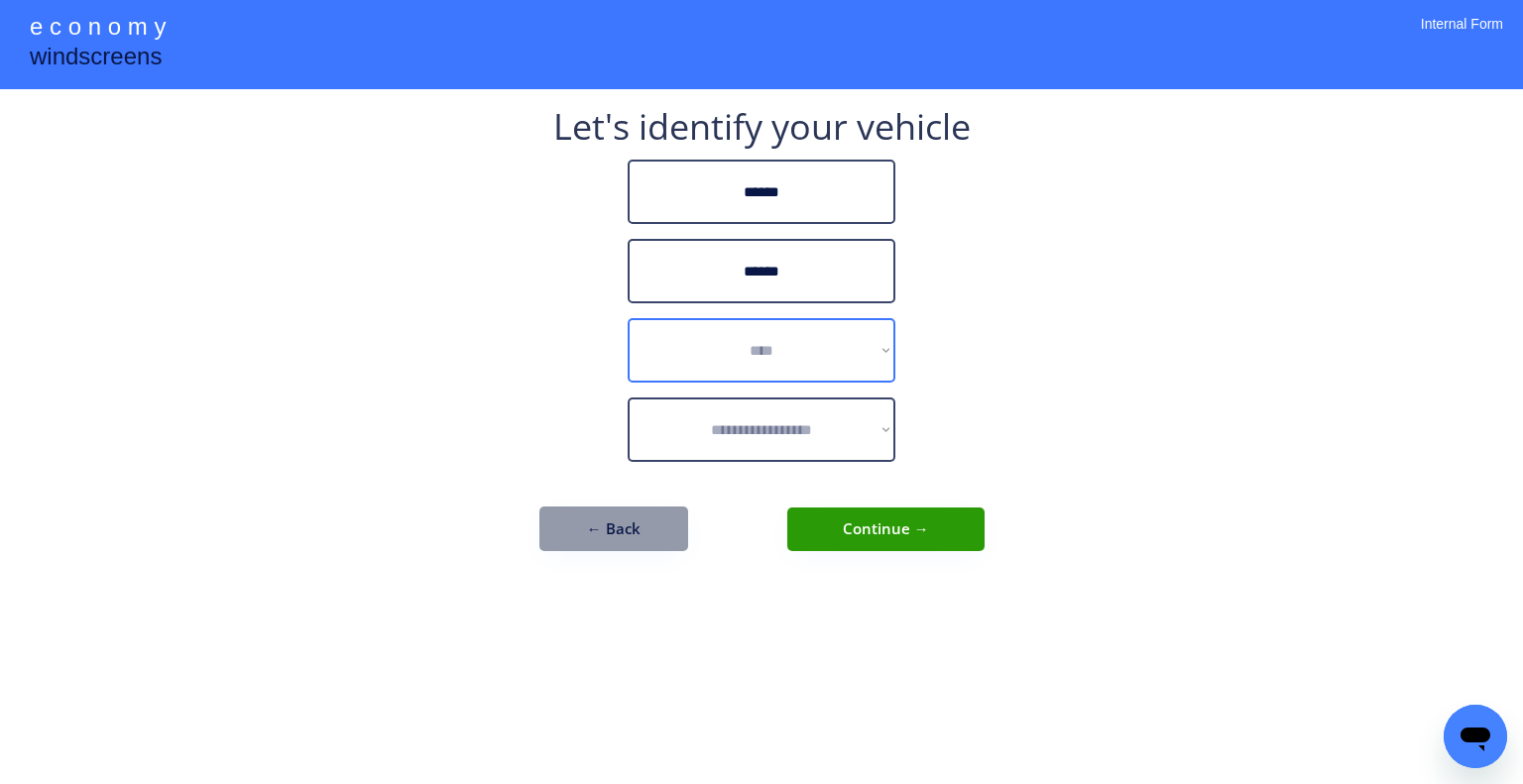 click on "**********" at bounding box center [762, 350] 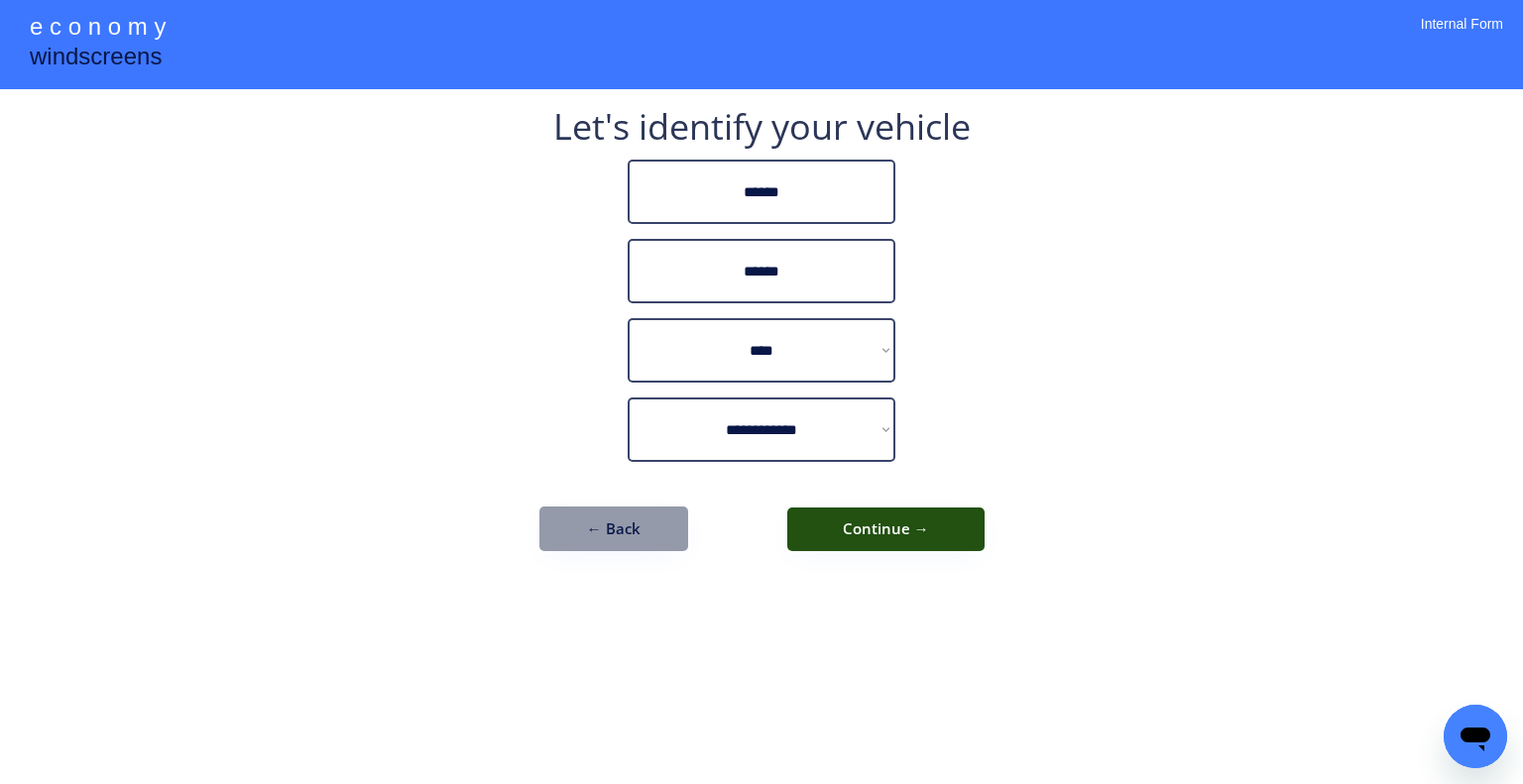 drag, startPoint x: 906, startPoint y: 517, endPoint x: 1035, endPoint y: 532, distance: 129.86916 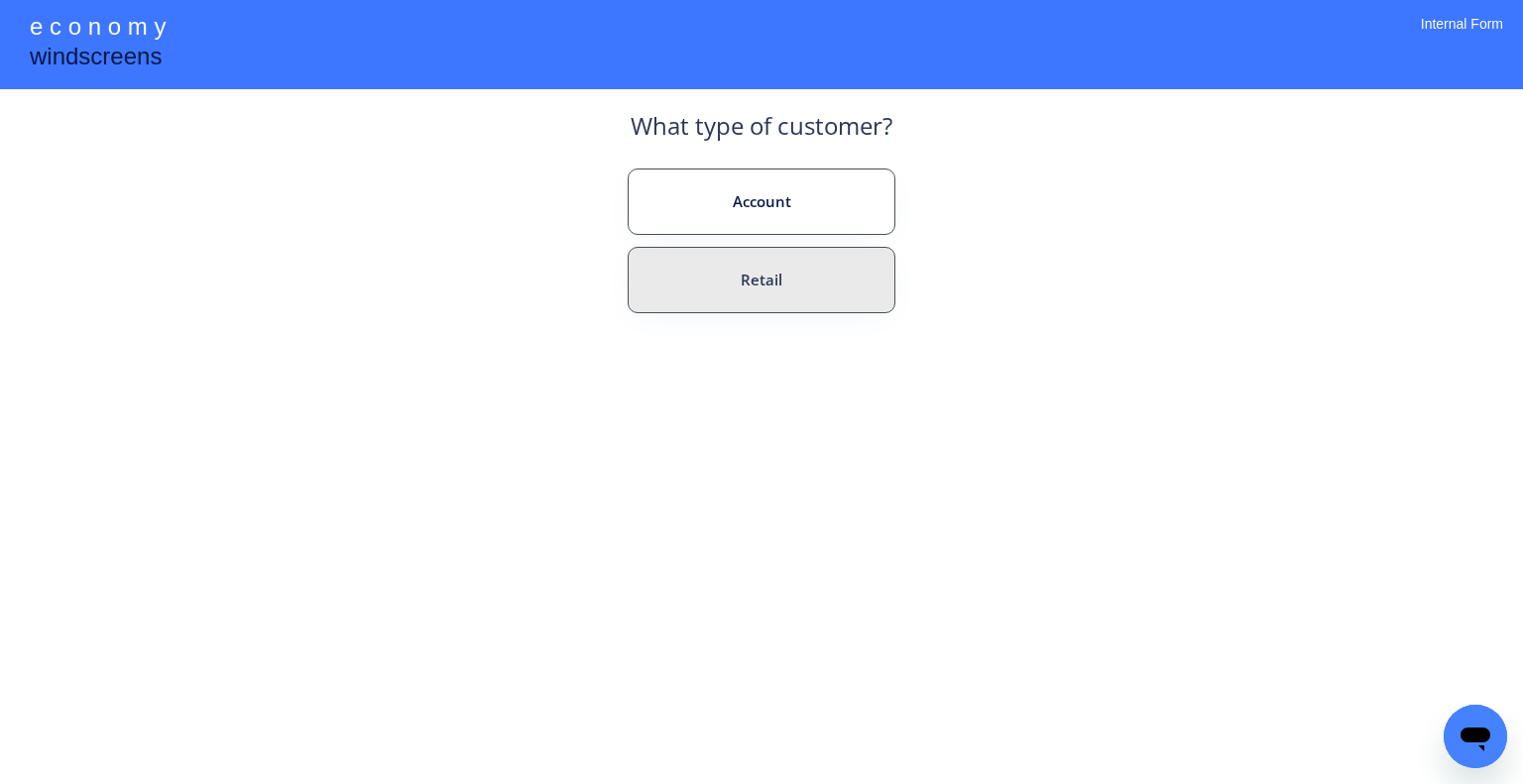 click on "Account" at bounding box center [762, 201] 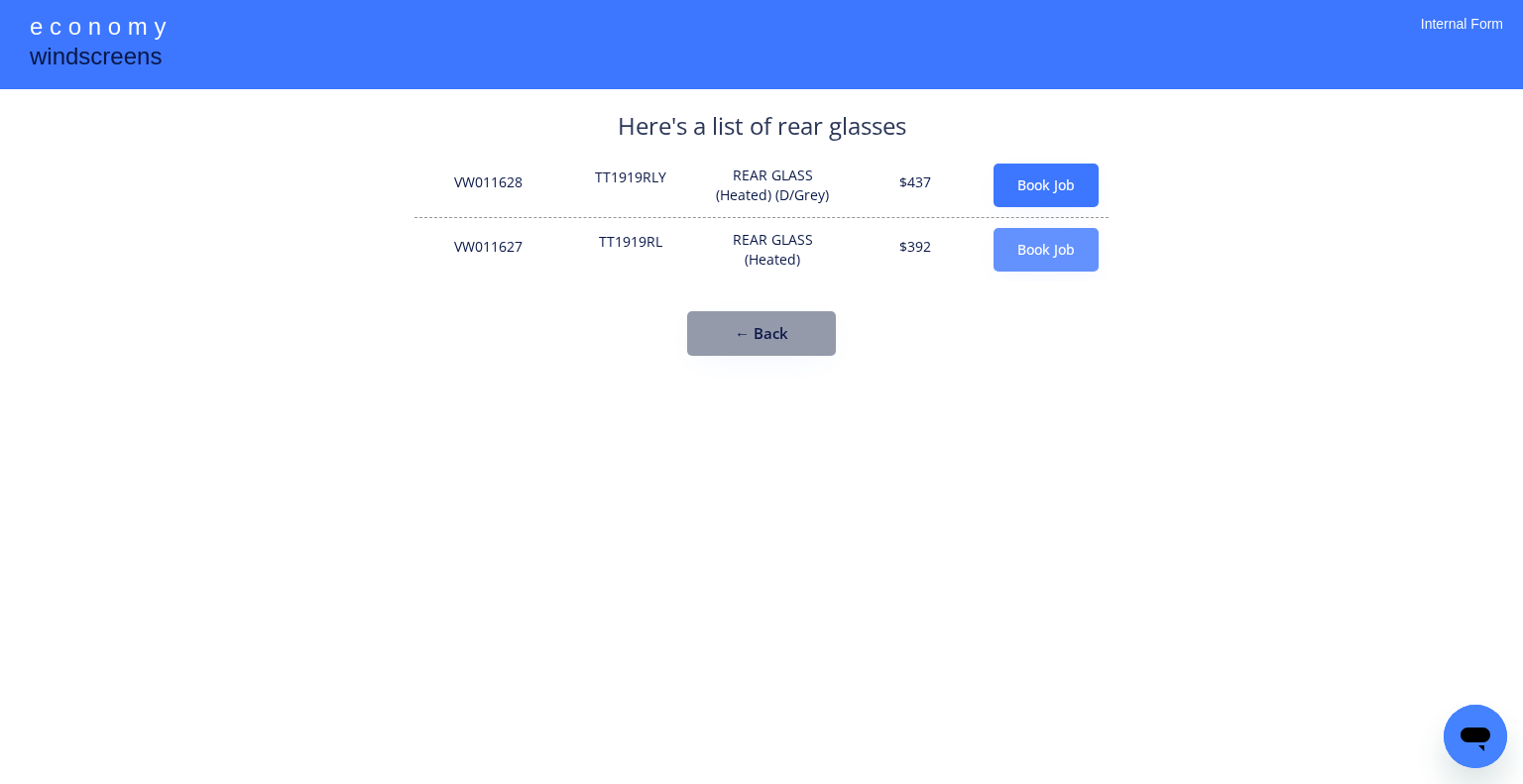 click on "Book Job" at bounding box center (1046, 250) 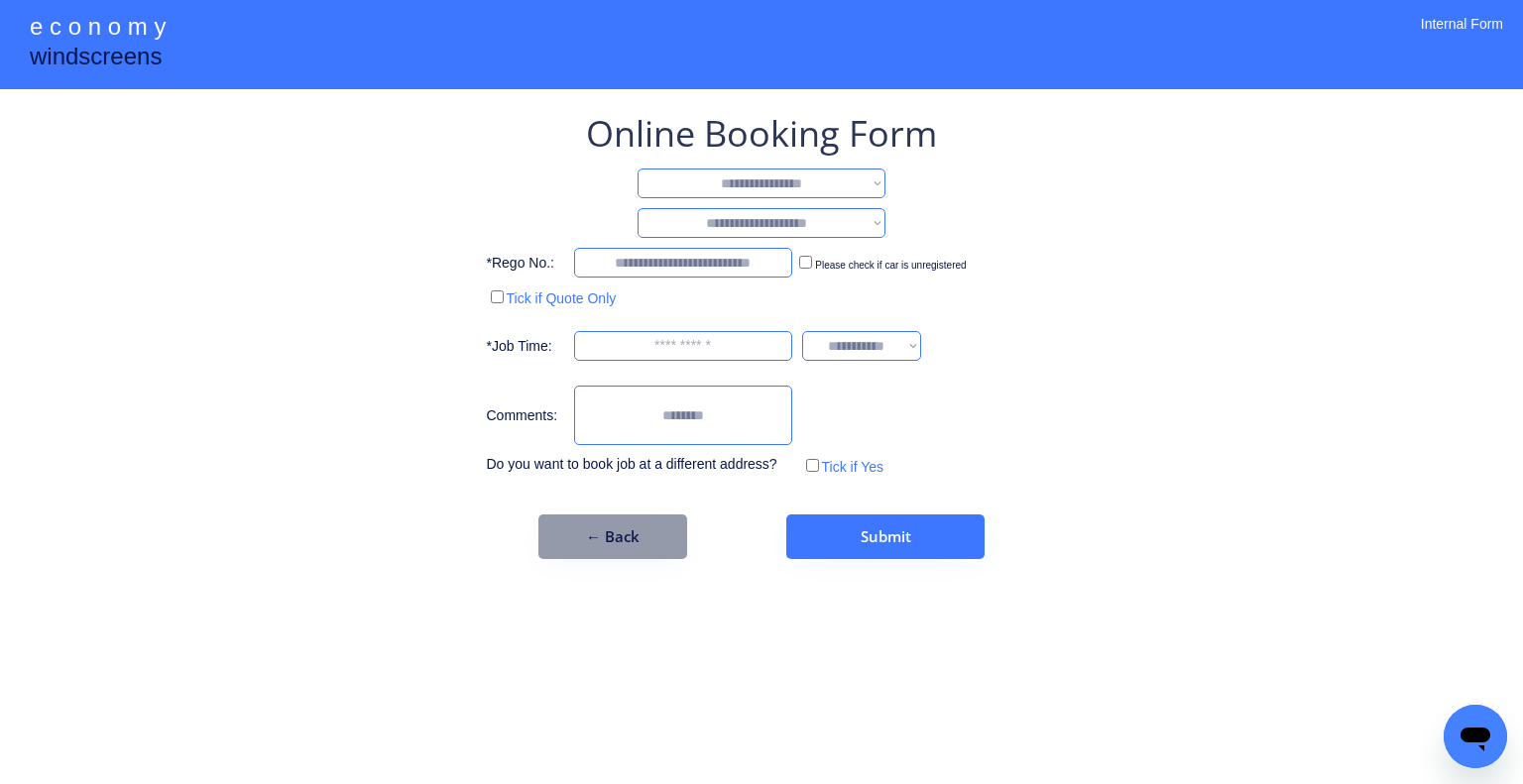 click on "**********" at bounding box center (762, 183) 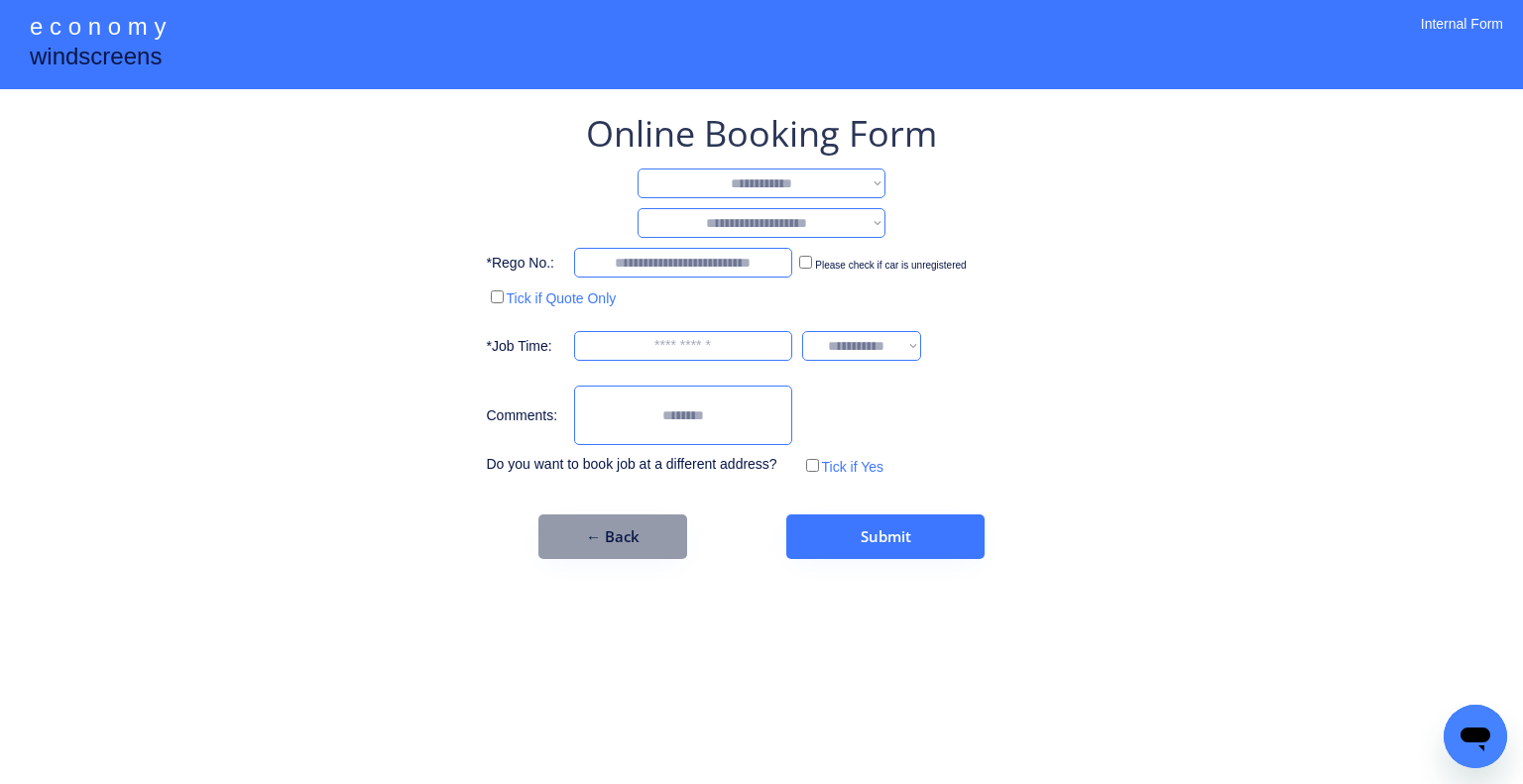 click on "**********" at bounding box center [762, 183] 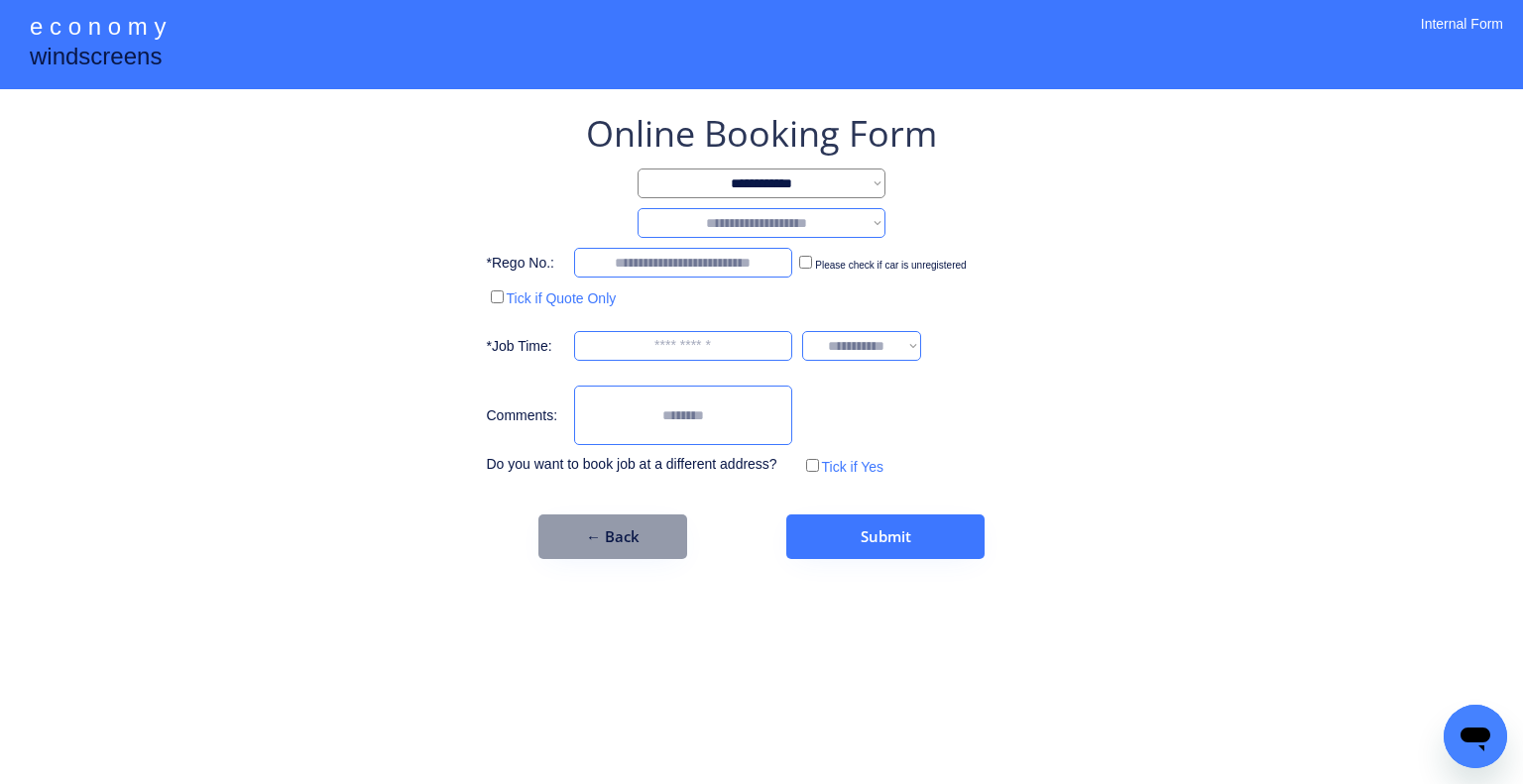 click on "**********" at bounding box center [762, 223] 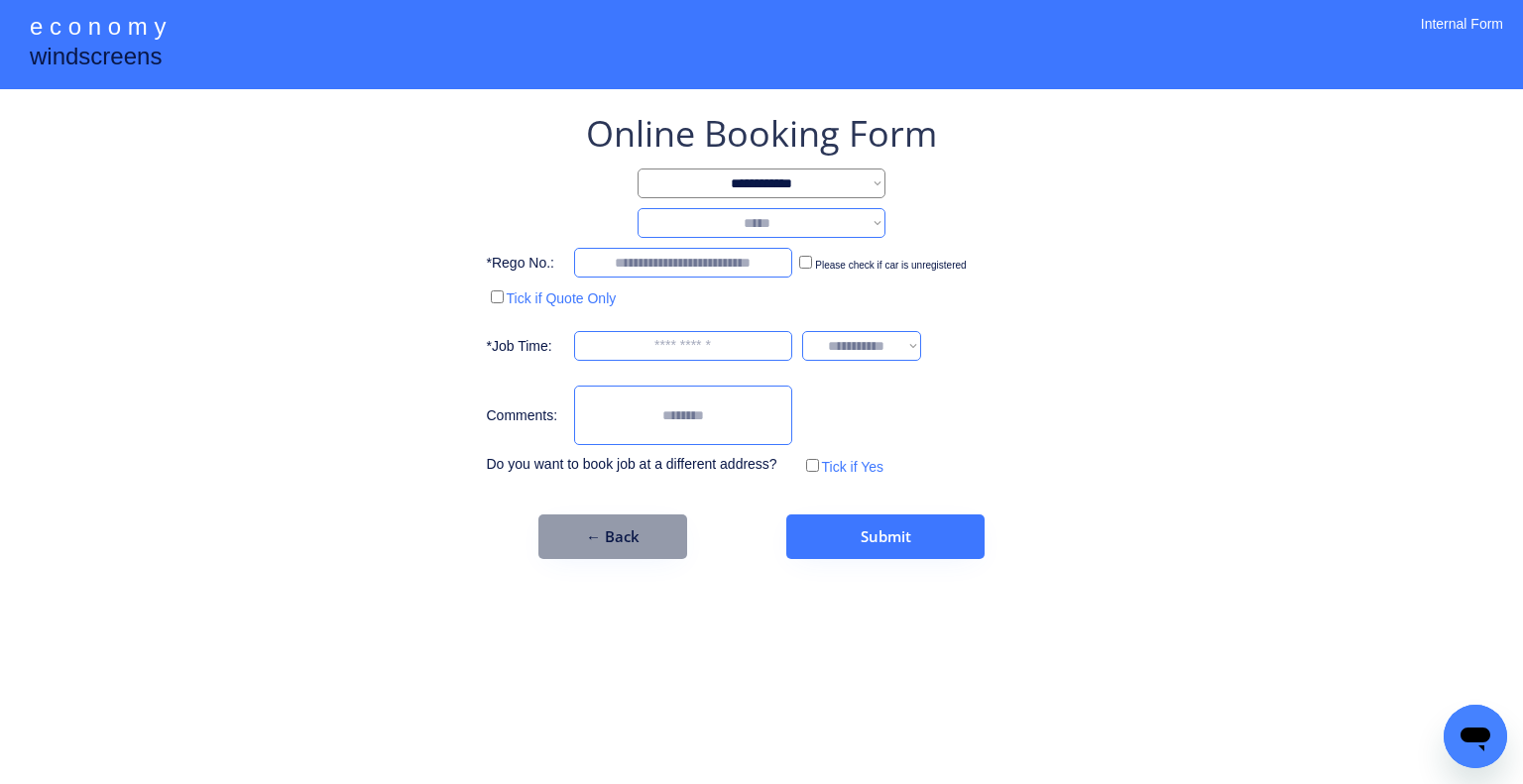 click on "**********" at bounding box center [762, 223] 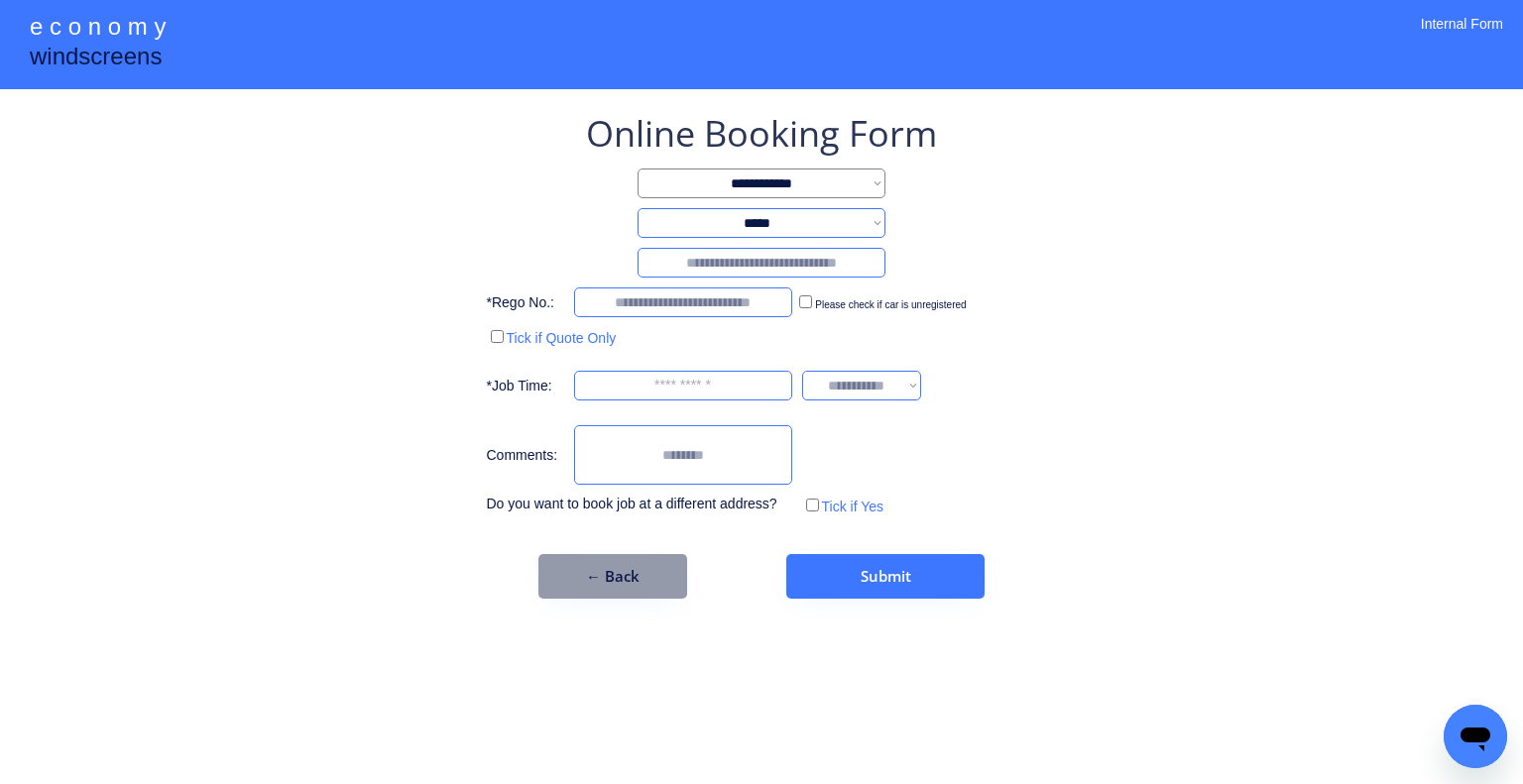 click at bounding box center (762, 263) 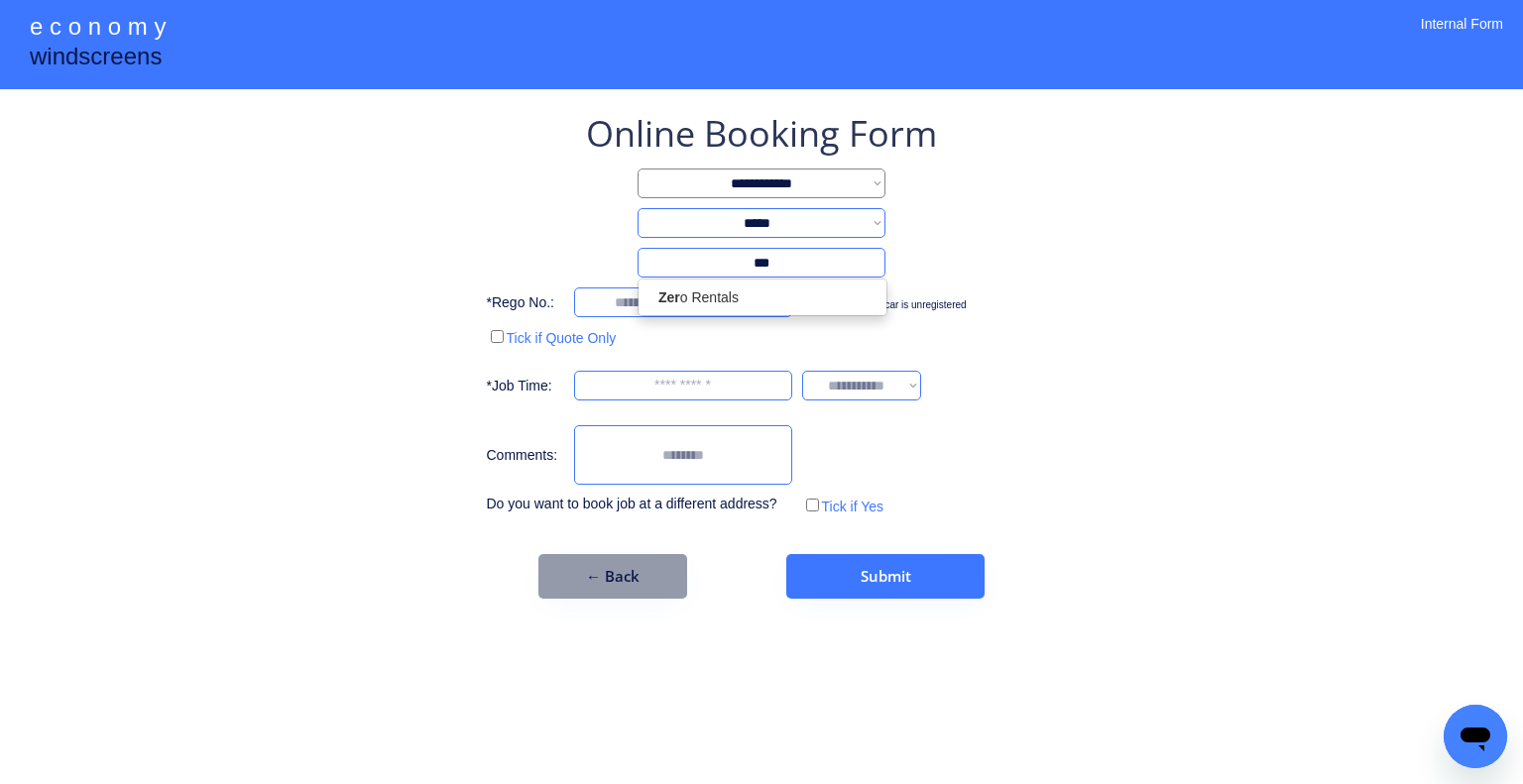 click on "Zer o Rentals" at bounding box center [762, 297] 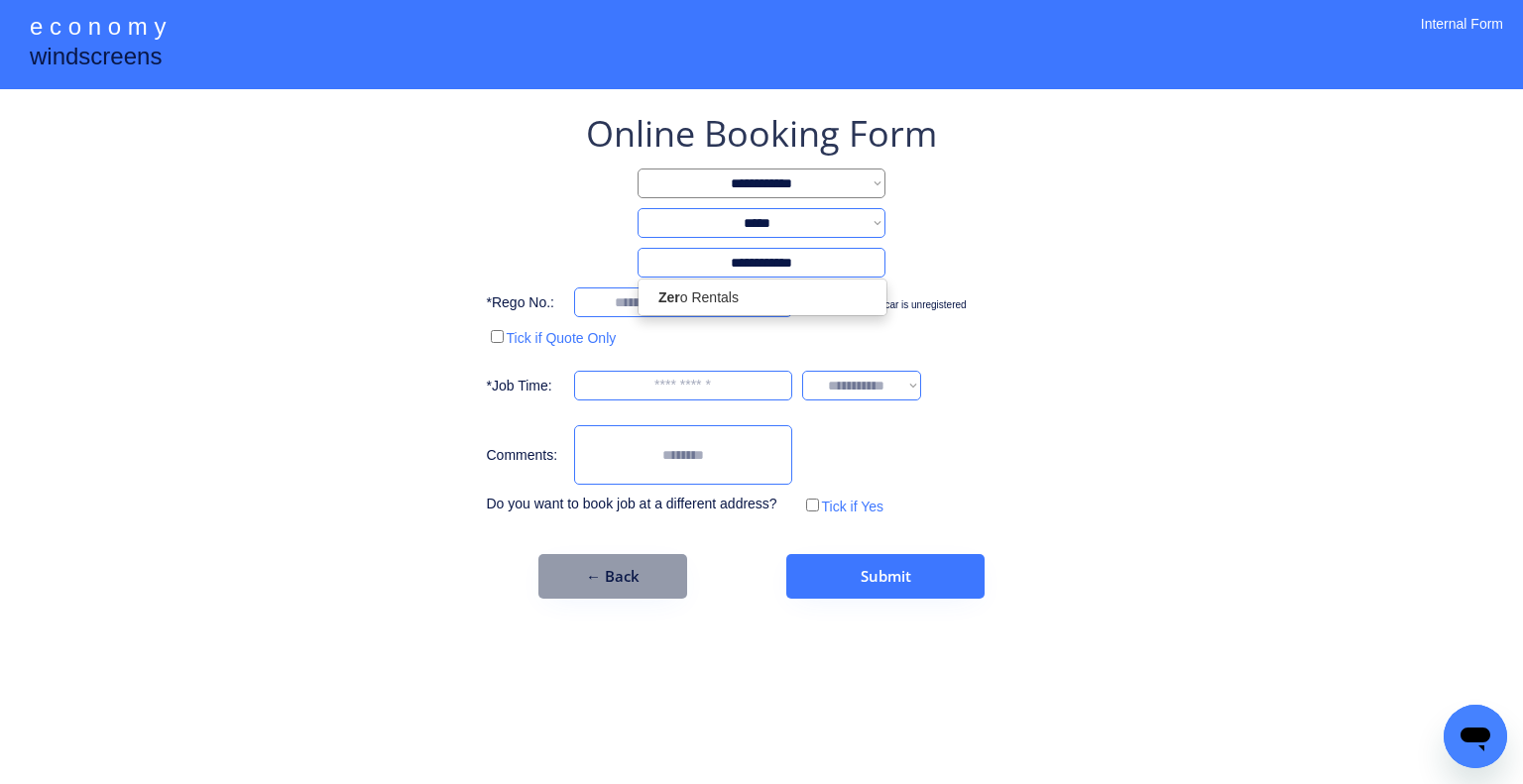 select on "*********" 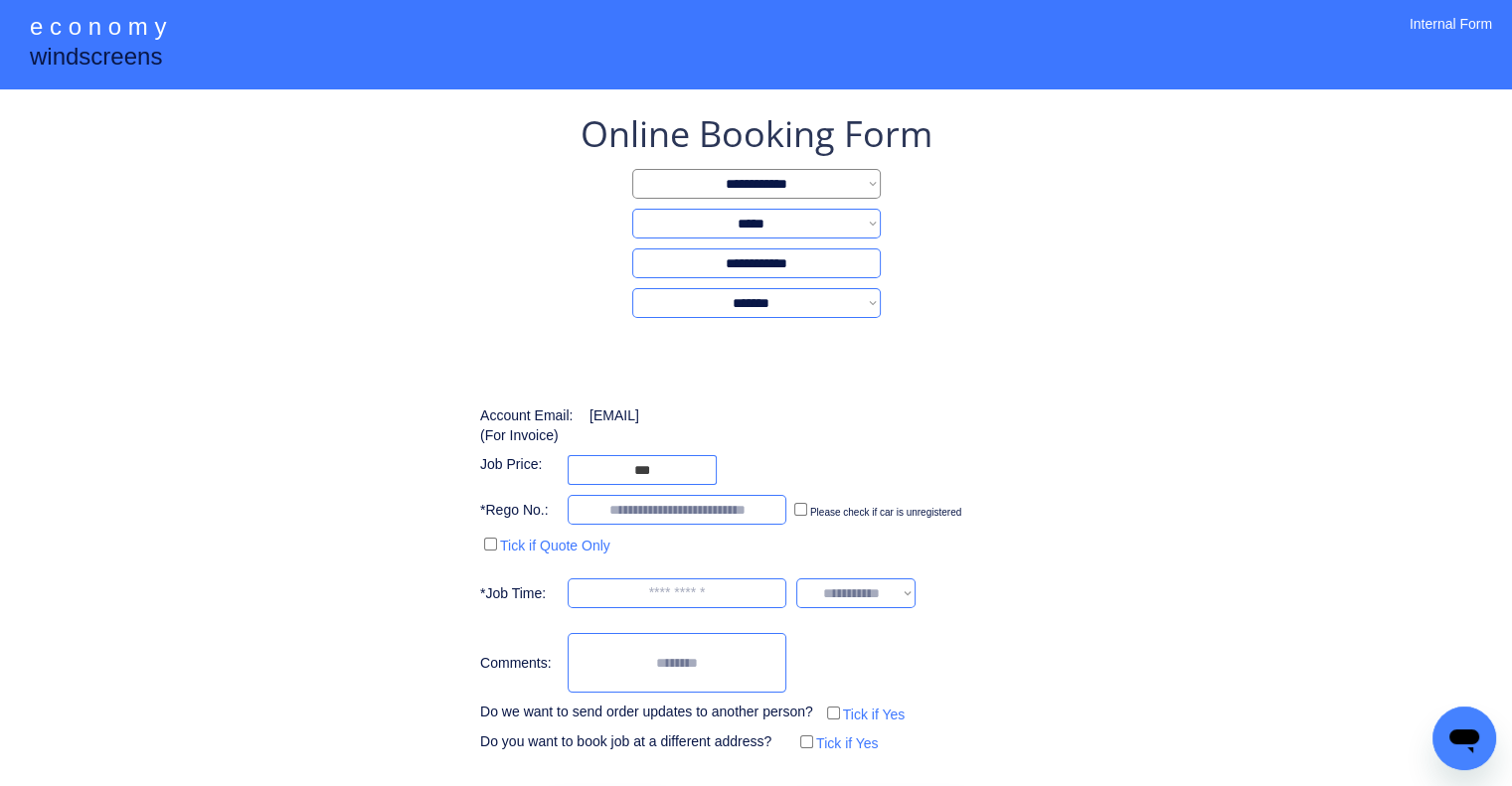 type on "**********" 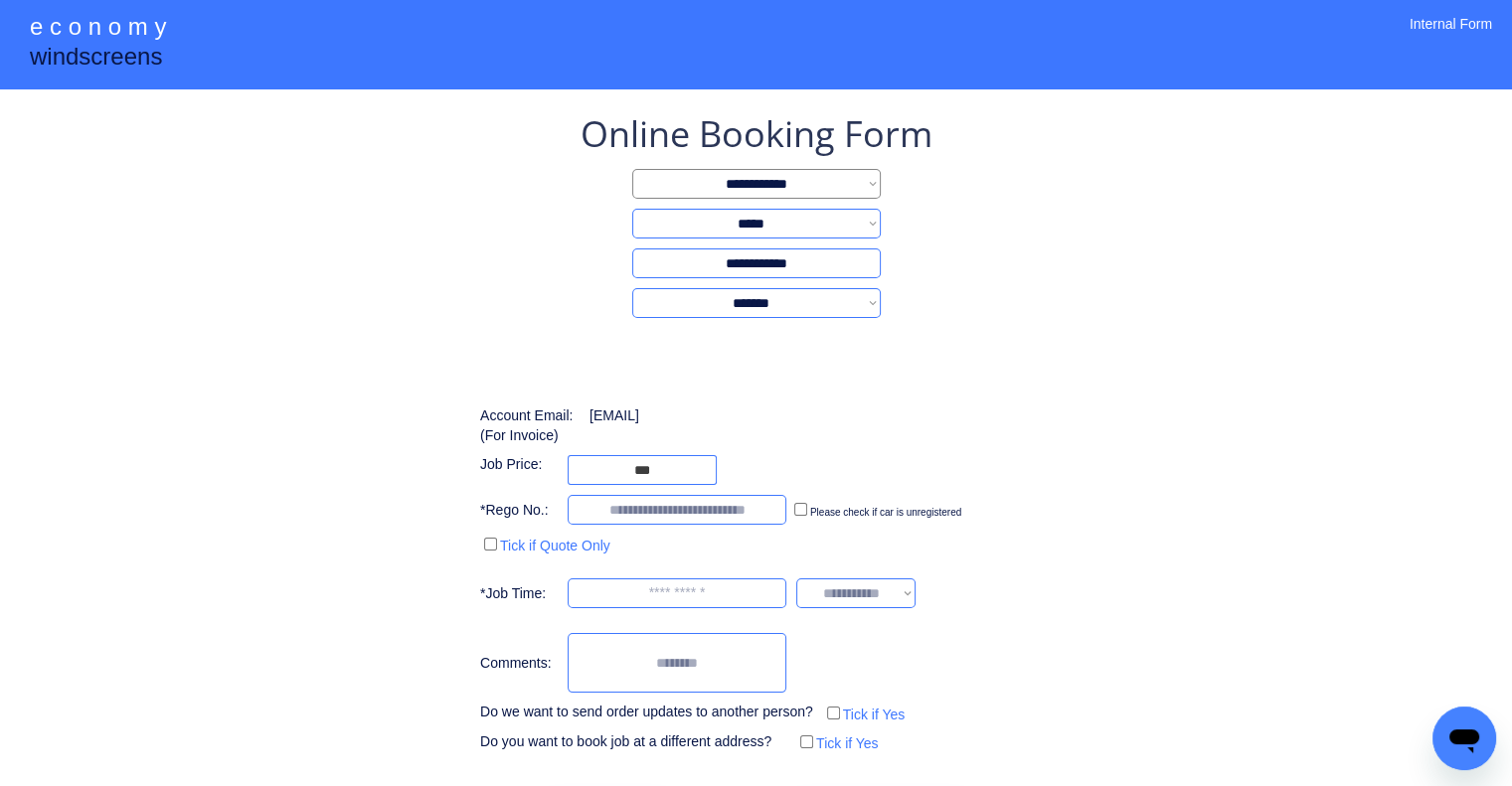 click on "**********" at bounding box center (756, 433) 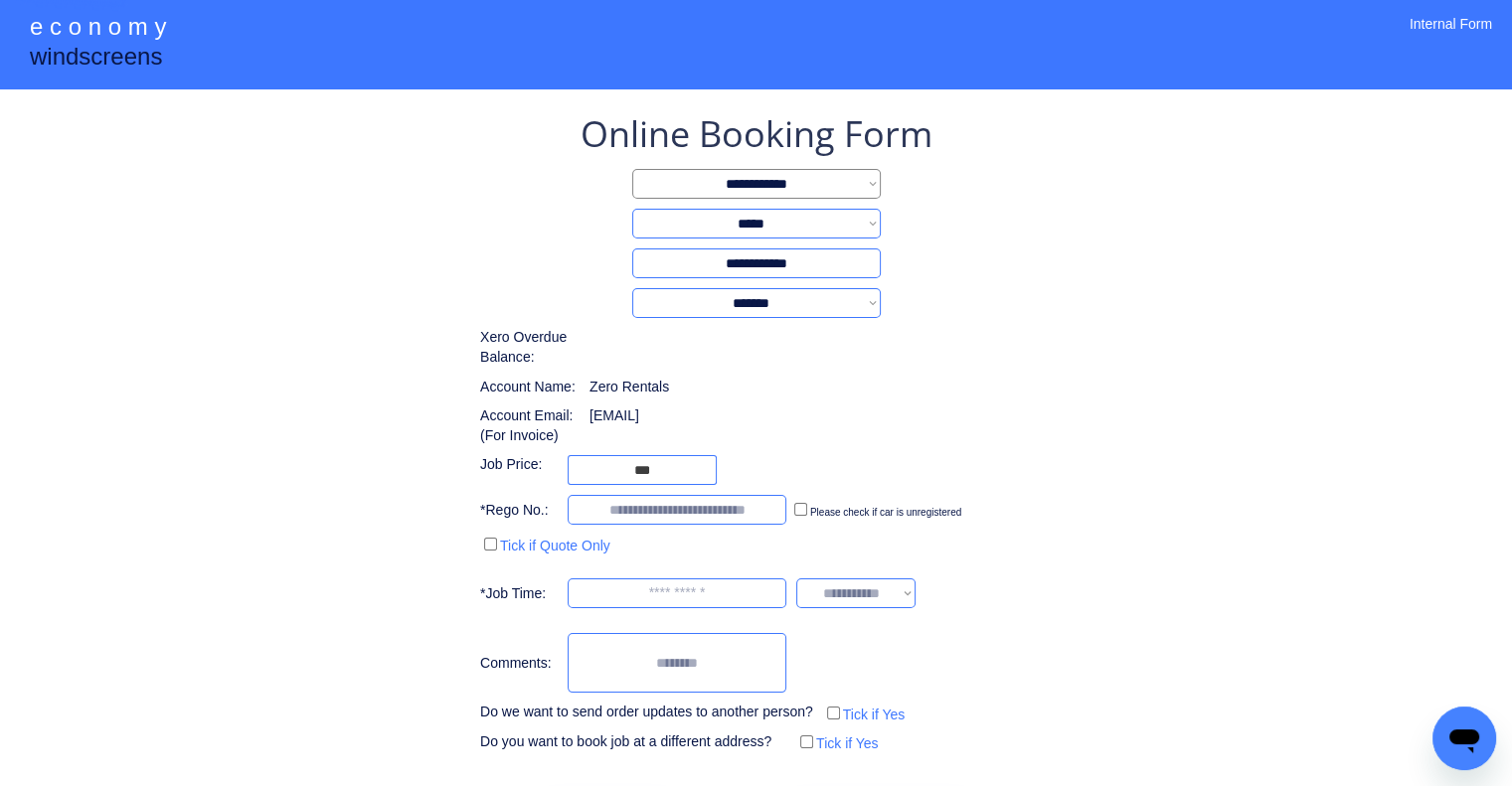 click on "**********" at bounding box center (756, 433) 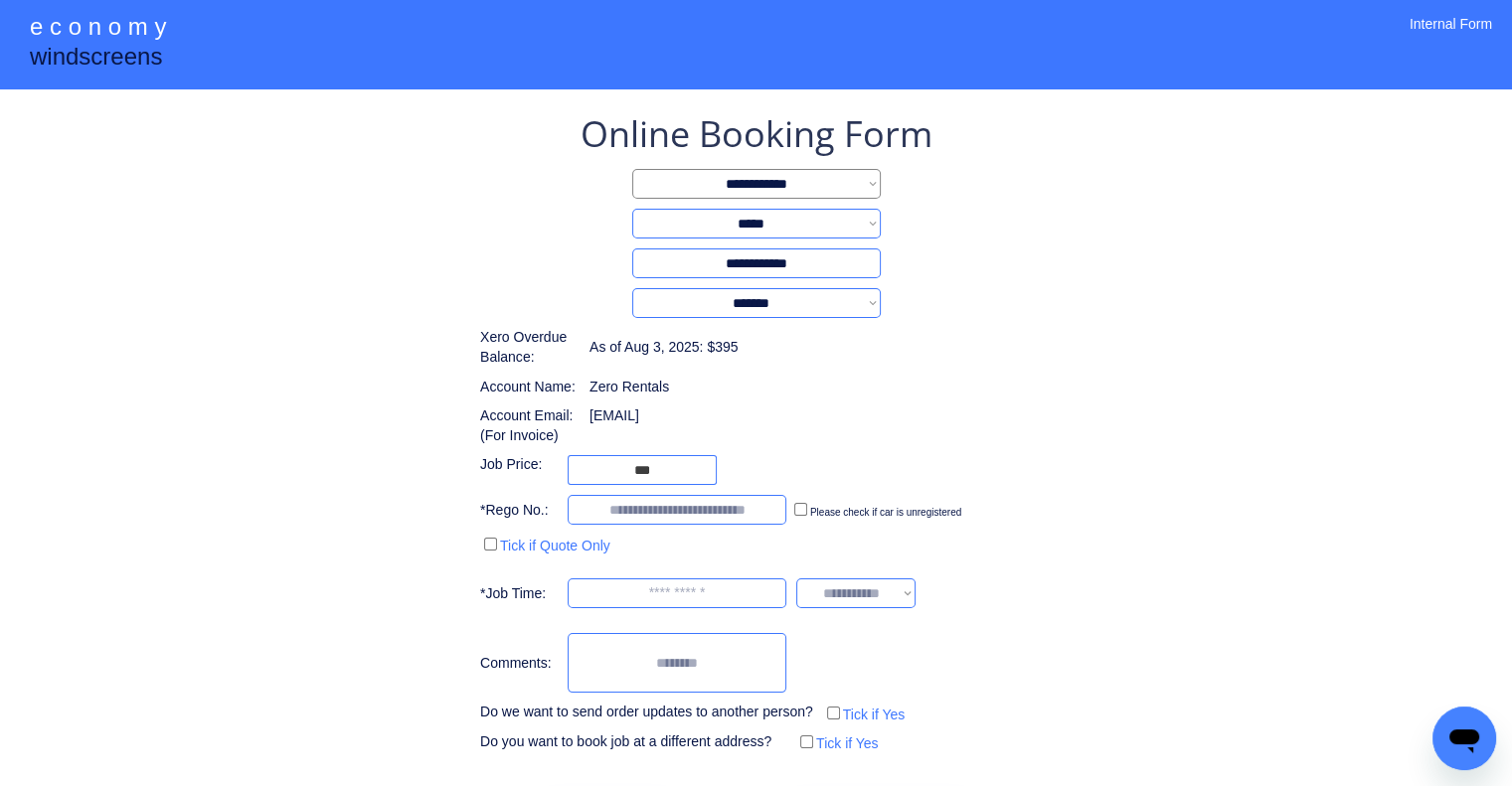 click at bounding box center [677, 510] 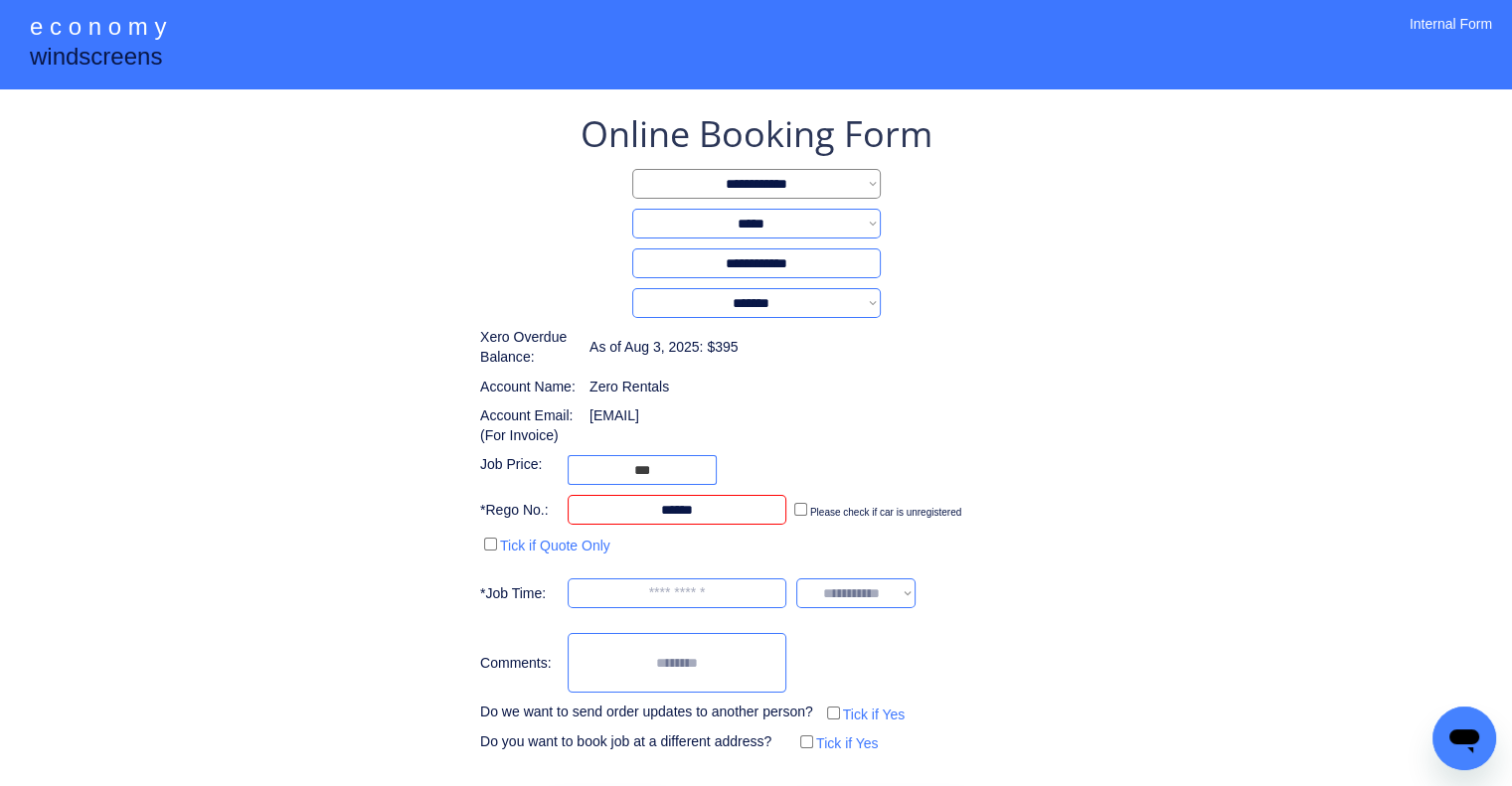 type on "******" 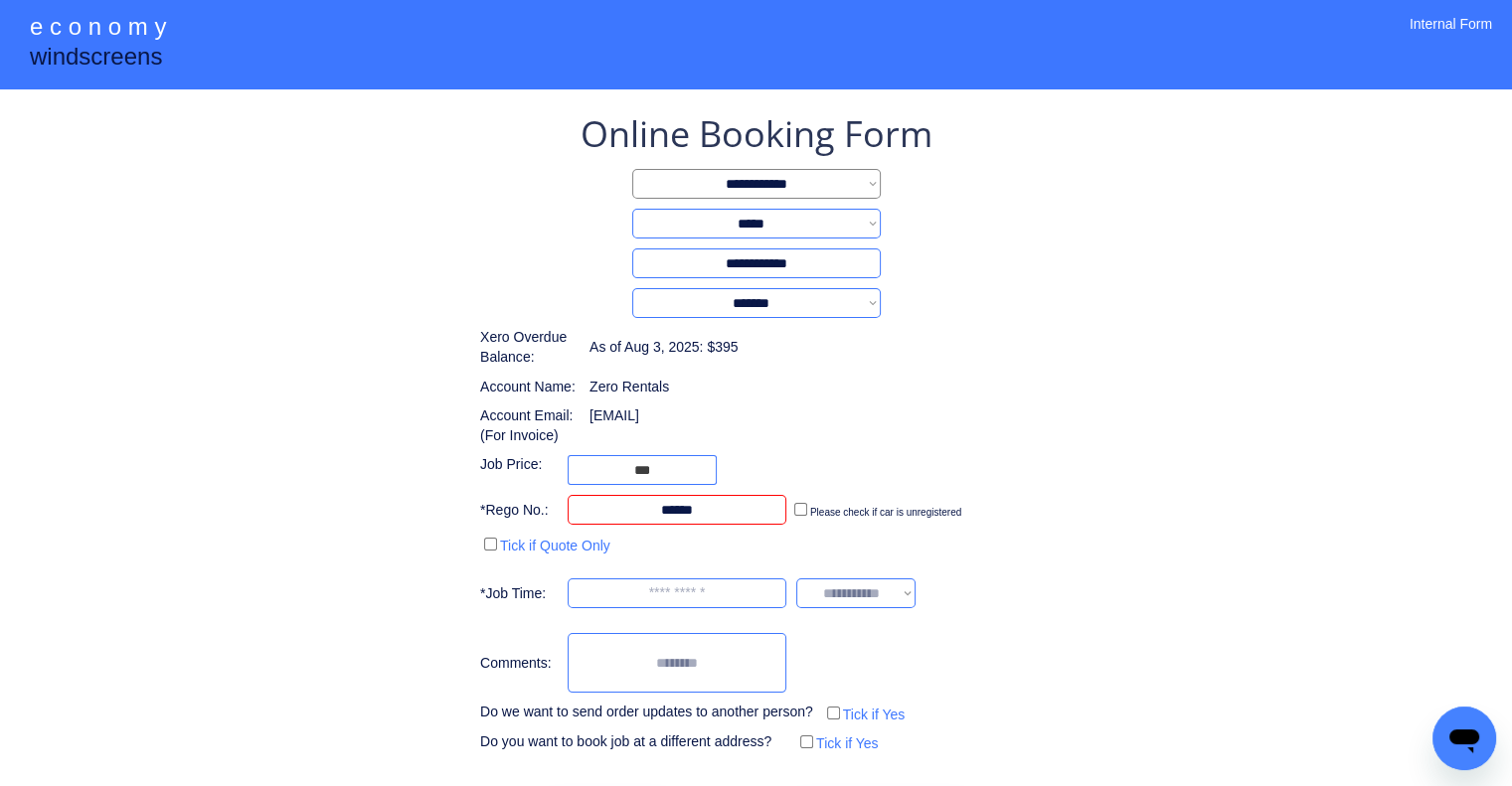 click on "**********" at bounding box center (756, 473) 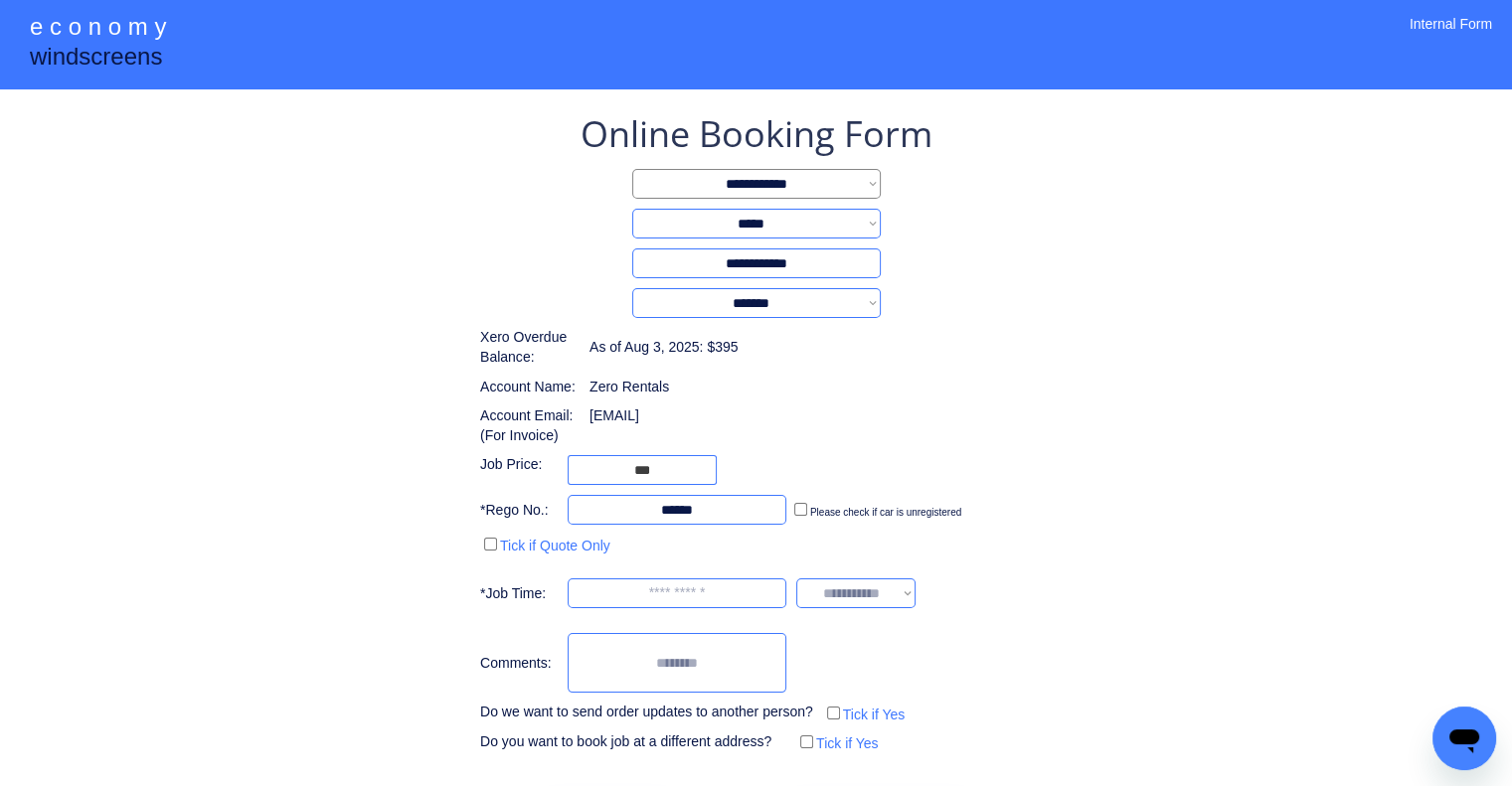 click on "**********" at bounding box center (756, 473) 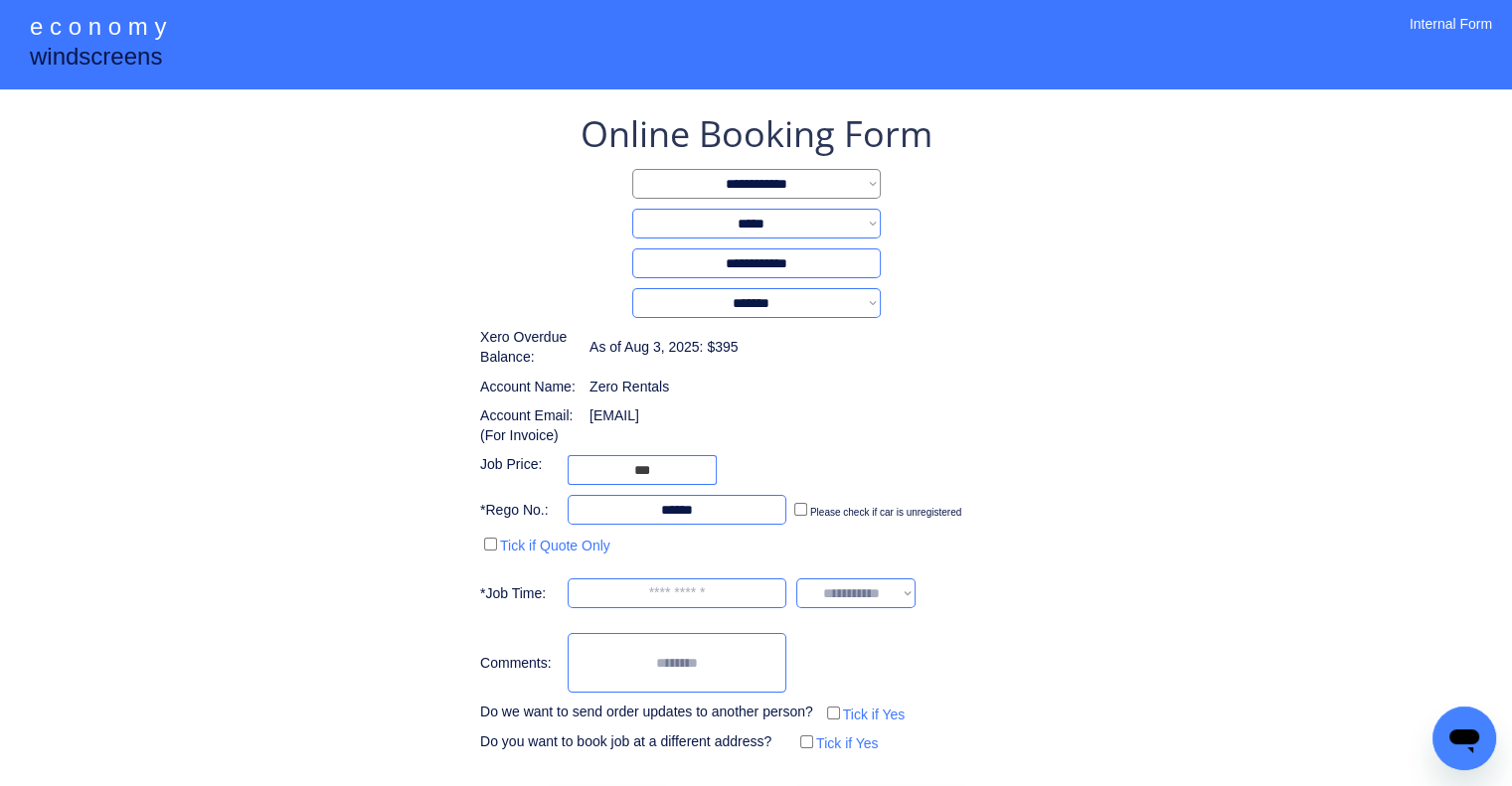 click on "**********" at bounding box center (698, 593) 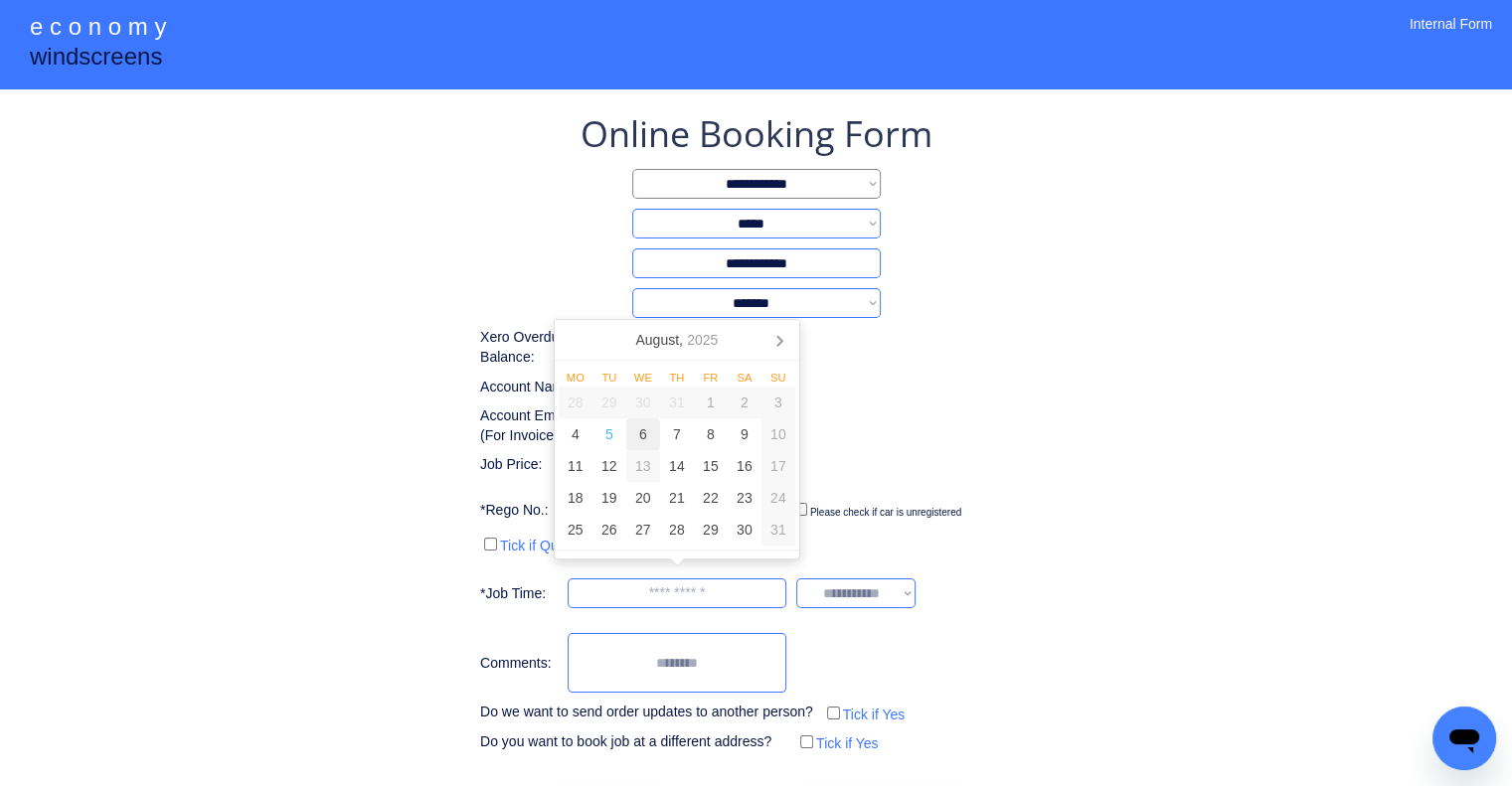 click on "6" at bounding box center [643, 434] 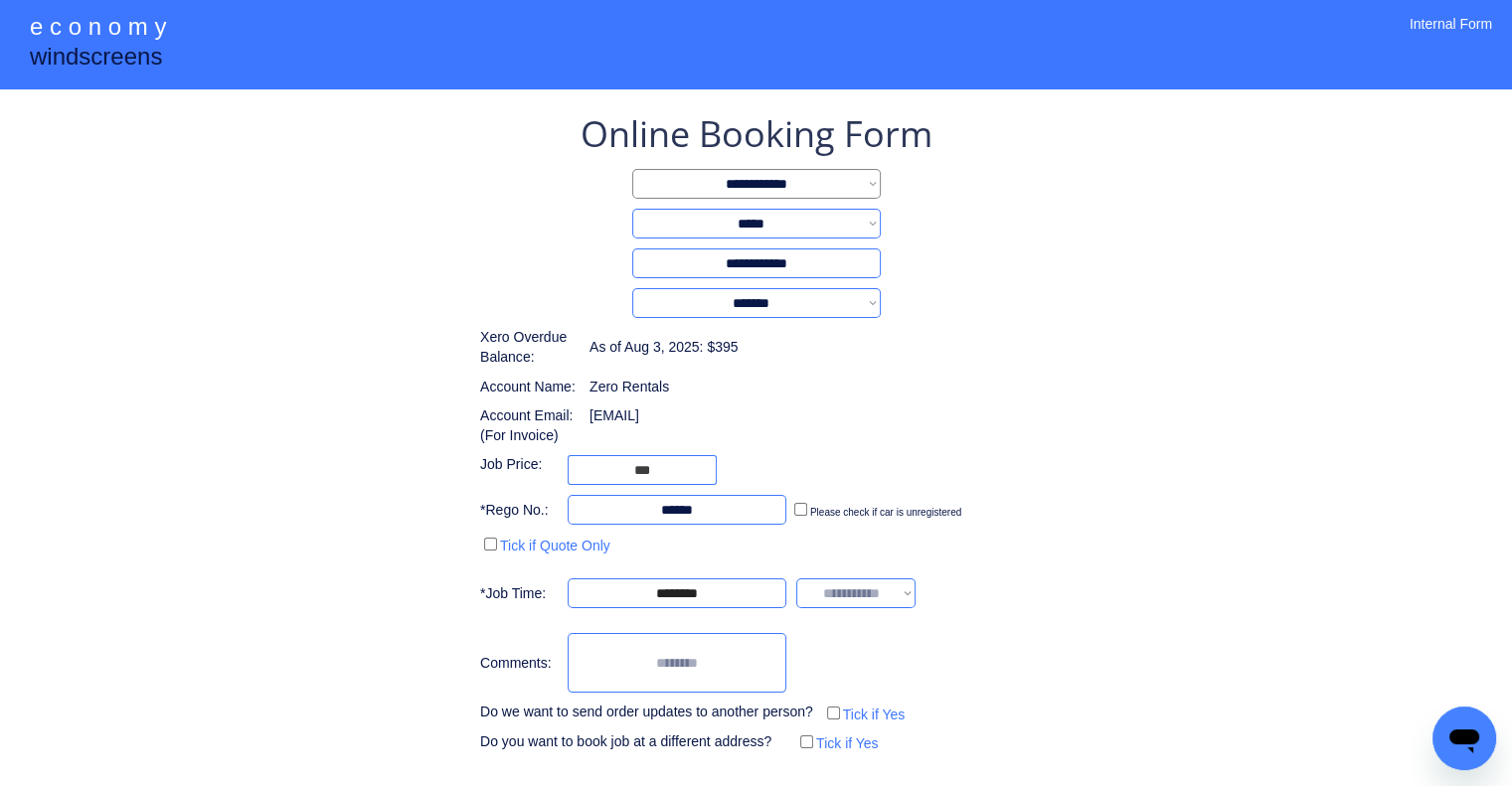 click on "**********" at bounding box center (756, 433) 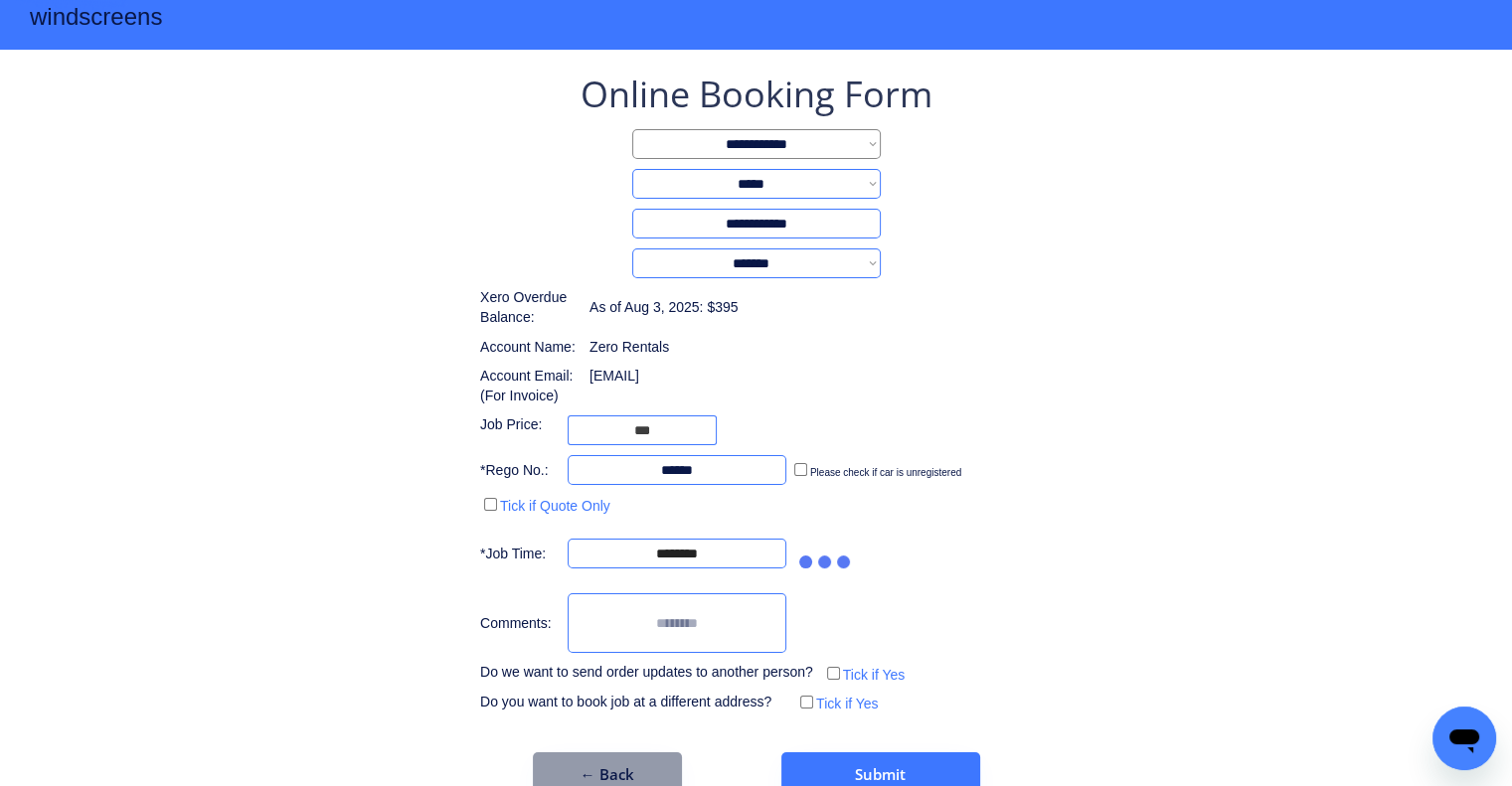 scroll, scrollTop: 79, scrollLeft: 0, axis: vertical 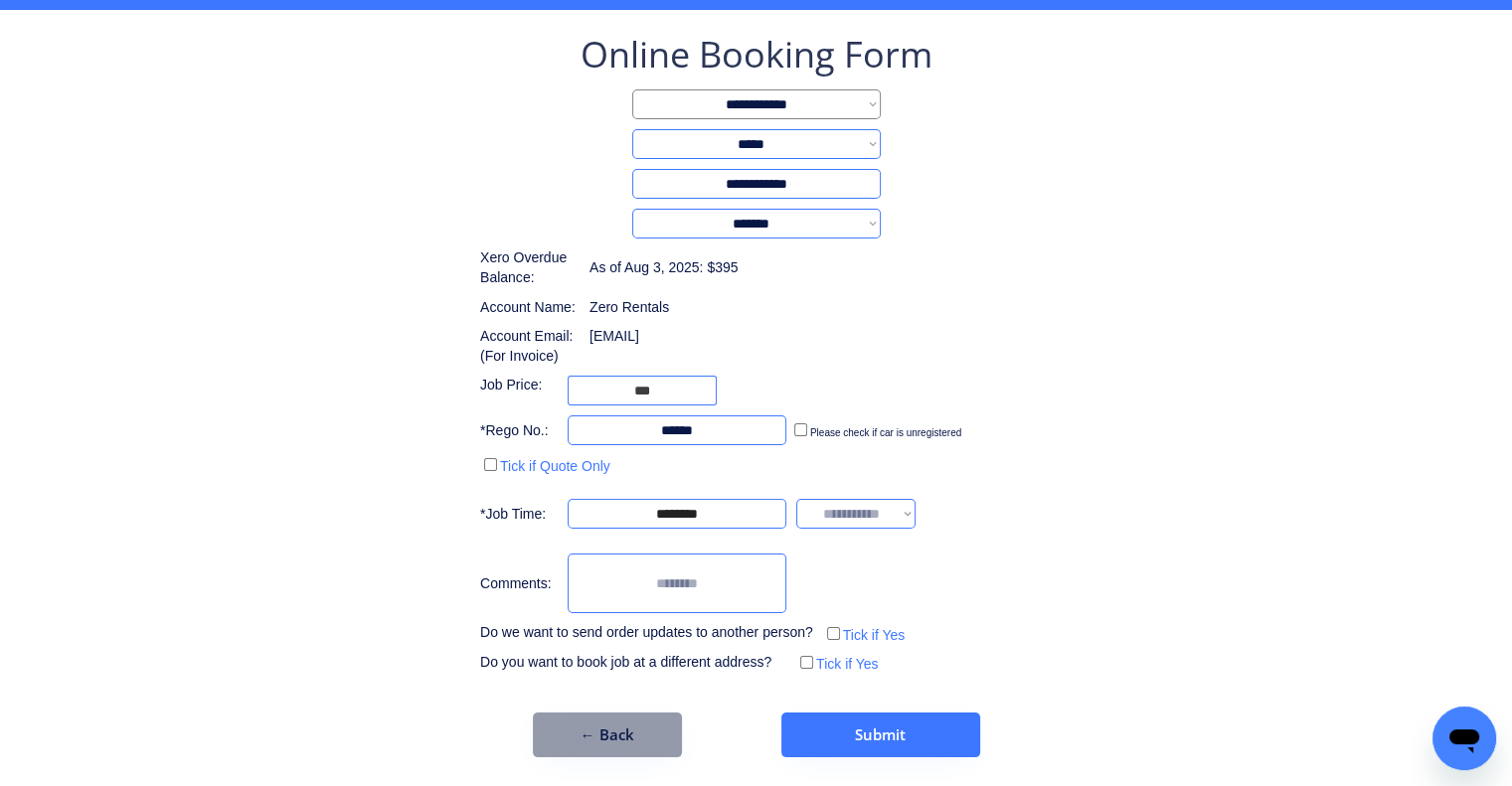 click on "**********" at bounding box center [756, 354] 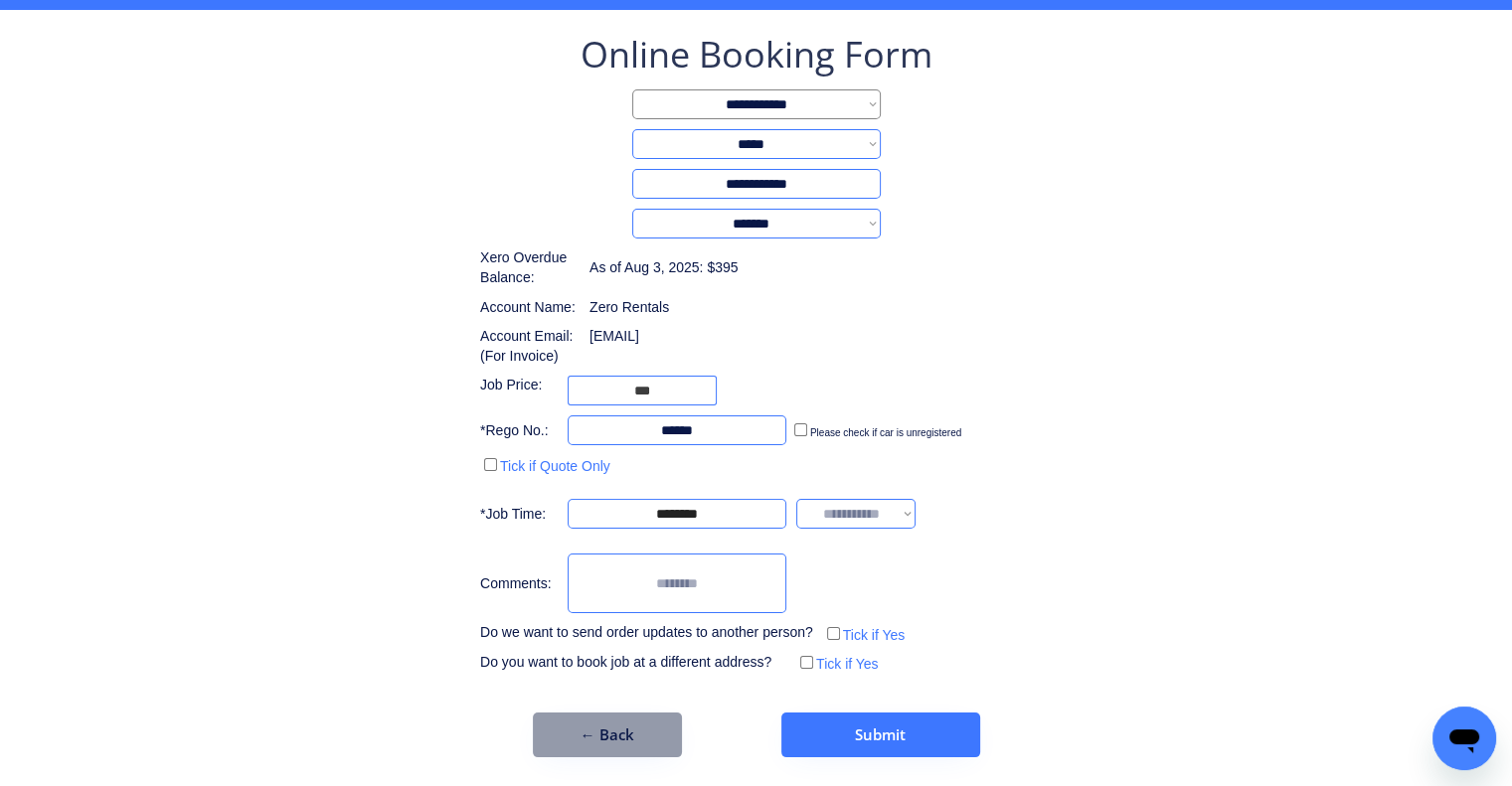 click on "**********" at bounding box center [856, 514] 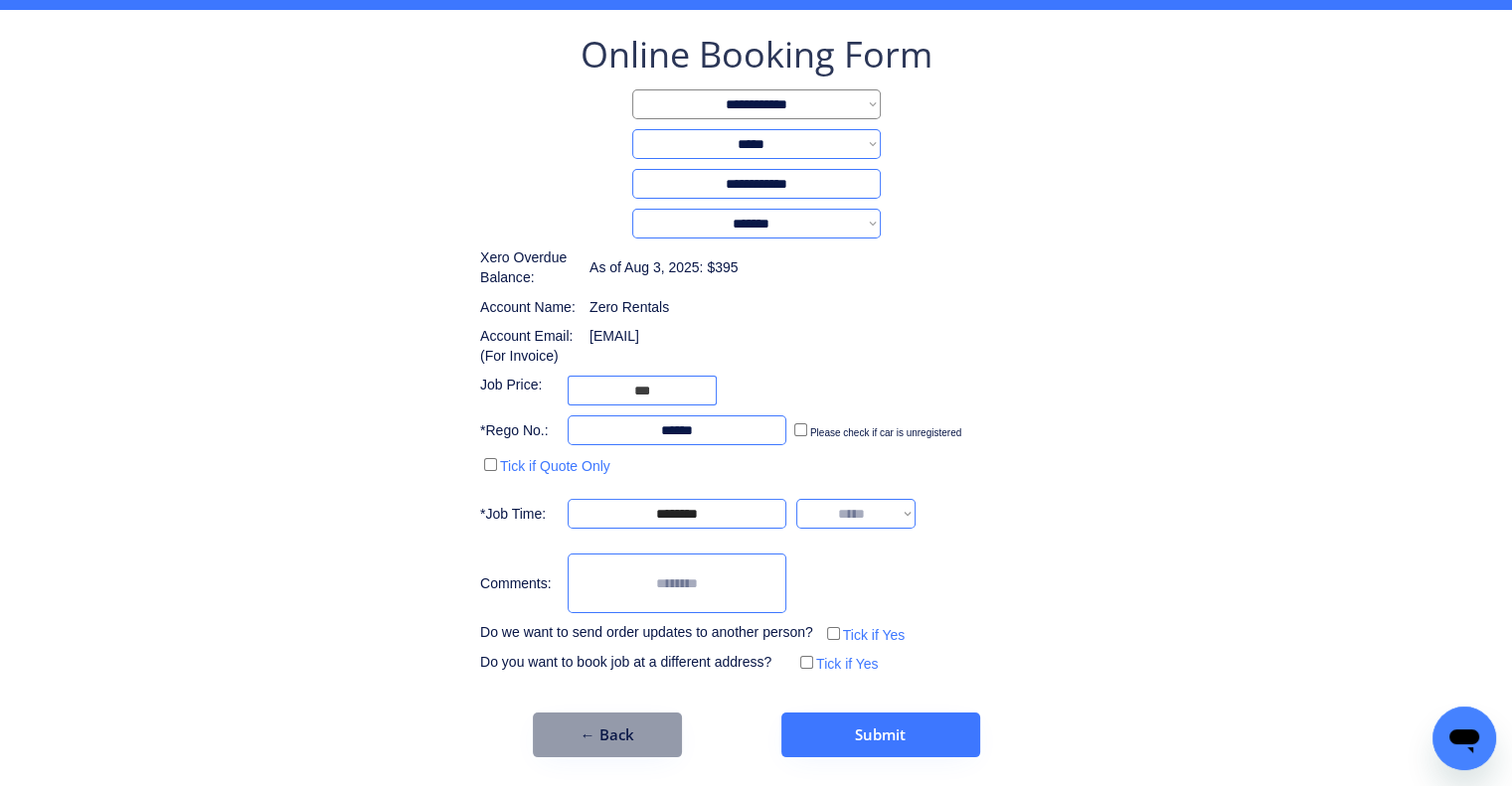 click on "**********" at bounding box center [856, 514] 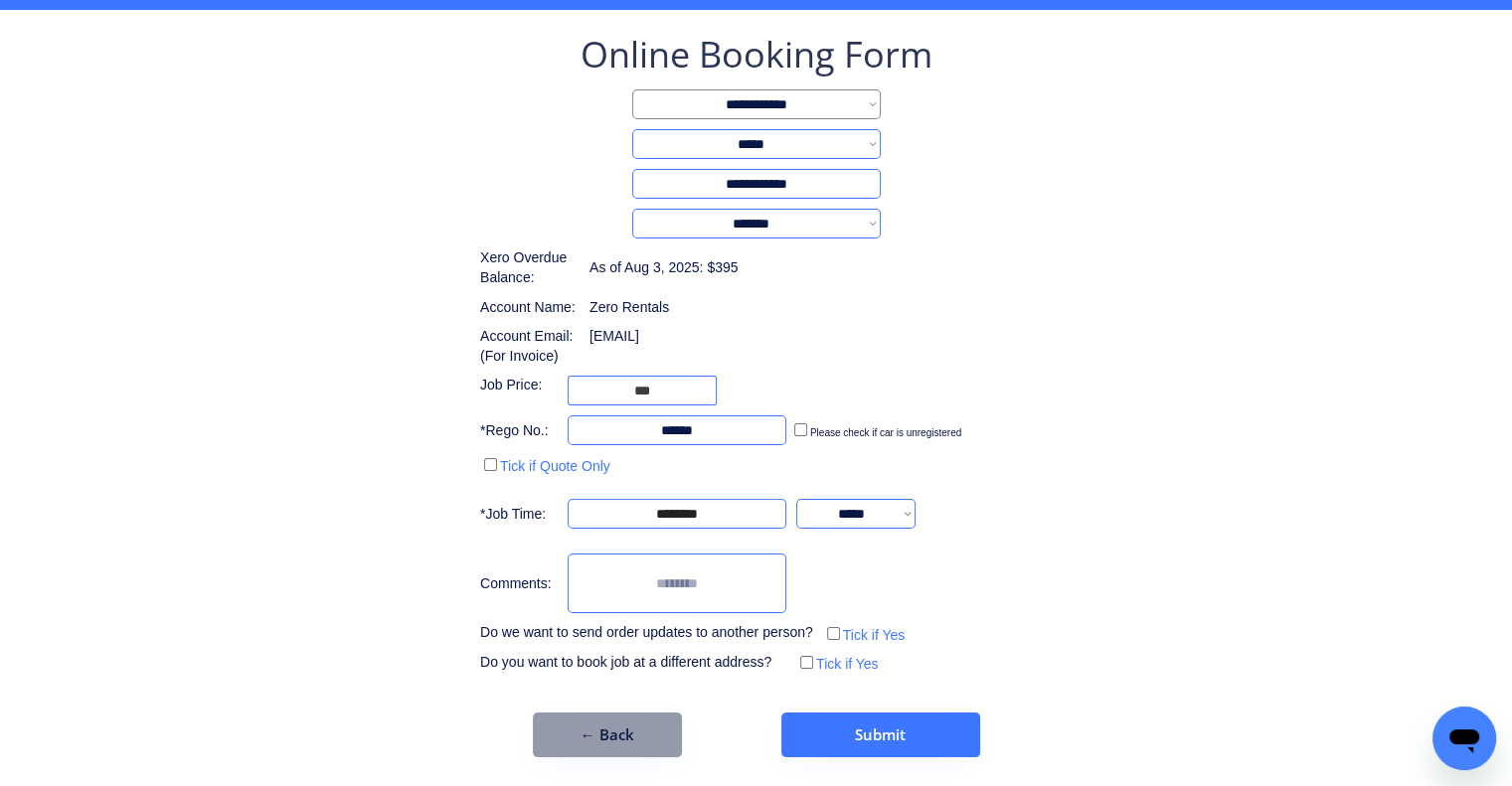 click on "**********" at bounding box center [756, 354] 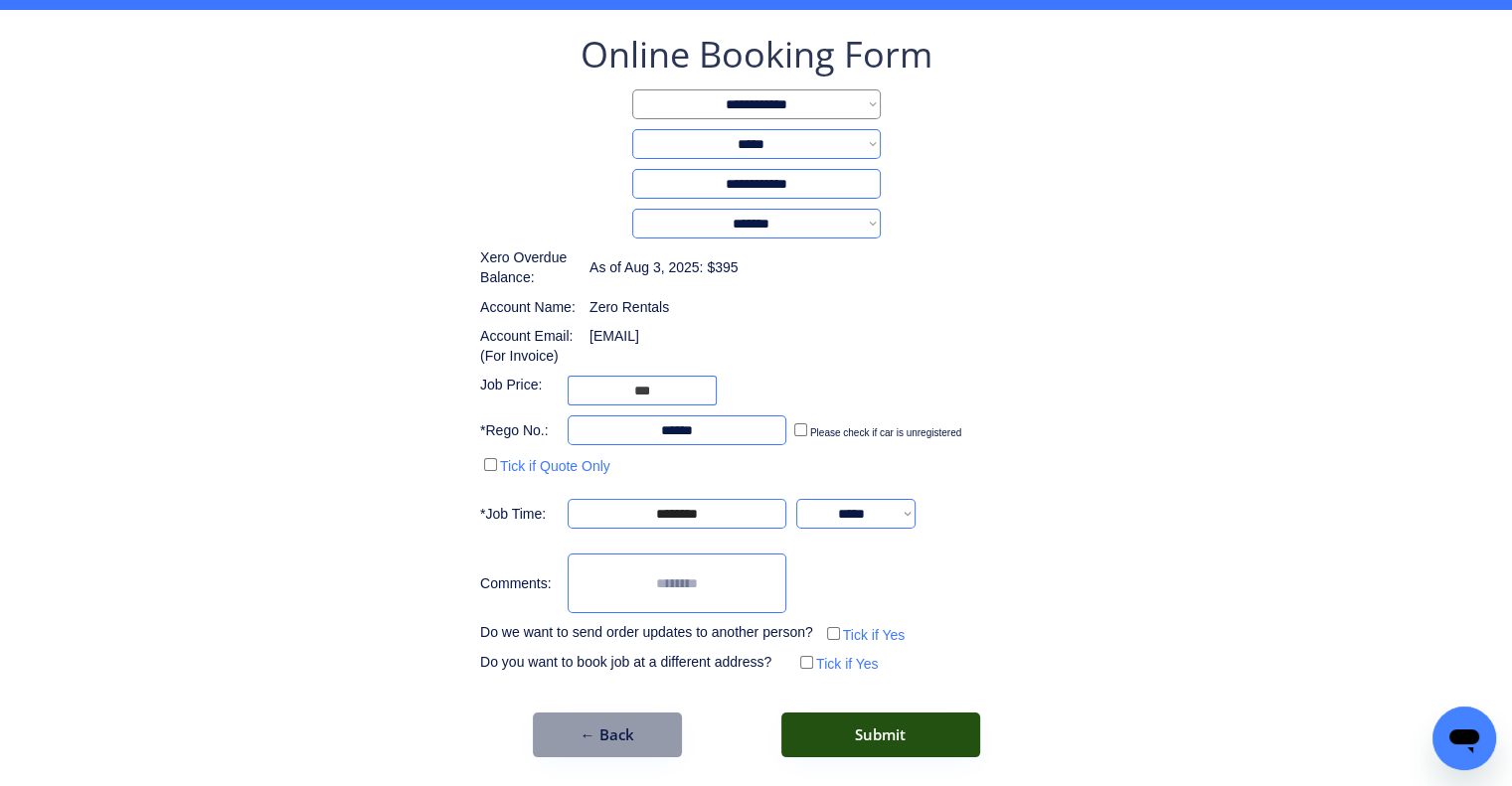 click on "Submit" at bounding box center [881, 734] 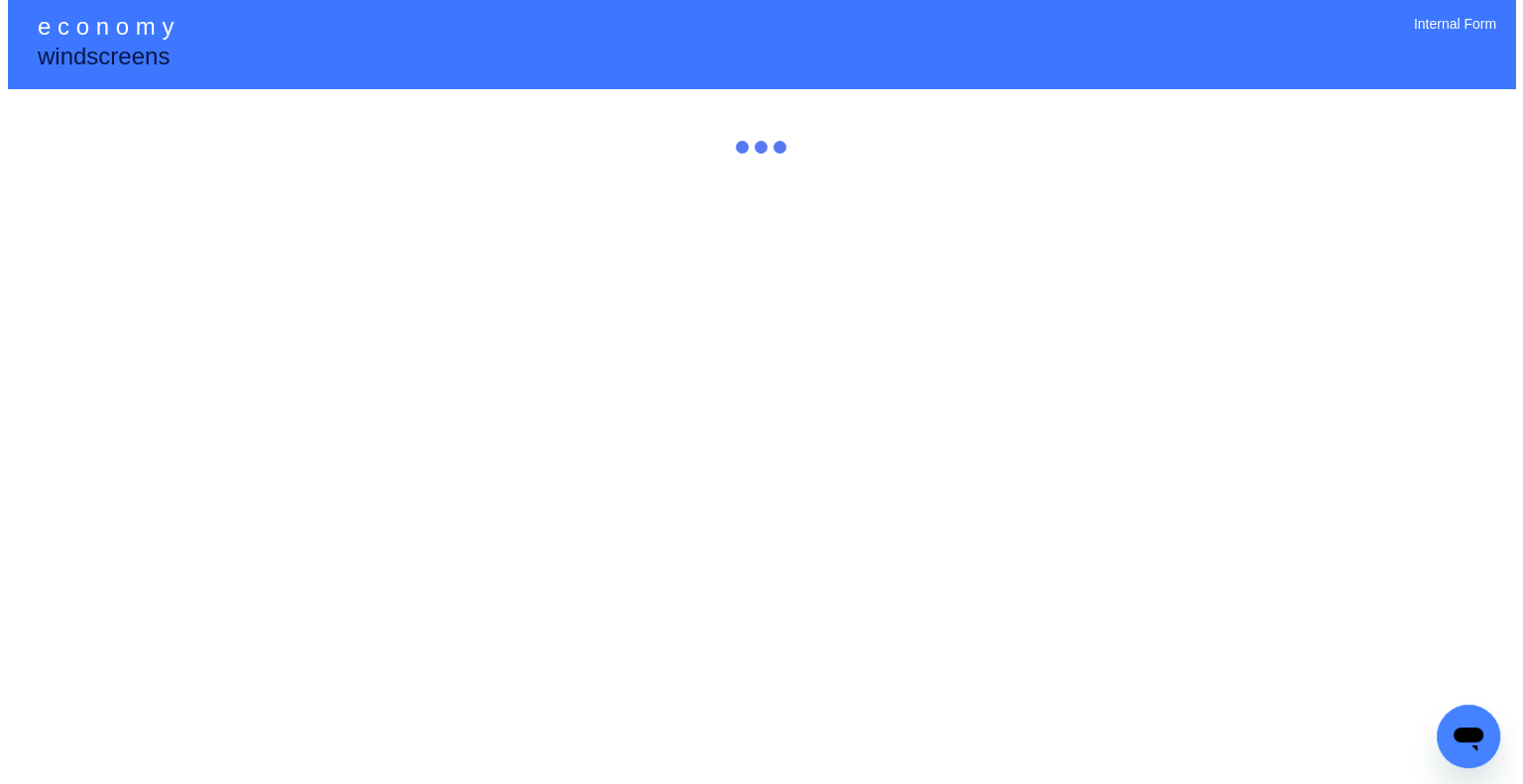 scroll, scrollTop: 0, scrollLeft: 0, axis: both 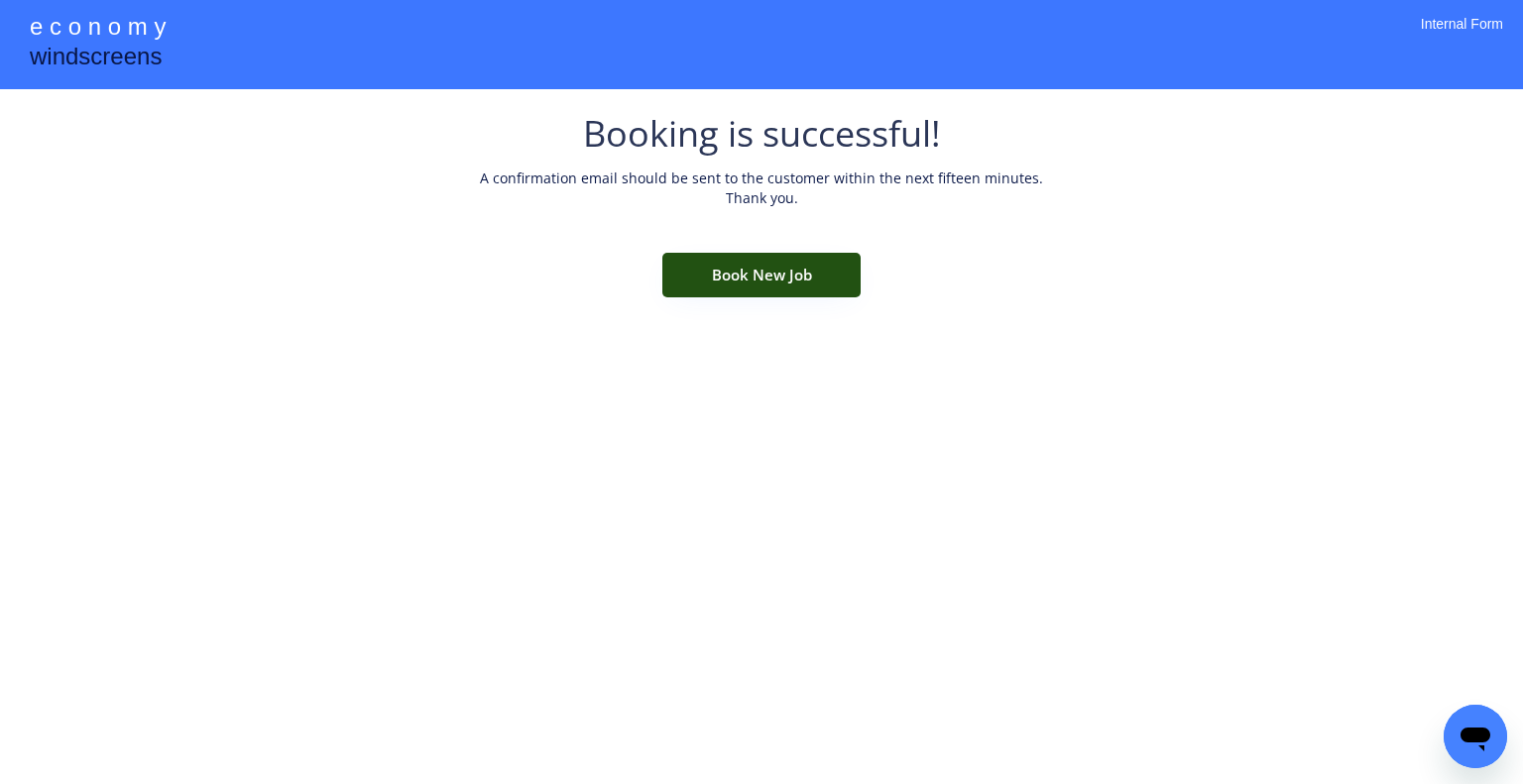 click on "Book New Job" at bounding box center (762, 275) 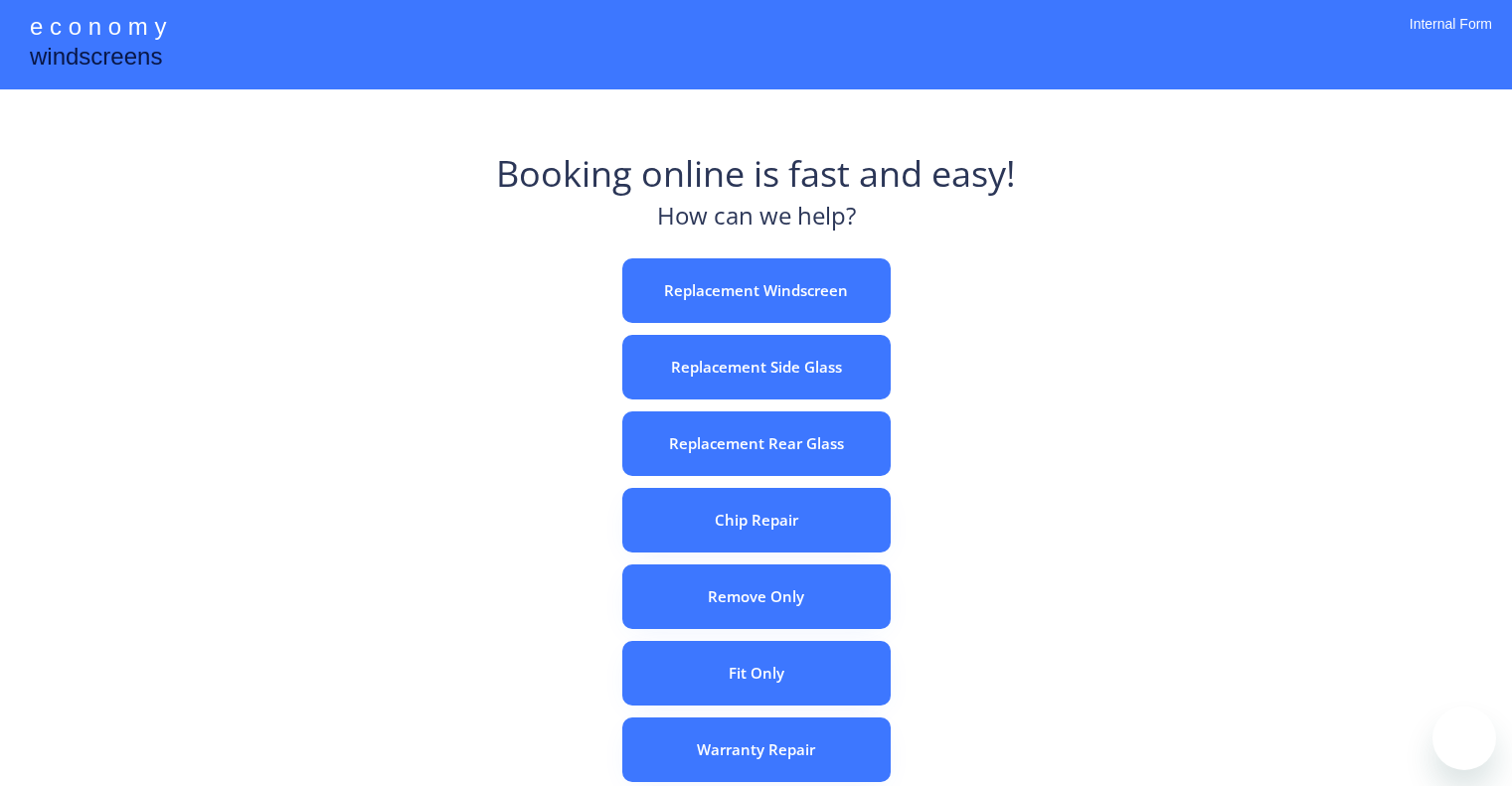 scroll, scrollTop: 0, scrollLeft: 0, axis: both 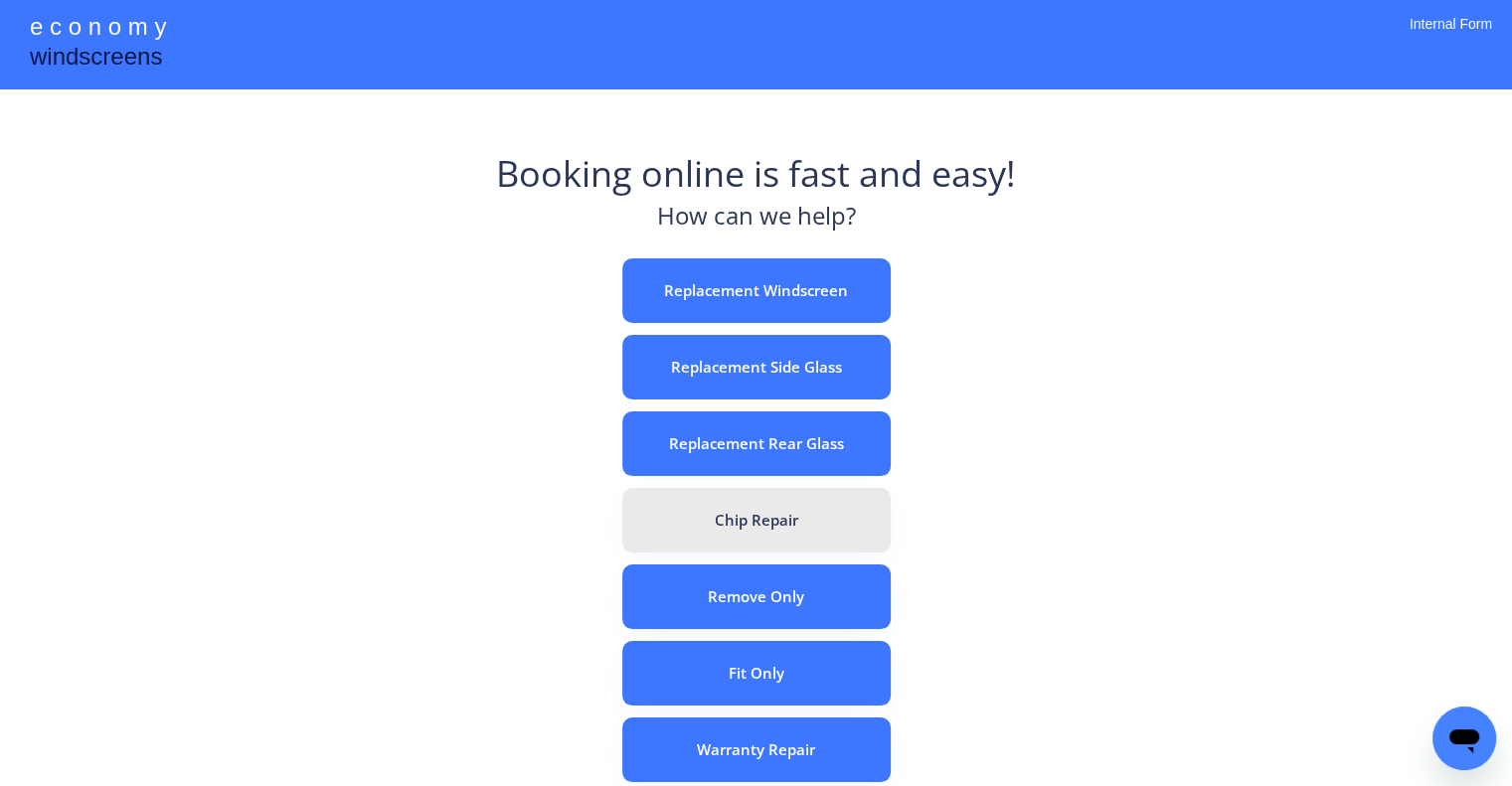 click on "Chip Repair" at bounding box center [756, 520] 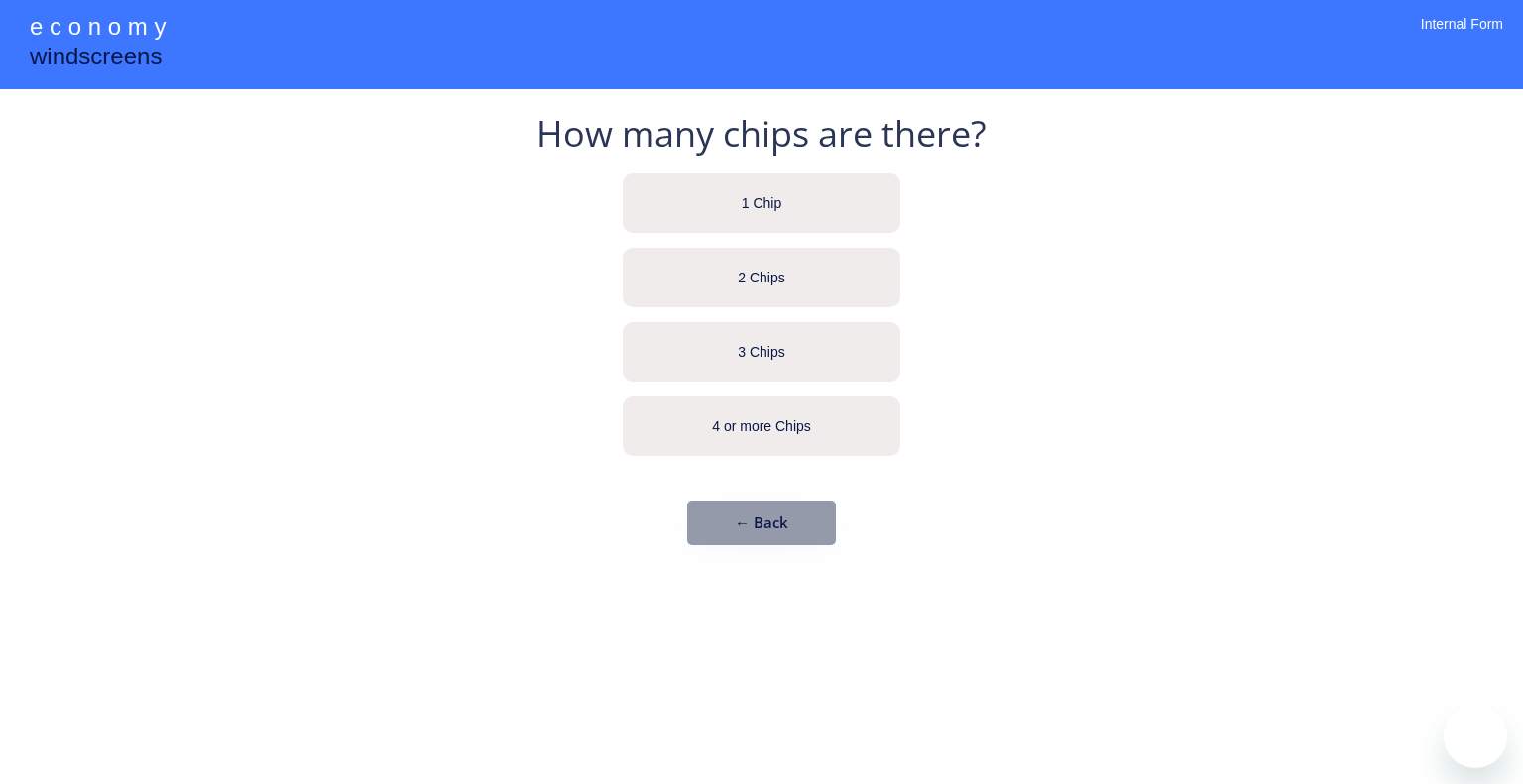 scroll, scrollTop: 0, scrollLeft: 0, axis: both 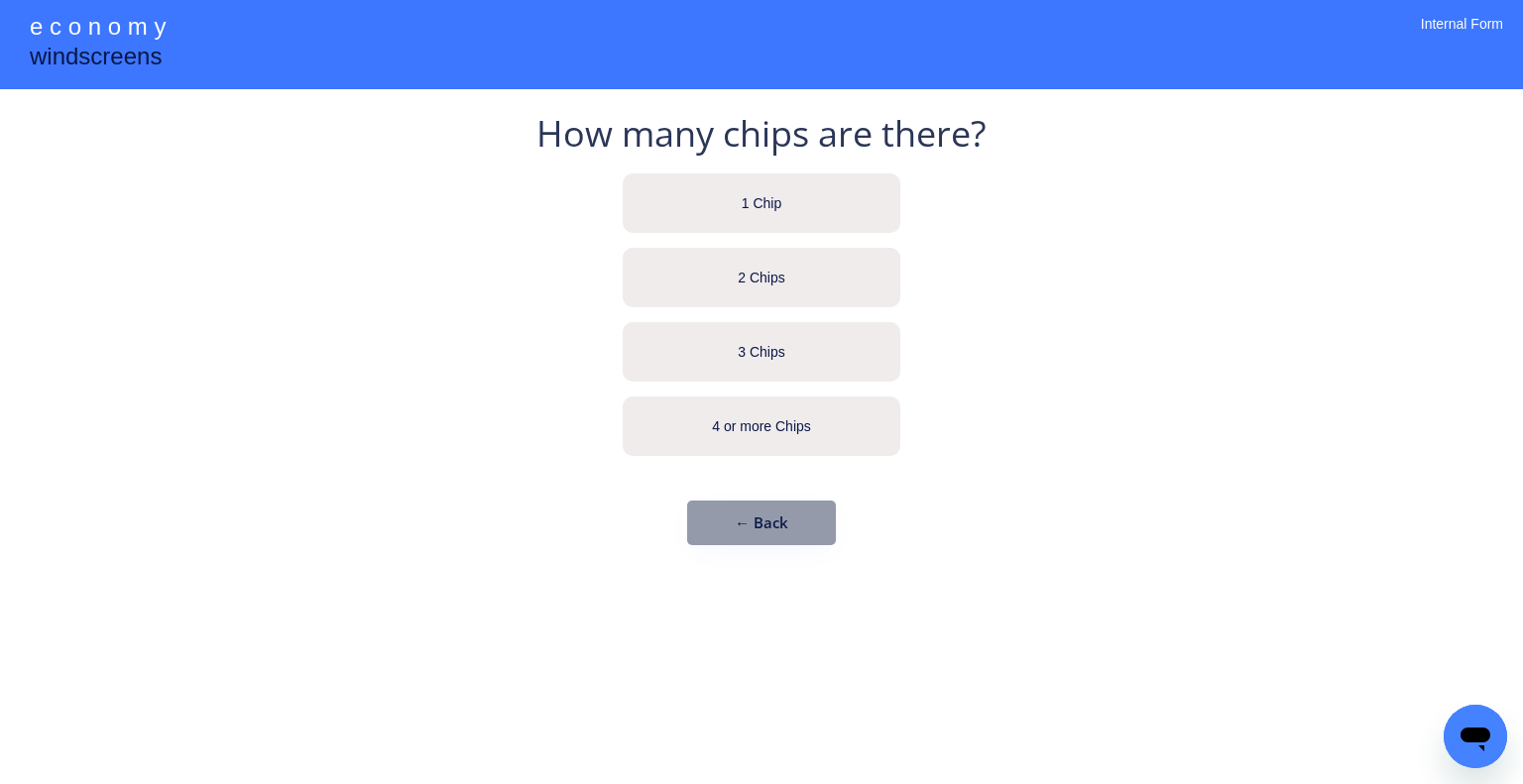 click on "How many chips are there? 1 Chip 2 Chips 3 Chips 4 or more Chips  ←   Back" at bounding box center (762, 337) 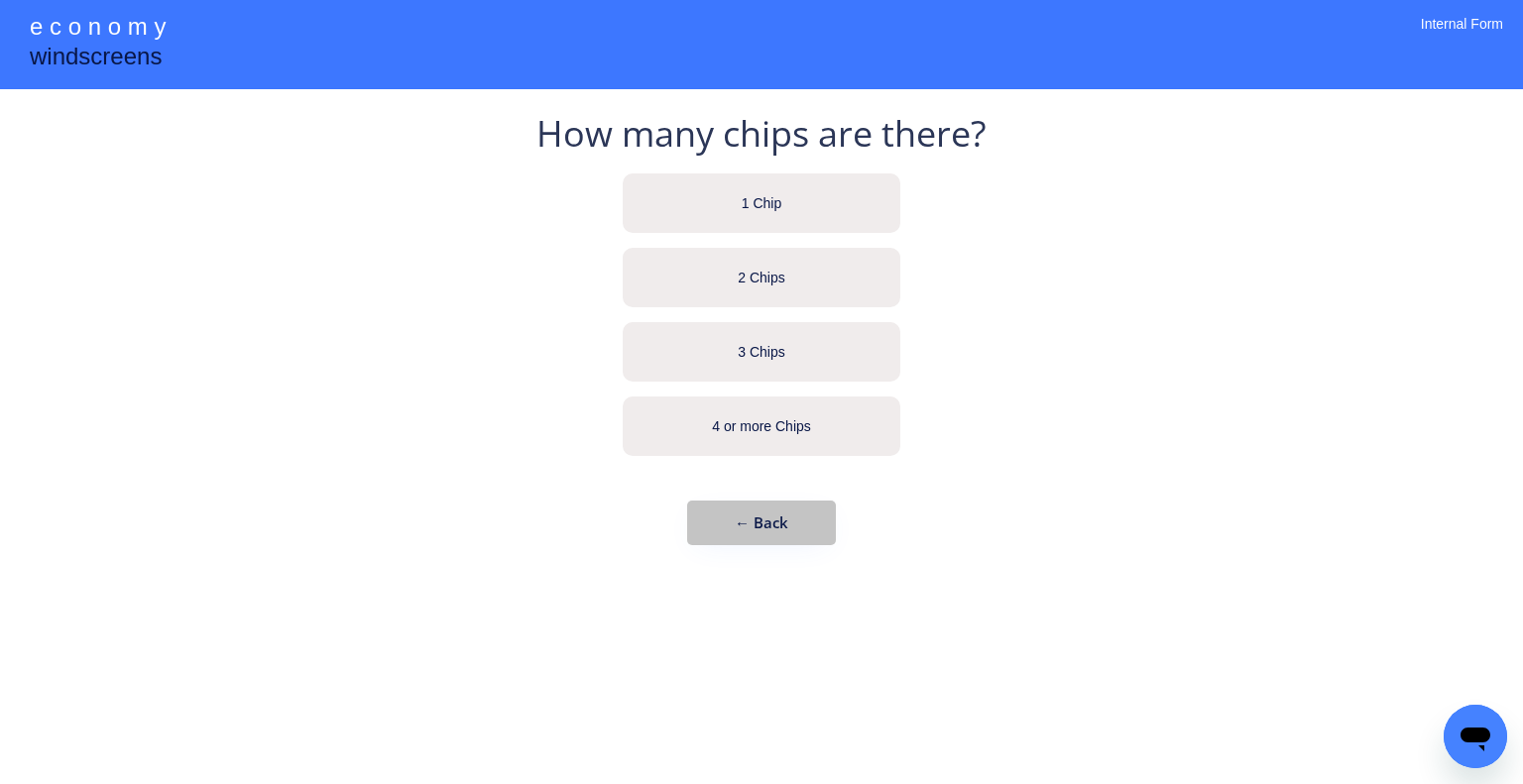 click on "←   Back" at bounding box center [762, 522] 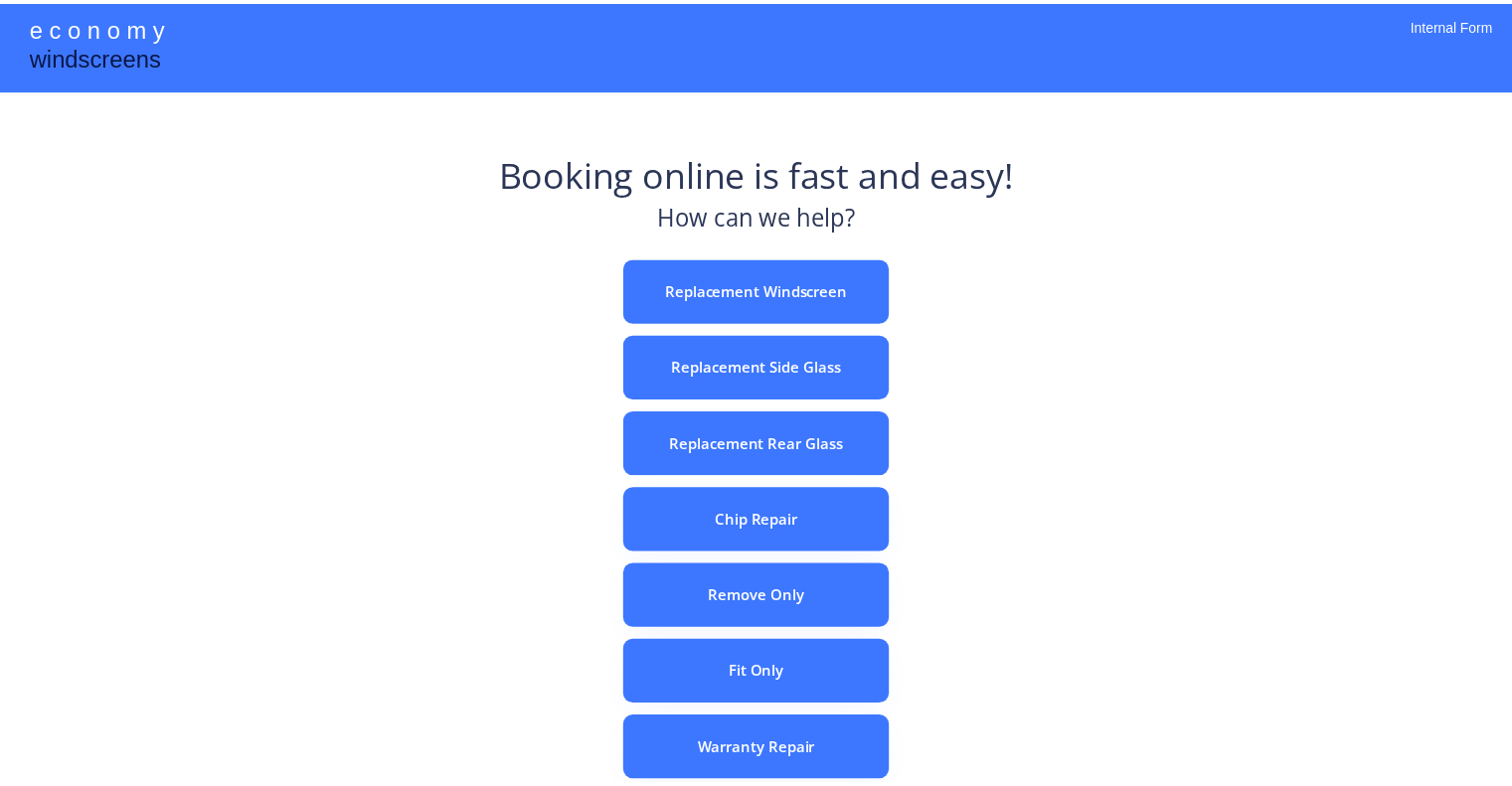 scroll, scrollTop: 0, scrollLeft: 0, axis: both 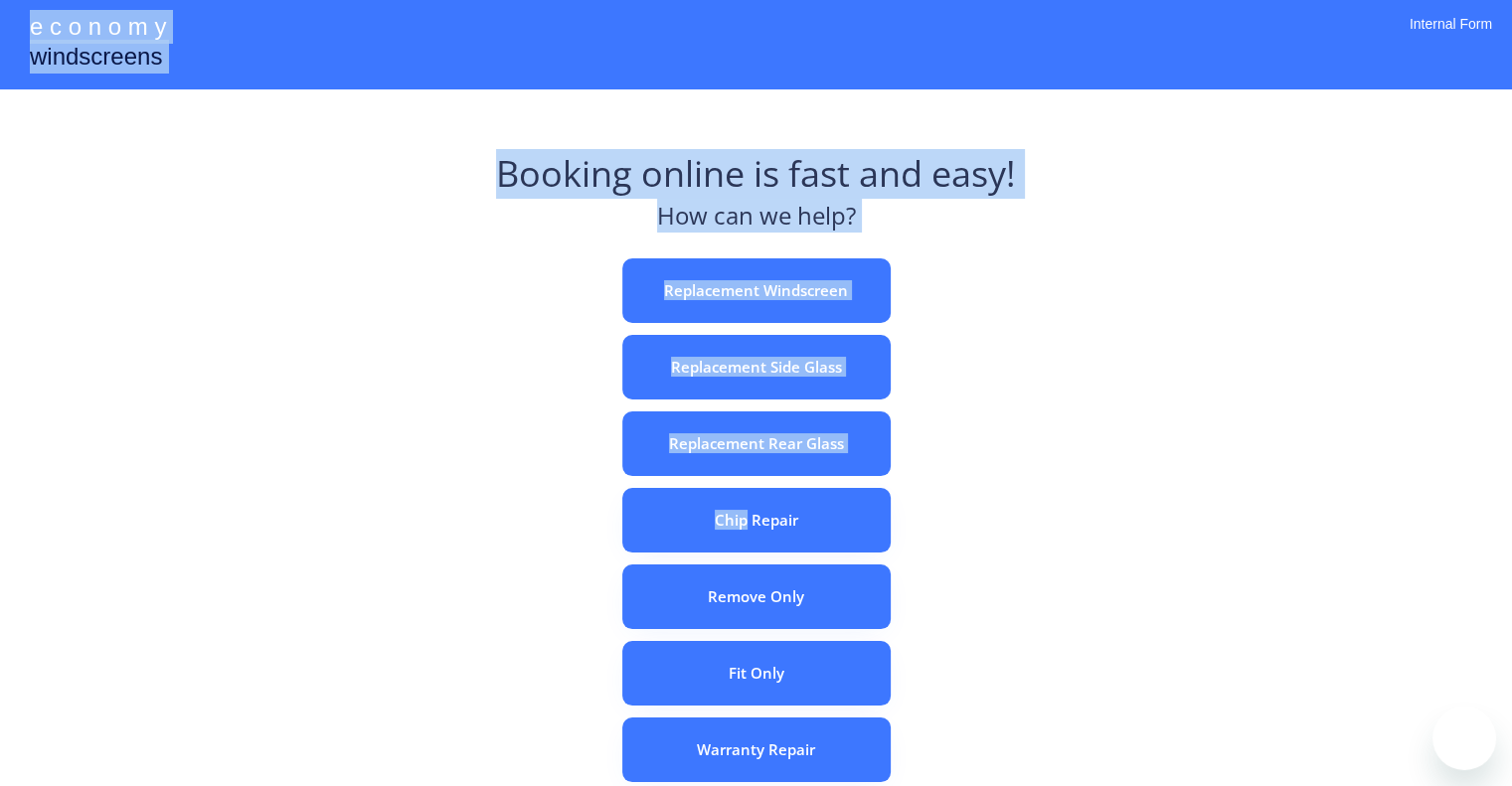 click on "e c o n o m y windscreens Booking online is fast and easy! How can we help? Replacement Windscreen Replacement Side Glass Replacement Rear Glass Chip Repair Remove Only Fit Only Warranty Repair ADAS Recalibration Only Rebook a Job Confirm Quotes Manual Booking Internal Form" at bounding box center (756, 553) 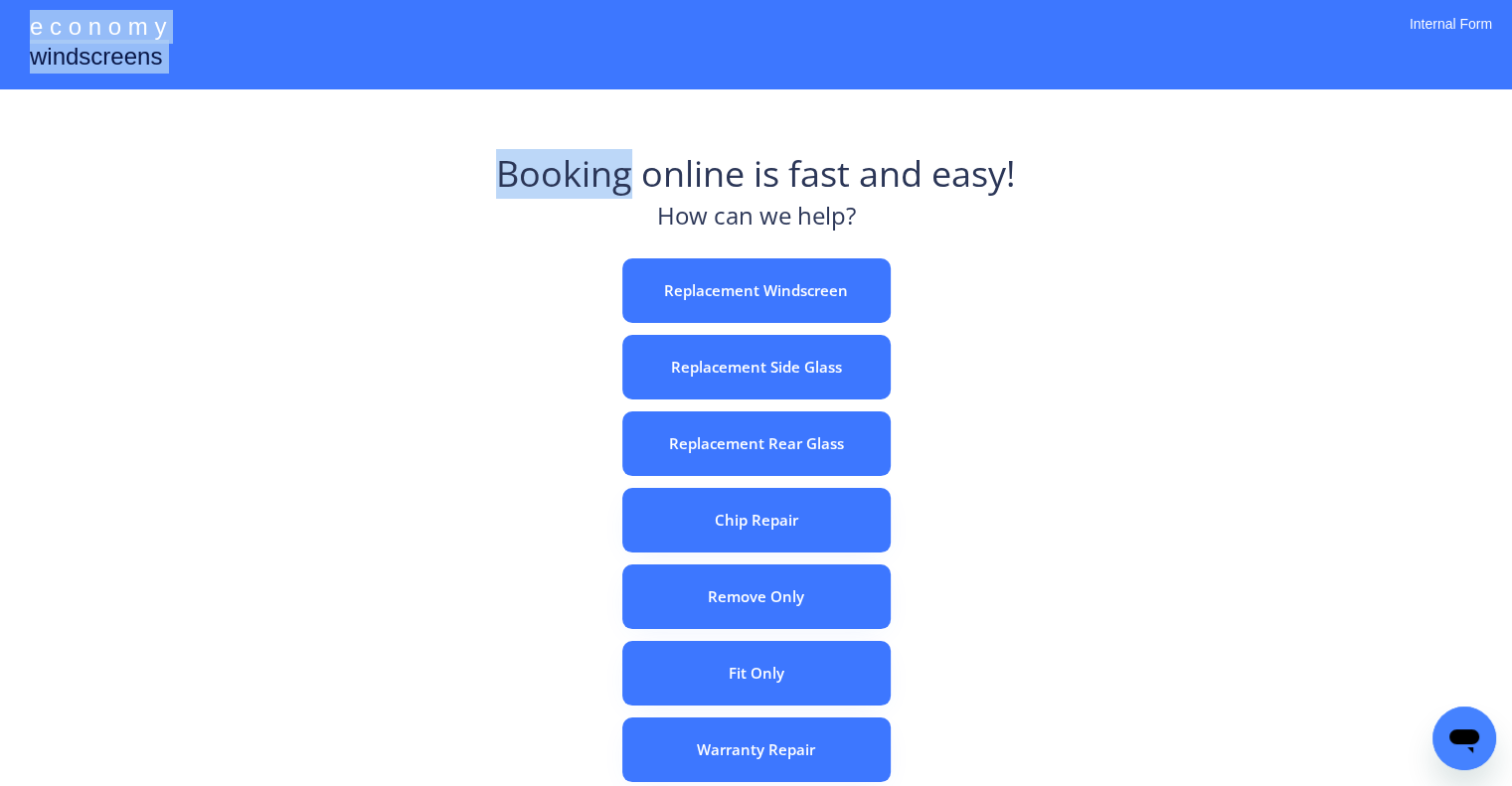 scroll, scrollTop: 0, scrollLeft: 0, axis: both 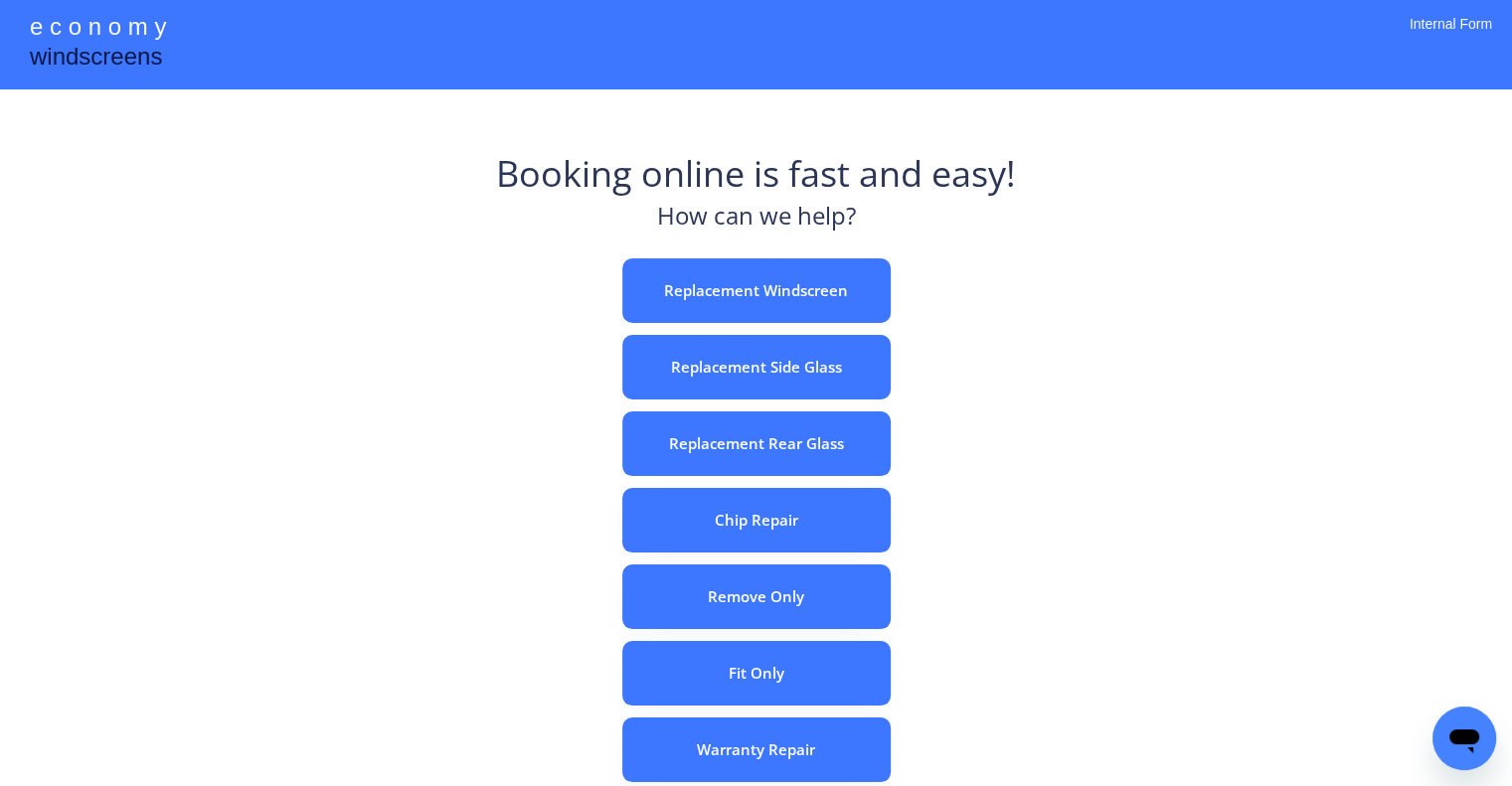 drag, startPoint x: 1014, startPoint y: 266, endPoint x: 827, endPoint y: 59, distance: 278.95878 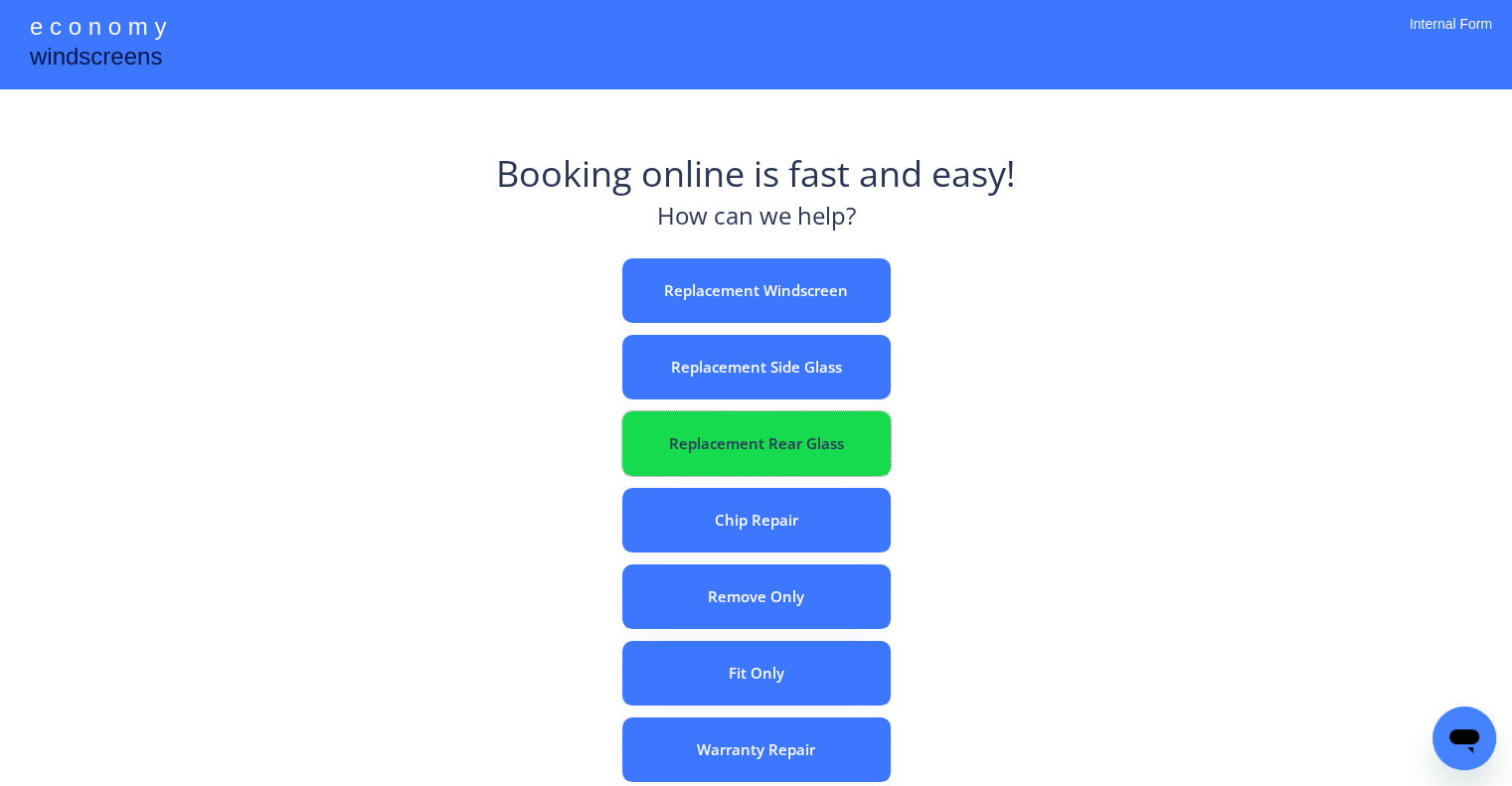 click on "Replacement Rear Glass" at bounding box center (756, 443) 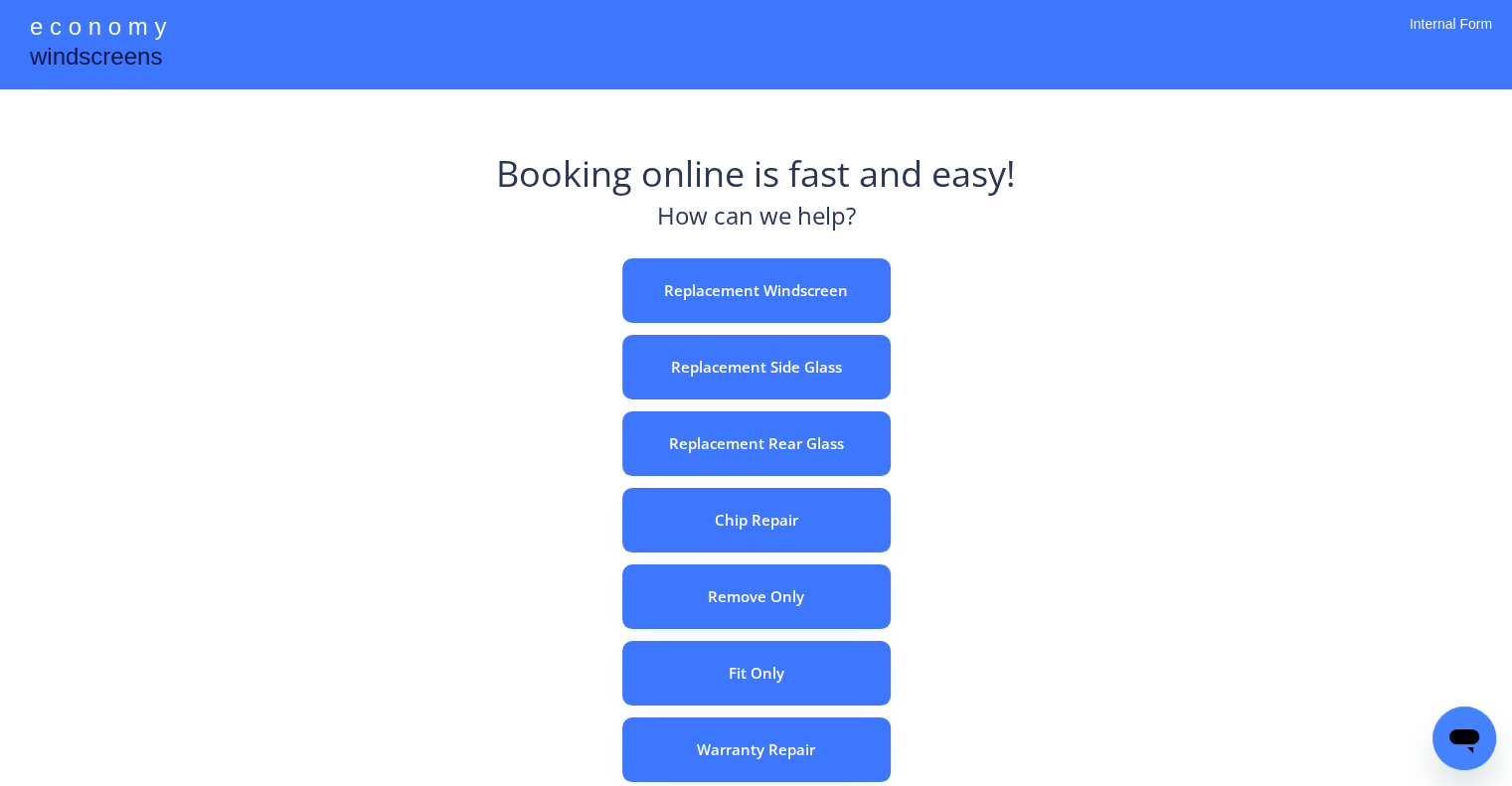 click on "e c o n o m y windscreens Booking online is fast and easy! How can we help? Replacement Windscreen Replacement Side Glass Replacement Rear Glass Chip Repair Remove Only Fit Only Warranty Repair ADAS Recalibration Only Rebook a Job Confirm Quotes Manual Booking Internal Form" at bounding box center [756, 553] 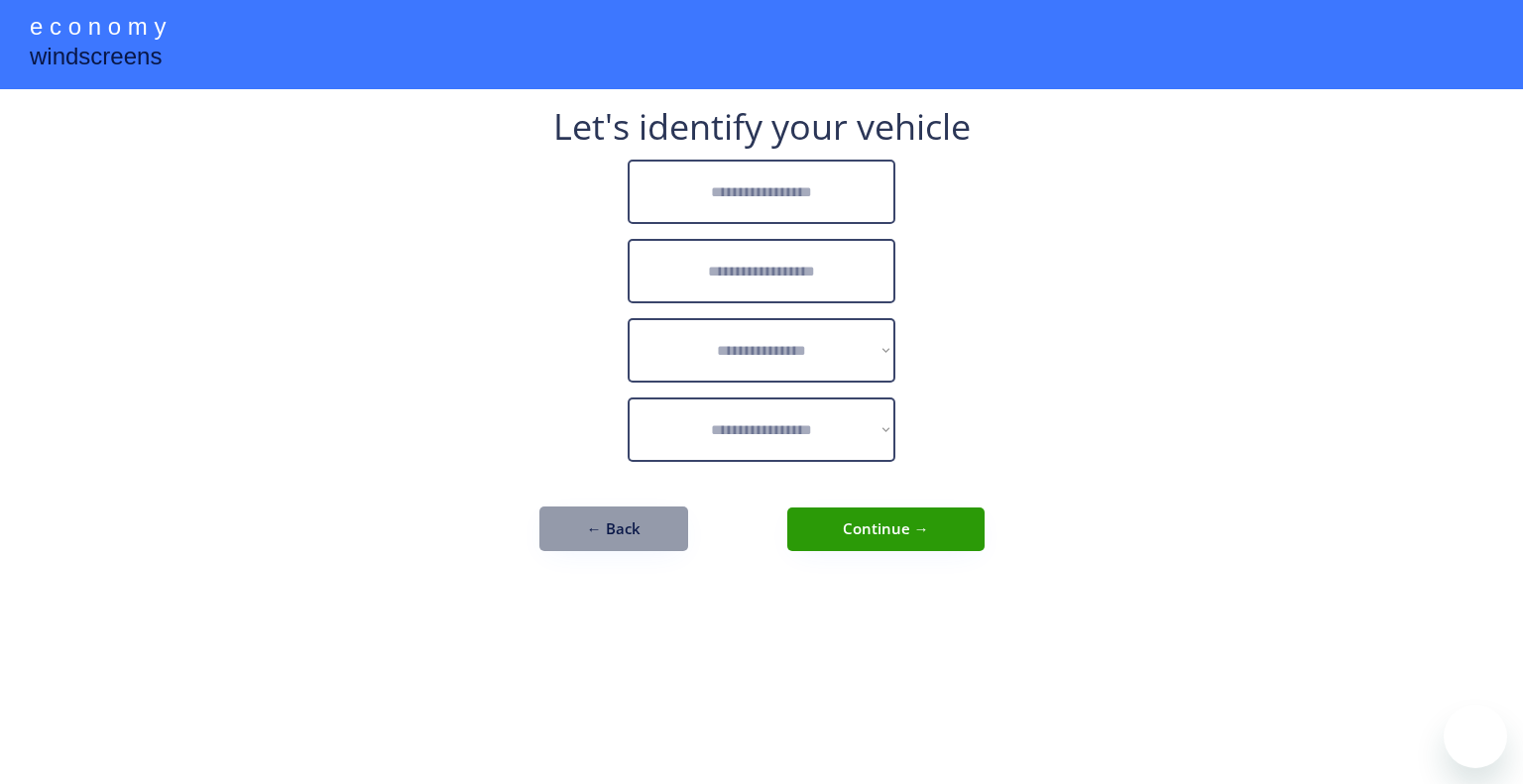 scroll, scrollTop: 0, scrollLeft: 0, axis: both 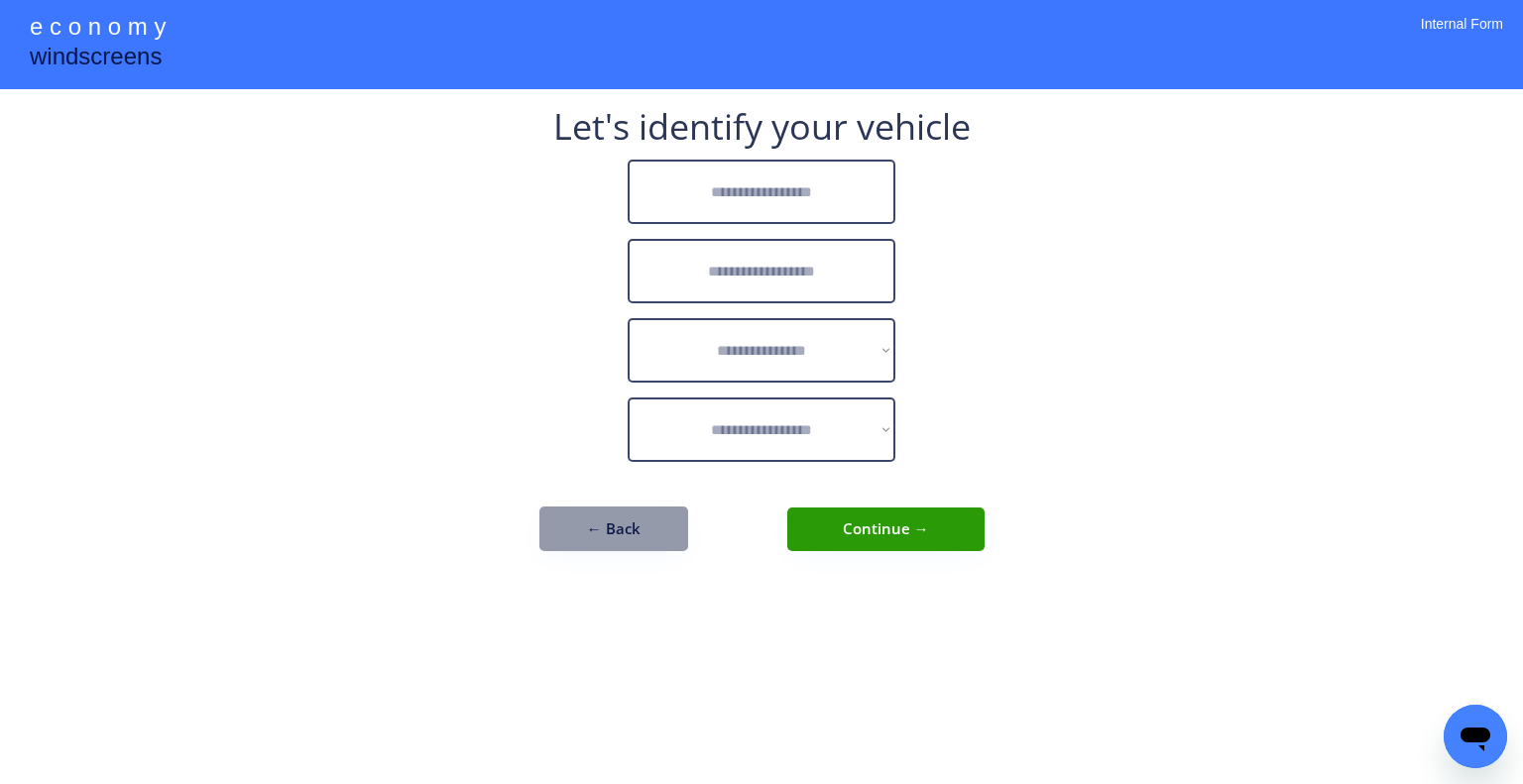 click at bounding box center (762, 191) 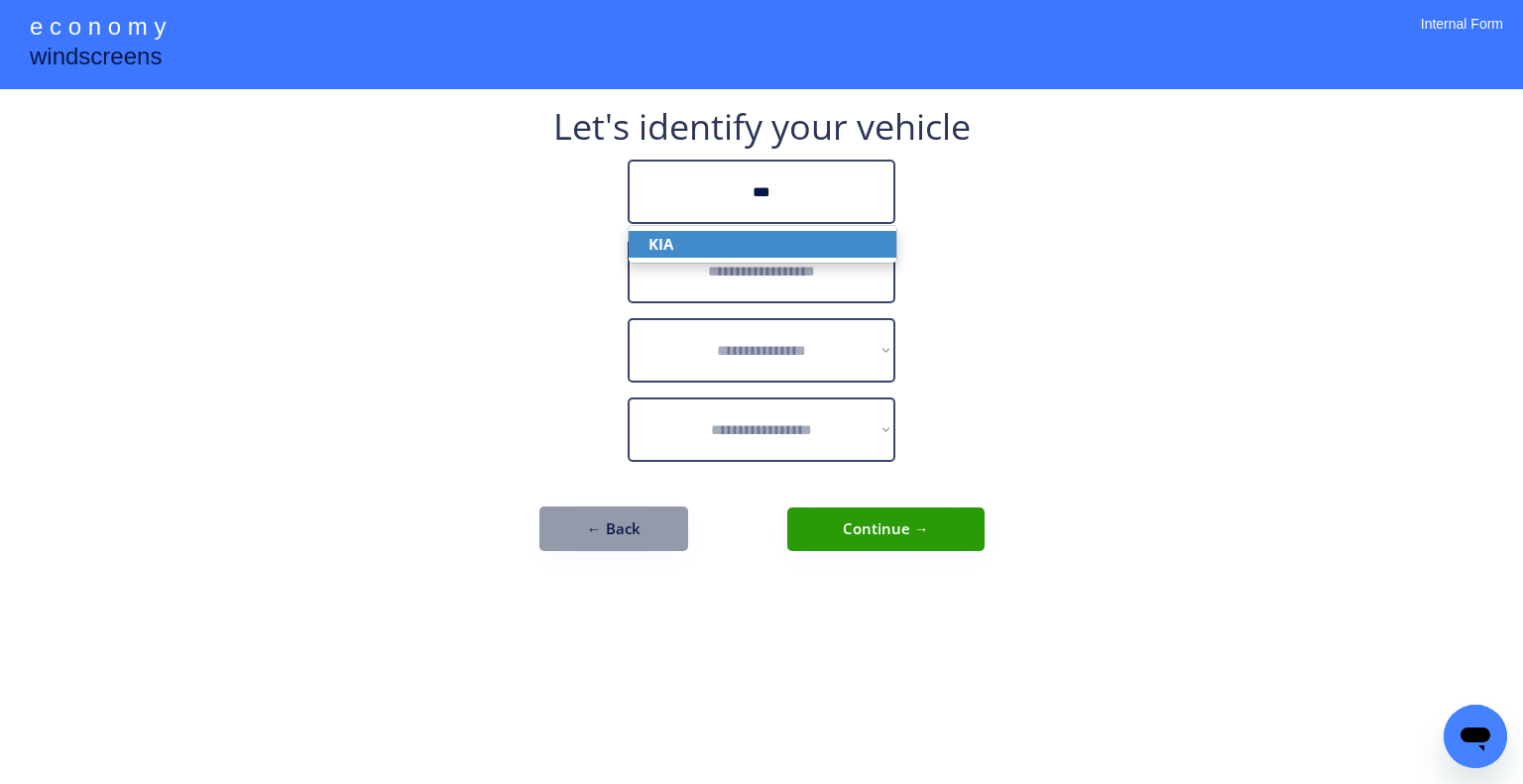 click on "KIA" at bounding box center (762, 244) 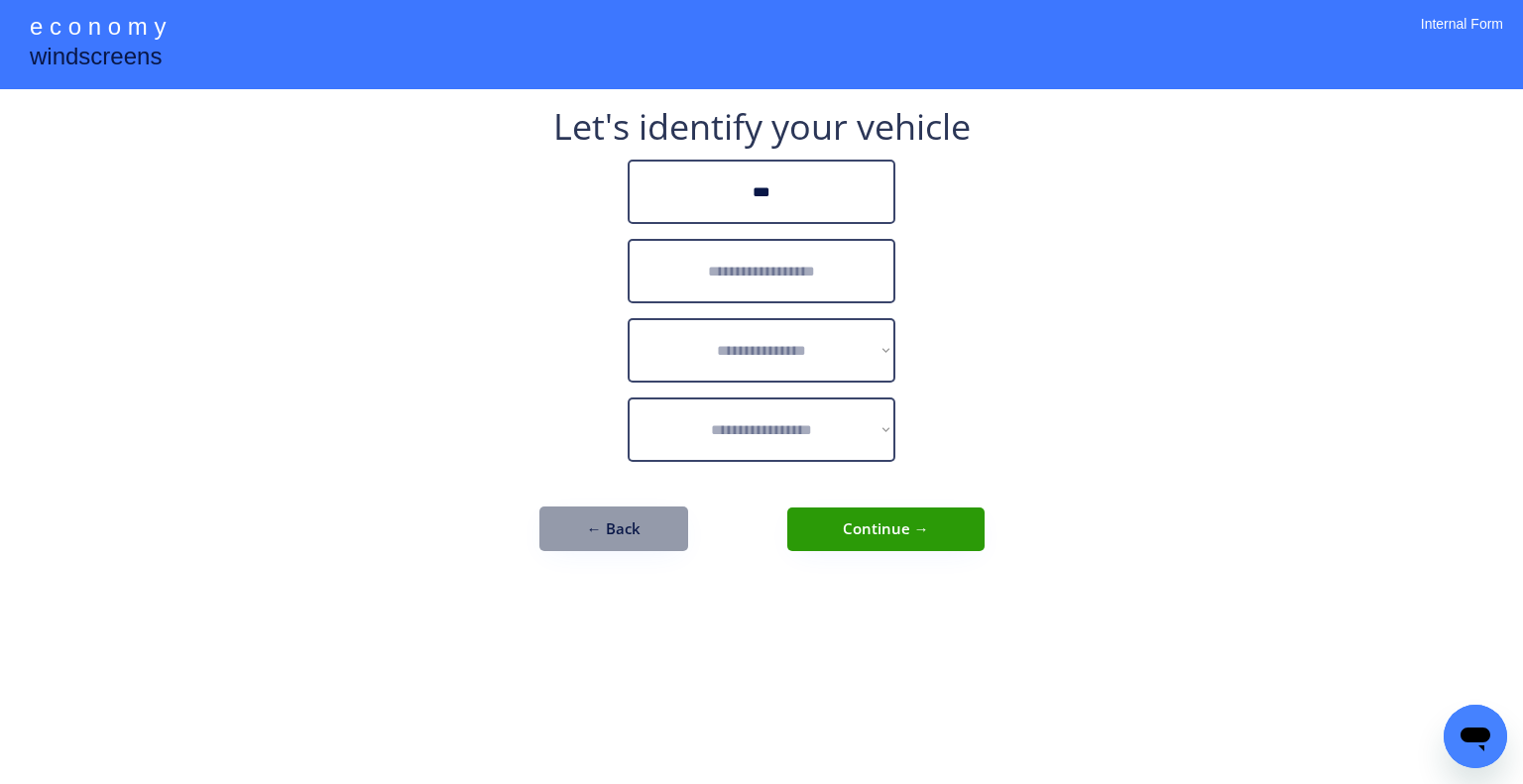 click at bounding box center (762, 271) 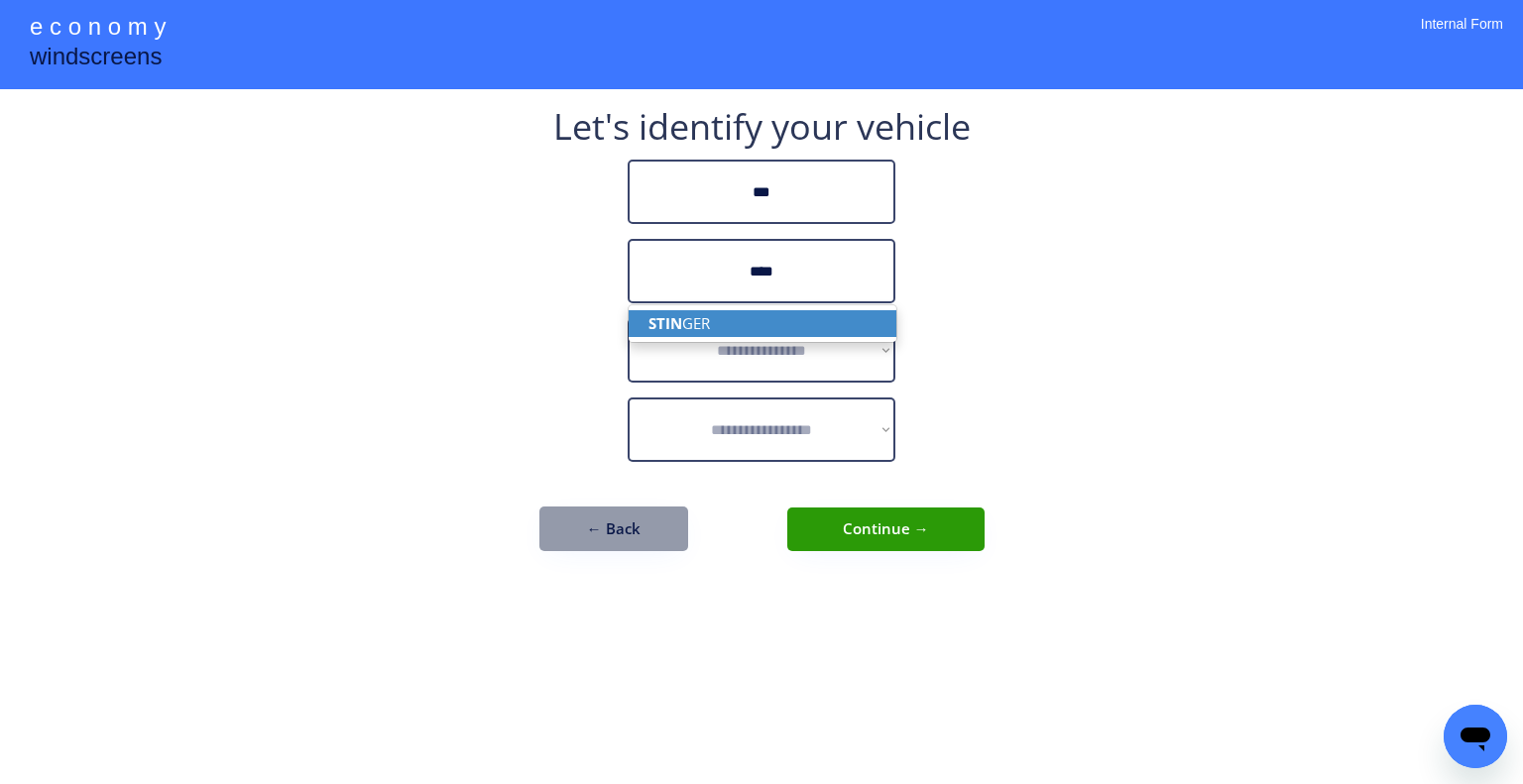 click on "STIN GER" at bounding box center [762, 323] 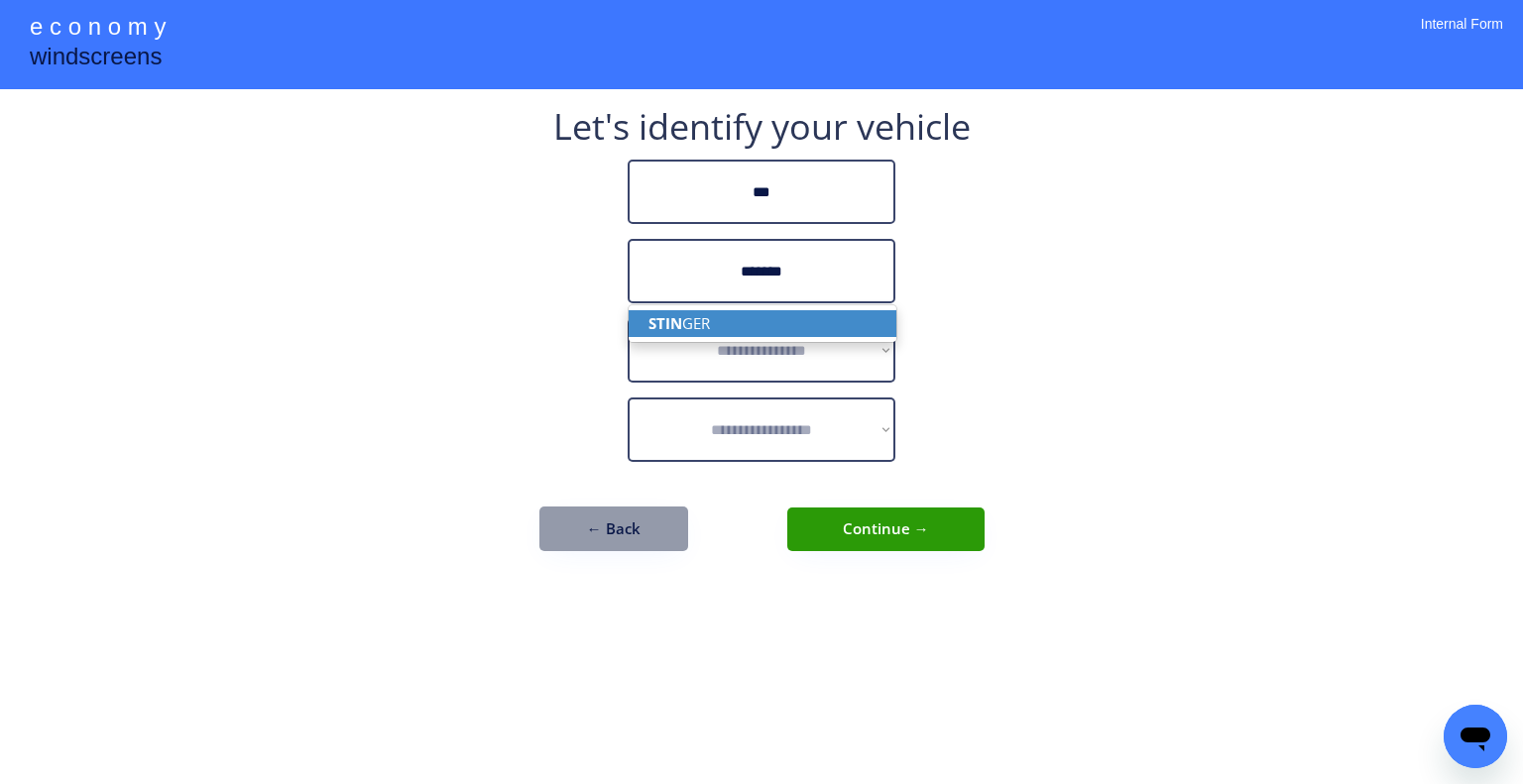 type on "*******" 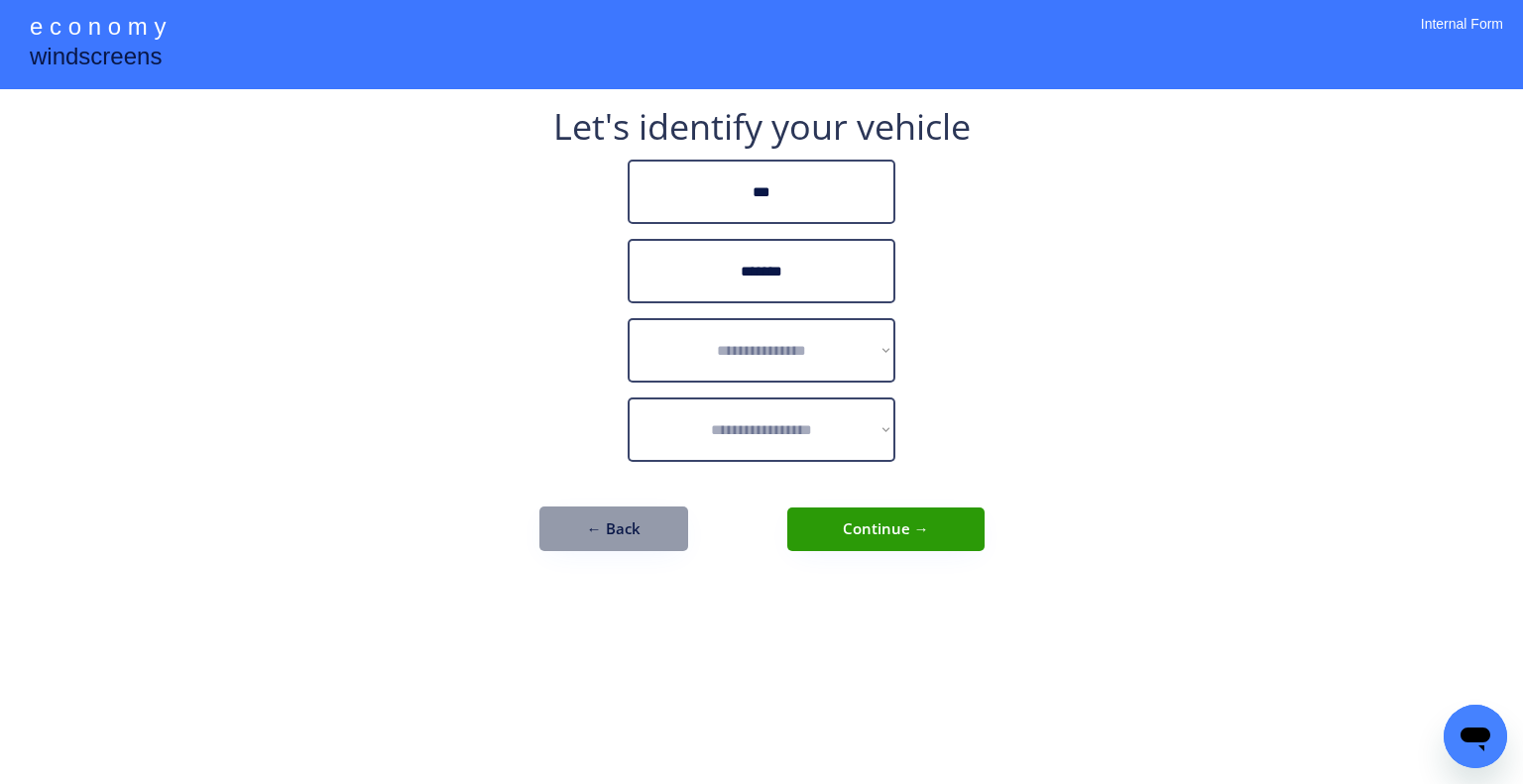 click on "**********" at bounding box center (762, 392) 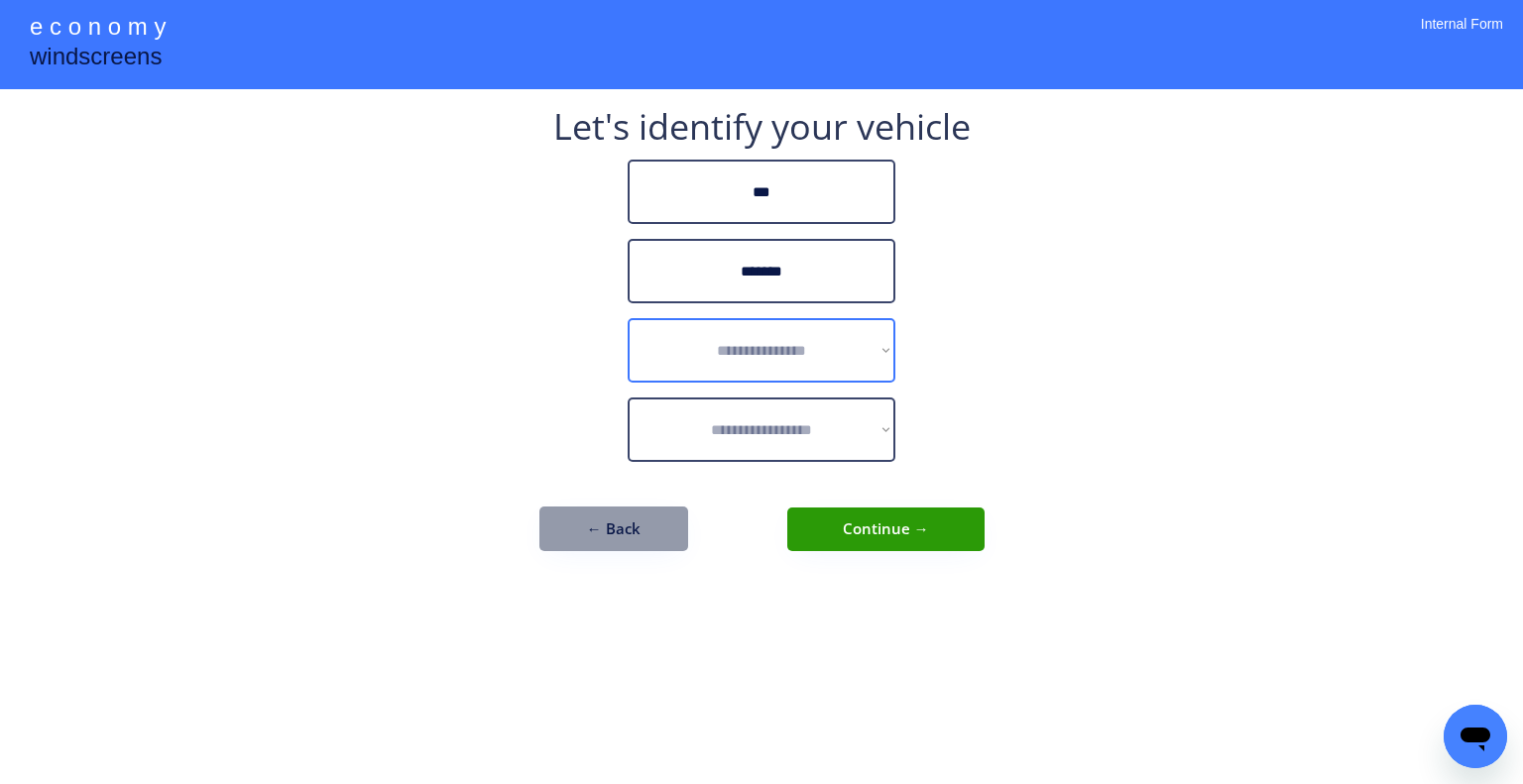 drag, startPoint x: 762, startPoint y: 332, endPoint x: 786, endPoint y: 320, distance: 26.832816 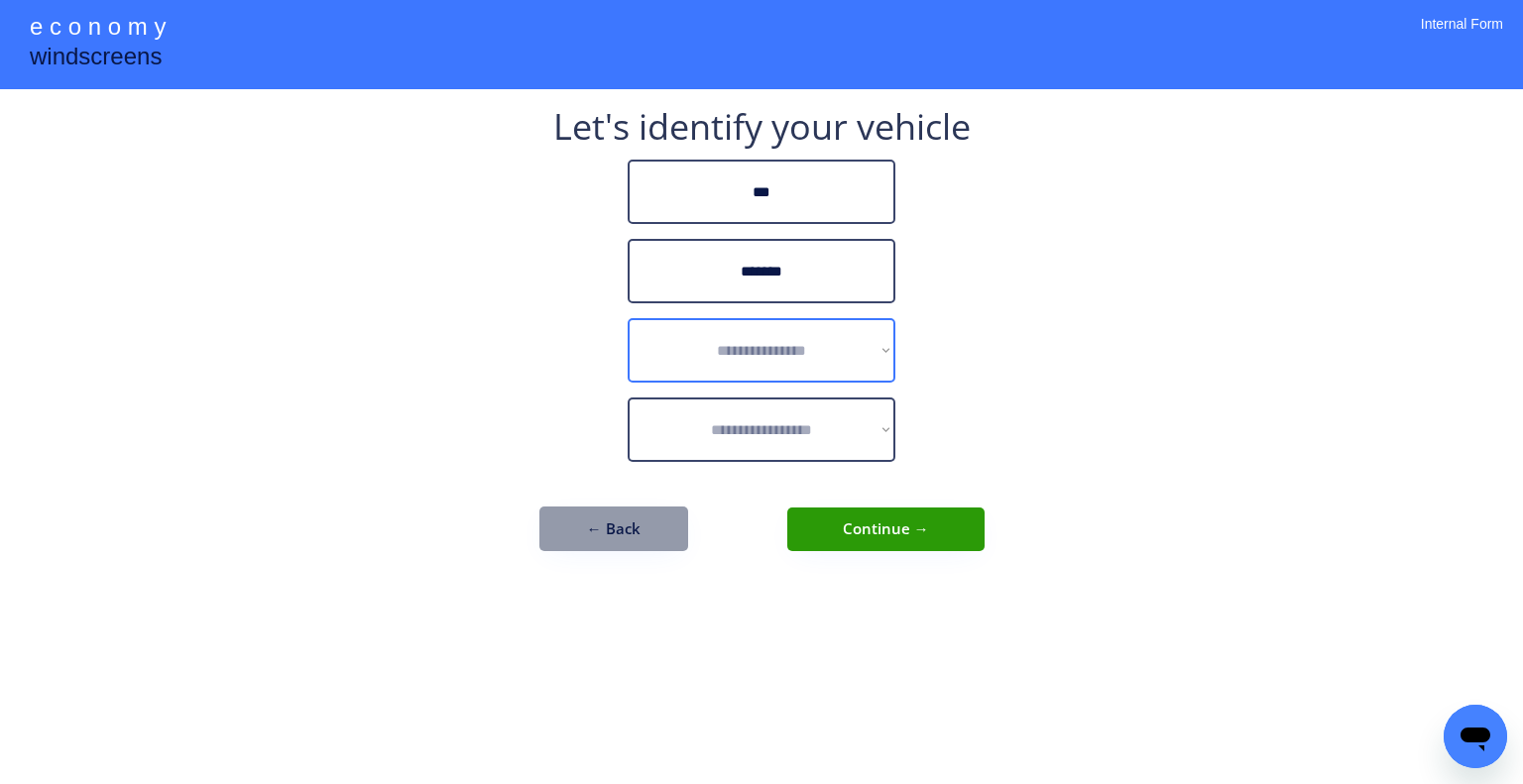 select on "******" 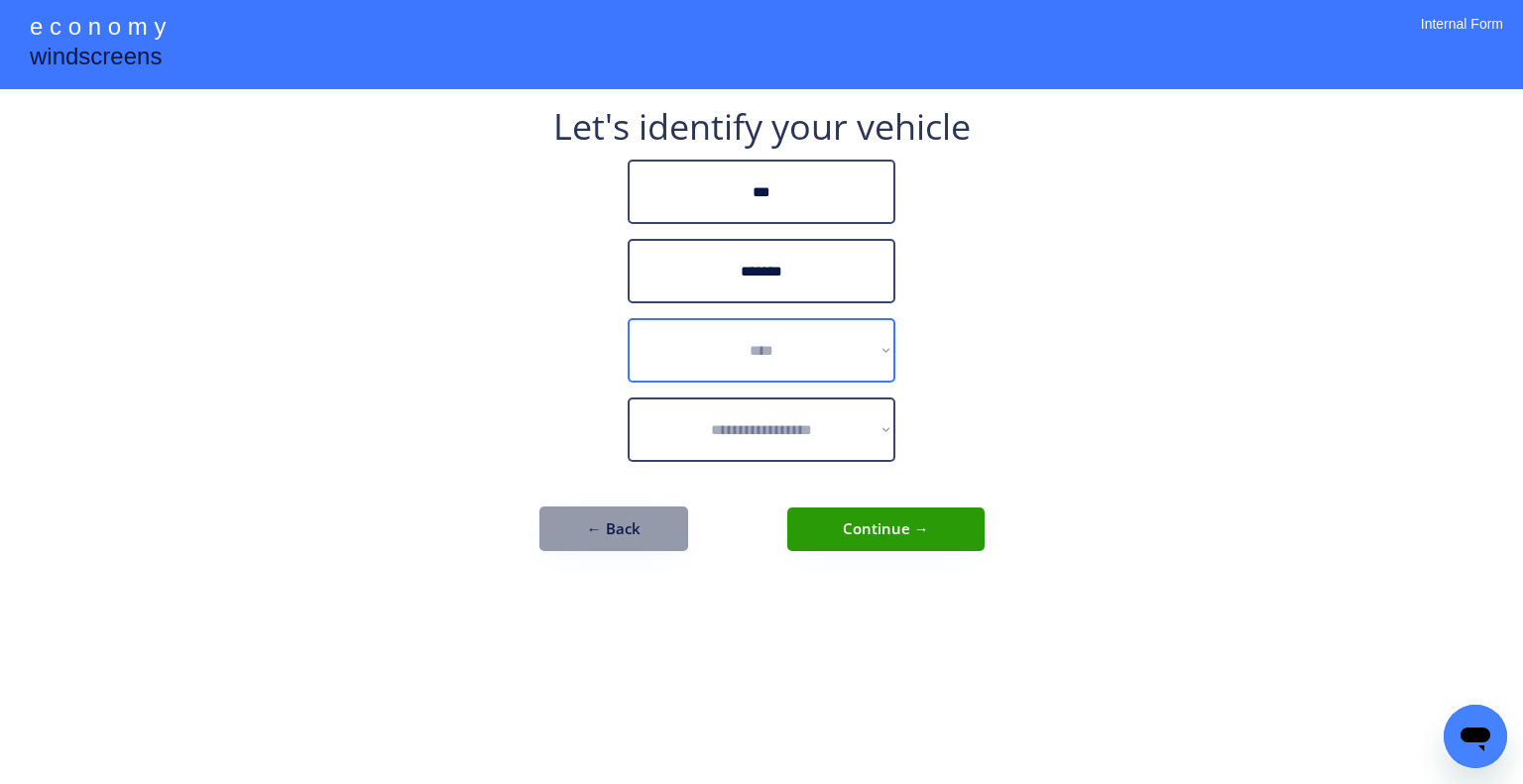 click on "**********" at bounding box center (762, 350) 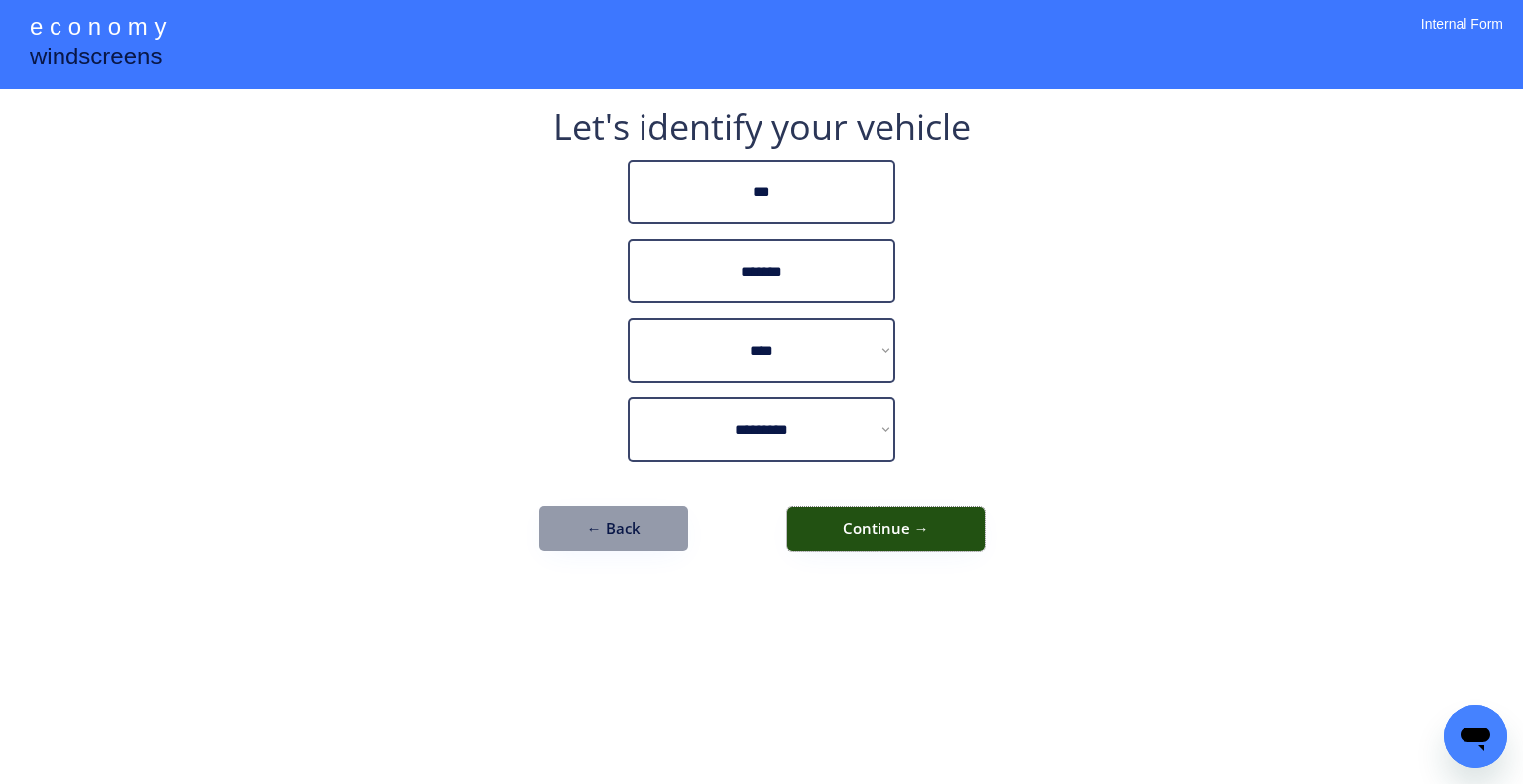 click on "Continue    →" at bounding box center (885, 529) 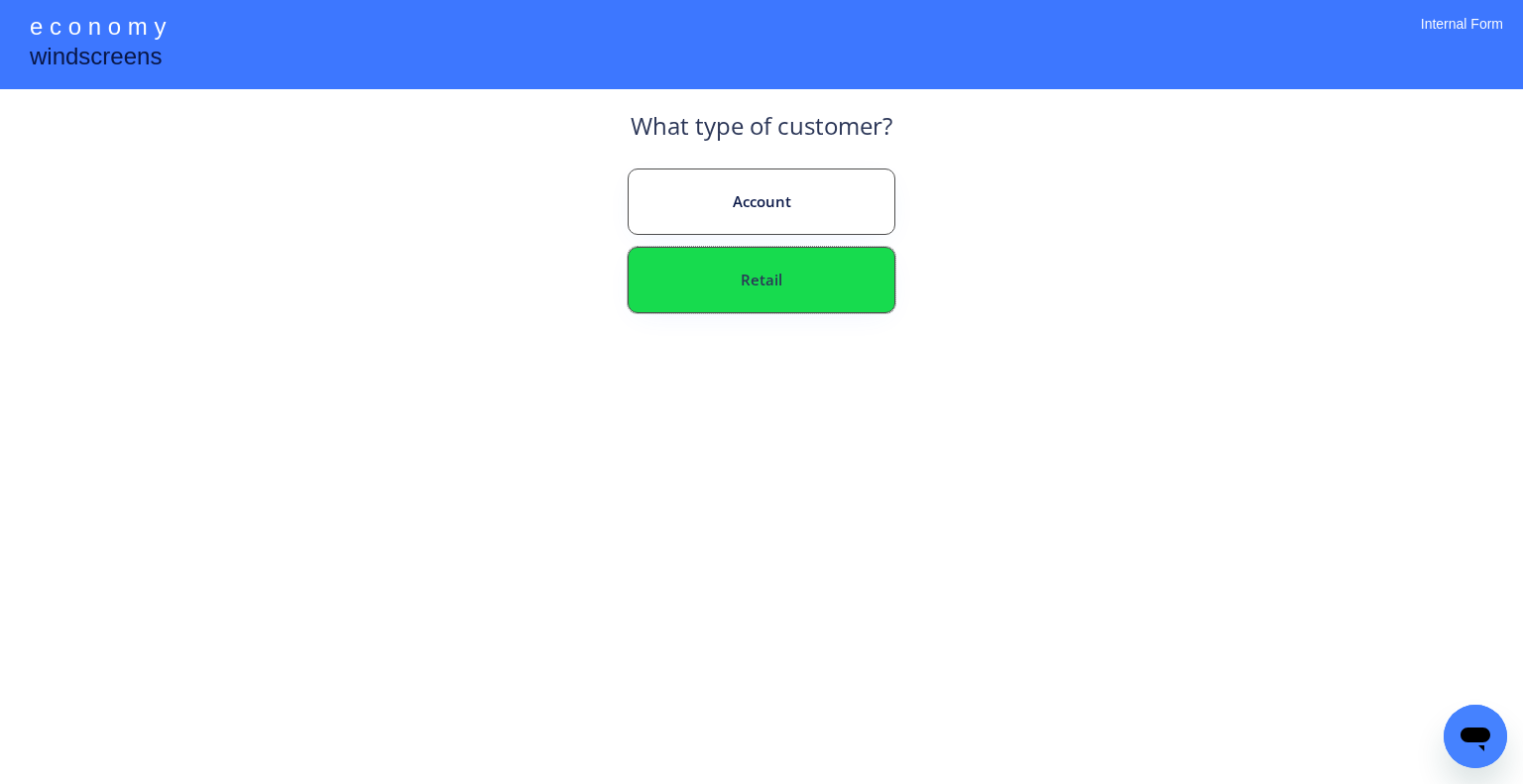 click on "Retail" at bounding box center (762, 280) 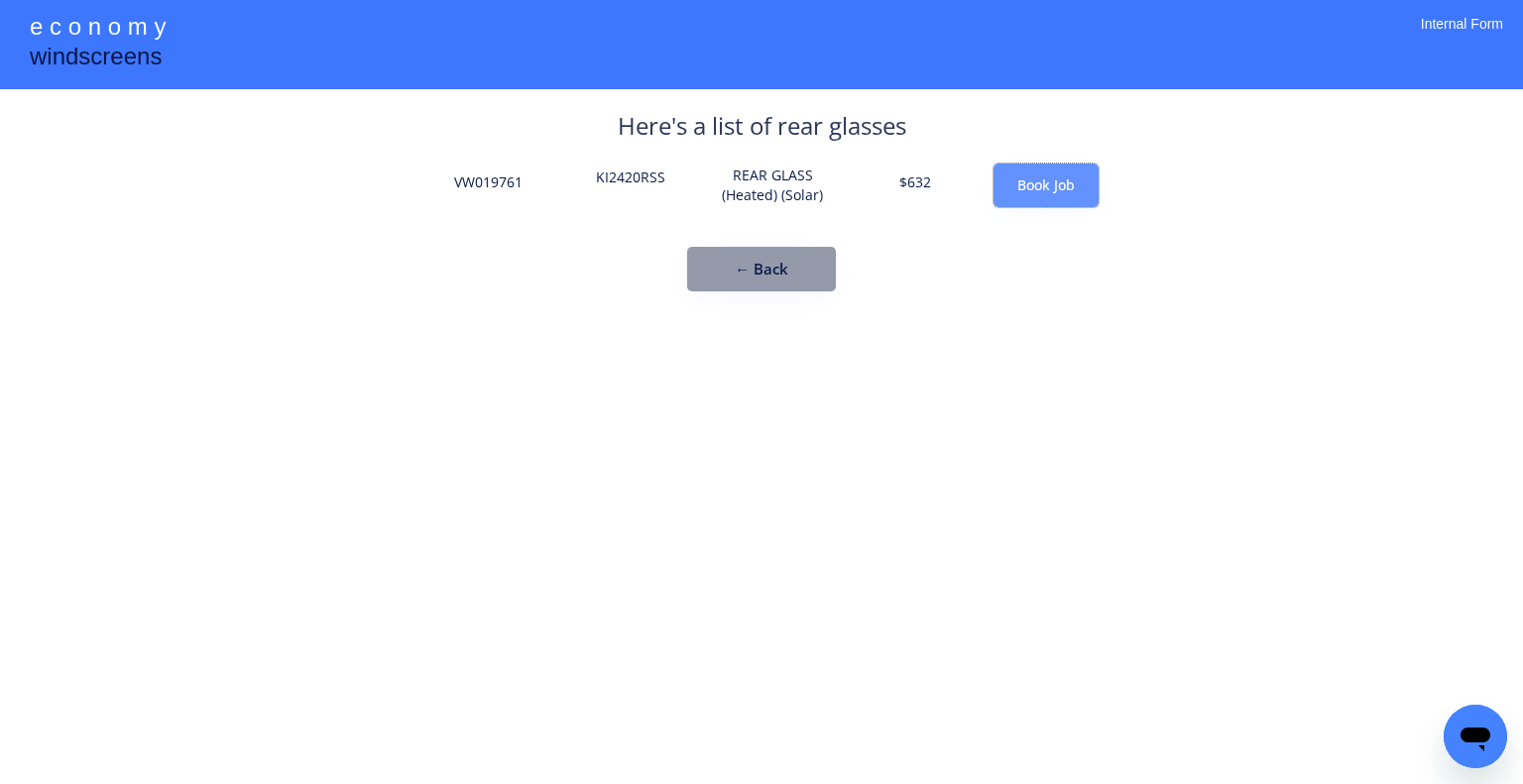 click on "Book Job" at bounding box center (1046, 185) 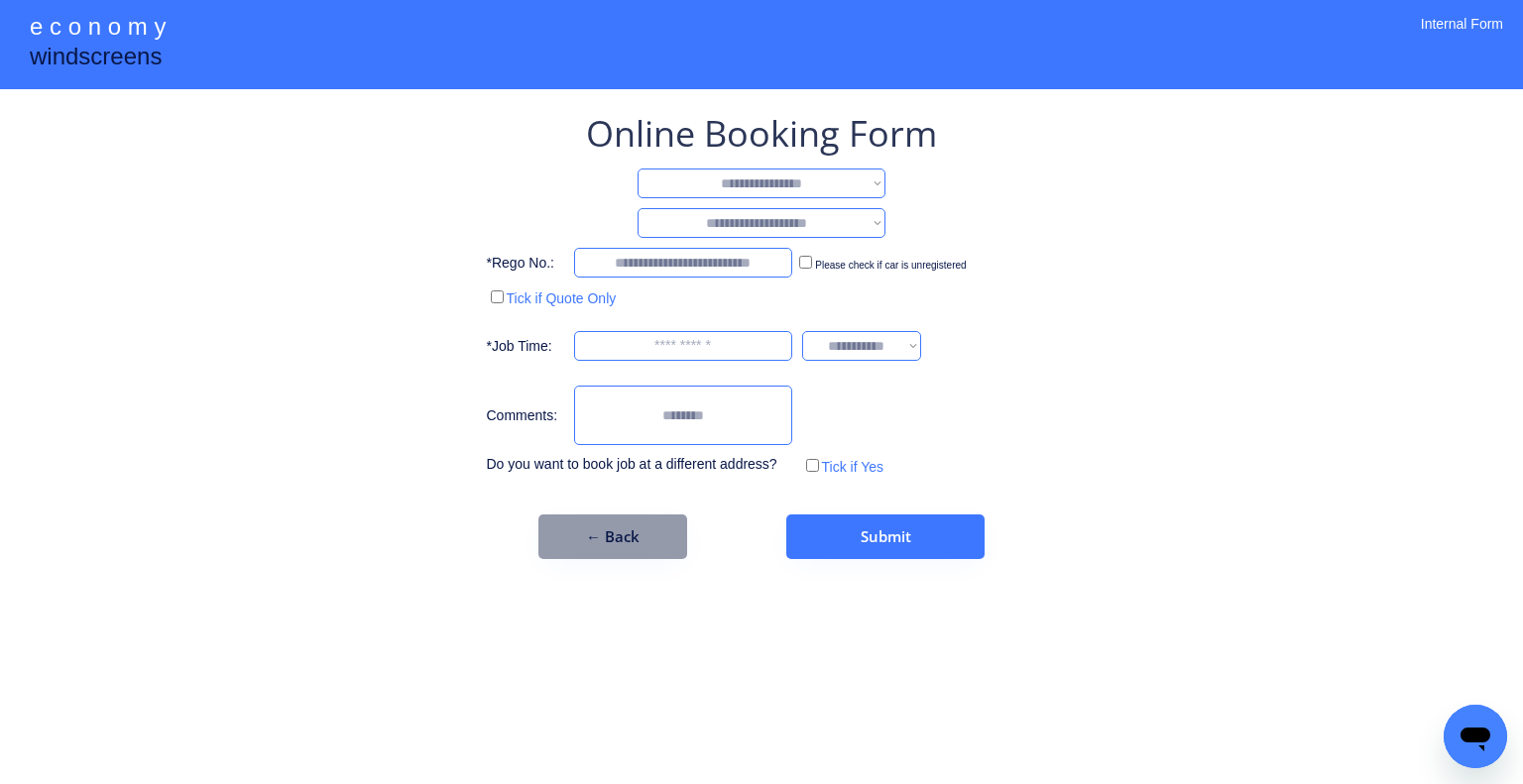 drag, startPoint x: 774, startPoint y: 181, endPoint x: 778, endPoint y: 191, distance: 10.77033 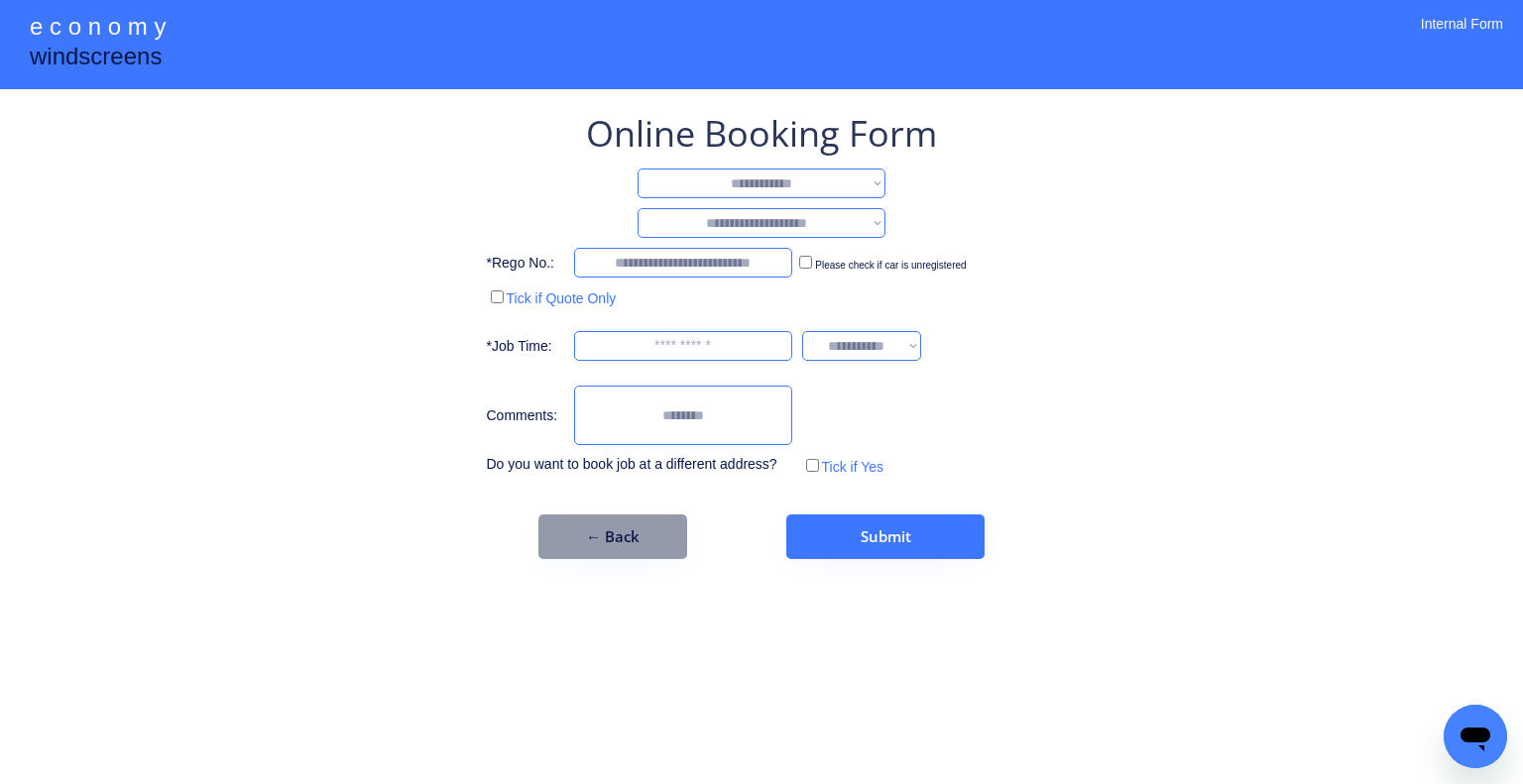 click on "**********" at bounding box center [762, 183] 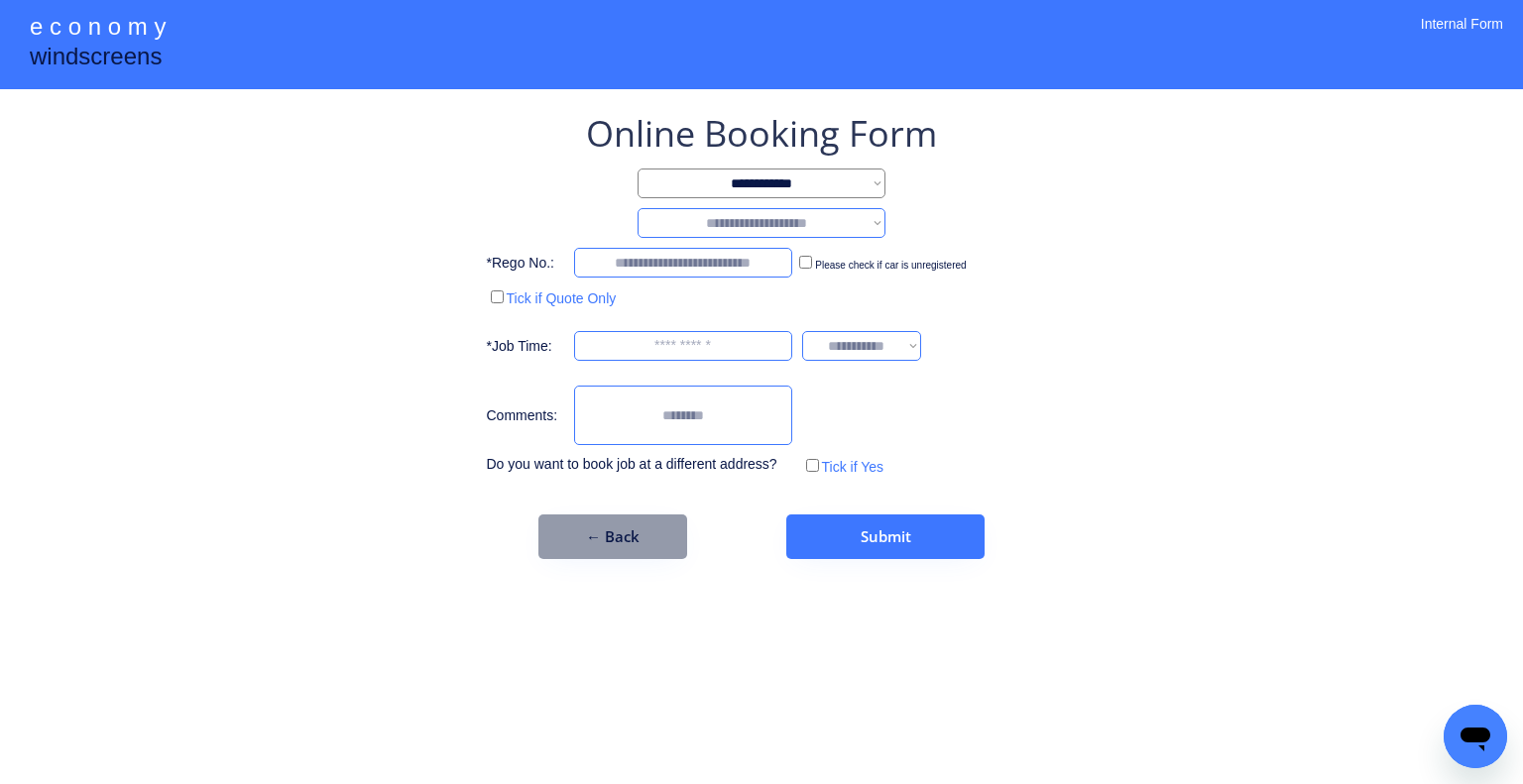 click on "**********" at bounding box center (762, 334) 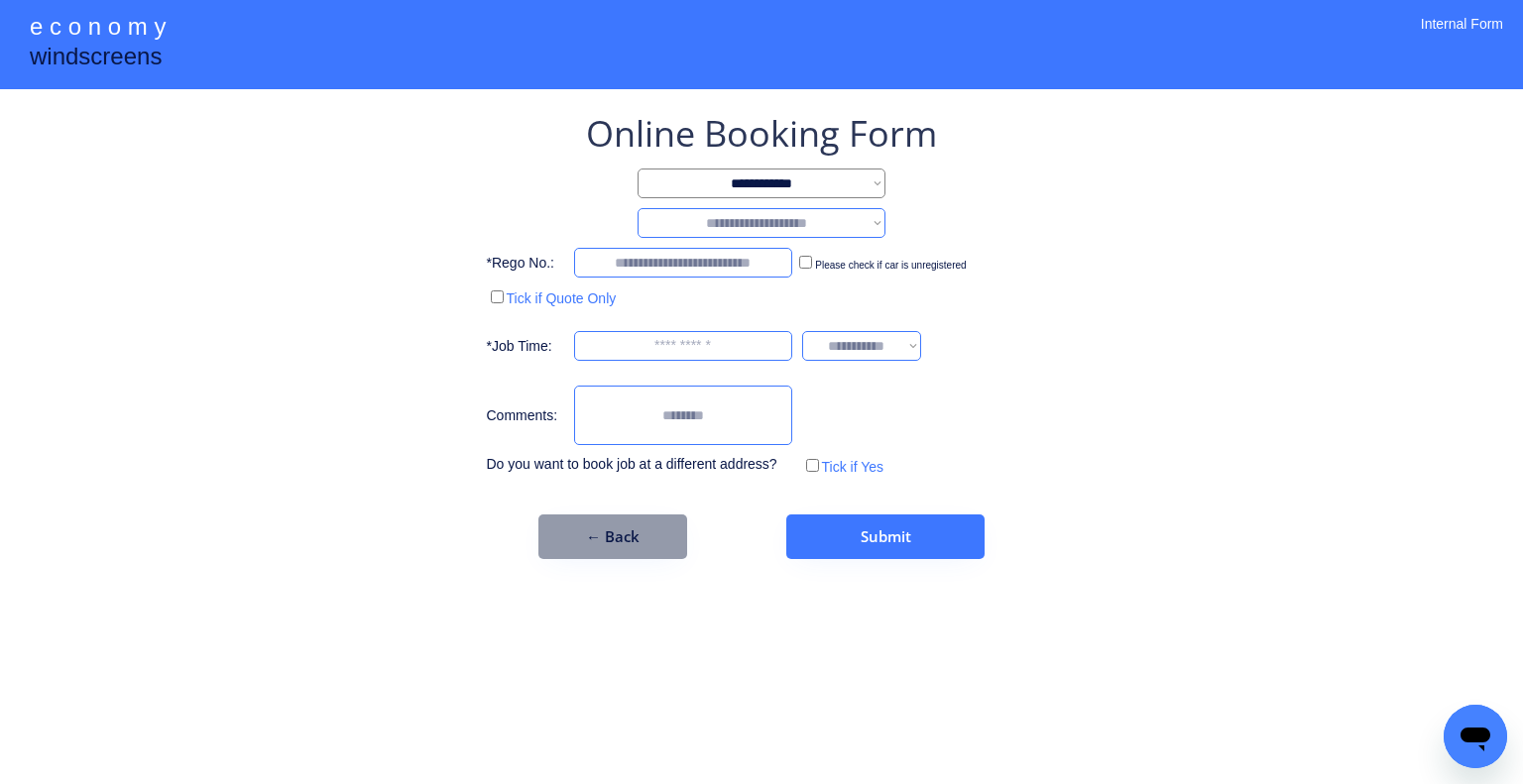 click on "**********" at bounding box center [762, 223] 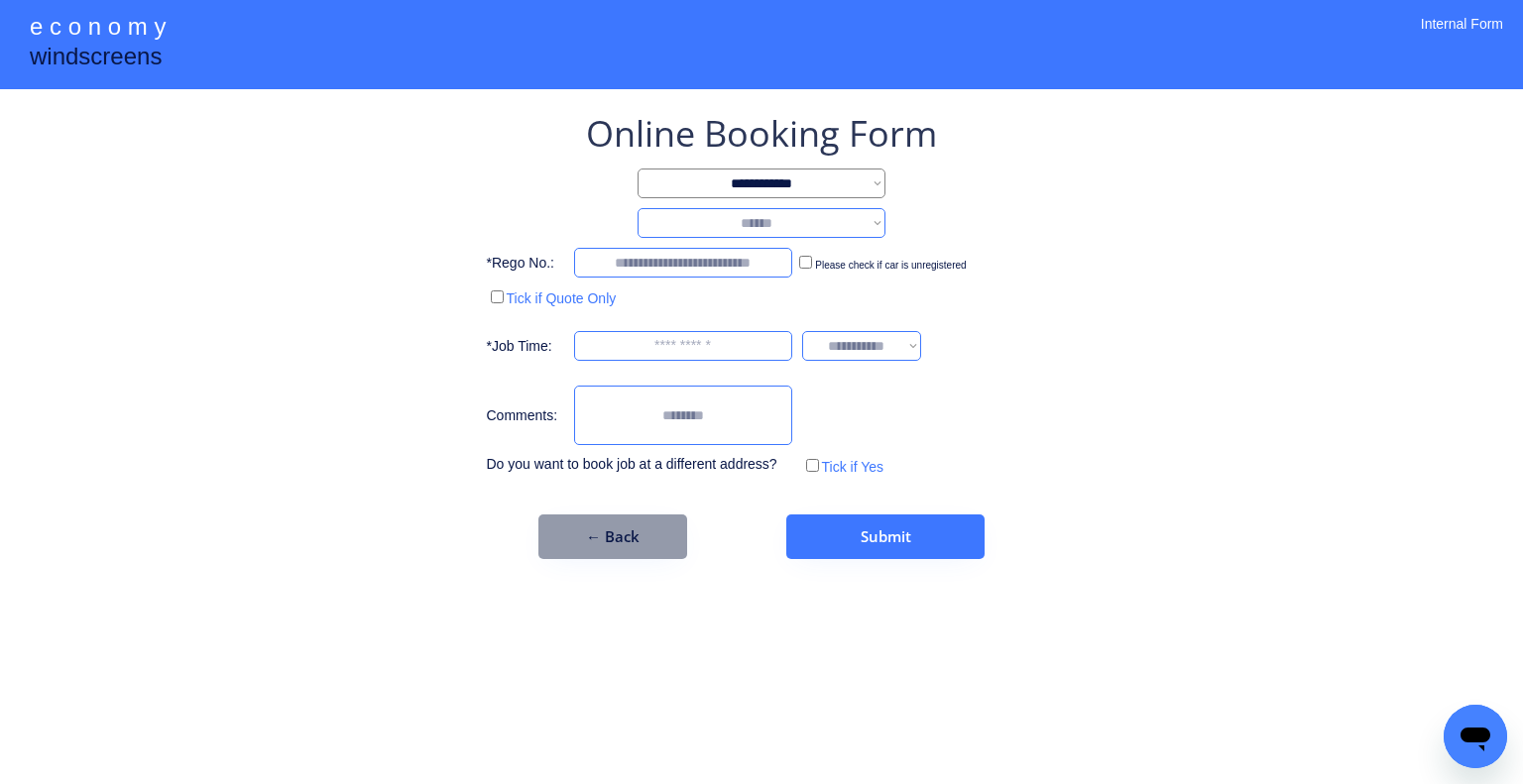 click on "**********" at bounding box center [762, 223] 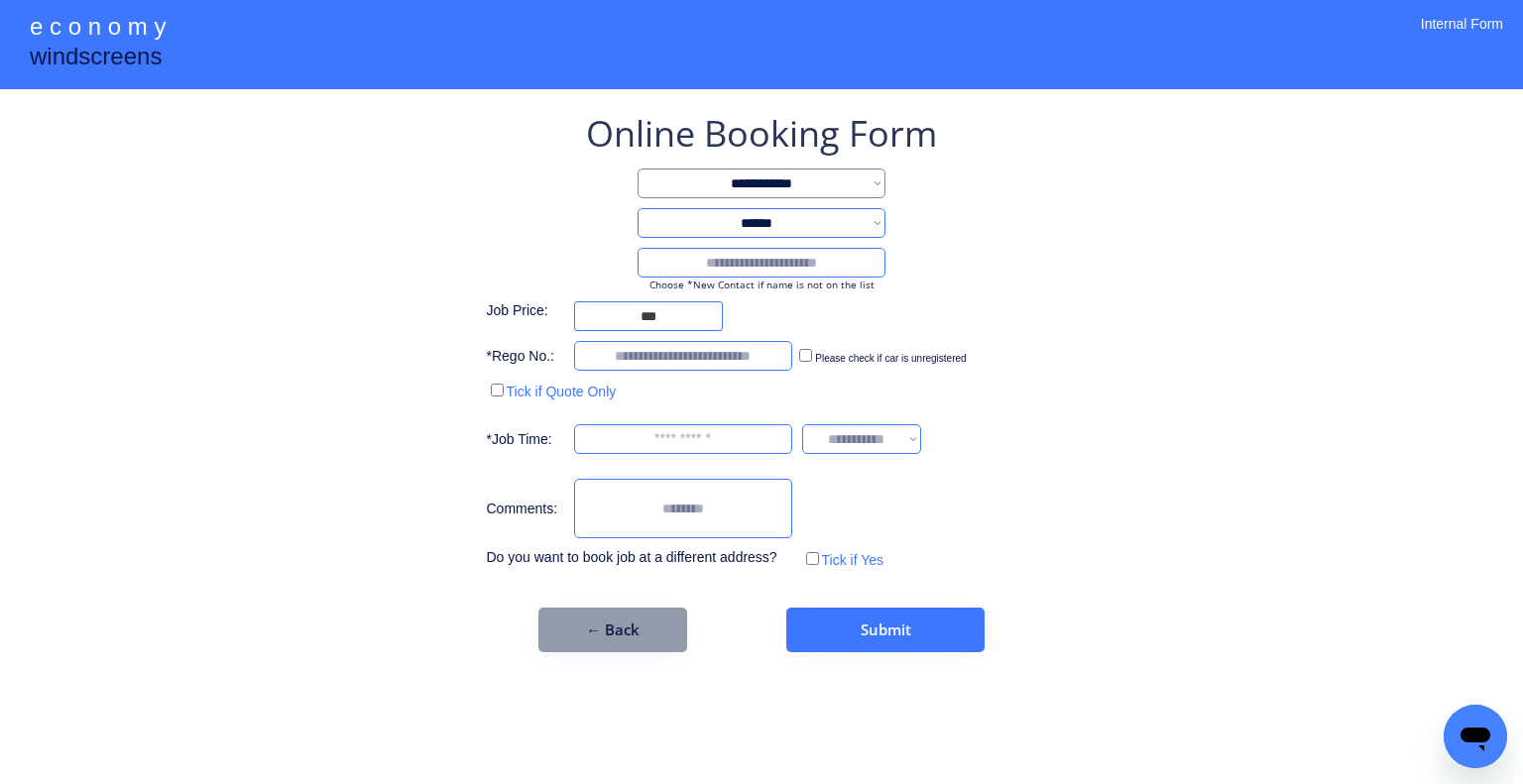 click at bounding box center (762, 263) 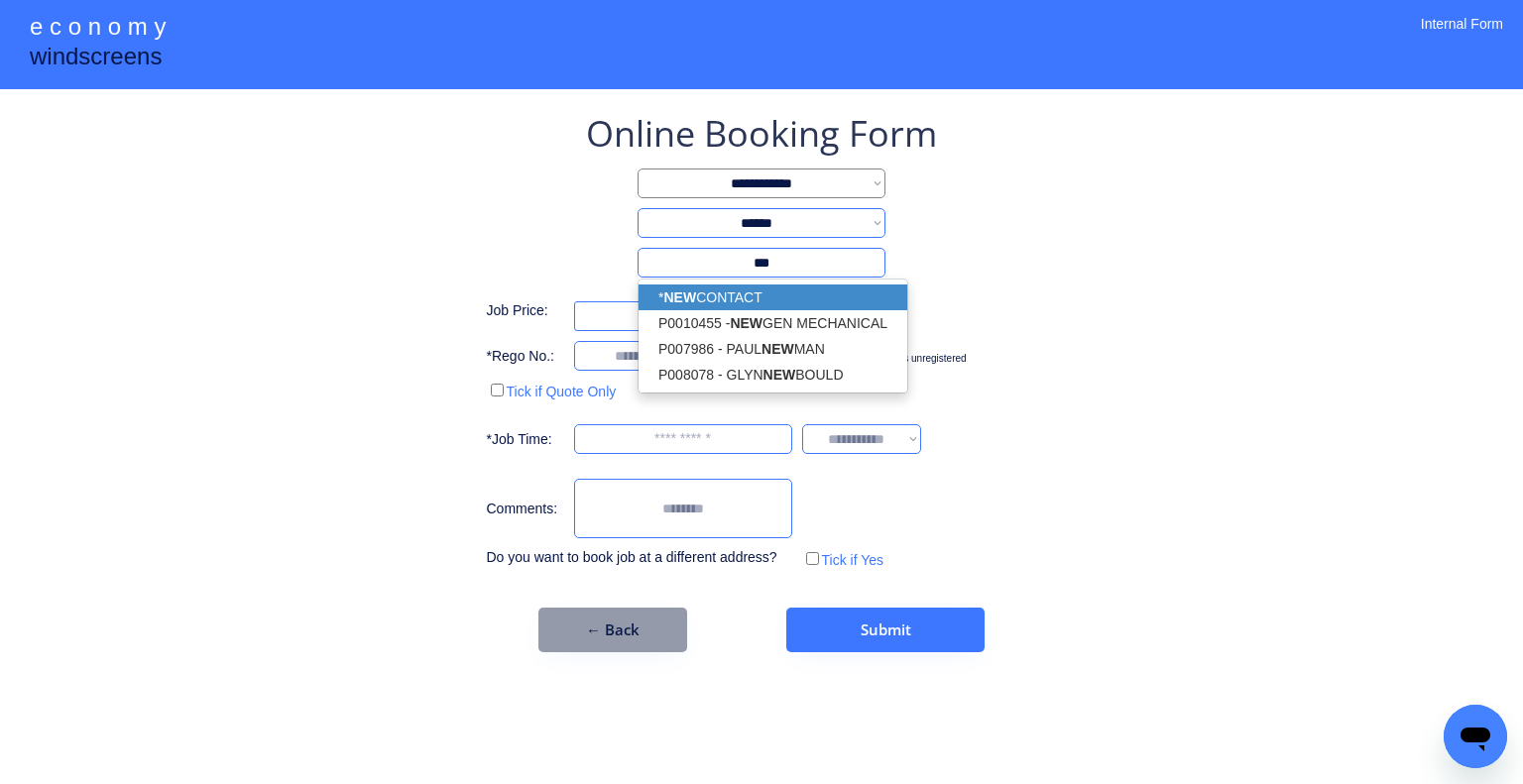 drag, startPoint x: 774, startPoint y: 285, endPoint x: 887, endPoint y: 273, distance: 113.63538 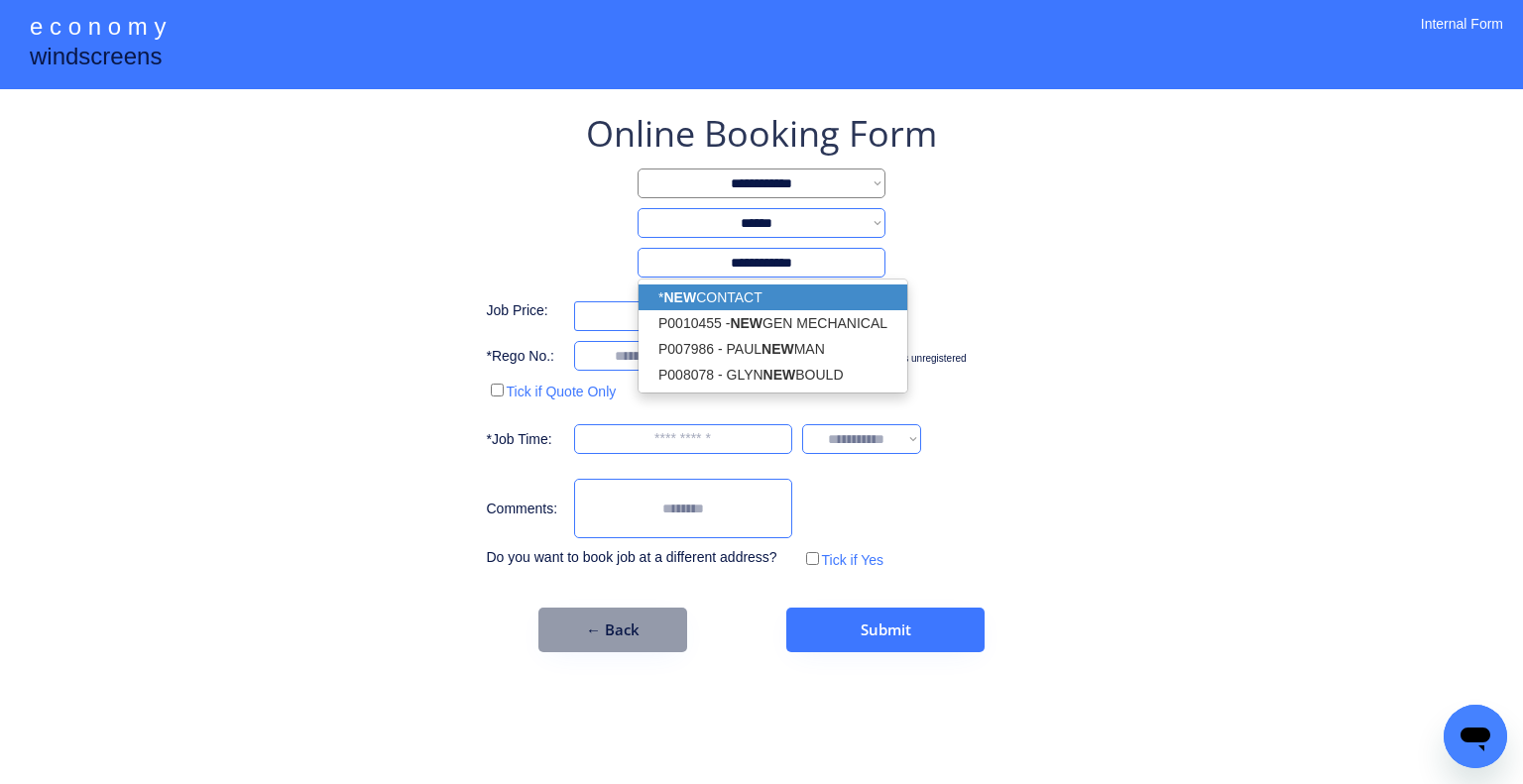 type on "**********" 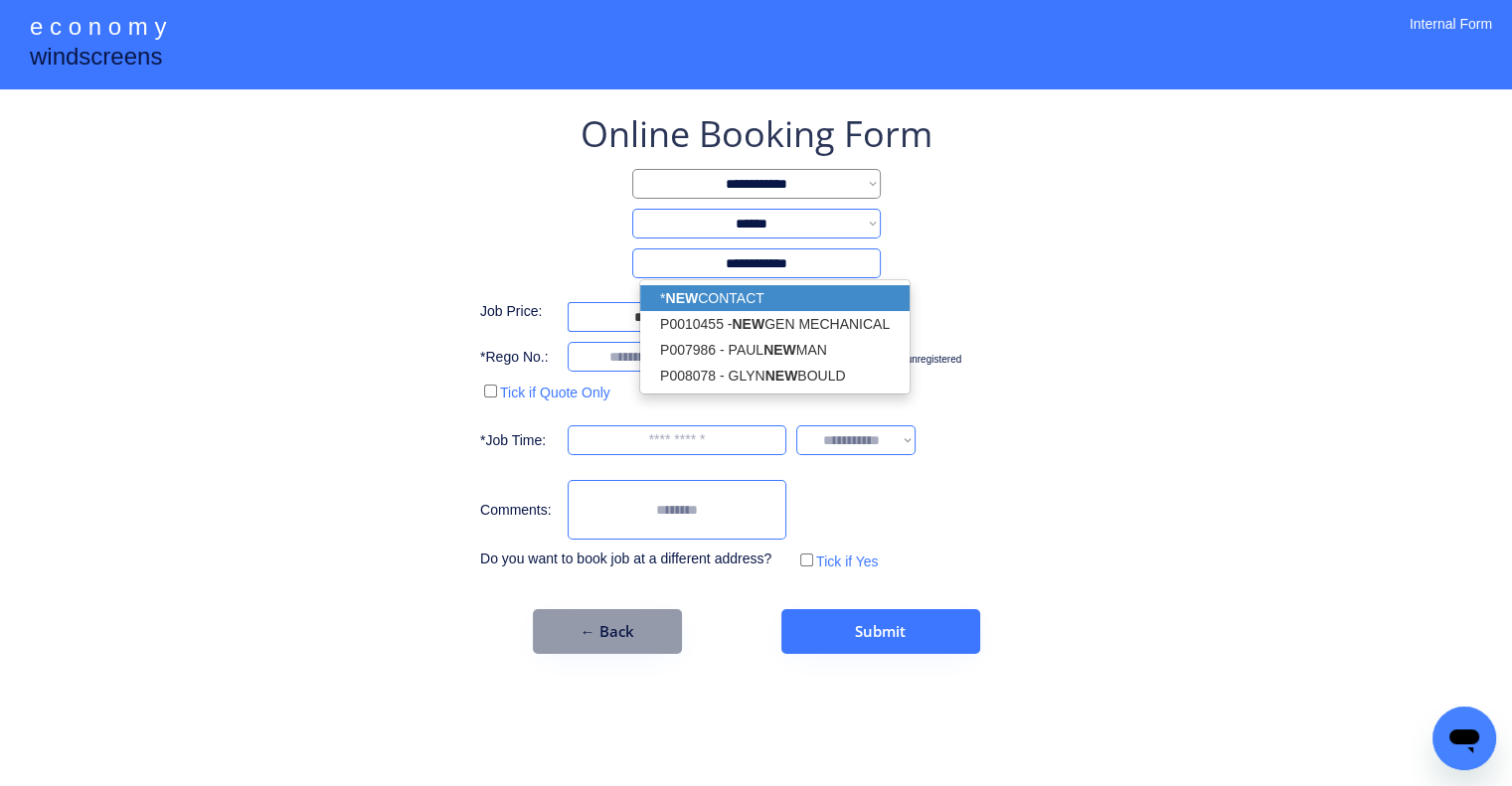 click on "**********" at bounding box center (756, 393) 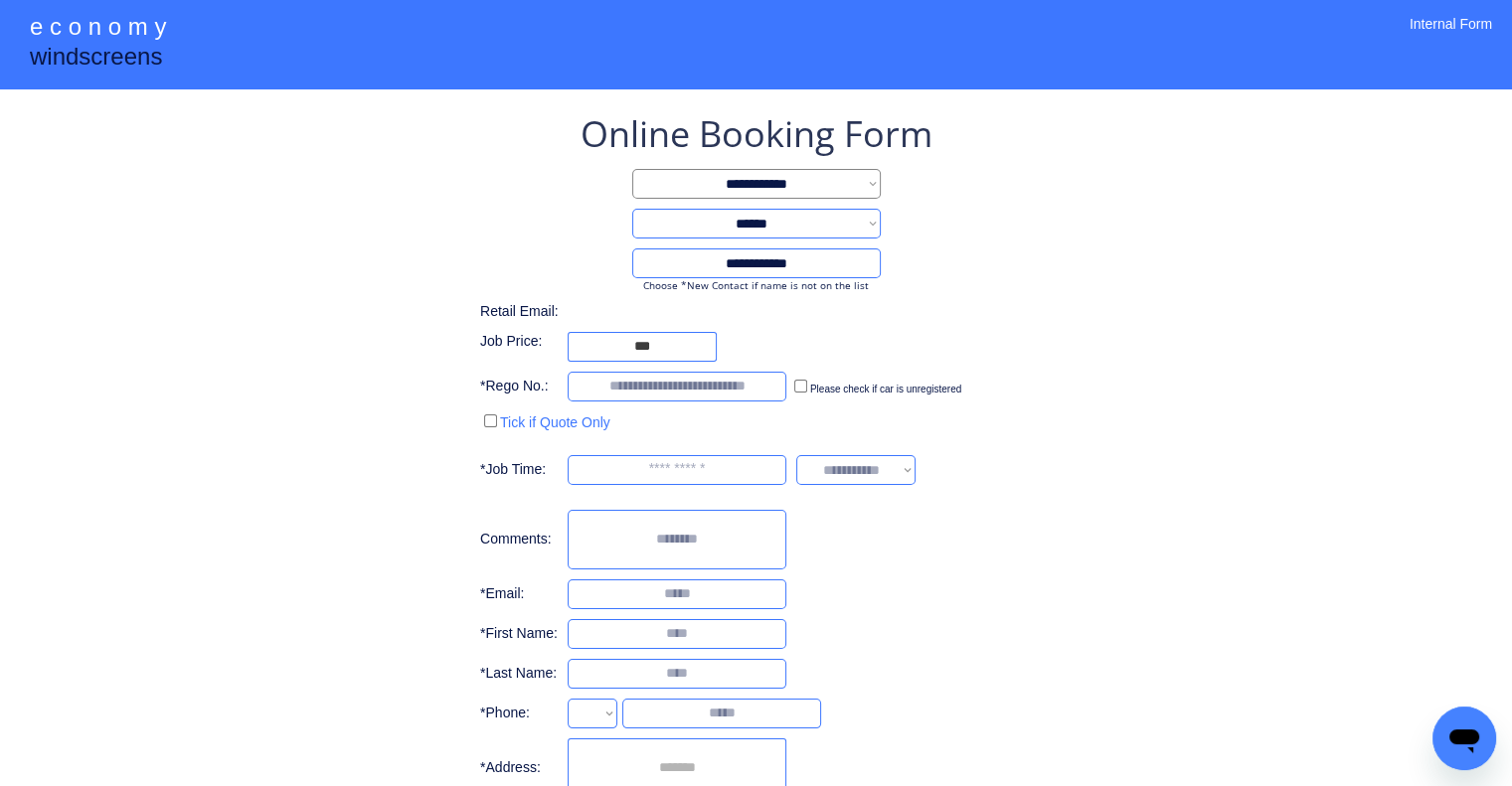 select on "**********" 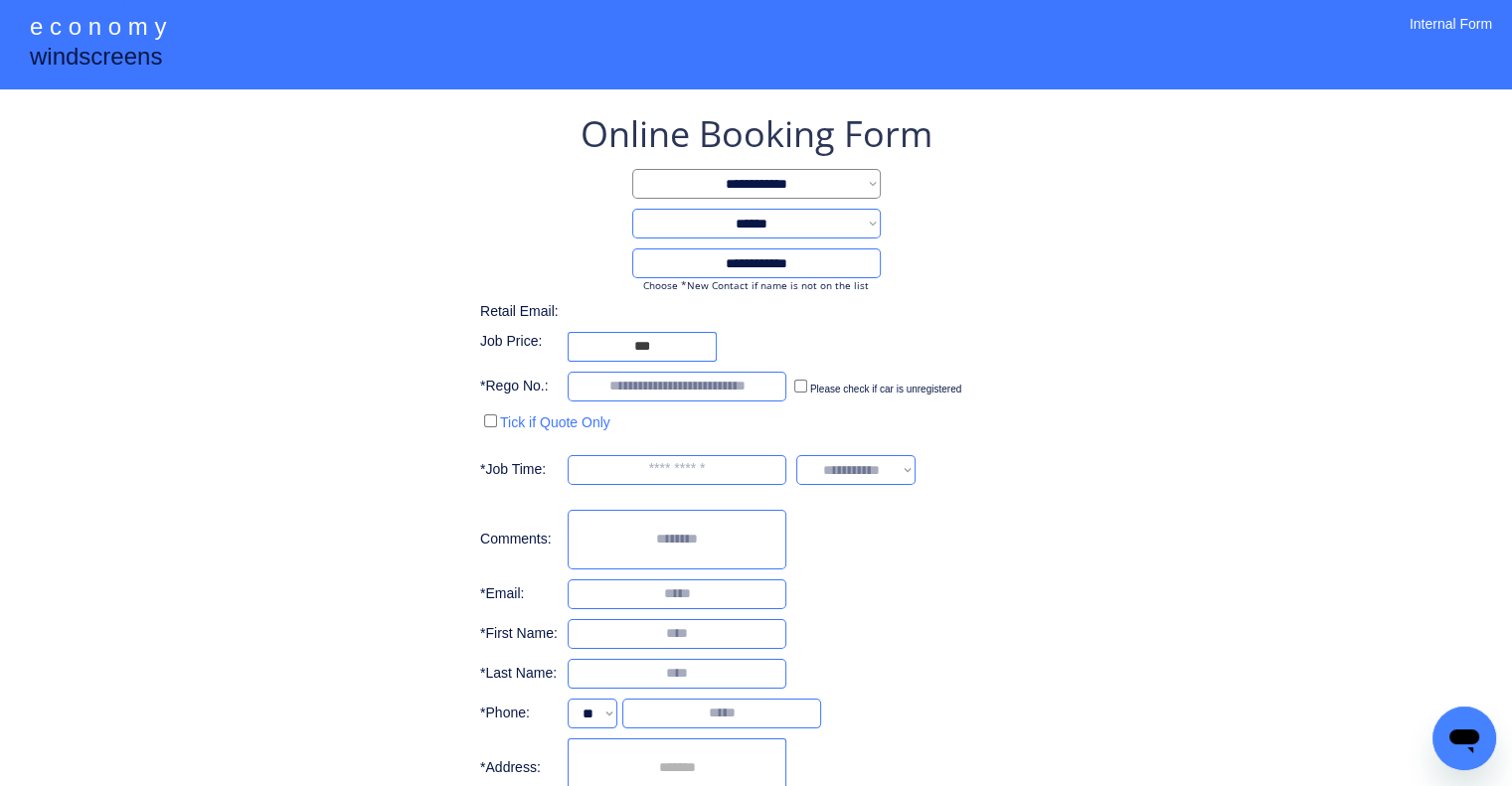 click at bounding box center (677, 634) 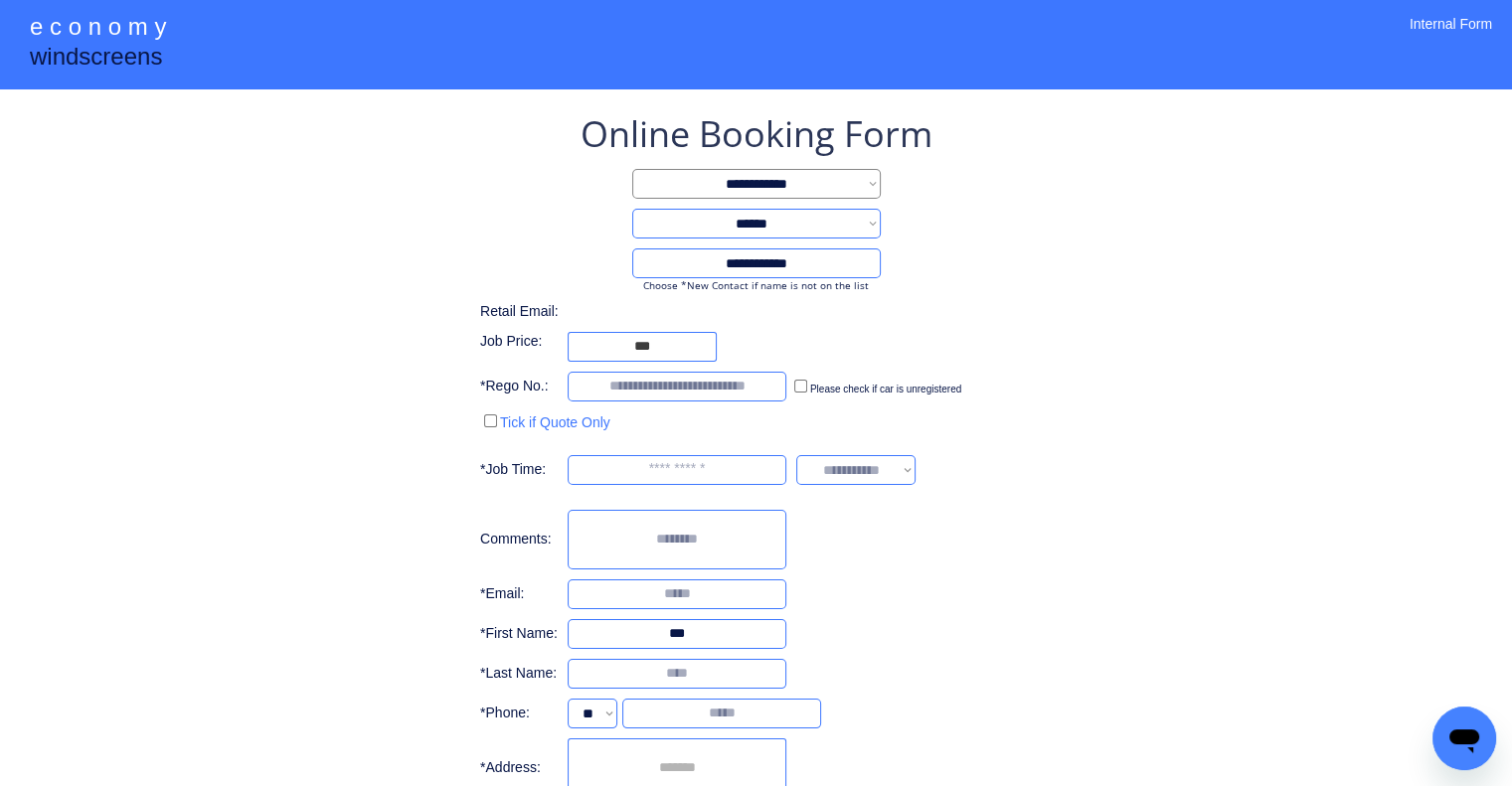 type on "***" 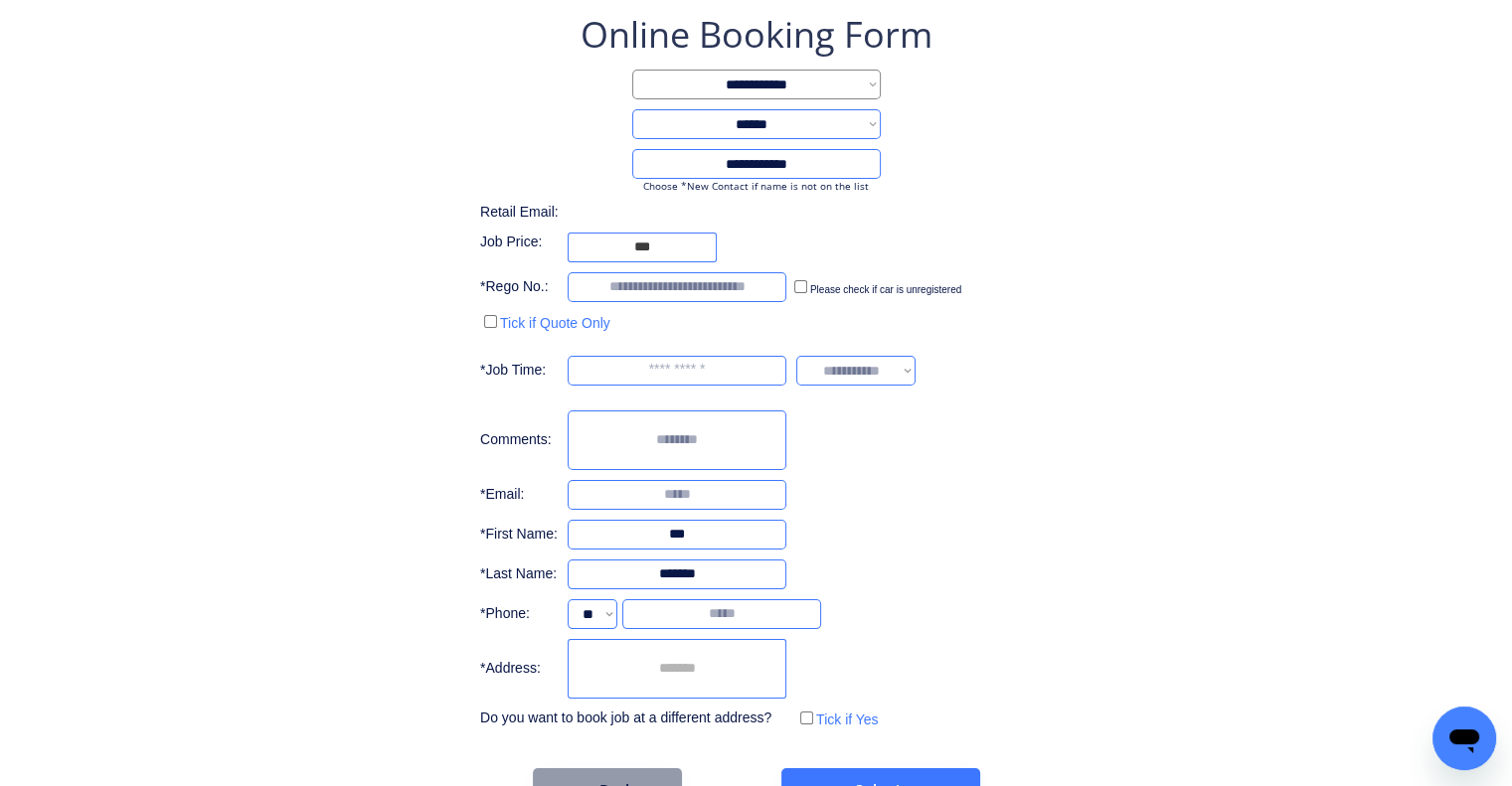 scroll, scrollTop: 155, scrollLeft: 0, axis: vertical 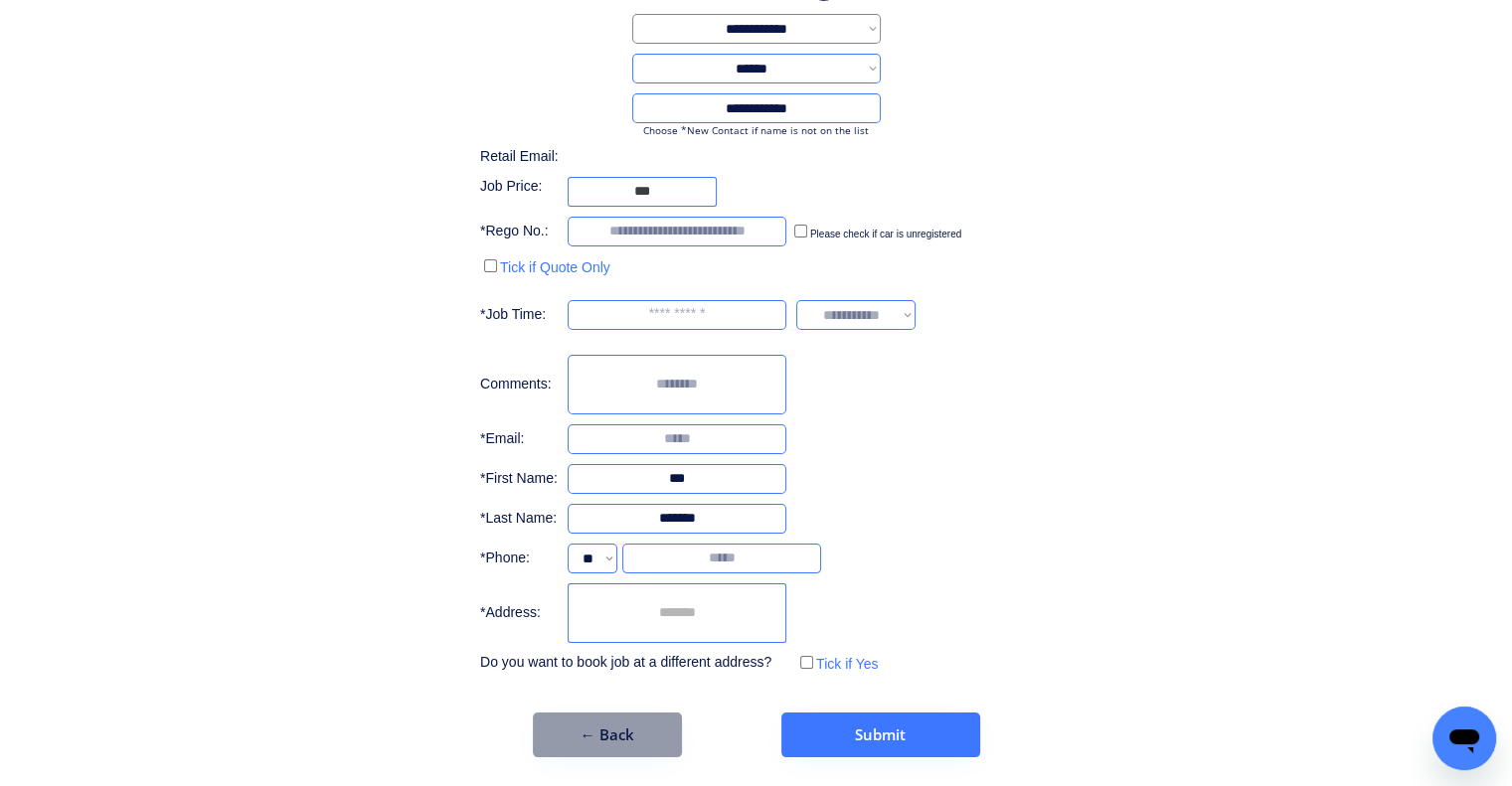 type on "*******" 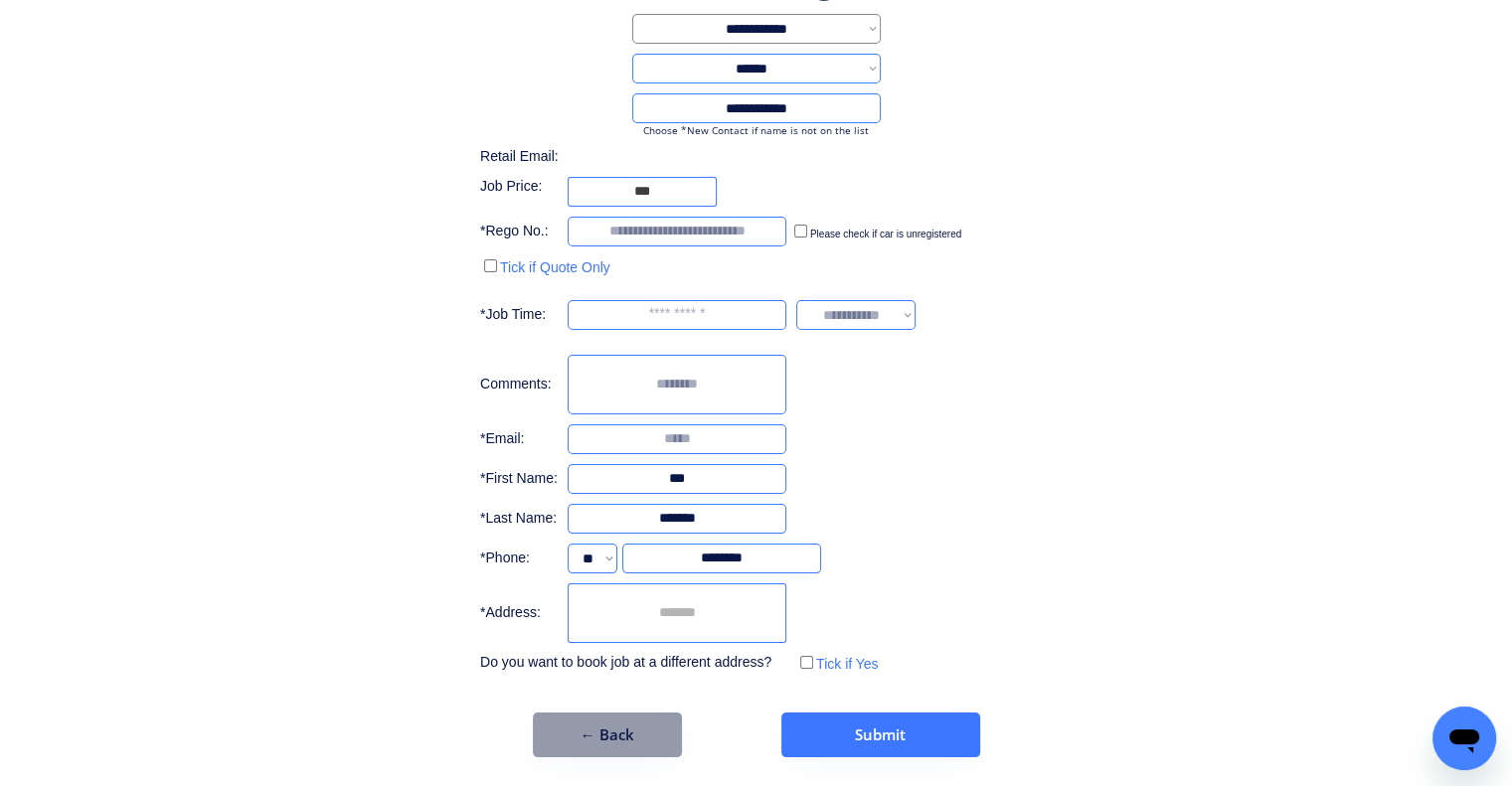 click at bounding box center [677, 439] 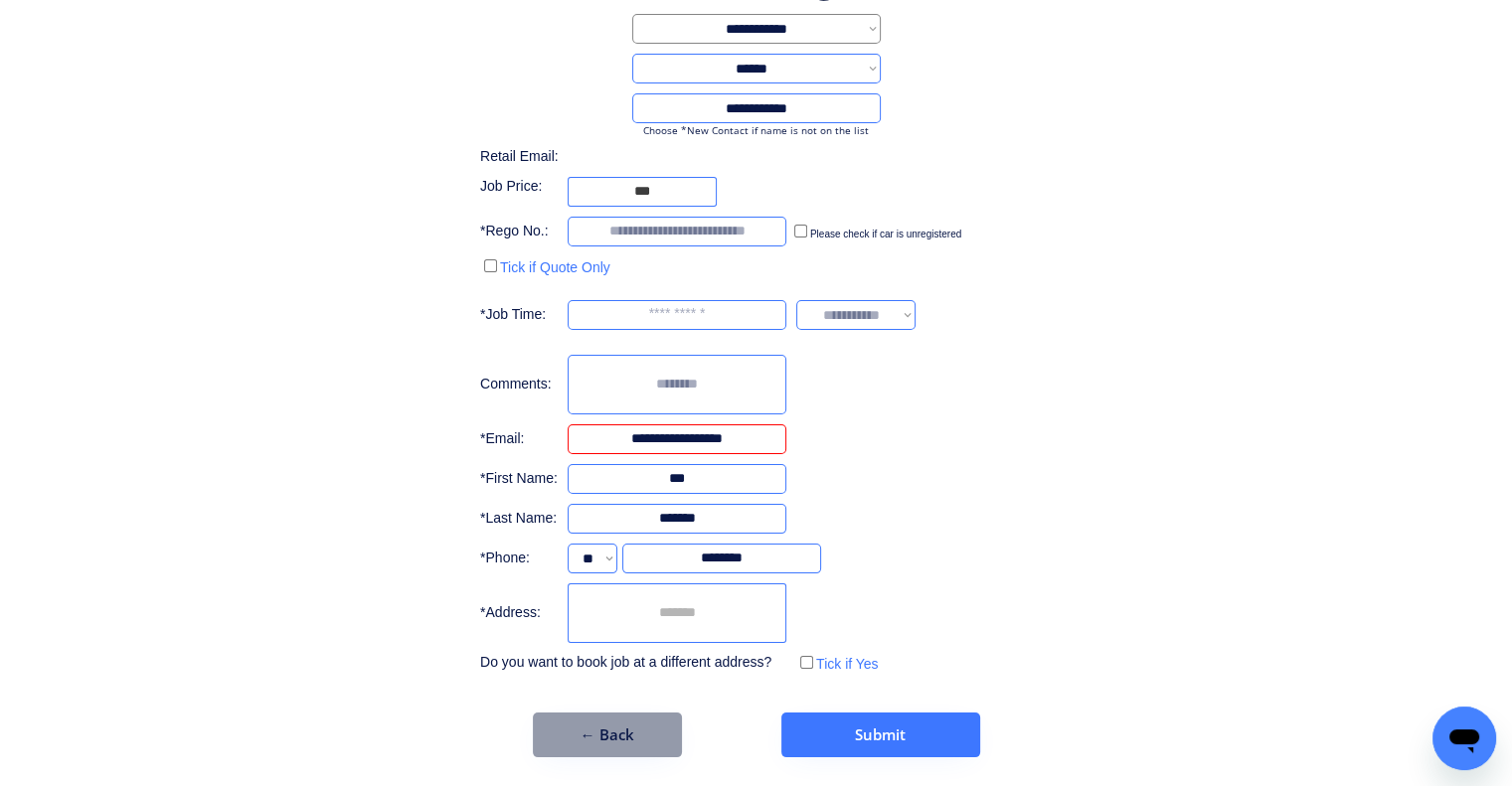 type on "**********" 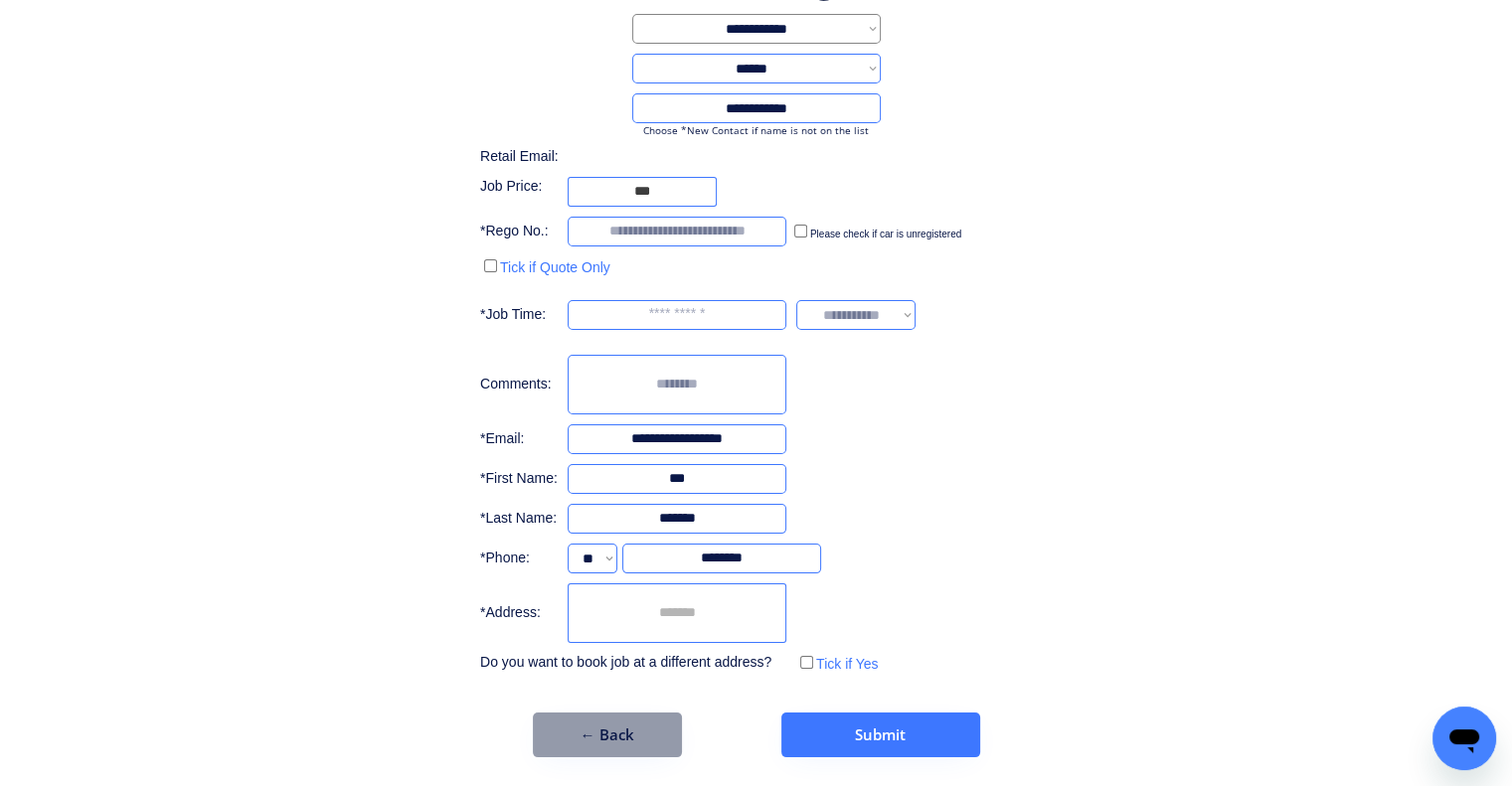 click at bounding box center [677, 315] 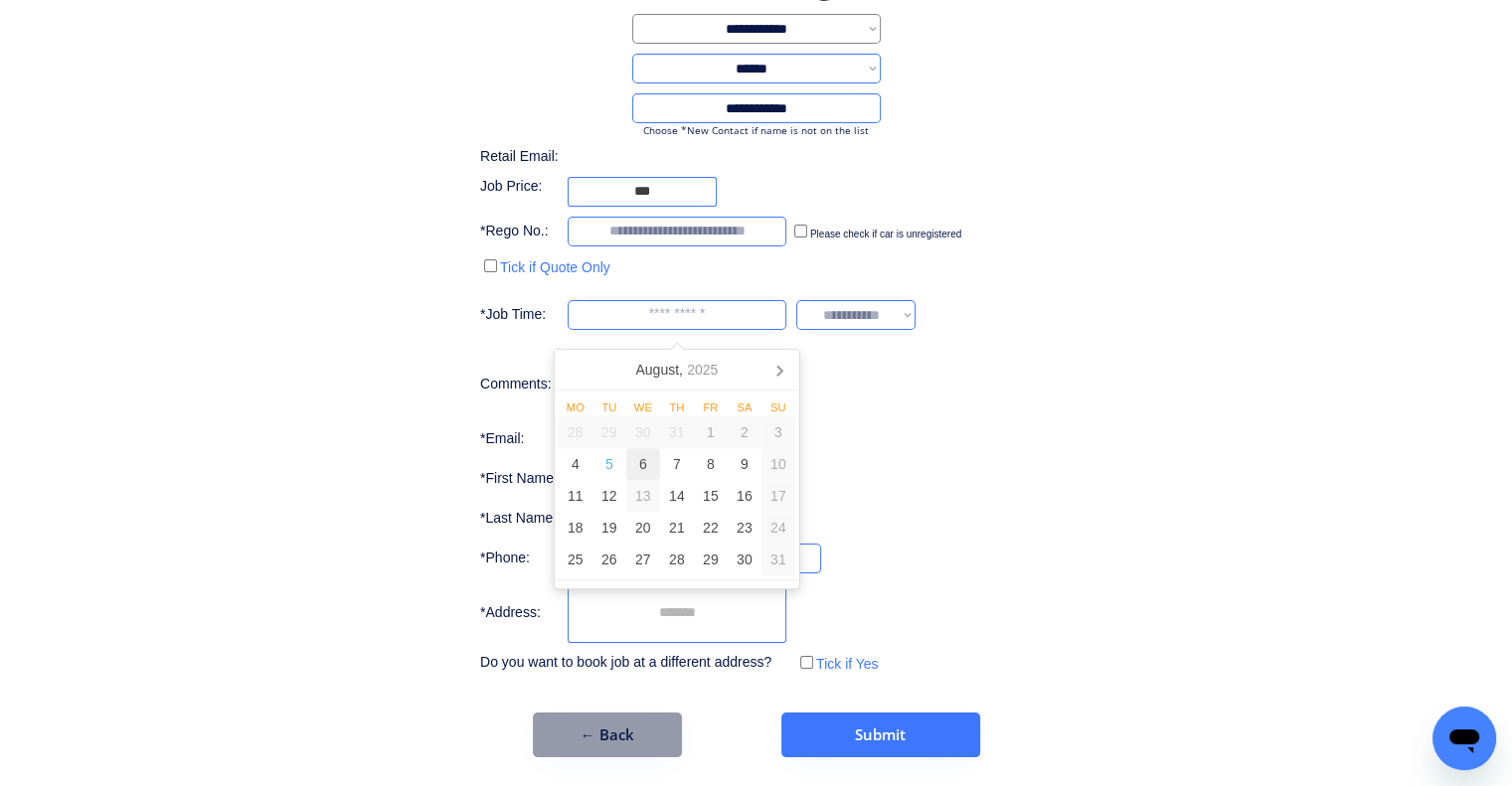 click on "6" at bounding box center (643, 464) 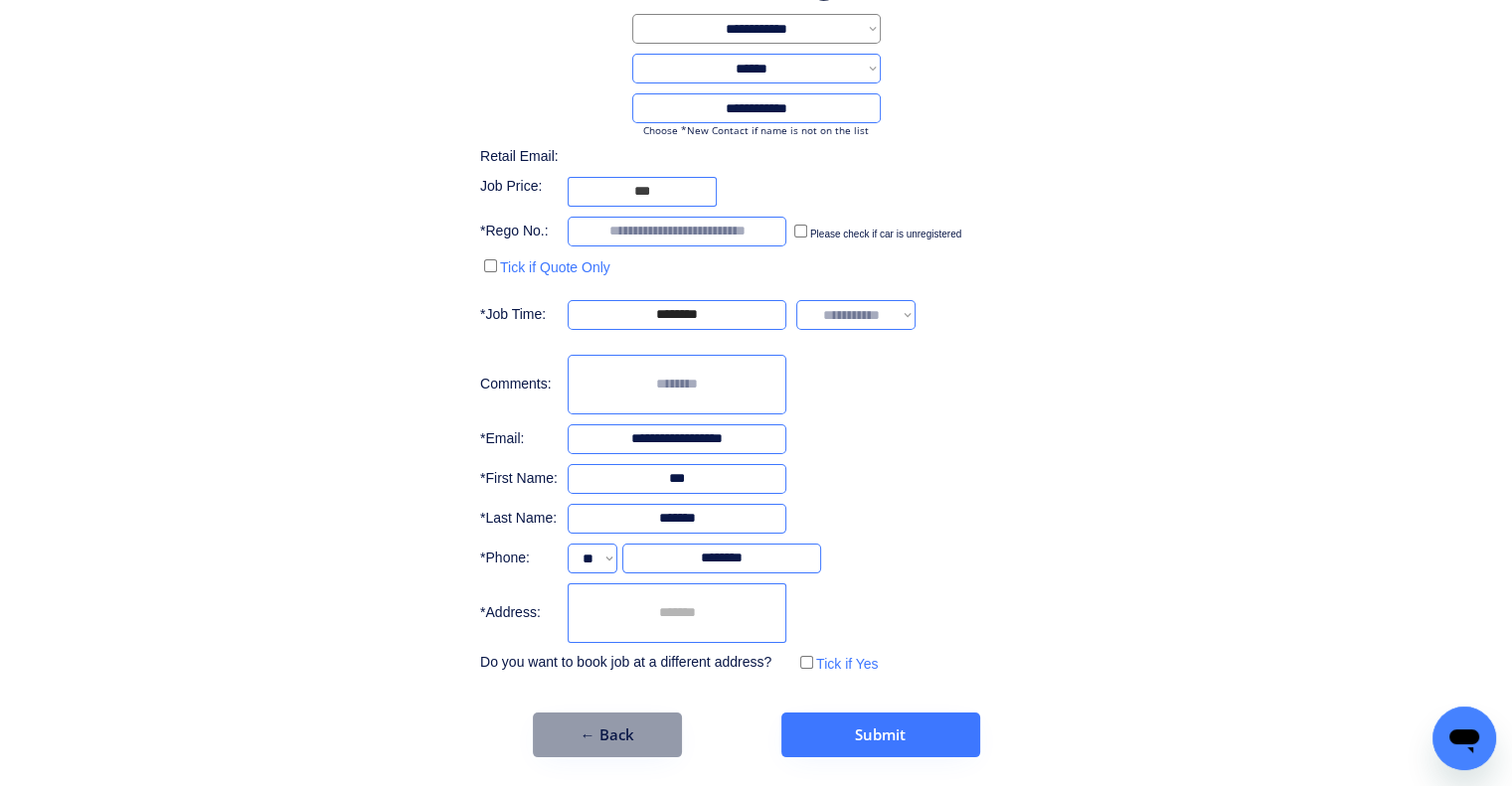 click on "**********" at bounding box center [756, 316] 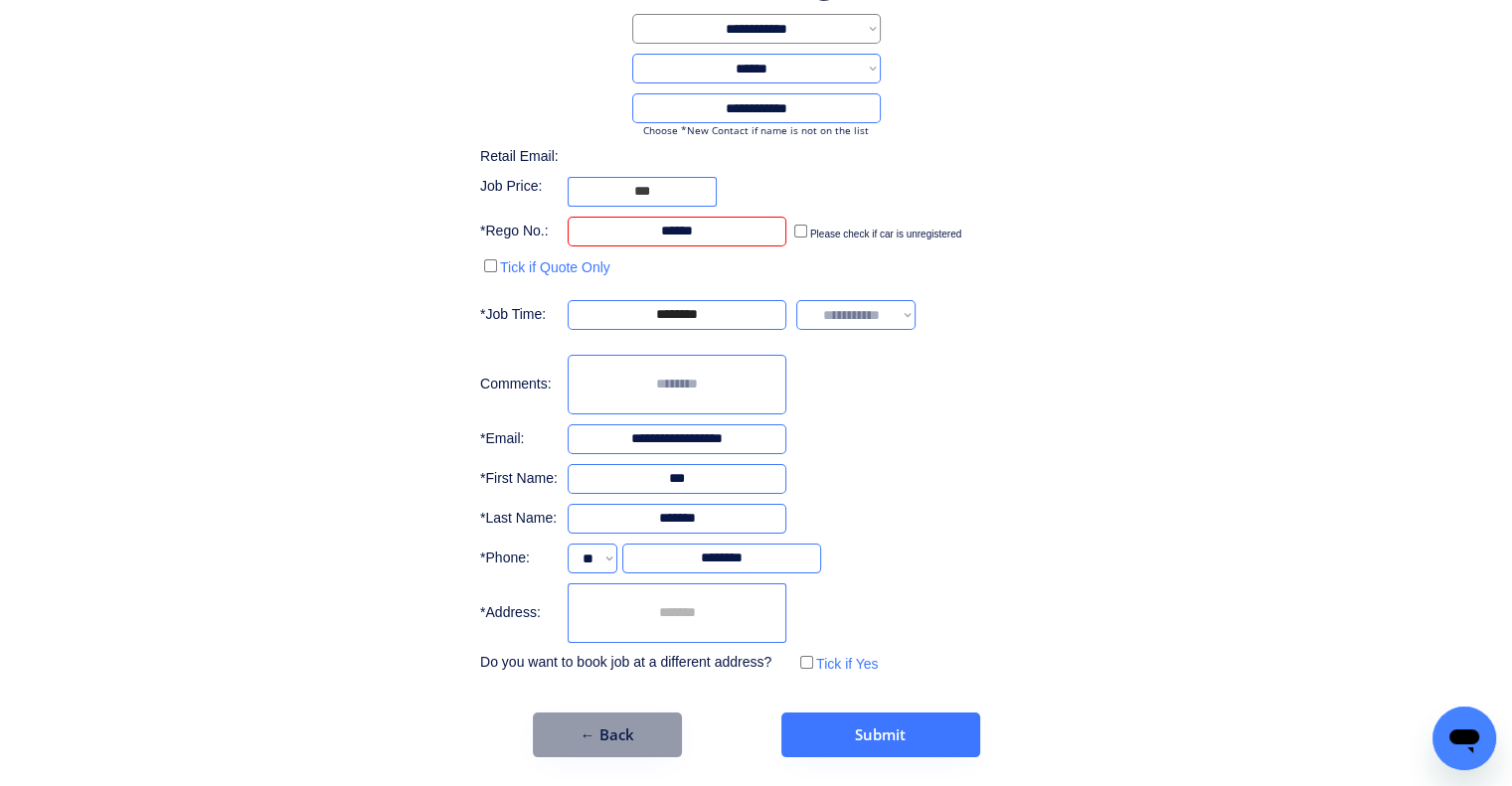 type on "******" 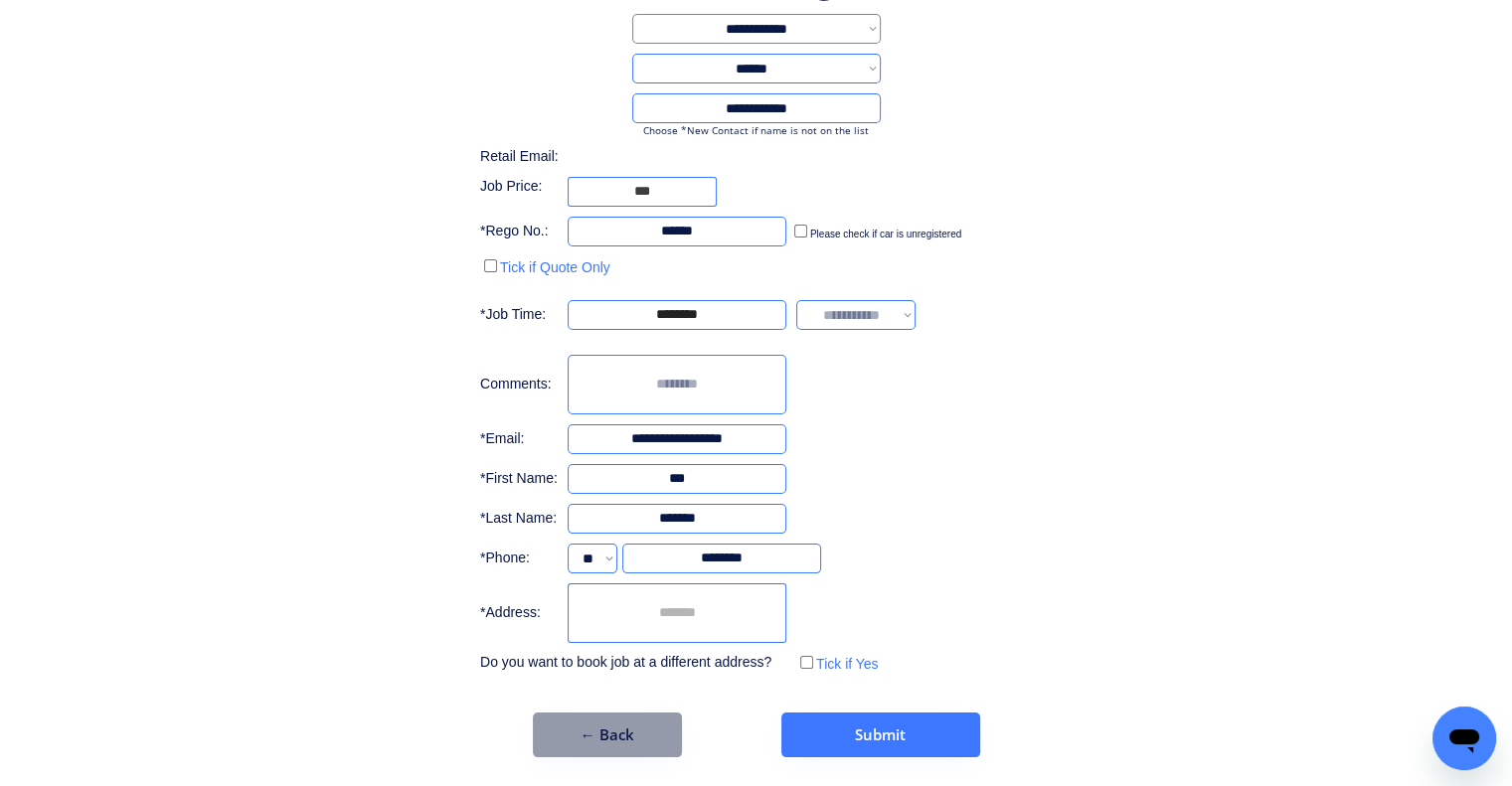 click on "**********" at bounding box center (756, 356) 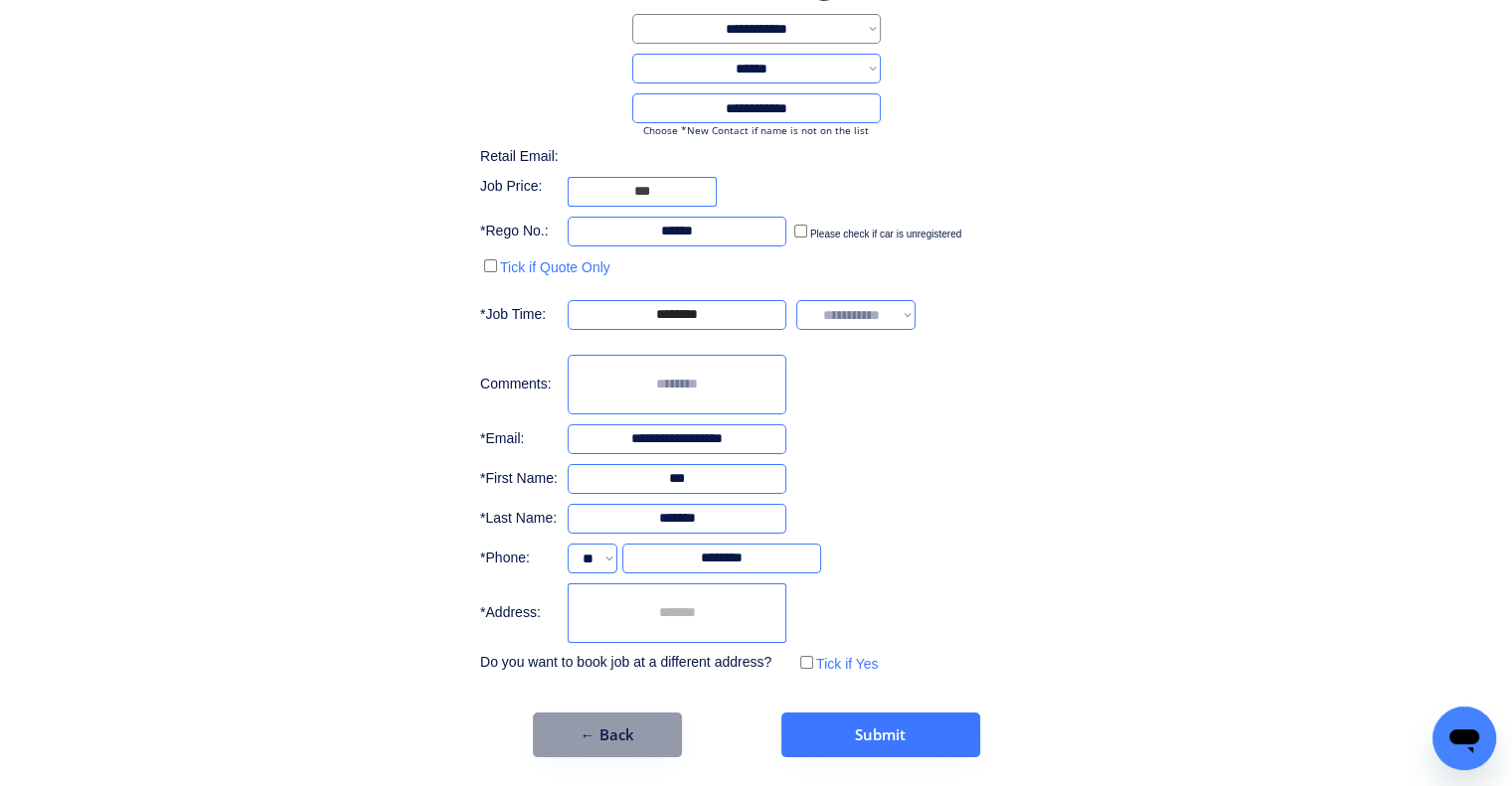 click on "**********" at bounding box center [856, 315] 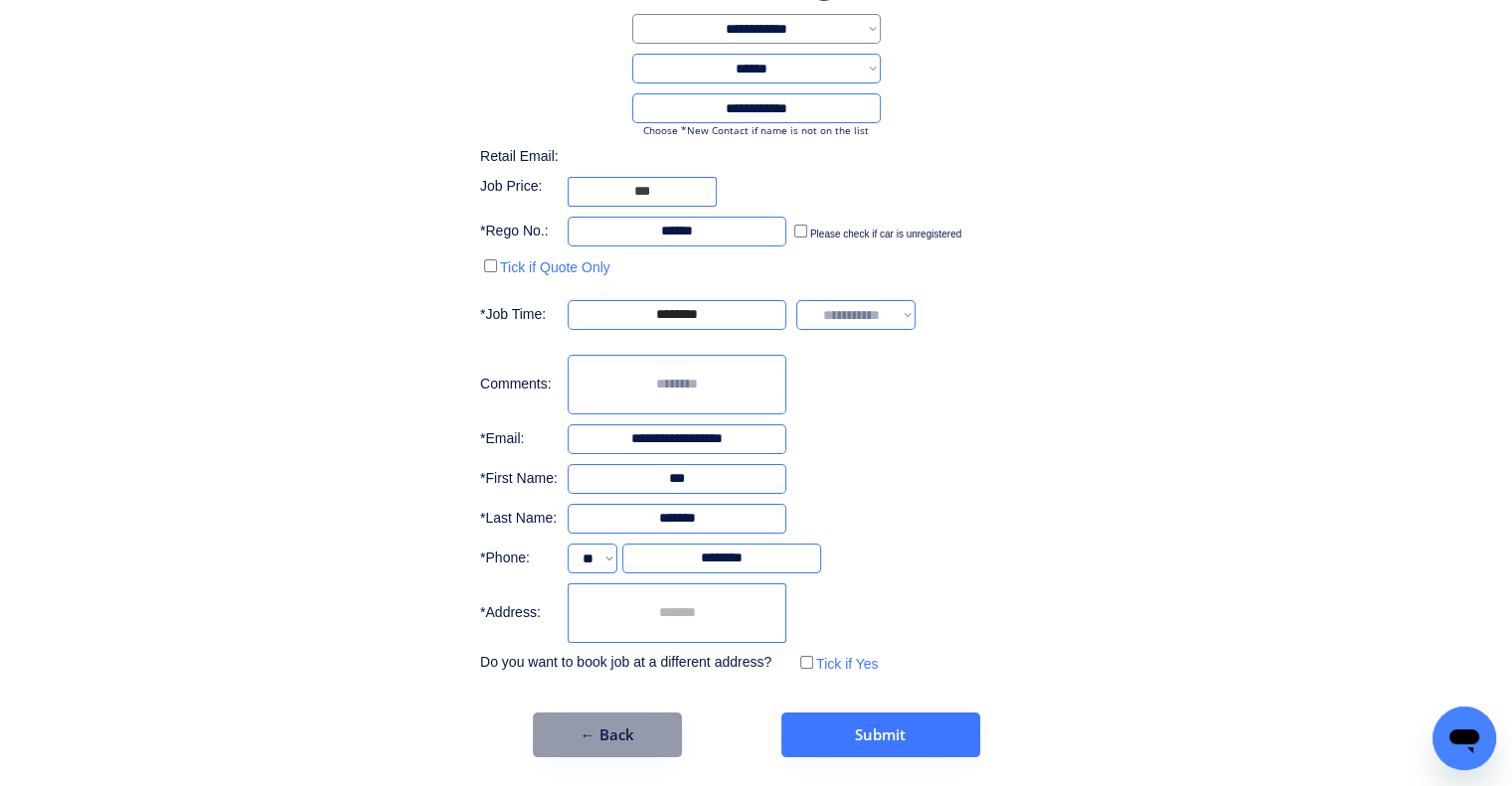 select on "*******" 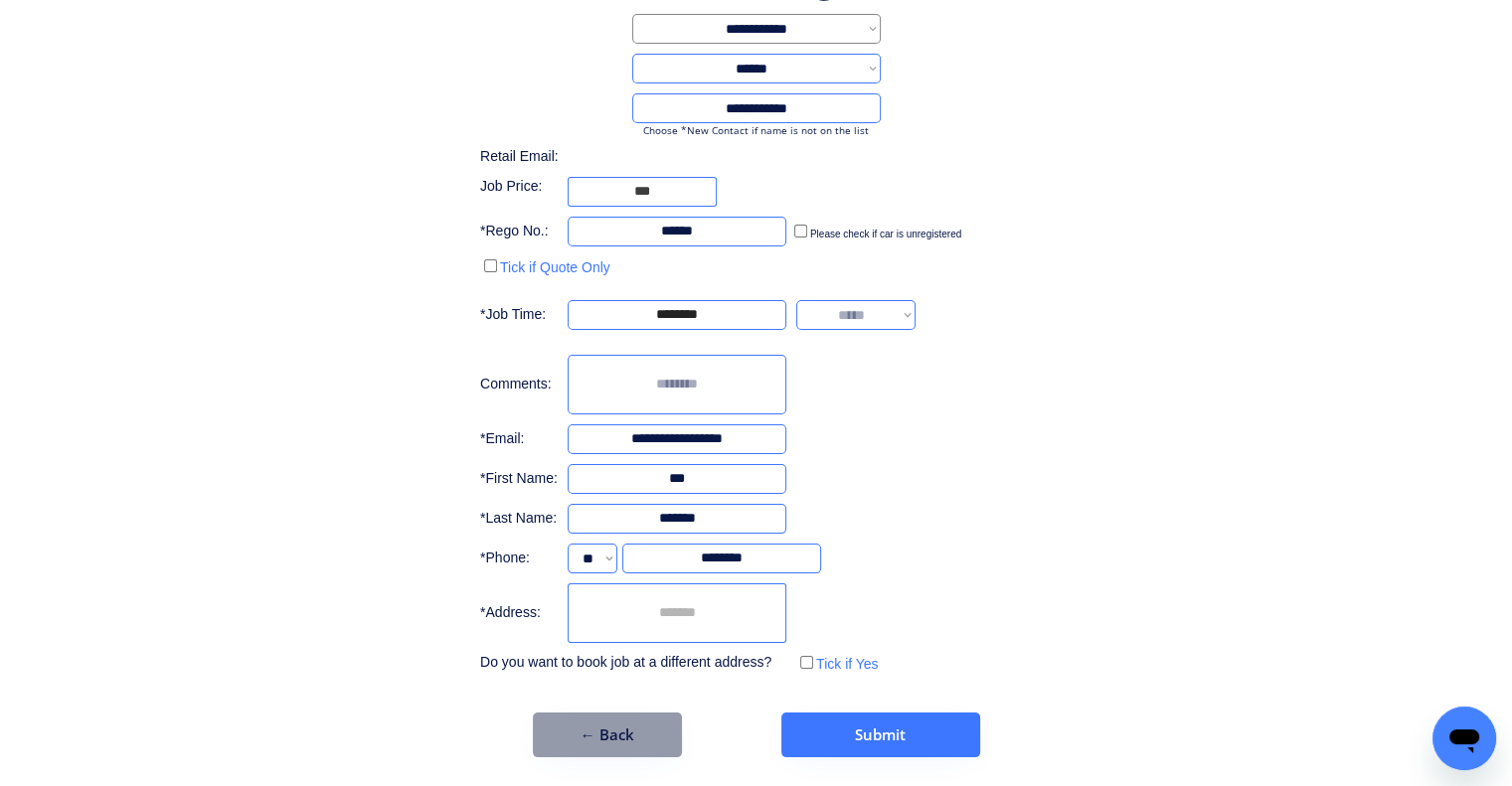 drag, startPoint x: 992, startPoint y: 421, endPoint x: 980, endPoint y: 419, distance: 12.165525 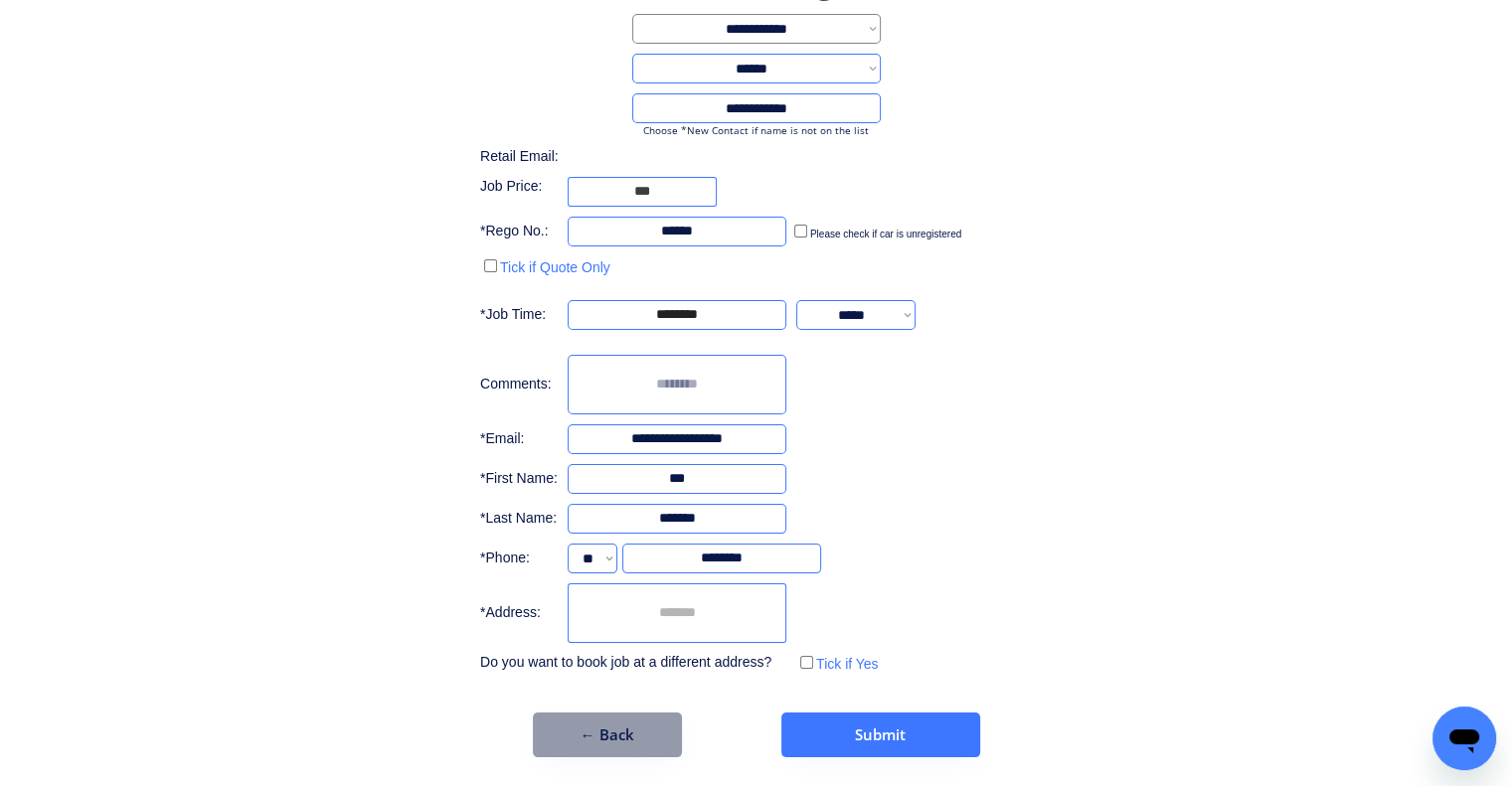 click at bounding box center (677, 613) 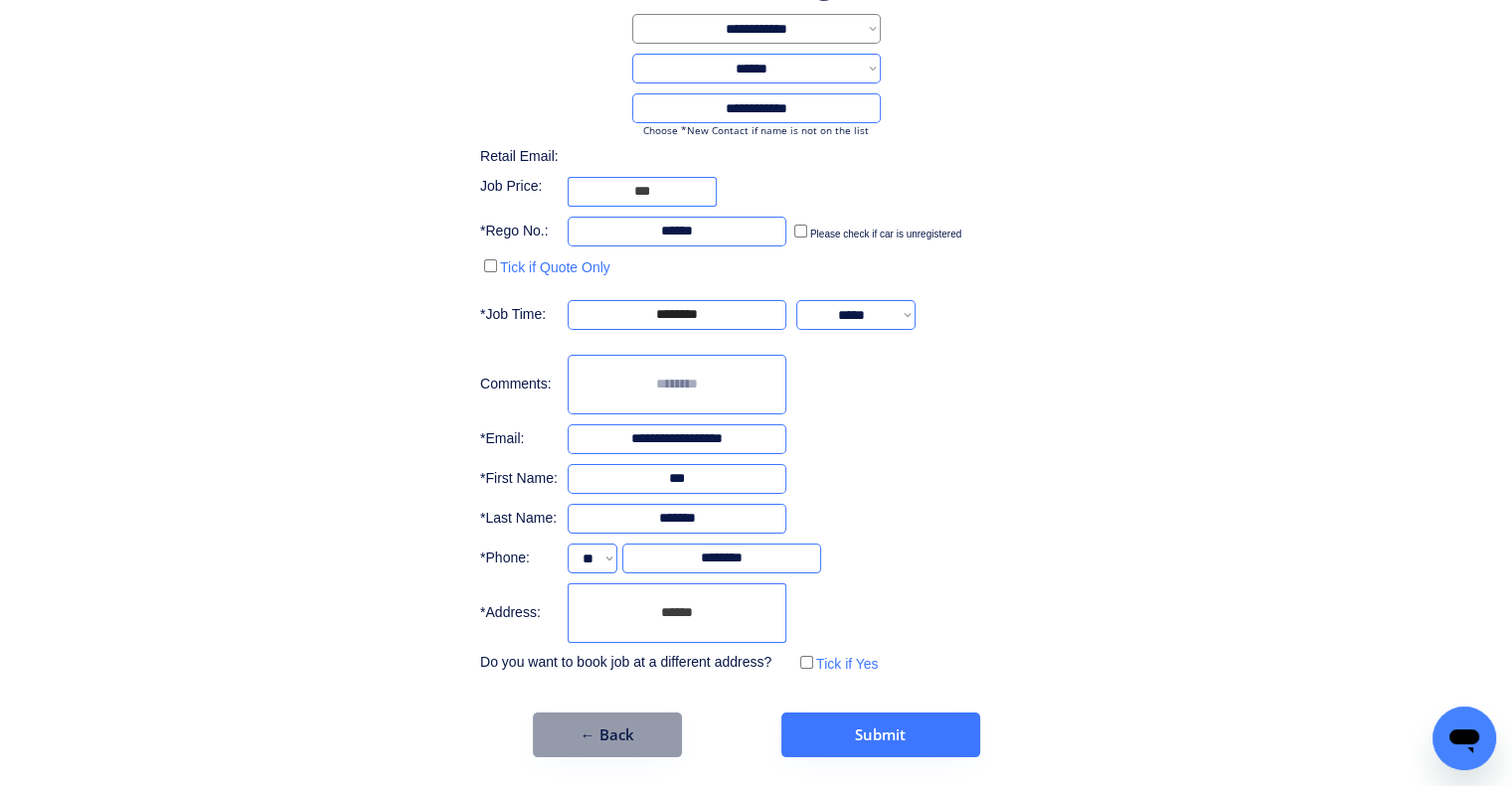 click on "******" at bounding box center (677, 613) 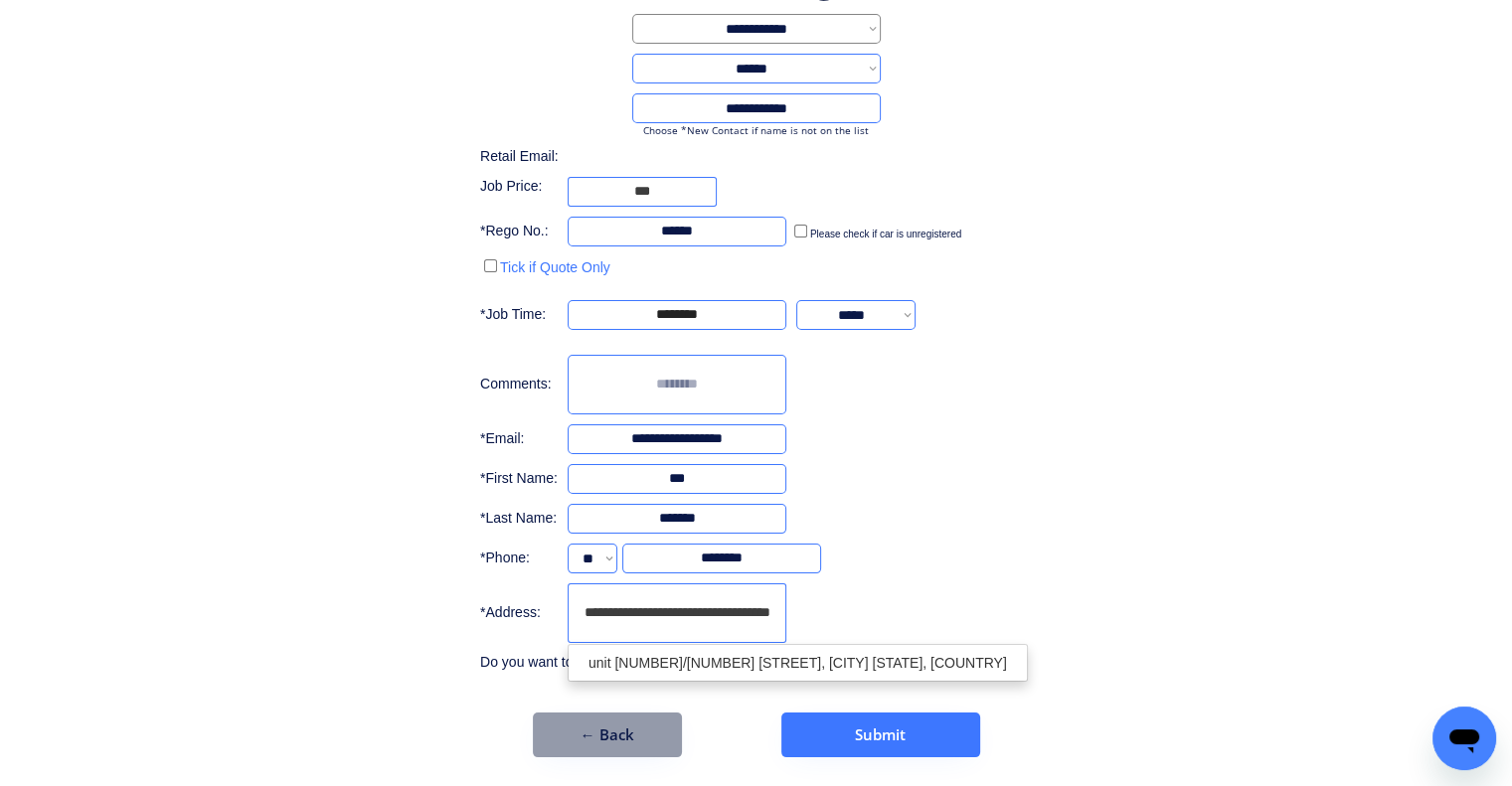 scroll, scrollTop: 0, scrollLeft: 13, axis: horizontal 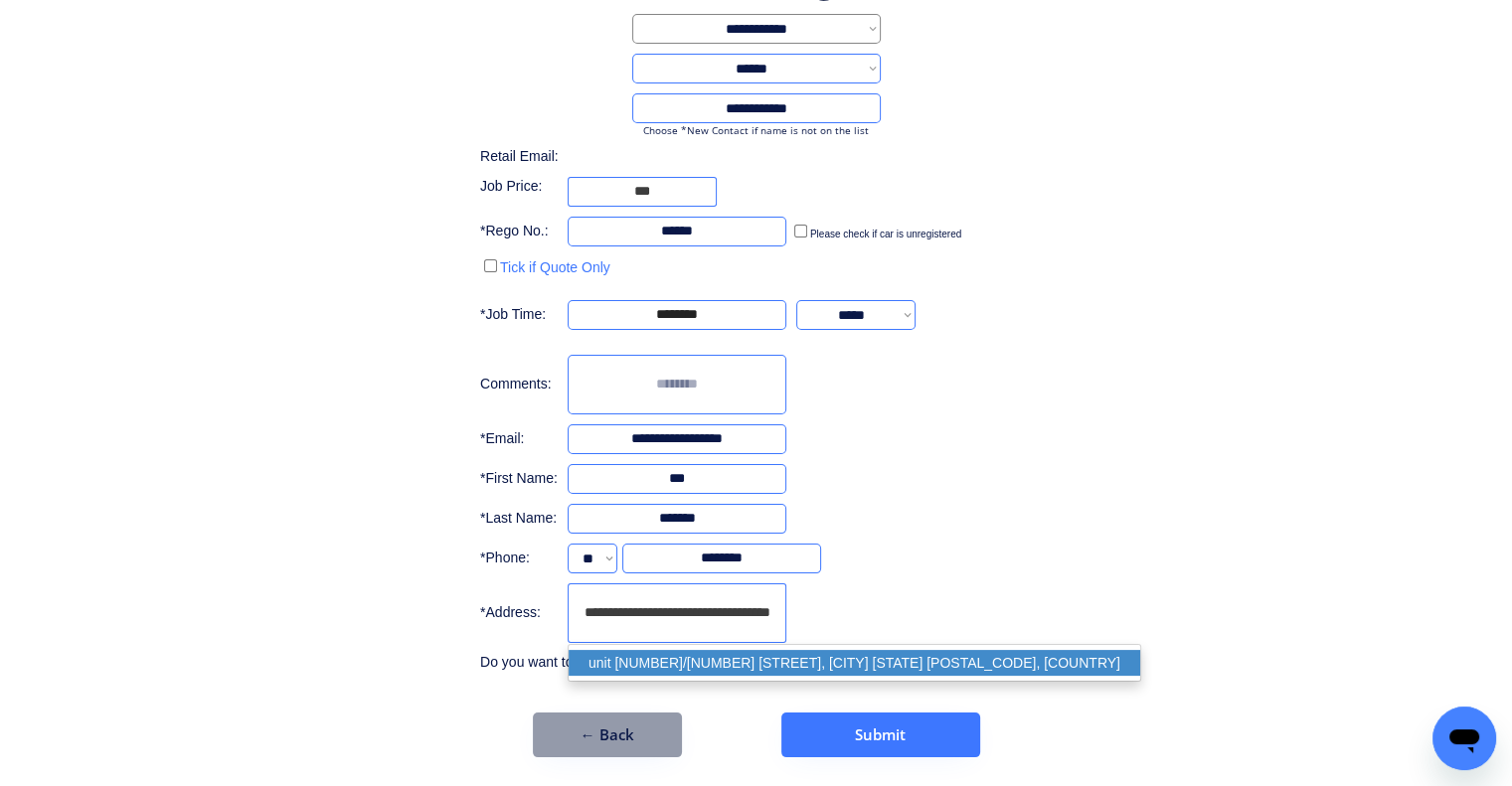 click on "unit [NUMBER]/[NUMBER] [STREET], [CITY] [STATE] [POSTAL_CODE], [COUNTRY]" at bounding box center (854, 663) 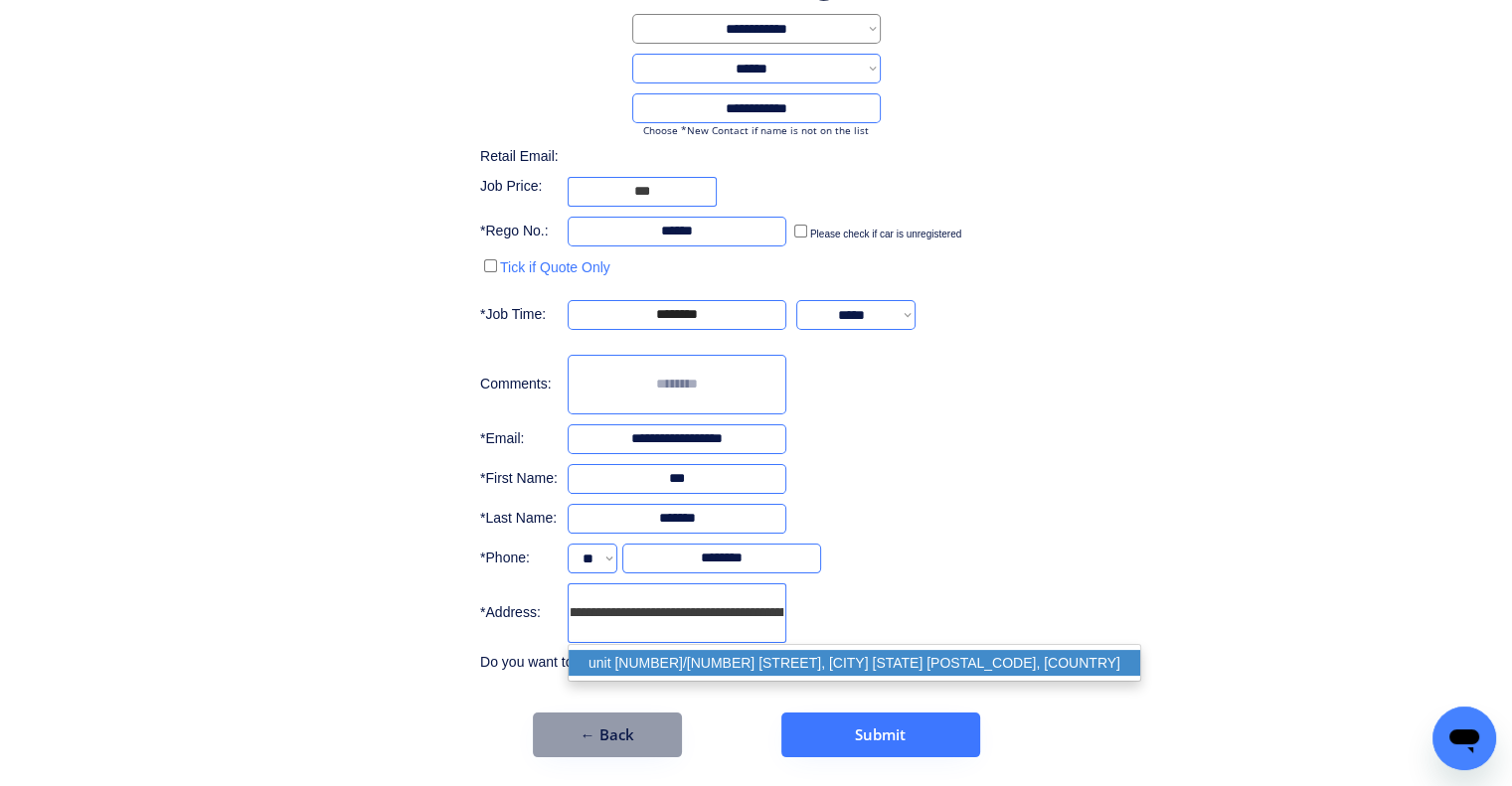 type on "**********" 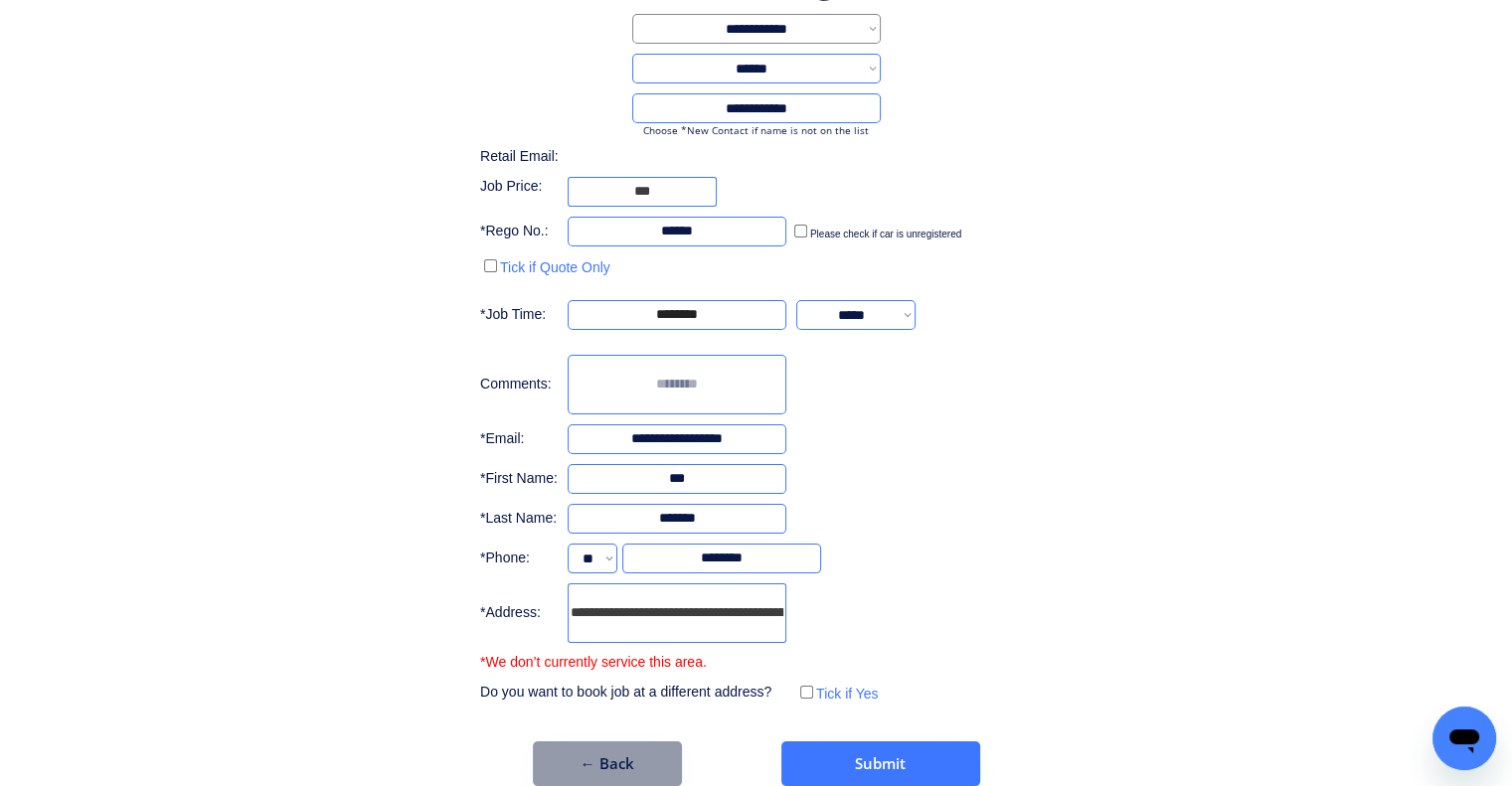 click on "**********" at bounding box center [756, 330] 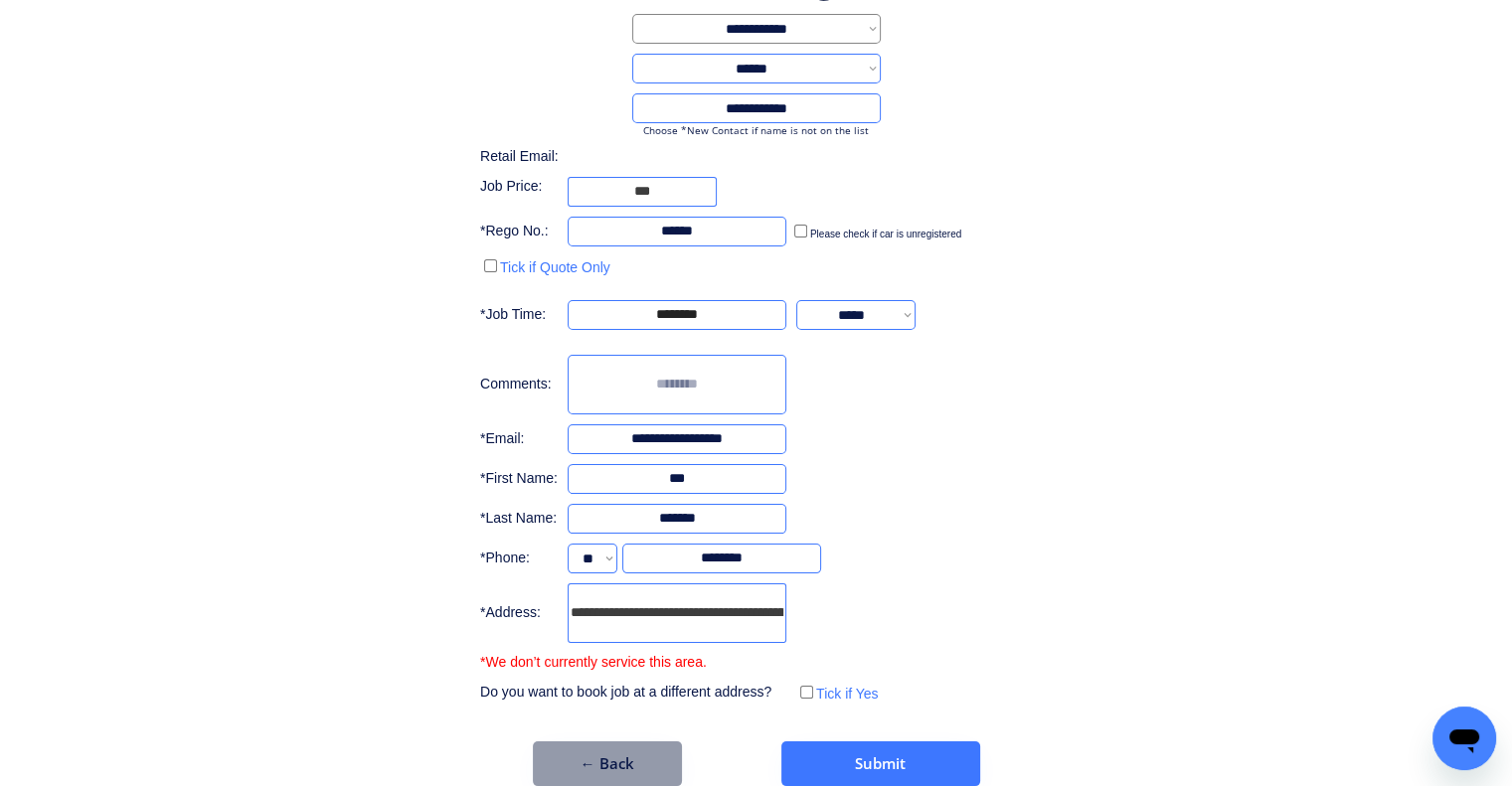 drag, startPoint x: 1202, startPoint y: 383, endPoint x: 1179, endPoint y: 370, distance: 26.41969 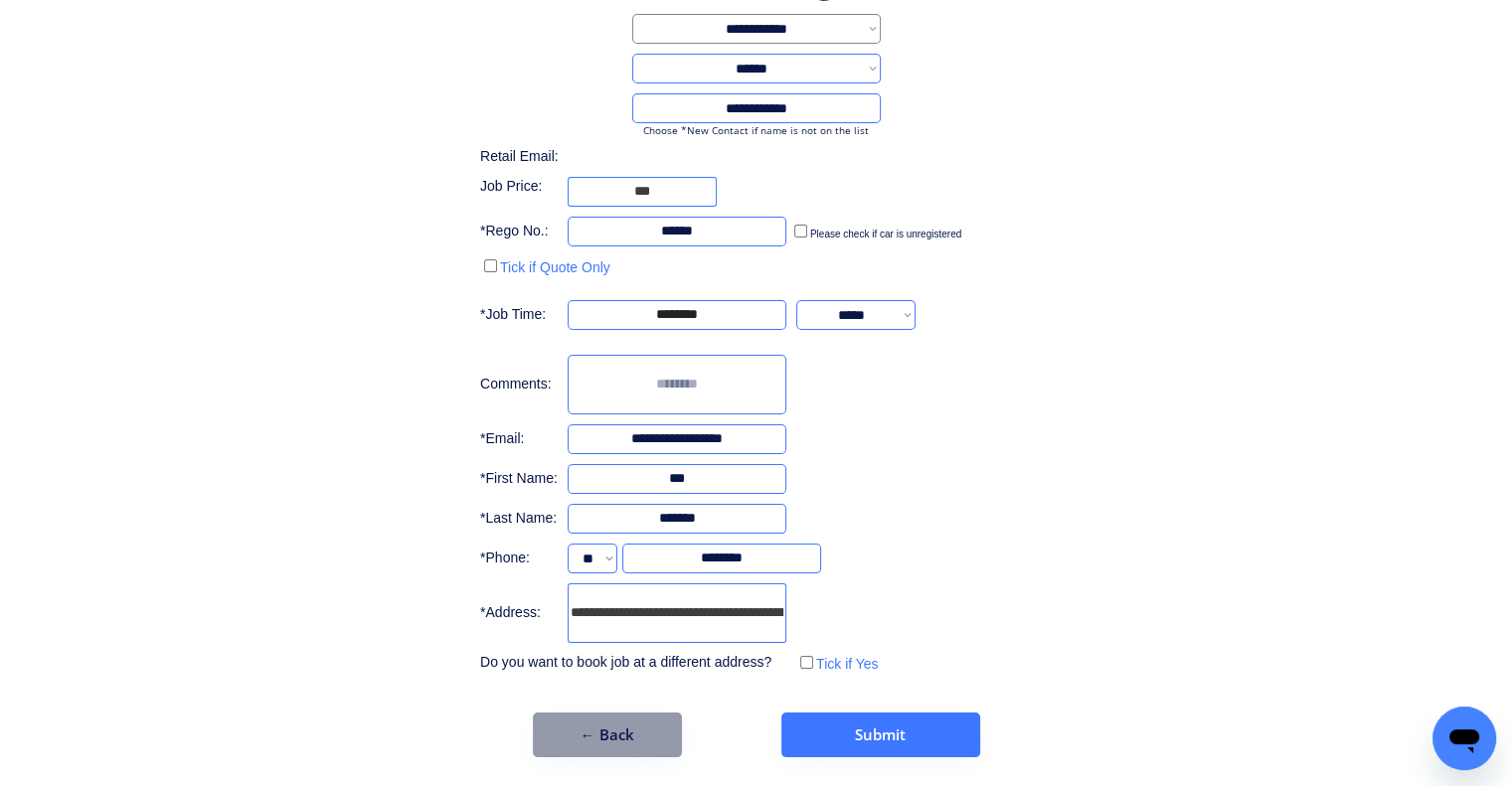 click at bounding box center (677, 385) 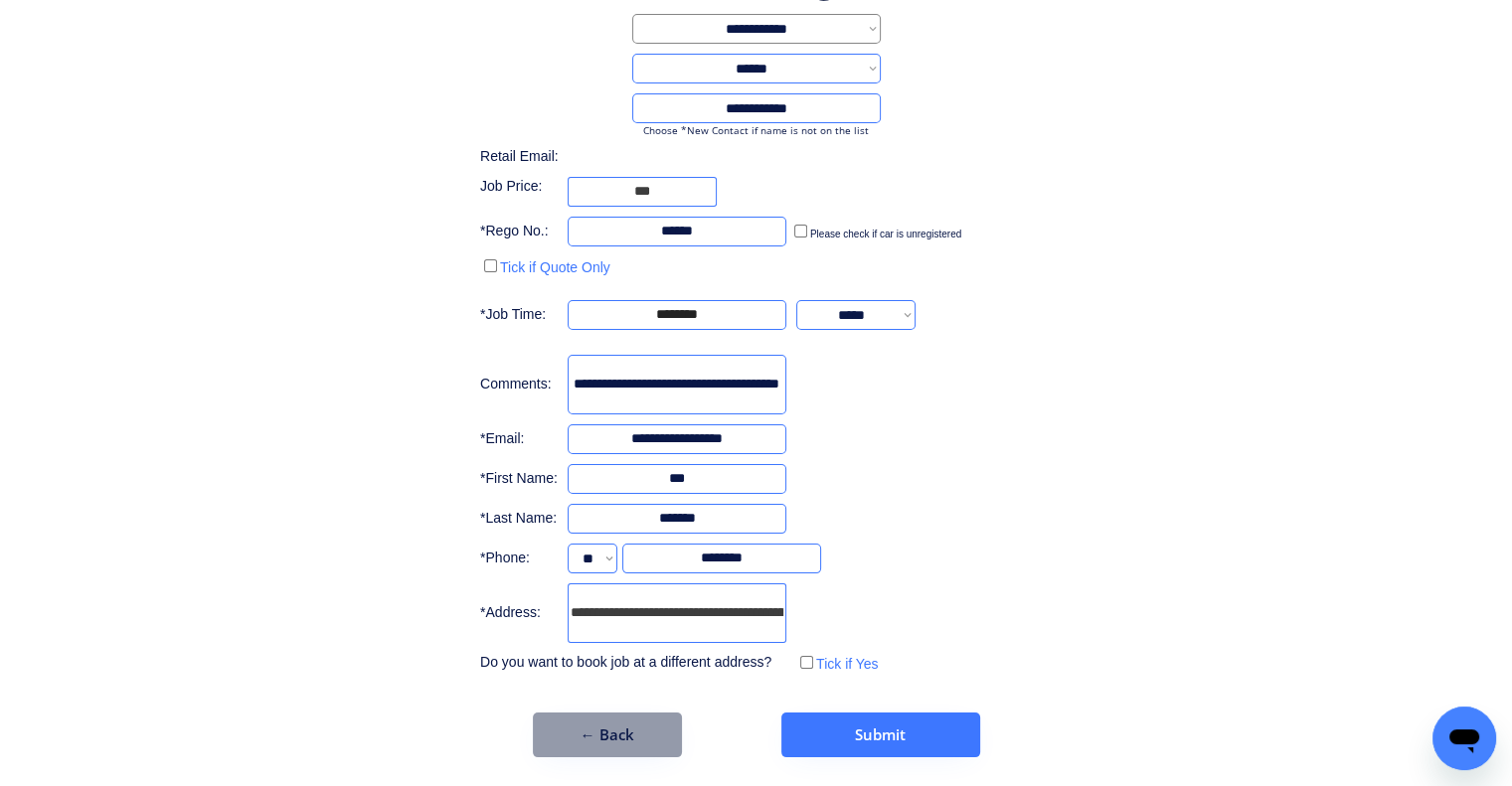 scroll, scrollTop: 0, scrollLeft: 51, axis: horizontal 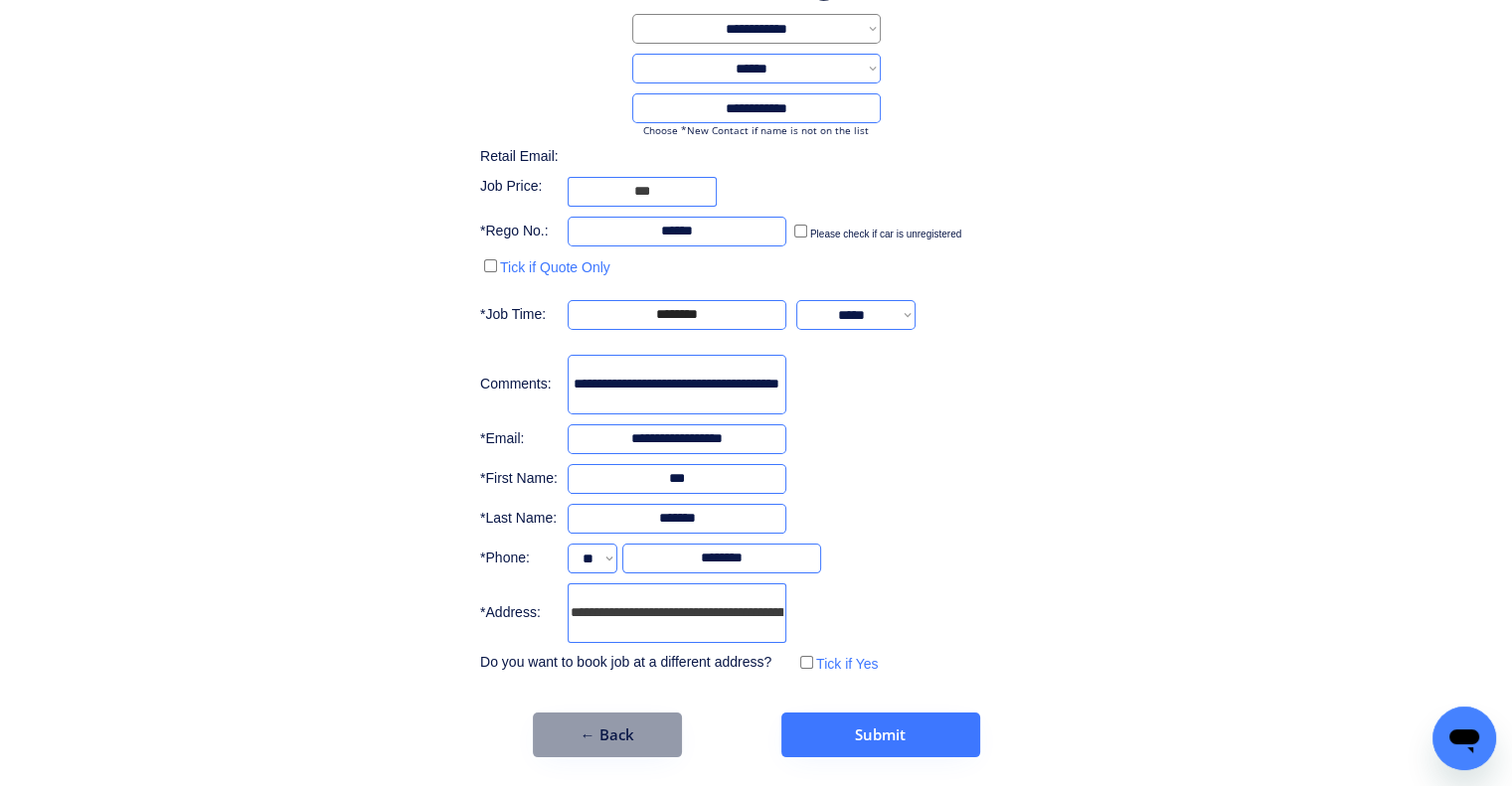 type on "**********" 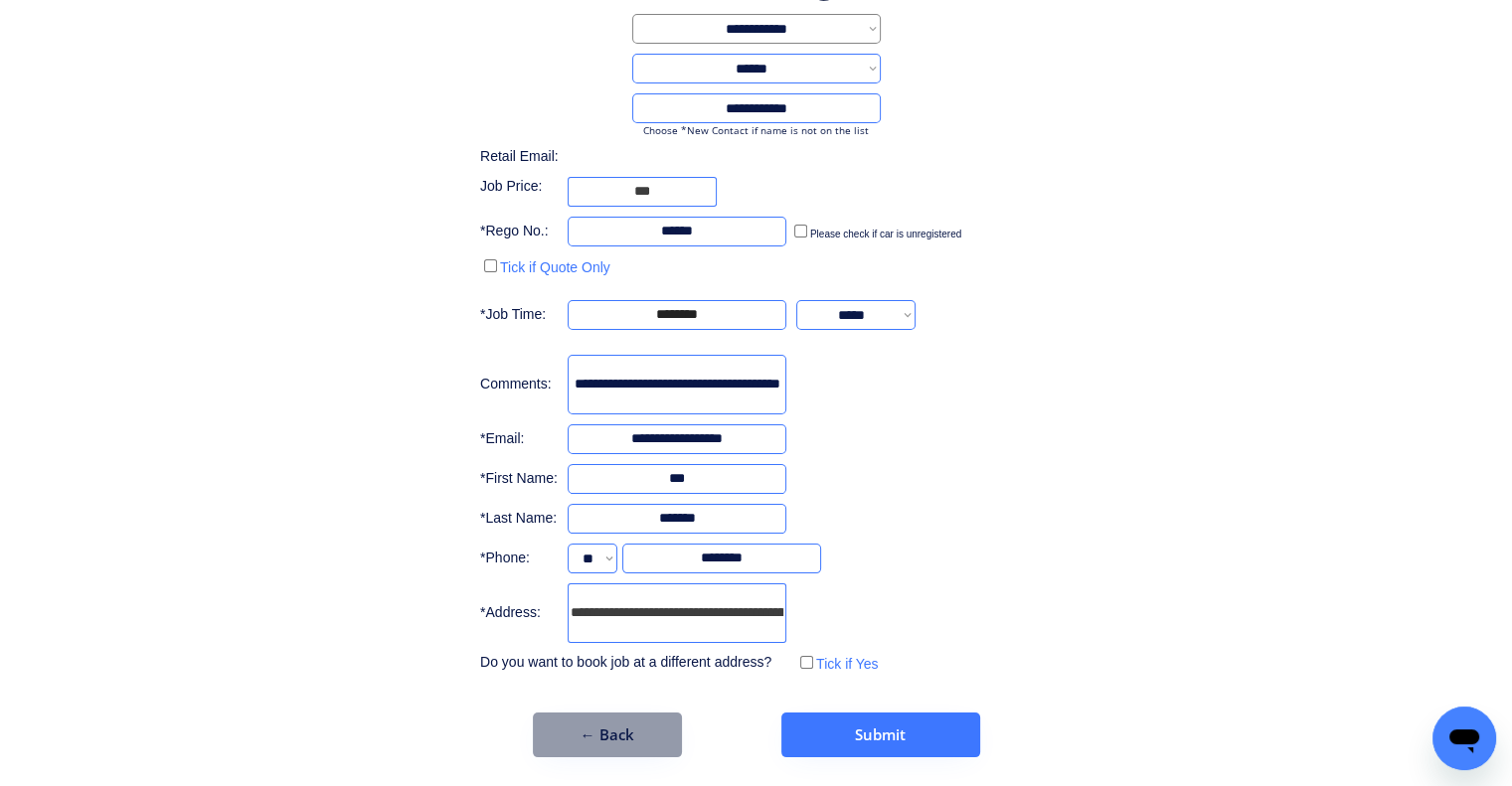 click on "**********" at bounding box center [756, 356] 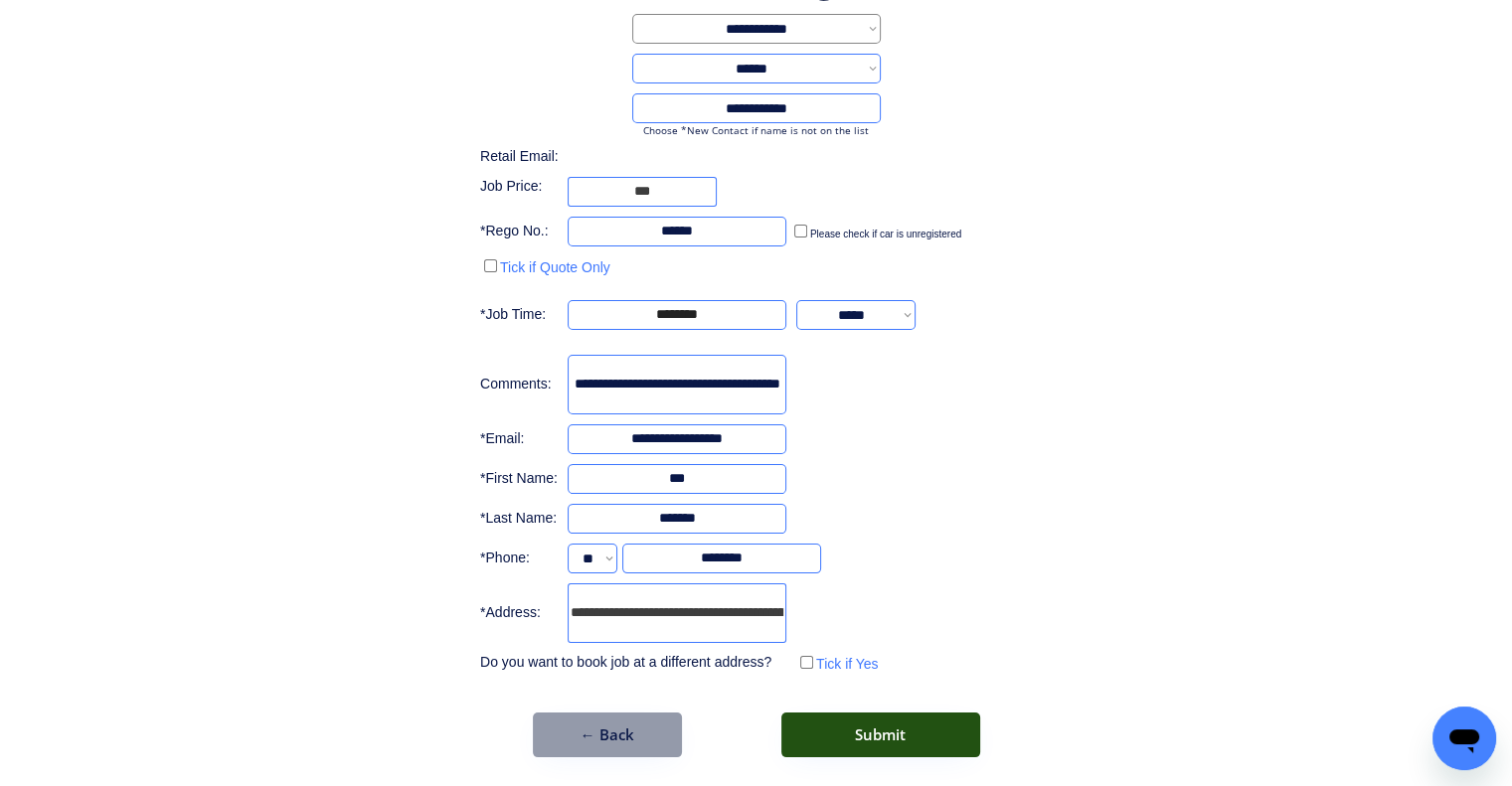 click on "Submit" at bounding box center [881, 734] 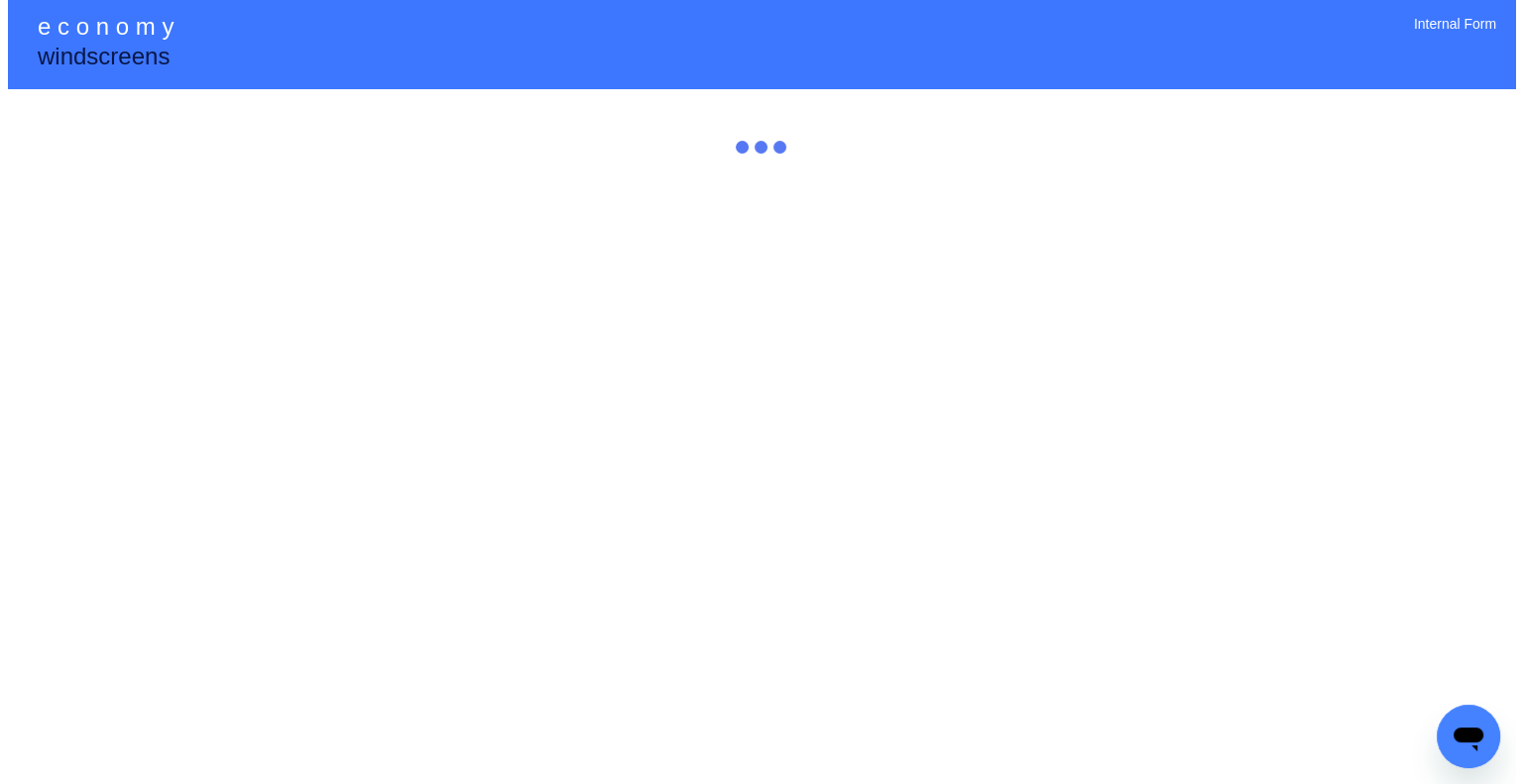 scroll, scrollTop: 0, scrollLeft: 0, axis: both 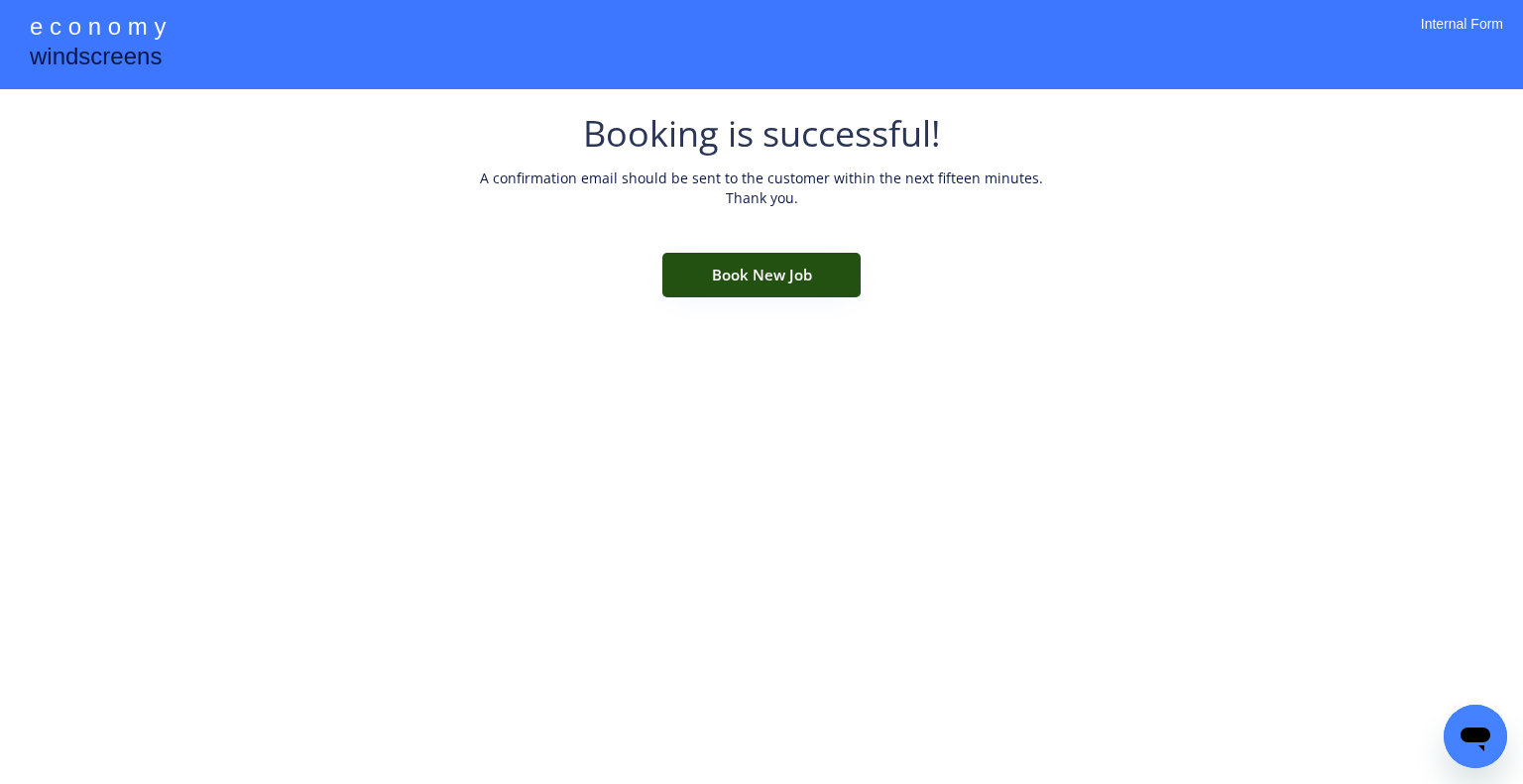 click on "Book New Job" at bounding box center (762, 275) 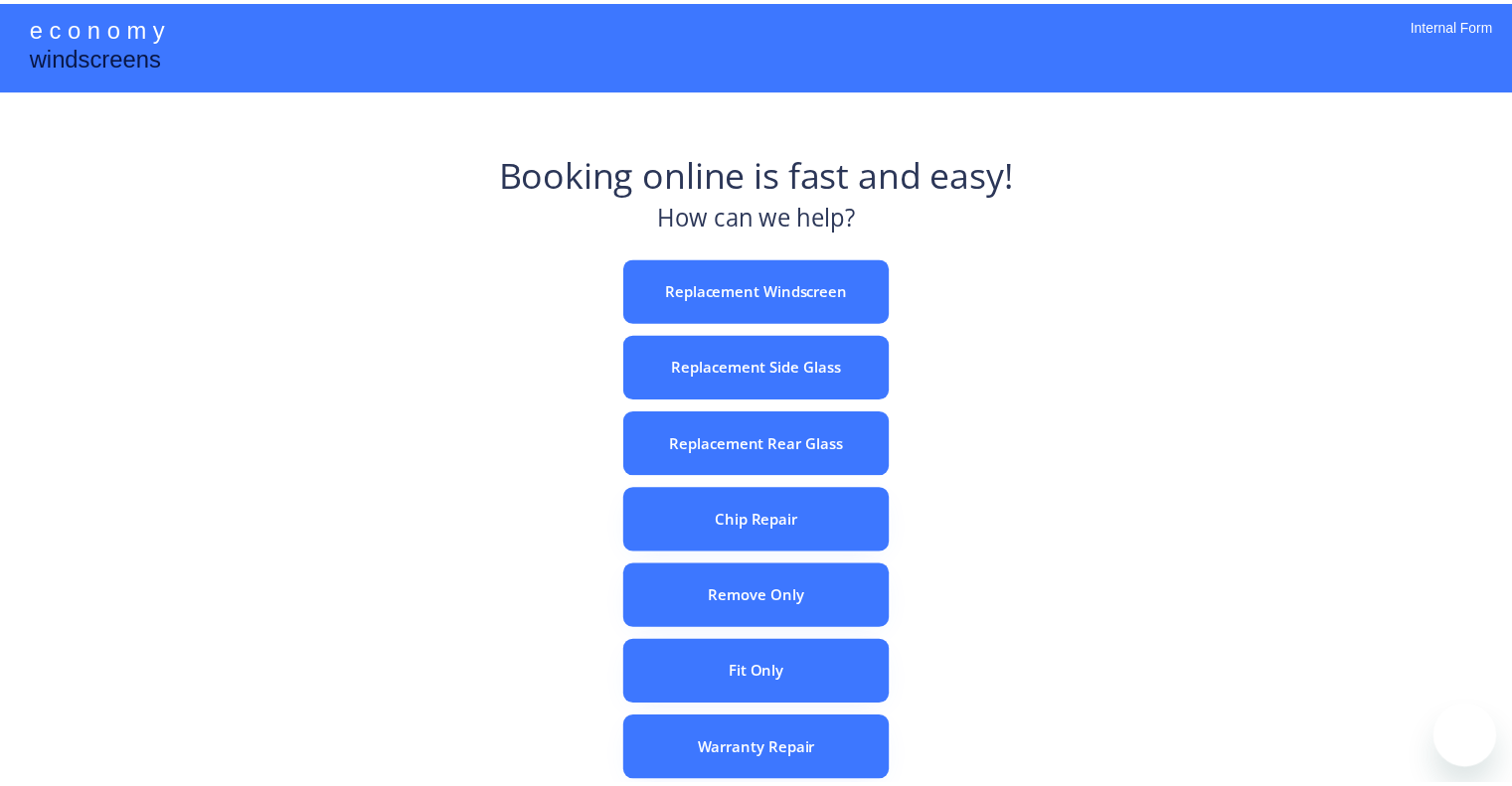 scroll, scrollTop: 0, scrollLeft: 0, axis: both 